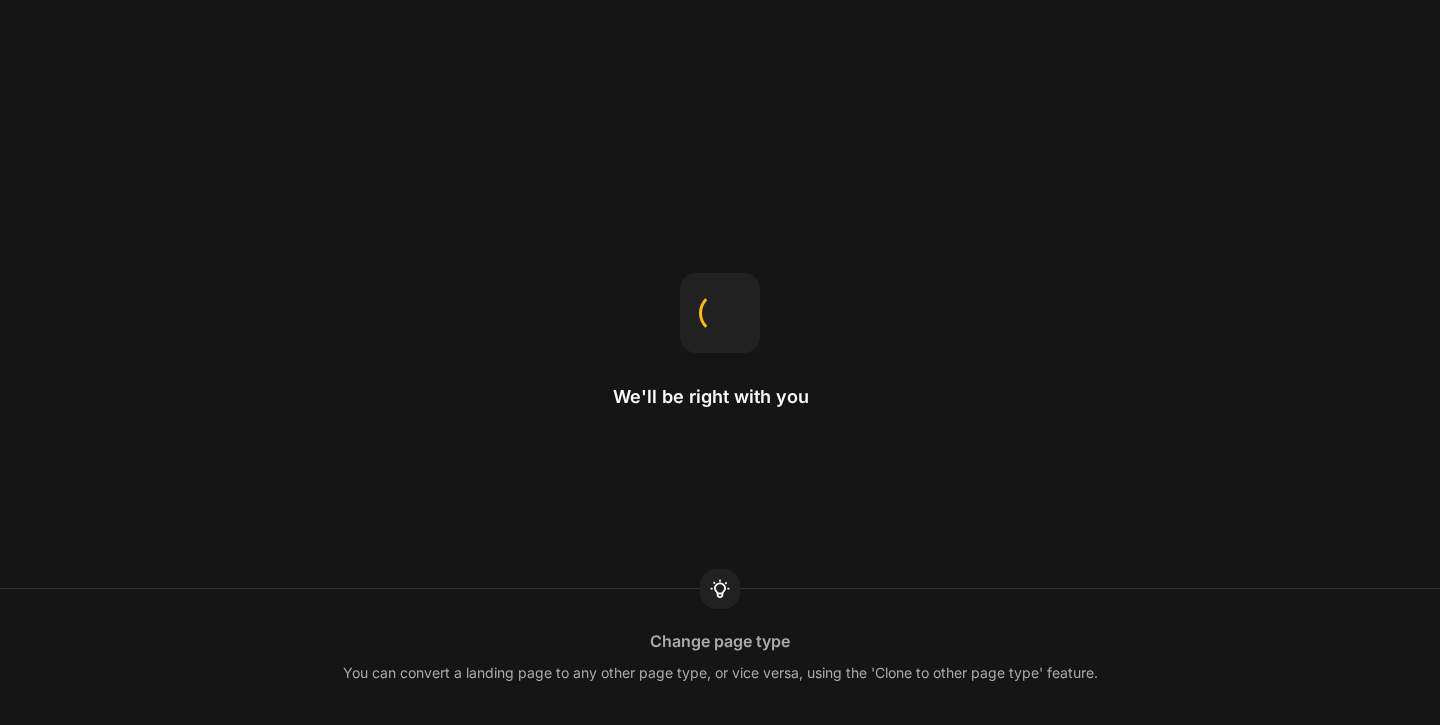 scroll, scrollTop: 0, scrollLeft: 0, axis: both 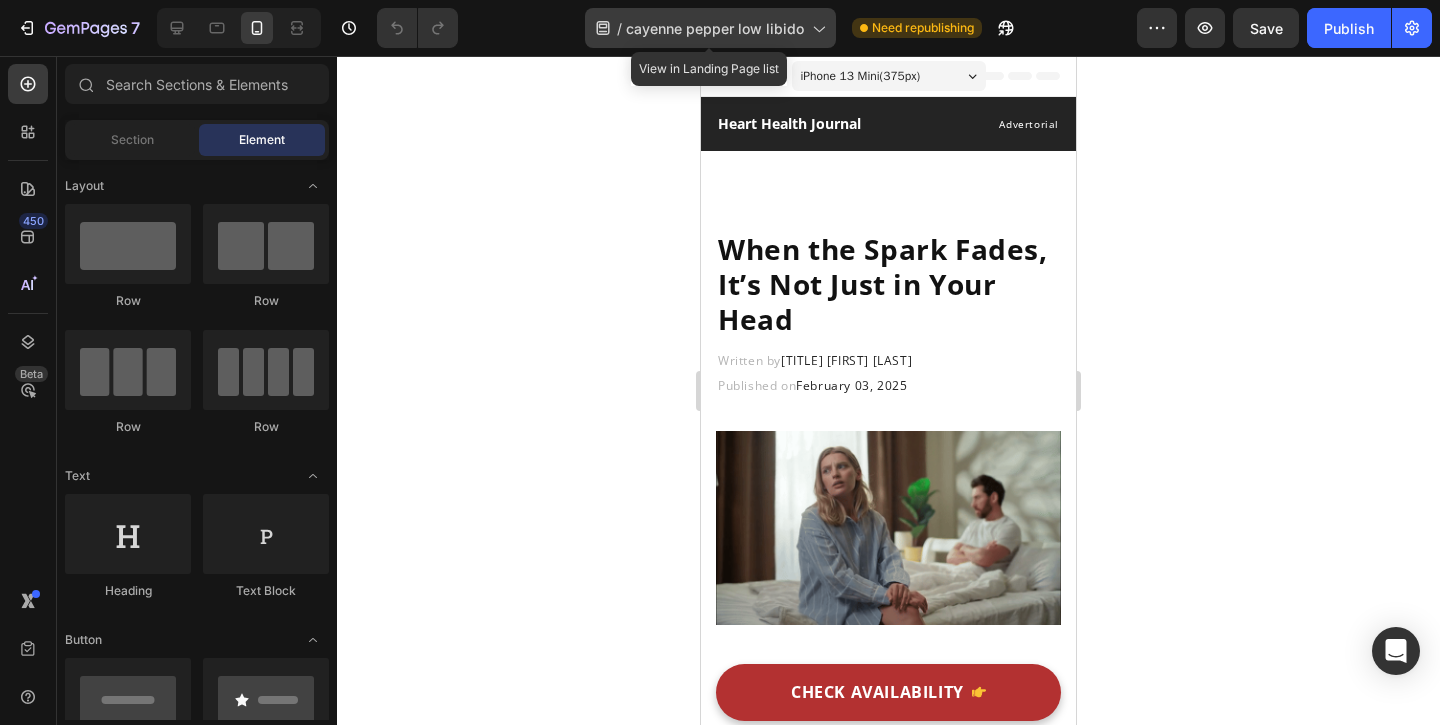click on "/  cayenne pepper low libido" 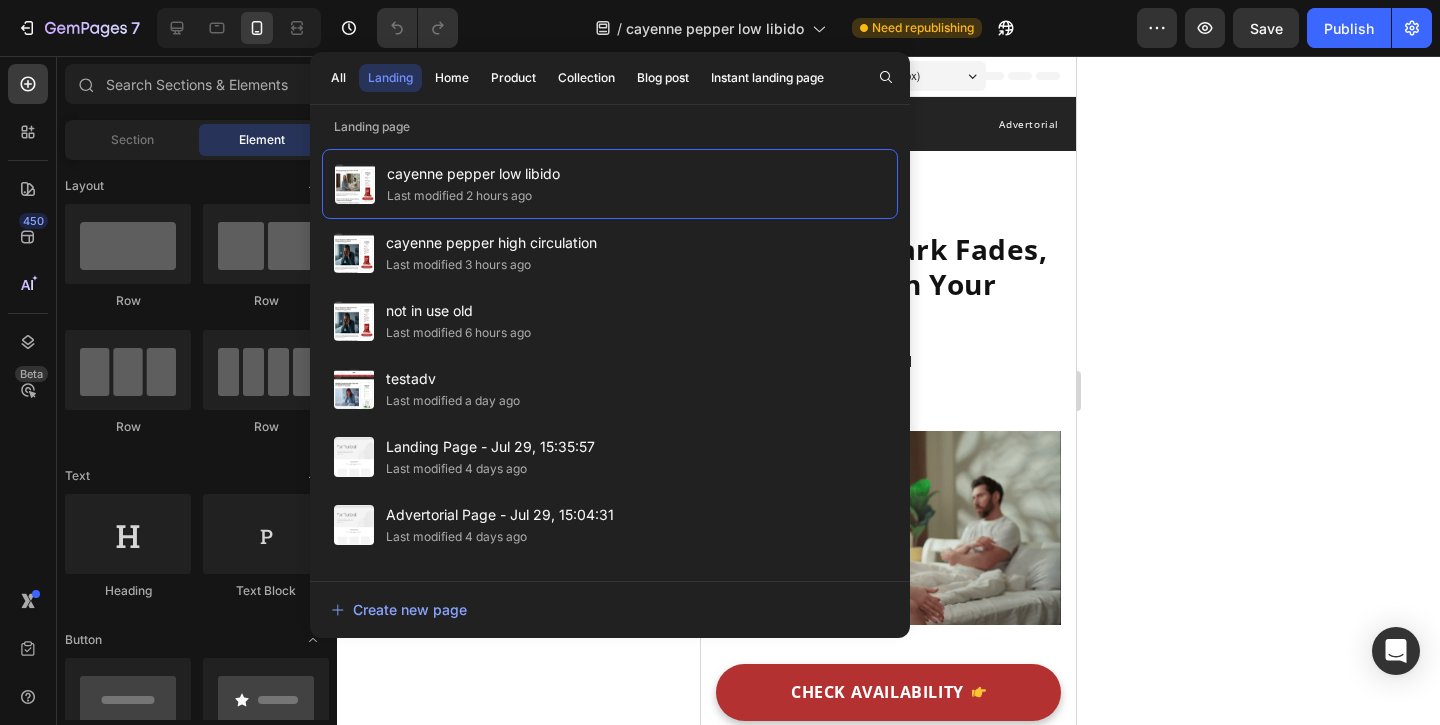 click 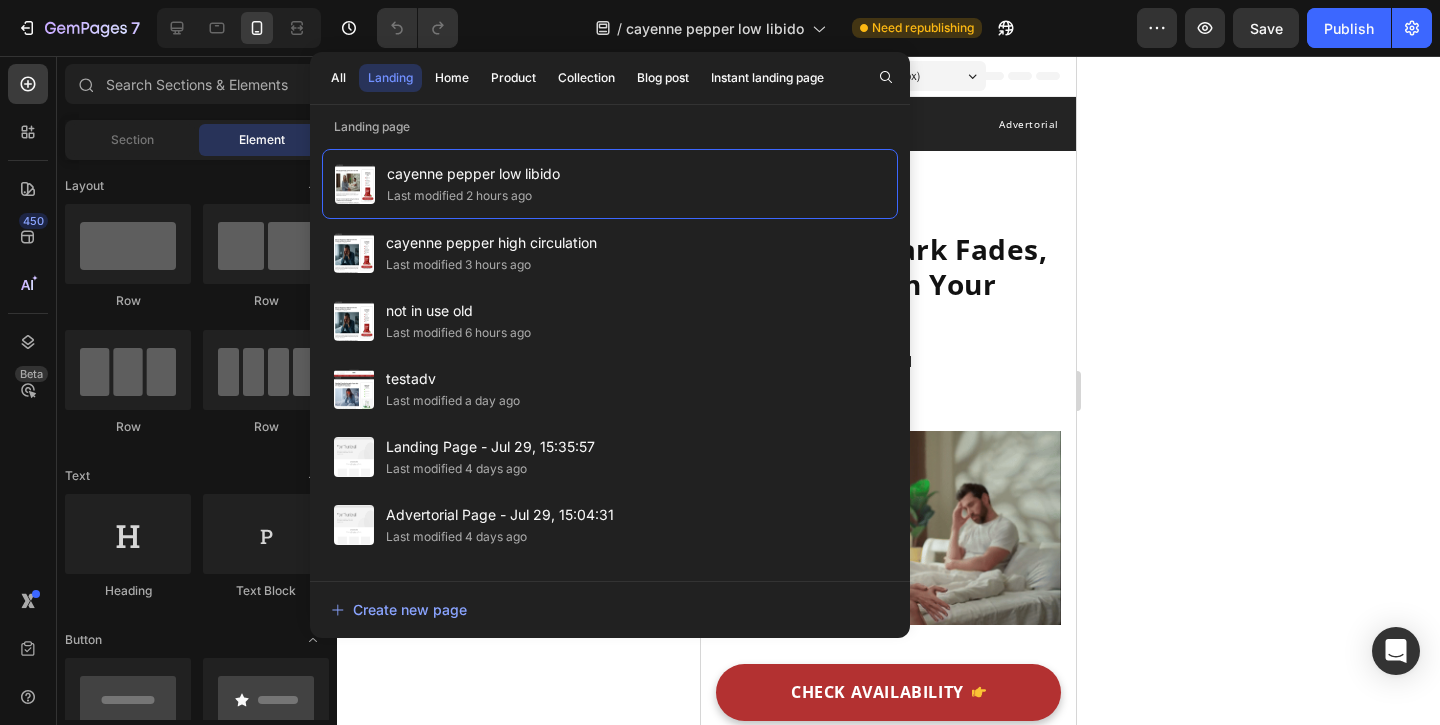 click 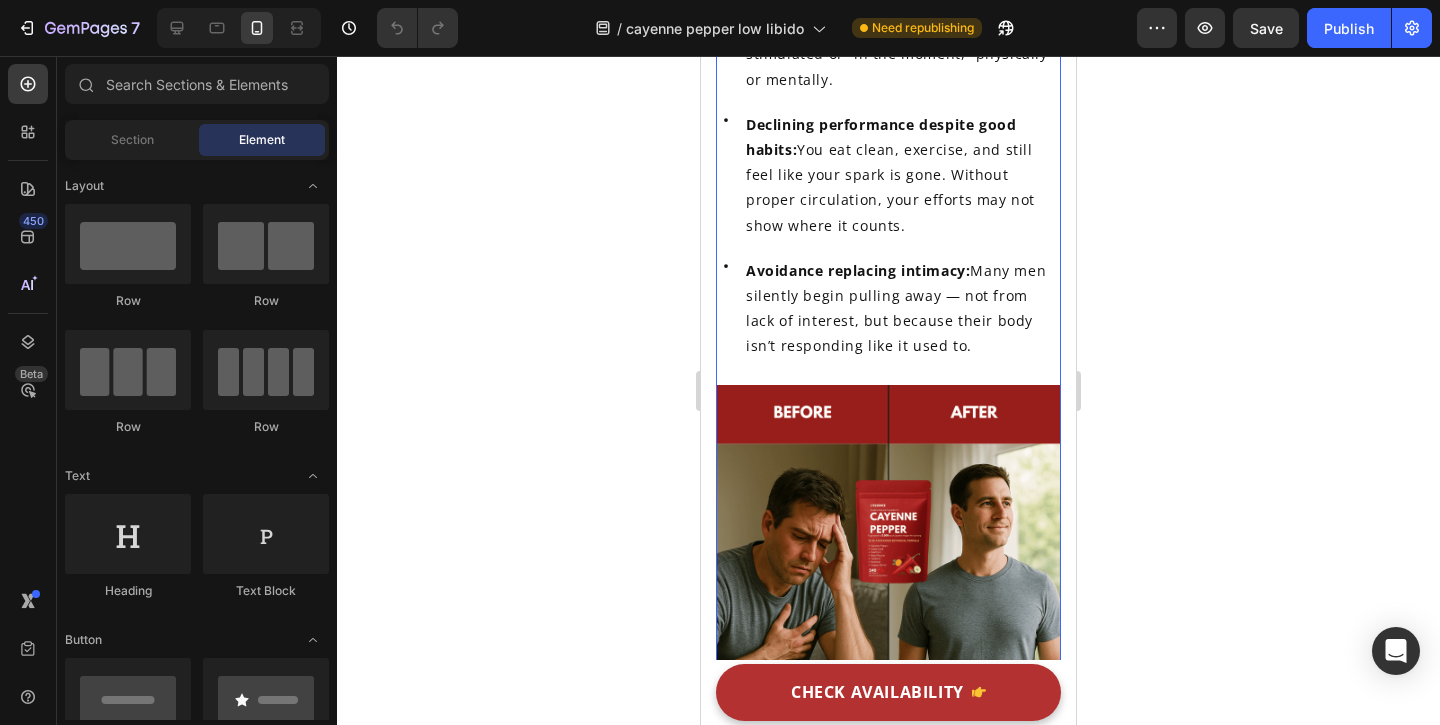 scroll, scrollTop: 1606, scrollLeft: 0, axis: vertical 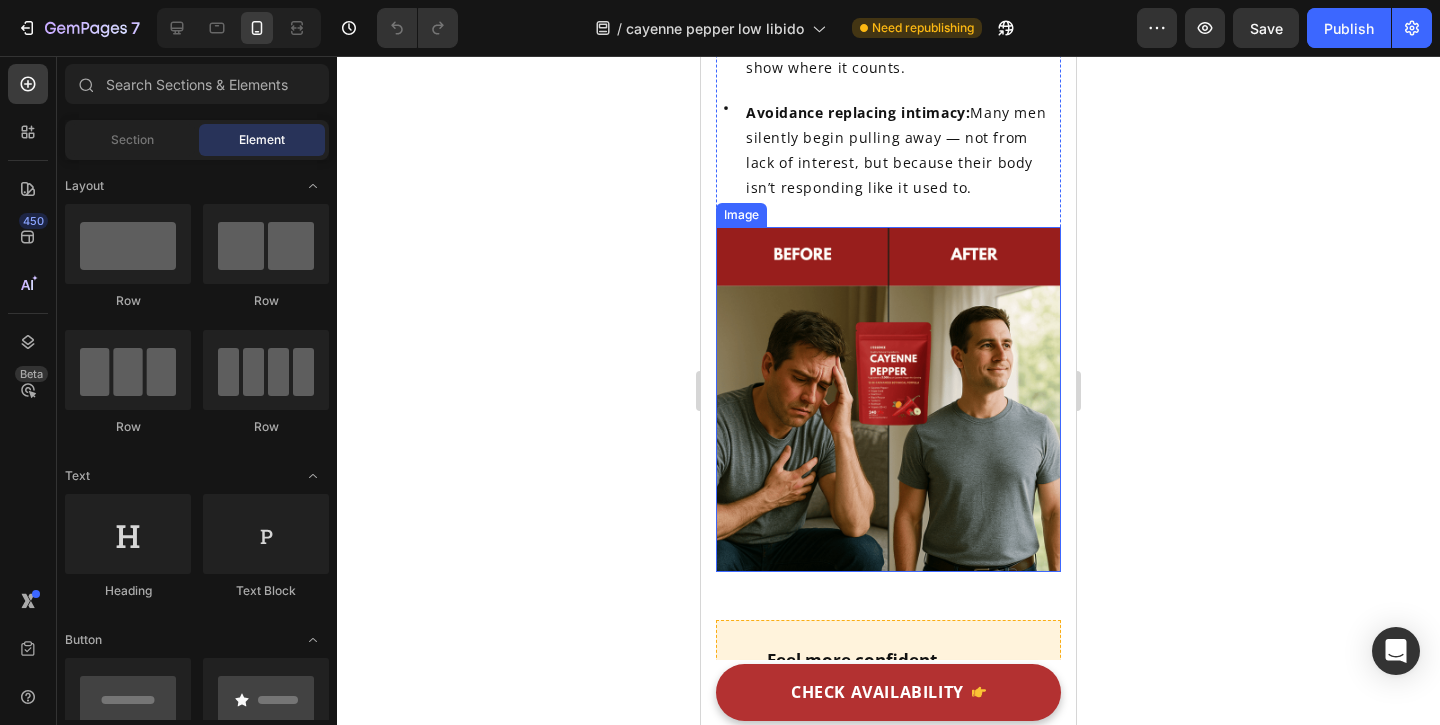 click at bounding box center [888, 399] 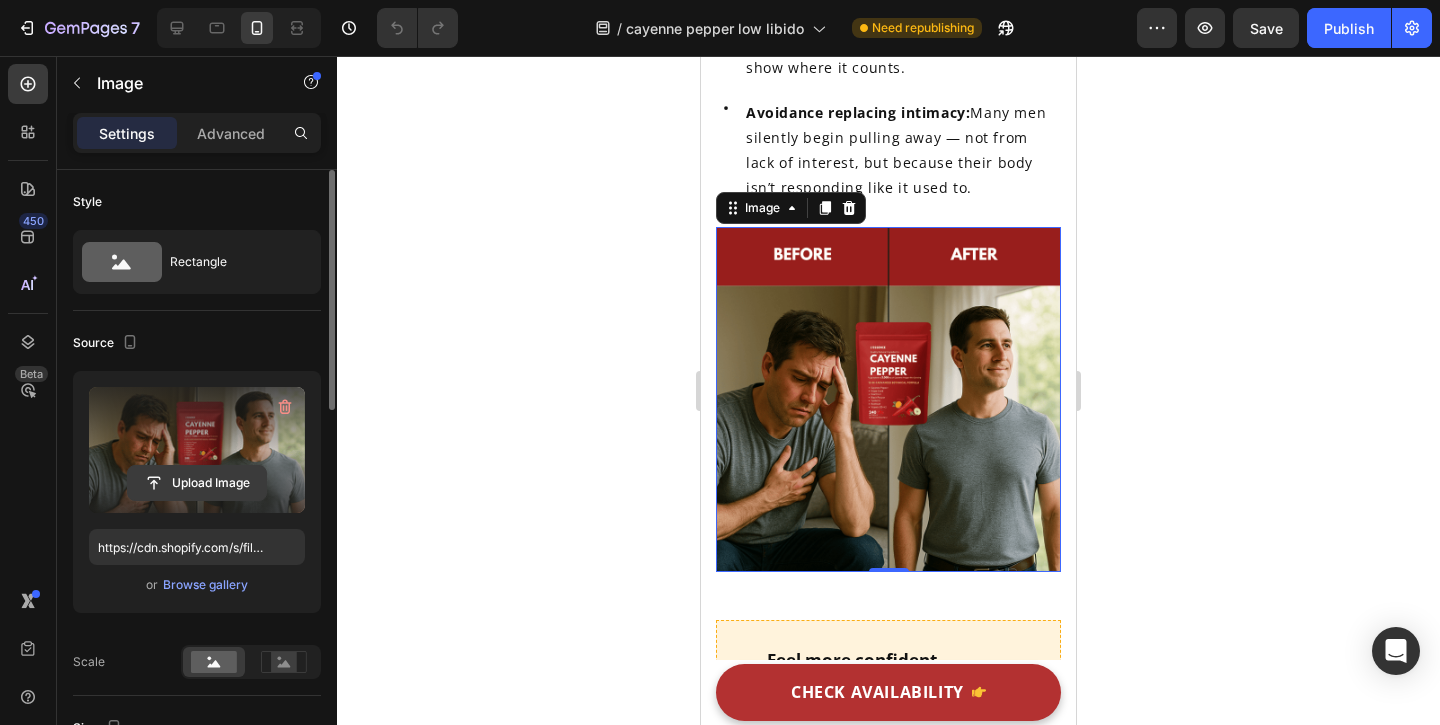 click 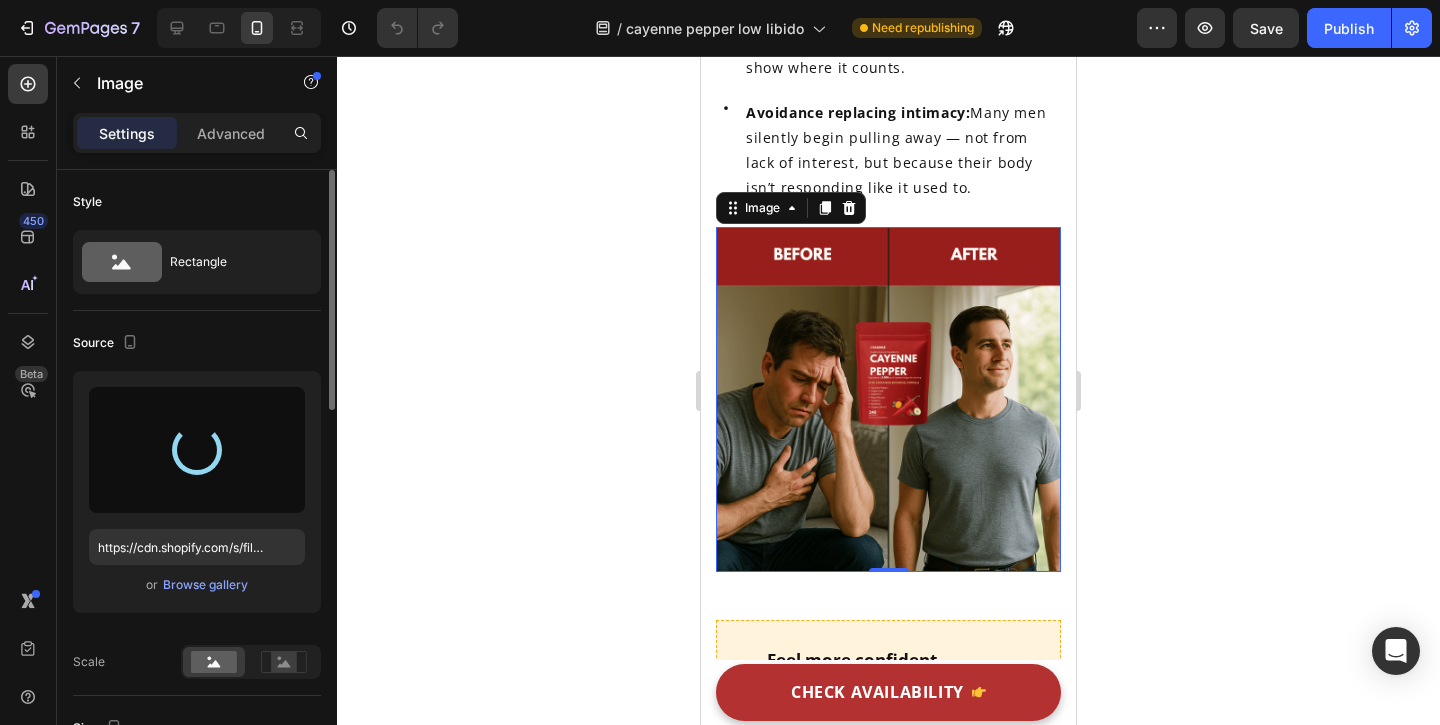 type on "https://cdn.shopify.com/s/files/1/0949/5078/5373/files/gempages_577565506760868368-e4fb0b8b-47a7-4ce4-bc62-a2648152afad.png" 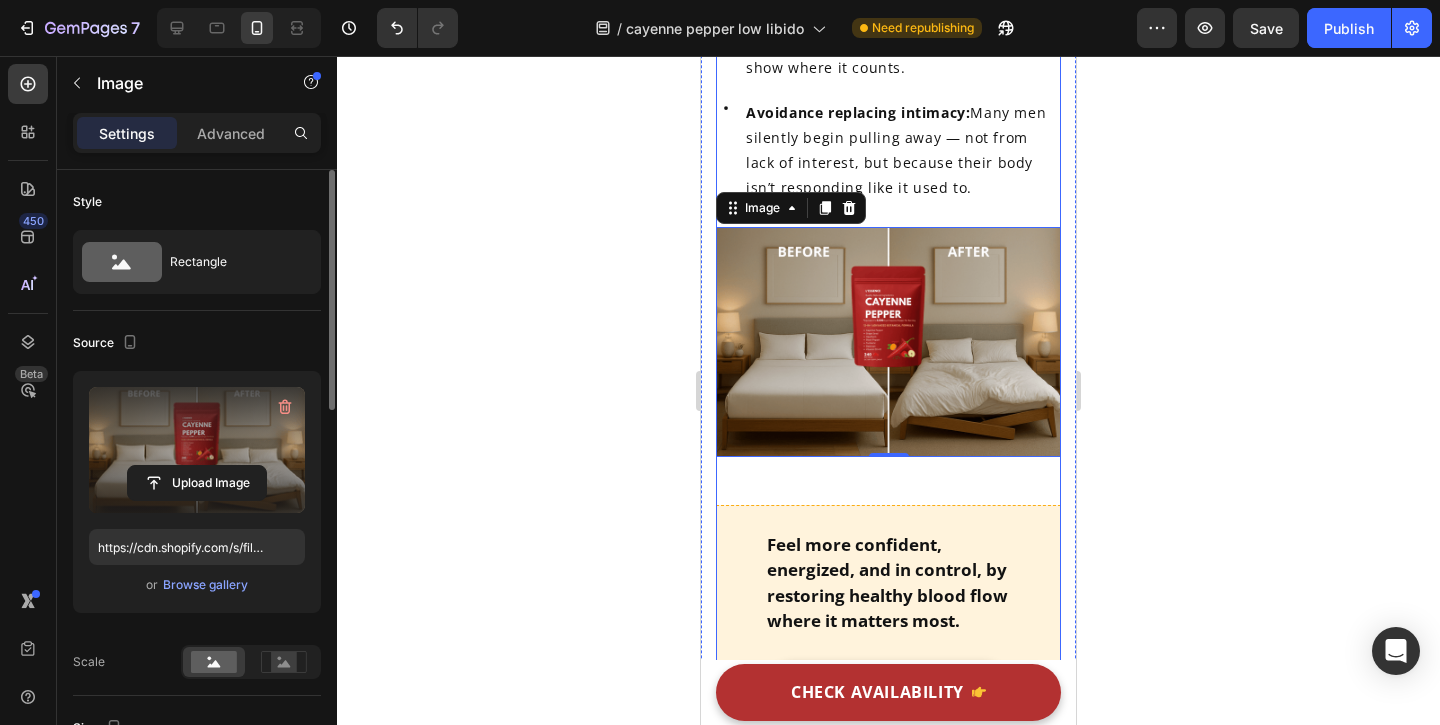 click on "When the Spark Fades, It’s Not Just in Your Head Heading Written by  Dr. Emily Warren    Text block Published on  February 03, 2025 Text block Row Image If your drive, confidence, or performance just hasn’t felt the same, you’re not alone. Thousands of men over 35 experience a gradual decline — not because of aging, but because of  slowed circulation . When blood flow drops, so does everything else — energy, libido, and performance. Luckily, nature has a solution. Text block Why Poor Circulation Might Be Stealing Your Bedroom Confidence, Not Just Causing Fatigue Heading It’s no secret that poor blood flow can leave you feeling sluggish or cold — but many men don’t realize it can also quietly chip away at your sex drive. When circulation slows down, oxygen and nutrients struggle to reach key areas of your body — including the ones responsible for performance and pleasure. Text block
Icon Low energy, even after a full night’s sleep: Text block Row
Icon Row" at bounding box center [888, 1395] 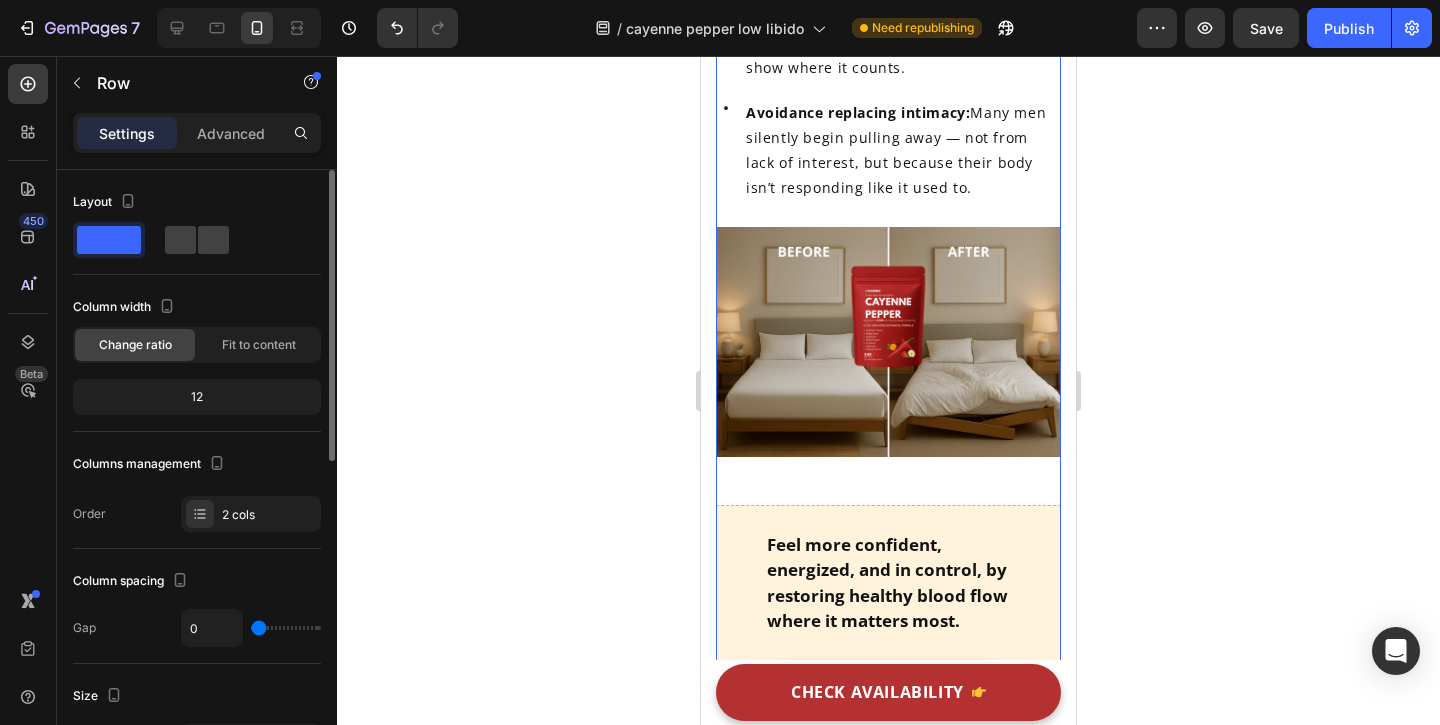click 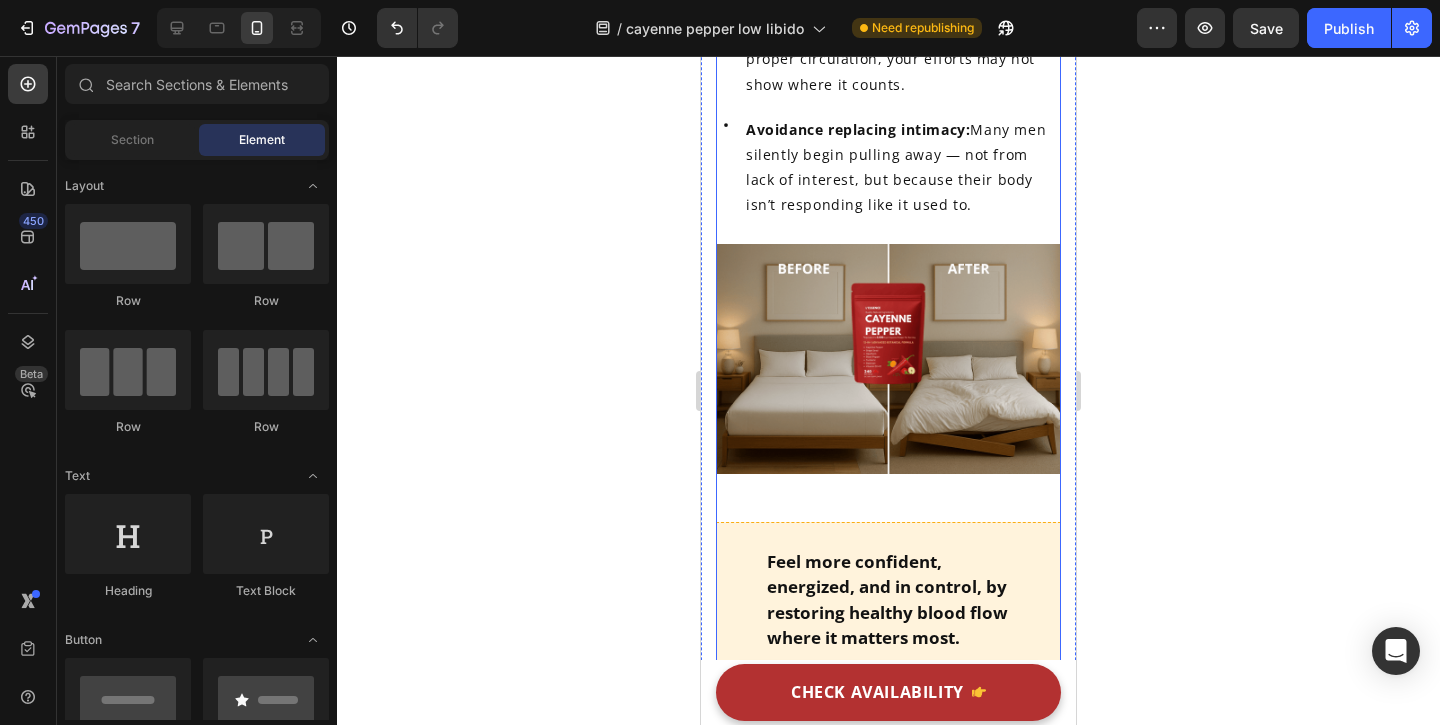 scroll, scrollTop: 1542, scrollLeft: 0, axis: vertical 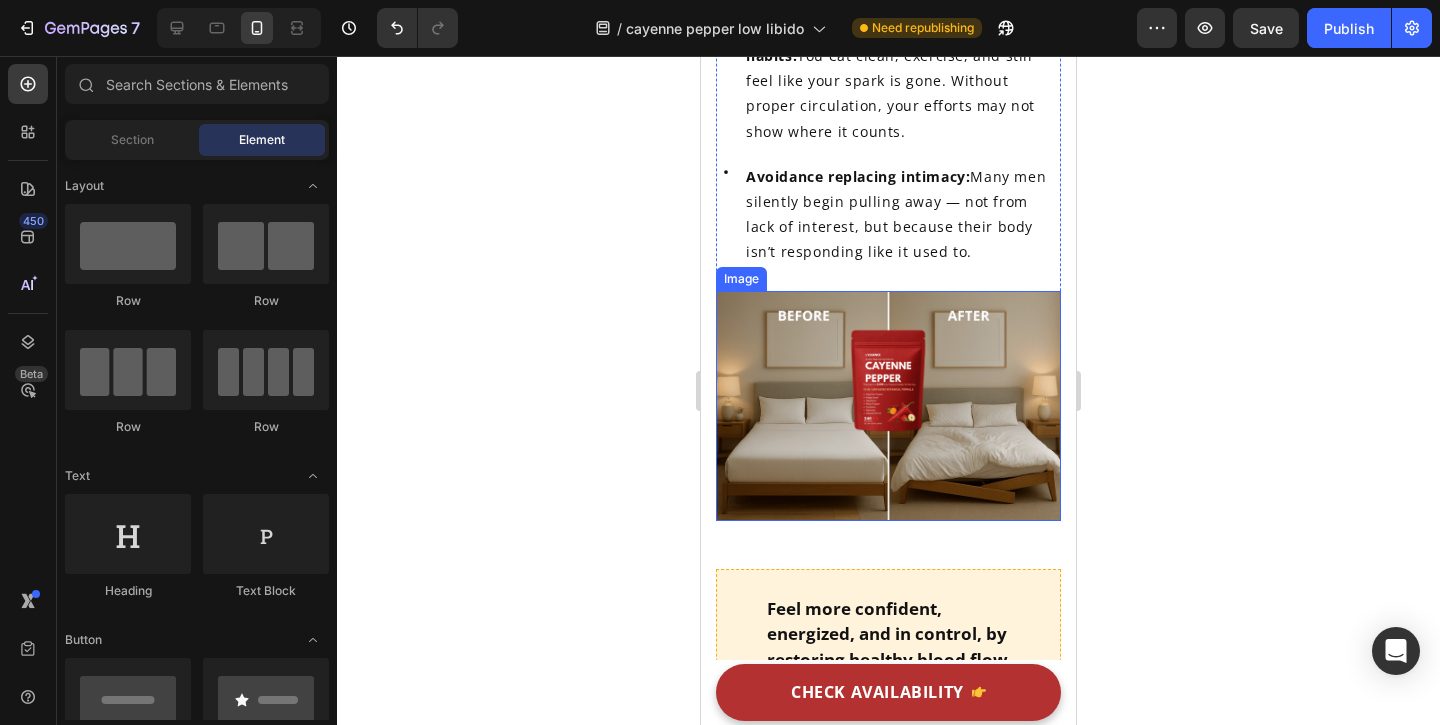 click at bounding box center (888, 406) 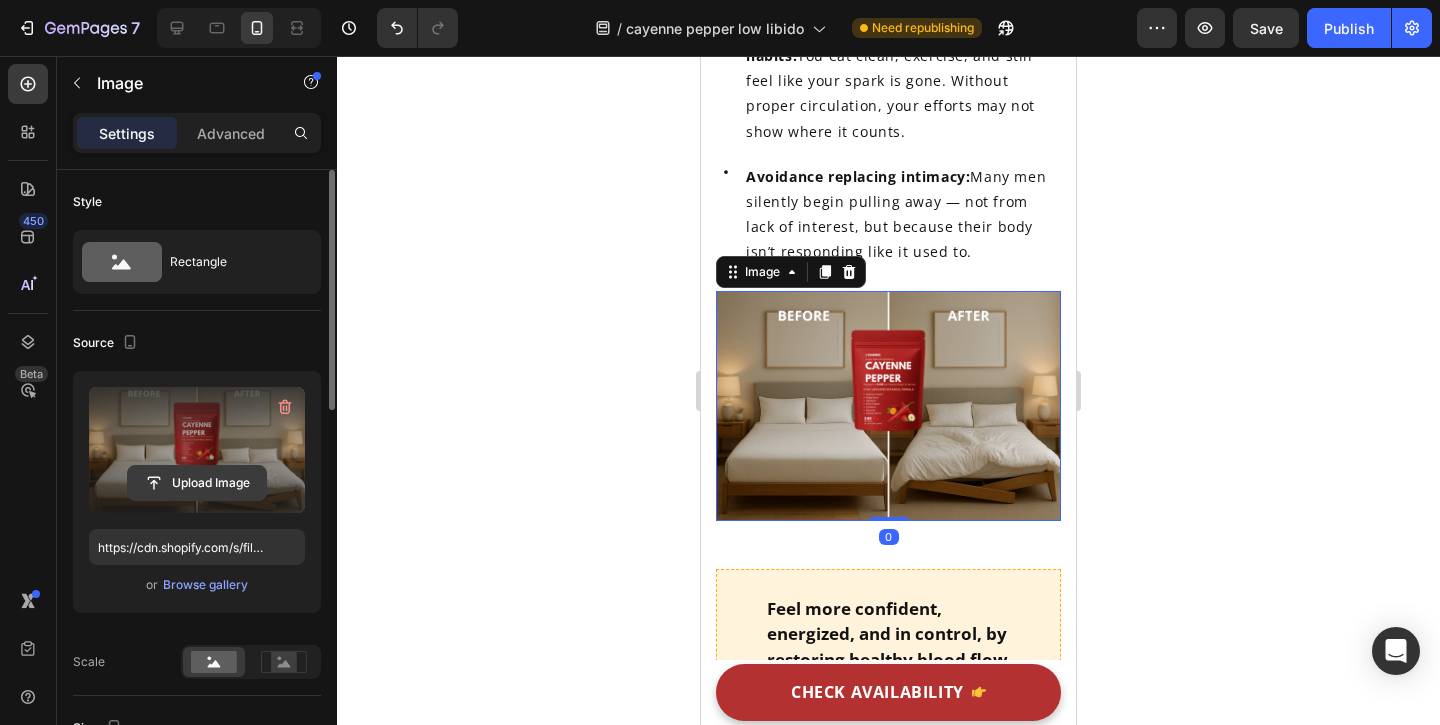 click 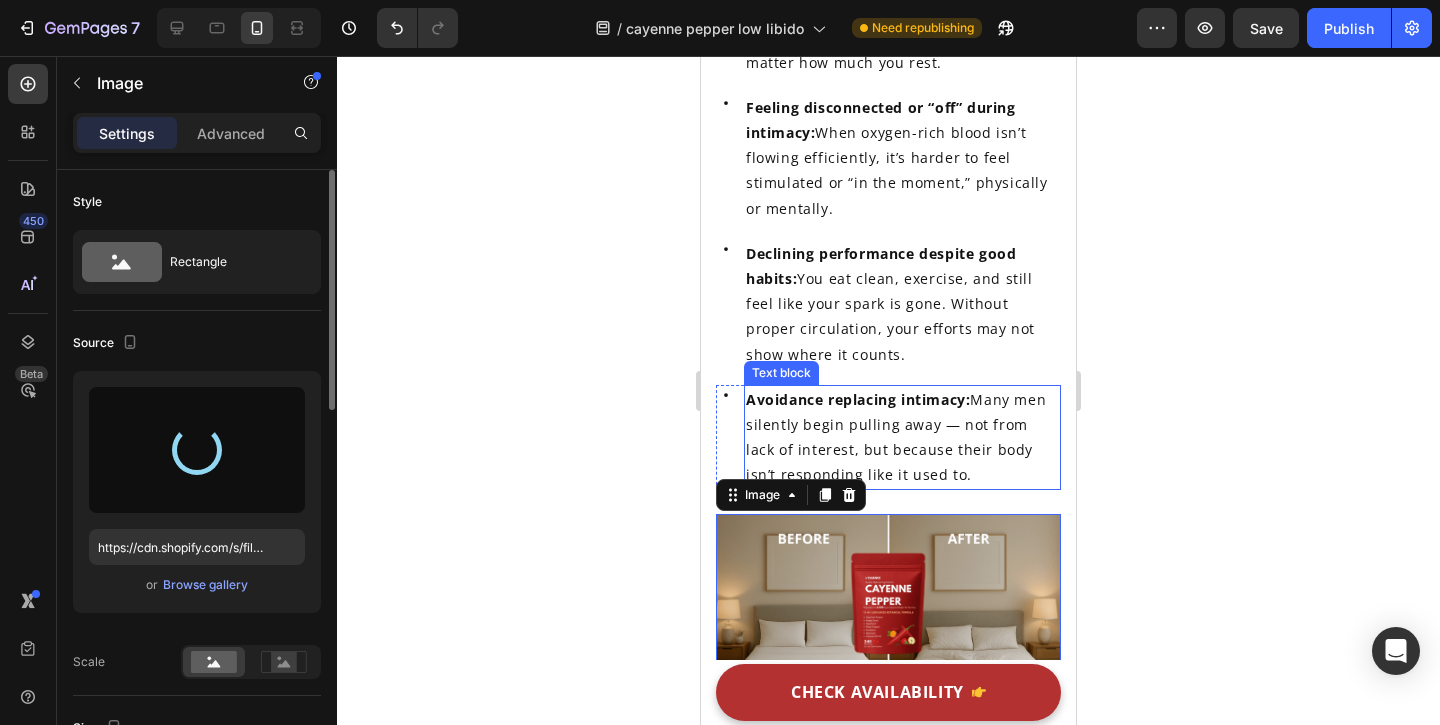 scroll, scrollTop: 1095, scrollLeft: 0, axis: vertical 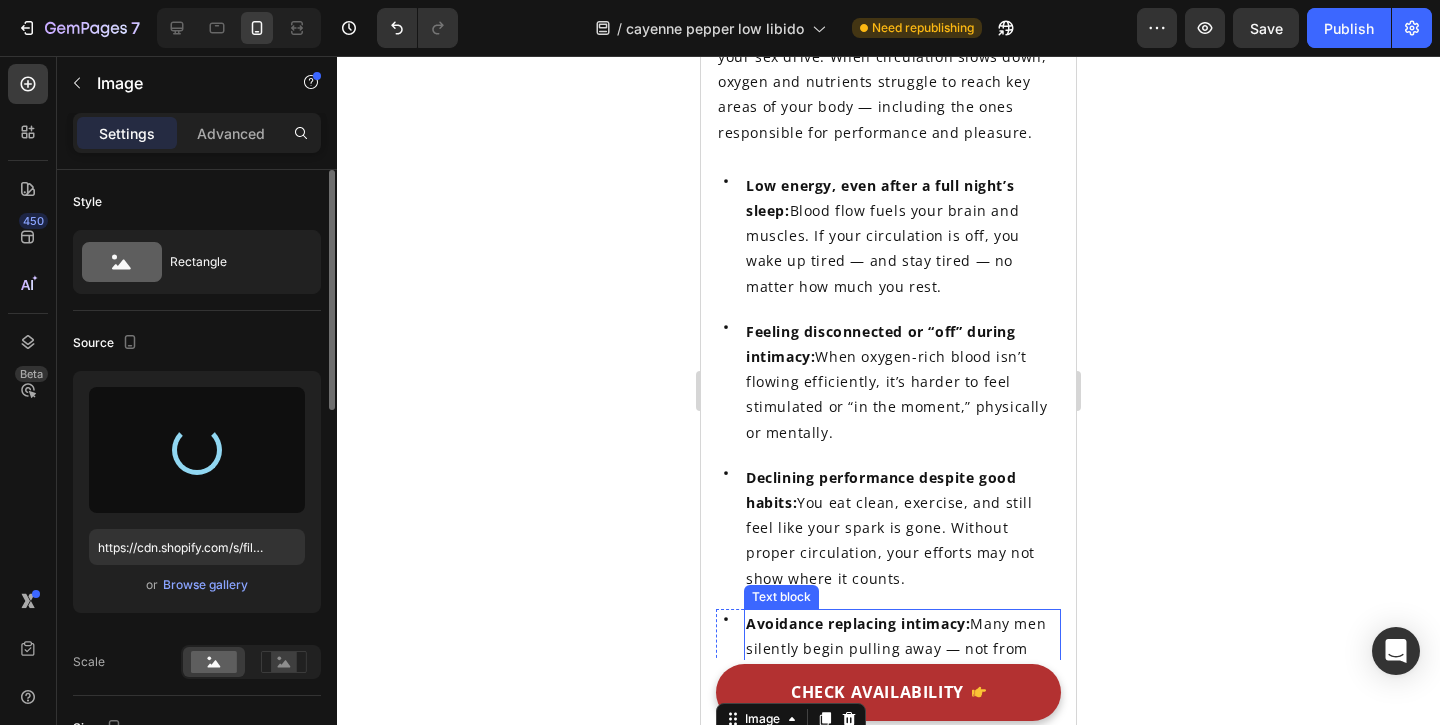 type on "https://cdn.shopify.com/s/files/1/0949/5078/5373/files/gempages_577565506760868368-fe8bd9db-b277-4aef-a458-447c7ef03bd1.png" 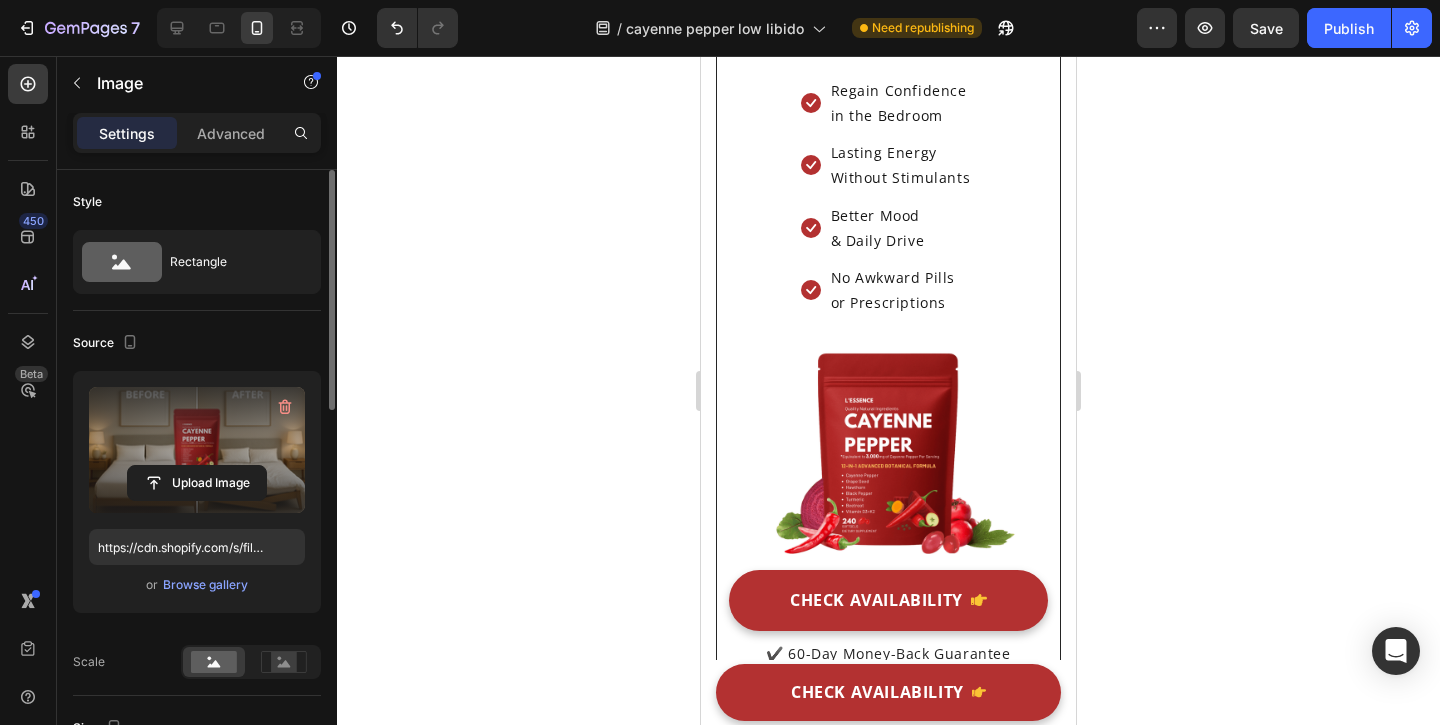 scroll, scrollTop: 12059, scrollLeft: 0, axis: vertical 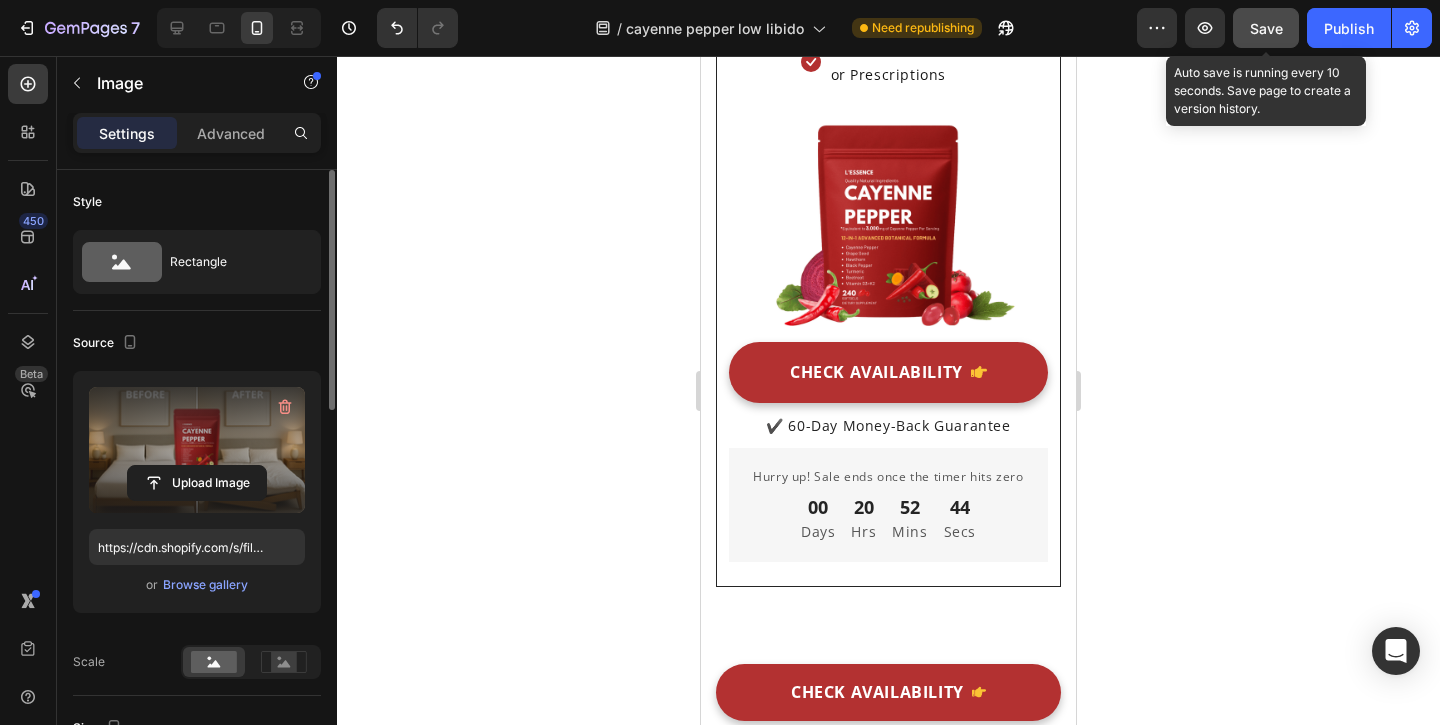 click on "Save" at bounding box center [1266, 28] 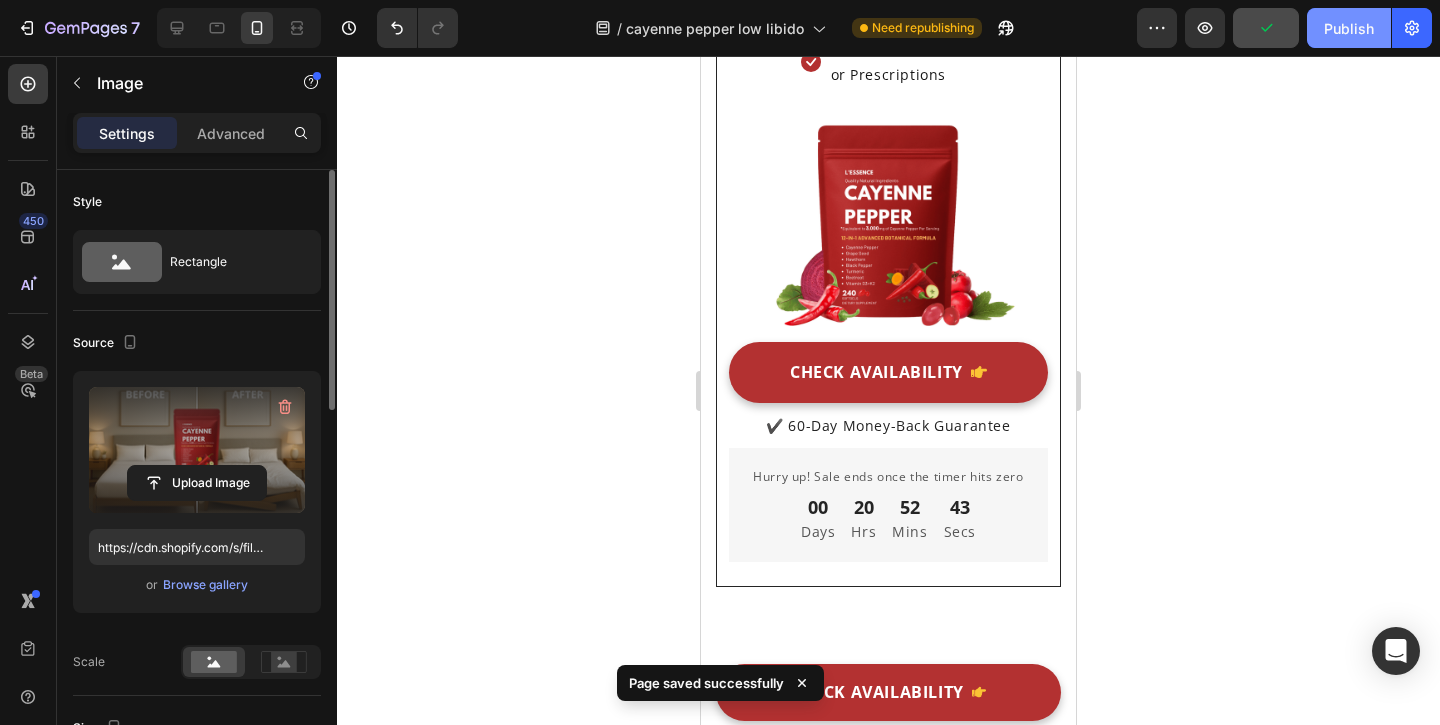 click on "Publish" at bounding box center (1349, 28) 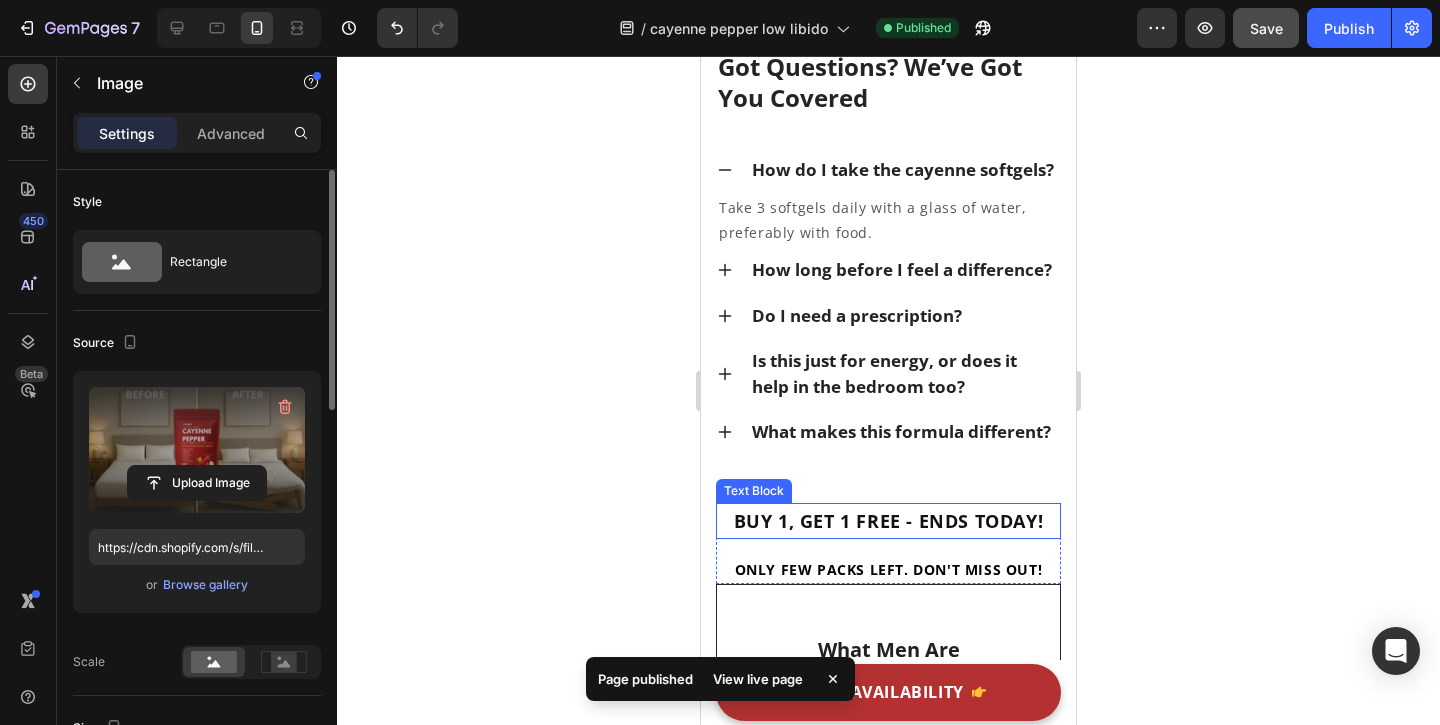 scroll, scrollTop: 10708, scrollLeft: 0, axis: vertical 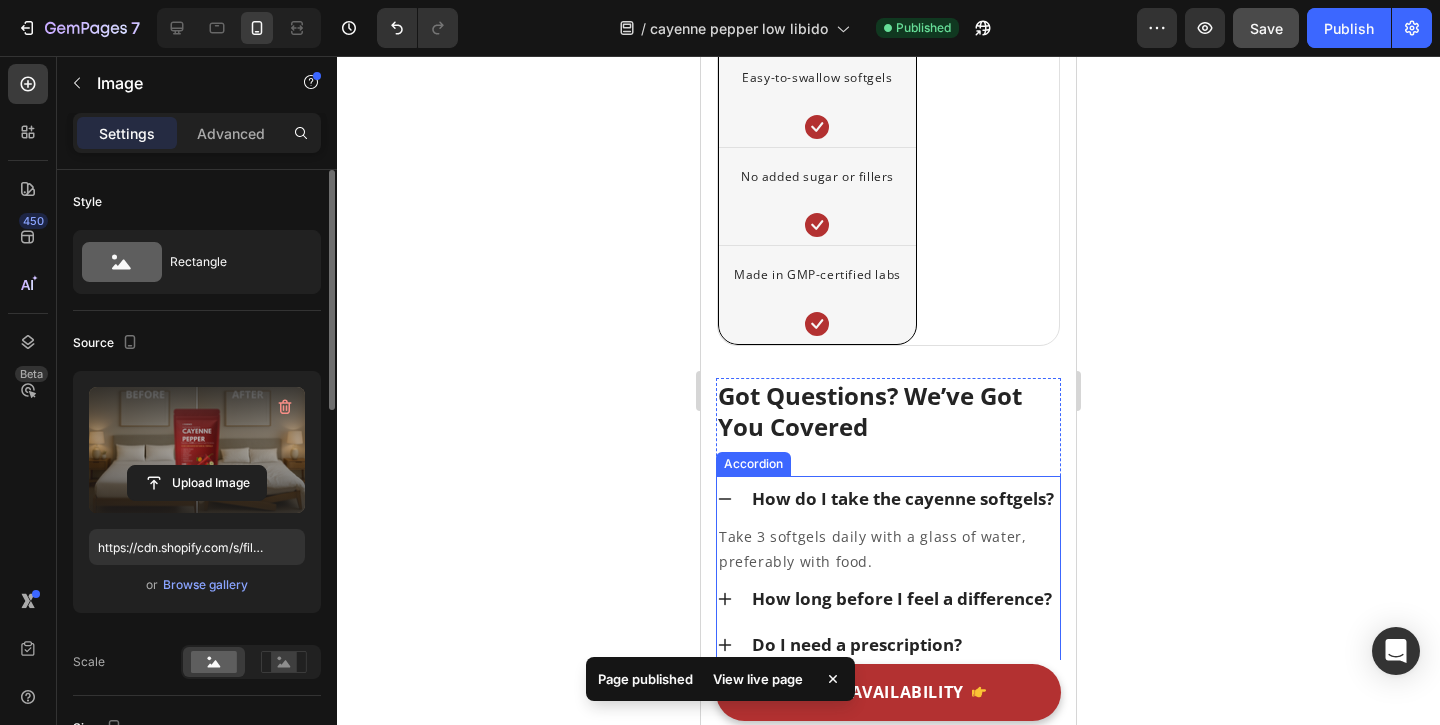 click 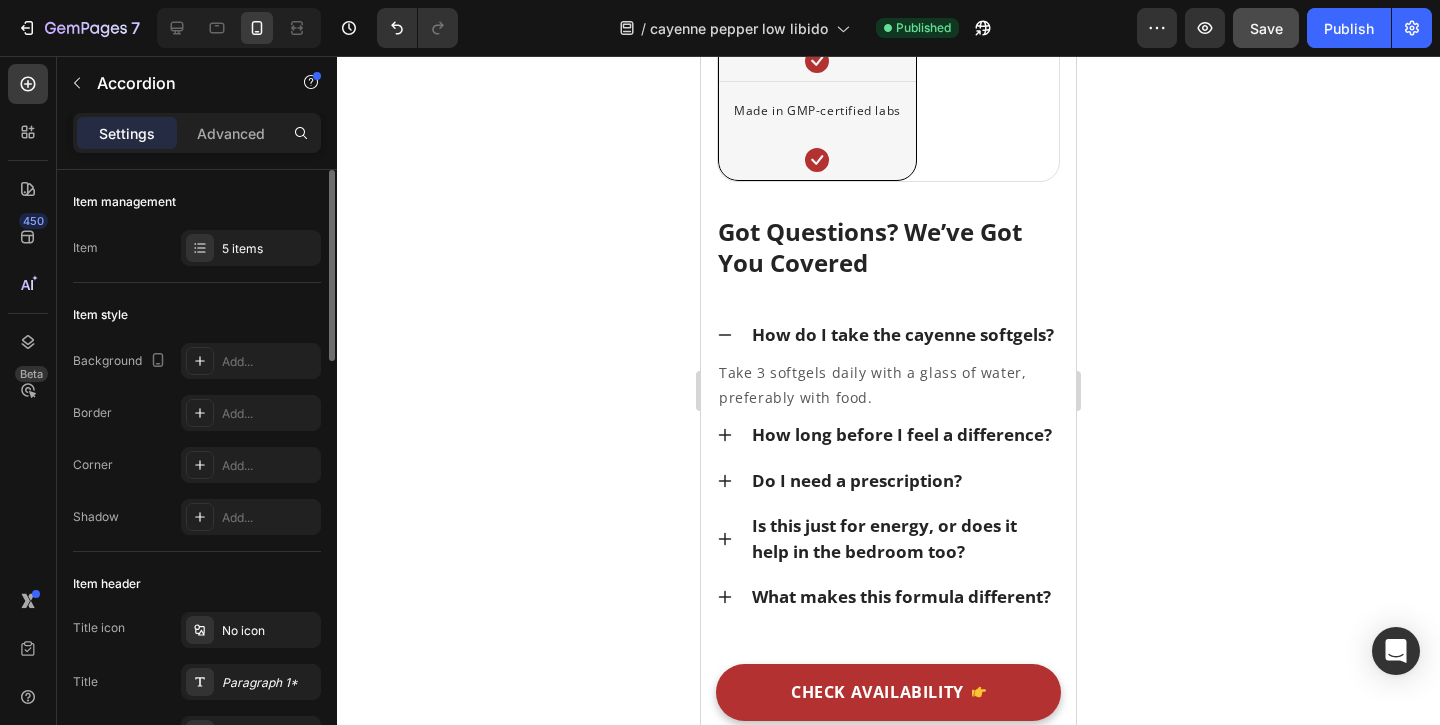 scroll, scrollTop: 8107, scrollLeft: 0, axis: vertical 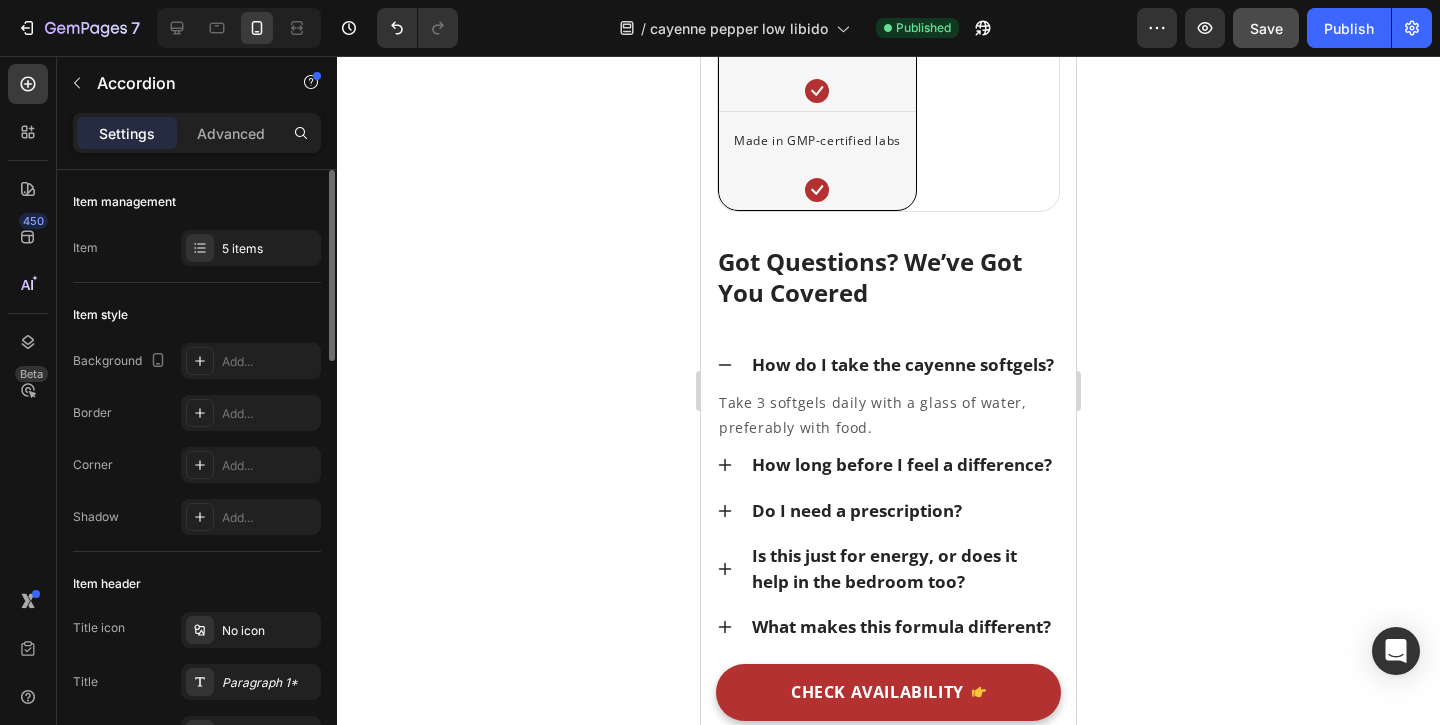 click 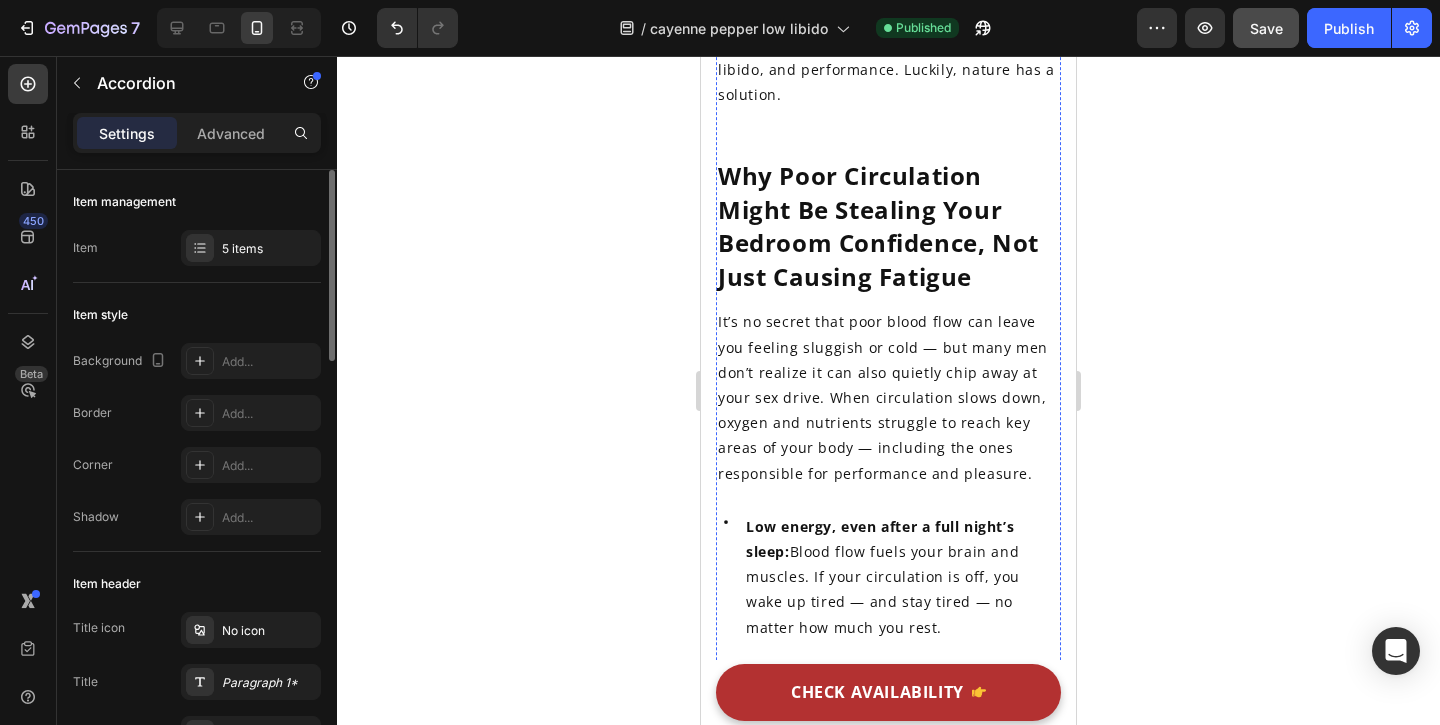scroll, scrollTop: 782, scrollLeft: 0, axis: vertical 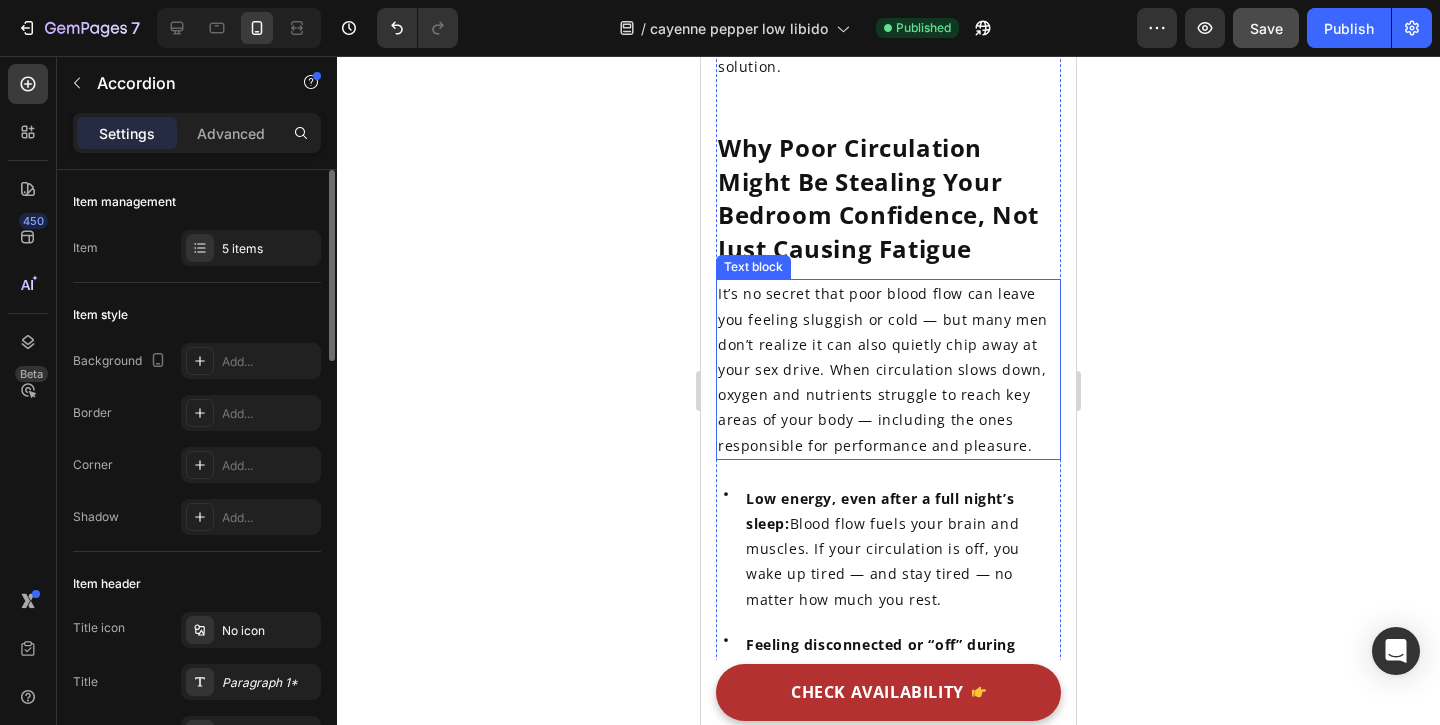 click on "It’s no secret that poor blood flow can leave you feeling sluggish or cold — but many men don’t realize it can also quietly chip away at your sex drive. When circulation slows down, oxygen and nutrients struggle to reach key areas of your body — including the ones responsible for performance and pleasure." at bounding box center (888, 369) 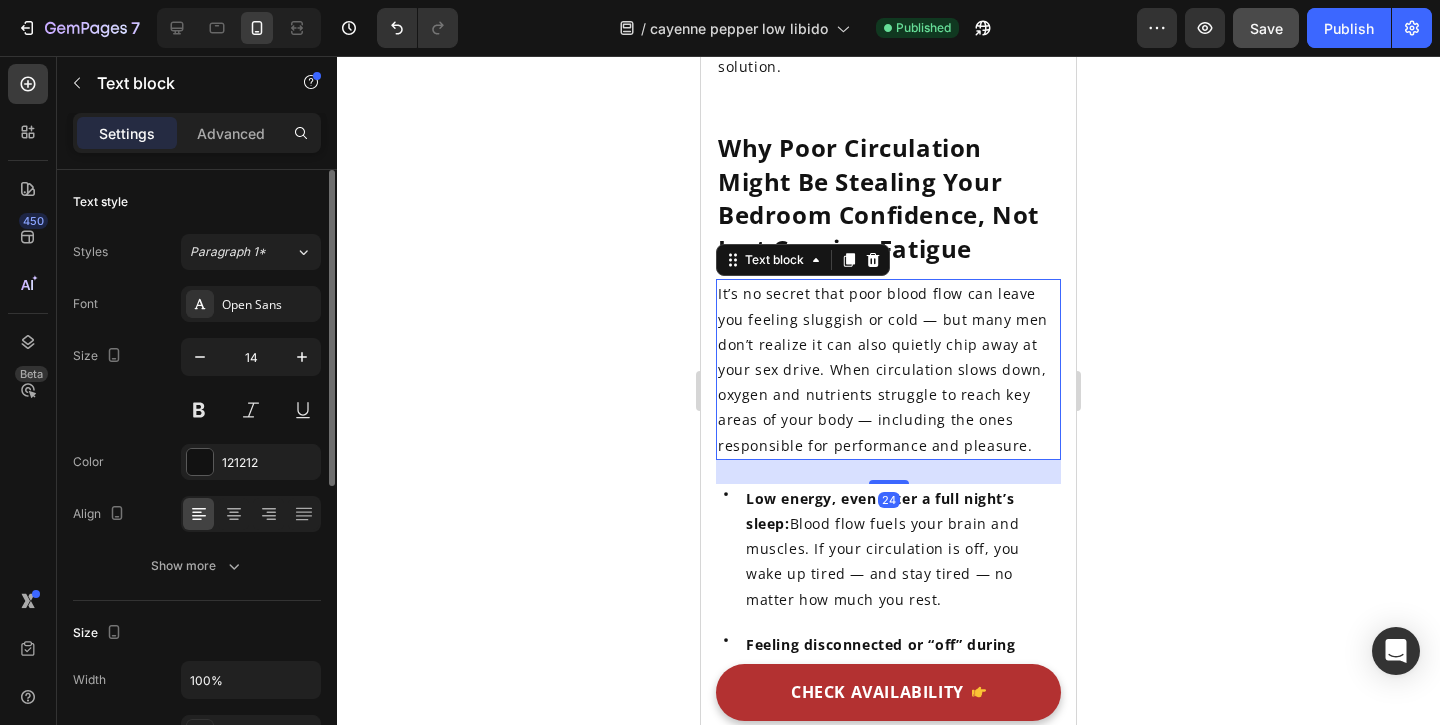 click on "It’s no secret that poor blood flow can leave you feeling sluggish or cold — but many men don’t realize it can also quietly chip away at your sex drive. When circulation slows down, oxygen and nutrients struggle to reach key areas of your body — including the ones responsible for performance and pleasure." at bounding box center (888, 369) 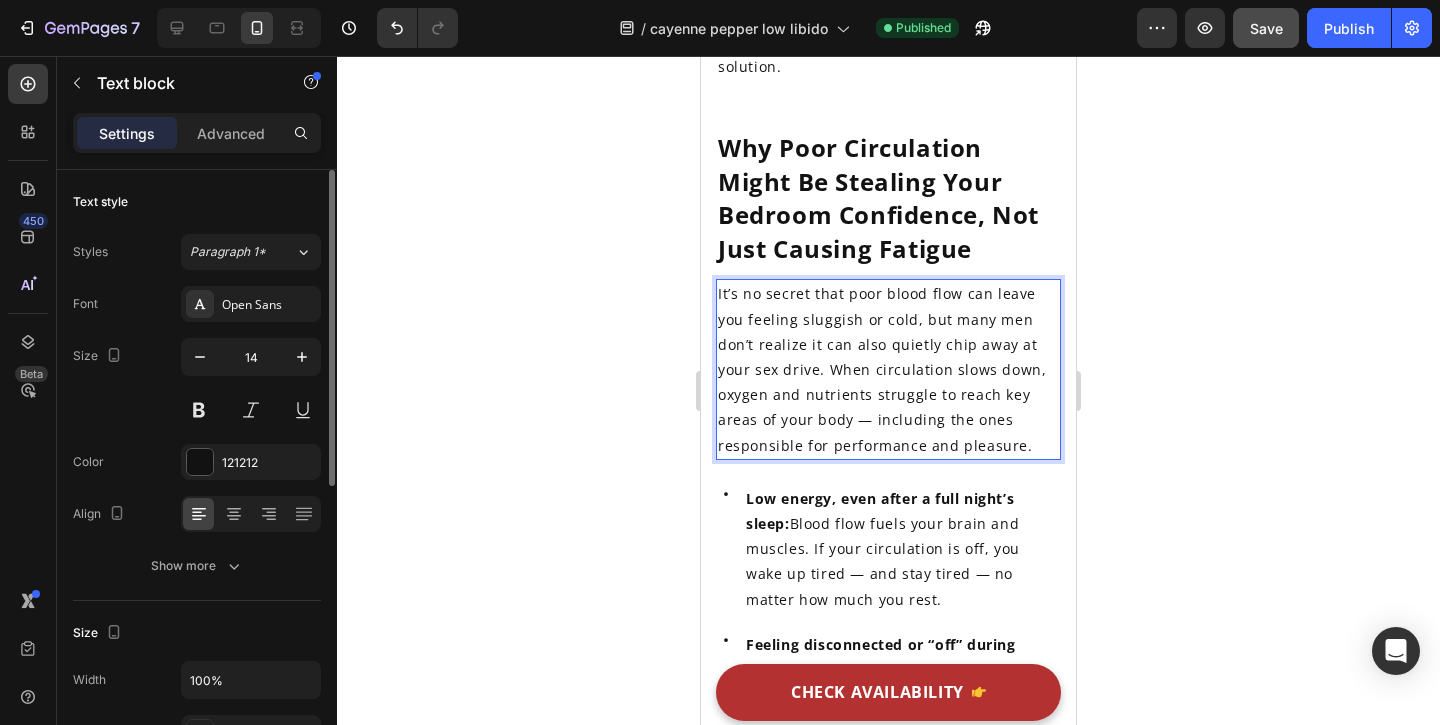 click on "It’s no secret that poor blood flow can leave you feeling sluggish or cold, but many men don’t realize it can also quietly chip away at your sex drive. When circulation slows down, oxygen and nutrients struggle to reach key areas of your body — including the ones responsible for performance and pleasure." at bounding box center [888, 369] 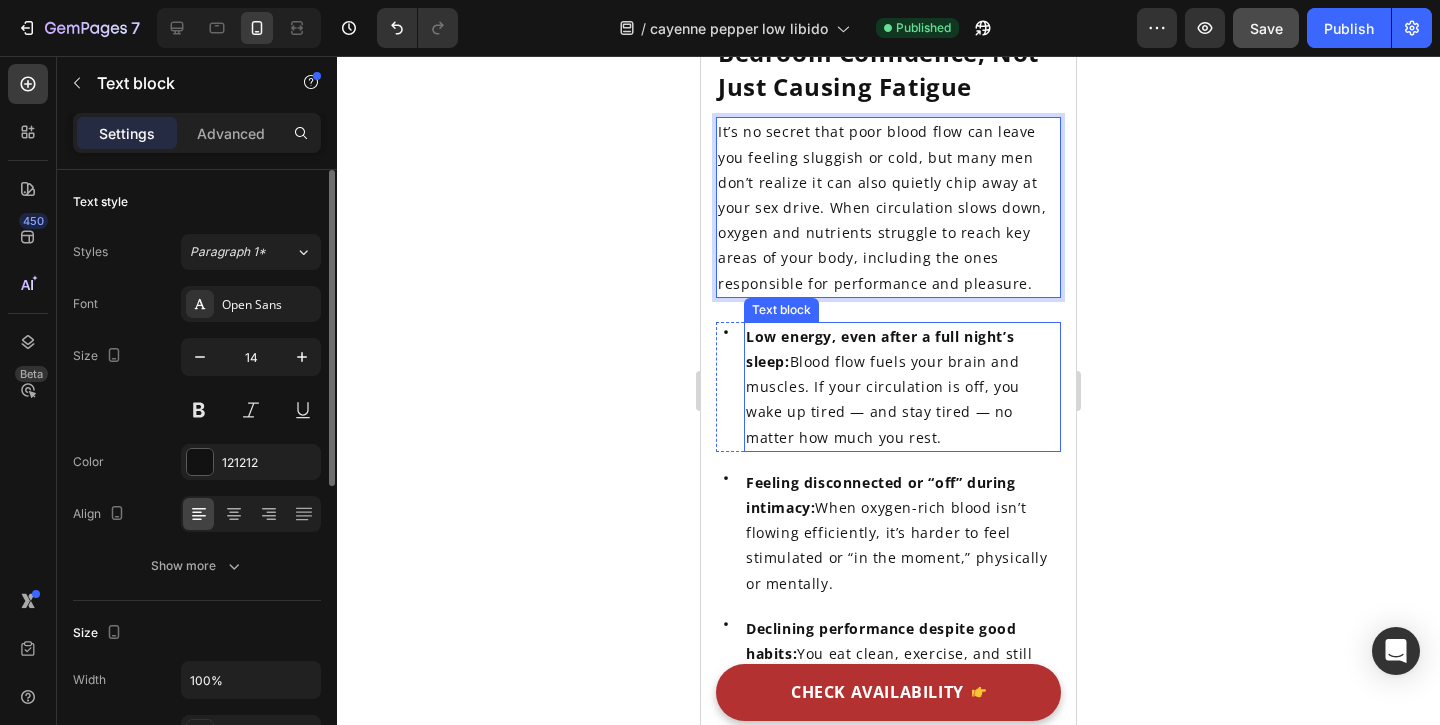 scroll, scrollTop: 989, scrollLeft: 0, axis: vertical 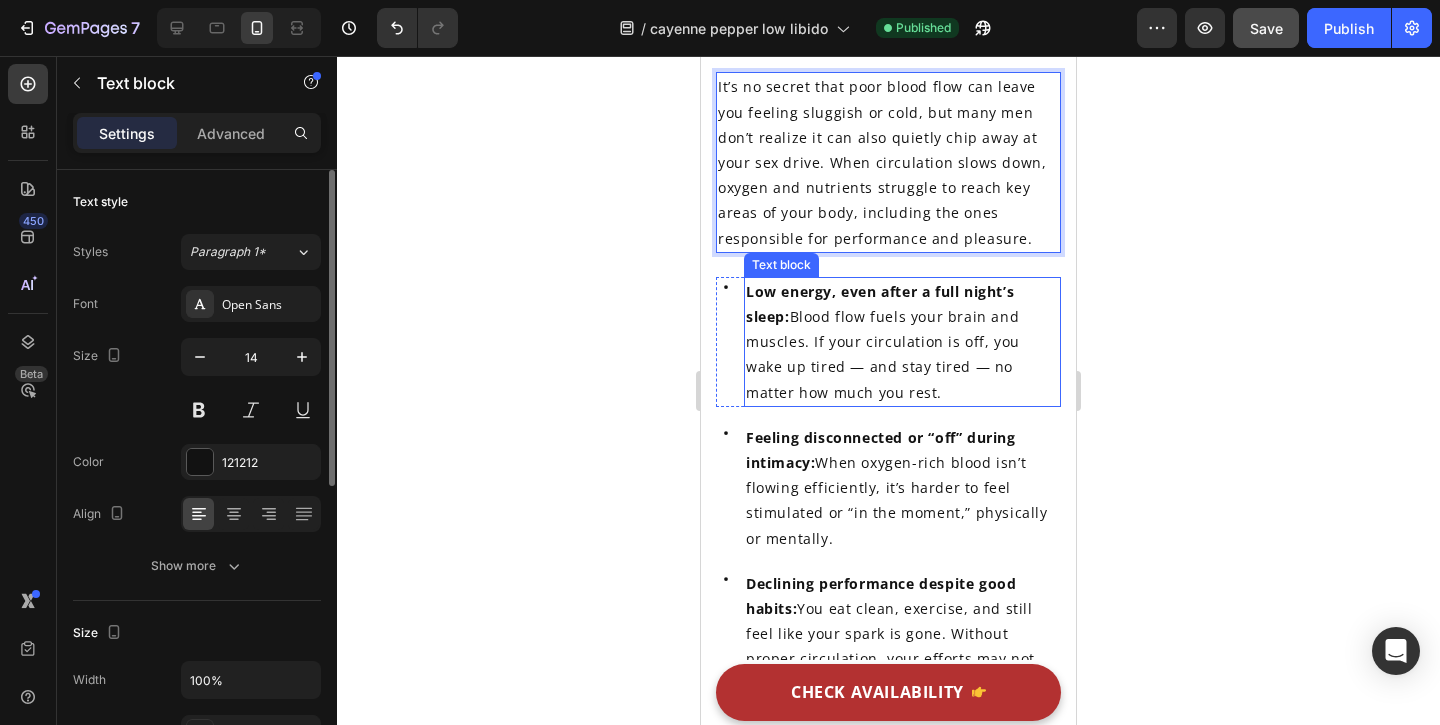 click on "Low energy, even after a full night’s sleep:  Blood flow fuels your brain and muscles. If your circulation is off, you wake up tired — and stay tired — no matter how much you rest." at bounding box center [902, 342] 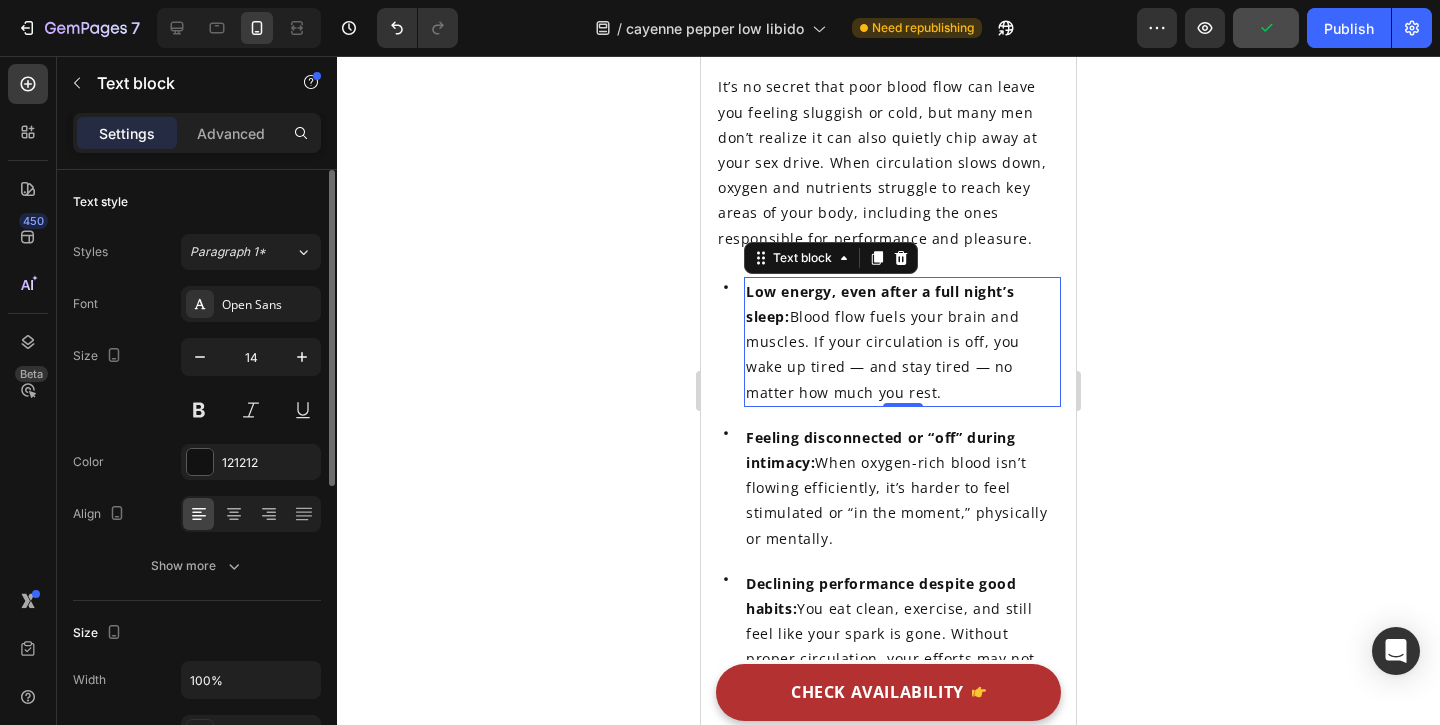 click 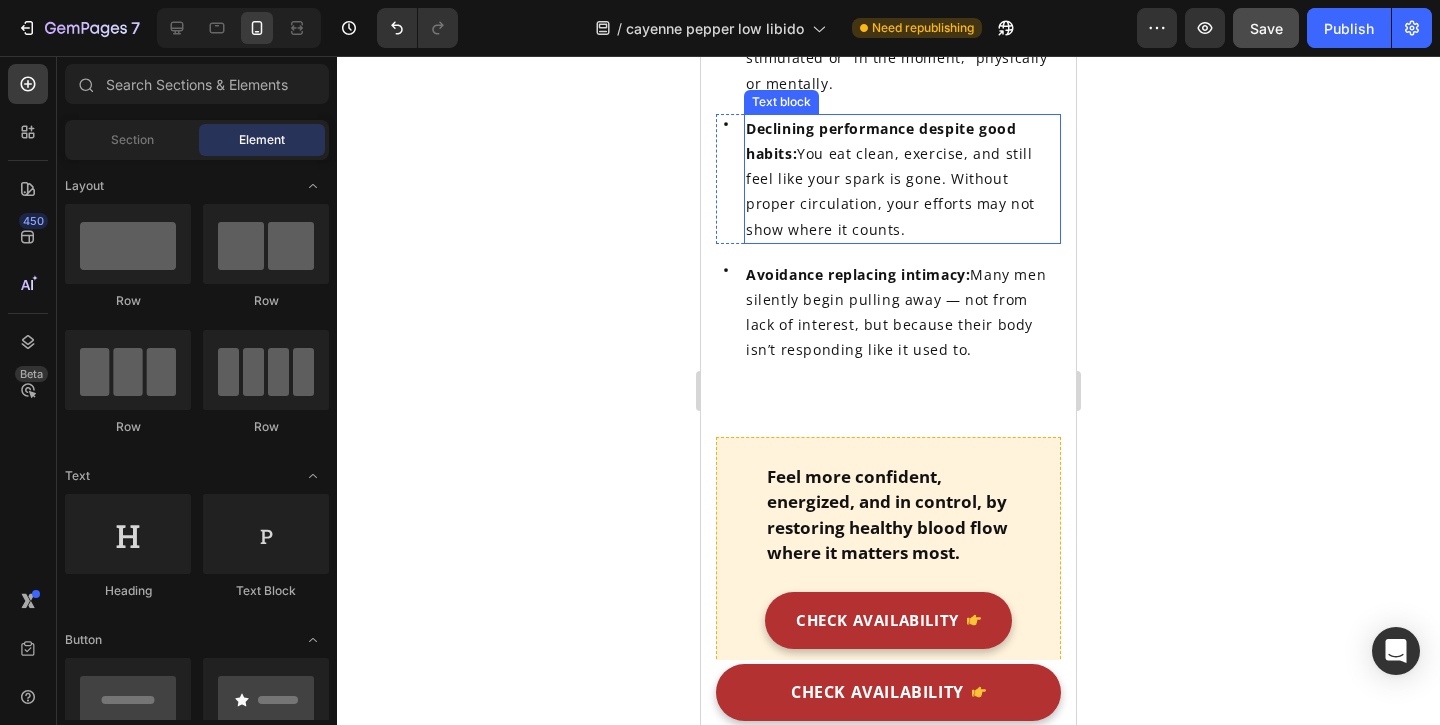 scroll, scrollTop: 1405, scrollLeft: 0, axis: vertical 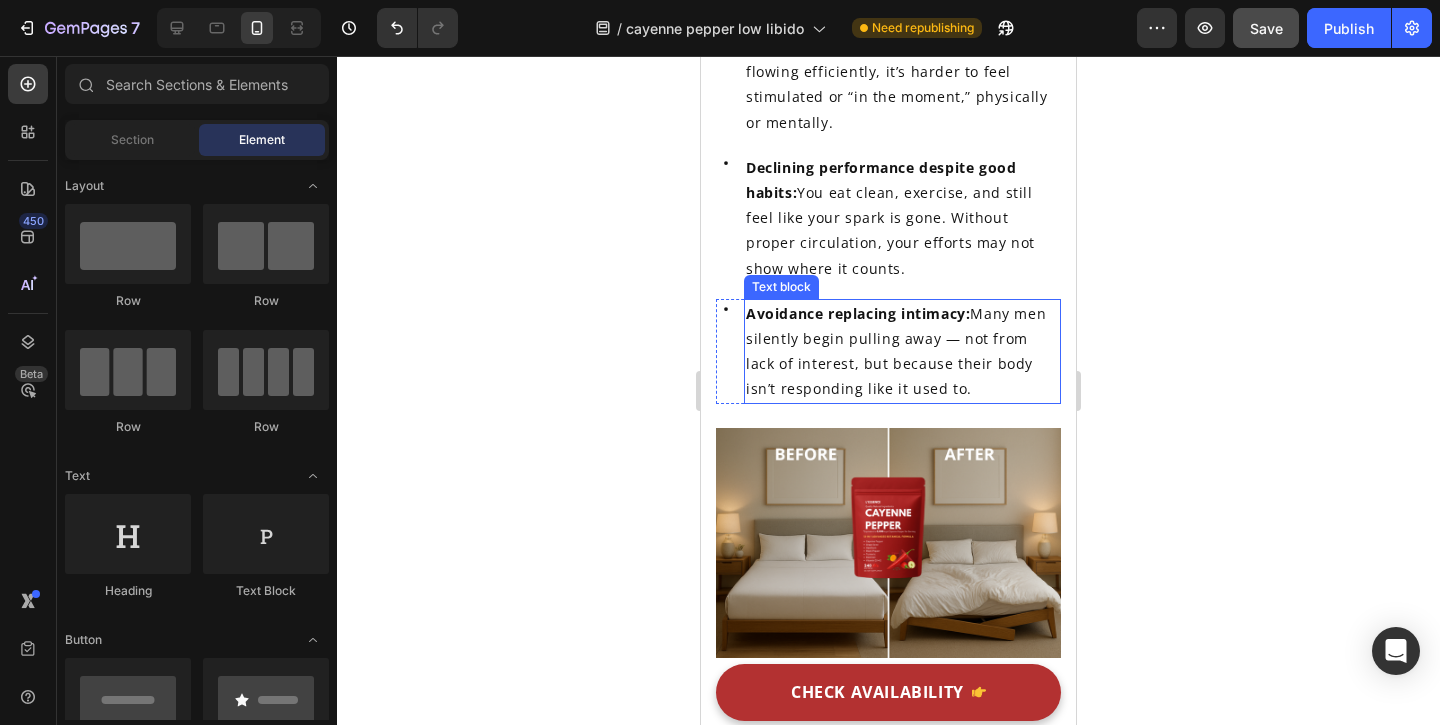 click on "Avoidance replacing intimacy:  Many men silently begin pulling away — not from lack of interest, but because their body isn’t responding like it used to." at bounding box center (902, 351) 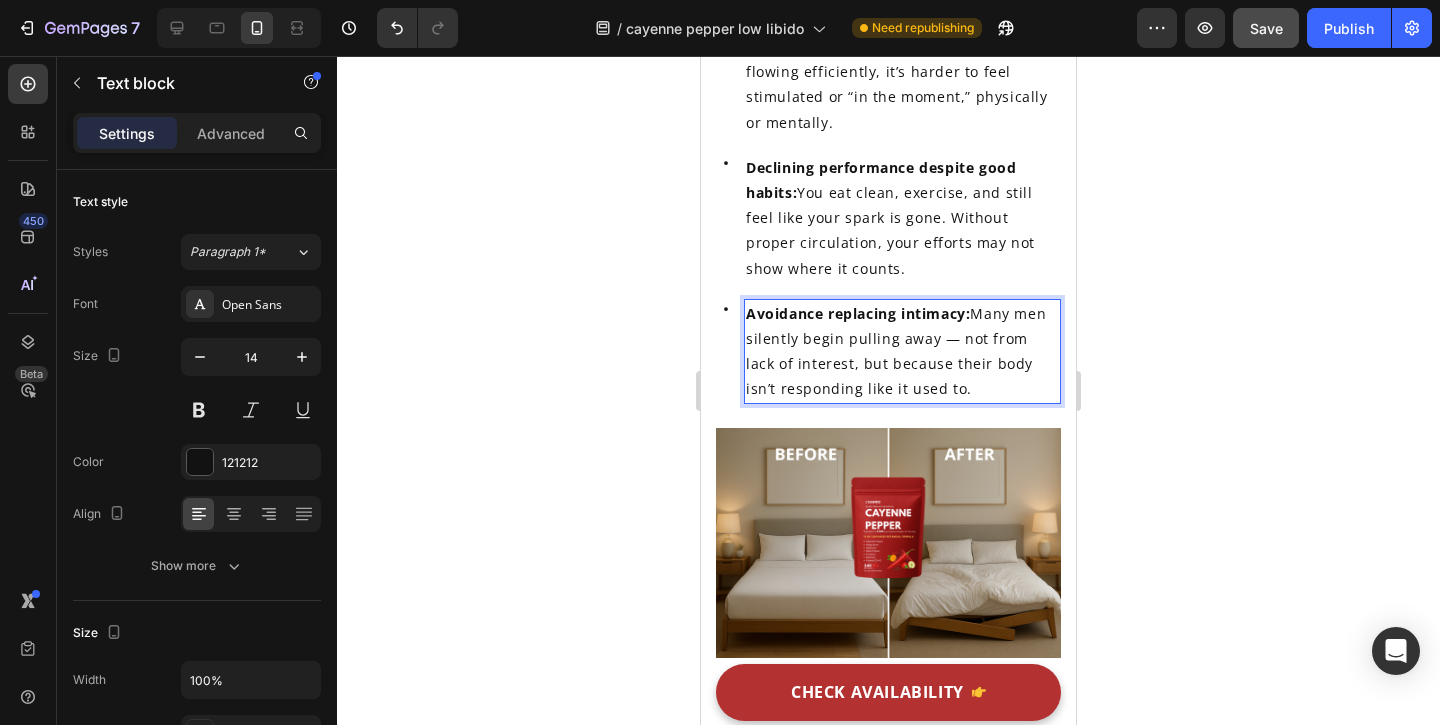 click on "Avoidance replacing intimacy:  Many men silently begin pulling away — not from lack of interest, but because their body isn’t responding like it used to." at bounding box center (902, 351) 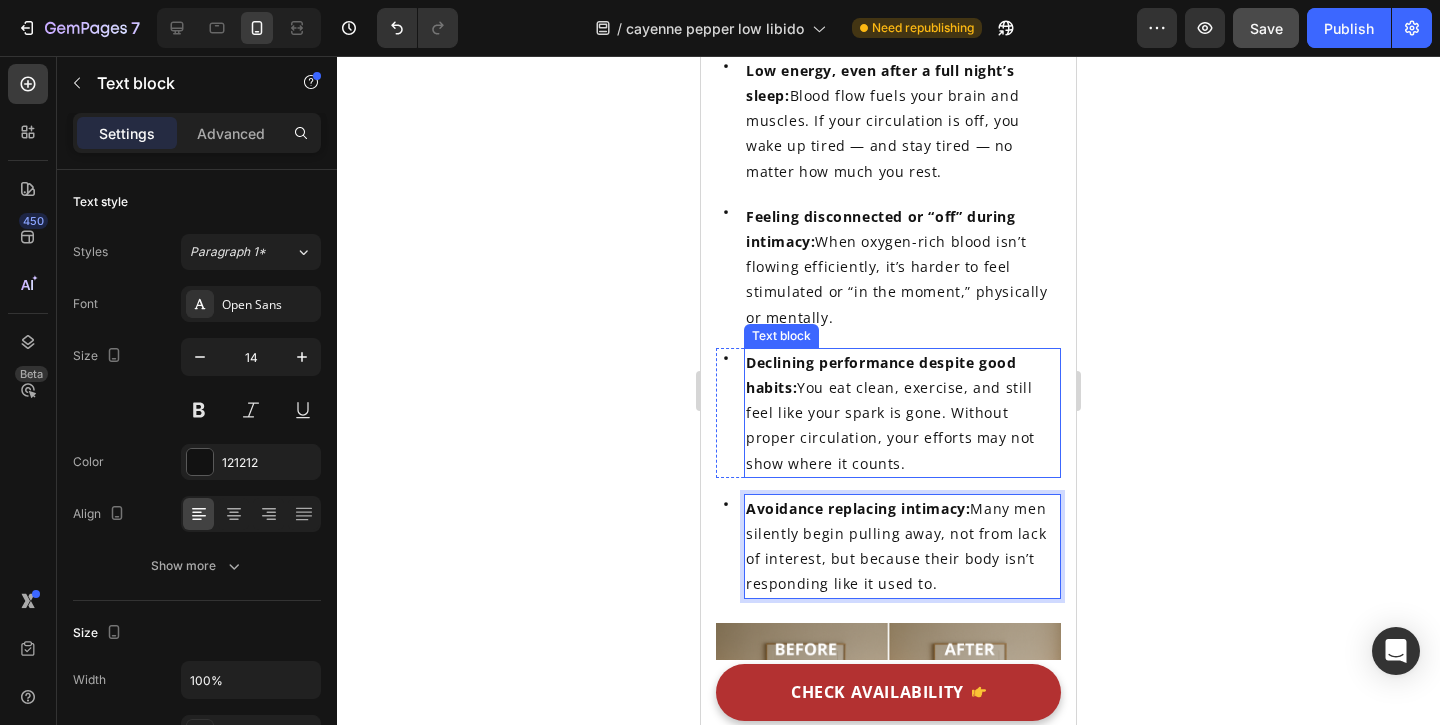 scroll, scrollTop: 1137, scrollLeft: 0, axis: vertical 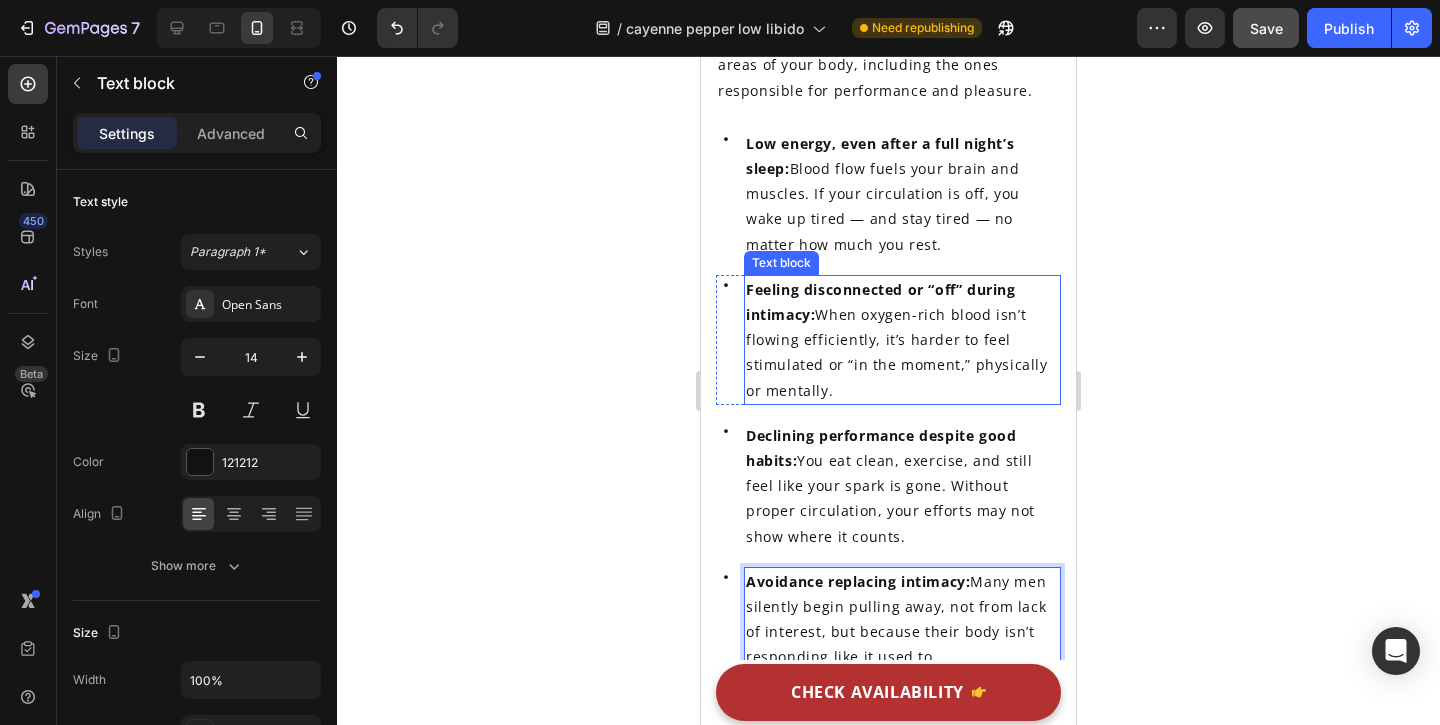 click on "Feeling disconnected or “off” during intimacy:  When oxygen-rich blood isn’t flowing efficiently, it’s harder to feel stimulated or “in the moment,” physically or mentally." at bounding box center [902, 340] 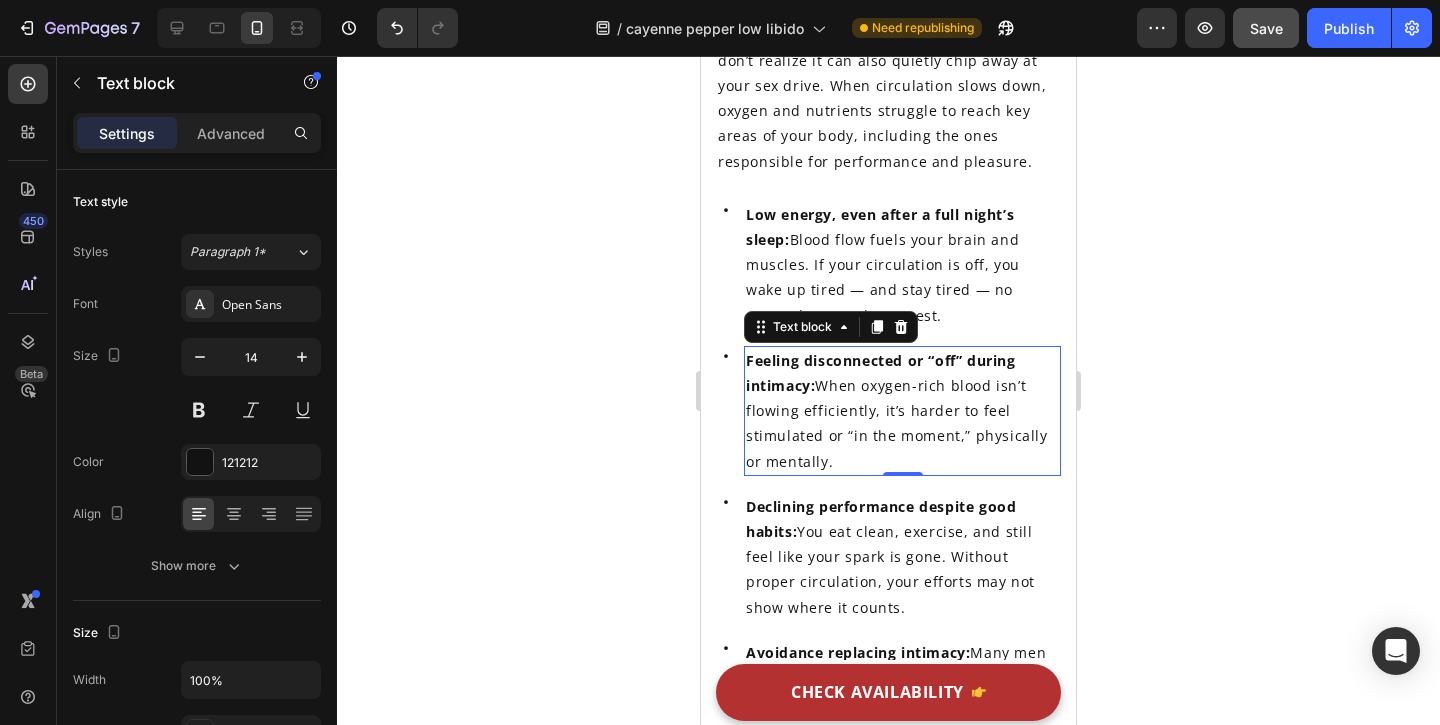 scroll, scrollTop: 979, scrollLeft: 0, axis: vertical 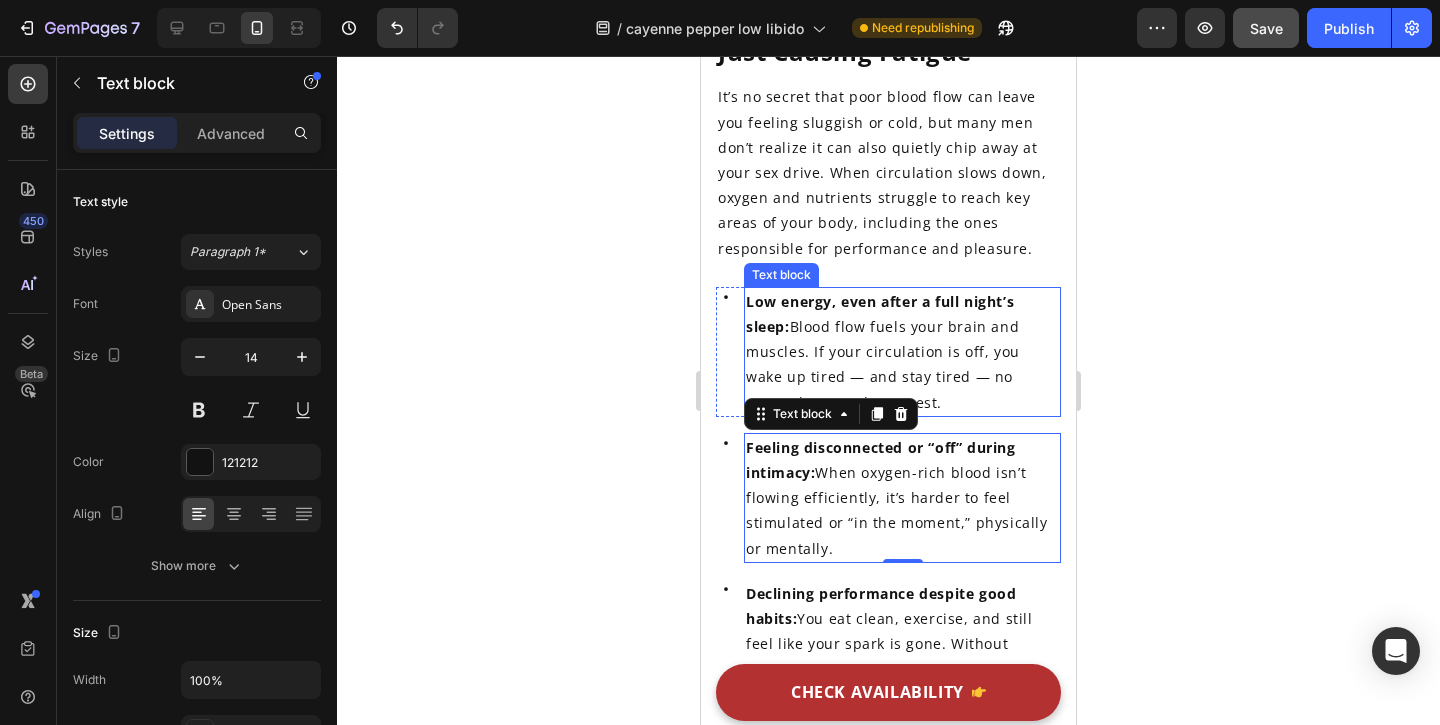 click on "Low energy, even after a full night’s sleep:  Blood flow fuels your brain and muscles. If your circulation is off, you wake up tired — and stay tired — no matter how much you rest." at bounding box center (902, 352) 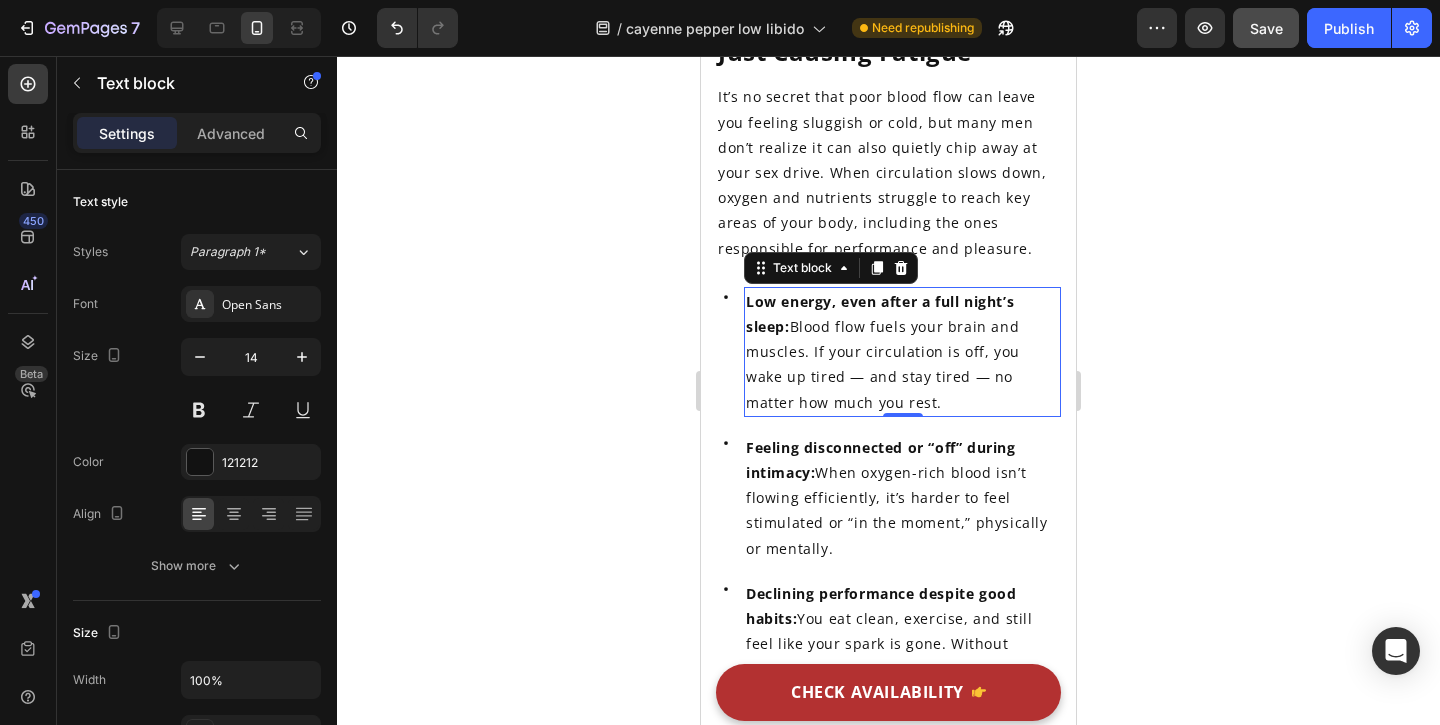 click on "Low energy, even after a full night’s sleep:  Blood flow fuels your brain and muscles. If your circulation is off, you wake up tired — and stay tired — no matter how much you rest." at bounding box center (902, 352) 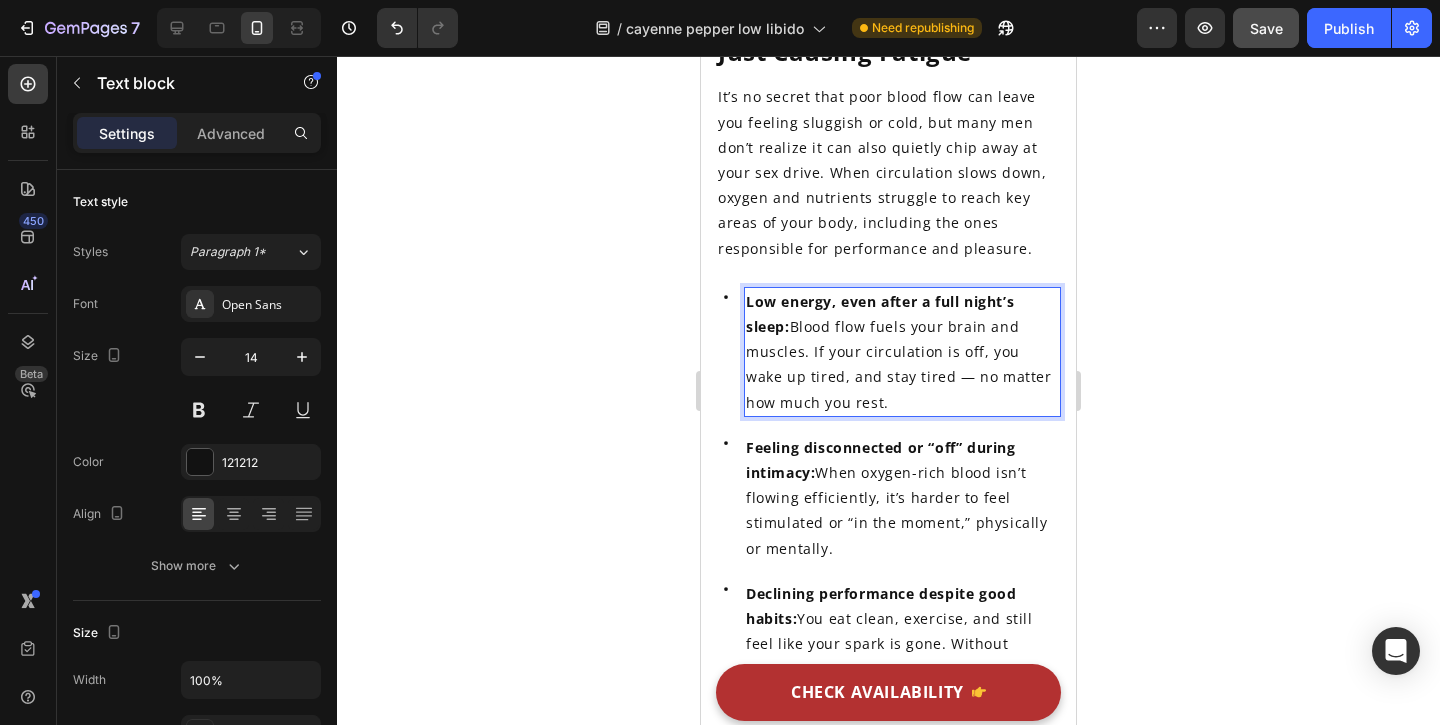 click on "Low energy, even after a full night’s sleep:  Blood flow fuels your brain and muscles. If your circulation is off, you wake up tired, and stay tired — no matter how much you rest." at bounding box center (902, 352) 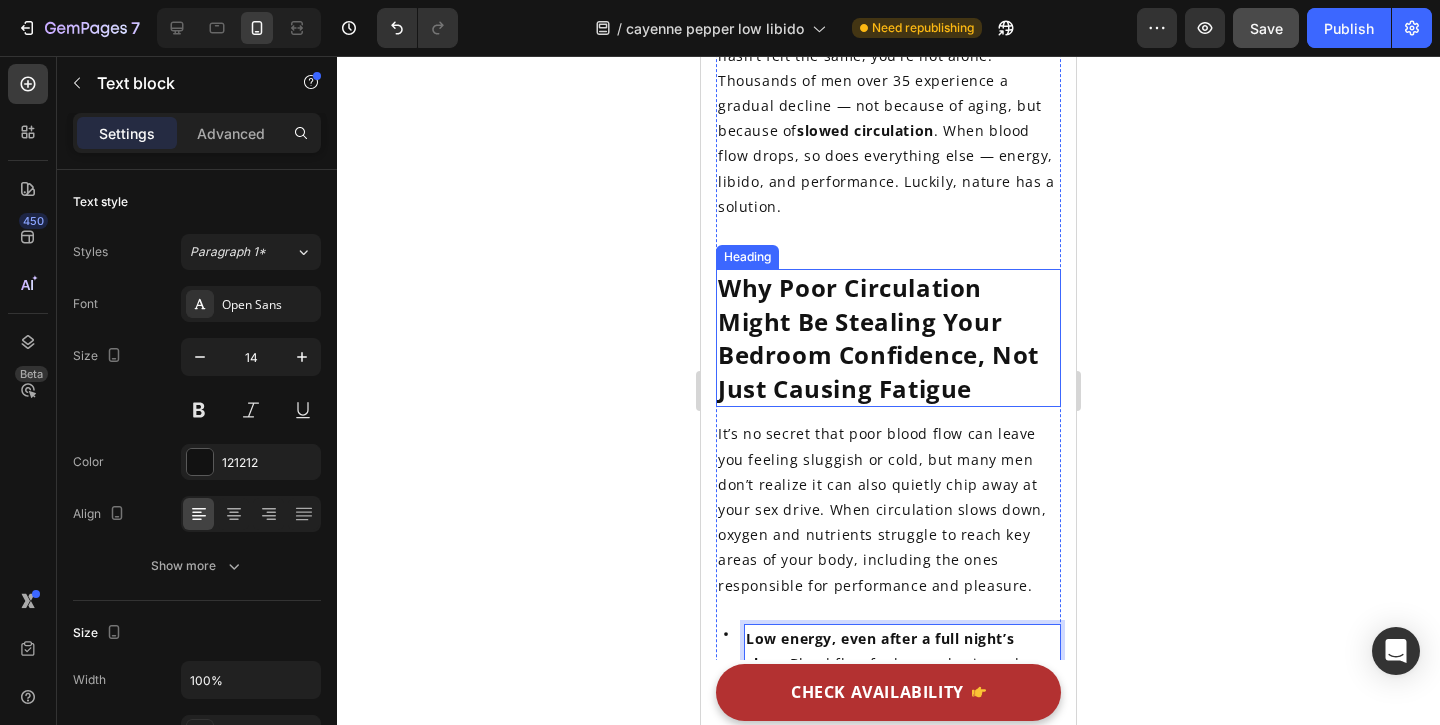 scroll, scrollTop: 450, scrollLeft: 0, axis: vertical 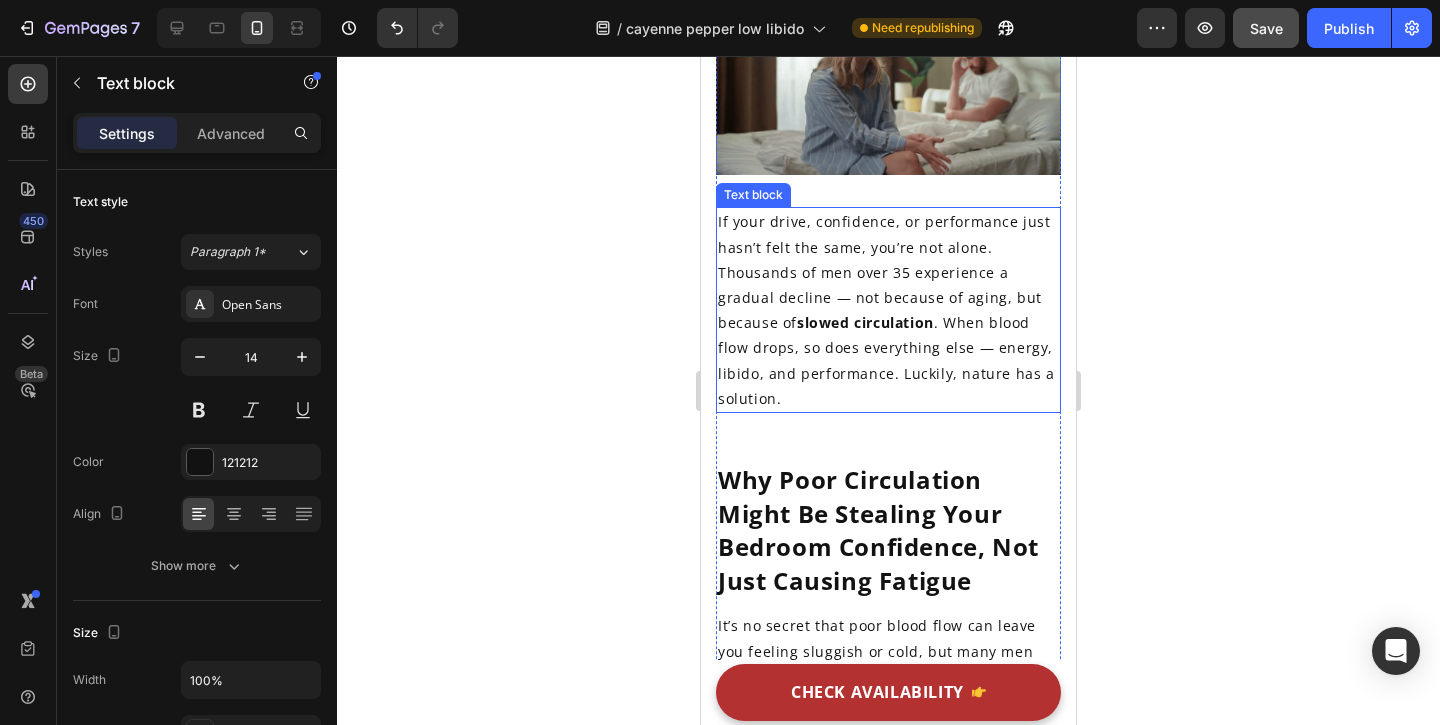 click on "If your drive, confidence, or performance just hasn’t felt the same, you’re not alone. Thousands of men over 35 experience a gradual decline — not because of aging, but because of  slowed circulation . When blood flow drops, so does everything else — energy, libido, and performance. Luckily, nature has a solution." at bounding box center (888, 310) 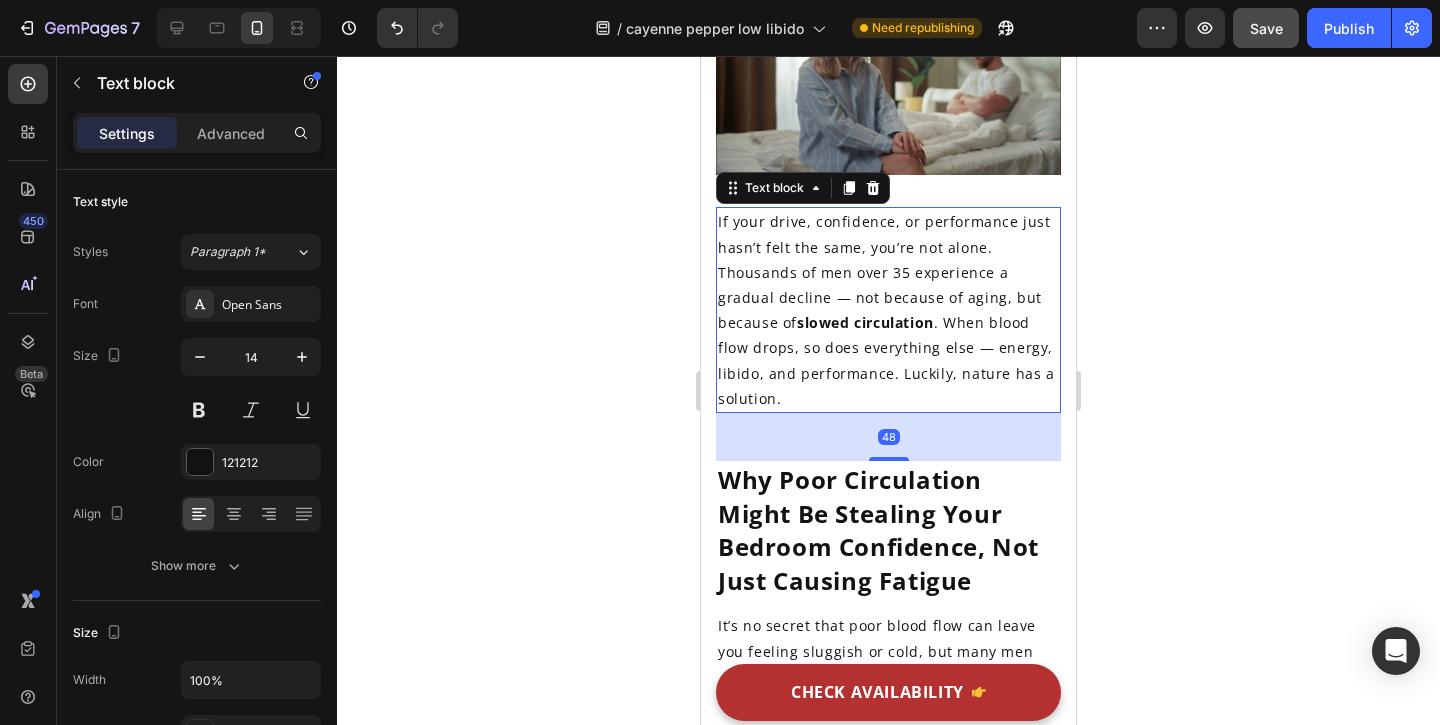 click on "If your drive, confidence, or performance just hasn’t felt the same, you’re not alone. Thousands of men over 35 experience a gradual decline — not because of aging, but because of  slowed circulation . When blood flow drops, so does everything else — energy, libido, and performance. Luckily, nature has a solution." at bounding box center [888, 310] 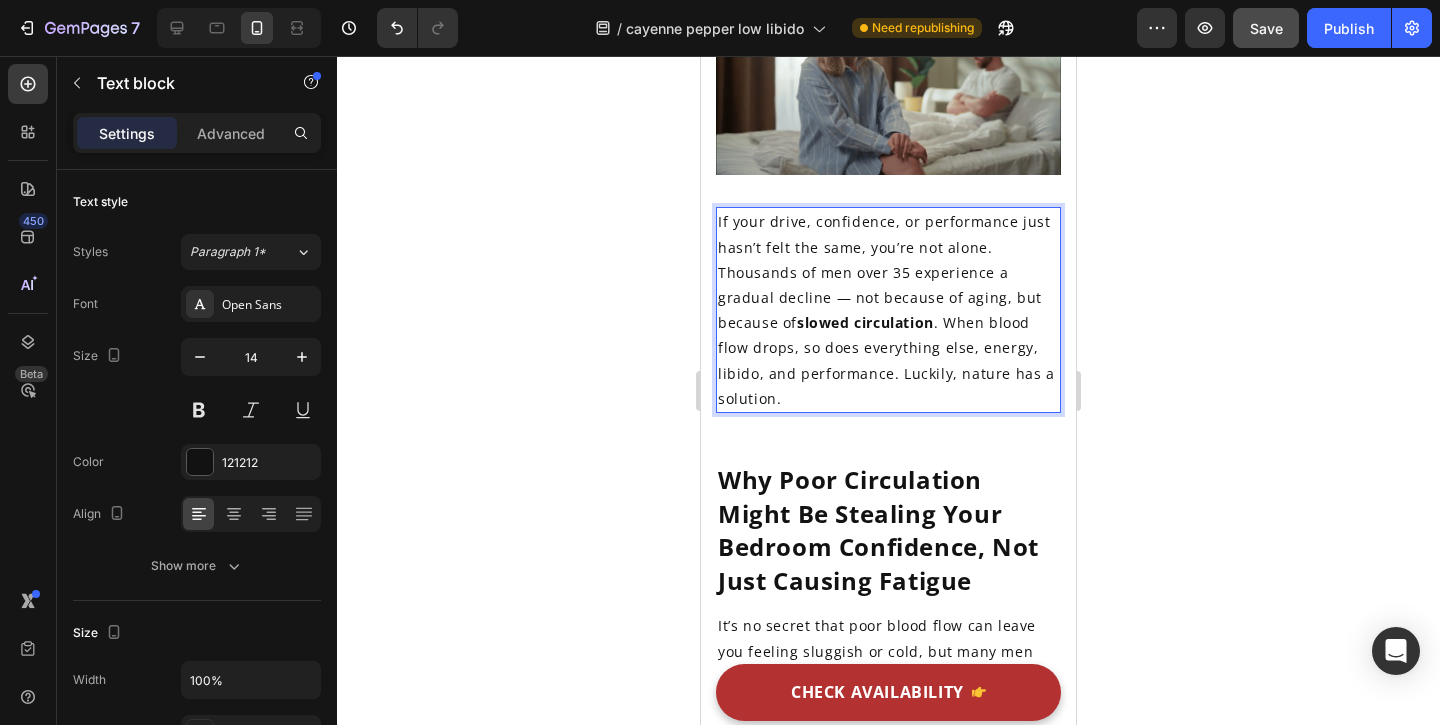 click on "If your drive, confidence, or performance just hasn’t felt the same, you’re not alone. Thousands of men over 35 experience a gradual decline — not because of aging, but because of  slowed circulation . When blood flow drops, so does everything else, energy, libido, and performance. Luckily, nature has a solution." at bounding box center (888, 310) 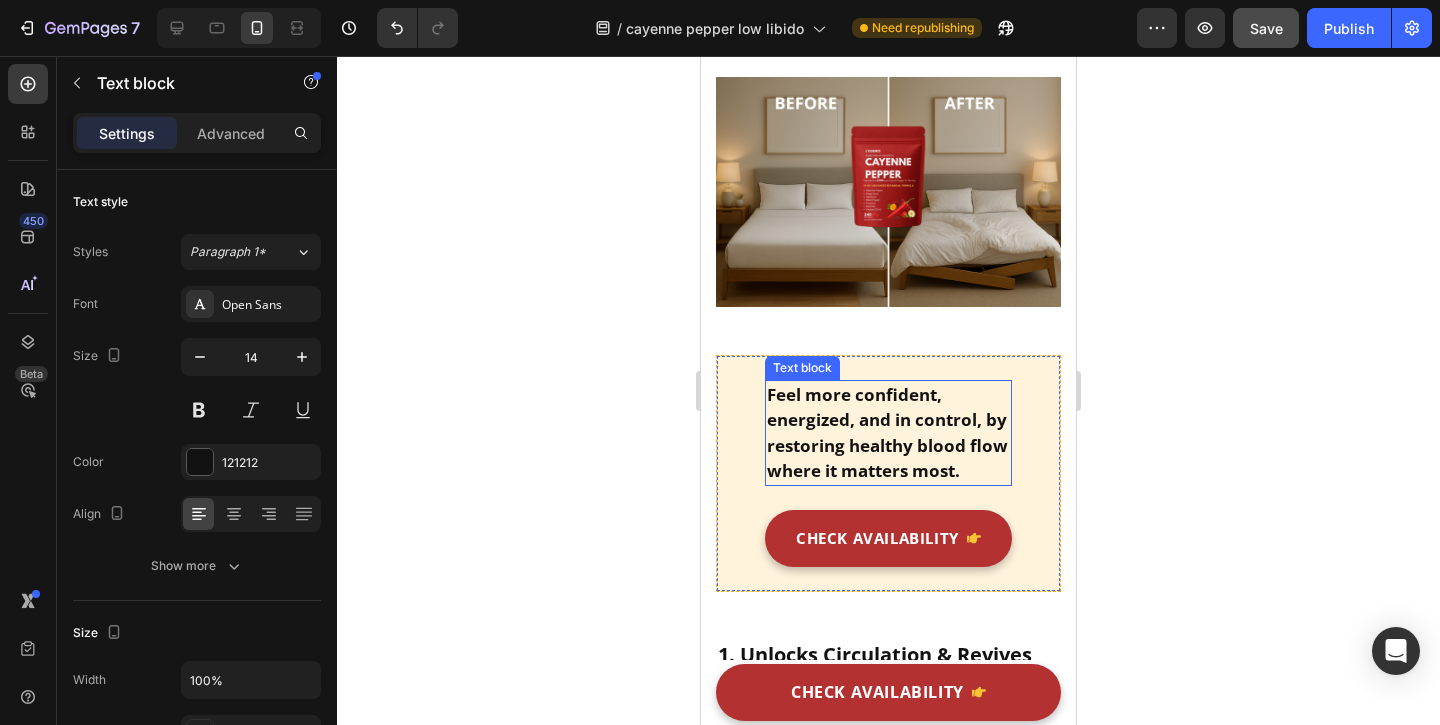 scroll, scrollTop: 1815, scrollLeft: 0, axis: vertical 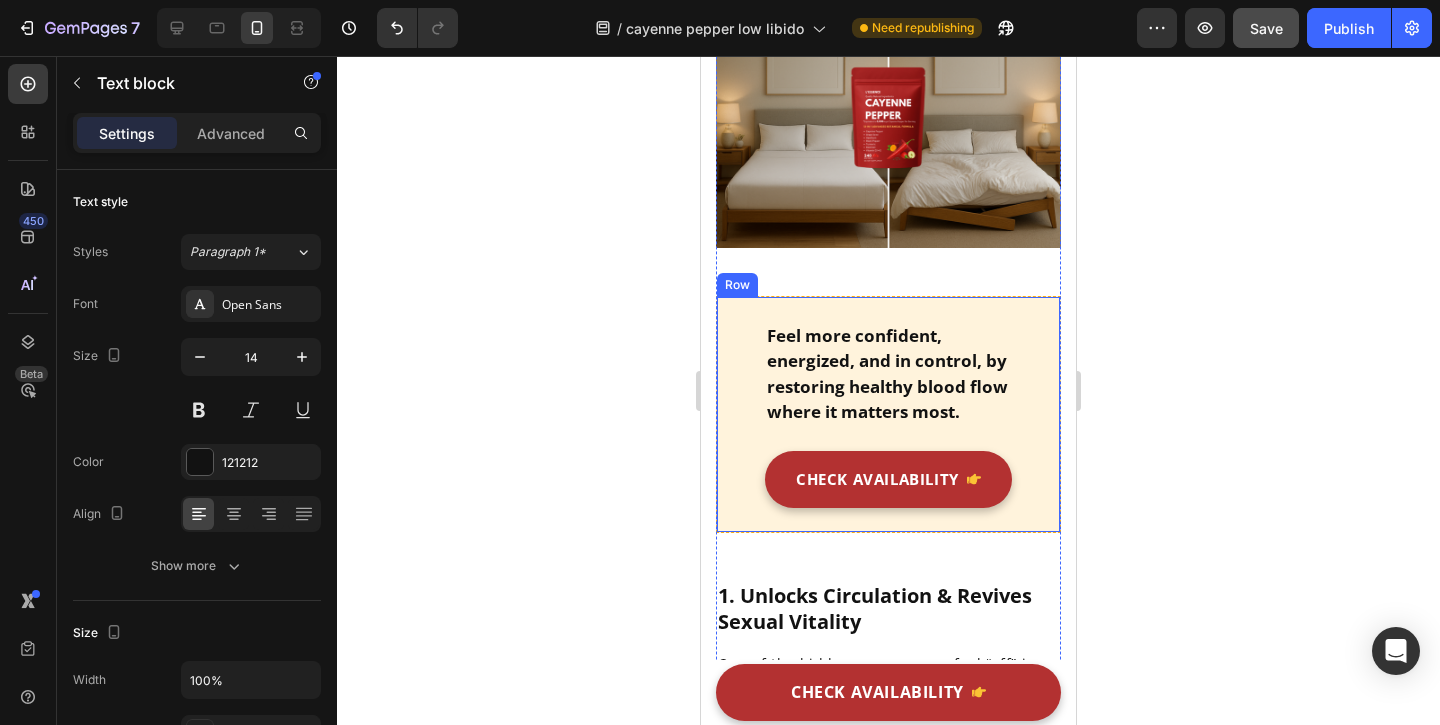 click 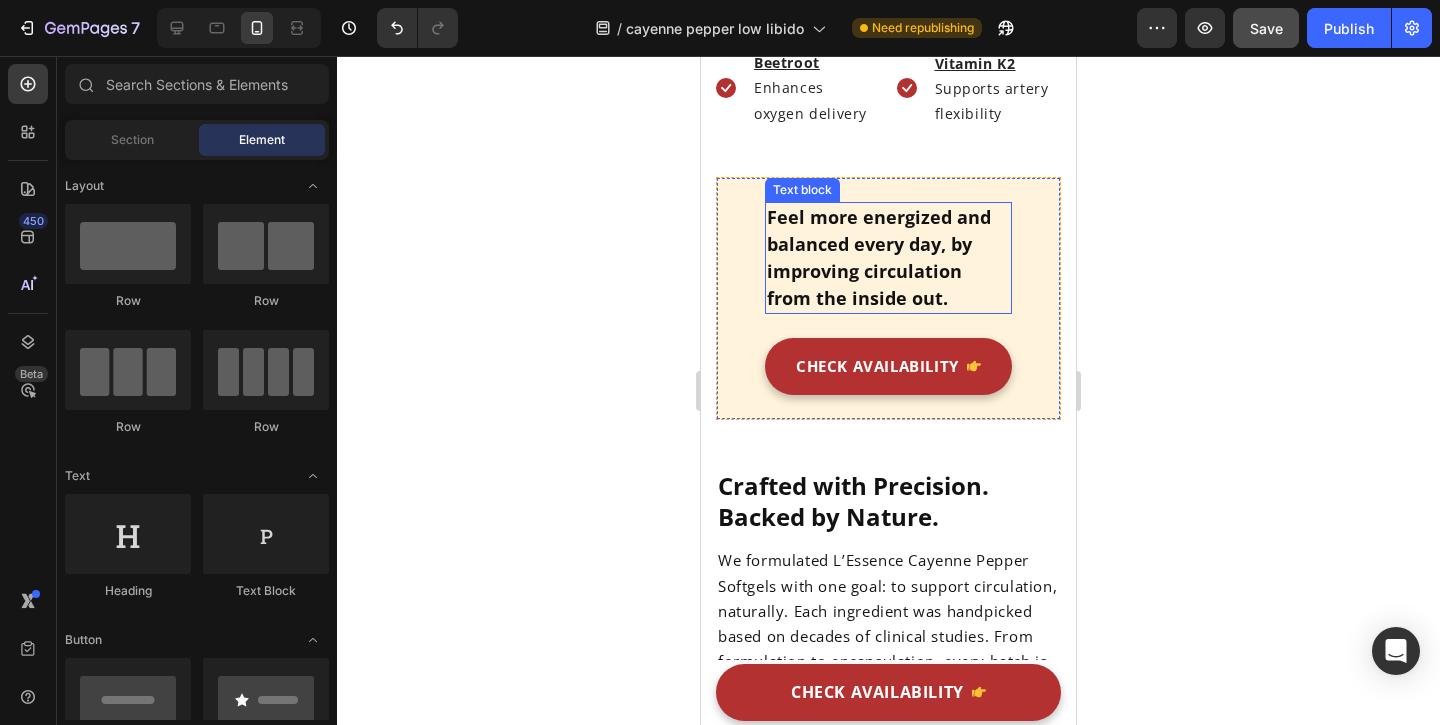 scroll, scrollTop: 5711, scrollLeft: 0, axis: vertical 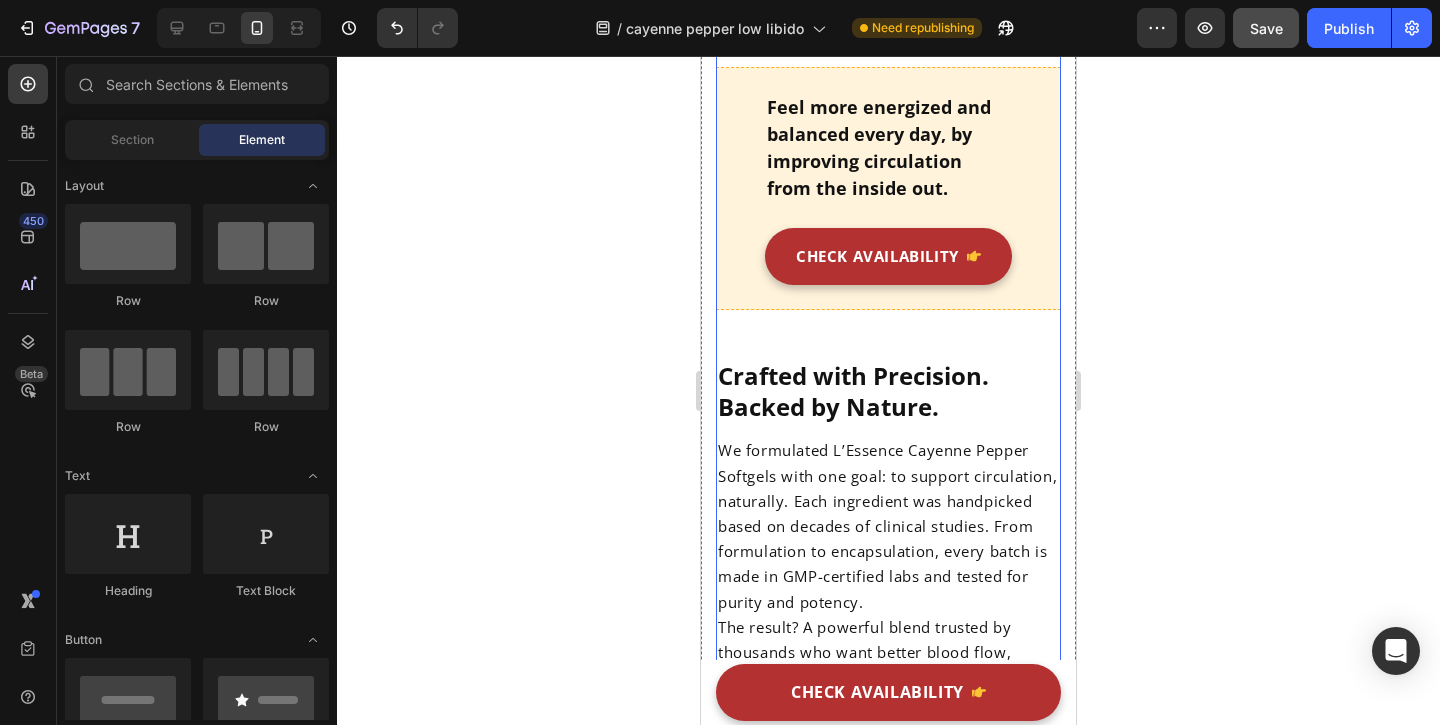 click on "When the Spark Fades, It’s Not Just in Your Head Heading Written by  Dr. Emily Warren    Text block Published on  February 03, 2025 Text block Row Image If your drive, confidence, or performance just hasn’t felt the same, you’re not alone. Thousands of men over 35 experience a gradual decline, not because of aging, but because of  slowed circulation . When blood flow drops, so does everything else, energy, libido, and performance. Luckily, nature has a solution. Text block Why Poor Circulation Might Be Stealing Your Bedroom Confidence, Not Just Causing Fatigue Heading It’s no secret that poor blood flow can leave you feeling sluggish or cold, but many men don’t realize it can also quietly chip away at your sex drive. When circulation slows down, oxygen and nutrients struggle to reach key areas of your body, including the ones responsible for performance and pleasure. Text block
Icon Low energy, even after a full night’s sleep: Text block Row
Icon Text block Row" at bounding box center [888, -1364] 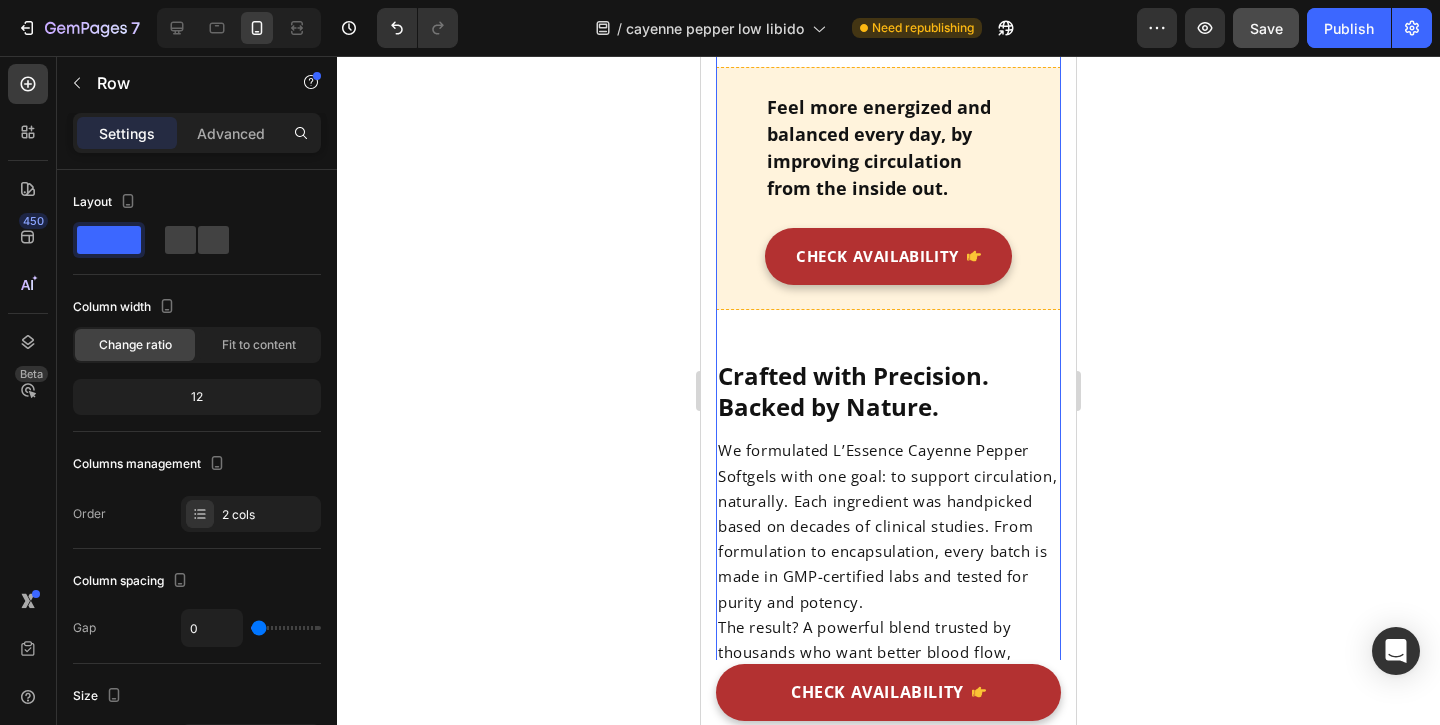 click 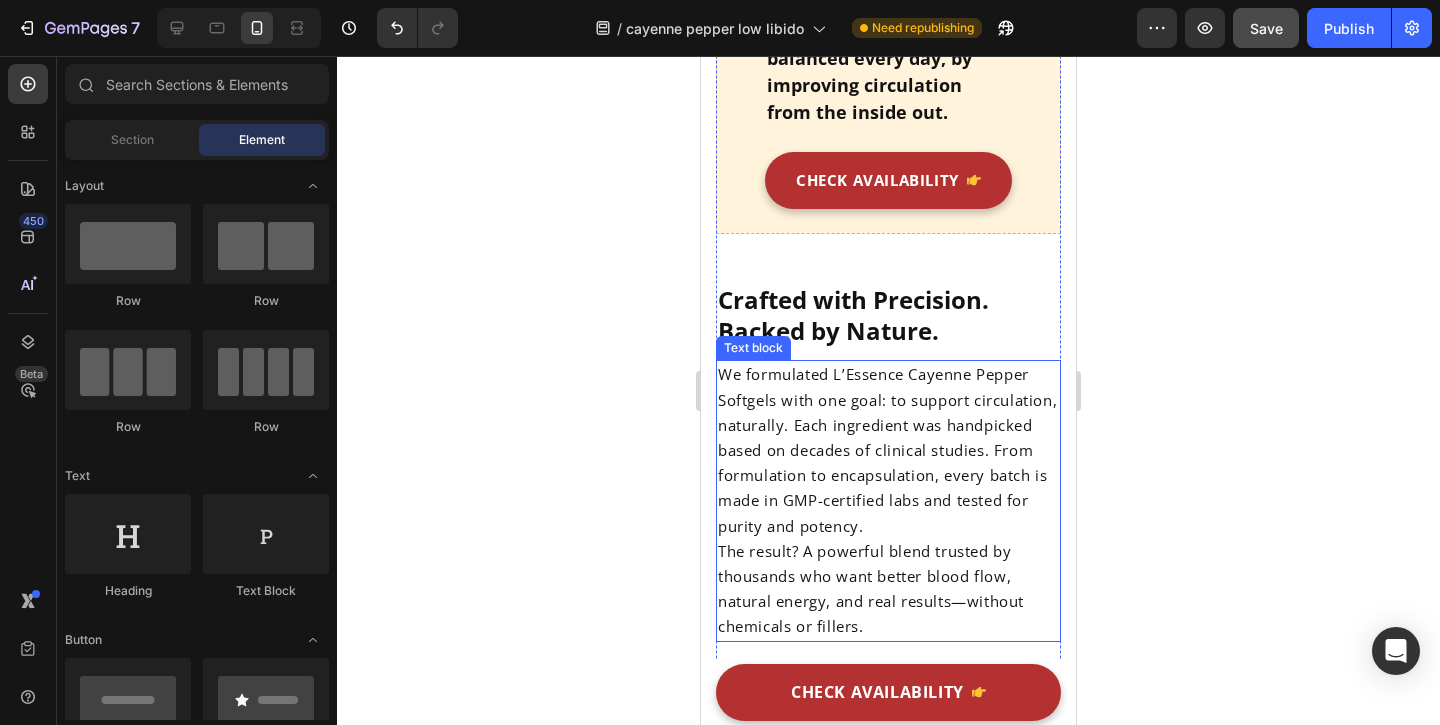 scroll, scrollTop: 5955, scrollLeft: 0, axis: vertical 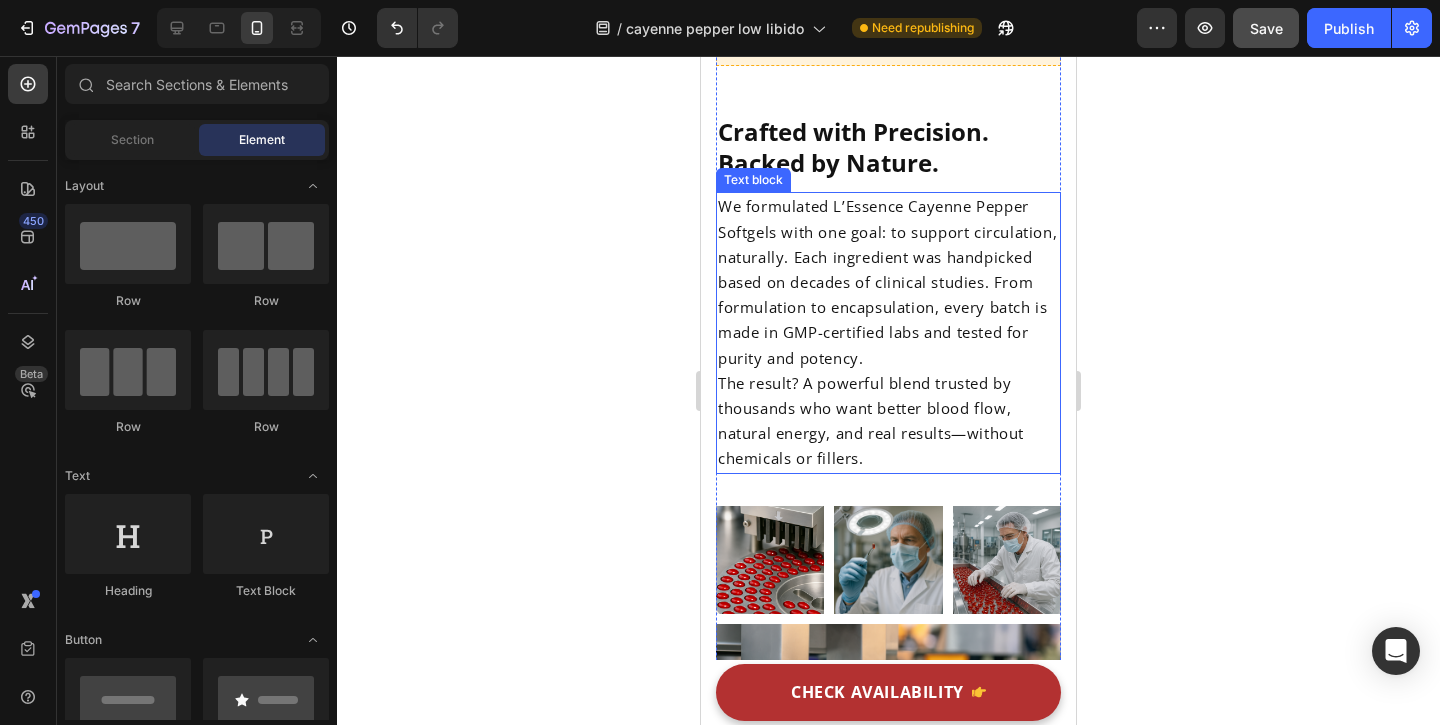 click on "The result? A powerful blend trusted by thousands who want better blood flow, natural energy, and real results—without chemicals or fillers." at bounding box center [871, 421] 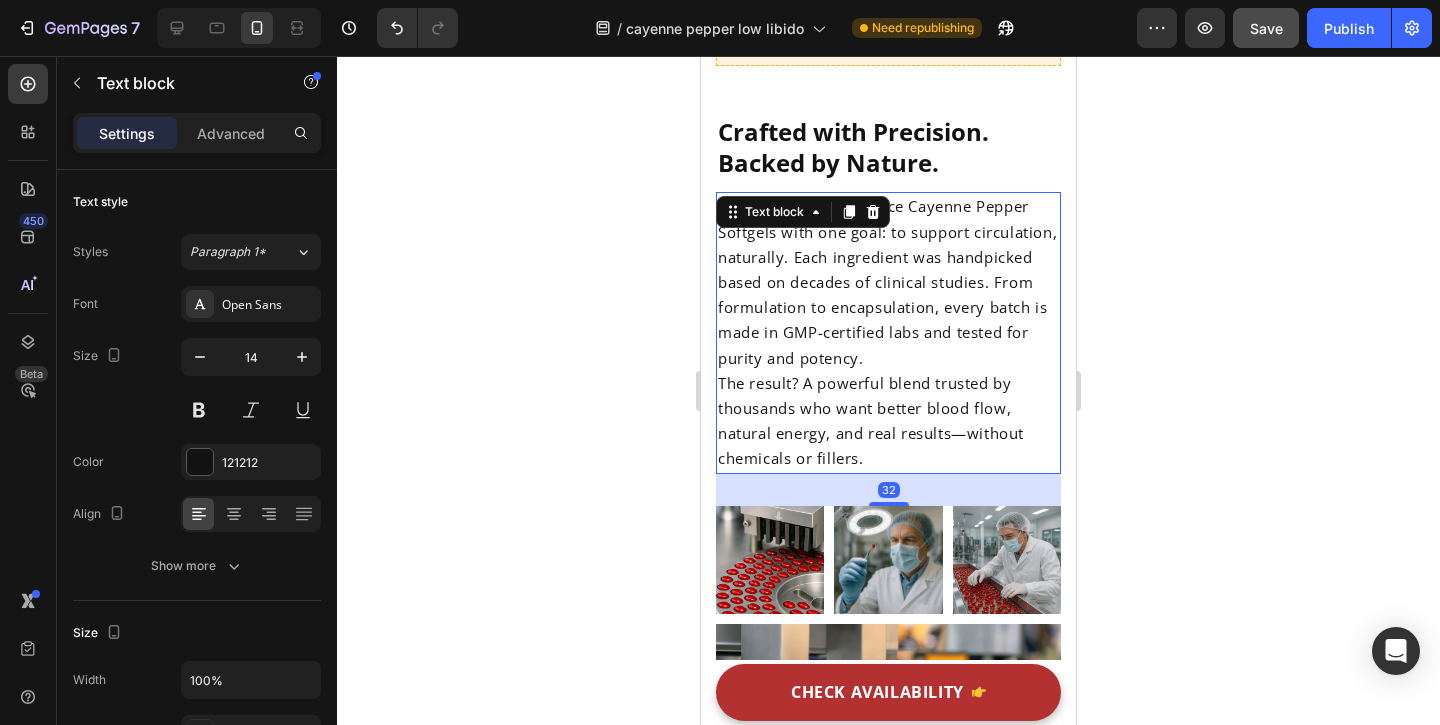 click on "The result? A powerful blend trusted by thousands who want better blood flow, natural energy, and real results—without chemicals or fillers." at bounding box center (871, 421) 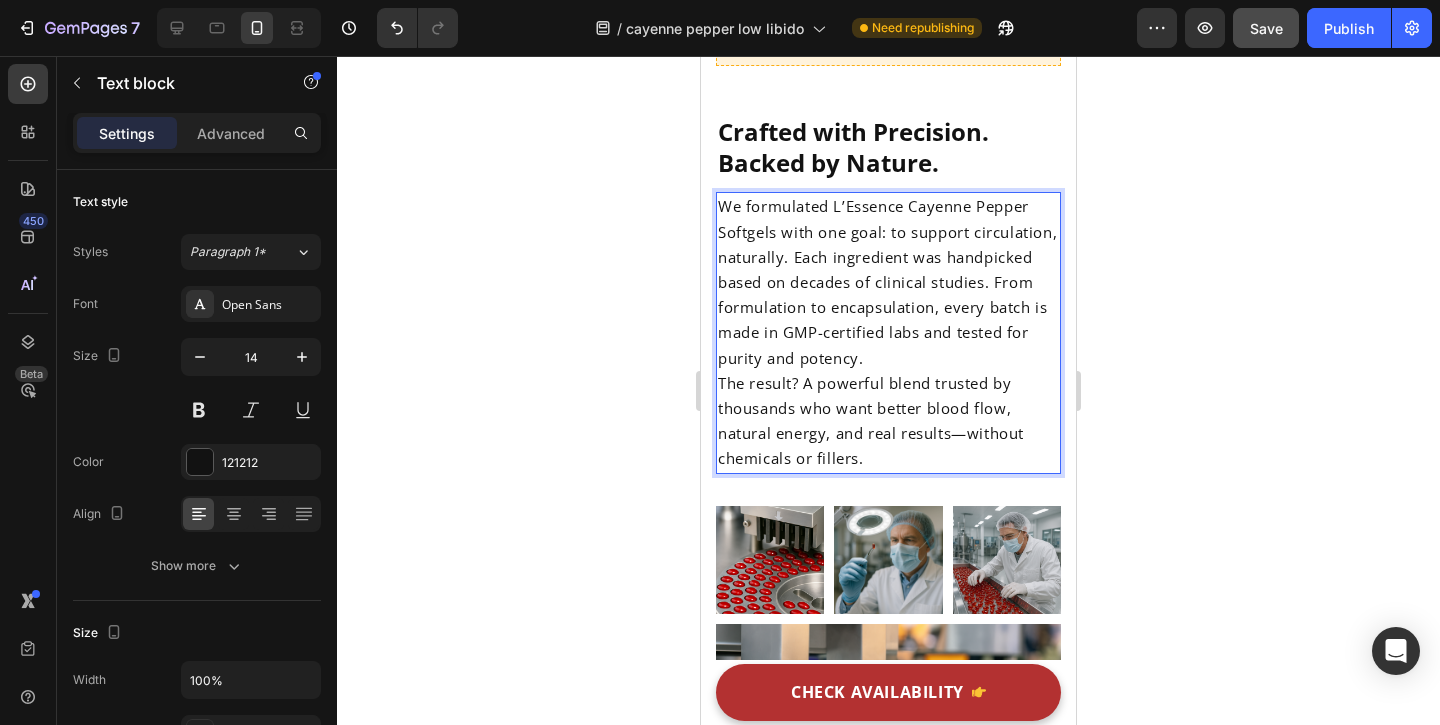 click on "The result? A powerful blend trusted by thousands who want better blood flow, natural energy, and real results—without chemicals or fillers." at bounding box center [871, 421] 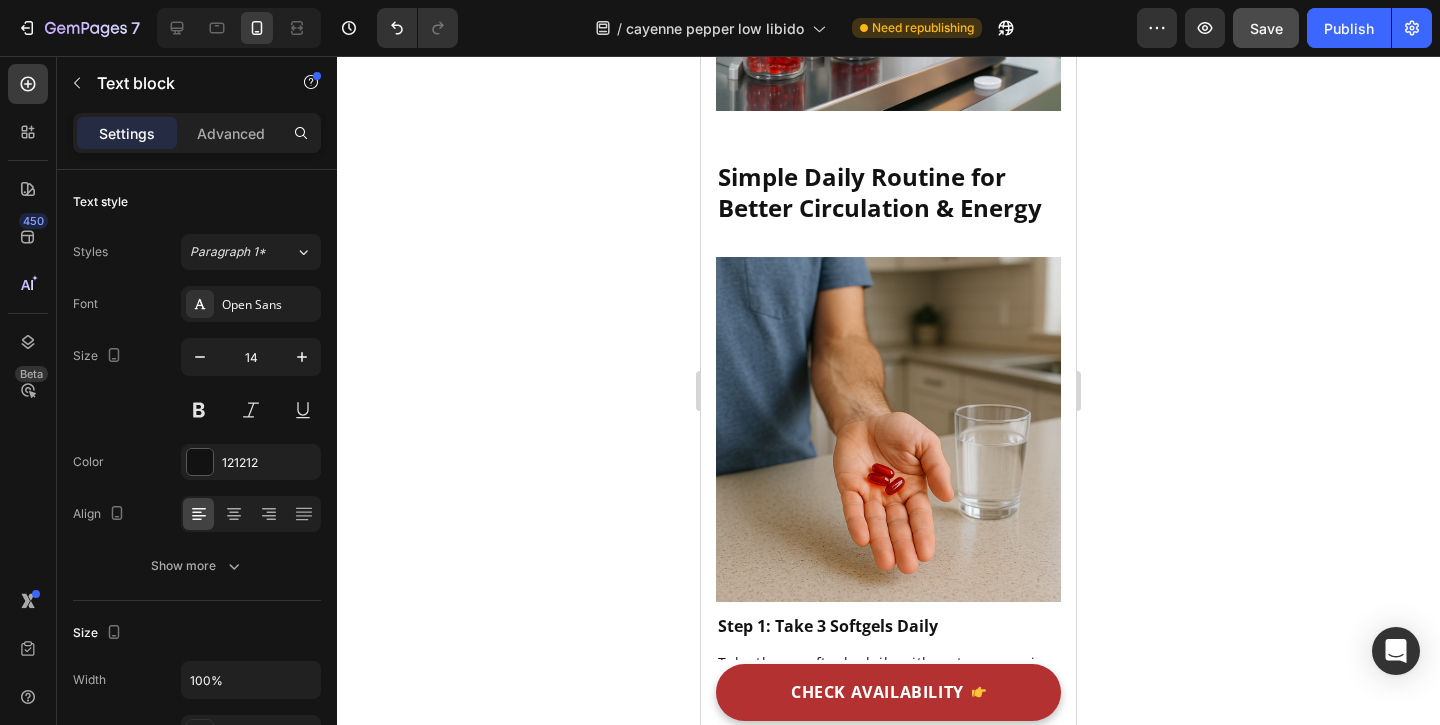 scroll, scrollTop: 6699, scrollLeft: 0, axis: vertical 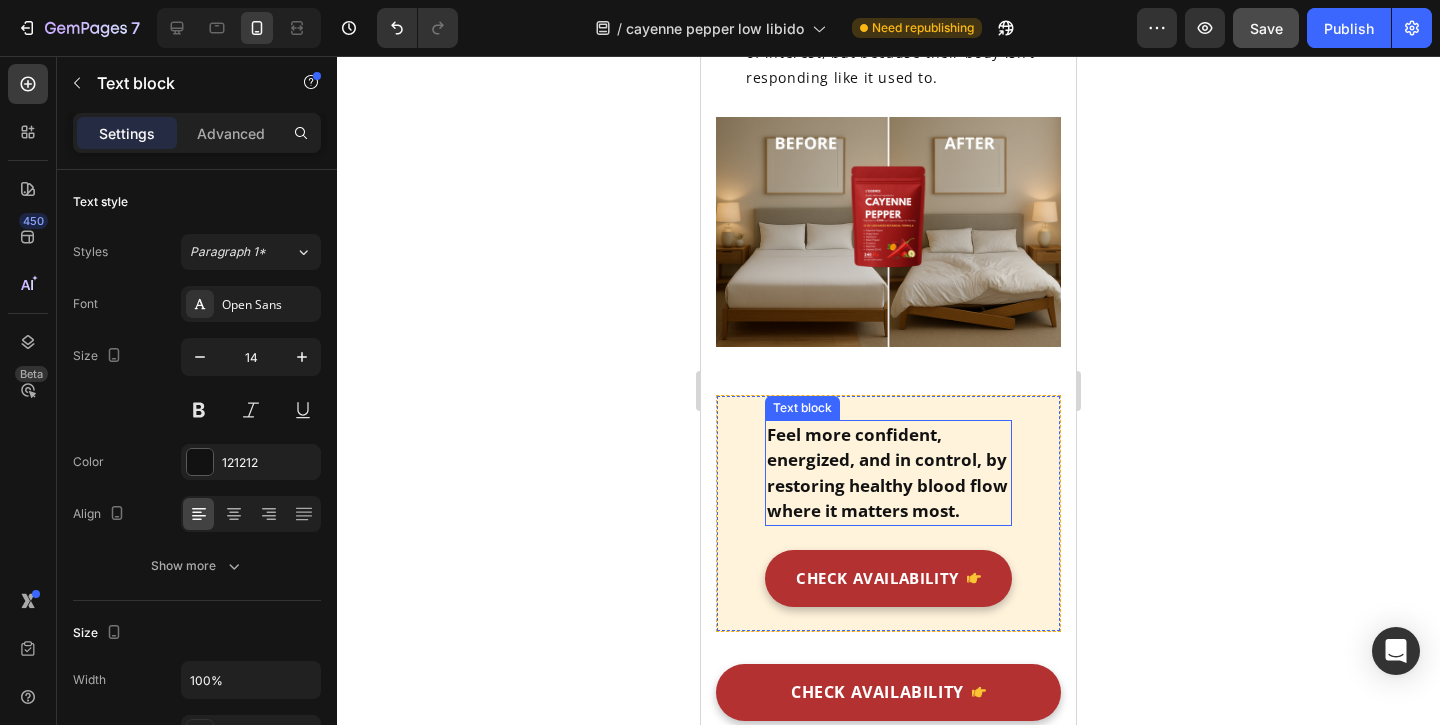 click on "Feel more confident, energized, and in control, by restoring healthy blood flow where it matters most." at bounding box center [887, 473] 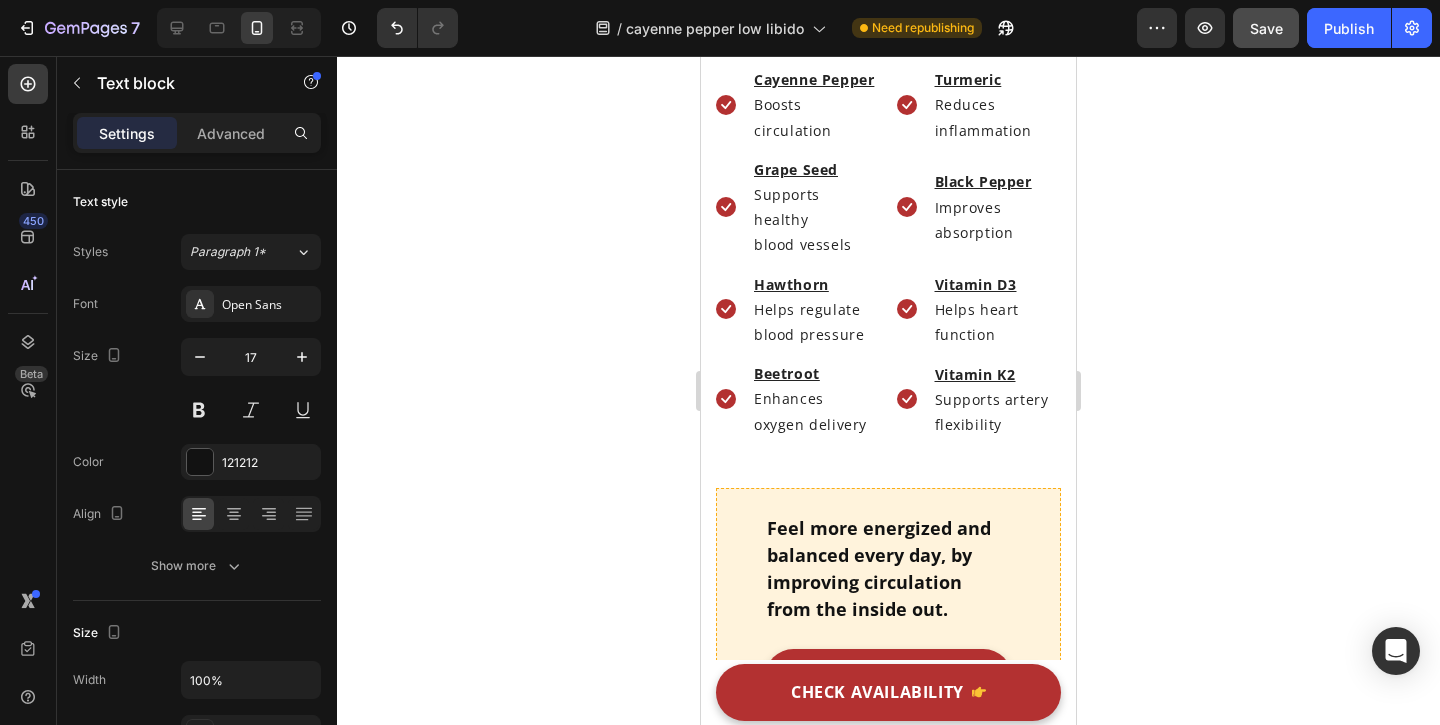 scroll, scrollTop: 5460, scrollLeft: 0, axis: vertical 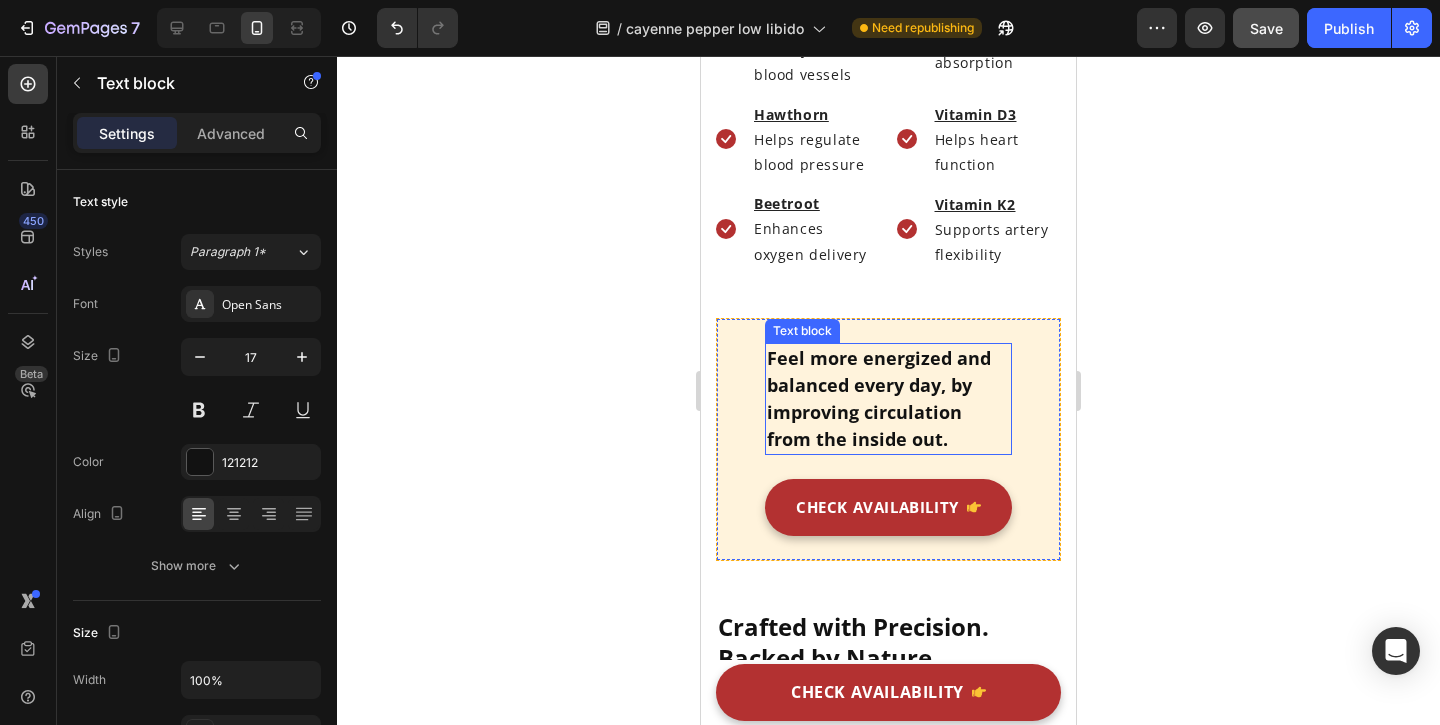 click on "Feel more energized and balanced every day, by improving circulation from the inside out." at bounding box center (888, 399) 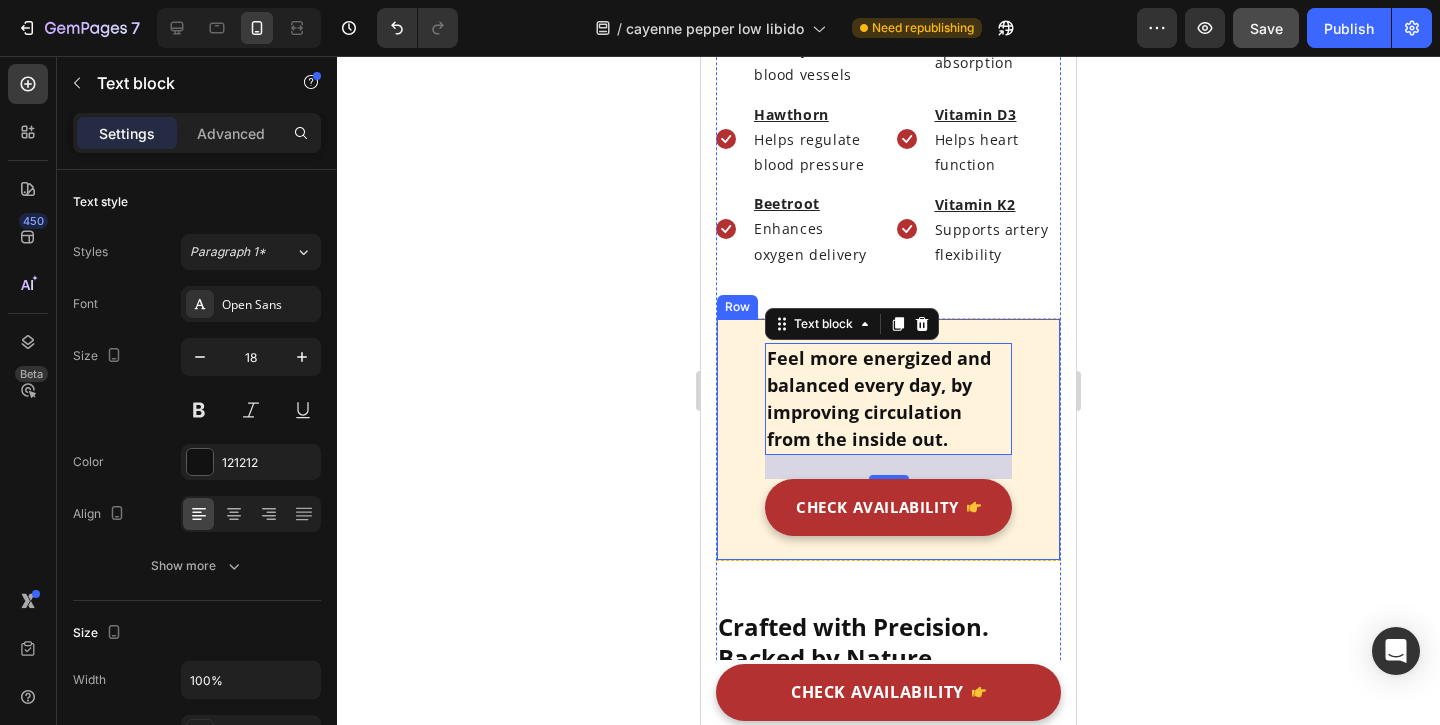 click 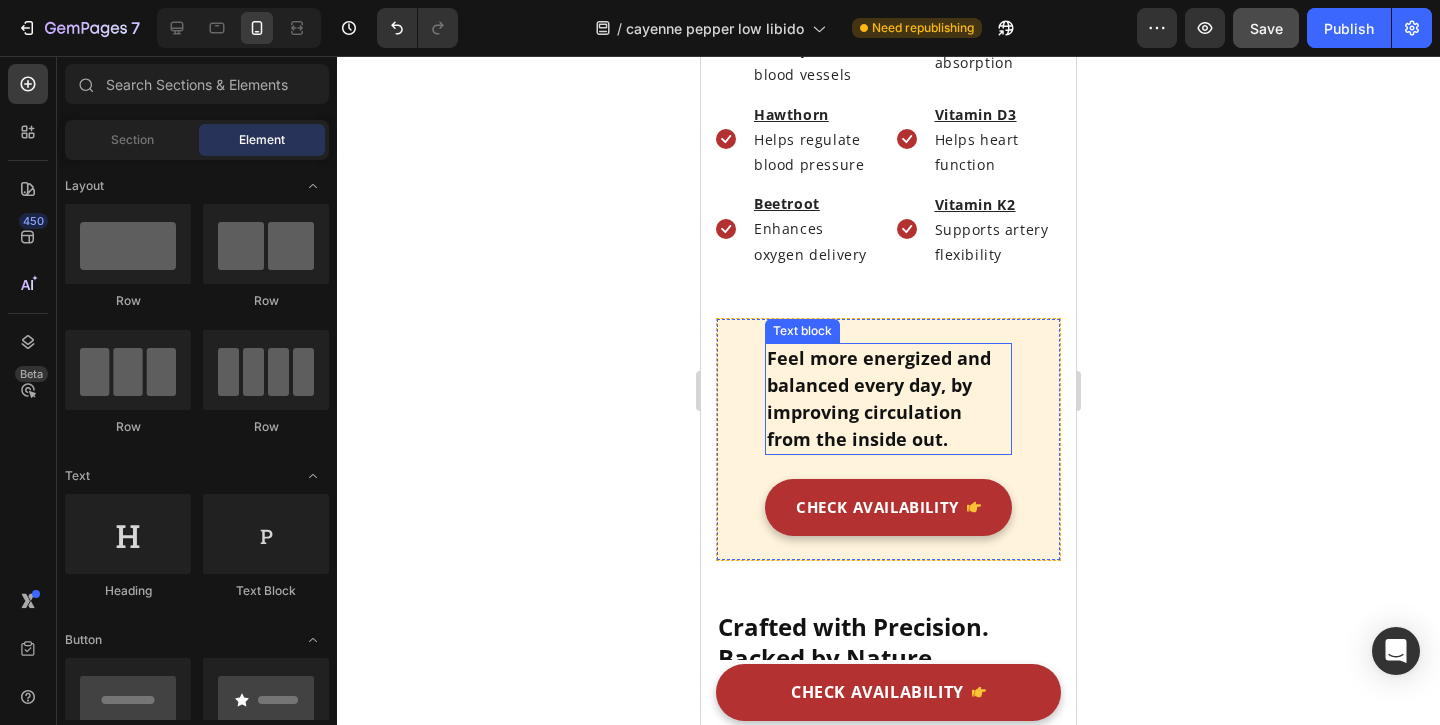 click on "Feel more energized and balanced every day, by improving circulation from the inside out." at bounding box center [888, 399] 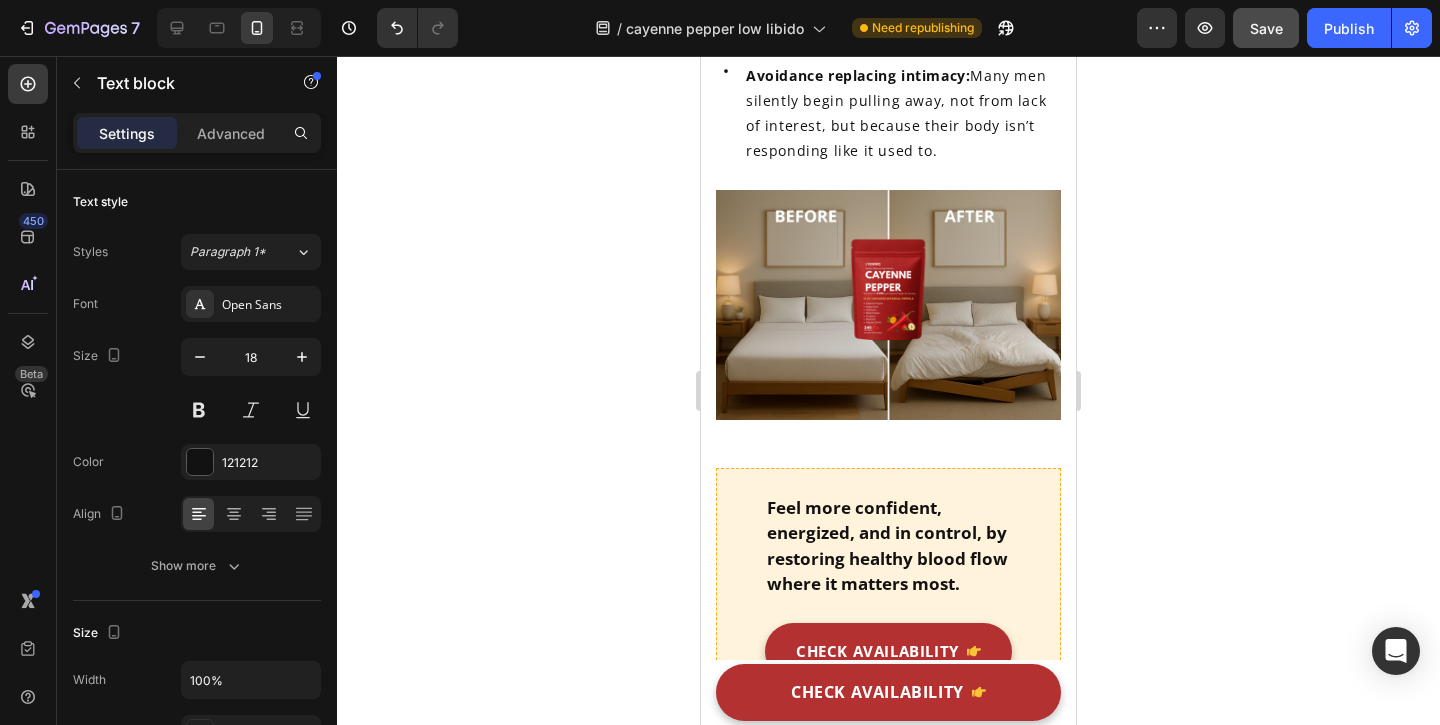 scroll, scrollTop: 1692, scrollLeft: 0, axis: vertical 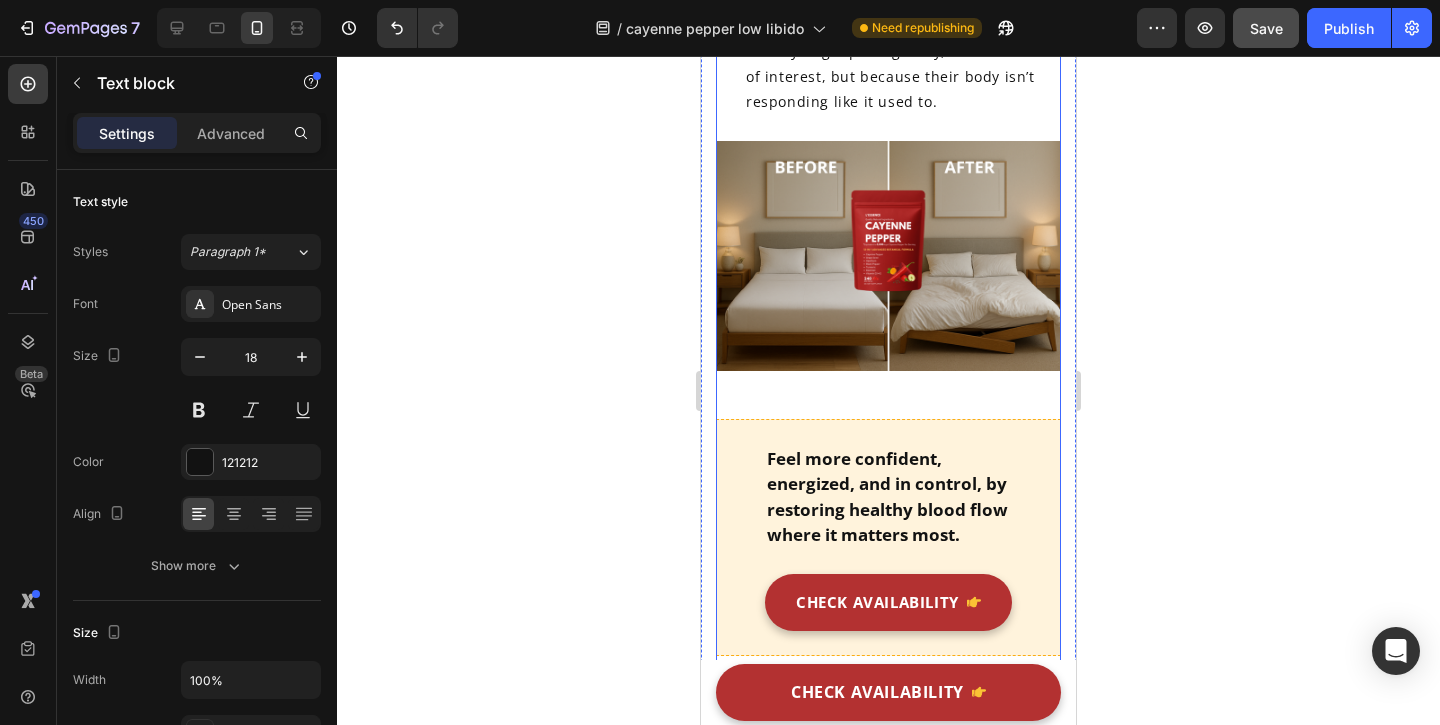 click on "Feel more confident, energized, and in control, by restoring healthy blood flow where it matters most." at bounding box center [887, 497] 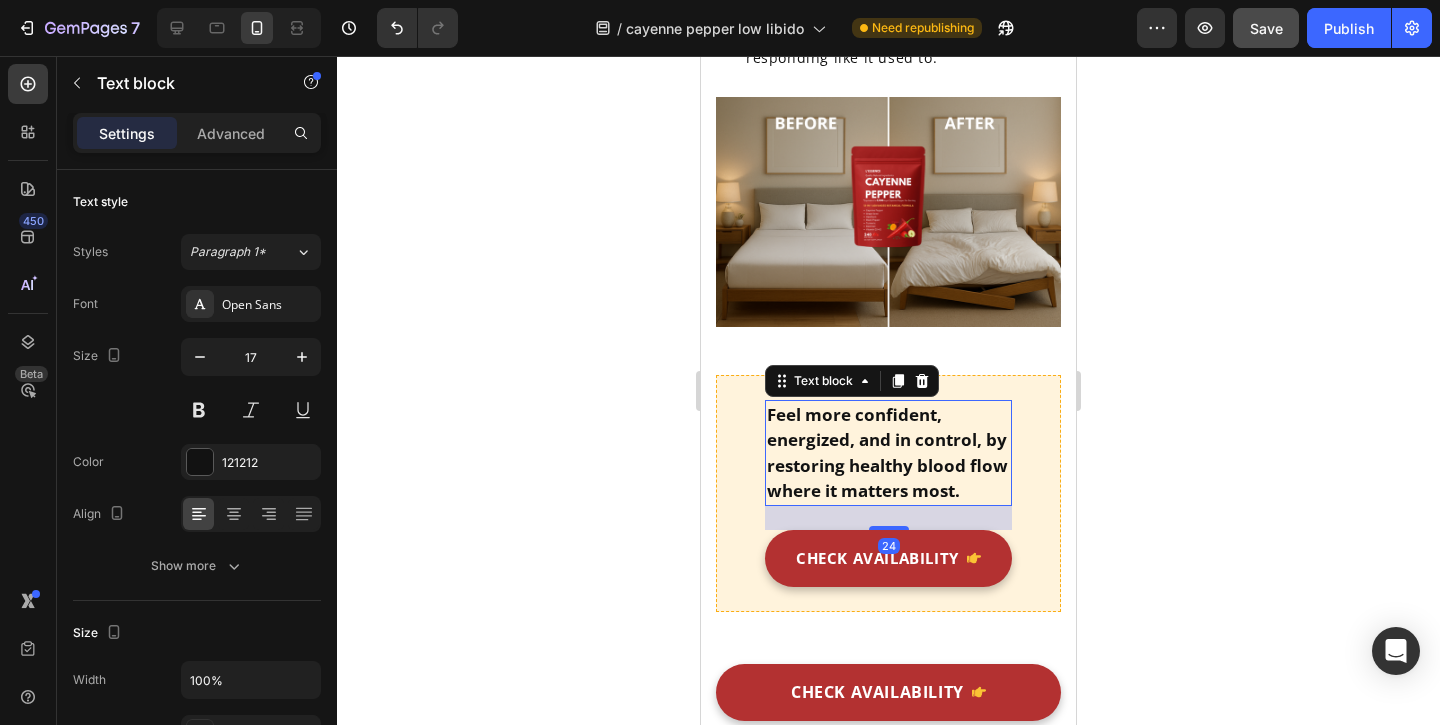 scroll, scrollTop: 1793, scrollLeft: 0, axis: vertical 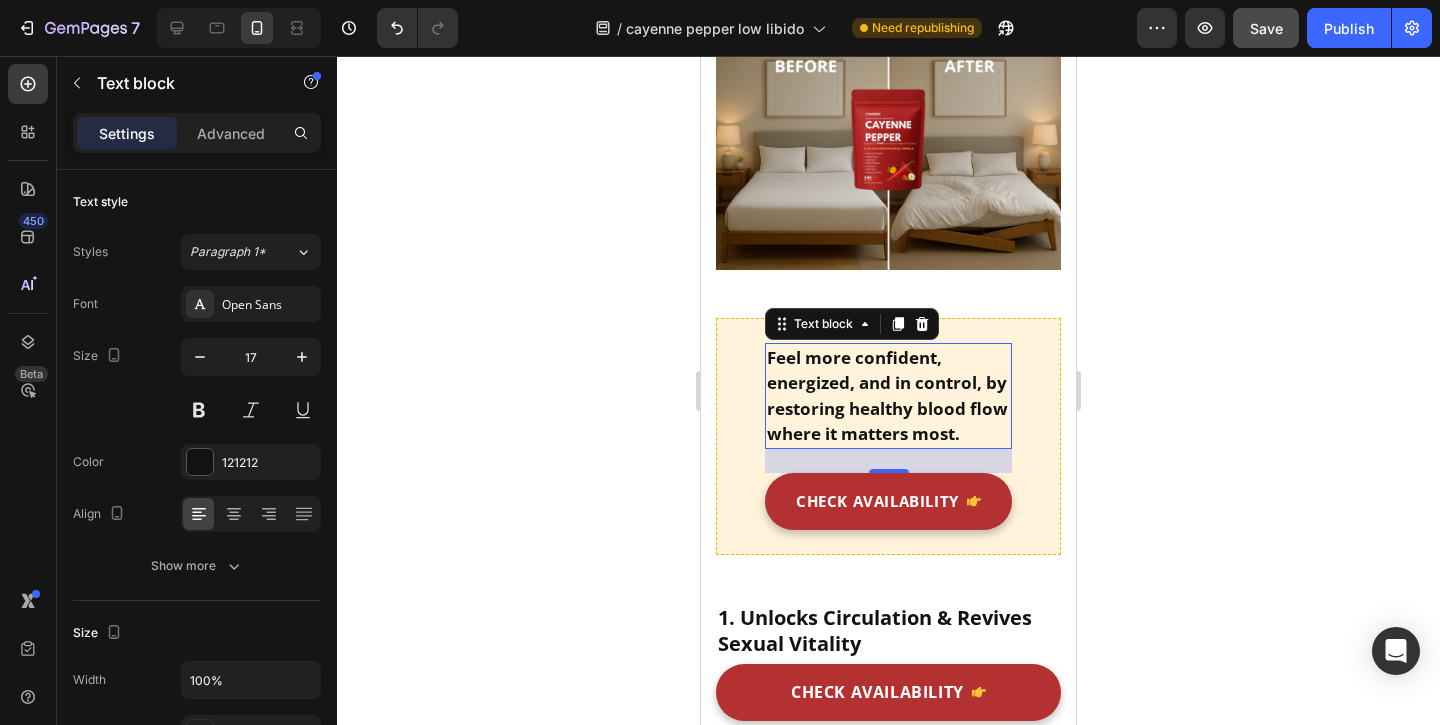 click on "Feel more confident, energized, and in control, by restoring healthy blood flow where it matters most." at bounding box center [887, 396] 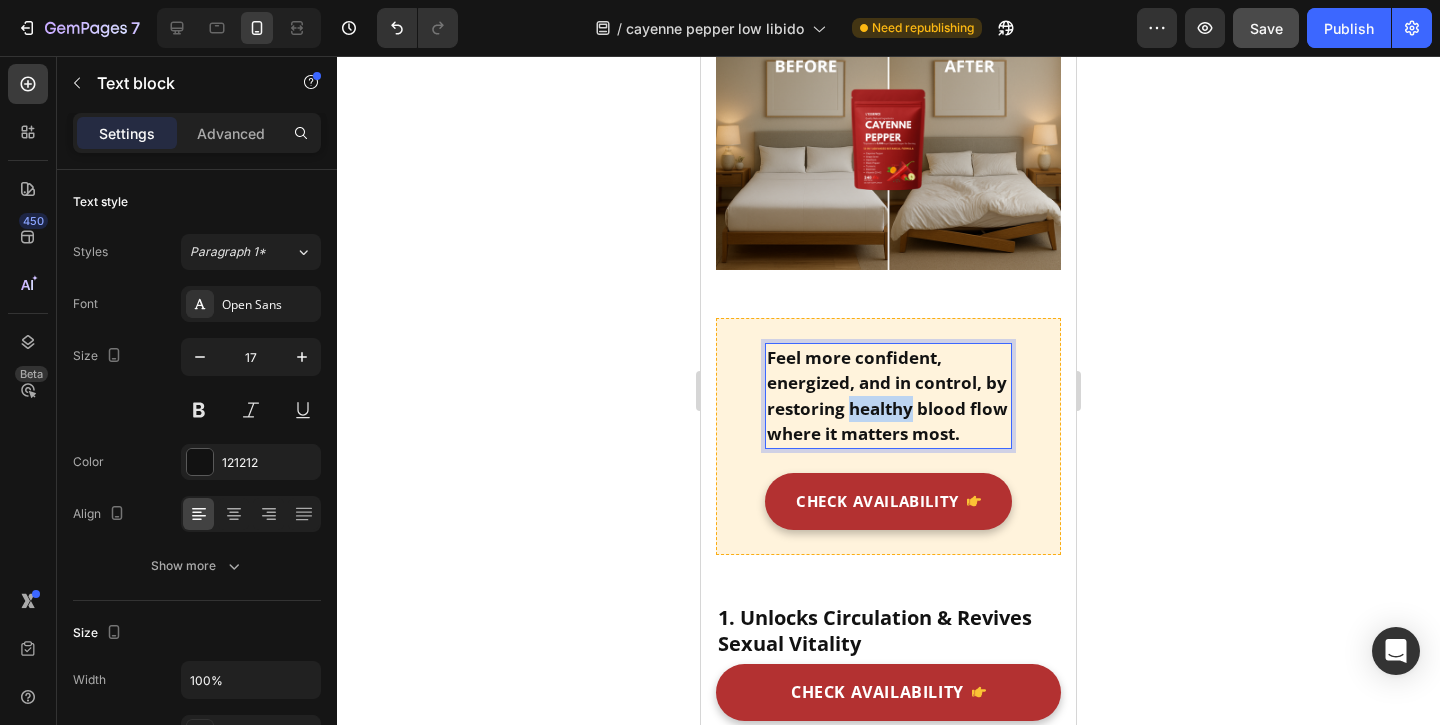 click on "Feel more confident, energized, and in control, by restoring healthy blood flow where it matters most." at bounding box center [887, 396] 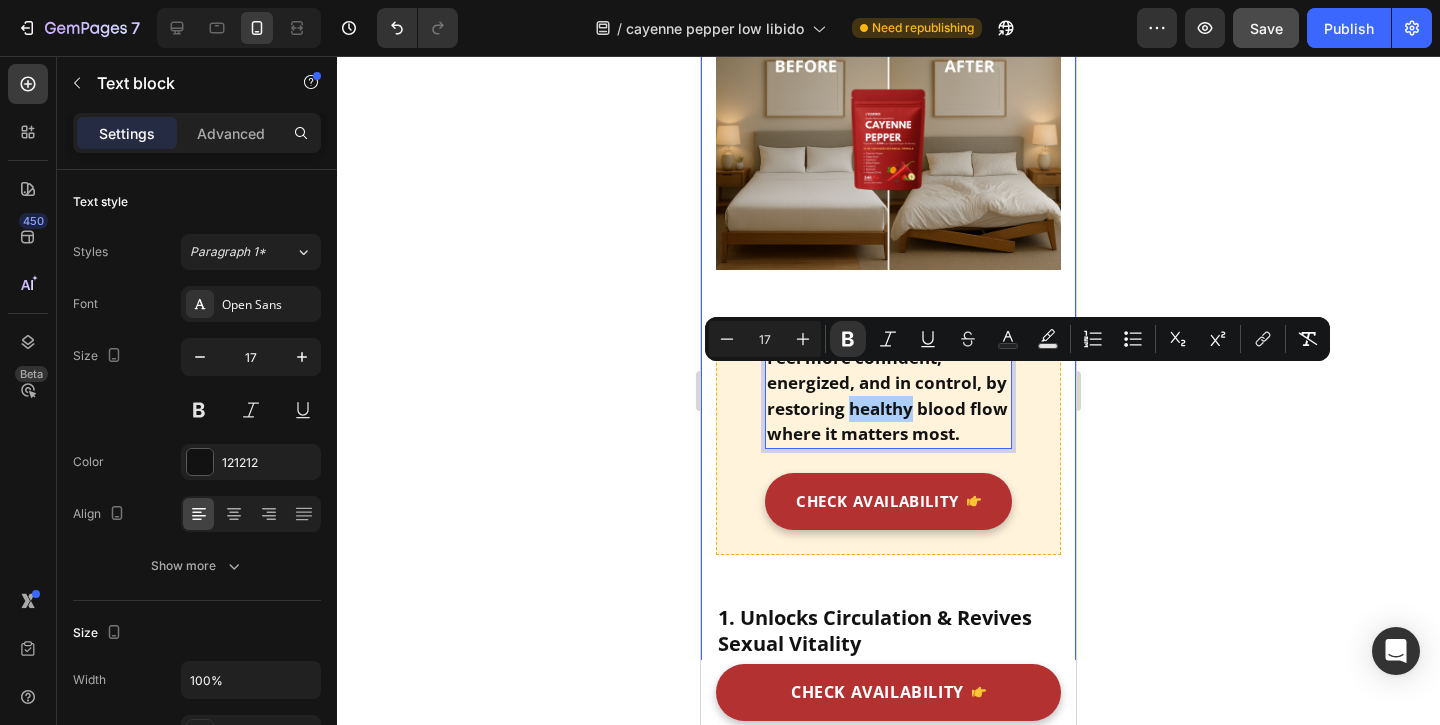 click 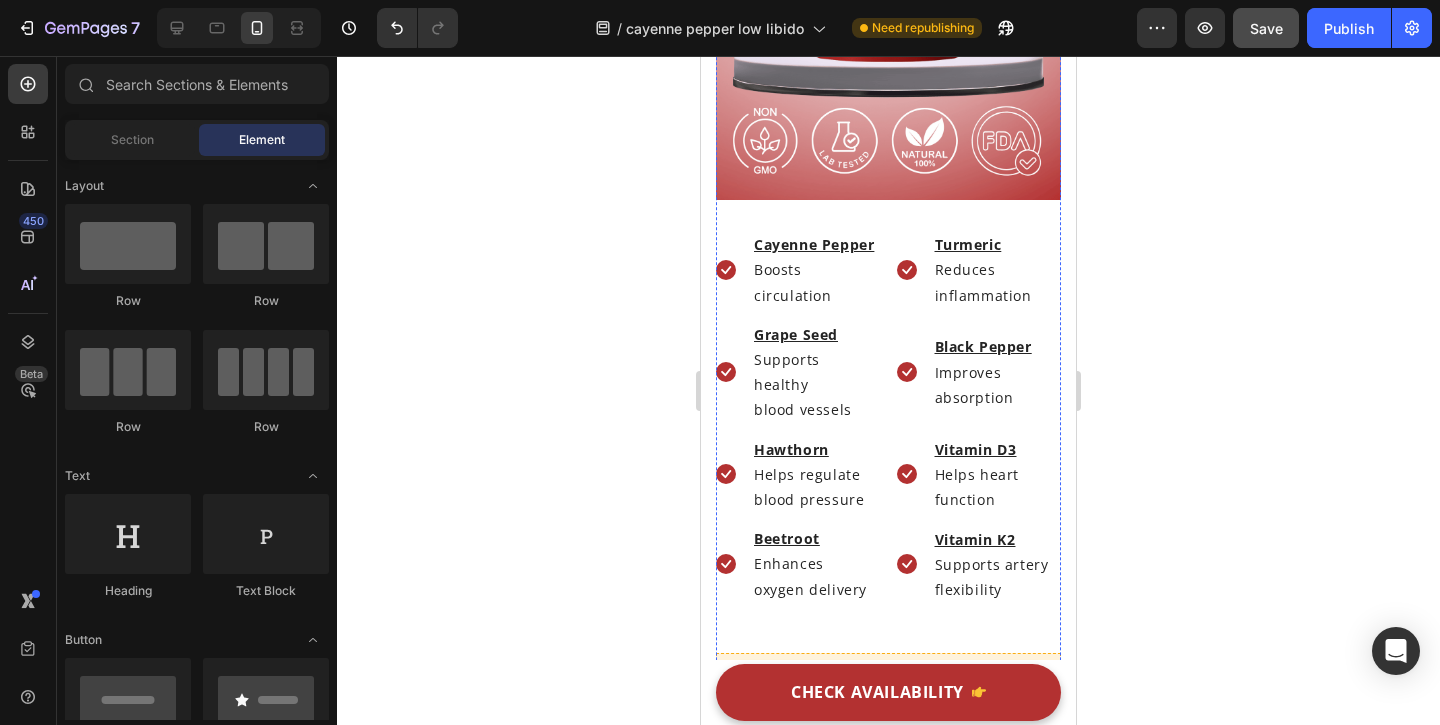 scroll, scrollTop: 5585, scrollLeft: 0, axis: vertical 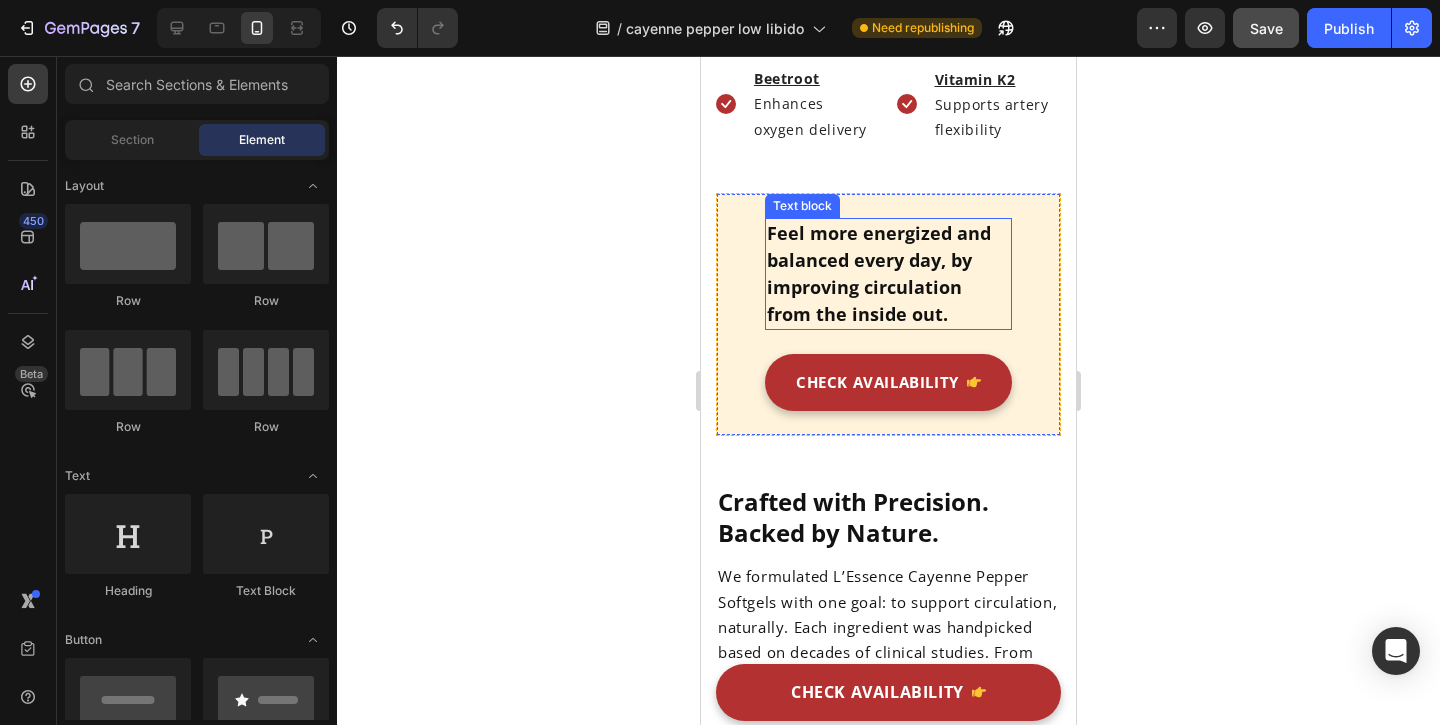 click on "Feel more energized and balanced every day, by improving circulation from the inside out." at bounding box center (888, 274) 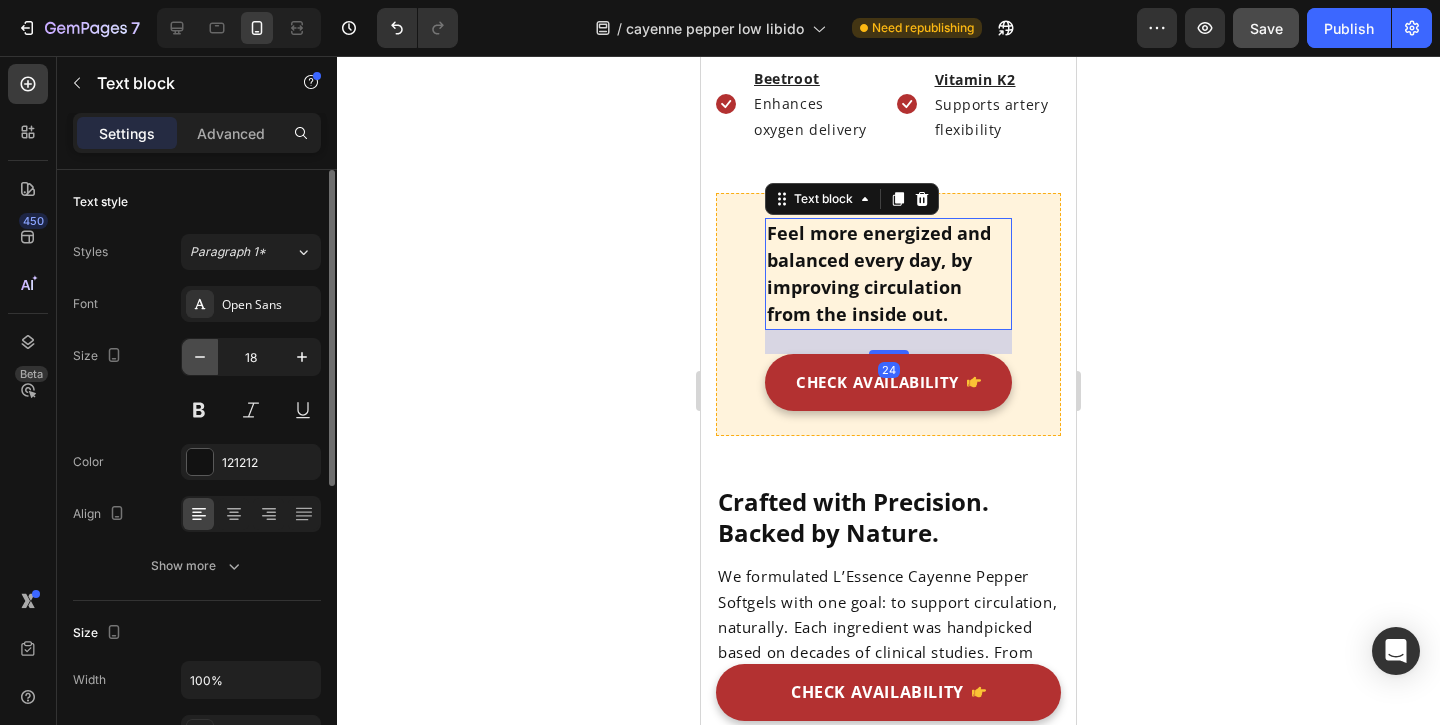 click 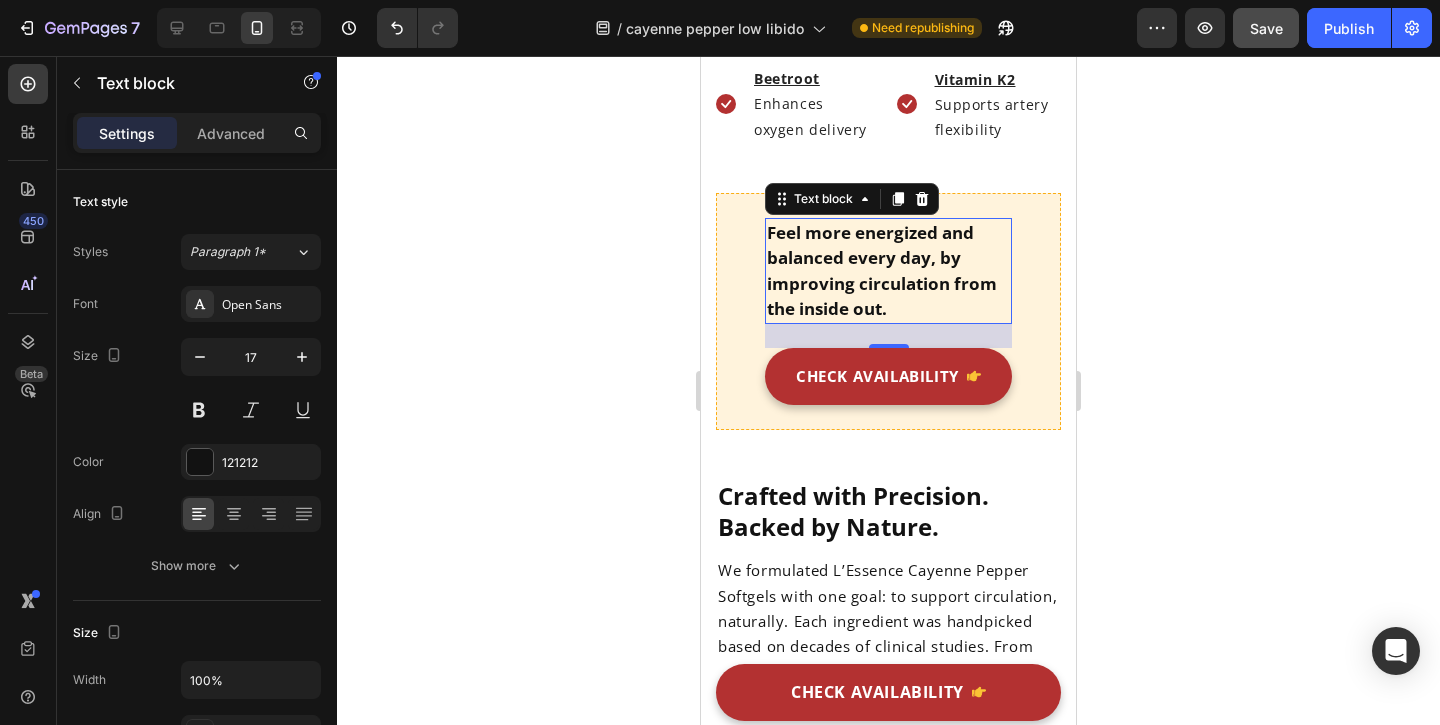 click 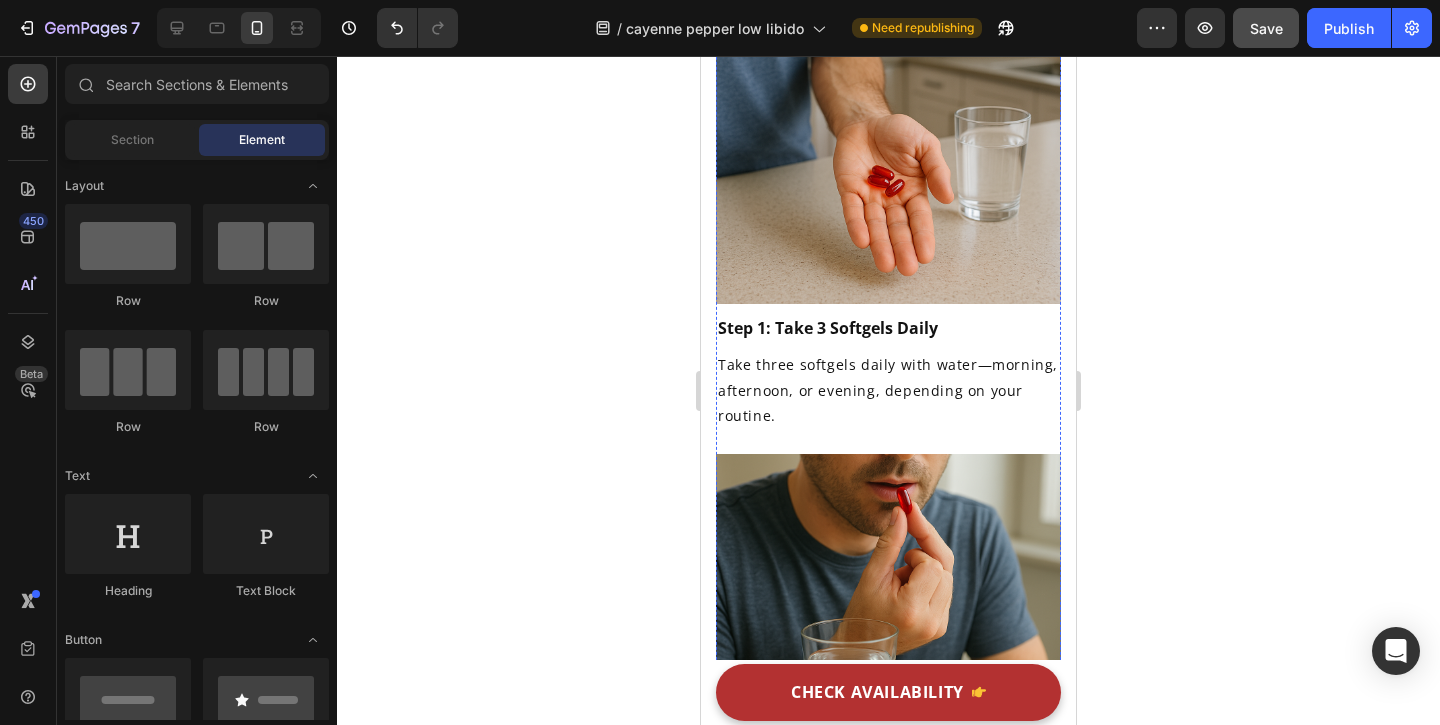 scroll, scrollTop: 7085, scrollLeft: 0, axis: vertical 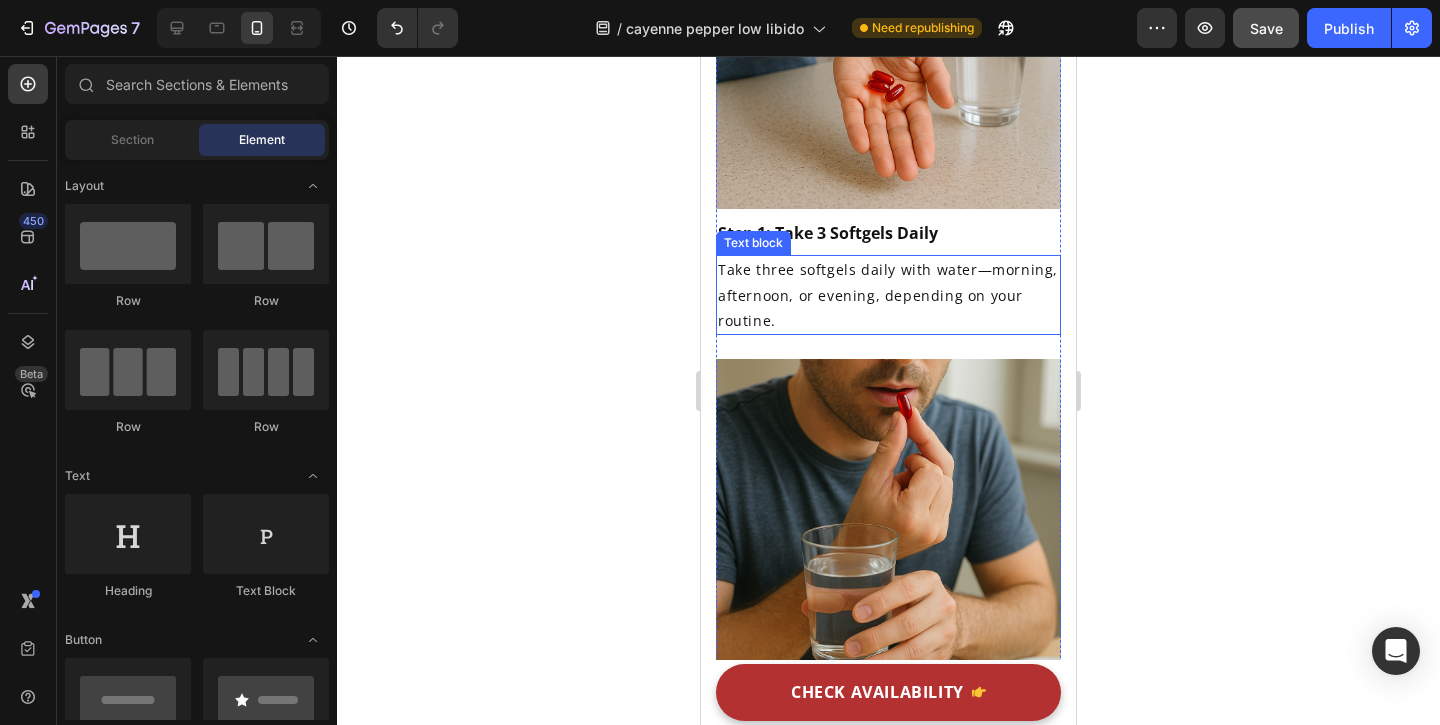 click on "Take three softgels daily with water—morning, afternoon, or evening, depending on your routine." at bounding box center [888, 295] 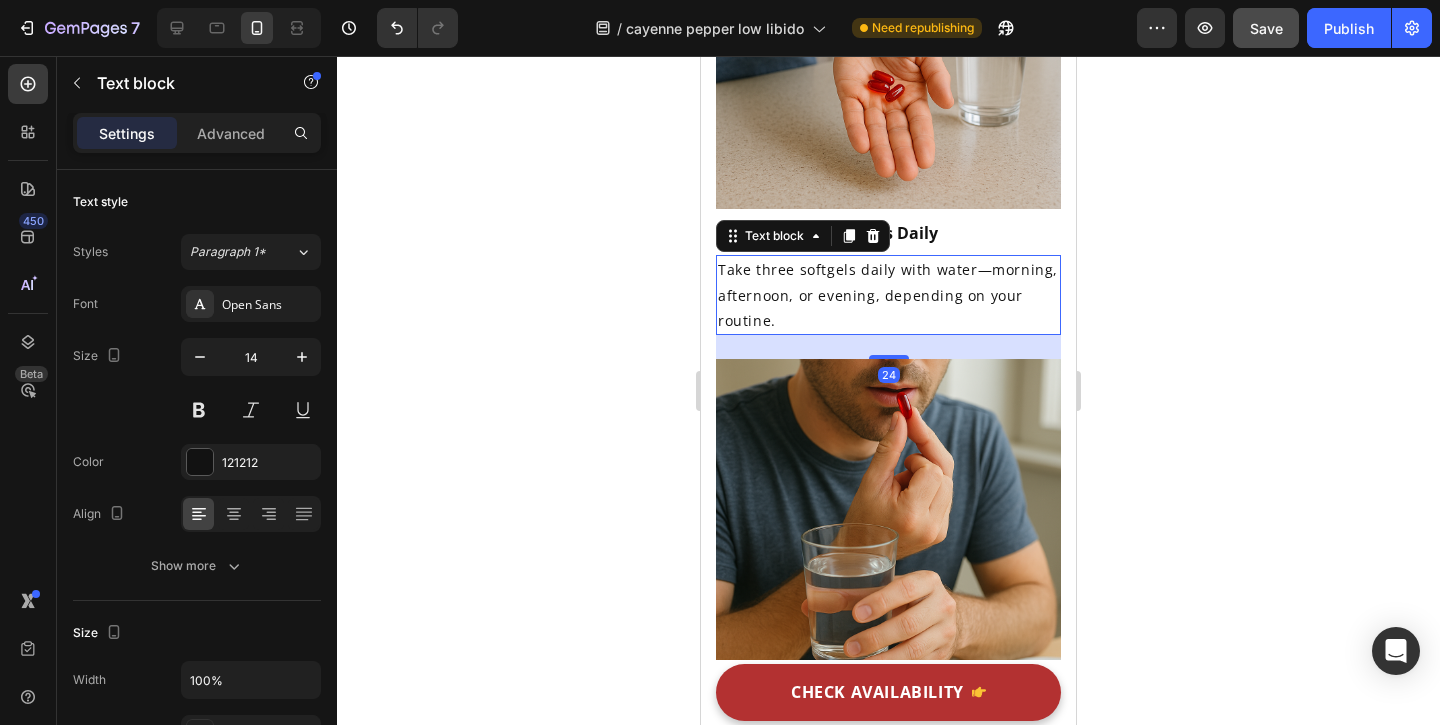 click on "Take three softgels daily with water—morning, afternoon, or evening, depending on your routine." at bounding box center [888, 295] 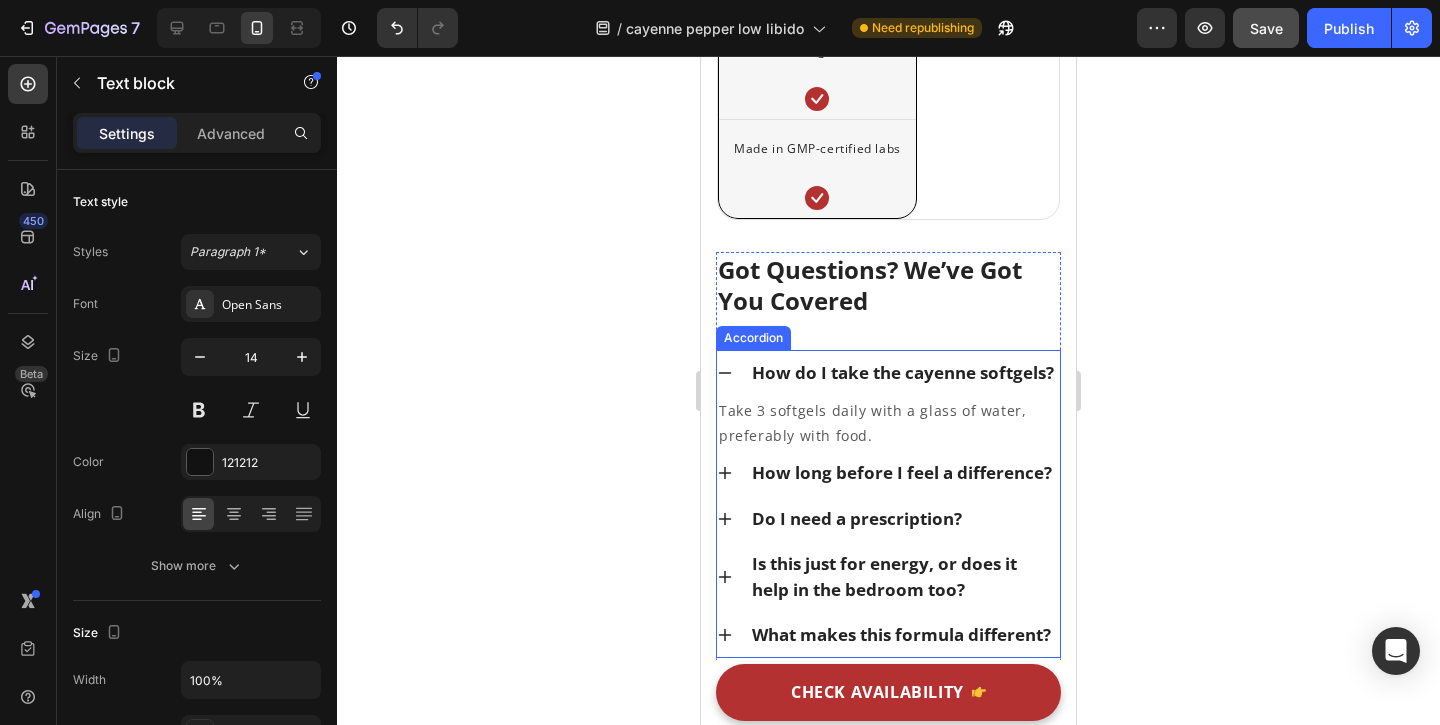 scroll, scrollTop: 11054, scrollLeft: 0, axis: vertical 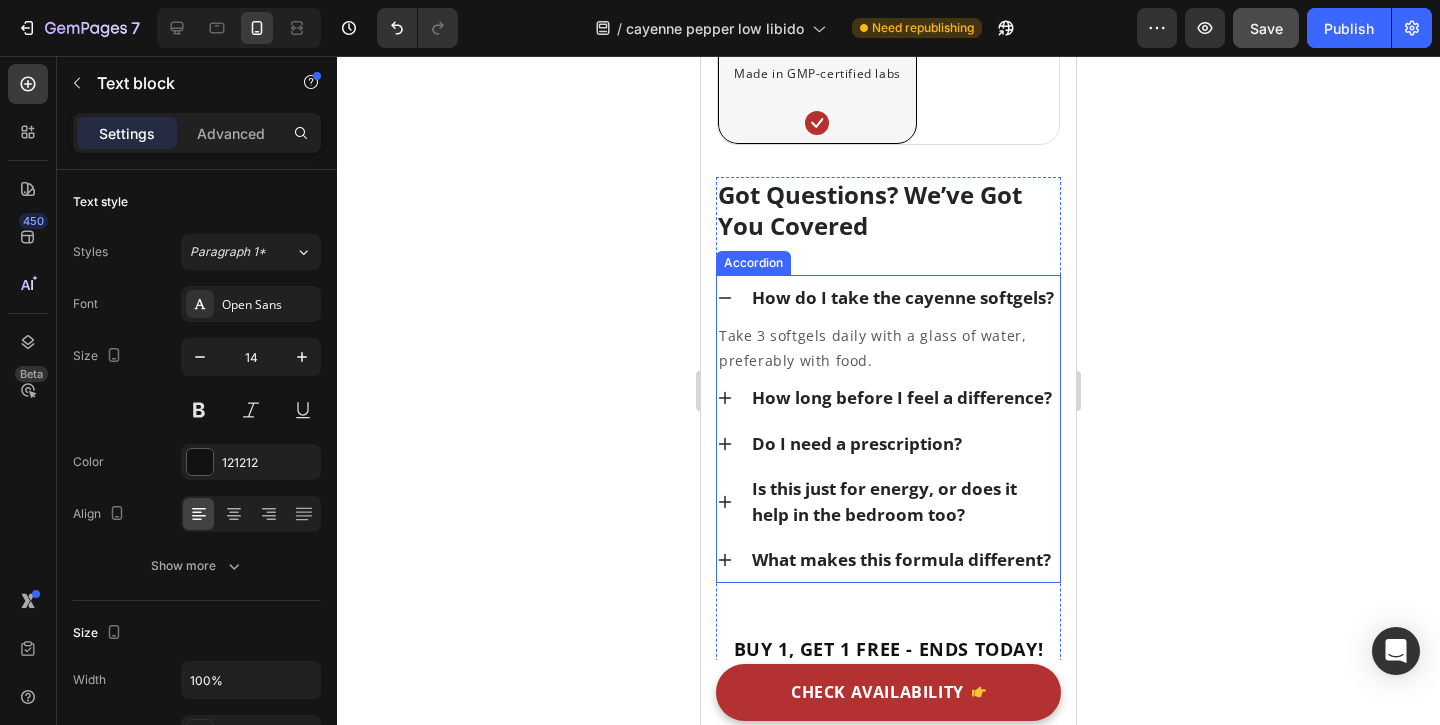 click 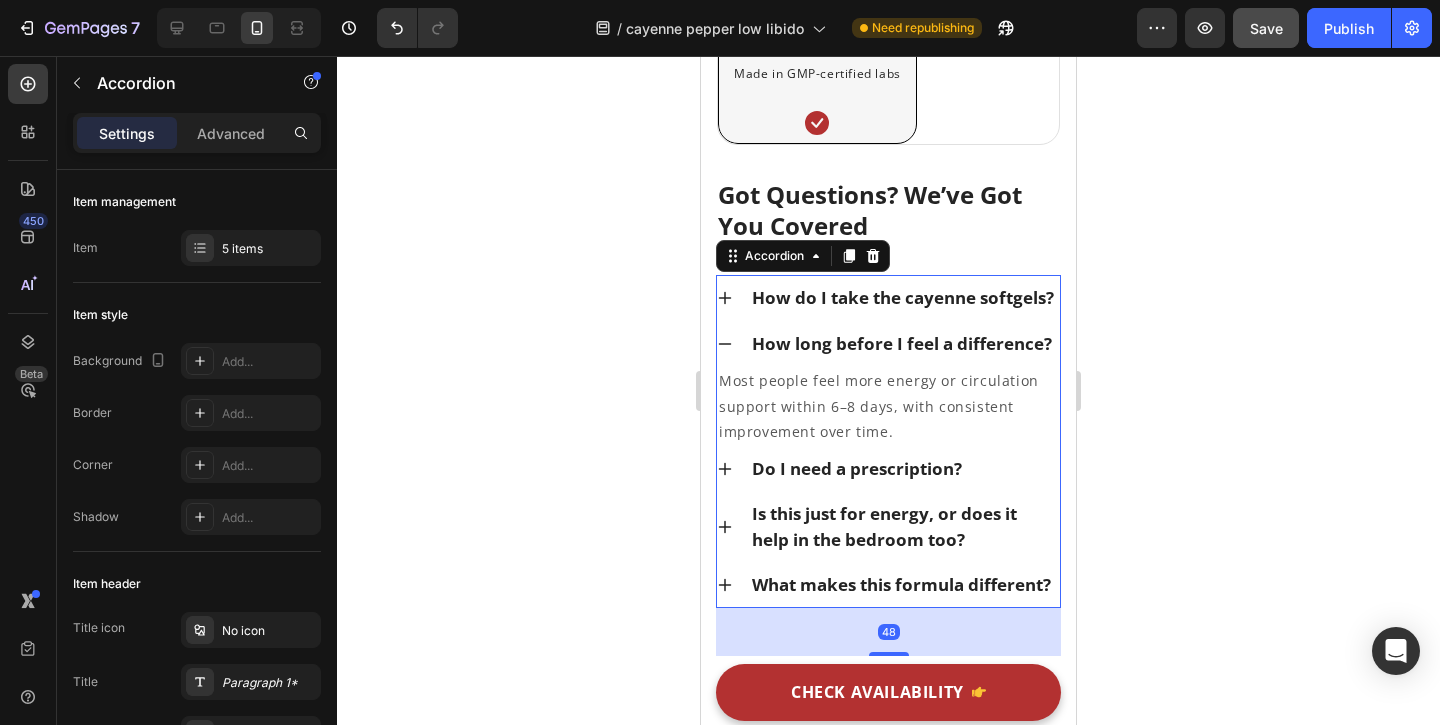 scroll, scrollTop: 11067, scrollLeft: 0, axis: vertical 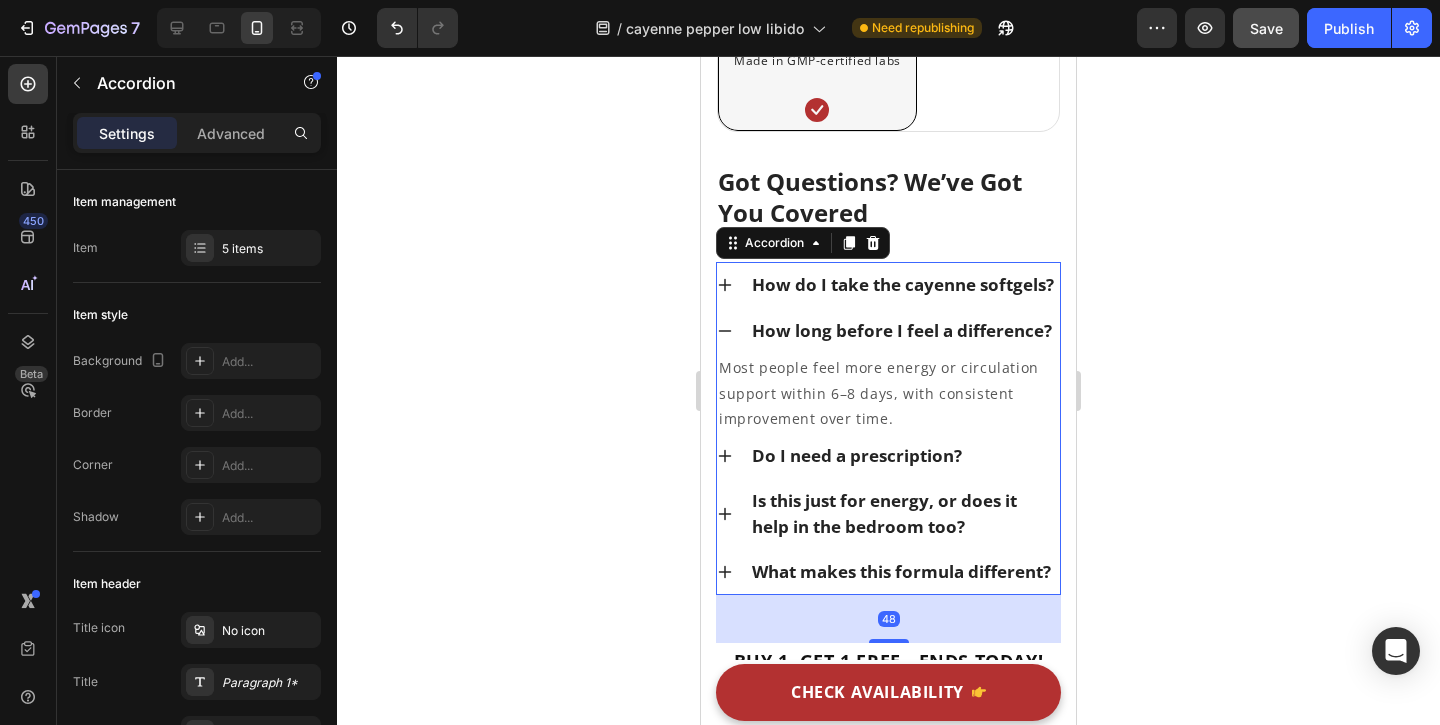 click 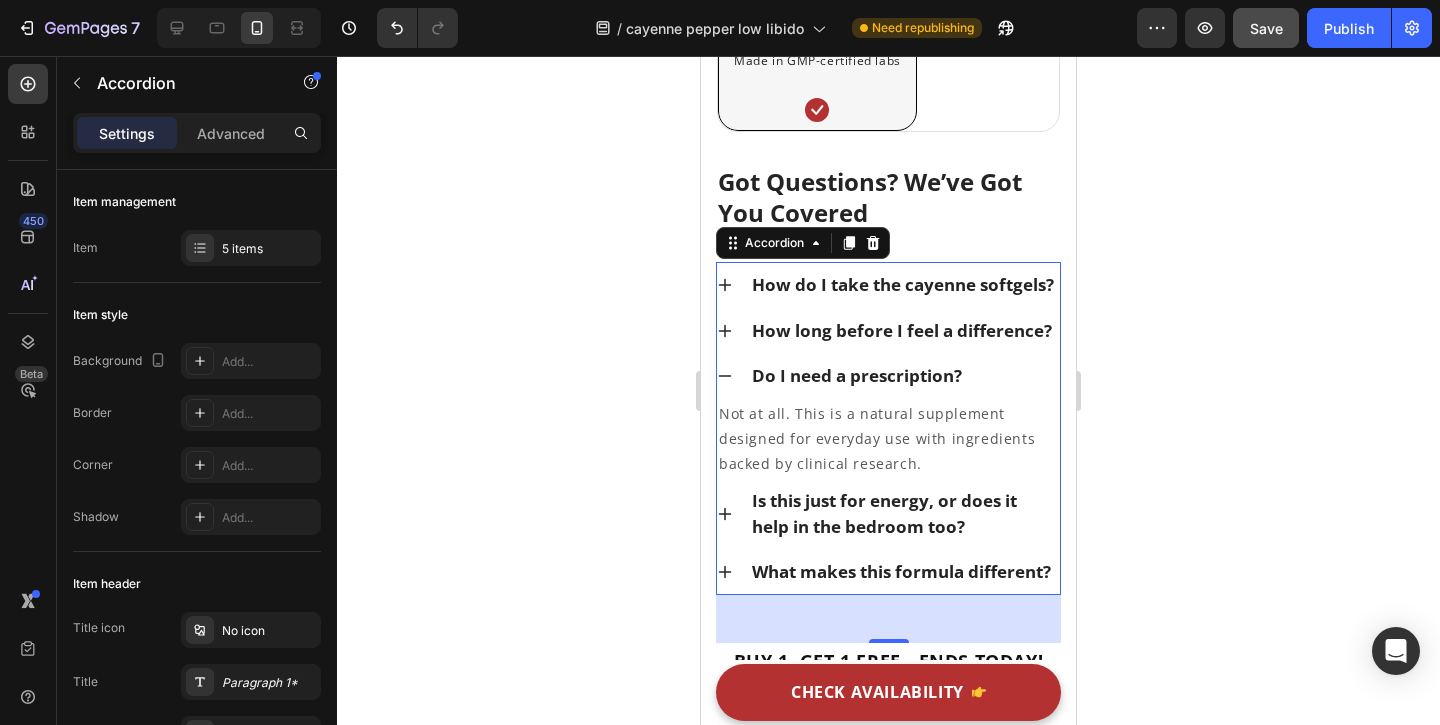 click 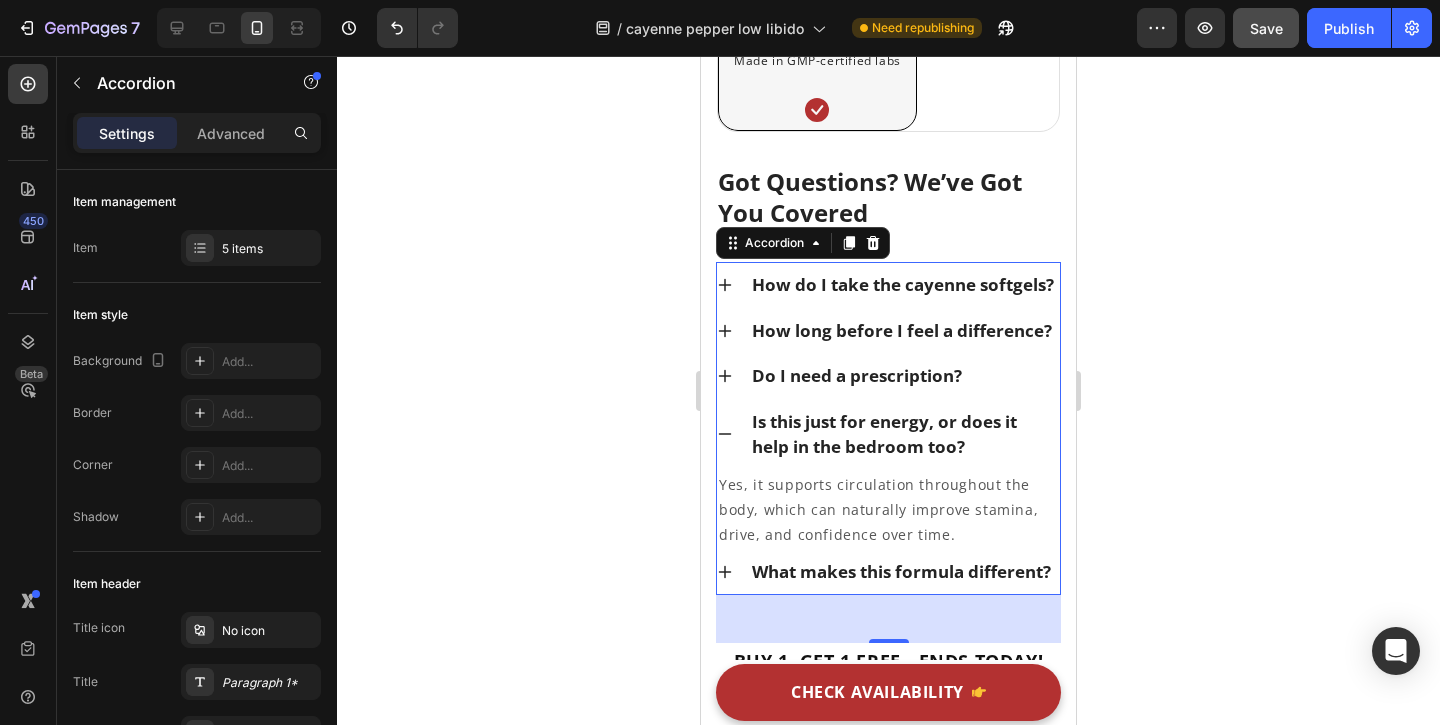 click 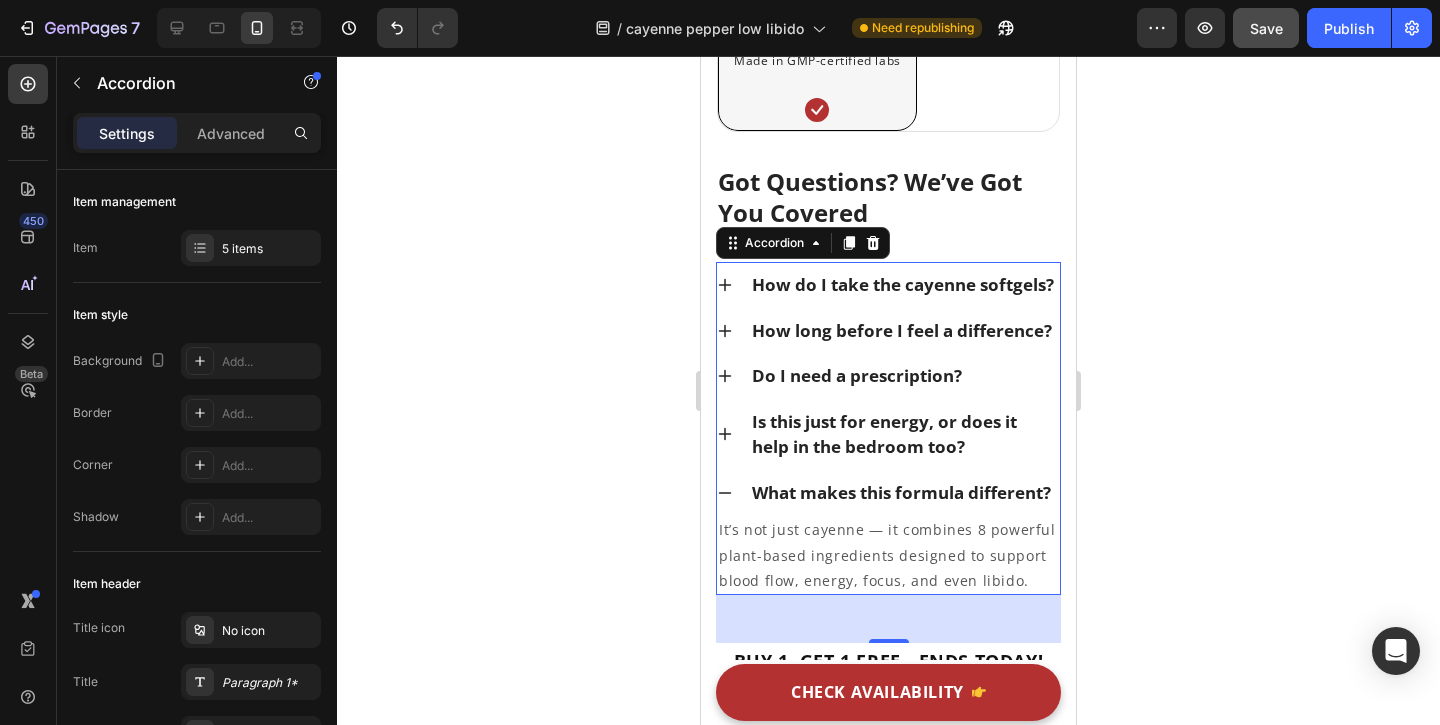 scroll, scrollTop: 11119, scrollLeft: 0, axis: vertical 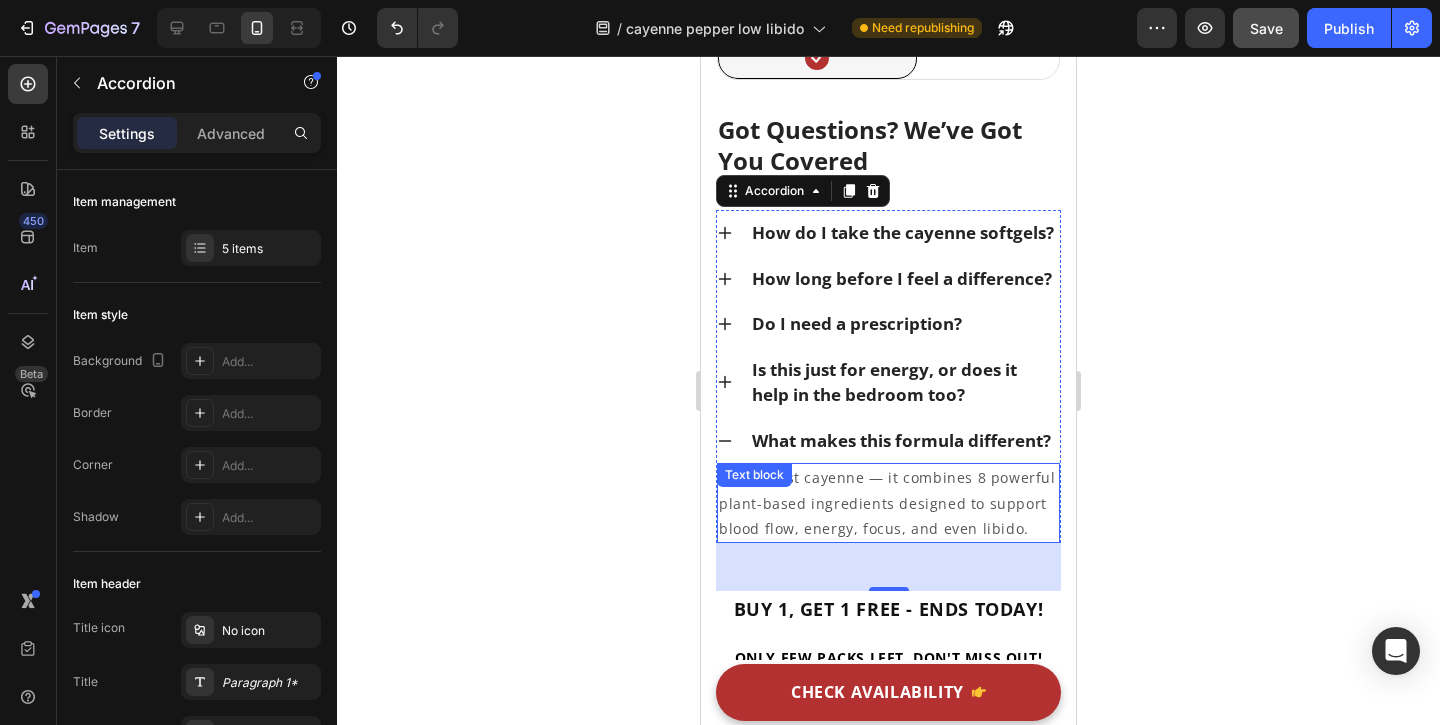 click on "It’s not just cayenne — it combines 8 powerful plant-based ingredients designed to support blood flow, energy, focus, and even libido." at bounding box center [888, 503] 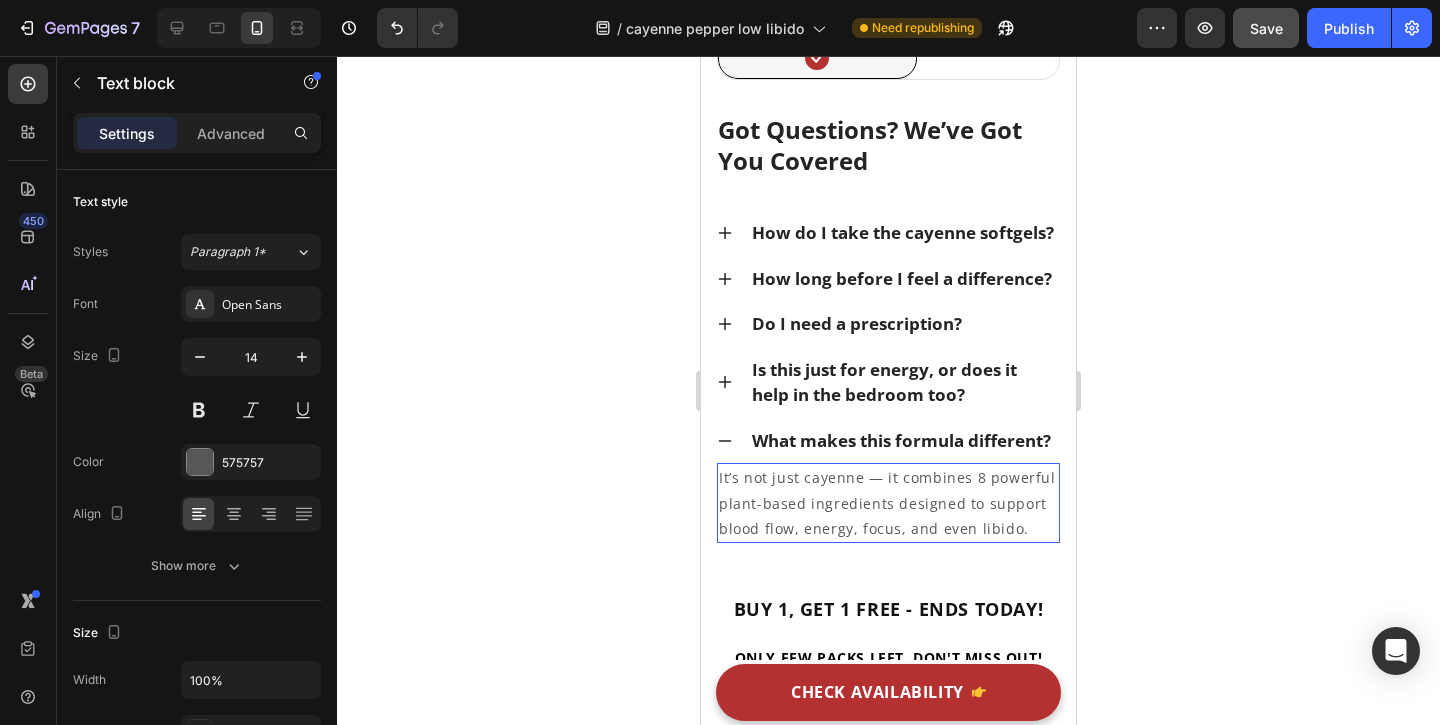 click on "It’s not just cayenne — it combines 8 powerful plant-based ingredients designed to support blood flow, energy, focus, and even libido." at bounding box center [888, 503] 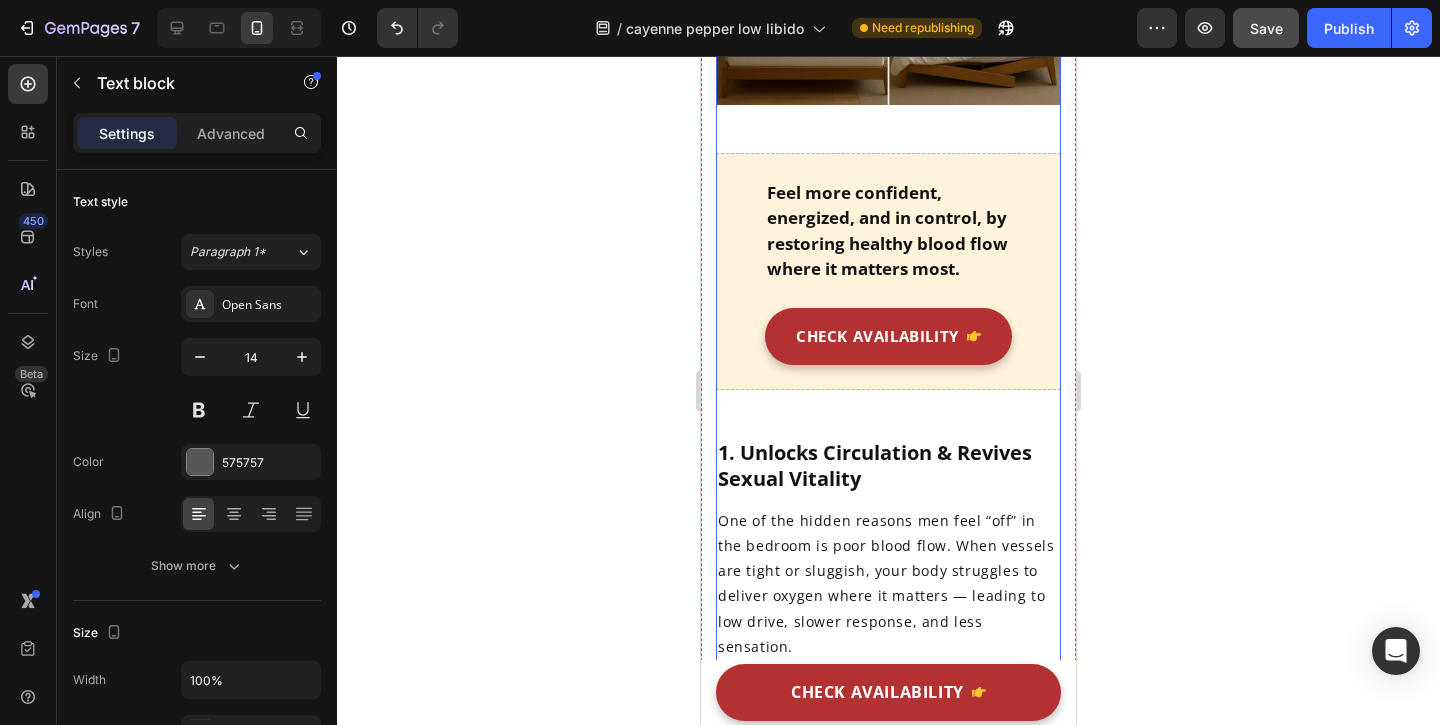 scroll, scrollTop: 2027, scrollLeft: 0, axis: vertical 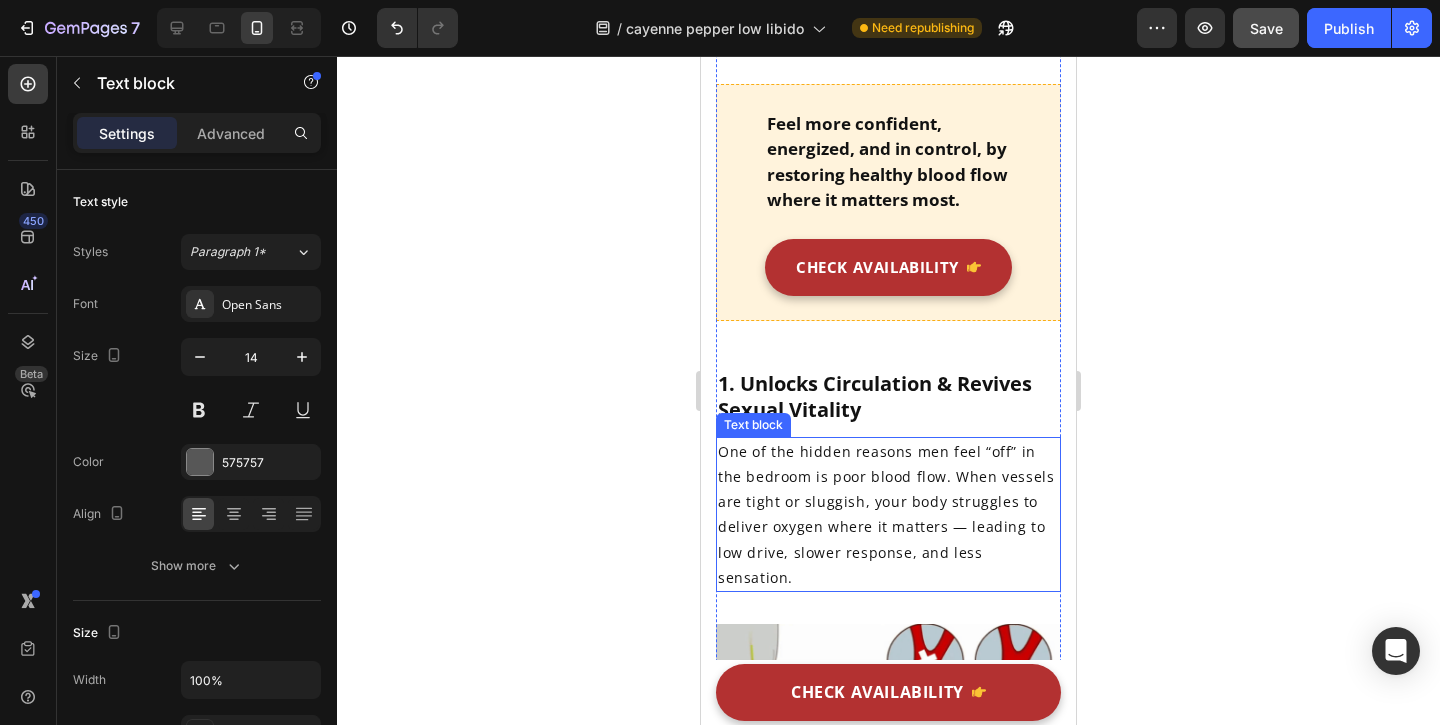 click on "One of the hidden reasons men feel “off” in the bedroom is poor blood flow. When vessels are tight or sluggish, your body struggles to deliver oxygen where it matters — leading to low drive, slower response, and less sensation." at bounding box center [888, 514] 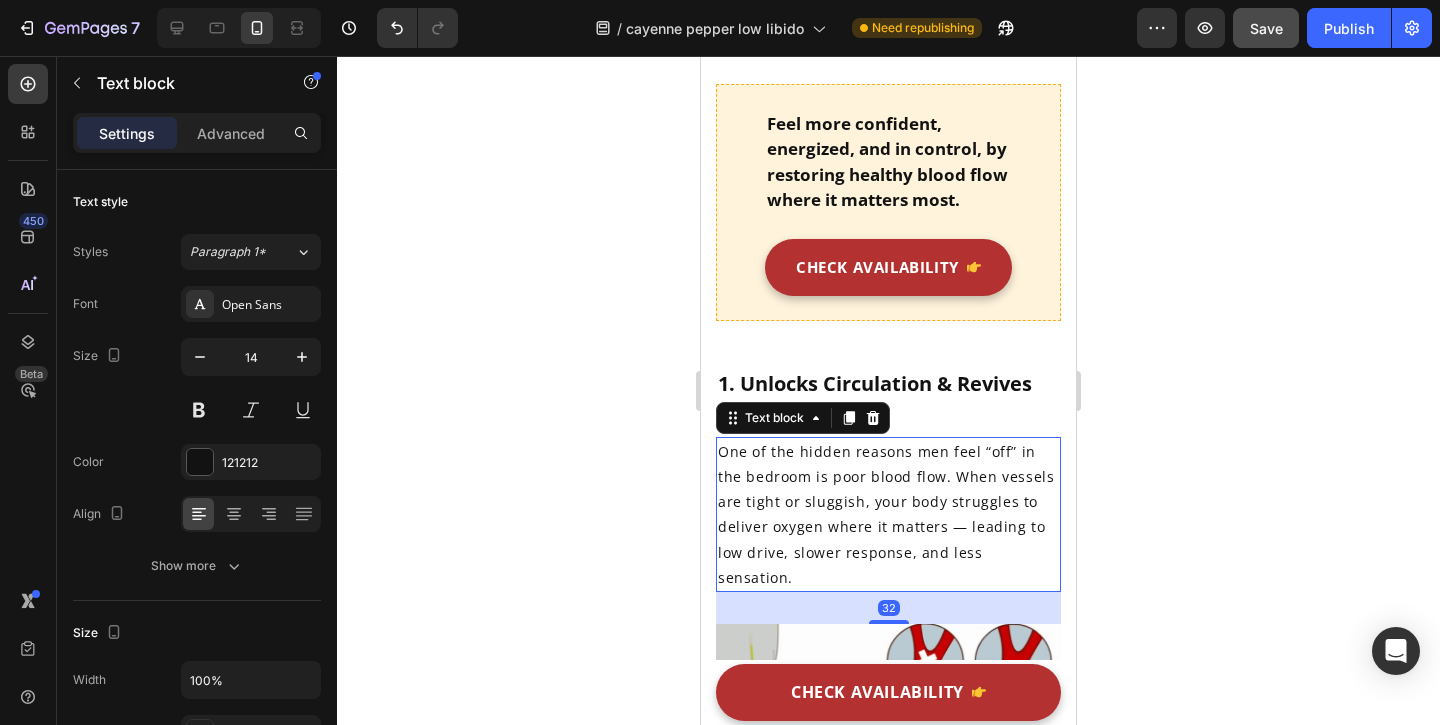 click on "One of the hidden reasons men feel “off” in the bedroom is poor blood flow. When vessels are tight or sluggish, your body struggles to deliver oxygen where it matters — leading to low drive, slower response, and less sensation." at bounding box center [888, 514] 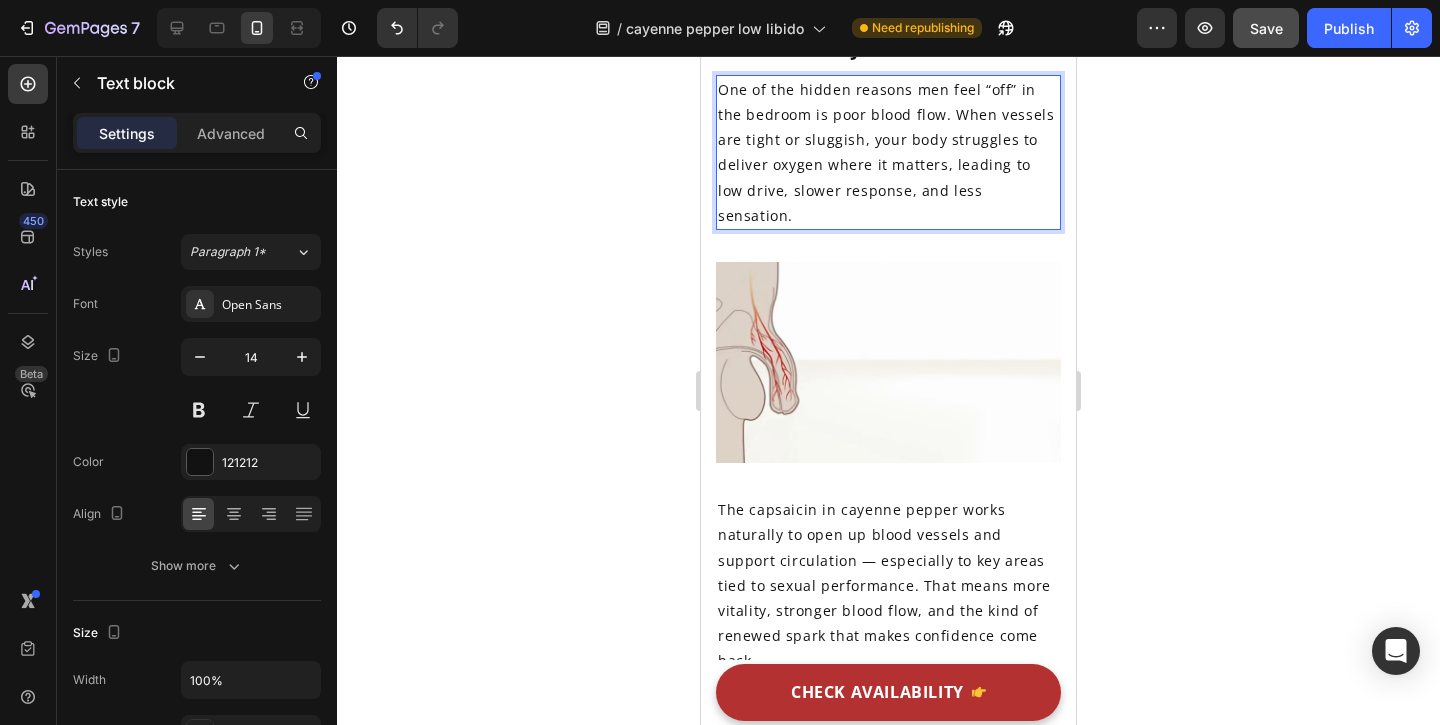 scroll, scrollTop: 2546, scrollLeft: 0, axis: vertical 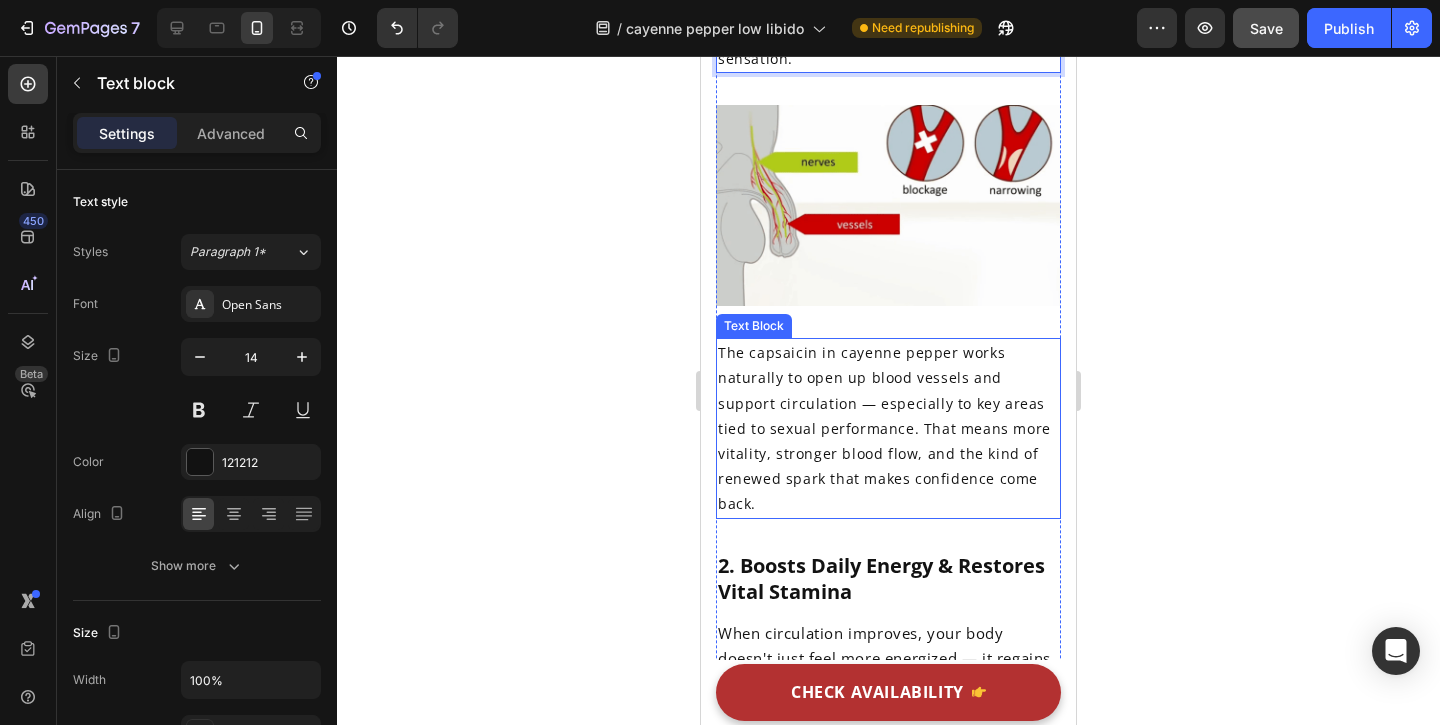 click on "The capsaicin in cayenne pepper works naturally to open up blood vessels and support circulation — especially to key areas tied to sexual performance. That means more vitality, stronger blood flow, and the kind of renewed spark that makes confidence come back." at bounding box center [884, 428] 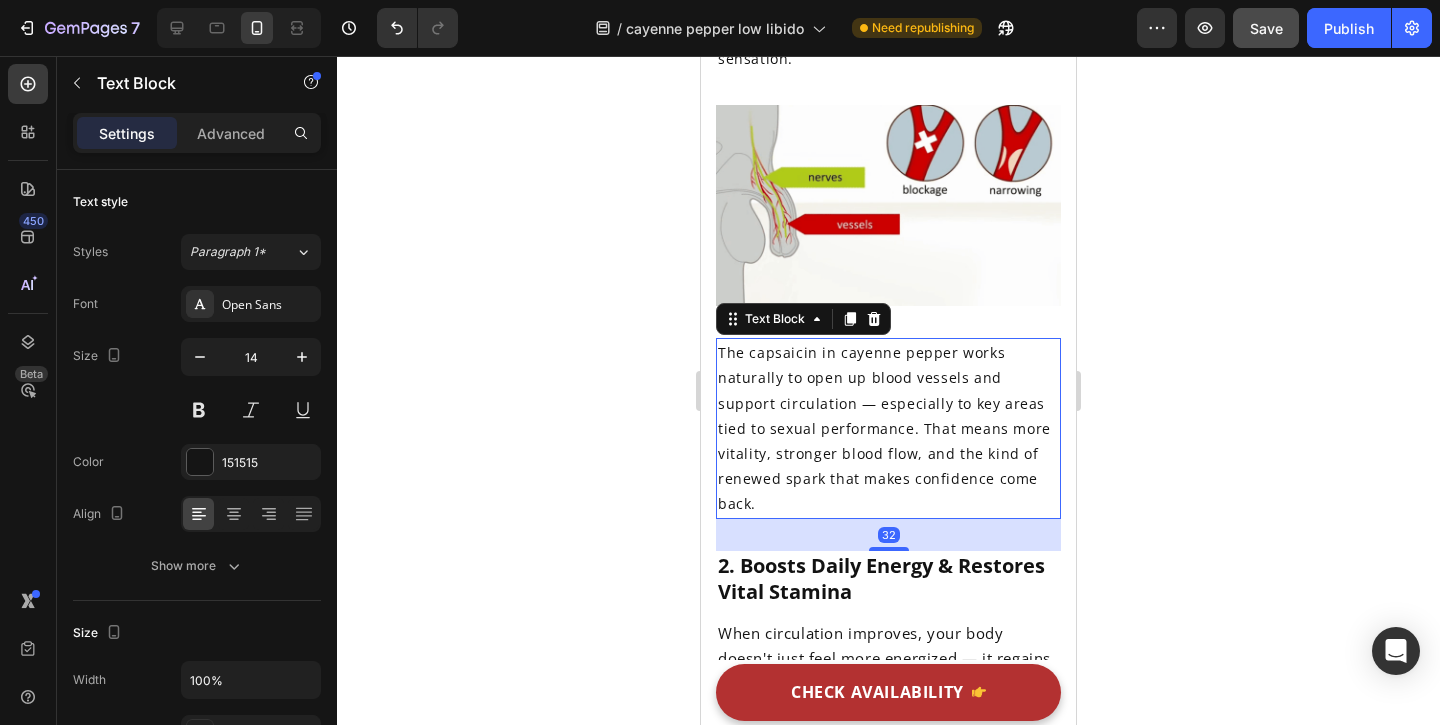 click on "The capsaicin in cayenne pepper works naturally to open up blood vessels and support circulation — especially to key areas tied to sexual performance. That means more vitality, stronger blood flow, and the kind of renewed spark that makes confidence come back." at bounding box center (884, 428) 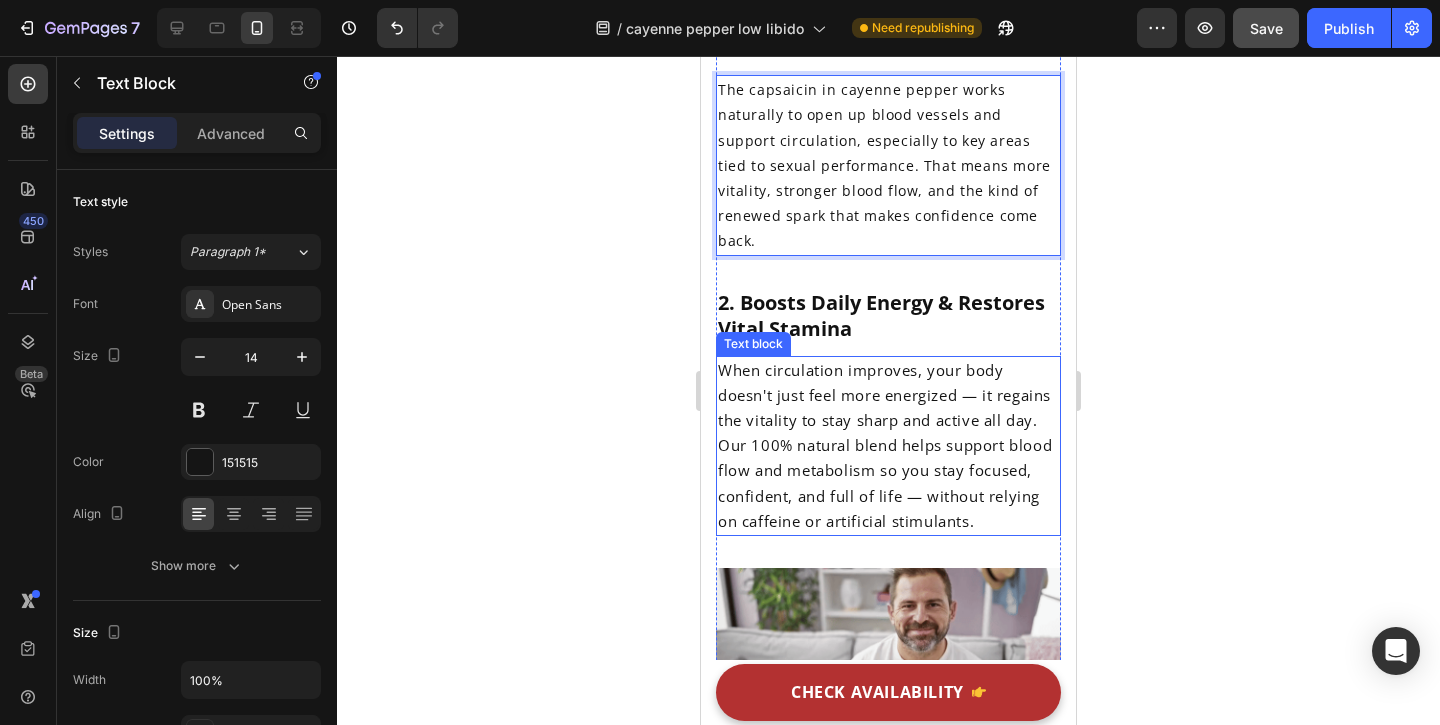 scroll, scrollTop: 2810, scrollLeft: 0, axis: vertical 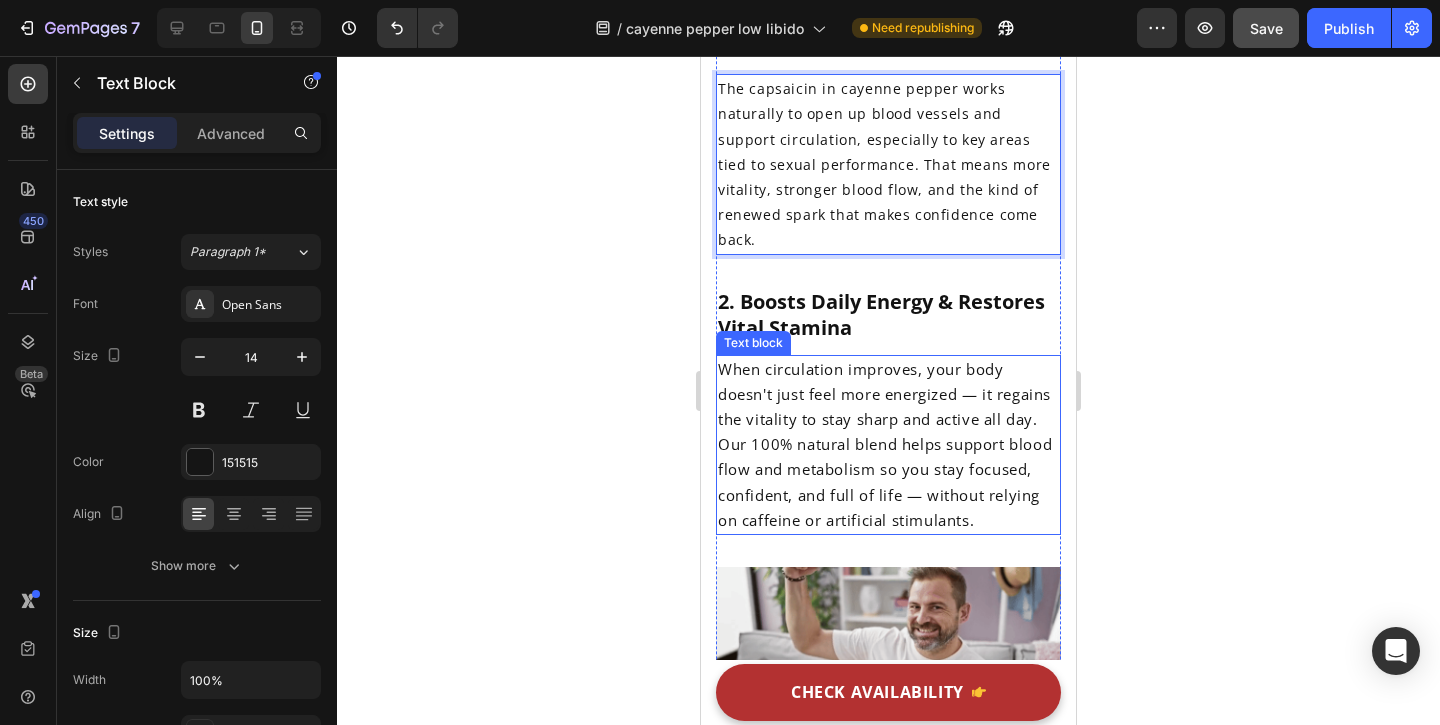 click on "When circulation improves, your body doesn't just feel more energized — it regains the vitality to stay sharp and active all day. Our 100% natural blend helps support blood flow and metabolism so you stay focused, confident, and full of life — without relying on caffeine or artificial stimulants." at bounding box center [885, 444] 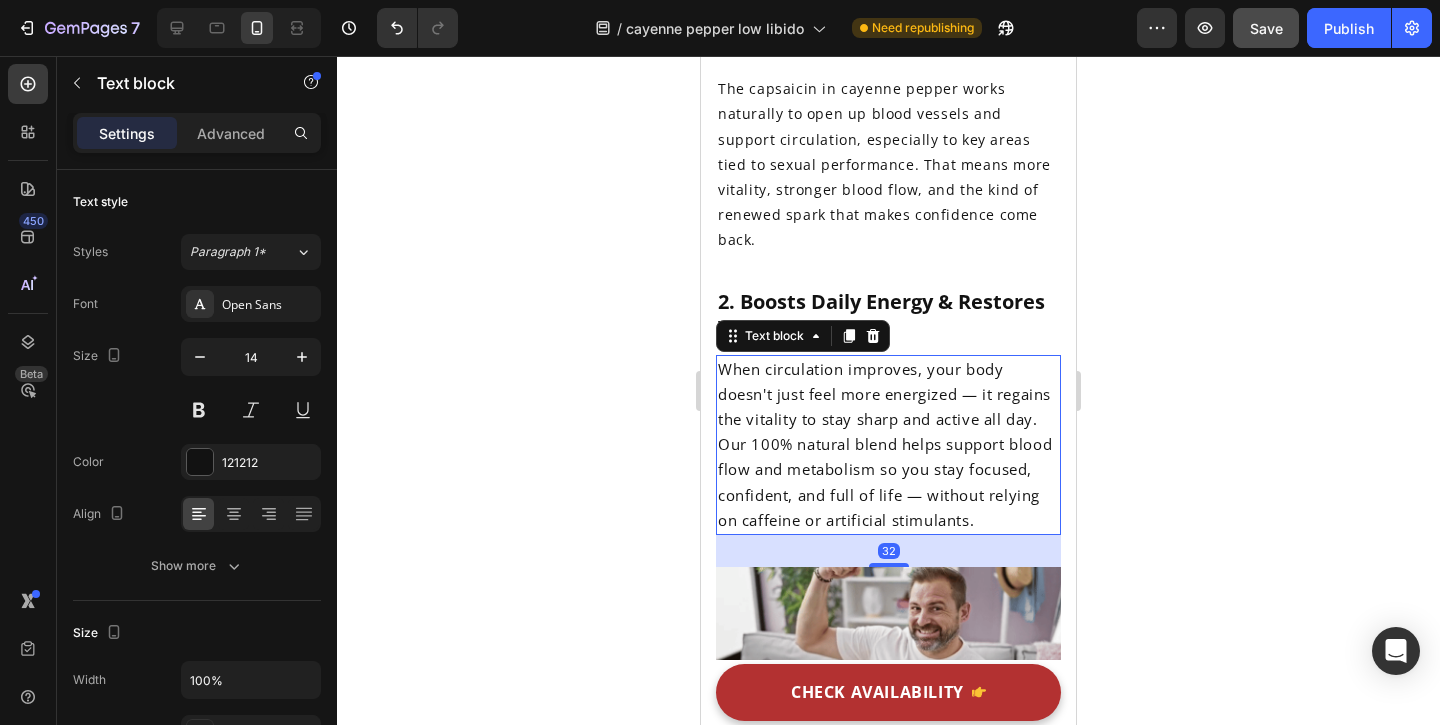click on "When circulation improves, your body doesn't just feel more energized — it regains the vitality to stay sharp and active all day. Our 100% natural blend helps support blood flow and metabolism so you stay focused, confident, and full of life — without relying on caffeine or artificial stimulants." at bounding box center [885, 444] 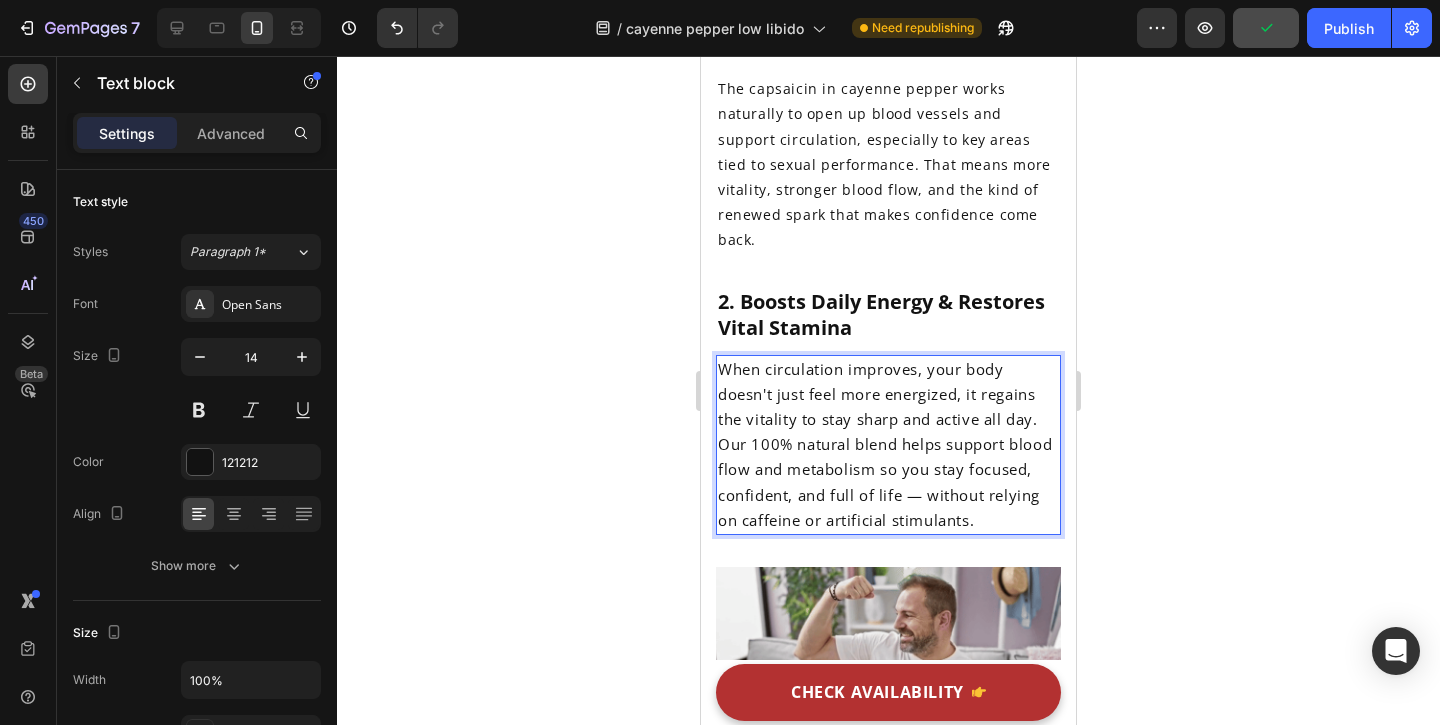 click on "When circulation improves, your body doesn't just feel more energized, it regains the vitality to stay sharp and active all day. Our 100% natural blend helps support blood flow and metabolism so you stay focused, confident, and full of life — without relying on caffeine or artificial stimulants." at bounding box center (885, 444) 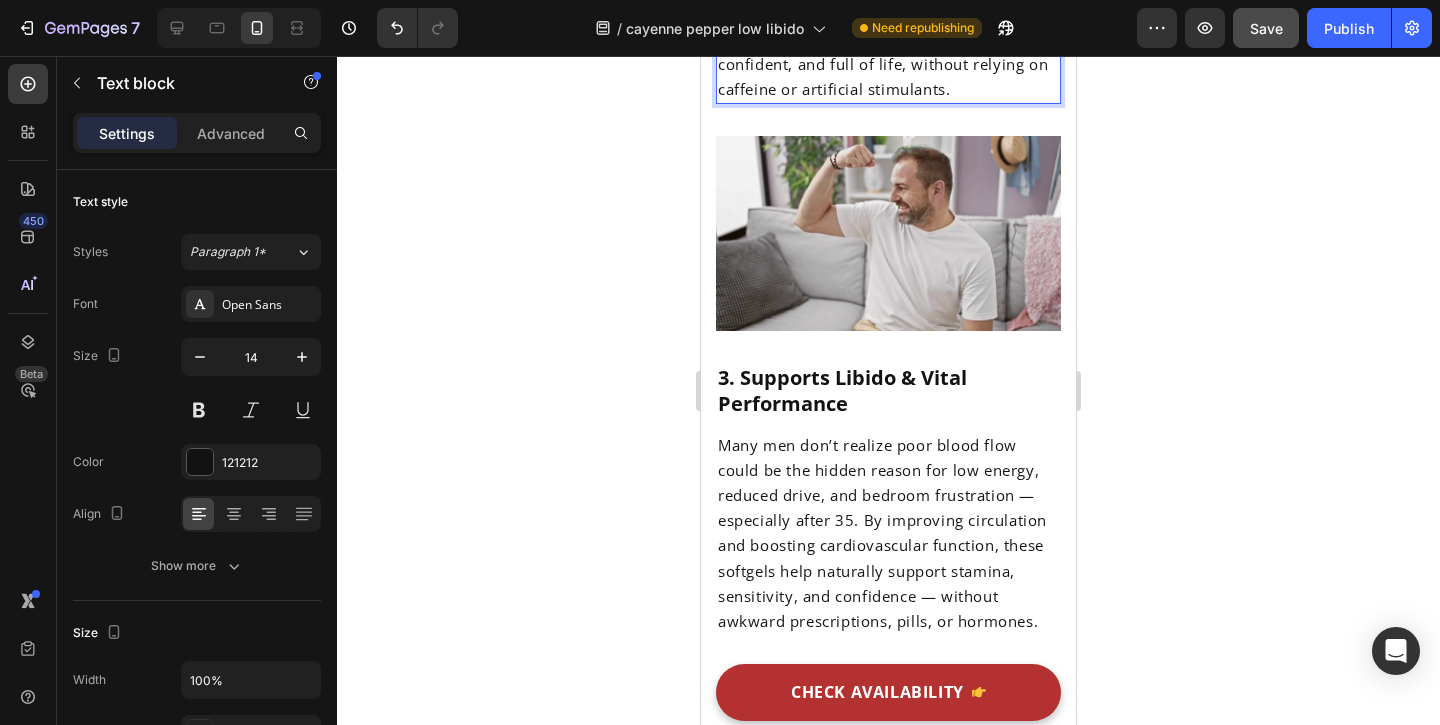 scroll, scrollTop: 3302, scrollLeft: 0, axis: vertical 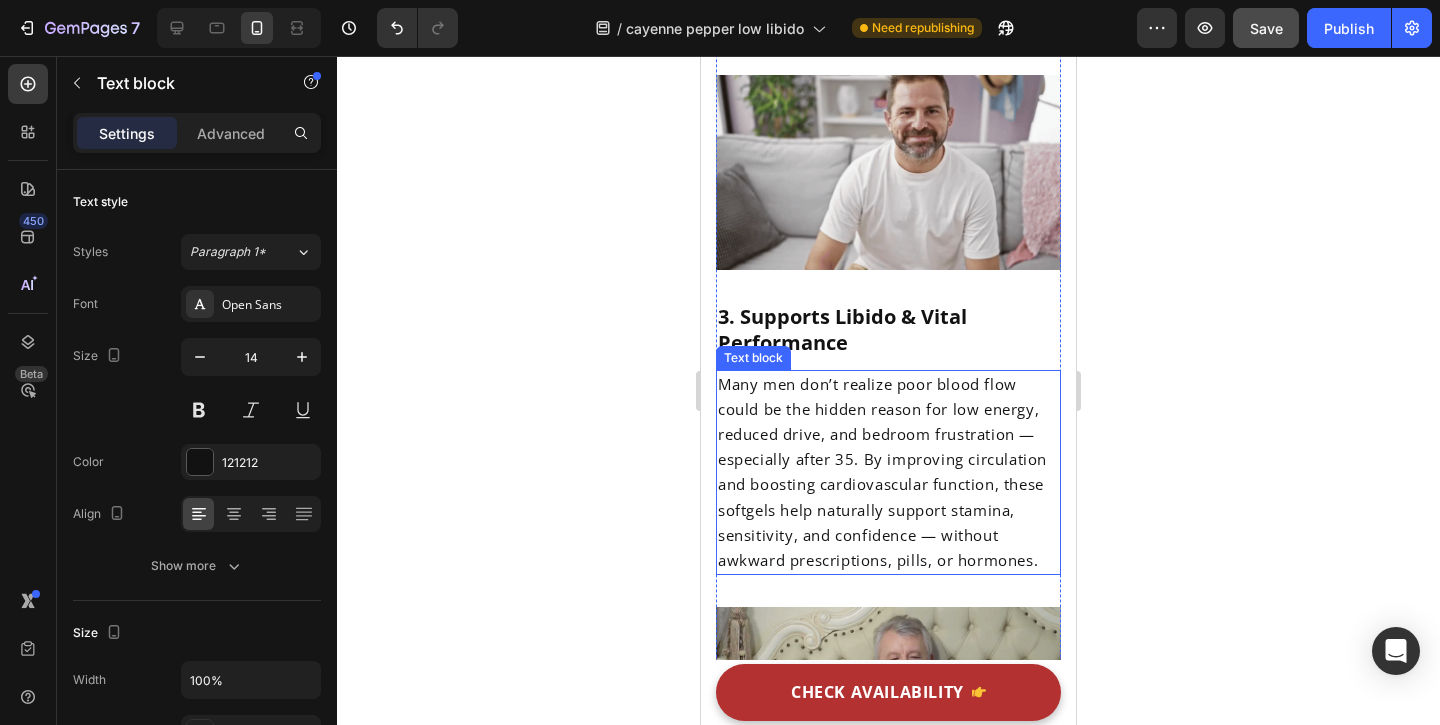 click on "Many men don’t realize poor blood flow could be the hidden reason for low energy, reduced drive, and bedroom frustration — especially after 35. By improving circulation and boosting cardiovascular function, these softgels help naturally support stamina, sensitivity, and confidence — without awkward prescriptions, pills, or hormones." at bounding box center (882, 472) 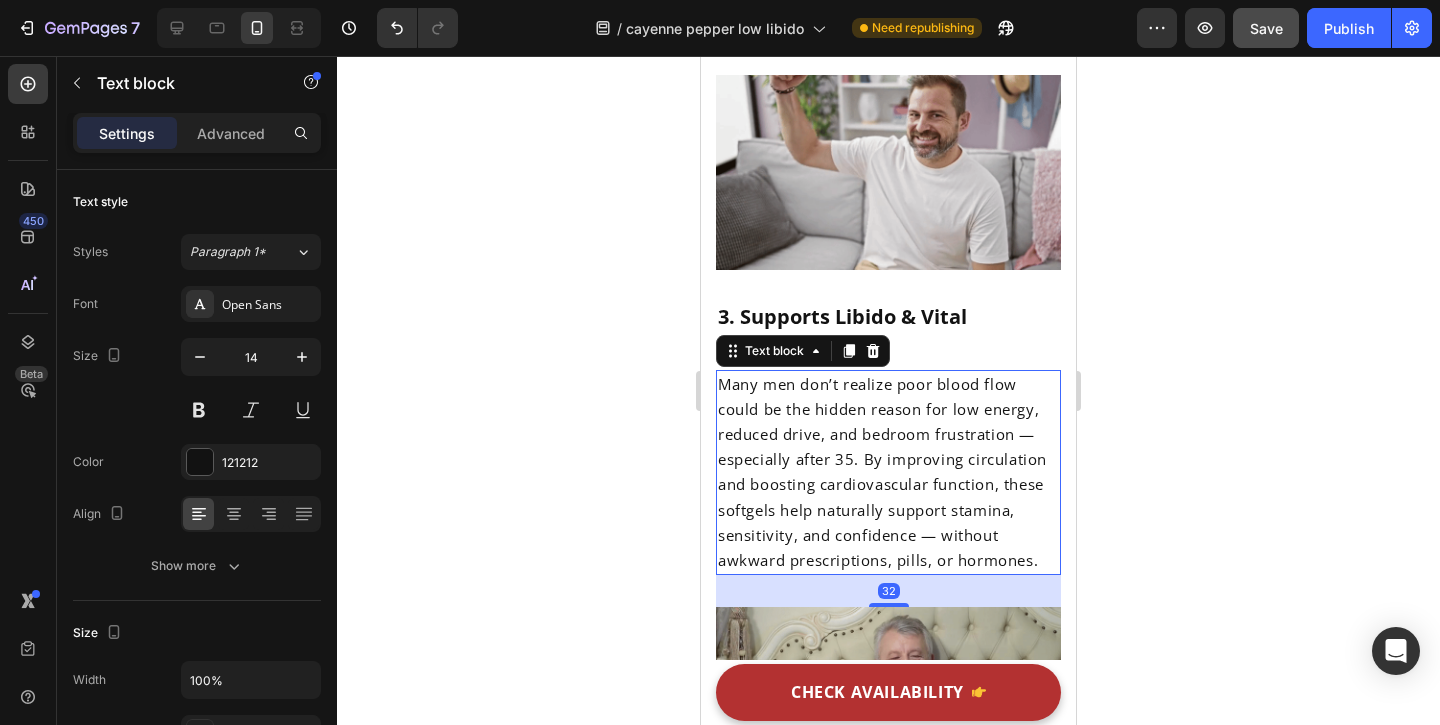 click on "Many men don’t realize poor blood flow could be the hidden reason for low energy, reduced drive, and bedroom frustration — especially after 35. By improving circulation and boosting cardiovascular function, these softgels help naturally support stamina, sensitivity, and confidence — without awkward prescriptions, pills, or hormones." at bounding box center (882, 472) 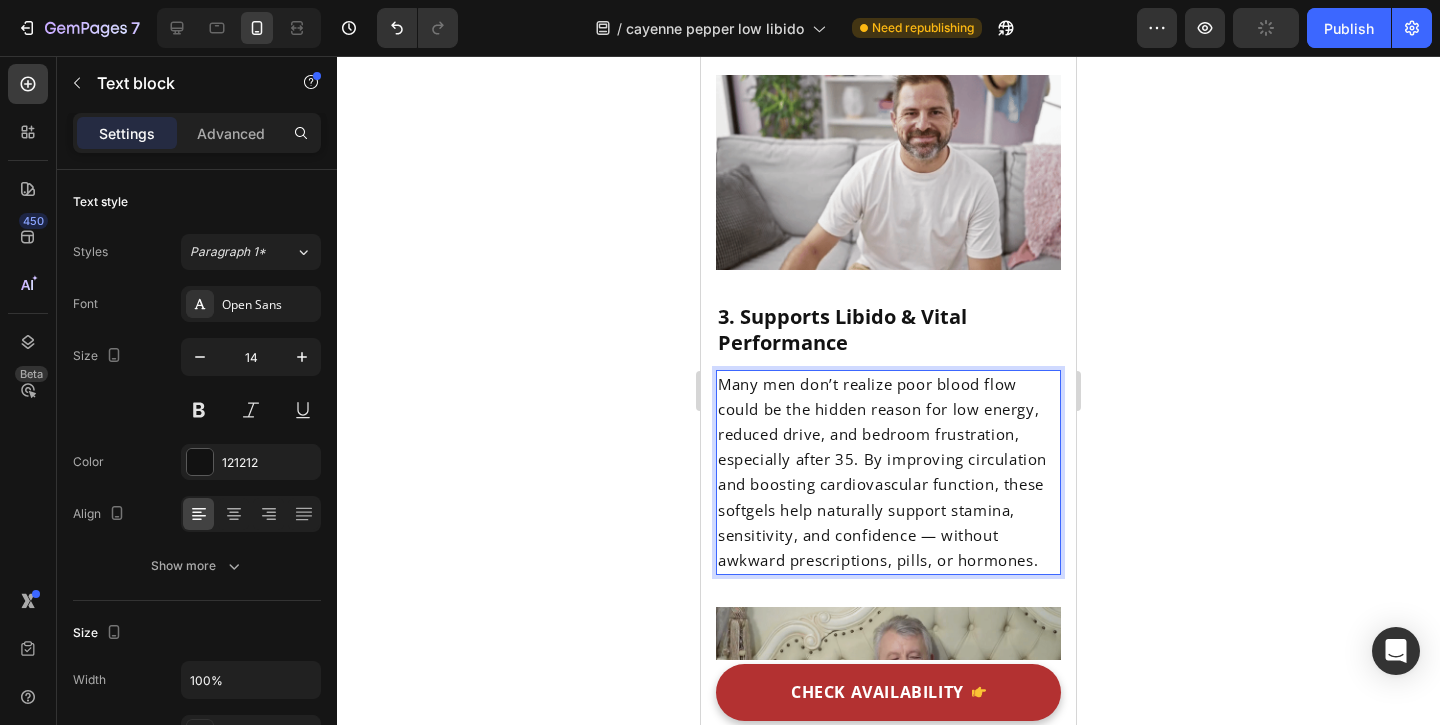 click on "Many men don’t realize poor blood flow could be the hidden reason for low energy, reduced drive, and bedroom frustration, especially after 35. By improving circulation and boosting cardiovascular function, these softgels help naturally support stamina, sensitivity, and confidence — without awkward prescriptions, pills, or hormones." at bounding box center (882, 472) 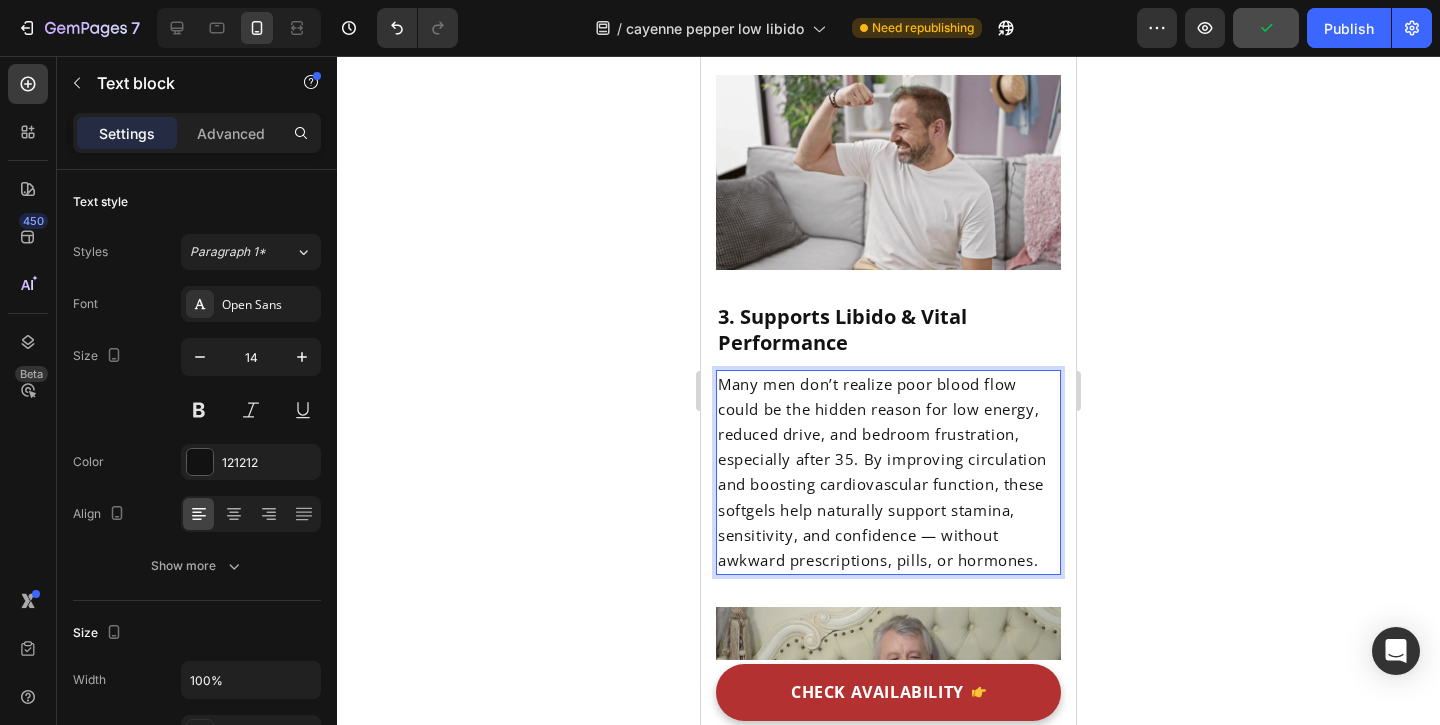 click on "Many men don’t realize poor blood flow could be the hidden reason for low energy, reduced drive, and bedroom frustration, especially after 35. By improving circulation and boosting cardiovascular function, these softgels help naturally support stamina, sensitivity, and confidence — without awkward prescriptions, pills, or hormones." at bounding box center (882, 472) 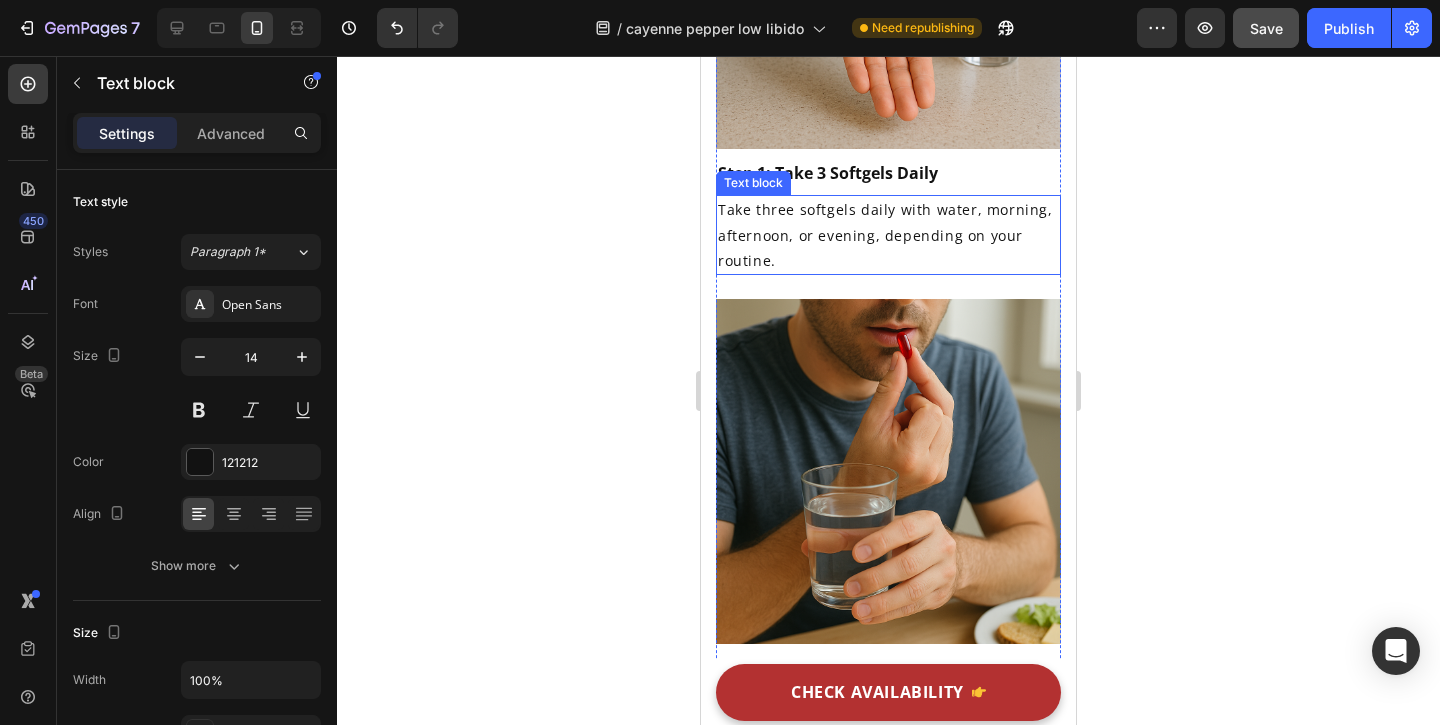 scroll, scrollTop: 7076, scrollLeft: 0, axis: vertical 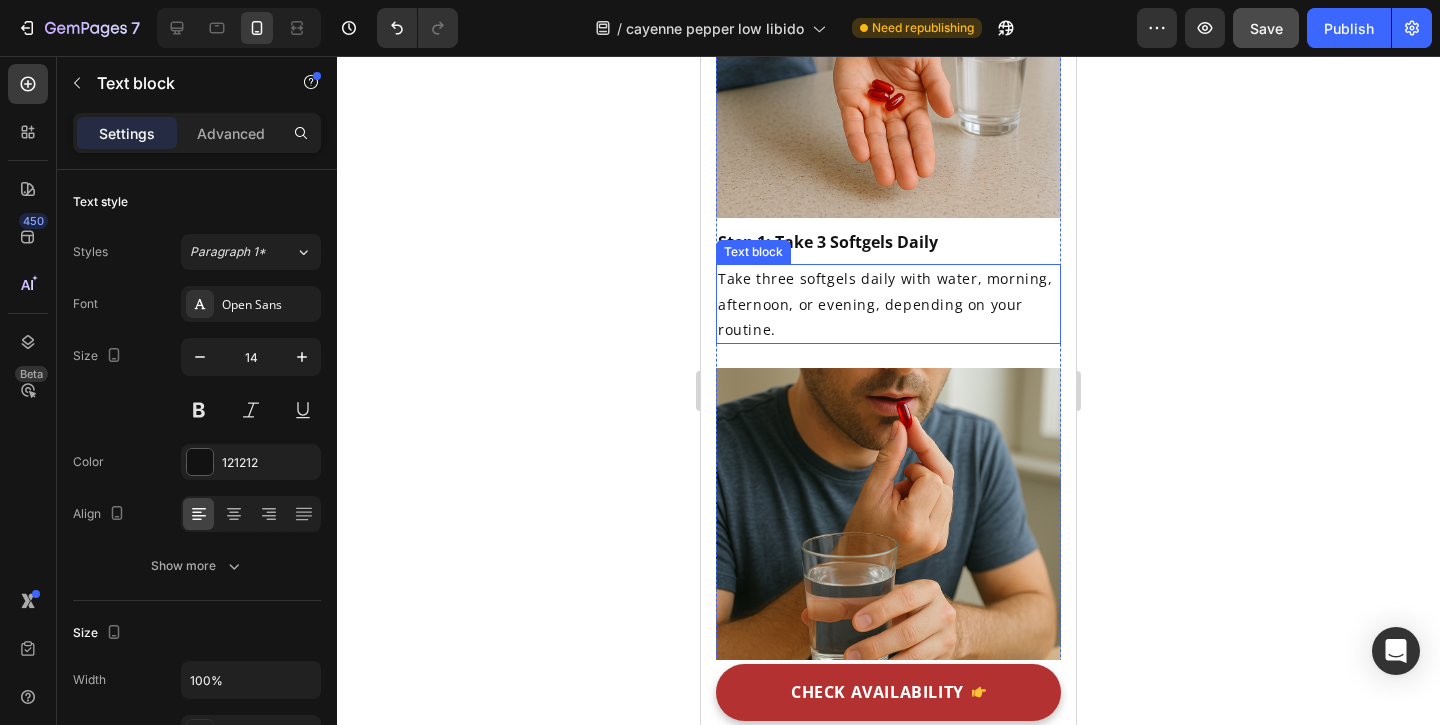 click on "Take three softgels daily with water, morning, afternoon, or evening, depending on your routine." at bounding box center [888, 304] 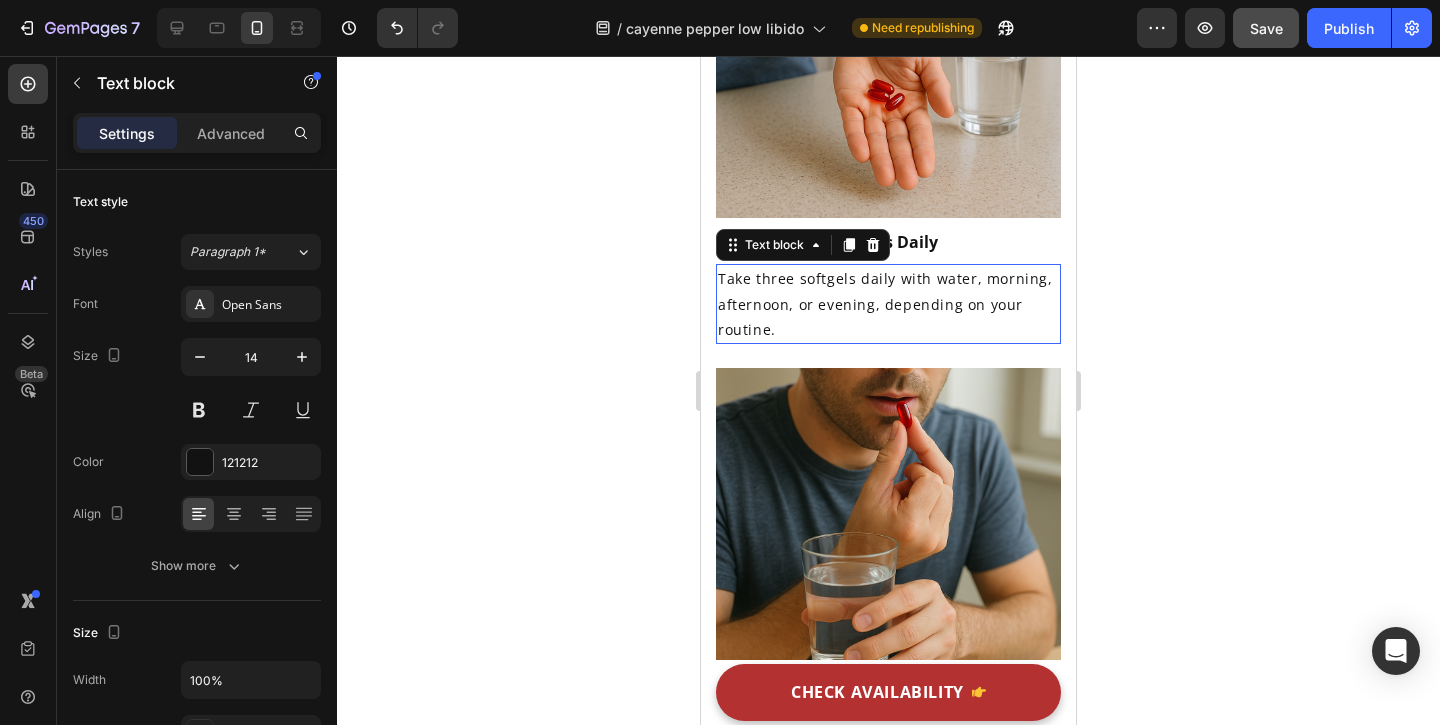 click on "Take three softgels daily with water, morning, afternoon, or evening, depending on your routine." at bounding box center (888, 304) 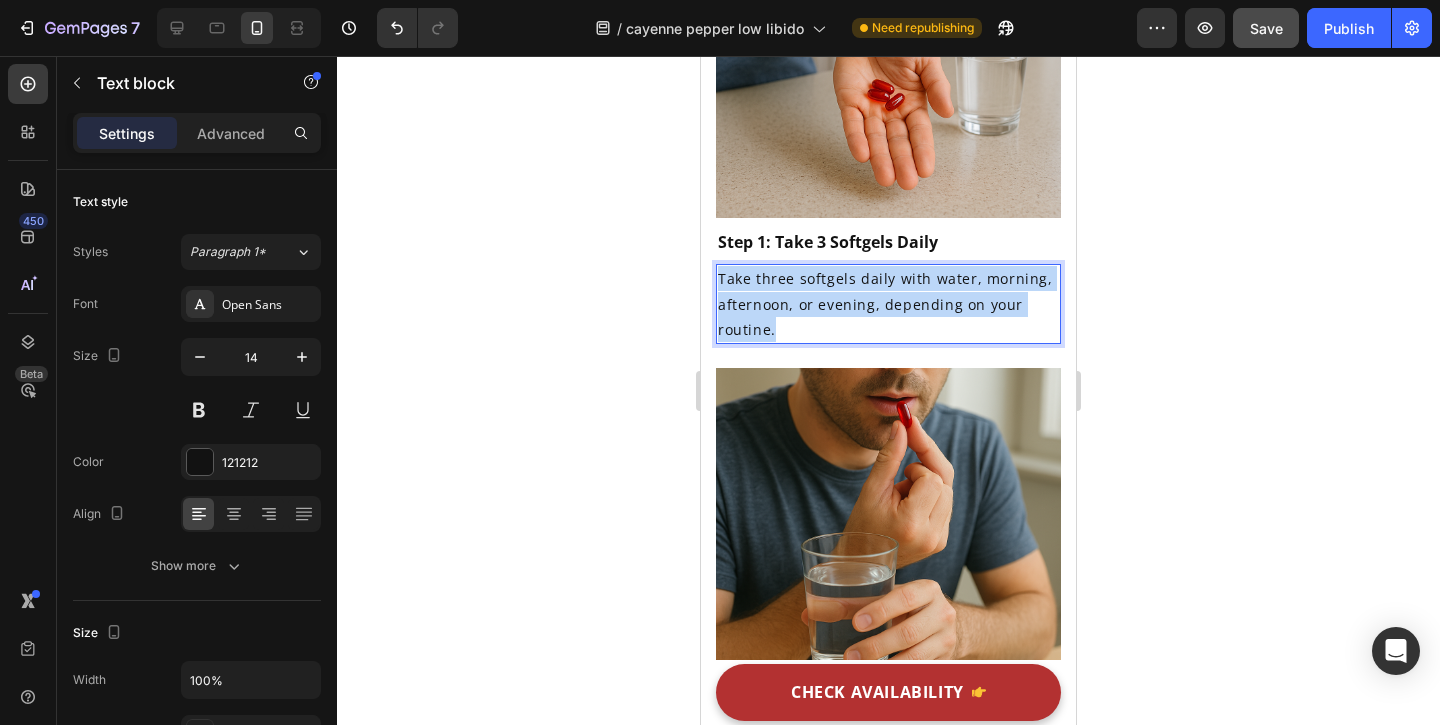 click on "Take three softgels daily with water, morning, afternoon, or evening, depending on your routine." at bounding box center (888, 304) 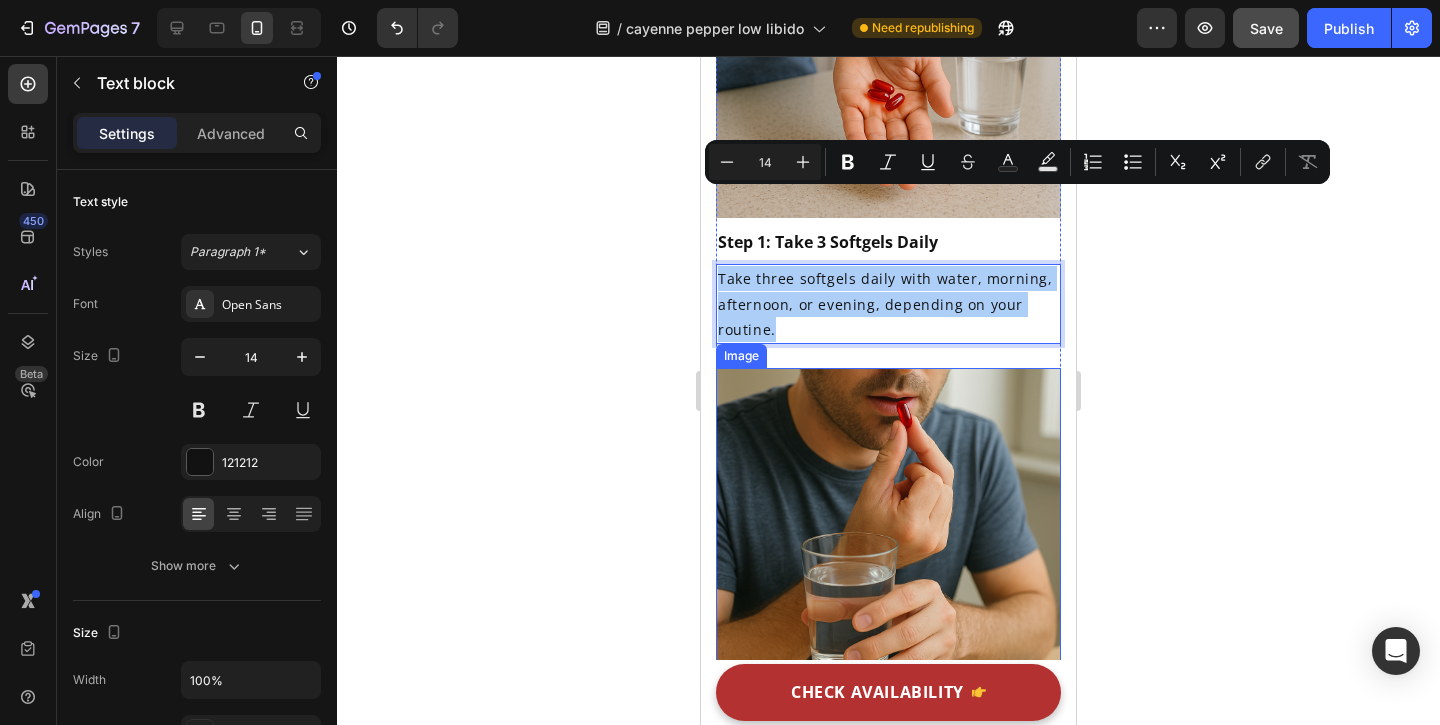 click 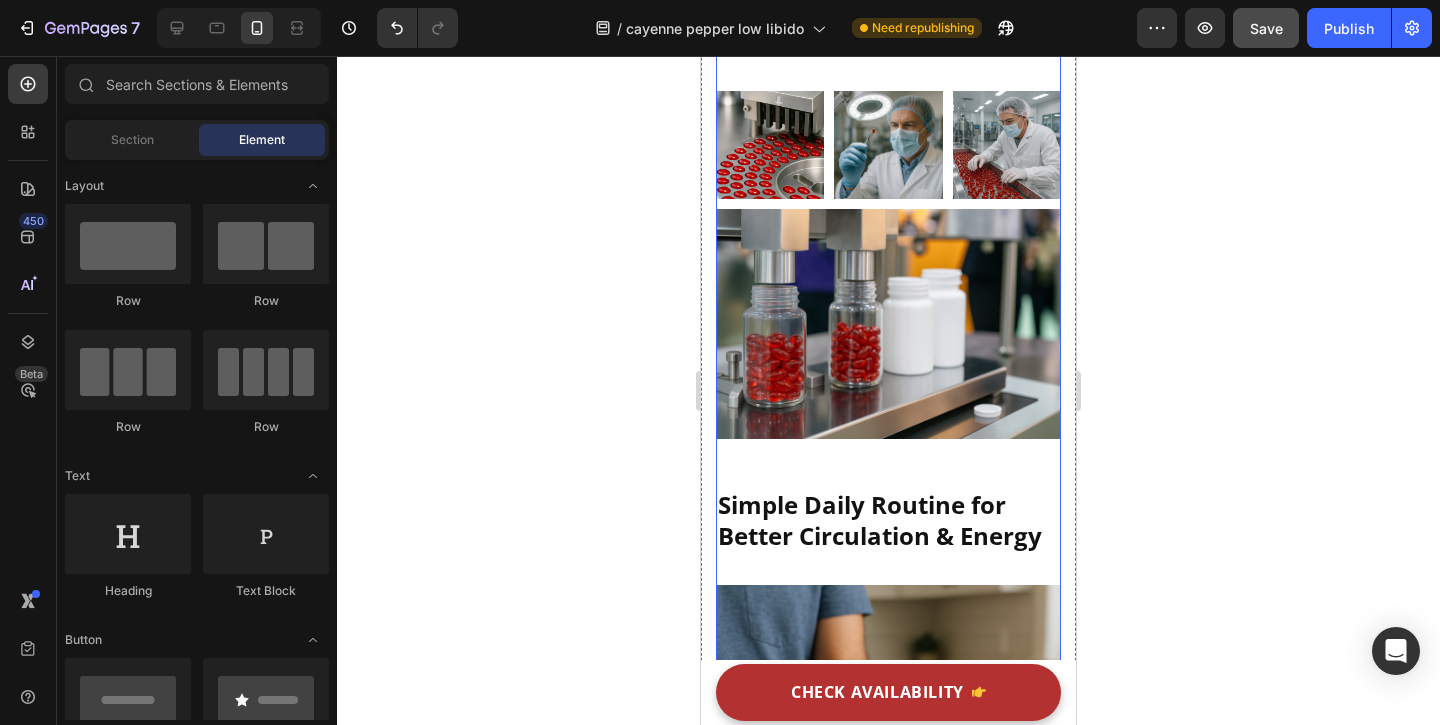 scroll, scrollTop: 6005, scrollLeft: 0, axis: vertical 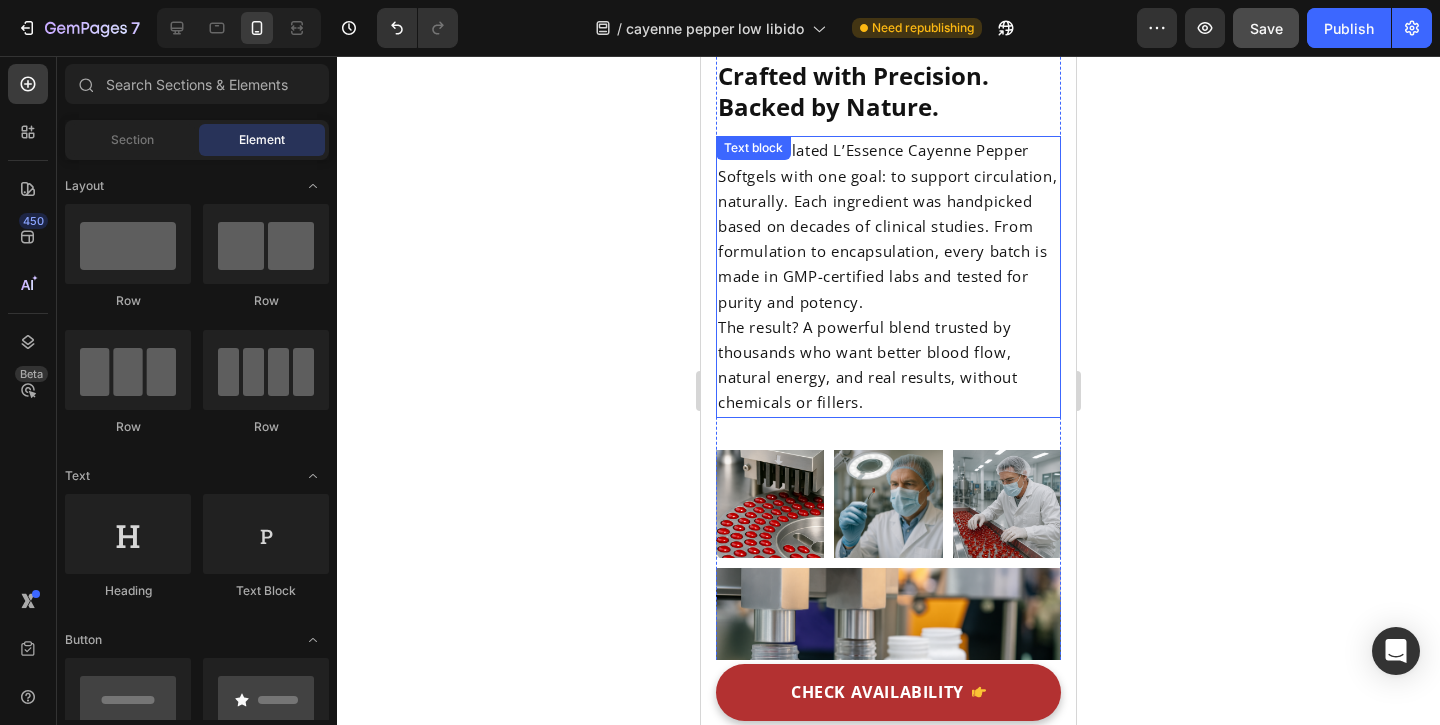 click on "The result? A powerful blend trusted by thousands who want better blood flow, natural energy, and real results, without chemicals or fillers." at bounding box center [888, 365] 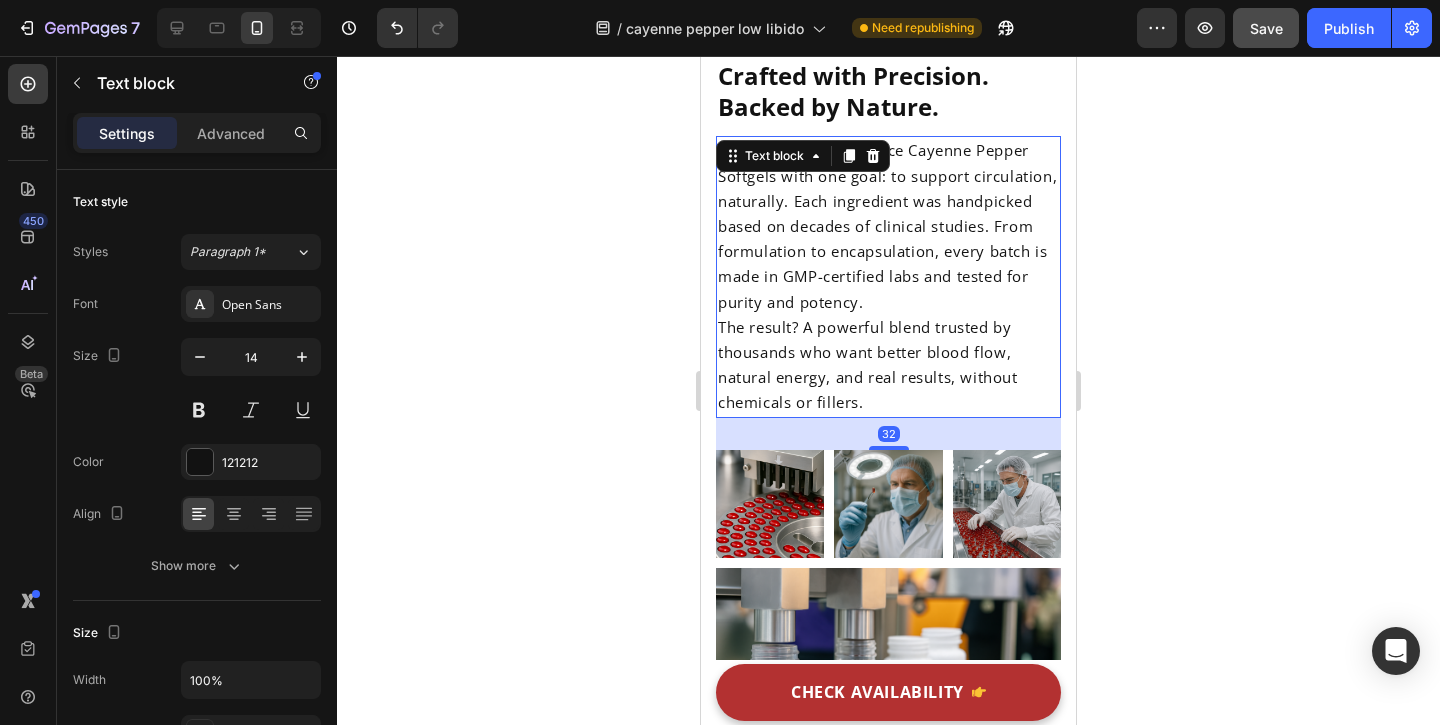 click on "We formulated L’Essence Cayenne Pepper Softgels with one goal: to support circulation, naturally. Each ingredient was handpicked based on decades of clinical studies. From formulation to encapsulation, every batch is made in GMP-certified labs and tested for purity and potency." at bounding box center [888, 226] 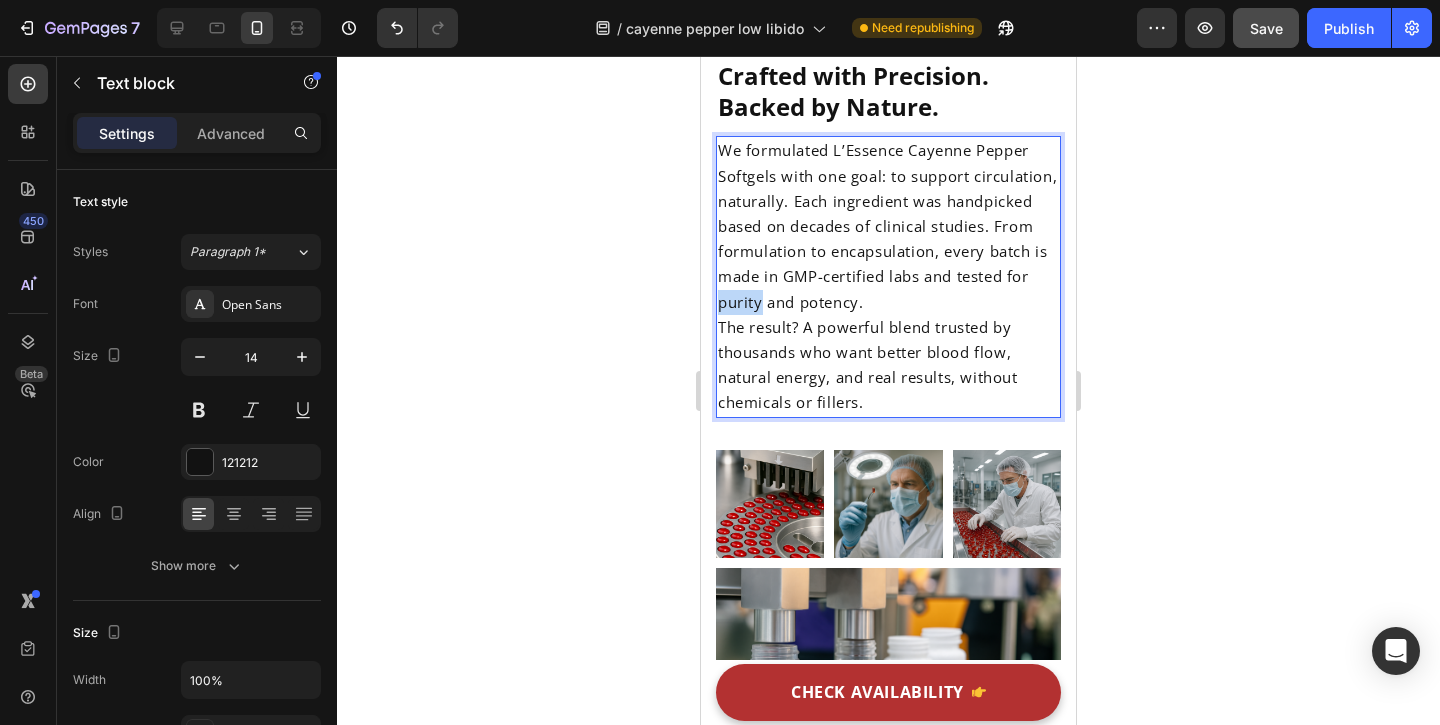 click on "We formulated L’Essence Cayenne Pepper Softgels with one goal: to support circulation, naturally. Each ingredient was handpicked based on decades of clinical studies. From formulation to encapsulation, every batch is made in GMP-certified labs and tested for purity and potency." at bounding box center [888, 226] 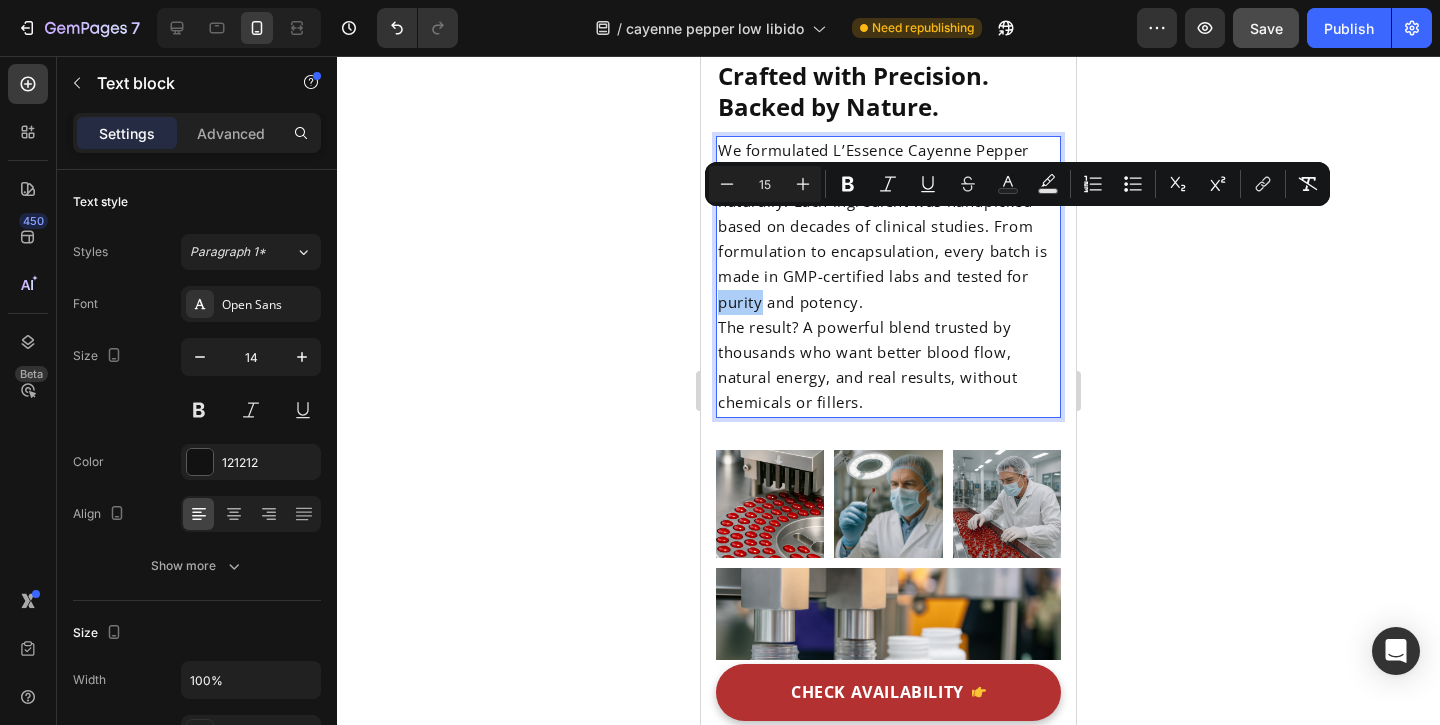 click 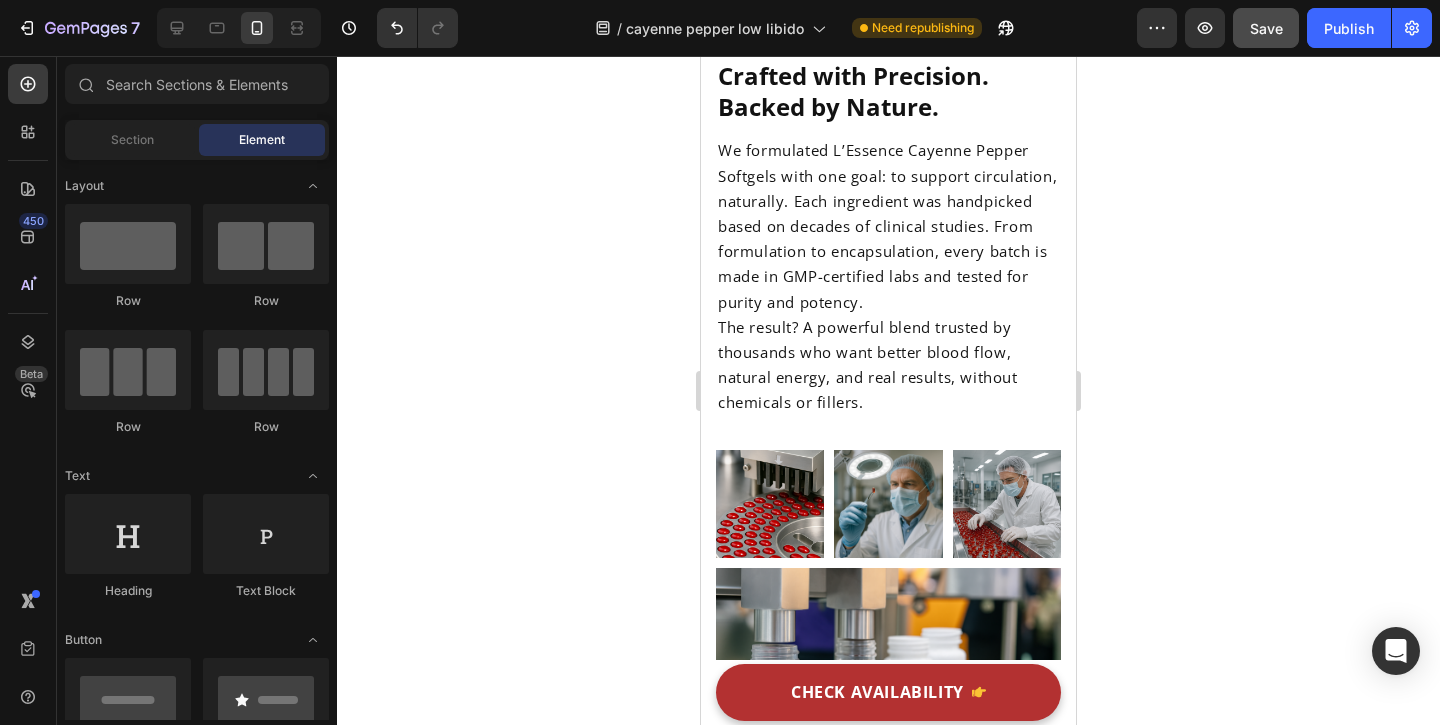 click on "The result? A powerful blend trusted by thousands who want better blood flow, natural energy, and real results, without chemicals or fillers." at bounding box center (888, 365) 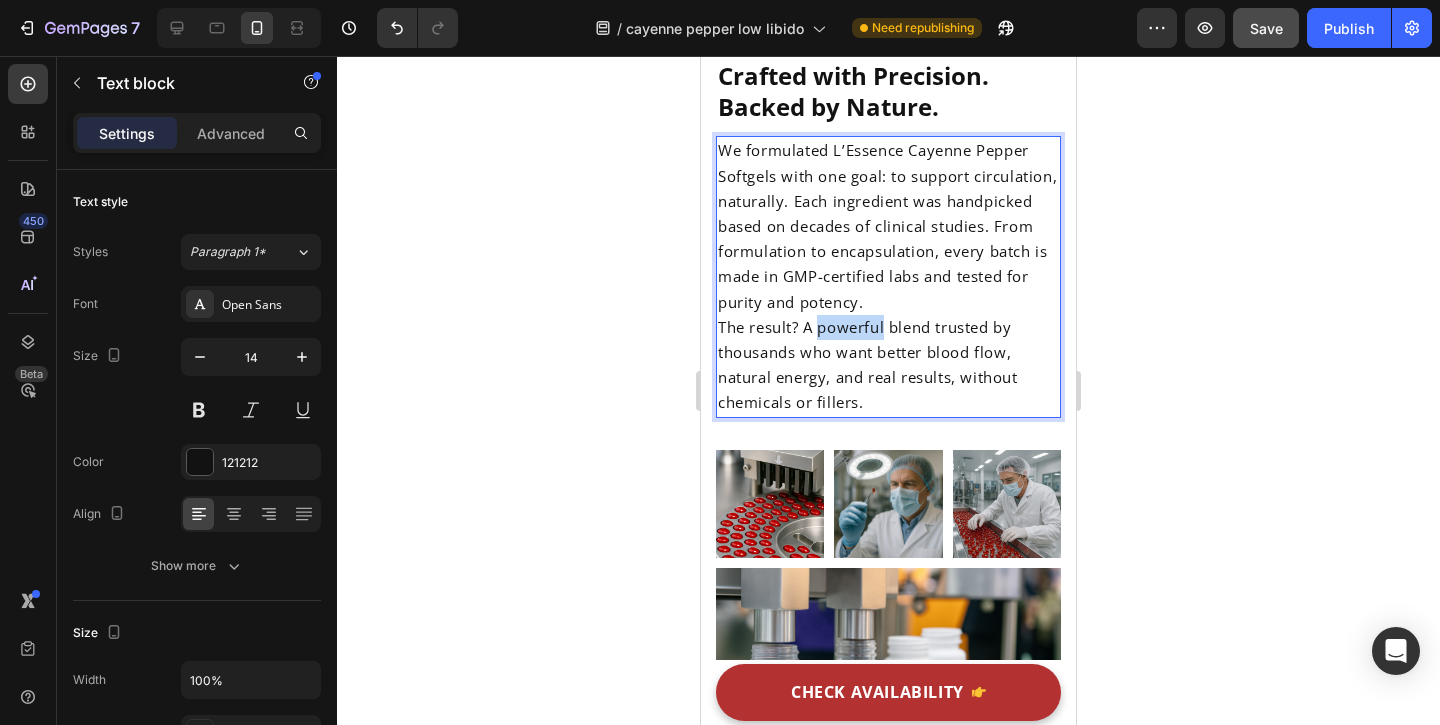 click on "The result? A powerful blend trusted by thousands who want better blood flow, natural energy, and real results, without chemicals or fillers." at bounding box center (888, 365) 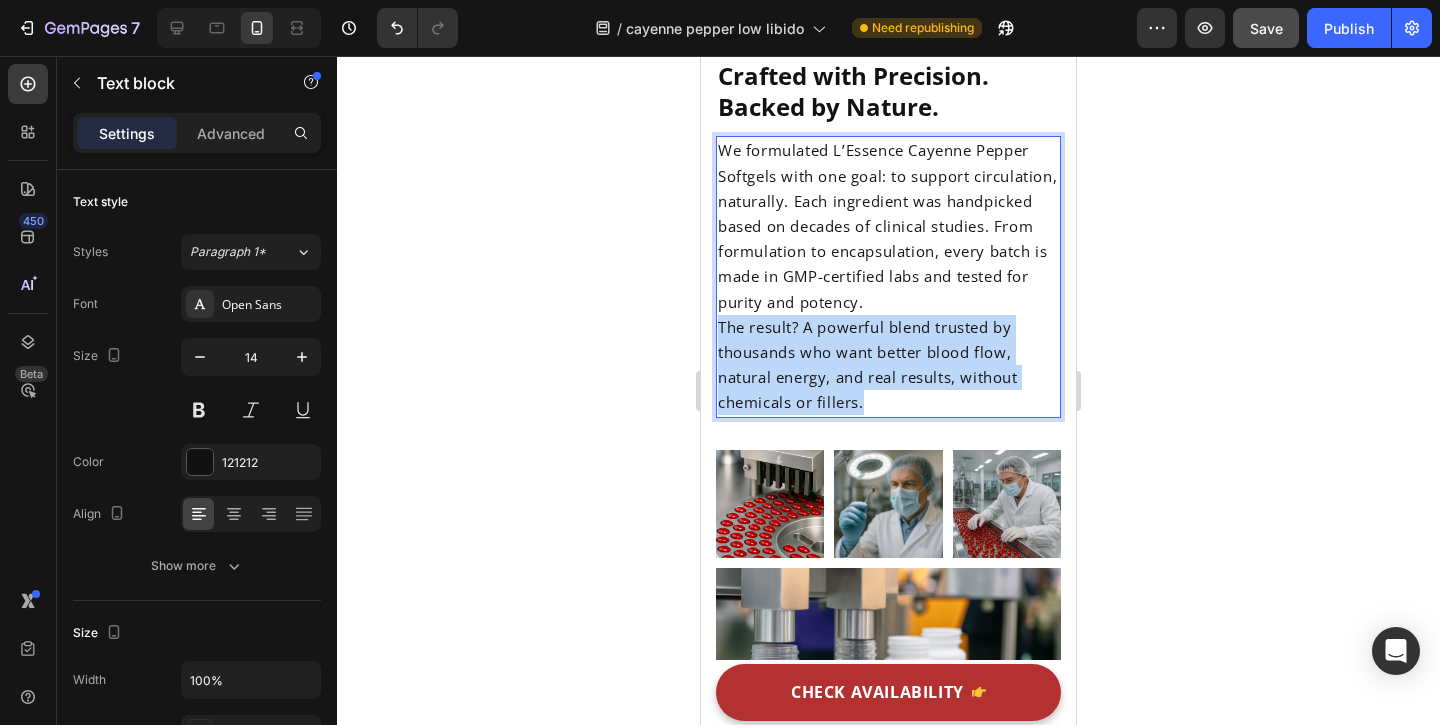 click on "The result? A powerful blend trusted by thousands who want better blood flow, natural energy, and real results, without chemicals or fillers." at bounding box center [888, 365] 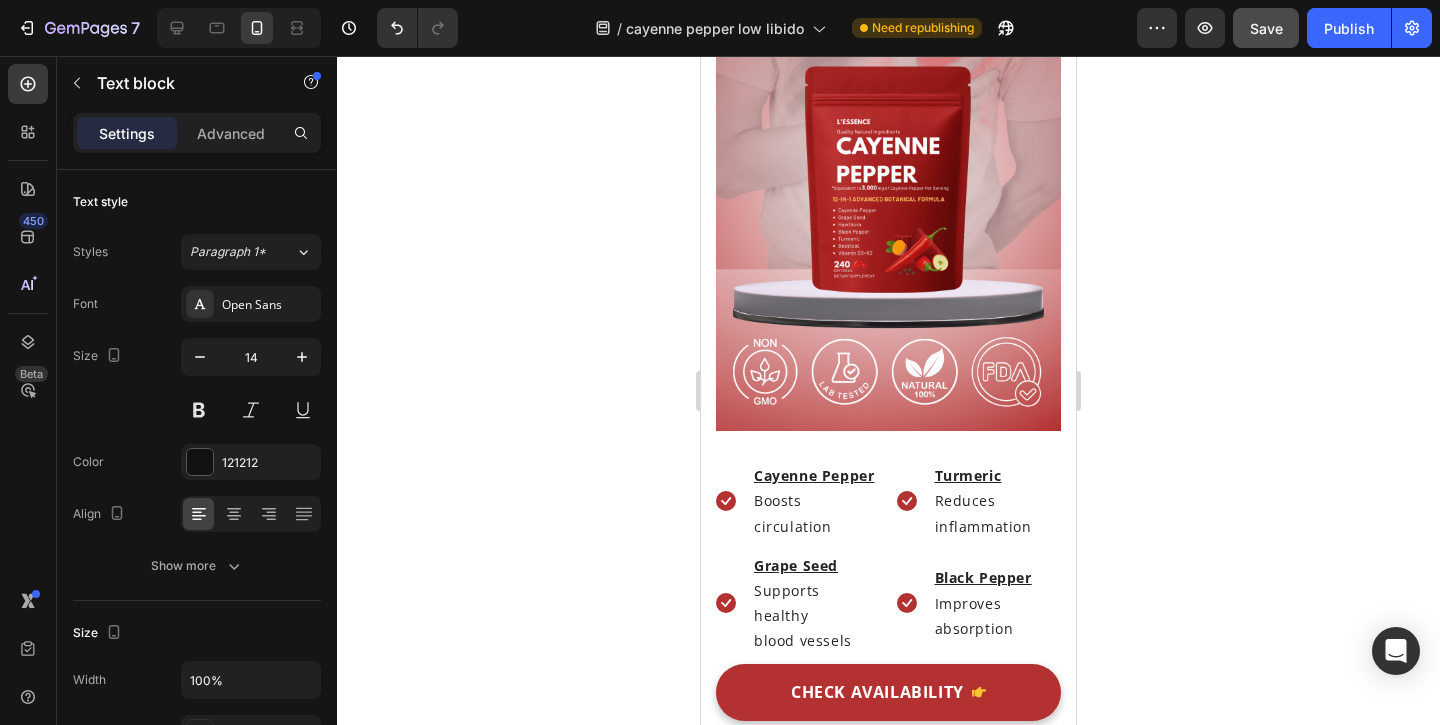 scroll, scrollTop: 3966, scrollLeft: 0, axis: vertical 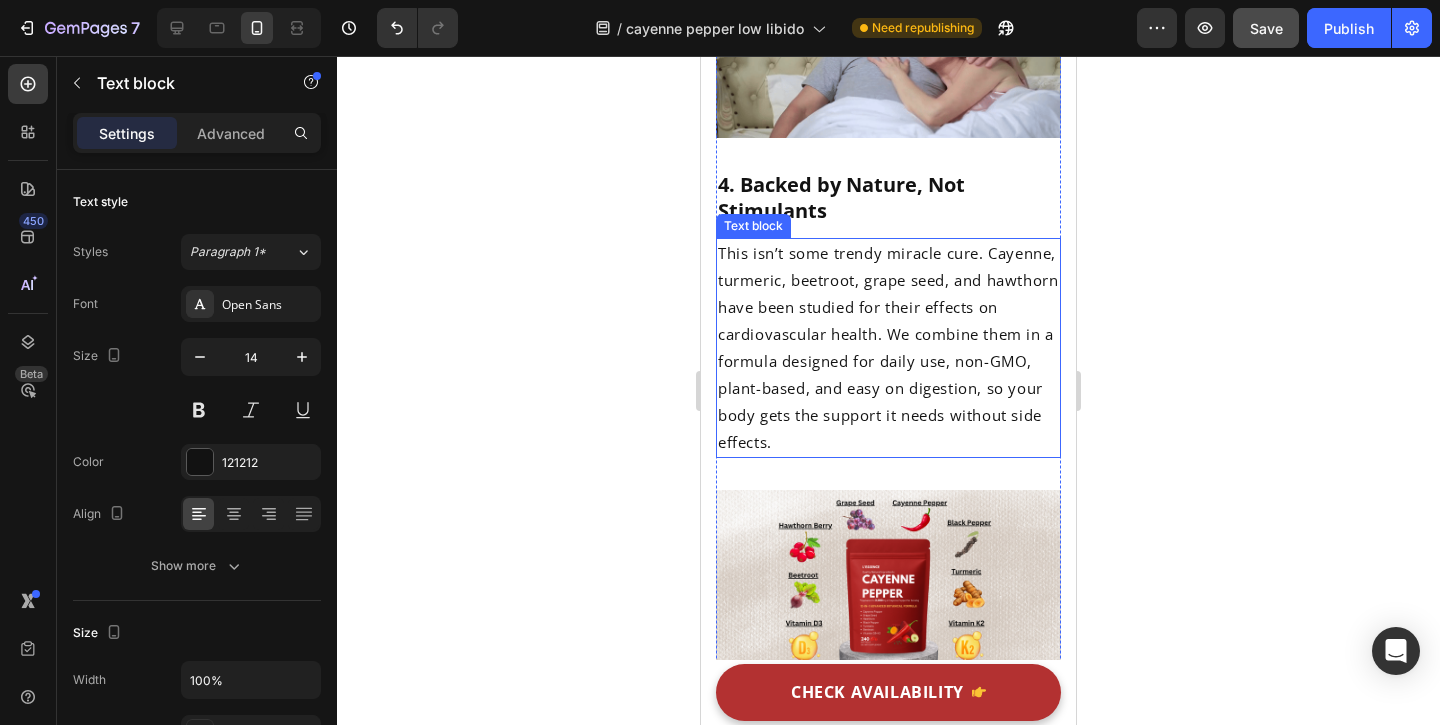 click on "This isn’t some trendy miracle cure. Cayenne, turmeric, beetroot, grape seed, and hawthorn have been studied for their effects on cardiovascular health. We combine them in a formula designed for daily use, non-GMO, plant-based, and easy on digestion, so your body gets the support it needs without side effects." at bounding box center (888, 347) 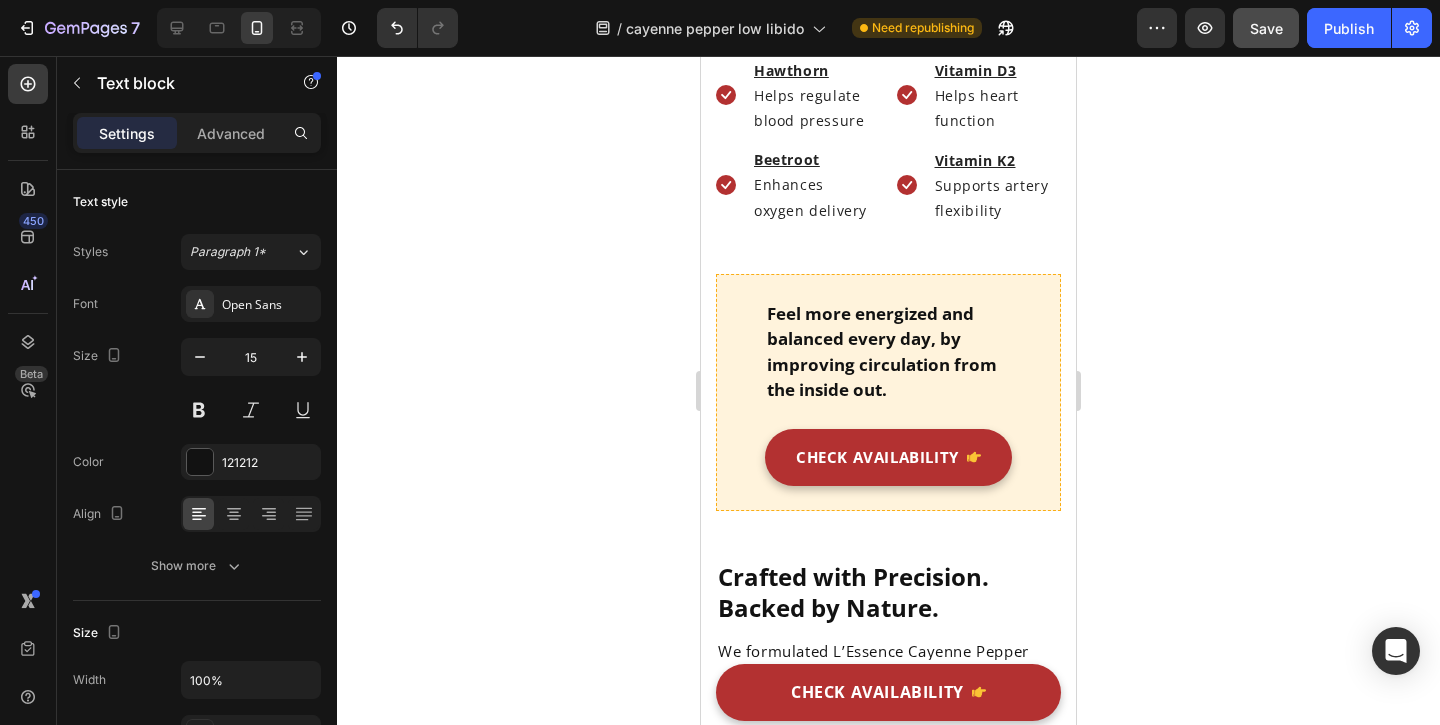 scroll, scrollTop: 5912, scrollLeft: 0, axis: vertical 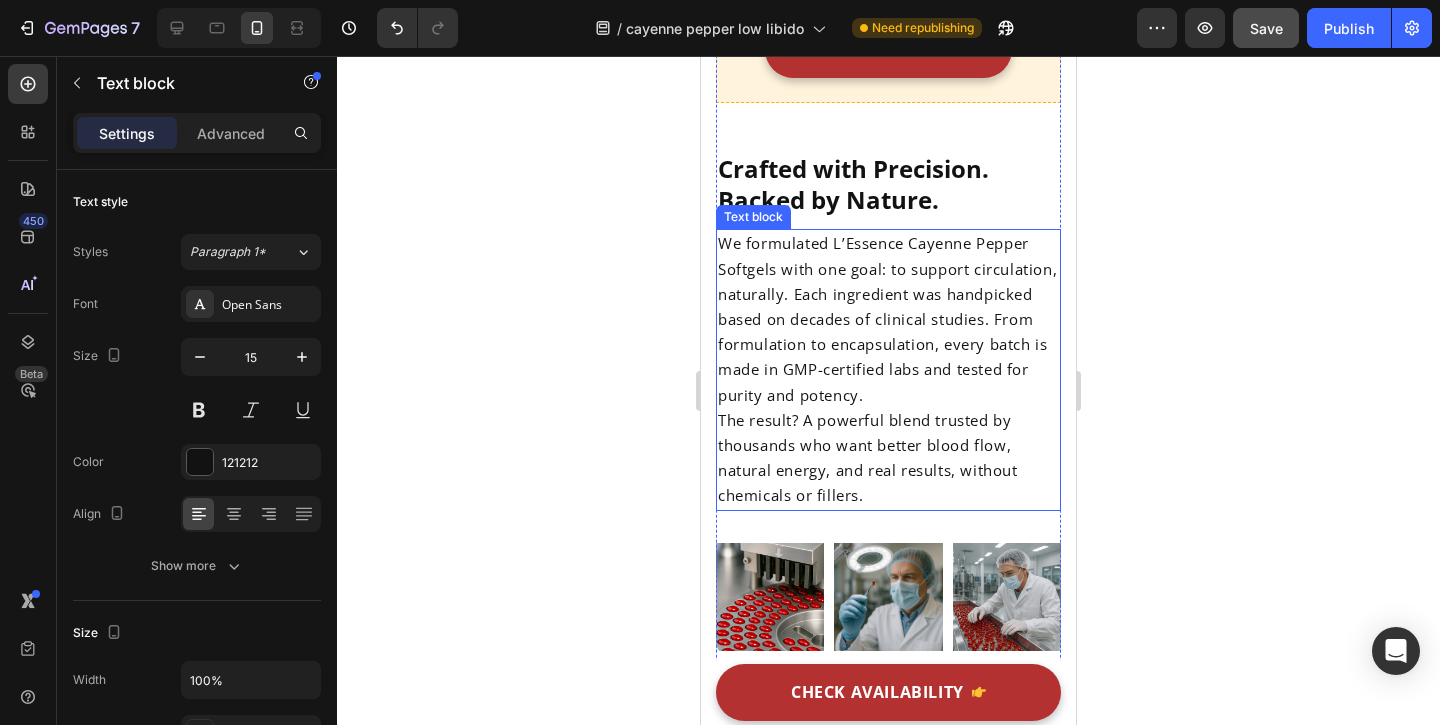 click on "We formulated L’Essence Cayenne Pepper Softgels with one goal: to support circulation, naturally. Each ingredient was handpicked based on decades of clinical studies. From formulation to encapsulation, every batch is made in GMP-certified labs and tested for purity and potency." at bounding box center [887, 318] 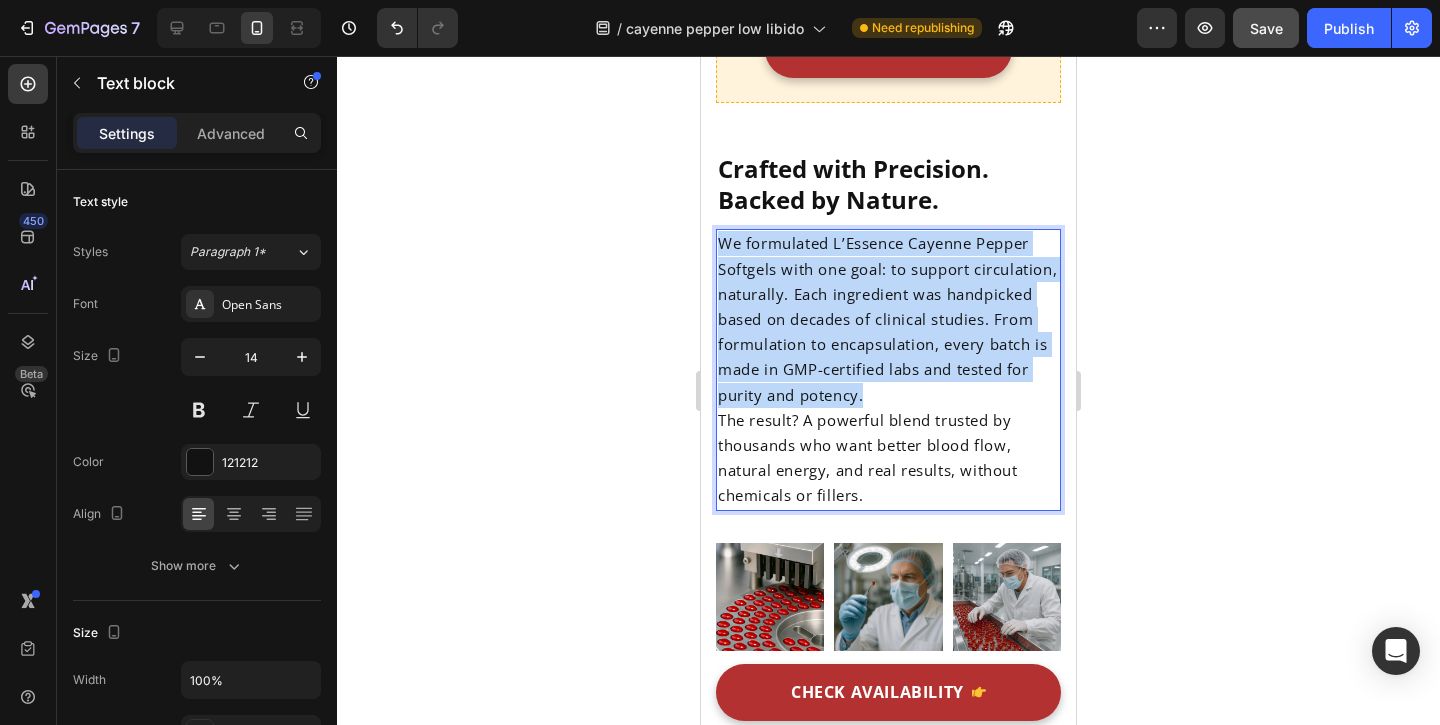click on "We formulated L’Essence Cayenne Pepper Softgels with one goal: to support circulation, naturally. Each ingredient was handpicked based on decades of clinical studies. From formulation to encapsulation, every batch is made in GMP-certified labs and tested for purity and potency." at bounding box center (887, 318) 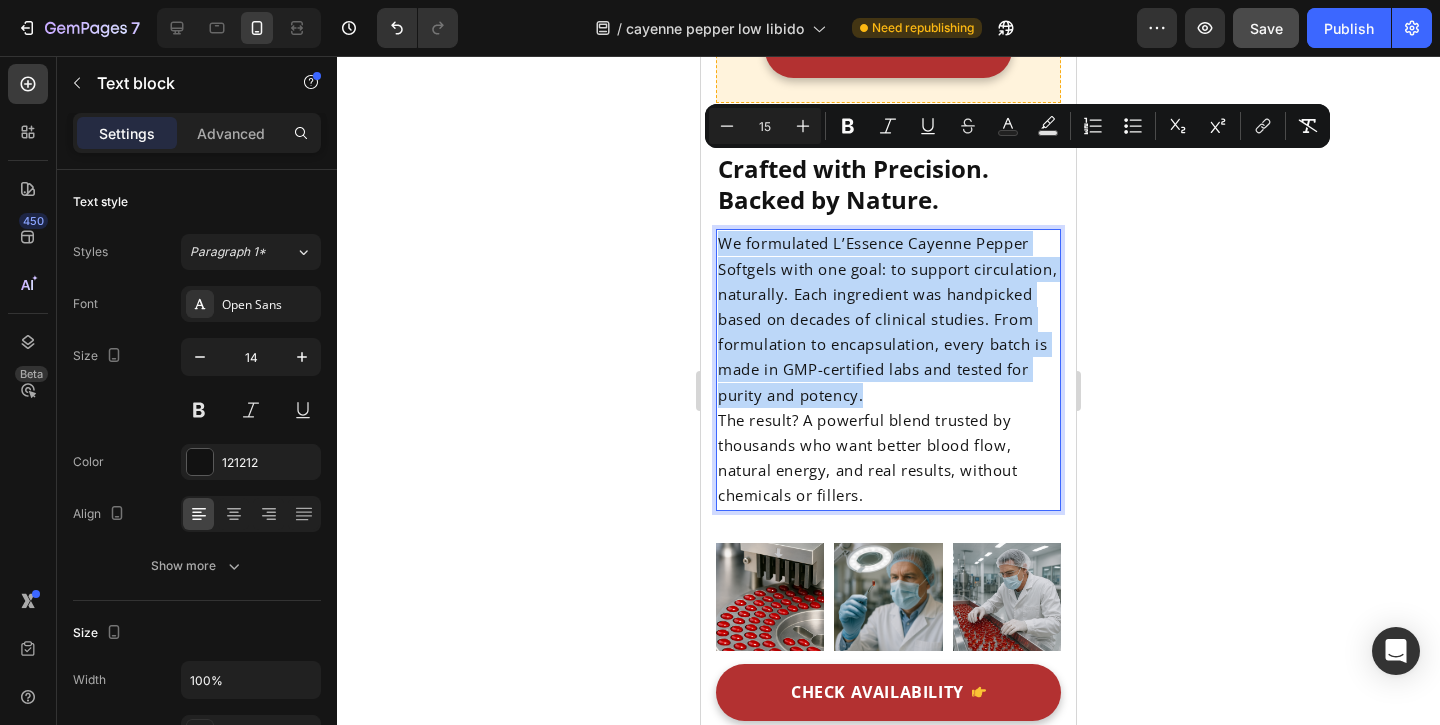 click on "We formulated L’Essence Cayenne Pepper Softgels with one goal: to support circulation, naturally. Each ingredient was handpicked based on decades of clinical studies. From formulation to encapsulation, every batch is made in GMP-certified labs and tested for purity and potency." at bounding box center [887, 318] 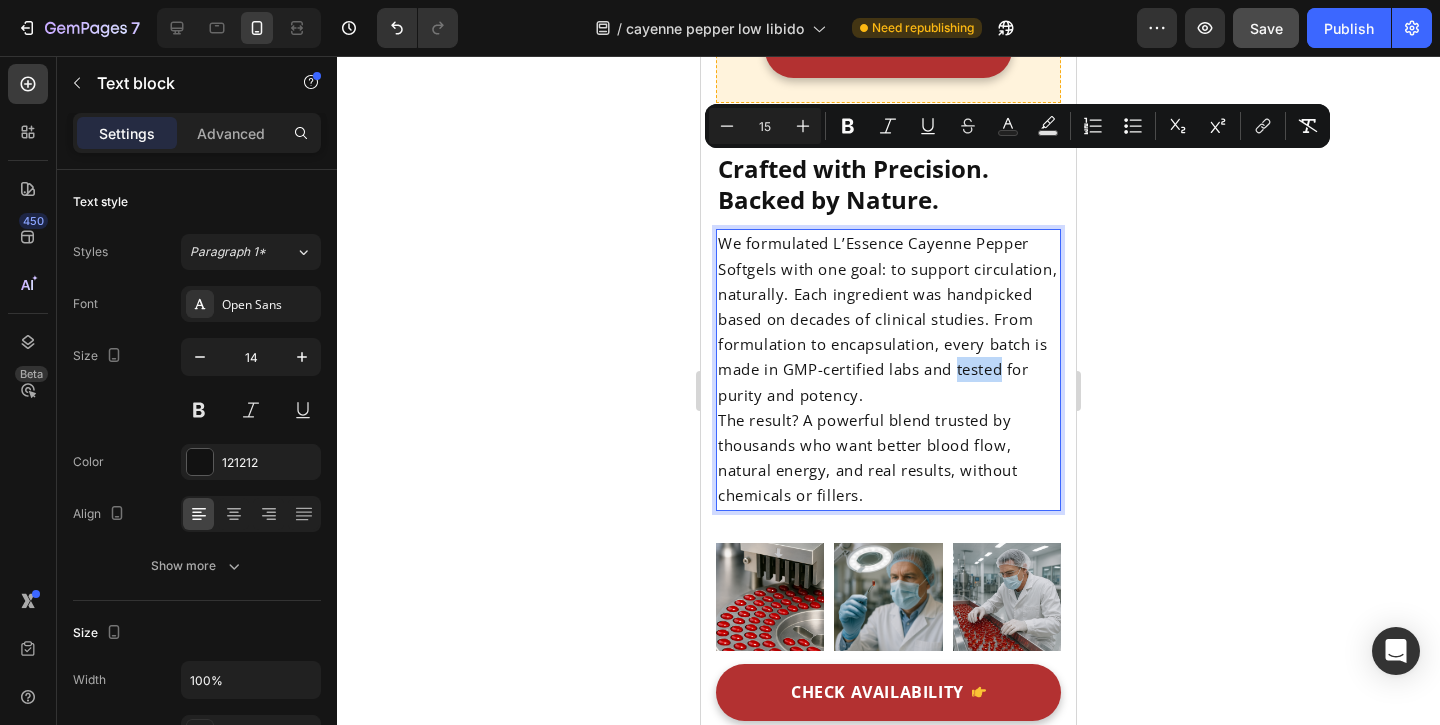 click on "We formulated L’Essence Cayenne Pepper Softgels with one goal: to support circulation, naturally. Each ingredient was handpicked based on decades of clinical studies. From formulation to encapsulation, every batch is made in GMP-certified labs and tested for purity and potency." at bounding box center (887, 318) 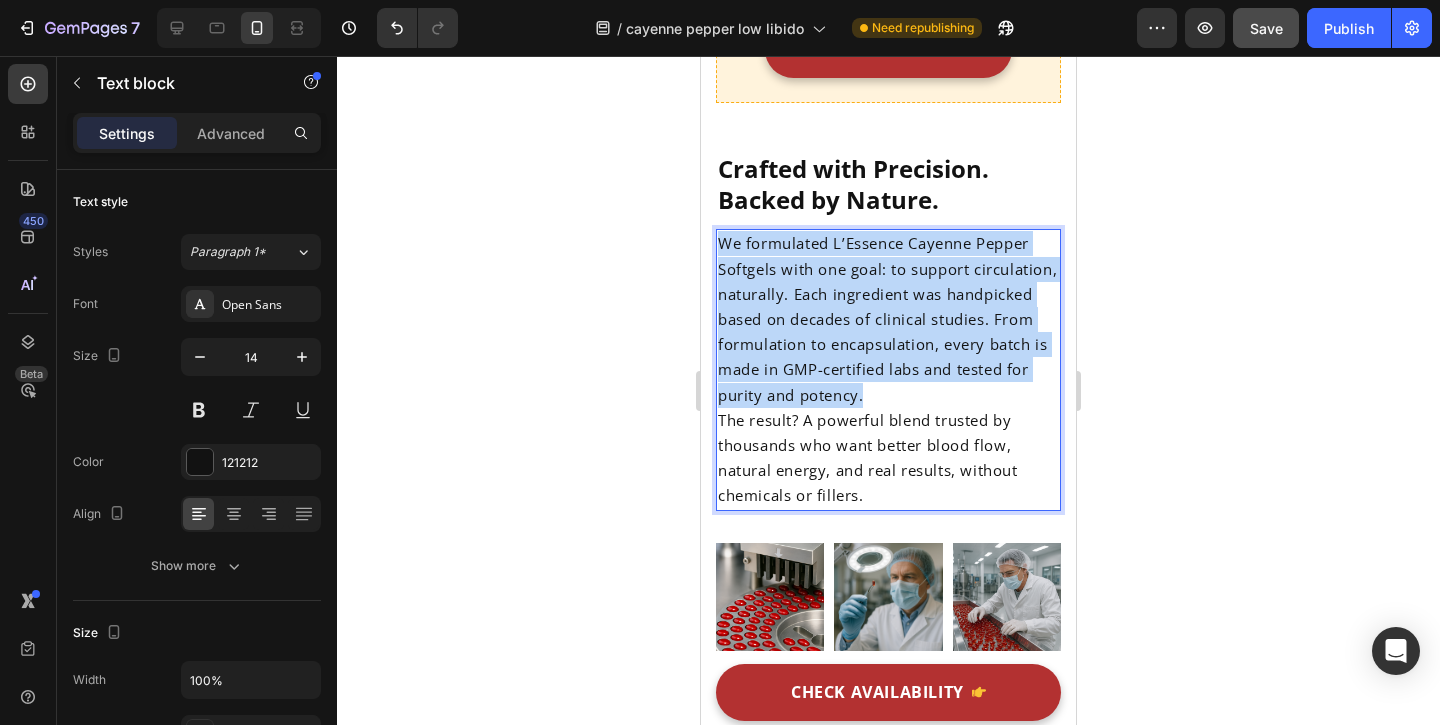 click on "We formulated L’Essence Cayenne Pepper Softgels with one goal: to support circulation, naturally. Each ingredient was handpicked based on decades of clinical studies. From formulation to encapsulation, every batch is made in GMP-certified labs and tested for purity and potency." at bounding box center (887, 318) 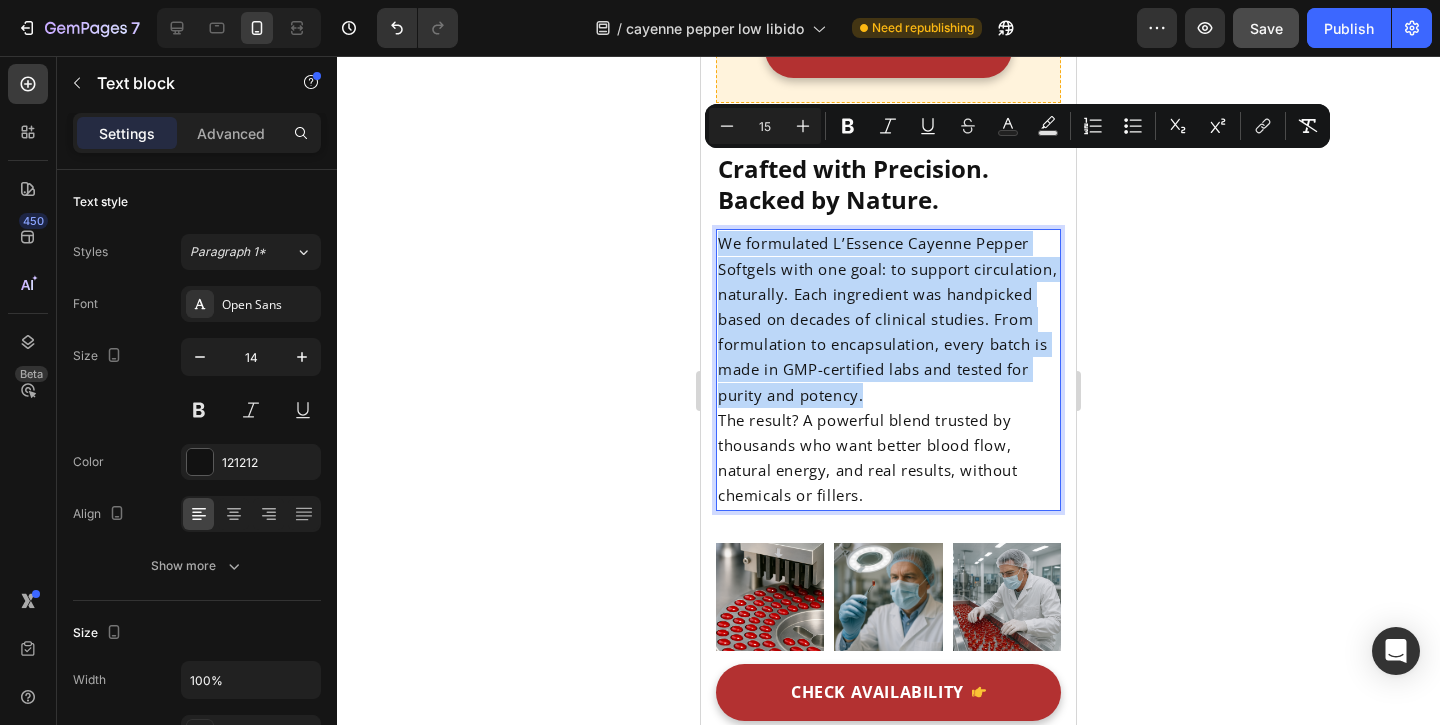 click on "We formulated L’Essence Cayenne Pepper Softgels with one goal: to support circulation, naturally. Each ingredient was handpicked based on decades of clinical studies. From formulation to encapsulation, every batch is made in GMP-certified labs and tested for purity and potency." at bounding box center [887, 318] 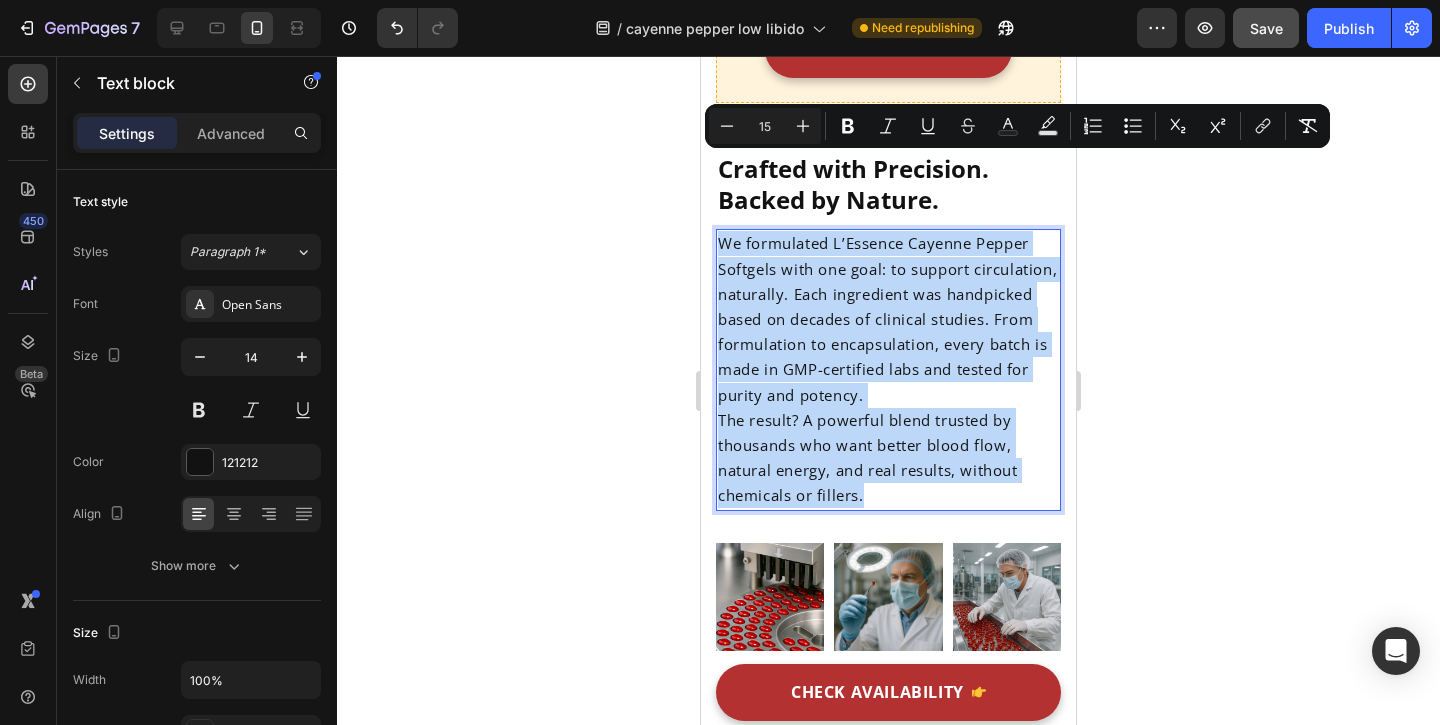 drag, startPoint x: 723, startPoint y: 162, endPoint x: 881, endPoint y: 422, distance: 304.24332 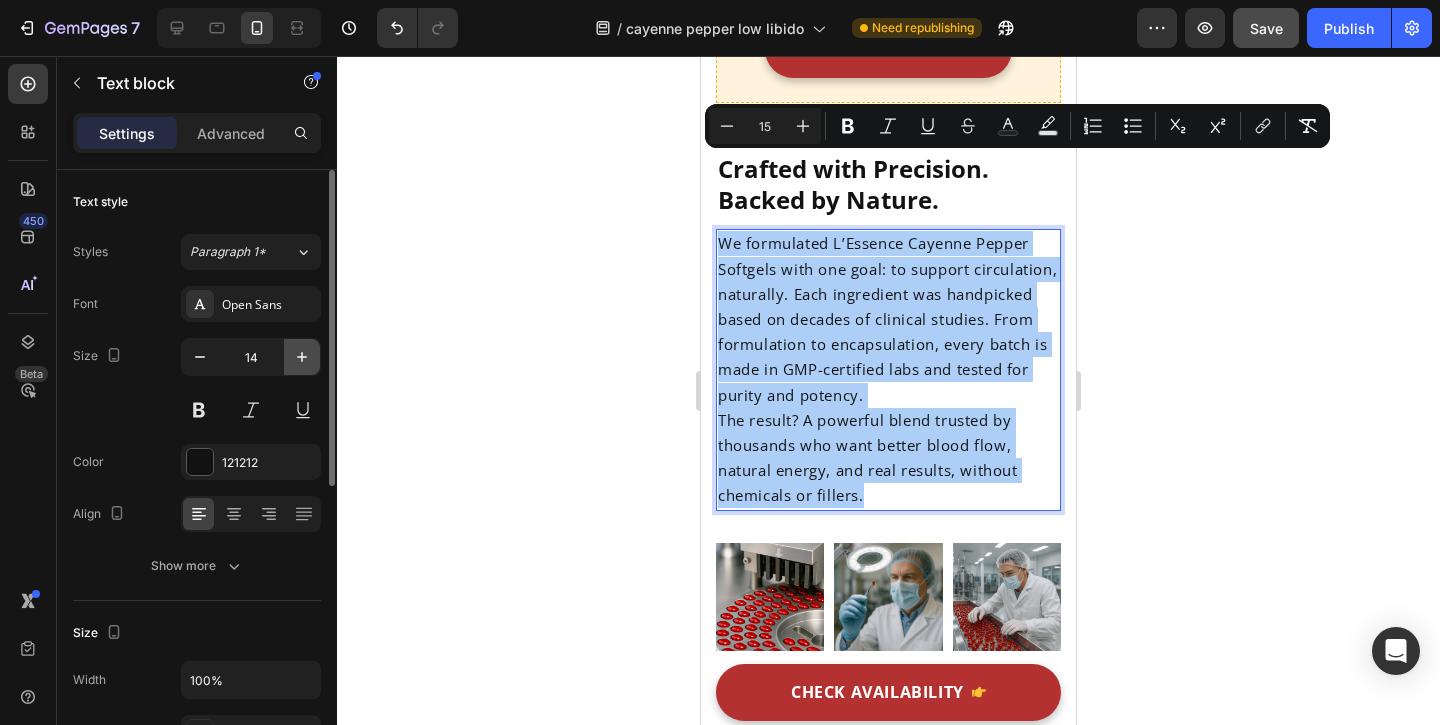 click 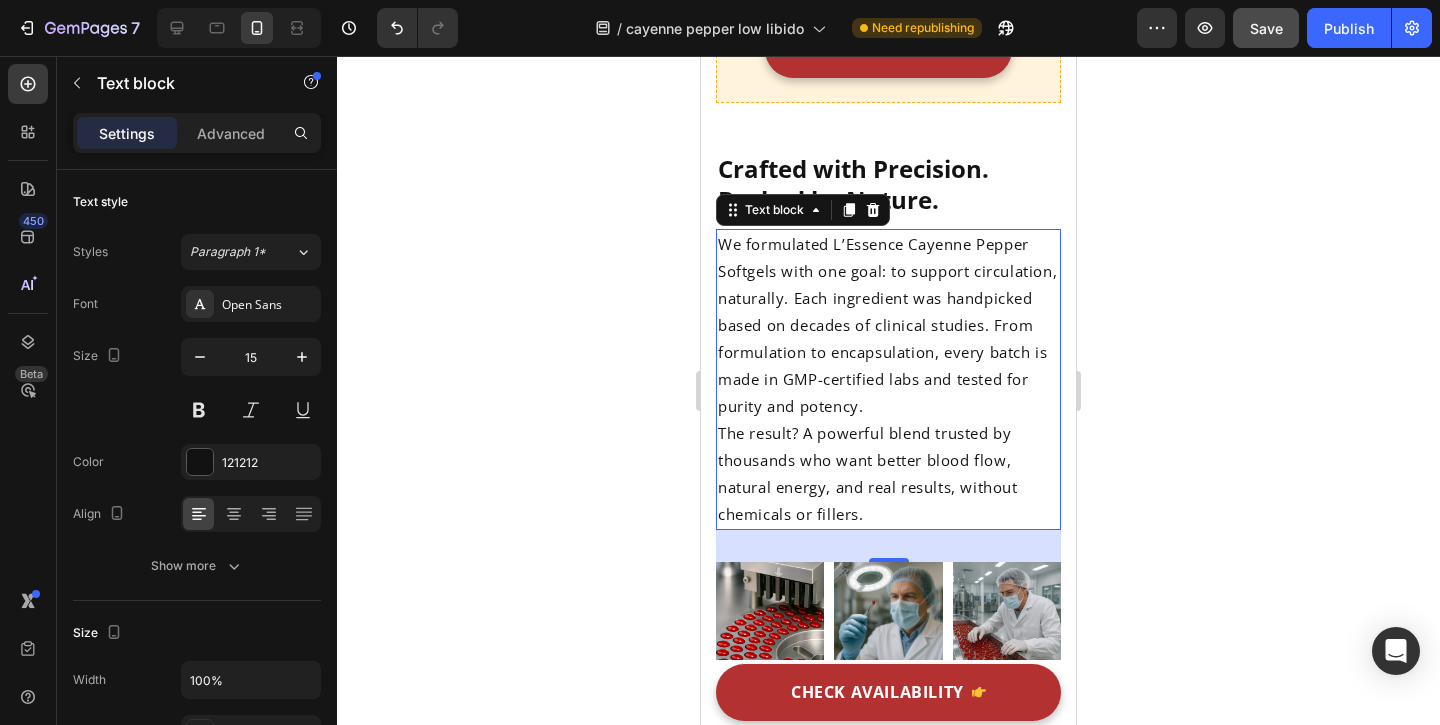 click 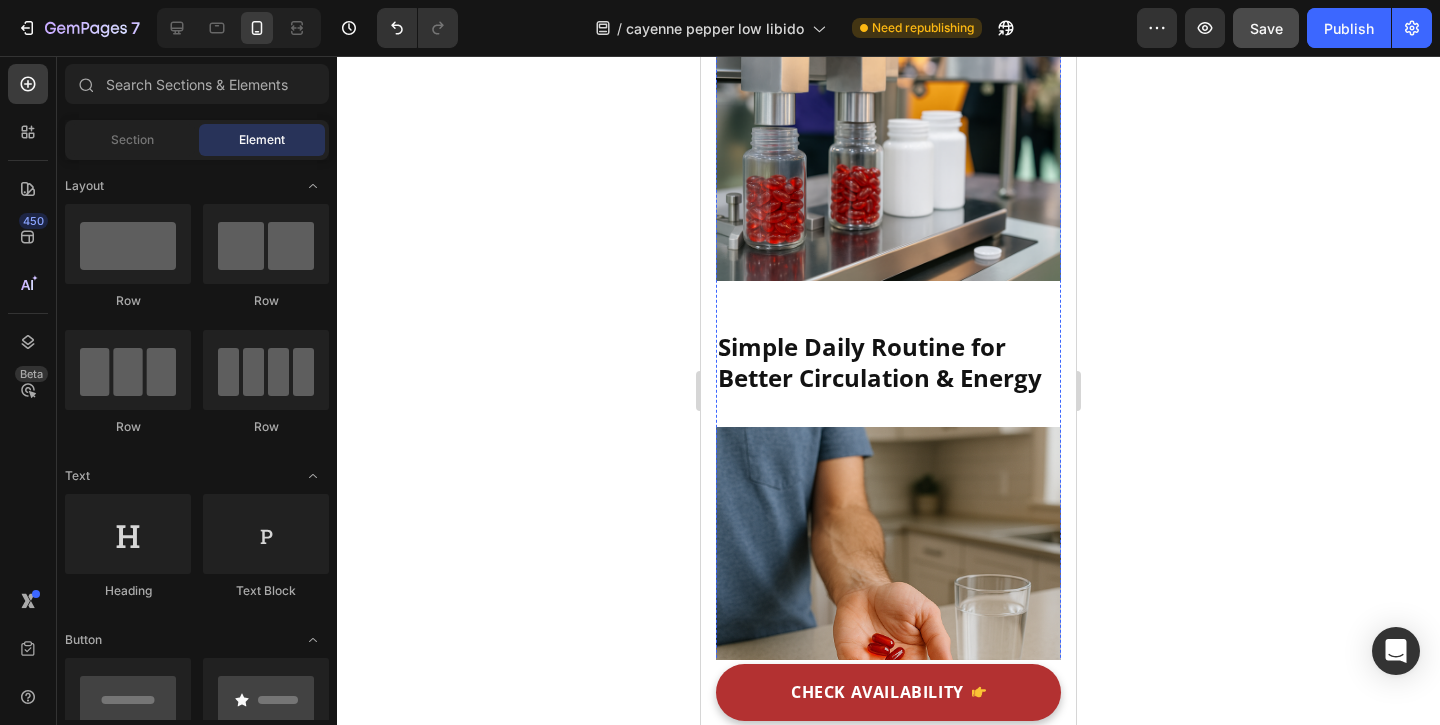 scroll, scrollTop: 6859, scrollLeft: 0, axis: vertical 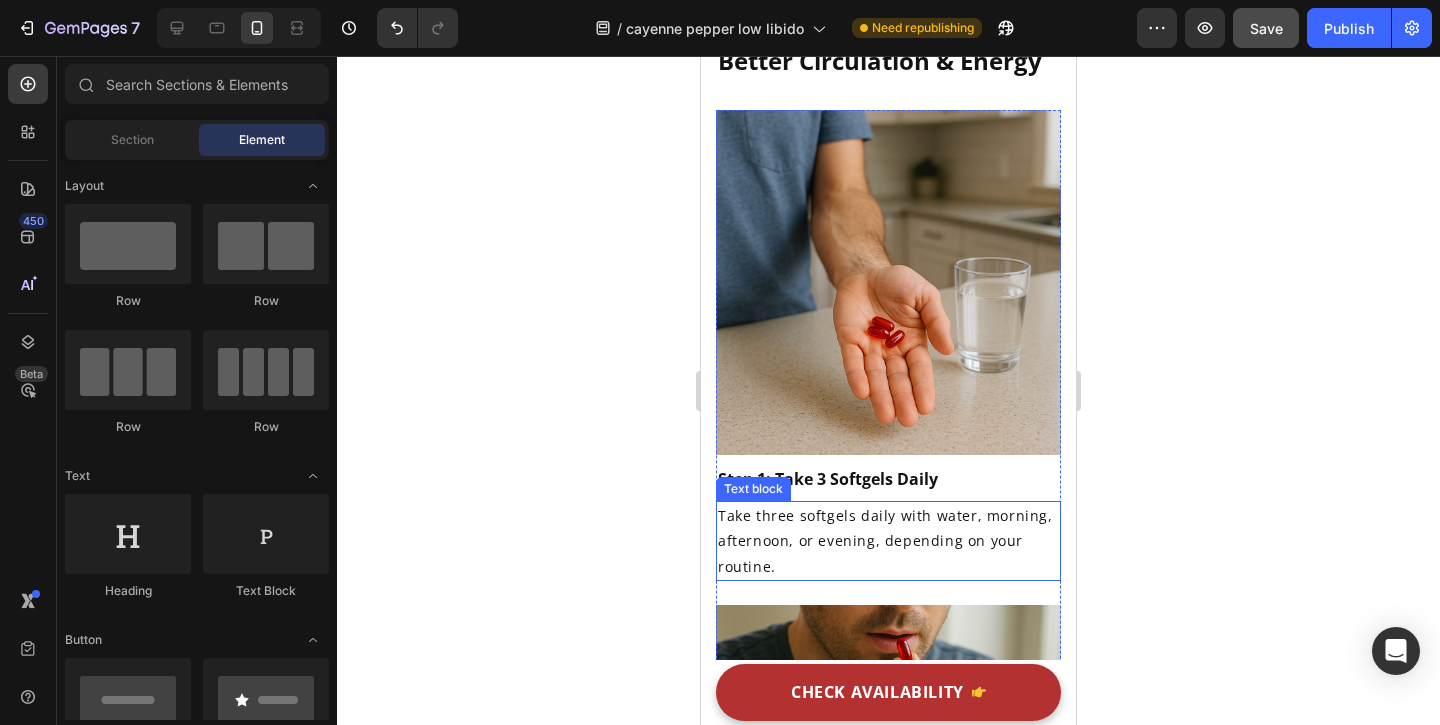 click on "Take three softgels daily with water, morning, afternoon, or evening, depending on your routine." at bounding box center [888, 541] 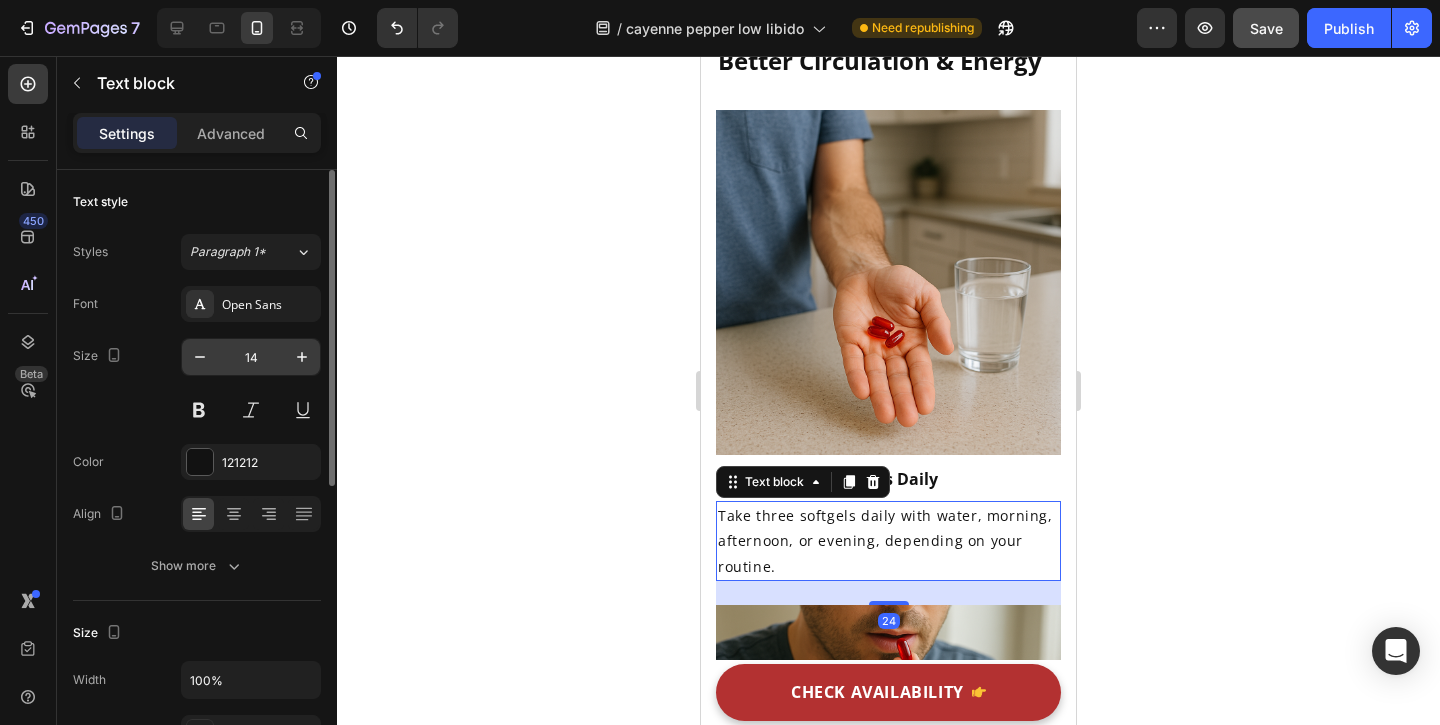 click on "14" at bounding box center [251, 357] 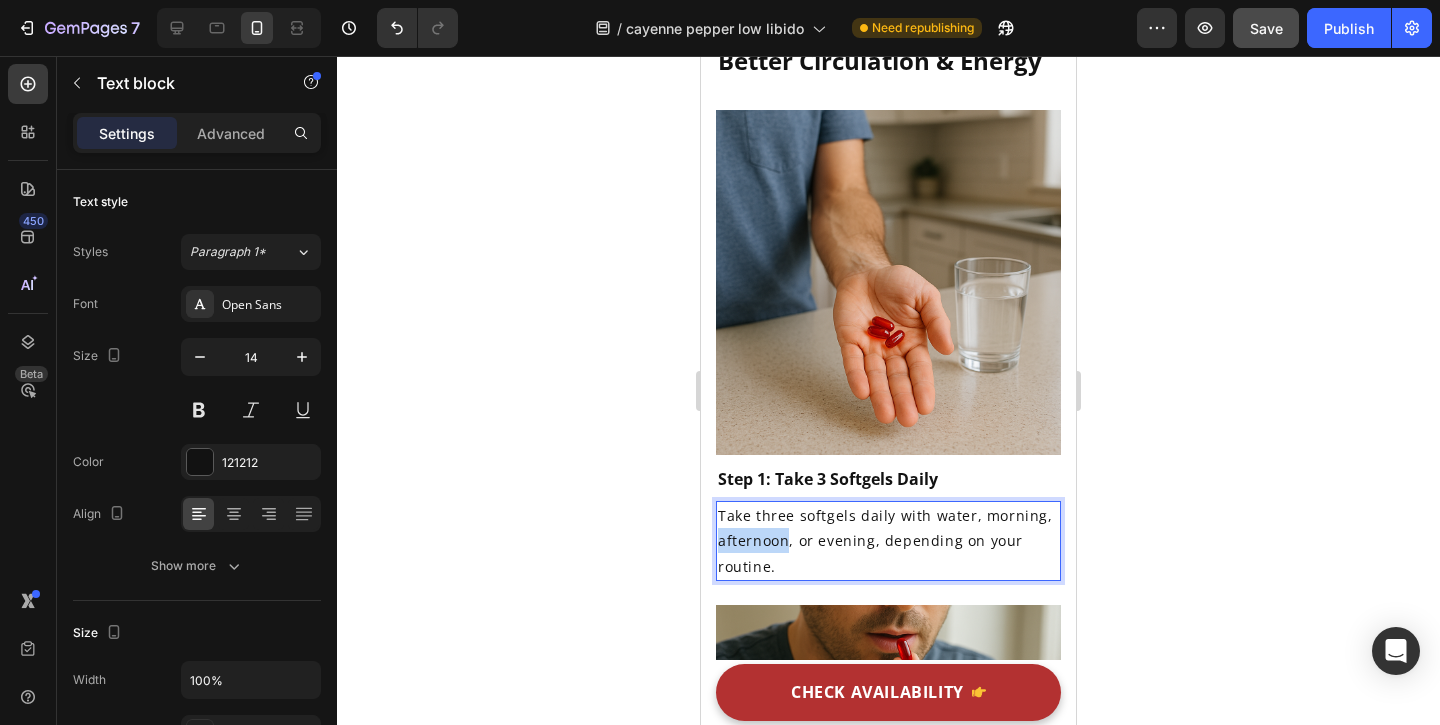 click on "Take three softgels daily with water, morning, afternoon, or evening, depending on your routine." at bounding box center (888, 541) 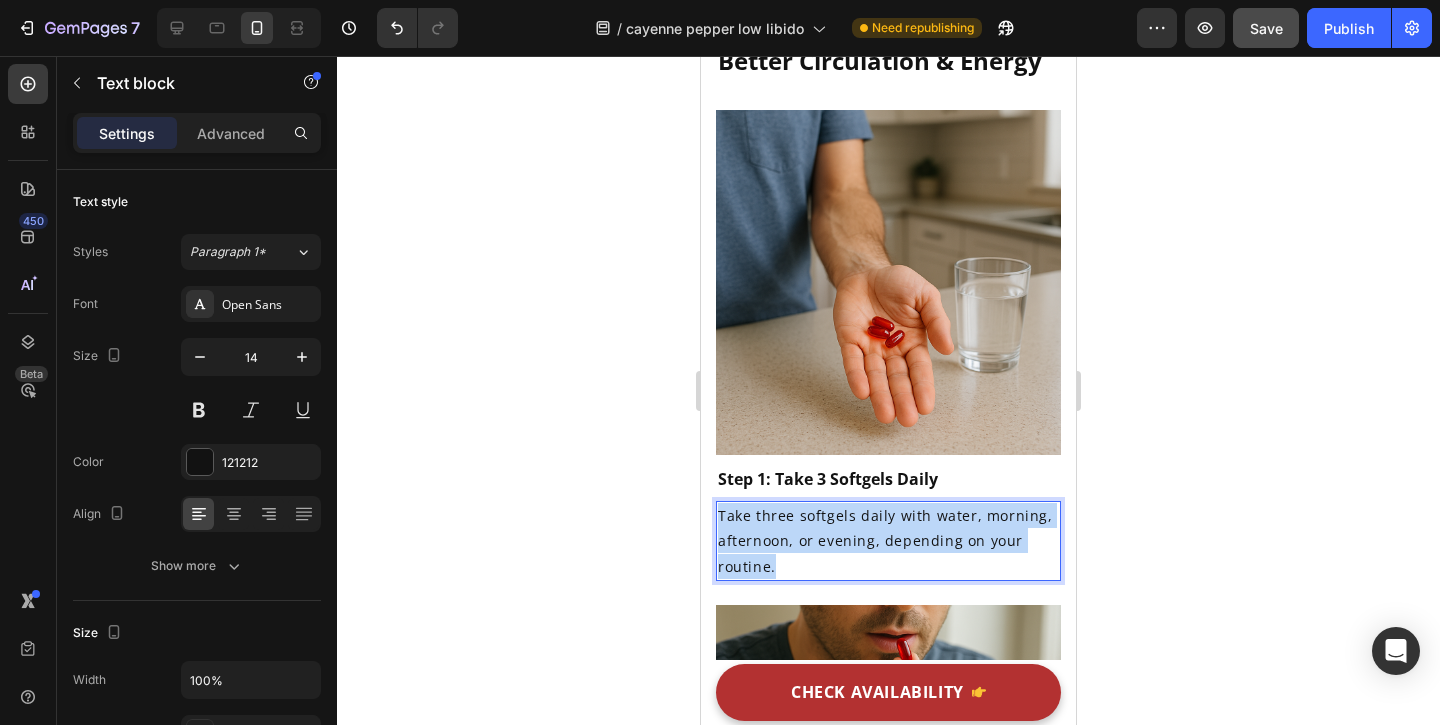 click on "Take three softgels daily with water, morning, afternoon, or evening, depending on your routine." at bounding box center (888, 541) 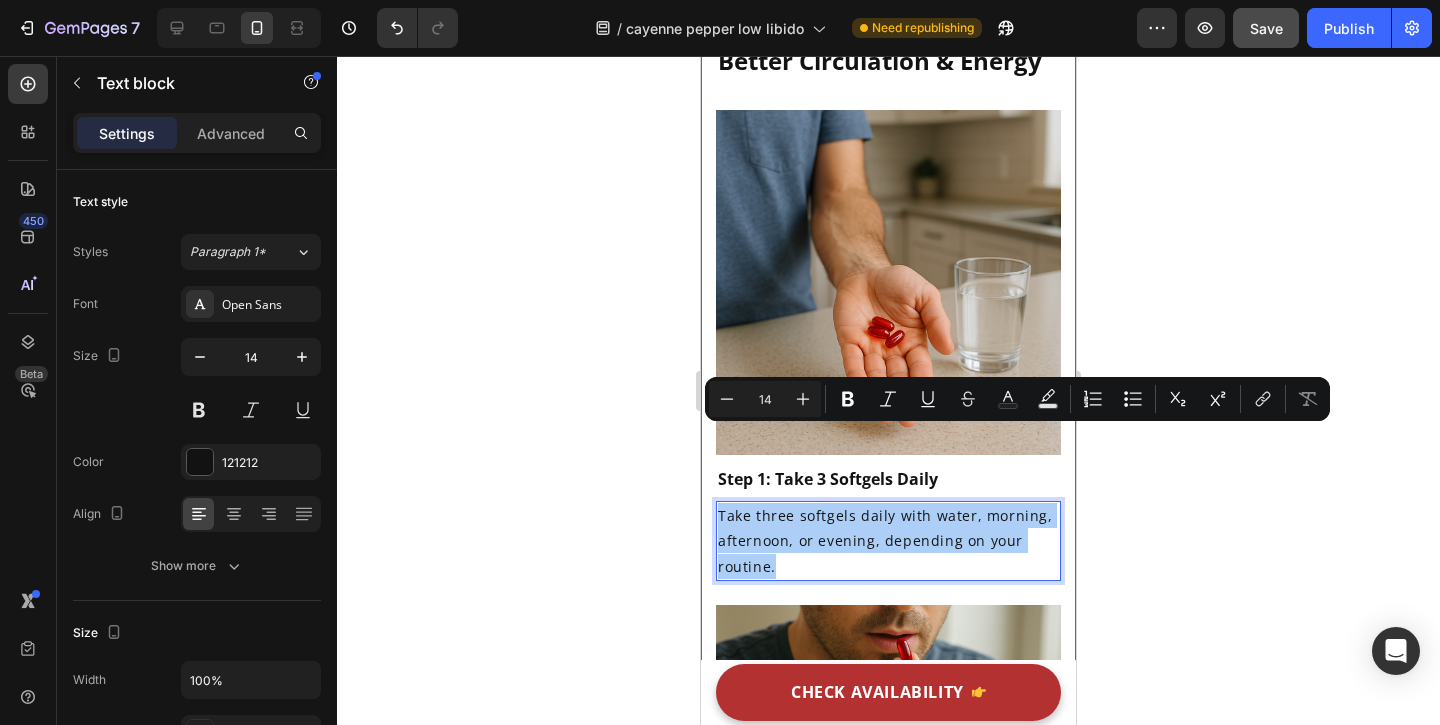 click 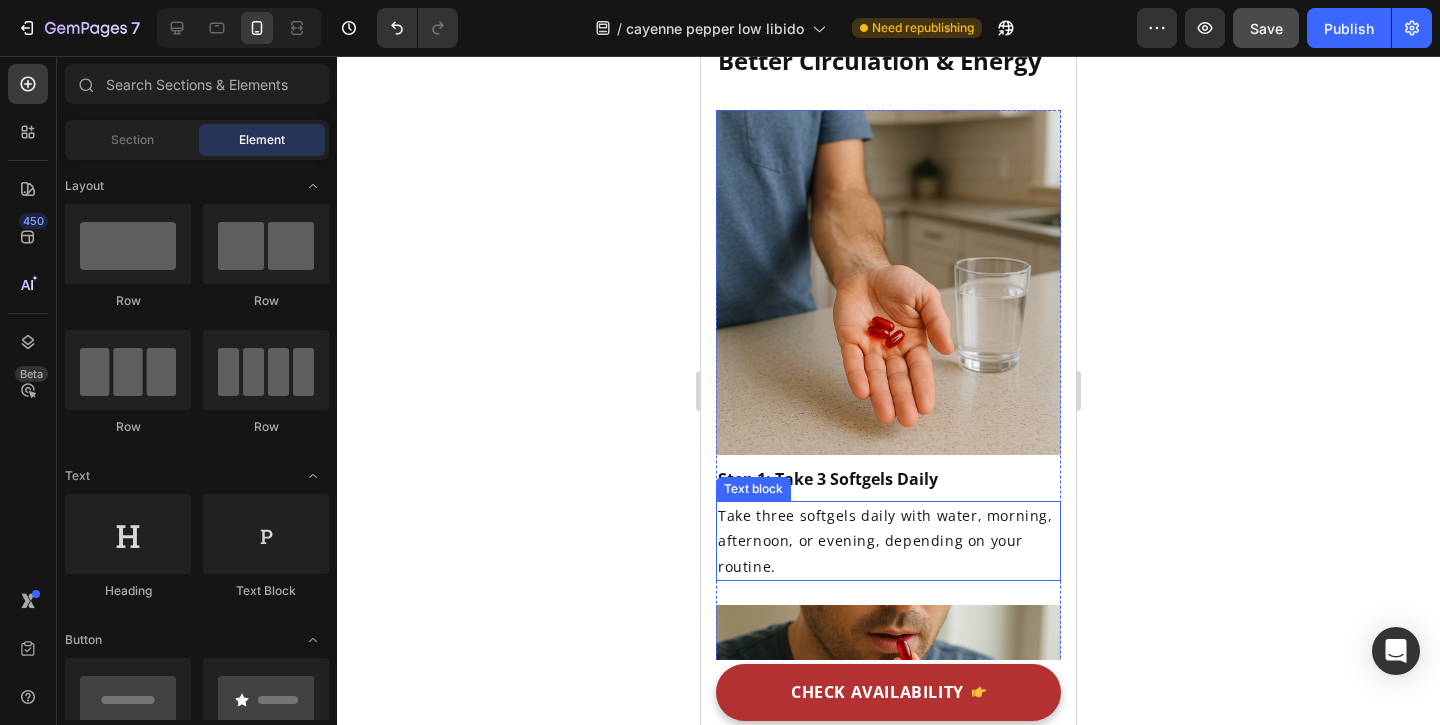 click on "Take three softgels daily with water, morning, afternoon, or evening, depending on your routine." at bounding box center [888, 541] 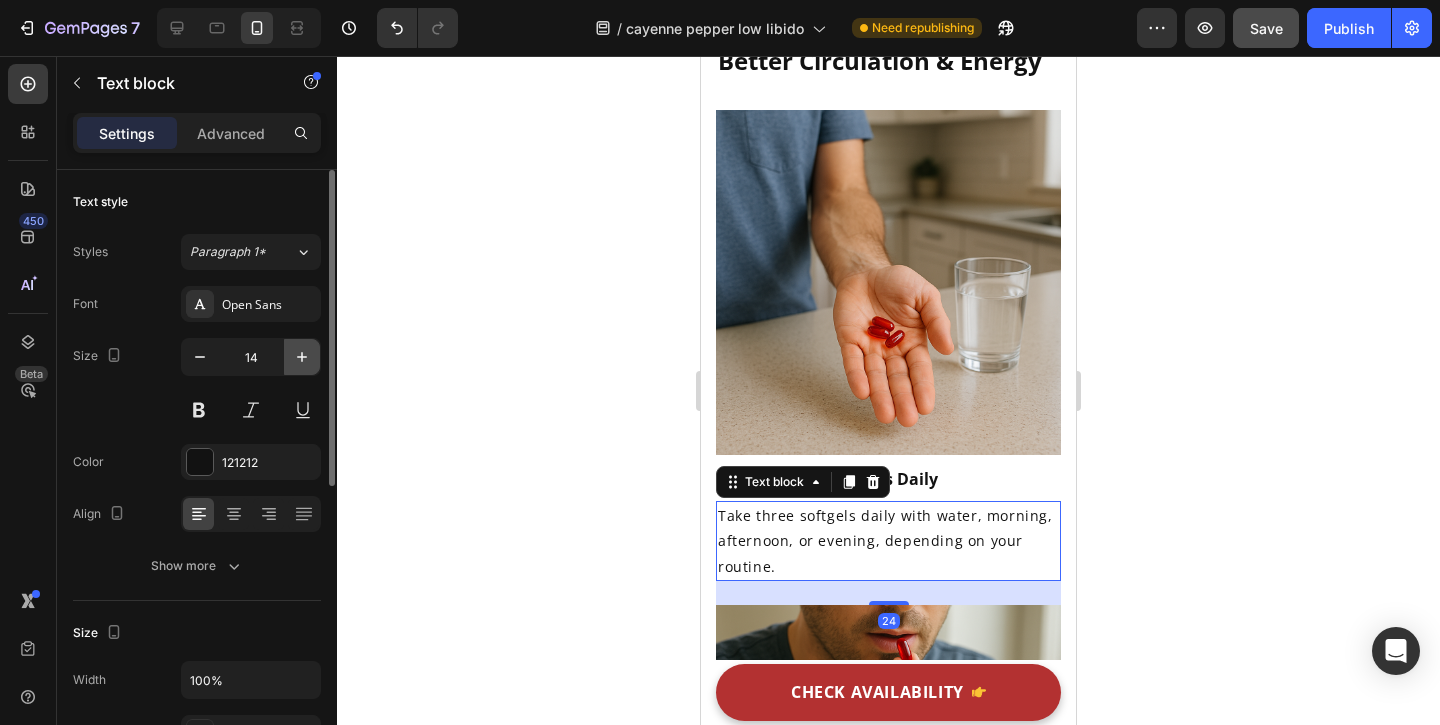 click 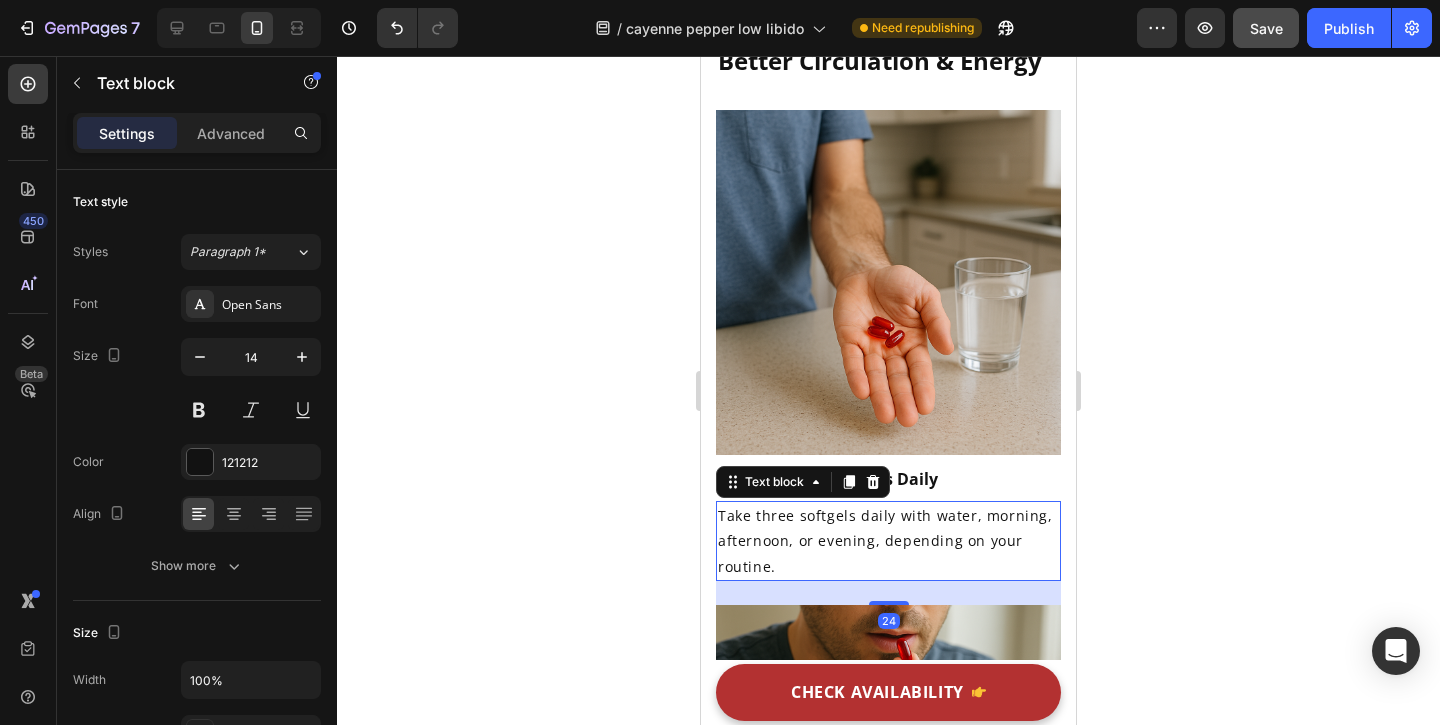type on "15" 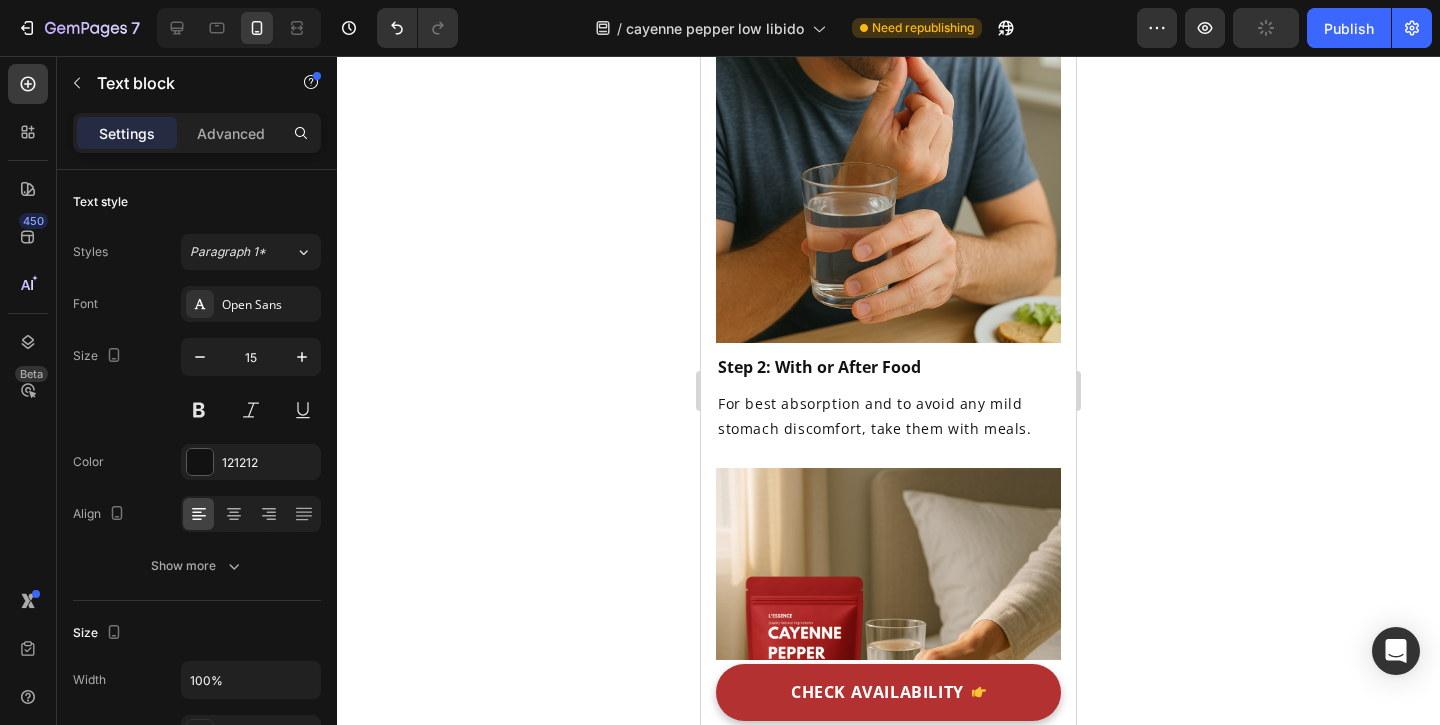 scroll, scrollTop: 7594, scrollLeft: 0, axis: vertical 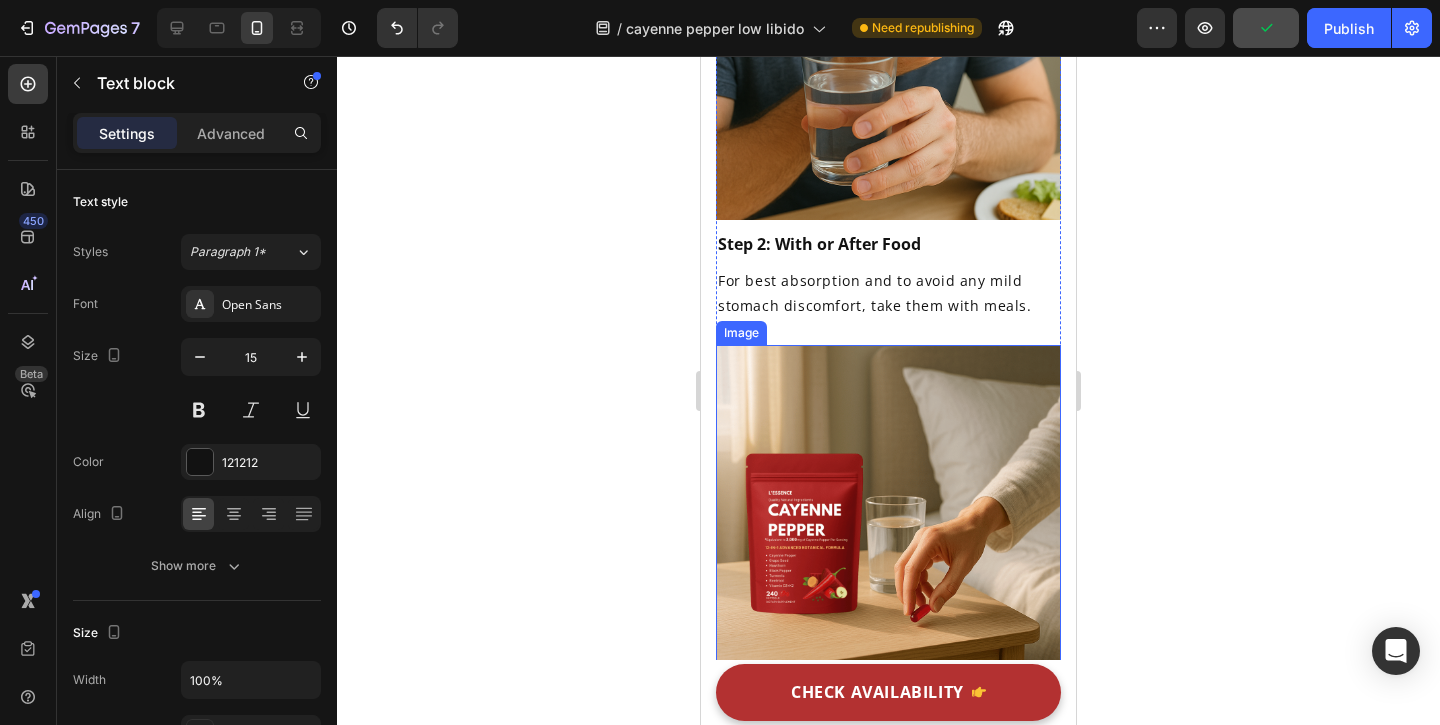 click on "Step 2: With or After Food" at bounding box center (888, 244) 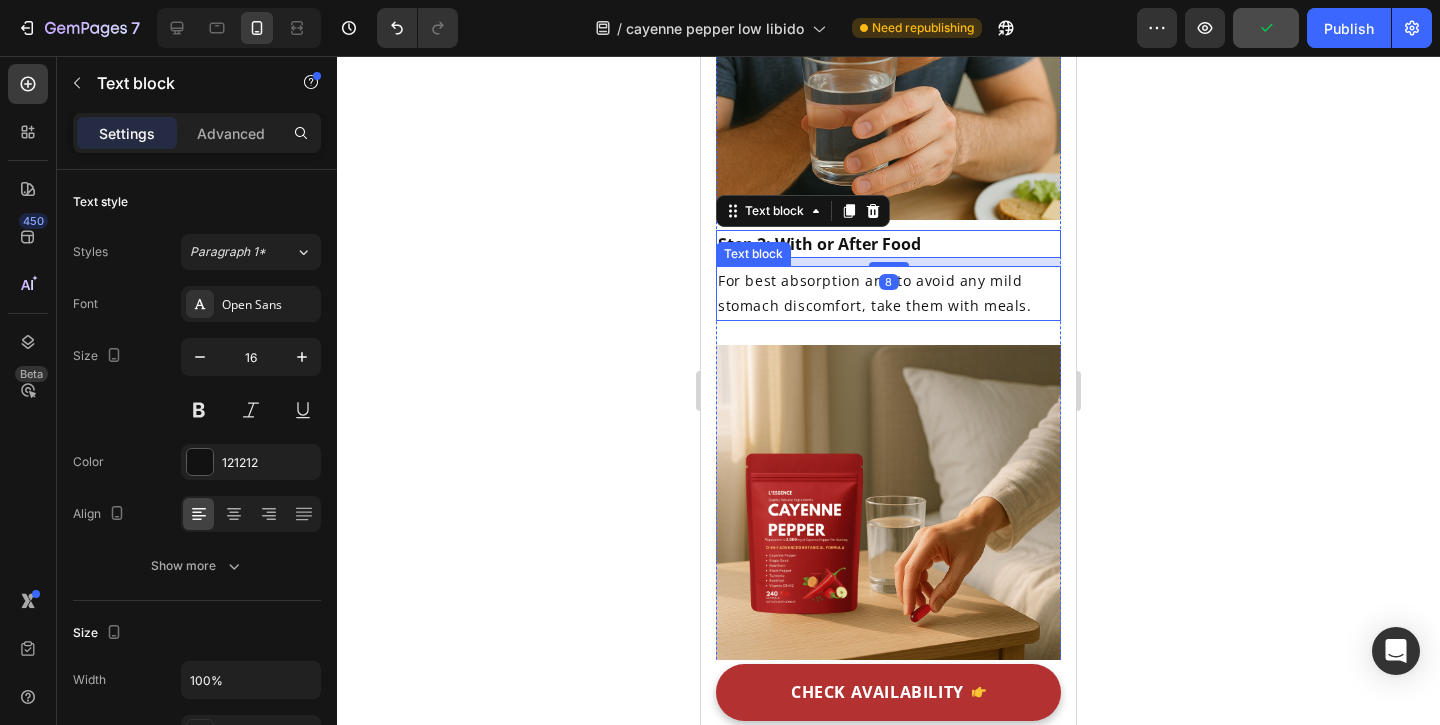 click on "For best absorption and to avoid any mild stomach discomfort, take them with meals." at bounding box center (888, 293) 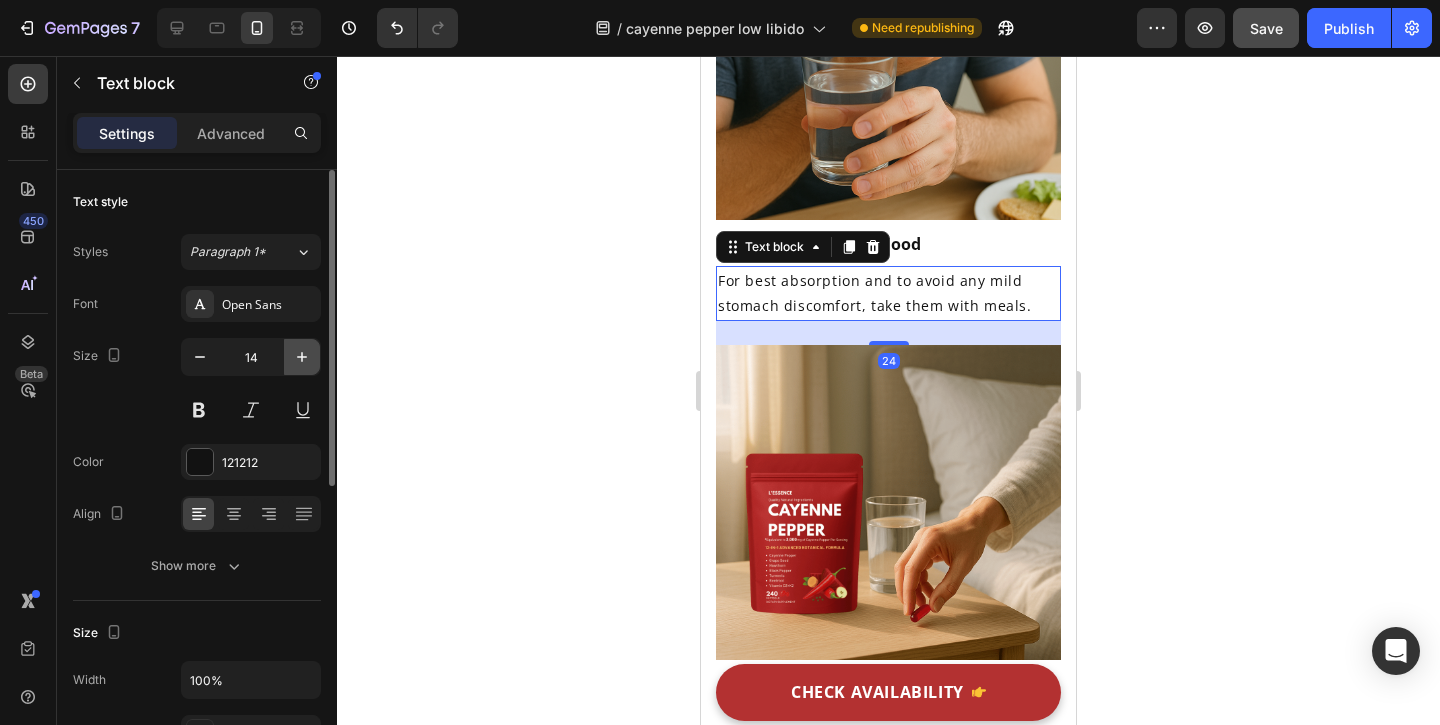 click 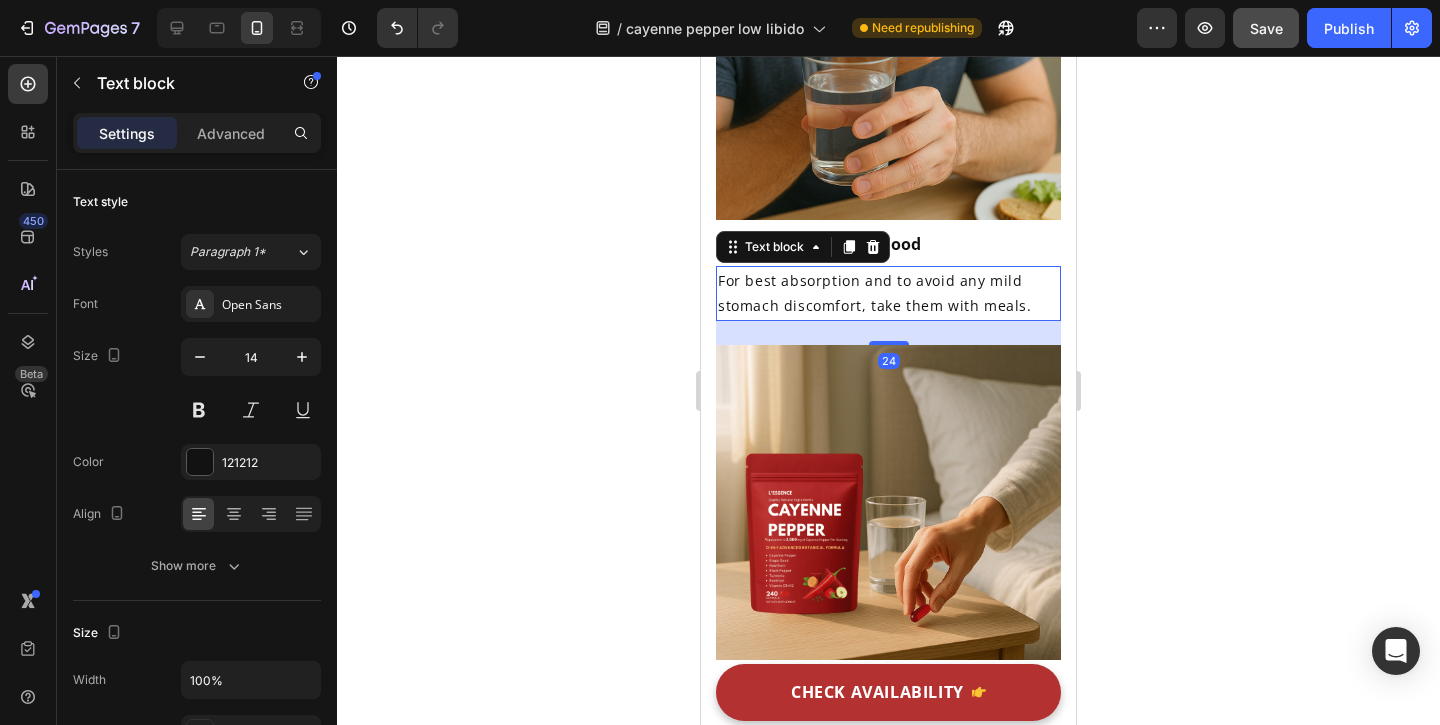 type on "15" 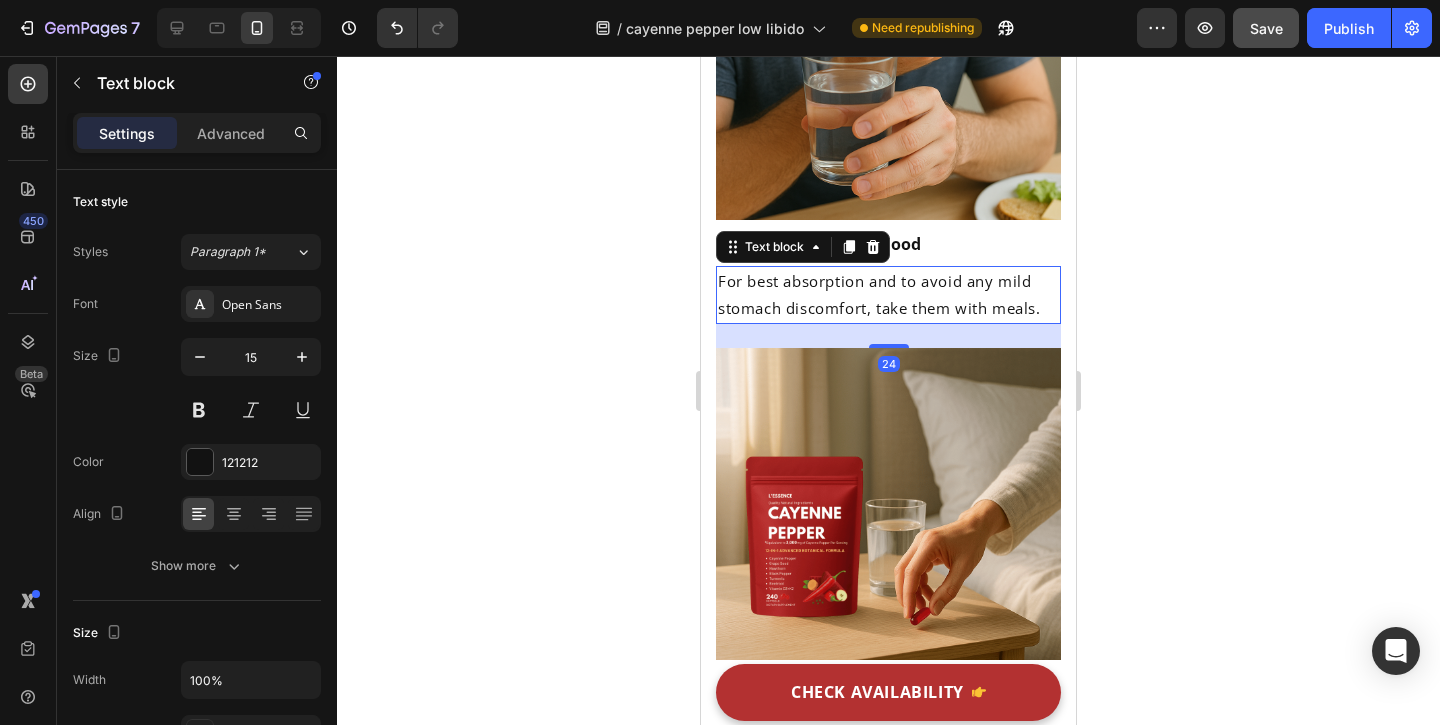 click 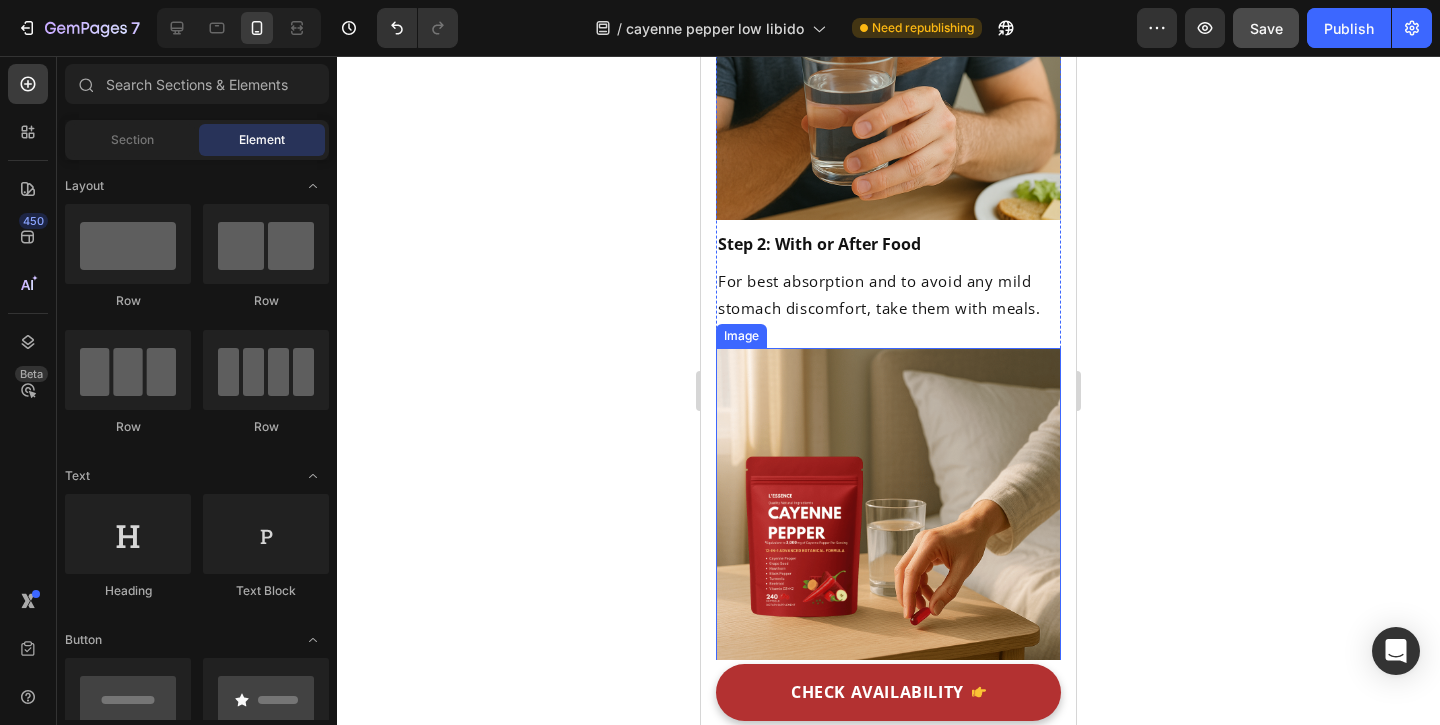 click on "Image Step 3: Be Consistent Text block For optimal benefits, use daily for at least 2–4 weeks. Many feel improved circulation, warmer hands and feet, and better energy by week 2. Text block" at bounding box center [888, 596] 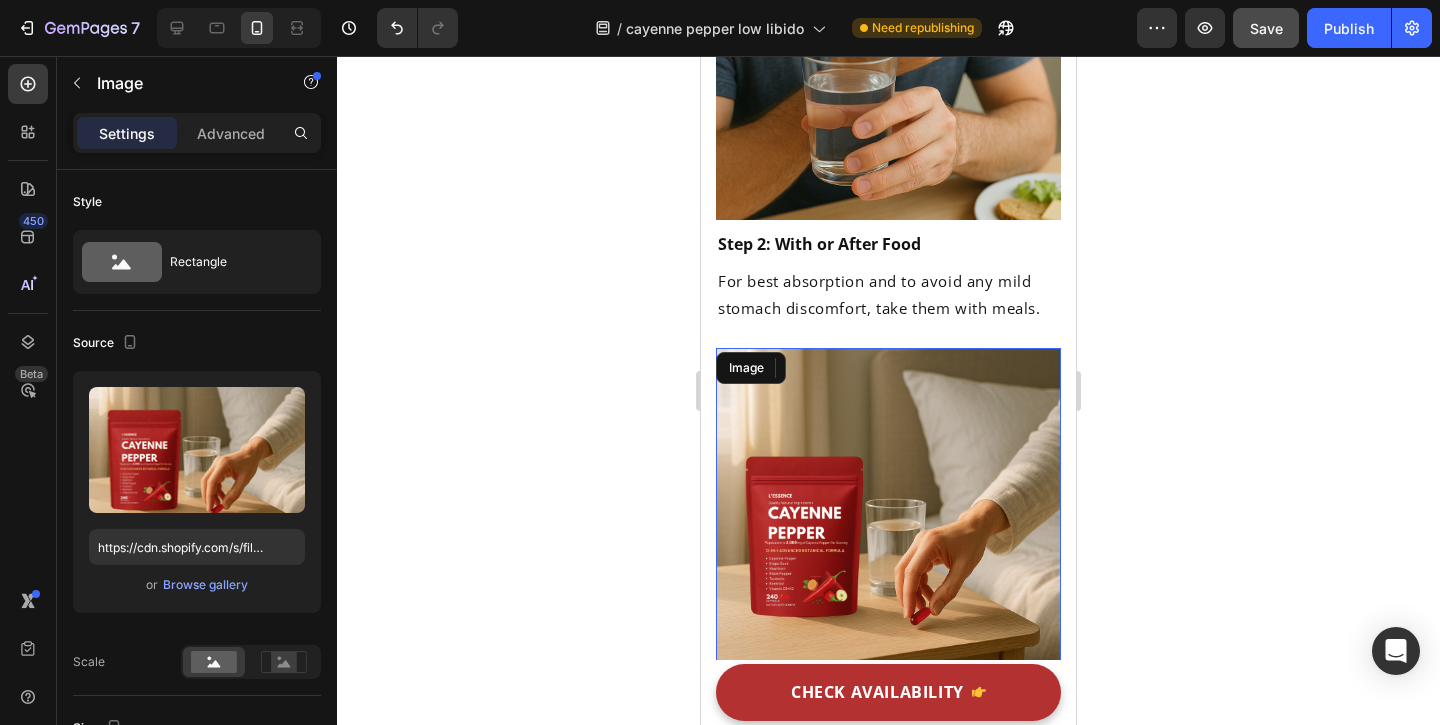 scroll, scrollTop: 7929, scrollLeft: 0, axis: vertical 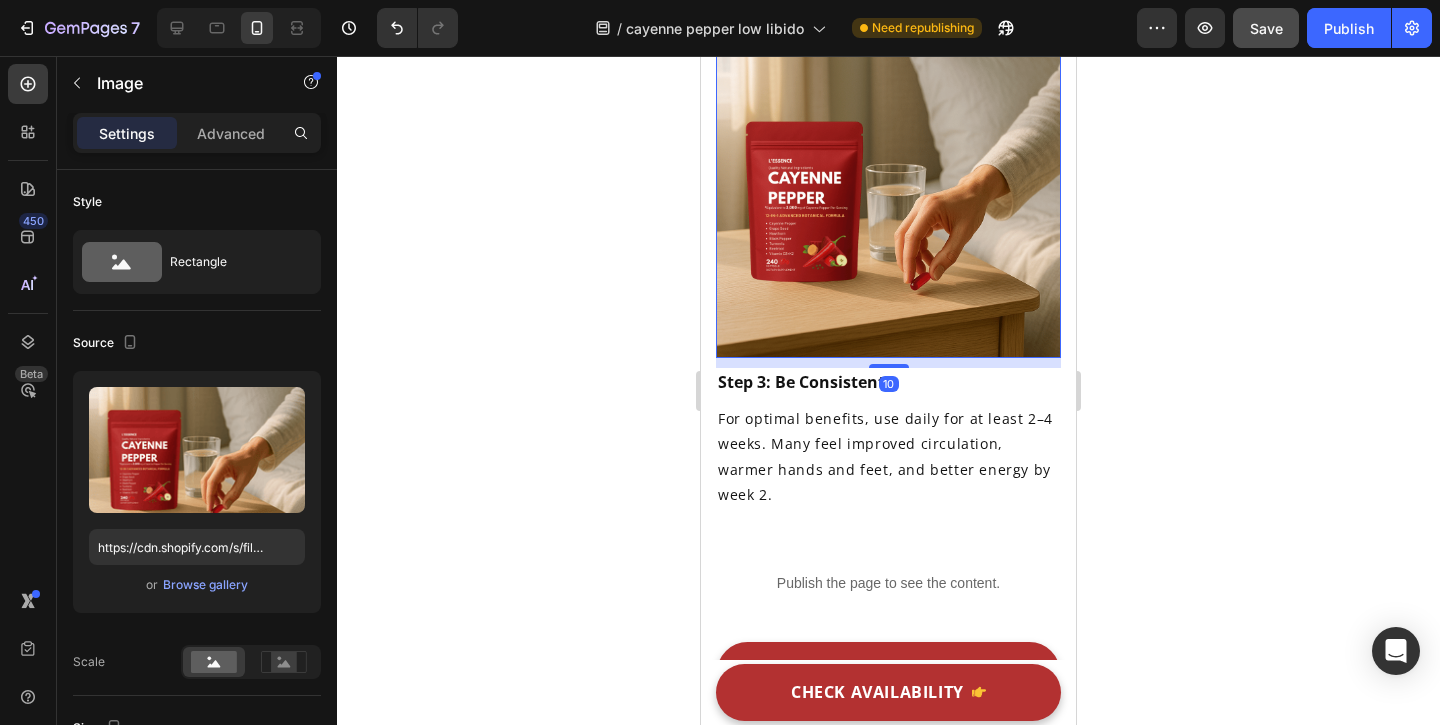 click on "For optimal benefits, use daily for at least 2–4 weeks. Many feel improved circulation, warmer hands and feet, and better energy by week 2." at bounding box center (888, 456) 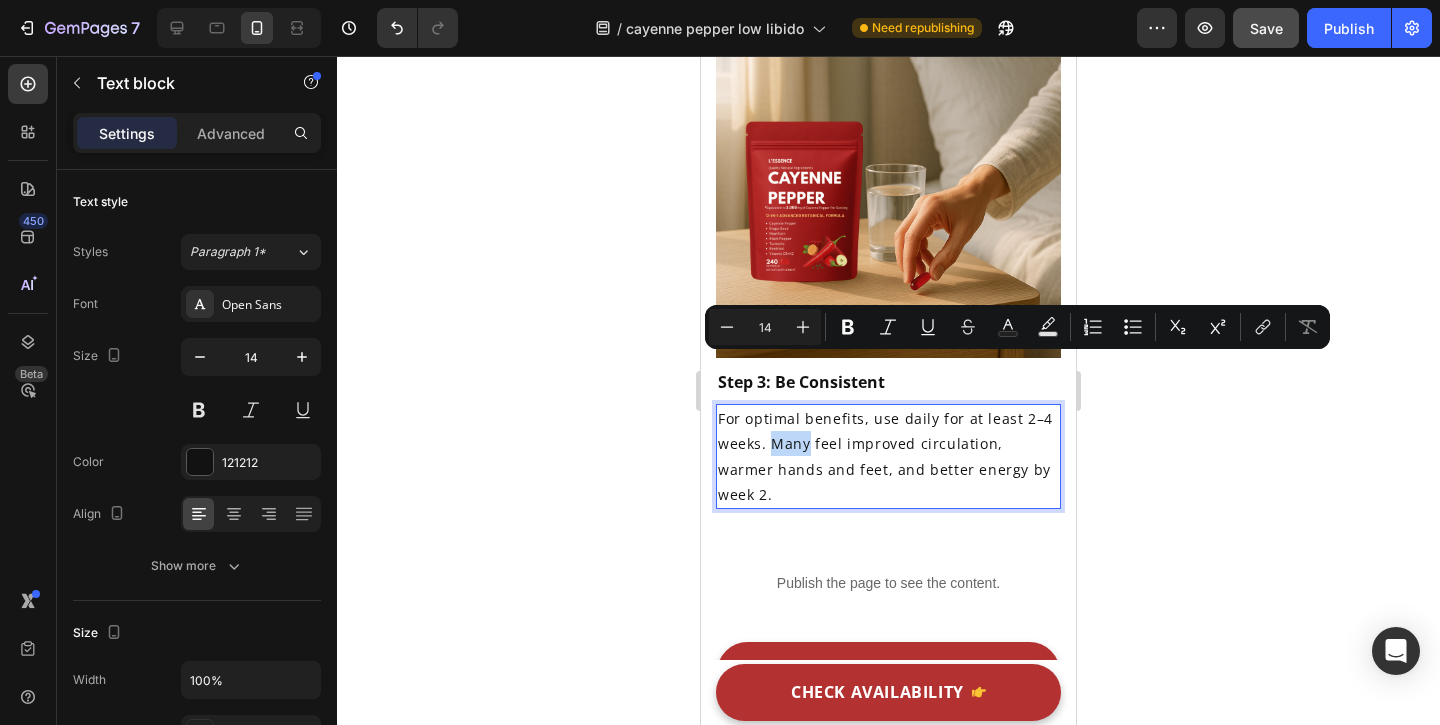 click on "For optimal benefits, use daily for at least 2–4 weeks. Many feel improved circulation, warmer hands and feet, and better energy by week 2." at bounding box center (888, 456) 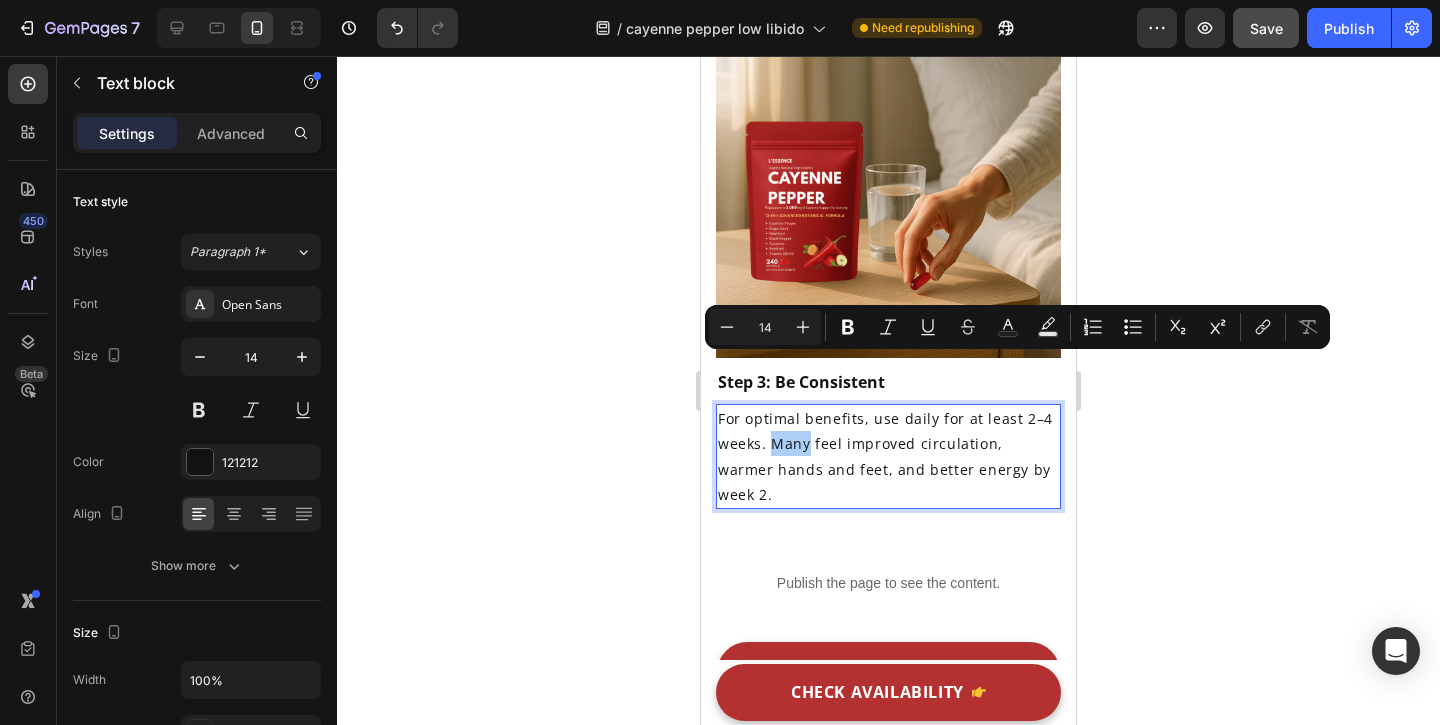 click 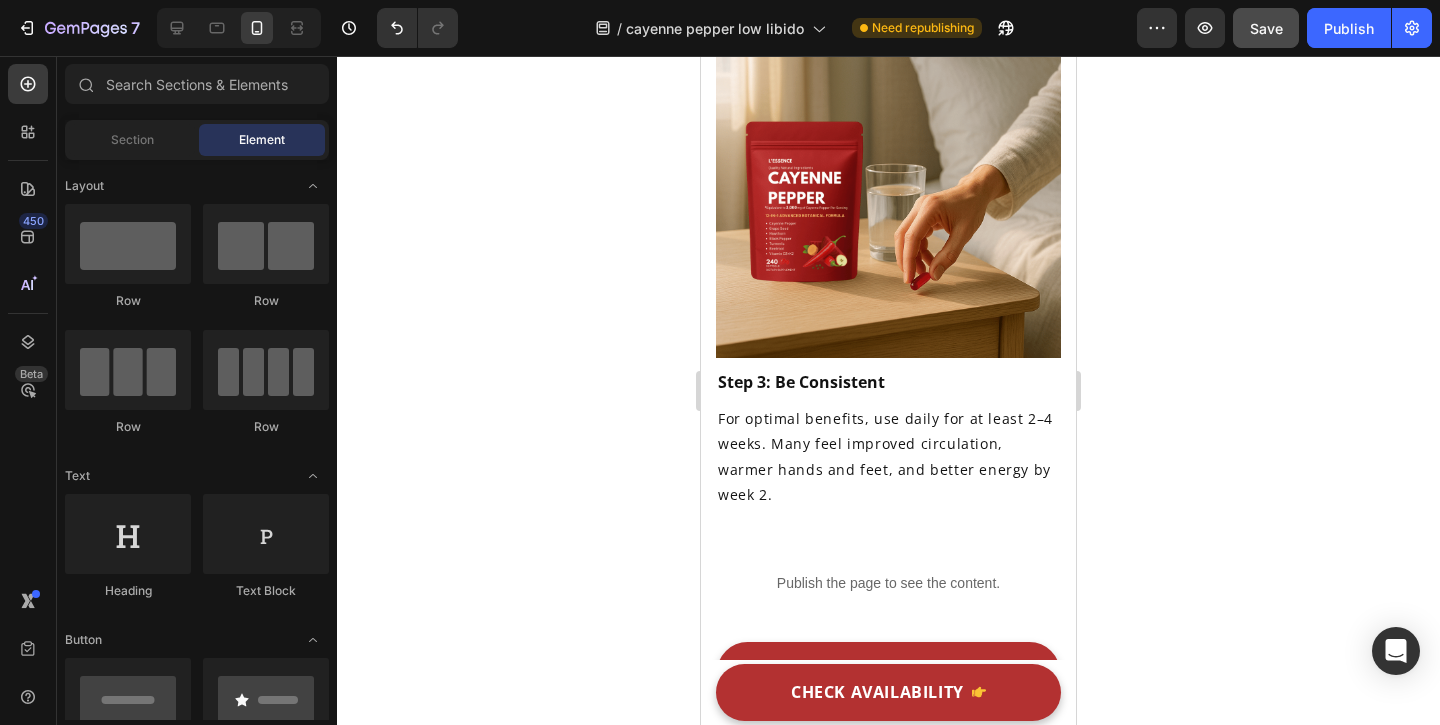 click on "For optimal benefits, use daily for at least 2–4 weeks. Many feel improved circulation, warmer hands and feet, and better energy by week 2." at bounding box center [888, 456] 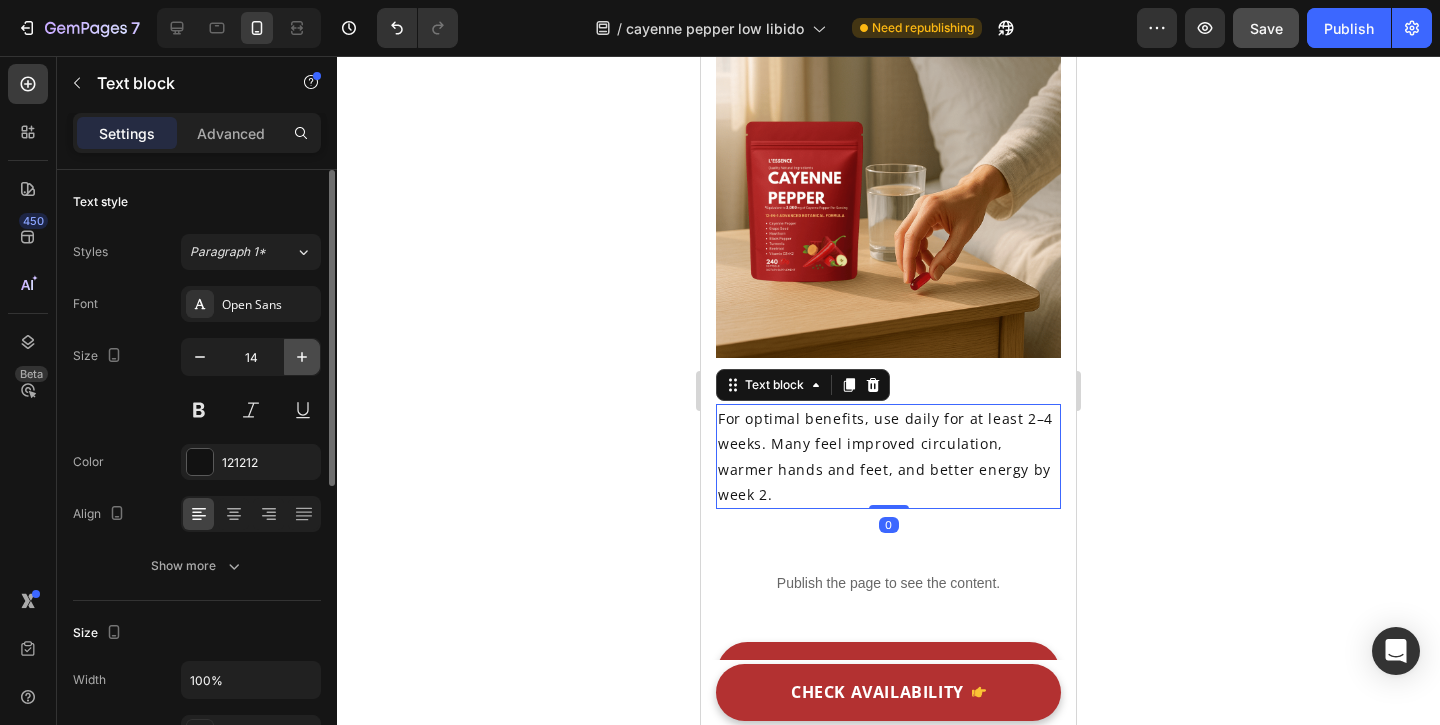 click at bounding box center [302, 357] 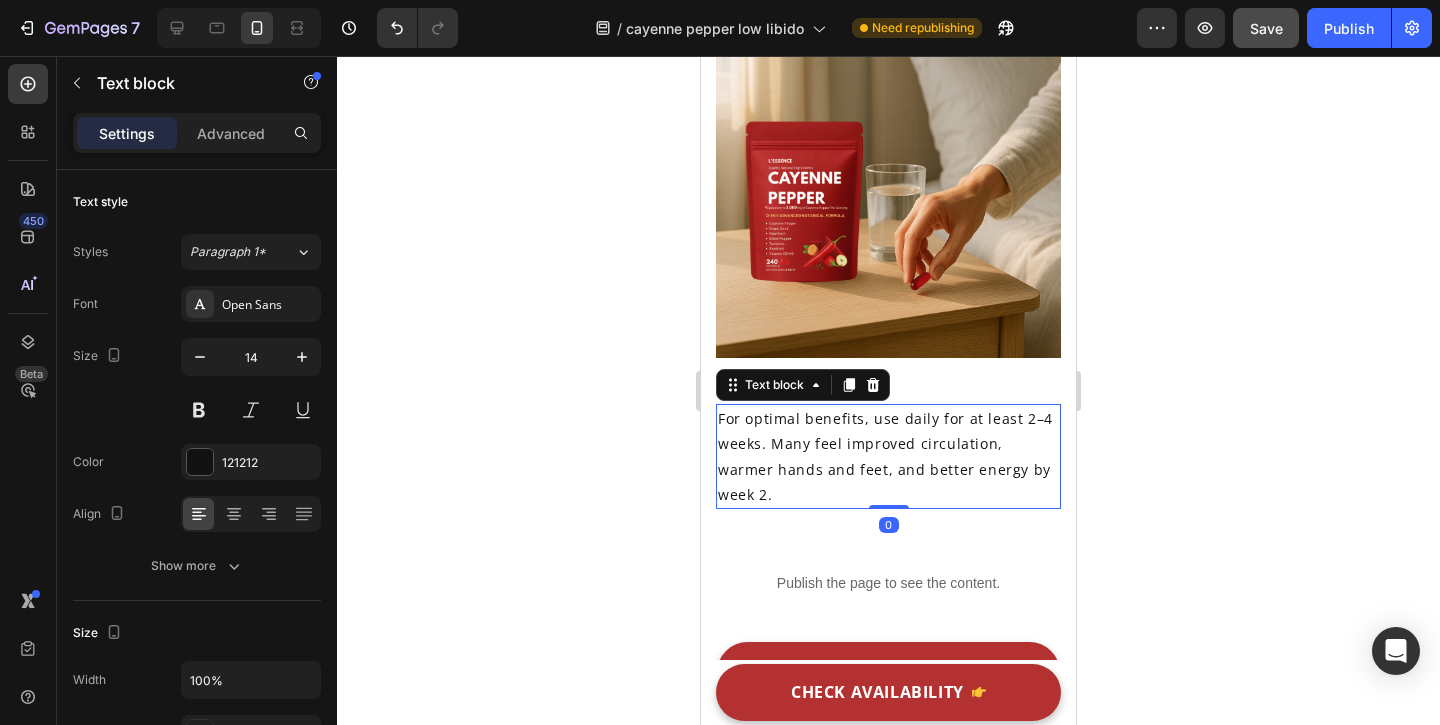 type on "15" 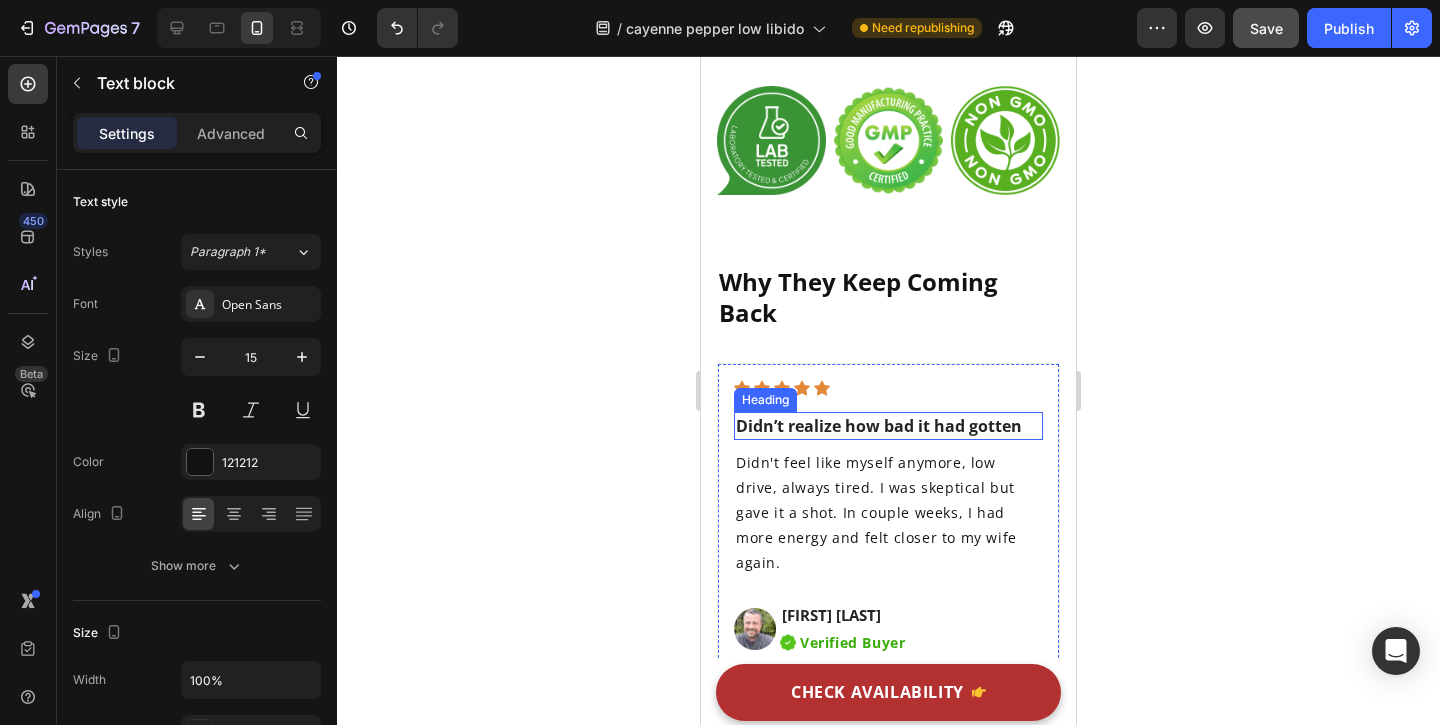 scroll, scrollTop: 8751, scrollLeft: 0, axis: vertical 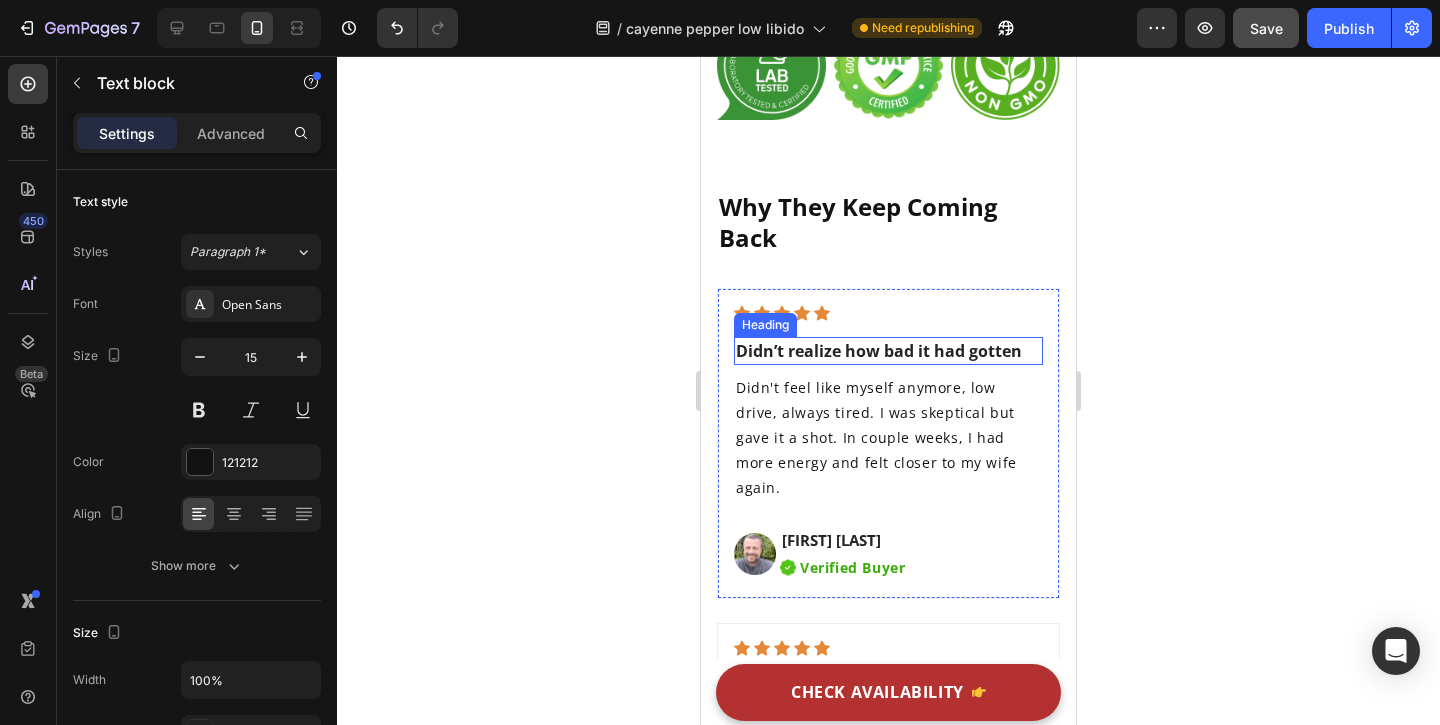 click on "Didn't feel like myself anymore, low drive, always tired. I was skeptical but gave it a shot. In couple weeks, I had more energy and felt closer to my wife again." at bounding box center (888, 438) 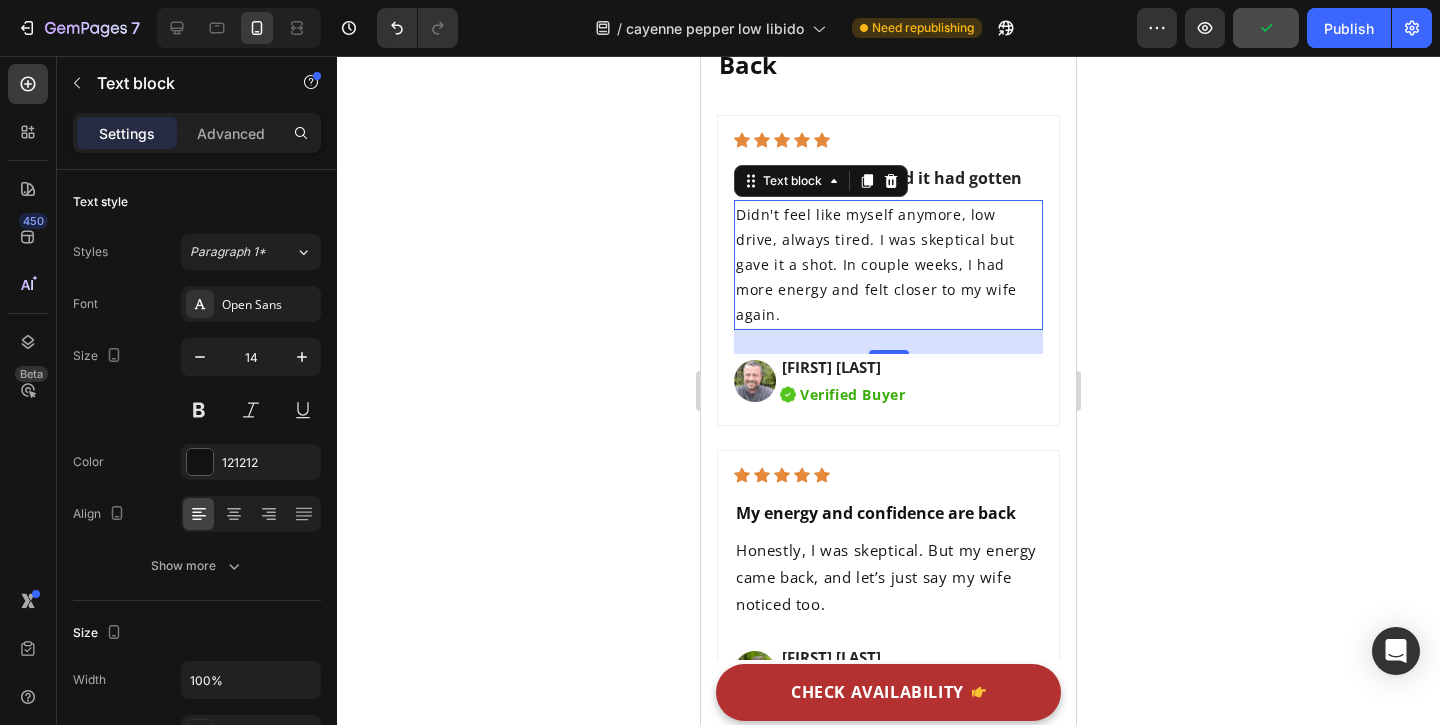 scroll, scrollTop: 8985, scrollLeft: 0, axis: vertical 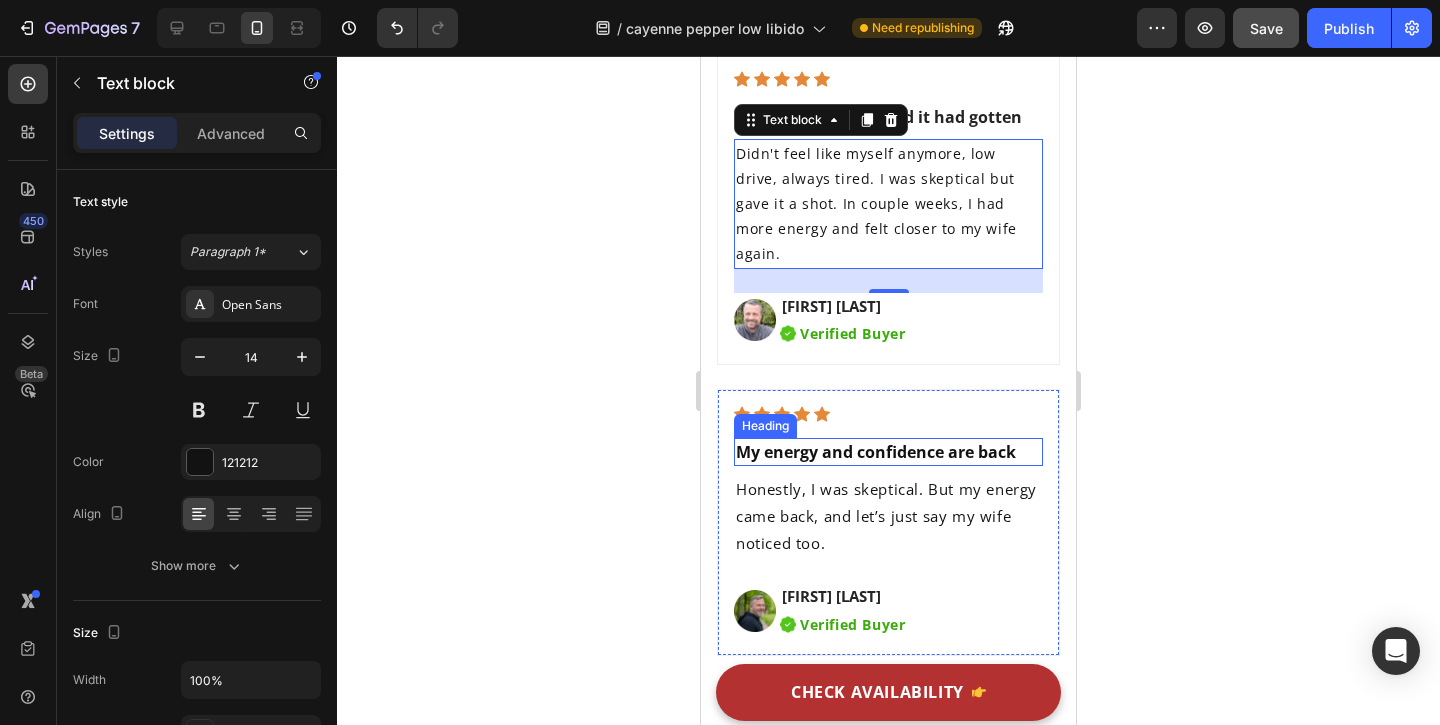 click on "Honestly, I was skeptical. But my energy came back, and let’s just say my wife noticed too." at bounding box center (888, 516) 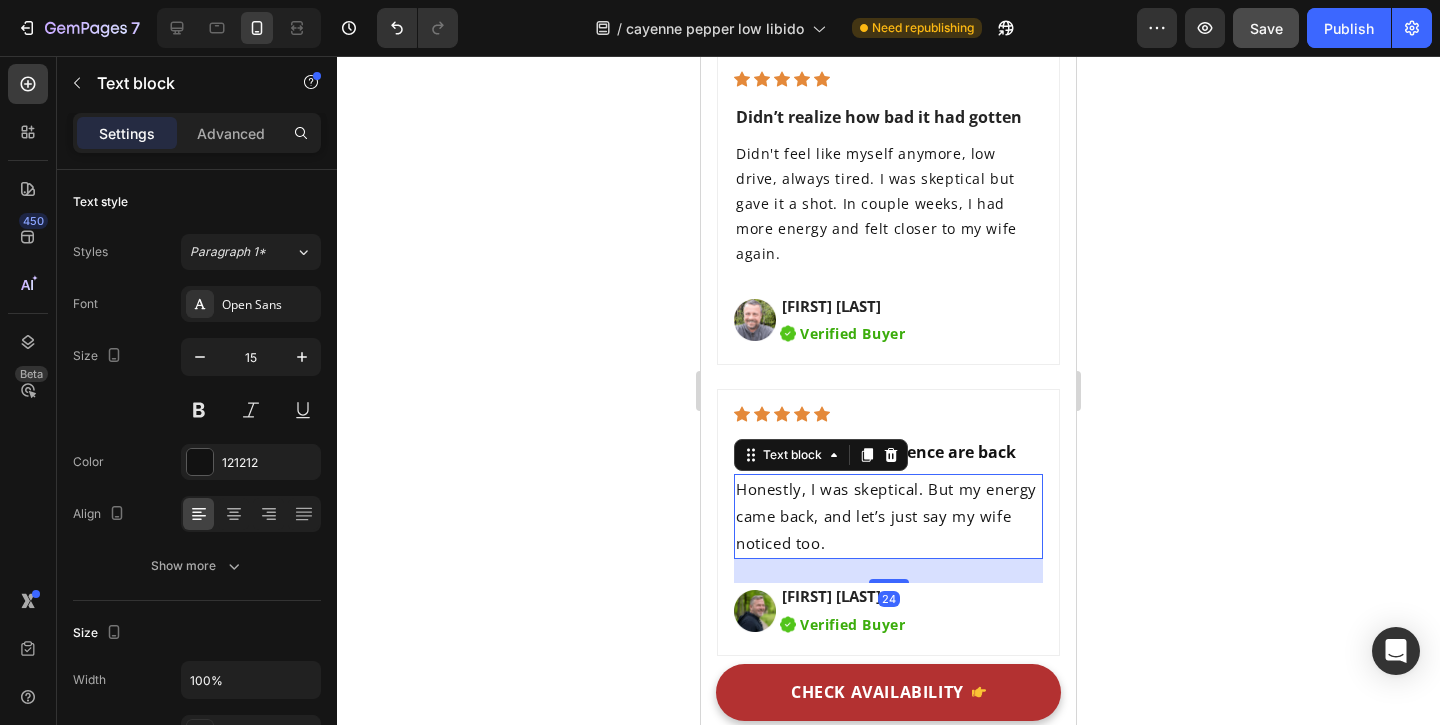 click on "Honestly, I was skeptical. But my energy came back, and let’s just say my wife noticed too." at bounding box center (888, 516) 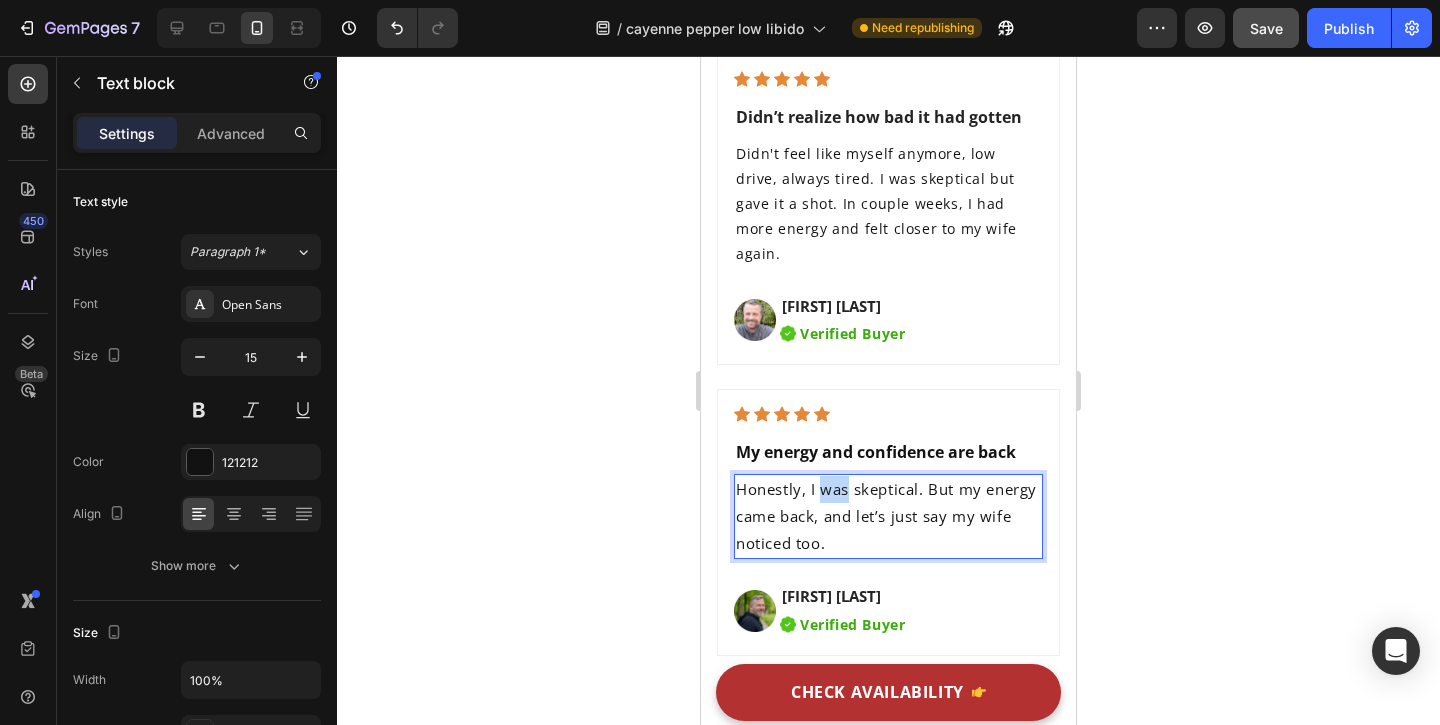 click on "Honestly, I was skeptical. But my energy came back, and let’s just say my wife noticed too." at bounding box center [888, 516] 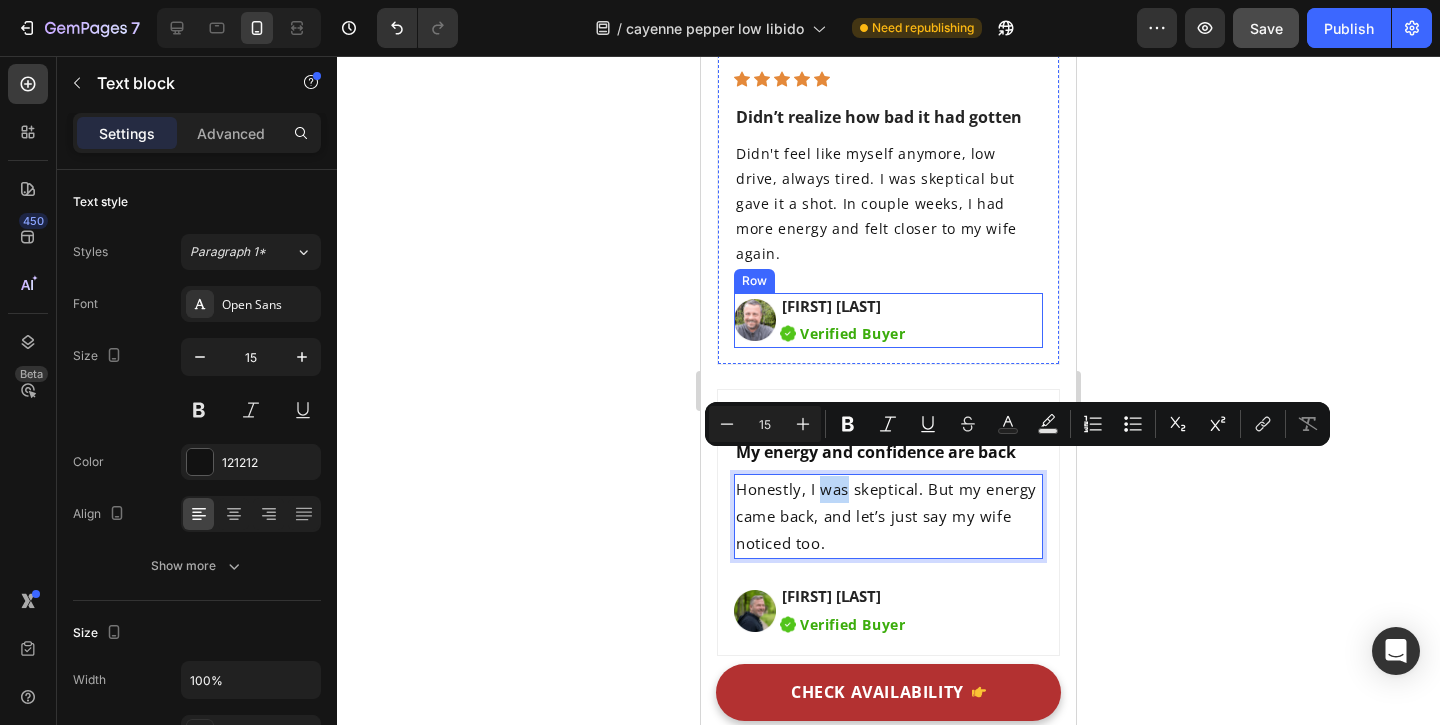 click on "Didn't feel like myself anymore, low drive, always tired. I was skeptical but gave it a shot. In couple weeks, I had more energy and felt closer to my wife again." at bounding box center [888, 204] 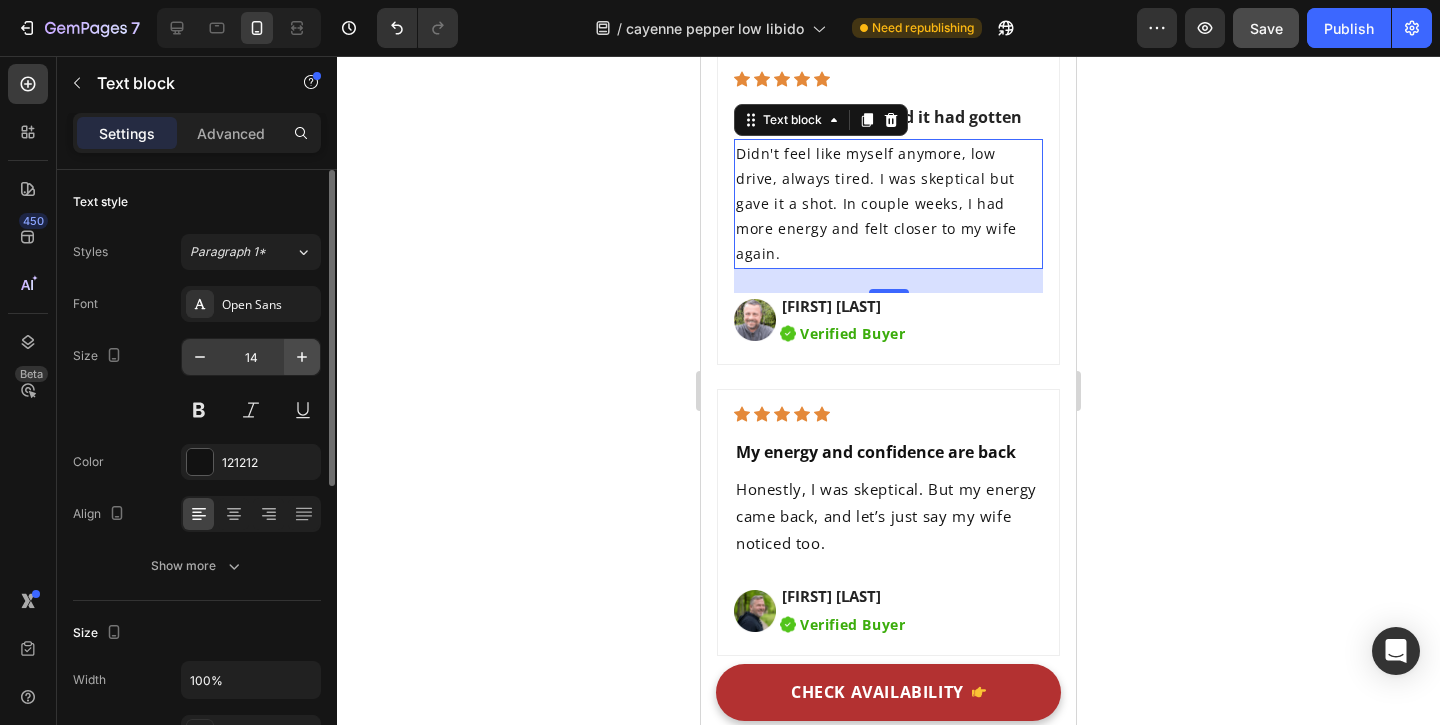 click 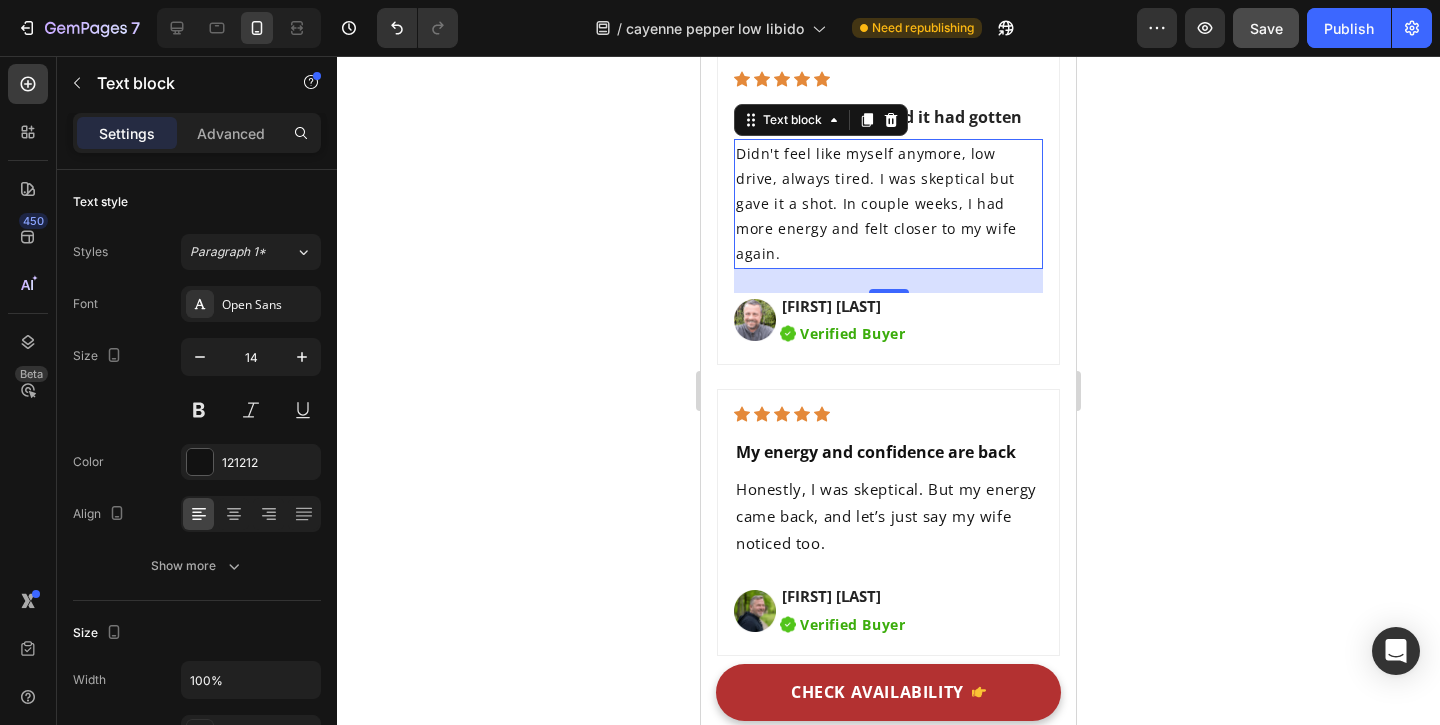 type on "15" 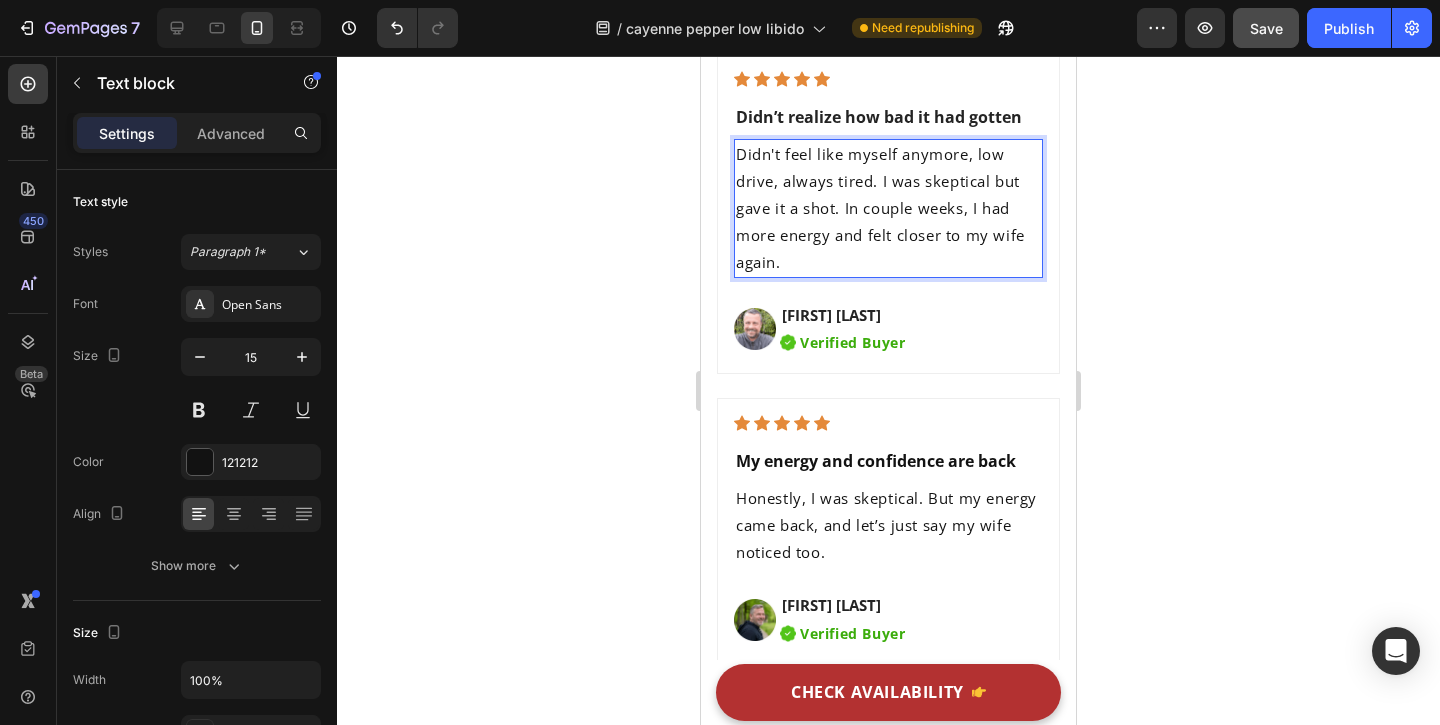 click on "Didn't feel like myself anymore, low drive, always tired. I was skeptical but gave it a shot. In couple weeks, I had more energy and felt closer to my wife again." at bounding box center (888, 208) 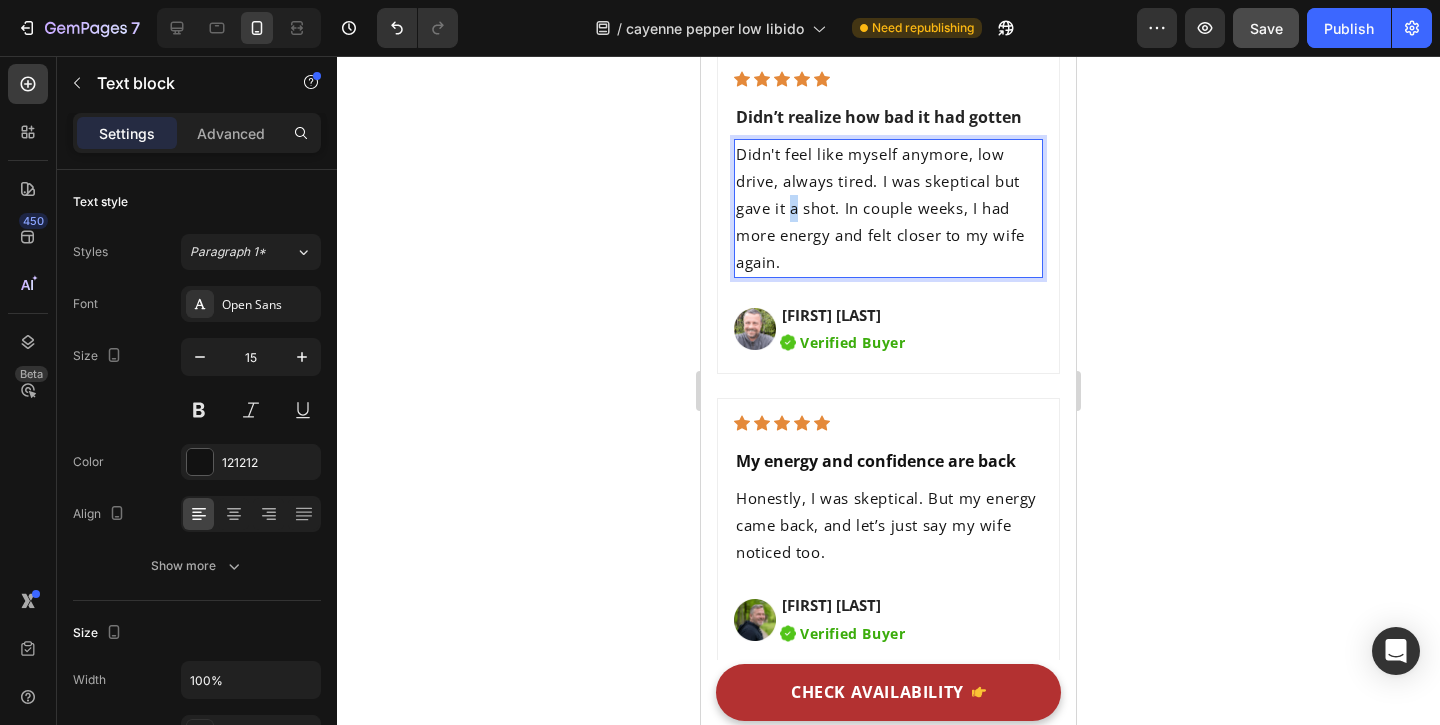 click on "Didn't feel like myself anymore, low drive, always tired. I was skeptical but gave it a shot. In couple weeks, I had more energy and felt closer to my wife again." at bounding box center [888, 208] 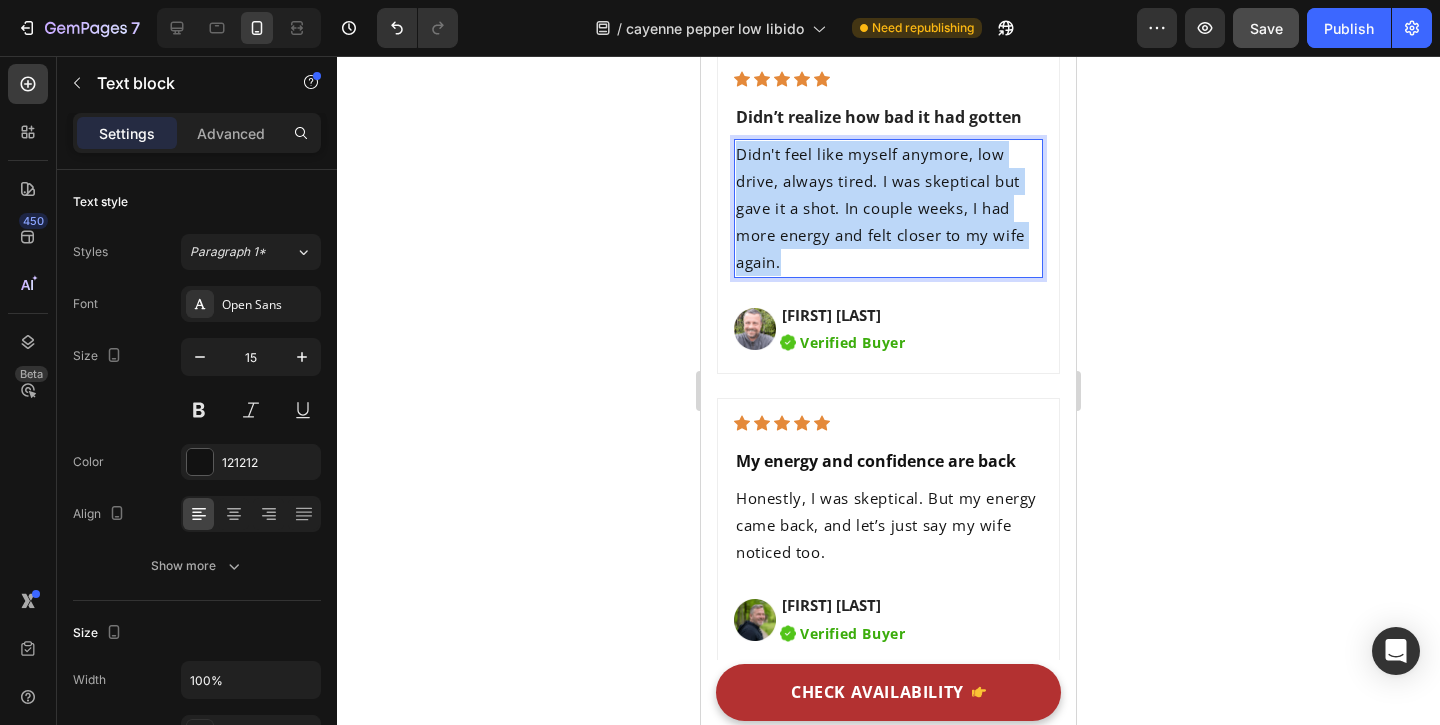 click on "Didn't feel like myself anymore, low drive, always tired. I was skeptical but gave it a shot. In couple weeks, I had more energy and felt closer to my wife again." at bounding box center [888, 208] 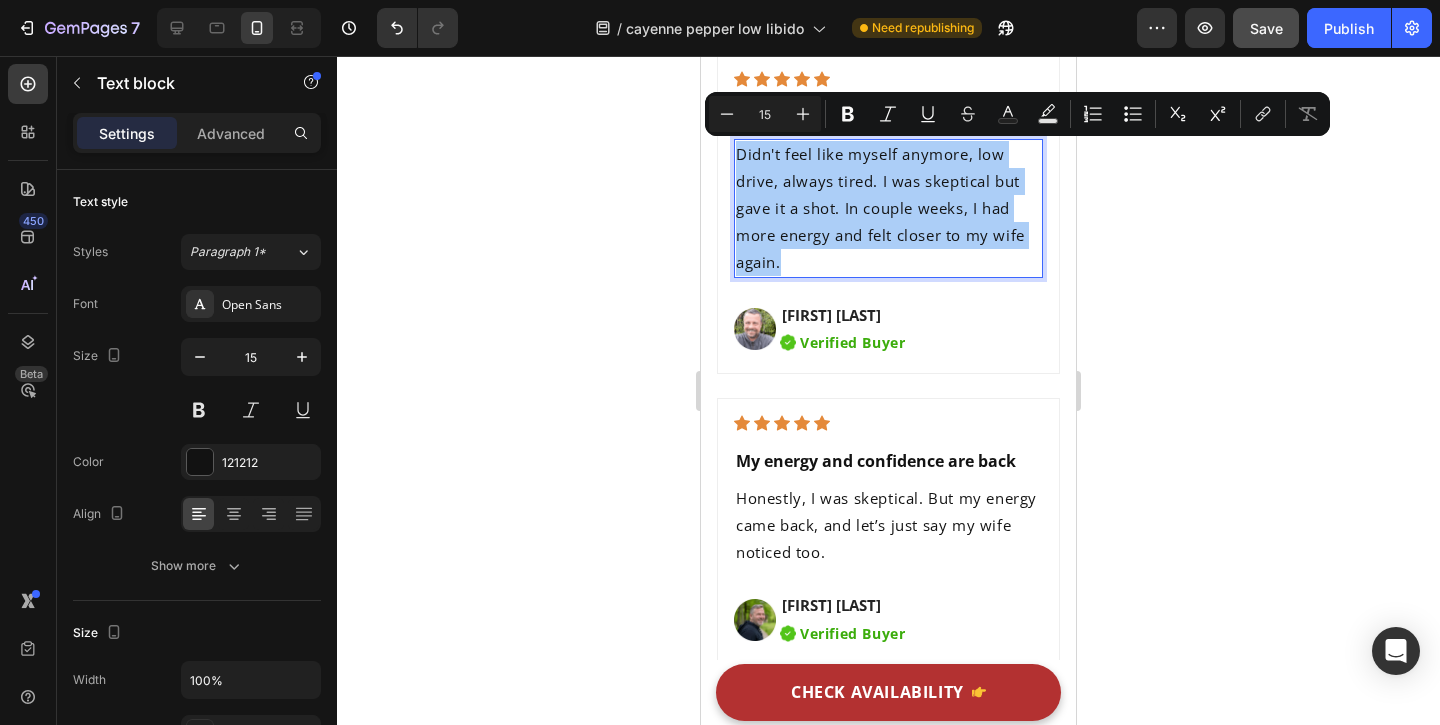 click 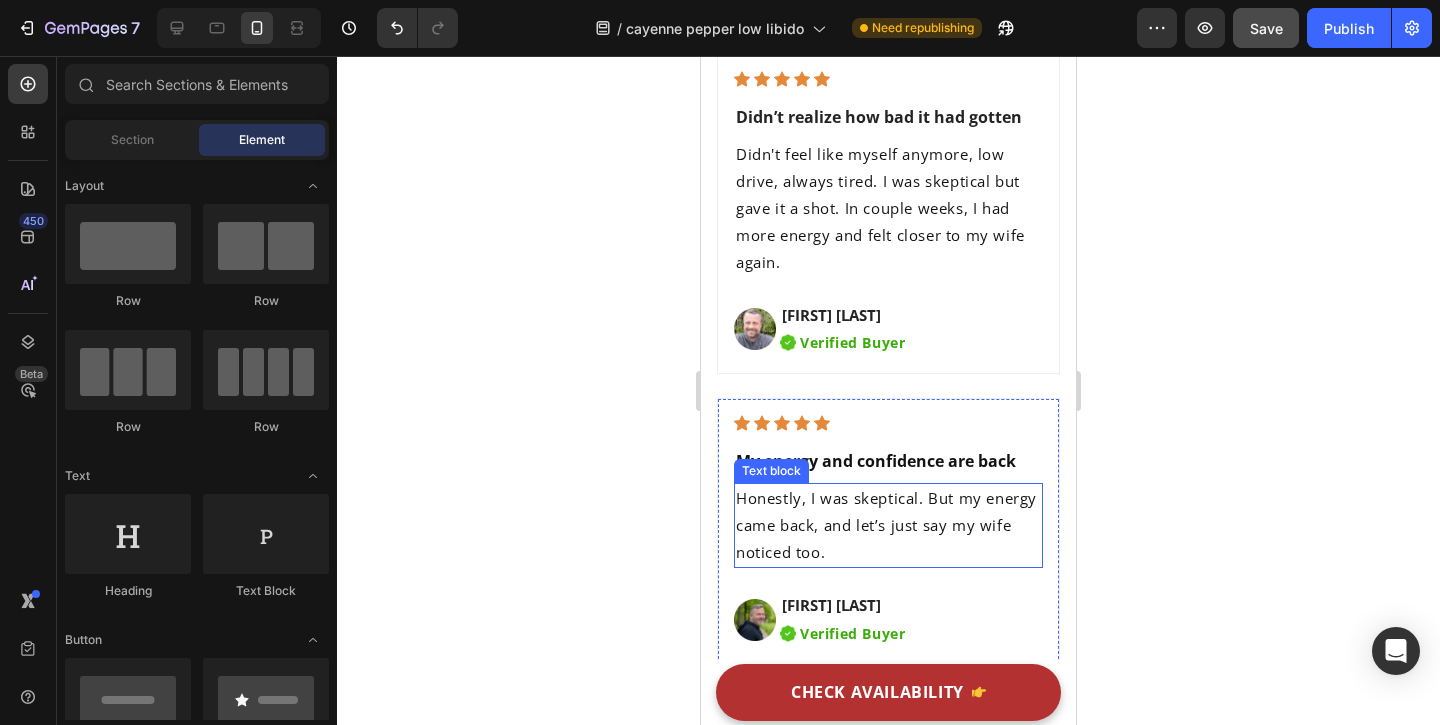 click on "Honestly, I was skeptical. But my energy came back, and let’s just say my wife noticed too." at bounding box center [888, 525] 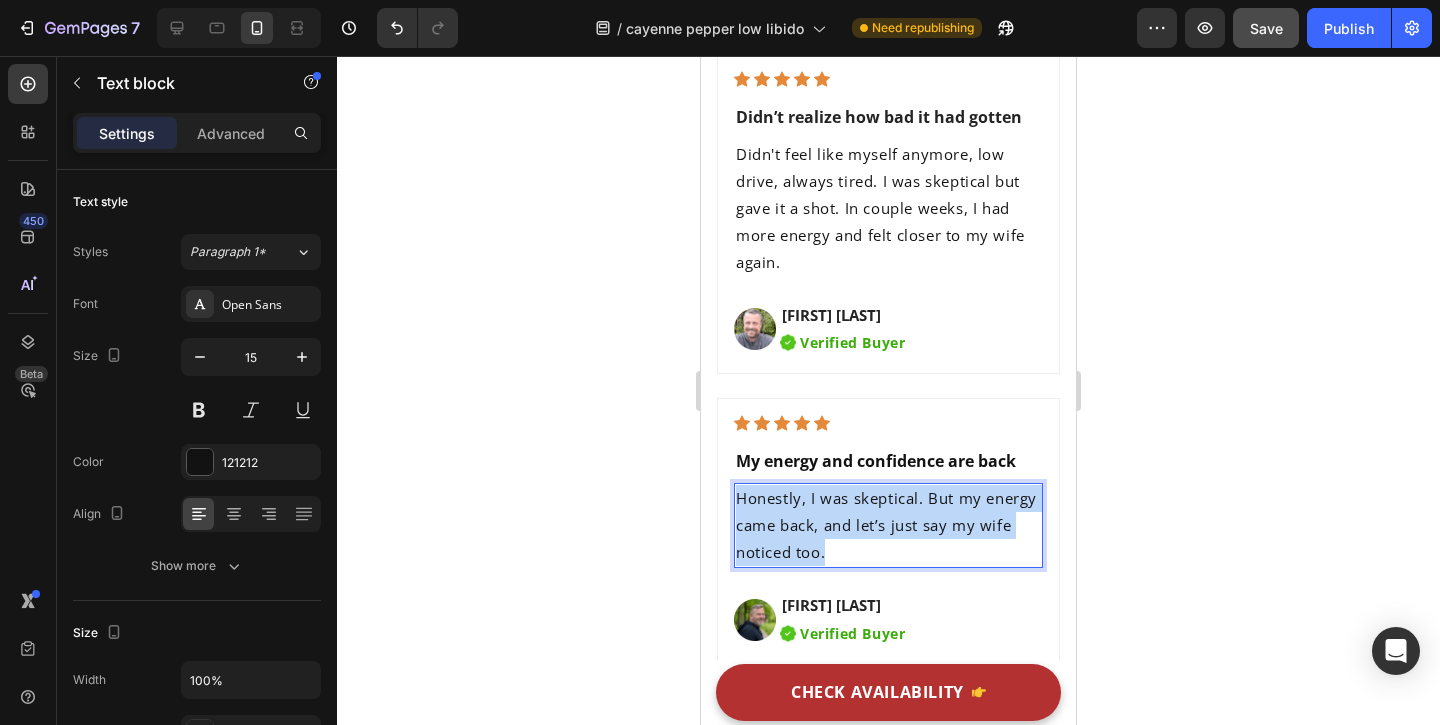 click on "Honestly, I was skeptical. But my energy came back, and let’s just say my wife noticed too." at bounding box center [888, 525] 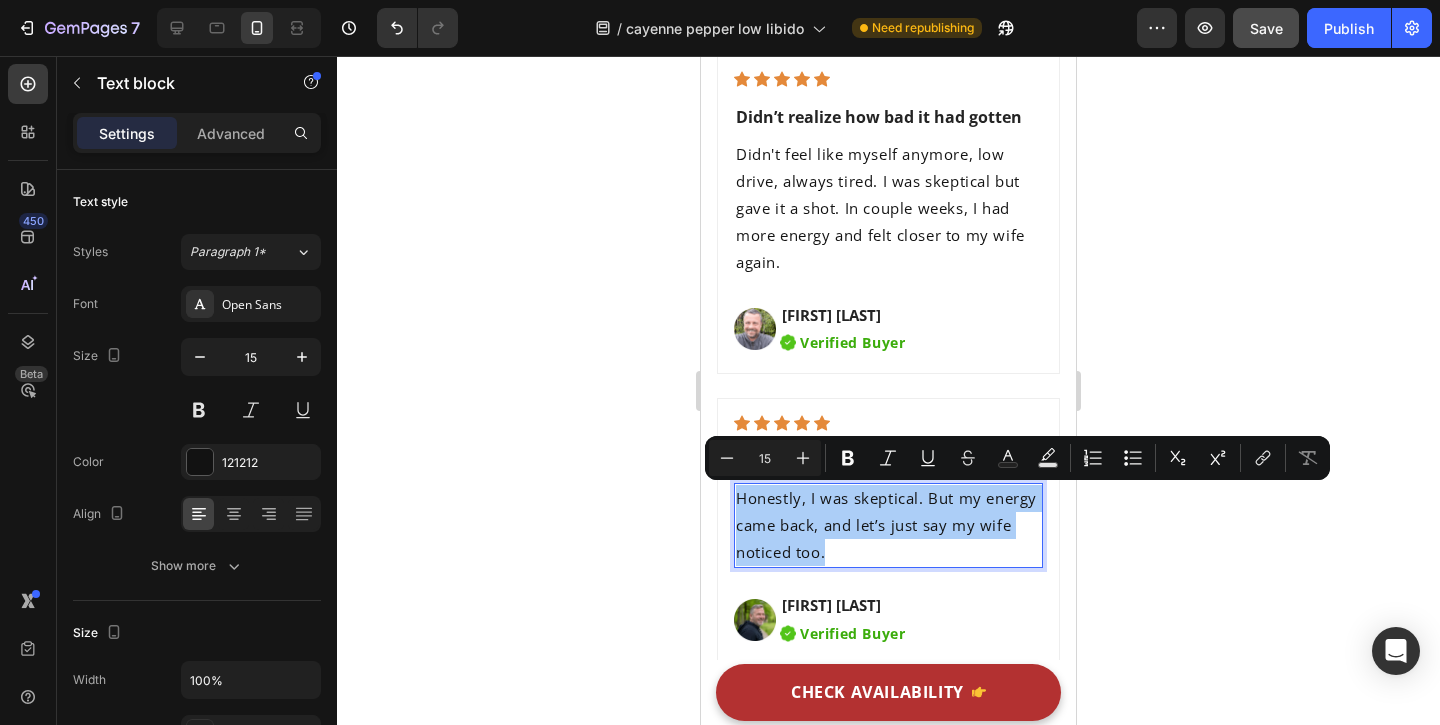 click 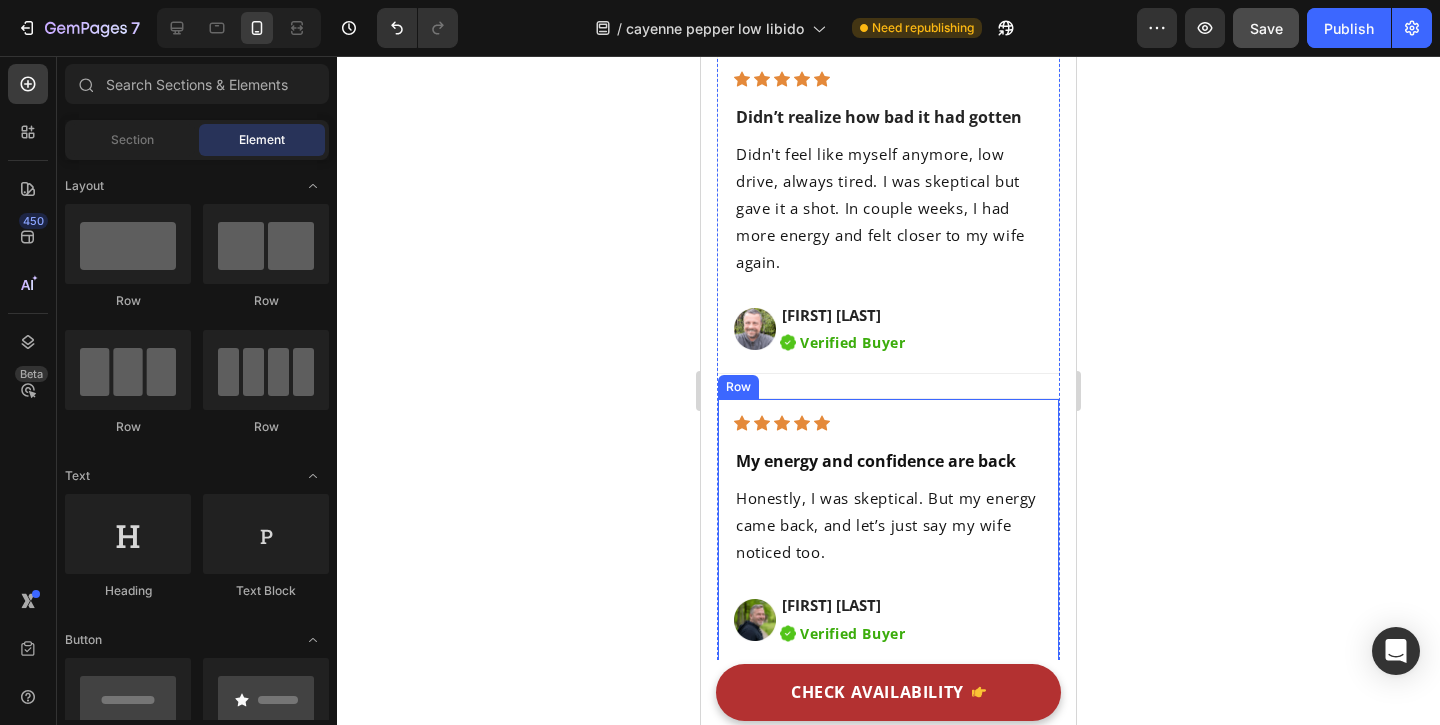 scroll, scrollTop: 9366, scrollLeft: 0, axis: vertical 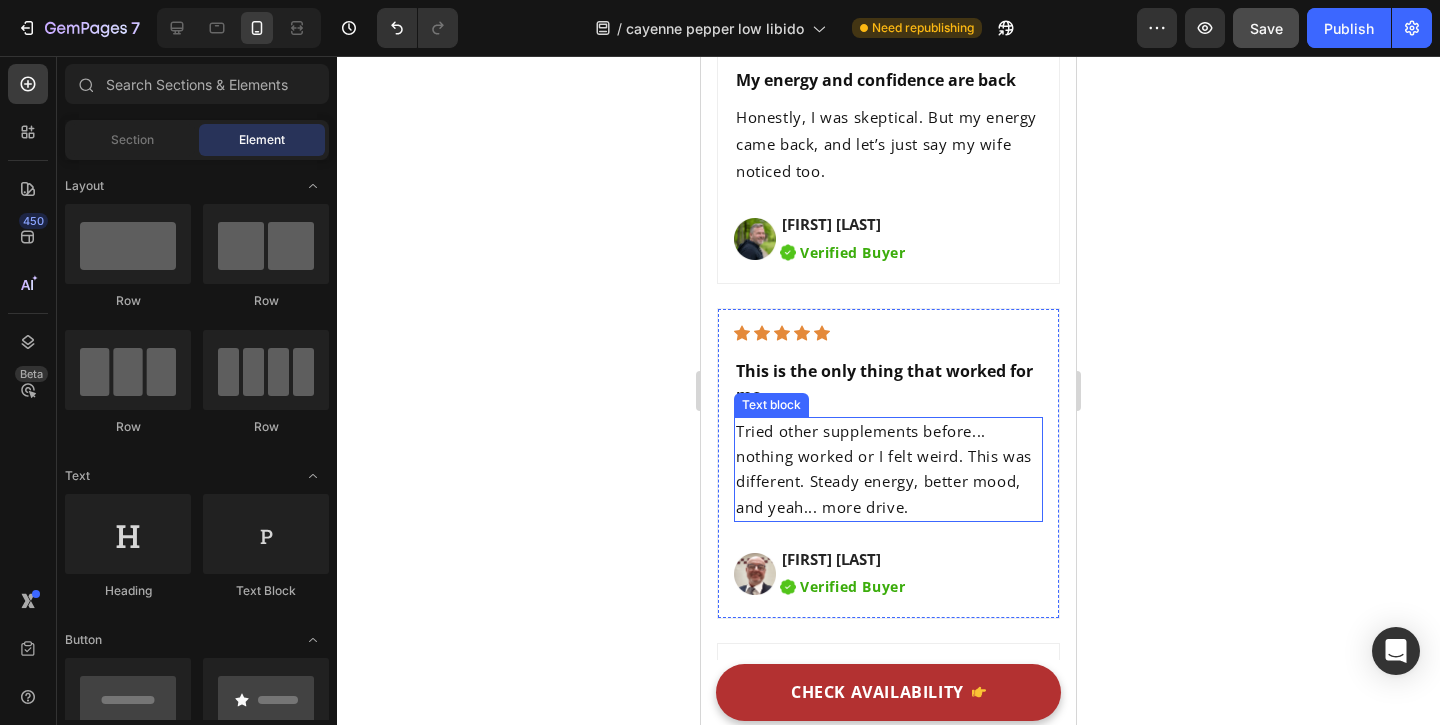 click on "Tried other supplements before... nothing worked or I felt weird. This was different. Steady energy, better mood, and yeah... more drive." at bounding box center (884, 469) 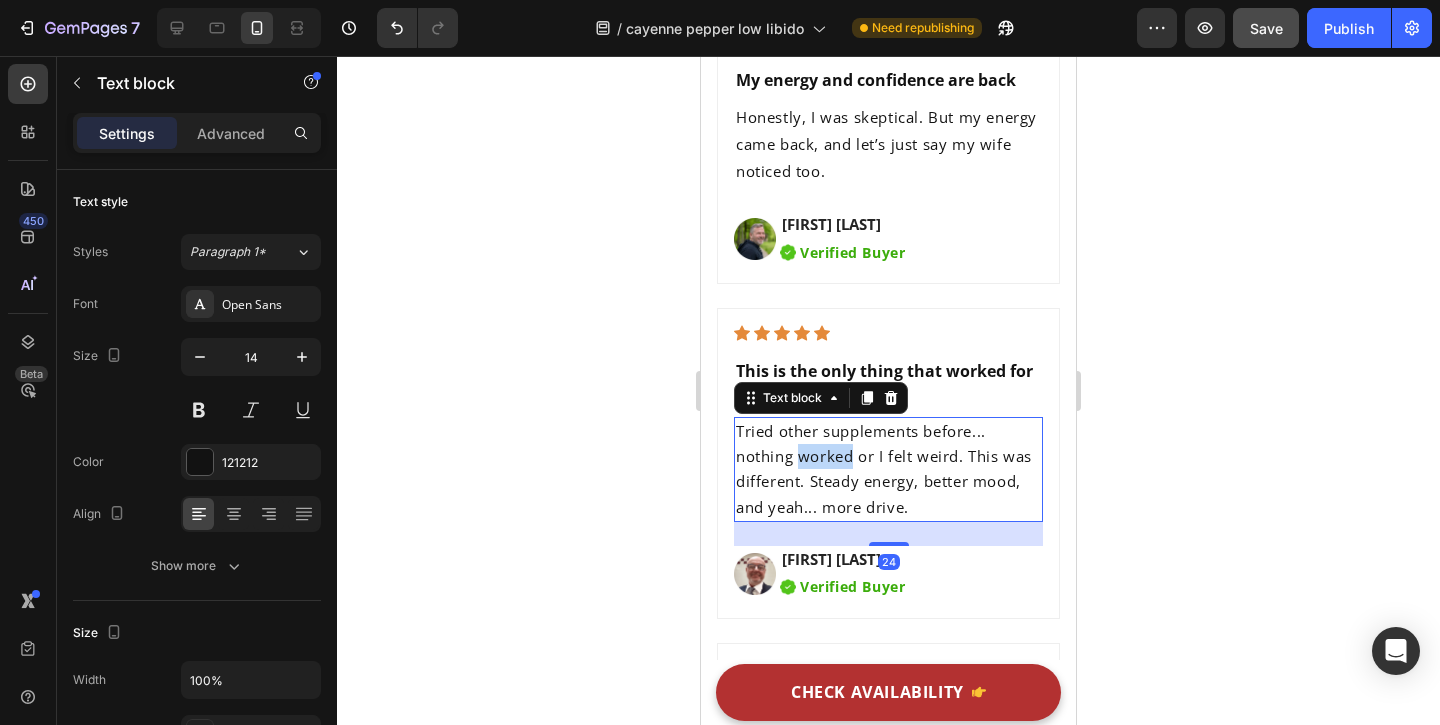 click on "Tried other supplements before... nothing worked or I felt weird. This was different. Steady energy, better mood, and yeah... more drive." at bounding box center [884, 469] 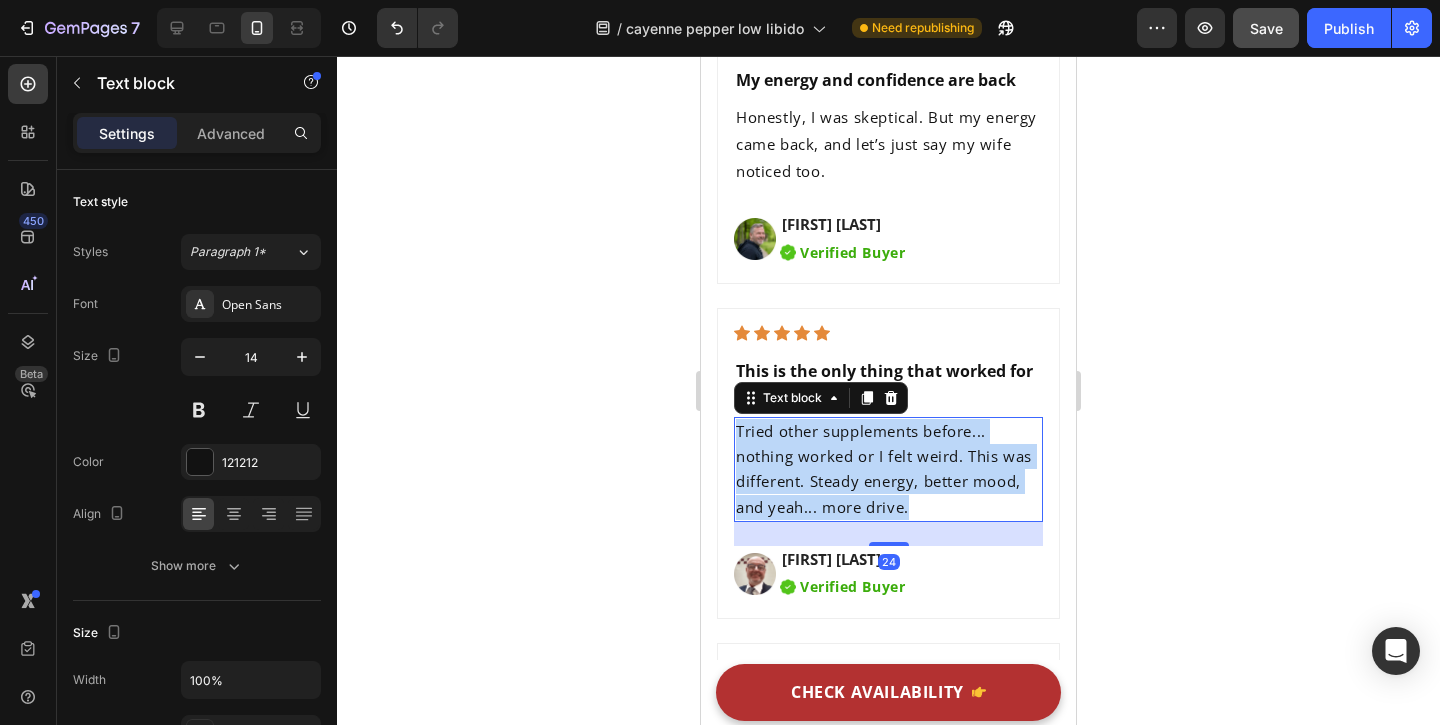 click on "Tried other supplements before... nothing worked or I felt weird. This was different. Steady energy, better mood, and yeah... more drive." at bounding box center [884, 469] 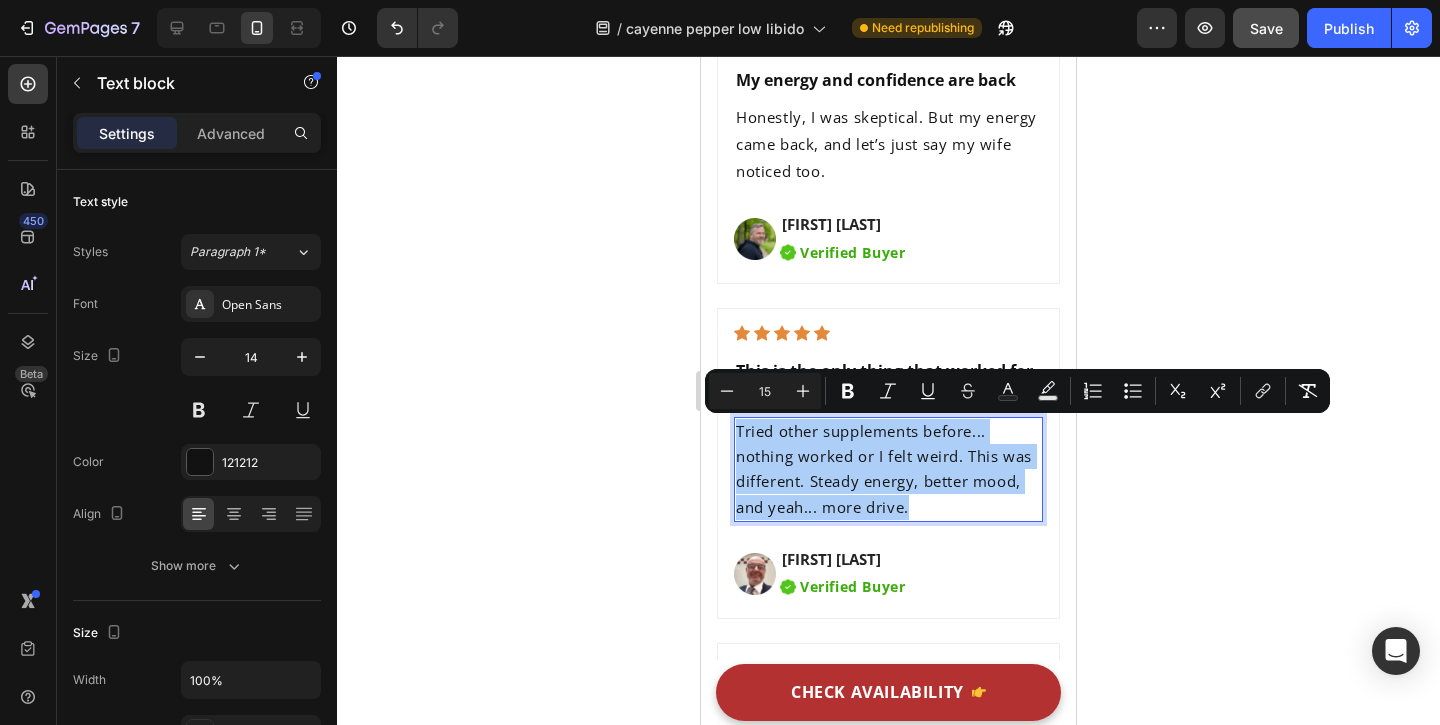 click 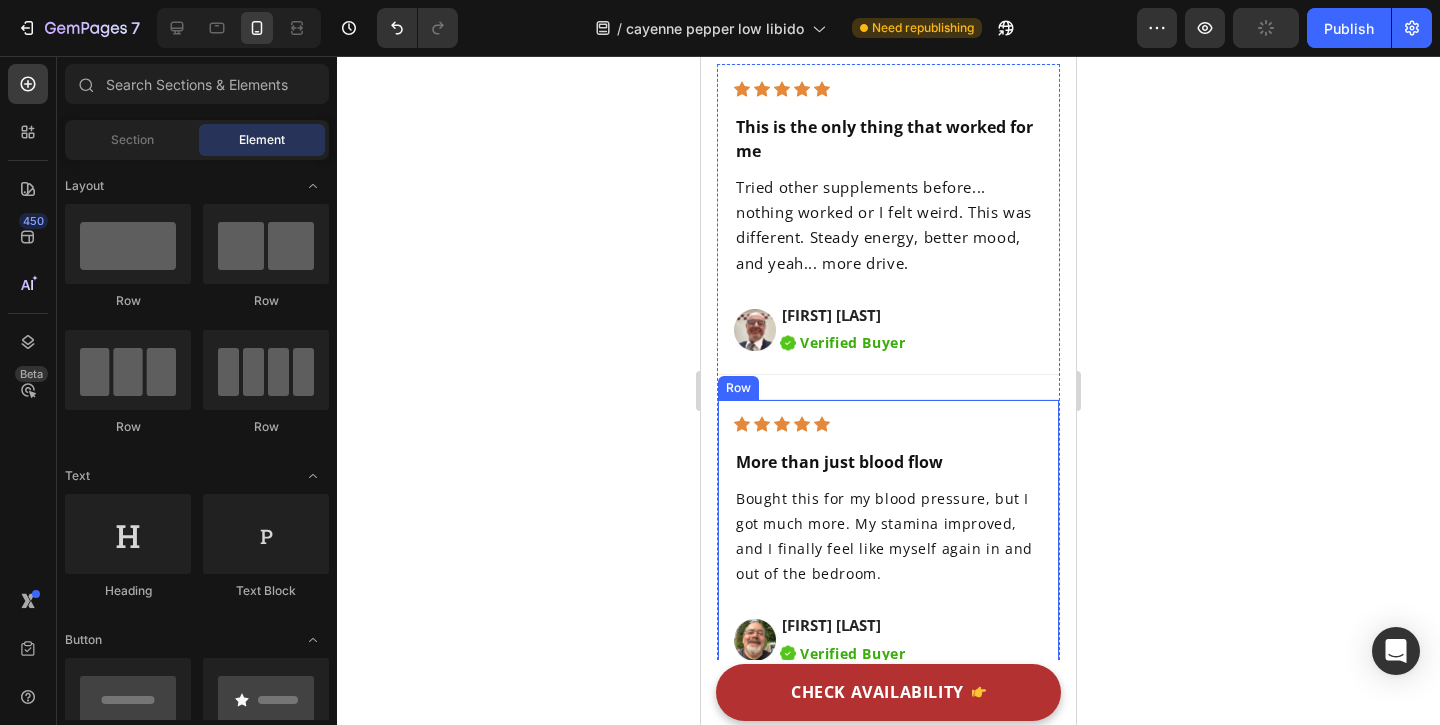 scroll, scrollTop: 9687, scrollLeft: 0, axis: vertical 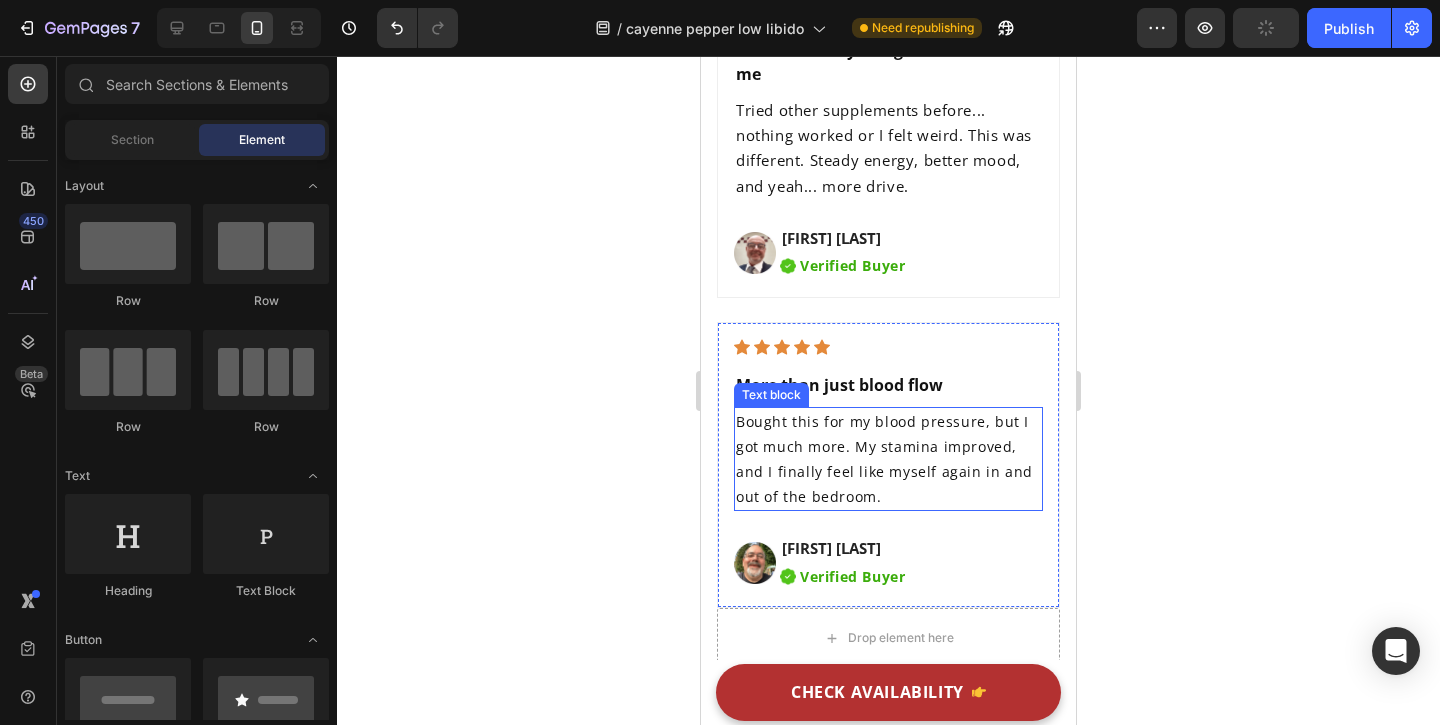 click on "Bought this for my blood pressure, but I got much more. My stamina improved, and I finally feel like myself again in and out of the bedroom." at bounding box center [888, 459] 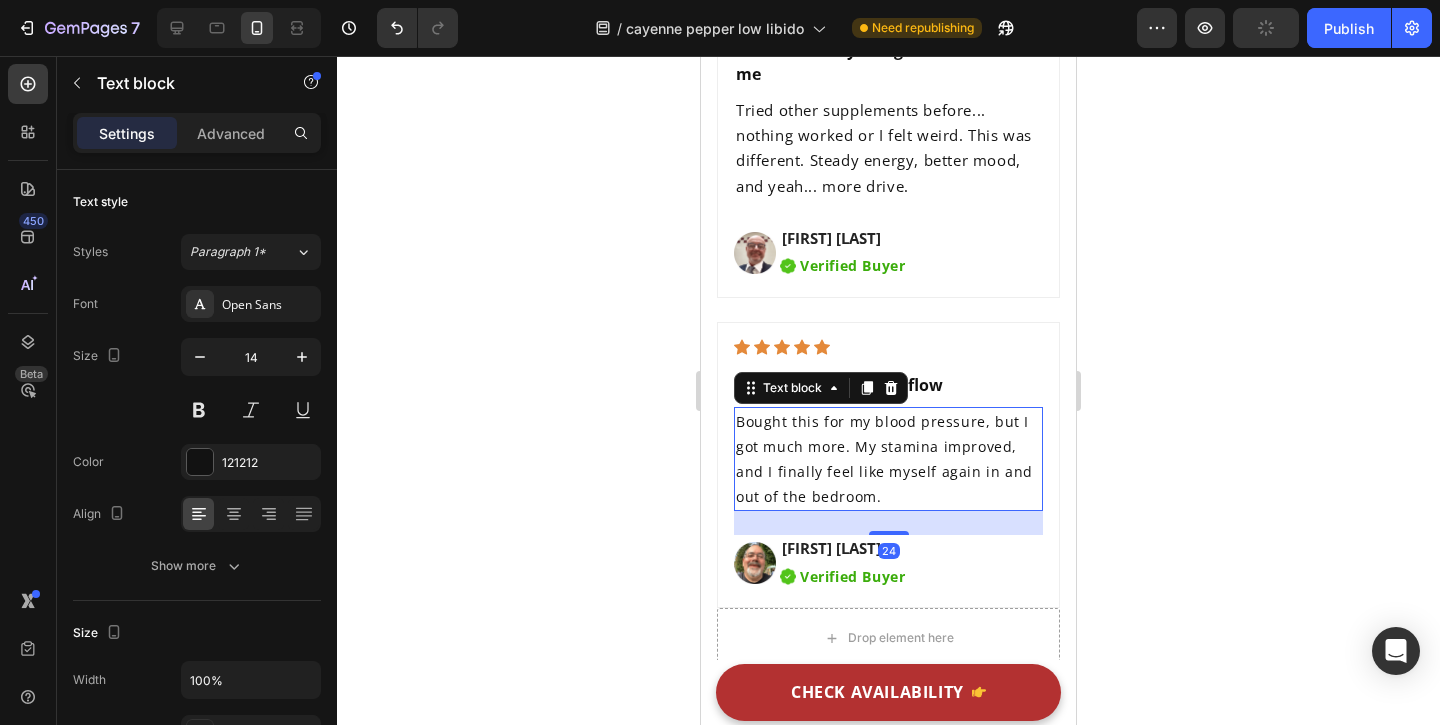 click on "Bought this for my blood pressure, but I got much more. My stamina improved, and I finally feel like myself again in and out of the bedroom." at bounding box center (888, 459) 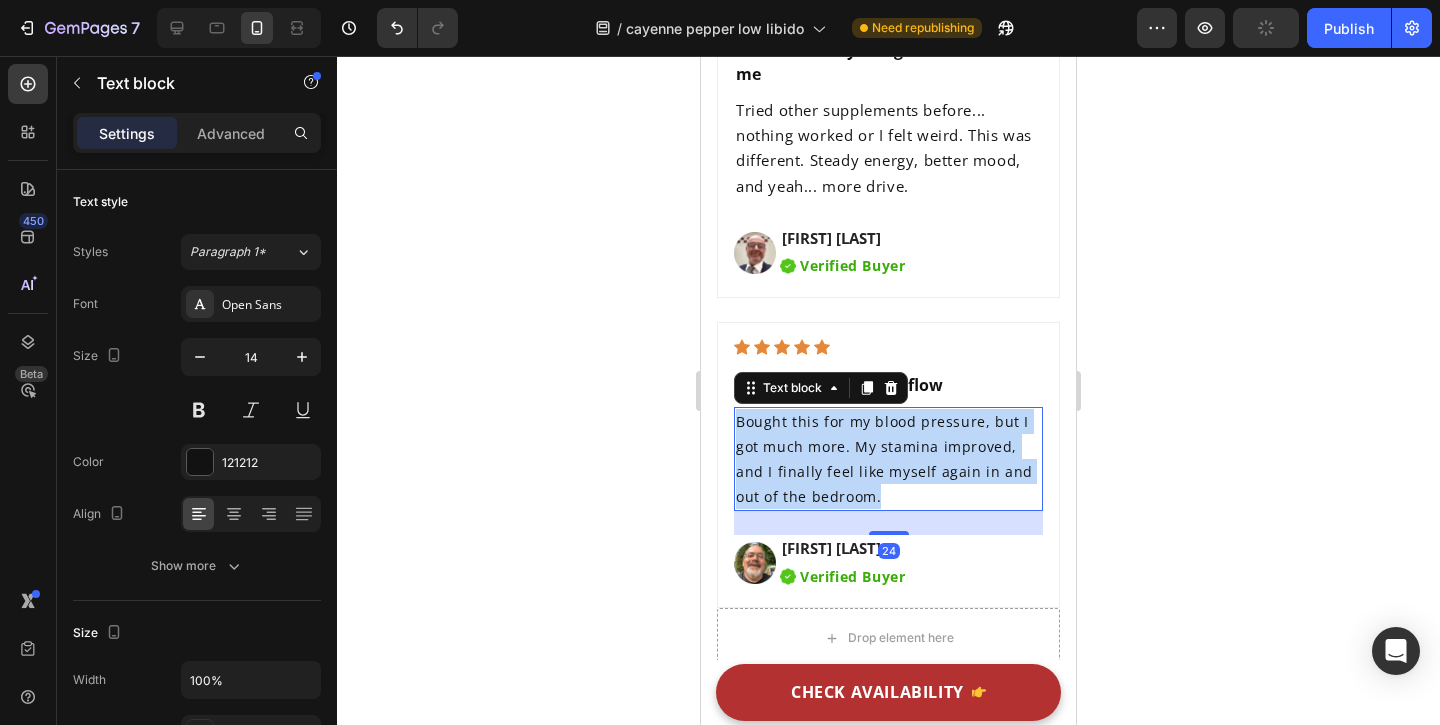 click on "Bought this for my blood pressure, but I got much more. My stamina improved, and I finally feel like myself again in and out of the bedroom." at bounding box center (888, 459) 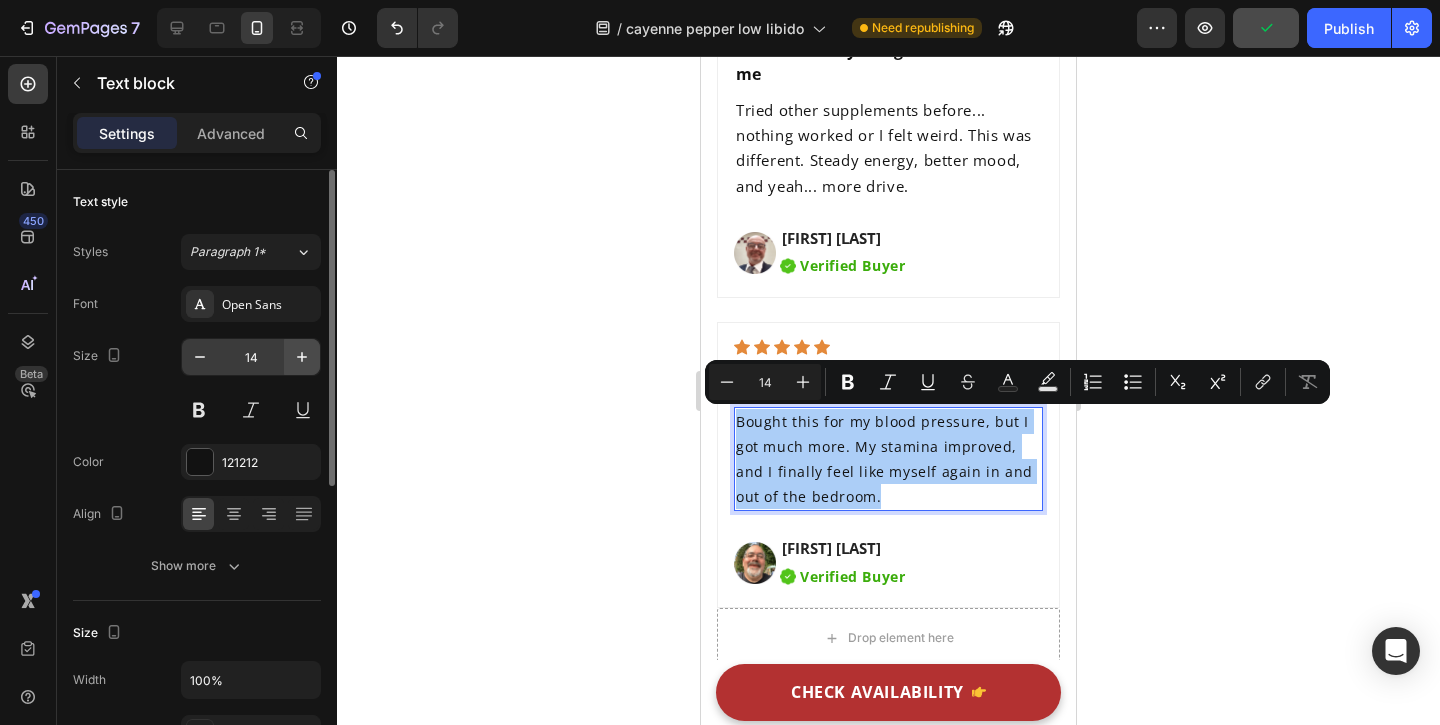click at bounding box center (302, 357) 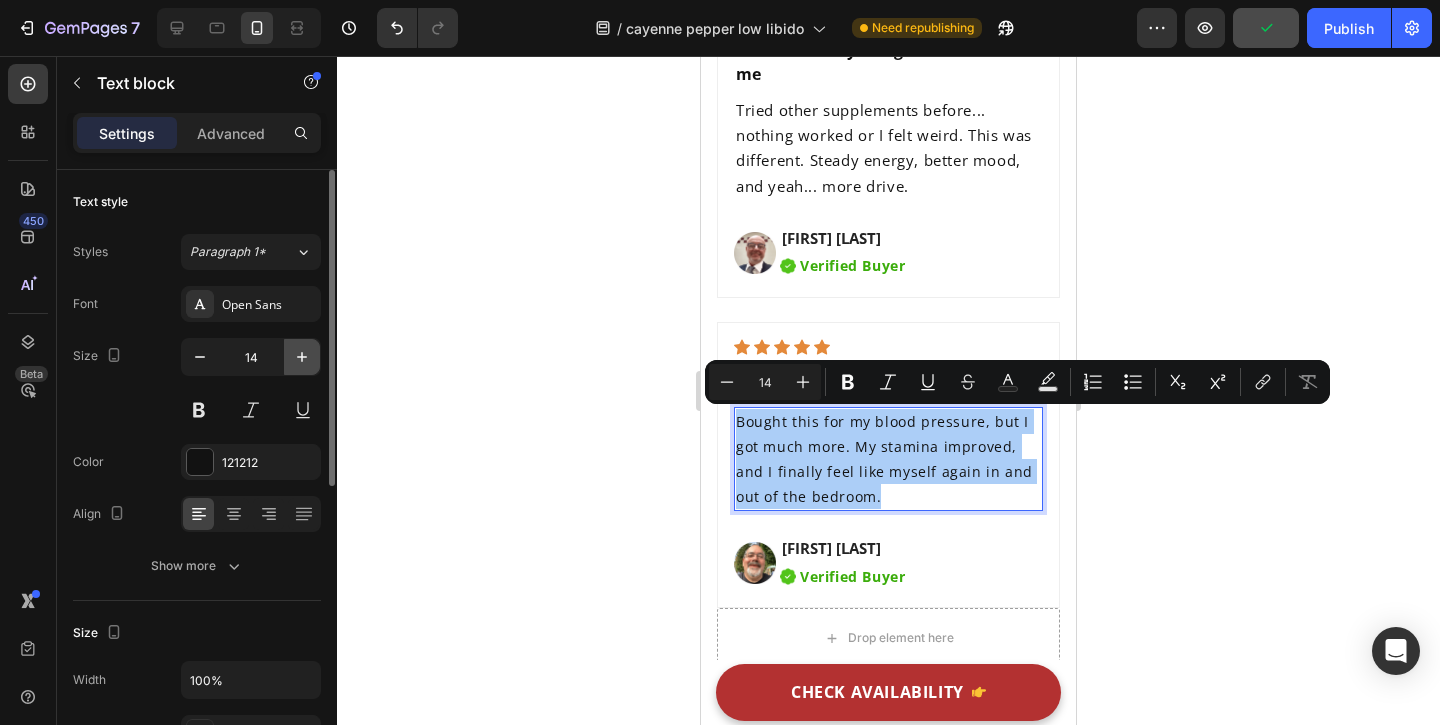 type on "15" 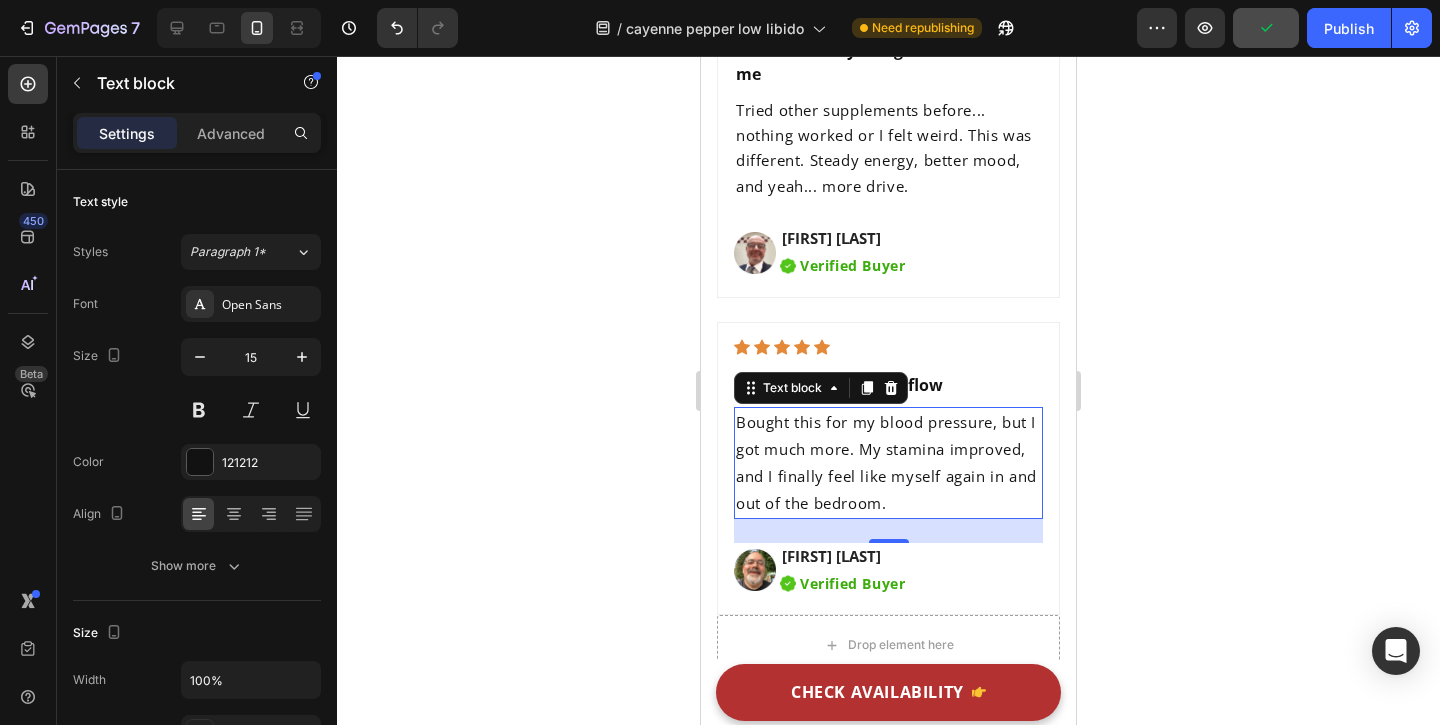 click on "Bought this for my blood pressure, but I got much more. My stamina improved, and I finally feel like myself again in and out of the bedroom." at bounding box center [888, 463] 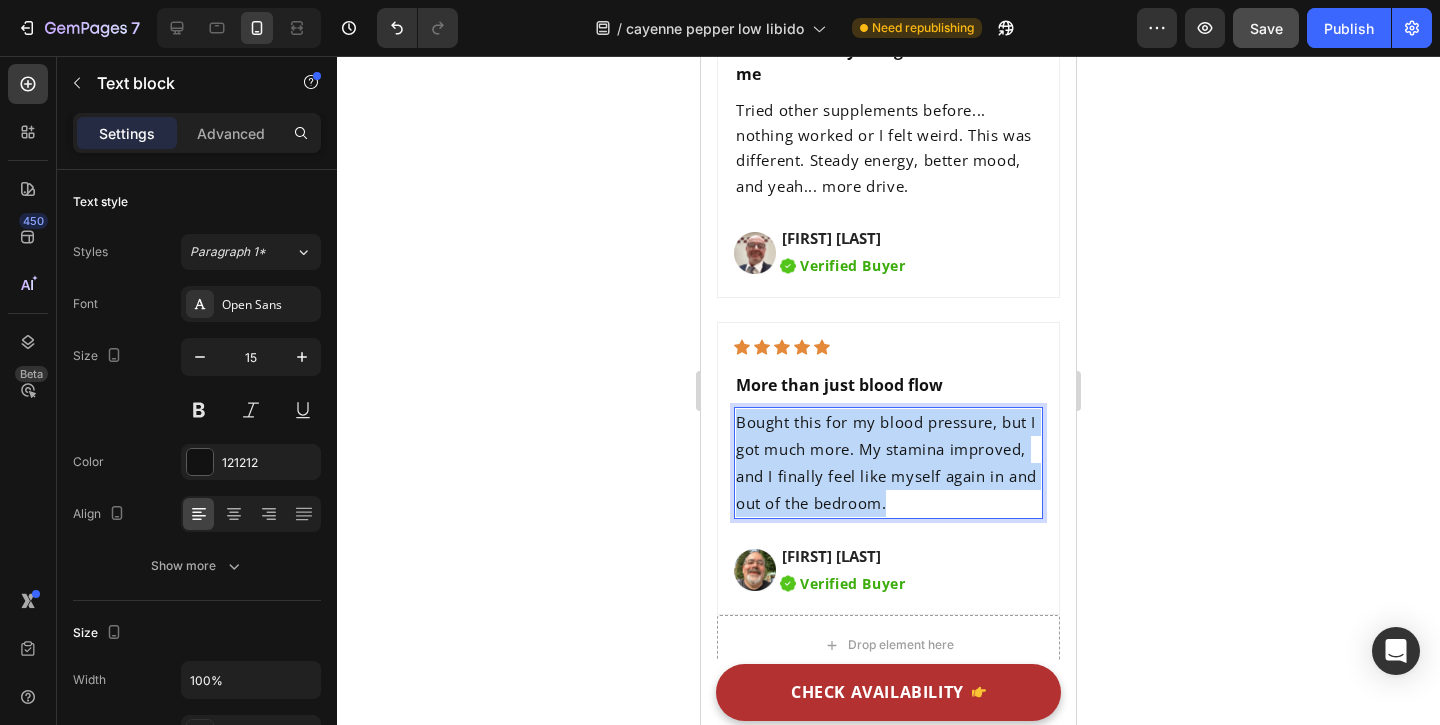 click on "Bought this for my blood pressure, but I got much more. My stamina improved, and I finally feel like myself again in and out of the bedroom." at bounding box center [888, 463] 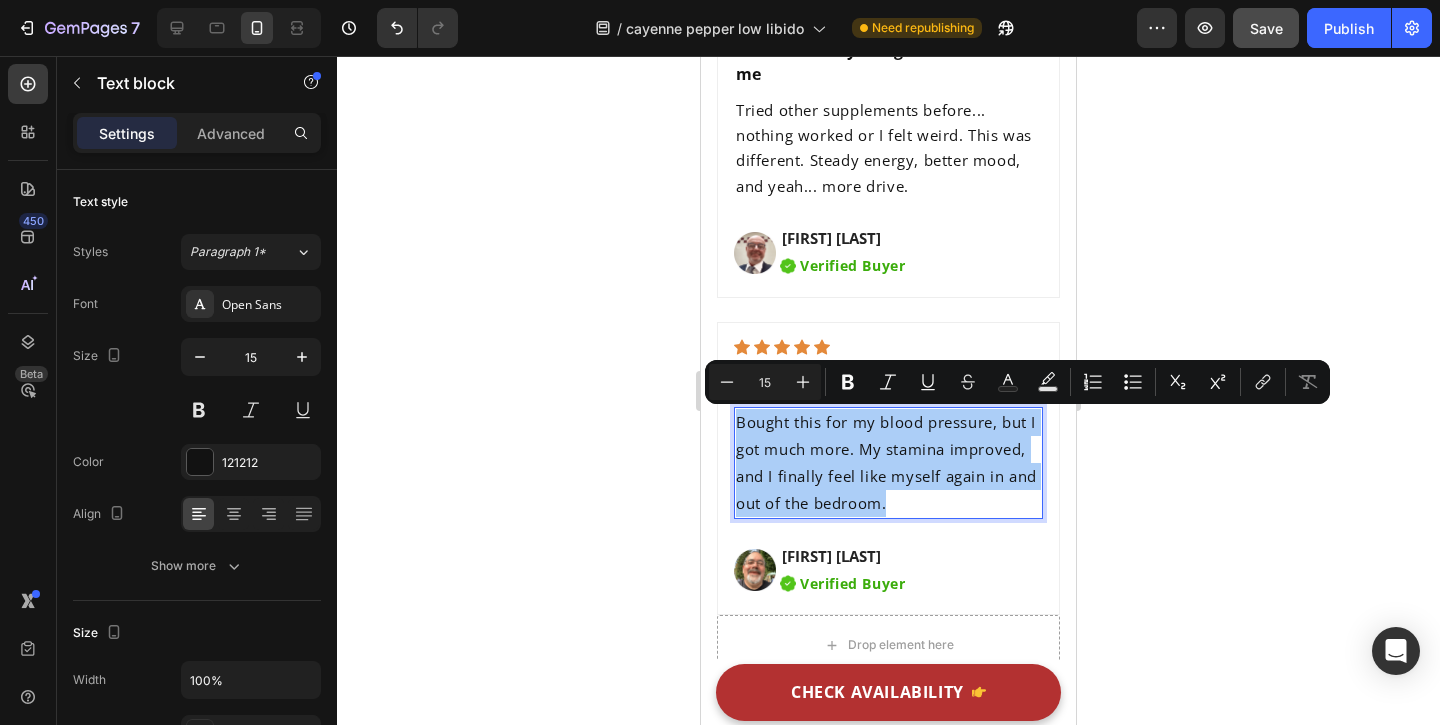 click 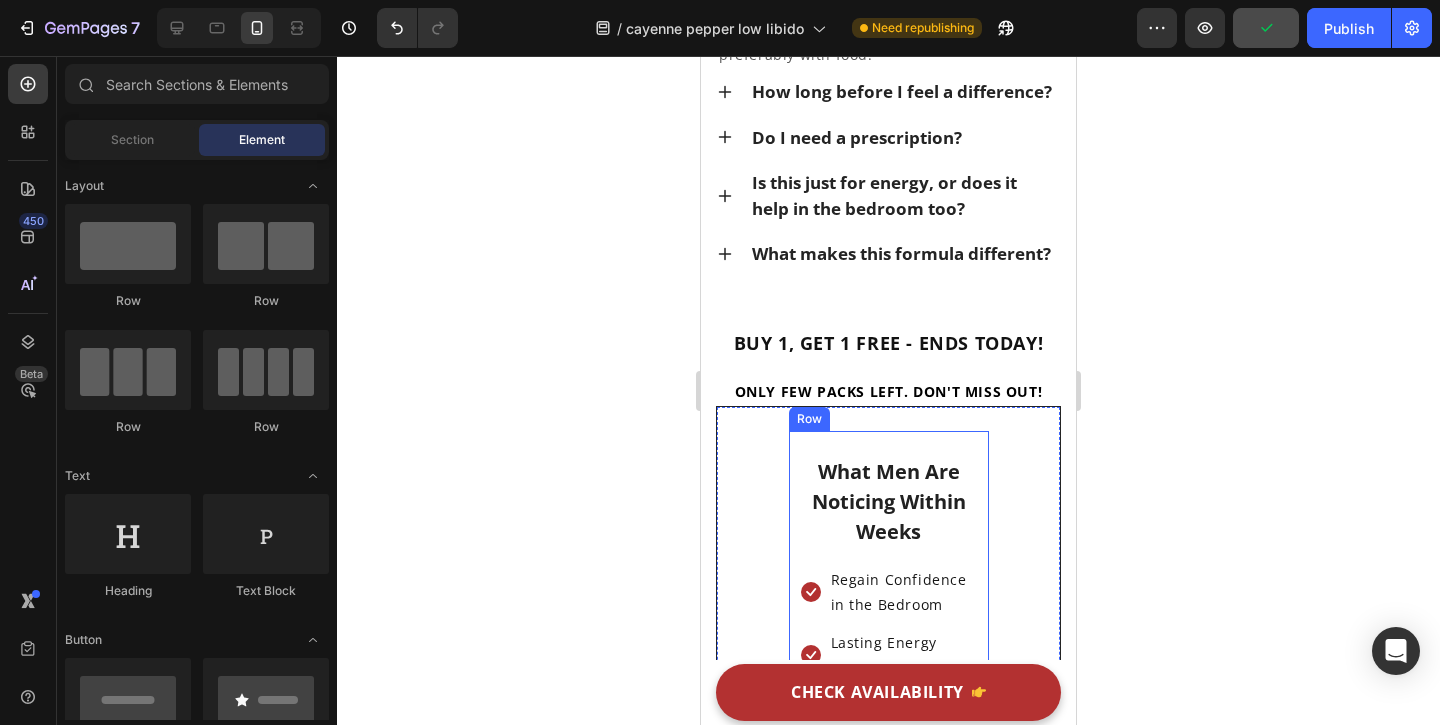 scroll, scrollTop: 11738, scrollLeft: 0, axis: vertical 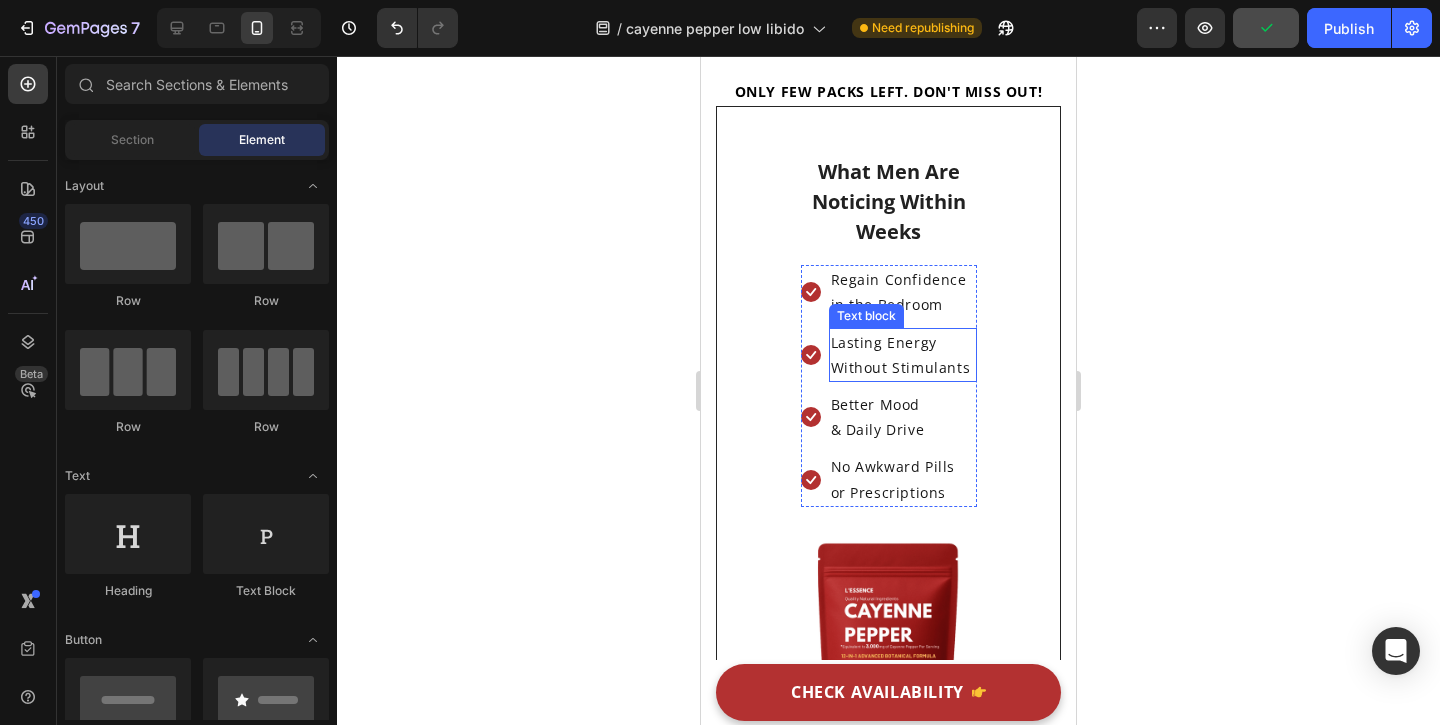 click on "Text block" at bounding box center [866, 316] 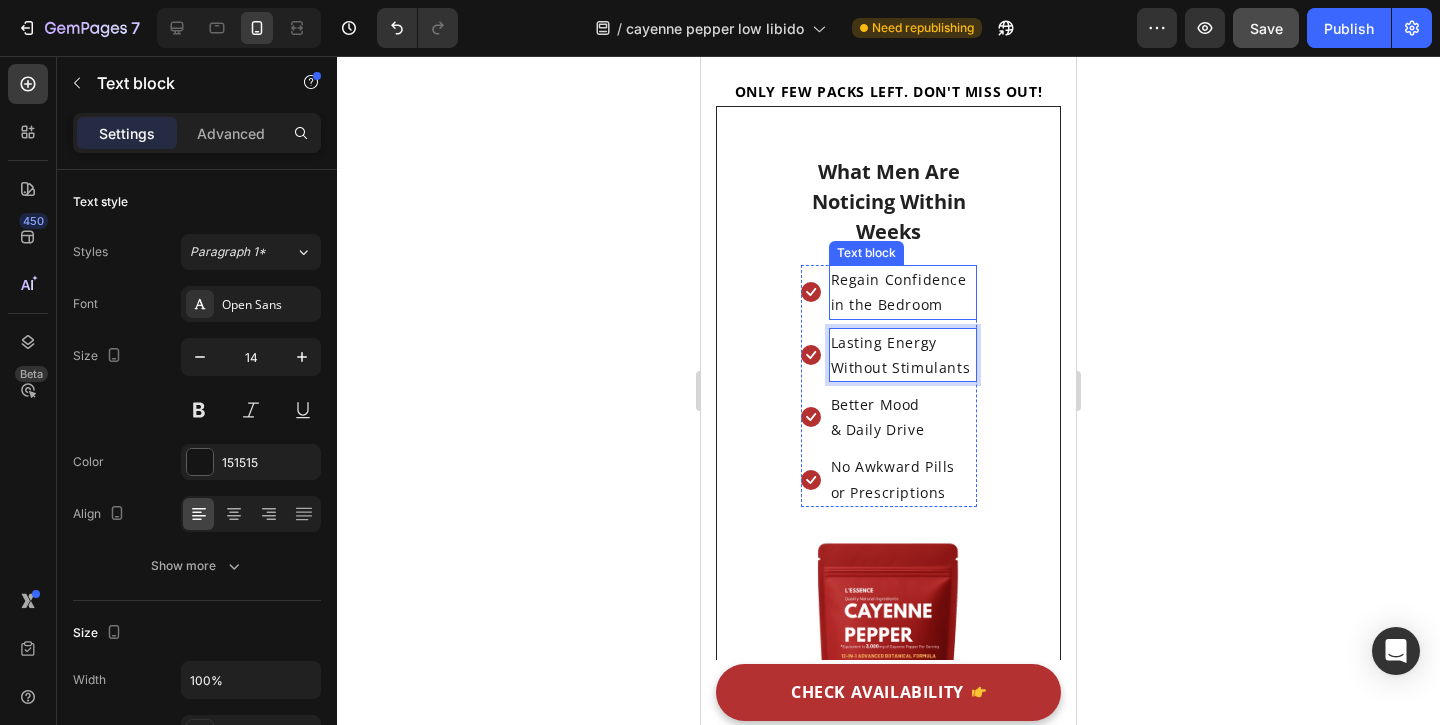 click on "Regain Confidence in the Bedroom" at bounding box center (903, 292) 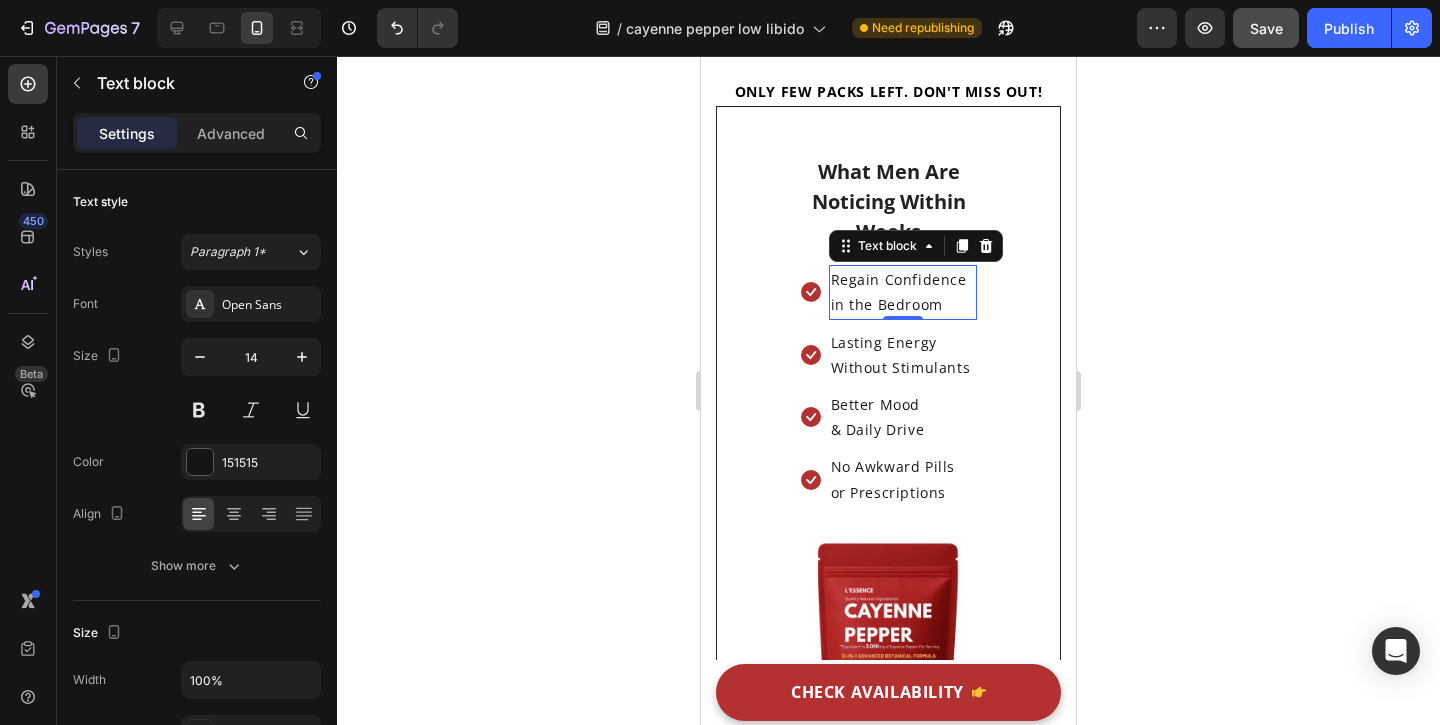 click 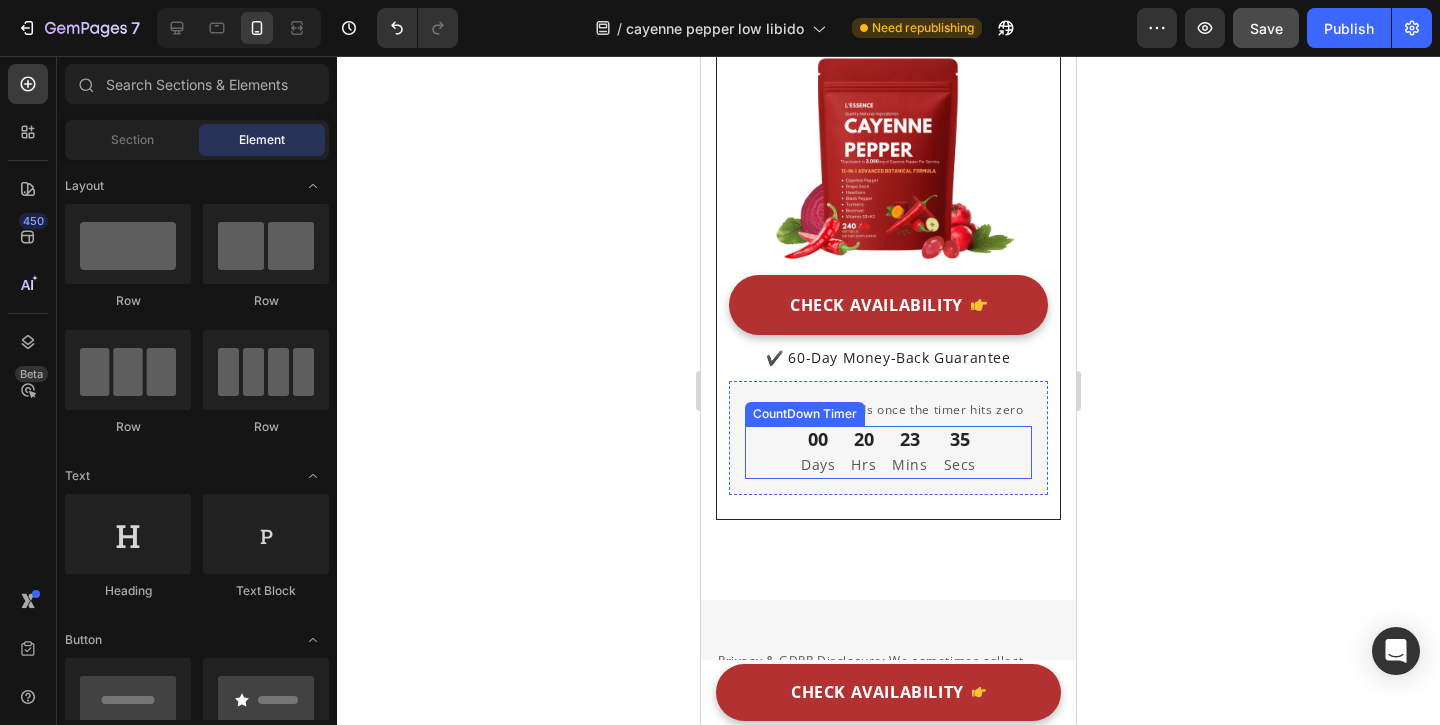 scroll, scrollTop: 12258, scrollLeft: 0, axis: vertical 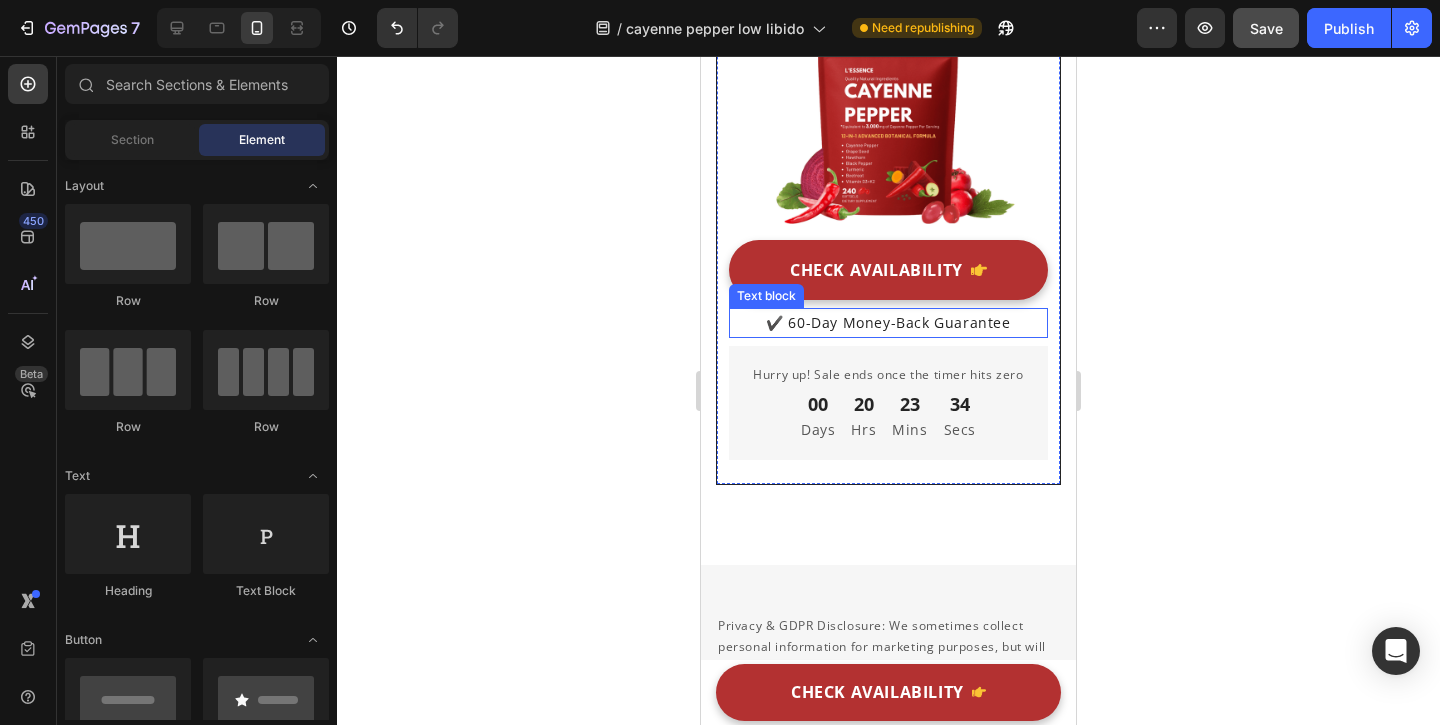 click on "✔️ 60-Day Money-Back Guarantee" at bounding box center (888, 322) 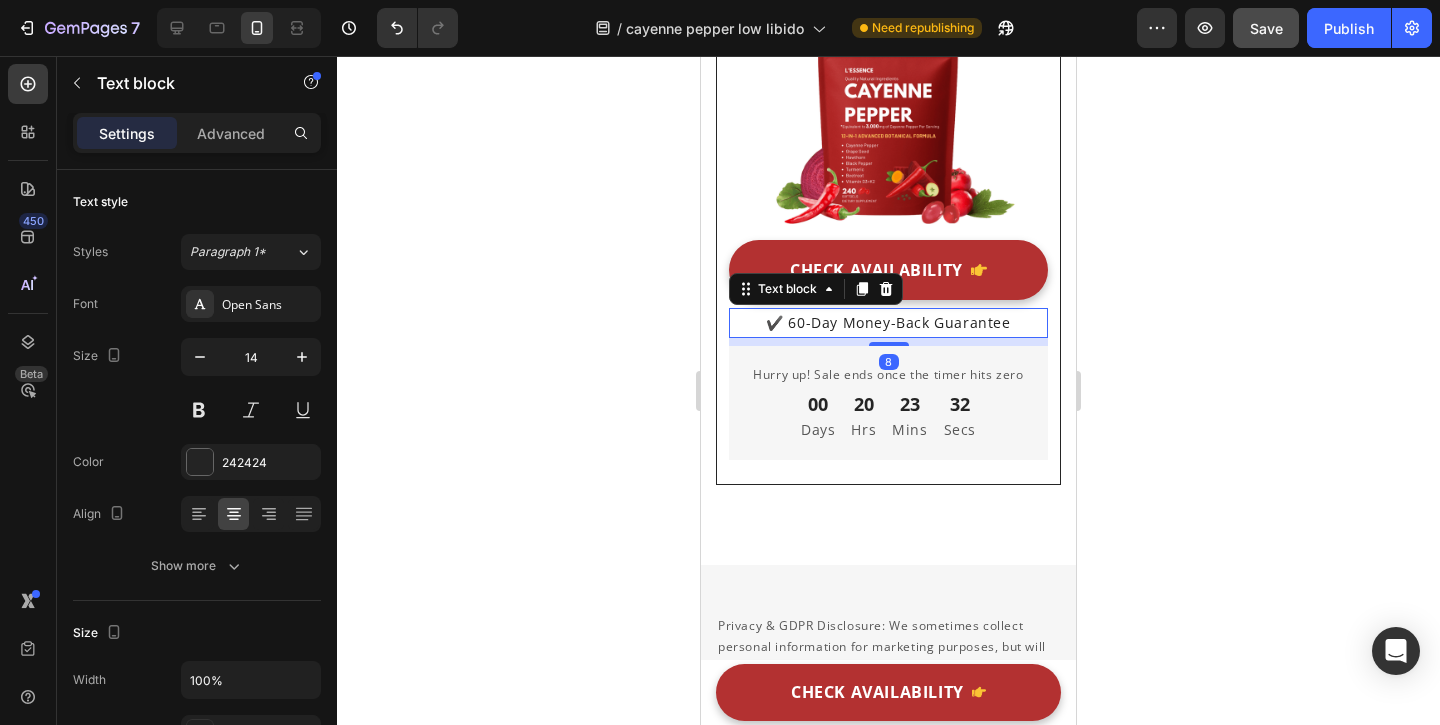 click 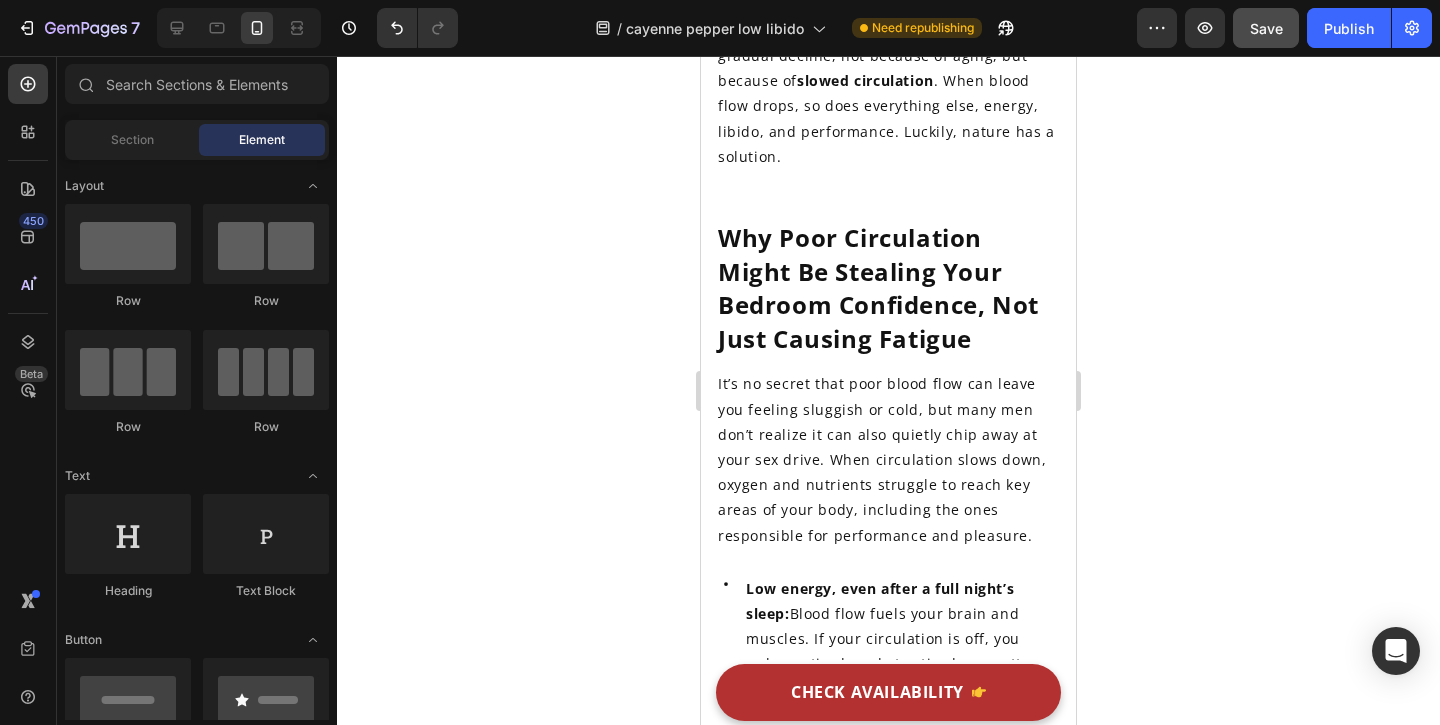 scroll, scrollTop: 0, scrollLeft: 0, axis: both 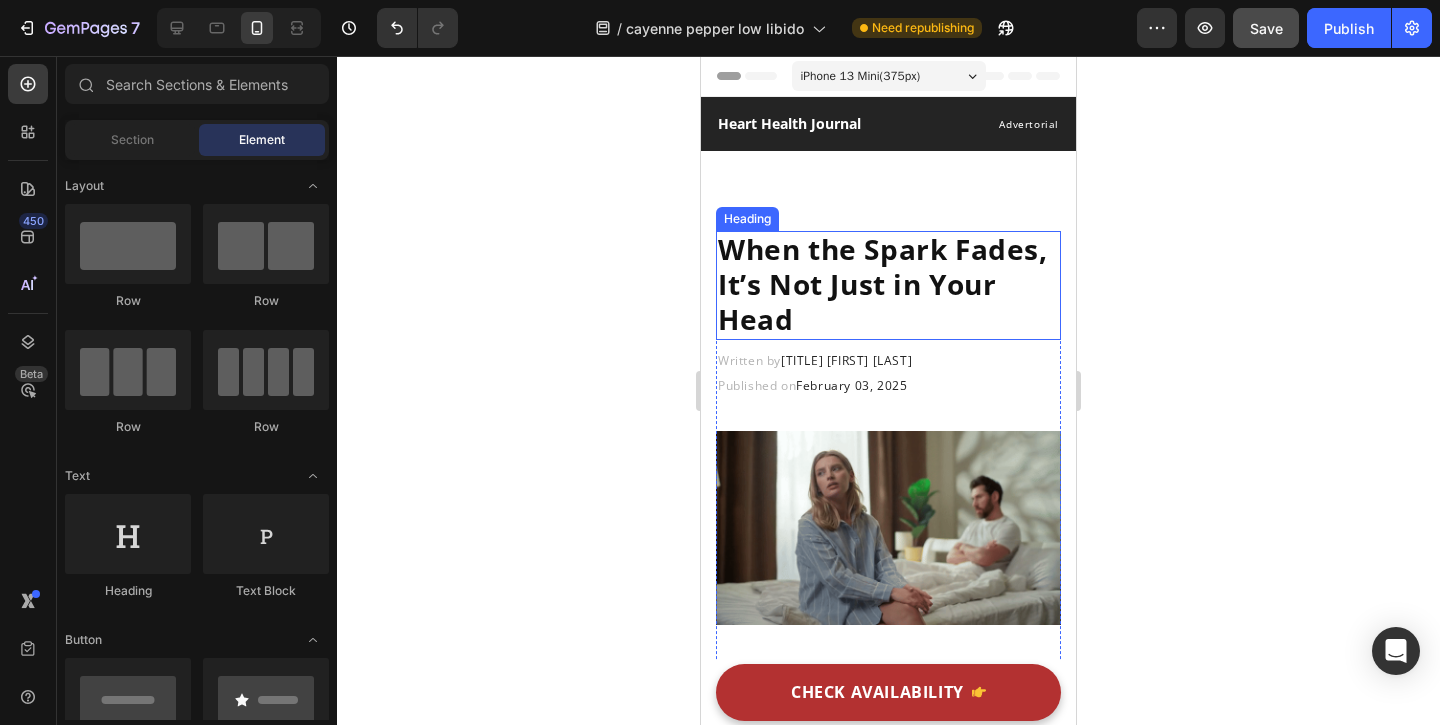 click on "When the Spark Fades, It’s Not Just in Your Head" at bounding box center [883, 284] 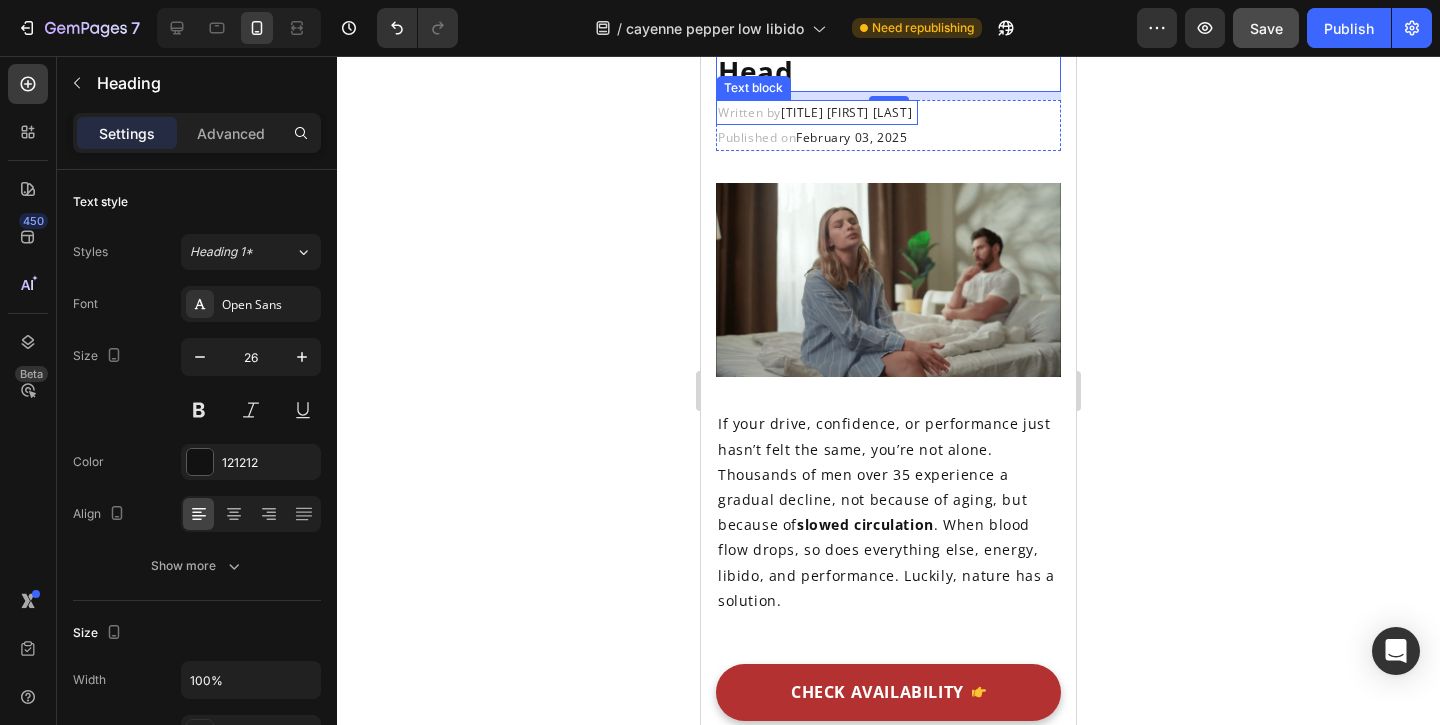 scroll, scrollTop: 411, scrollLeft: 0, axis: vertical 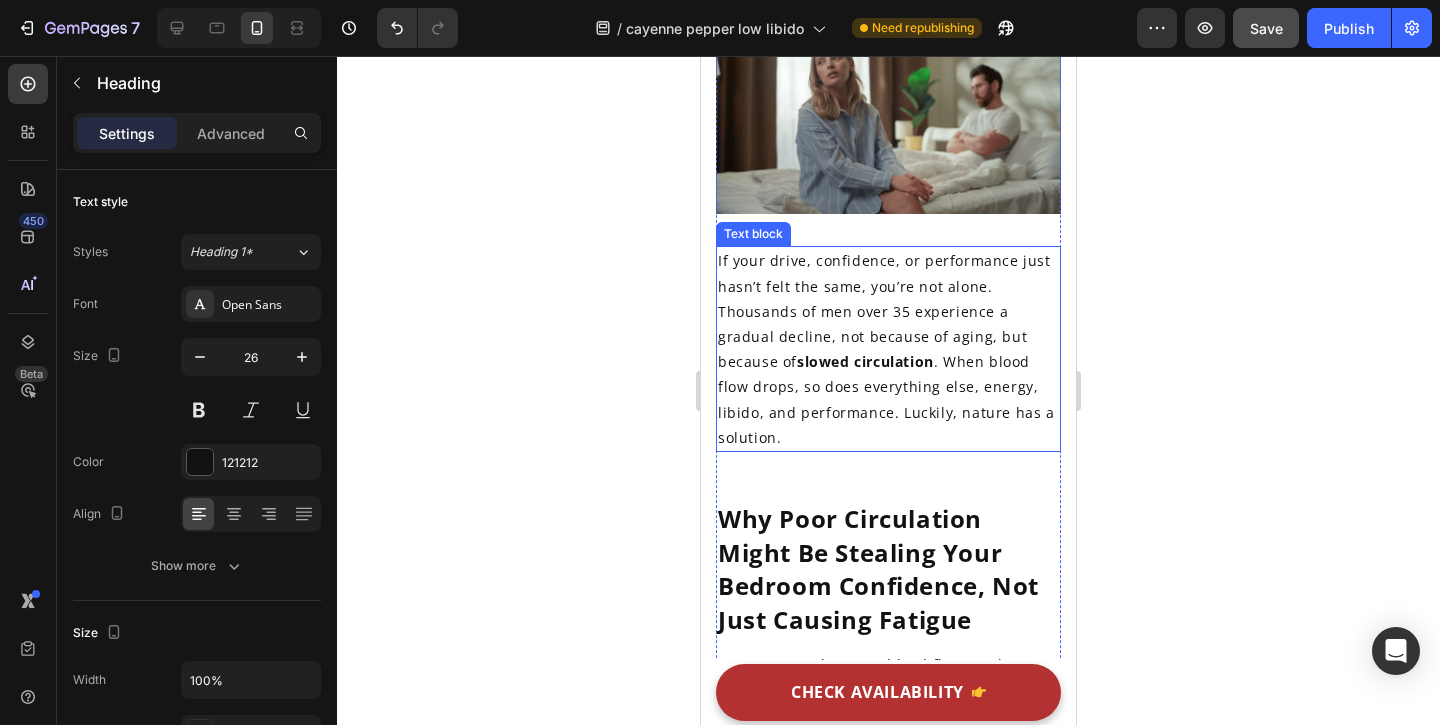 click on "If your drive, confidence, or performance just hasn’t felt the same, you’re not alone. Thousands of men over 35 experience a gradual decline, not because of aging, but because of  slowed circulation . When blood flow drops, so does everything else, energy, libido, and performance. Luckily, nature has a solution." at bounding box center (888, 349) 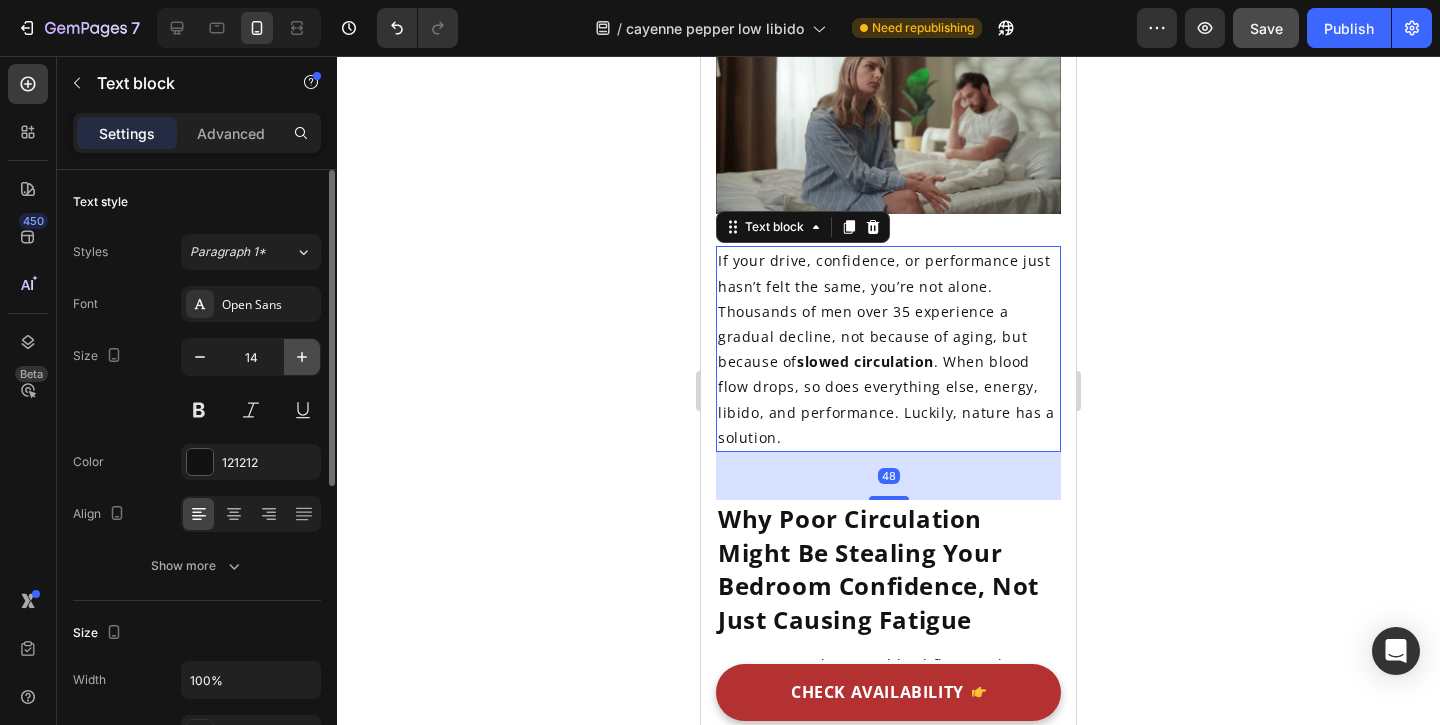 click 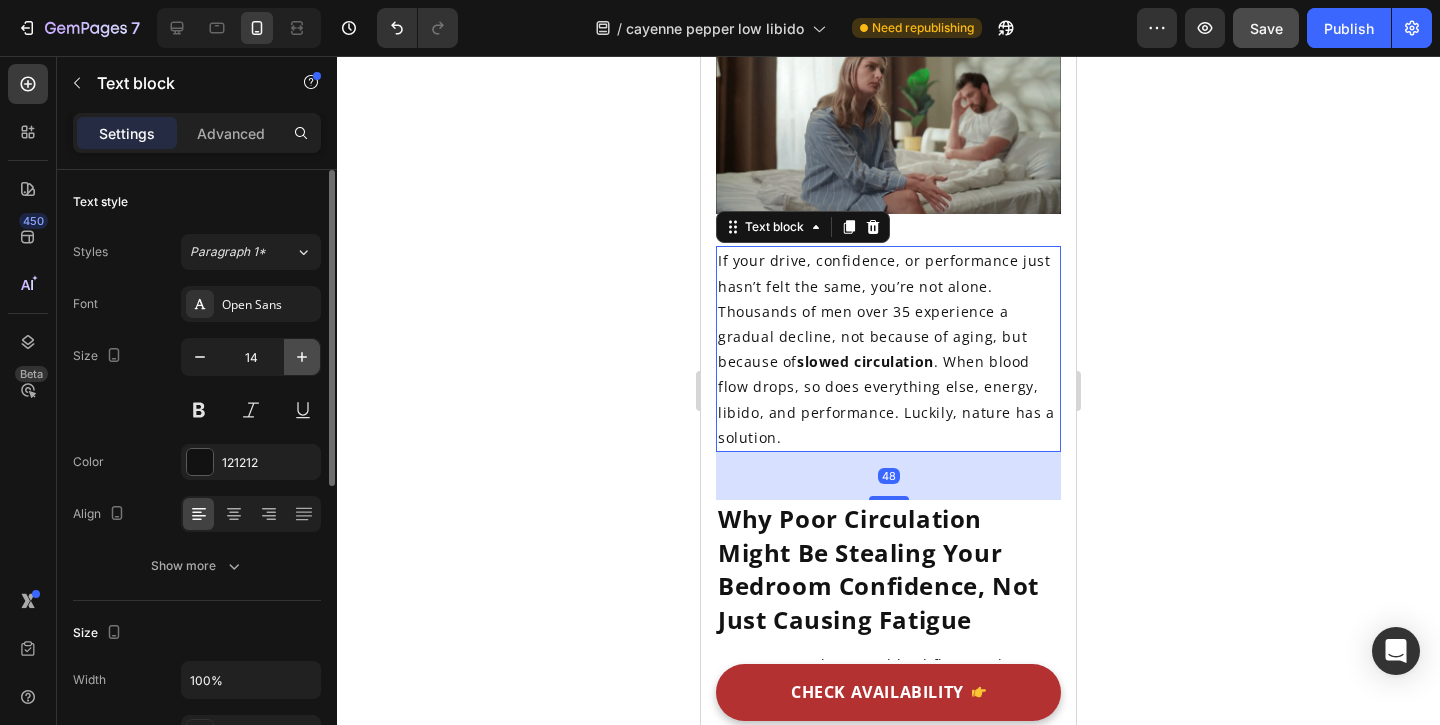 type on "15" 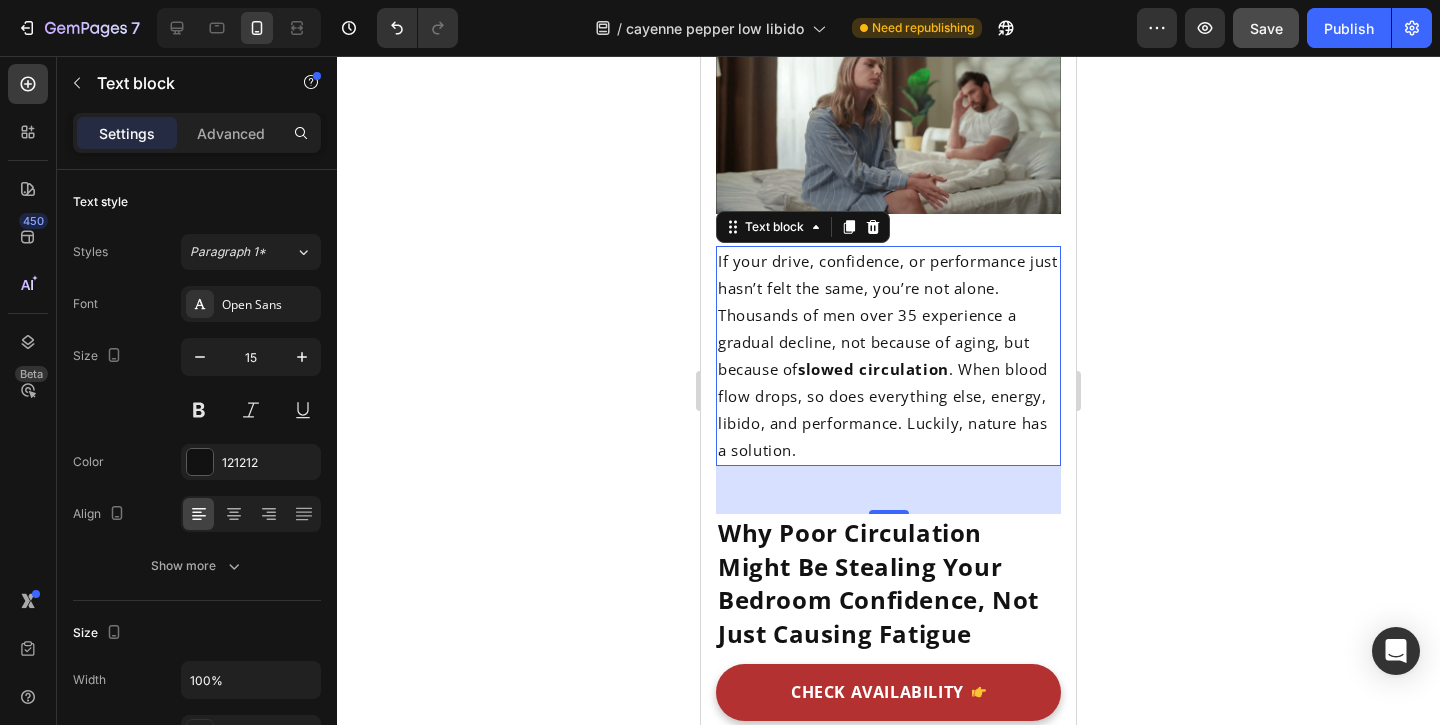 click 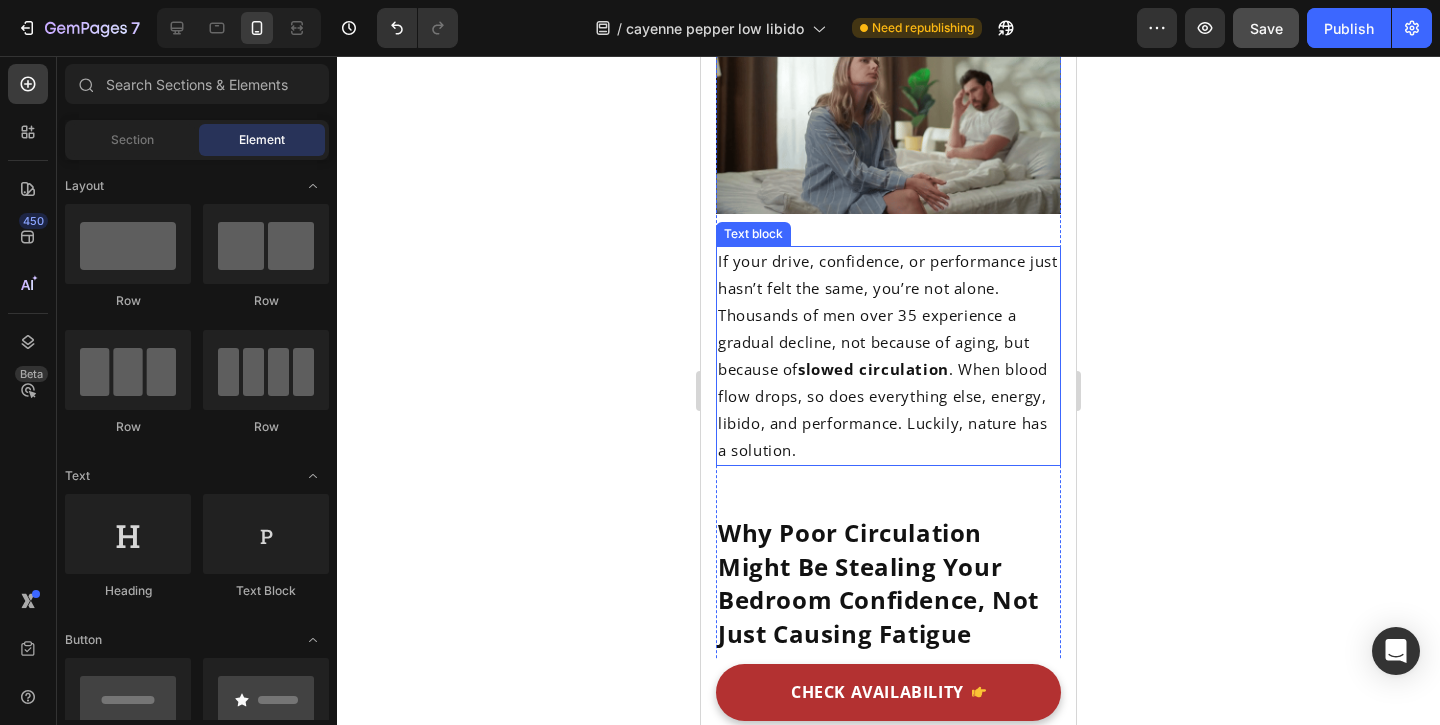 click on "If your drive, confidence, or performance just hasn’t felt the same, you’re not alone. Thousands of men over 35 experience a gradual decline, not because of aging, but because of  slowed circulation . When blood flow drops, so does everything else, energy, libido, and performance. Luckily, nature has a solution." at bounding box center (888, 356) 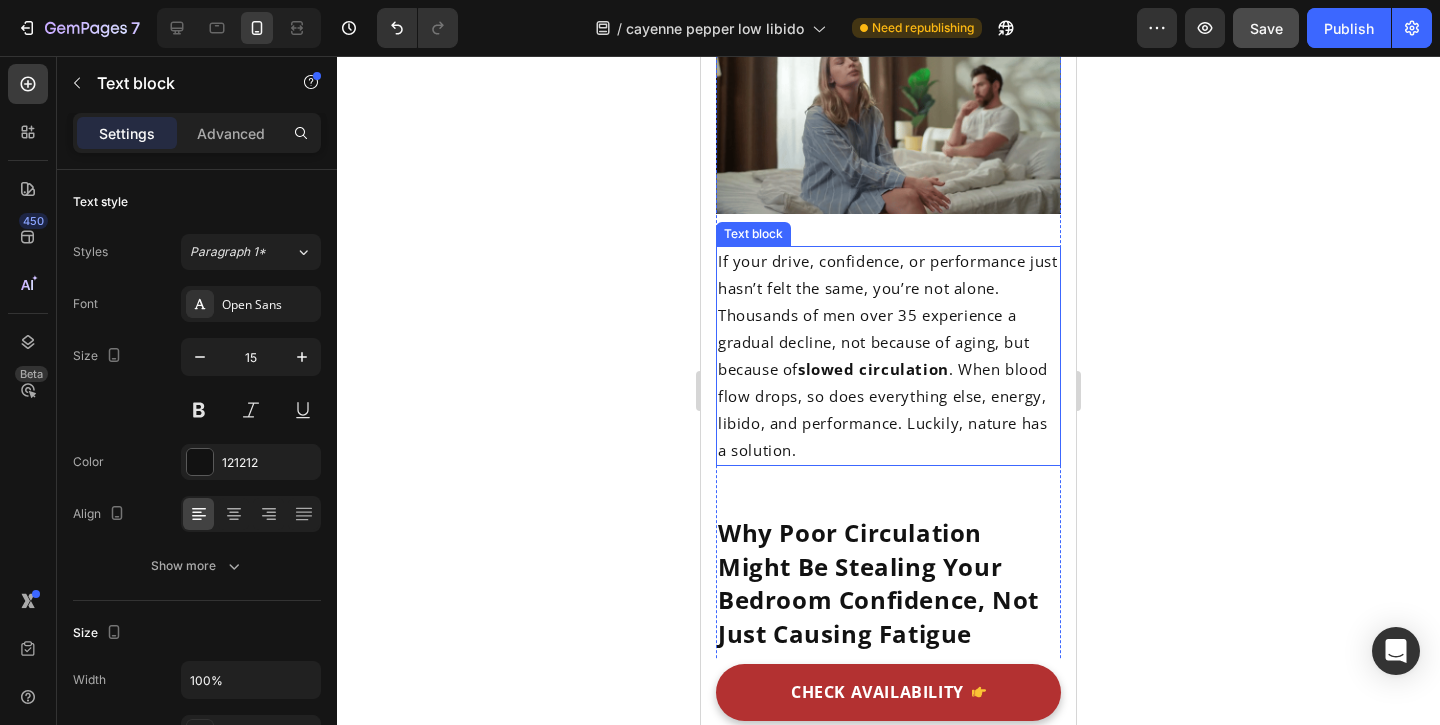 click on "If your drive, confidence, or performance just hasn’t felt the same, you’re not alone. Thousands of men over 35 experience a gradual decline, not because of aging, but because of  slowed circulation . When blood flow drops, so does everything else, energy, libido, and performance. Luckily, nature has a solution." at bounding box center (888, 356) 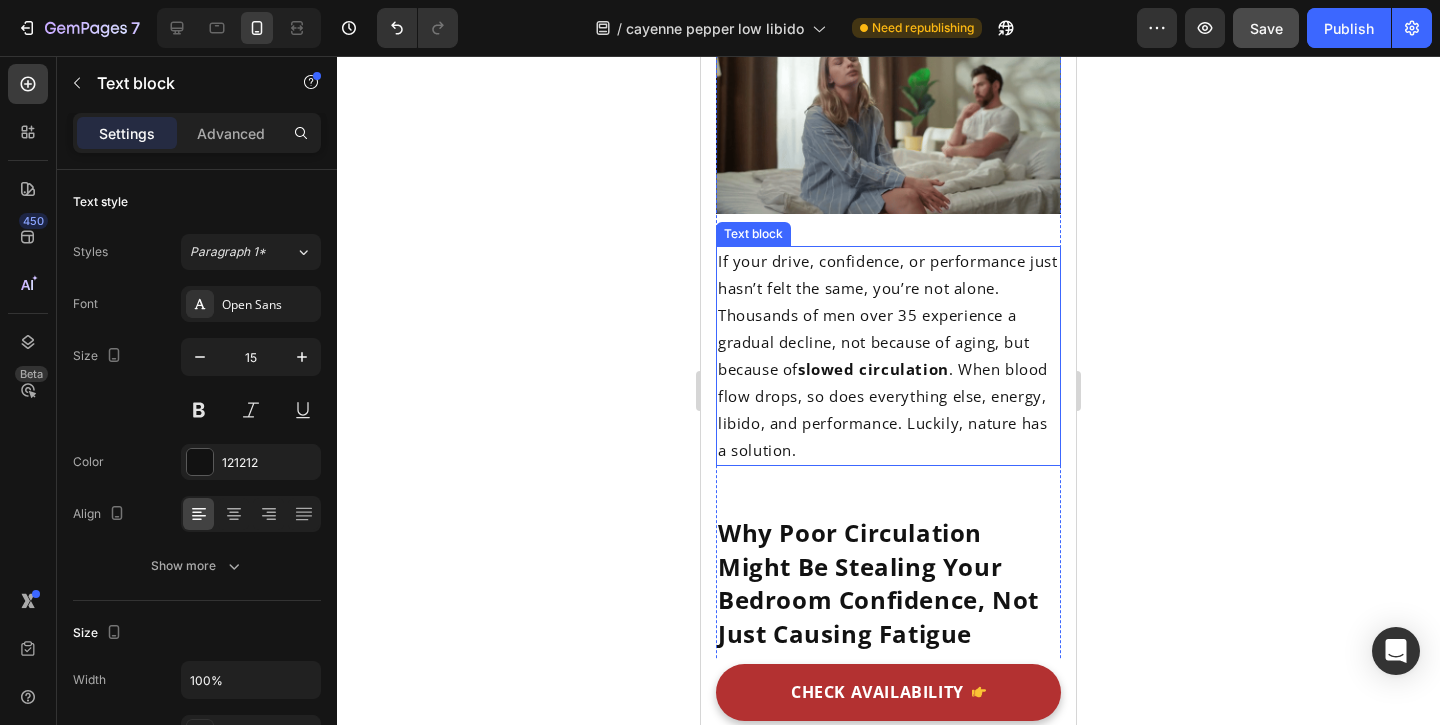 click on "If your drive, confidence, or performance just hasn’t felt the same, you’re not alone. Thousands of men over 35 experience a gradual decline, not because of aging, but because of  slowed circulation . When blood flow drops, so does everything else, energy, libido, and performance. Luckily, nature has a solution." at bounding box center (888, 356) 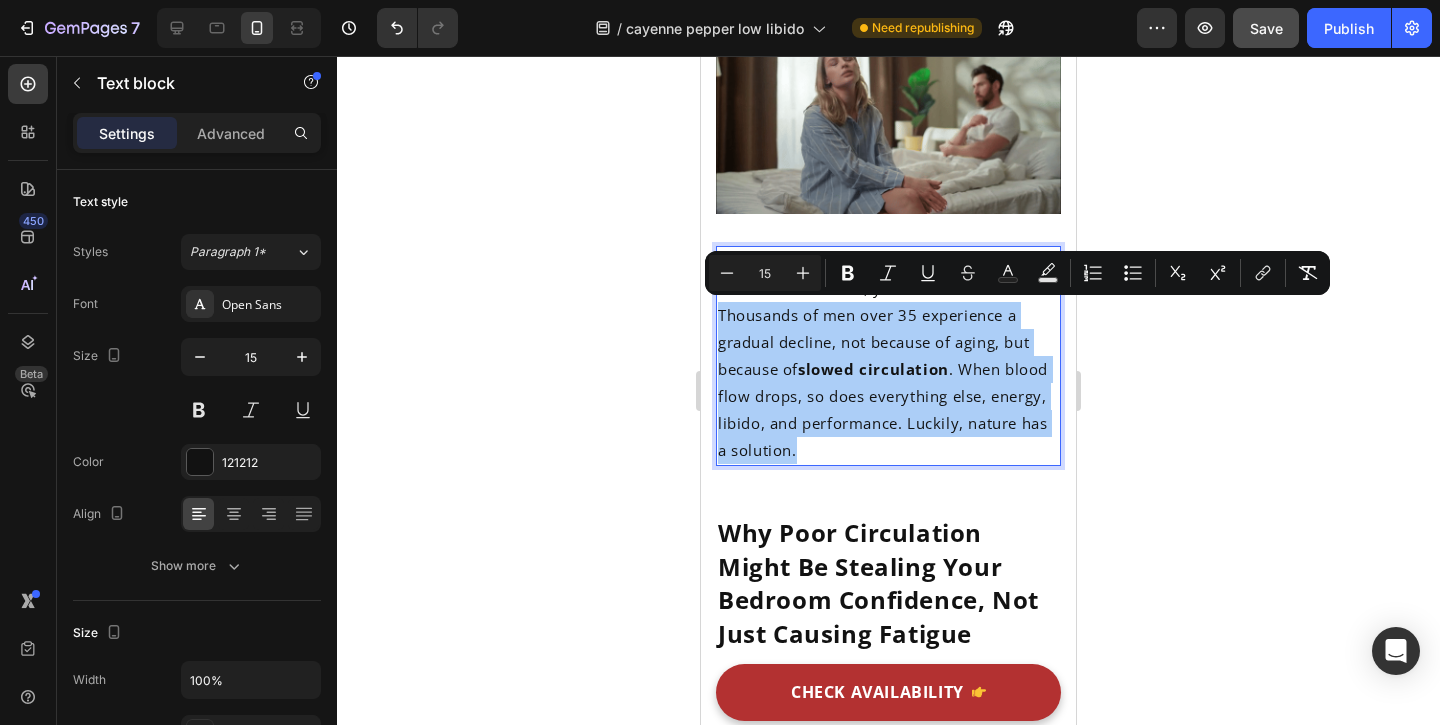 click 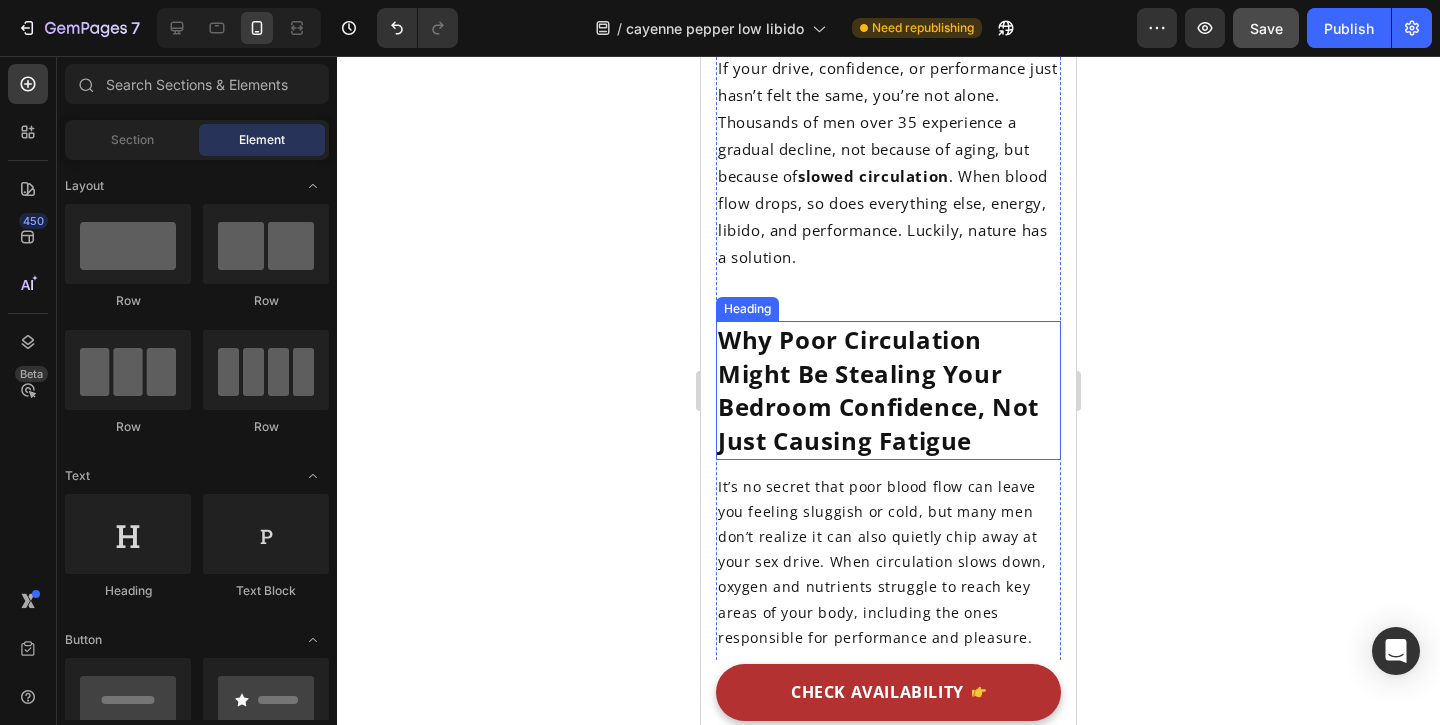 scroll, scrollTop: 631, scrollLeft: 0, axis: vertical 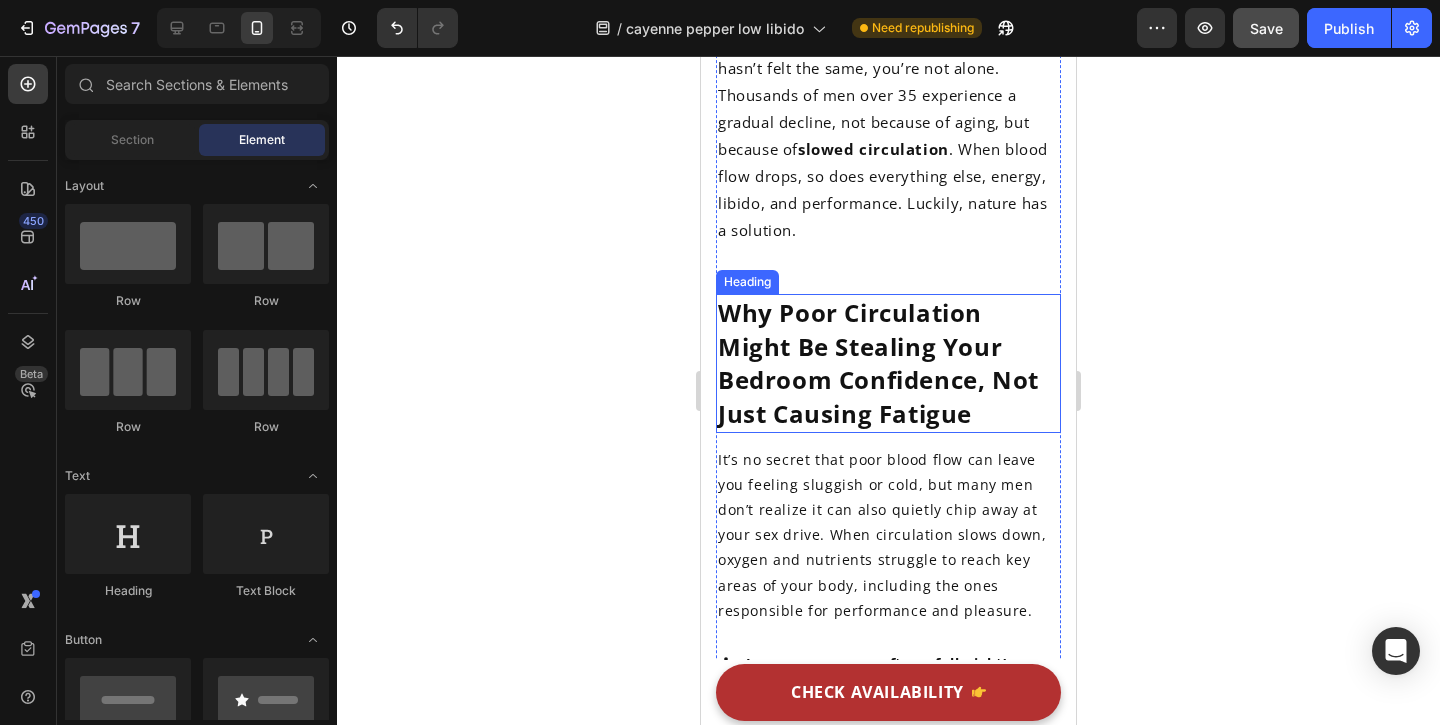 click on "It’s no secret that poor blood flow can leave you feeling sluggish or cold, but many men don’t realize it can also quietly chip away at your sex drive. When circulation slows down, oxygen and nutrients struggle to reach key areas of your body, including the ones responsible for performance and pleasure." at bounding box center (888, 535) 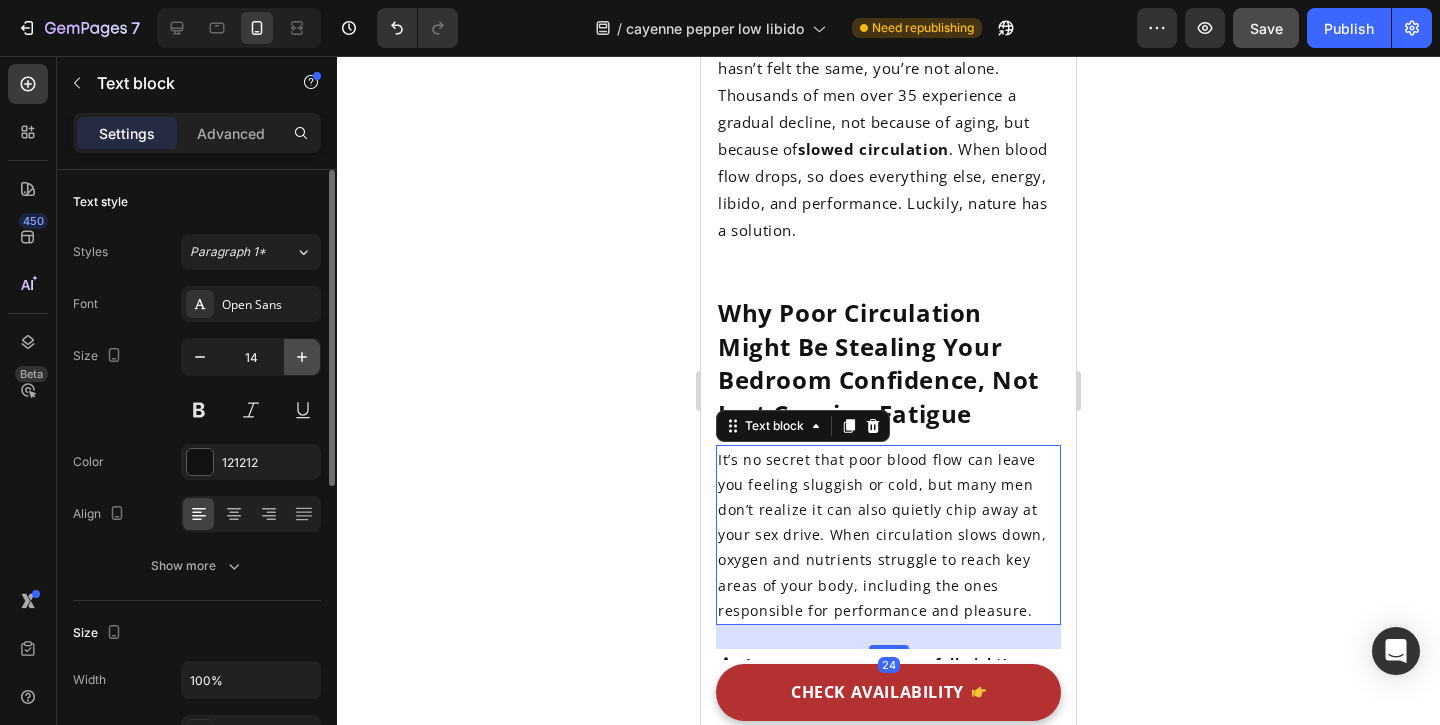 click 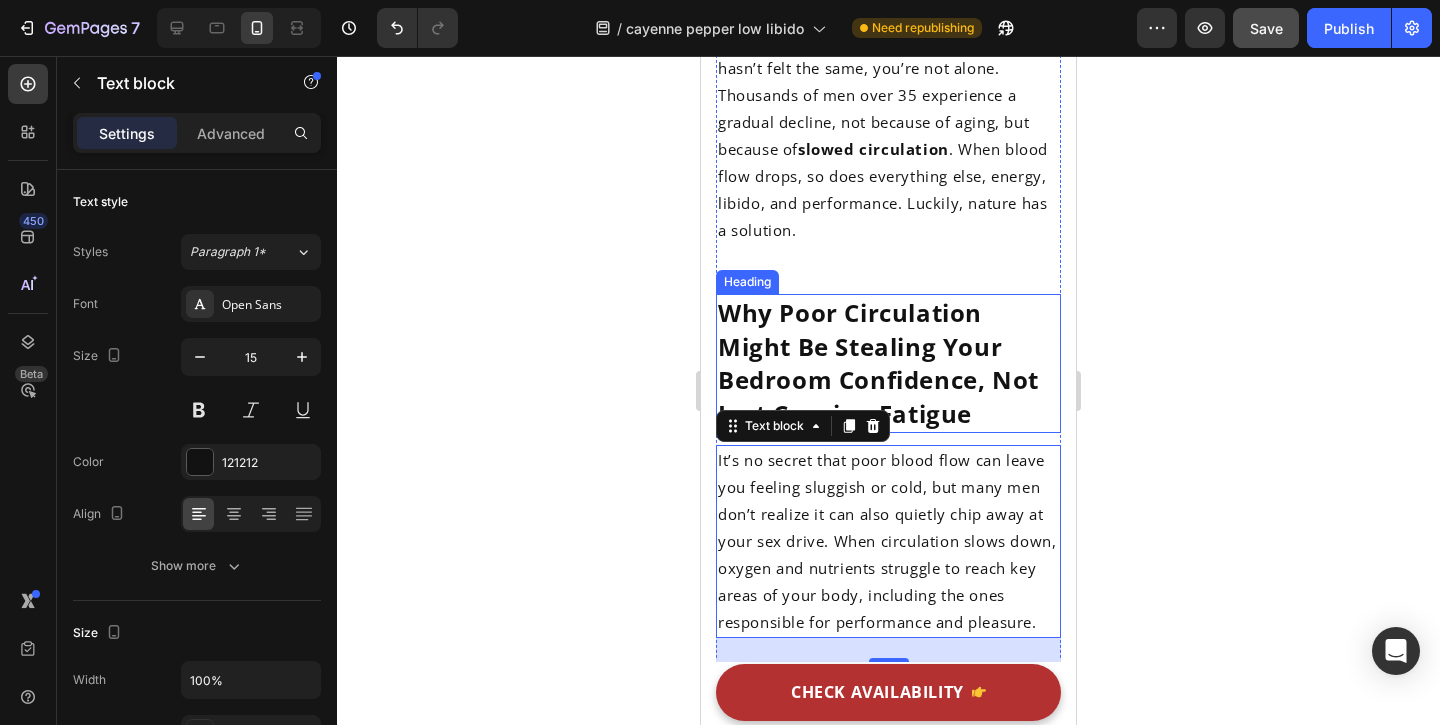click on "Why Poor Circulation Might Be Stealing Your Bedroom Confidence, Not Just Causing Fatigue" at bounding box center (888, 363) 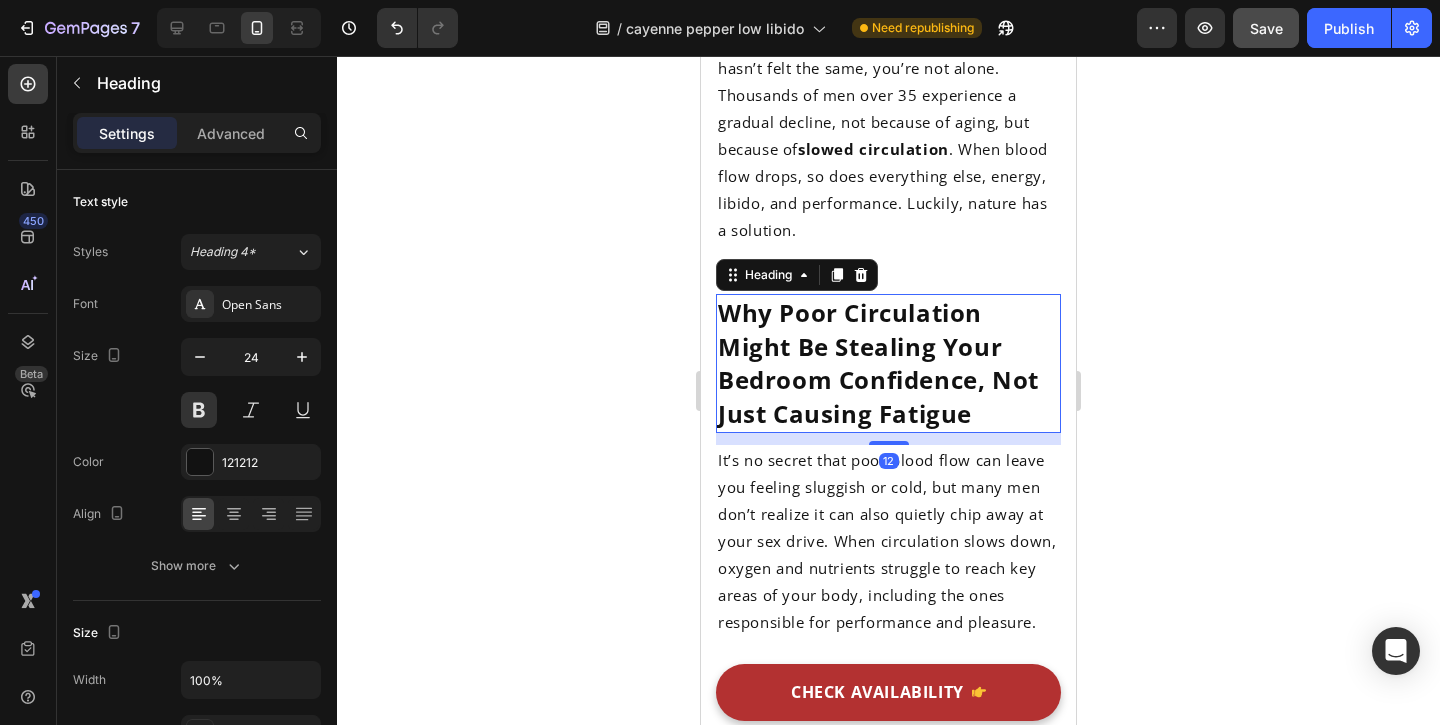 click 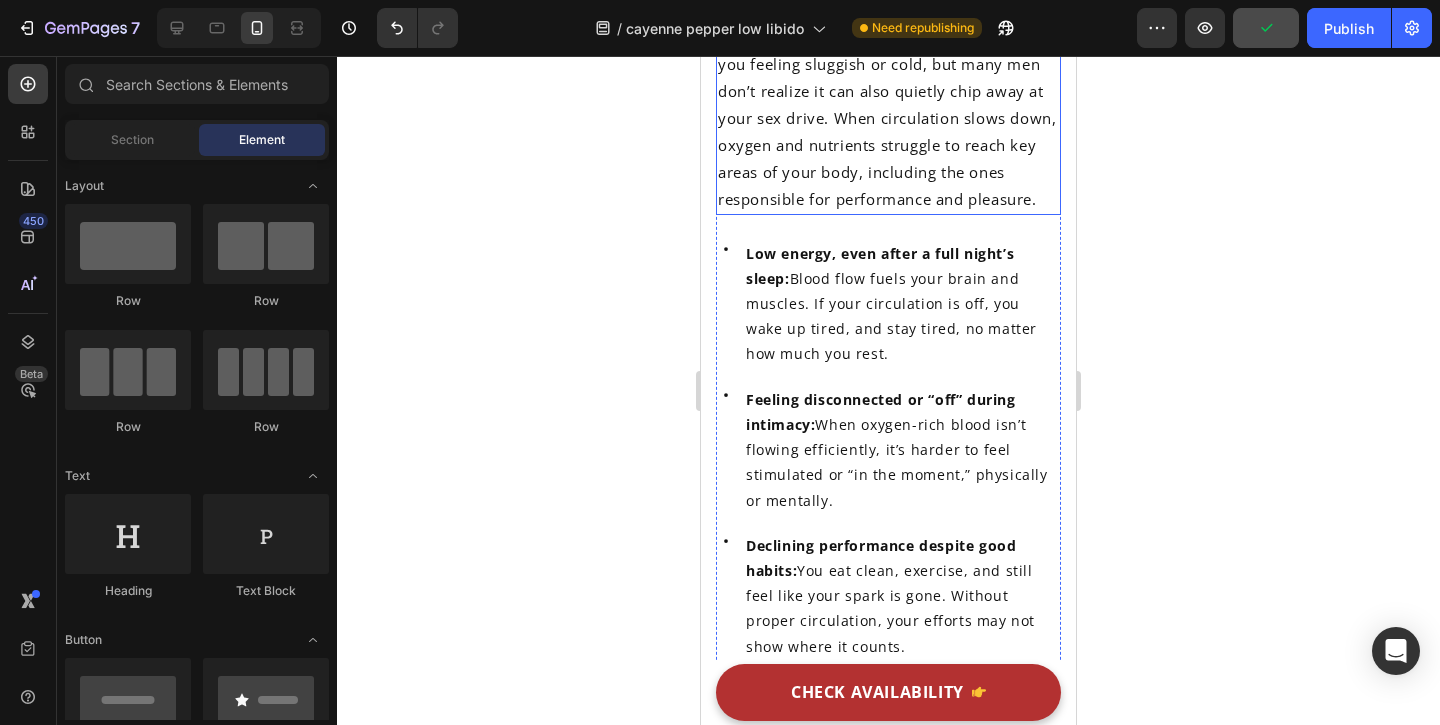 scroll, scrollTop: 1133, scrollLeft: 0, axis: vertical 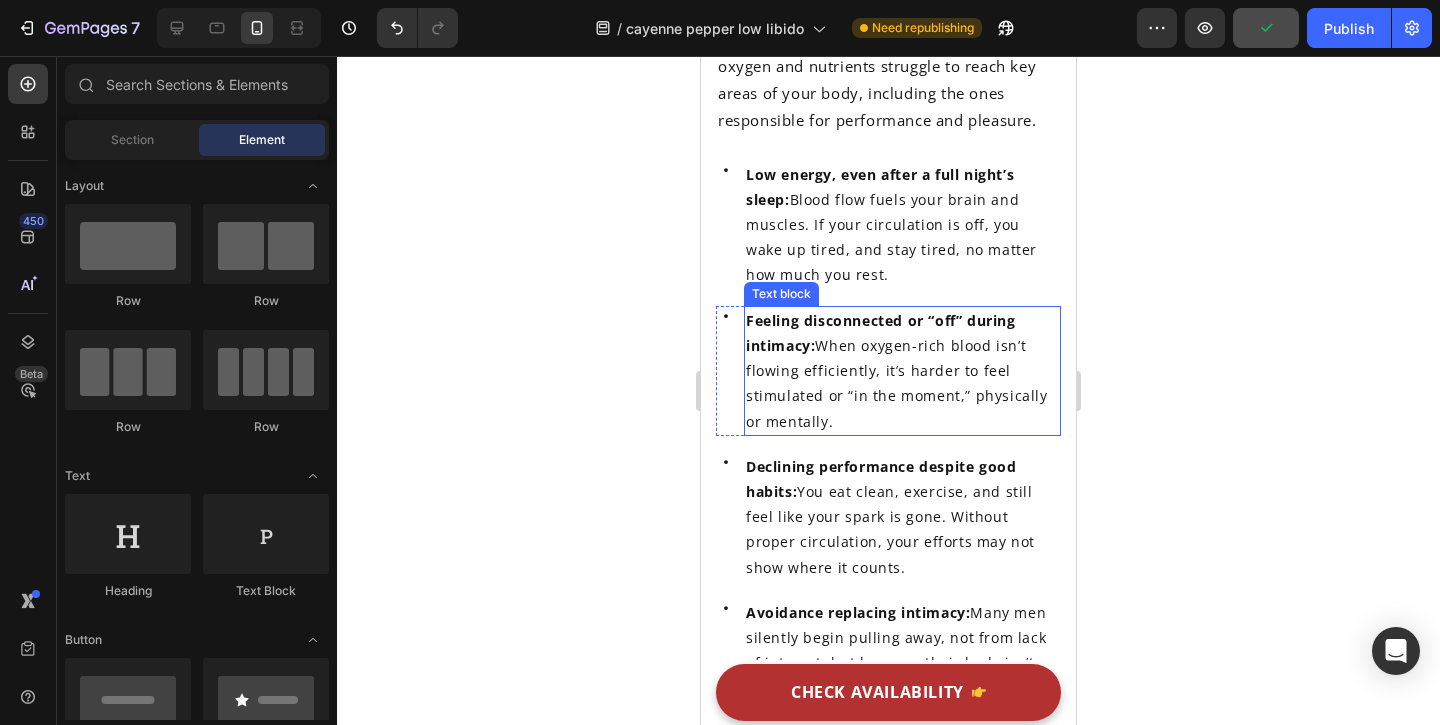 click on "Low energy, even after a full night’s sleep:  Blood flow fuels your brain and muscles. If your circulation is off, you wake up tired, and stay tired, no matter how much you rest." at bounding box center (902, 225) 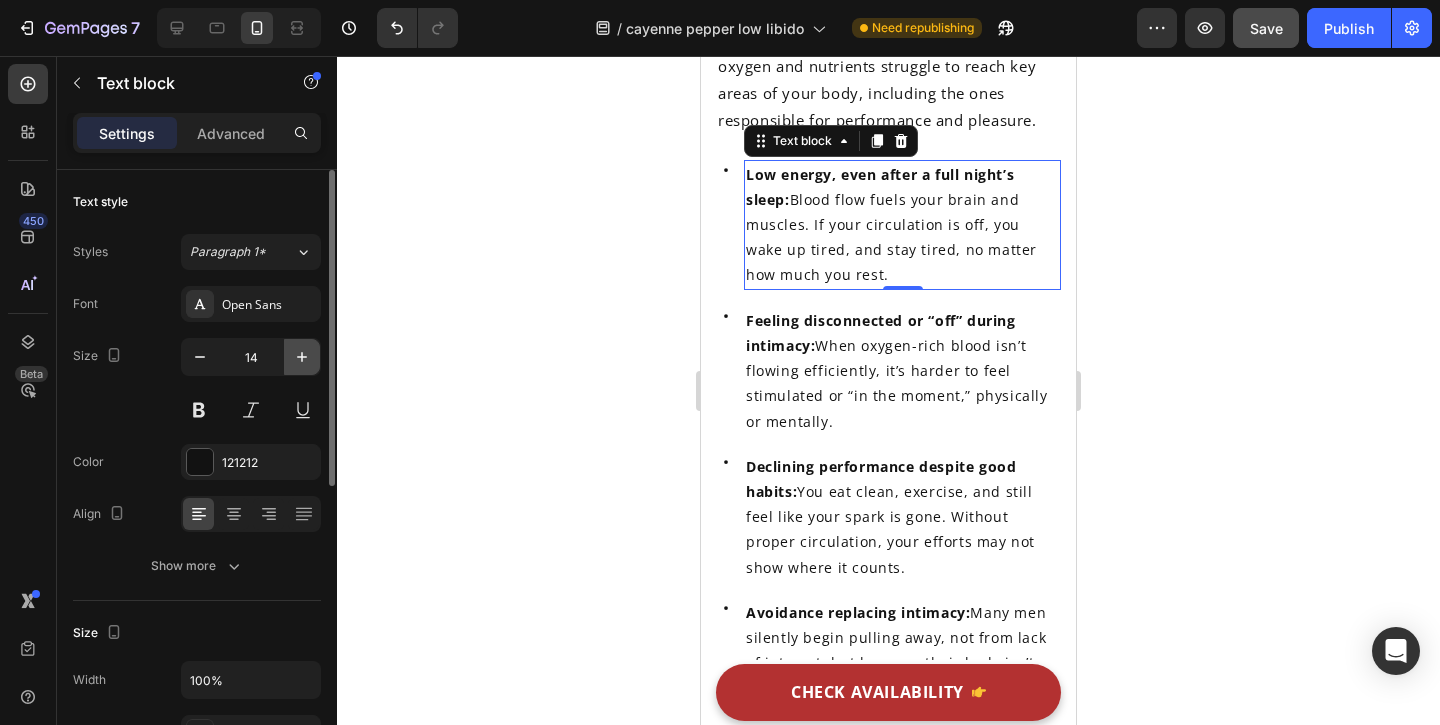 click at bounding box center [302, 357] 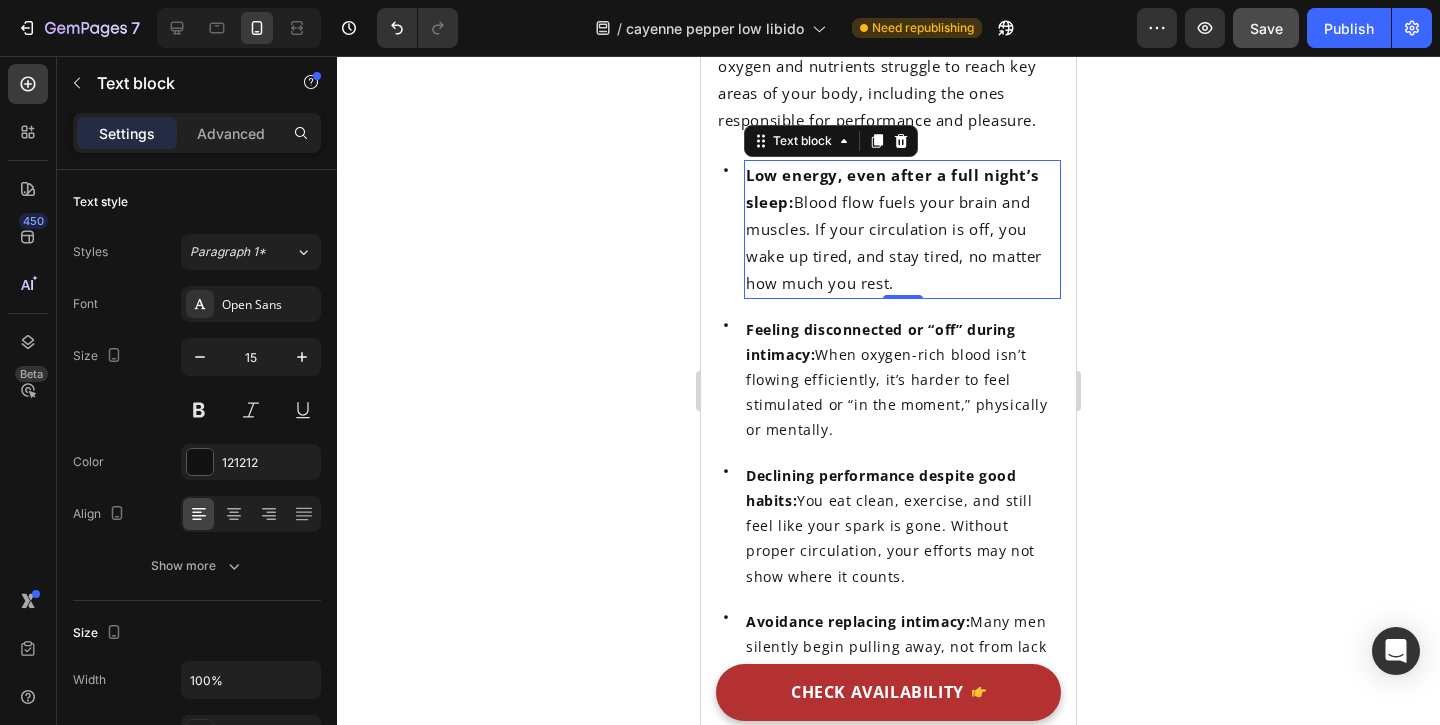 click on "Feeling disconnected or “off” during intimacy:" at bounding box center [881, 342] 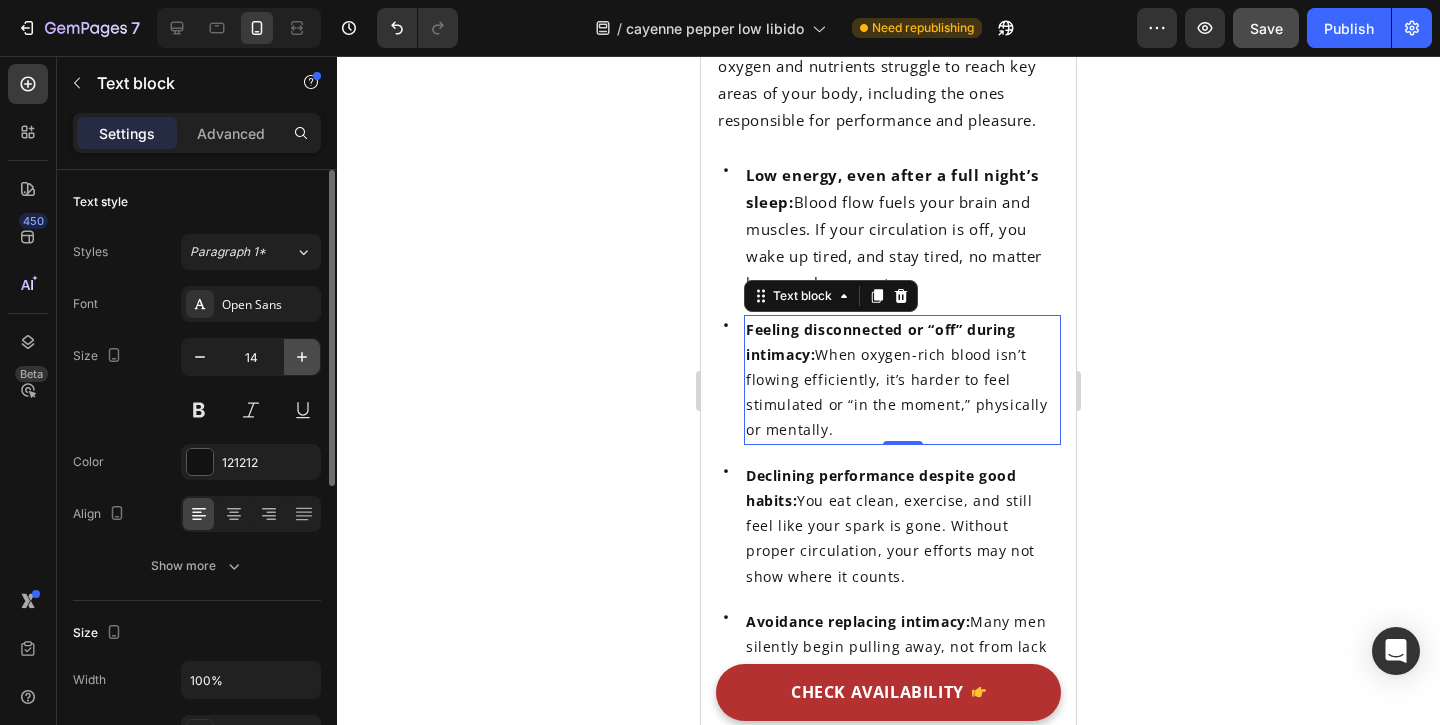click at bounding box center [302, 357] 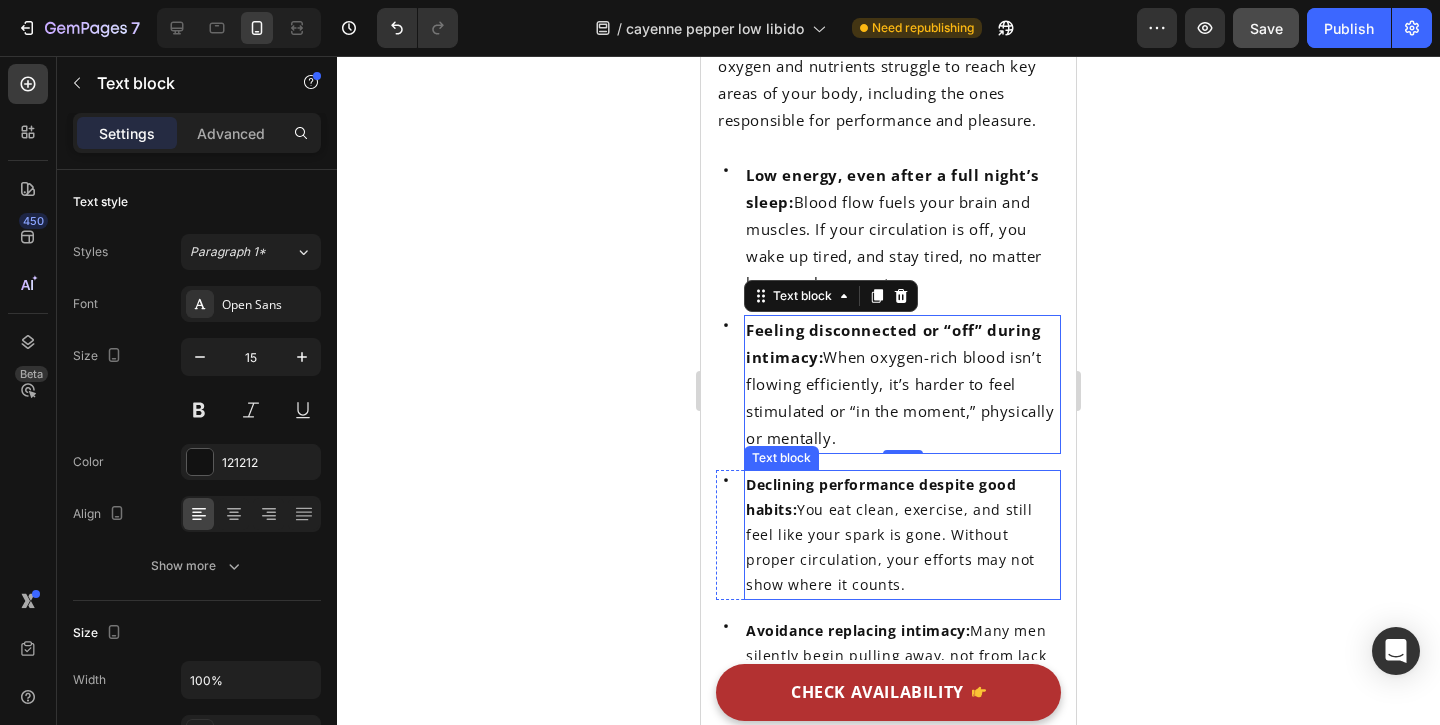 click on "Declining performance despite good habits:" at bounding box center [881, 497] 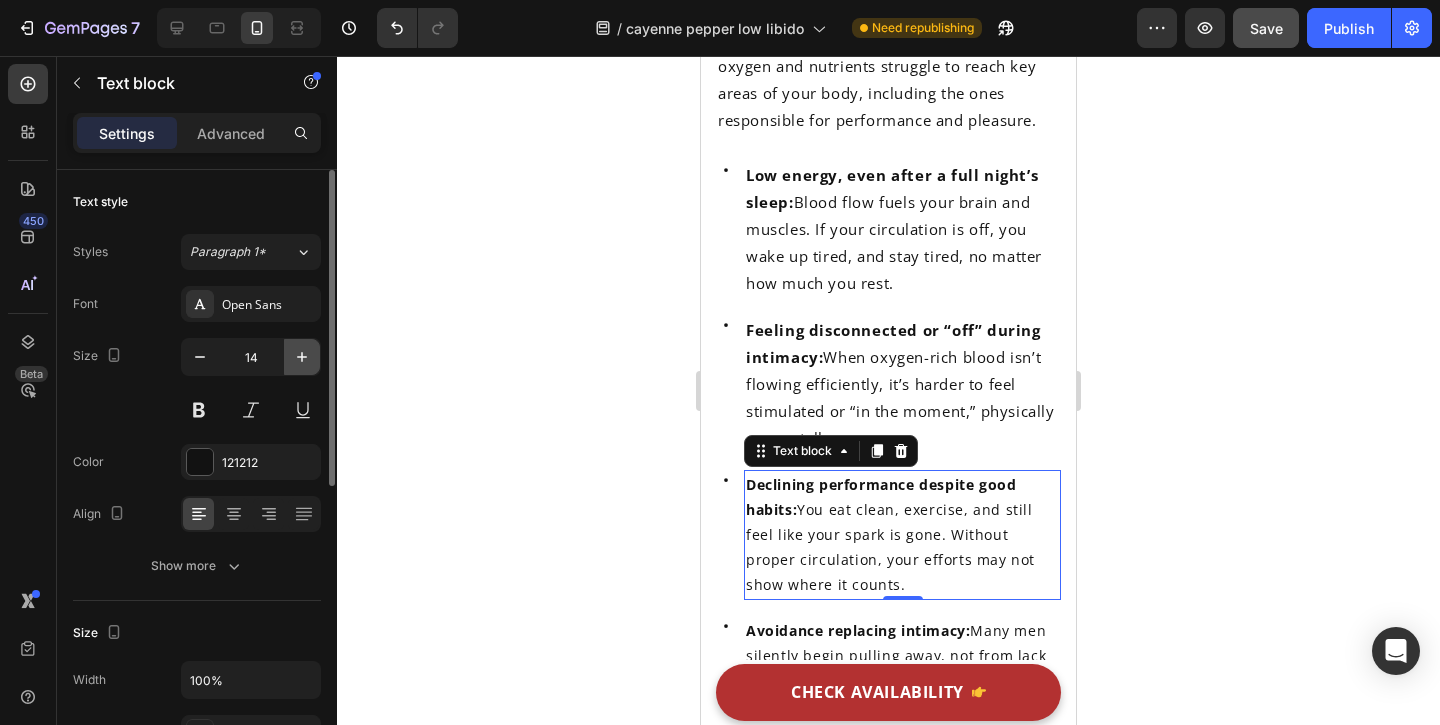 click 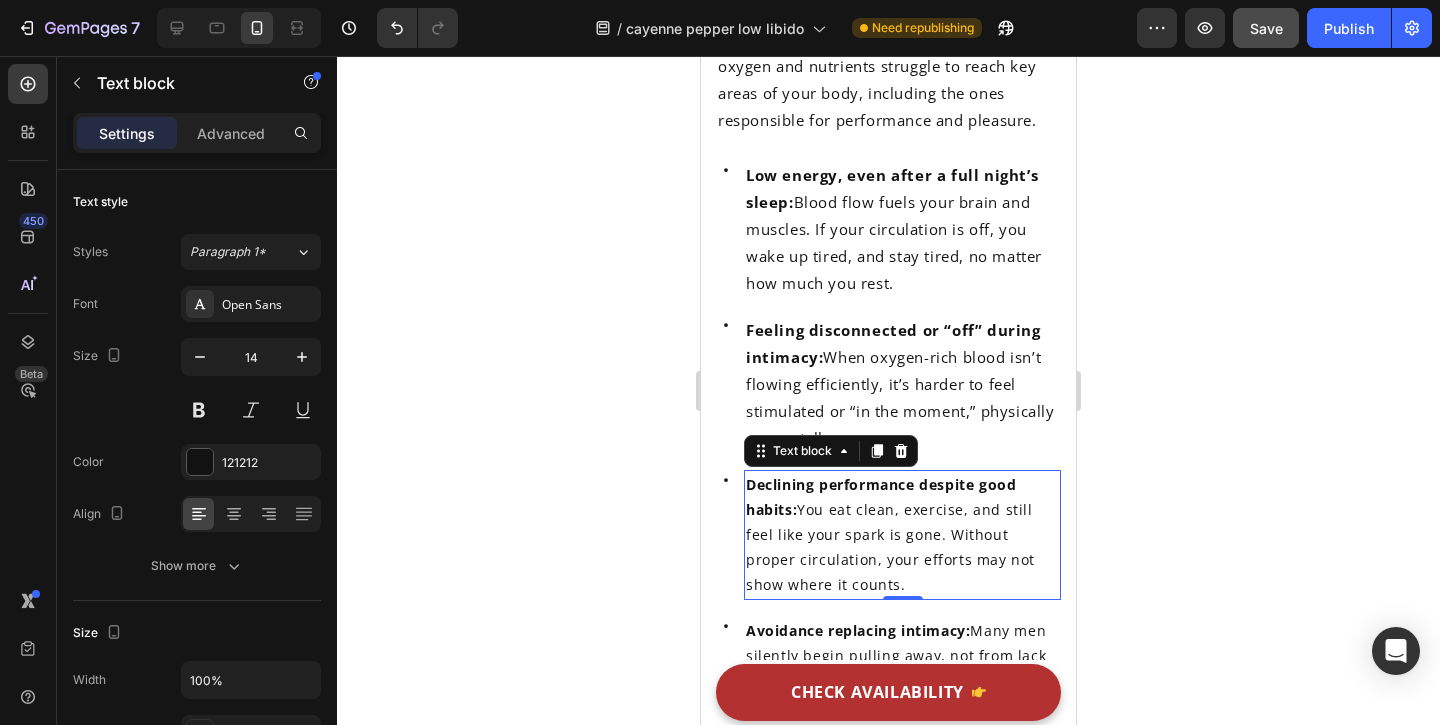 type on "15" 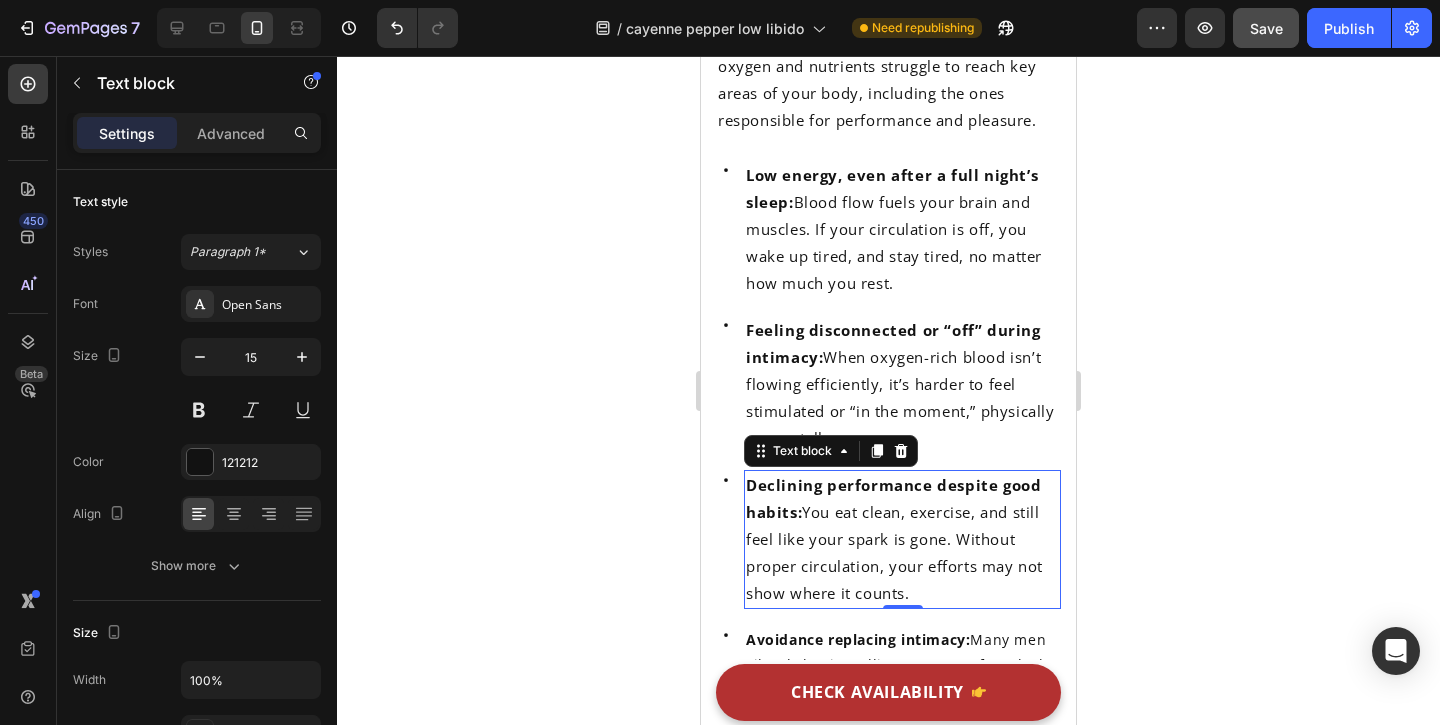 scroll, scrollTop: 1356, scrollLeft: 0, axis: vertical 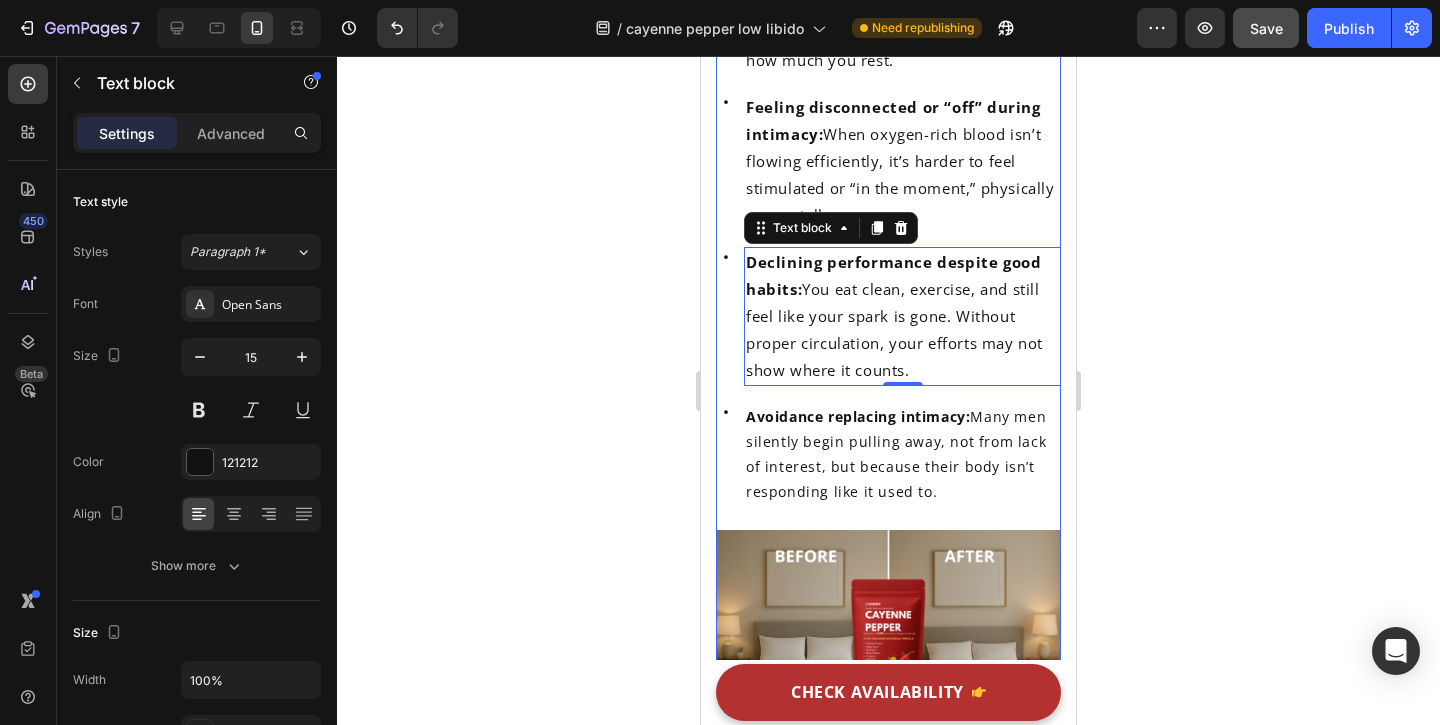 click on "Avoidance replacing intimacy:  Many men silently begin pulling away, not from lack of interest, but because their body isn’t responding like it used to." at bounding box center [902, 454] 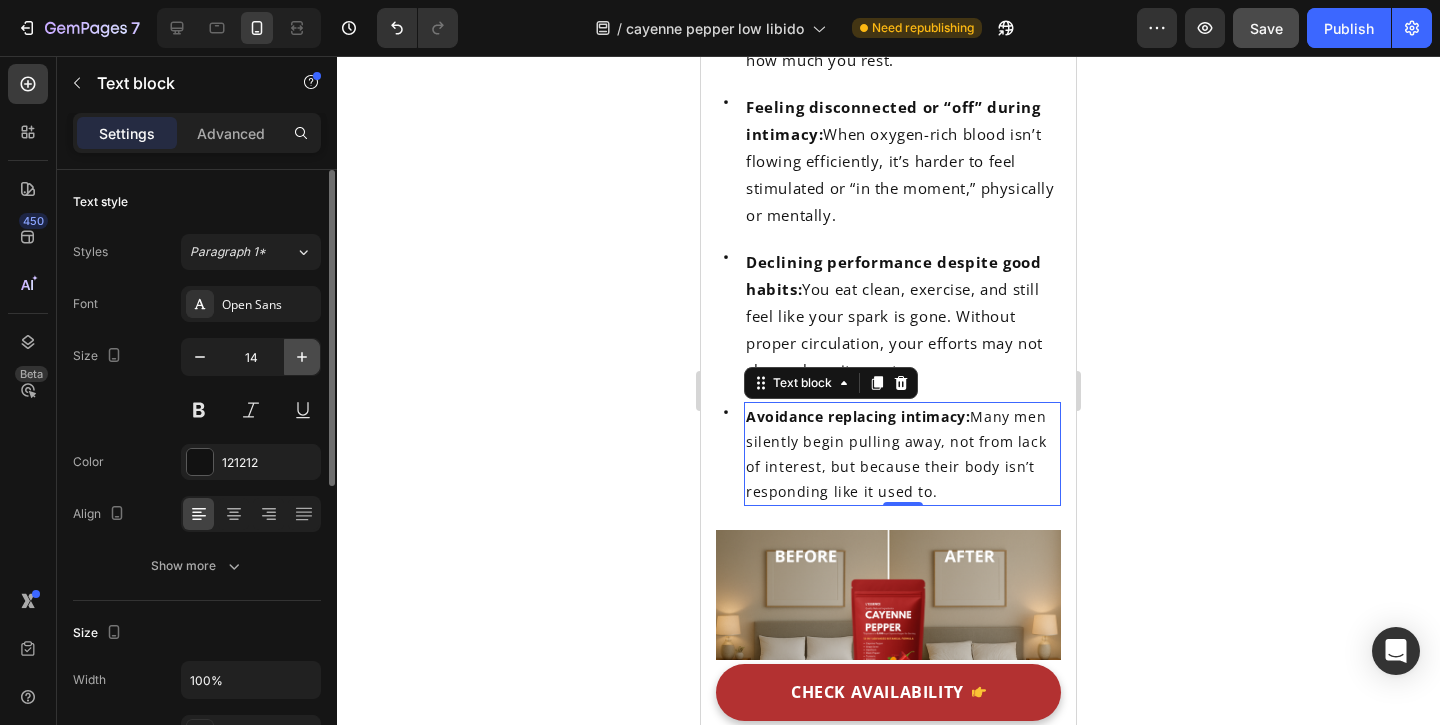 click 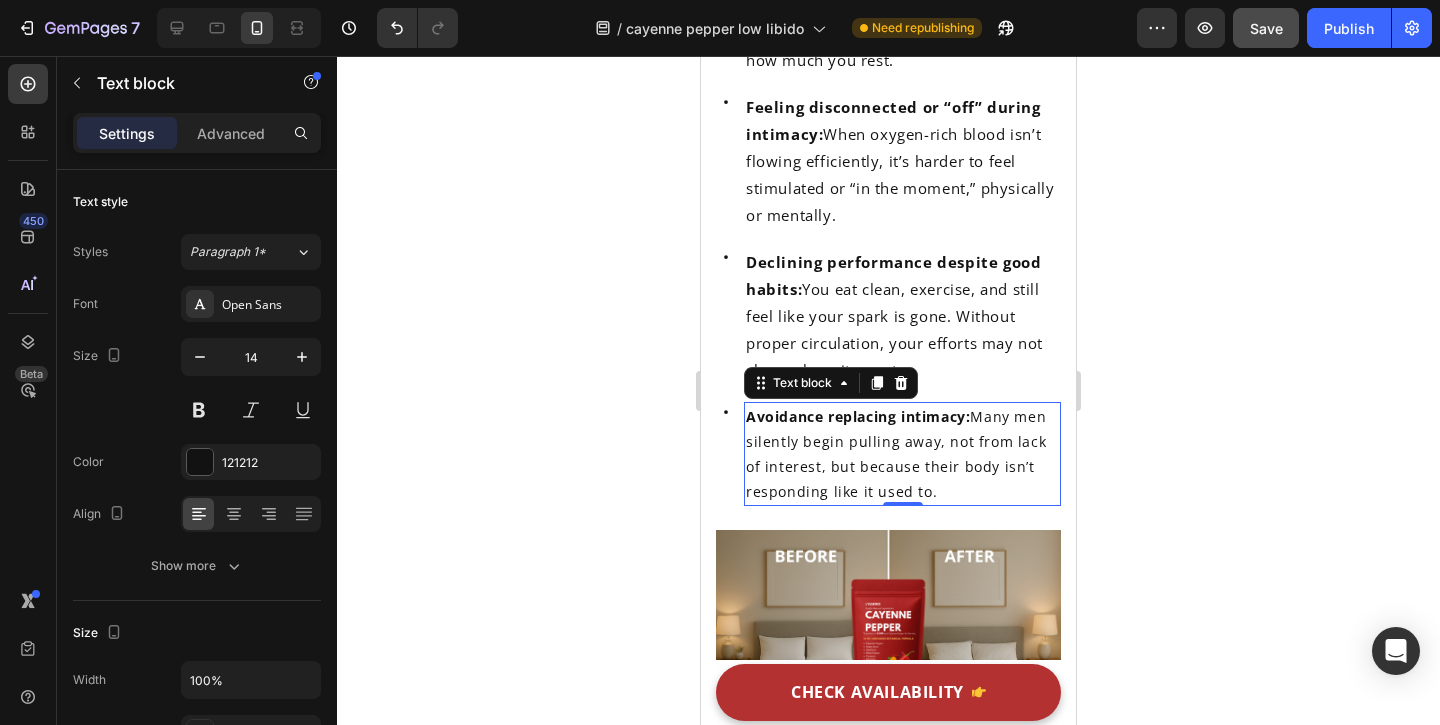 type on "15" 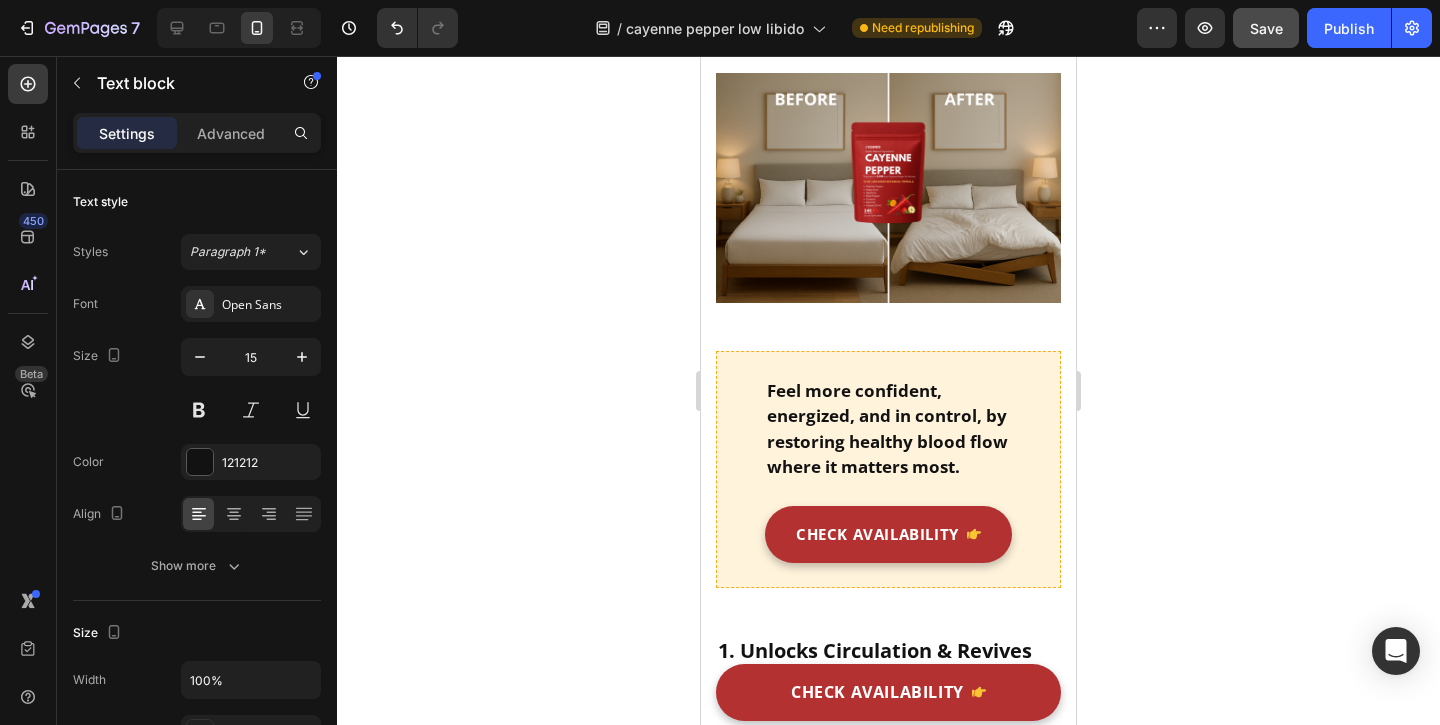 scroll, scrollTop: 1974, scrollLeft: 0, axis: vertical 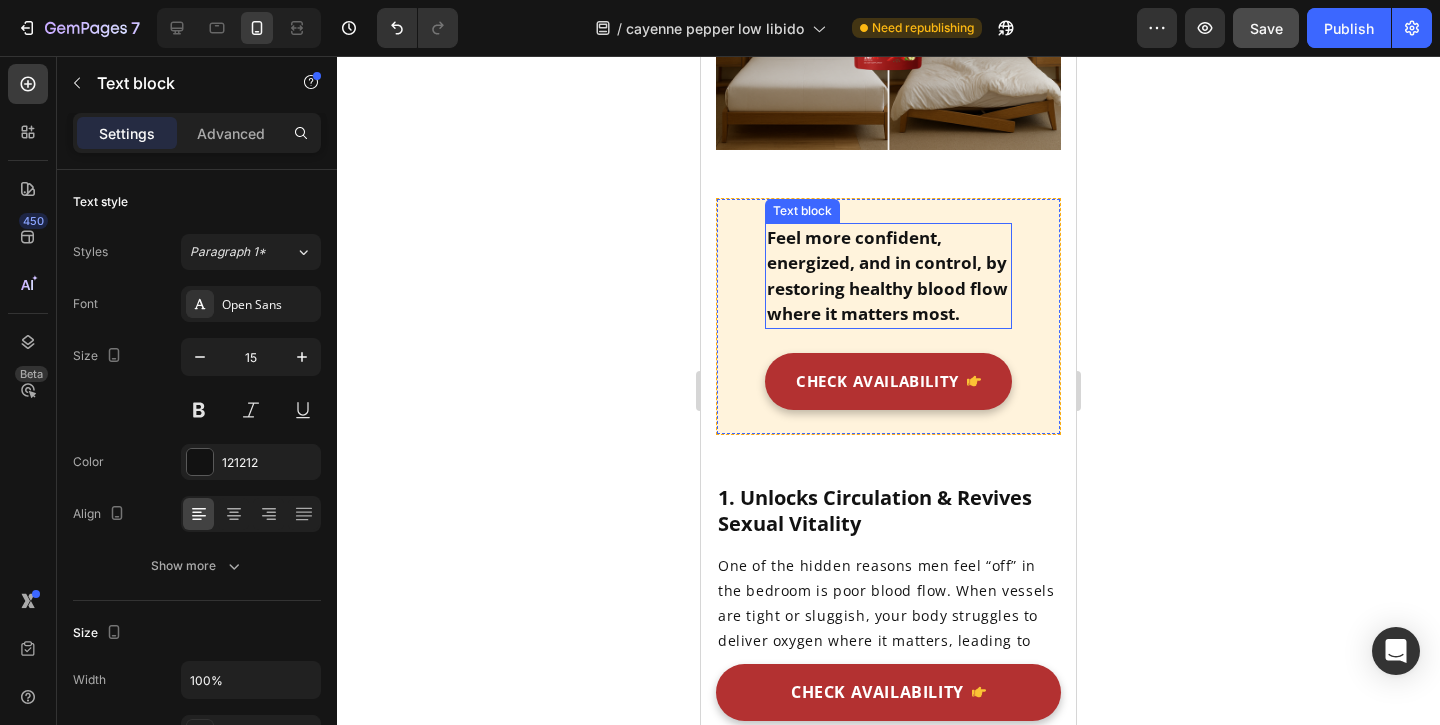 click on "Feel more confident, energized, and in control, by restoring healthy blood flow where it matters most." at bounding box center [887, 276] 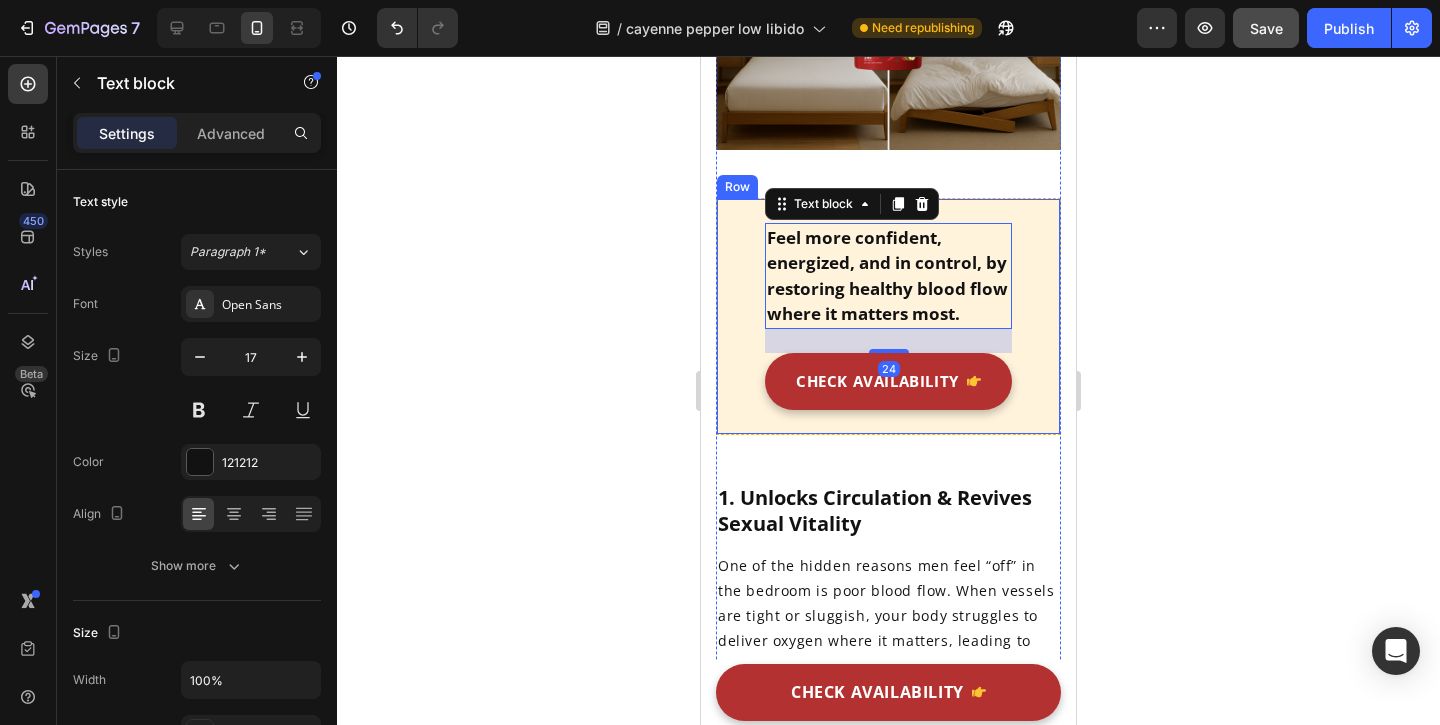click 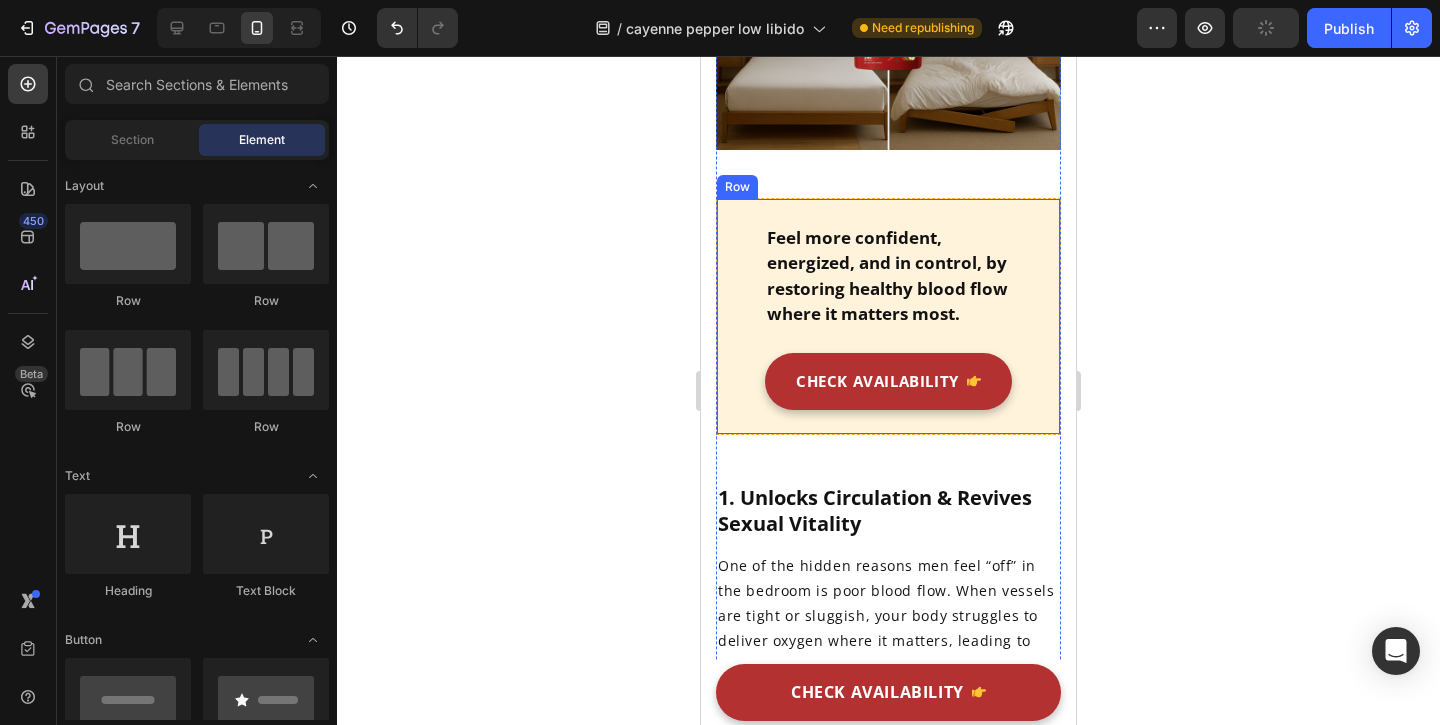 scroll, scrollTop: 2192, scrollLeft: 0, axis: vertical 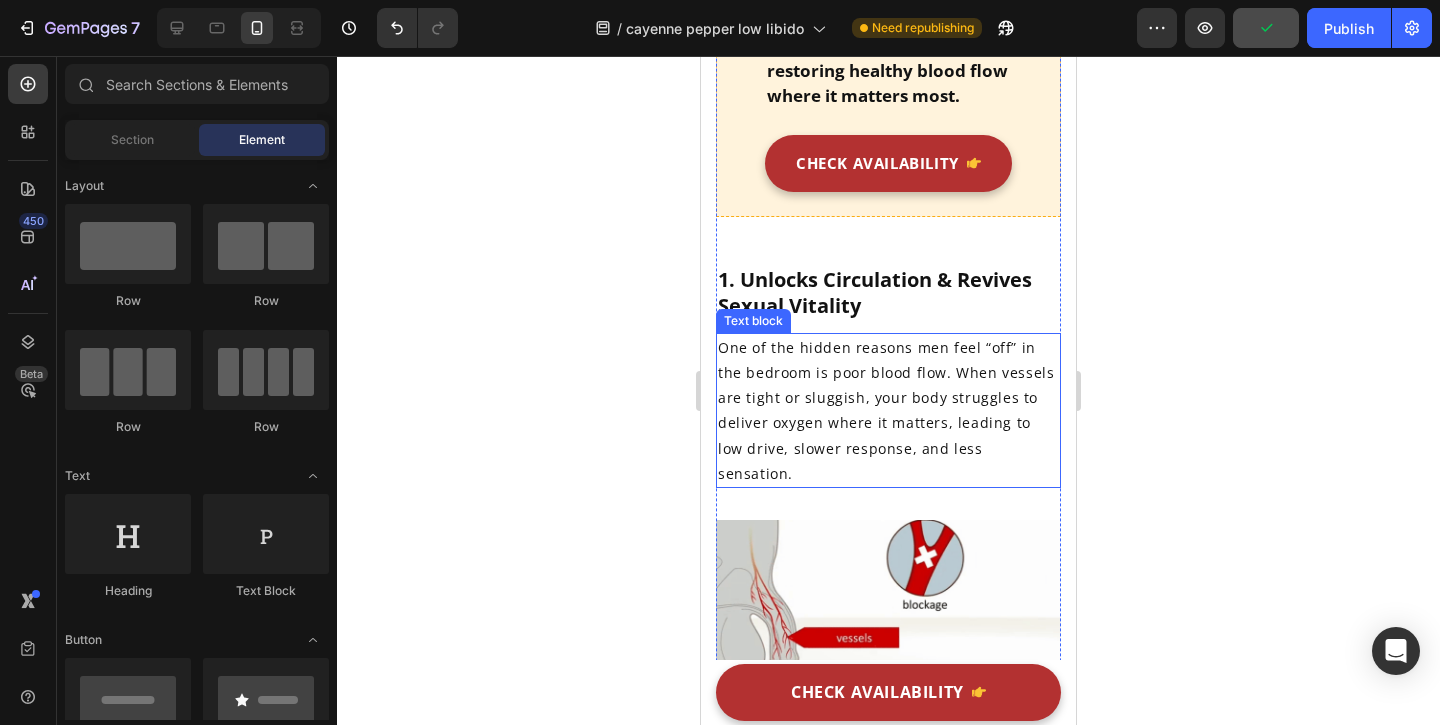 click on "One of the hidden reasons men feel “off” in the bedroom is poor blood flow. When vessels are tight or sluggish, your body struggles to deliver oxygen where it matters, leading to low drive, slower response, and less sensation." at bounding box center (888, 410) 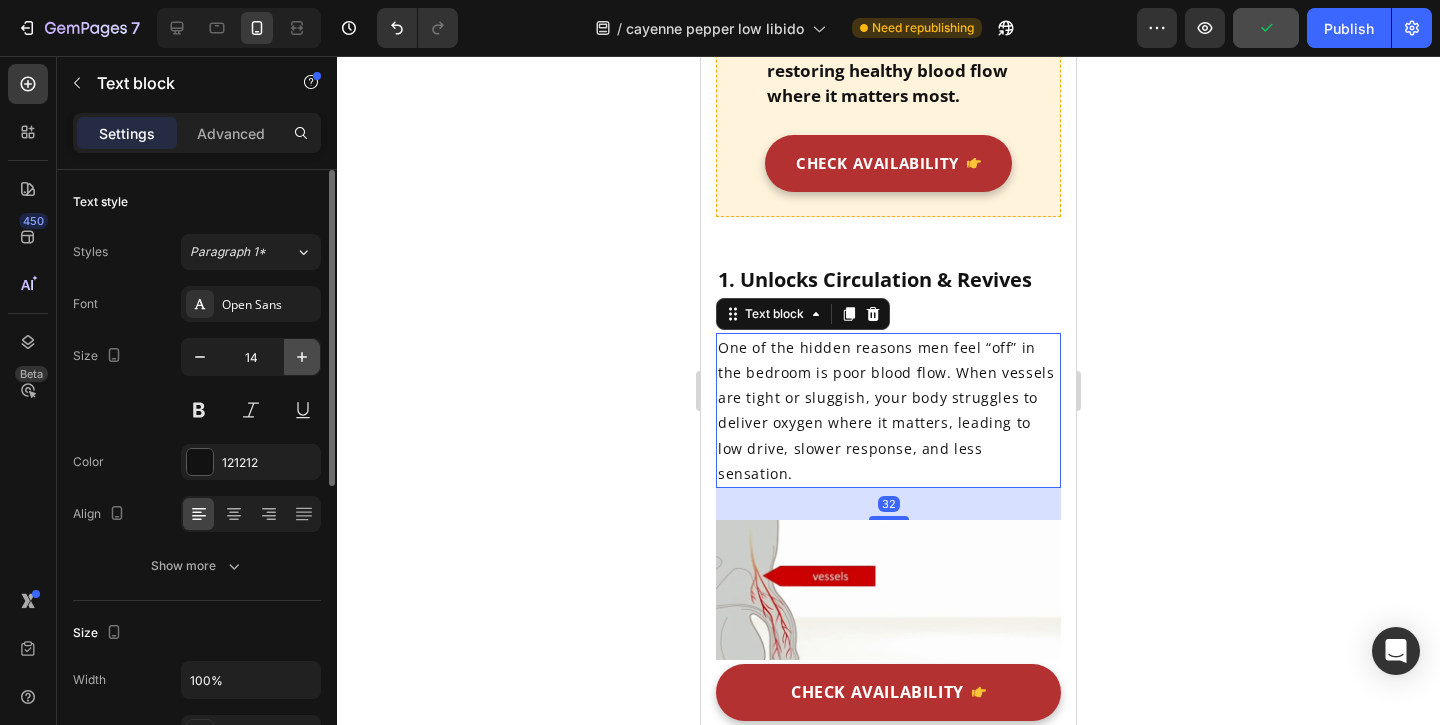 click 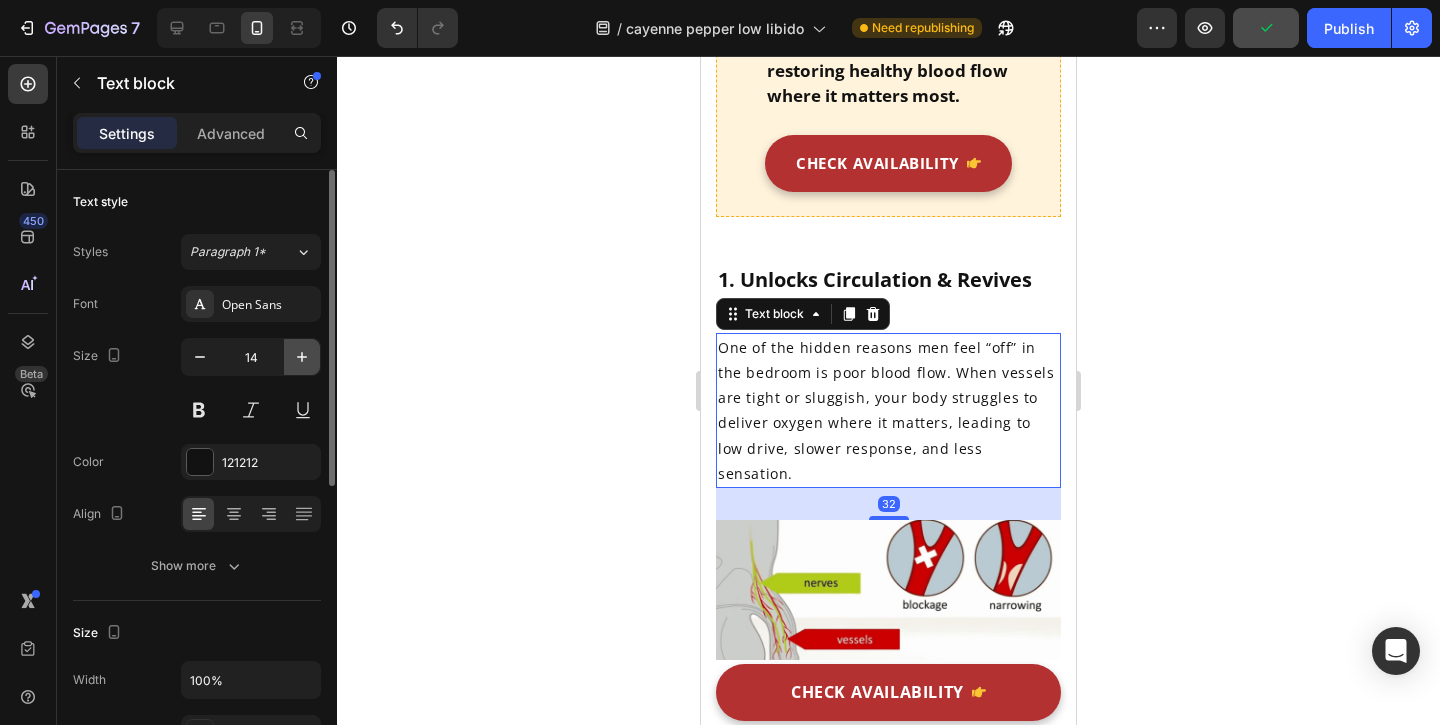 type on "15" 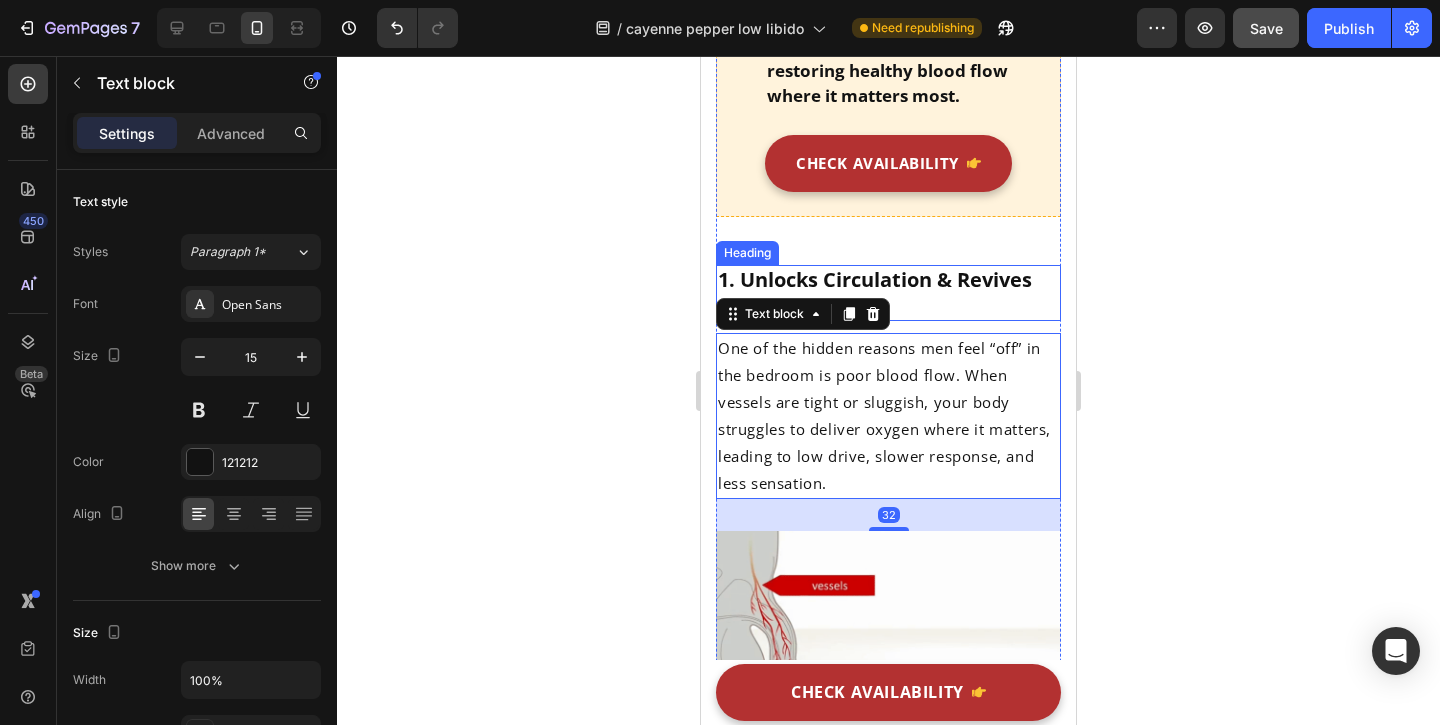click on "1. Unlocks Circulation & Revives Sexual Vitality" at bounding box center [888, 293] 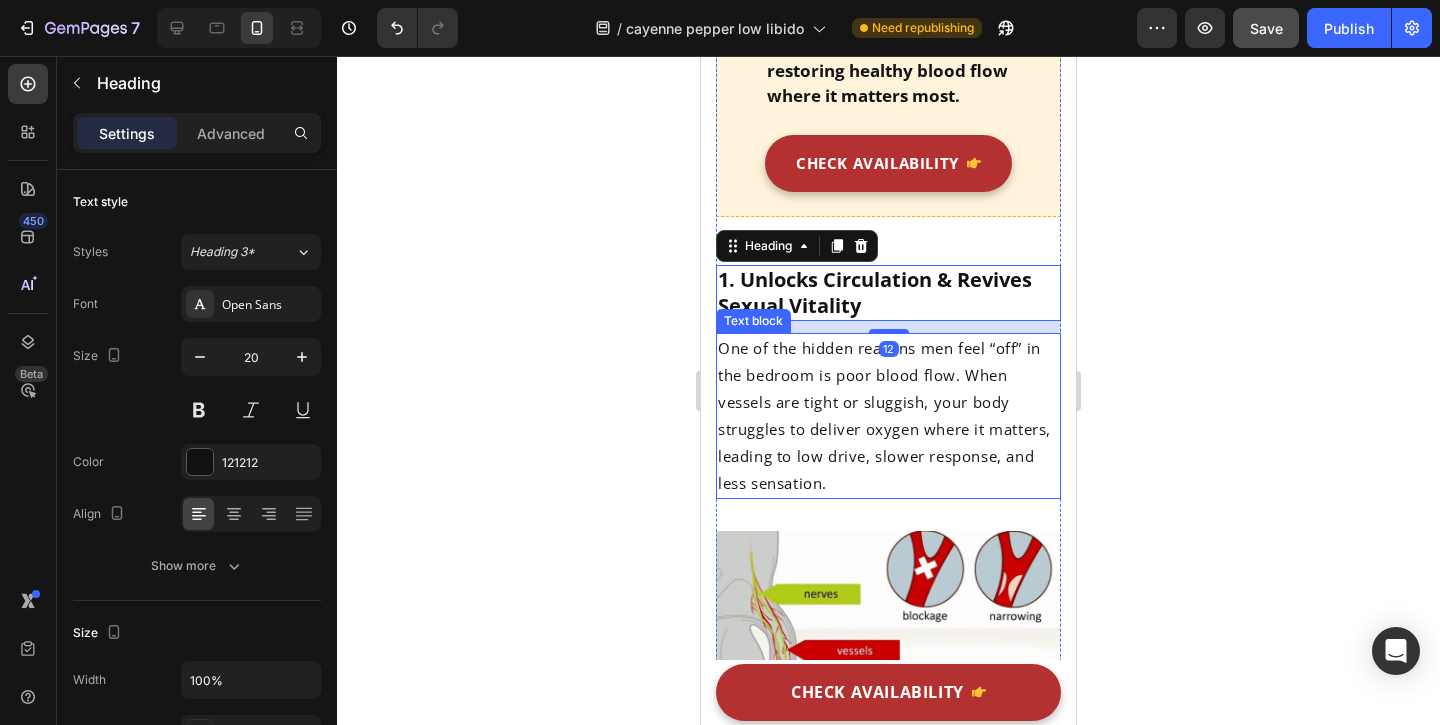 click on "One of the hidden reasons men feel “off” in the bedroom is poor blood flow. When vessels are tight or sluggish, your body struggles to deliver oxygen where it matters, leading to low drive, slower response, and less sensation." at bounding box center [888, 416] 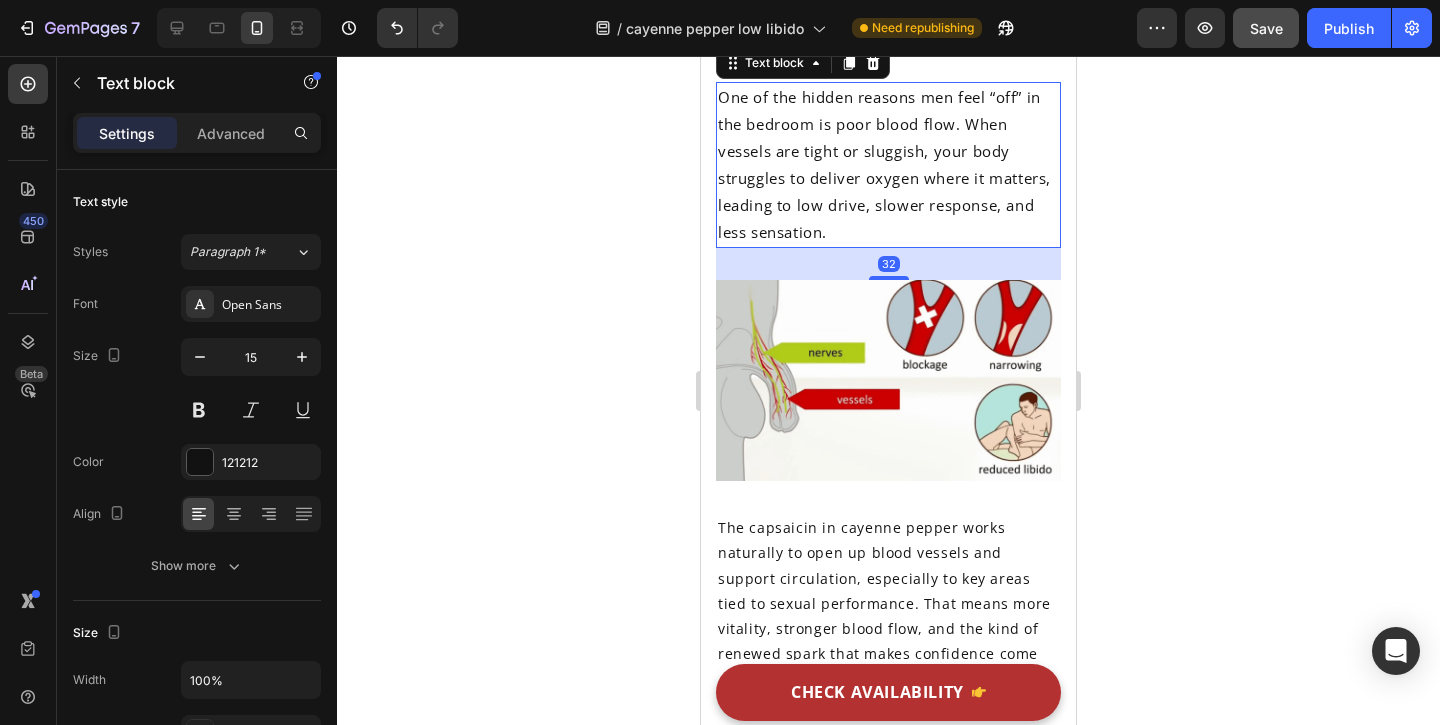 scroll, scrollTop: 2801, scrollLeft: 0, axis: vertical 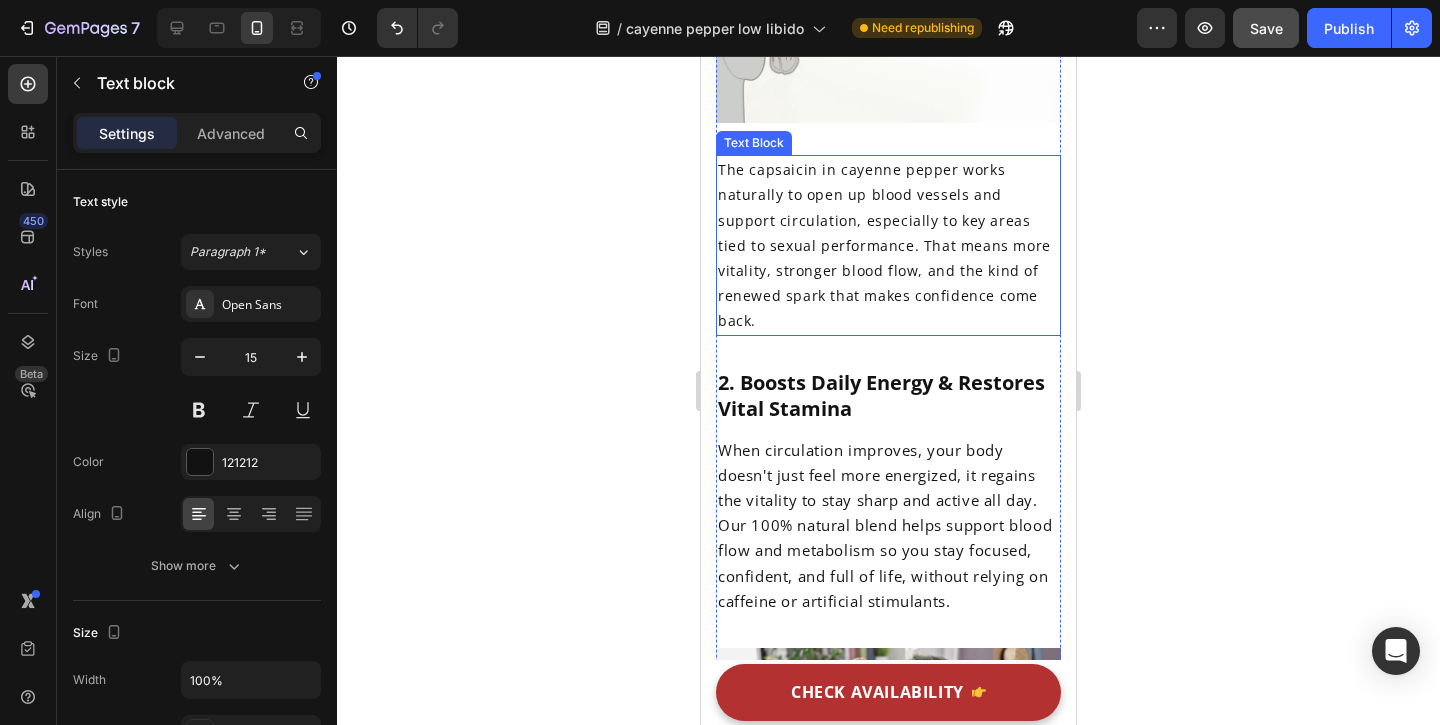click on "The capsaicin in cayenne pepper works naturally to open up blood vessels and support circulation, especially to key areas tied to sexual performance. That means more vitality, stronger blood flow, and the kind of renewed spark that makes confidence come back." at bounding box center [884, 245] 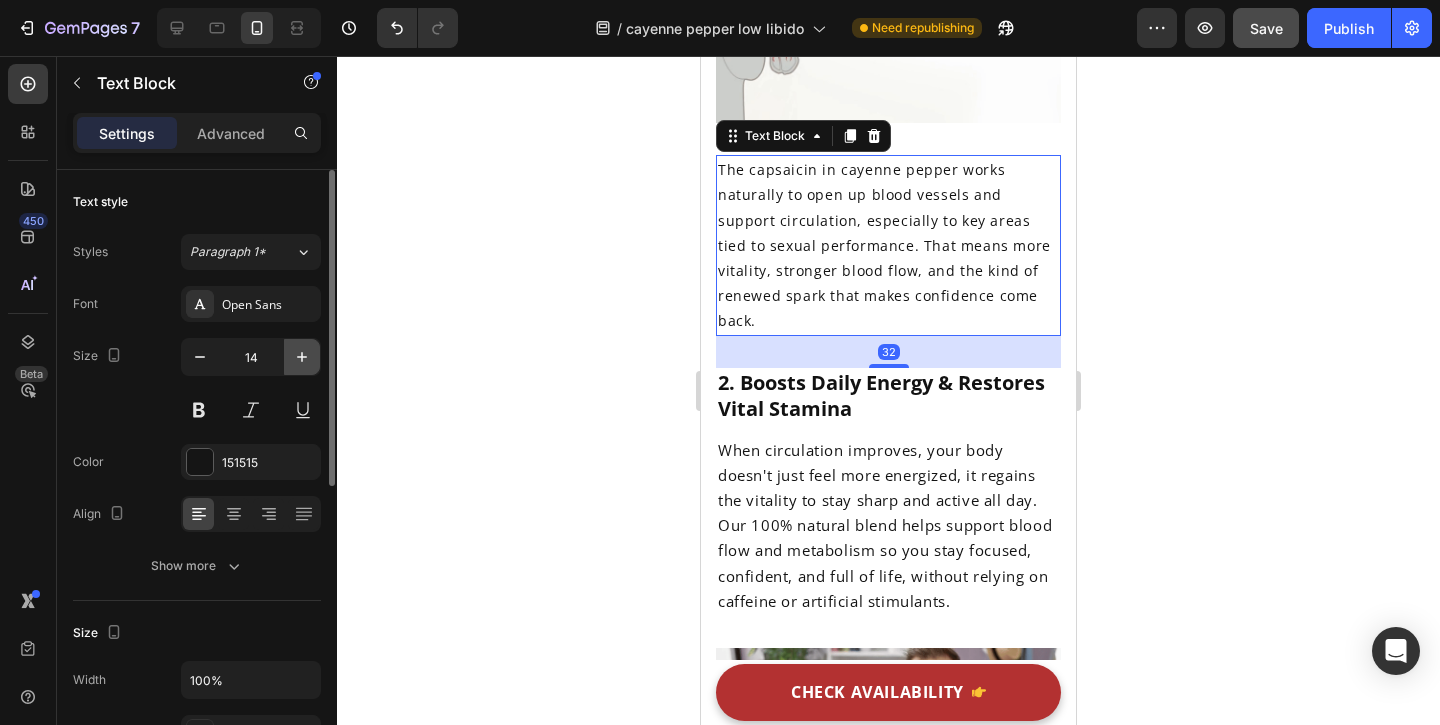 click at bounding box center [302, 357] 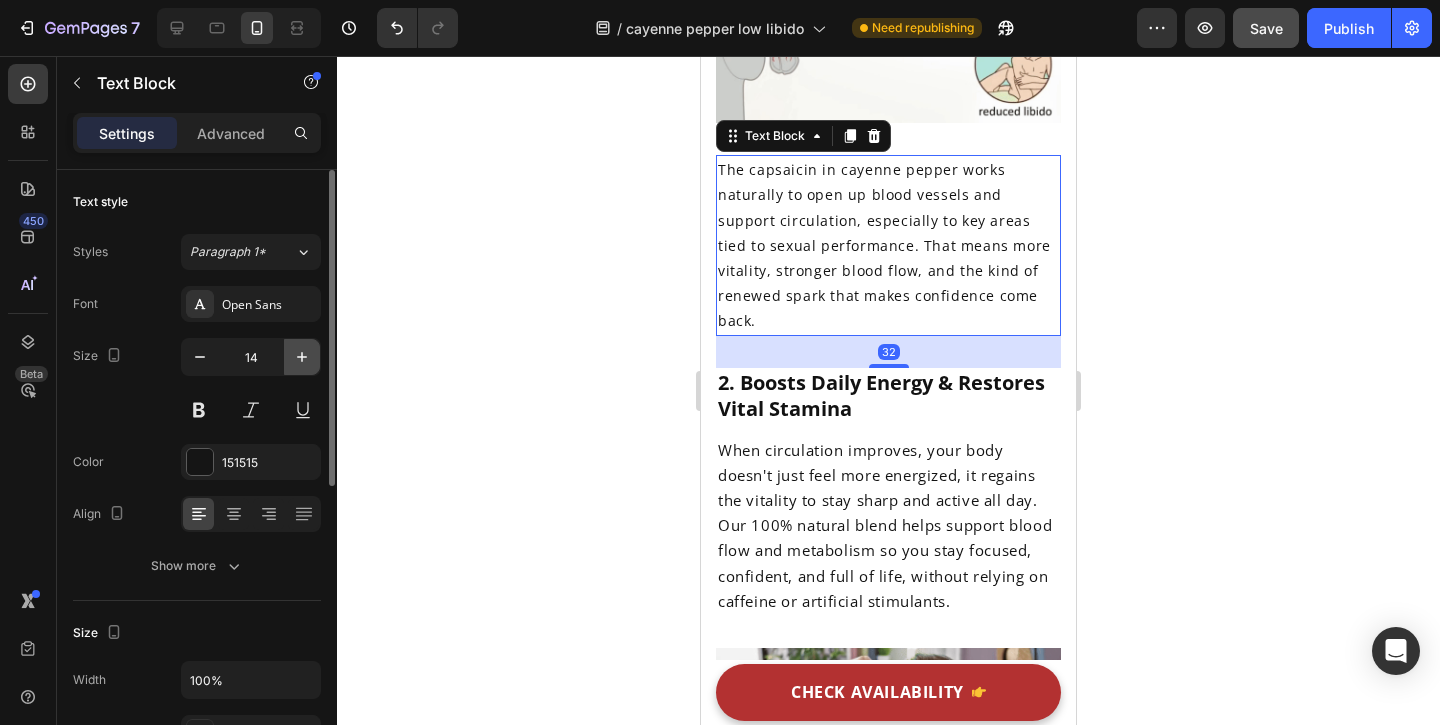 type on "15" 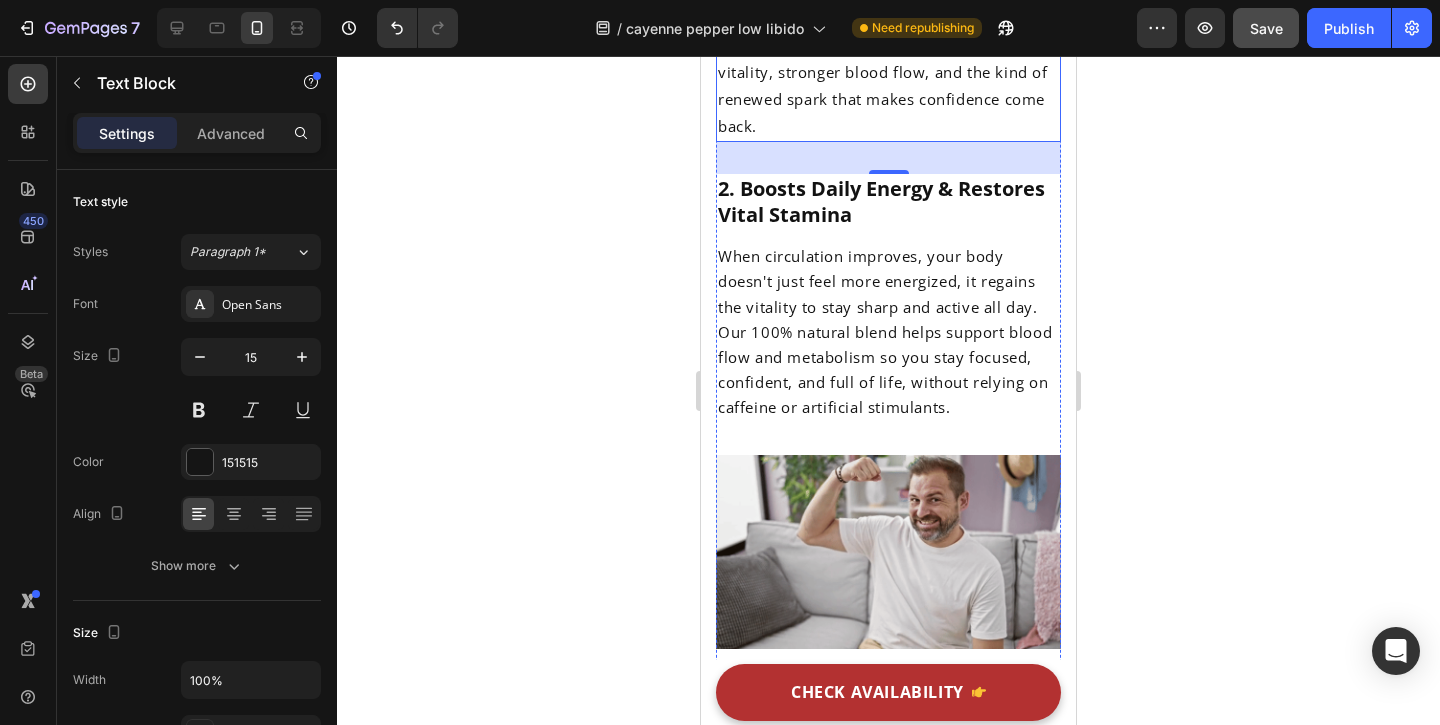 scroll, scrollTop: 3125, scrollLeft: 0, axis: vertical 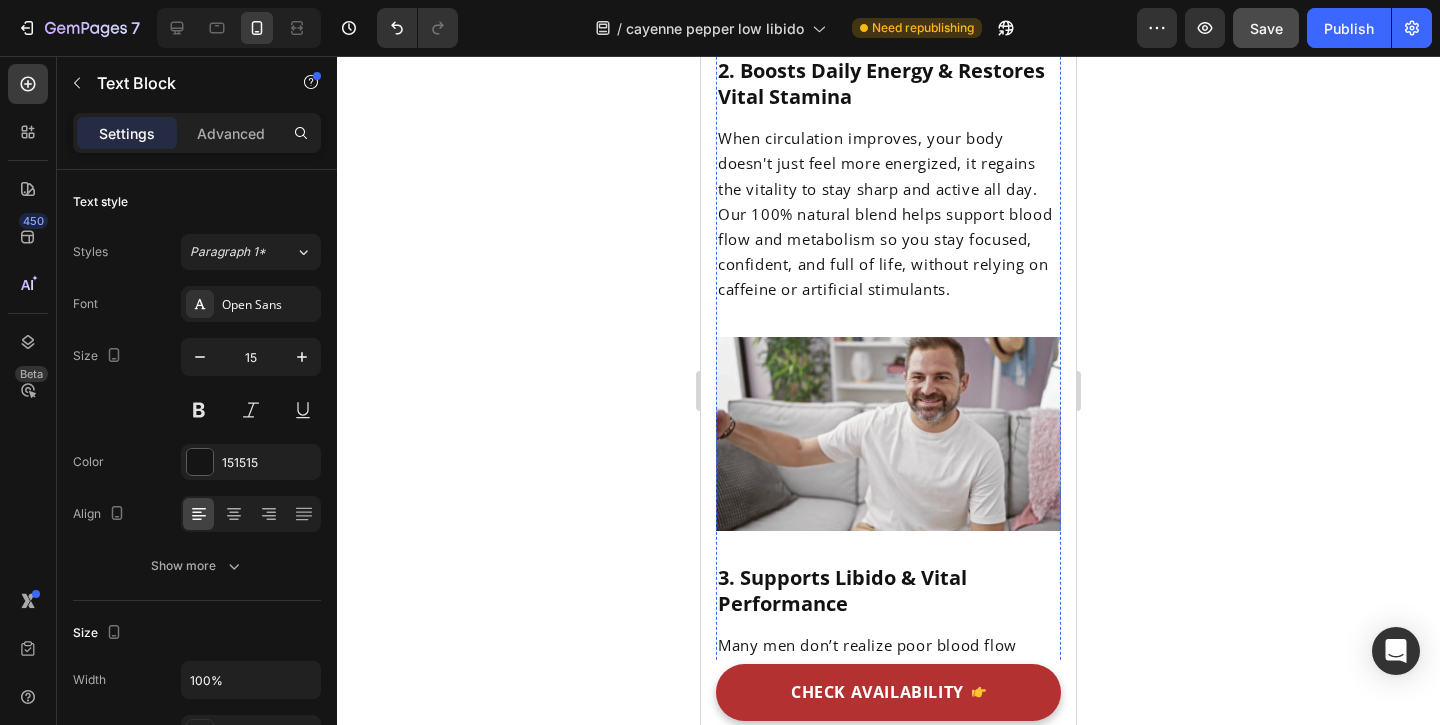 click on "When circulation improves, your body doesn't just feel more energized, it regains the vitality to stay sharp and active all day. Our 100% natural blend helps support blood flow and metabolism so you stay focused, confident, and full of life, without relying on caffeine or artificial stimulants." at bounding box center [885, 213] 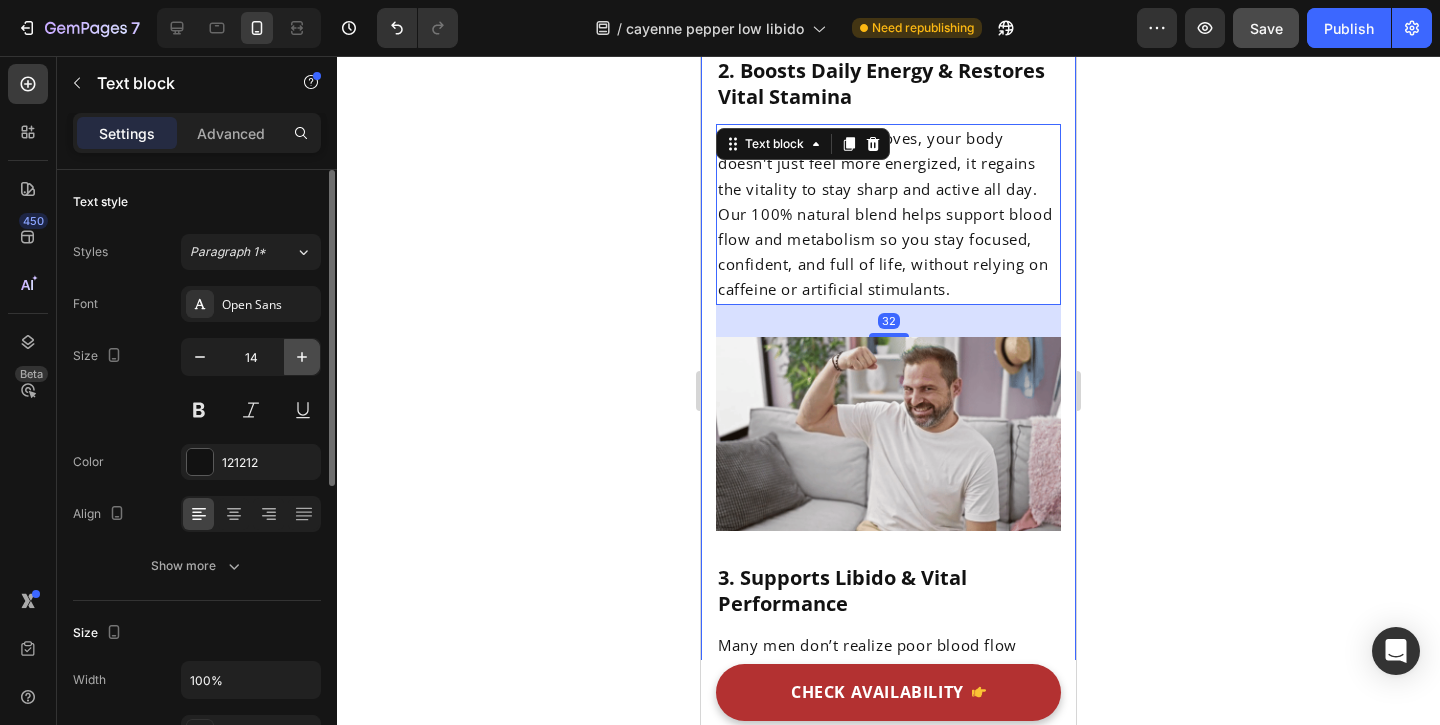 click 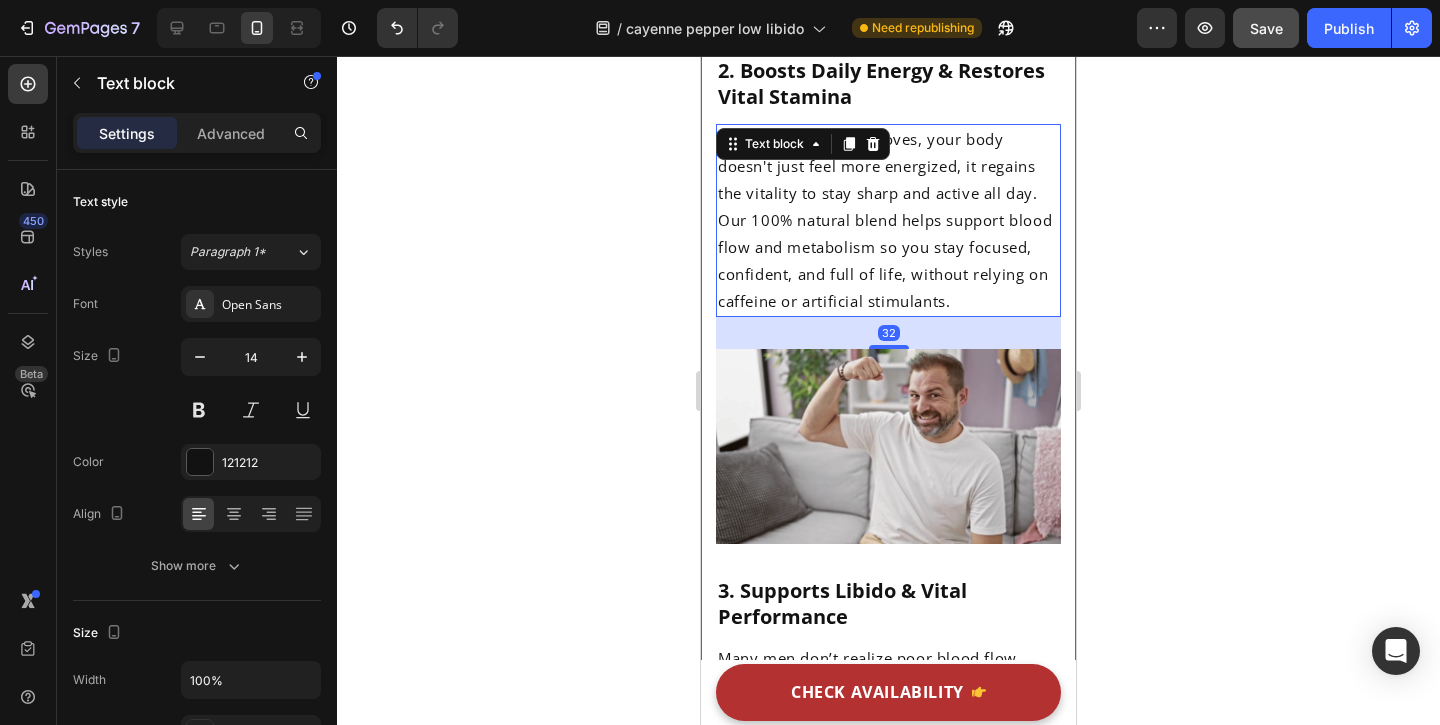 type on "15" 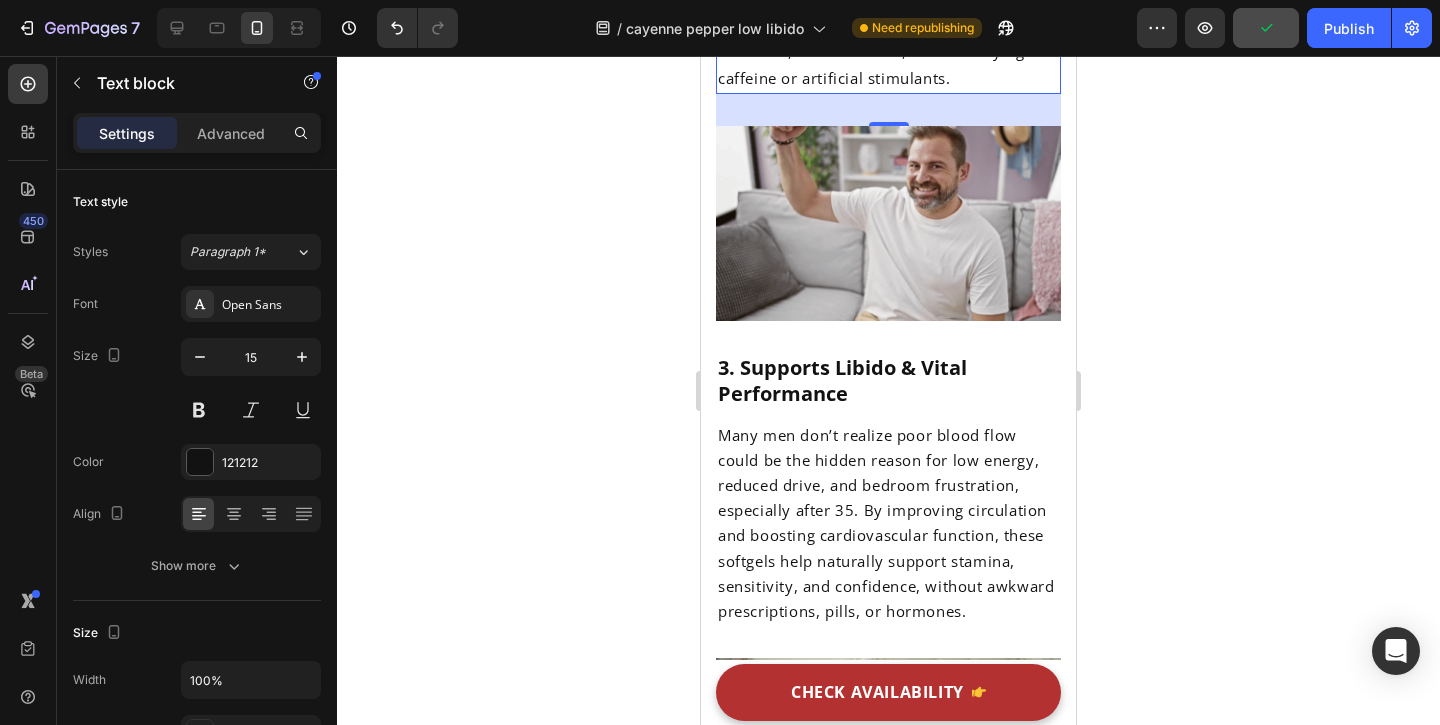 scroll, scrollTop: 3392, scrollLeft: 0, axis: vertical 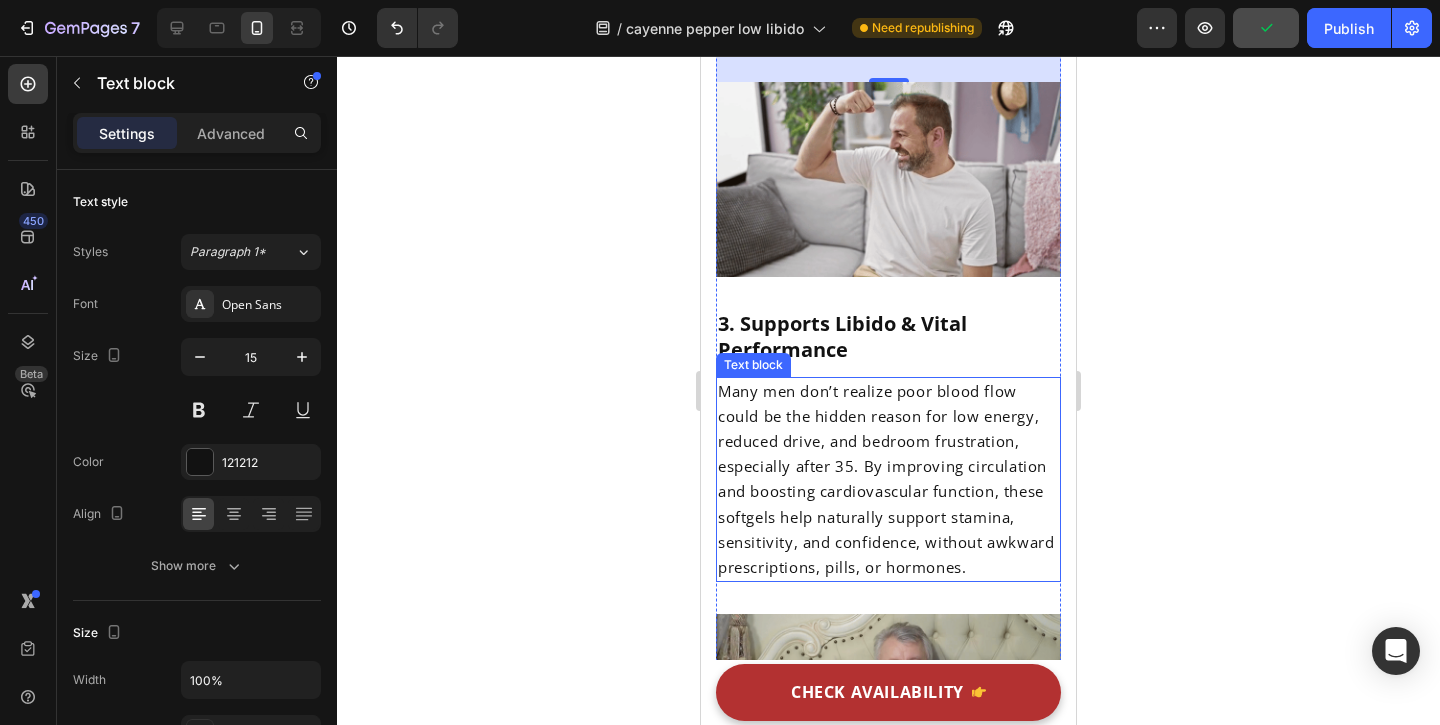 click on "Many men don’t realize poor blood flow could be the hidden reason for low energy, reduced drive, and bedroom frustration, especially after 35. By improving circulation and boosting cardiovascular function, these softgels help naturally support stamina, sensitivity, and confidence, without awkward prescriptions, pills, or hormones." at bounding box center (886, 479) 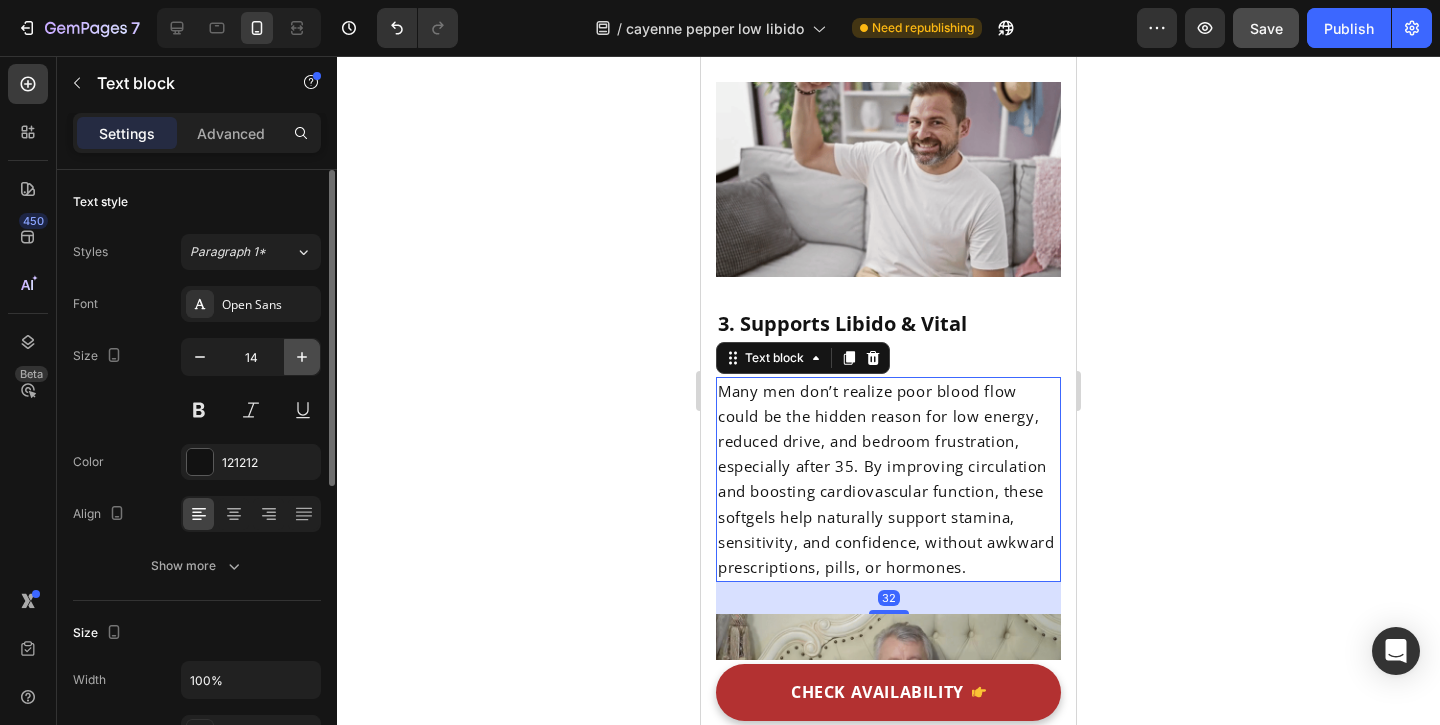 click 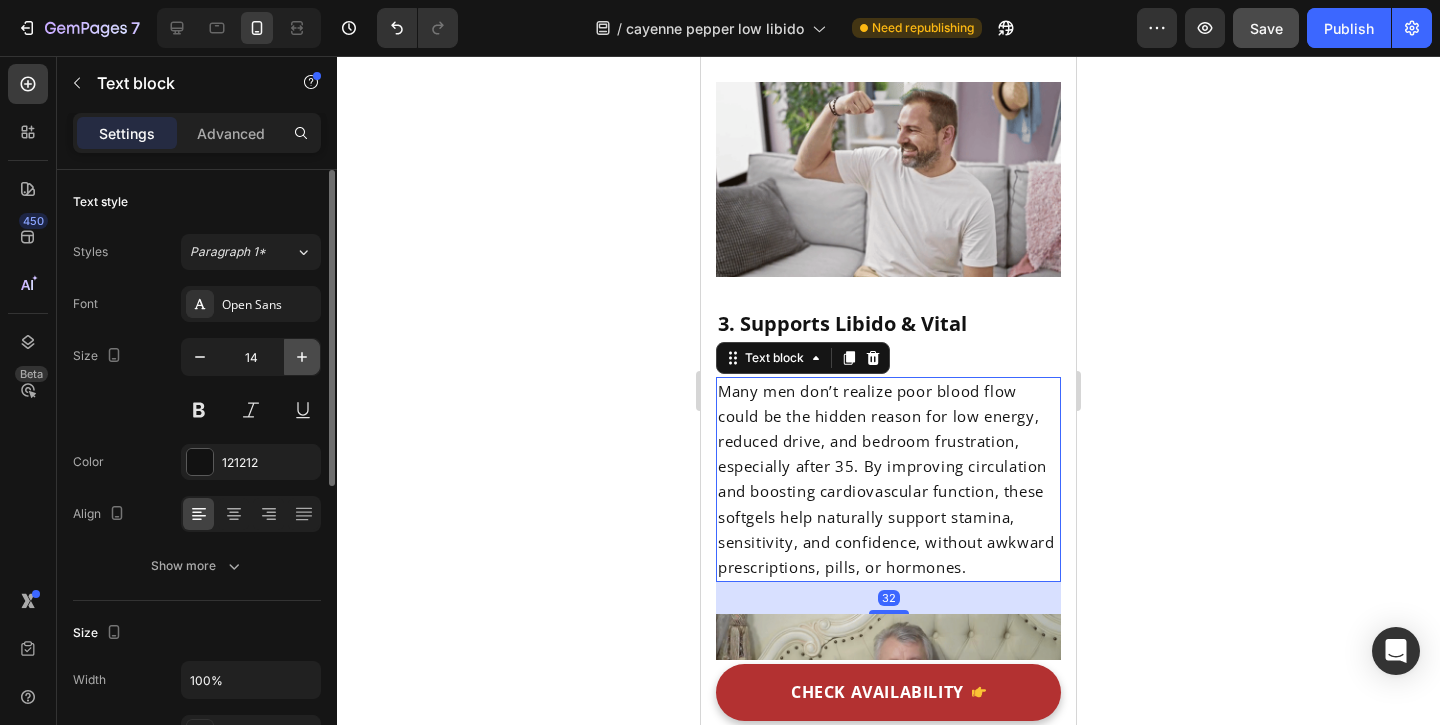 type on "15" 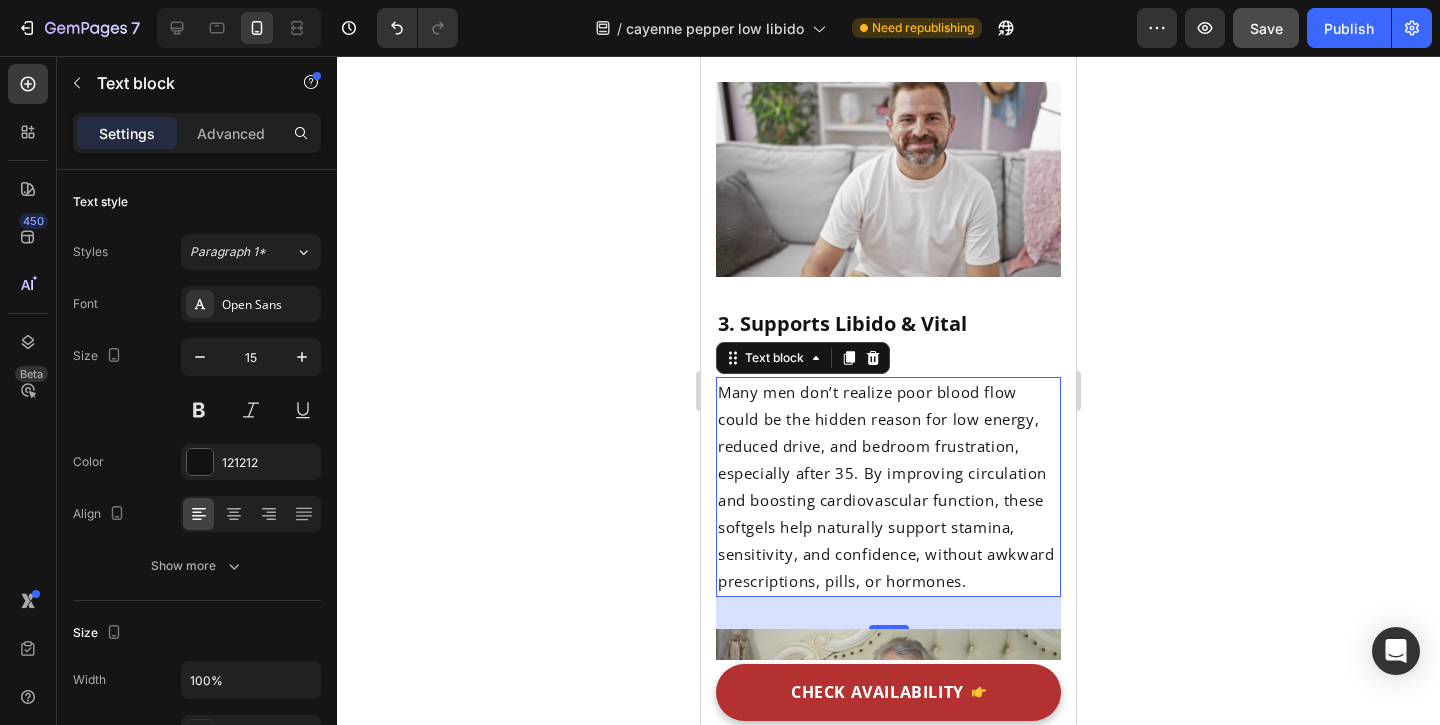 click on "Many men don’t realize poor blood flow could be the hidden reason for low energy, reduced drive, and bedroom frustration, especially after 35. By improving circulation and boosting cardiovascular function, these softgels help naturally support stamina, sensitivity, and confidence, without awkward prescriptions, pills, or hormones." at bounding box center (886, 486) 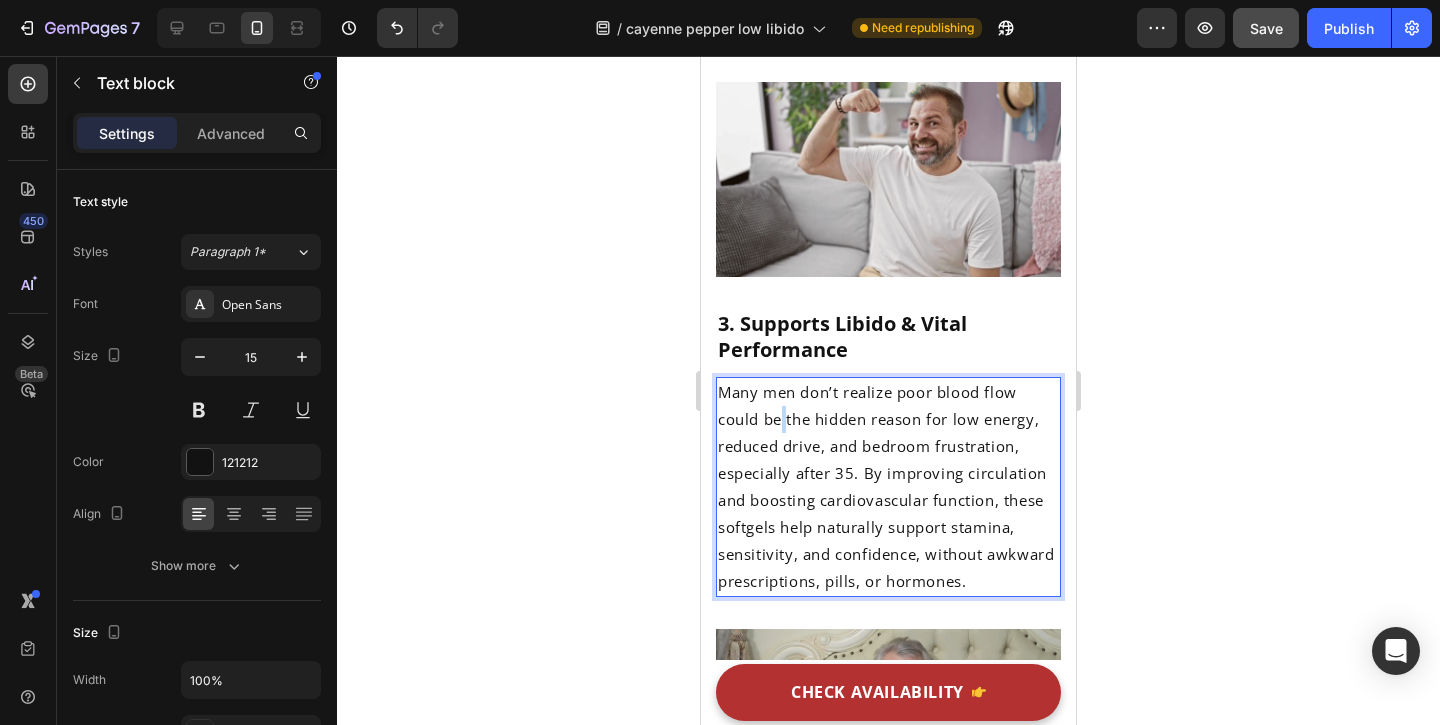 click on "Many men don’t realize poor blood flow could be the hidden reason for low energy, reduced drive, and bedroom frustration, especially after 35. By improving circulation and boosting cardiovascular function, these softgels help naturally support stamina, sensitivity, and confidence, without awkward prescriptions, pills, or hormones." at bounding box center (886, 486) 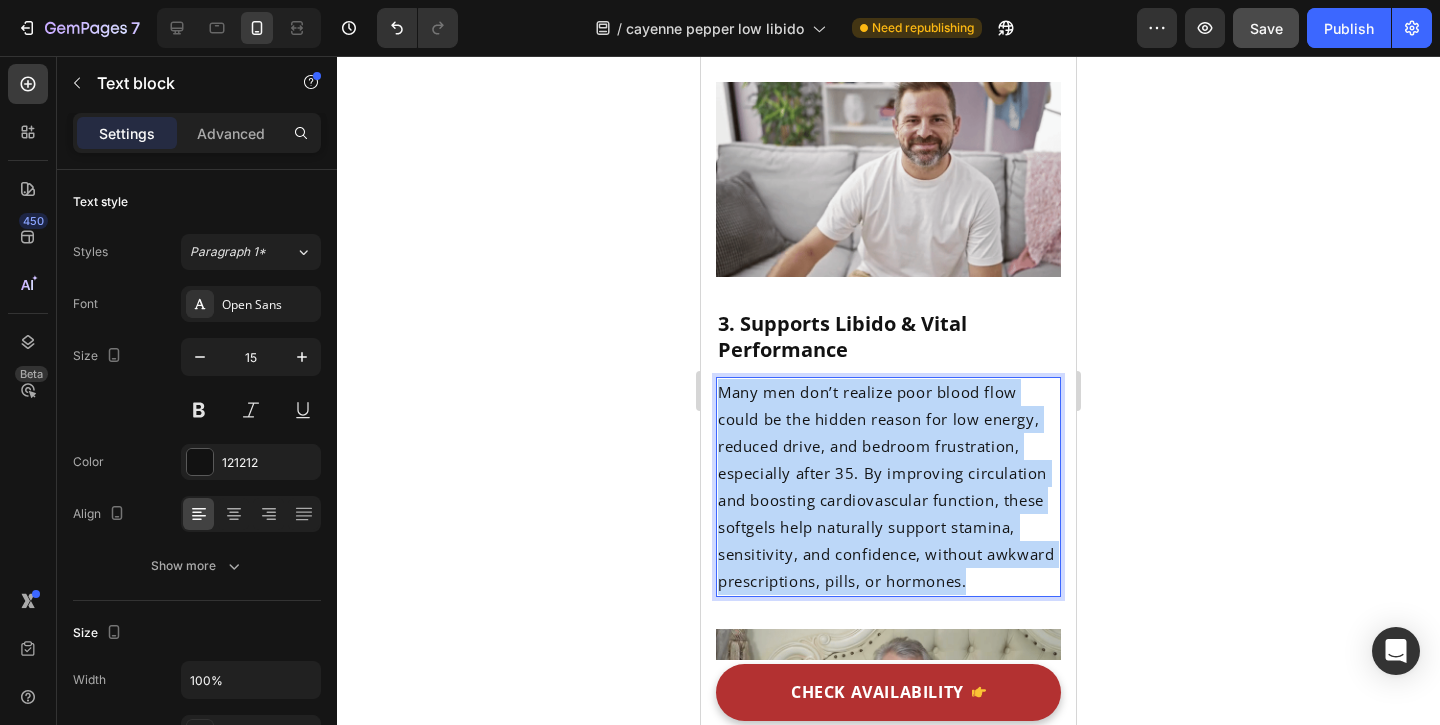 click on "Many men don’t realize poor blood flow could be the hidden reason for low energy, reduced drive, and bedroom frustration, especially after 35. By improving circulation and boosting cardiovascular function, these softgels help naturally support stamina, sensitivity, and confidence, without awkward prescriptions, pills, or hormones." at bounding box center [886, 486] 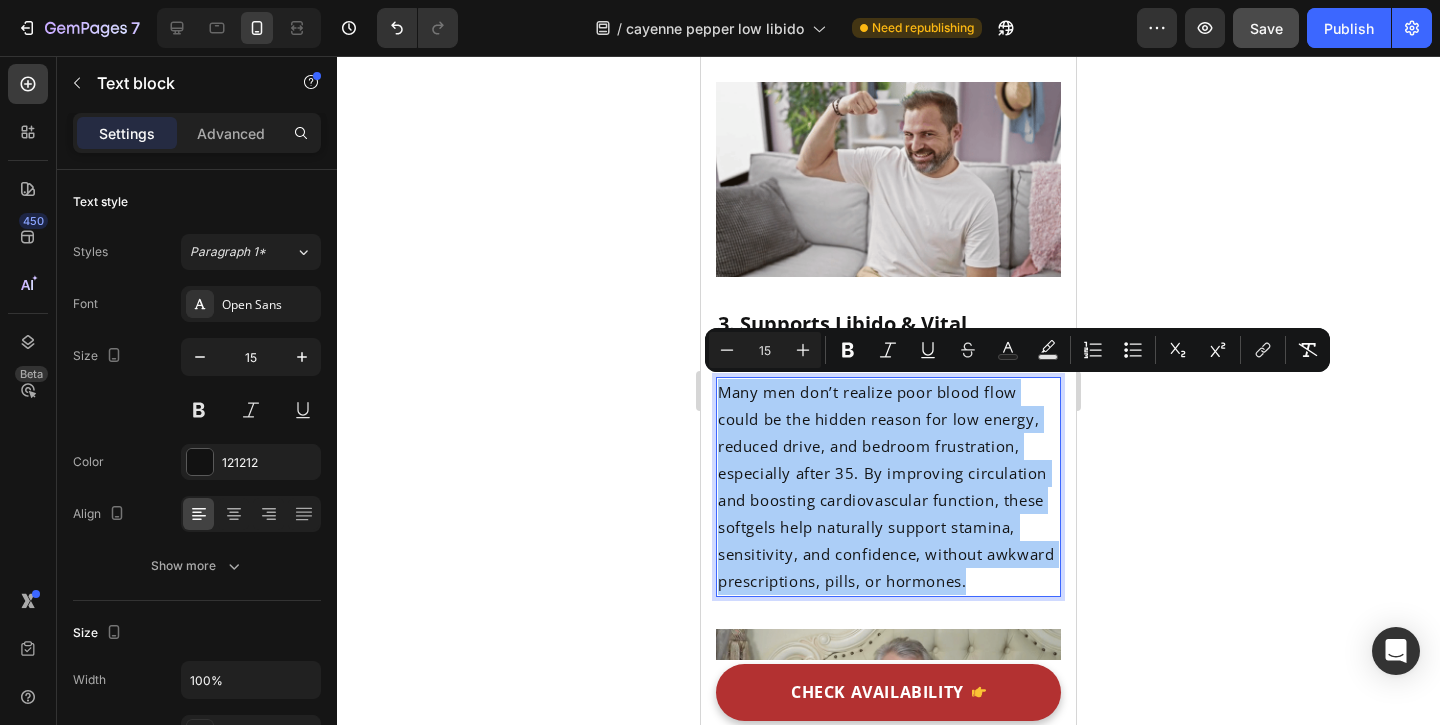 click 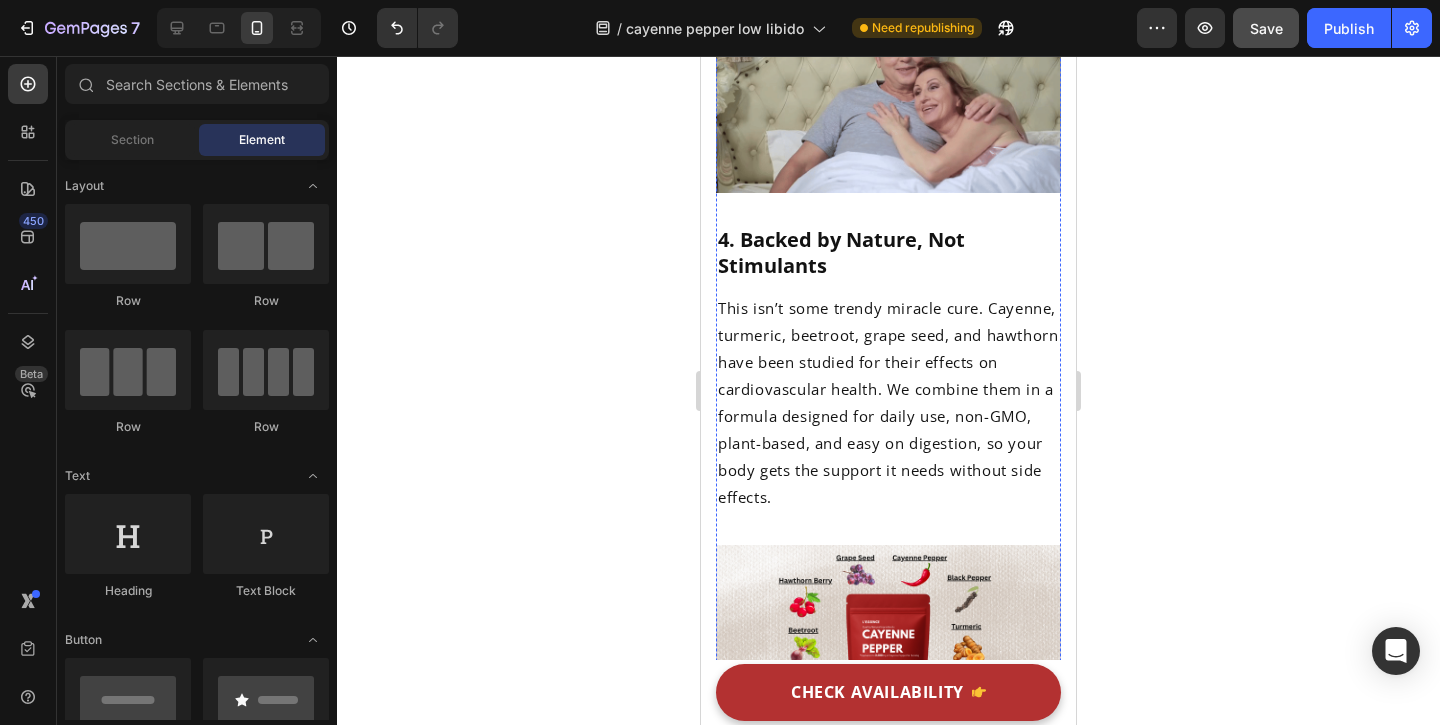 scroll, scrollTop: 4110, scrollLeft: 0, axis: vertical 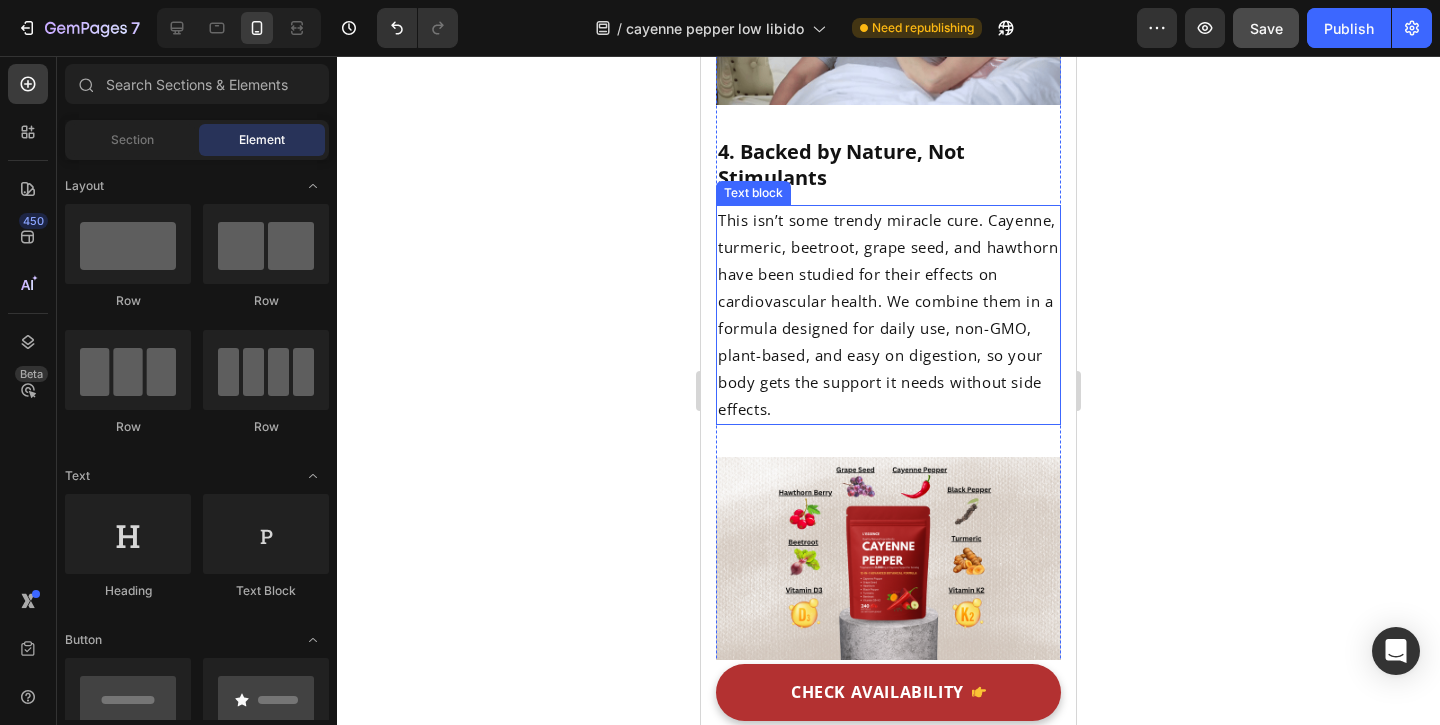 click on "This isn’t some trendy miracle cure. Cayenne, turmeric, beetroot, grape seed, and hawthorn have been studied for their effects on cardiovascular health. We combine them in a formula designed for daily use, non-GMO, plant-based, and easy on digestion, so your body gets the support it needs without side effects." at bounding box center [888, 315] 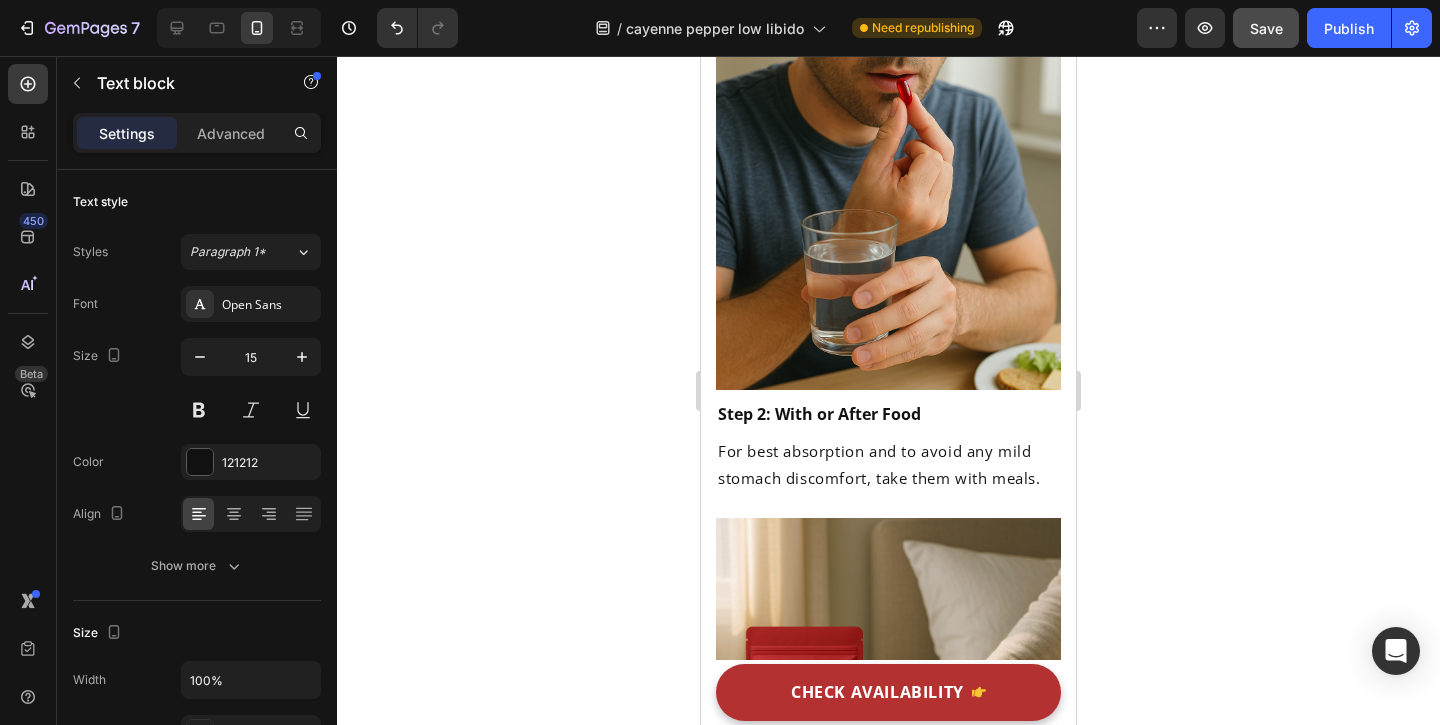 scroll, scrollTop: 7839, scrollLeft: 0, axis: vertical 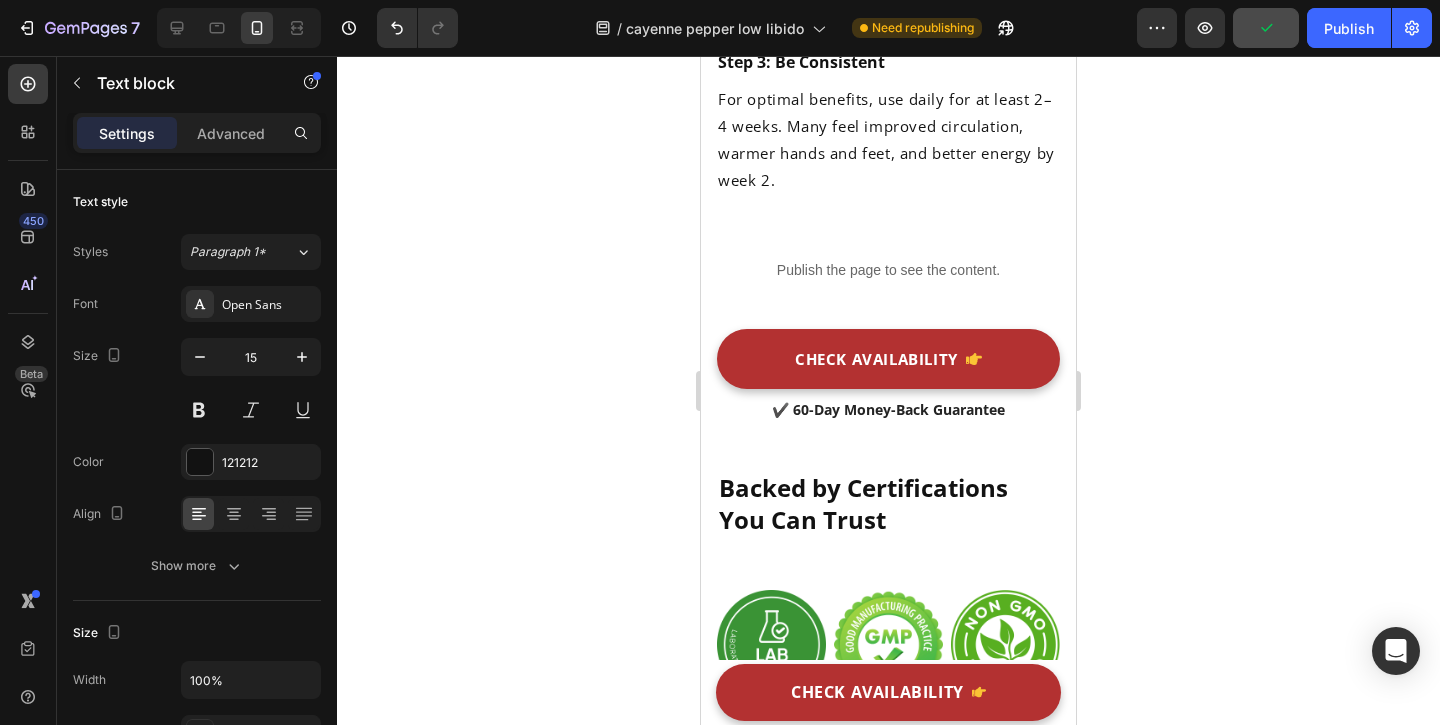 click on "For optimal benefits, use daily for at least 2–4 weeks. Many feel improved circulation, warmer hands and feet, and better energy by week 2." at bounding box center [888, 140] 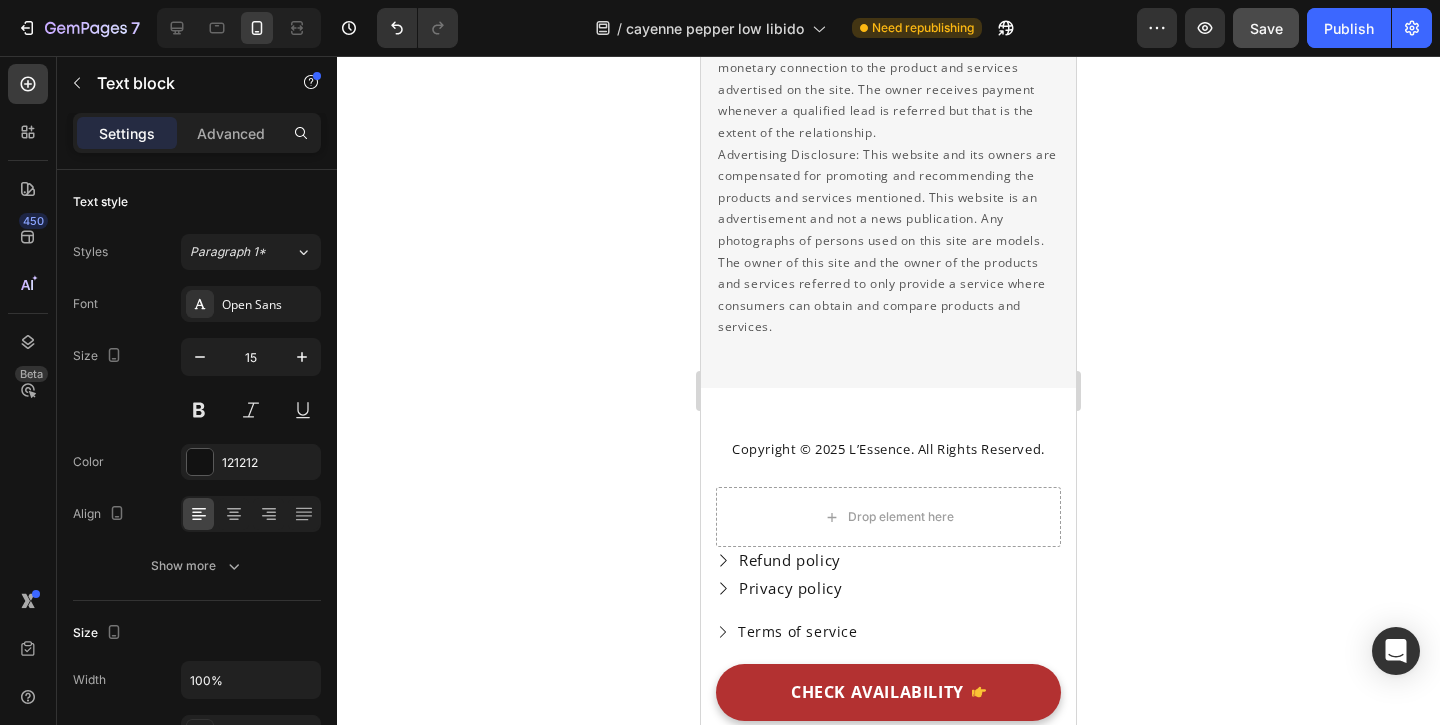scroll, scrollTop: 12955, scrollLeft: 0, axis: vertical 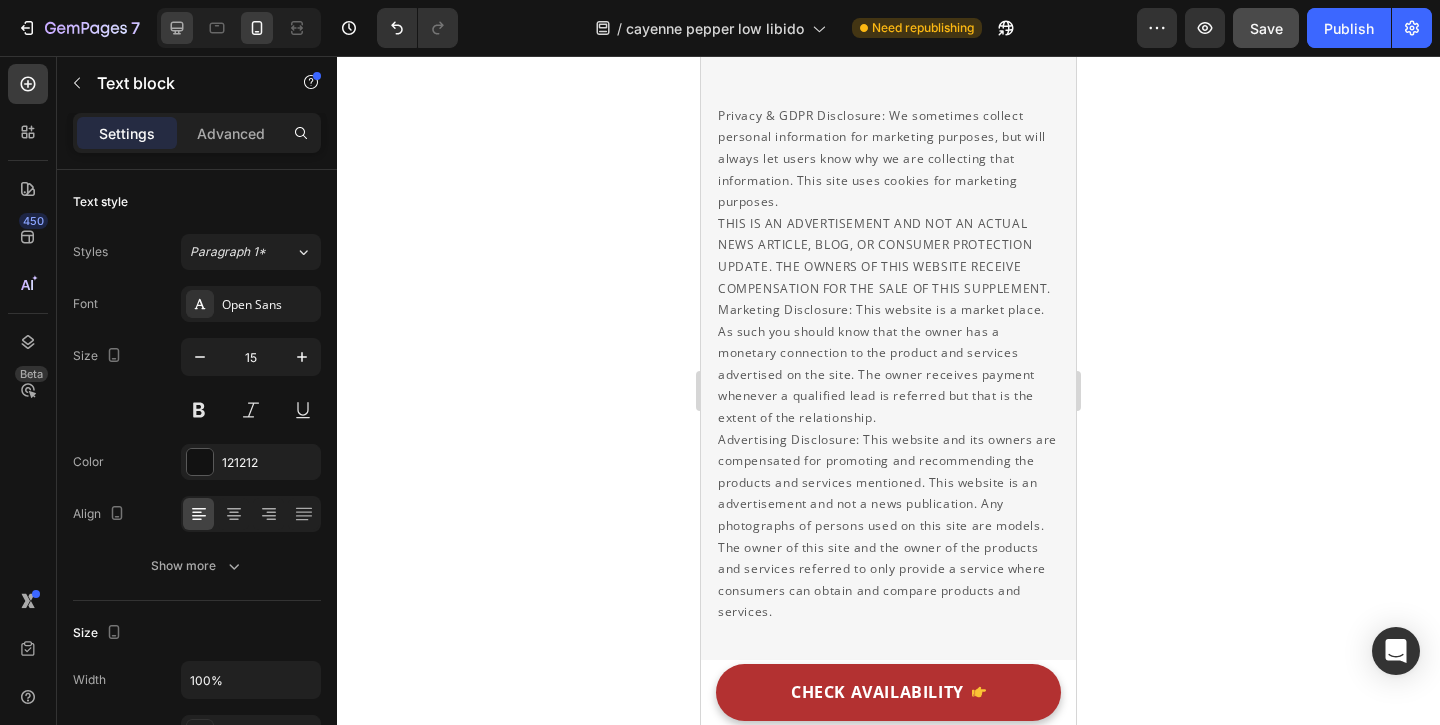 click 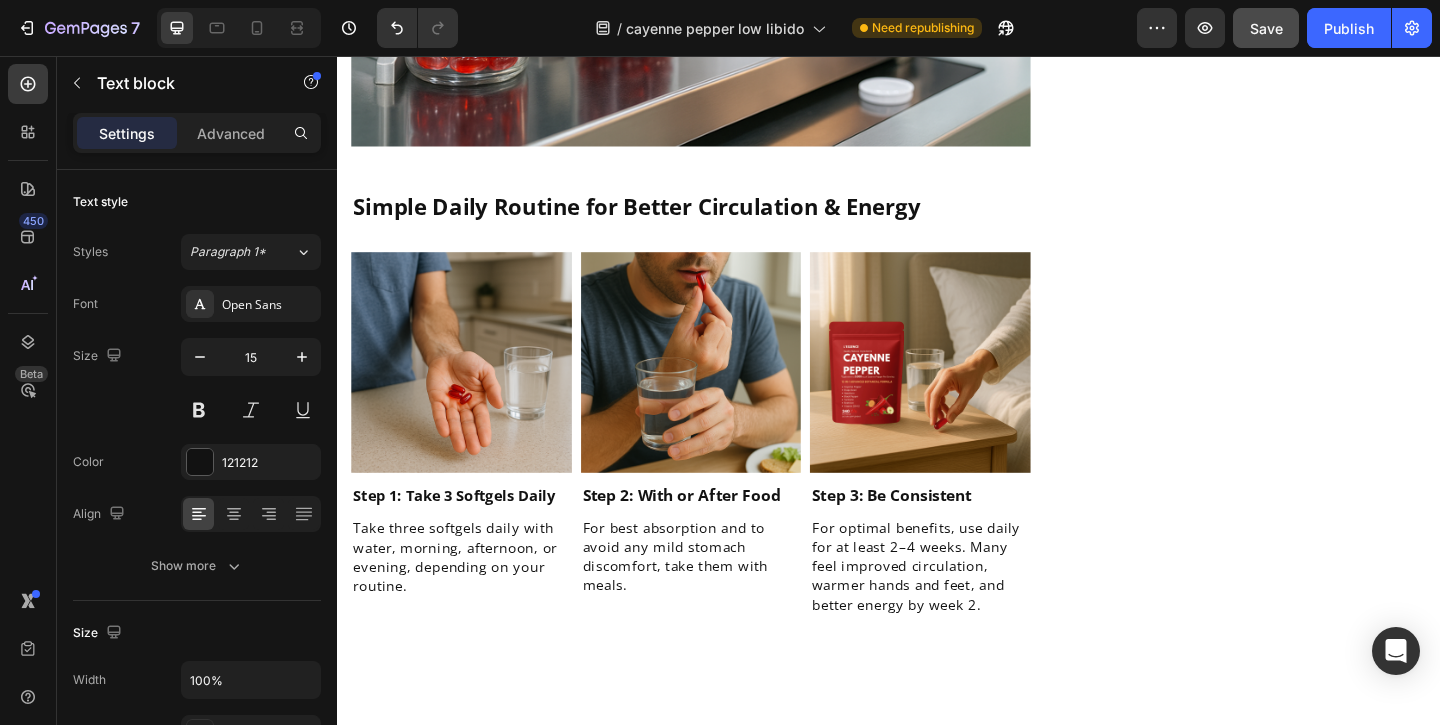 scroll, scrollTop: 0, scrollLeft: 0, axis: both 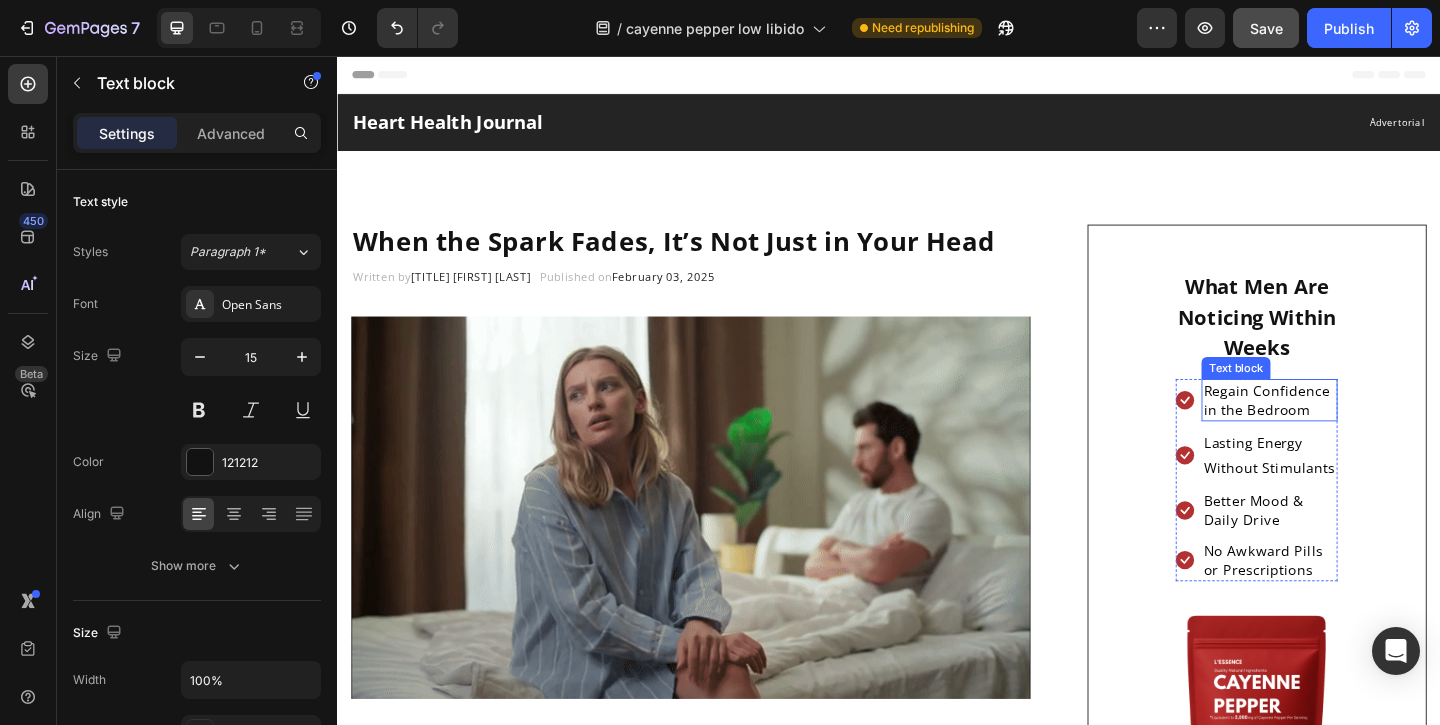 click on "Regain Confidence in the Bedroom" at bounding box center (1351, 430) 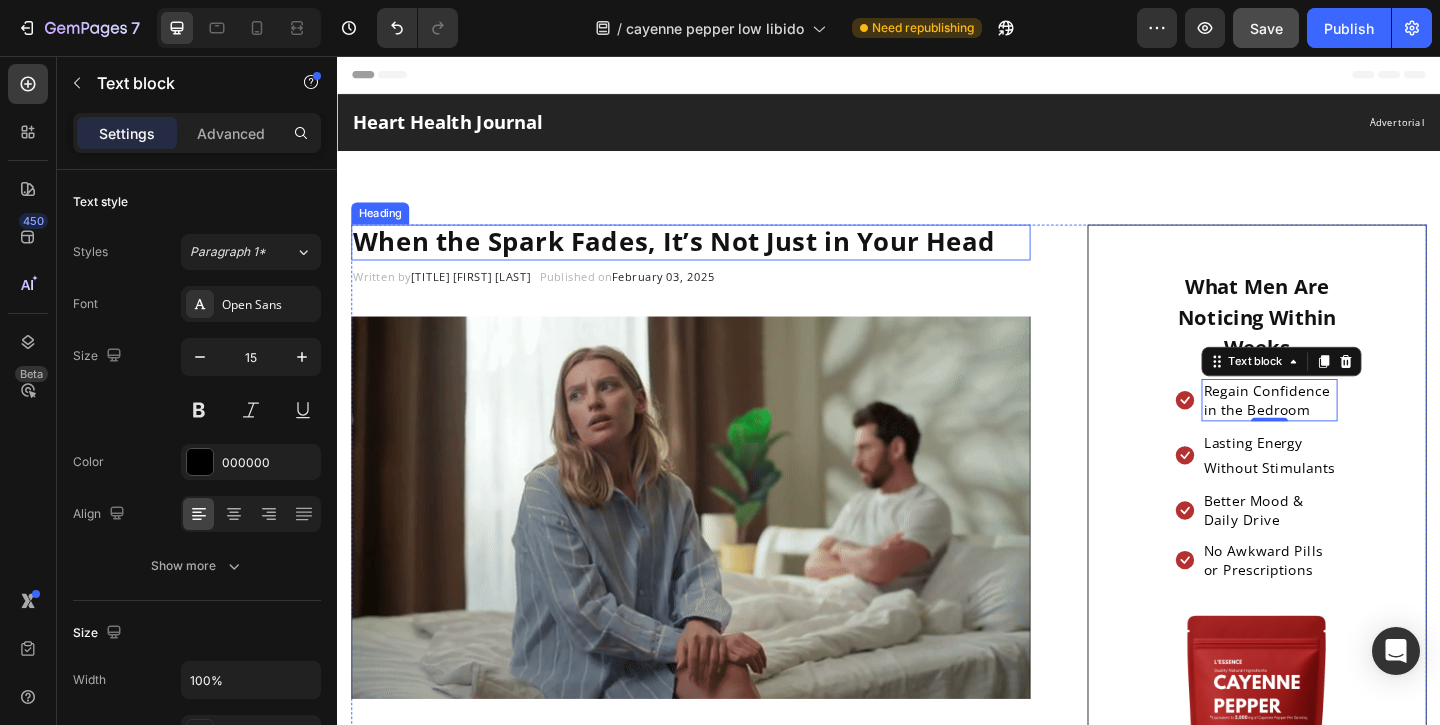 click on "When the Spark Fades, It’s Not Just in Your Head" at bounding box center (703, 257) 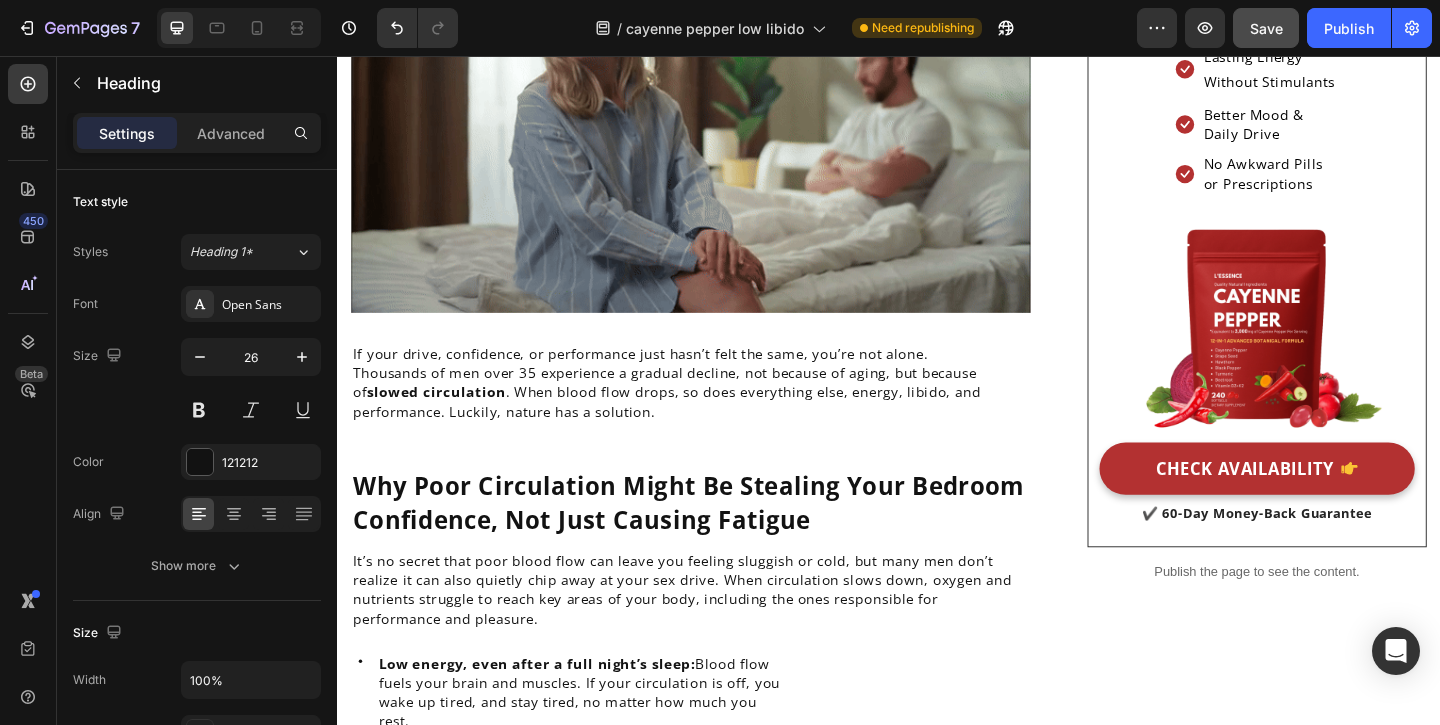 scroll, scrollTop: 552, scrollLeft: 0, axis: vertical 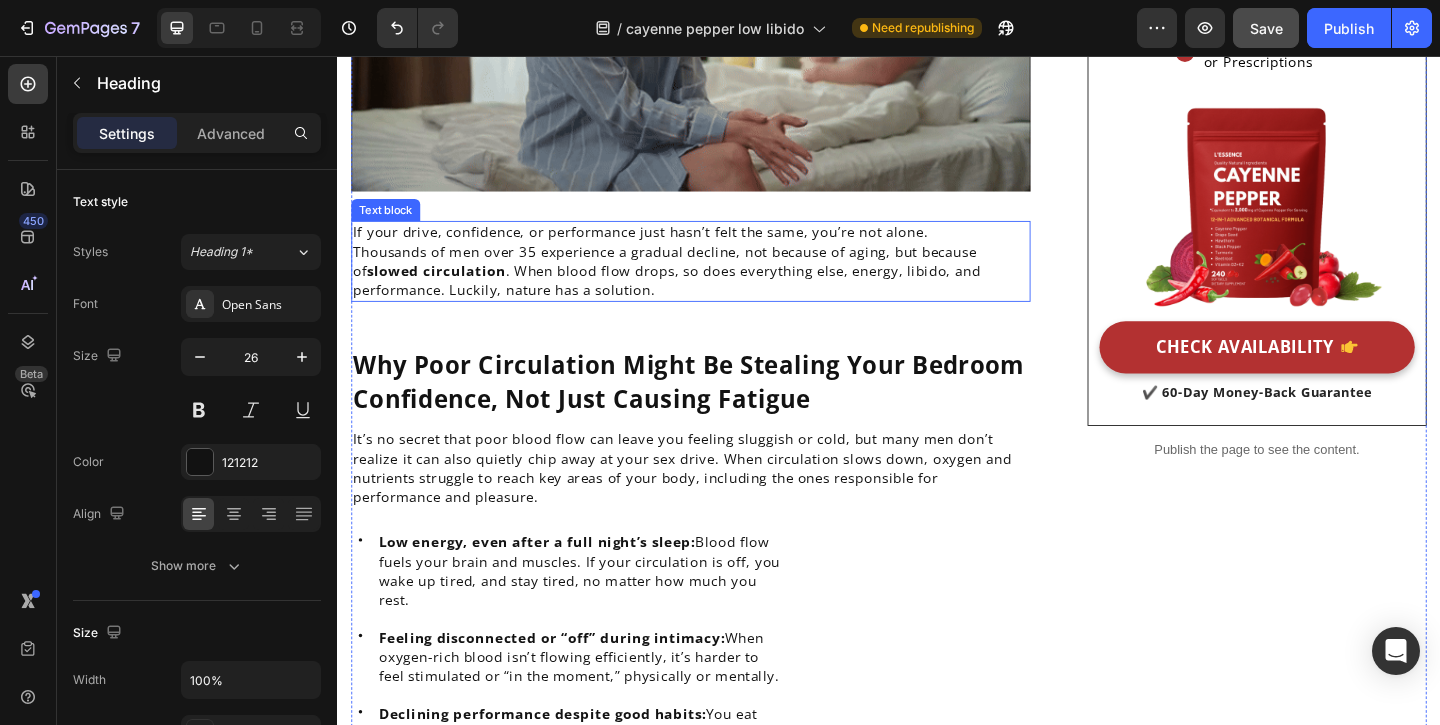 click on "If your drive, confidence, or performance just hasn’t felt the same, you’re not alone. Thousands of men over 35 experience a gradual decline, not because of aging, but because of  slowed circulation . When blood flow drops, so does everything else, energy, libido, and performance. Luckily, nature has a solution." at bounding box center (721, 279) 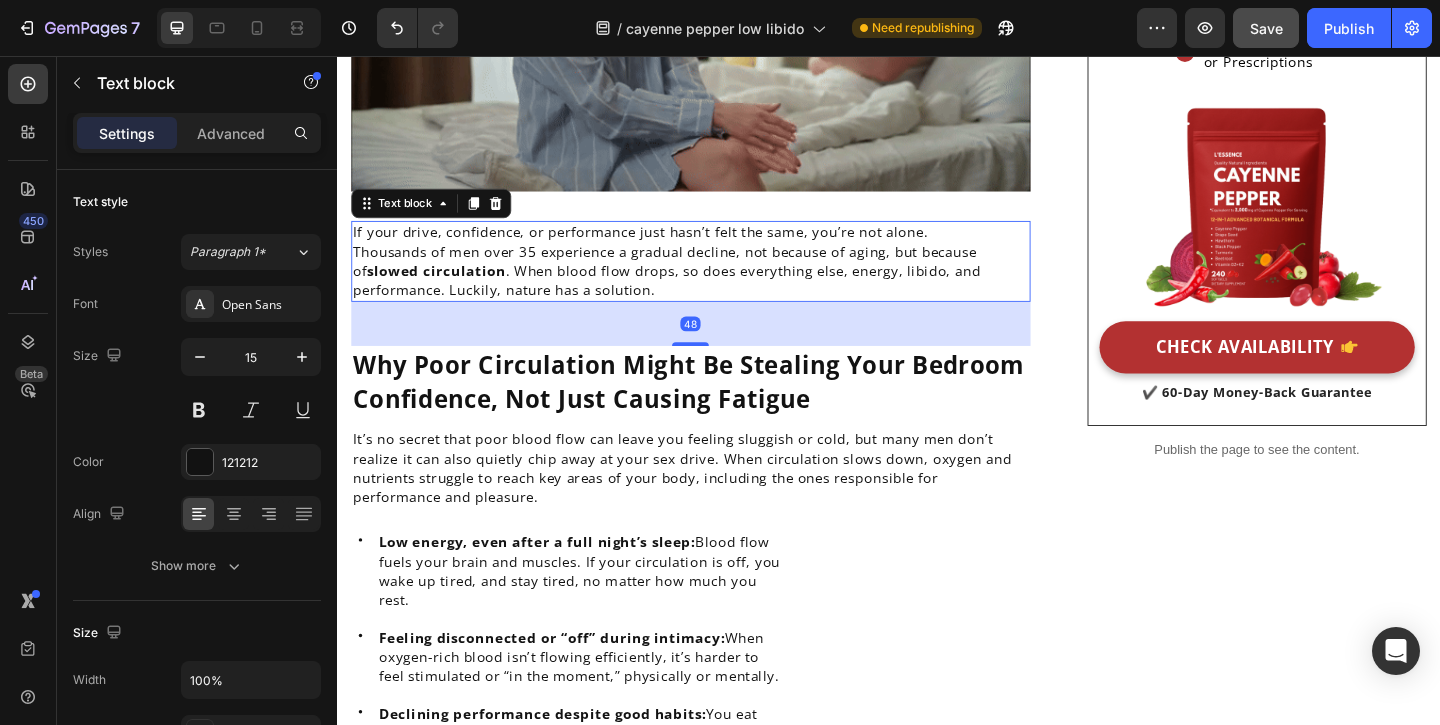 click on "If your drive, confidence, or performance just hasn’t felt the same, you’re not alone. Thousands of men over 35 experience a gradual decline, not because of aging, but because of  slowed circulation . When blood flow drops, so does everything else, energy, libido, and performance. Luckily, nature has a solution." at bounding box center (721, 279) 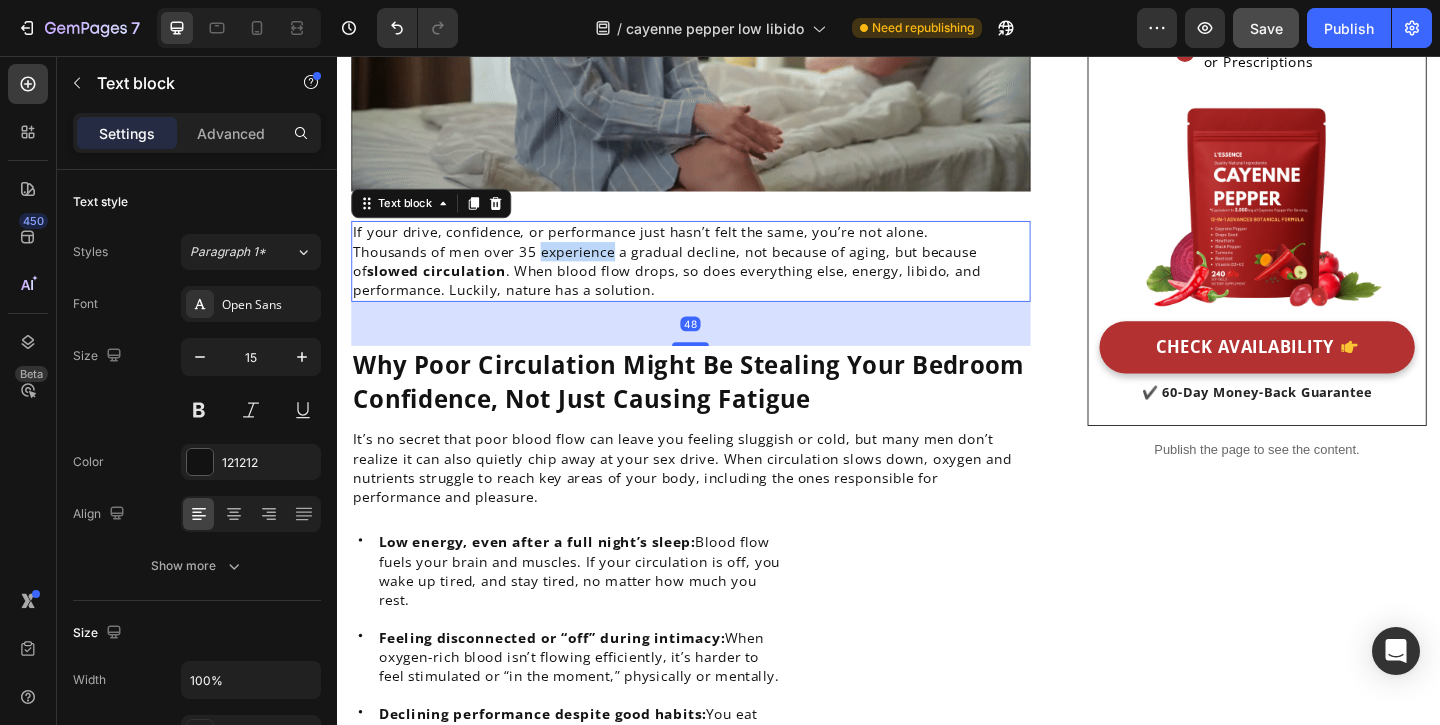click on "If your drive, confidence, or performance just hasn’t felt the same, you’re not alone. Thousands of men over 35 experience a gradual decline, not because of aging, but because of  slowed circulation . When blood flow drops, so does everything else, energy, libido, and performance. Luckily, nature has a solution." at bounding box center [721, 279] 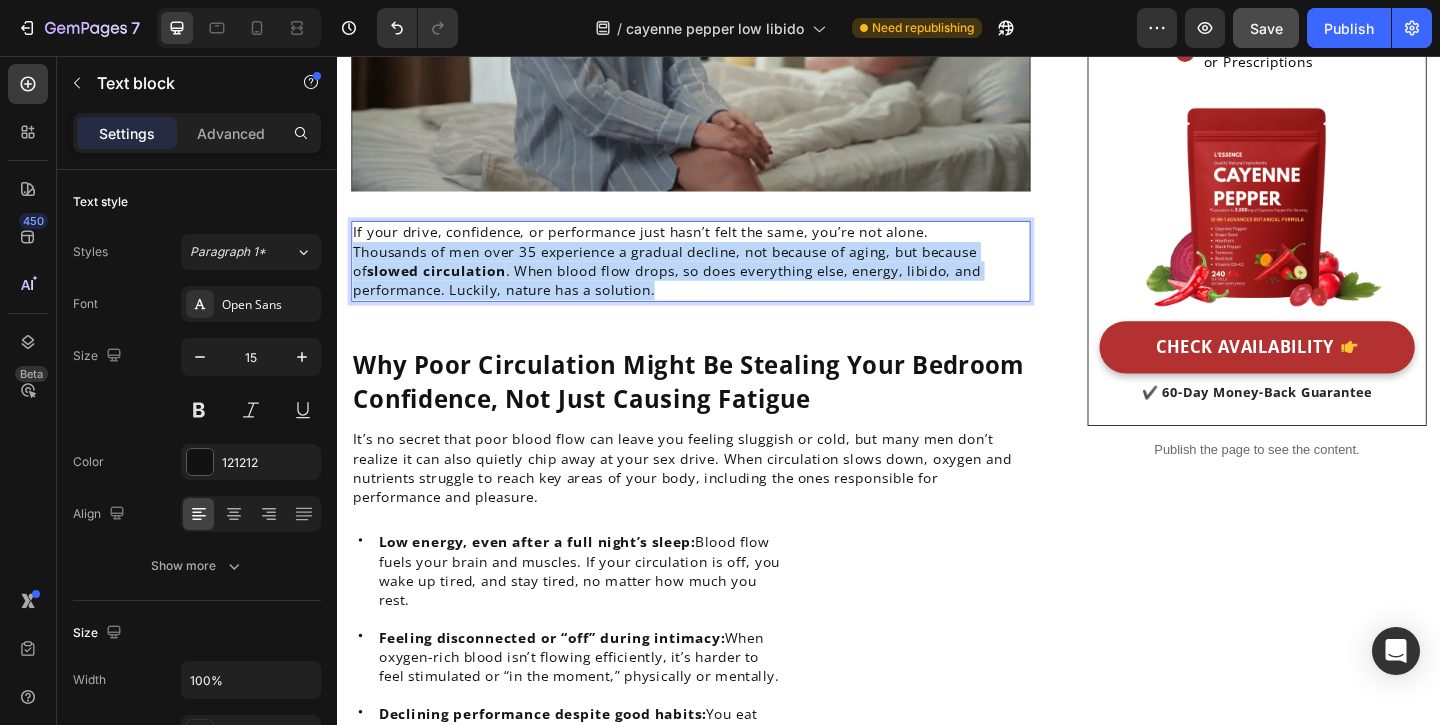 click on "If your drive, confidence, or performance just hasn’t felt the same, you’re not alone. Thousands of men over 35 experience a gradual decline, not because of aging, but because of  slowed circulation . When blood flow drops, so does everything else, energy, libido, and performance. Luckily, nature has a solution." at bounding box center [721, 279] 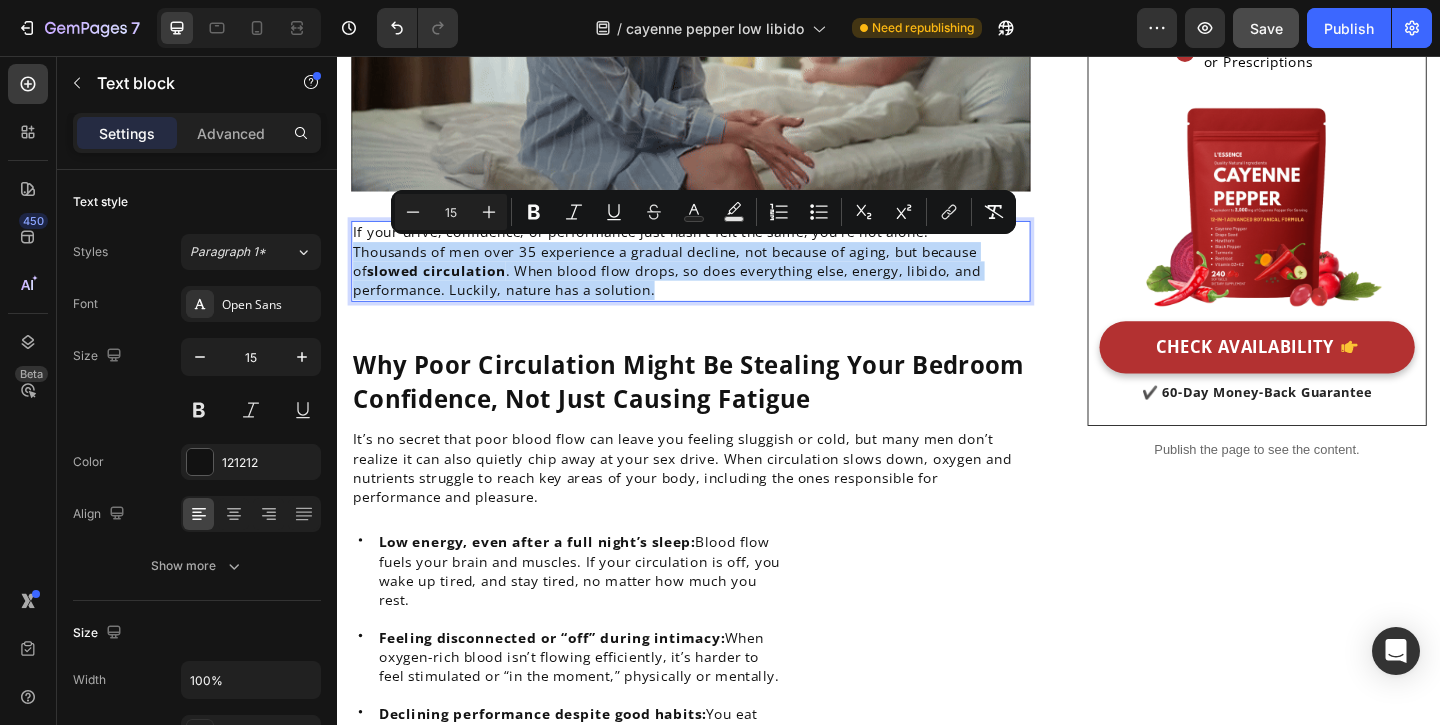 click on "If your drive, confidence, or performance just hasn’t felt the same, you’re not alone. Thousands of men over 35 experience a gradual decline, not because of aging, but because of  slowed circulation . When blood flow drops, so does everything else, energy, libido, and performance. Luckily, nature has a solution." at bounding box center [721, 279] 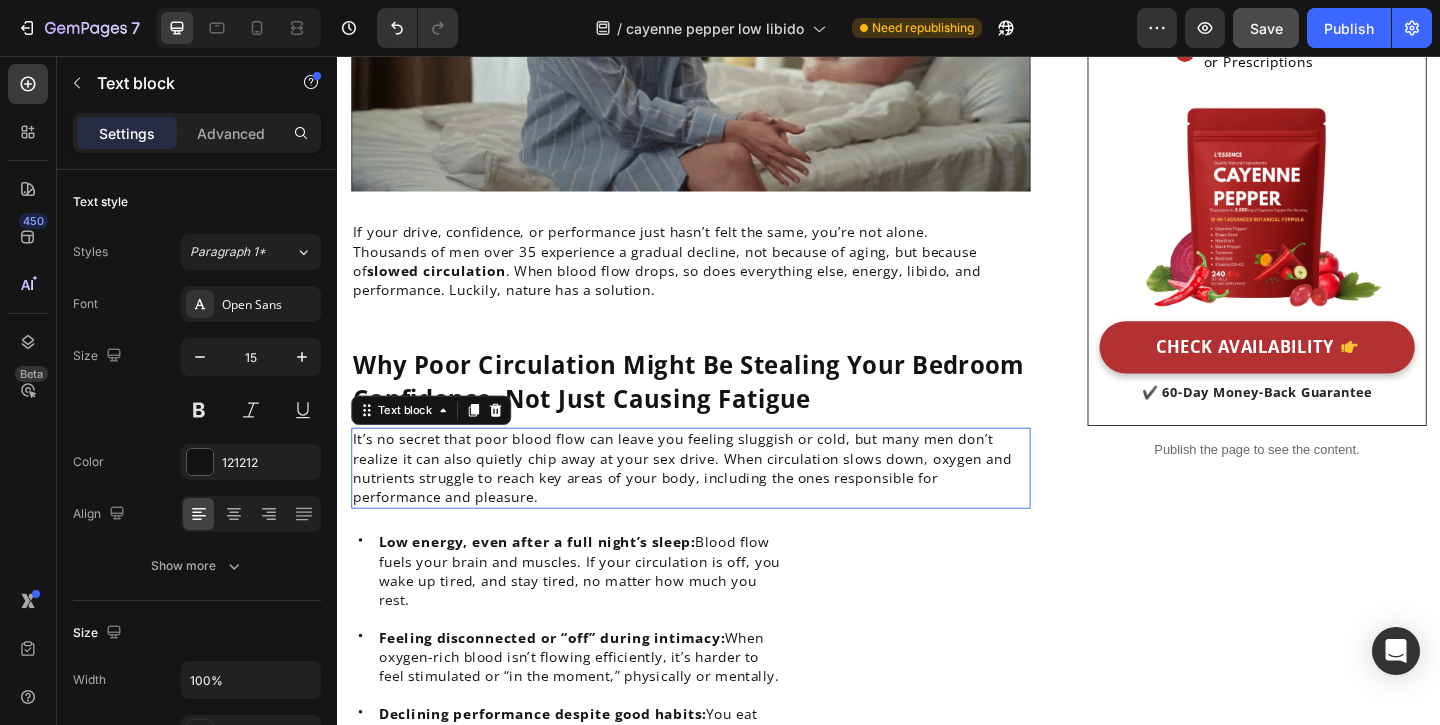 click on "It’s no secret that poor blood flow can leave you feeling sluggish or cold, but many men don’t realize it can also quietly chip away at your sex drive. When circulation slows down, oxygen and nutrients struggle to reach key areas of your body, including the ones responsible for performance and pleasure." at bounding box center [721, 504] 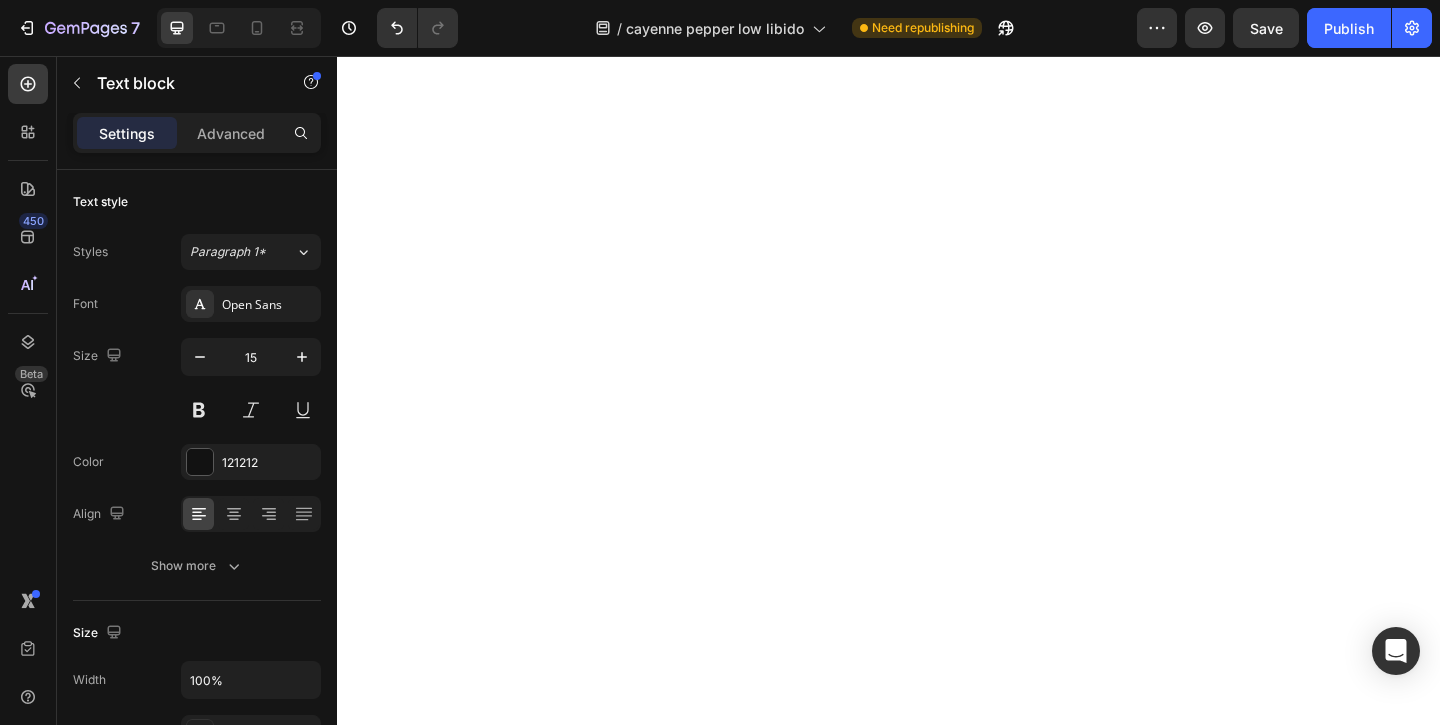 scroll, scrollTop: 0, scrollLeft: 0, axis: both 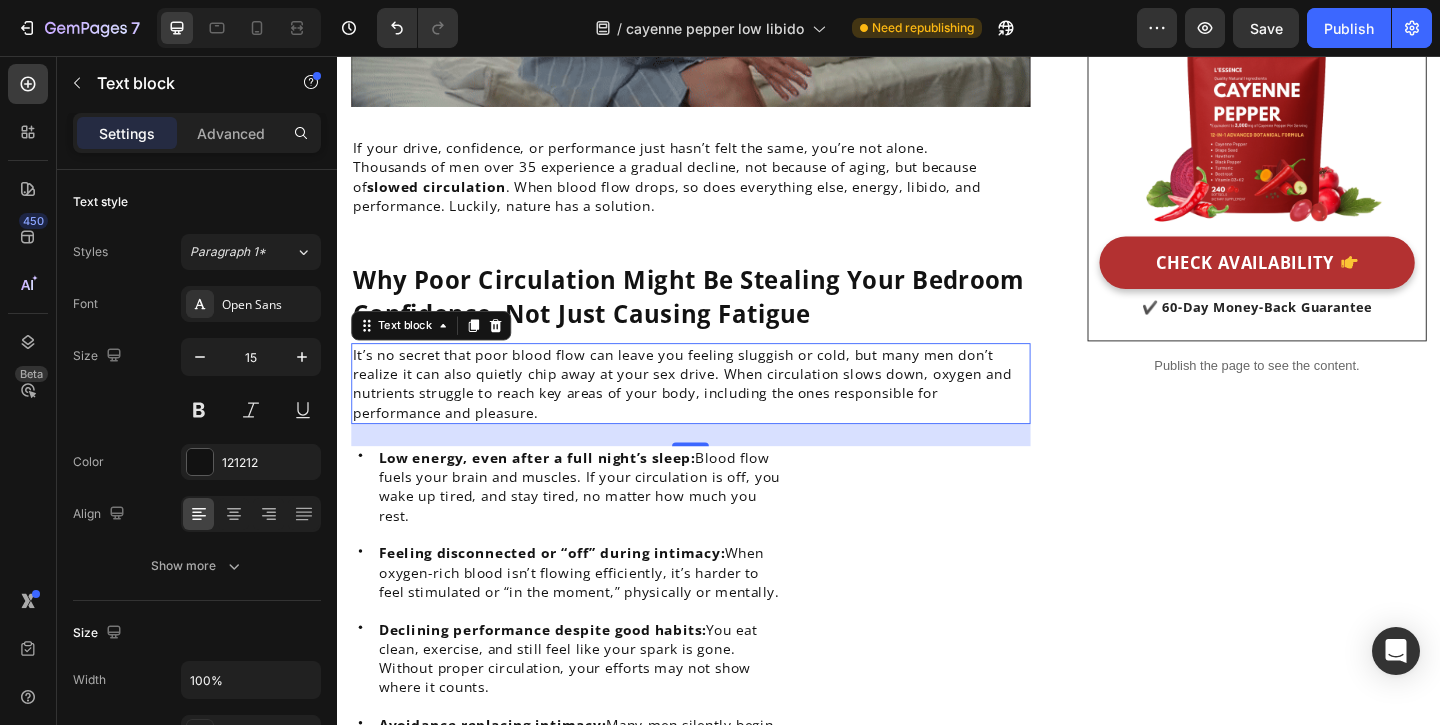 click on "It’s no secret that poor blood flow can leave you feeling sluggish or cold, but many men don’t realize it can also quietly chip away at your sex drive. When circulation slows down, oxygen and nutrients struggle to reach key areas of your body, including the ones responsible for performance and pleasure." at bounding box center [721, 412] 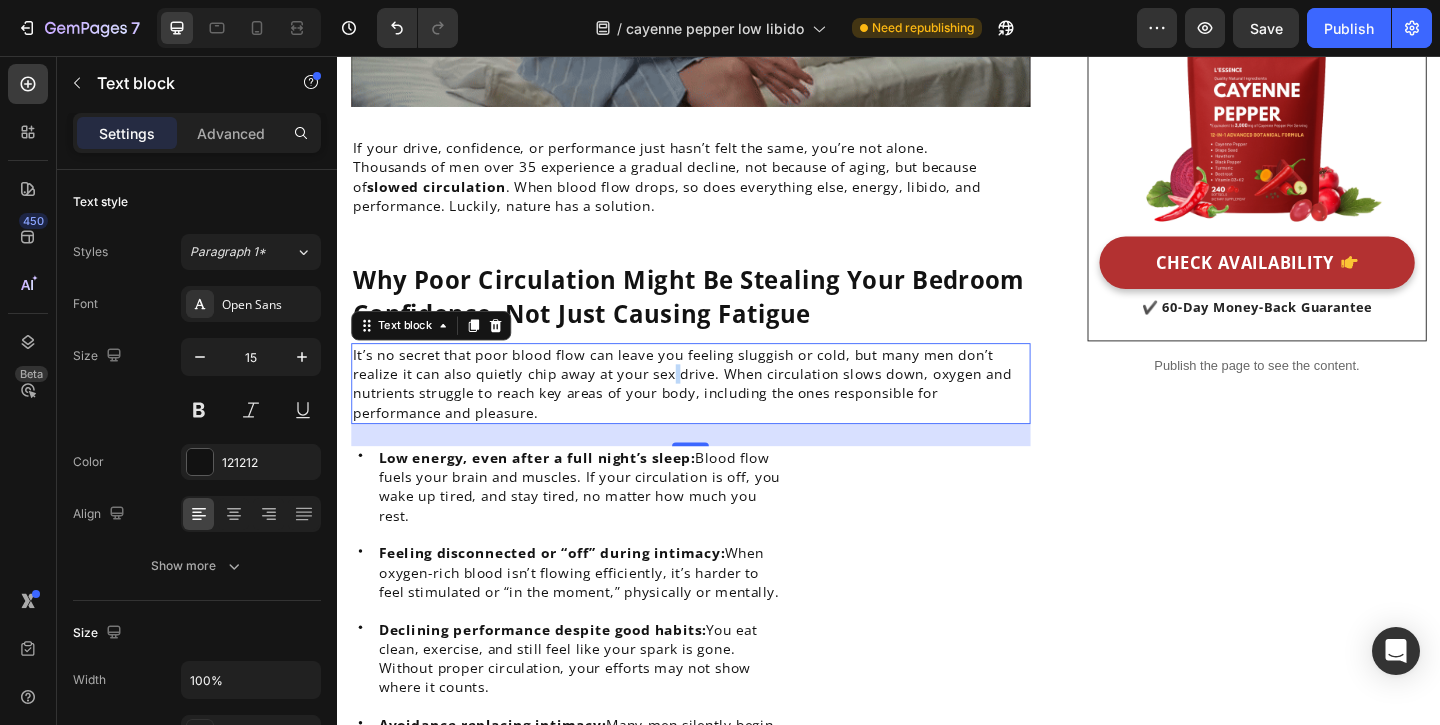 click on "It’s no secret that poor blood flow can leave you feeling sluggish or cold, but many men don’t realize it can also quietly chip away at your sex drive. When circulation slows down, oxygen and nutrients struggle to reach key areas of your body, including the ones responsible for performance and pleasure." at bounding box center [721, 412] 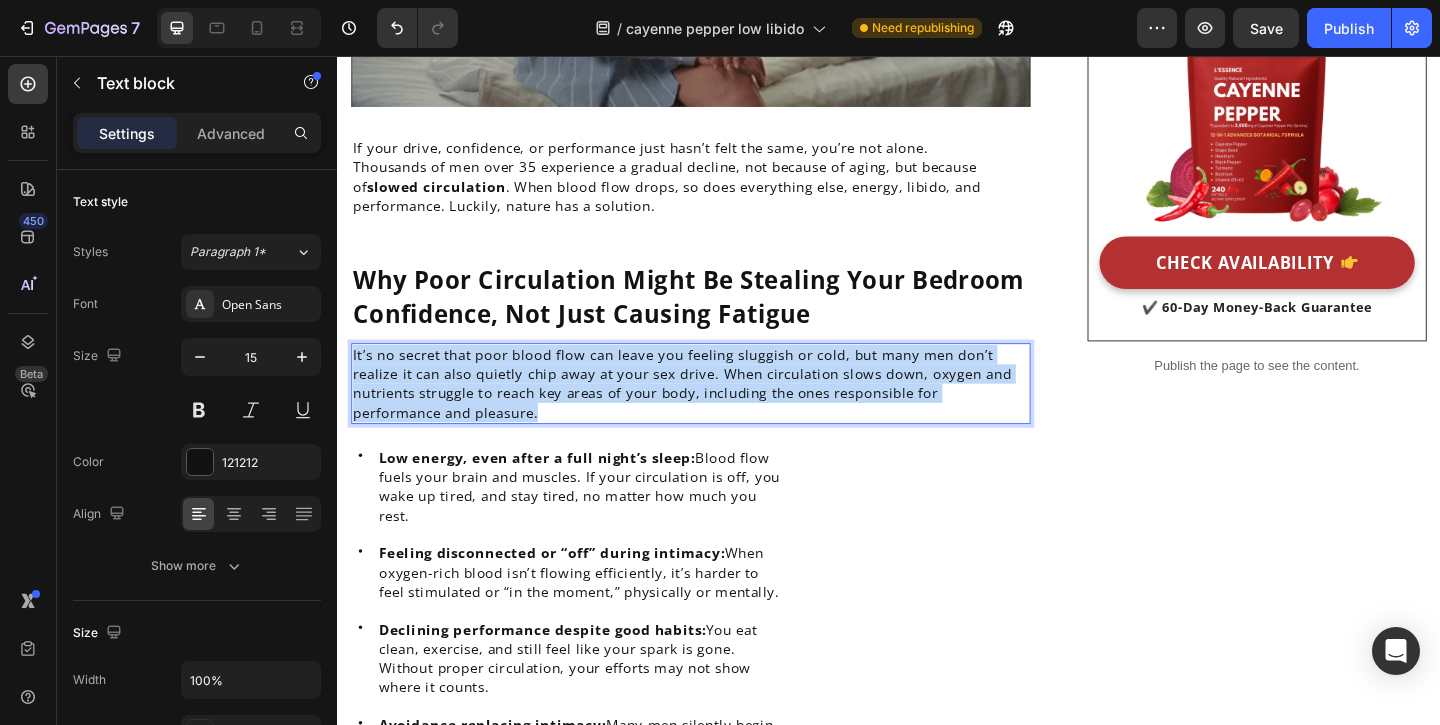 click on "It’s no secret that poor blood flow can leave you feeling sluggish or cold, but many men don’t realize it can also quietly chip away at your sex drive. When circulation slows down, oxygen and nutrients struggle to reach key areas of your body, including the ones responsible for performance and pleasure." at bounding box center [721, 412] 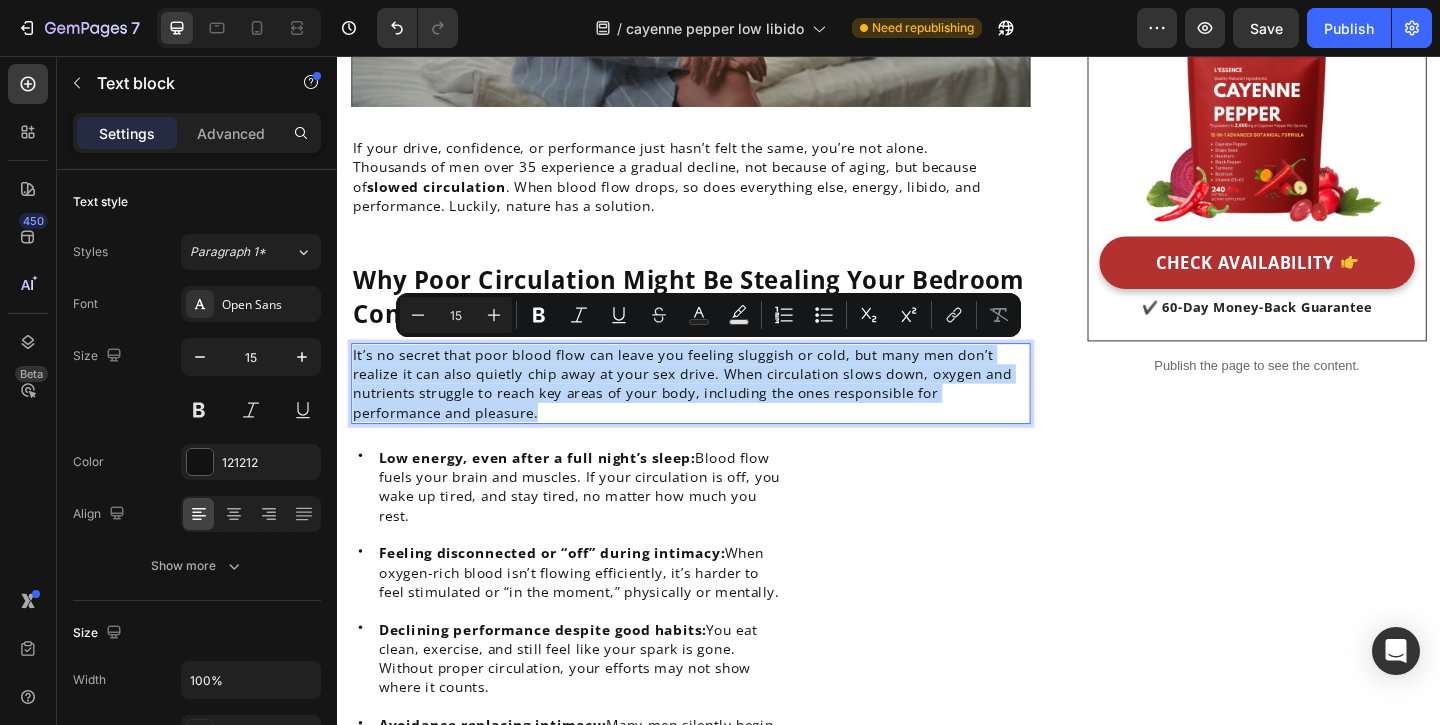 click on "It’s no secret that poor blood flow can leave you feeling sluggish or cold, but many men don’t realize it can also quietly chip away at your sex drive. When circulation slows down, oxygen and nutrients struggle to reach key areas of your body, including the ones responsible for performance and pleasure." at bounding box center [721, 412] 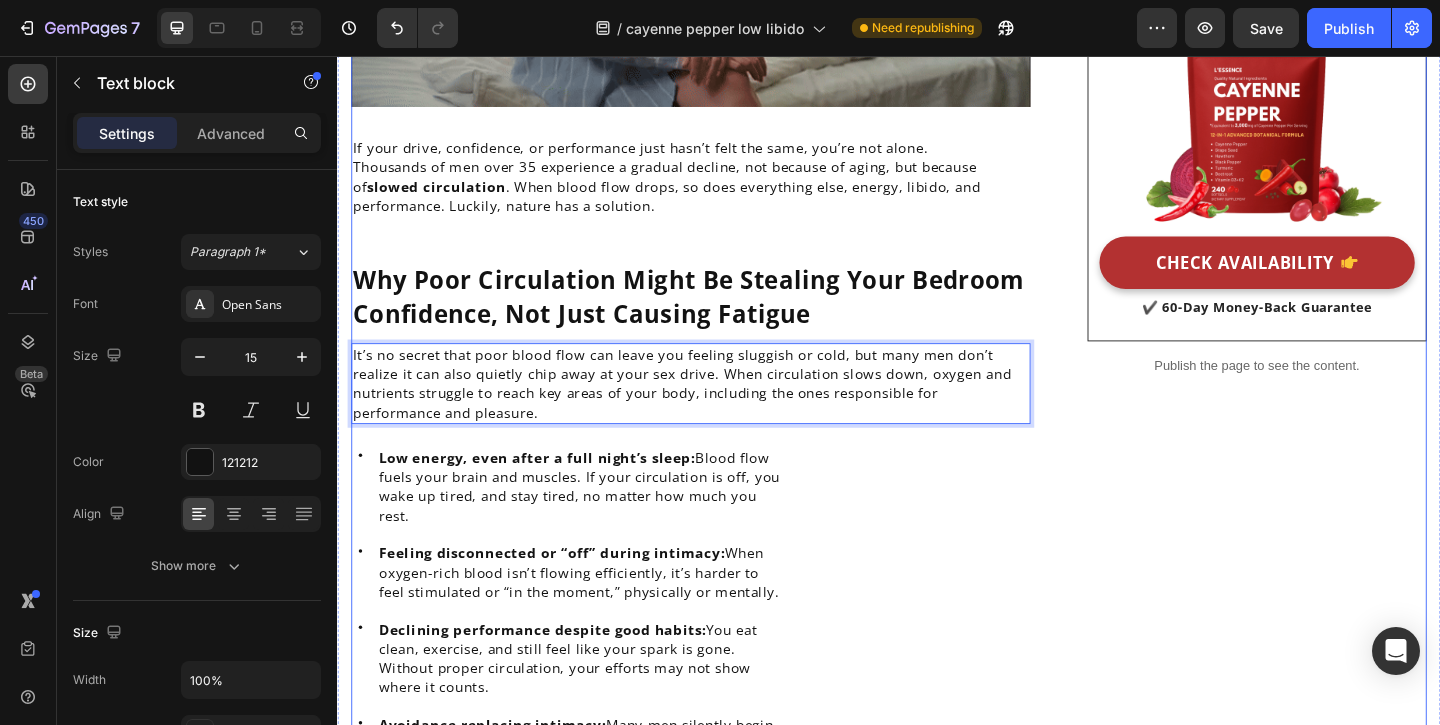 scroll, scrollTop: 747, scrollLeft: 0, axis: vertical 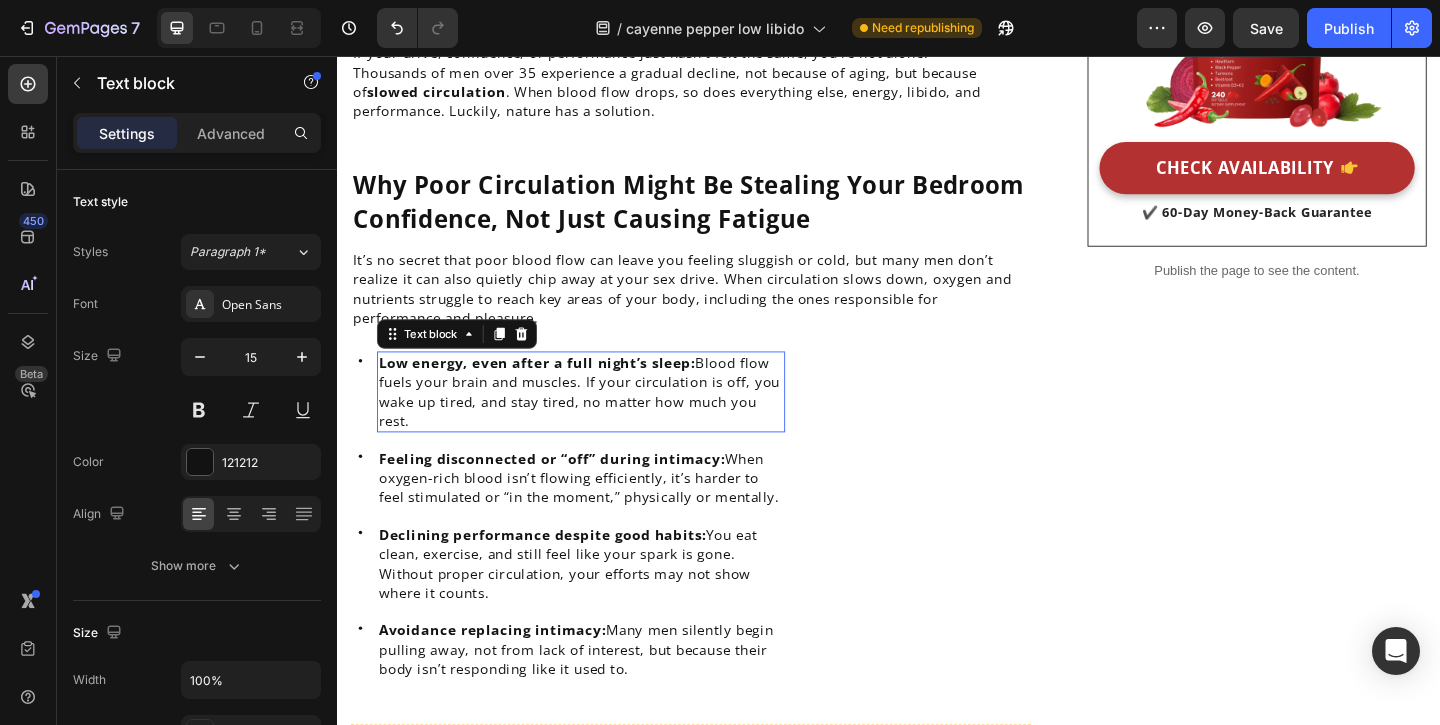 click on "Low energy, even after a full night’s sleep:  Blood flow fuels your brain and muscles. If your circulation is off, you wake up tired, and stay tired, no matter how much you rest." at bounding box center [602, 421] 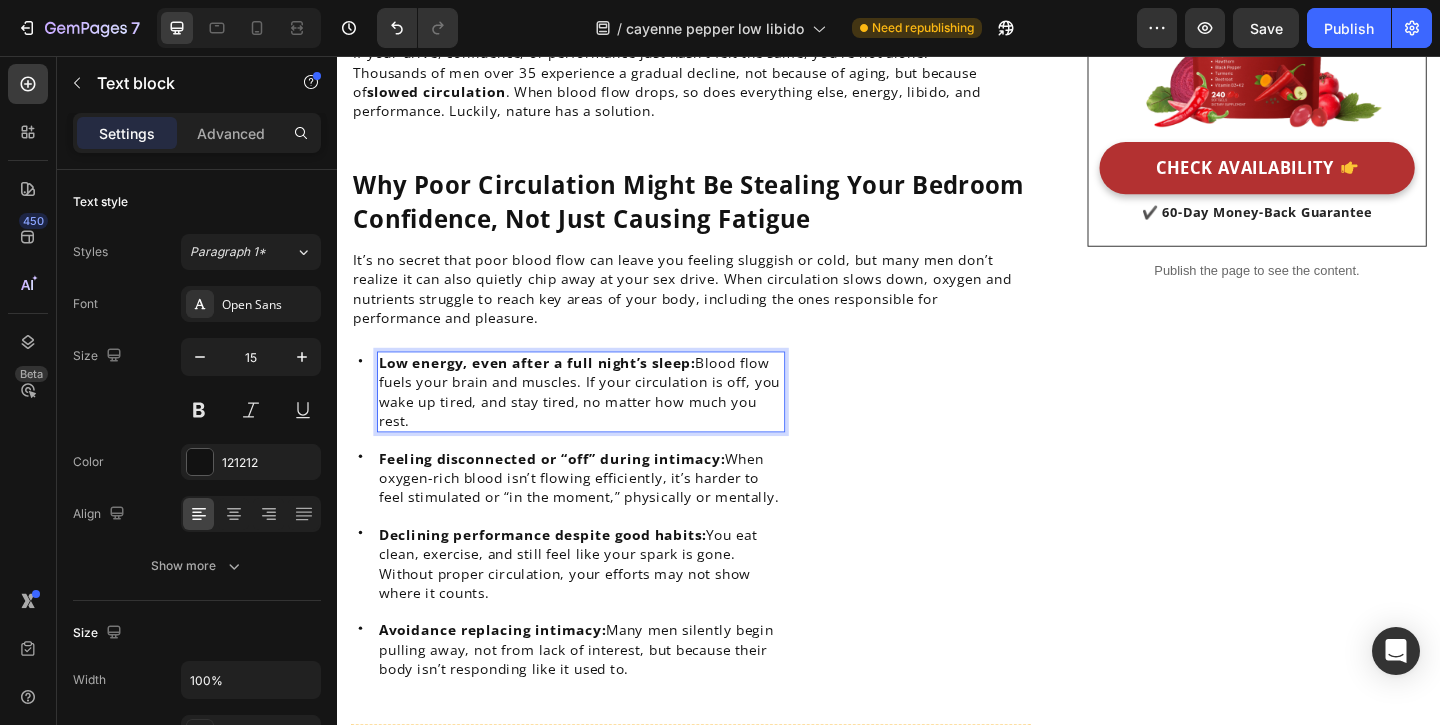 click on "Low energy, even after a full night’s sleep:  Blood flow fuels your brain and muscles. If your circulation is off, you wake up tired, and stay tired, no matter how much you rest." at bounding box center [602, 421] 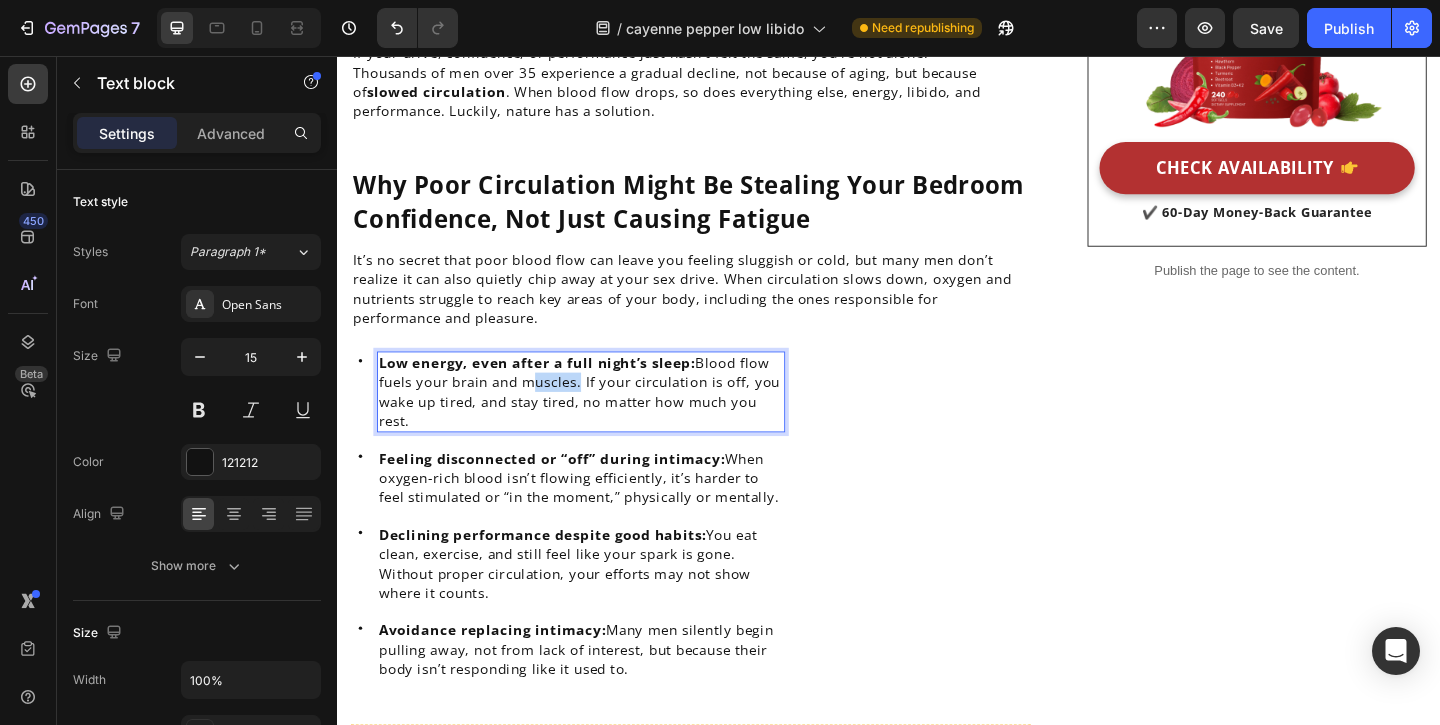 click on "Low energy, even after a full night’s sleep:  Blood flow fuels your brain and muscles. If your circulation is off, you wake up tired, and stay tired, no matter how much you rest." at bounding box center [602, 421] 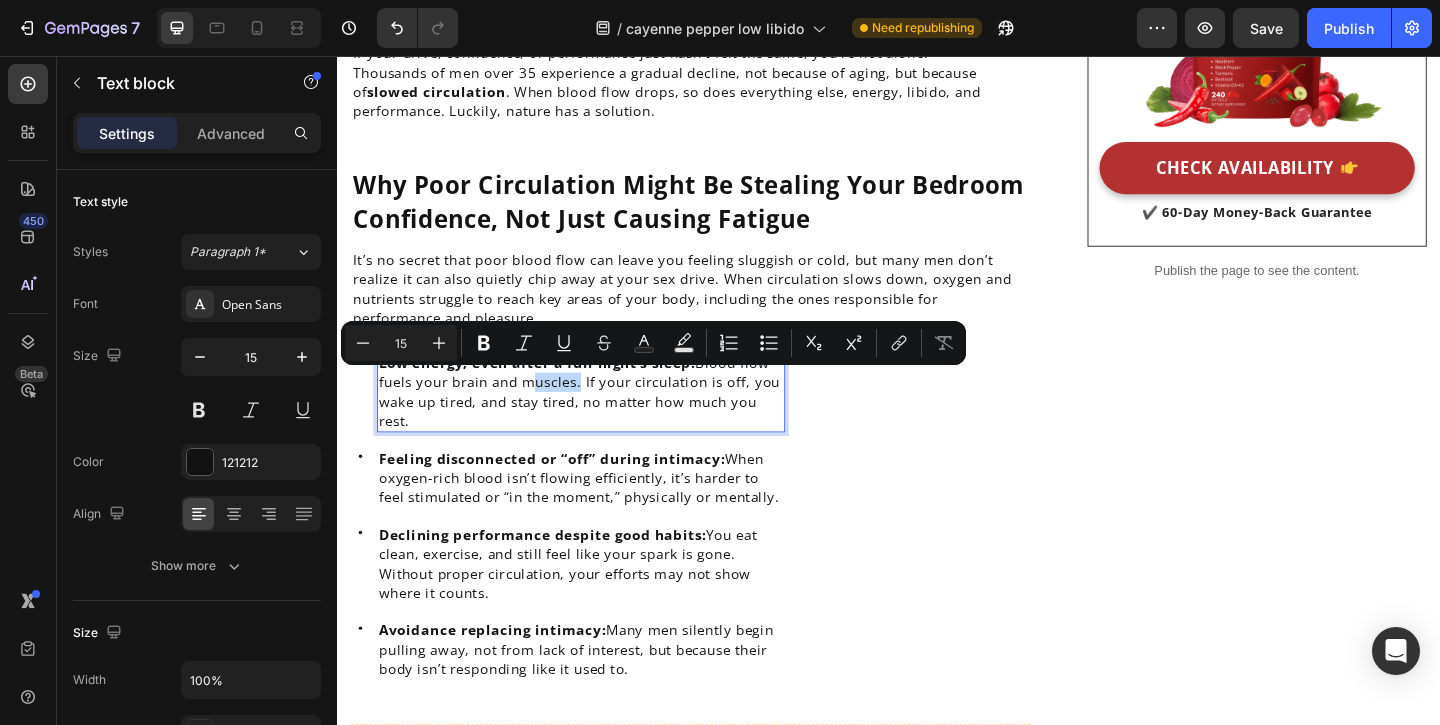 click on "Low energy, even after a full night’s sleep:  Blood flow fuels your brain and muscles. If your circulation is off, you wake up tired, and stay tired, no matter how much you rest." at bounding box center (602, 421) 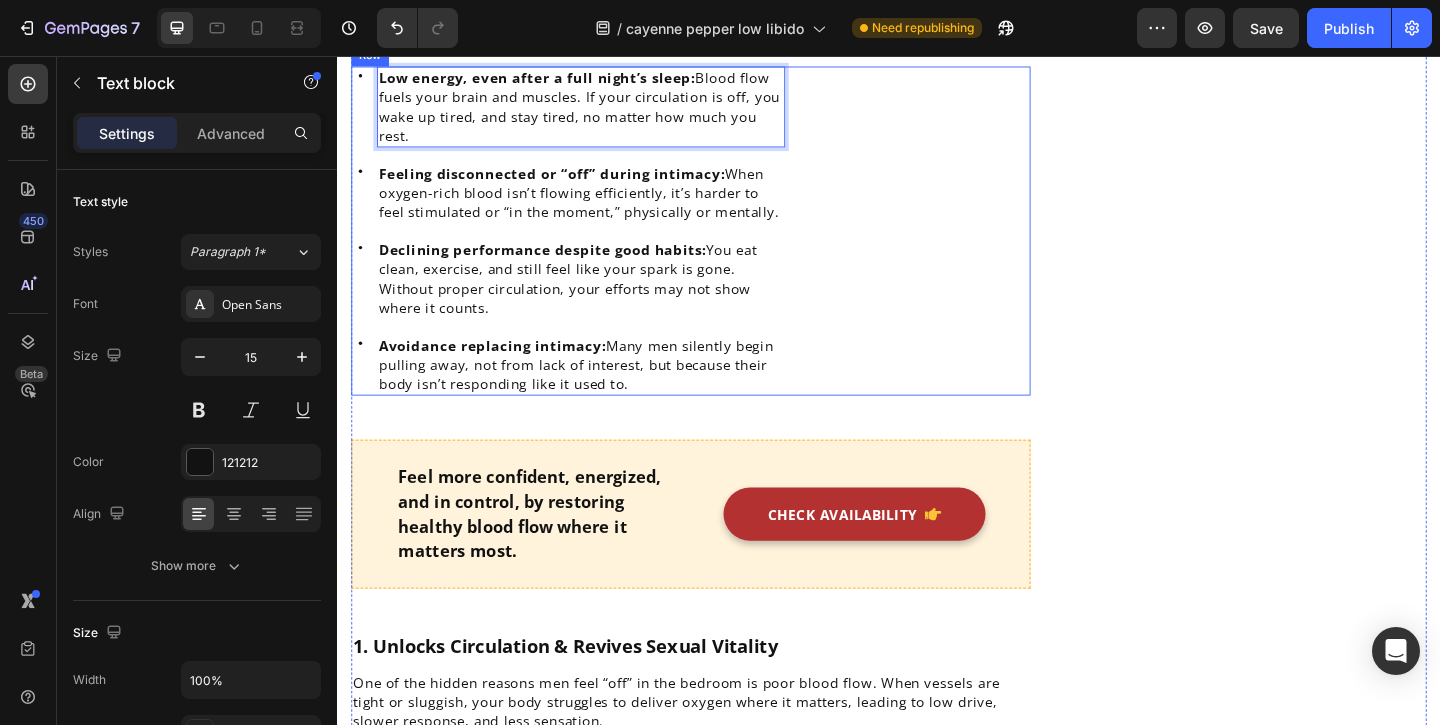 scroll, scrollTop: 1116, scrollLeft: 0, axis: vertical 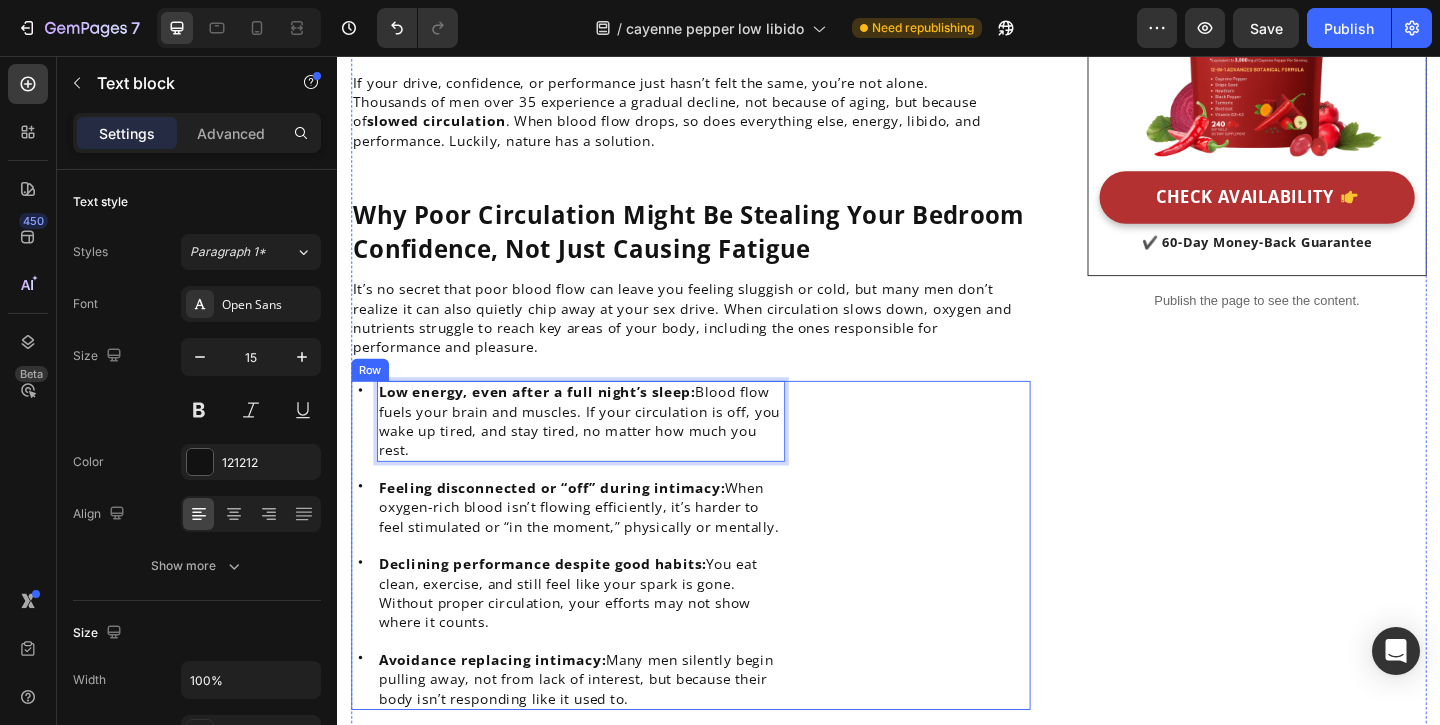click on "Image" at bounding box center [972, 588] 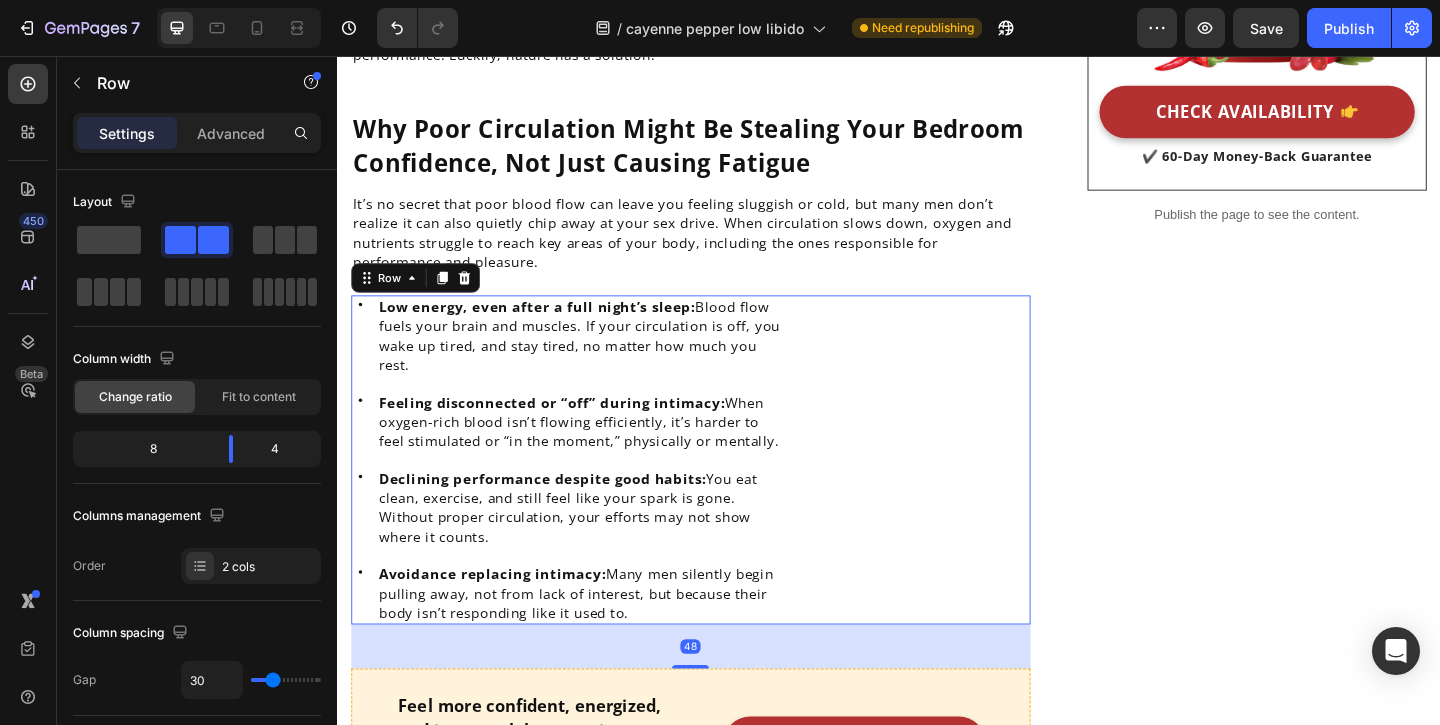 scroll, scrollTop: 904, scrollLeft: 0, axis: vertical 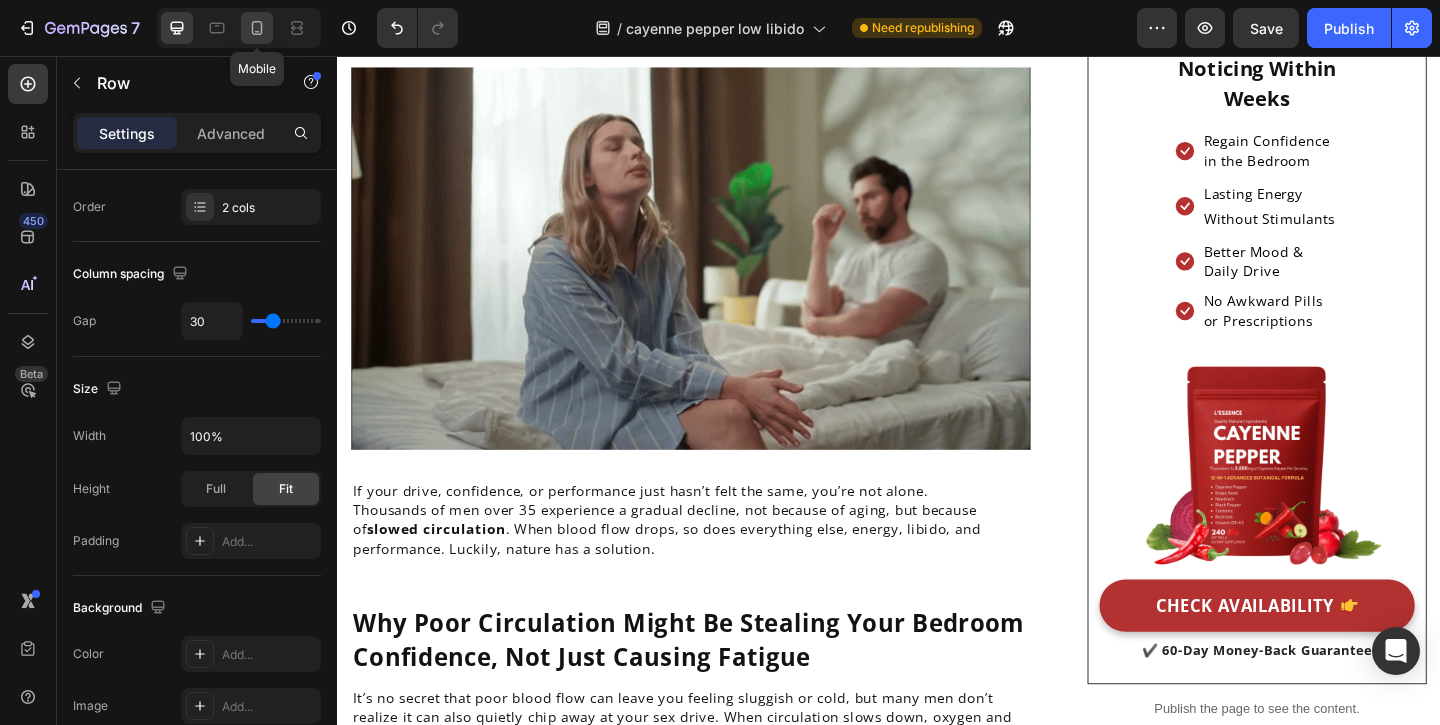 click 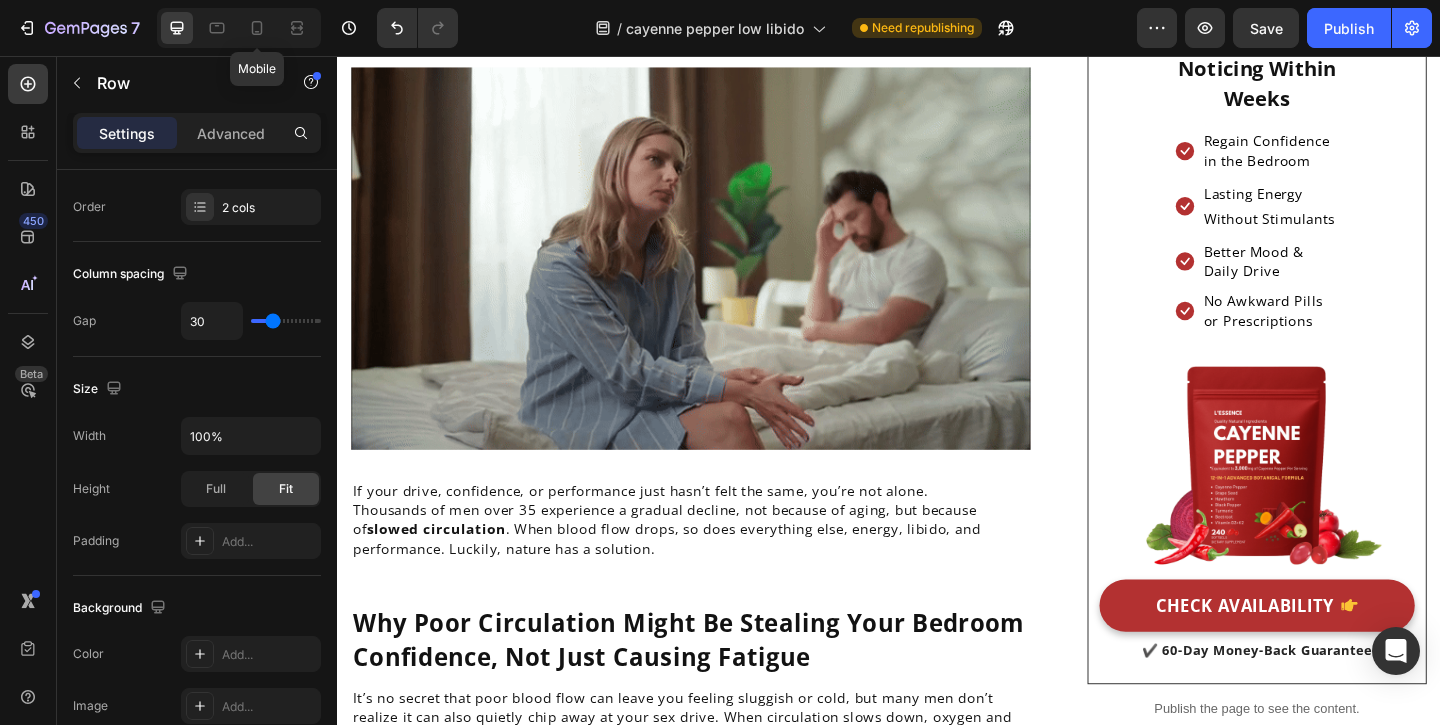 type on "0" 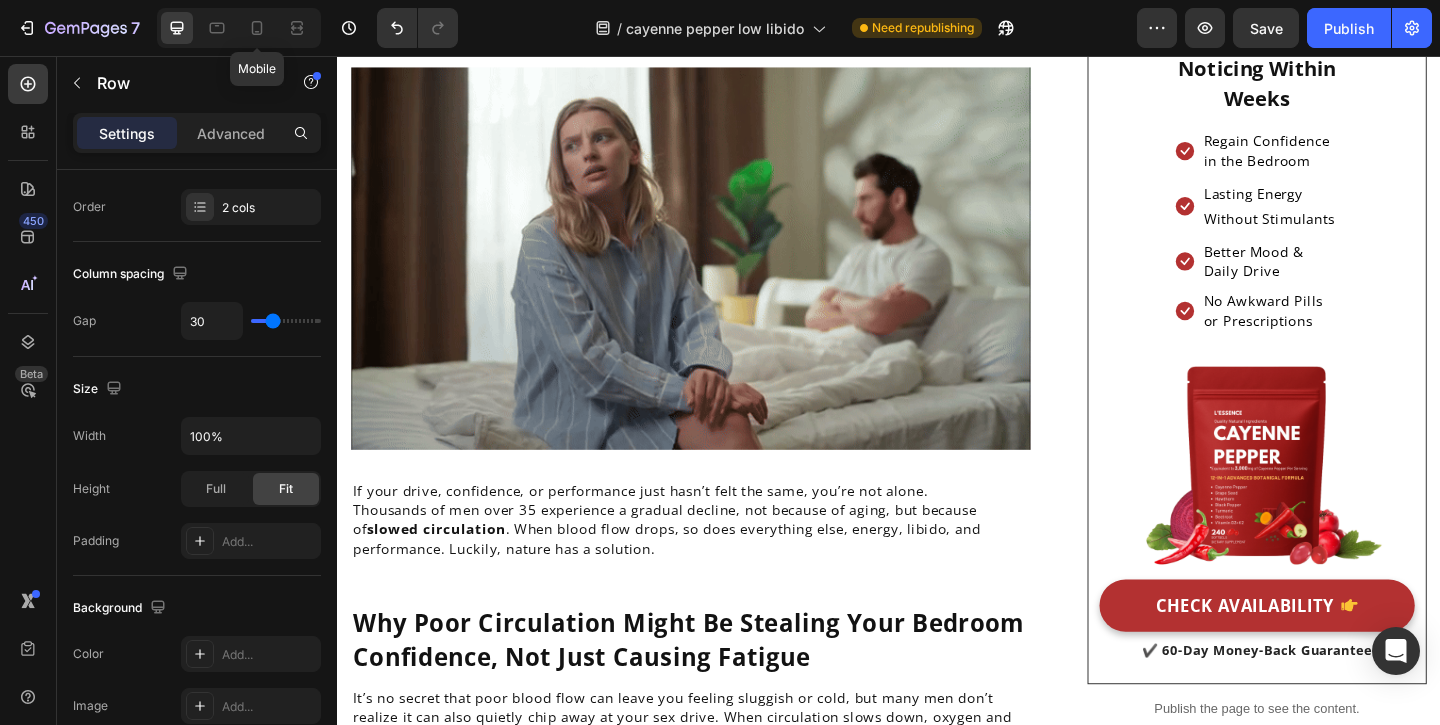 type on "0" 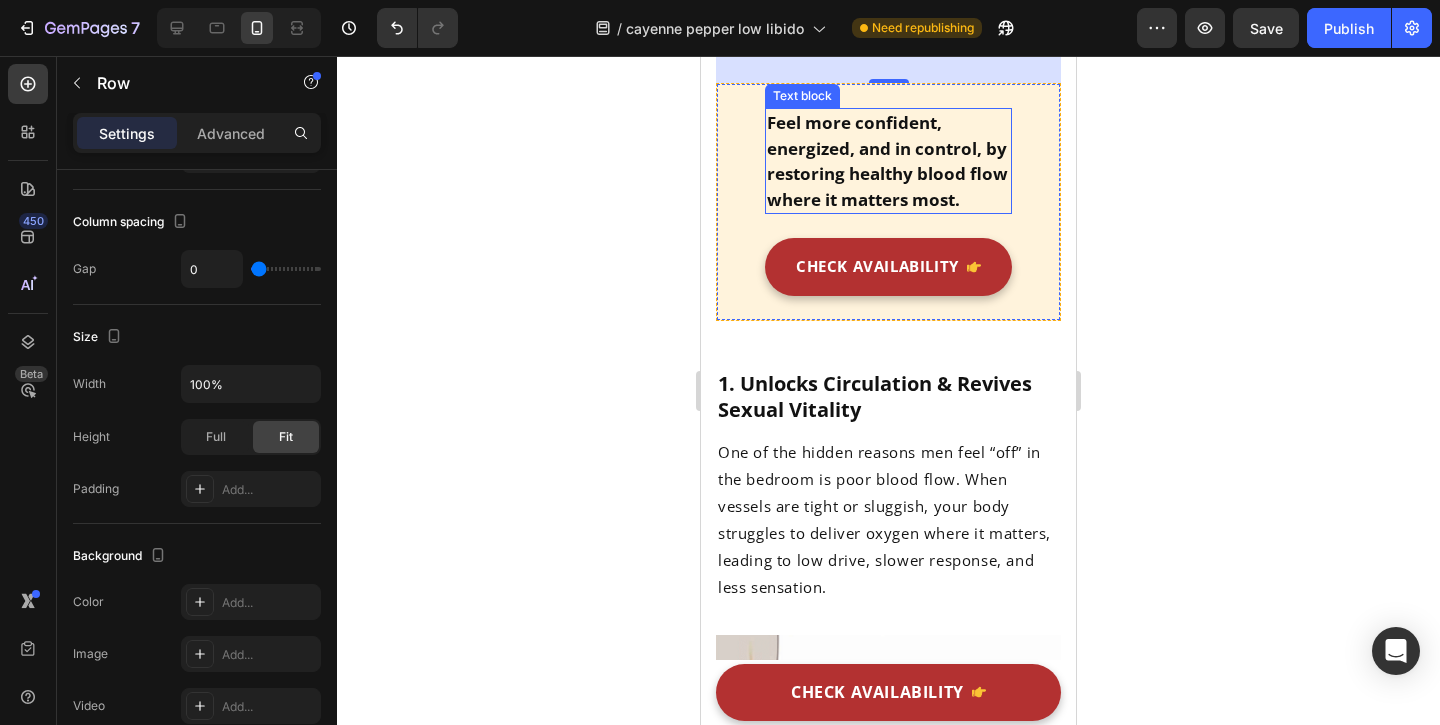 scroll, scrollTop: 1741, scrollLeft: 0, axis: vertical 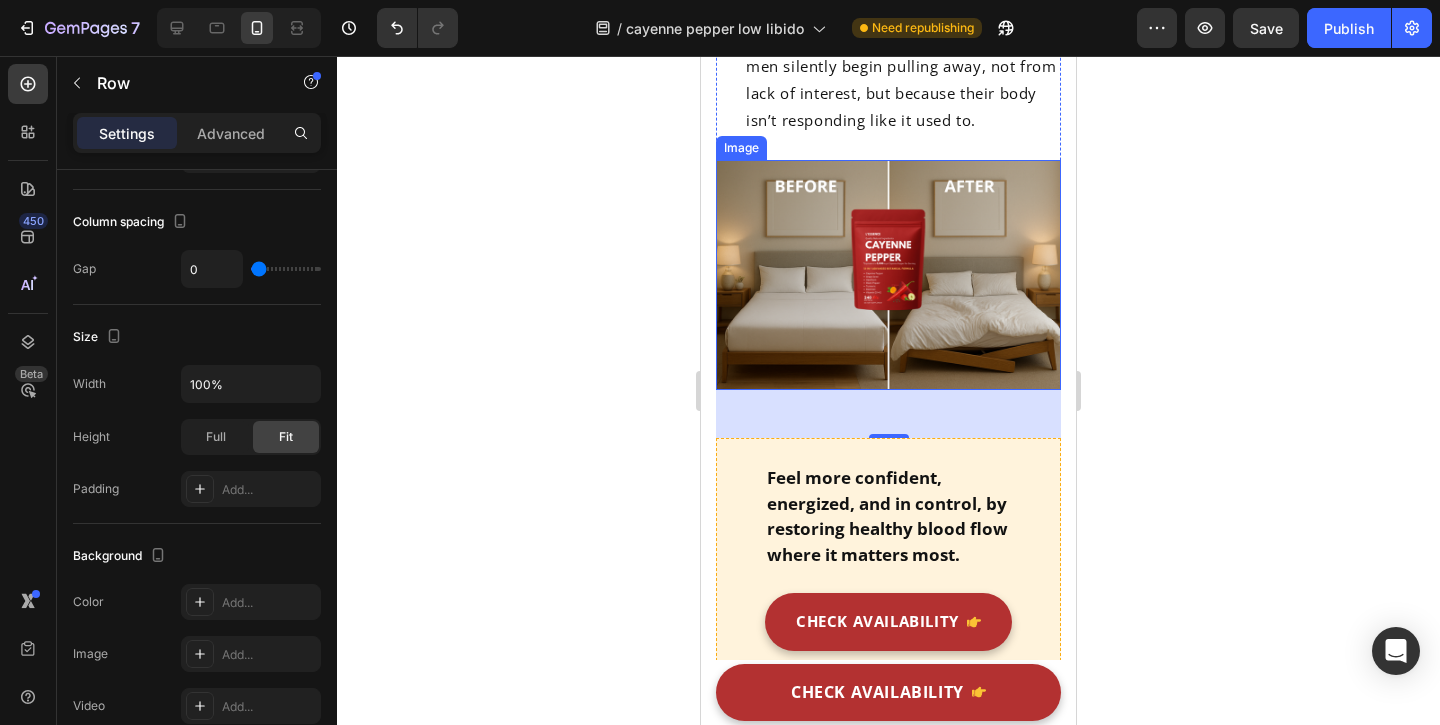 click at bounding box center (888, 275) 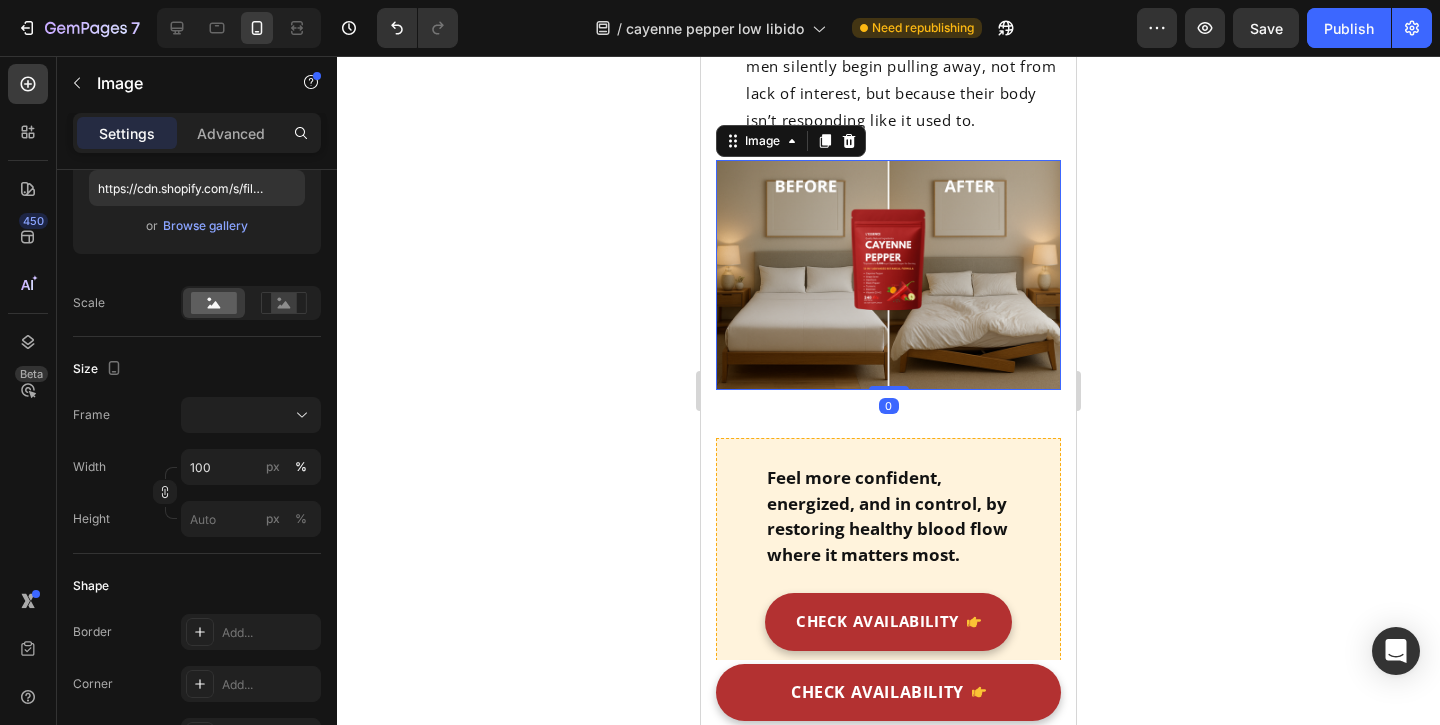 scroll, scrollTop: 0, scrollLeft: 0, axis: both 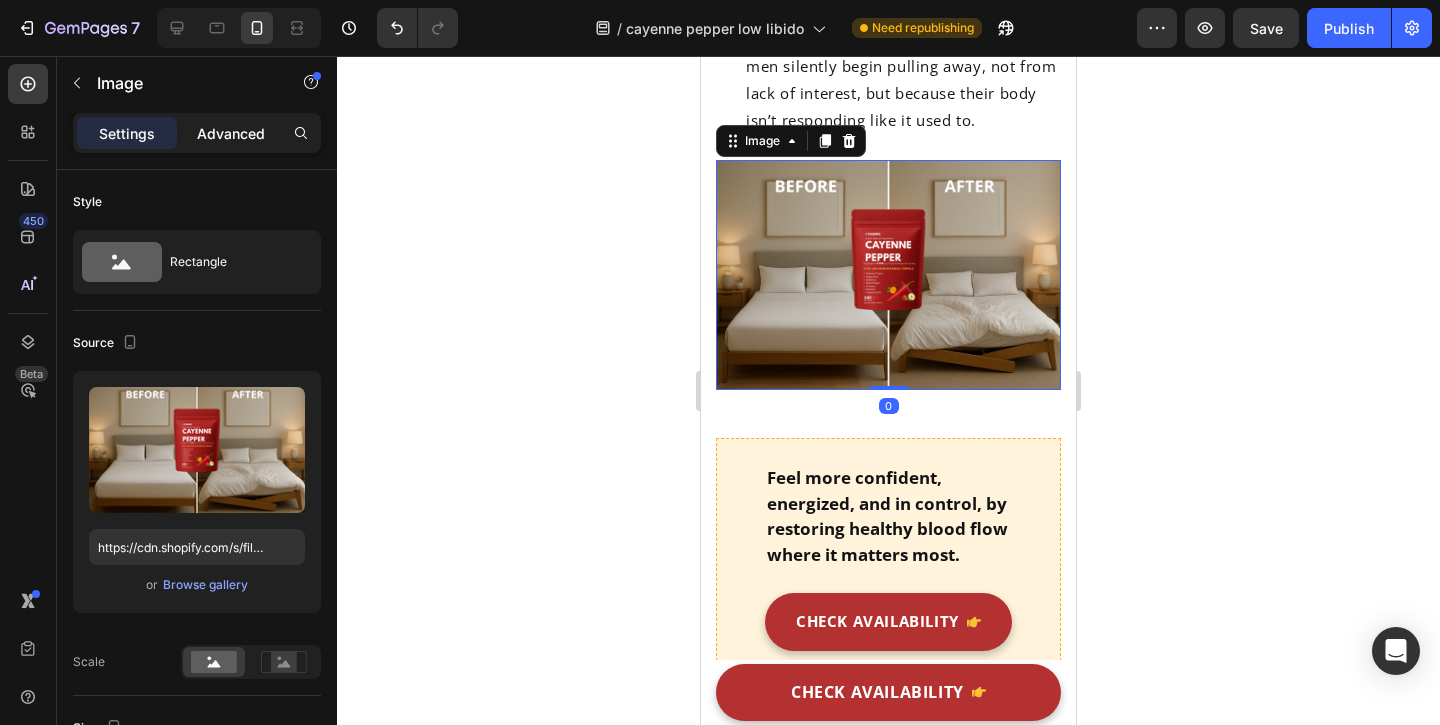 click on "Advanced" 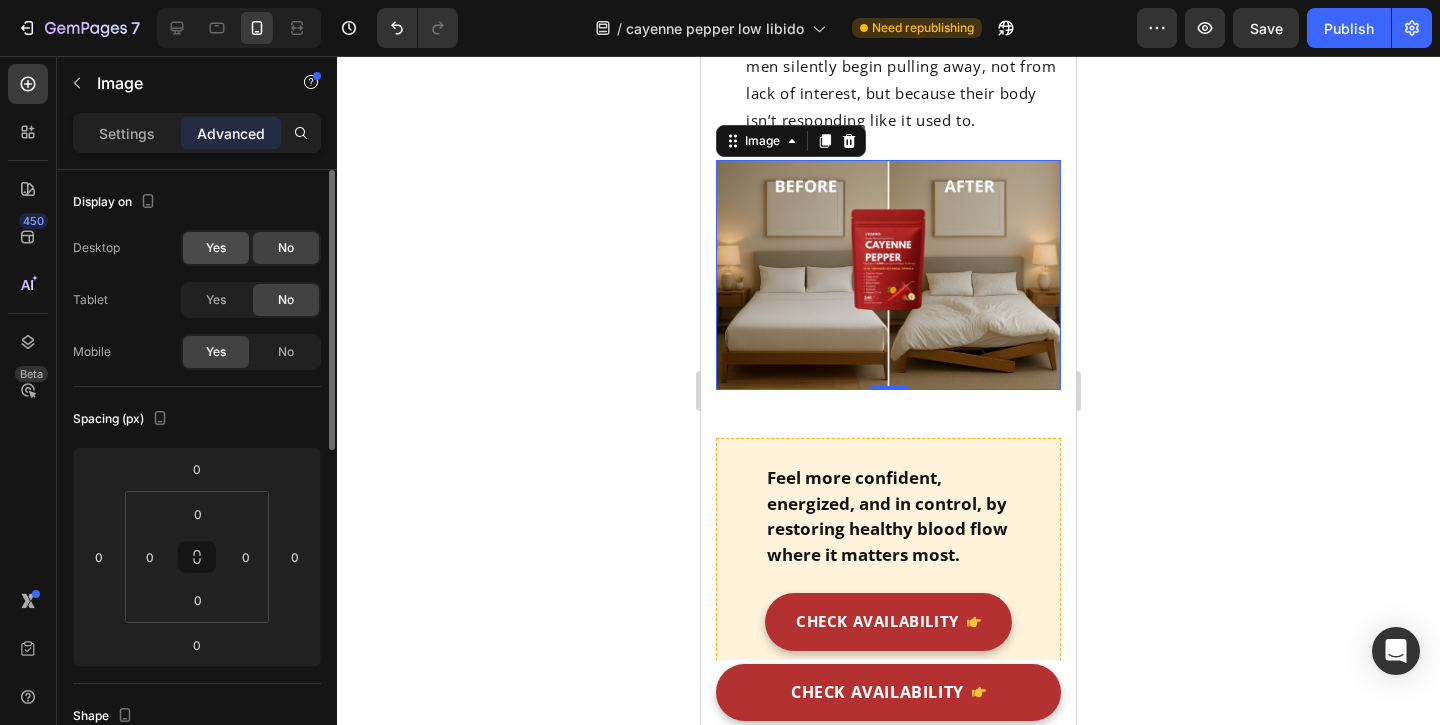 click on "Yes" 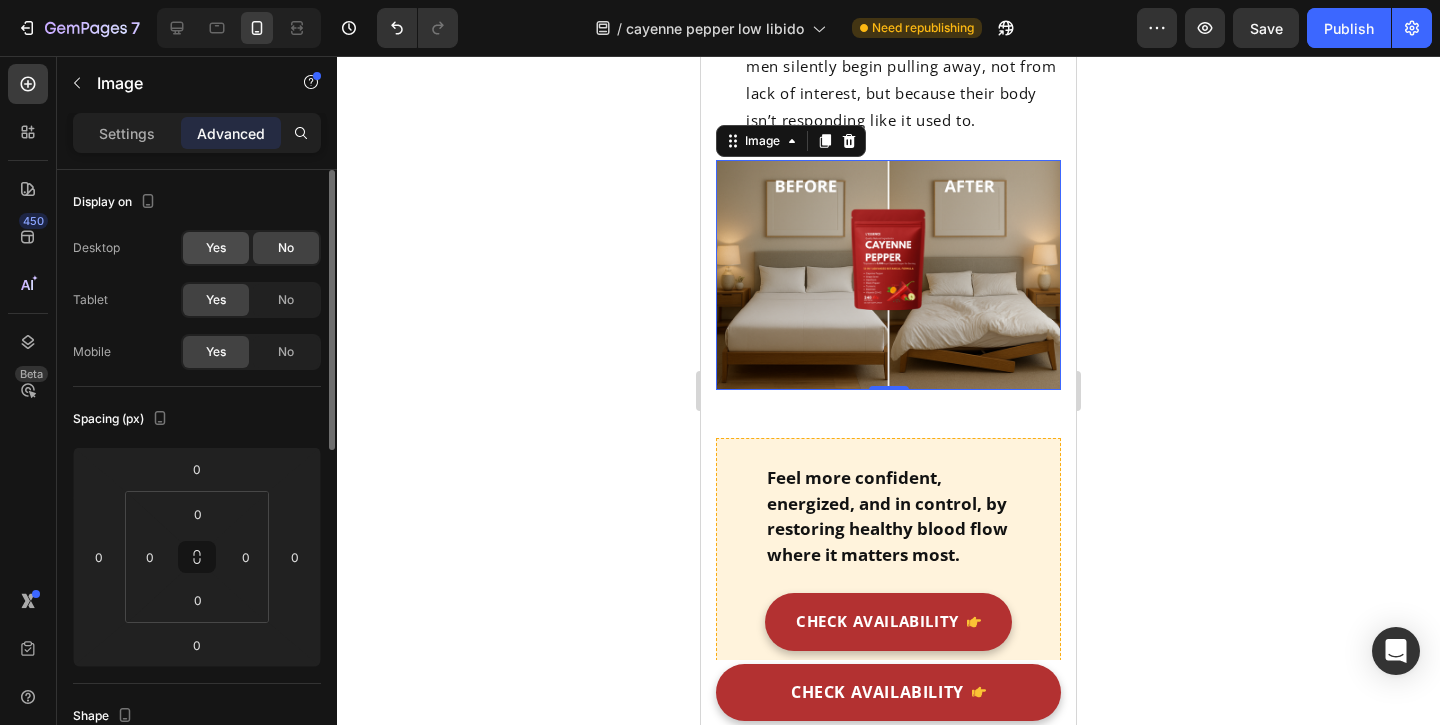 click on "Yes" 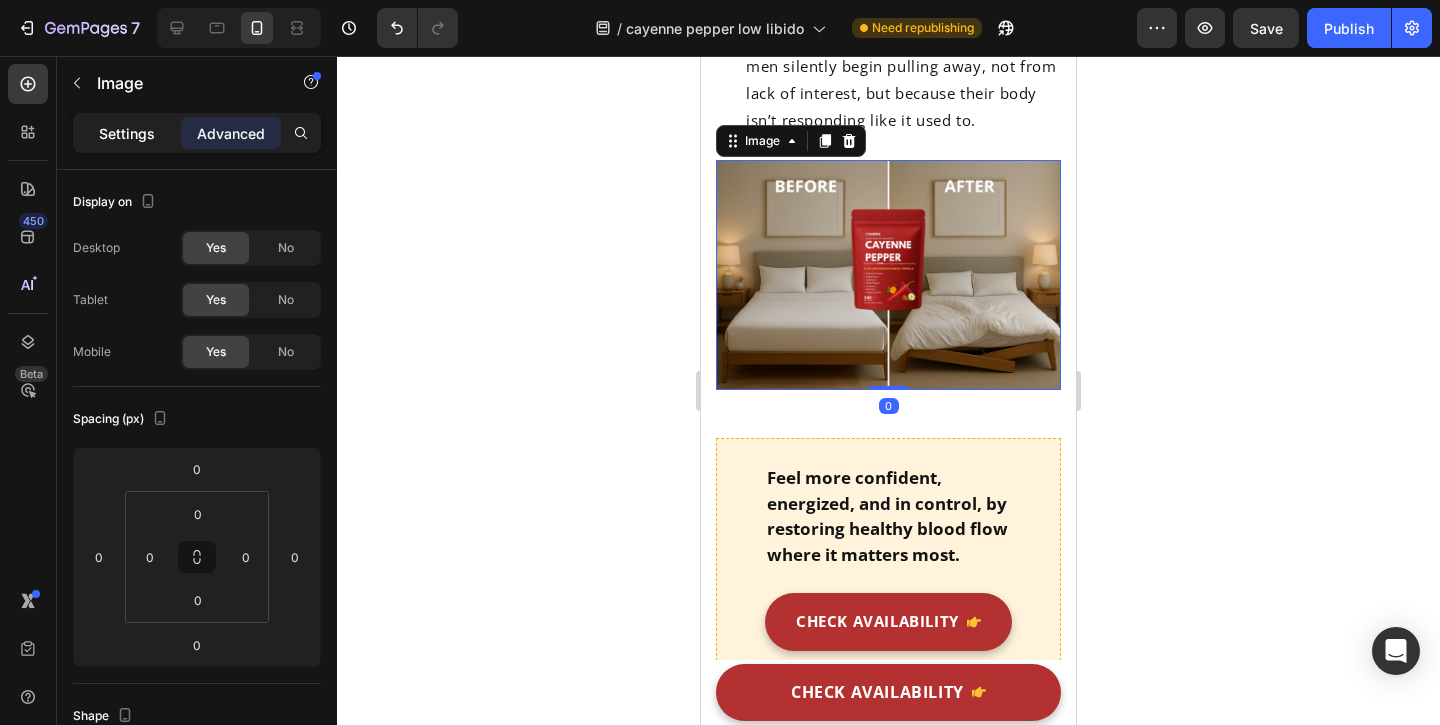 click on "Settings" 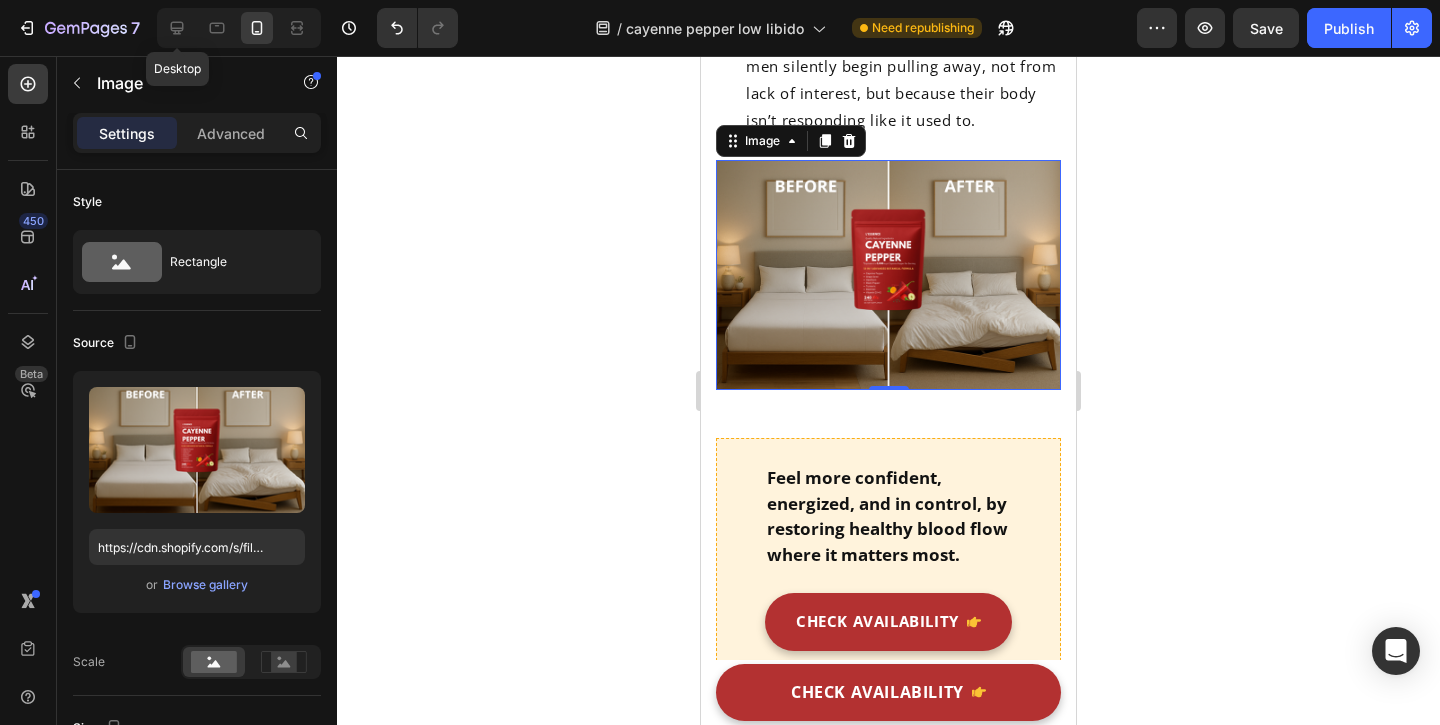 drag, startPoint x: 183, startPoint y: 32, endPoint x: 406, endPoint y: 294, distance: 344.05377 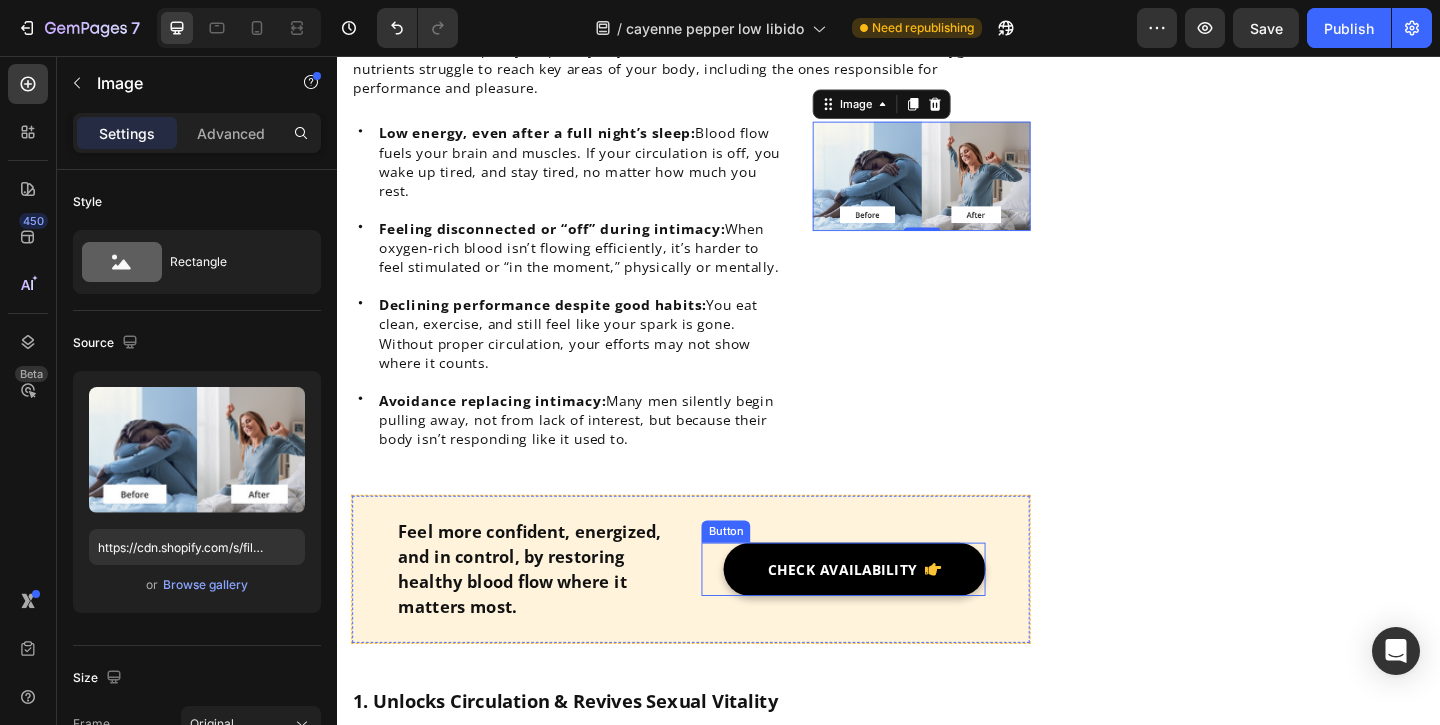 scroll, scrollTop: 939, scrollLeft: 0, axis: vertical 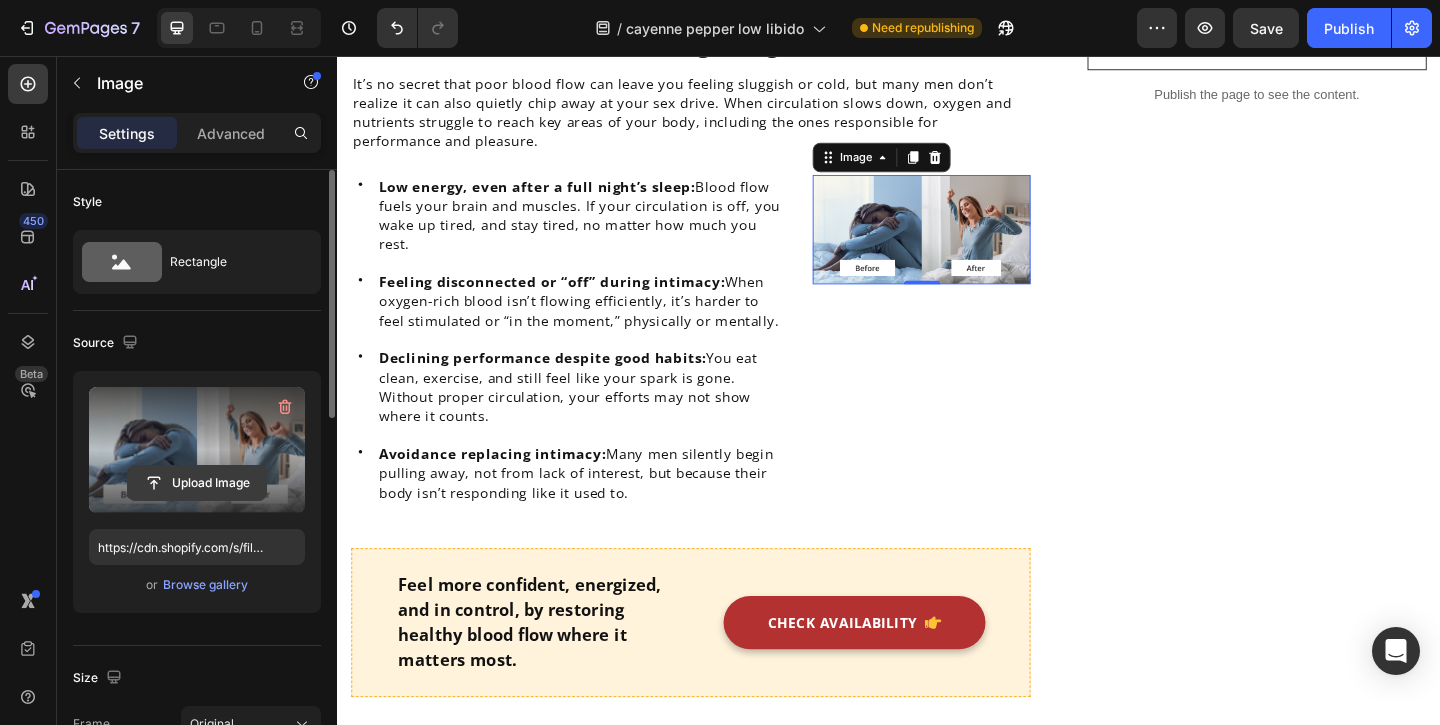 click 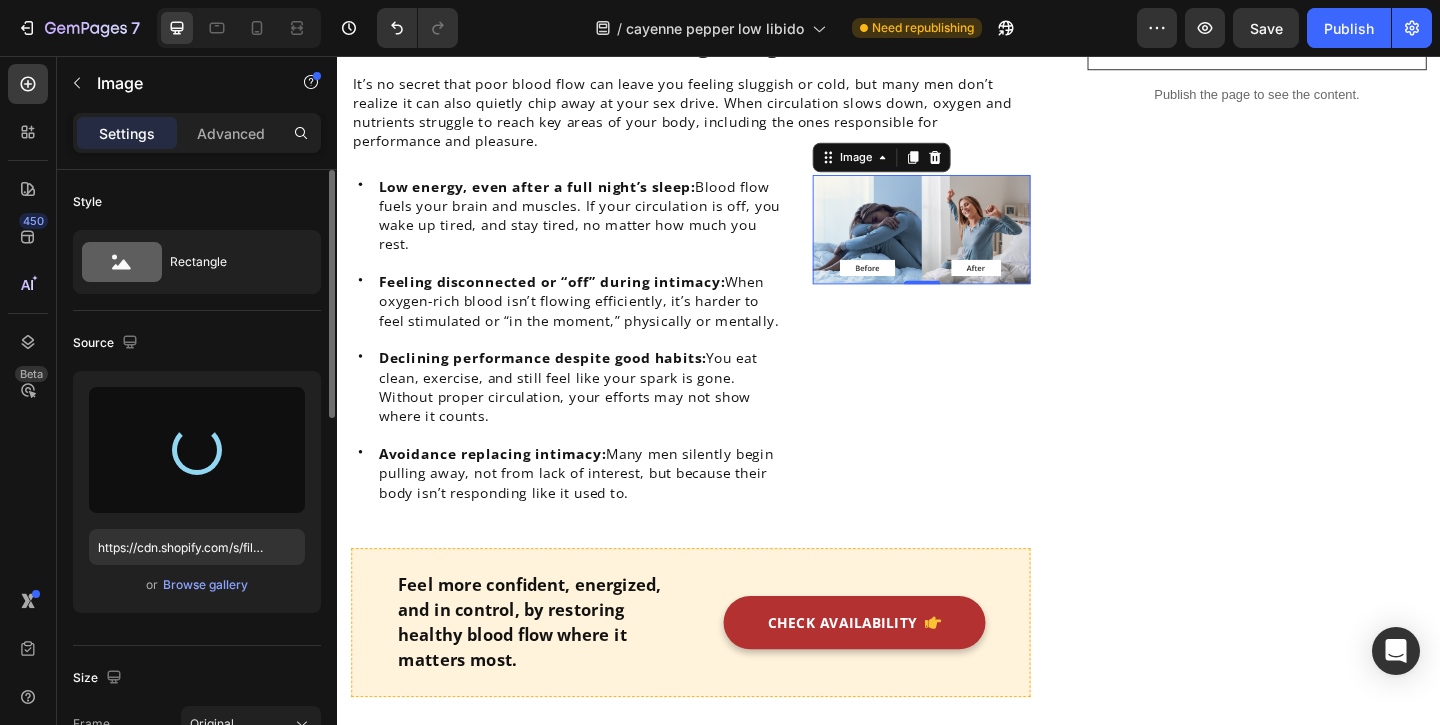 click at bounding box center (197, 450) 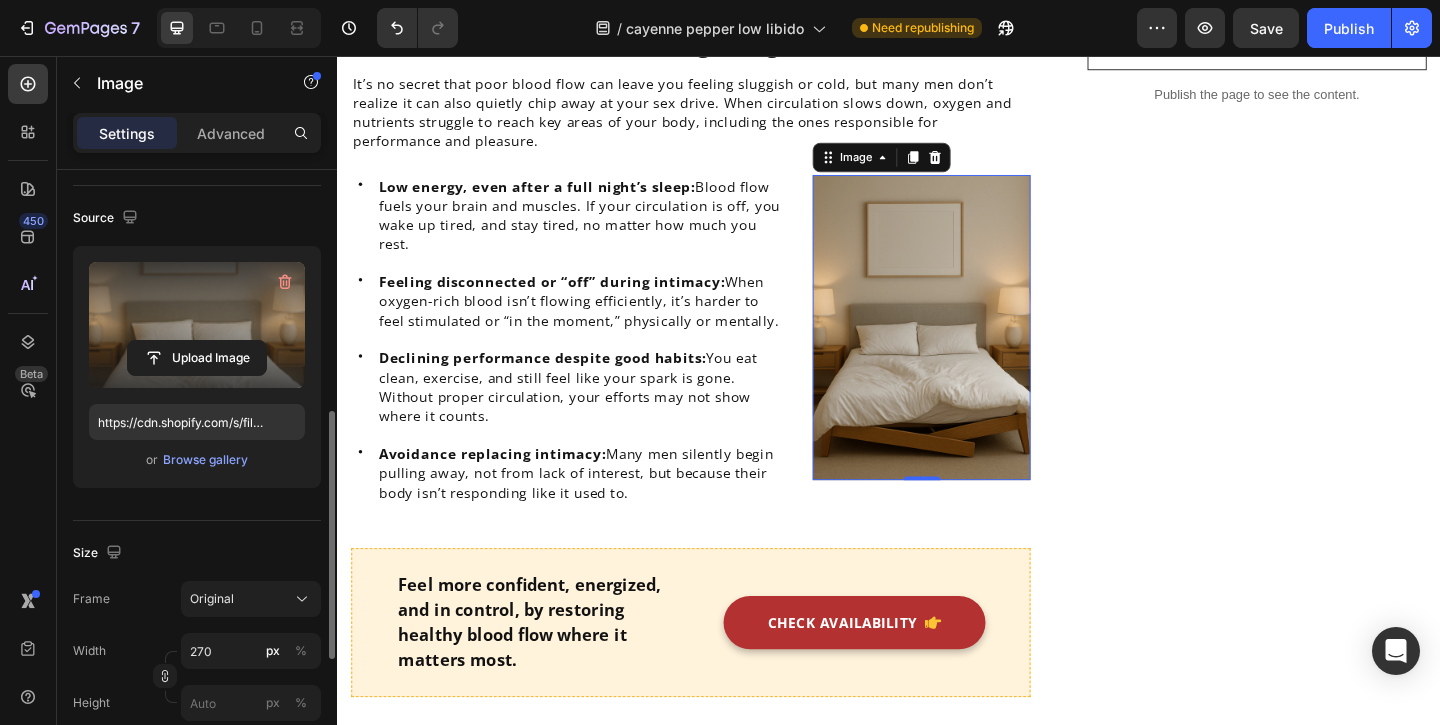 scroll, scrollTop: 82, scrollLeft: 0, axis: vertical 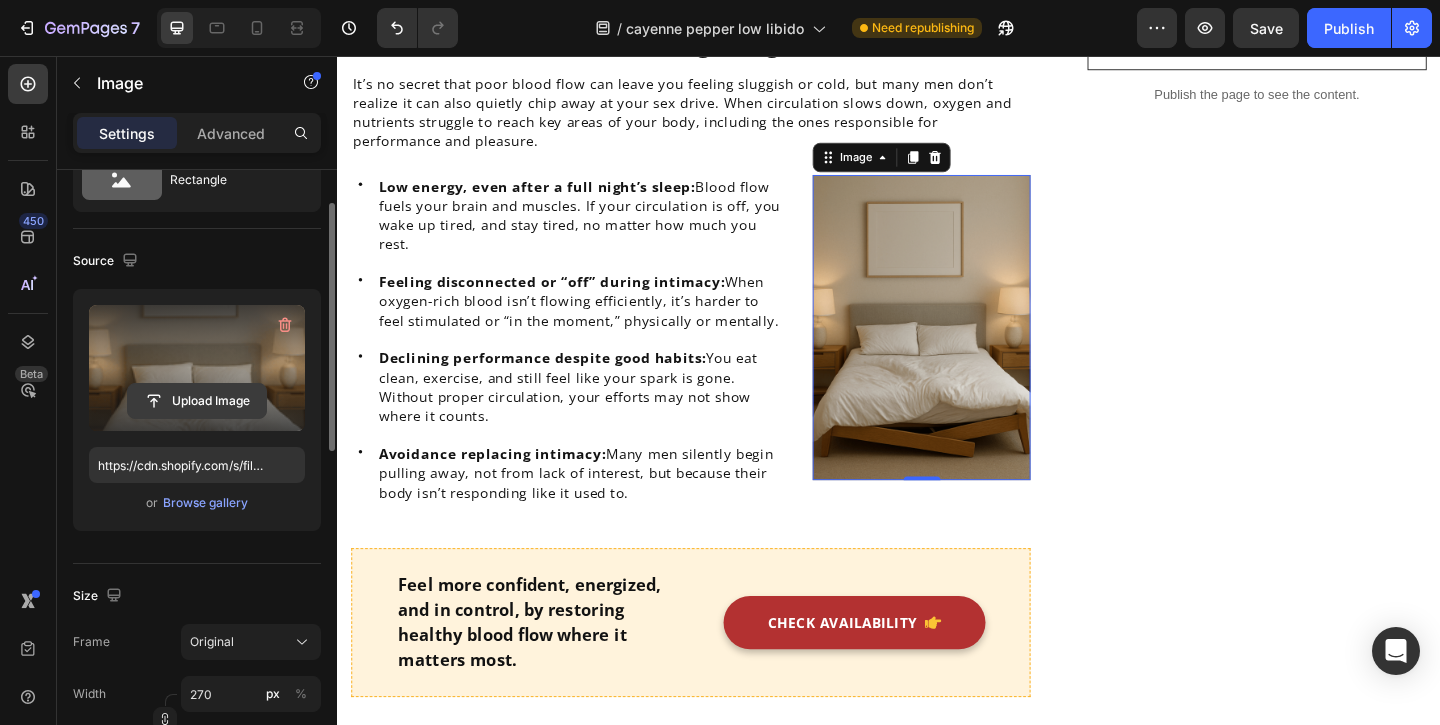 click 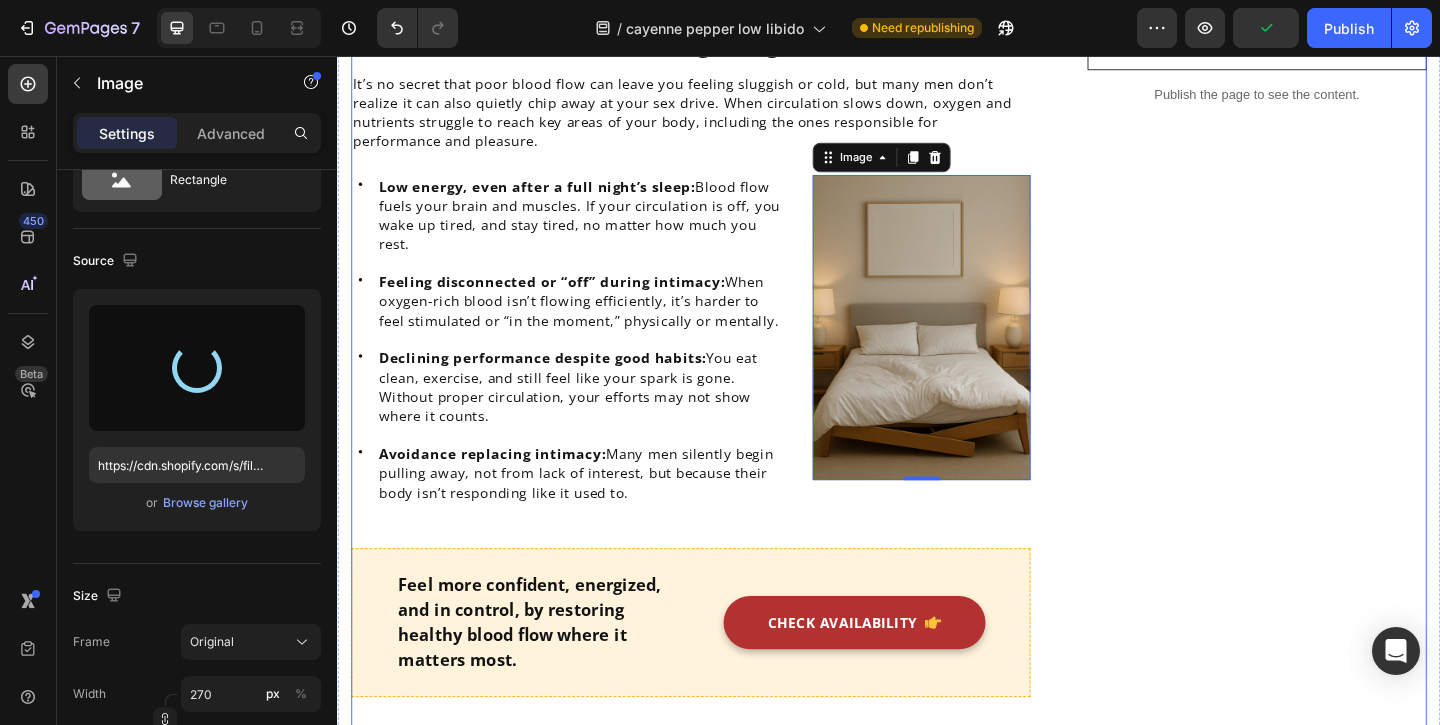 type on "https://cdn.shopify.com/s/files/1/0949/5078/5373/files/gempages_577565506760868368-15f349e0-da8b-46b8-9d4b-58395aa7a2bb.png" 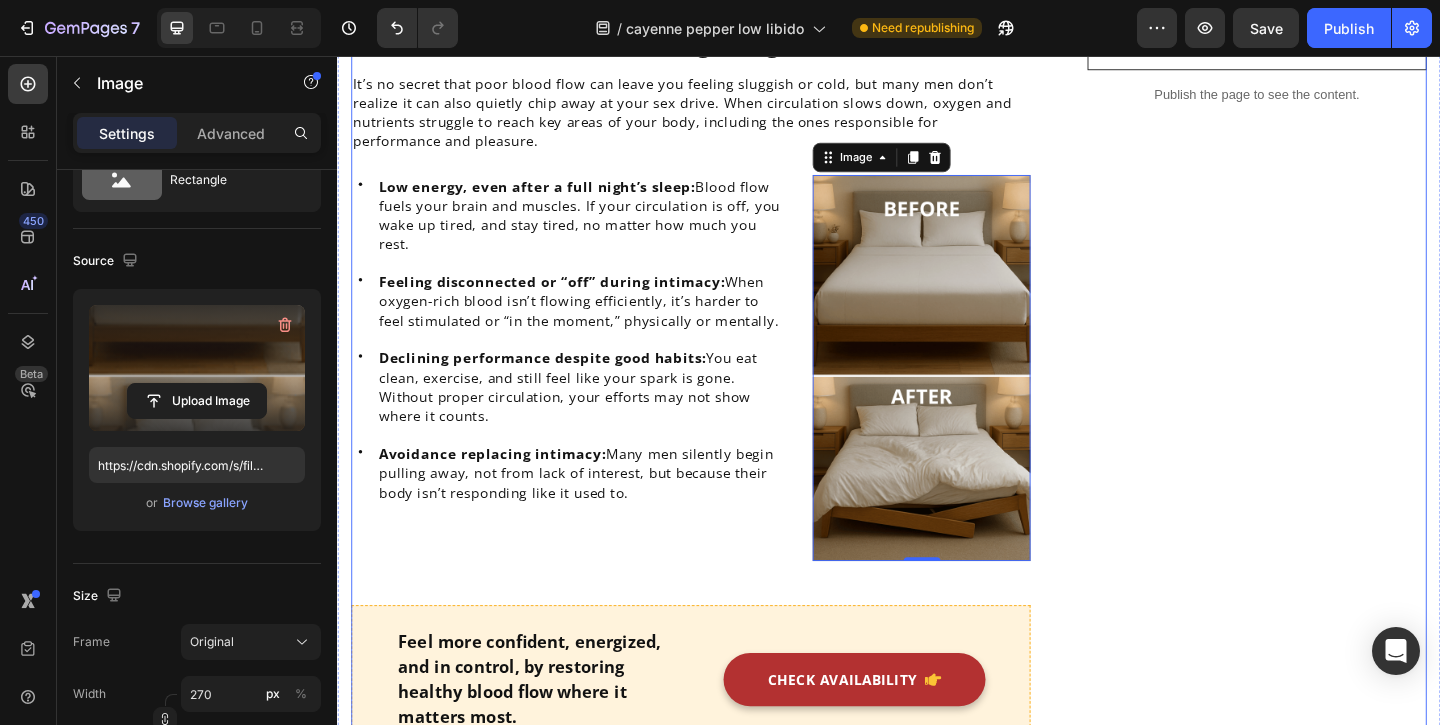 click on "What Men Are Noticing Within Weeks Heading
Icon Regain Confidence in the Bedroom Text block
Icon Lasting Energy Without Stimulants Text block
Icon Better Mood & Daily Drive Text block
Icon No Awkward Pills or Prescriptions Text block Icon List Row Image  	   CHECK AVAILABILITY Button ✔️ 60-Day Money-Back Guarantee Text block Row
Publish the page to see the content.
Sticky sidebar" at bounding box center (1337, 1460) 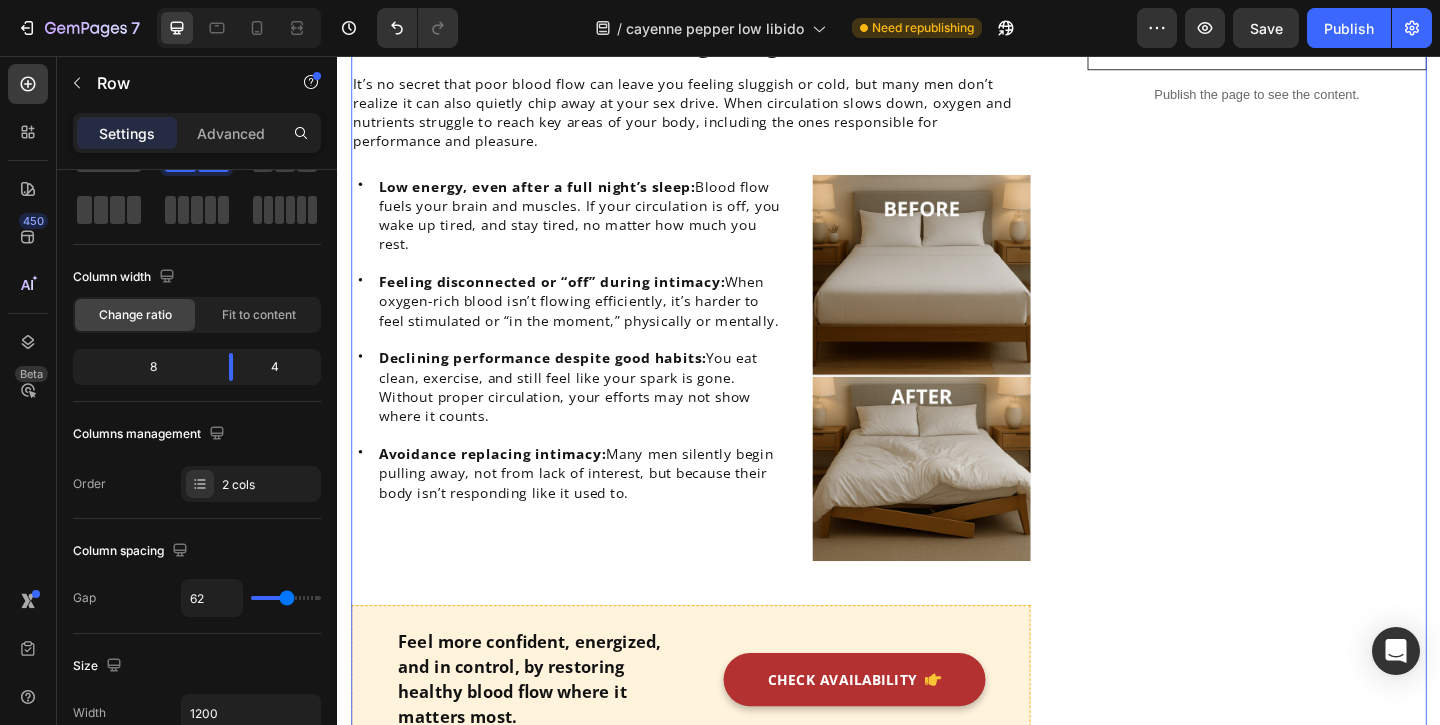 scroll, scrollTop: 0, scrollLeft: 0, axis: both 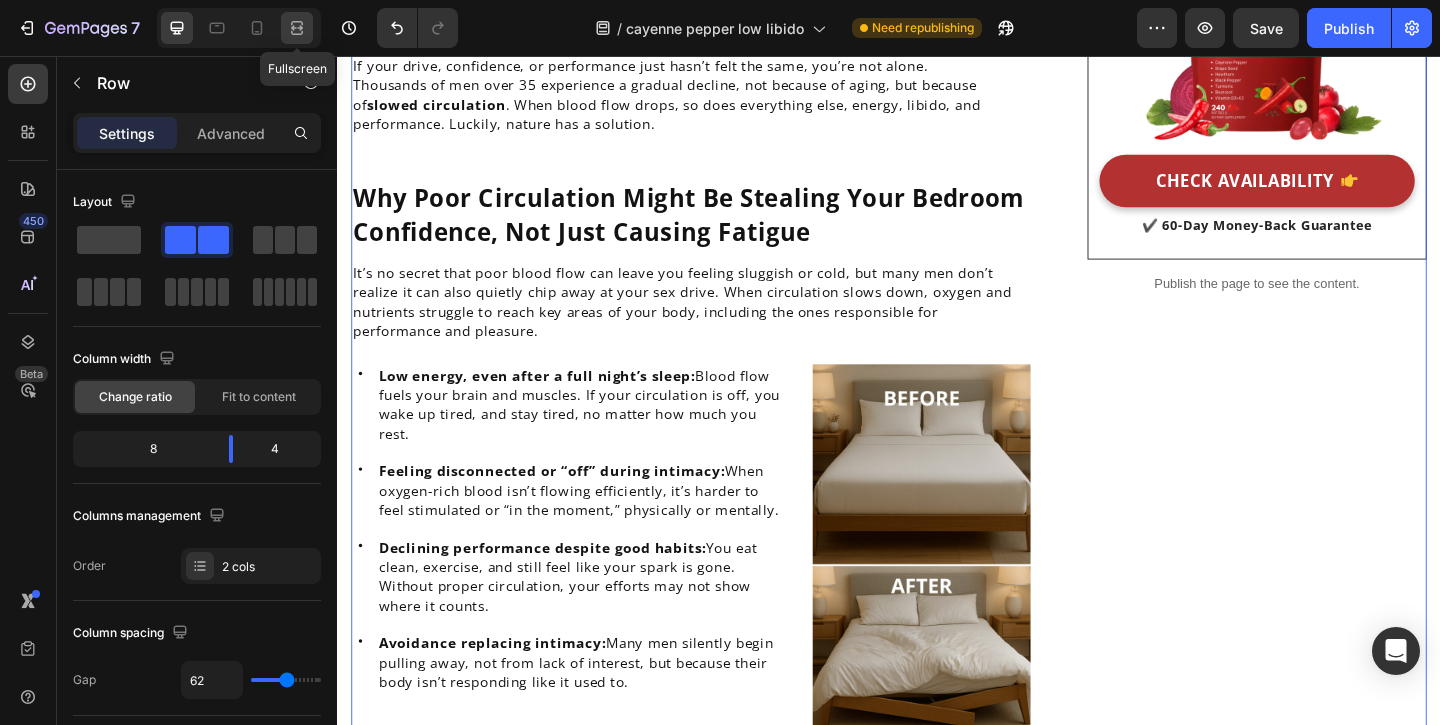click 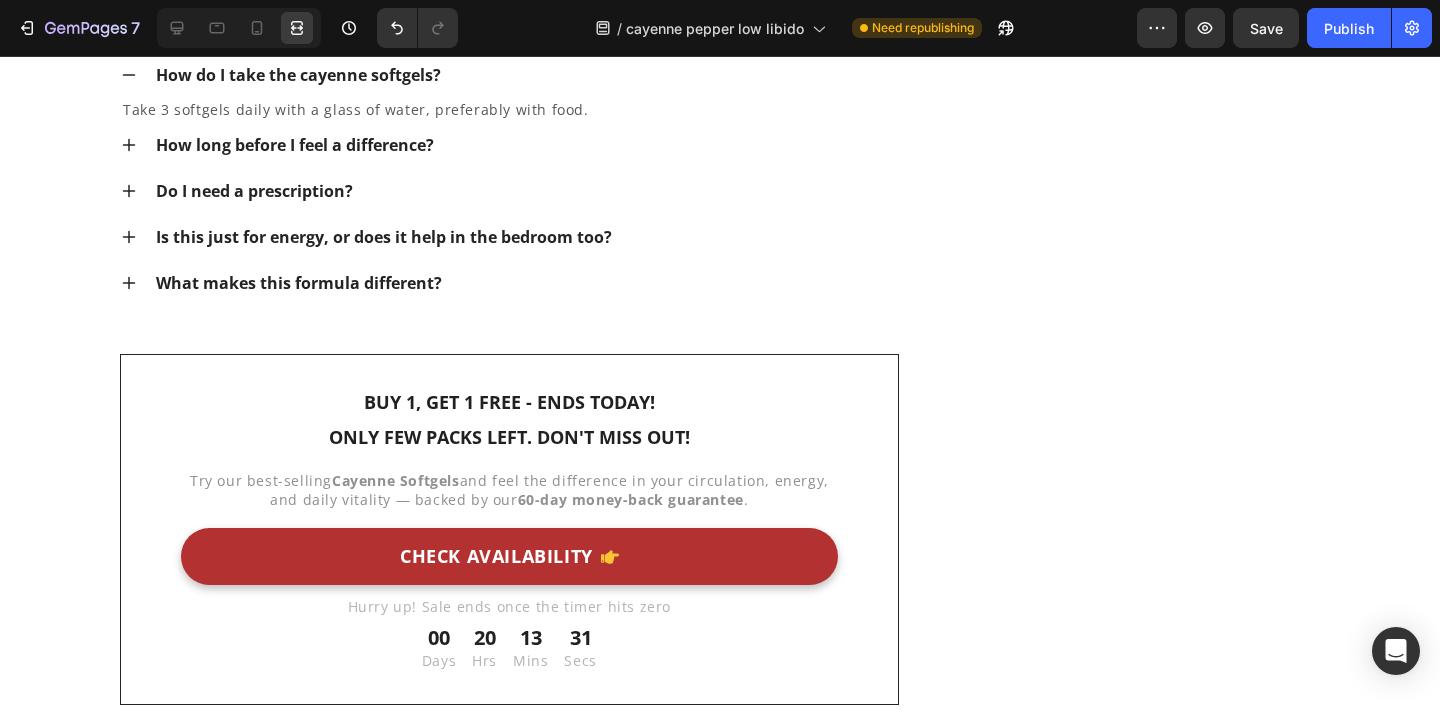 scroll, scrollTop: 8476, scrollLeft: 0, axis: vertical 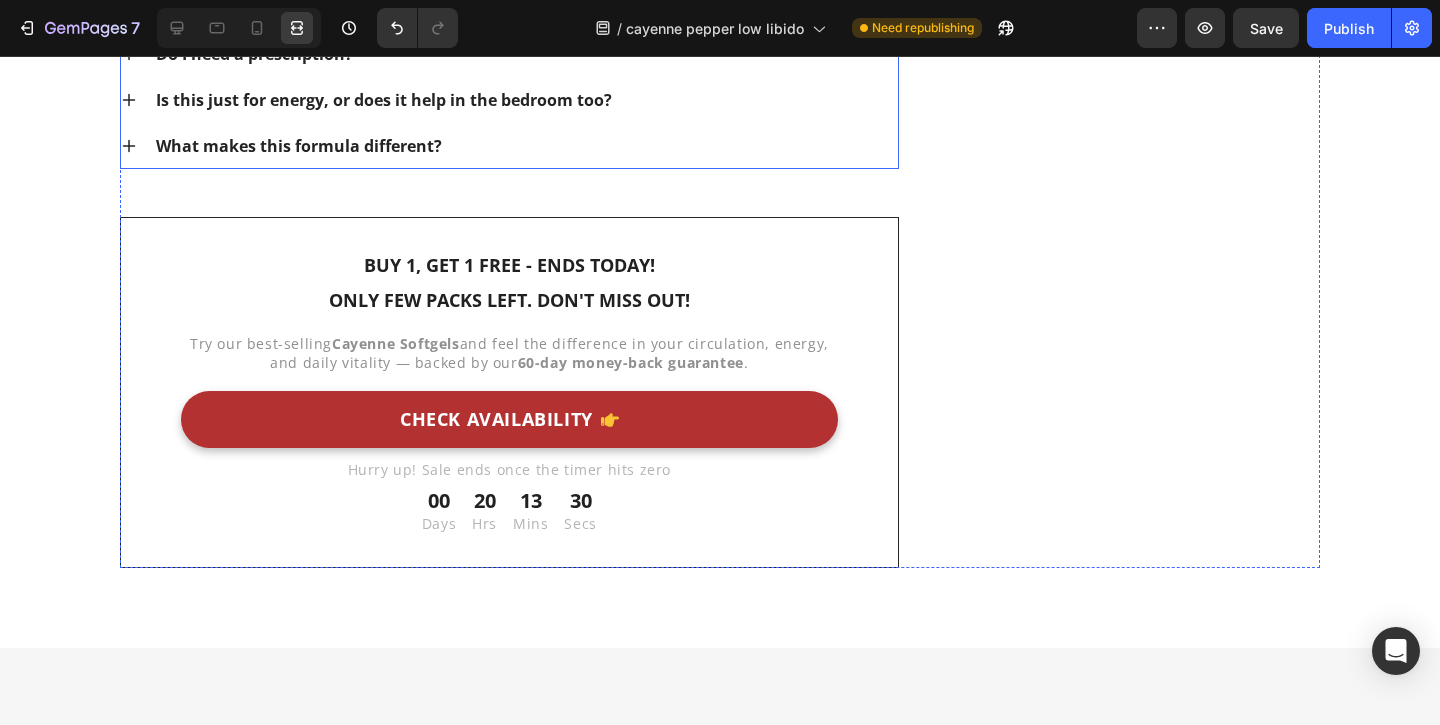 click 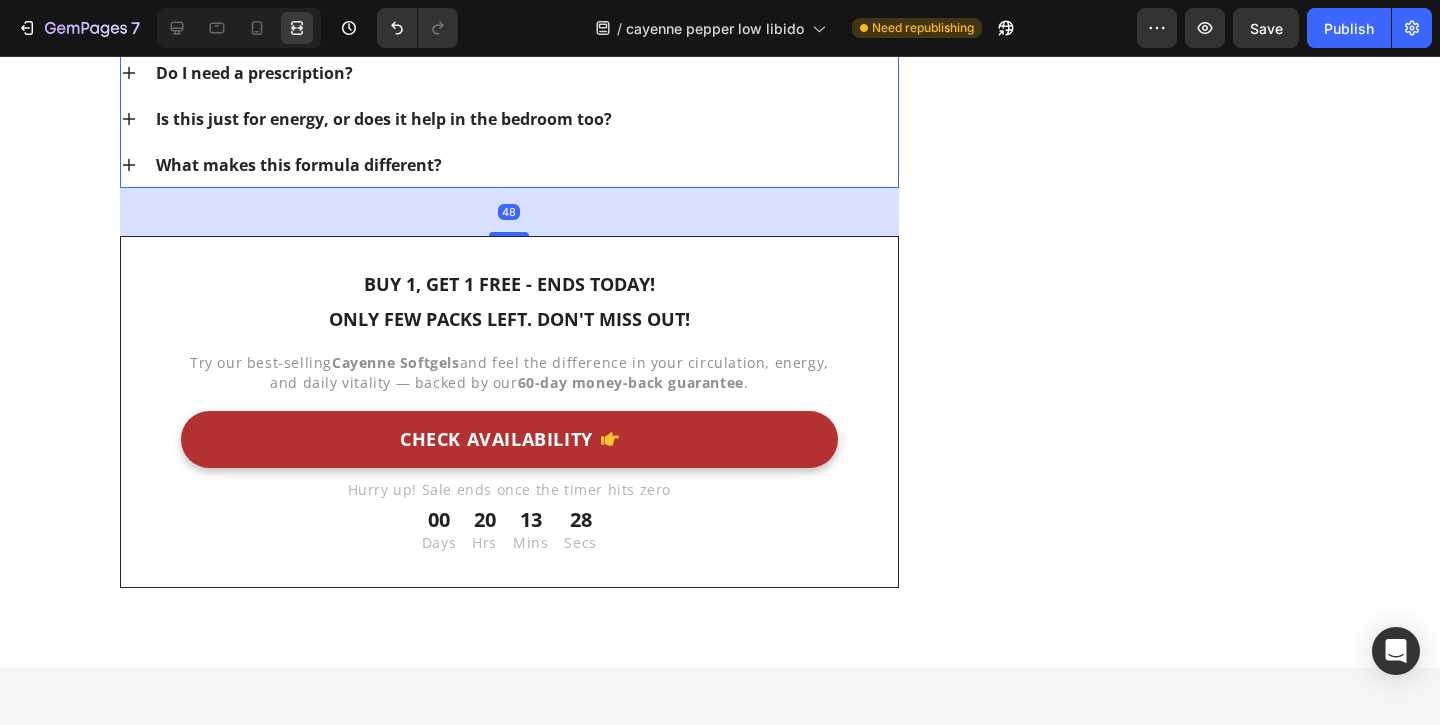 click on "How long before I feel a difference?" at bounding box center [509, -16] 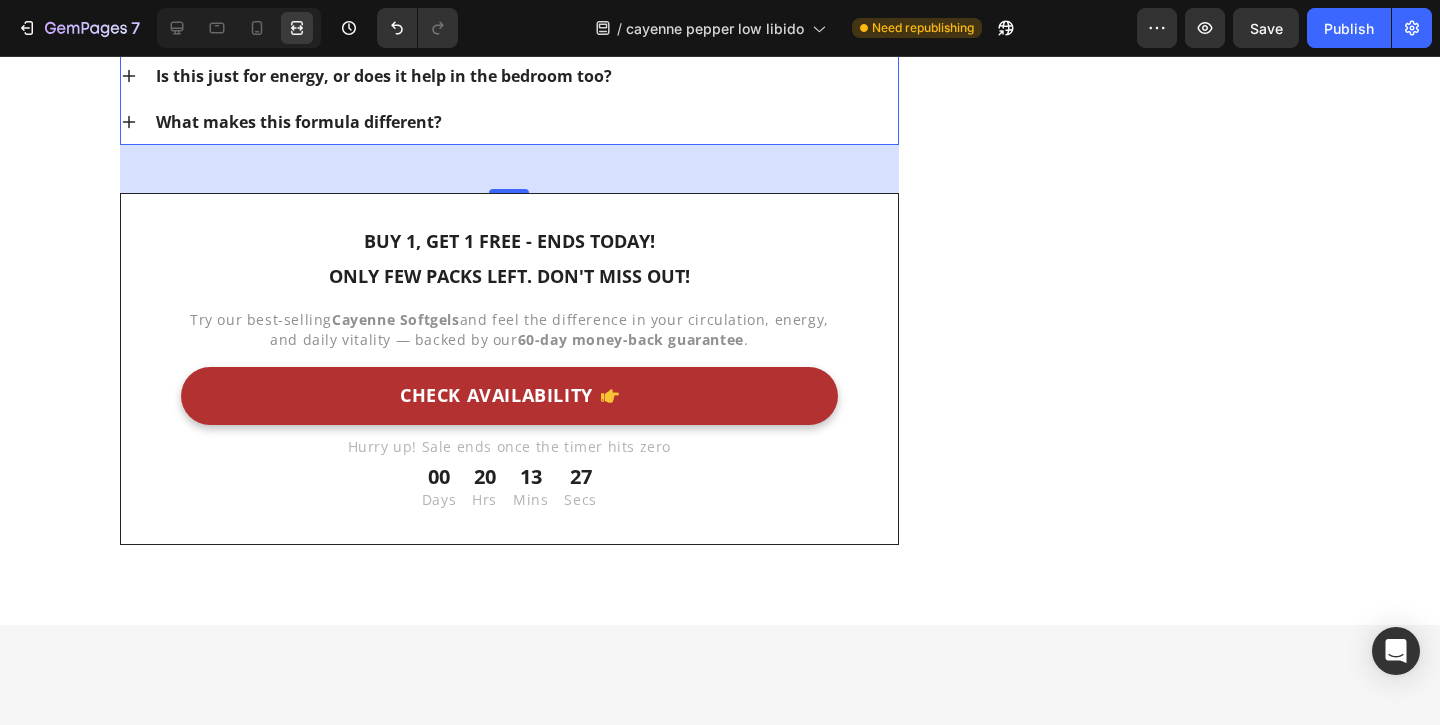 click 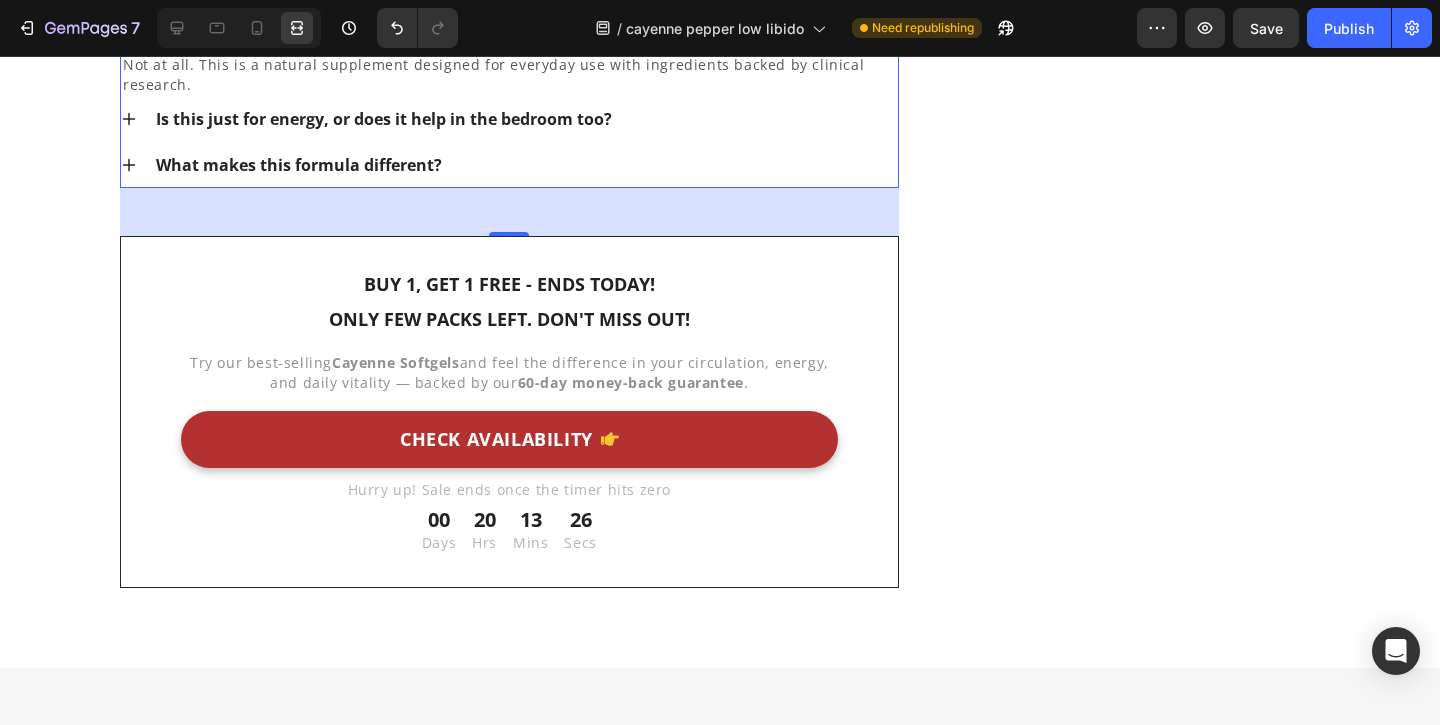 click on "Do I need a prescription?" at bounding box center (509, 30) 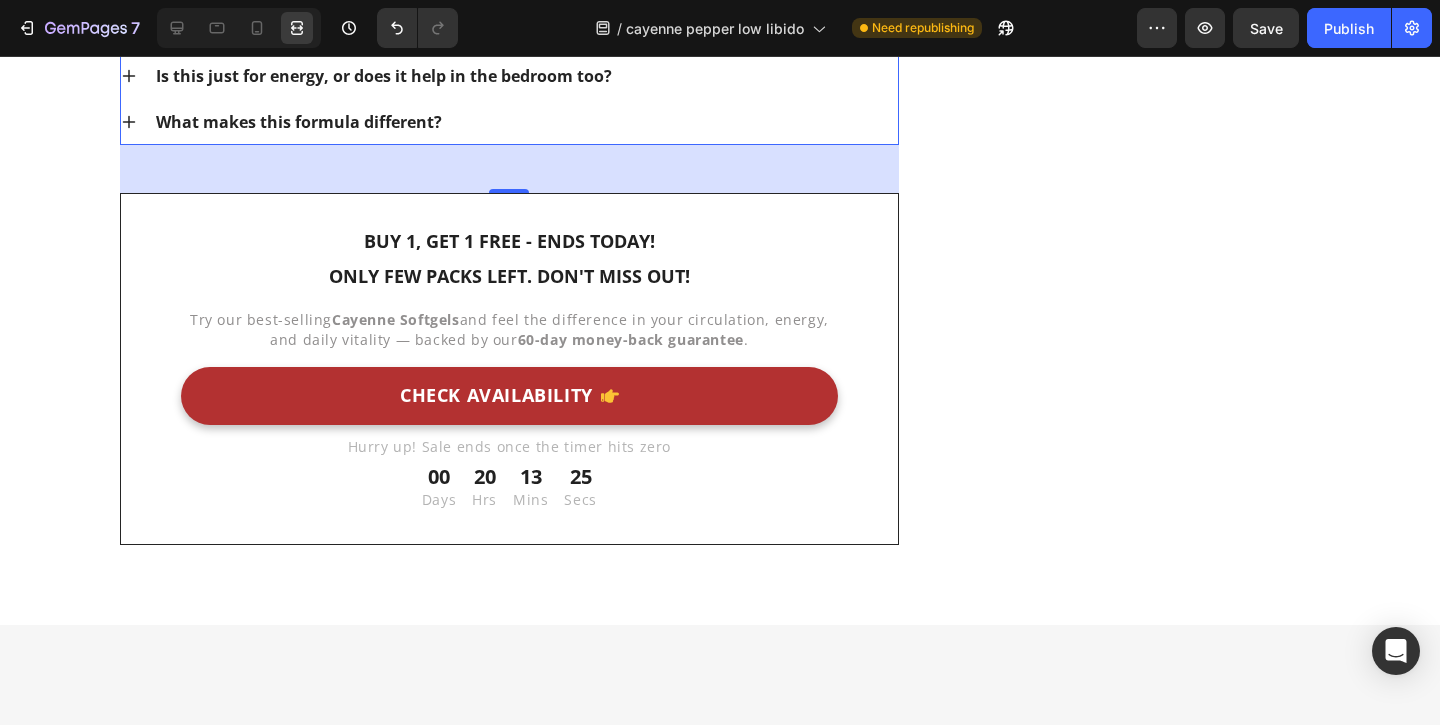 scroll, scrollTop: 8912, scrollLeft: 0, axis: vertical 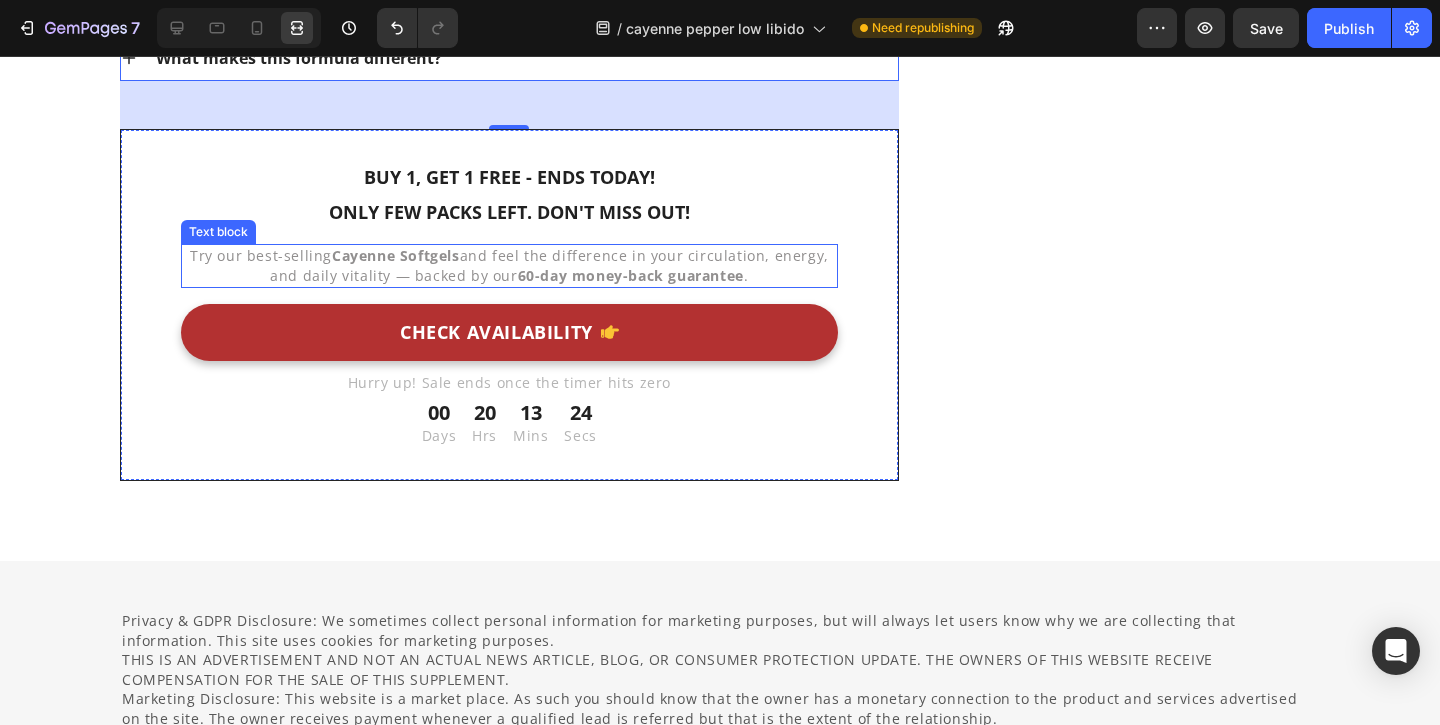 click on "Try our best-selling  Cayenne Softgels  and feel the difference in your circulation, energy, and daily vitality — backed by our  60-day money-back guarantee ." at bounding box center (509, 265) 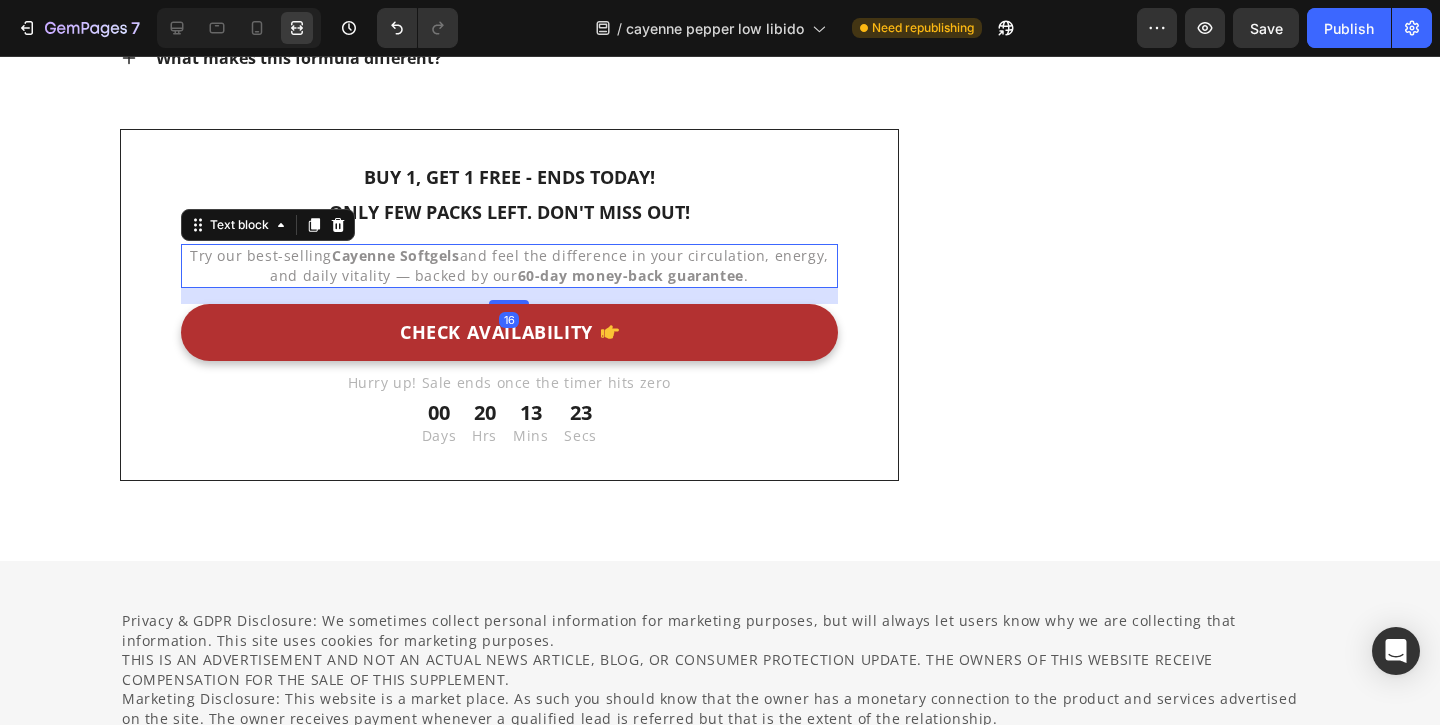 click on "Try our best-selling  Cayenne Softgels  and feel the difference in your circulation, energy, and daily vitality — backed by our  60-day money-back guarantee ." at bounding box center [509, 265] 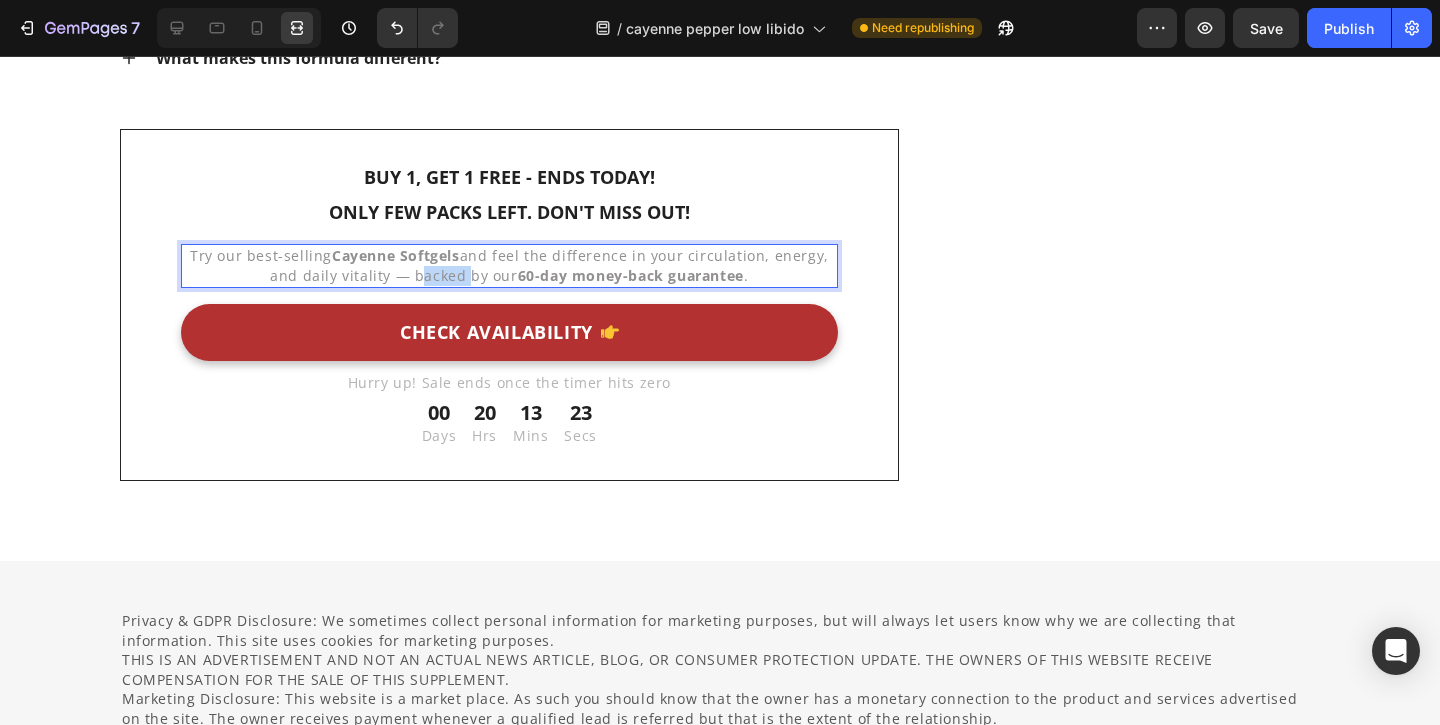 click on "Try our best-selling  Cayenne Softgels  and feel the difference in your circulation, energy, and daily vitality — backed by our  60-day money-back guarantee ." at bounding box center [509, 265] 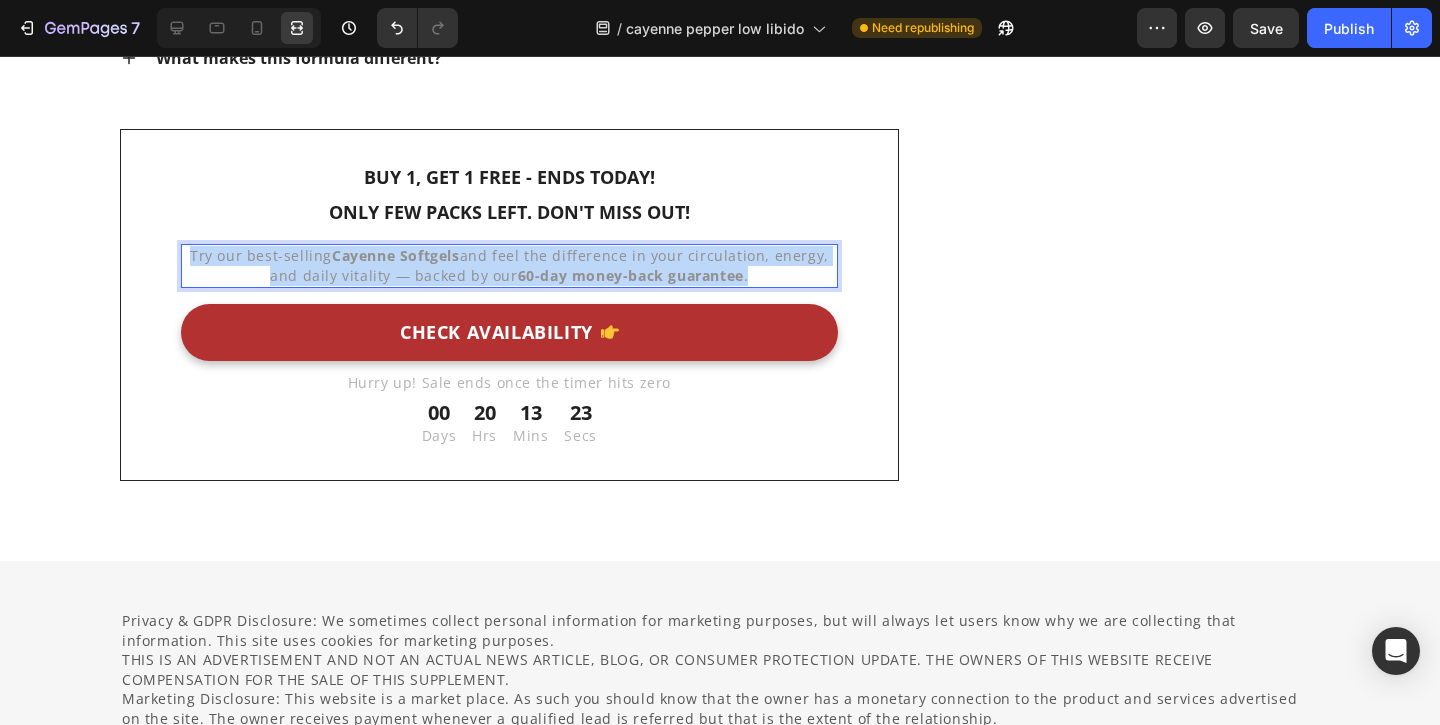 click on "Try our best-selling  Cayenne Softgels  and feel the difference in your circulation, energy, and daily vitality — backed by our  60-day money-back guarantee ." at bounding box center [509, 265] 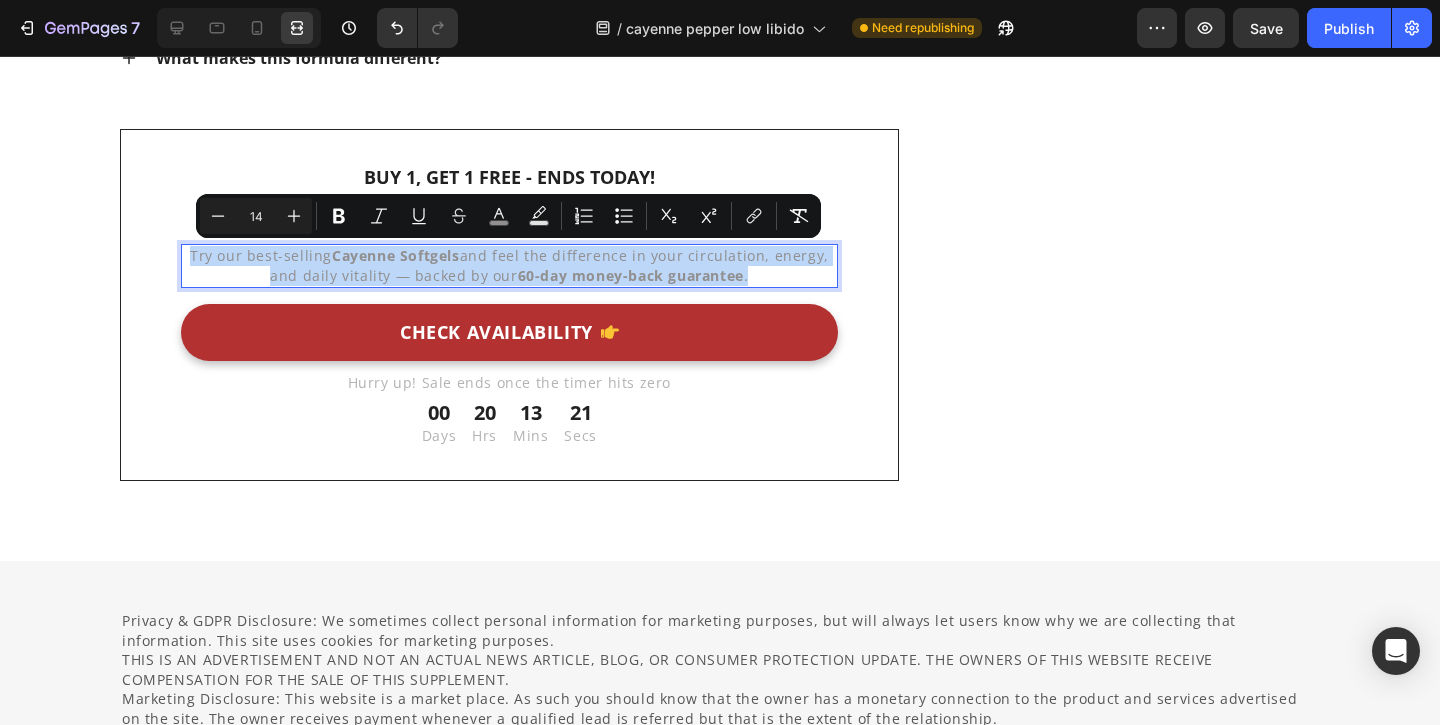 click on "Try our best-selling  Cayenne Softgels  and feel the difference in your circulation, energy, and daily vitality — backed by our  60-day money-back guarantee ." at bounding box center (509, 265) 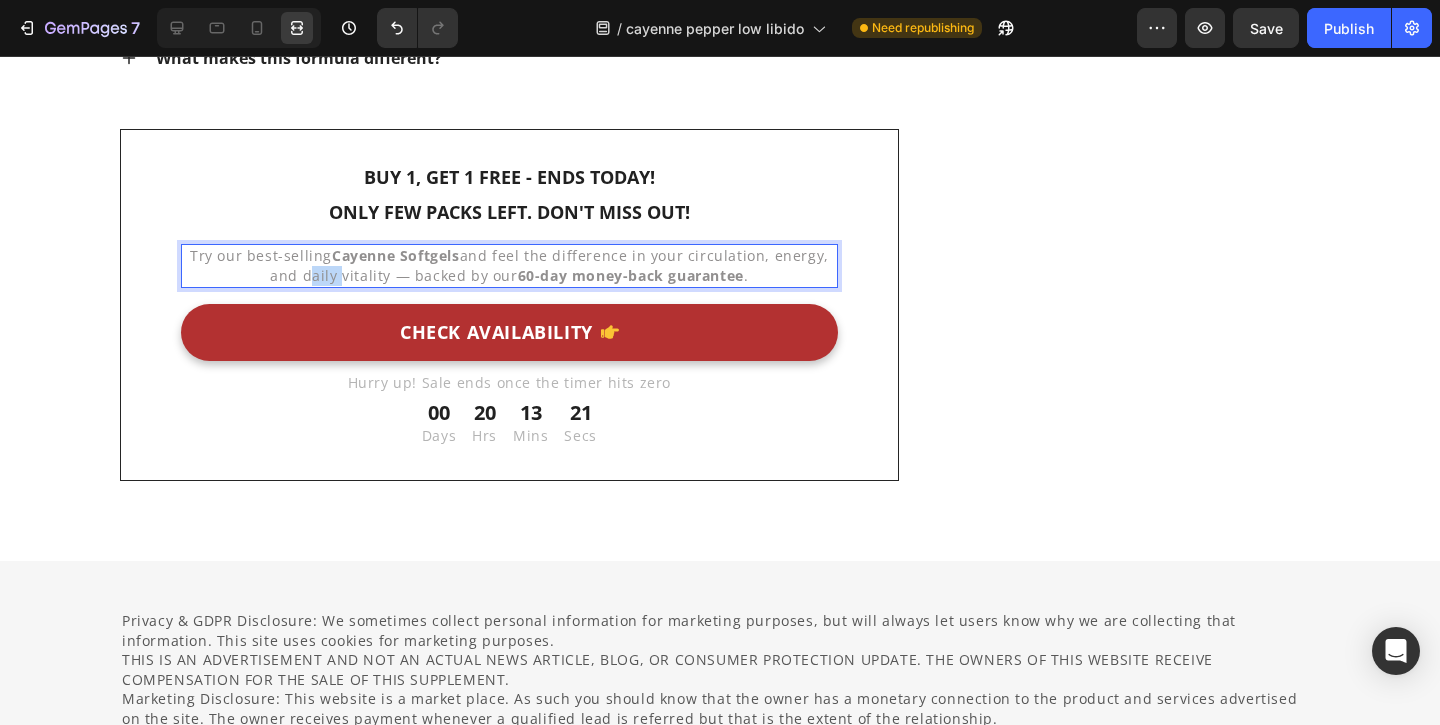 click on "Try our best-selling  Cayenne Softgels  and feel the difference in your circulation, energy, and daily vitality — backed by our  60-day money-back guarantee ." at bounding box center (509, 265) 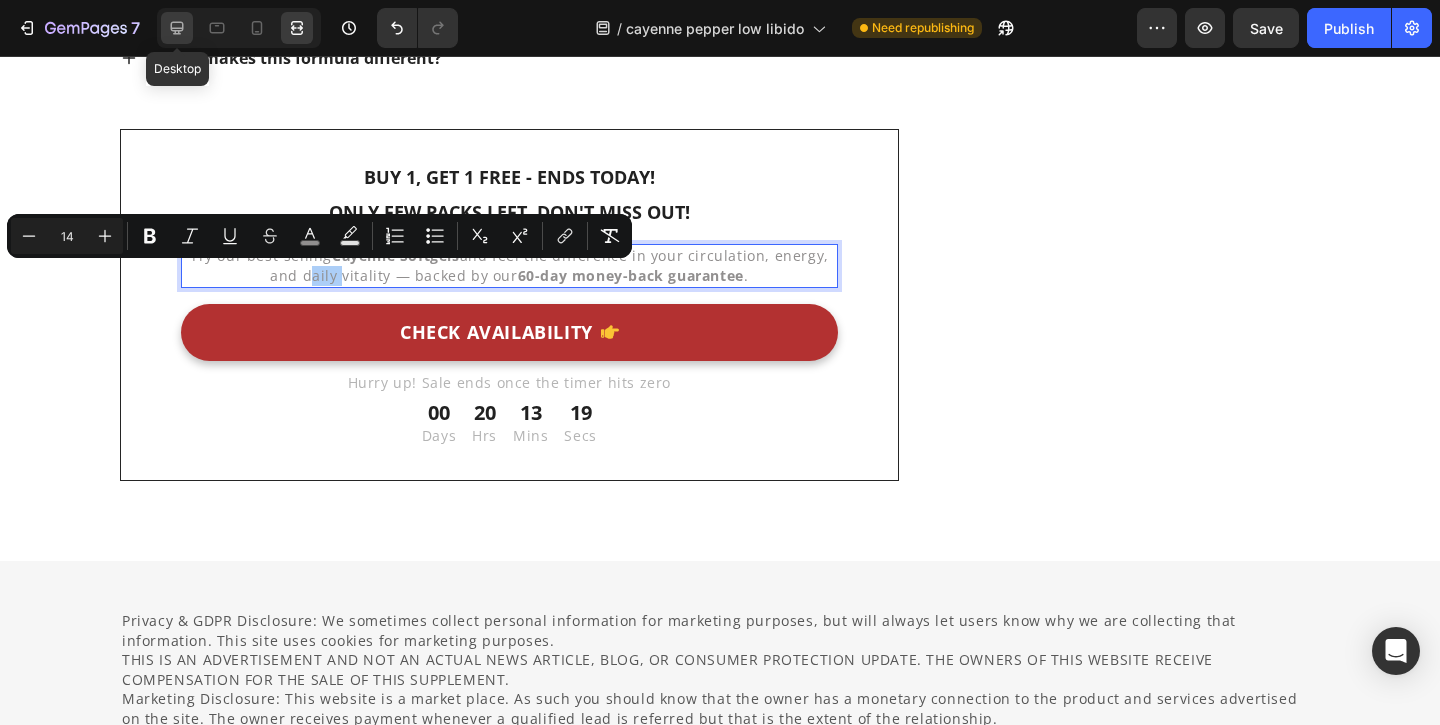 click 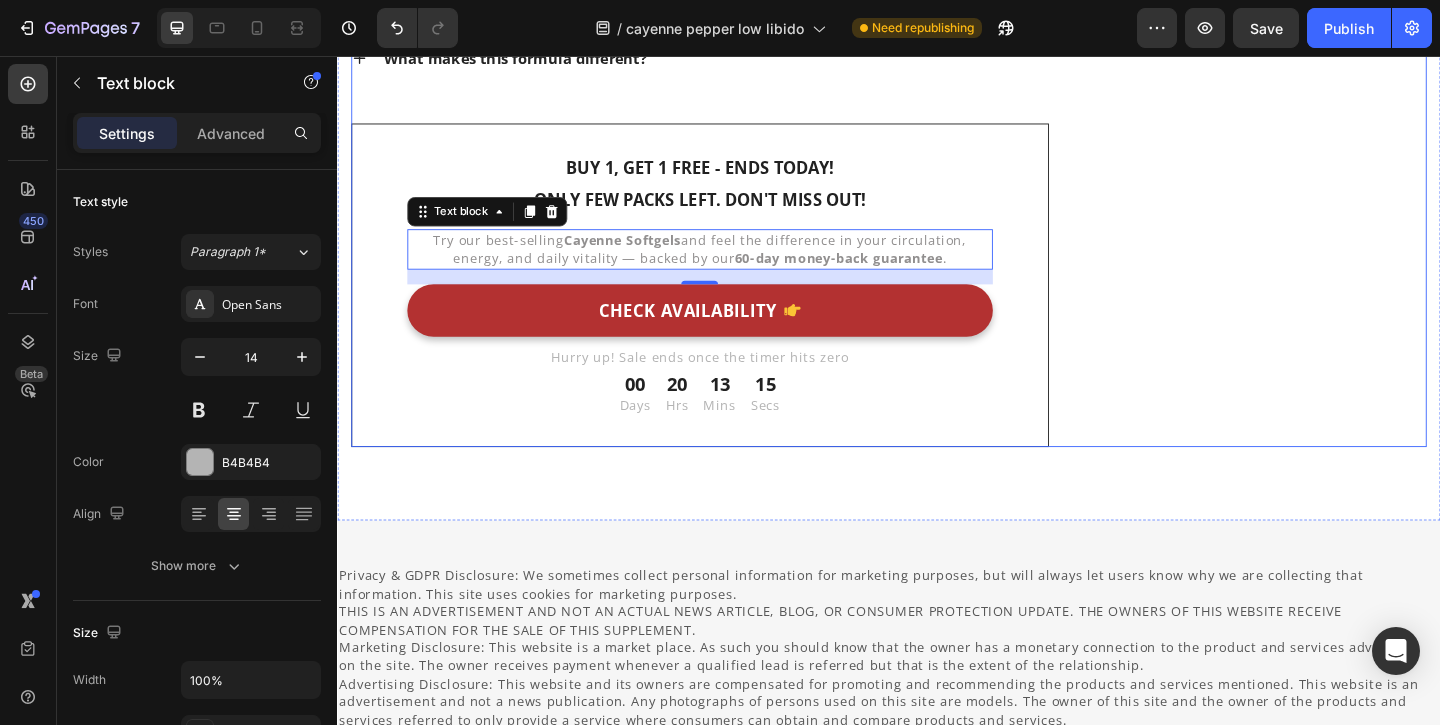 click on "BUY 1, GET 1 FREE - ENDS TODAY! Text Block ONLY FEW PACKS LEFT. DON'T MISS OUT! Text Block Row" at bounding box center (1332, 131) 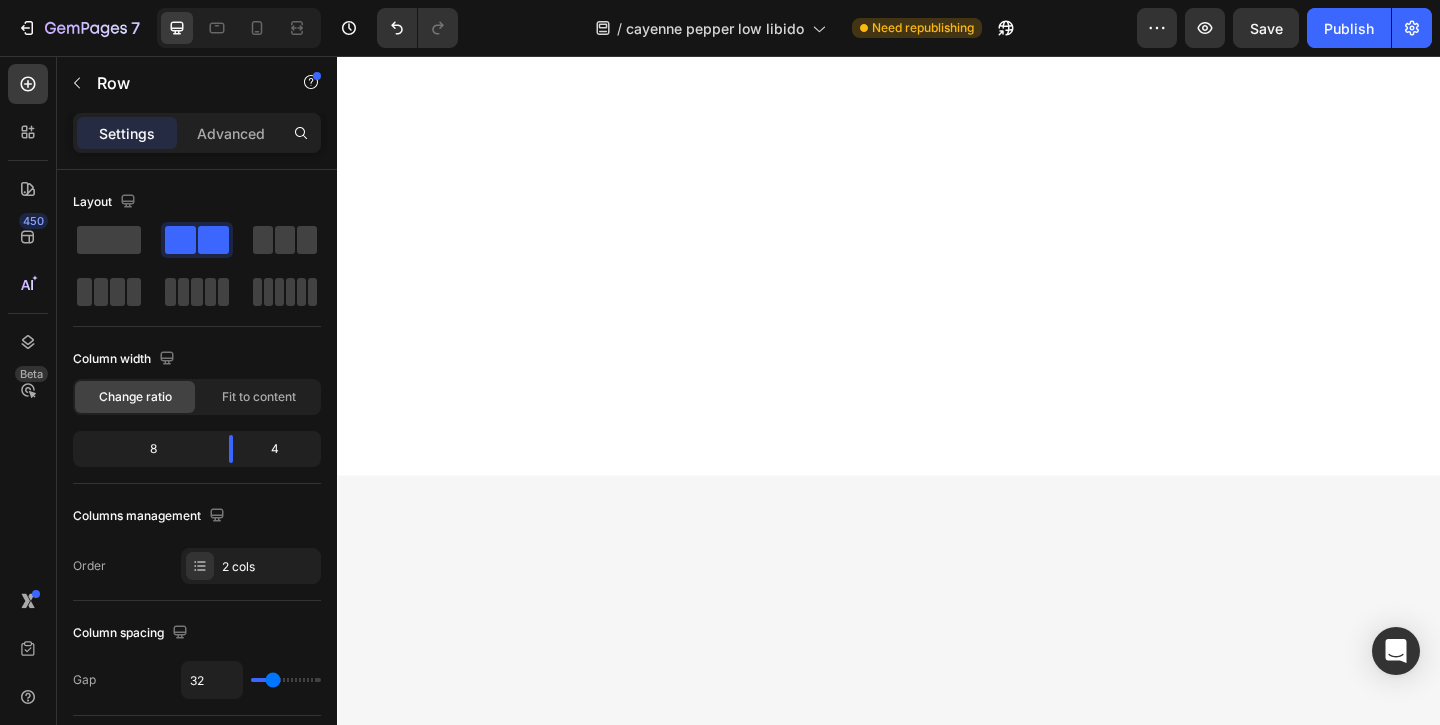 scroll, scrollTop: 6437, scrollLeft: 0, axis: vertical 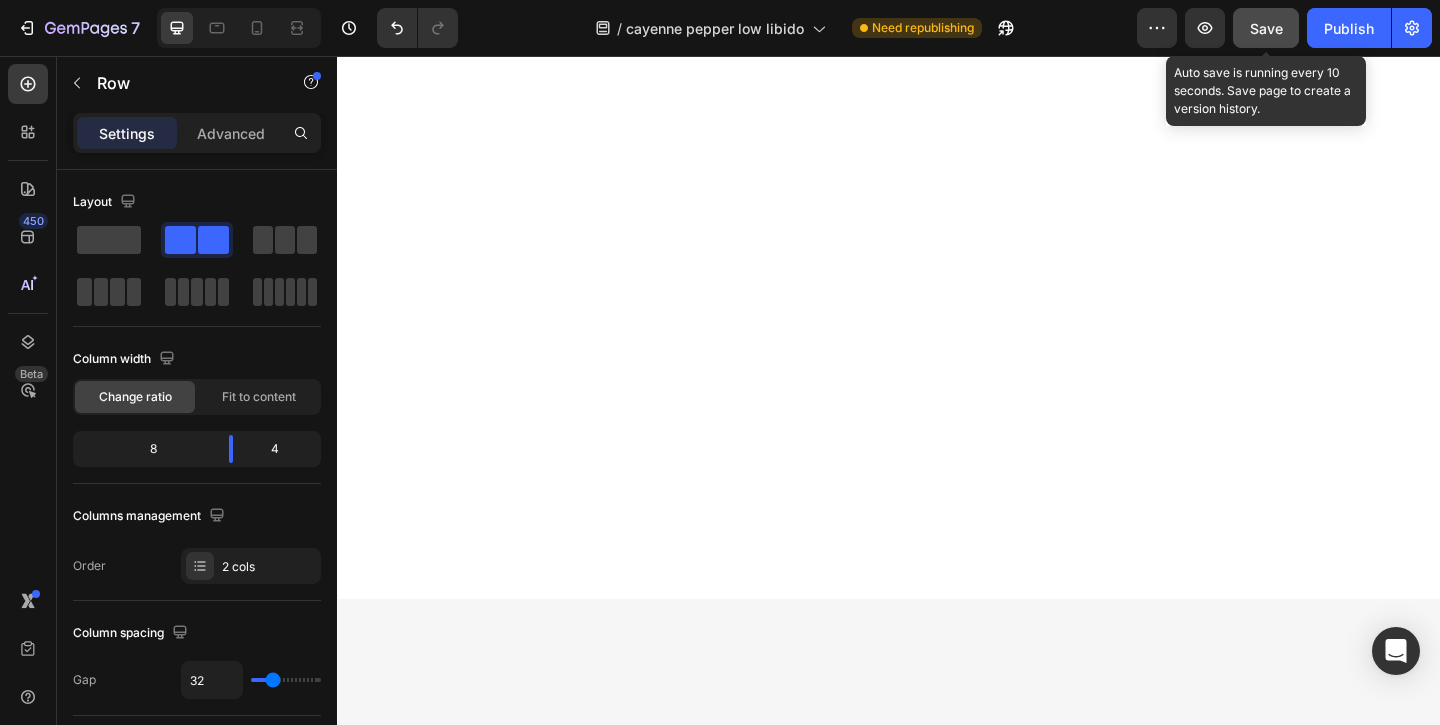click on "Save" 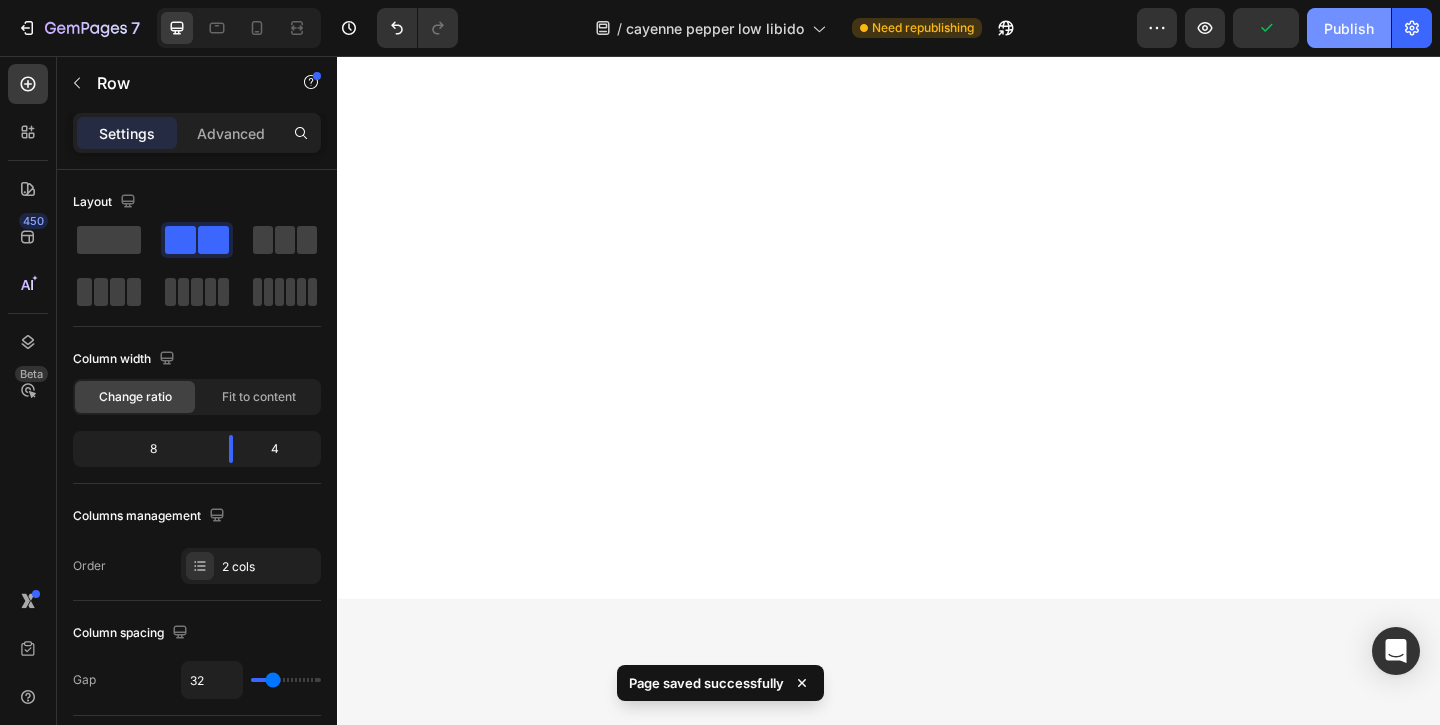 click on "Publish" 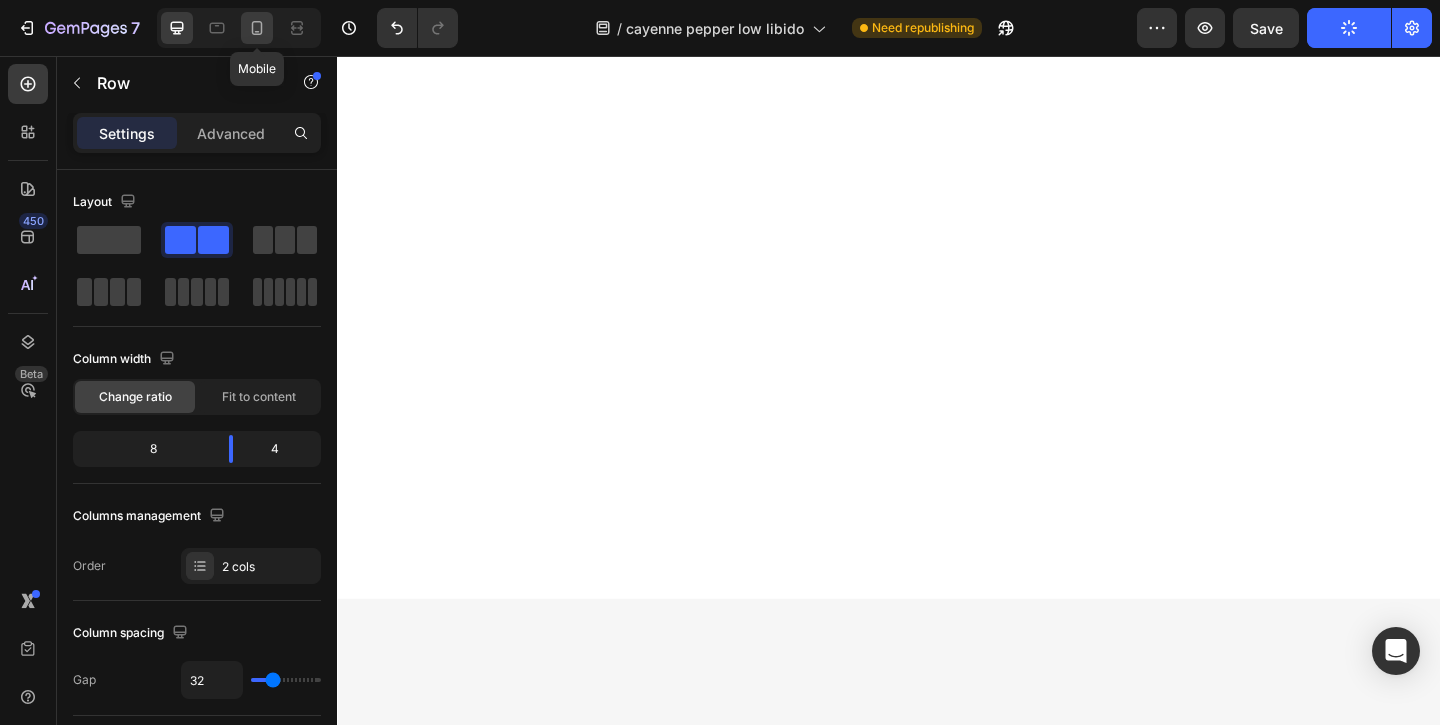 click 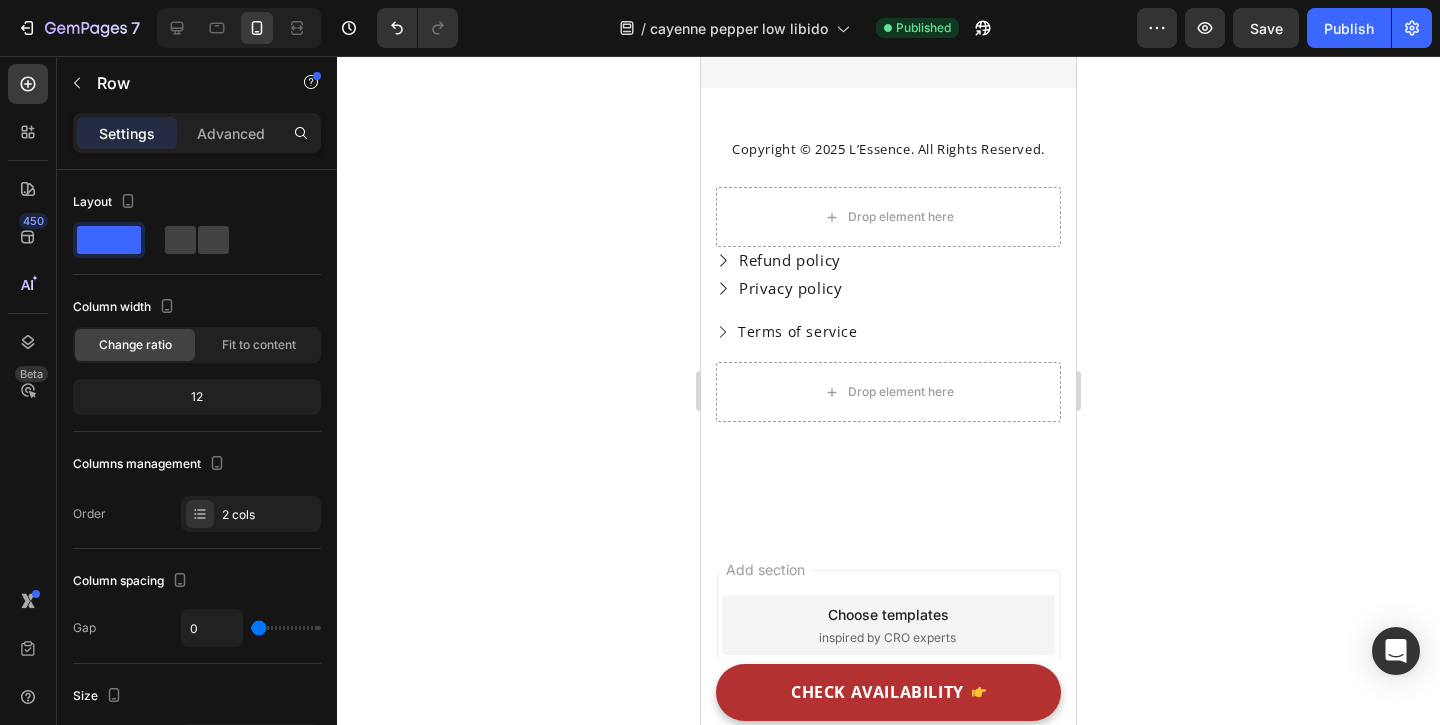 scroll, scrollTop: 13719, scrollLeft: 0, axis: vertical 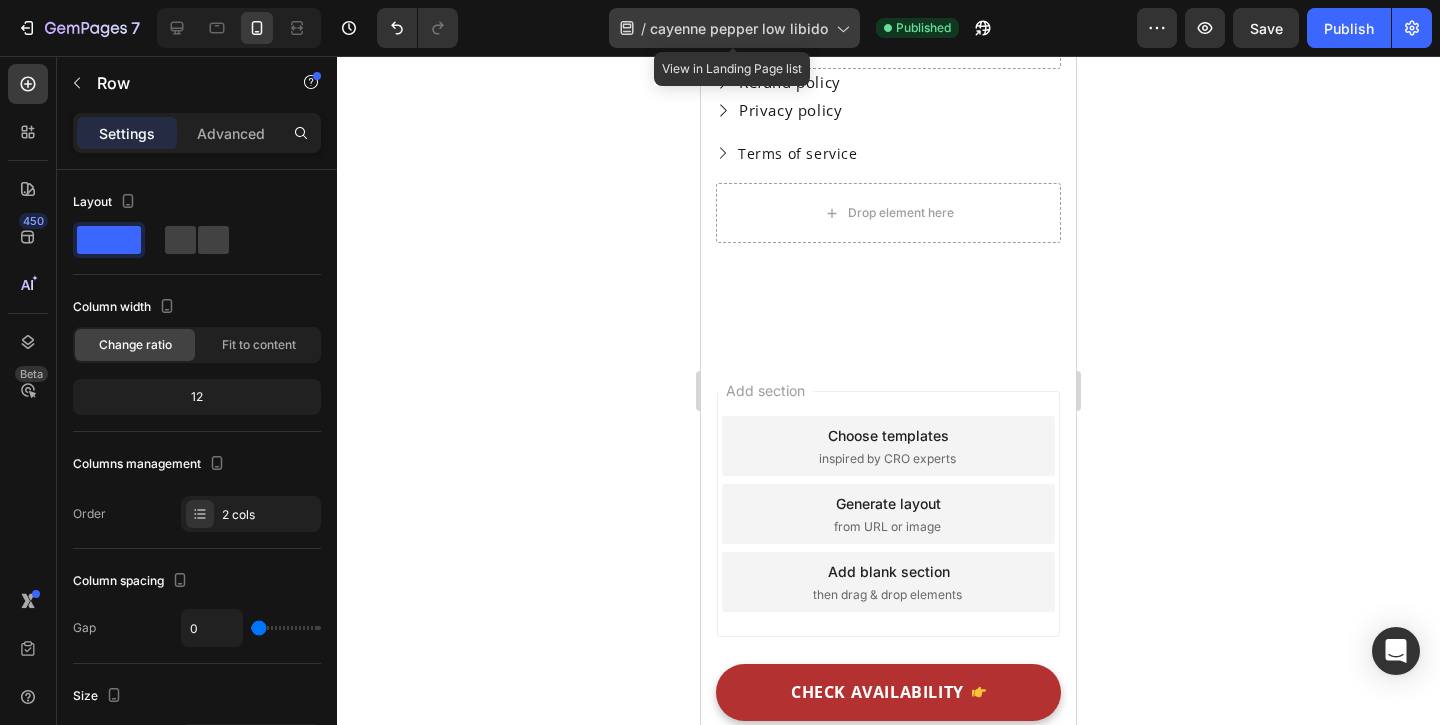 click on "cayenne pepper low libido" at bounding box center (739, 28) 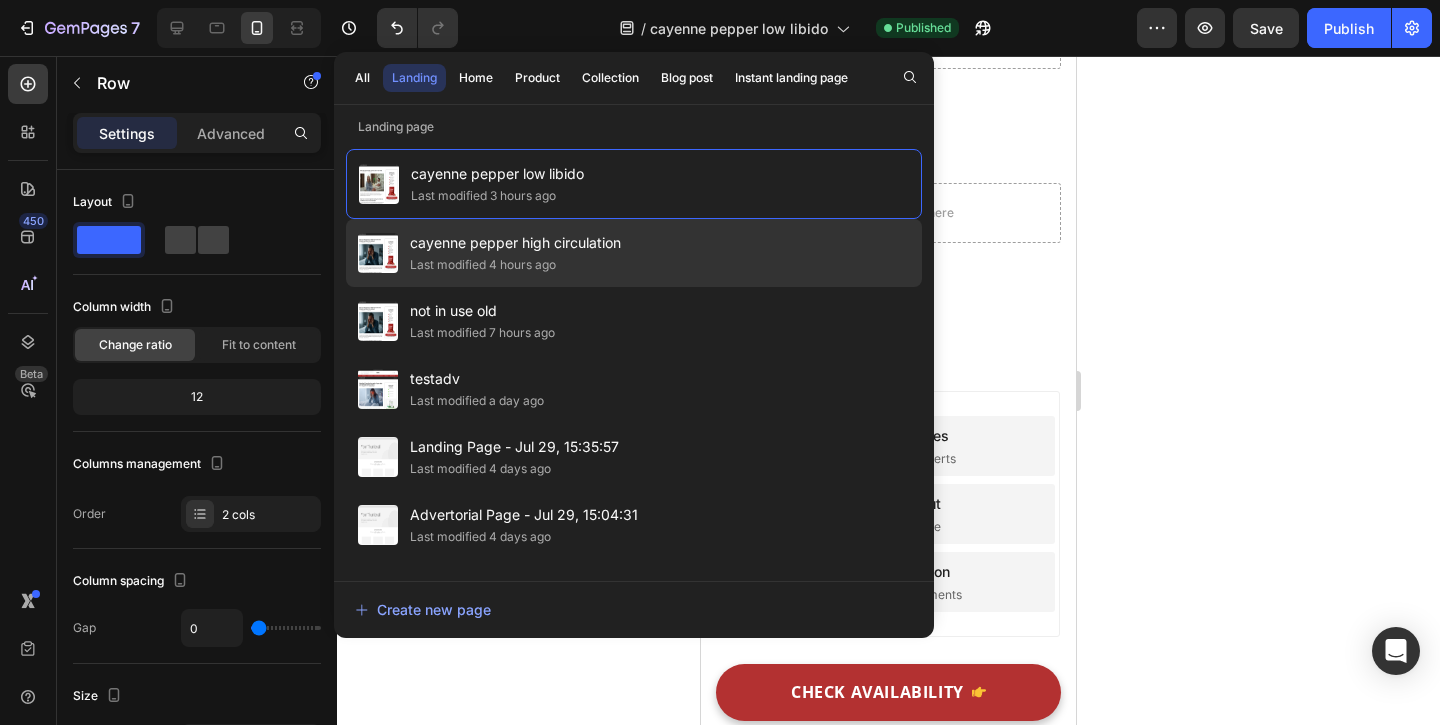 click on "cayenne pepper high circulation Last modified 4 hours ago" 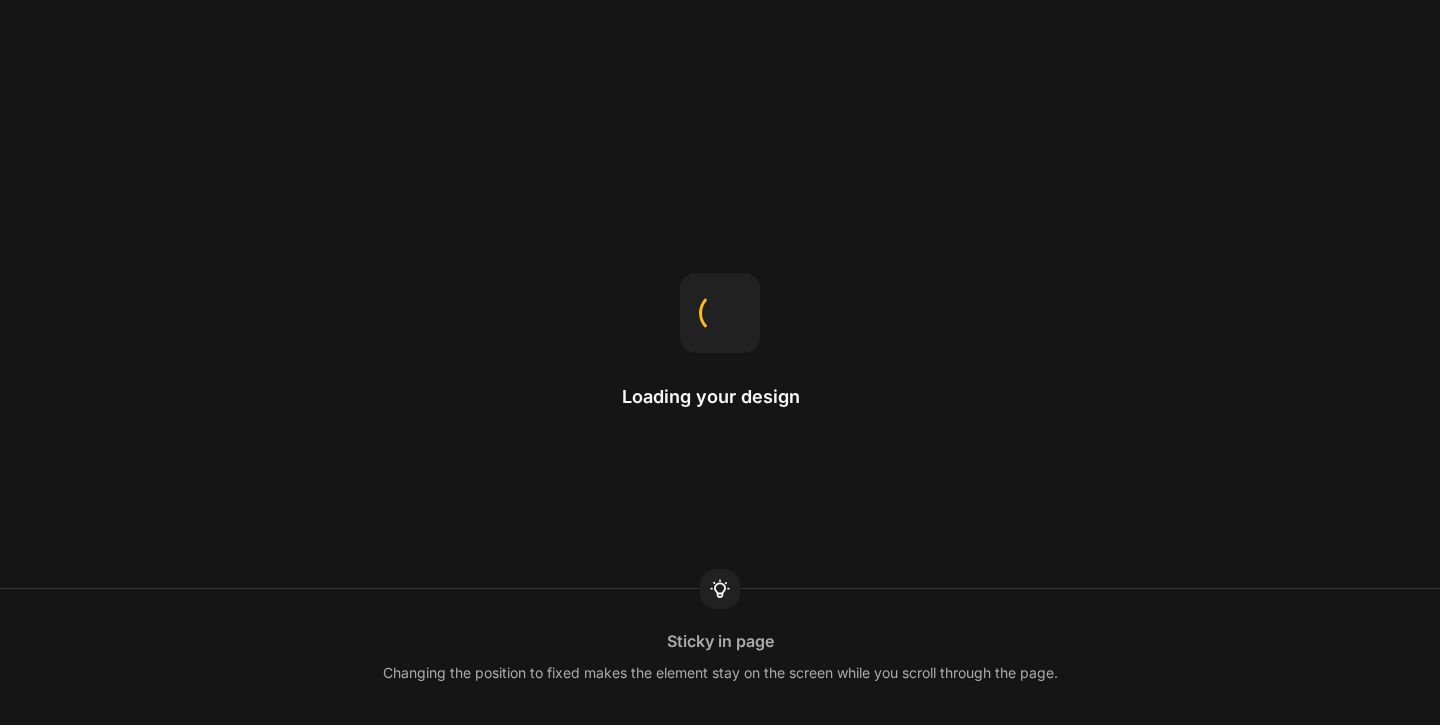 scroll, scrollTop: 0, scrollLeft: 0, axis: both 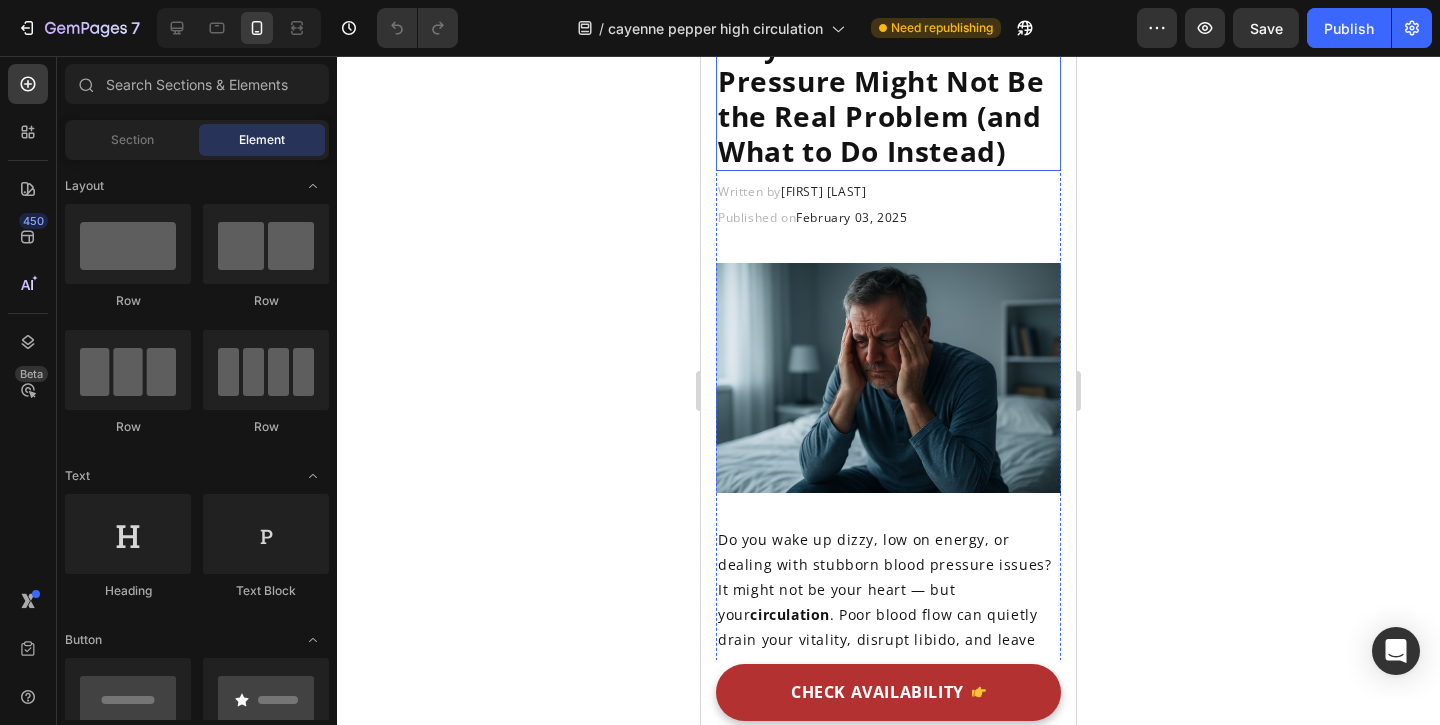 click on "Why Your Blood Pressure Might Not Be the Real Problem (and What to Do Instead)" at bounding box center (881, 98) 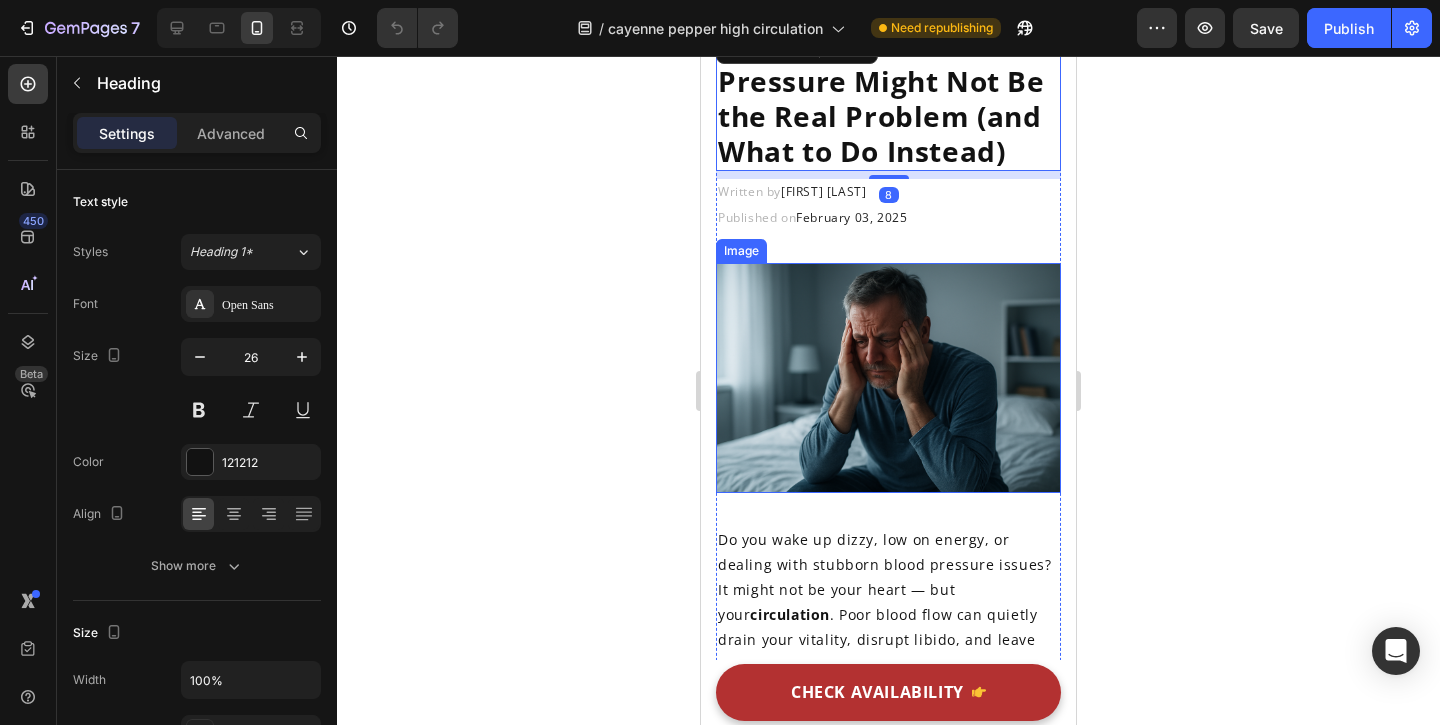 scroll, scrollTop: 287, scrollLeft: 0, axis: vertical 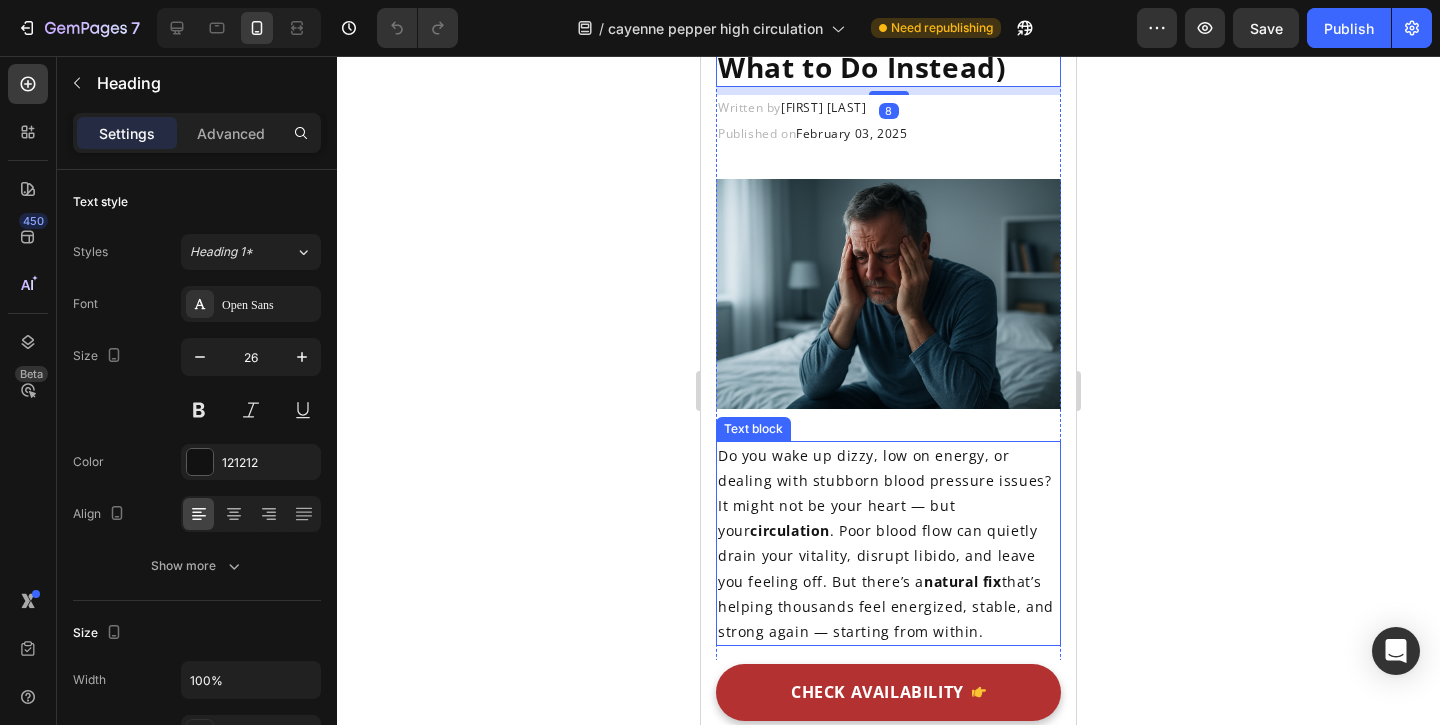 click on "Do you wake up dizzy, low on energy, or dealing with stubborn blood pressure issues? It might not be your heart — but your  circulation . Poor blood flow can quietly drain your vitality, disrupt libido, and leave you feeling off. But there’s a  natural fix  that’s helping thousands feel energized, stable, and strong again — starting from within." at bounding box center (888, 544) 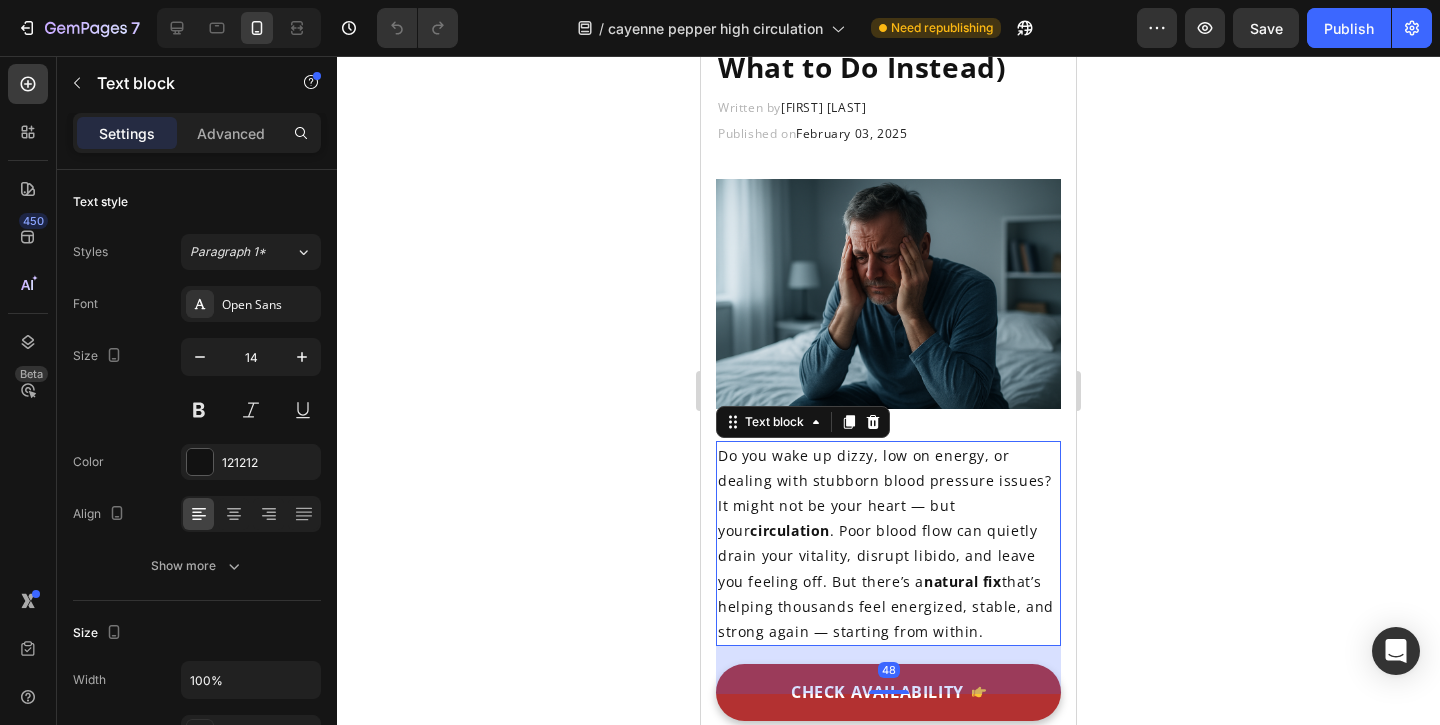click on "Do you wake up dizzy, low on energy, or dealing with stubborn blood pressure issues? It might not be your heart — but your  circulation . Poor blood flow can quietly drain your vitality, disrupt libido, and leave you feeling off. But there’s a  natural fix  that’s helping thousands feel energized, stable, and strong again — starting from within." at bounding box center (888, 544) 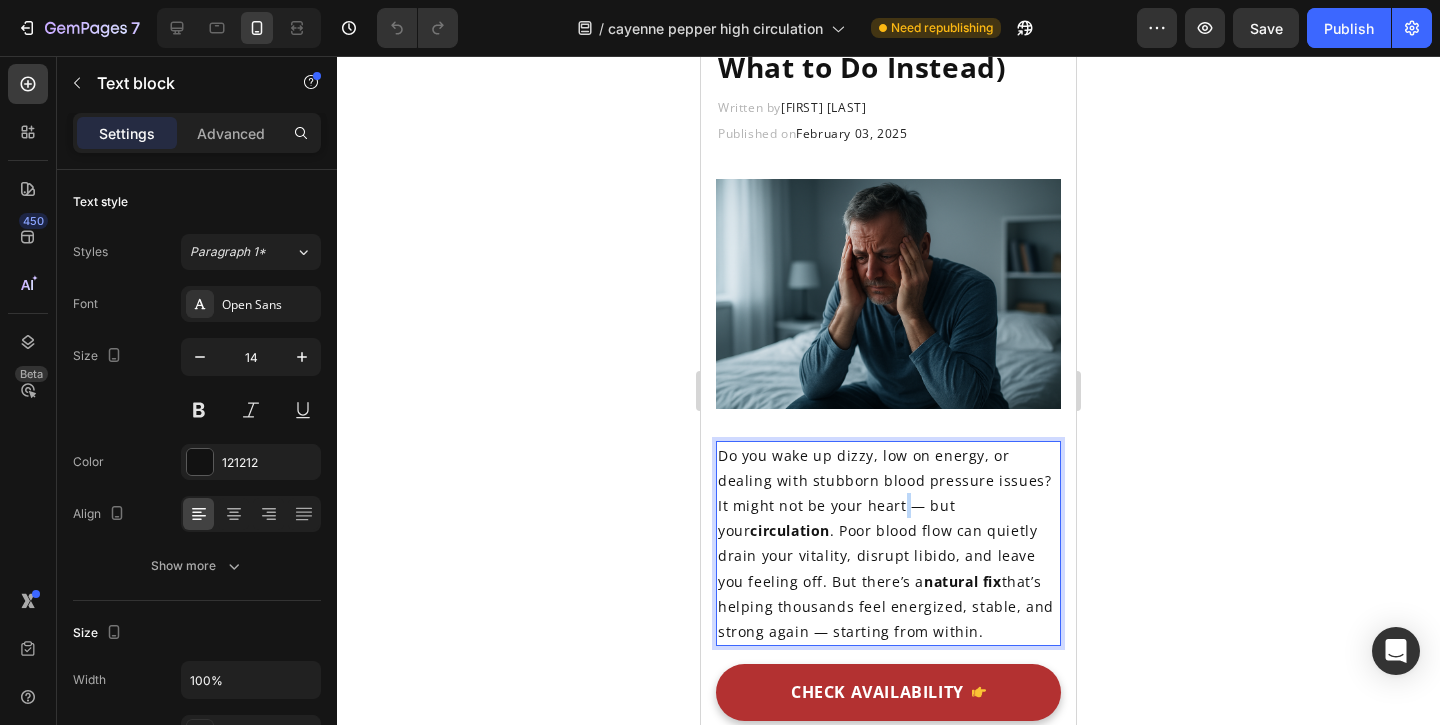 click on "Do you wake up dizzy, low on energy, or dealing with stubborn blood pressure issues? It might not be your heart — but your  circulation . Poor blood flow can quietly drain your vitality, disrupt libido, and leave you feeling off. But there’s a  natural fix  that’s helping thousands feel energized, stable, and strong again — starting from within." at bounding box center [888, 544] 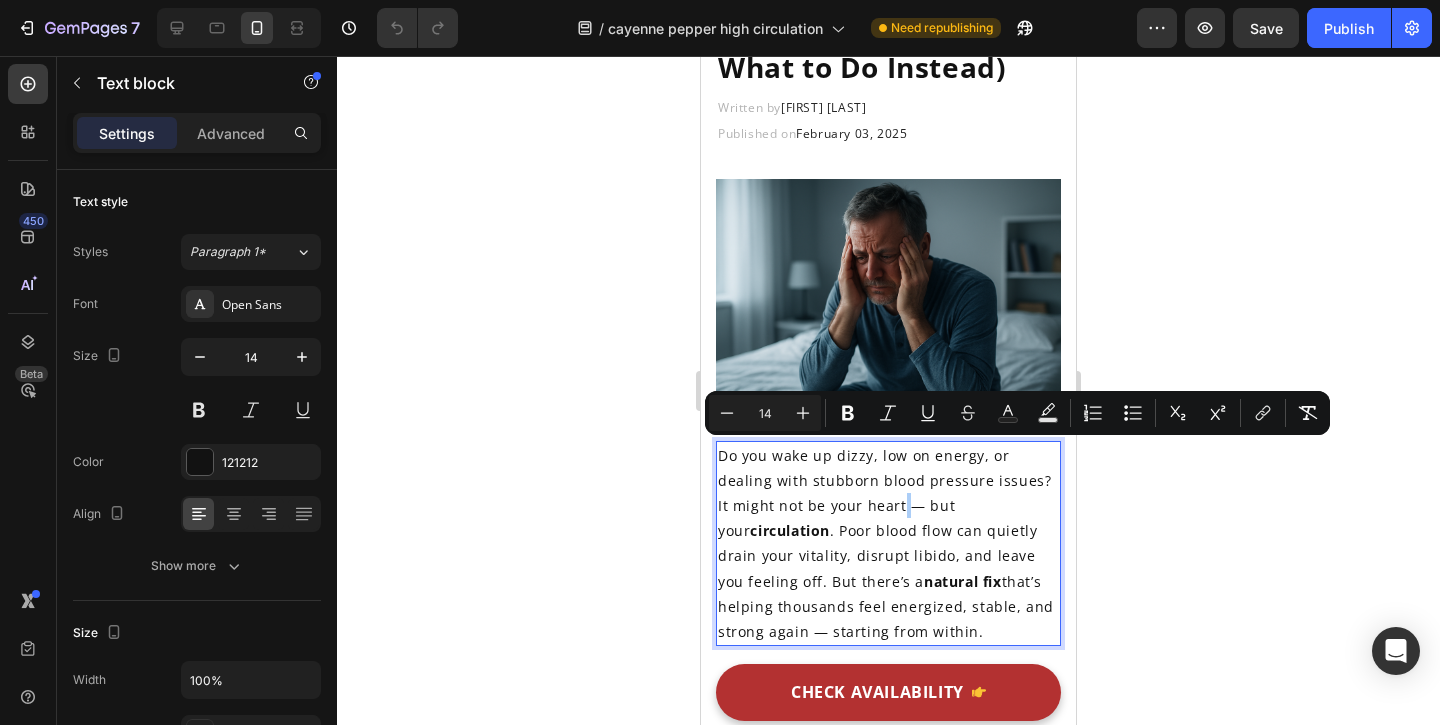 click 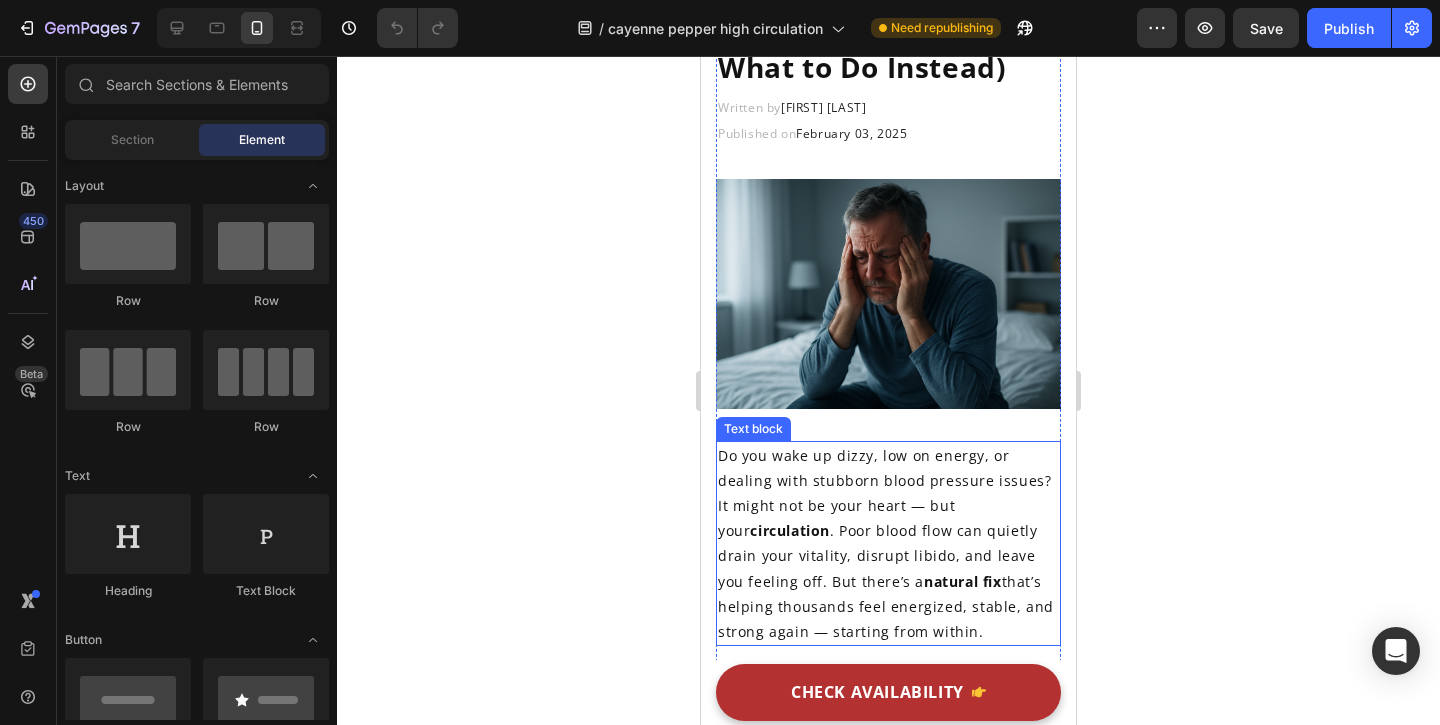 click on "Do you wake up dizzy, low on energy, or dealing with stubborn blood pressure issues? It might not be your heart — but your  circulation . Poor blood flow can quietly drain your vitality, disrupt libido, and leave you feeling off. But there’s a  natural fix  that’s helping thousands feel energized, stable, and strong again — starting from within." at bounding box center (888, 544) 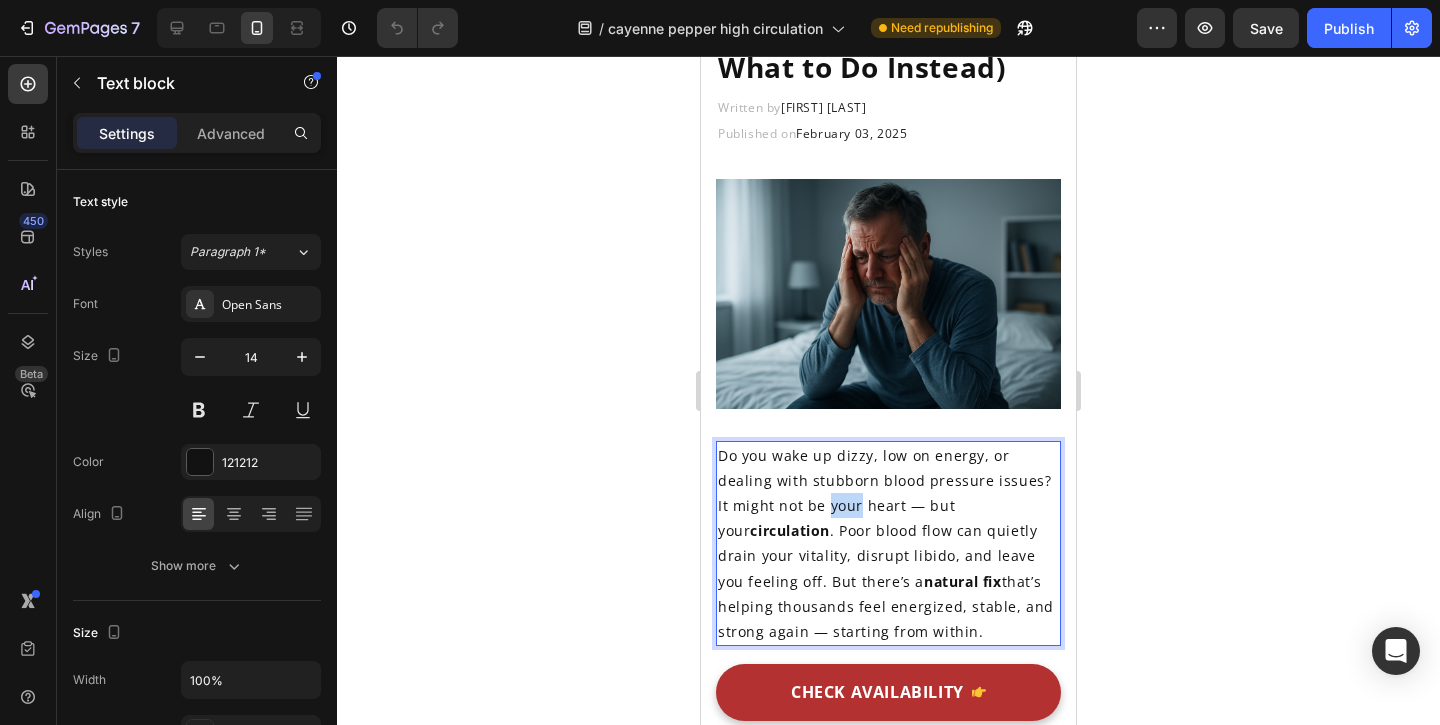 click on "Do you wake up dizzy, low on energy, or dealing with stubborn blood pressure issues? It might not be your heart — but your  circulation . Poor blood flow can quietly drain your vitality, disrupt libido, and leave you feeling off. But there’s a  natural fix  that’s helping thousands feel energized, stable, and strong again — starting from within." at bounding box center [888, 544] 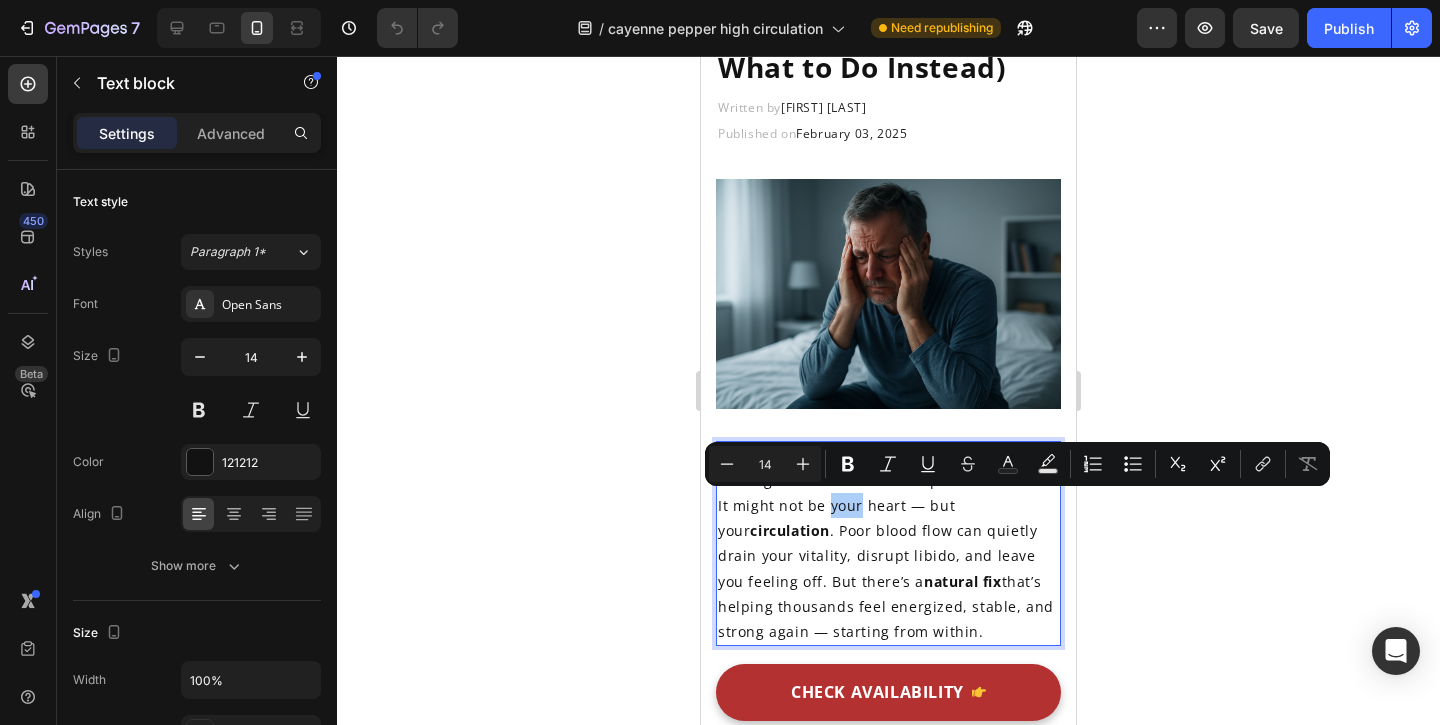 click 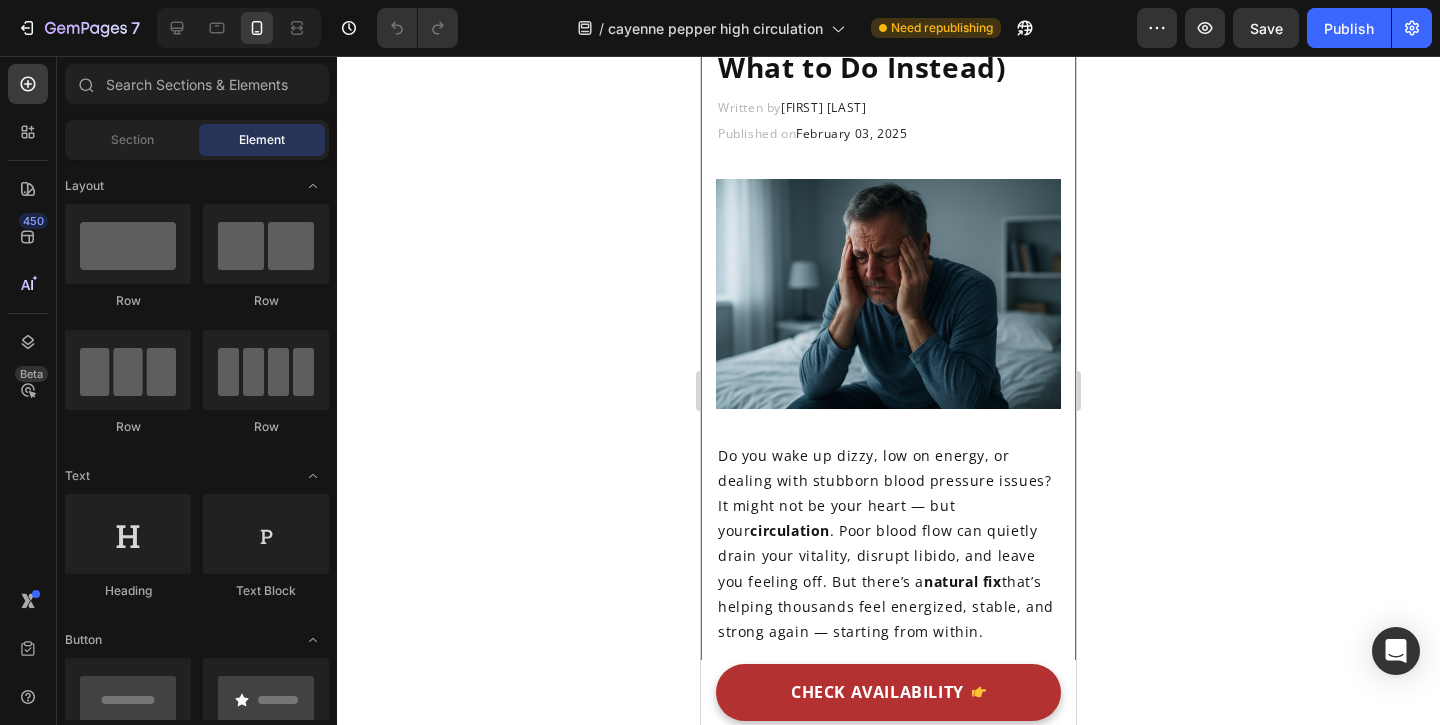 click on "Do you wake up dizzy, low on energy, or dealing with stubborn blood pressure issues? It might not be your heart — but your  circulation . Poor blood flow can quietly drain your vitality, disrupt libido, and leave you feeling off. But there’s a  natural fix  that’s helping thousands feel energized, stable, and strong again — starting from within." at bounding box center (888, 544) 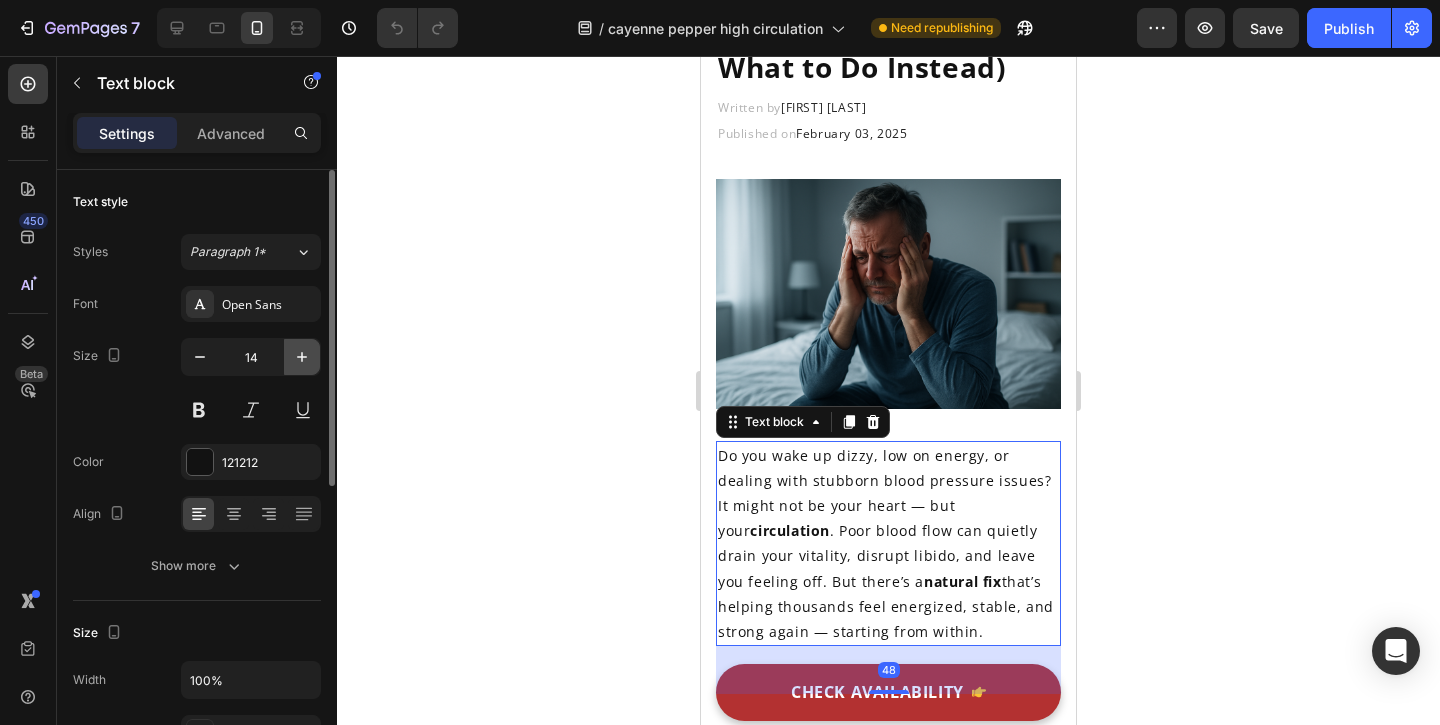 click 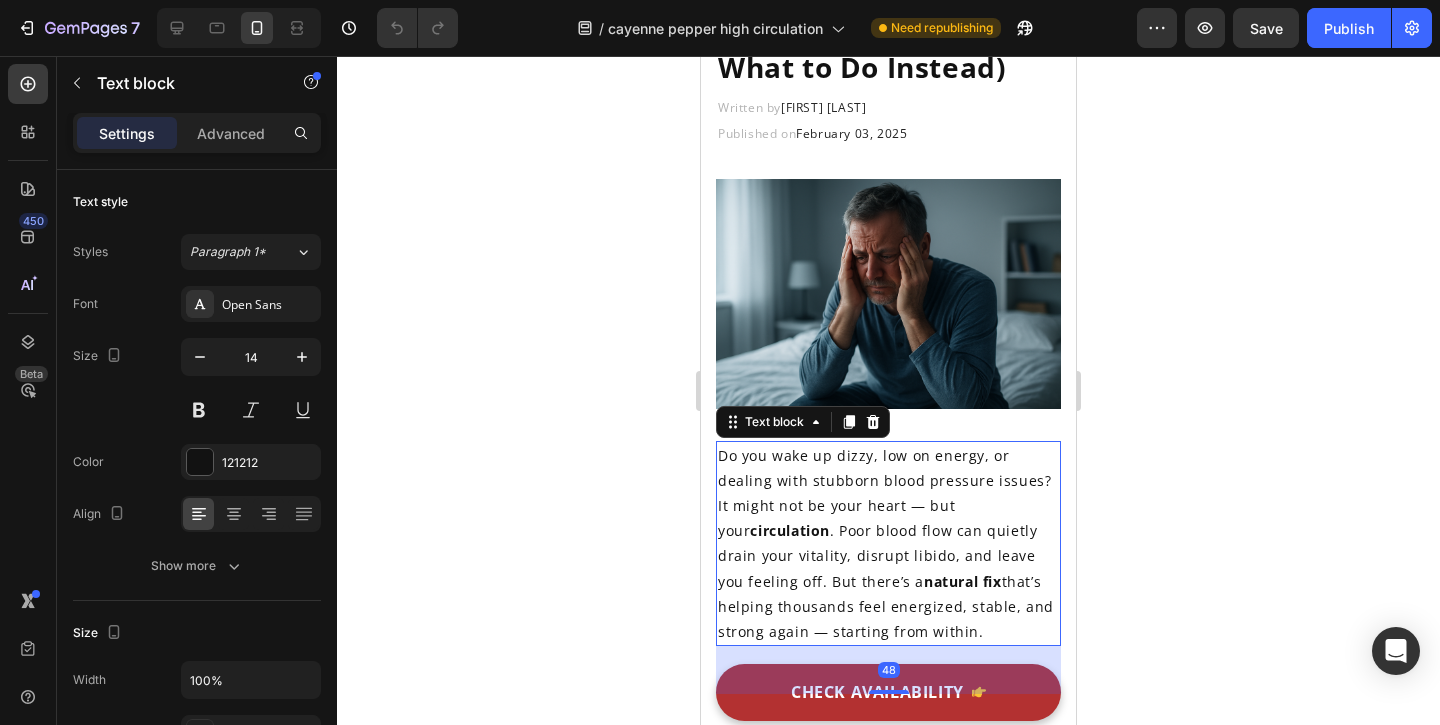 type on "15" 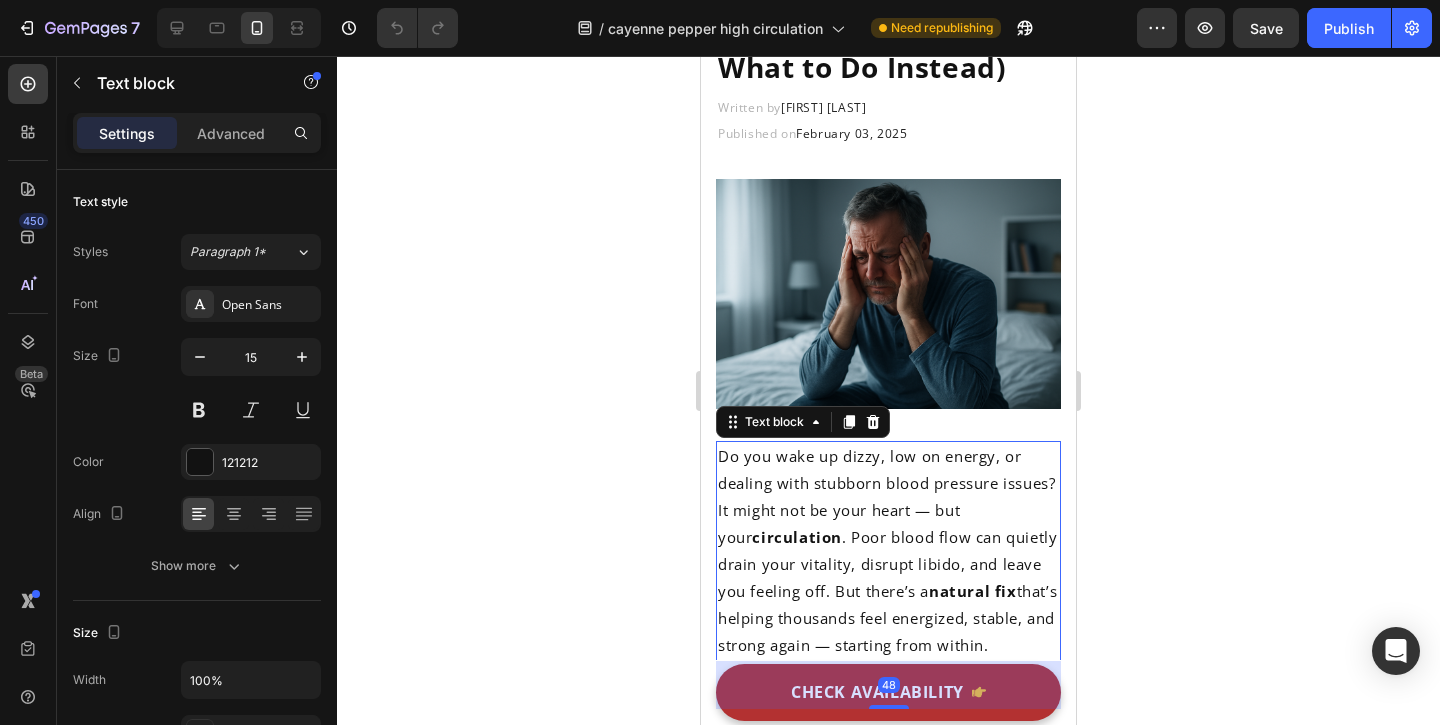 scroll, scrollTop: 433, scrollLeft: 0, axis: vertical 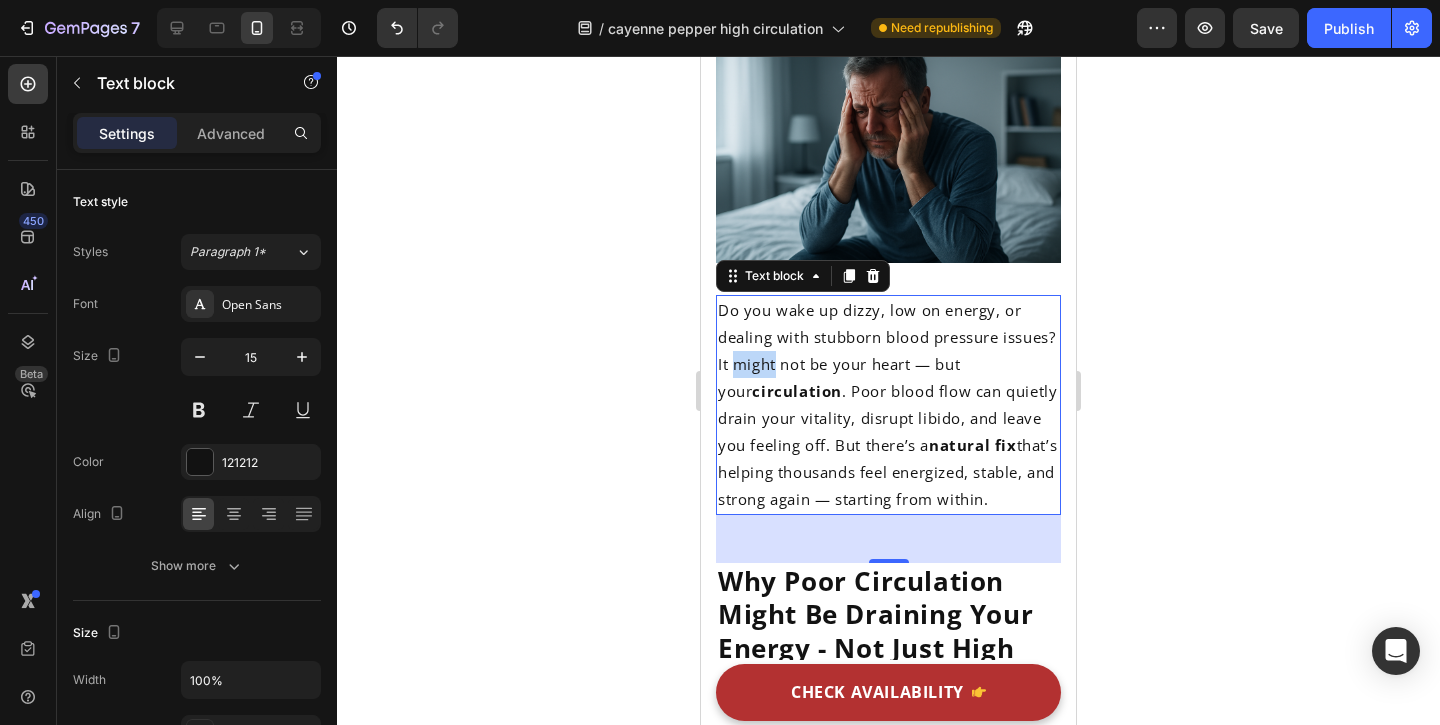 click on "Do you wake up dizzy, low on energy, or dealing with stubborn blood pressure issues? It might not be your heart — but your  circulation . Poor blood flow can quietly drain your vitality, disrupt libido, and leave you feeling off. But there’s a  natural fix  that’s helping thousands feel energized, stable, and strong again — starting from within." at bounding box center (888, 405) 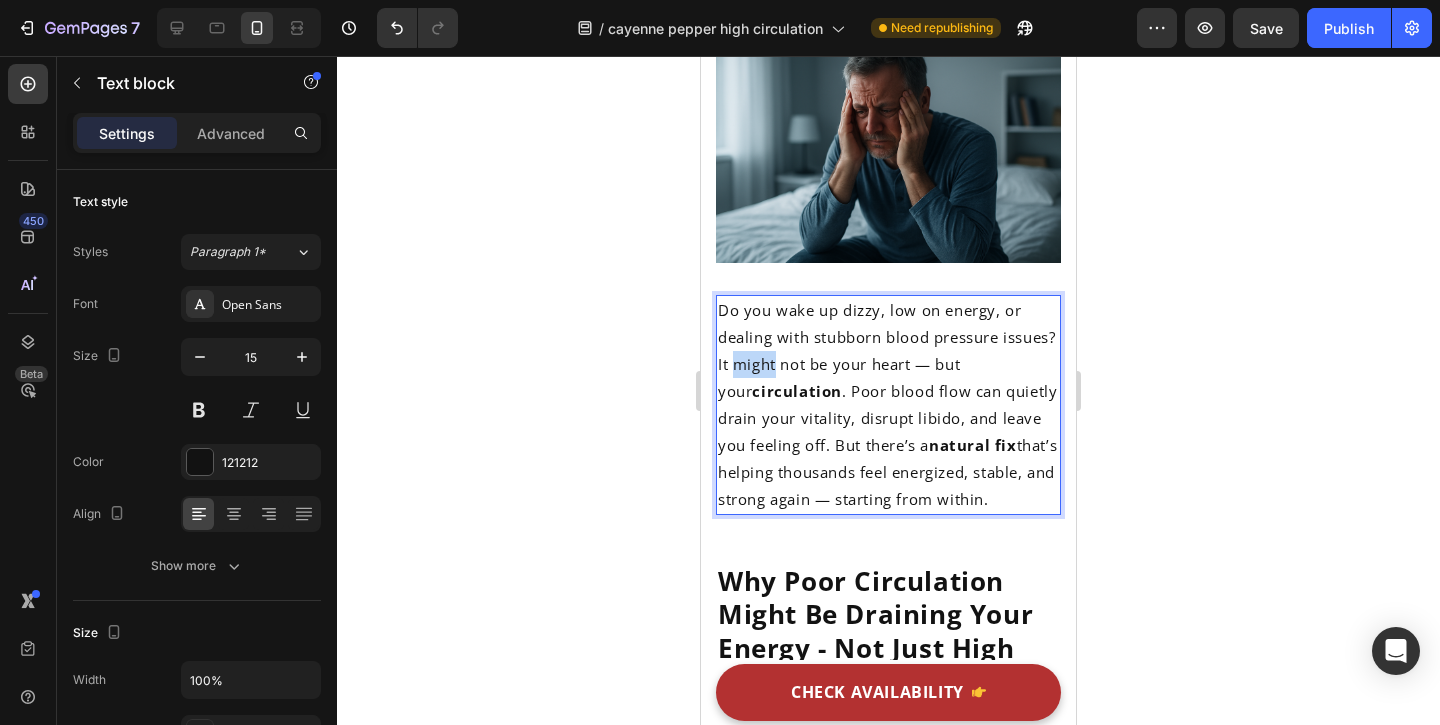 click on "Do you wake up dizzy, low on energy, or dealing with stubborn blood pressure issues? It might not be your heart — but your  circulation . Poor blood flow can quietly drain your vitality, disrupt libido, and leave you feeling off. But there’s a  natural fix  that’s helping thousands feel energized, stable, and strong again — starting from within." at bounding box center (888, 405) 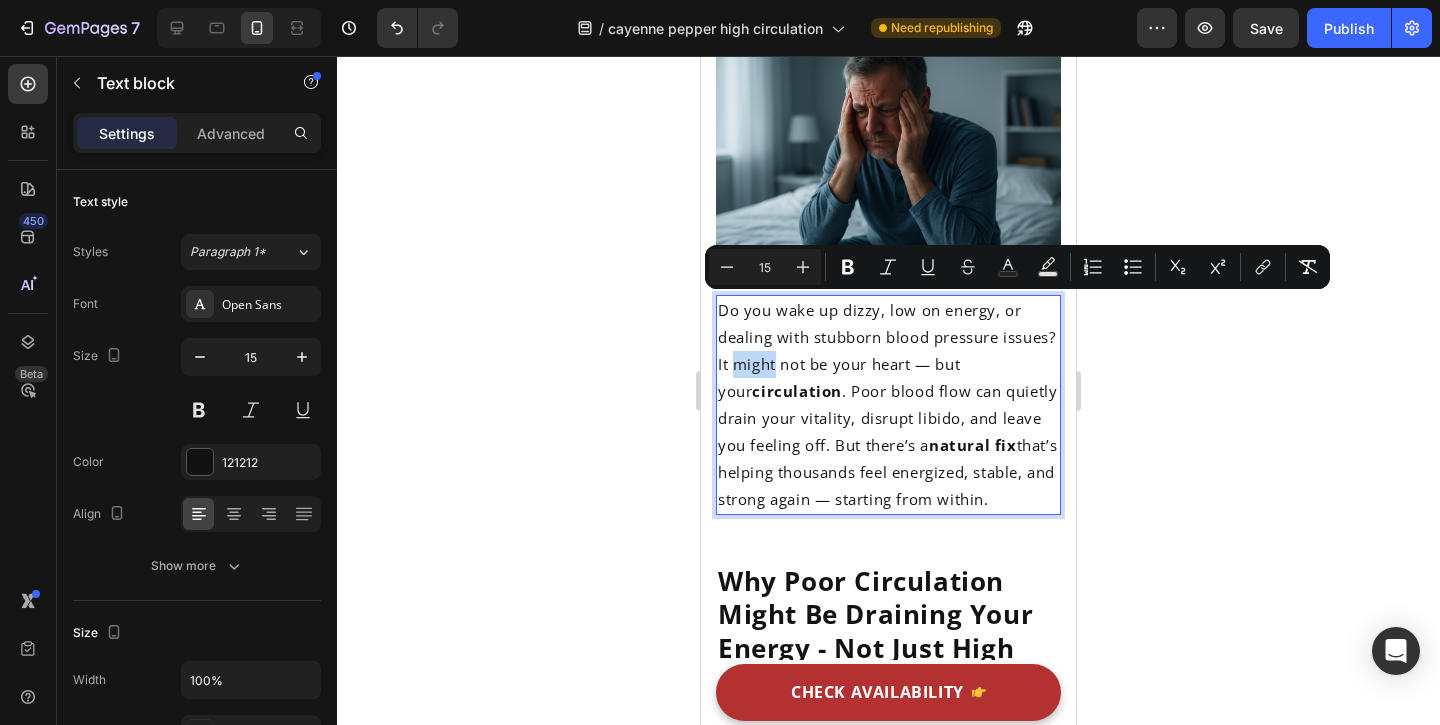click on "Do you wake up dizzy, low on energy, or dealing with stubborn blood pressure issues? It might not be your heart — but your  circulation . Poor blood flow can quietly drain your vitality, disrupt libido, and leave you feeling off. But there’s a  natural fix  that’s helping thousands feel energized, stable, and strong again — starting from within." at bounding box center (888, 405) 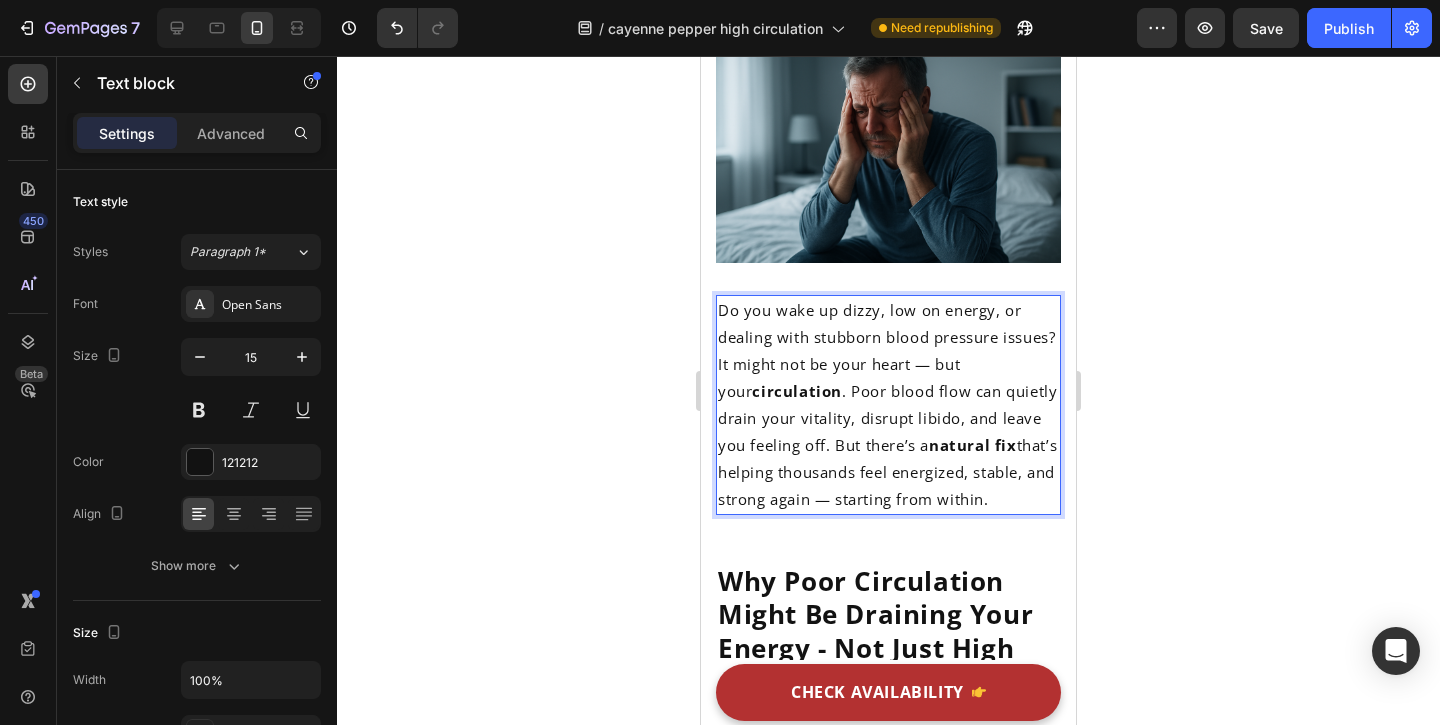 click on "Do you wake up dizzy, low on energy, or dealing with stubborn blood pressure issues? It might not be your heart — but your  circulation . Poor blood flow can quietly drain your vitality, disrupt libido, and leave you feeling off. But there’s a  natural fix  that’s helping thousands feel energized, stable, and strong again — starting from within." at bounding box center (888, 405) 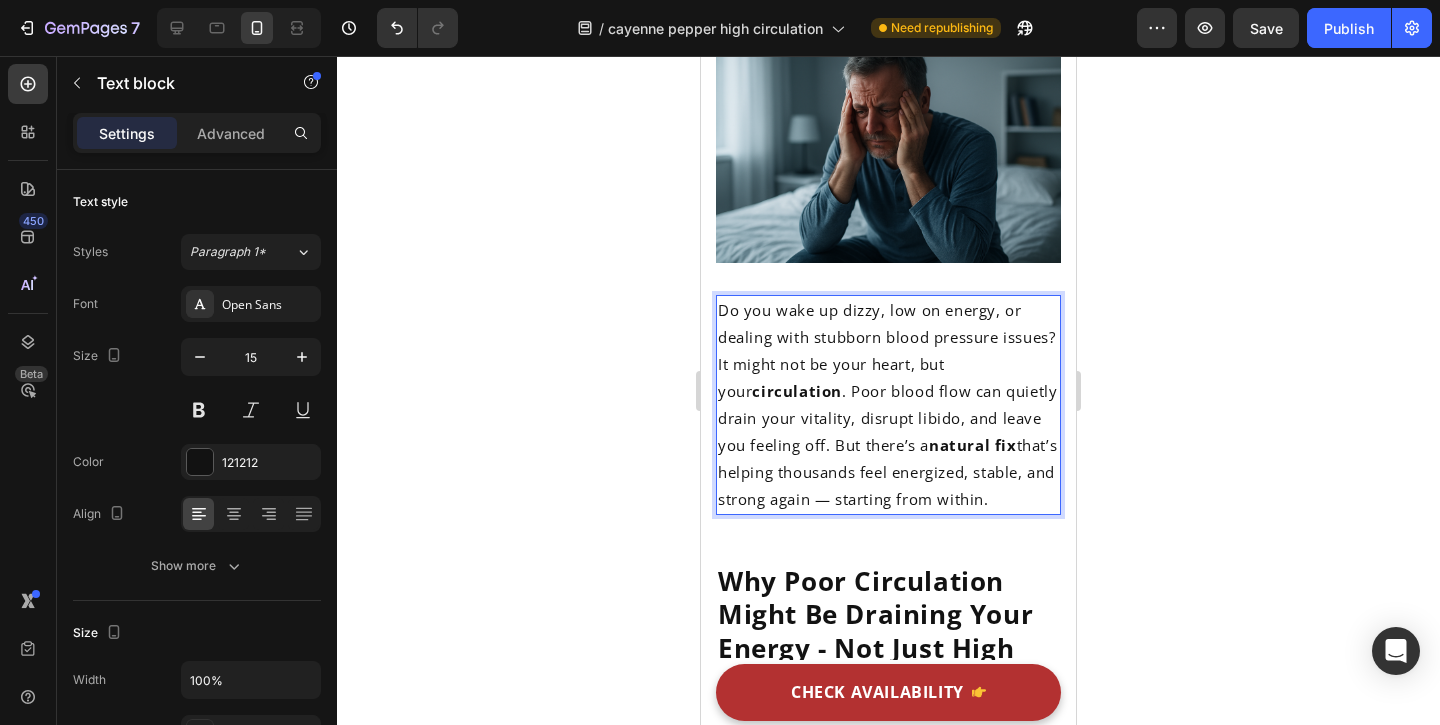 click on "Do you wake up dizzy, low on energy, or dealing with stubborn blood pressure issues? It might not be your heart, but your  circulation . Poor blood flow can quietly drain your vitality, disrupt libido, and leave you feeling off. But there’s a  natural fix  that’s helping thousands feel energized, stable, and strong again, starting from within." at bounding box center (888, 405) 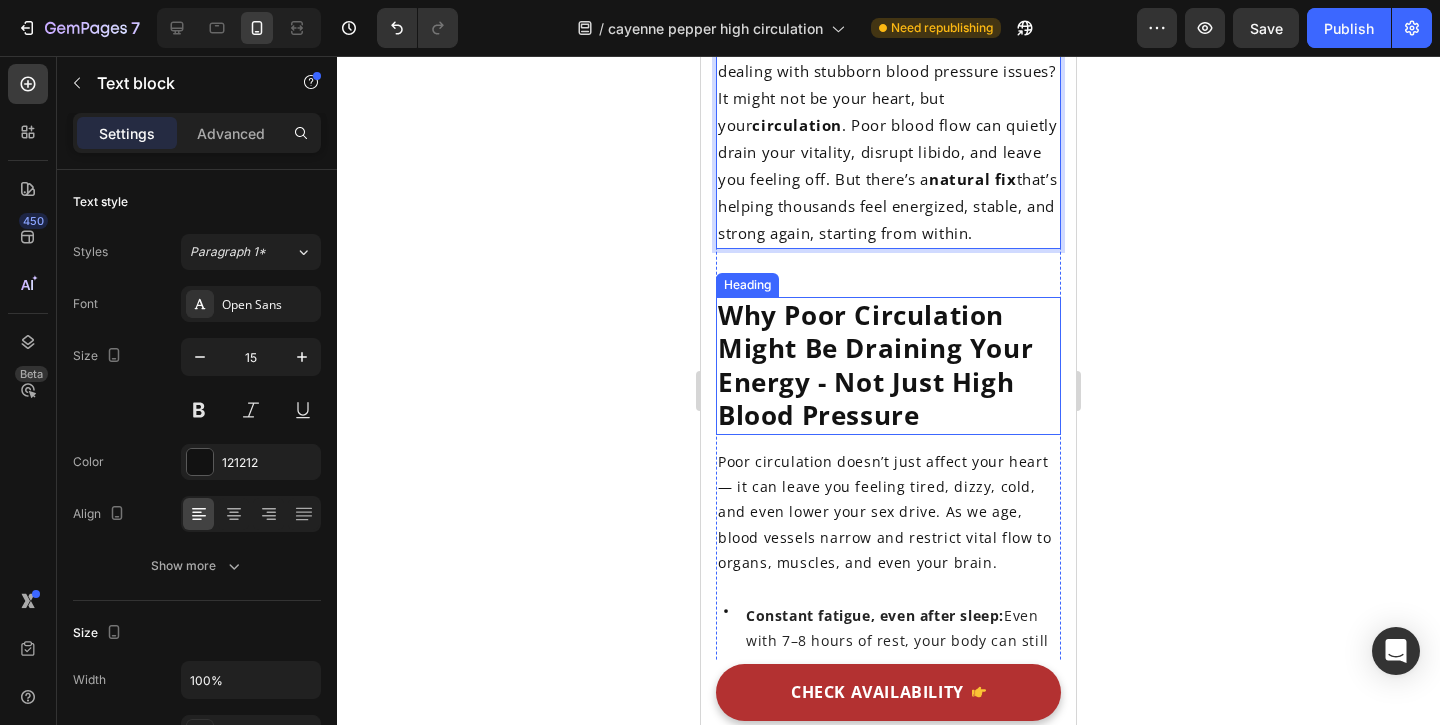scroll, scrollTop: 827, scrollLeft: 0, axis: vertical 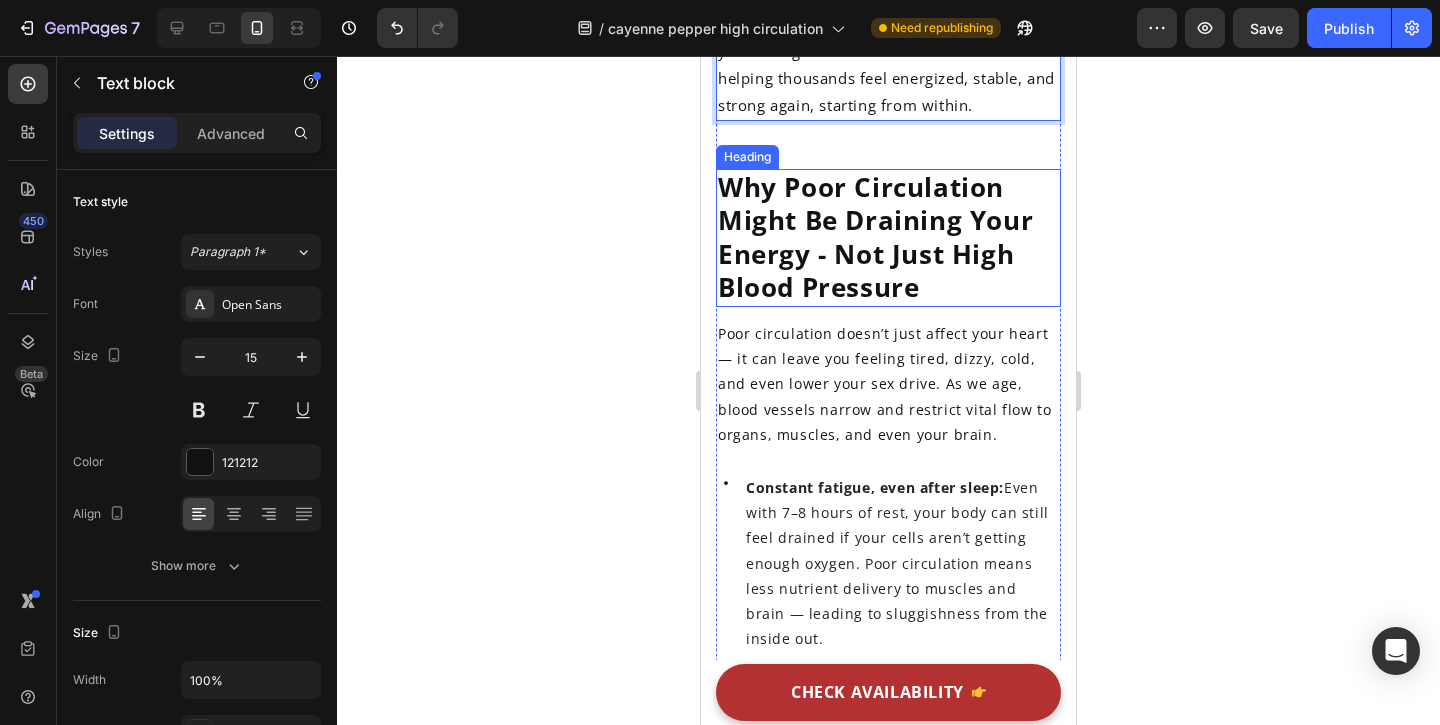 click on "Why Poor Circulation Might Be Draining Your Energy - Not Just High Blood Pressure" at bounding box center (875, 237) 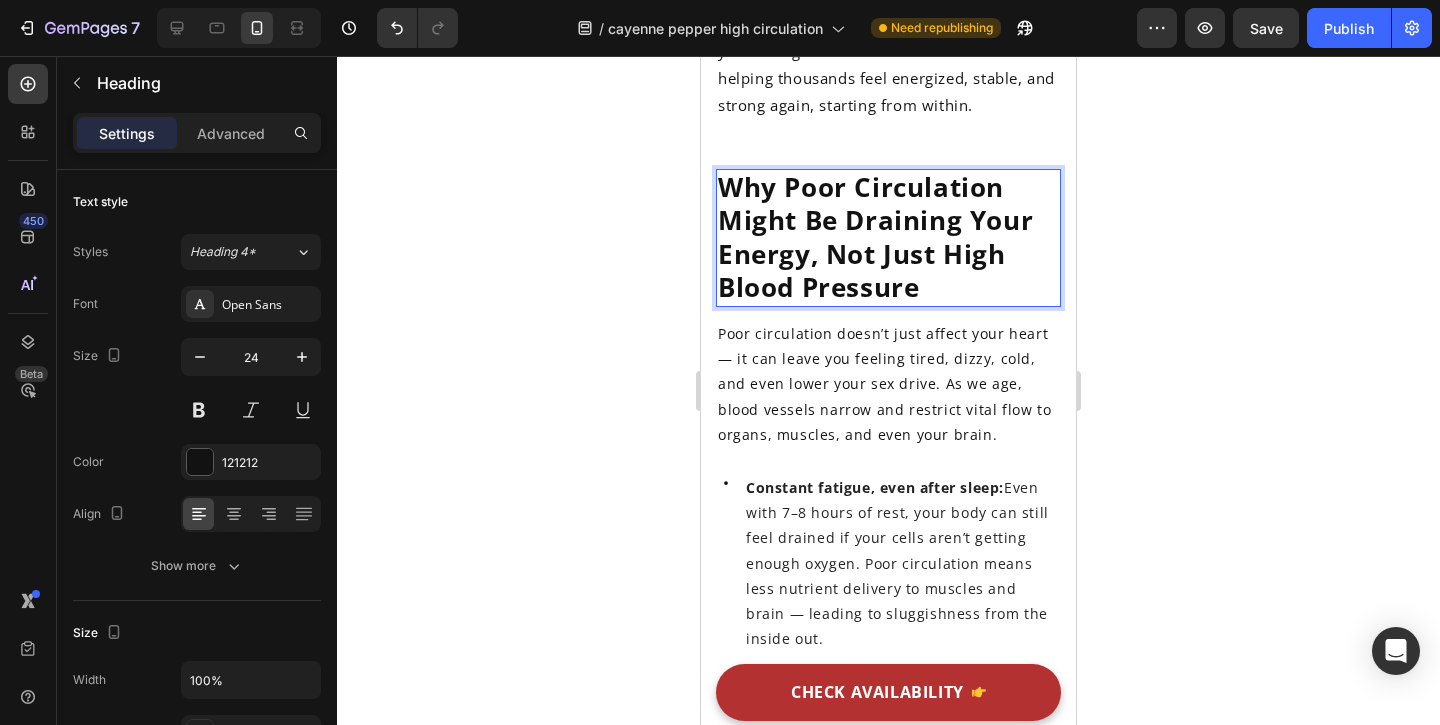 scroll, scrollTop: 929, scrollLeft: 0, axis: vertical 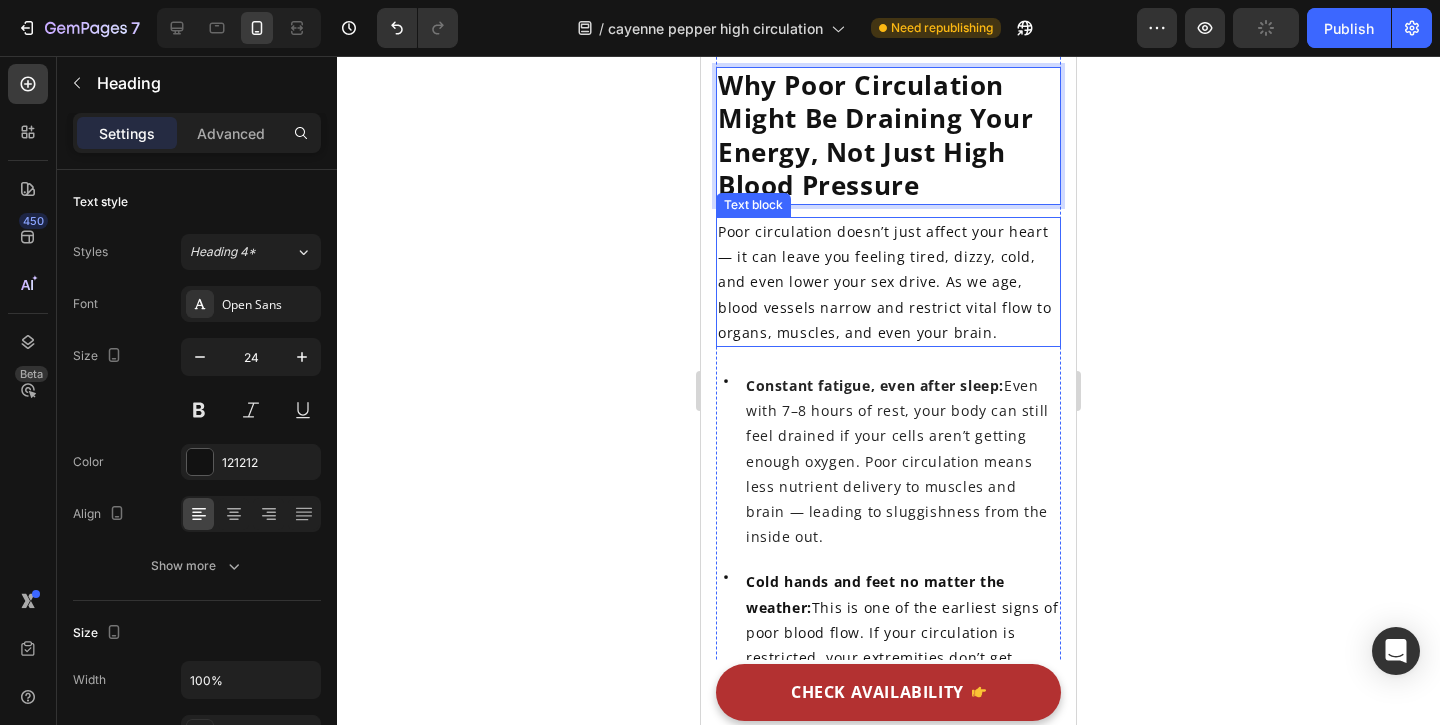 click on "Poor circulation doesn’t just affect your heart — it can leave you feeling tired, dizzy, cold, and even lower your sex drive. As we age, blood vessels narrow and restrict vital flow to organs, muscles, and even your brain." at bounding box center (888, 282) 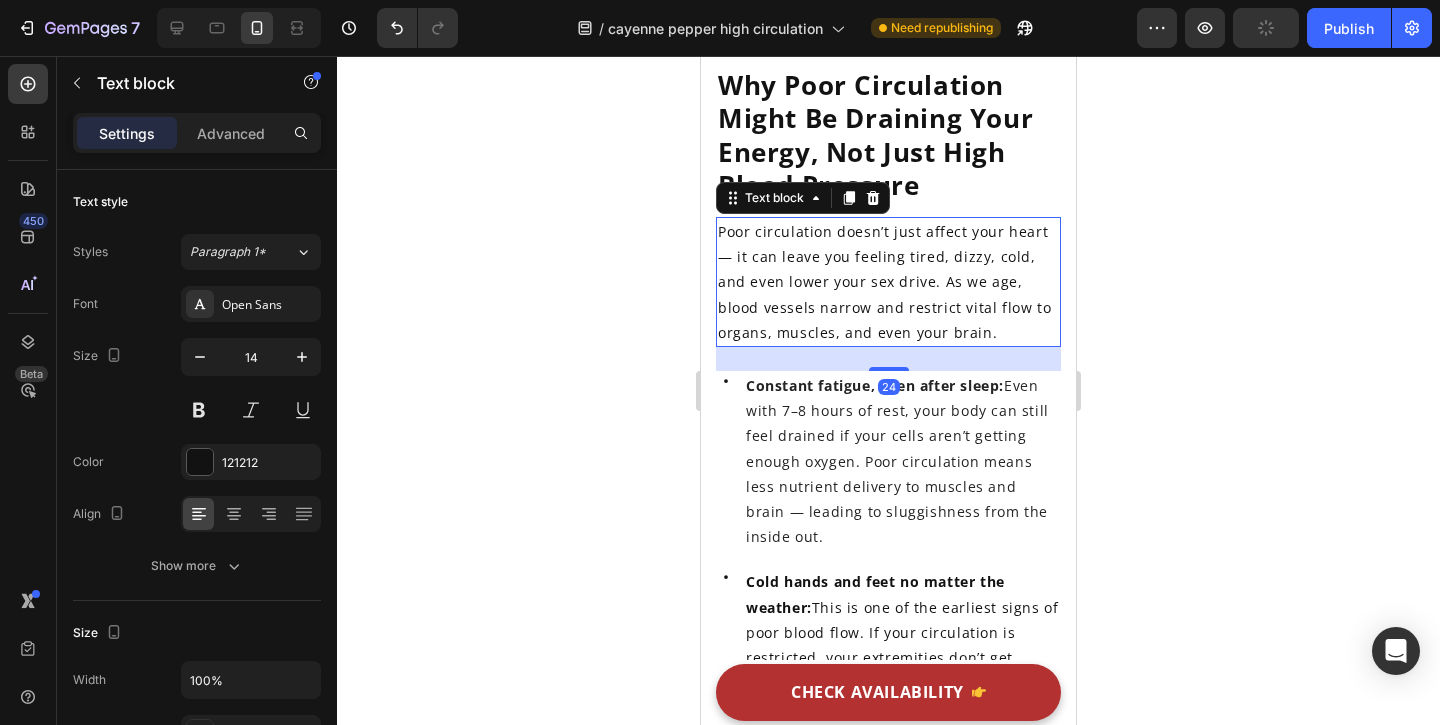 click on "Poor circulation doesn’t just affect your heart — it can leave you feeling tired, dizzy, cold, and even lower your sex drive. As we age, blood vessels narrow and restrict vital flow to organs, muscles, and even your brain." at bounding box center [888, 282] 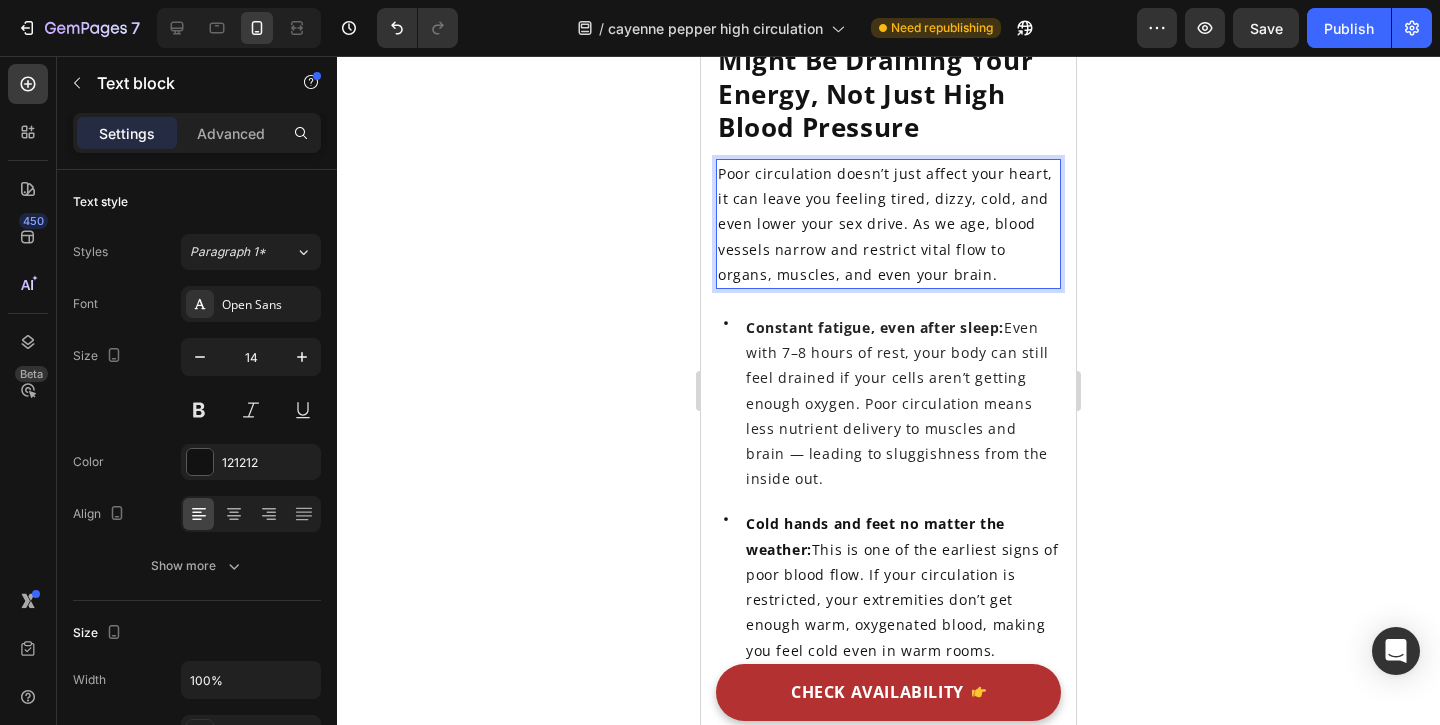 scroll, scrollTop: 1008, scrollLeft: 0, axis: vertical 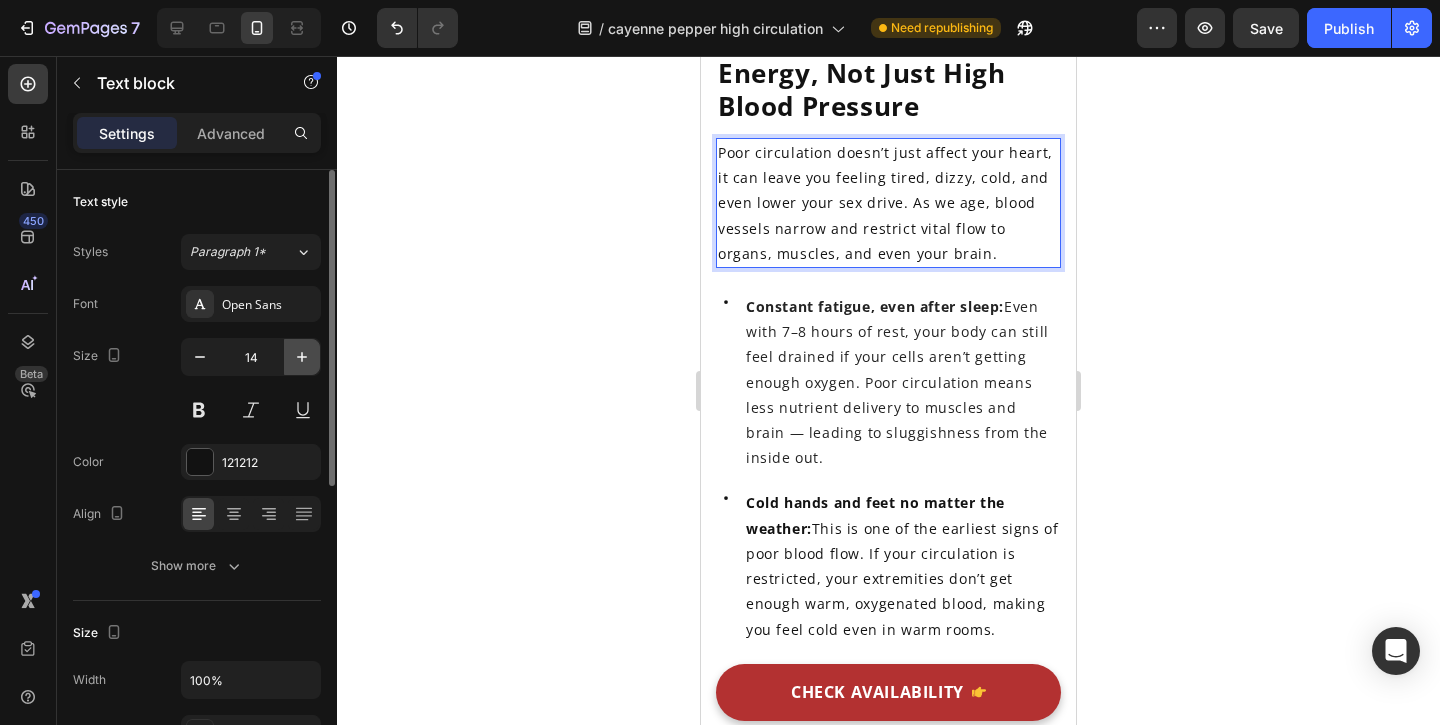 click 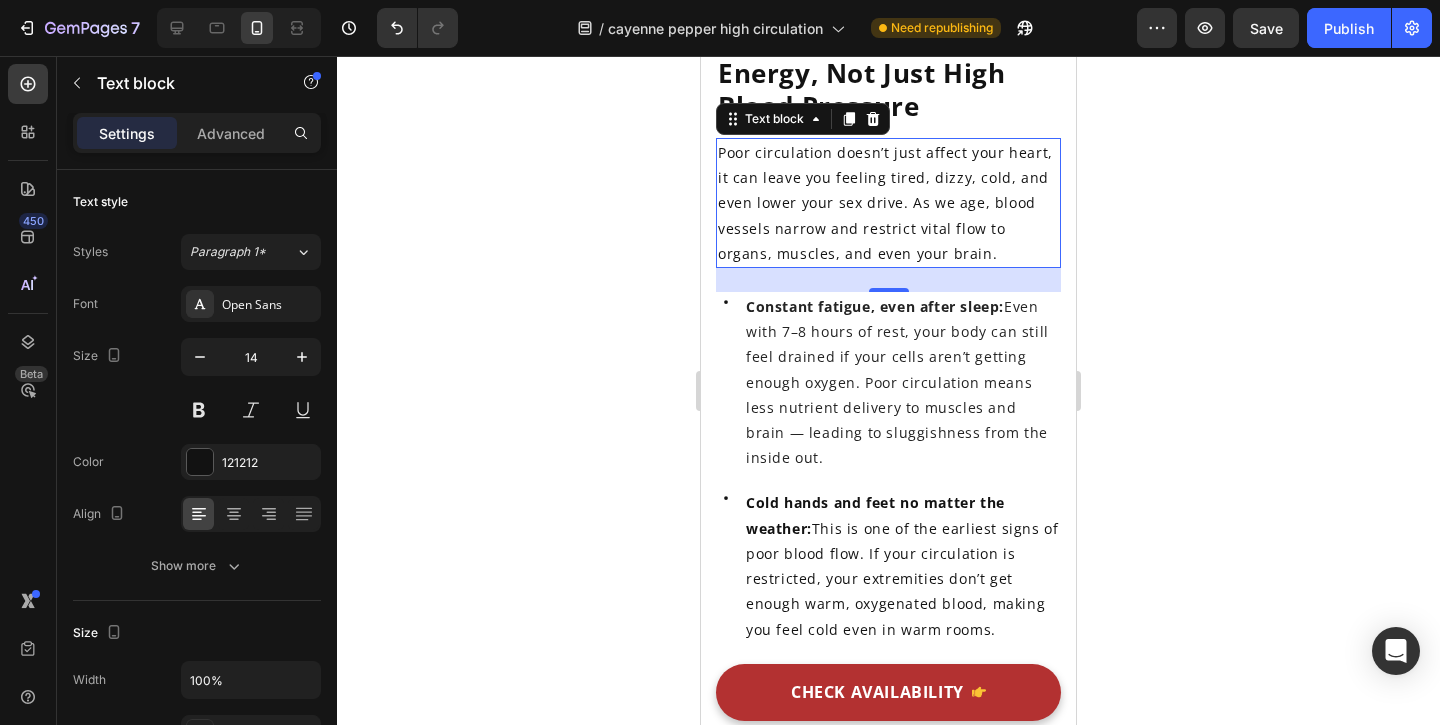 type on "15" 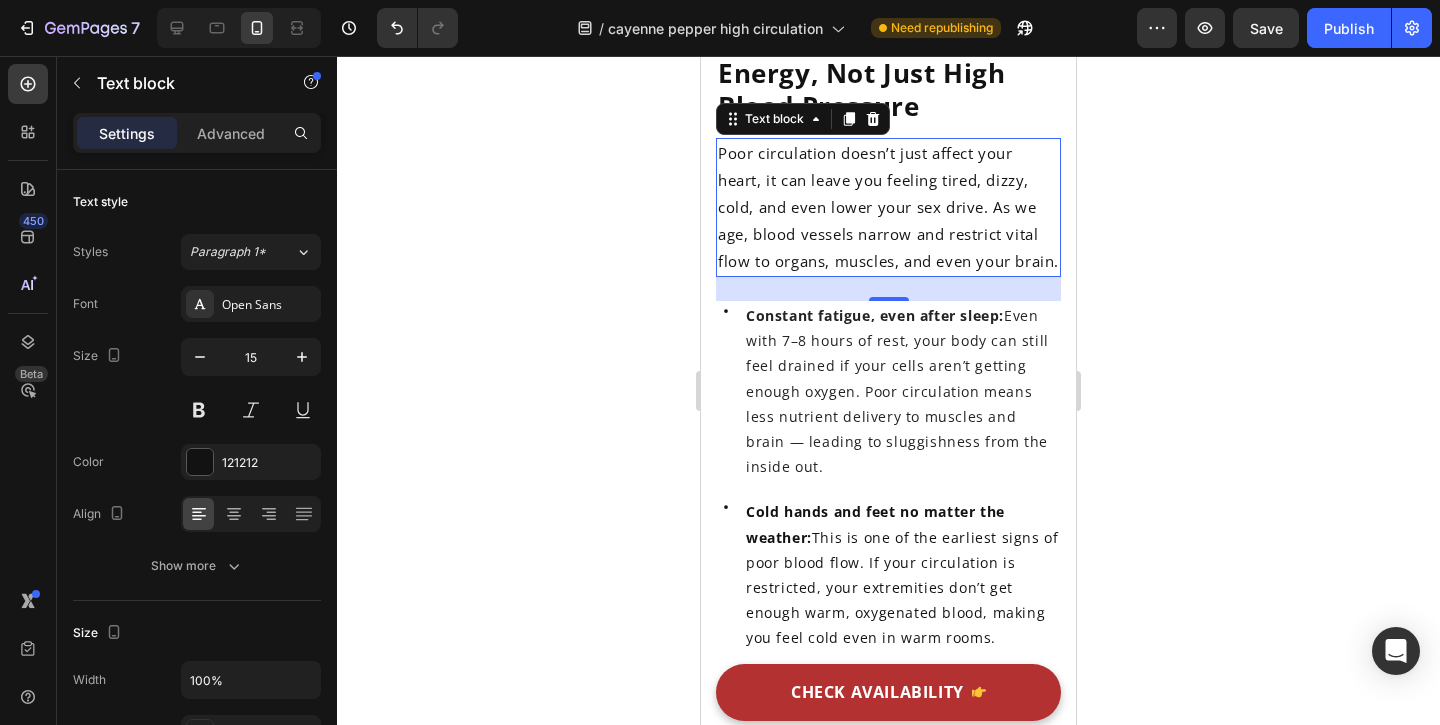 click 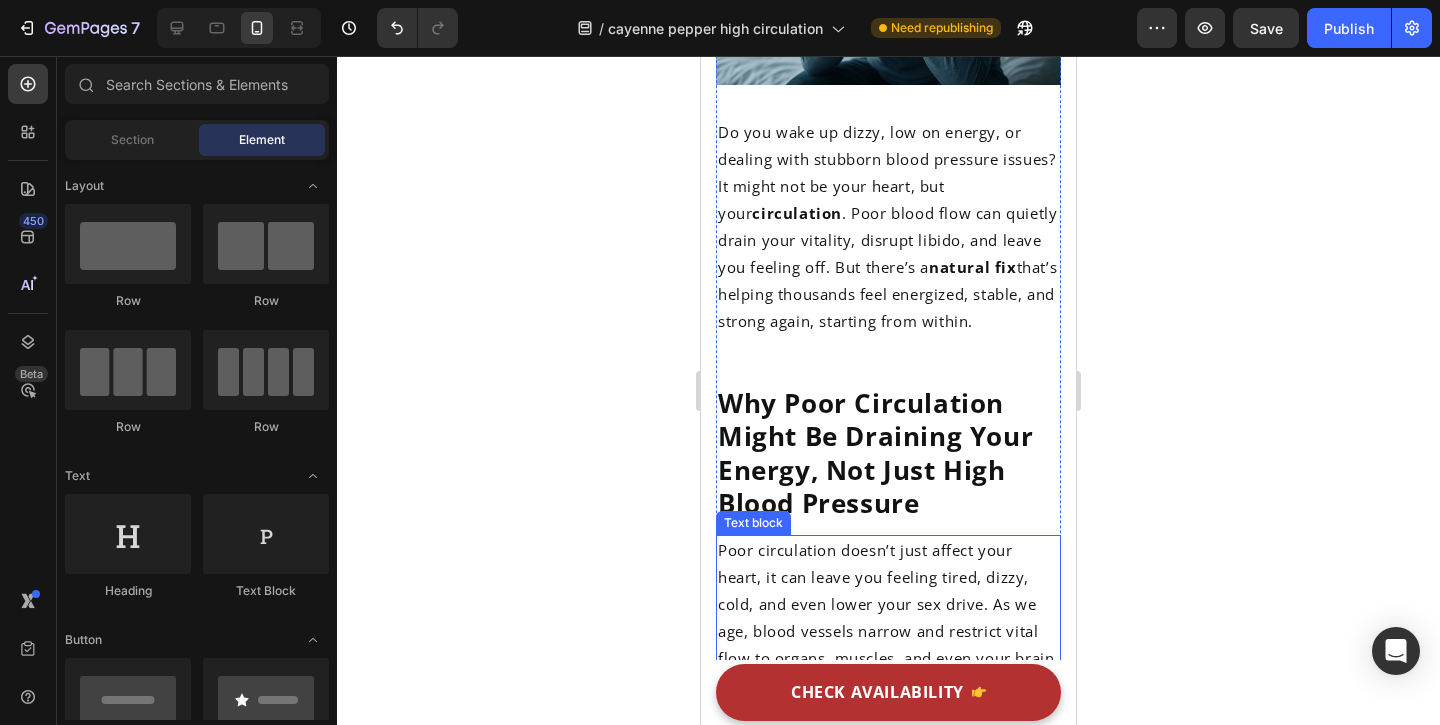 scroll, scrollTop: 540, scrollLeft: 0, axis: vertical 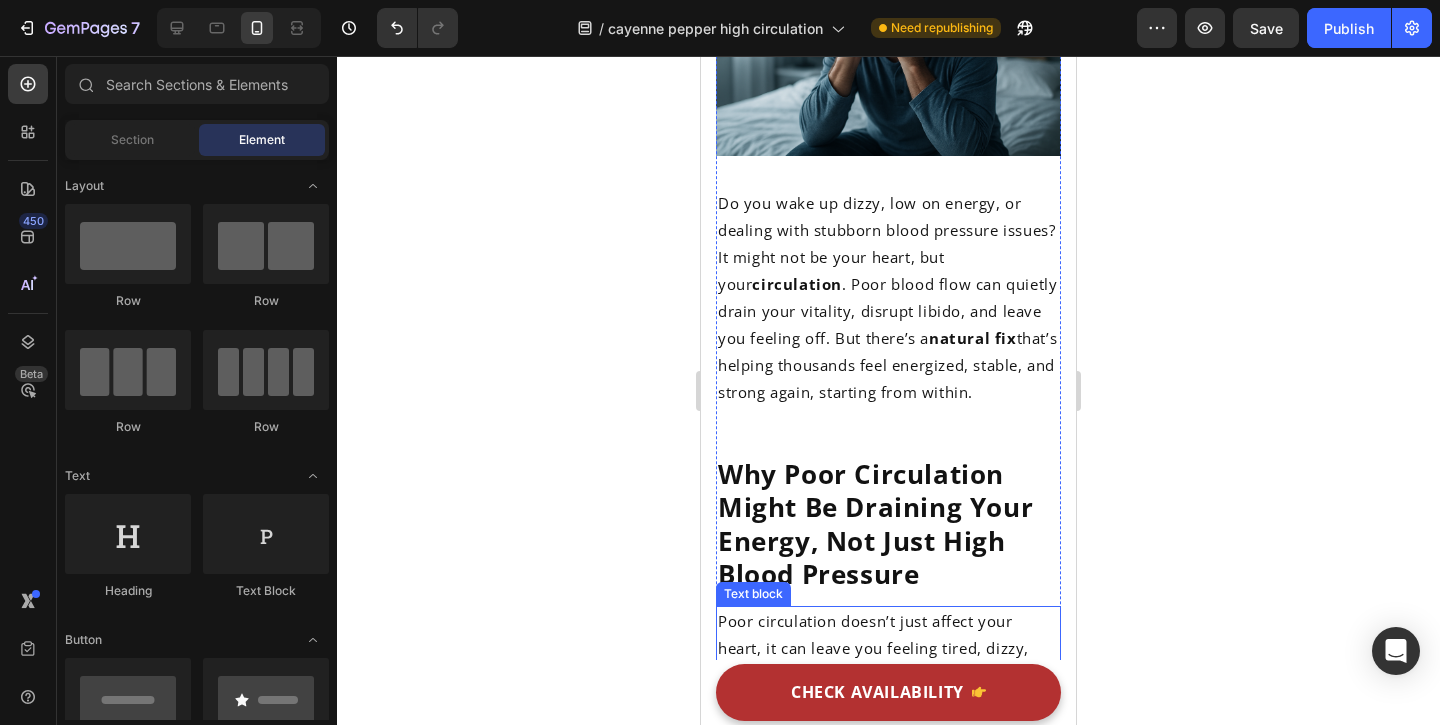 click on "Do you wake up dizzy, low on energy, or dealing with stubborn blood pressure issues? It might not be your heart, but your  circulation . Poor blood flow can quietly drain your vitality, disrupt libido, and leave you feeling off. But there’s a  natural fix  that’s helping thousands feel energized, stable, and strong again, starting from within." at bounding box center (888, 298) 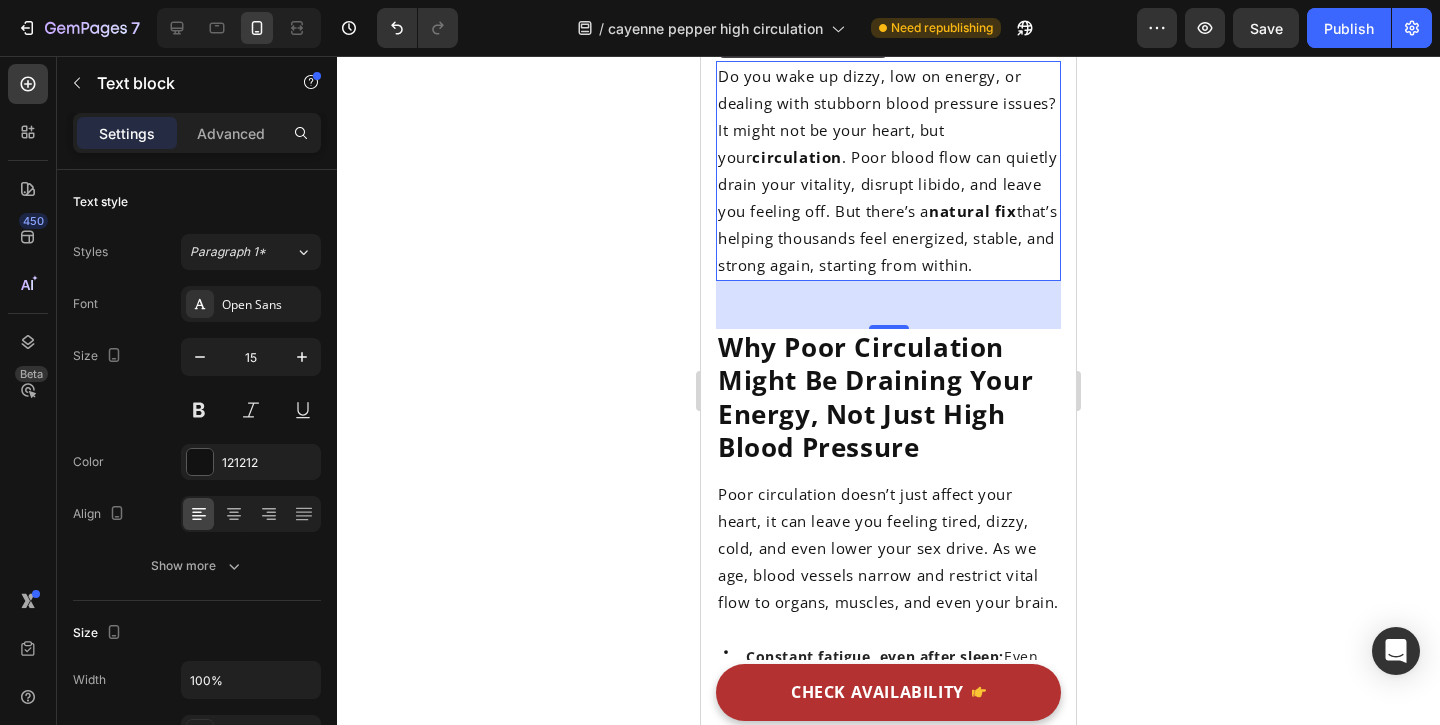 scroll, scrollTop: 669, scrollLeft: 0, axis: vertical 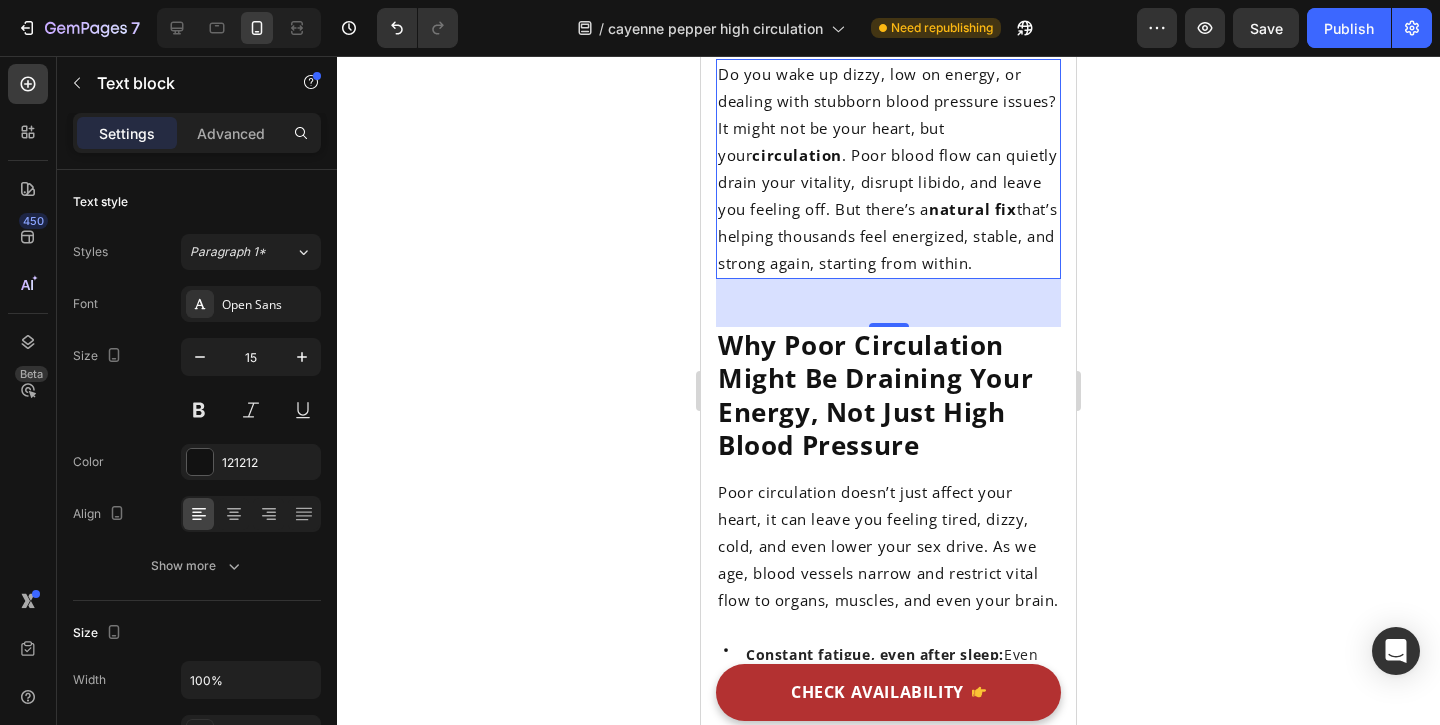 click 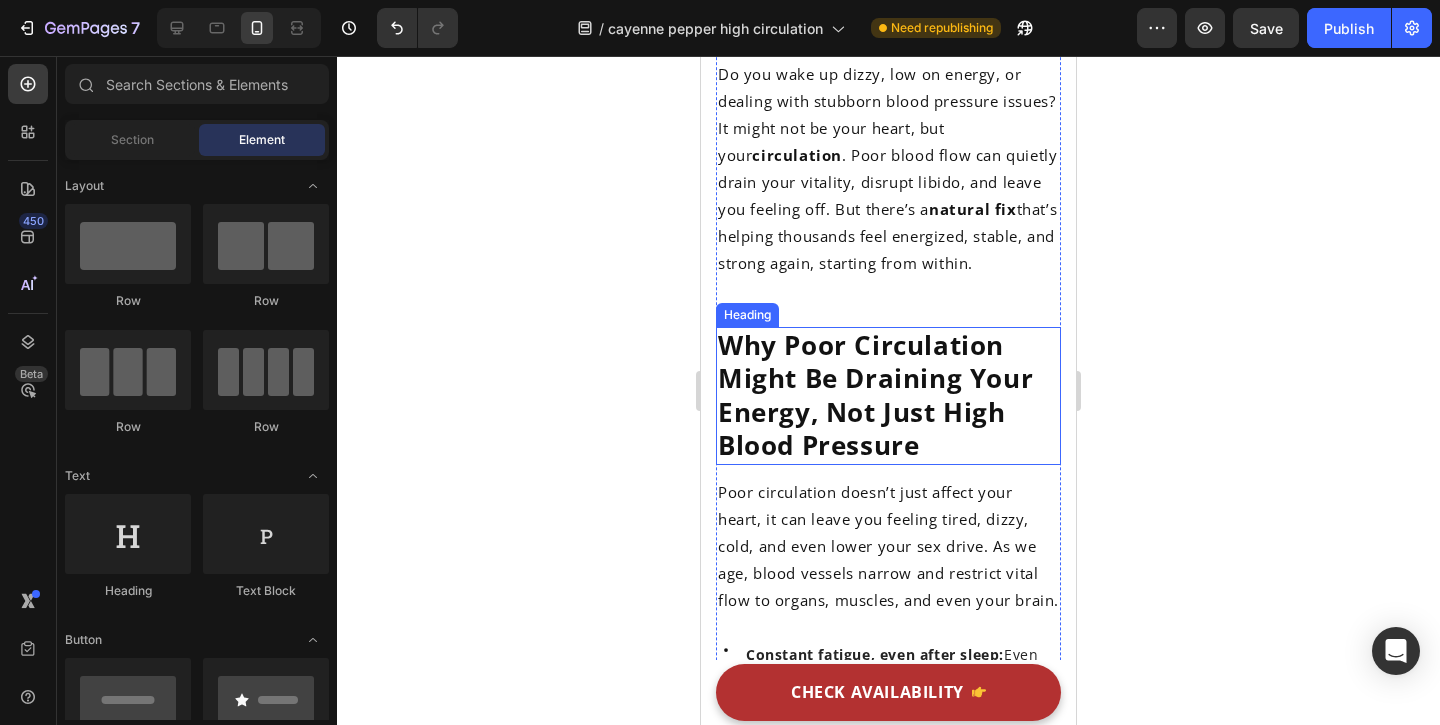 click on "Why Poor Circulation Might Be Draining Your Energy, Not Just High Blood Pressure" at bounding box center (875, 395) 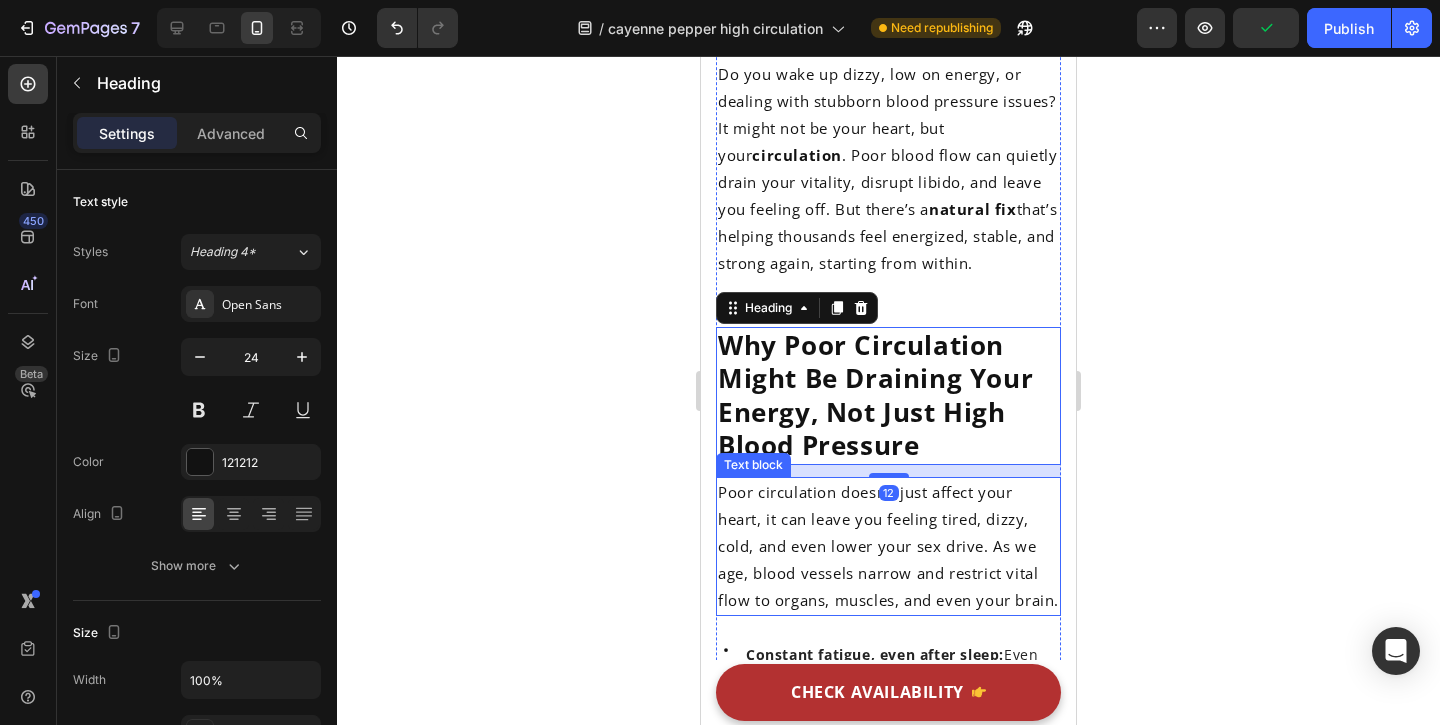 click on "Poor circulation doesn’t just affect your heart, it can leave you feeling tired, dizzy, cold, and even lower your sex drive. As we age, blood vessels narrow and restrict vital flow to organs, muscles, and even your brain." at bounding box center (888, 546) 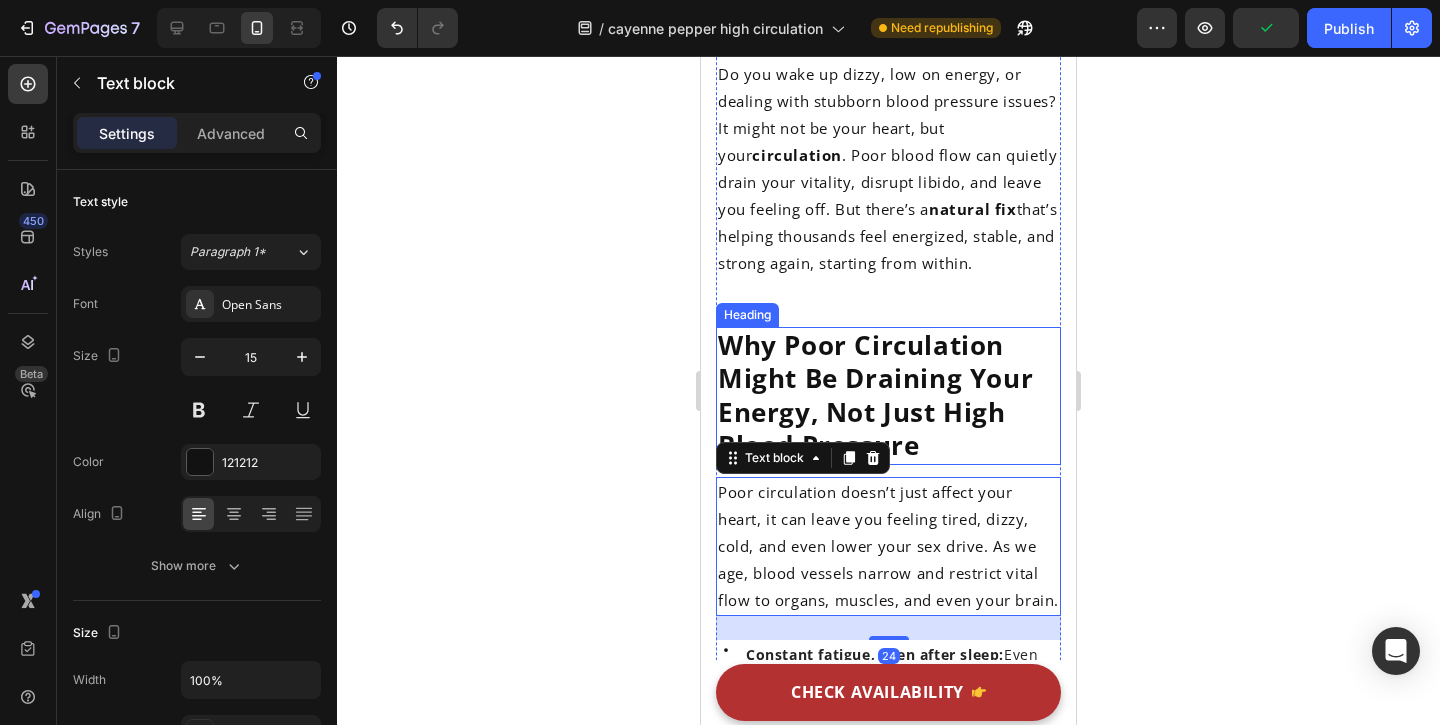 scroll, scrollTop: 928, scrollLeft: 0, axis: vertical 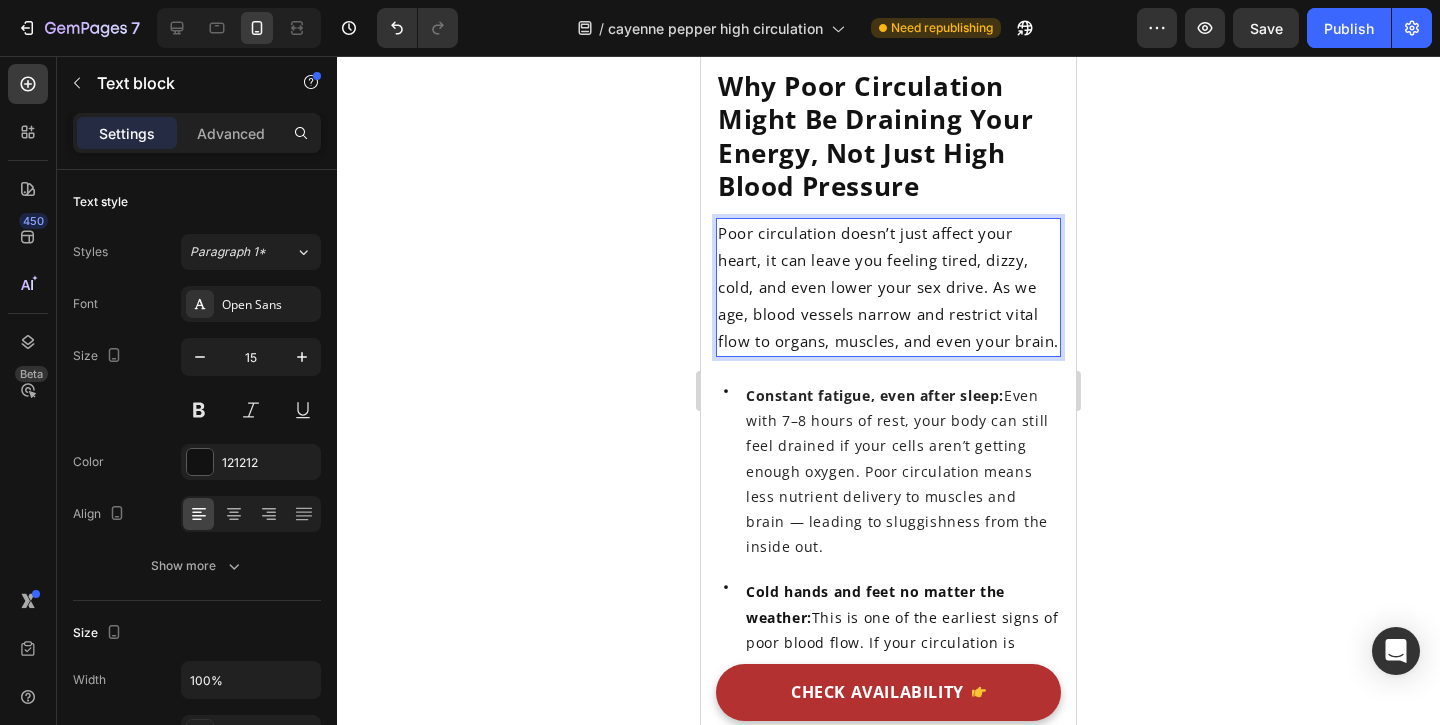 click on "Poor circulation doesn’t just affect your heart, it can leave you feeling tired, dizzy, cold, and even lower your sex drive. As we age, blood vessels narrow and restrict vital flow to organs, muscles, and even your brain." at bounding box center (888, 287) 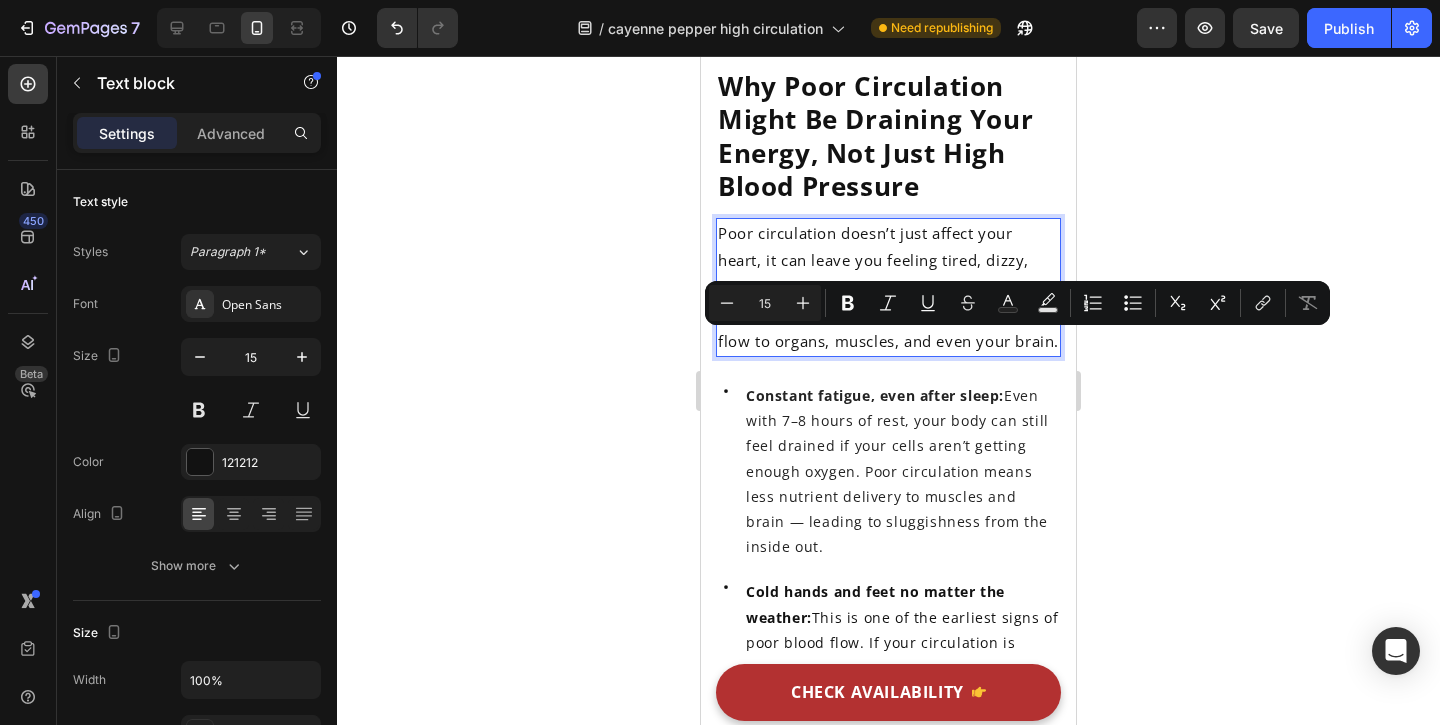 click 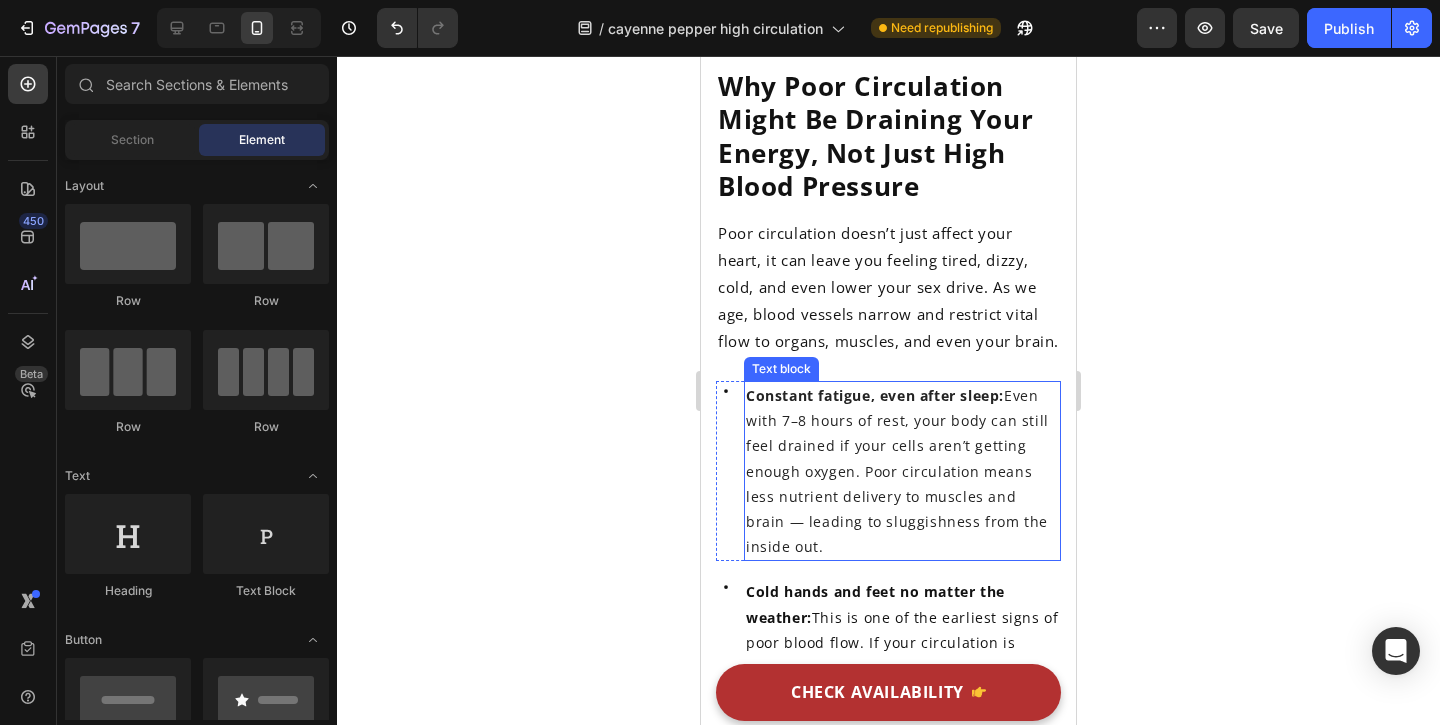 click on "Constant fatigue, even after sleep:" at bounding box center (875, 395) 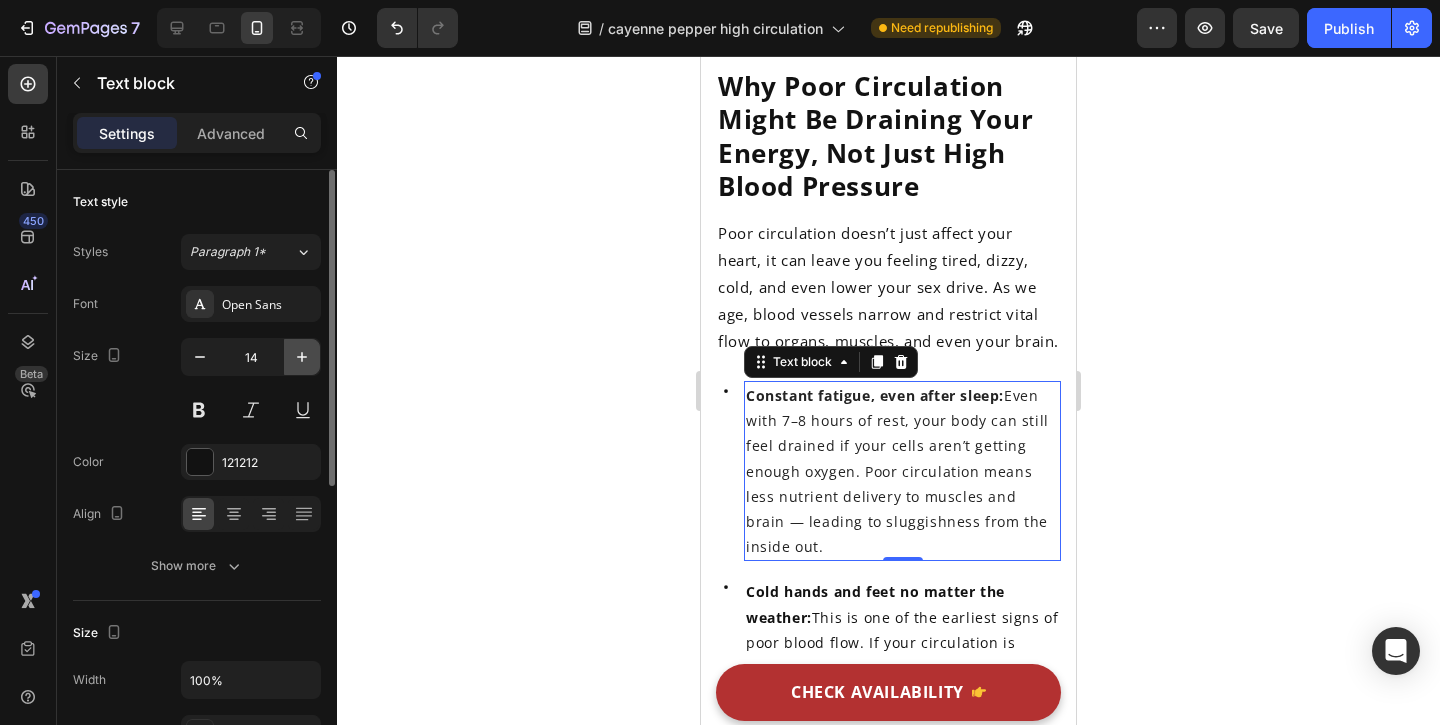click 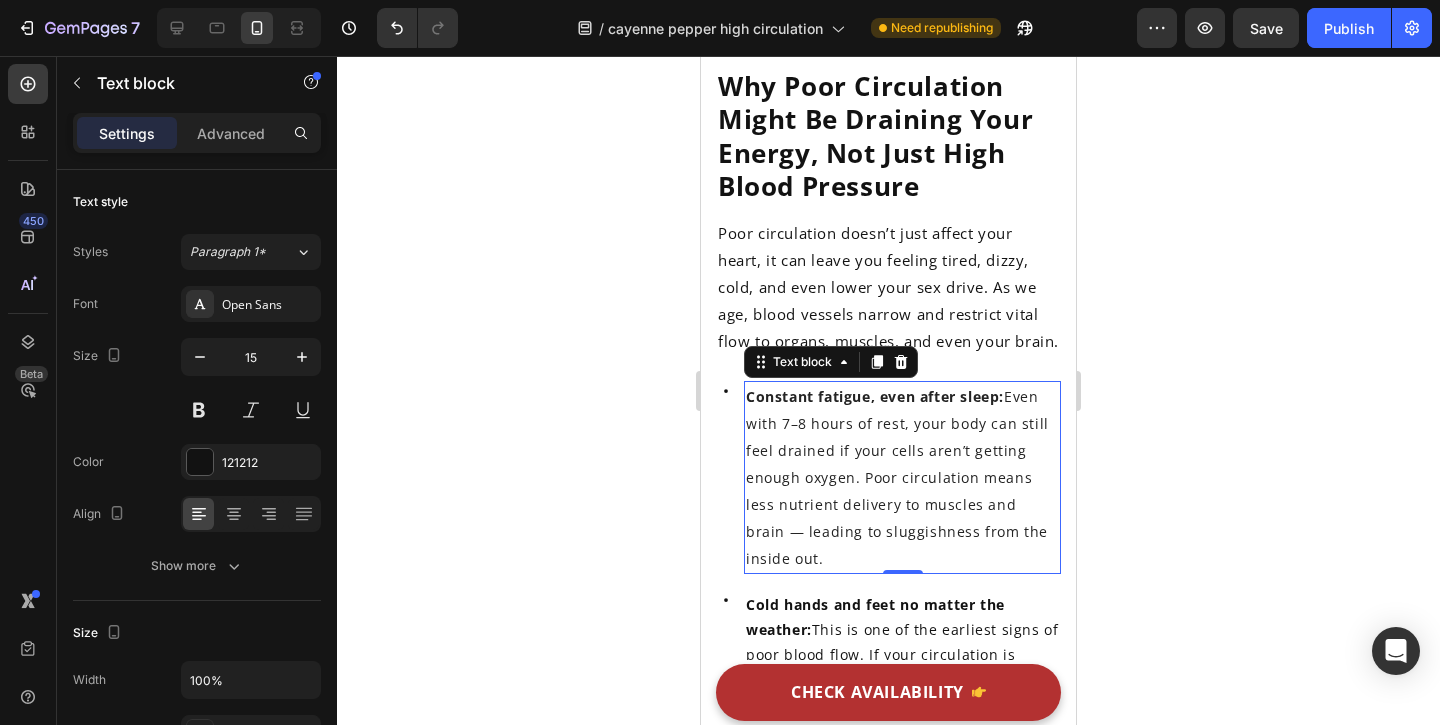 scroll, scrollTop: 1025, scrollLeft: 0, axis: vertical 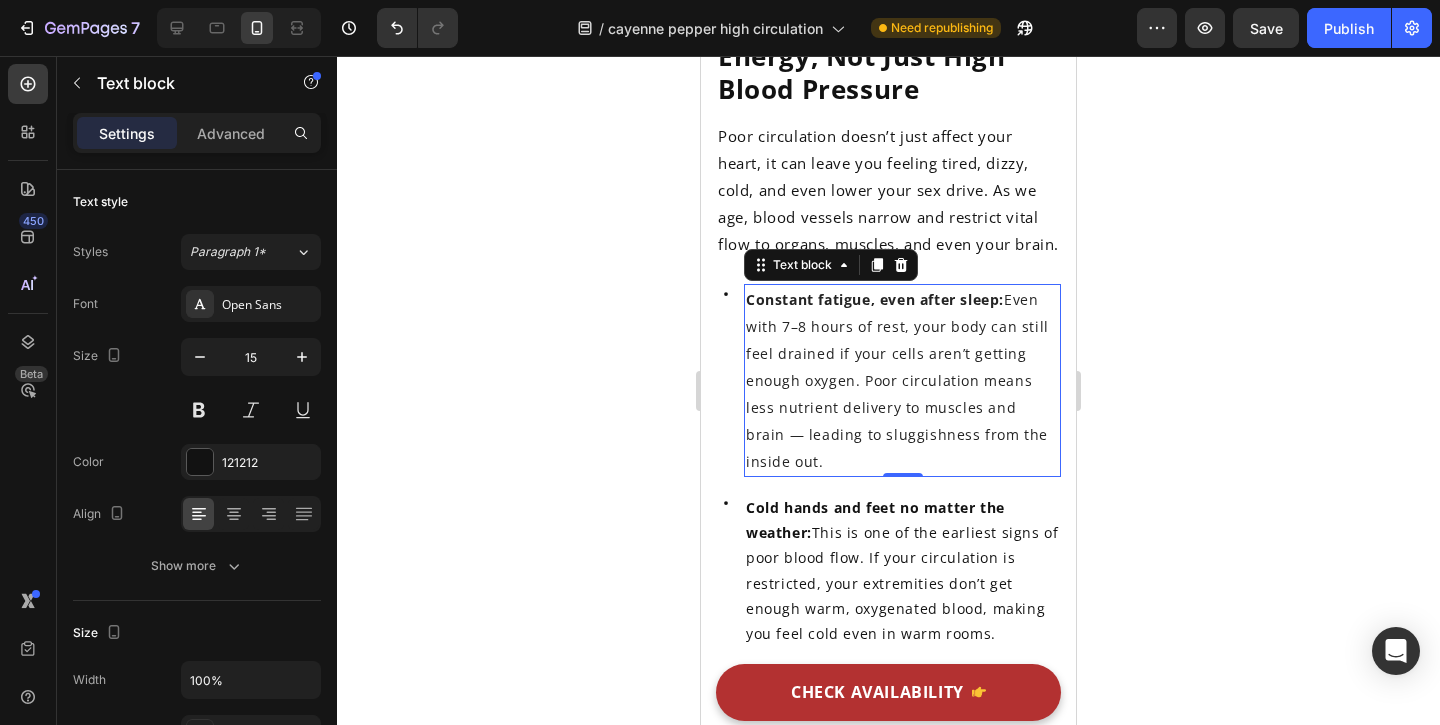 click on "Constant fatigue, even after sleep:  Even with 7–8 hours of rest, your body can still feel drained if your cells aren’t getting enough oxygen. Poor circulation means less nutrient delivery to muscles and brain — leading to sluggishness from the inside out." at bounding box center [897, 380] 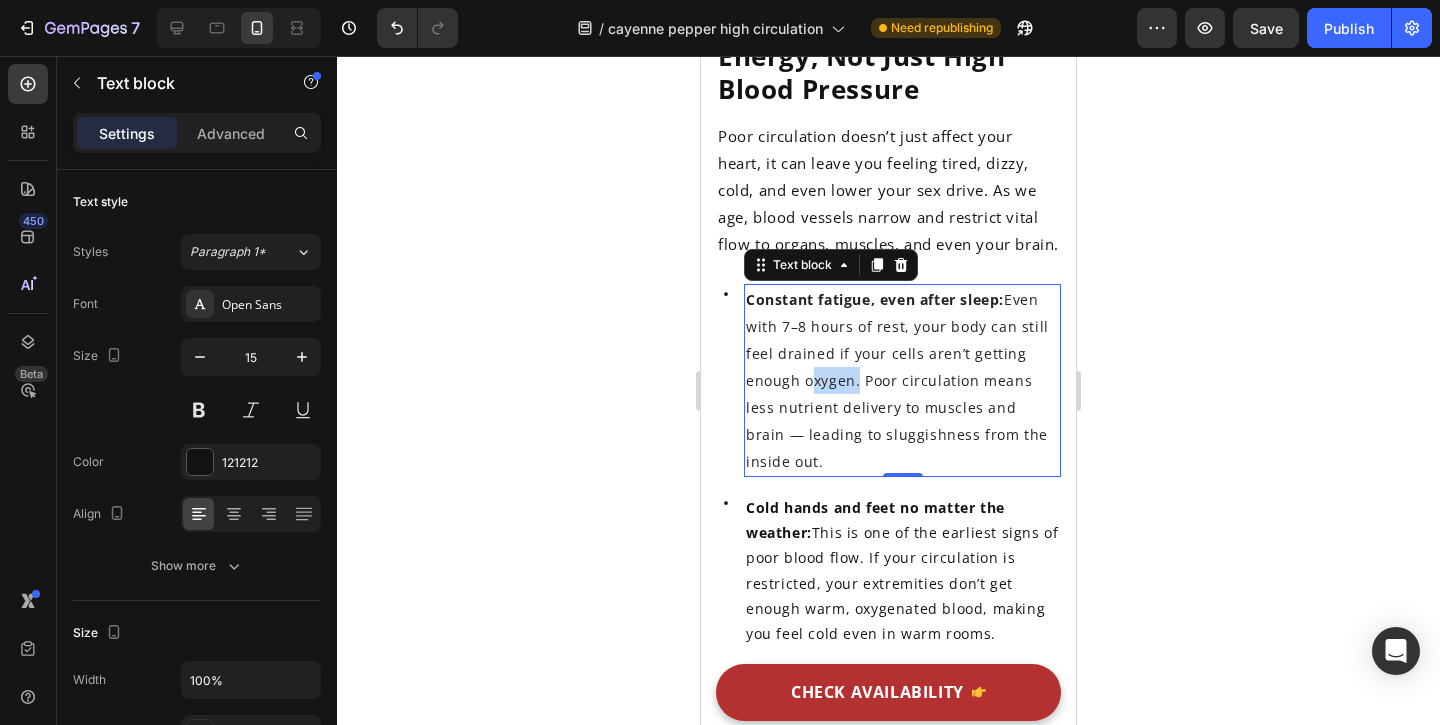 click on "Constant fatigue, even after sleep:  Even with 7–8 hours of rest, your body can still feel drained if your cells aren’t getting enough oxygen. Poor circulation means less nutrient delivery to muscles and brain — leading to sluggishness from the inside out." at bounding box center [897, 380] 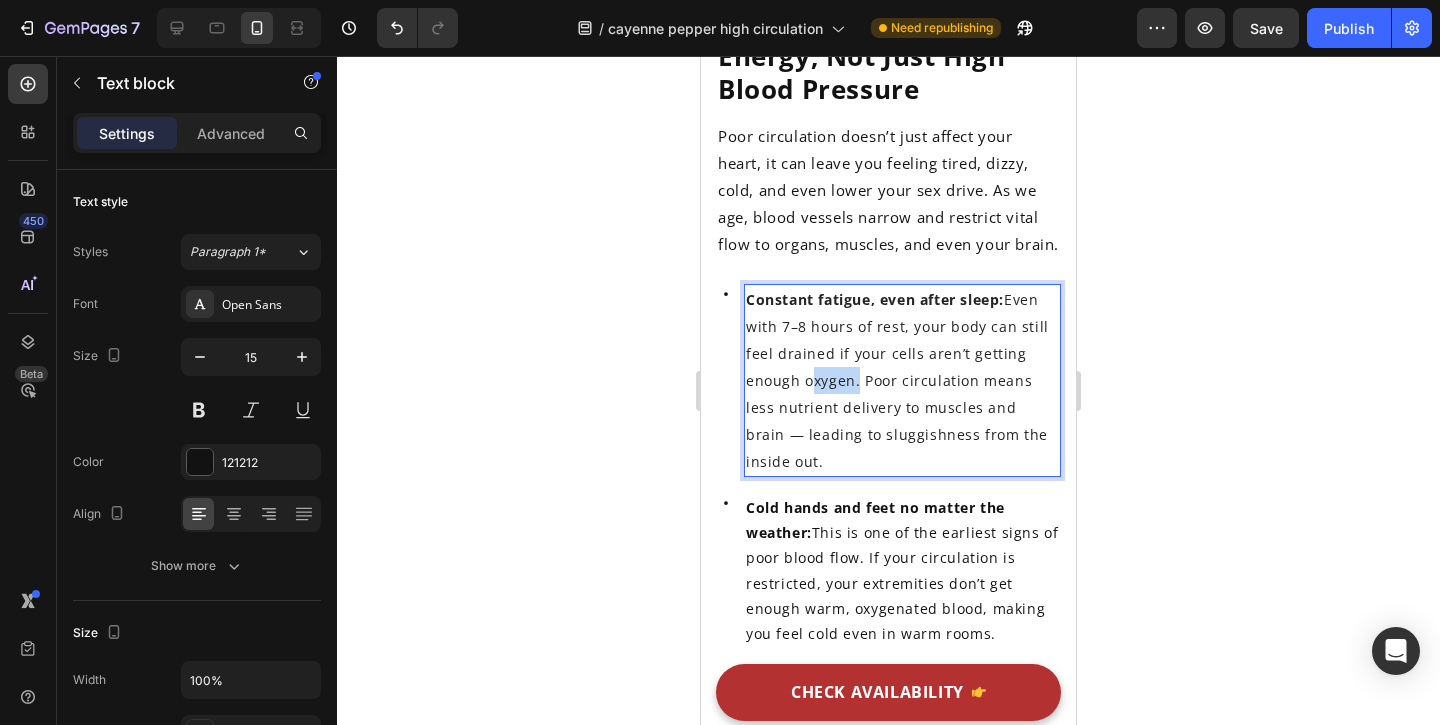 click on "Constant fatigue, even after sleep:  Even with 7–8 hours of rest, your body can still feel drained if your cells aren’t getting enough oxygen. Poor circulation means less nutrient delivery to muscles and brain — leading to sluggishness from the inside out." at bounding box center (897, 380) 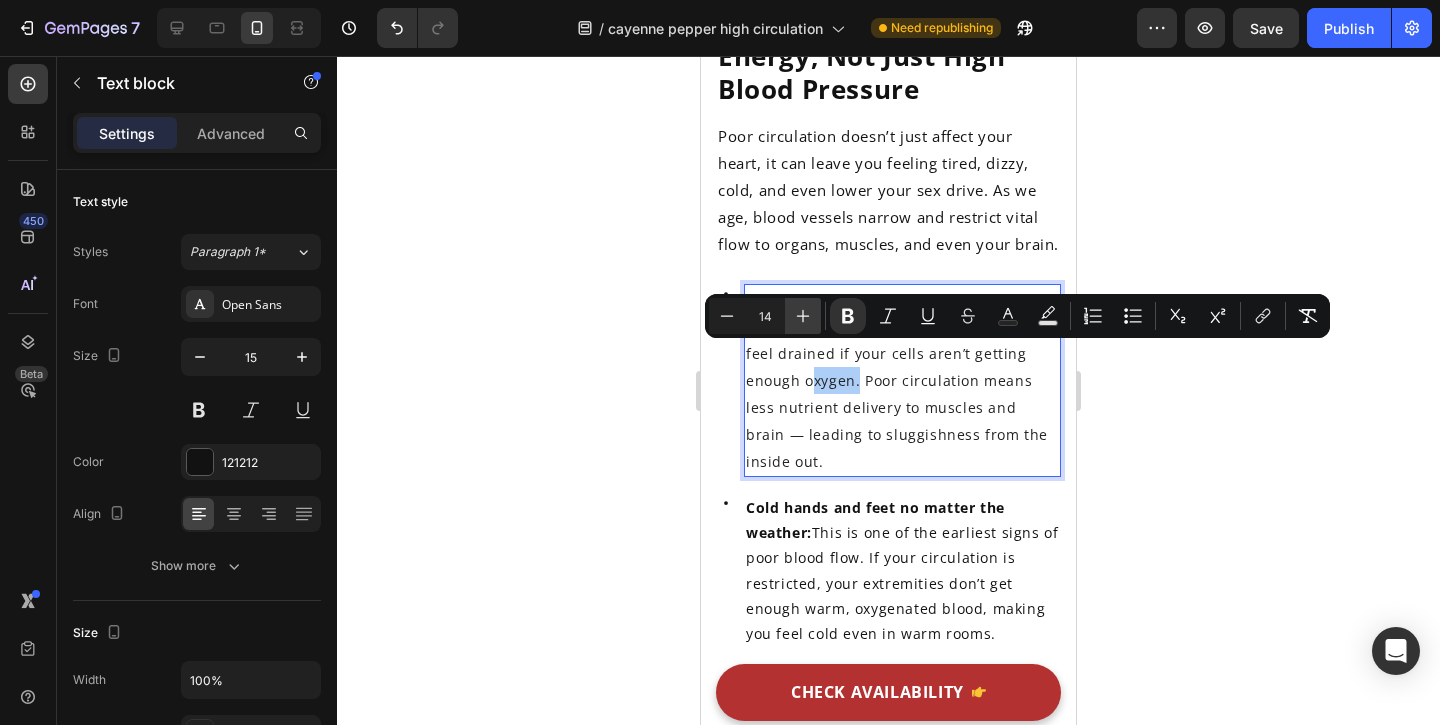 click on "Plus" at bounding box center [803, 316] 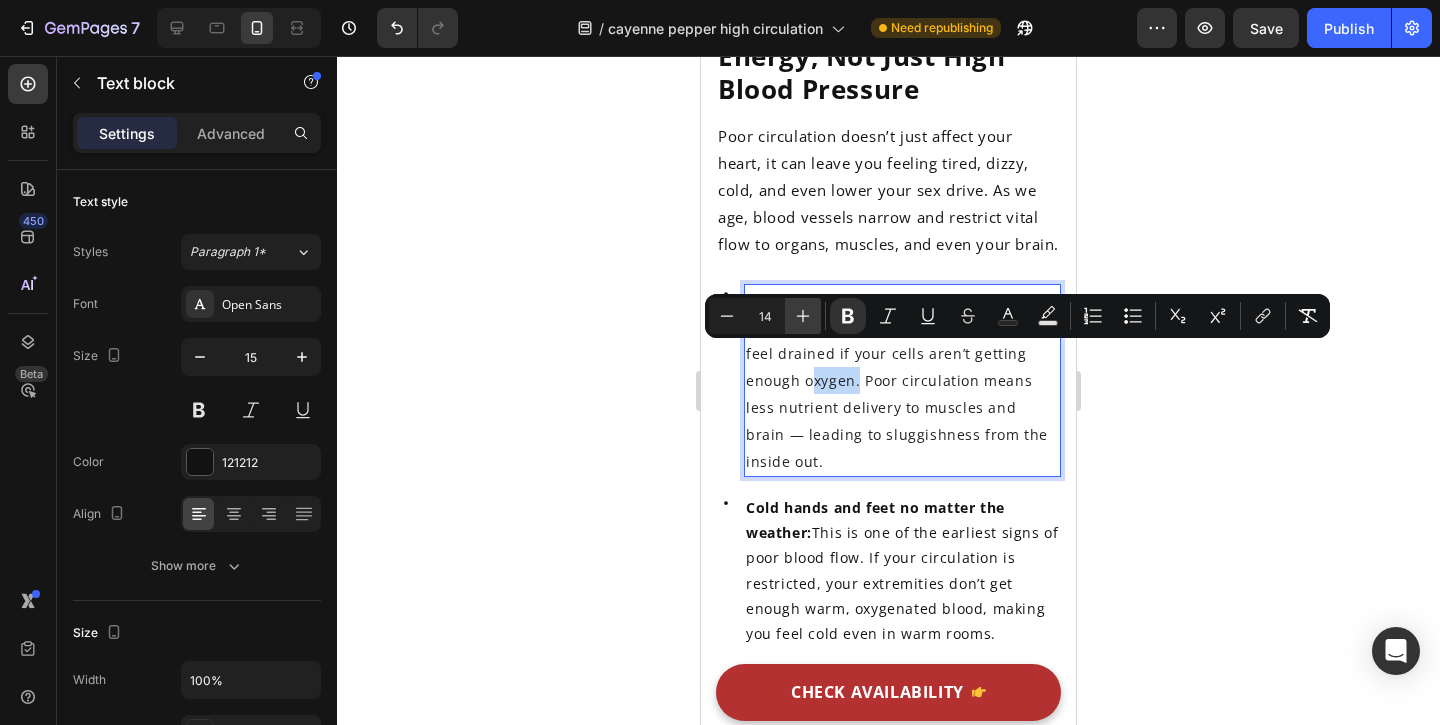 type on "15" 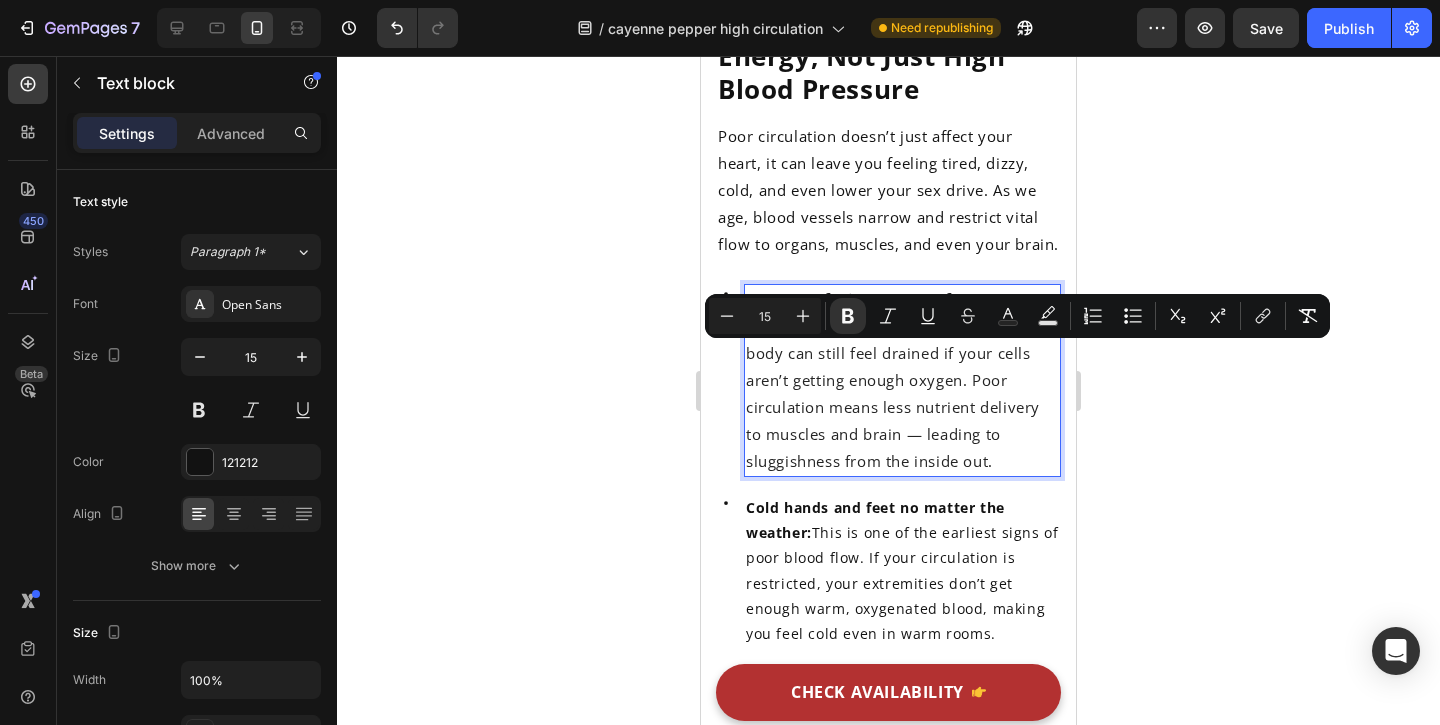 click 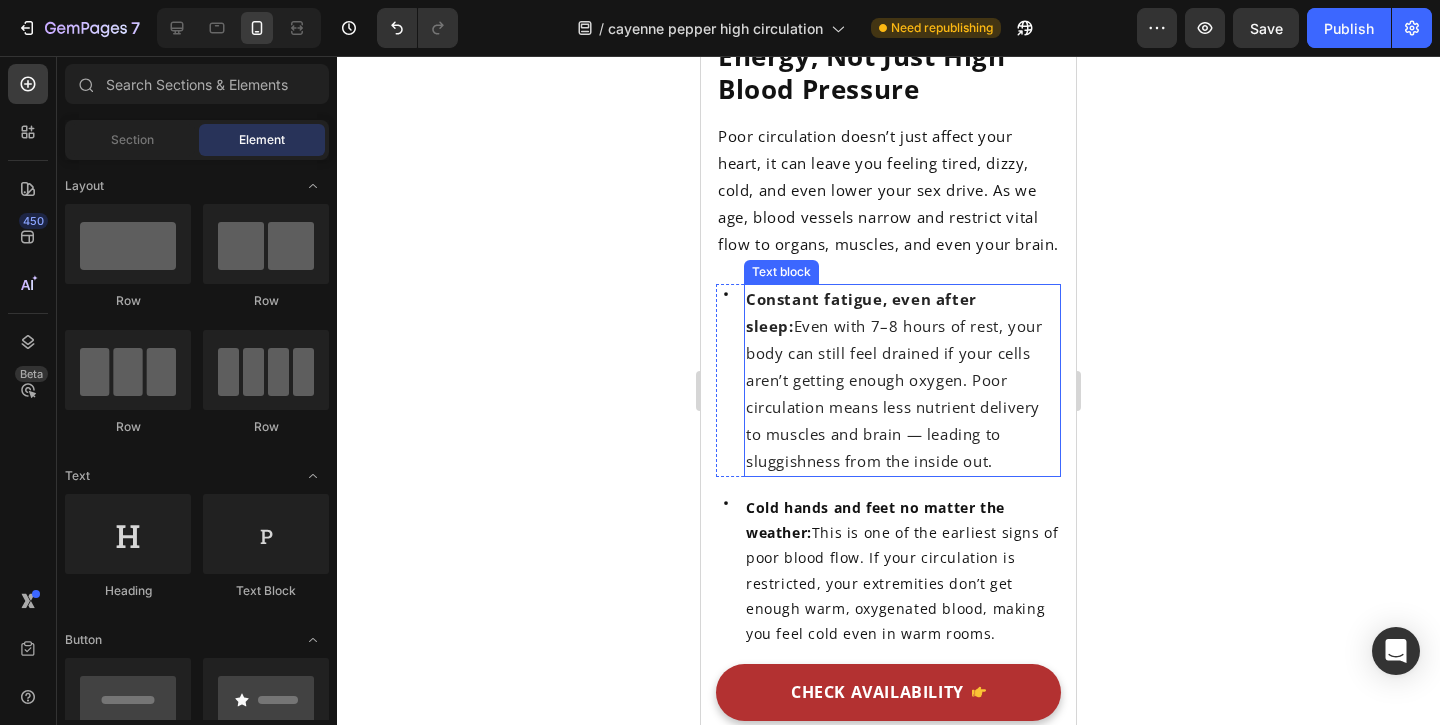 click on "Constant fatigue, even after sleep:  Even with 7–8 hours of rest, your body can still feel drained if your cells aren’t getting enough oxygen. Poor circulation means less nutrient delivery to muscles and brain — leading to sluggishness from the inside out." at bounding box center (894, 380) 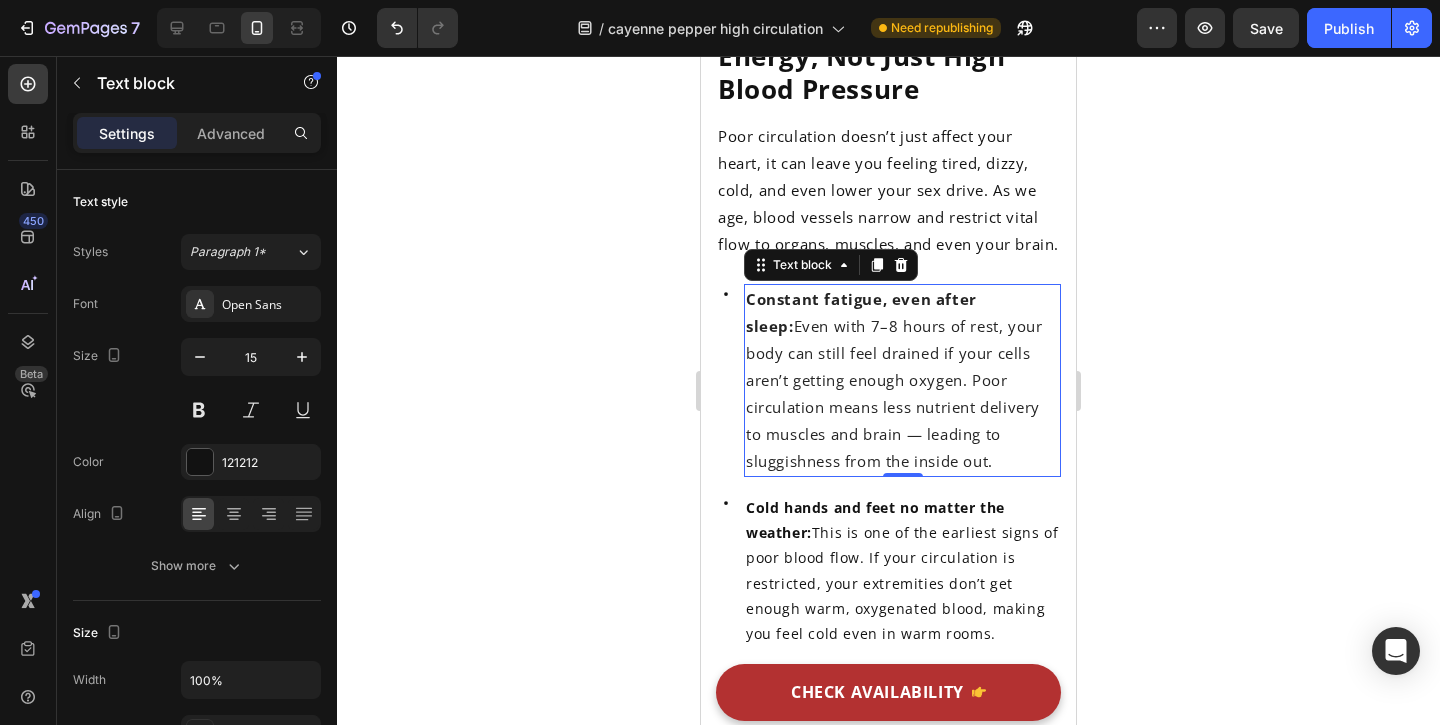 click on "Constant fatigue, even after sleep:  Even with 7–8 hours of rest, your body can still feel drained if your cells aren’t getting enough oxygen. Poor circulation means less nutrient delivery to muscles and brain — leading to sluggishness from the inside out." at bounding box center (894, 380) 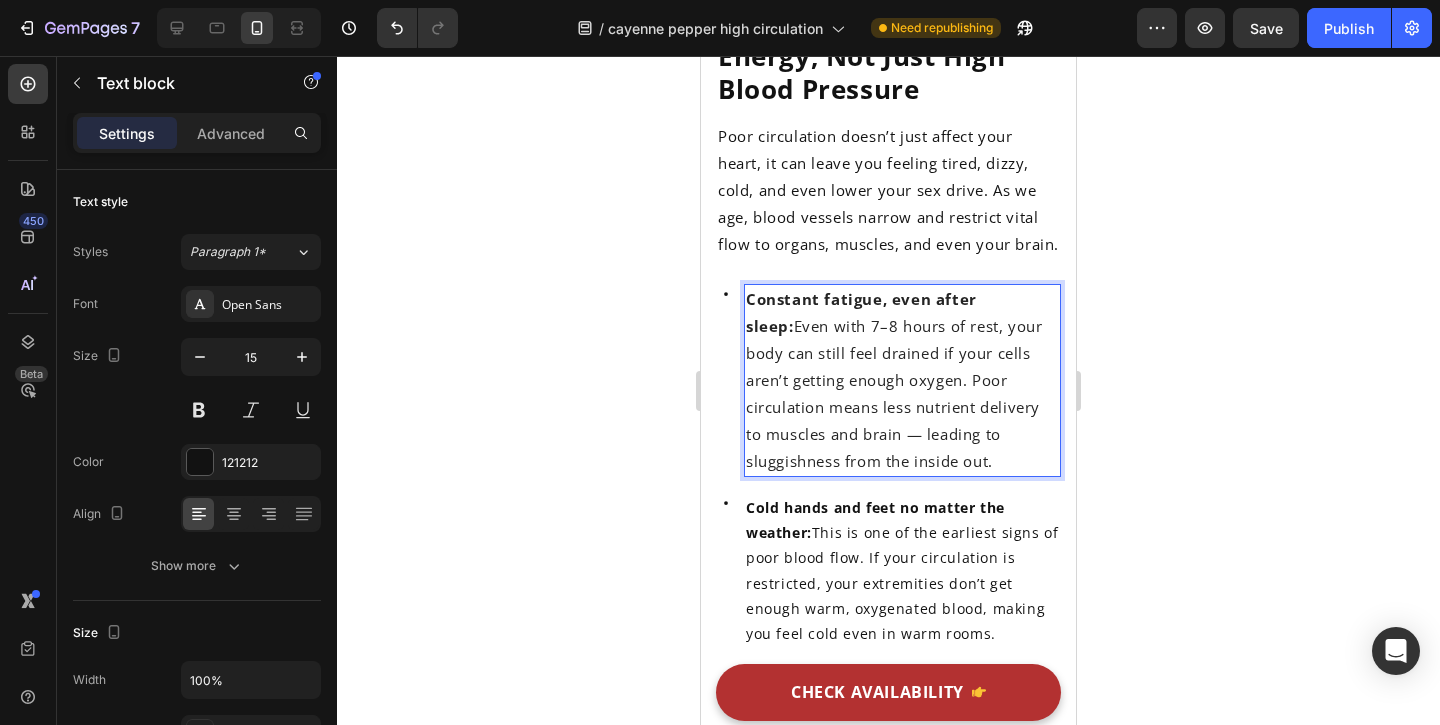 click on "Constant fatigue, even after sleep:  Even with 7–8 hours of rest, your body can still feel drained if your cells aren’t getting enough oxygen. Poor circulation means less nutrient delivery to muscles and brain — leading to sluggishness from the inside out." at bounding box center [894, 380] 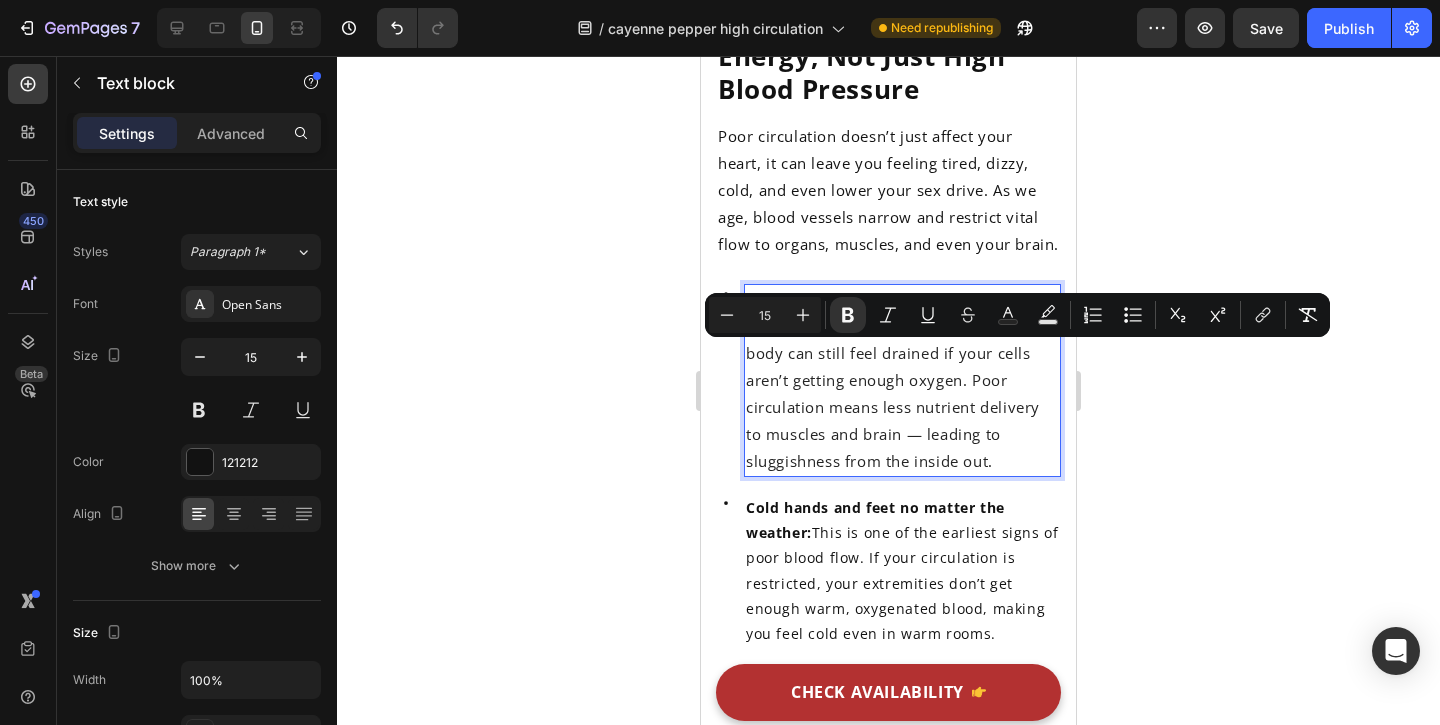 click 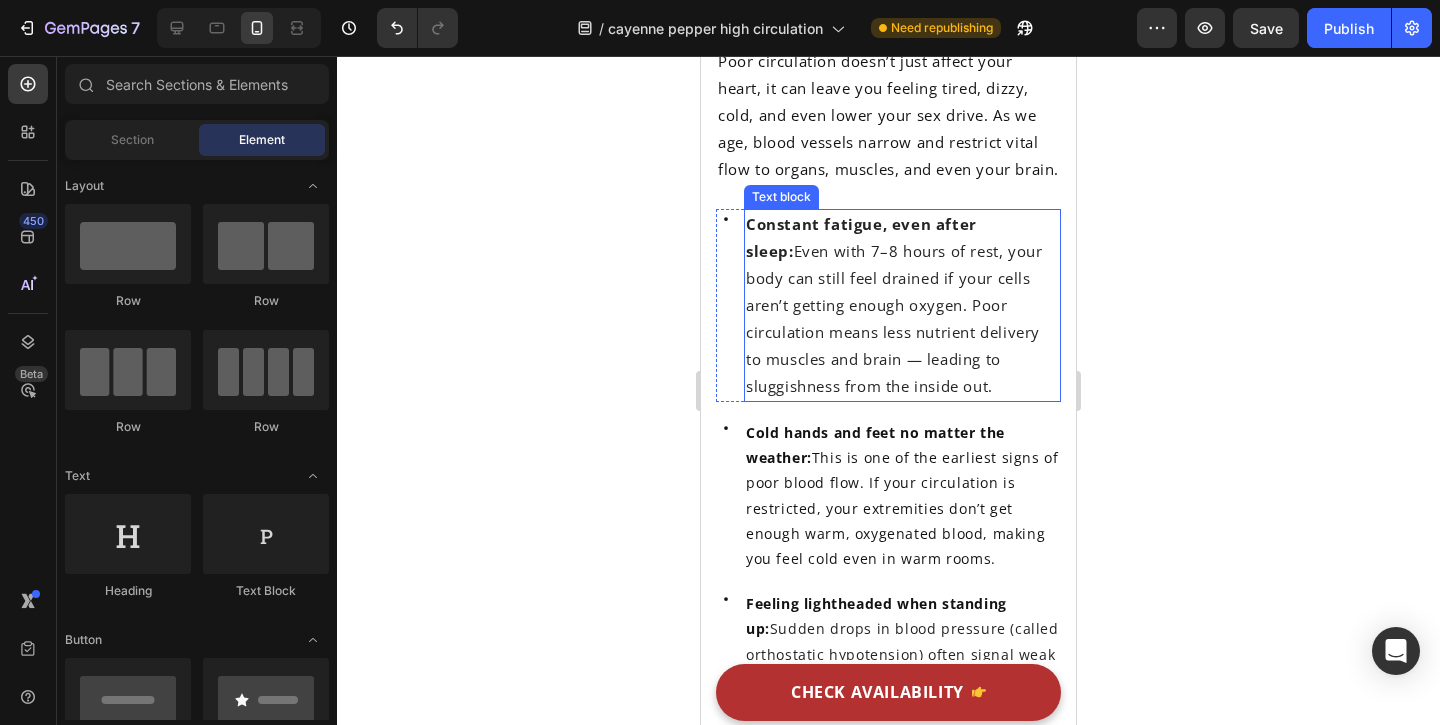 scroll, scrollTop: 1139, scrollLeft: 0, axis: vertical 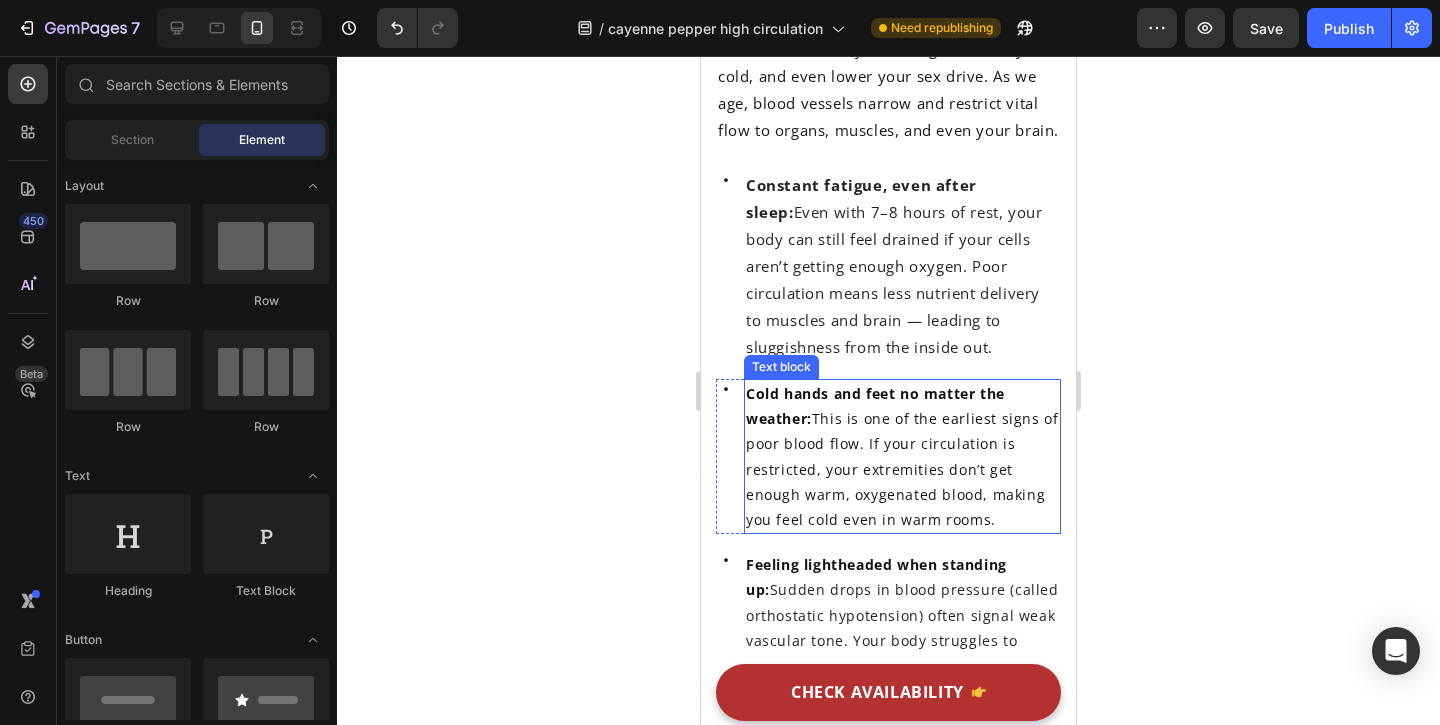 click on "Cold hands and feet no matter the weather:  This is one of the earliest signs of poor blood flow. If your circulation is restricted, your extremities don’t get enough warm, oxygenated blood, making you feel cold even in warm rooms." at bounding box center (902, 456) 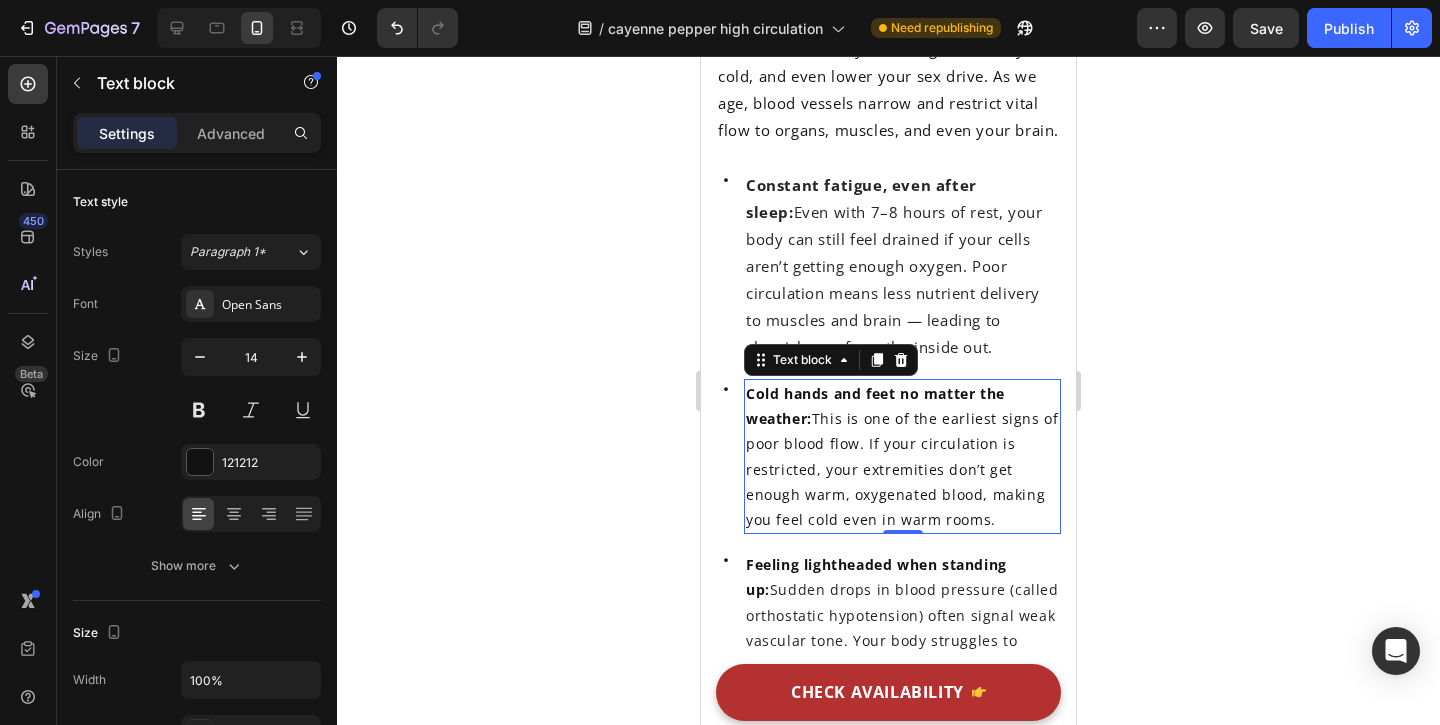 click on "Cold hands and feet no matter the weather:  This is one of the earliest signs of poor blood flow. If your circulation is restricted, your extremities don’t get enough warm, oxygenated blood, making you feel cold even in warm rooms." at bounding box center (902, 456) 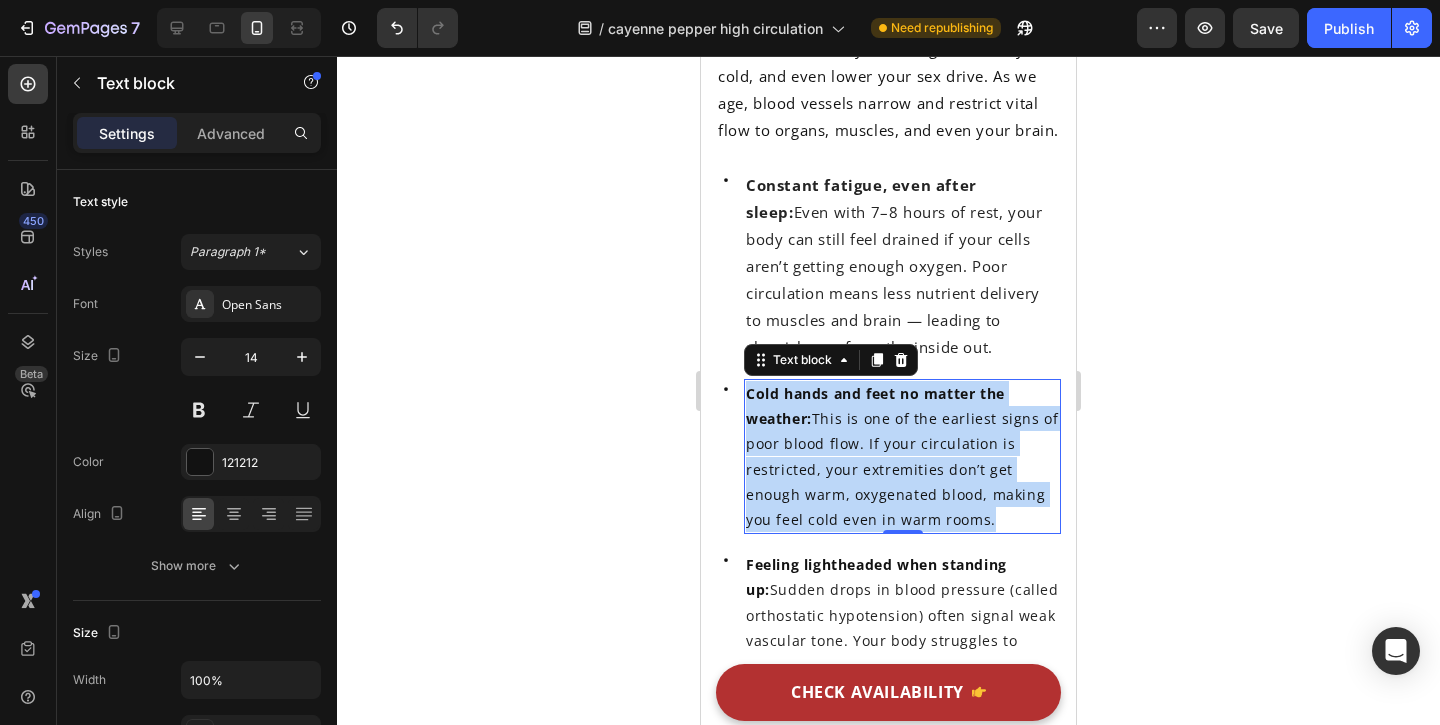 click on "Cold hands and feet no matter the weather:  This is one of the earliest signs of poor blood flow. If your circulation is restricted, your extremities don’t get enough warm, oxygenated blood, making you feel cold even in warm rooms." at bounding box center (902, 456) 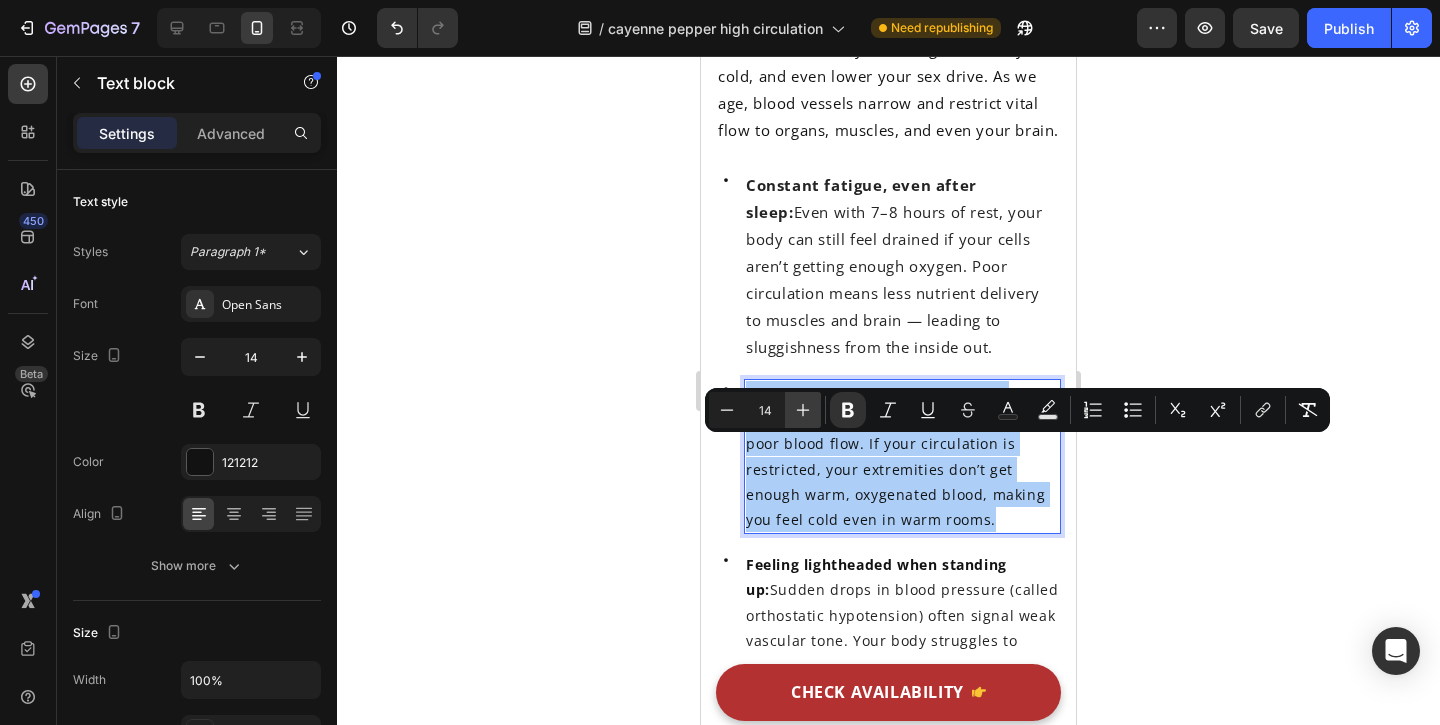 click on "Plus" at bounding box center (803, 410) 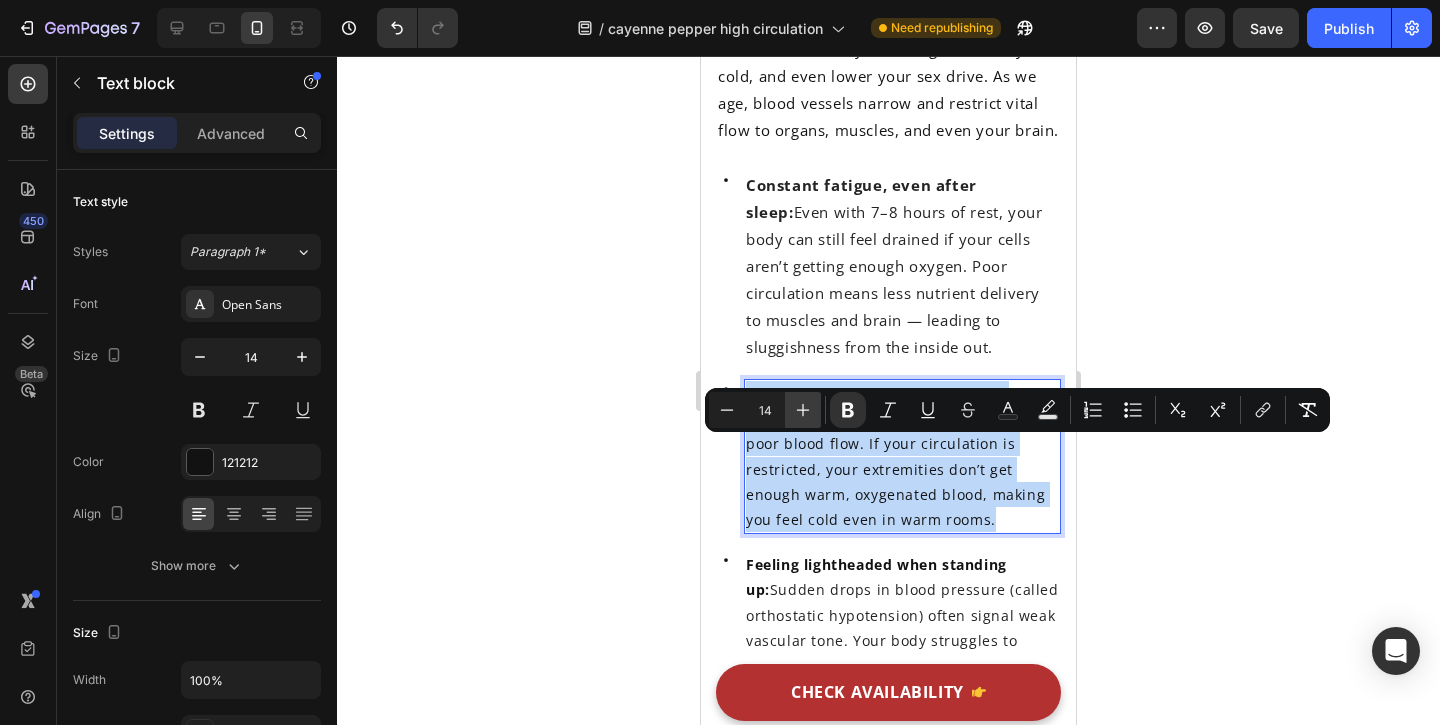 type on "15" 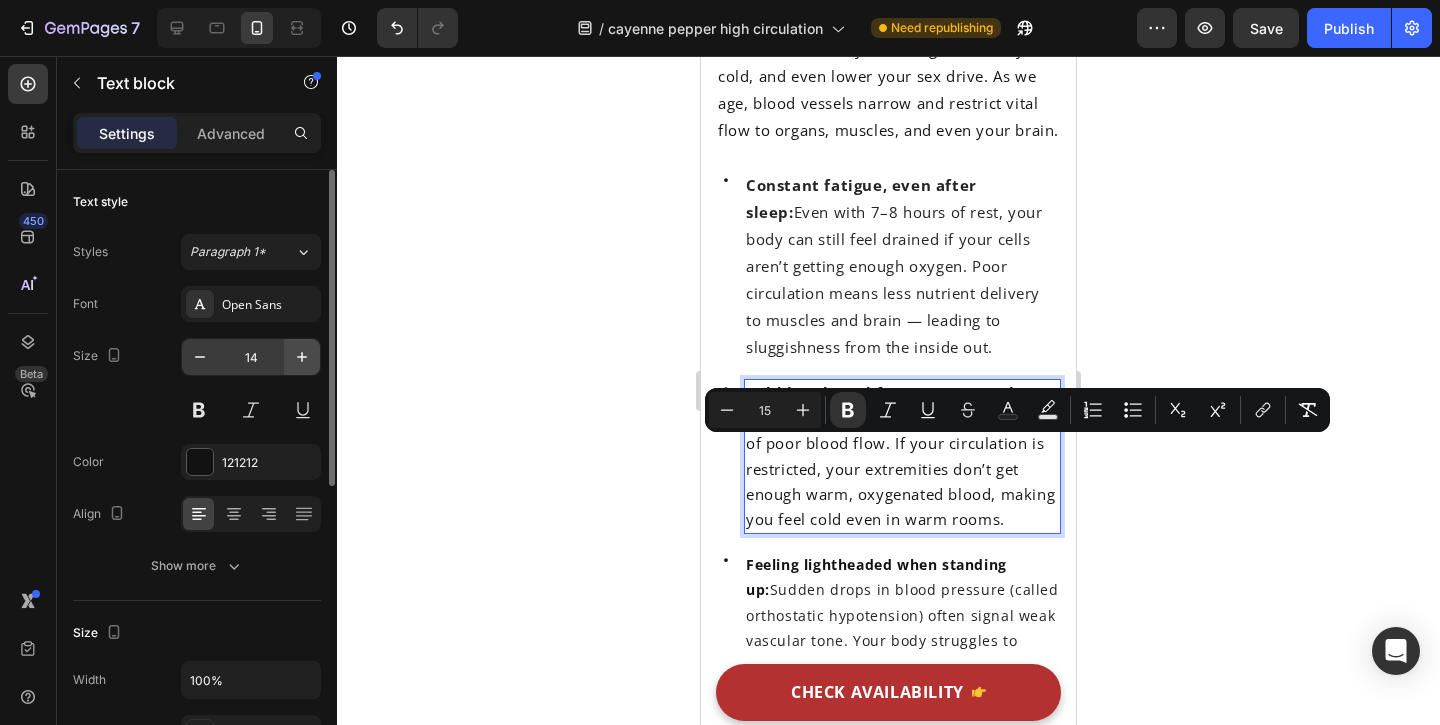 click 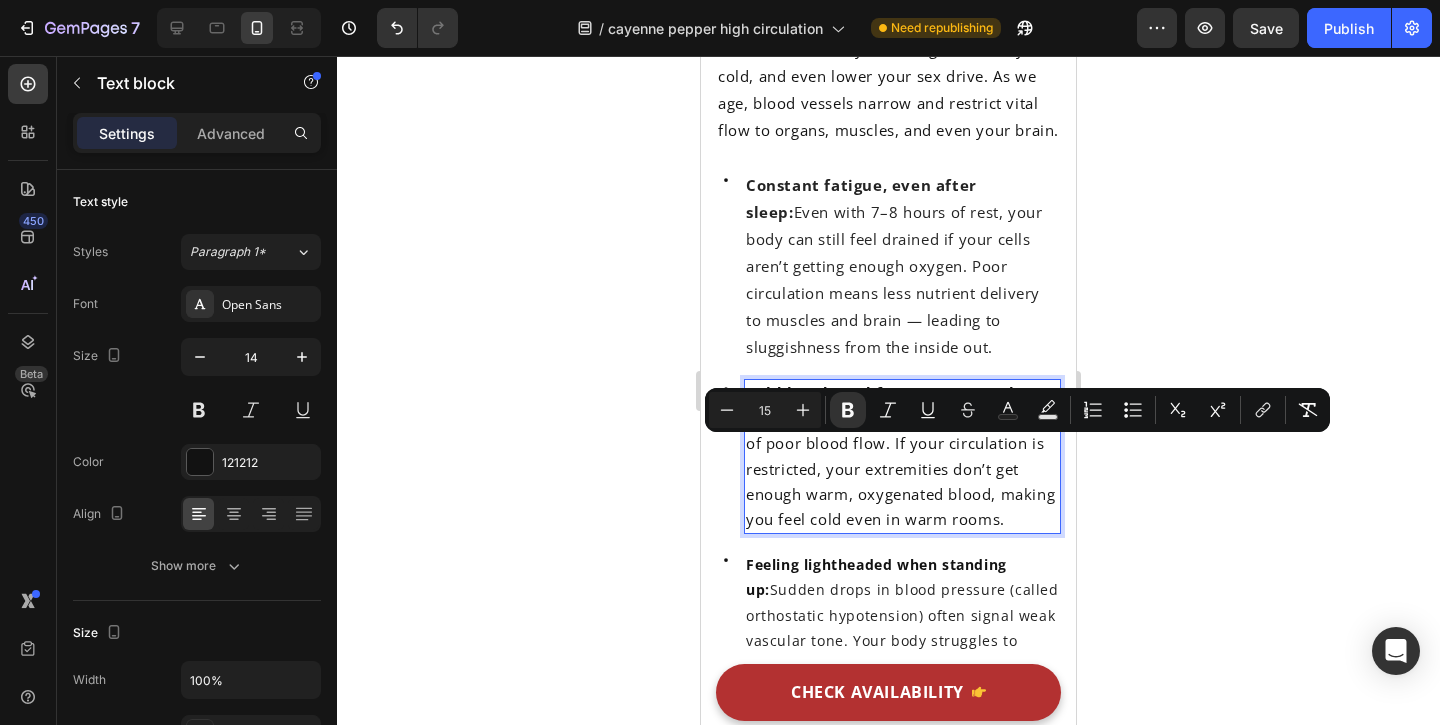 type on "15" 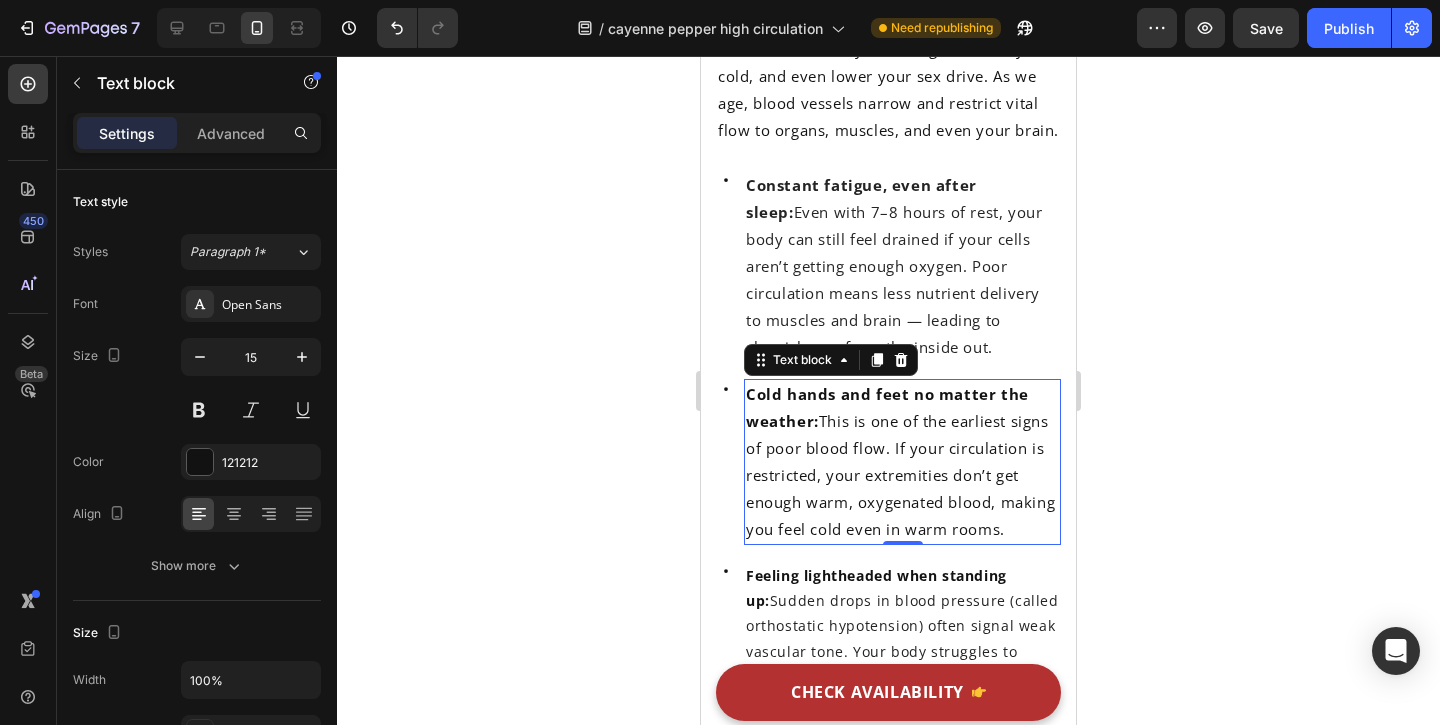 click 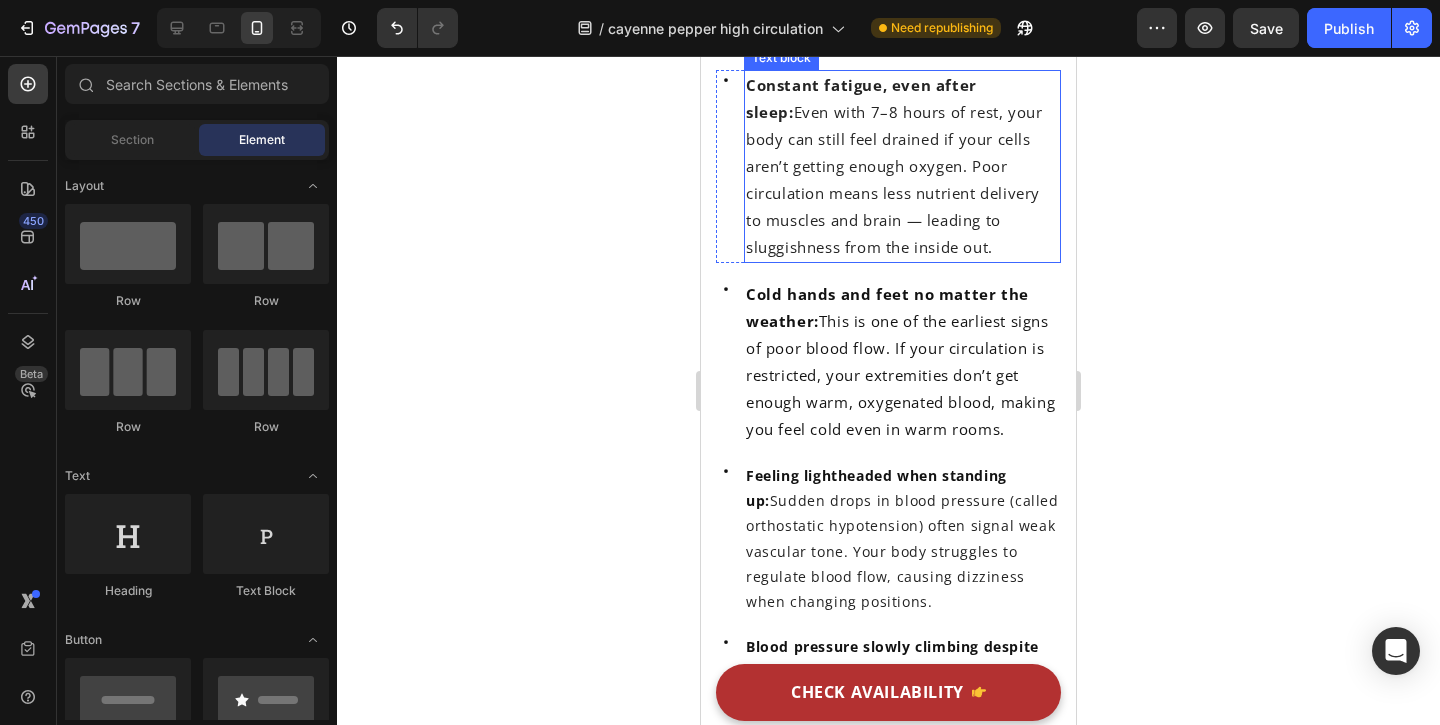scroll, scrollTop: 1286, scrollLeft: 0, axis: vertical 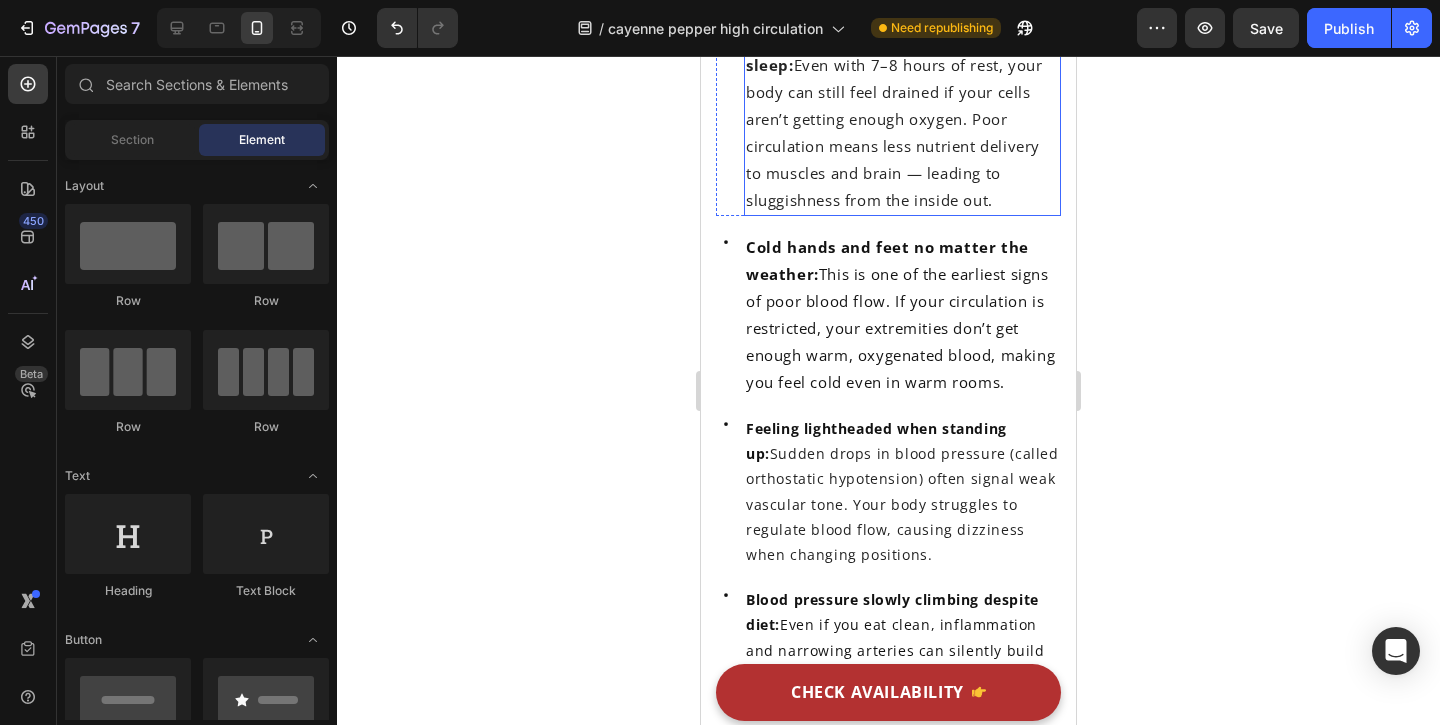 click on "Constant fatigue, even after sleep:  Even with 7–8 hours of rest, your body can still feel drained if your cells aren’t getting enough oxygen. Poor circulation means less nutrient delivery to muscles and brain — leading to sluggishness from the inside out." at bounding box center [902, 119] 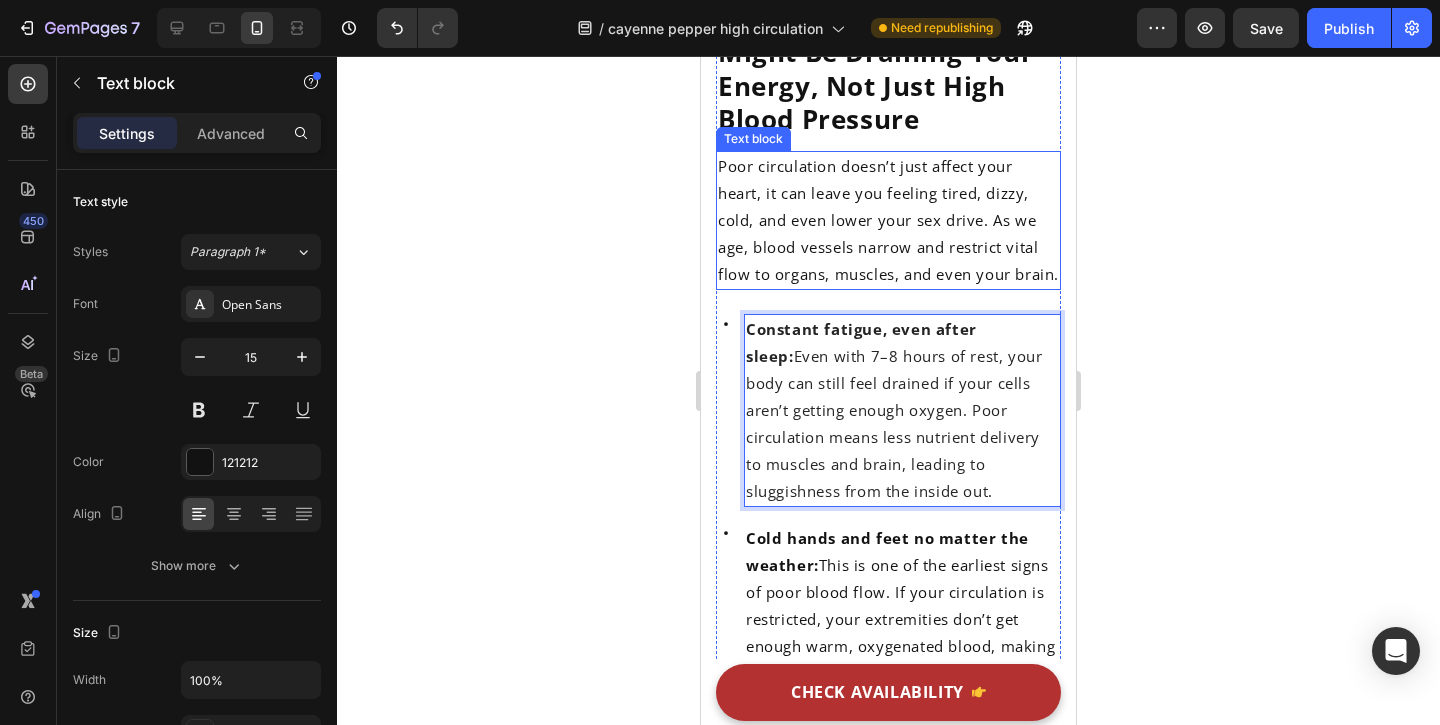 scroll, scrollTop: 1055, scrollLeft: 0, axis: vertical 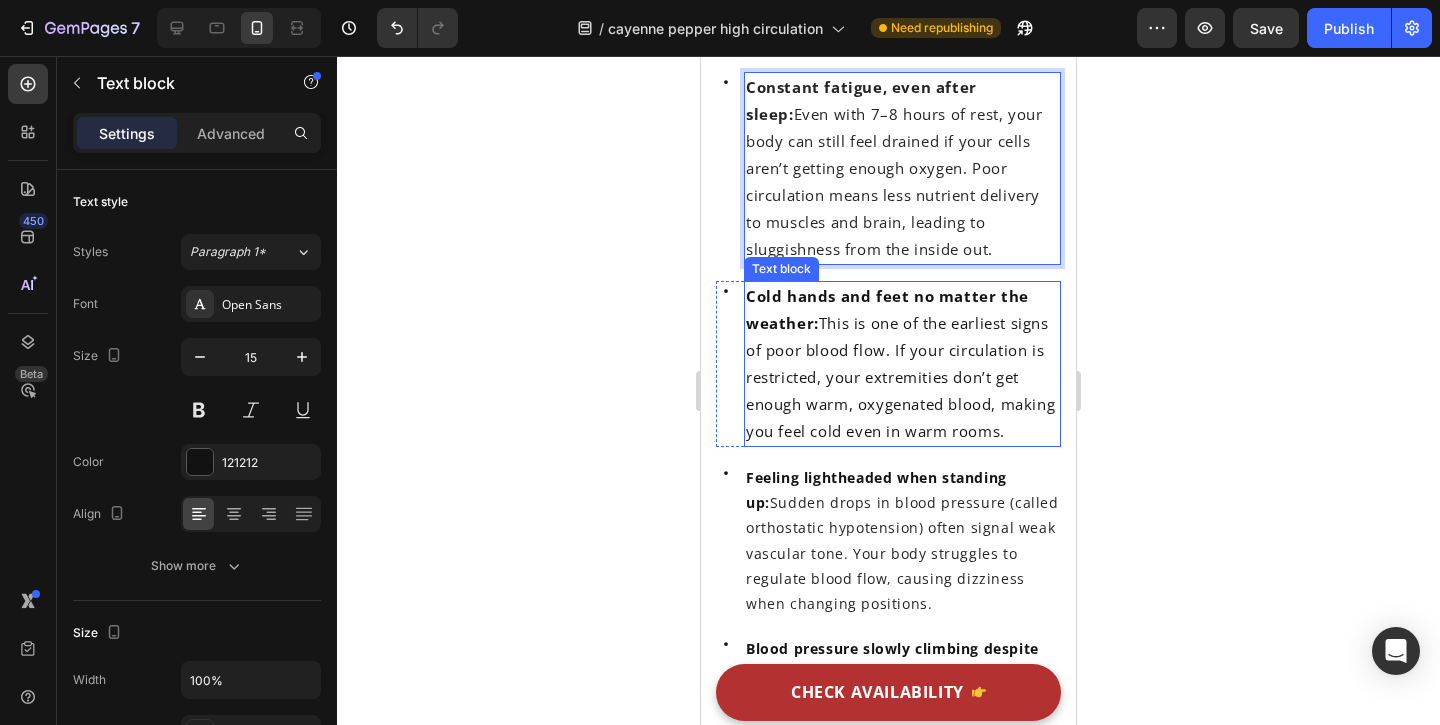 click on "Cold hands and feet no matter the weather:  This is one of the earliest signs of poor blood flow. If your circulation is restricted, your extremities don’t get enough warm, oxygenated blood, making you feel cold even in warm rooms." at bounding box center [900, 363] 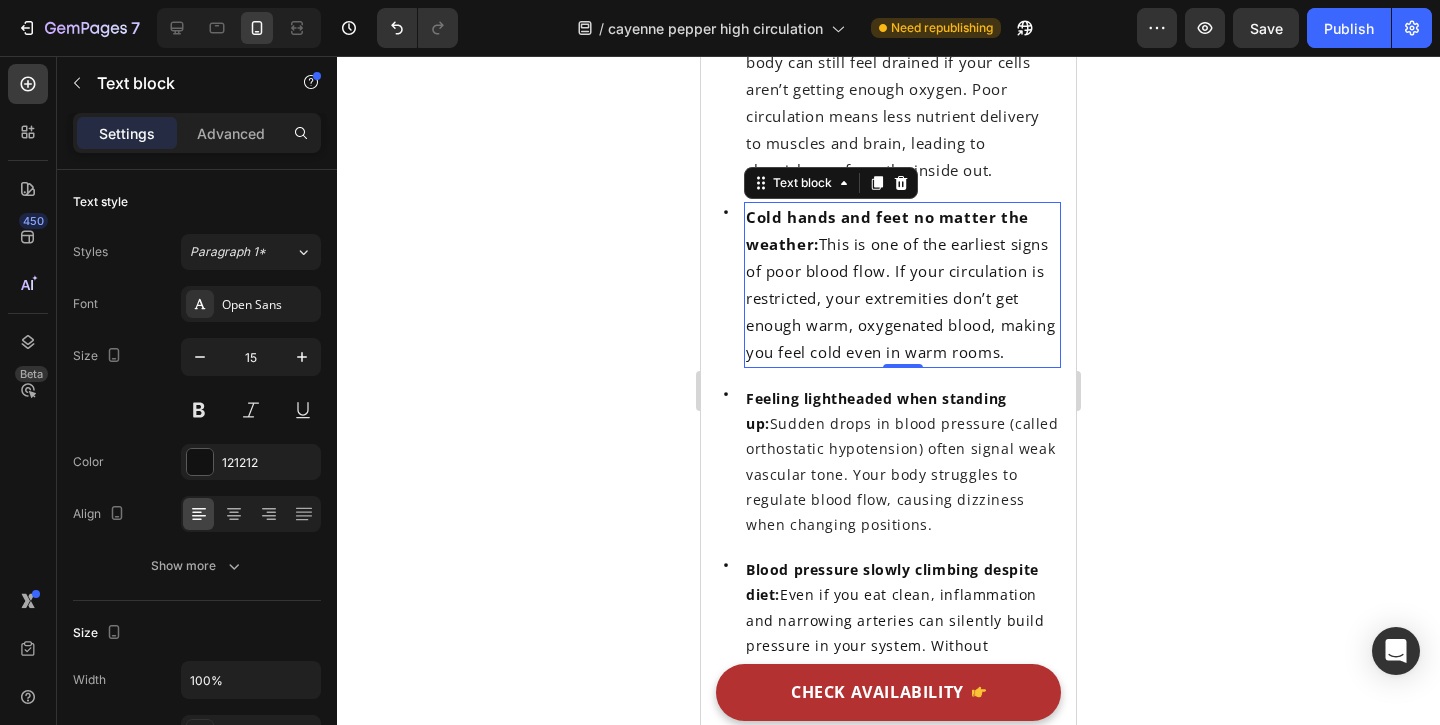 scroll, scrollTop: 1397, scrollLeft: 0, axis: vertical 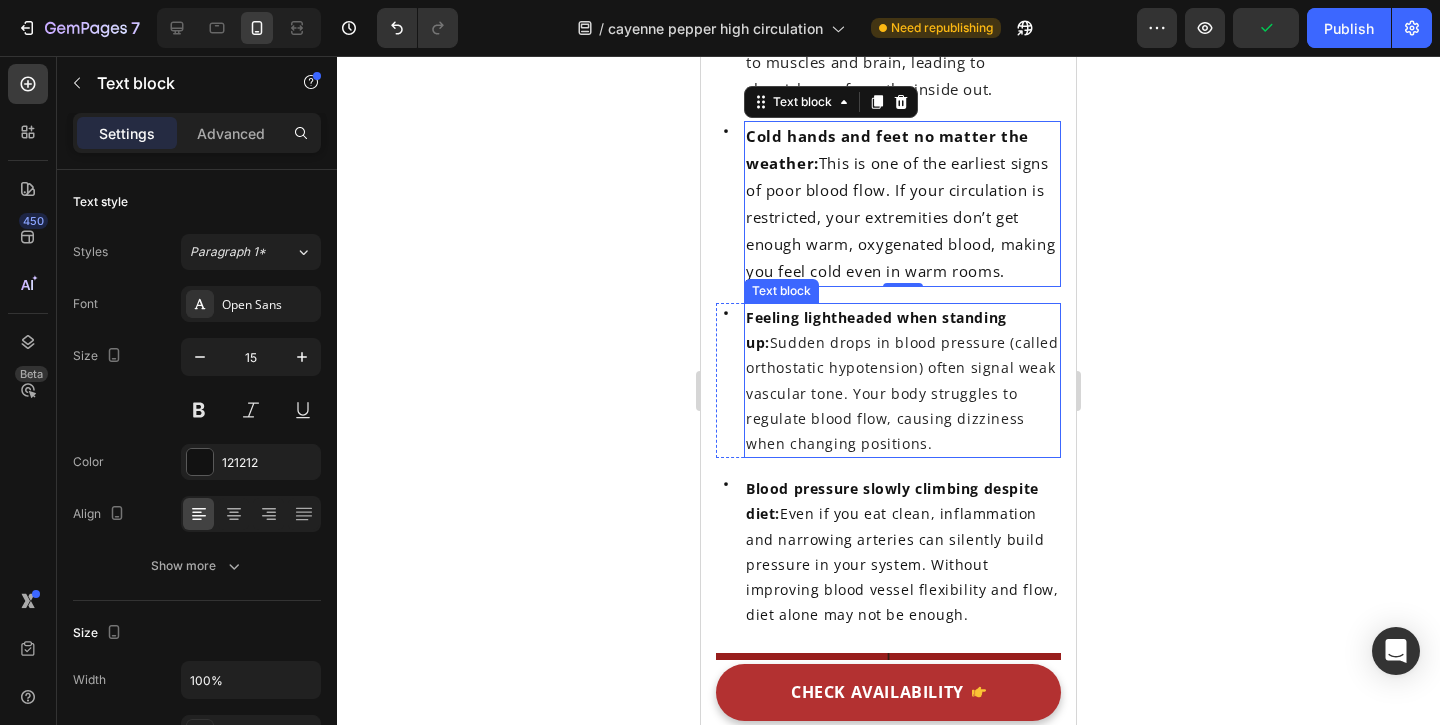 click on "Feeling lightheaded when standing up :  Sudden drops in blood pressure (called orthostatic hypotension) often signal weak vascular tone. Your body struggles to regulate blood flow, causing dizziness when changing positions." at bounding box center [902, 380] 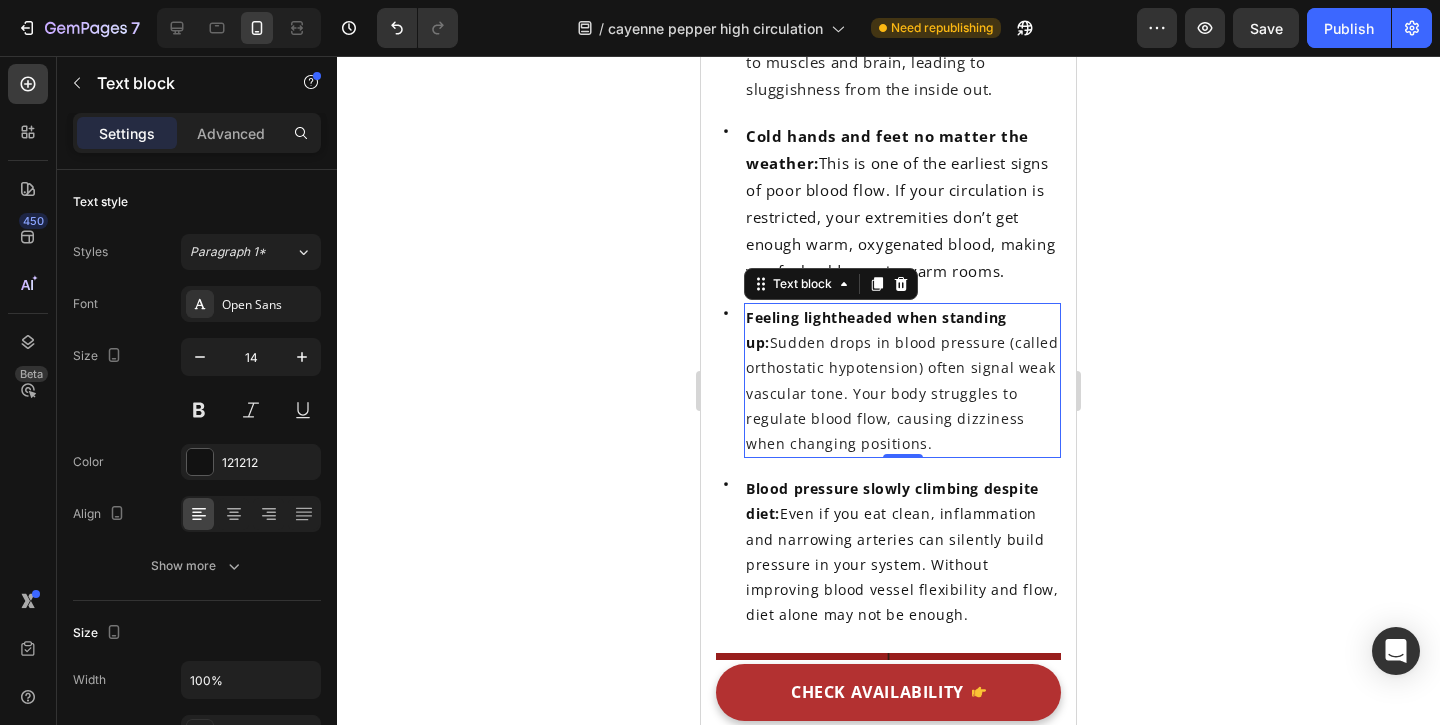 click on "Feeling lightheaded when standing up :  Sudden drops in blood pressure (called orthostatic hypotension) often signal weak vascular tone. Your body struggles to regulate blood flow, causing dizziness when changing positions." at bounding box center [902, 380] 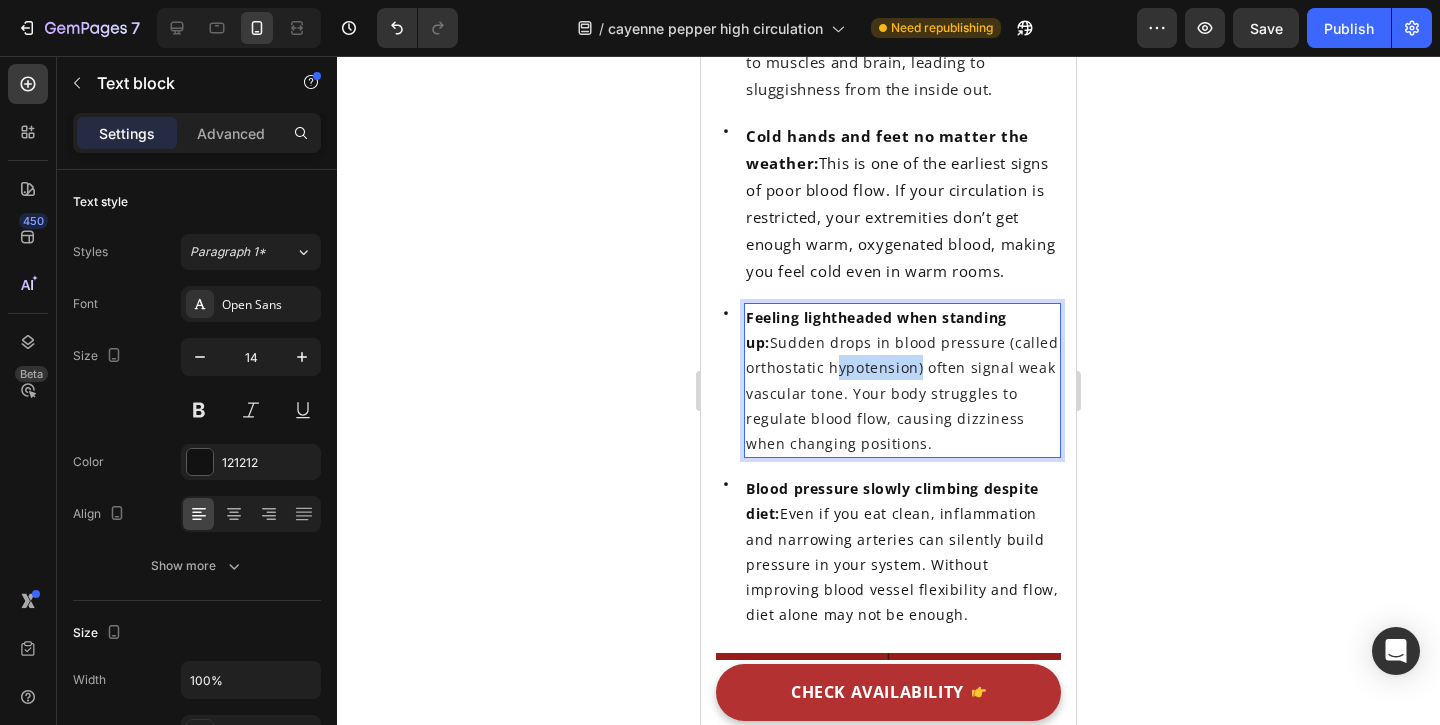 click on "Feeling lightheaded when standing up :  Sudden drops in blood pressure (called orthostatic hypotension) often signal weak vascular tone. Your body struggles to regulate blood flow, causing dizziness when changing positions." at bounding box center [902, 380] 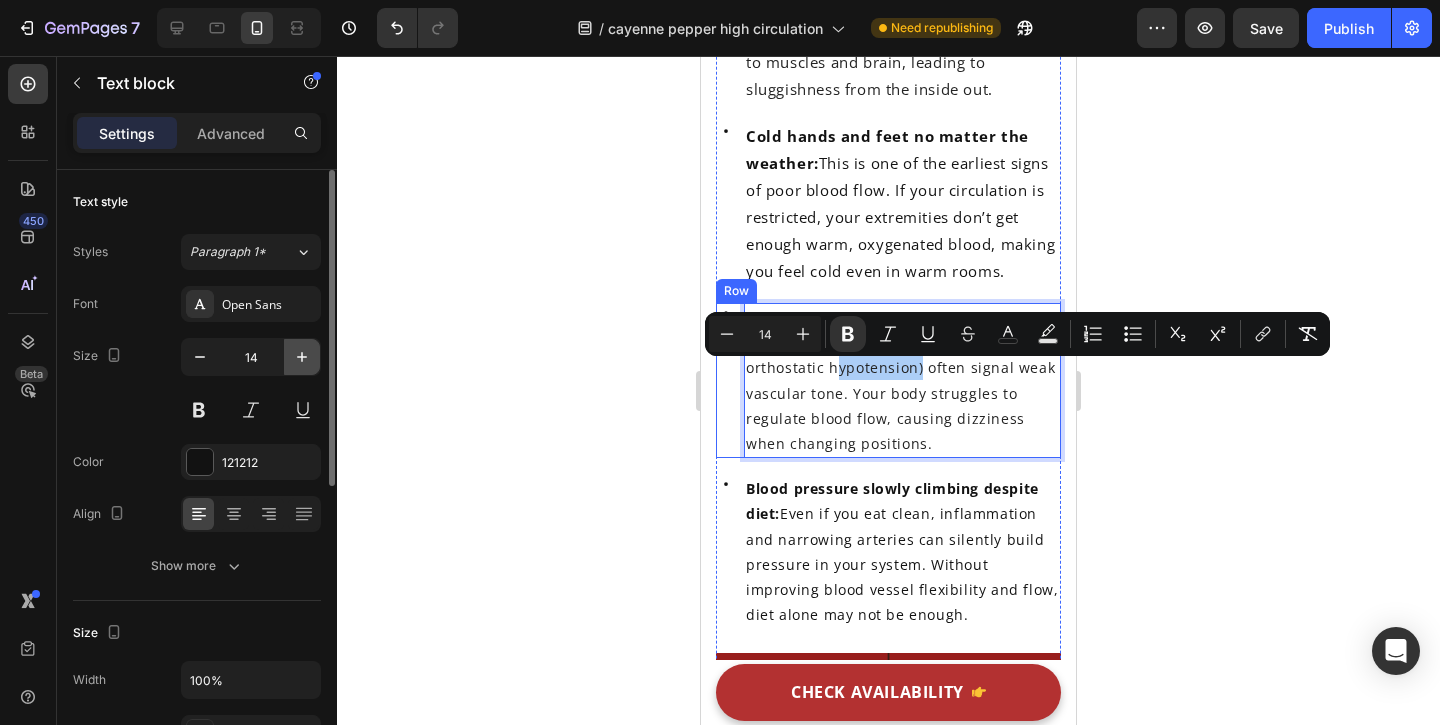 click 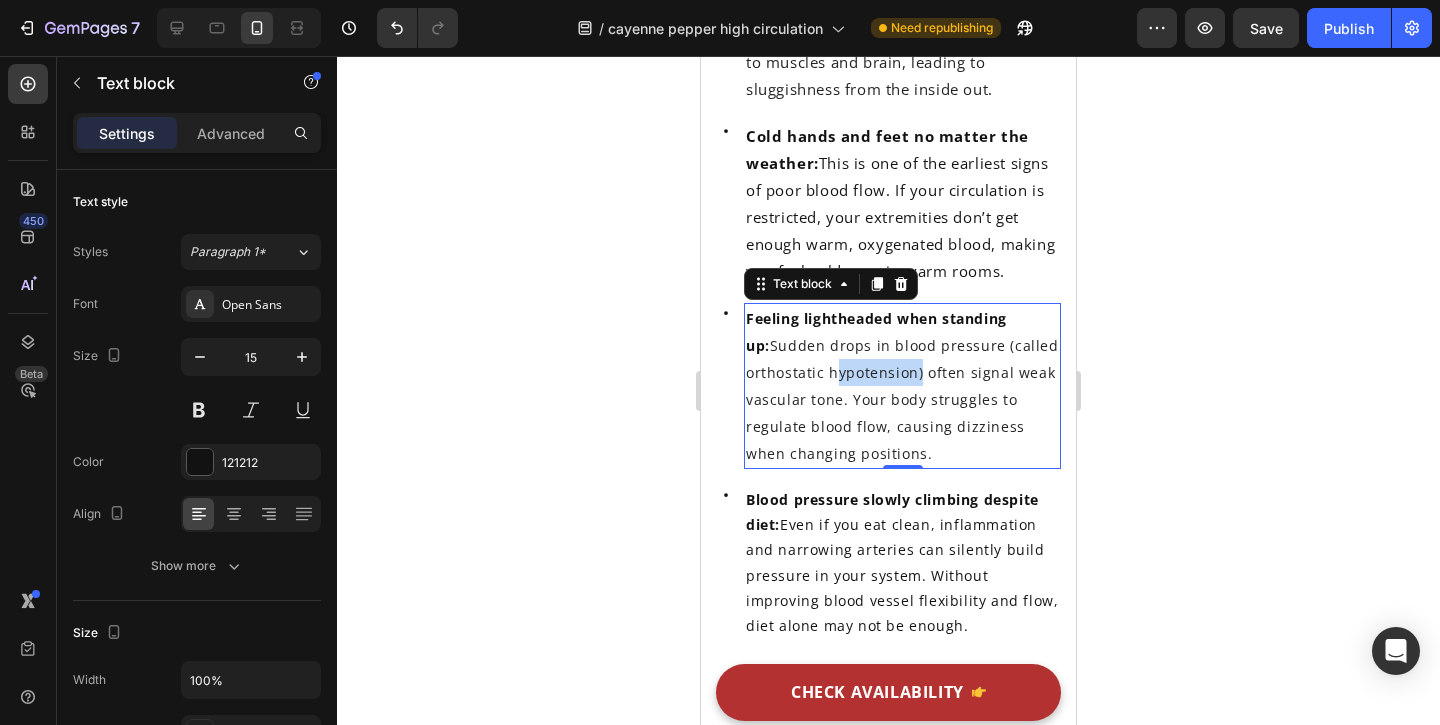 click on ":  Sudden drops in blood pressure (called orthostatic hypotension) often signal weak vascular tone. Your body struggles to regulate blood flow, causing dizziness when changing positions." at bounding box center [902, 399] 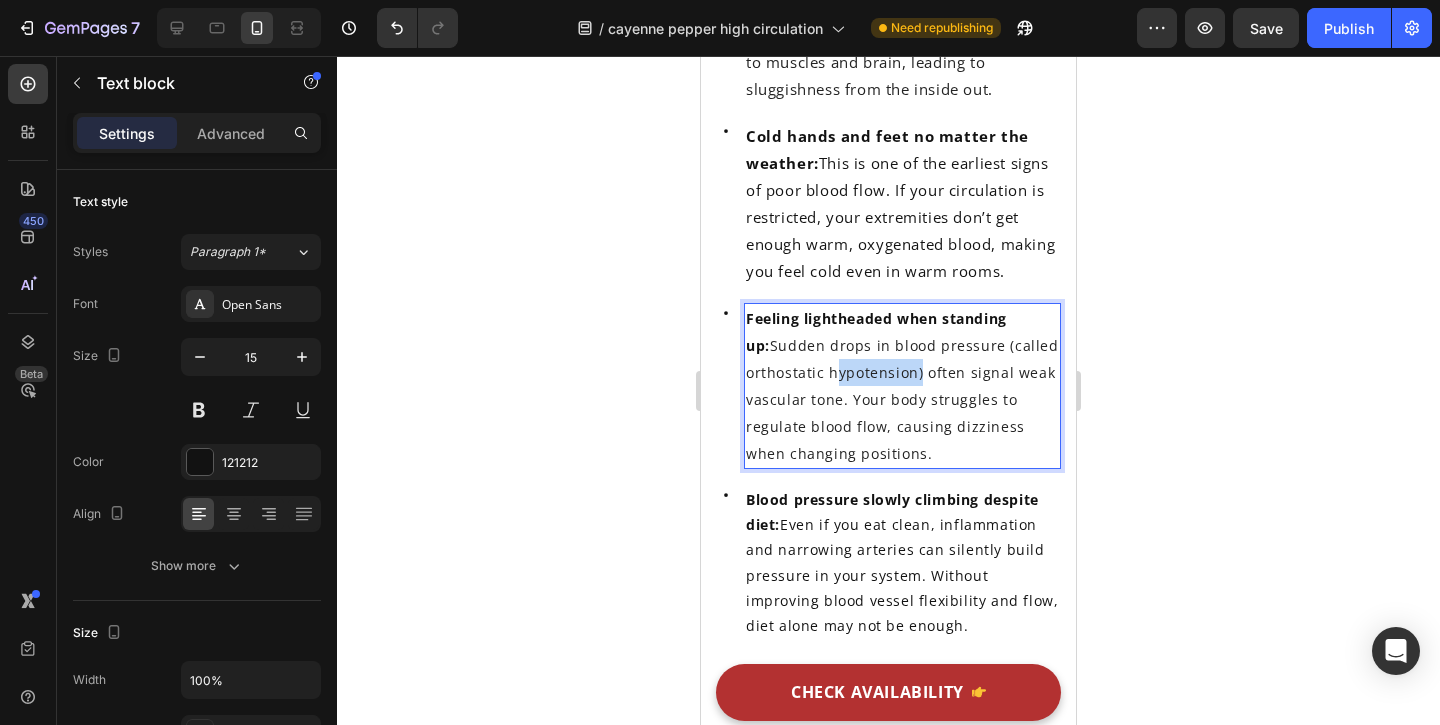 click on ":  Sudden drops in blood pressure (called orthostatic hypotension) often signal weak vascular tone. Your body struggles to regulate blood flow, causing dizziness when changing positions." at bounding box center (902, 399) 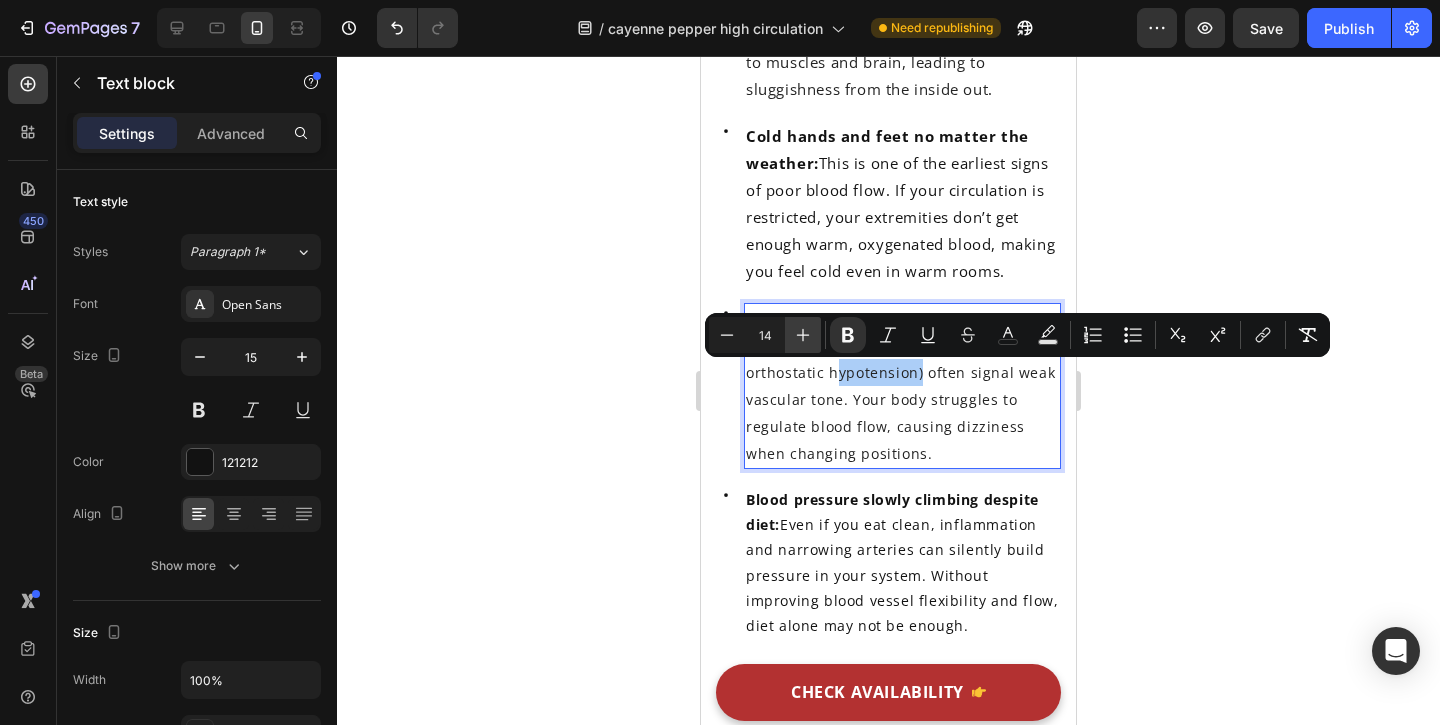 click 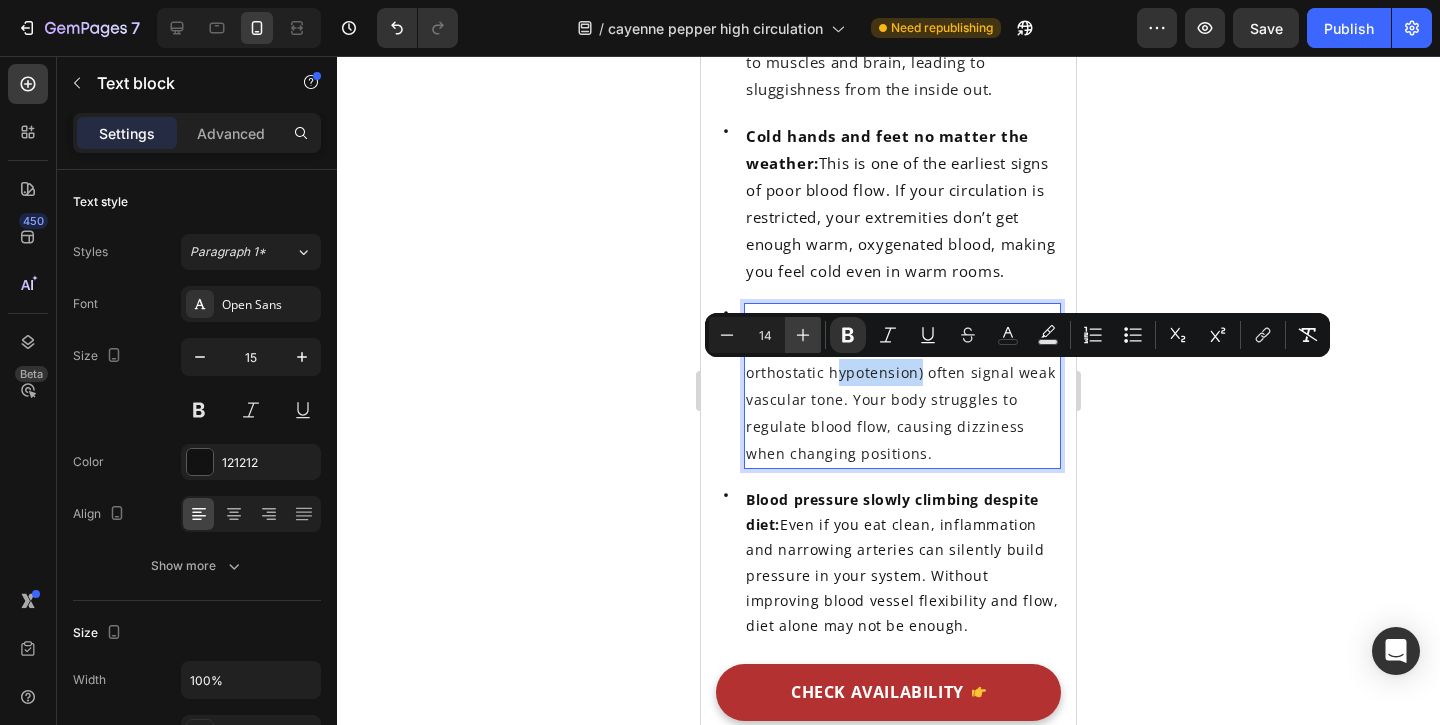 type on "15" 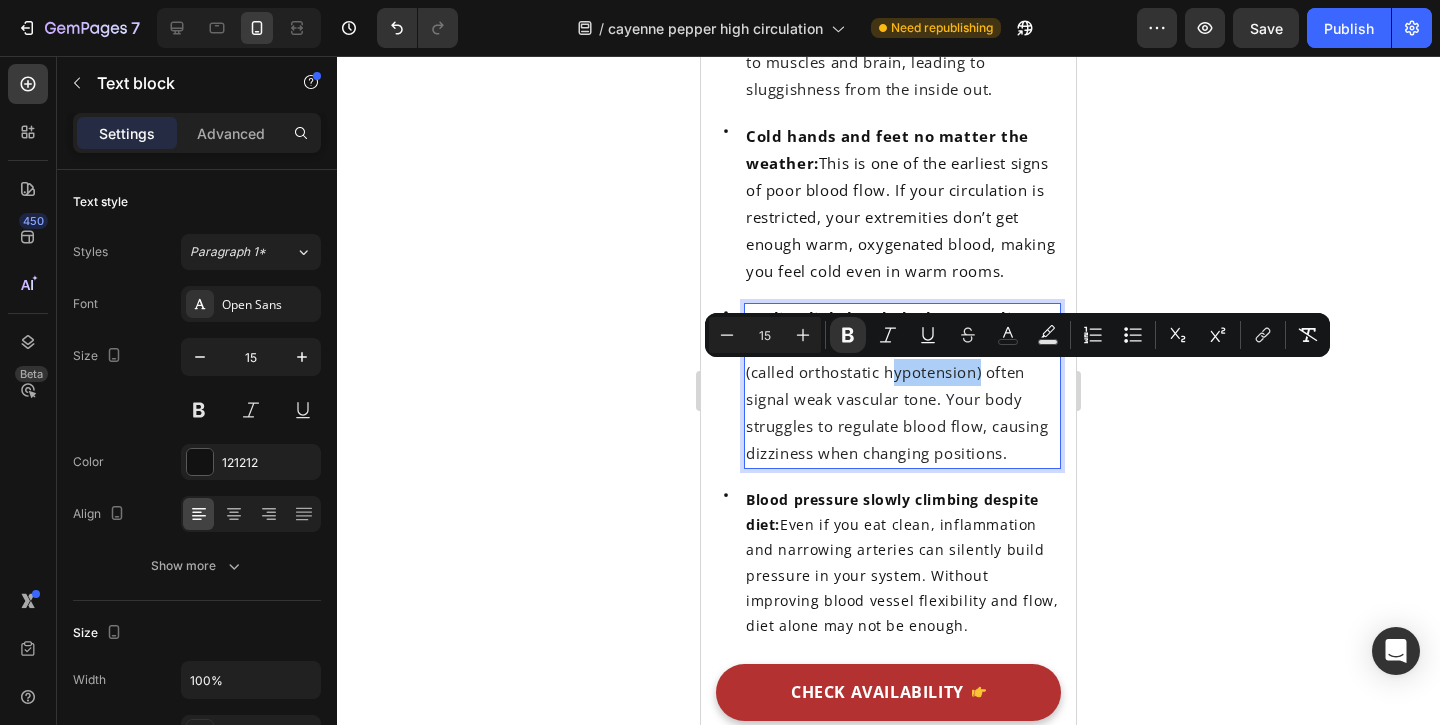 click 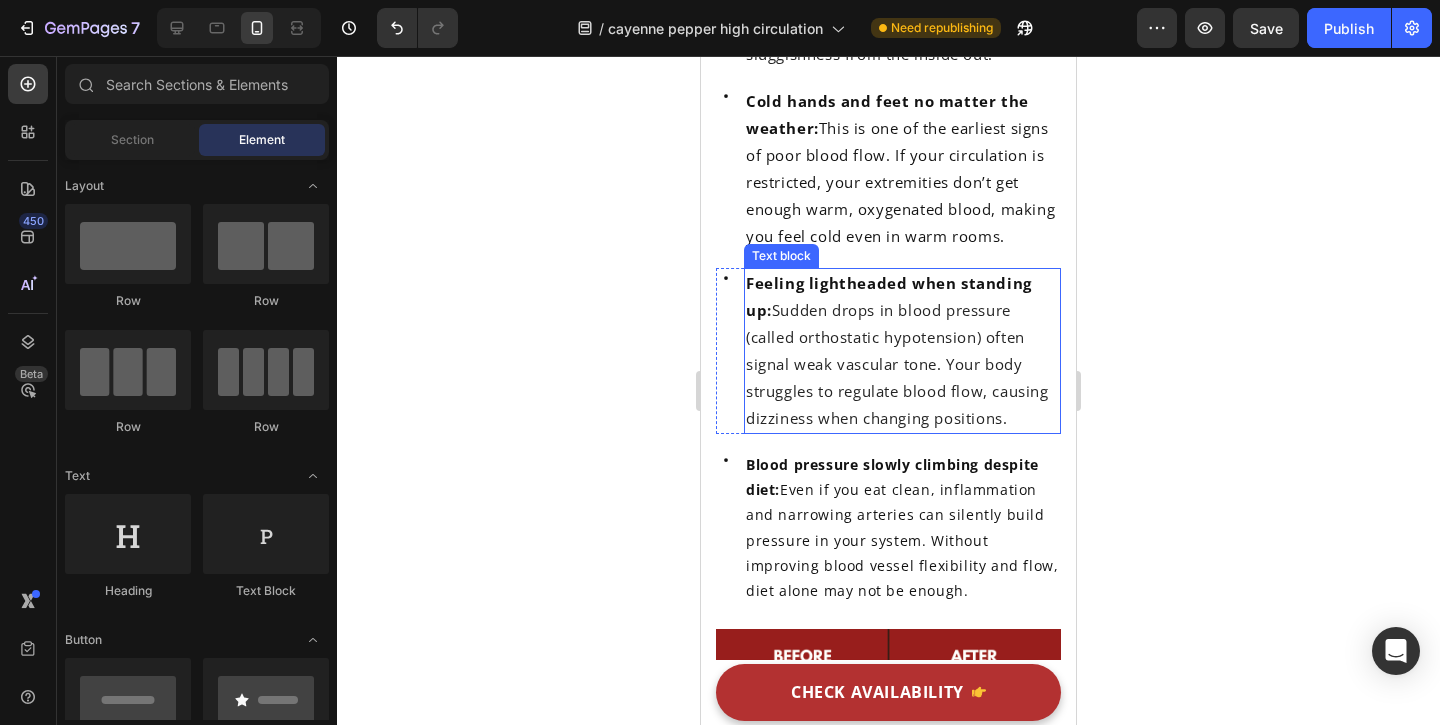 scroll, scrollTop: 1555, scrollLeft: 0, axis: vertical 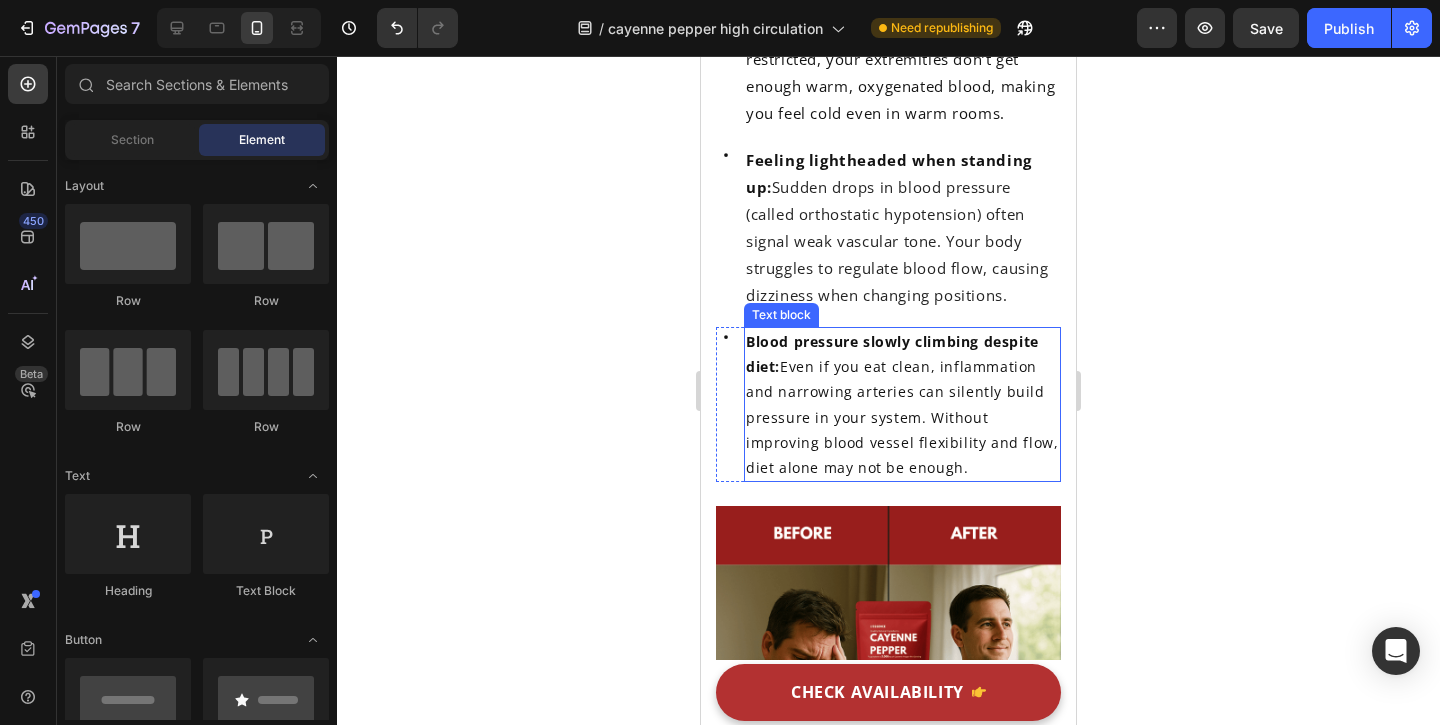 click on "Even if you eat clean, inflammation and narrowing arteries can silently build pressure in your system. Without improving blood vessel flexibility and flow, diet alone may not be enough." at bounding box center [902, 417] 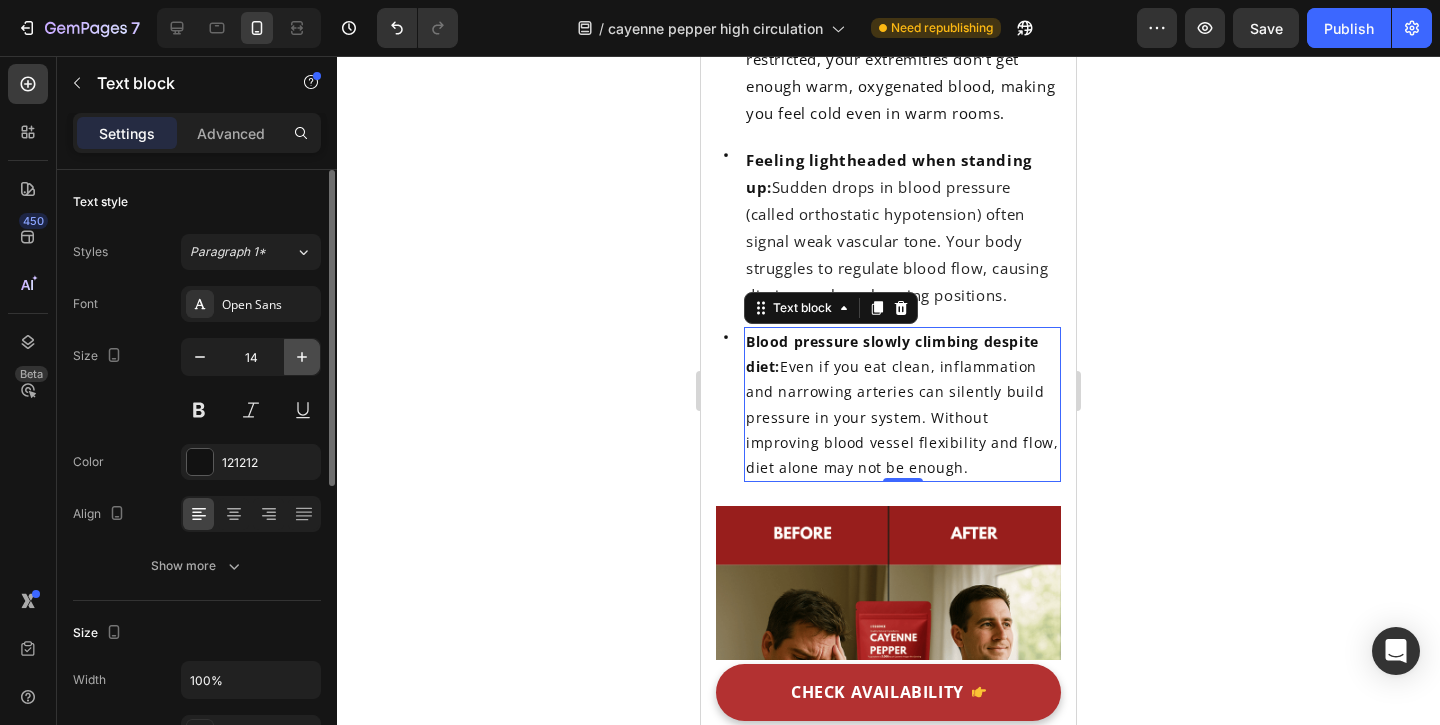 click 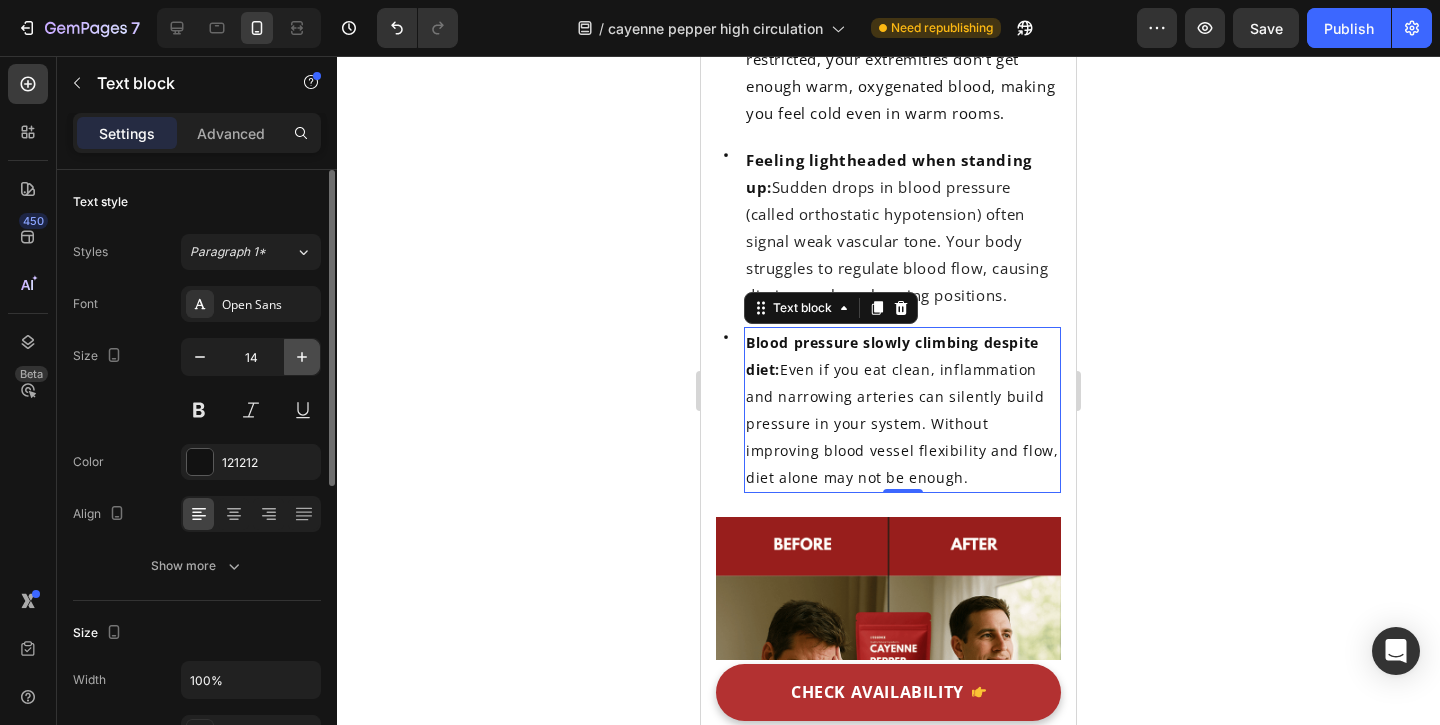 type on "15" 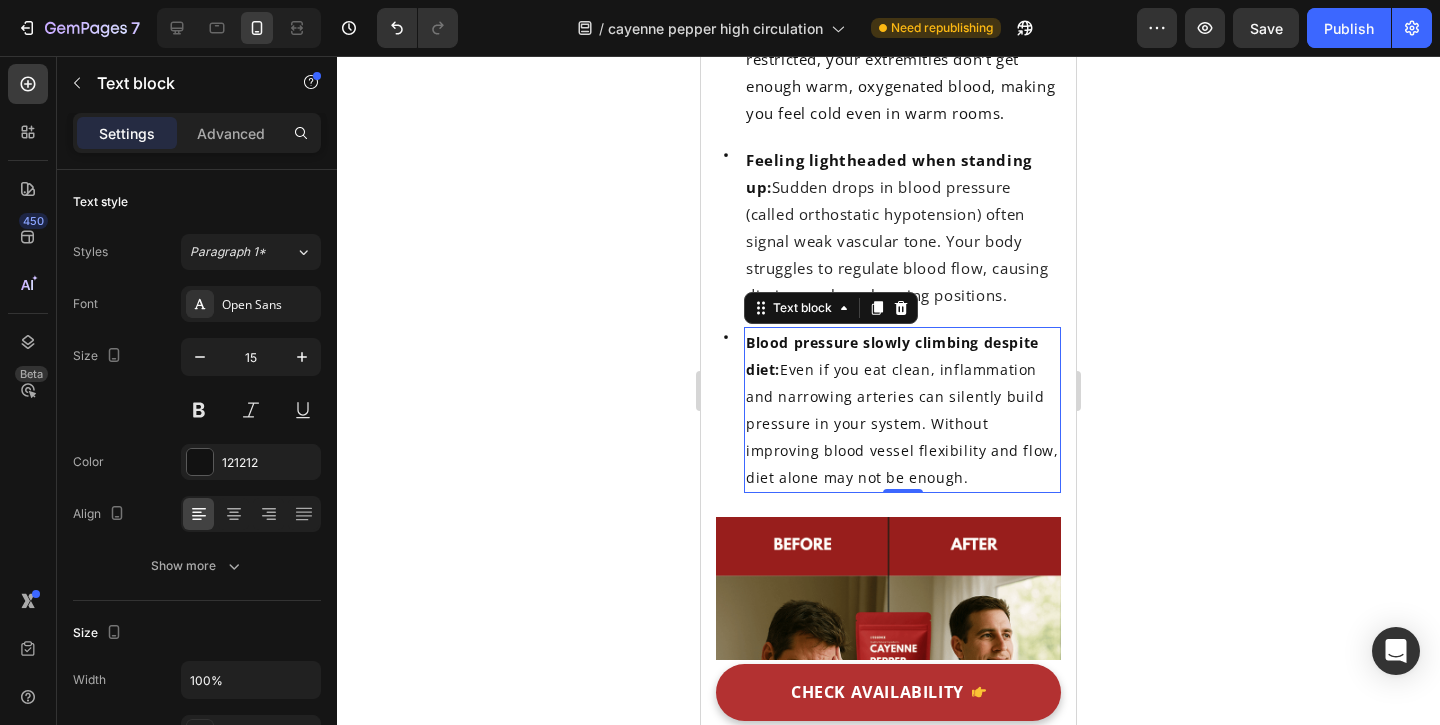 click on "Blood pressure slowly climbing despite diet :  Even if you eat clean, inflammation and narrowing arteries can silently build pressure in your system. Without improving blood vessel flexibility and flow, diet alone may not be enough." at bounding box center (902, 410) 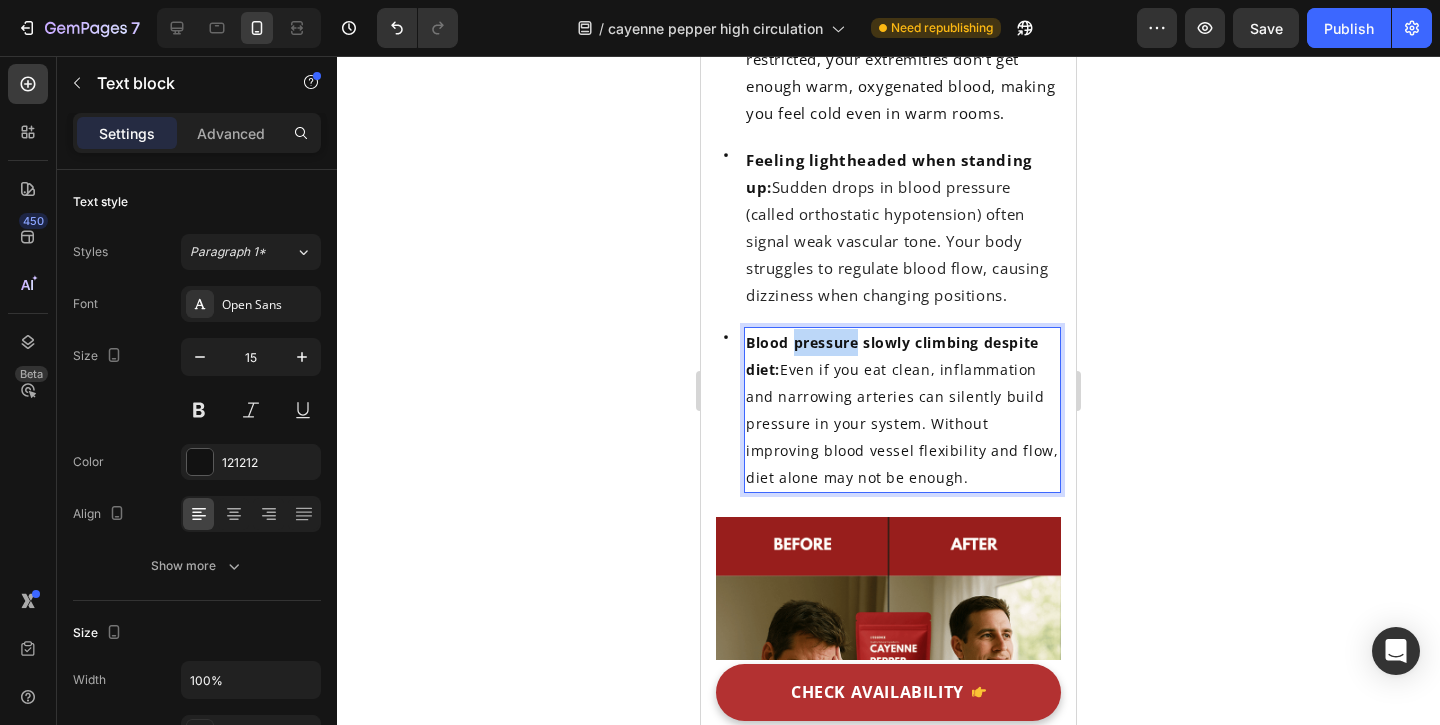 click on "Blood pressure slowly climbing despite diet :  Even if you eat clean, inflammation and narrowing arteries can silently build pressure in your system. Without improving blood vessel flexibility and flow, diet alone may not be enough." at bounding box center (902, 410) 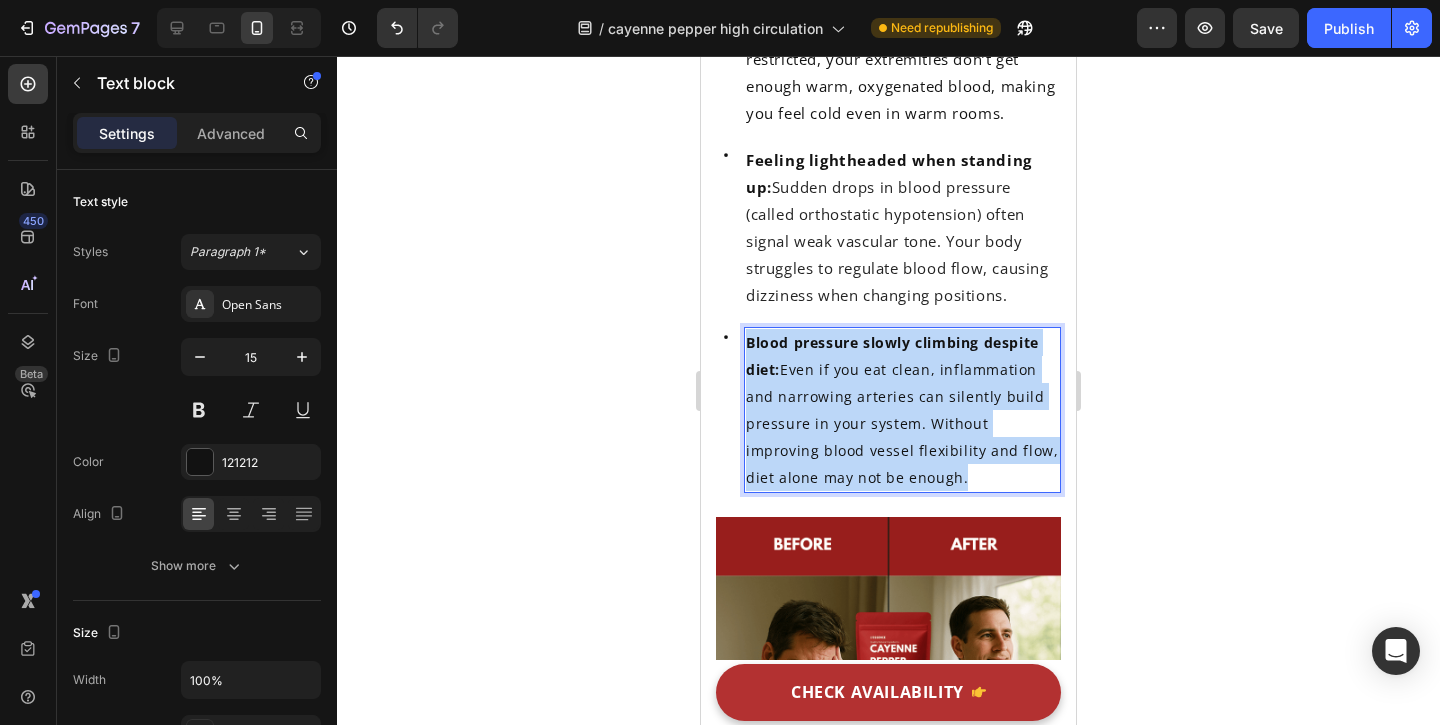 click on "Blood pressure slowly climbing despite diet :  Even if you eat clean, inflammation and narrowing arteries can silently build pressure in your system. Without improving blood vessel flexibility and flow, diet alone may not be enough." at bounding box center [902, 410] 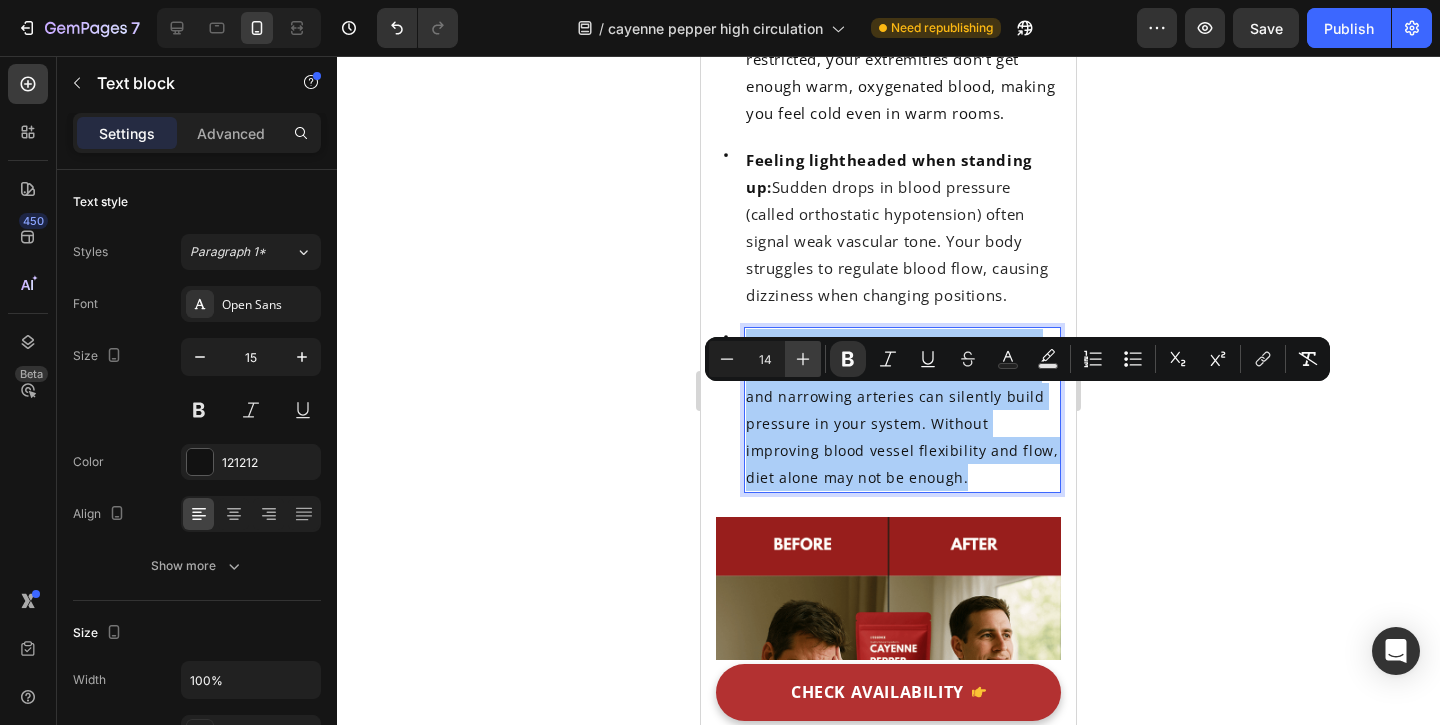 click on "Plus" at bounding box center (803, 359) 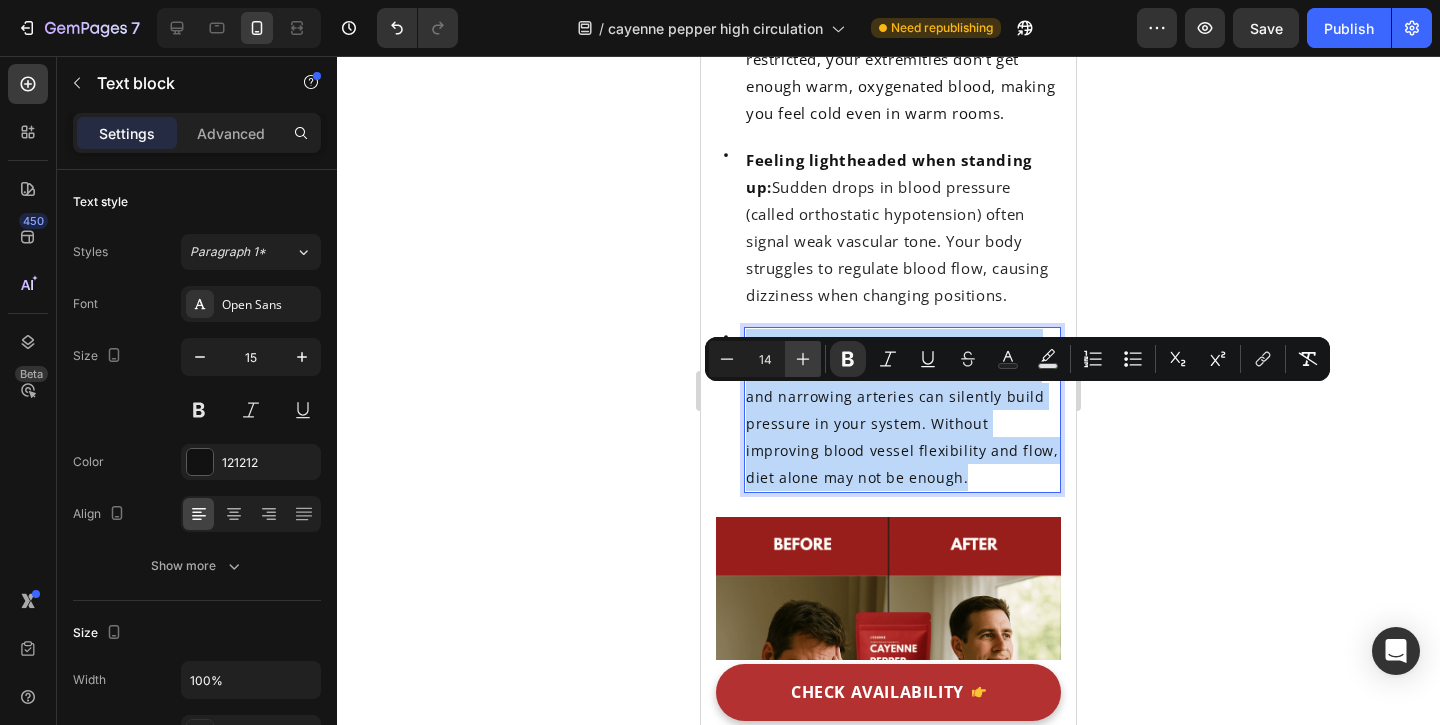 type on "15" 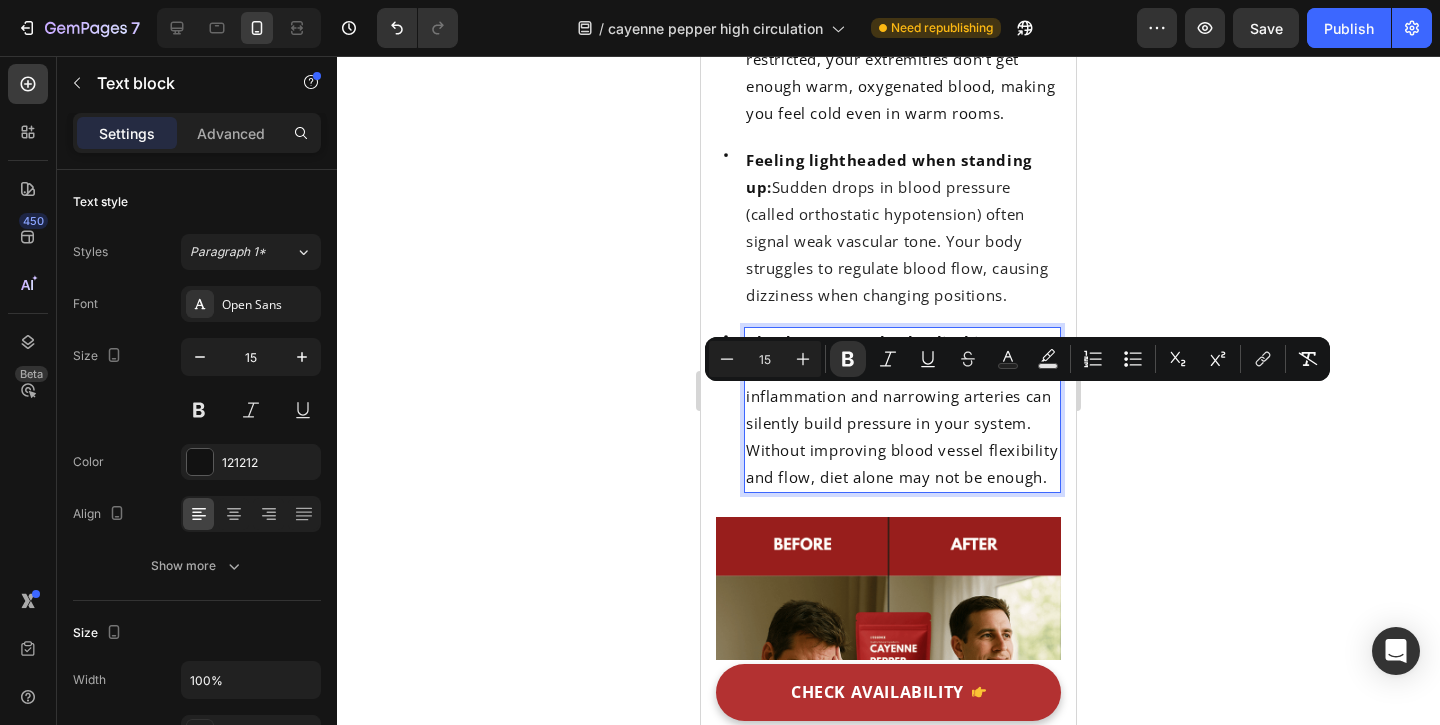 click 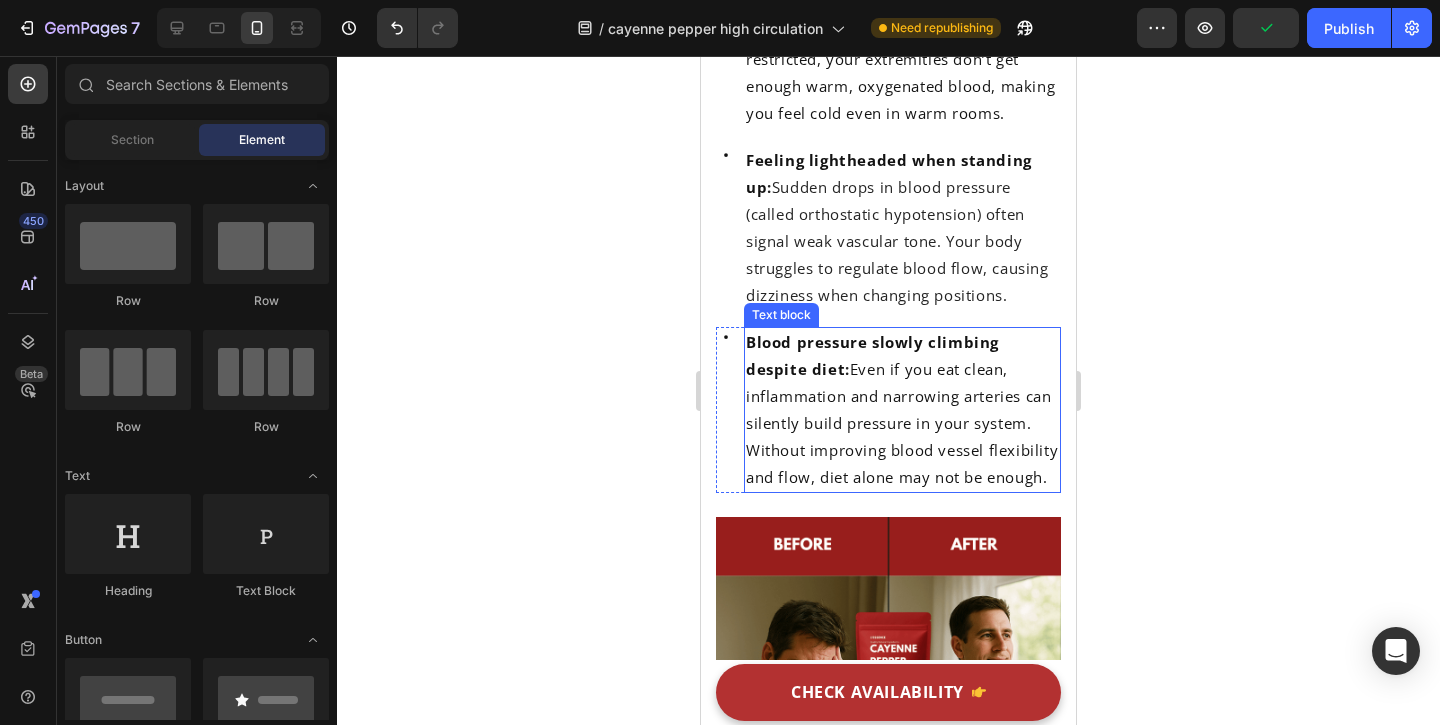click on "Blood pressure slowly climbing despite diet :  Even if you eat clean, inflammation and narrowing arteries can silently build pressure in your system. Without improving blood vessel flexibility and flow, diet alone may not be enough." at bounding box center [902, 410] 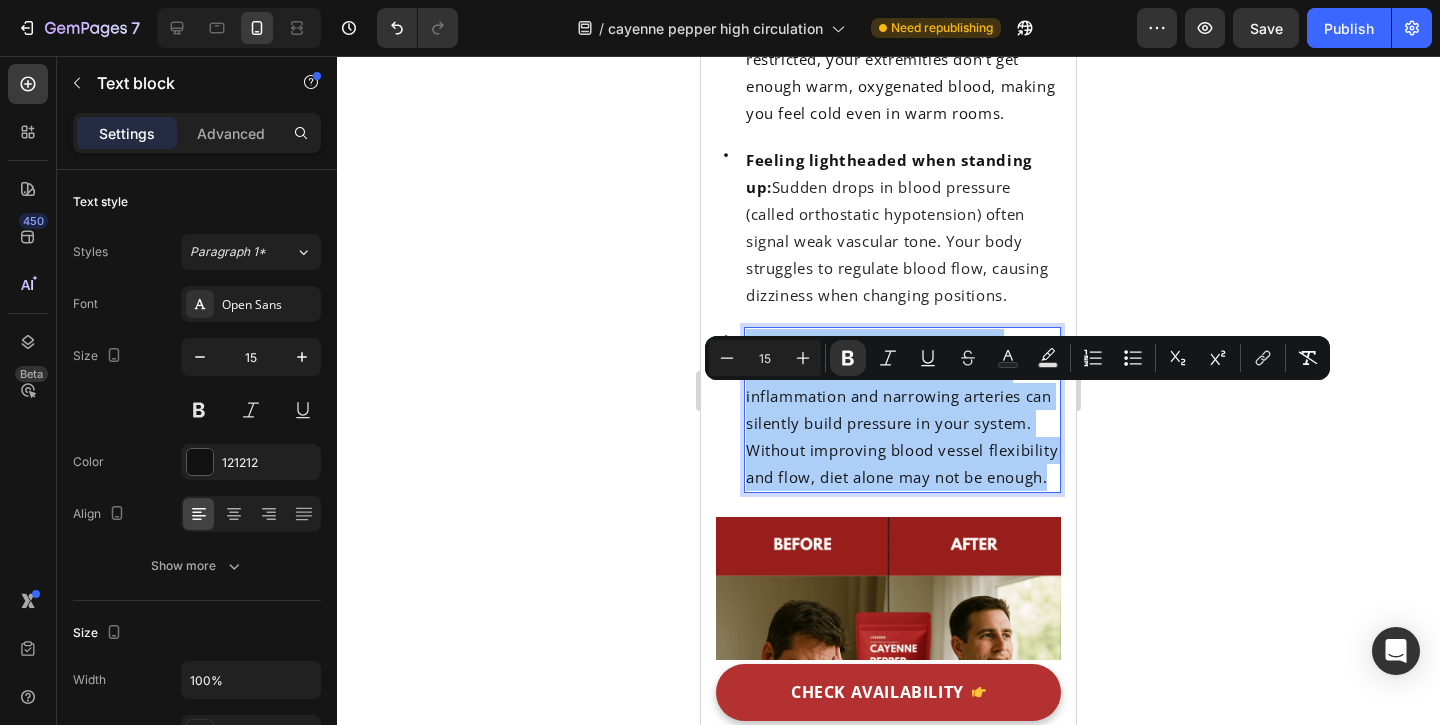 click 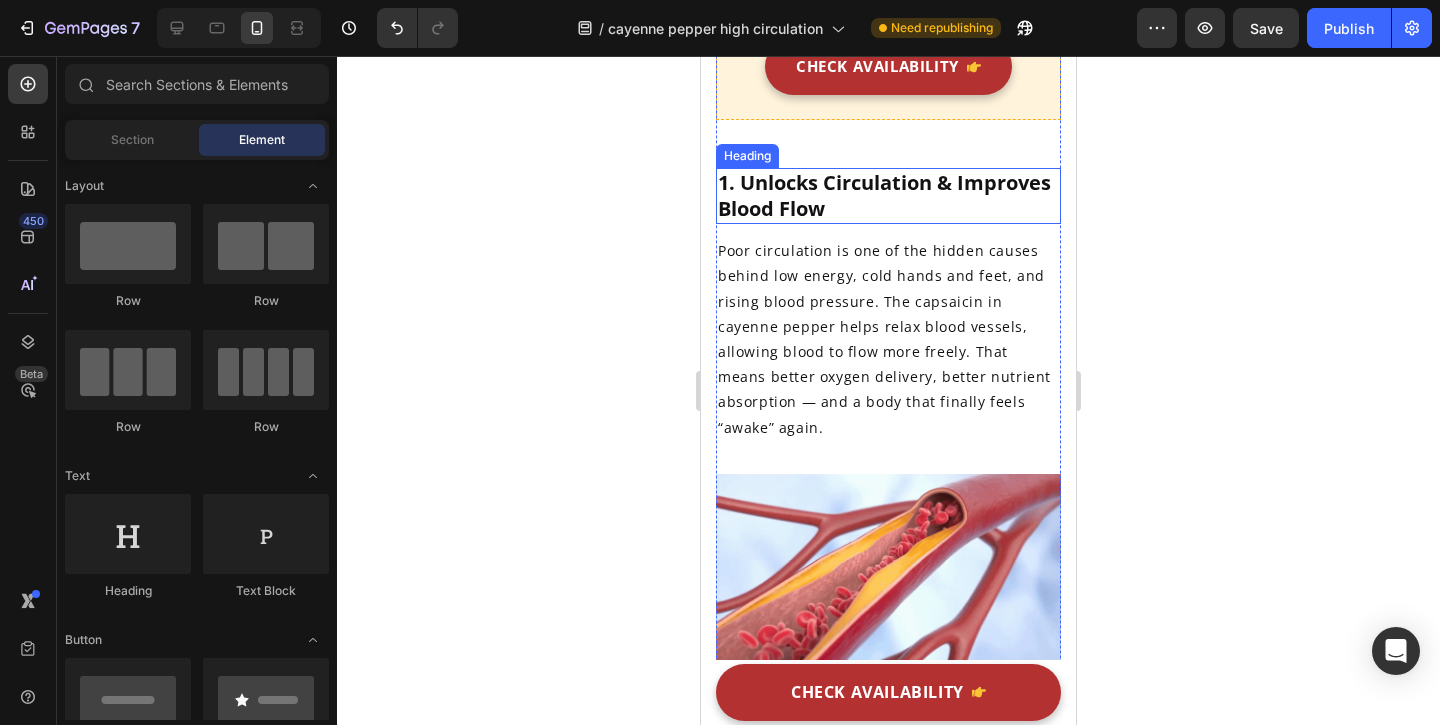 scroll, scrollTop: 2567, scrollLeft: 0, axis: vertical 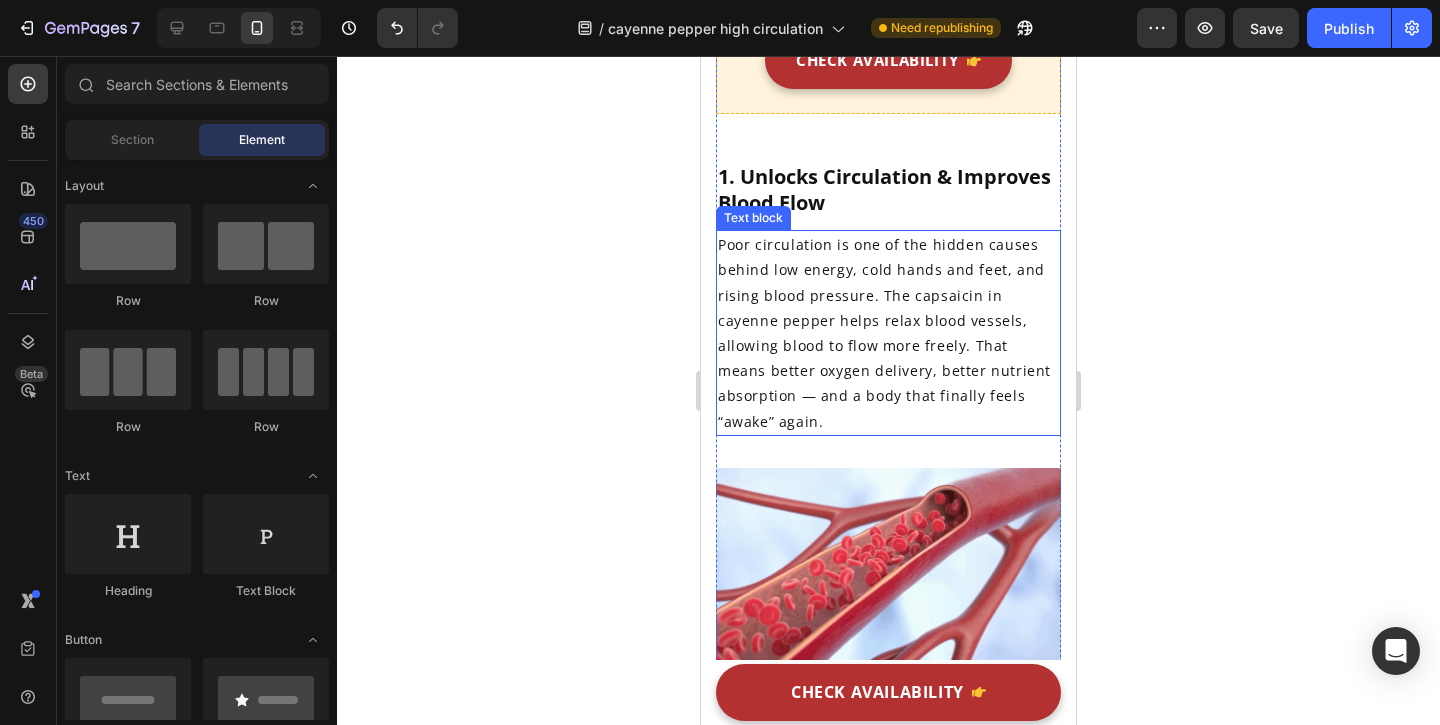 click on "Poor circulation is one of the hidden causes behind low energy, cold hands and feet, and rising blood pressure. The capsaicin in cayenne pepper helps relax blood vessels, allowing blood to flow more freely. That means better oxygen delivery, better nutrient absorption — and a body that finally feels “awake” again." at bounding box center [884, 332] 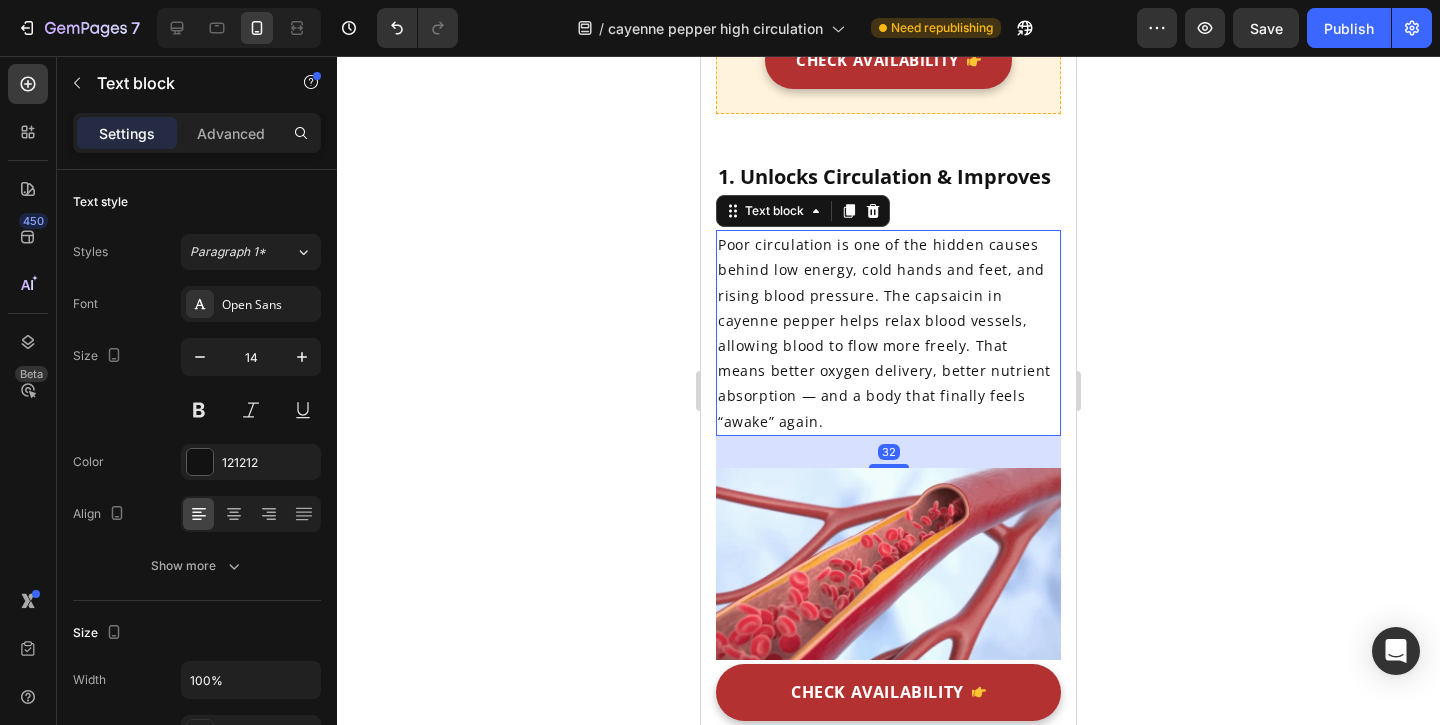 click on "Poor circulation is one of the hidden causes behind low energy, cold hands and feet, and rising blood pressure. The capsaicin in cayenne pepper helps relax blood vessels, allowing blood to flow more freely. That means better oxygen delivery, better nutrient absorption — and a body that finally feels “awake” again." at bounding box center [884, 332] 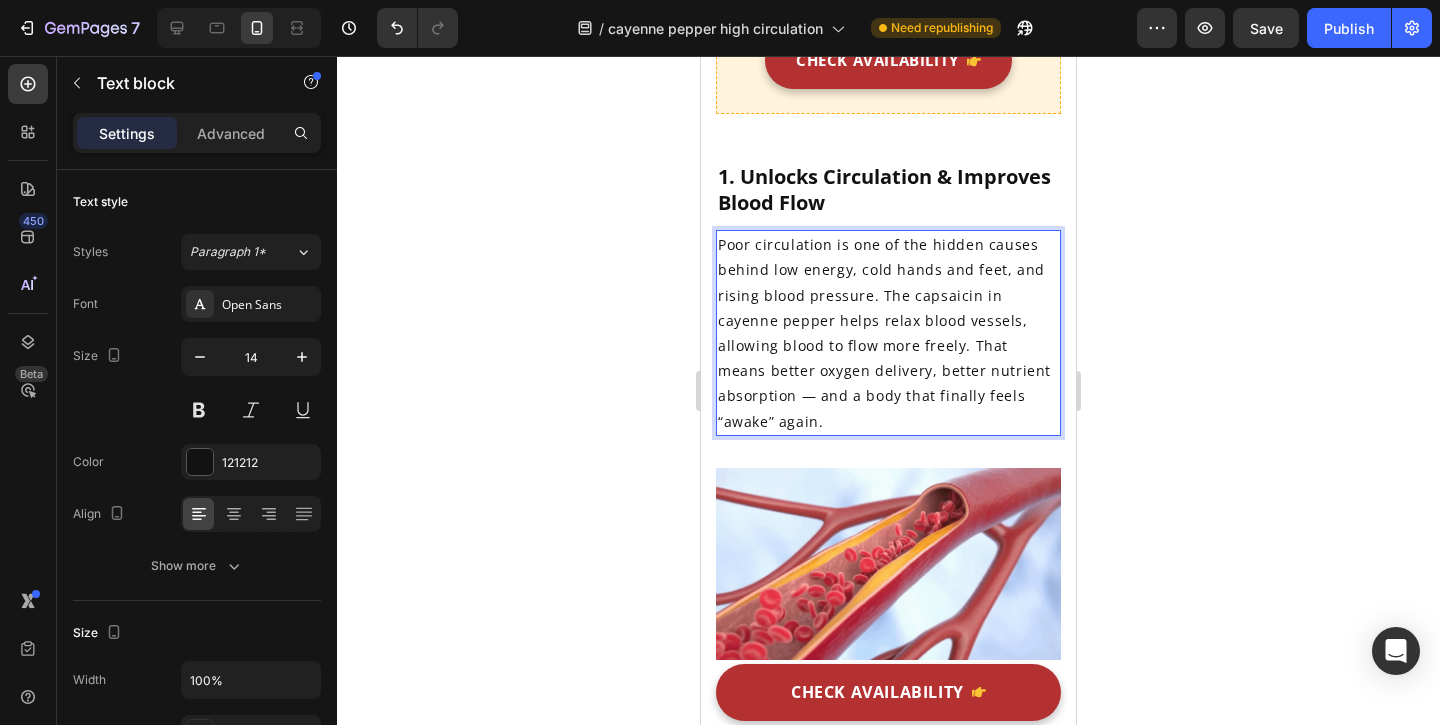 click on "Poor circulation is one of the hidden causes behind low energy, cold hands and feet, and rising blood pressure. The capsaicin in cayenne pepper helps relax blood vessels, allowing blood to flow more freely. That means better oxygen delivery, better nutrient absorption — and a body that finally feels “awake” again." at bounding box center [884, 332] 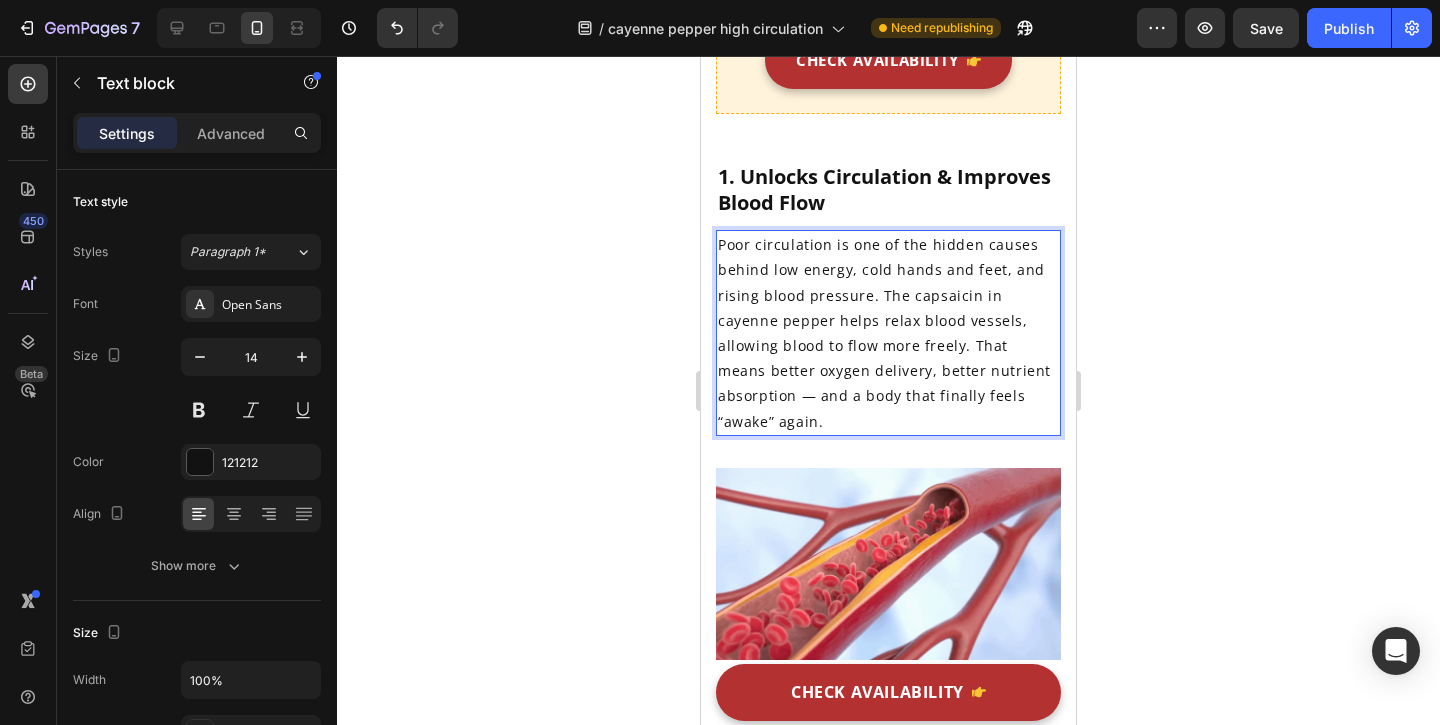 click on "Poor circulation is one of the hidden causes behind low energy, cold hands and feet, and rising blood pressure. The capsaicin in cayenne pepper helps relax blood vessels, allowing blood to flow more freely. That means better oxygen delivery, better nutrient absorption — and a body that finally feels “awake” again." at bounding box center [884, 332] 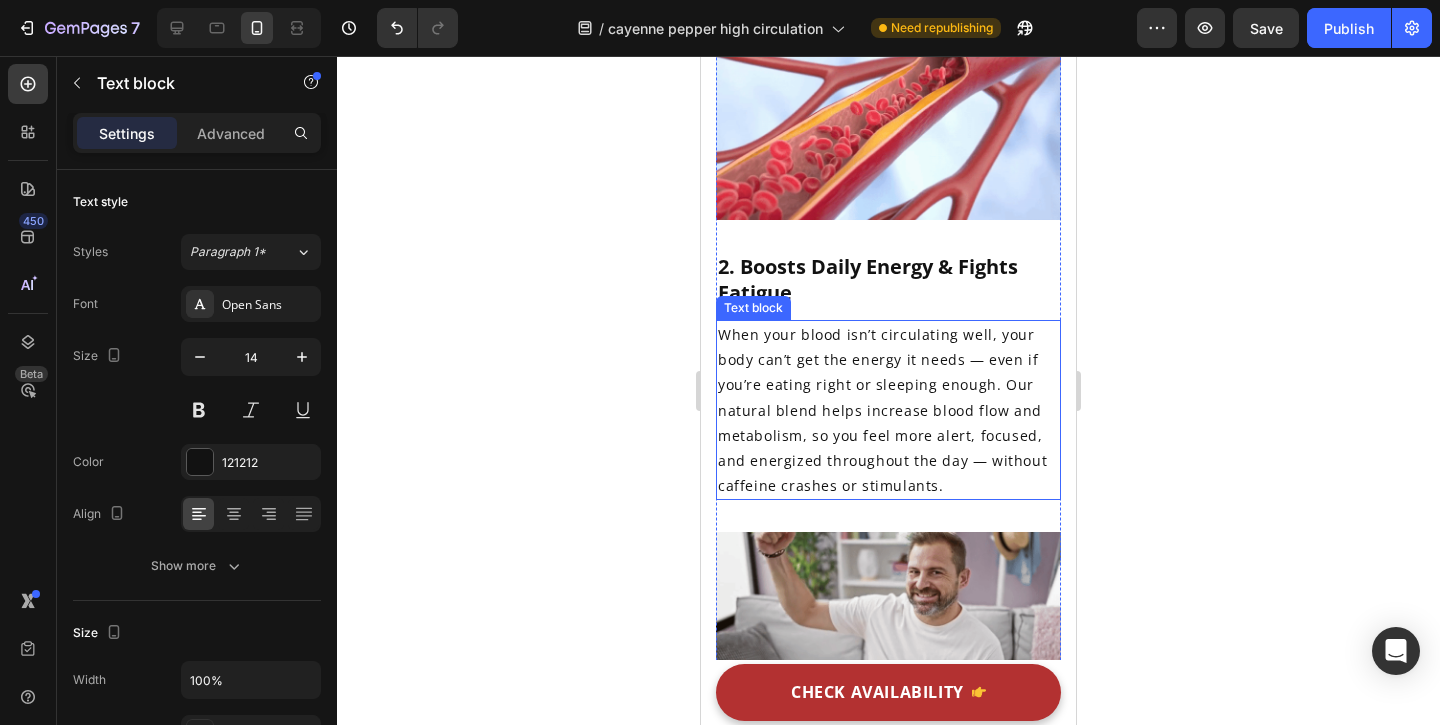 scroll, scrollTop: 3029, scrollLeft: 0, axis: vertical 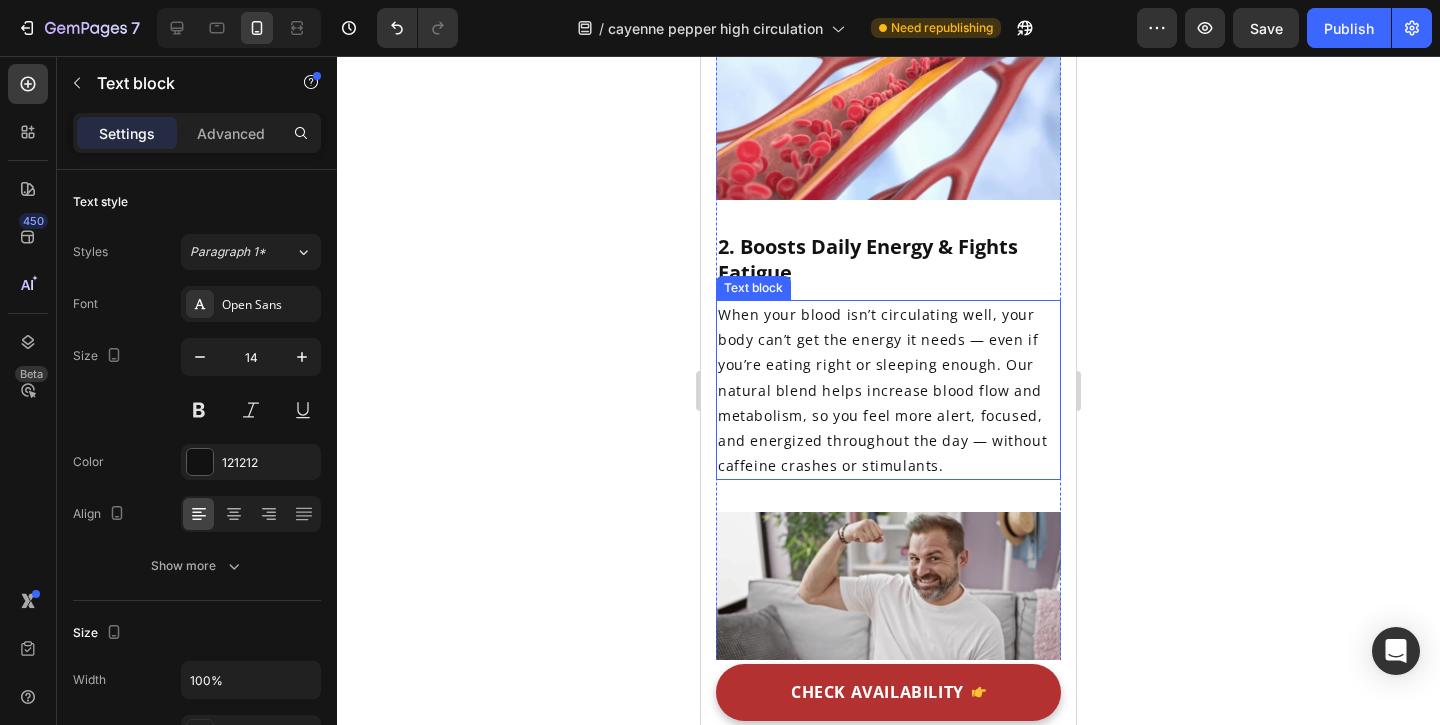 click on "When your blood isn’t circulating well, your body can’t get the energy it needs — even if you’re eating right or sleeping enough. Our natural blend helps increase blood flow and metabolism, so you feel more alert, focused, and energized throughout the day — without caffeine crashes or stimulants." at bounding box center [882, 390] 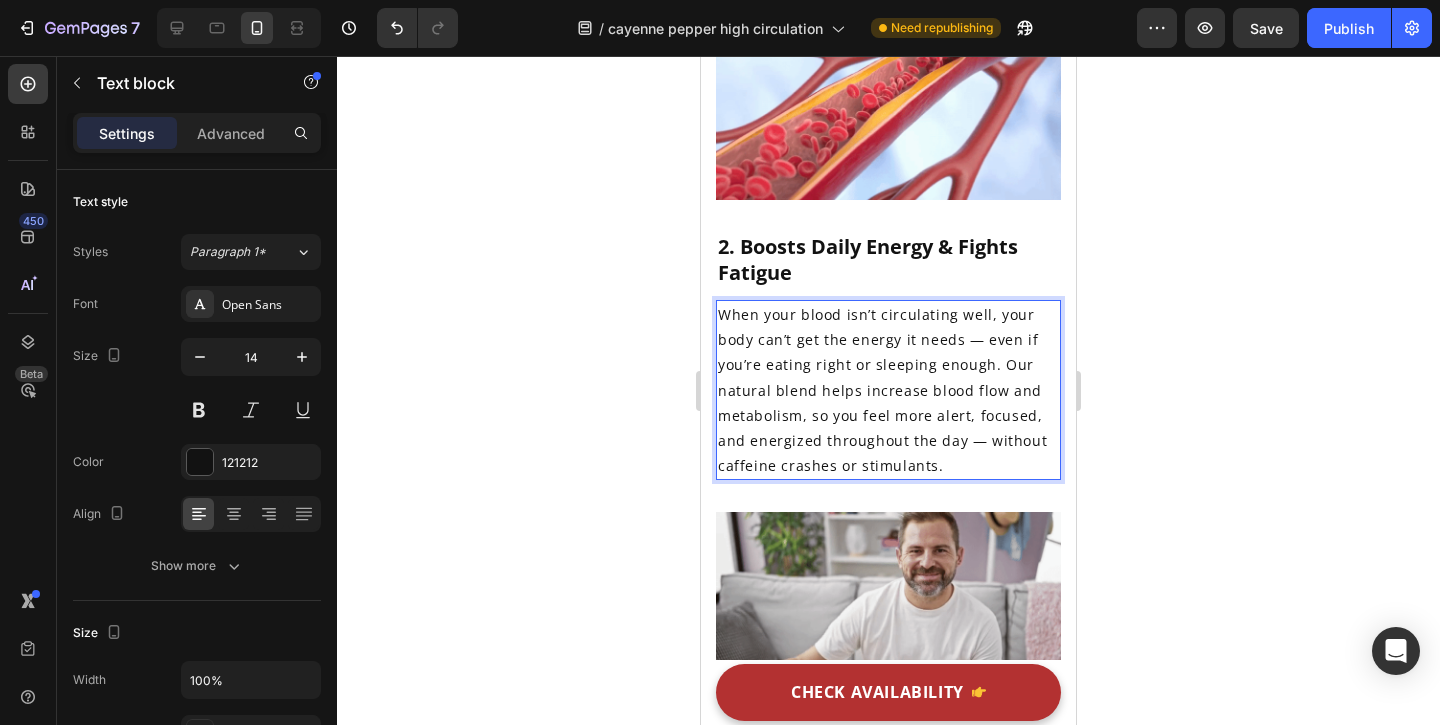 click on "When your blood isn’t circulating well, your body can’t get the energy it needs — even if you’re eating right or sleeping enough. Our natural blend helps increase blood flow and metabolism, so you feel more alert, focused, and energized throughout the day — without caffeine crashes or stimulants." at bounding box center [882, 390] 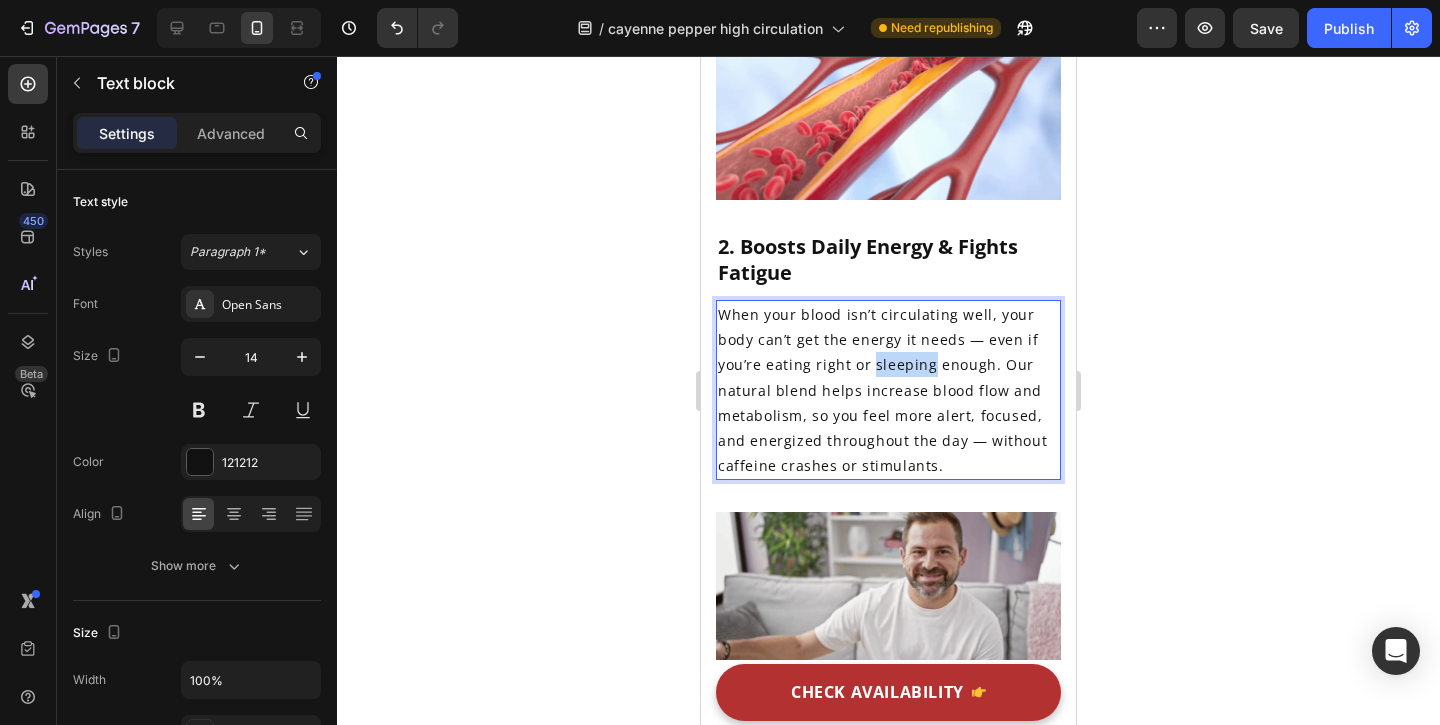 click on "When your blood isn’t circulating well, your body can’t get the energy it needs — even if you’re eating right or sleeping enough. Our natural blend helps increase blood flow and metabolism, so you feel more alert, focused, and energized throughout the day — without caffeine crashes or stimulants." at bounding box center (882, 390) 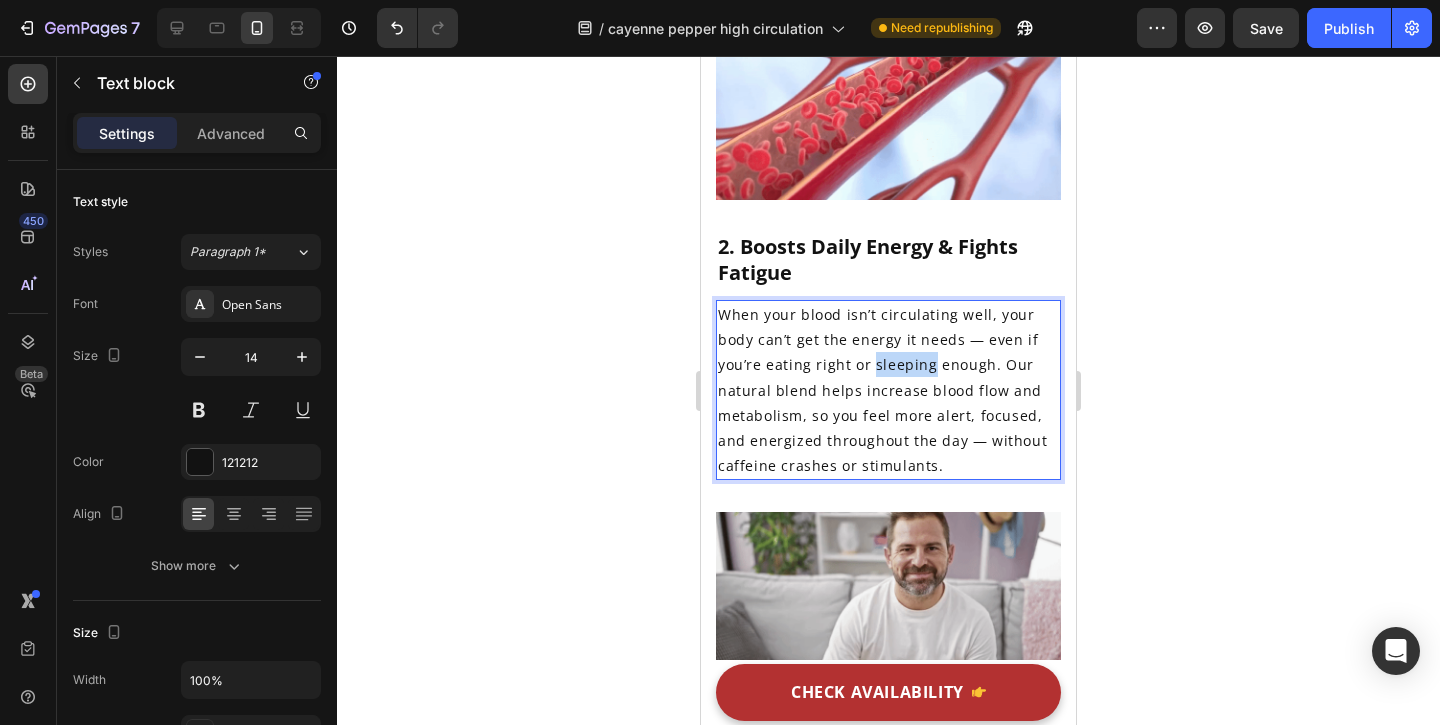 click on "When your blood isn’t circulating well, your body can’t get the energy it needs — even if you’re eating right or sleeping enough. Our natural blend helps increase blood flow and metabolism, so you feel more alert, focused, and energized throughout the day — without caffeine crashes or stimulants." at bounding box center (882, 390) 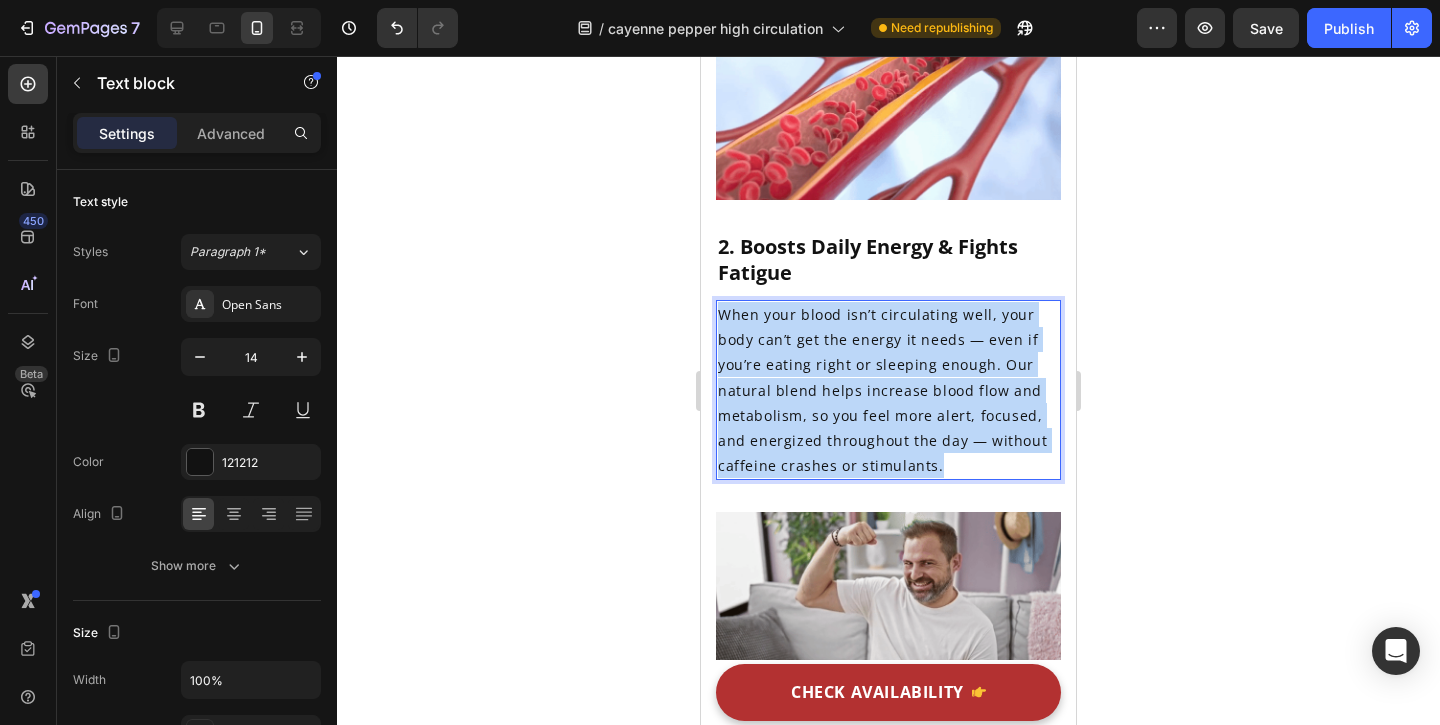 click on "When your blood isn’t circulating well, your body can’t get the energy it needs — even if you’re eating right or sleeping enough. Our natural blend helps increase blood flow and metabolism, so you feel more alert, focused, and energized throughout the day — without caffeine crashes or stimulants." at bounding box center [882, 390] 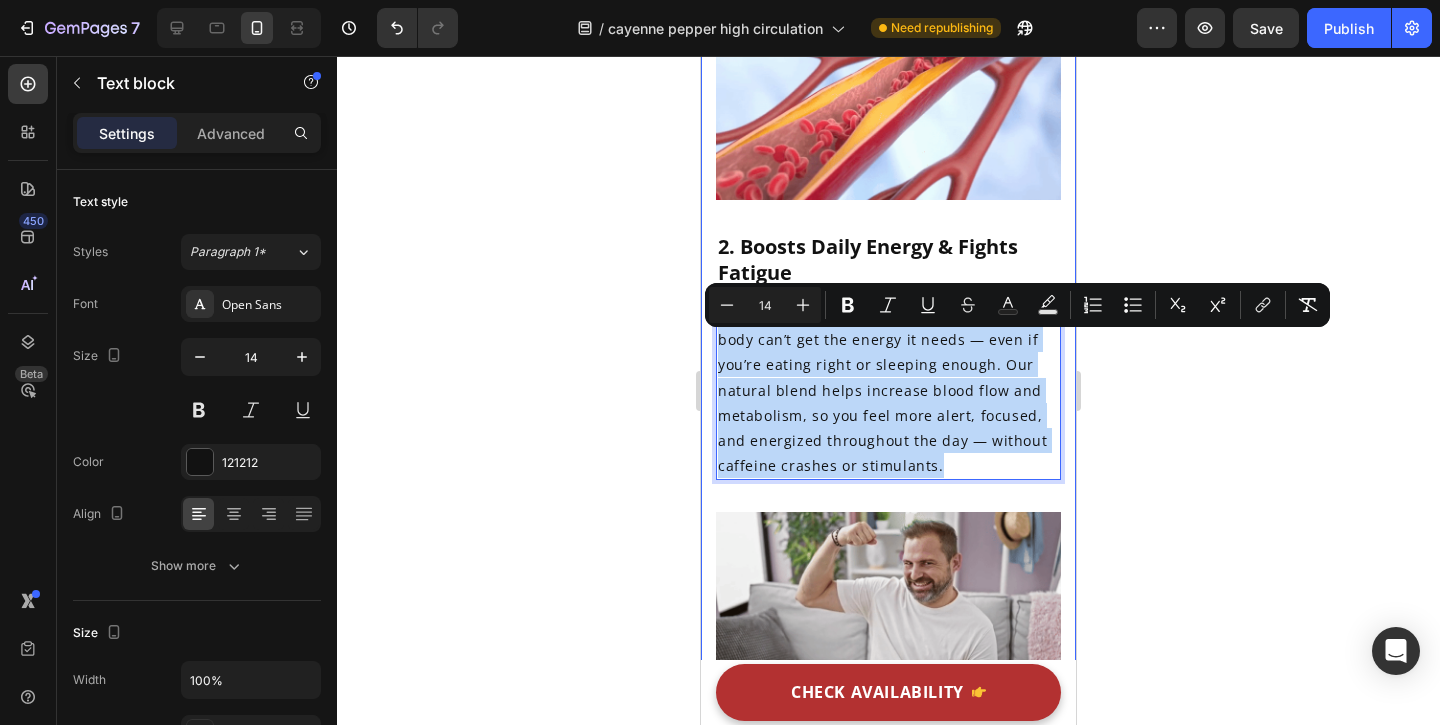 click on "Why Your Blood Pressure Might Not Be the Real Problem (and What to Do Instead) Heading Written by  Dr. Emily Warren    Text block Published on  February 03, 2025 Text block Row Image Do you wake up dizzy, low on energy, or dealing with stubborn blood pressure issues? It might not be your heart, but your  circulation . Poor blood flow can quietly drain your vitality, disrupt libido, and leave you feeling off. But there’s a  natural fix  that’s helping thousands feel energized, stable, and strong again, starting from within. Text block ⁠⁠⁠⁠⁠⁠⁠ Why Poor Circulation Might Be Draining Your Energy, Not Just High Blood Pressure Heading Poor circulation doesn’t just affect your heart, it can leave you feeling tired, dizzy, cold, and even lower your sex drive. As we age, blood vessels narrow and restrict vital flow to organs, muscles, and even your brain. Text block
Icon Constant fatigue, even after sleep: Text block Row
Icon Text block Row
Icon :" at bounding box center (888, 226) 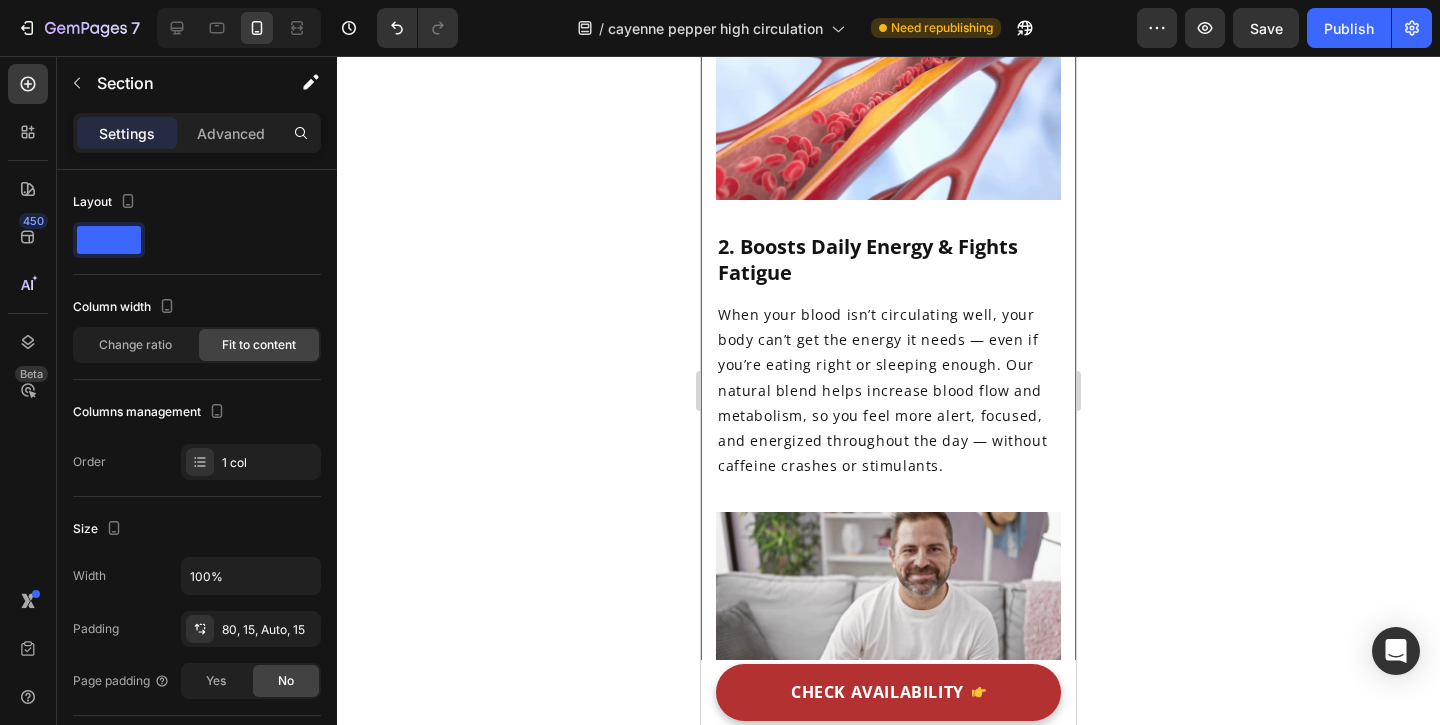 click on "When your blood isn’t circulating well, your body can’t get the energy it needs — even if you’re eating right or sleeping enough. Our natural blend helps increase blood flow and metabolism, so you feel more alert, focused, and energized throughout the day — without caffeine crashes or stimulants." at bounding box center [882, 390] 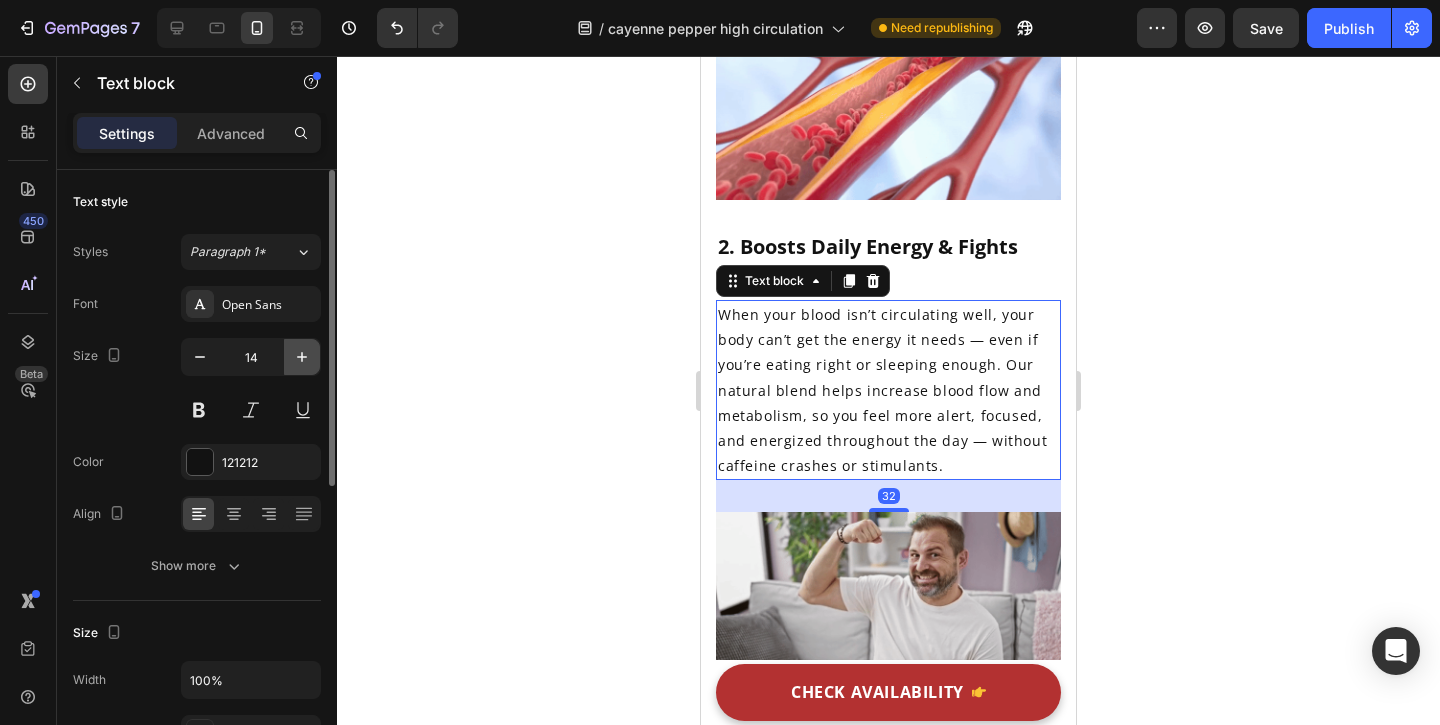 click 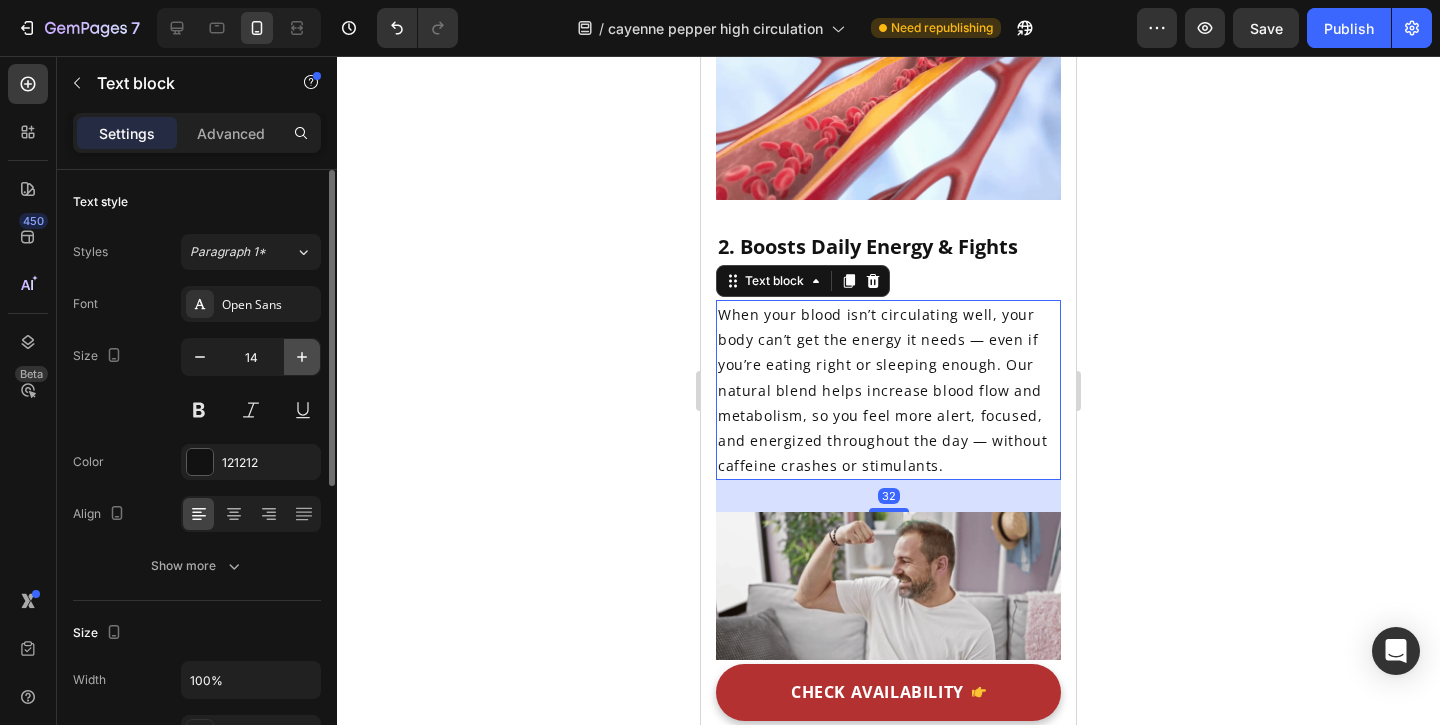 type on "15" 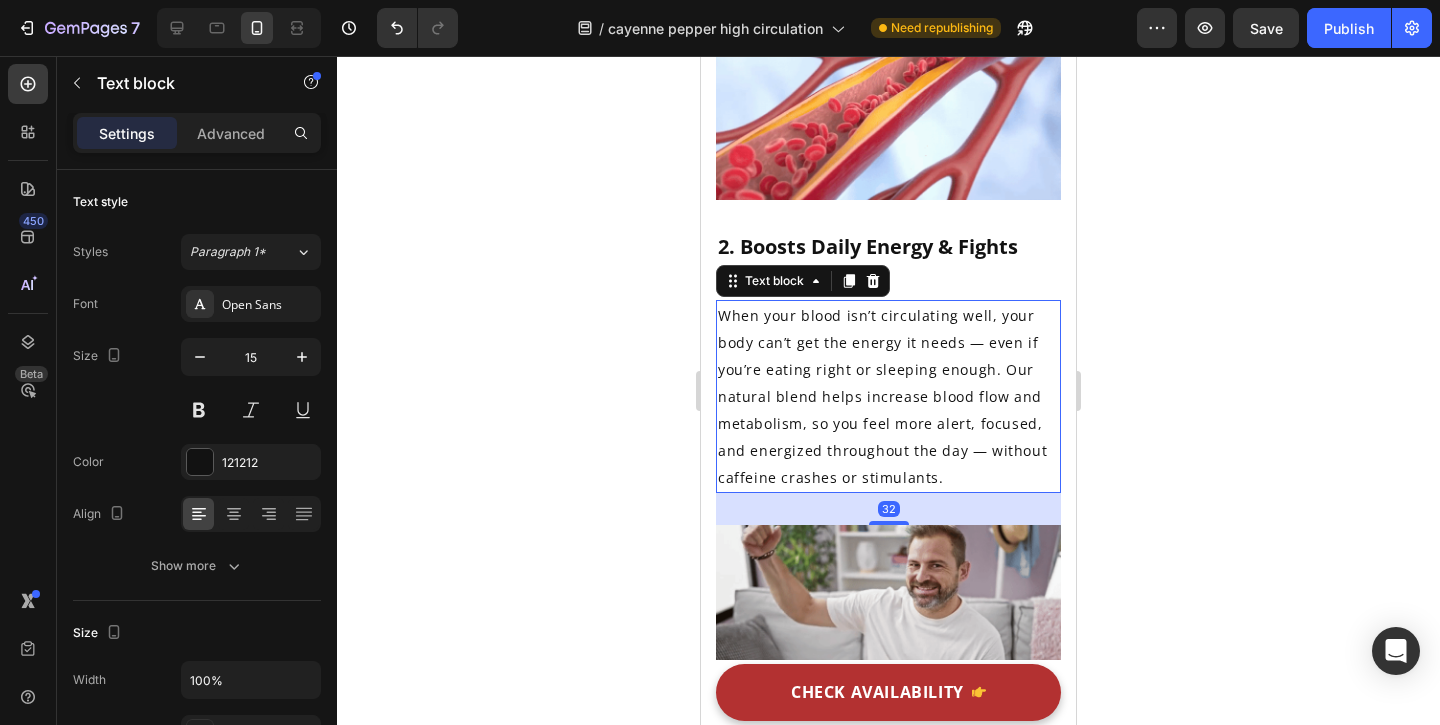 click on "Why Your Blood Pressure Might Not Be the Real Problem (and What to Do Instead) Heading Written by  Dr. Emily Warren    Text block Published on  February 03, 2025 Text block Row Image Do you wake up dizzy, low on energy, or dealing with stubborn blood pressure issues? It might not be your heart, but your  circulation . Poor blood flow can quietly drain your vitality, disrupt libido, and leave you feeling off. But there’s a  natural fix  that’s helping thousands feel energized, stable, and strong again, starting from within. Text block ⁠⁠⁠⁠⁠⁠⁠ Why Poor Circulation Might Be Draining Your Energy, Not Just High Blood Pressure Heading Poor circulation doesn’t just affect your heart, it can leave you feeling tired, dizzy, cold, and even lower your sex drive. As we age, blood vessels narrow and restrict vital flow to organs, muscles, and even your brain. Text block
Icon Constant fatigue, even after sleep: Text block Row
Icon Text block Row
Icon :" at bounding box center (888, 232) 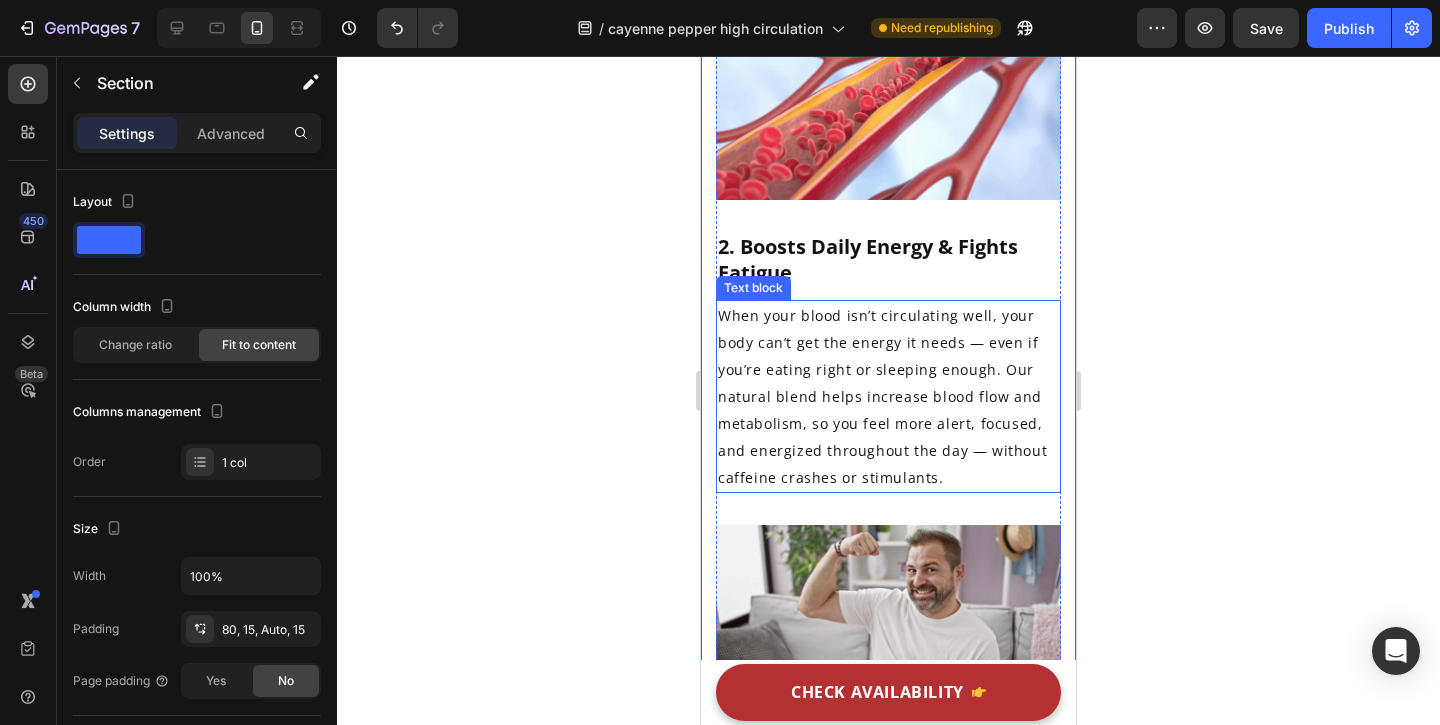 click on "When your blood isn’t circulating well, your body can’t get the energy it needs — even if you’re eating right or sleeping enough. Our natural blend helps increase blood flow and metabolism, so you feel more alert, focused, and energized throughout the day — without caffeine crashes or stimulants." at bounding box center (882, 396) 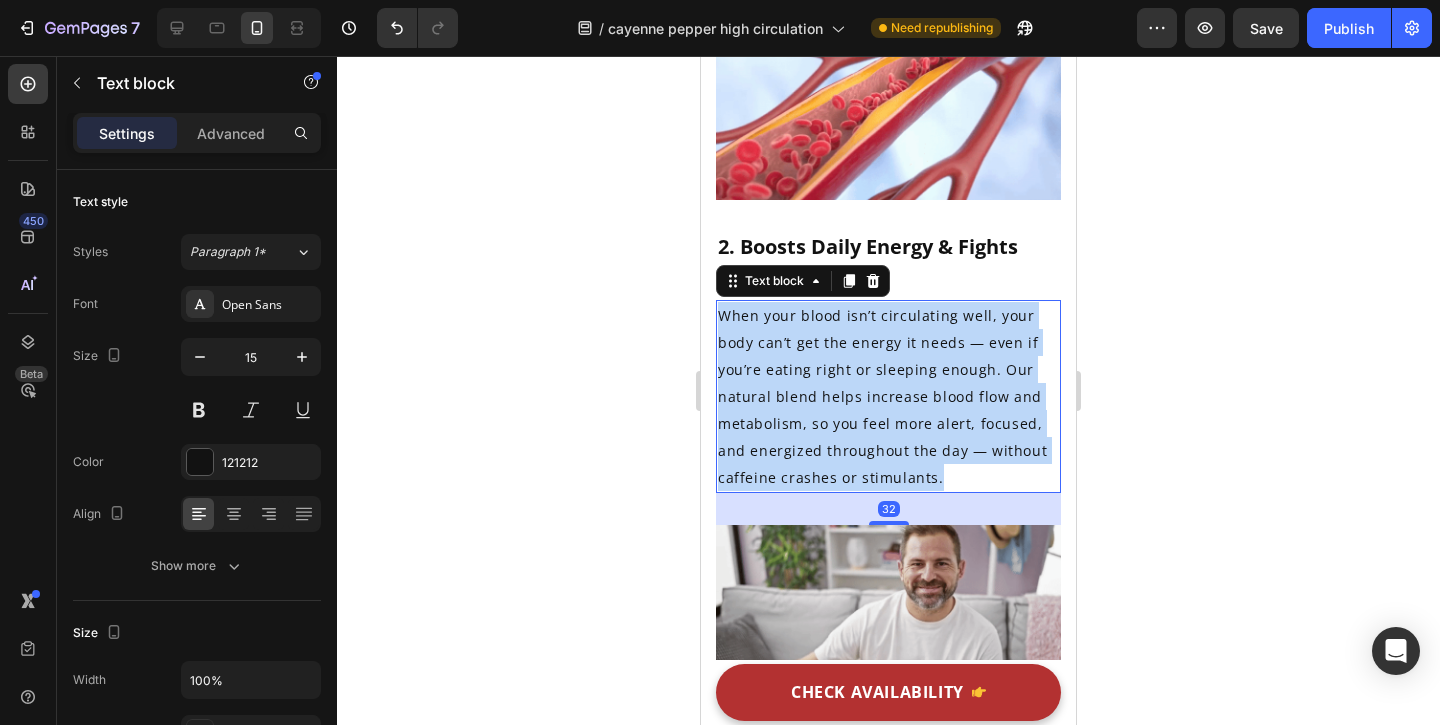 click on "When your blood isn’t circulating well, your body can’t get the energy it needs — even if you’re eating right or sleeping enough. Our natural blend helps increase blood flow and metabolism, so you feel more alert, focused, and energized throughout the day — without caffeine crashes or stimulants." at bounding box center [882, 396] 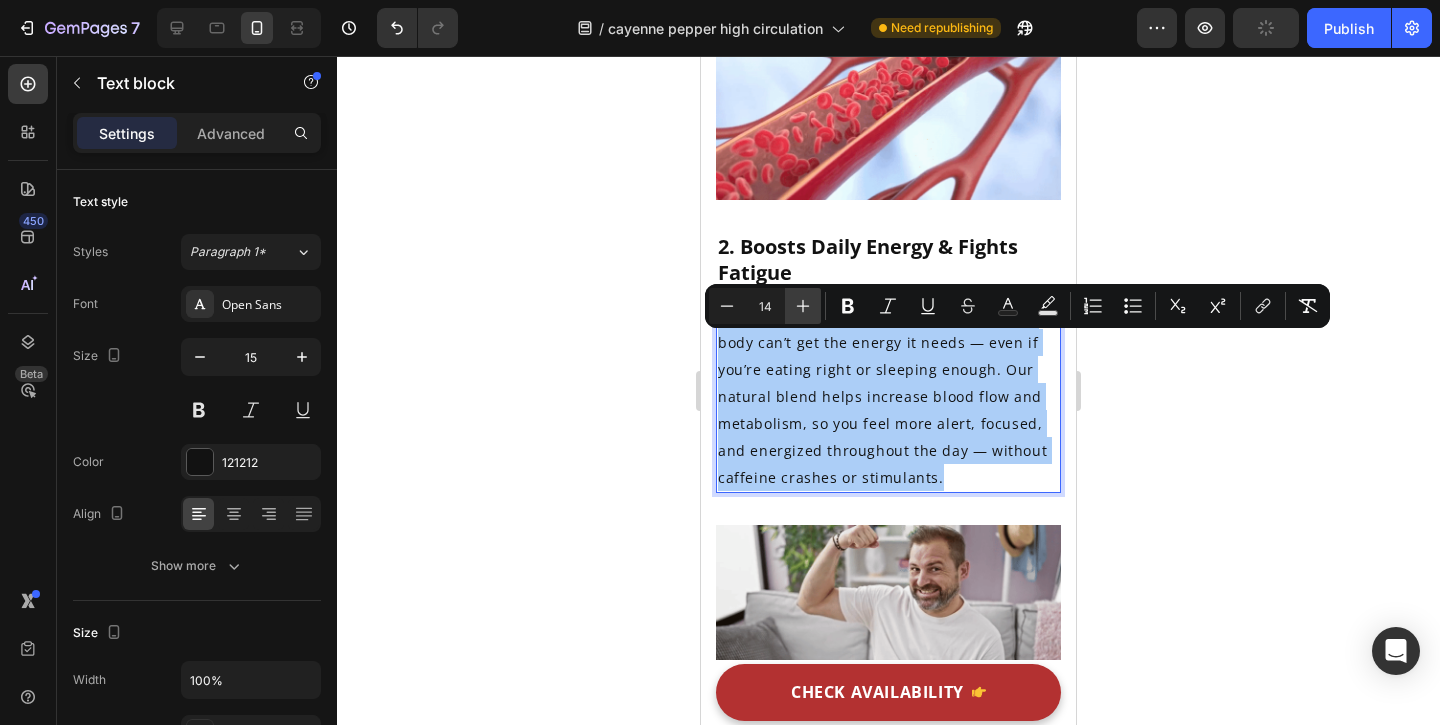 click 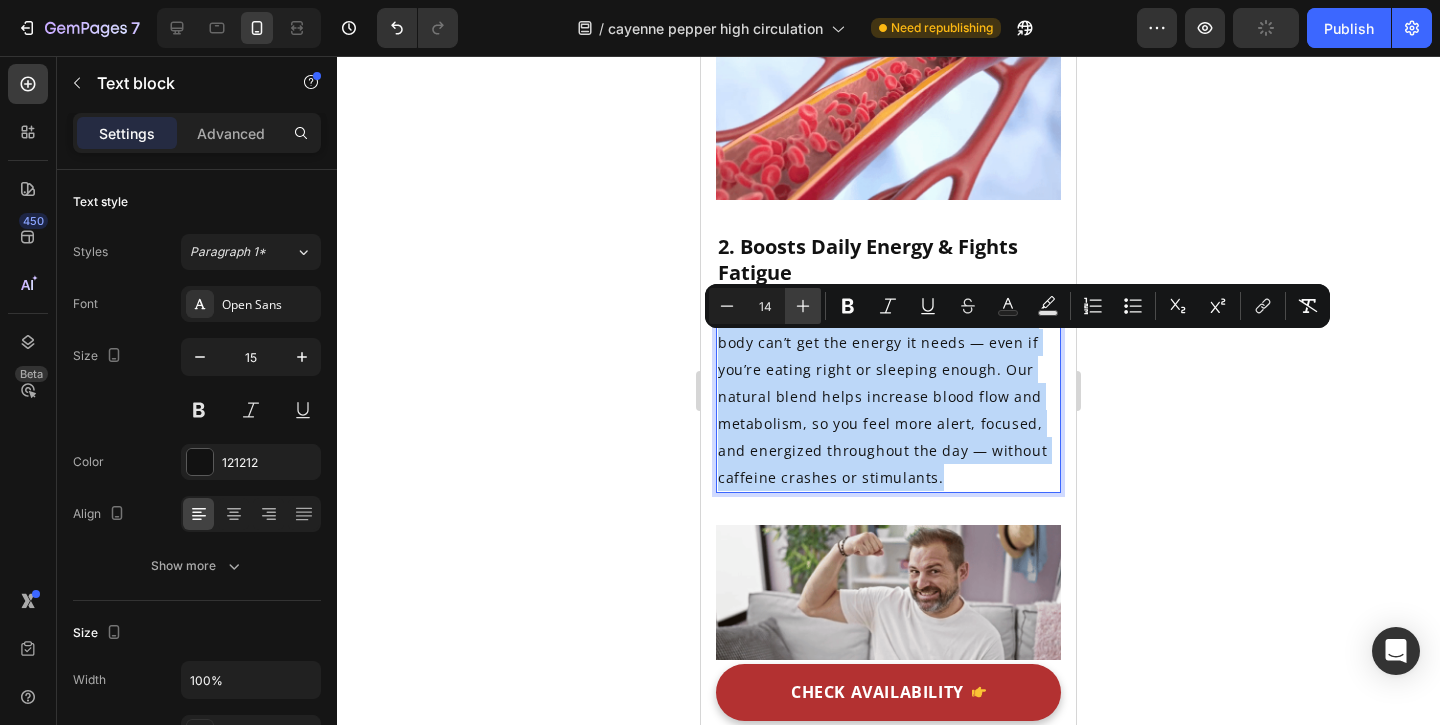 type on "15" 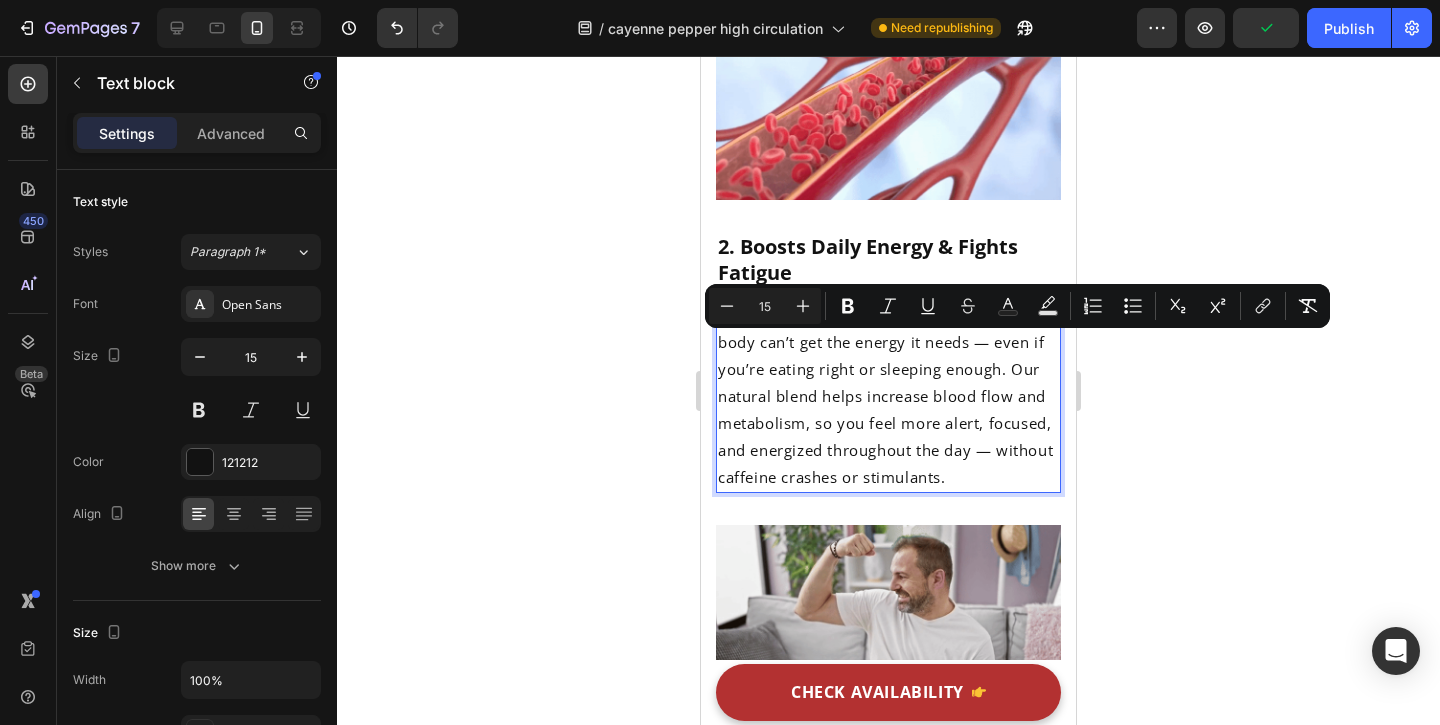 click 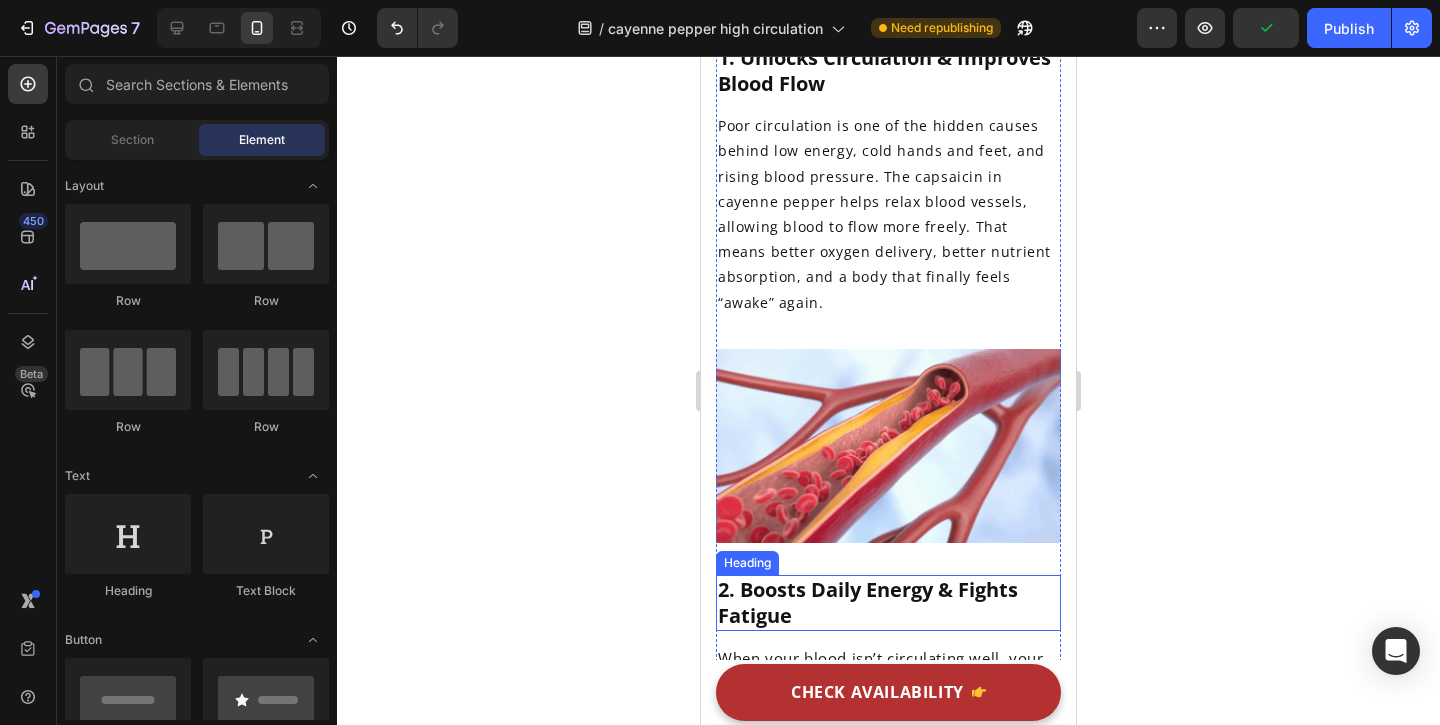 scroll, scrollTop: 2348, scrollLeft: 0, axis: vertical 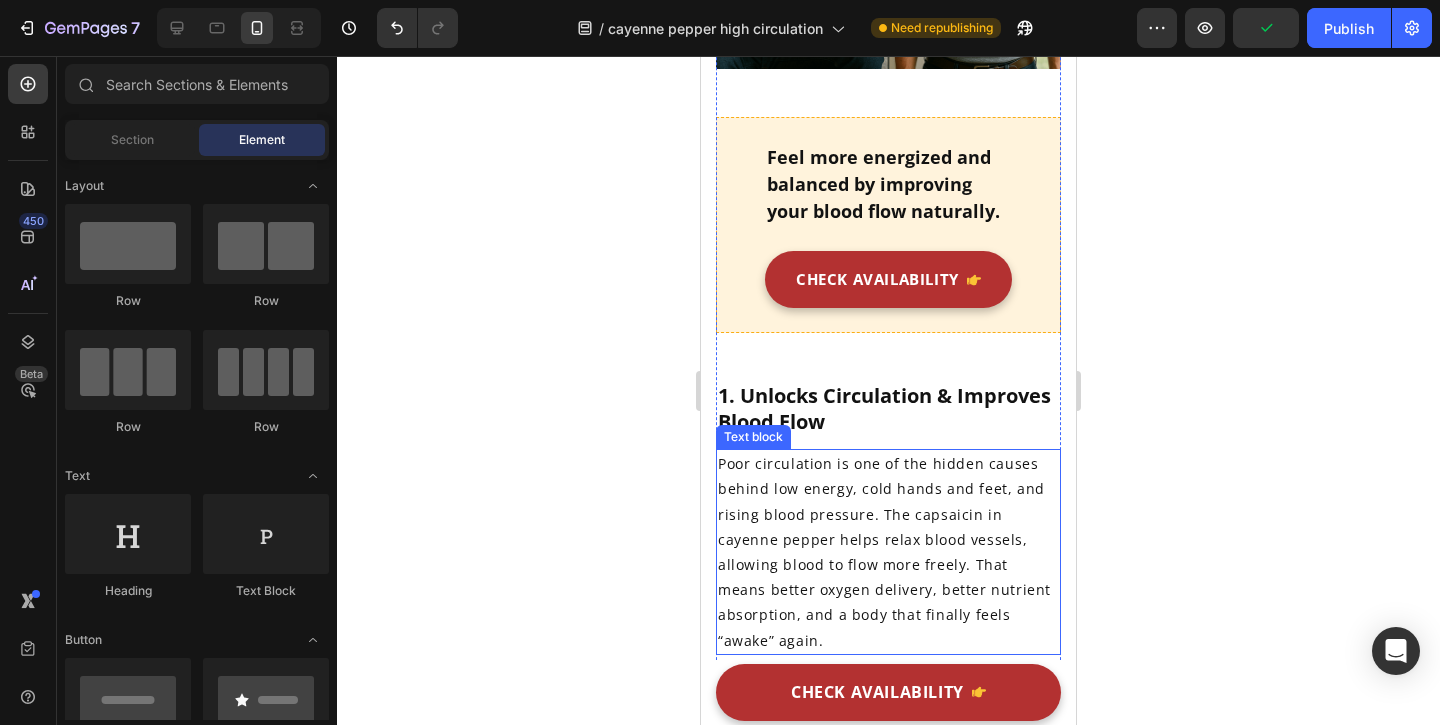 click on "Poor circulation is one of the hidden causes behind low energy, cold hands and feet, and rising blood pressure. The capsaicin in cayenne pepper helps relax blood vessels, allowing blood to flow more freely. That means better oxygen delivery, better nutrient absorption, and a body that finally feels “awake” again." at bounding box center (884, 551) 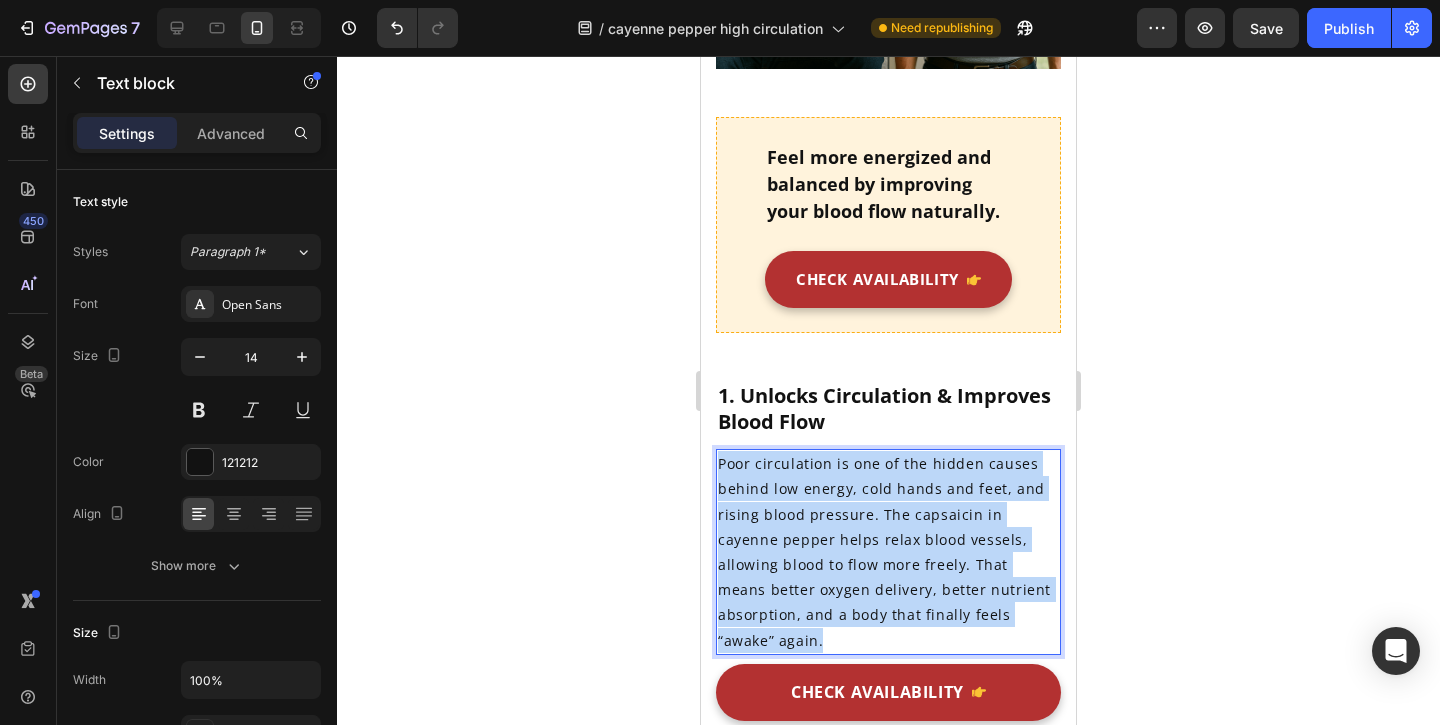 click on "Poor circulation is one of the hidden causes behind low energy, cold hands and feet, and rising blood pressure. The capsaicin in cayenne pepper helps relax blood vessels, allowing blood to flow more freely. That means better oxygen delivery, better nutrient absorption, and a body that finally feels “awake” again." at bounding box center [884, 551] 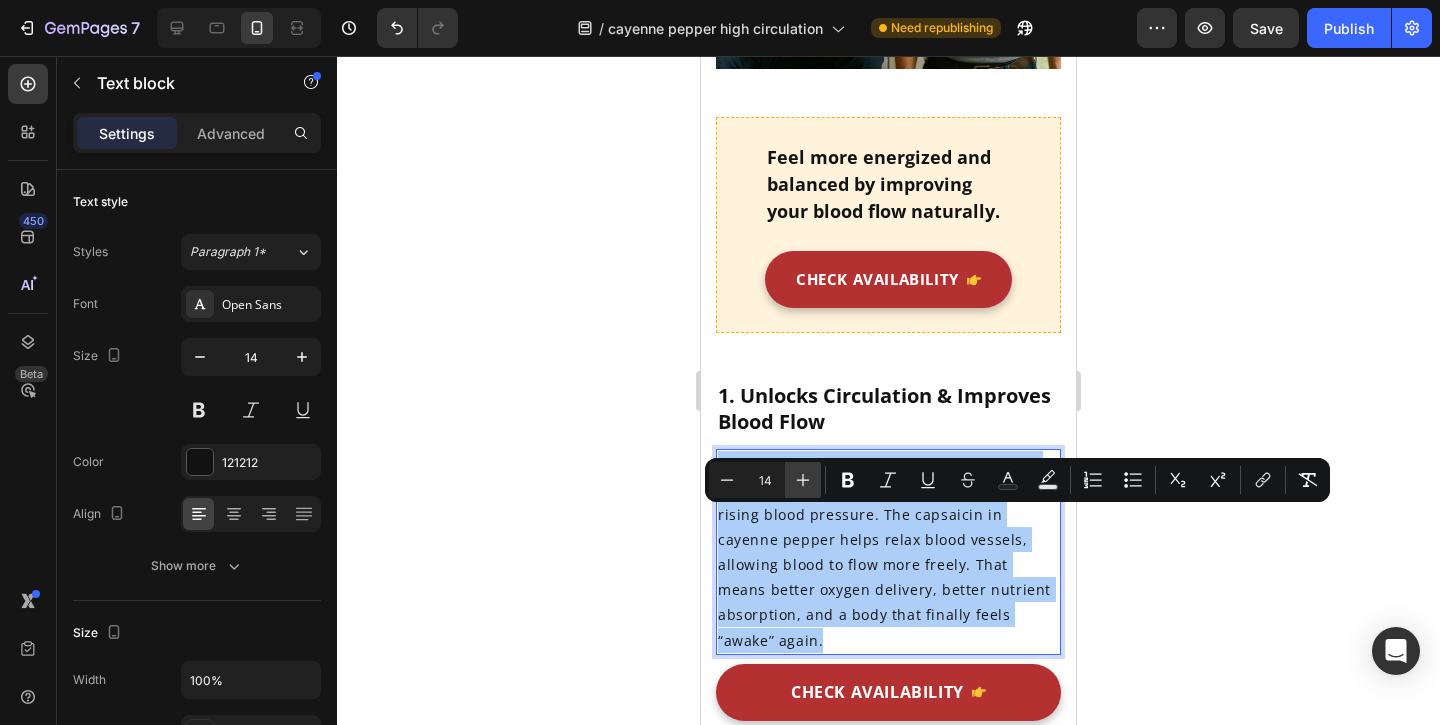 click 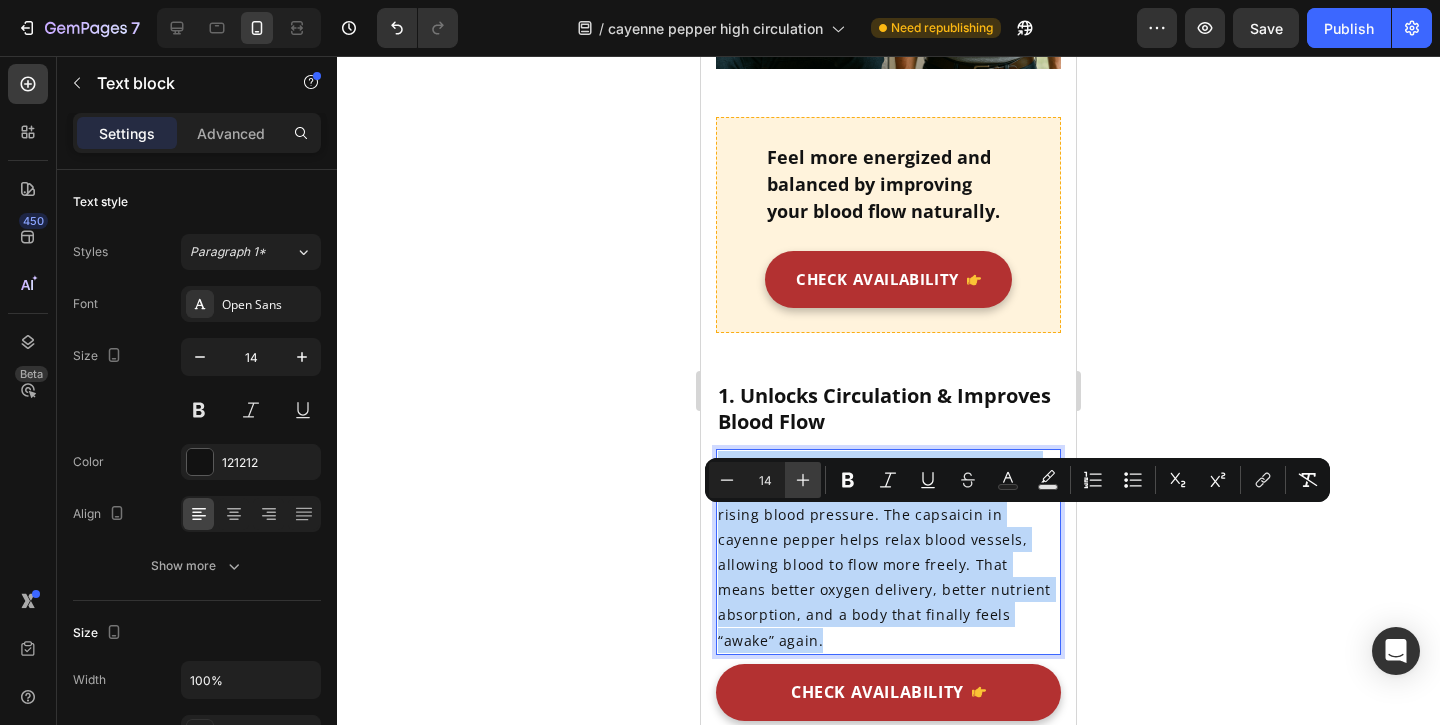 type on "15" 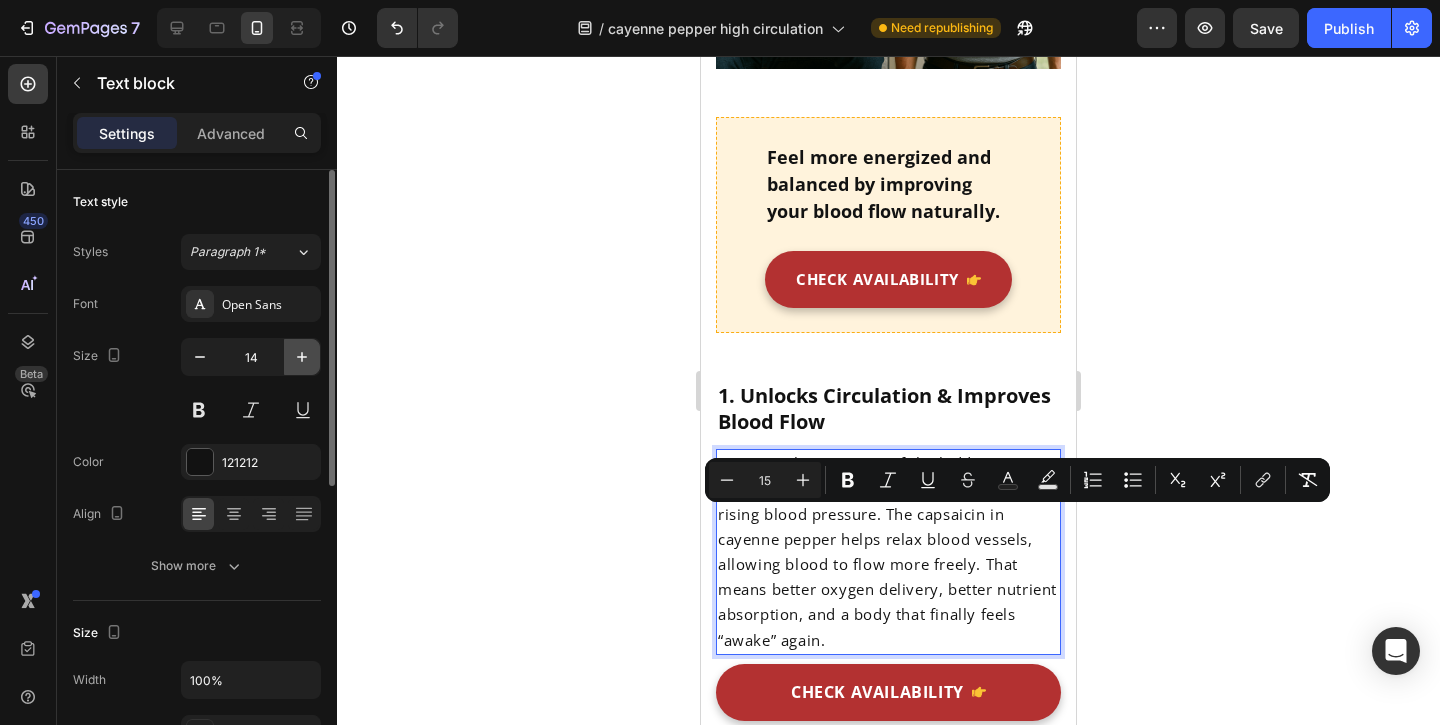 click 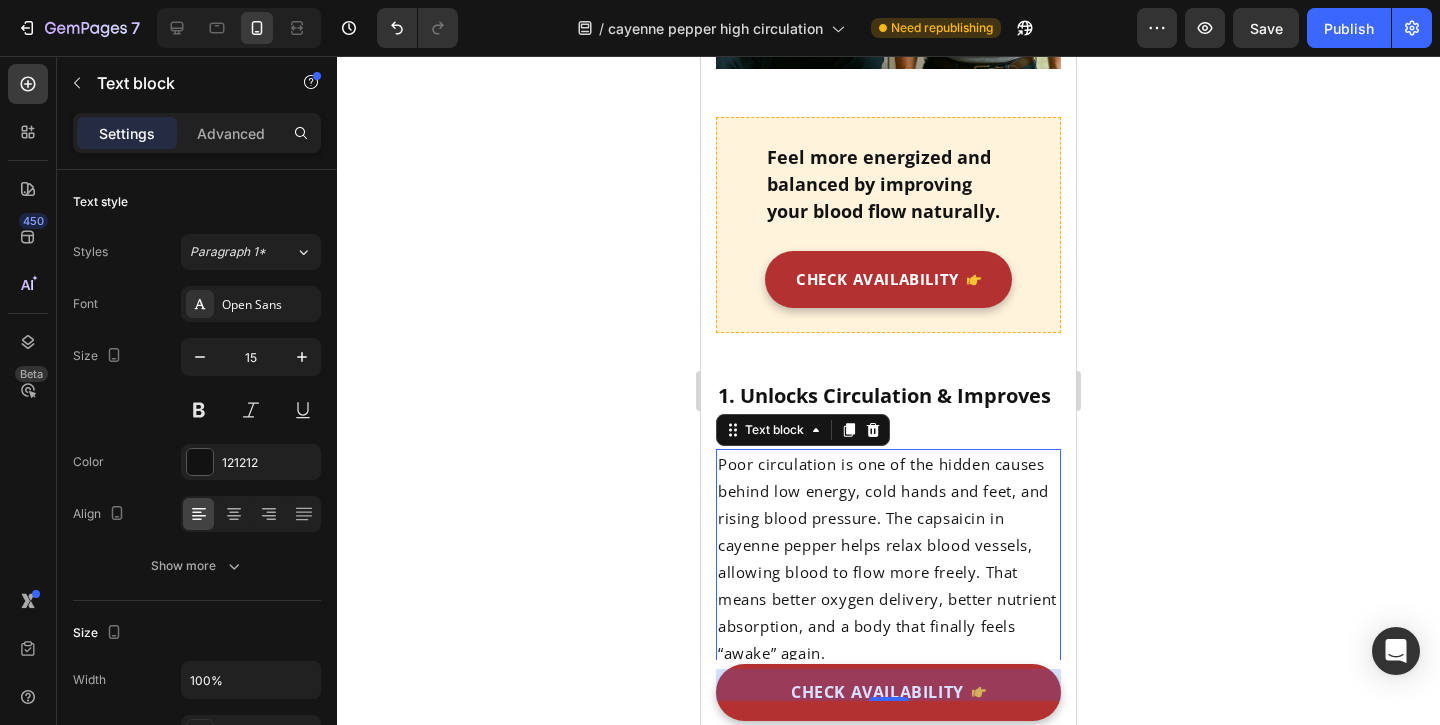 click 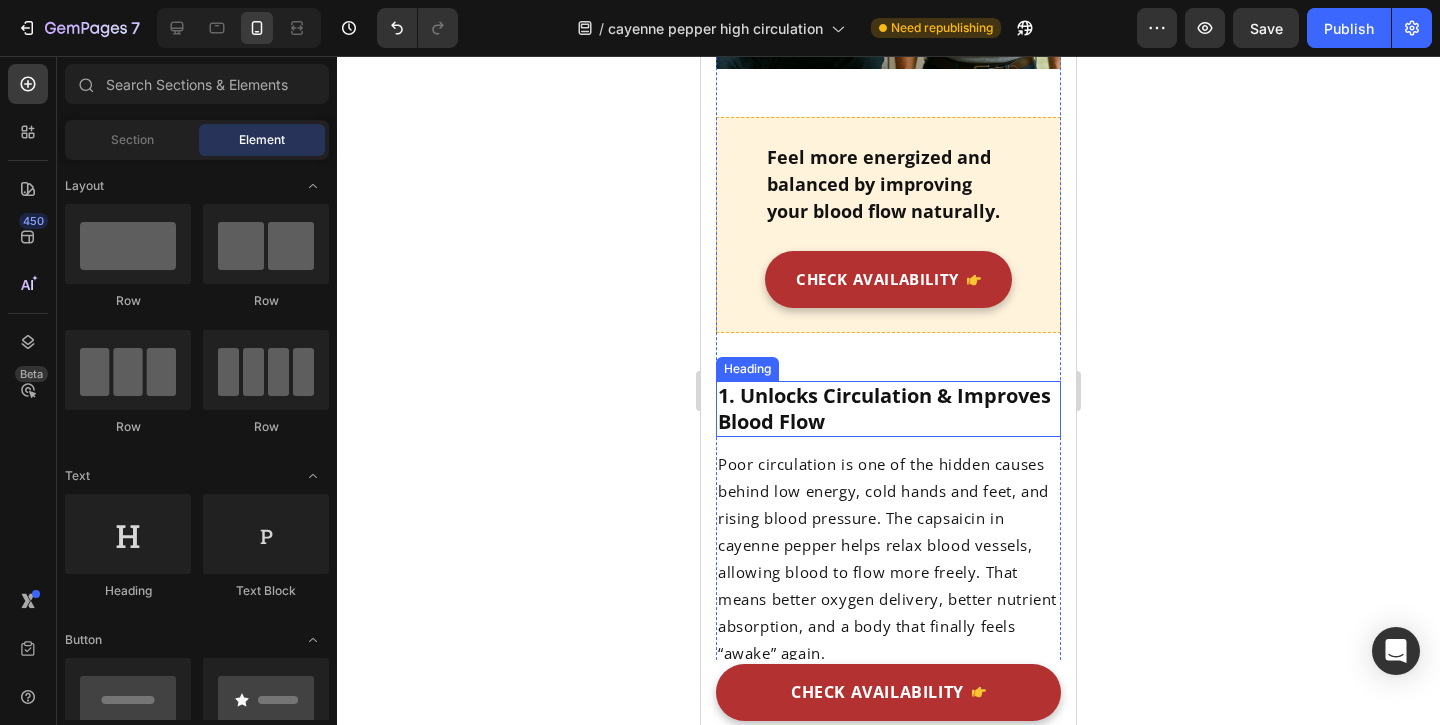 click on "1. Unlocks Circulation & Improves Blood Flow" at bounding box center (888, 409) 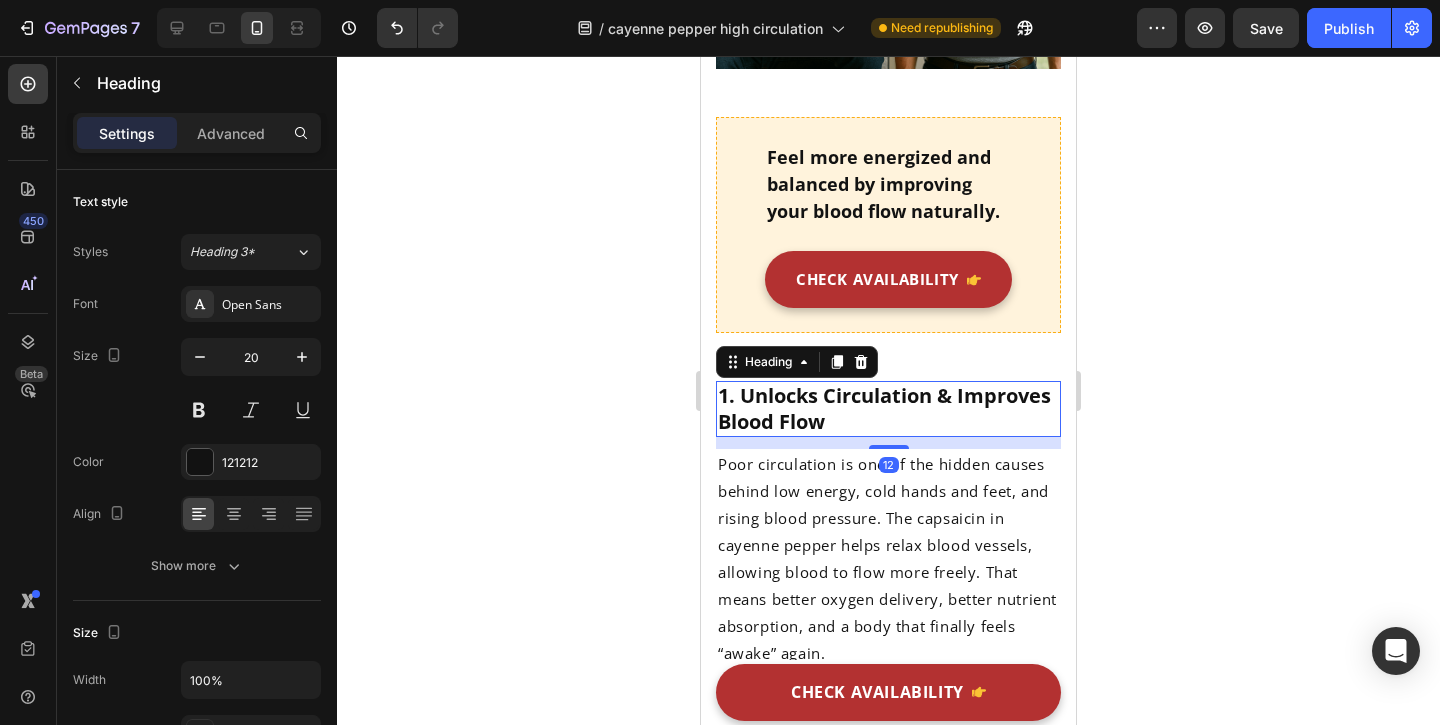 click 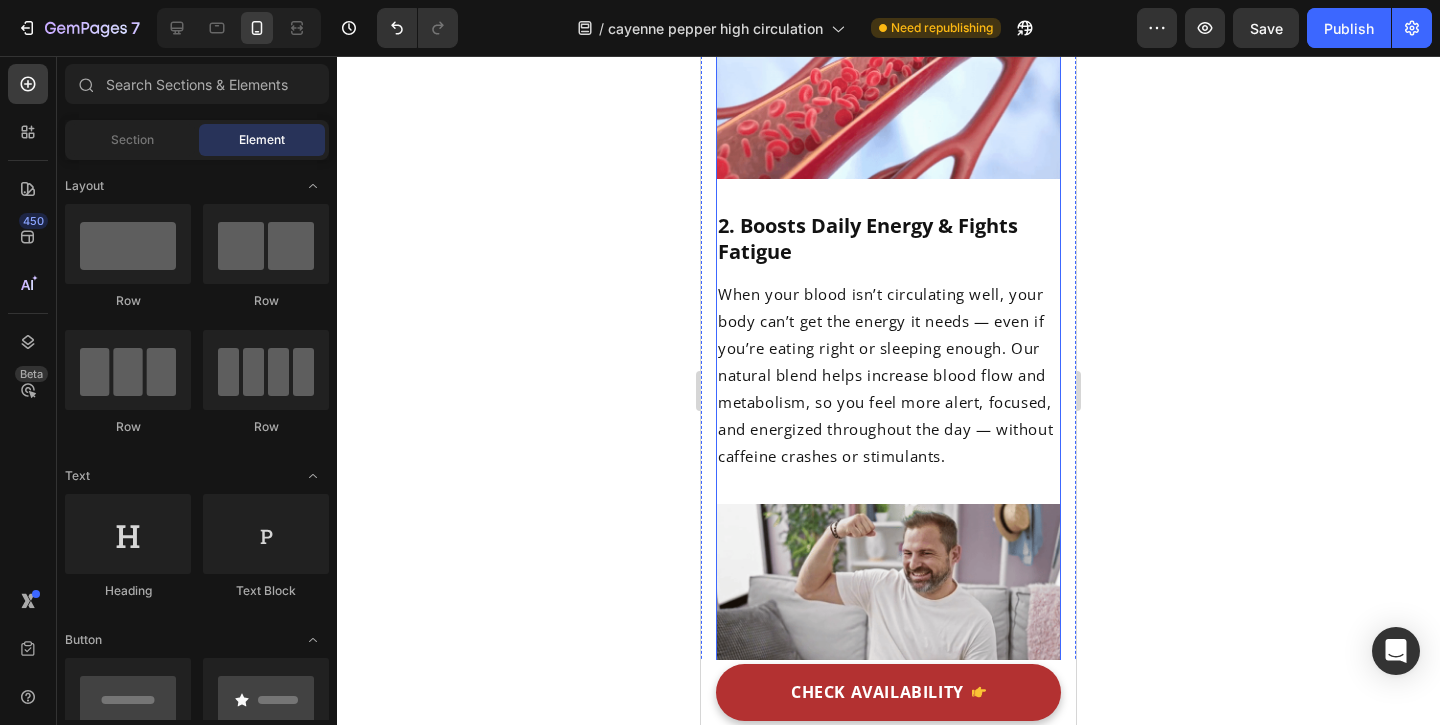 scroll, scrollTop: 3396, scrollLeft: 0, axis: vertical 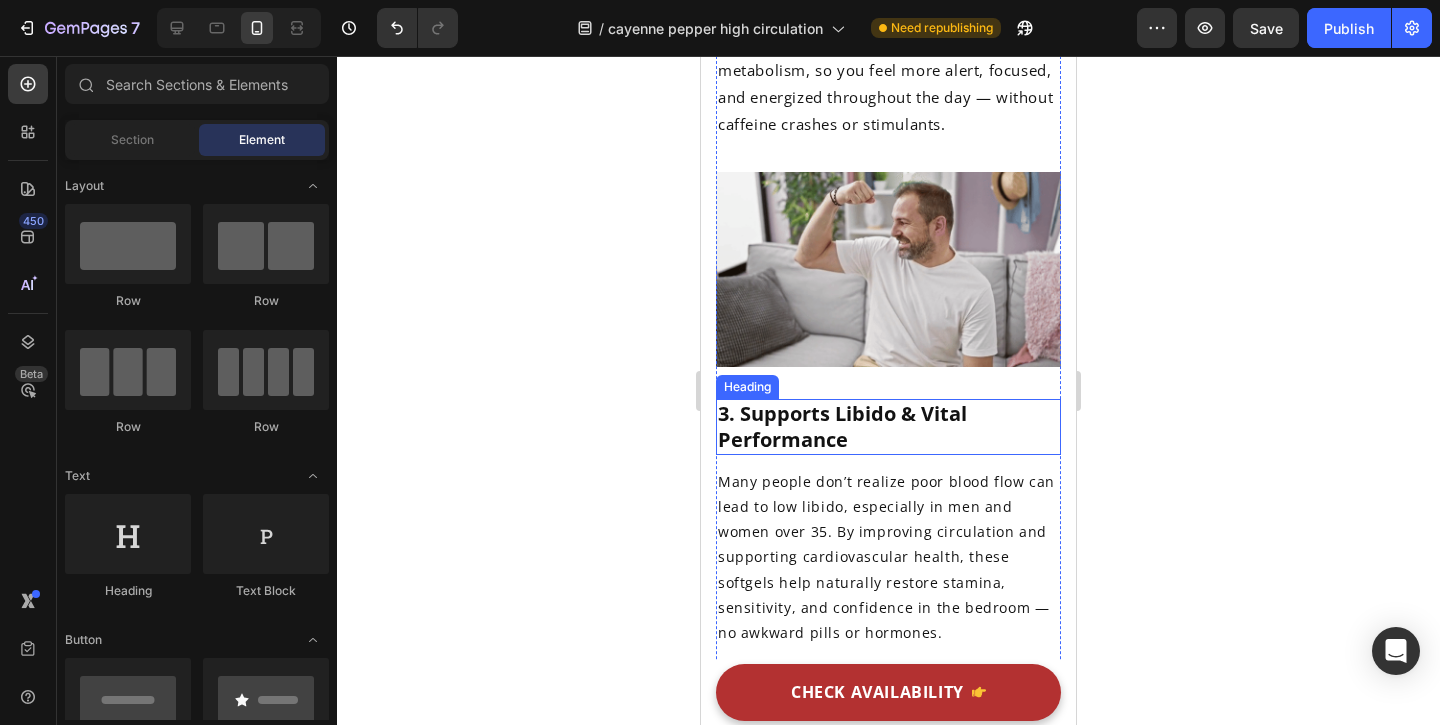 click on "3. Supports Libido & Vital Performance" at bounding box center (888, 427) 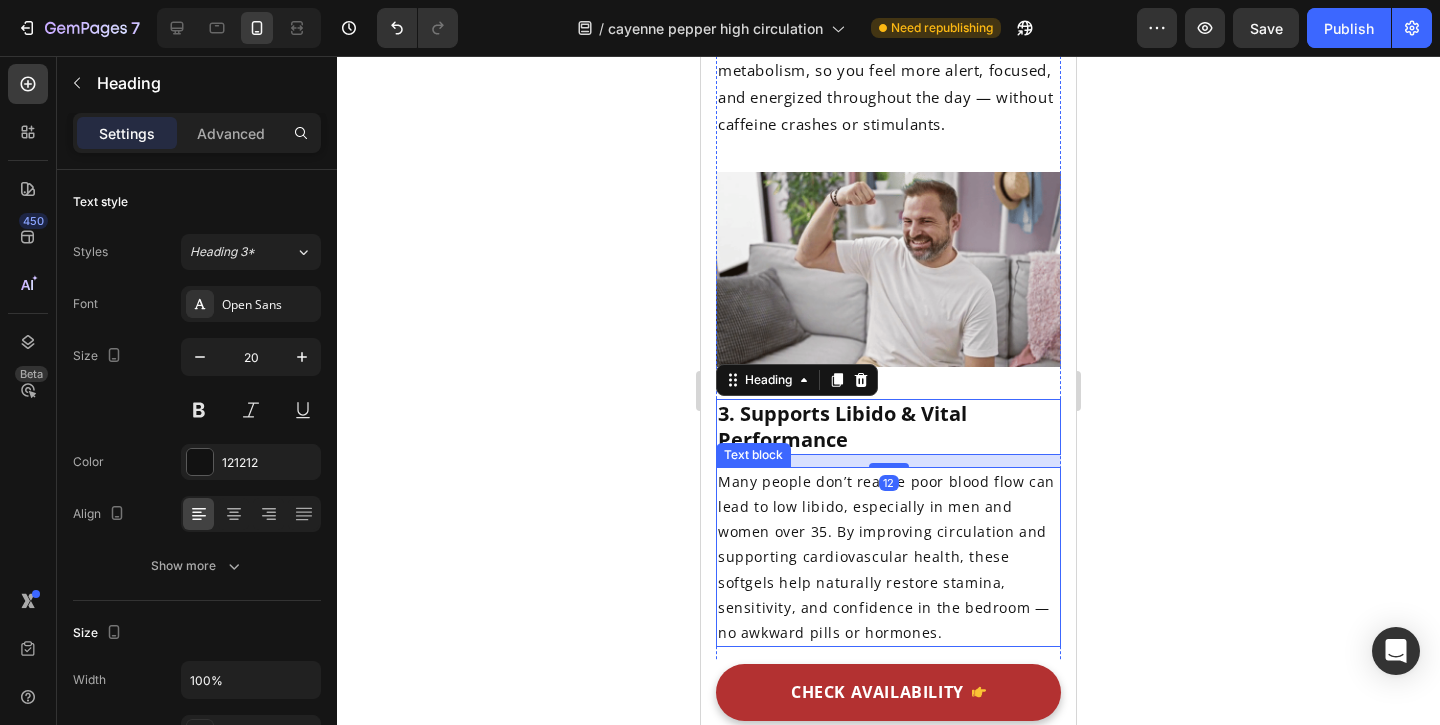 click on "Many people don’t realize poor blood flow can lead to low libido, especially in men and women over 35. By improving circulation and supporting cardiovascular health, these softgels help naturally restore stamina, sensitivity, and confidence in the bedroom — no awkward pills or hormones." at bounding box center [886, 557] 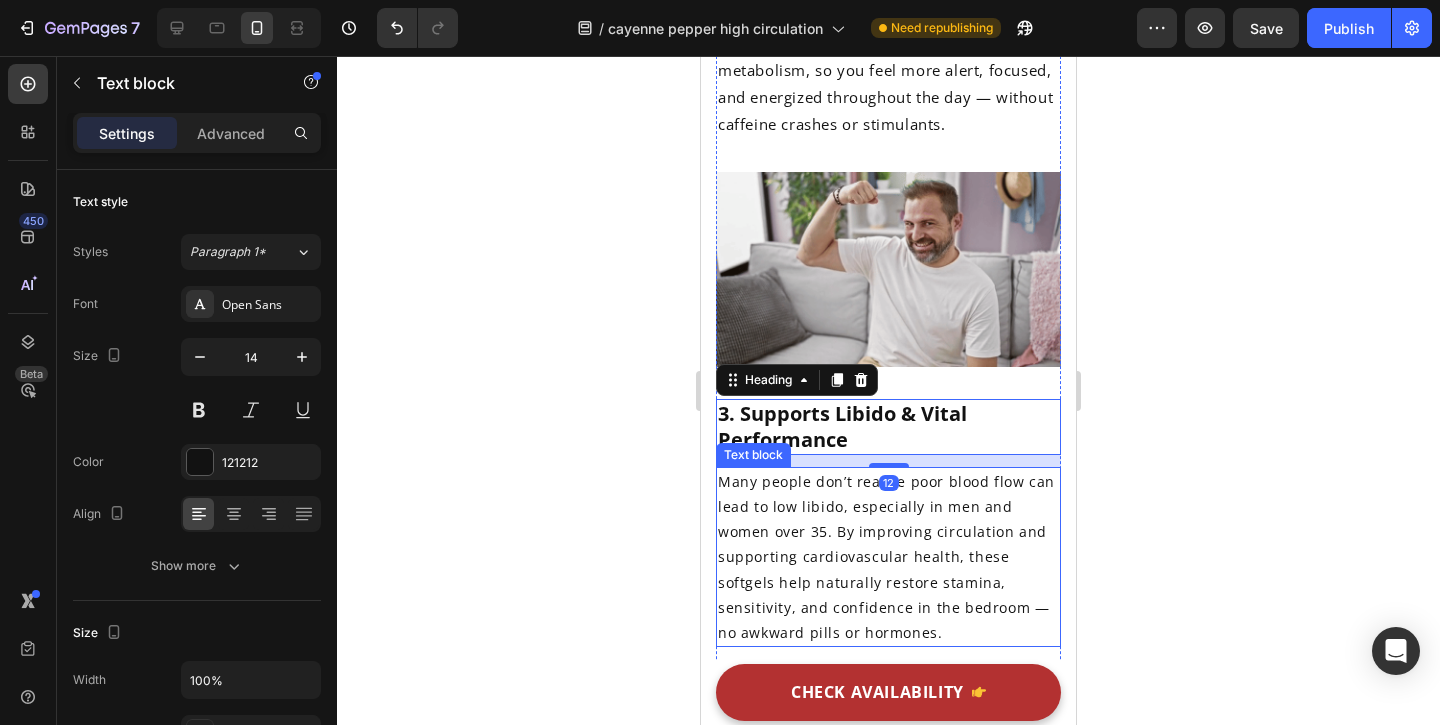 click on "Many people don’t realize poor blood flow can lead to low libido, especially in men and women over 35. By improving circulation and supporting cardiovascular health, these softgels help naturally restore stamina, sensitivity, and confidence in the bedroom — no awkward pills or hormones." at bounding box center [886, 557] 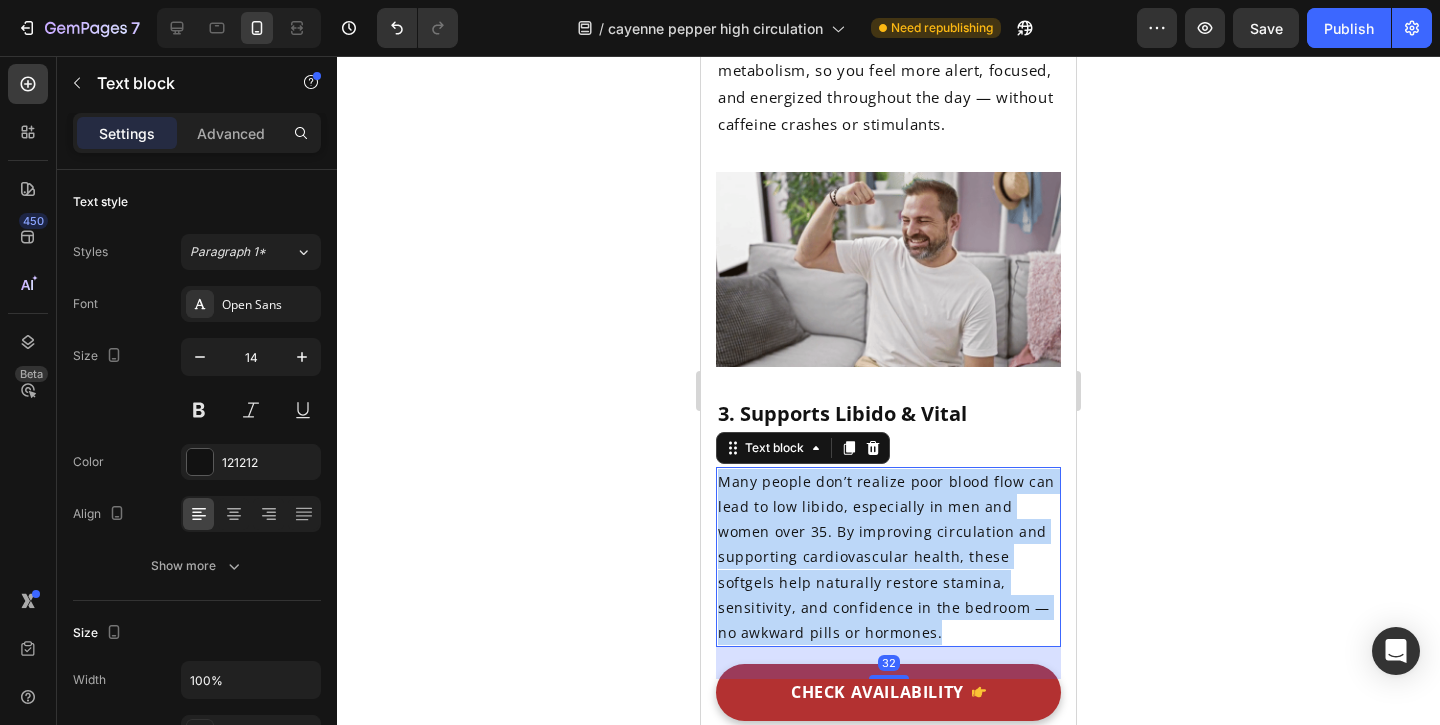 click on "Many people don’t realize poor blood flow can lead to low libido, especially in men and women over 35. By improving circulation and supporting cardiovascular health, these softgels help naturally restore stamina, sensitivity, and confidence in the bedroom — no awkward pills or hormones." at bounding box center [886, 557] 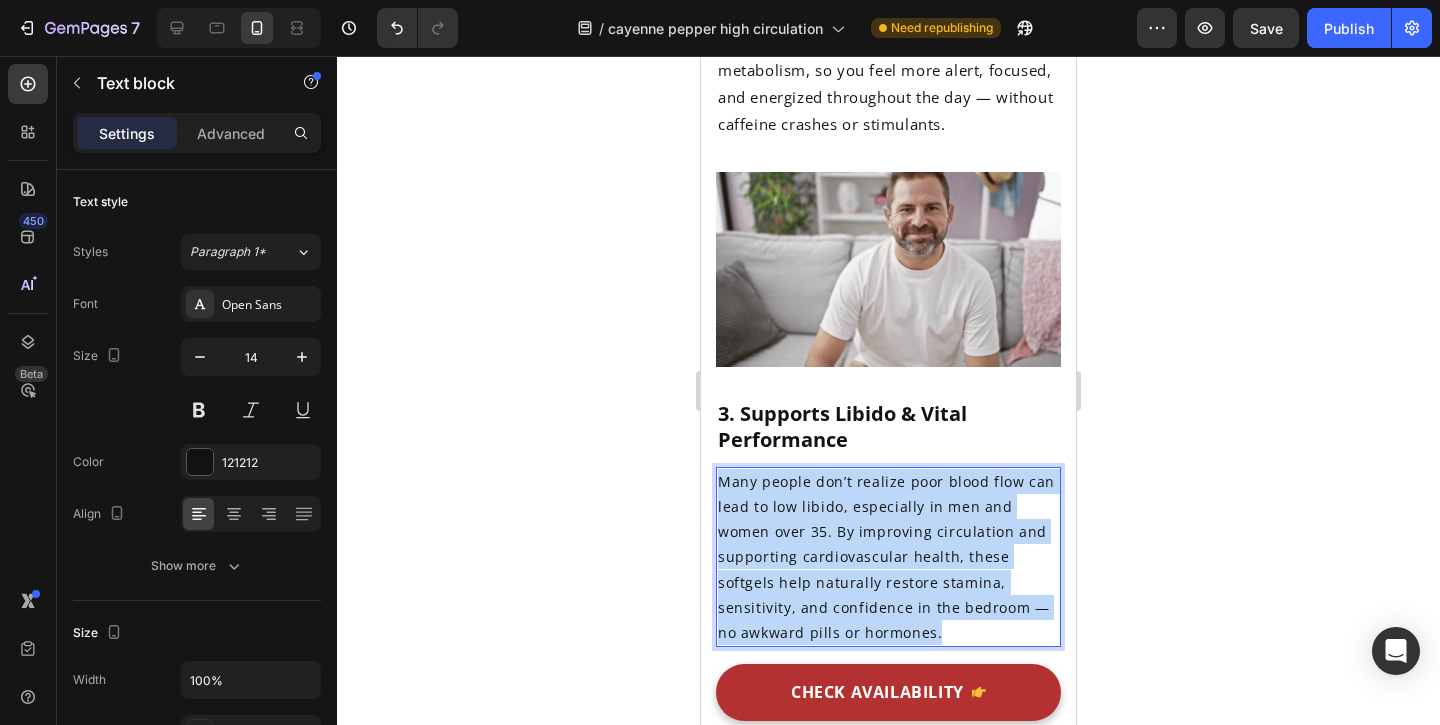click on "Many people don’t realize poor blood flow can lead to low libido, especially in men and women over 35. By improving circulation and supporting cardiovascular health, these softgels help naturally restore stamina, sensitivity, and confidence in the bedroom — no awkward pills or hormones." at bounding box center (886, 557) 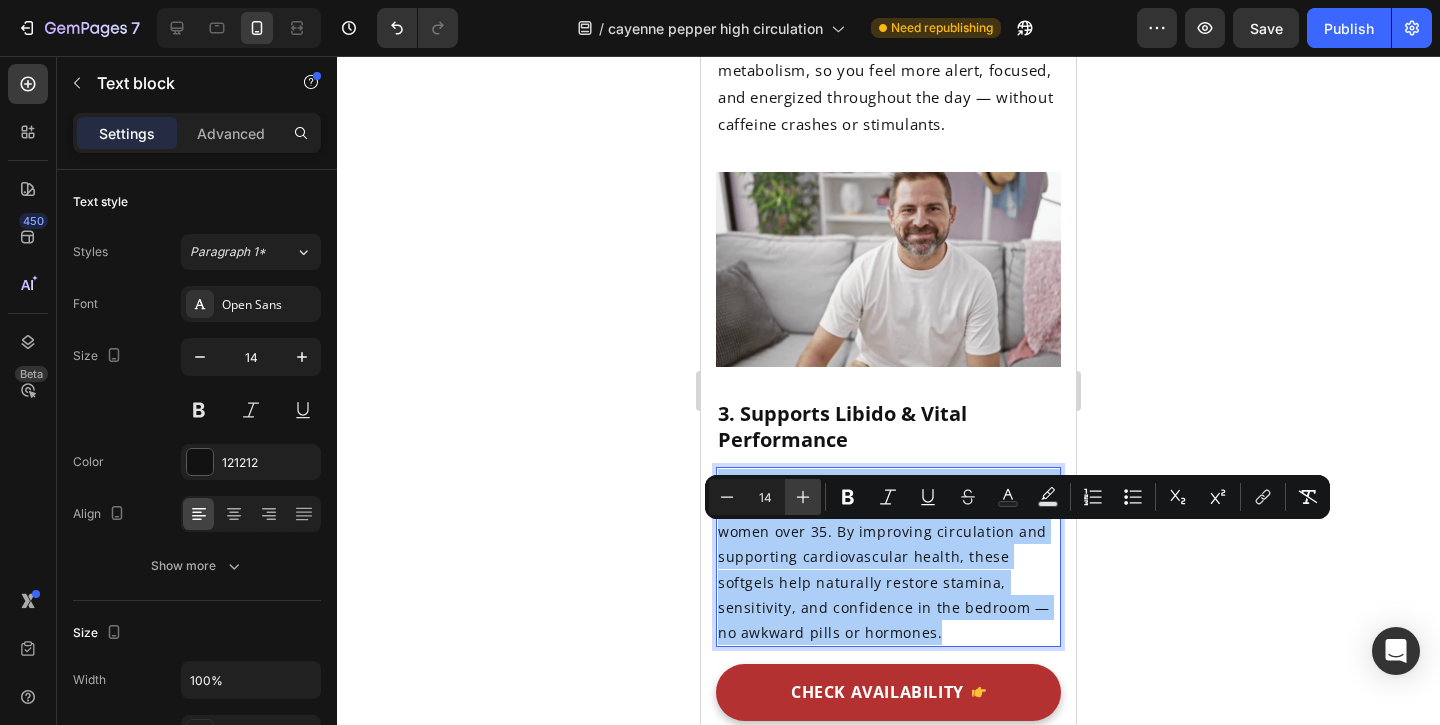click 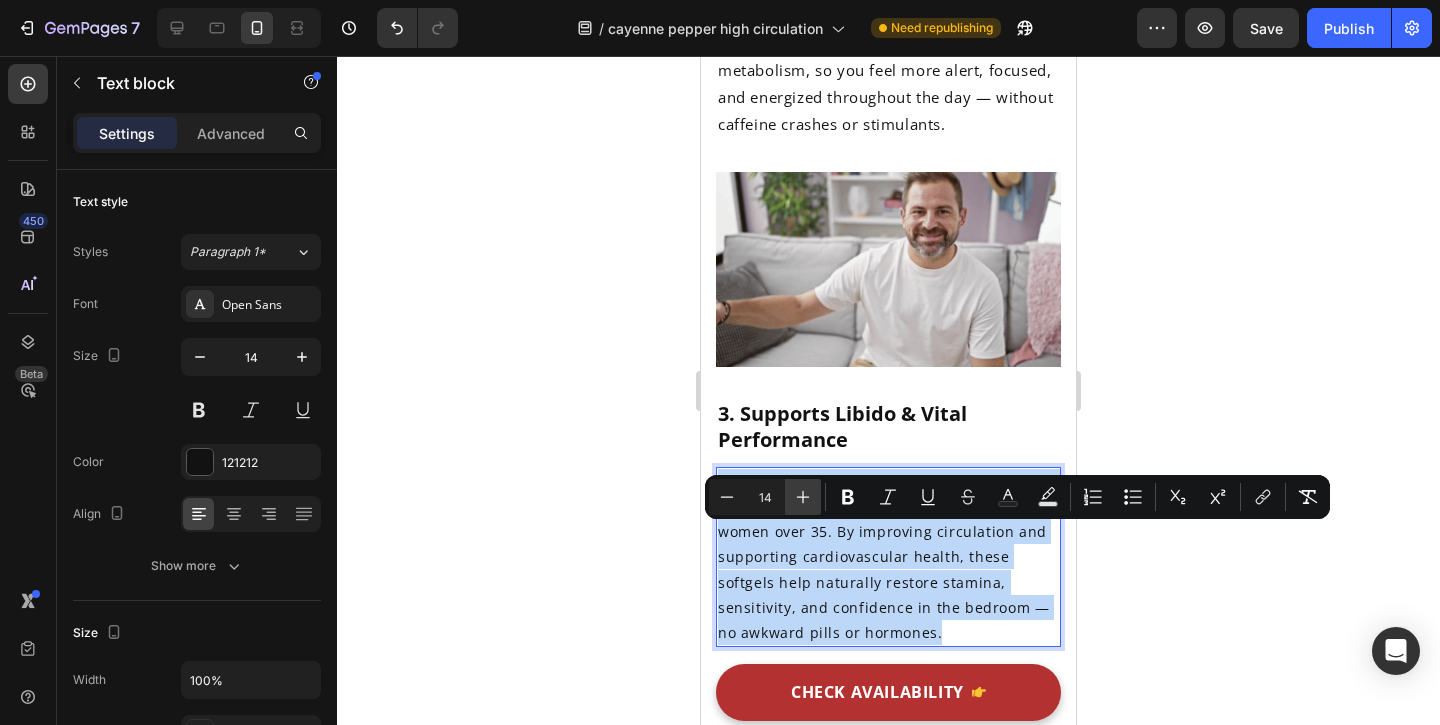 type on "15" 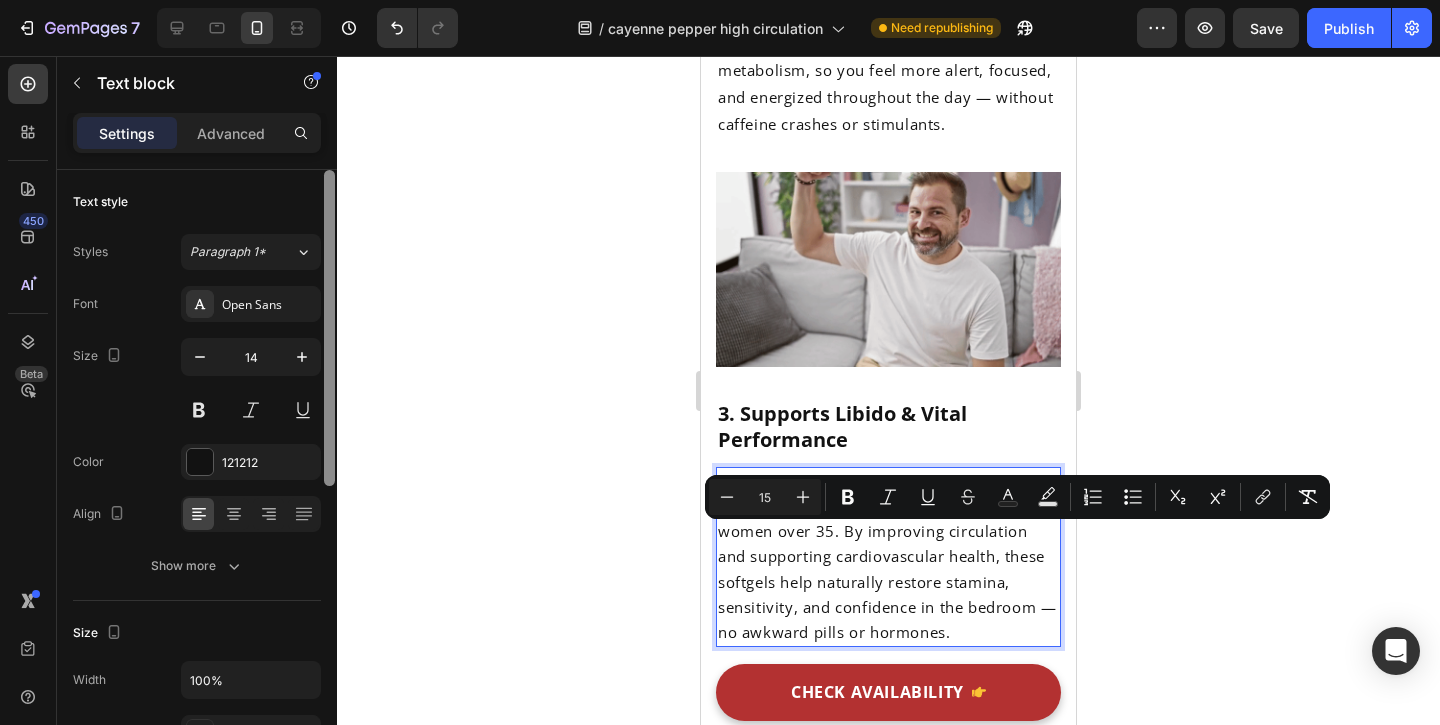 click at bounding box center [329, 328] 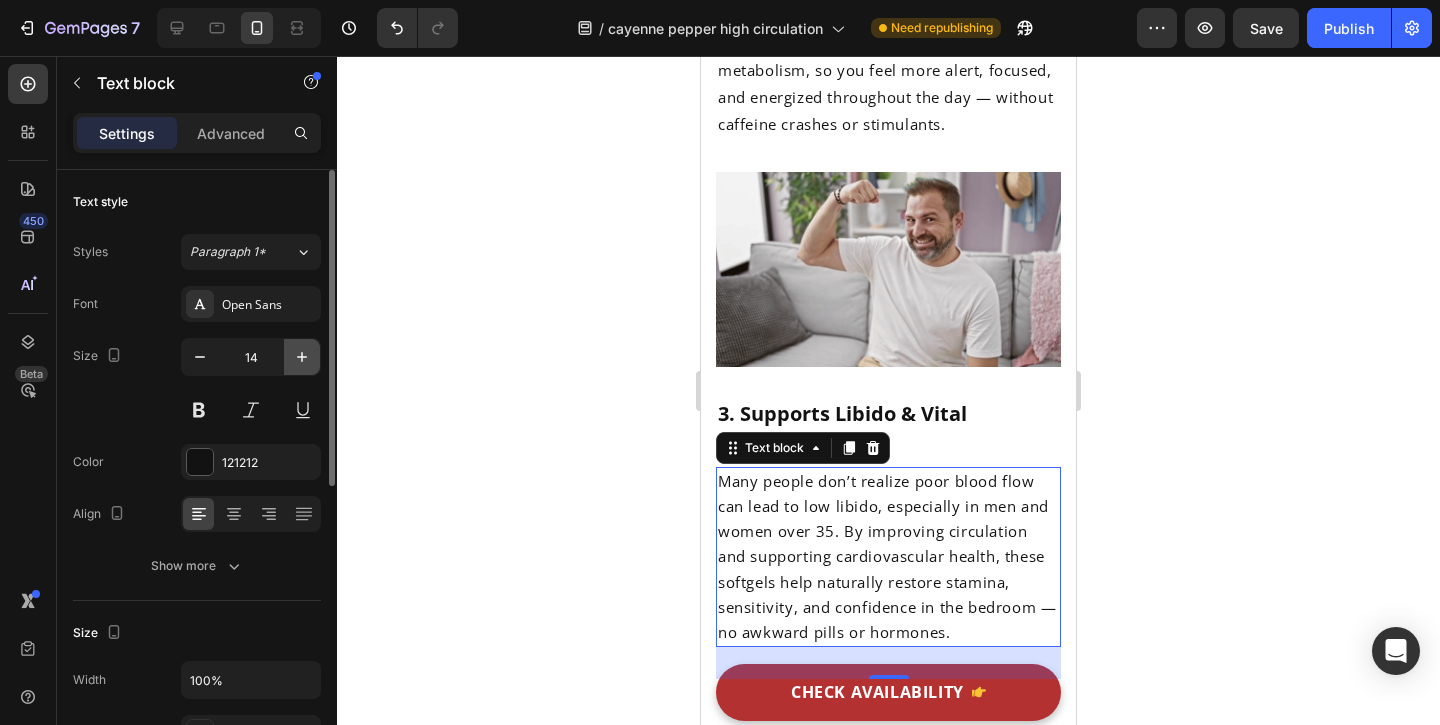 click at bounding box center (302, 357) 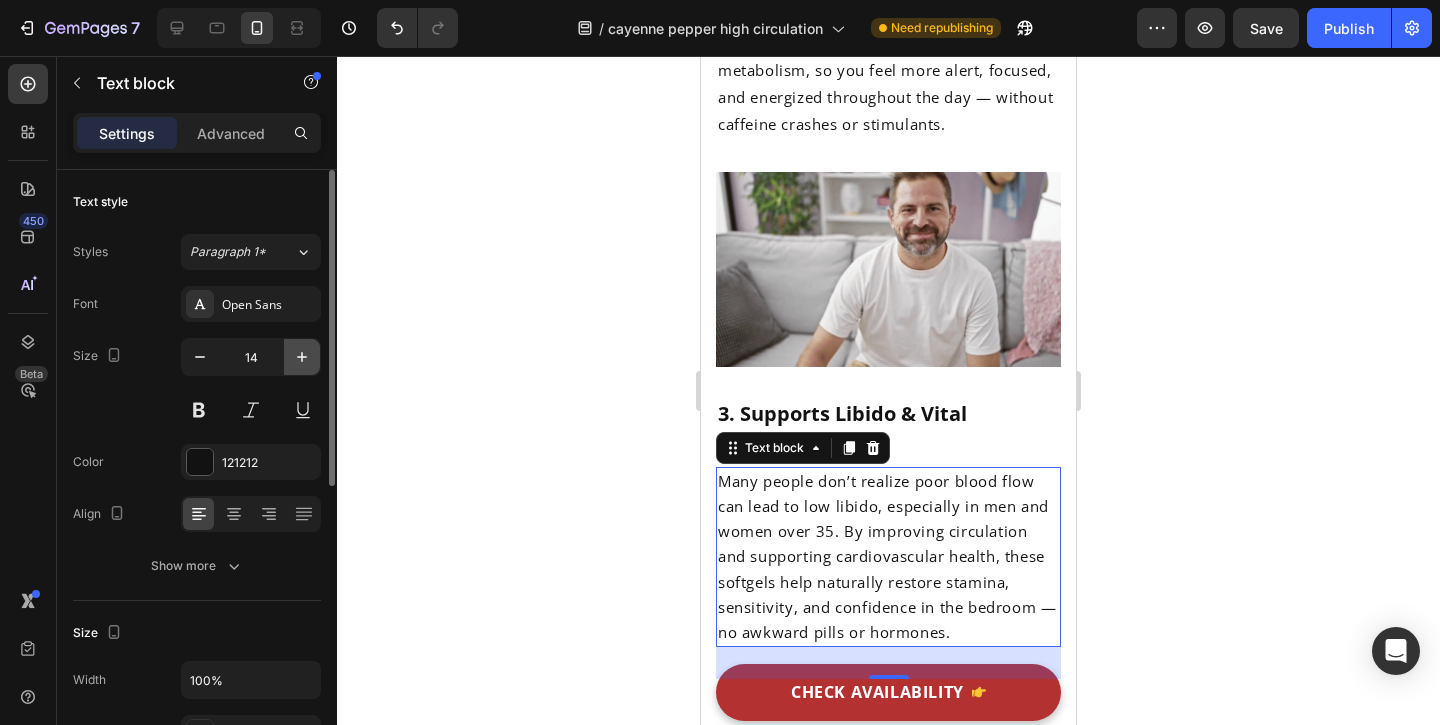 type on "15" 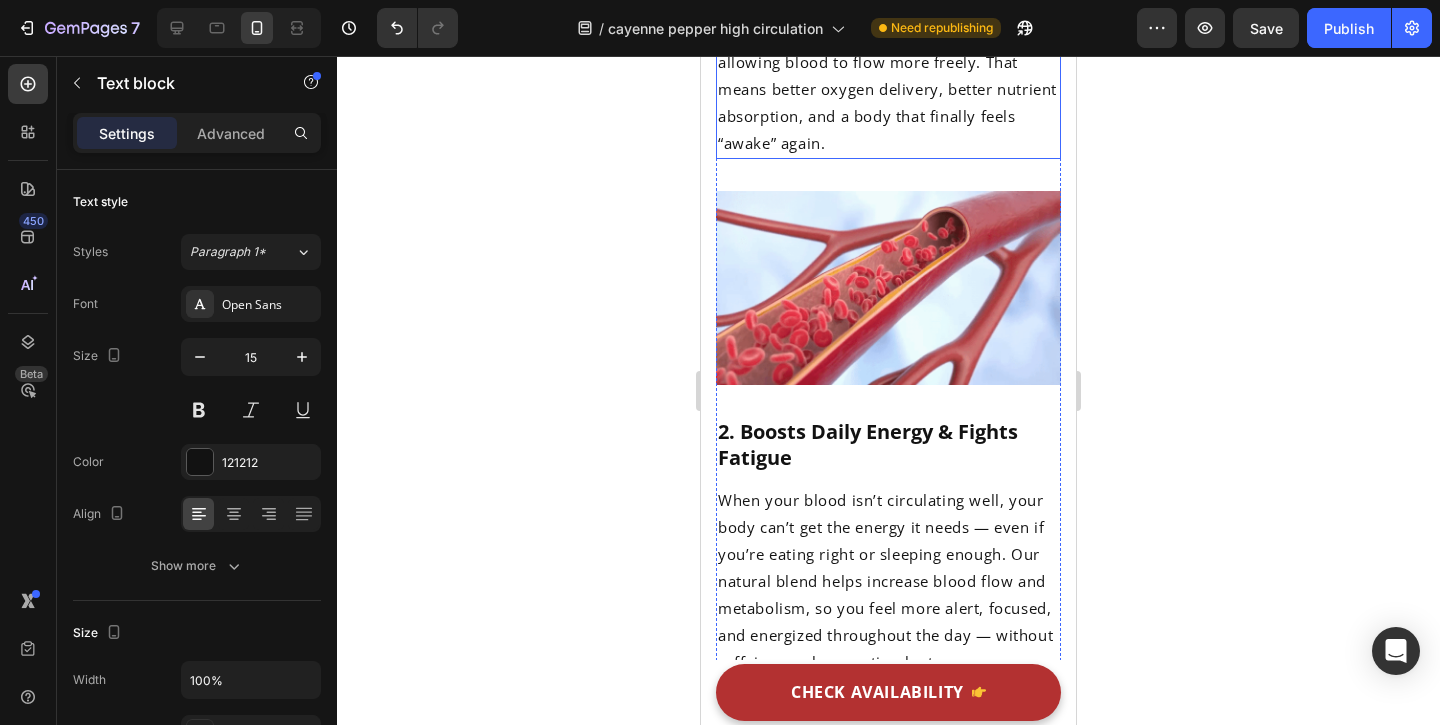 scroll, scrollTop: 2900, scrollLeft: 0, axis: vertical 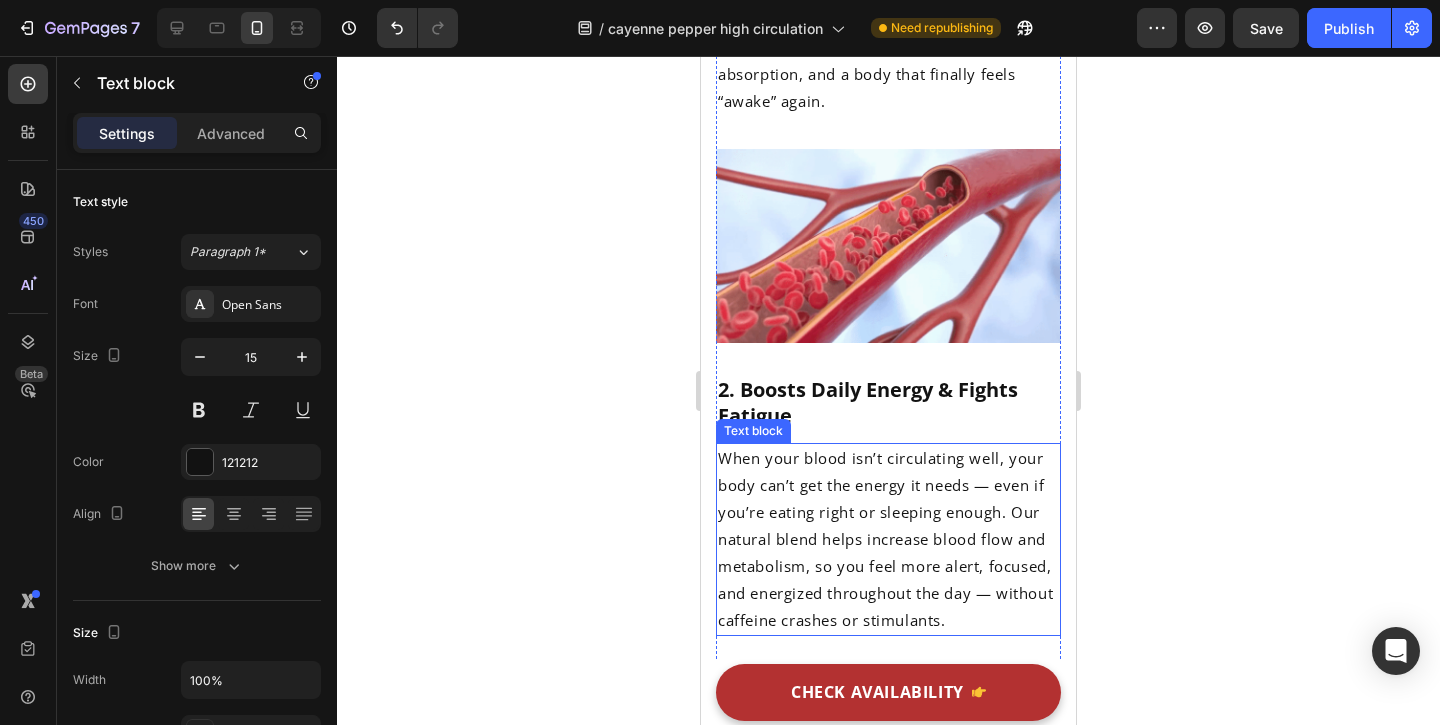 click on "When your blood isn’t circulating well, your body can’t get the energy it needs — even if you’re eating right or sleeping enough. Our natural blend helps increase blood flow and metabolism, so you feel more alert, focused, and energized throughout the day — without caffeine crashes or stimulants." at bounding box center (885, 539) 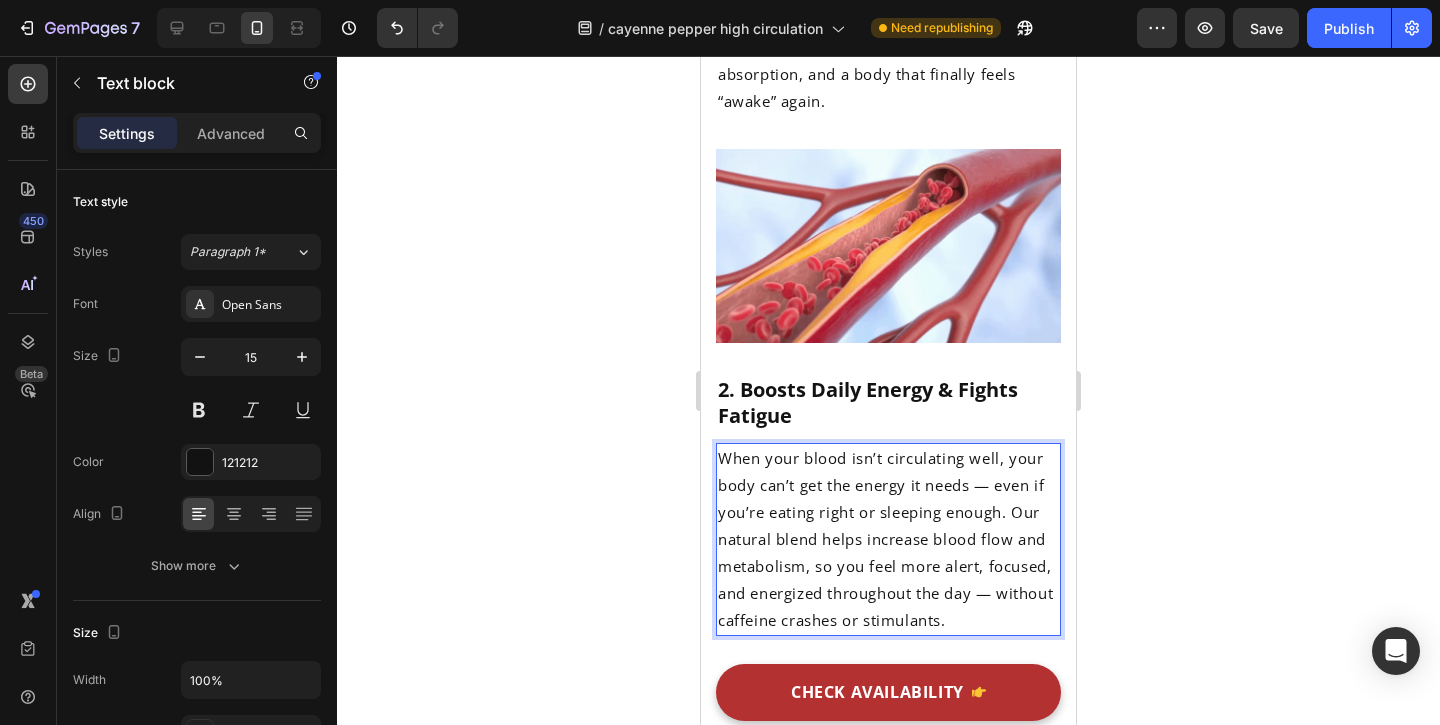 click on "When your blood isn’t circulating well, your body can’t get the energy it needs — even if you’re eating right or sleeping enough. Our natural blend helps increase blood flow and metabolism, so you feel more alert, focused, and energized throughout the day — without caffeine crashes or stimulants." at bounding box center [885, 539] 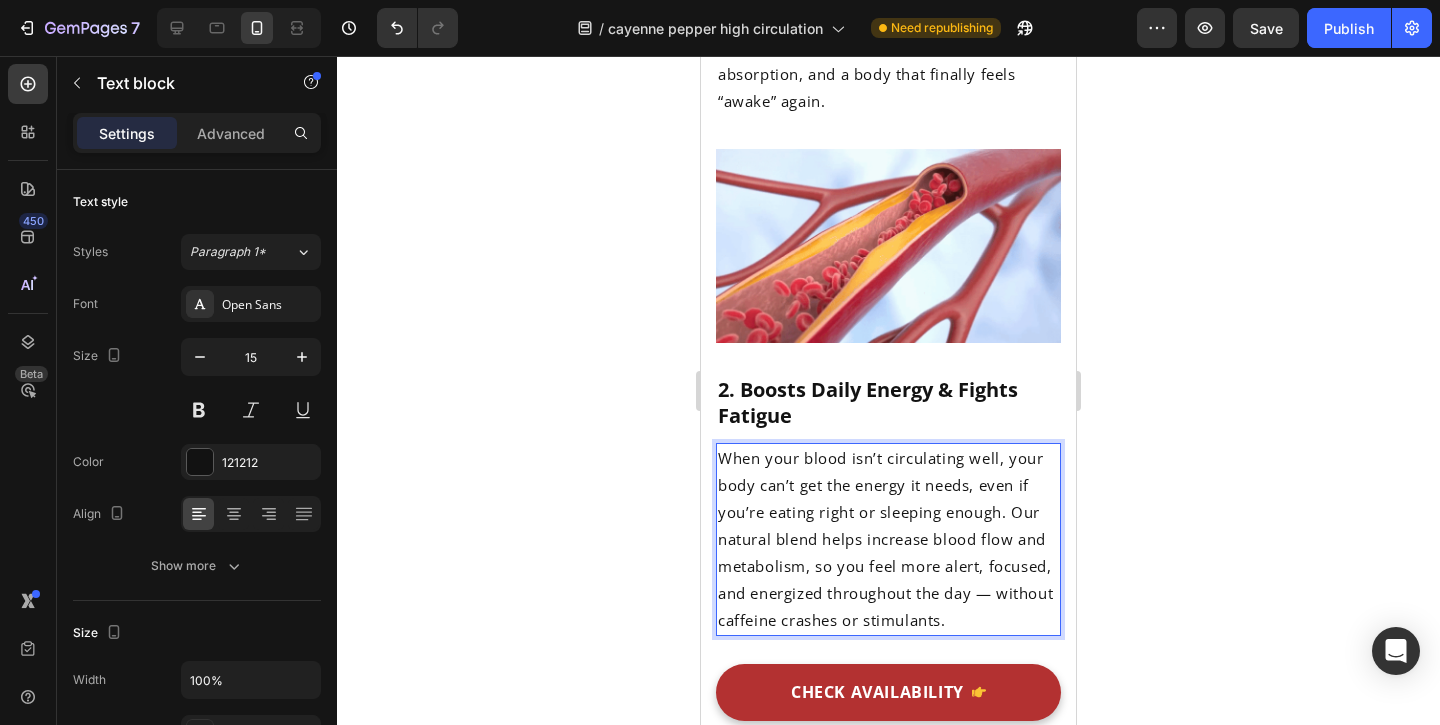 scroll, scrollTop: 2928, scrollLeft: 0, axis: vertical 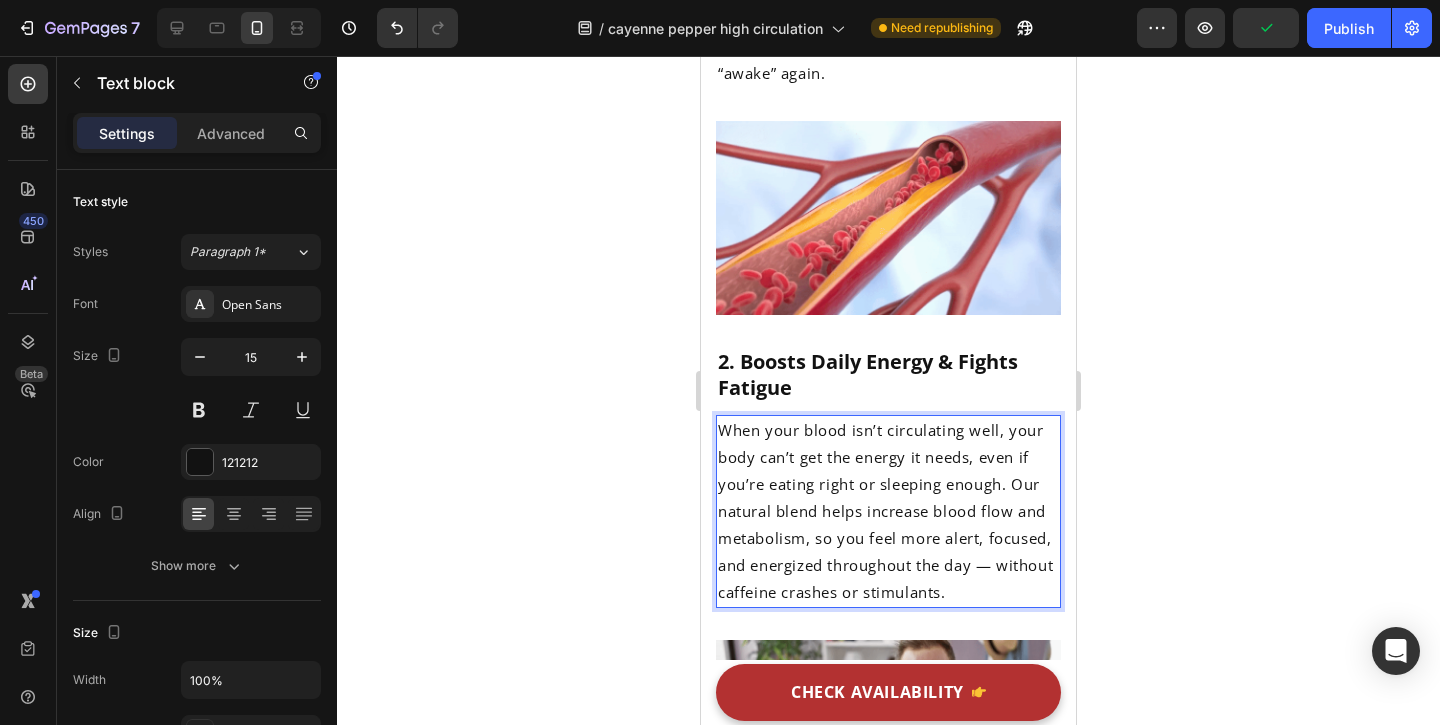 click on "When your blood isn’t circulating well, your body can’t get the energy it needs, even if you’re eating right or sleeping enough. Our natural blend helps increase blood flow and metabolism, so you feel more alert, focused, and energized throughout the day — without caffeine crashes or stimulants." at bounding box center (885, 511) 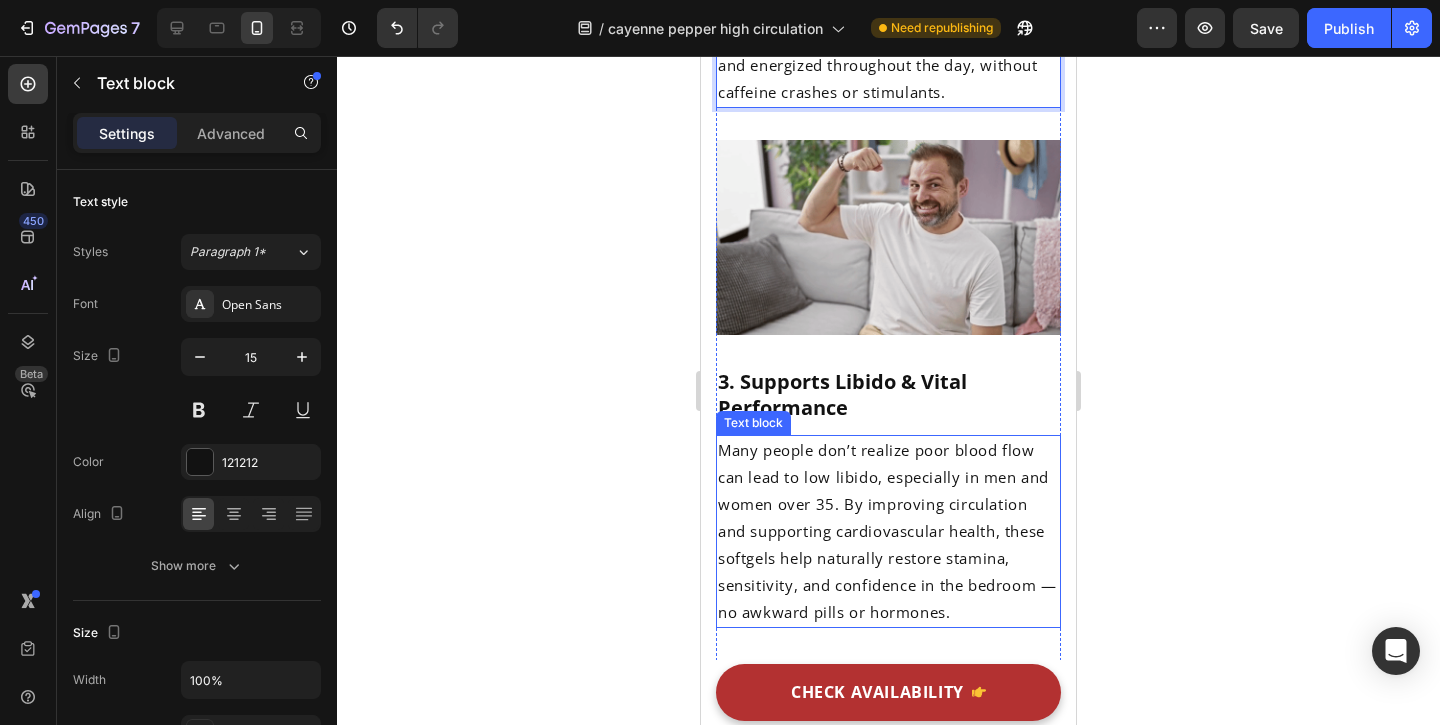 scroll, scrollTop: 3586, scrollLeft: 0, axis: vertical 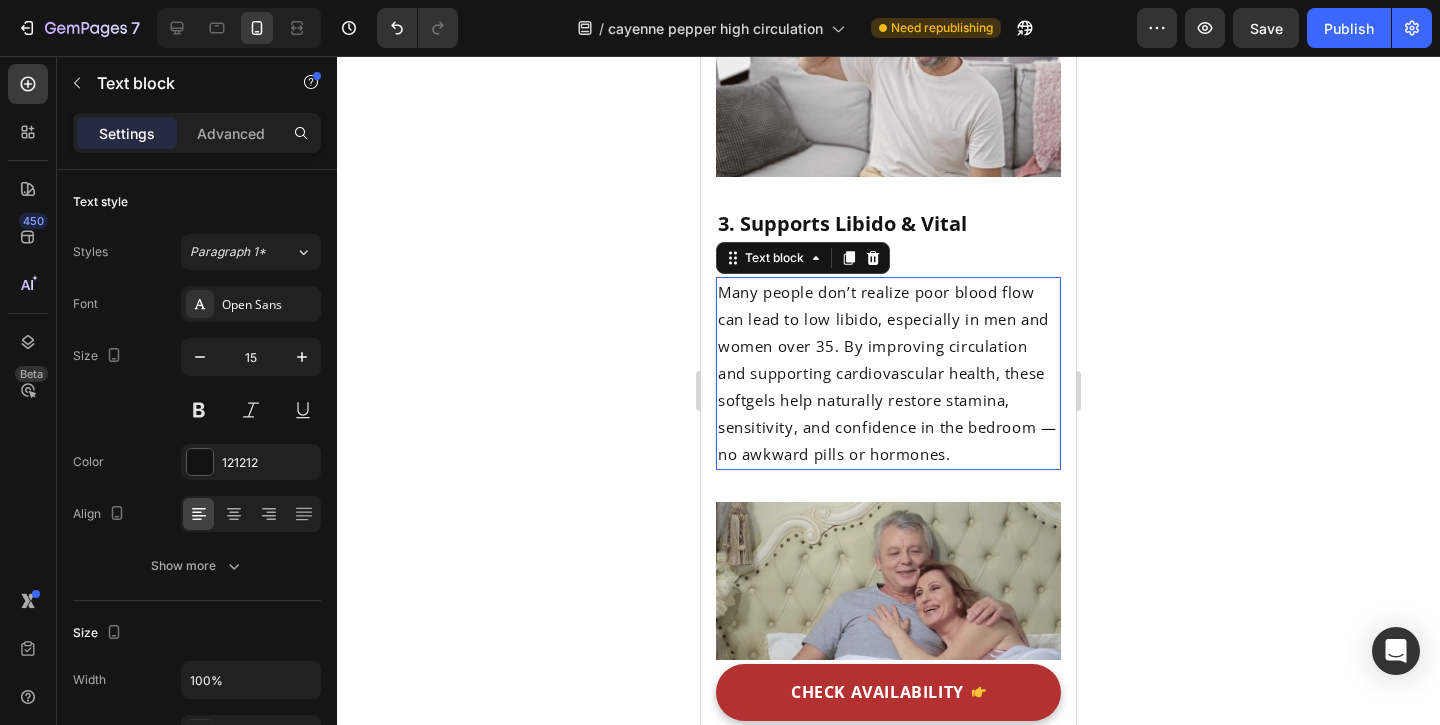 click on "Many people don’t realize poor blood flow can lead to low libido, especially in men and women over 35. By improving circulation and supporting cardiovascular health, these softgels help naturally restore stamina, sensitivity, and confidence in the bedroom — no awkward pills or hormones." at bounding box center [887, 373] 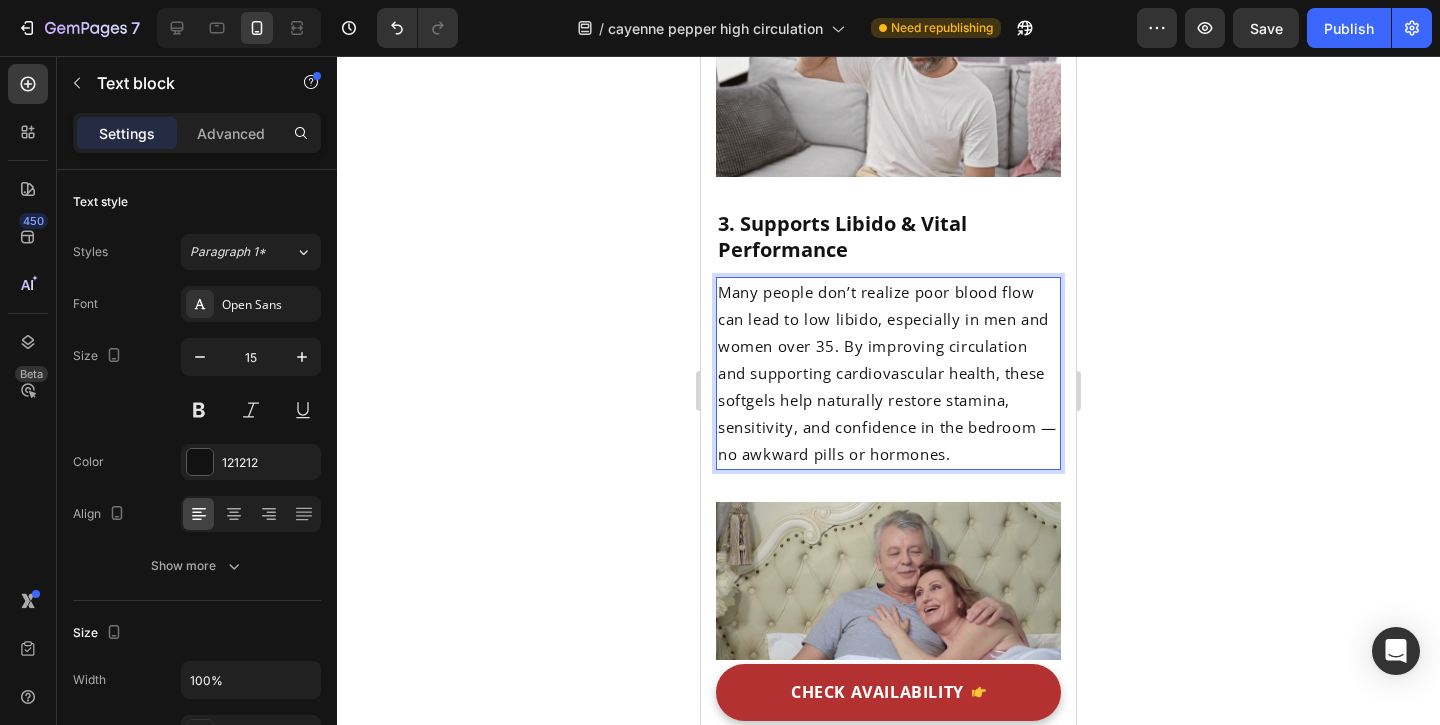 click on "Many people don’t realize poor blood flow can lead to low libido, especially in men and women over 35. By improving circulation and supporting cardiovascular health, these softgels help naturally restore stamina, sensitivity, and confidence in the bedroom — no awkward pills or hormones." at bounding box center (887, 373) 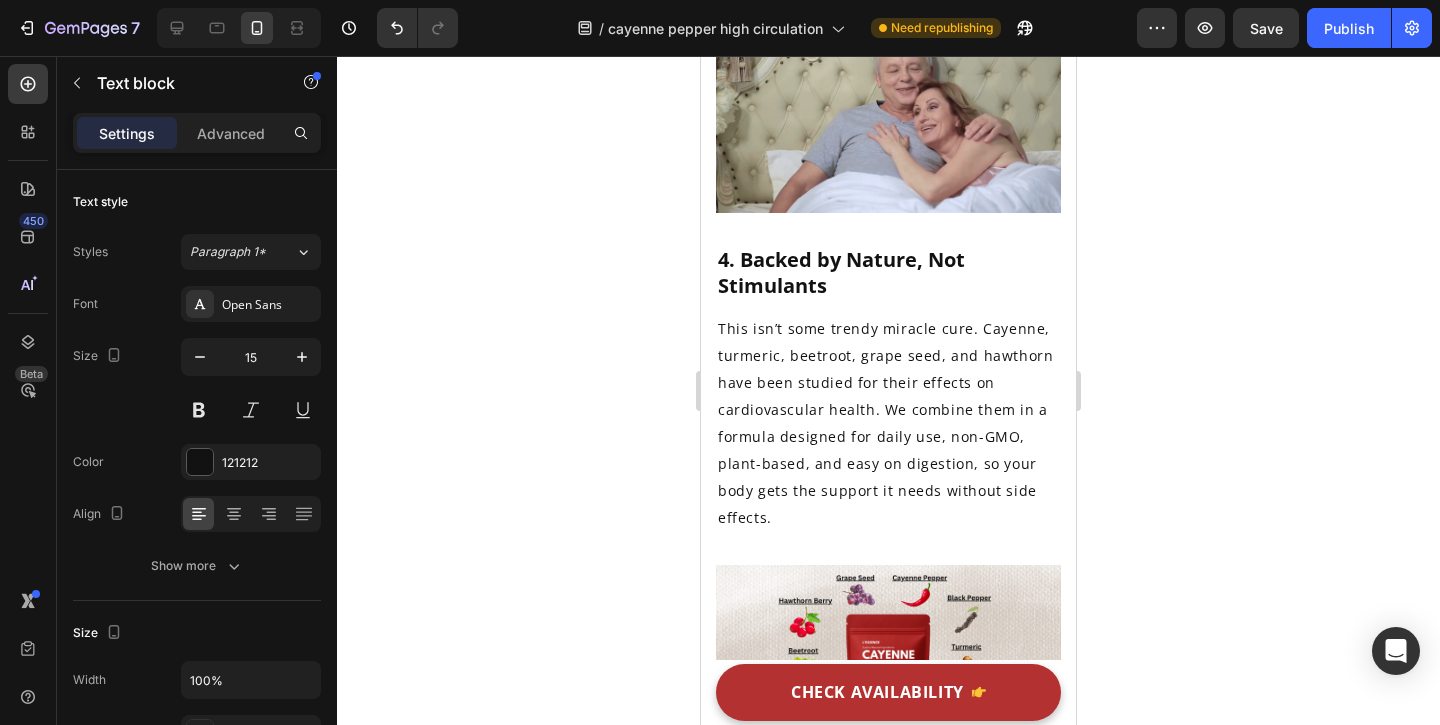 scroll, scrollTop: 4239, scrollLeft: 0, axis: vertical 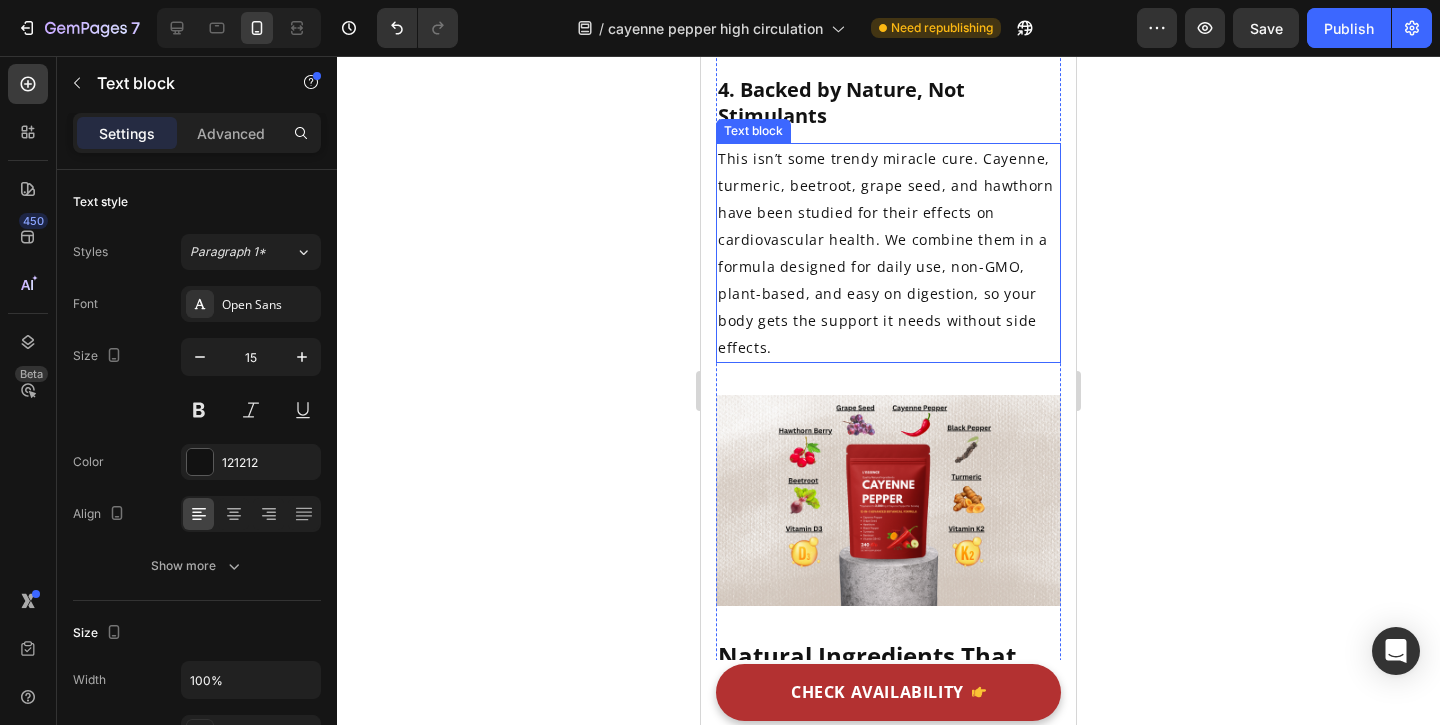 click on "This isn’t some trendy miracle cure. Cayenne, turmeric, beetroot, grape seed, and hawthorn have been studied for their effects on cardiovascular health. We combine them in a formula designed for daily use, non-GMO, plant-based, and easy on digestion, so your body gets the support it needs without side effects." at bounding box center [885, 253] 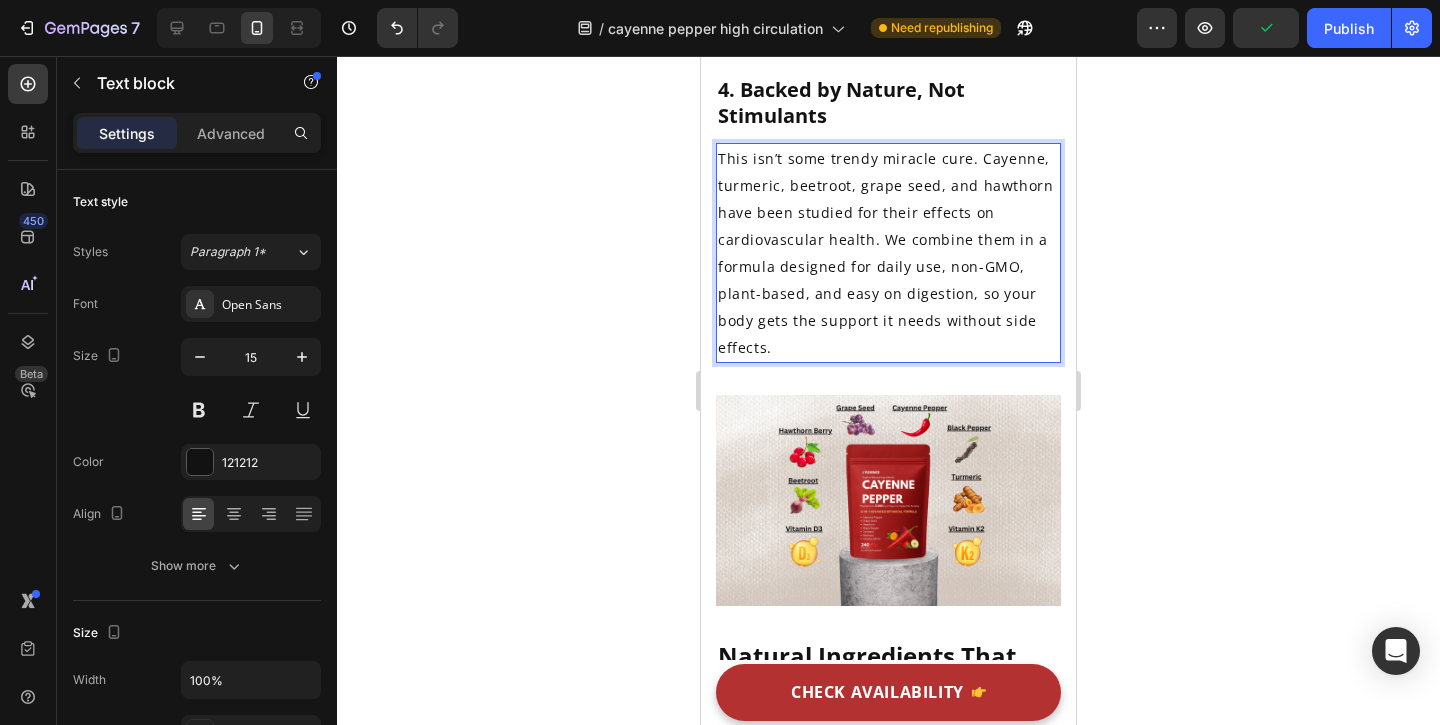 click on "This isn’t some trendy miracle cure. Cayenne, turmeric, beetroot, grape seed, and hawthorn have been studied for their effects on cardiovascular health. We combine them in a formula designed for daily use, non-GMO, plant-based, and easy on digestion, so your body gets the support it needs without side effects." at bounding box center (885, 253) 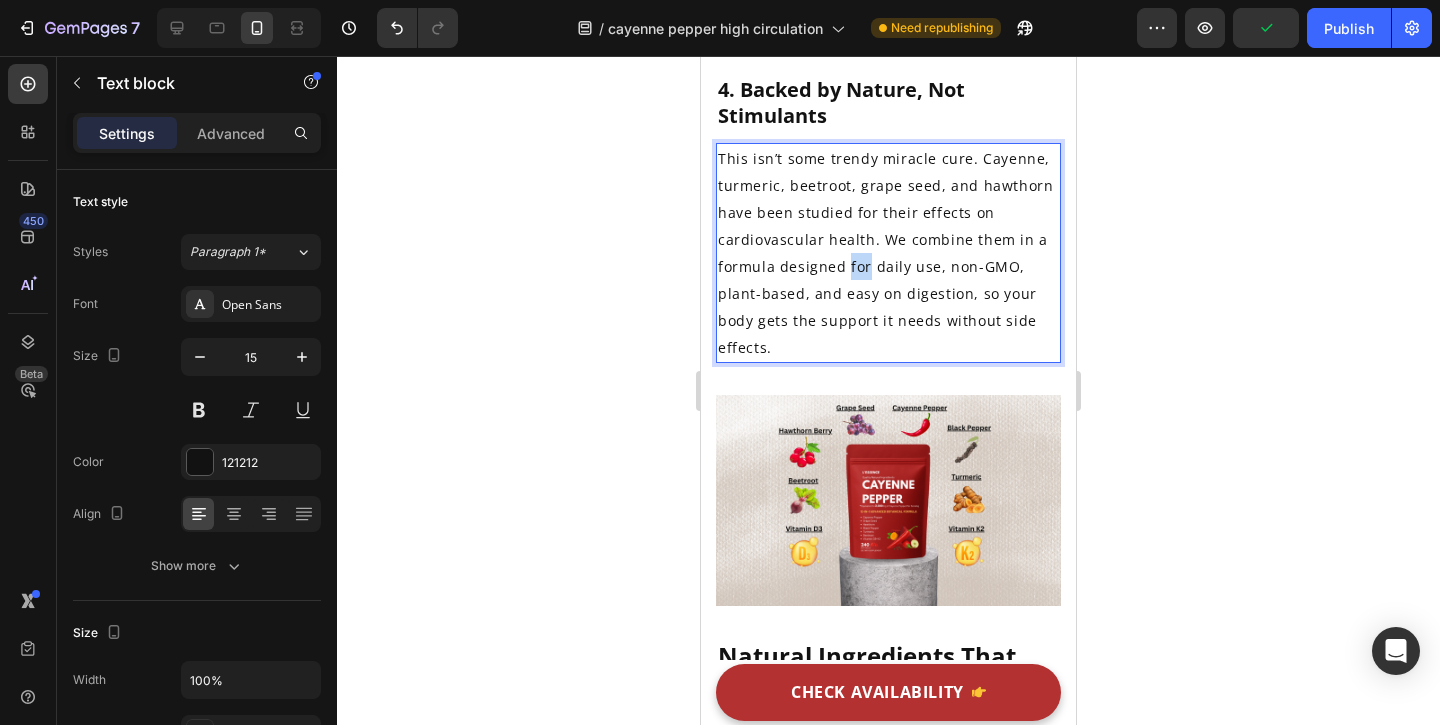 click on "This isn’t some trendy miracle cure. Cayenne, turmeric, beetroot, grape seed, and hawthorn have been studied for their effects on cardiovascular health. We combine them in a formula designed for daily use, non-GMO, plant-based, and easy on digestion, so your body gets the support it needs without side effects." at bounding box center (885, 253) 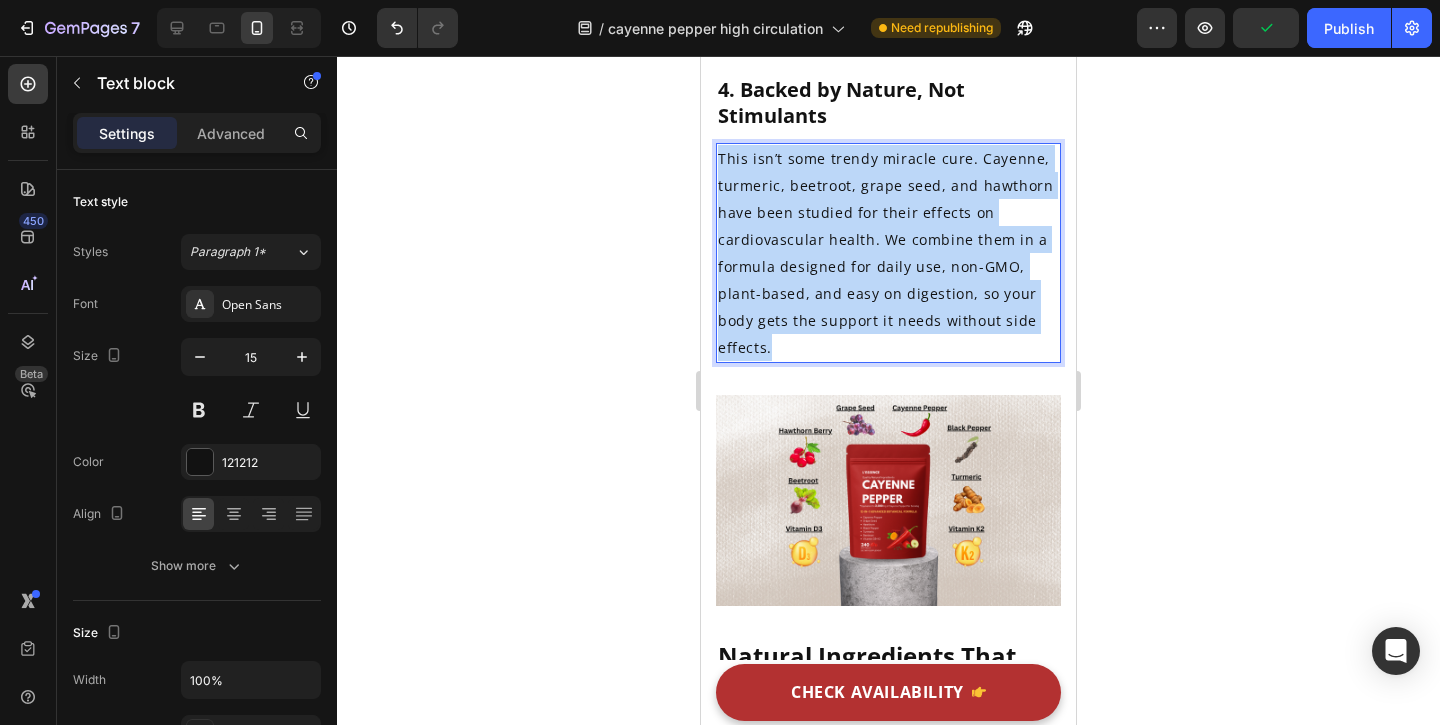 click on "This isn’t some trendy miracle cure. Cayenne, turmeric, beetroot, grape seed, and hawthorn have been studied for their effects on cardiovascular health. We combine them in a formula designed for daily use, non-GMO, plant-based, and easy on digestion, so your body gets the support it needs without side effects." at bounding box center (885, 253) 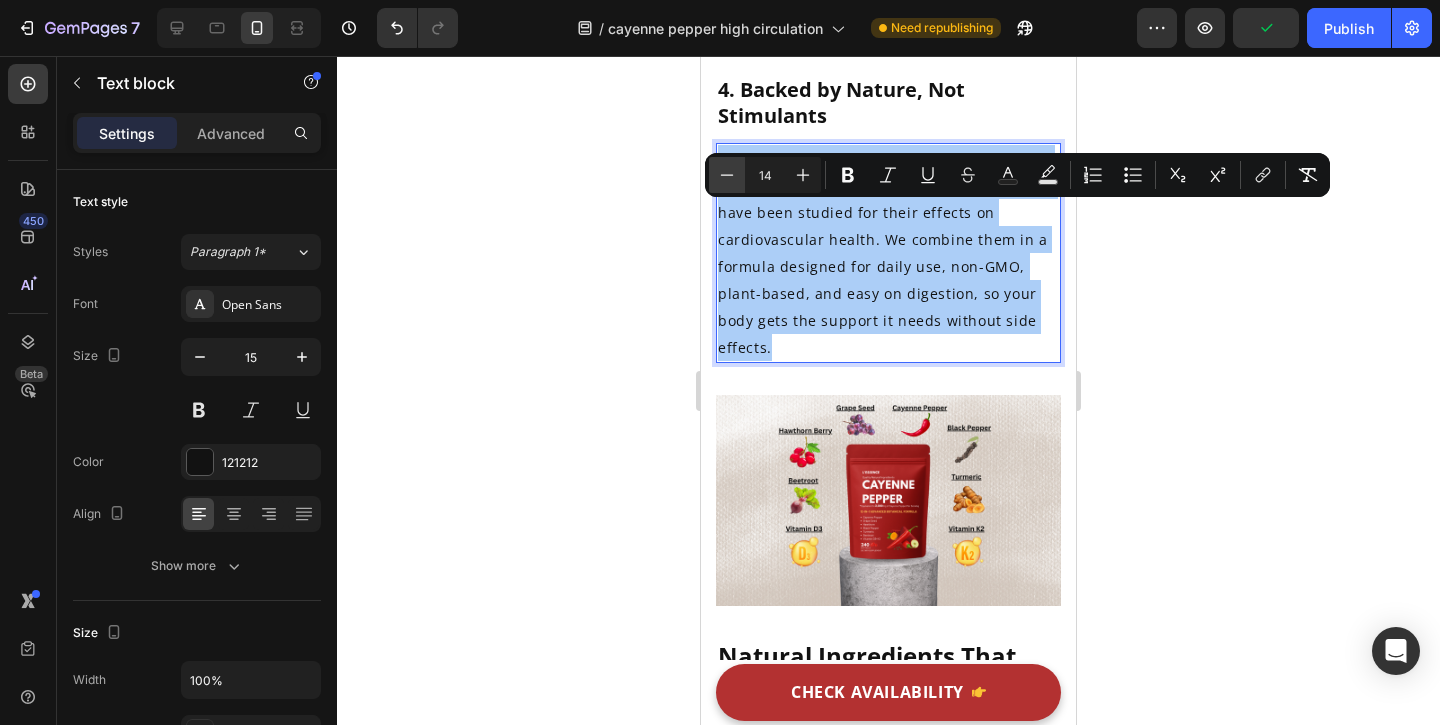 click on "Minus" at bounding box center (727, 175) 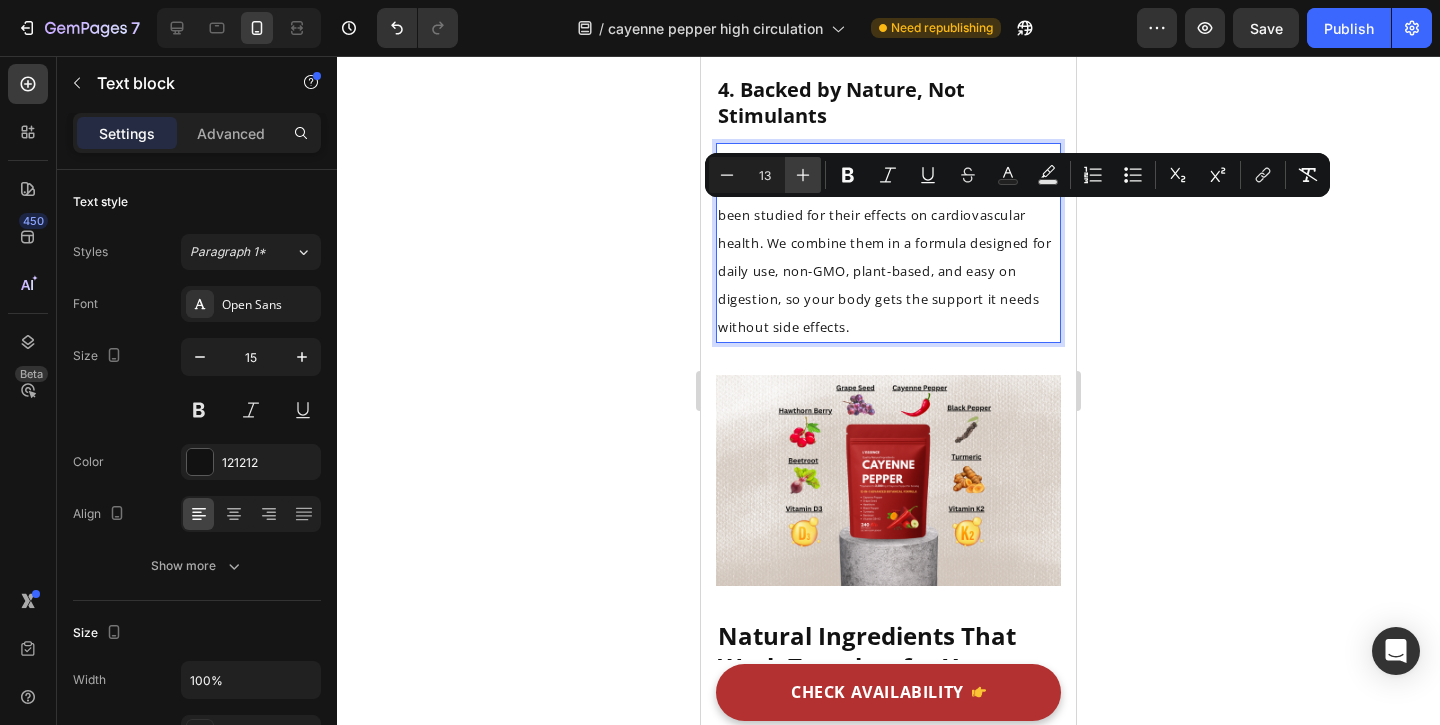 click on "Plus" at bounding box center (803, 175) 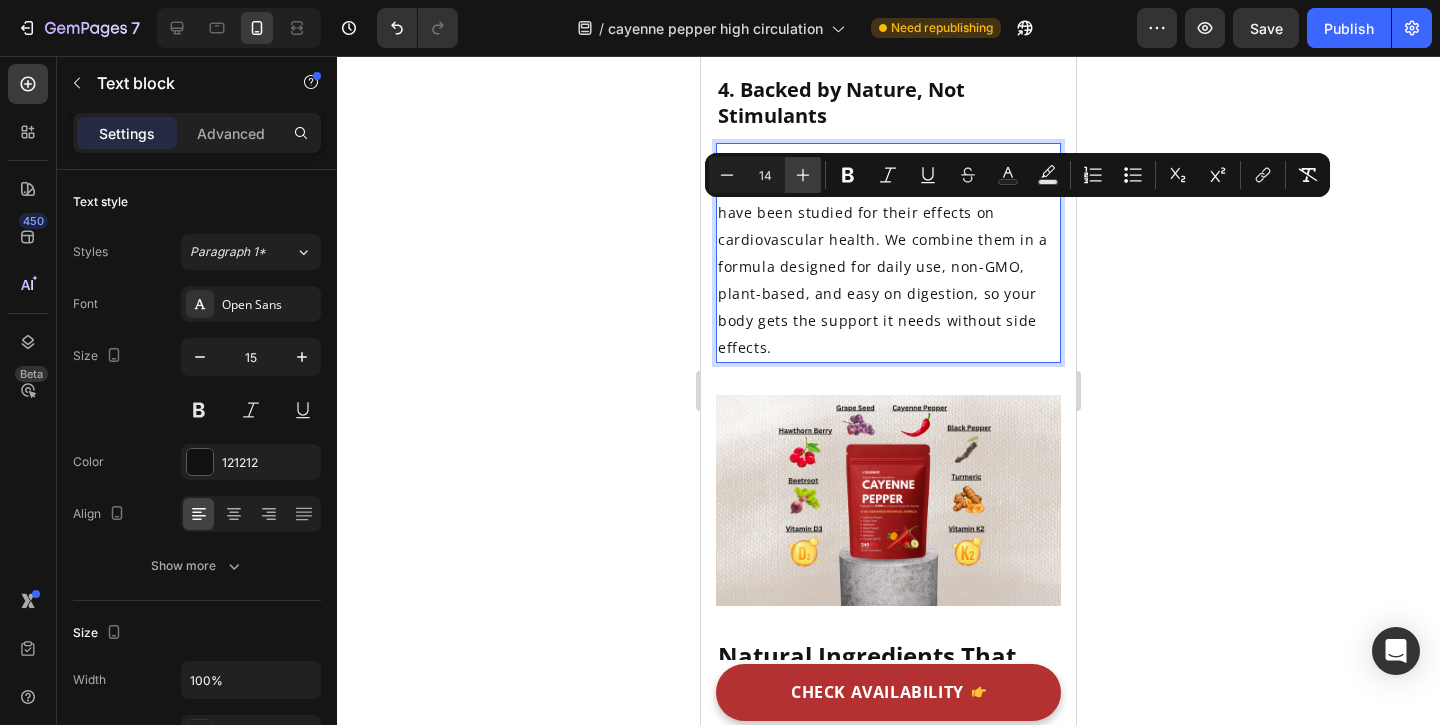 click on "Plus" at bounding box center [803, 175] 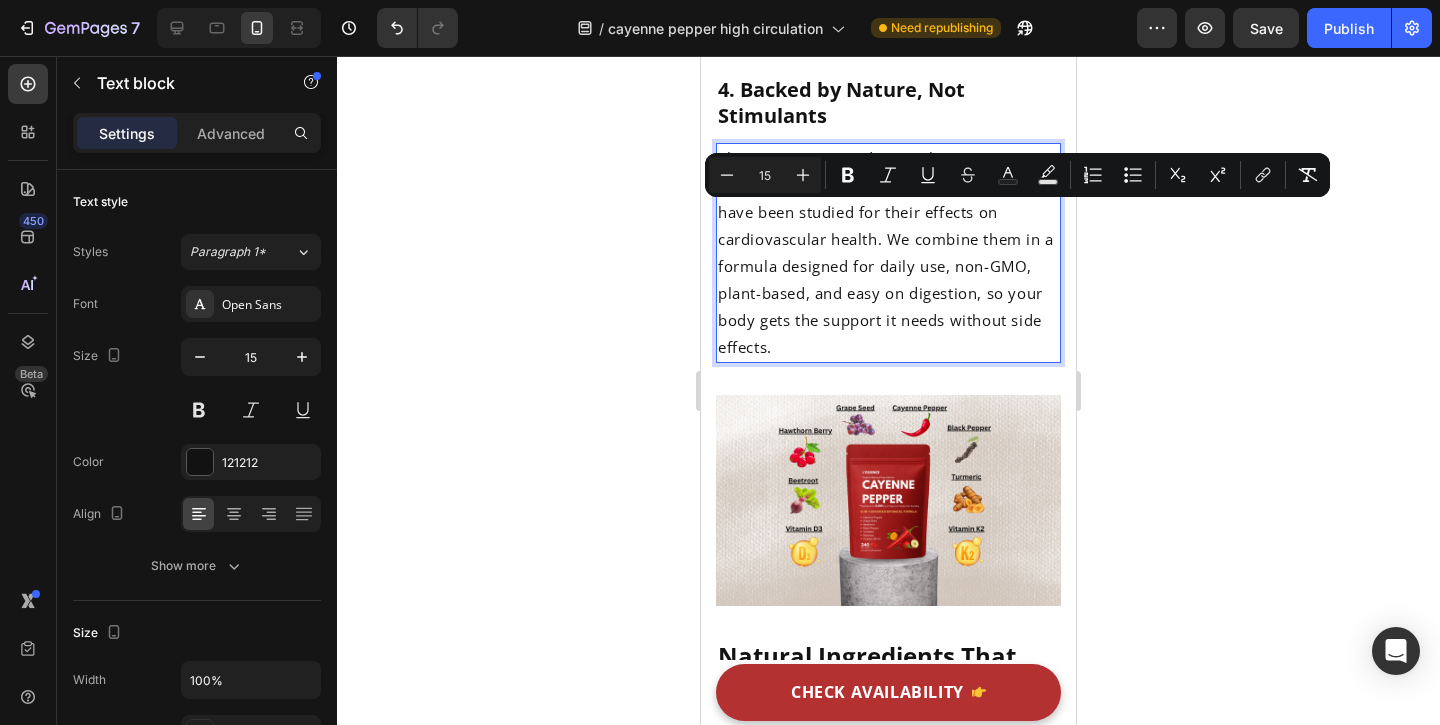 click 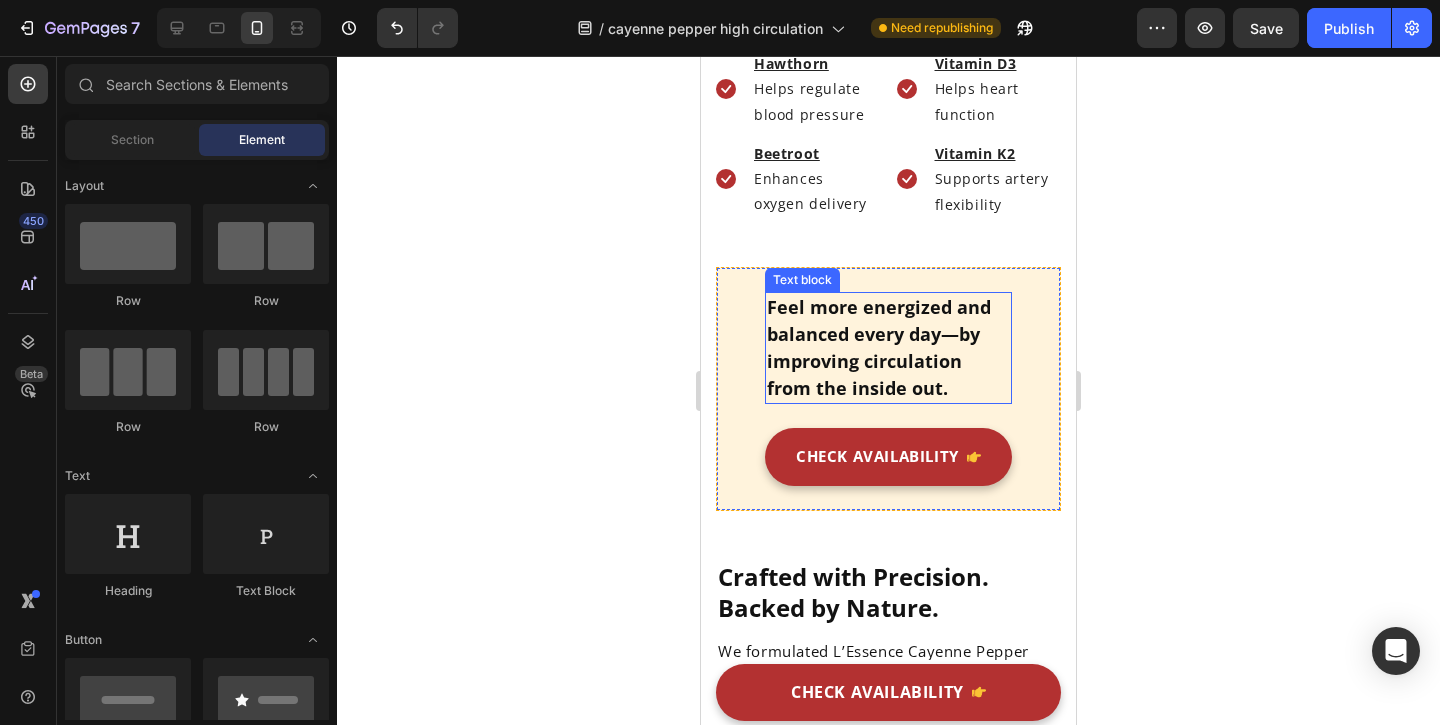 scroll, scrollTop: 5748, scrollLeft: 0, axis: vertical 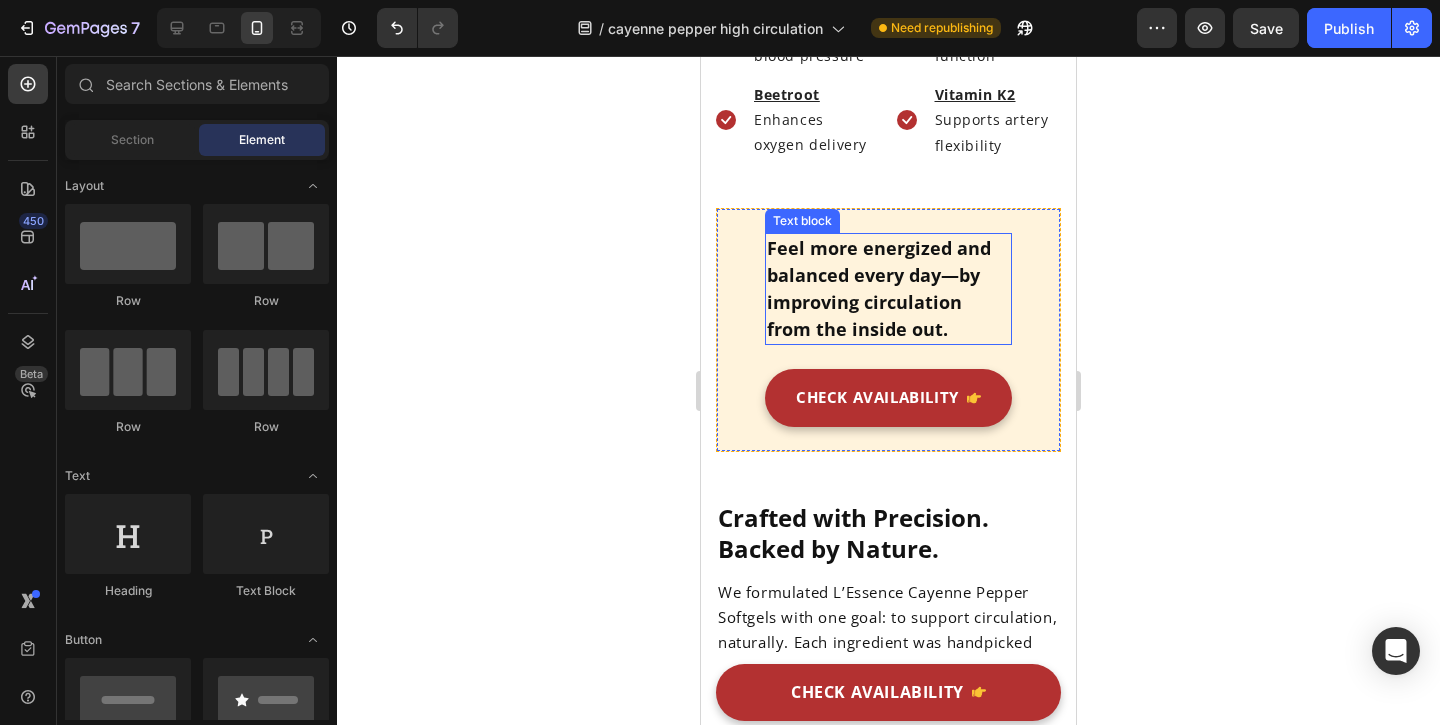 click on "Feel more energized and balanced every day—by improving circulation from the inside out." at bounding box center [888, 289] 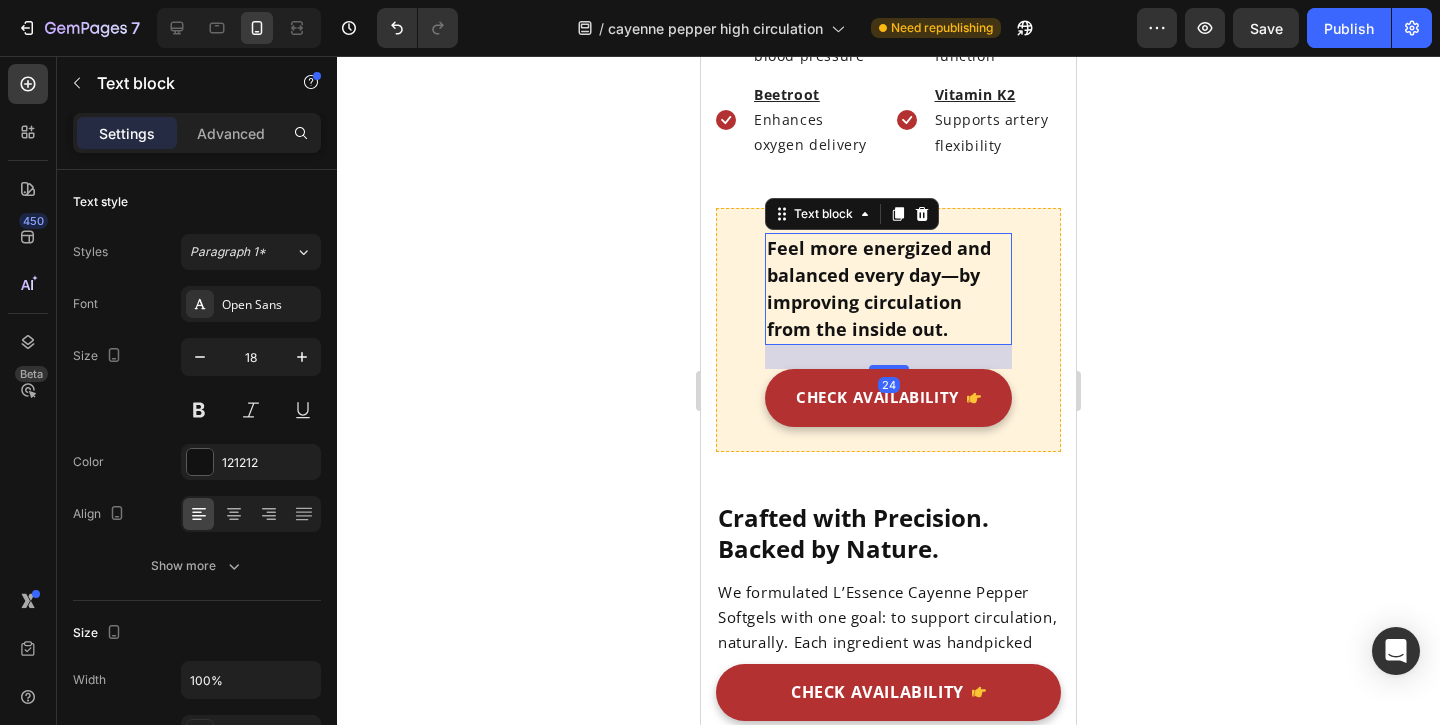 click on "Feel more energized and balanced every day—by improving circulation from the inside out." at bounding box center (888, 289) 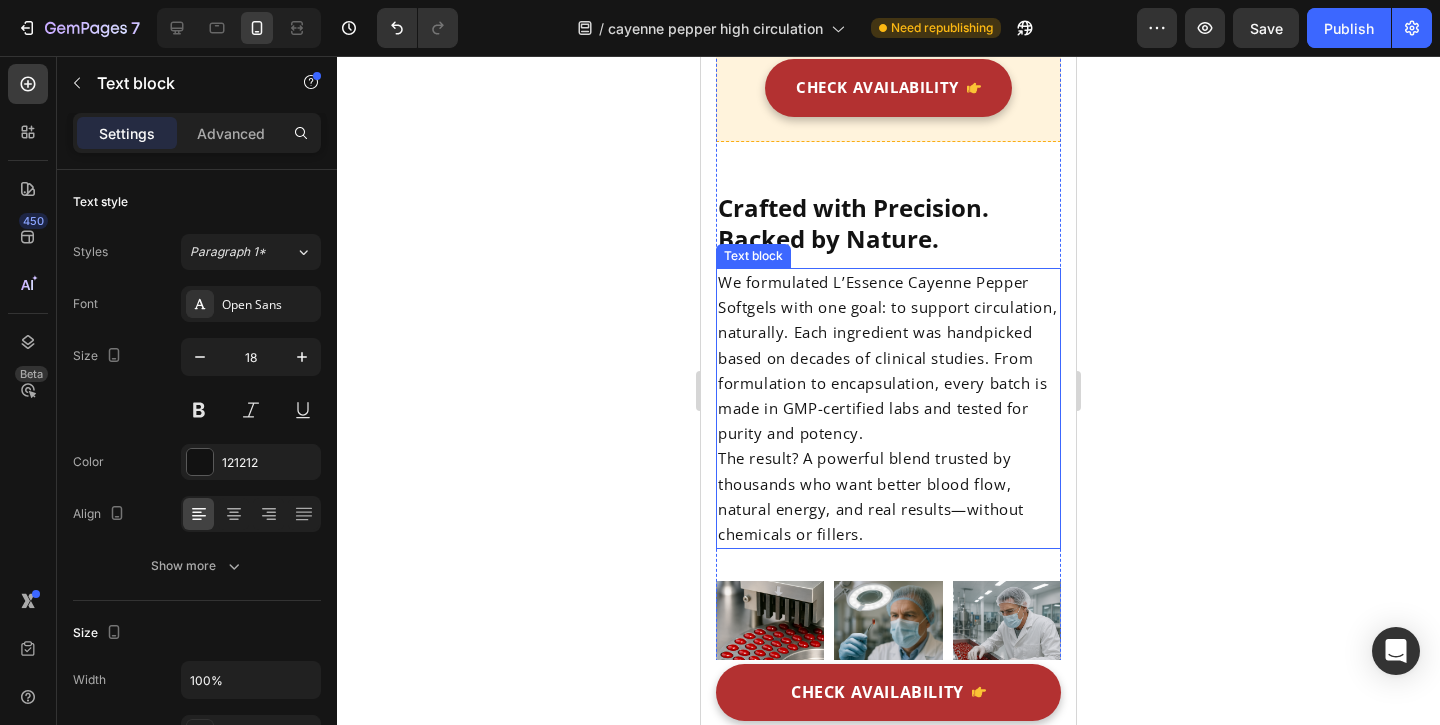 scroll, scrollTop: 6100, scrollLeft: 0, axis: vertical 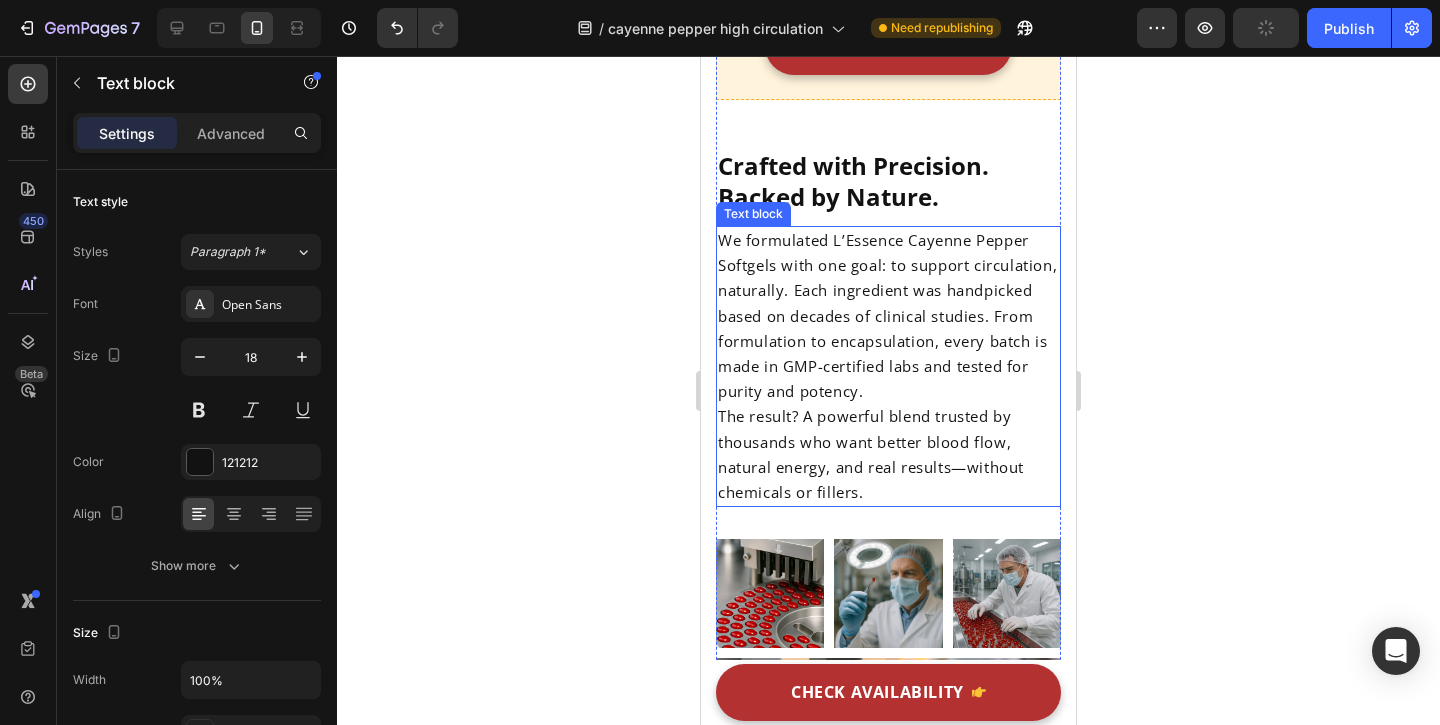 click on "The result? A powerful blend trusted by thousands who want better blood flow, natural energy, and real results—without chemicals or fillers." at bounding box center [871, 454] 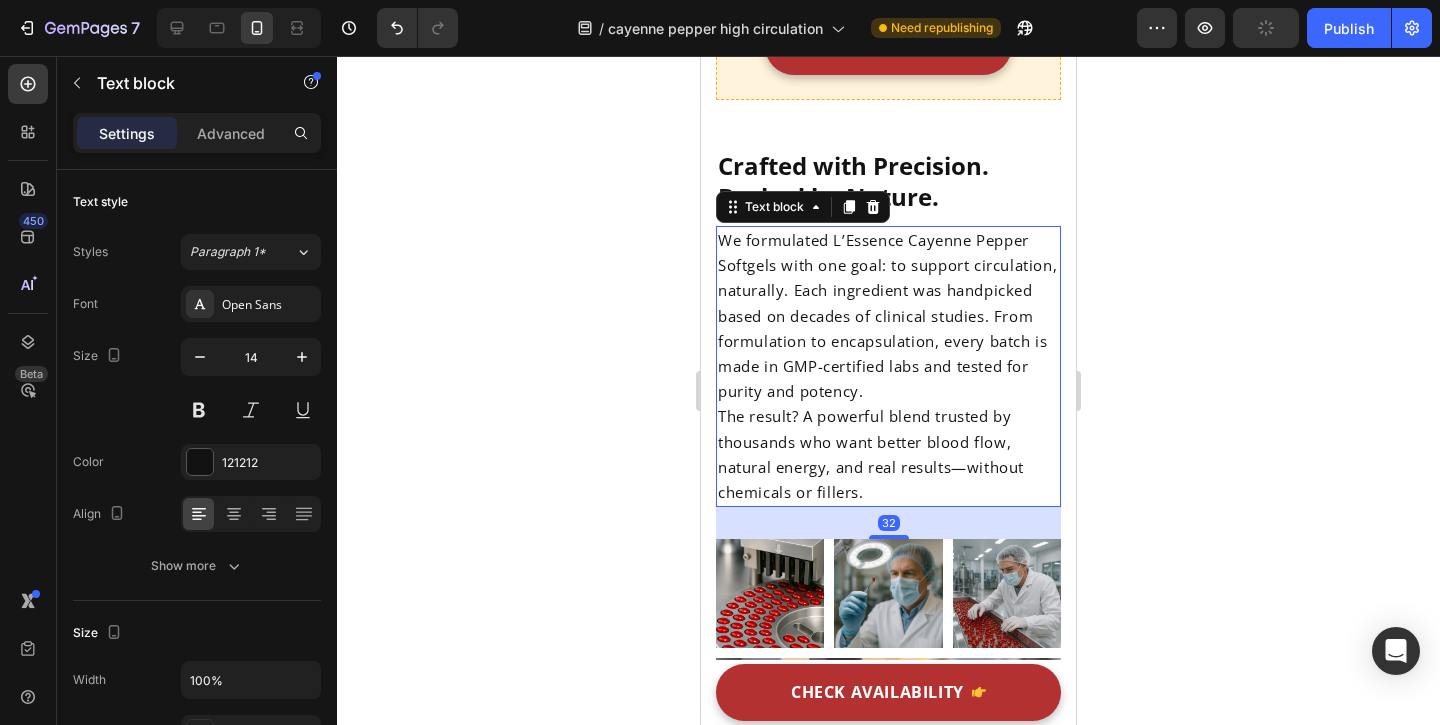 click on "The result? A powerful blend trusted by thousands who want better blood flow, natural energy, and real results—without chemicals or fillers." at bounding box center (871, 454) 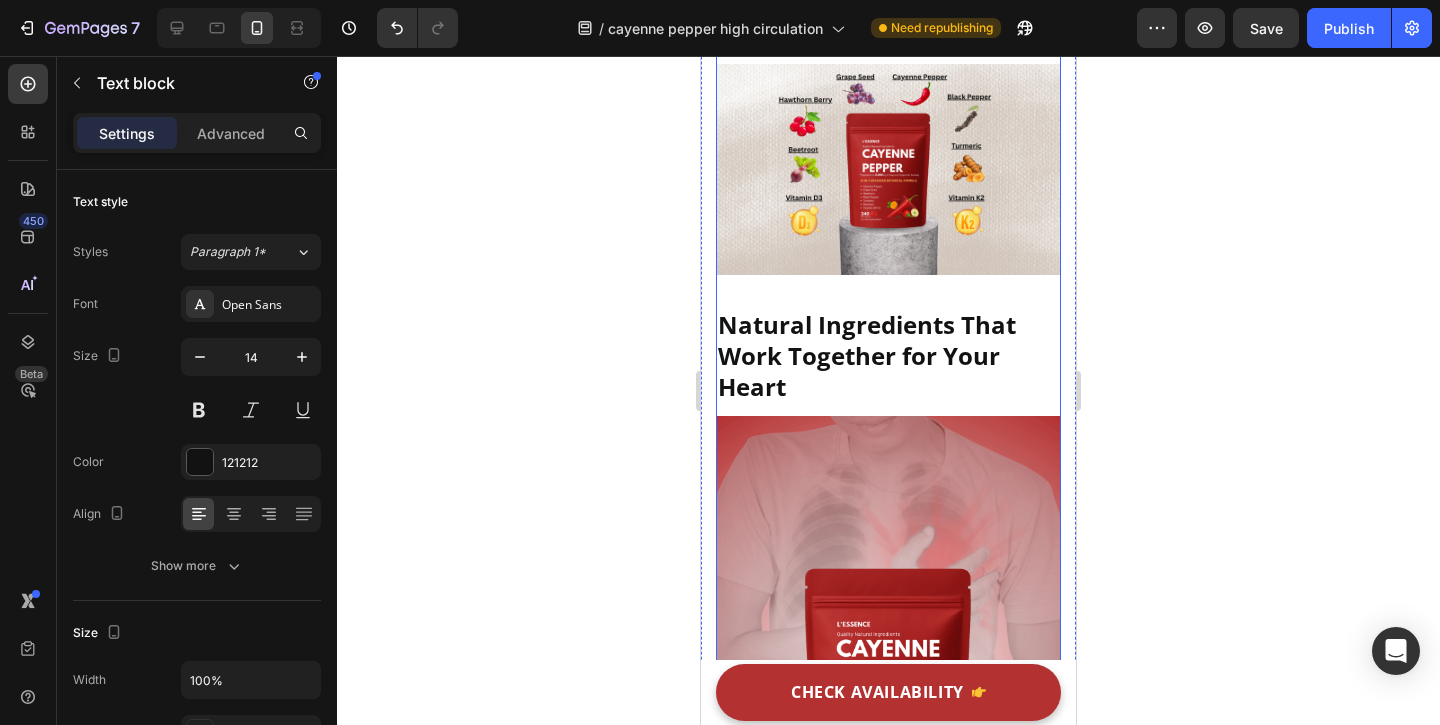 scroll, scrollTop: 4396, scrollLeft: 0, axis: vertical 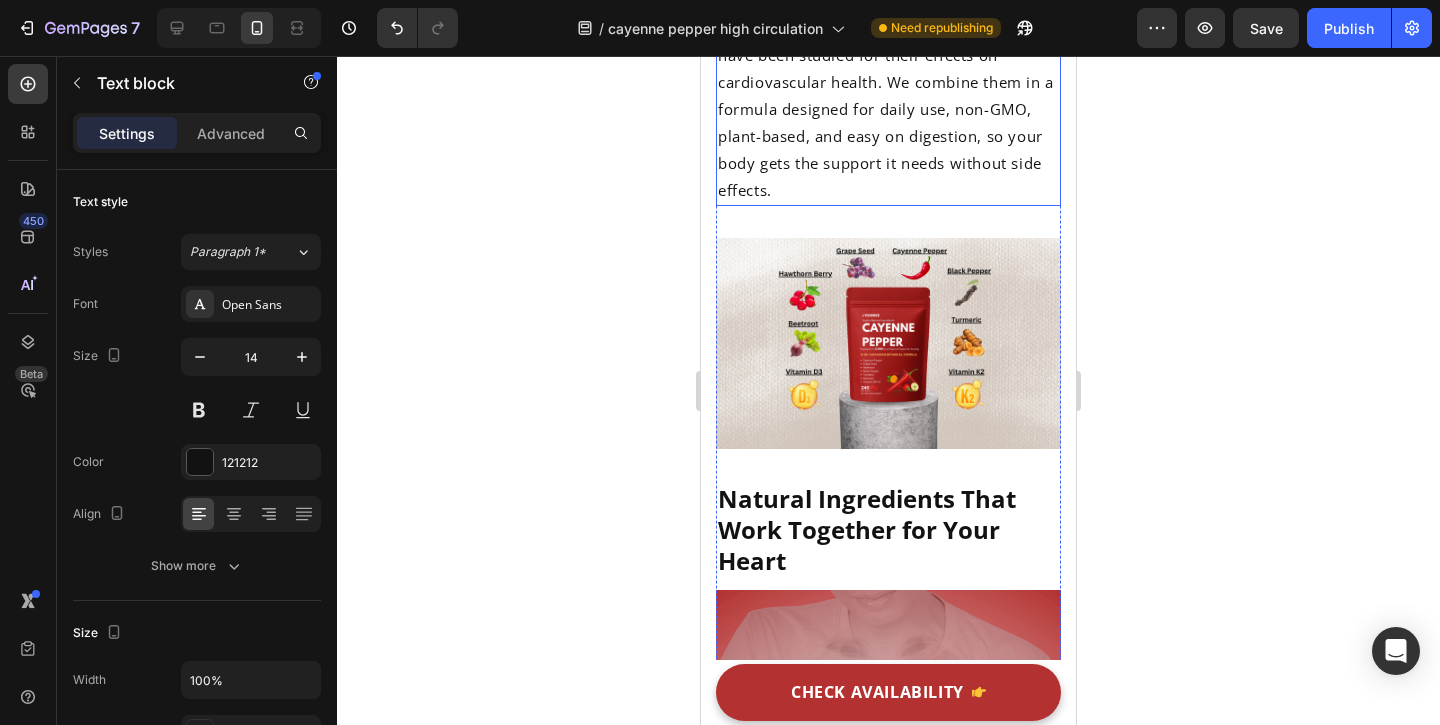 click on "This isn’t some trendy miracle cure. Cayenne, turmeric, beetroot, grape seed, and hawthorn have been studied for their effects on cardiovascular health. We combine them in a formula designed for daily use, non-GMO, plant-based, and easy on digestion, so your body gets the support it needs without side effects." at bounding box center (888, 95) 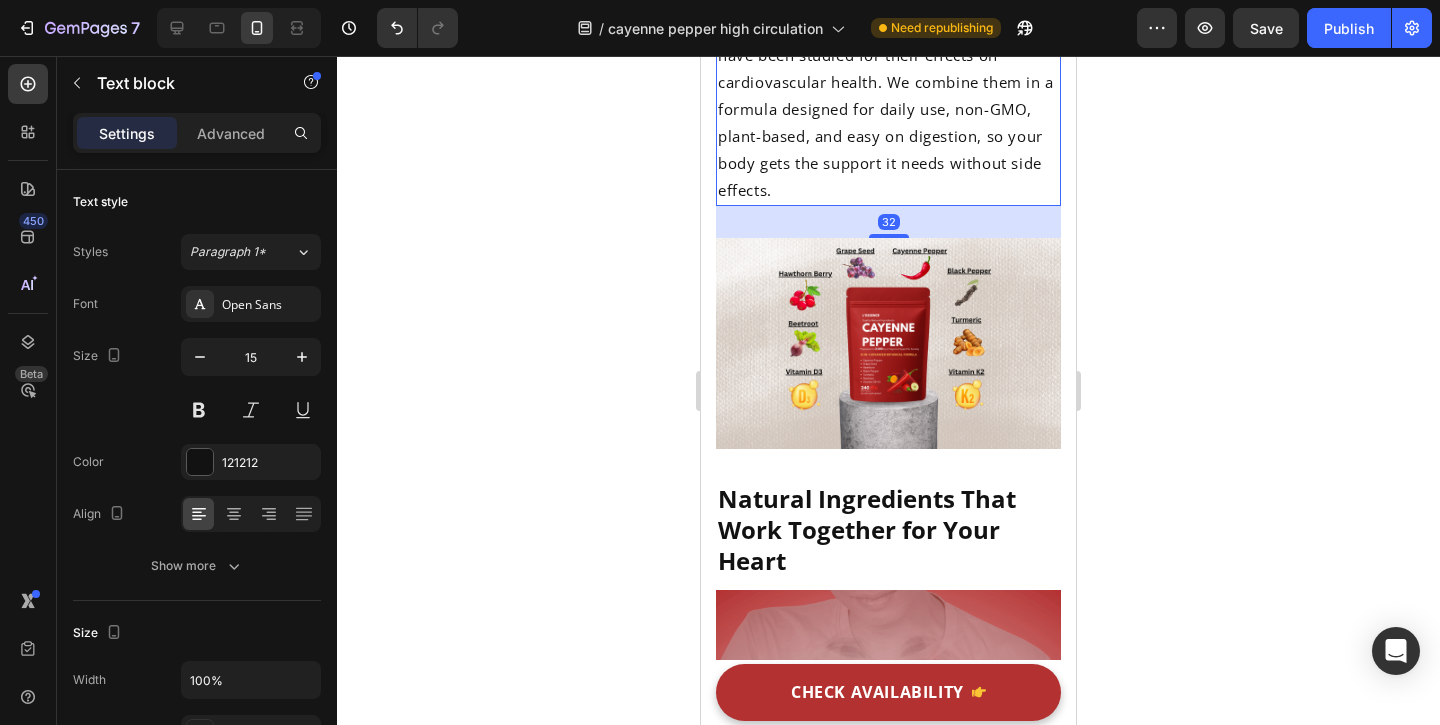 scroll, scrollTop: 4387, scrollLeft: 0, axis: vertical 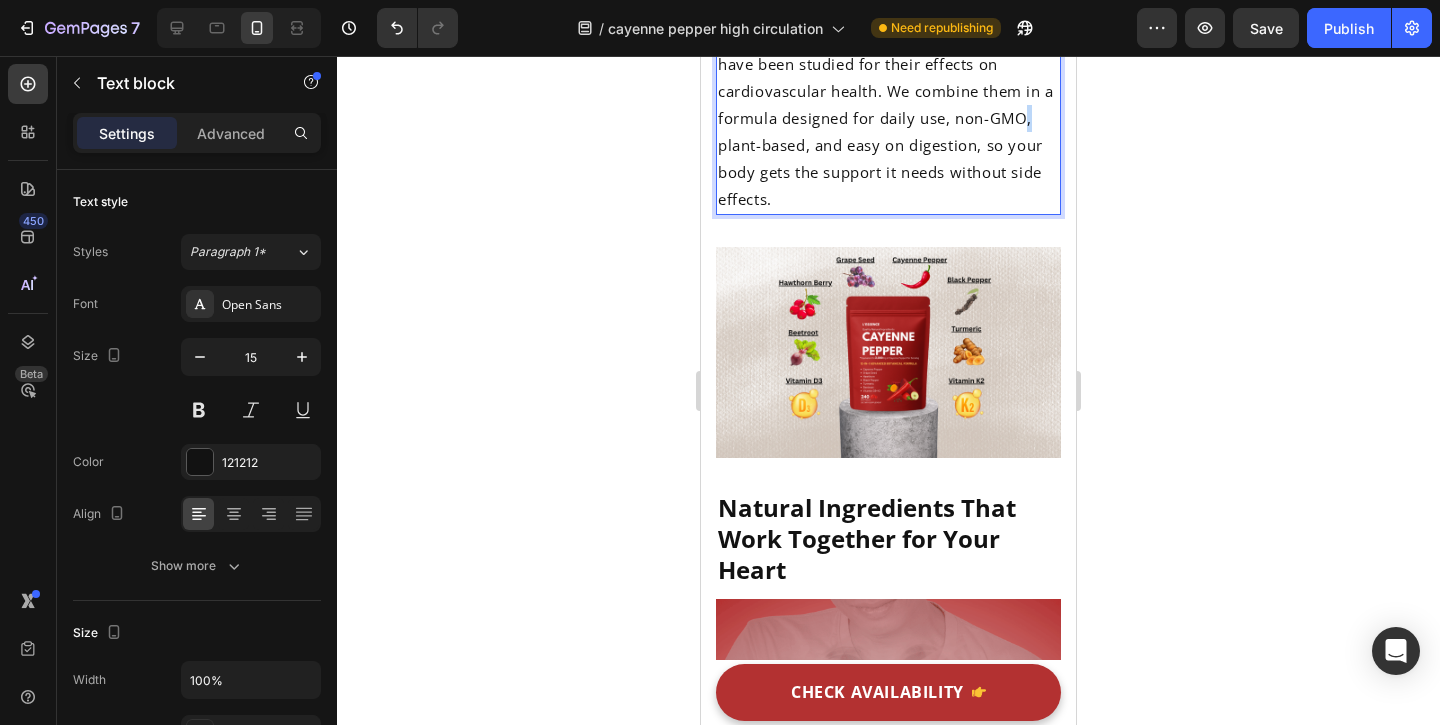 click on "This isn’t some trendy miracle cure. Cayenne, turmeric, beetroot, grape seed, and hawthorn have been studied for their effects on cardiovascular health. We combine them in a formula designed for daily use, non-GMO, plant-based, and easy on digestion, so your body gets the support it needs without side effects." at bounding box center (888, 105) 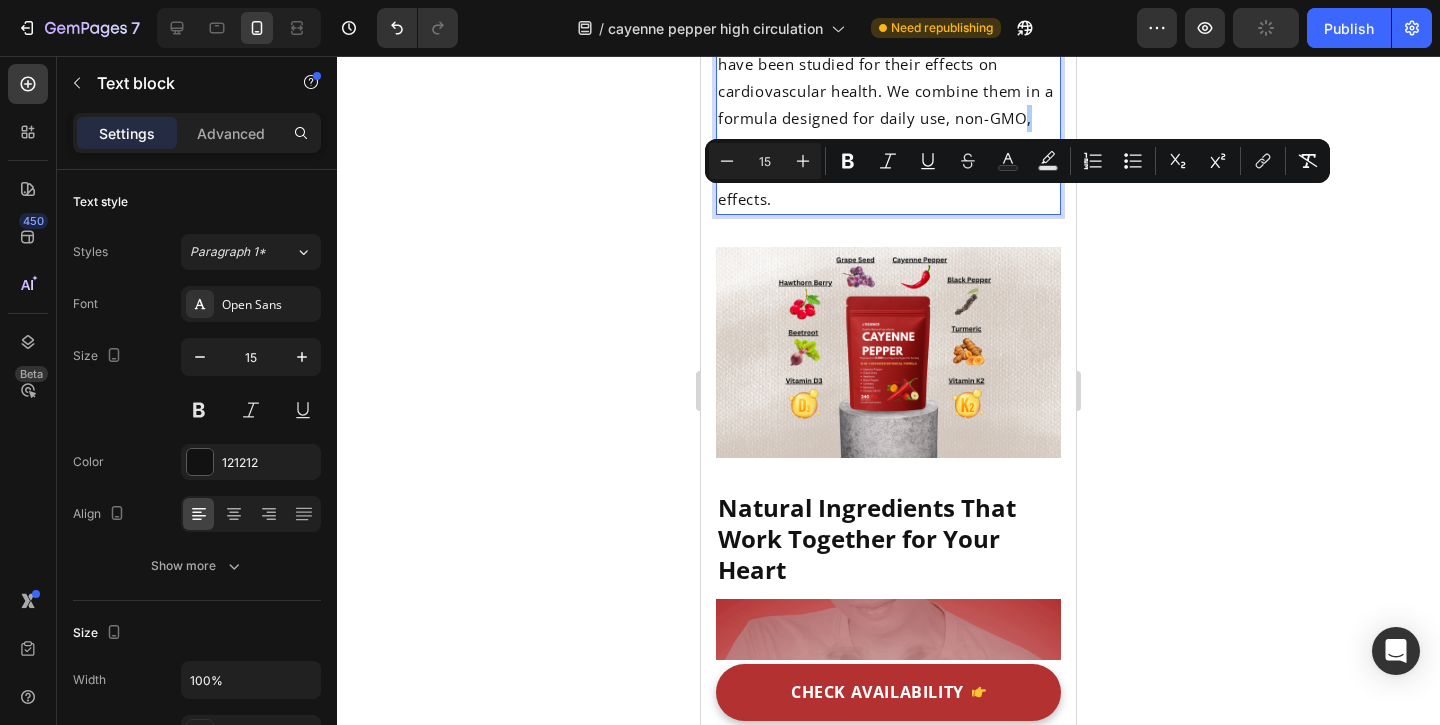 click 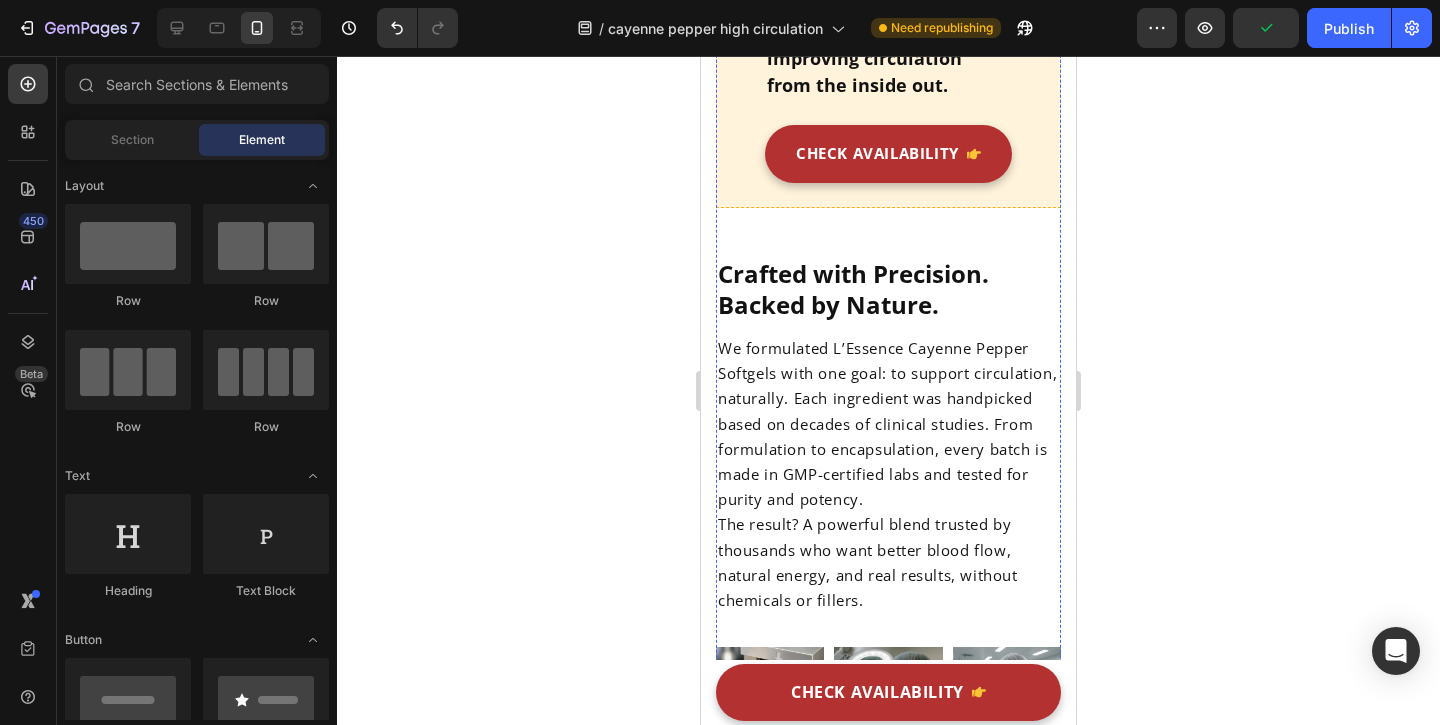 scroll, scrollTop: 6002, scrollLeft: 0, axis: vertical 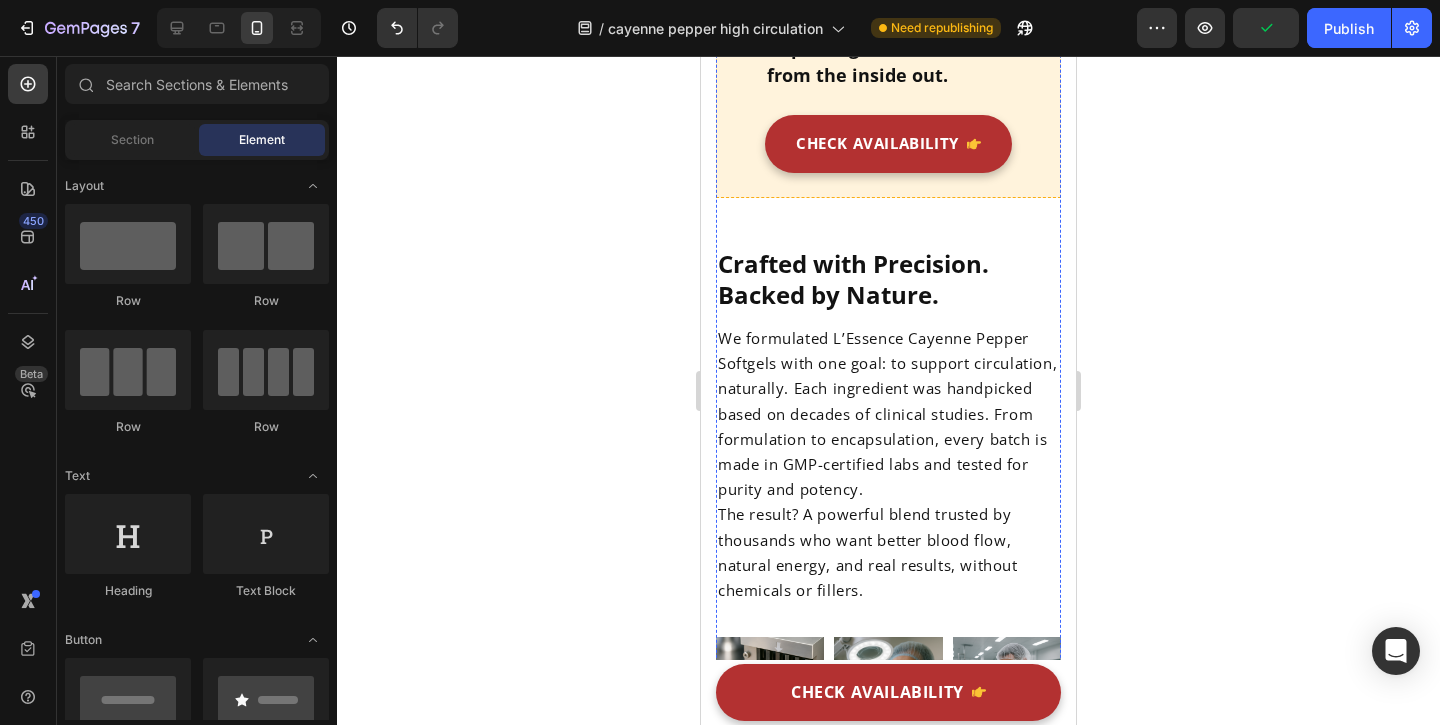 click on "We formulated L’Essence Cayenne Pepper Softgels with one goal: to support circulation, naturally. Each ingredient was handpicked based on decades of clinical studies. From formulation to encapsulation, every batch is made in GMP-certified labs and tested for purity and potency." at bounding box center (887, 413) 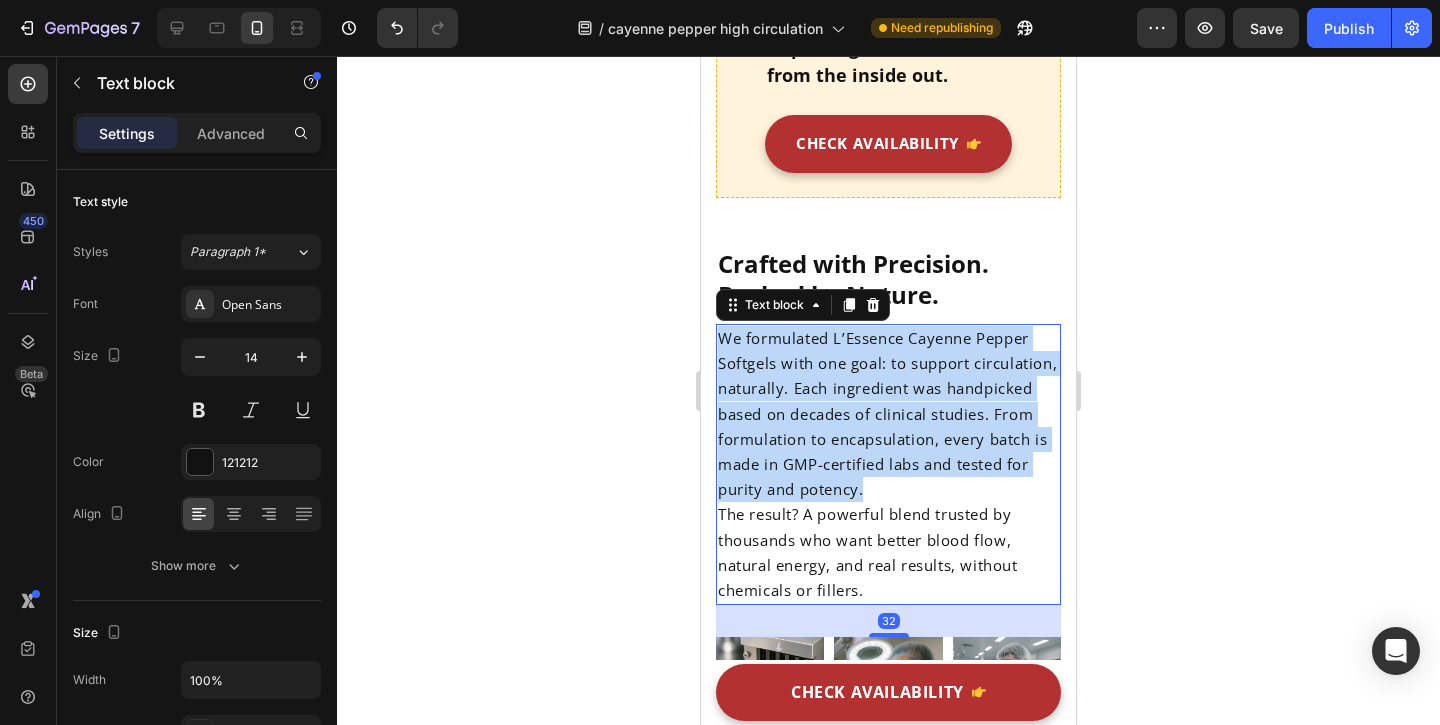 click on "We formulated L’Essence Cayenne Pepper Softgels with one goal: to support circulation, naturally. Each ingredient was handpicked based on decades of clinical studies. From formulation to encapsulation, every batch is made in GMP-certified labs and tested for purity and potency." at bounding box center (887, 413) 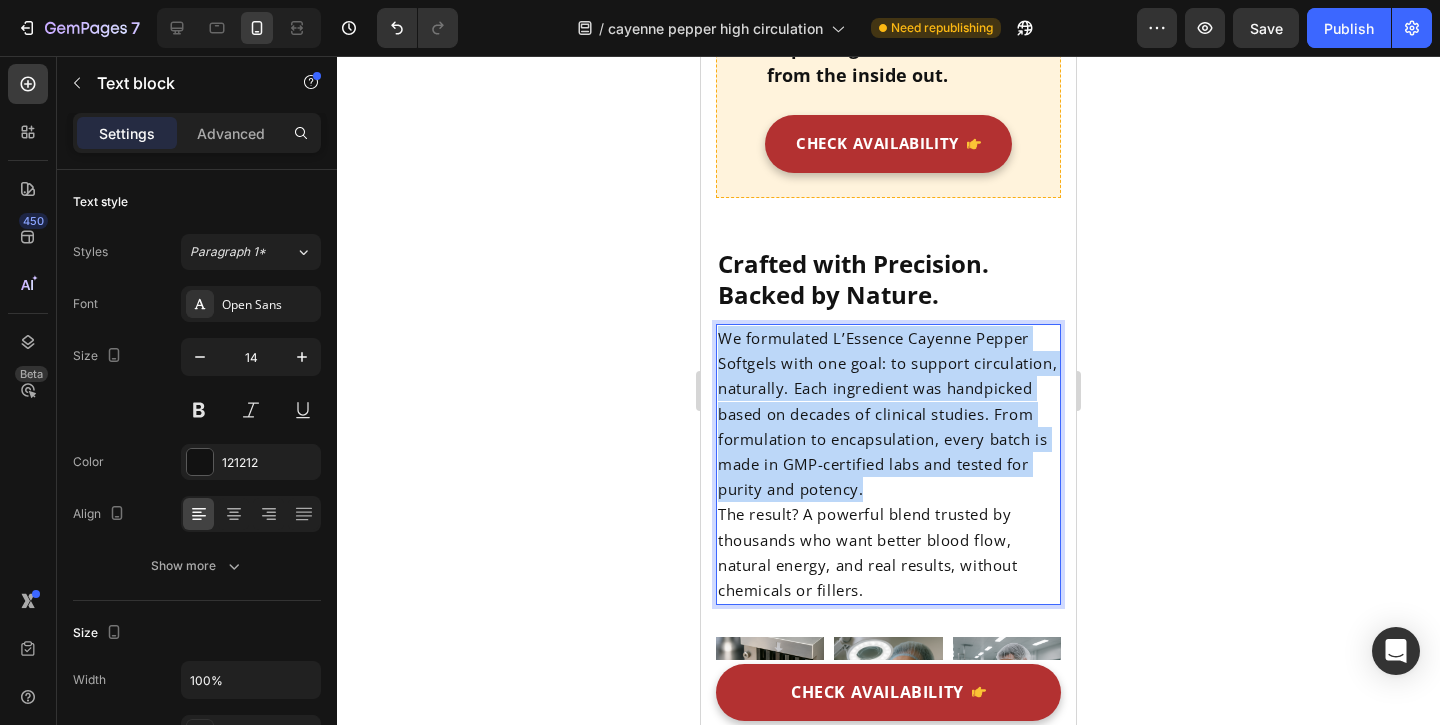 click on "We formulated L’Essence Cayenne Pepper Softgels with one goal: to support circulation, naturally. Each ingredient was handpicked based on decades of clinical studies. From formulation to encapsulation, every batch is made in GMP-certified labs and tested for purity and potency." at bounding box center [887, 413] 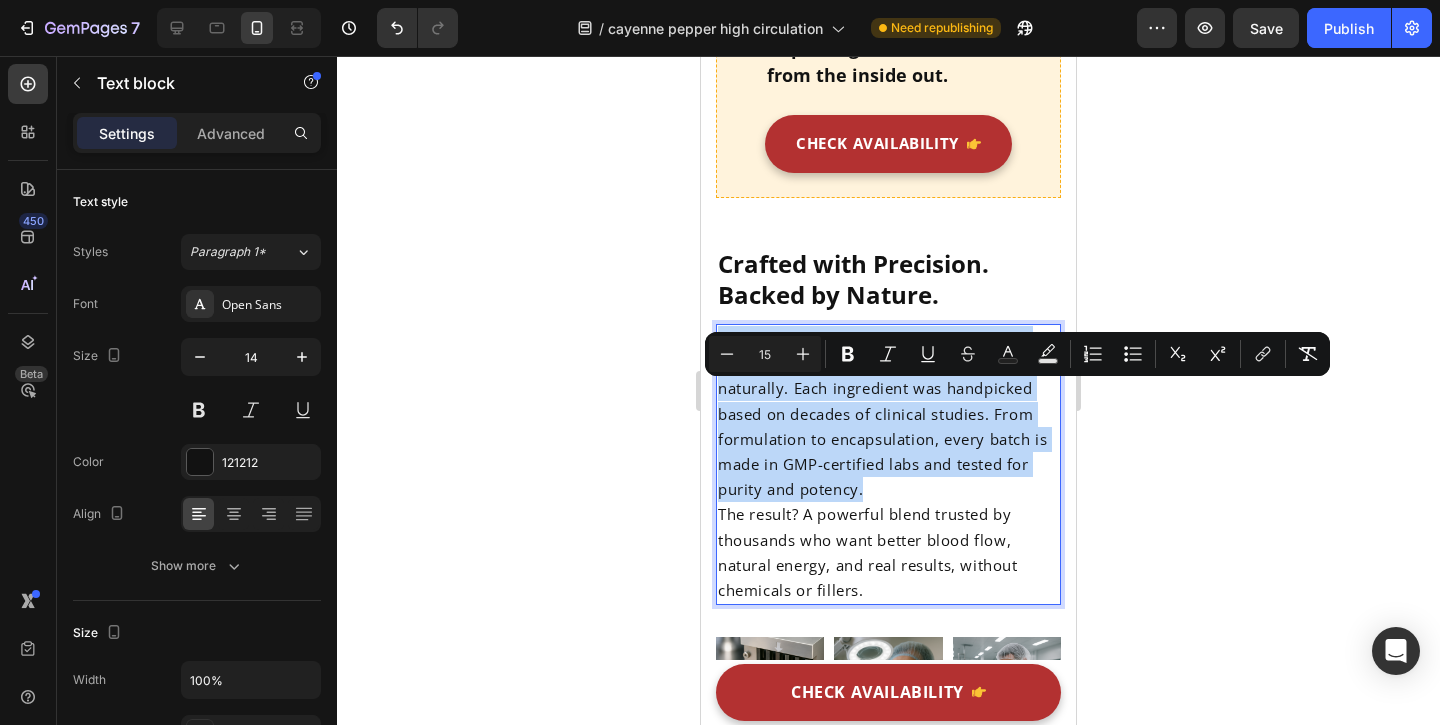 click on "We formulated L’Essence Cayenne Pepper Softgels with one goal: to support circulation, naturally. Each ingredient was handpicked based on decades of clinical studies. From formulation to encapsulation, every batch is made in GMP-certified labs and tested for purity and potency." at bounding box center [887, 413] 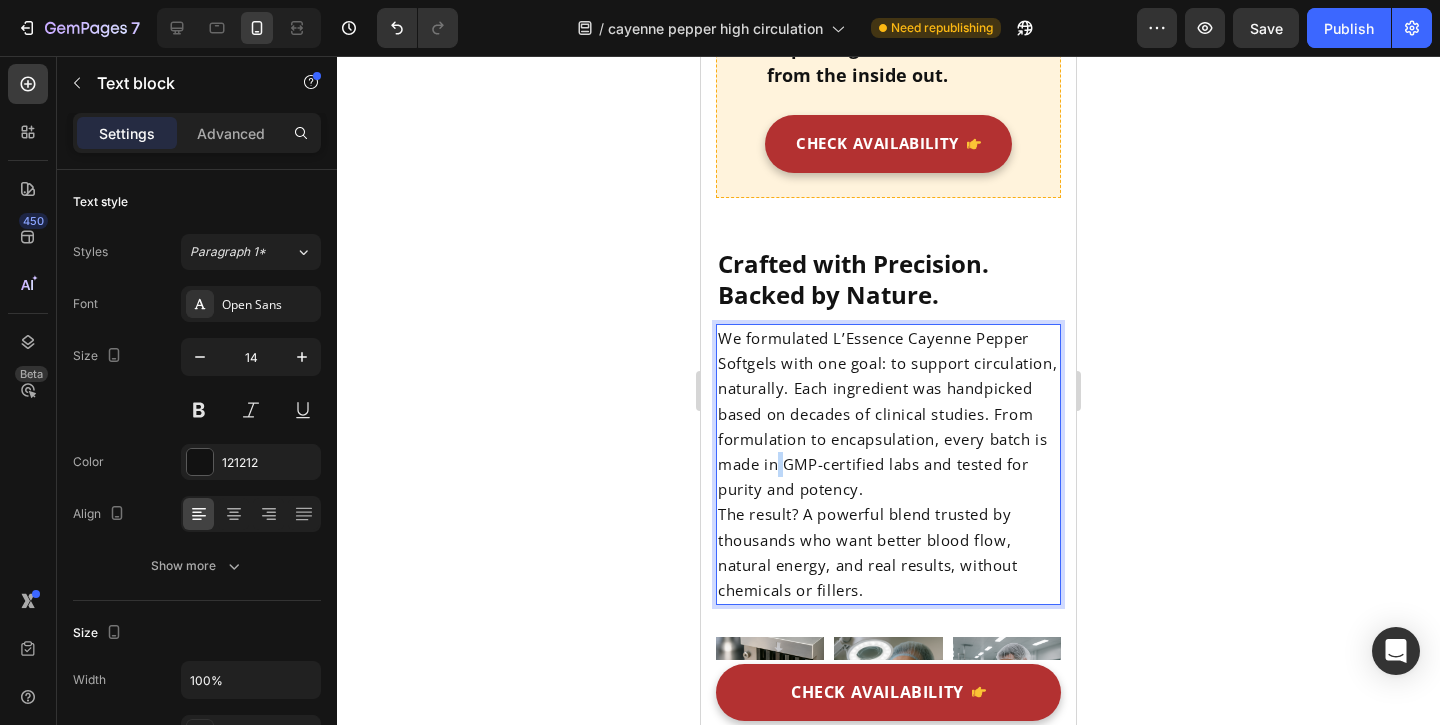 click on "We formulated L’Essence Cayenne Pepper Softgels with one goal: to support circulation, naturally. Each ingredient was handpicked based on decades of clinical studies. From formulation to encapsulation, every batch is made in GMP-certified labs and tested for purity and potency." at bounding box center [887, 413] 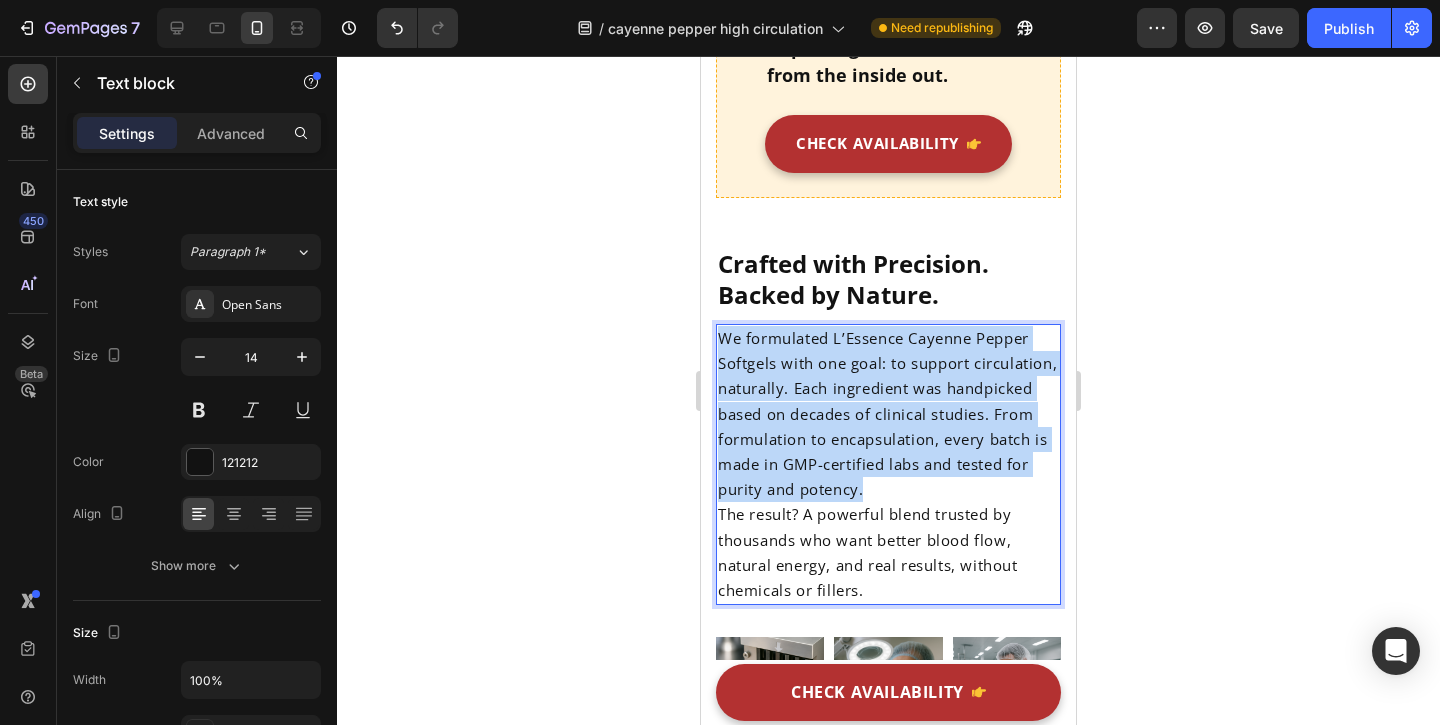 click on "We formulated L’Essence Cayenne Pepper Softgels with one goal: to support circulation, naturally. Each ingredient was handpicked based on decades of clinical studies. From formulation to encapsulation, every batch is made in GMP-certified labs and tested for purity and potency." at bounding box center [887, 413] 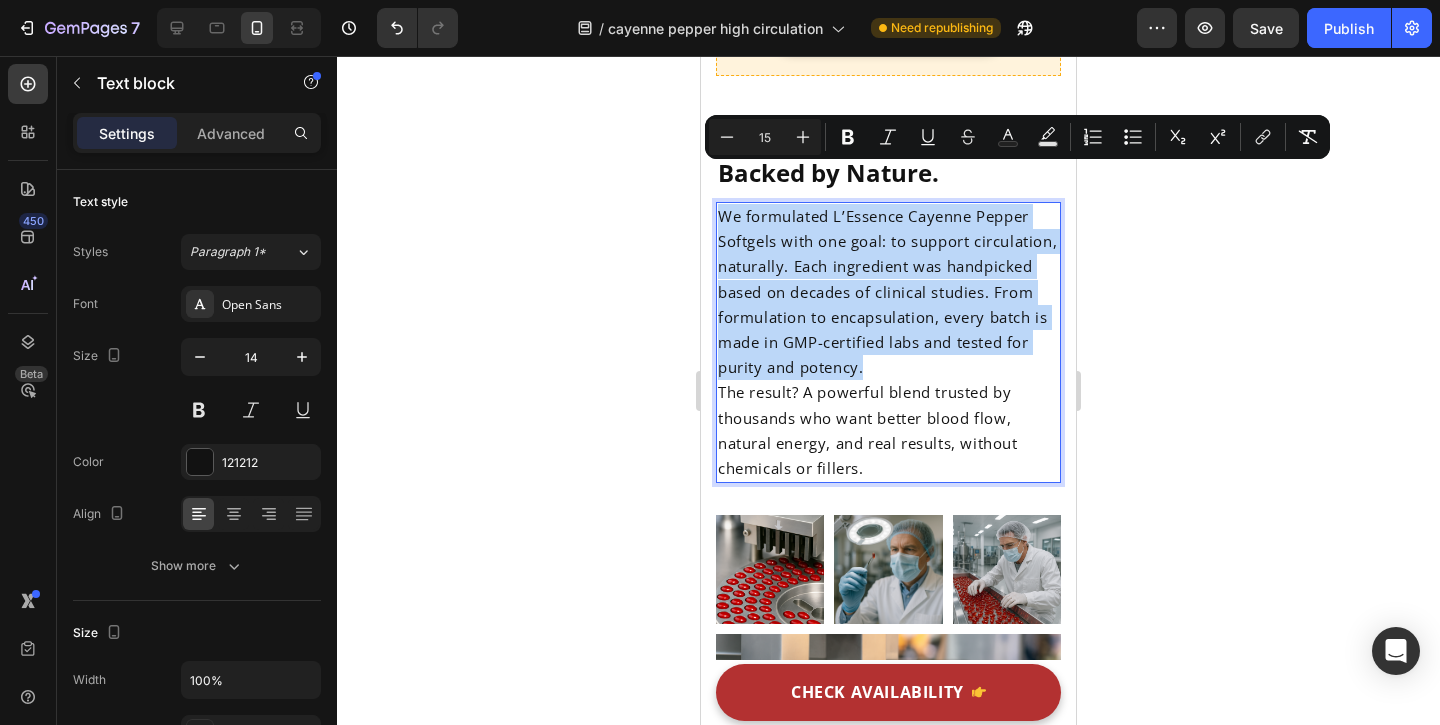 scroll, scrollTop: 6219, scrollLeft: 0, axis: vertical 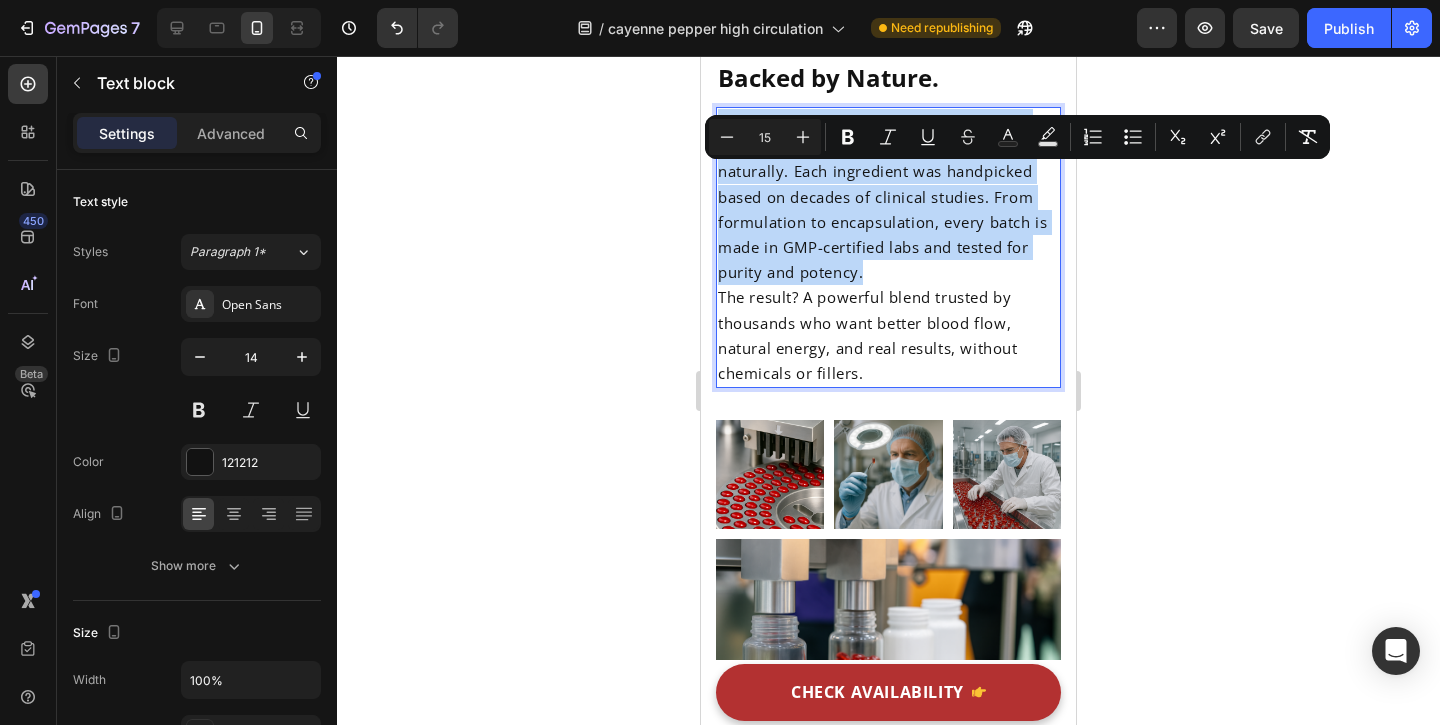 click on "We formulated L’Essence Cayenne Pepper Softgels with one goal: to support circulation, naturally. Each ingredient was handpicked based on decades of clinical studies. From formulation to encapsulation, every batch is made in GMP-certified labs and tested for purity and potency." at bounding box center (888, 197) 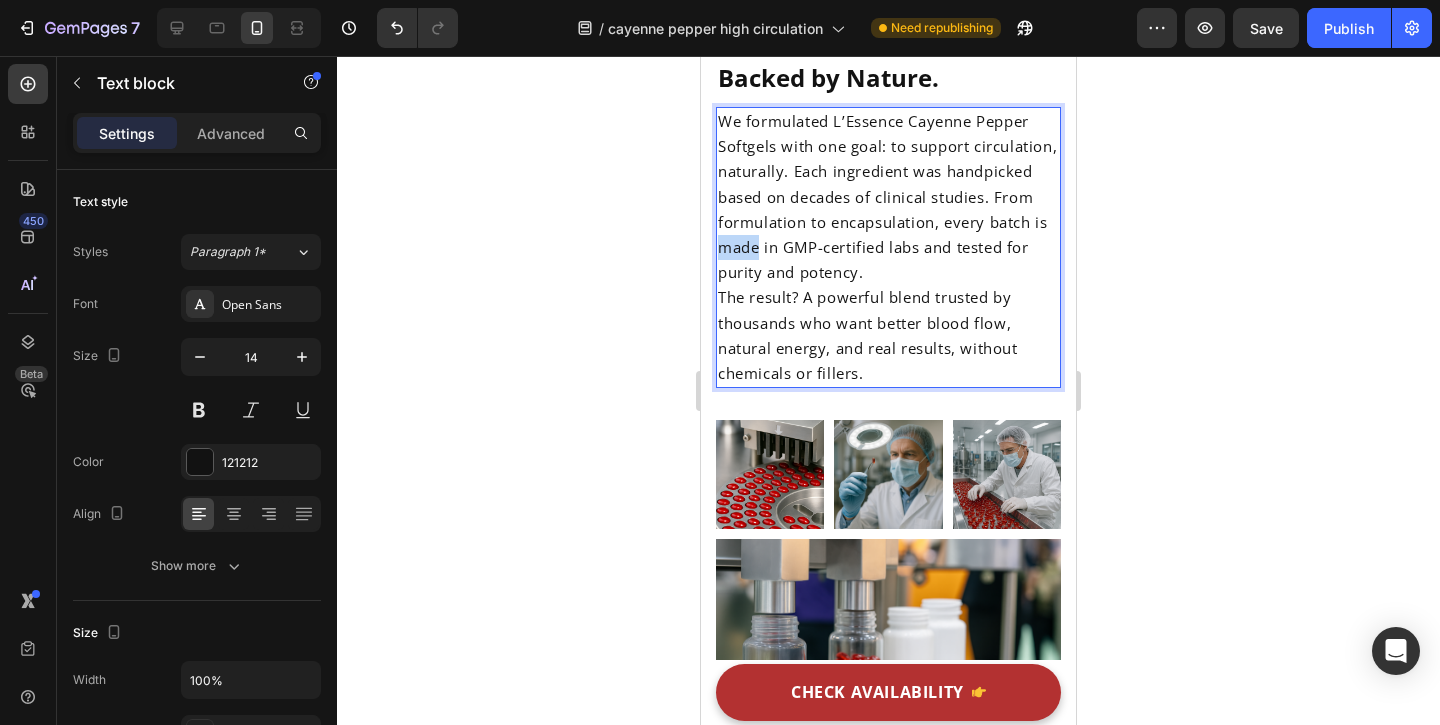 click on "We formulated L’Essence Cayenne Pepper Softgels with one goal: to support circulation, naturally. Each ingredient was handpicked based on decades of clinical studies. From formulation to encapsulation, every batch is made in GMP-certified labs and tested for purity and potency." at bounding box center (888, 197) 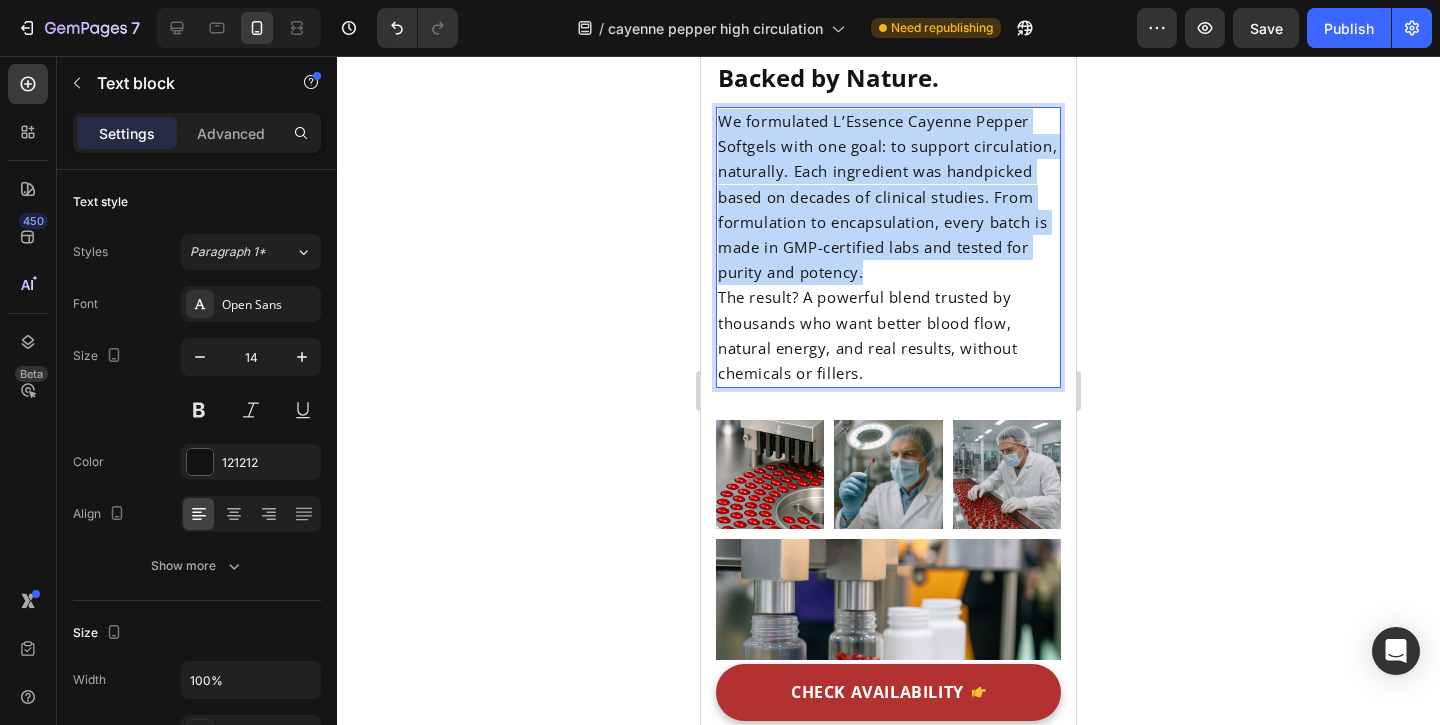 click on "We formulated L’Essence Cayenne Pepper Softgels with one goal: to support circulation, naturally. Each ingredient was handpicked based on decades of clinical studies. From formulation to encapsulation, every batch is made in GMP-certified labs and tested for purity and potency." at bounding box center [888, 197] 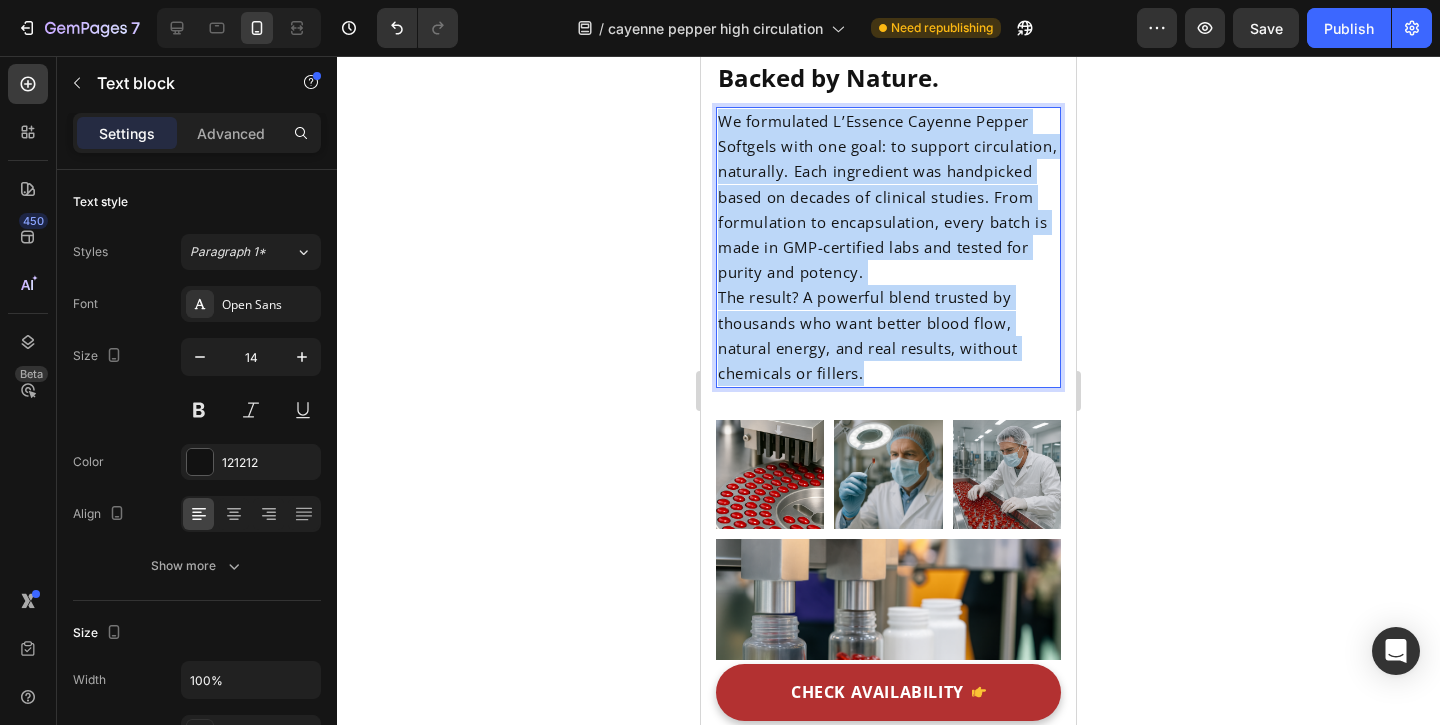 drag, startPoint x: 829, startPoint y: 313, endPoint x: 924, endPoint y: 397, distance: 126.81088 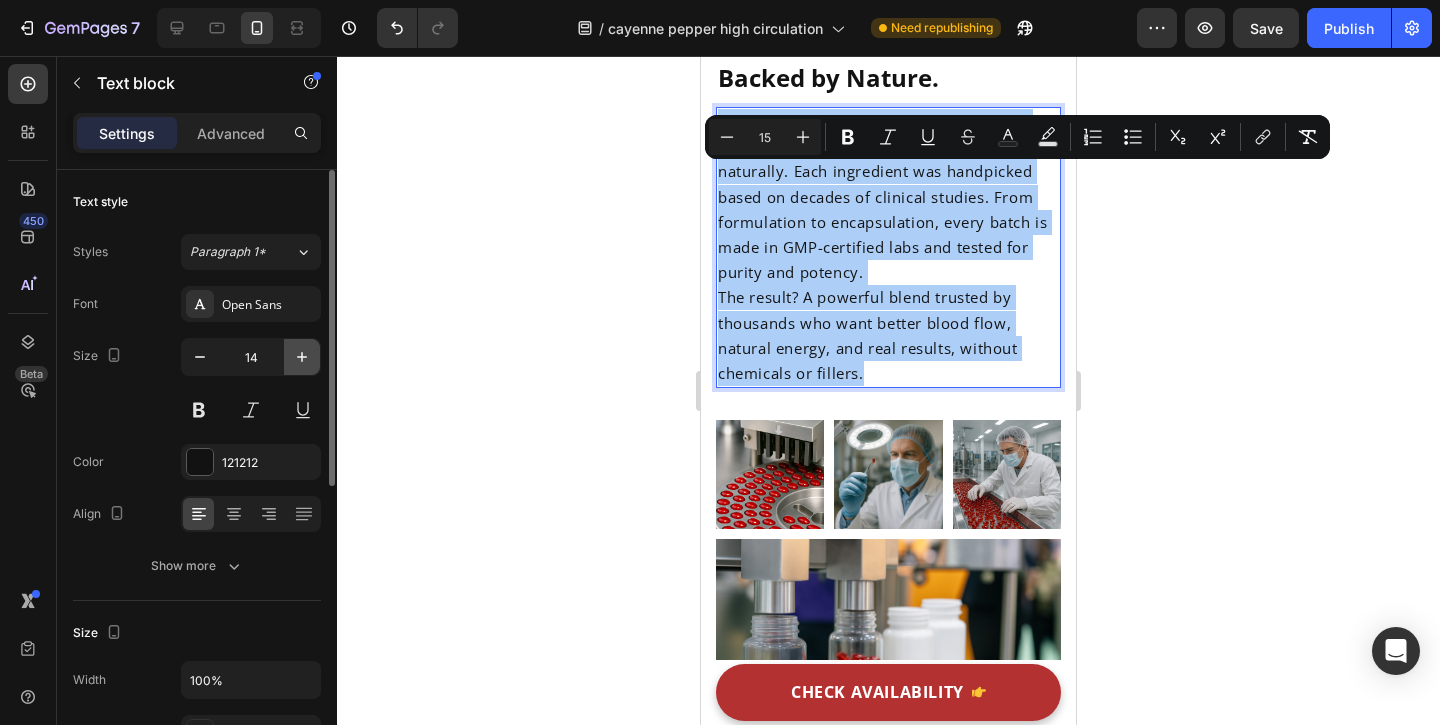 click 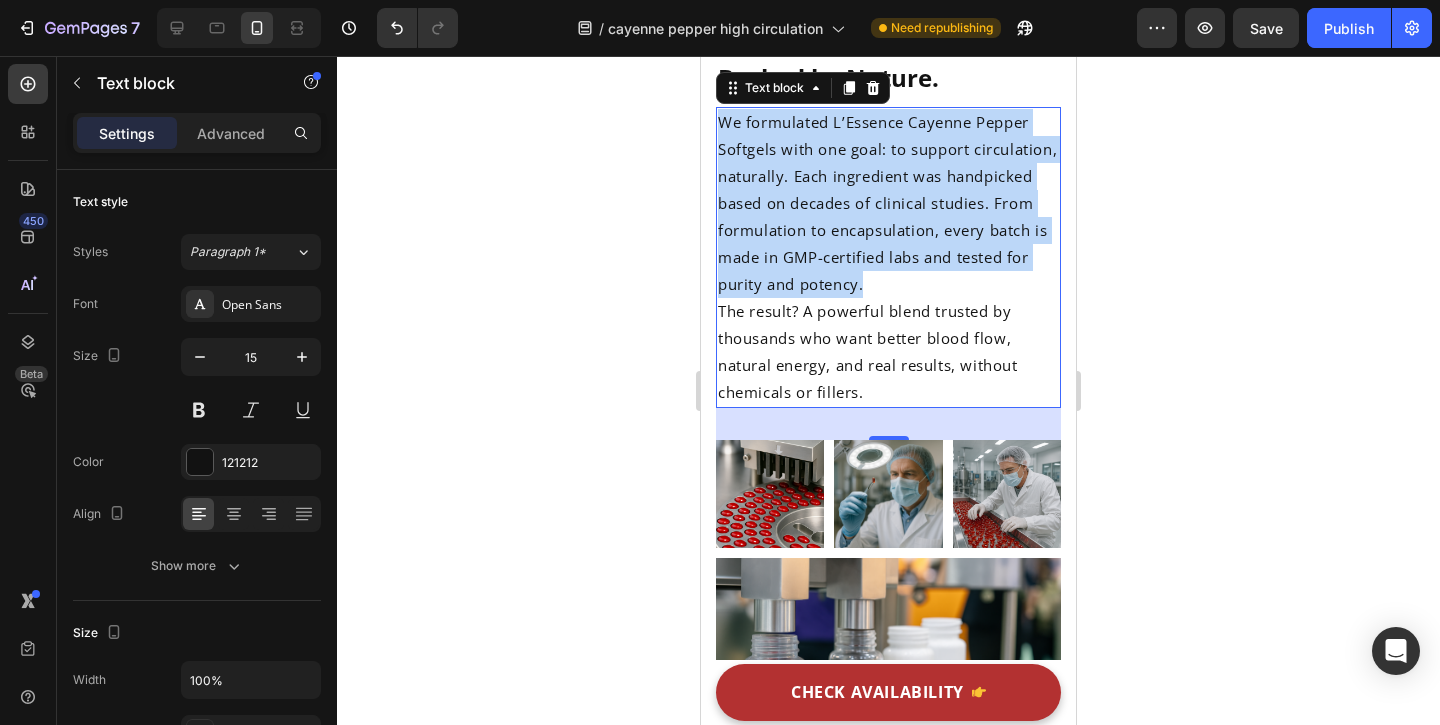 click on "We formulated L’Essence Cayenne Pepper Softgels with one goal: to support circulation, naturally. Each ingredient was handpicked based on decades of clinical studies. From formulation to encapsulation, every batch is made in GMP-certified labs and tested for purity and potency." at bounding box center [887, 203] 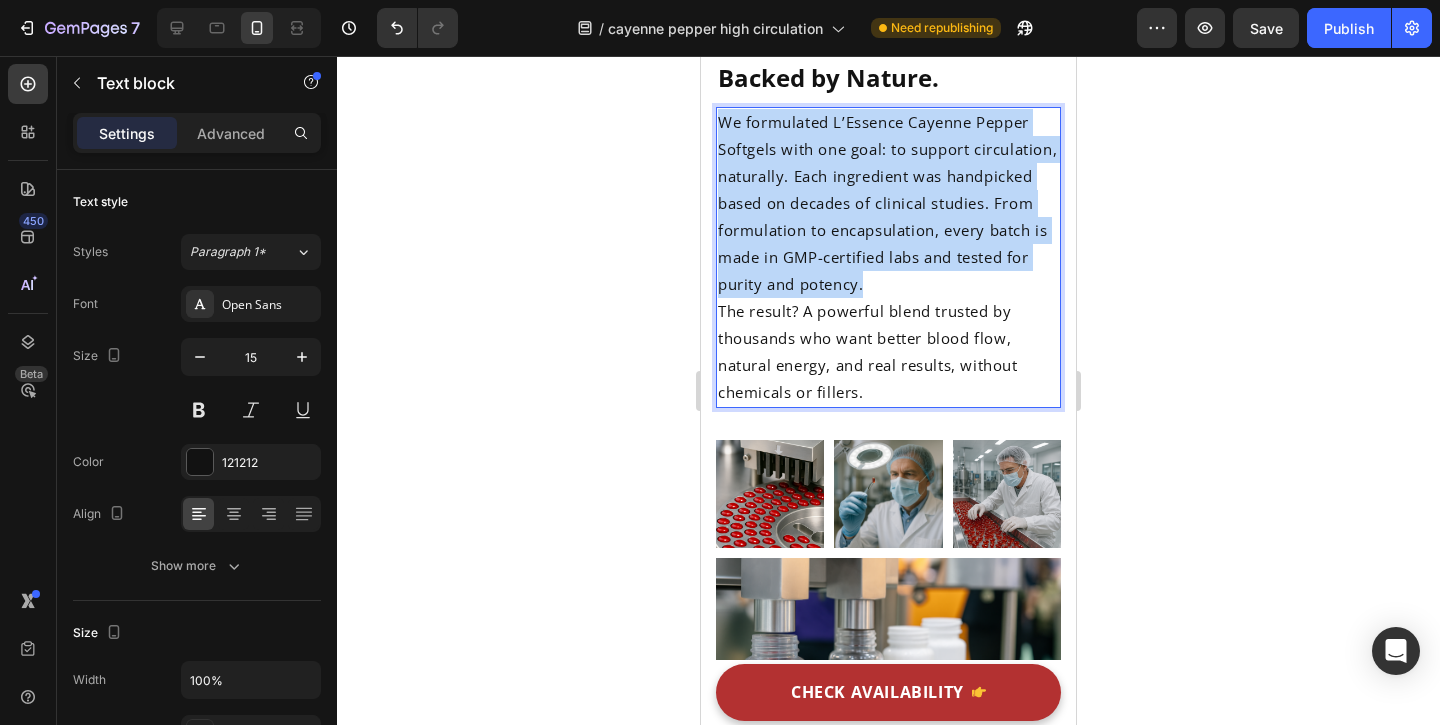 click on "We formulated L’Essence Cayenne Pepper Softgels with one goal: to support circulation, naturally. Each ingredient was handpicked based on decades of clinical studies. From formulation to encapsulation, every batch is made in GMP-certified labs and tested for purity and potency." at bounding box center (887, 203) 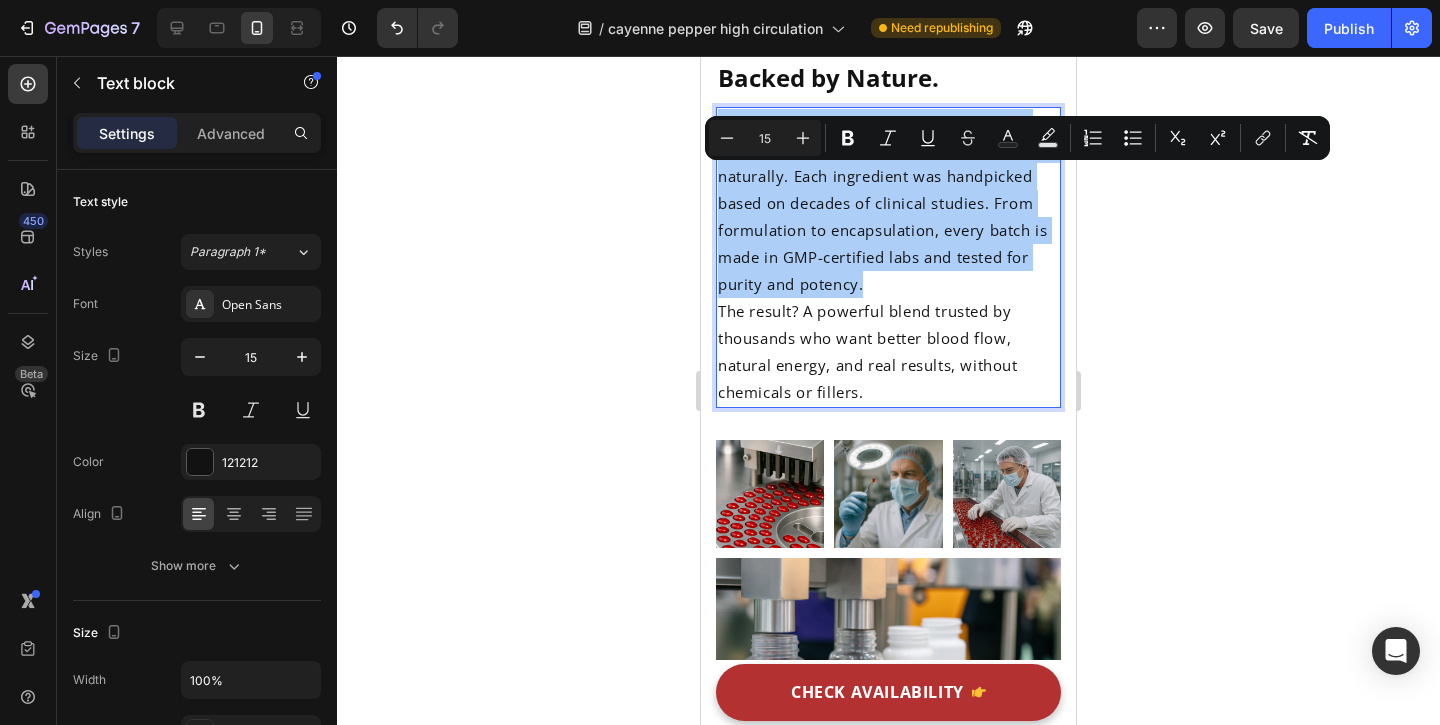 click 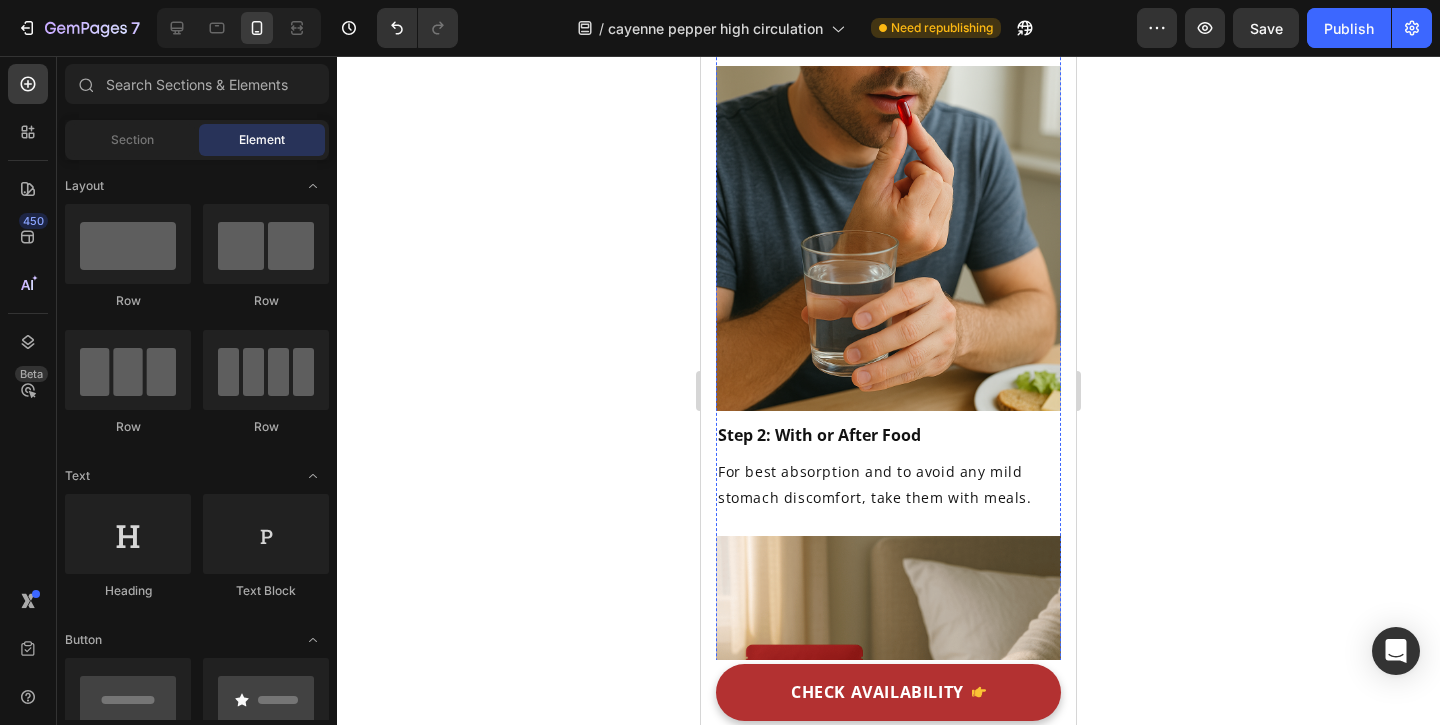 scroll, scrollTop: 7250, scrollLeft: 0, axis: vertical 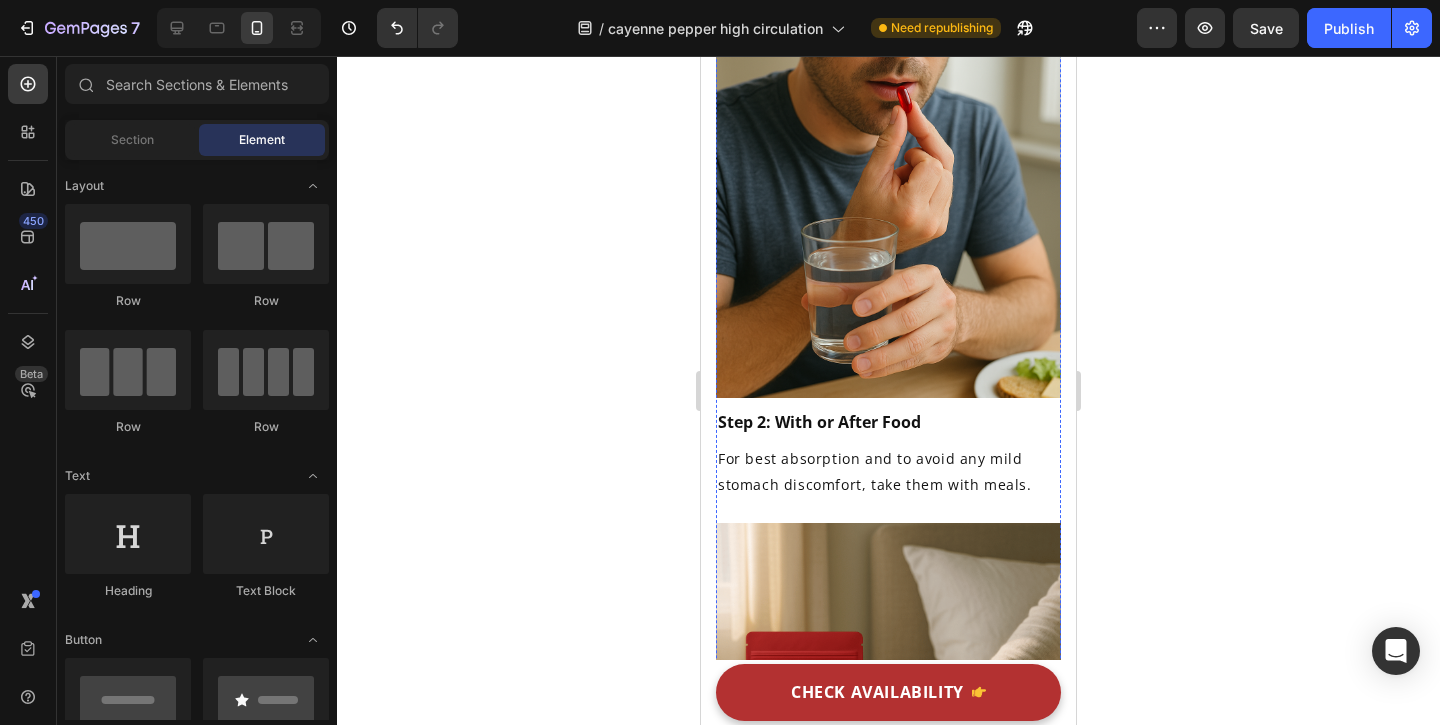 click on "Take three softgels daily with water—morning, afternoon, or evening, depending on your routine." at bounding box center [888, -10] 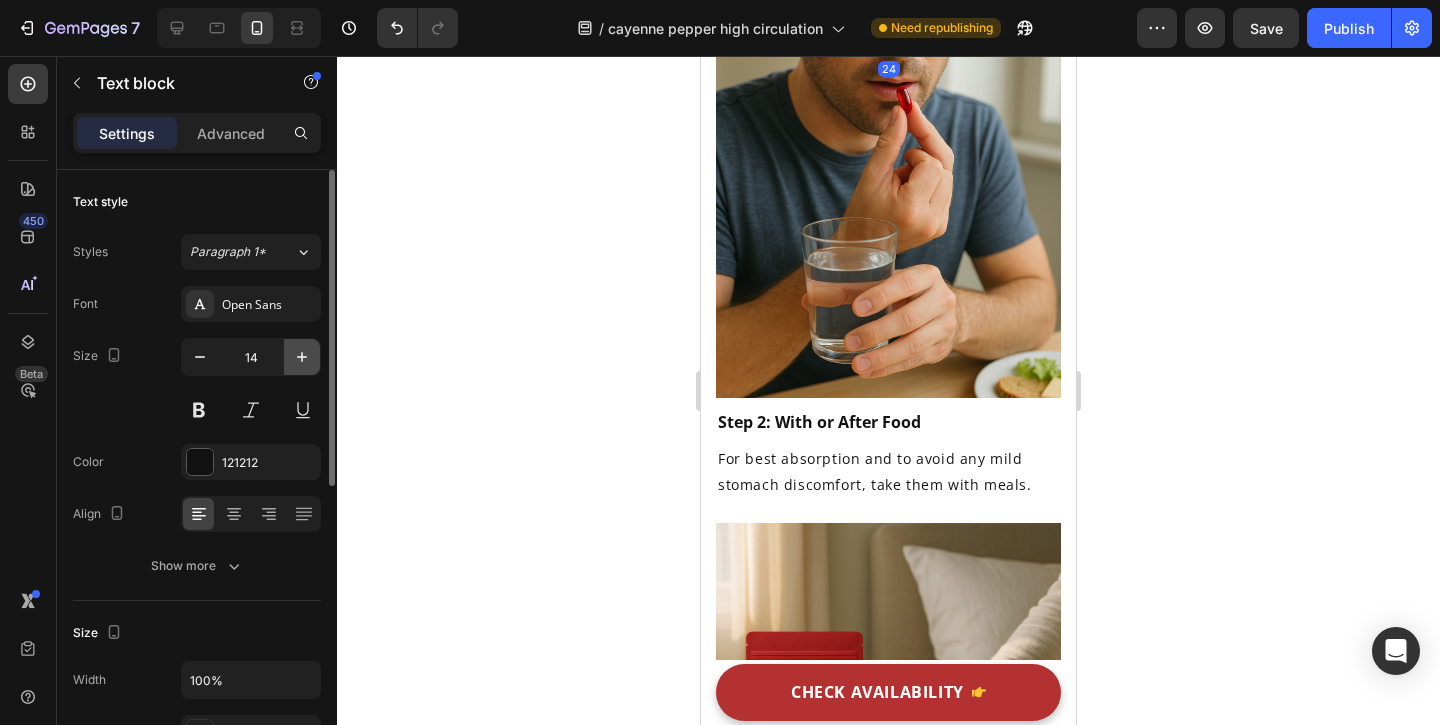 click 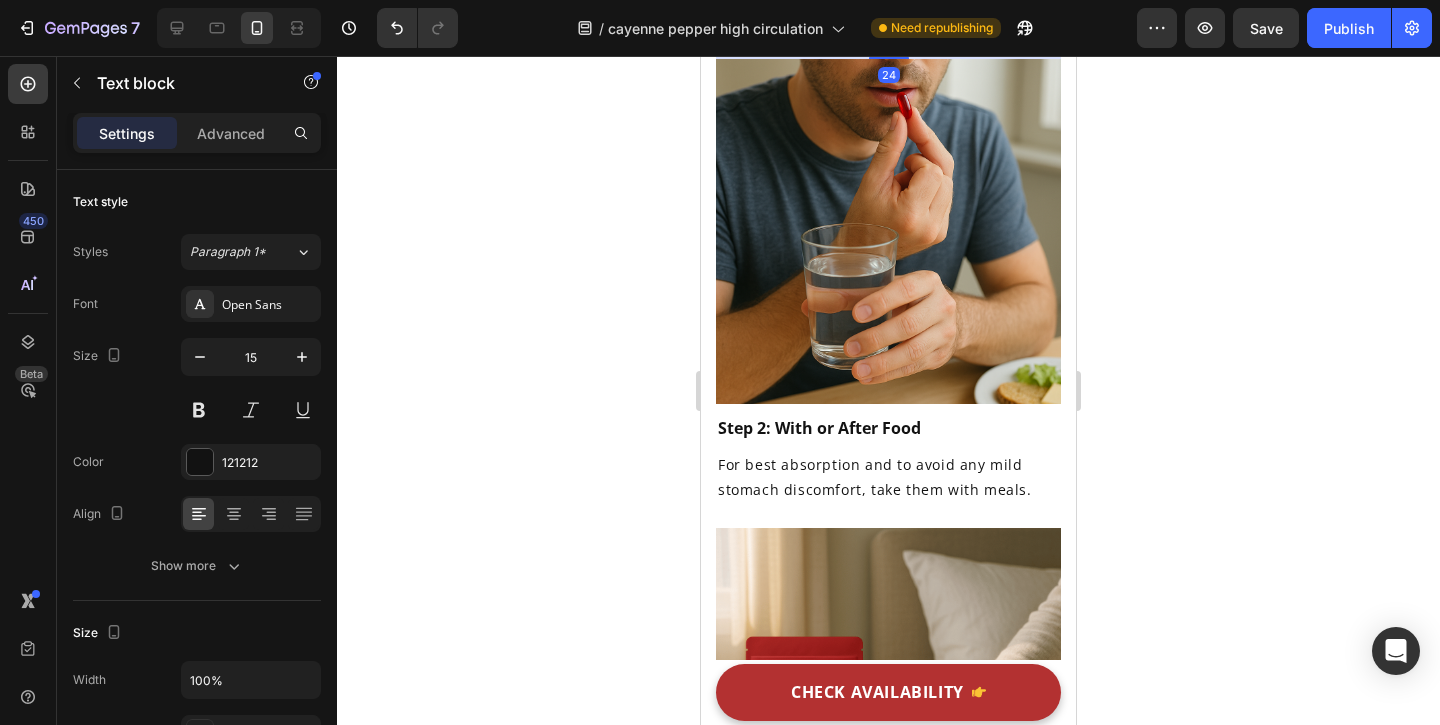 click on "Take three softgels daily with water—morning, afternoon, or evening, depending on your routine." at bounding box center [888, -8] 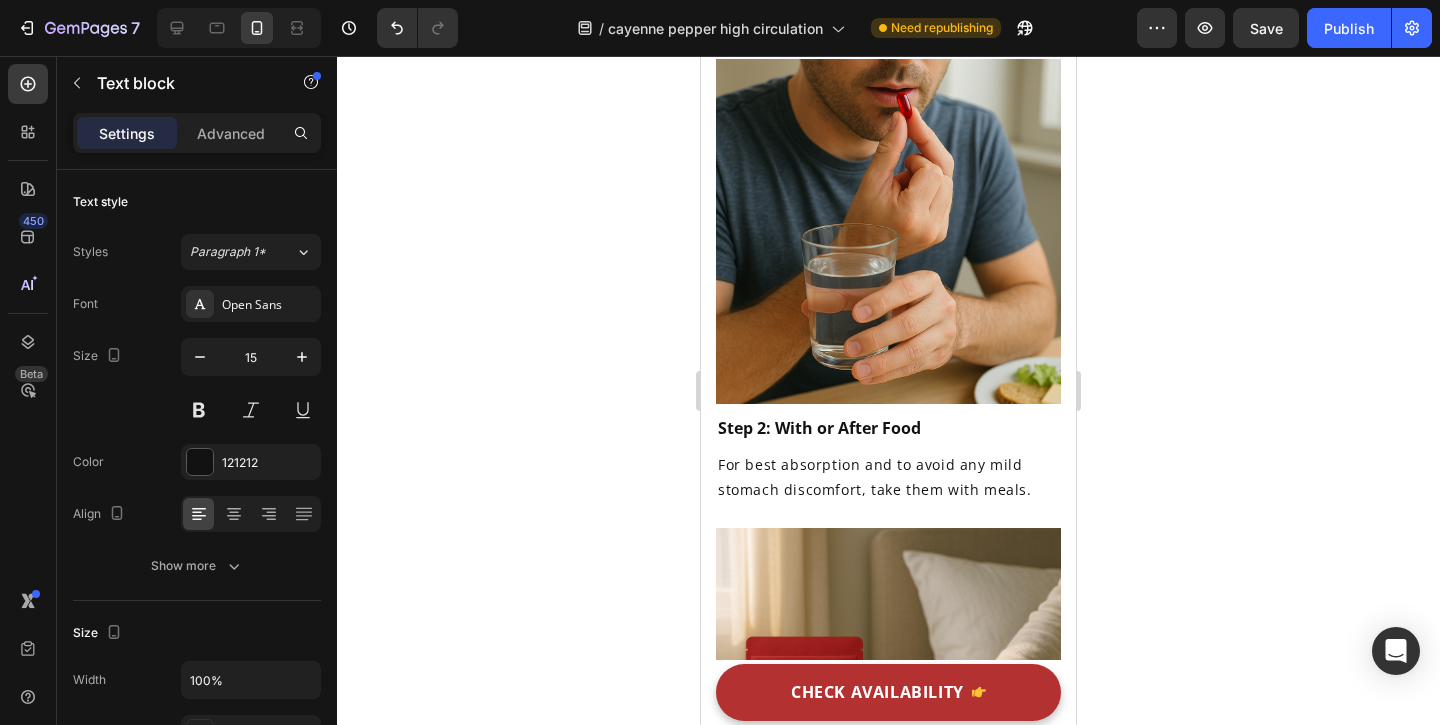 click on "Take three softgels daily with water—morning, afternoon, or evening, depending on your routine." at bounding box center (888, -8) 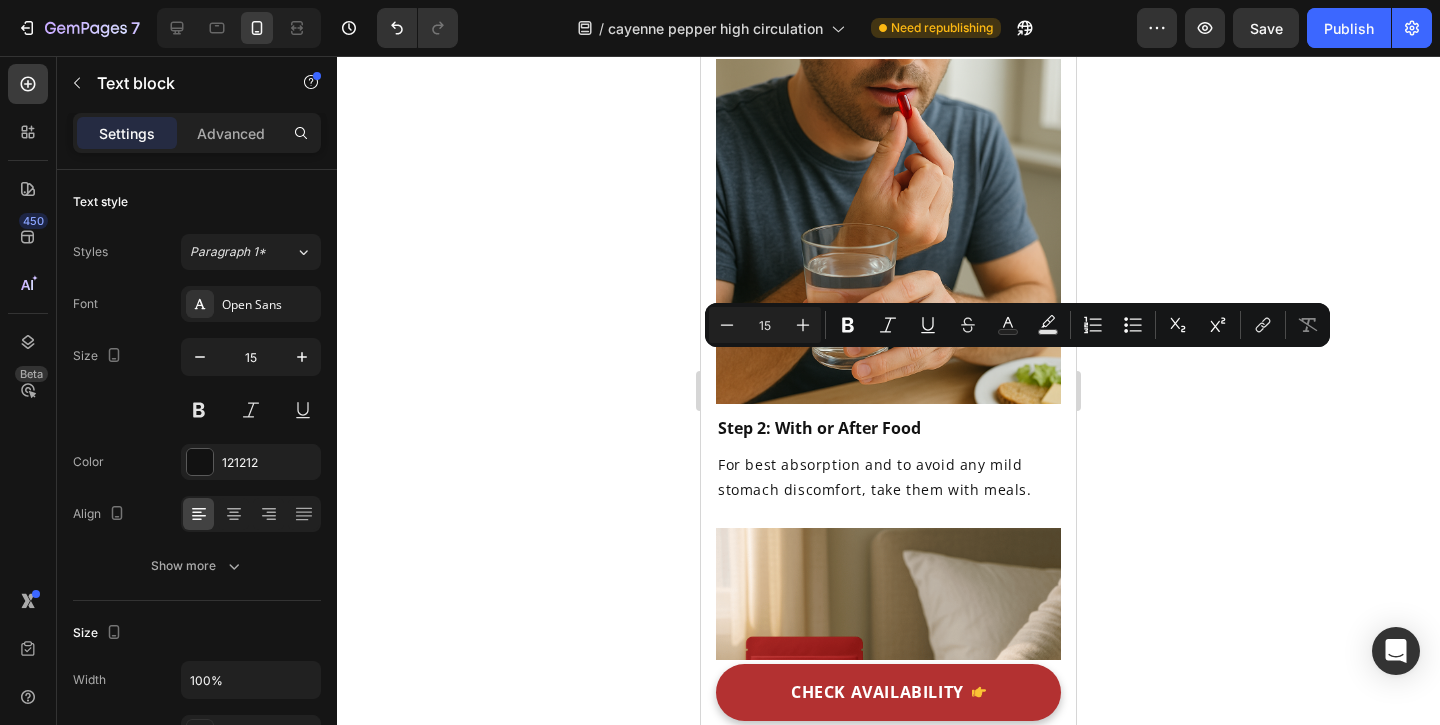 click 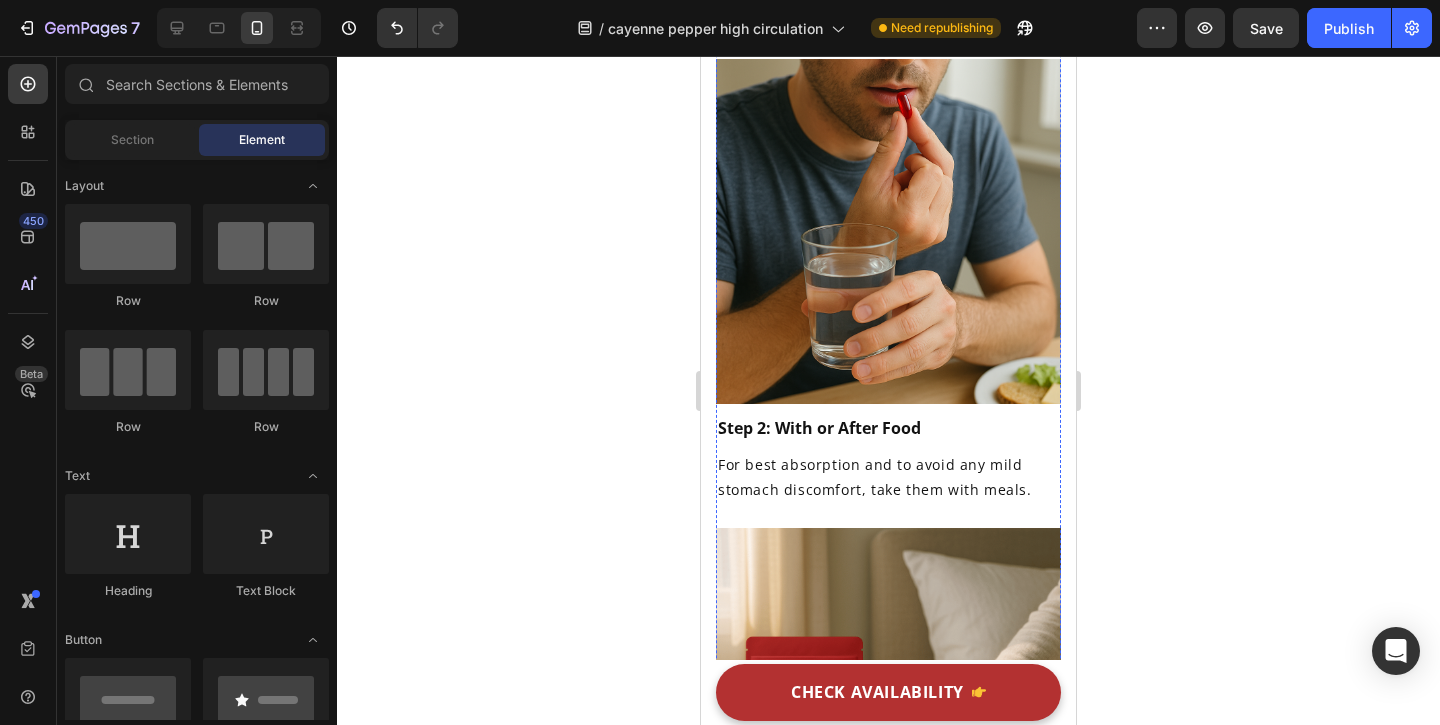 click on "Step 1: Take 3 Softgels Daily" at bounding box center (888, -72) 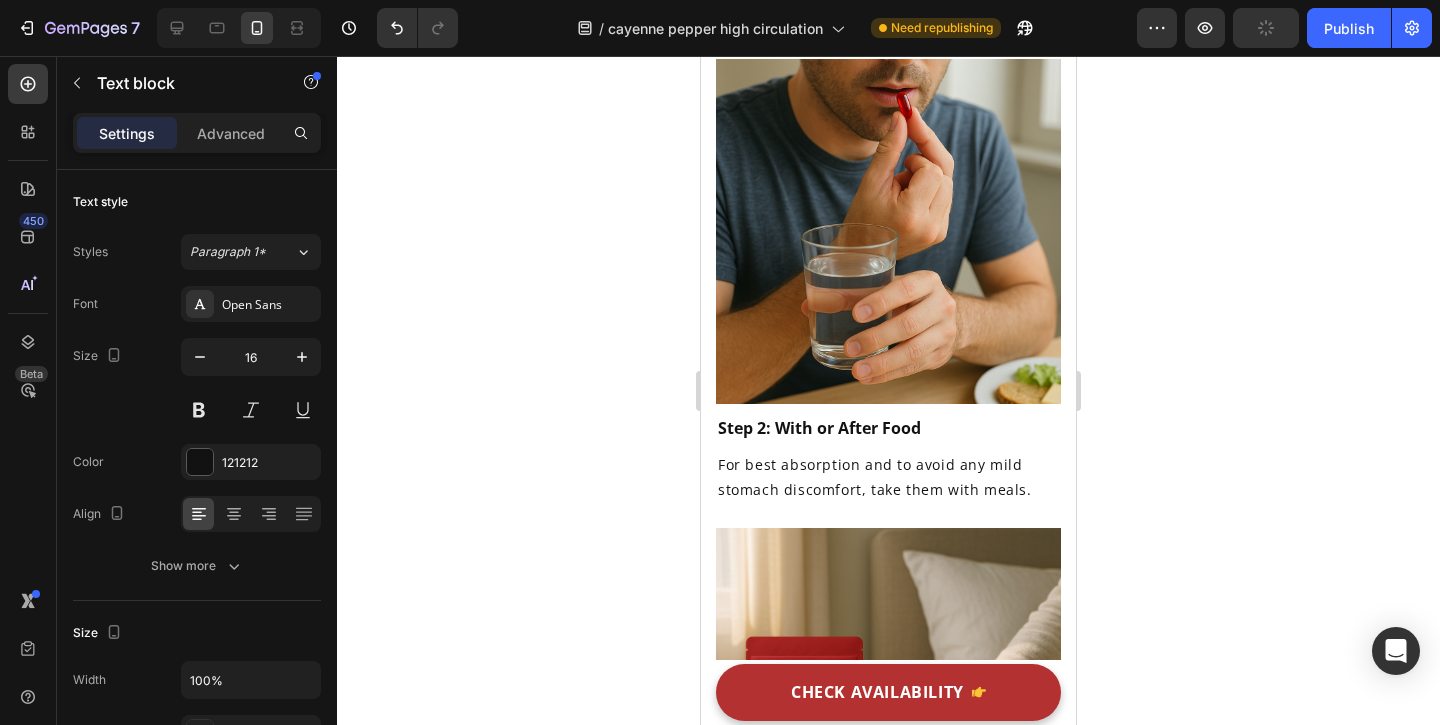 click 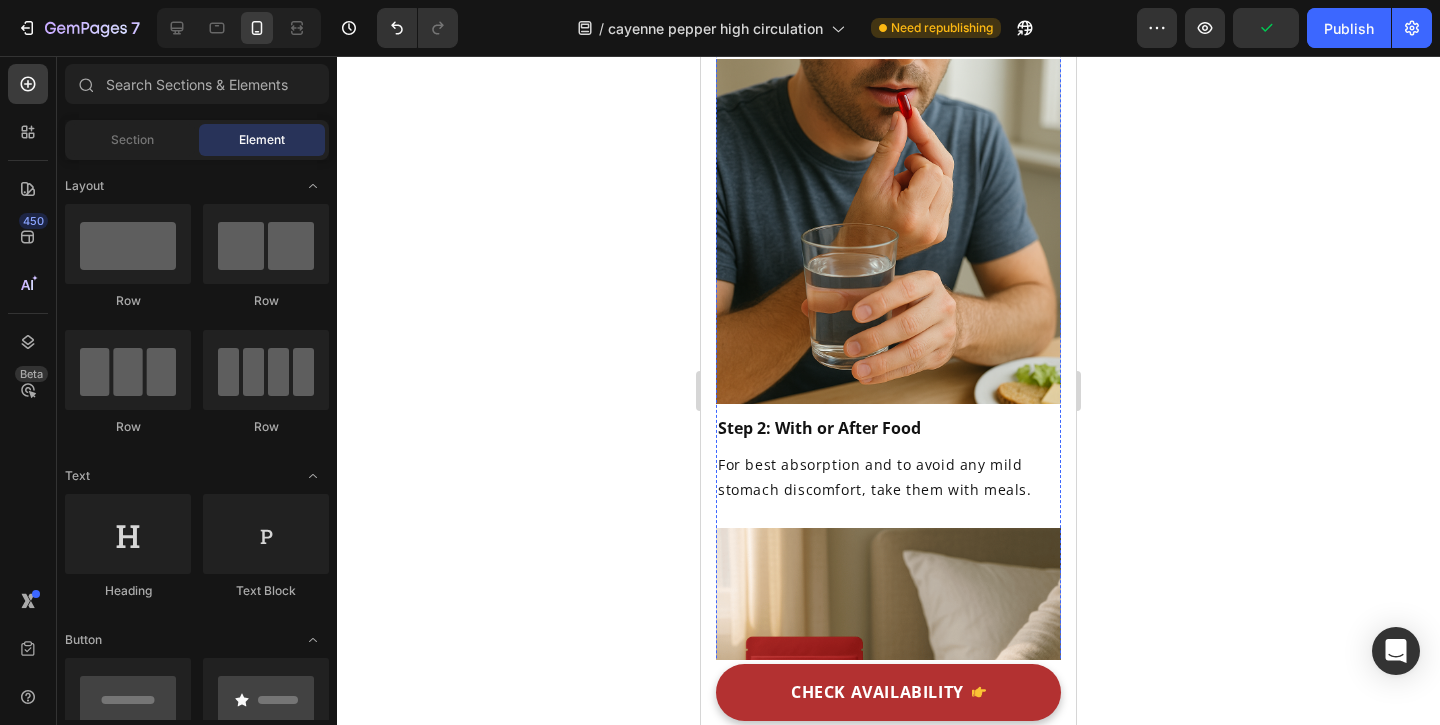 click on "Step 1: Take 3 Softgels Daily" at bounding box center (828, -72) 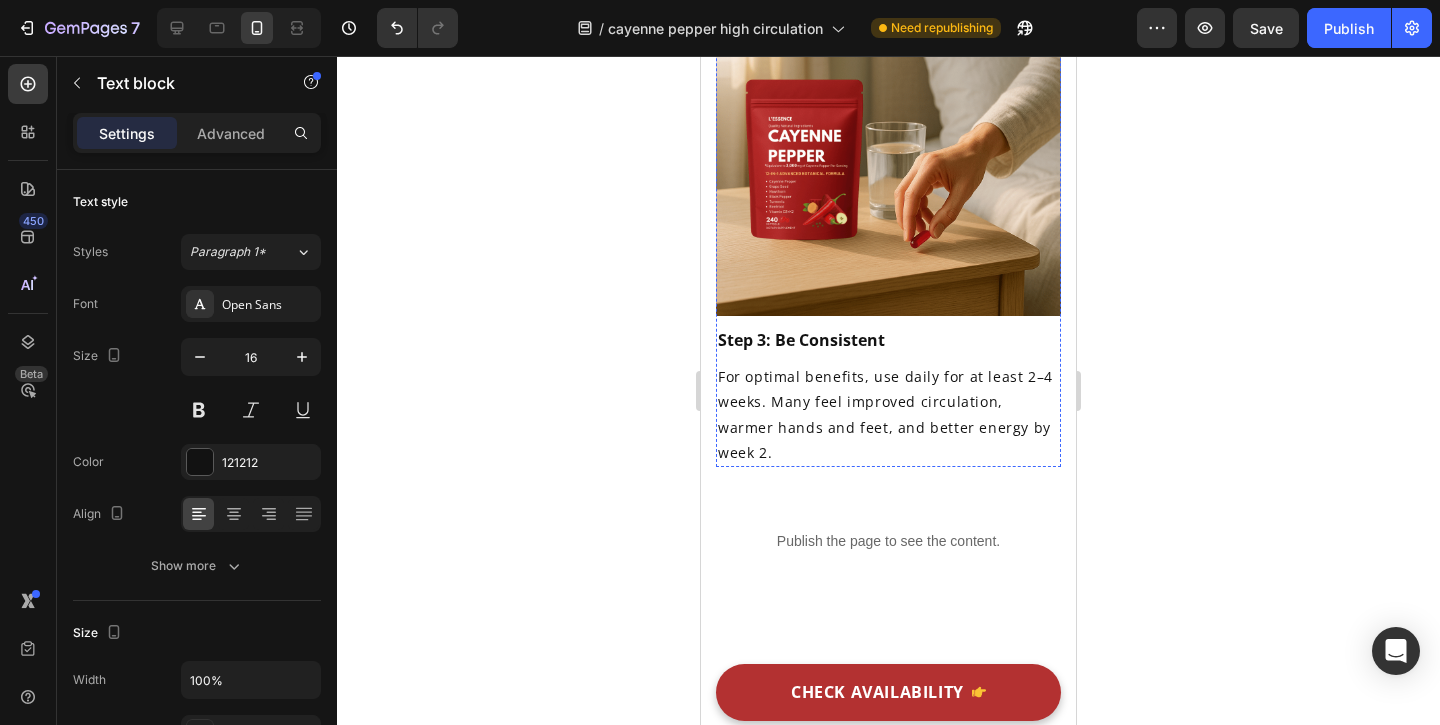 scroll, scrollTop: 7871, scrollLeft: 0, axis: vertical 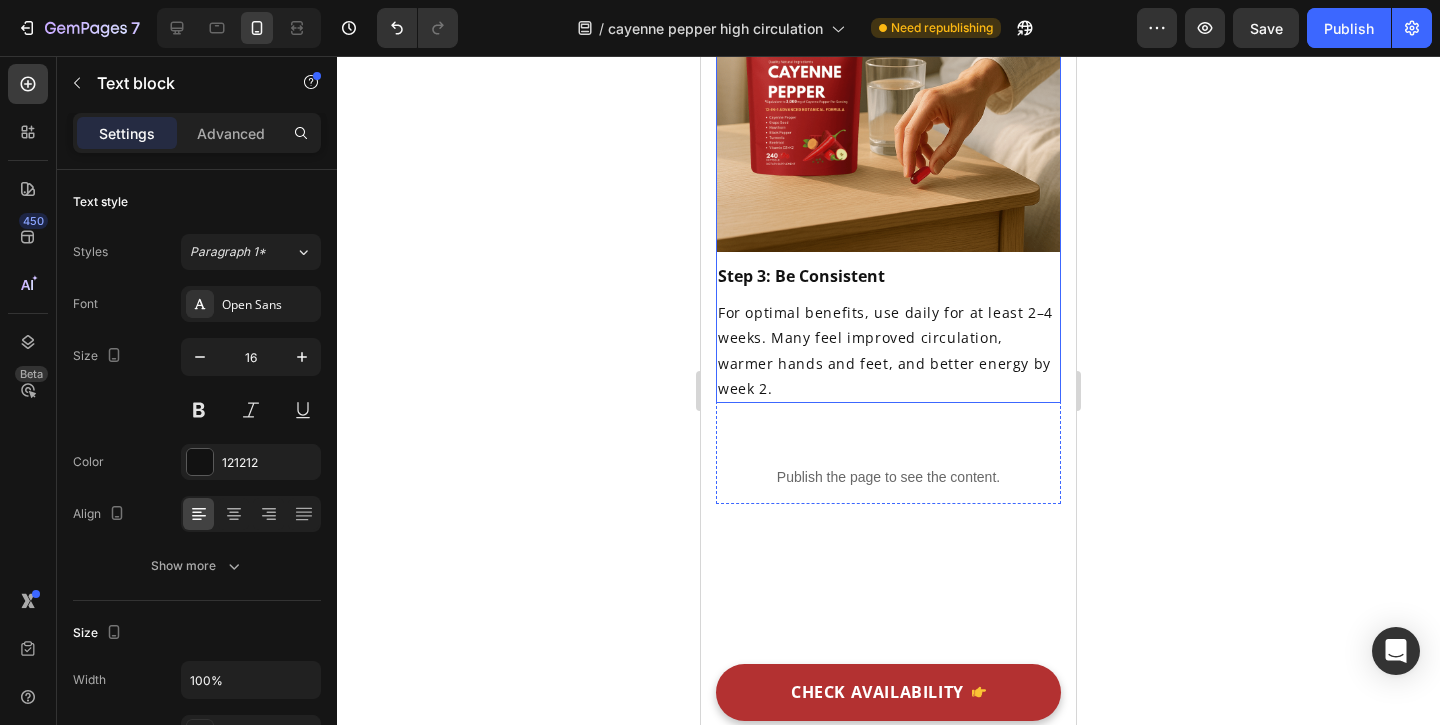 click on "For best absorption and to avoid any mild stomach discomfort, take them with meals." at bounding box center (888, -144) 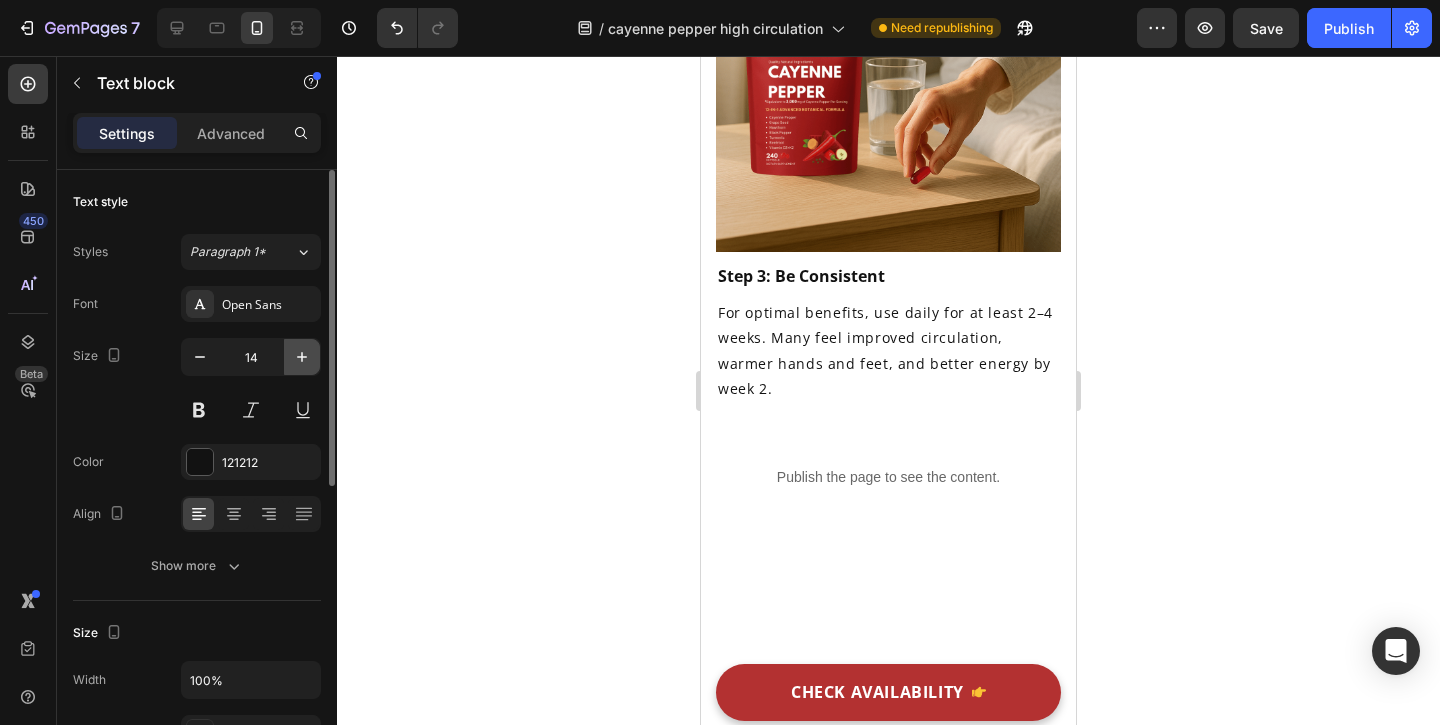 click at bounding box center [302, 357] 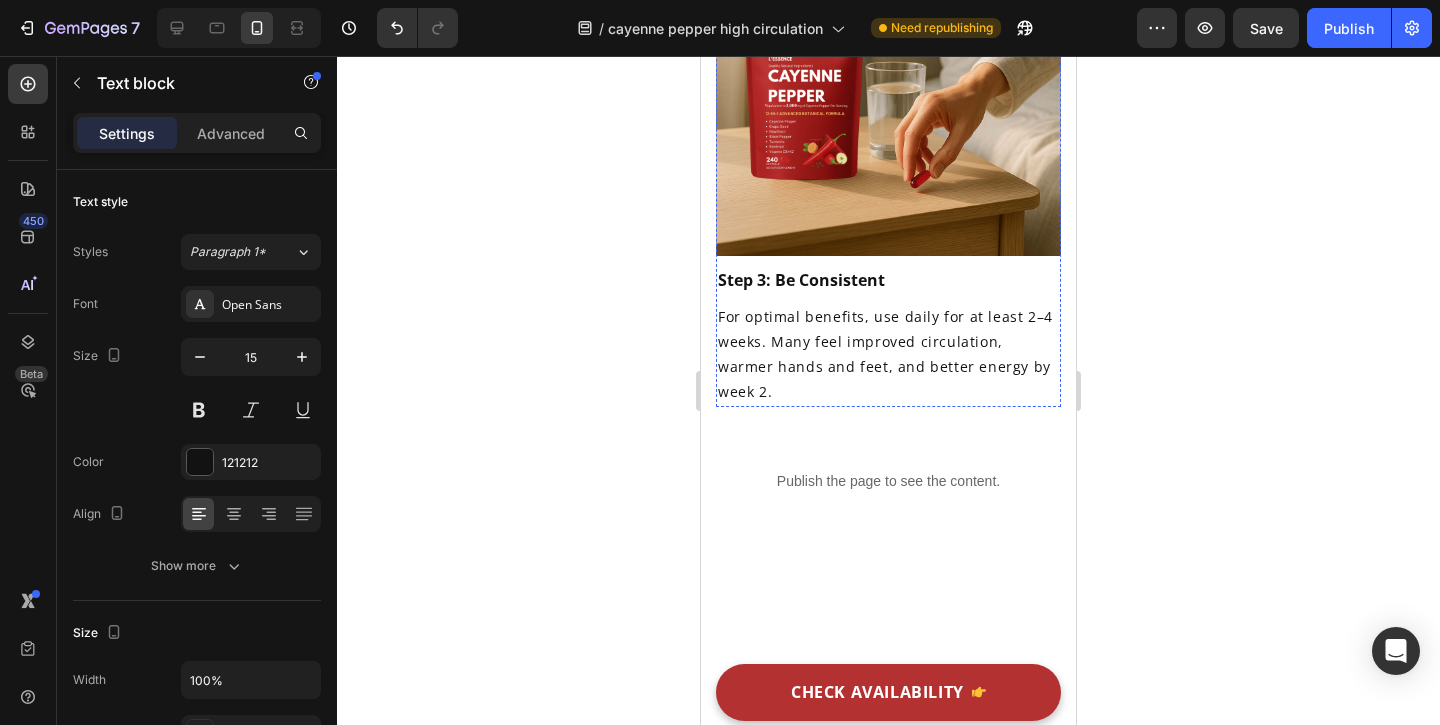 click on "Step 2: With or After Food" at bounding box center [888, -193] 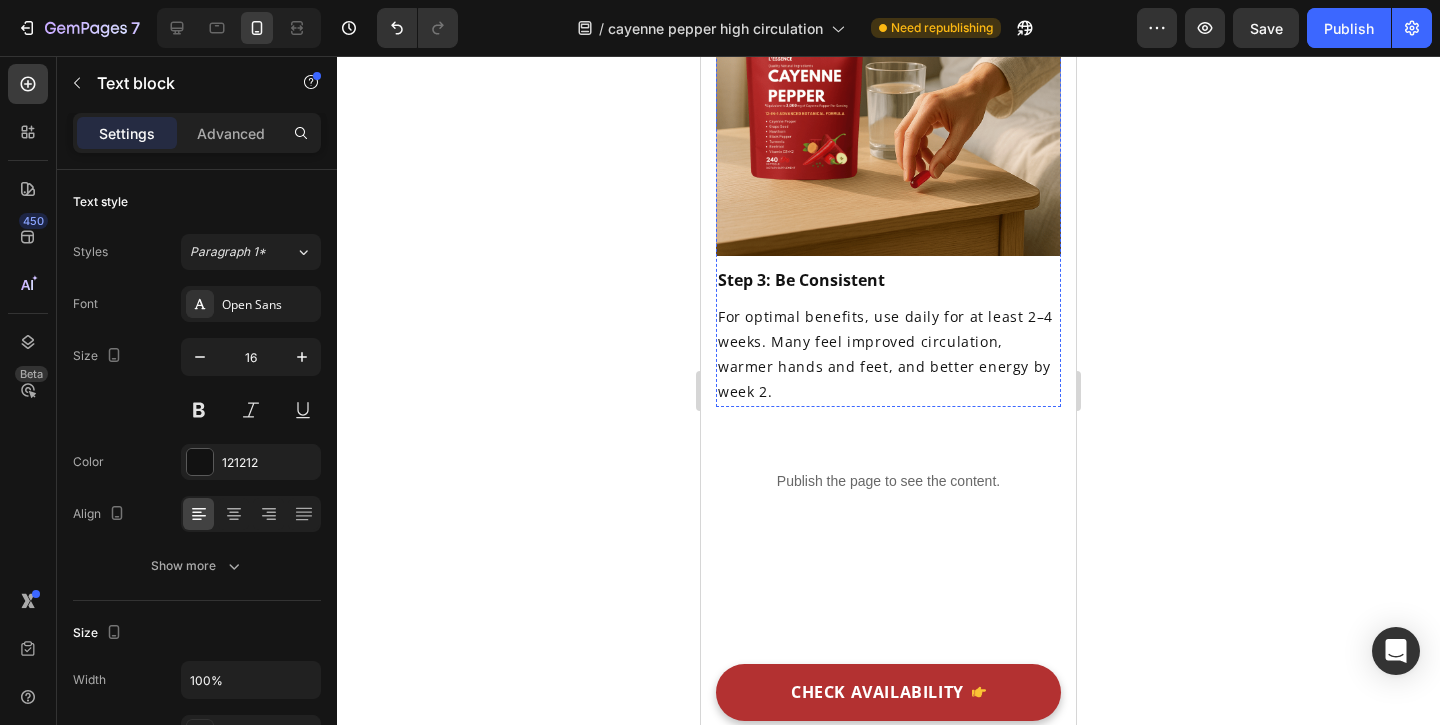 click 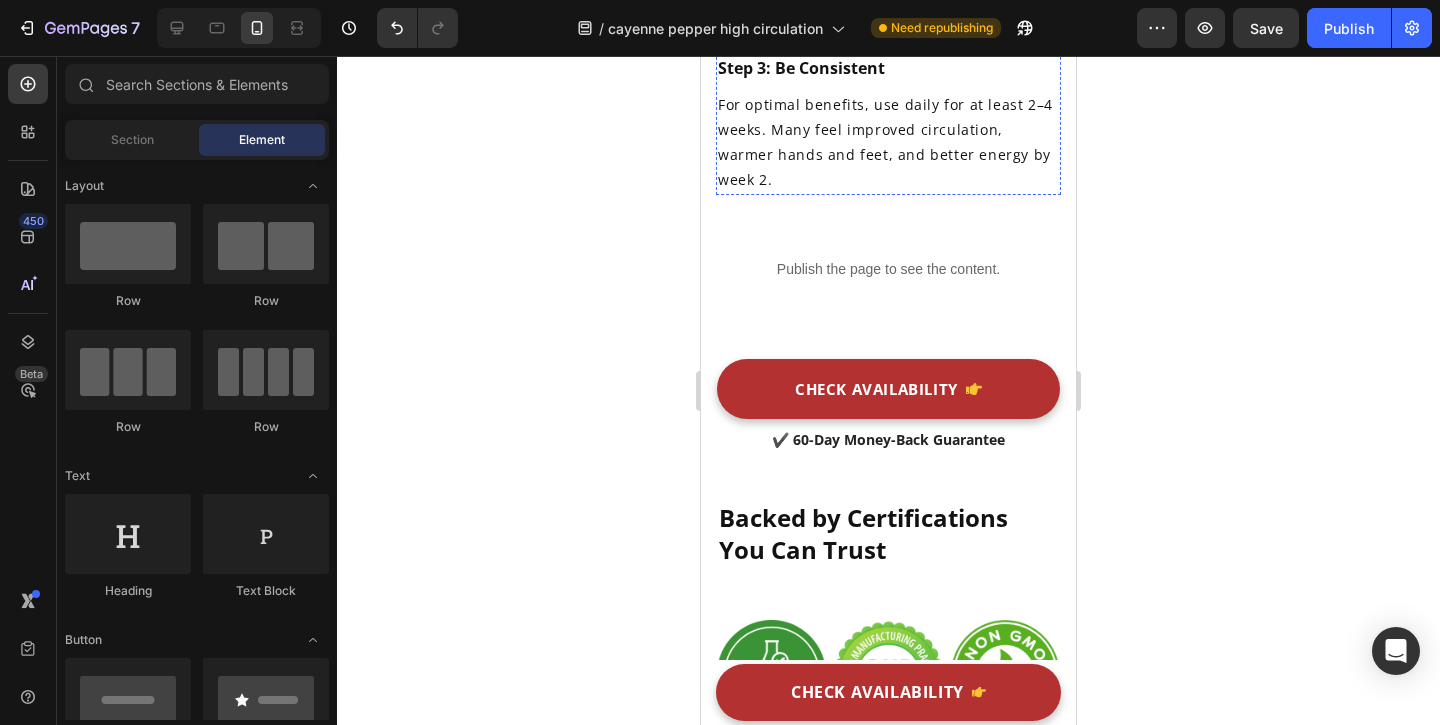 click on "For optimal benefits, use daily for at least 2–4 weeks. Many feel improved circulation, warmer hands and feet, and better energy by week 2." at bounding box center (888, 142) 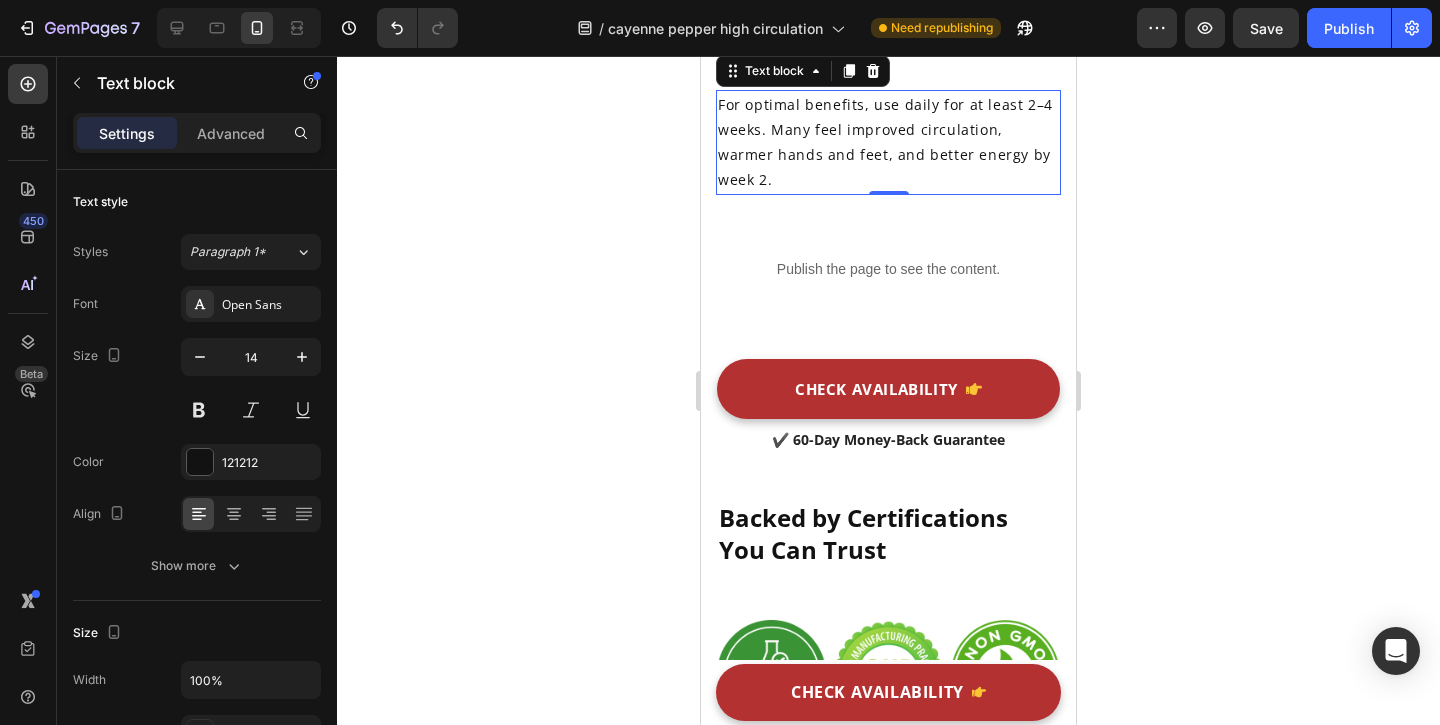 scroll, scrollTop: 8196, scrollLeft: 0, axis: vertical 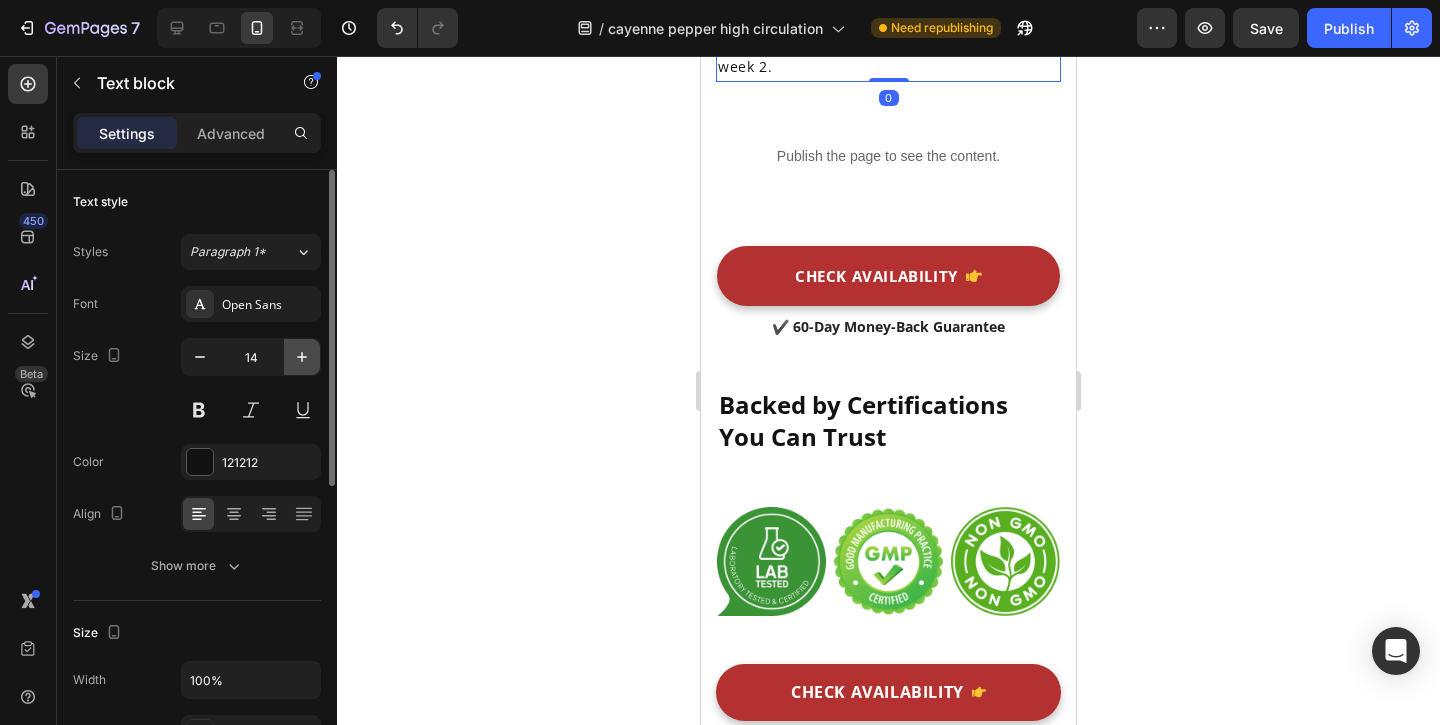 click 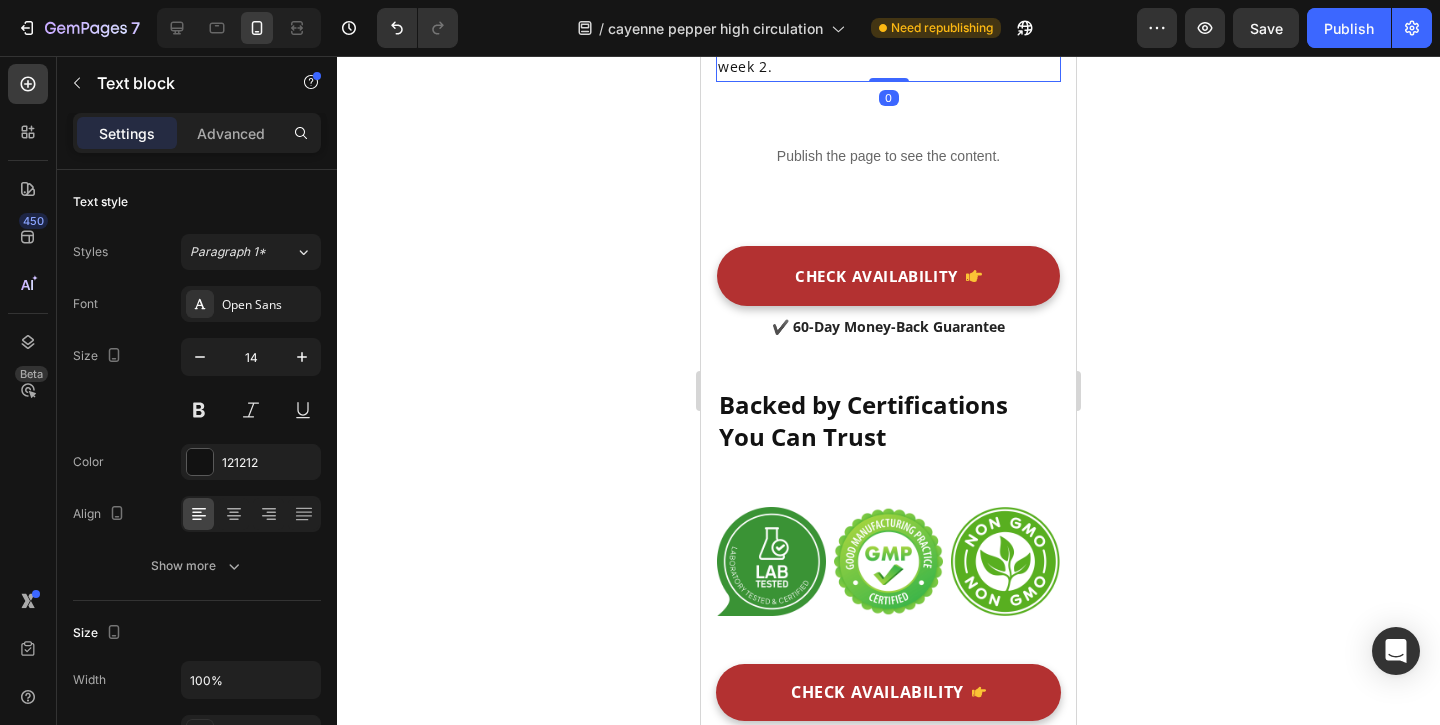 type on "15" 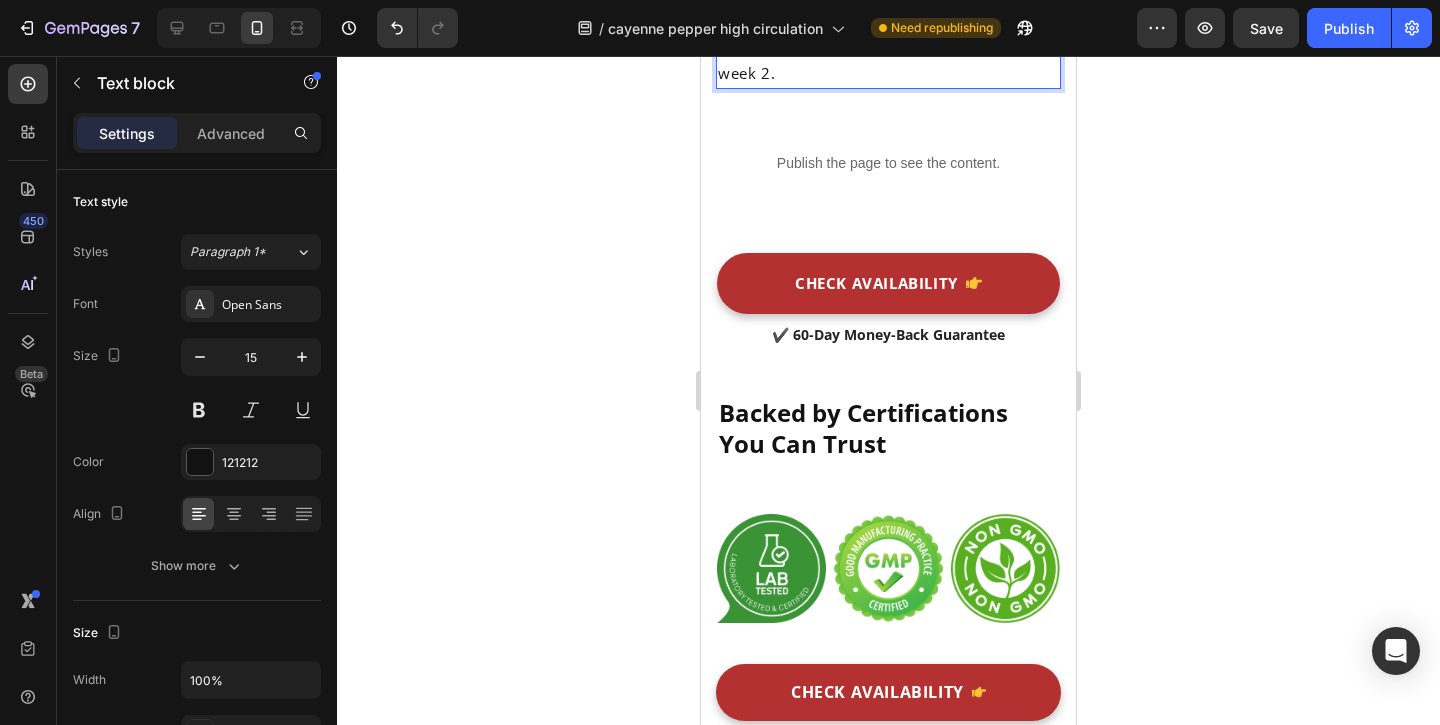 click on "For optimal benefits, use daily for at least 2–4 weeks. Many feel improved circulation, warmer hands and feet, and better energy by week 2." at bounding box center (888, 33) 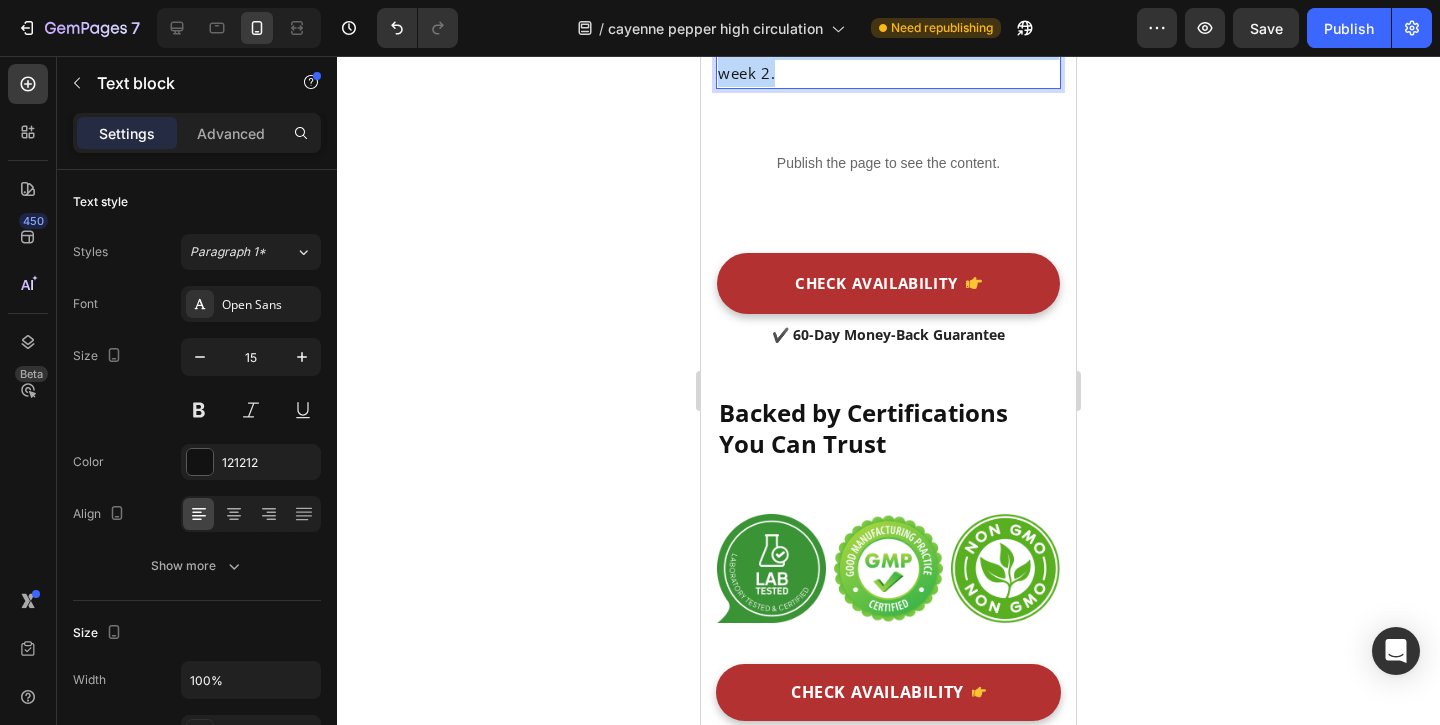 click on "For optimal benefits, use daily for at least 2–4 weeks. Many feel improved circulation, warmer hands and feet, and better energy by week 2." at bounding box center [888, 33] 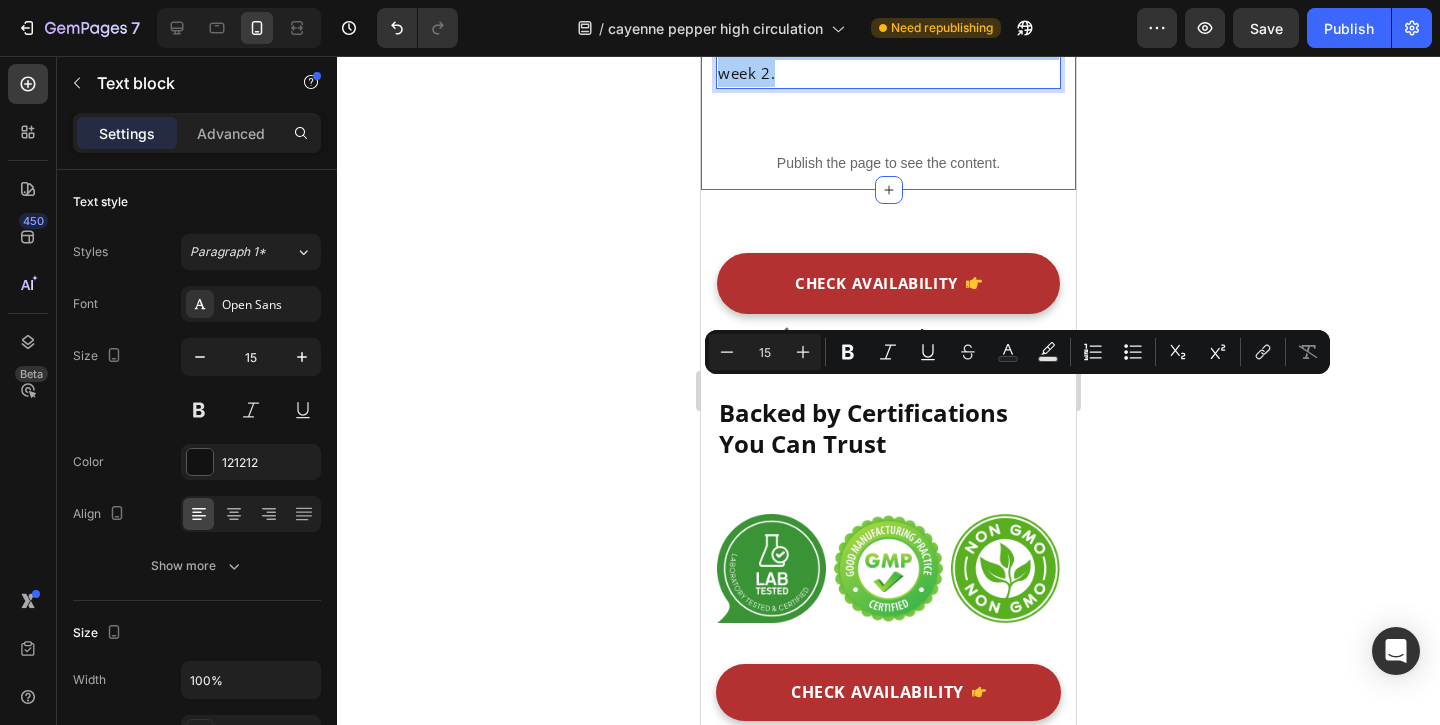 click 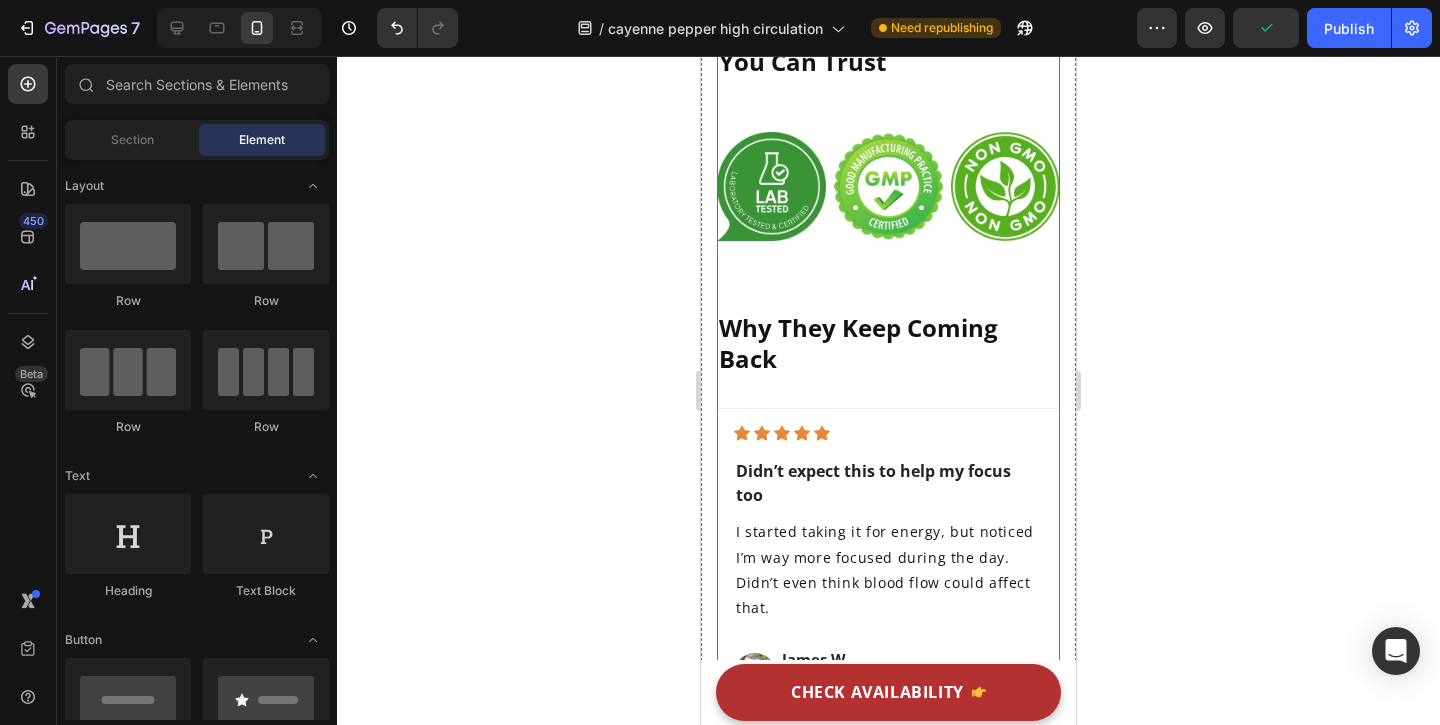 scroll, scrollTop: 9085, scrollLeft: 0, axis: vertical 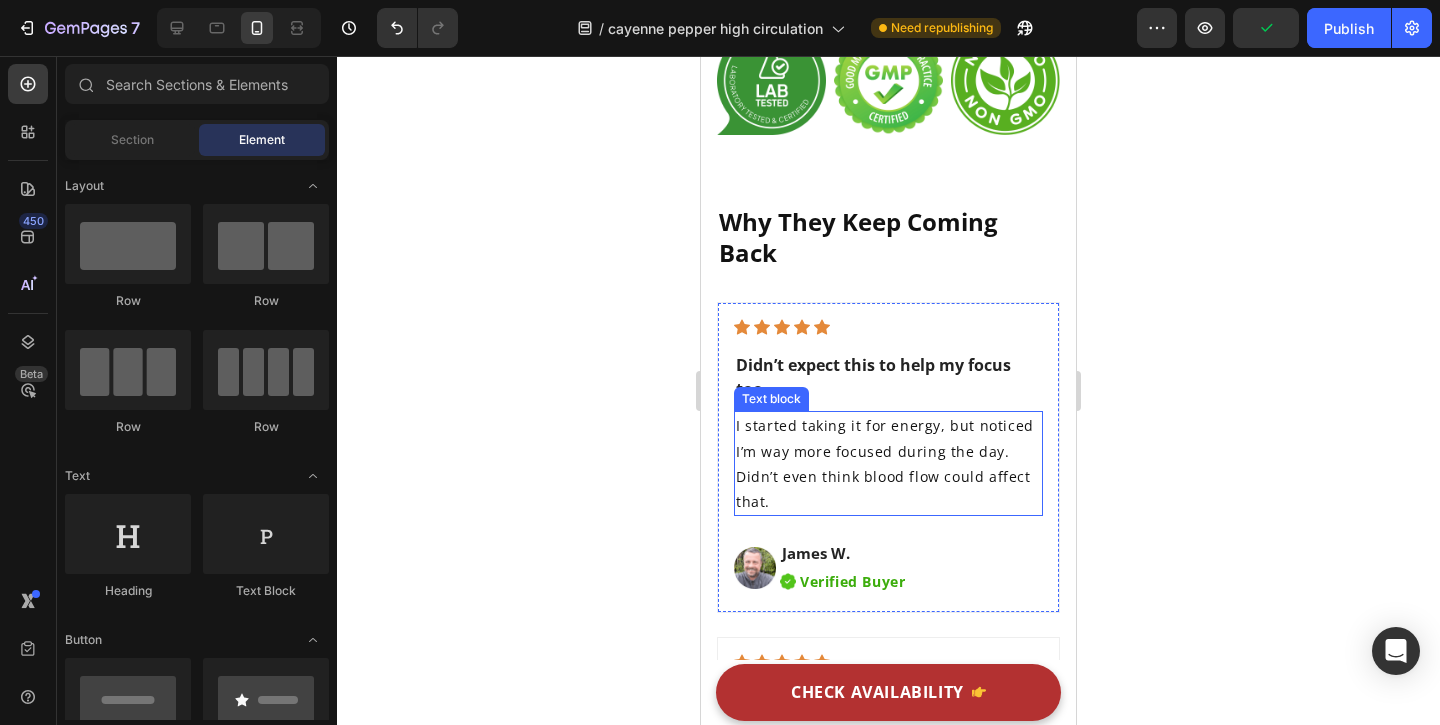 click on "I started taking it for energy, but noticed I’m way more focused during the day. Didn’t even think blood flow could affect that." at bounding box center [888, 463] 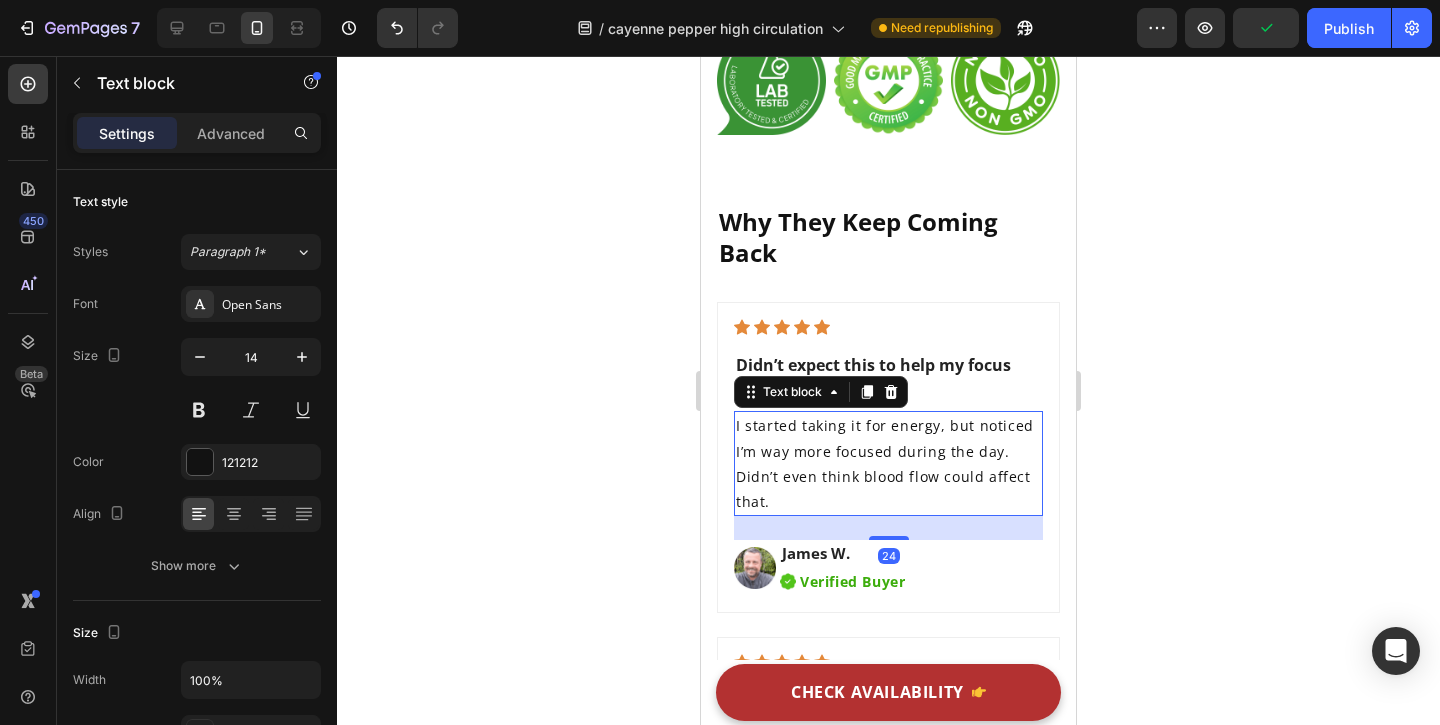 click on "I started taking it for energy, but noticed I’m way more focused during the day. Didn’t even think blood flow could affect that." at bounding box center [888, 463] 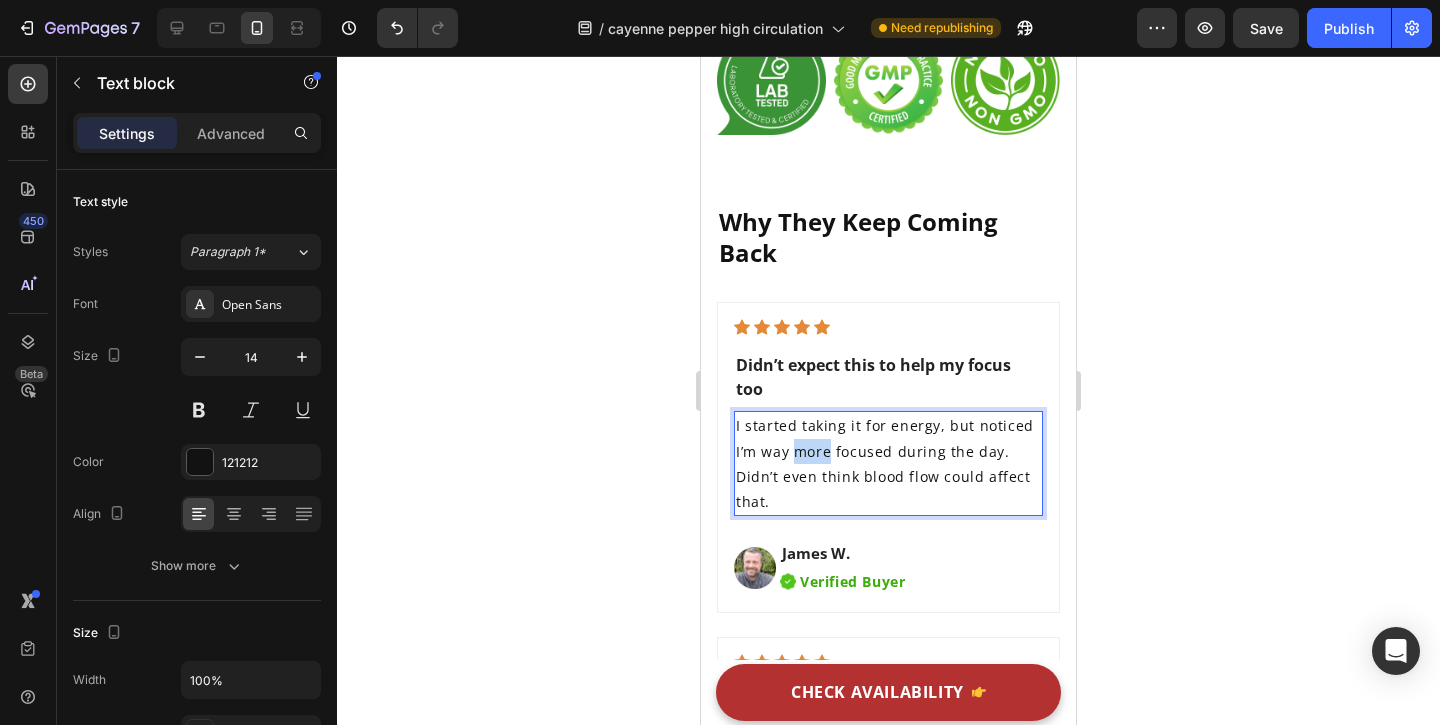click on "I started taking it for energy, but noticed I’m way more focused during the day. Didn’t even think blood flow could affect that." at bounding box center [888, 463] 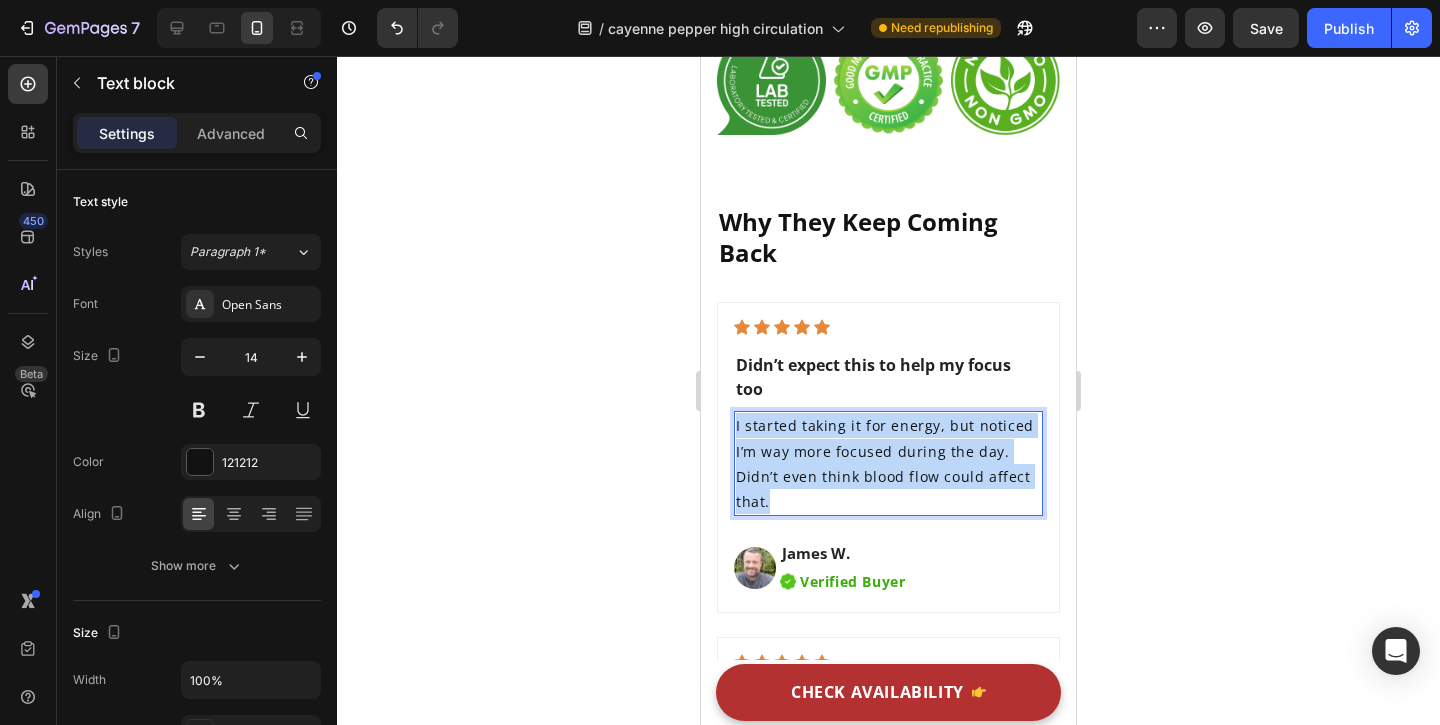click on "I started taking it for energy, but noticed I’m way more focused during the day. Didn’t even think blood flow could affect that." at bounding box center (888, 463) 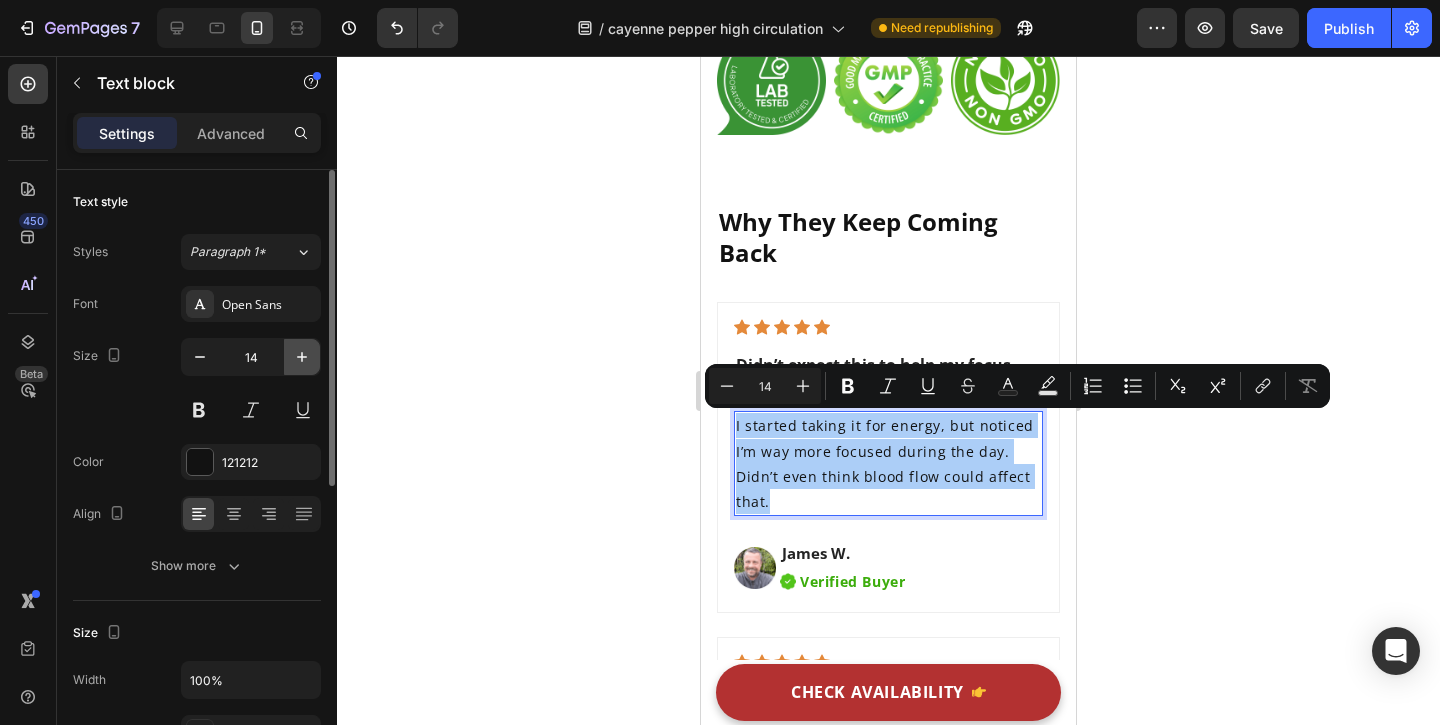 click 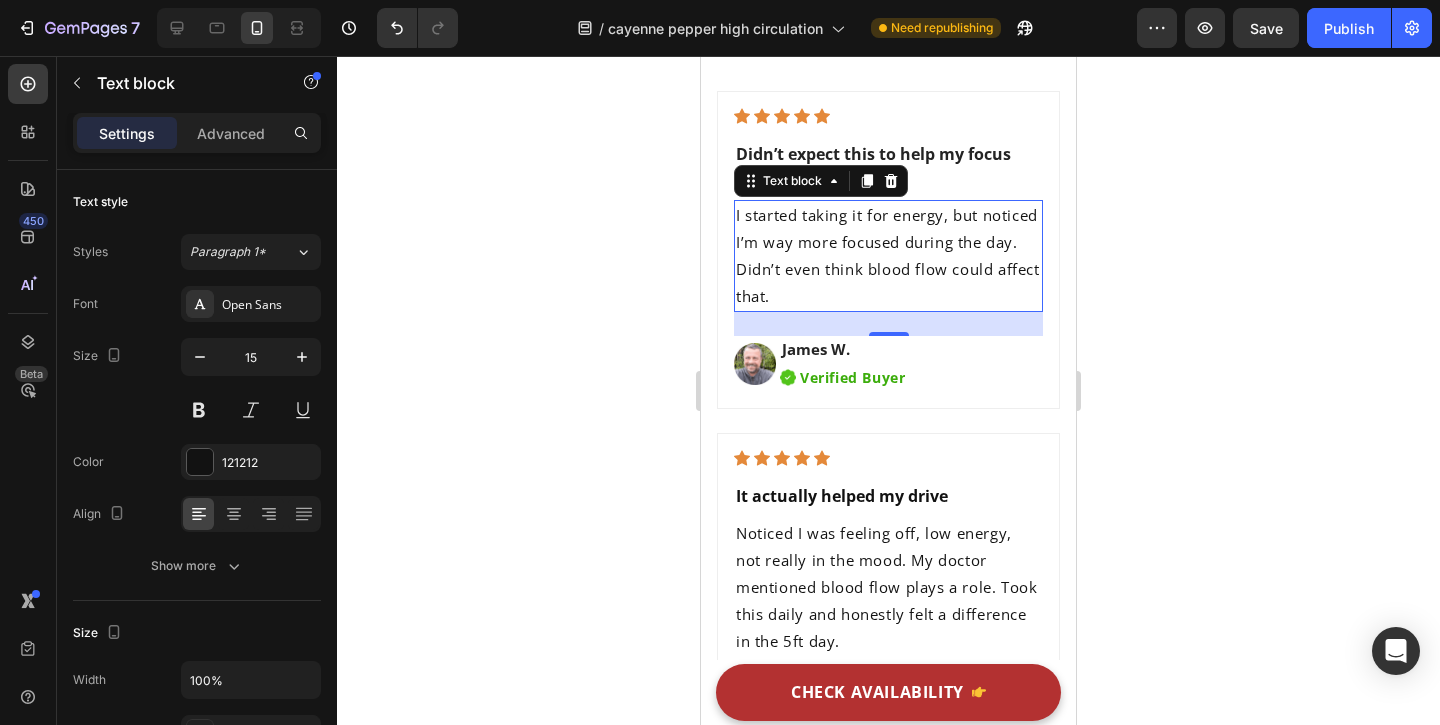 scroll, scrollTop: 9352, scrollLeft: 0, axis: vertical 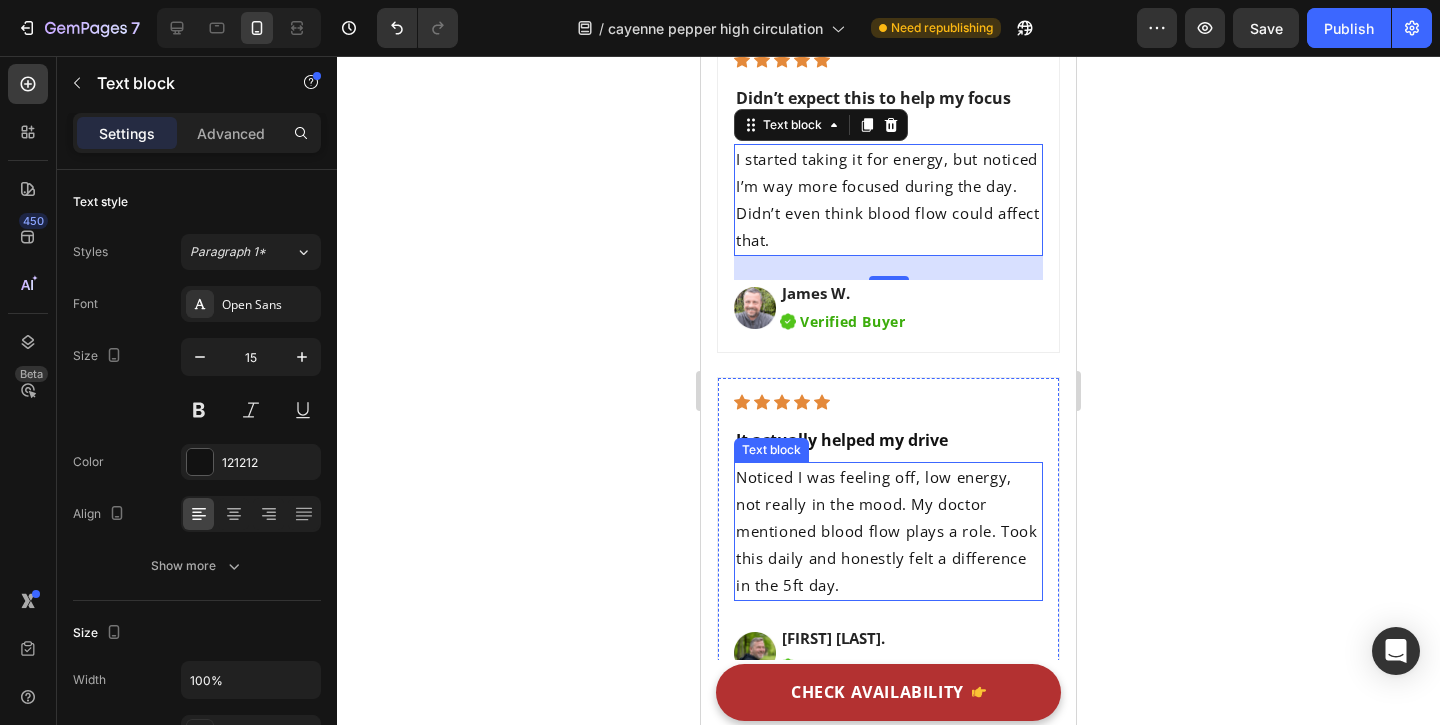 click on "Noticed I was feeling off, low energy, not really in the mood. My doctor mentioned blood flow plays a role. Took this daily and honestly felt a difference in the 5ft day." at bounding box center [888, 531] 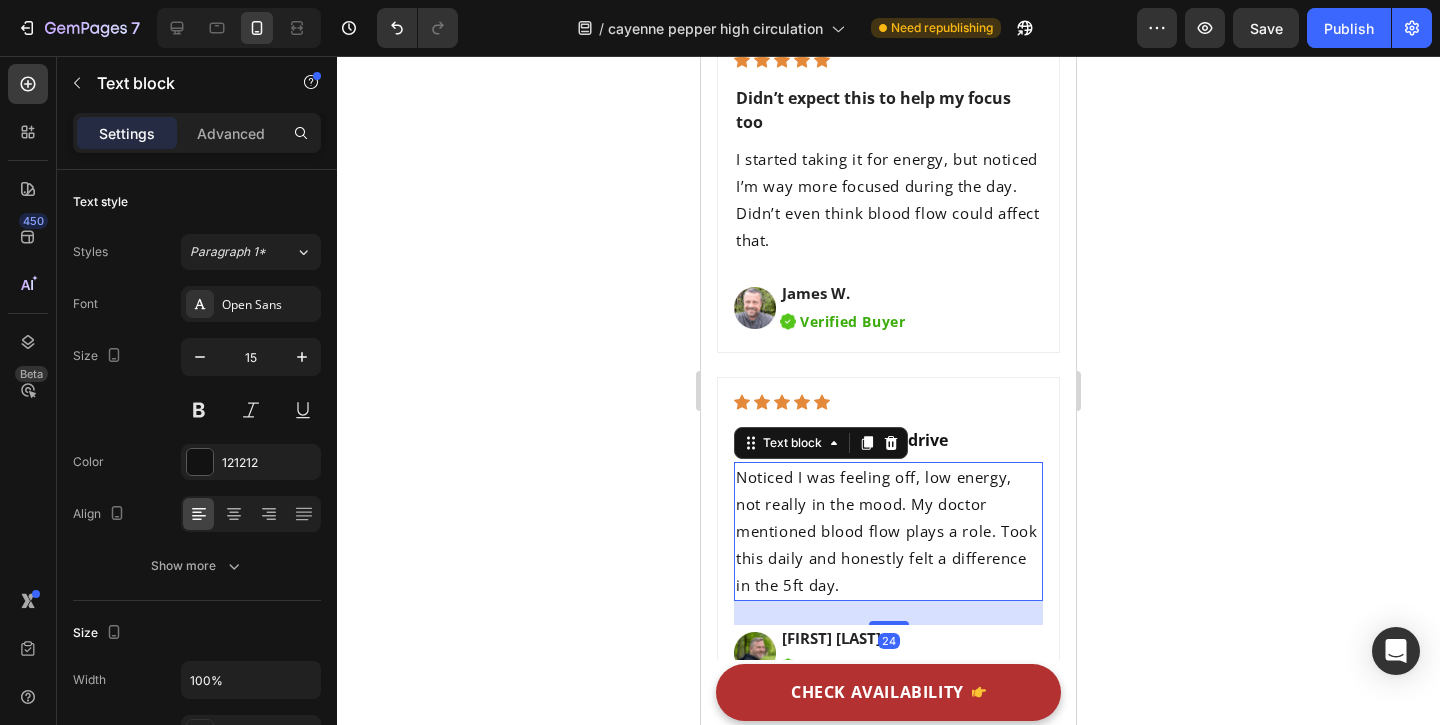 click on "Noticed I was feeling off, low energy, not really in the mood. My doctor mentioned blood flow plays a role. Took this daily and honestly felt a difference in the 5ft day." at bounding box center [888, 531] 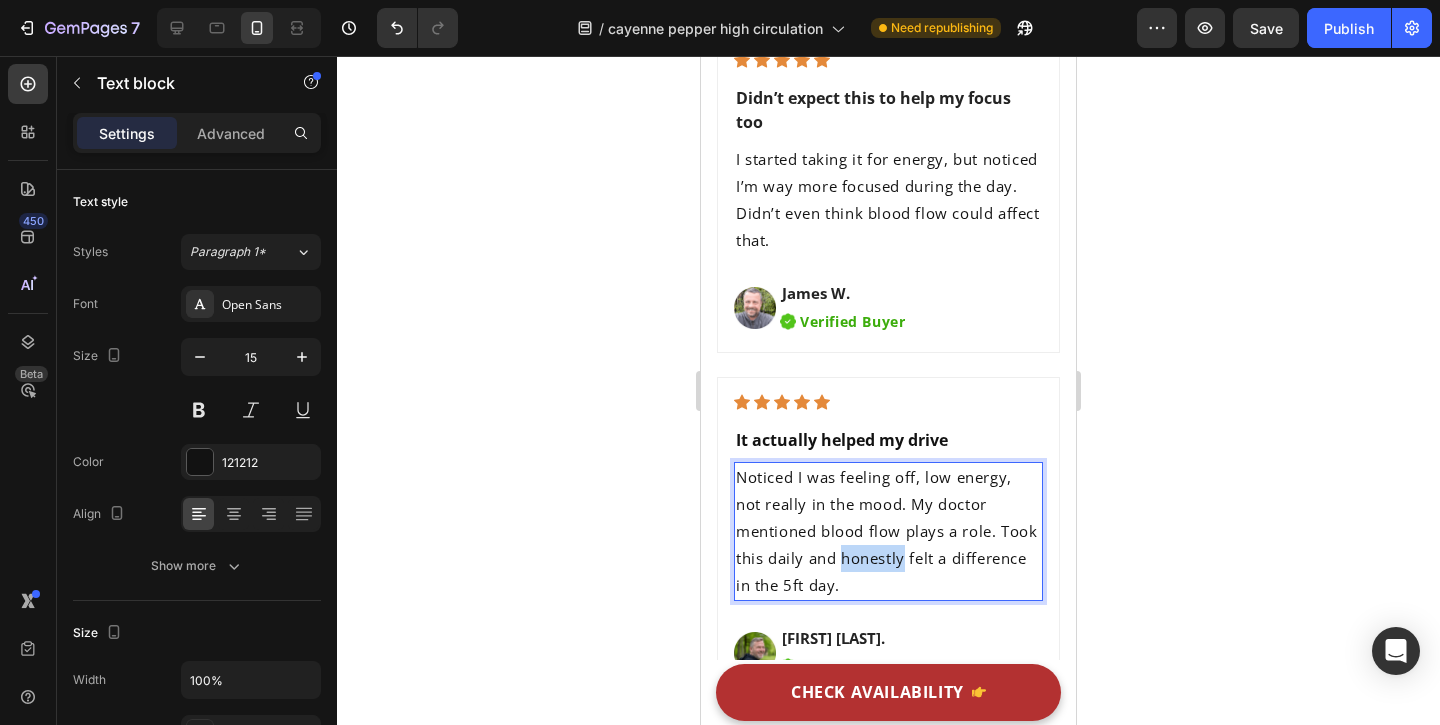 click on "Noticed I was feeling off, low energy, not really in the mood. My doctor mentioned blood flow plays a role. Took this daily and honestly felt a difference in the 5ft day." at bounding box center [888, 531] 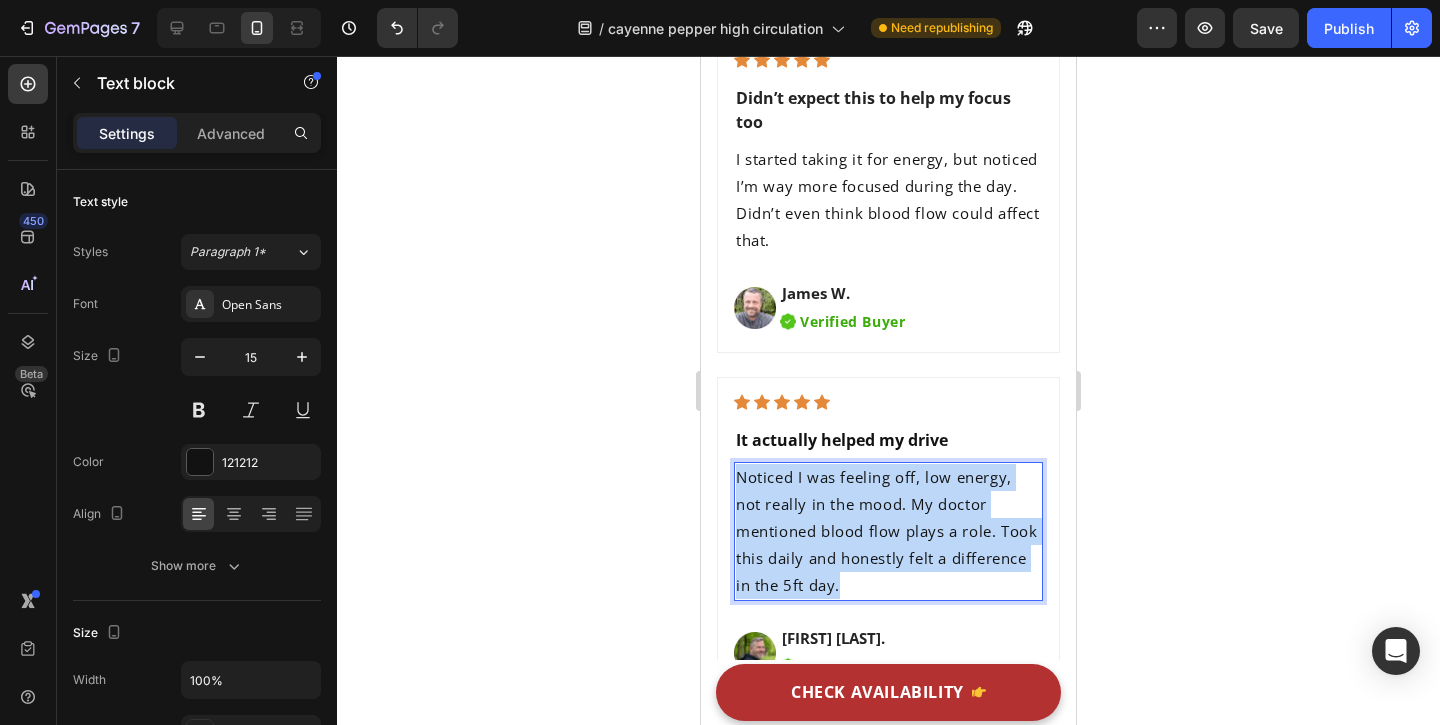click on "Noticed I was feeling off, low energy, not really in the mood. My doctor mentioned blood flow plays a role. Took this daily and honestly felt a difference in the 5ft day." at bounding box center (888, 531) 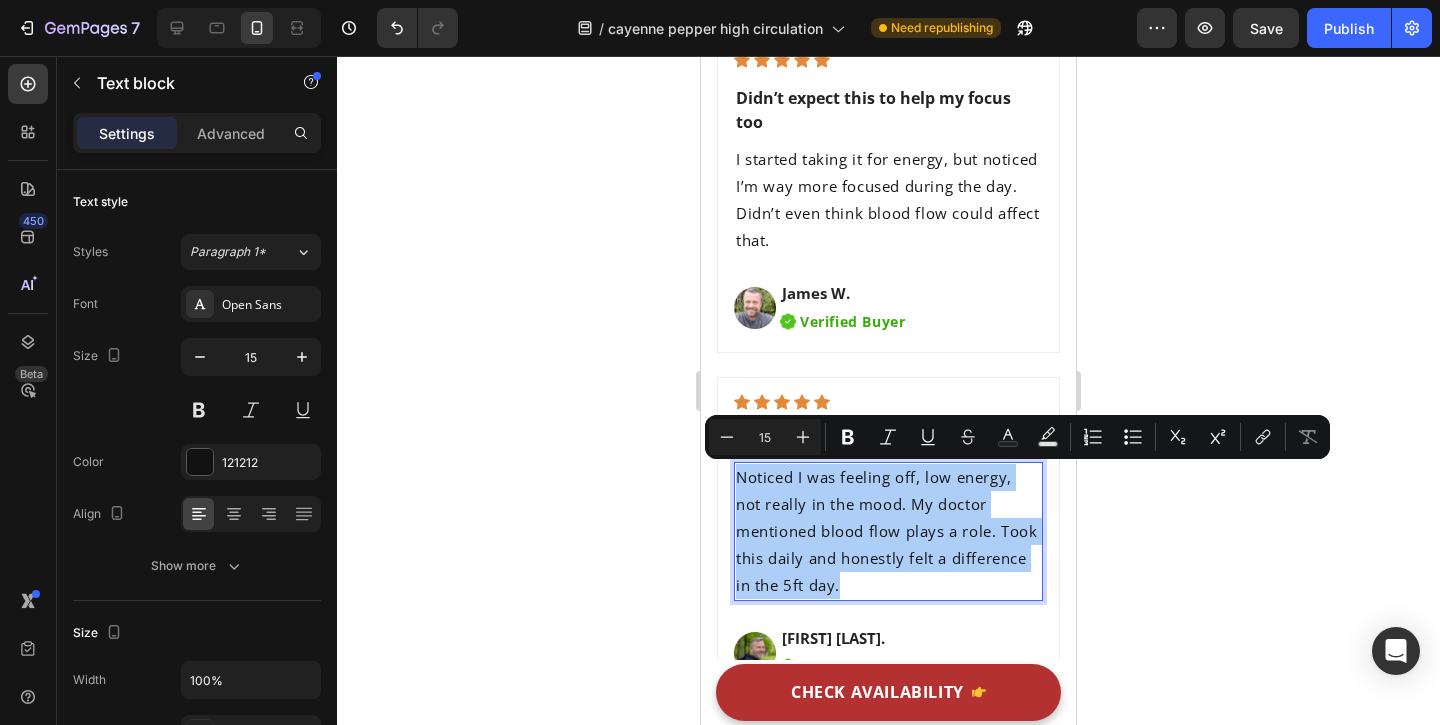 click 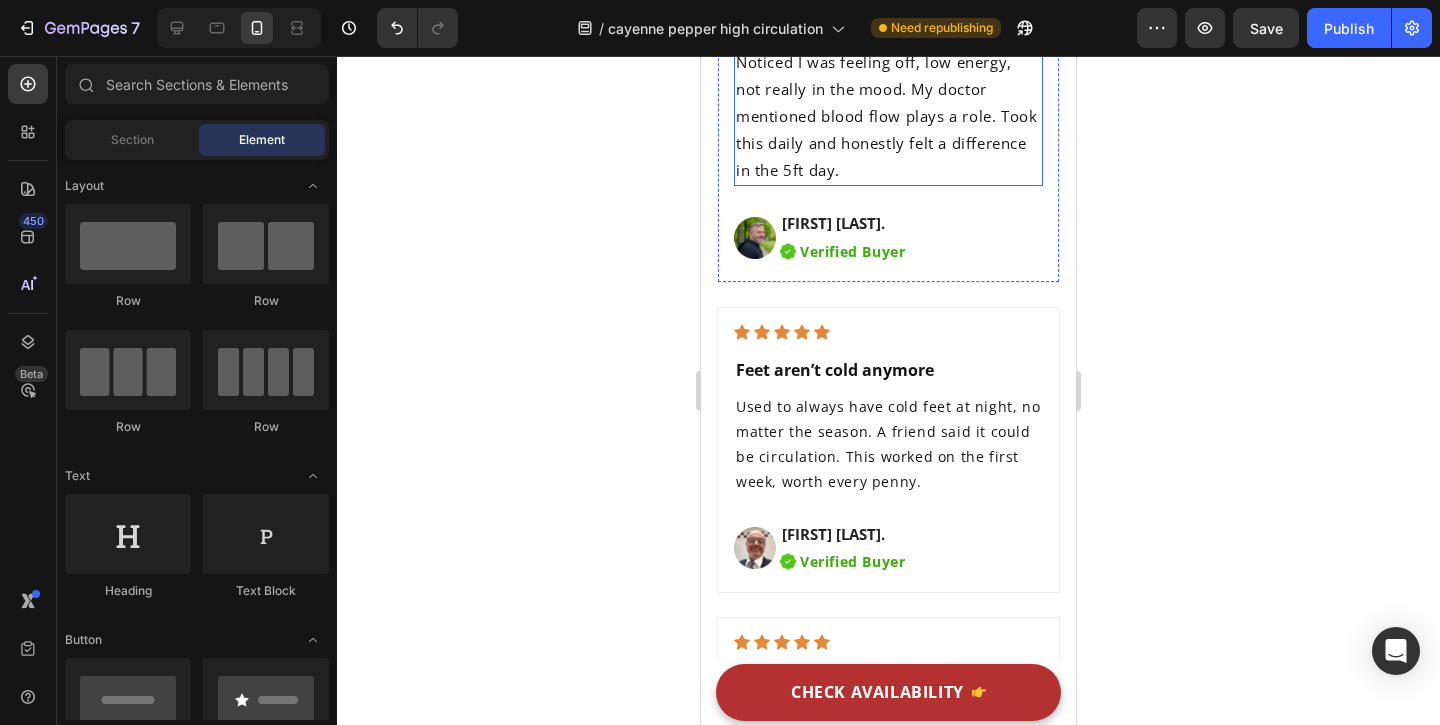 scroll, scrollTop: 9861, scrollLeft: 0, axis: vertical 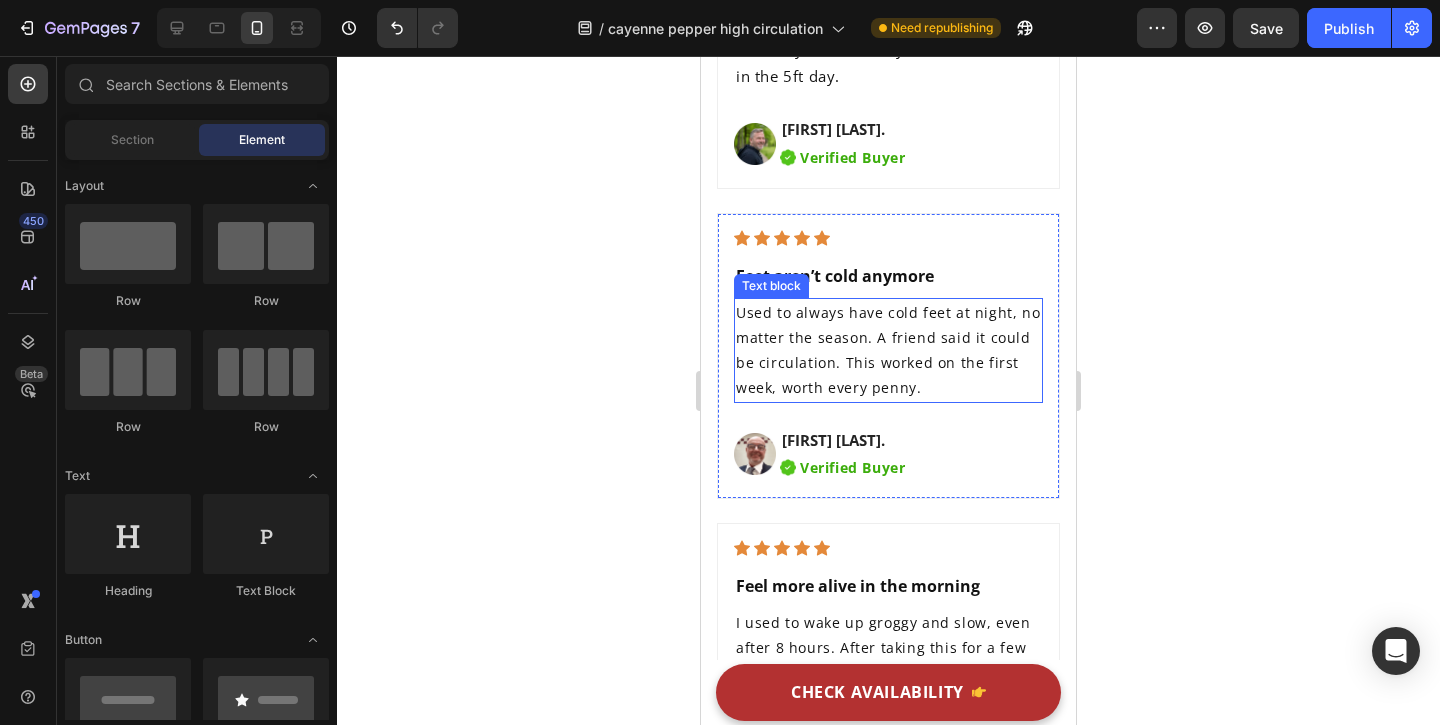 click on "Used to always have cold feet at night, no matter the season. A friend said it could be circulation. This worked on the first week, worth every penny." at bounding box center (888, 350) 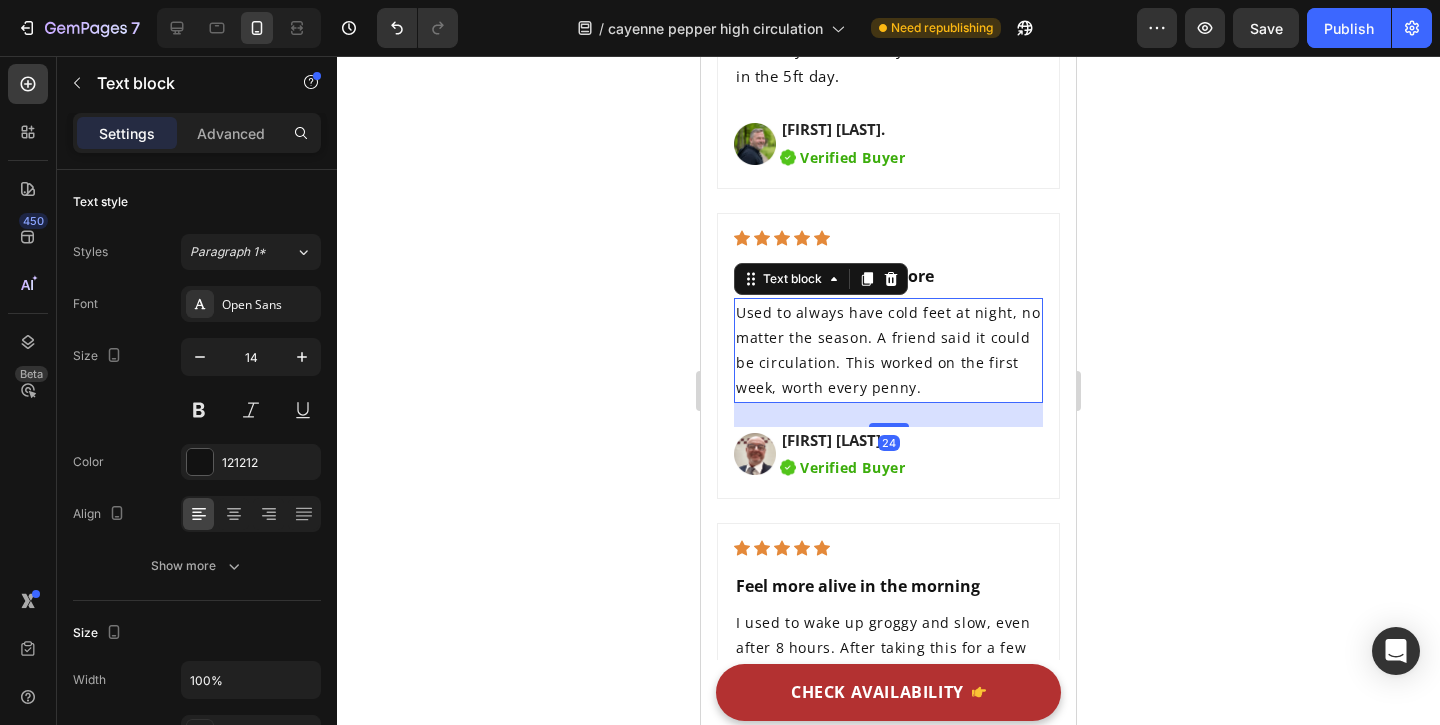 click on "Used to always have cold feet at night, no matter the season. A friend said it could be circulation. This worked on the first week, worth every penny." at bounding box center (888, 350) 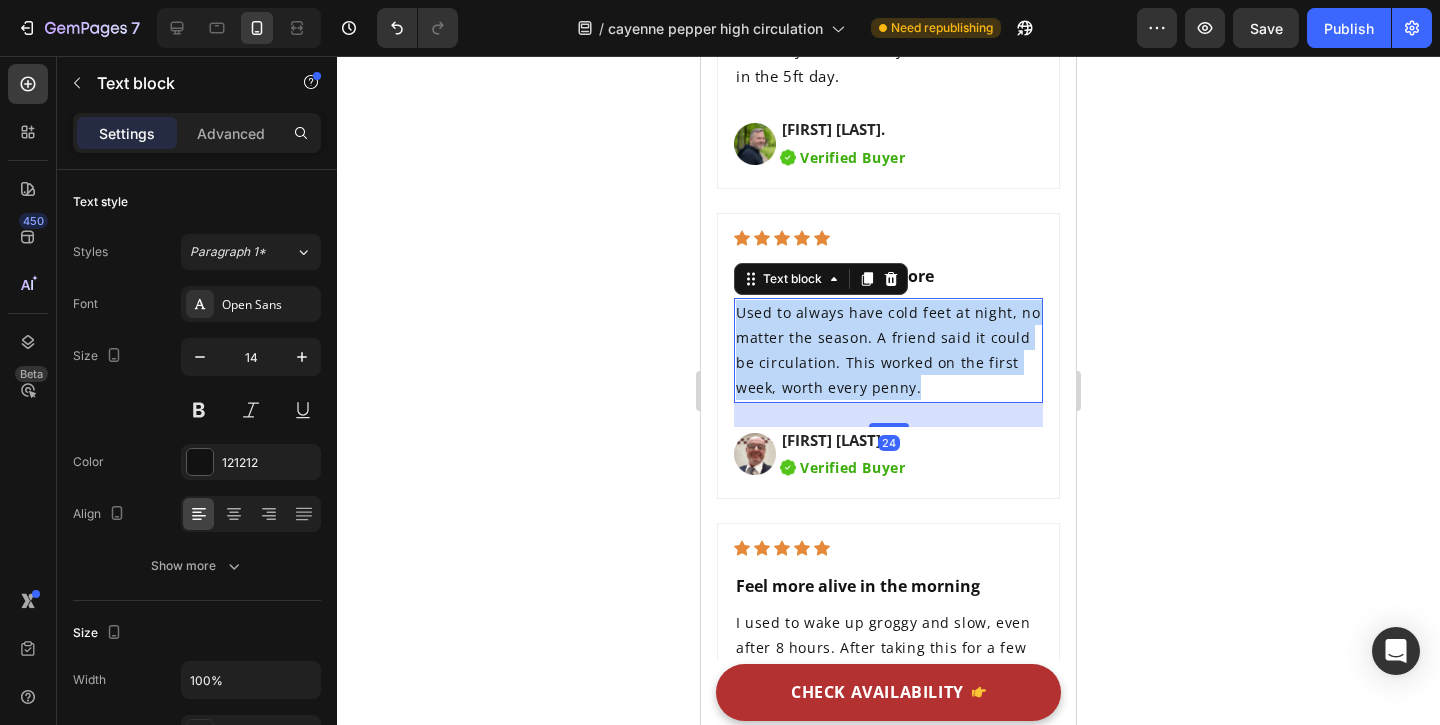 click on "Used to always have cold feet at night, no matter the season. A friend said it could be circulation. This worked on the first week, worth every penny." at bounding box center (888, 350) 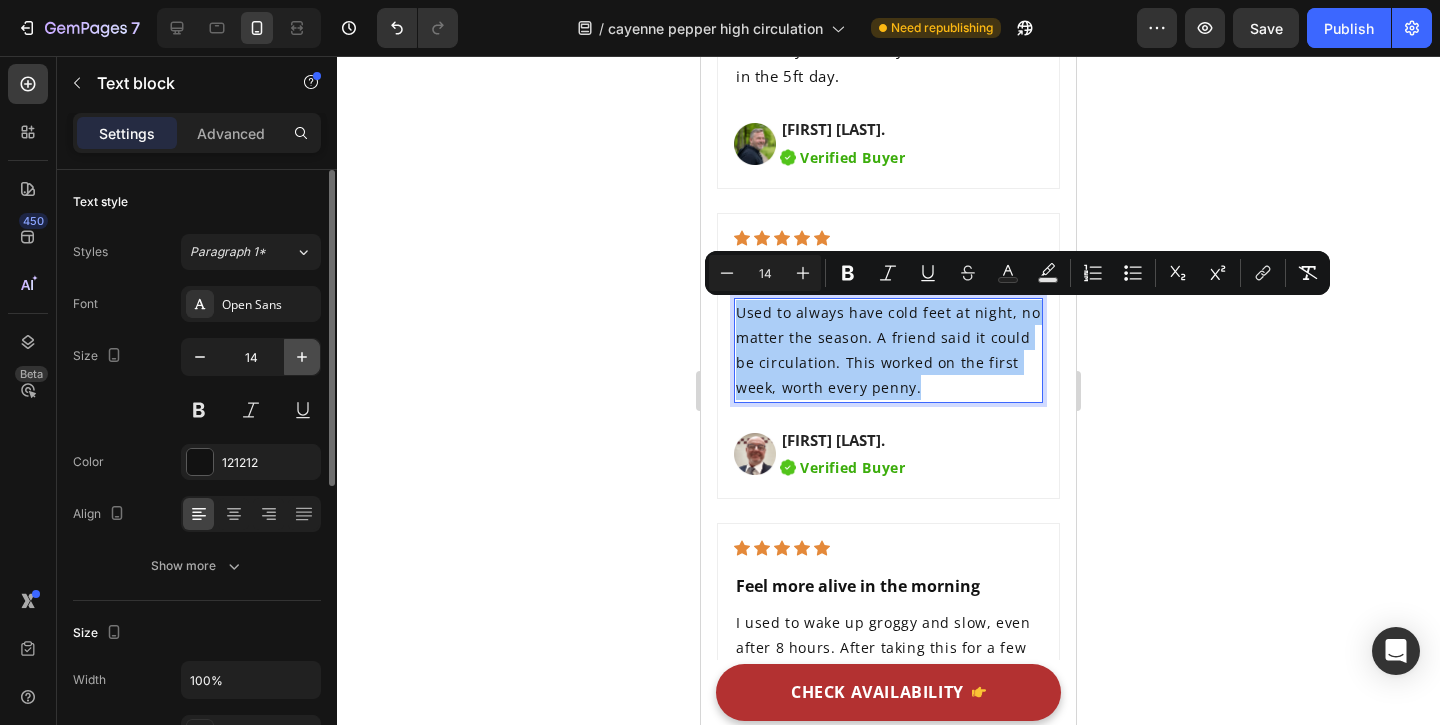 click at bounding box center [302, 357] 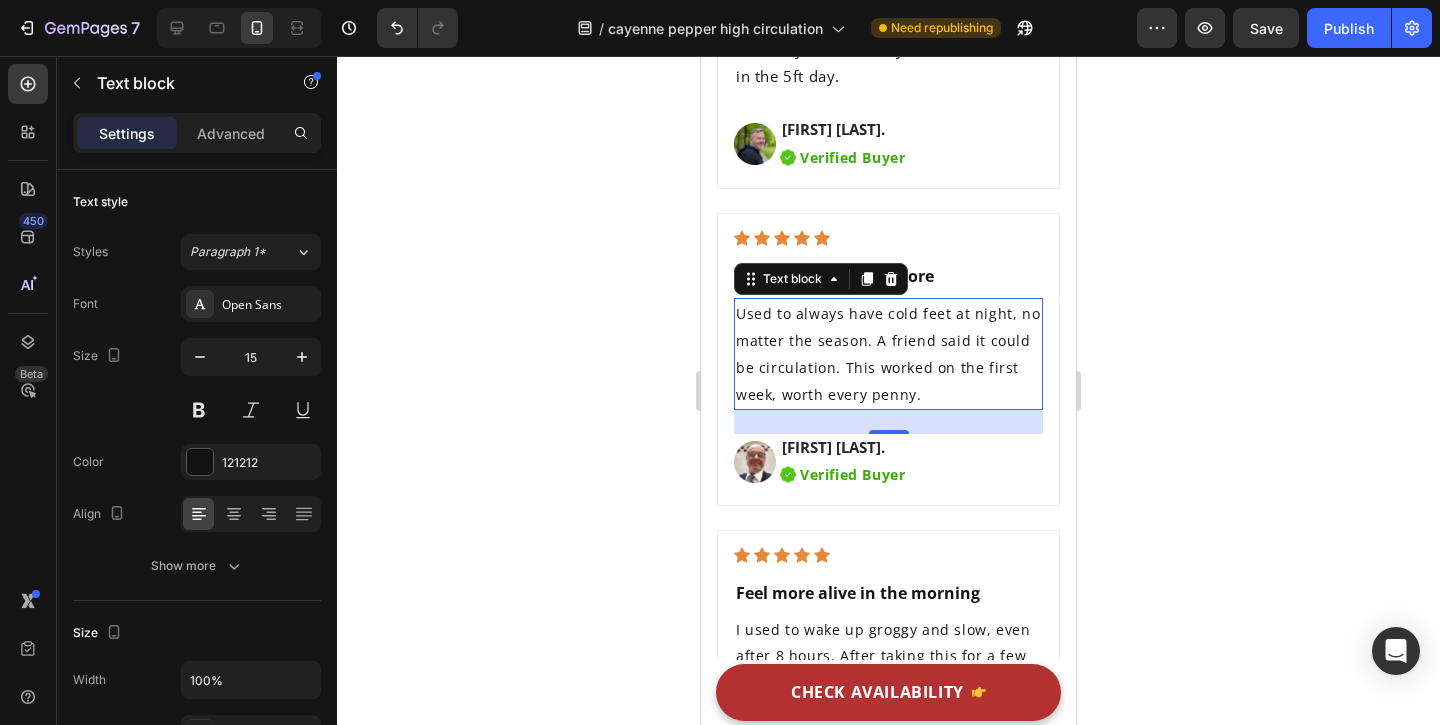 click 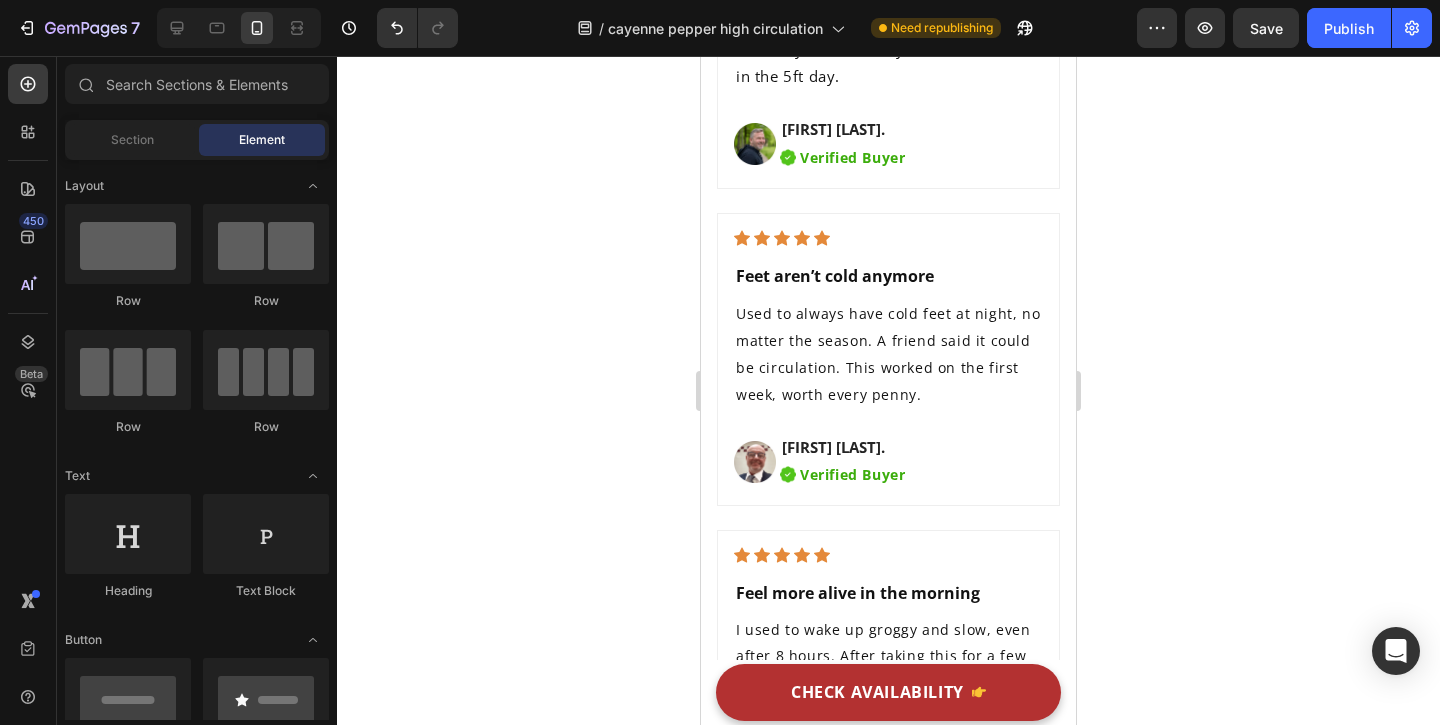 click on "Used to always have cold feet at night, no matter the season. A friend said it could be circulation. This worked on the first week, worth every penny." at bounding box center (888, 354) 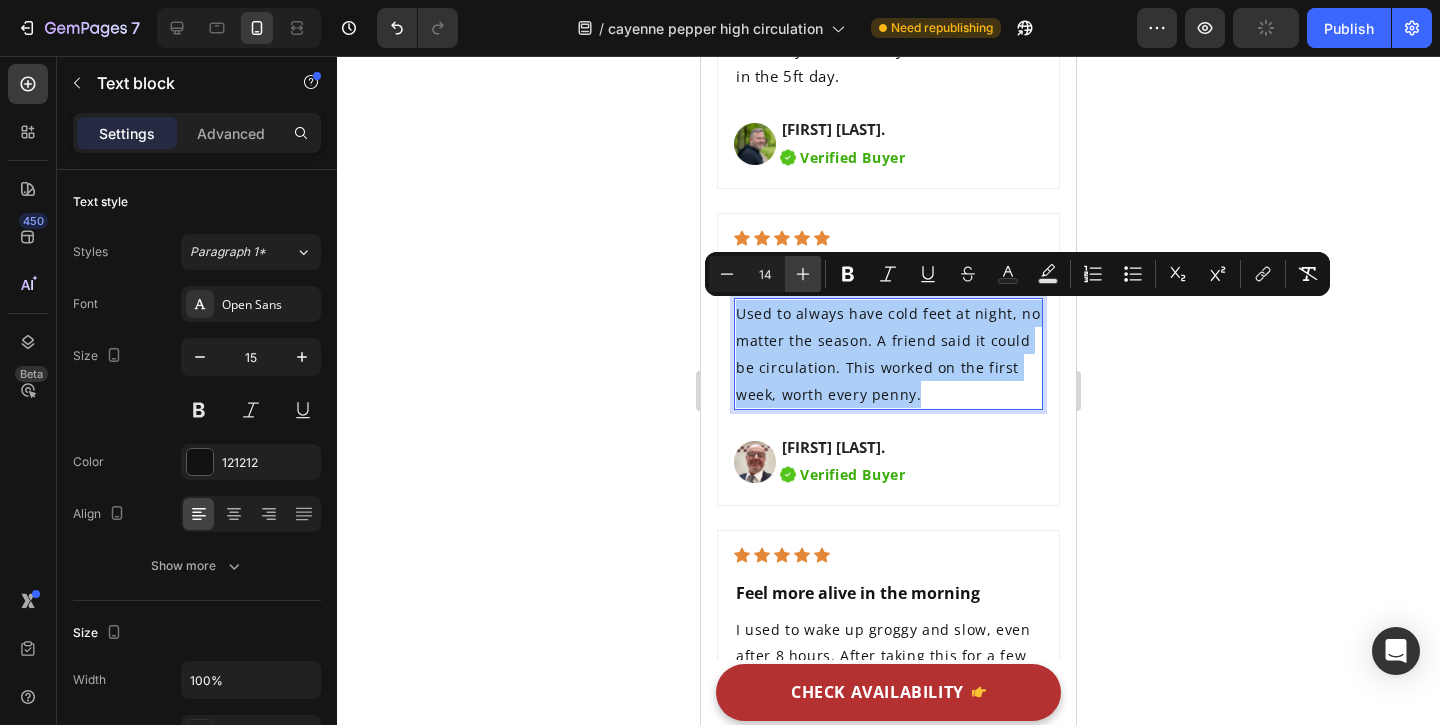click 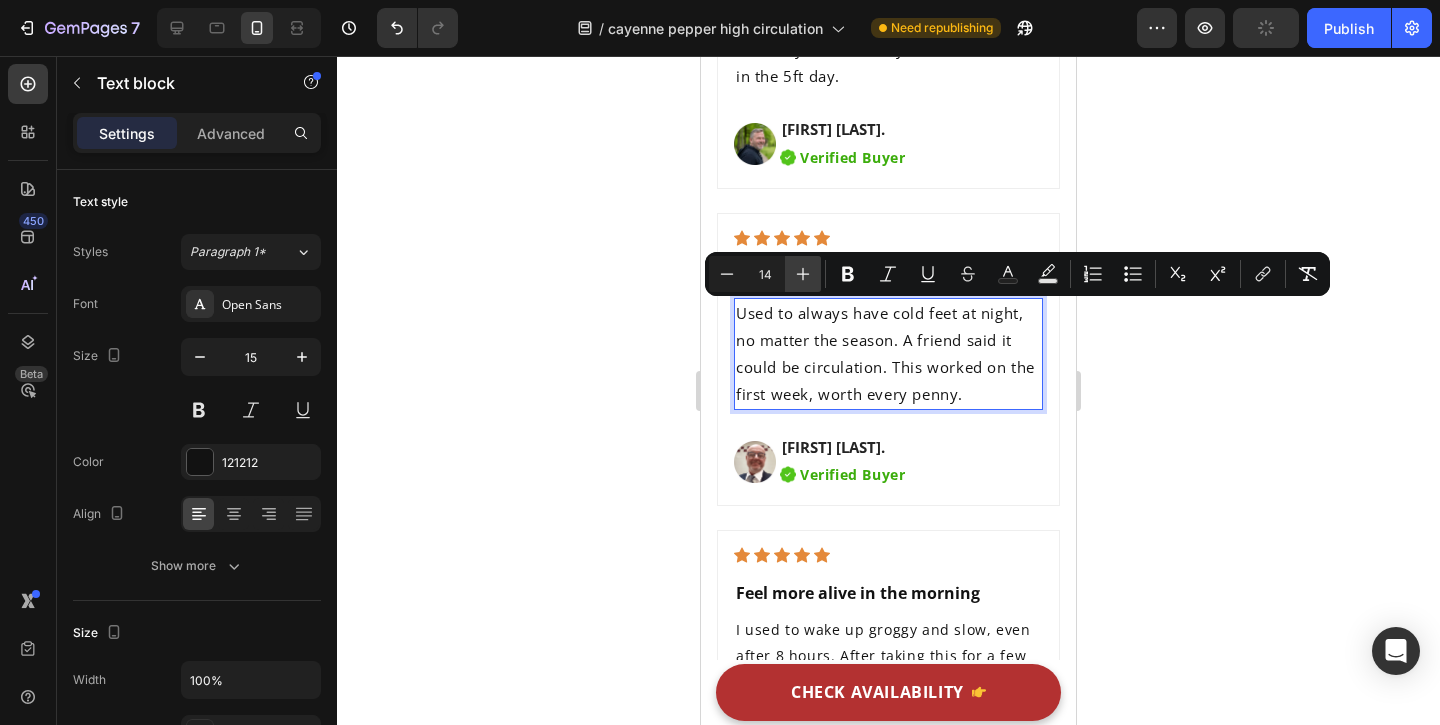 type on "15" 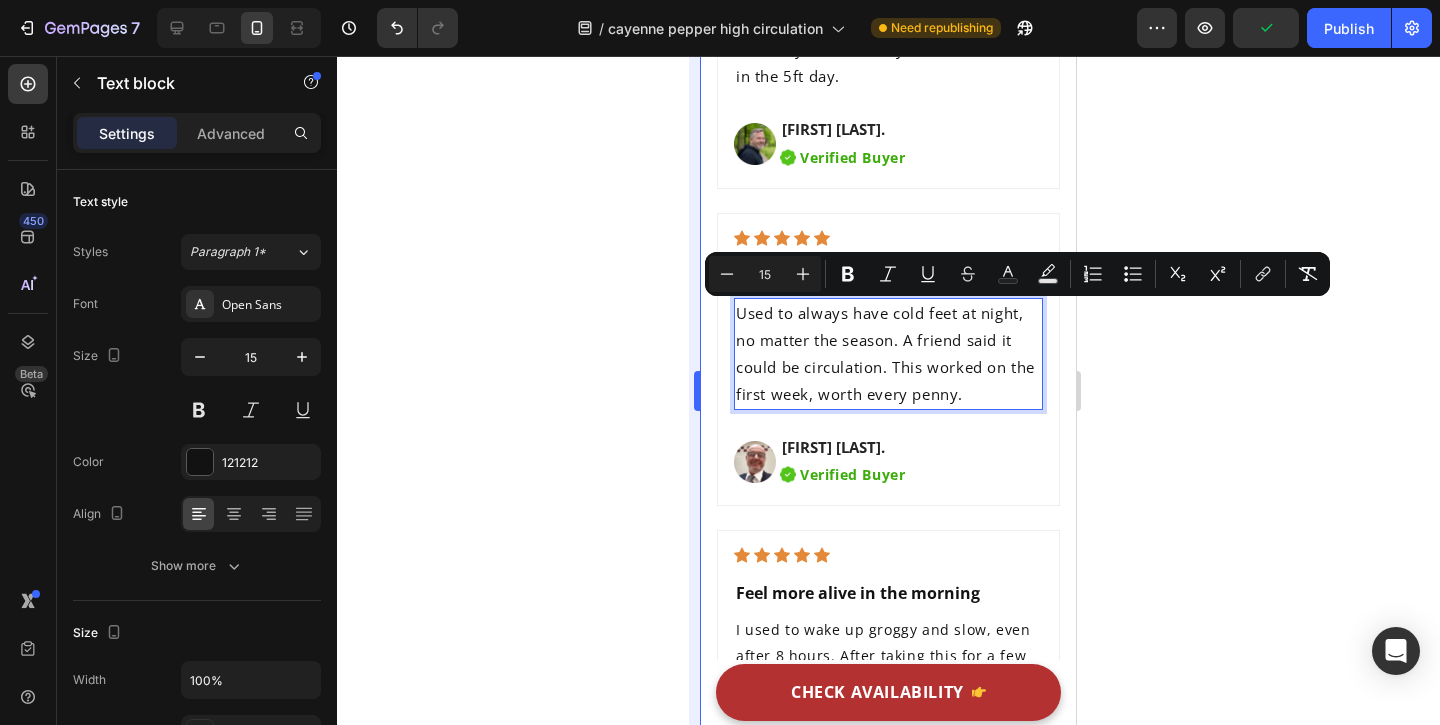 click 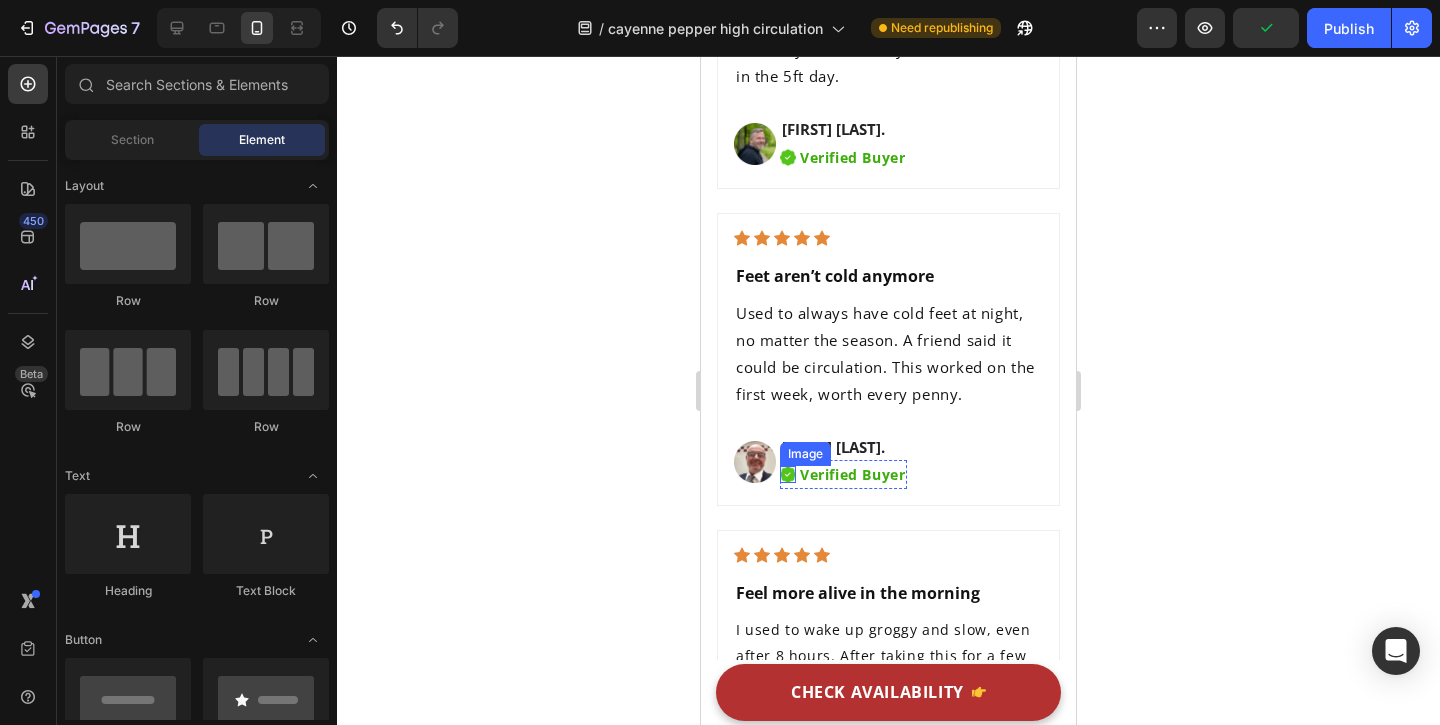 scroll, scrollTop: 10174, scrollLeft: 0, axis: vertical 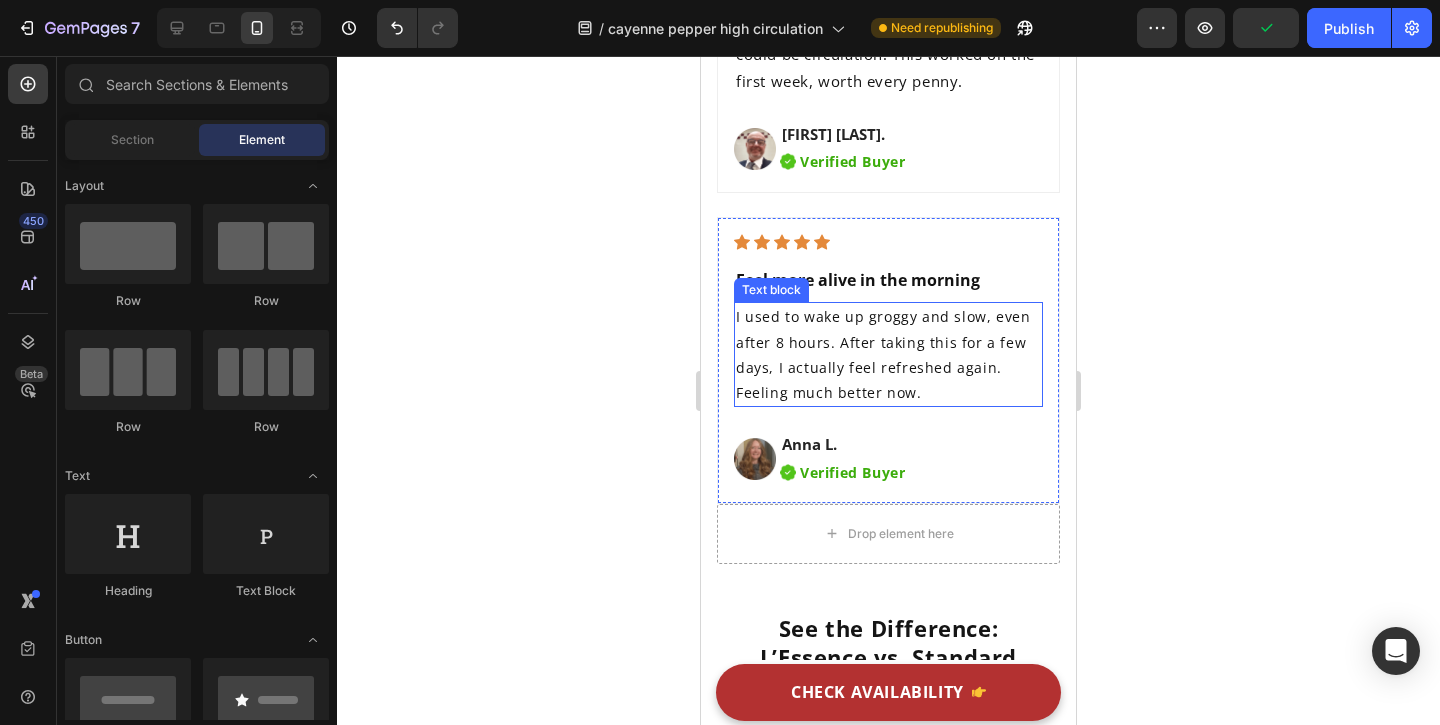 click on "I used to wake up groggy and slow, even after 8 hours. After taking this for a few days, I actually feel refreshed again. Feeling much better now." at bounding box center [888, 354] 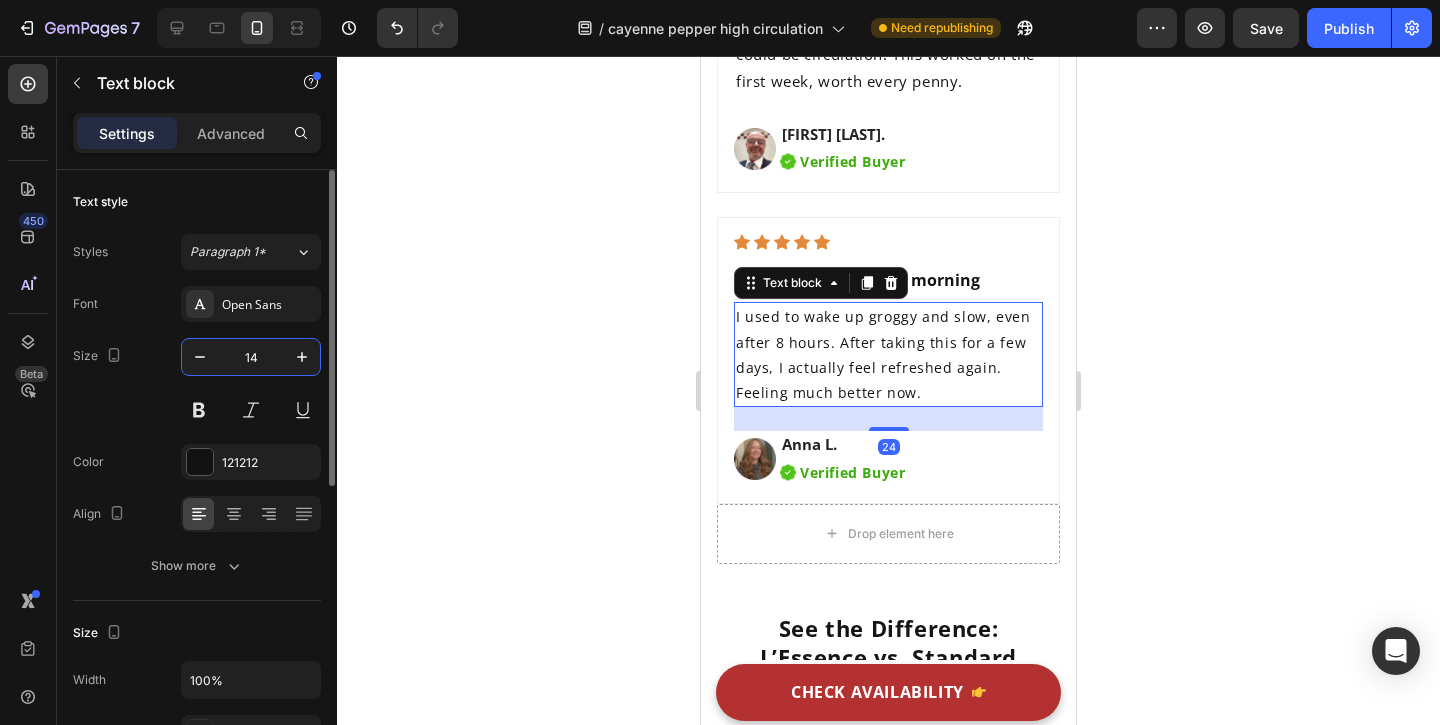 click on "14" at bounding box center (251, 357) 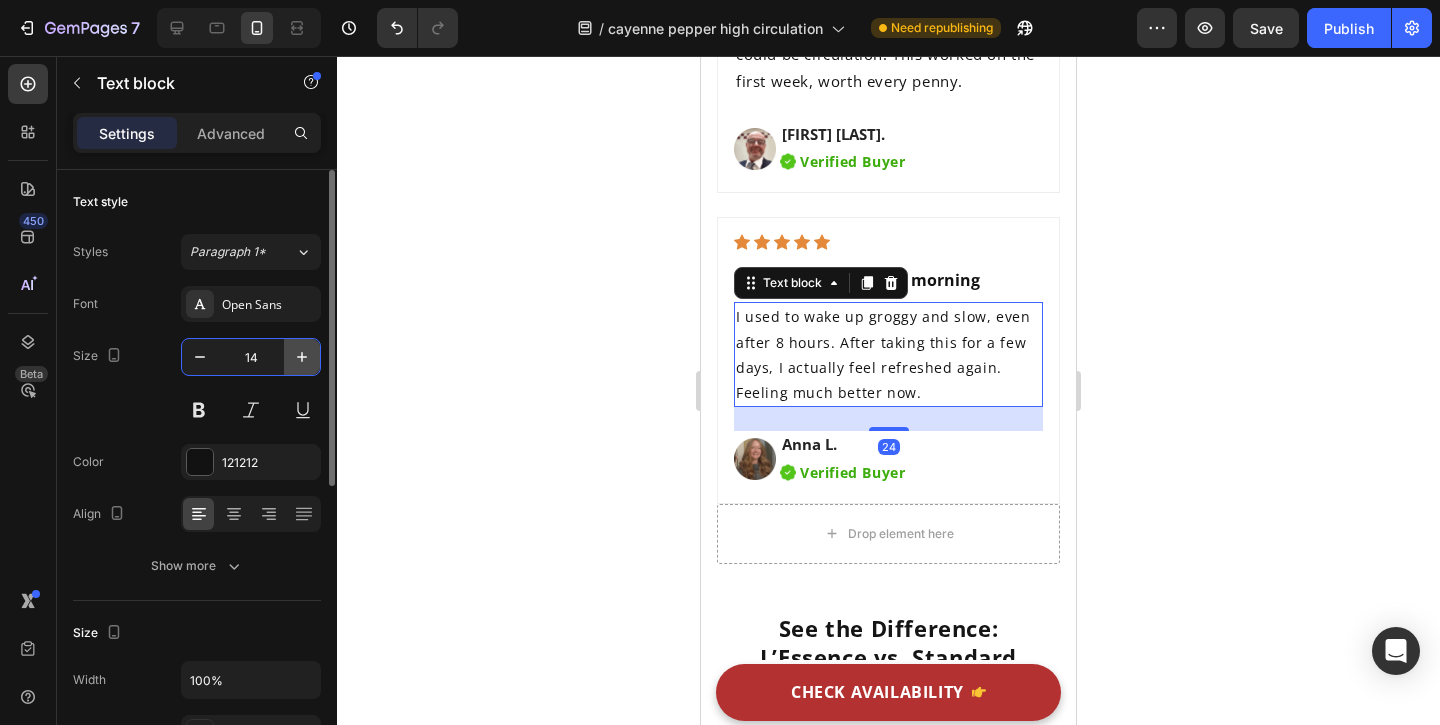 click 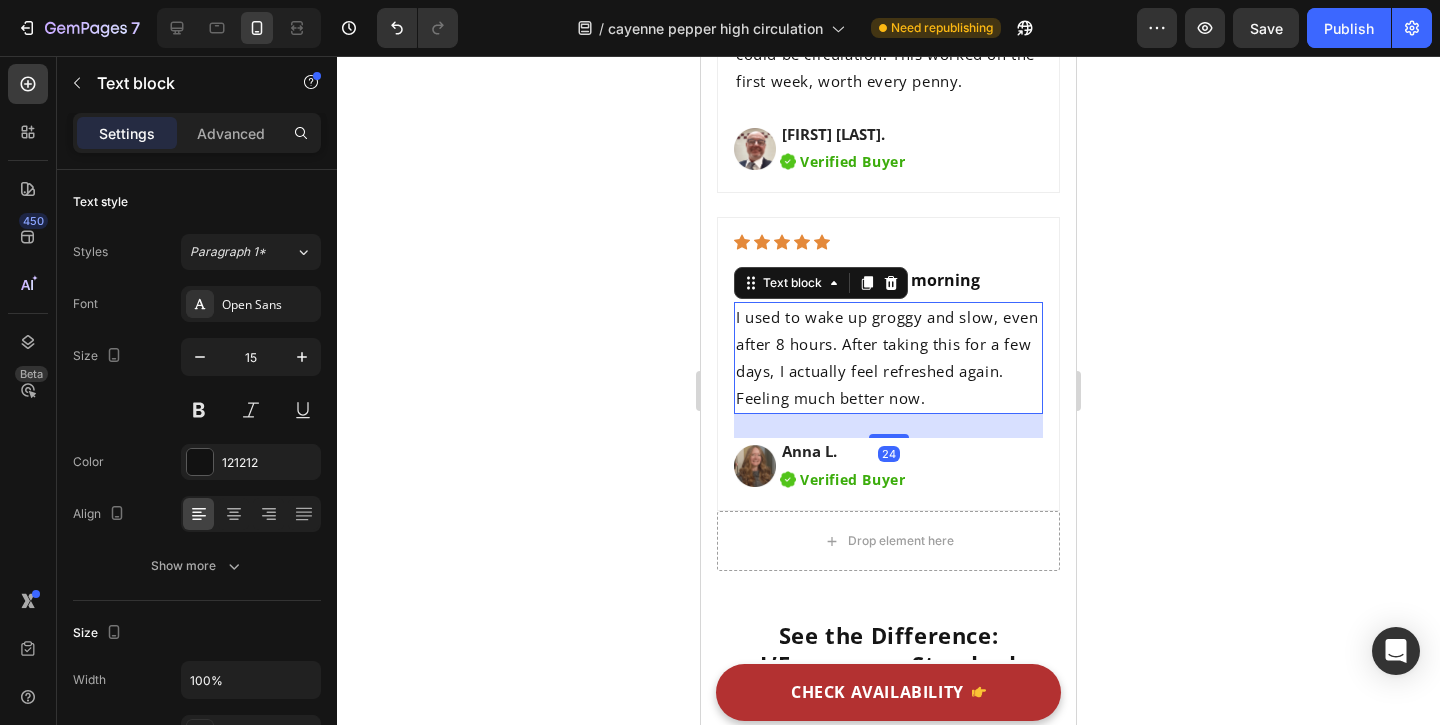click on "I used to wake up groggy and slow, even after 8 hours. After taking this for a few days, I actually feel refreshed again. Feeling much better now." at bounding box center (888, 358) 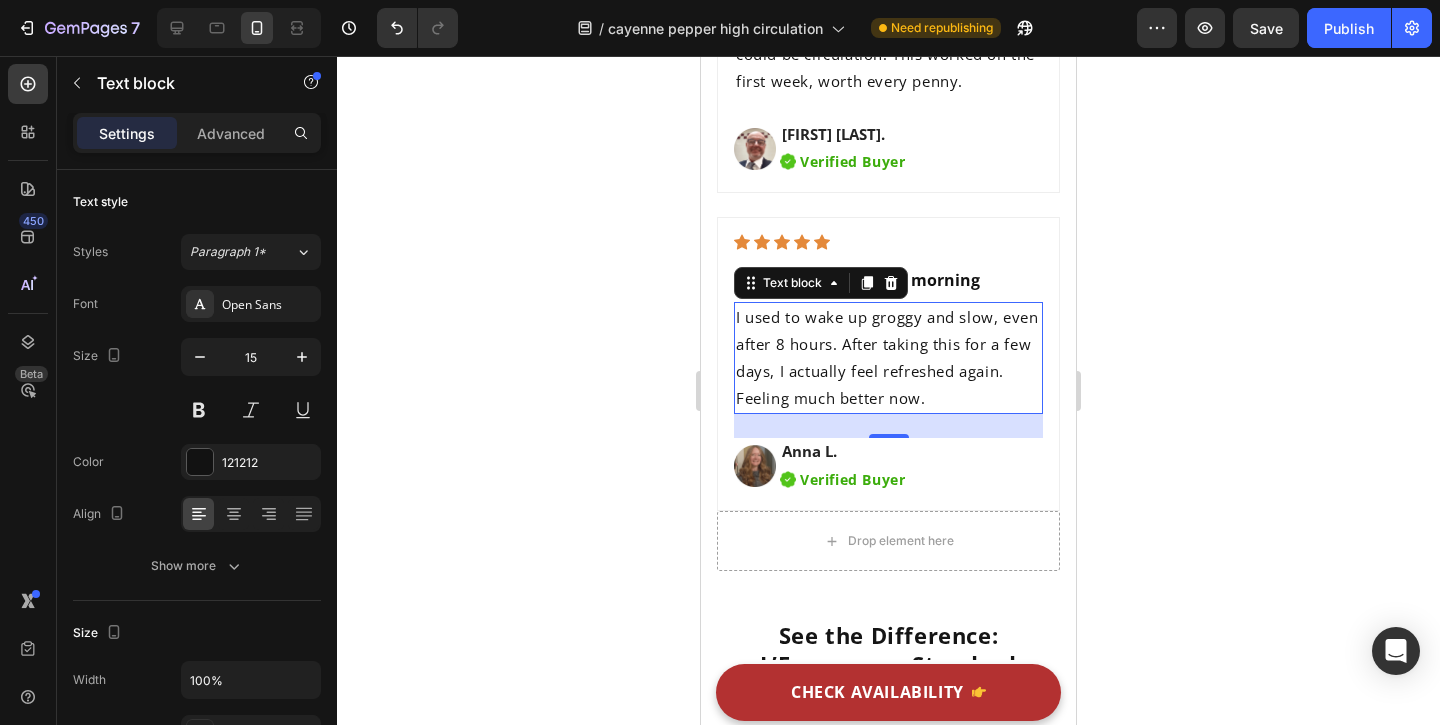 click on "I used to wake up groggy and slow, even after 8 hours. After taking this for a few days, I actually feel refreshed again. Feeling much better now." at bounding box center (888, 358) 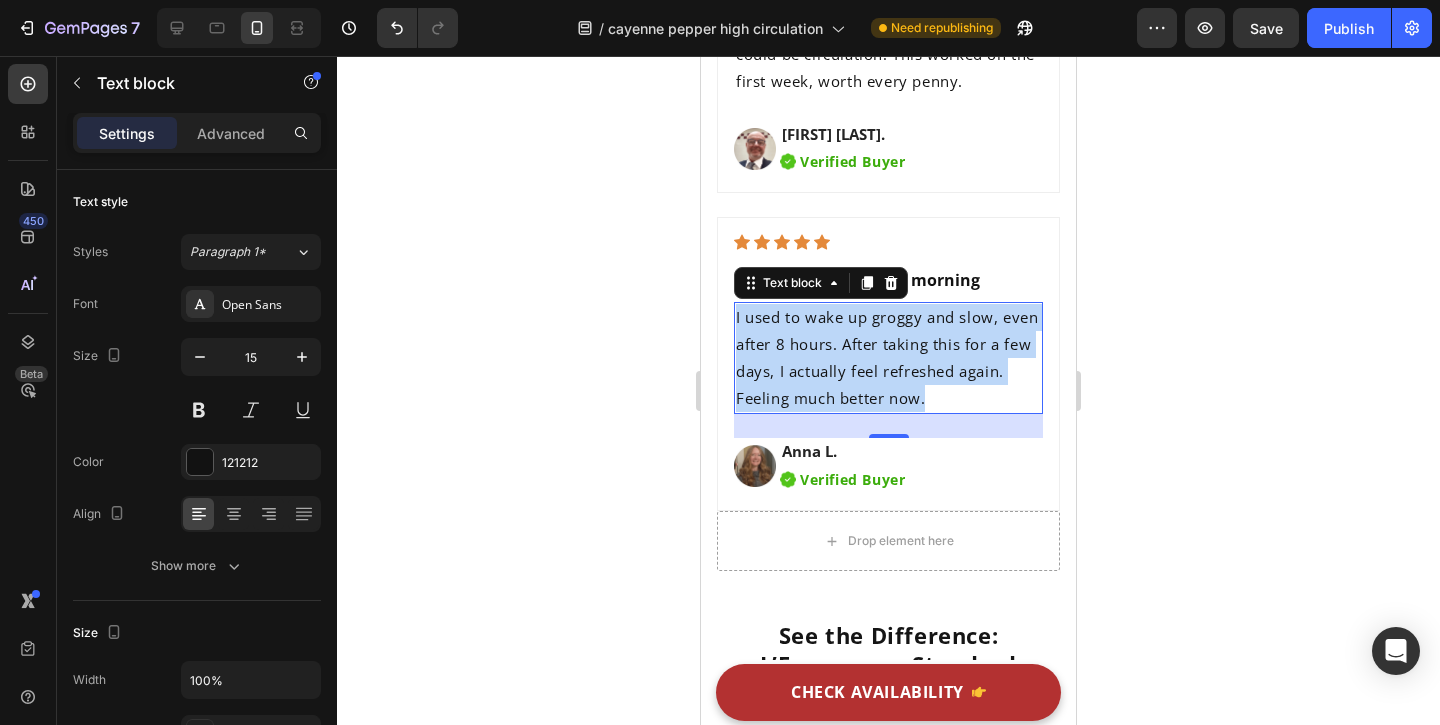 click on "I used to wake up groggy and slow, even after 8 hours. After taking this for a few days, I actually feel refreshed again. Feeling much better now." at bounding box center (888, 358) 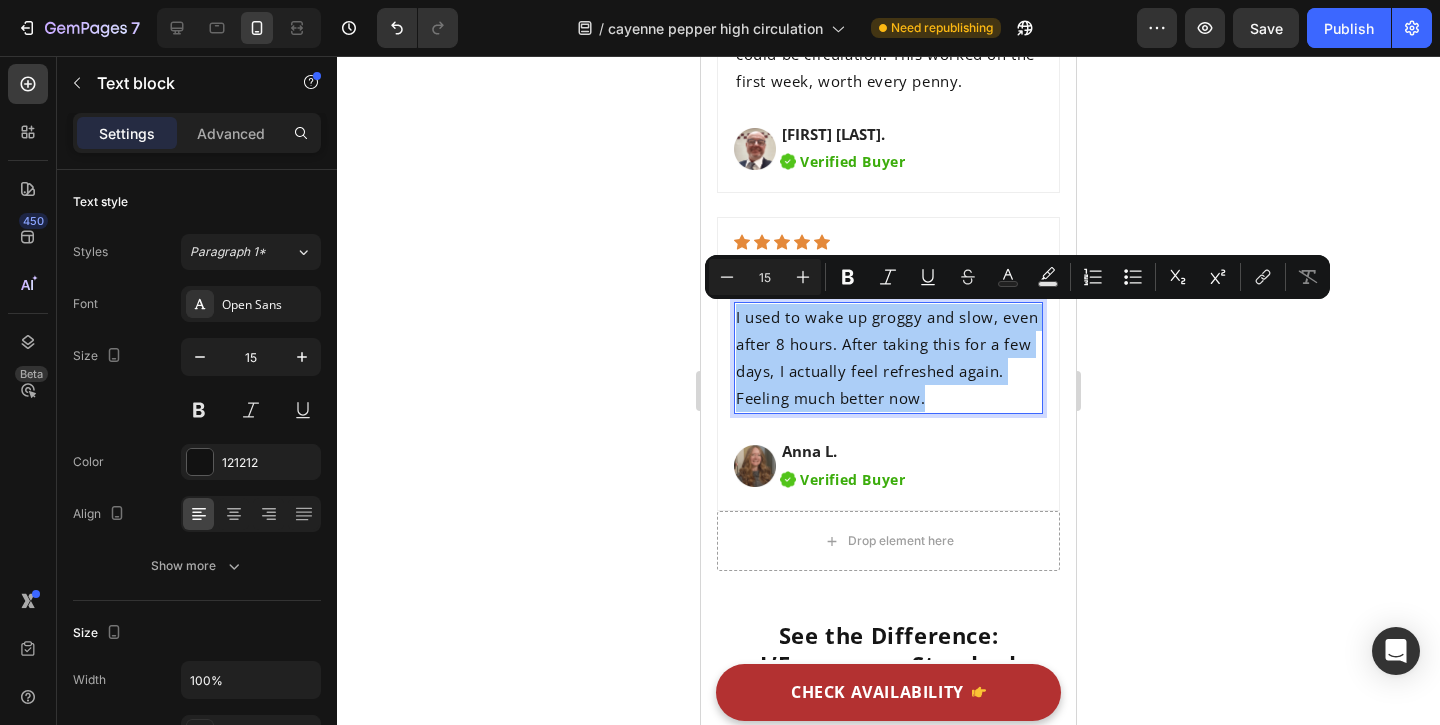 click 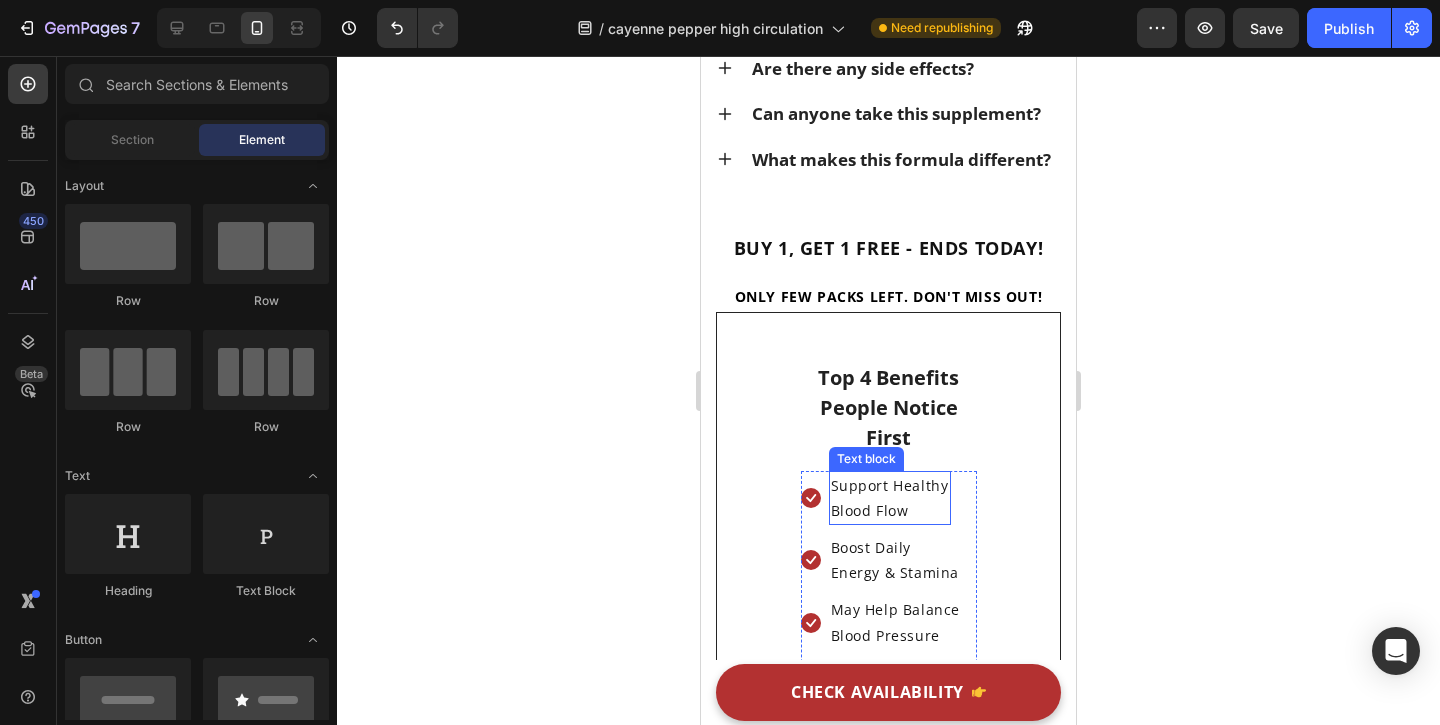 scroll, scrollTop: 11799, scrollLeft: 0, axis: vertical 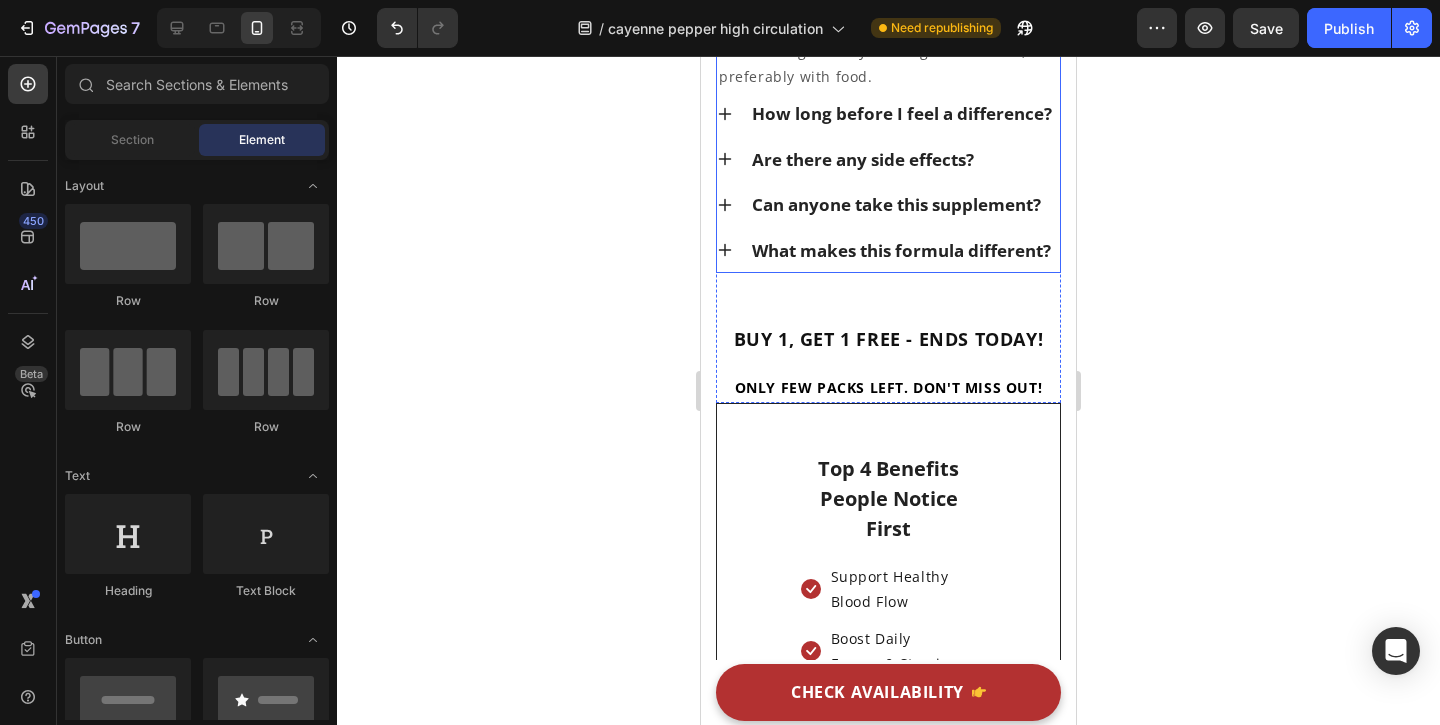 click 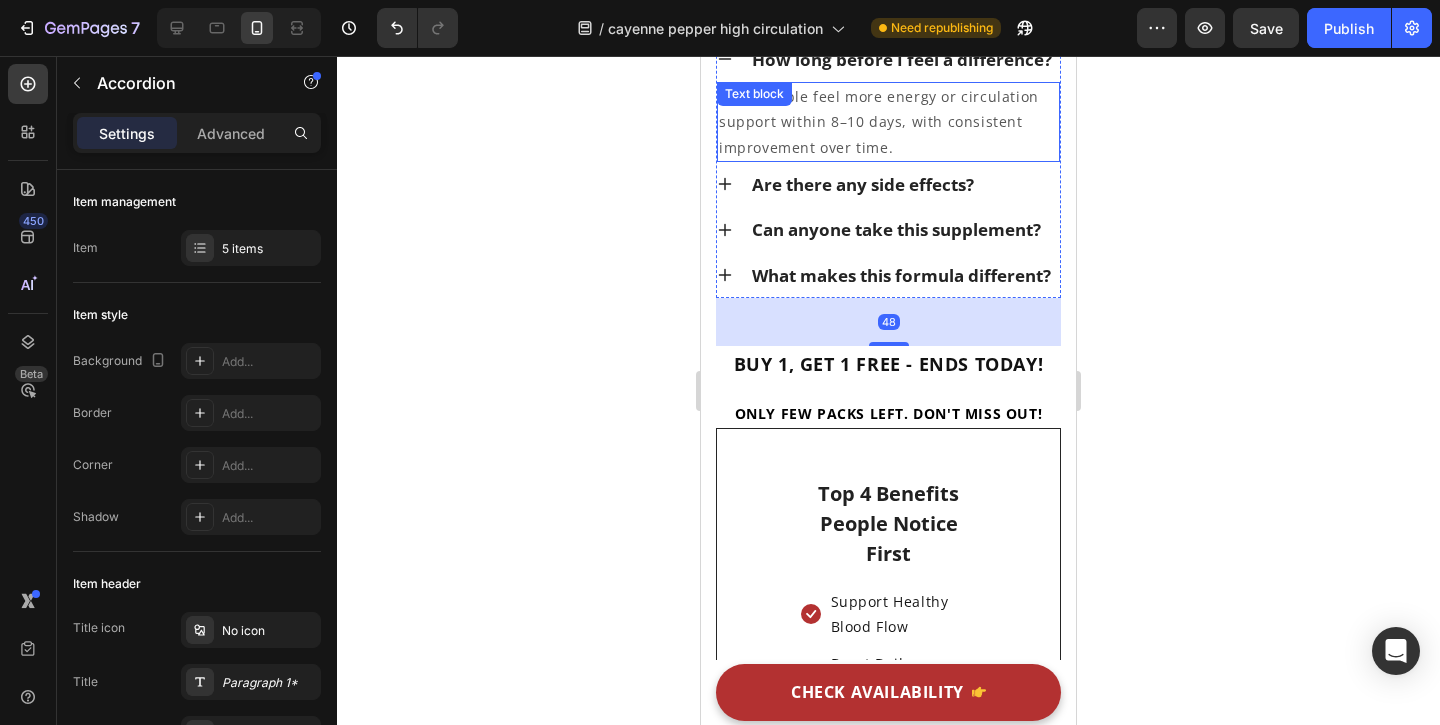 click on "Most people feel more energy or circulation support within 8–10 days, with consistent improvement over time." at bounding box center (888, 122) 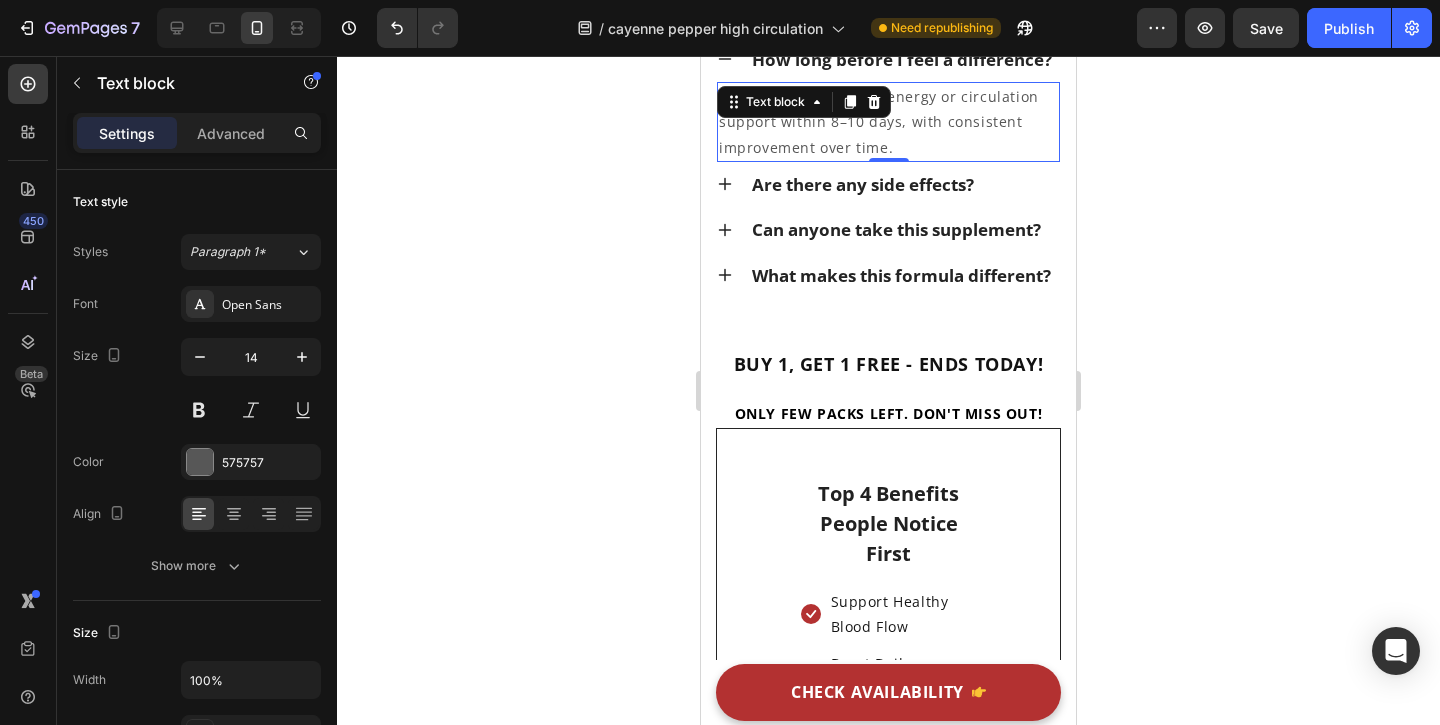 click on "Most people feel more energy or circulation support within 8–10 days, with consistent improvement over time." at bounding box center [888, 122] 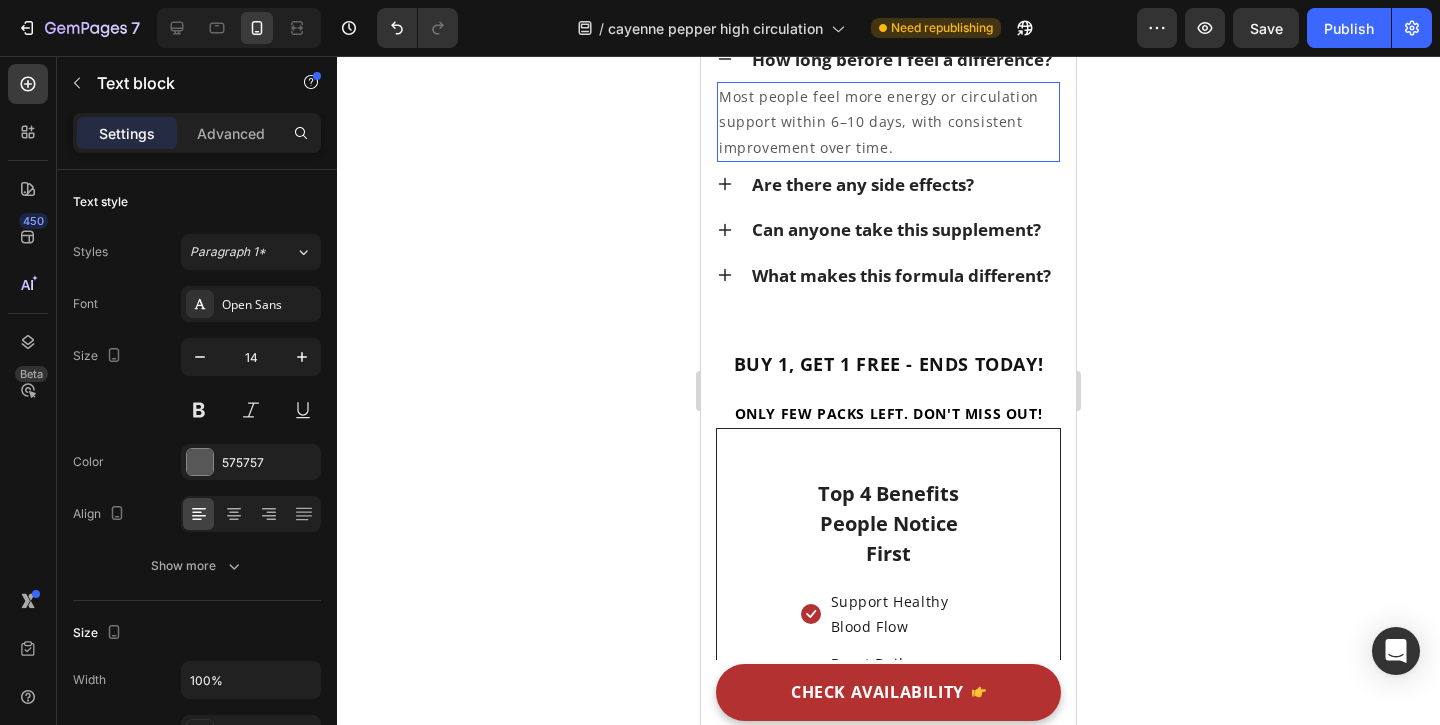 click on "Most people feel more energy or circulation support within 6–10 days, with consistent improvement over time." at bounding box center (888, 122) 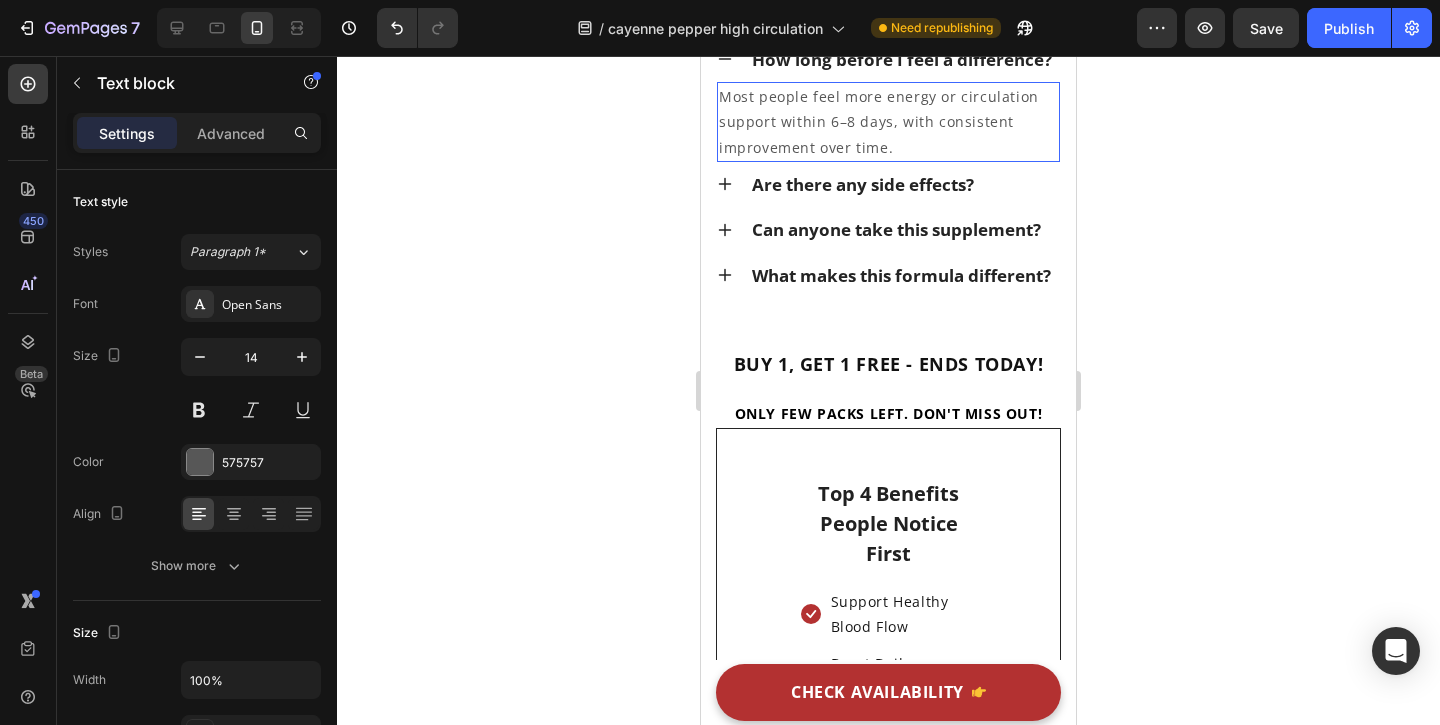 click 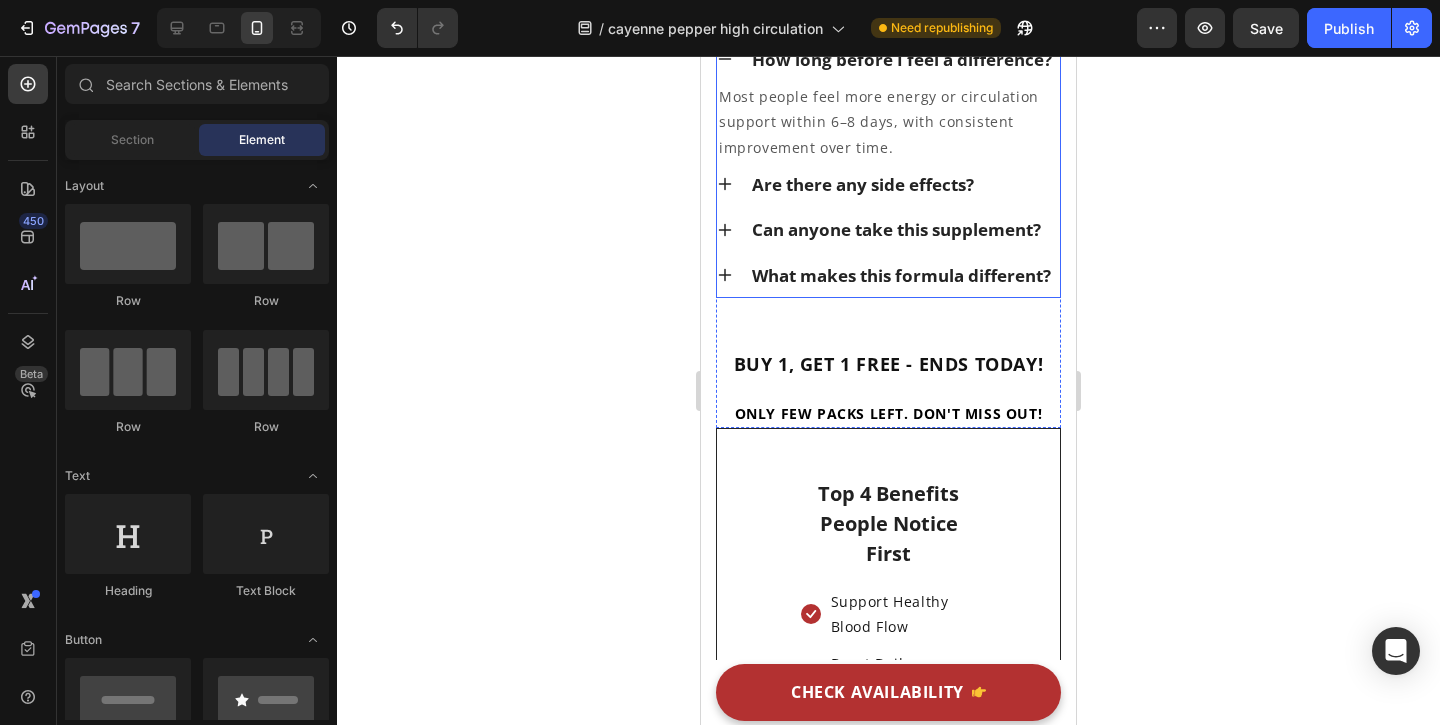 click 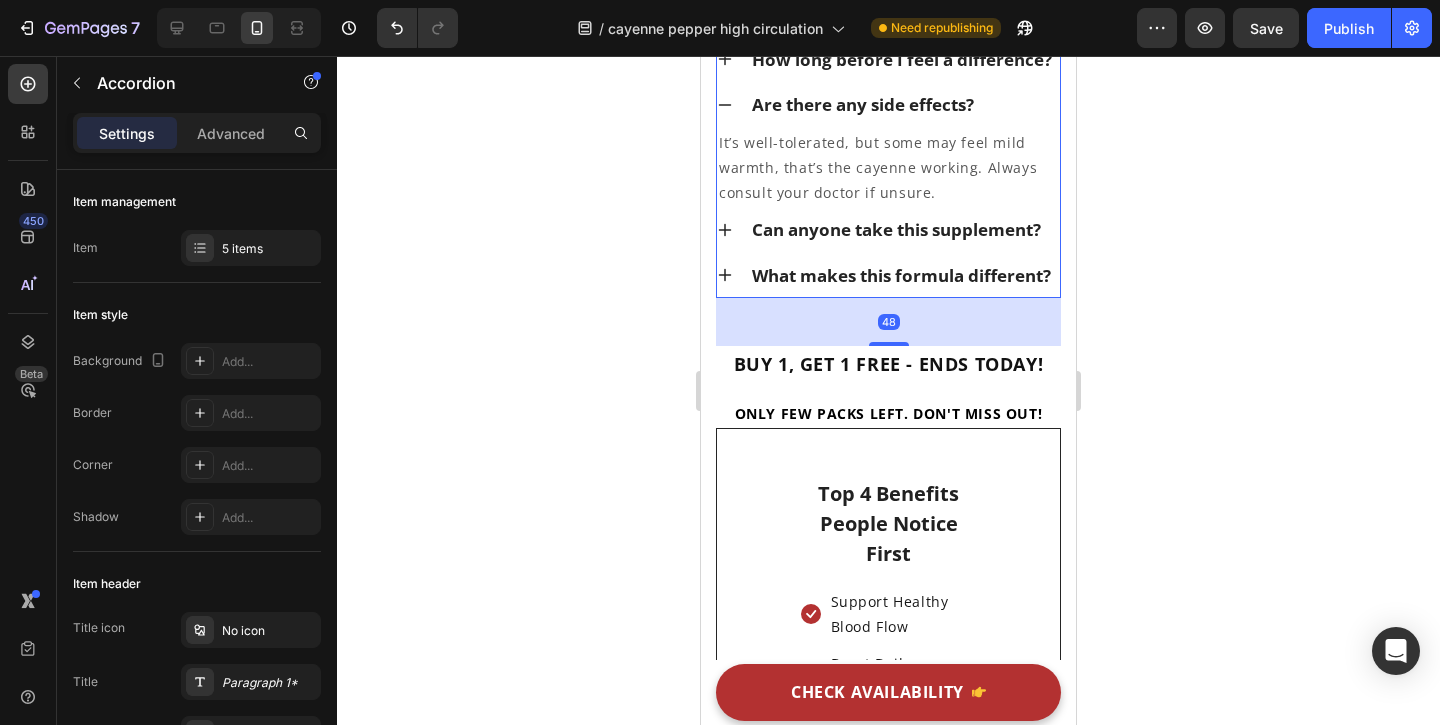 click 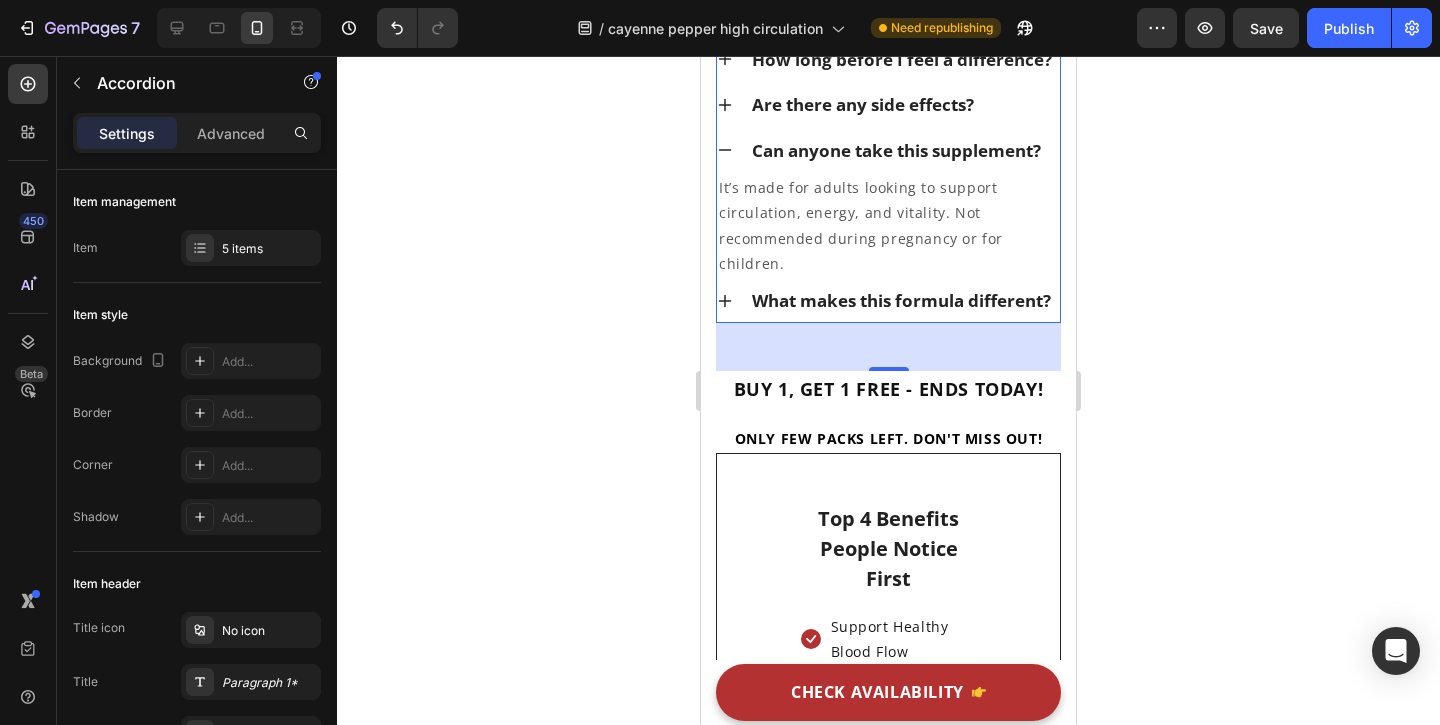 click on "What makes this formula different?" at bounding box center (888, 301) 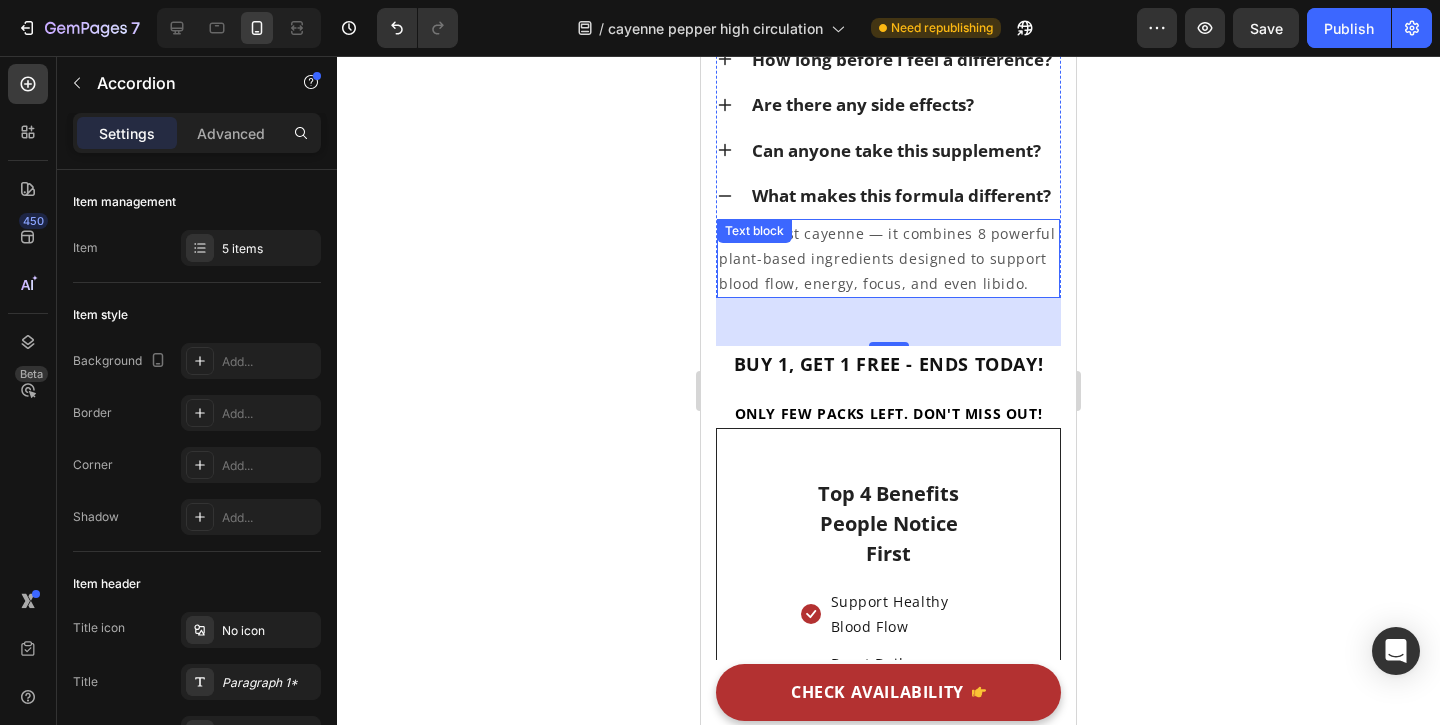 click on "It’s not just cayenne — it combines 8 powerful plant-based ingredients designed to support blood flow, energy, focus, and even libido." at bounding box center [888, 259] 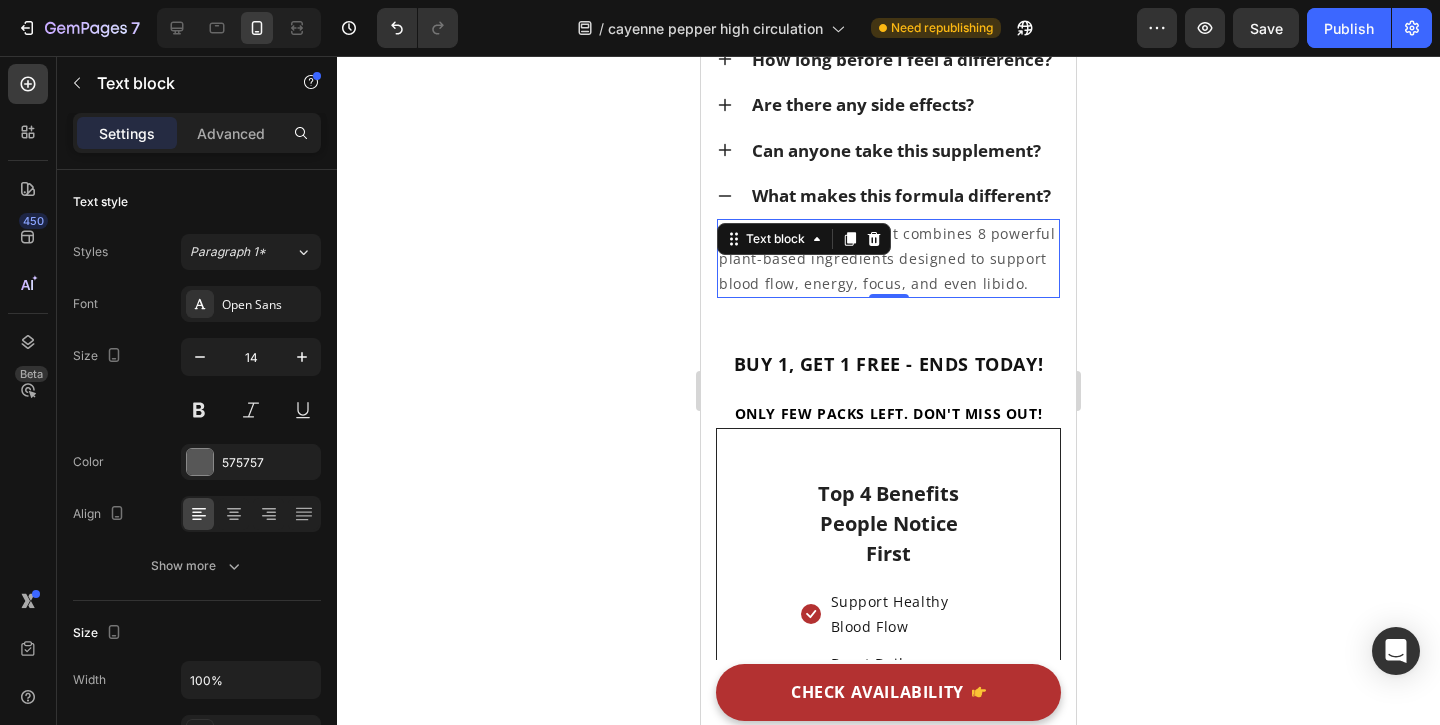 click on "It’s not just cayenne — it combines 8 powerful plant-based ingredients designed to support blood flow, energy, focus, and even libido." at bounding box center (888, 259) 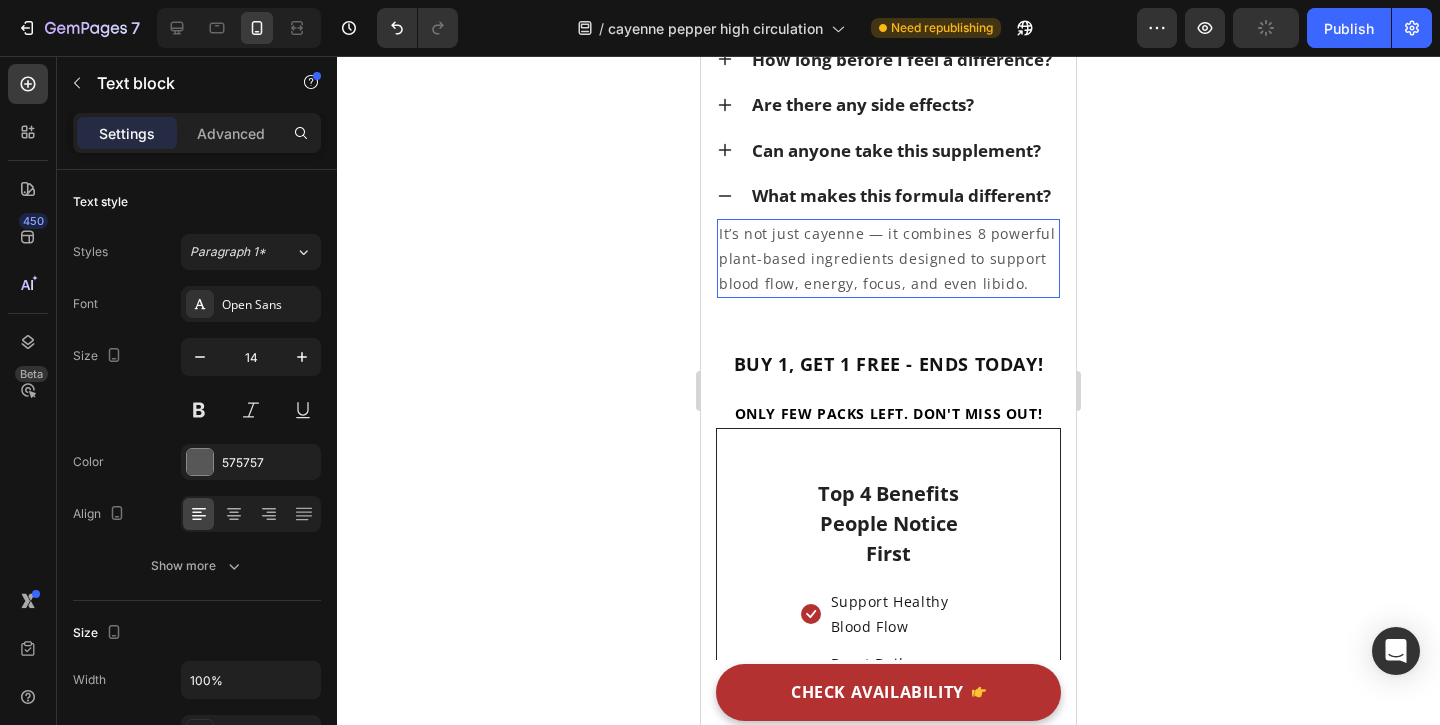click on "It’s not just cayenne — it combines 8 powerful plant-based ingredients designed to support blood flow, energy, focus, and even libido." at bounding box center (888, 259) 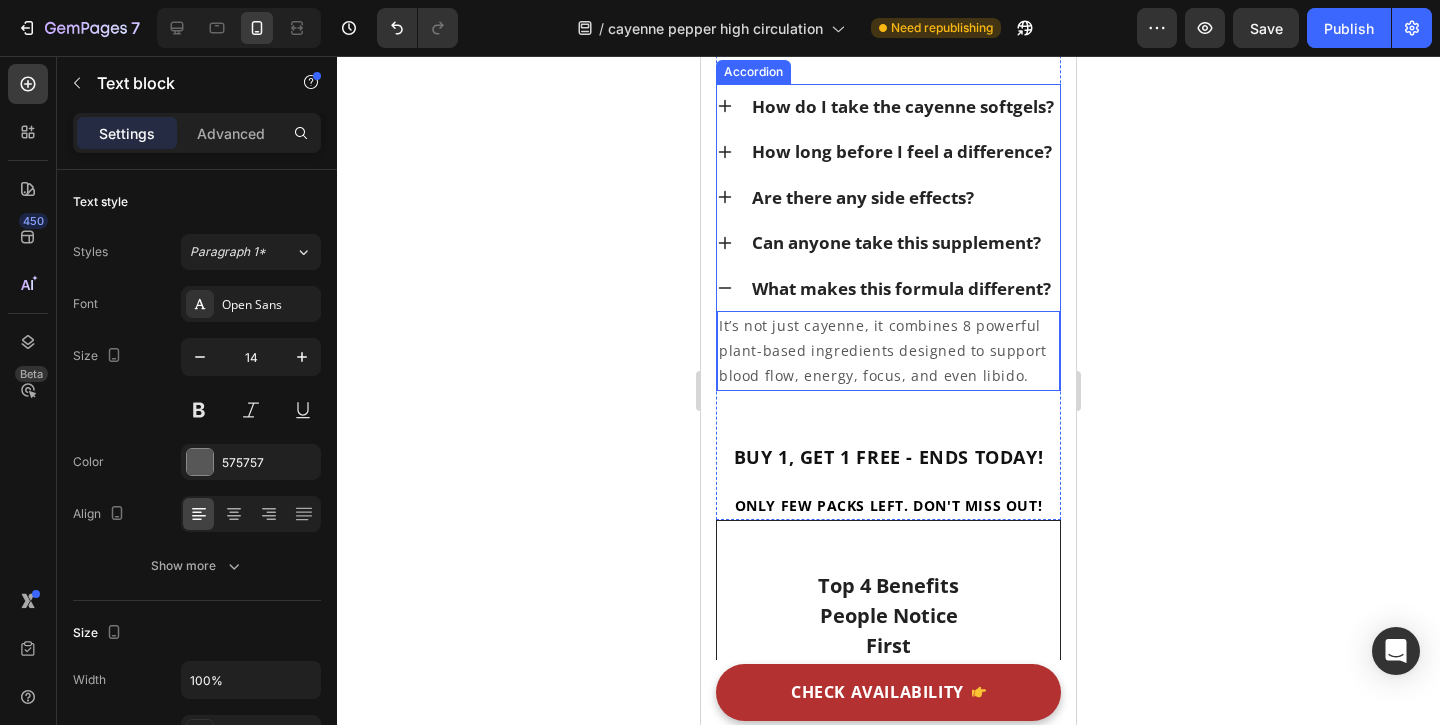 scroll, scrollTop: 11537, scrollLeft: 0, axis: vertical 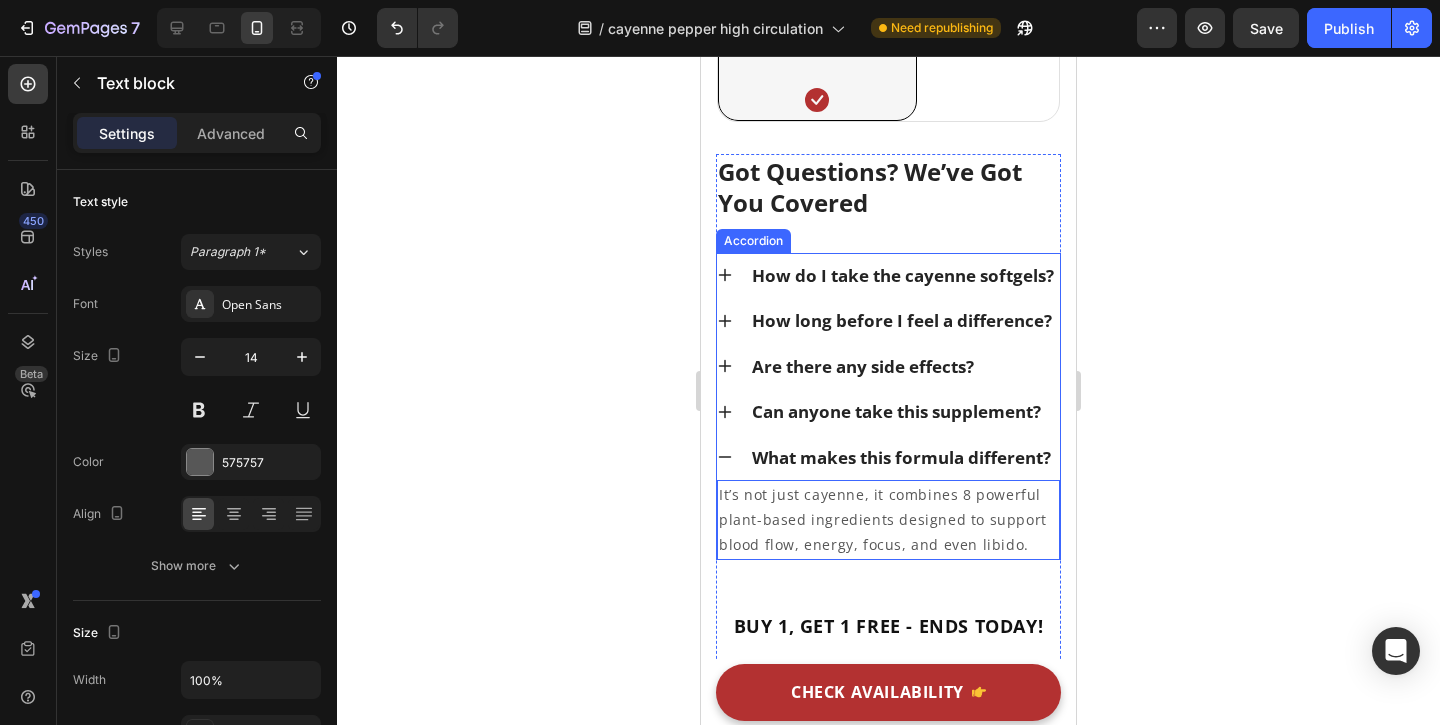 click on "How do I take the cayenne softgels?" at bounding box center [888, 276] 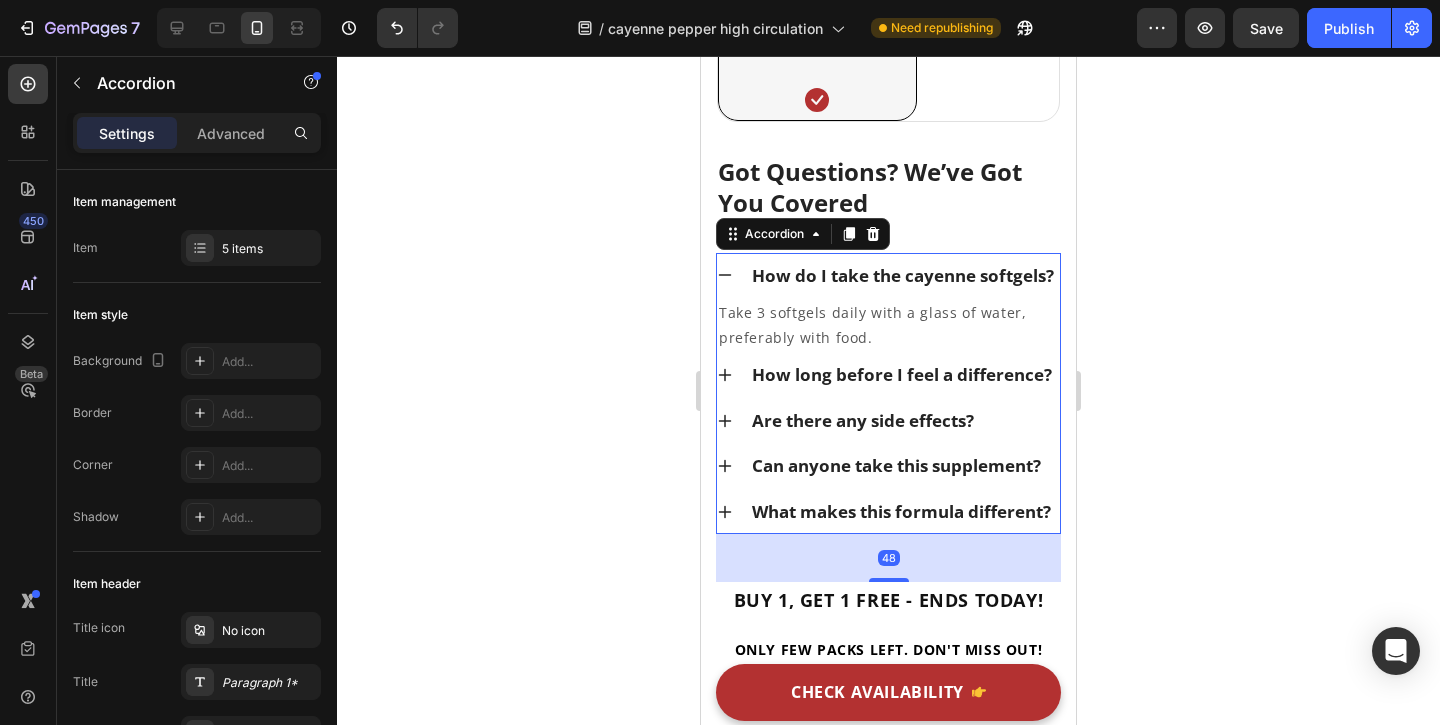 click 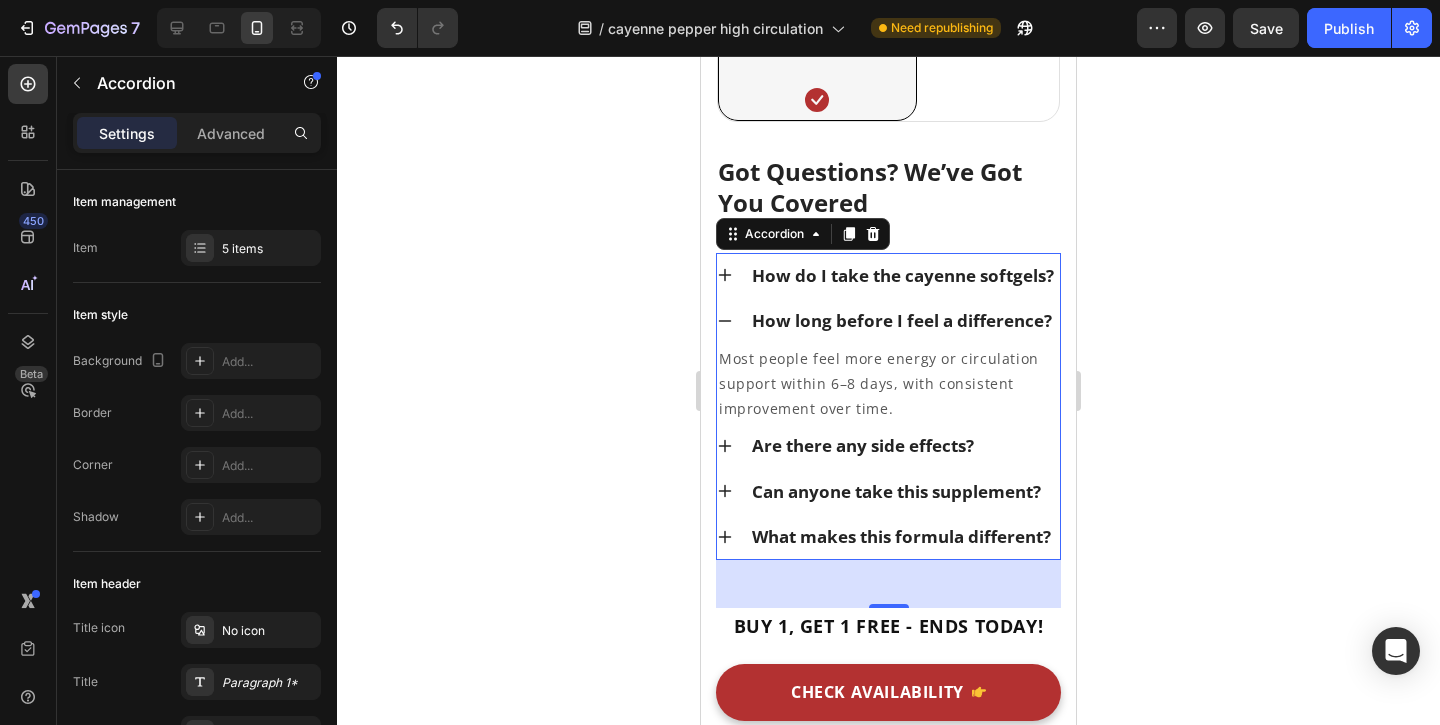 click 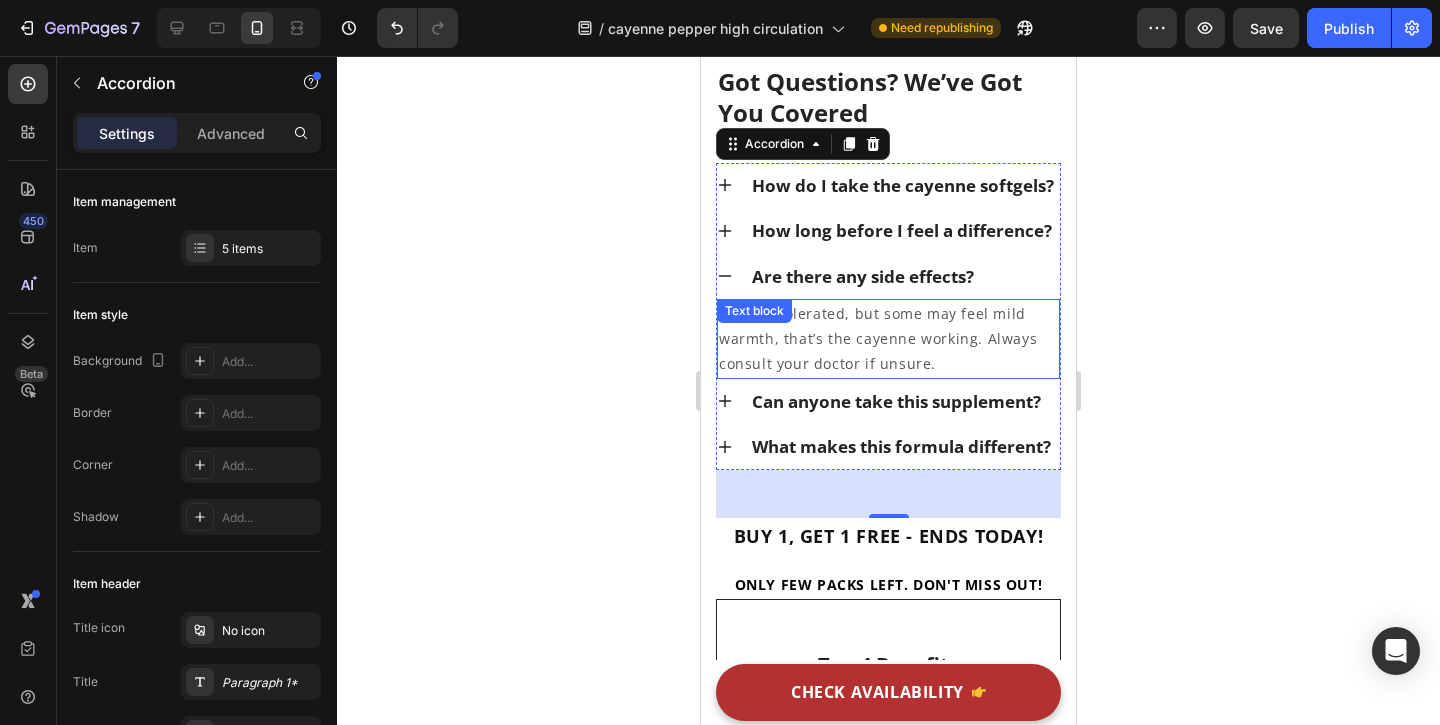 scroll, scrollTop: 11634, scrollLeft: 0, axis: vertical 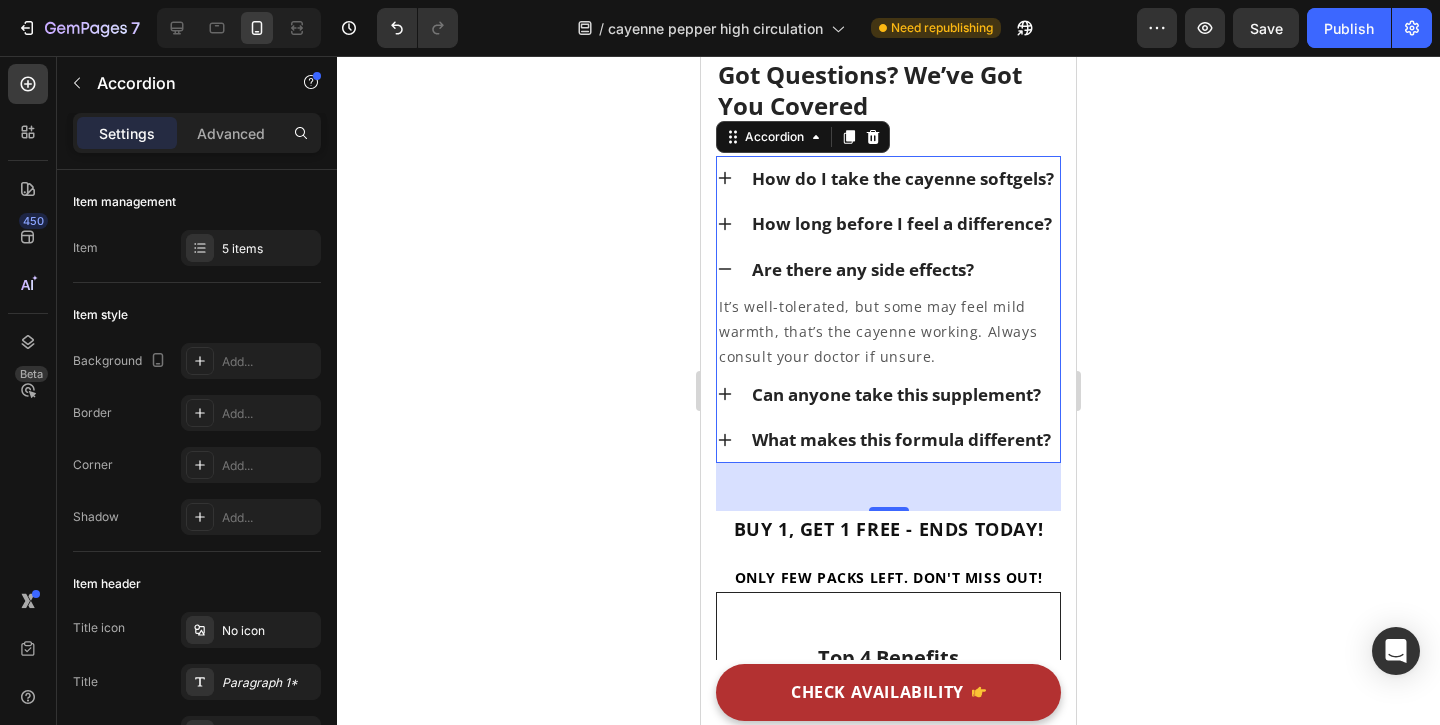 click 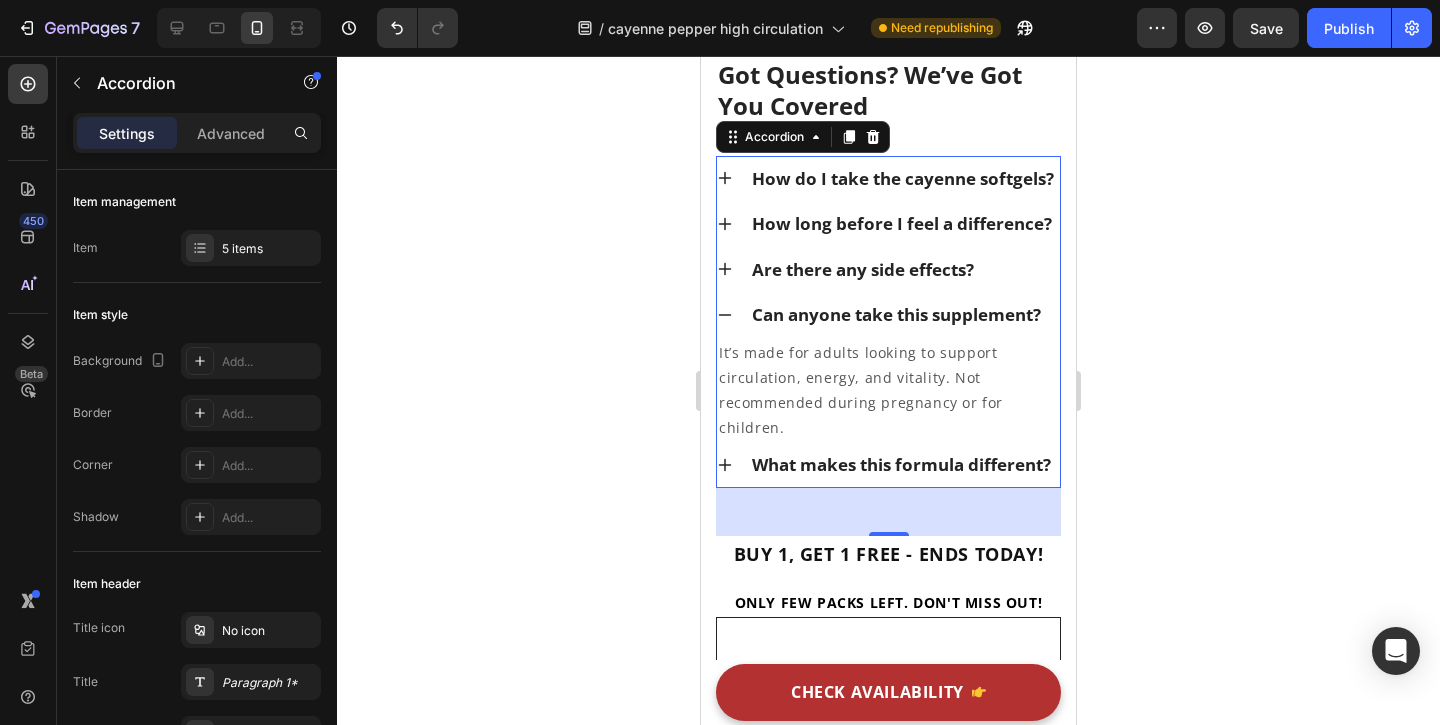 click on "What makes this formula different?" at bounding box center [888, 465] 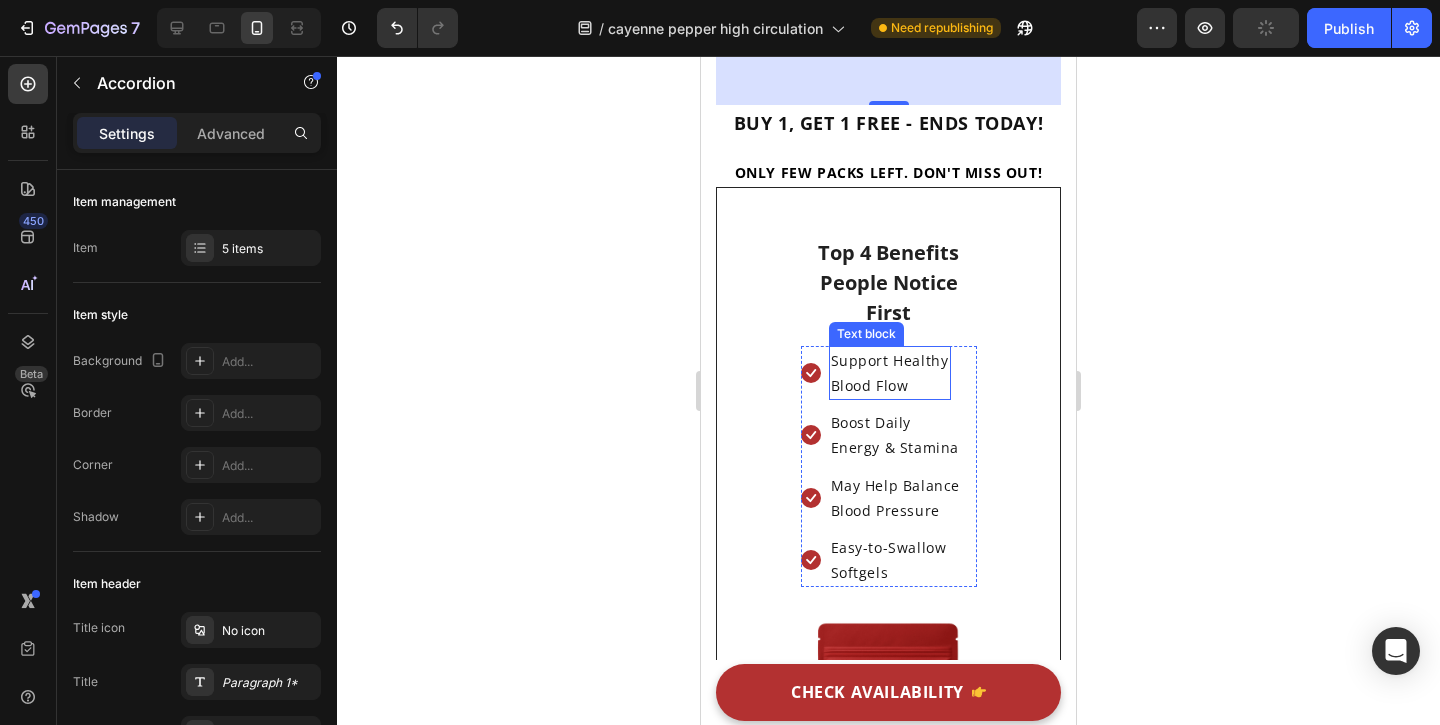 scroll, scrollTop: 12052, scrollLeft: 0, axis: vertical 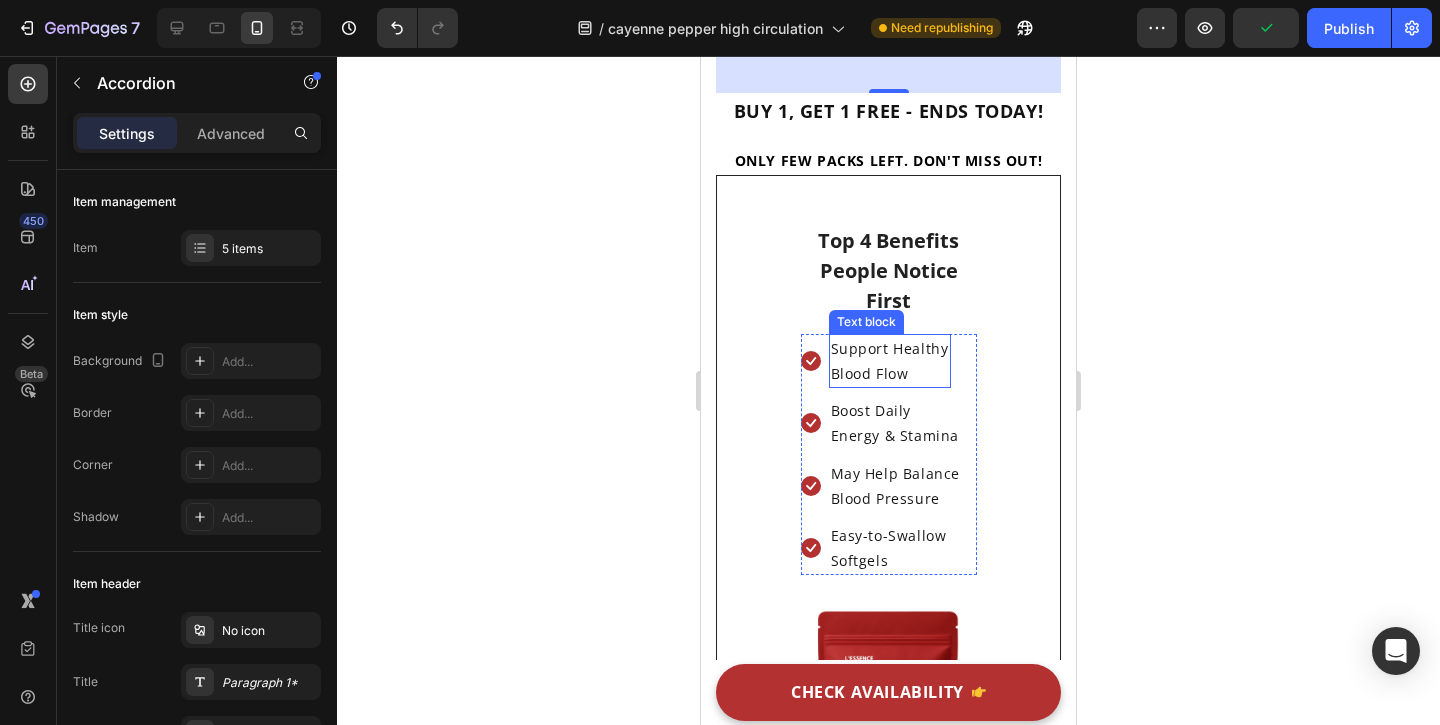 click on "Blood Flow" at bounding box center [890, 373] 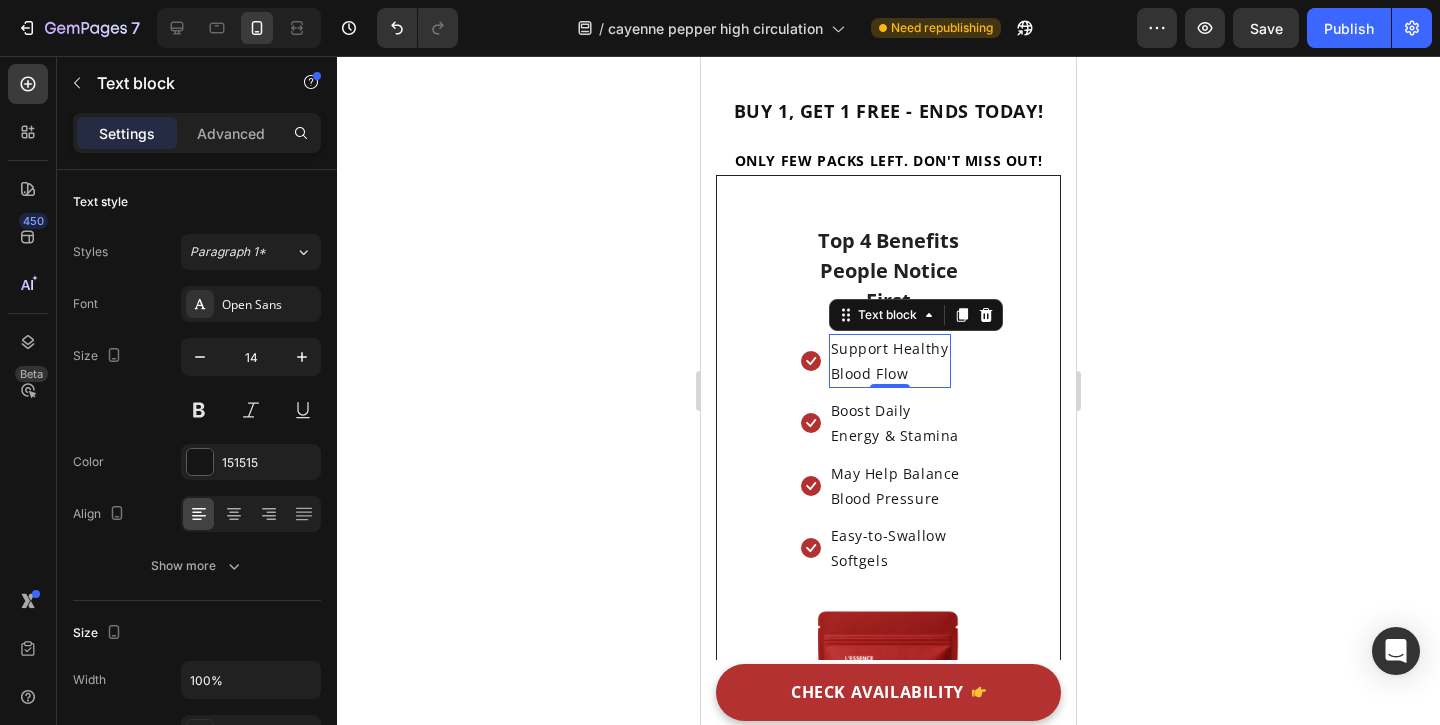 click 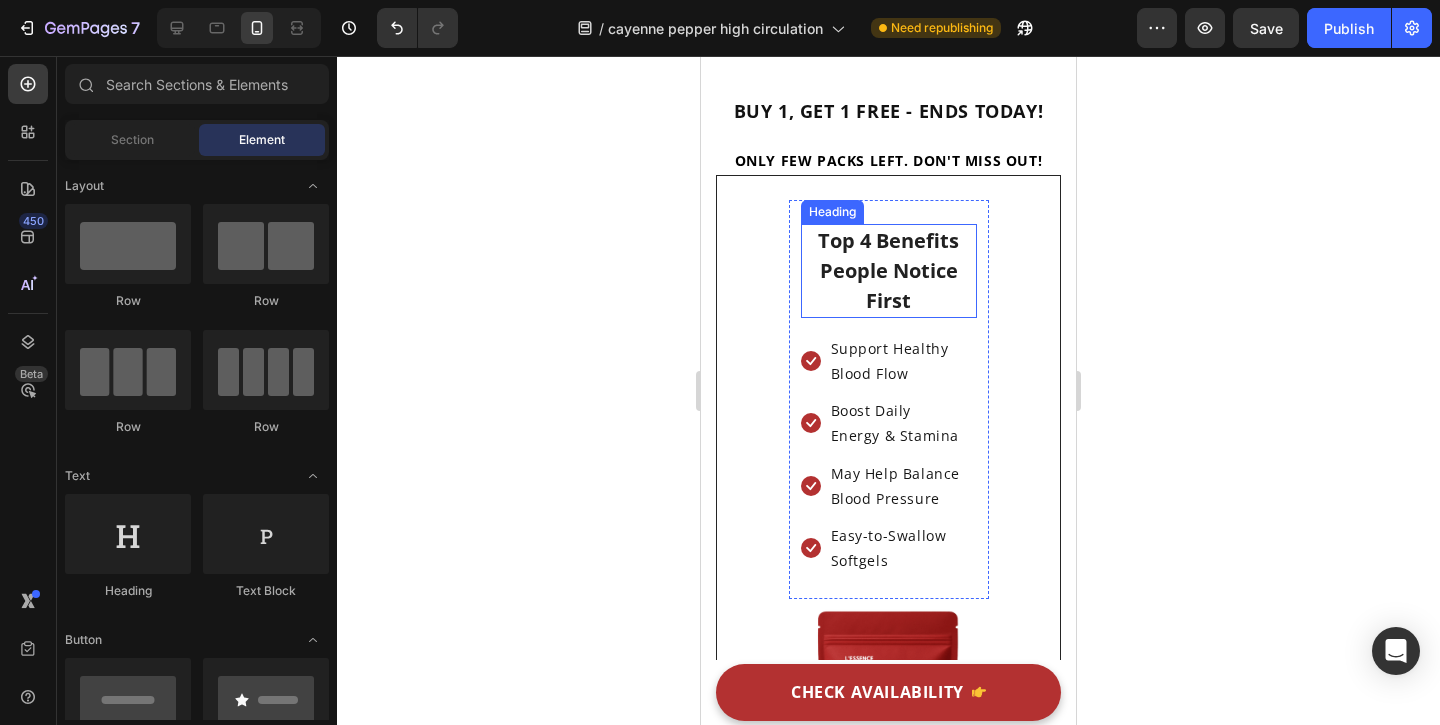 click on "Top 4 Benefits People Notice First" at bounding box center (889, 271) 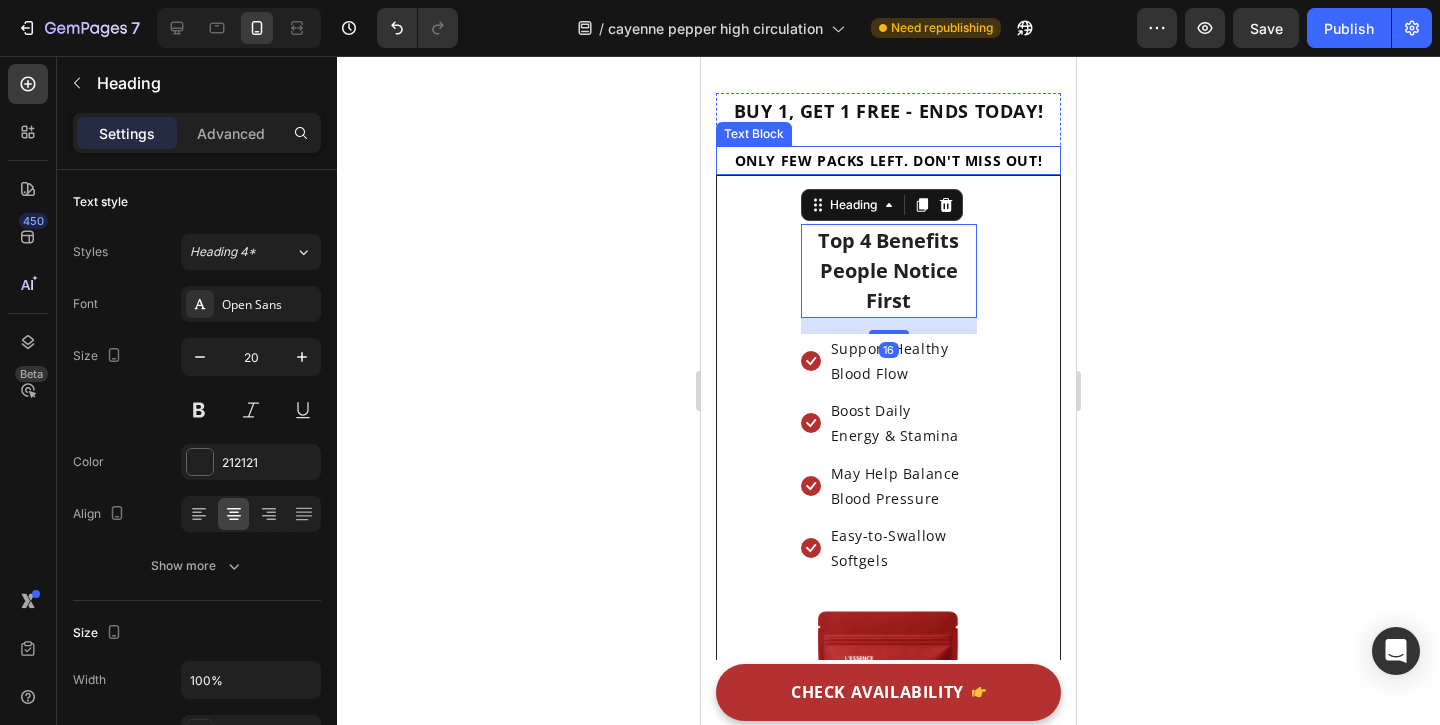 click on "ONLY FEW PACKS LEFT. DON'T MISS OUT!" at bounding box center (888, 160) 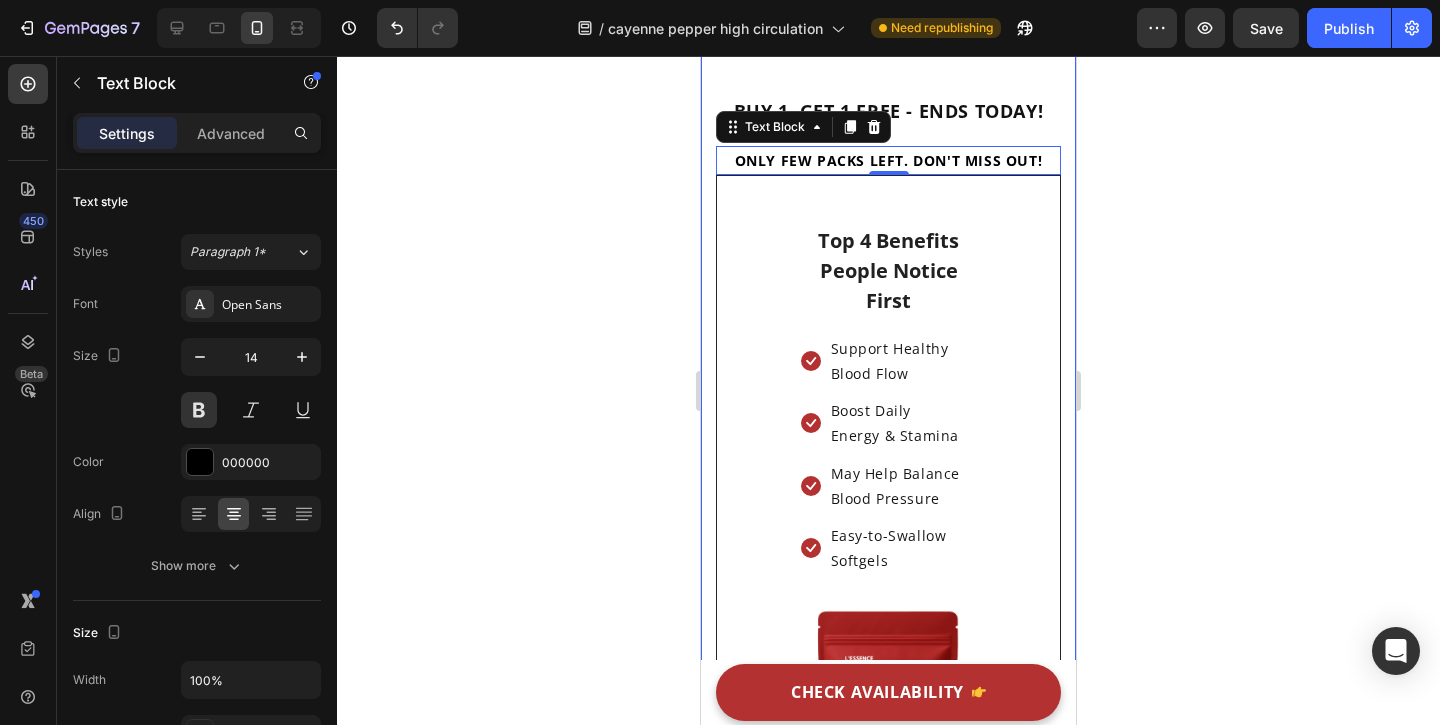 click 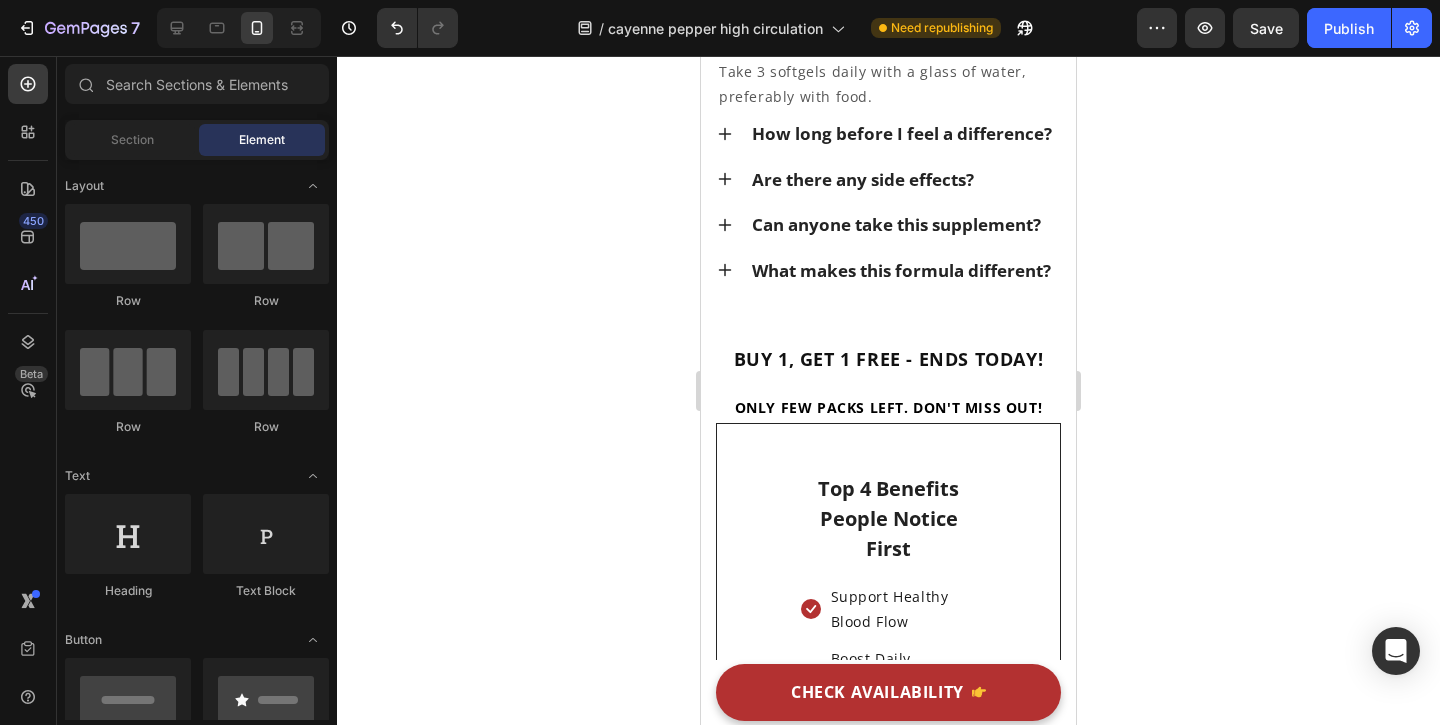 scroll, scrollTop: 11654, scrollLeft: 0, axis: vertical 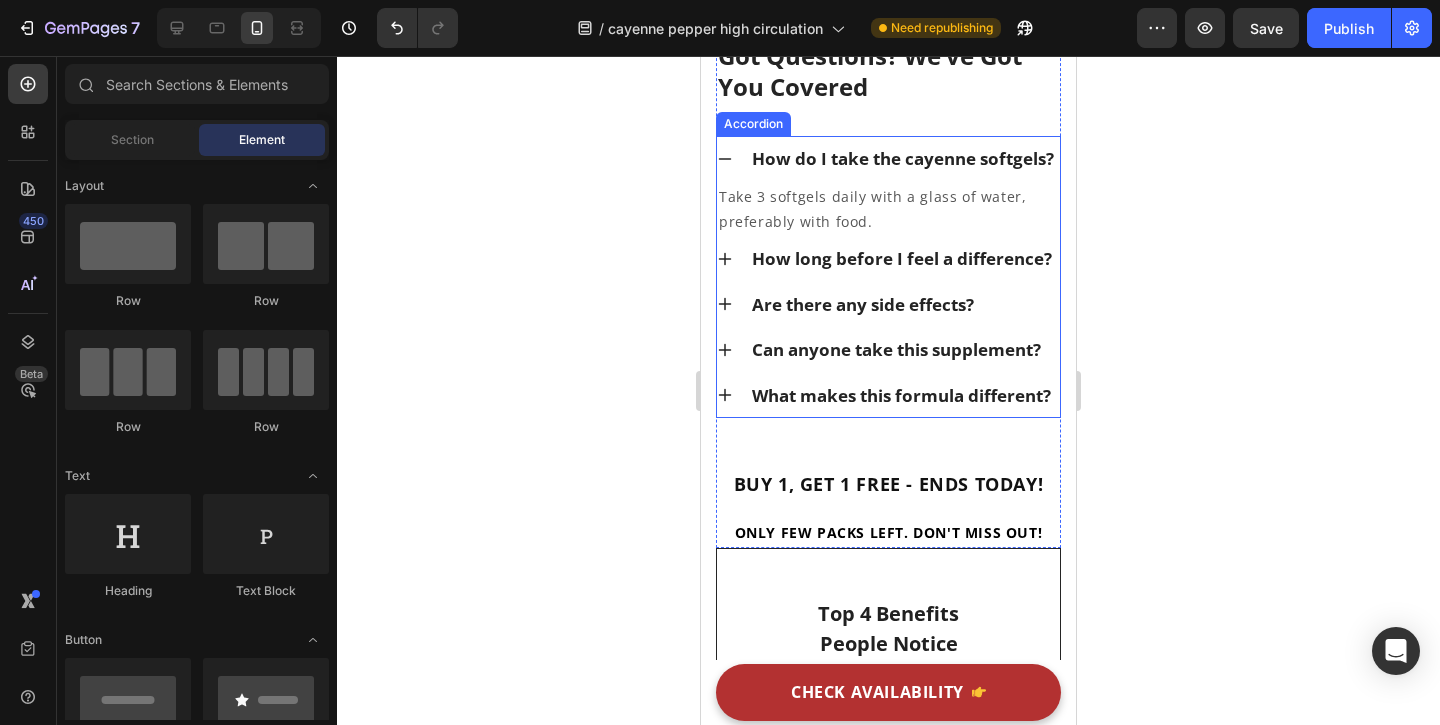 click 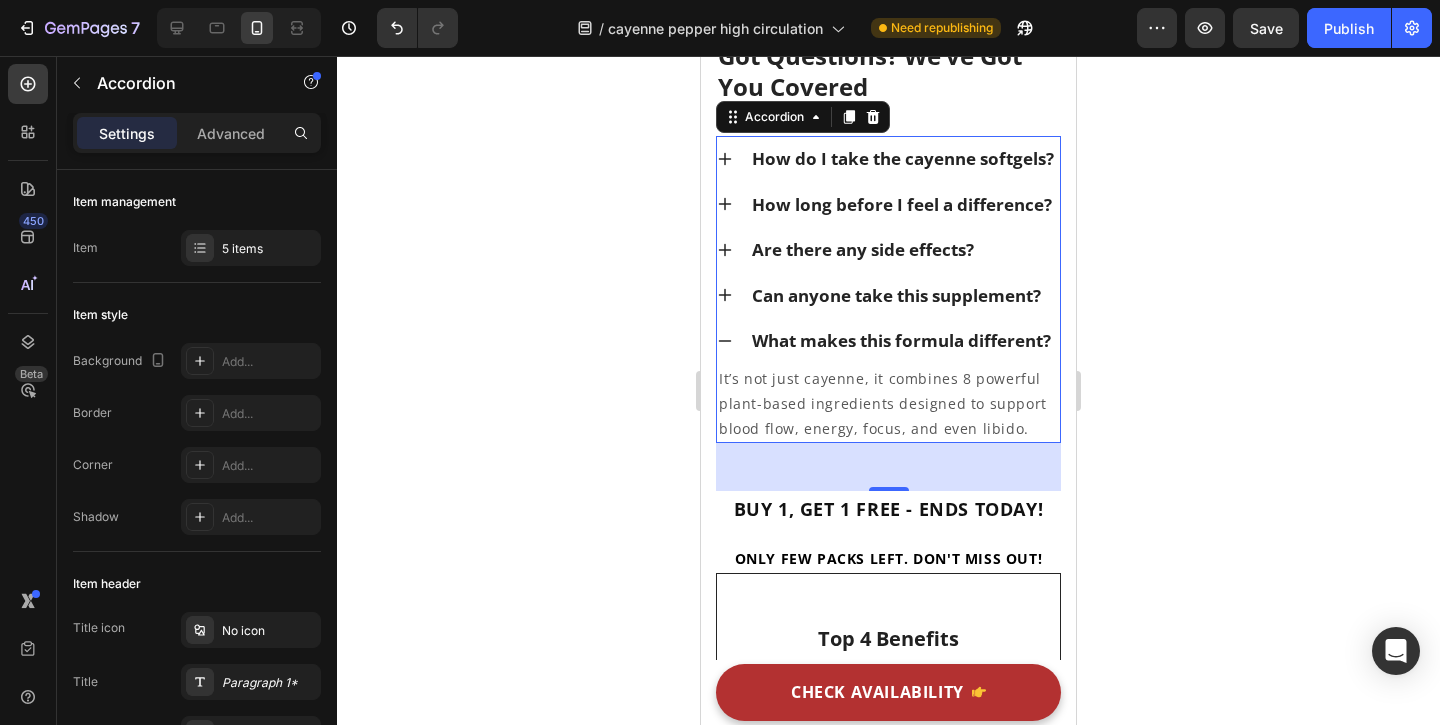click 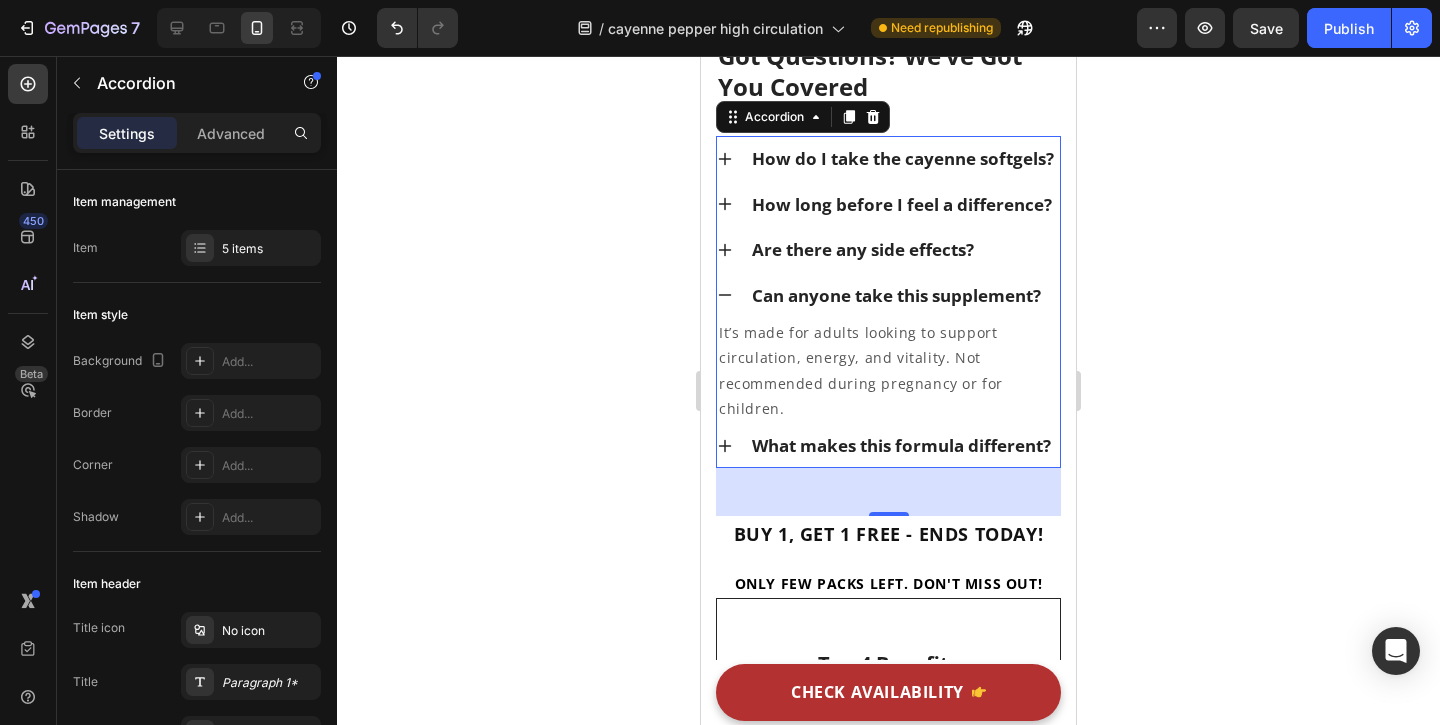 click 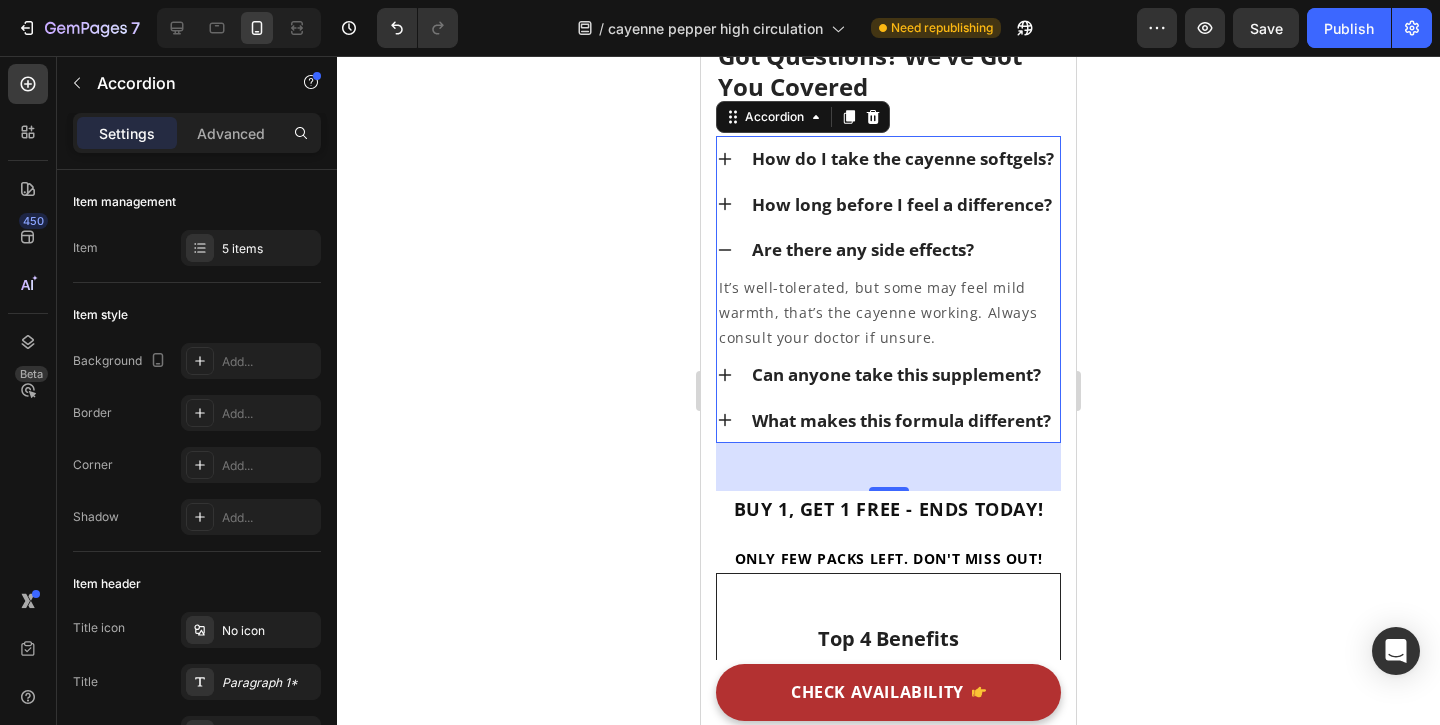 click on "How long before I feel a difference?" at bounding box center [888, 205] 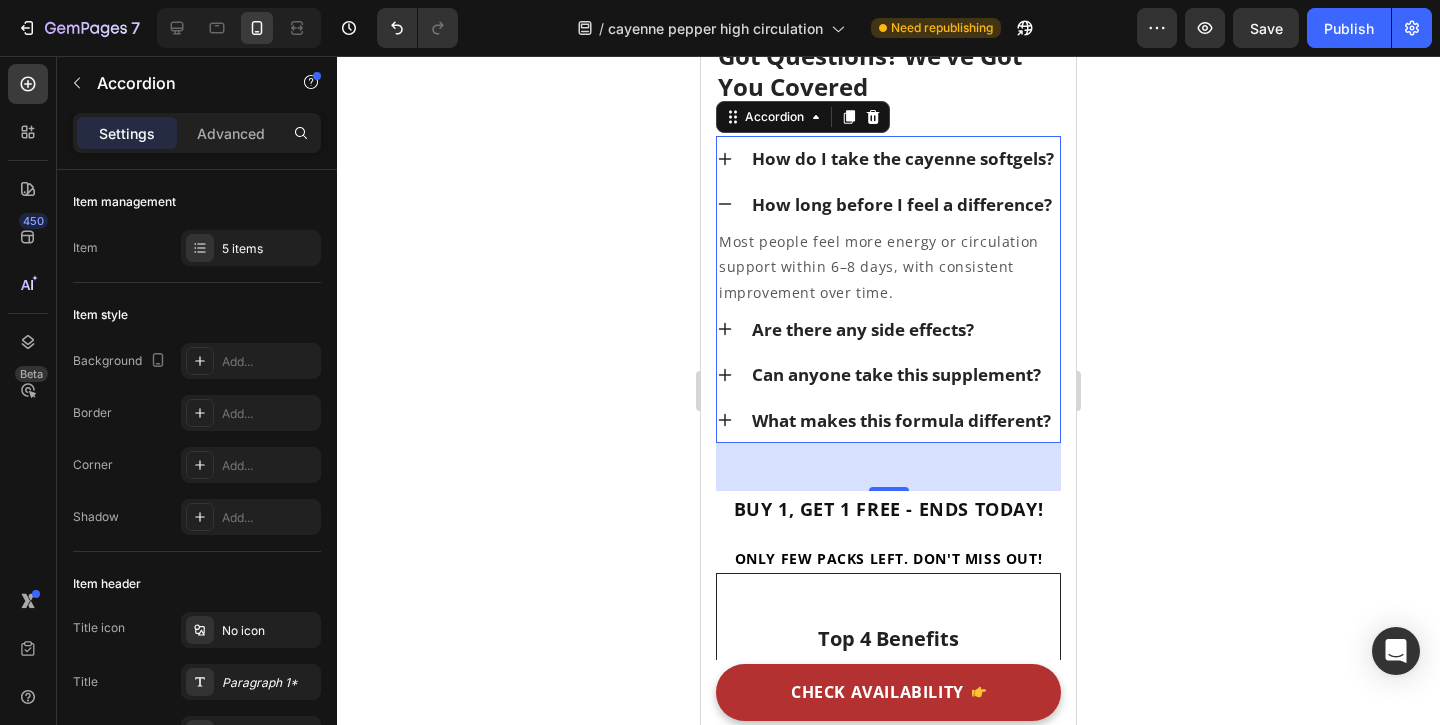 click 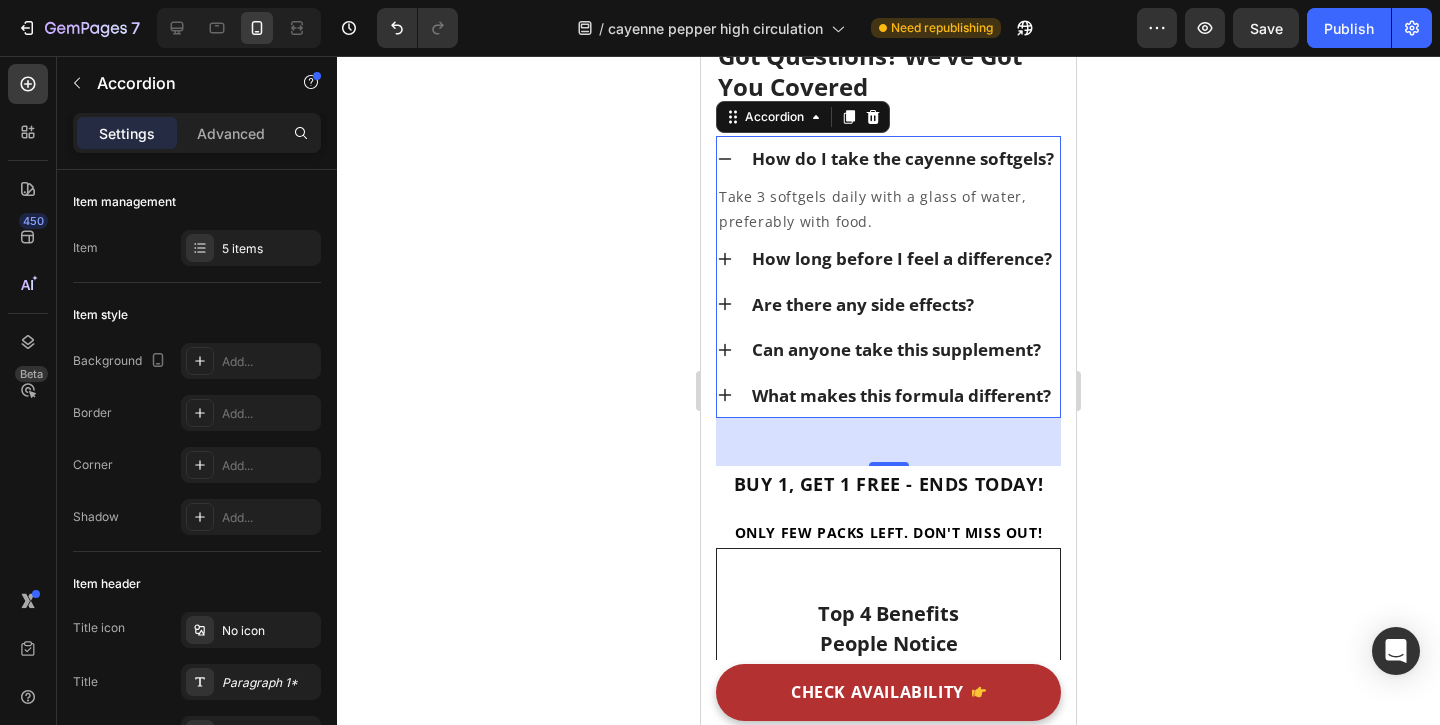 click 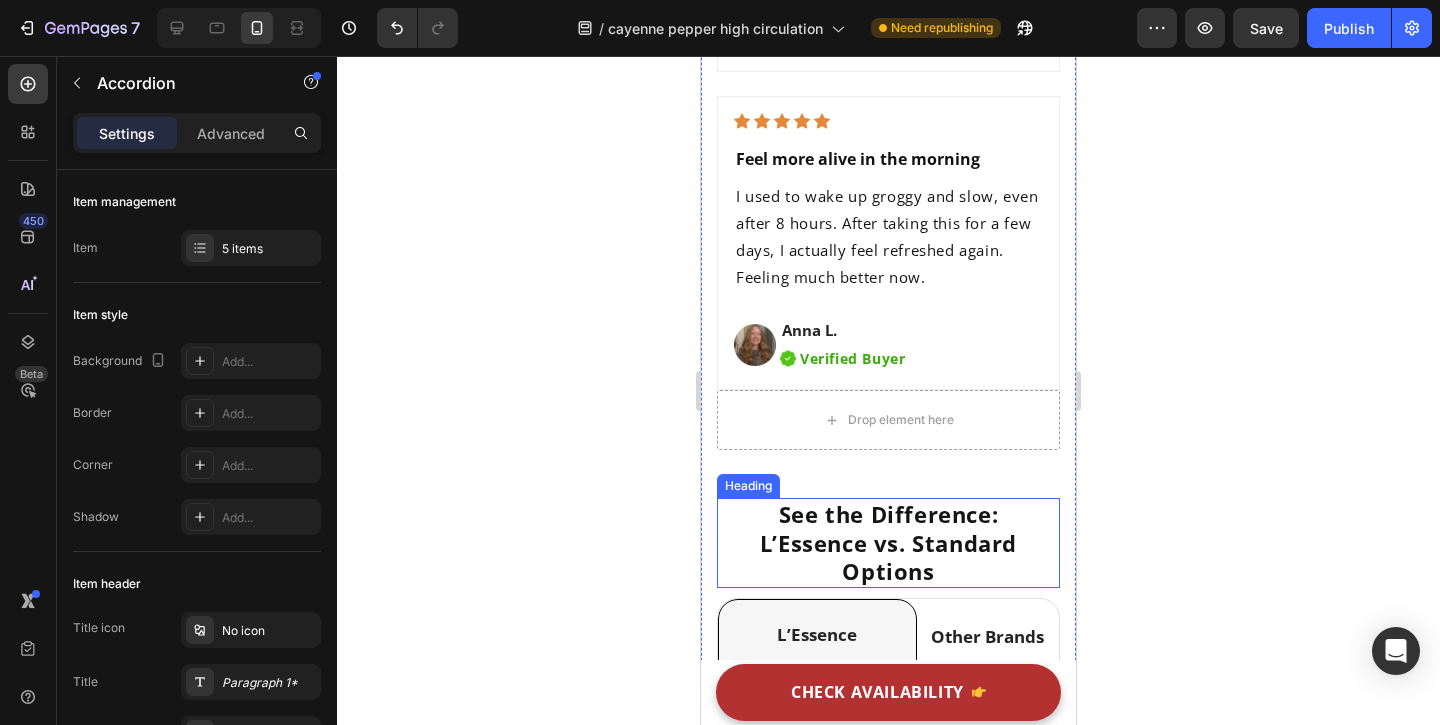 scroll, scrollTop: 10273, scrollLeft: 0, axis: vertical 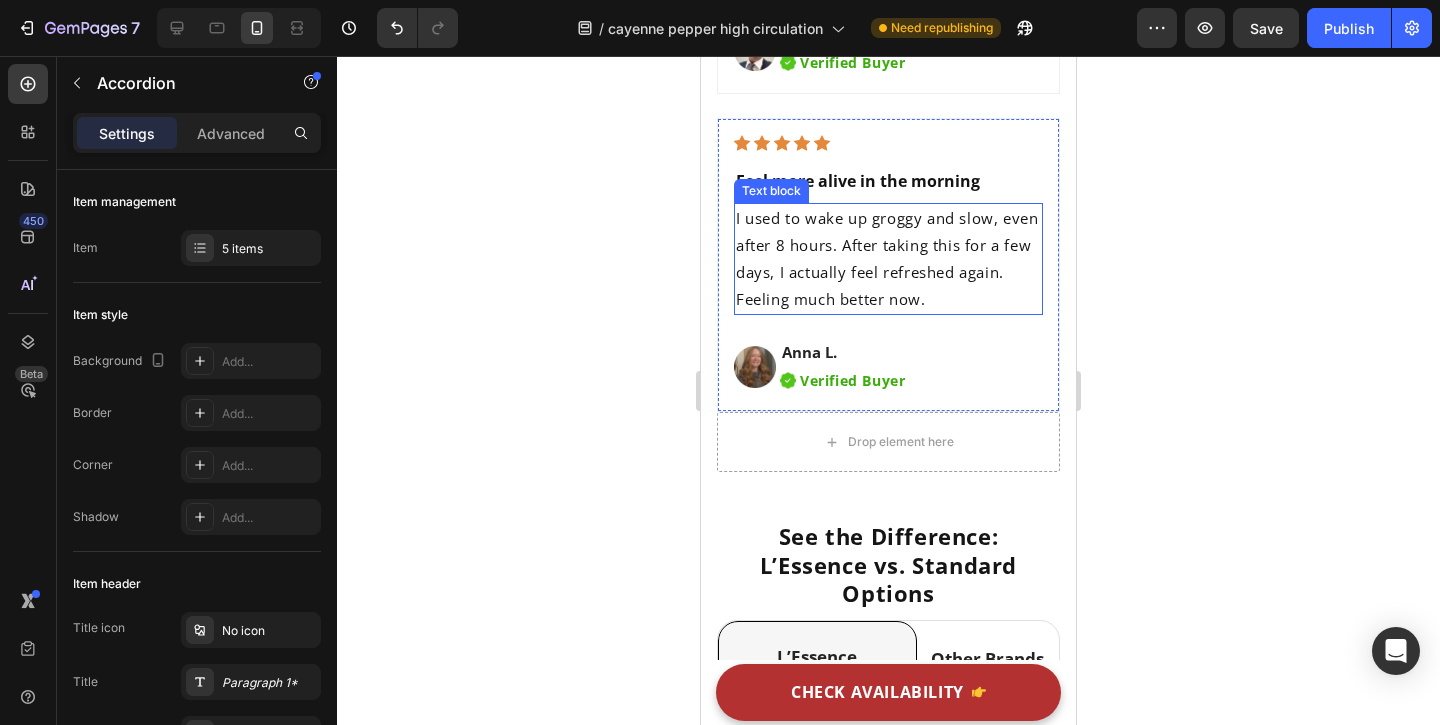 click on "I used to wake up groggy and slow, even after 8 hours. After taking this for a few days, I actually feel refreshed again. Feeling much better now." at bounding box center [888, 259] 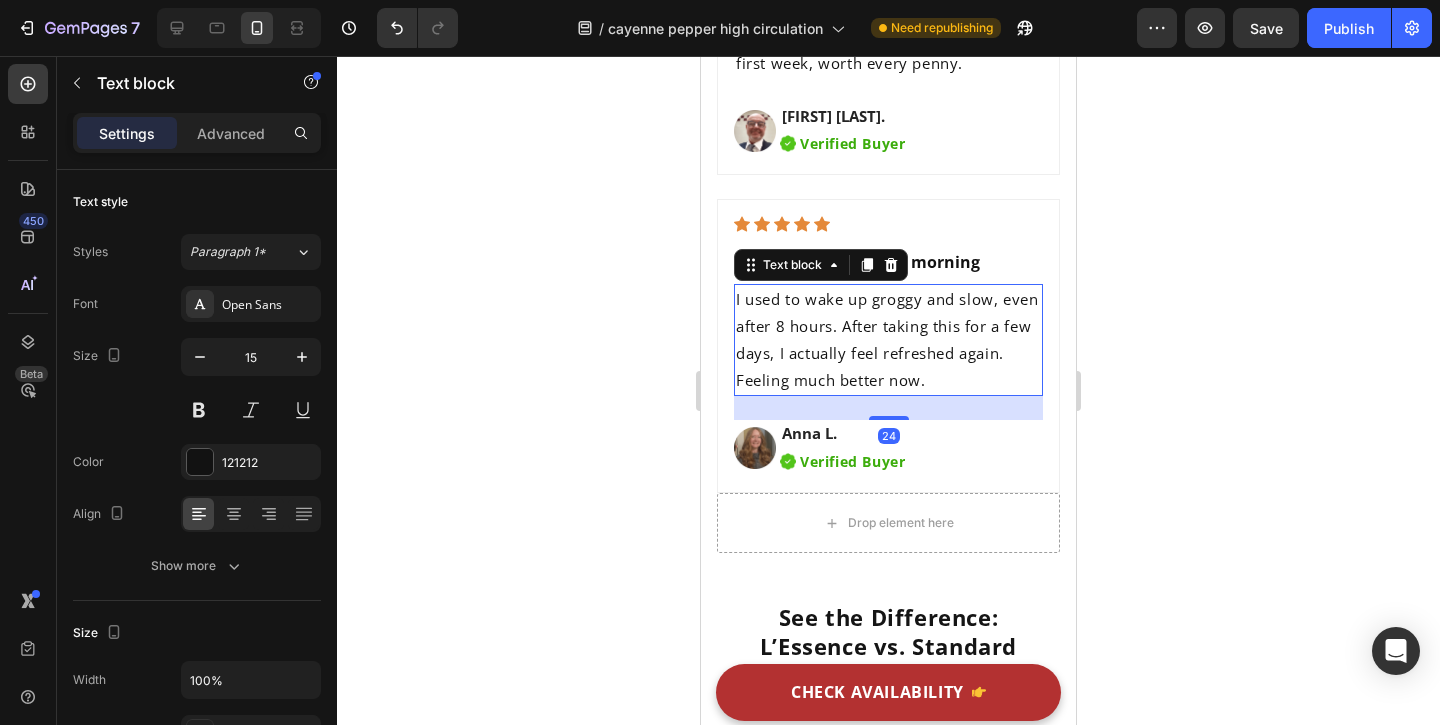 scroll, scrollTop: 10177, scrollLeft: 0, axis: vertical 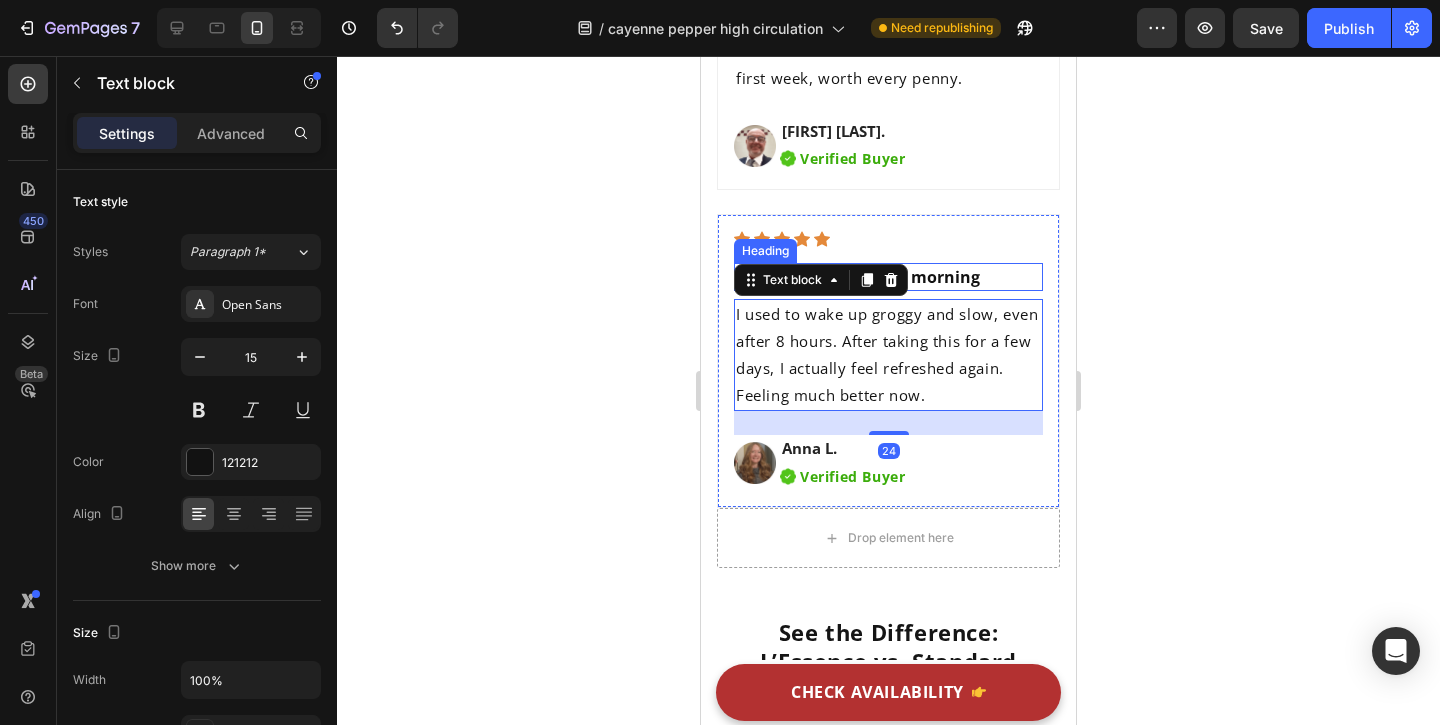 click on "Feel more alive in the morning" at bounding box center [888, 277] 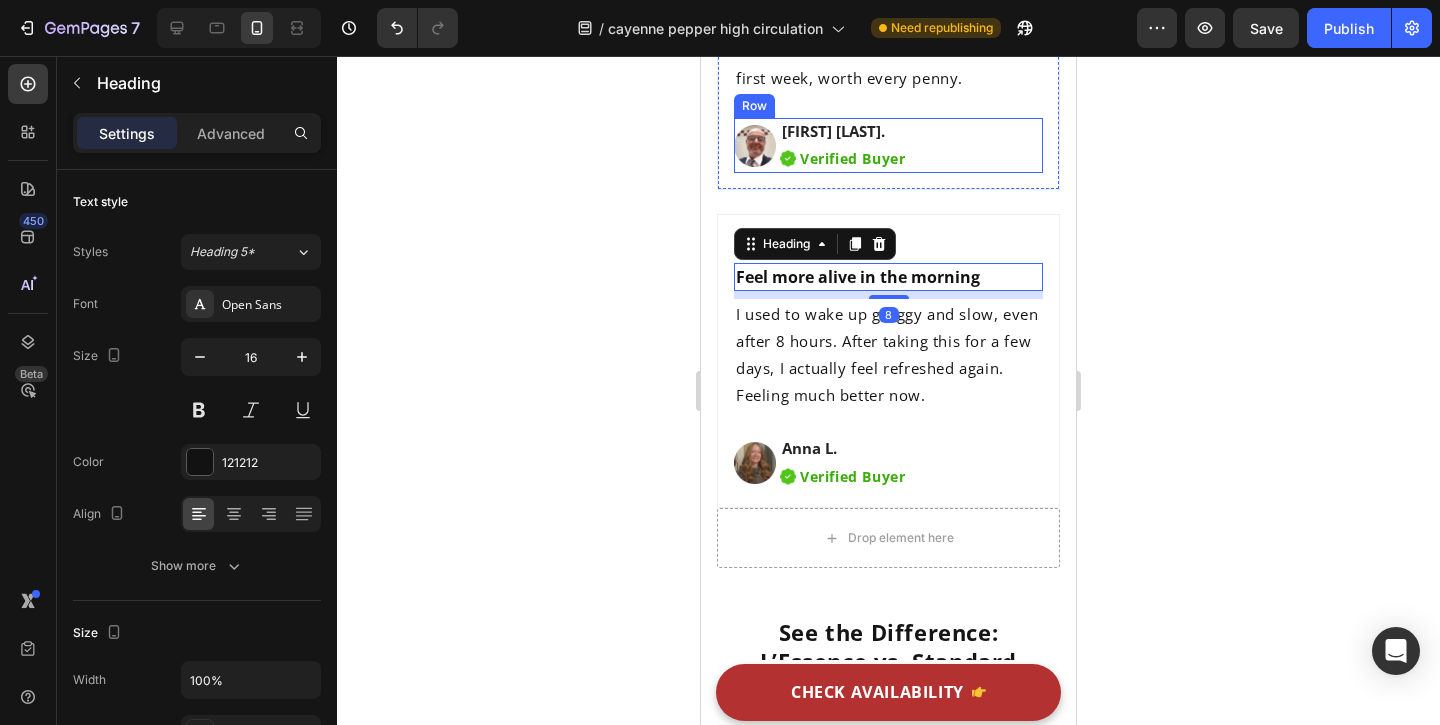 scroll, scrollTop: 10046, scrollLeft: 0, axis: vertical 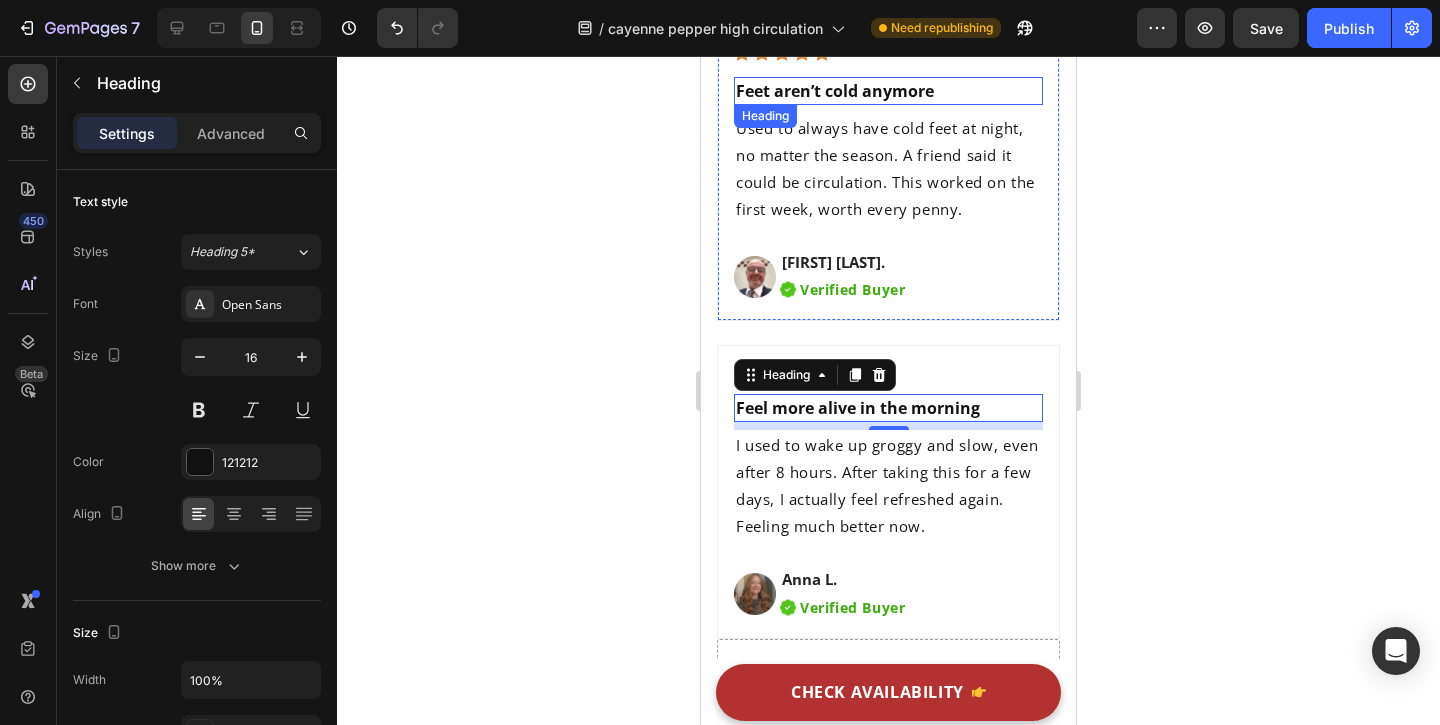 click on "Feet aren’t cold anymore" at bounding box center (835, 91) 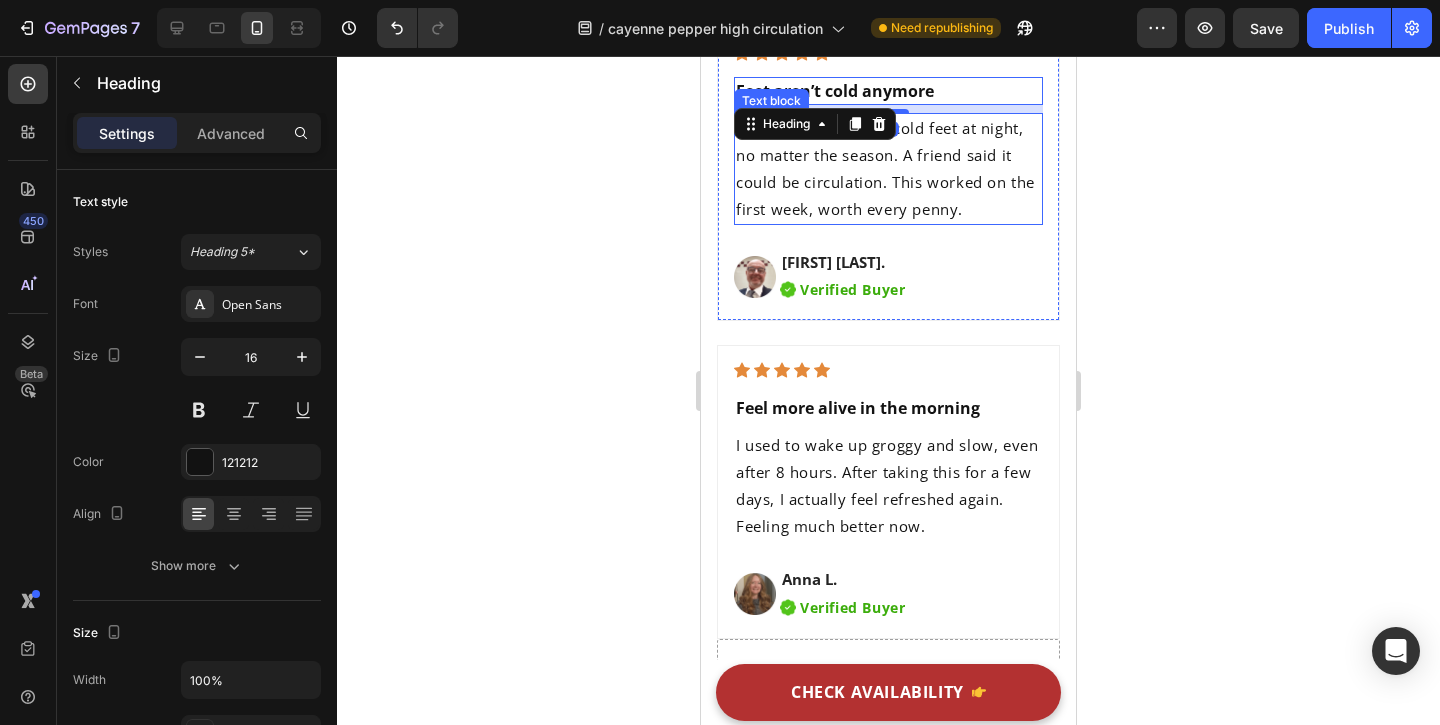 click on "Used to always have cold feet at night, no matter the season. A friend said it could be circulation. This worked on the first week, worth every penny." at bounding box center [885, 168] 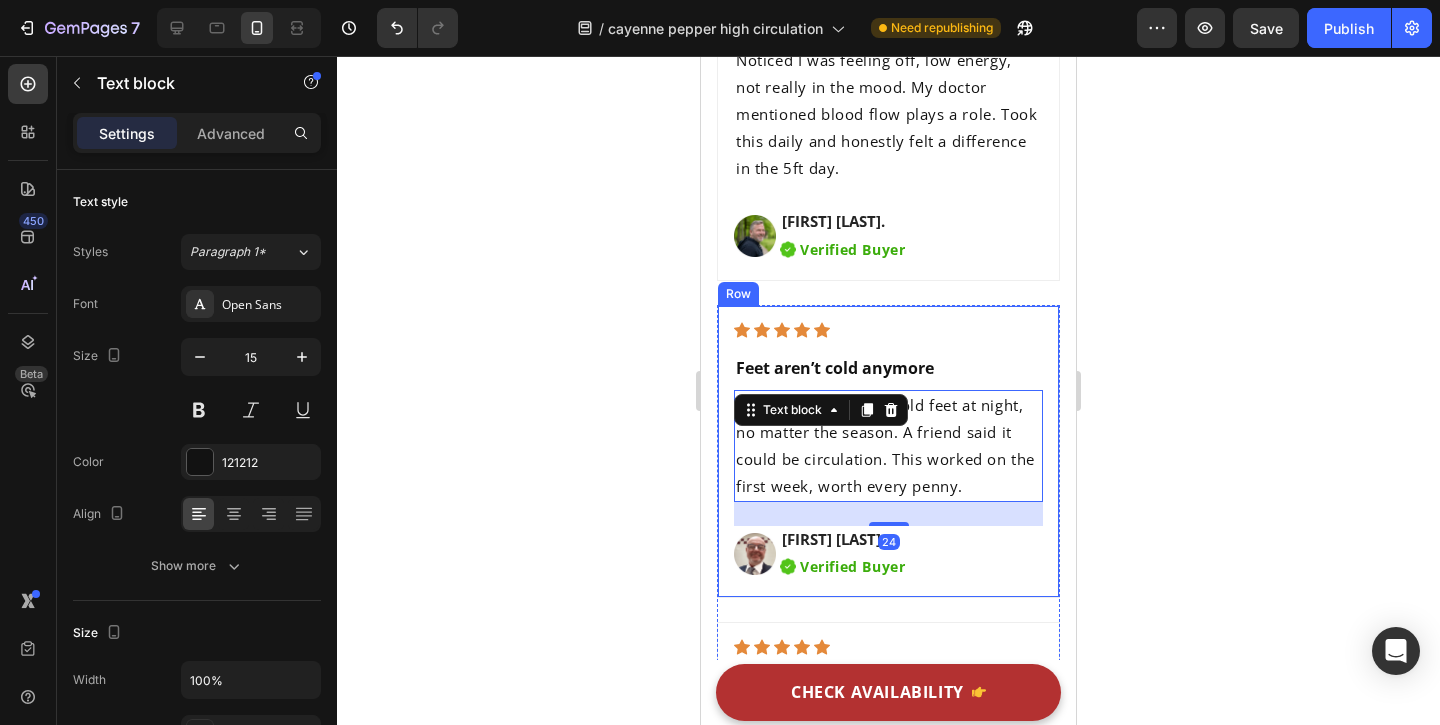 scroll, scrollTop: 9671, scrollLeft: 0, axis: vertical 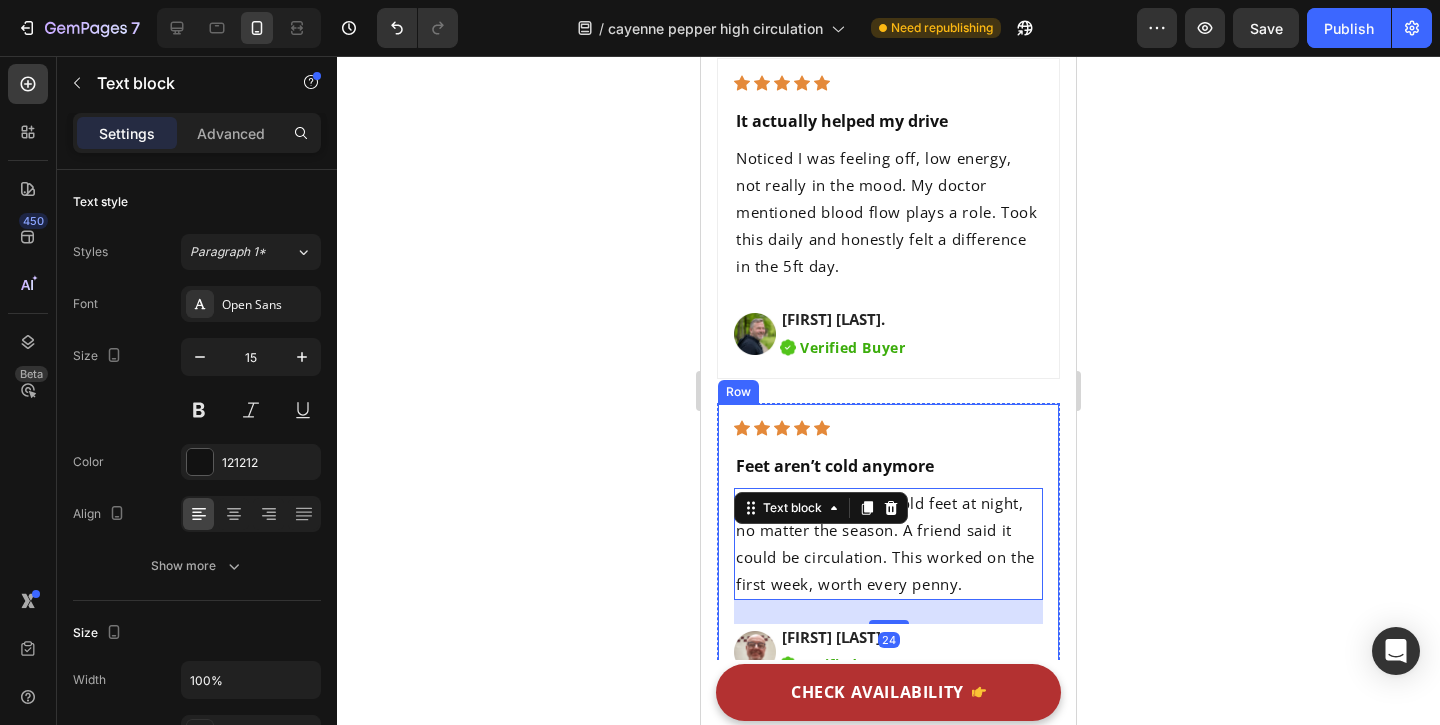 click on "Noticed I was feeling off, low energy, not really in the mood. My doctor mentioned blood flow plays a role. Took this daily and honestly felt a difference in the 5ft day." at bounding box center (888, 212) 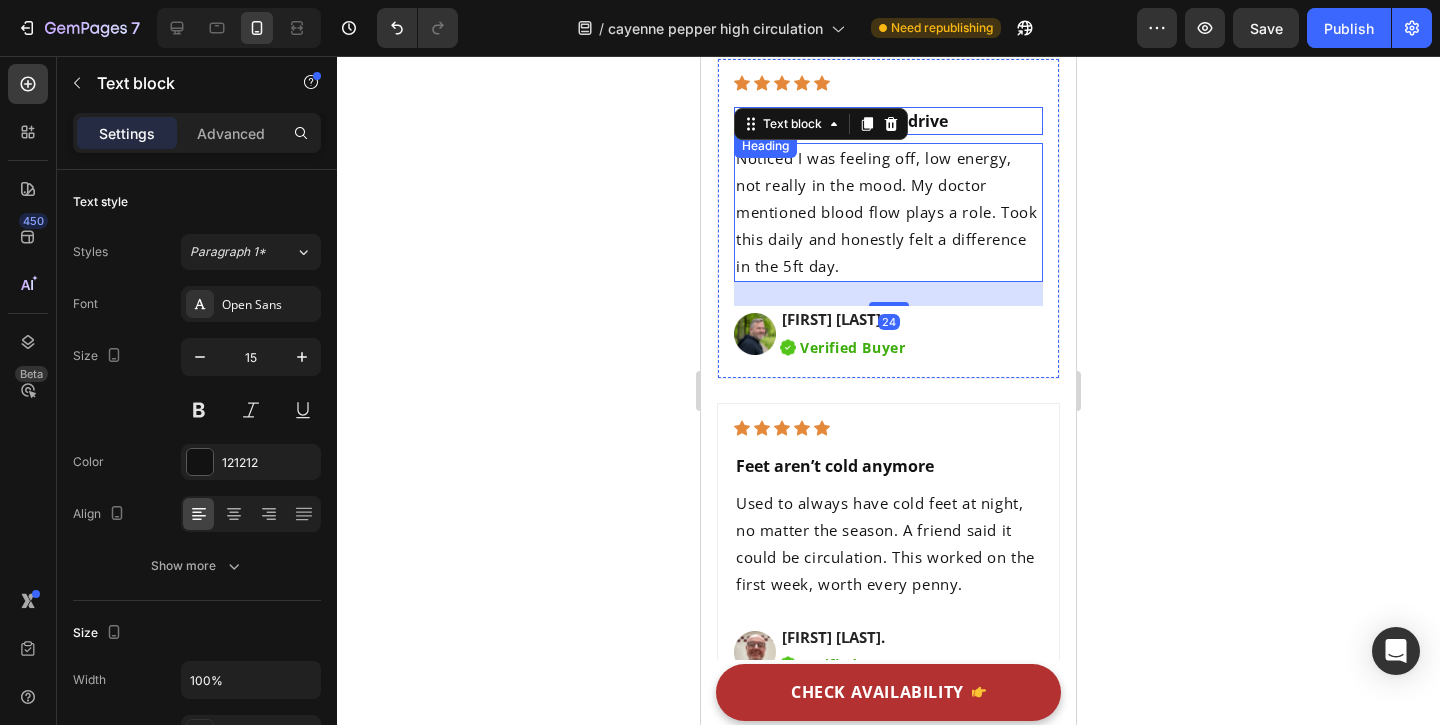click on "It actually helped my drive" at bounding box center [842, 121] 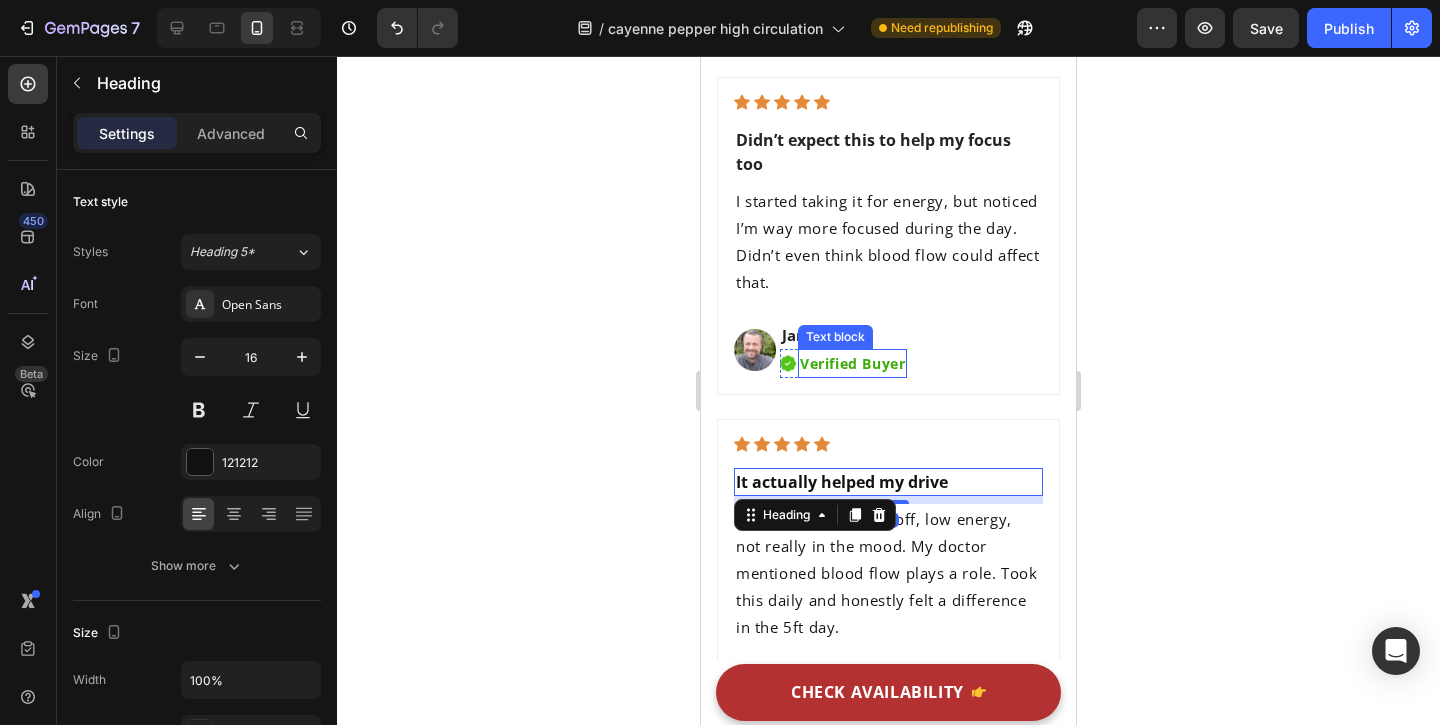 scroll, scrollTop: 9239, scrollLeft: 0, axis: vertical 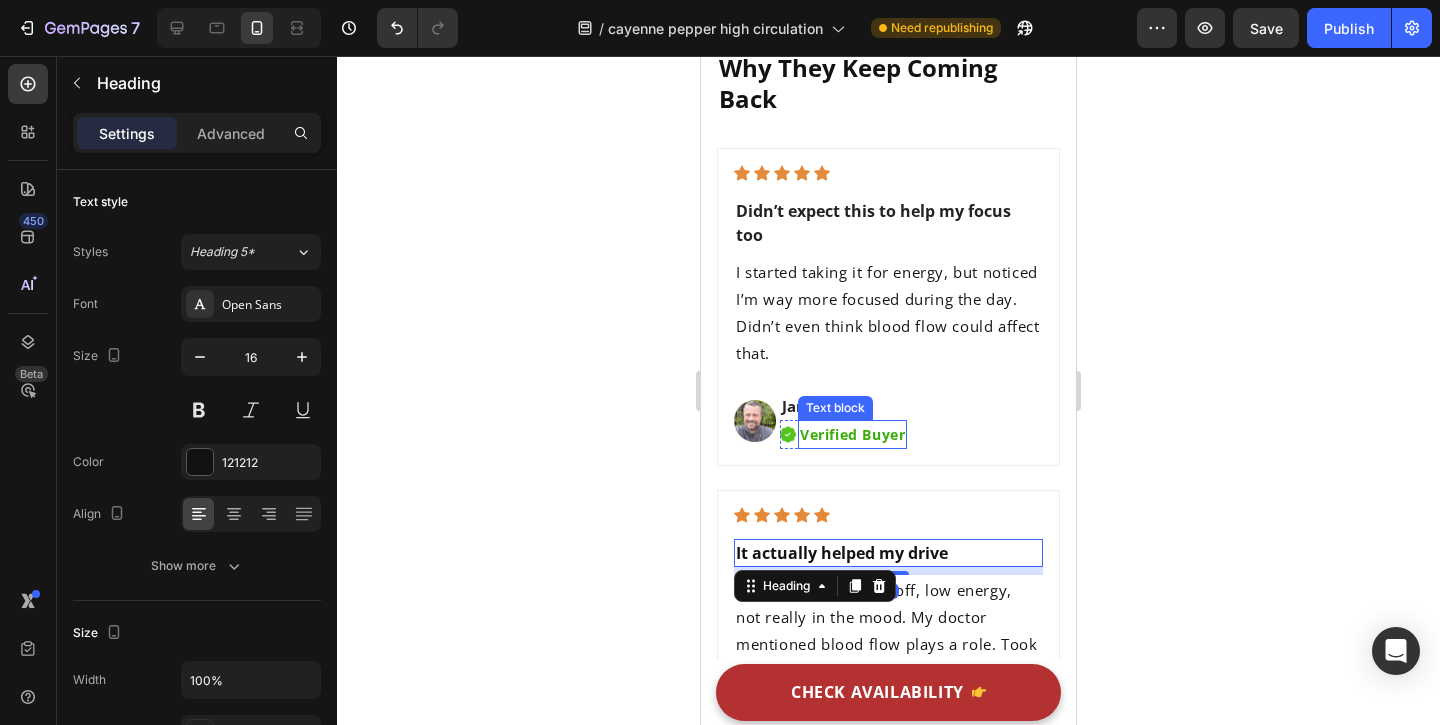 click on "Didn’t expect this to help my focus too" at bounding box center [888, 223] 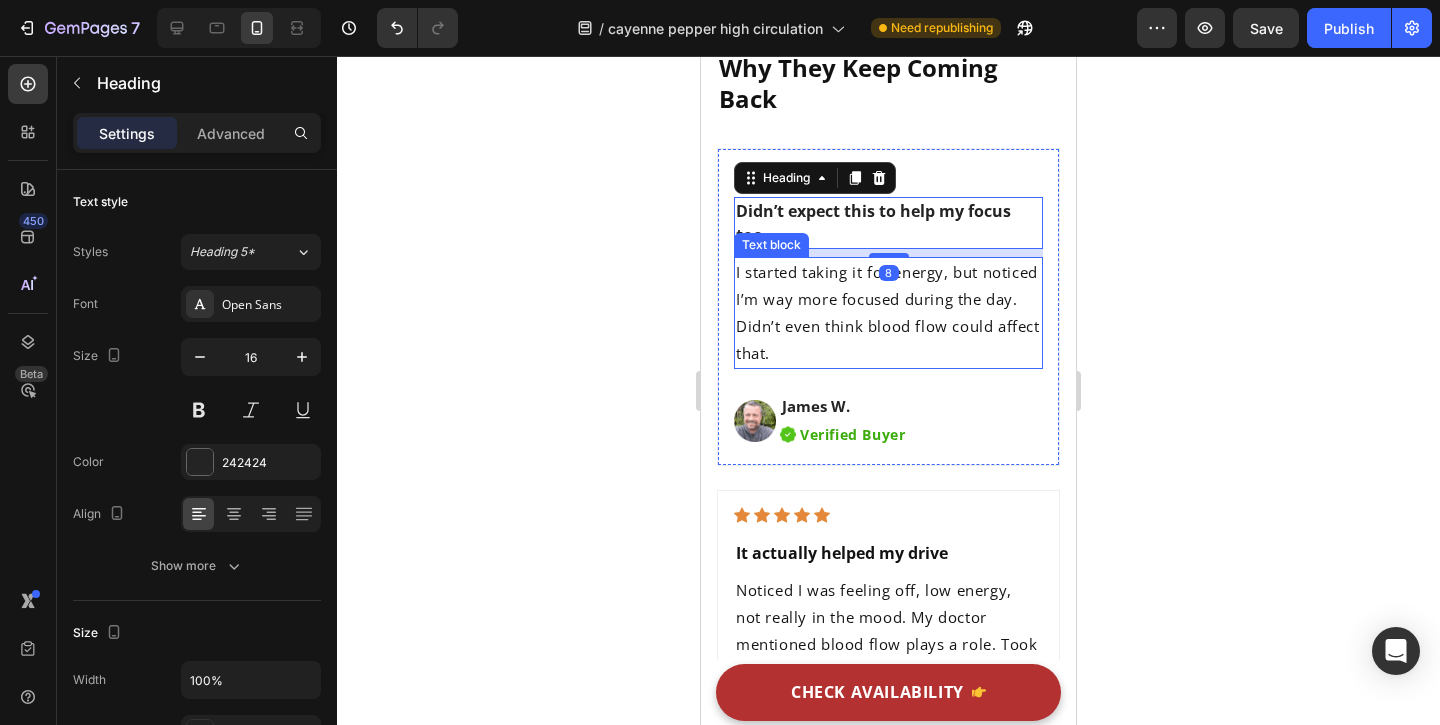 click on "I started taking it for energy, but noticed I’m way more focused during the day. Didn’t even think blood flow could affect that." at bounding box center [888, 313] 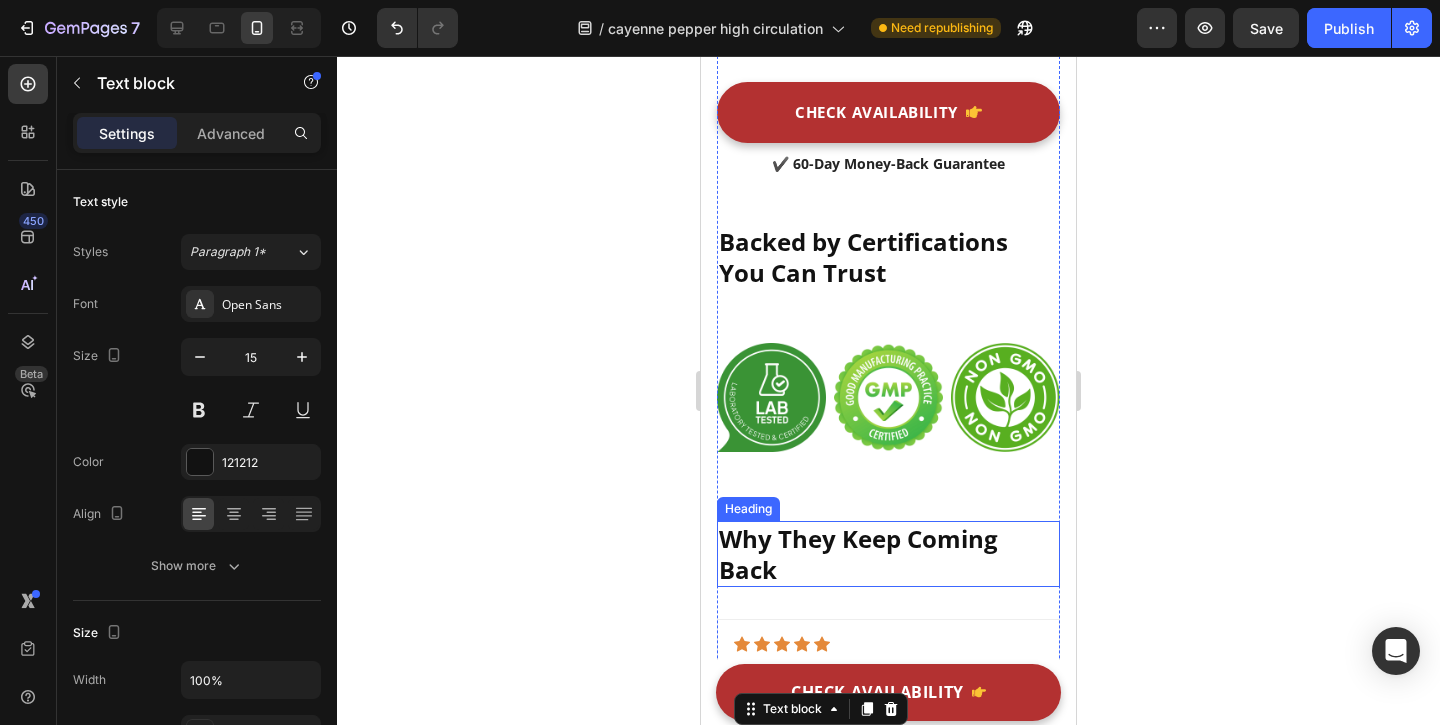 scroll, scrollTop: 8900, scrollLeft: 0, axis: vertical 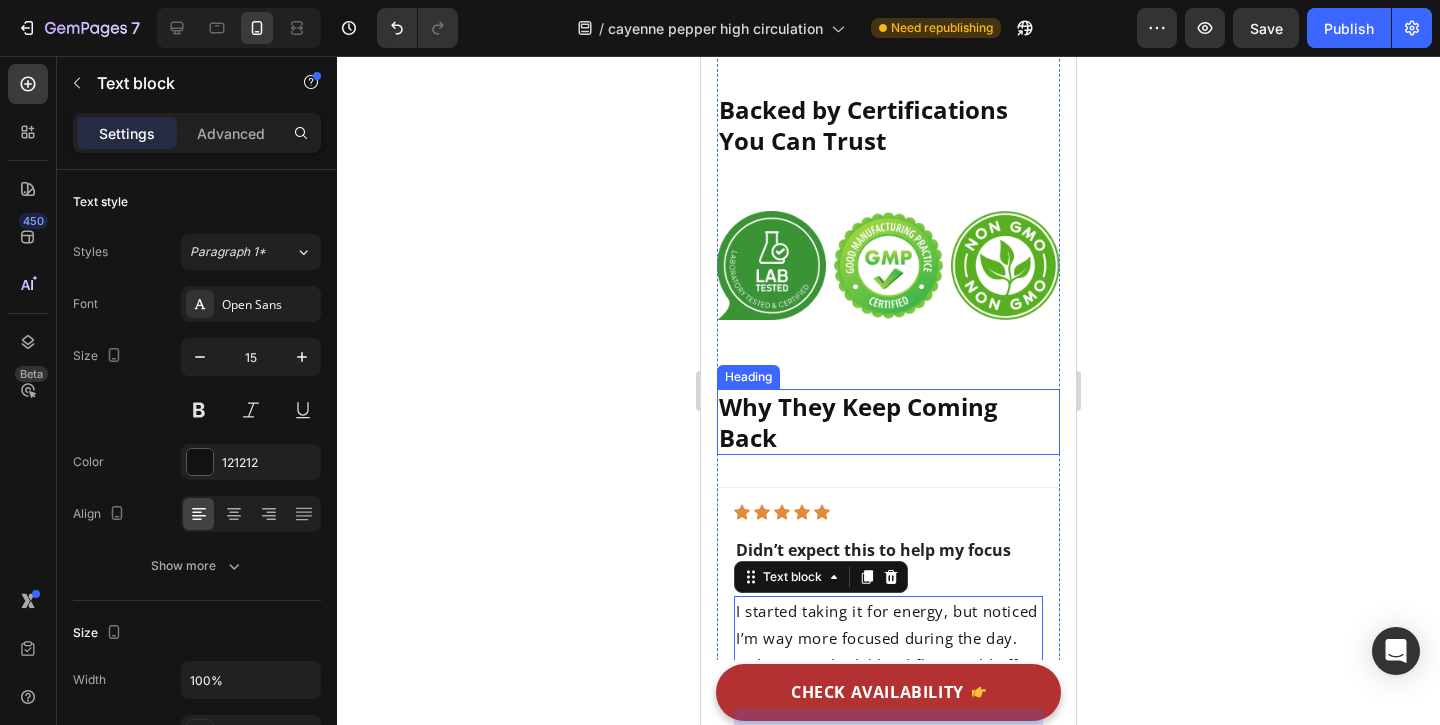 click on "Why They Keep Coming Back" at bounding box center (888, 422) 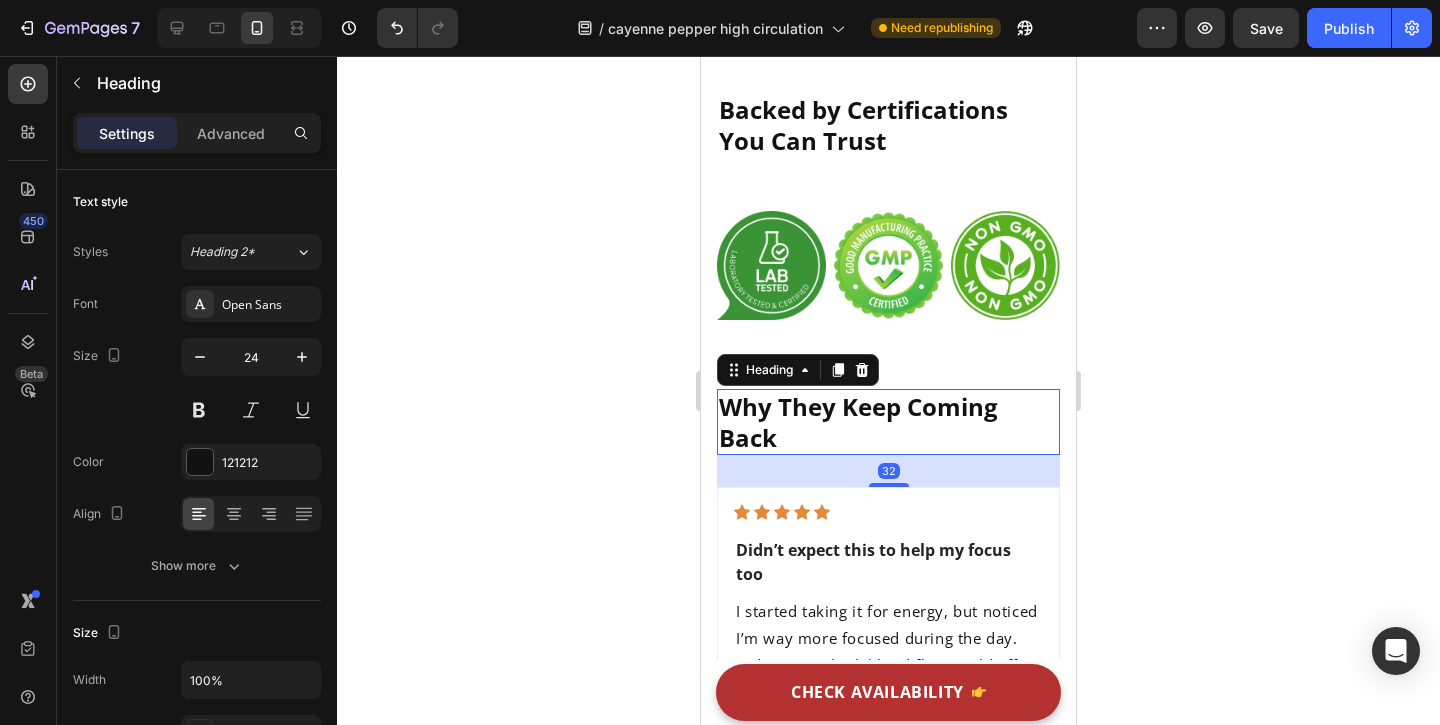 click 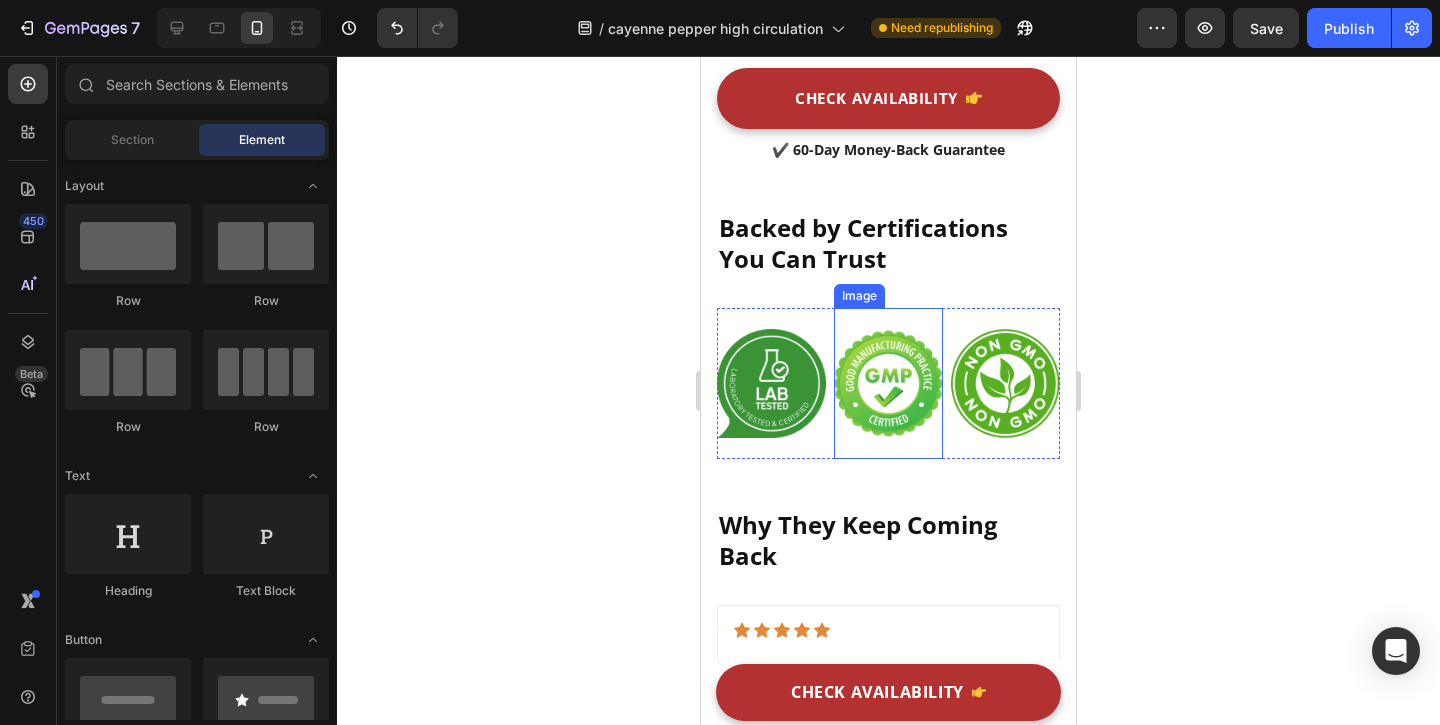 scroll, scrollTop: 8775, scrollLeft: 0, axis: vertical 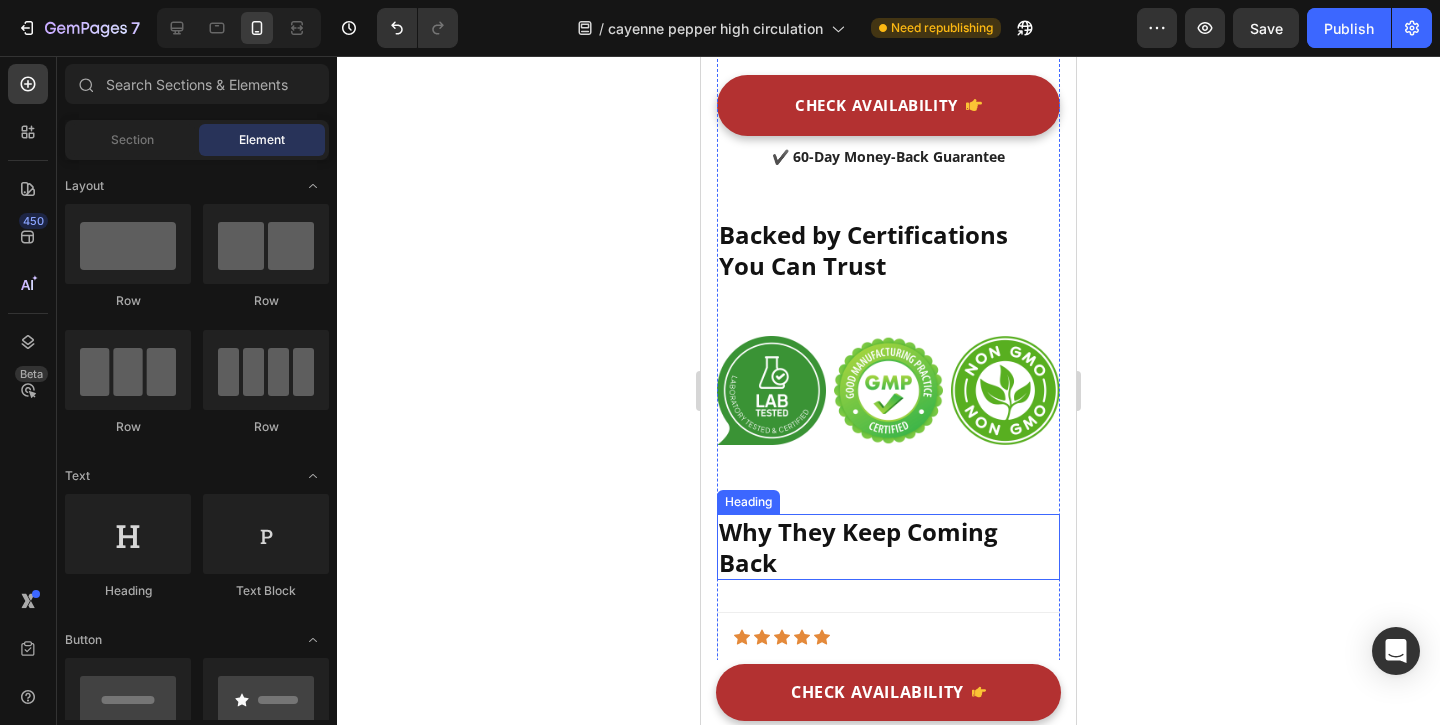 click on "Why They Keep Coming Back" at bounding box center [888, 547] 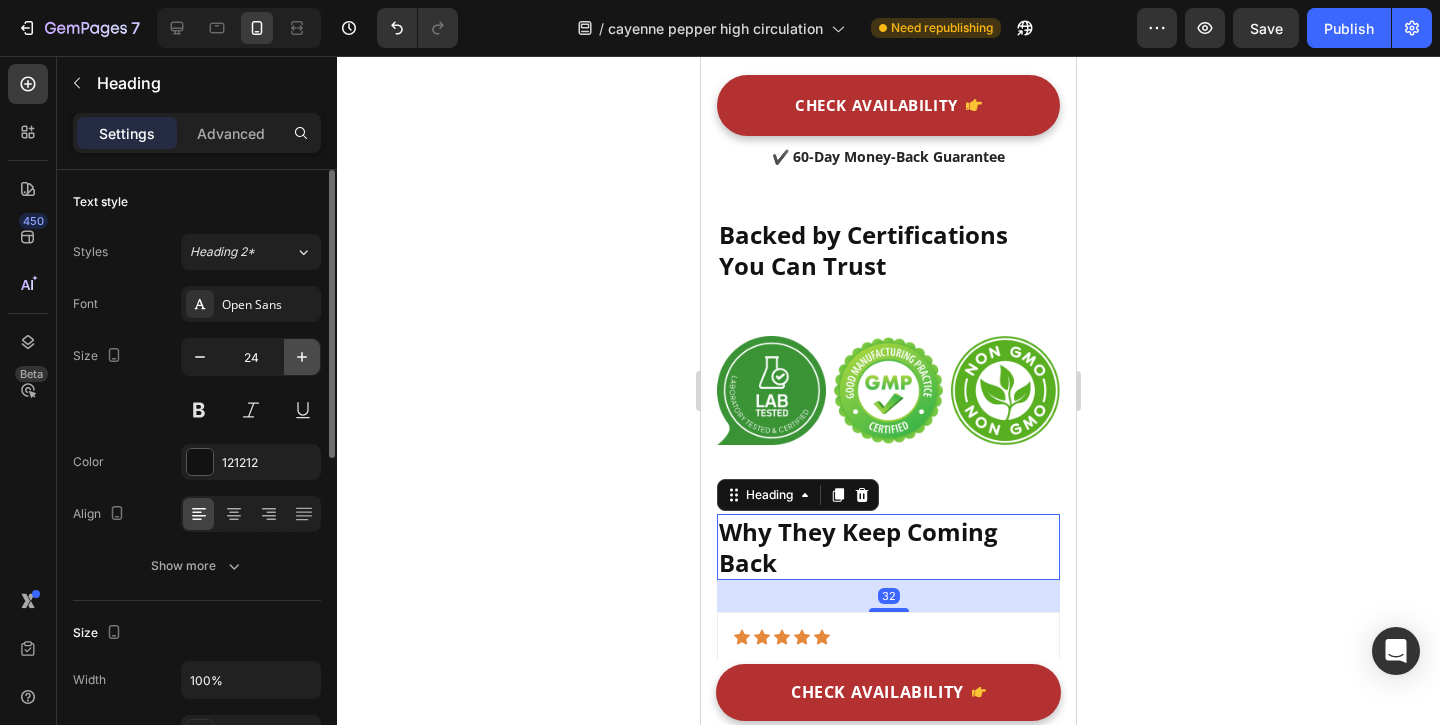 click at bounding box center (302, 357) 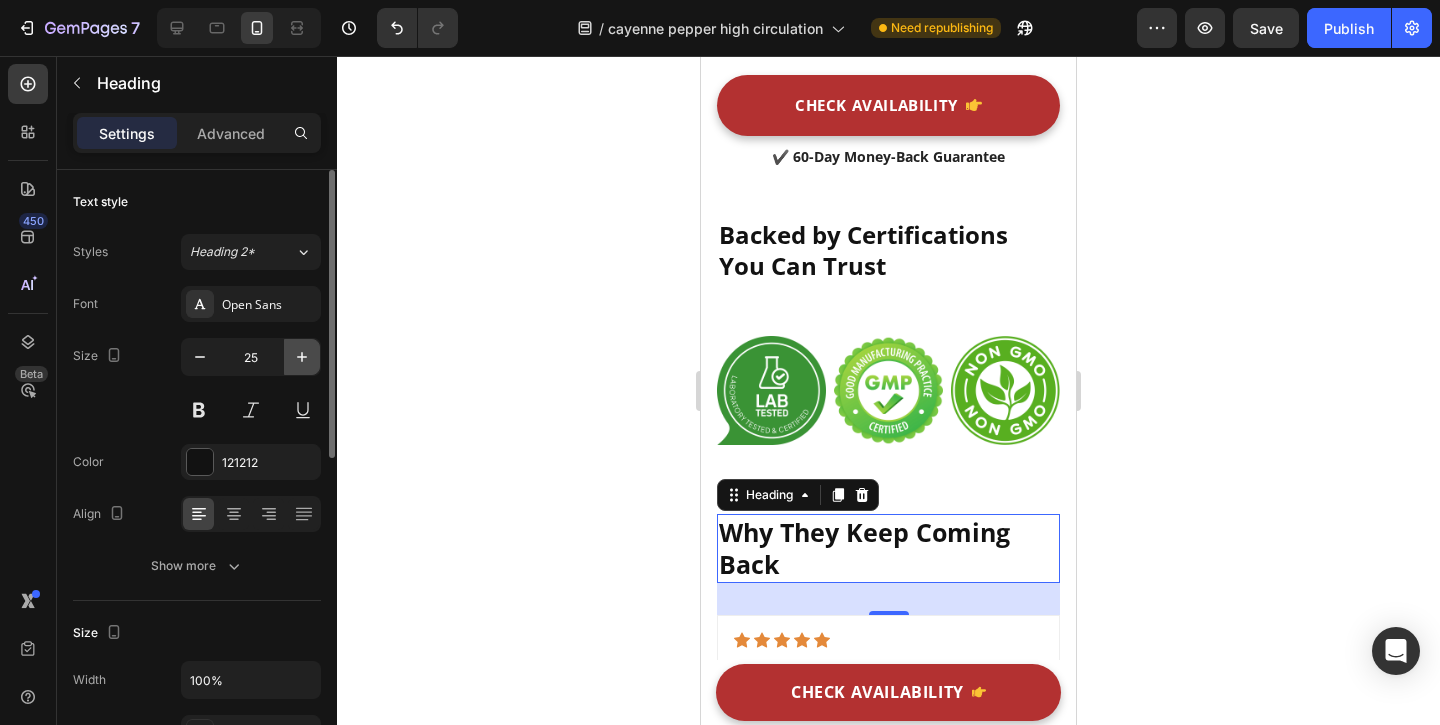 click 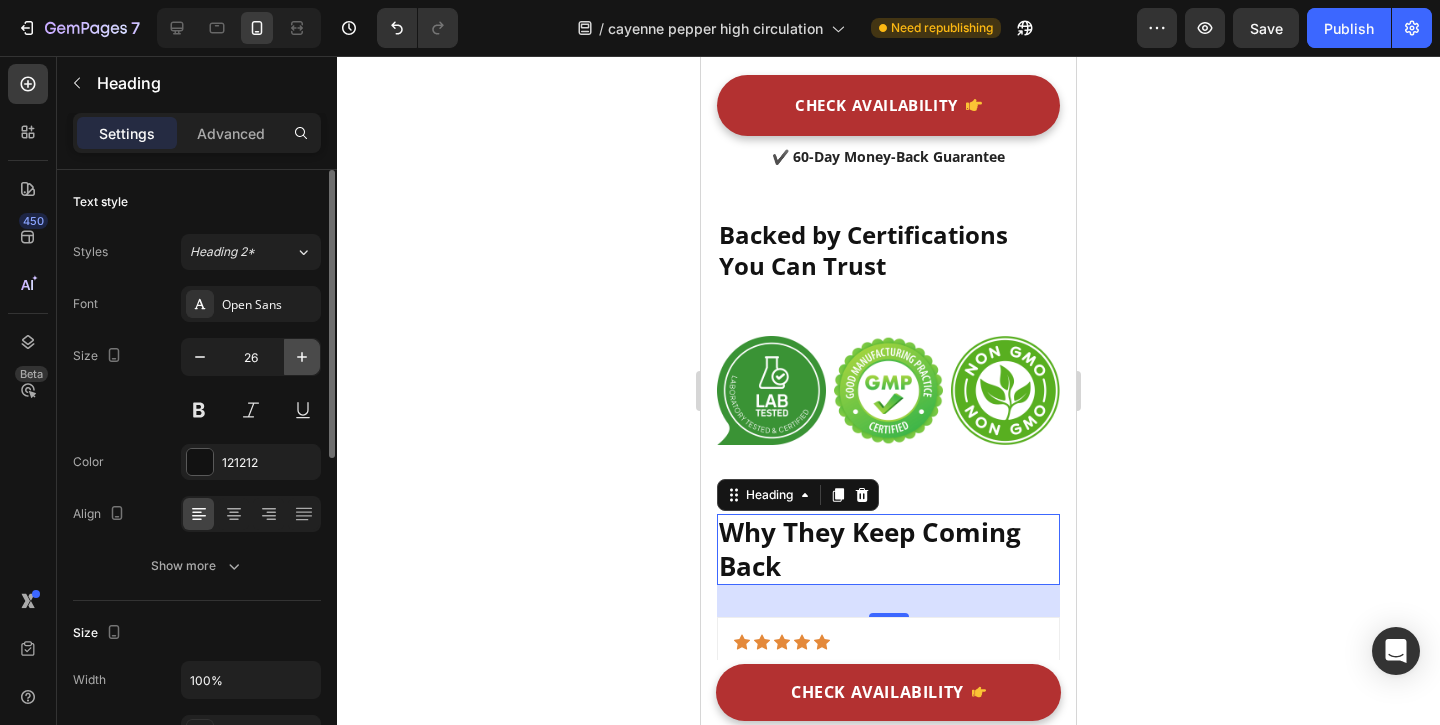 click 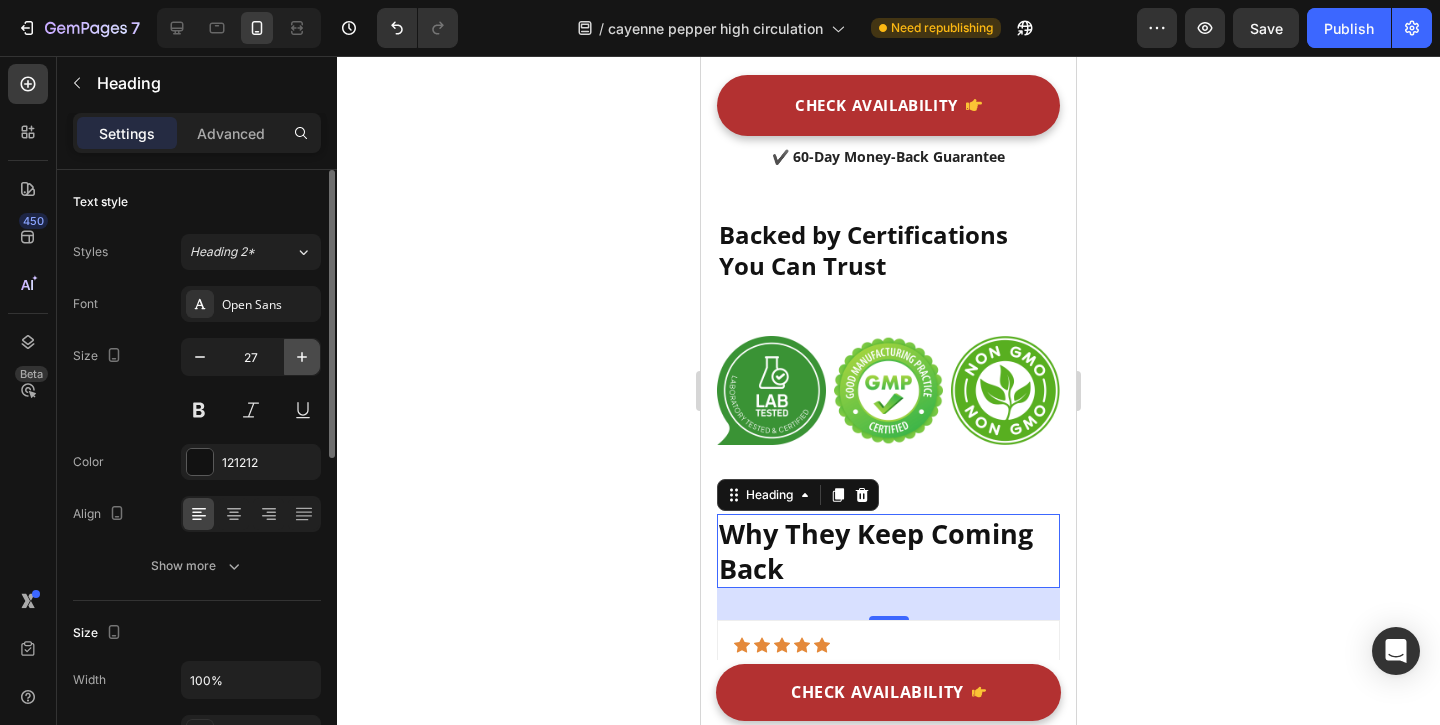 click 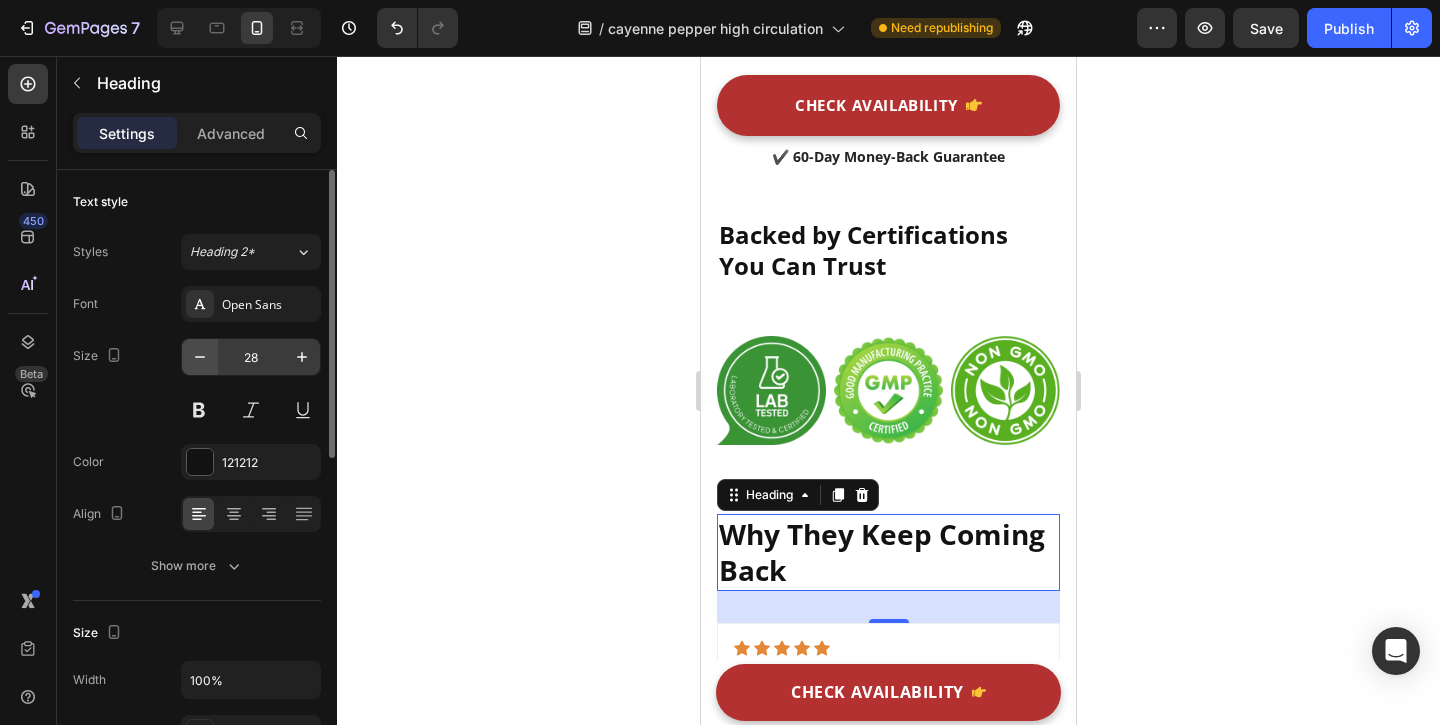 click at bounding box center (200, 357) 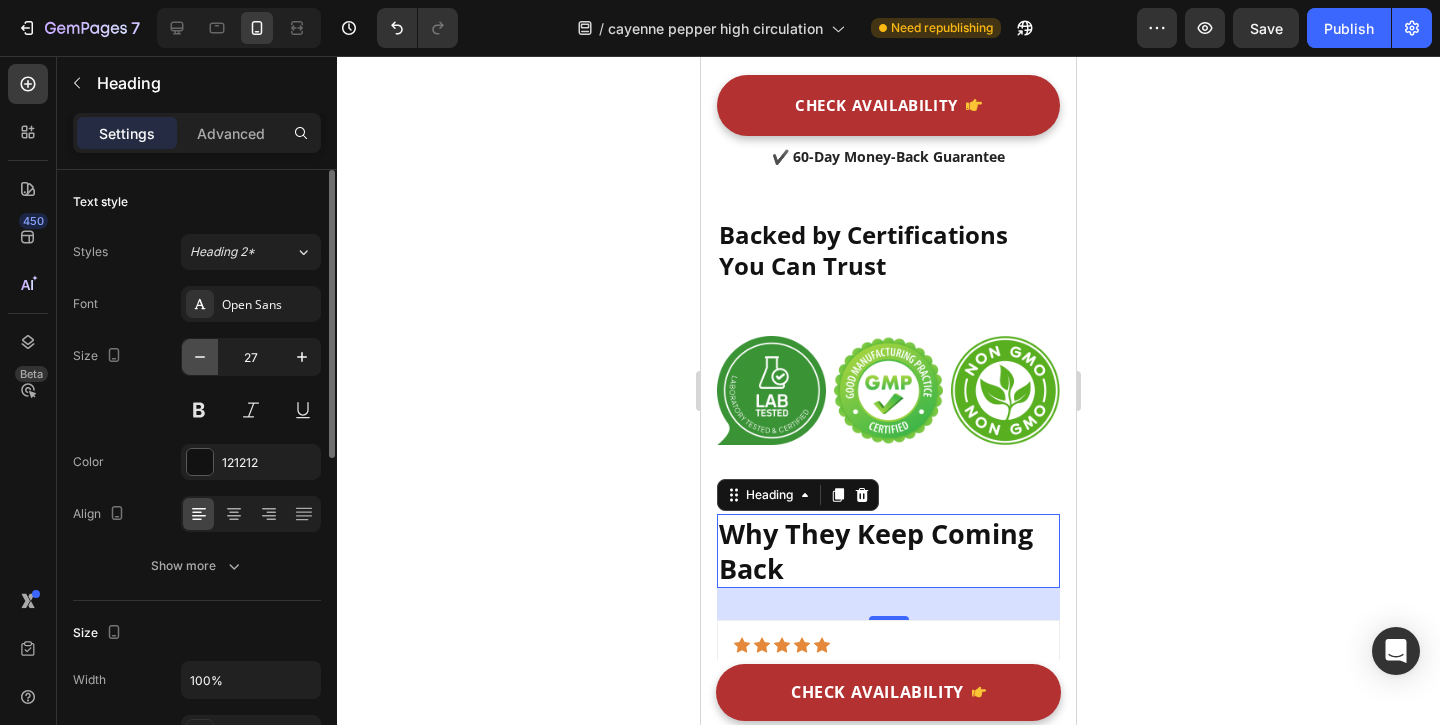 click at bounding box center (200, 357) 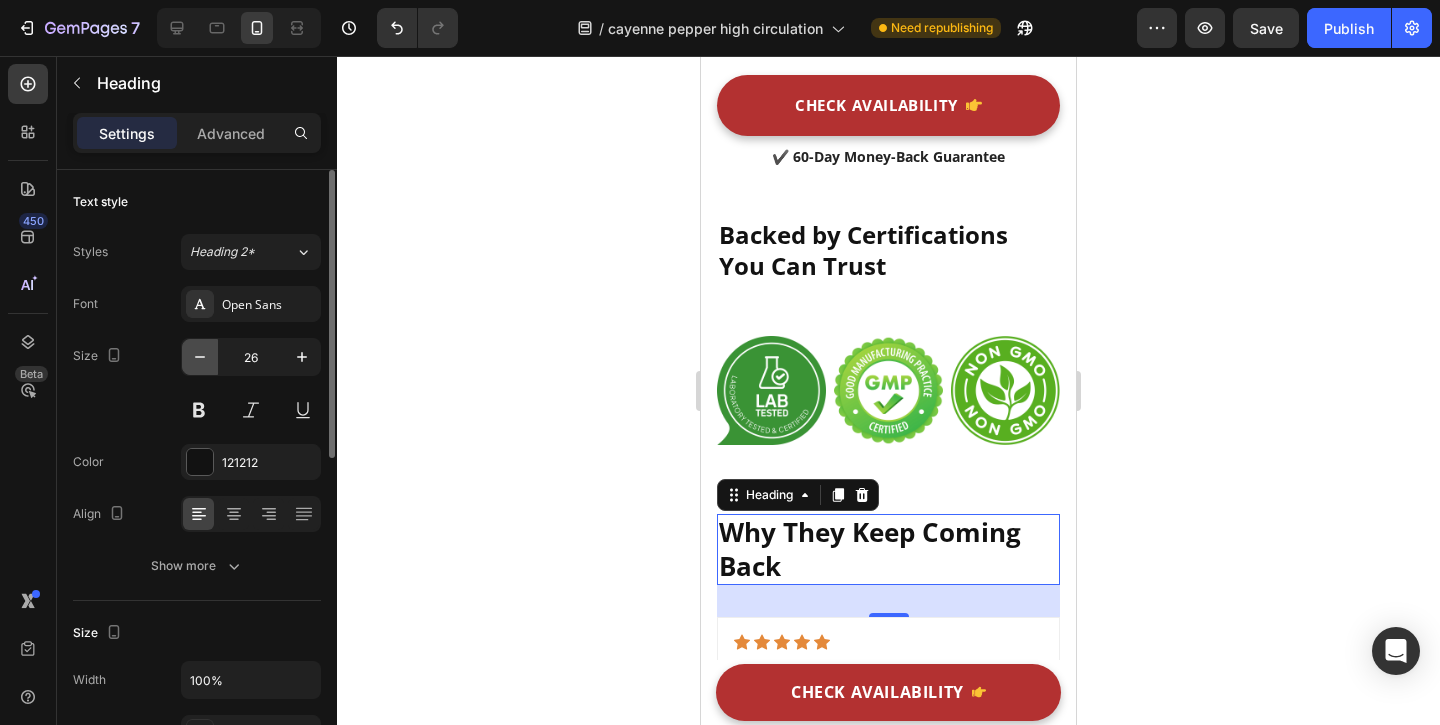 click at bounding box center (200, 357) 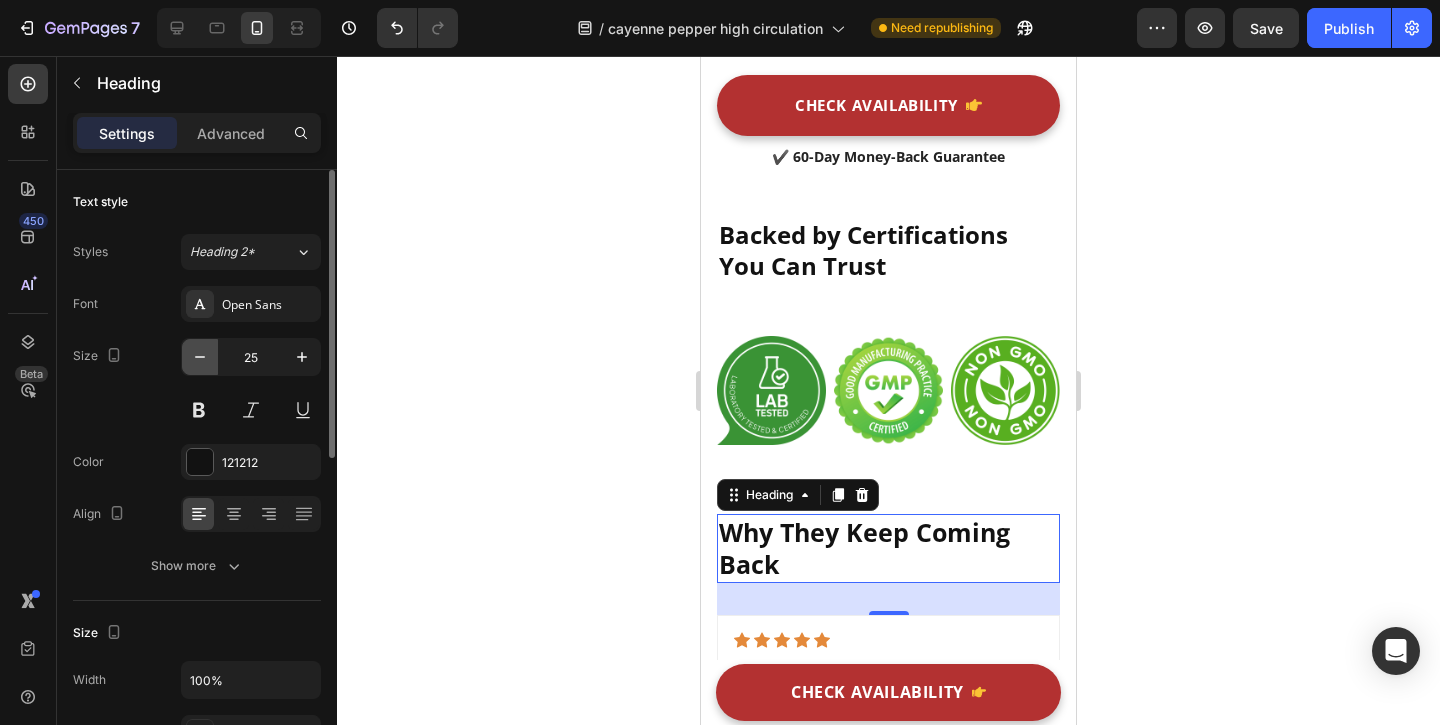 click at bounding box center (200, 357) 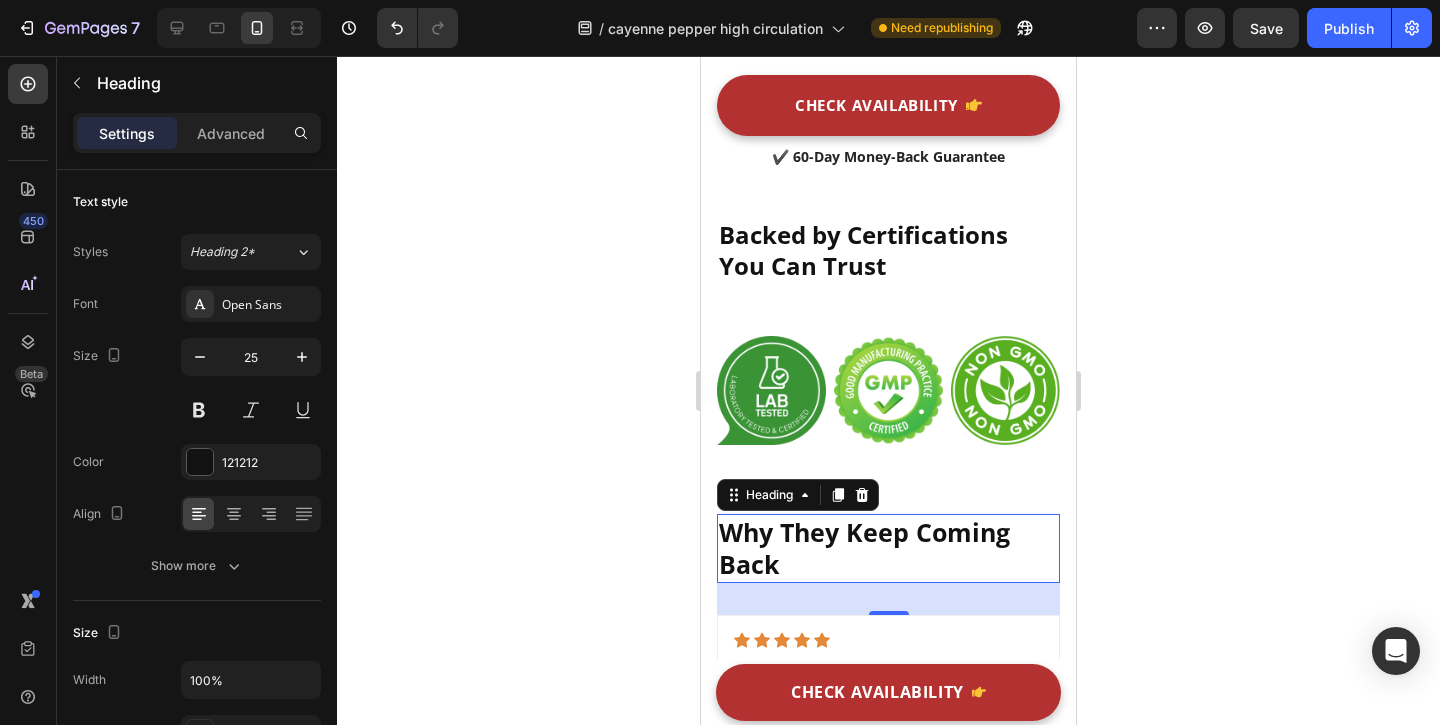 type on "24" 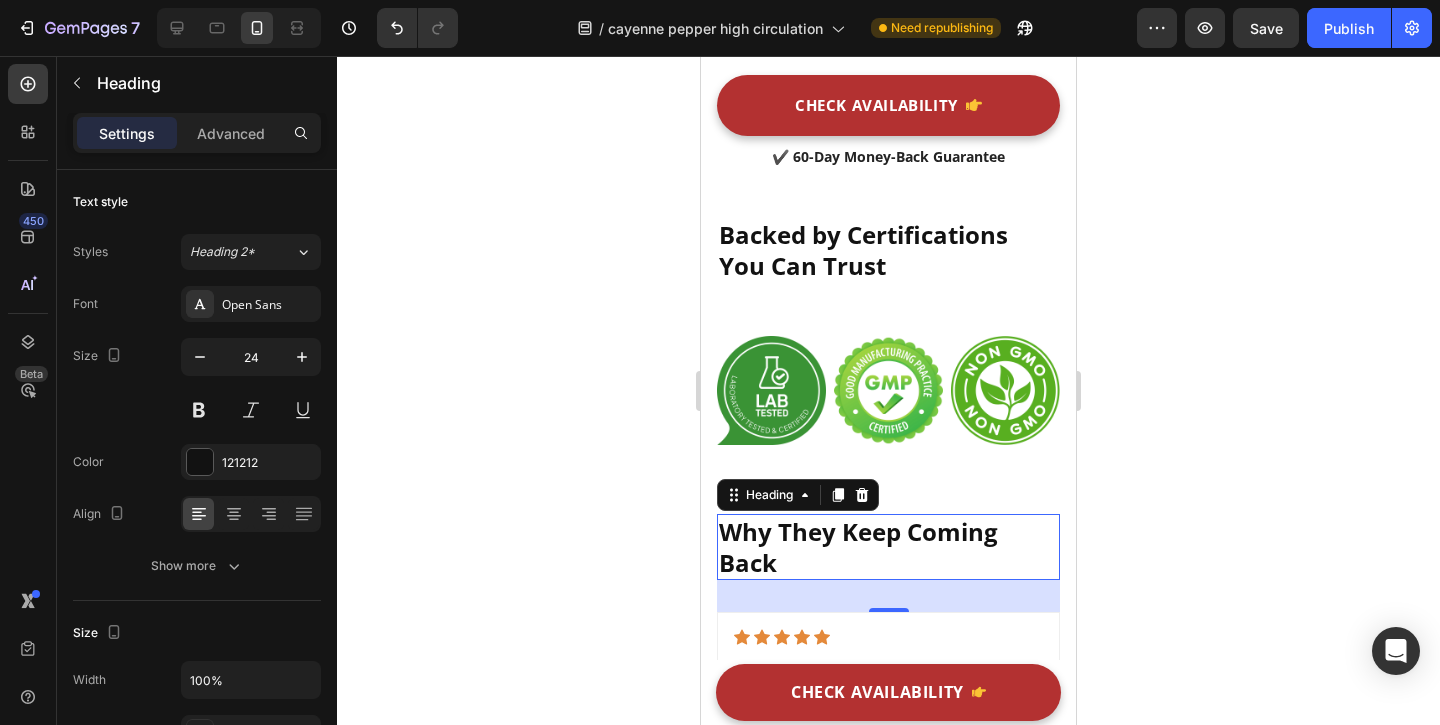 click 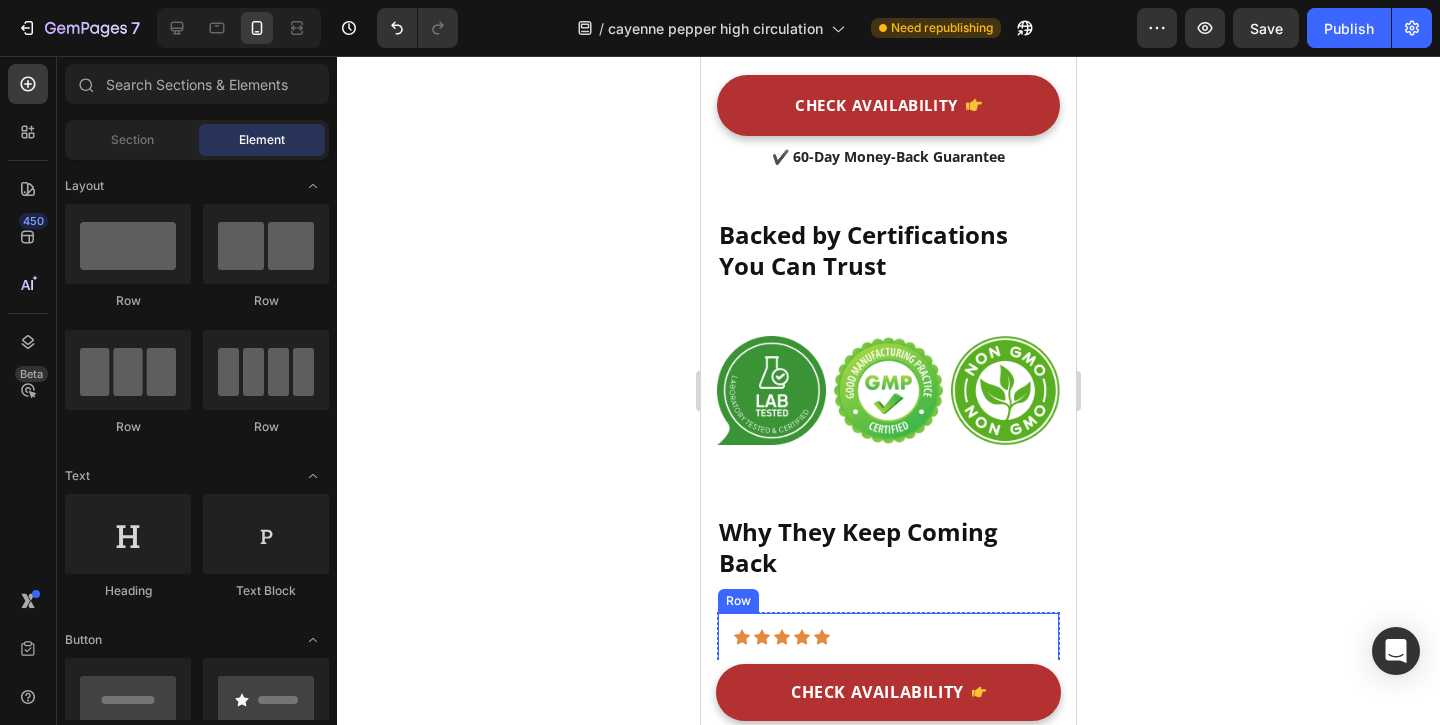 scroll, scrollTop: 9031, scrollLeft: 0, axis: vertical 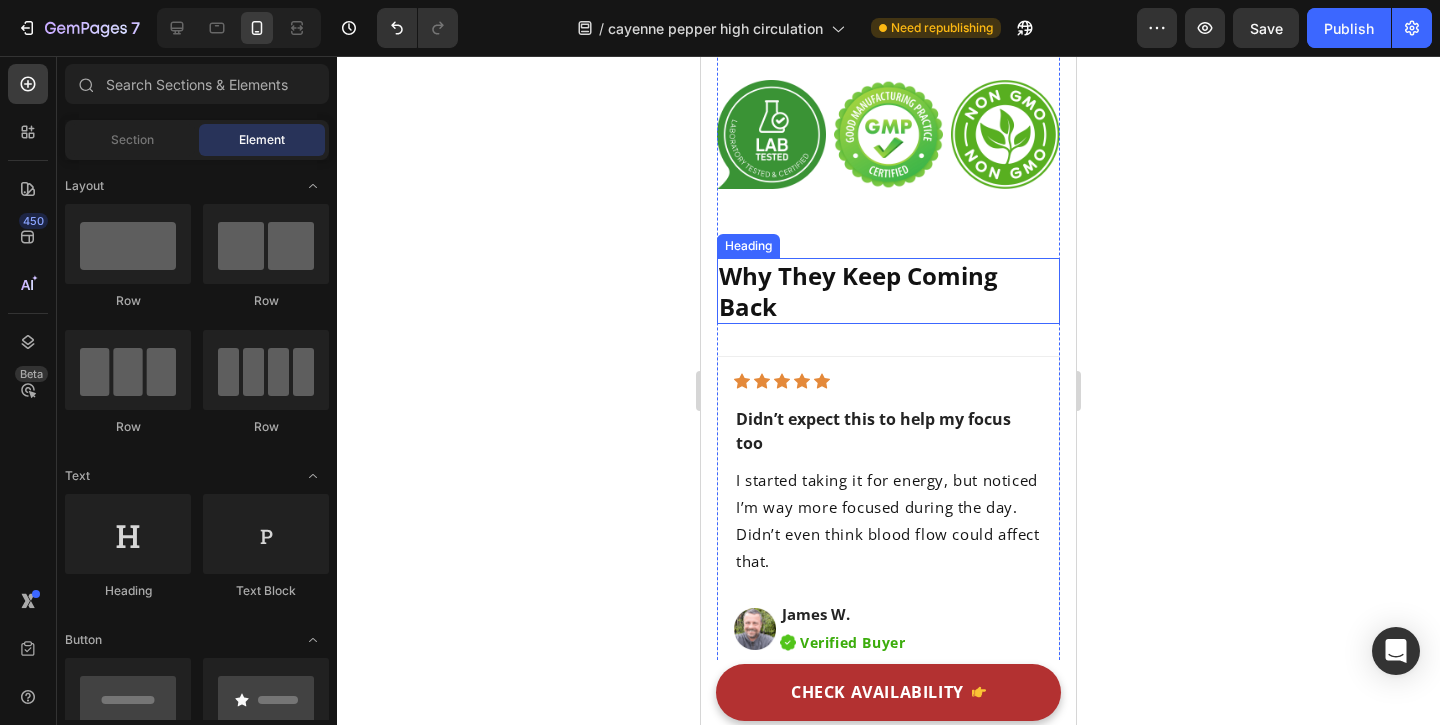 click on "Why They Keep Coming Back" at bounding box center [888, 291] 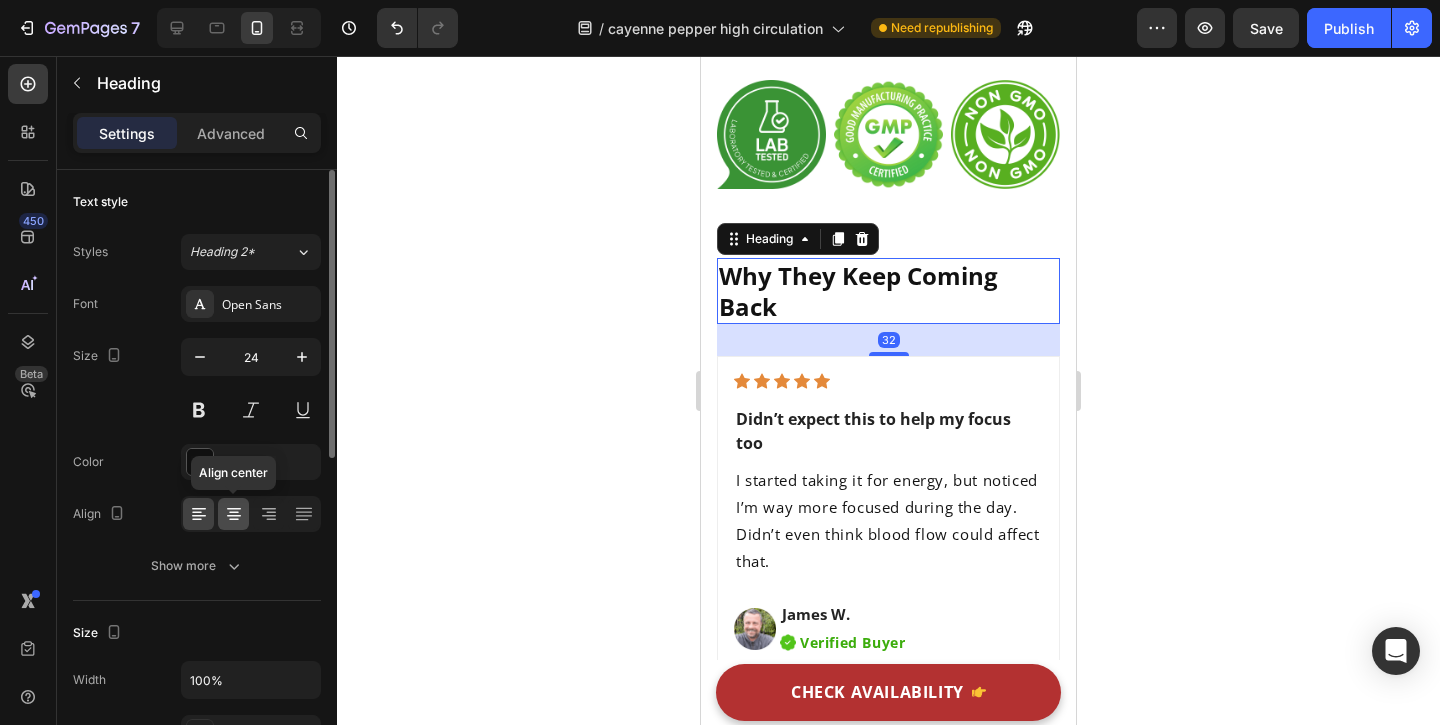 click 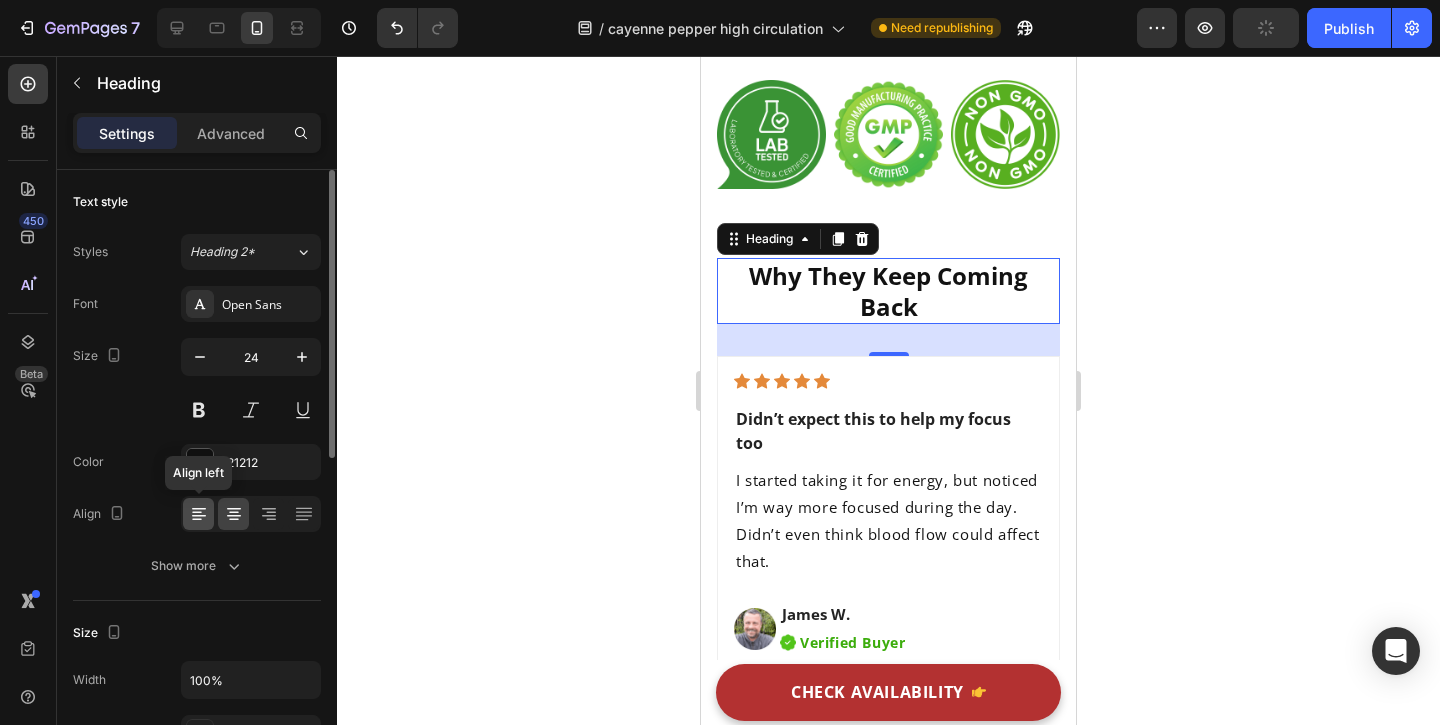 click 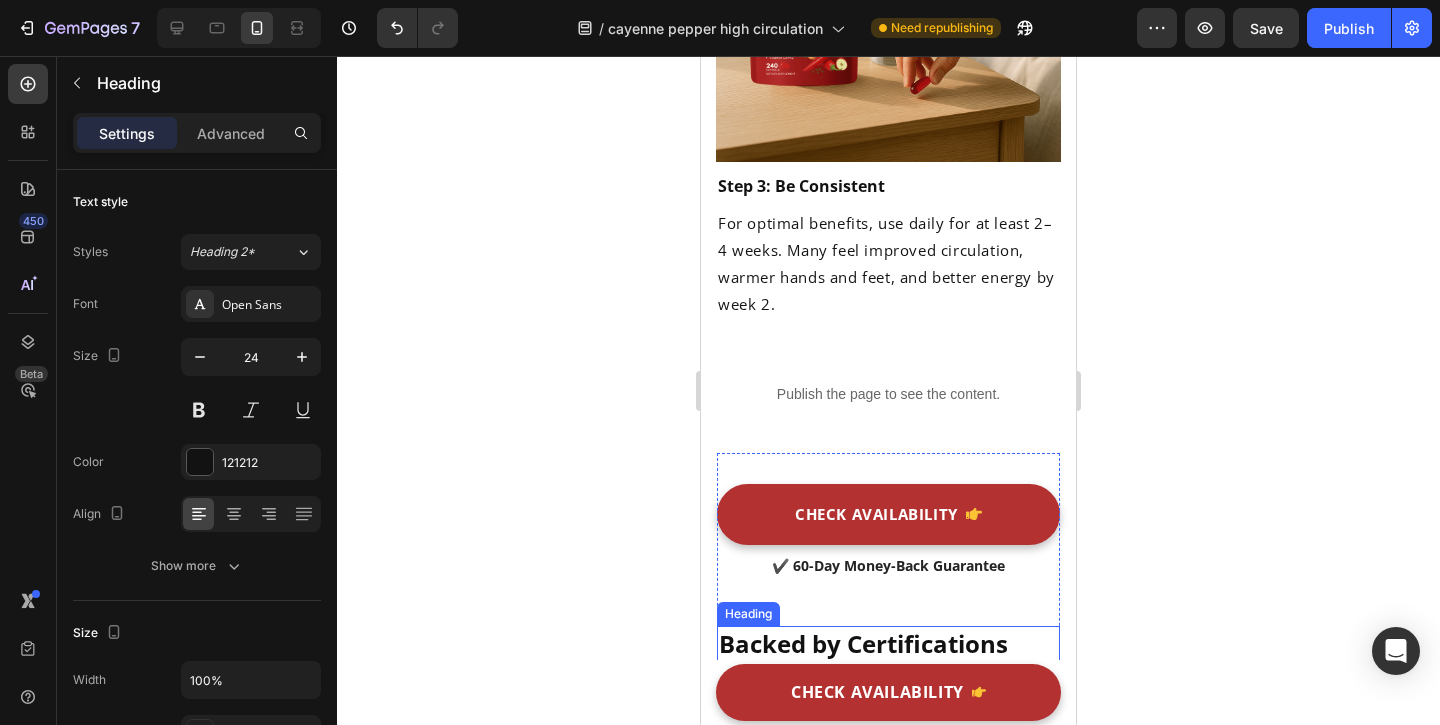 scroll, scrollTop: 8307, scrollLeft: 0, axis: vertical 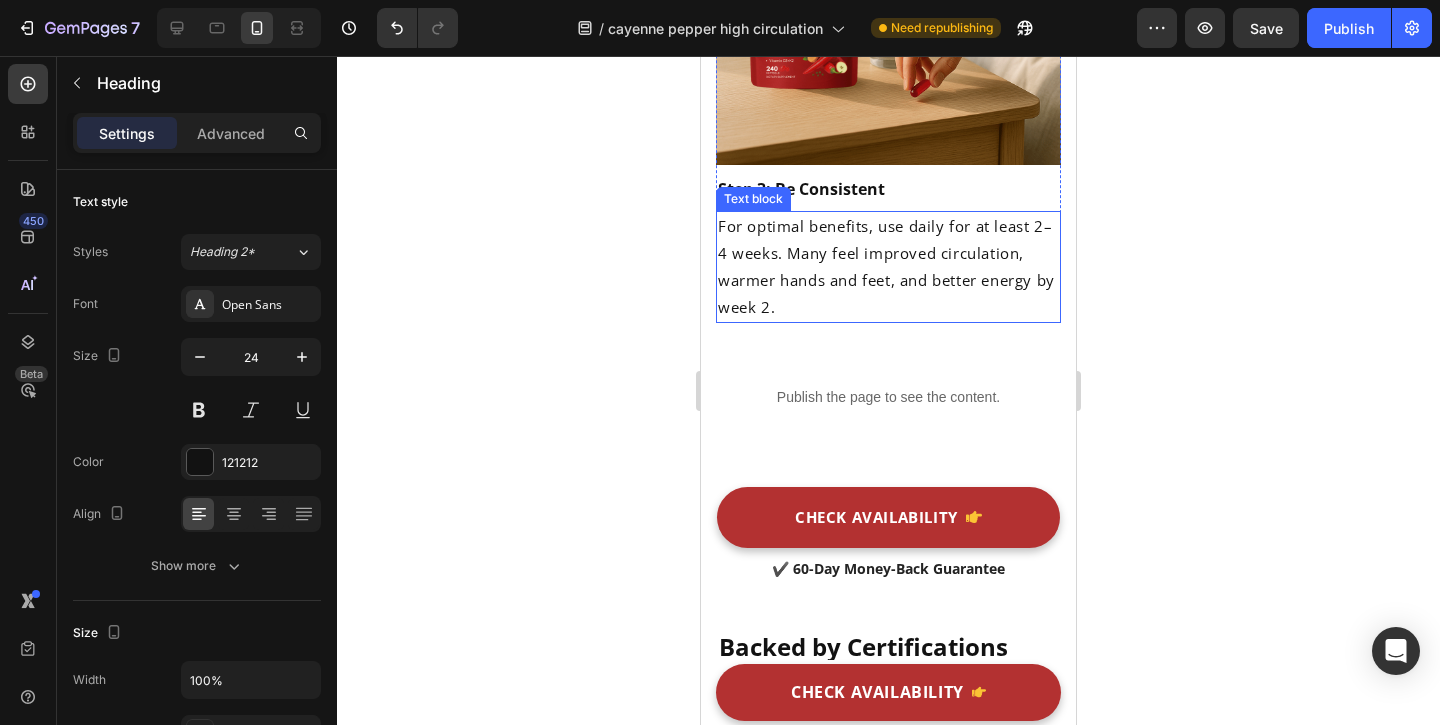 click on "For optimal benefits, use daily for at least 2–4 weeks. Many feel improved circulation, warmer hands and feet, and better energy by week 2." at bounding box center [888, 267] 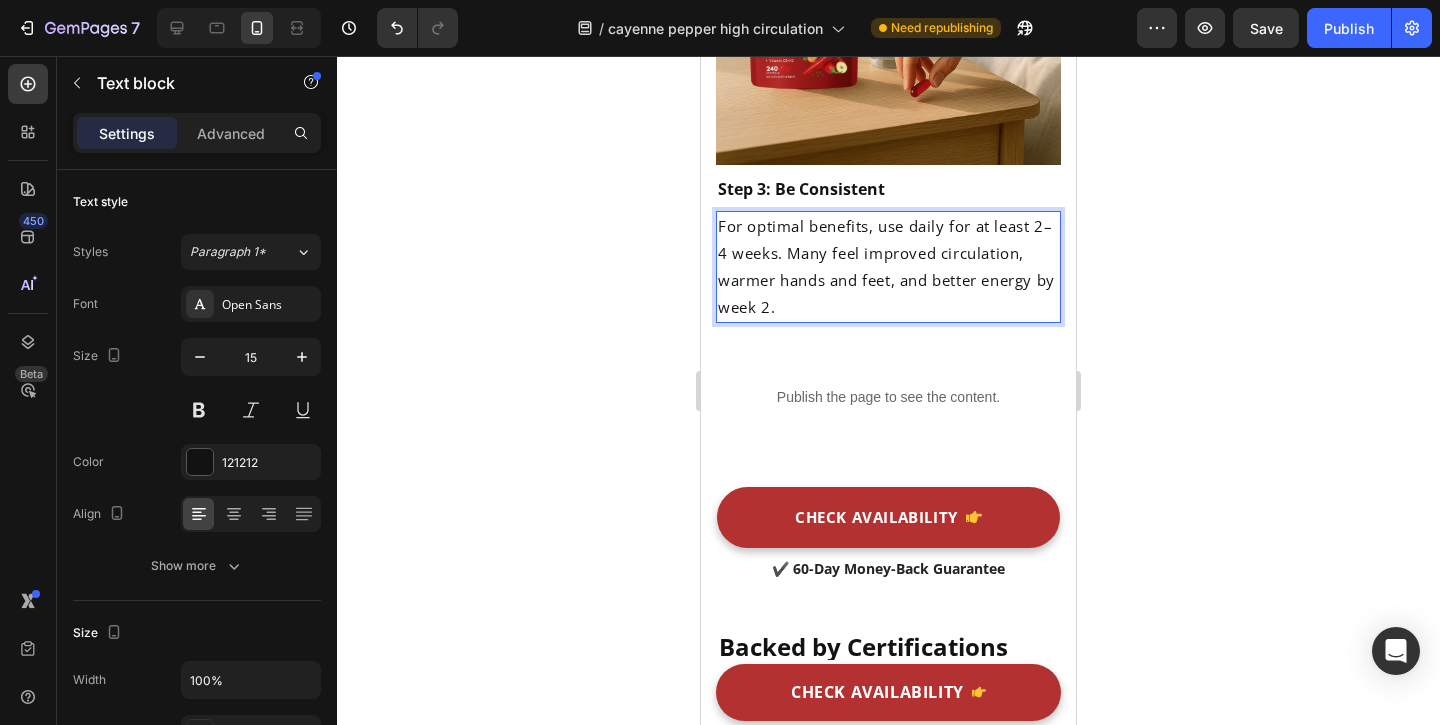 click on "For optimal benefits, use daily for at least 2–4 weeks. Many feel improved circulation, warmer hands and feet, and better energy by week 2." at bounding box center [888, 267] 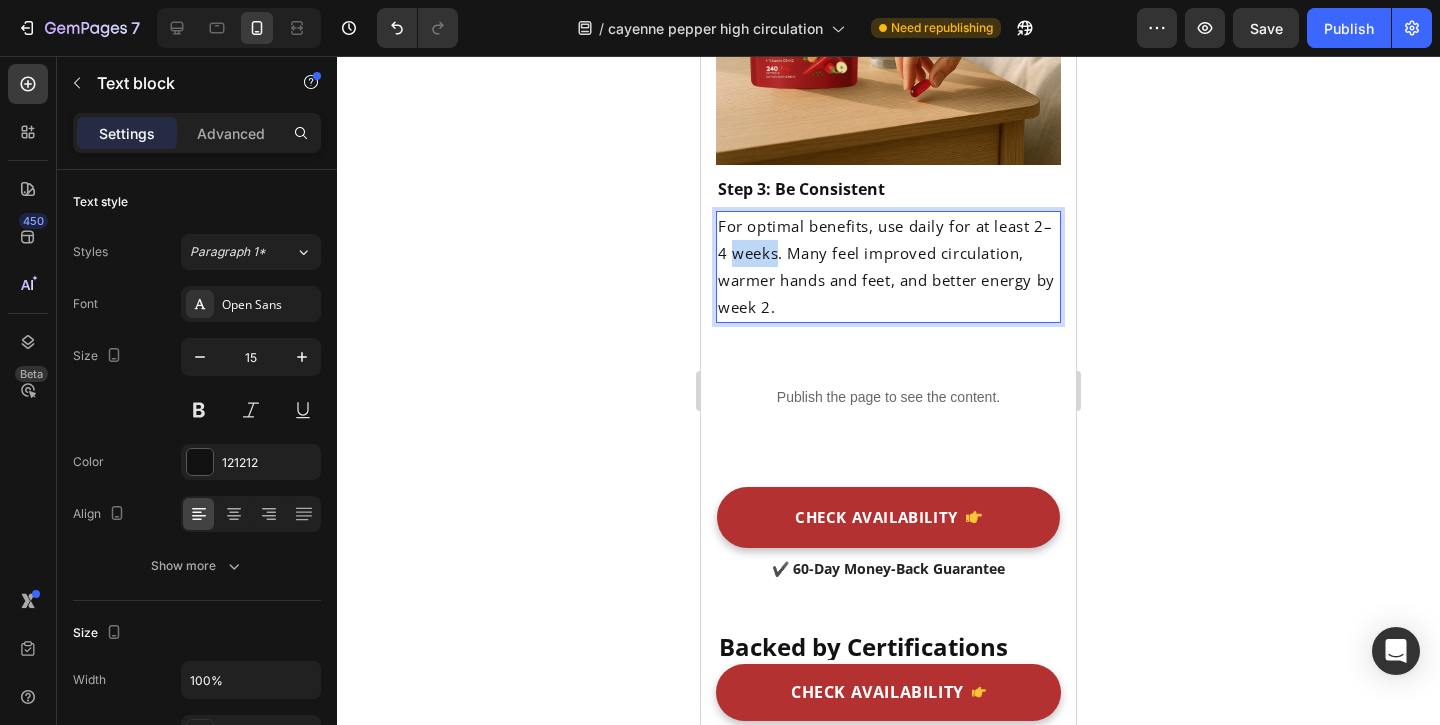 click on "For optimal benefits, use daily for at least 2–4 weeks. Many feel improved circulation, warmer hands and feet, and better energy by week 2." at bounding box center (888, 267) 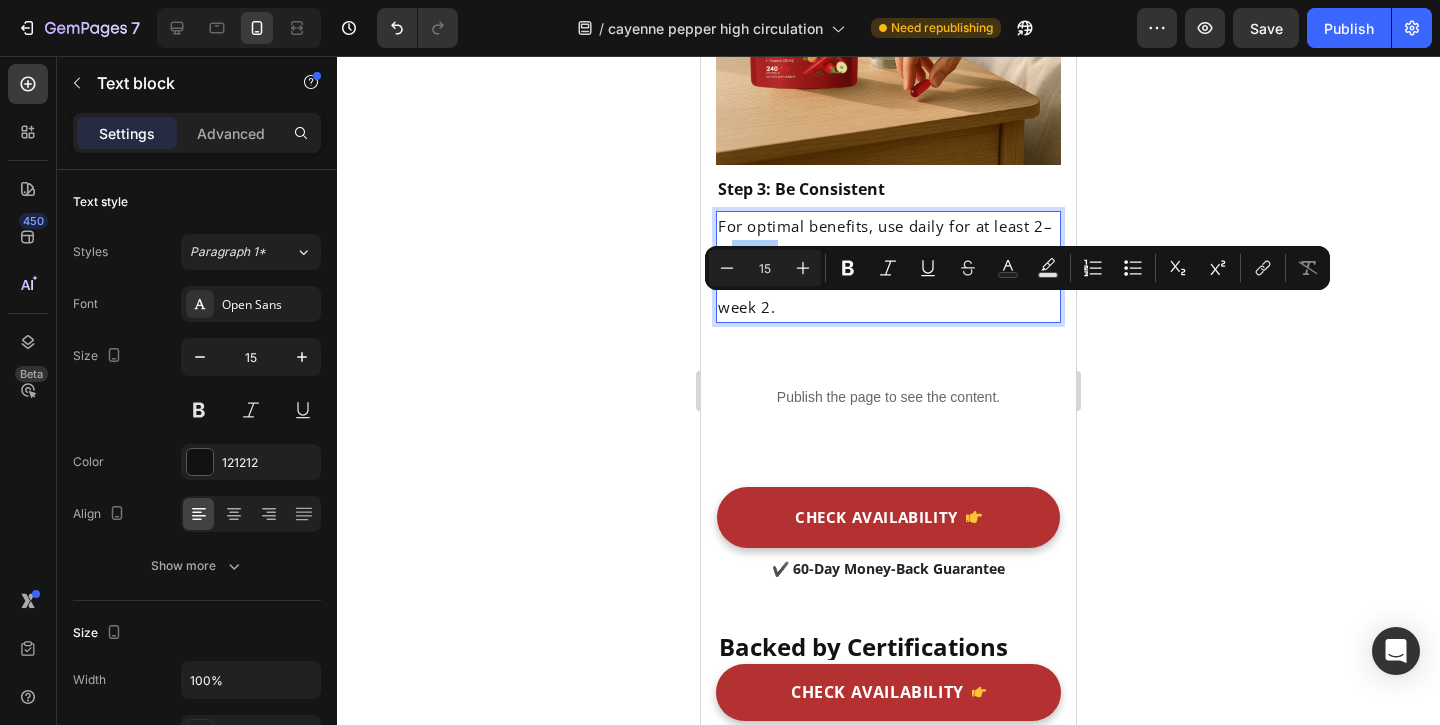 click 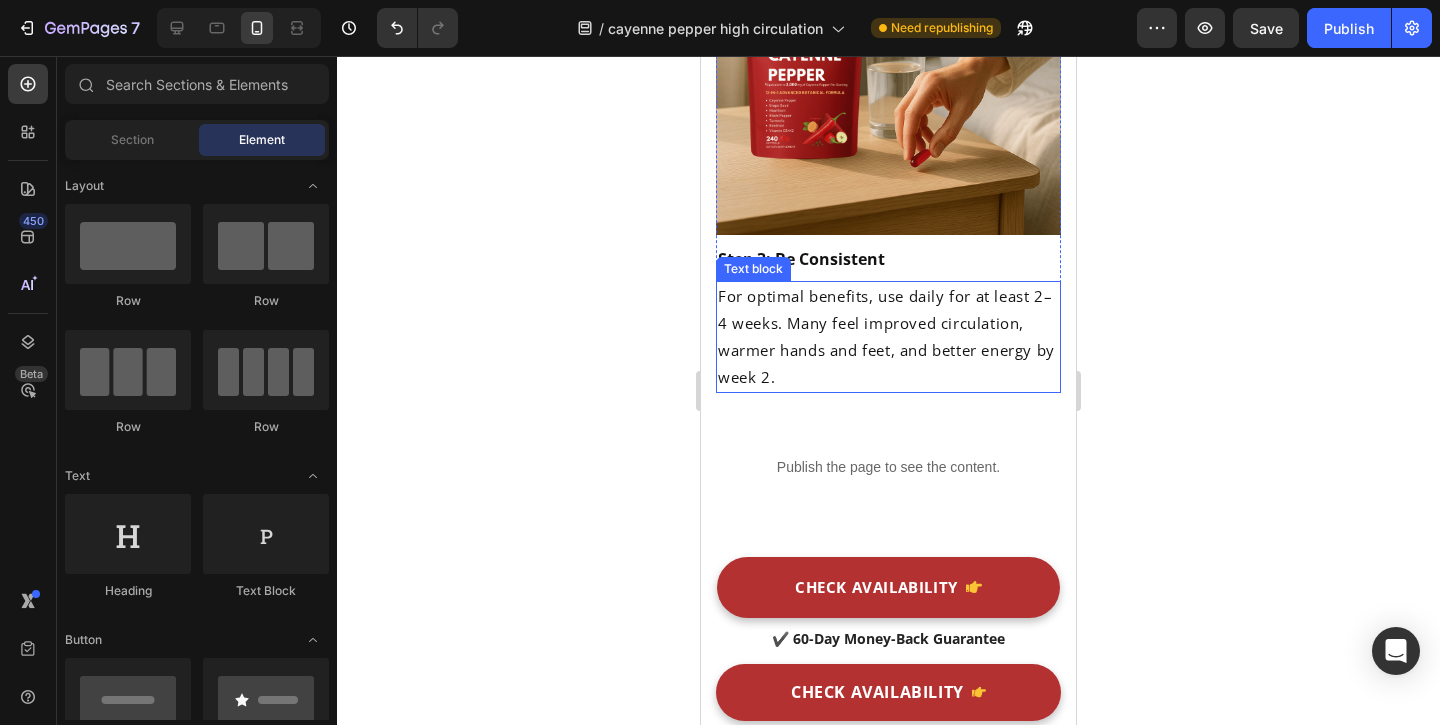 scroll, scrollTop: 8198, scrollLeft: 0, axis: vertical 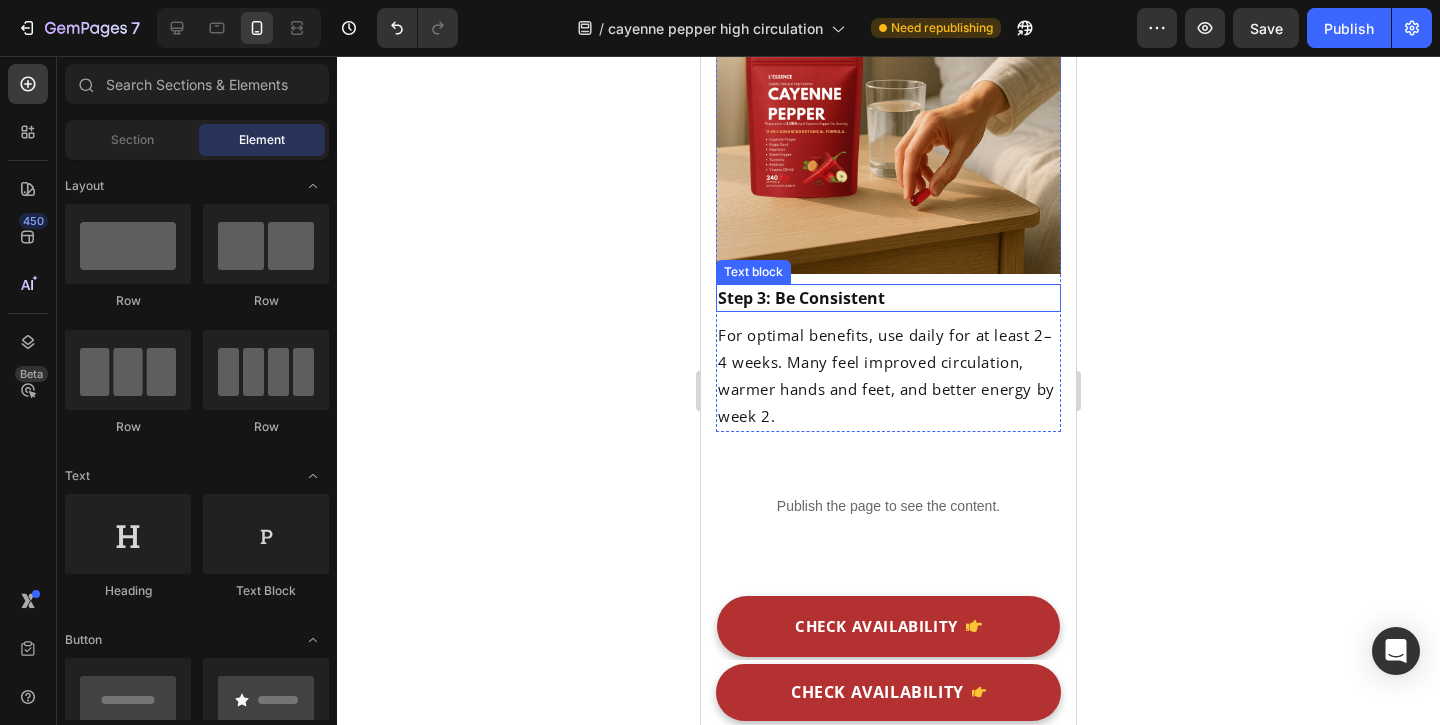 click on "Step 3: Be Consistent" at bounding box center [801, 298] 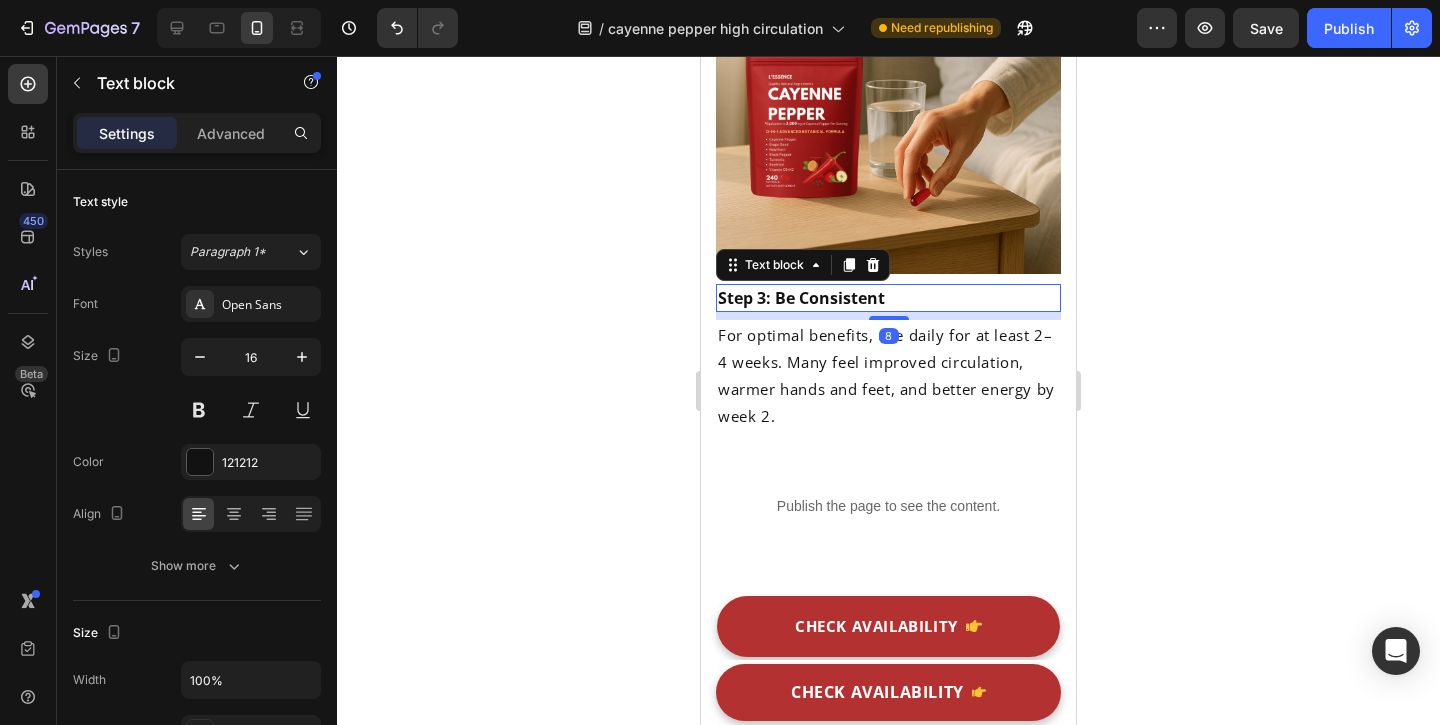 click on "Step 3: Be Consistent" at bounding box center (801, 298) 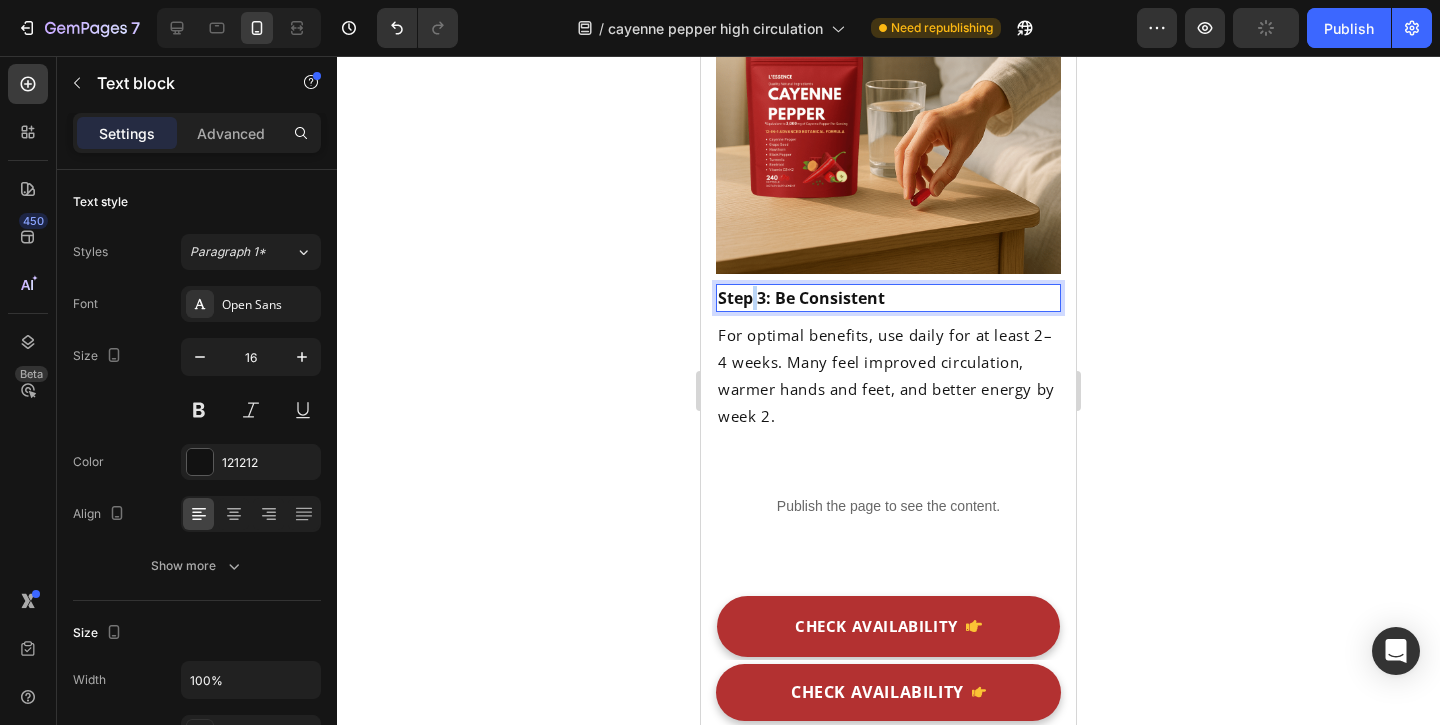 click on "Step 3: Be Consistent" at bounding box center (801, 298) 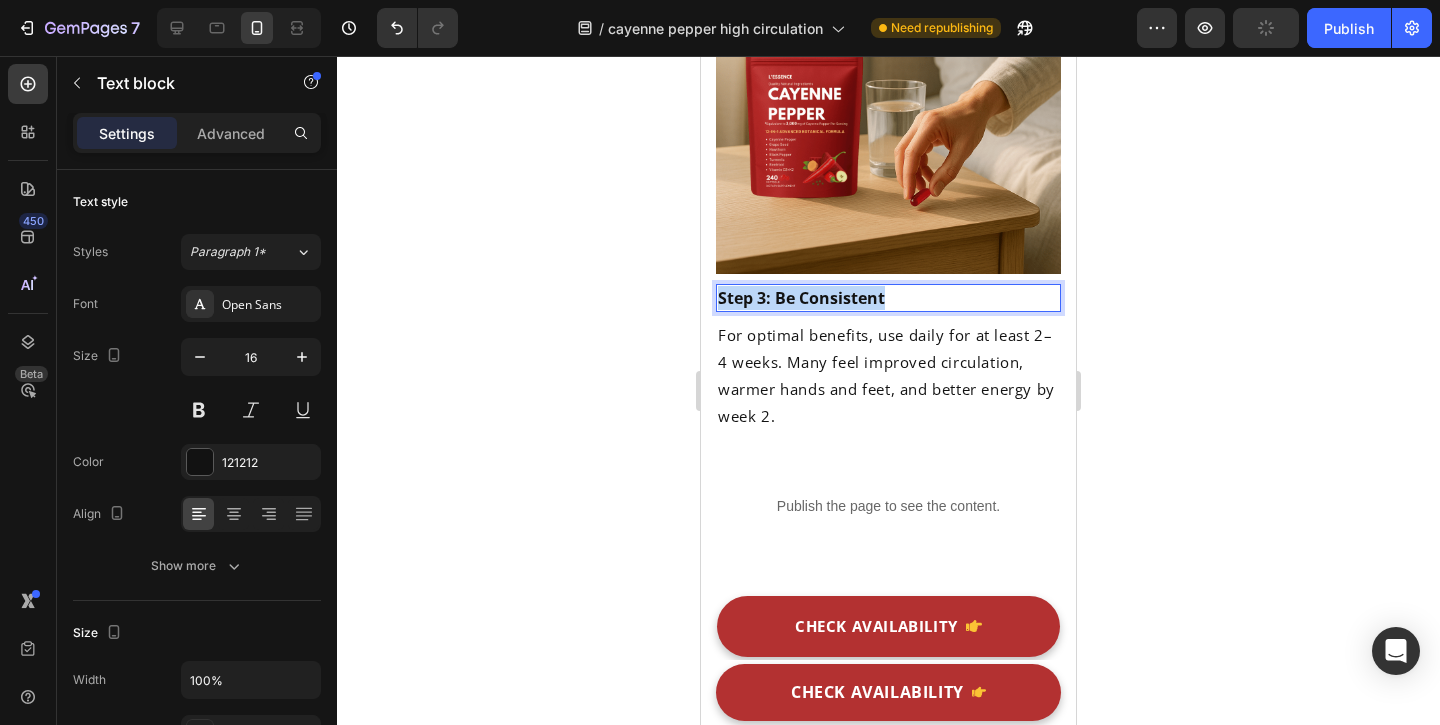click on "Step 3: Be Consistent" at bounding box center [801, 298] 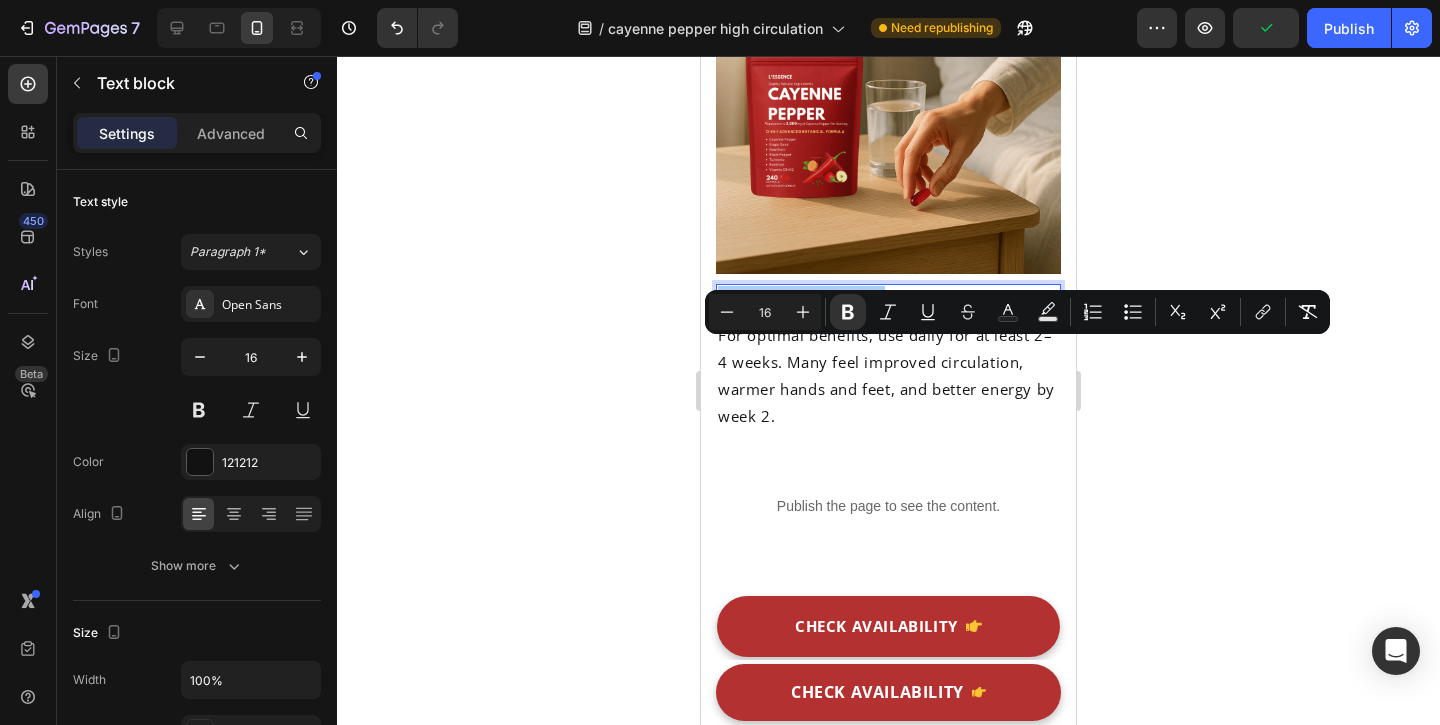 click 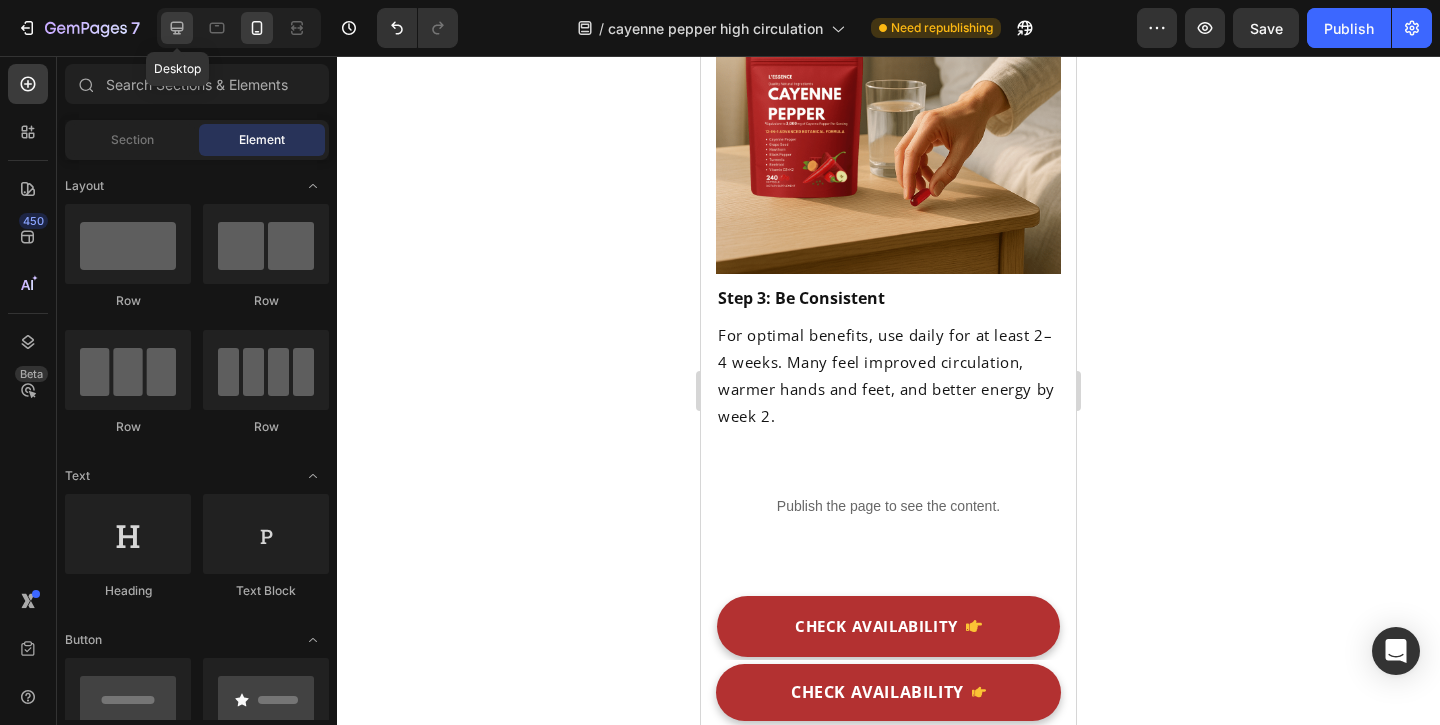 click 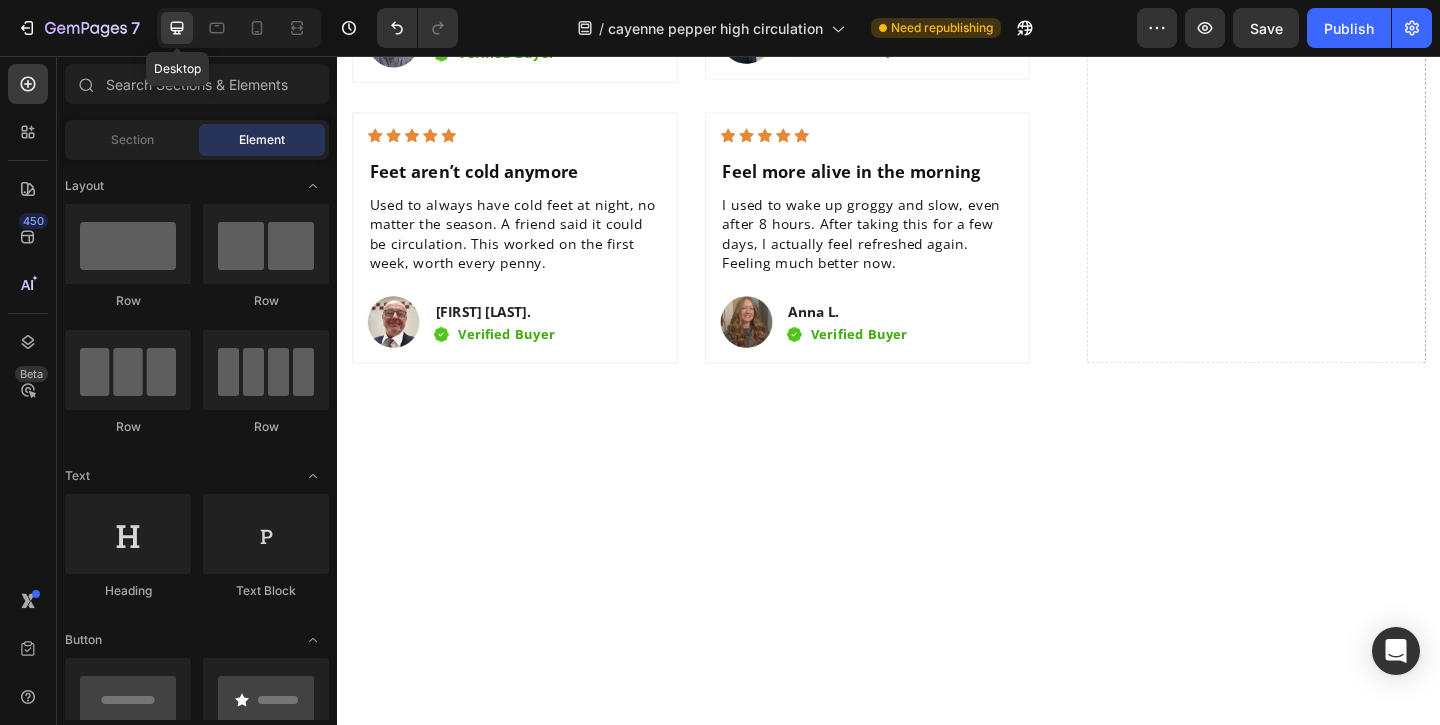 scroll, scrollTop: 8210, scrollLeft: 0, axis: vertical 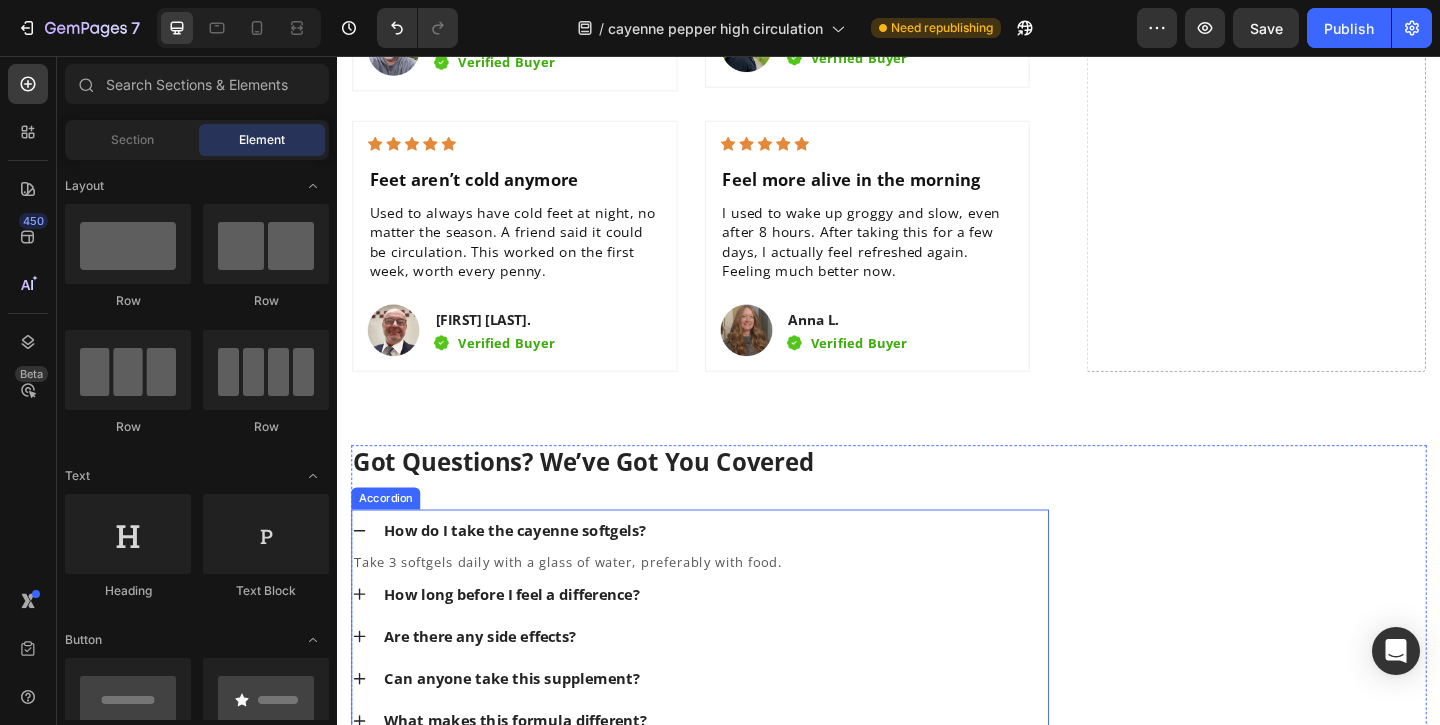 click on "How long before I feel a difference?" at bounding box center (731, 641) 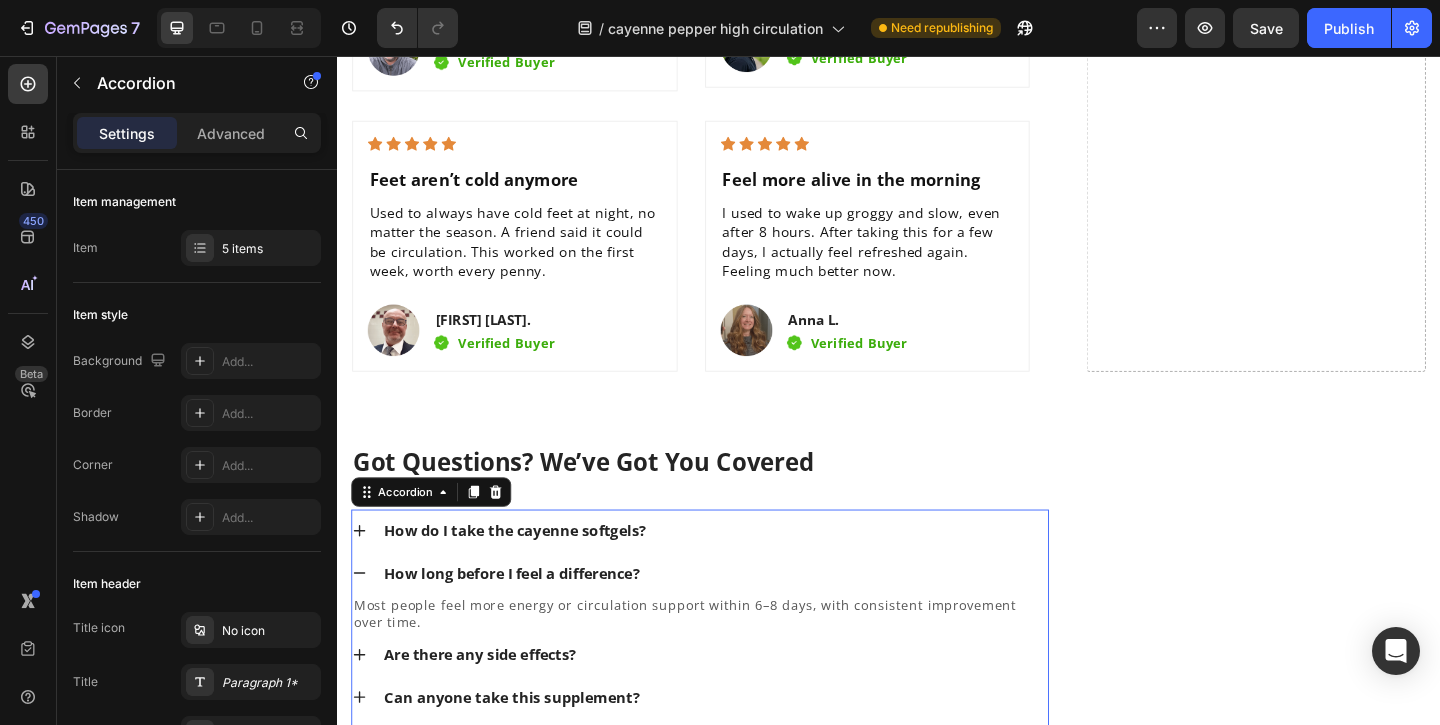 click on "Are there any side effects?" at bounding box center [731, 707] 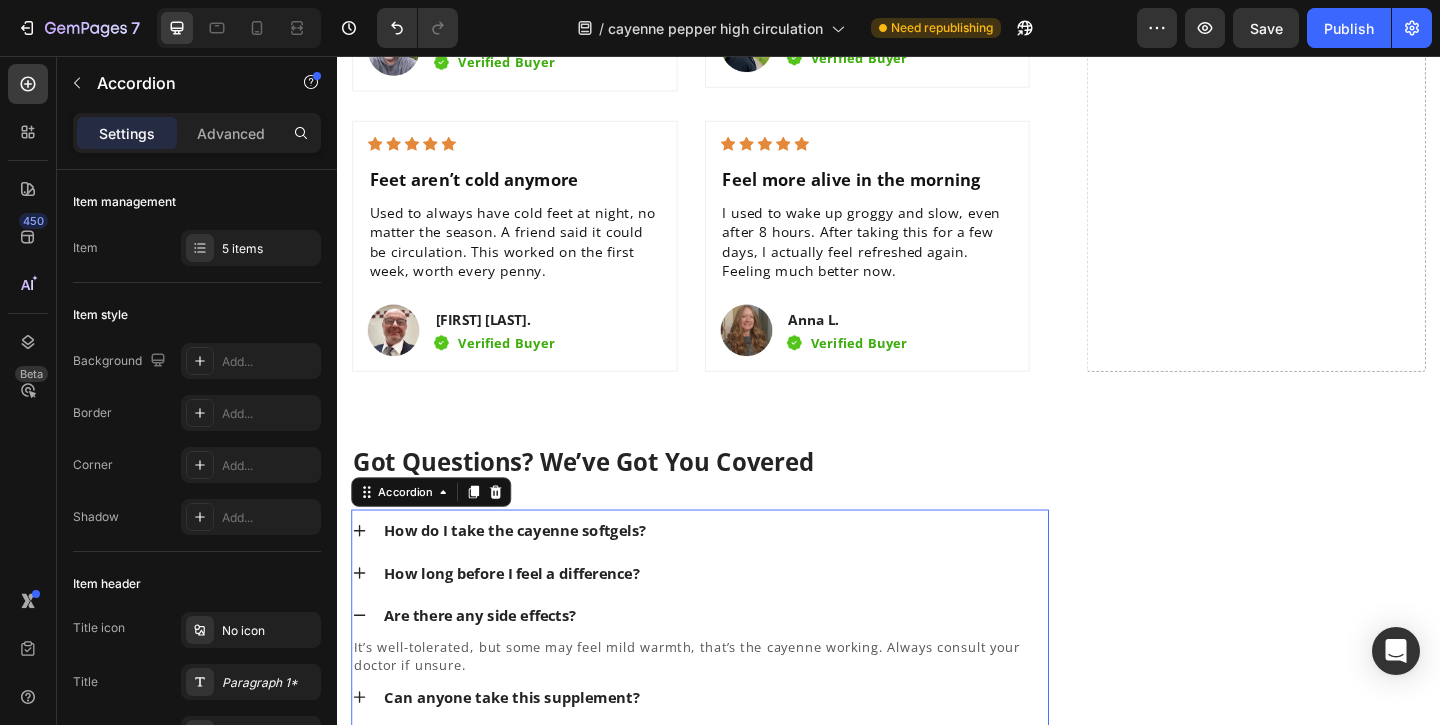 click on "It’s well-tolerated, but some may feel mild warmth, that’s the cayenne working. Always consult your doctor if unsure." at bounding box center [731, 708] 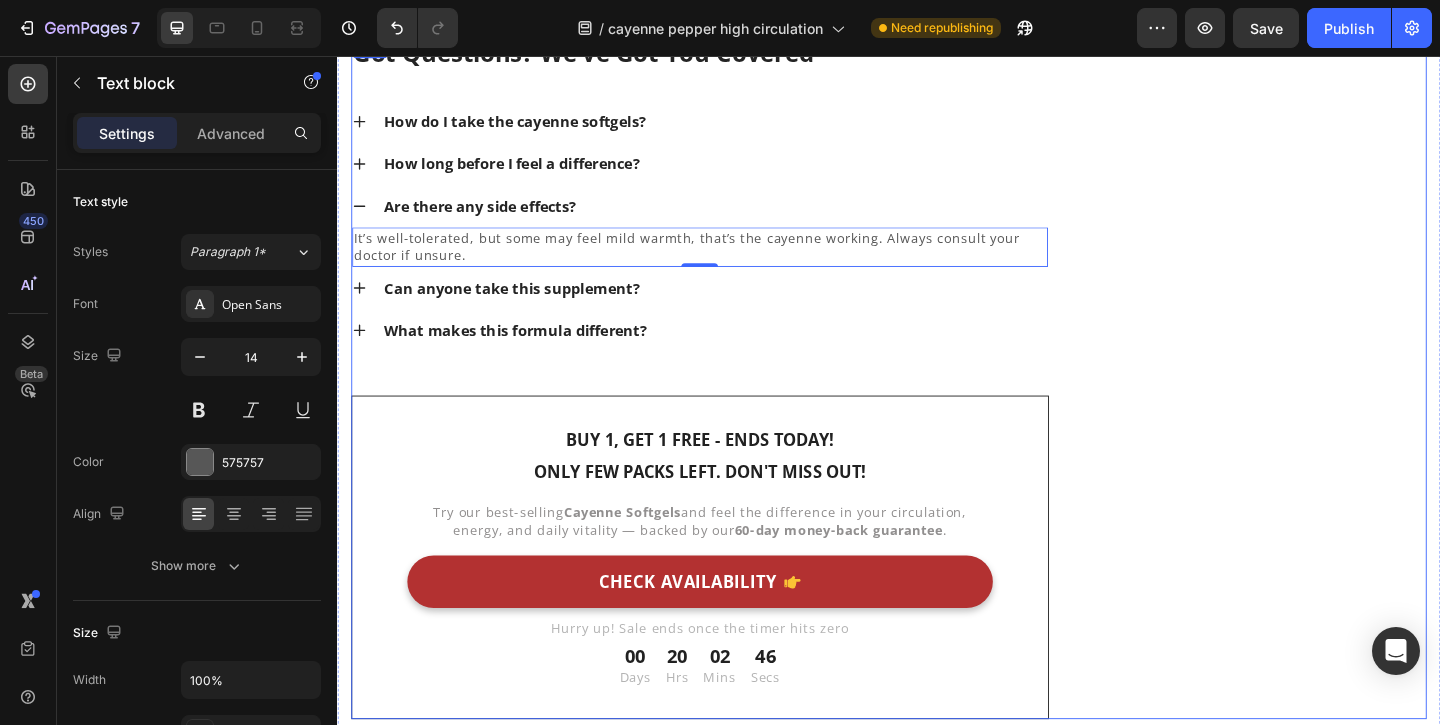 scroll, scrollTop: 8490, scrollLeft: 0, axis: vertical 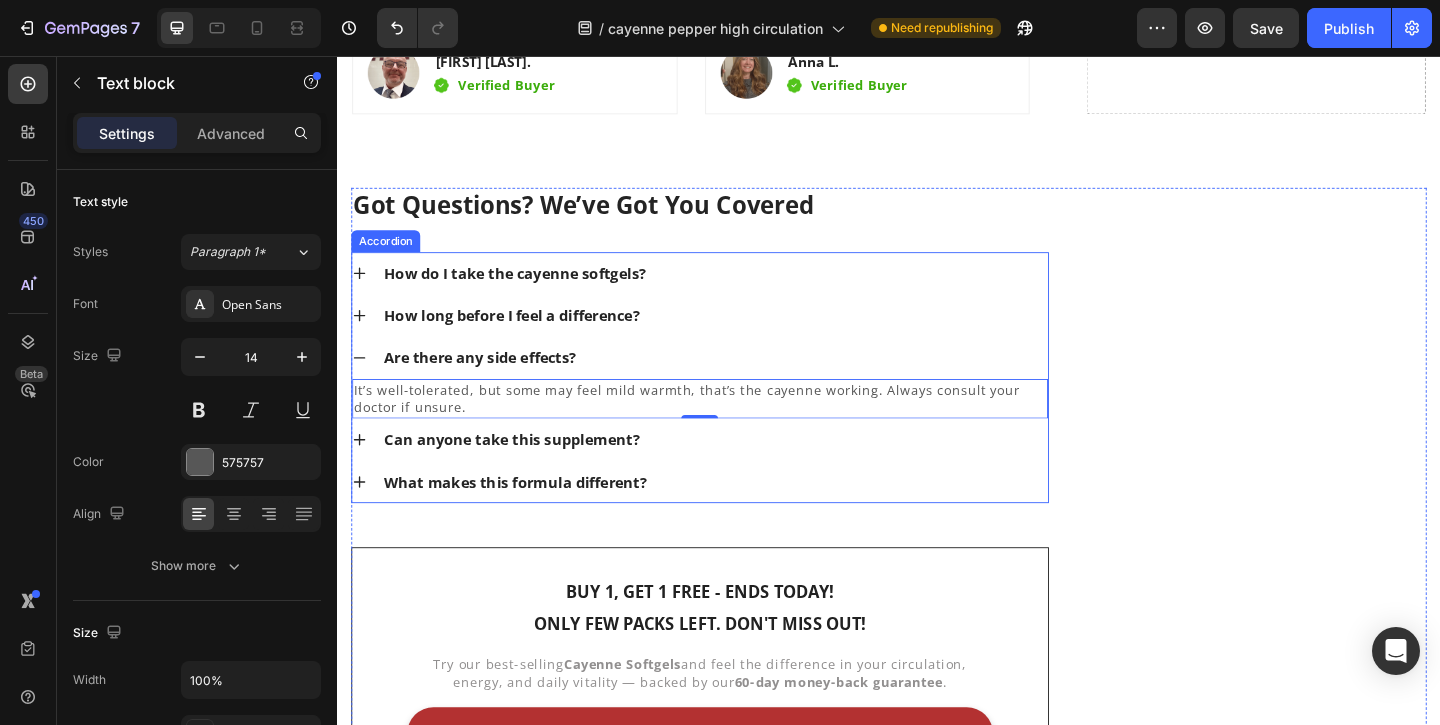 click 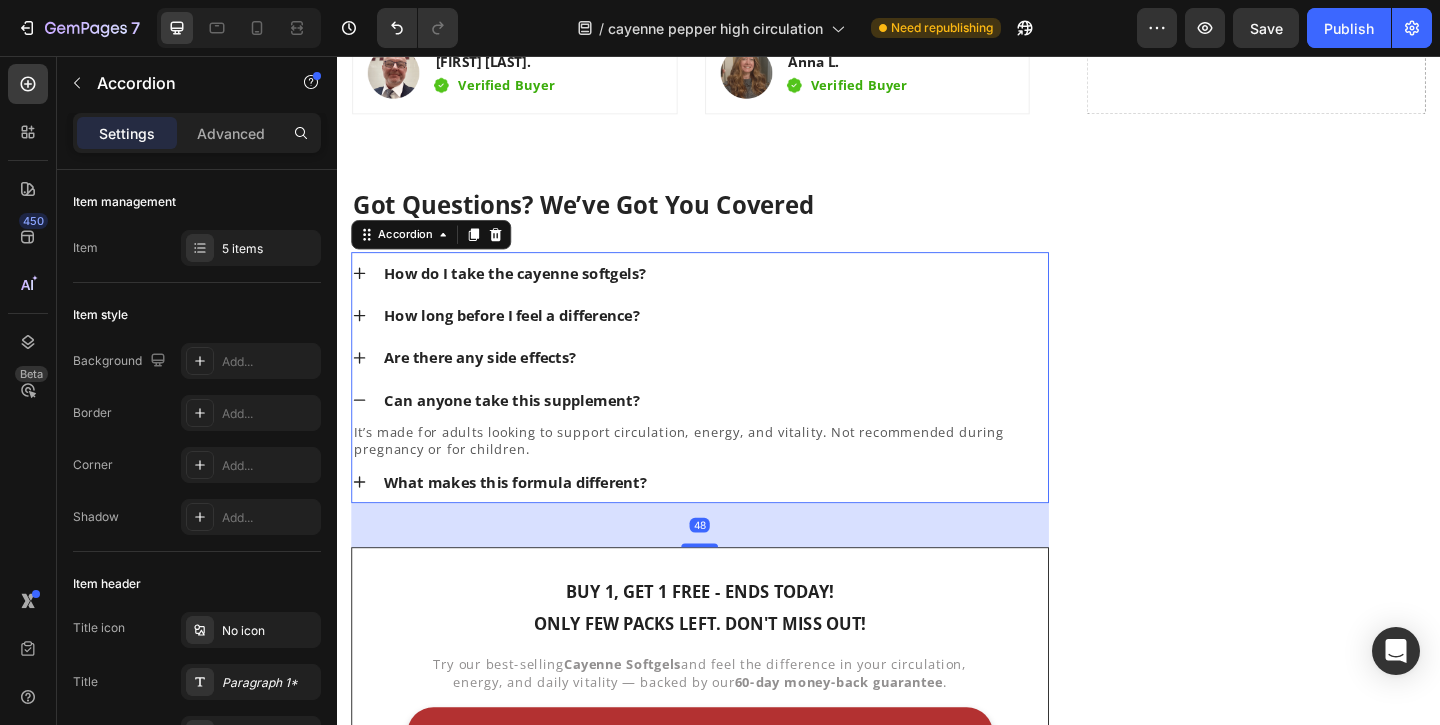 click 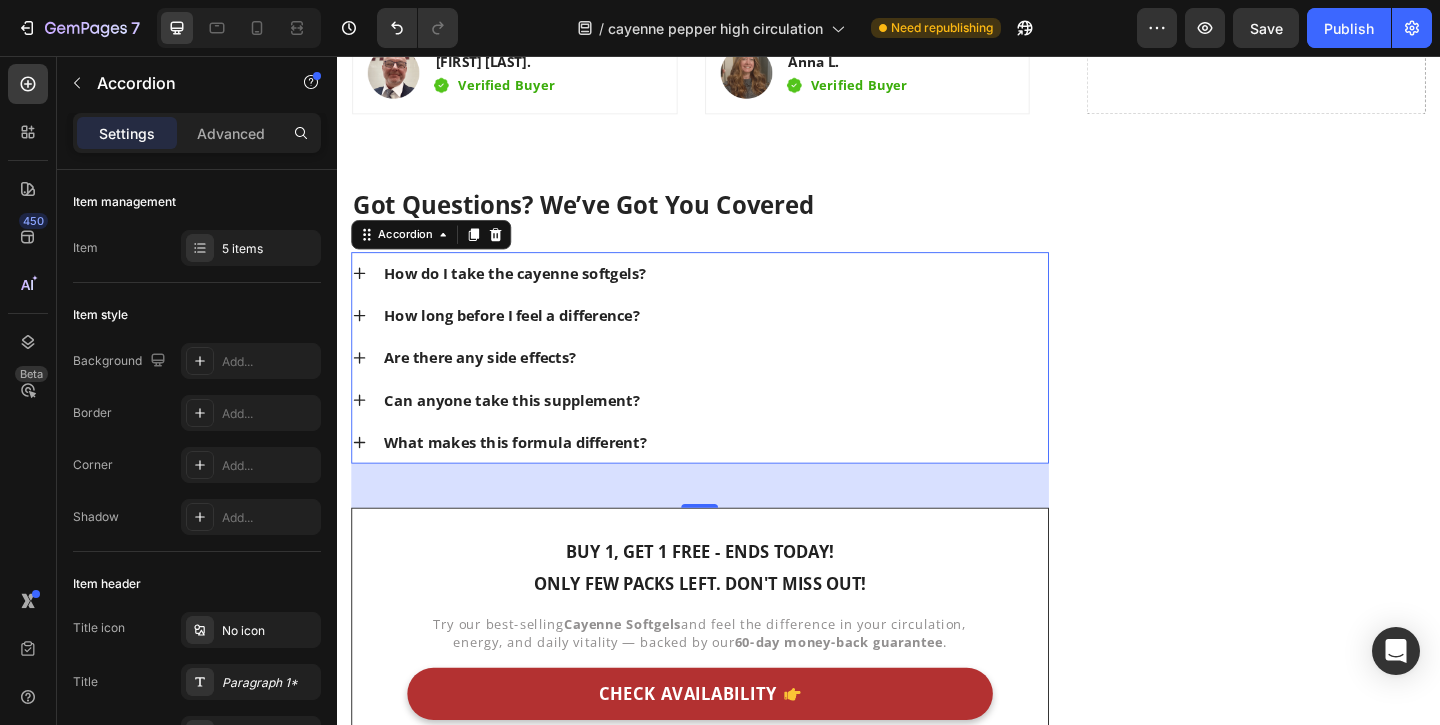 click on "What makes this formula different?" at bounding box center [731, 476] 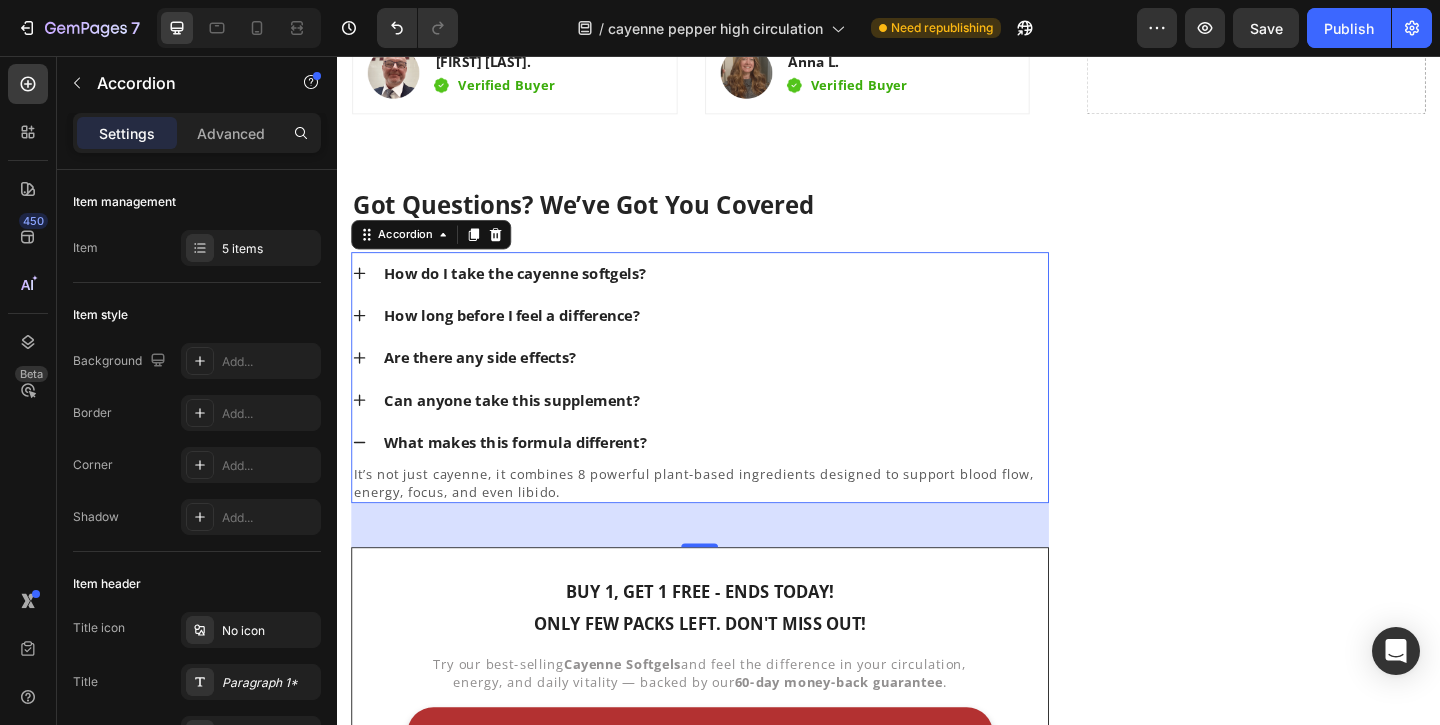 click on "What makes this formula different?" at bounding box center [731, 476] 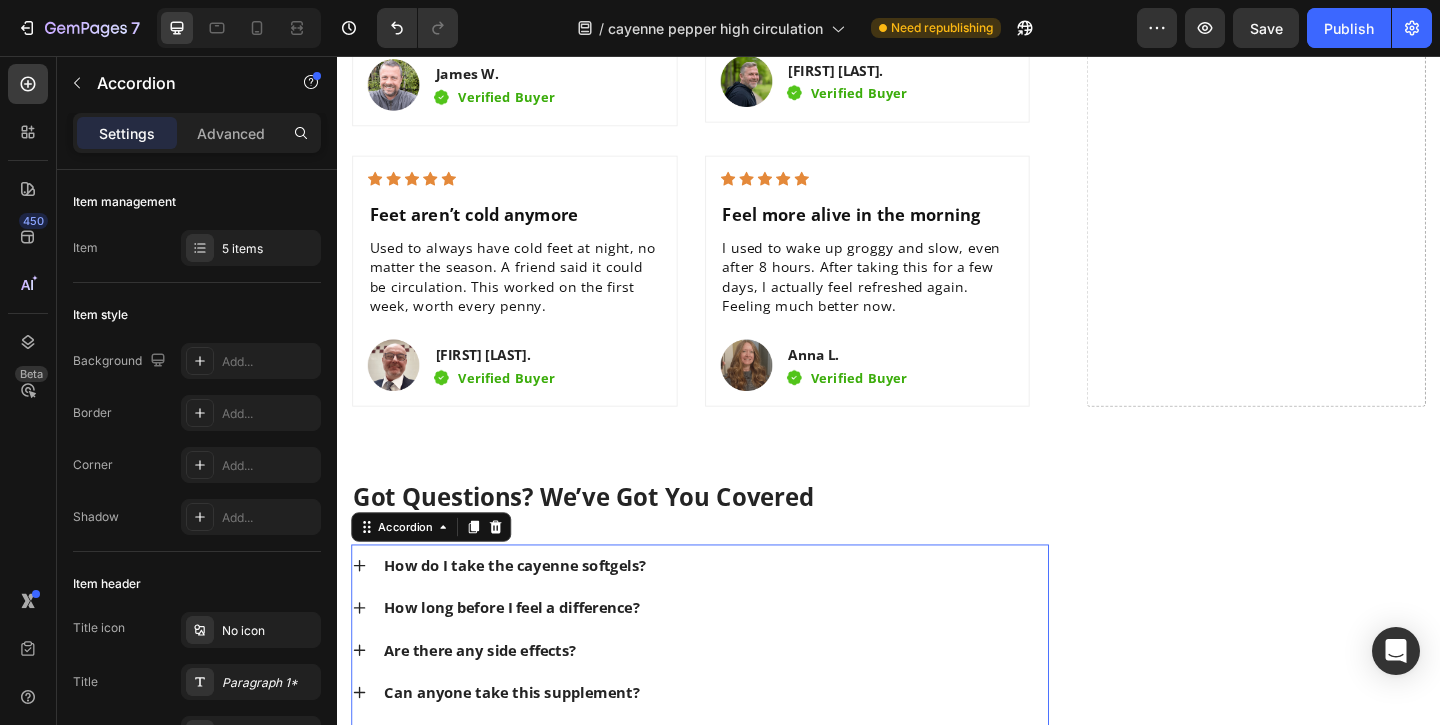 scroll, scrollTop: 8000, scrollLeft: 0, axis: vertical 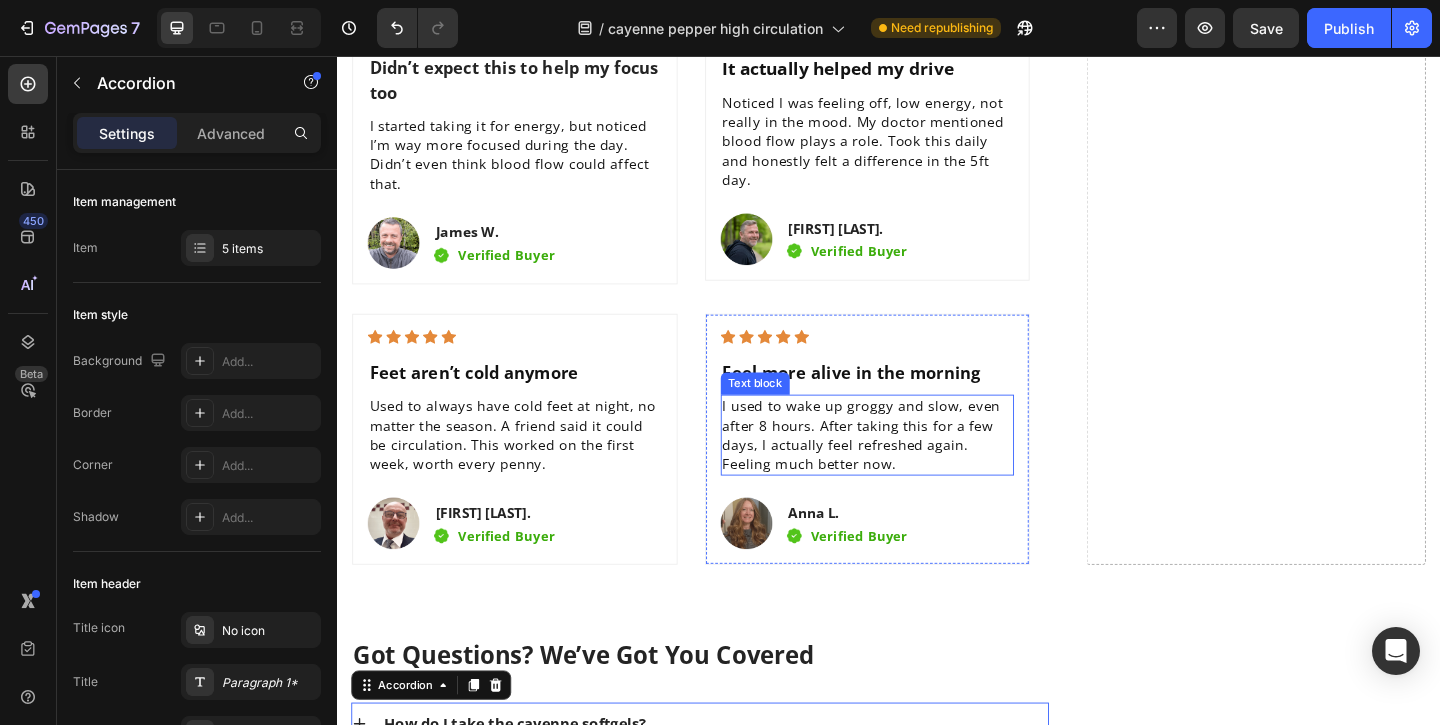 click on "I used to wake up groggy and slow, even after 8 hours. After taking this for a few days, I actually feel refreshed again. Feeling much better now." at bounding box center (914, 468) 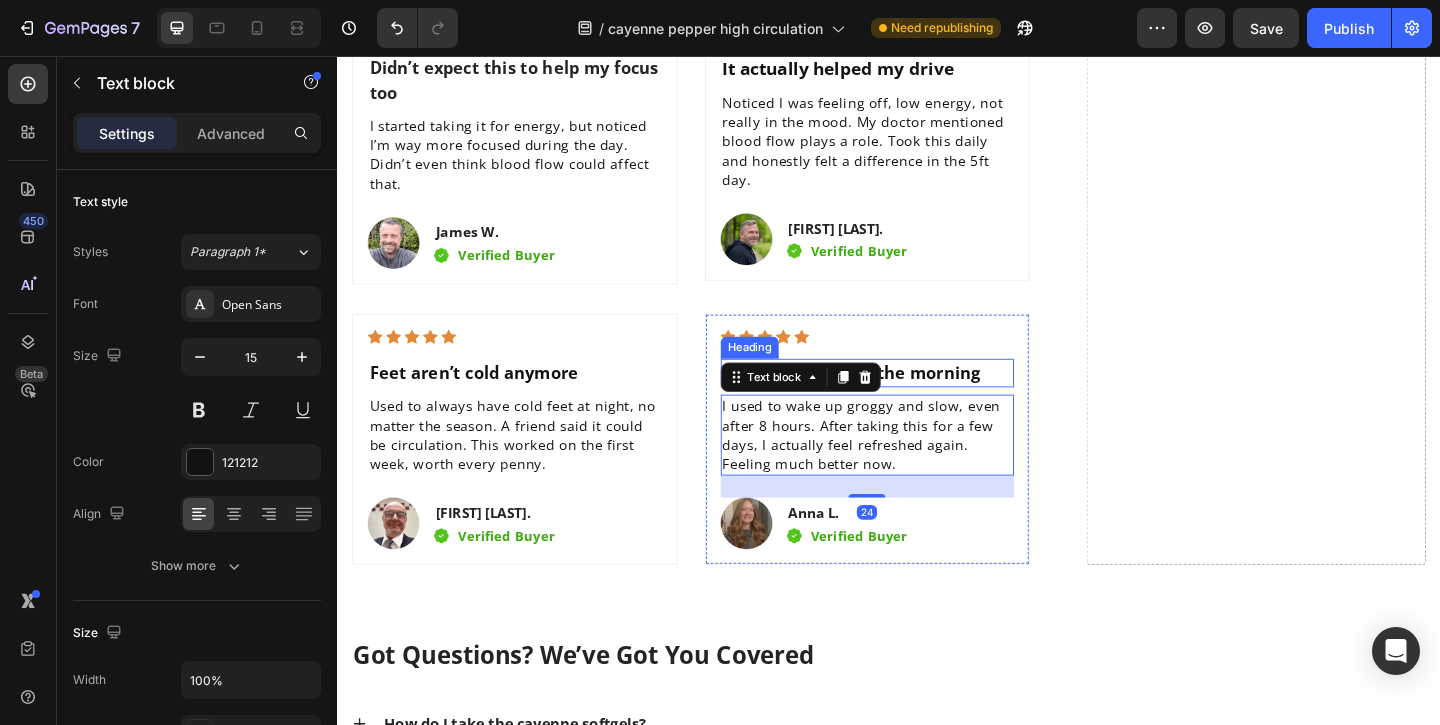 click on "Feel more alive in the morning" at bounding box center (914, 400) 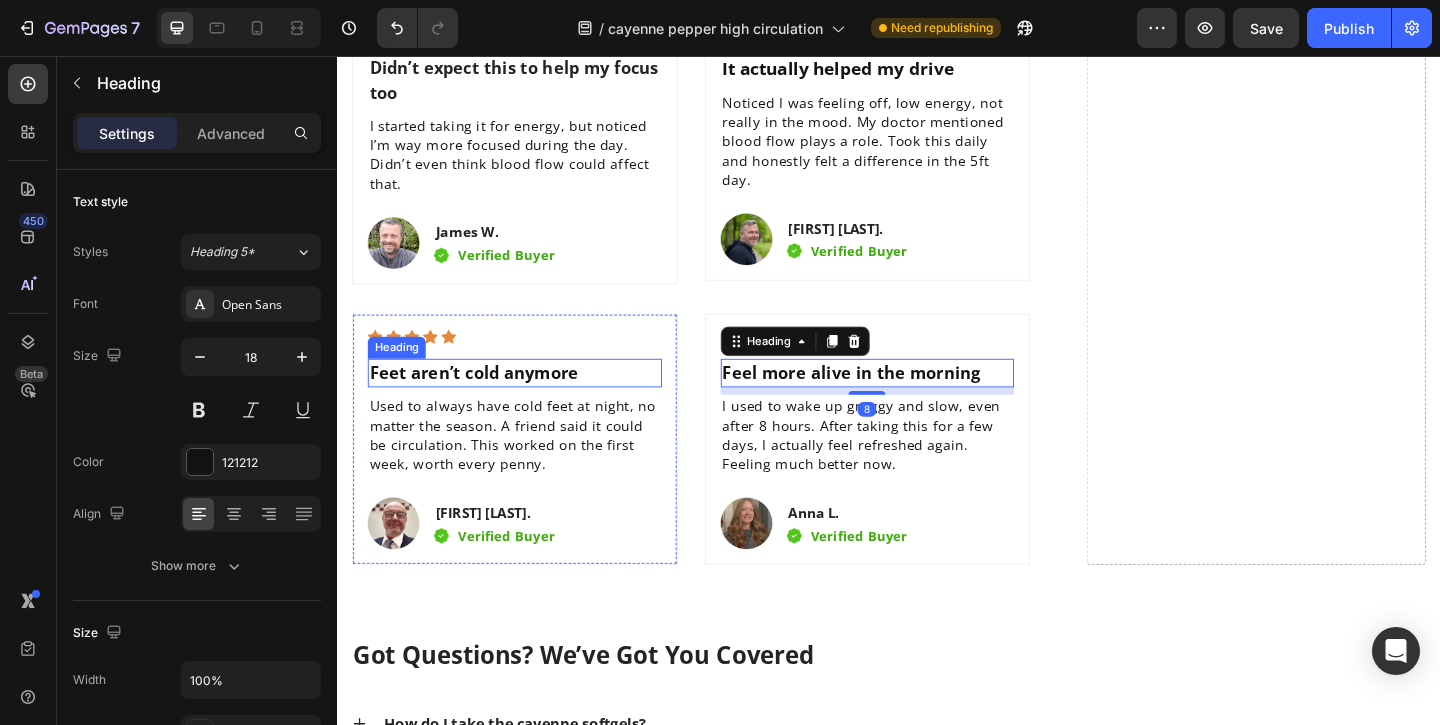 click on "Feet aren’t cold anymore" at bounding box center [485, 400] 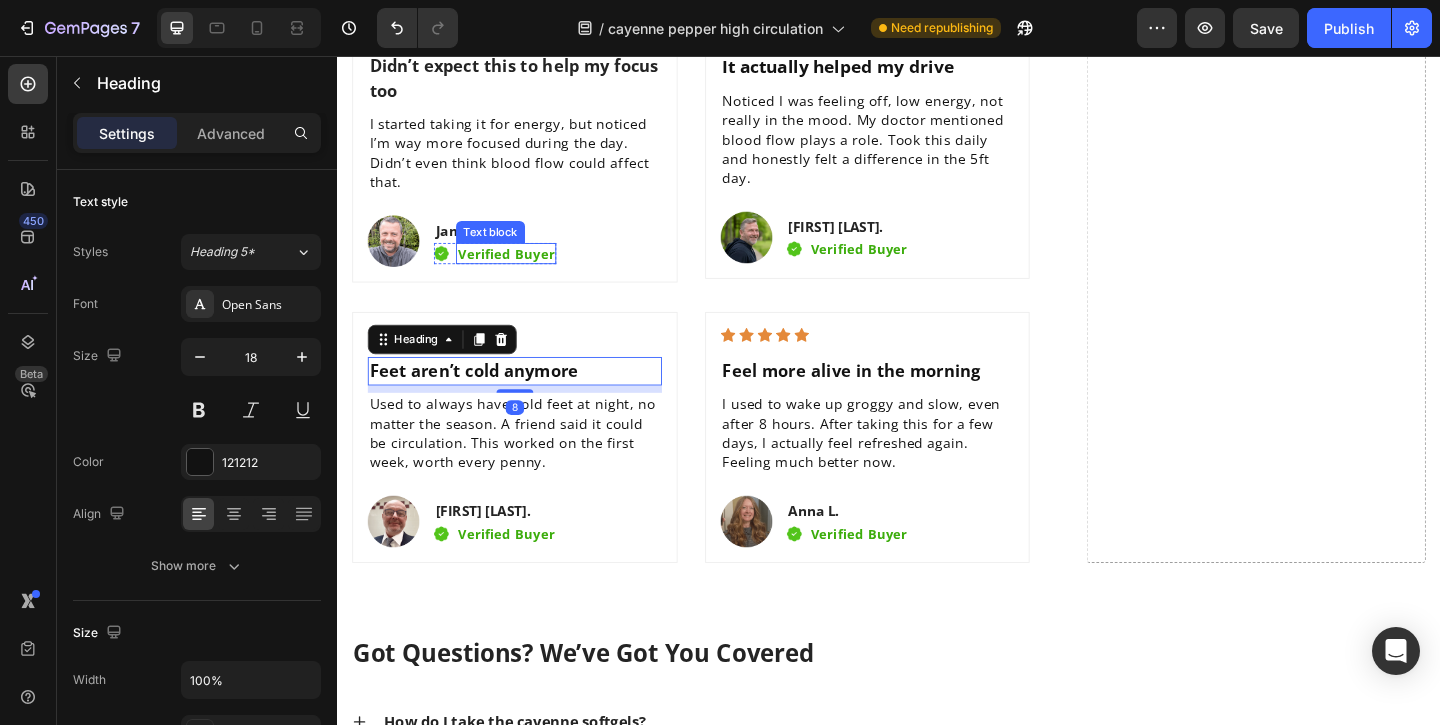 scroll, scrollTop: 7884, scrollLeft: 0, axis: vertical 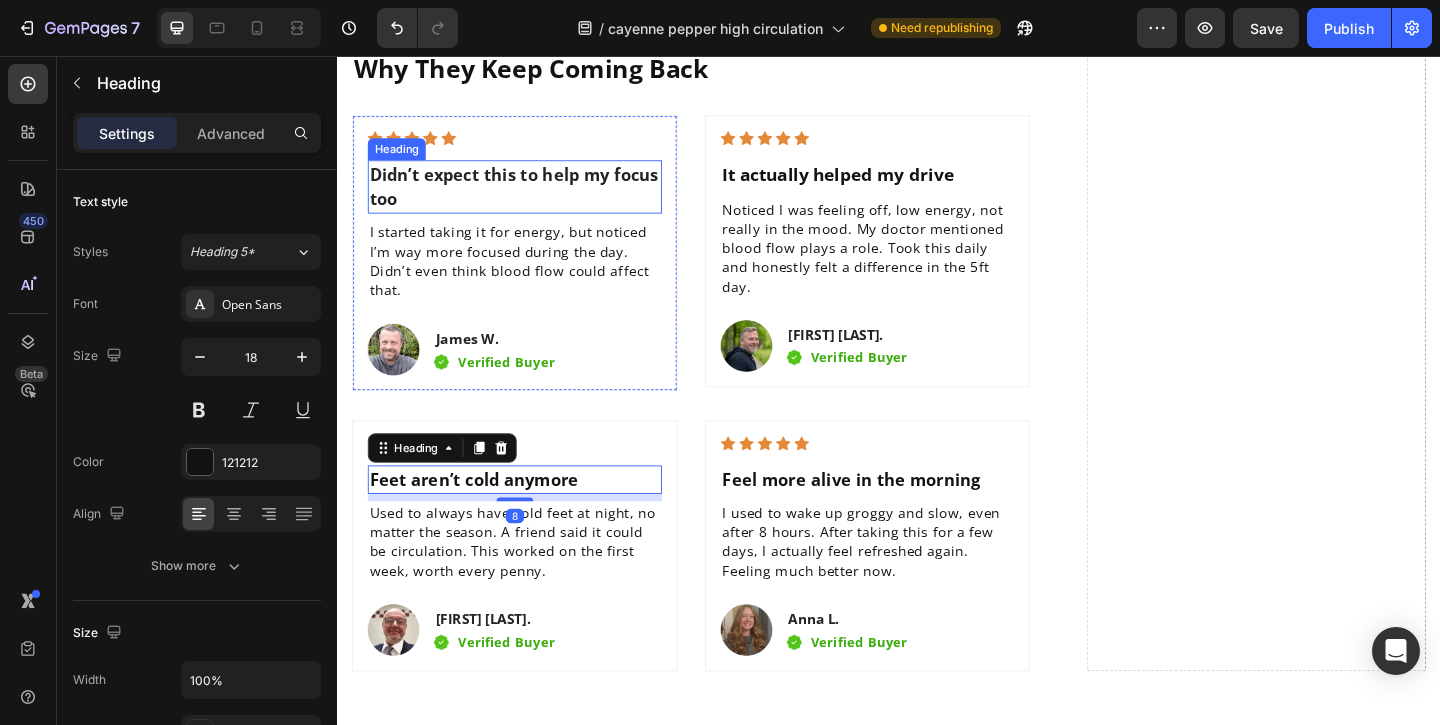 click on "Didn’t expect this to help my focus too" at bounding box center (529, 197) 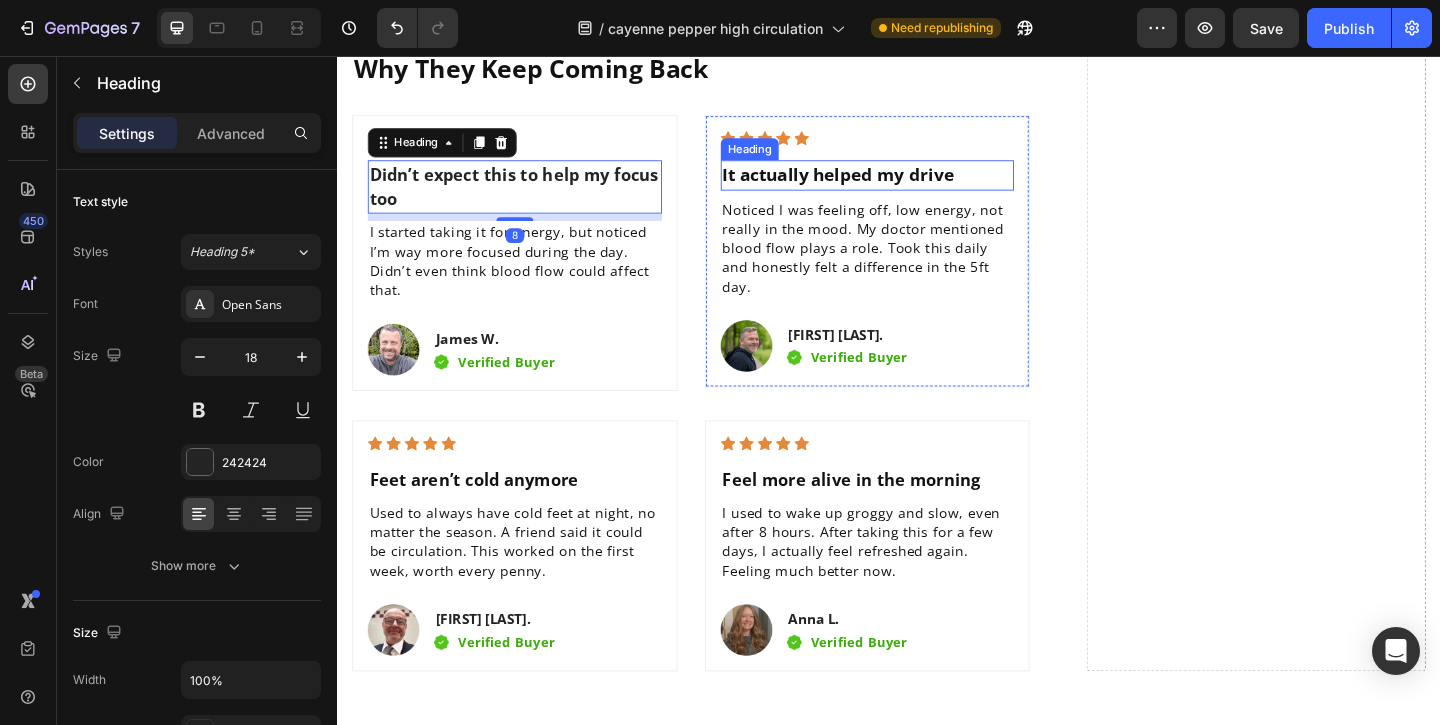click on "It actually helped my drive" at bounding box center [882, 185] 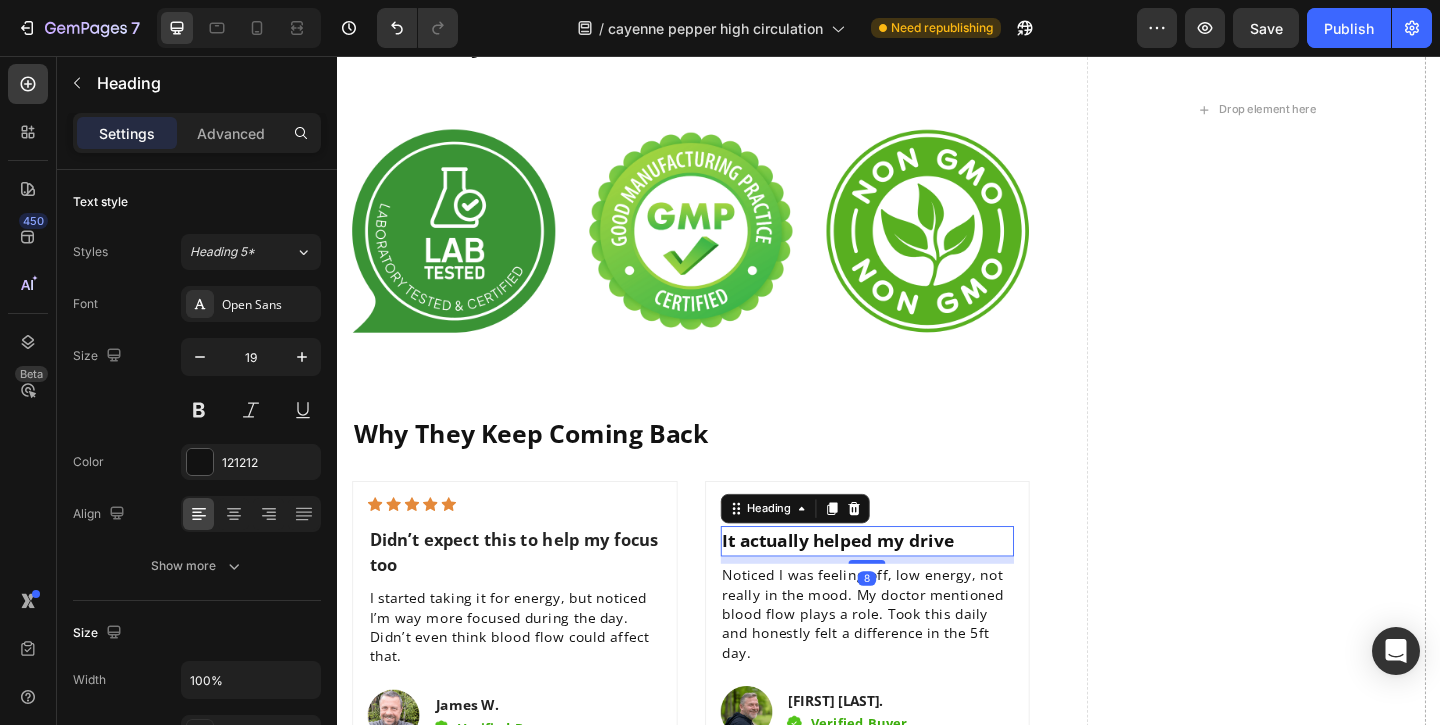 scroll, scrollTop: 7469, scrollLeft: 0, axis: vertical 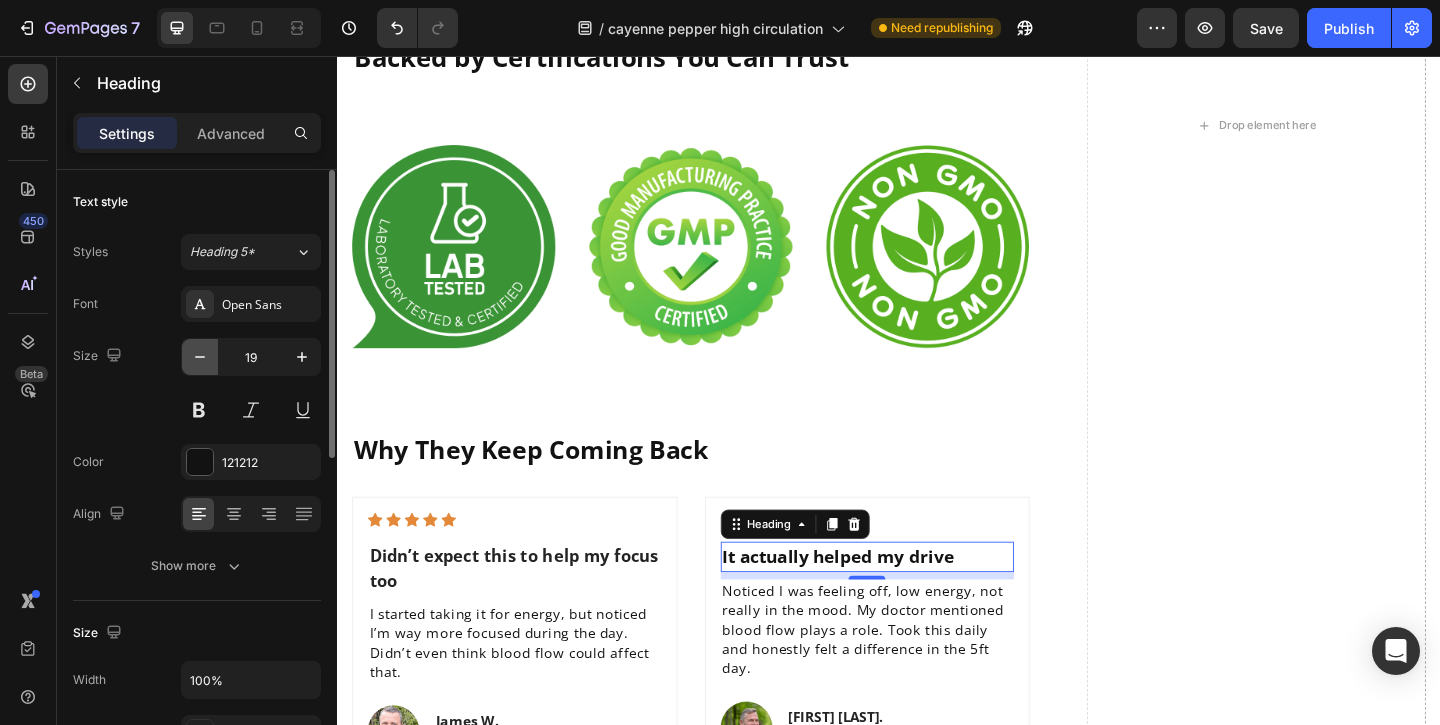 click at bounding box center (200, 357) 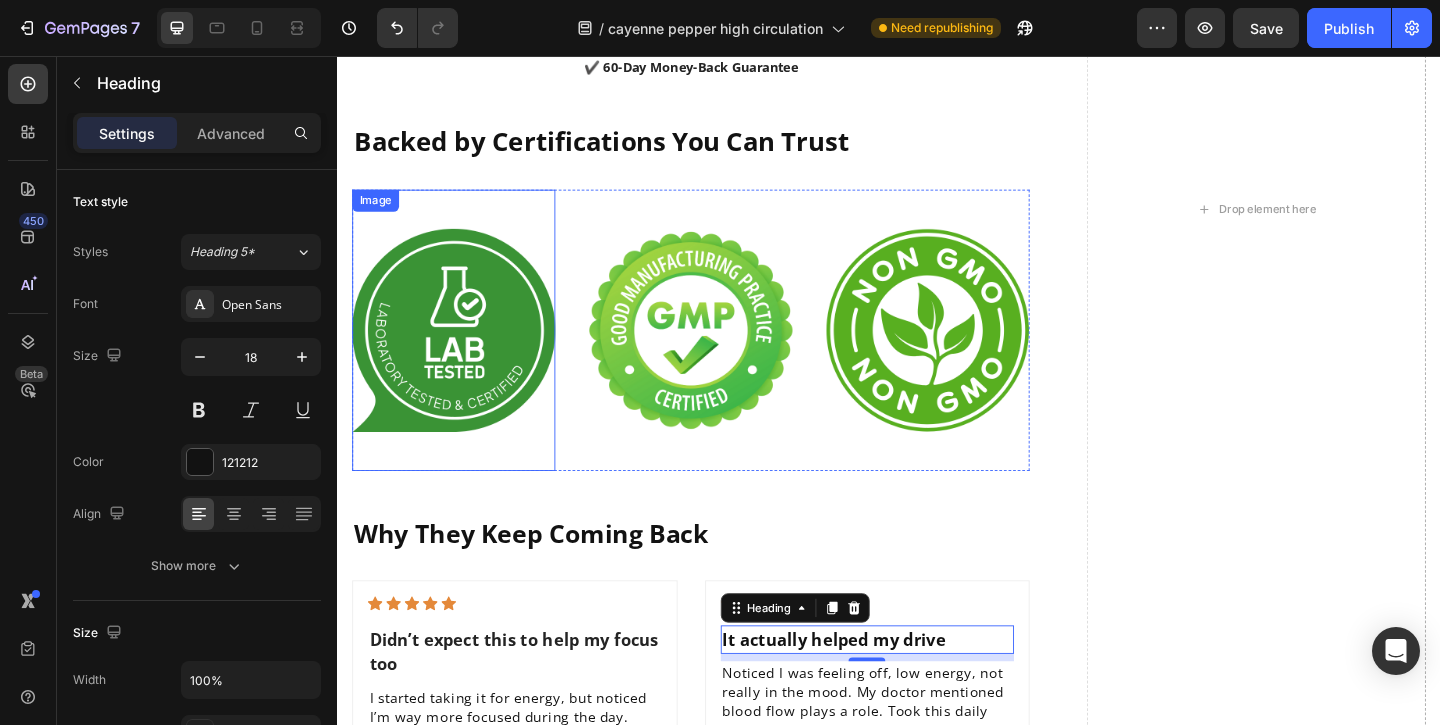 scroll, scrollTop: 7207, scrollLeft: 0, axis: vertical 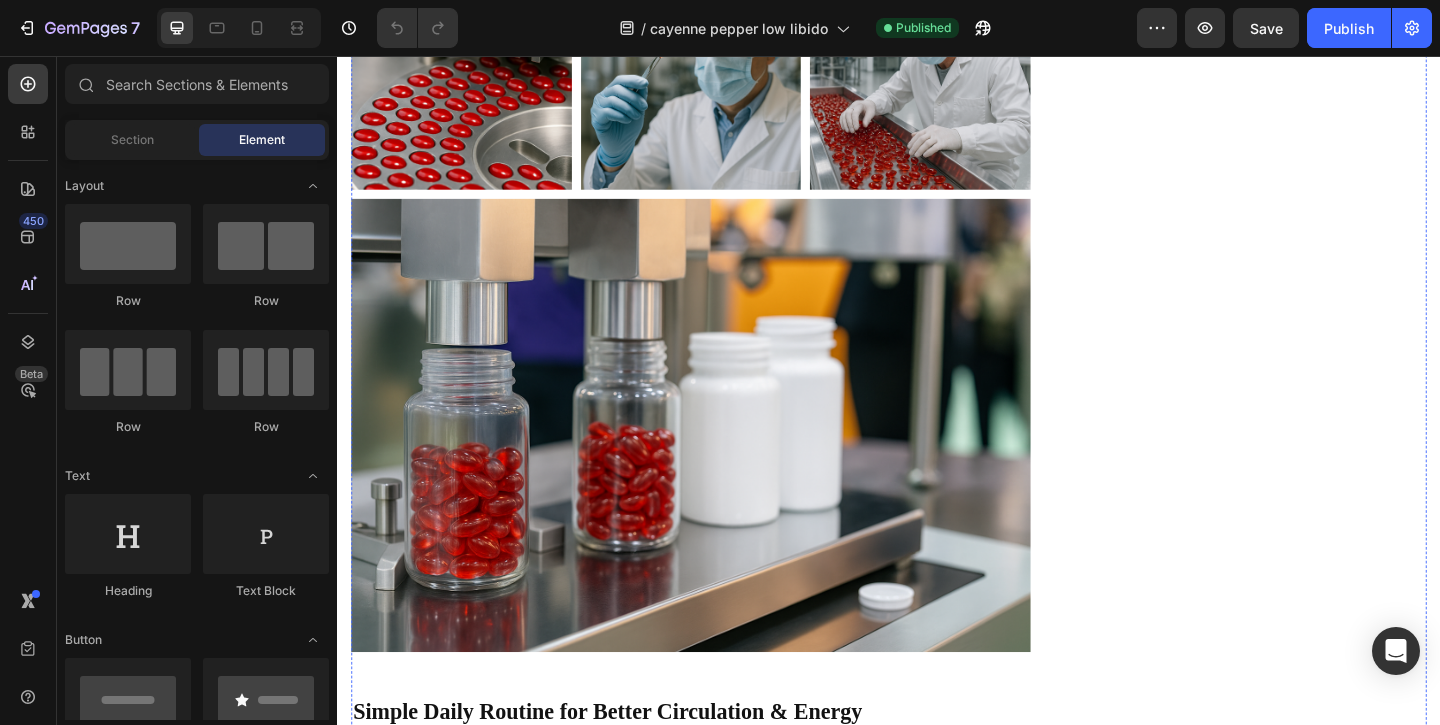 click on "Many men don’t realize poor blood flow could be the hidden reason for low energy, reduced drive, and bedroom frustration, especially after 35. By improving circulation and boosting cardiovascular function, these softgels help naturally support stamina, sensitivity, and confidence, without awkward prescriptions, pills, or hormones." at bounding box center [717, -1068] 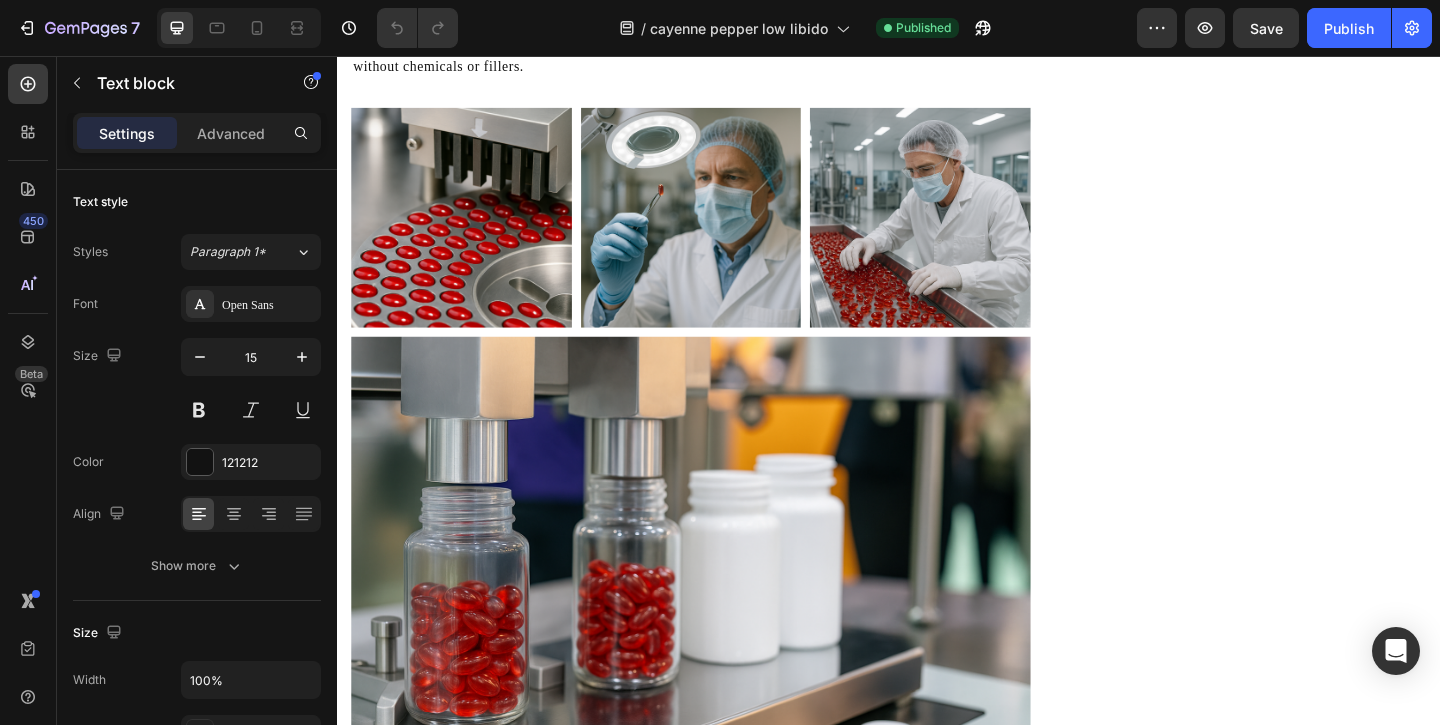 scroll, scrollTop: 2243, scrollLeft: 0, axis: vertical 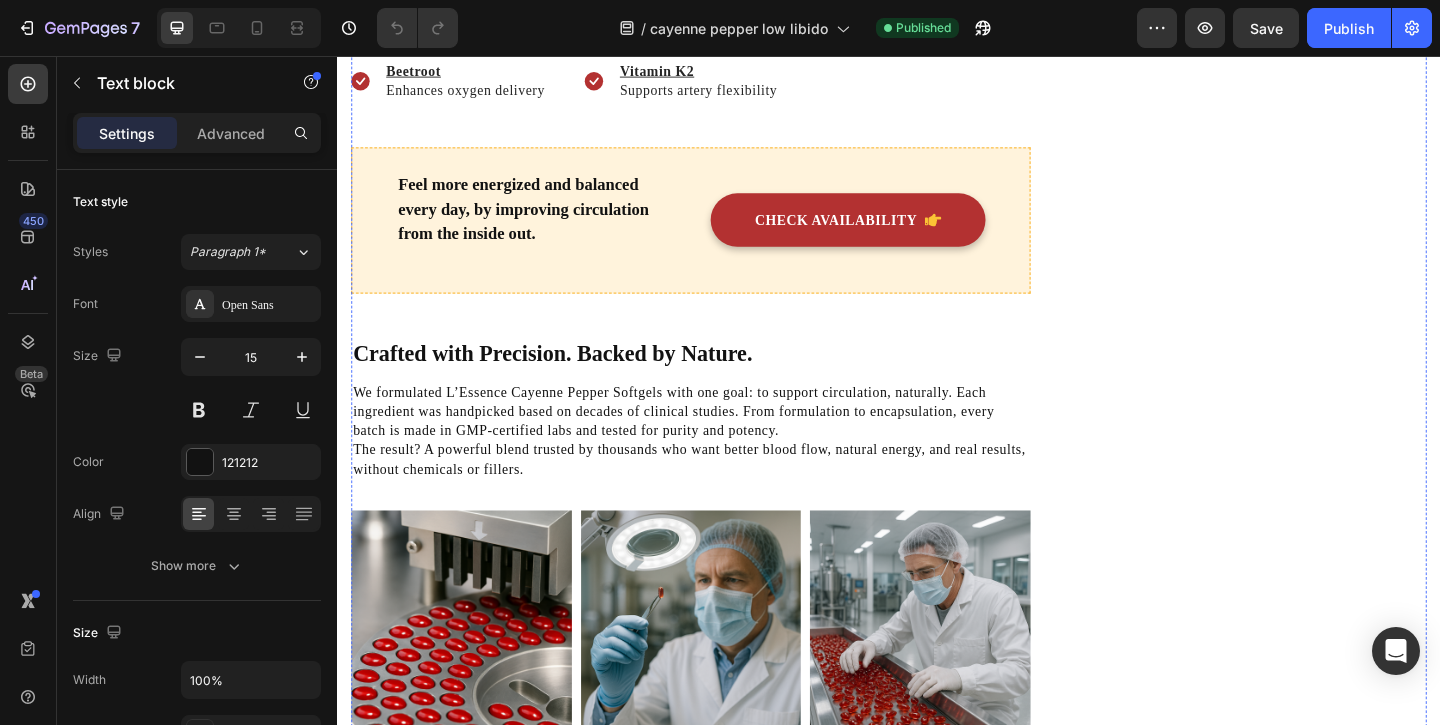 click on "When circulation improves, your body doesn't just feel more energized, it regains the vitality to stay sharp and active all day. Our 100% natural blend helps support blood flow and metabolism so you stay focused, confident, and full of life, without relying on caffeine or artificial stimulants." at bounding box center [718, -663] 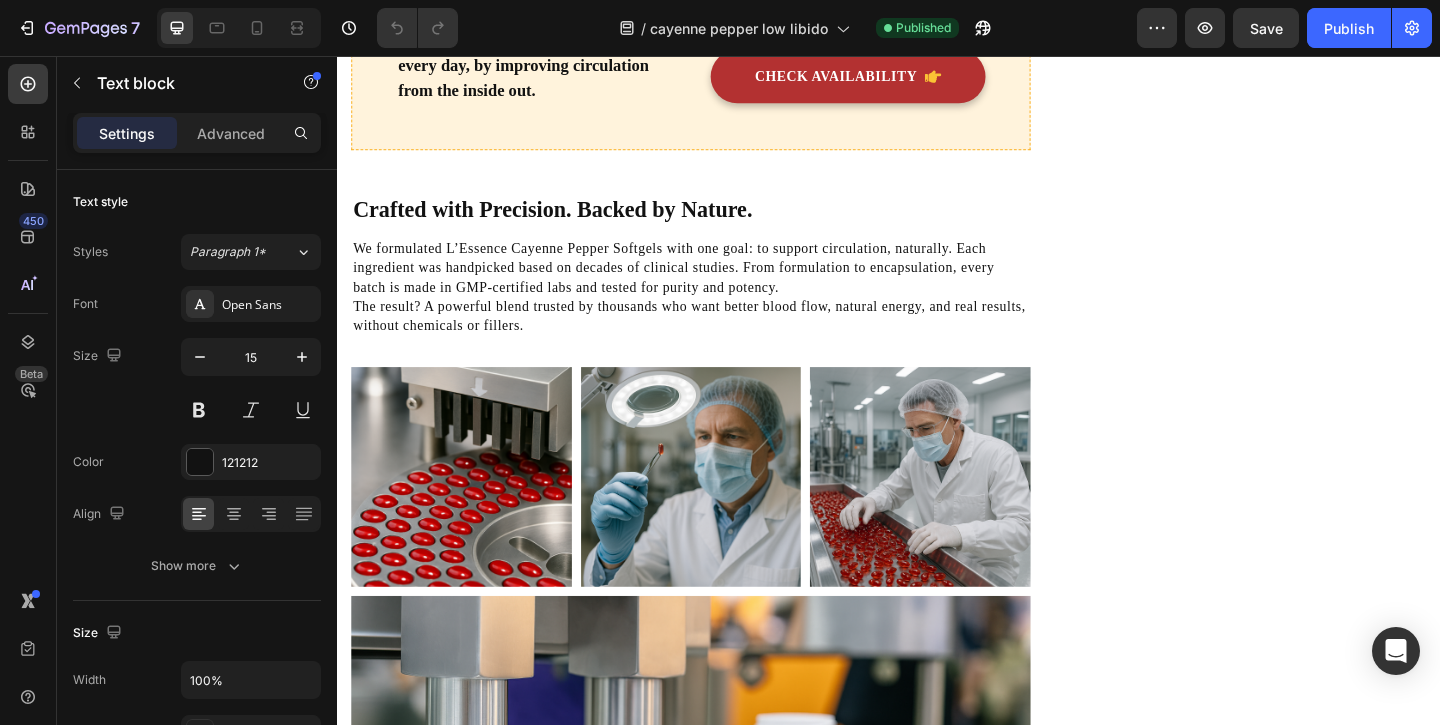scroll, scrollTop: 2695, scrollLeft: 0, axis: vertical 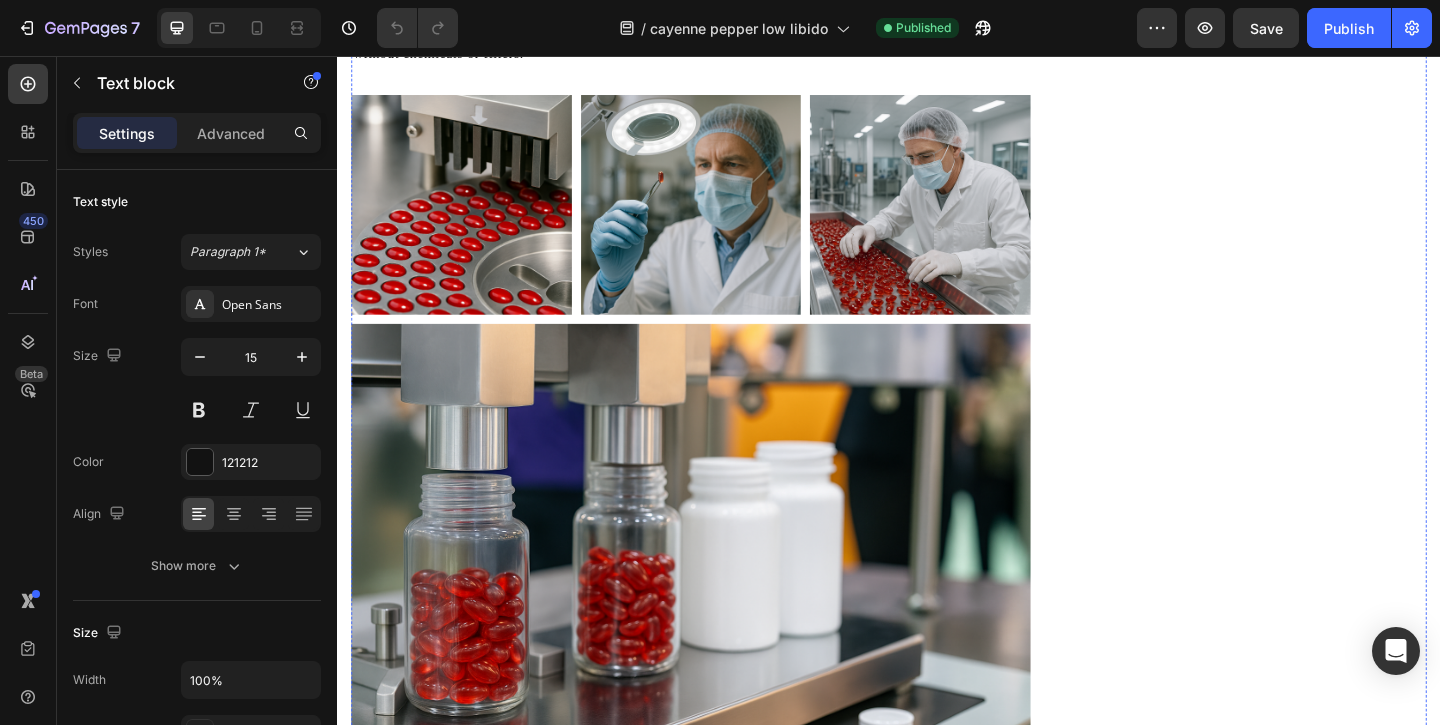 click on "Many men don’t realize poor blood flow could be the hidden reason for low energy, reduced drive, and bedroom frustration, especially after 35. By improving circulation and boosting cardiovascular function, these softgels help naturally support stamina, sensitivity, and confidence, without awkward prescriptions, pills, or hormones." at bounding box center (717, -932) 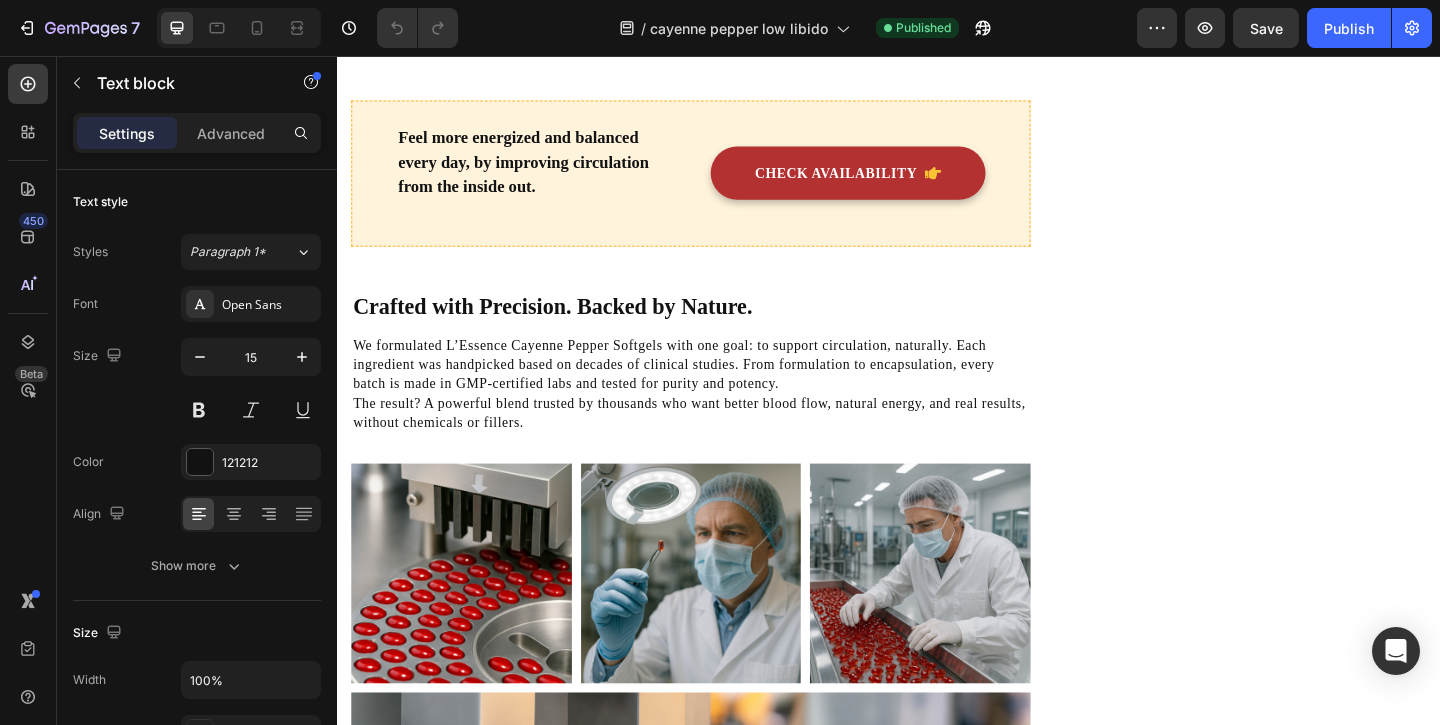 scroll, scrollTop: 2222, scrollLeft: 0, axis: vertical 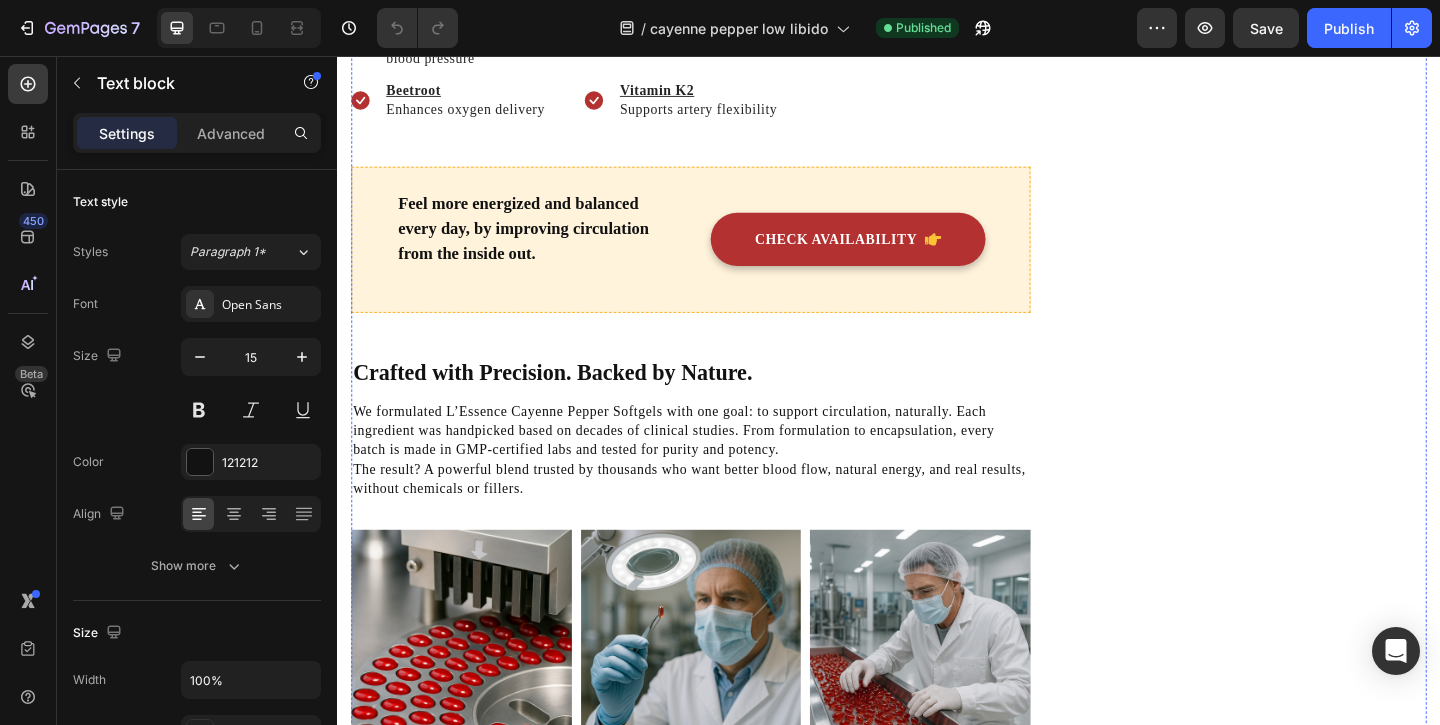 click on "When circulation improves, your body doesn't just feel more energized, it regains the vitality to stay sharp and active all day. Our 100% natural blend helps support blood flow and metabolism so you stay focused, confident, and full of life, without relying on caffeine or artificial stimulants." at bounding box center [718, -642] 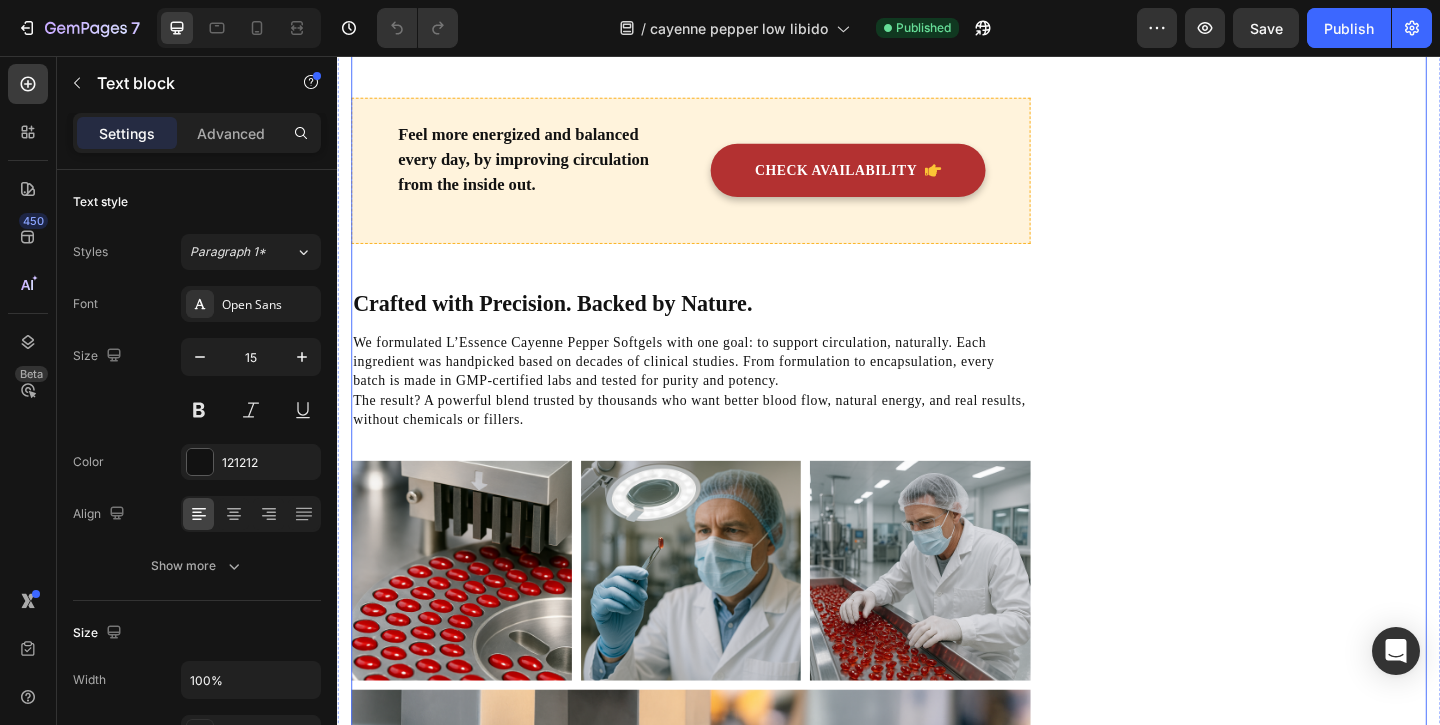 scroll, scrollTop: 2103, scrollLeft: 0, axis: vertical 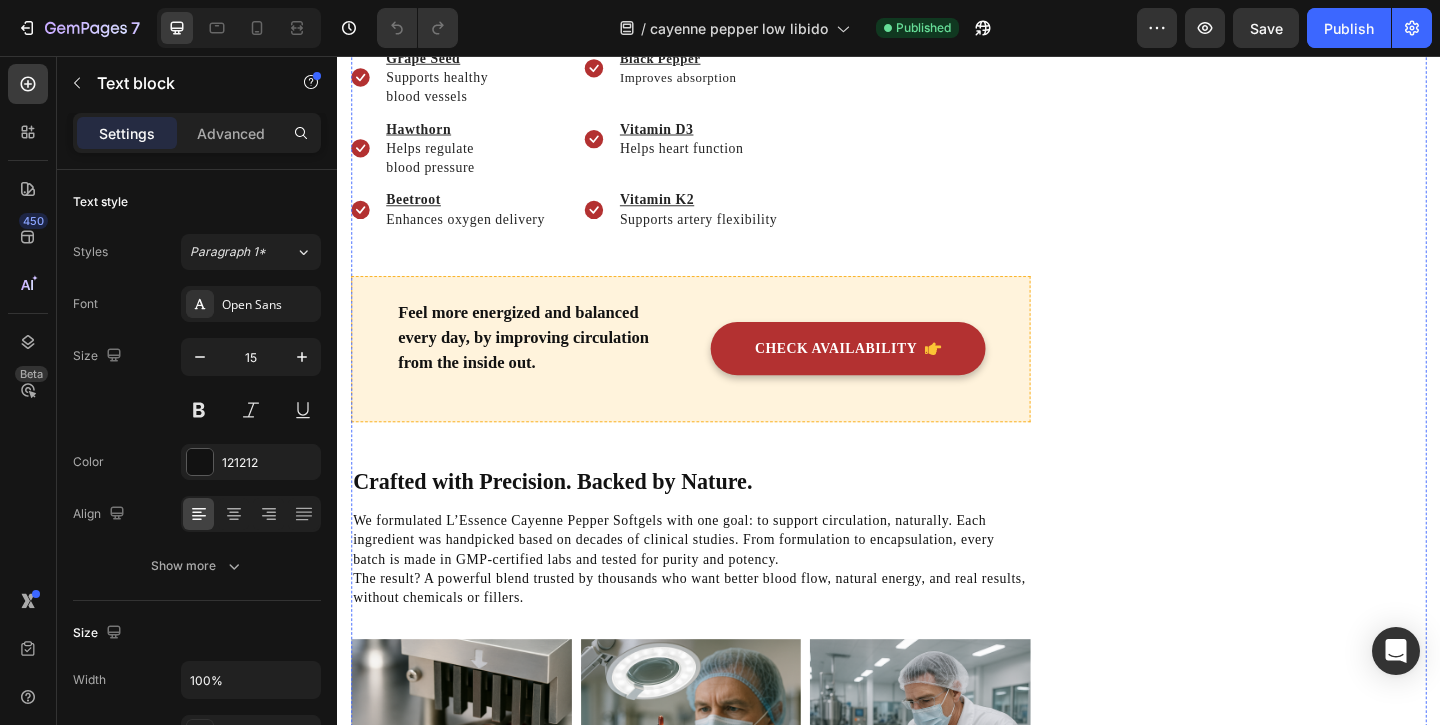 click on "The capsaicin in cayenne pepper works naturally to open up blood vessels and support circulation, especially to key areas tied to sexual performance. That means more vitality, stronger blood flow, and the kind of renewed spark that makes confidence come back." at bounding box center [713, -664] 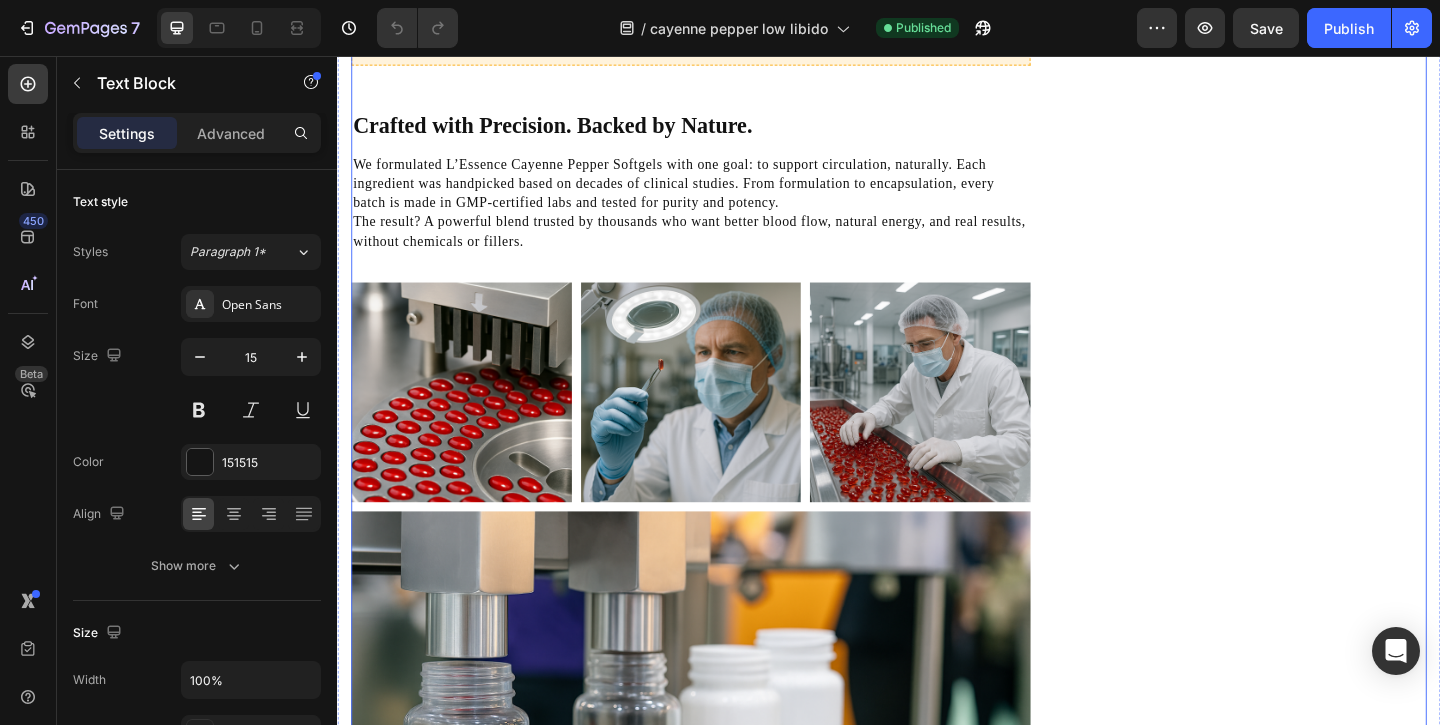 scroll, scrollTop: 2671, scrollLeft: 0, axis: vertical 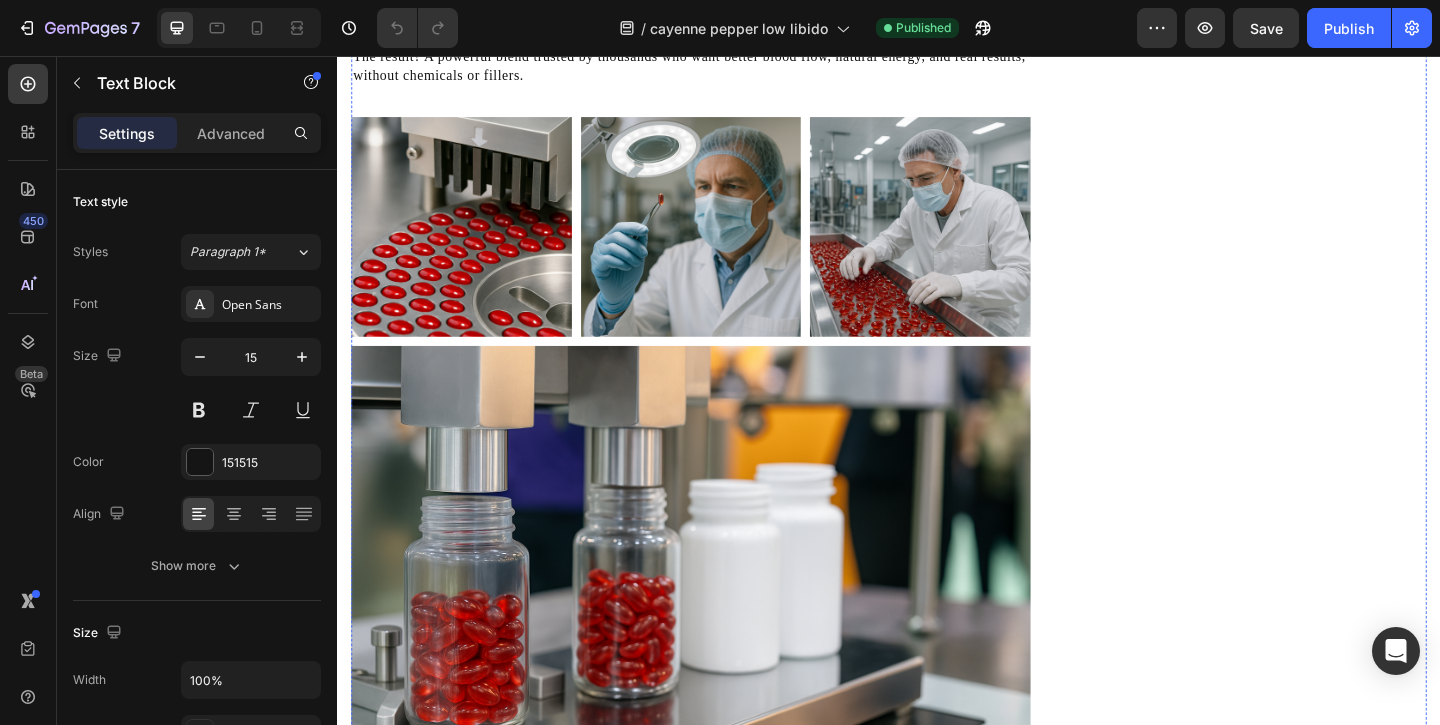 click on "Many men don’t realize poor blood flow could be the hidden reason for low energy, reduced drive, and bedroom frustration, especially after 35. By improving circulation and boosting cardiovascular function, these softgels help naturally support stamina, sensitivity, and confidence, without awkward prescriptions, pills, or hormones." at bounding box center (717, -908) 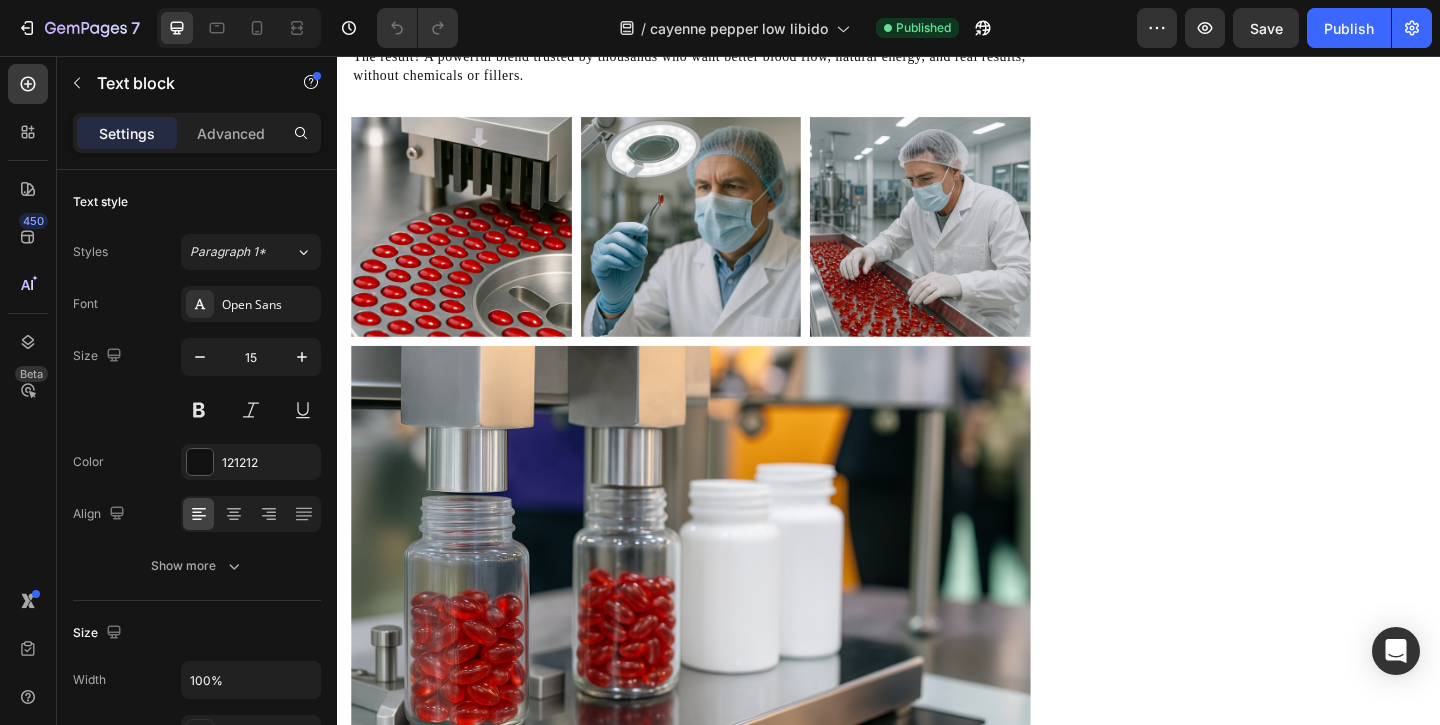 click on "Many men don’t realize poor blood flow could be the hidden reason for low energy, reduced drive, and bedroom frustration, especially after 35. By improving circulation and boosting cardiovascular function, these softgels help naturally support stamina, sensitivity, and confidence, without awkward prescriptions, pills, or hormones." at bounding box center [717, -908] 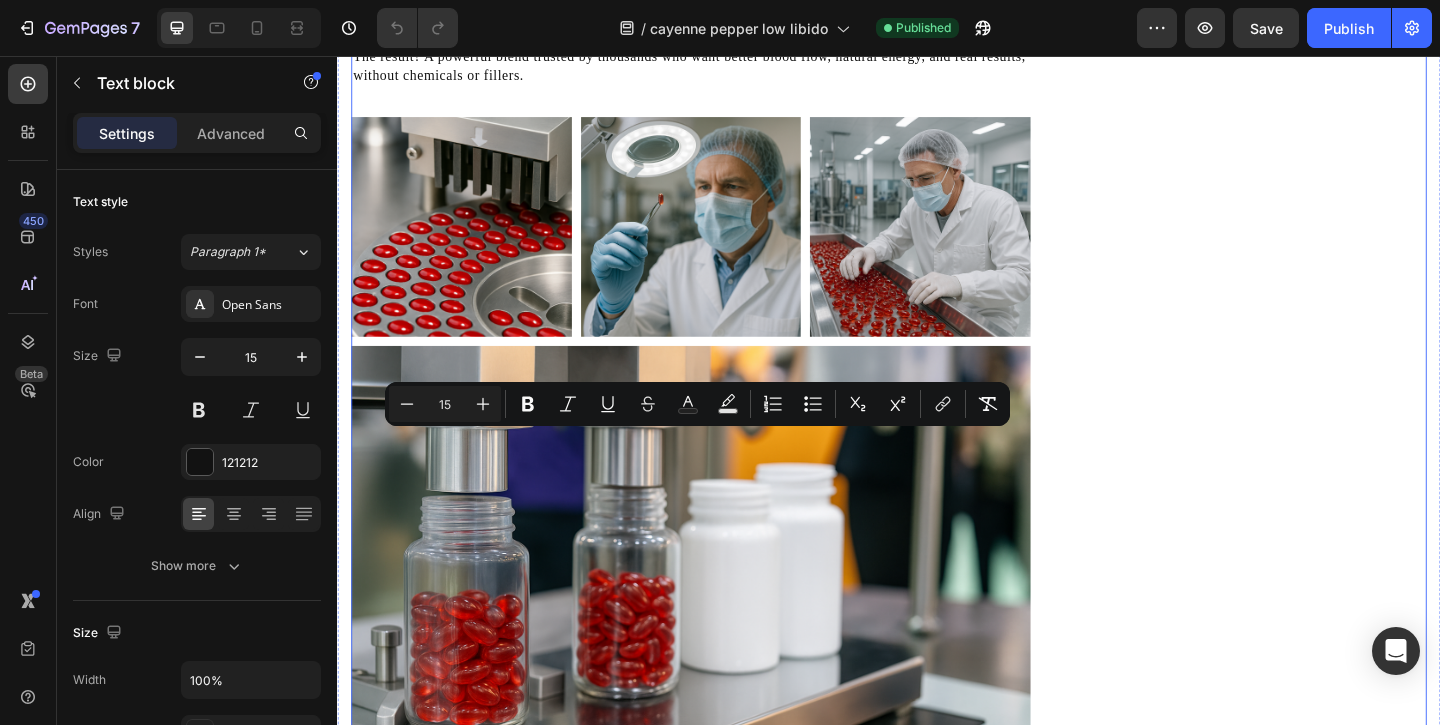 click on "What Men Are Noticing Within Weeks Heading
Icon Regain Confidence in the Bedroom Text block
Icon Lasting Energy Without Stimulants Text block
Icon Better Mood & Daily Drive Text block
Icon No Awkward Pills or Prescriptions Text block Icon List Row Image  	   CHECK AVAILABILITY Button ✔️ 60-Day Money-Back Guarantee Text block Row
Publish the page to see the content.
Sticky sidebar" at bounding box center (1337, -505) 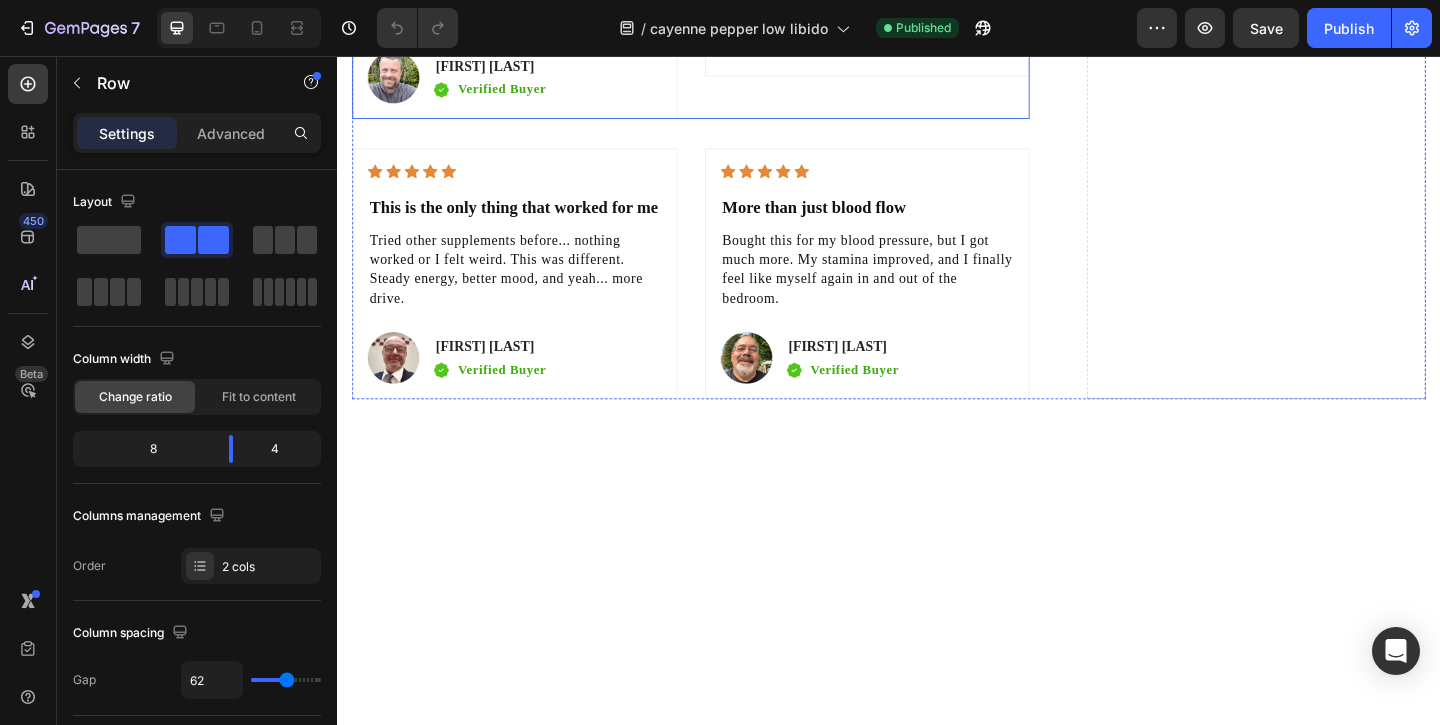 scroll, scrollTop: 7707, scrollLeft: 0, axis: vertical 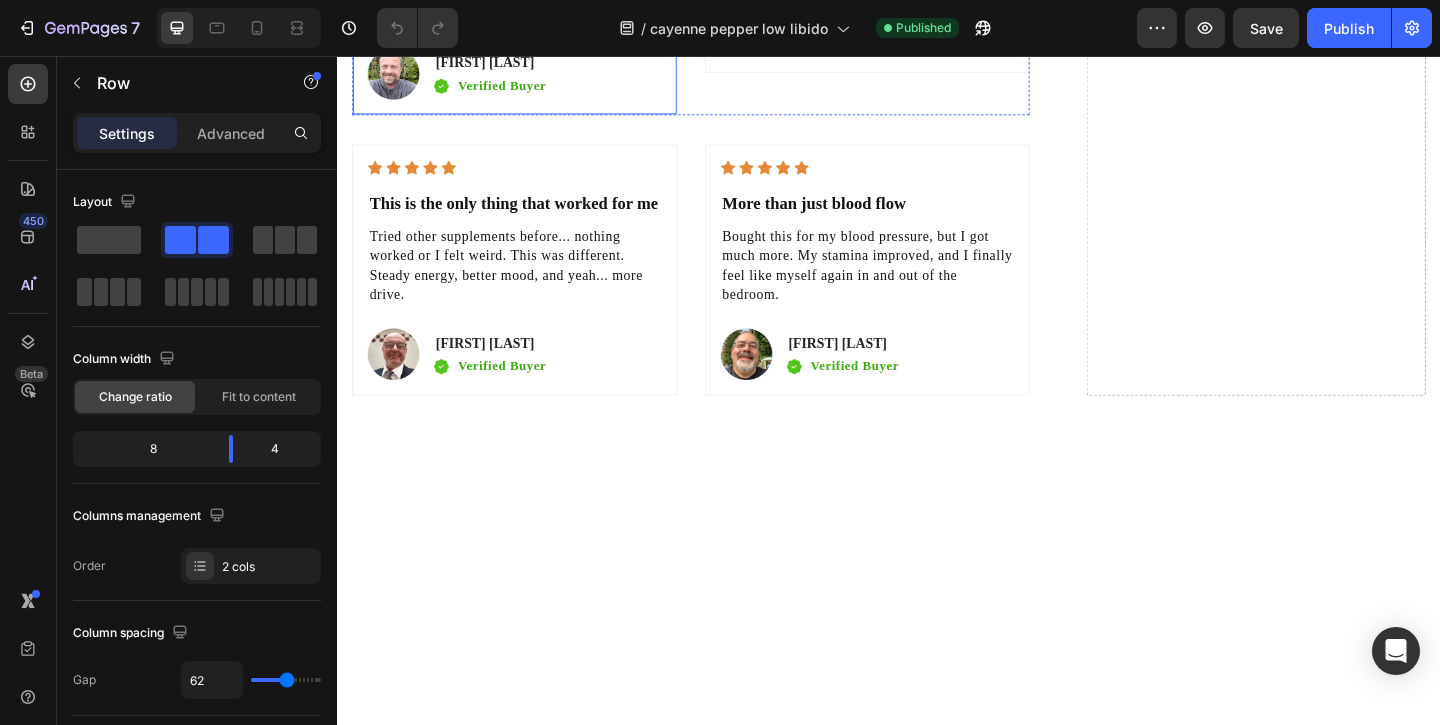 click on "Didn't feel like myself anymore, low drive, always tired. I was skeptical but gave it a shot. In couple weeks, I had more energy and felt closer to my wife again." at bounding box center (530, -21) 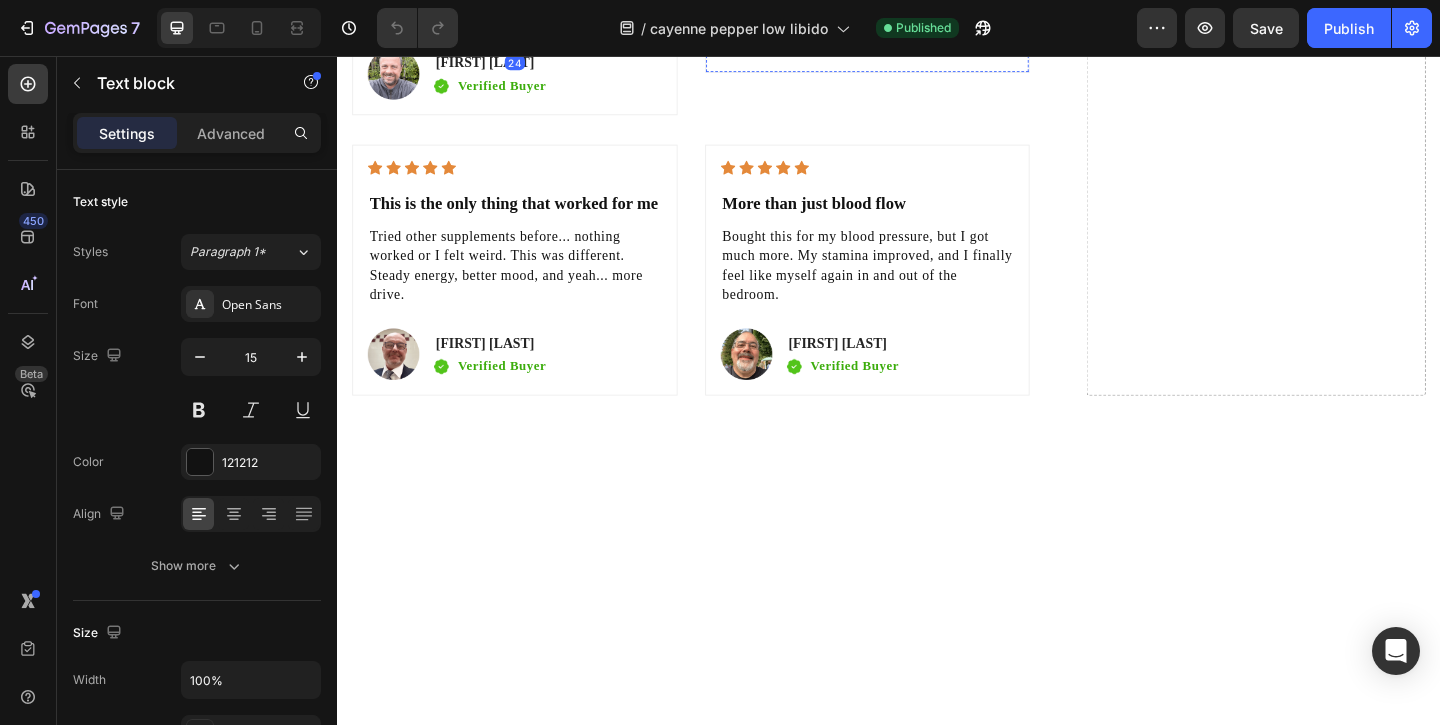 click on "My energy and confidence are back" at bounding box center [914, -88] 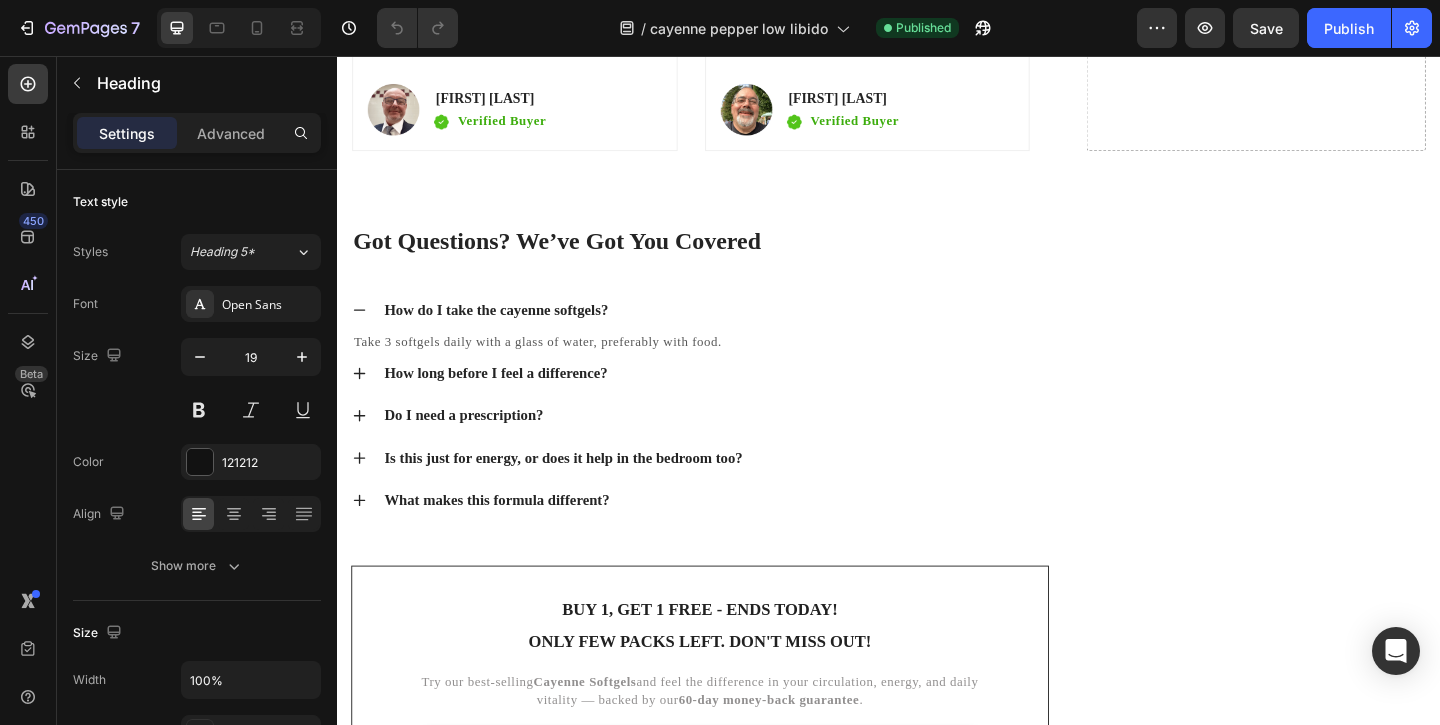 scroll, scrollTop: 7706, scrollLeft: 0, axis: vertical 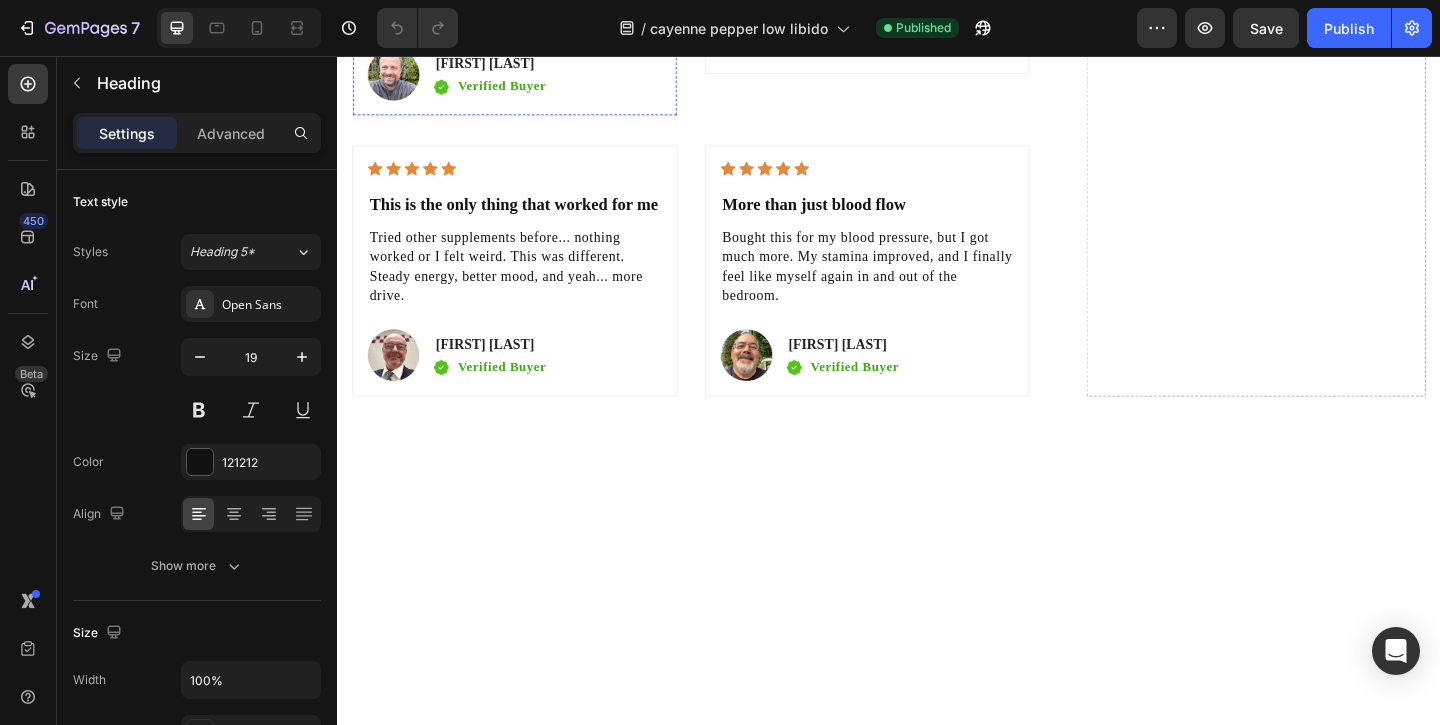 click on "Didn’t realize how bad it had gotten" at bounding box center [530, -88] 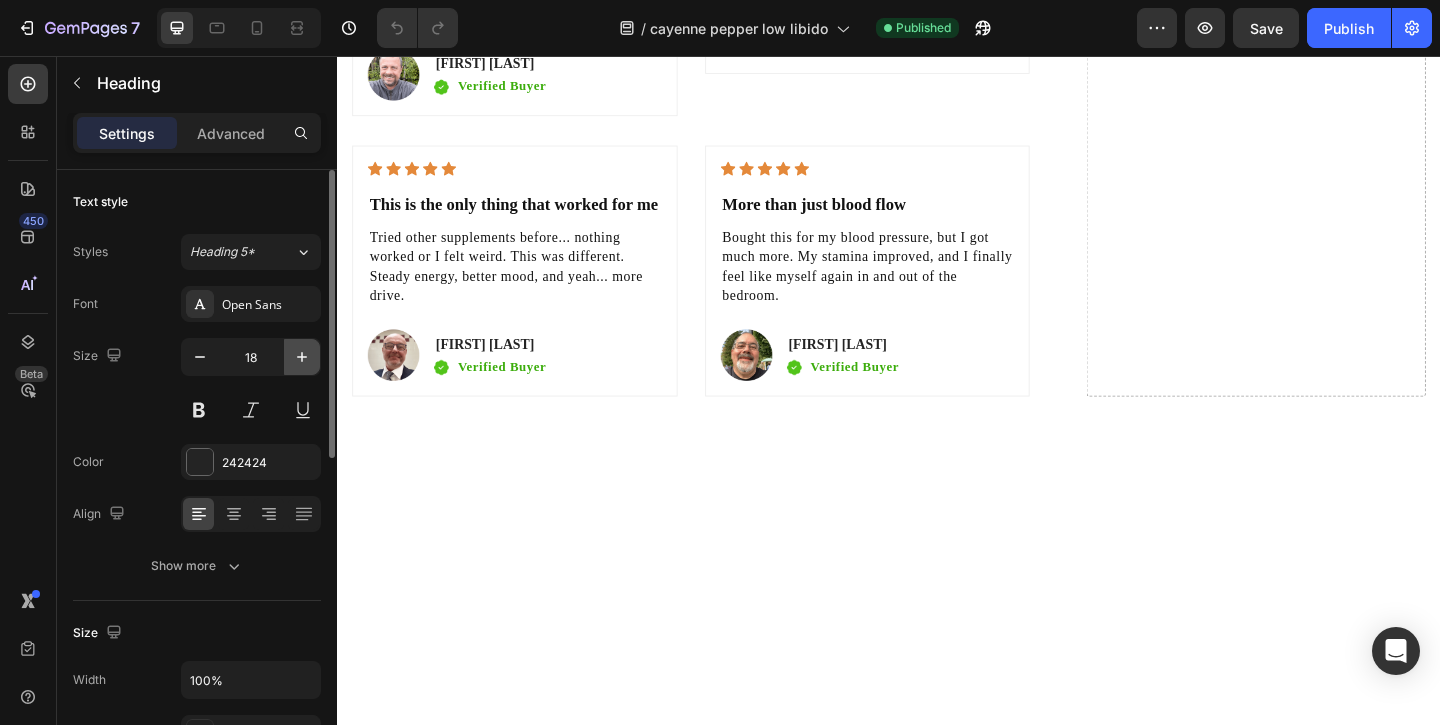 click at bounding box center (302, 357) 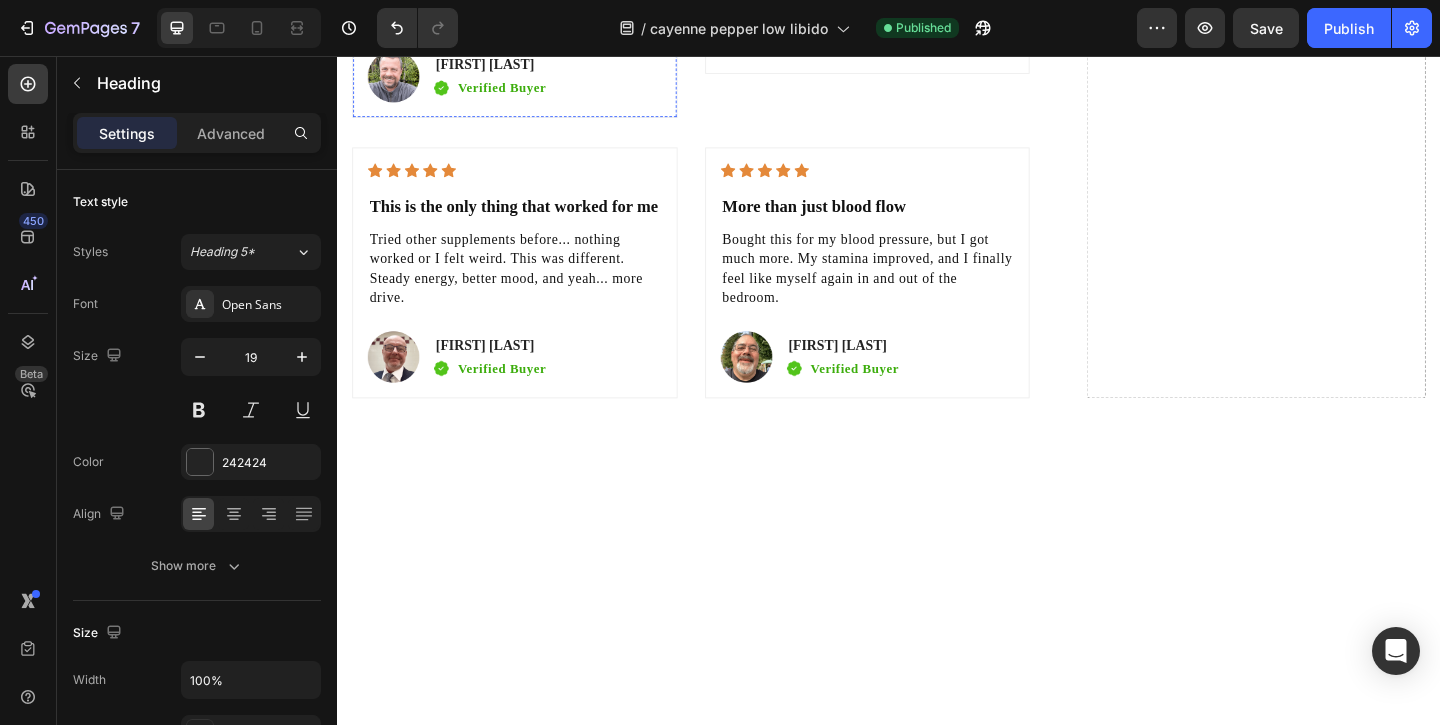 scroll, scrollTop: 7801, scrollLeft: 0, axis: vertical 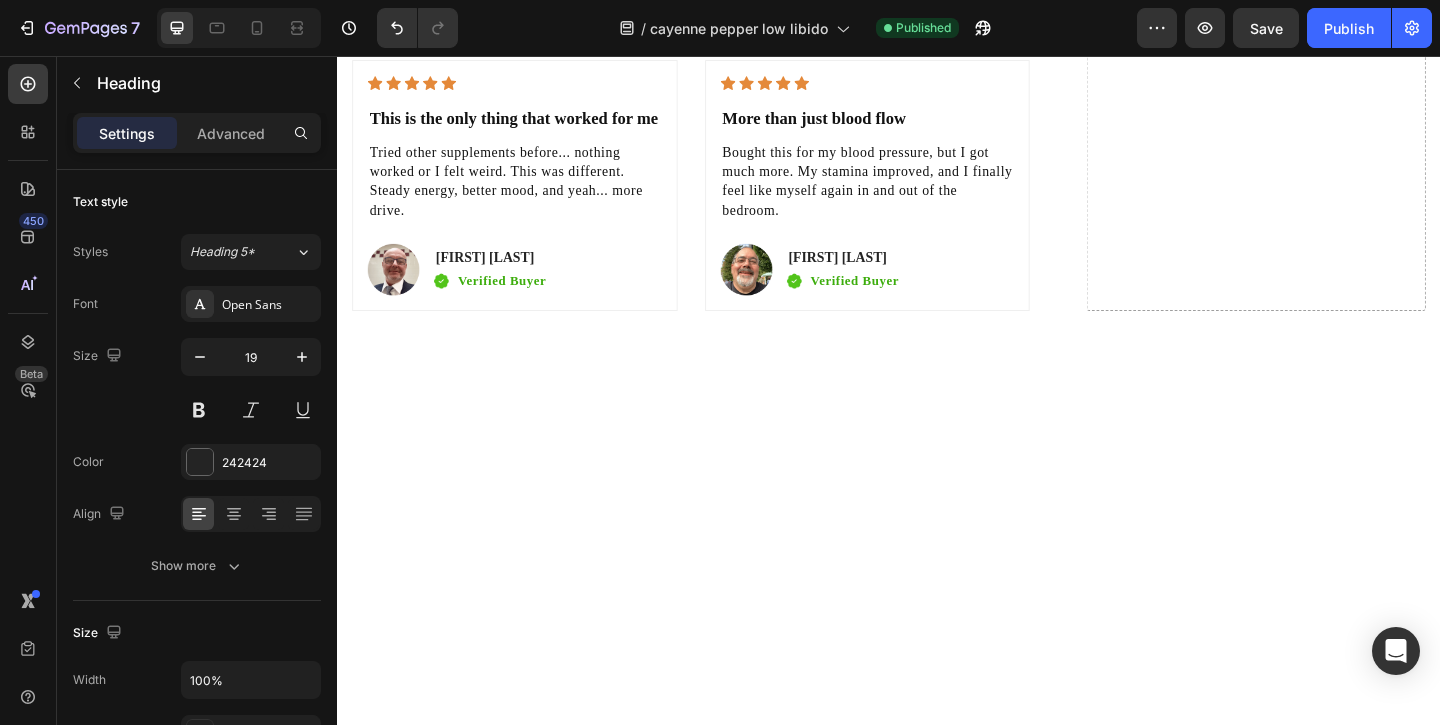 click on "Didn’t realize how bad it had gotten" at bounding box center [518, -183] 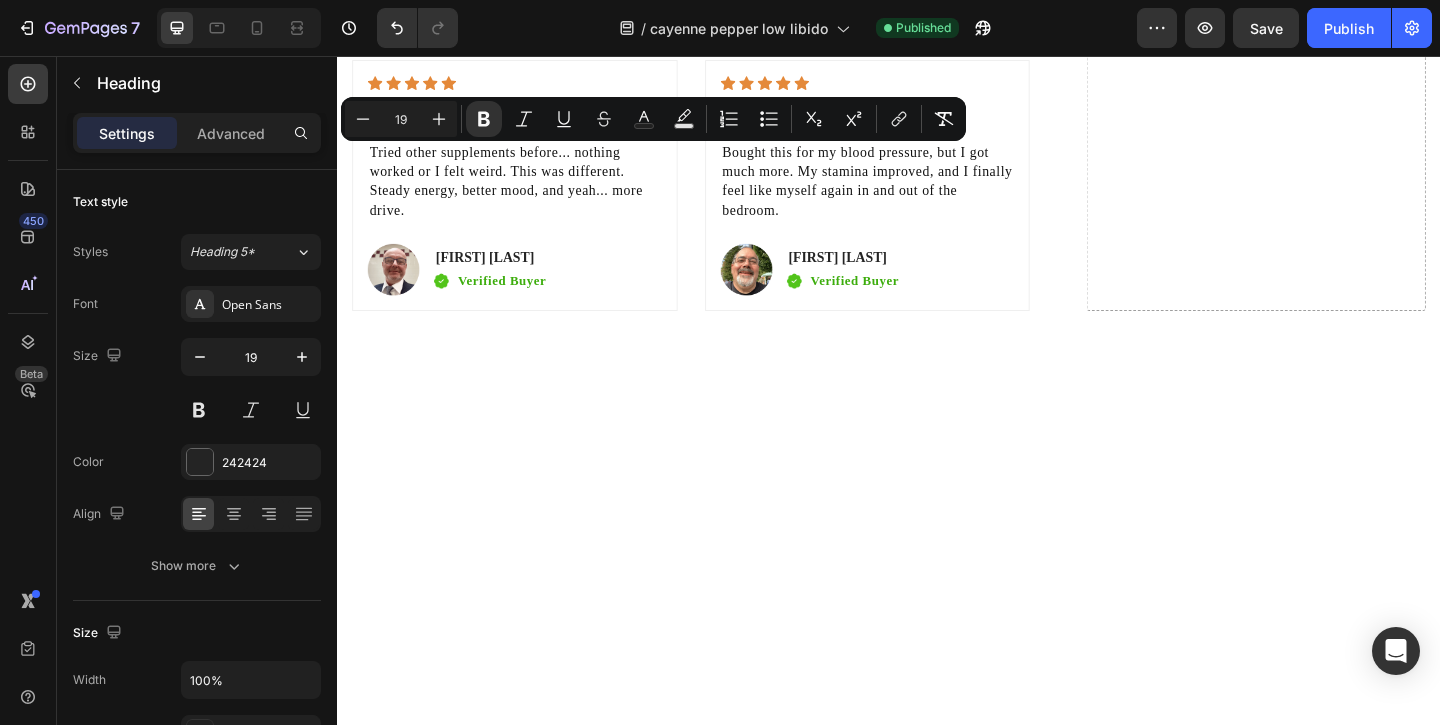 click on "My energy and confidence are back" at bounding box center [900, -183] 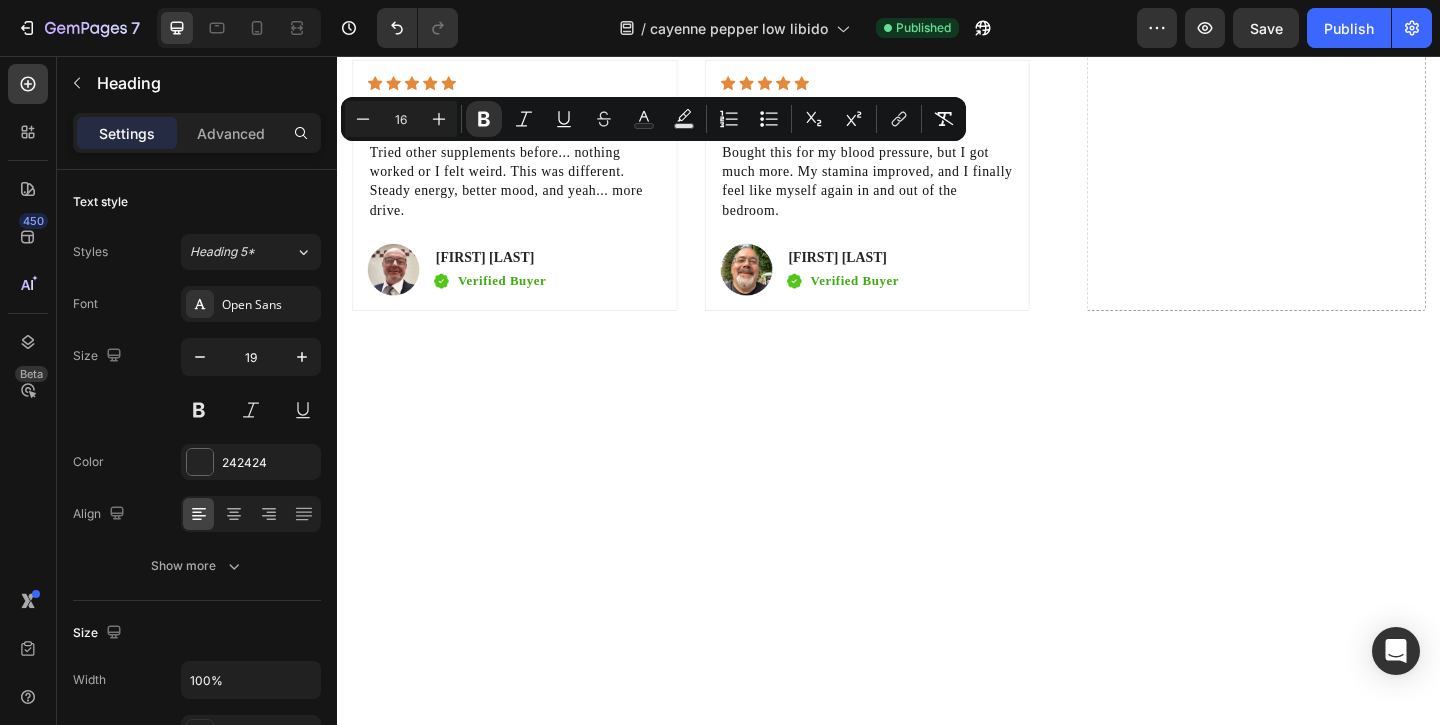 click on "My energy and confidence are back" at bounding box center [900, -183] 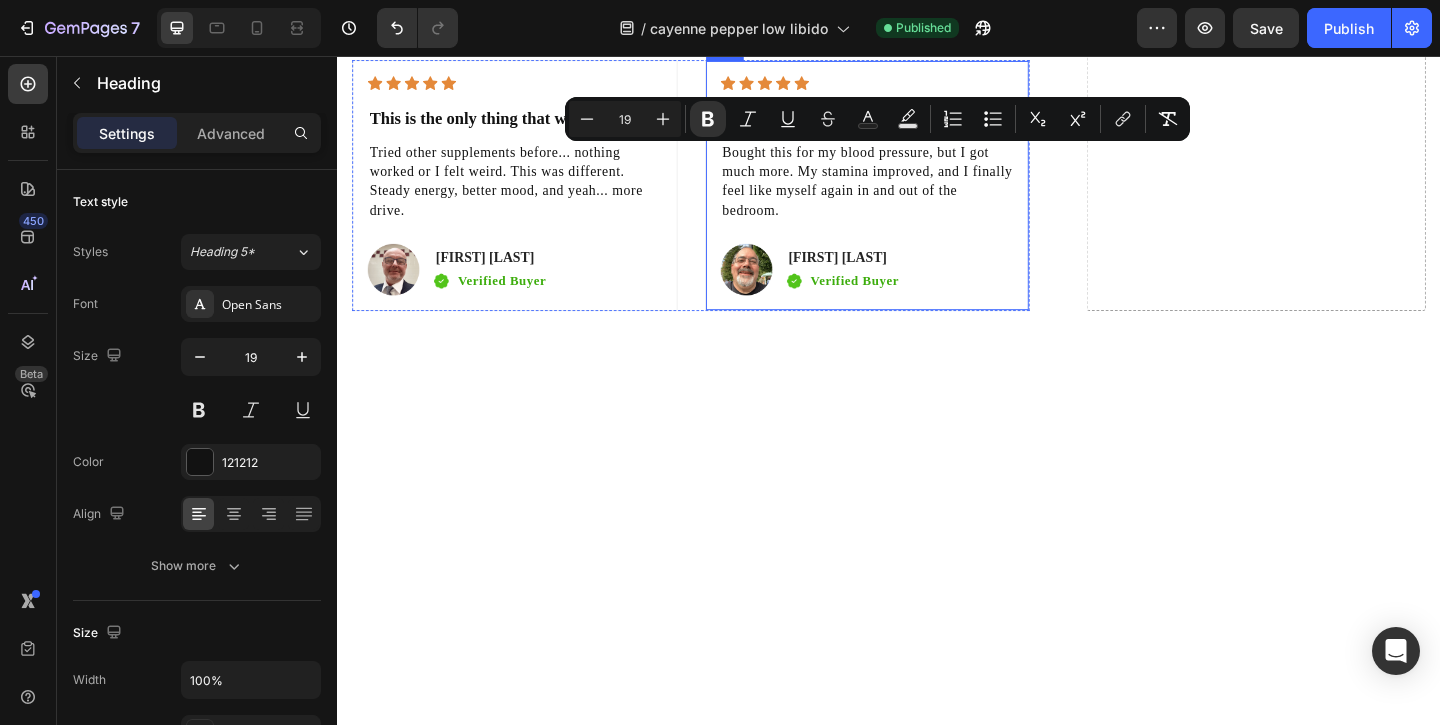 click on "More than just blood flow" at bounding box center [856, 124] 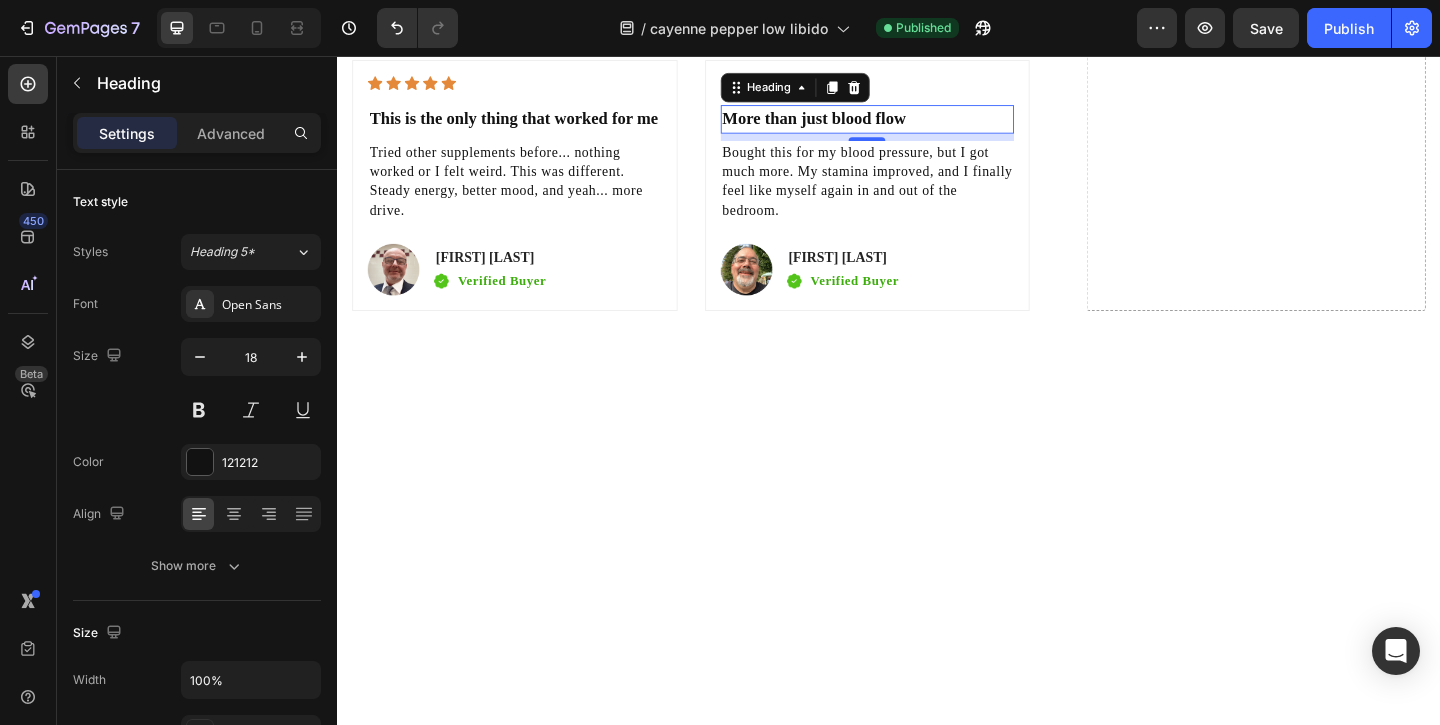 click on "My energy and confidence are back" at bounding box center [900, -183] 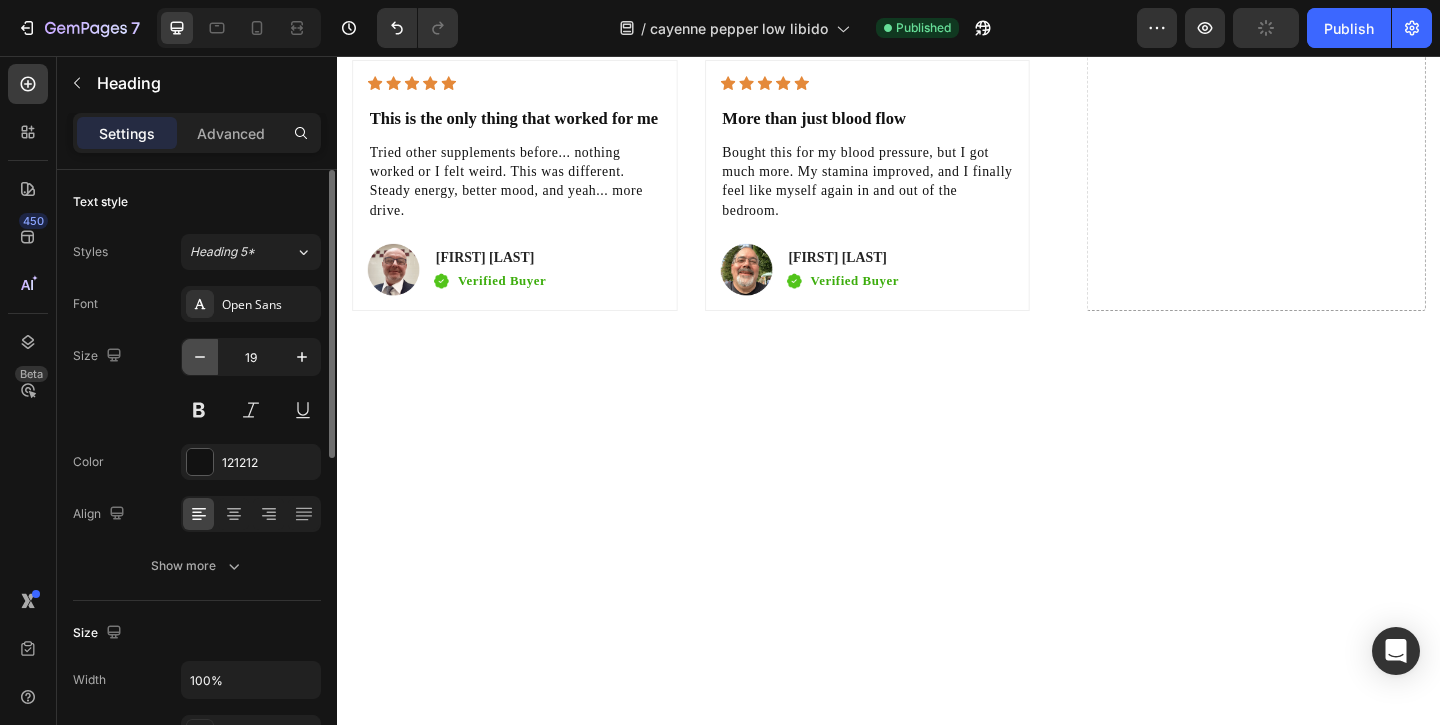 click 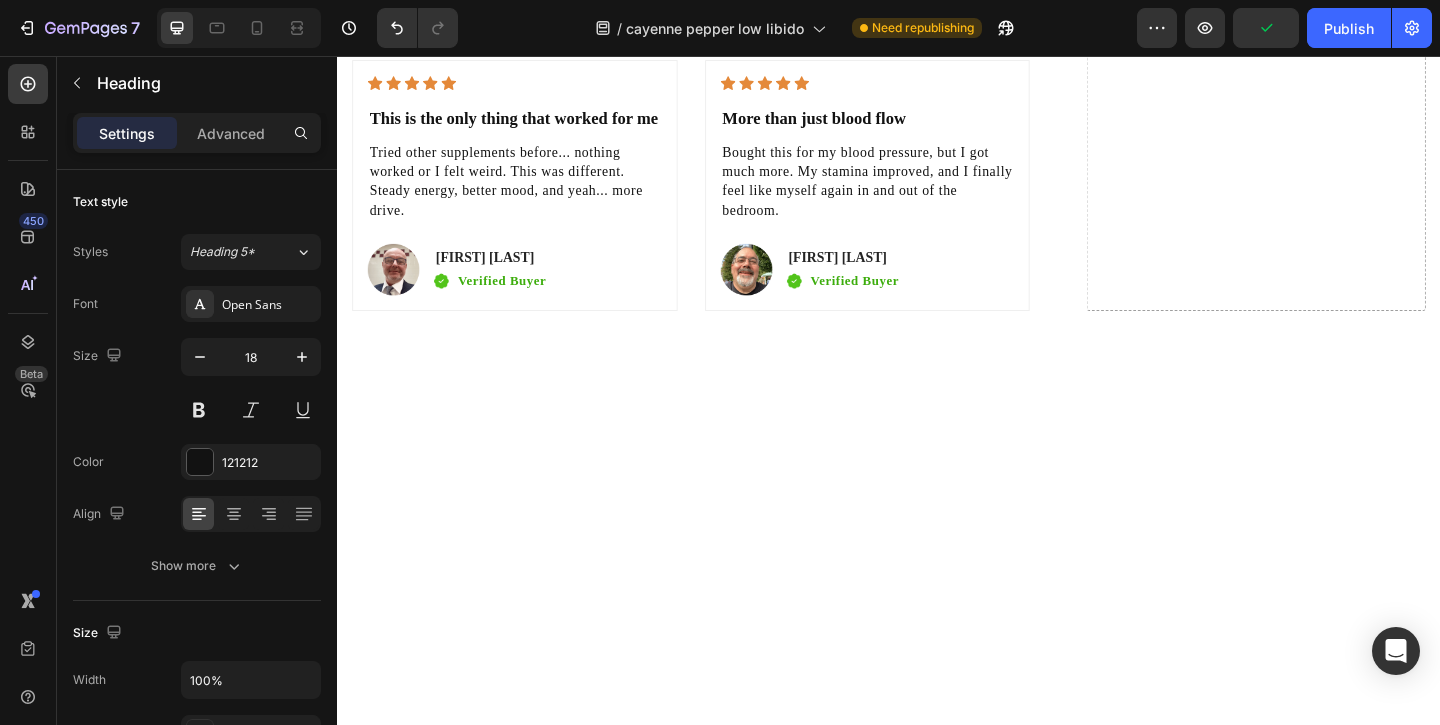 click on "⁠⁠⁠⁠⁠⁠⁠ Didn’t realize how bad it had gotten" at bounding box center [530, -182] 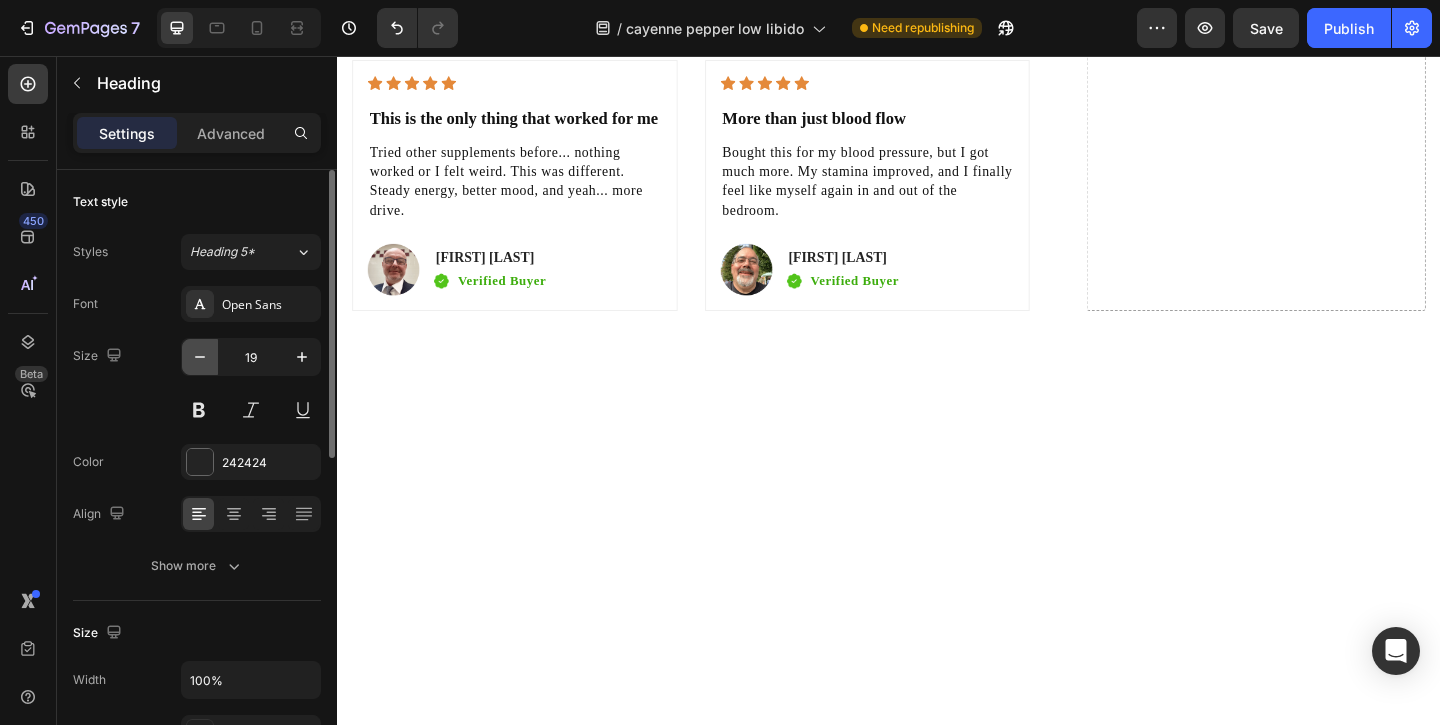 click 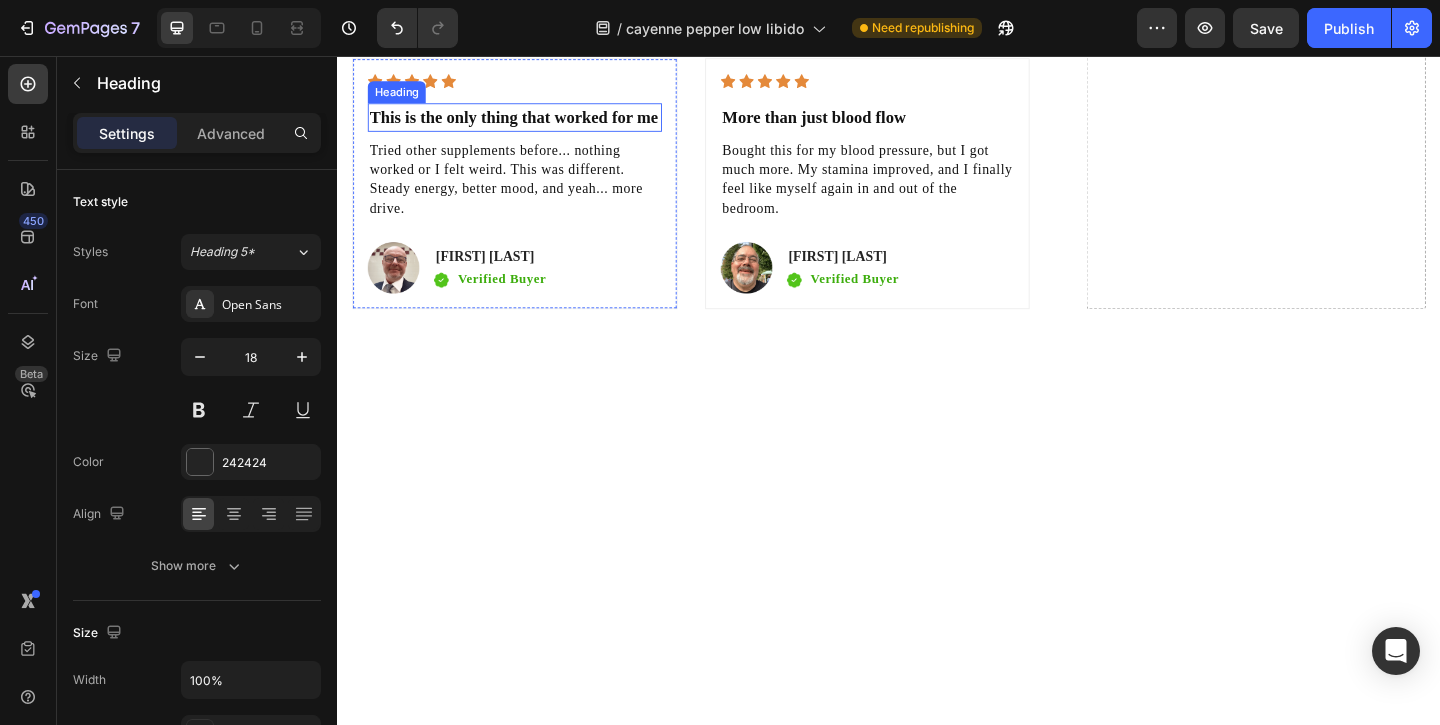 click on "This is the only thing that worked for me" at bounding box center [529, 122] 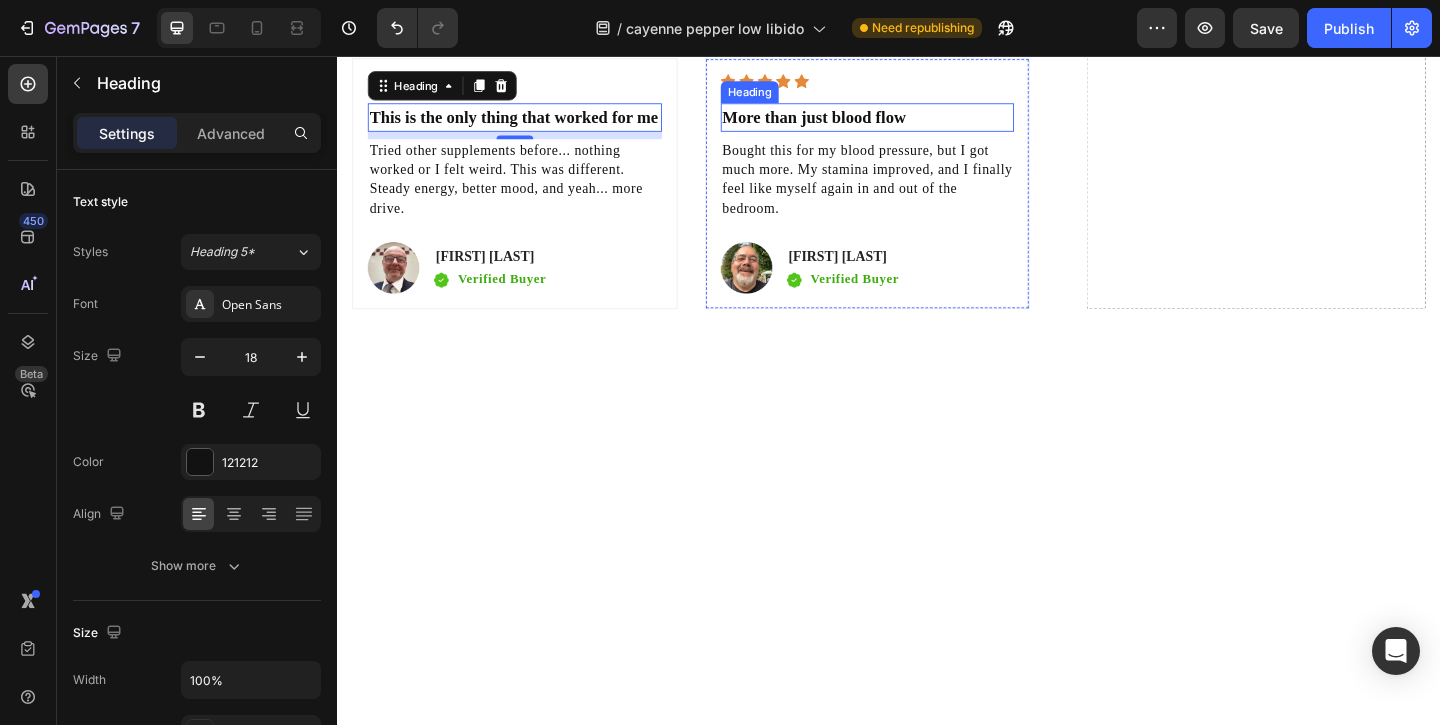 click on "More than just blood flow" at bounding box center (856, 122) 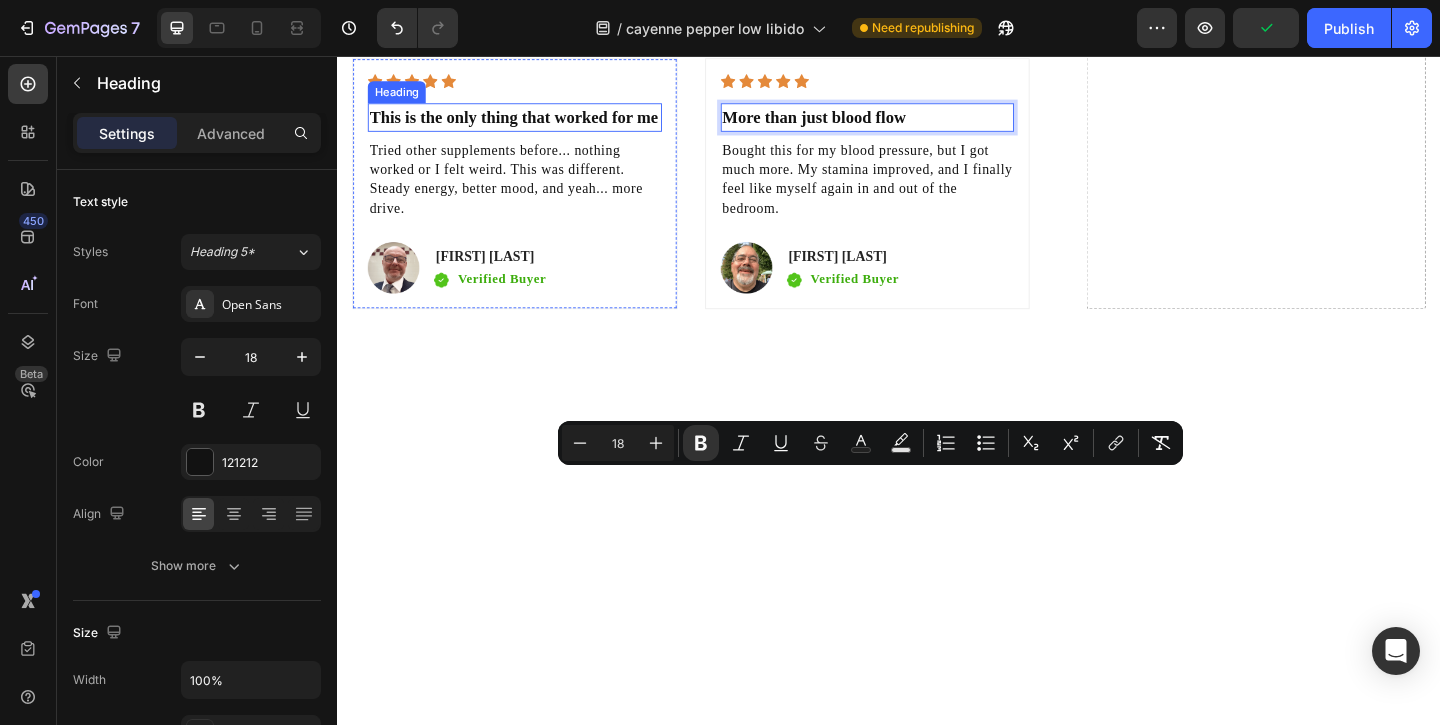 click on "This is the only thing that worked for me" at bounding box center (529, 122) 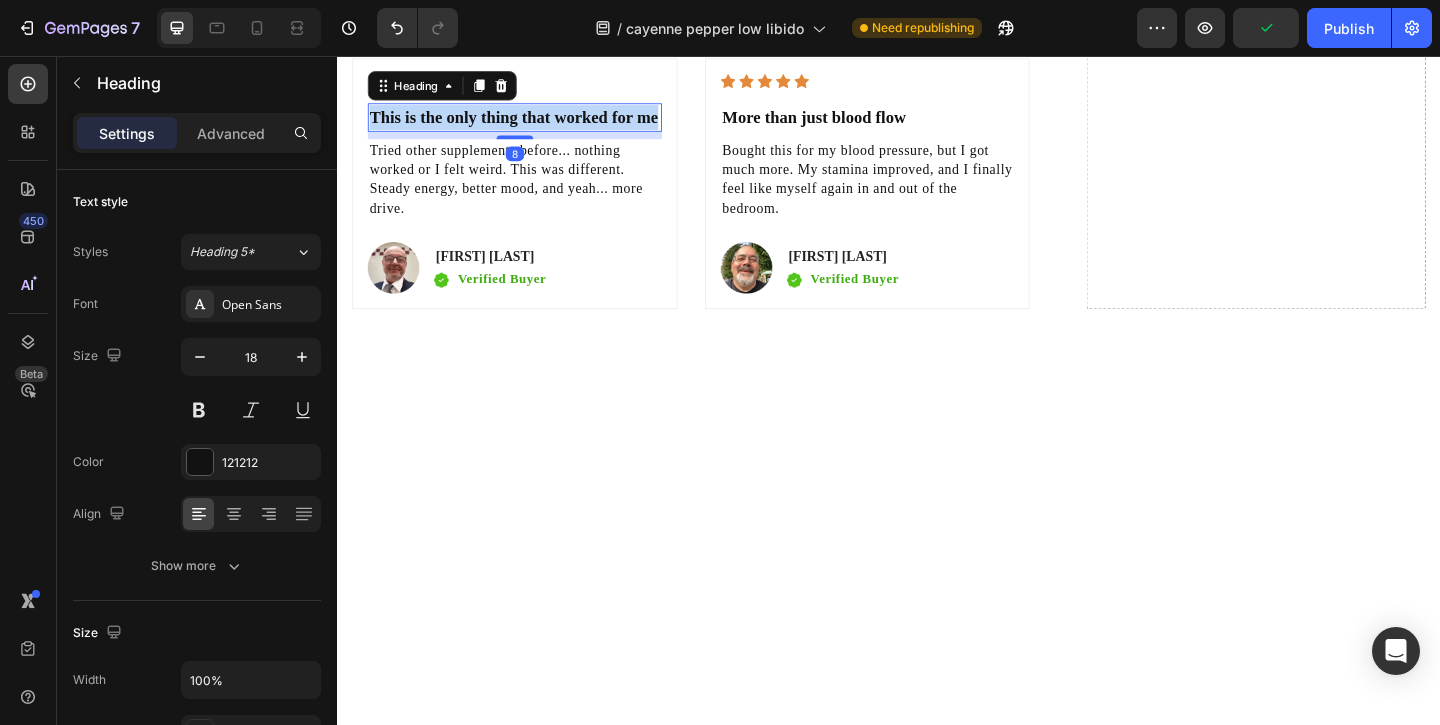 click on "This is the only thing that worked for me" at bounding box center (529, 122) 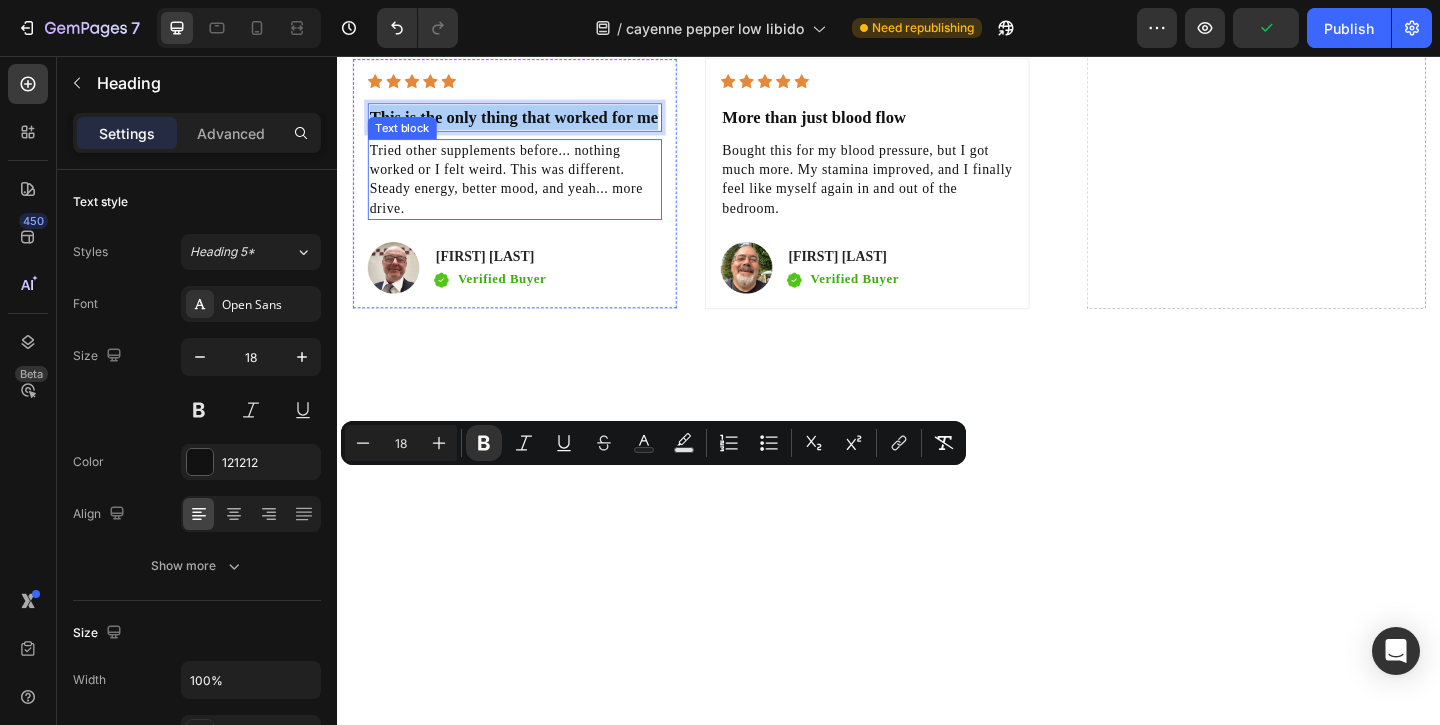 click on "Tried other supplements before... nothing worked or I felt weird. This was different. Steady energy, better mood, and yeah... more drive." at bounding box center [520, 189] 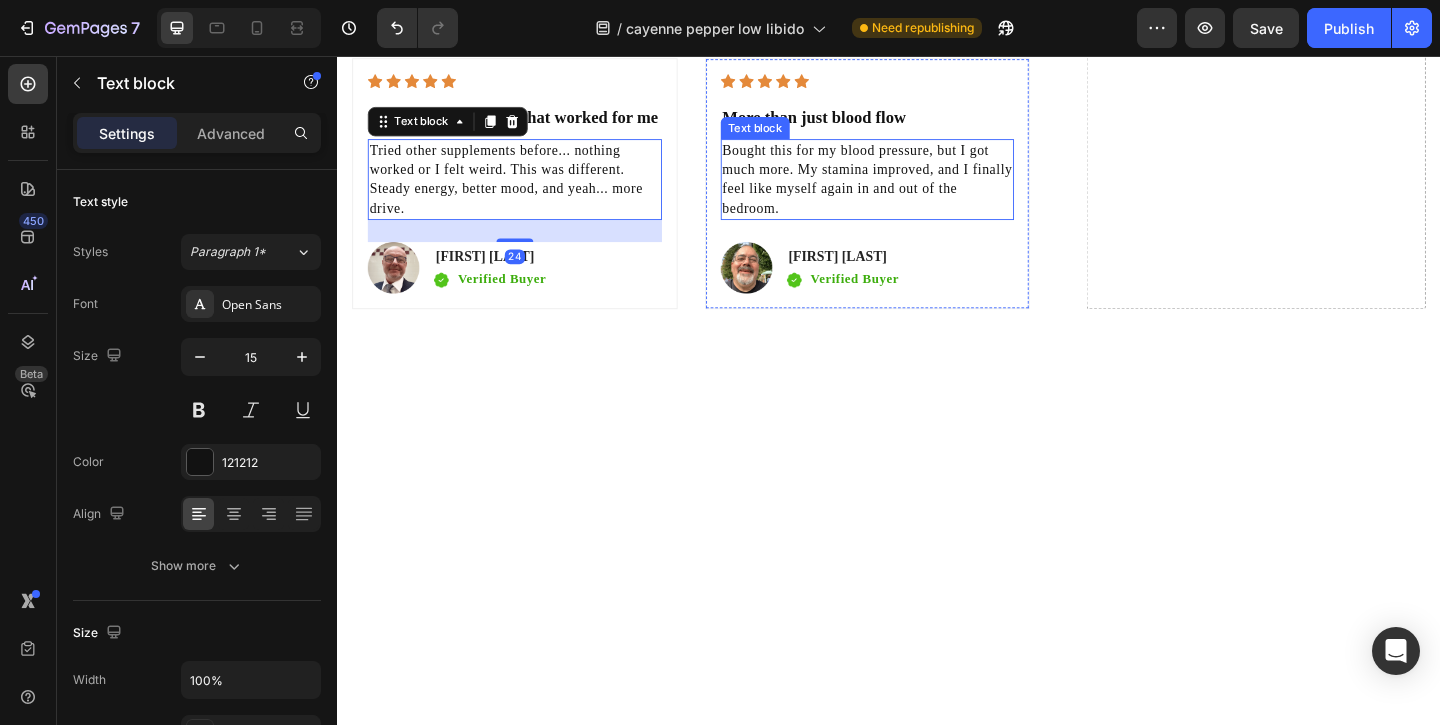click on "Bought this for my blood pressure, but I got much more. My stamina improved, and I finally feel like myself again in and out of the bedroom." at bounding box center [914, 190] 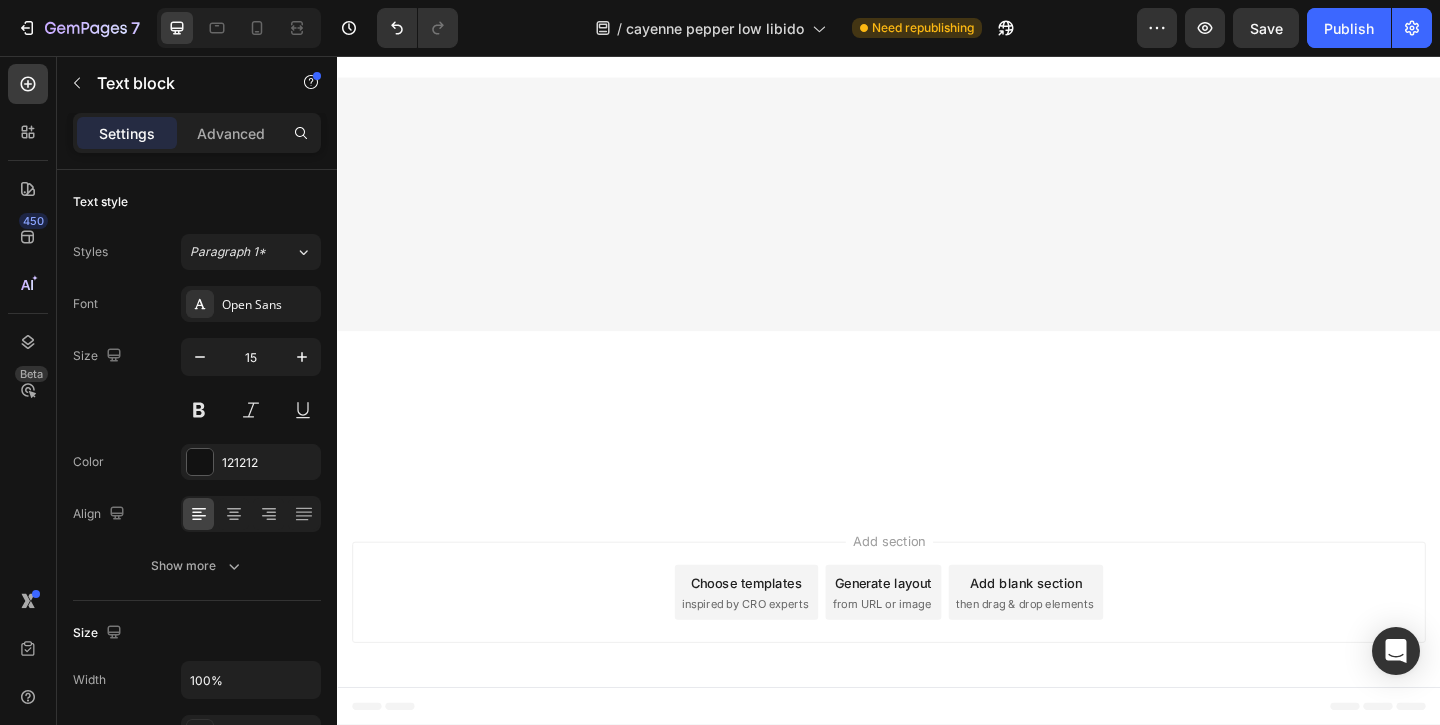 scroll, scrollTop: 5827, scrollLeft: 0, axis: vertical 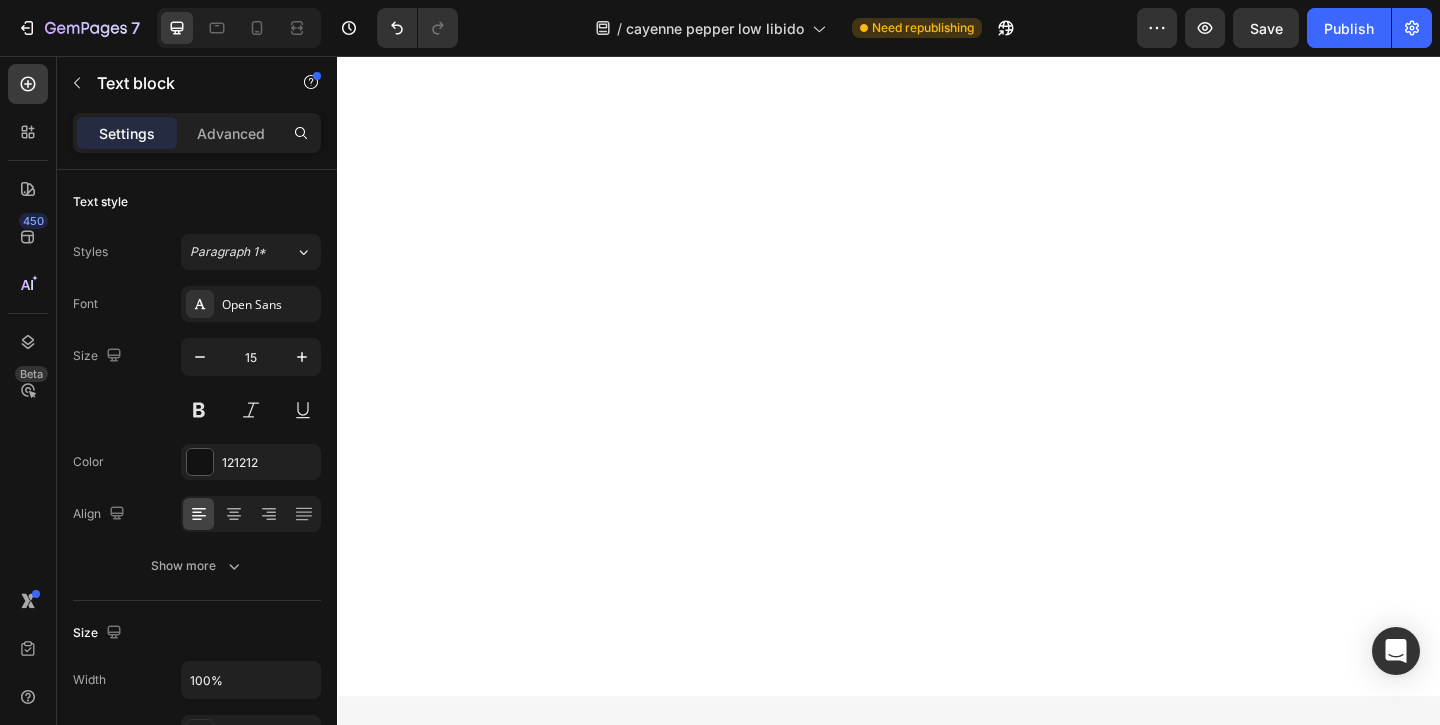 click on "Step 2: With or After Food" at bounding box center (701, -1913) 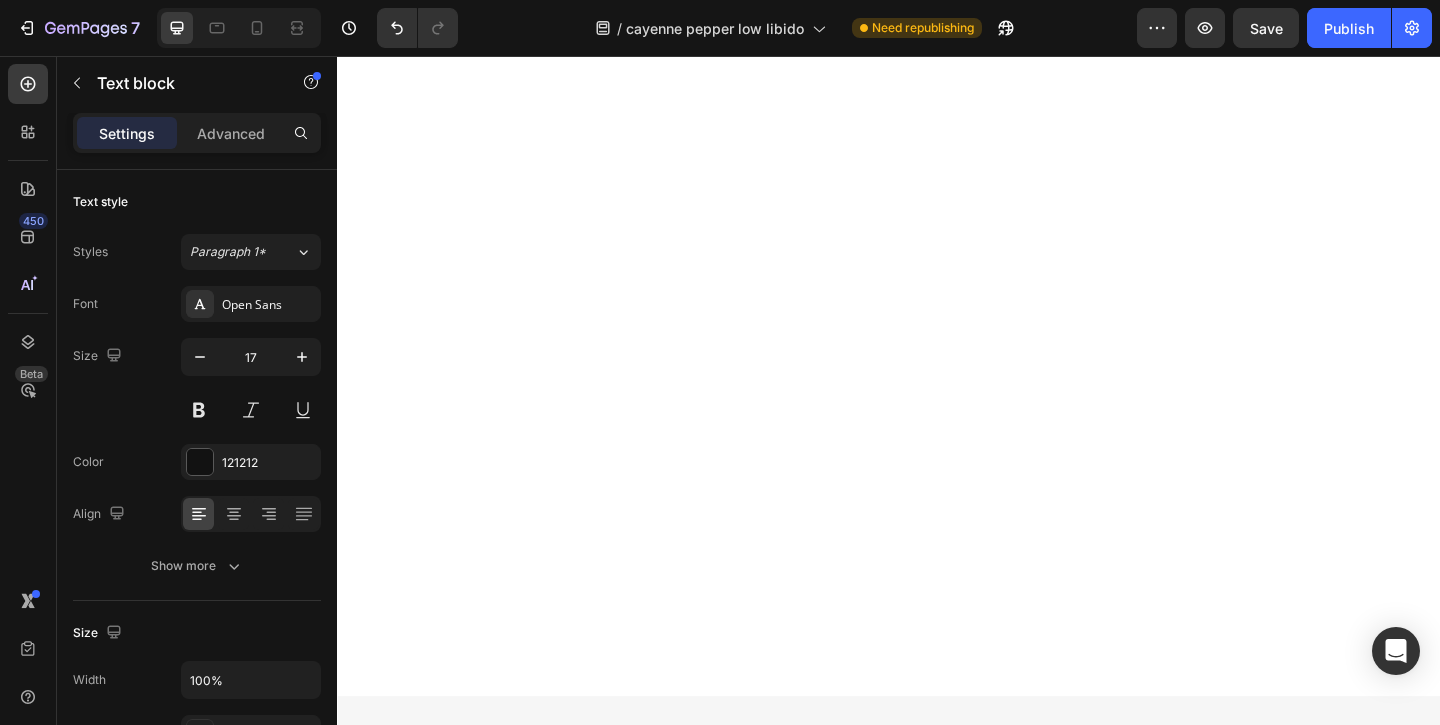 click on "Step 1: Take 3 Softgels Daily" at bounding box center [451, -1913] 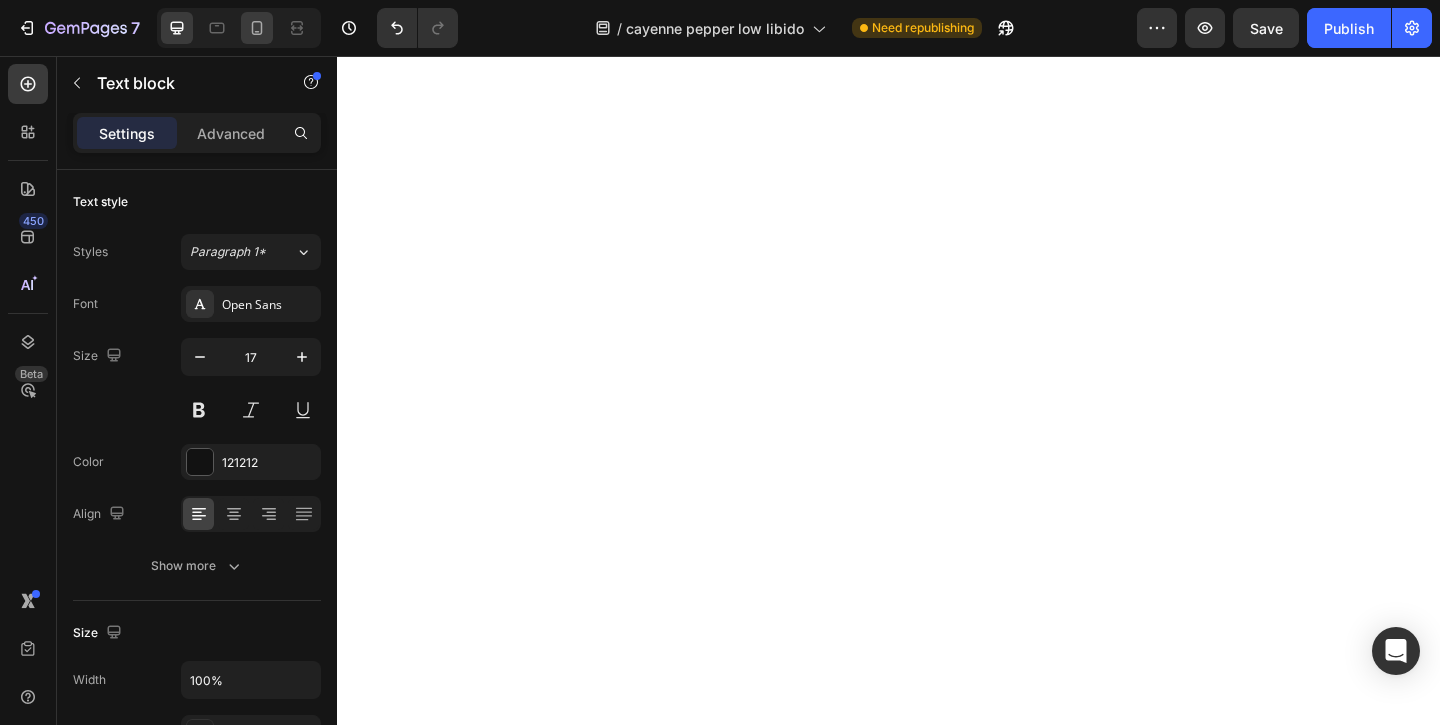 scroll, scrollTop: 6146, scrollLeft: 0, axis: vertical 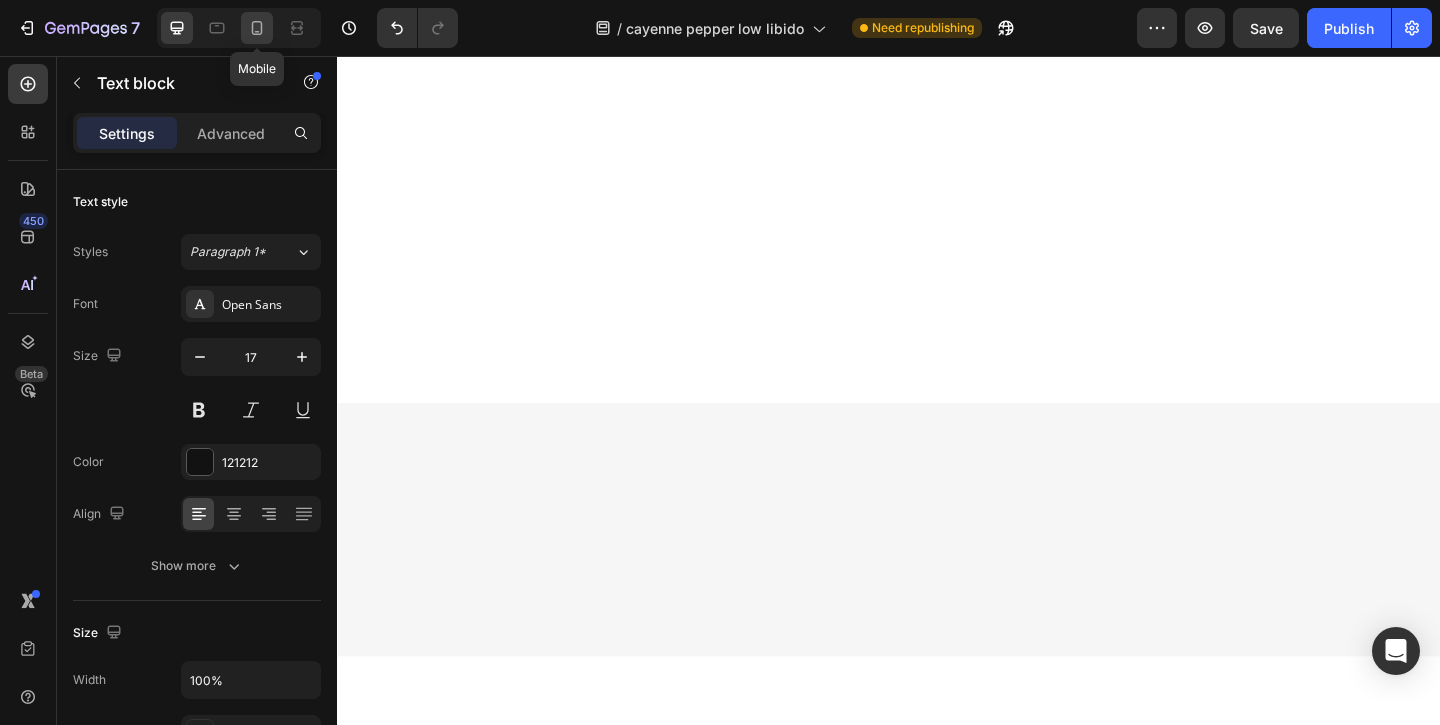 click 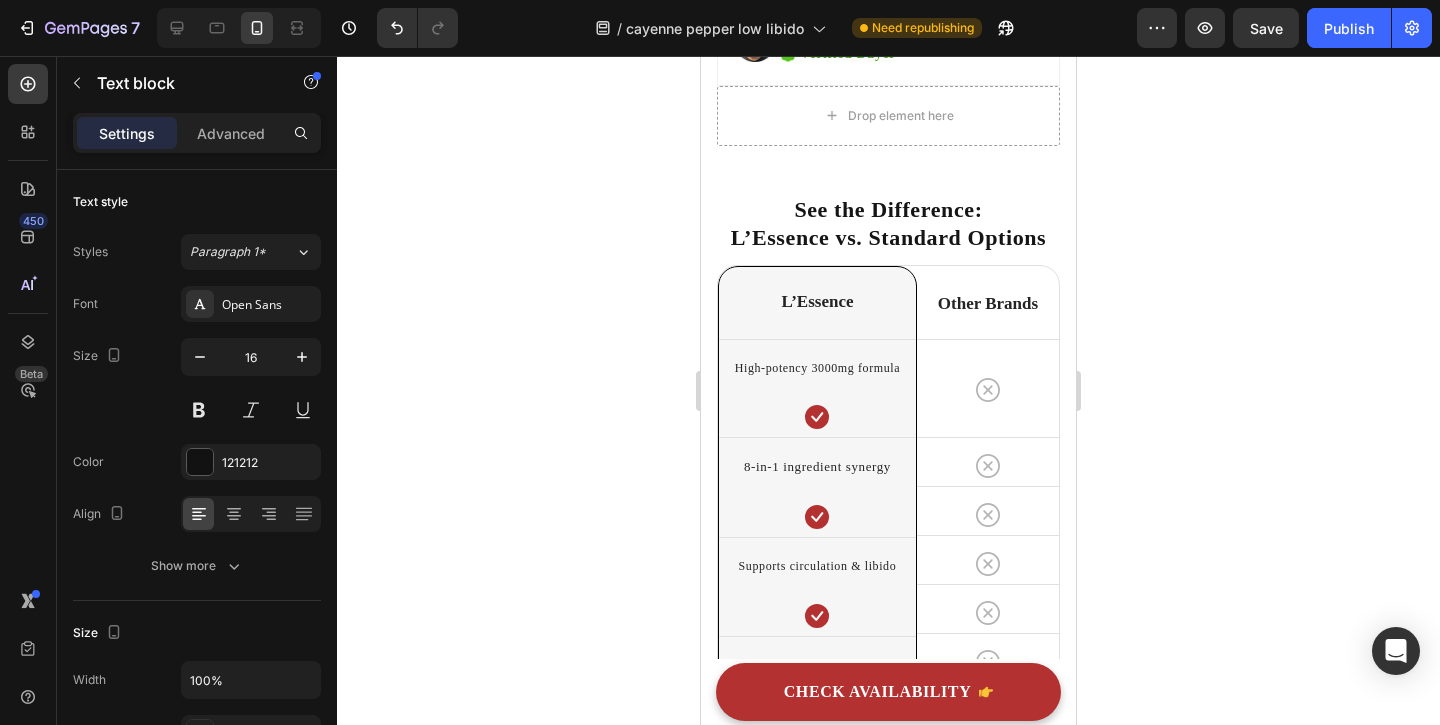 scroll, scrollTop: 7949, scrollLeft: 0, axis: vertical 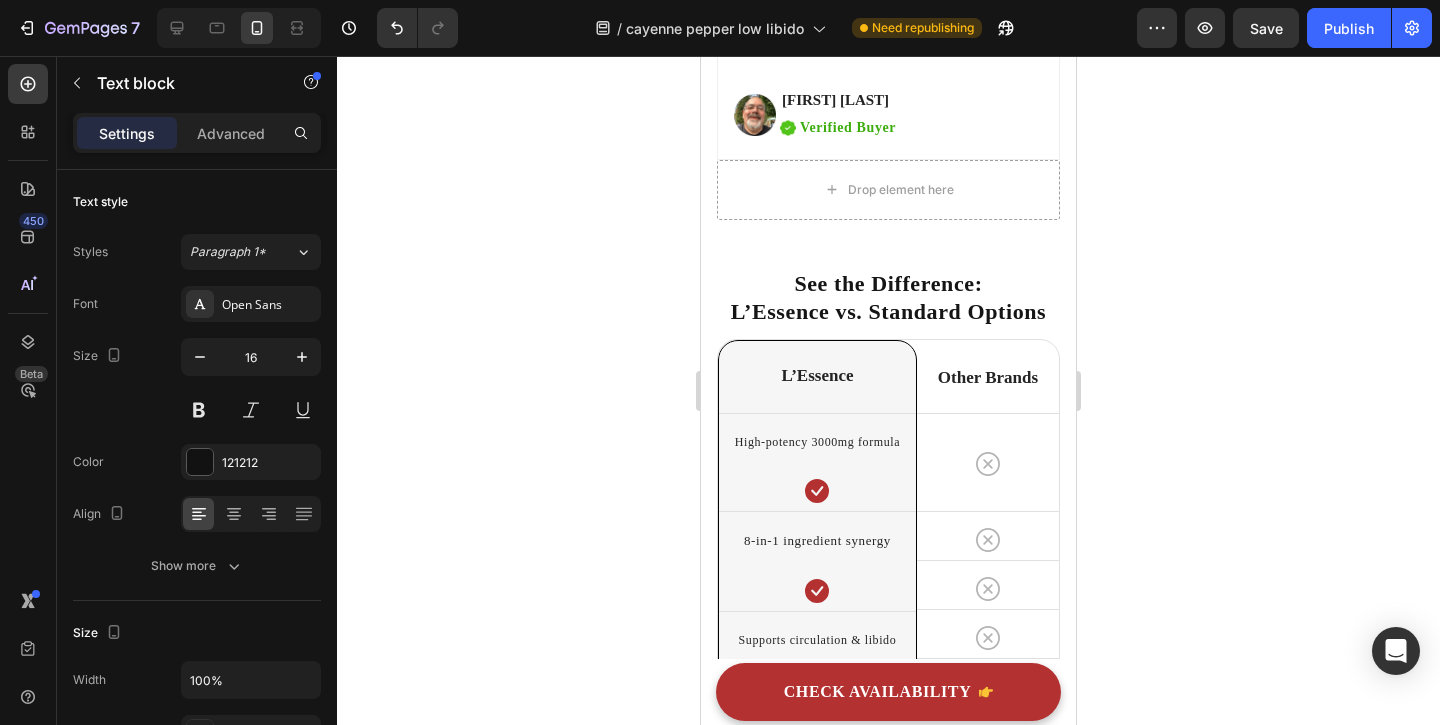 click on "Step 3: Be Consistent" at bounding box center (888, -1648) 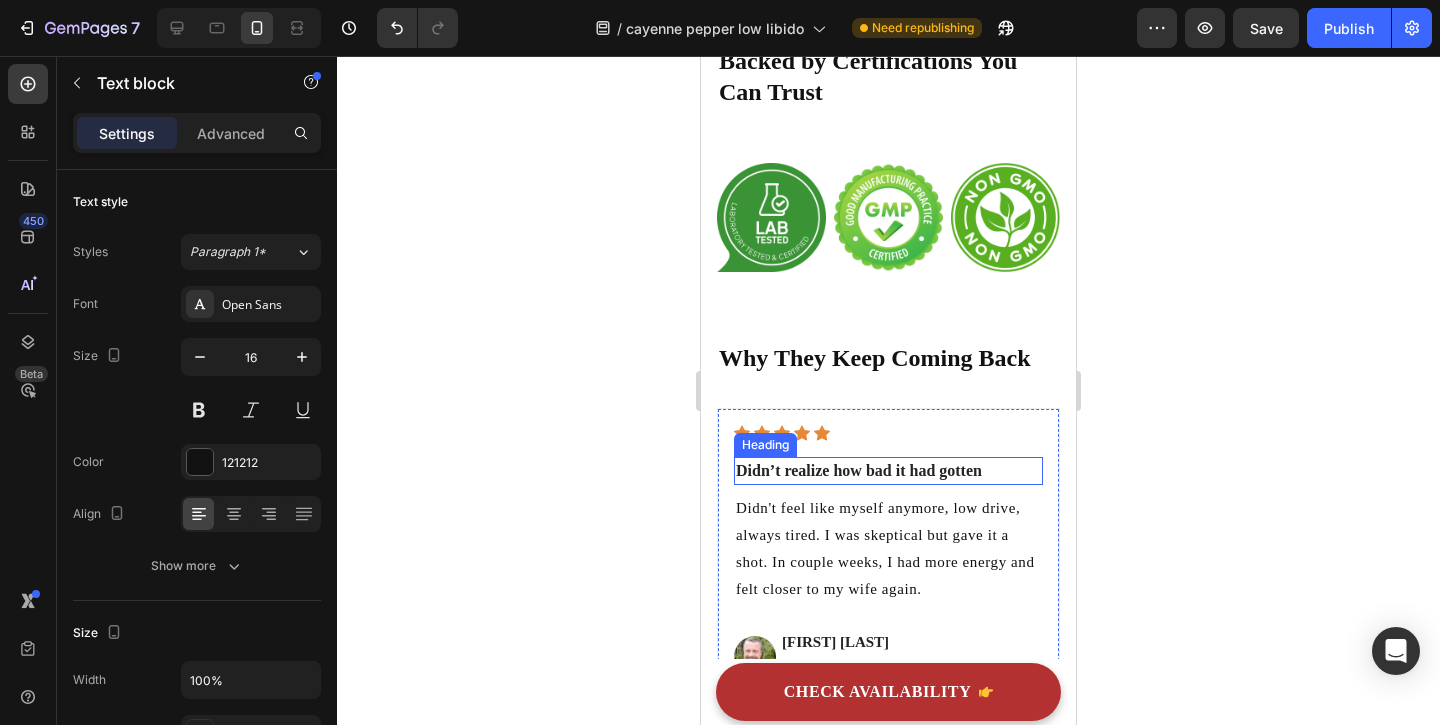scroll, scrollTop: 9183, scrollLeft: 0, axis: vertical 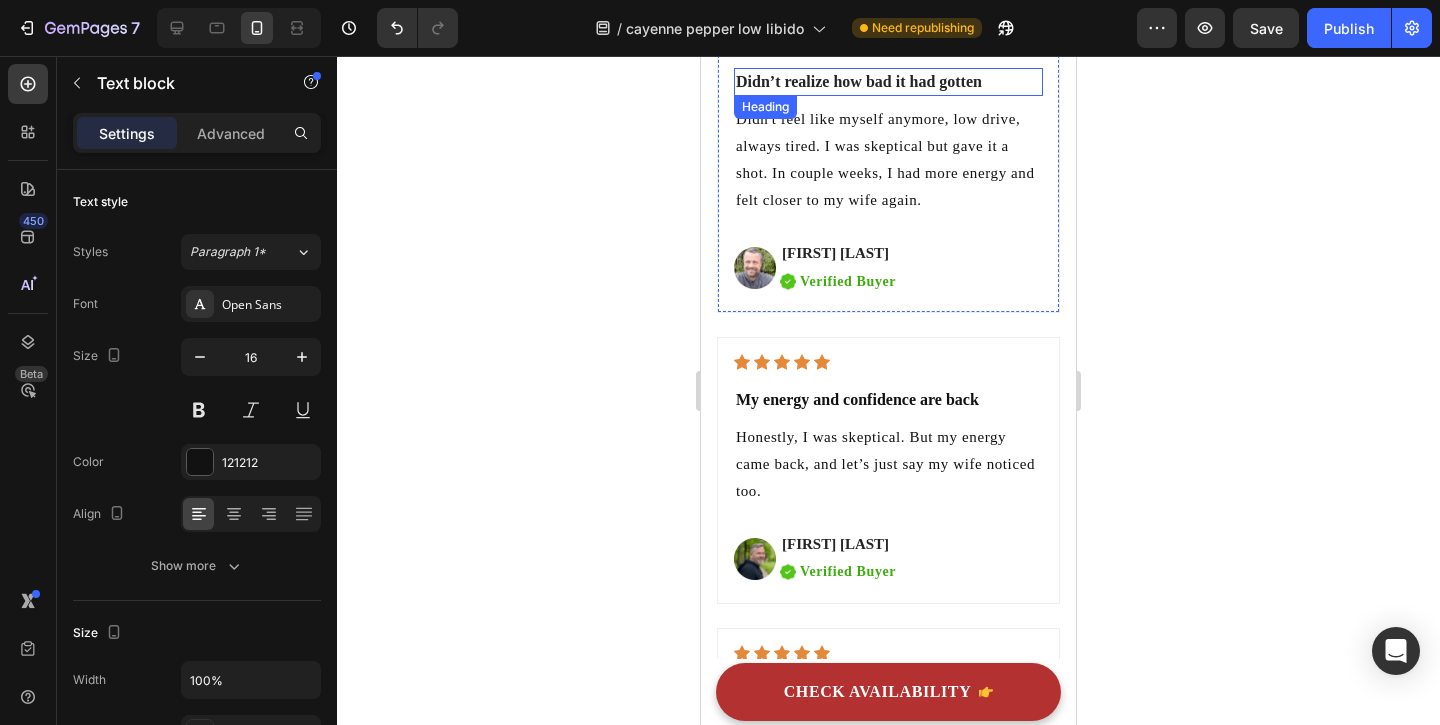 click on "Didn’t realize how bad it had gotten" at bounding box center [859, 81] 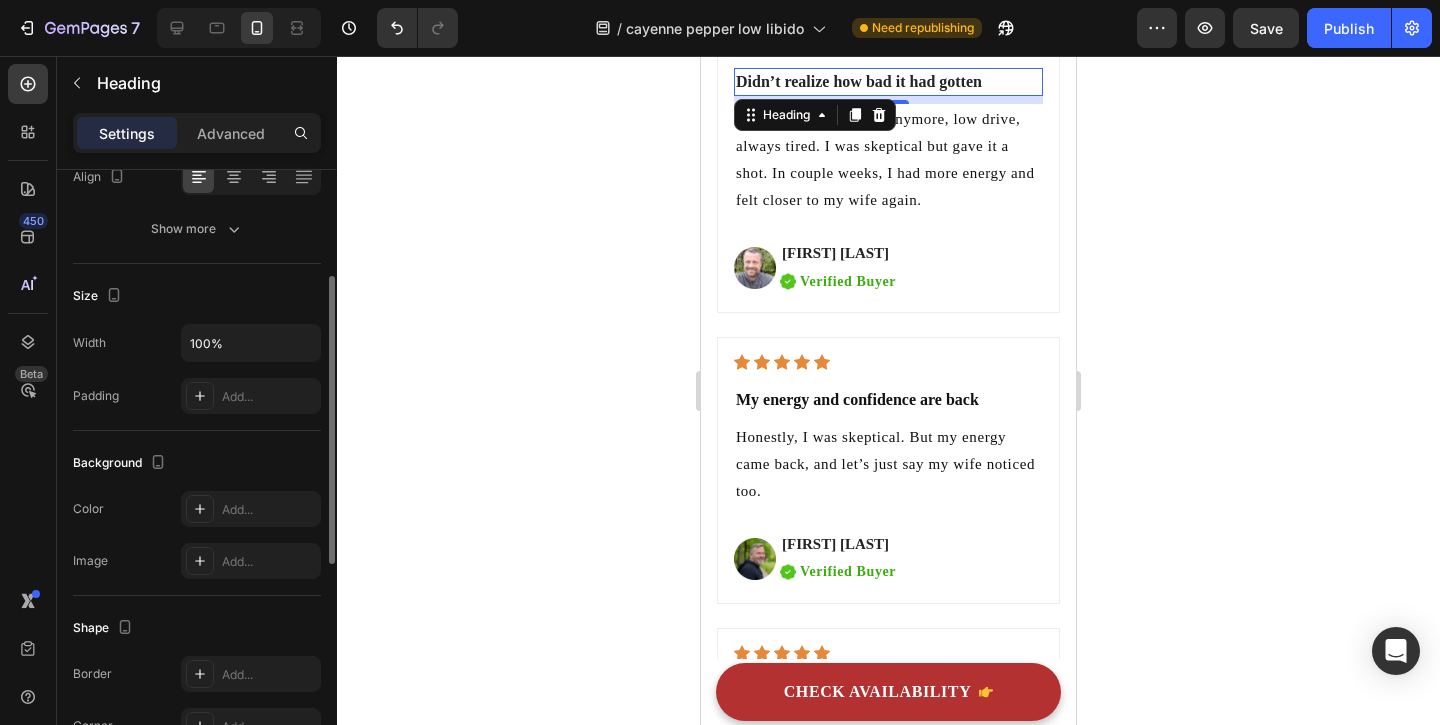 scroll, scrollTop: 0, scrollLeft: 0, axis: both 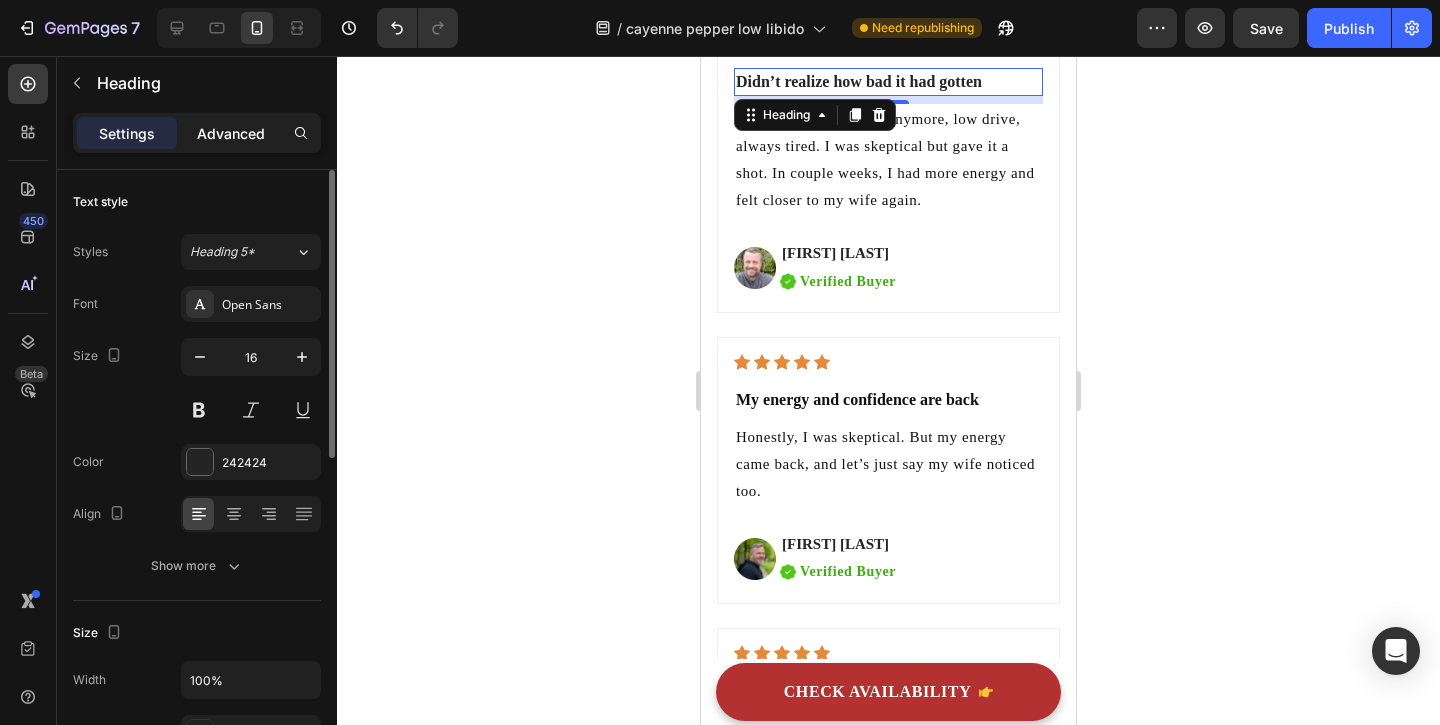 click on "Advanced" at bounding box center [231, 133] 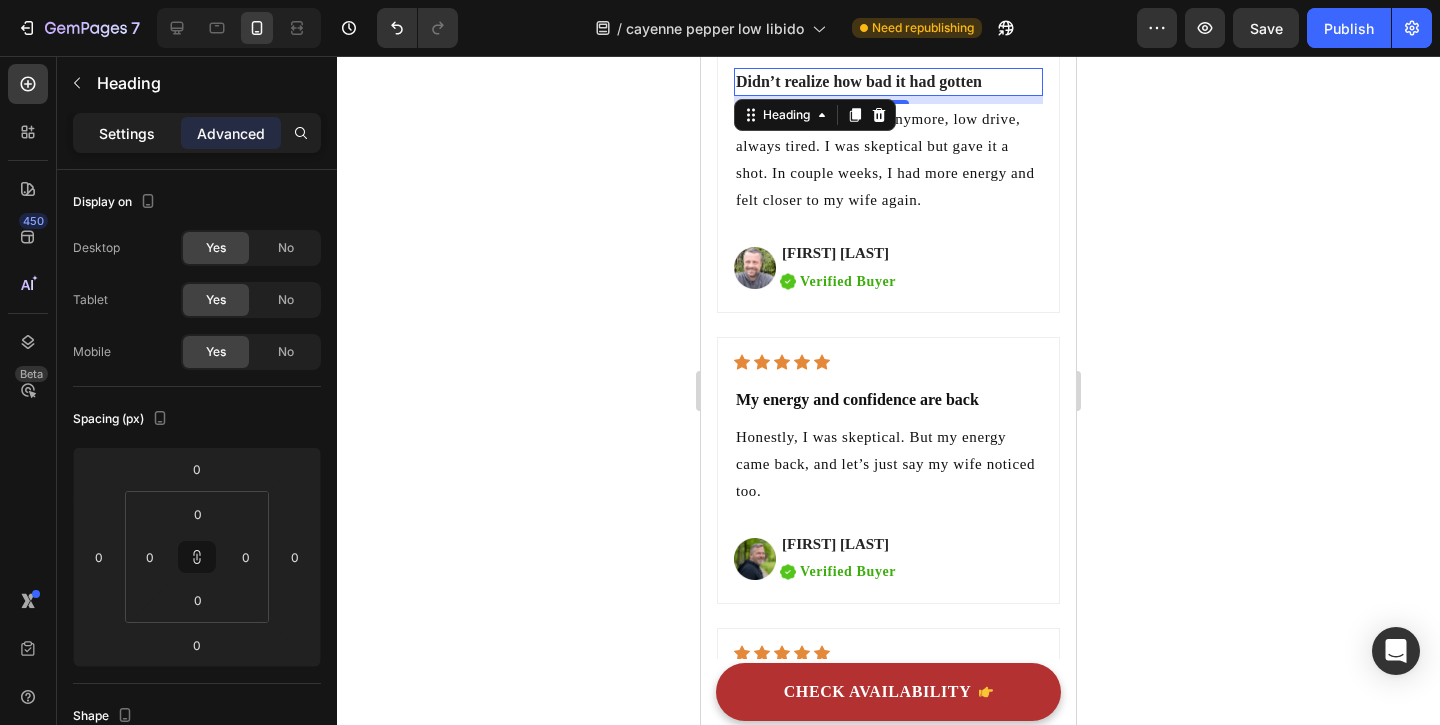 click on "Settings" at bounding box center (127, 133) 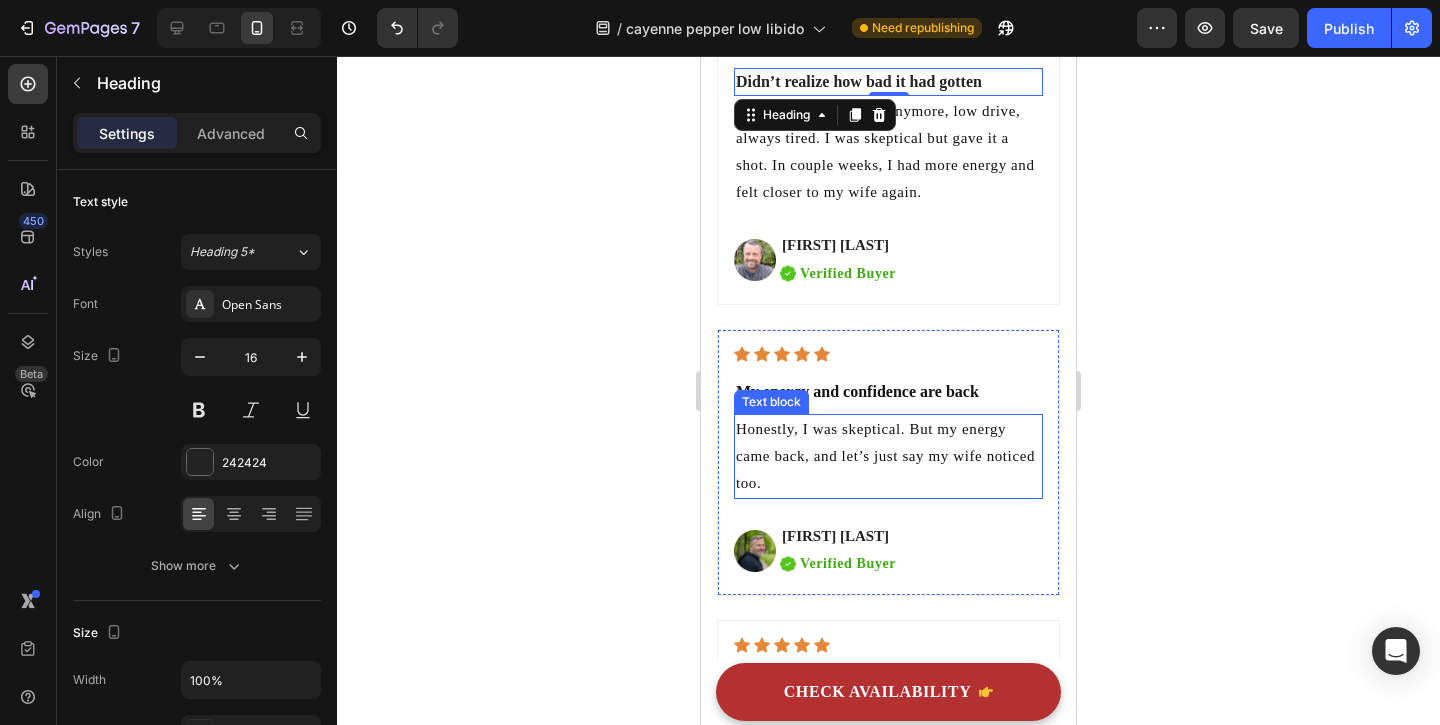click on "Honestly, I was skeptical. But my energy came back, and let’s just say my wife noticed too." at bounding box center [888, 456] 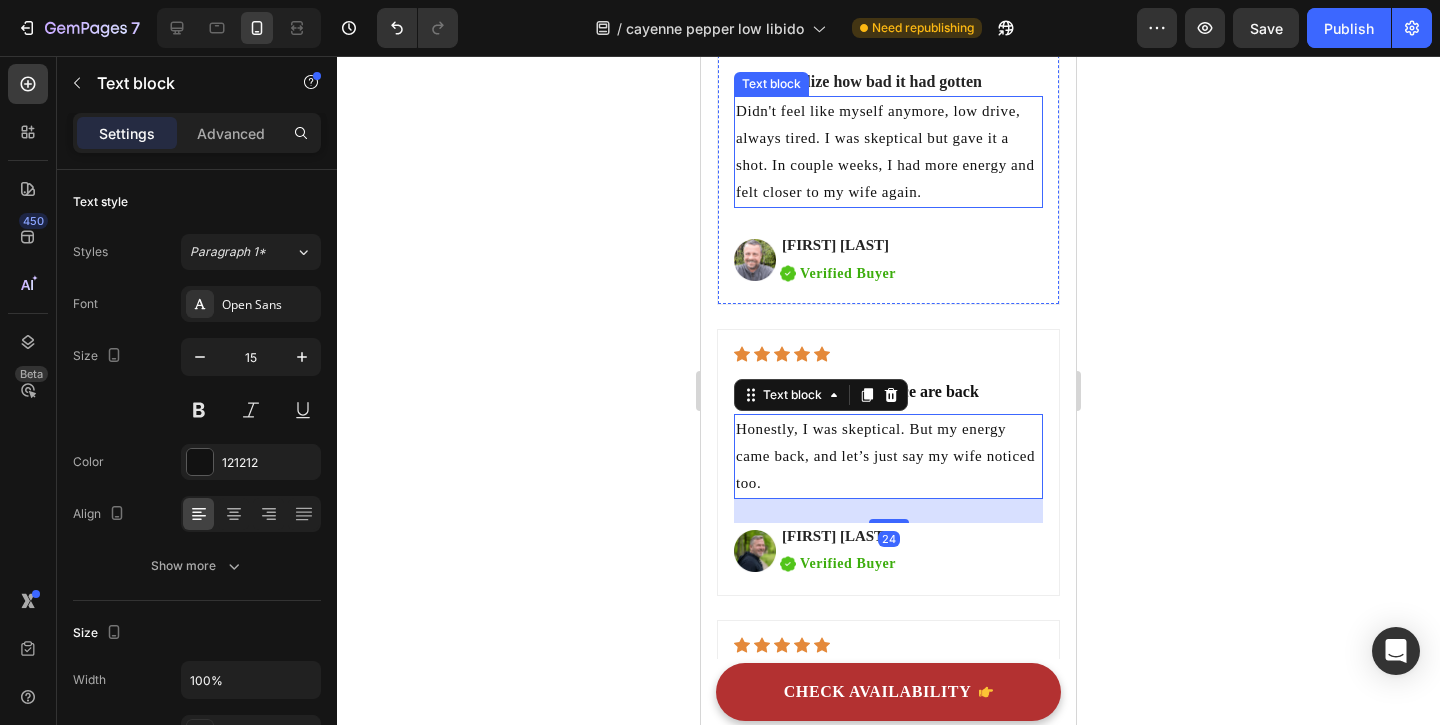 click on "Didn't feel like myself anymore, low drive, always tired. I was skeptical but gave it a shot. In couple weeks, I had more energy and felt closer to my wife again." at bounding box center [888, 152] 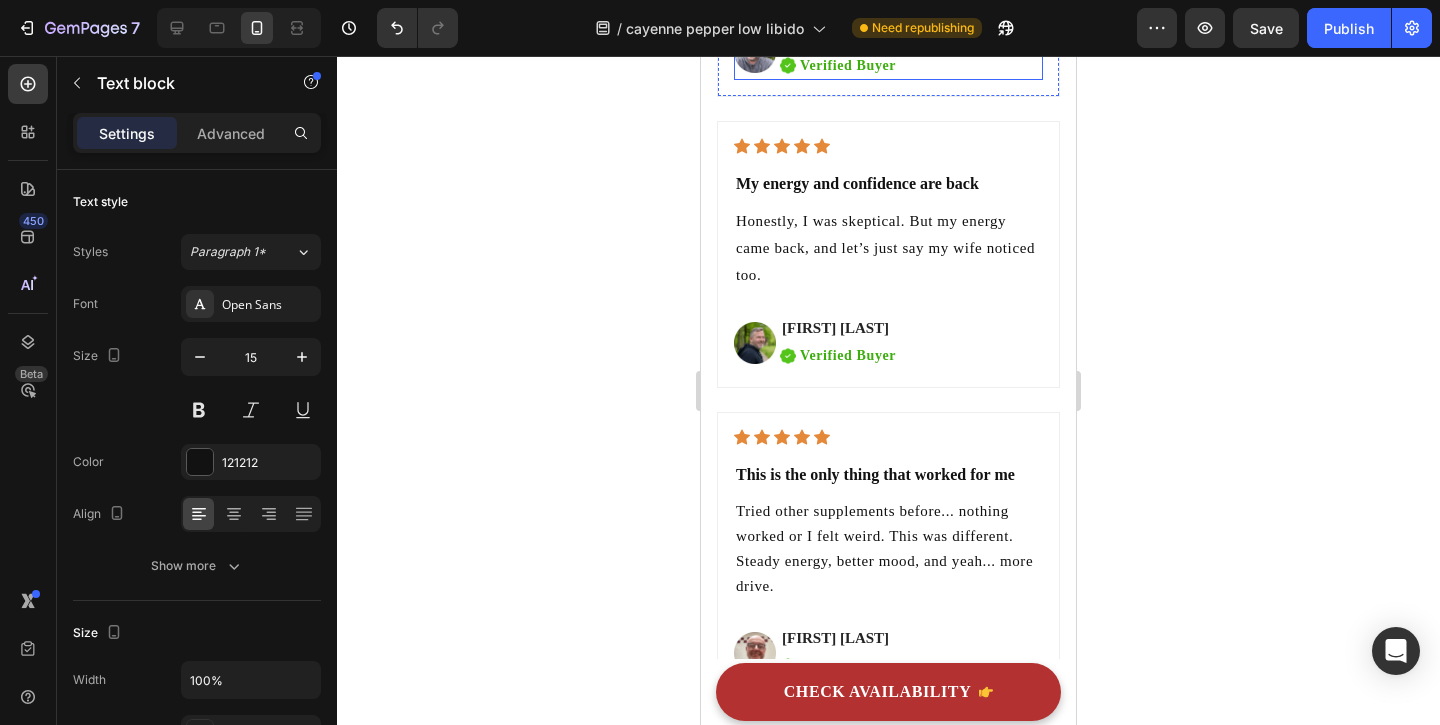 scroll, scrollTop: 9586, scrollLeft: 0, axis: vertical 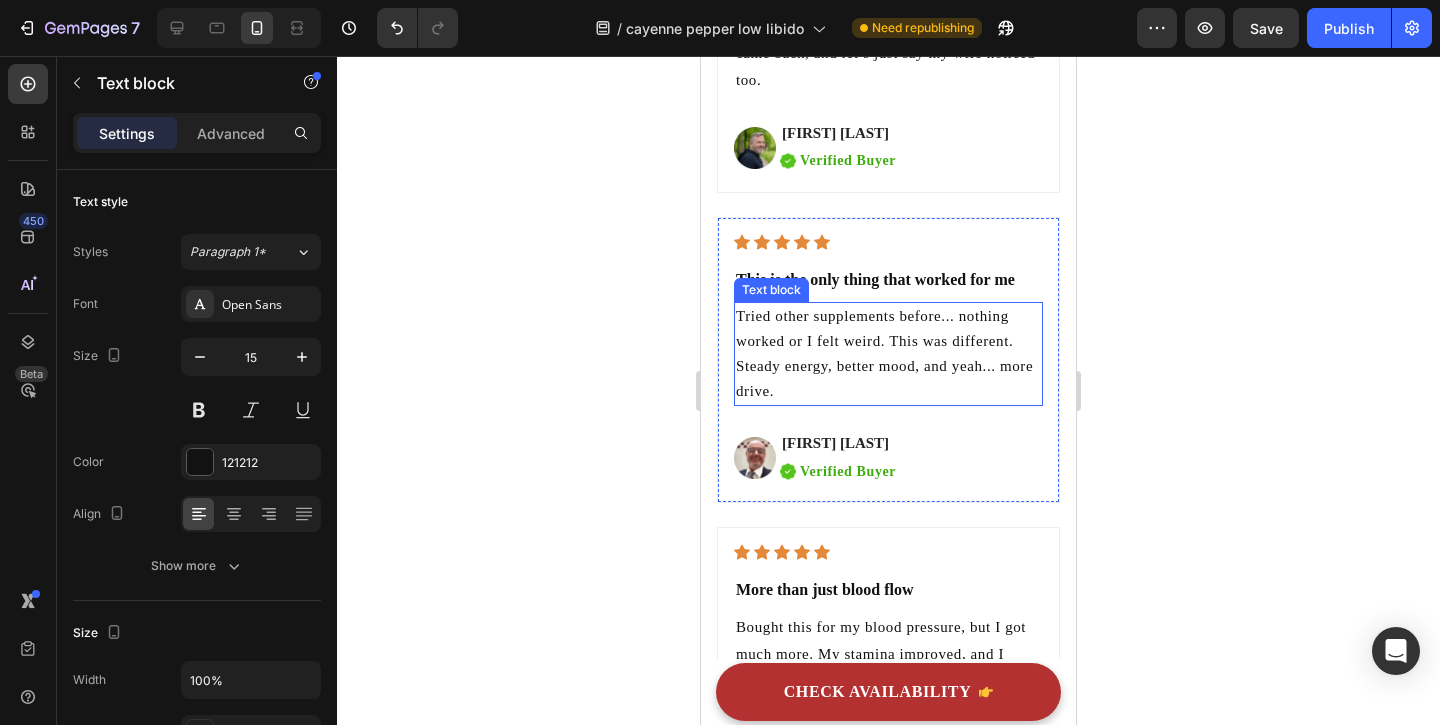 click on "Tried other supplements before... nothing worked or I felt weird. This was different. Steady energy, better mood, and yeah... more drive." at bounding box center (884, 354) 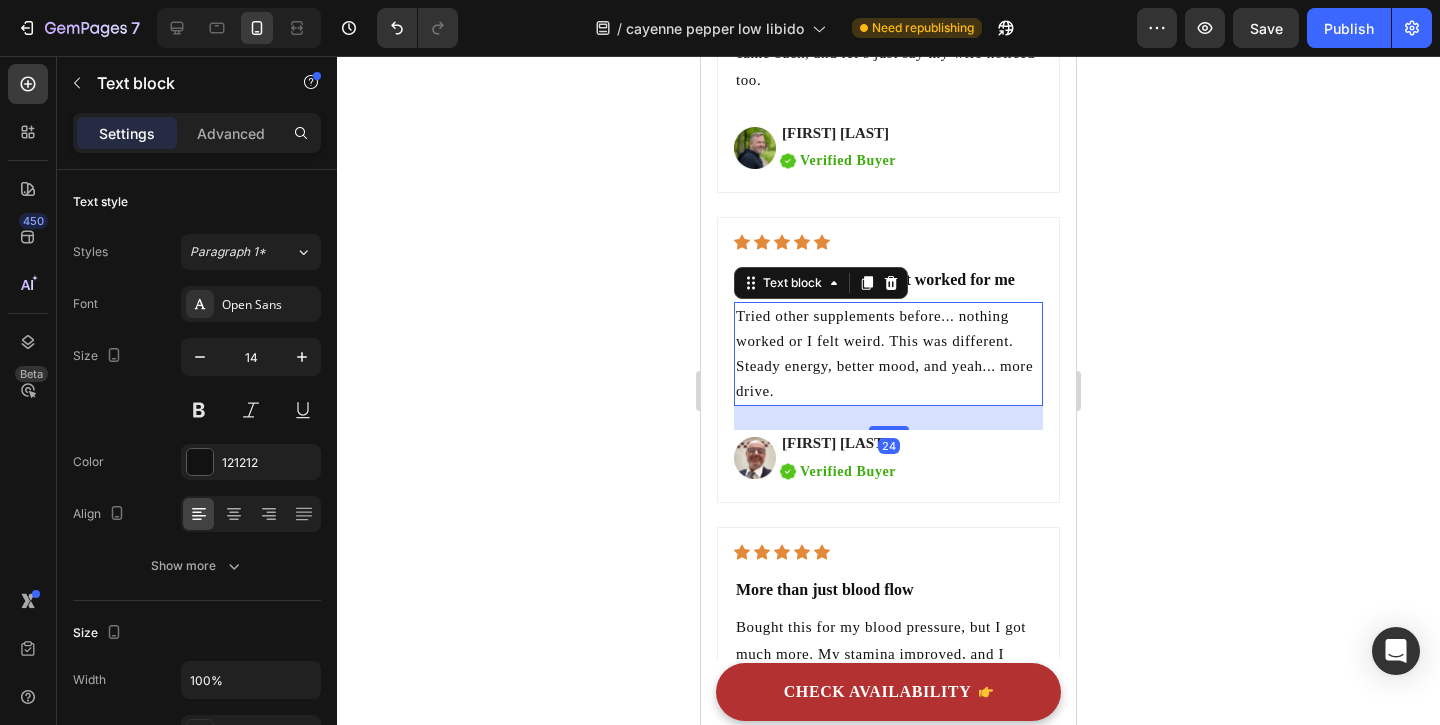 scroll, scrollTop: 9600, scrollLeft: 0, axis: vertical 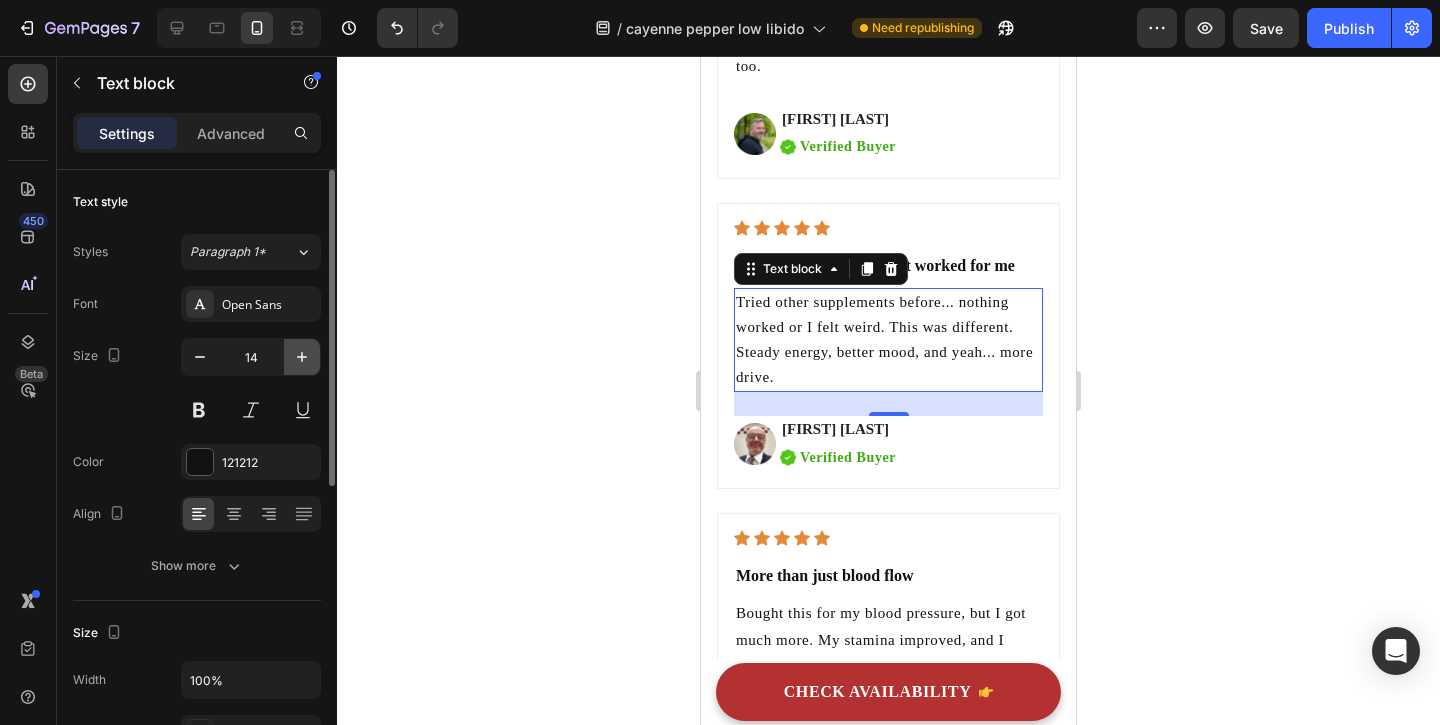 click 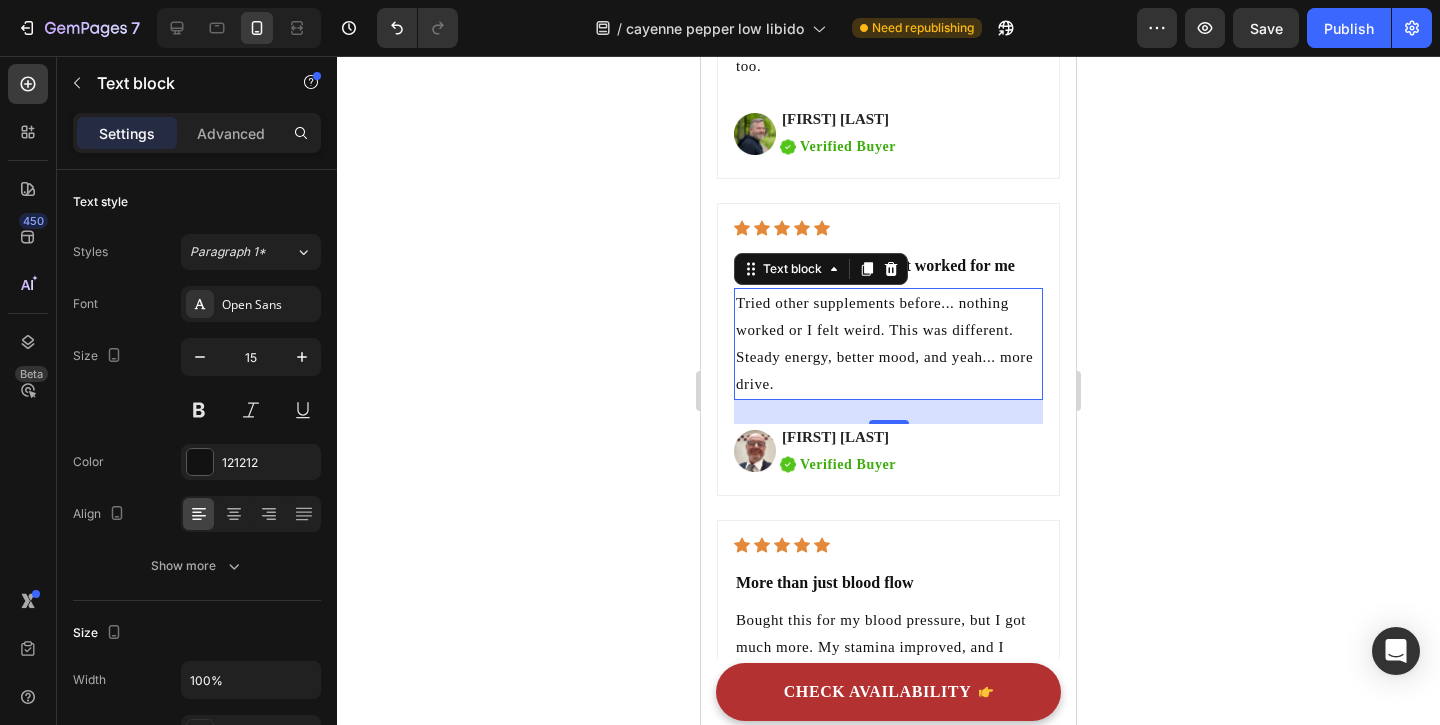 click on "Tried other supplements before... nothing worked or I felt weird. This was different. Steady energy, better mood, and yeah... more drive." at bounding box center [888, 344] 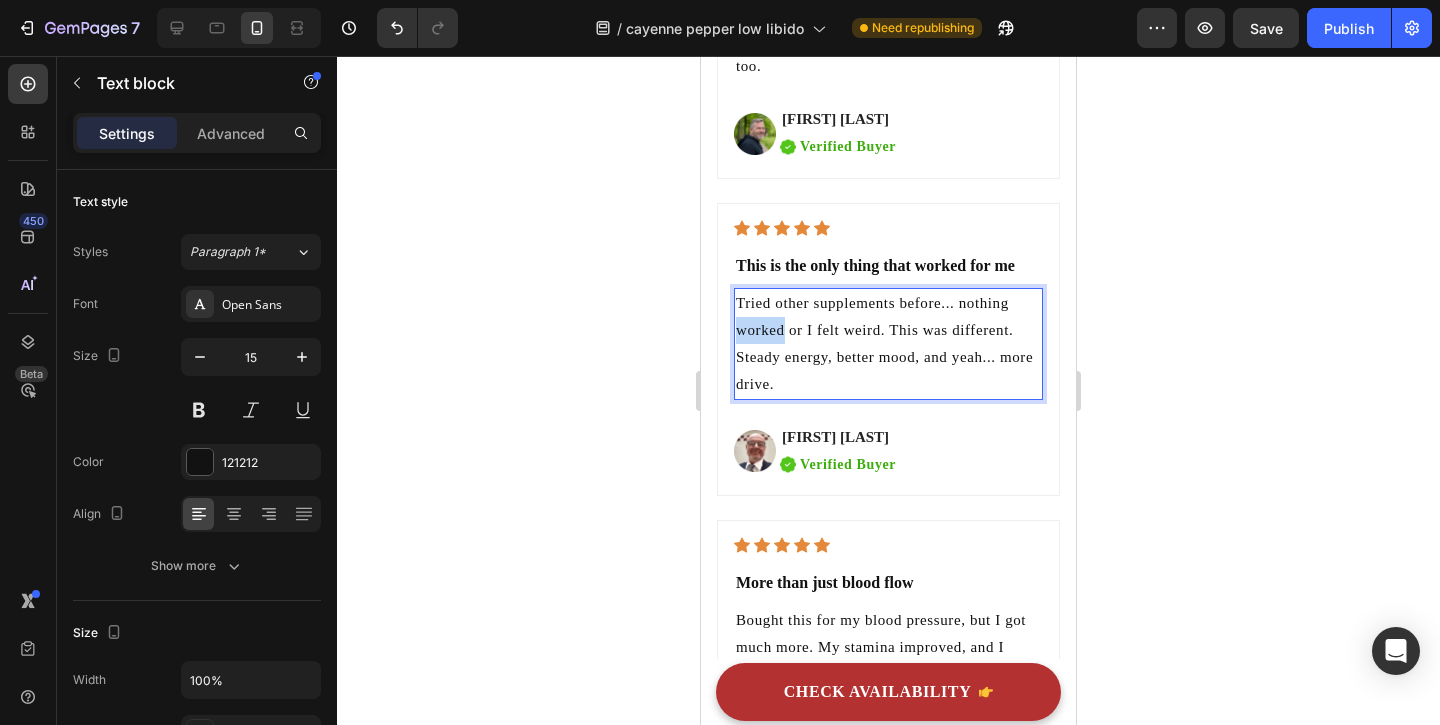 click on "Tried other supplements before... nothing worked or I felt weird. This was different. Steady energy, better mood, and yeah... more drive." at bounding box center [888, 344] 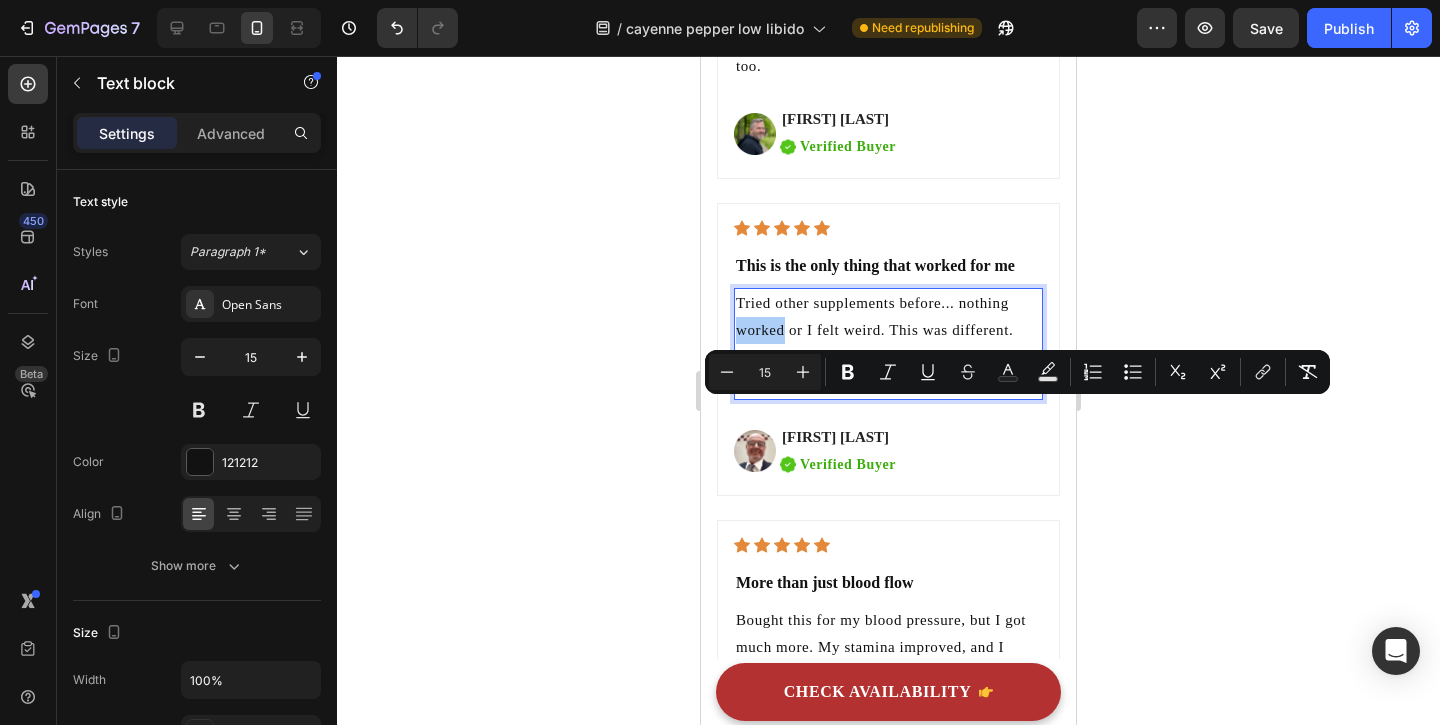 click 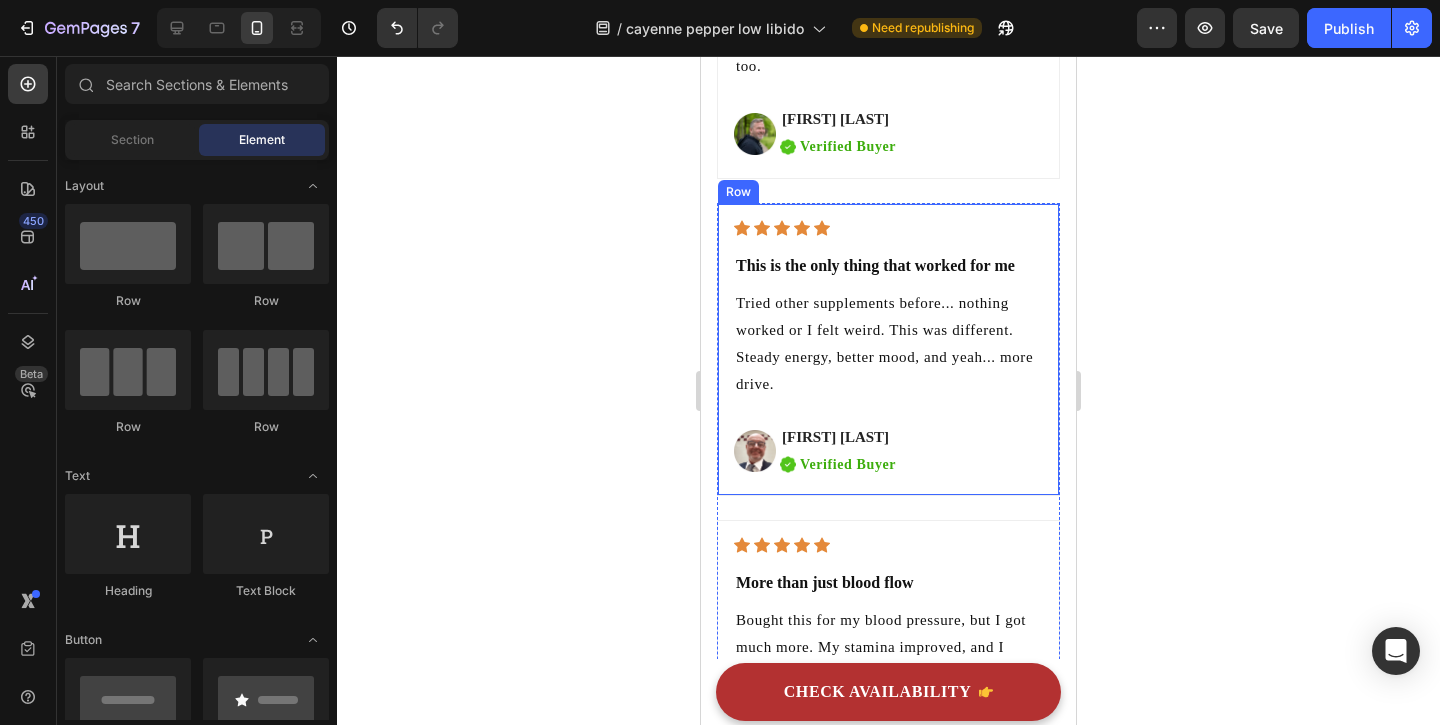 scroll, scrollTop: 9828, scrollLeft: 0, axis: vertical 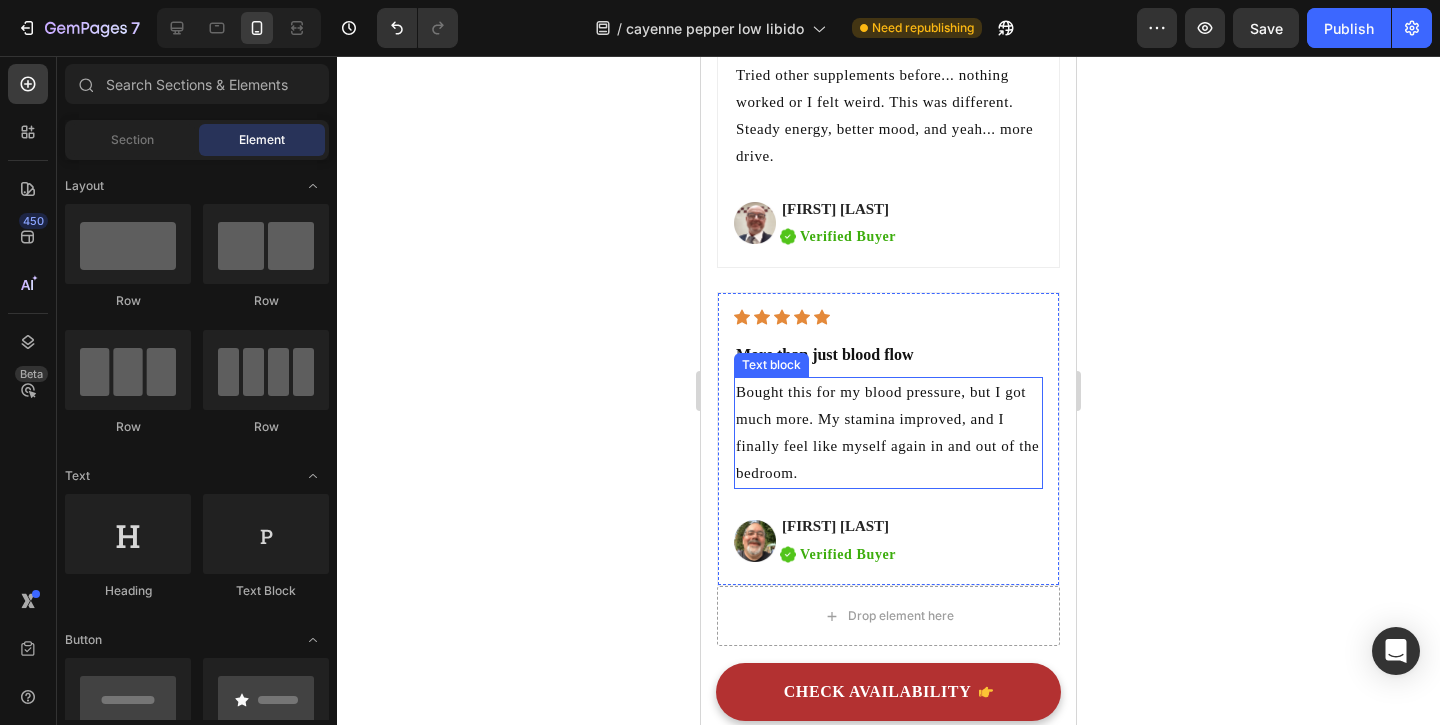 click on "Bought this for my blood pressure, but I got much more. My stamina improved, and I finally feel like myself again in and out of the bedroom." at bounding box center [888, 433] 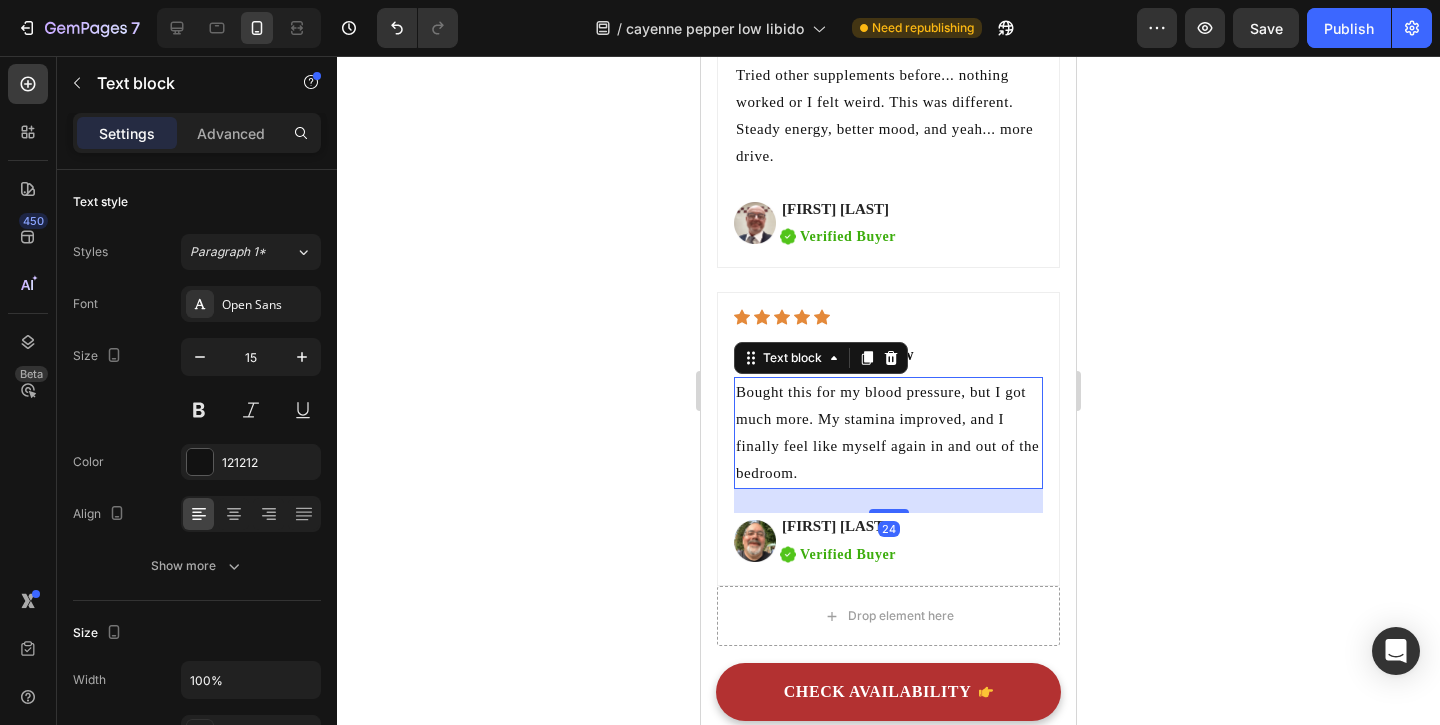 click on "Bought this for my blood pressure, but I got much more. My stamina improved, and I finally feel like myself again in and out of the bedroom." at bounding box center [888, 433] 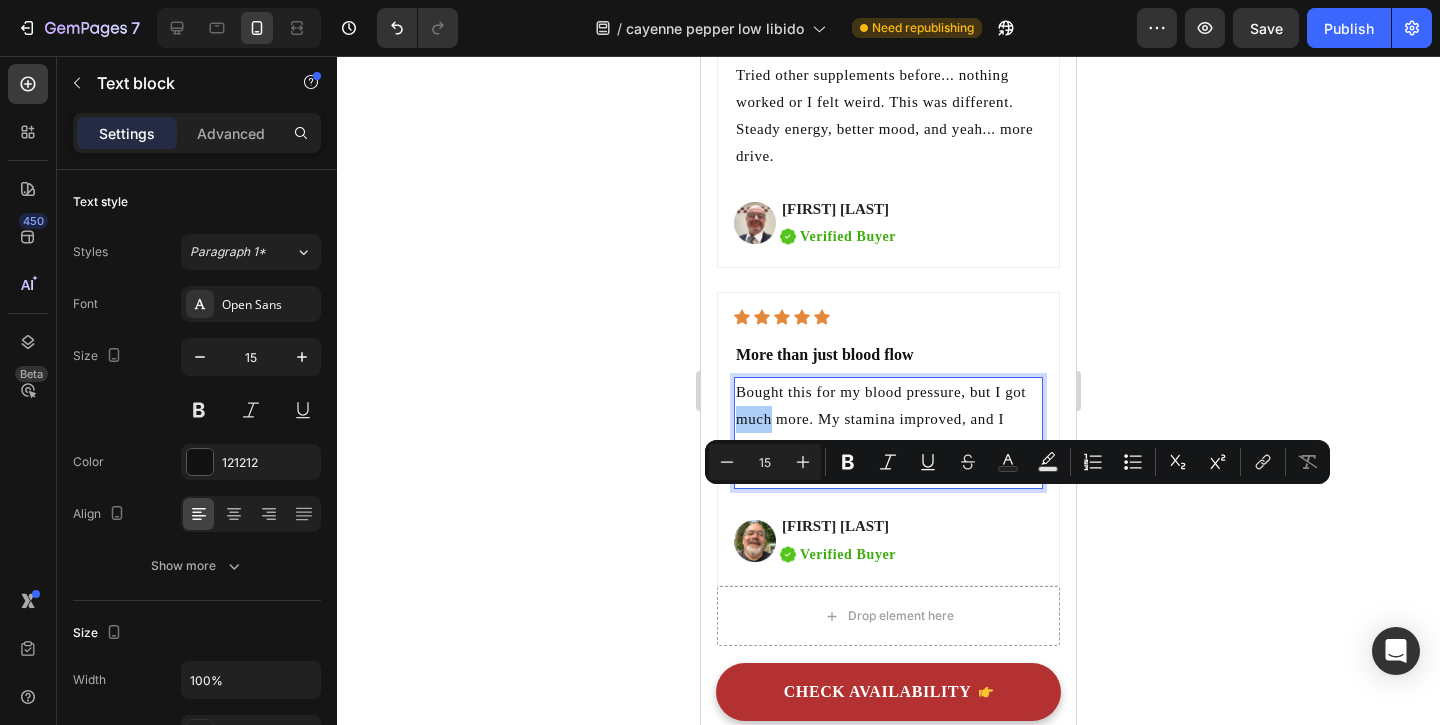 click 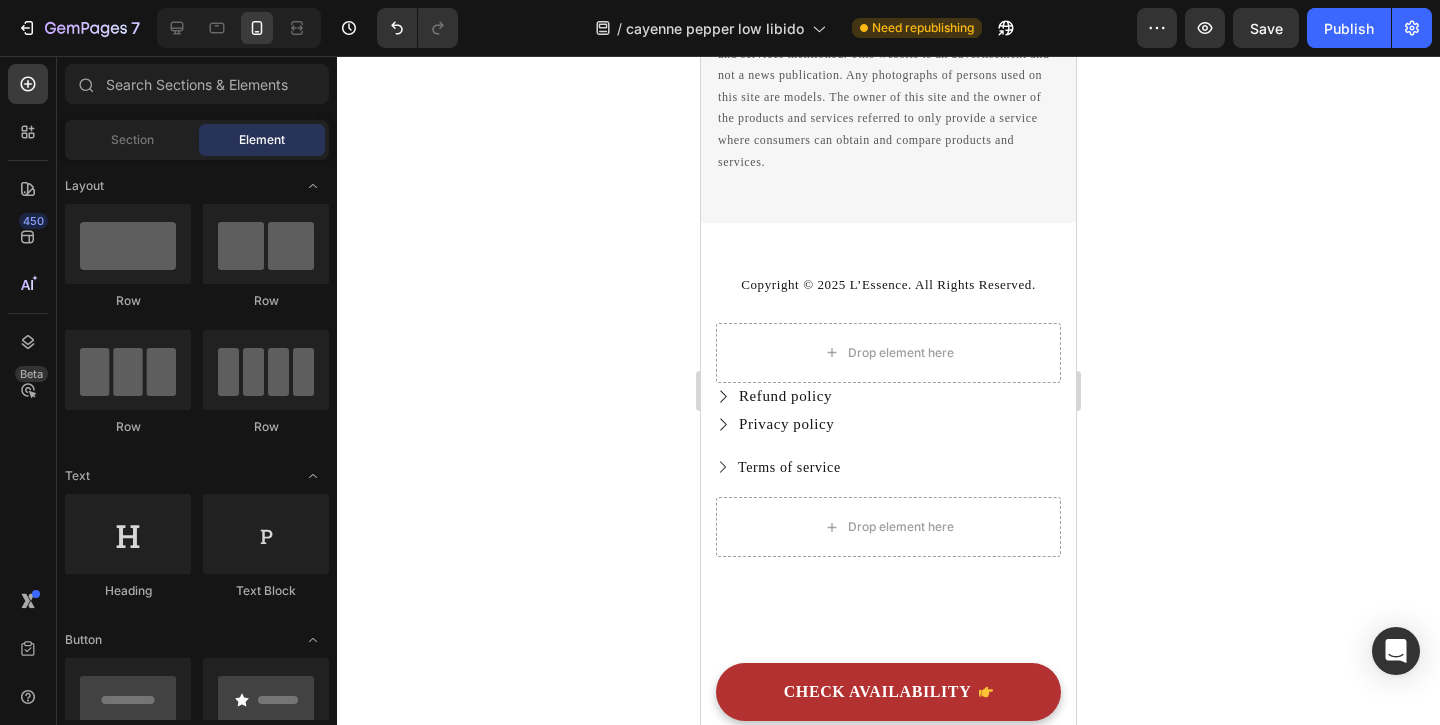 scroll, scrollTop: 13726, scrollLeft: 0, axis: vertical 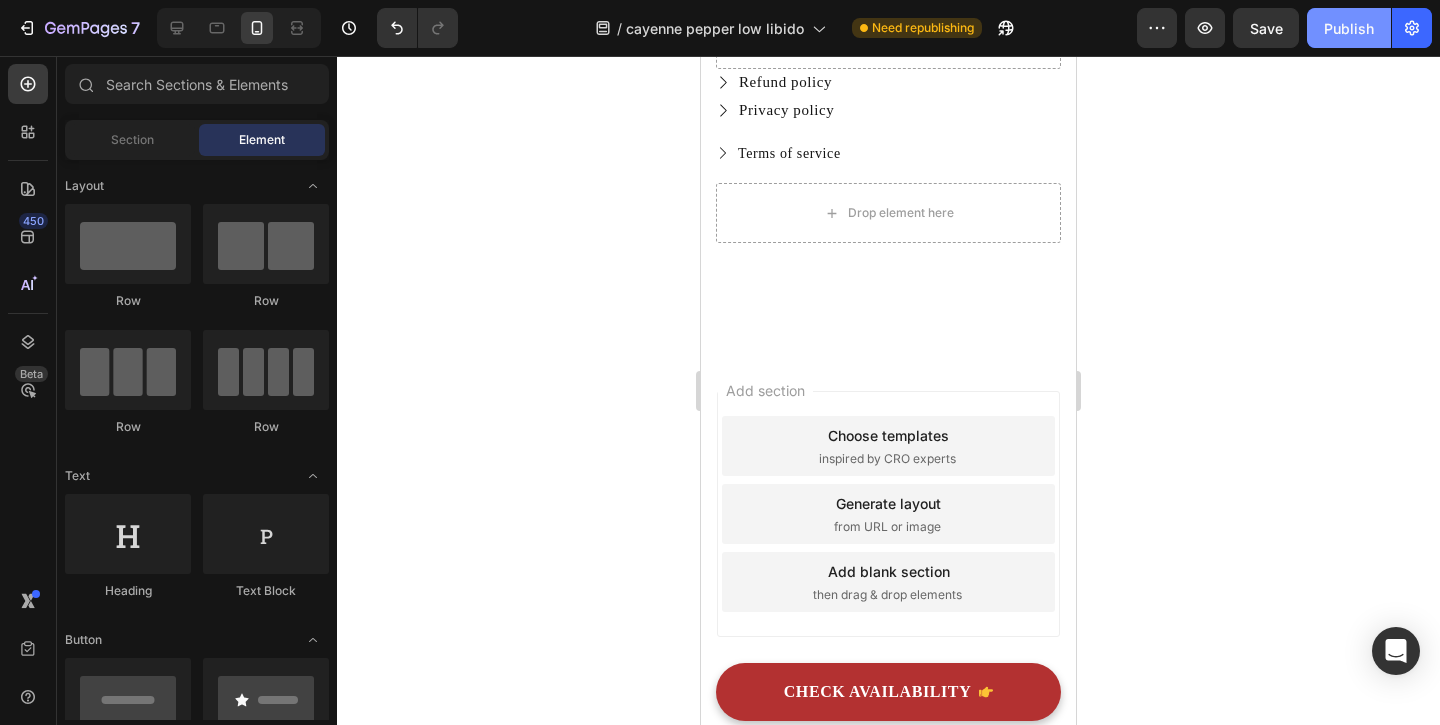 click on "Publish" 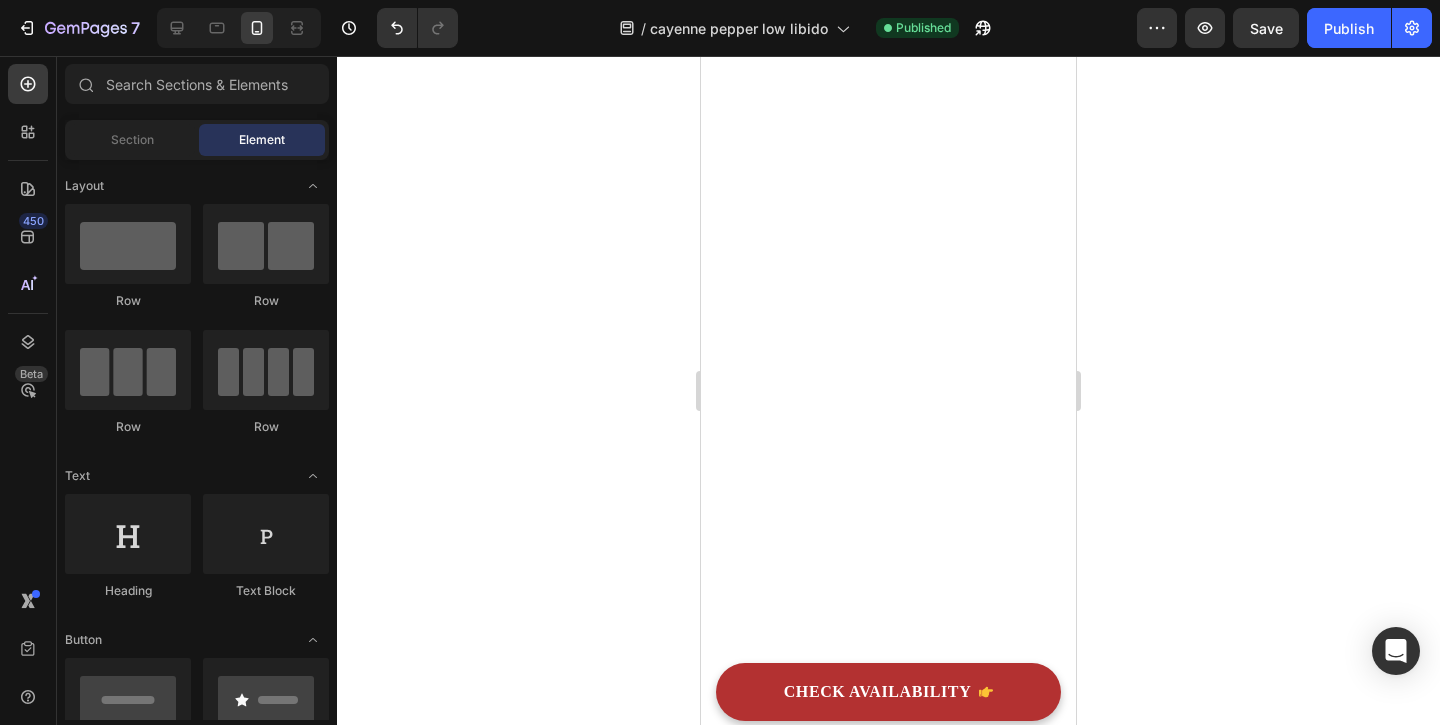 scroll, scrollTop: 10460, scrollLeft: 0, axis: vertical 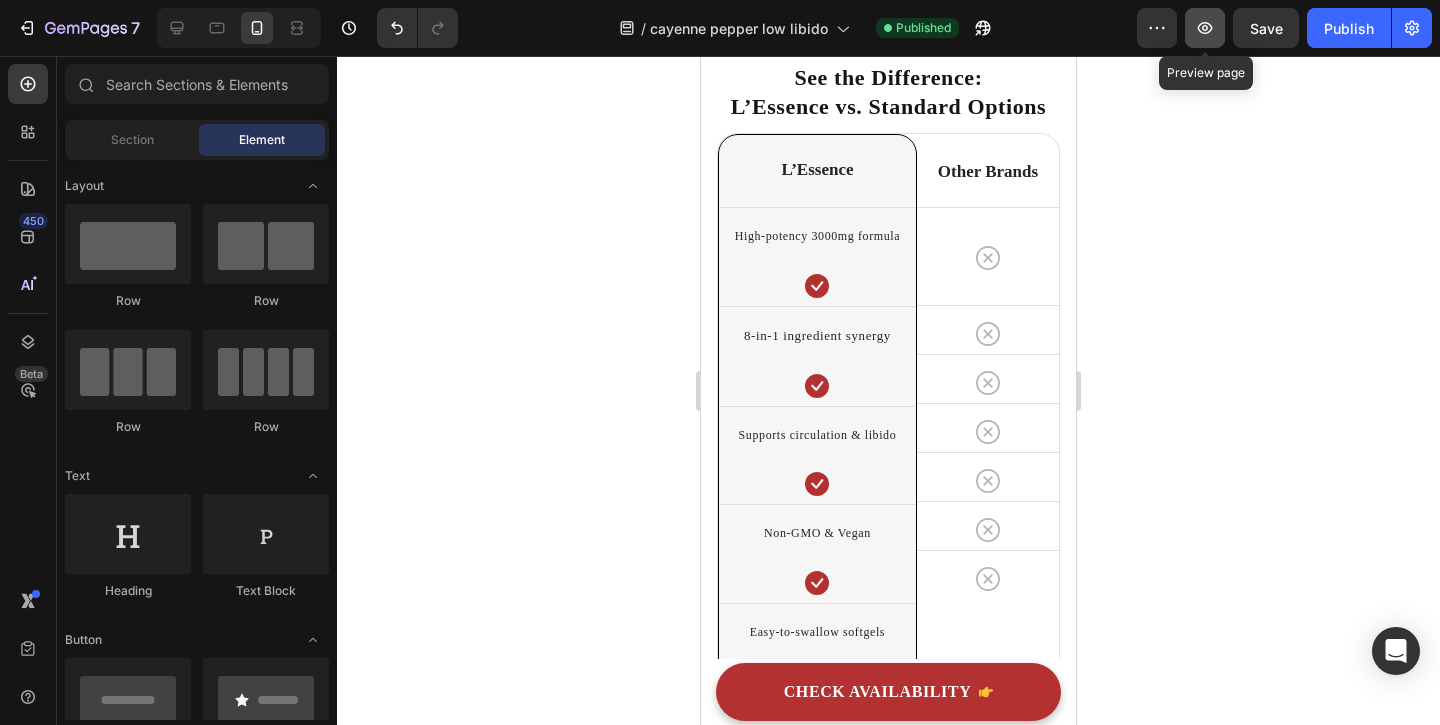 click 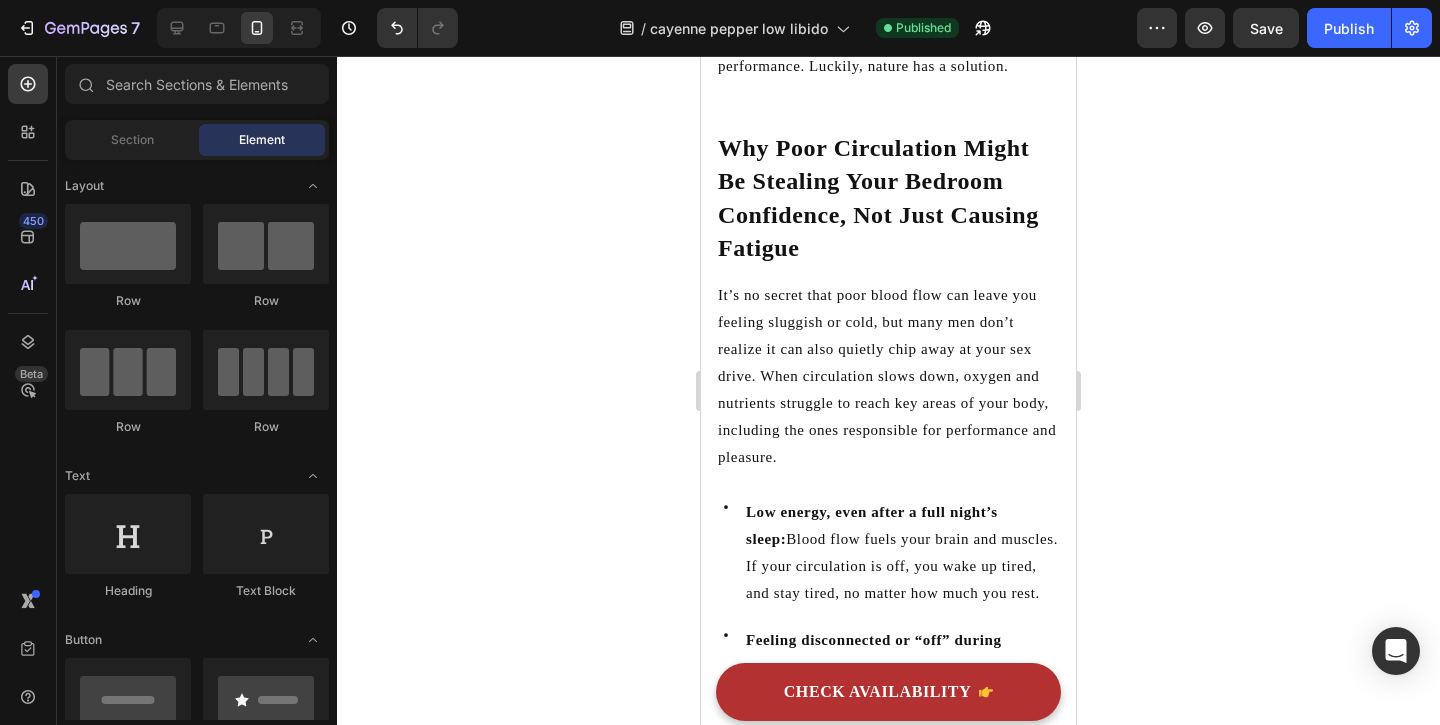 scroll, scrollTop: 0, scrollLeft: 0, axis: both 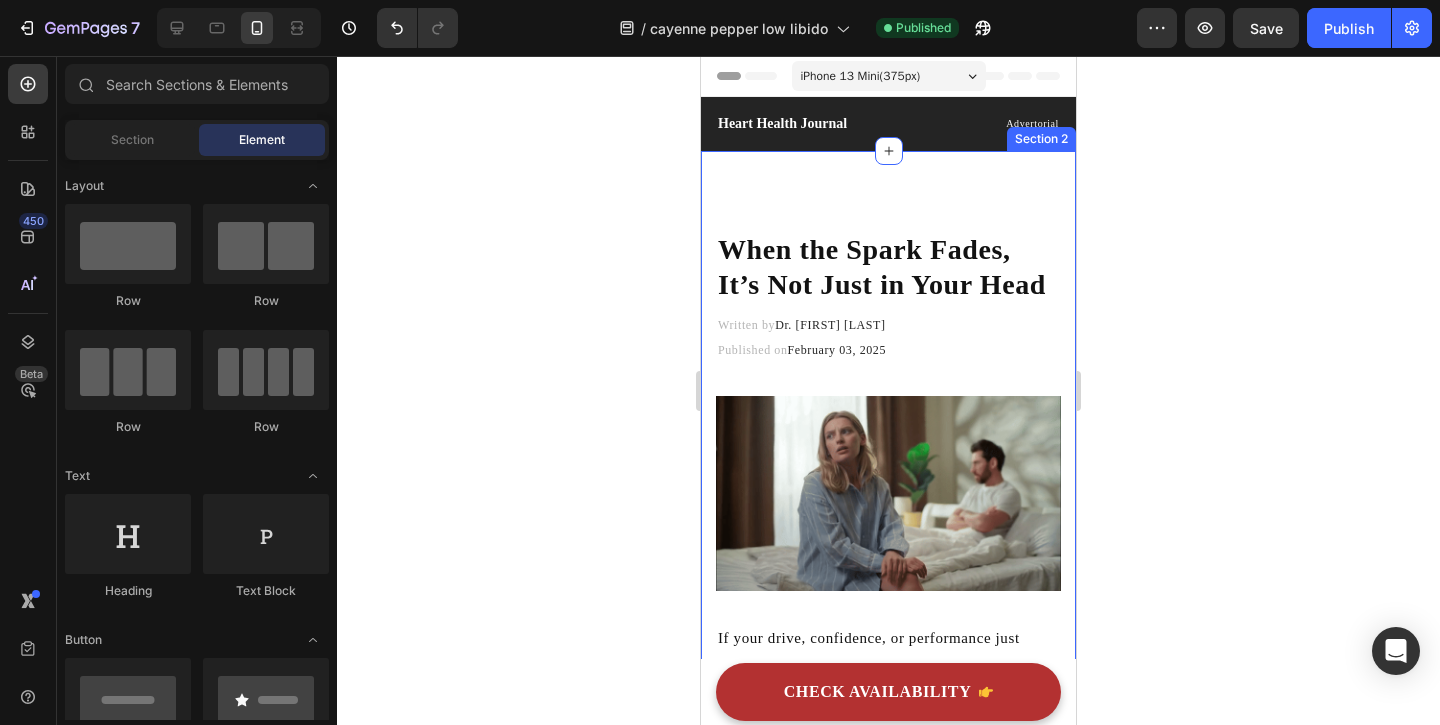 type 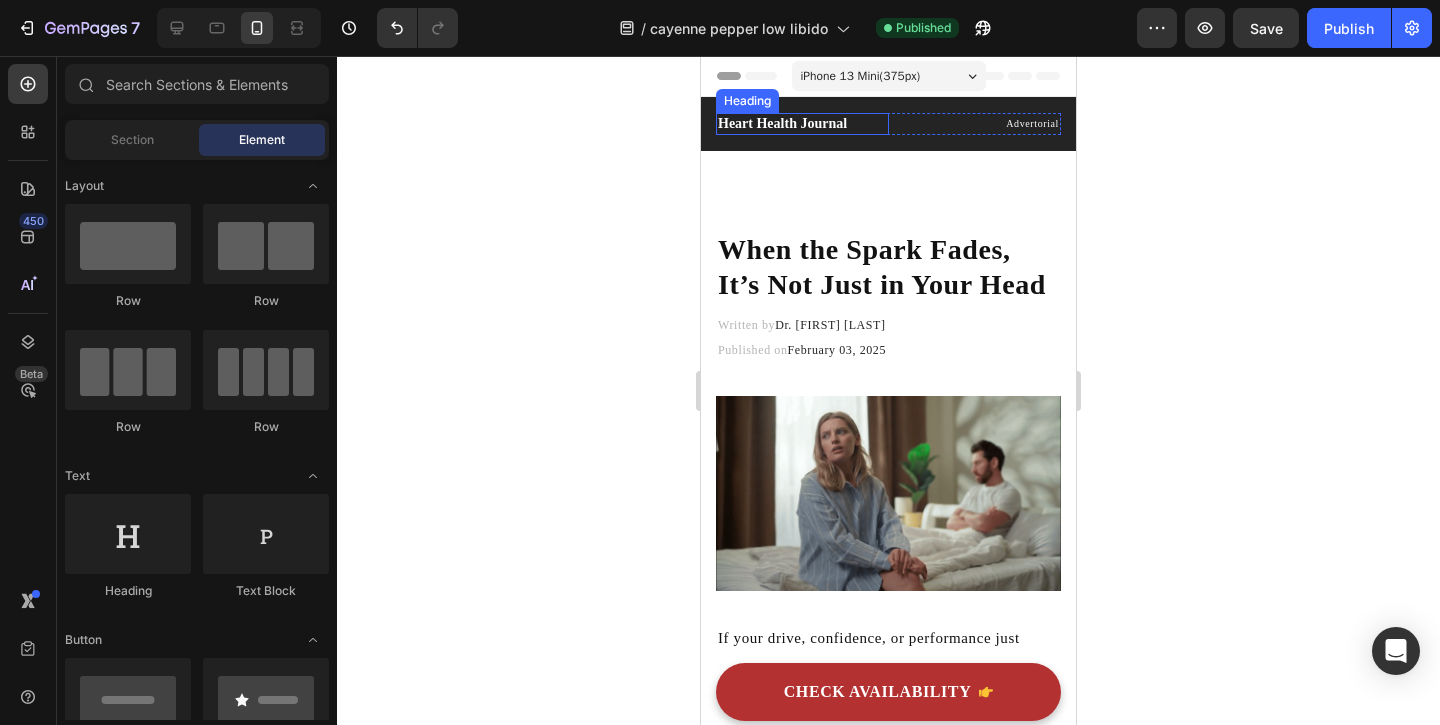 click on "Heart Health Journal" at bounding box center [802, 124] 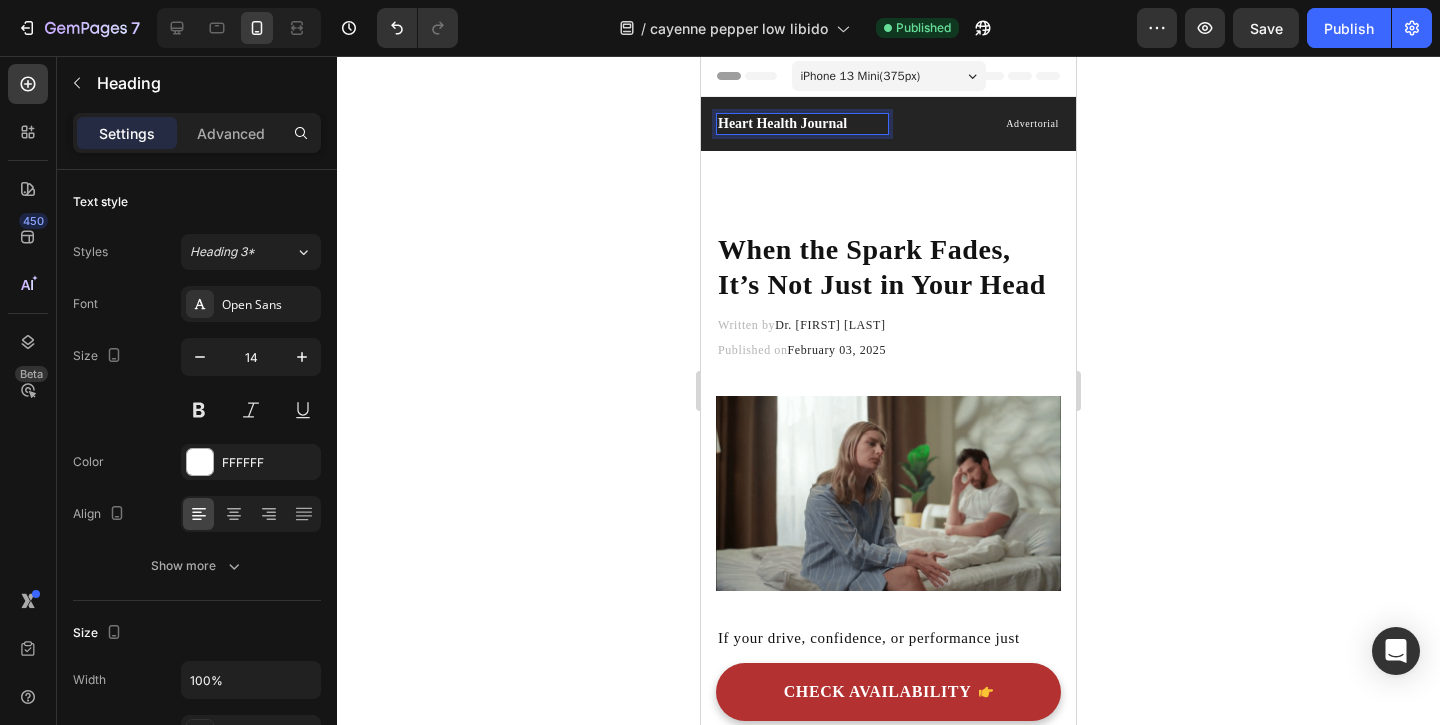 click on "Heart Health Journal" at bounding box center [802, 124] 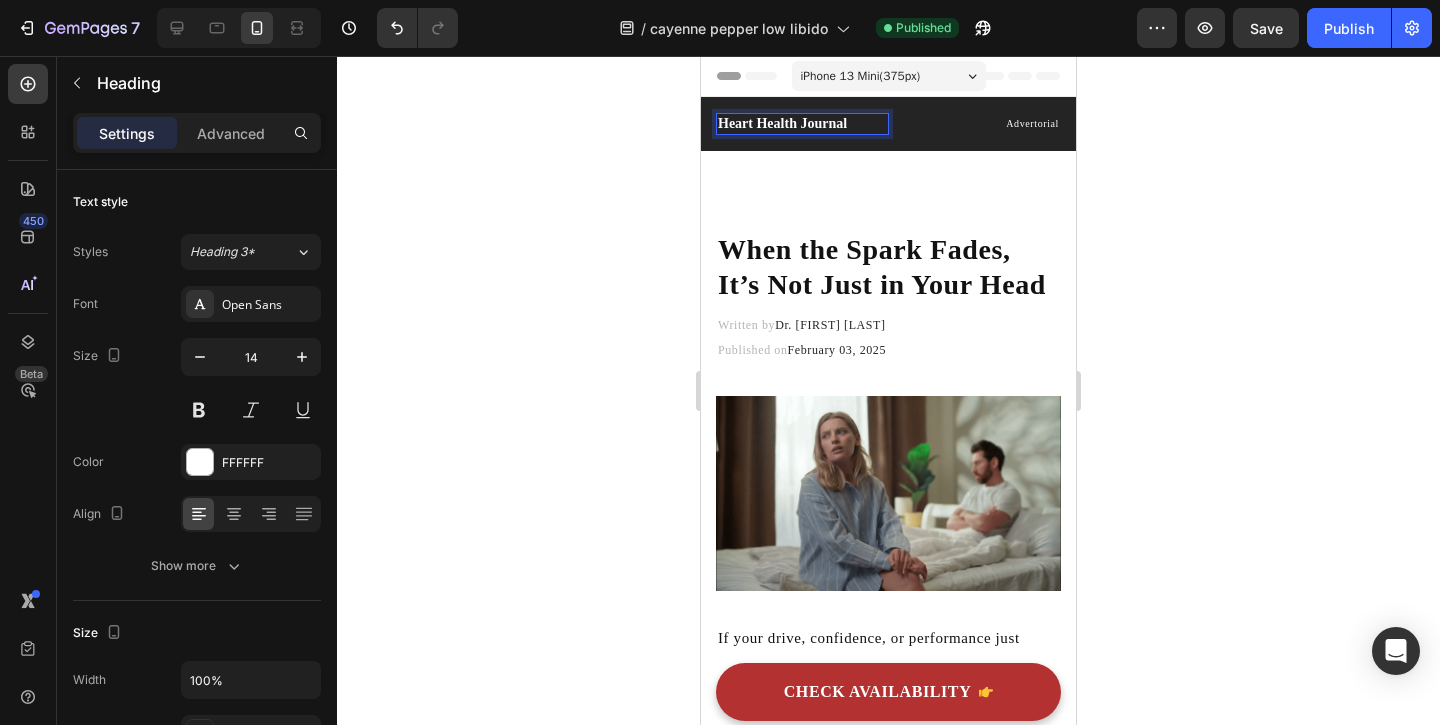 click on "Heart Health Journal" at bounding box center [802, 124] 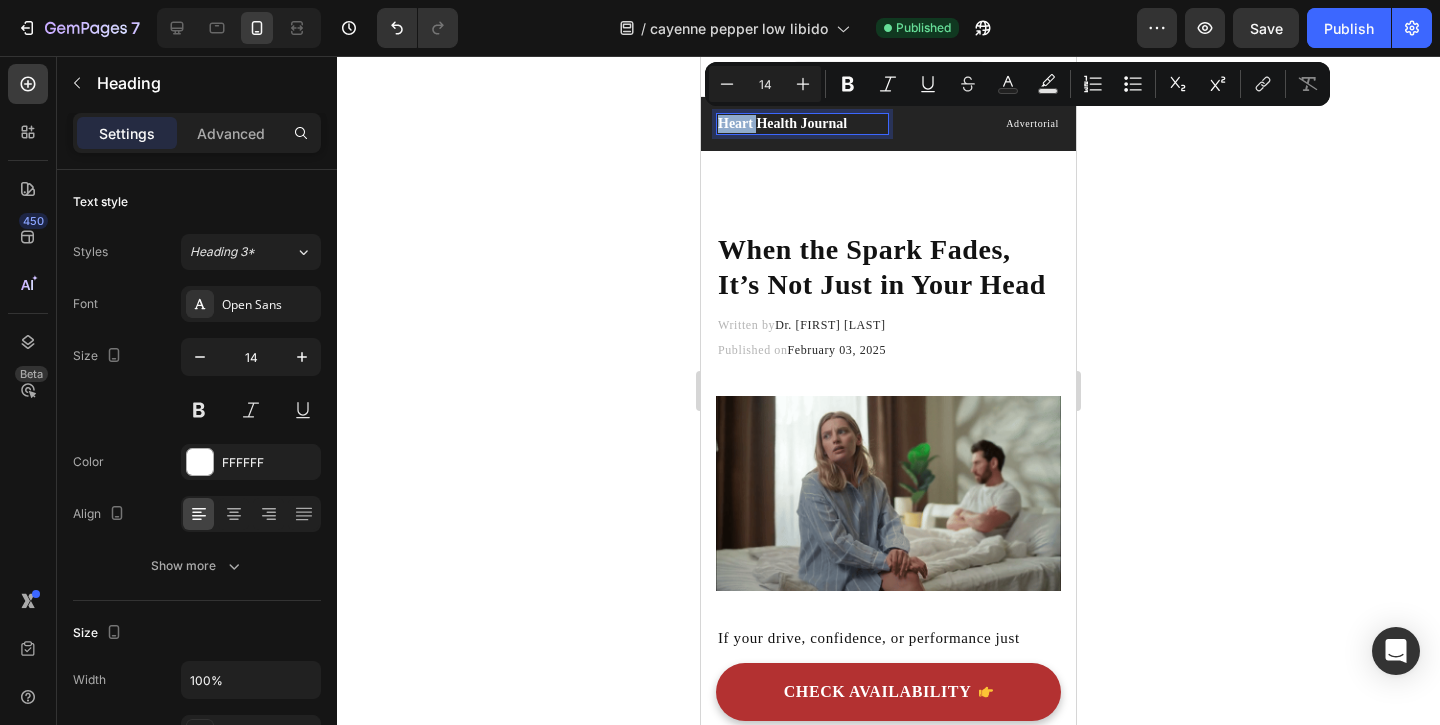 drag, startPoint x: 764, startPoint y: 124, endPoint x: 721, endPoint y: 128, distance: 43.185646 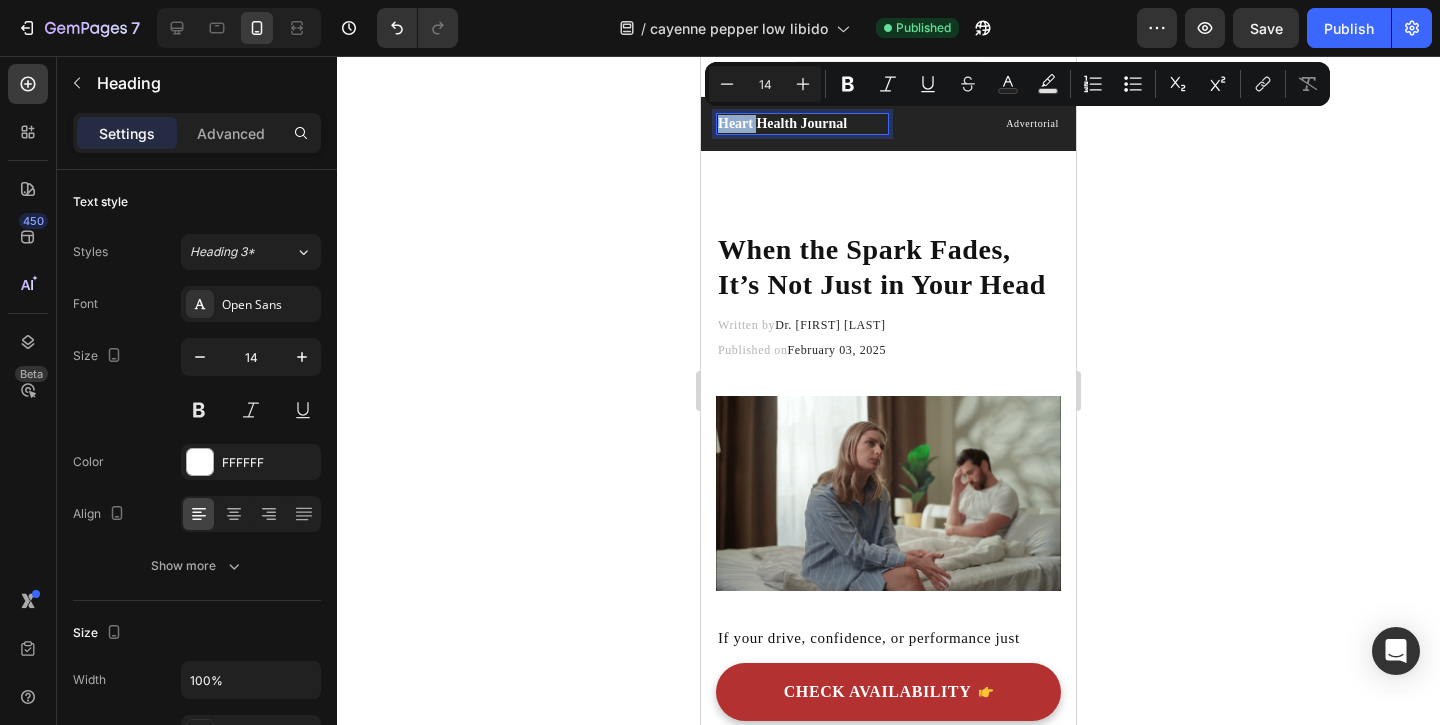 click on "Heart Health Journal" at bounding box center [802, 124] 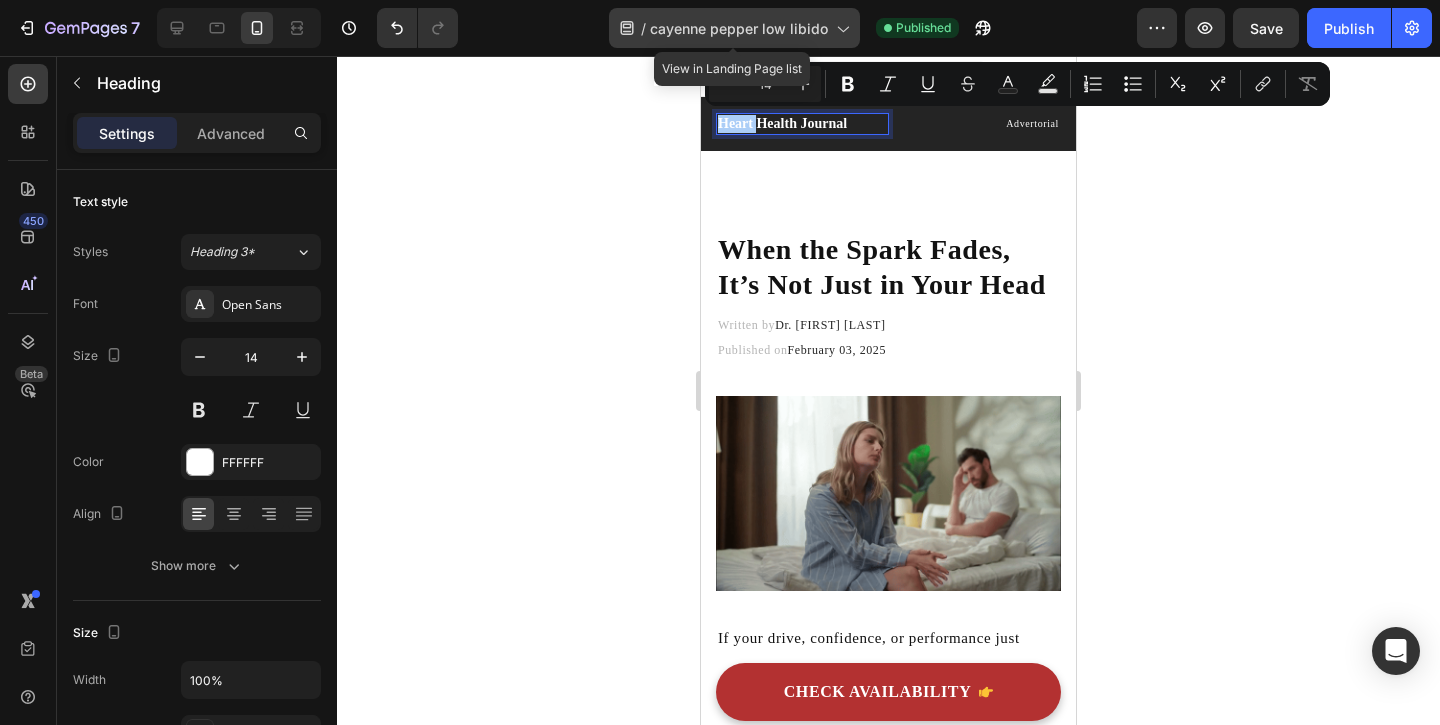 click on "/  cayenne pepper low libido" 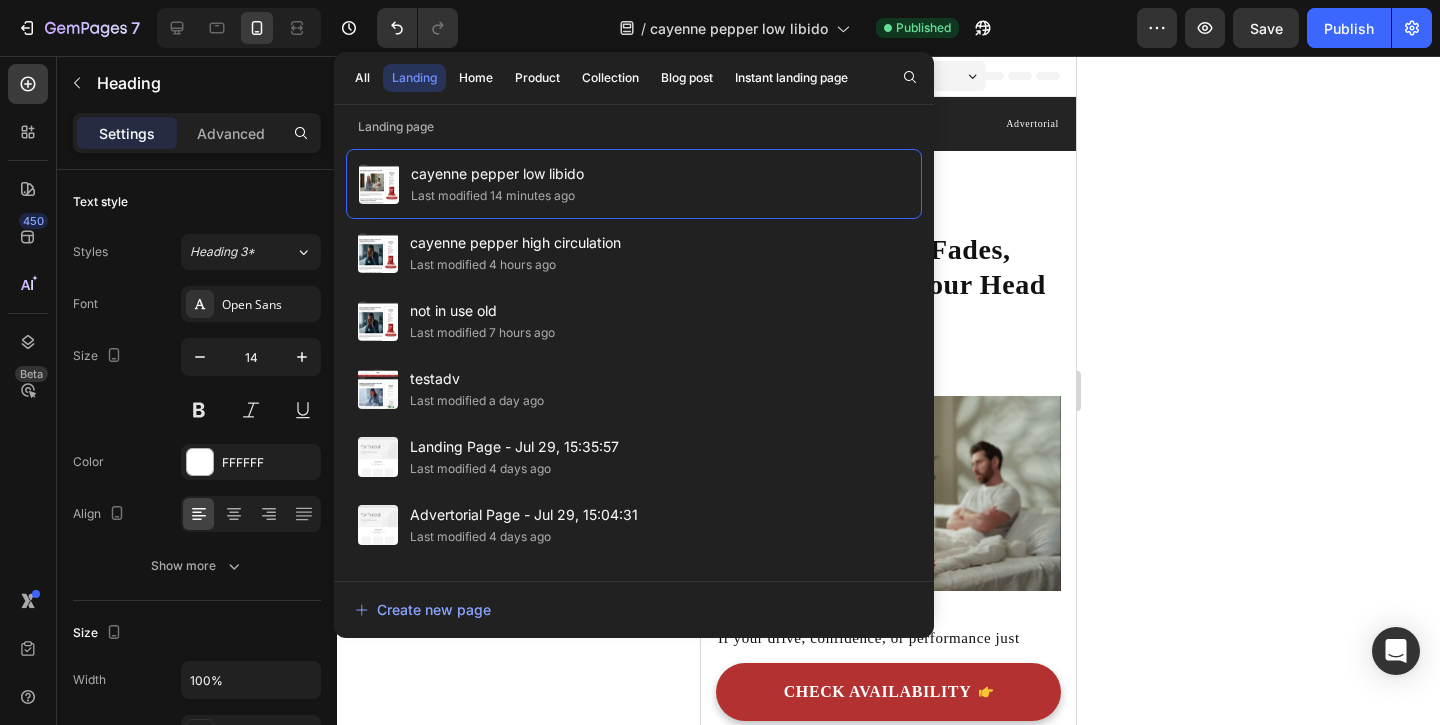 click 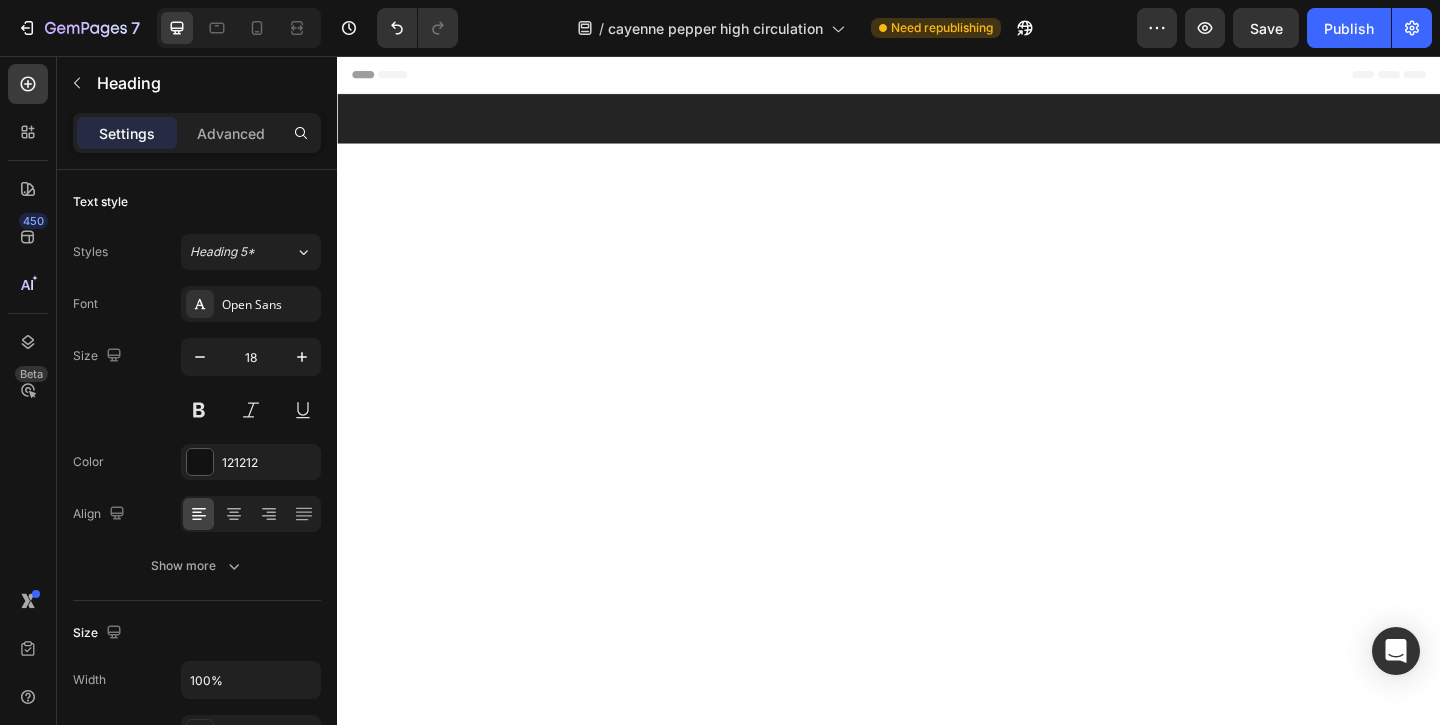 scroll, scrollTop: 7207, scrollLeft: 0, axis: vertical 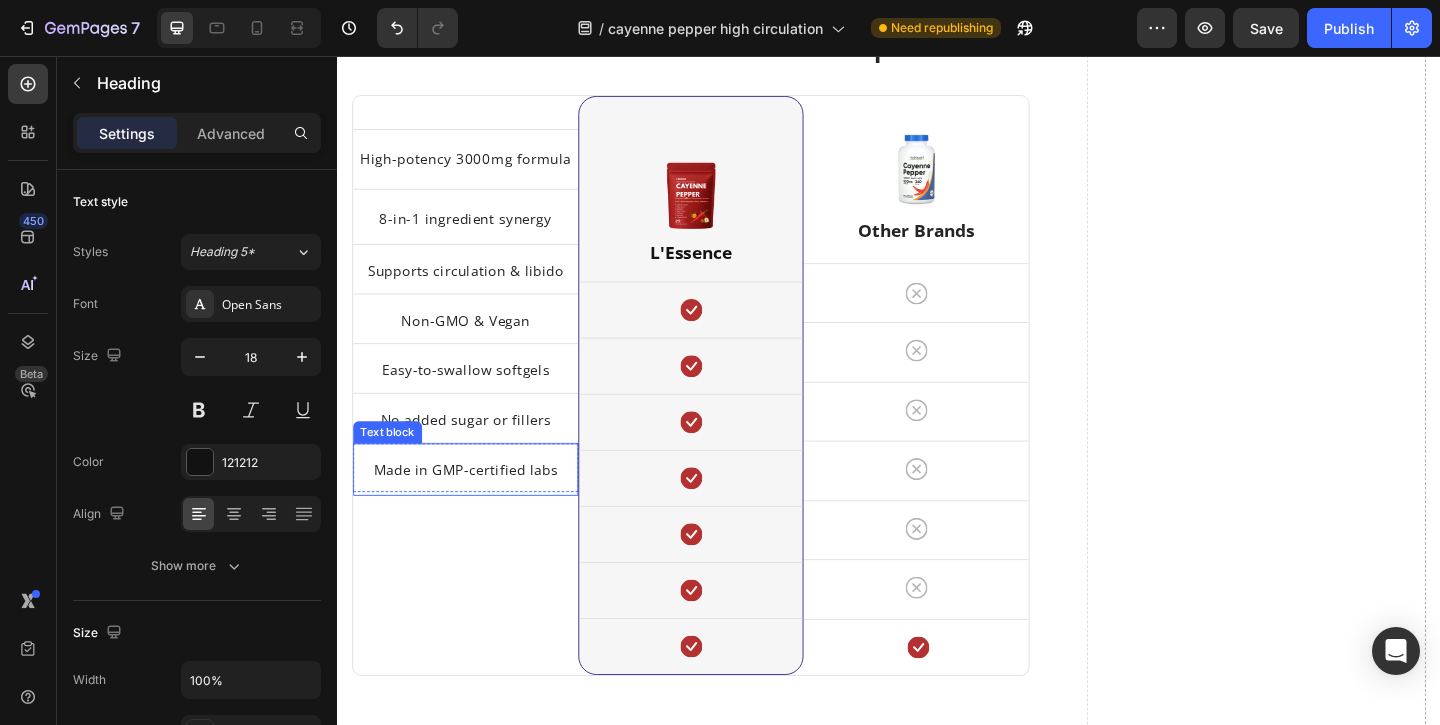 click on "Made in GMP-certified labs" at bounding box center (476, 505) 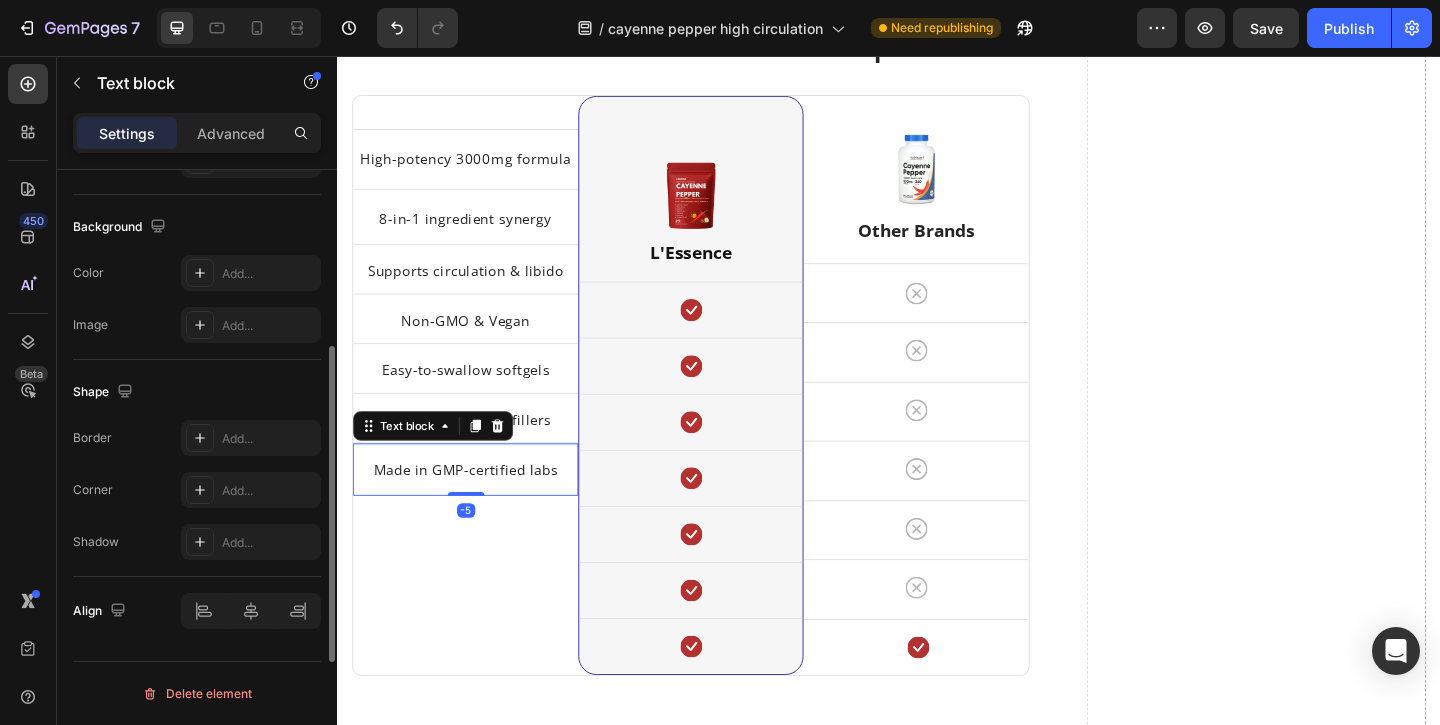 scroll, scrollTop: 0, scrollLeft: 0, axis: both 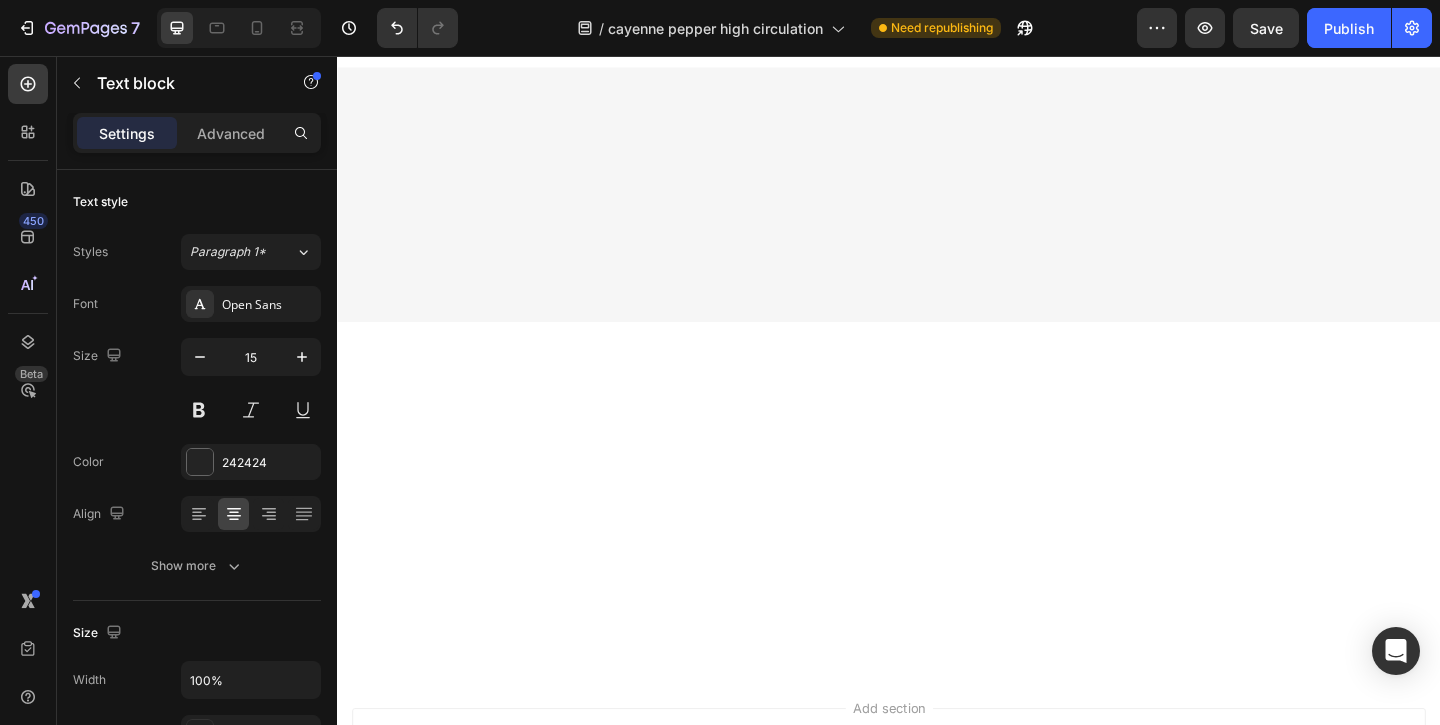 click on "Step 1: Take 3 Softgels Daily" at bounding box center [464, -3014] 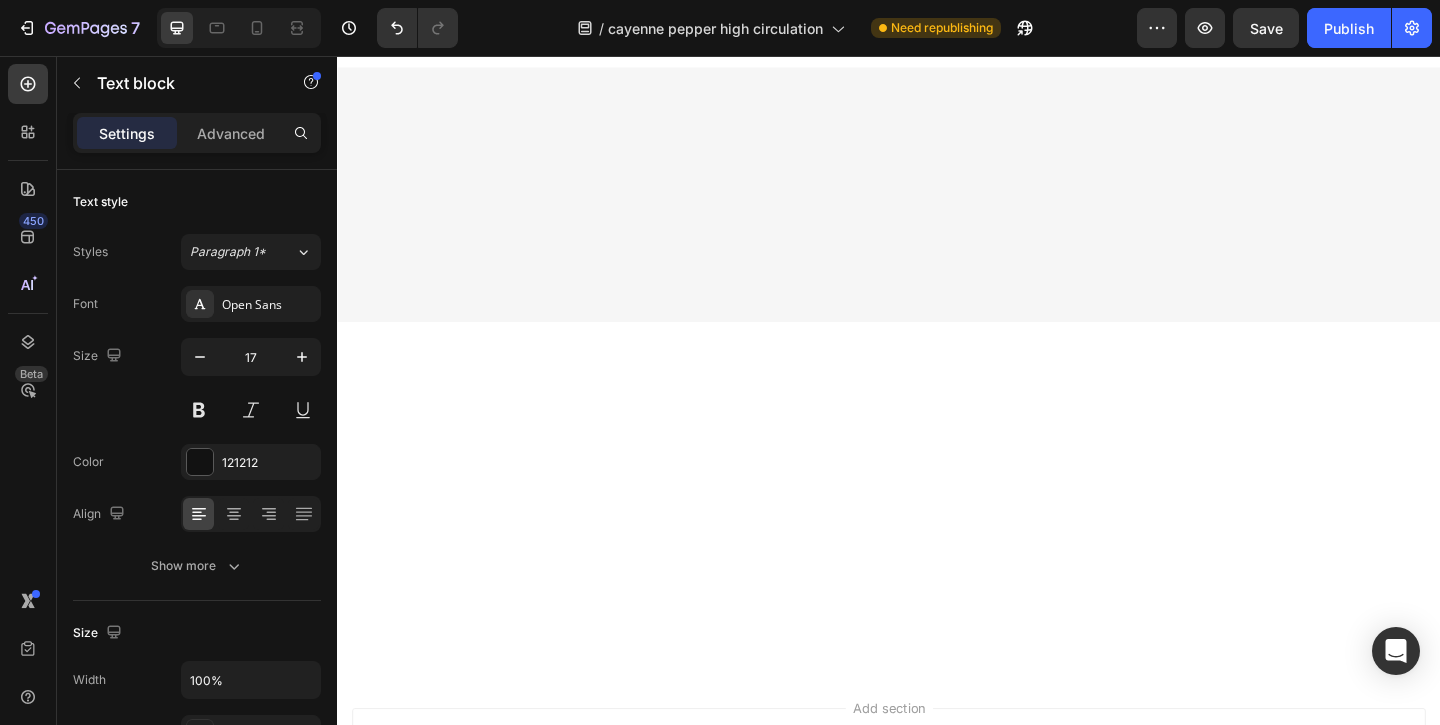 click on "Step 2: With or After Food" at bounding box center (712, -3015) 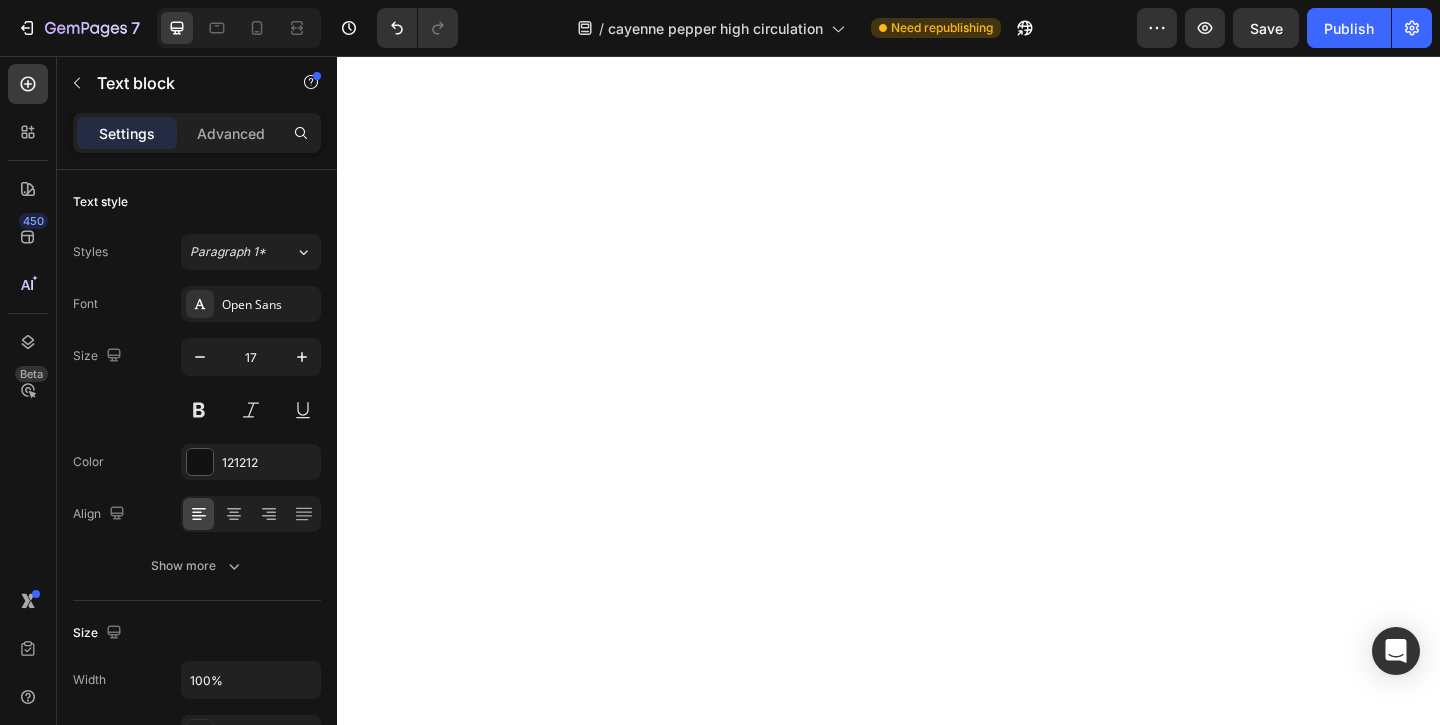 scroll, scrollTop: 4658, scrollLeft: 0, axis: vertical 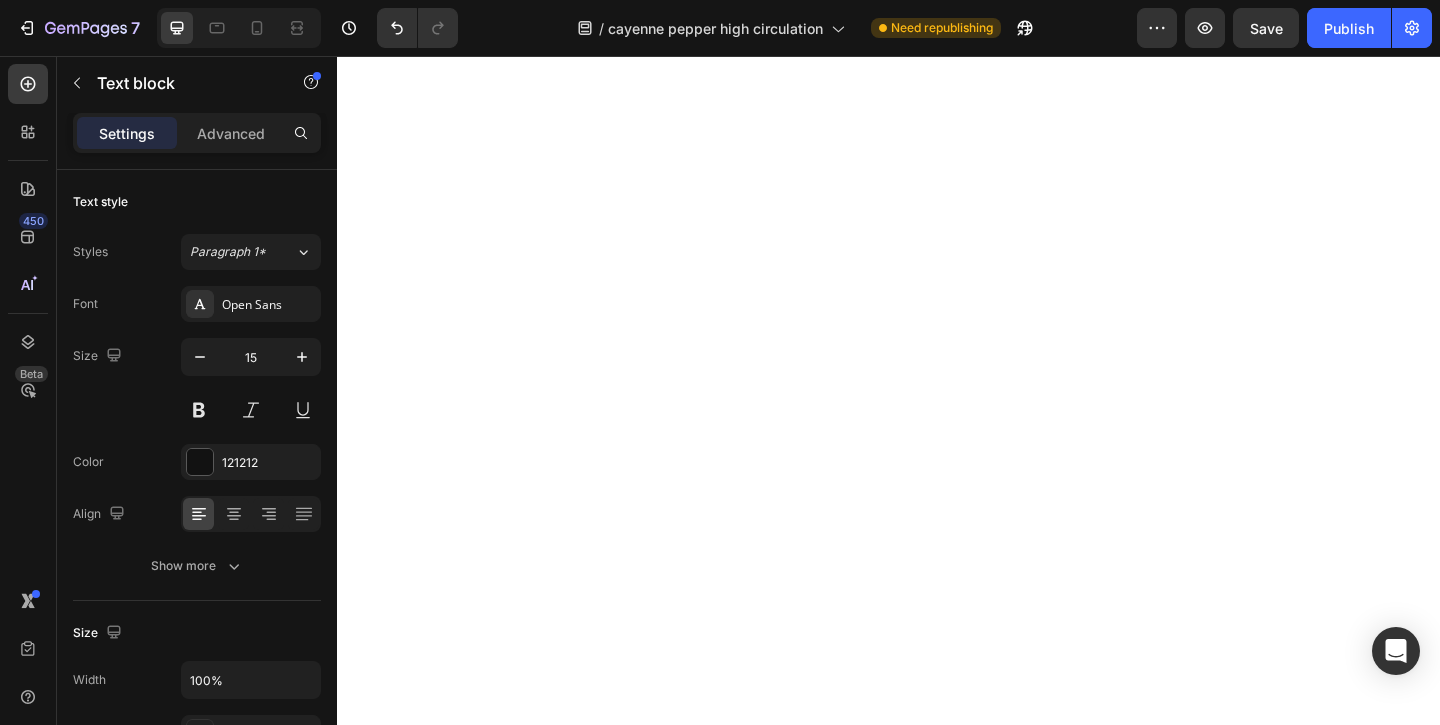 click on "We formulated L’Essence Cayenne Pepper Softgels with one goal: to support circulation, naturally. Each ingredient was handpicked based on decades of clinical studies. From formulation to encapsulation, every batch is made in GMP-certified labs and tested for purity and potency." at bounding box center [719, -1832] 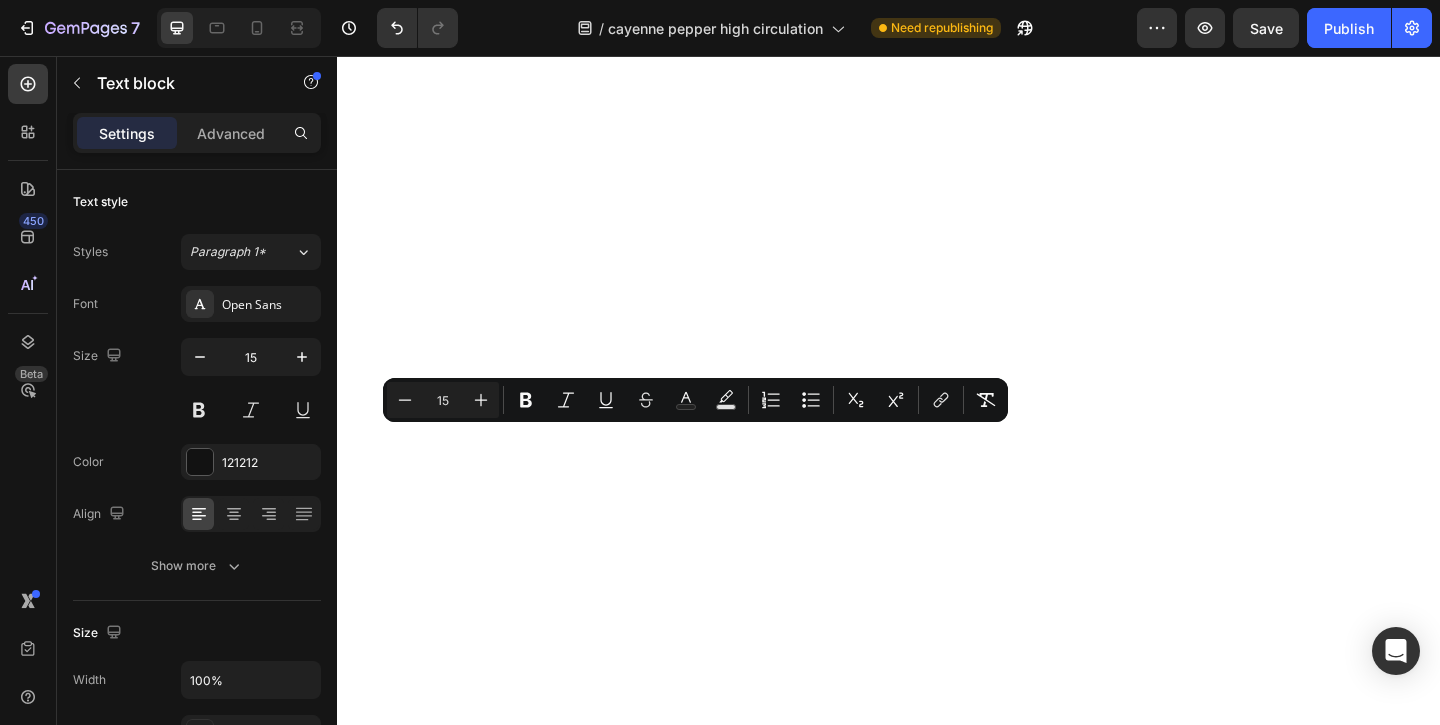 click on "Top 4 Benefits People Notice First Heading
Icon Supports Healthy Blood Flow Text block
Icon Boosts Daily  Energy & Stamina Text block
Icon May Help Balance Blood Pressure Text block
Icon Easy-to-Swallow Softgels Text block Icon List Row Image  	   CHECK AVAILABILITY Button ✔️ 60-Day Money-Back Guarantee Text block Row
Publish the page to see the content.
Sticky sidebar" at bounding box center (1337, -2911) 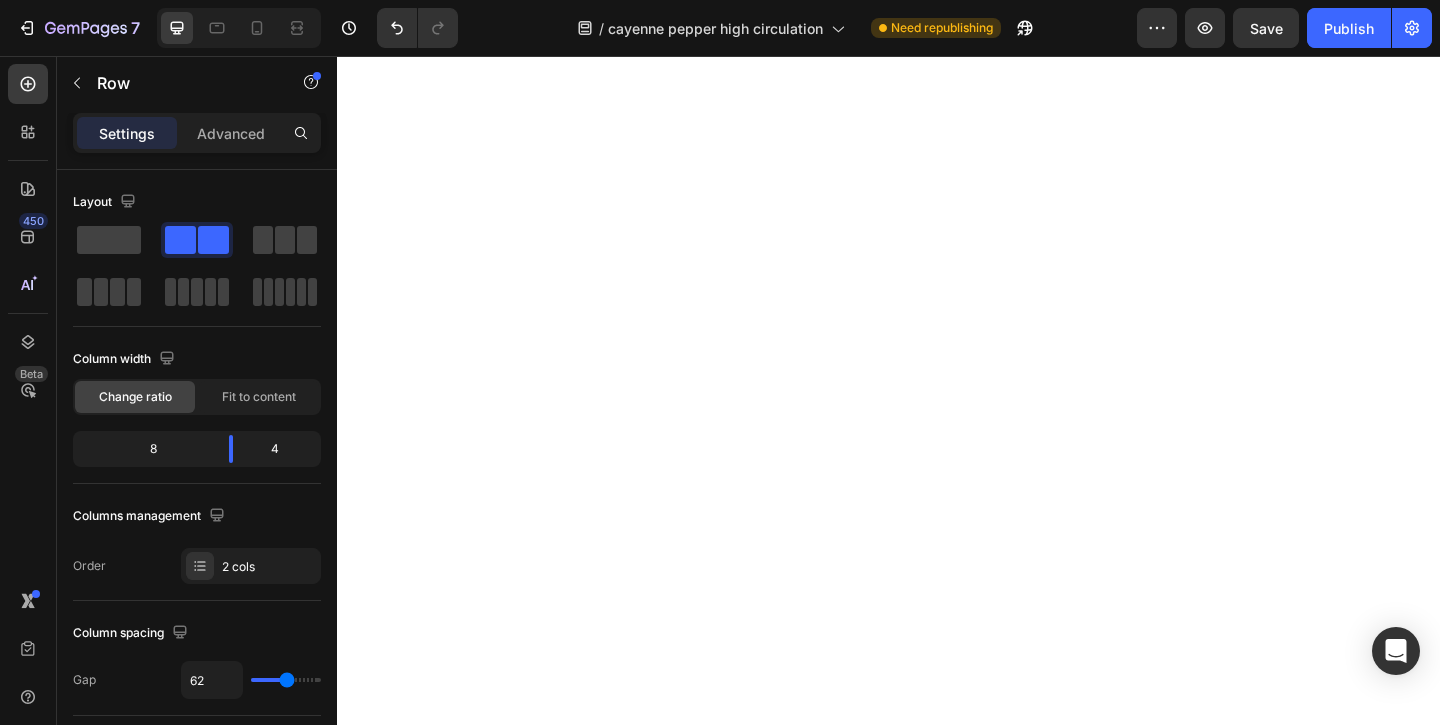 scroll, scrollTop: 3410, scrollLeft: 0, axis: vertical 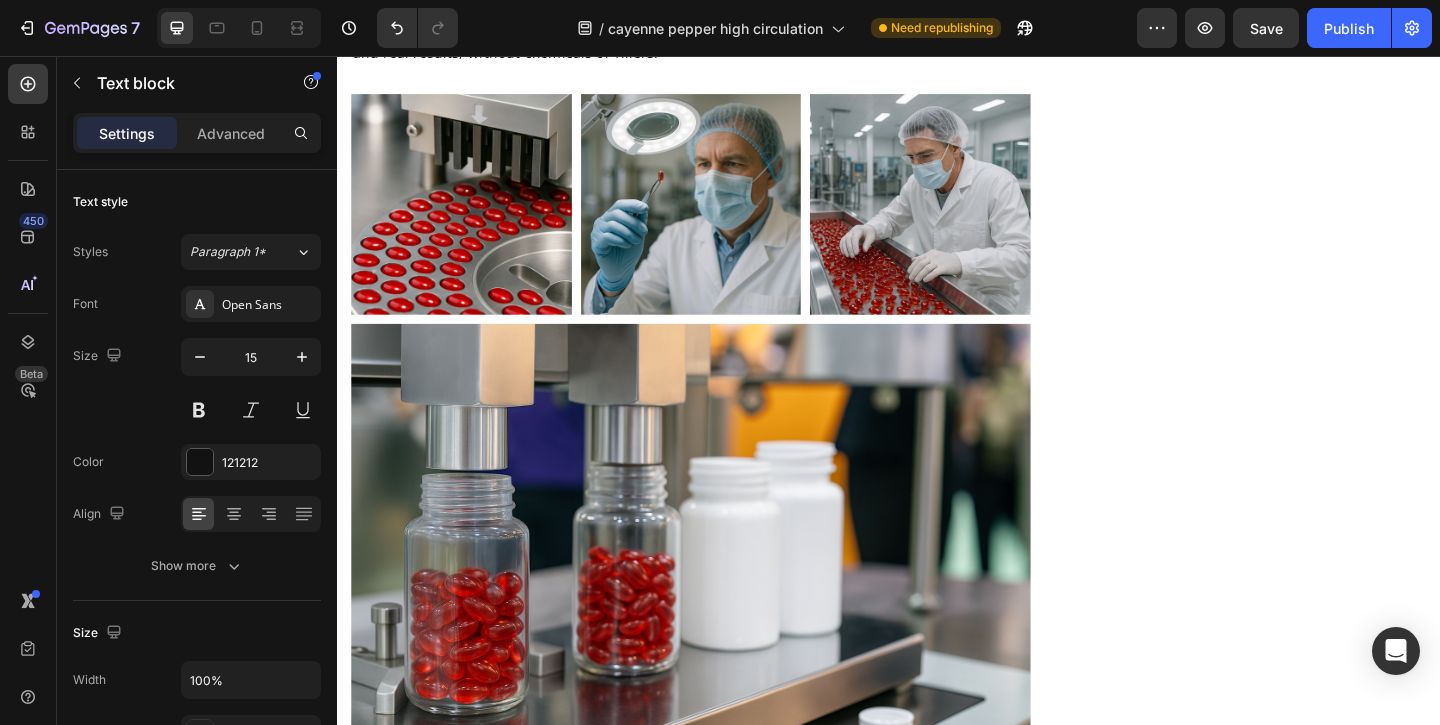 click on "Many people don’t realize poor blood flow can lead to low libido, especially in men and women over 35. By improving circulation and supporting cardiovascular health, these softgels help naturally restore stamina, sensitivity, and confidence in the bedroom, no awkward pills or hormones." at bounding box center (710, -953) 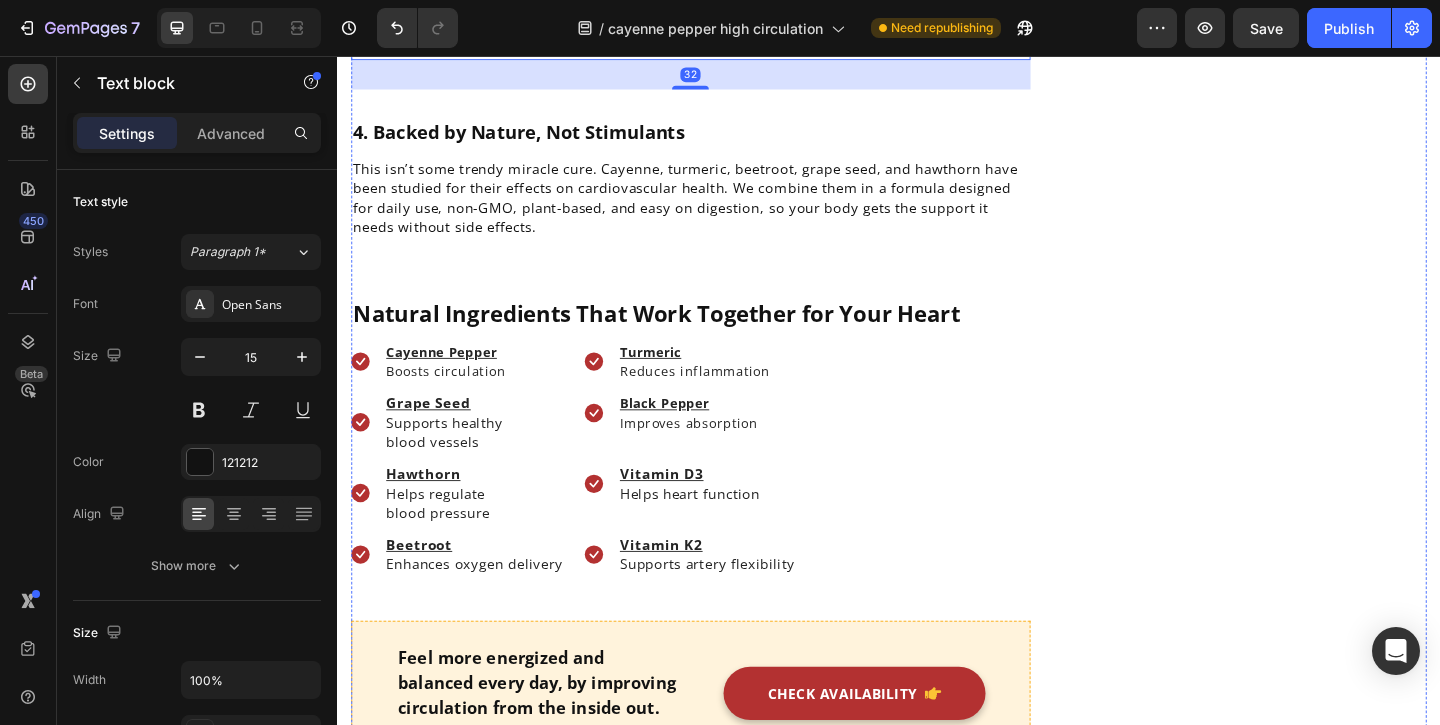 scroll, scrollTop: 1850, scrollLeft: 0, axis: vertical 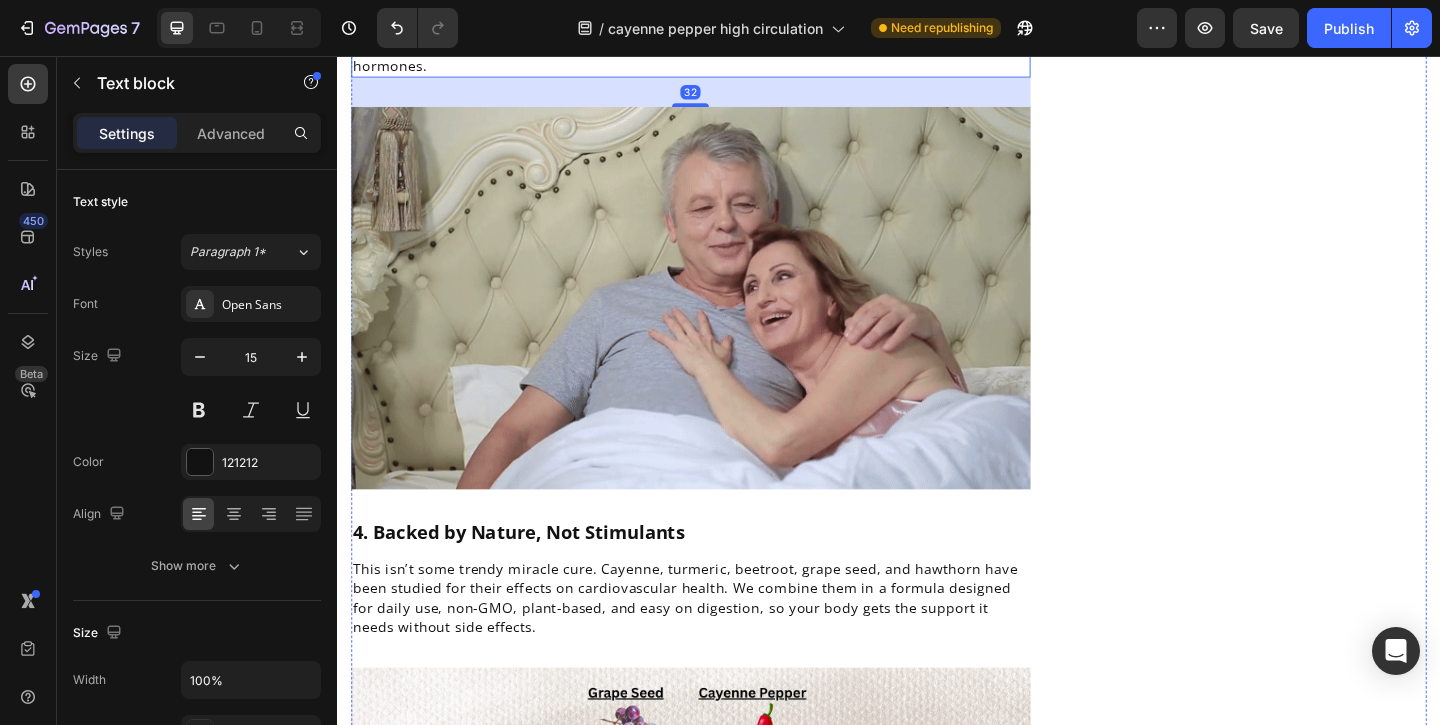 click on "When your blood isn’t circulating well, your body can’t get the energy it needs, even if you’re eating right or sleeping enough. Our natural blend helps increase blood flow and metabolism, so you feel more alert, focused, and energized throughout the day, without caffeine crashes or stimulants." at bounding box center (715, -160) 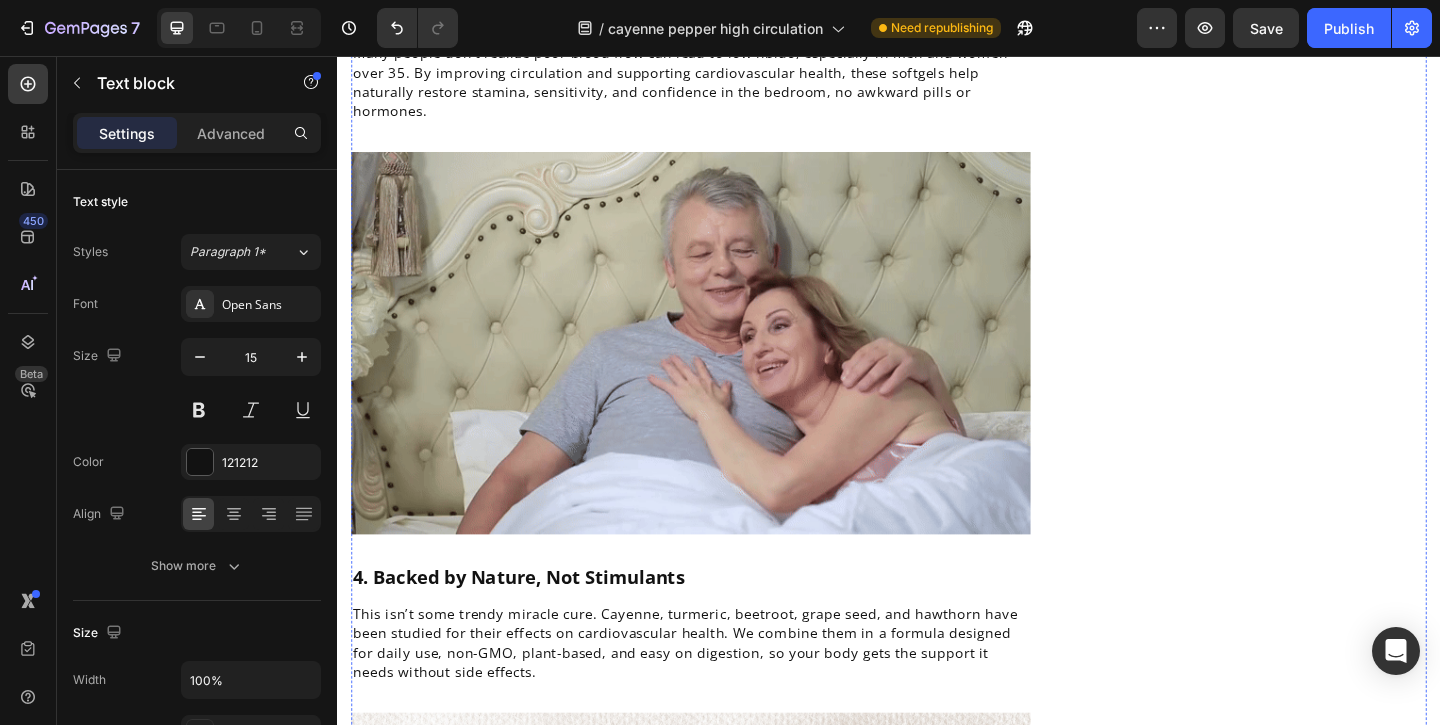 scroll, scrollTop: 1544, scrollLeft: 0, axis: vertical 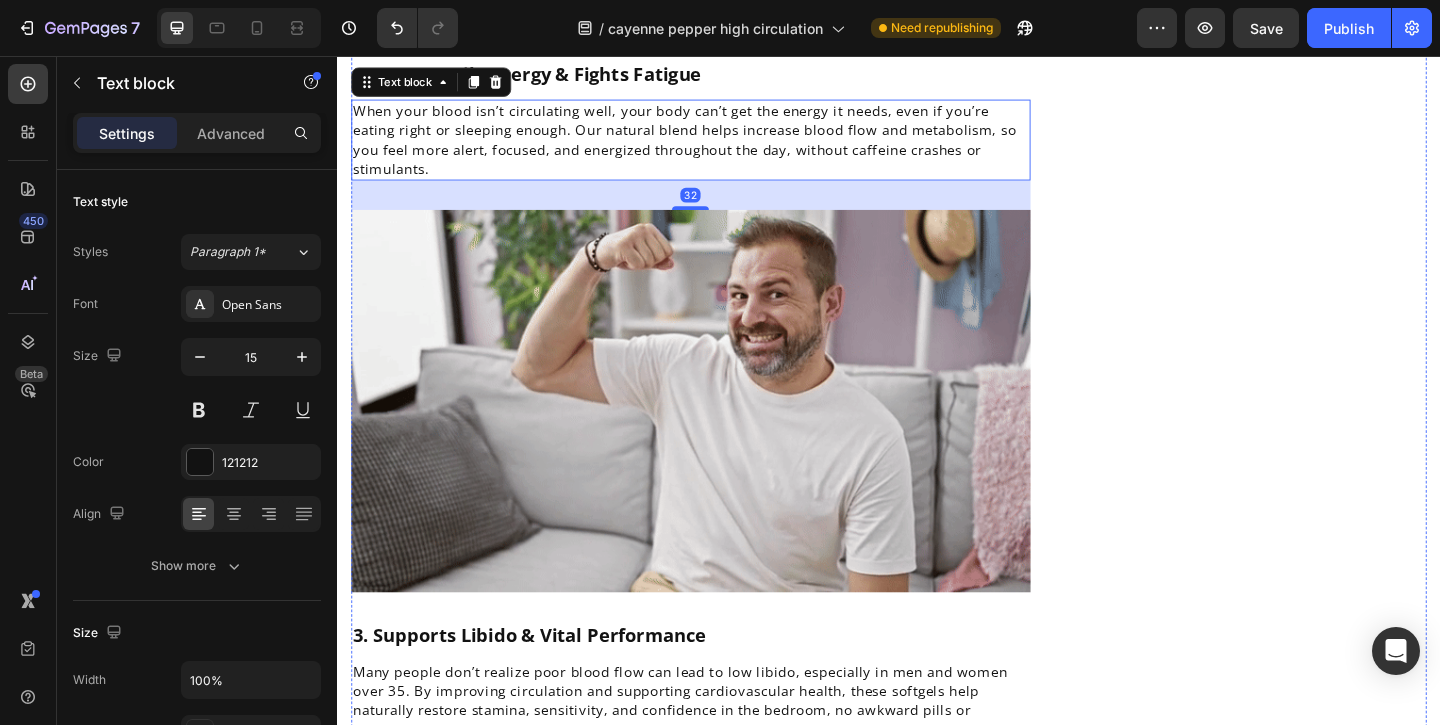 click on "Poor circulation is one of the hidden causes behind low energy, cold hands and feet, and rising blood pressure. The capsaicin in cayenne pepper helps relax blood vessels, allowing blood to flow more freely. That means better oxygen delivery, better nutrient absorption, and a body that finally feels “awake” again." at bounding box center (721, -48) 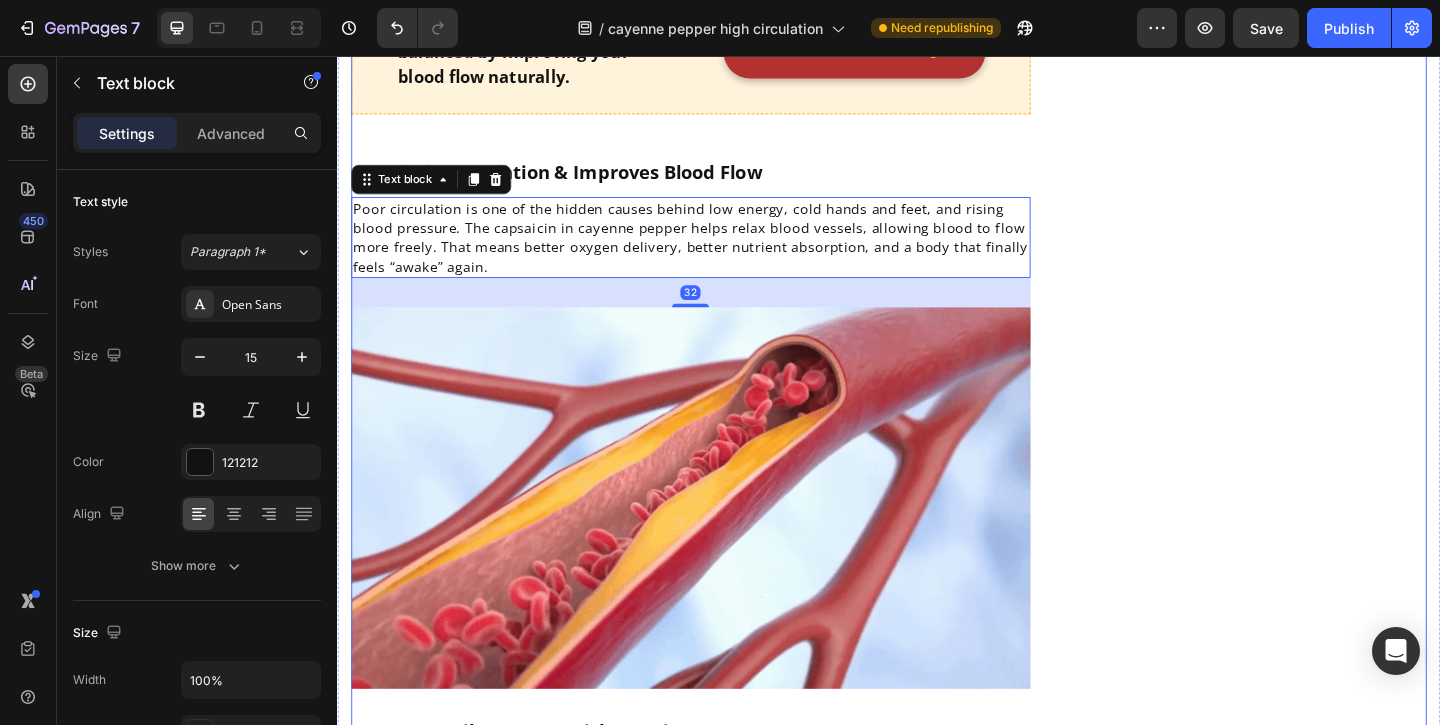scroll, scrollTop: 1086, scrollLeft: 0, axis: vertical 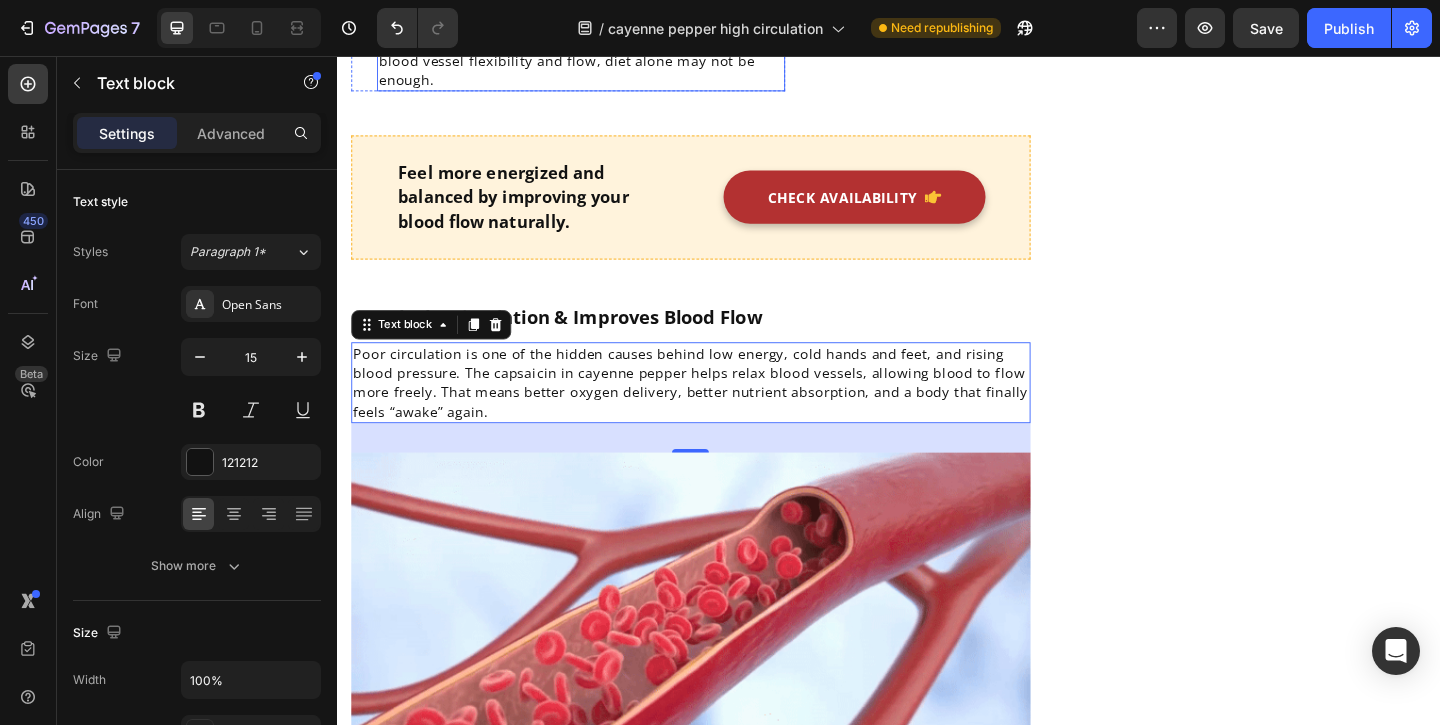 click on "Even if you eat clean, inflammation and narrowing arteries can silently build pressure in your system. Without improving blood vessel flexibility and flow, diet alone may not be enough." at bounding box center [597, 39] 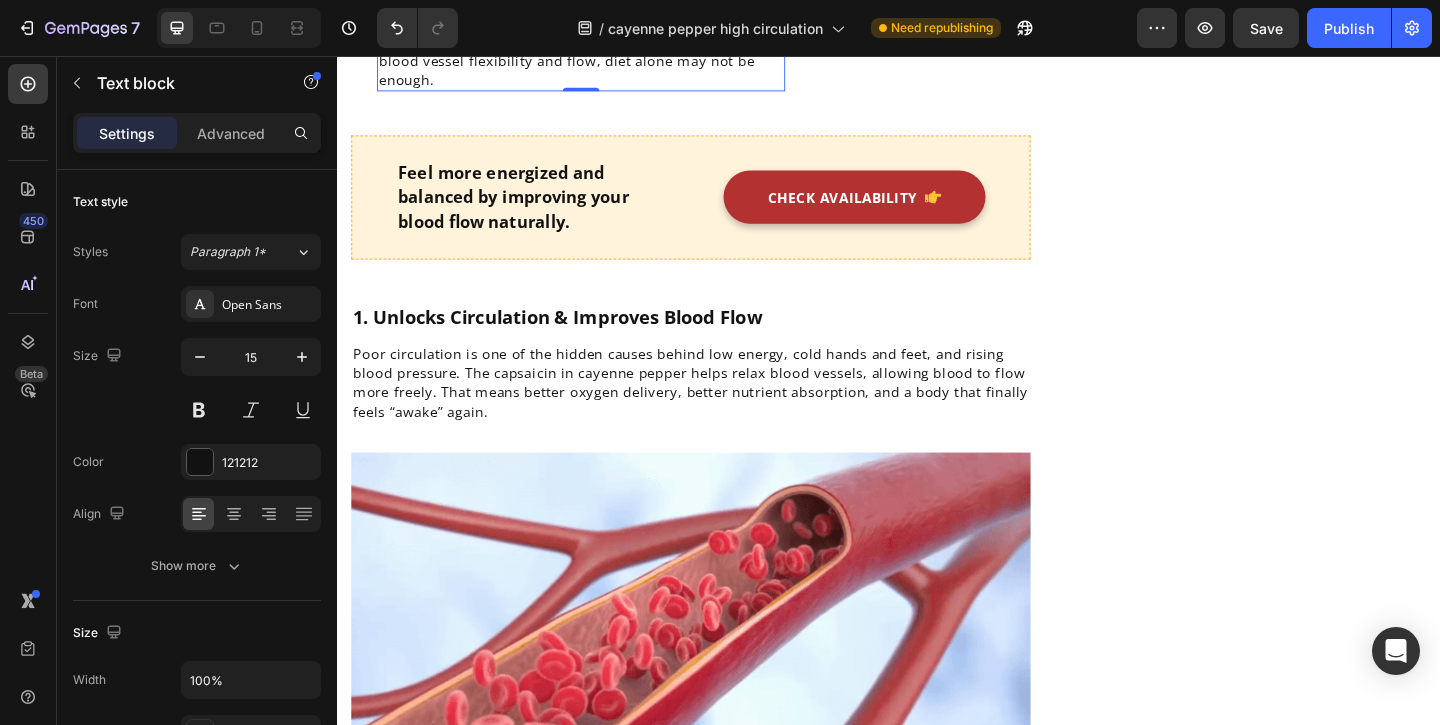 click on ":  Sudden drops in blood pressure (called orthostatic hypotension) often signal weak vascular tone. Your body struggles to regulate blood flow, causing dizziness when changing positions." at bounding box center [601, -76] 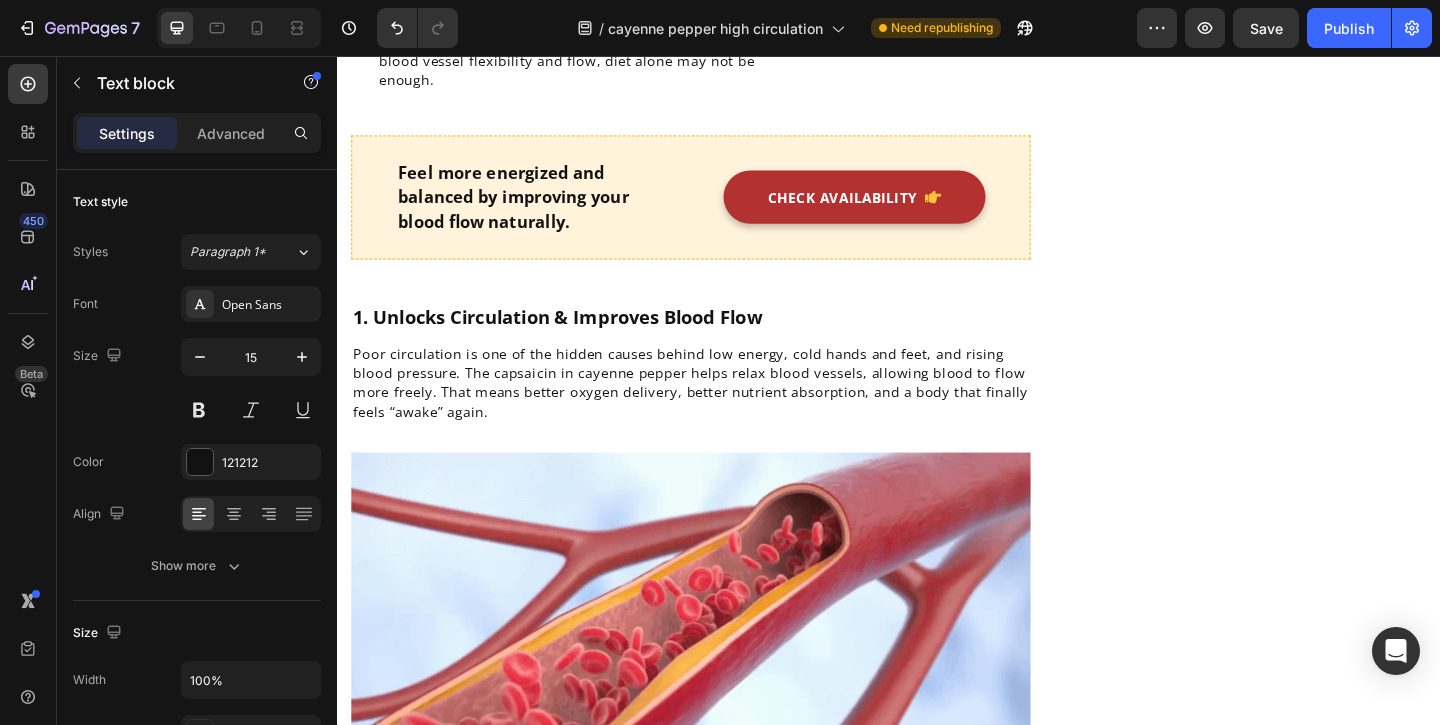 click on "Cold hands and feet no matter the weather:  This is one of the earliest signs of poor blood flow. If your circulation is restricted, your extremities don’t get enough warm, oxygenated blood, making you feel cold even in warm rooms." at bounding box center [602, -190] 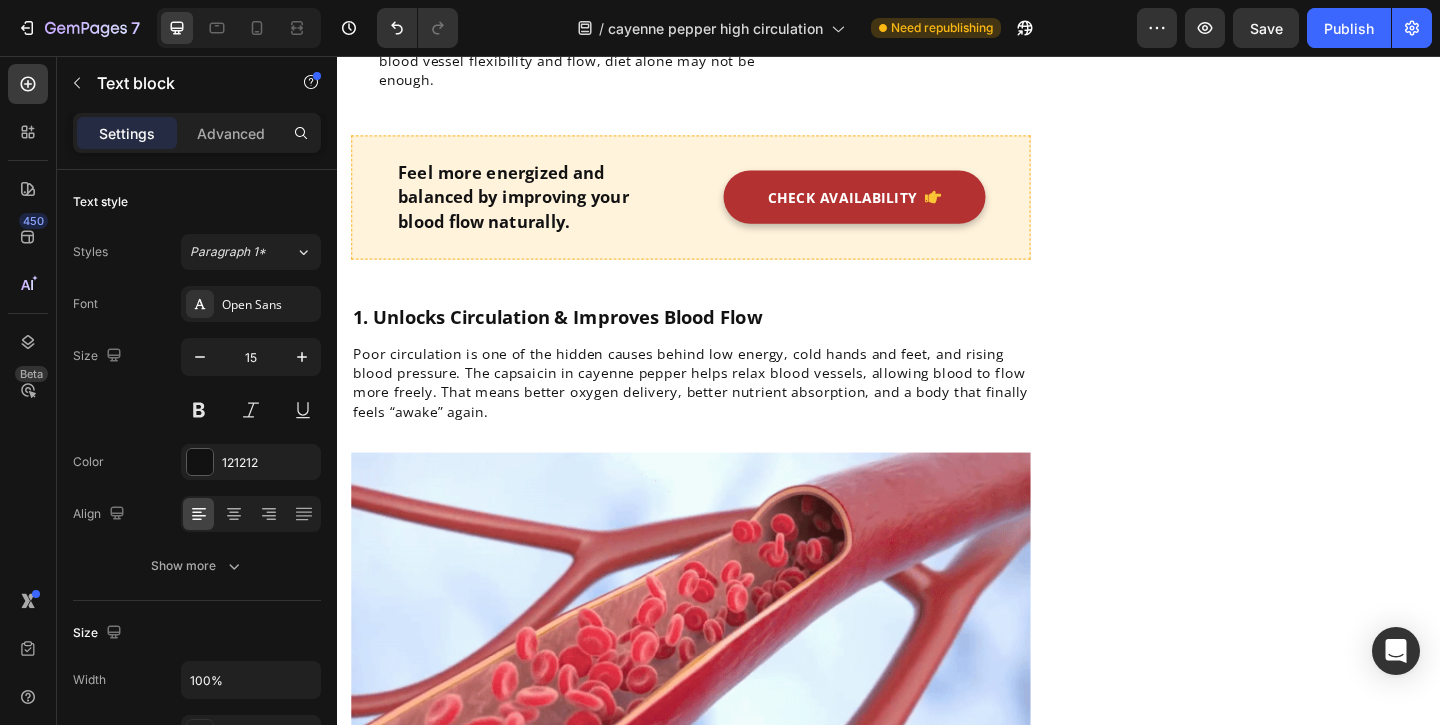 click on "Constant fatigue, even after sleep:  Even with 7–8 hours of rest, your body can still feel drained if your cells aren’t getting enough oxygen. Poor circulation means less nutrient delivery to muscles and brain, leading to sluggishness from the inside out." at bounding box center (599, -315) 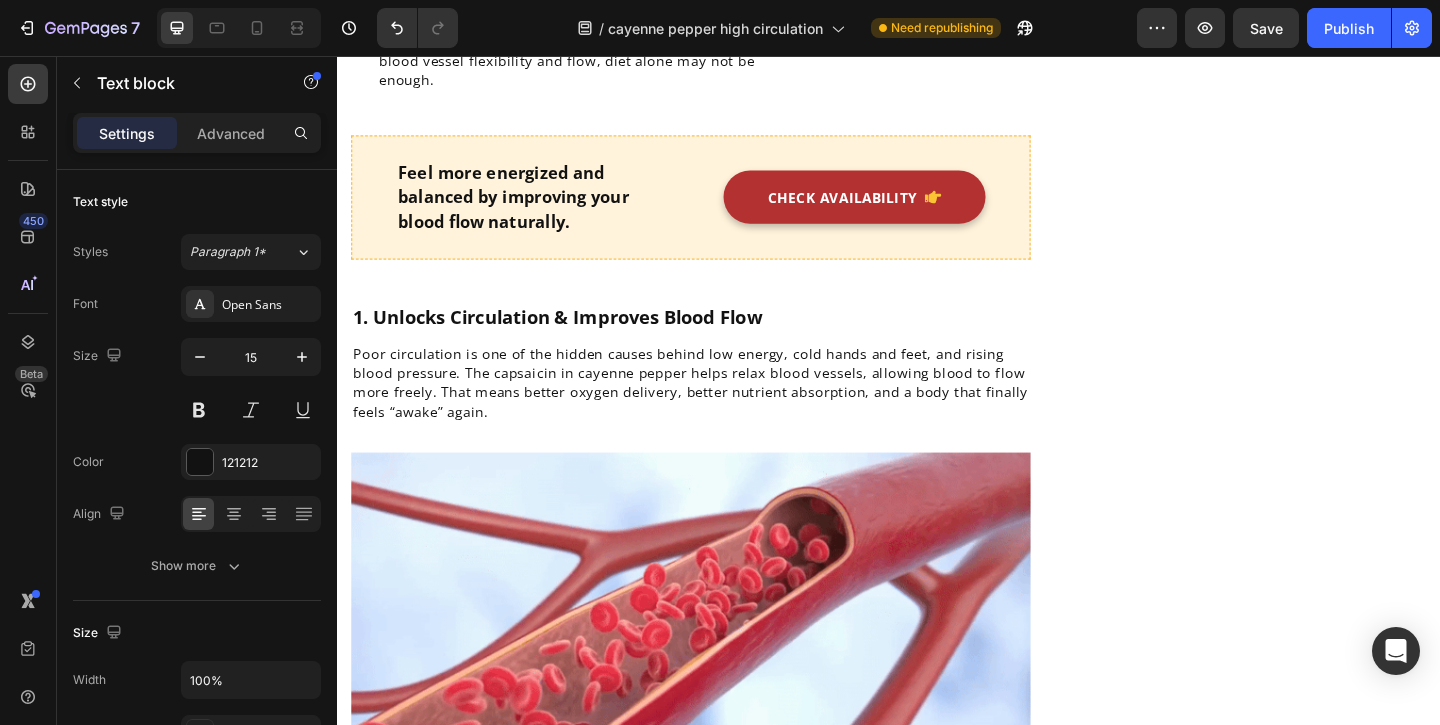scroll, scrollTop: 844, scrollLeft: 0, axis: vertical 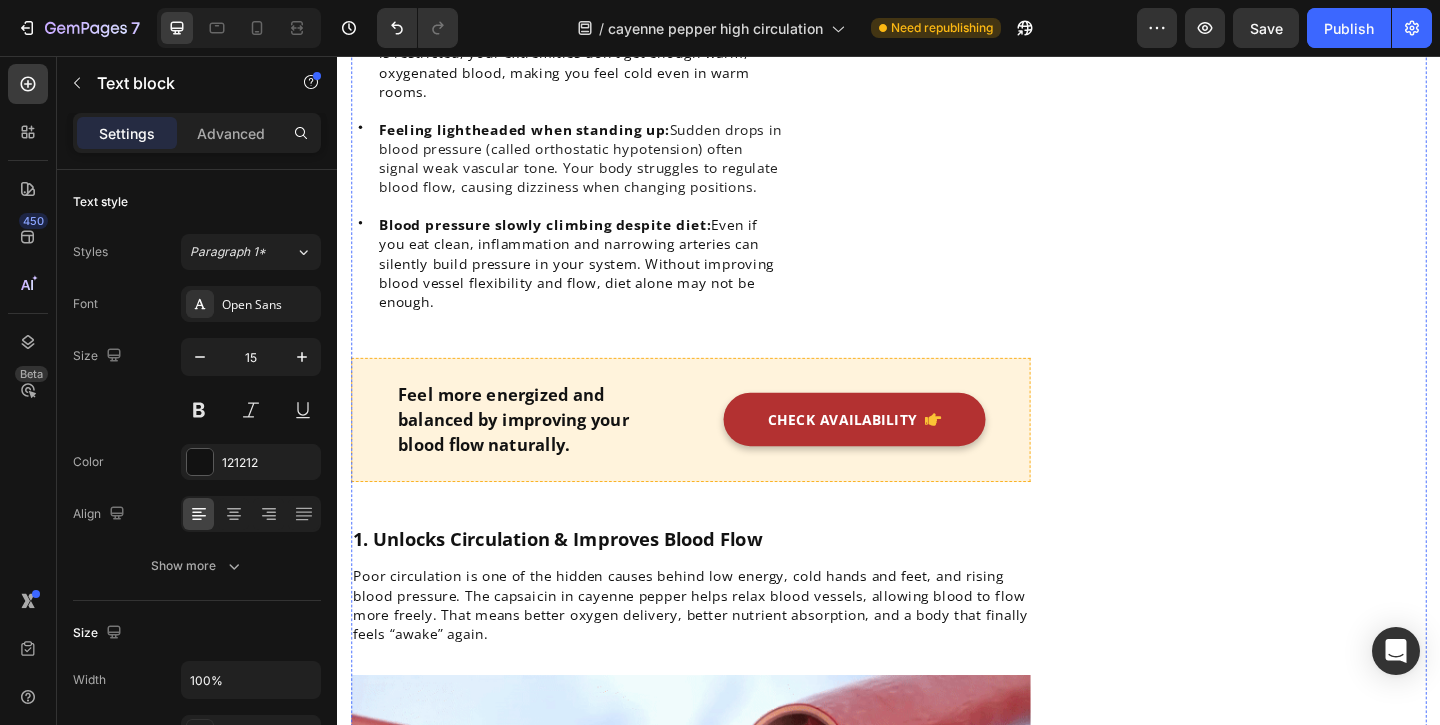 click on "Poor circulation doesn’t just affect your heart, it can leave you feeling tired, dizzy, cold, and even lower your sex drive. As we age, blood vessels narrow and restrict vital flow to organs, muscles, and even your brain." at bounding box center (721, -185) 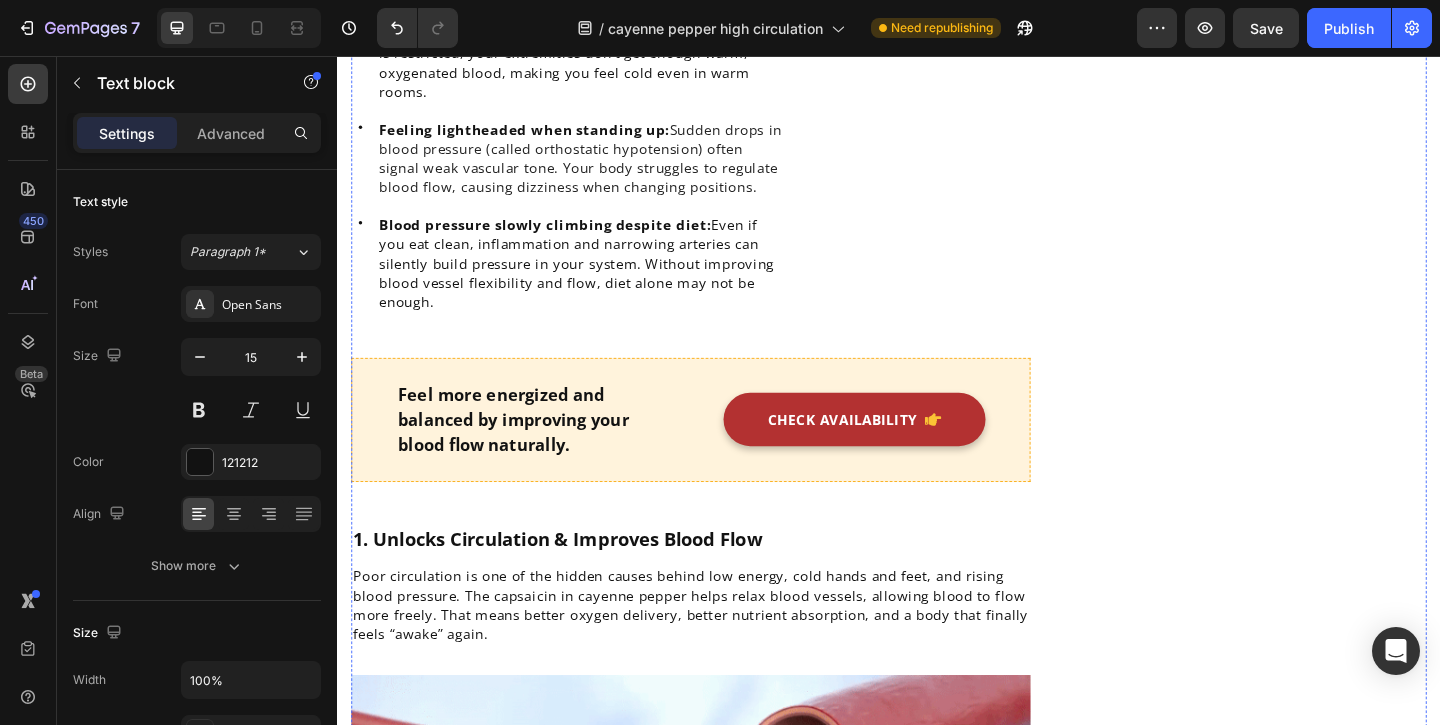 click on "Why Poor Circulation Might Be Draining Your Energy, Not Just High Blood Pressure" at bounding box center (712, -269) 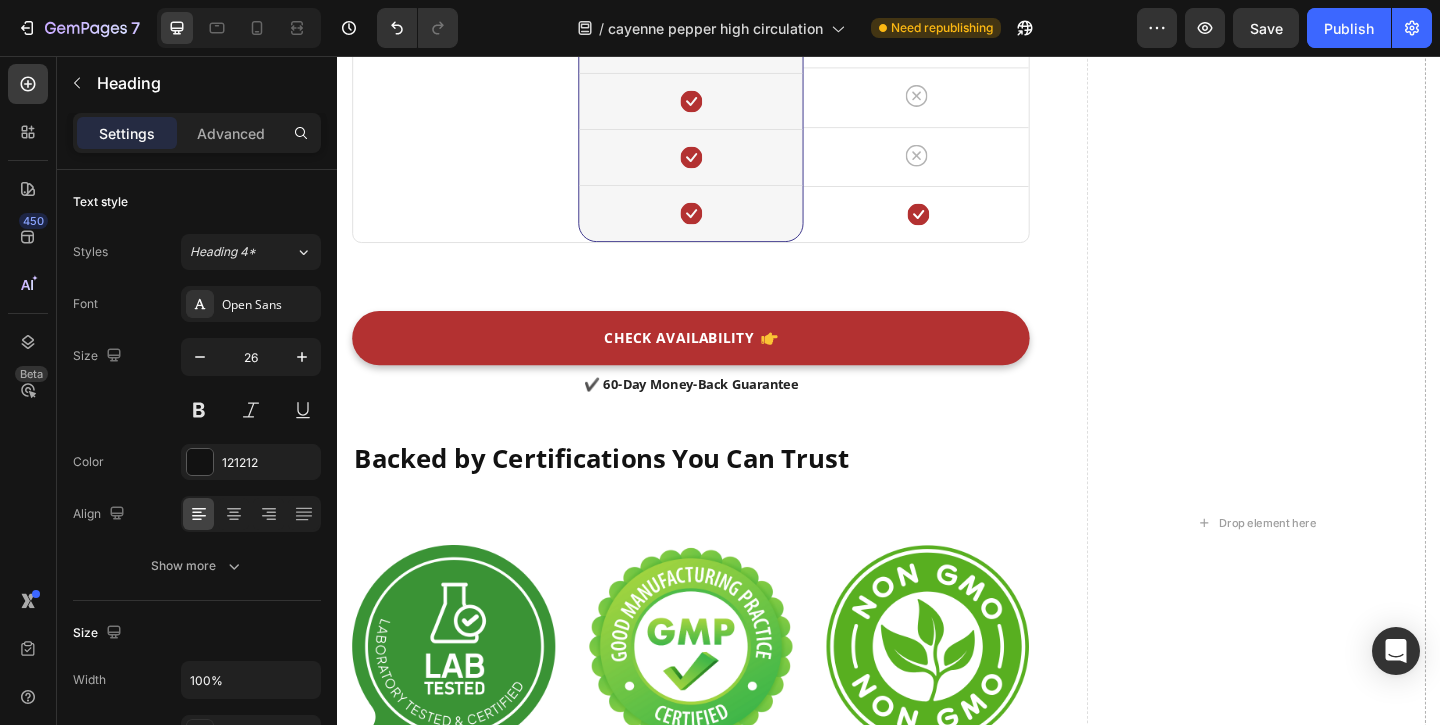 scroll, scrollTop: 6564, scrollLeft: 0, axis: vertical 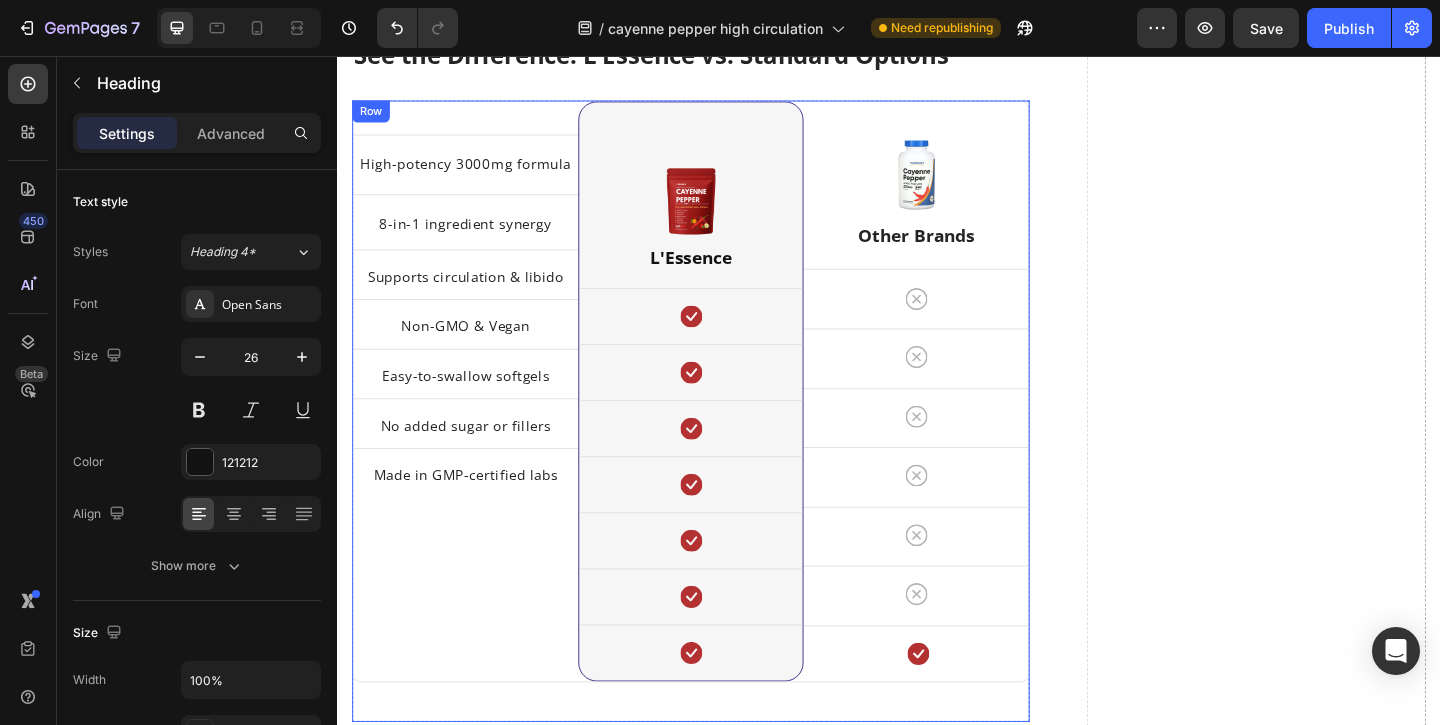 click on "Title Line Row High-potency 3000mg formula Text block Row 8-in-1 ingredient synergy Text block Row Supports circulation & libido Text block Row Non-GMO & Vegan Text block Row Easy-to-swallow softgels Text block Row No added sugar or fillers Text block Row Made in GMP-certified labs Text block Row Row" at bounding box center [476, 420] 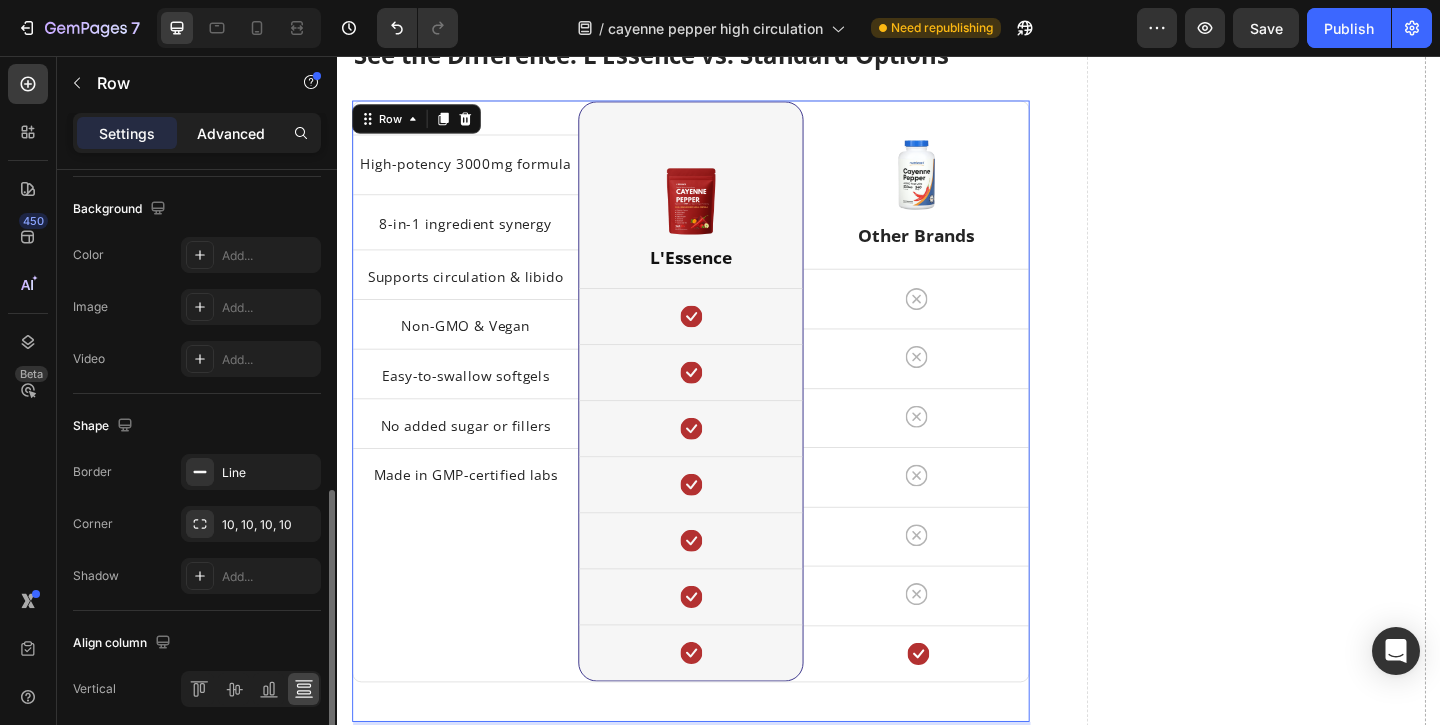 click on "Advanced" at bounding box center (231, 133) 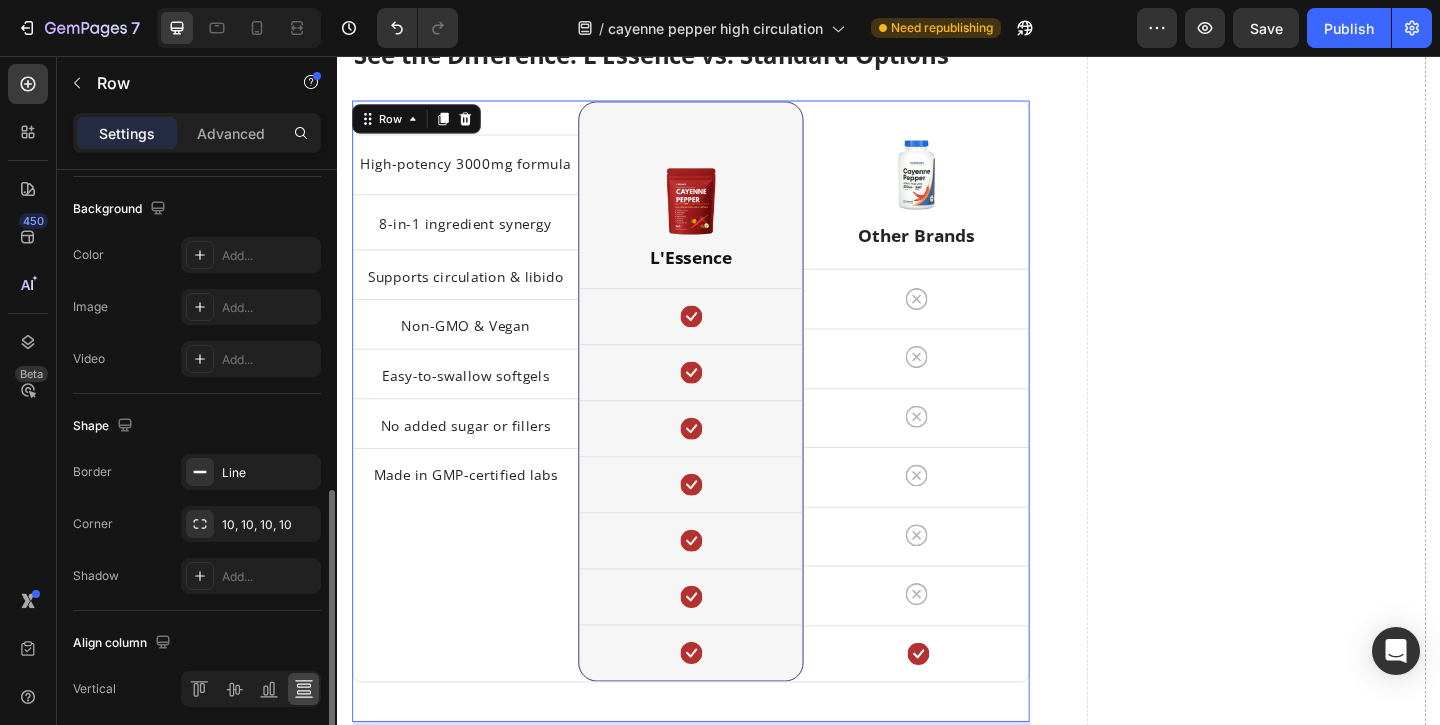 scroll, scrollTop: 722, scrollLeft: 0, axis: vertical 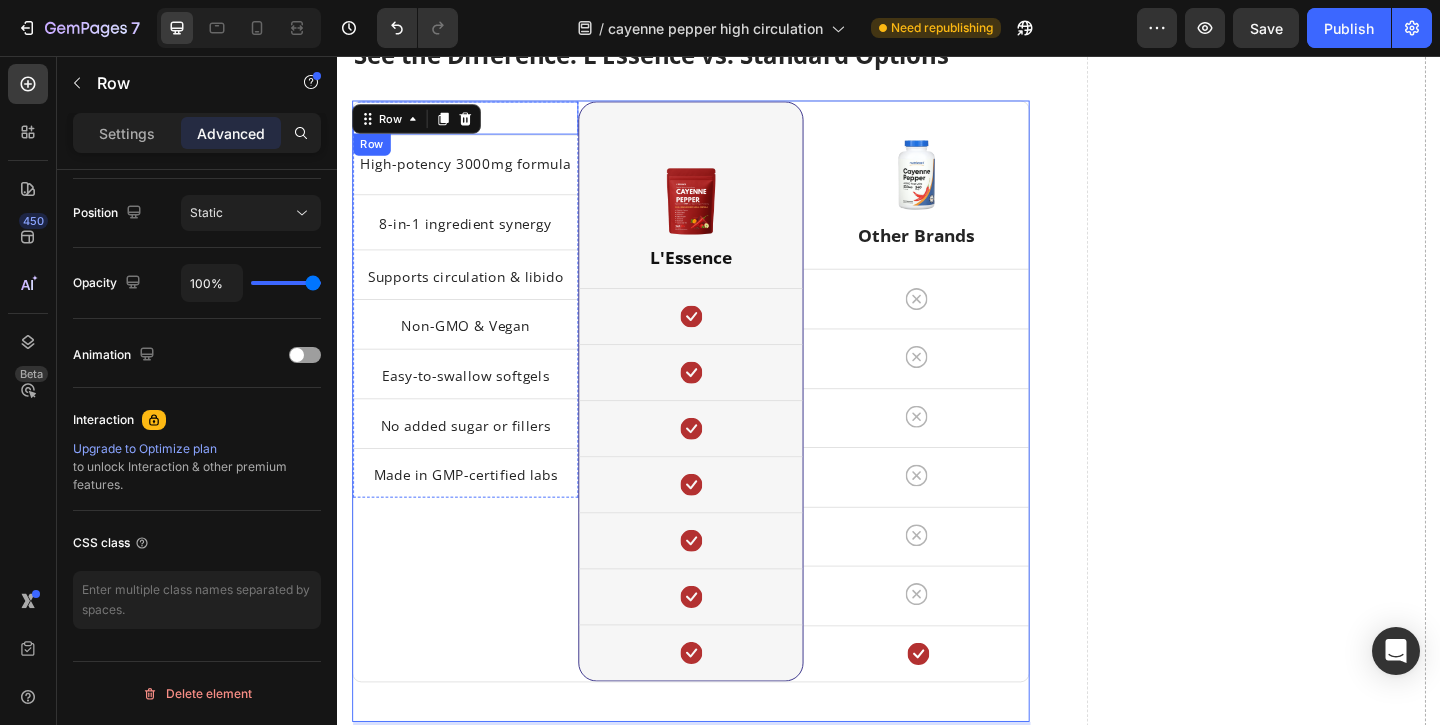 click on "Title Line Row" at bounding box center (476, 123) 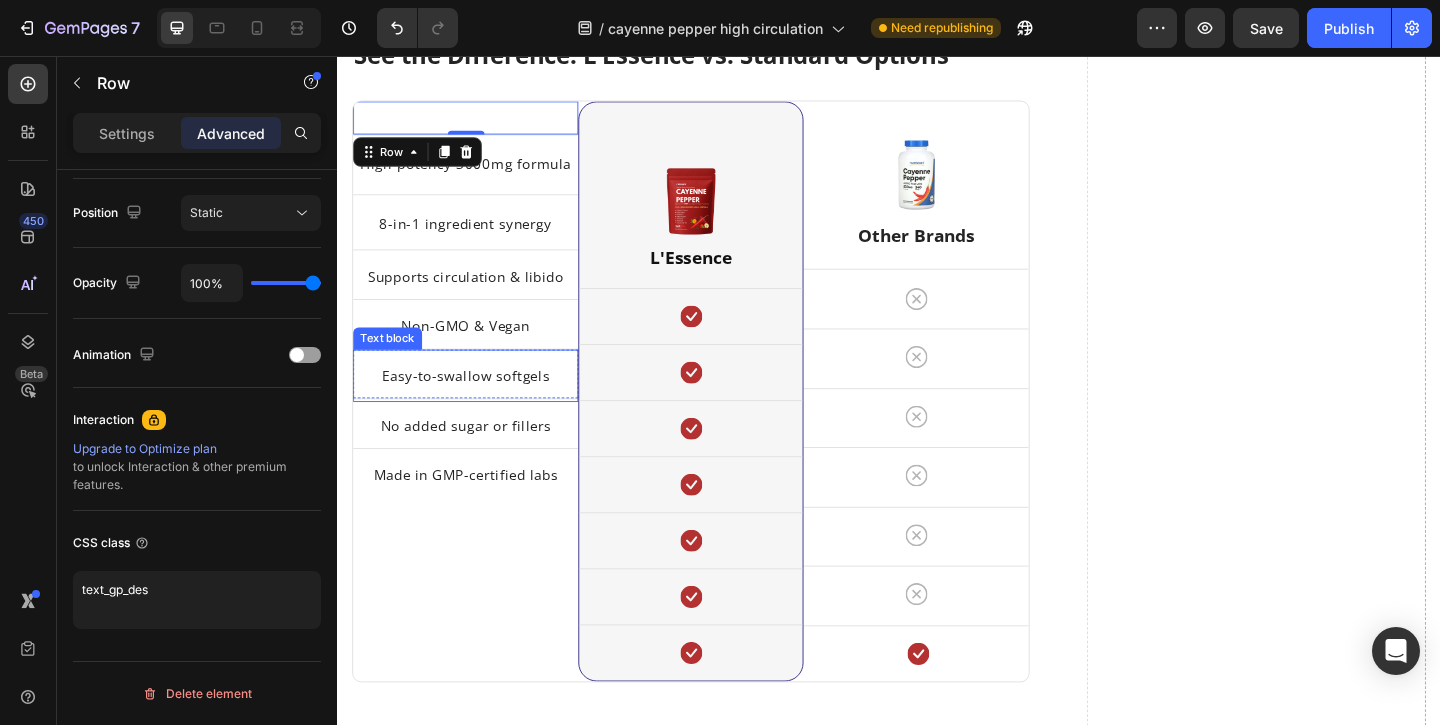 click on "Easy-to-swallow softgels" at bounding box center [476, 403] 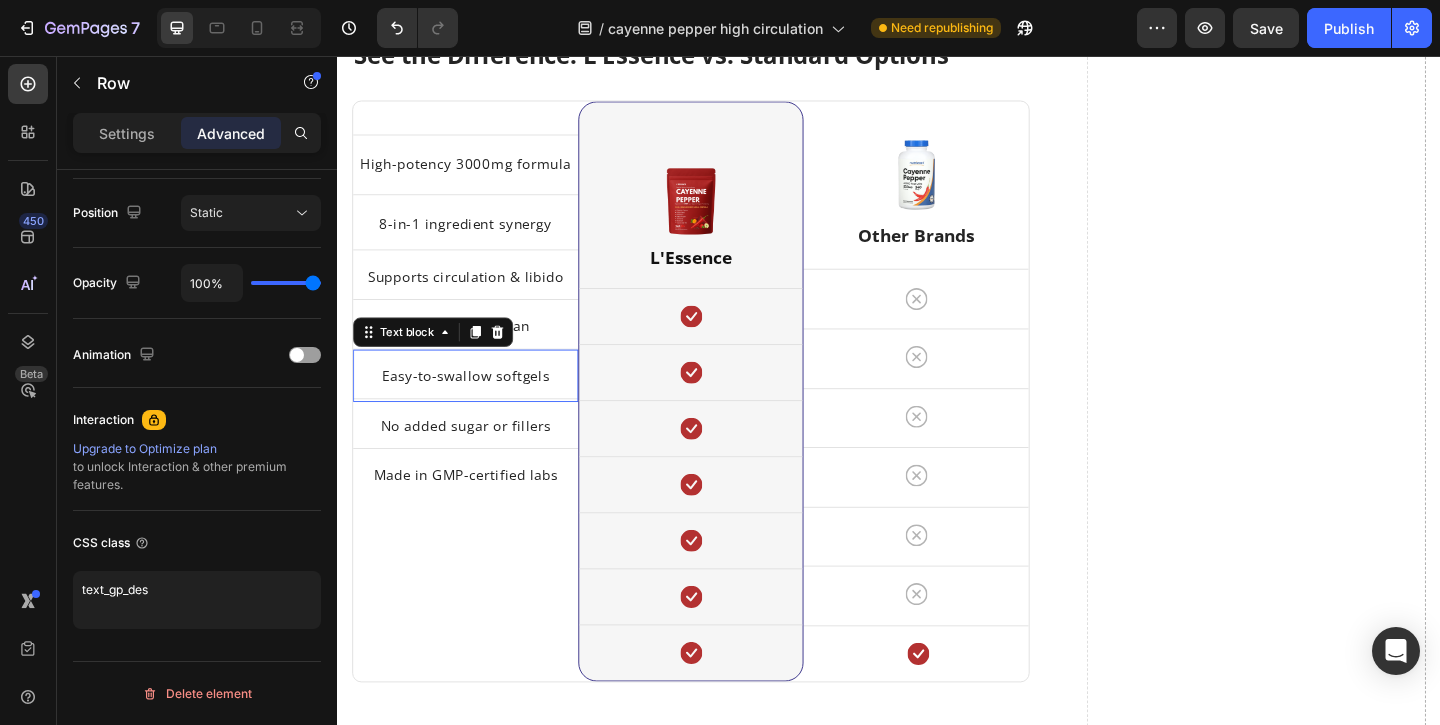 scroll, scrollTop: 0, scrollLeft: 0, axis: both 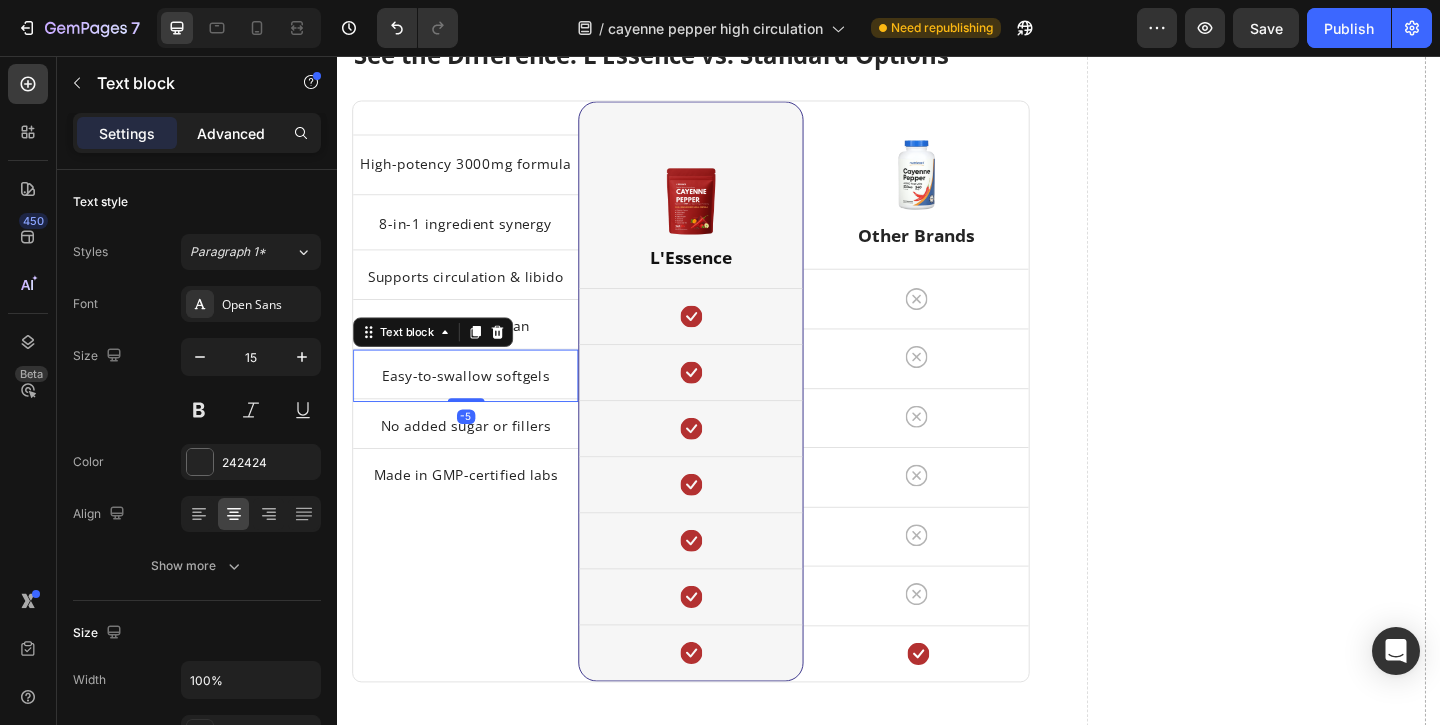 click on "Advanced" 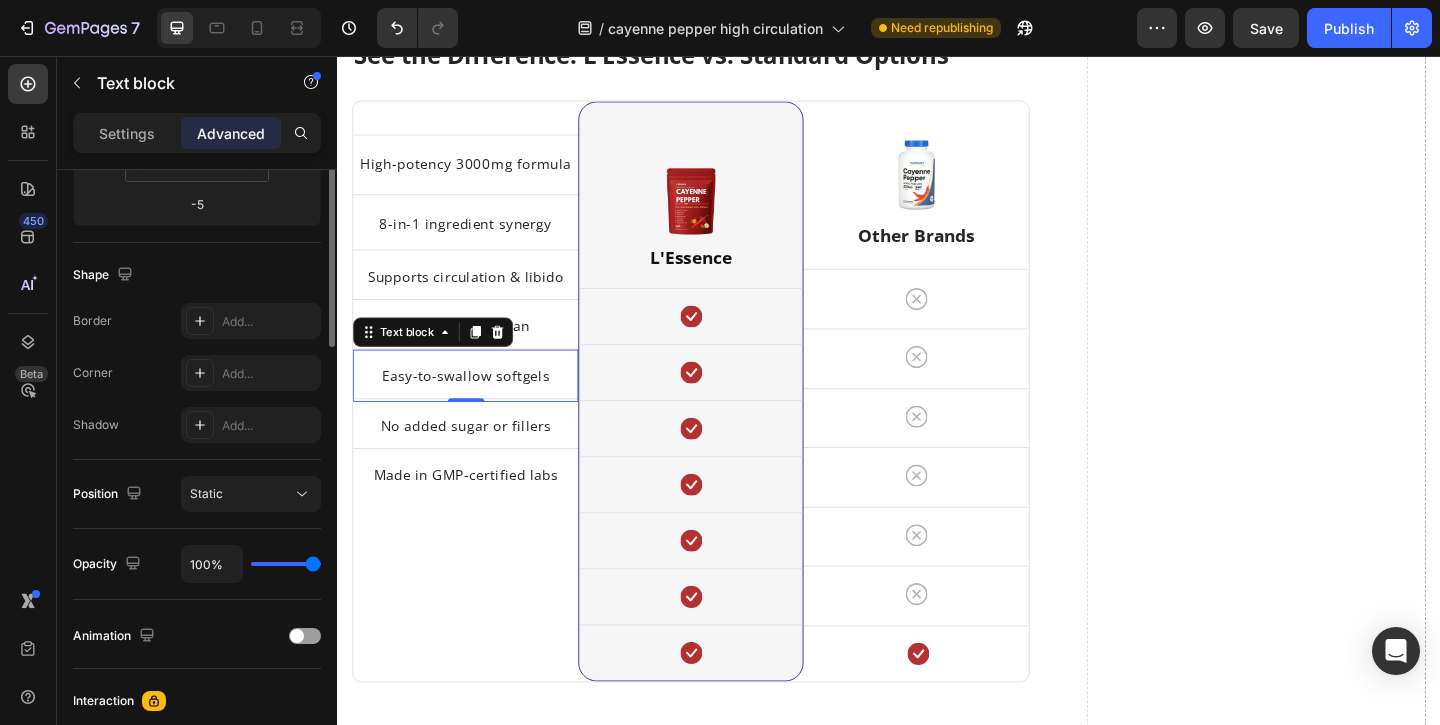 scroll, scrollTop: 722, scrollLeft: 0, axis: vertical 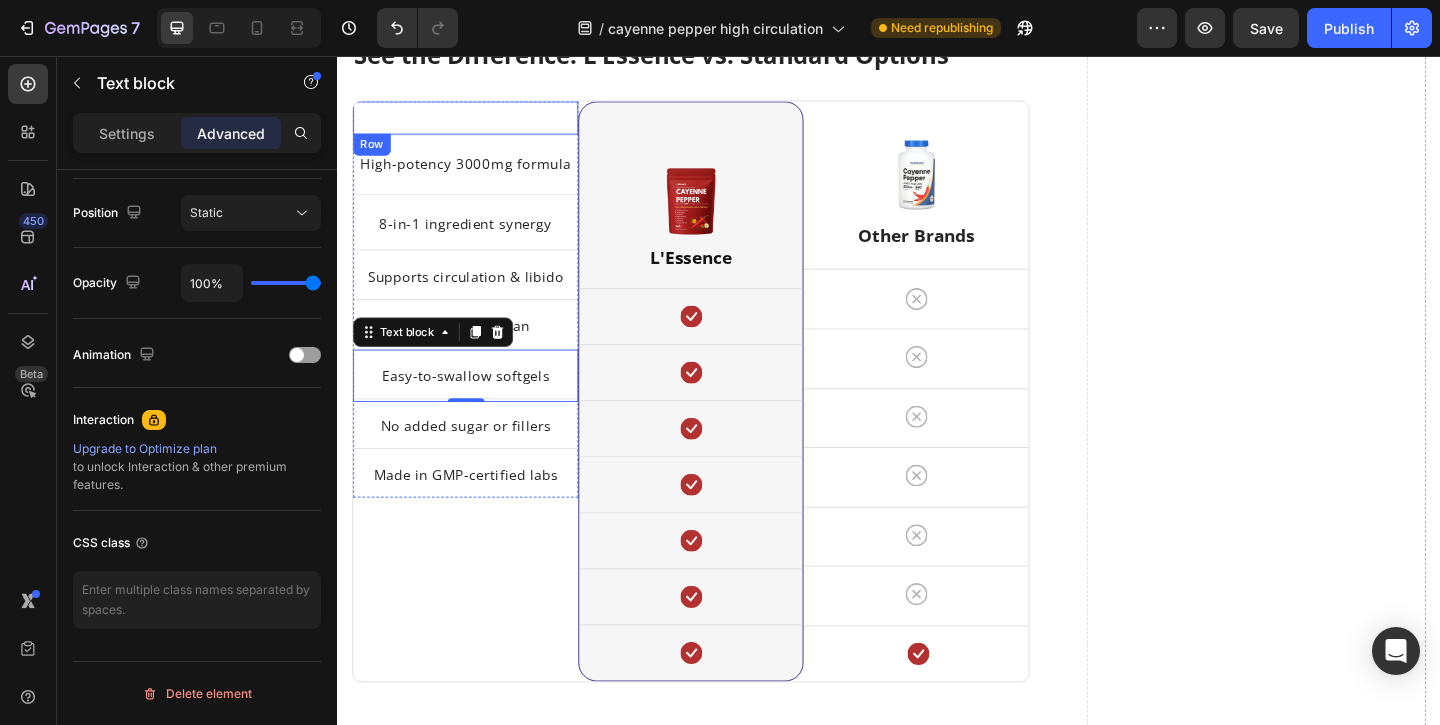 click on "Title Line Row" at bounding box center [476, 123] 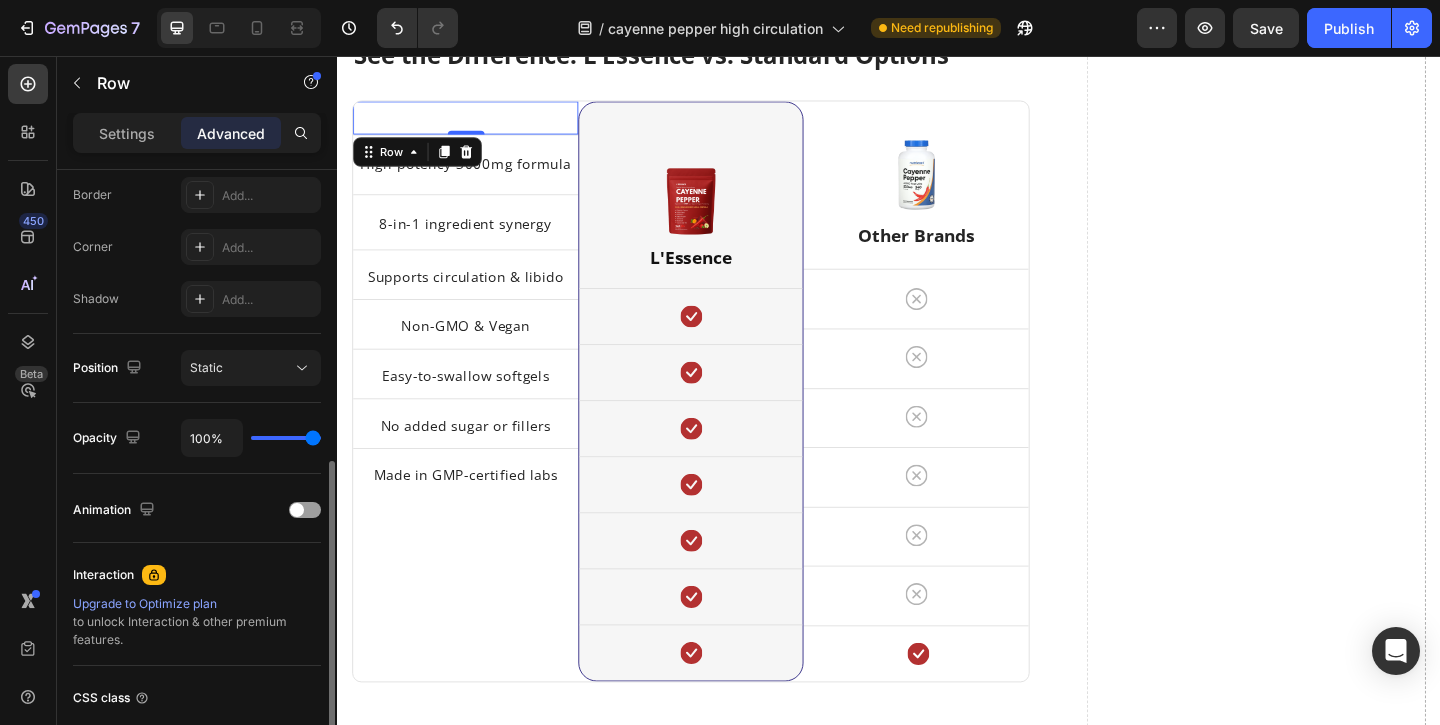 scroll, scrollTop: 722, scrollLeft: 0, axis: vertical 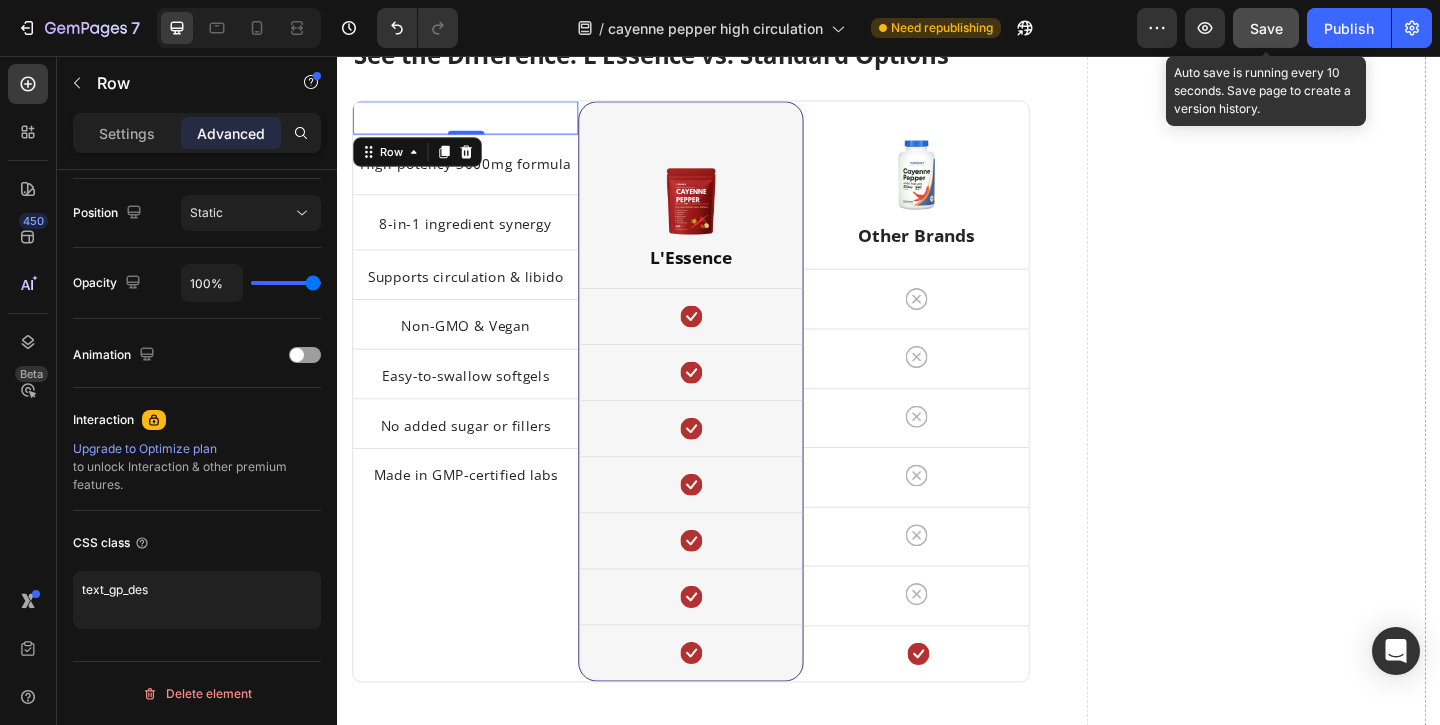 click on "Save" at bounding box center (1266, 28) 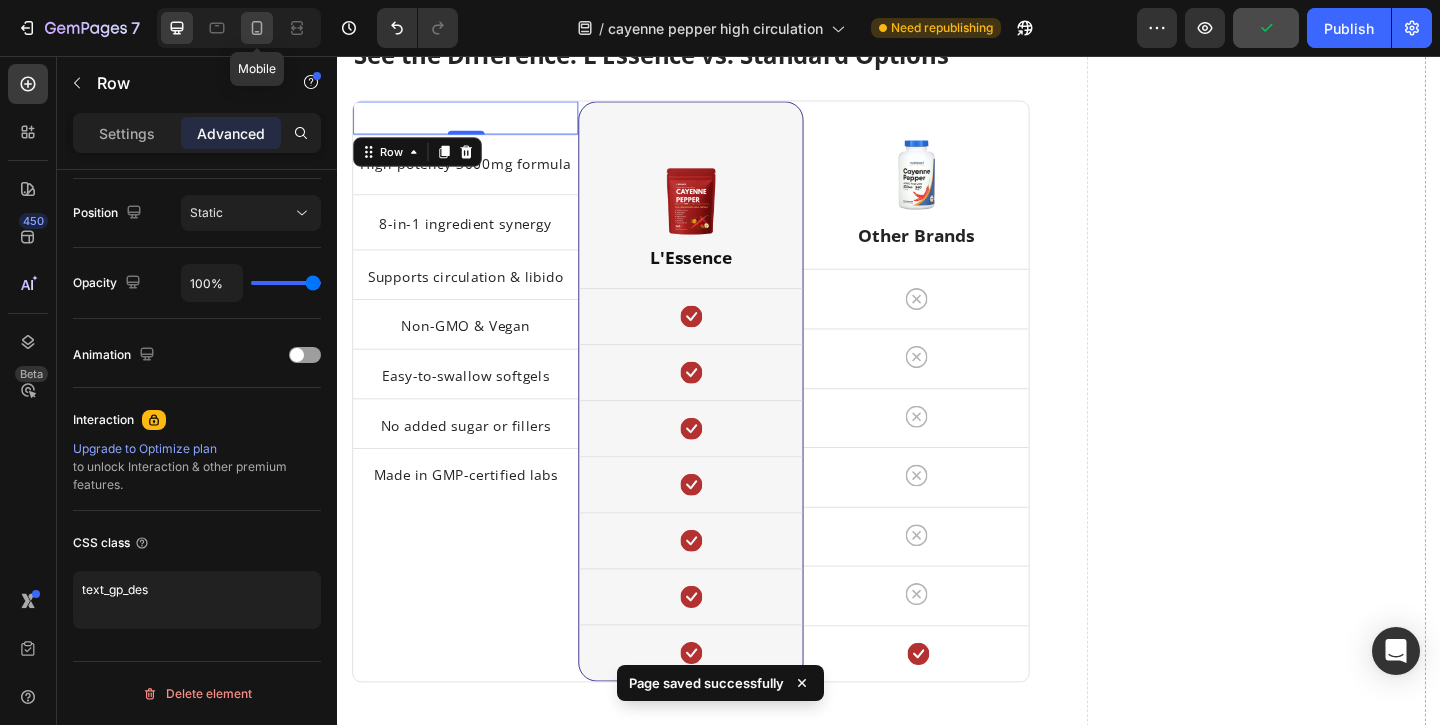 click 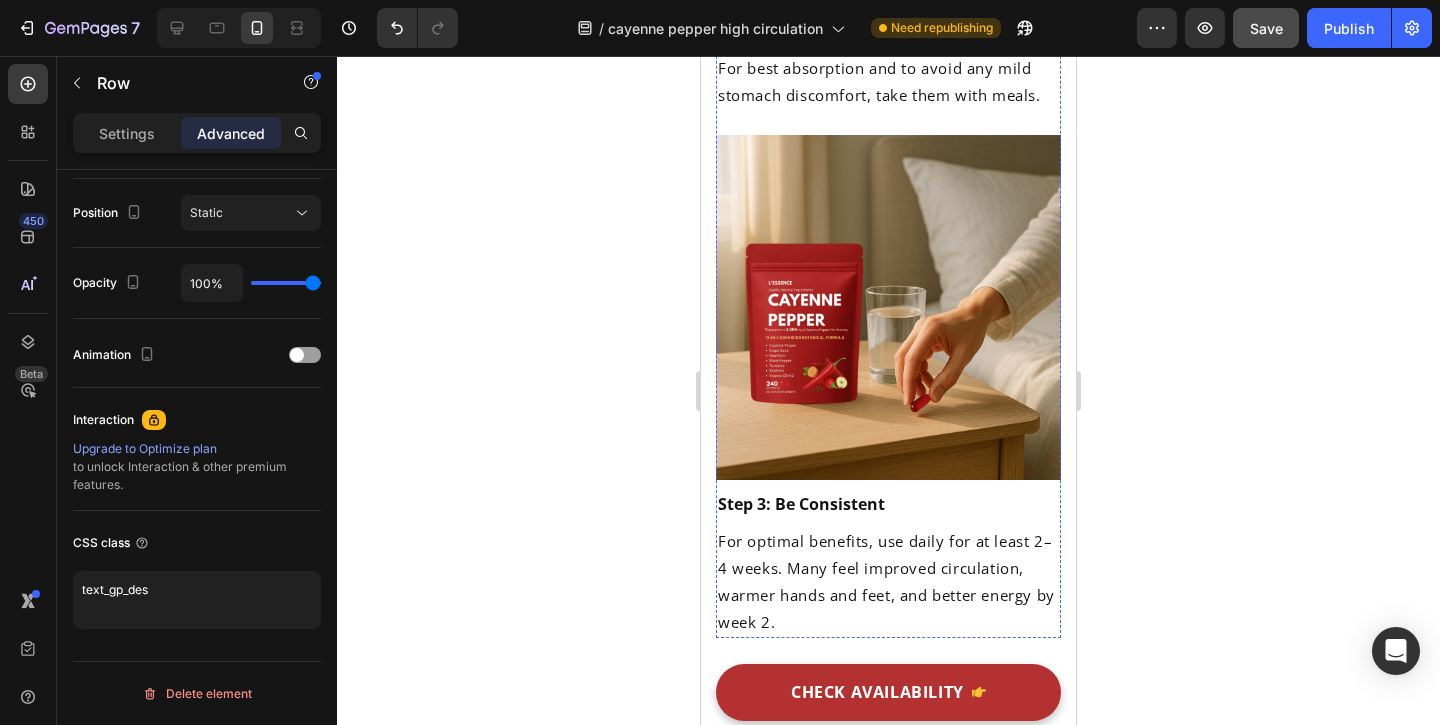 scroll, scrollTop: 7326, scrollLeft: 0, axis: vertical 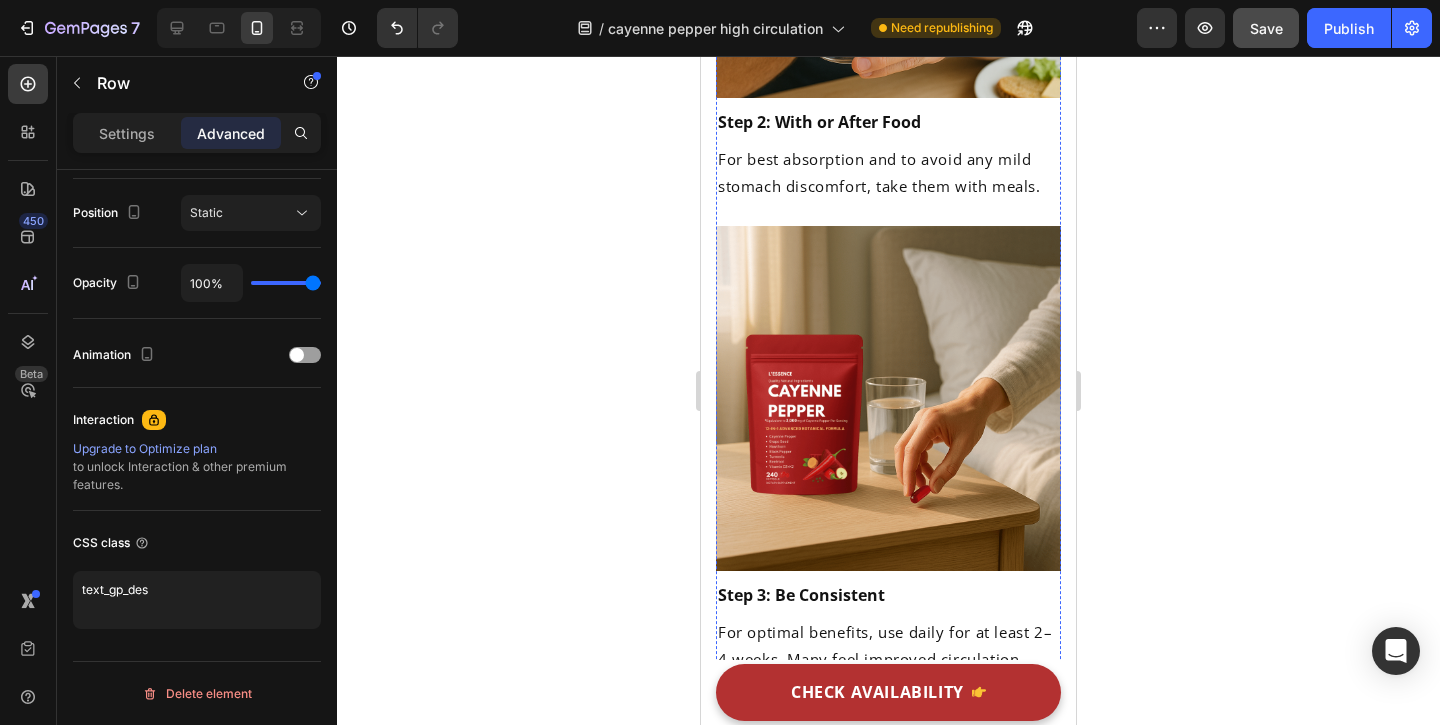 click on "Step 1: Take 3 Softgels Daily" at bounding box center (828, -378) 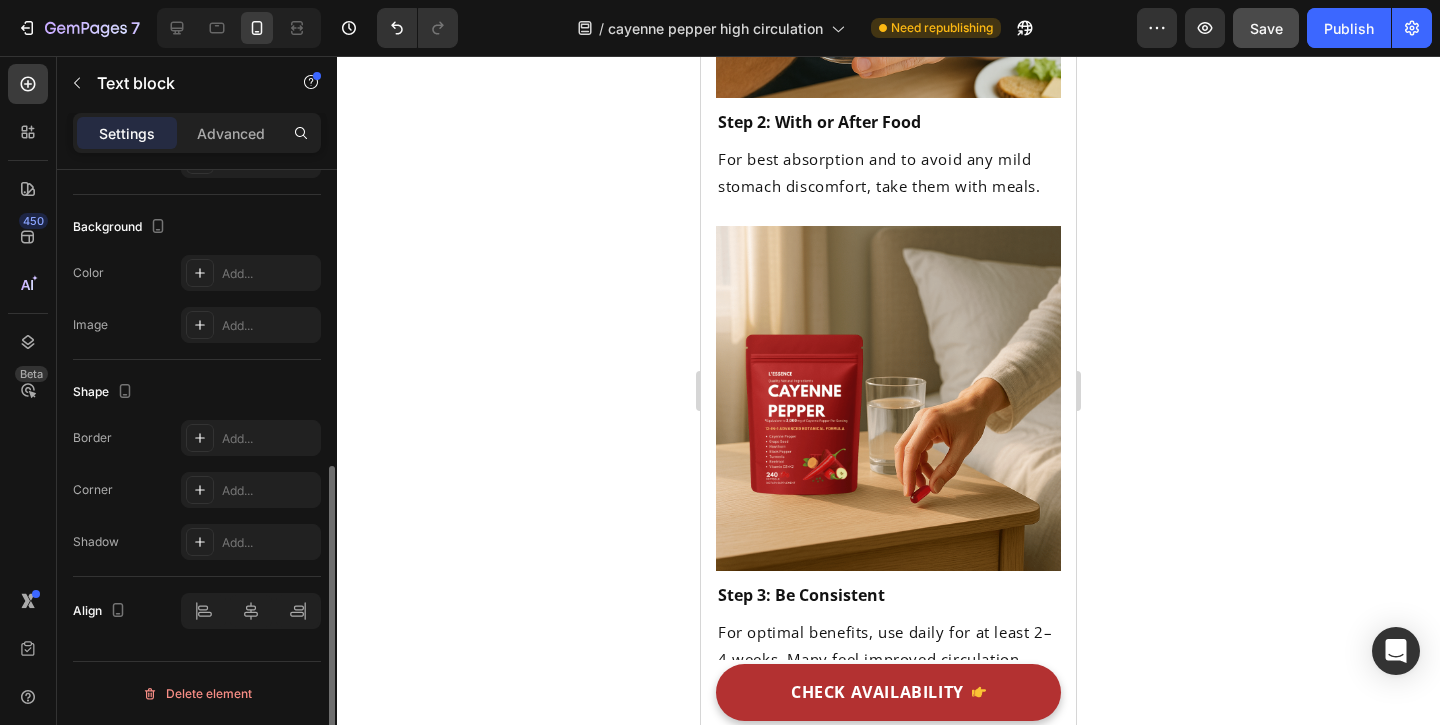 scroll, scrollTop: 0, scrollLeft: 0, axis: both 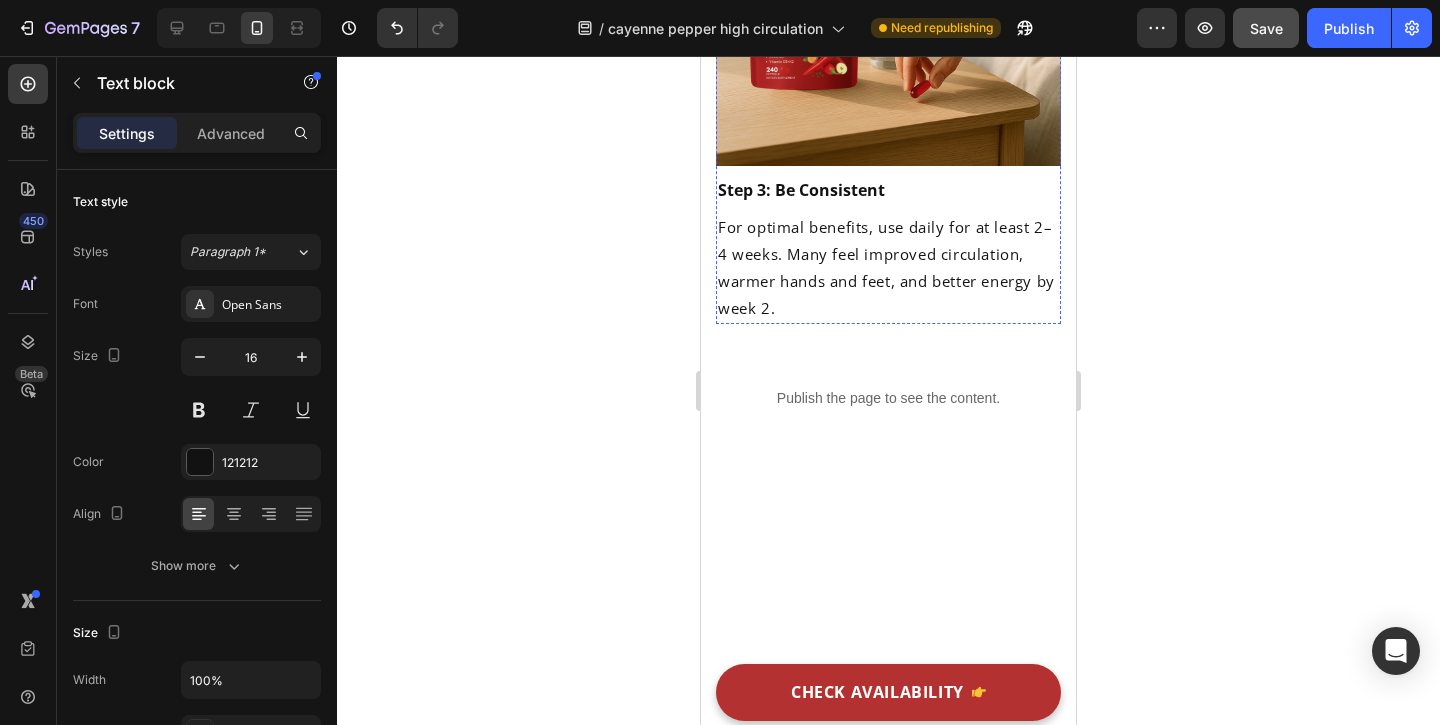 click on "Step 2: With or After Food" at bounding box center (819, -283) 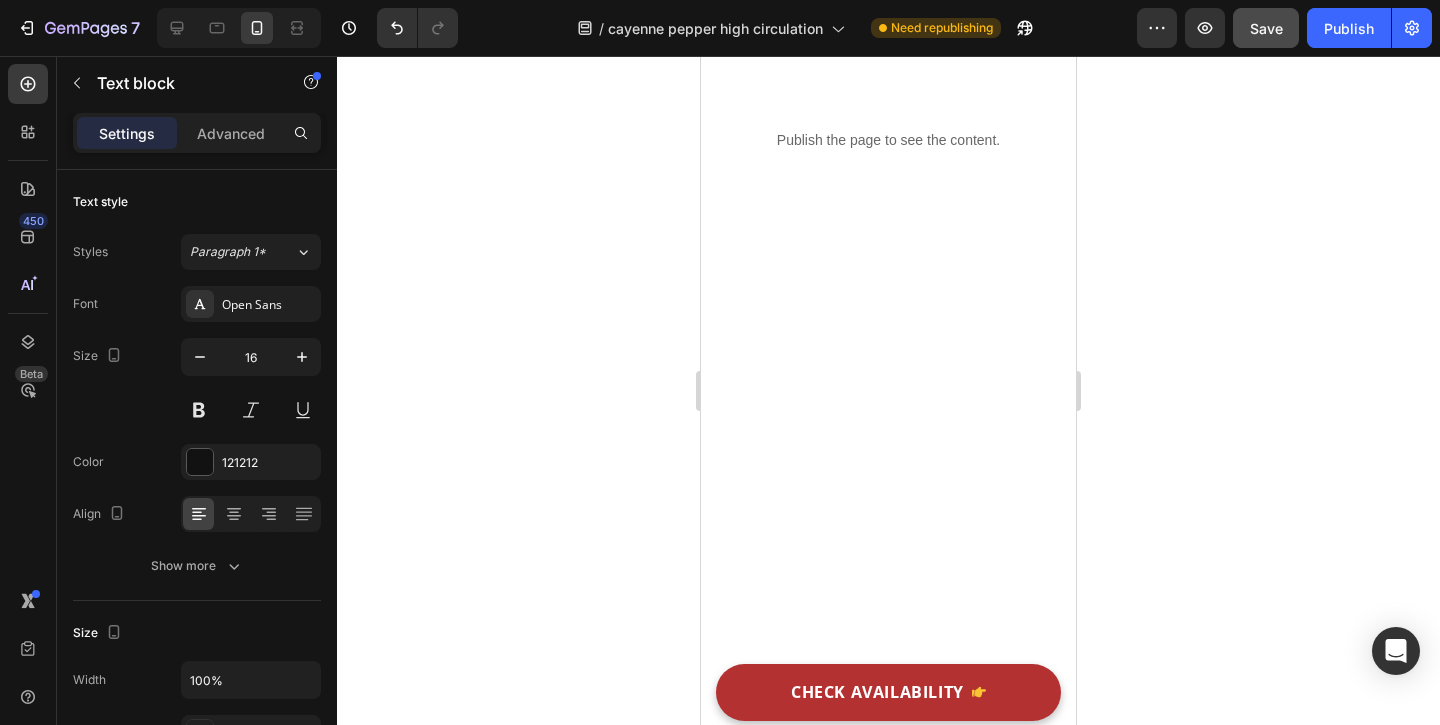 scroll, scrollTop: 8045, scrollLeft: 0, axis: vertical 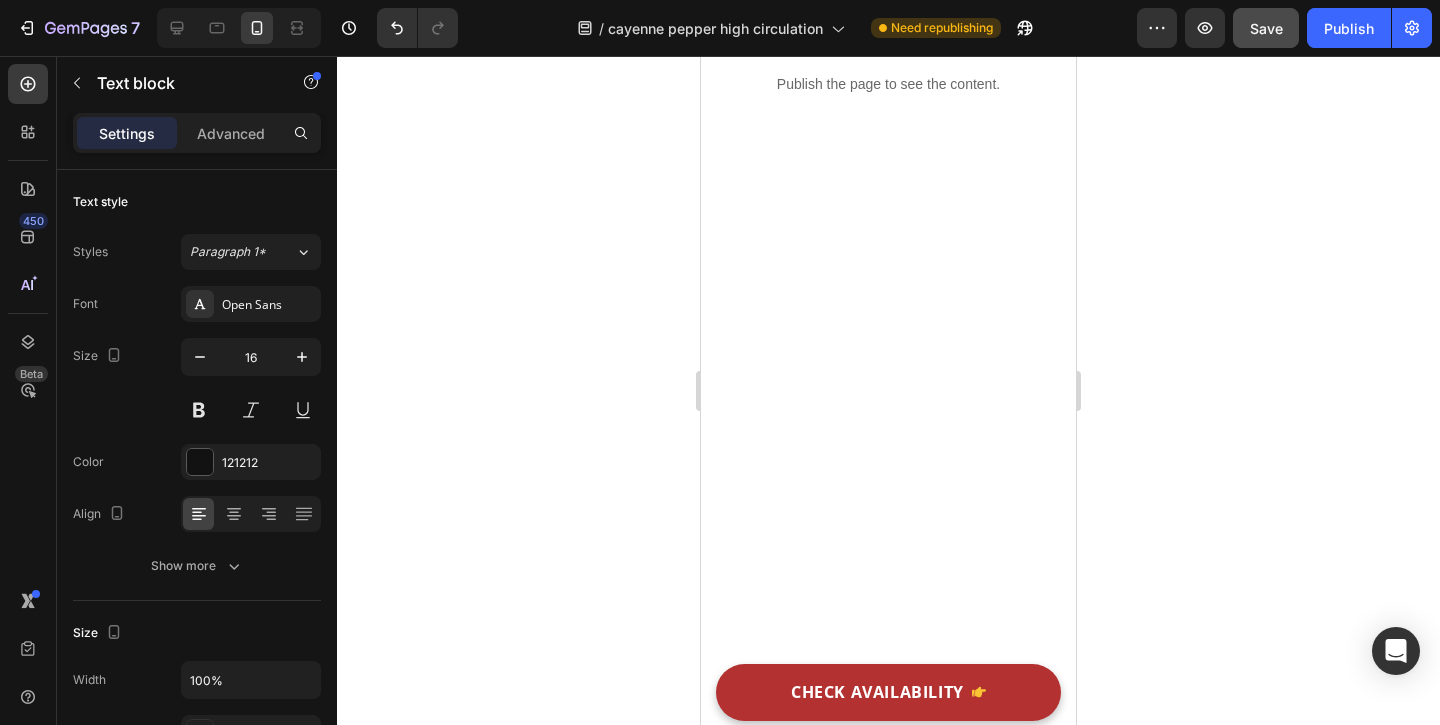 click on "Step 3: Be Consistent" at bounding box center (801, -124) 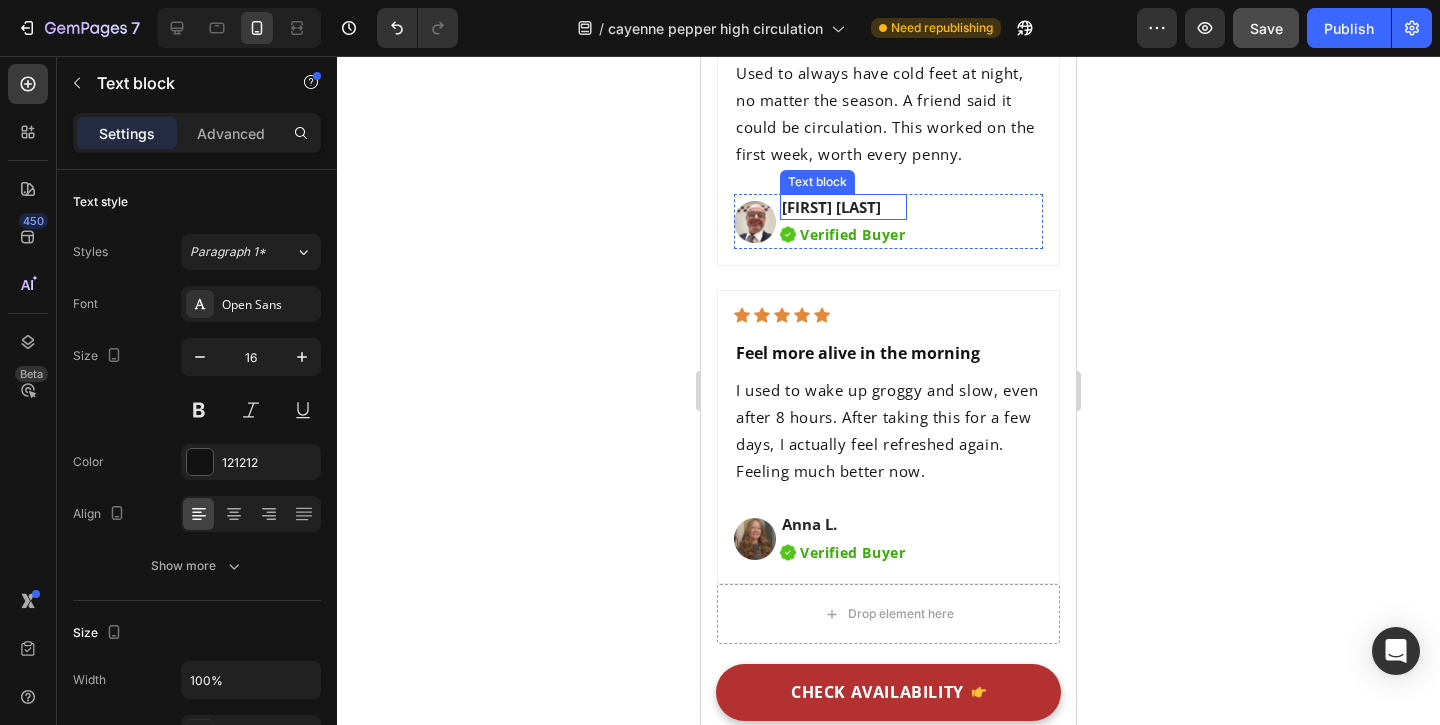 scroll, scrollTop: 10250, scrollLeft: 0, axis: vertical 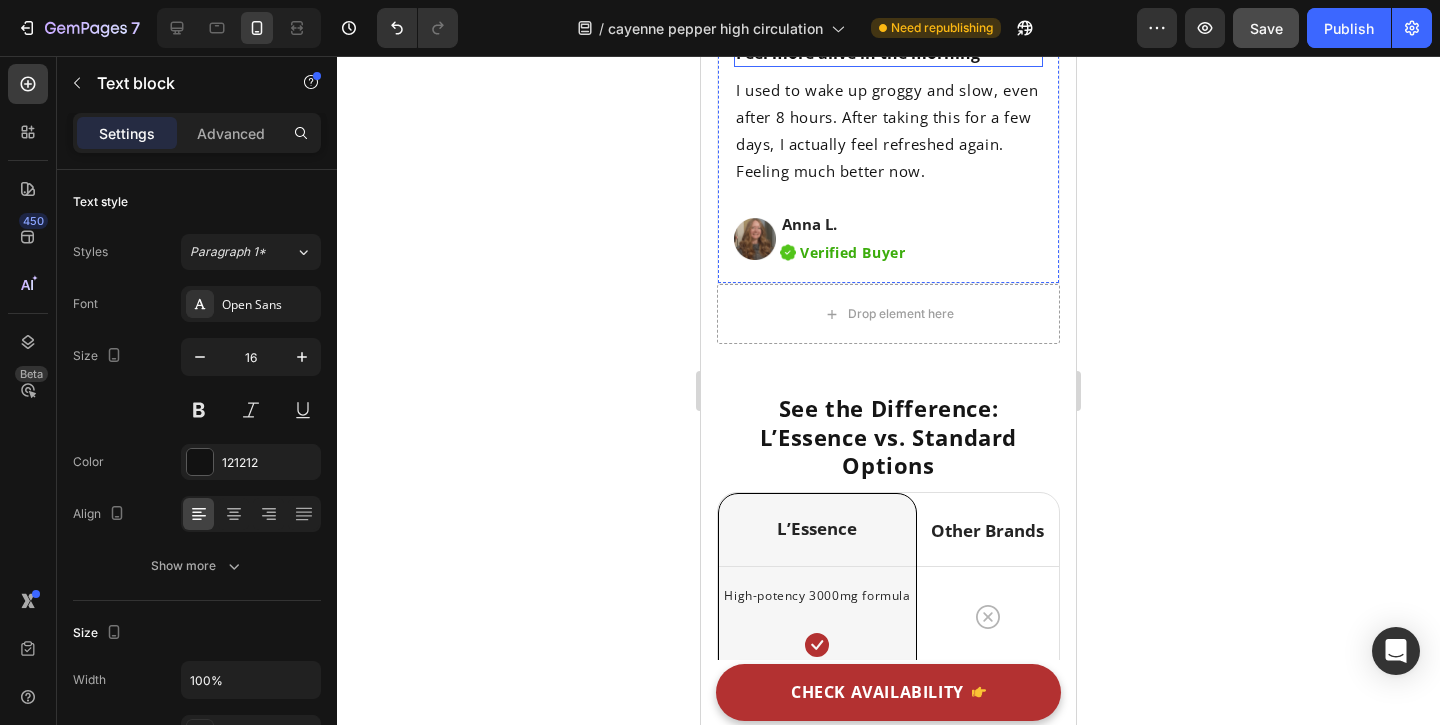 click on "Feel more alive in the morning" at bounding box center (888, 53) 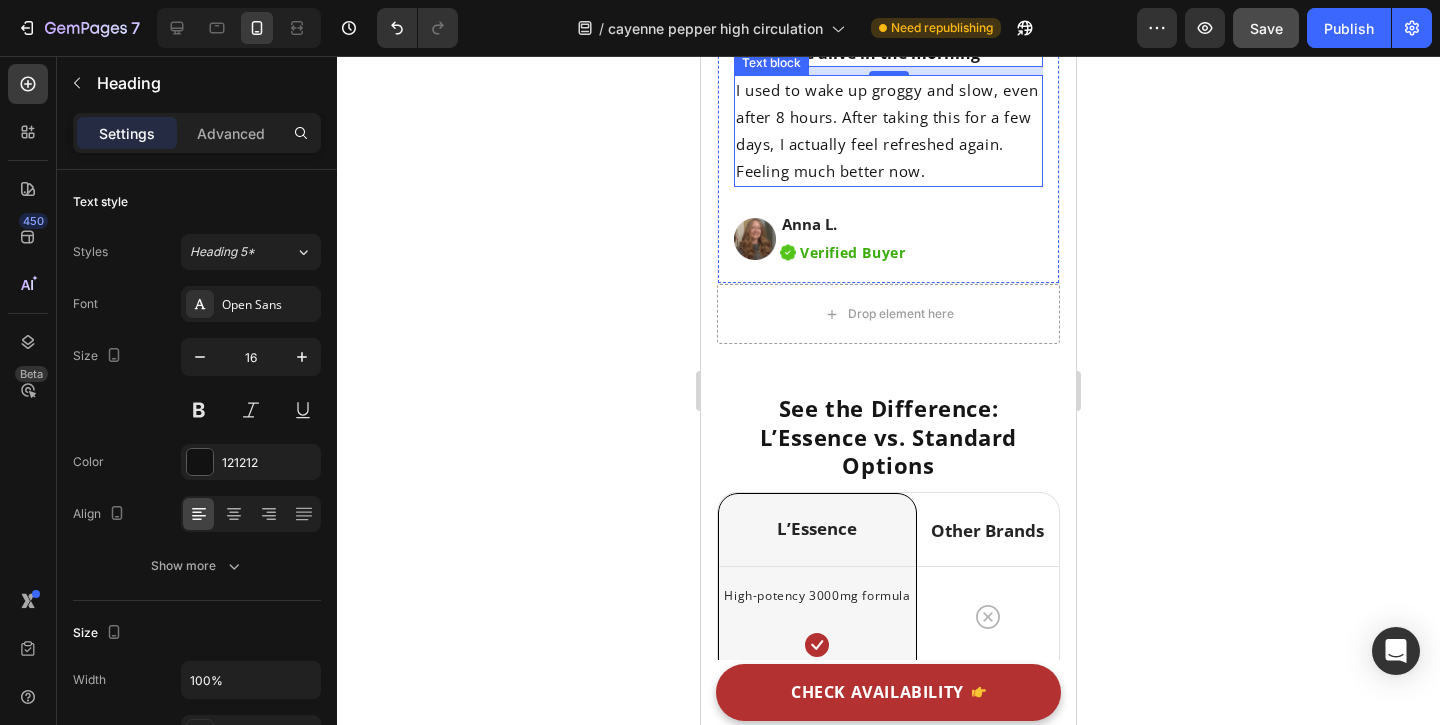 click on "I used to wake up groggy and slow, even after 8 hours. After taking this for a few days, I actually feel refreshed again. Feeling much better now." at bounding box center [888, 131] 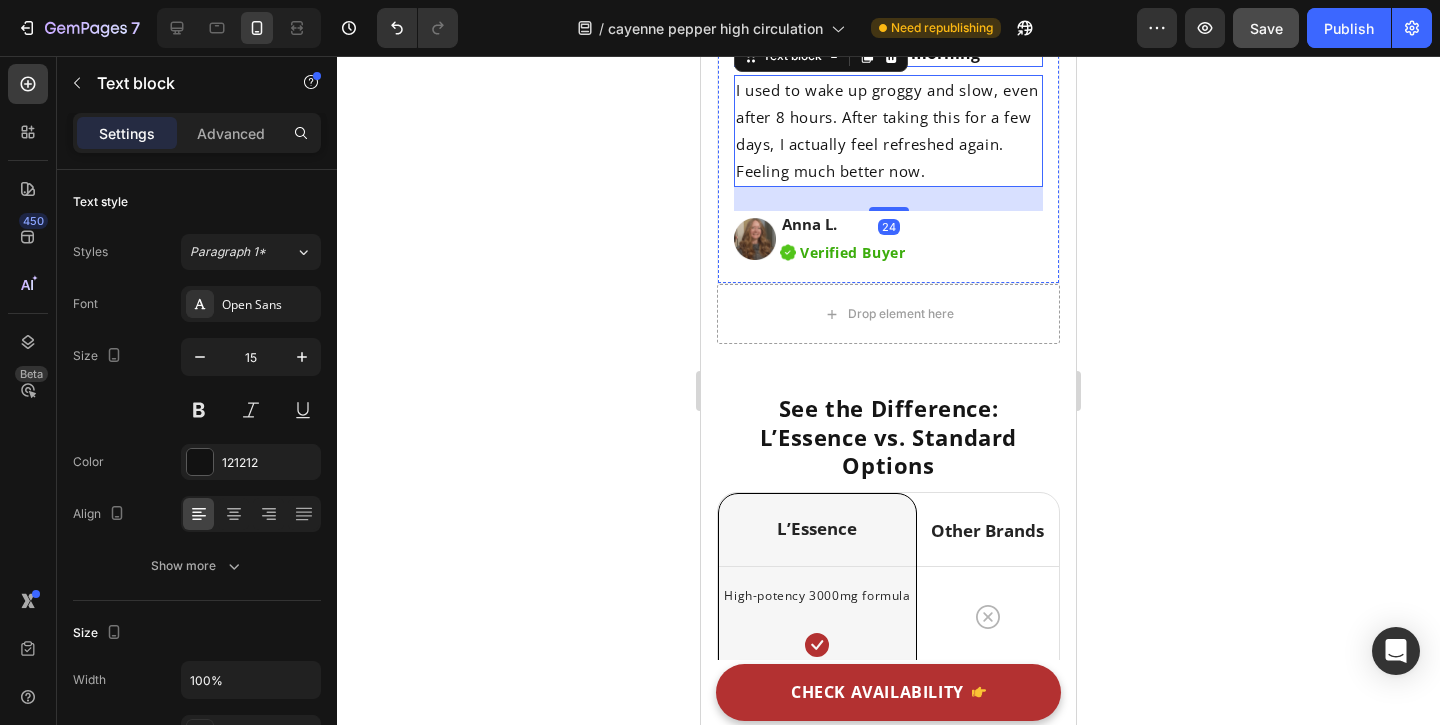 click on "Feel more alive in the morning" at bounding box center [888, 53] 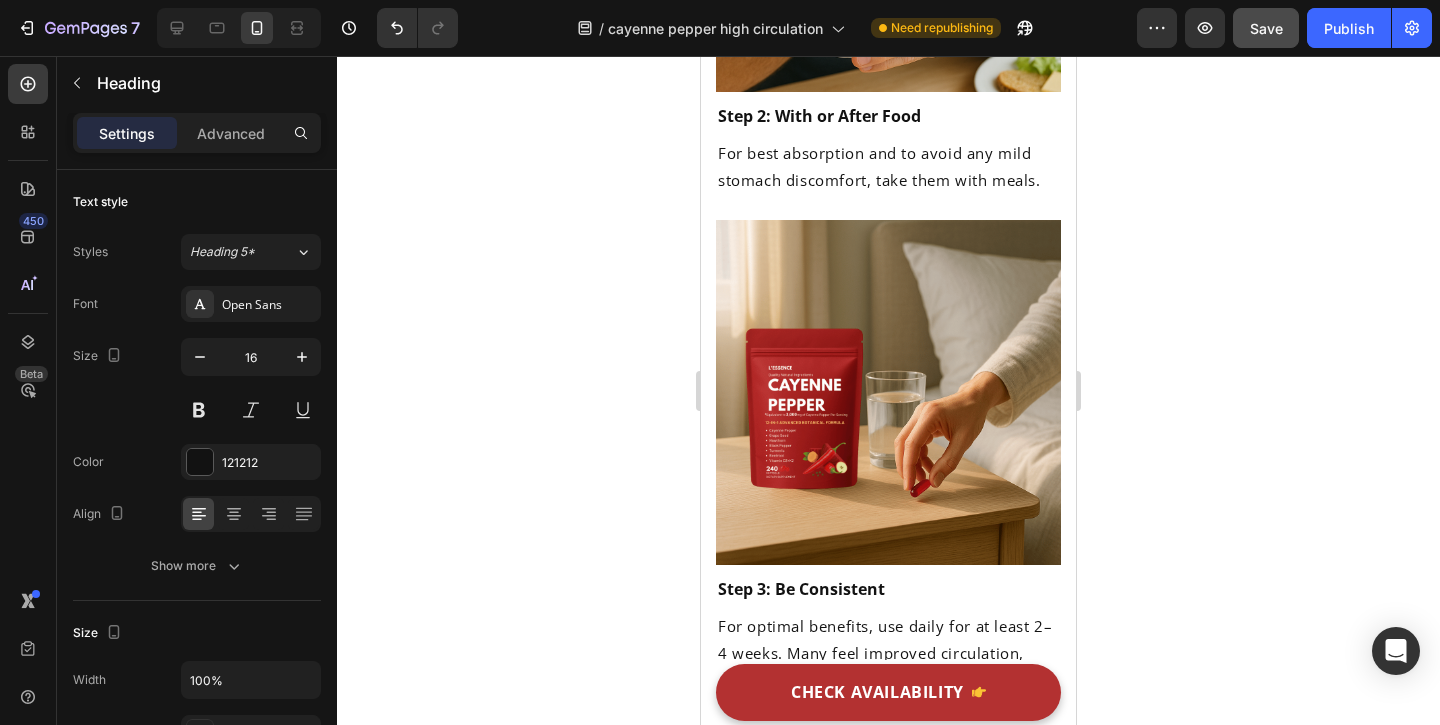 scroll, scrollTop: 7734, scrollLeft: 0, axis: vertical 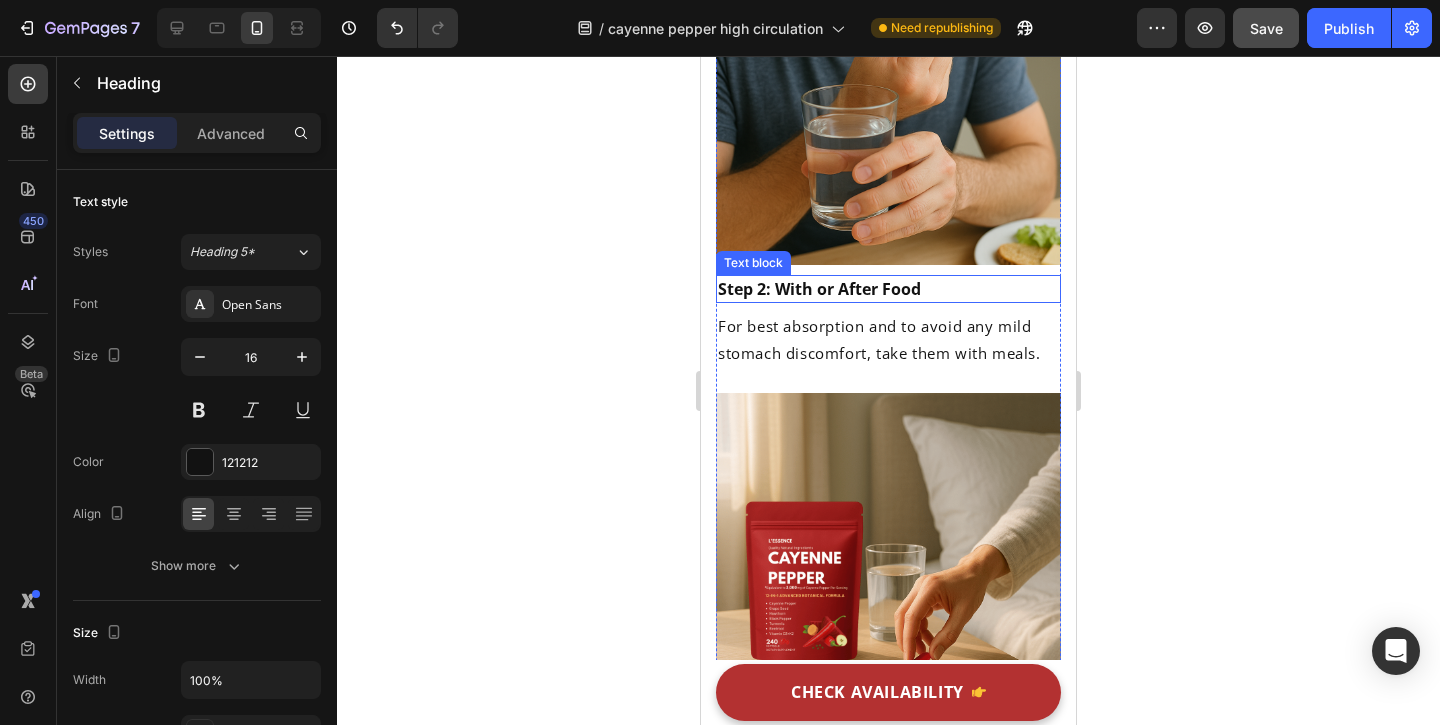 click on "Step 2: With or After Food" at bounding box center (819, 289) 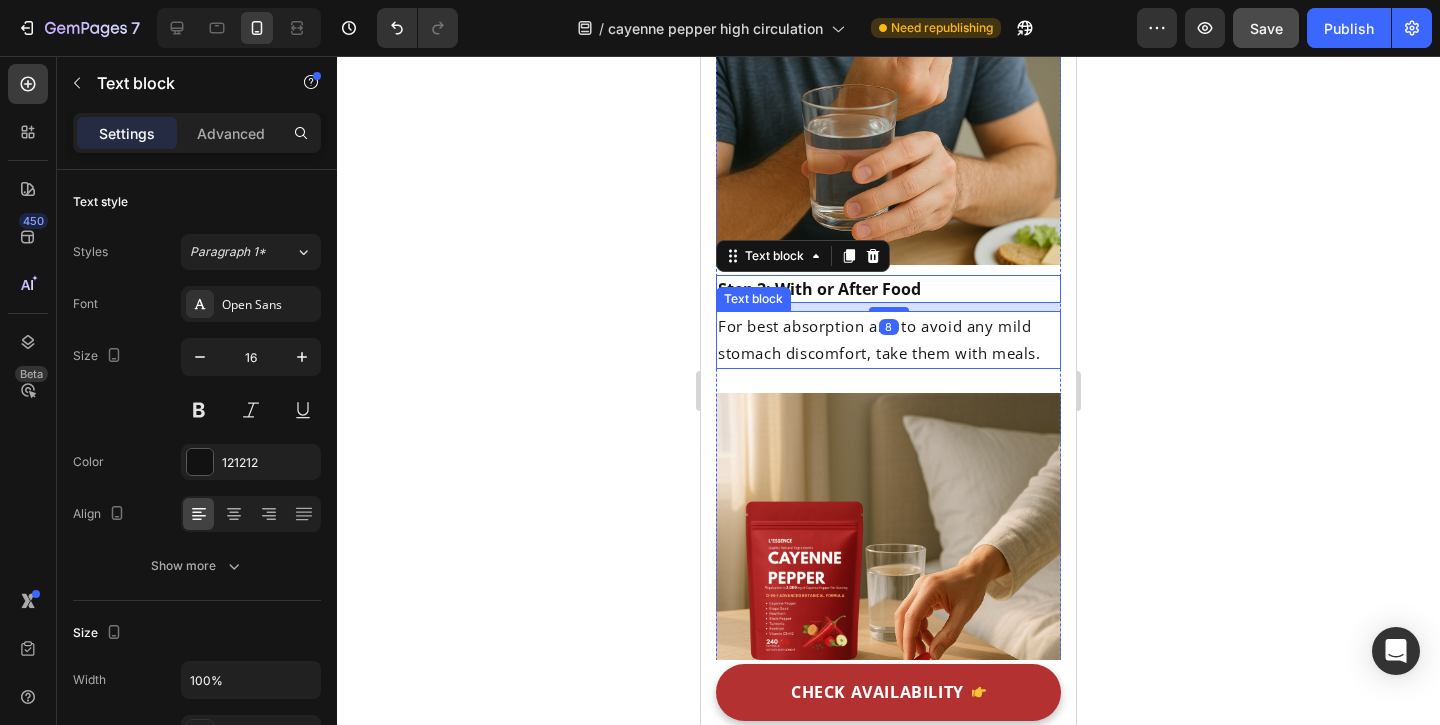 click on "For best absorption and to avoid any mild stomach discomfort, take them with meals." at bounding box center [888, 340] 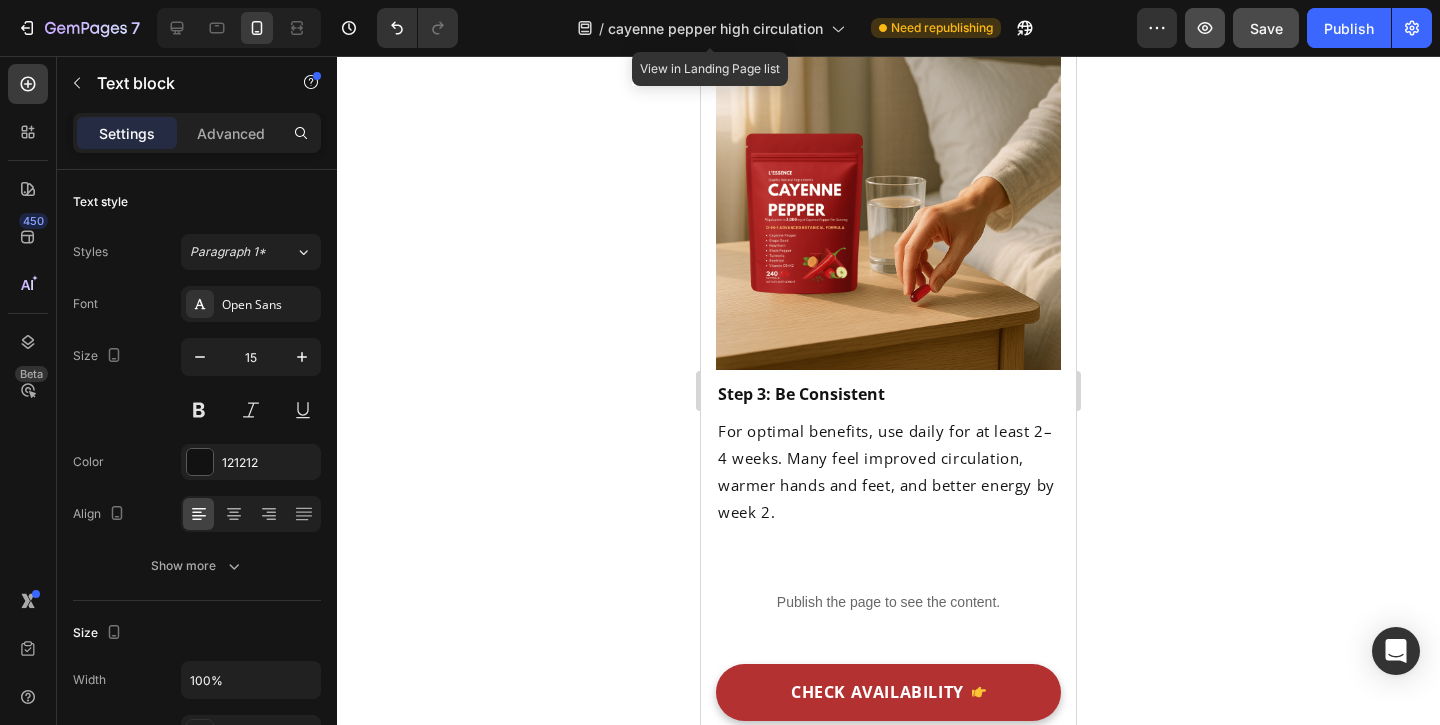 scroll, scrollTop: 8183, scrollLeft: 0, axis: vertical 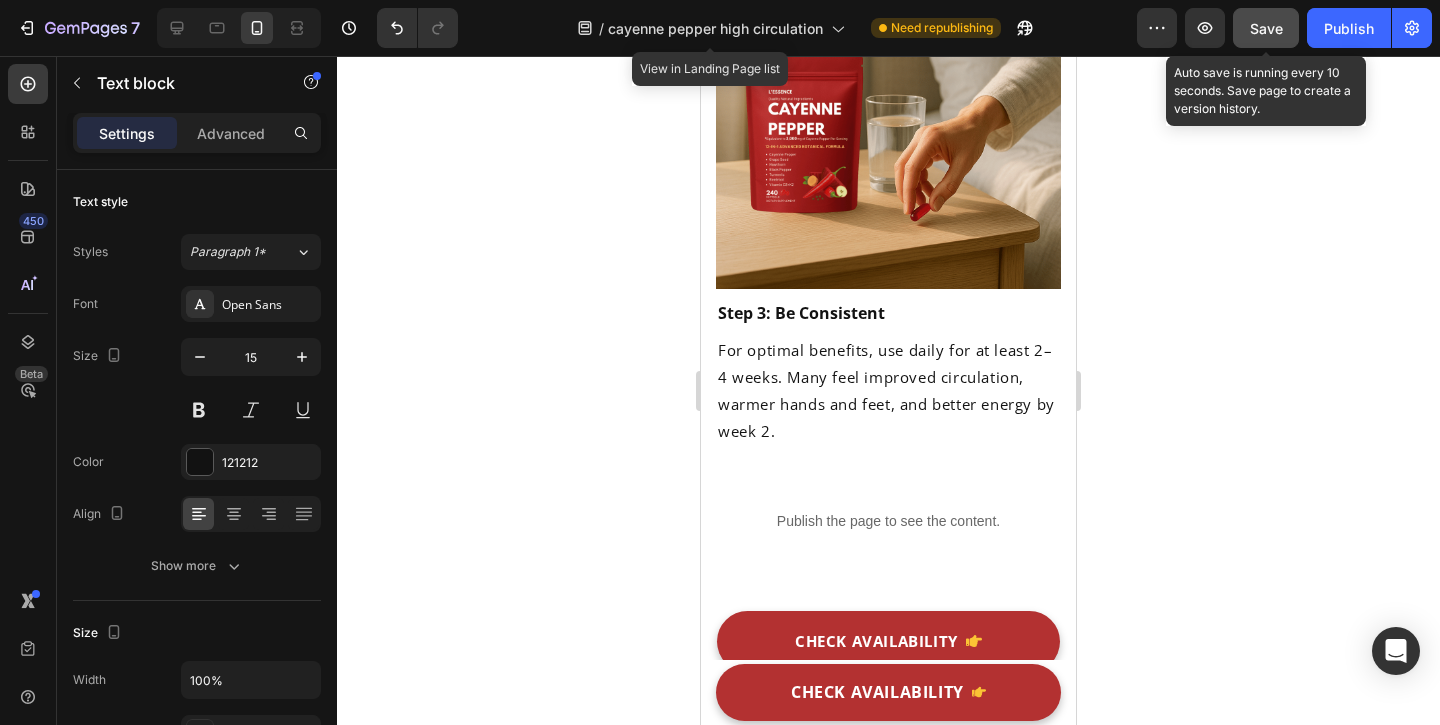 click on "Save" 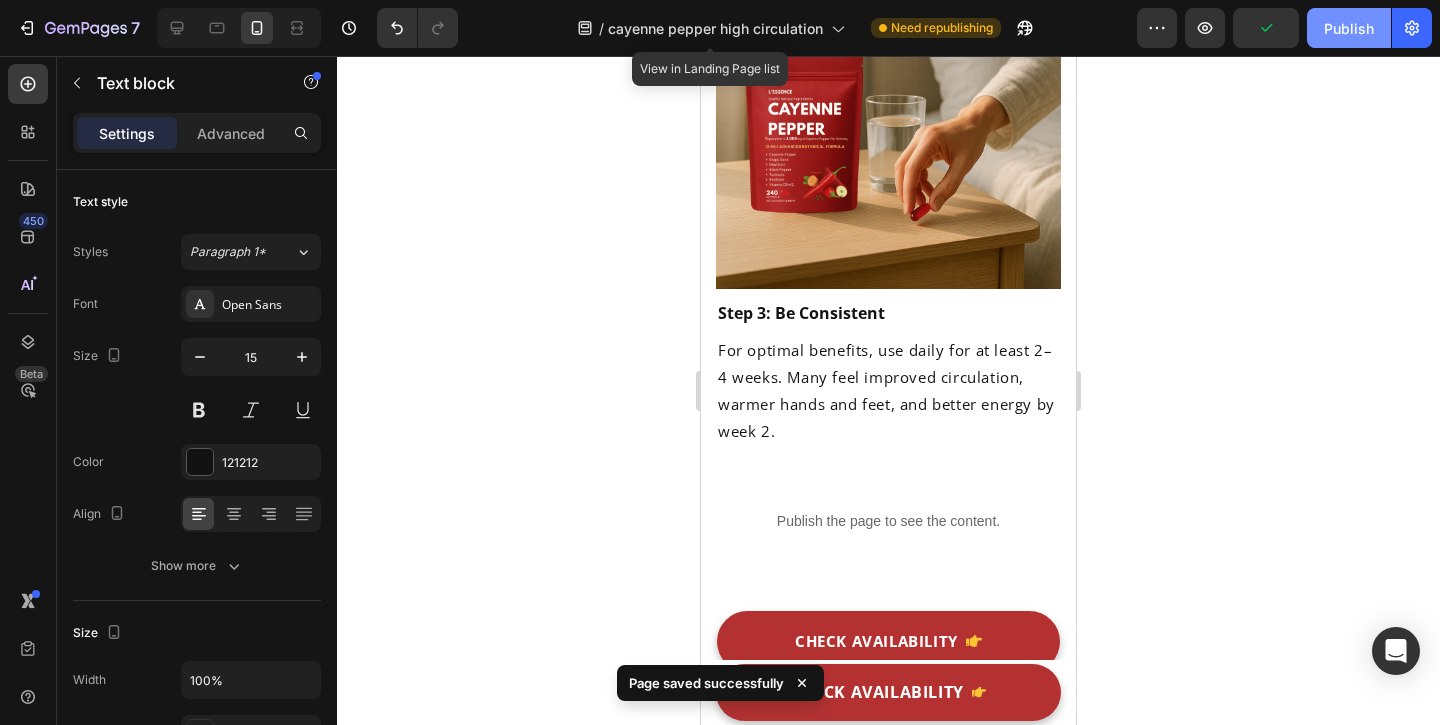 click on "Publish" 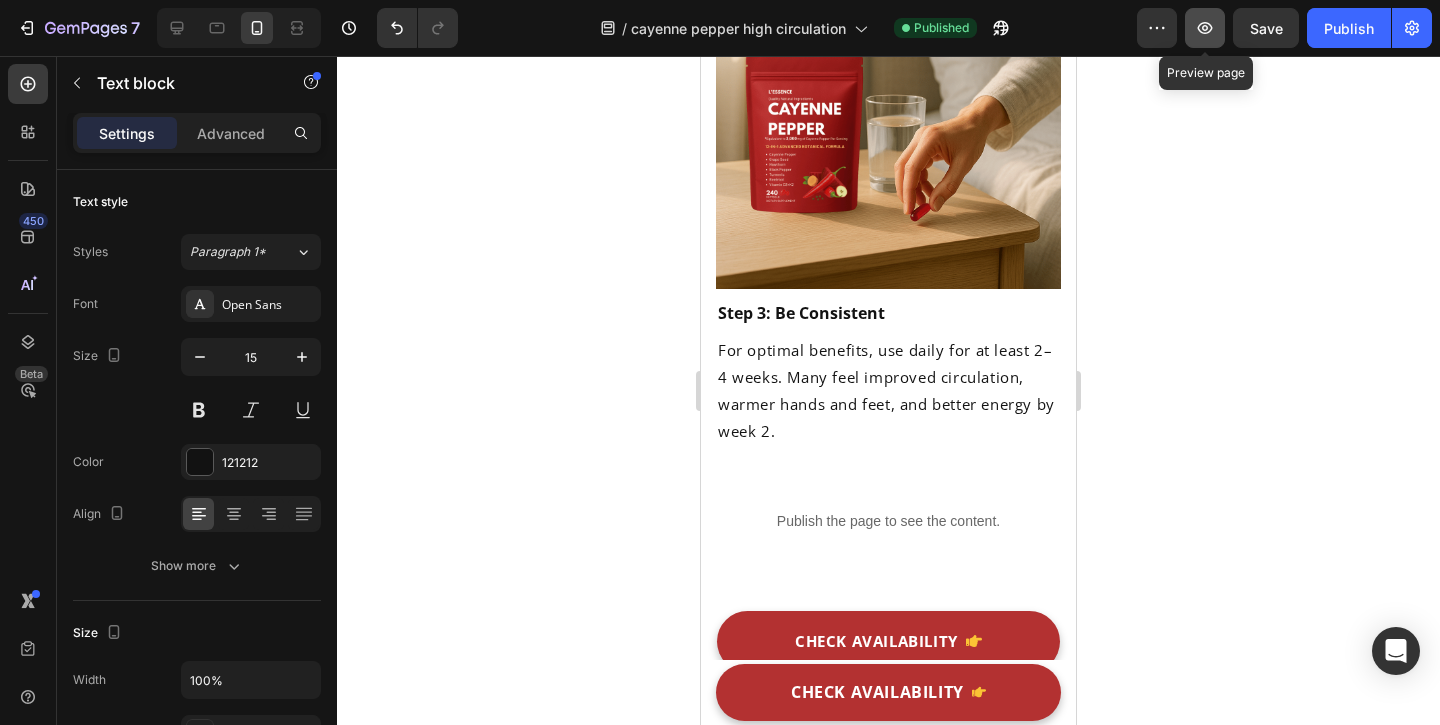 click 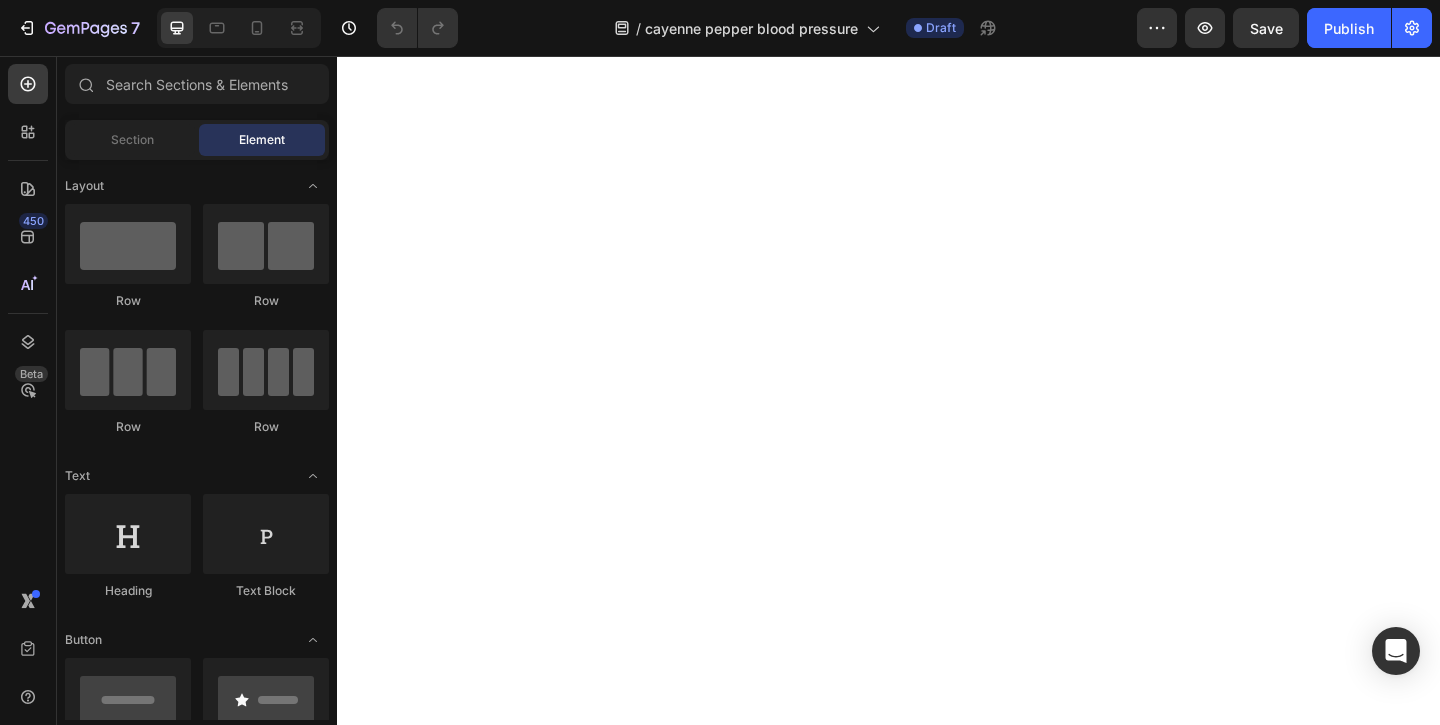 scroll, scrollTop: 0, scrollLeft: 0, axis: both 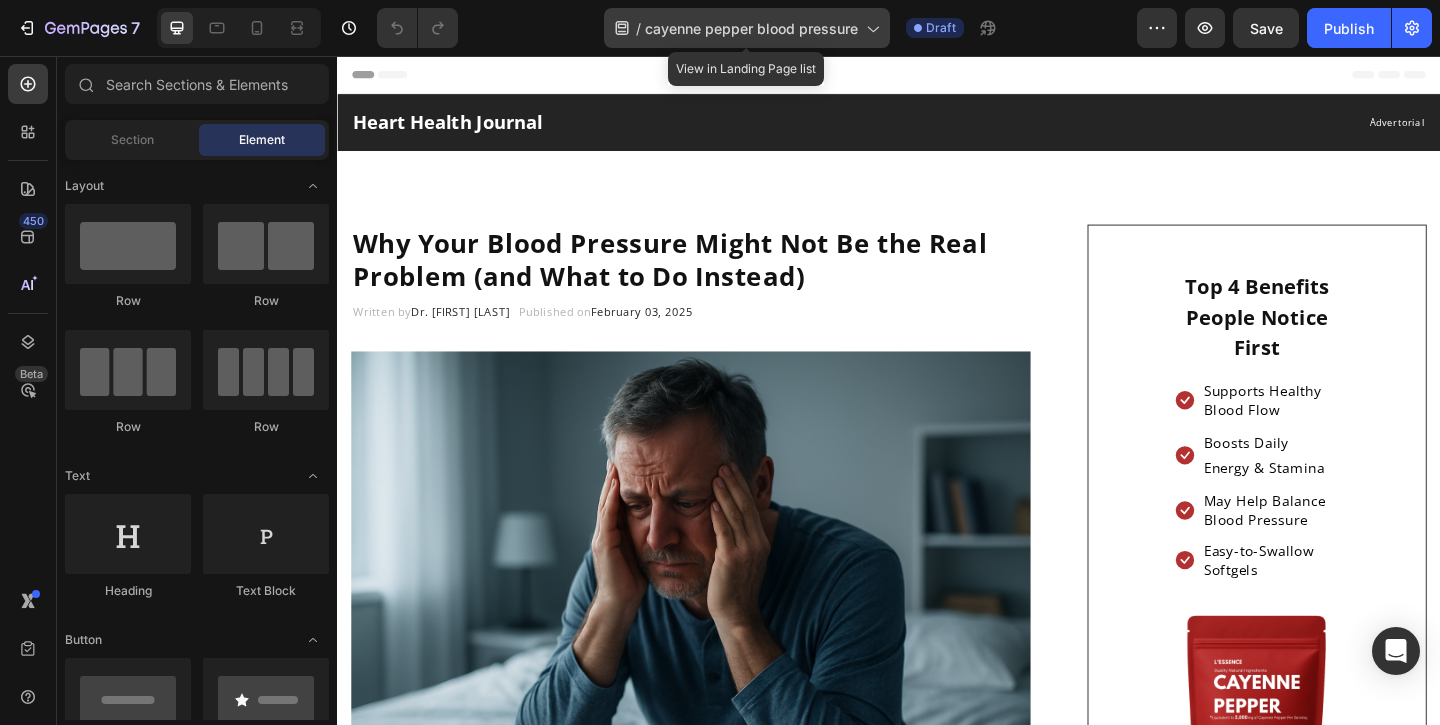 click on "cayenne pepper blood pressure" at bounding box center [751, 28] 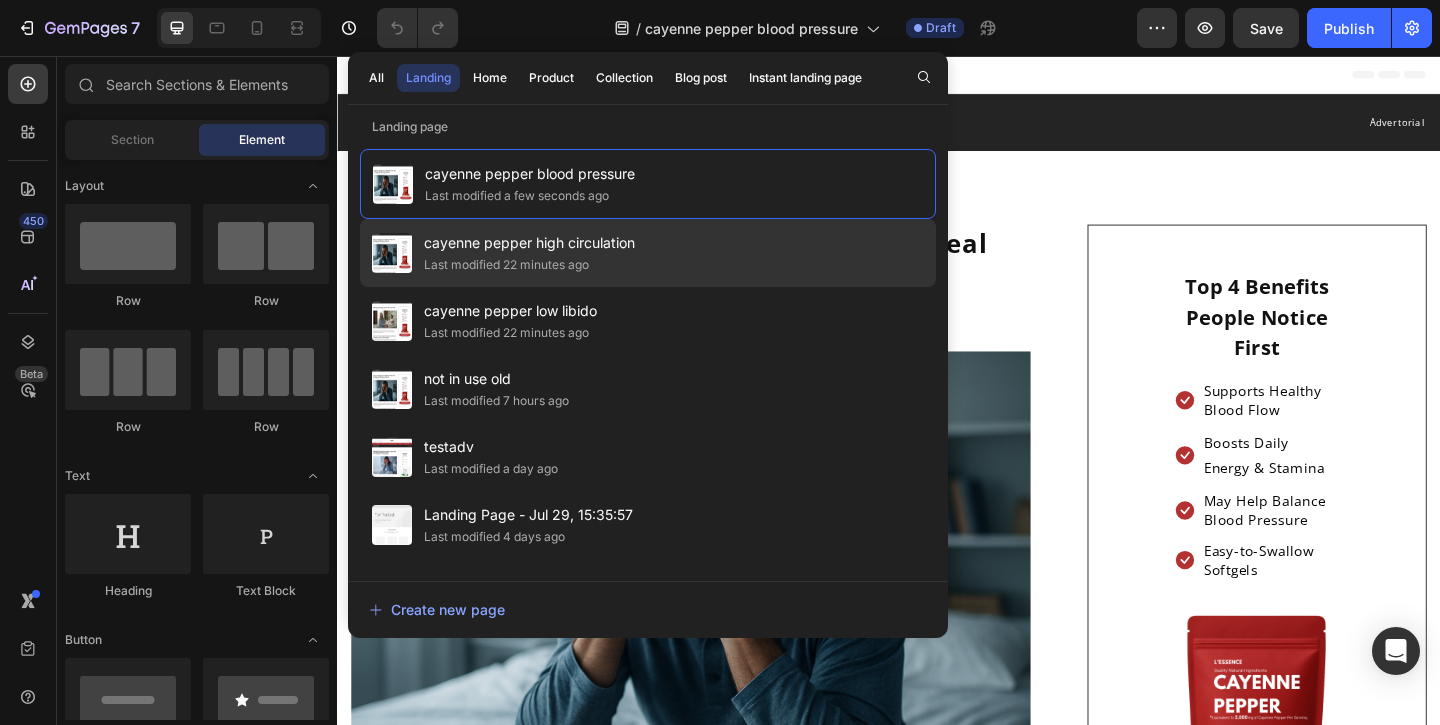 click on "Last modified 22 minutes ago" at bounding box center [529, 265] 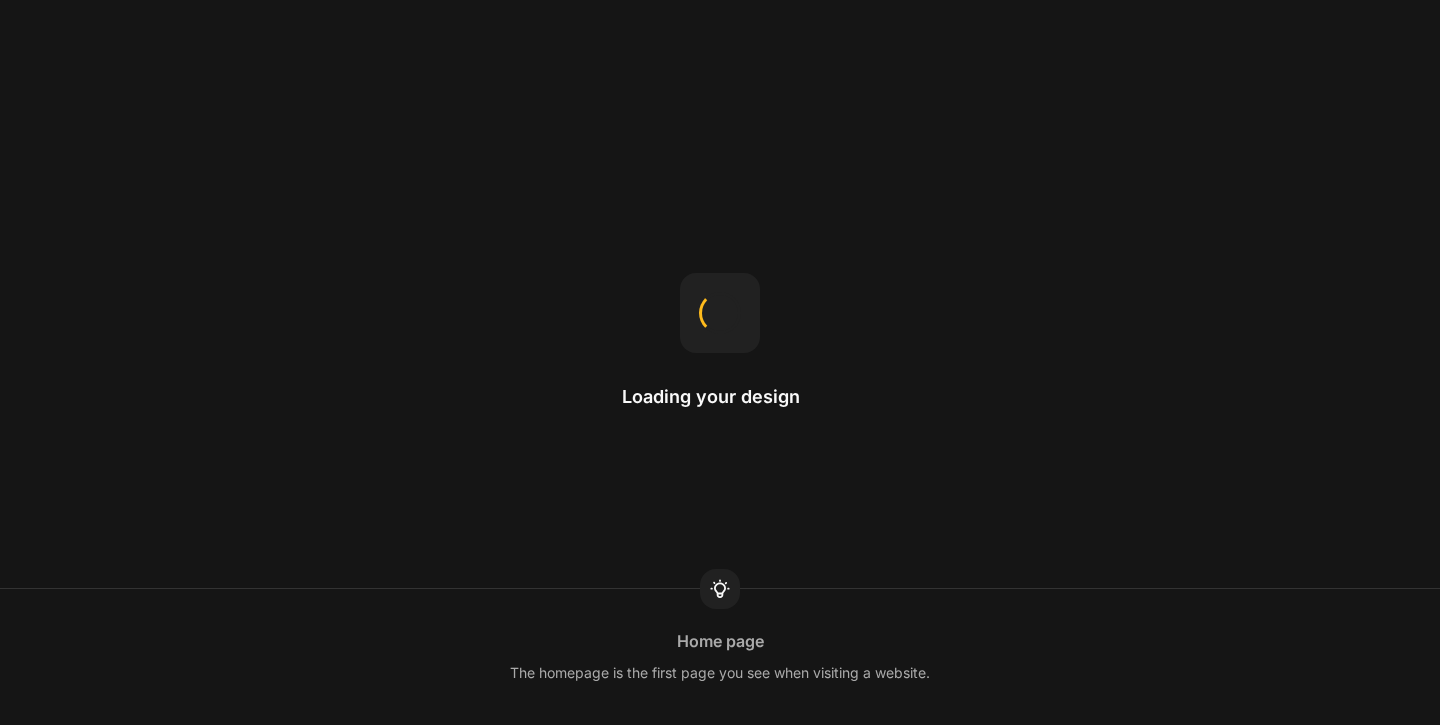 scroll, scrollTop: 0, scrollLeft: 0, axis: both 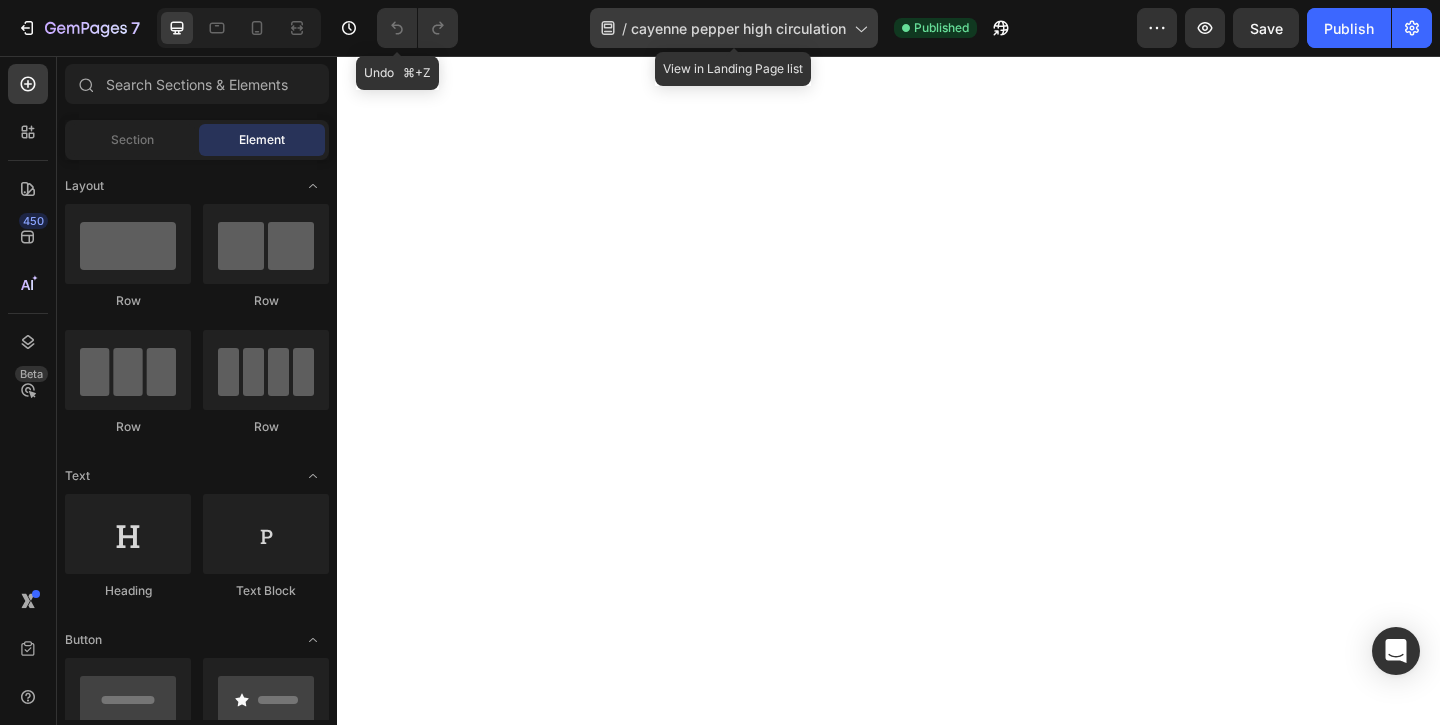 click on "cayenne pepper high circulation" at bounding box center (738, 28) 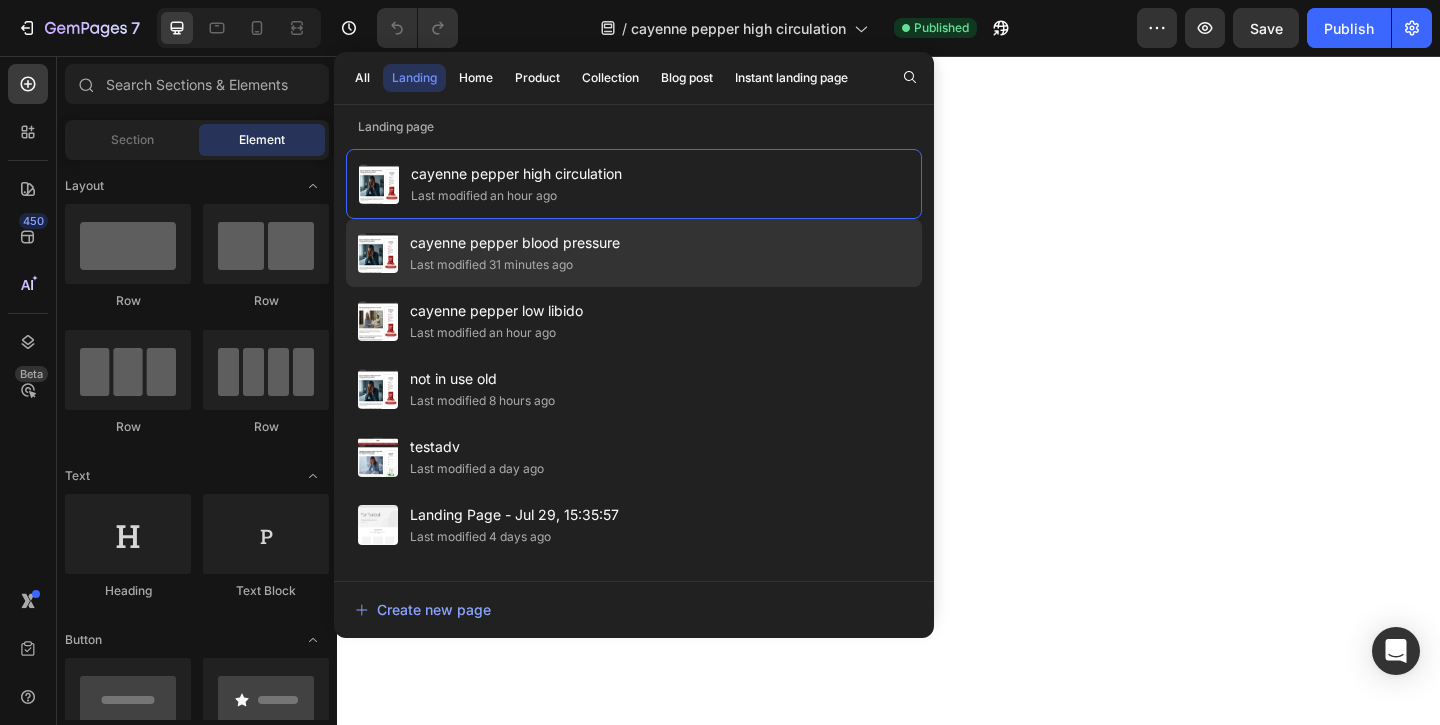 click on "cayenne pepper blood pressure Last modified 31 minutes ago" 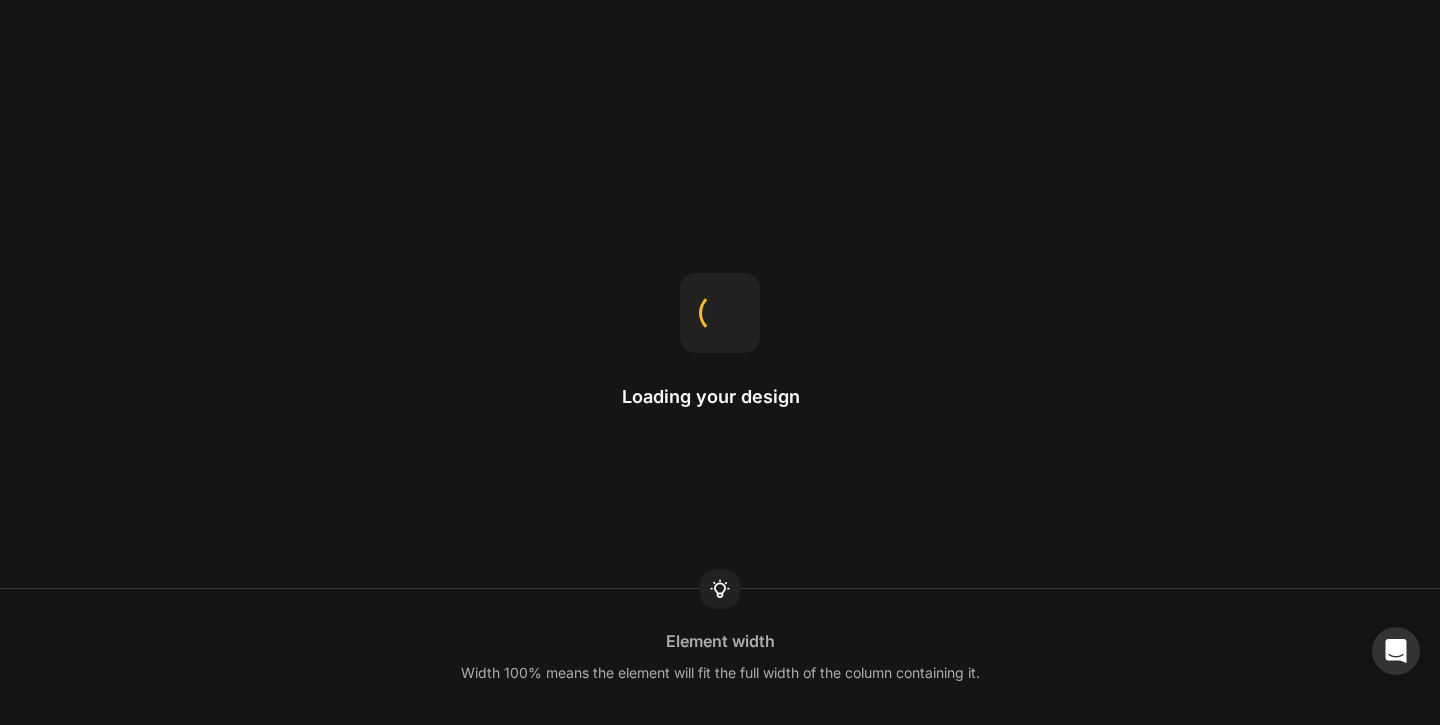 scroll, scrollTop: 0, scrollLeft: 0, axis: both 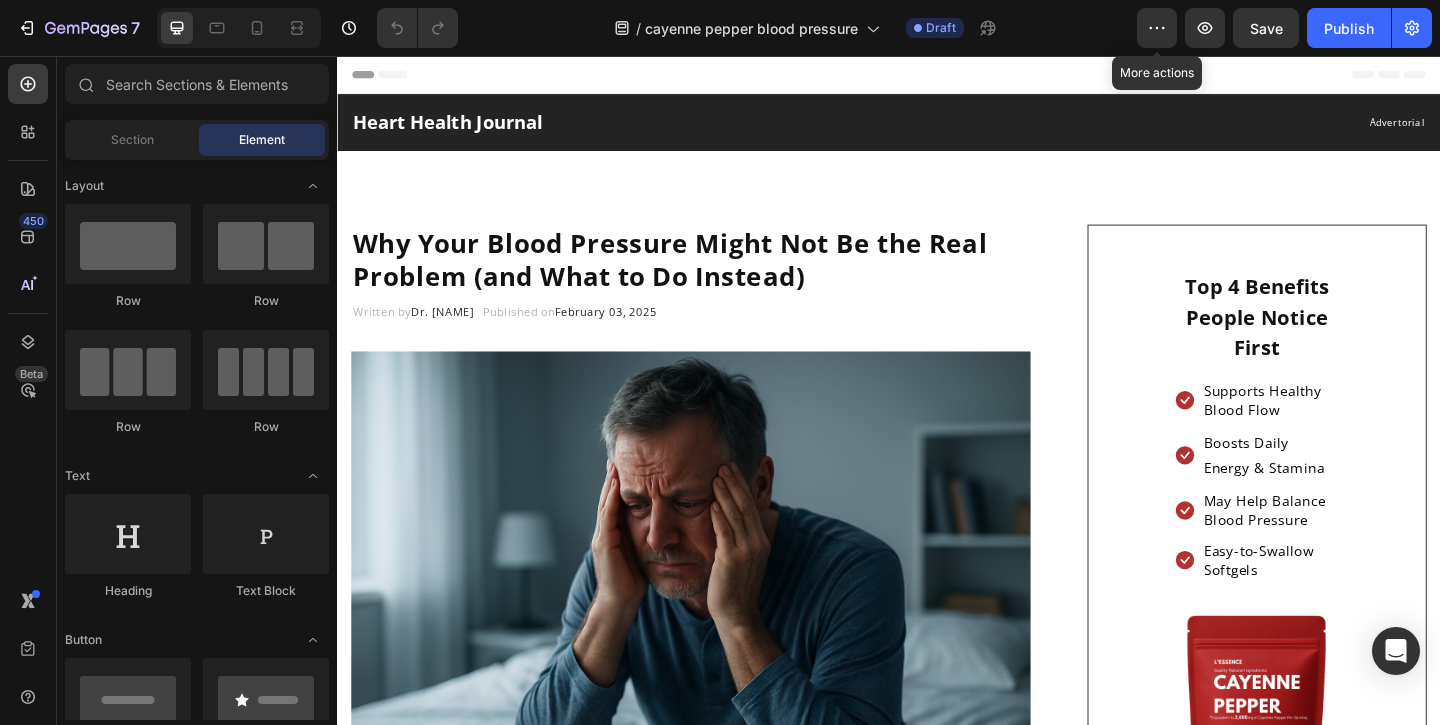 click on "/  cayenne pepper blood pressure Draft" 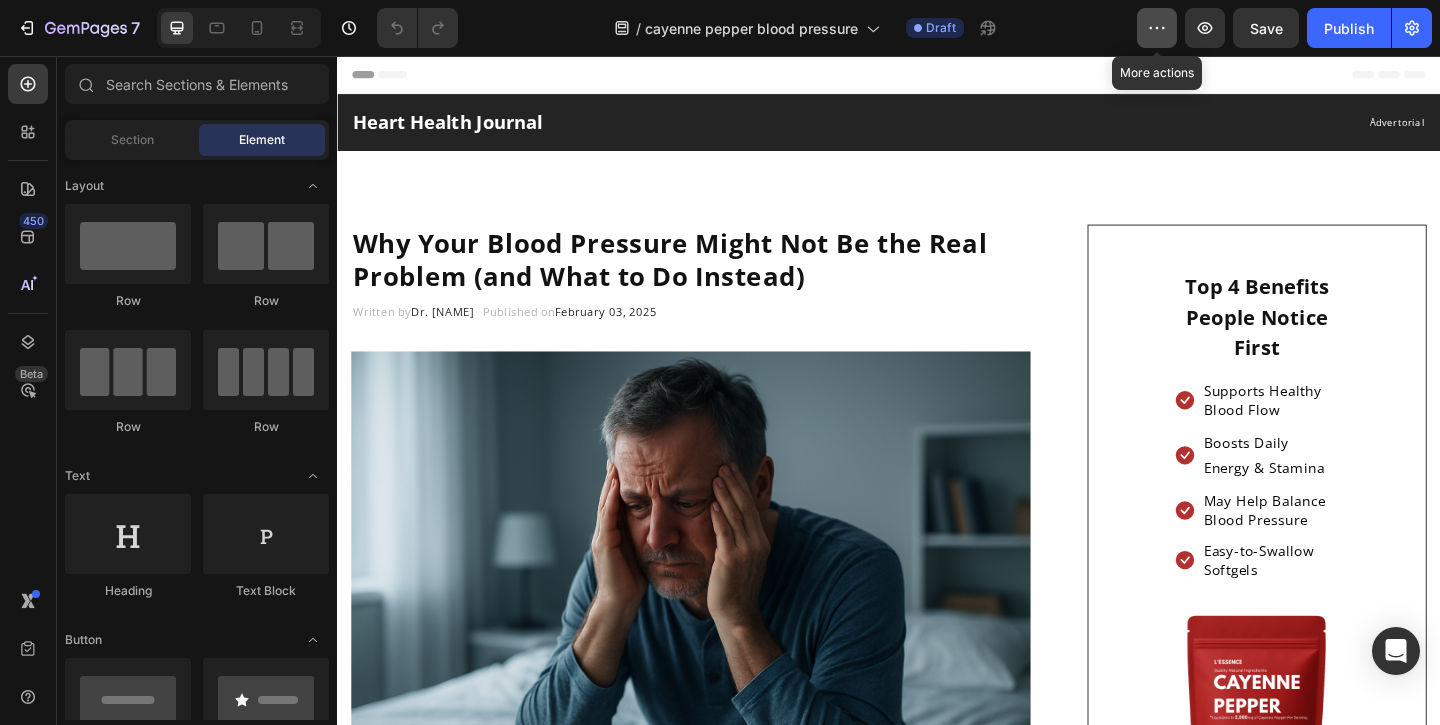click 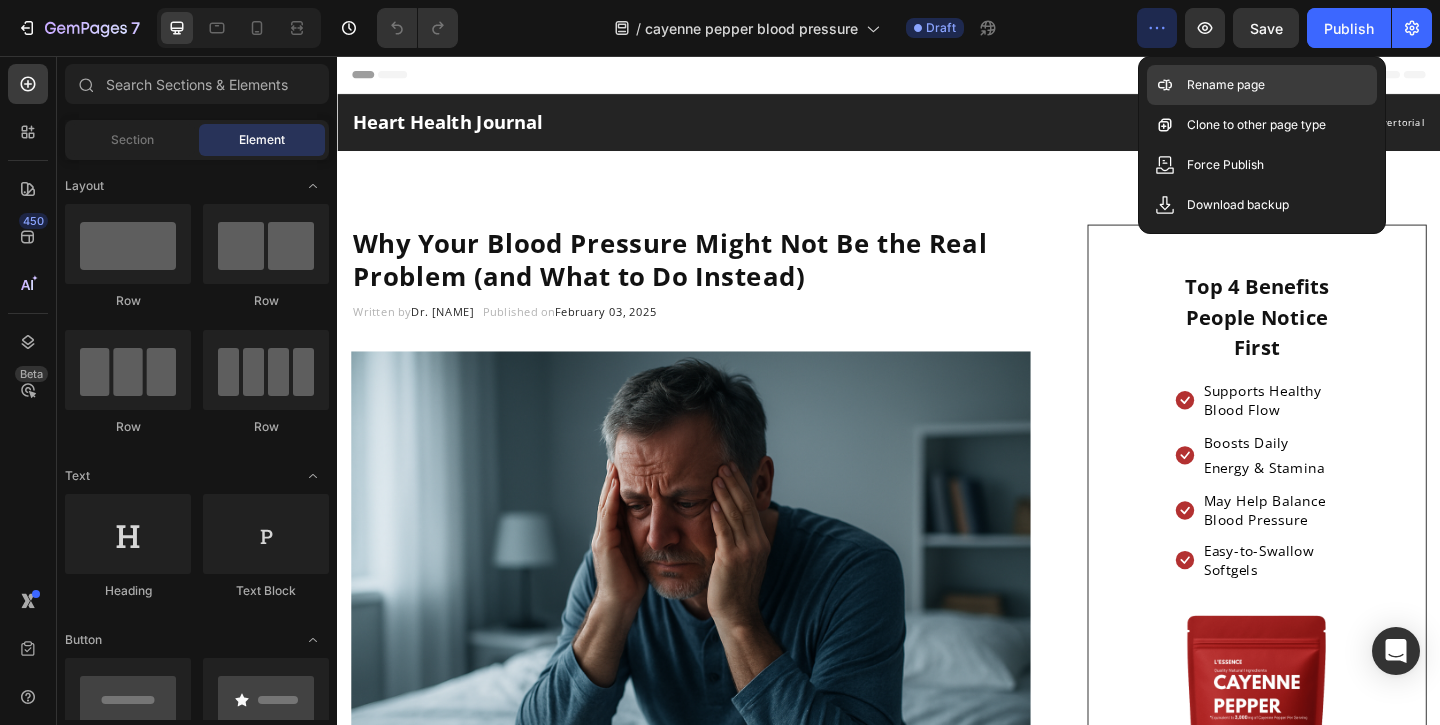 click on "Rename page" at bounding box center [1226, 85] 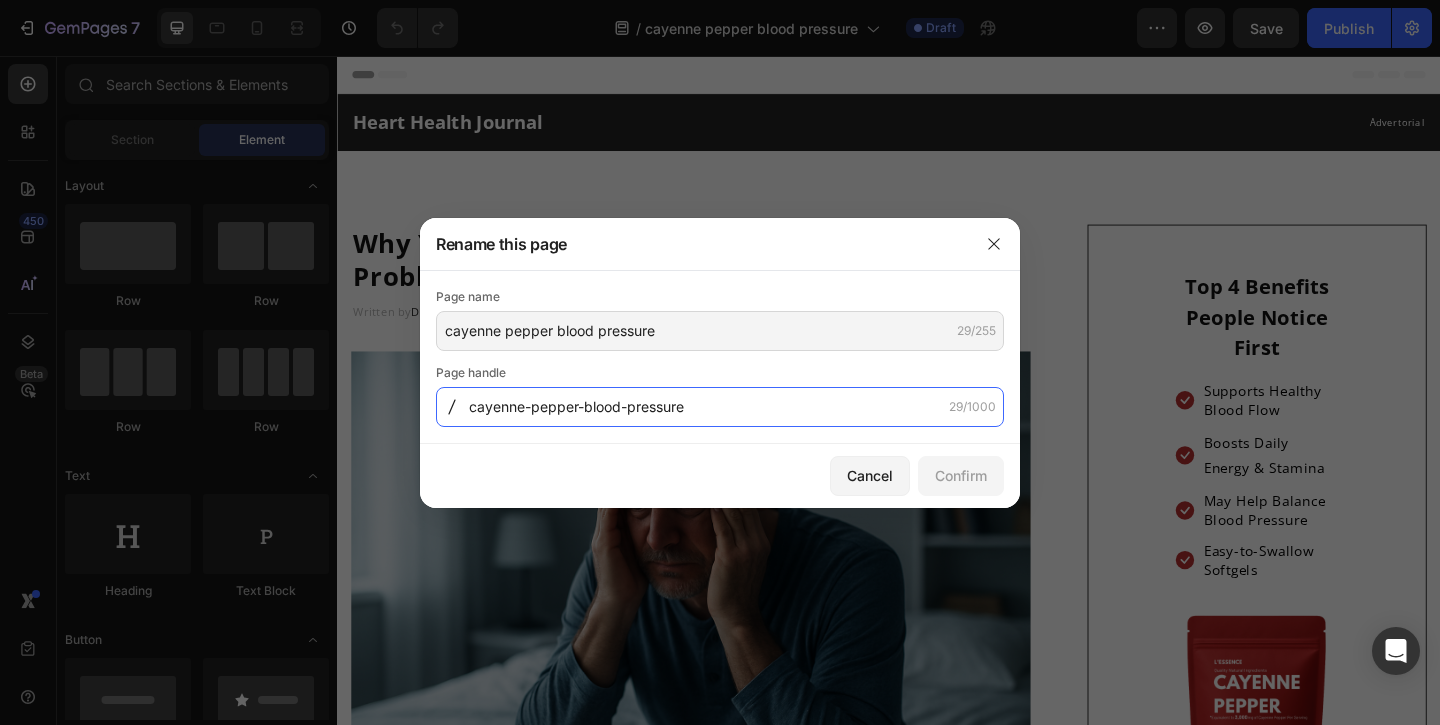 click on "cayenne-pepper-blood-pressure" 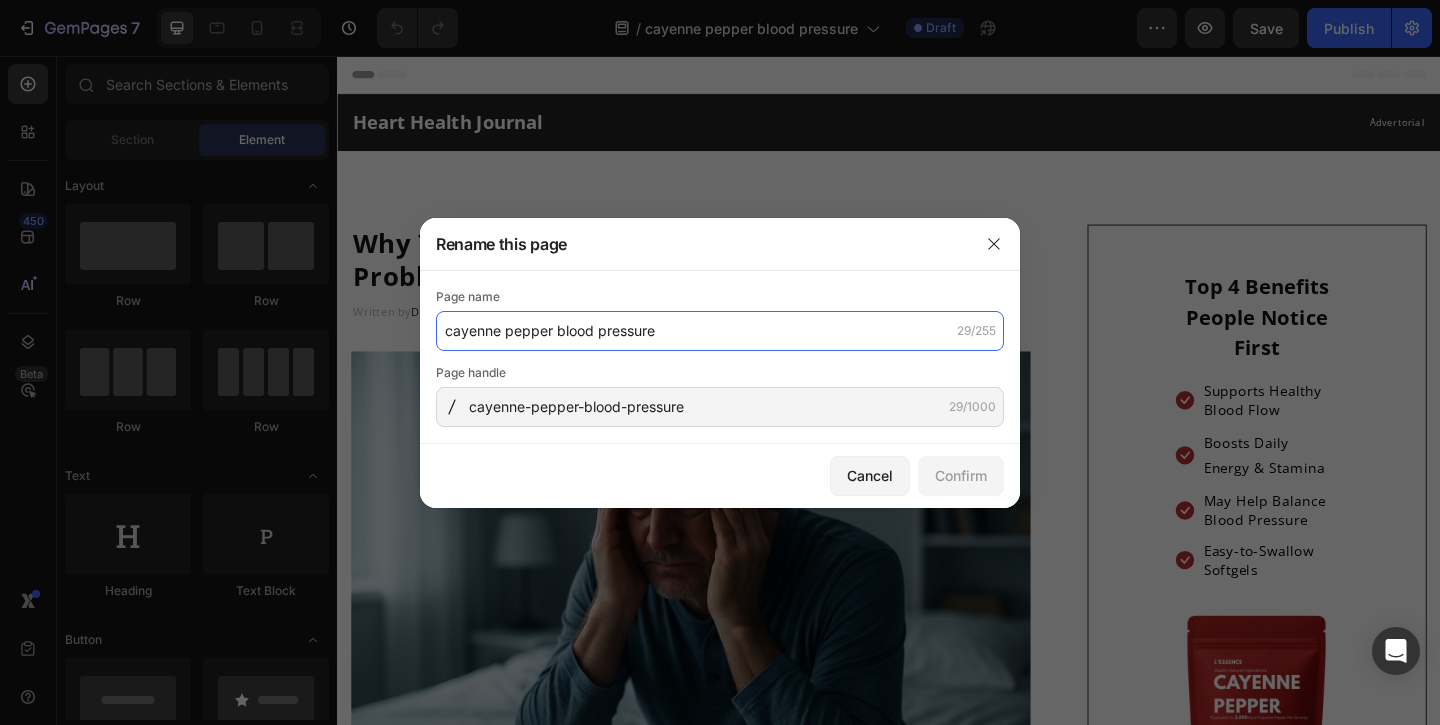 click on "cayenne pepper blood pressure" 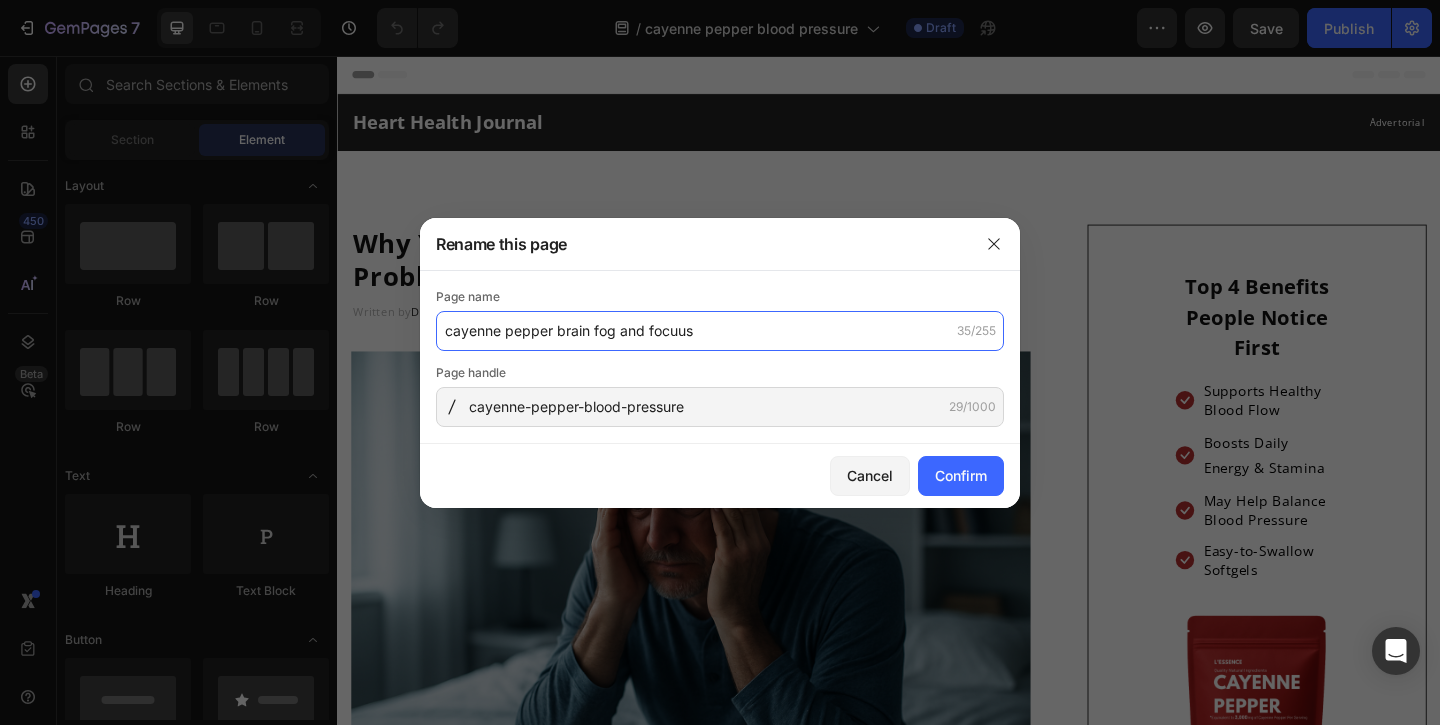 type on "cayenne pepper brain fog and focuus" 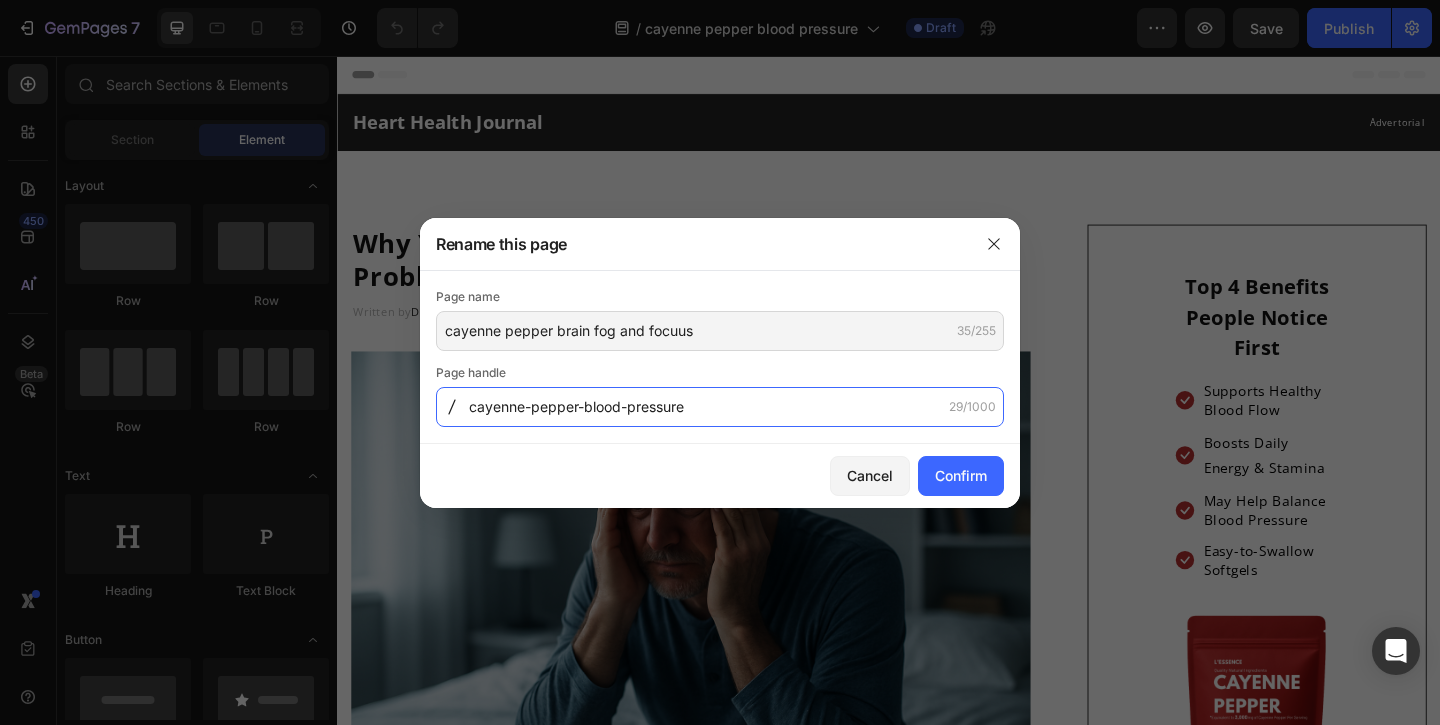 click on "cayenne-pepper-blood-pressure" 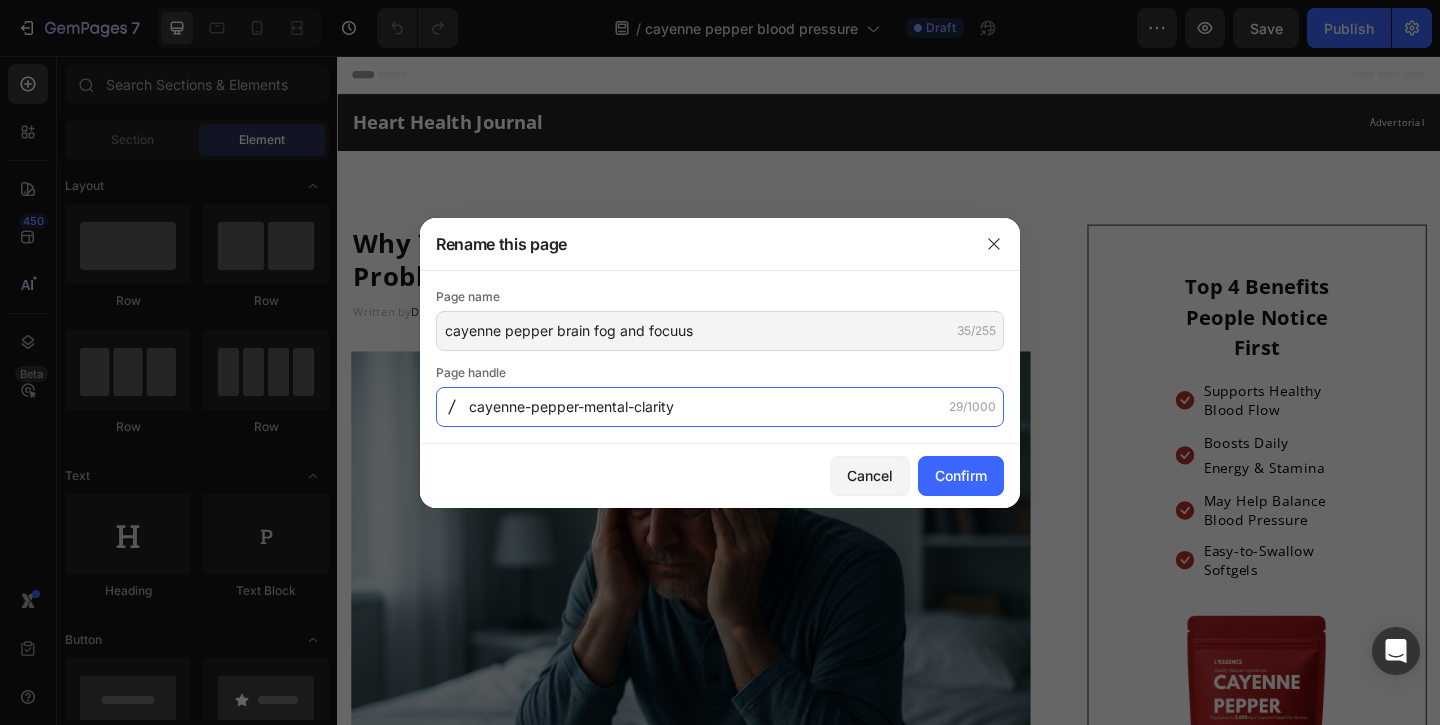 click on "cayenne-pepper-mental-clarity" 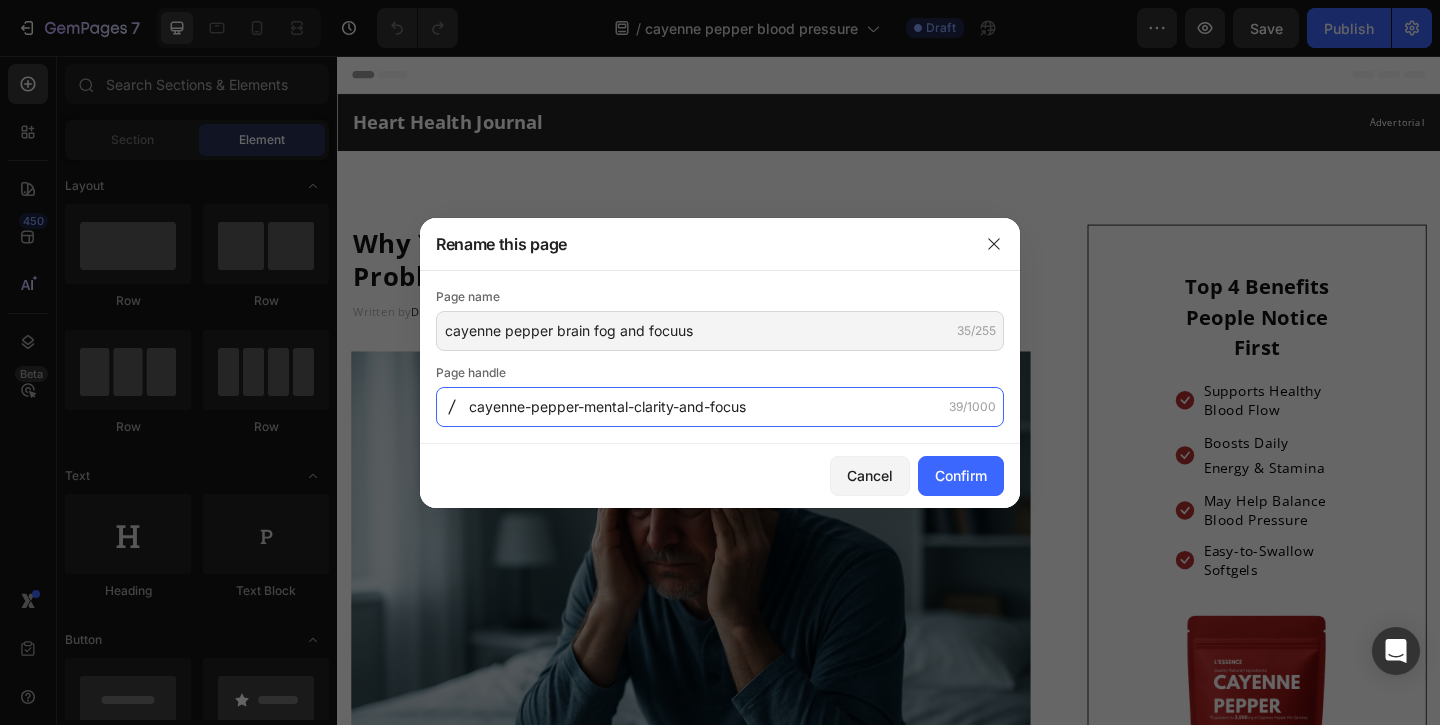 type on "cayenne-pepper-mental-clarity-and-focus" 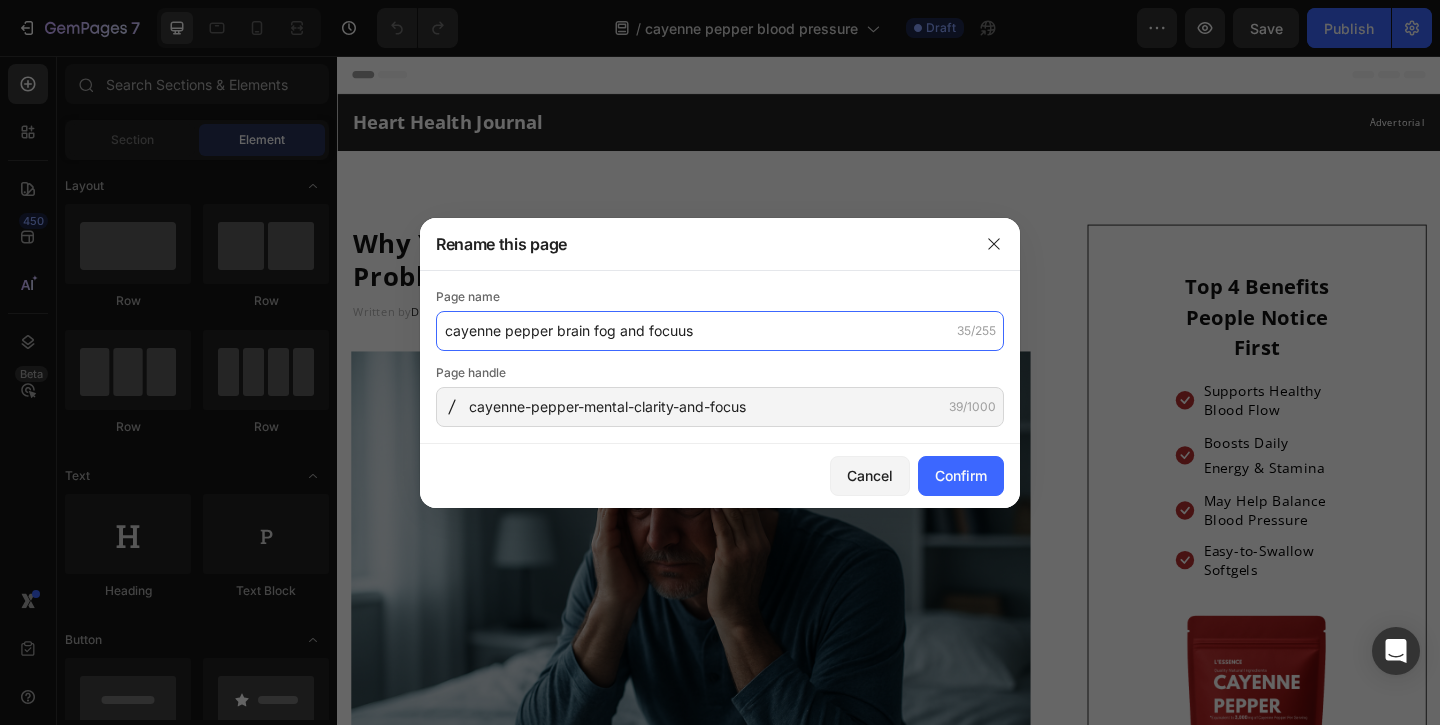 click on "cayenne pepper brain fog and focuus" 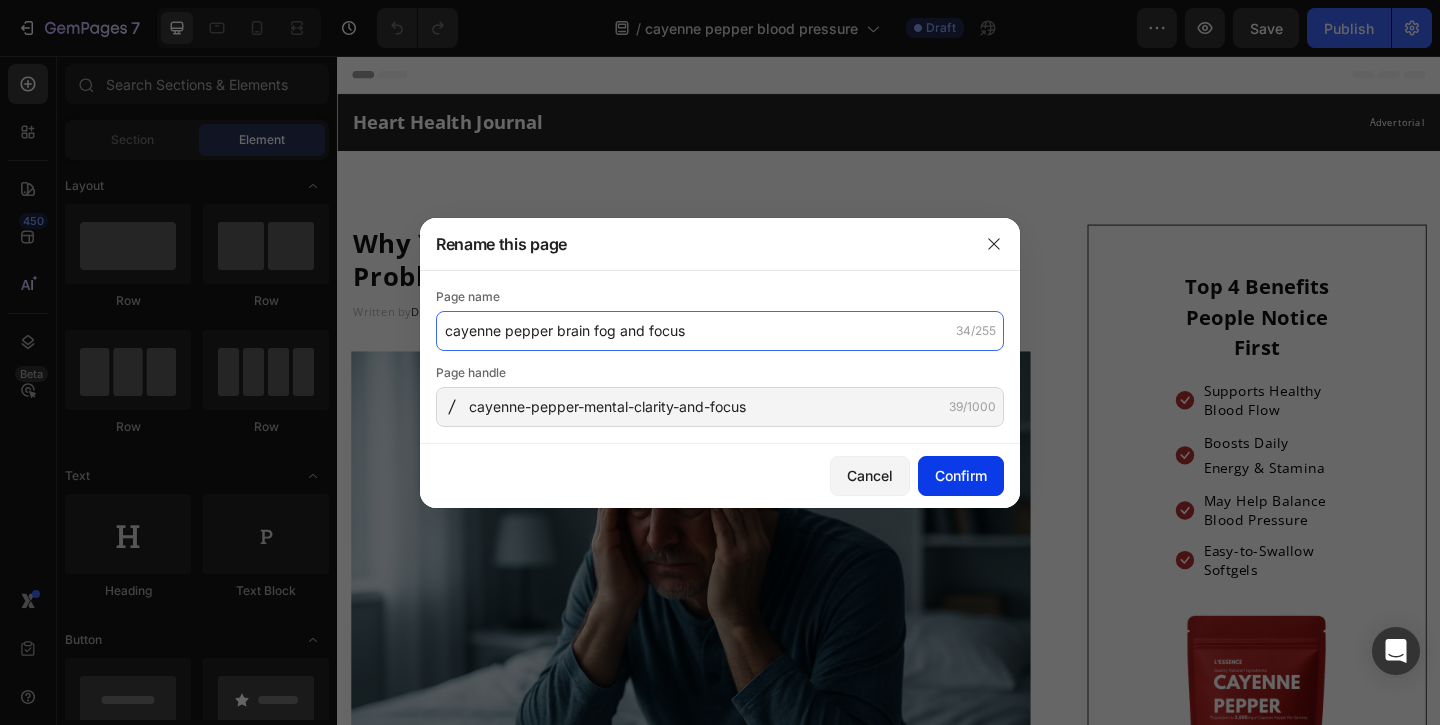 type on "cayenne pepper brain fog and focus" 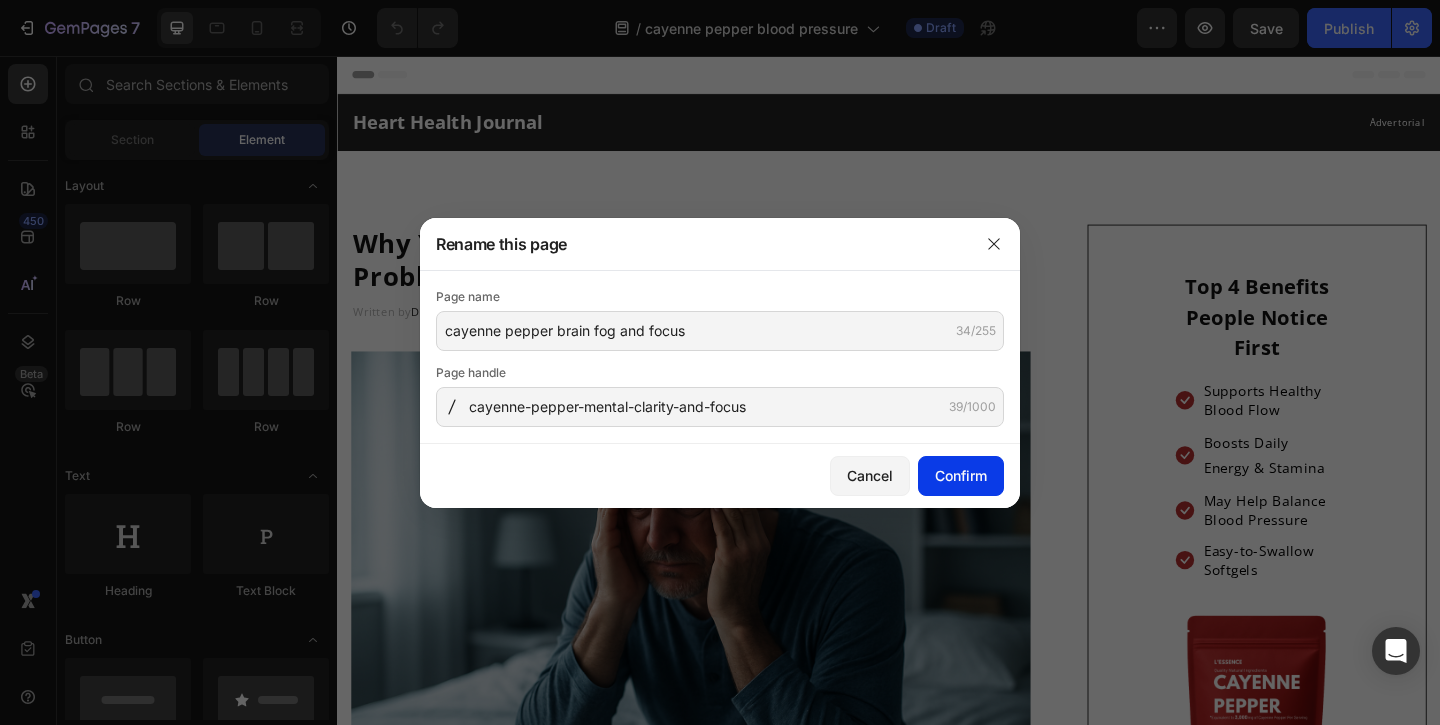 click on "Confirm" at bounding box center (961, 475) 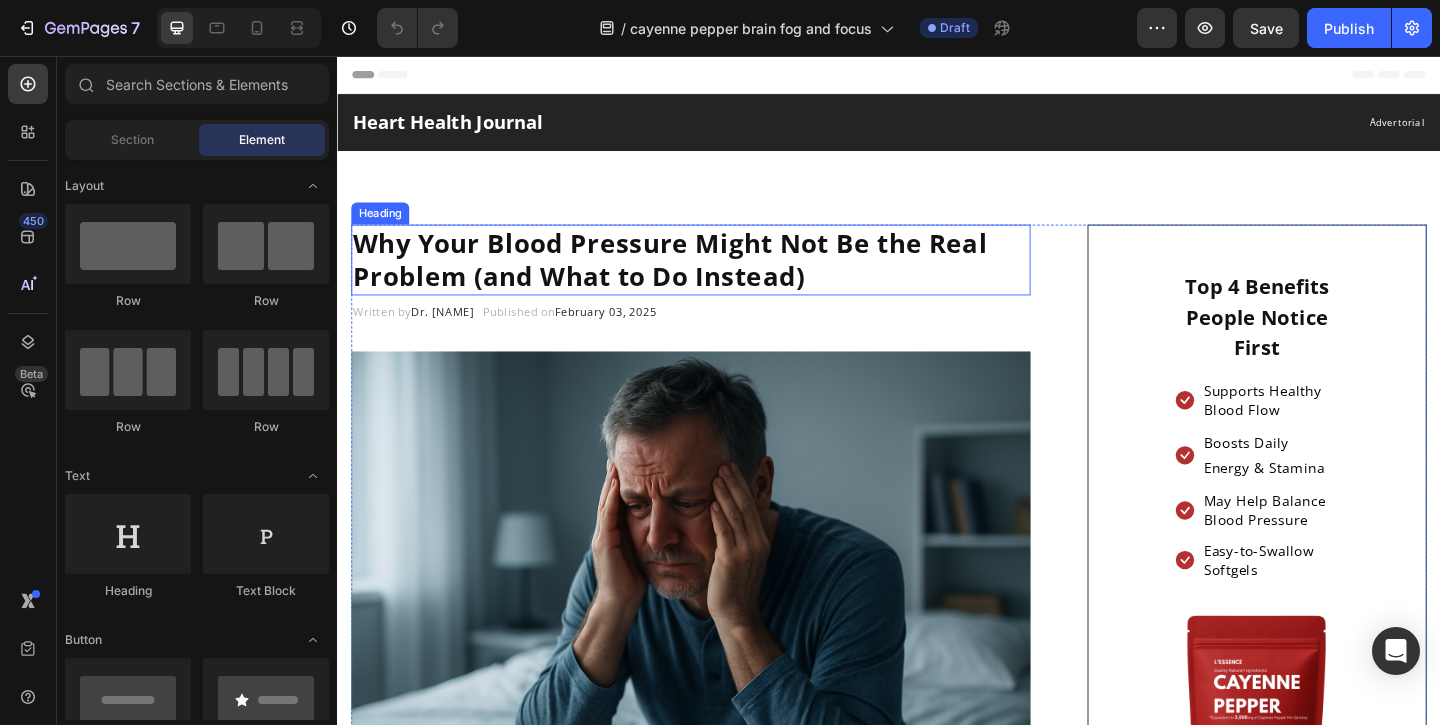 click on "Why Your Blood Pressure Might Not Be the Real Problem (and What to Do Instead)" at bounding box center [699, 277] 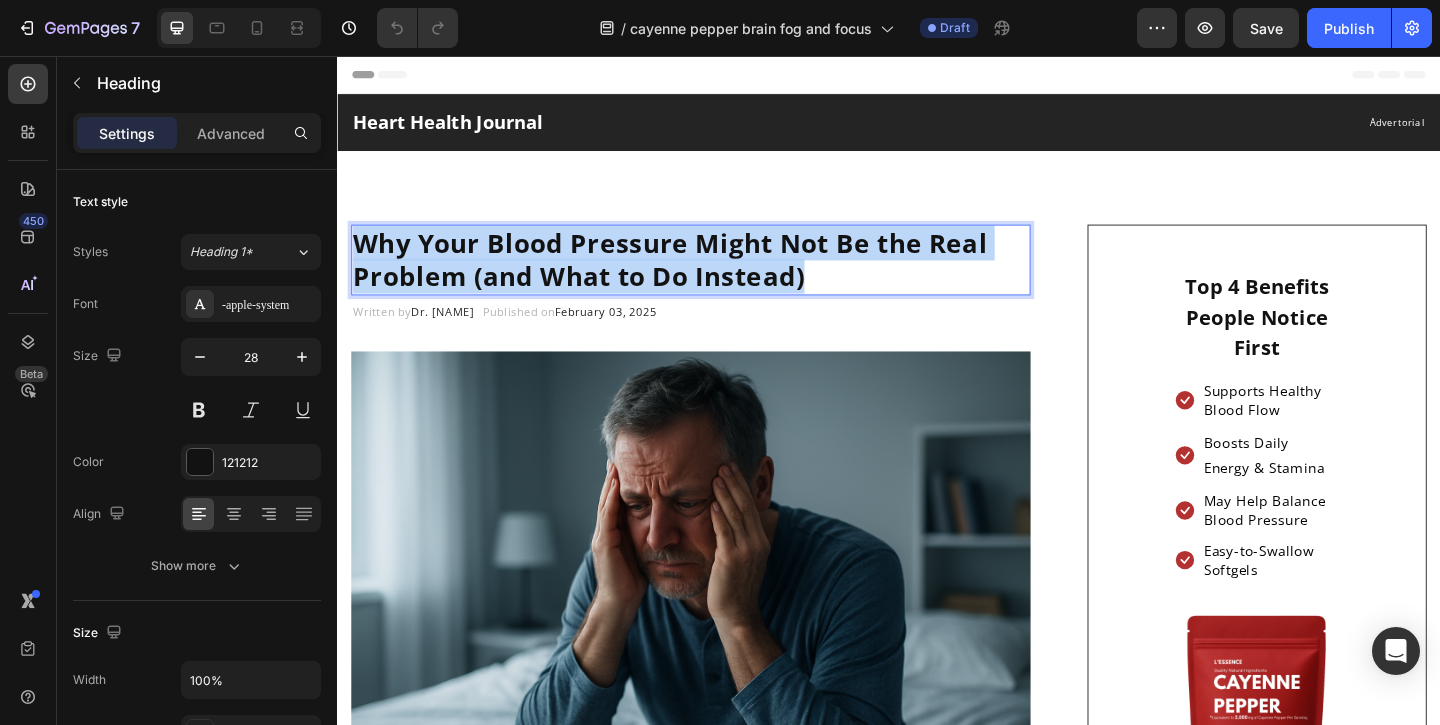 click on "Why Your Blood Pressure Might Not Be the Real Problem (and What to Do Instead)" at bounding box center (699, 277) 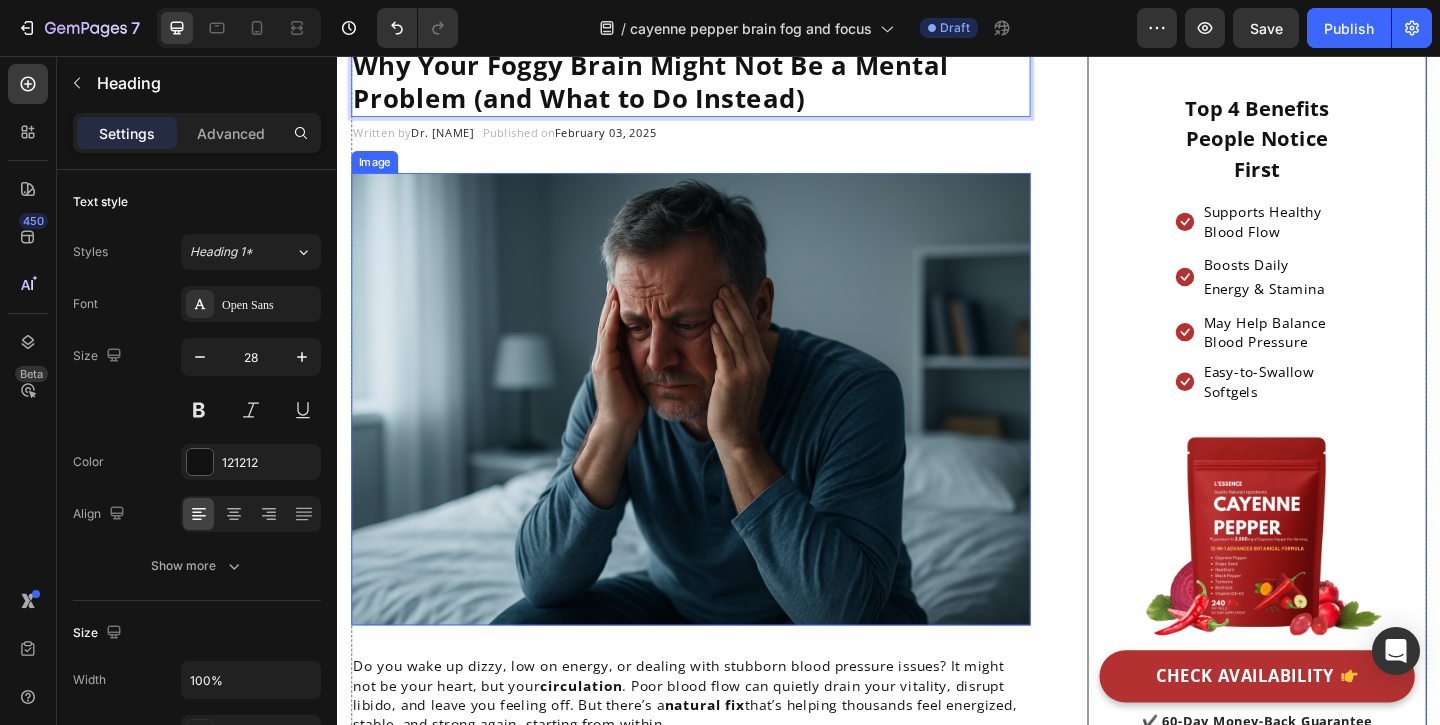 scroll, scrollTop: 164, scrollLeft: 0, axis: vertical 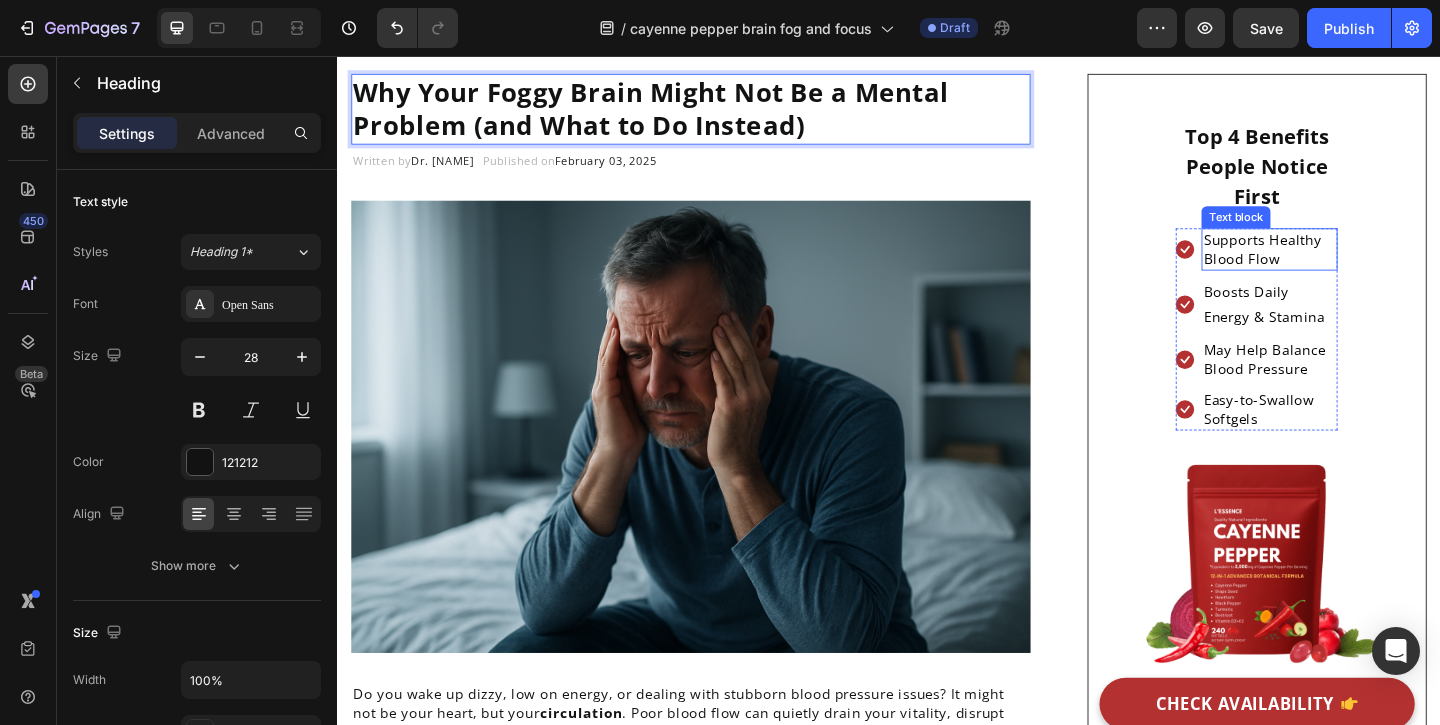 click on "Supports Healthy Blood Flow" at bounding box center (1351, 266) 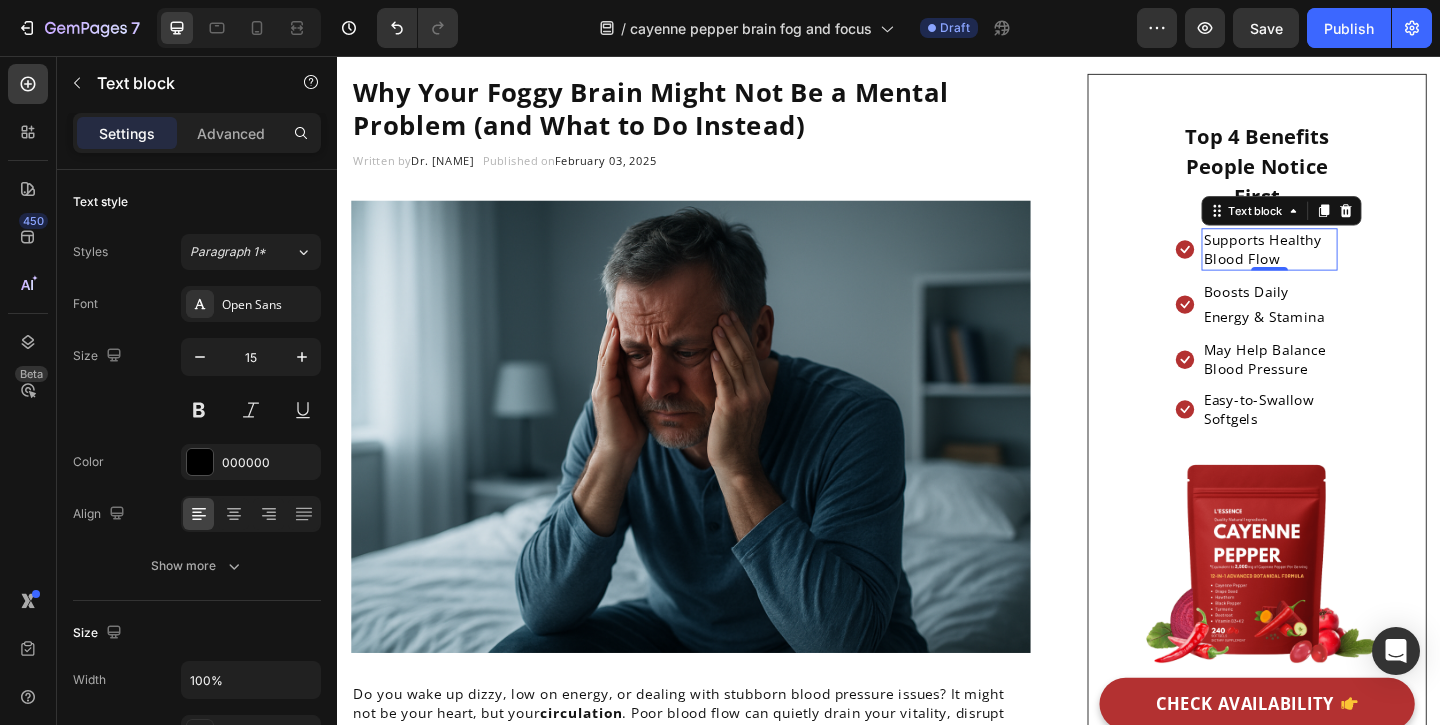 click on "Supports Healthy Blood Flow" at bounding box center (1351, 266) 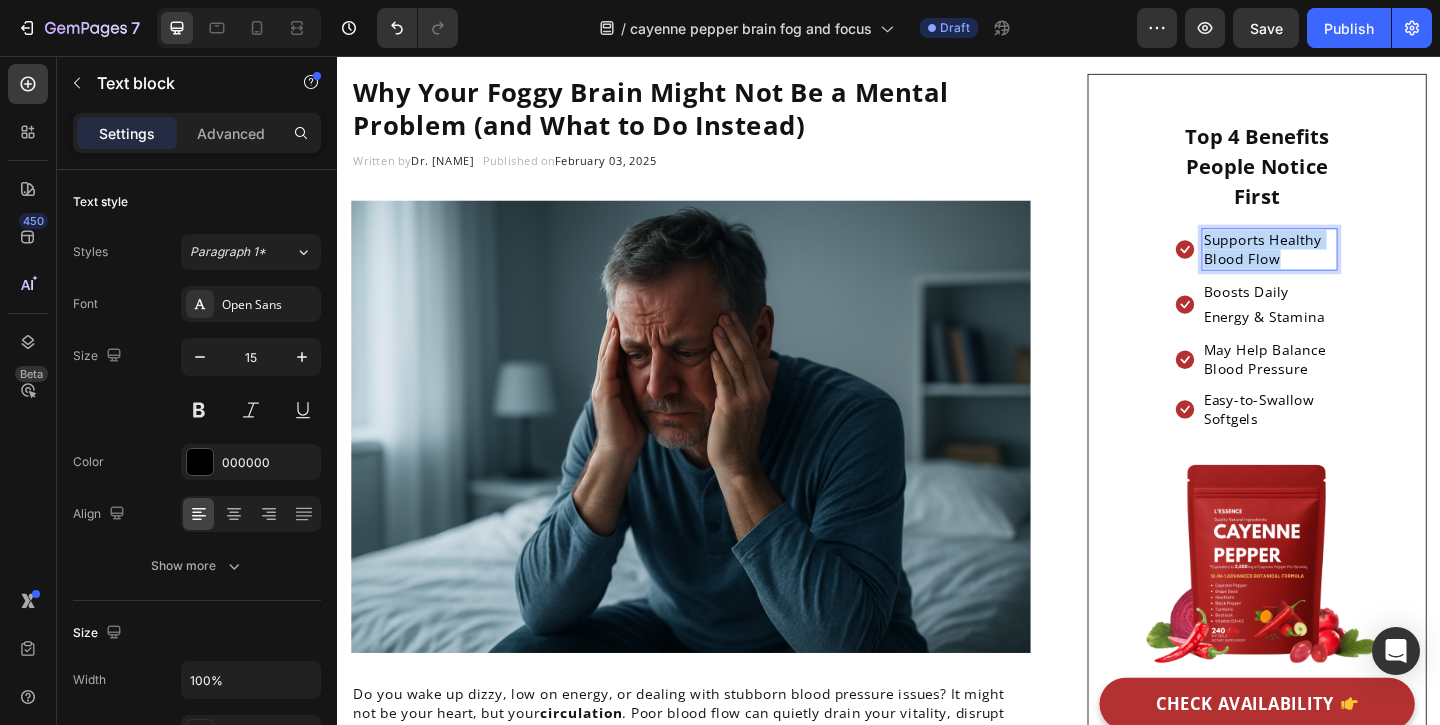 click on "Supports Healthy Blood Flow" at bounding box center [1351, 266] 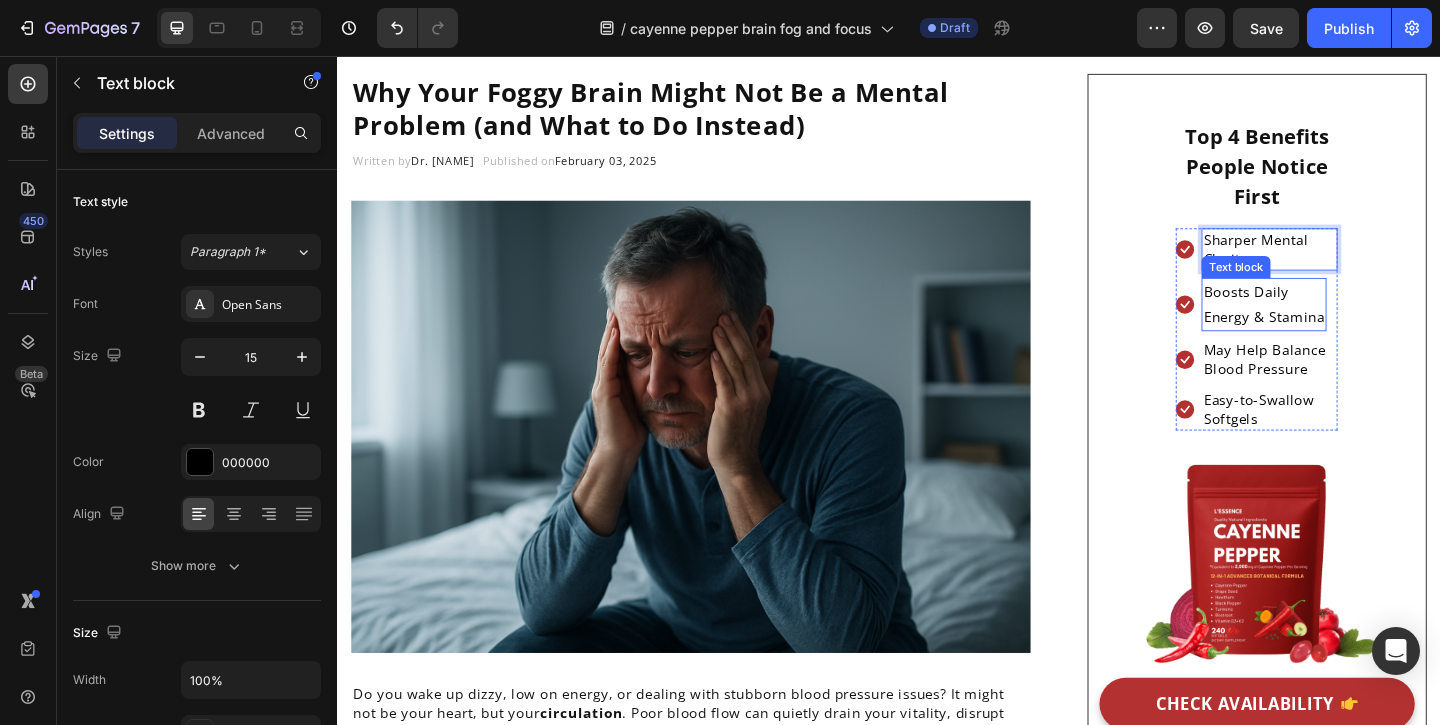 click on "Energy & Stamina" at bounding box center [1345, 339] 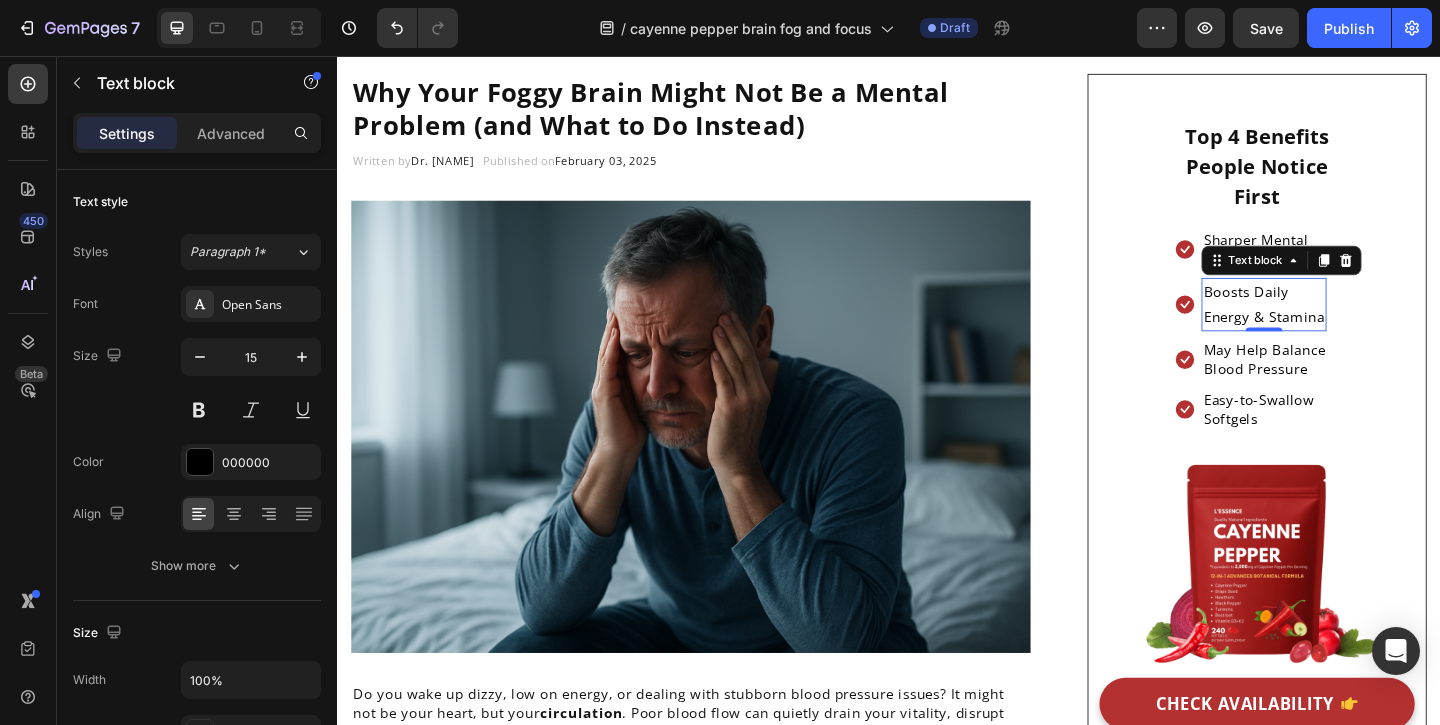 click on "Energy & Stamina" at bounding box center [1345, 339] 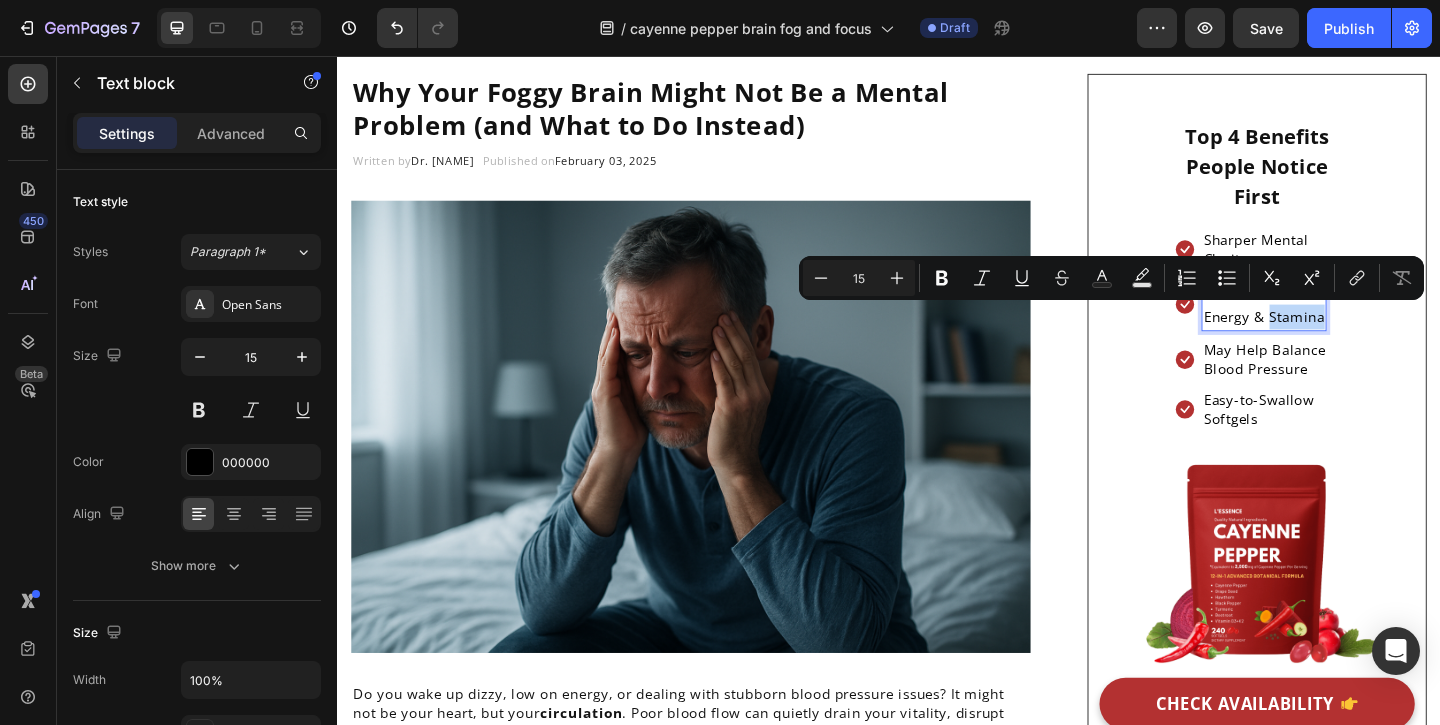 click on "Energy & Stamina" at bounding box center (1345, 339) 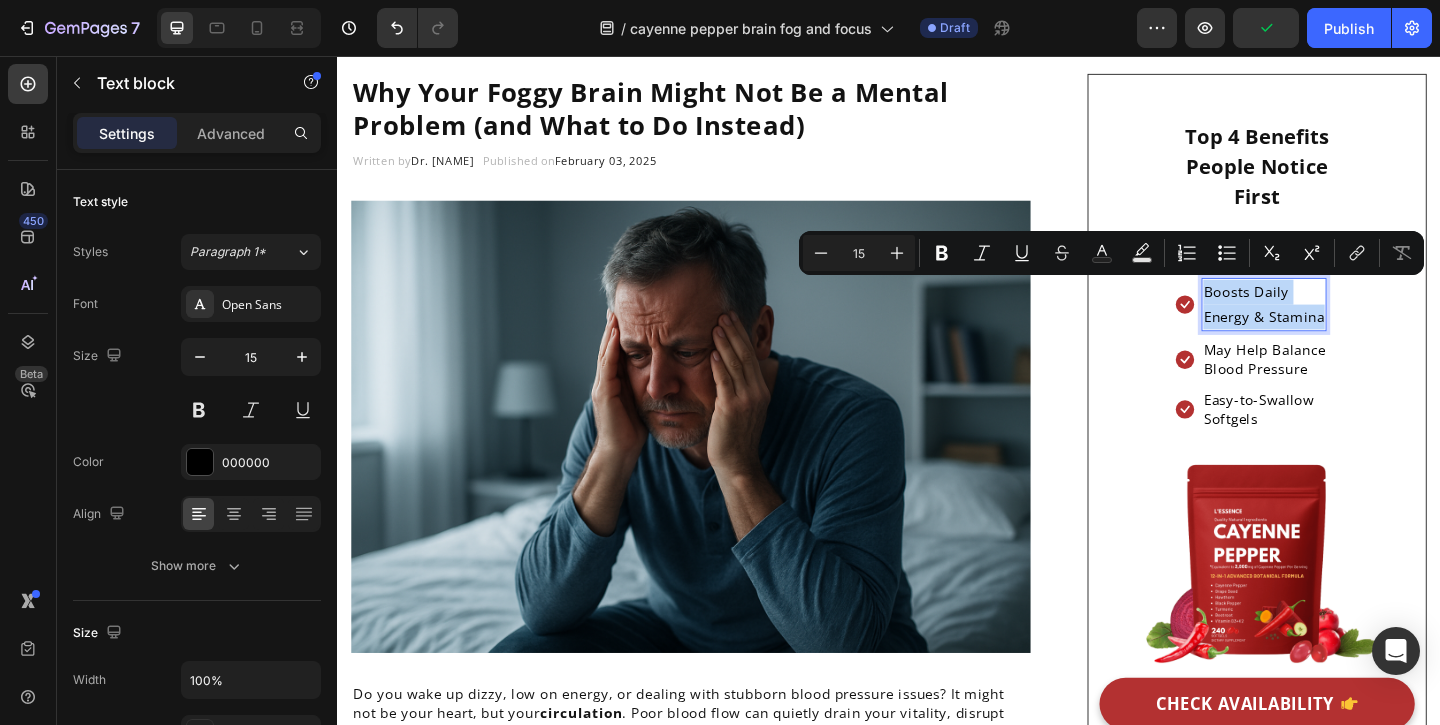 drag, startPoint x: 1281, startPoint y: 311, endPoint x: 1413, endPoint y: 348, distance: 137.08757 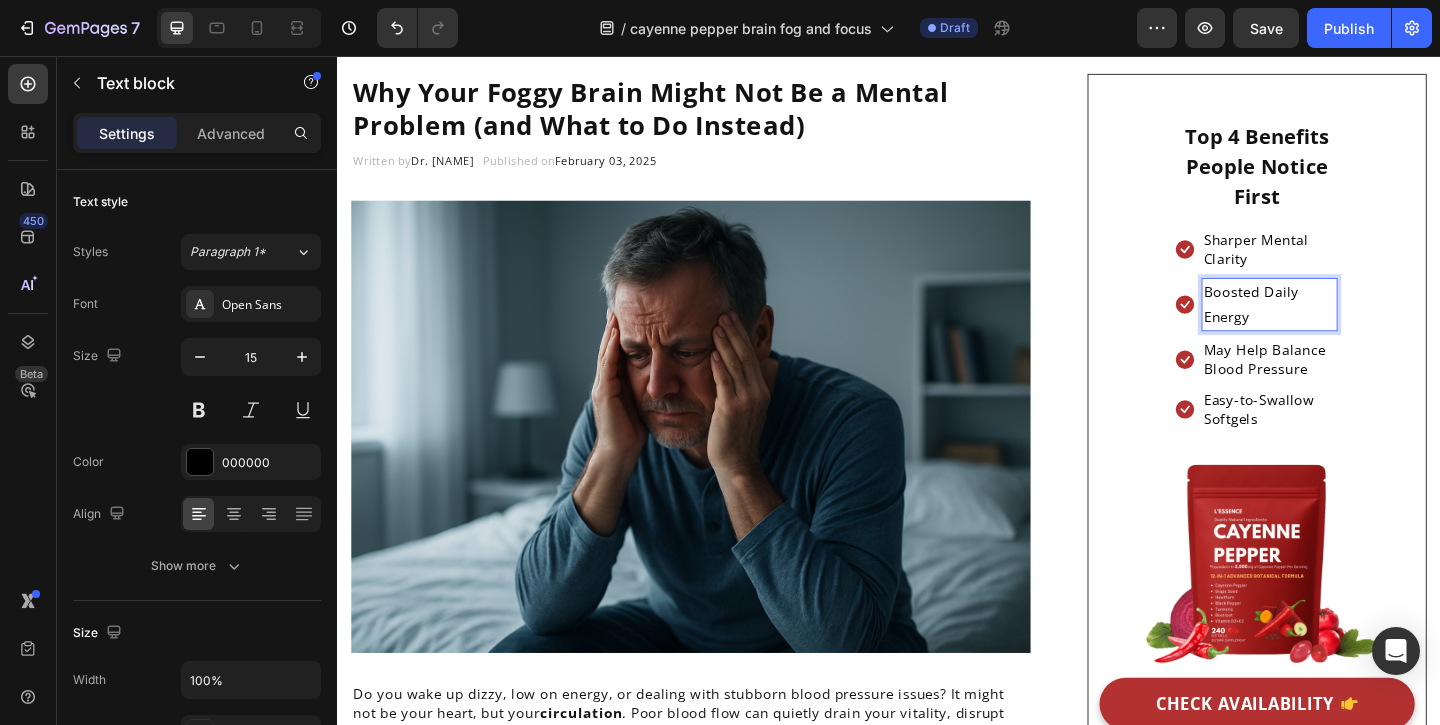click on "Boosted Daily Energy" at bounding box center [1351, 326] 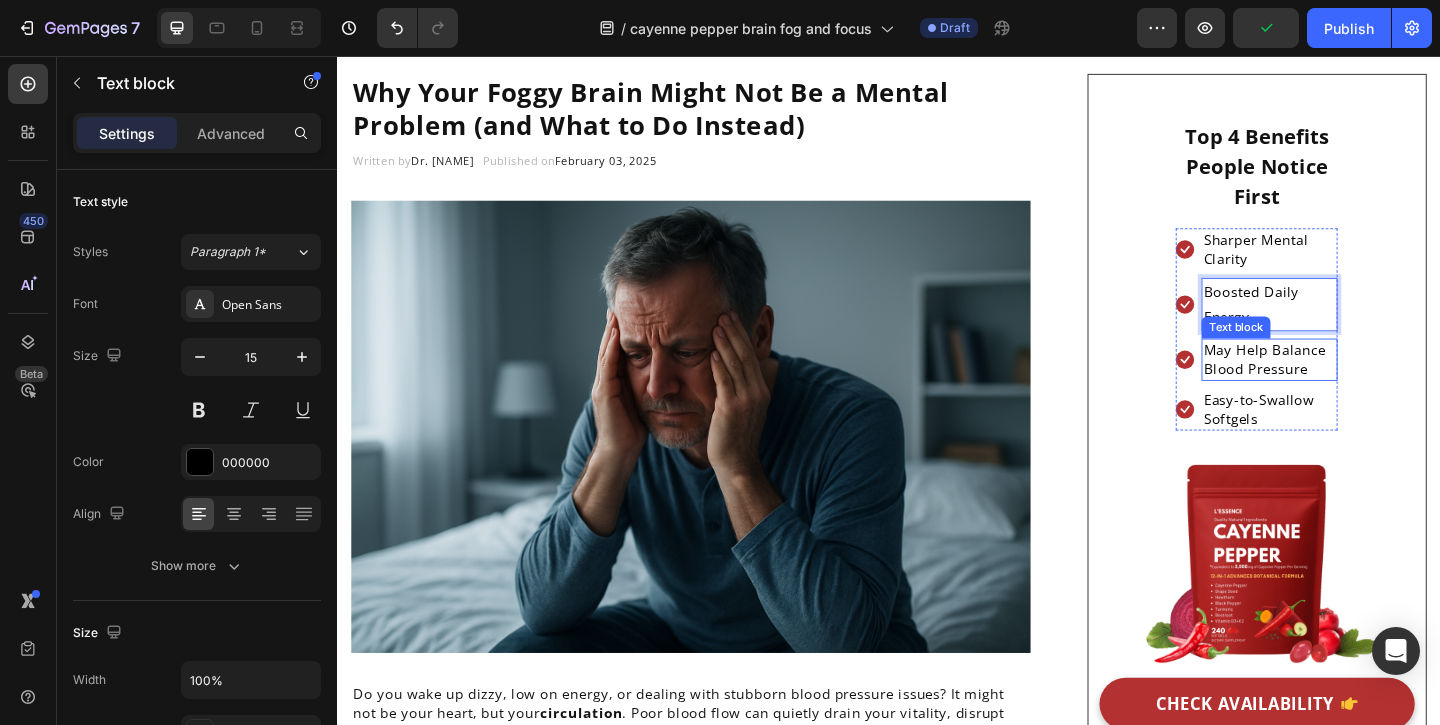 click on "May Help Balance Blood Pressure" at bounding box center [1351, 386] 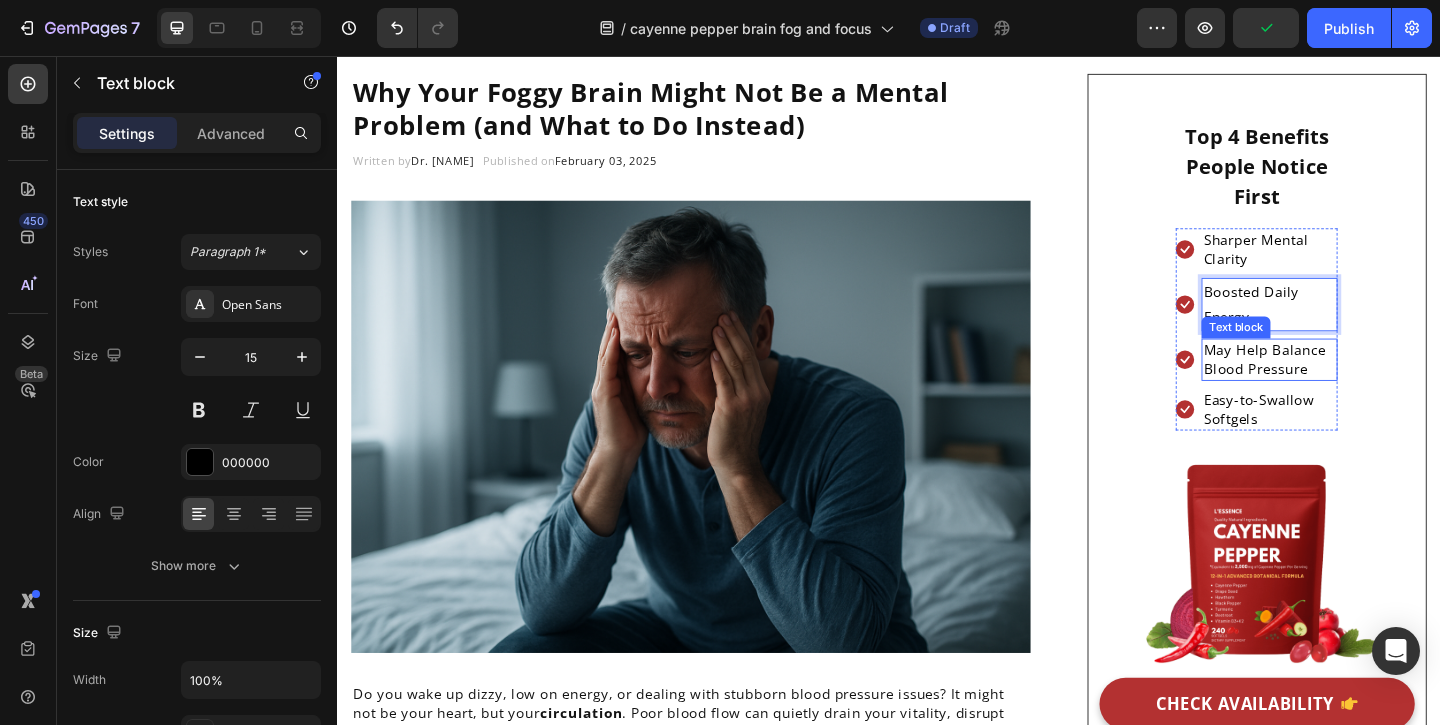 click on "May Help Balance Blood Pressure" at bounding box center [1351, 386] 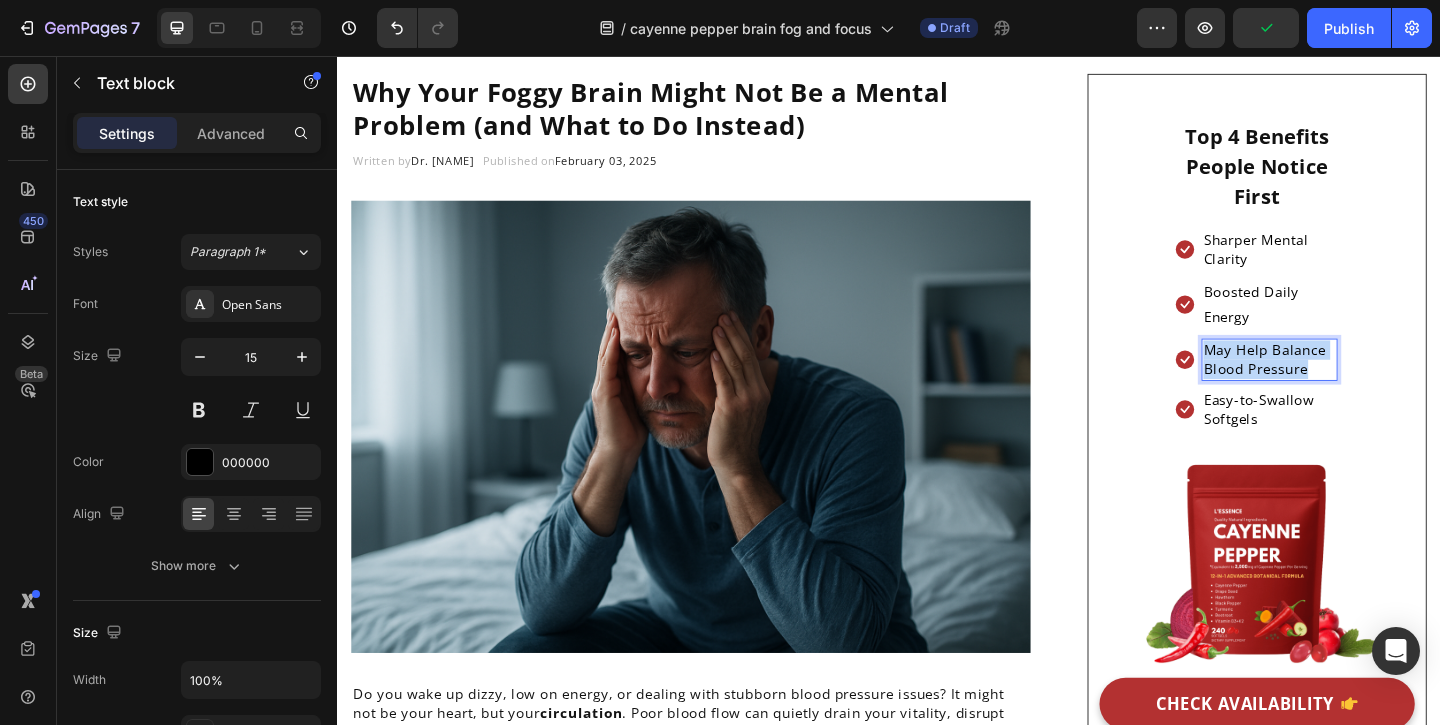 click on "May Help Balance Blood Pressure" at bounding box center [1351, 386] 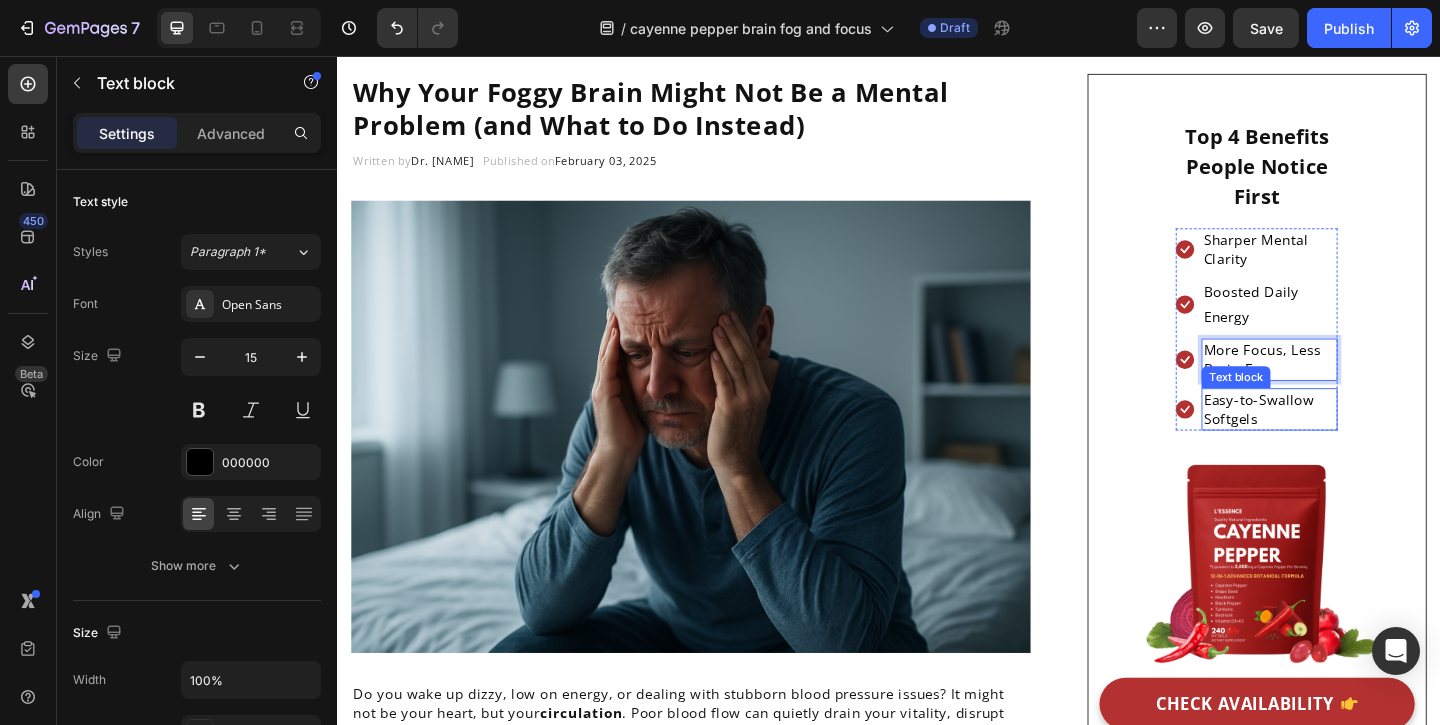 click on "Easy-to-Swallow Softgels" at bounding box center (1351, 440) 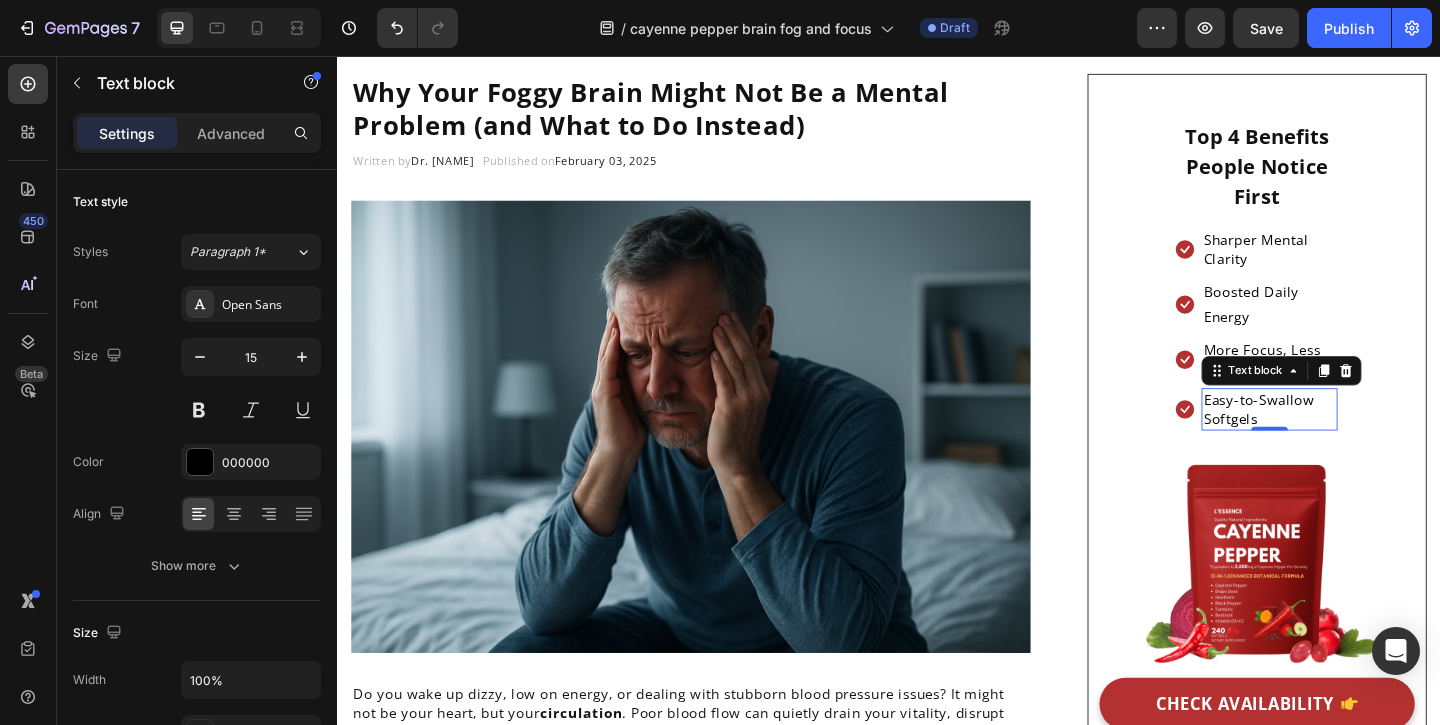 click on "Easy-to-Swallow Softgels" at bounding box center [1351, 440] 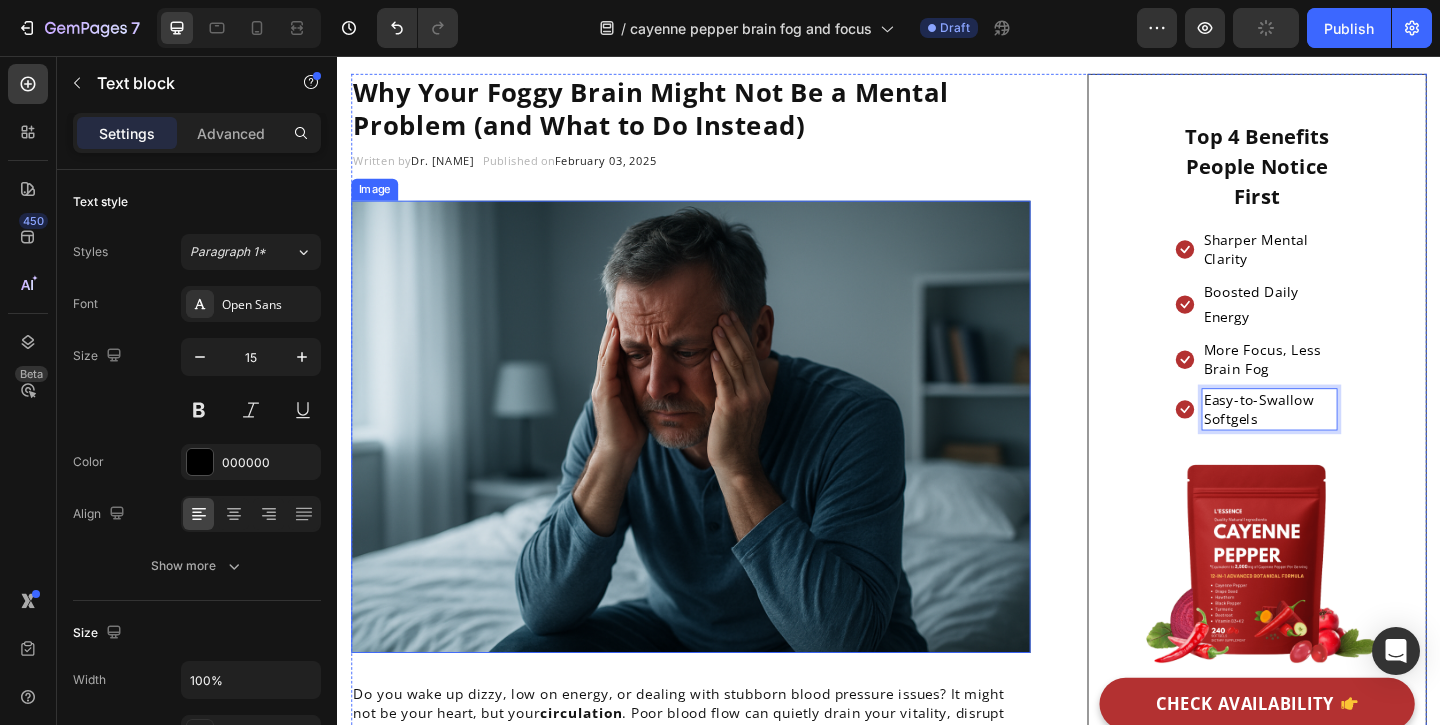 click on "⁠⁠⁠⁠⁠⁠⁠ Why Your Foggy Brain Might Not Be a Mental Problem (and What to Do Instead) Heading Written by  Dr. Emily Warren    Text block Published on  February 03, 2025 Text block Row Image Do you wake up dizzy, low on energy, or dealing with stubborn blood pressure issues? It might not be your heart, but your  circulation . Poor blood flow can quietly drain your vitality, disrupt libido, and leave you feeling off. But there’s a  natural fix  that’s helping thousands feel energized, stable, and strong again, starting from within. Text block Why Poor Circulation Might Be Draining Your Energy, Not Just High Blood Pressure Heading Poor circulation doesn’t just affect your heart, it can leave you feeling tired, dizzy, cold, and even lower your sex drive. As we age, blood vessels narrow and restrict vital flow to organs, muscles, and even your brain. Text block
Icon Constant fatigue, even after sleep: Text block Row
Icon Text block Row
Icon : Row" at bounding box center [937, 1837] 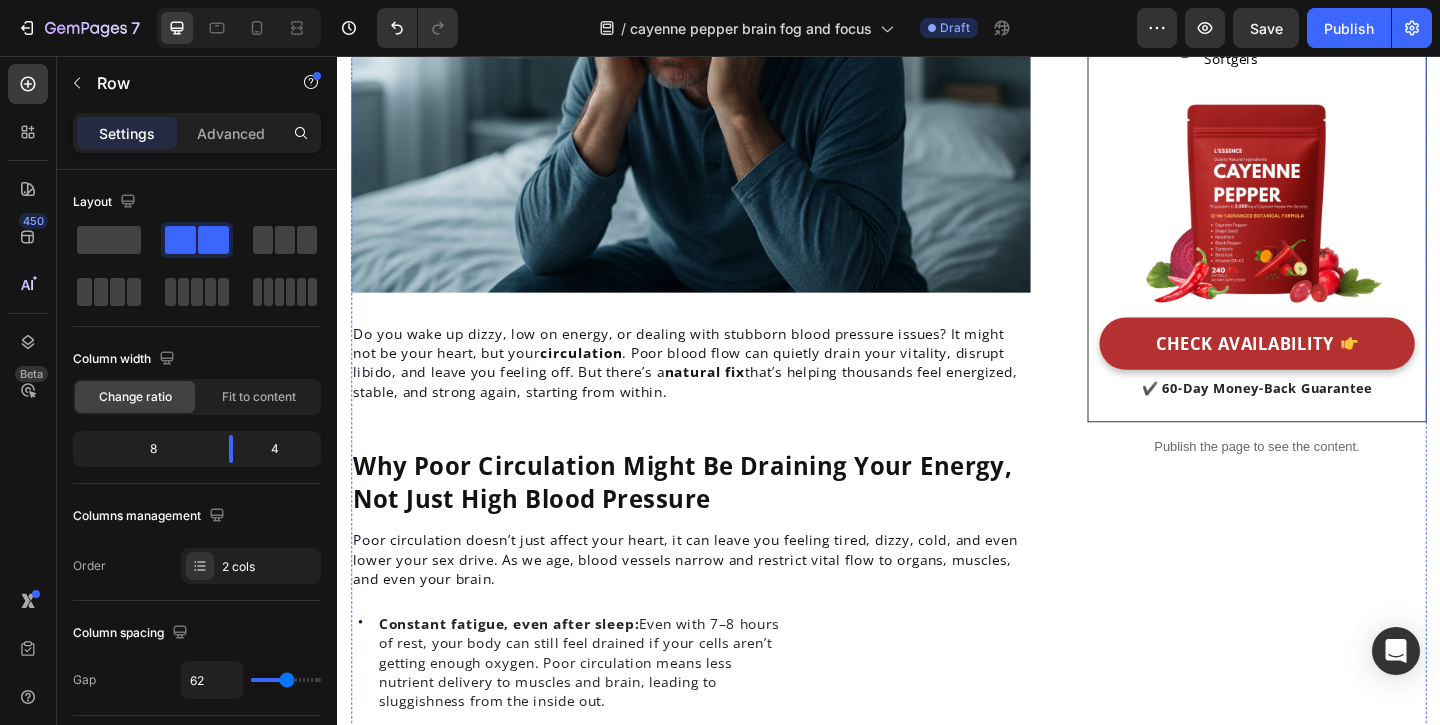 scroll, scrollTop: 516, scrollLeft: 0, axis: vertical 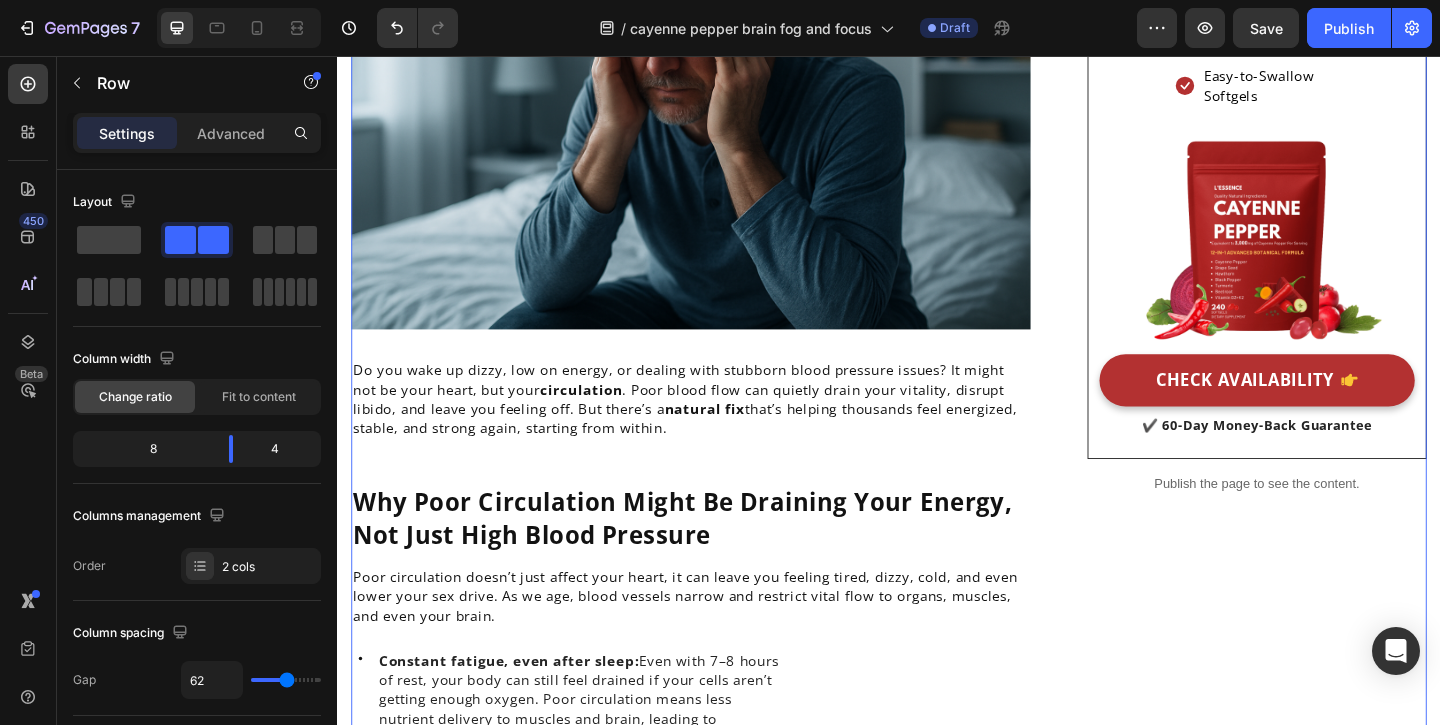 click on "Why Poor Circulation Might Be Draining Your Energy, Not Just High Blood Pressure" at bounding box center (712, 559) 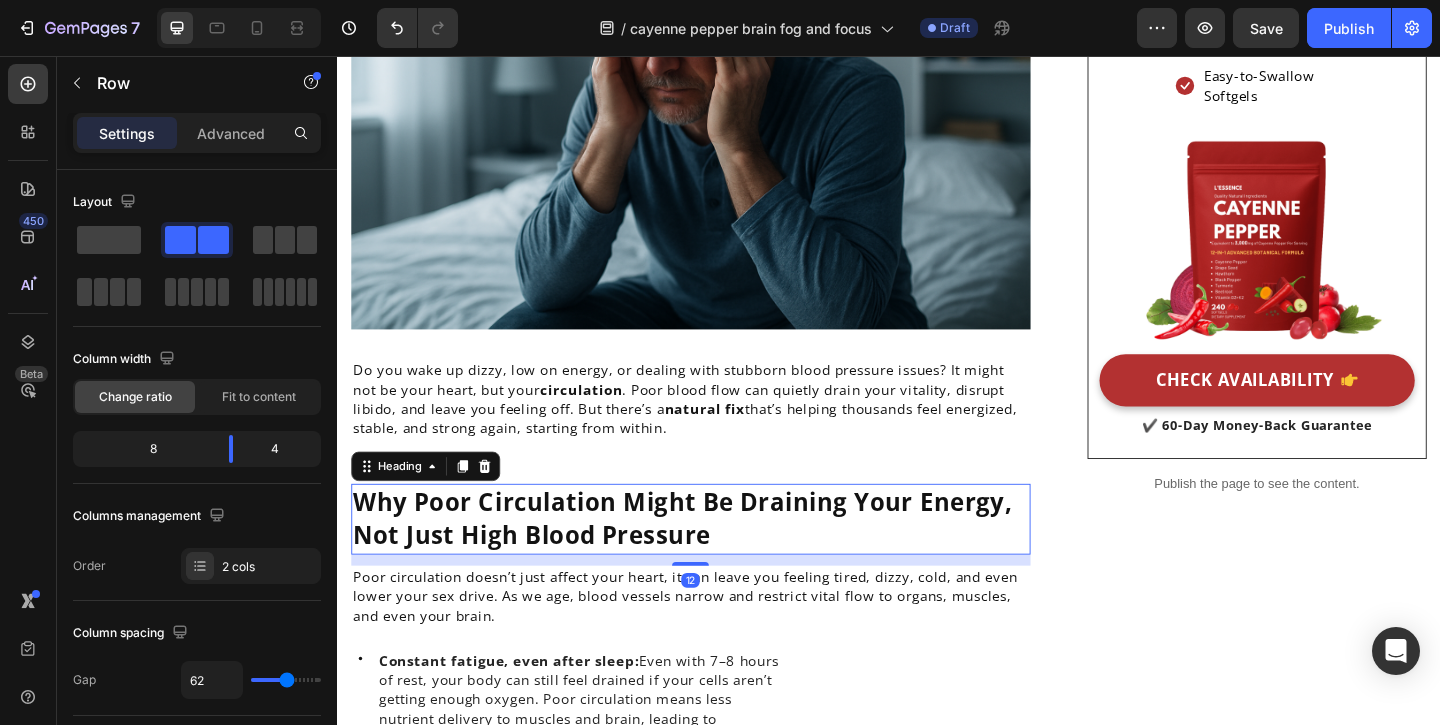 click on "Why Poor Circulation Might Be Draining Your Energy, Not Just High Blood Pressure" at bounding box center [712, 559] 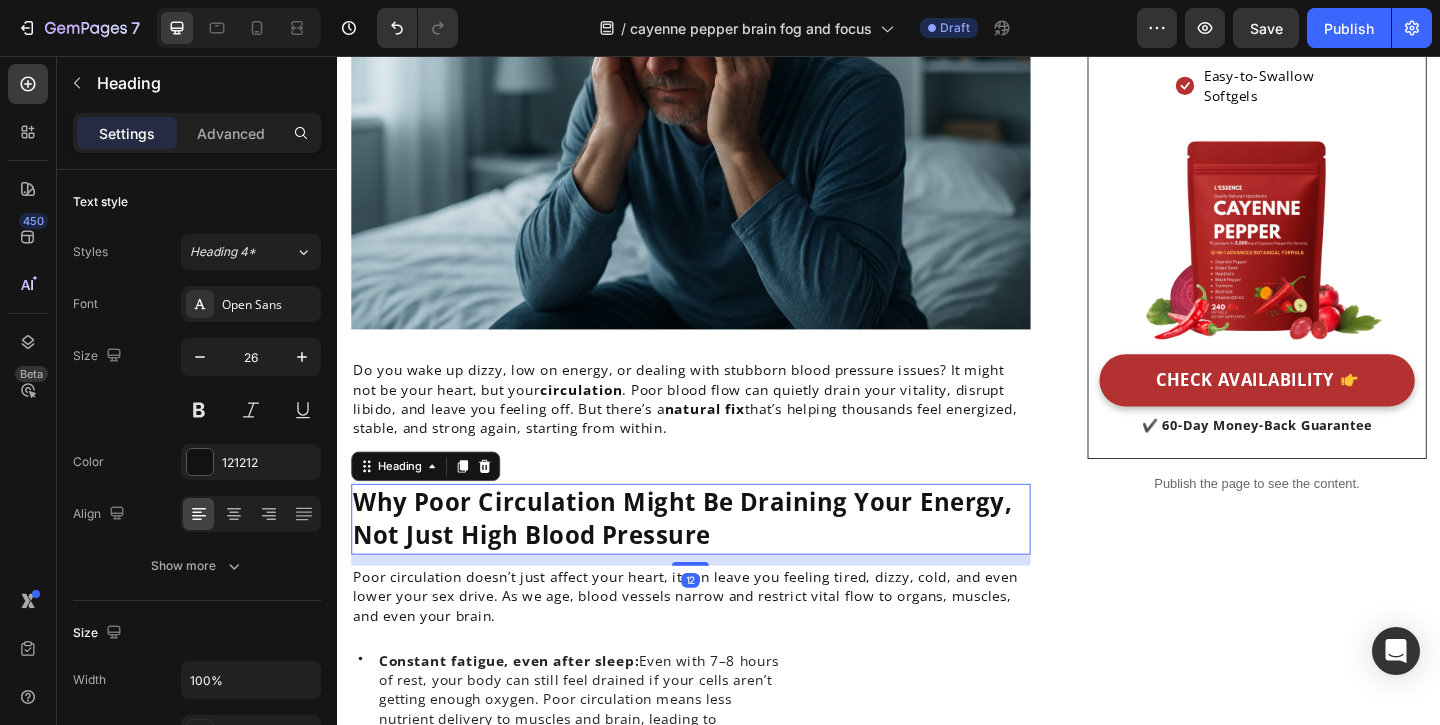 click on "Why Poor Circulation Might Be Draining Your Energy, Not Just High Blood Pressure" at bounding box center (712, 559) 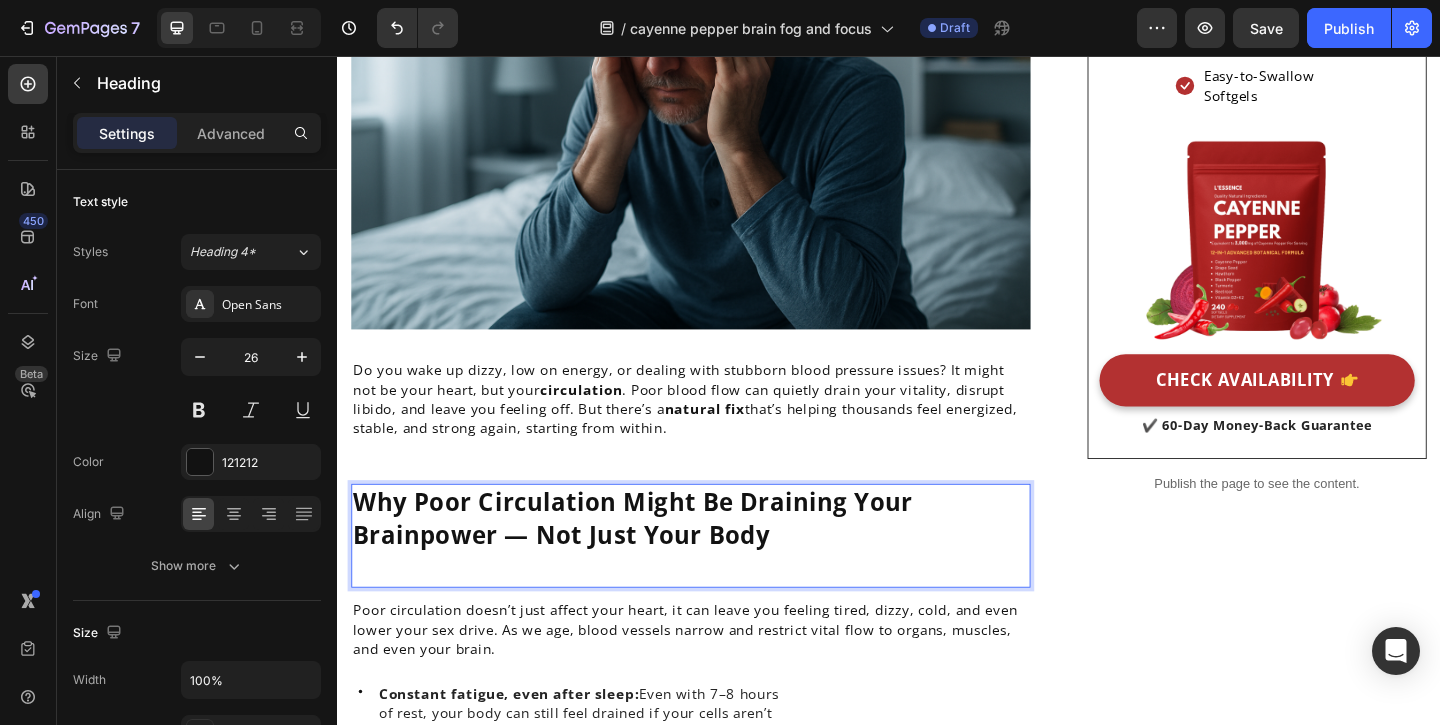 click on "Why Poor Circulation Might Be Draining Your Brainpower — Not Just Your Body" at bounding box center [658, 559] 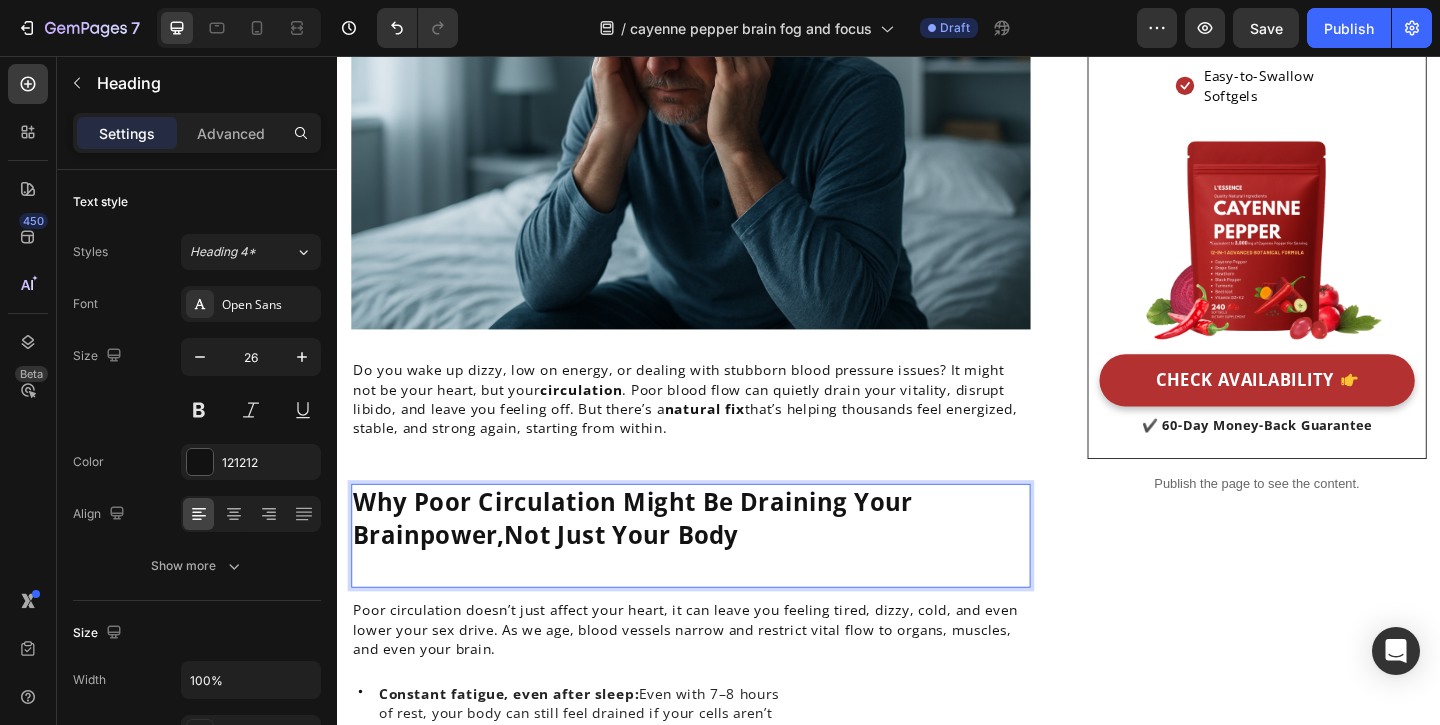 click at bounding box center (721, 614) 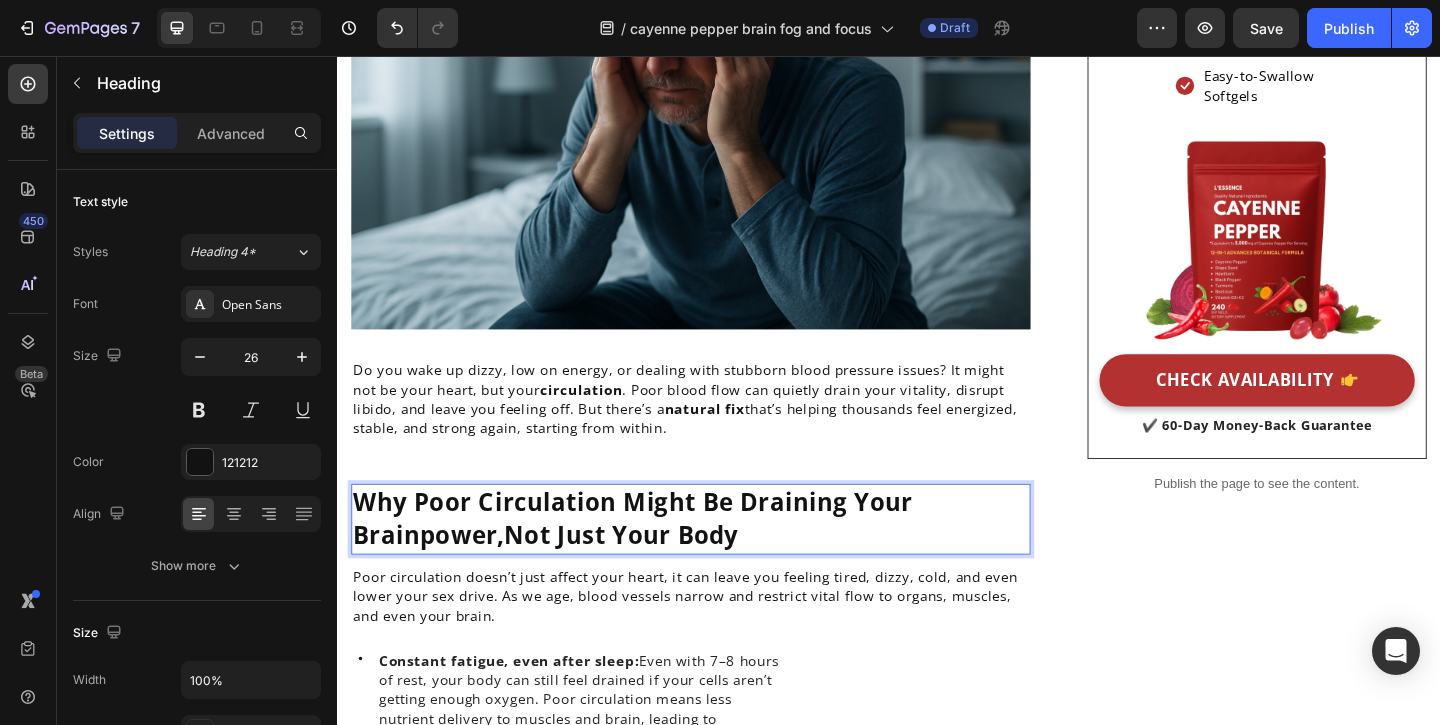 click on "Why Poor Circulation Might Be Draining Your Brainpower,Not Just Your Body" at bounding box center [658, 559] 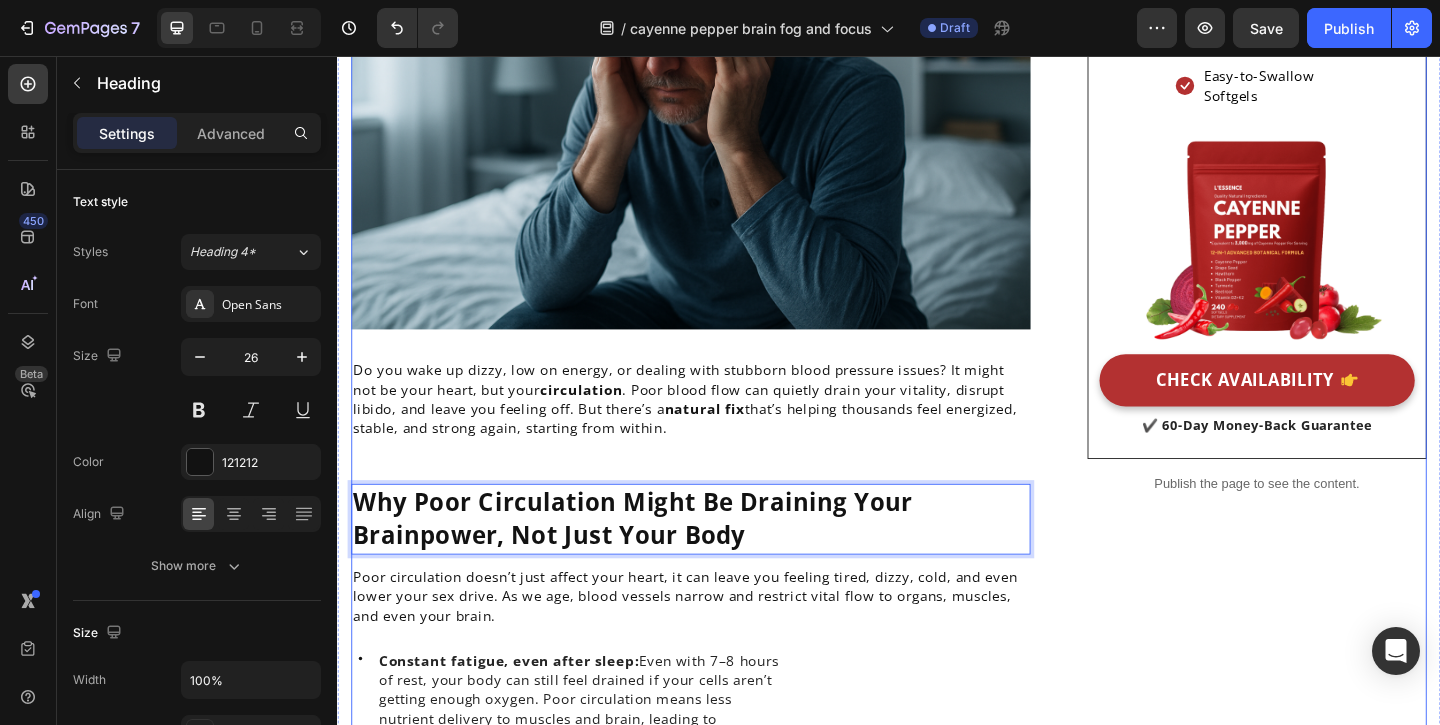 scroll, scrollTop: 606, scrollLeft: 0, axis: vertical 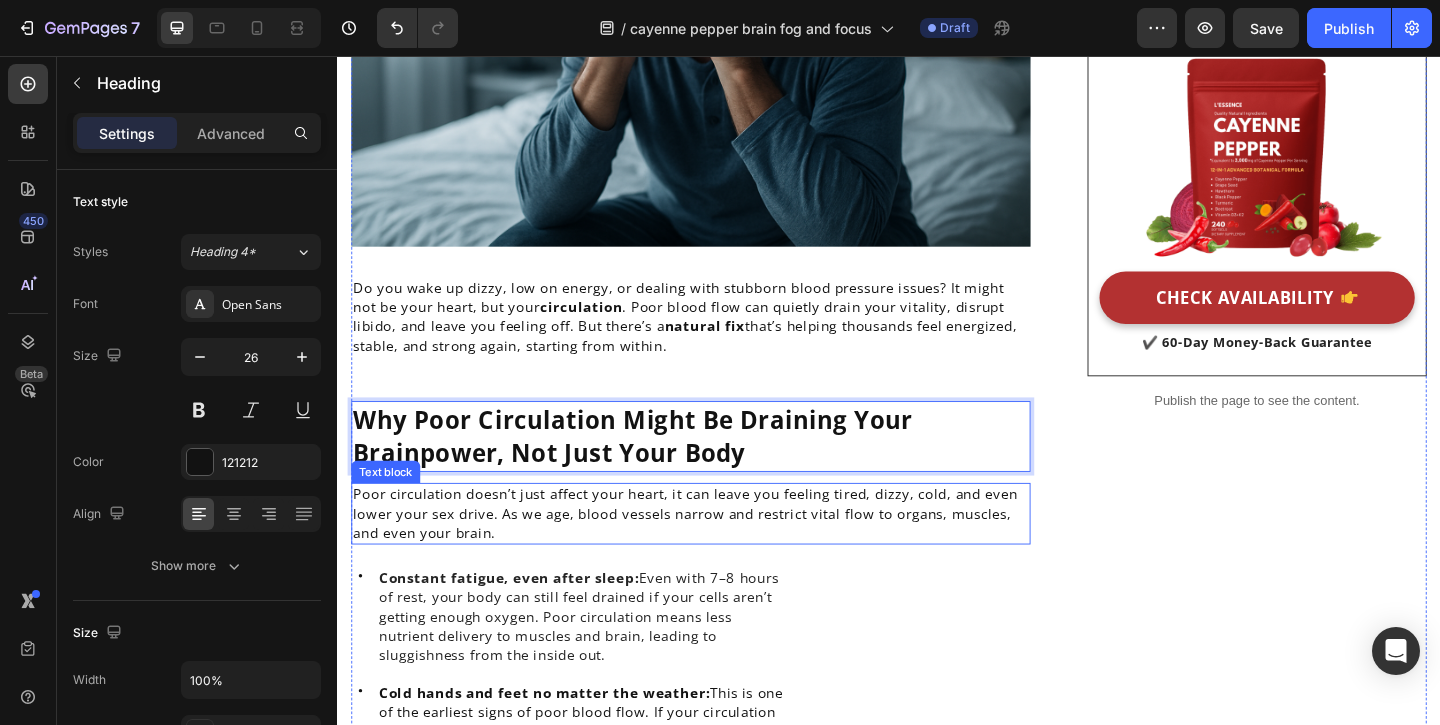 click on "Poor circulation doesn’t just affect your heart, it can leave you feeling tired, dizzy, cold, and even lower your sex drive. As we age, blood vessels narrow and restrict vital flow to organs, muscles, and even your brain." at bounding box center (721, 553) 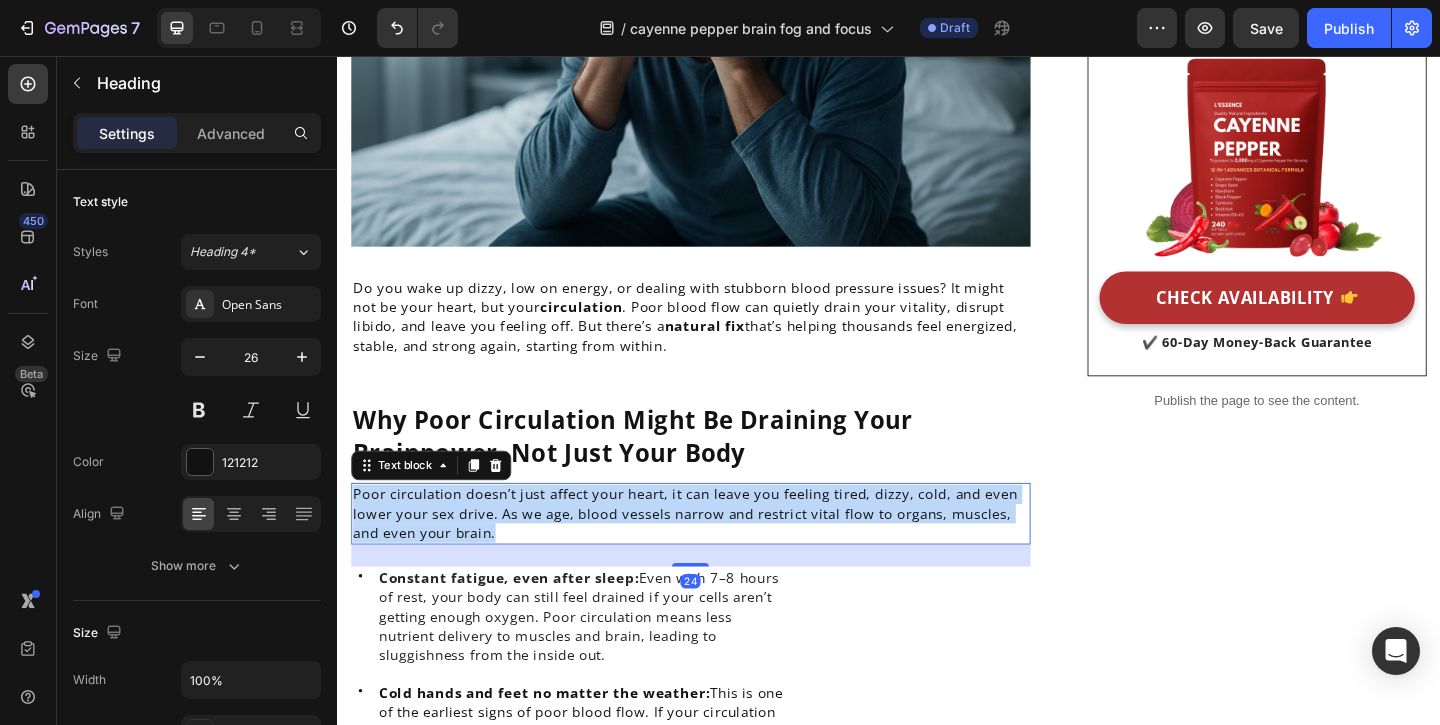 click on "Poor circulation doesn’t just affect your heart, it can leave you feeling tired, dizzy, cold, and even lower your sex drive. As we age, blood vessels narrow and restrict vital flow to organs, muscles, and even your brain." at bounding box center [721, 553] 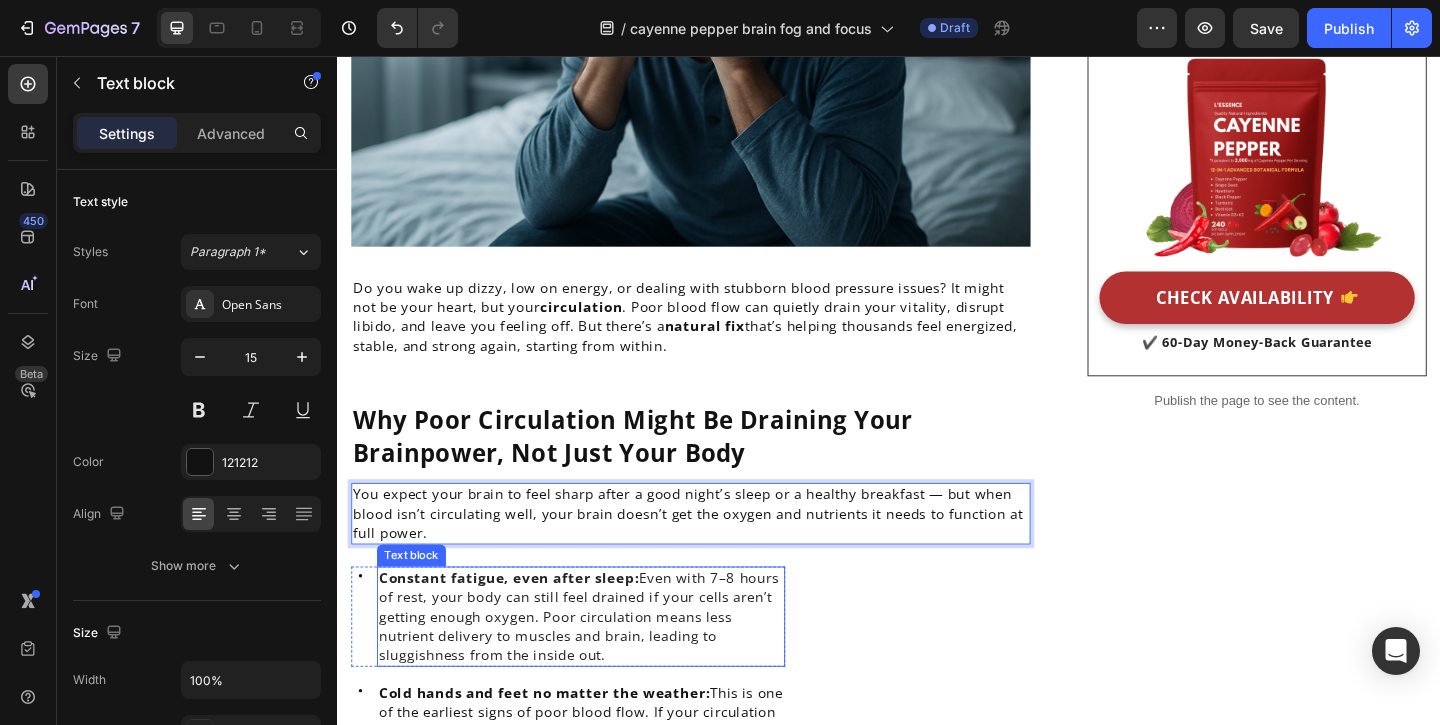 click on "Constant fatigue, even after sleep:  Even with 7–8 hours of rest, your body can still feel drained if your cells aren’t getting enough oxygen. Poor circulation means less nutrient delivery to muscles and brain, leading to sluggishness from the inside out." at bounding box center (599, 665) 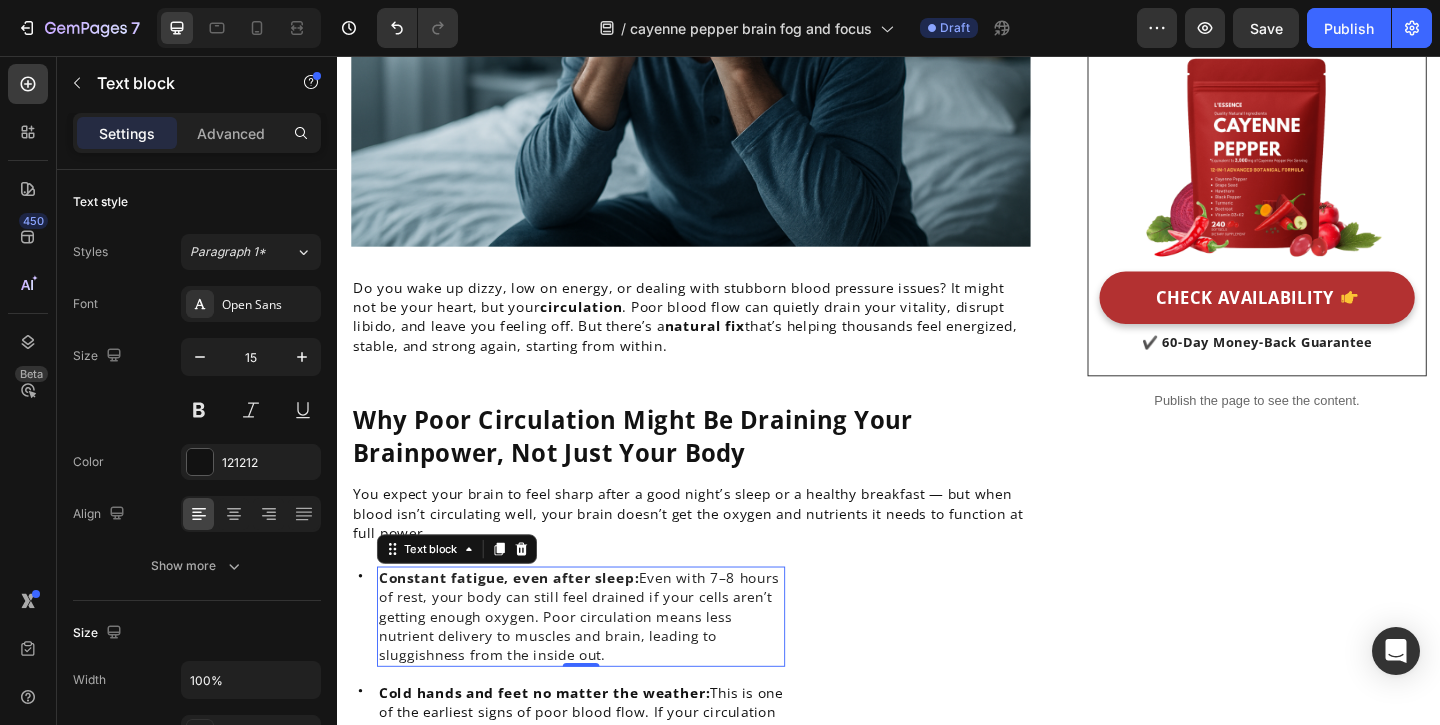click on "Constant fatigue, even after sleep:  Even with 7–8 hours of rest, your body can still feel drained if your cells aren’t getting enough oxygen. Poor circulation means less nutrient delivery to muscles and brain, leading to sluggishness from the inside out." at bounding box center (599, 665) 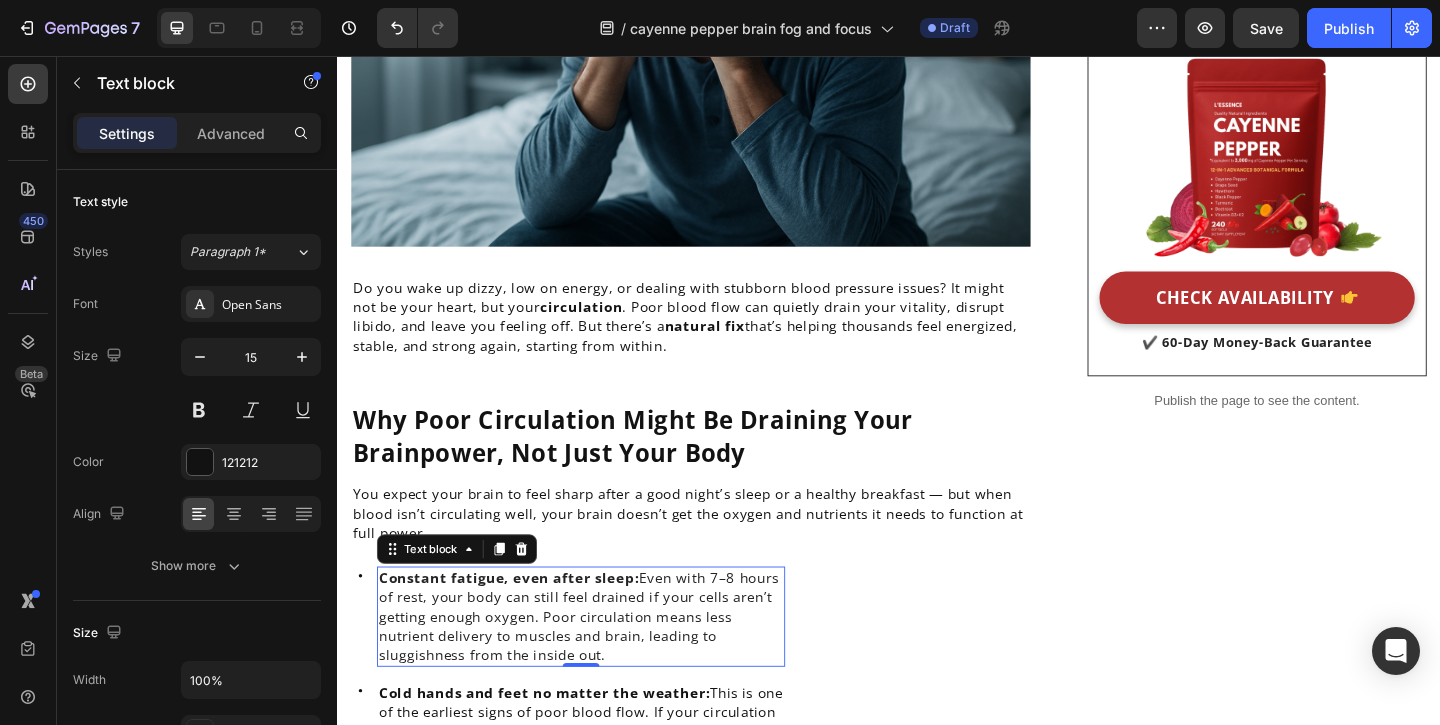 click on "Constant fatigue, even after sleep:  Even with 7–8 hours of rest, your body can still feel drained if your cells aren’t getting enough oxygen. Poor circulation means less nutrient delivery to muscles and brain, leading to sluggishness from the inside out." at bounding box center [599, 665] 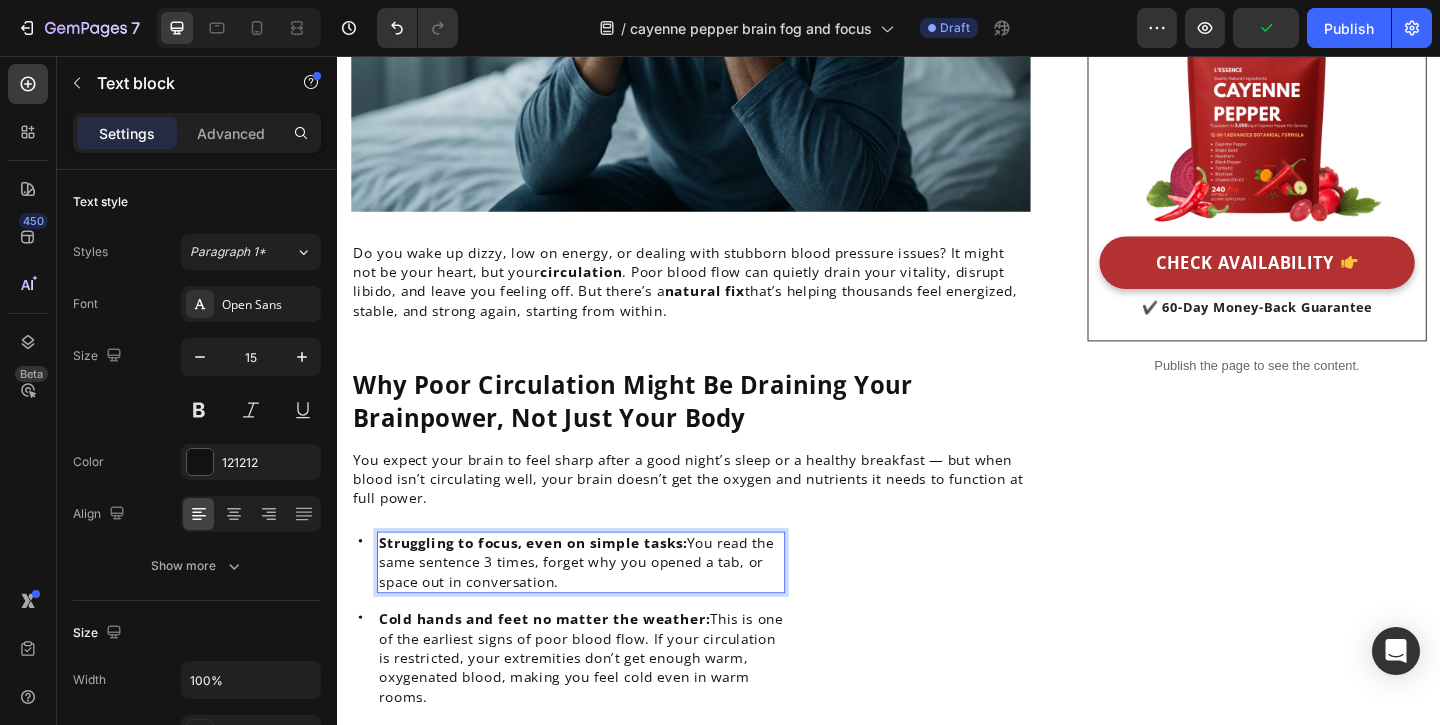 scroll, scrollTop: 693, scrollLeft: 0, axis: vertical 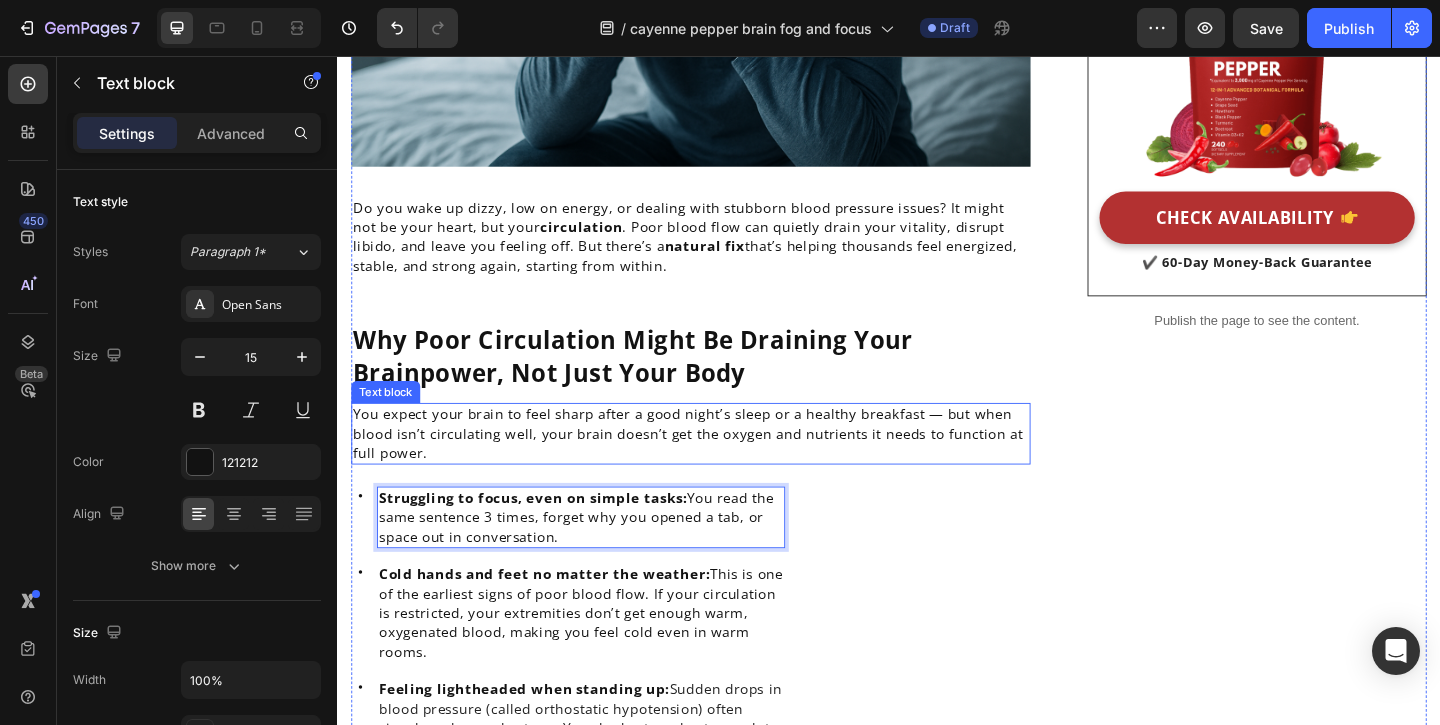 click on "You expect your brain to feel sharp after a good night’s sleep or a healthy breakfast — but when blood isn’t circulating well, your brain doesn’t get the oxygen and nutrients it needs to function at full power." at bounding box center [721, 466] 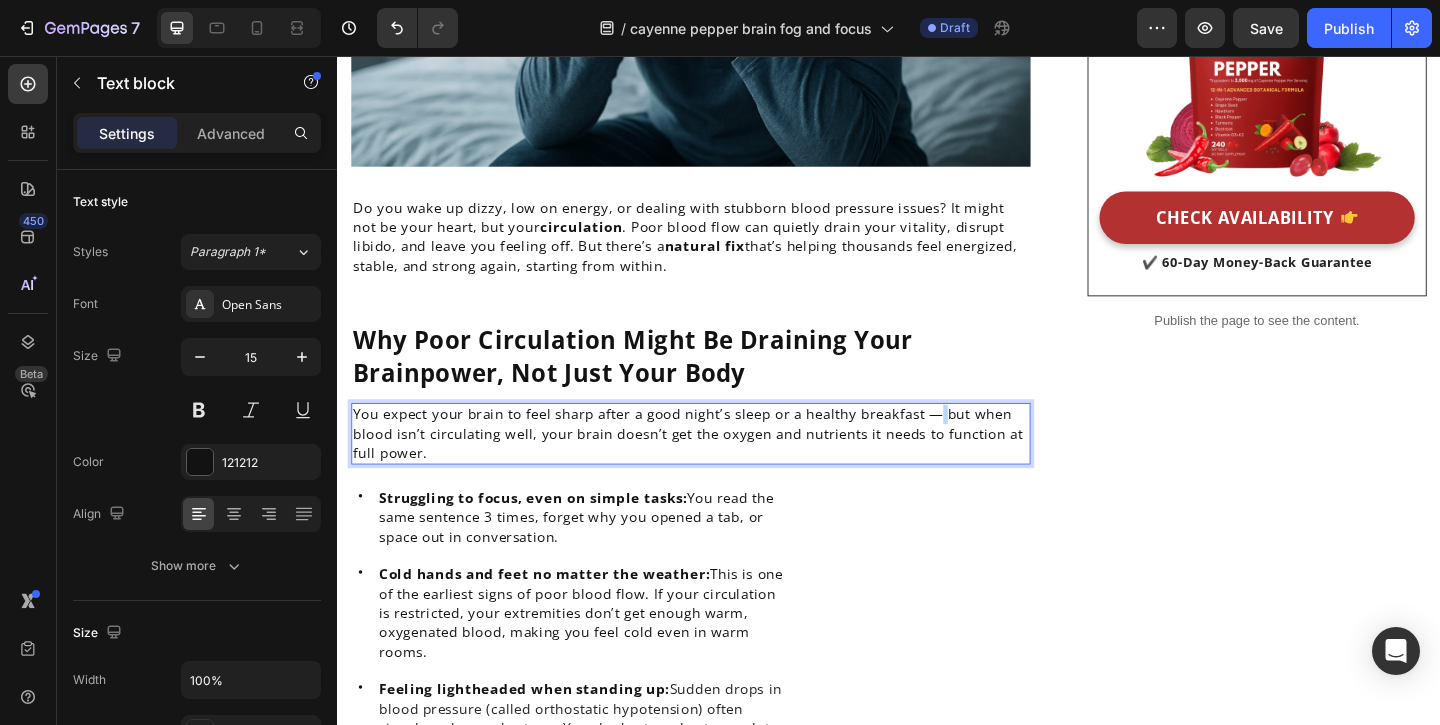 click on "You expect your brain to feel sharp after a good night’s sleep or a healthy breakfast — but when blood isn’t circulating well, your brain doesn’t get the oxygen and nutrients it needs to function at full power." at bounding box center [721, 466] 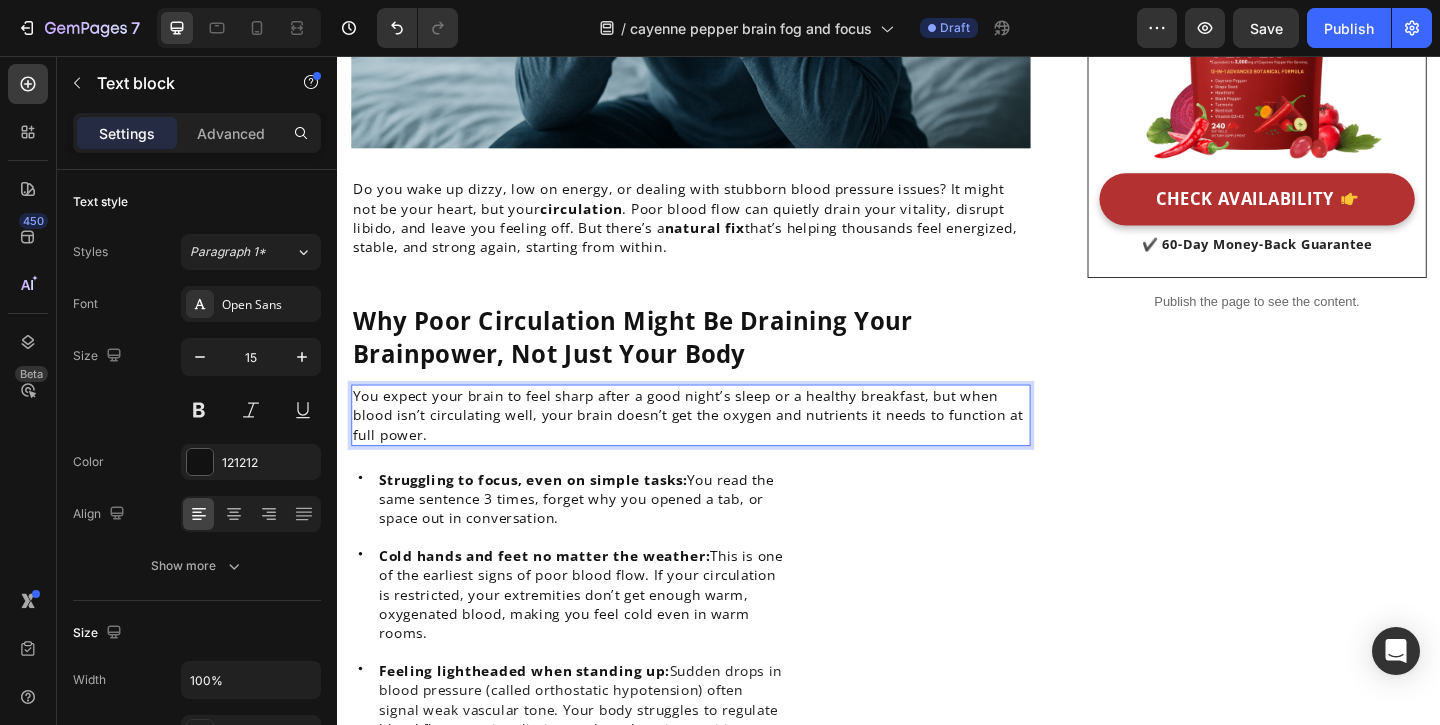 scroll, scrollTop: 791, scrollLeft: 0, axis: vertical 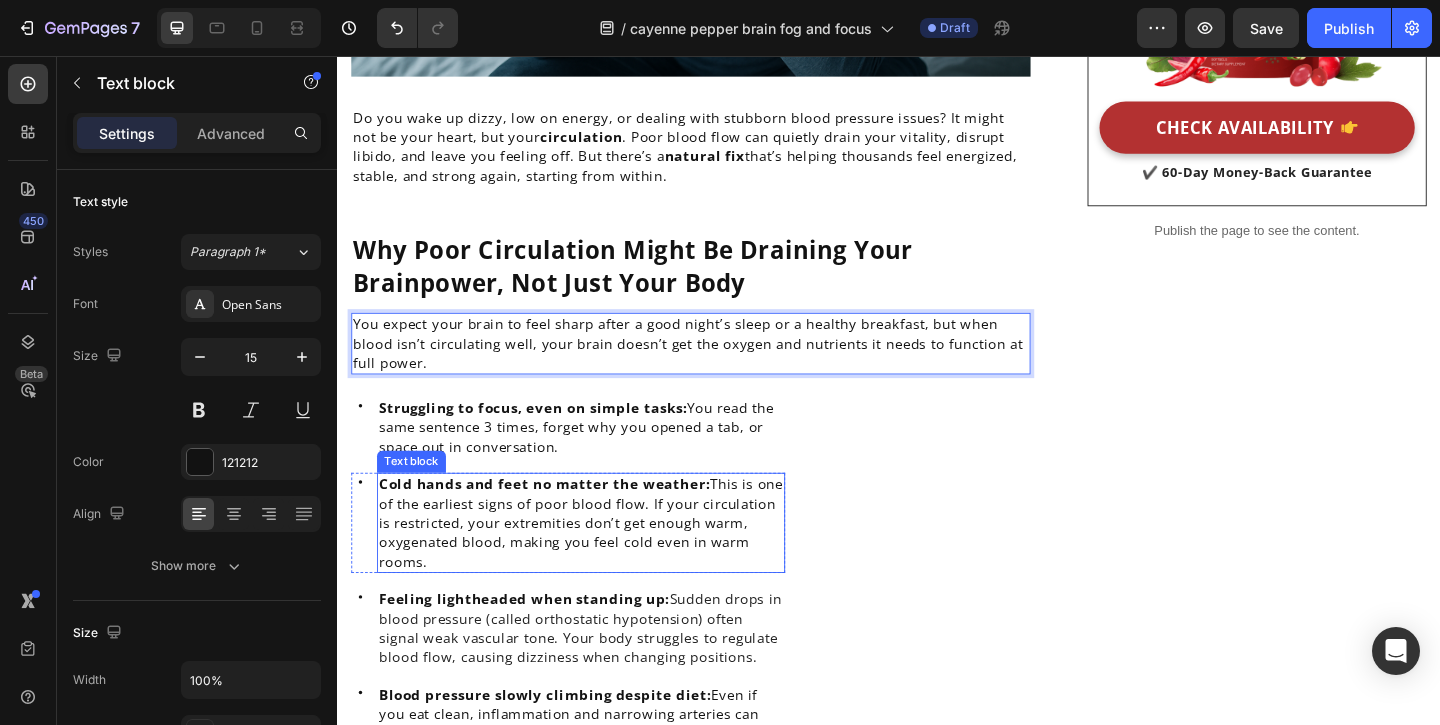 click on "Cold hands and feet no matter the weather:  This is one of the earliest signs of poor blood flow. If your circulation is restricted, your extremities don’t get enough warm, oxygenated blood, making you feel cold even in warm rooms." at bounding box center [602, 563] 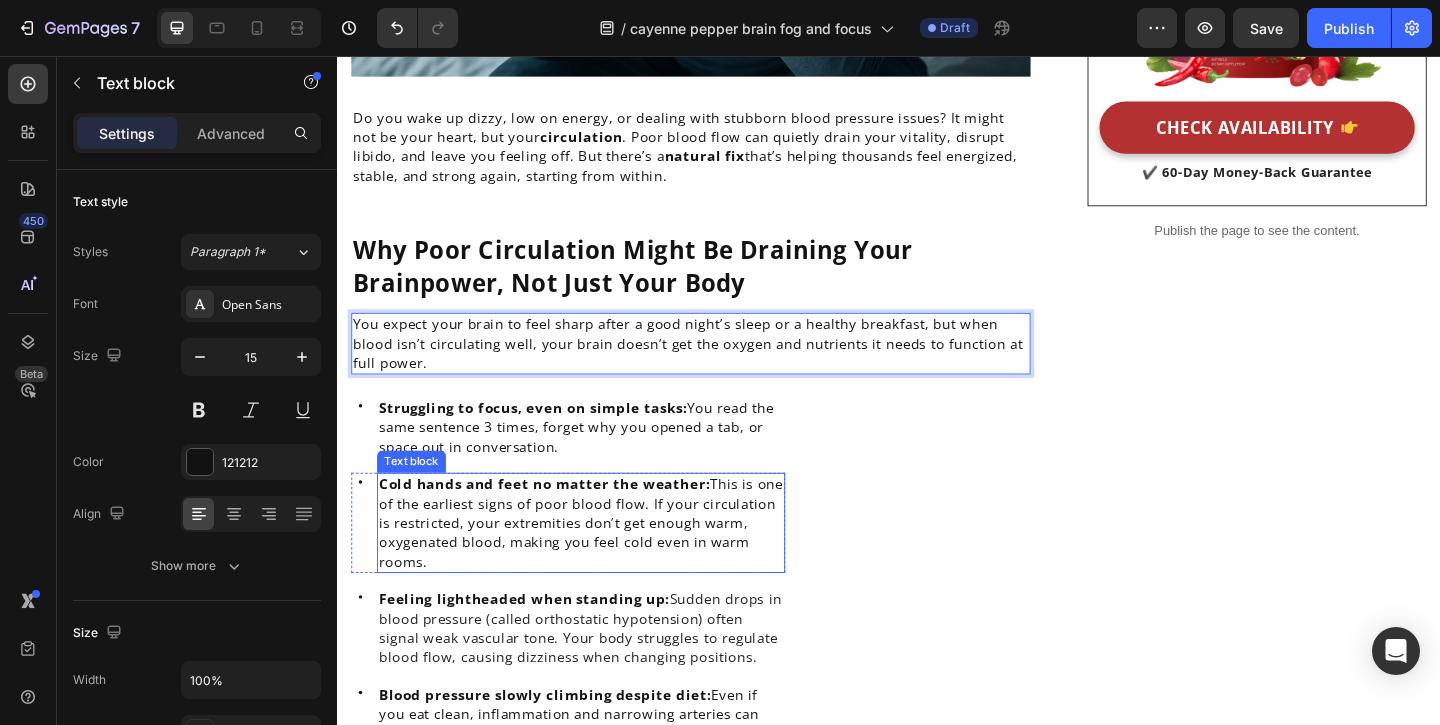 click on "Cold hands and feet no matter the weather:  This is one of the earliest signs of poor blood flow. If your circulation is restricted, your extremities don’t get enough warm, oxygenated blood, making you feel cold even in warm rooms." at bounding box center [602, 563] 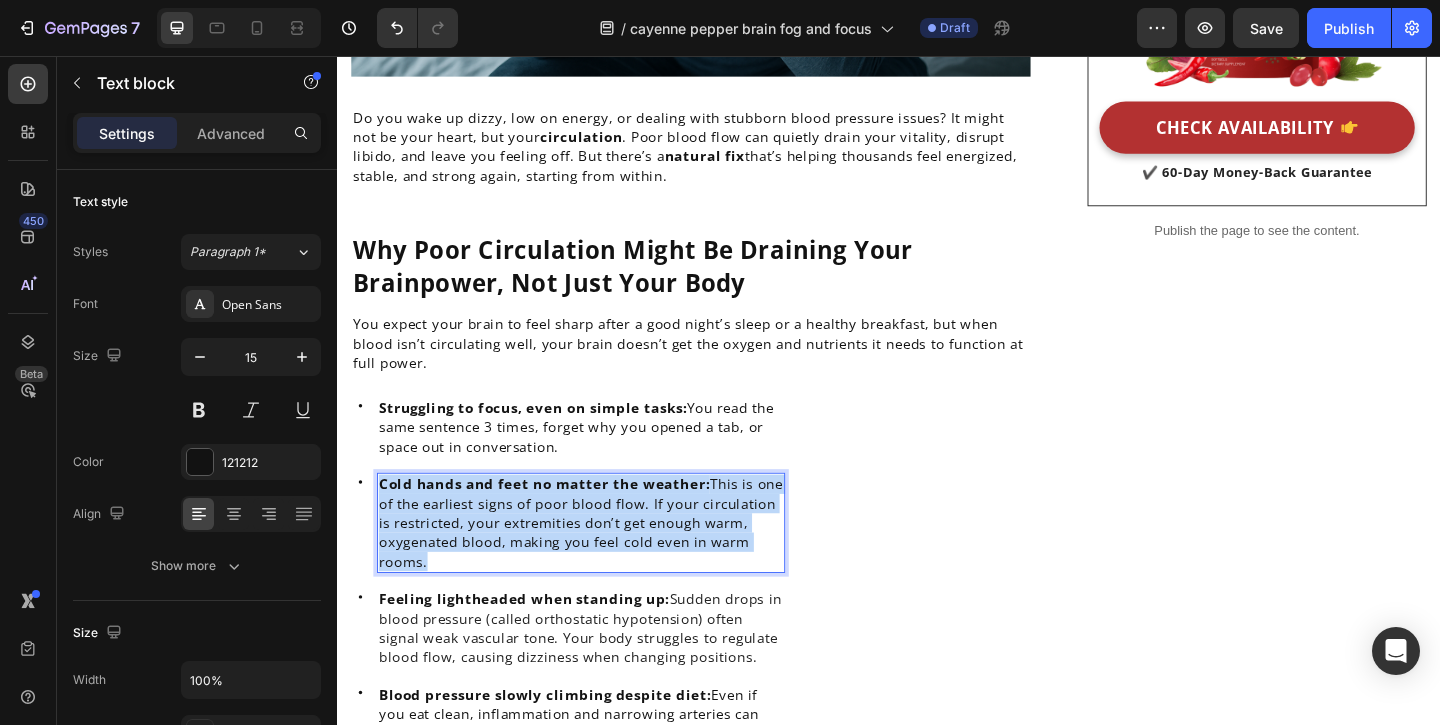 click on "Cold hands and feet no matter the weather:  This is one of the earliest signs of poor blood flow. If your circulation is restricted, your extremities don’t get enough warm, oxygenated blood, making you feel cold even in warm rooms." at bounding box center [602, 563] 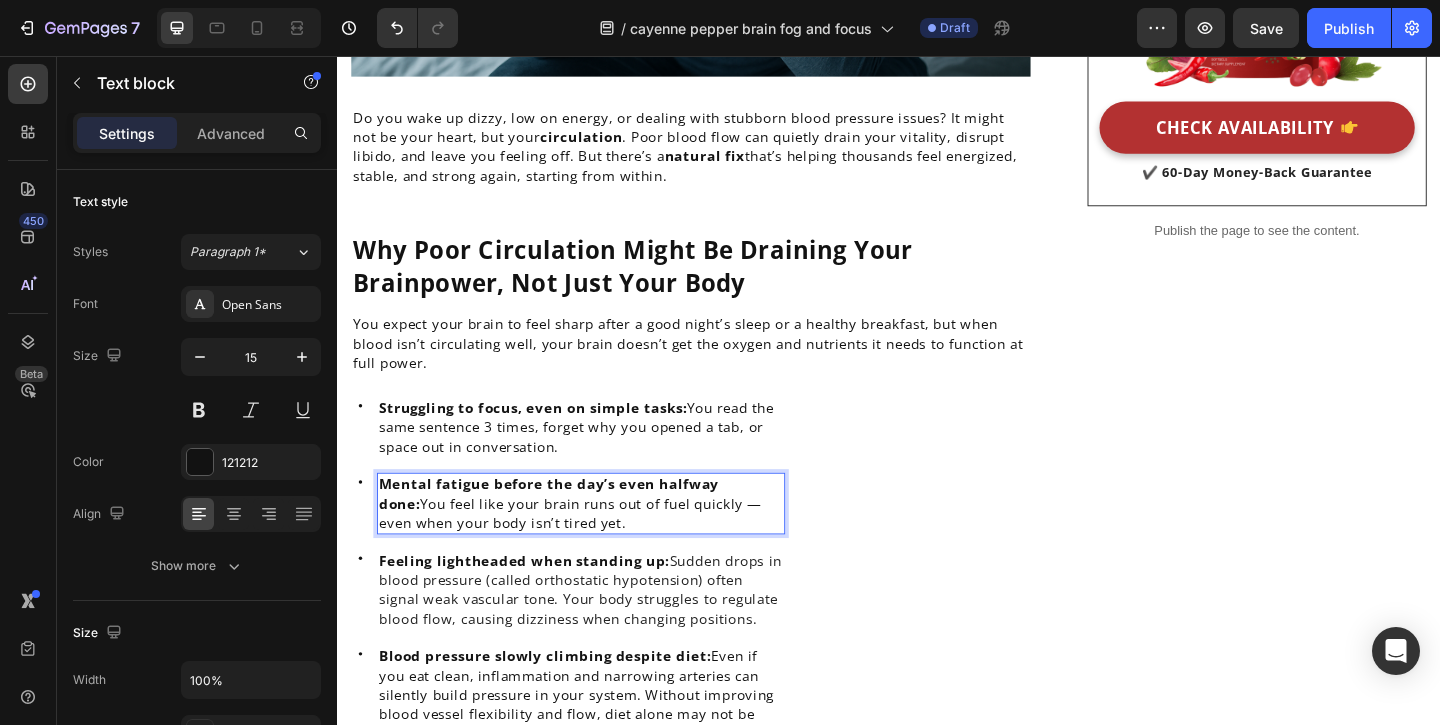 click on "Mental fatigue before the day’s even halfway done:  You feel like your brain runs out of fuel quickly — even when your body isn’t tired yet." at bounding box center [602, 542] 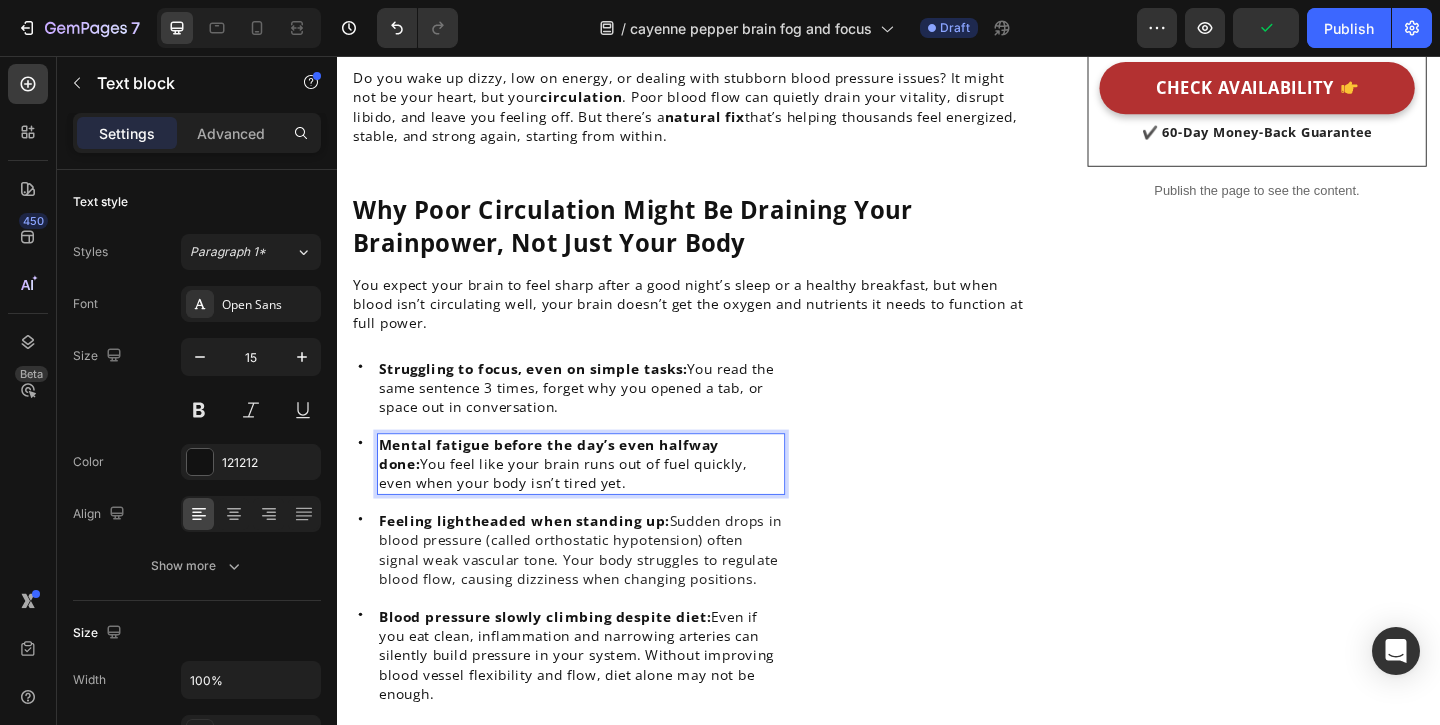 scroll, scrollTop: 836, scrollLeft: 0, axis: vertical 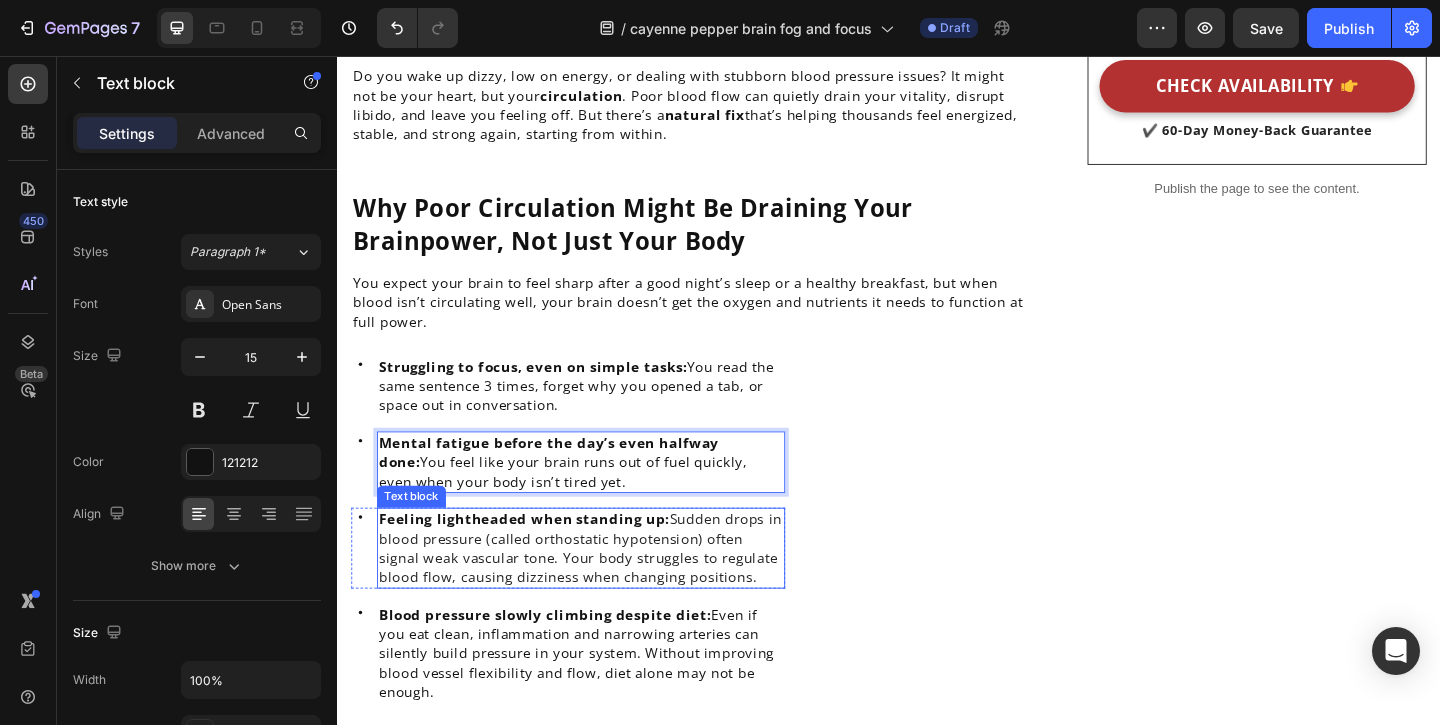 click on ":  Sudden drops in blood pressure (called orthostatic hypotension) often signal weak vascular tone. Your body struggles to regulate blood flow, causing dizziness when changing positions." at bounding box center (601, 590) 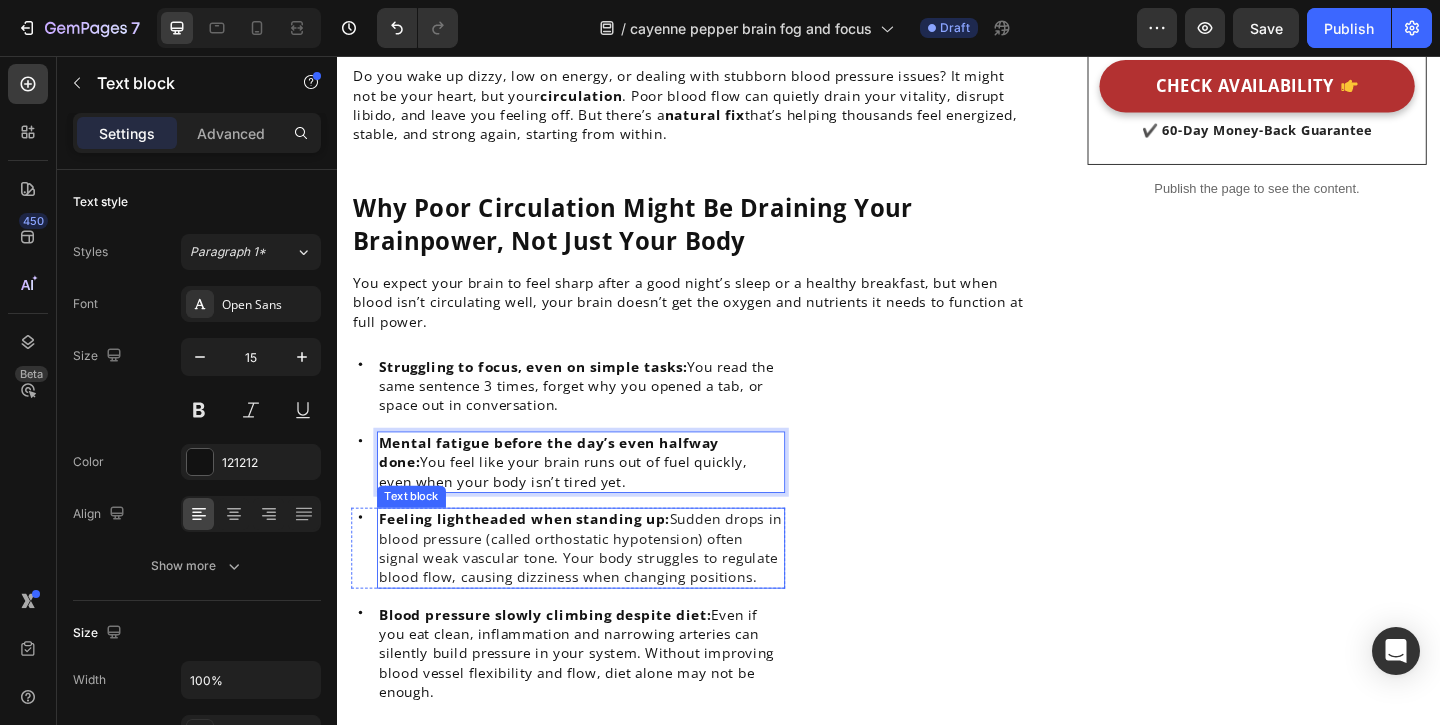 click on ":  Sudden drops in blood pressure (called orthostatic hypotension) often signal weak vascular tone. Your body struggles to regulate blood flow, causing dizziness when changing positions." at bounding box center [601, 590] 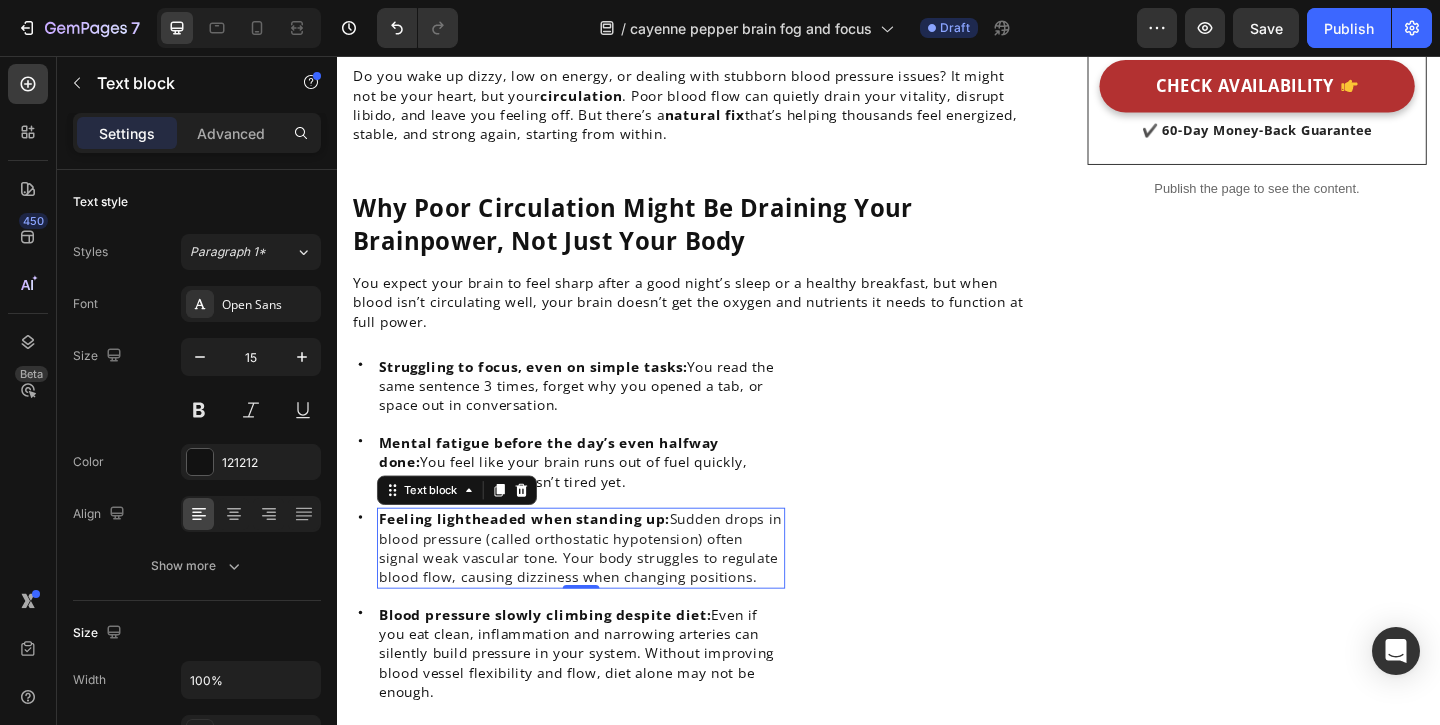 click on ":  Sudden drops in blood pressure (called orthostatic hypotension) often signal weak vascular tone. Your body struggles to regulate blood flow, causing dizziness when changing positions." at bounding box center (601, 590) 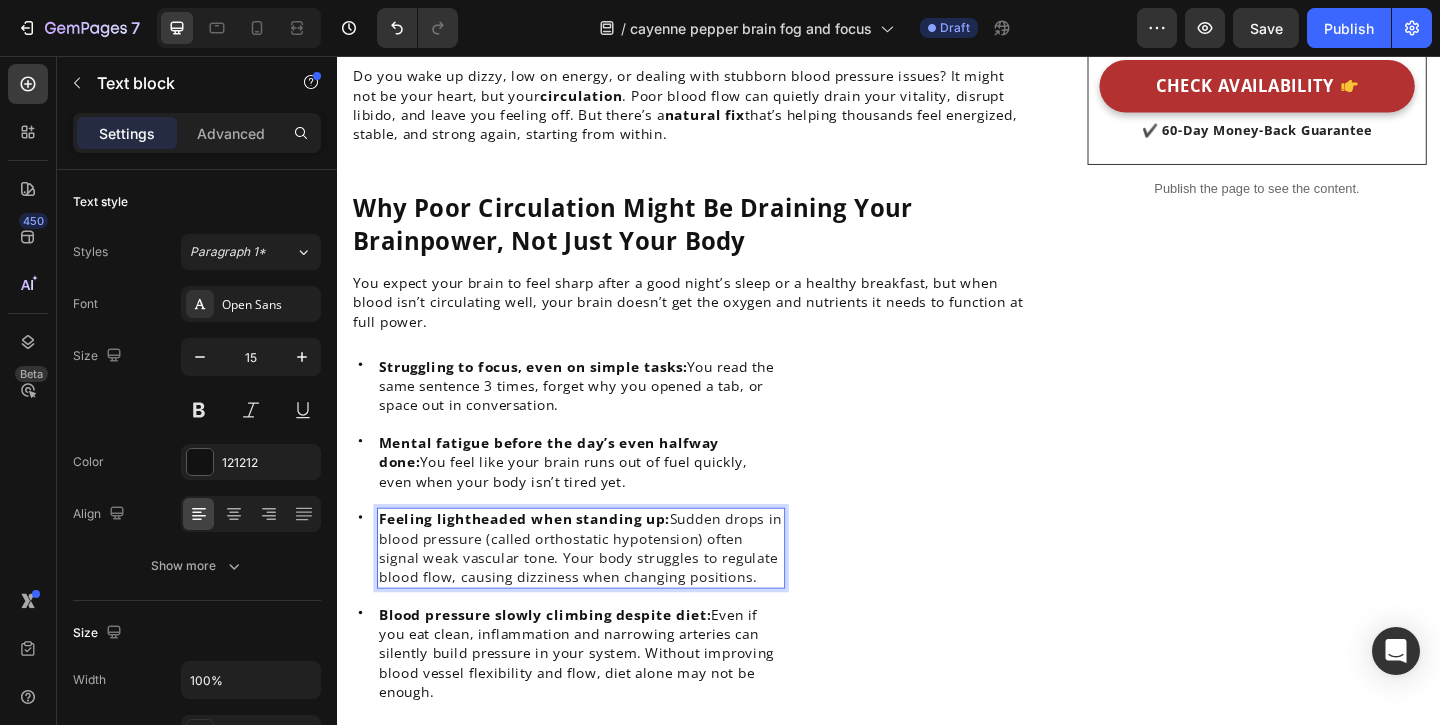 click on ":  Sudden drops in blood pressure (called orthostatic hypotension) often signal weak vascular tone. Your body struggles to regulate blood flow, causing dizziness when changing positions." at bounding box center (601, 590) 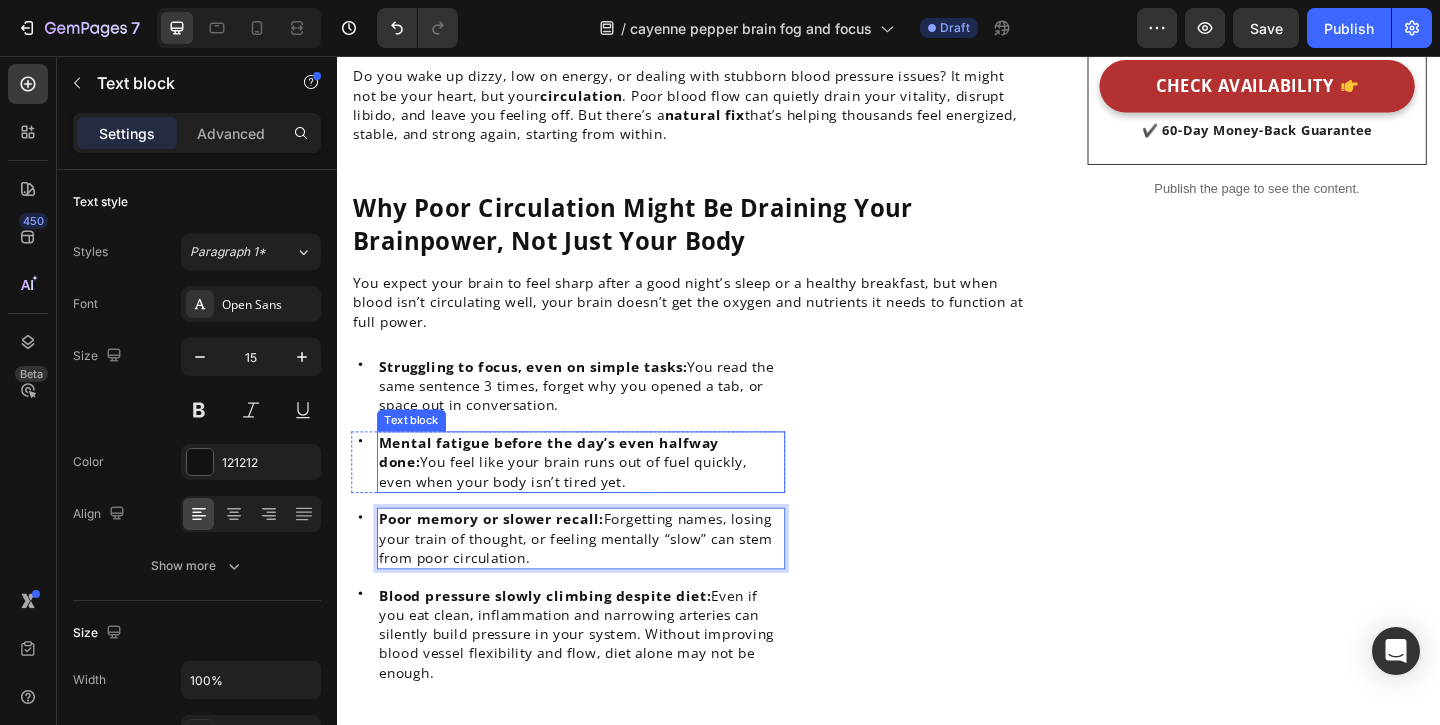 scroll, scrollTop: 1057, scrollLeft: 0, axis: vertical 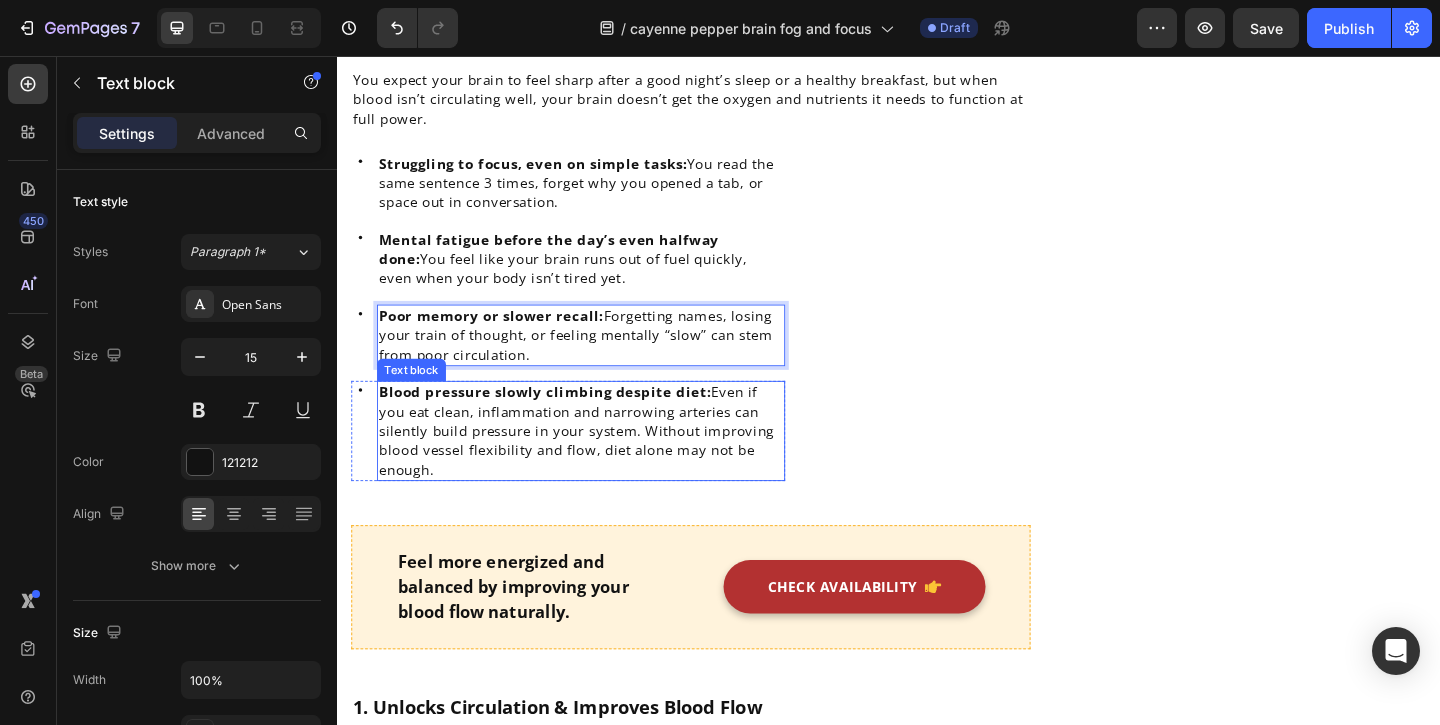click on "Blood pressure slowly climbing despite diet" at bounding box center [560, 421] 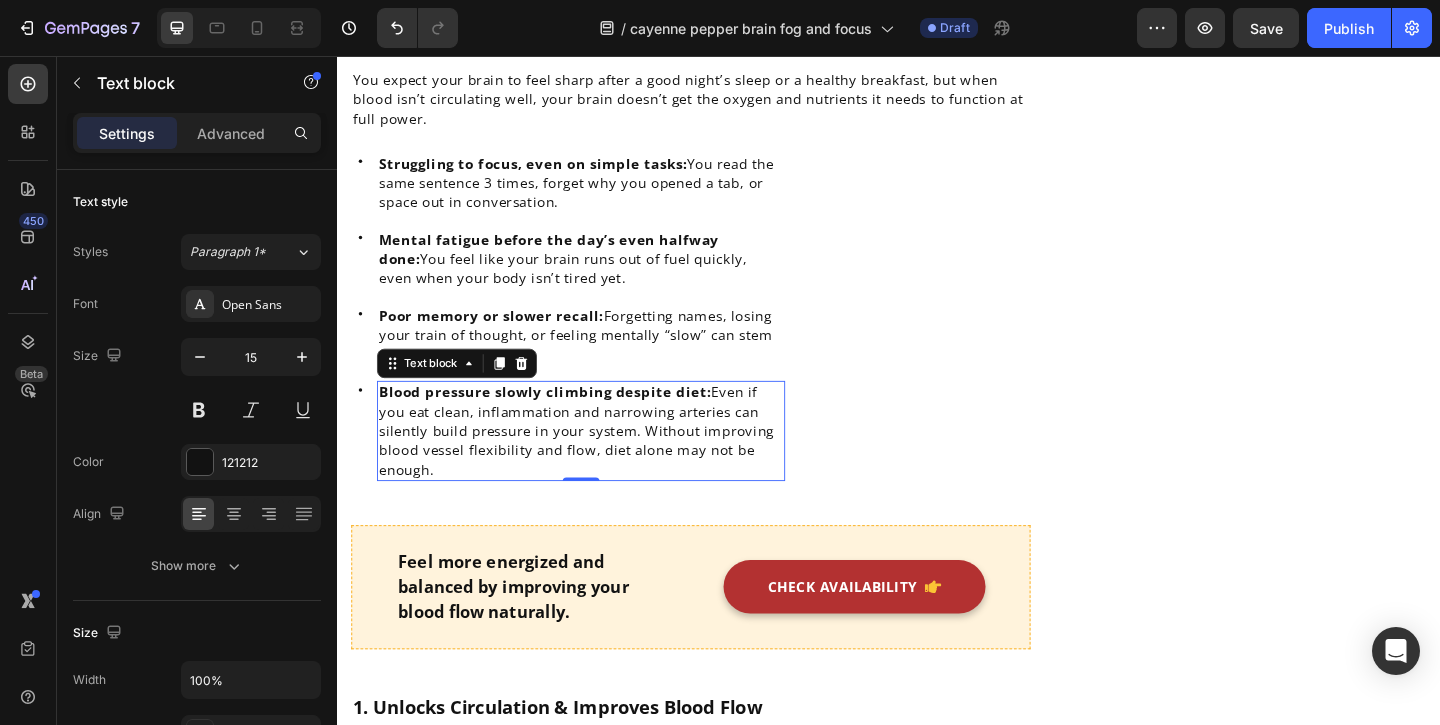 click on "Blood pressure slowly climbing despite diet" at bounding box center [560, 421] 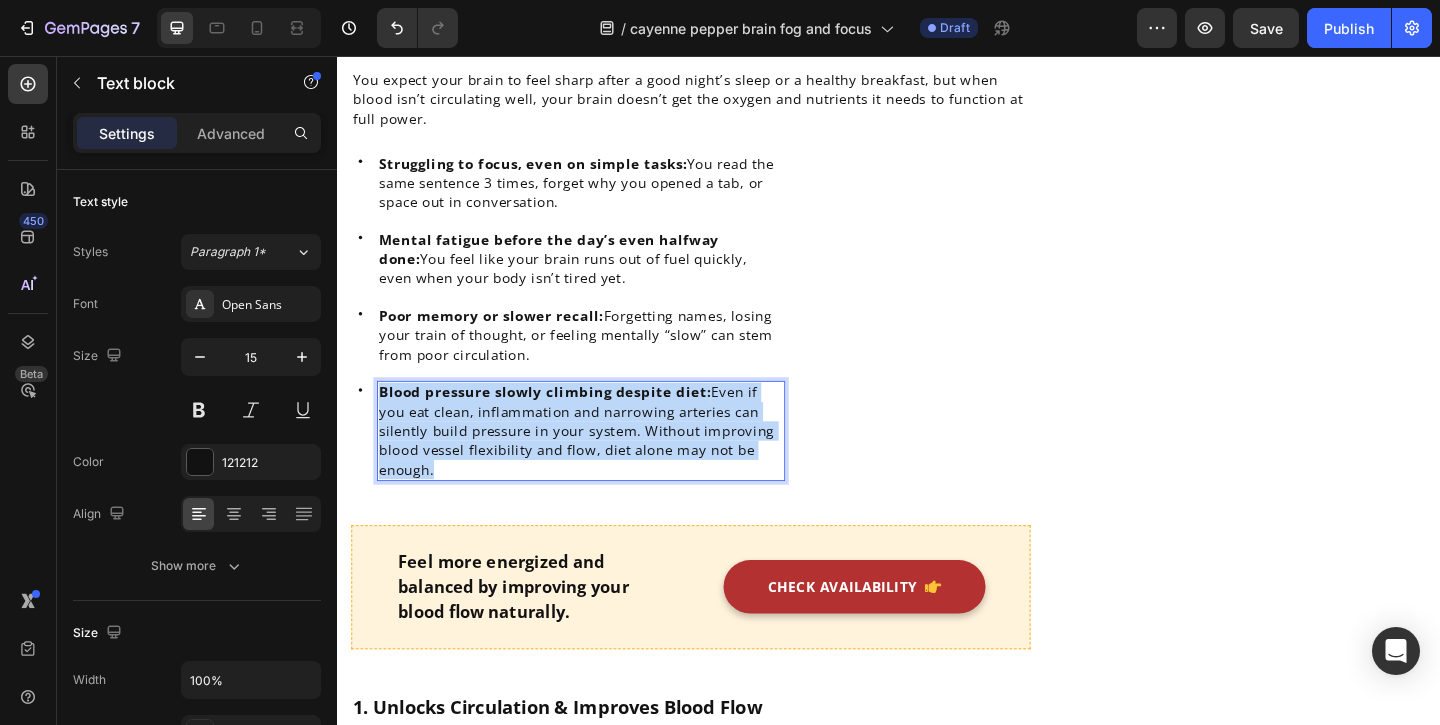 click on "Blood pressure slowly climbing despite diet" at bounding box center (560, 421) 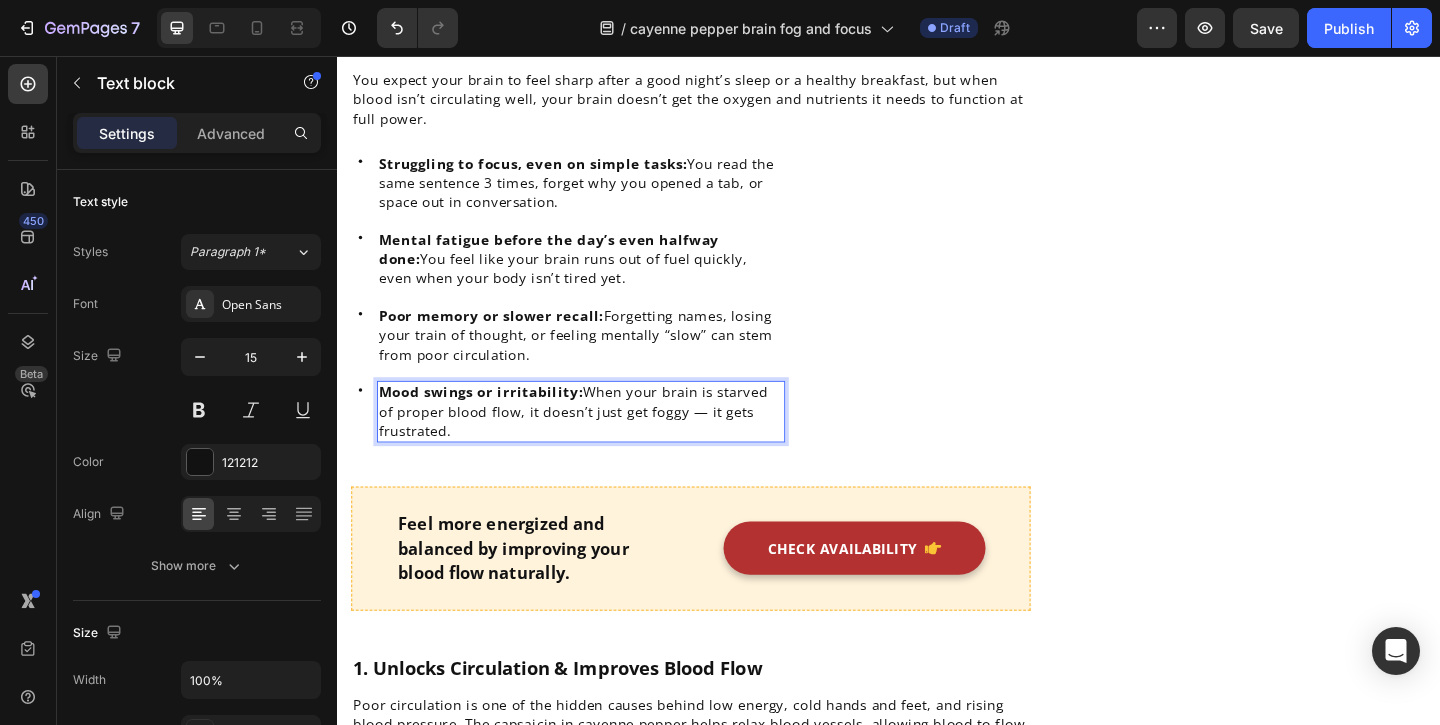 click on "Mood swings or irritability:  When your brain is starved of proper blood flow, it doesn’t just get foggy — it gets frustrated." at bounding box center [602, 442] 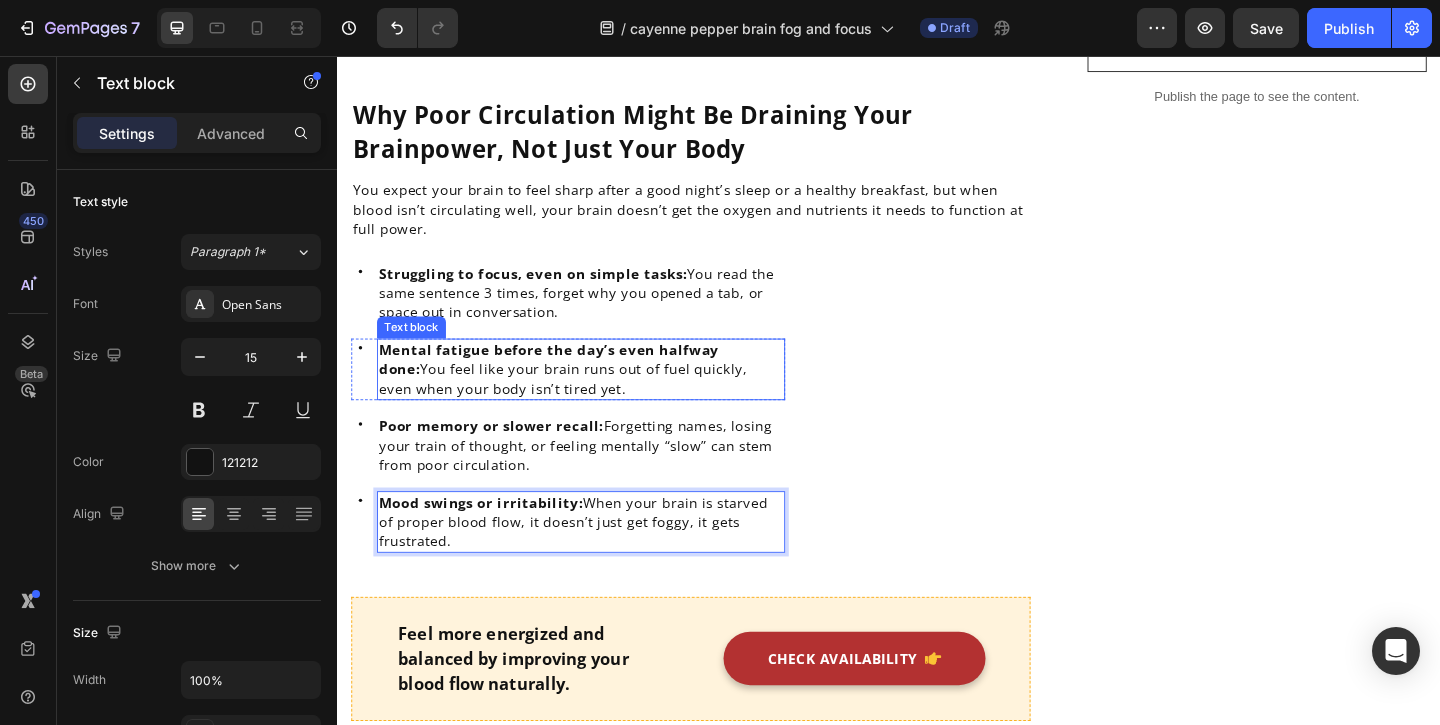 scroll, scrollTop: 691, scrollLeft: 0, axis: vertical 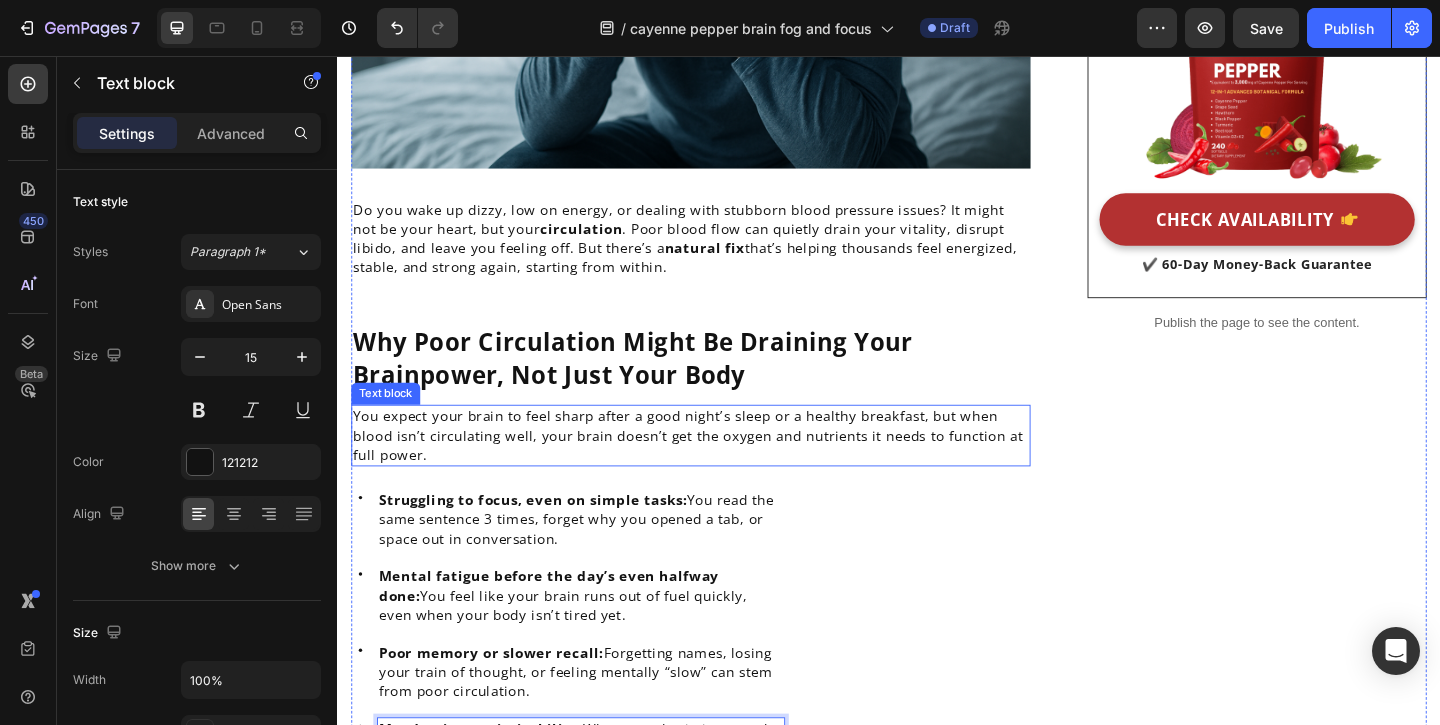 click on "You expect your brain to feel sharp after a good night’s sleep or a healthy breakfast, but when blood isn’t circulating well, your brain doesn’t get the oxygen and nutrients it needs to function at full power." at bounding box center (721, 468) 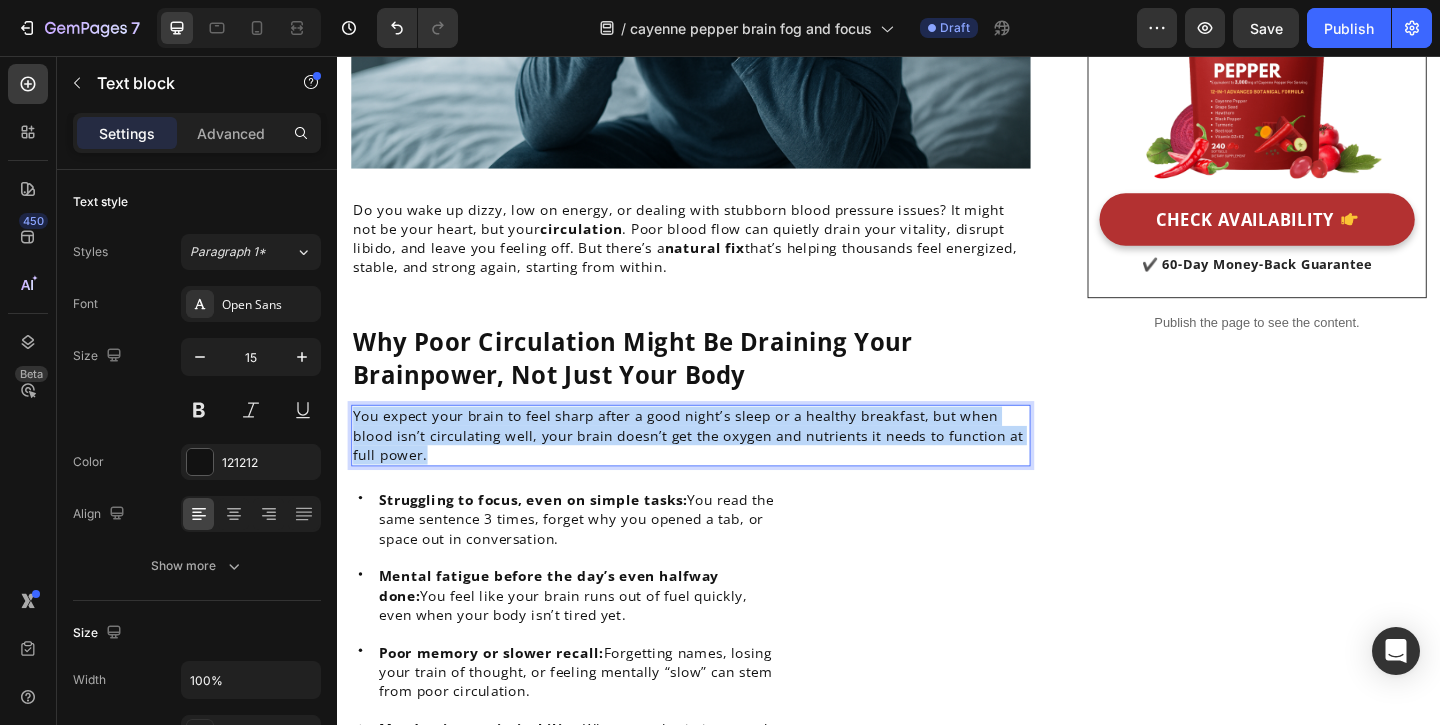 click on "You expect your brain to feel sharp after a good night’s sleep or a healthy breakfast, but when blood isn’t circulating well, your brain doesn’t get the oxygen and nutrients it needs to function at full power." at bounding box center (721, 468) 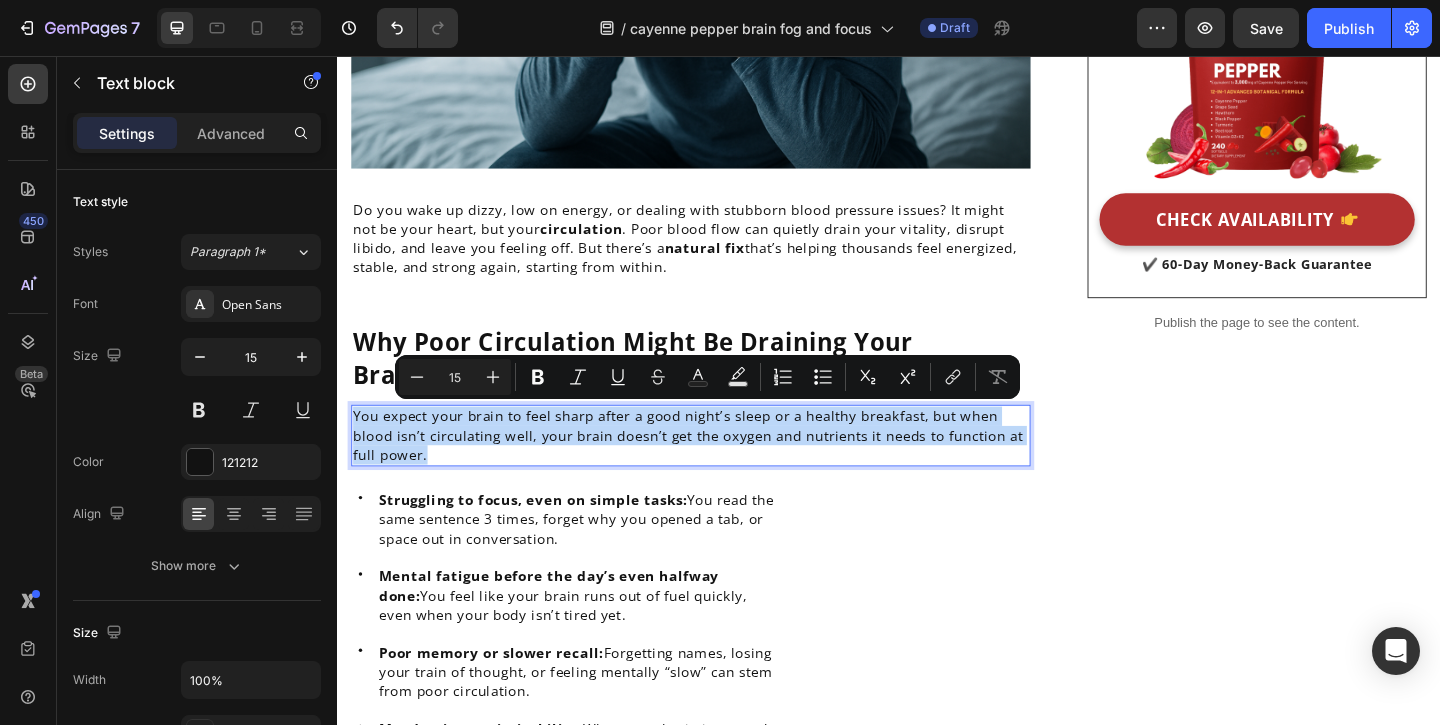 click on "You expect your brain to feel sharp after a good night’s sleep or a healthy breakfast, but when blood isn’t circulating well, your brain doesn’t get the oxygen and nutrients it needs to function at full power." at bounding box center [721, 468] 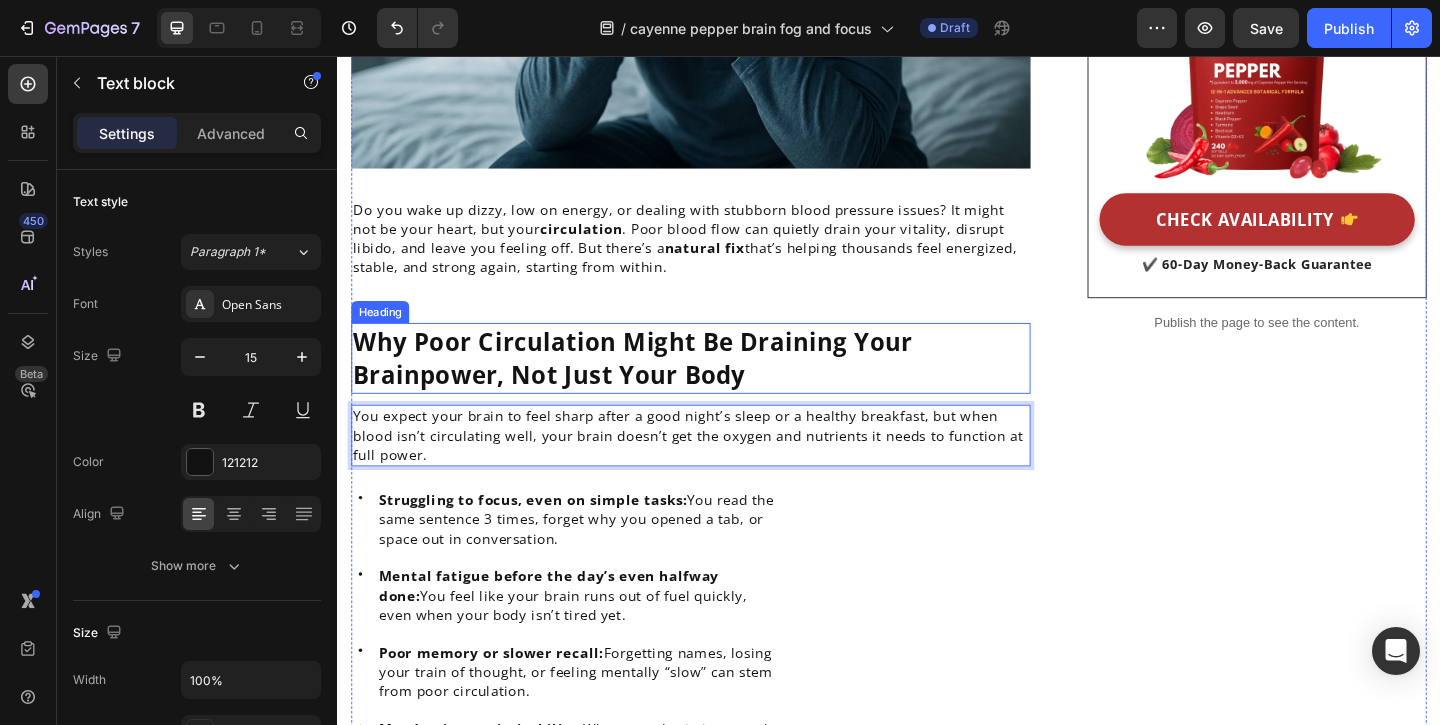 click on "Why Poor Circulation Might Be Draining Your Brainpower, Not Just Your Body" at bounding box center [658, 384] 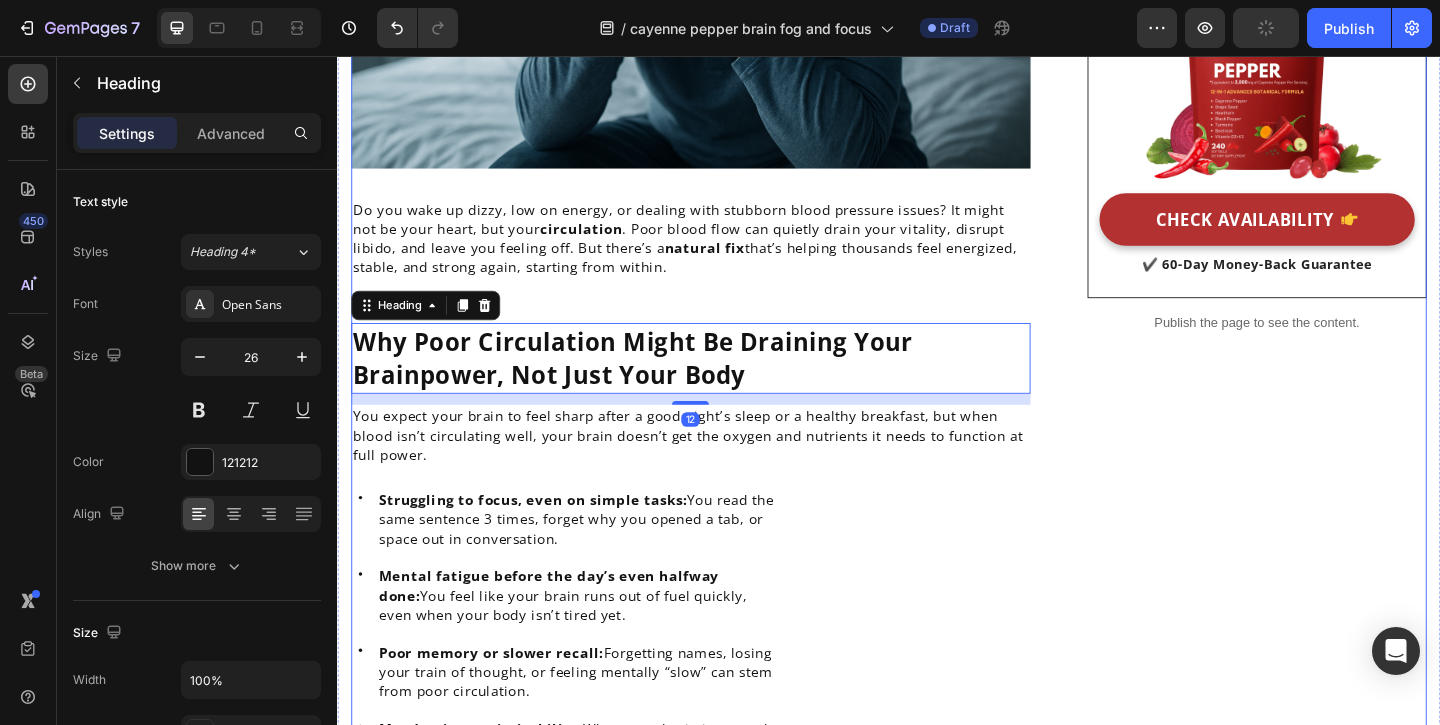 click on "Top 4 Benefits People Notice First Heading
Icon Sharper Mental Clarity Text block
Icon Boosted Daily Energy Text block
Icon More Focus, Less Brain Fog Text block
Icon Easy-to-Swallow Softgels Text block Icon List Row Image  	   CHECK AVAILABILITY Button ✔️ 60-Day Money-Back Guarantee Text block Row
Publish the page to see the content.
Sticky sidebar" at bounding box center (1337, 1237) 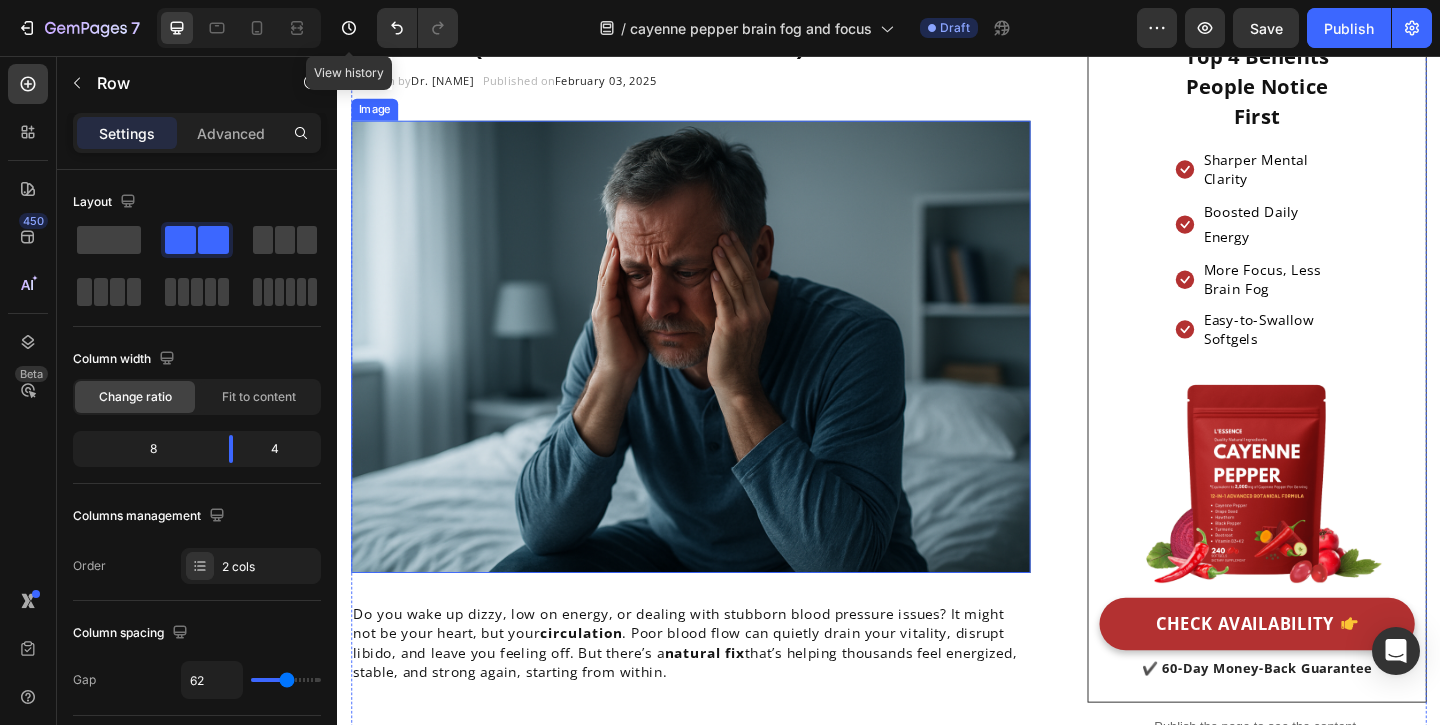 scroll, scrollTop: 506, scrollLeft: 0, axis: vertical 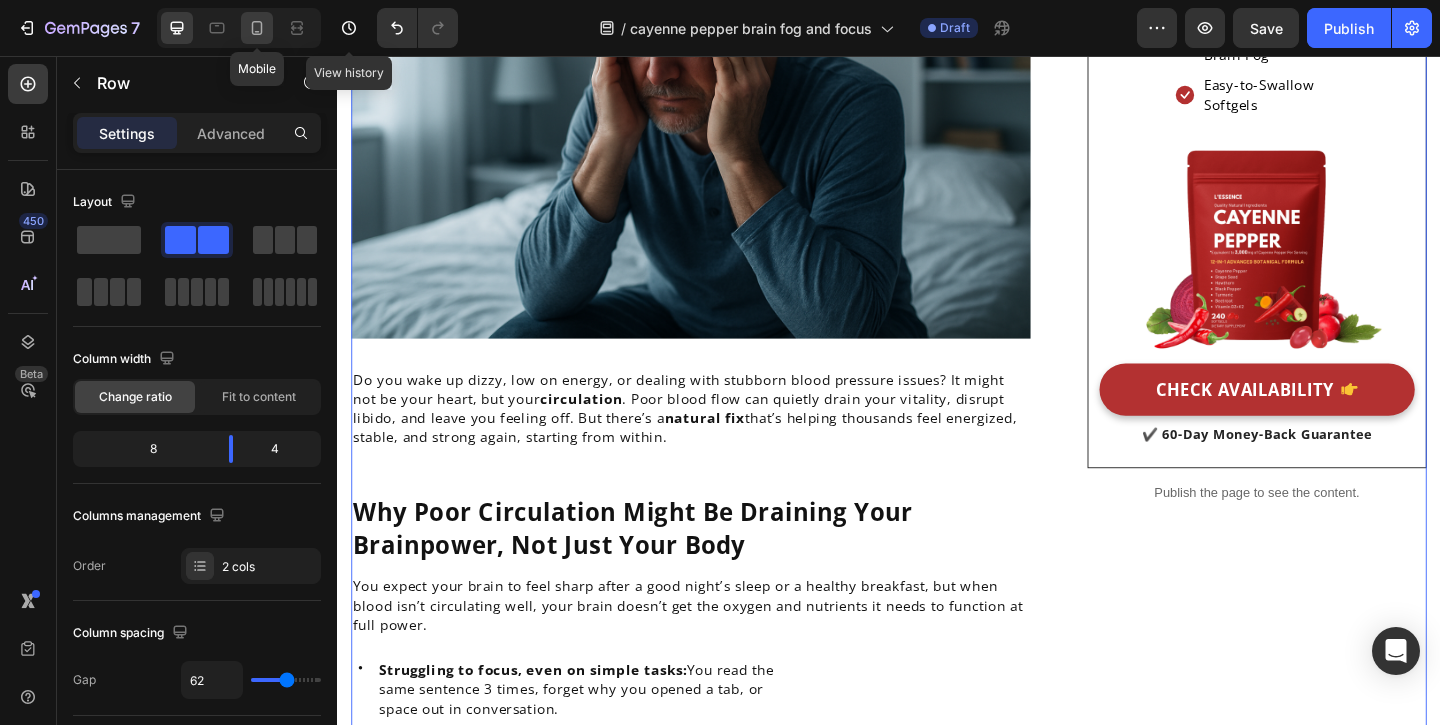 click 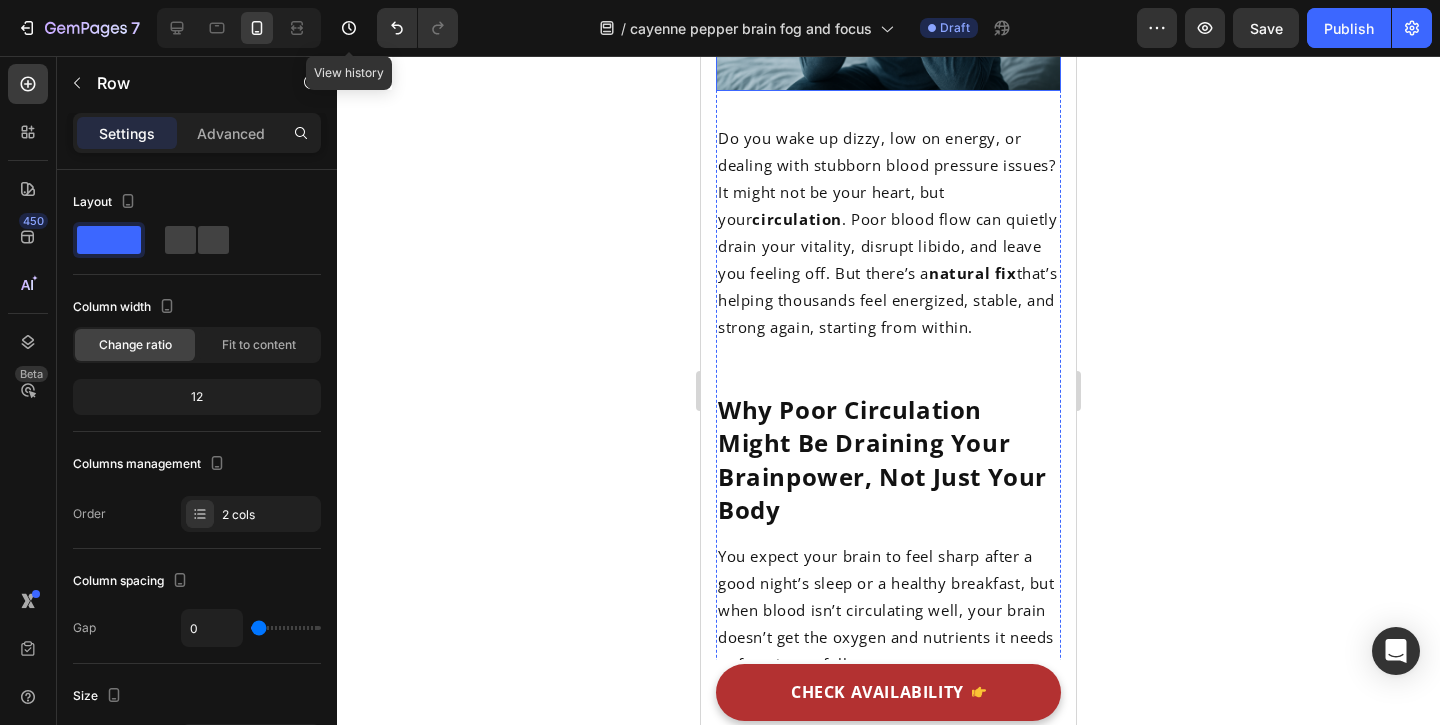 scroll, scrollTop: 0, scrollLeft: 0, axis: both 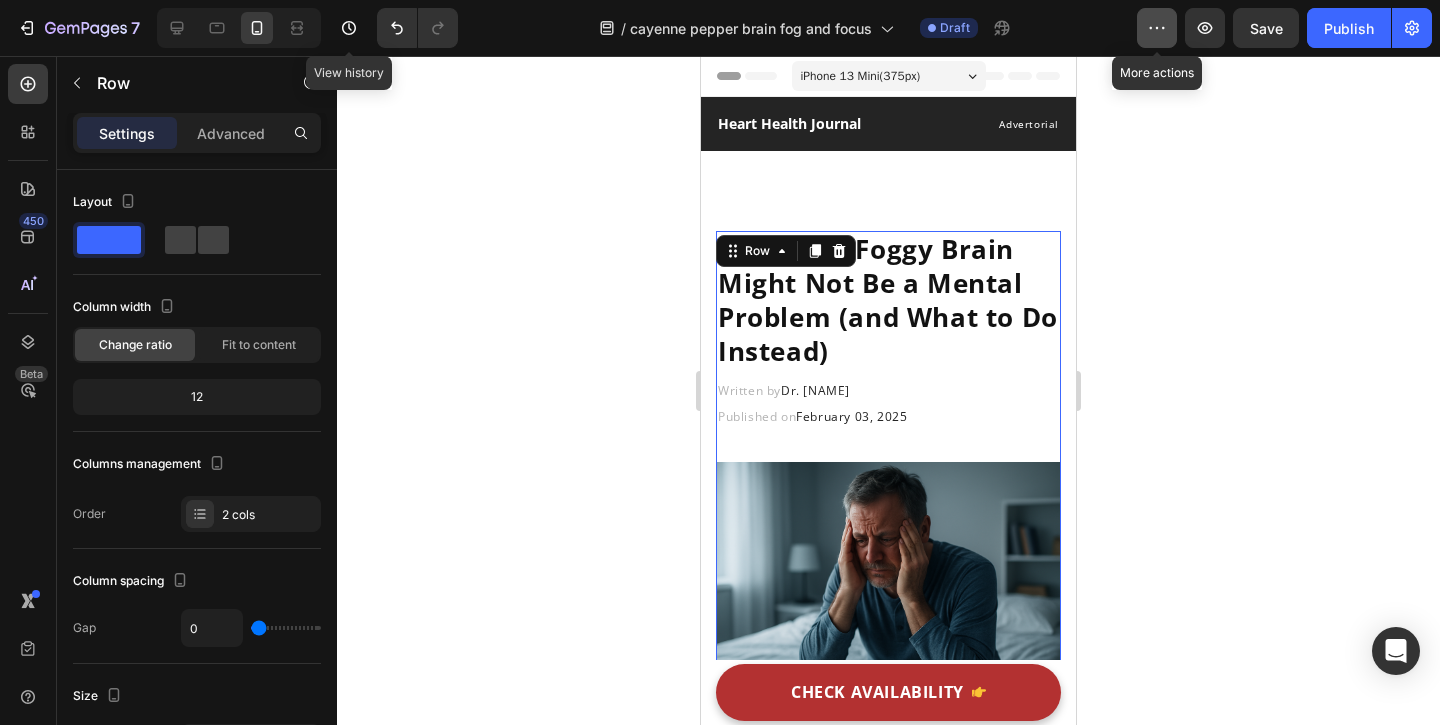 click 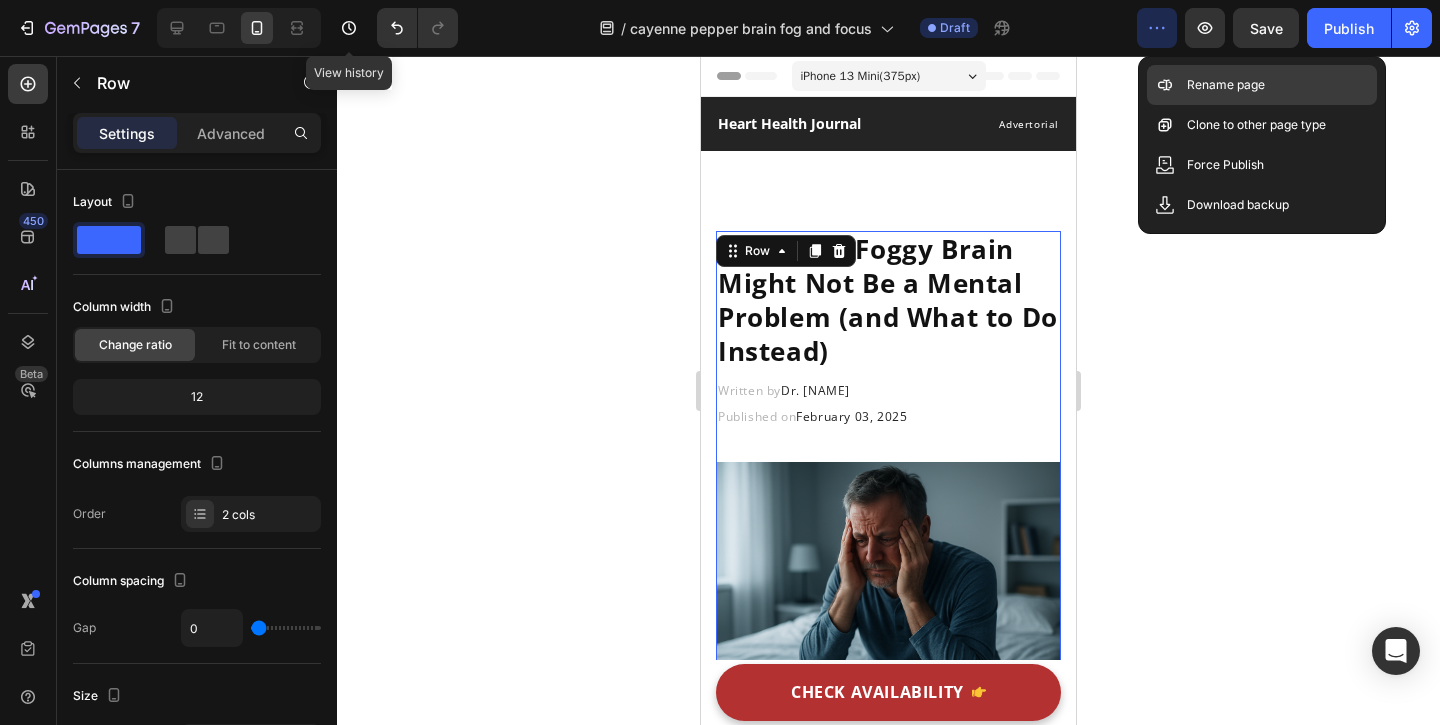 click on "Rename page" at bounding box center (1226, 85) 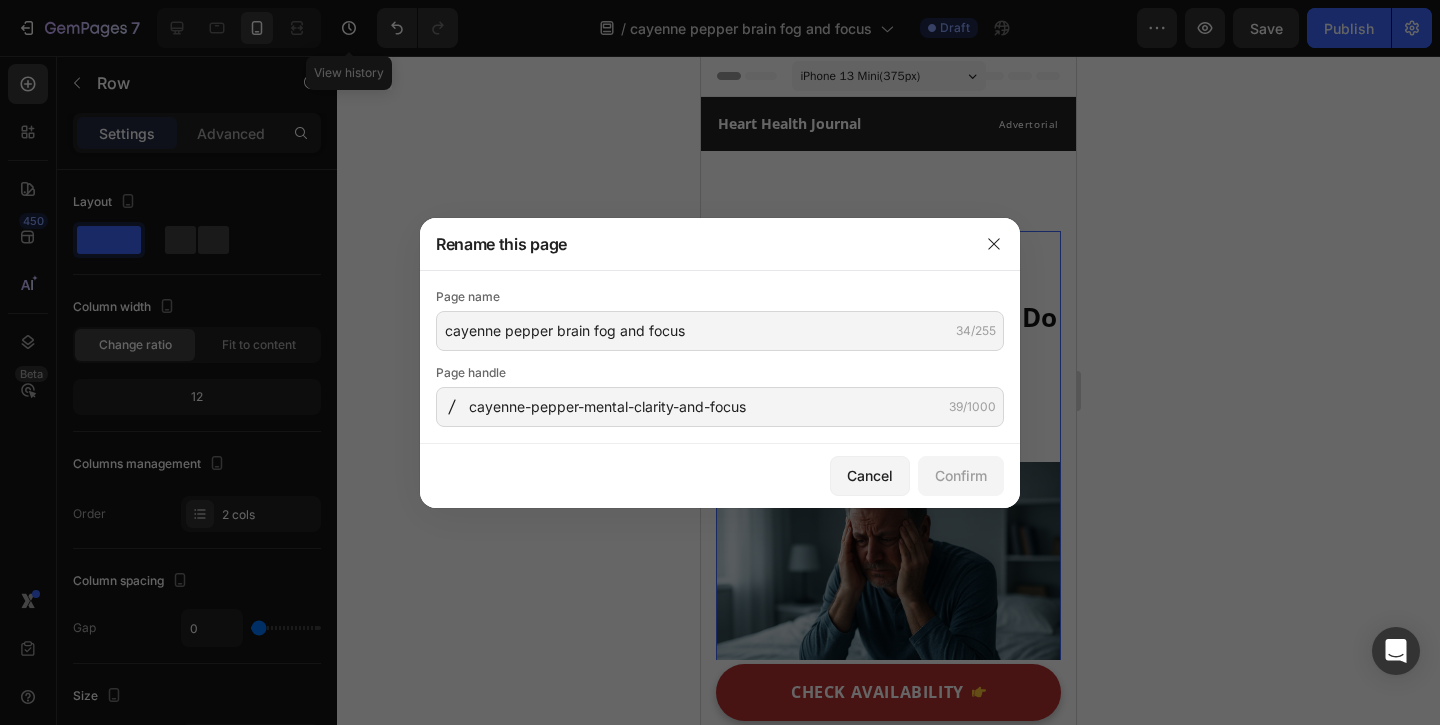 click on "Page name cayenne pepper brain fog and focus 34/255 Page handle cayenne-pepper-mental-clarity-and-focus 39/1000" at bounding box center (720, 357) 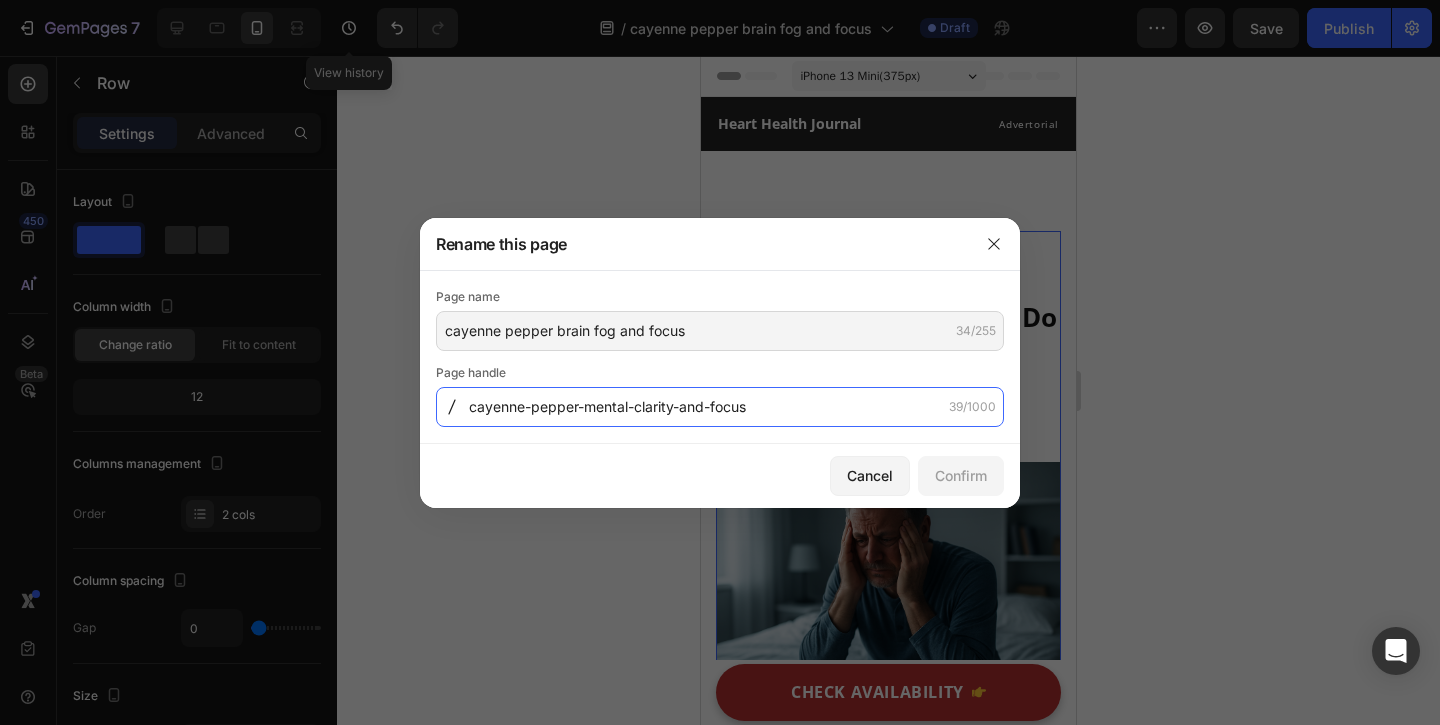 click on "cayenne-pepper-mental-clarity-and-focus" 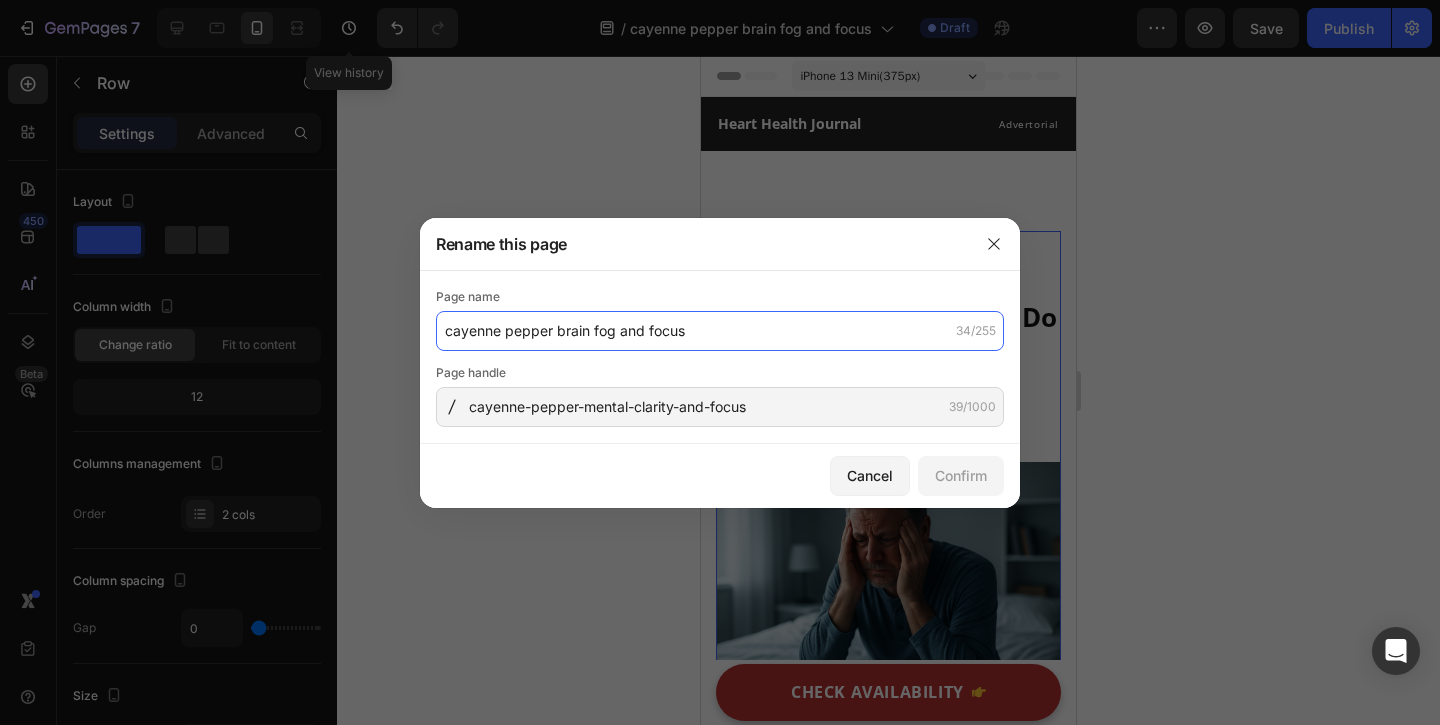 drag, startPoint x: 560, startPoint y: 331, endPoint x: 607, endPoint y: 332, distance: 47.010635 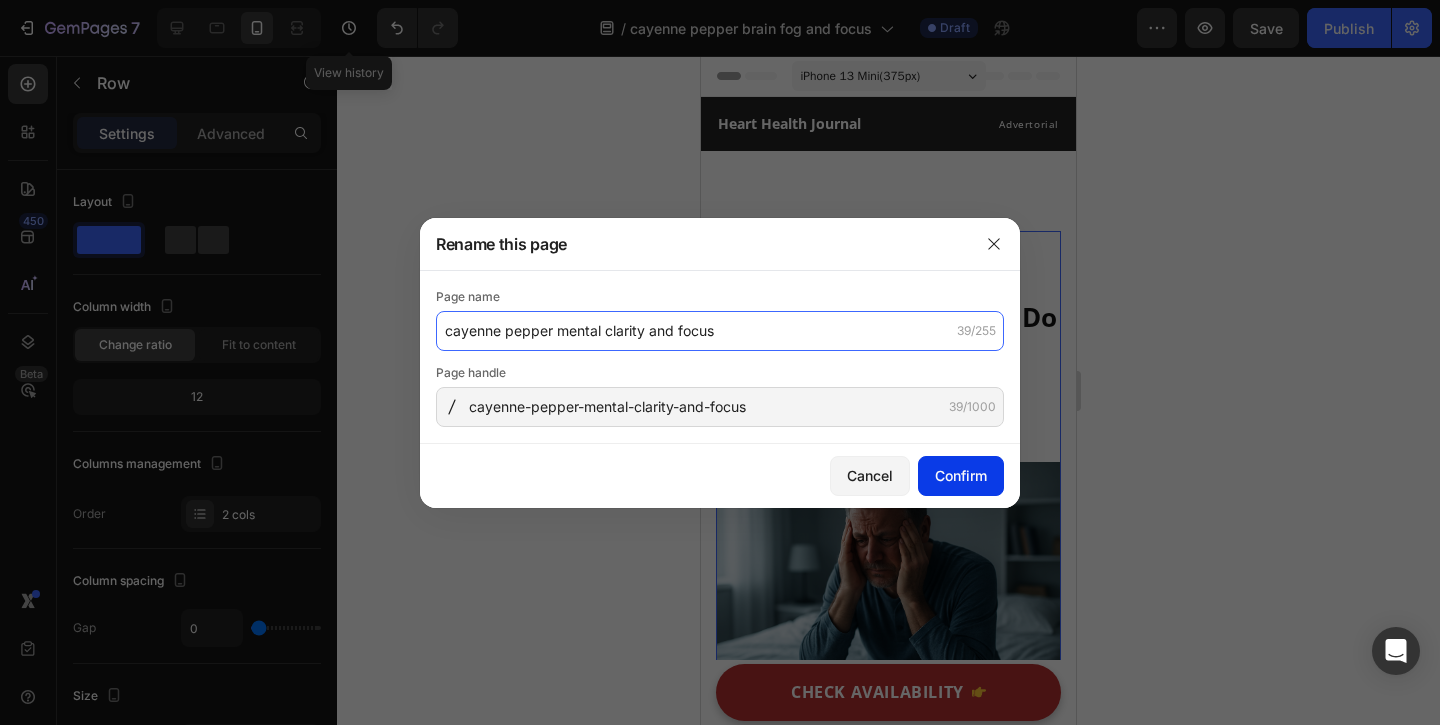 type on "cayenne pepper mental clarity and focus" 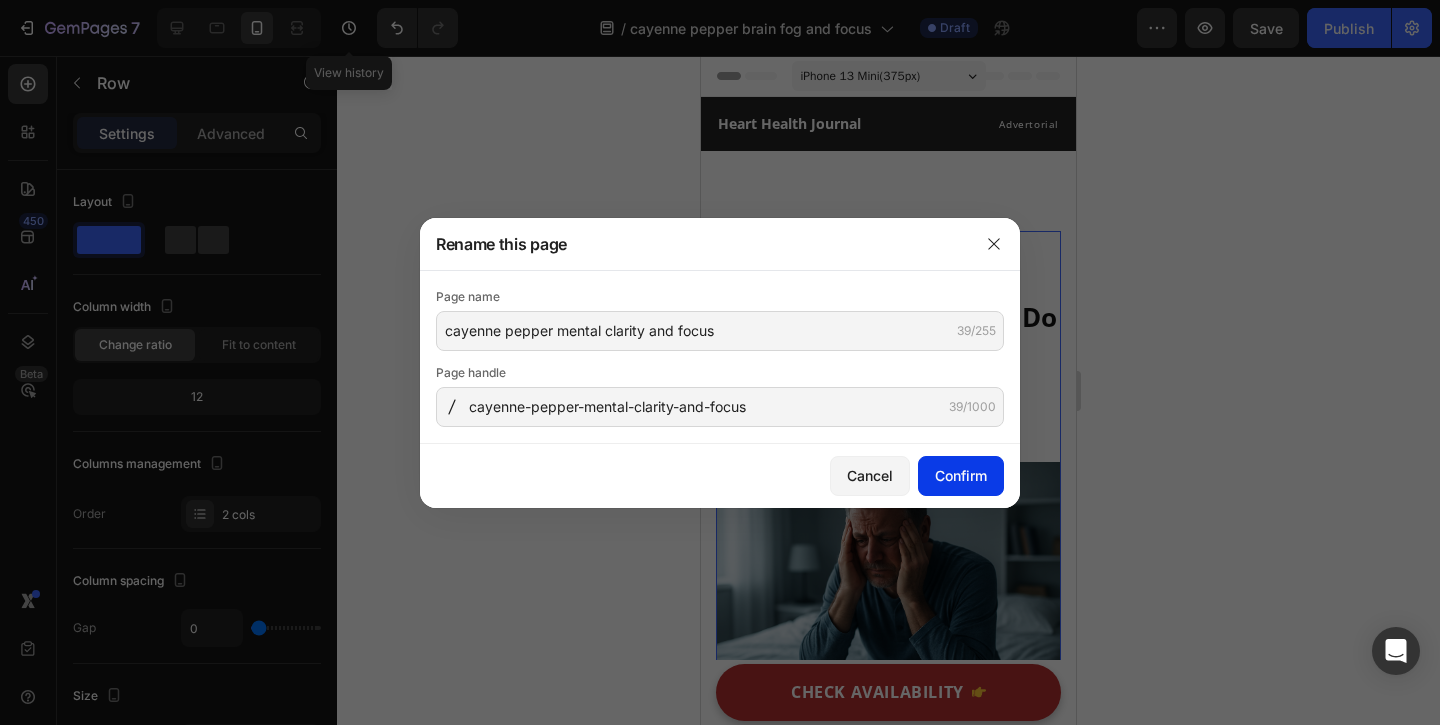 click on "Confirm" at bounding box center [961, 475] 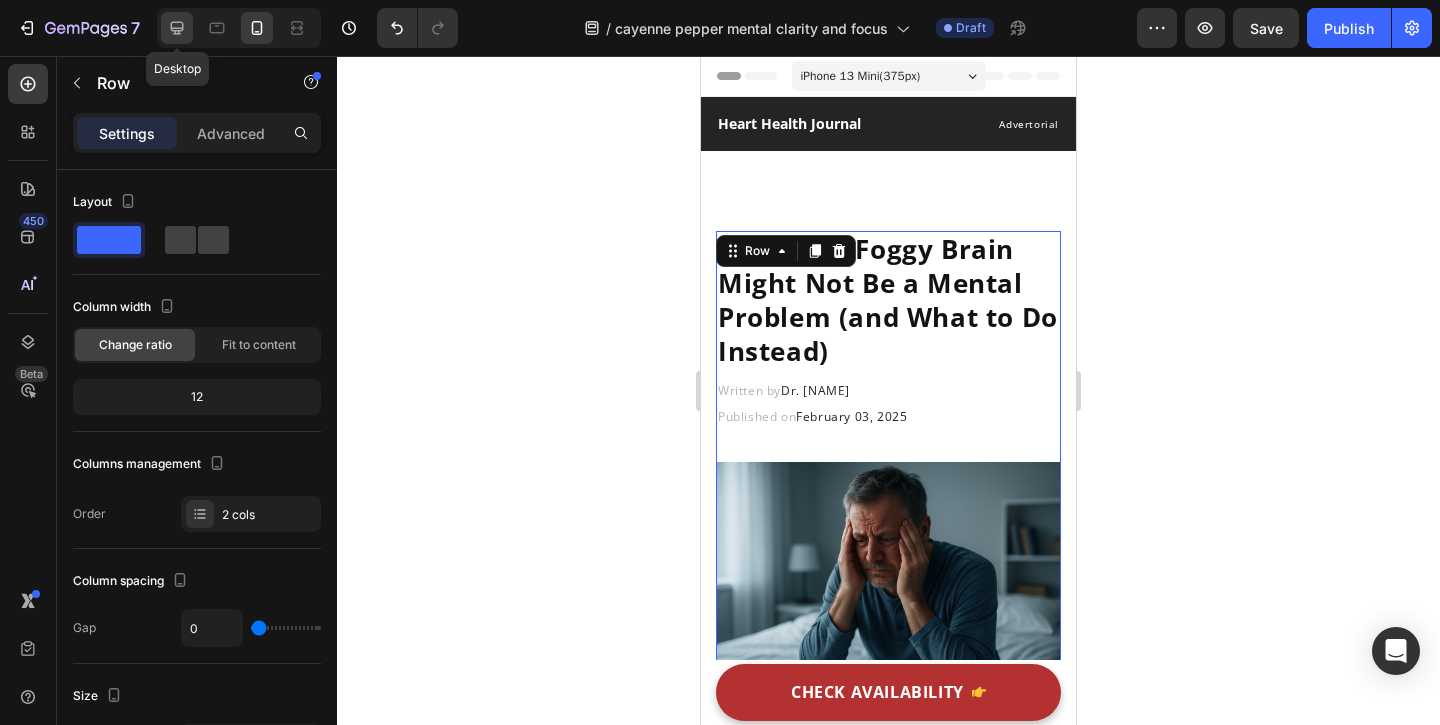 drag, startPoint x: 187, startPoint y: 28, endPoint x: 355, endPoint y: 216, distance: 252.12695 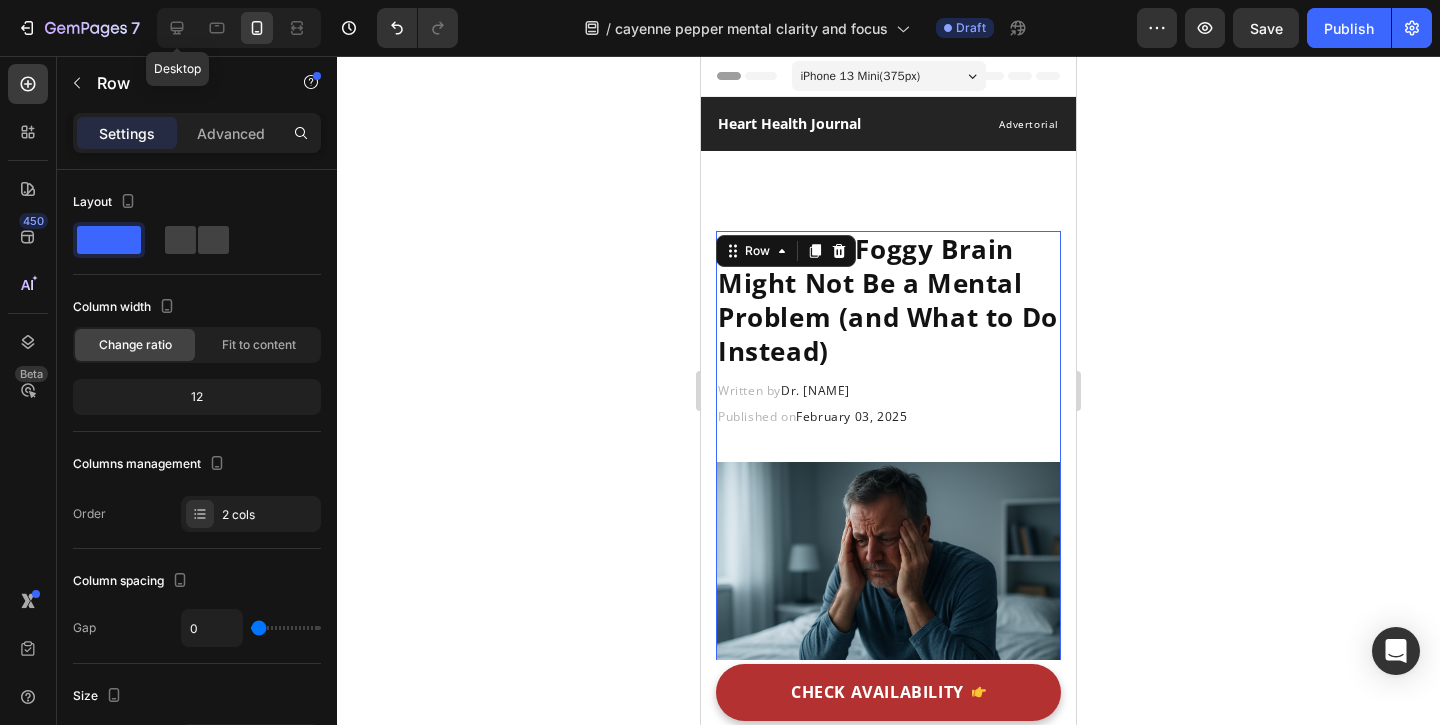 type on "62" 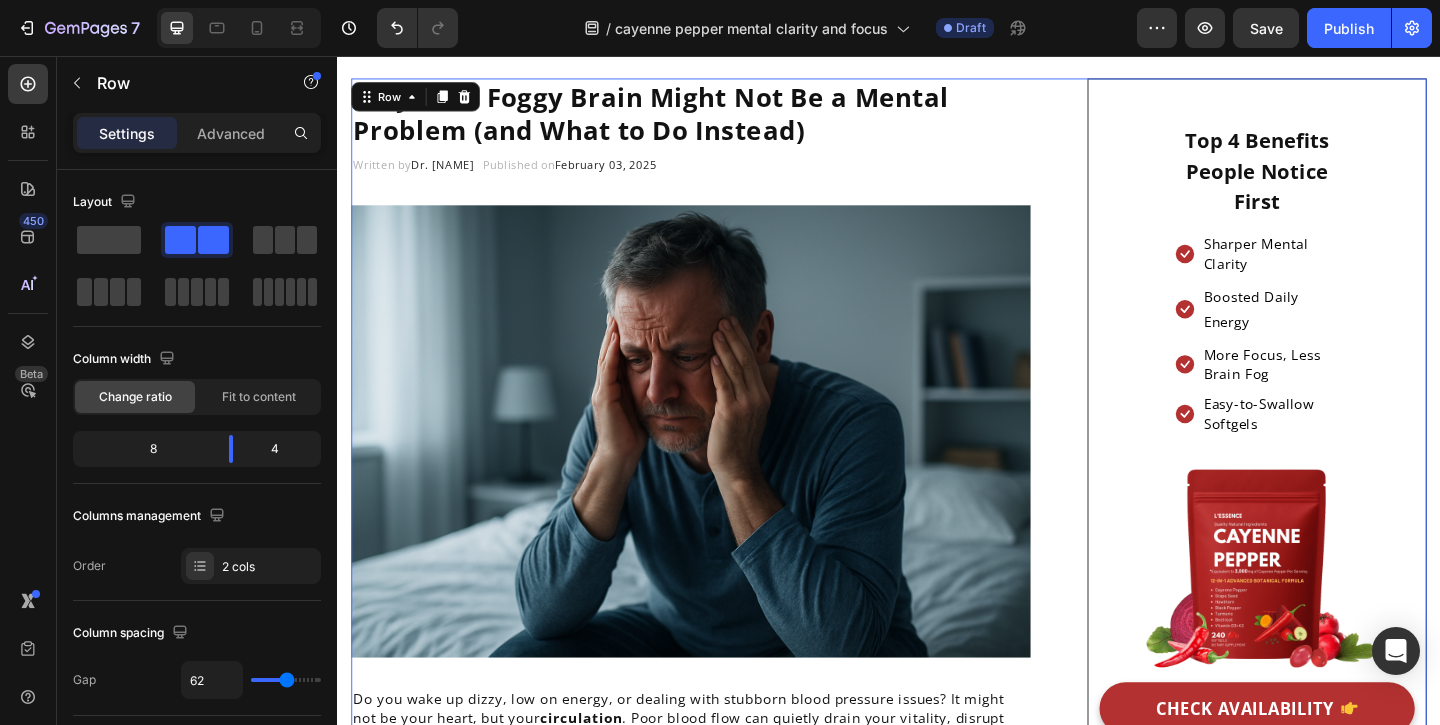 scroll, scrollTop: 161, scrollLeft: 0, axis: vertical 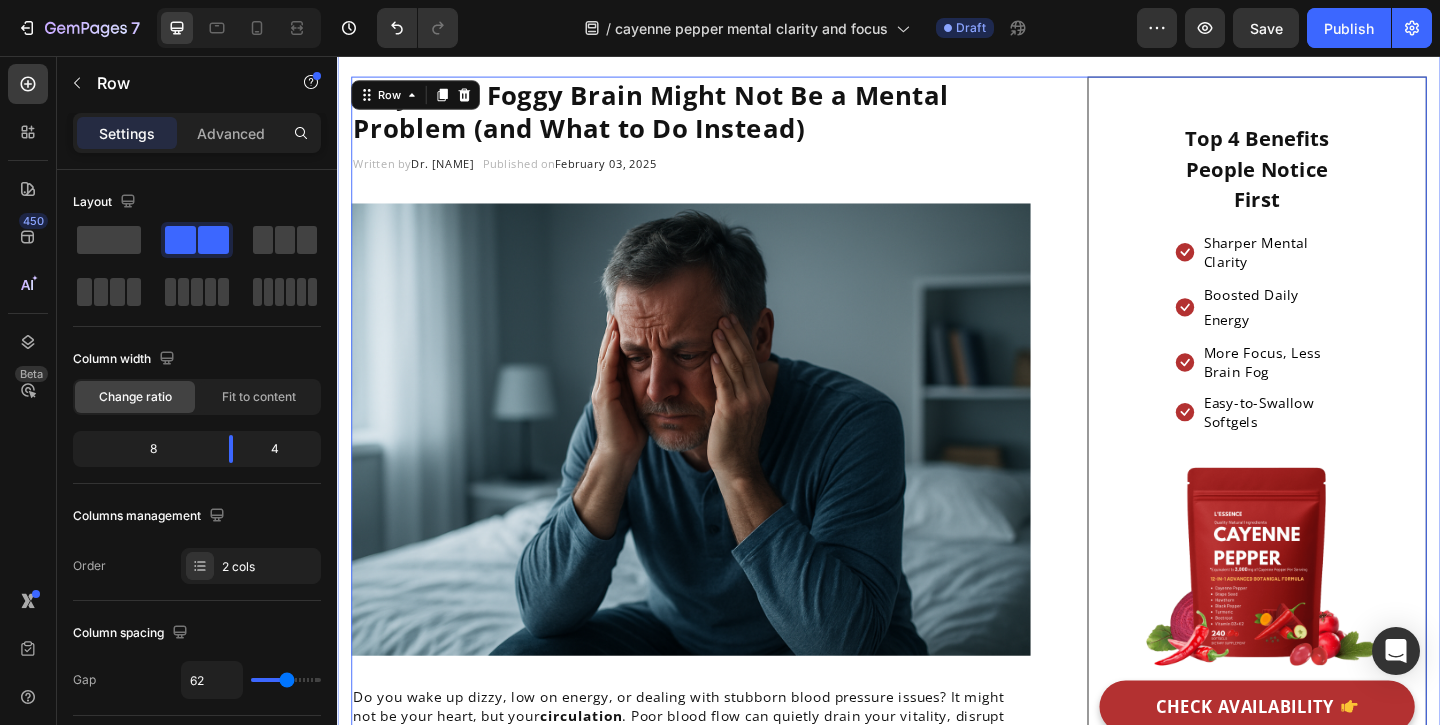 click on "⁠⁠⁠⁠⁠⁠⁠ Why Your Foggy Brain Might Not Be a Mental Problem (and What to Do Instead) Heading Written by  Dr. Emily Warren    Text block Published on  February 03, 2025 Text block Row Image Do you wake up dizzy, low on energy, or dealing with stubborn blood pressure issues? It might not be your heart, but your  circulation . Poor blood flow can quietly drain your vitality, disrupt libido, and leave you feeling off. But there’s a  natural fix  that’s helping thousands feel energized, stable, and strong again, starting from within. Text block ⁠⁠⁠⁠⁠⁠⁠ Why Poor Circulation Might Be Draining Your Brainpower, Not Just Your Body Heading You expect your brain to feel sharp after a good night’s sleep or a healthy breakfast, but when blood isn’t circulating well, your brain doesn’t get the oxygen and nutrients it needs to function at full power. Text block
Icon Struggling to focus, even on simple tasks: Text block Row
Icon Text block Row Icon Row Row" at bounding box center [937, 1727] 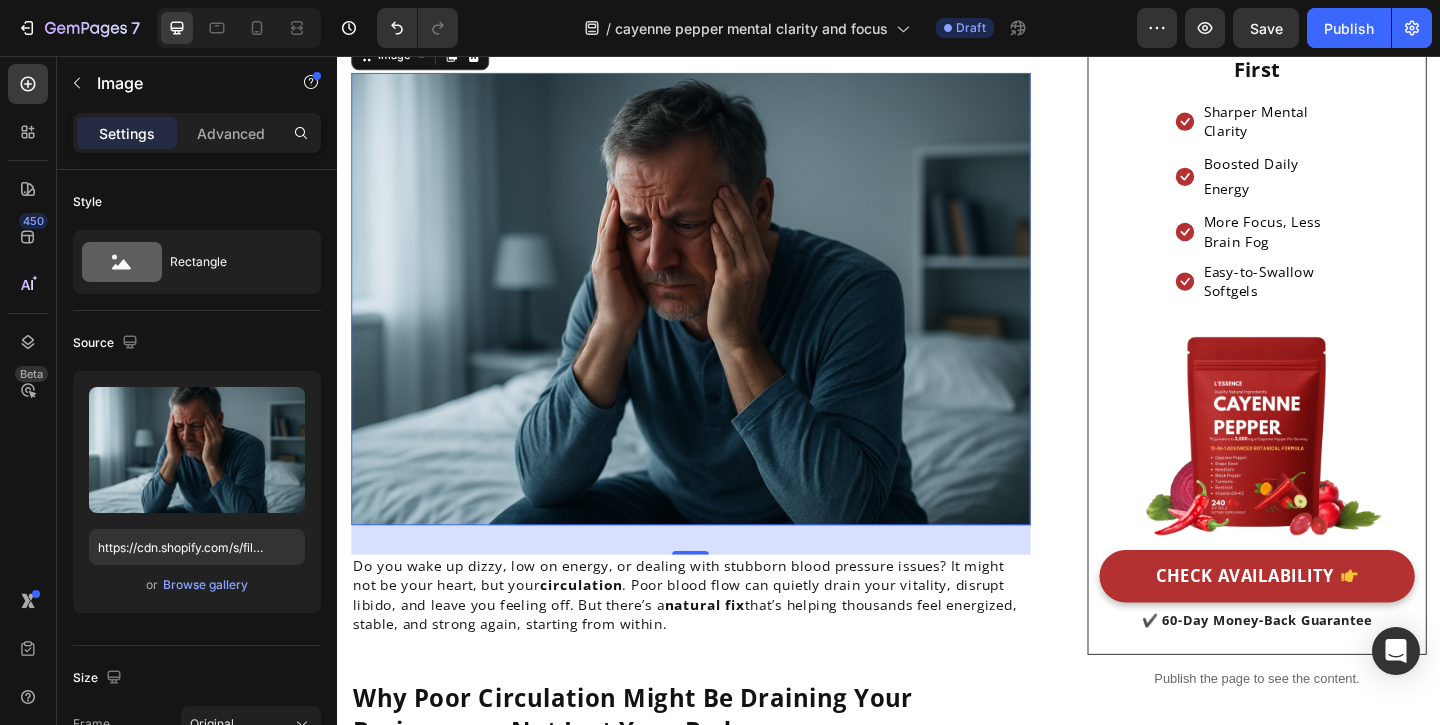 scroll, scrollTop: 341, scrollLeft: 0, axis: vertical 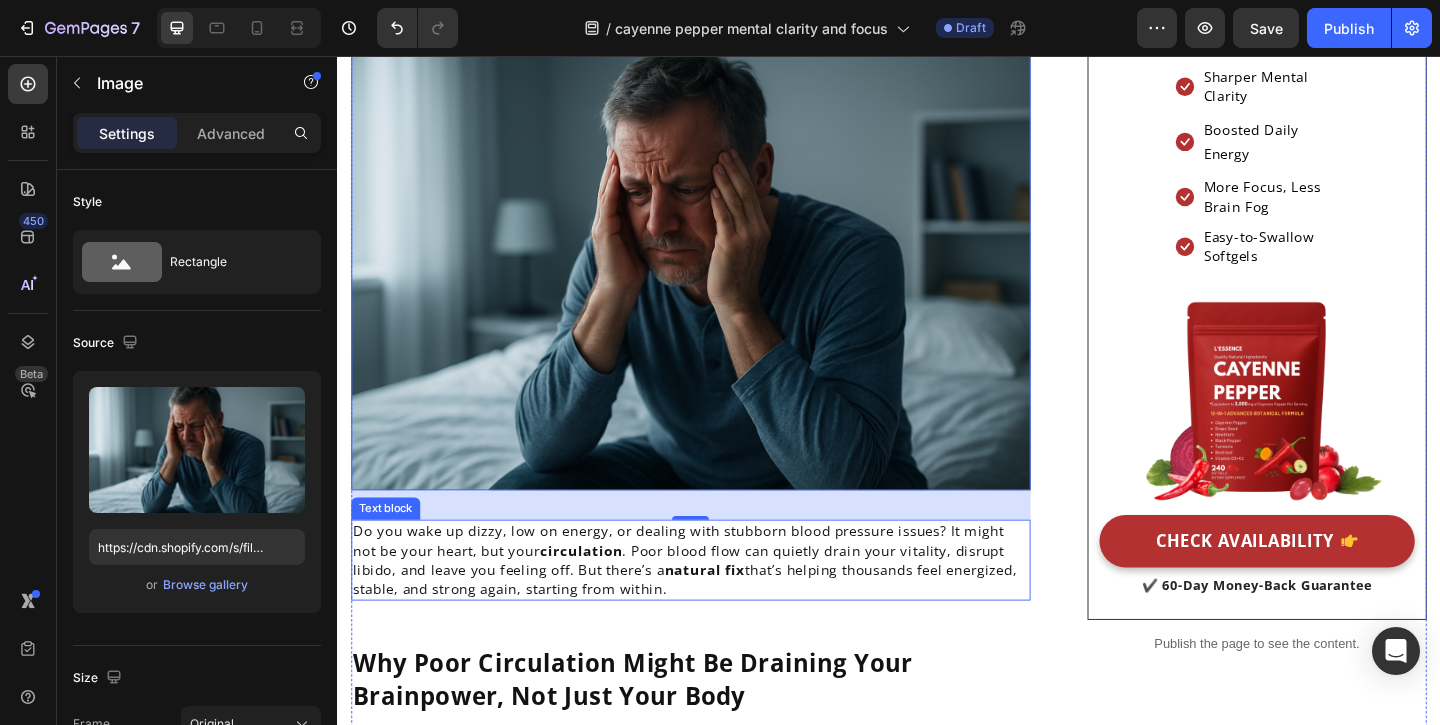 click on "Do you wake up dizzy, low on energy, or dealing with stubborn blood pressure issues? It might not be your heart, but your  circulation . Poor blood flow can quietly drain your vitality, disrupt libido, and leave you feeling off. But there’s a  natural fix  that’s helping thousands feel energized, stable, and strong again, starting from within." at bounding box center [721, 604] 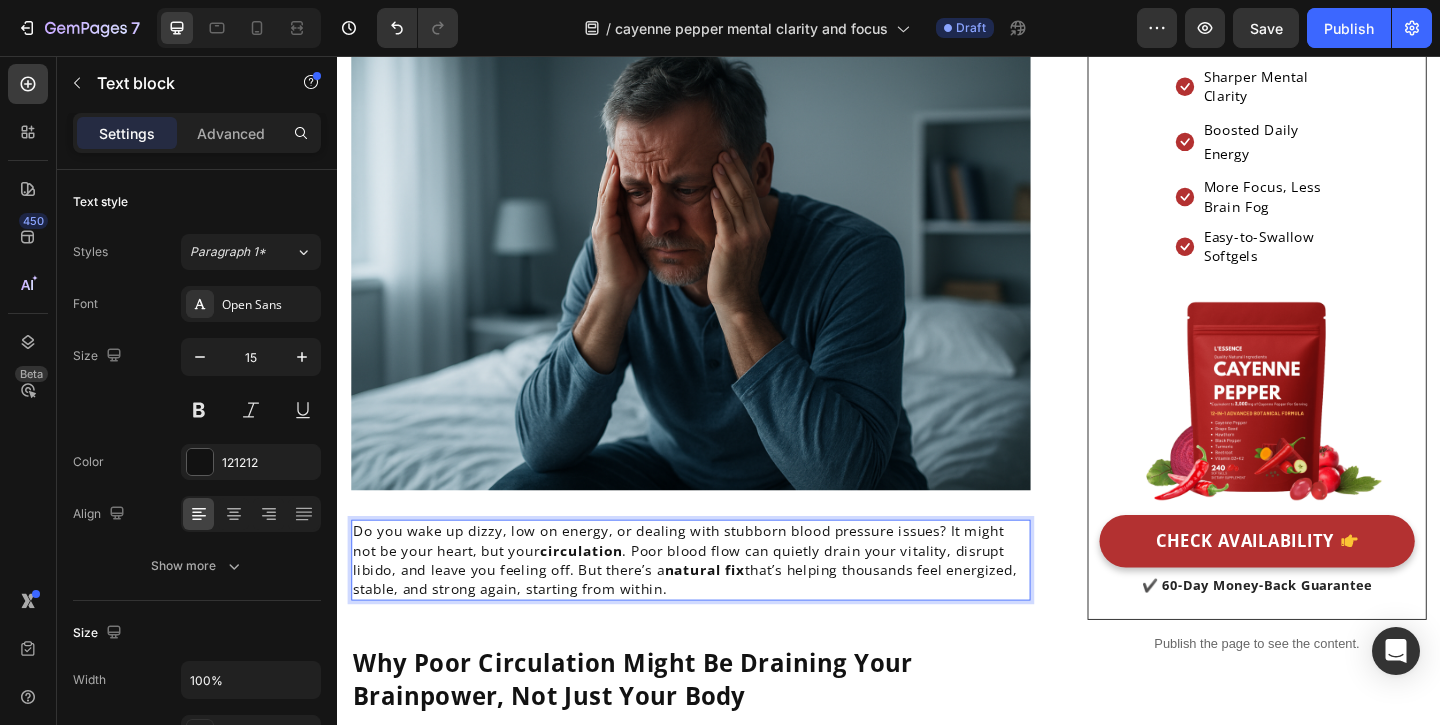 click on "Do you wake up dizzy, low on energy, or dealing with stubborn blood pressure issues? It might not be your heart, but your  circulation . Poor blood flow can quietly drain your vitality, disrupt libido, and leave you feeling off. But there’s a  natural fix  that’s helping thousands feel energized, stable, and strong again, starting from within." at bounding box center [721, 604] 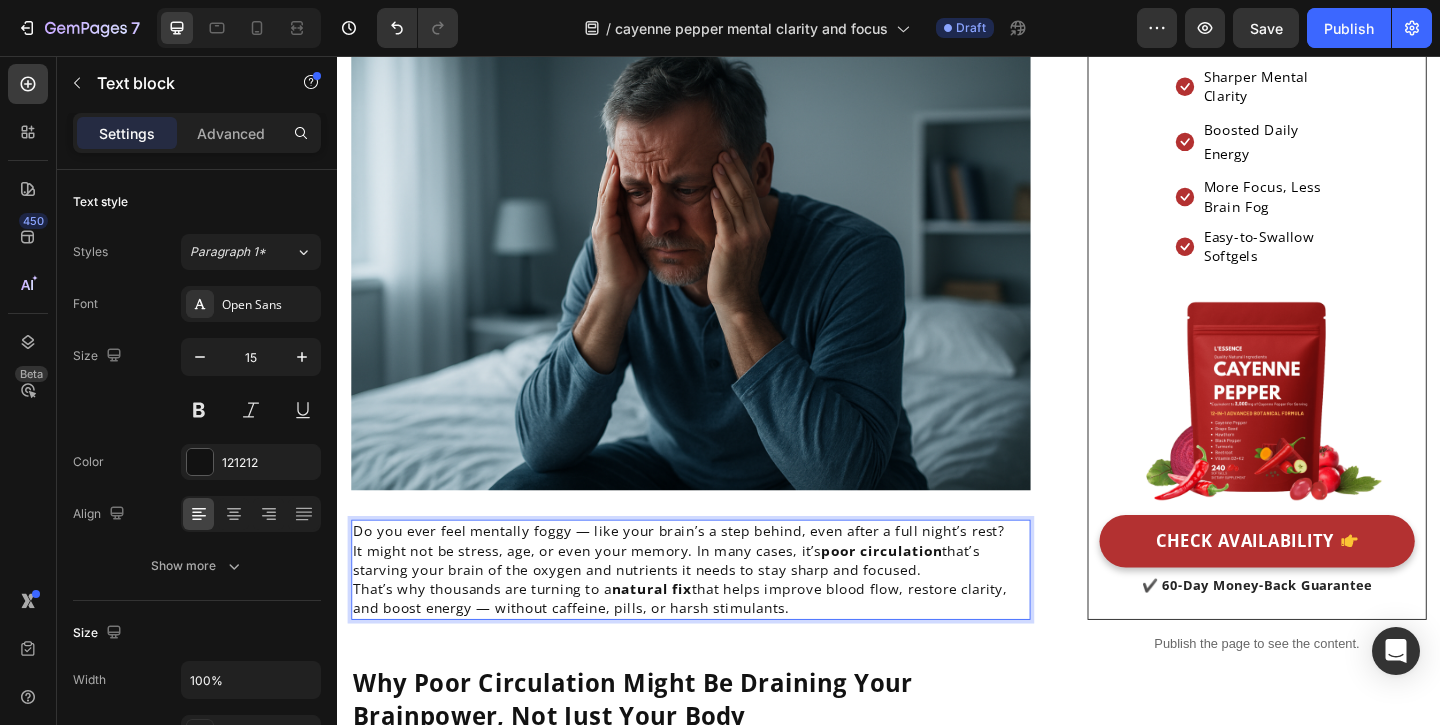 click on "Do you ever feel mentally foggy — like your brain’s a step behind, even after a full night’s rest?" at bounding box center (721, 572) 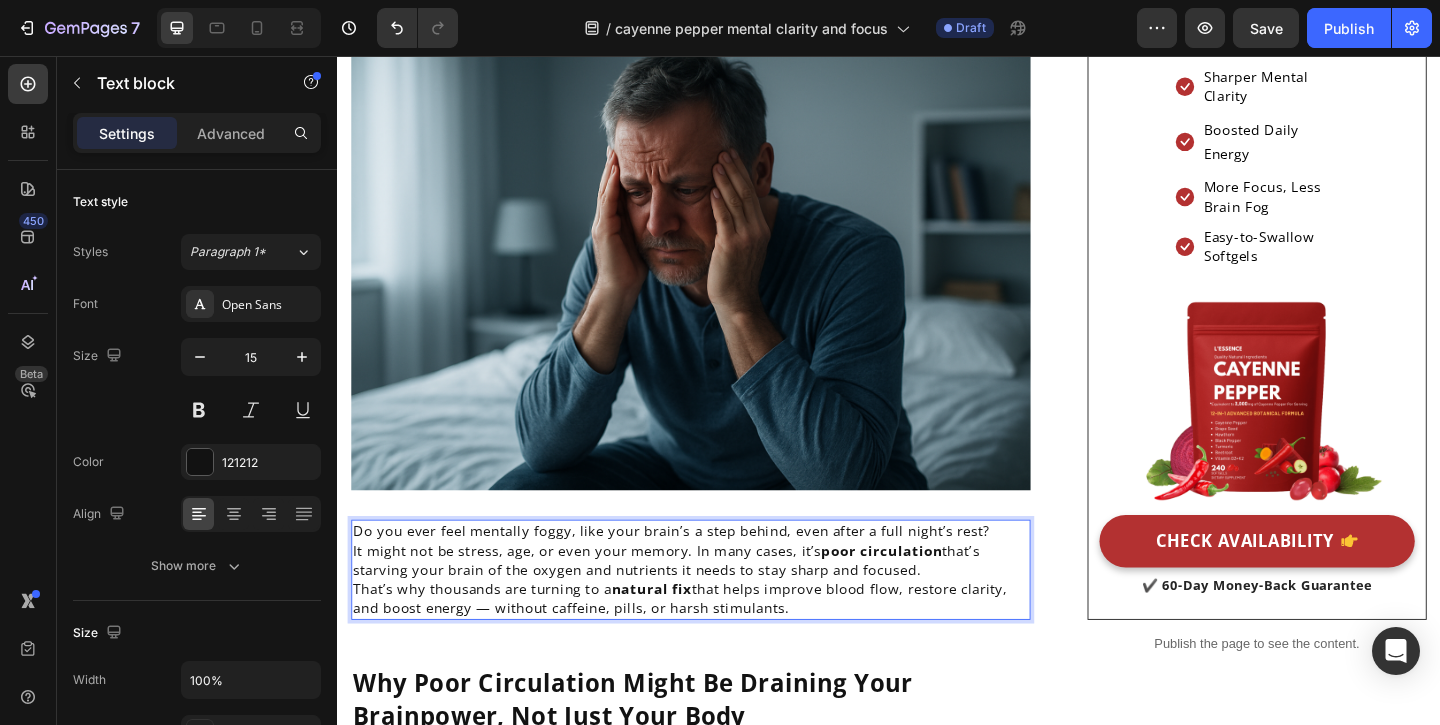 click on "That’s why thousands are turning to a  natural fix  that helps improve blood flow, restore clarity, and boost energy — without caffeine, pills, or harsh stimulants." at bounding box center (721, 646) 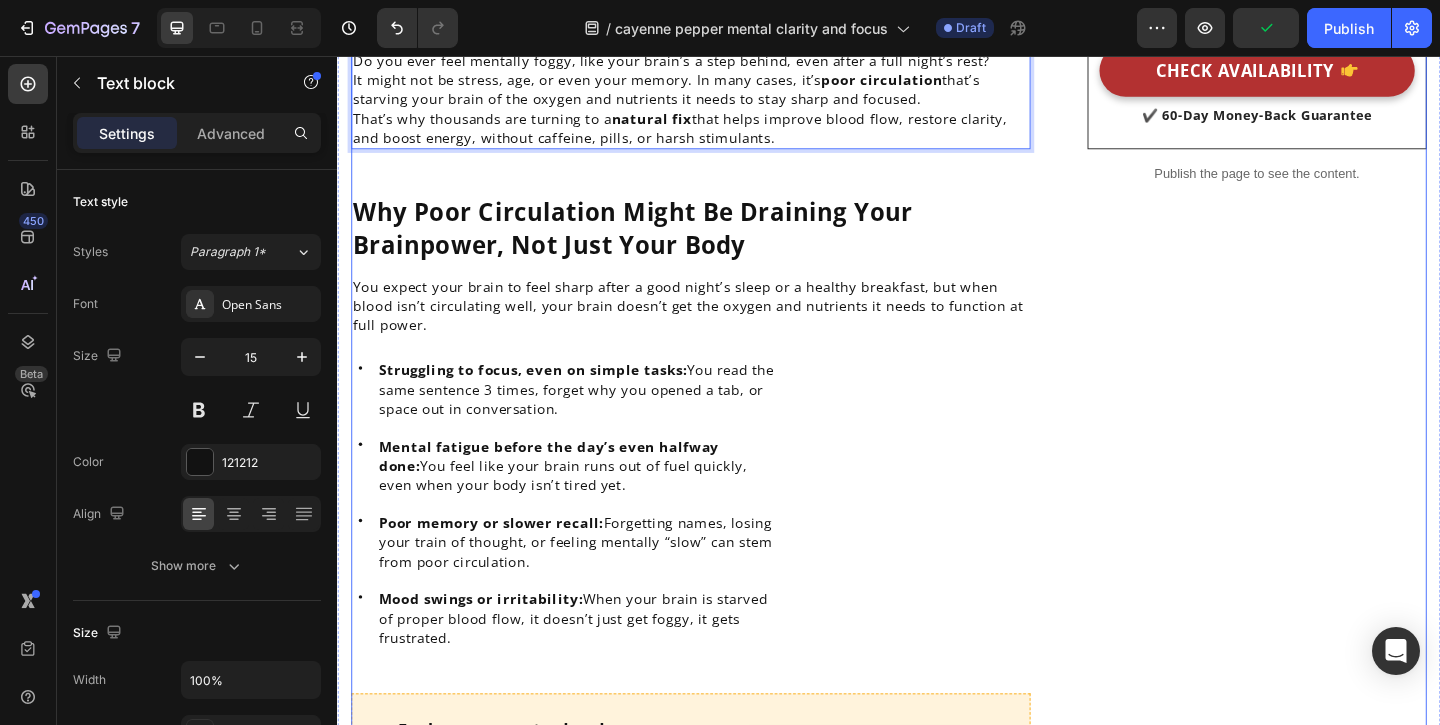 scroll, scrollTop: 870, scrollLeft: 0, axis: vertical 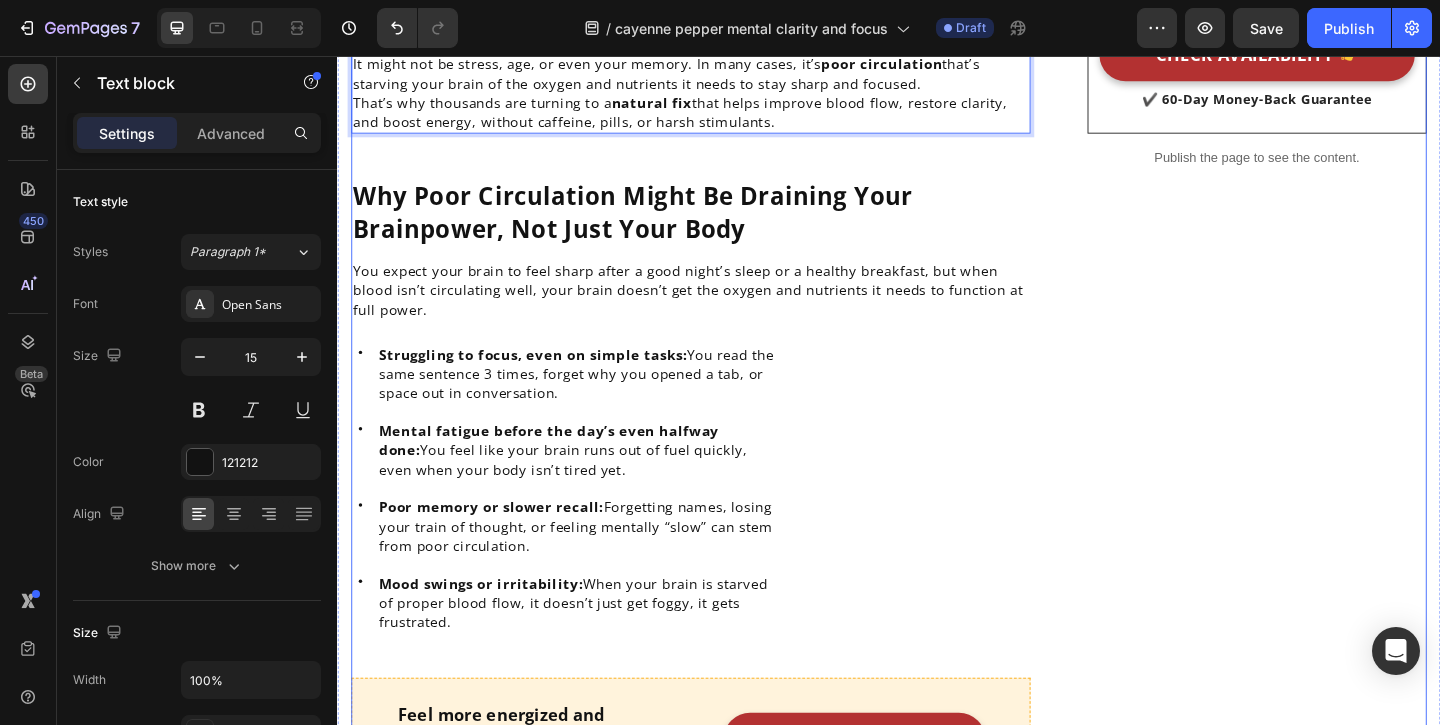 click on "Why Poor Circulation Might Be Draining Your Brainpower, Not Just Your Body" at bounding box center [658, 226] 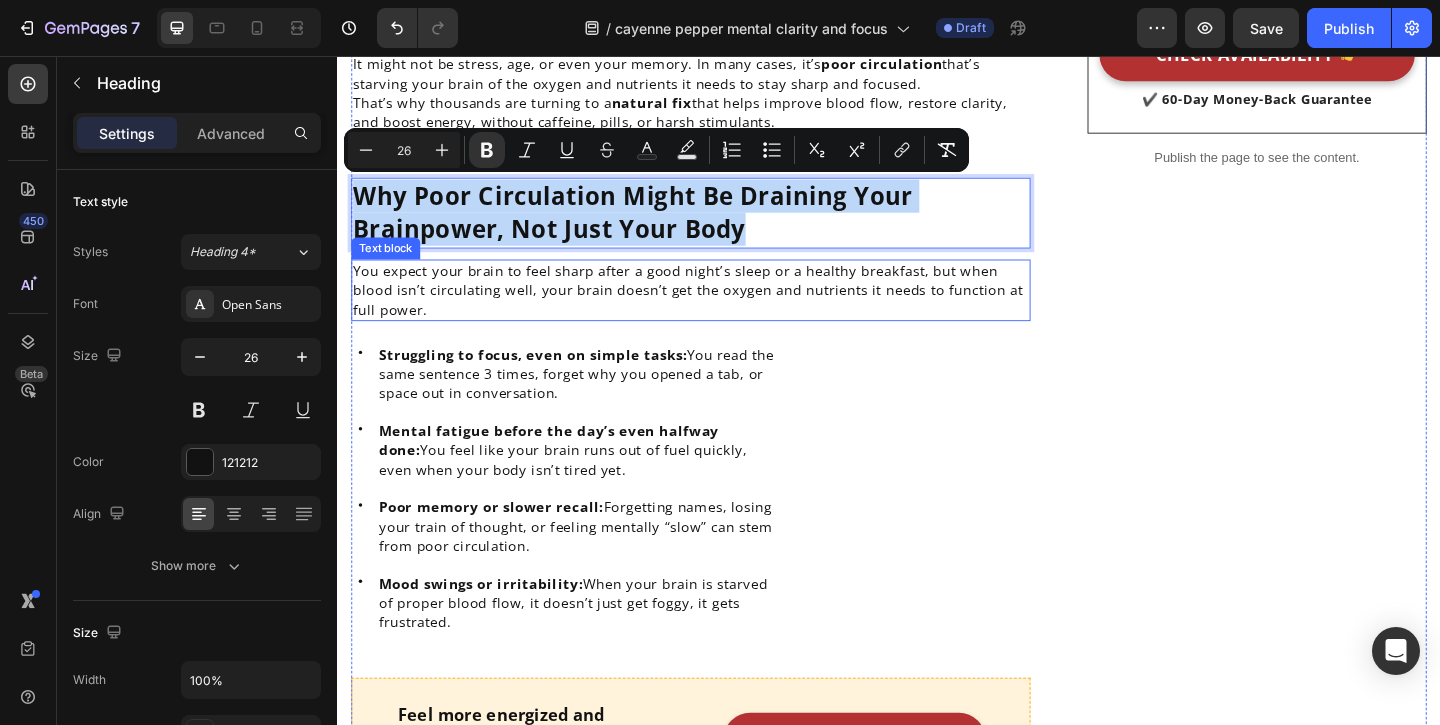 click on "You expect your brain to feel sharp after a good night’s sleep or a healthy breakfast, but when blood isn’t circulating well, your brain doesn’t get the oxygen and nutrients it needs to function at full power." at bounding box center [721, 310] 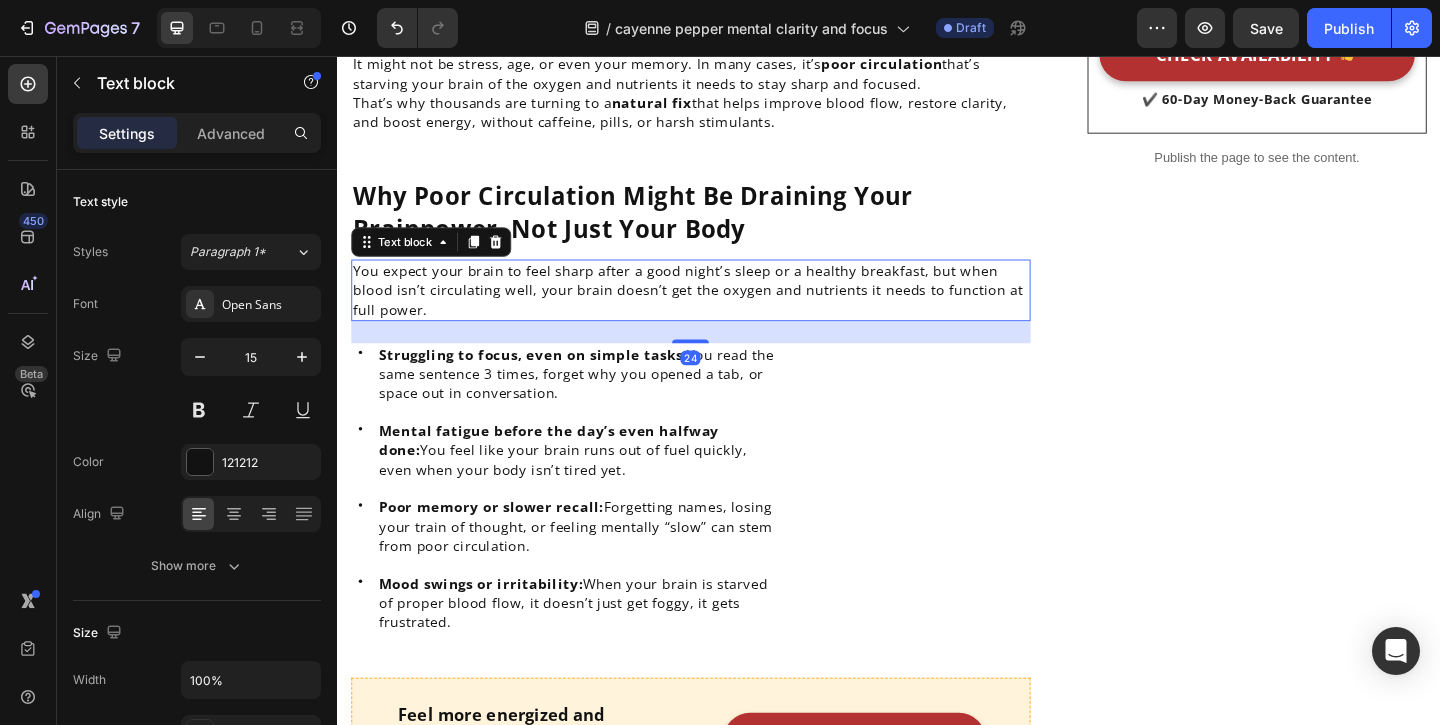click on "You expect your brain to feel sharp after a good night’s sleep or a healthy breakfast, but when blood isn’t circulating well, your brain doesn’t get the oxygen and nutrients it needs to function at full power." at bounding box center (721, 310) 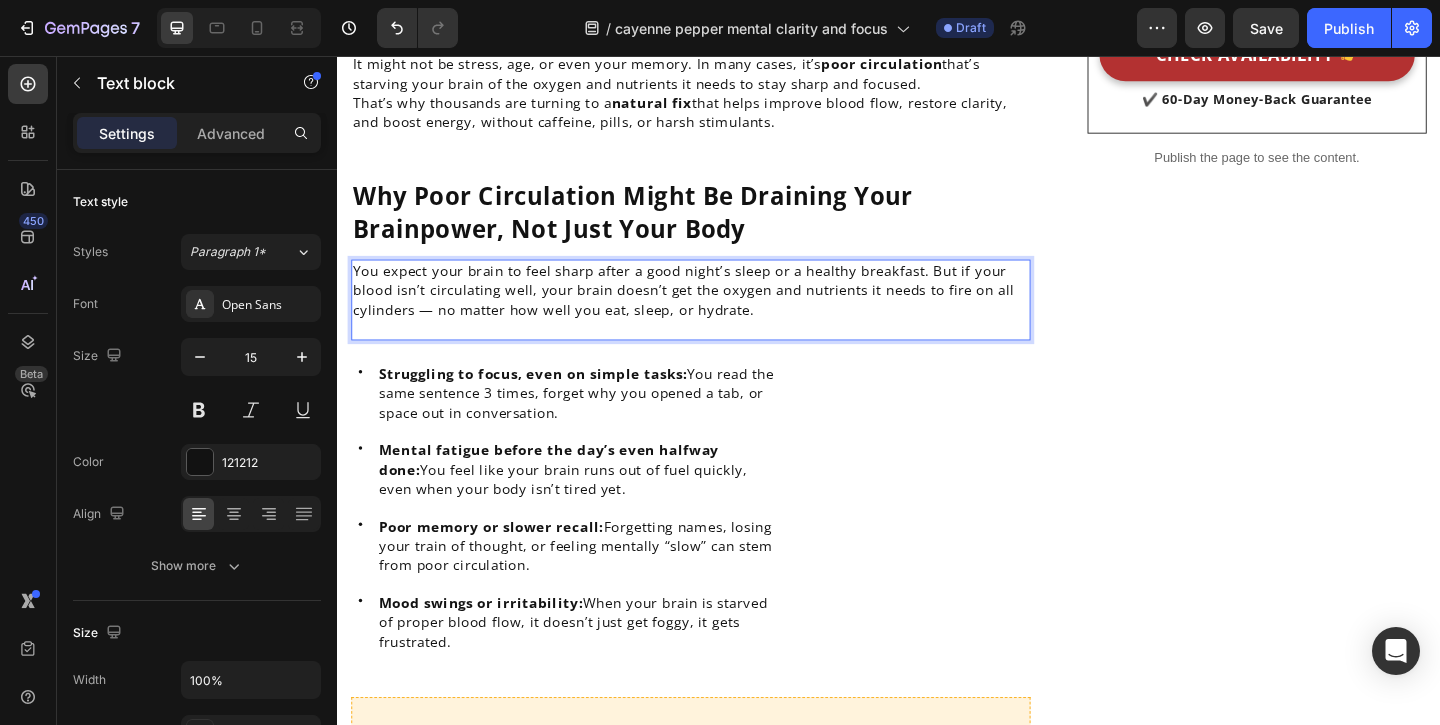 click on "You expect your brain to feel sharp after a good night’s sleep or a healthy breakfast. But if your blood isn’t circulating well, your brain doesn’t get the oxygen and nutrients it needs to fire on all cylinders — no matter how well you eat, sleep, or hydrate." at bounding box center [721, 310] 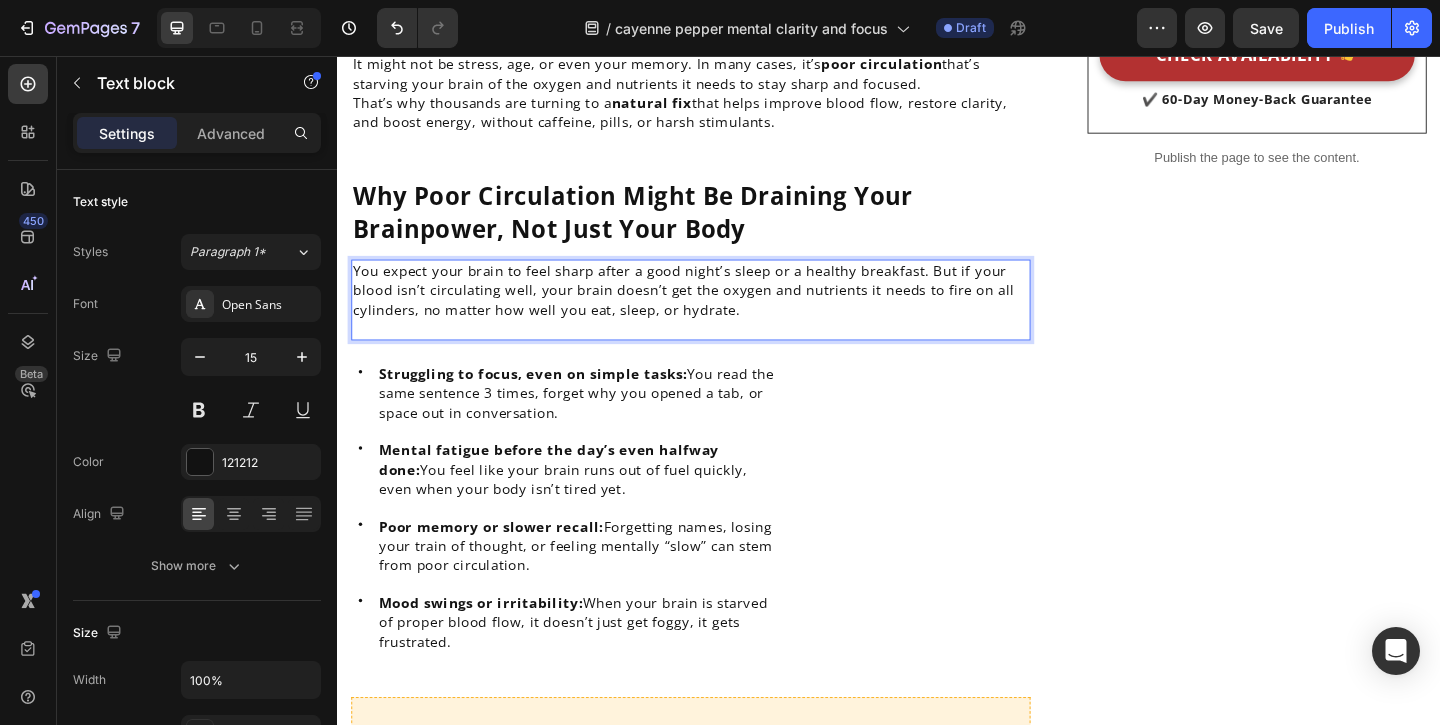 click at bounding box center [721, 352] 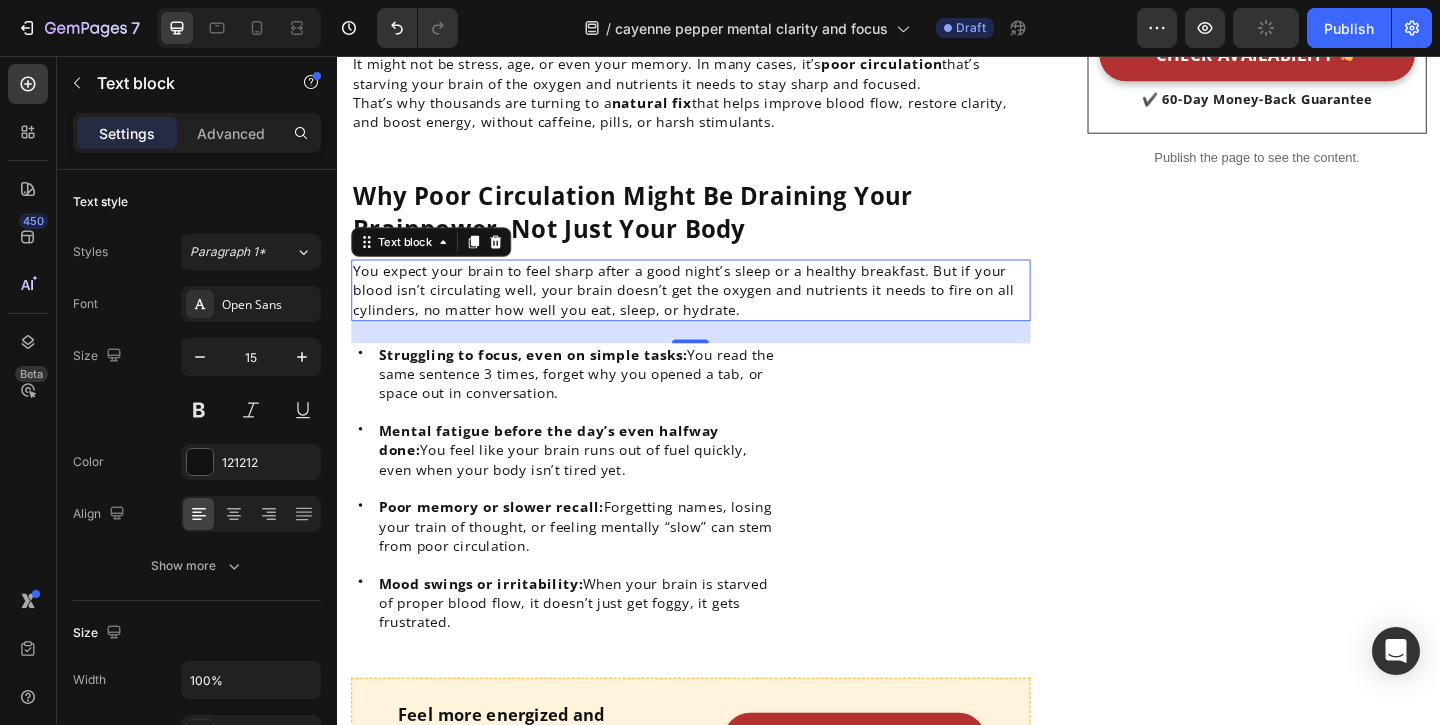 click on "Struggling to focus, even on simple tasks:  You read the same sentence 3 times, forget why you opened a tab, or space out in conversation." at bounding box center (602, 401) 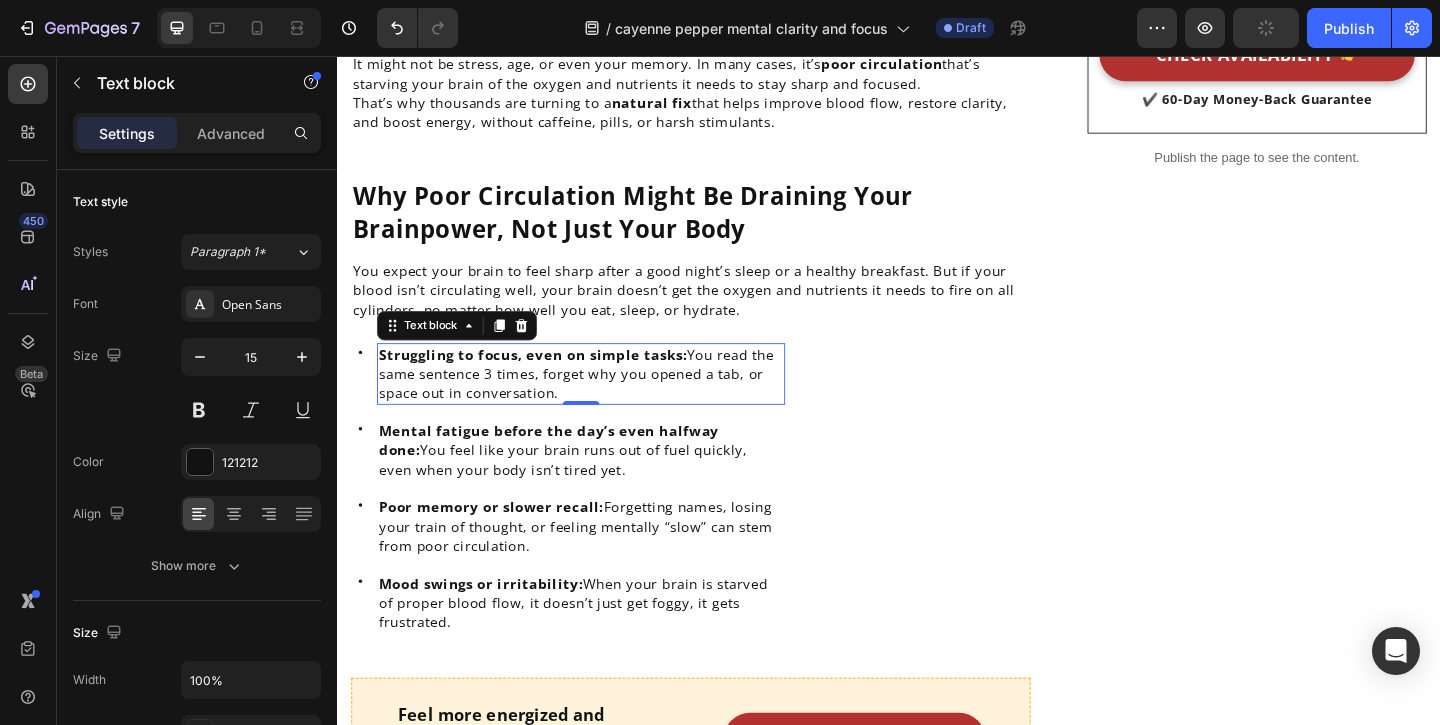 click on "Struggling to focus, even on simple tasks:" at bounding box center [549, 380] 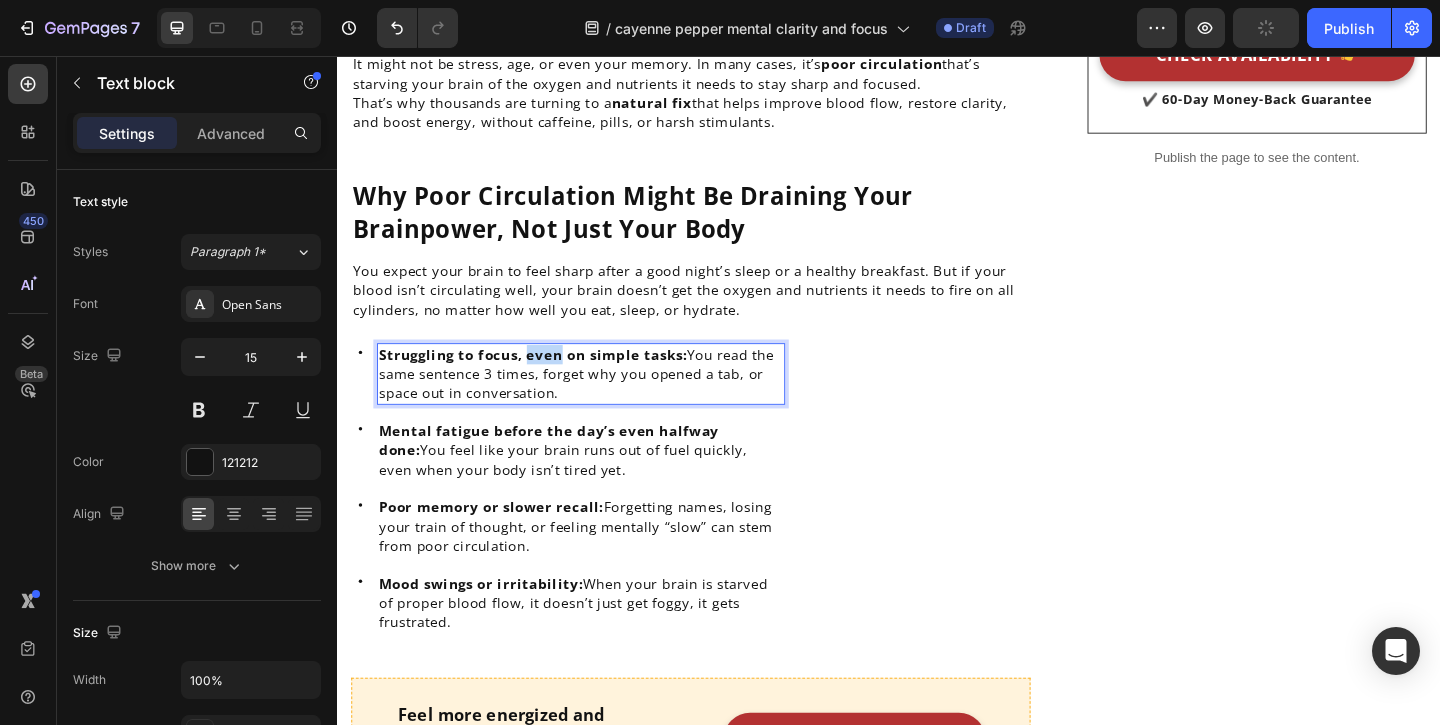 click on "Struggling to focus, even on simple tasks:" at bounding box center [549, 380] 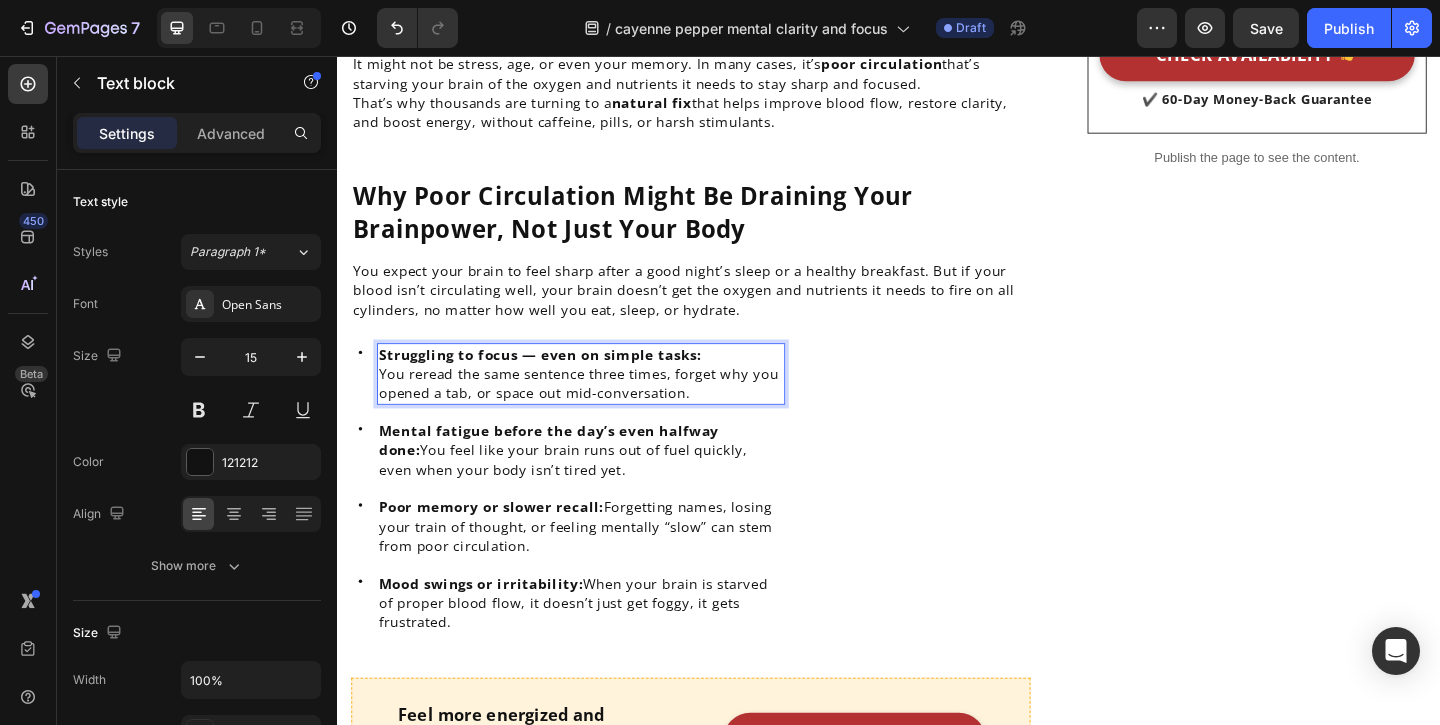 click on "Struggling to focus — even on simple tasks:" at bounding box center (557, 380) 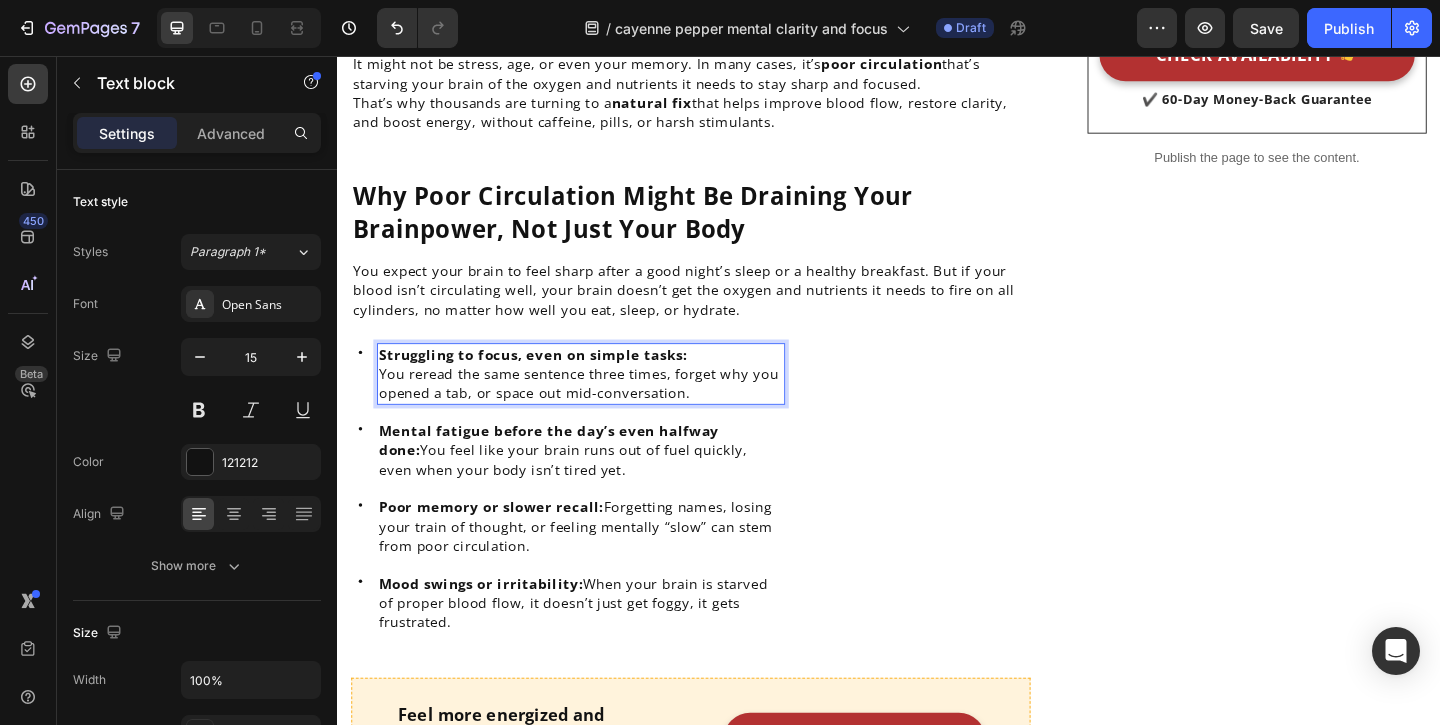 scroll, scrollTop: 961, scrollLeft: 0, axis: vertical 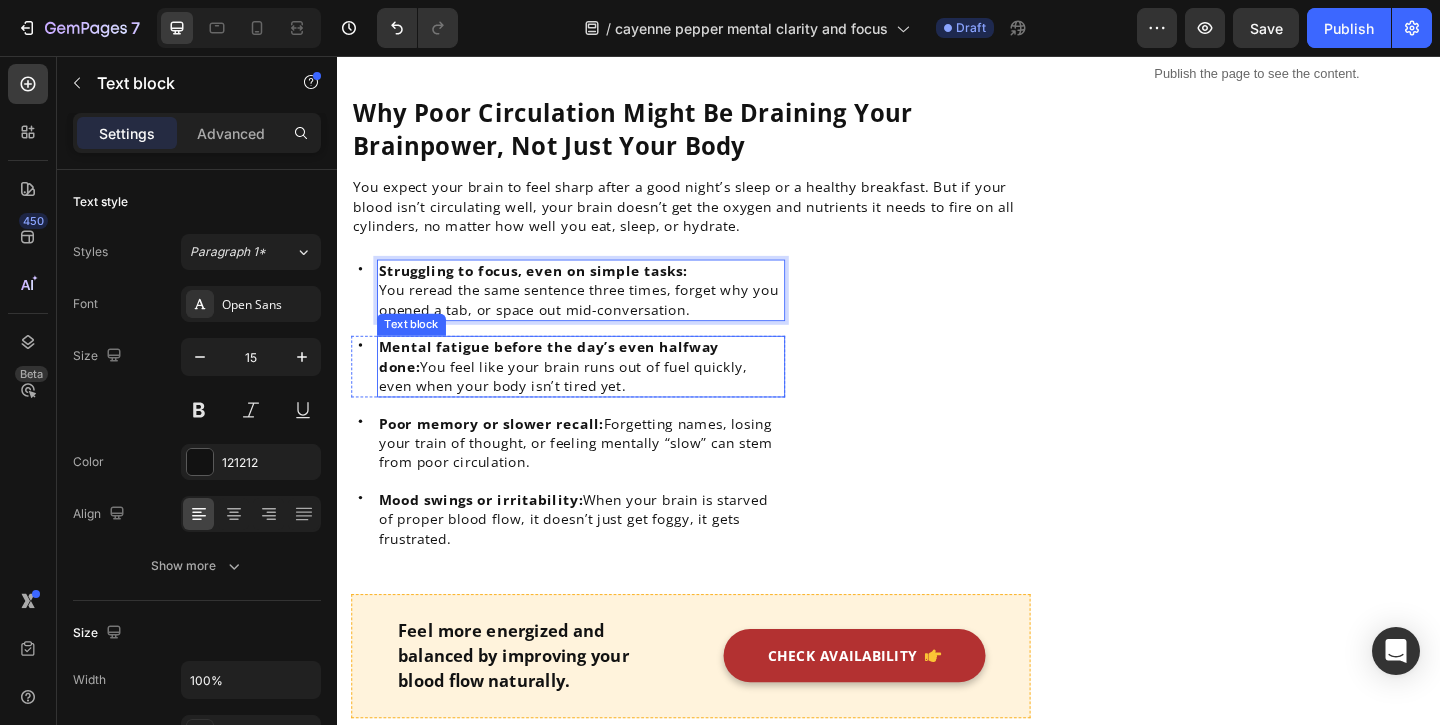 click on "Mental fatigue before the day’s even halfway done:" at bounding box center [567, 382] 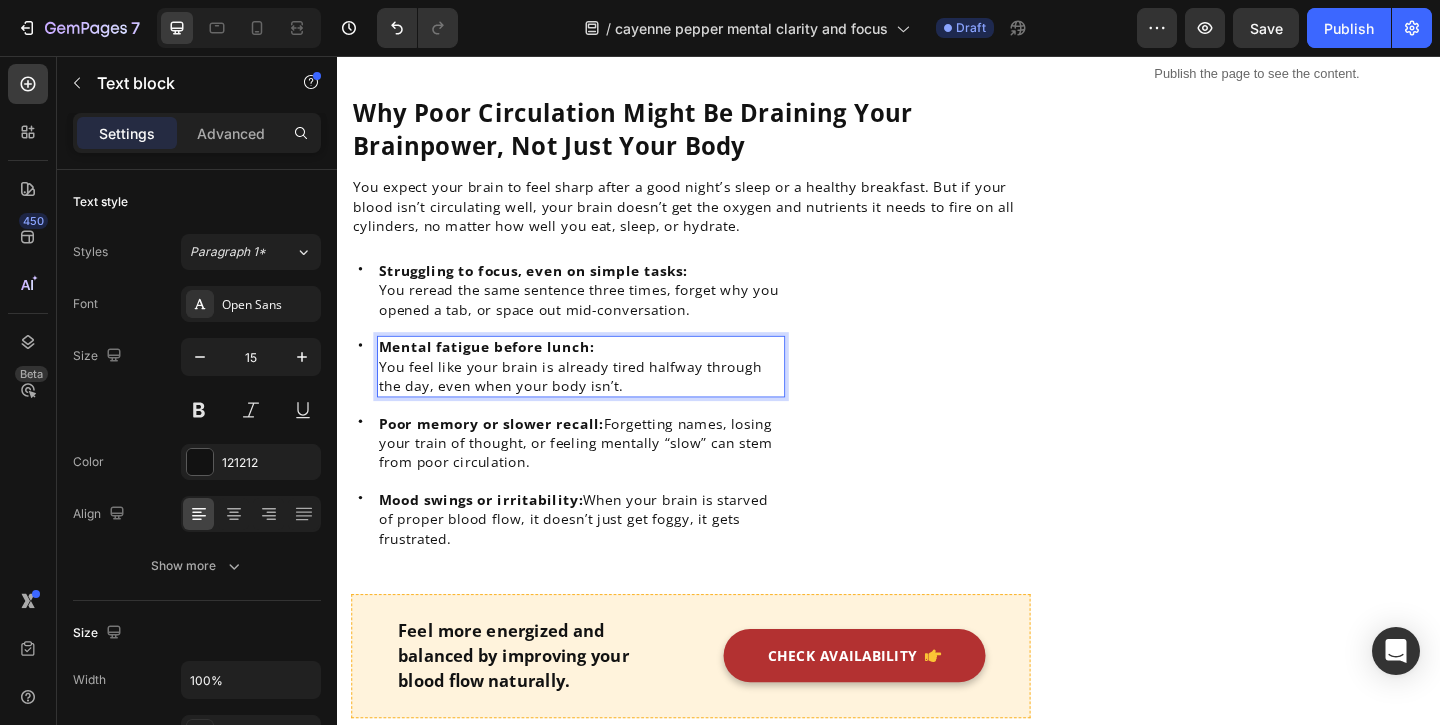 click on "Mental fatigue before lunch: You feel like your brain is already tired halfway through the day, even when your body isn’t." at bounding box center [602, 393] 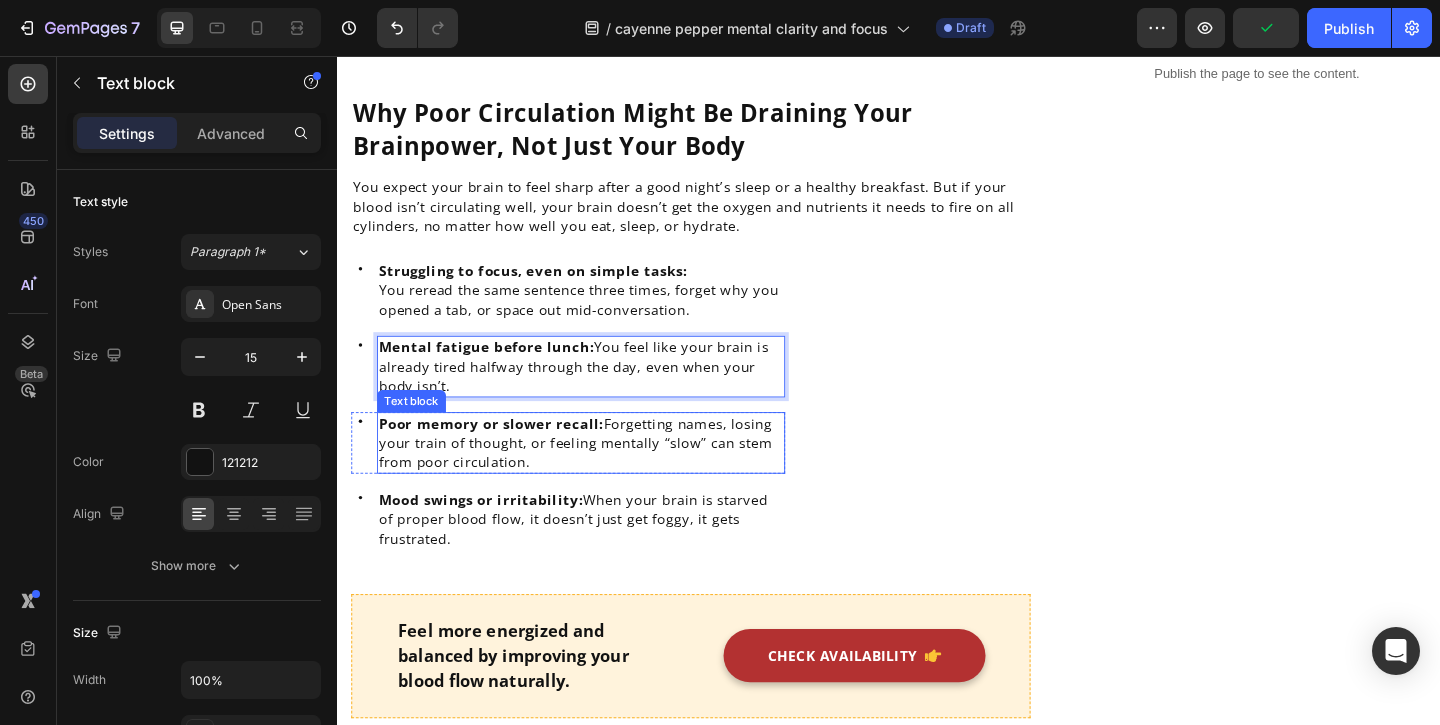 click on "Poor memory or slower recall:" at bounding box center (504, 455) 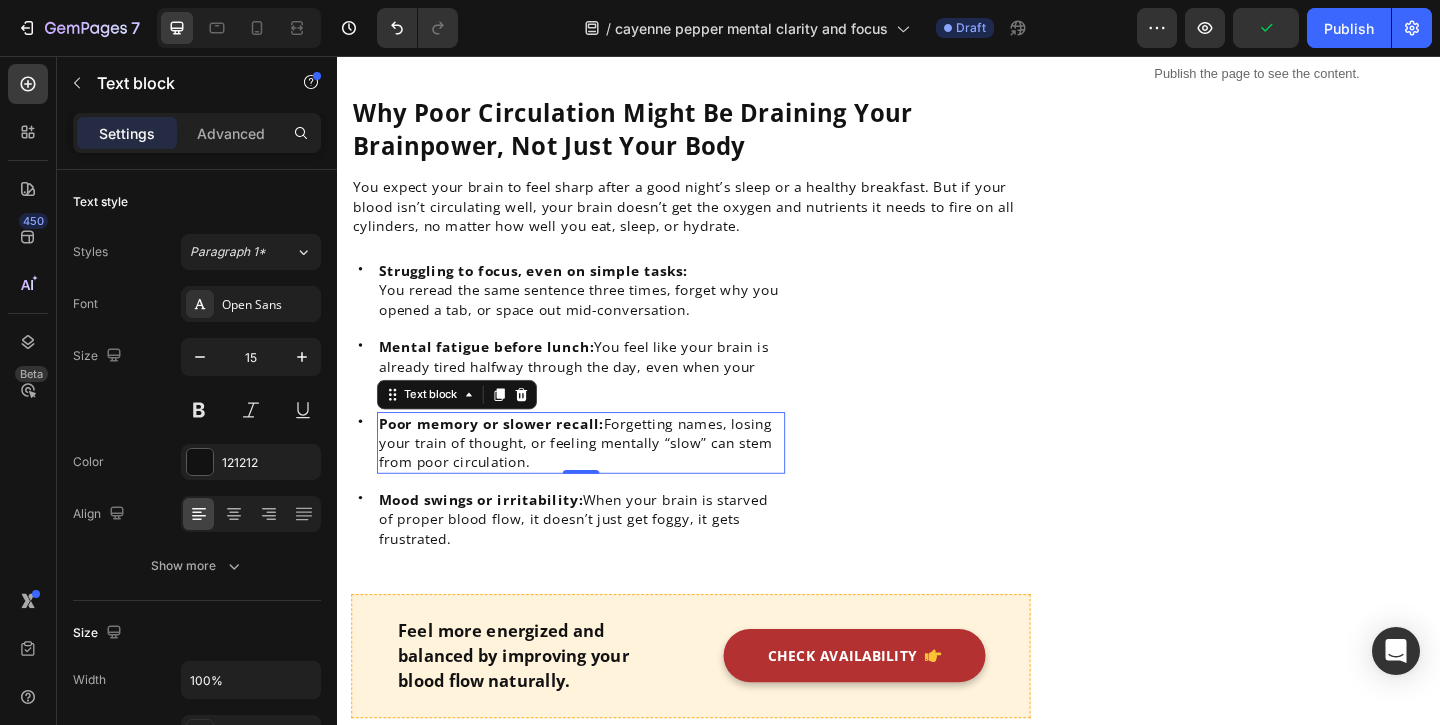 click on "Poor memory or slower recall:" at bounding box center [504, 455] 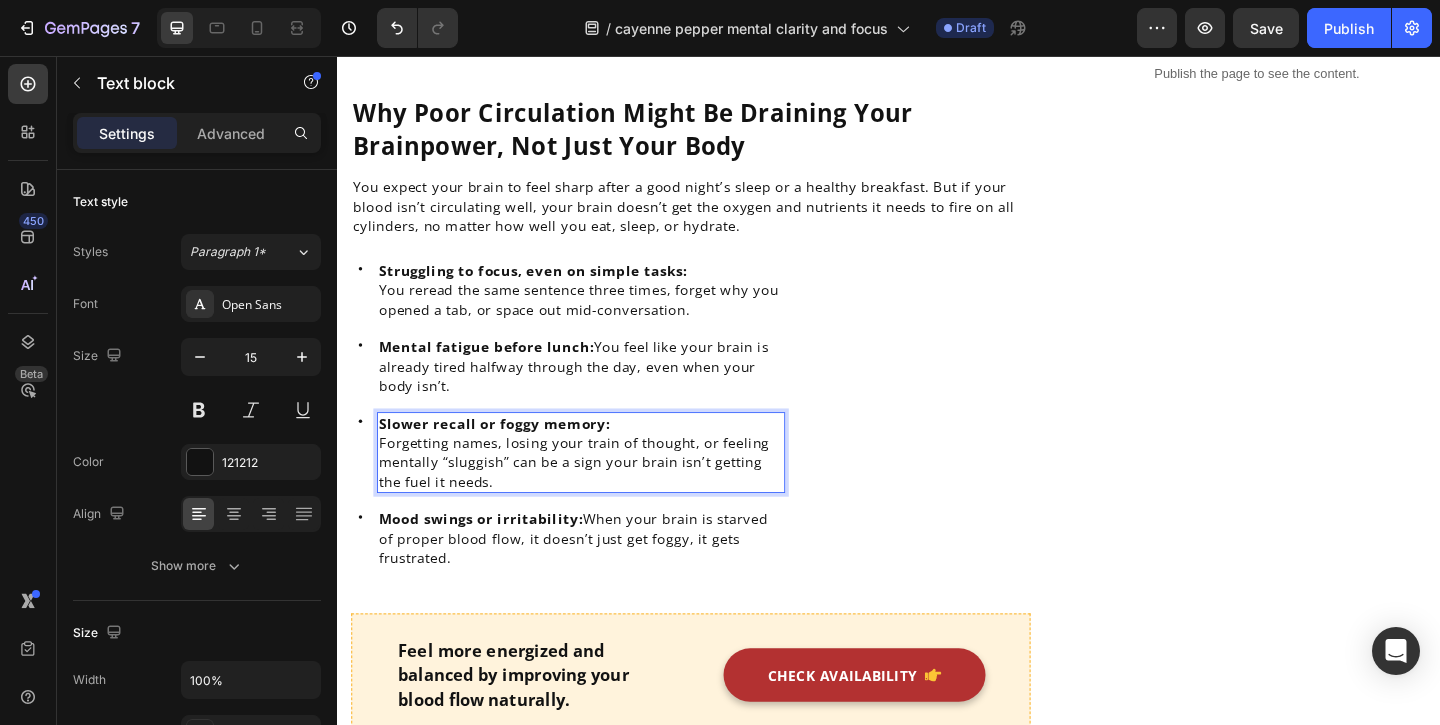 click on "Slower recall or foggy memory: Forgetting names, losing your train of thought, or feeling mentally “sluggish” can be a sign your brain isn’t getting the fuel it needs." at bounding box center (602, 487) 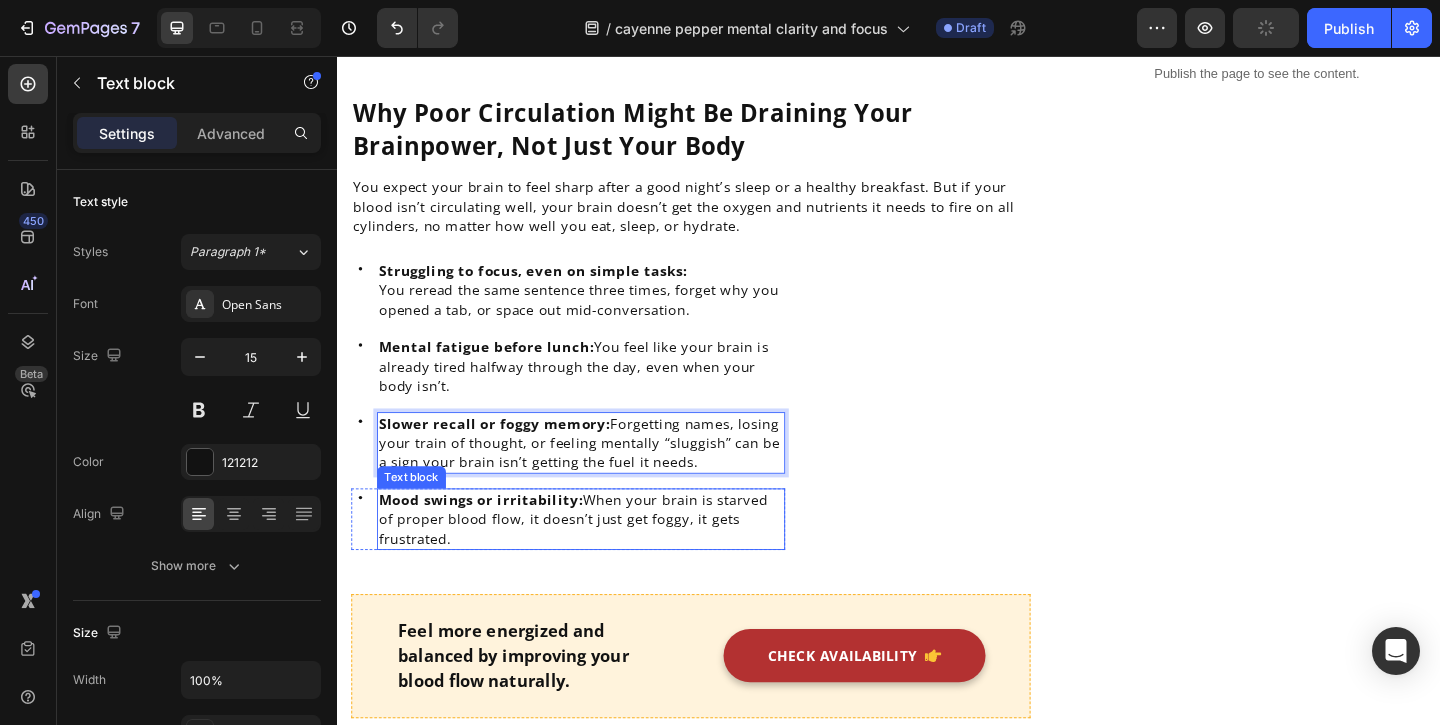 click on "Mood swings or irritability:  When your brain is starved of proper blood flow, it doesn’t just get foggy, it gets frustrated." at bounding box center [602, 559] 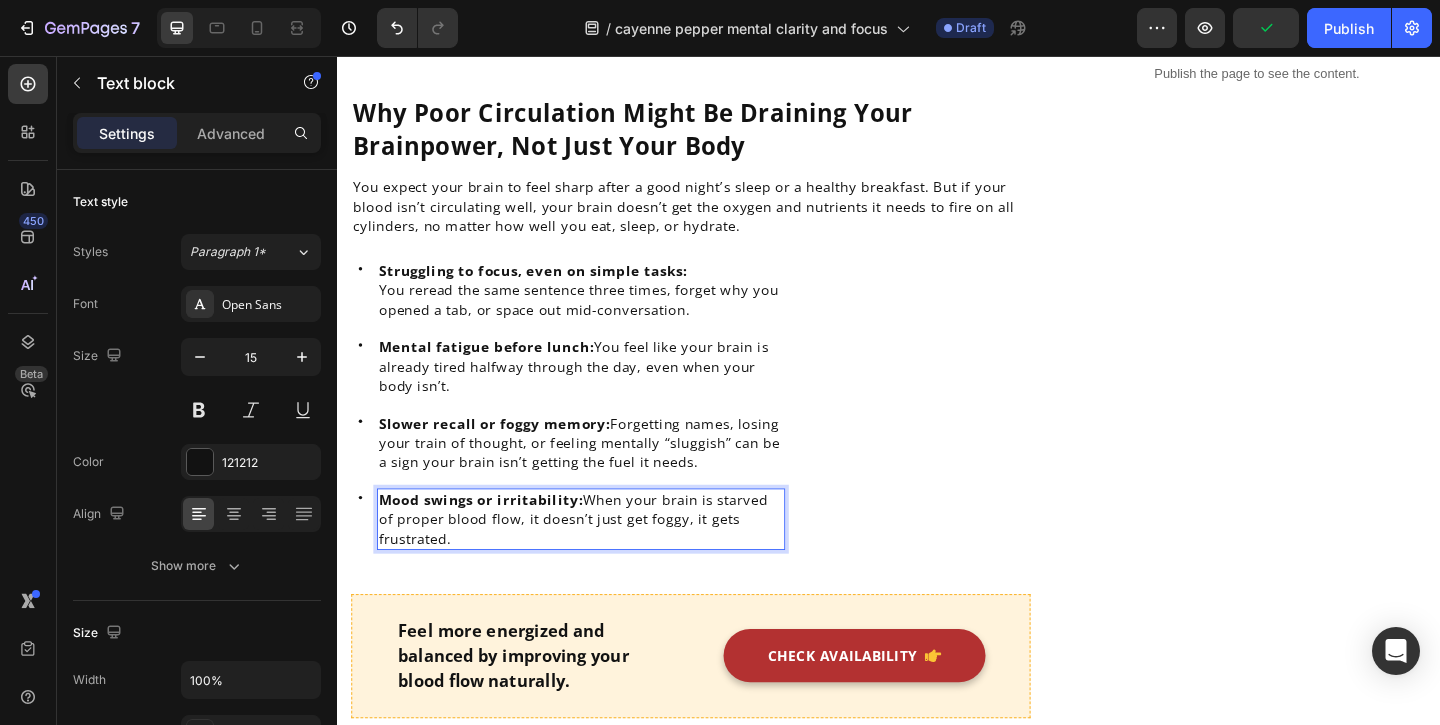 click on "Mood swings or irritability:  When your brain is starved of proper blood flow, it doesn’t just get foggy, it gets frustrated." at bounding box center (602, 559) 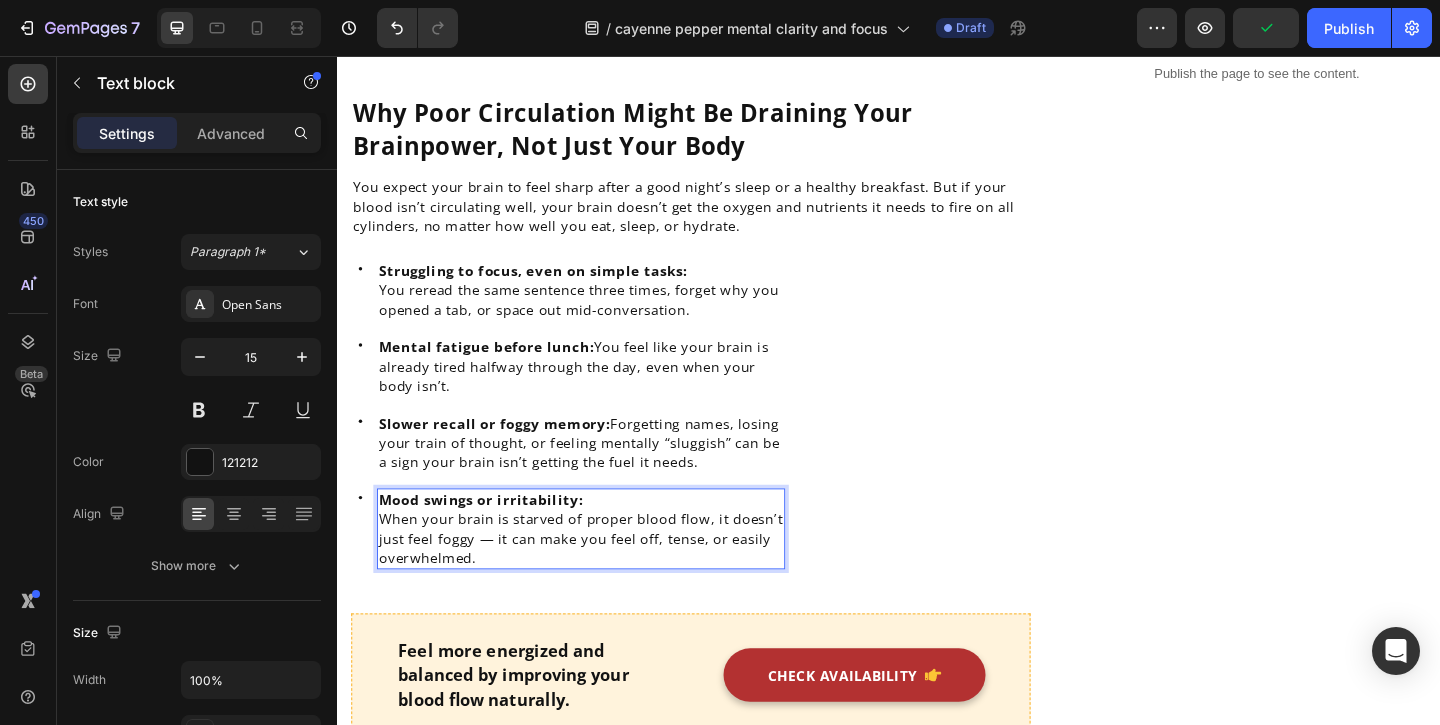 click on "Mood swings or irritability: When your brain is starved of proper blood flow, it doesn’t just feel foggy — it can make you feel off, tense, or easily overwhelmed." at bounding box center (602, 570) 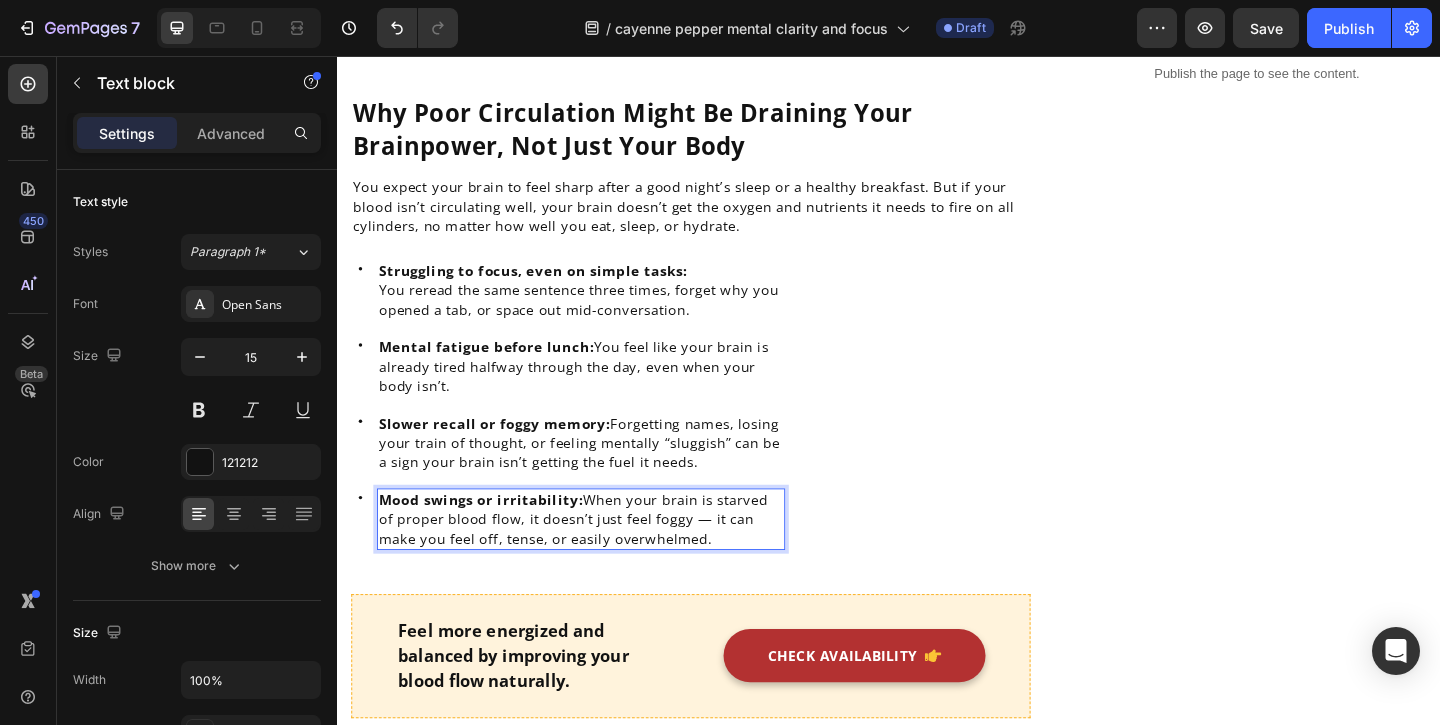 click on "Mood swings or irritability:  When your brain is starved of proper blood flow, it doesn’t just feel foggy — it can make you feel off, tense, or easily overwhelmed." at bounding box center [602, 559] 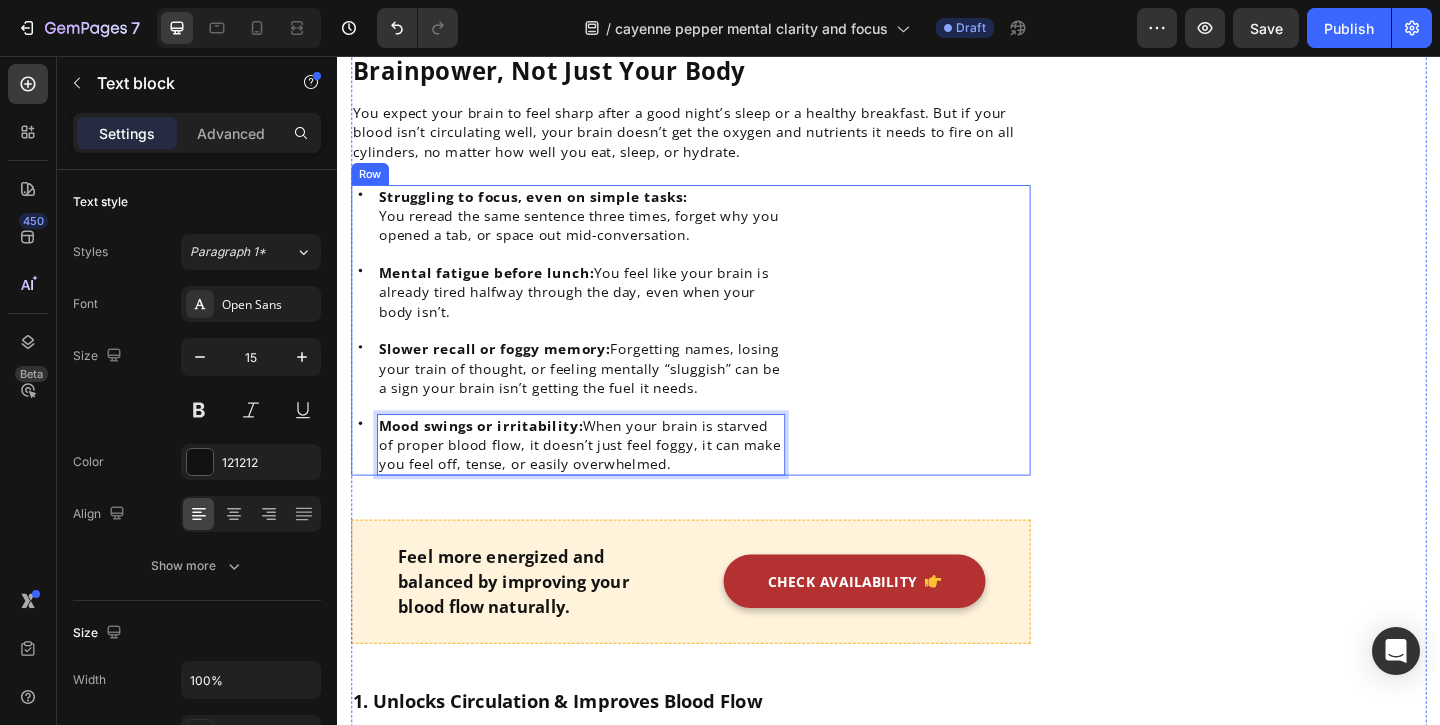 scroll, scrollTop: 1201, scrollLeft: 0, axis: vertical 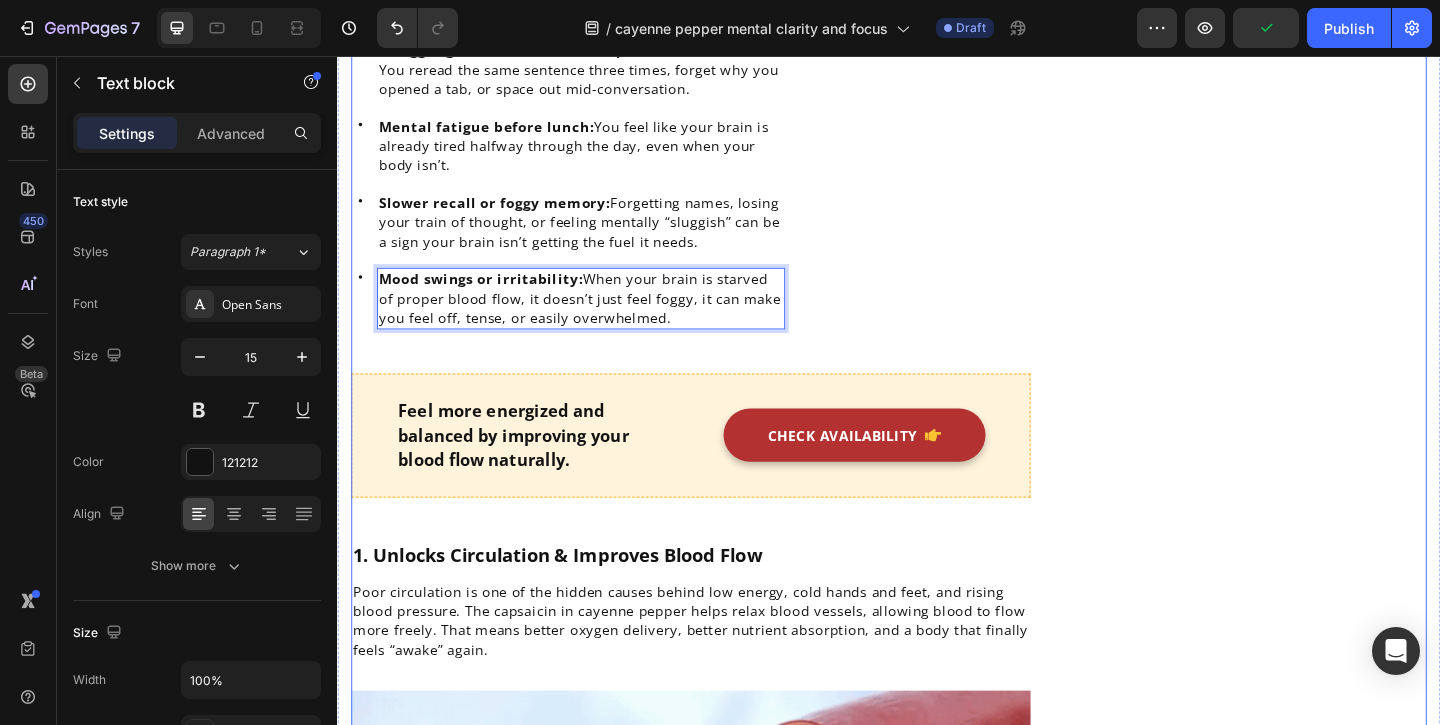 click on "⁠⁠⁠⁠⁠⁠⁠ Why Your Foggy Brain Might Not Be a Mental Problem (and What to Do Instead) Heading Written by [FIRST] [LAST]     Text block Published on [DATE] Text block Row Image Do you ever feel mentally foggy, like your brain’s a step behind, even after a full night’s rest? It might not be stress, age, or even your memory. In many cases, it’s poor circulation that’s starving your brain of the oxygen and nutrients it needs to stay sharp and focused. That’s why thousands are turning to a natural fix that helps improve blood flow, restore clarity, and boost energy, without caffeine, pills, or harsh stimulants. Text block ⁠⁠⁠⁠⁠⁠⁠ Why Poor Circulation Might Be Draining Your Brainpower, Not Just Your Body Heading Text block Icon Struggling to focus, even on simple tasks: You reread the same sentence three times, forget why you opened a tab, or space out mid-conversation. Text block Row Icon Mental fatigue before lunch: Row Icon" at bounding box center (937, 945) 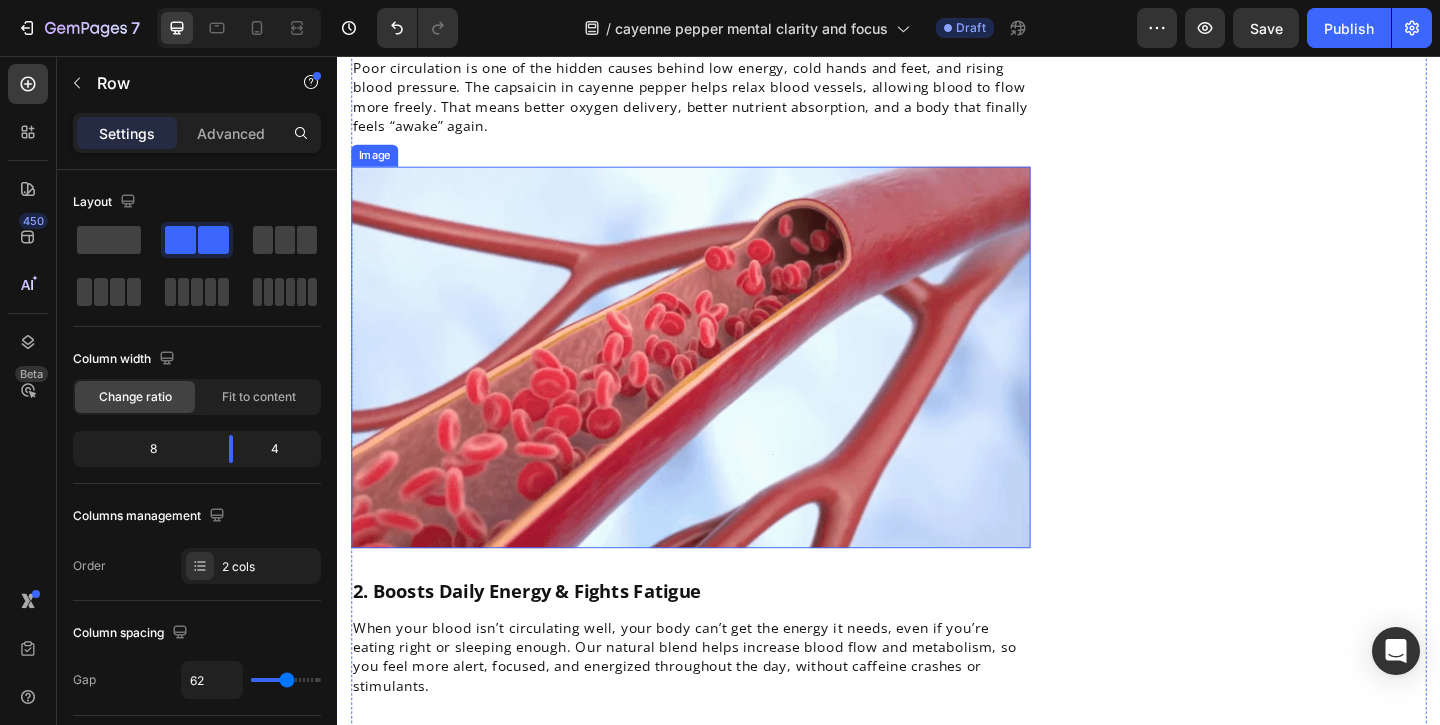 scroll, scrollTop: 1443, scrollLeft: 0, axis: vertical 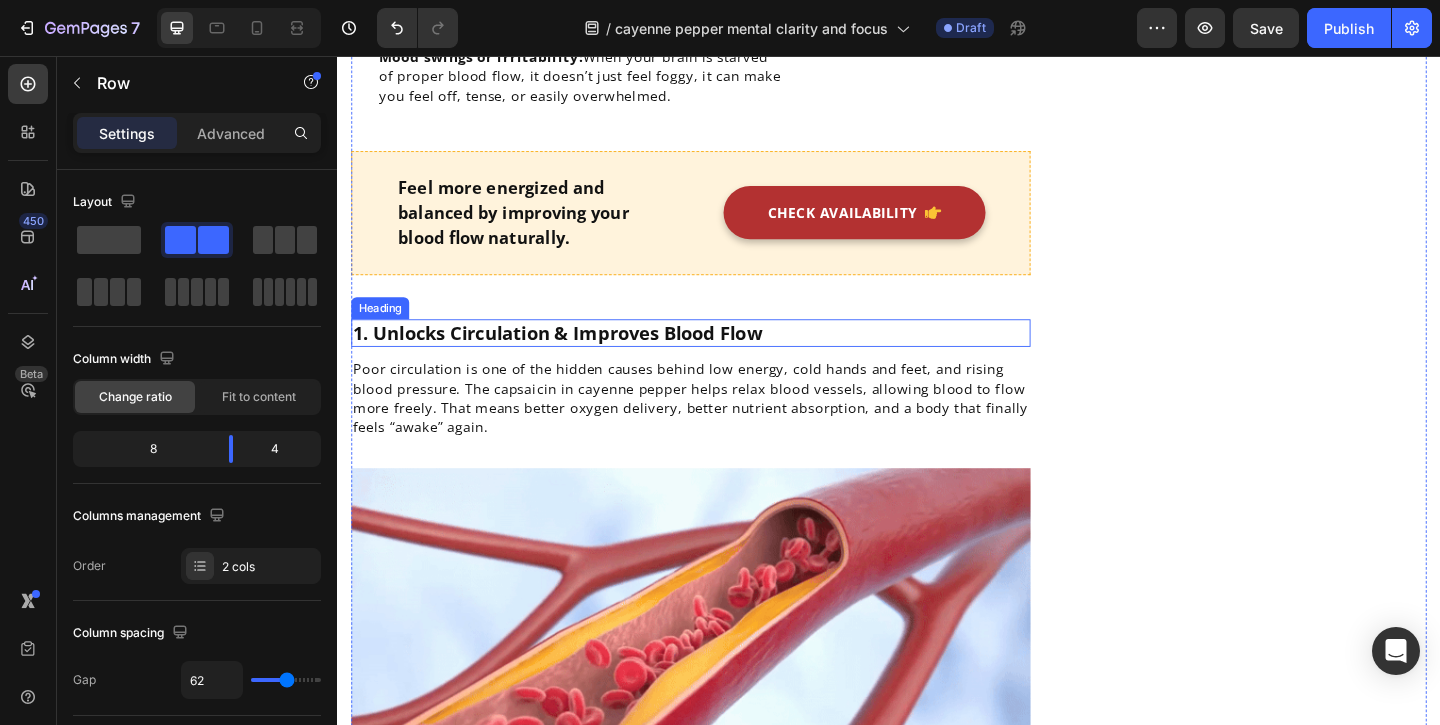 click on "1. Unlocks Circulation & Improves Blood Flow" at bounding box center [721, 357] 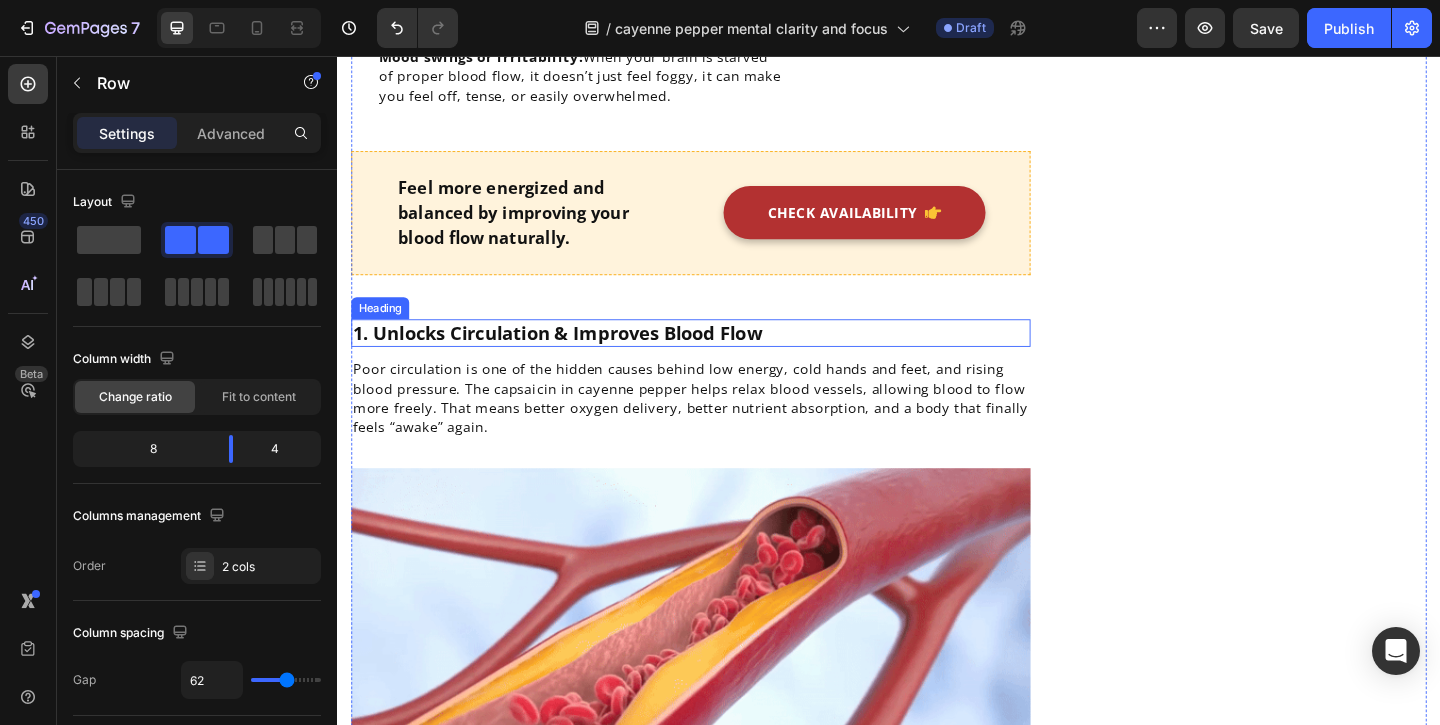 click on "1. Unlocks Circulation & Improves Blood Flow" at bounding box center [721, 357] 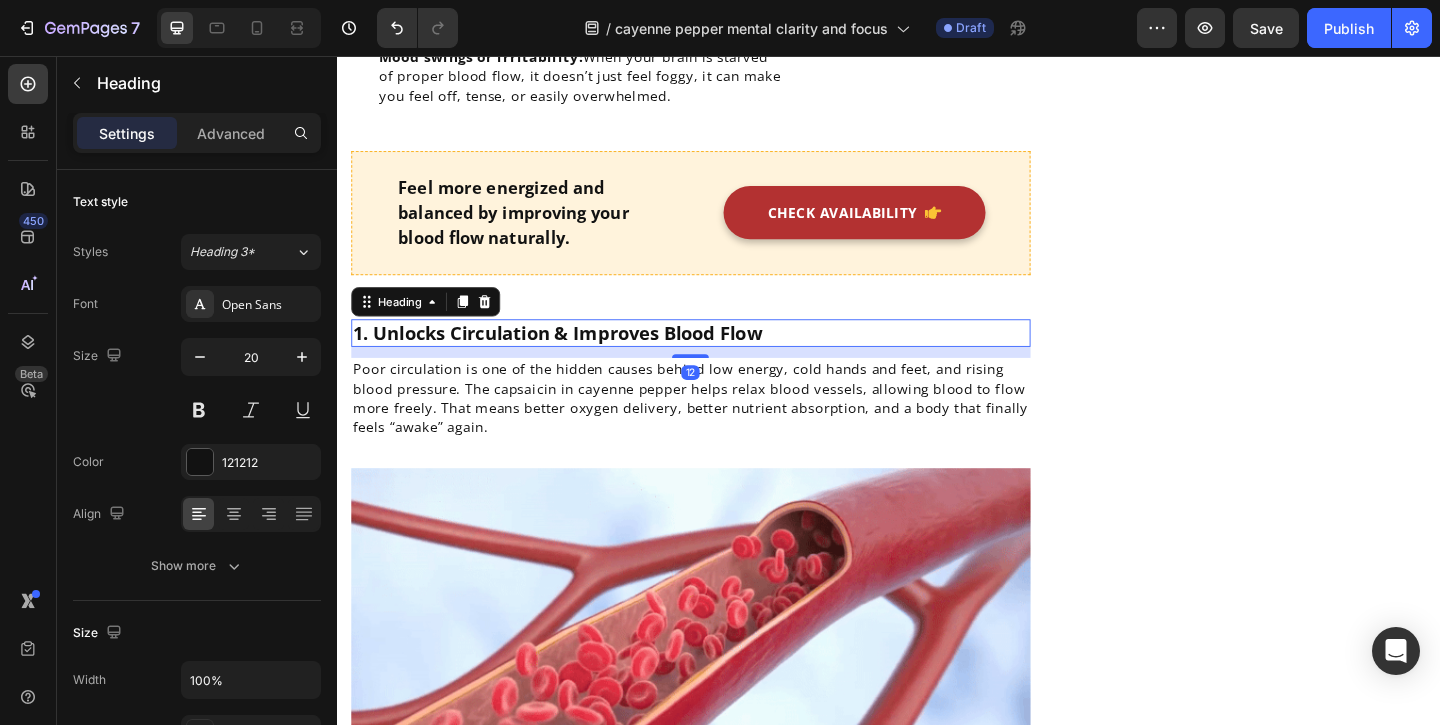 click on "1. Unlocks Circulation & Improves Blood Flow" at bounding box center [721, 357] 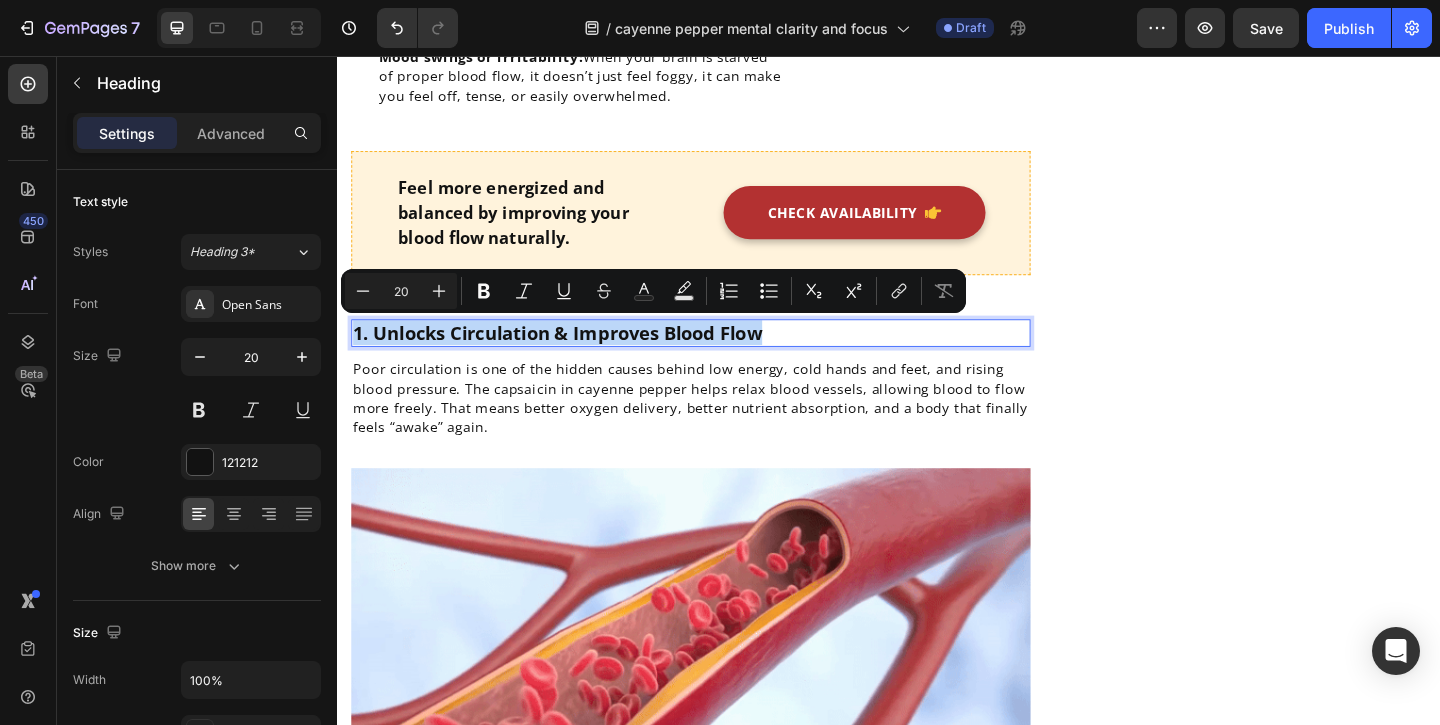 click on "1. Unlocks Circulation & Improves Blood Flow" at bounding box center [721, 357] 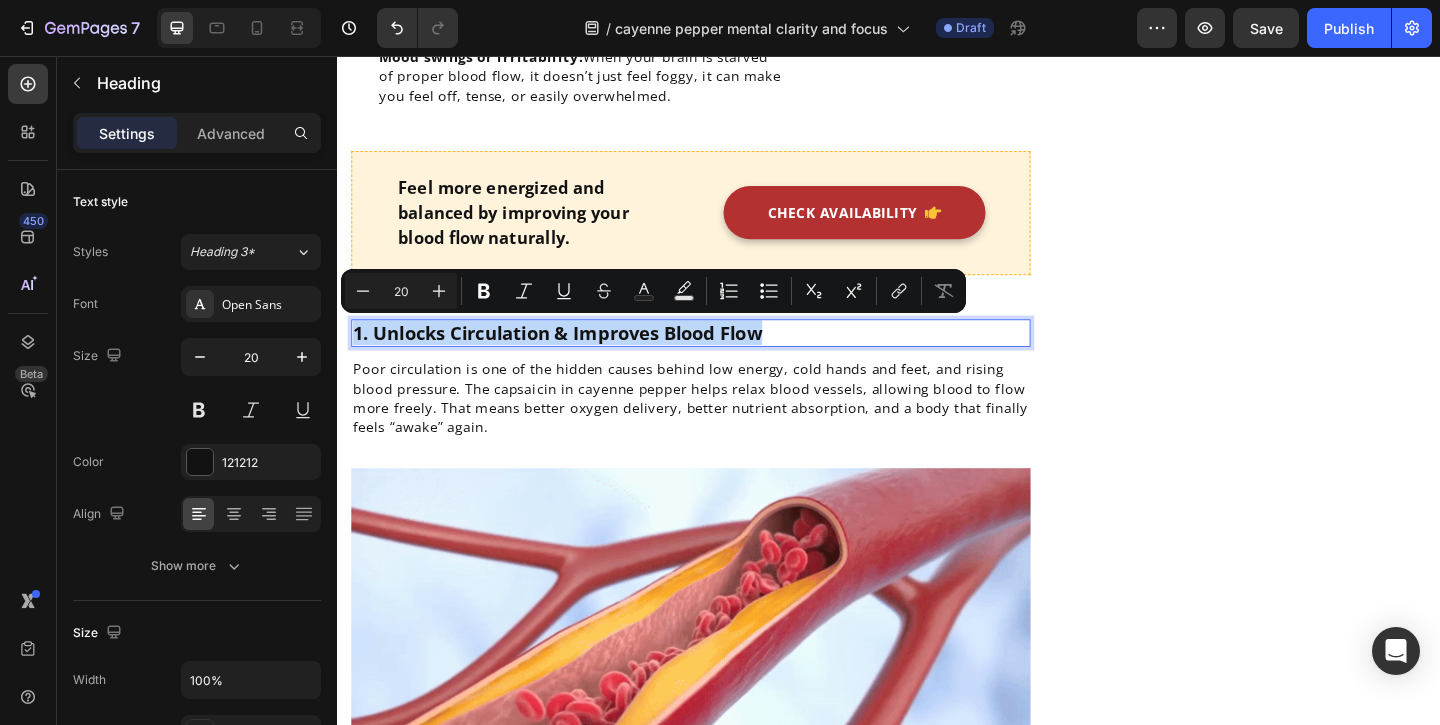 click on "1. Unlocks Circulation & Improves Blood Flow" at bounding box center (721, 357) 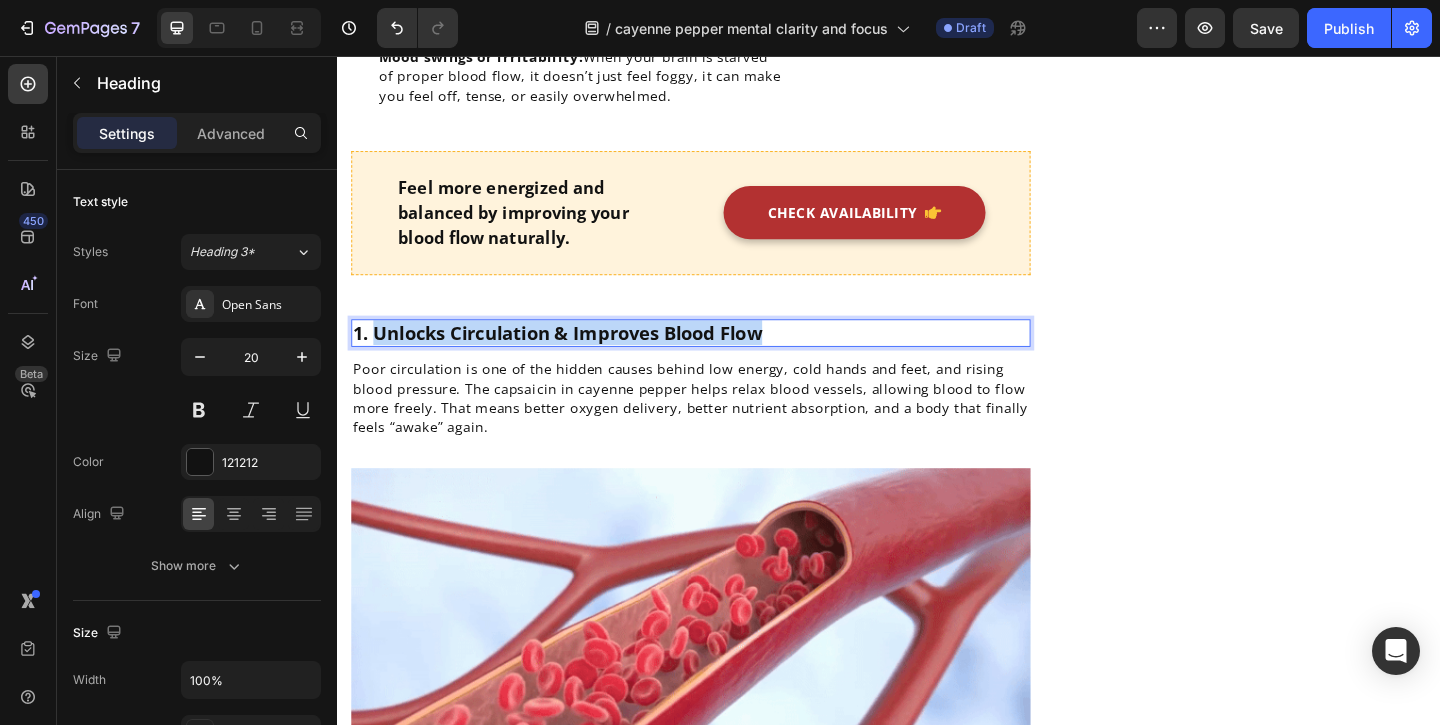 drag, startPoint x: 376, startPoint y: 356, endPoint x: 879, endPoint y: 355, distance: 503.001 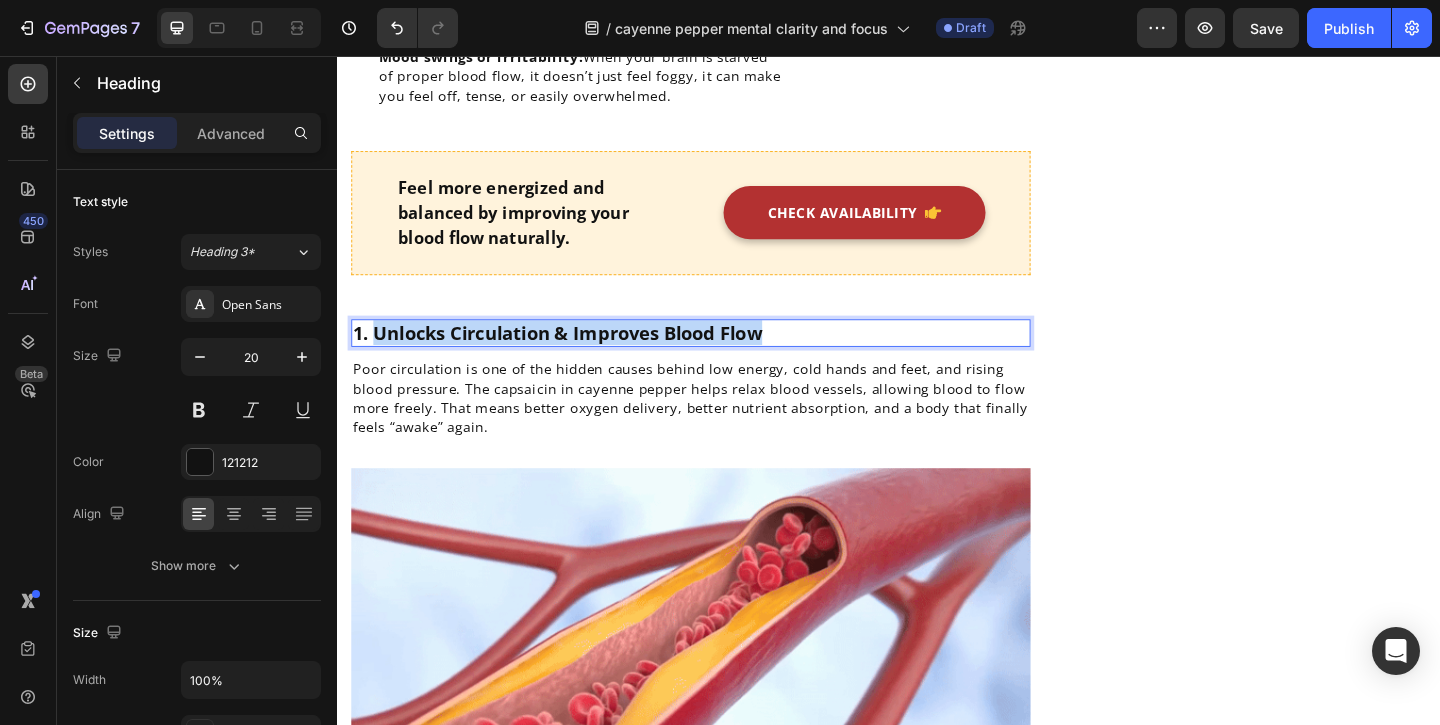 click on "1. Unlocks Circulation & Improves Blood Flow" at bounding box center [721, 357] 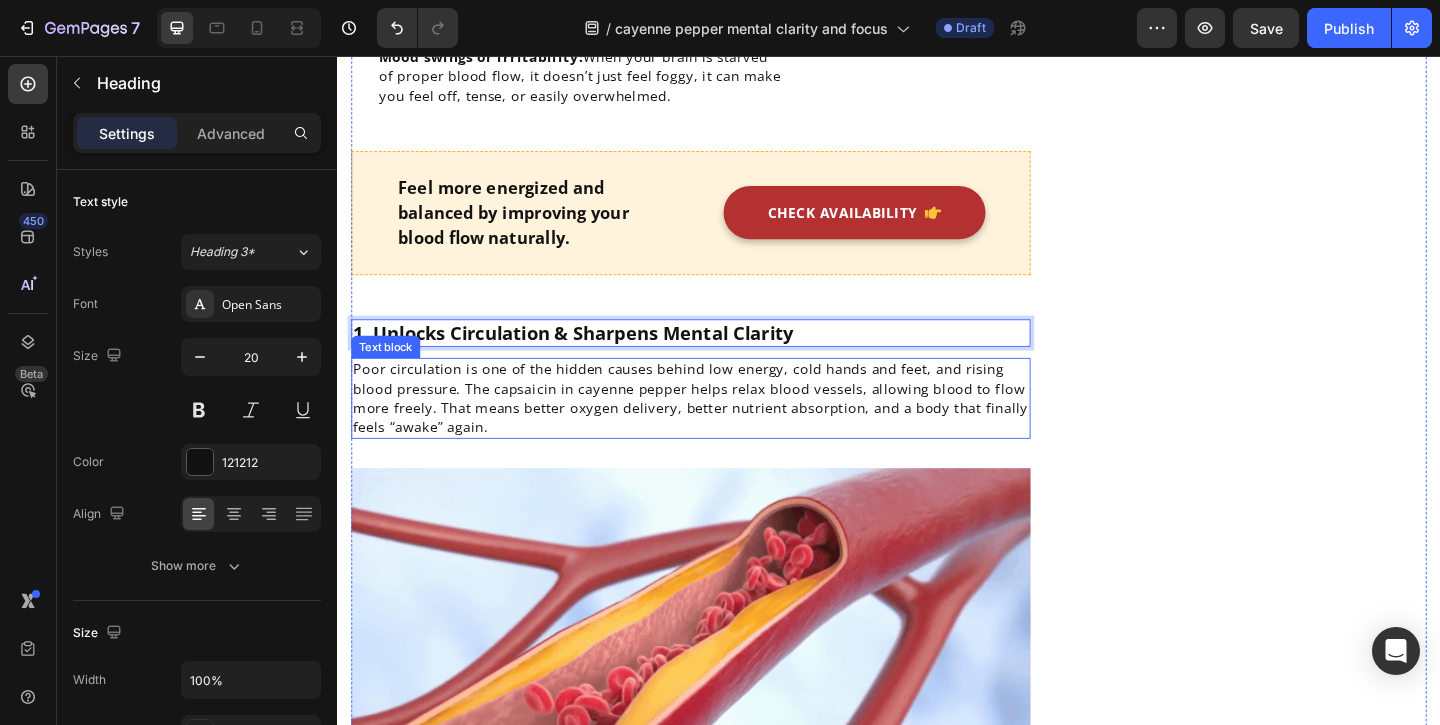 click on "Poor circulation is one of the hidden causes behind low energy, cold hands and feet, and rising blood pressure. The capsaicin in cayenne pepper helps relax blood vessels, allowing blood to flow more freely. That means better oxygen delivery, better nutrient absorption, and a body that finally feels “awake” again." at bounding box center (721, 427) 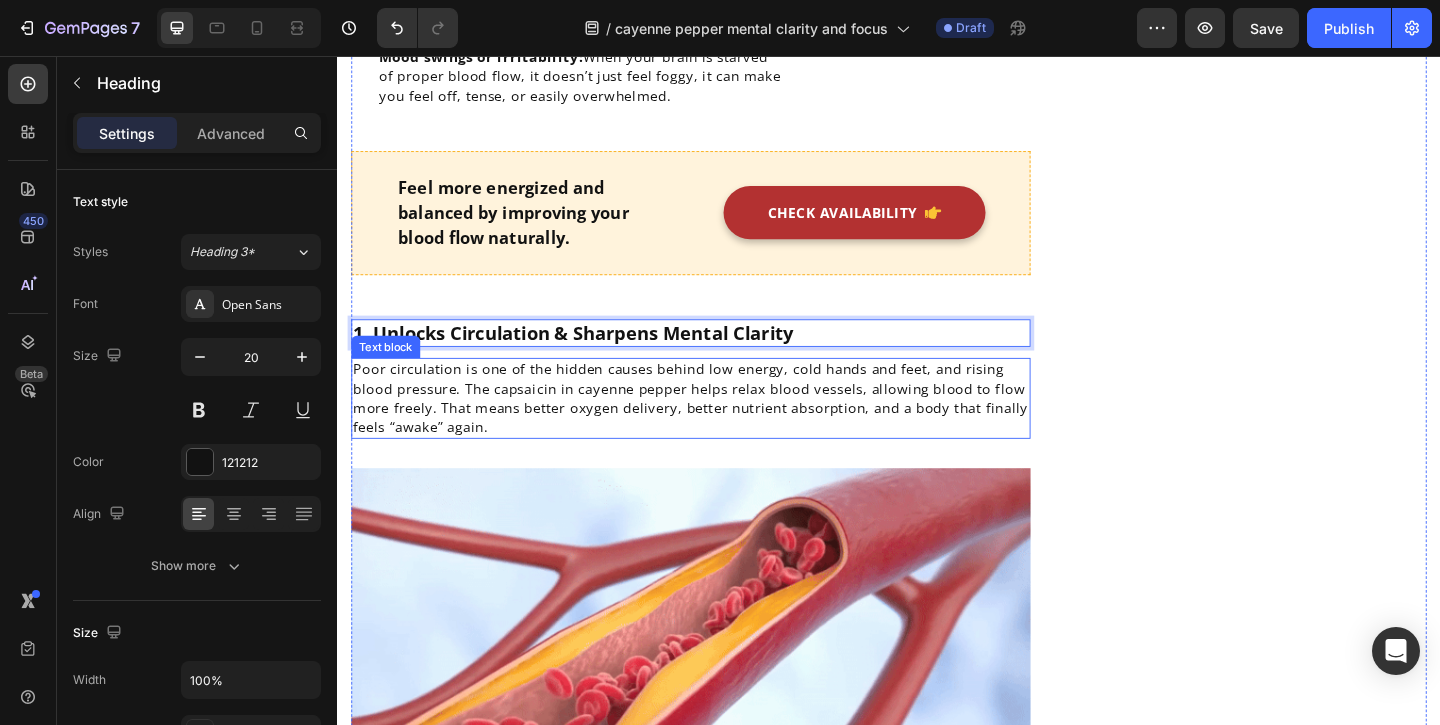 click on "Poor circulation is one of the hidden causes behind low energy, cold hands and feet, and rising blood pressure. The capsaicin in cayenne pepper helps relax blood vessels, allowing blood to flow more freely. That means better oxygen delivery, better nutrient absorption, and a body that finally feels “awake” again." at bounding box center [721, 427] 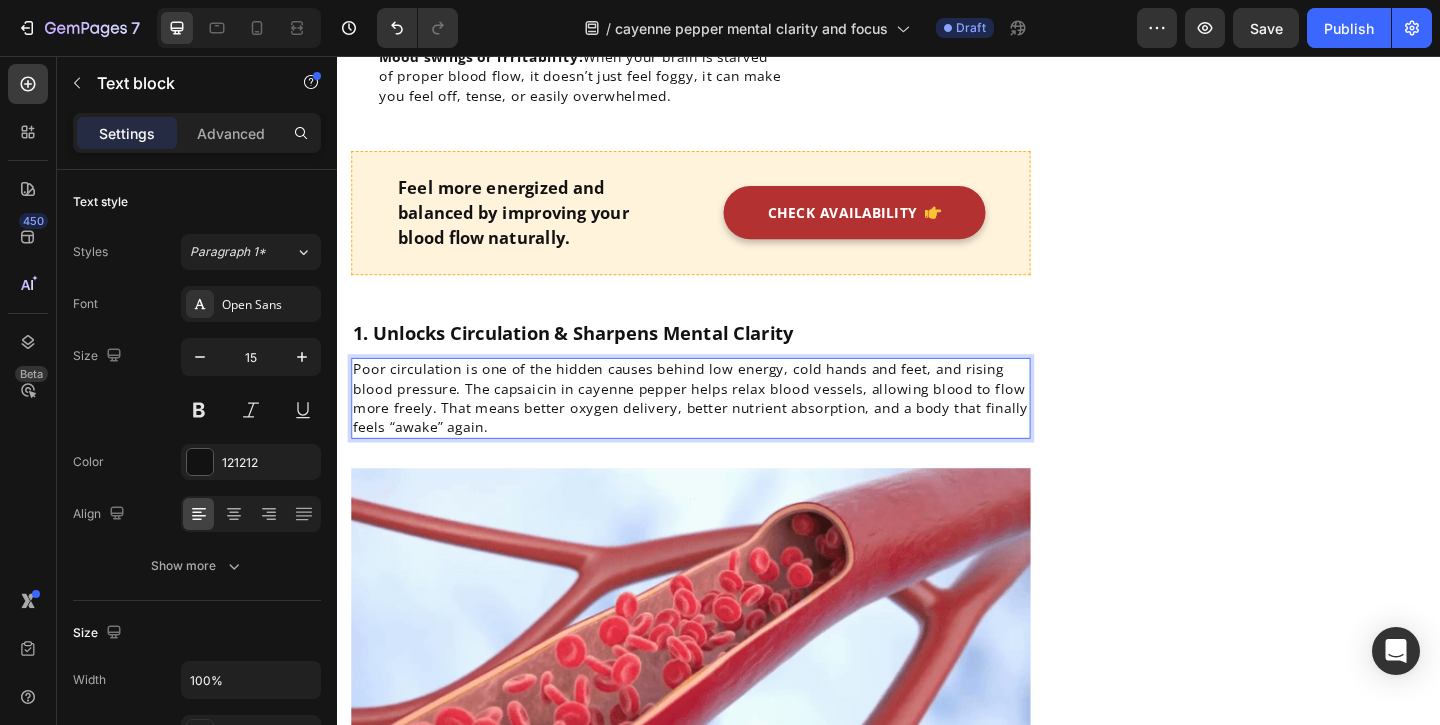 click on "Poor circulation is one of the hidden causes behind low energy, cold hands and feet, and rising blood pressure. The capsaicin in cayenne pepper helps relax blood vessels, allowing blood to flow more freely. That means better oxygen delivery, better nutrient absorption, and a body that finally feels “awake” again." at bounding box center [721, 427] 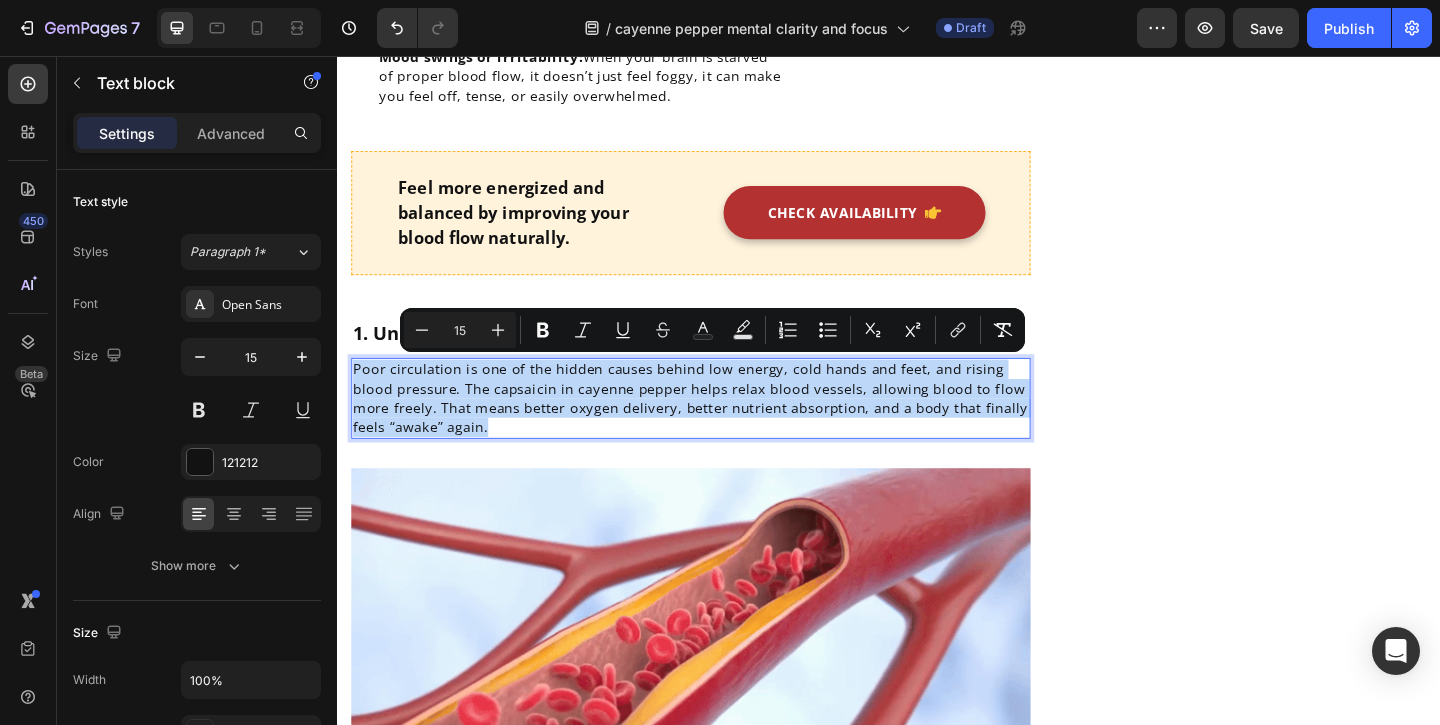 drag, startPoint x: 355, startPoint y: 396, endPoint x: 594, endPoint y: 452, distance: 245.473 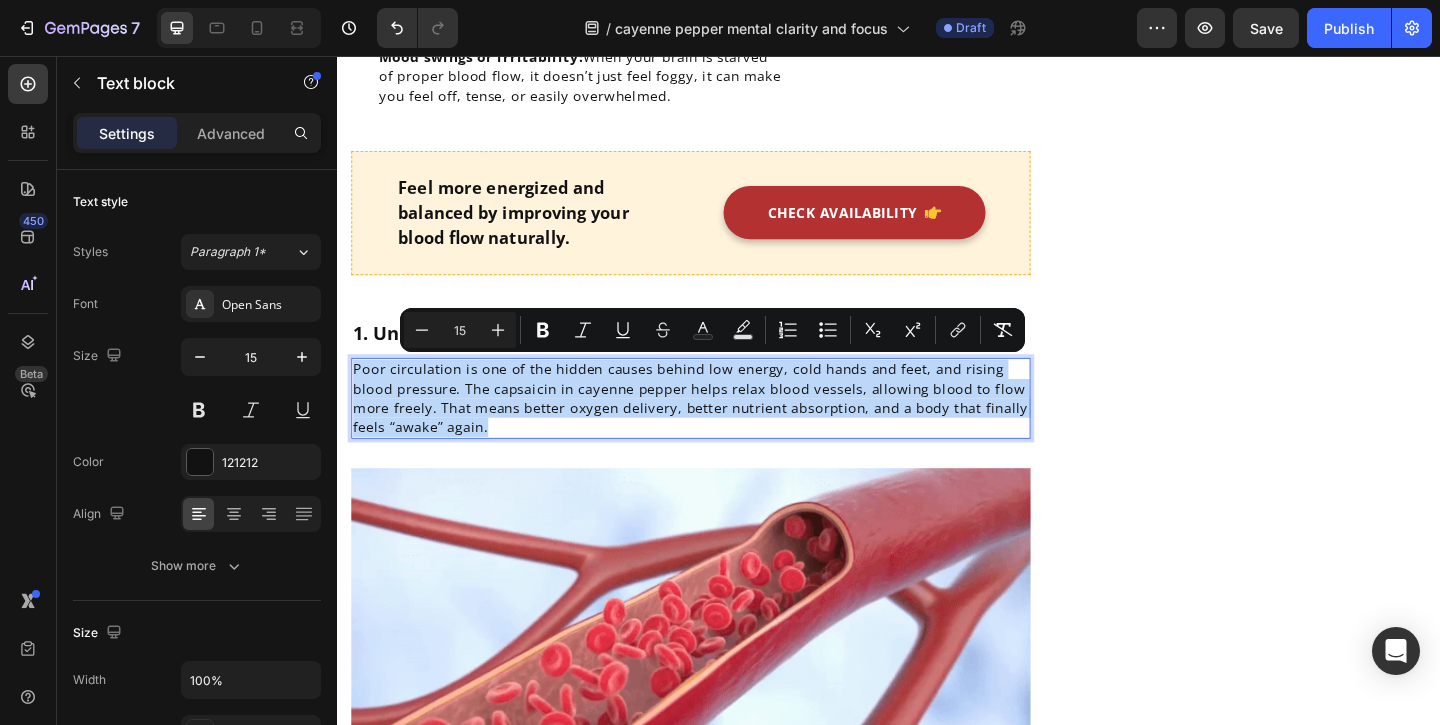 click on "Poor circulation is one of the hidden causes behind low energy, cold hands and feet, and rising blood pressure. The capsaicin in cayenne pepper helps relax blood vessels, allowing blood to flow more freely. That means better oxygen delivery, better nutrient absorption, and a body that finally feels “awake” again." at bounding box center (721, 428) 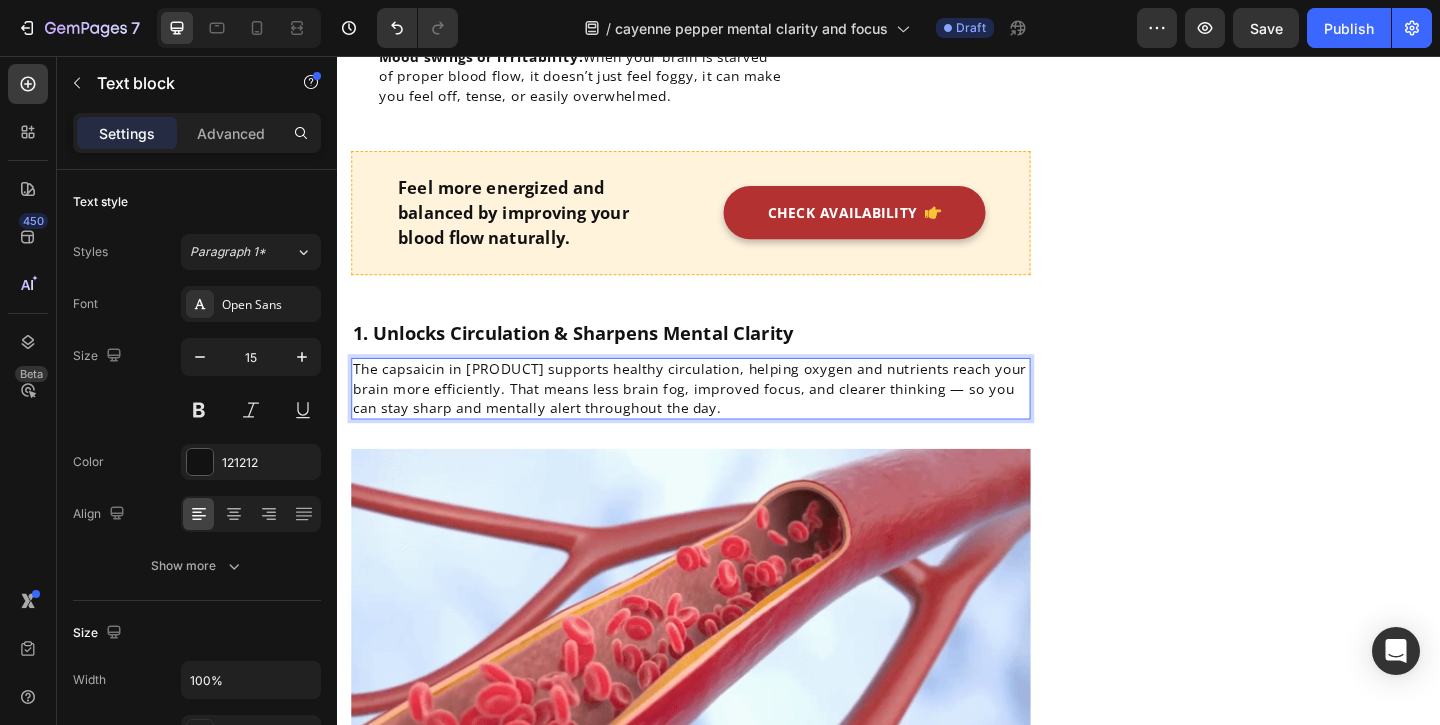 click on "When your brain doesn’t get enough blood flow, it struggles to function at full capacity — even if you’re eating well or sleeping enough. The capsaicin in cayenne pepper supports healthy circulation, helping oxygen and nutrients reach your brain more efficiently. That means less brain fog, improved focus, and clearer thinking — so you can stay sharp and mentally alert throughout the day." at bounding box center (720, 417) 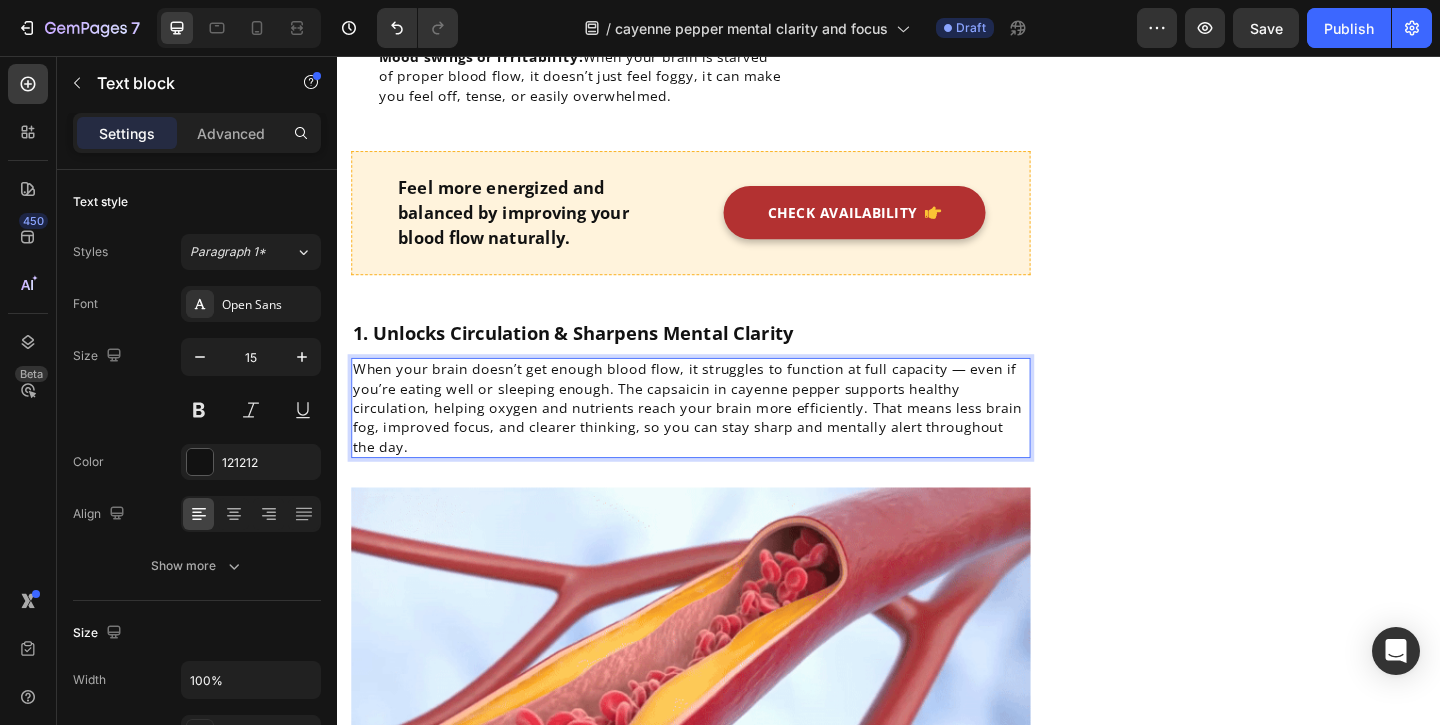 click on "When your brain doesn’t get enough blood flow, it struggles to function at full capacity — even if you’re eating well or sleeping enough. The capsaicin in cayenne pepper supports healthy circulation, helping oxygen and nutrients reach your brain more efficiently. That means less brain fog, improved focus, and clearer thinking, so you can stay sharp and mentally alert throughout the day." at bounding box center (718, 438) 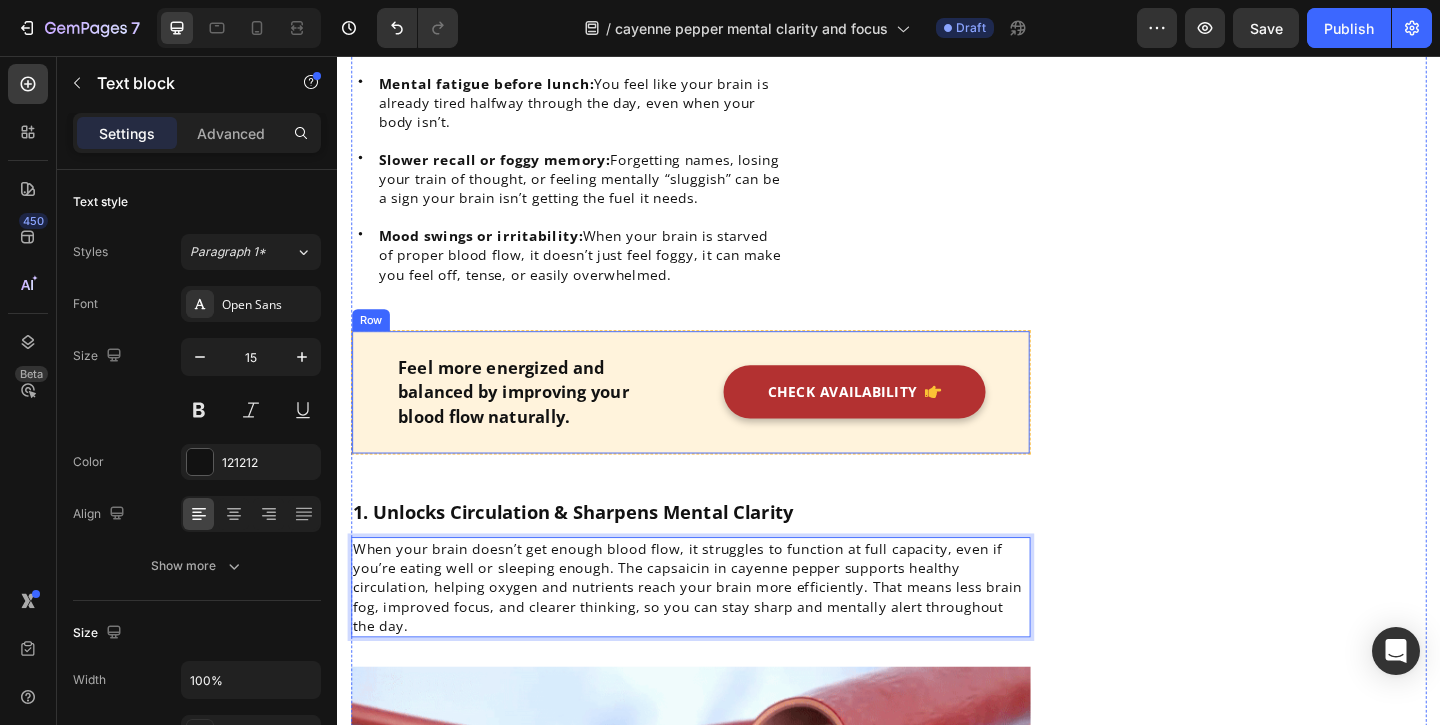scroll, scrollTop: 1253, scrollLeft: 0, axis: vertical 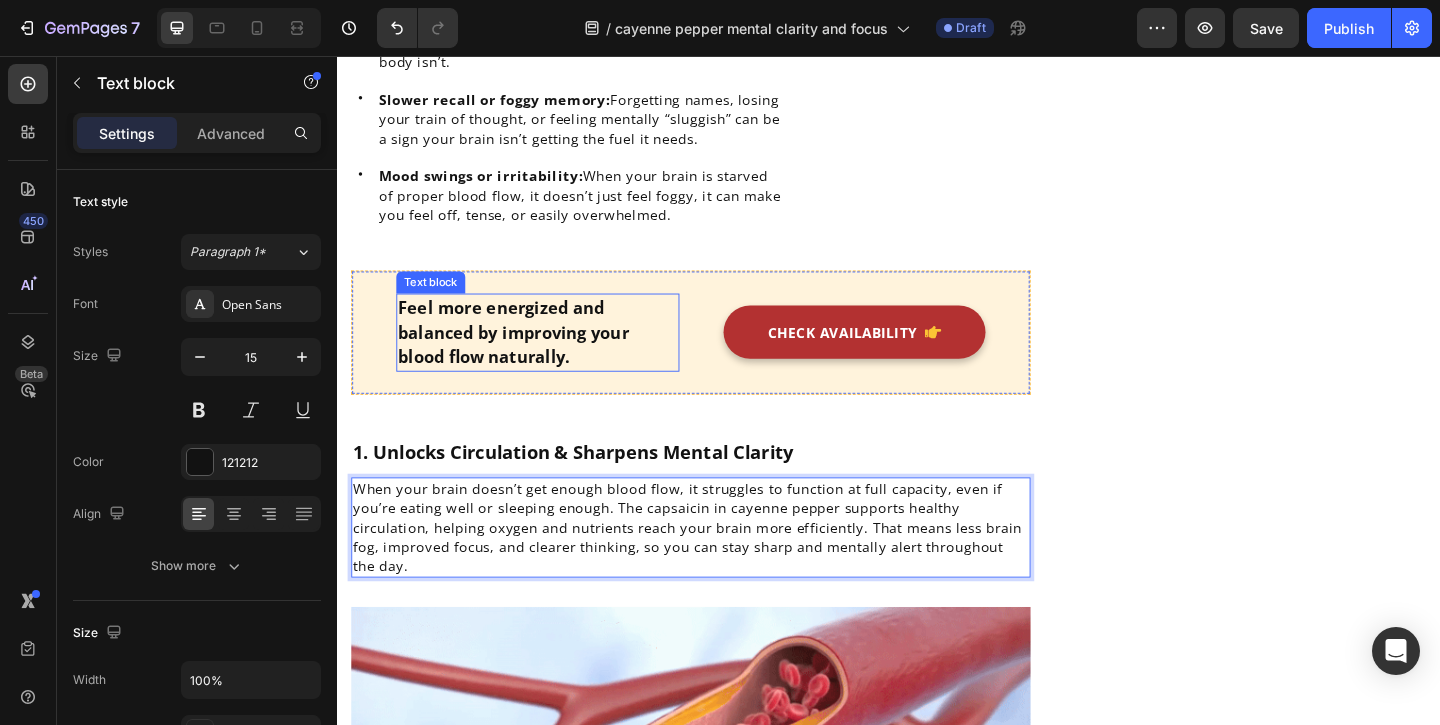 click on "Feel more energized and balanced by improving your blood flow naturally." at bounding box center (555, 356) 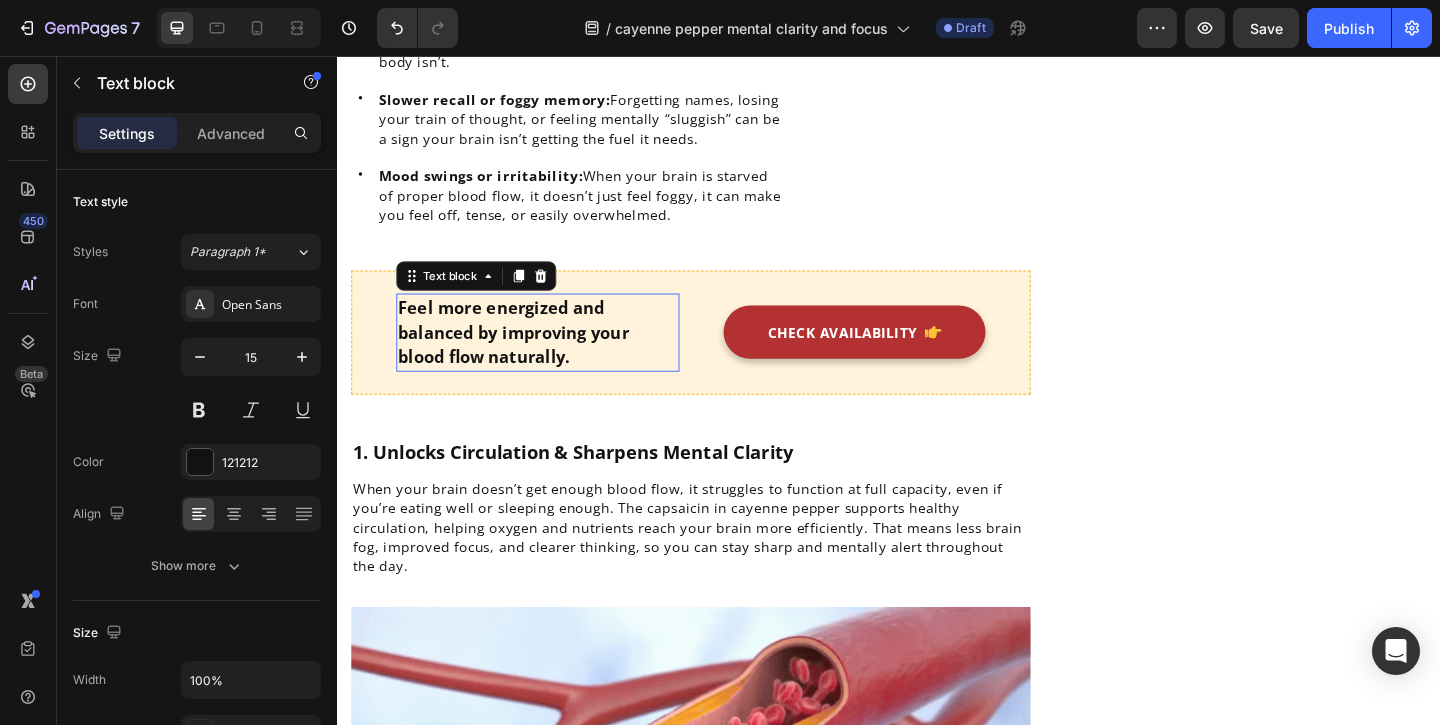 click on "Feel more energized and balanced by improving your blood flow naturally." at bounding box center (555, 356) 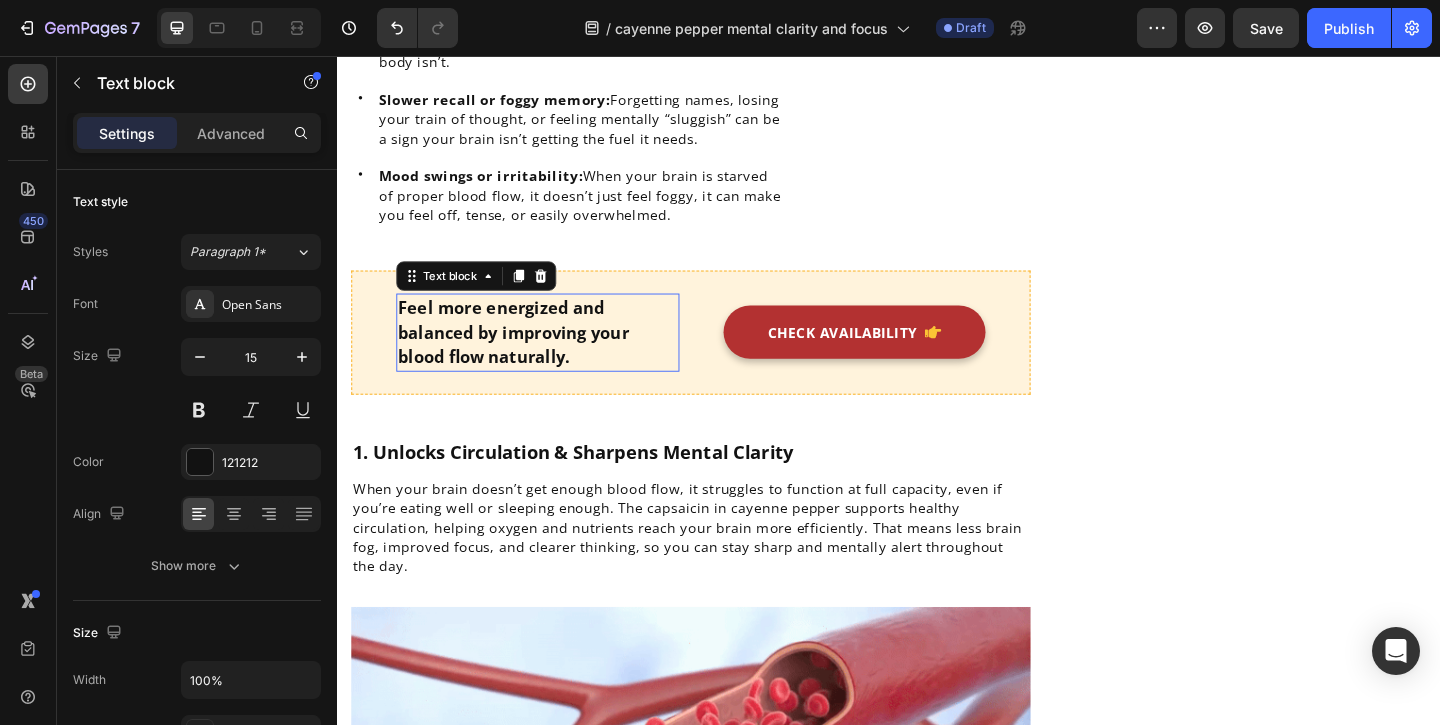 click on "Feel more energized and balanced by improving your blood flow naturally." at bounding box center (555, 356) 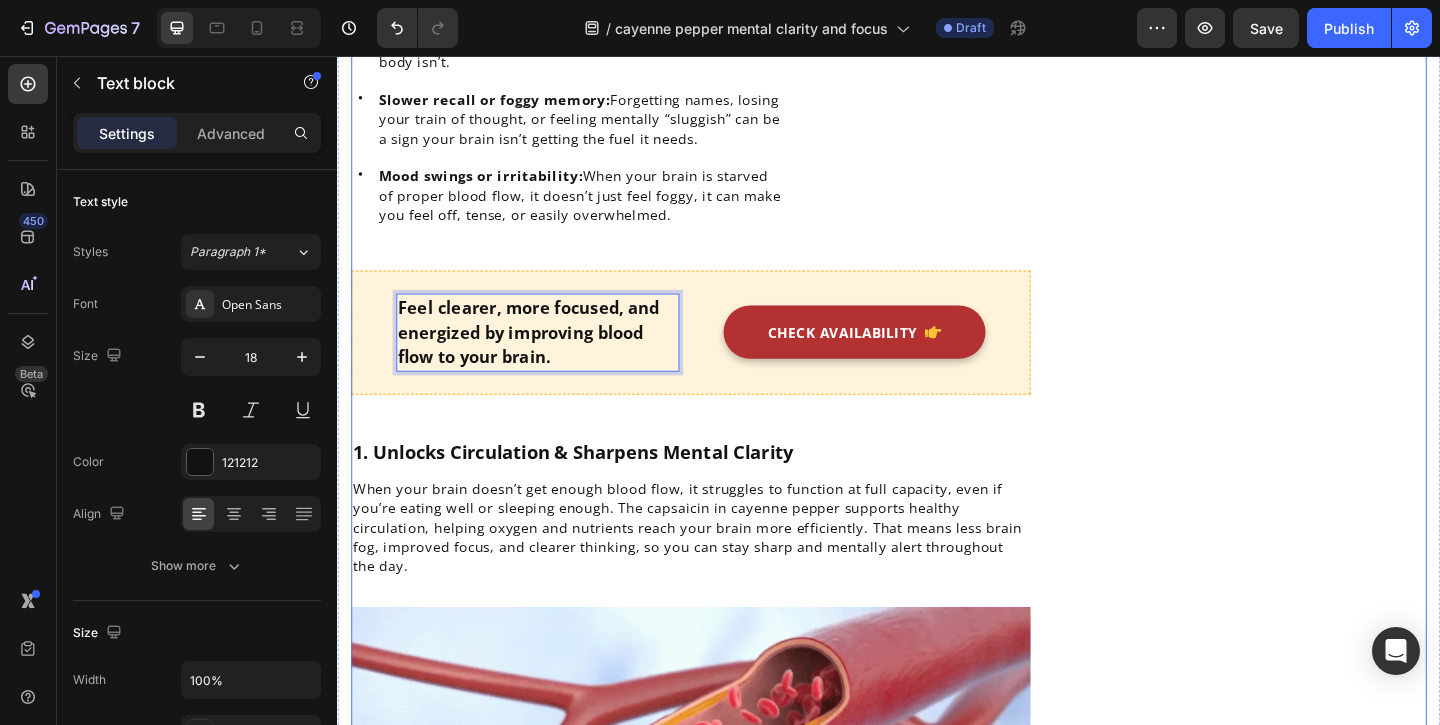 drag, startPoint x: 1200, startPoint y: 335, endPoint x: 1147, endPoint y: 335, distance: 53 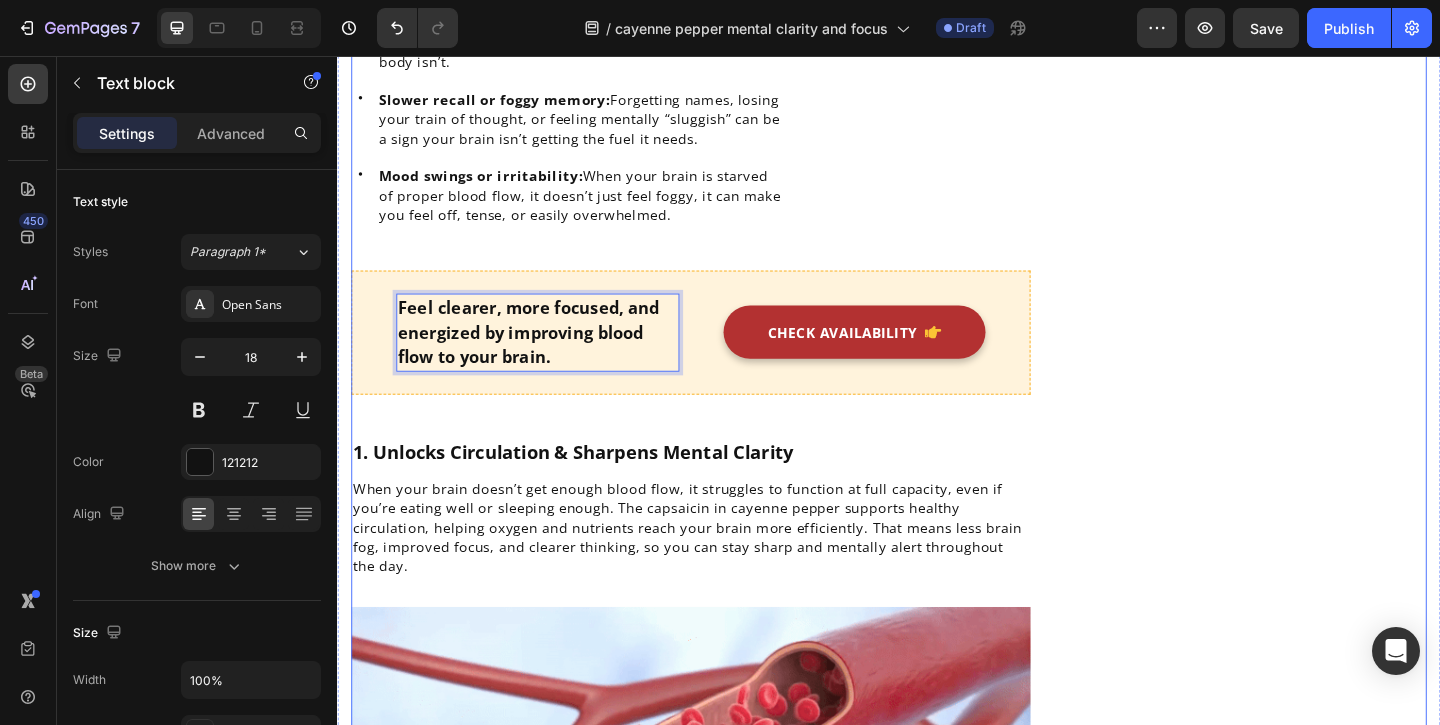 click on "Top 4 Benefits People Notice First Heading
Icon Sharper Mental Clarity Text block
Icon Boosted Daily Energy Text block
Icon More Focus, Less Brain Fog Text block
Icon Easy-to-Swallow Softgels Text block Icon List Row Image  	   CHECK AVAILABILITY Button ✔️ 60-Day Money-Back Guarantee Text block Row
Publish the page to see the content.
Sticky sidebar" at bounding box center [1337, 1541] 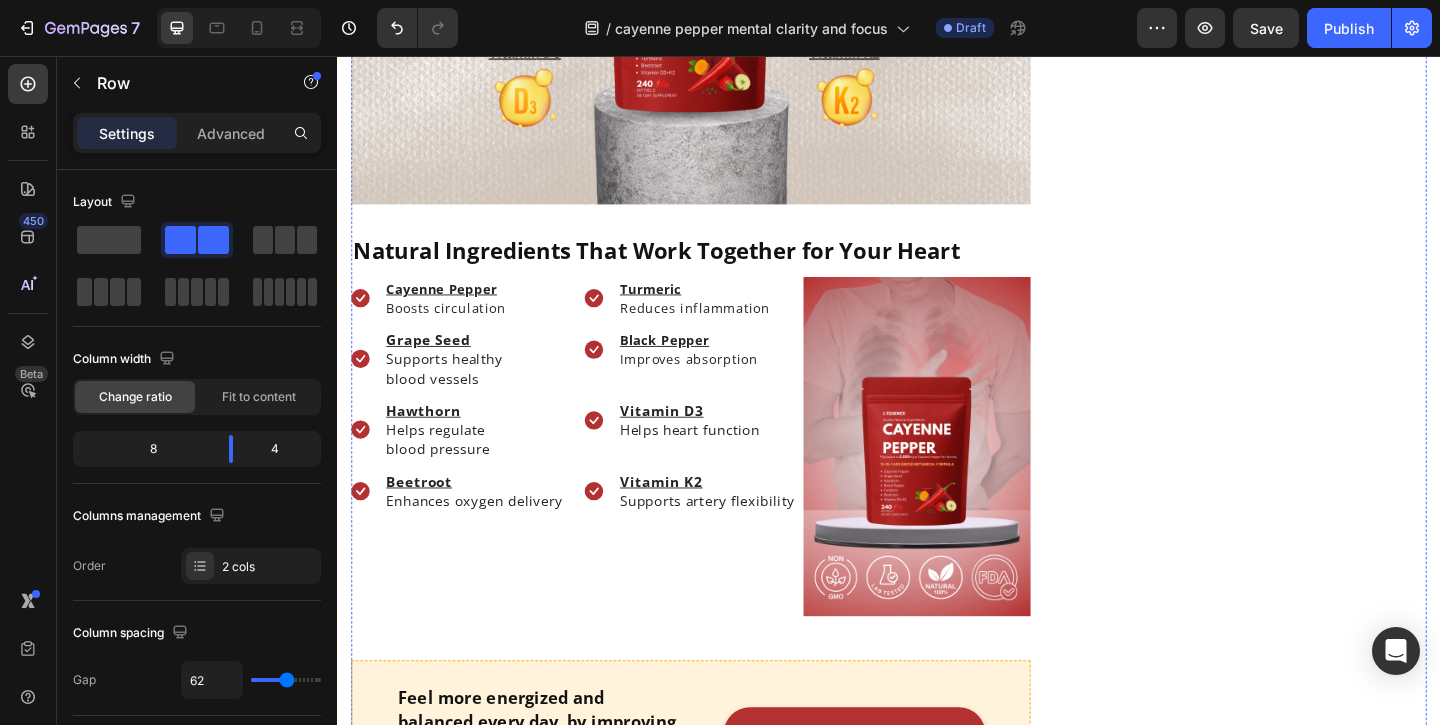 scroll, scrollTop: 4253, scrollLeft: 0, axis: vertical 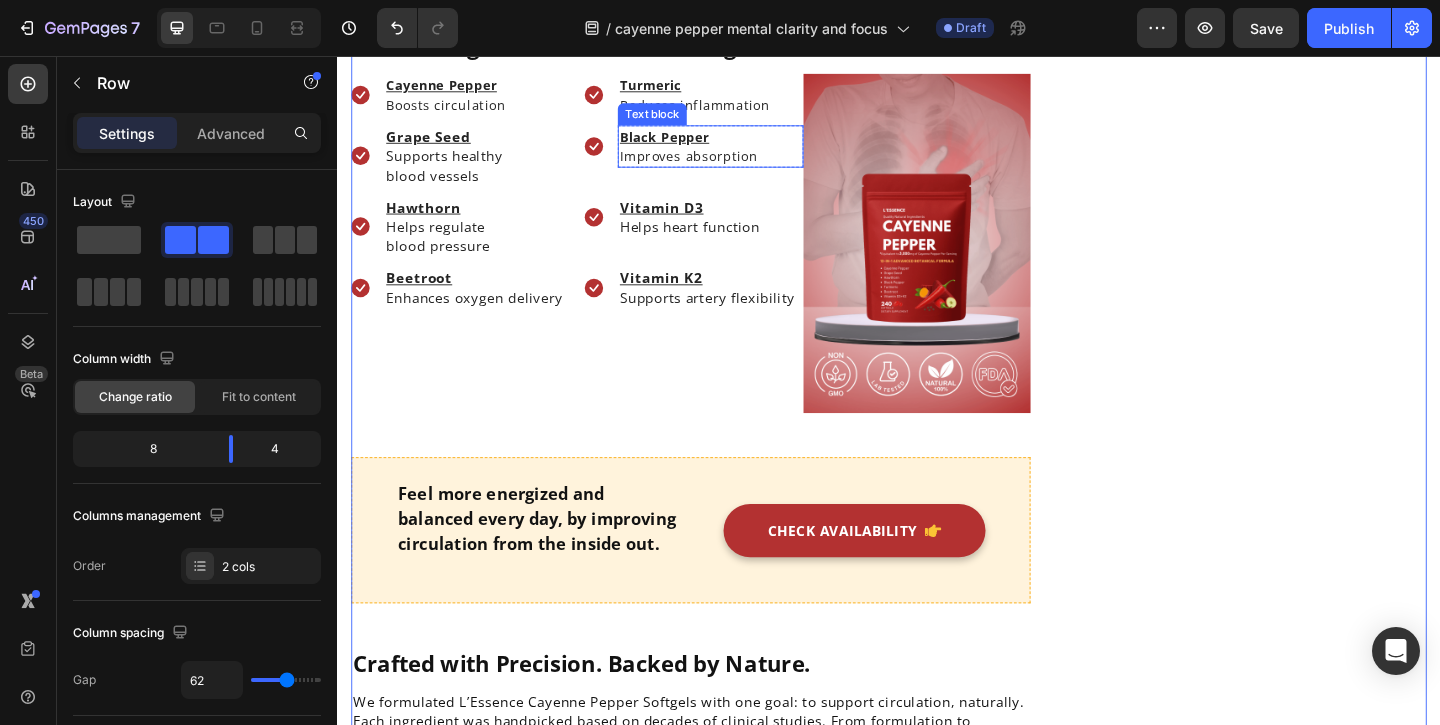 click on "Improves absorption" at bounding box center (719, 164) 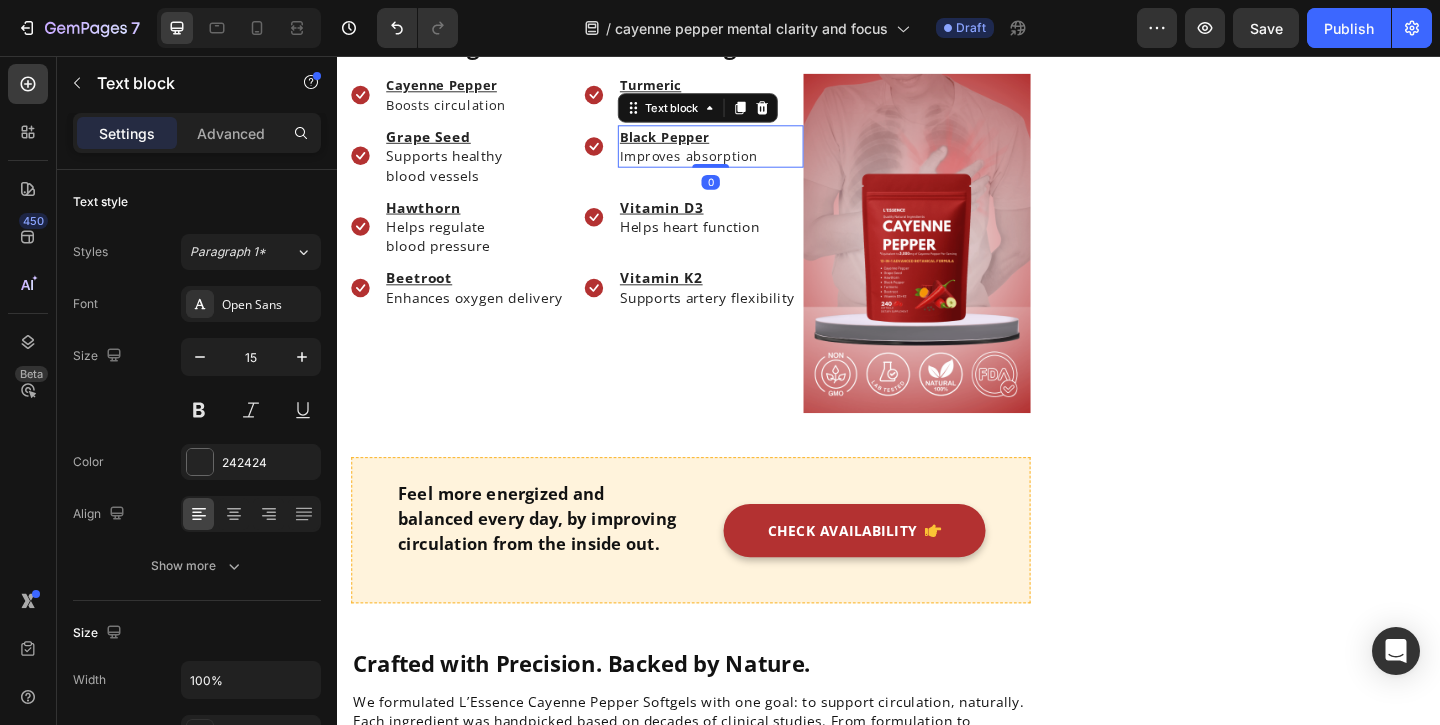 click on "Improves absorption" at bounding box center [719, 164] 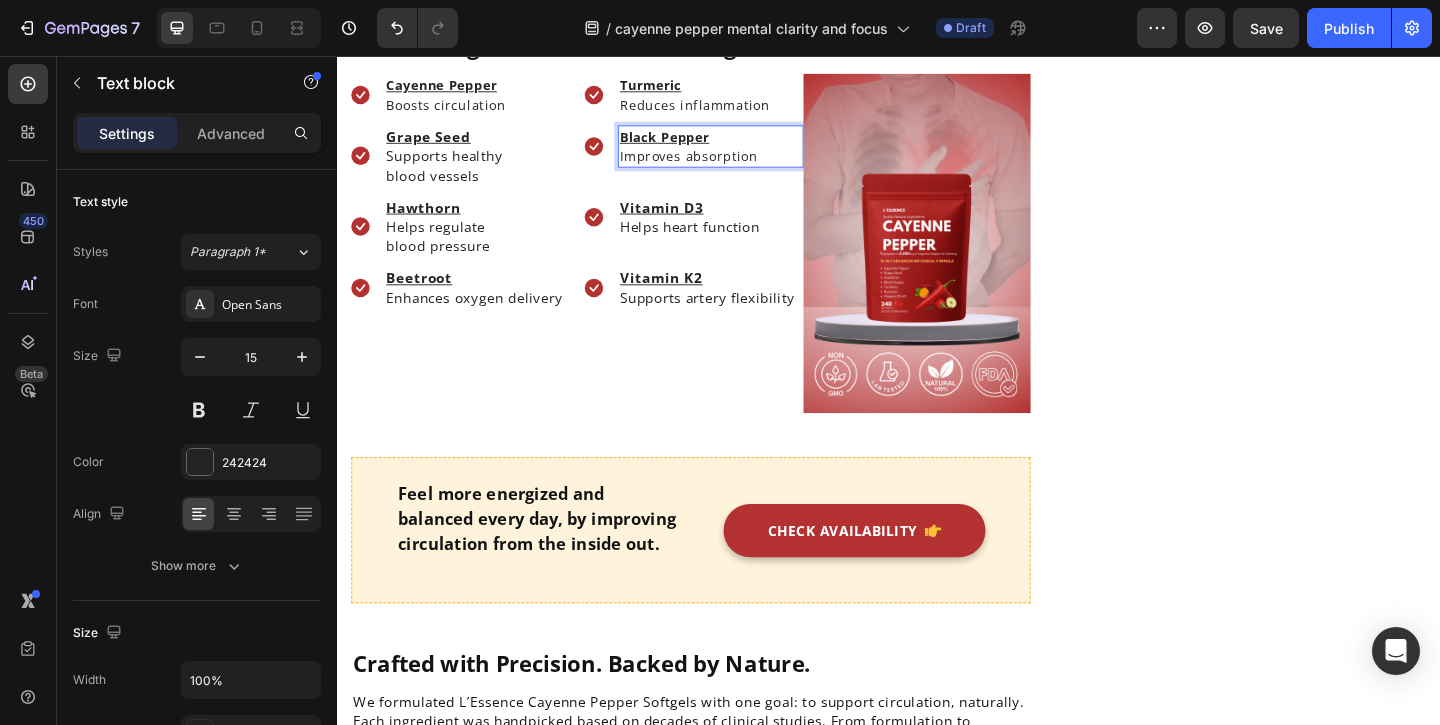 click on "Improves absorption" at bounding box center (719, 164) 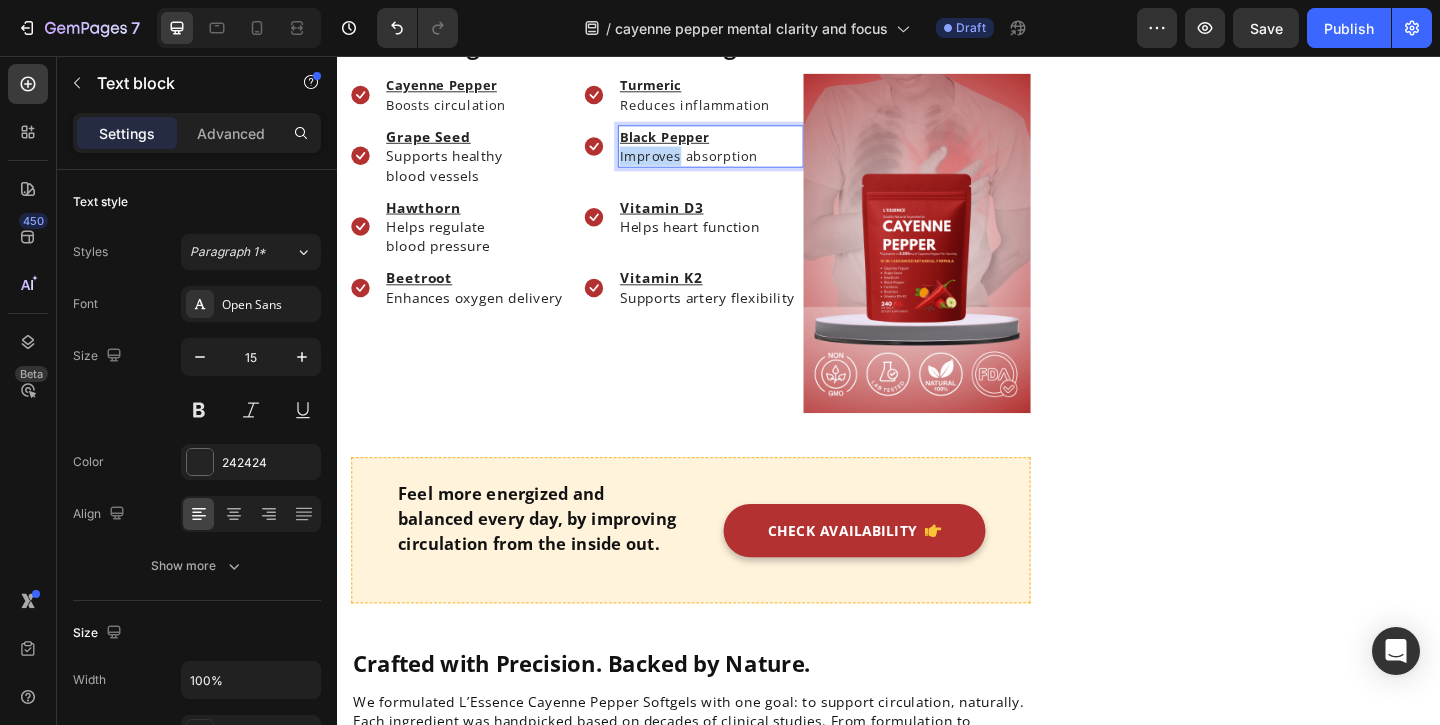 click on "Improves absorption" at bounding box center [719, 164] 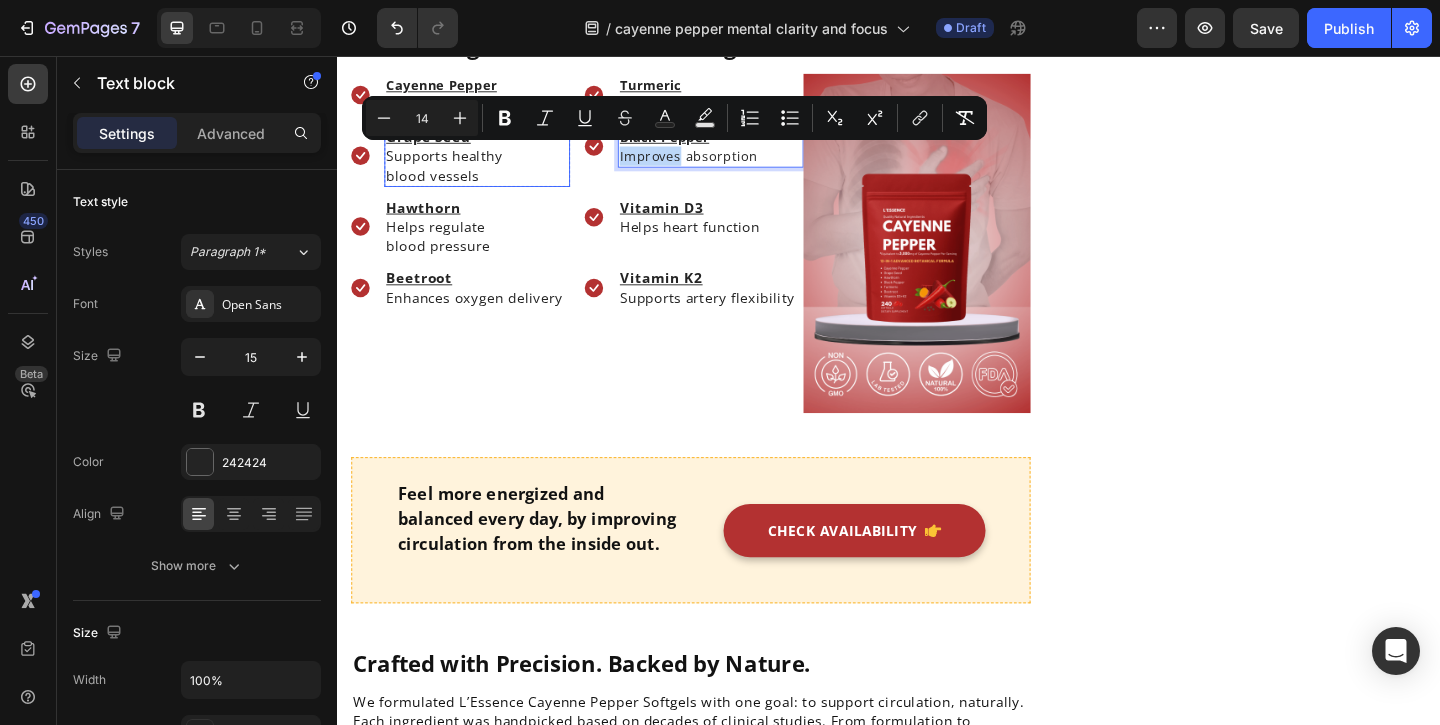 click on "blood vessels" at bounding box center [489, 185] 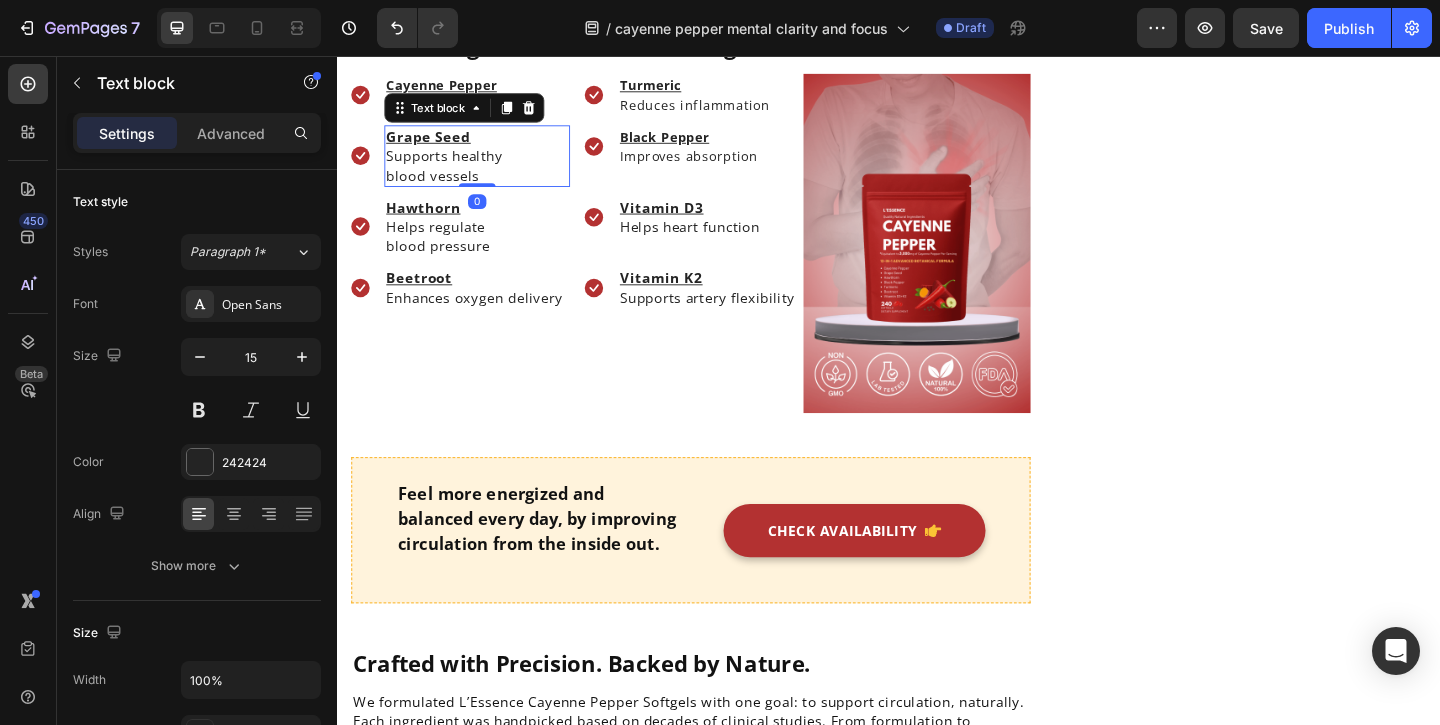 click on "blood vessels" at bounding box center (489, 185) 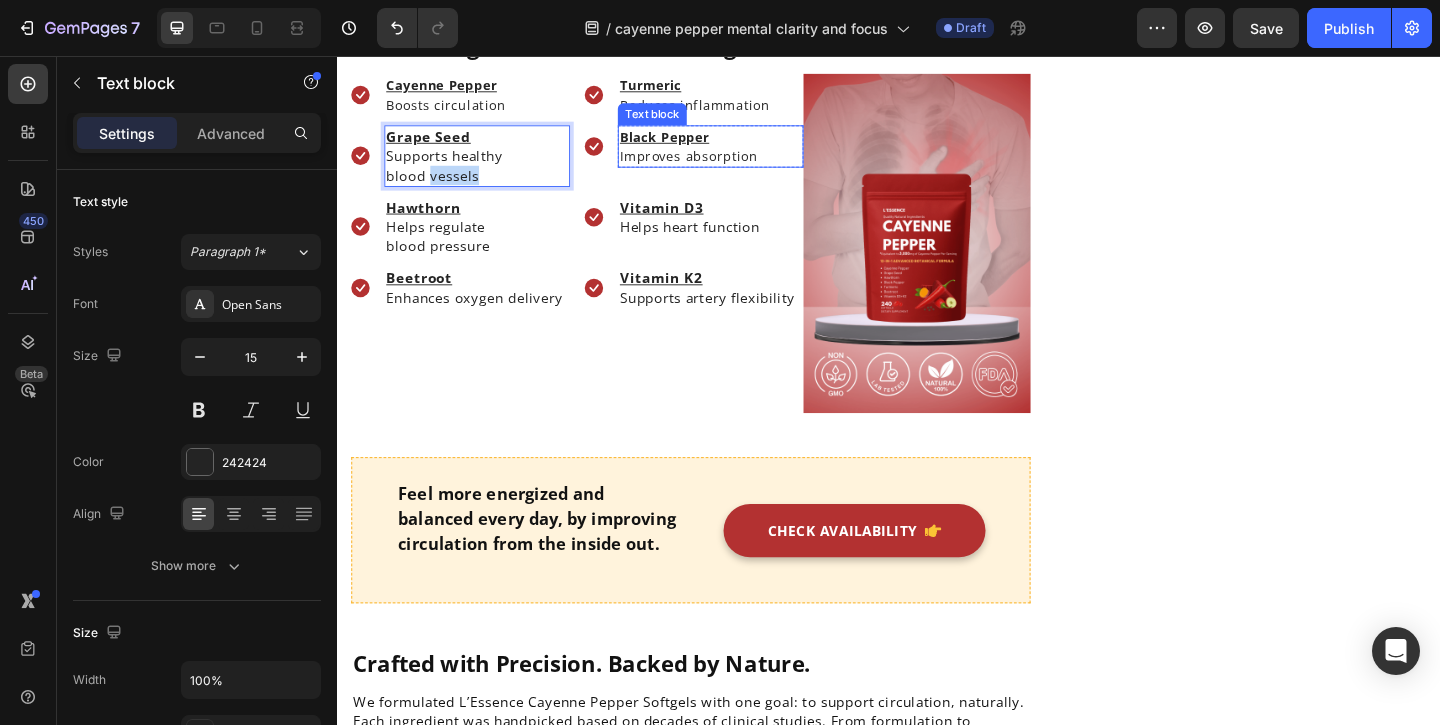 click on "Black Pepper Improves absorption" at bounding box center (743, 154) 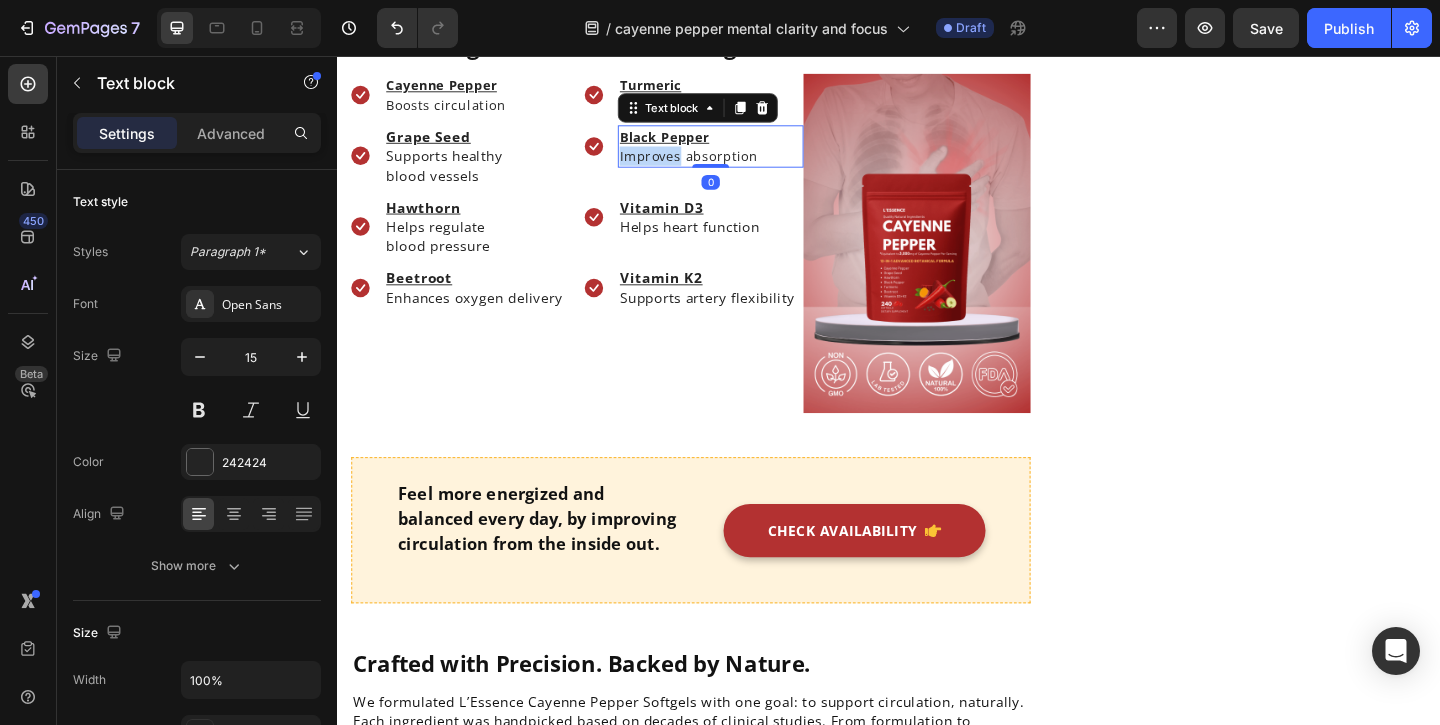 click on "Improves absorption" at bounding box center [719, 164] 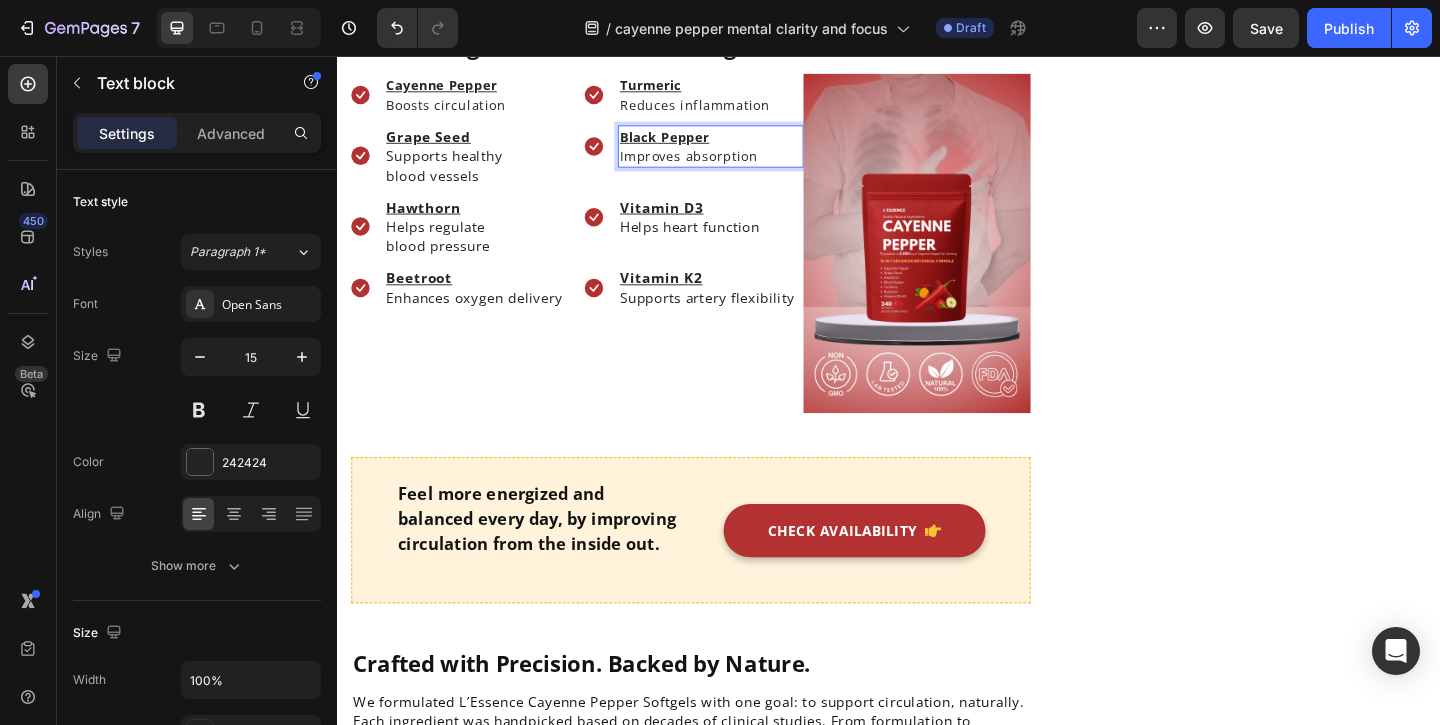 click on "Improves absorption" at bounding box center [719, 164] 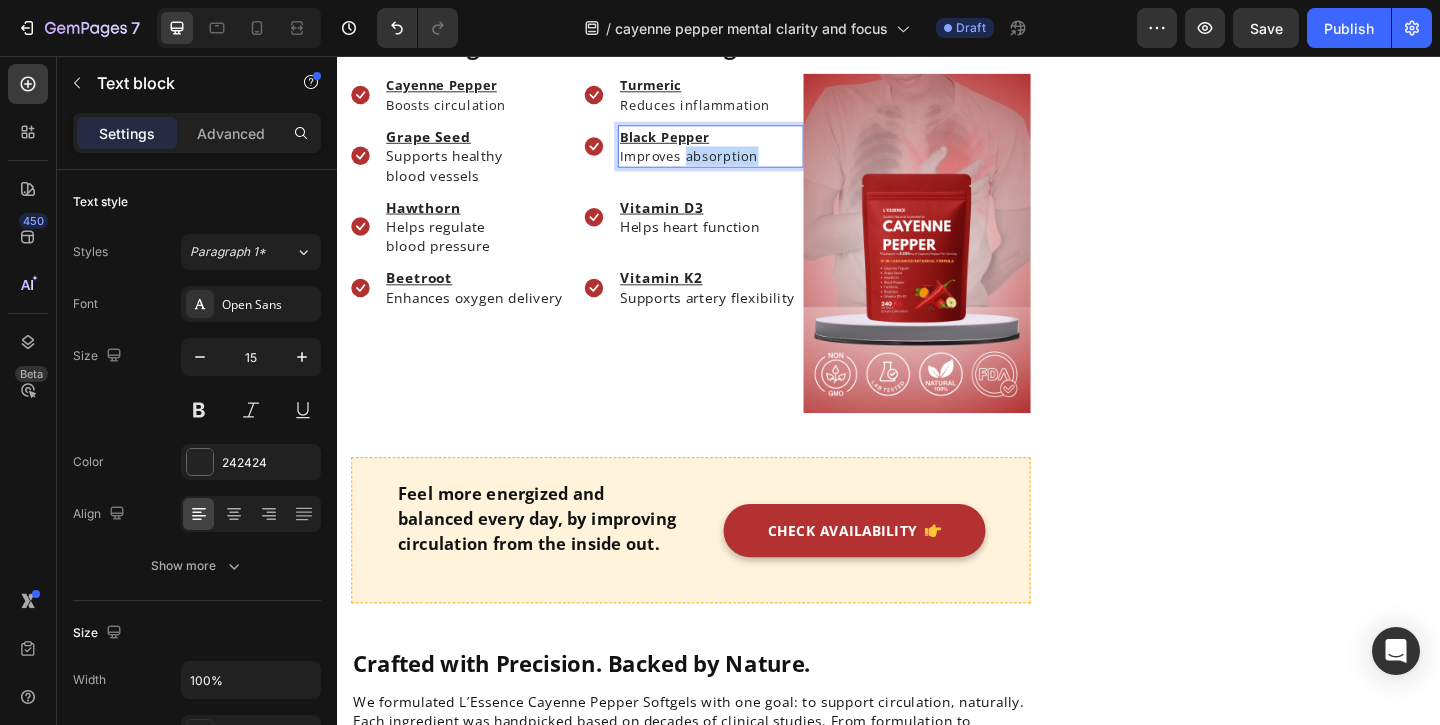 click on "Improves absorption" at bounding box center [719, 164] 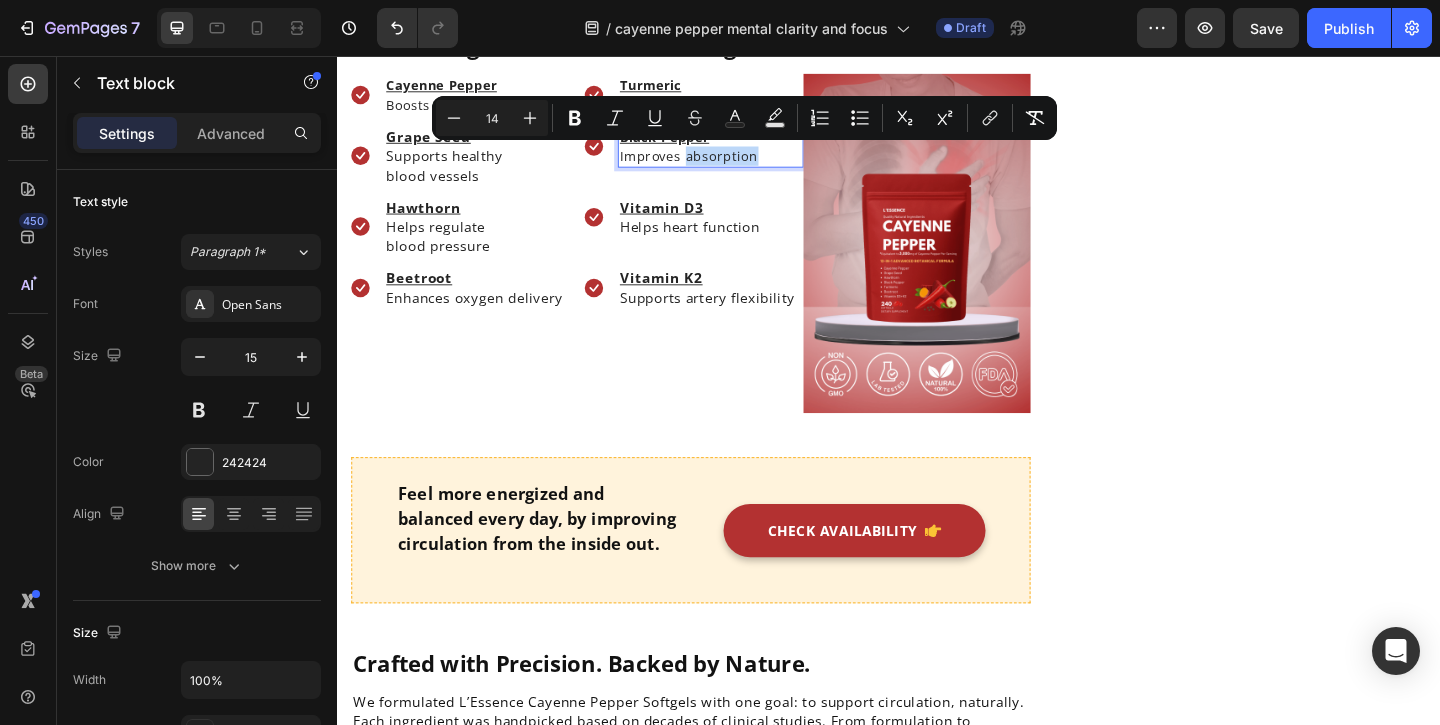 click on "Improves absorption" at bounding box center (719, 164) 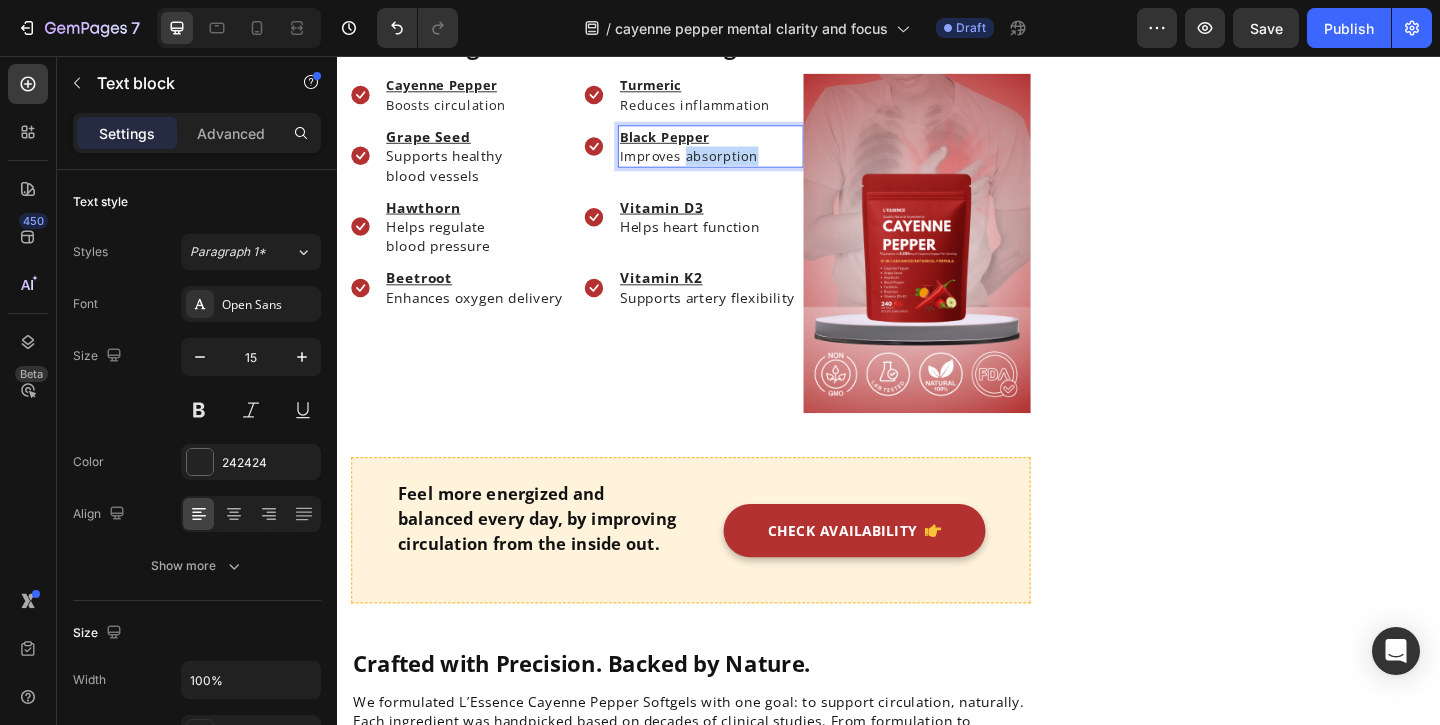 click on "Improves absorption" at bounding box center (719, 164) 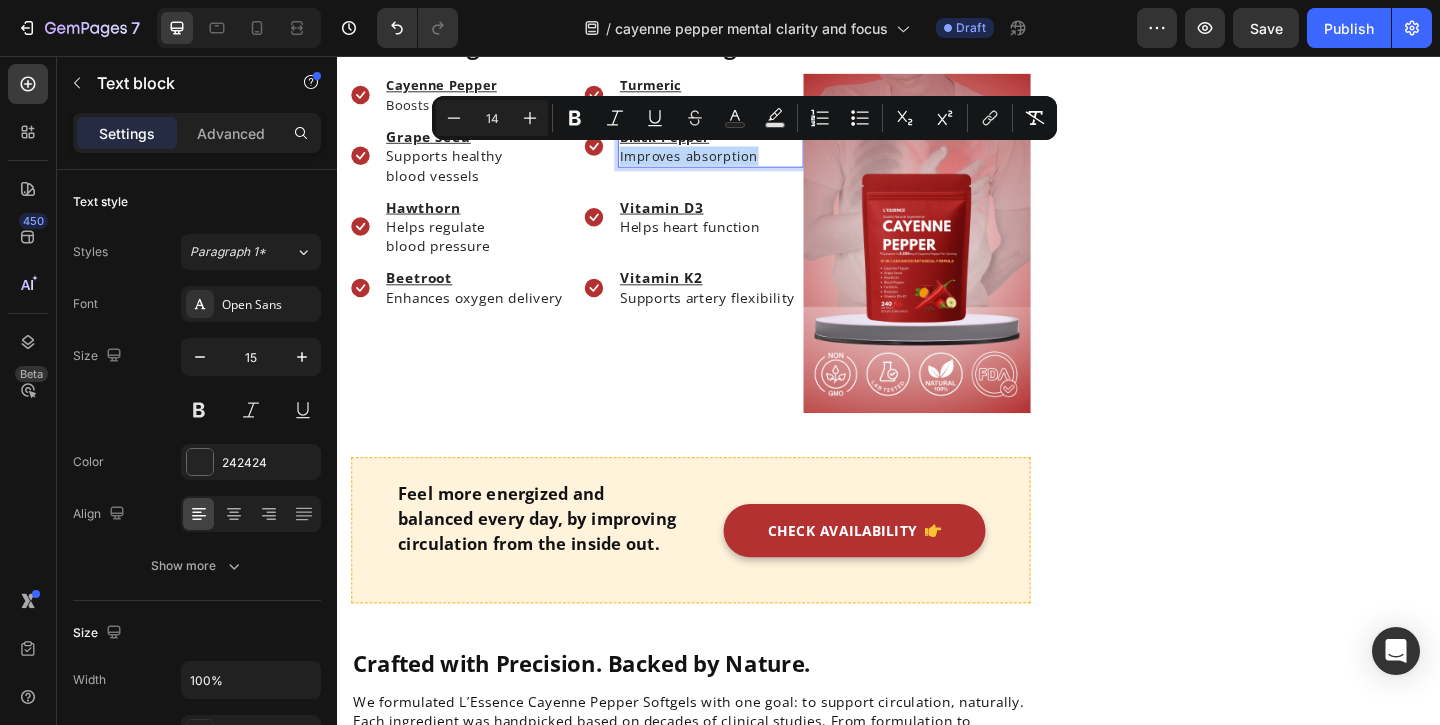 click on "Improves absorption" at bounding box center (719, 164) 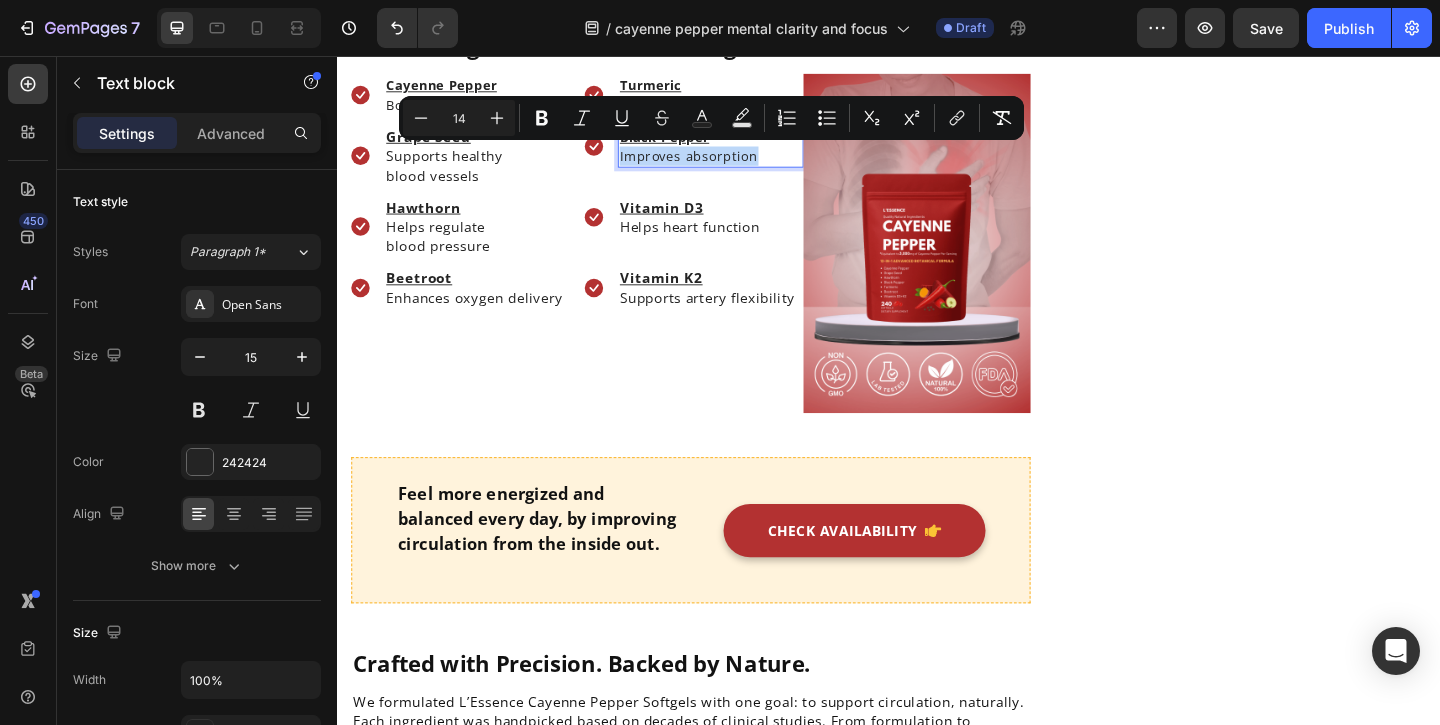 click on "Improves absorption" at bounding box center [719, 164] 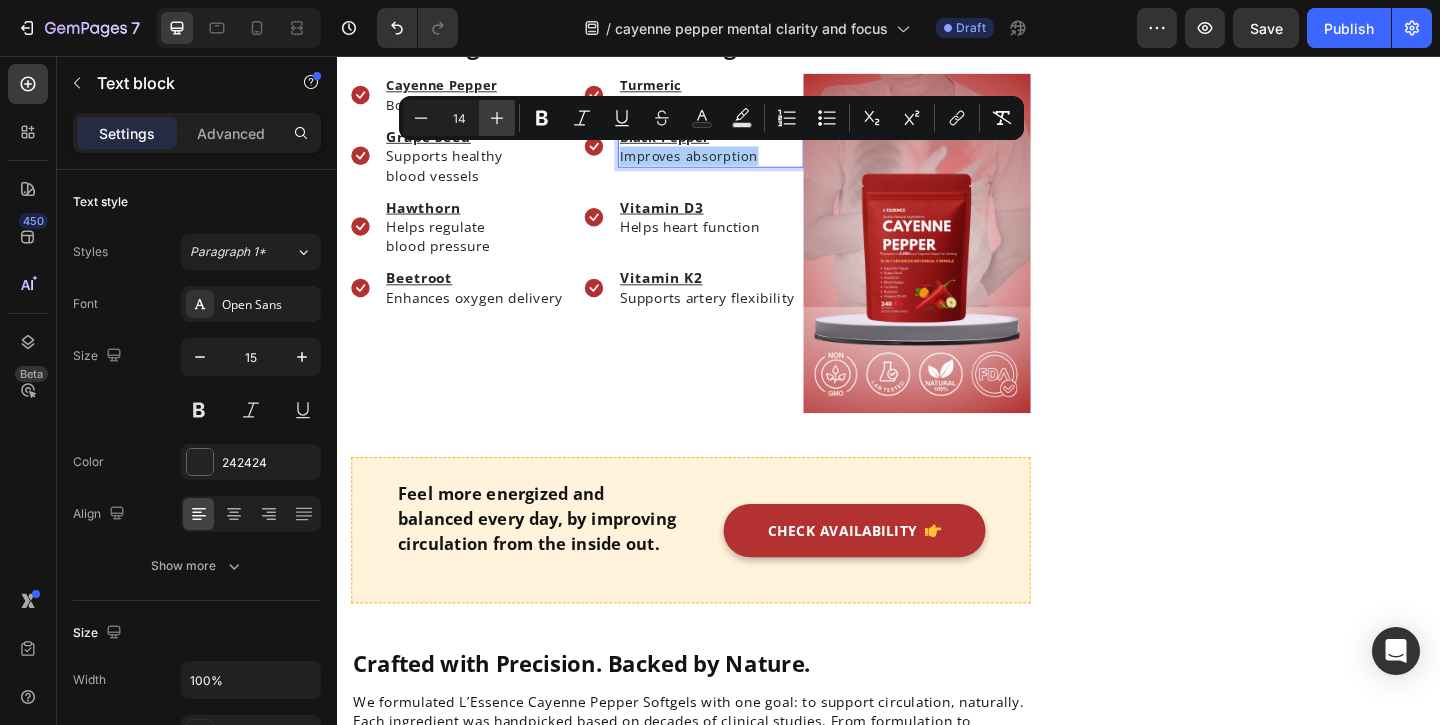 click on "Plus" at bounding box center (497, 118) 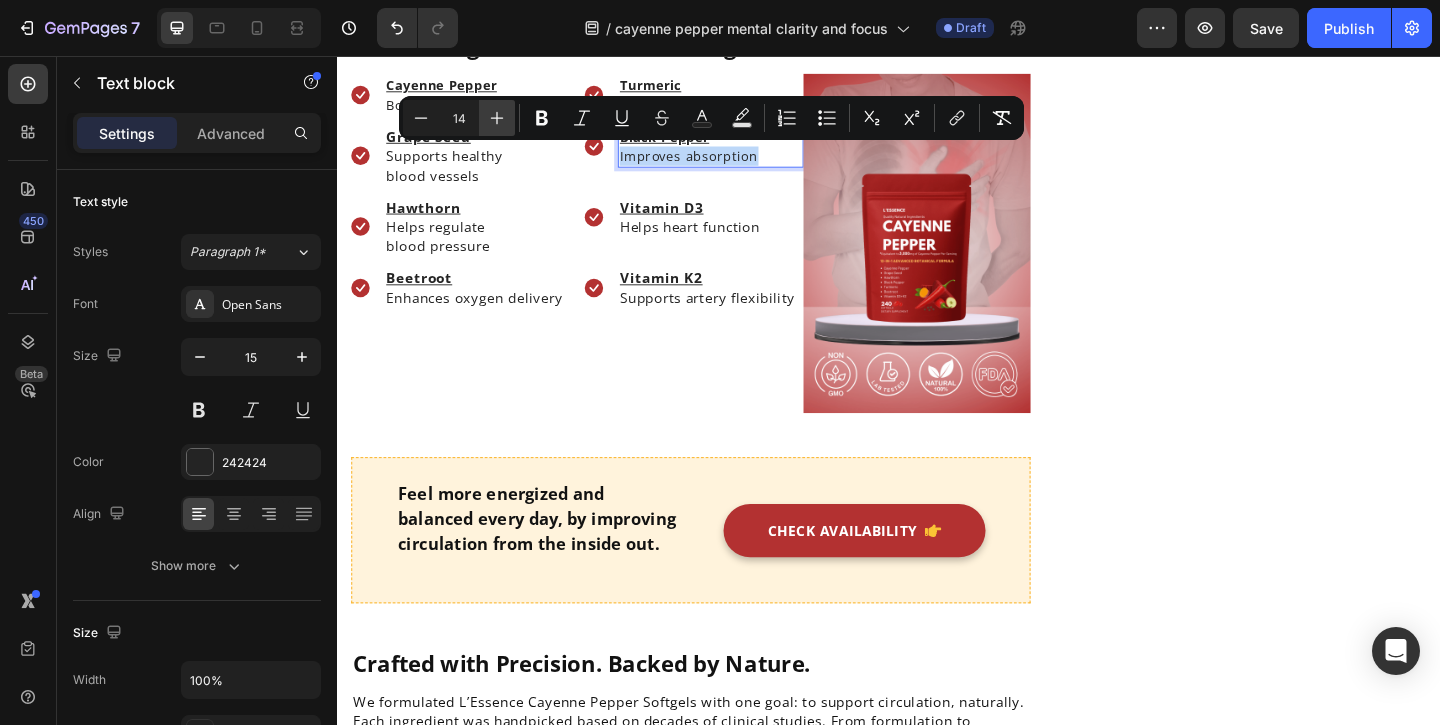 type on "15" 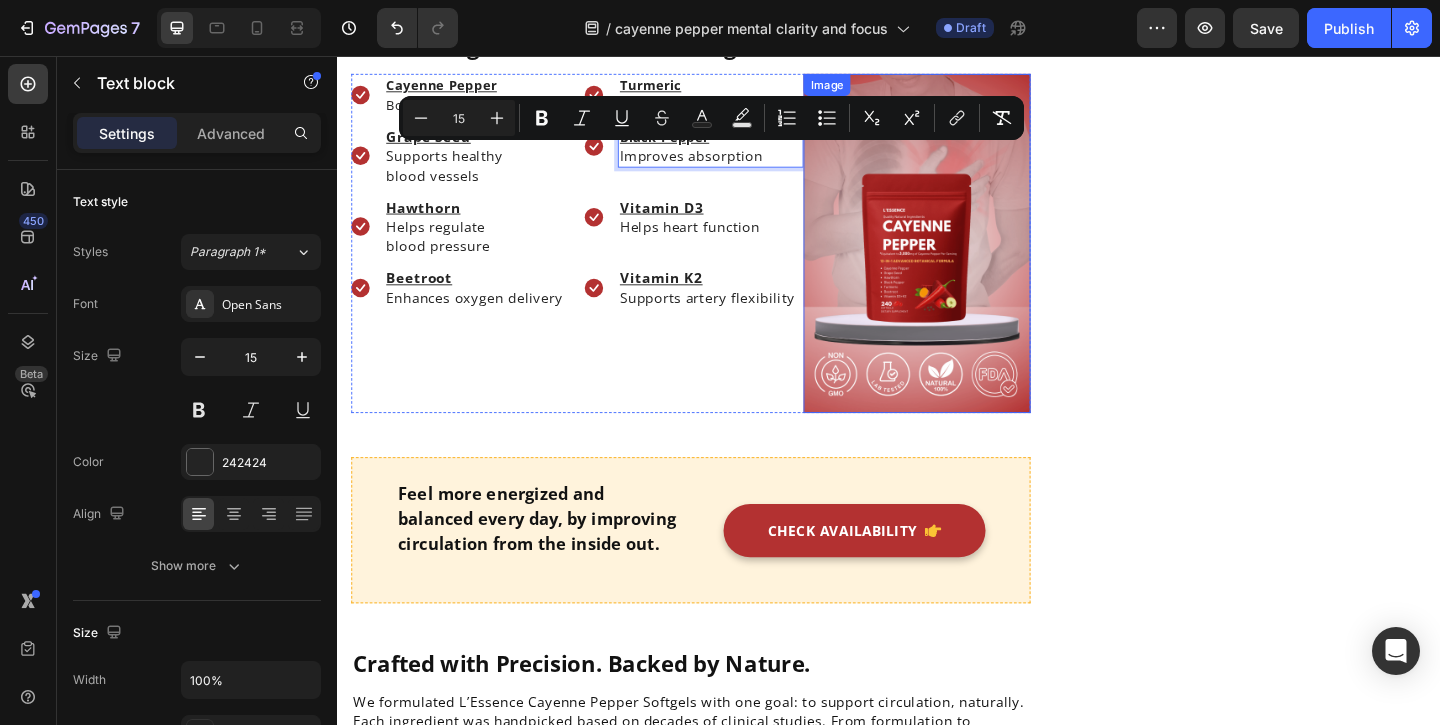 click on "Top 4 Benefits People Notice First Heading
Icon Sharper Mental Clarity Text block
Icon Boosted Daily Energy Text block
Icon More Focus, Less Brain Fog Text block
Icon Easy-to-Swallow Softgels Text block Icon List Row Image  	   CHECK AVAILABILITY Button ✔️ 60-Day Money-Back Guarantee Text block Row
Publish the page to see the content.
Sticky sidebar" at bounding box center (1337, -1399) 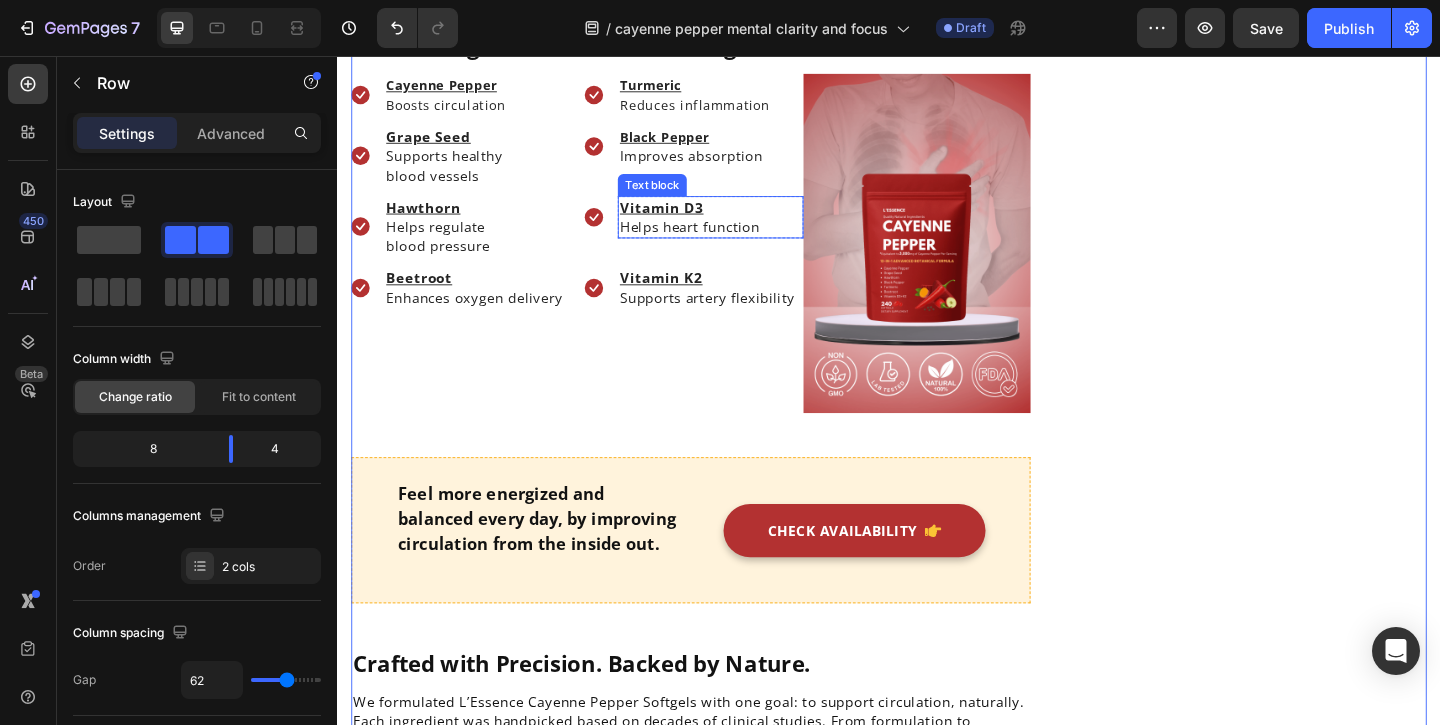 click on "Helps heart function" at bounding box center (743, 241) 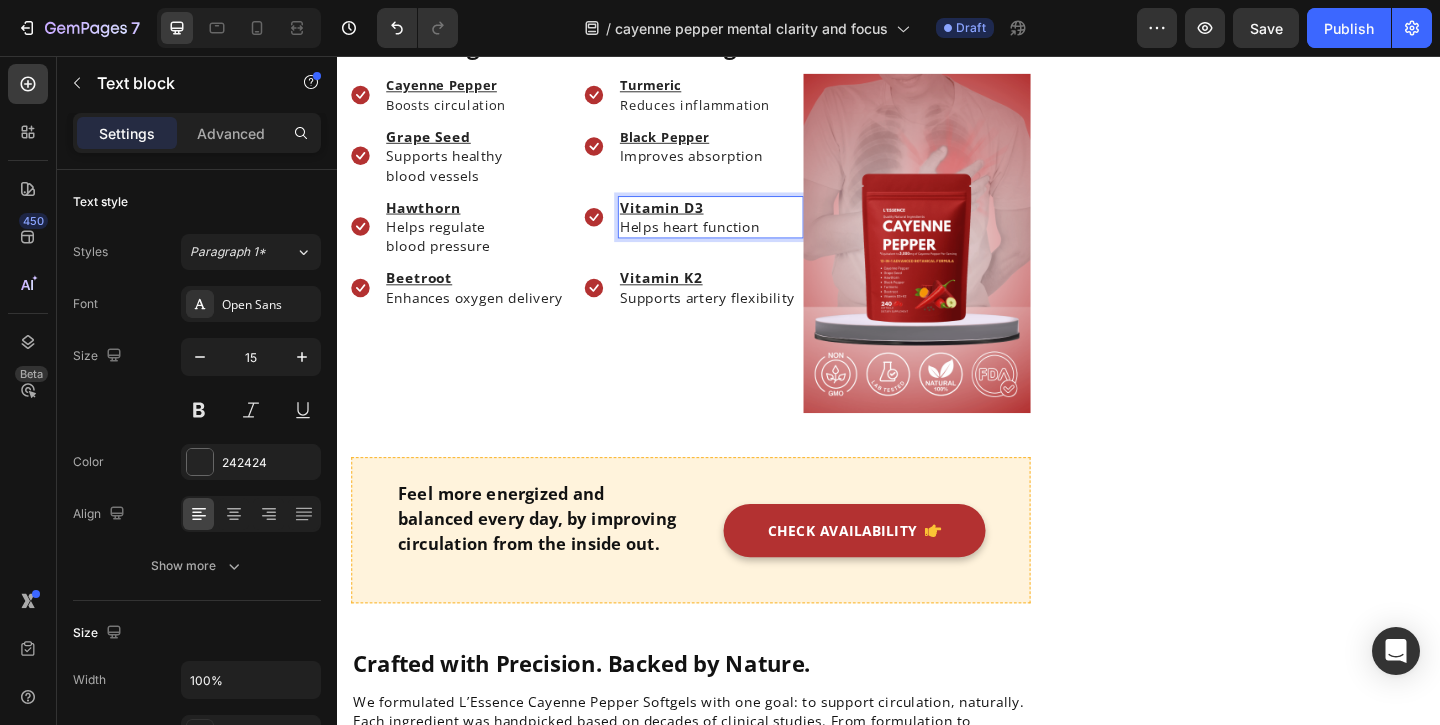 click on "Helps heart function" at bounding box center [743, 241] 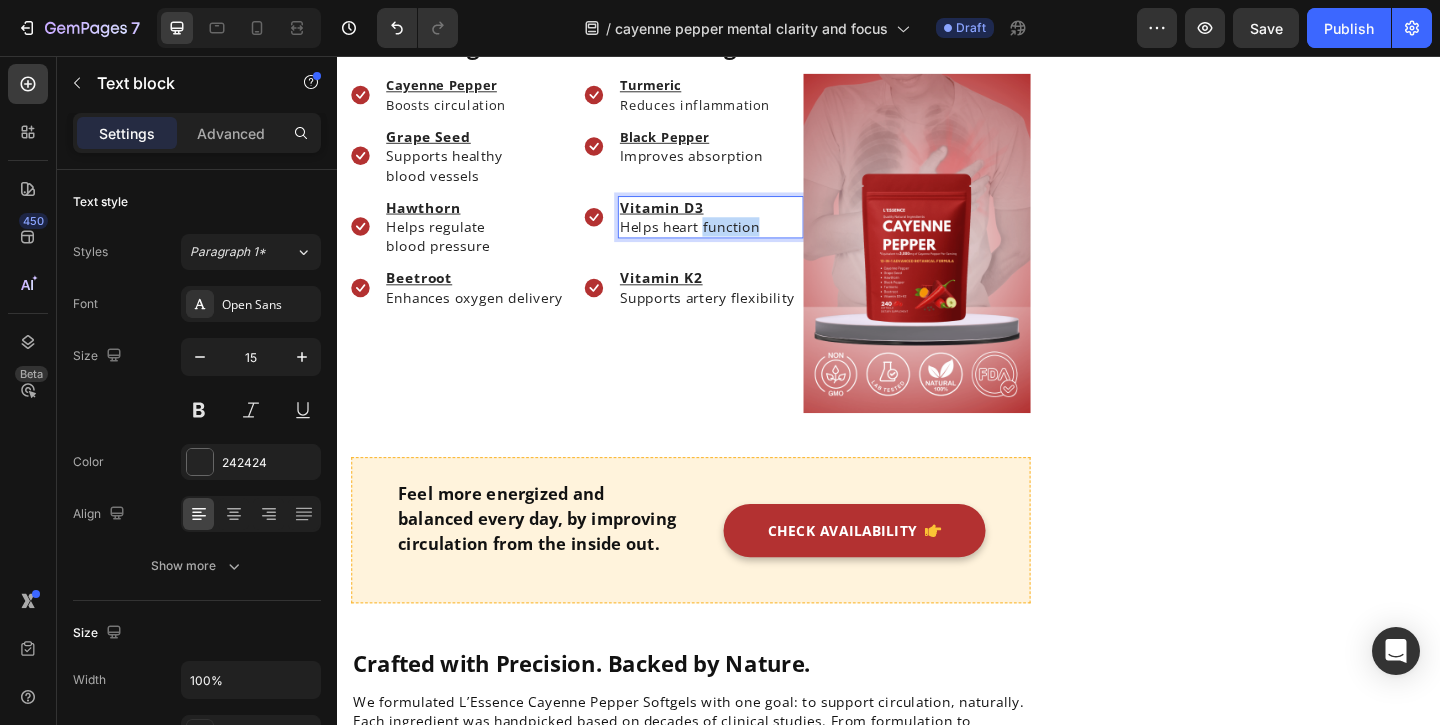 click on "Helps heart function" at bounding box center [743, 241] 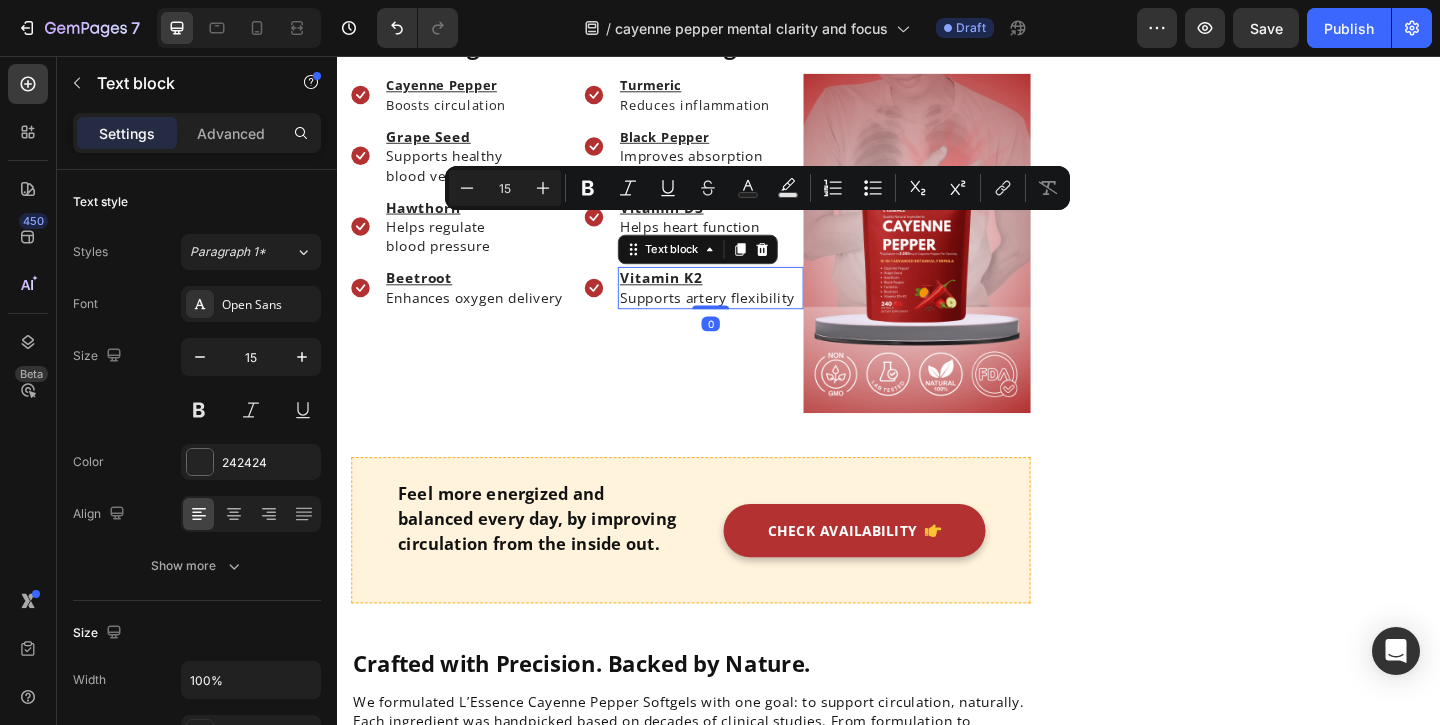 click on "Supports artery flexibility" at bounding box center [743, 318] 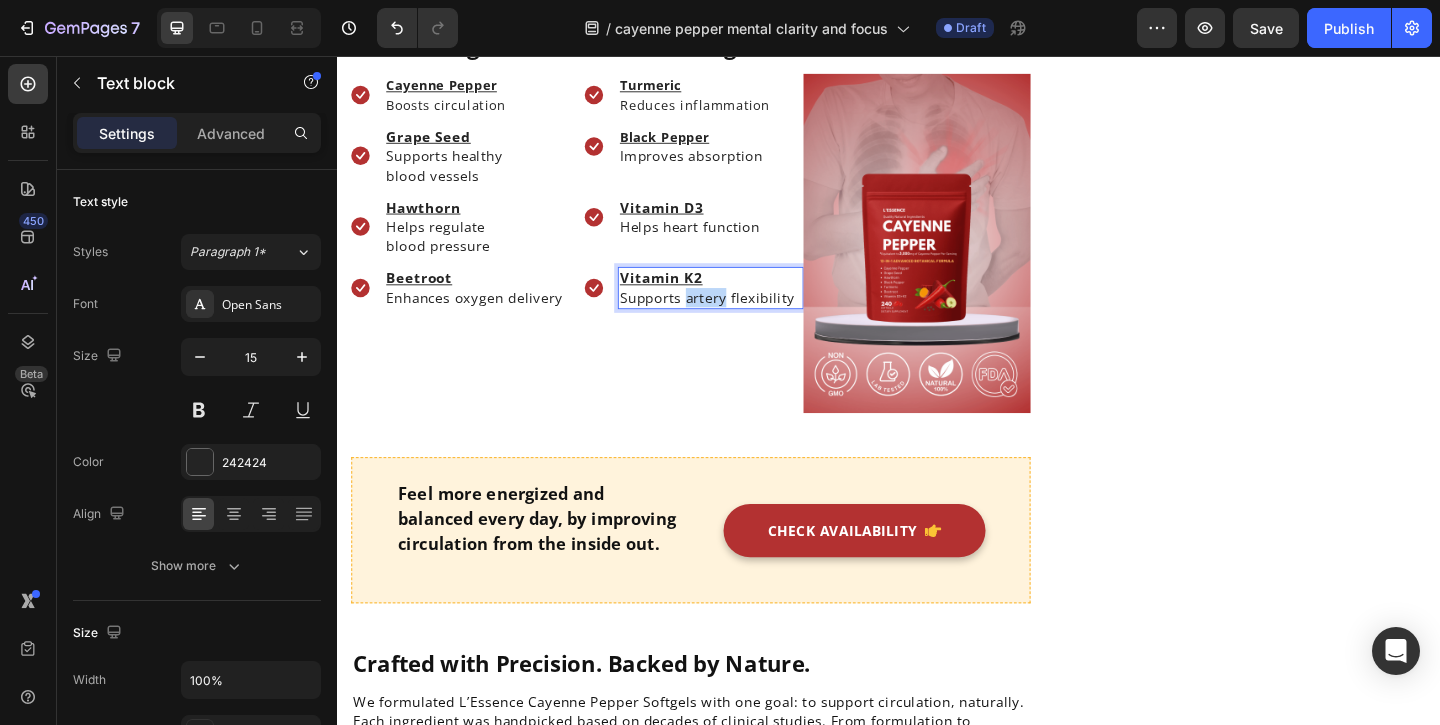 click on "Supports artery flexibility" at bounding box center (743, 318) 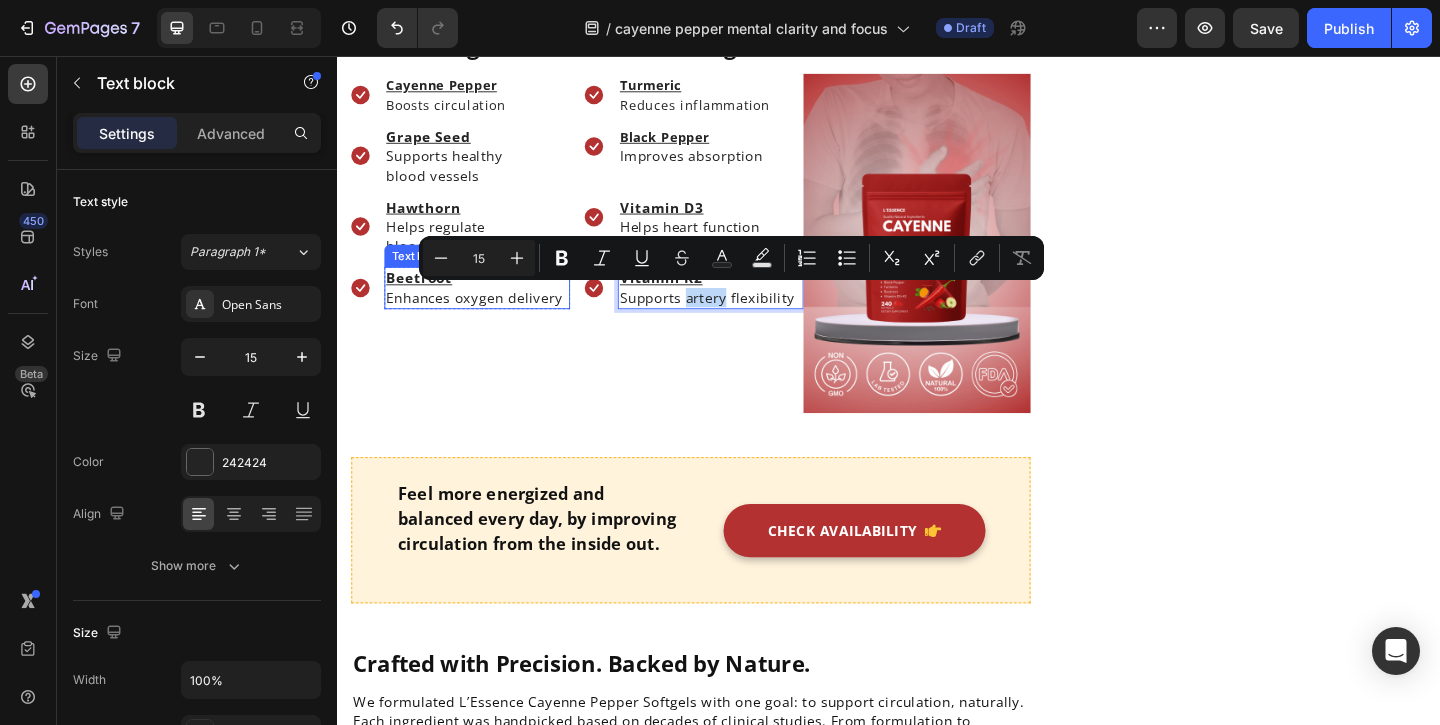 click on "Enhances oxygen delivery" at bounding box center (489, 318) 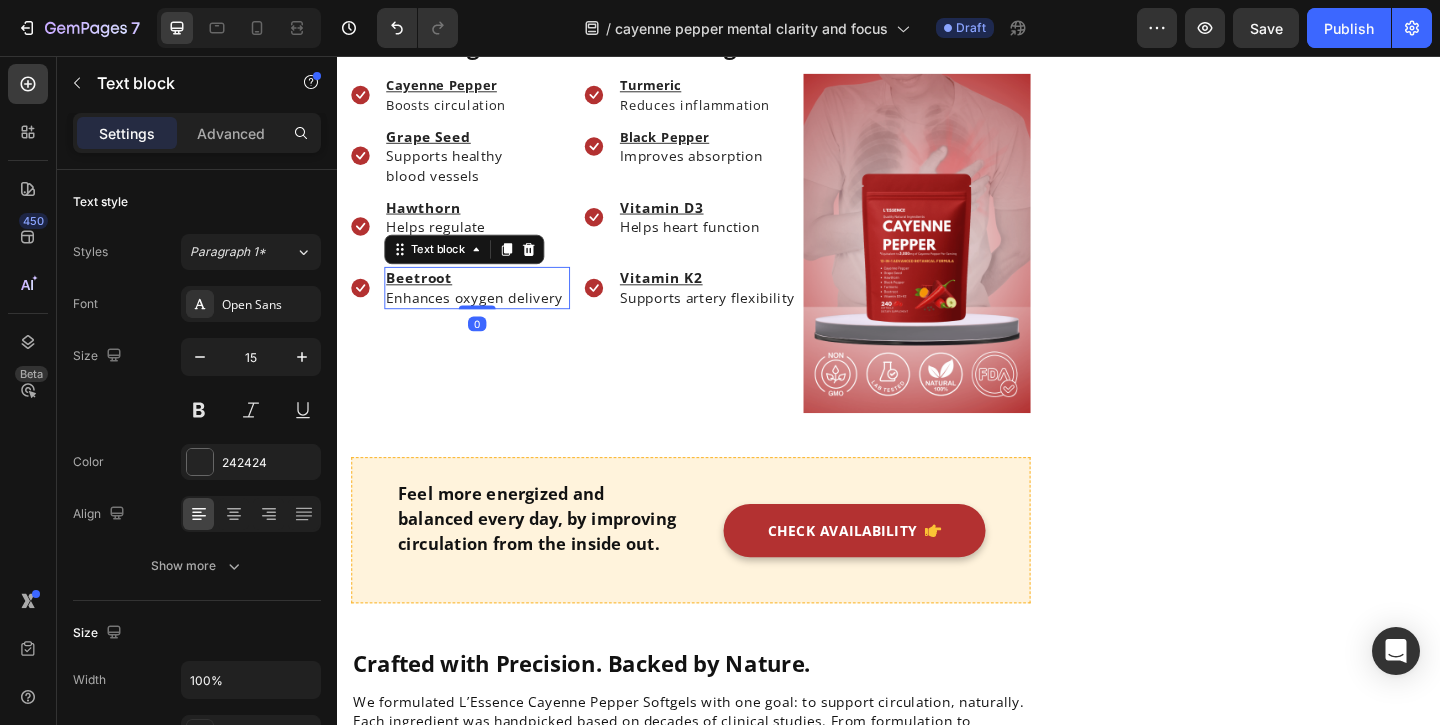 click on "Enhances oxygen delivery" at bounding box center [489, 318] 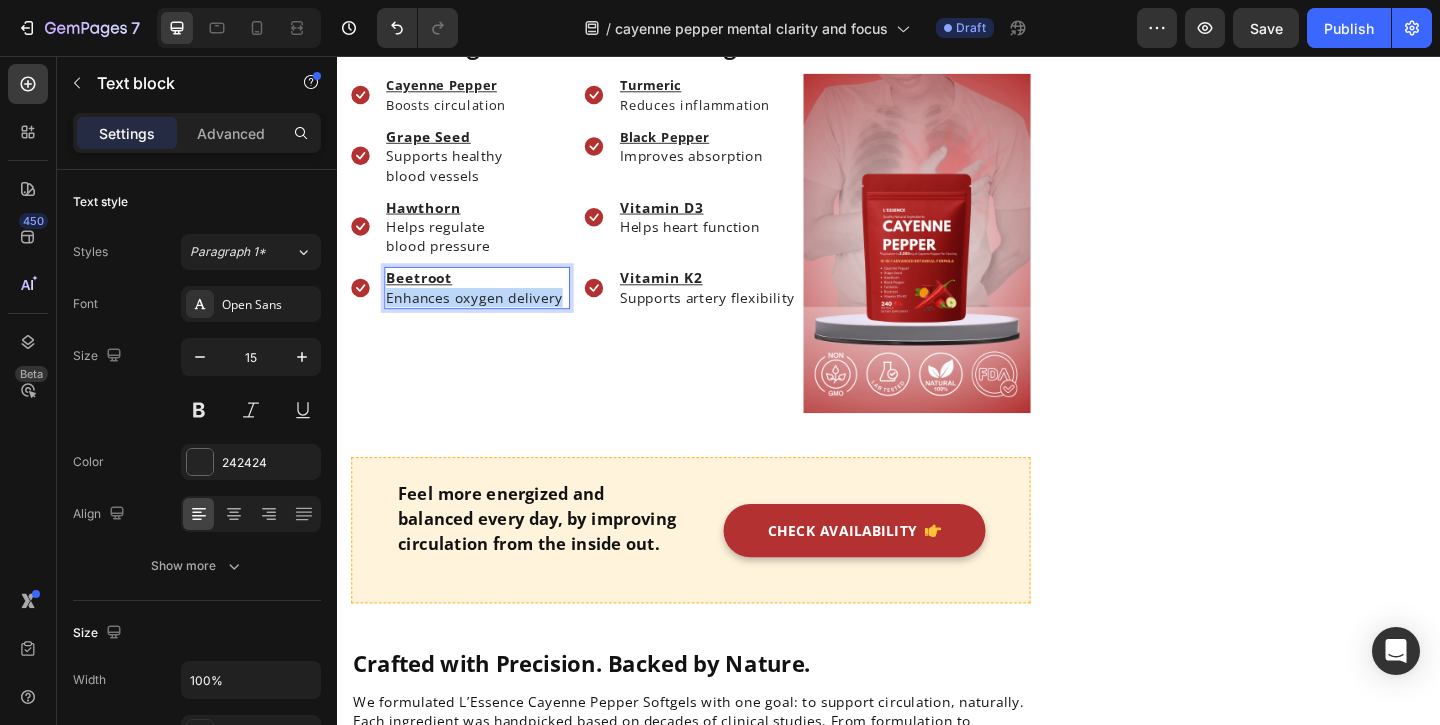 click on "Enhances oxygen delivery" at bounding box center (489, 318) 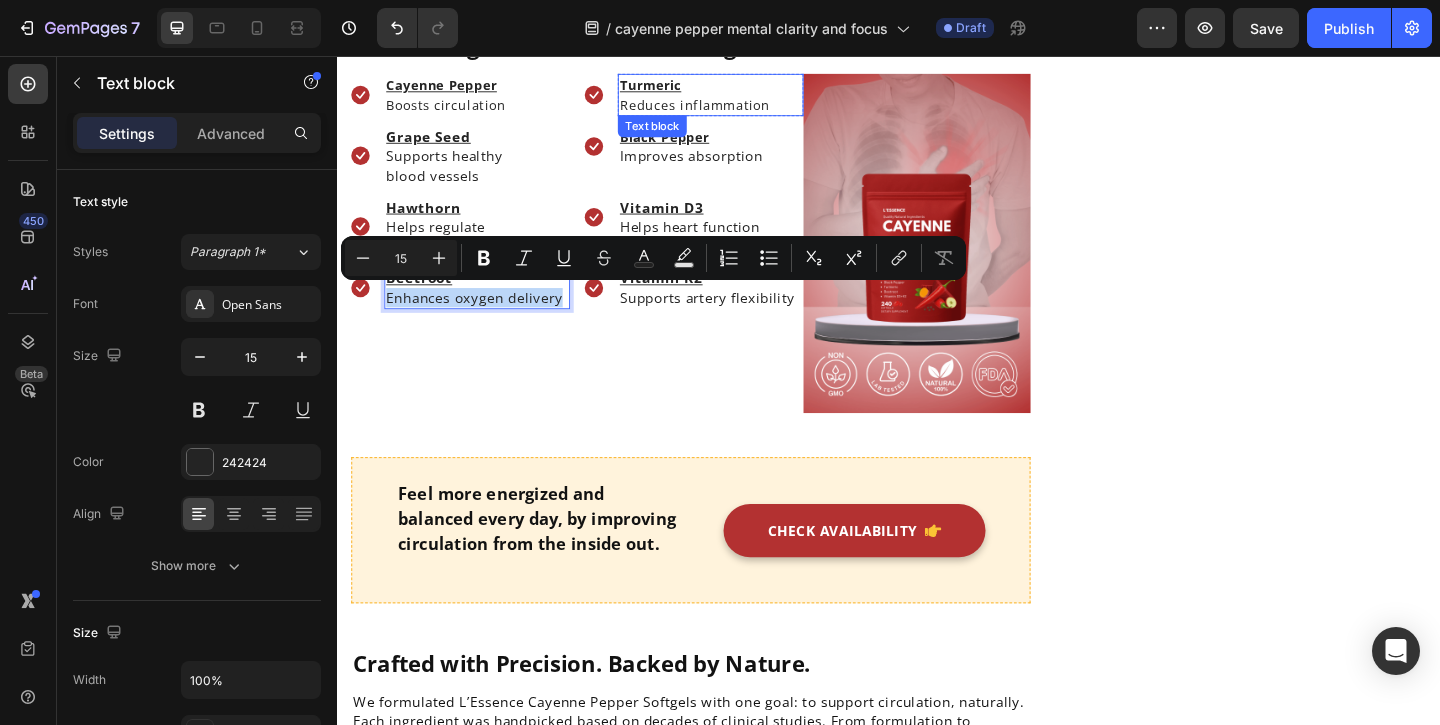 click on "Reduces inflammation" at bounding box center [725, 108] 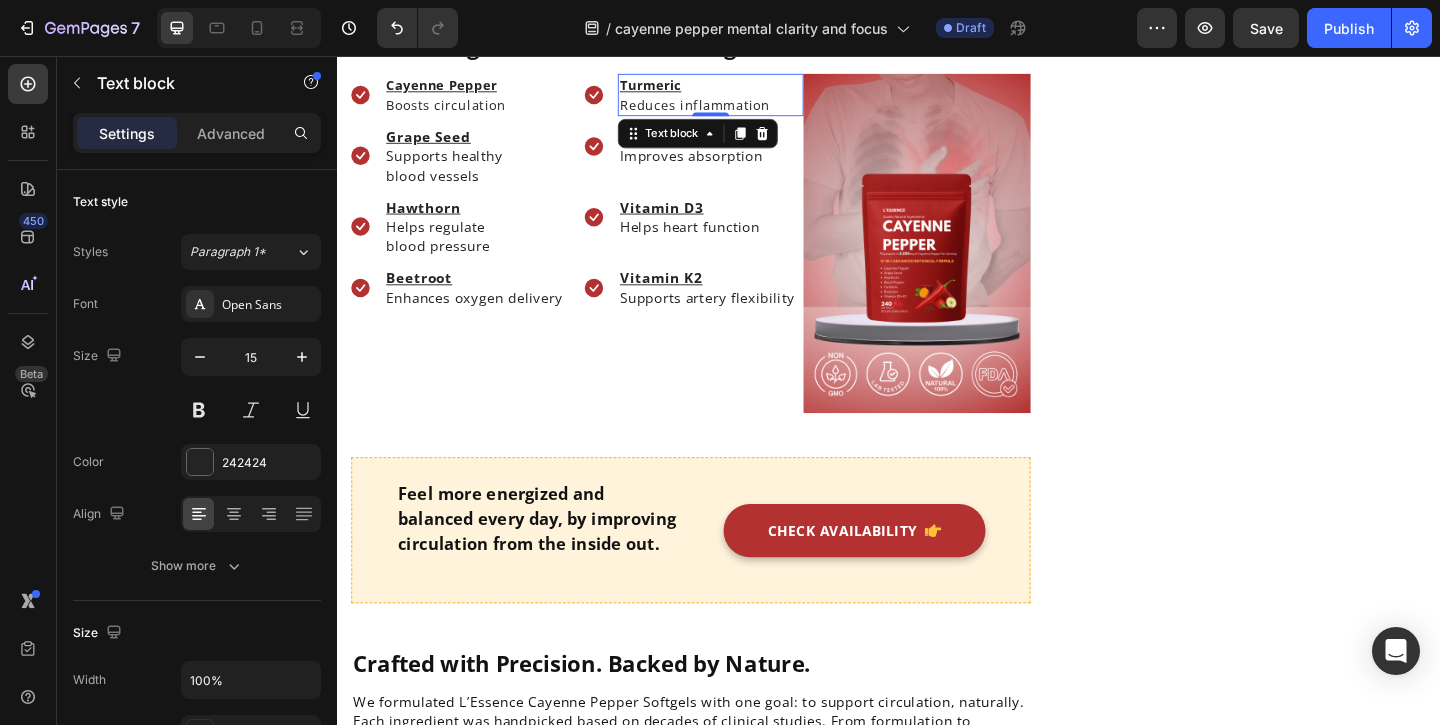 click on "Reduces inflammation" at bounding box center [725, 108] 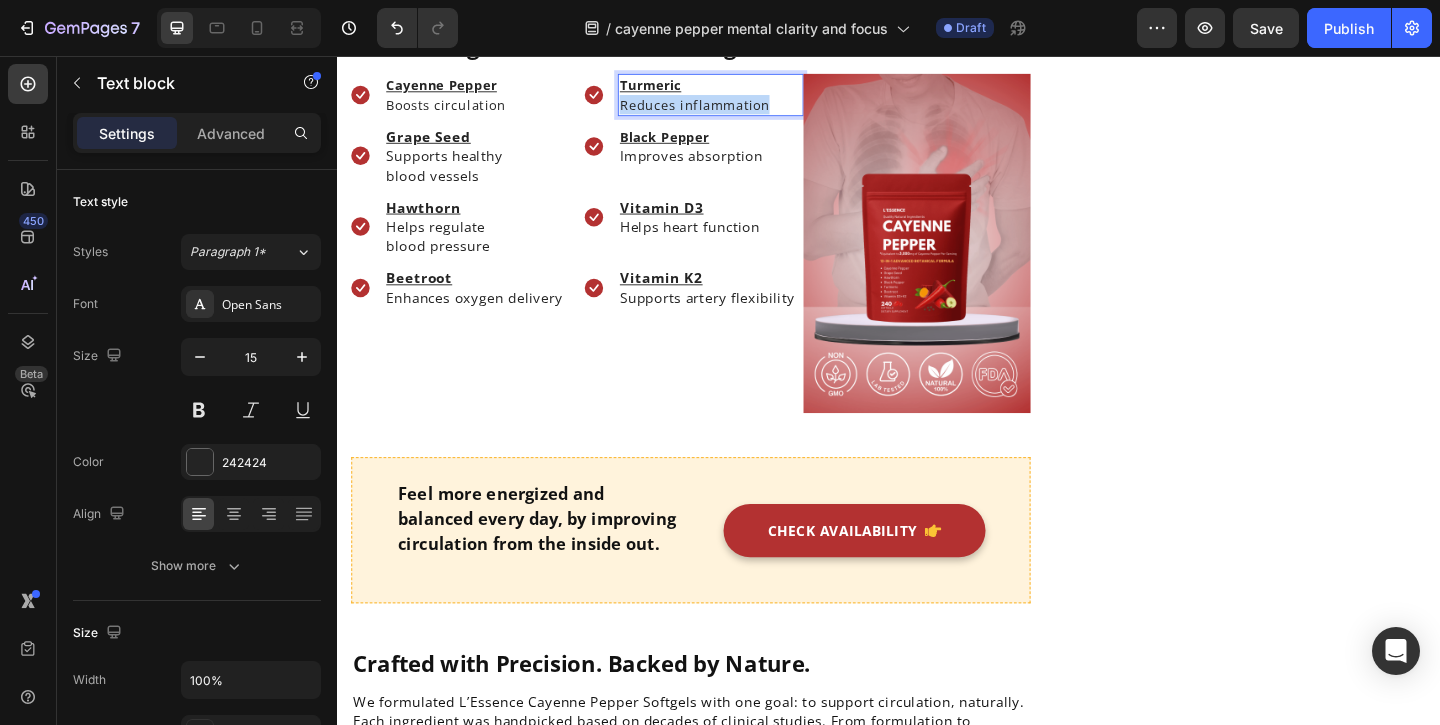 click on "Reduces inflammation" at bounding box center [725, 108] 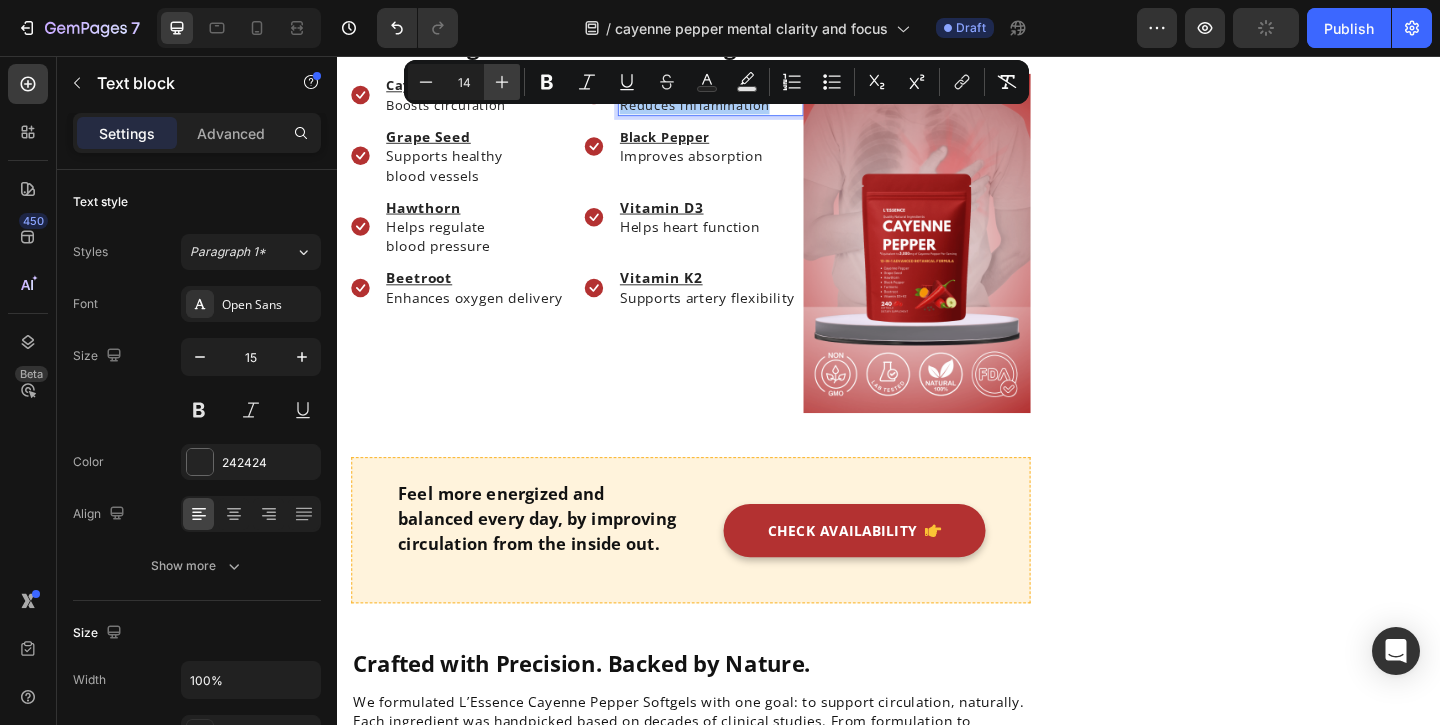 click on "Plus" at bounding box center [502, 82] 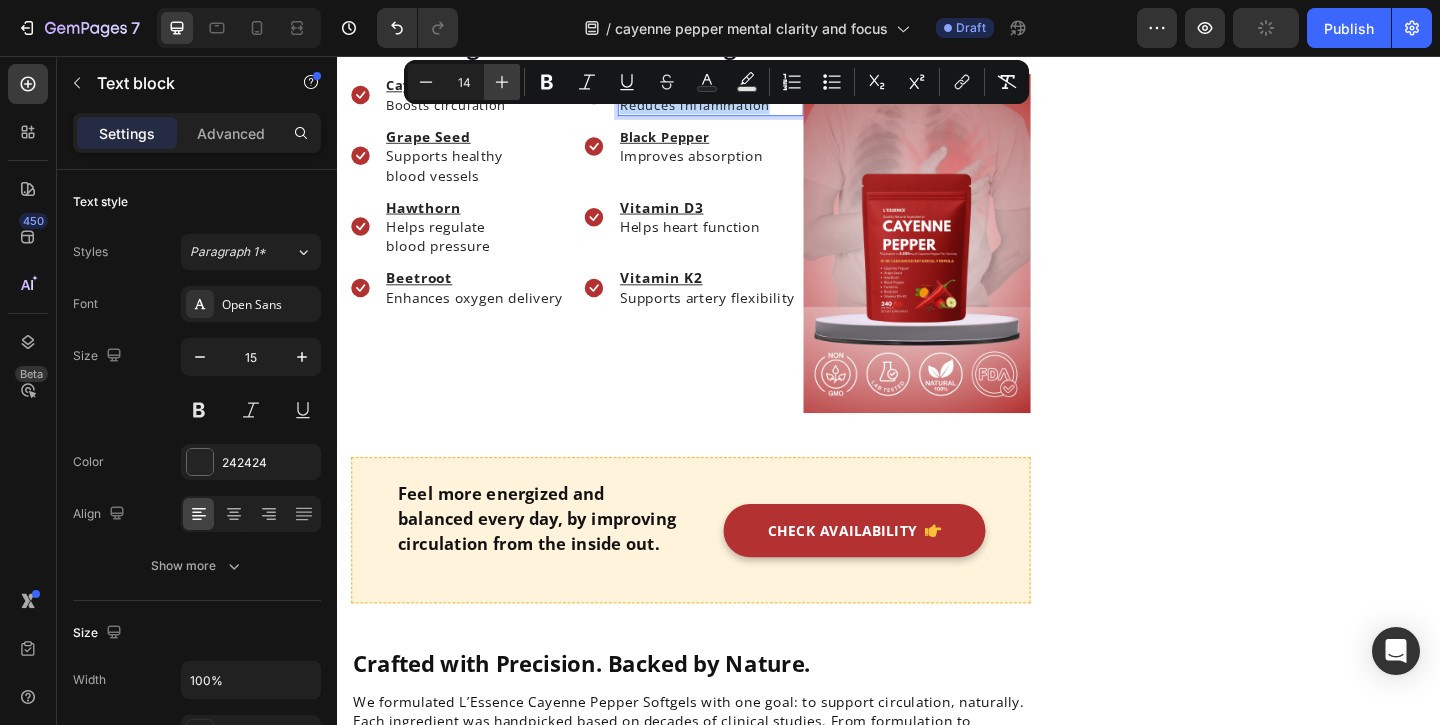 type on "15" 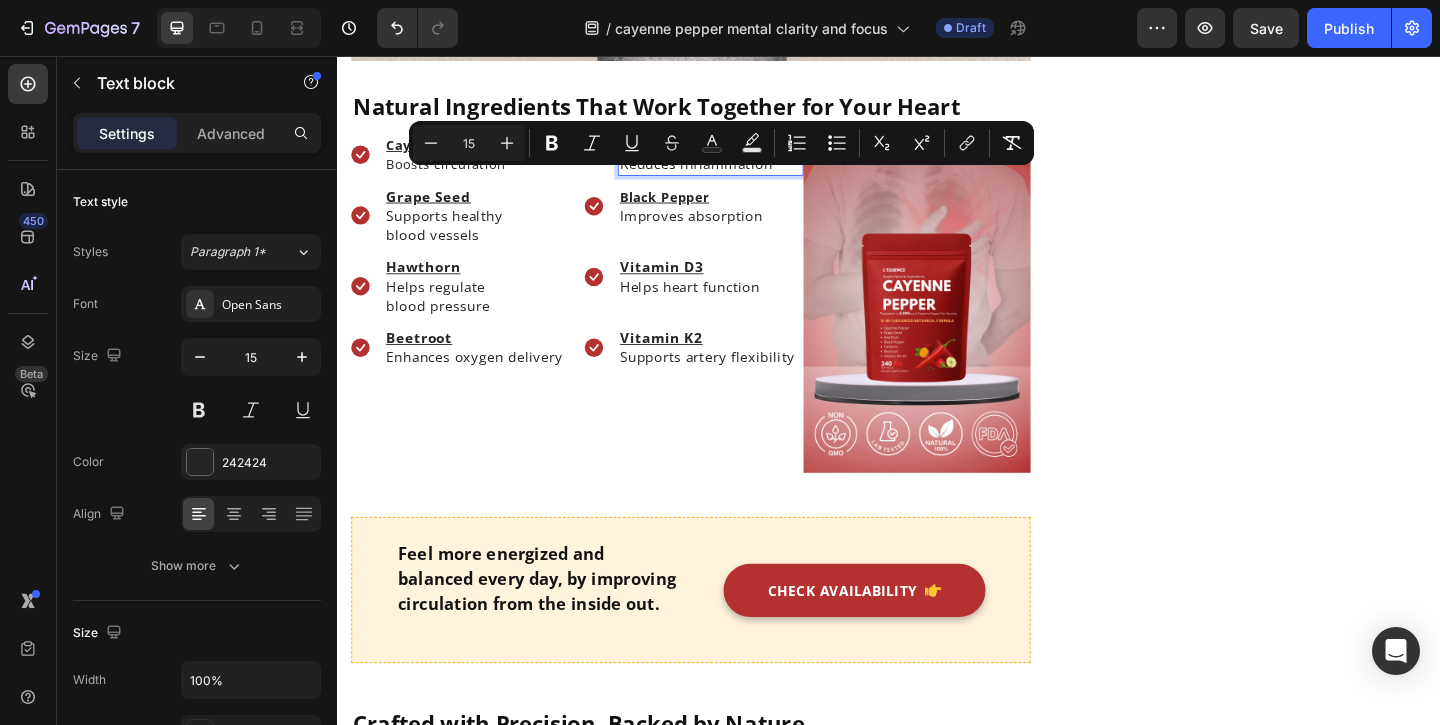 scroll, scrollTop: 4169, scrollLeft: 0, axis: vertical 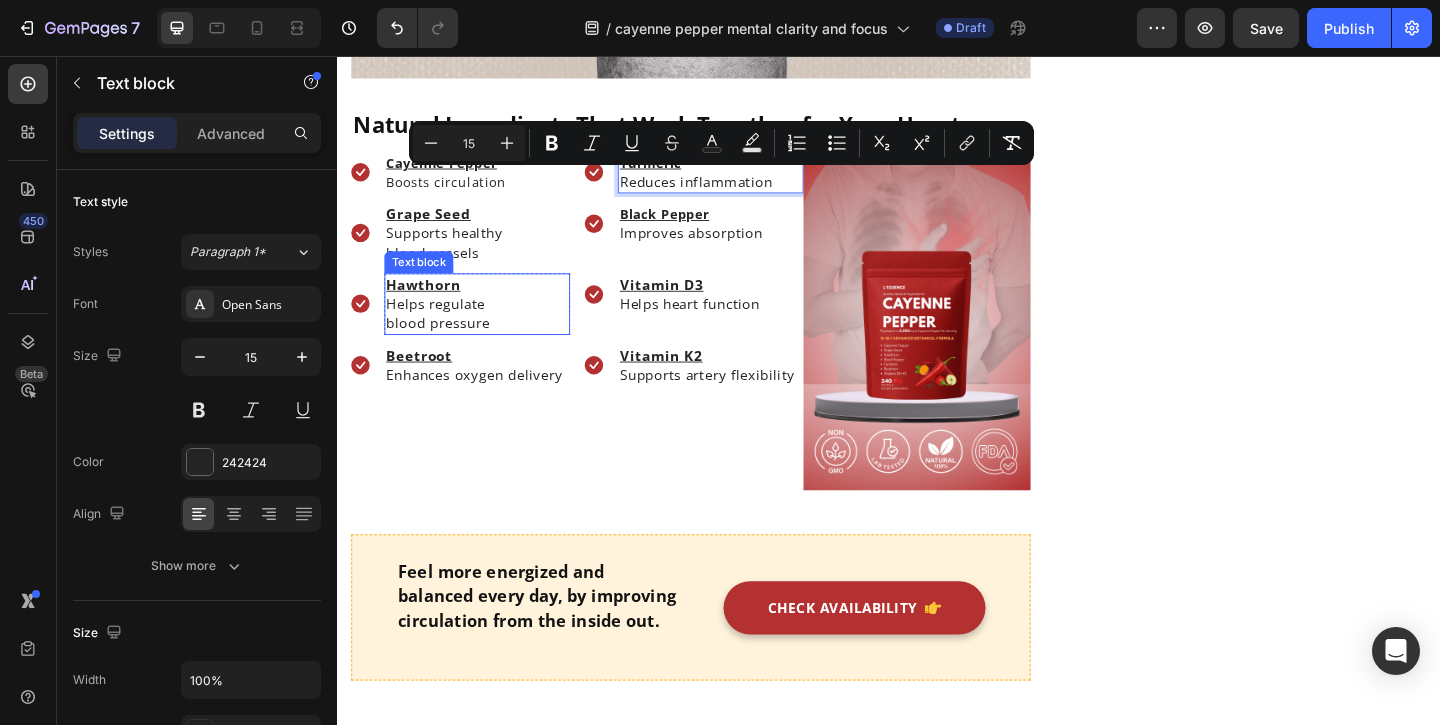 click on "blood pressure" at bounding box center [489, 346] 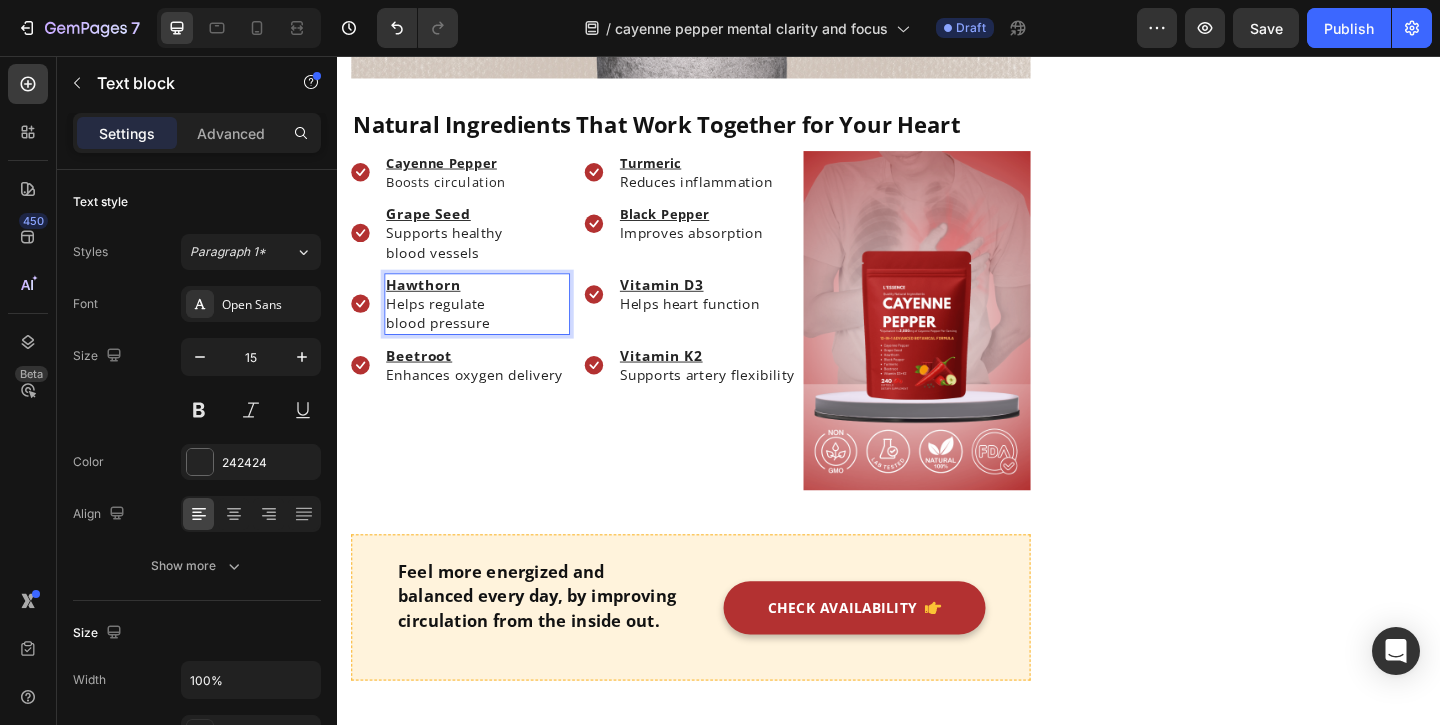 click on "blood pressure" at bounding box center (489, 346) 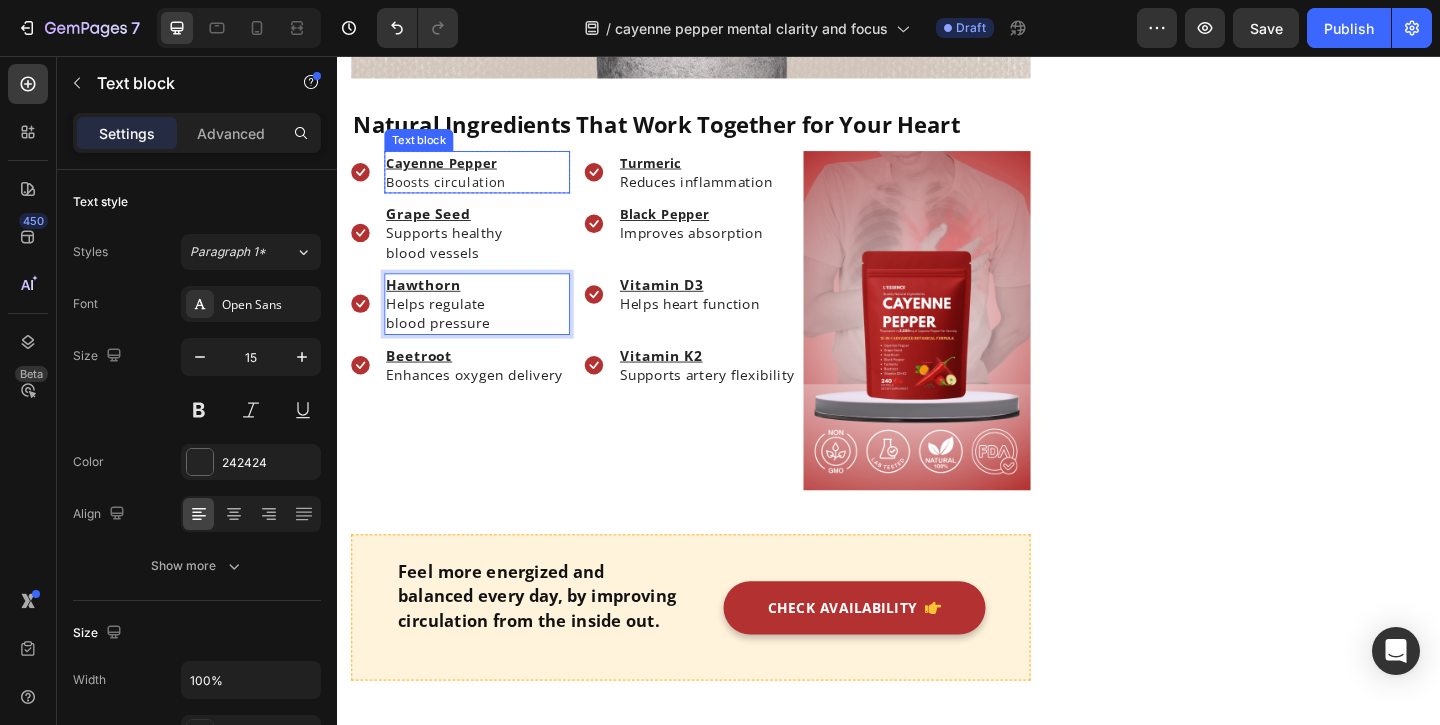 click on "Boosts circulation" at bounding box center [489, 192] 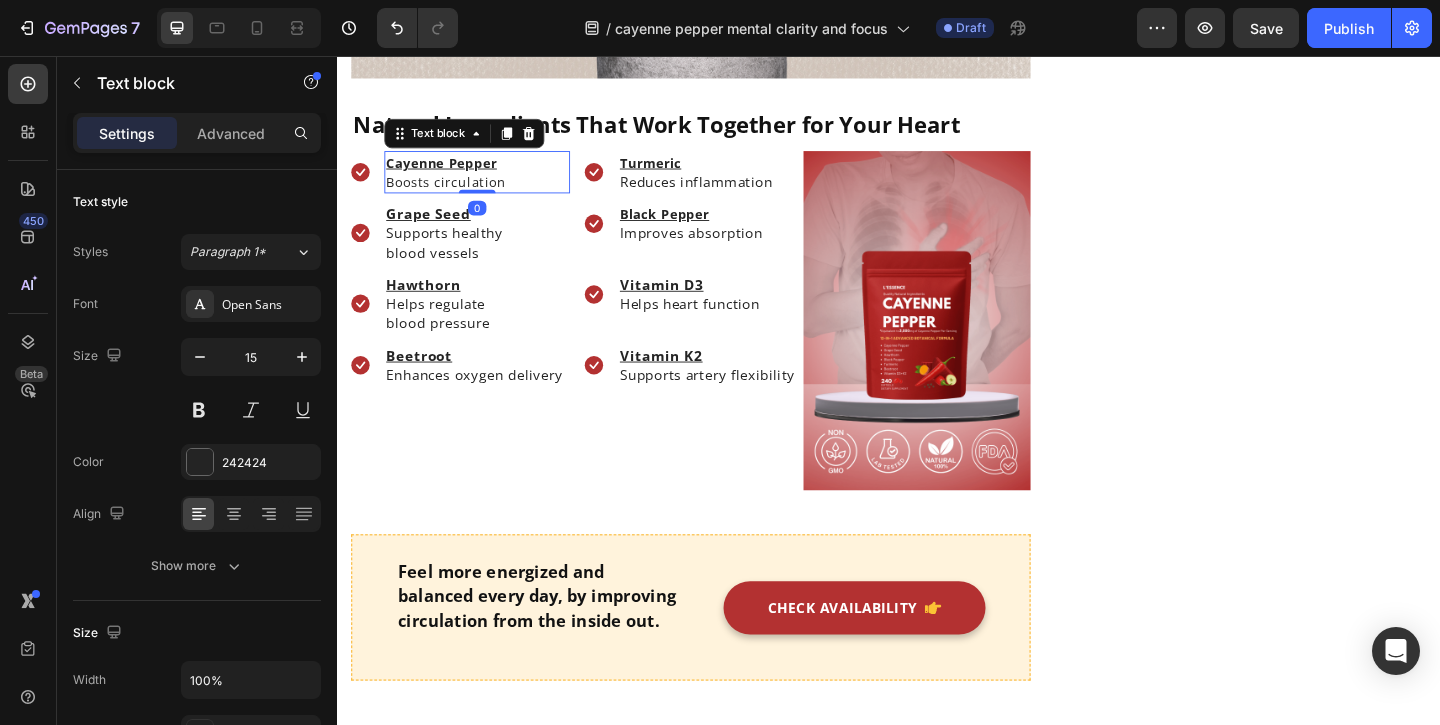 click on "Boosts circulation" at bounding box center [455, 192] 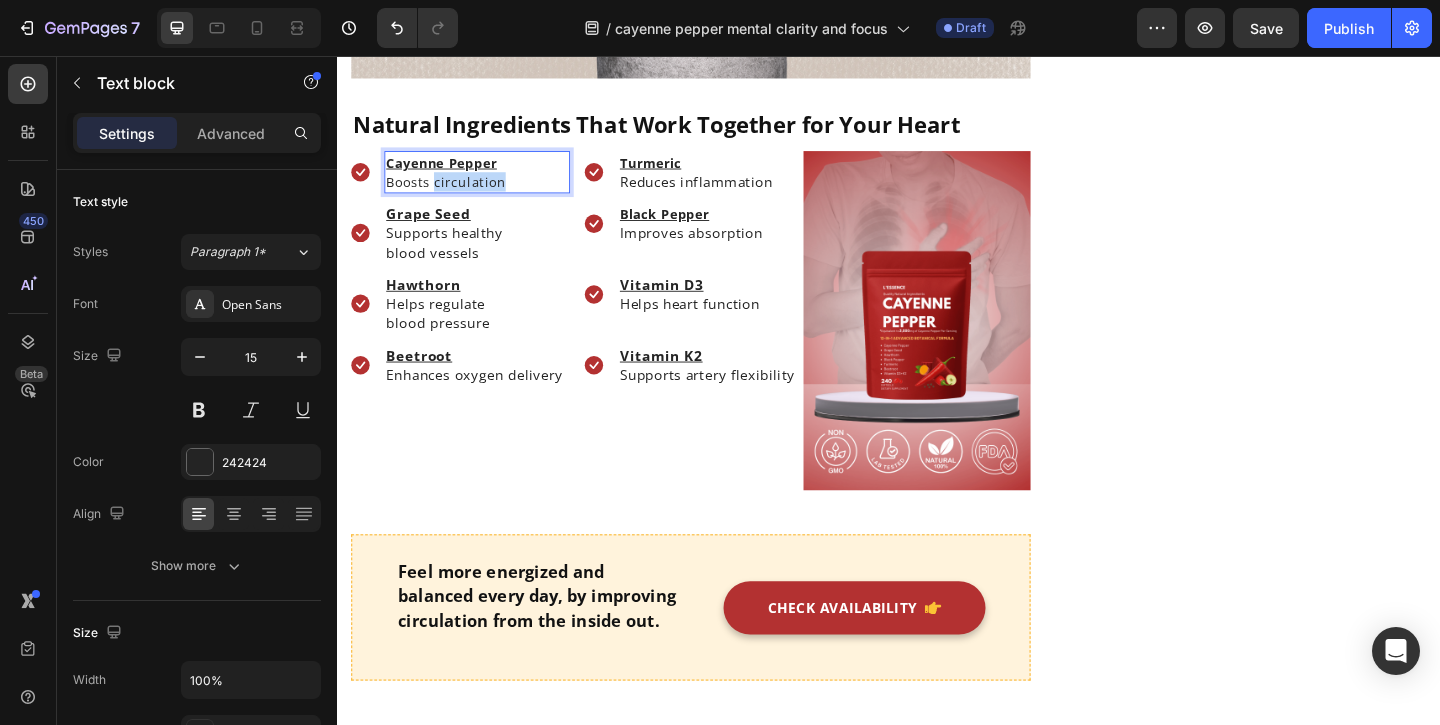 click on "Boosts circulation" at bounding box center (455, 192) 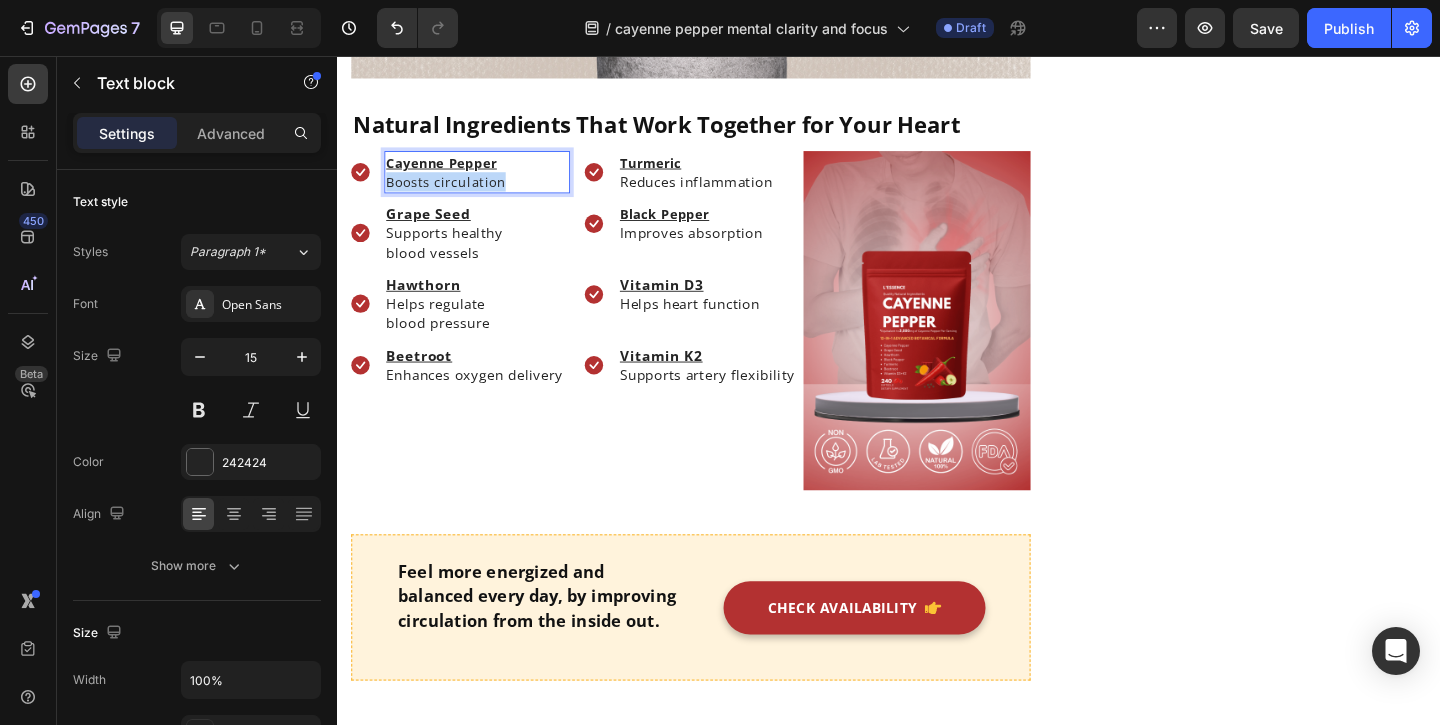 click on "Boosts circulation" at bounding box center (455, 192) 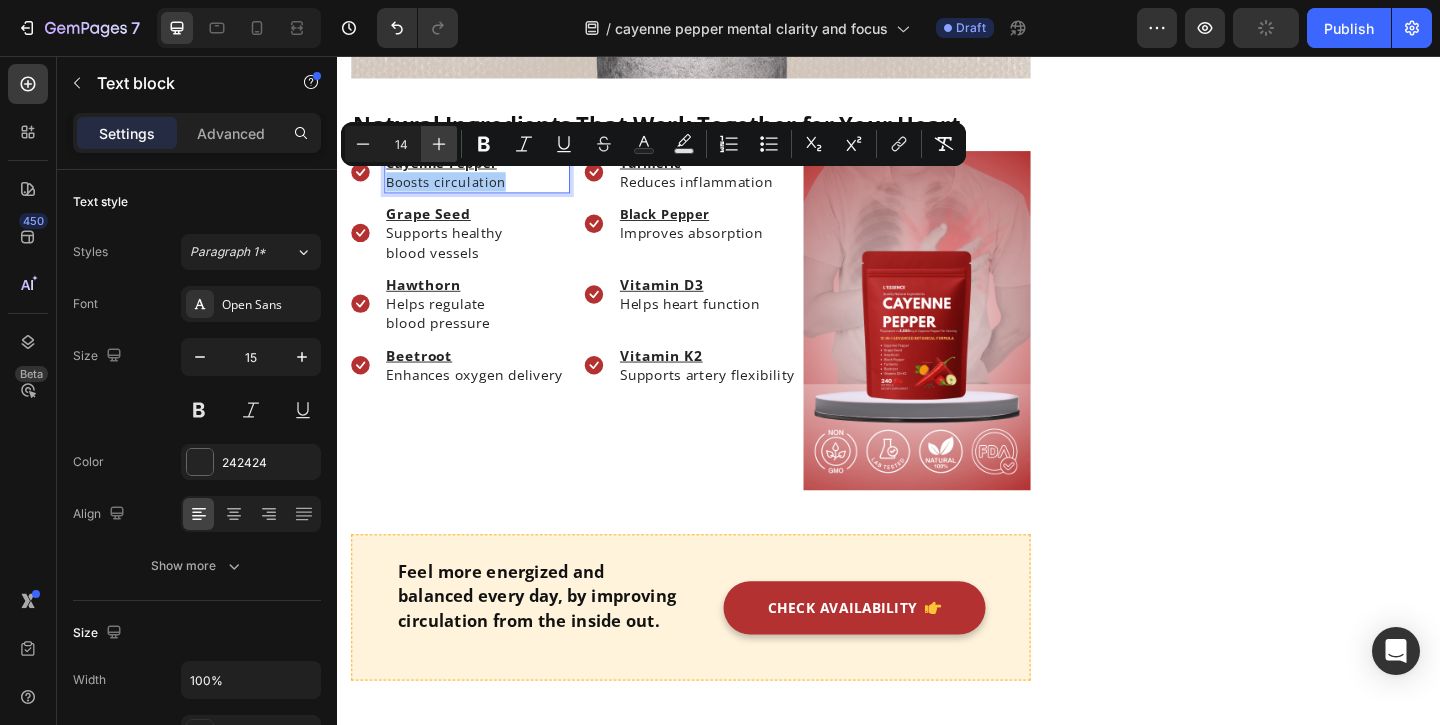 drag, startPoint x: 444, startPoint y: 144, endPoint x: 152, endPoint y: 138, distance: 292.06165 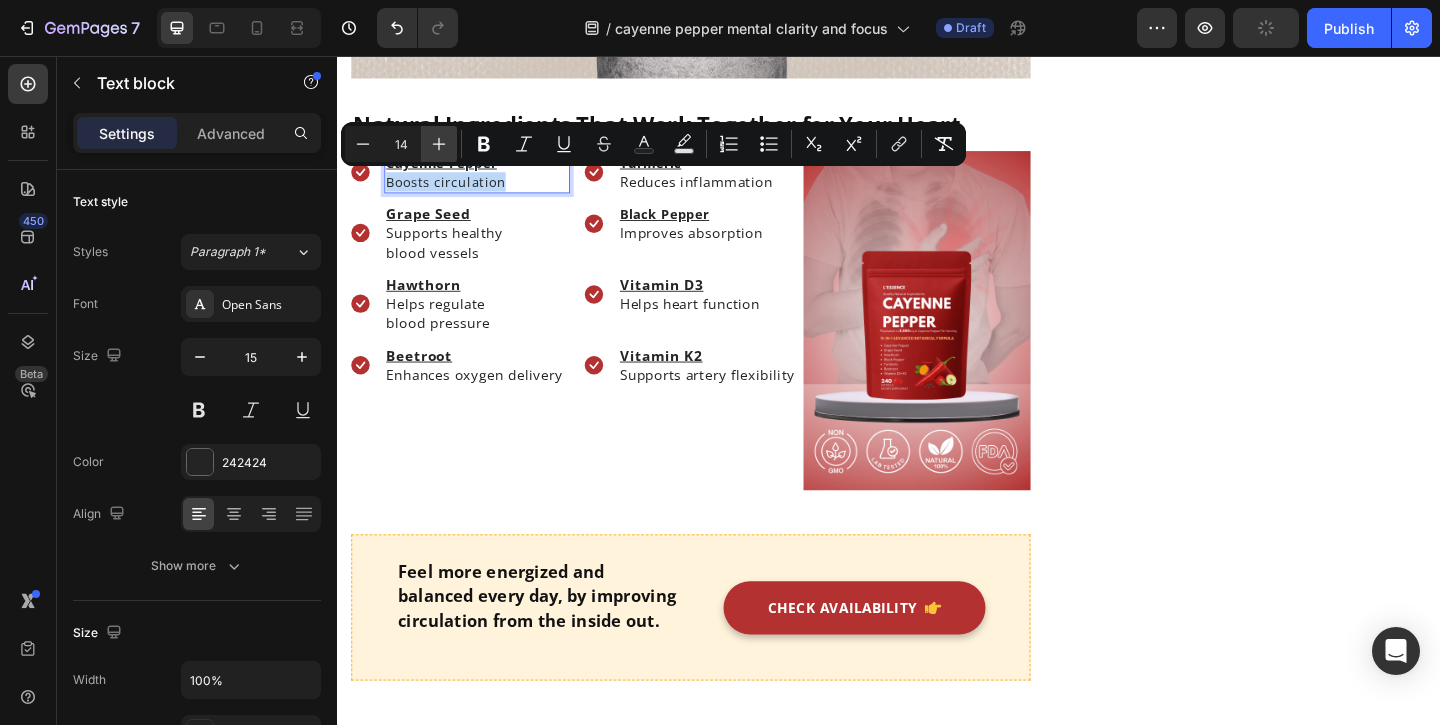 type on "15" 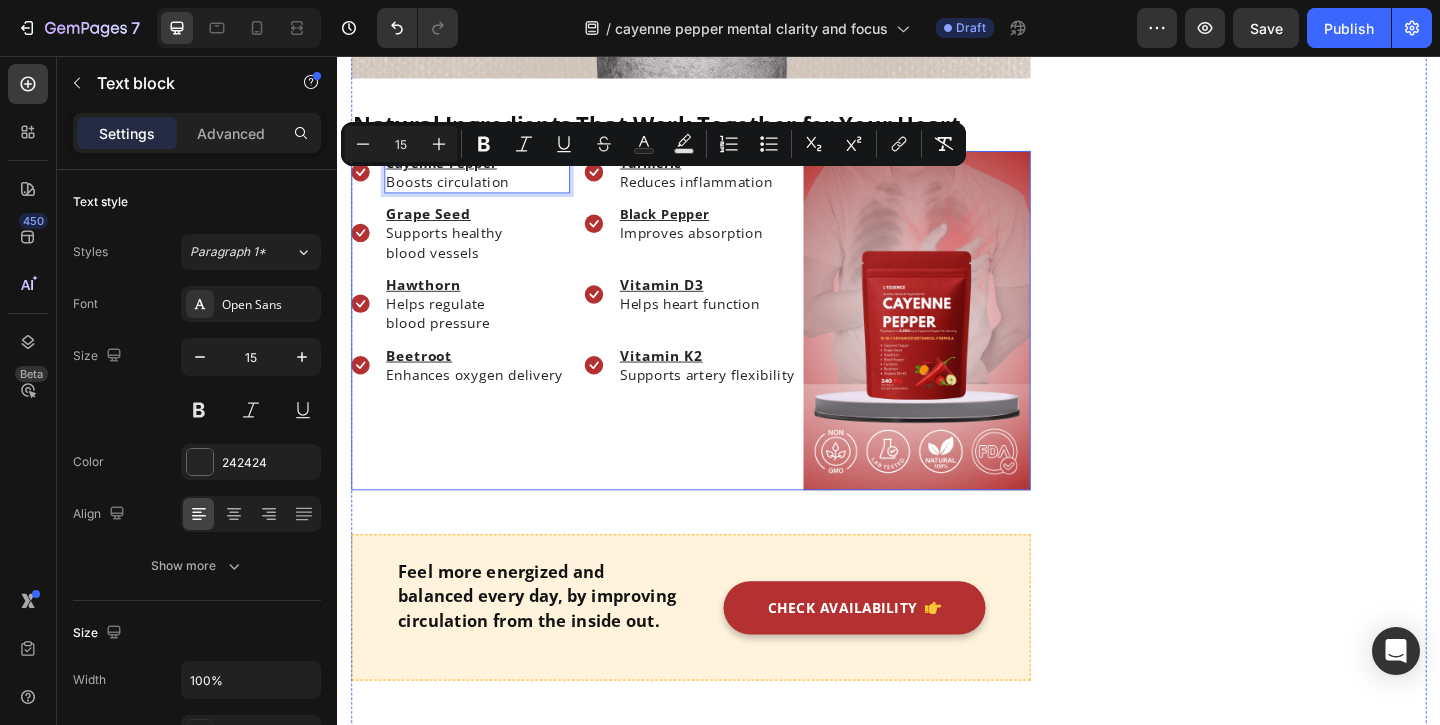 click on "Enhances oxygen delivery" at bounding box center (489, 402) 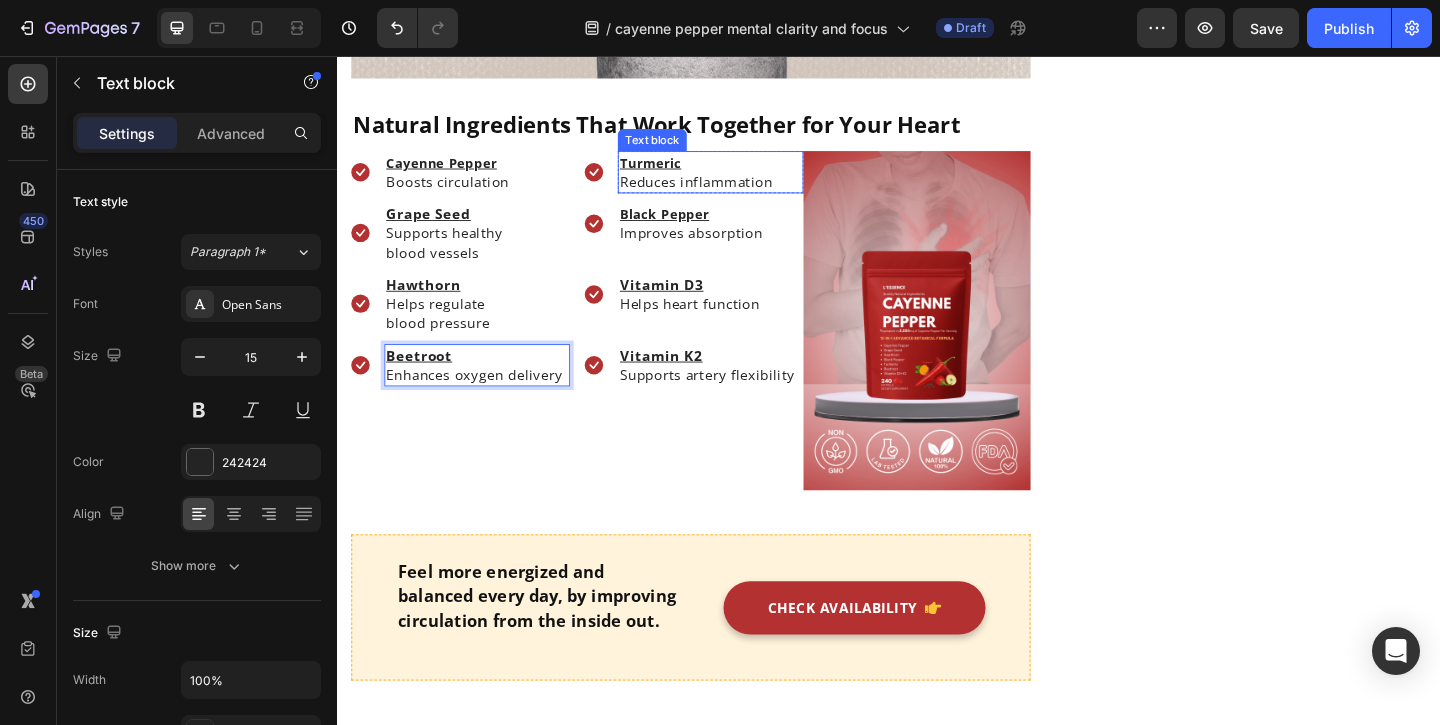 click on "Reduces inflammation" at bounding box center [727, 192] 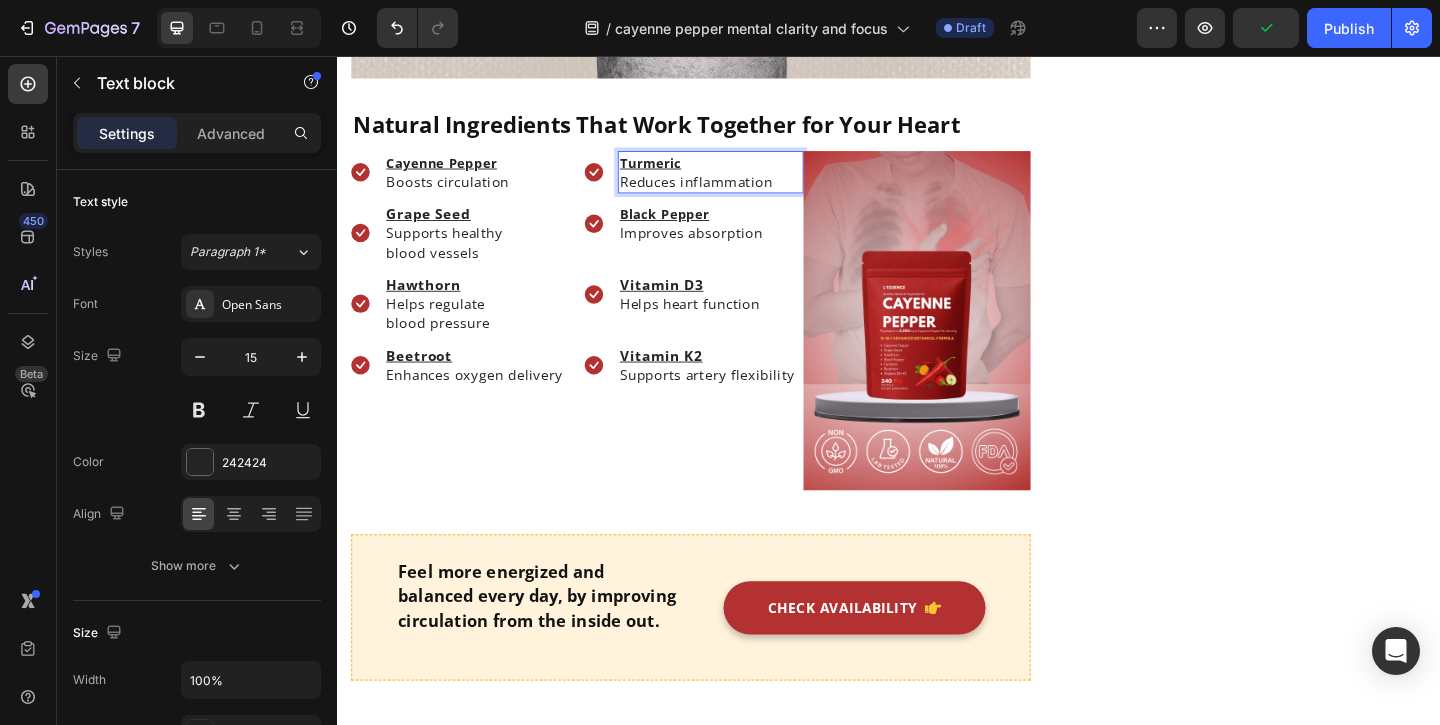 click on "Reduces inflammation" at bounding box center (727, 192) 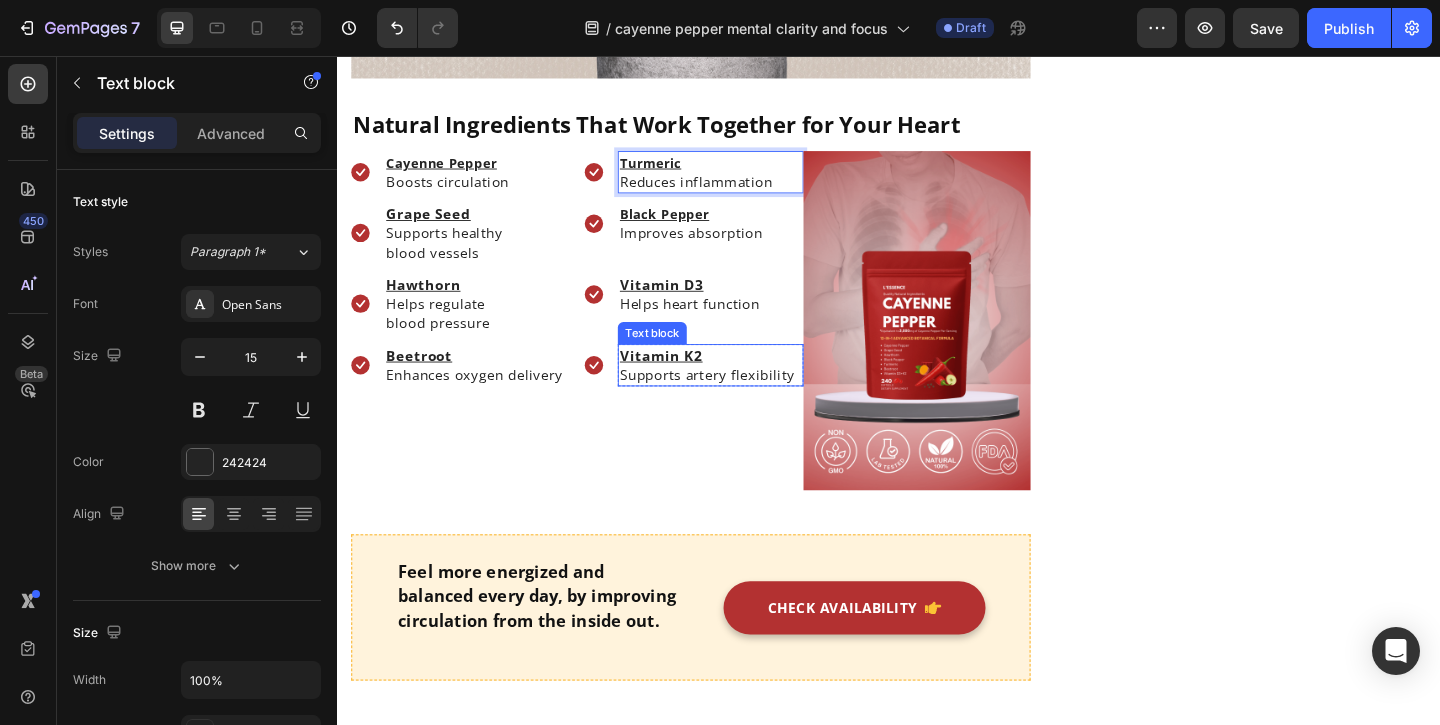 click on "Supports artery flexibility" at bounding box center [743, 402] 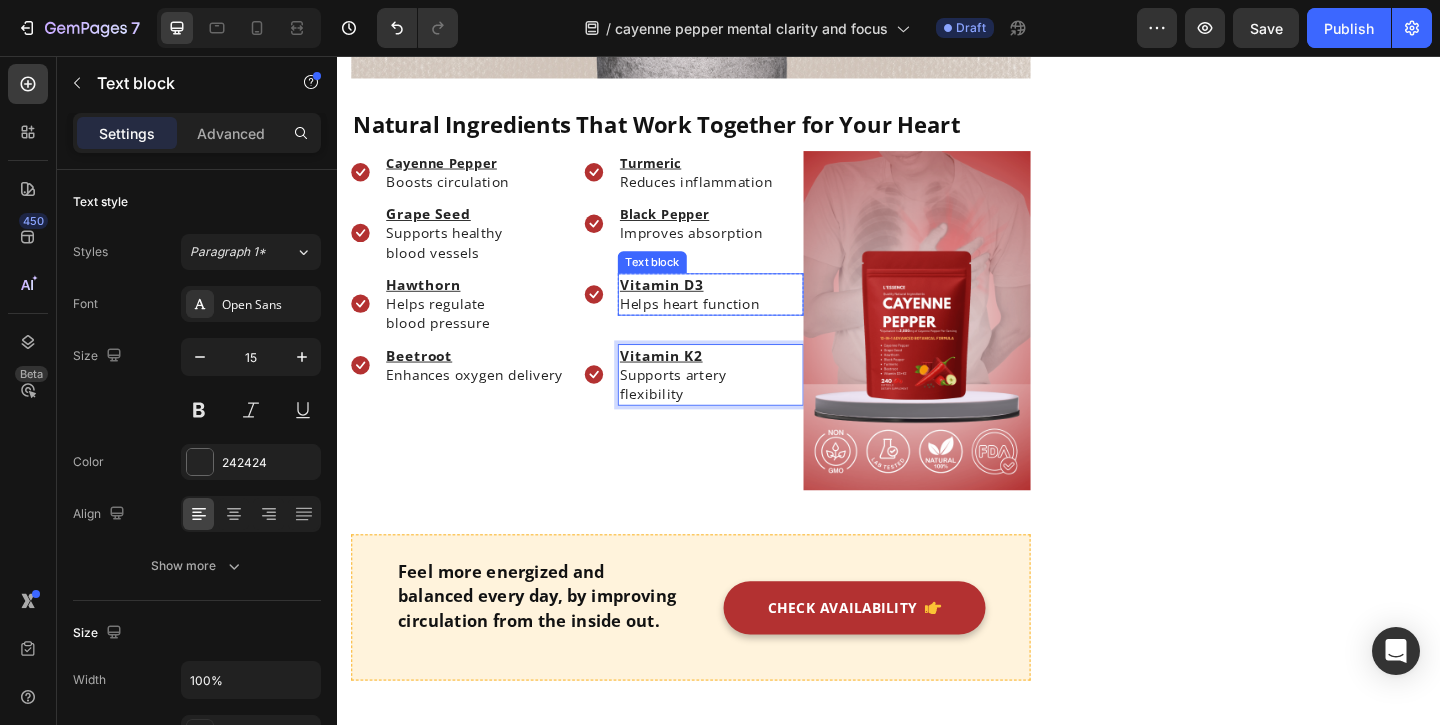 click on "Helps heart function" at bounding box center (743, 325) 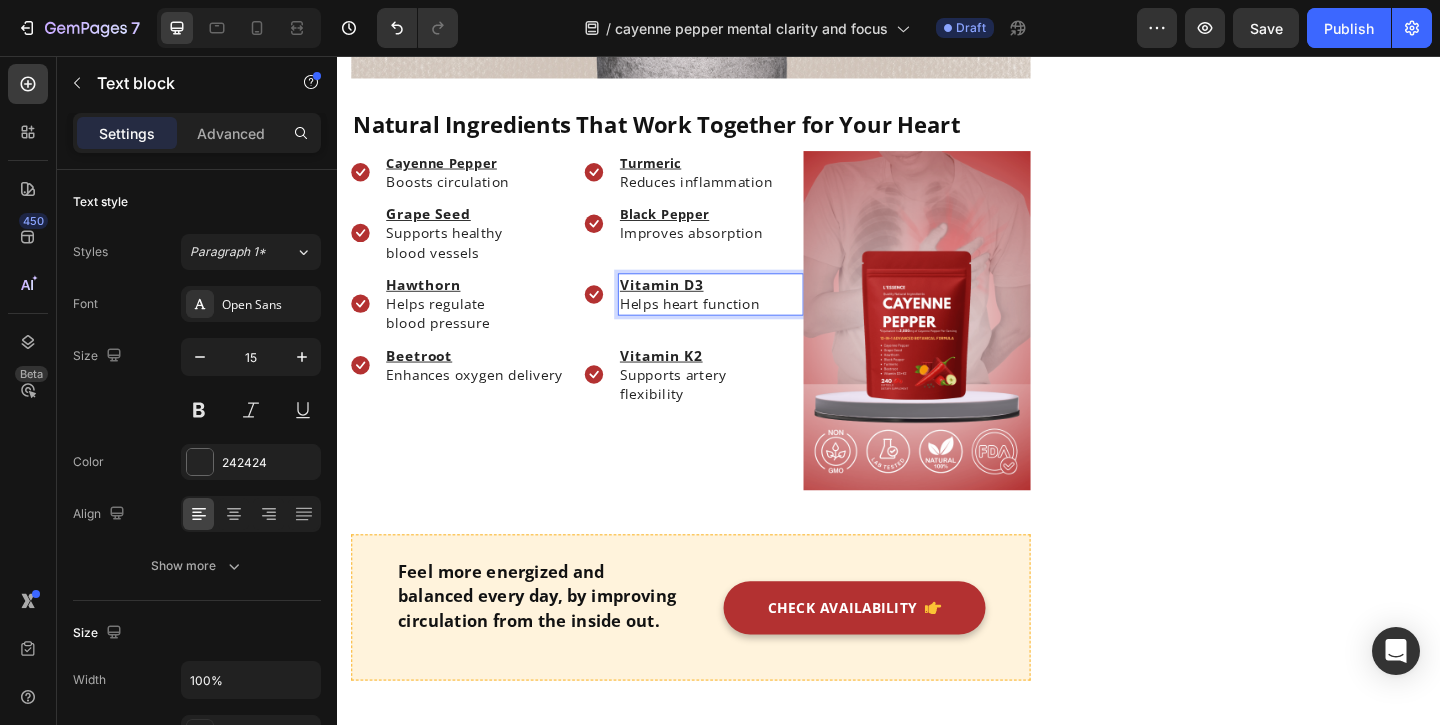 click on "Helps heart function" at bounding box center [743, 325] 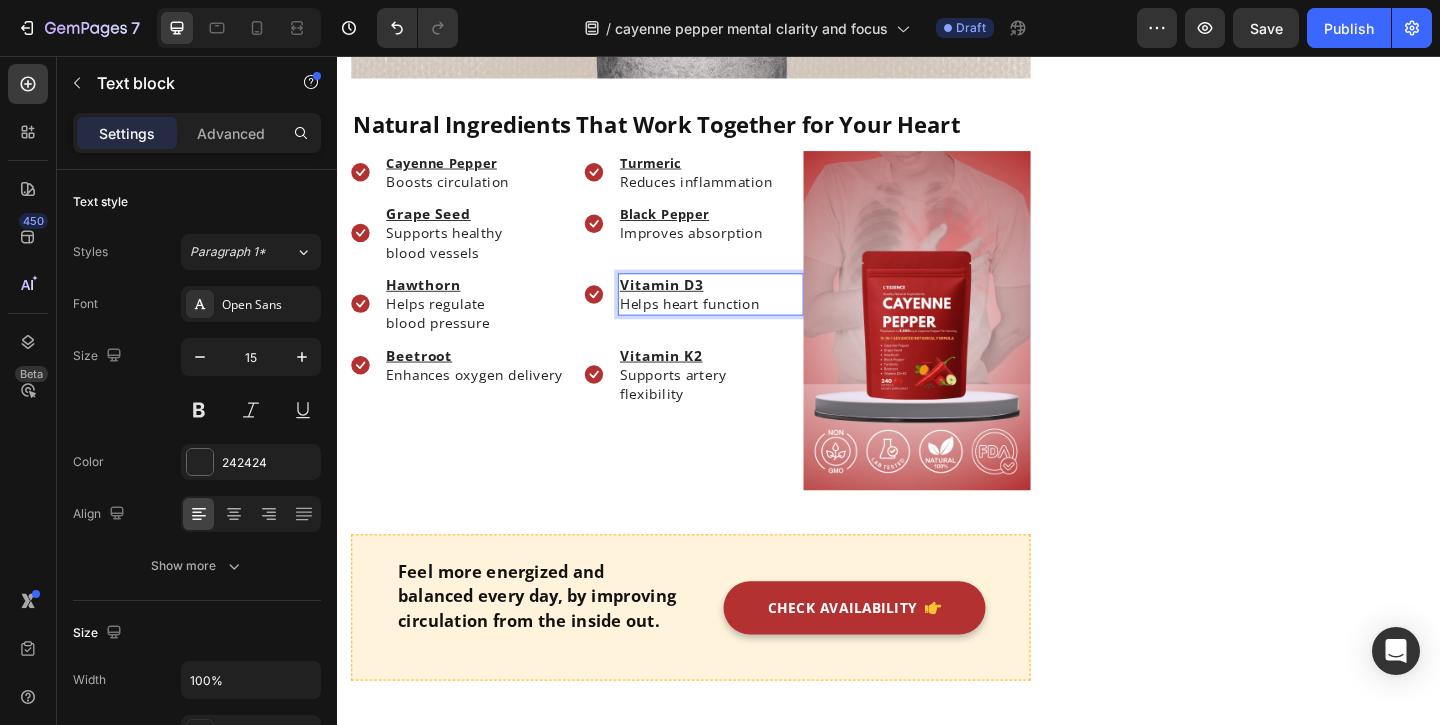 click on "Helps heart function" at bounding box center (743, 325) 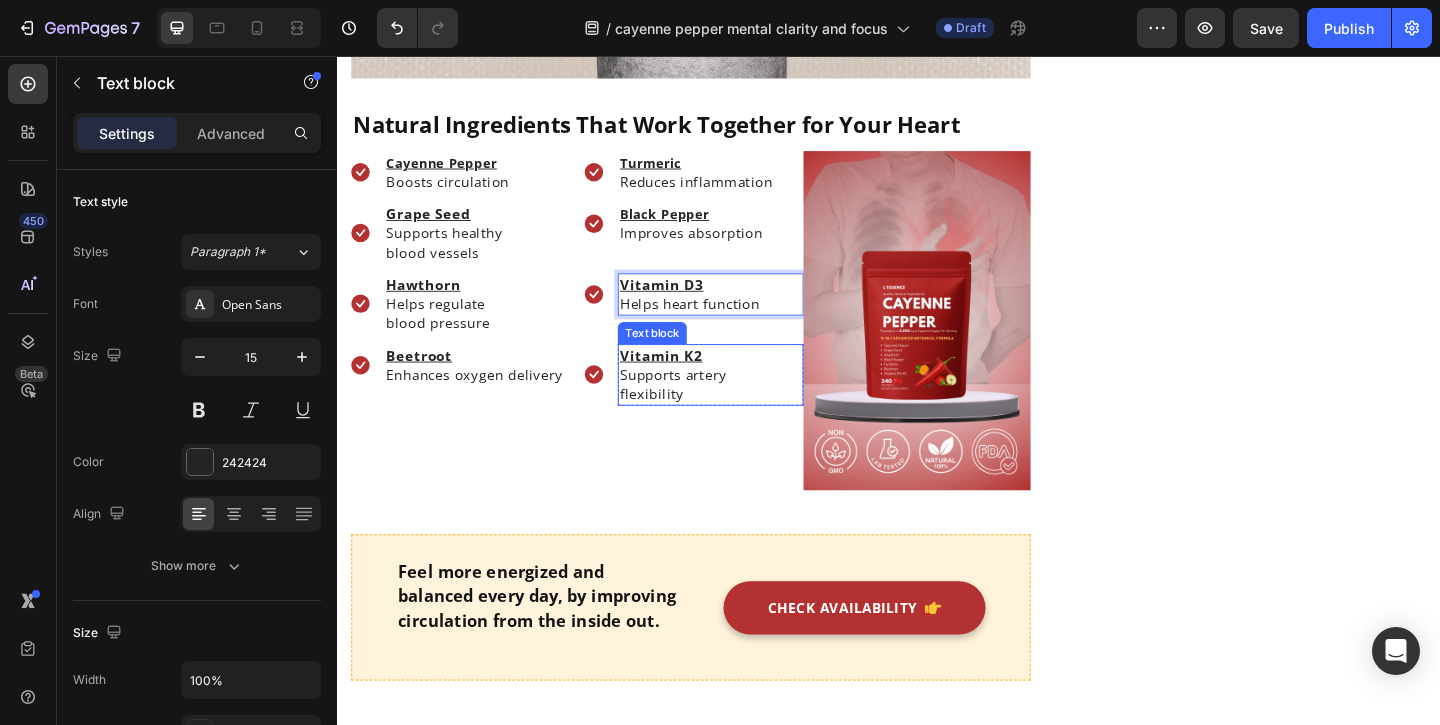 click on "flexibility" at bounding box center (743, 423) 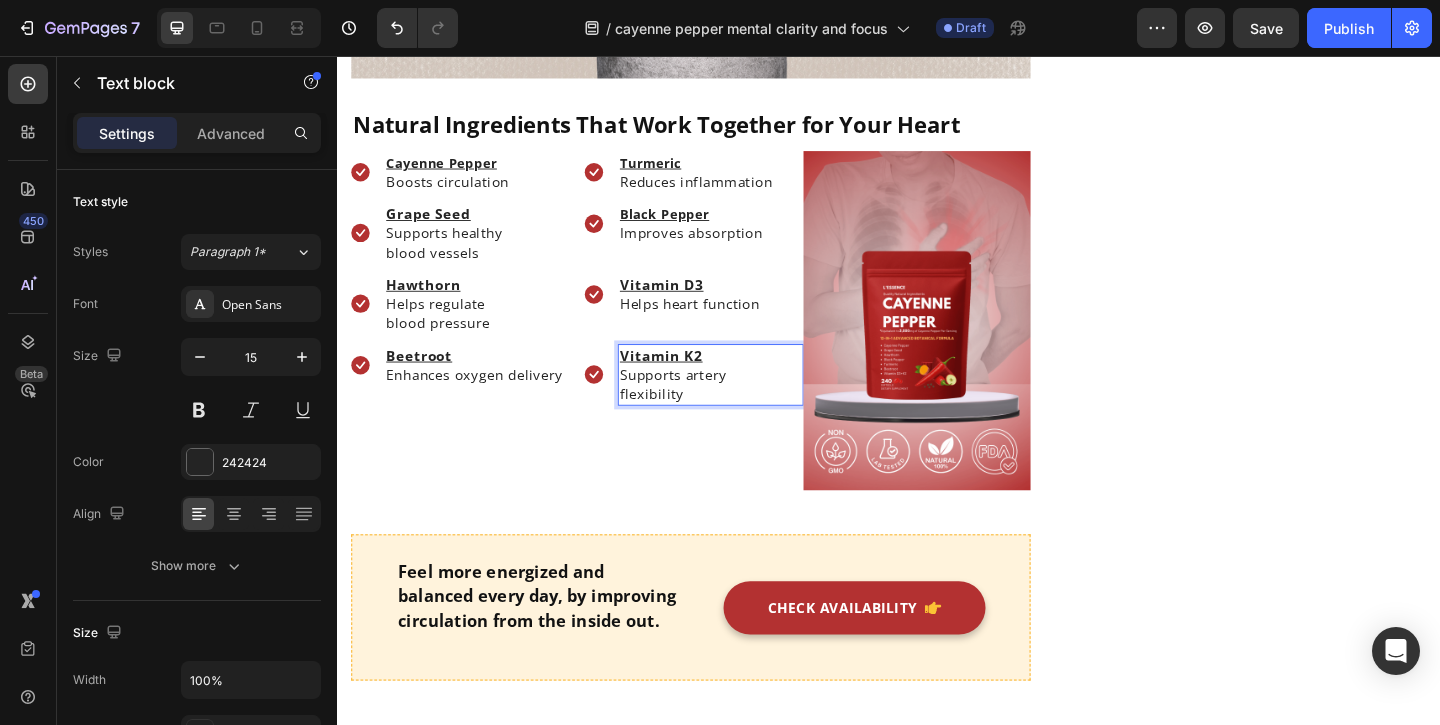 click on "flexibility" at bounding box center (743, 423) 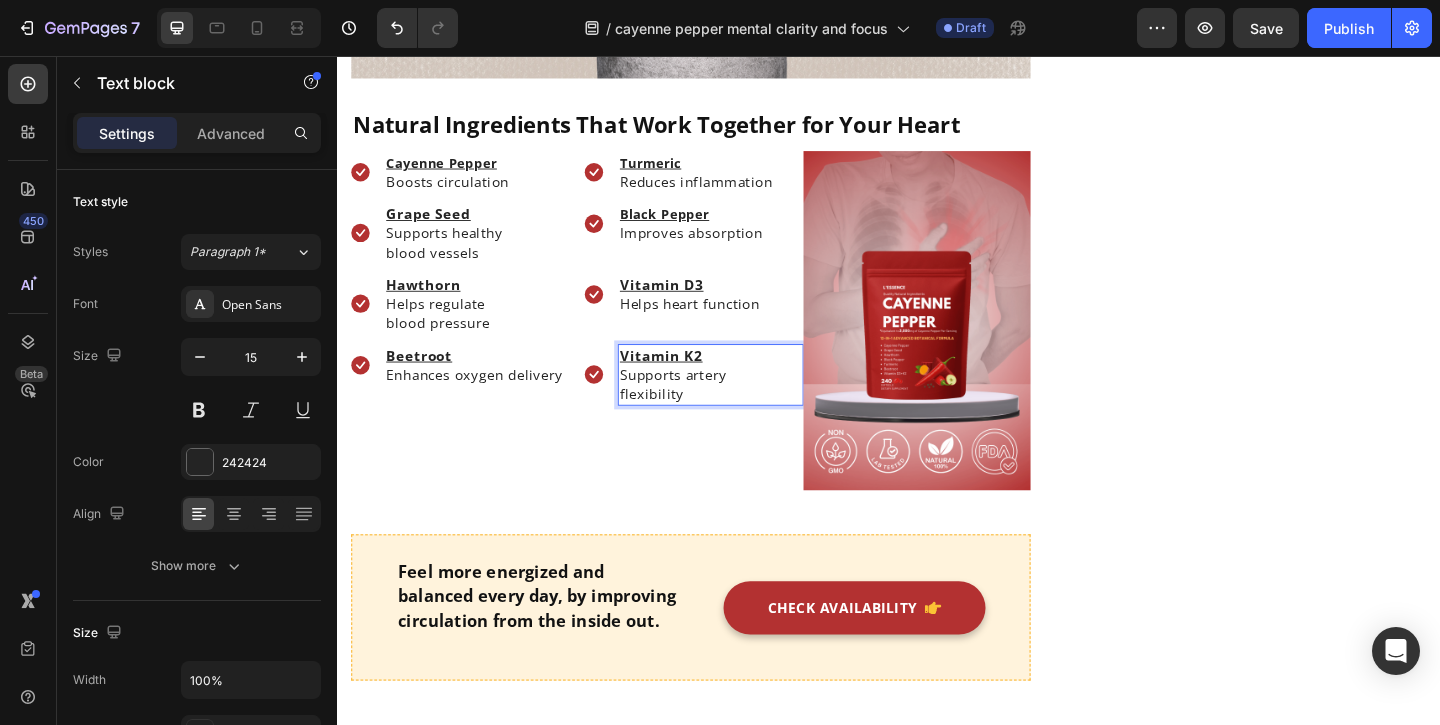 click on "flexibility" at bounding box center (743, 423) 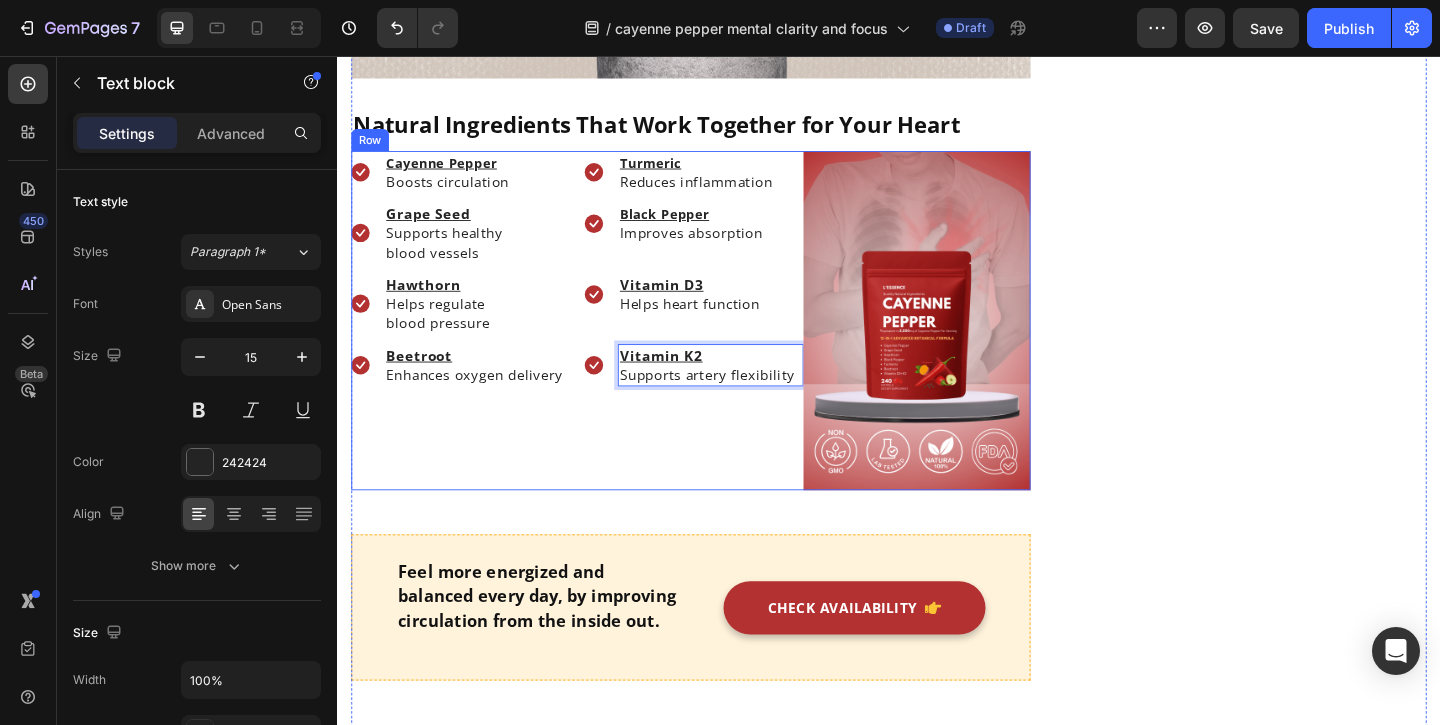 click on "Icon Cayenne Pepper Boosts circulation Text block Row Row
Icon Turmeric Reduces inflammation Text block Row Row Row
Icon Grape Seed Supports healthy  blood vessels Text block Row Row
Icon Black Pepper Improves absorption Text block Row Row Row
Icon Hawthorn Helps regulate  blood pressure Text block Row Row
Icon Vitamin D3 Helps heart function Text block Row Row Row
Icon Beetroot Enhances oxygen delivery Text block Row Row
Icon Vitamin K2 Supports artery flexibility Text block   0 Row Row Row" at bounding box center [598, 343] 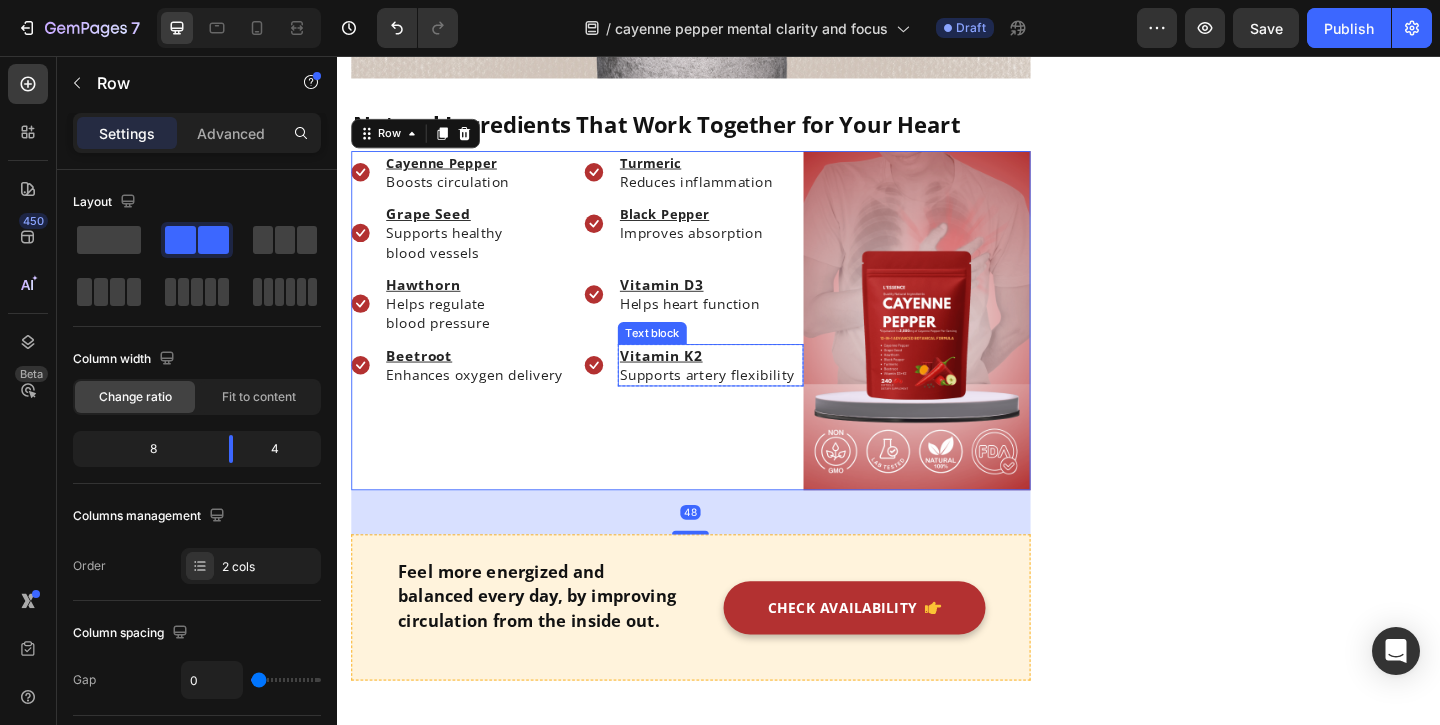 click on "Supports artery flexibility" at bounding box center (743, 402) 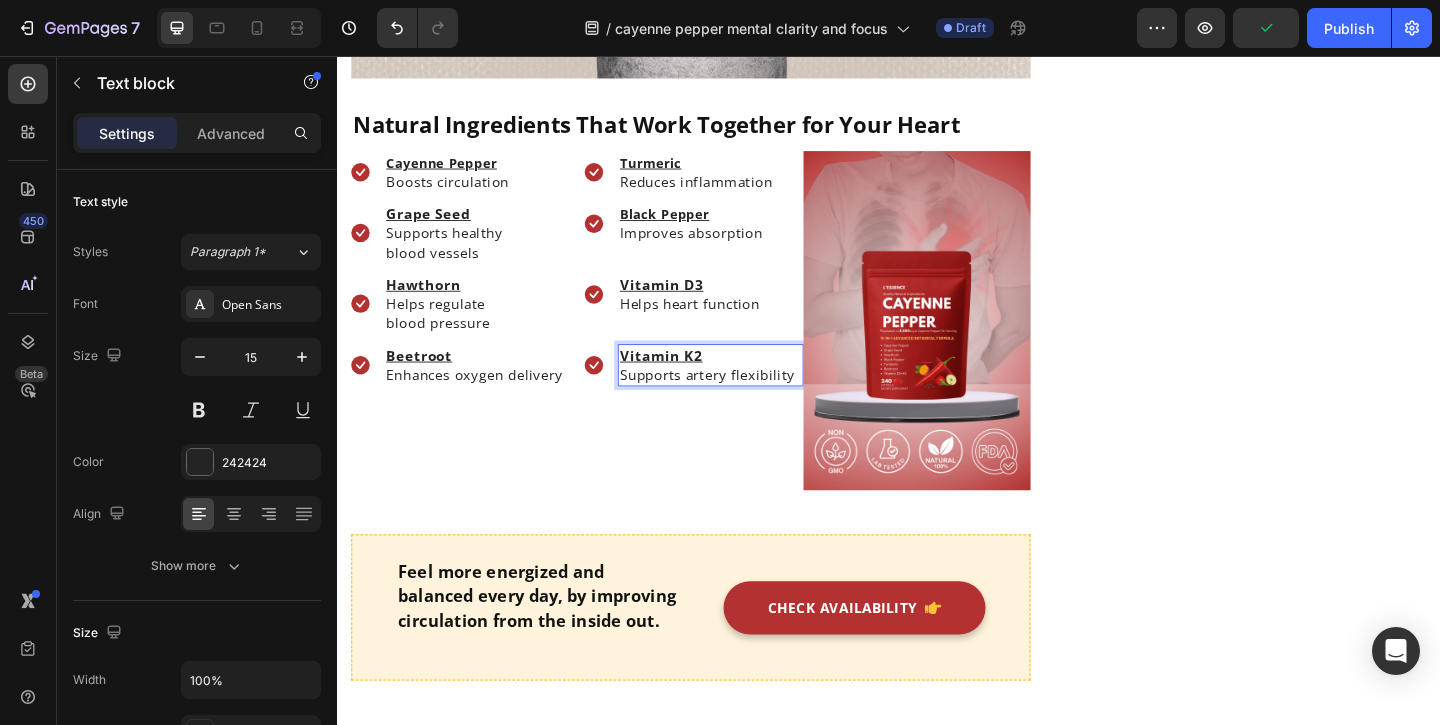 click on "Supports artery flexibility" at bounding box center (743, 402) 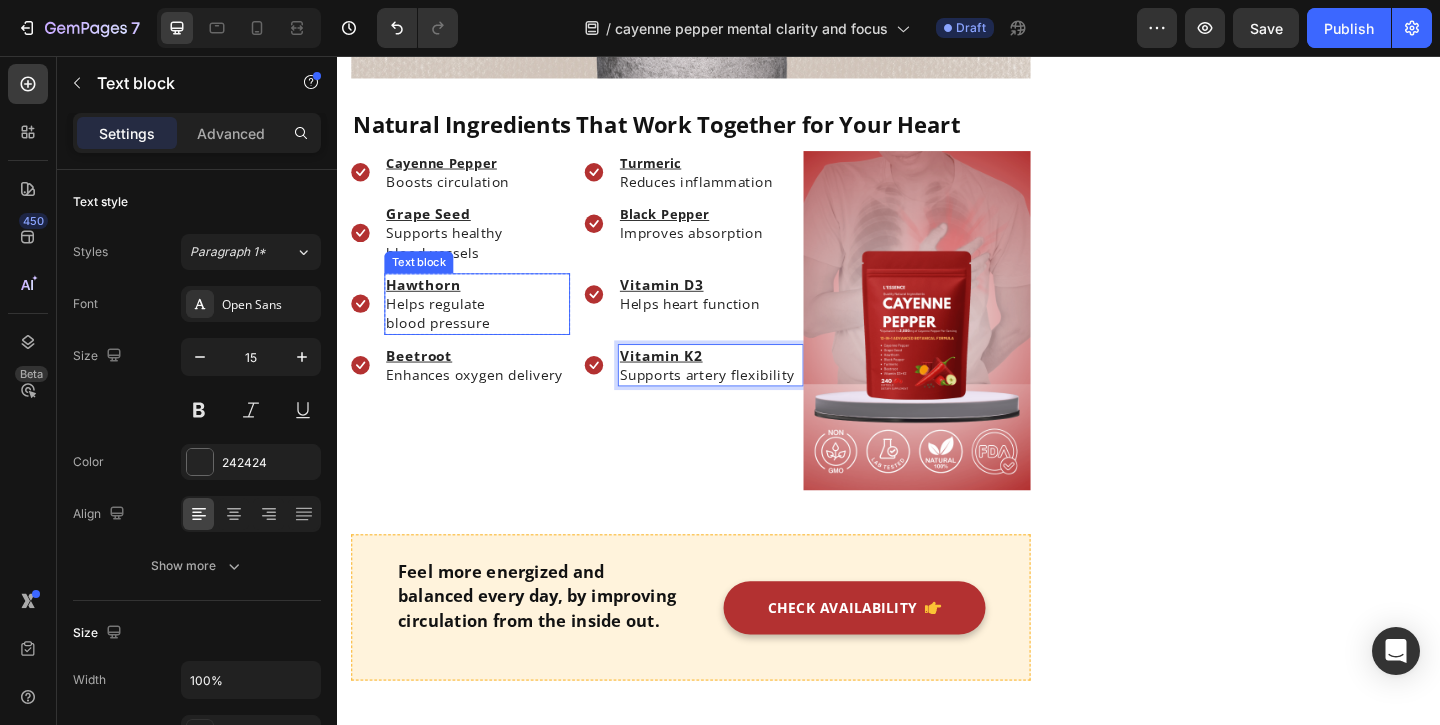 click on "blood pressure" at bounding box center [489, 346] 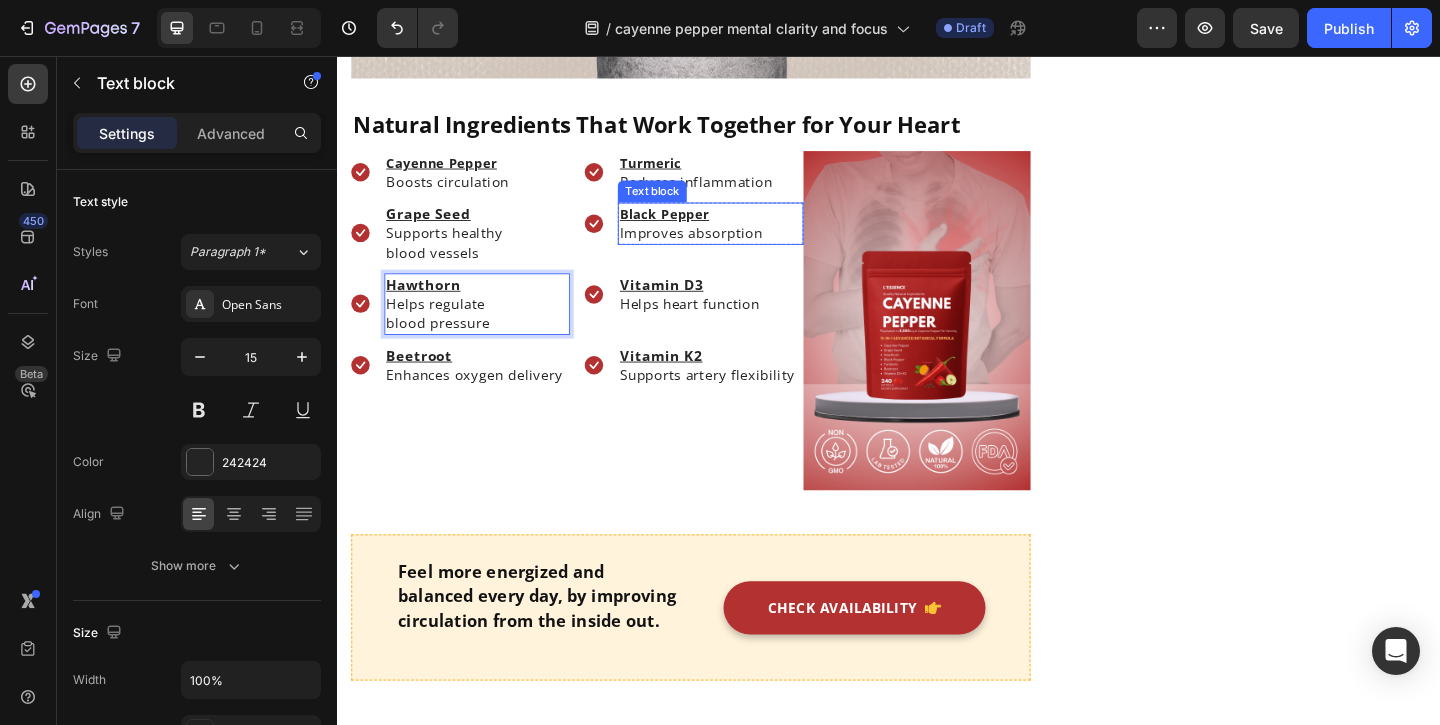 click on "Improves absorption" at bounding box center (721, 248) 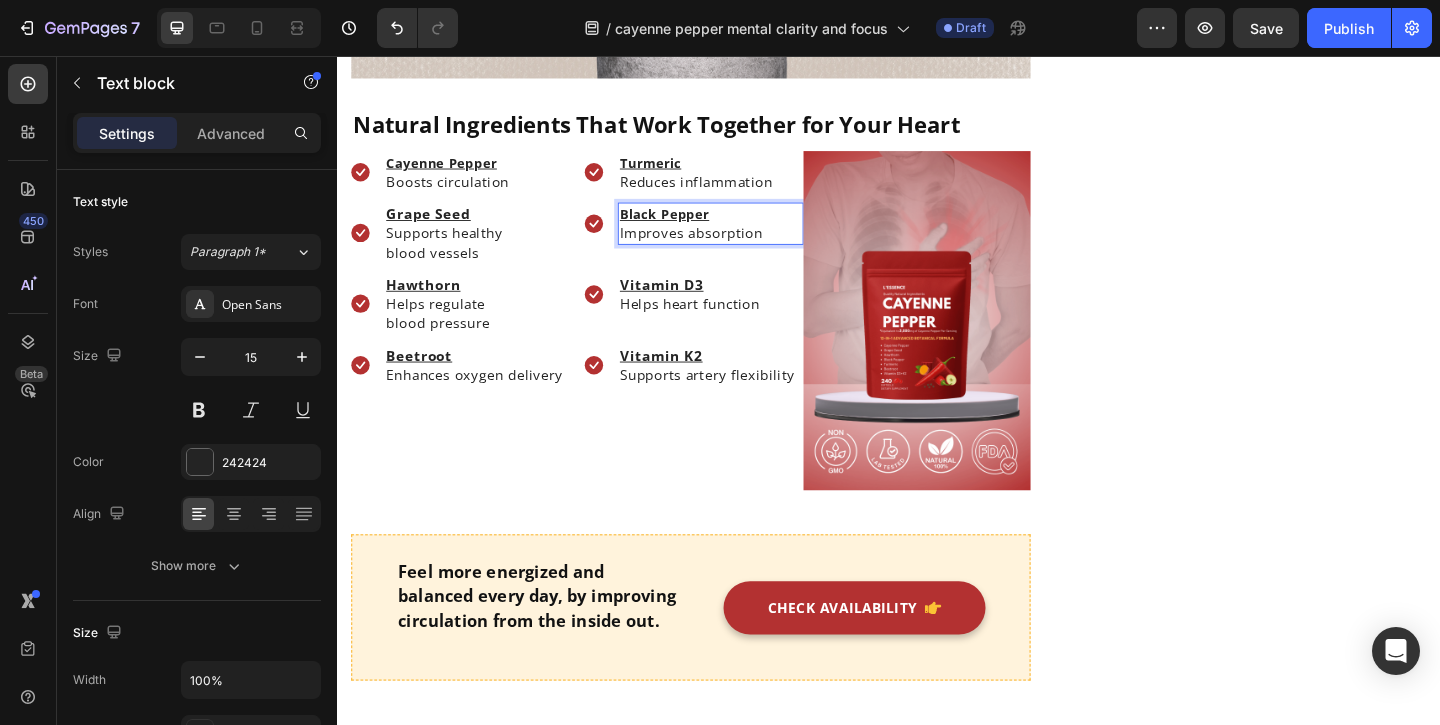 click on "Improves absorption" at bounding box center (721, 248) 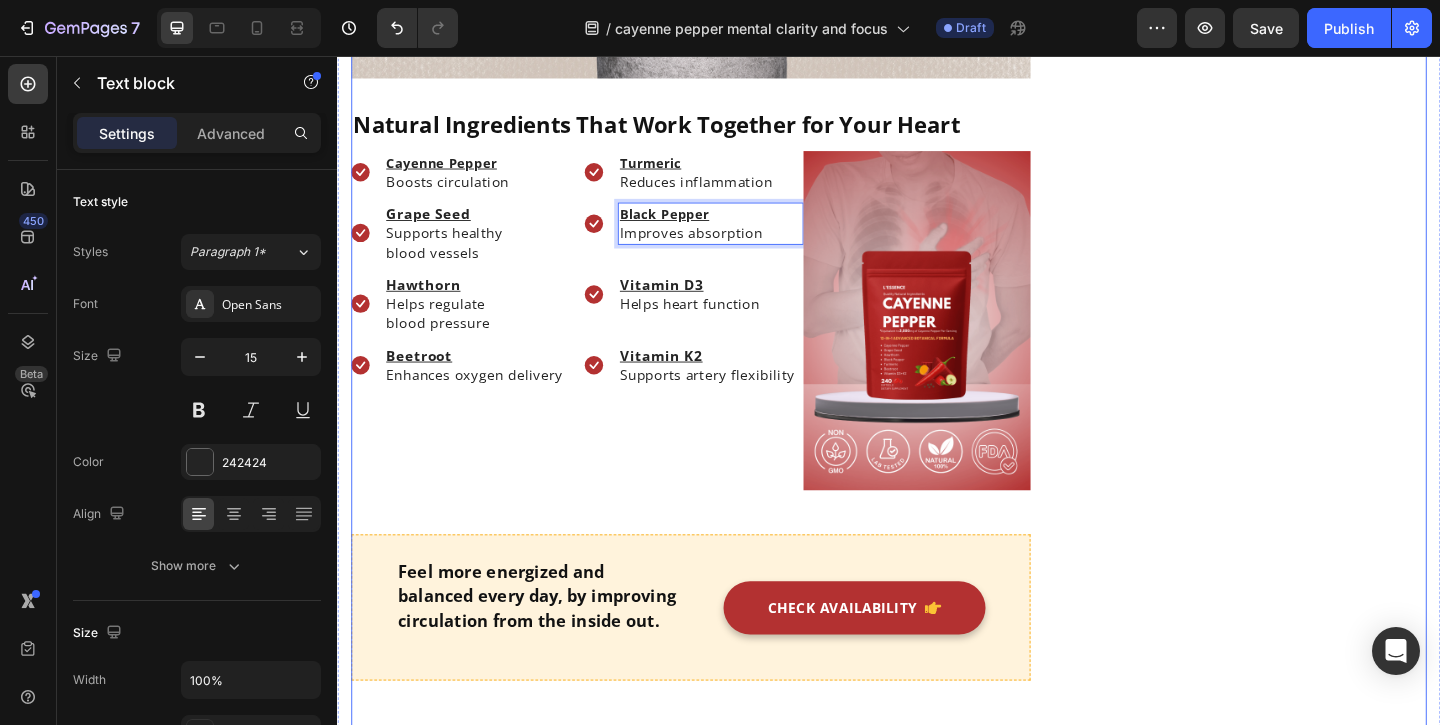 click on "Top 4 Benefits People Notice First Heading
Icon Sharper Mental Clarity Text block
Icon Boosted Daily Energy Text block
Icon More Focus, Less Brain Fog Text block
Icon Easy-to-Swallow Softgels Text block Icon List Row Image  	   CHECK AVAILABILITY Button ✔️ 60-Day Money-Back Guarantee Text block Row
Publish the page to see the content.
Sticky sidebar" at bounding box center [1337, -1315] 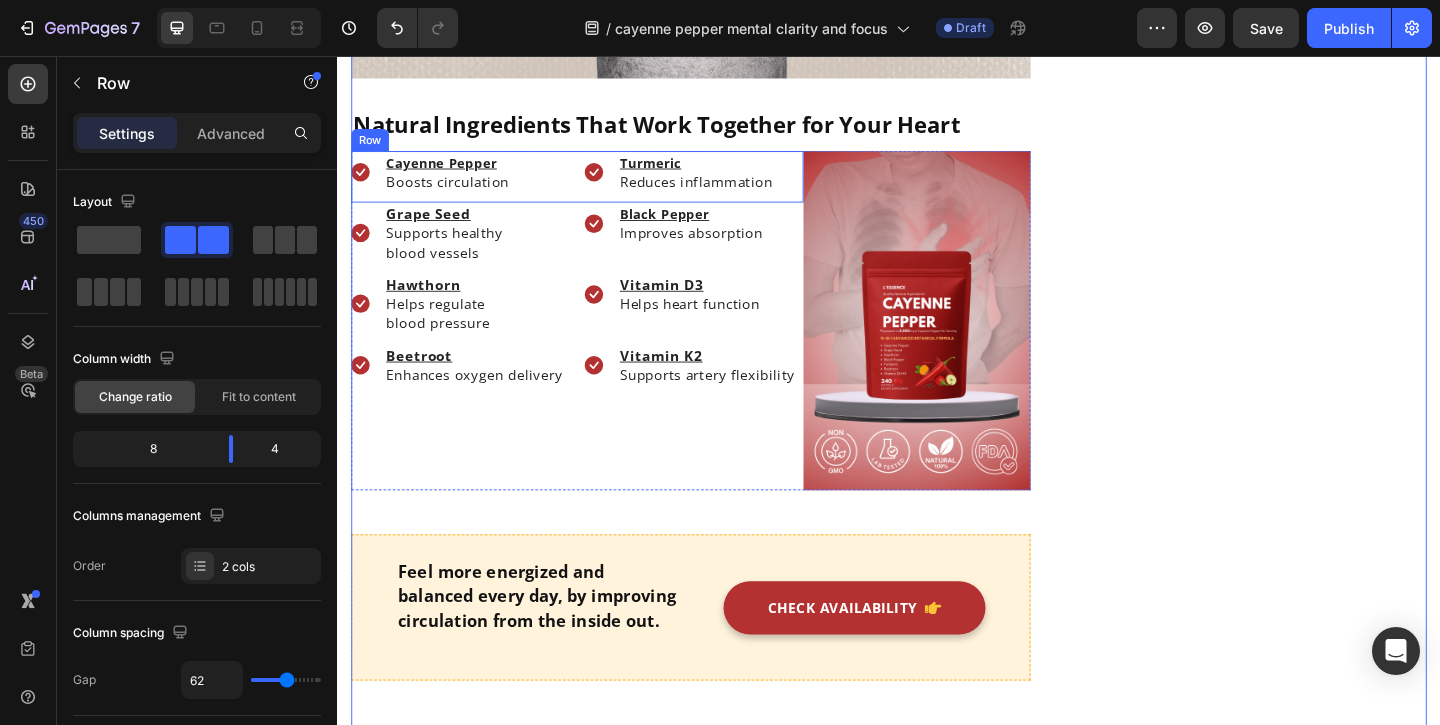 click on "Turmeric Reduces inflammation" at bounding box center (743, 182) 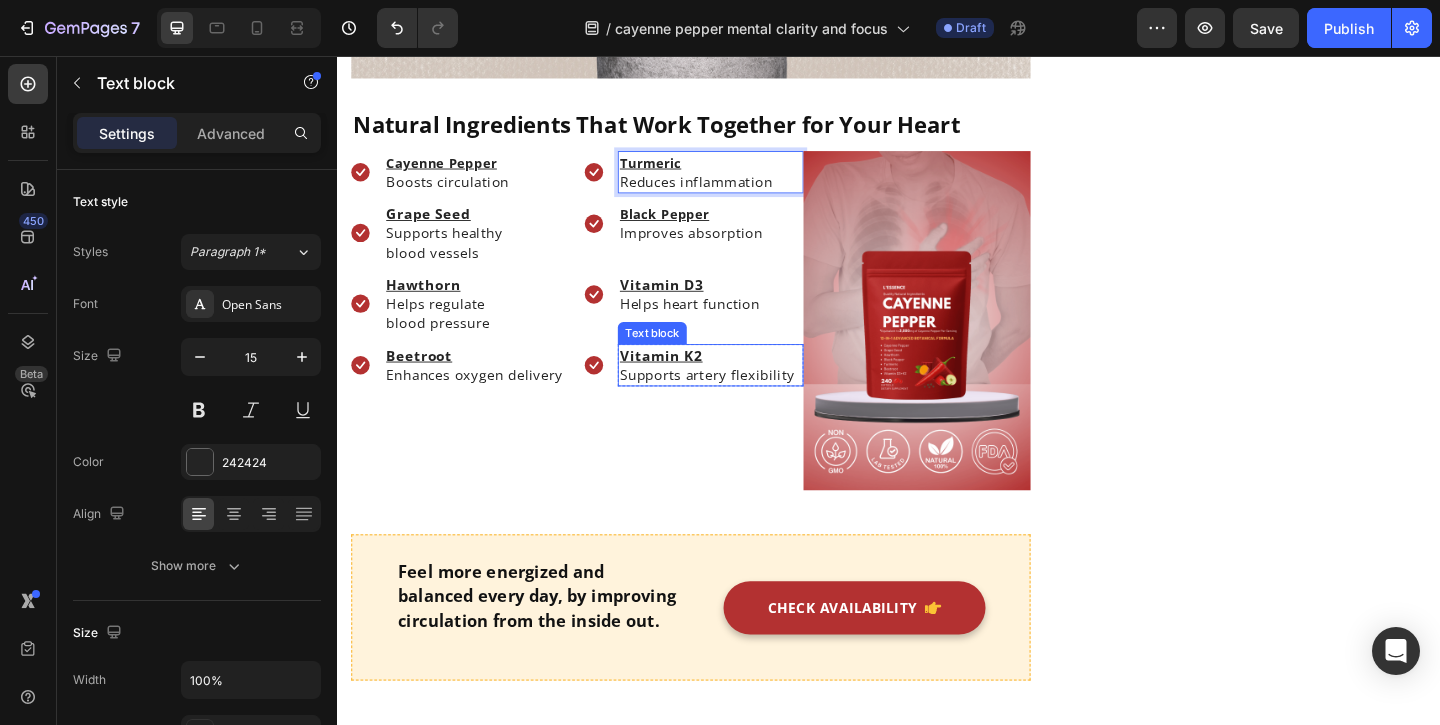 click on "Supports artery flexibility" at bounding box center (743, 402) 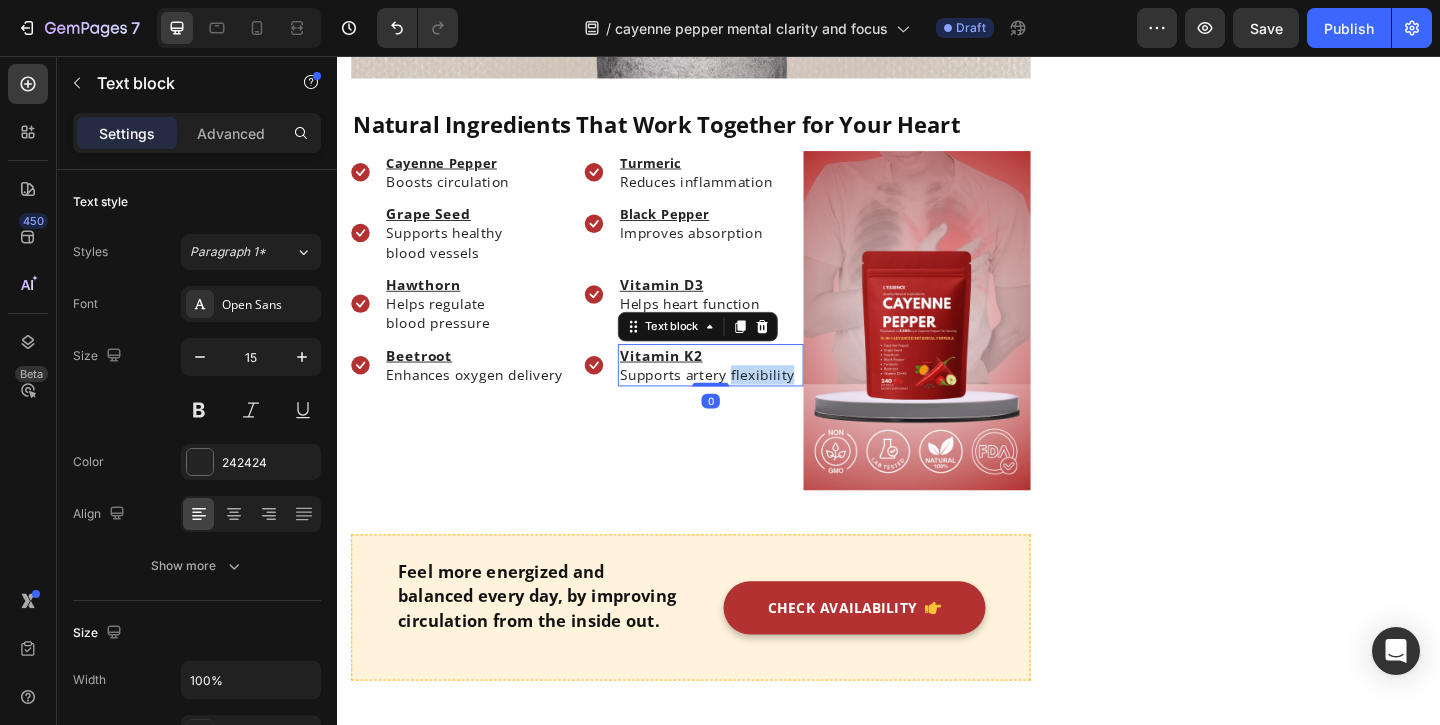 click on "Supports artery flexibility" at bounding box center (743, 402) 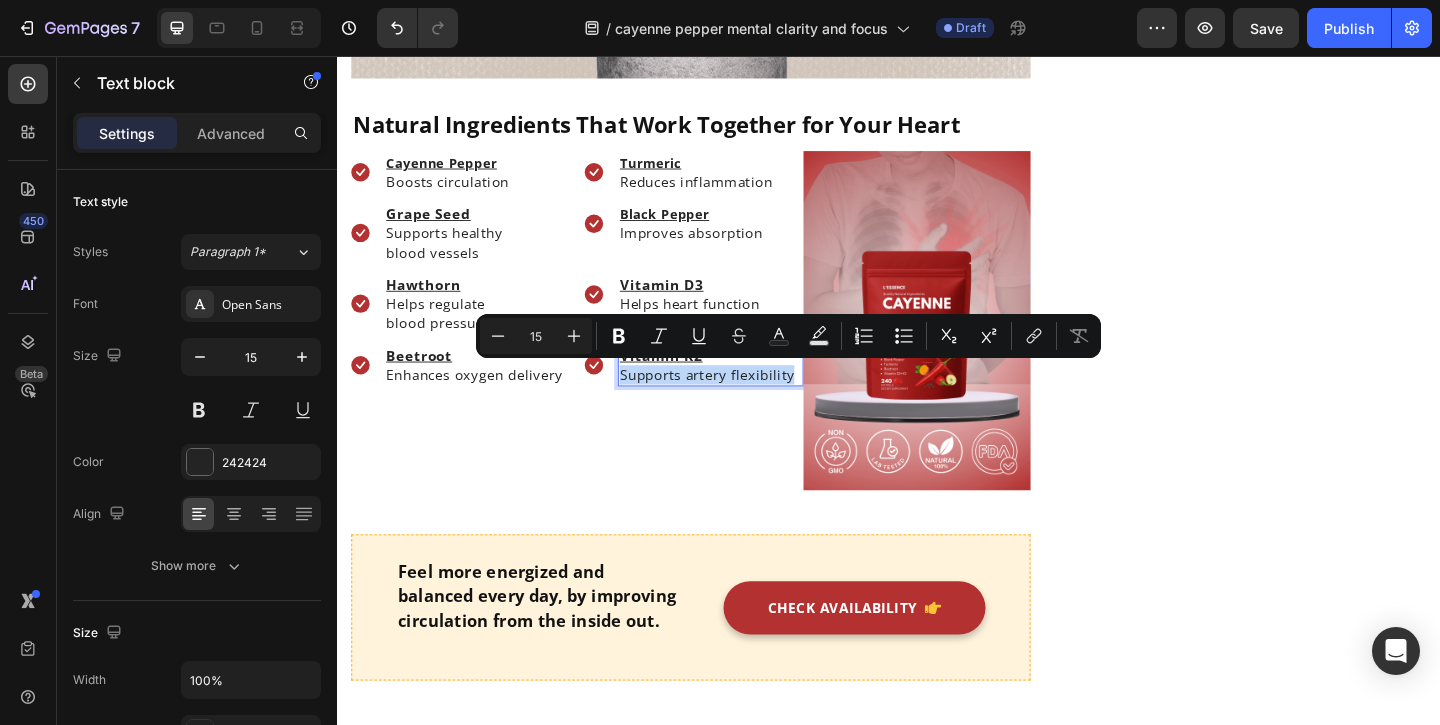 click on "Supports artery flexibility" at bounding box center (743, 402) 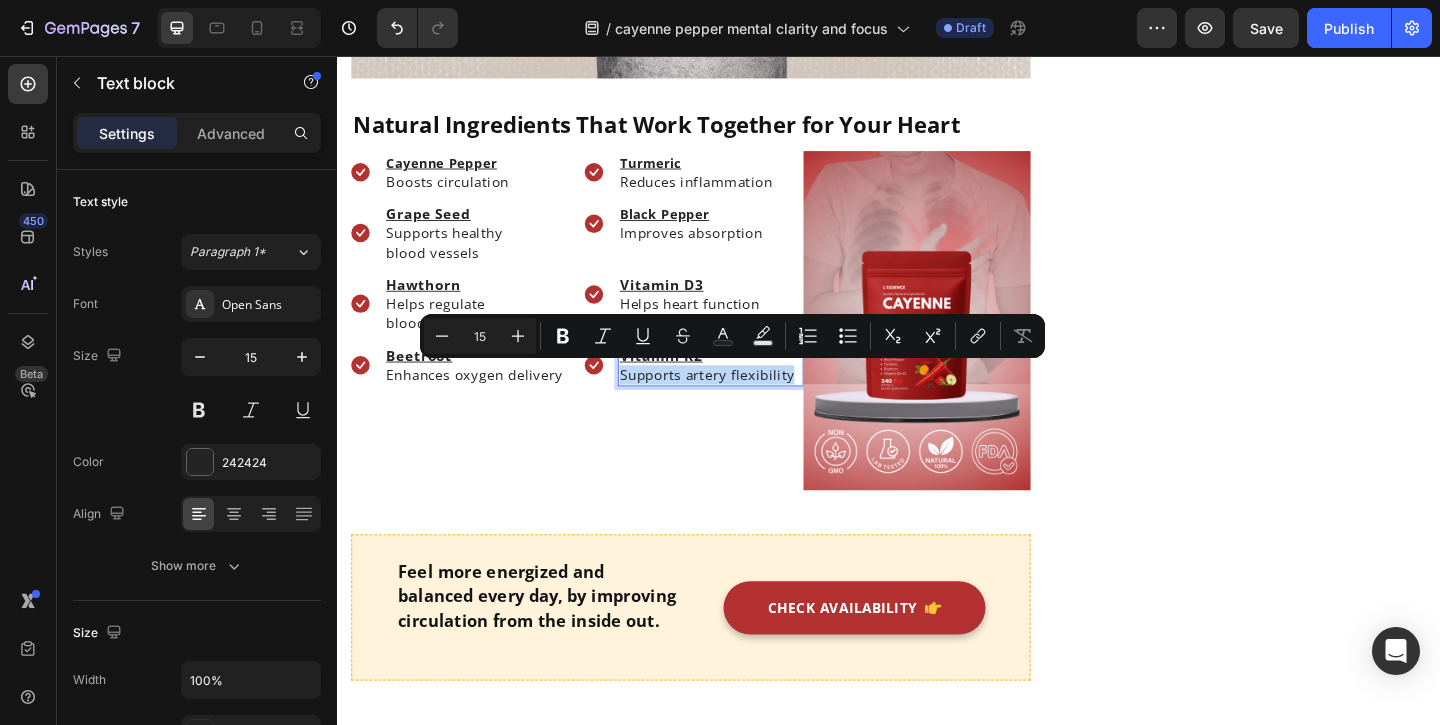 click on "Supports artery flexibility" at bounding box center [743, 402] 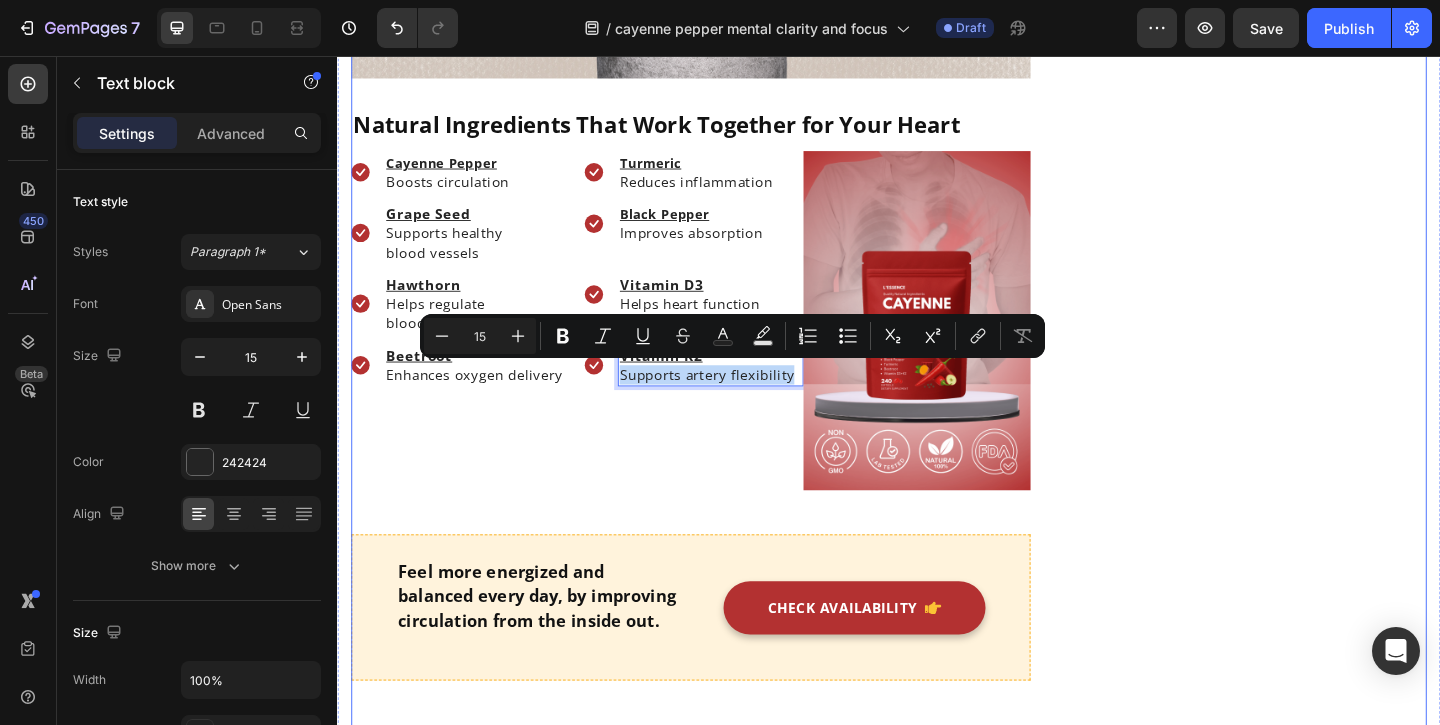 click on "Top 4 Benefits People Notice First Heading
Icon Sharper Mental Clarity Text block
Icon Boosted Daily Energy Text block
Icon More Focus, Less Brain Fog Text block
Icon Easy-to-Swallow Softgels Text block Icon List Row Image  	   CHECK AVAILABILITY Button ✔️ 60-Day Money-Back Guarantee Text block Row
Publish the page to see the content.
Sticky sidebar" at bounding box center [1337, -1315] 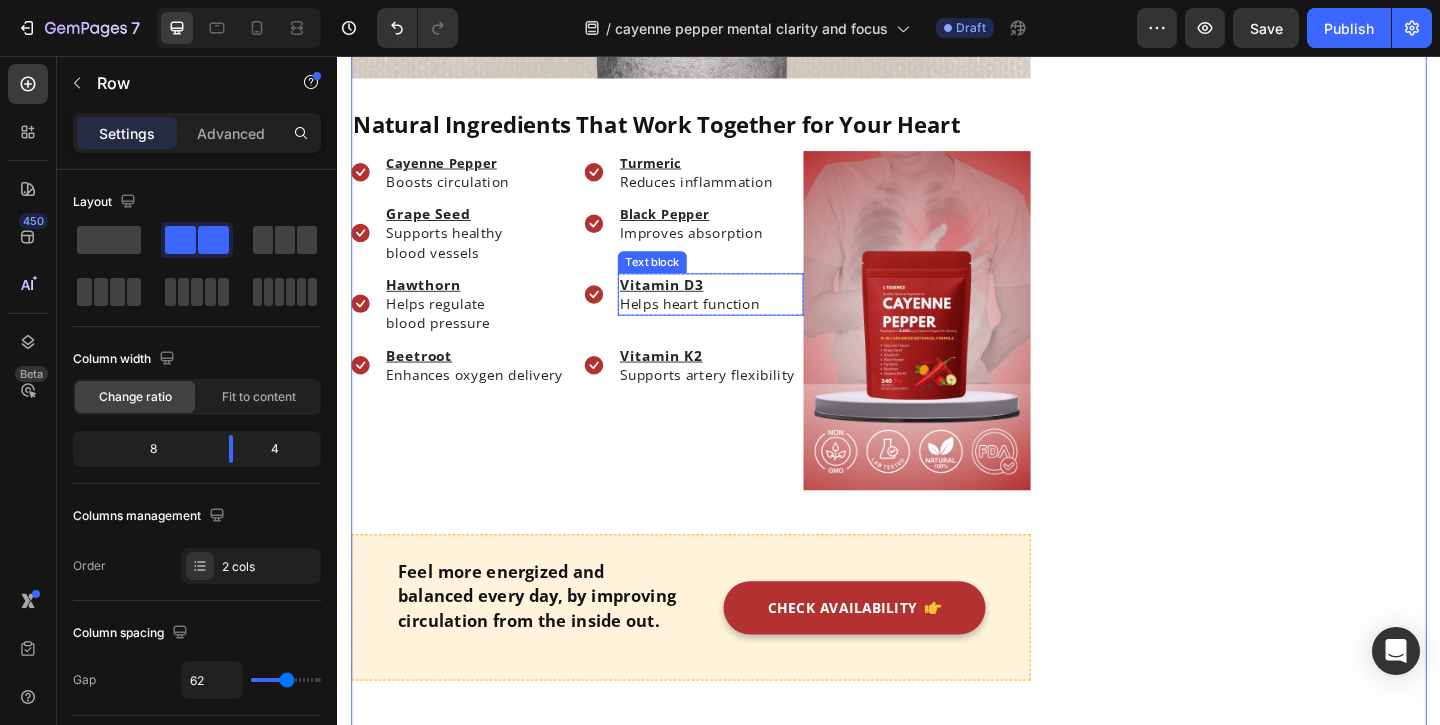 click on "Vitamin D3 Helps heart function" at bounding box center [743, 315] 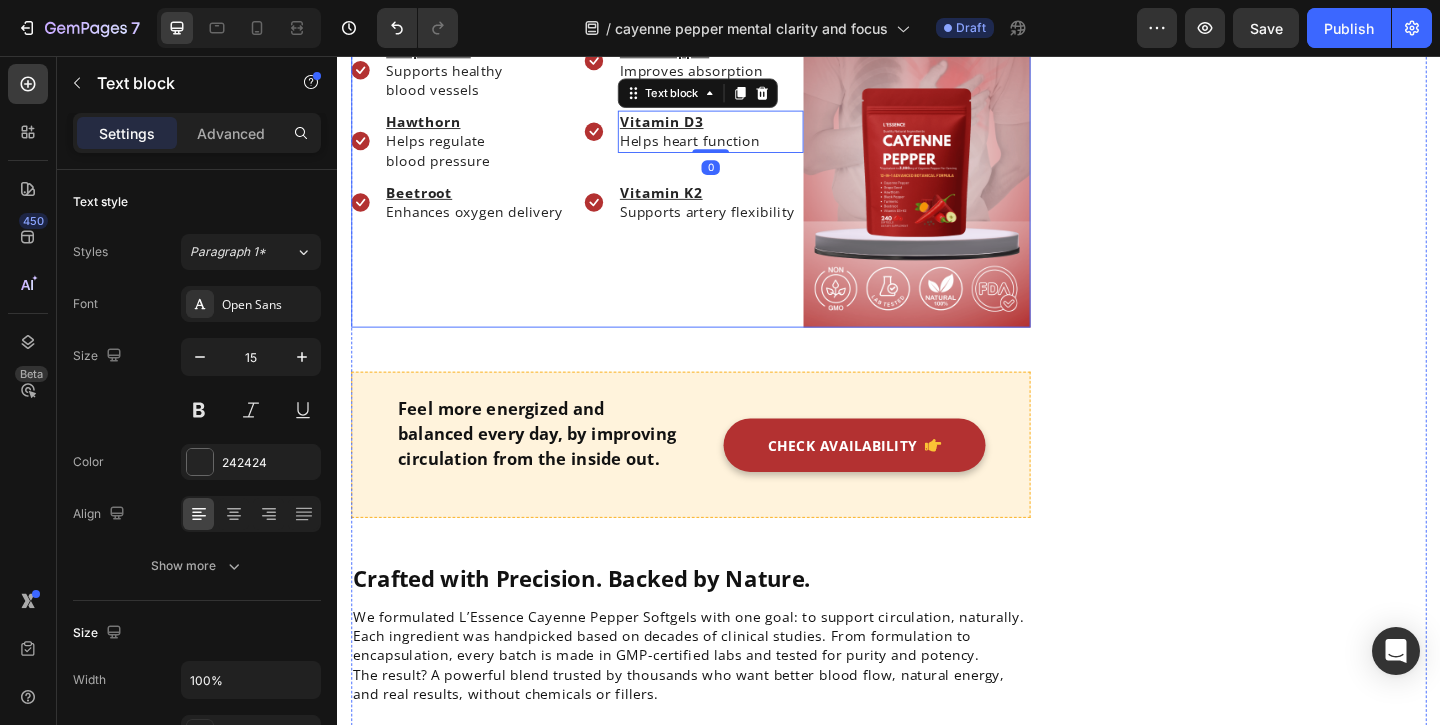 scroll, scrollTop: 4306, scrollLeft: 0, axis: vertical 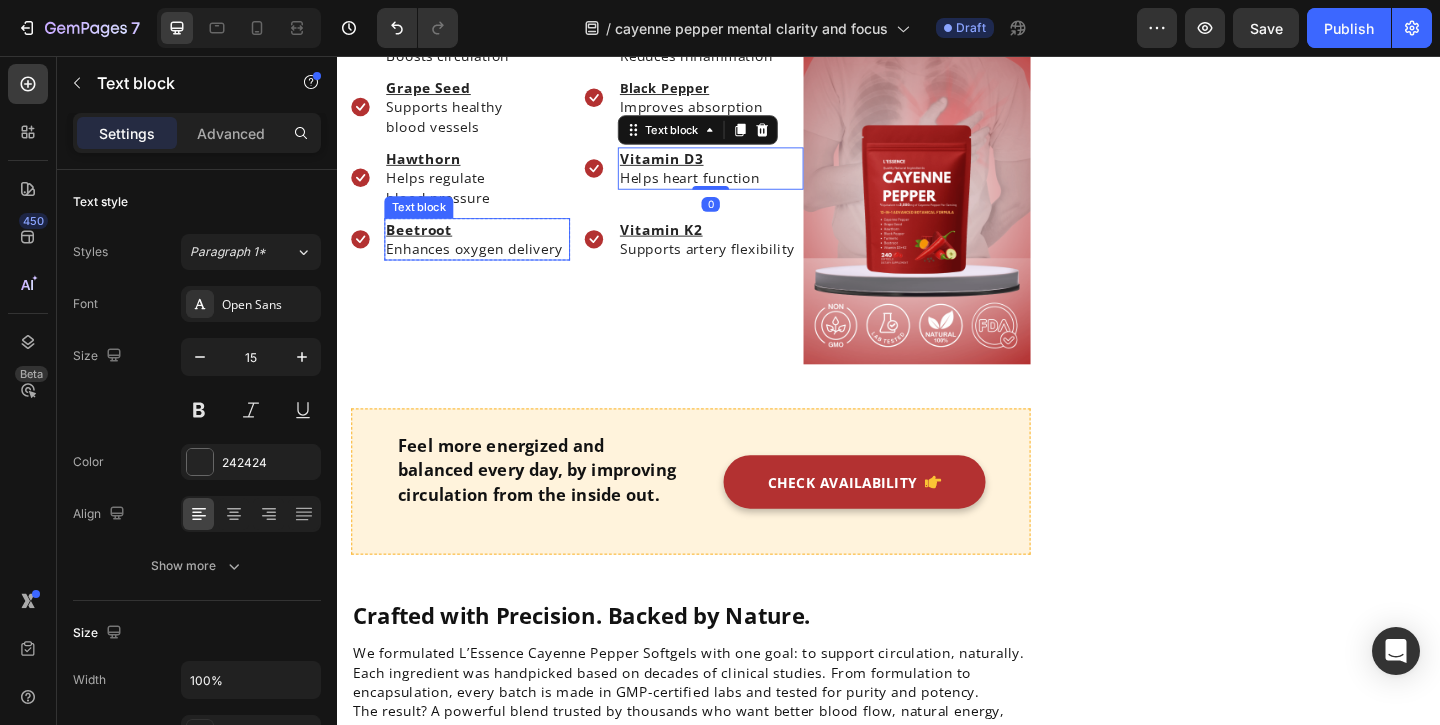 click on "Enhances oxygen delivery" at bounding box center (489, 265) 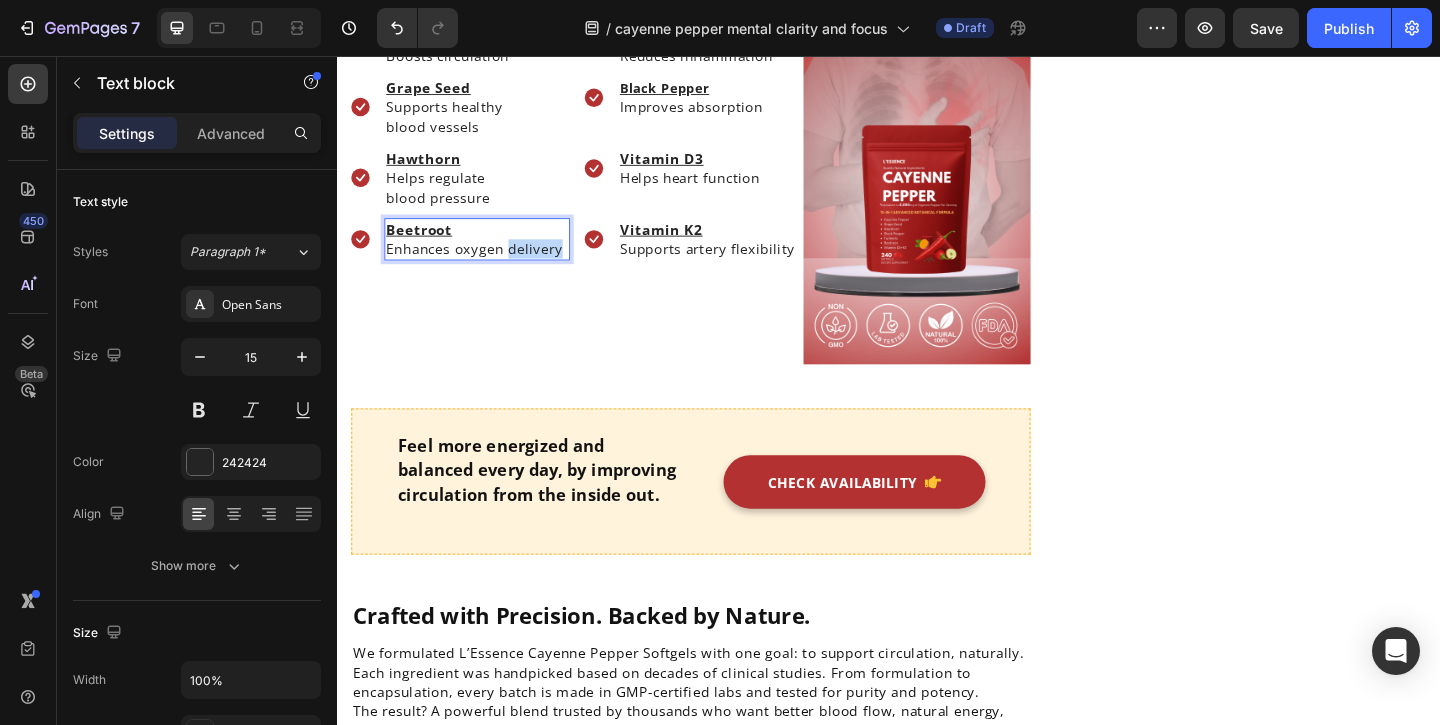 click on "Enhances oxygen delivery" at bounding box center [489, 265] 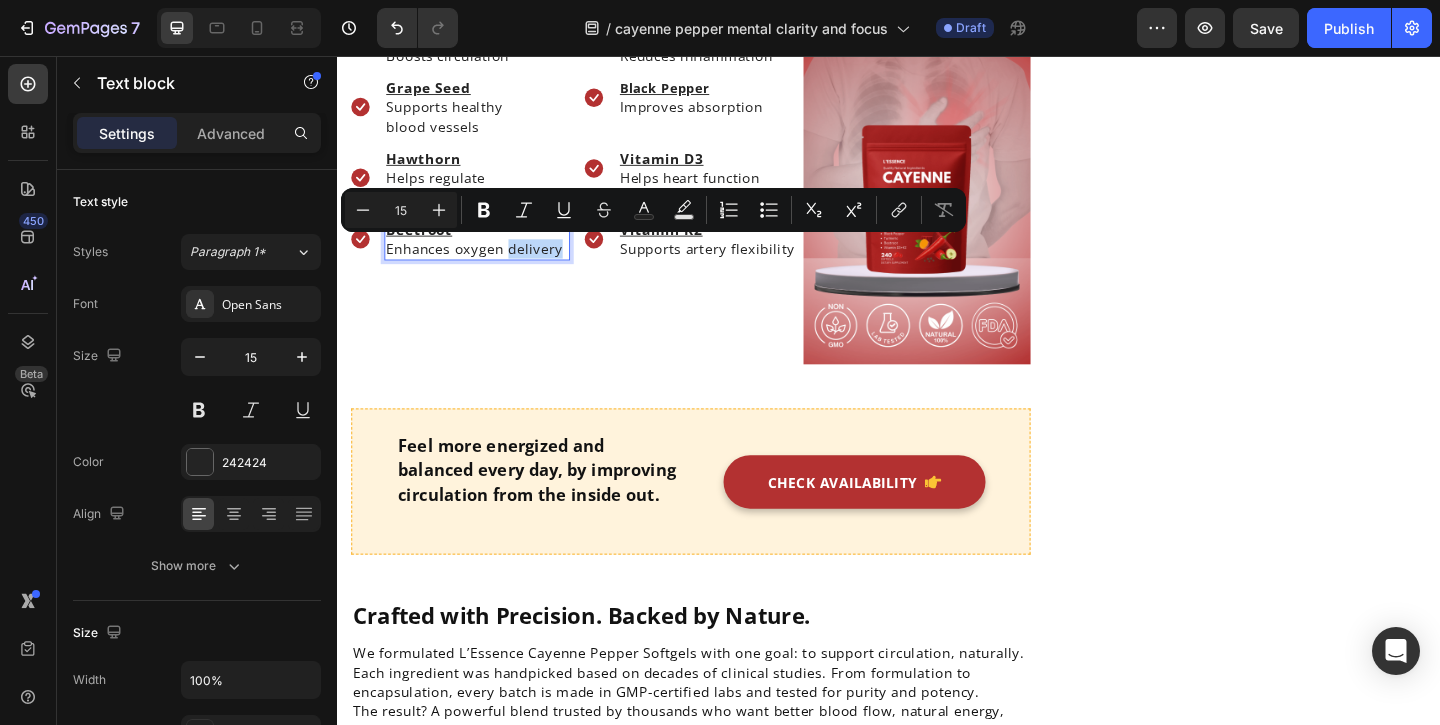 click on "Enhances oxygen delivery" at bounding box center (489, 265) 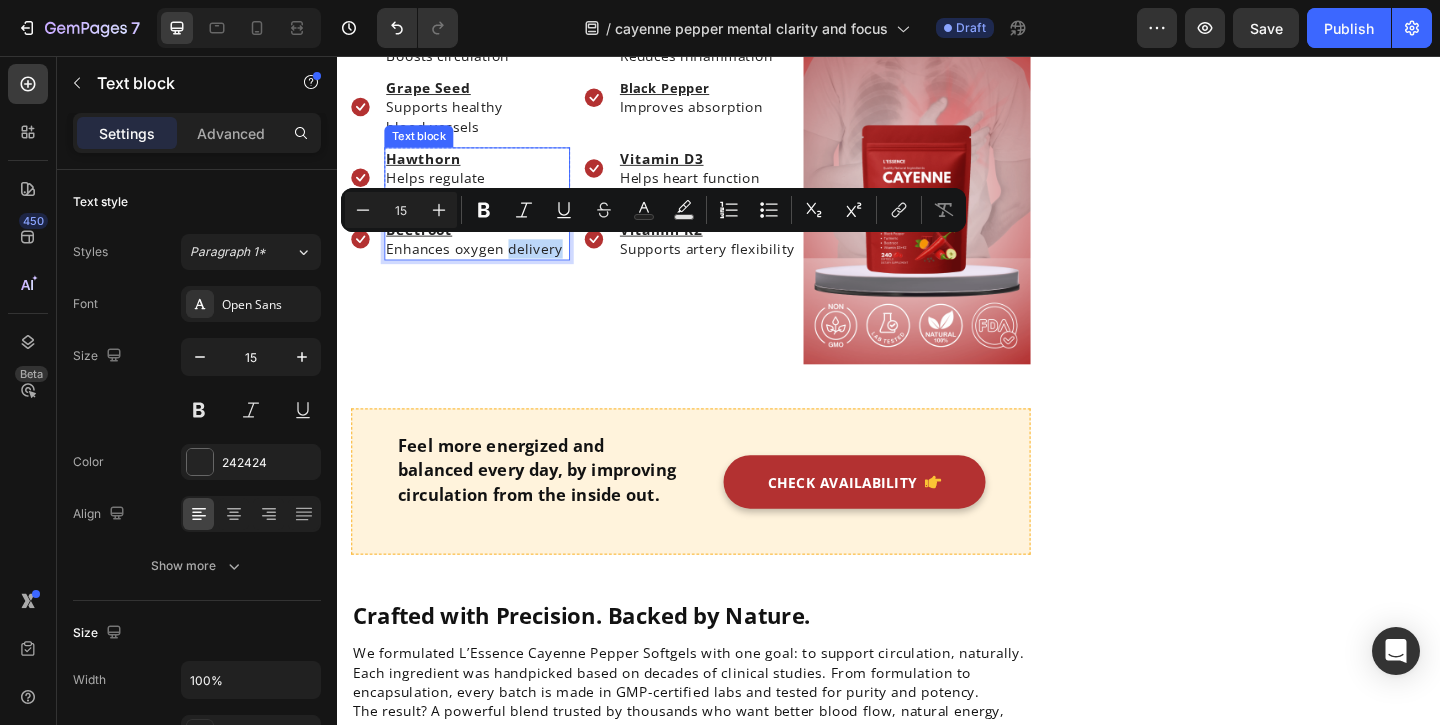 click on "Helps regulate" at bounding box center [489, 188] 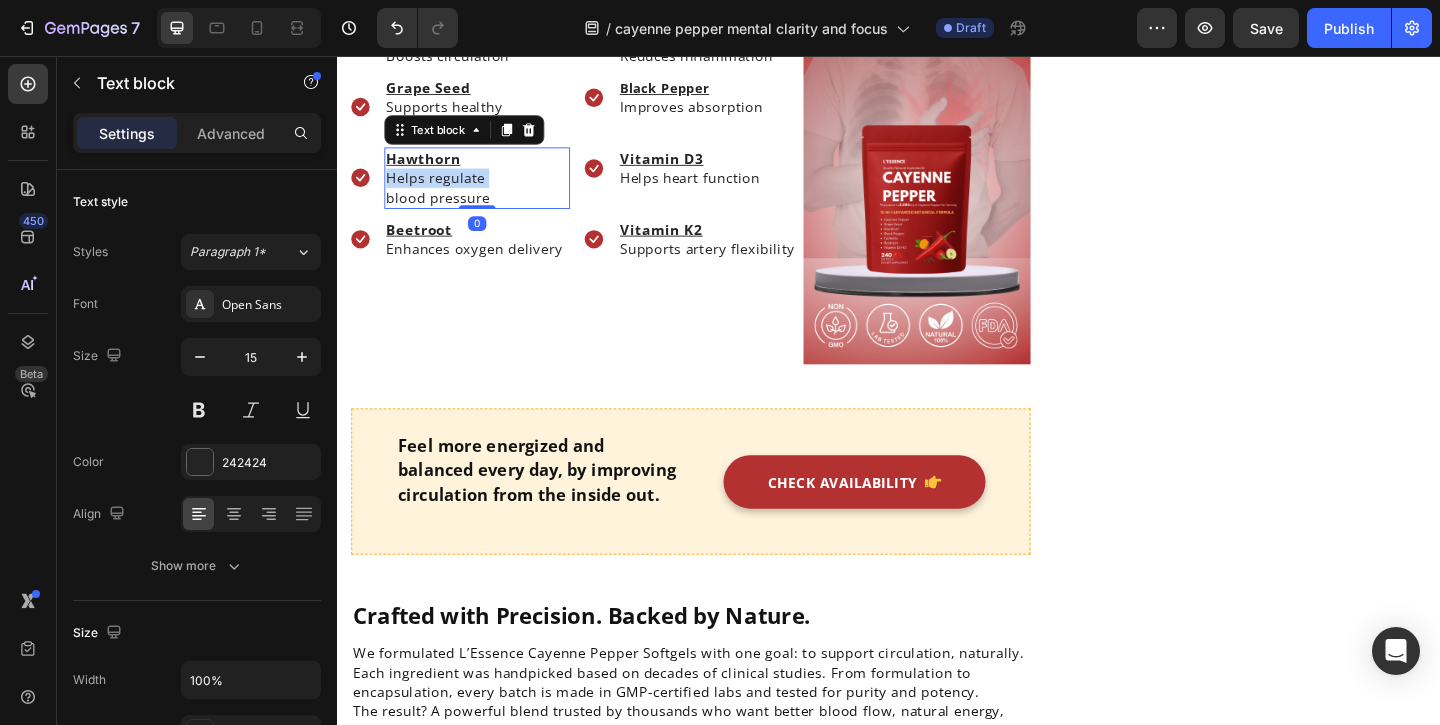 click on "Helps regulate" at bounding box center [489, 188] 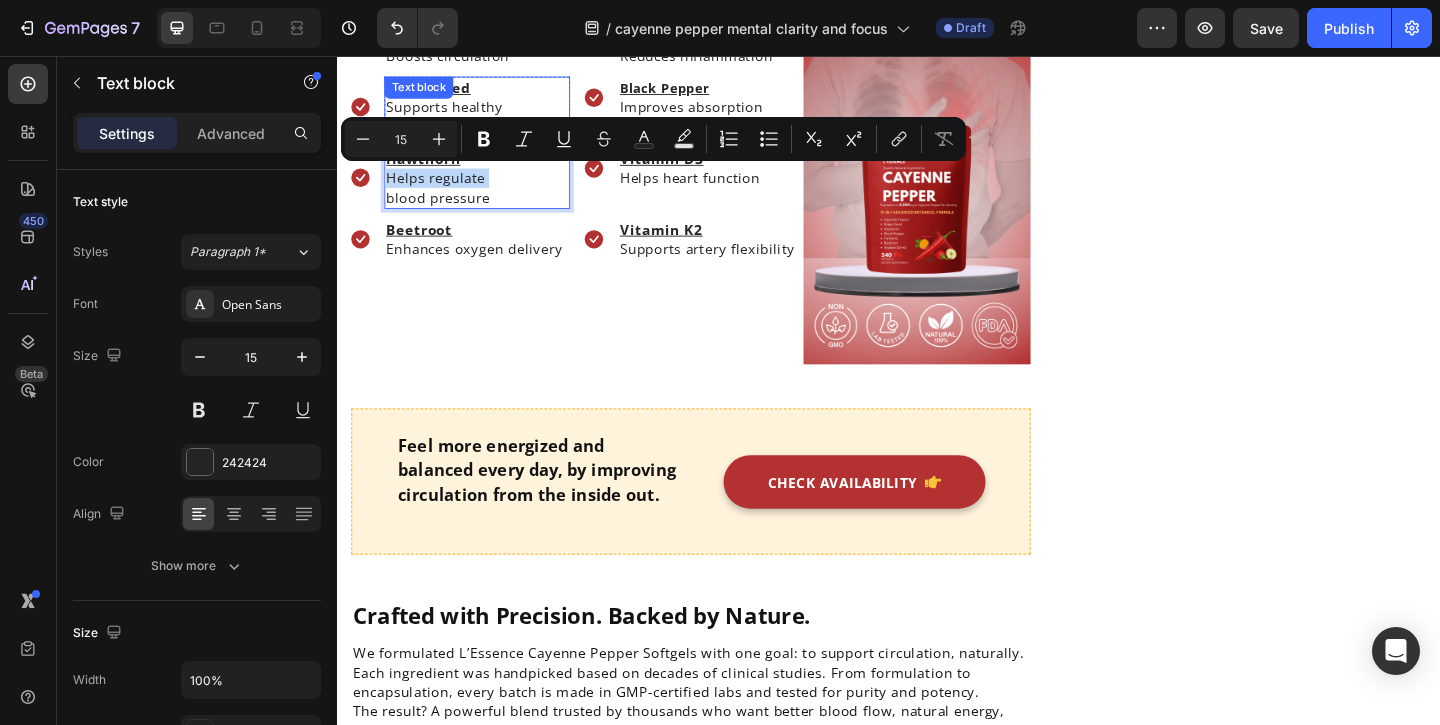 click on "Supports healthy" at bounding box center (489, 111) 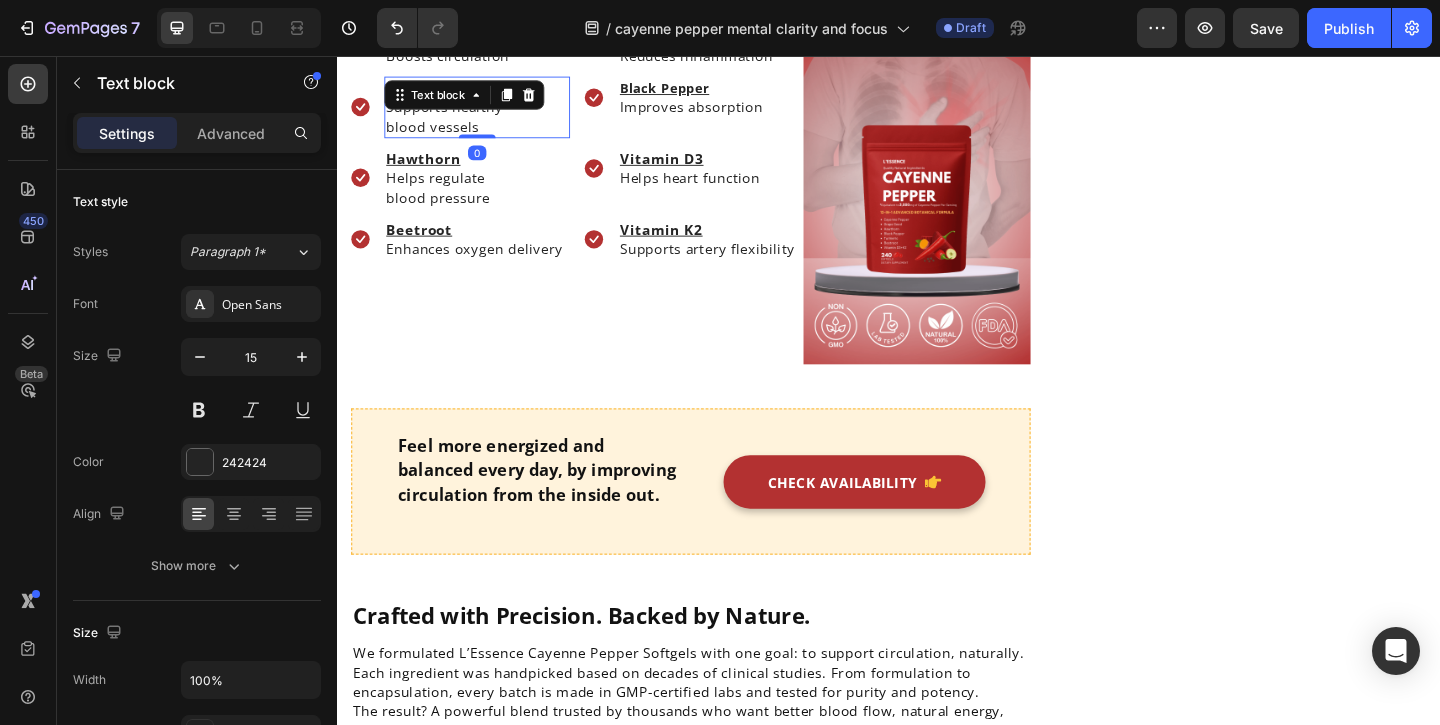 click on "Text block" at bounding box center [475, 98] 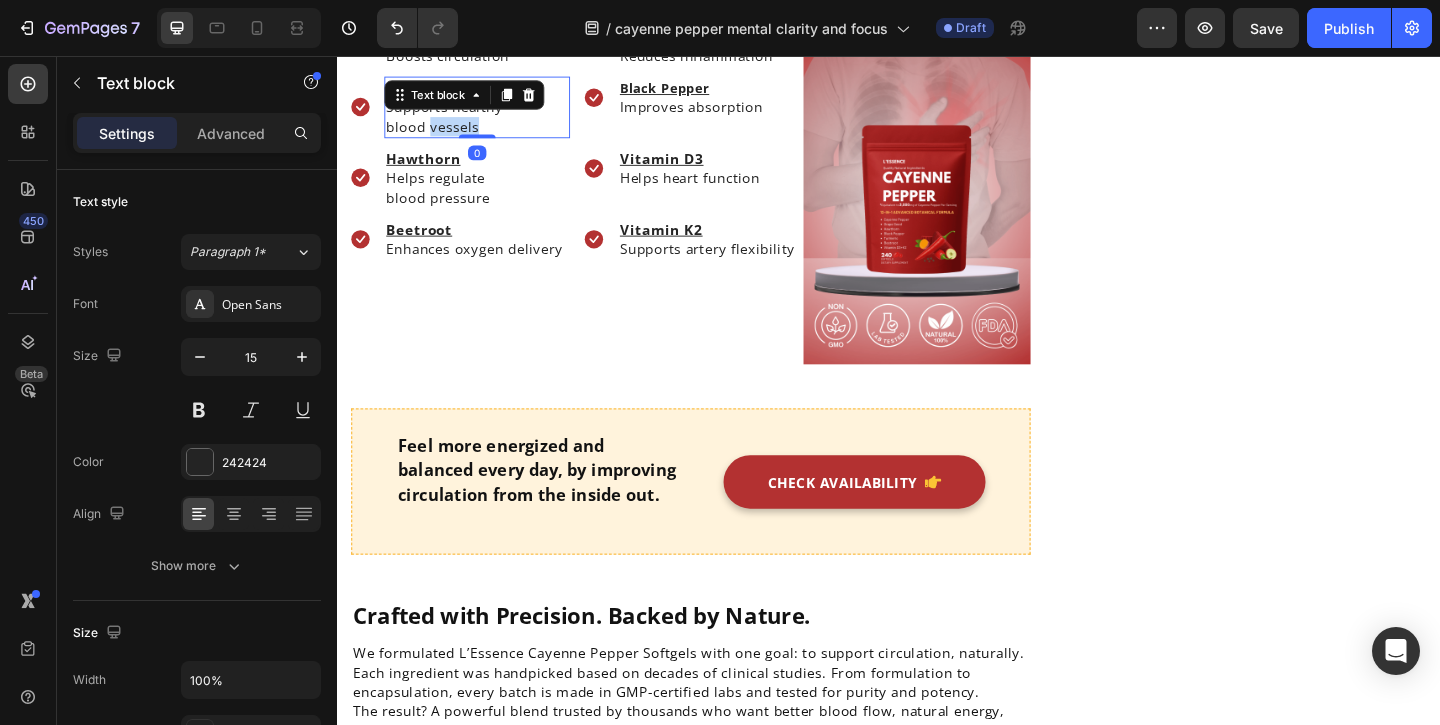 click on "blood vessels" at bounding box center (489, 132) 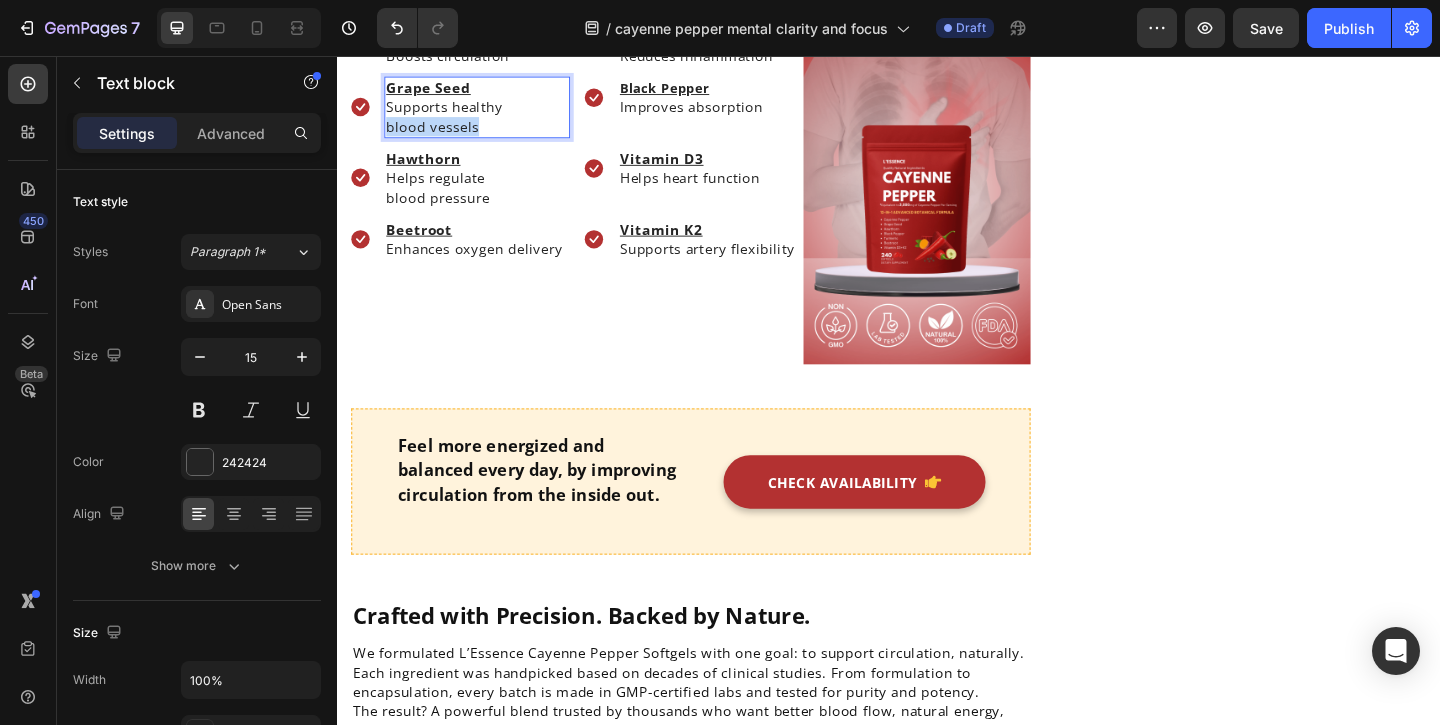 click on "blood vessels" at bounding box center (489, 132) 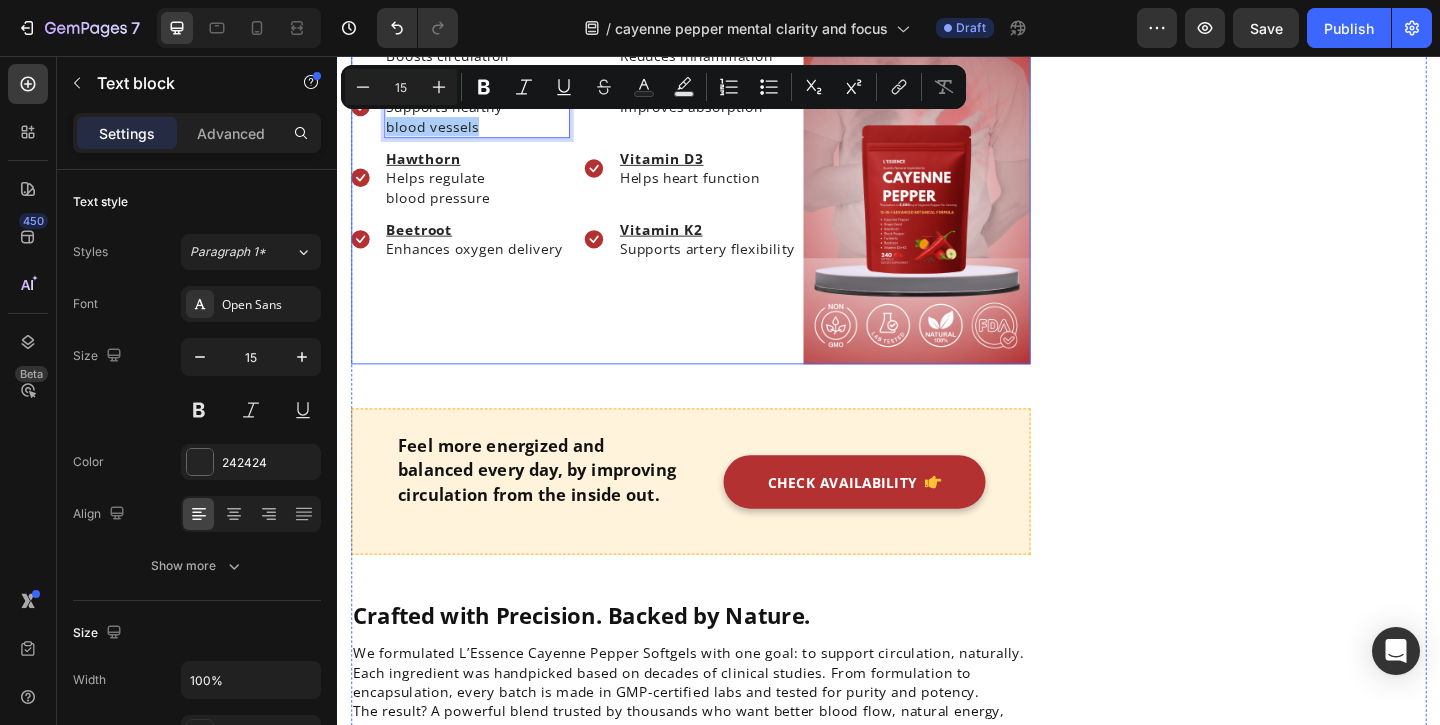 click on "Icon Cayenne Pepper Boosts circulation Text block Row Row
Icon Turmeric Reduces inflammation Text block Row Row Row
Icon Grape Seed Supports healthy  blood vessels Text block   0 Row Row
Icon Black Pepper Improves absorption Text block Row Row Row
Icon Hawthorn Helps regulate  blood pressure Text block Row Row
Icon Vitamin D3 Helps heart function Text block Row Row Row
Icon Beetroot Enhances oxygen delivery Text block Row Row
Icon Vitamin K2 Supports artery flexibility Text block Row Row Row" at bounding box center (598, 206) 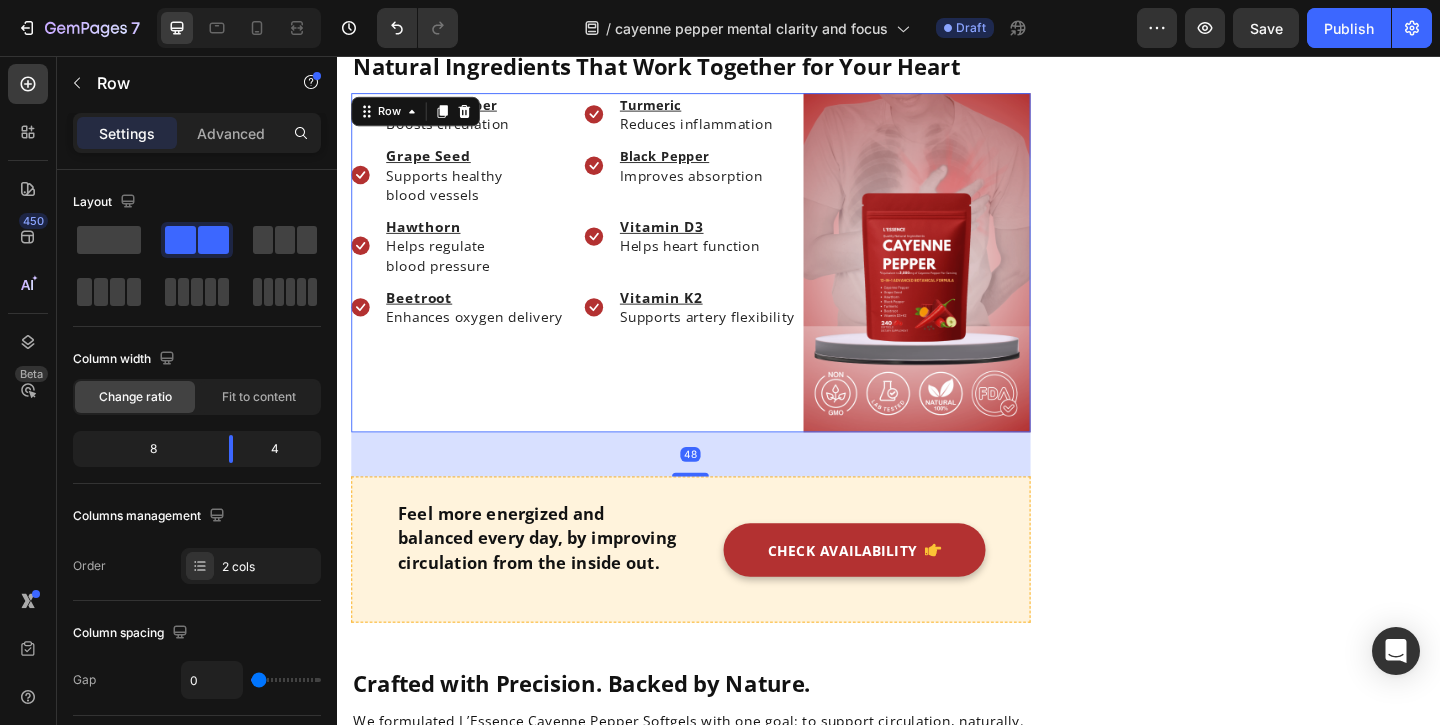 scroll, scrollTop: 4152, scrollLeft: 0, axis: vertical 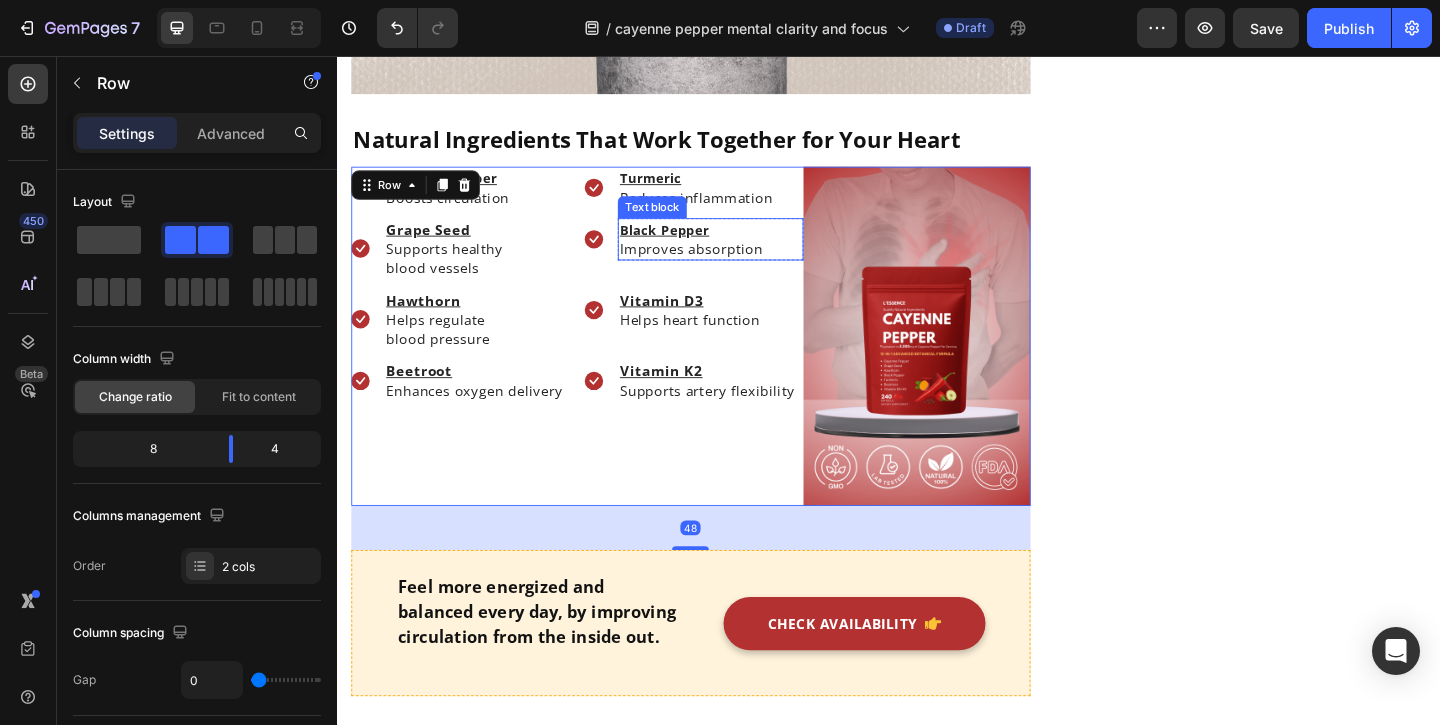 click on "Text block" at bounding box center (679, 220) 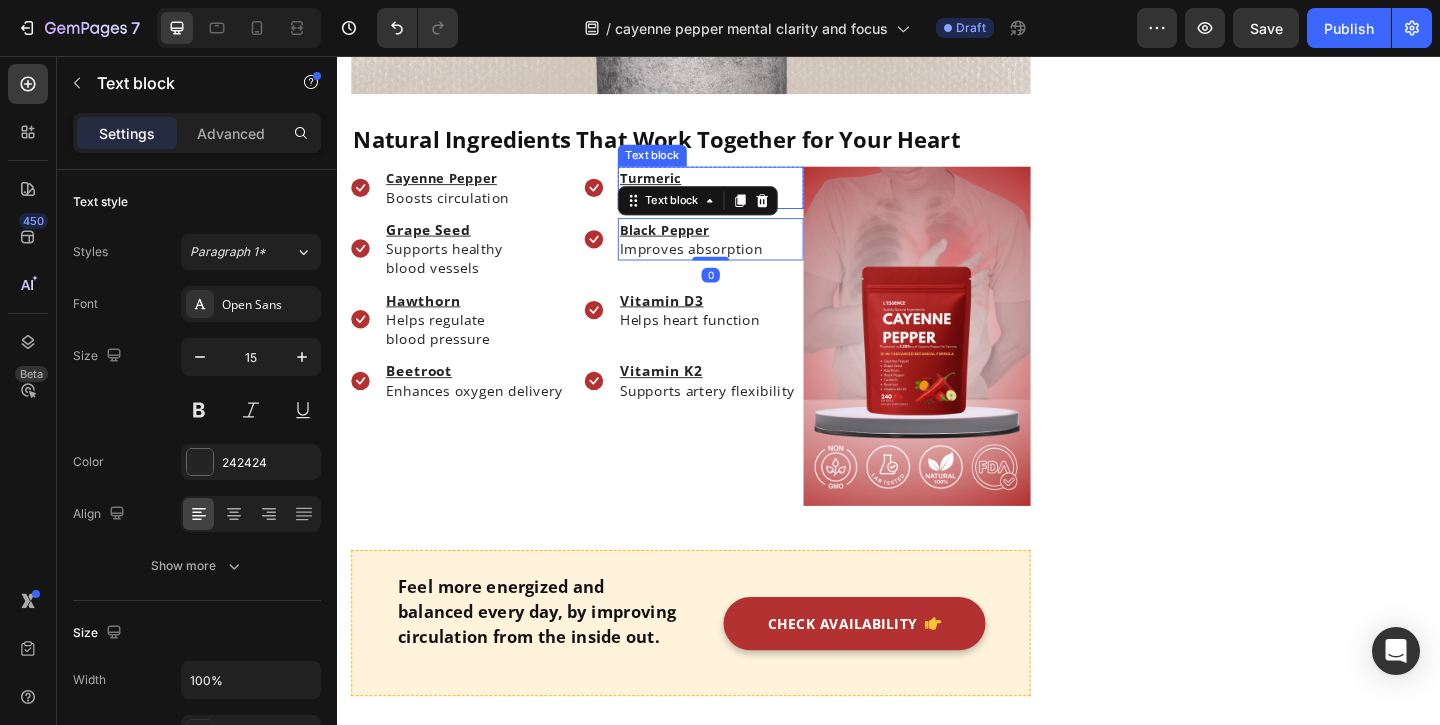 click on "Reduces inflammation" at bounding box center (743, 209) 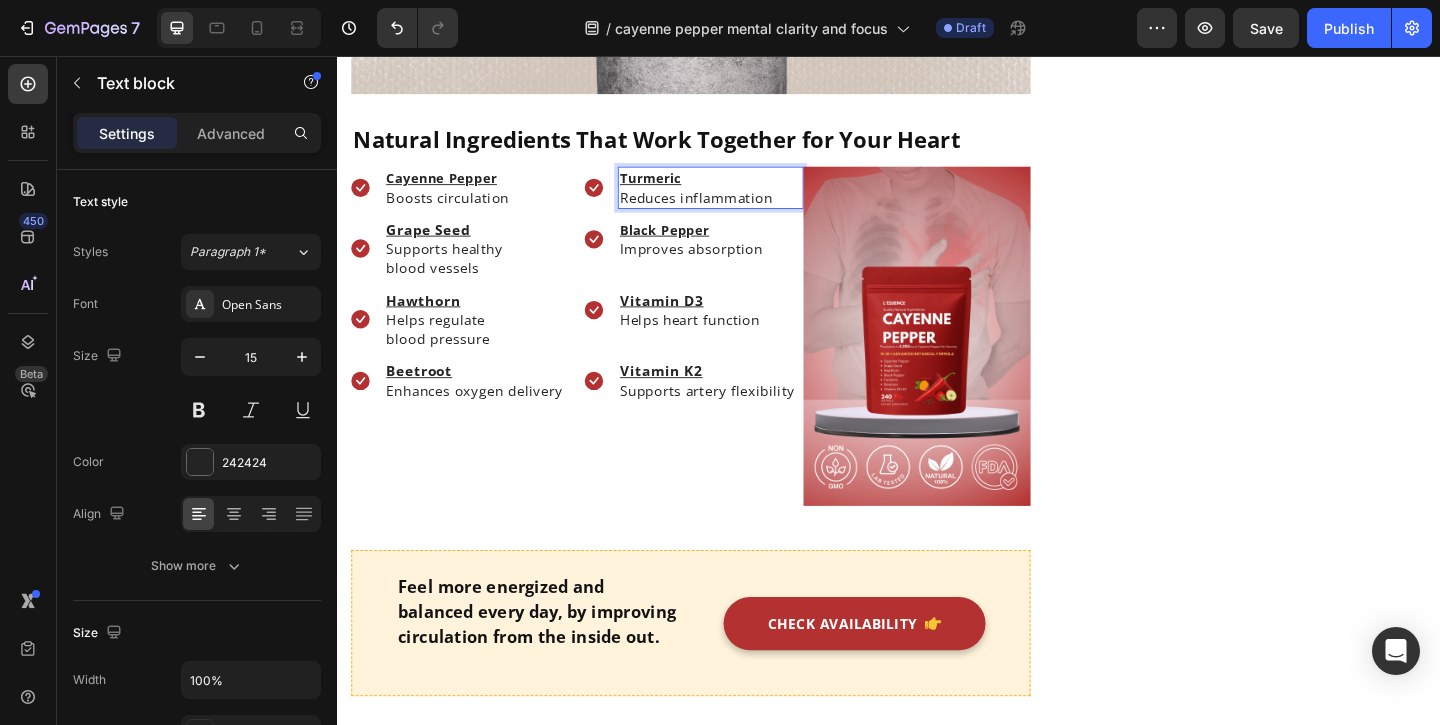 click on "Reduces inflammation" at bounding box center [727, 209] 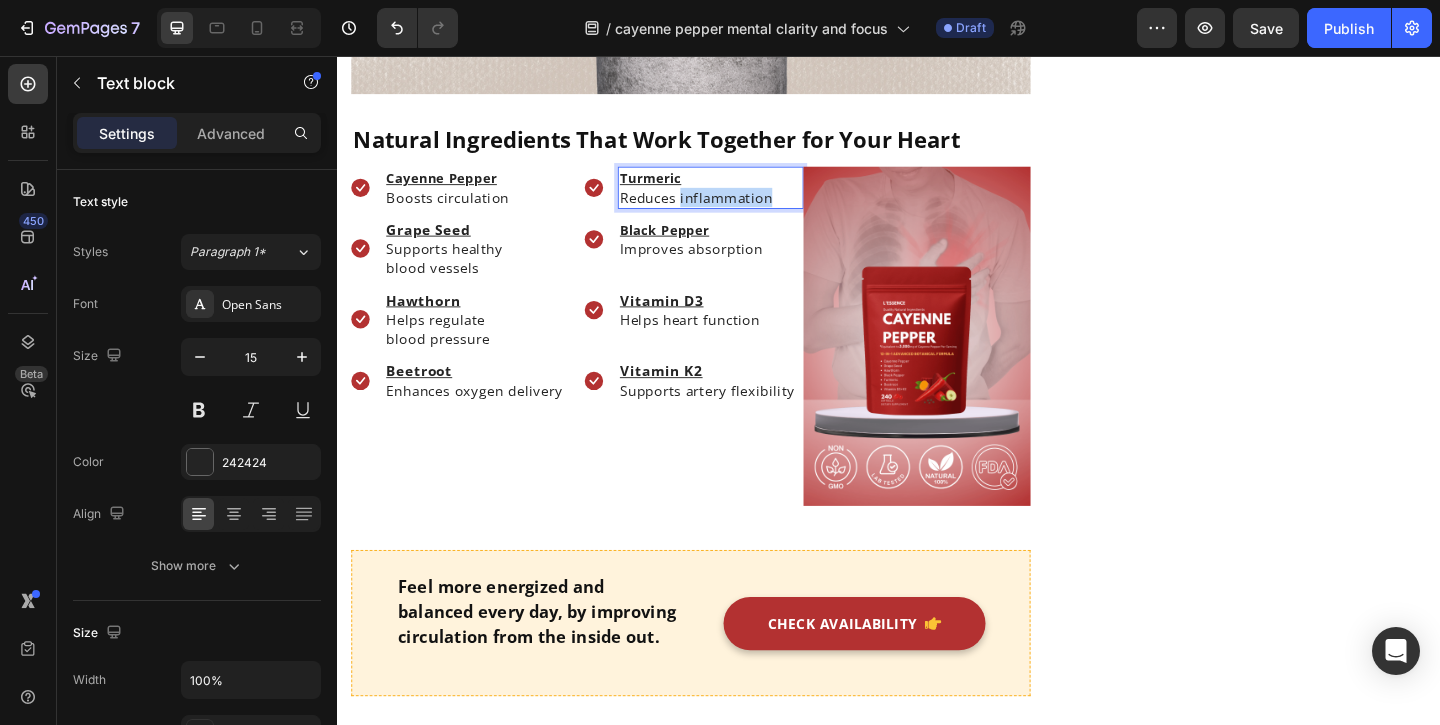 click on "Reduces inflammation" at bounding box center (727, 209) 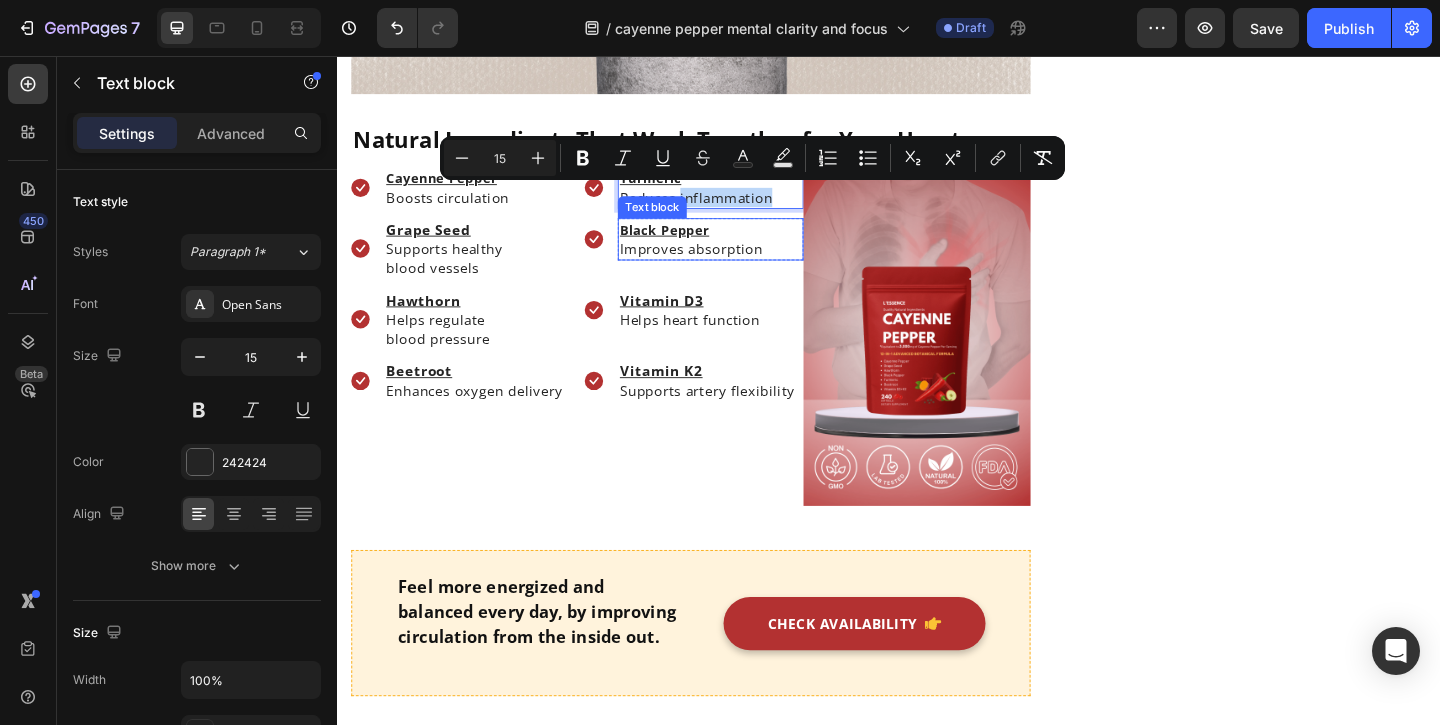 click on "Improves absorption" at bounding box center [721, 265] 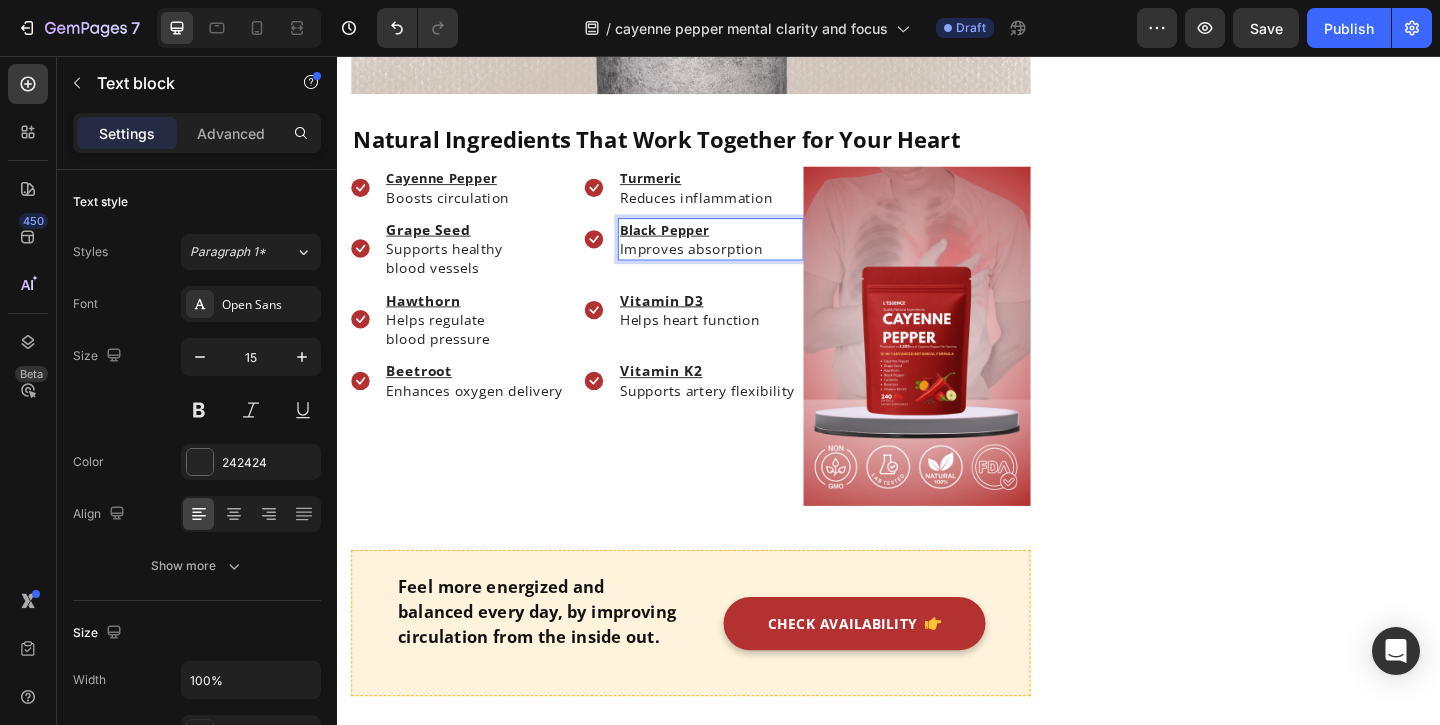 click on "Improves absorption" at bounding box center (721, 265) 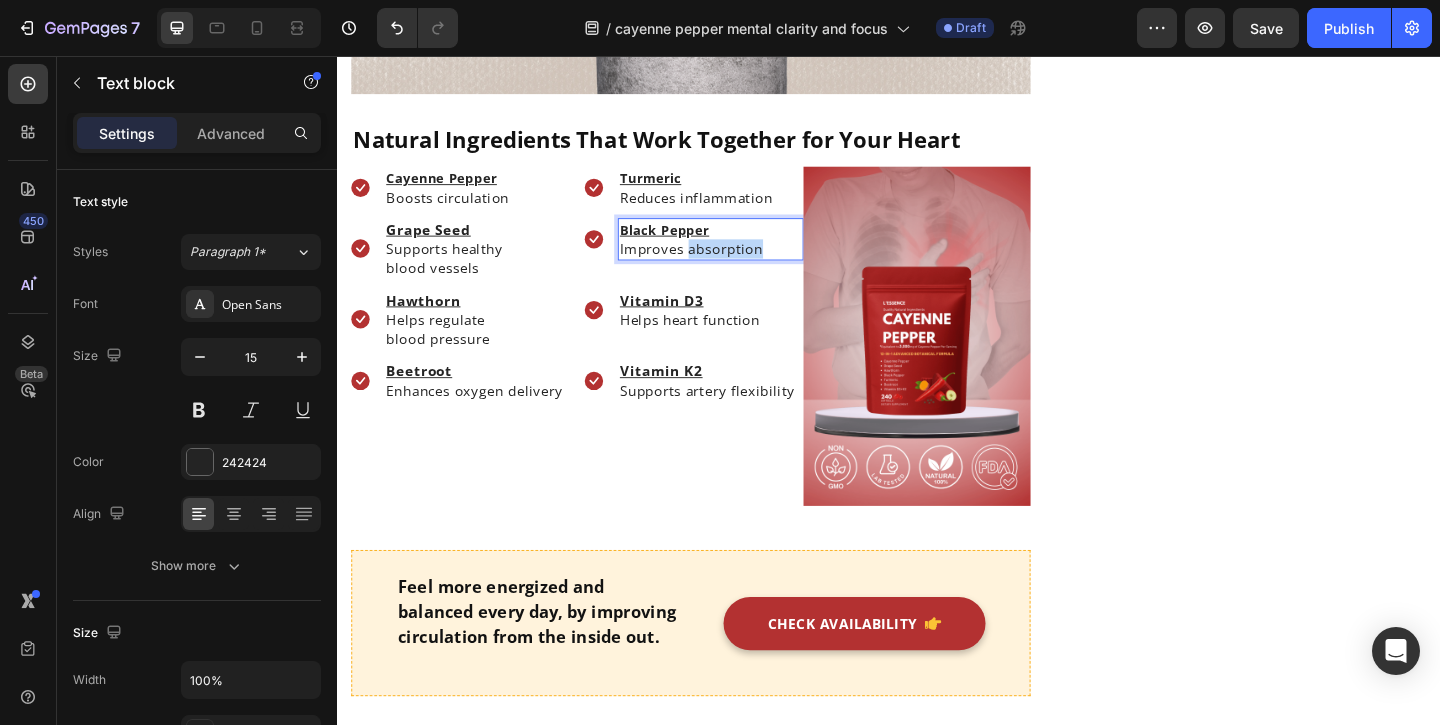 click on "Improves absorption" at bounding box center (721, 265) 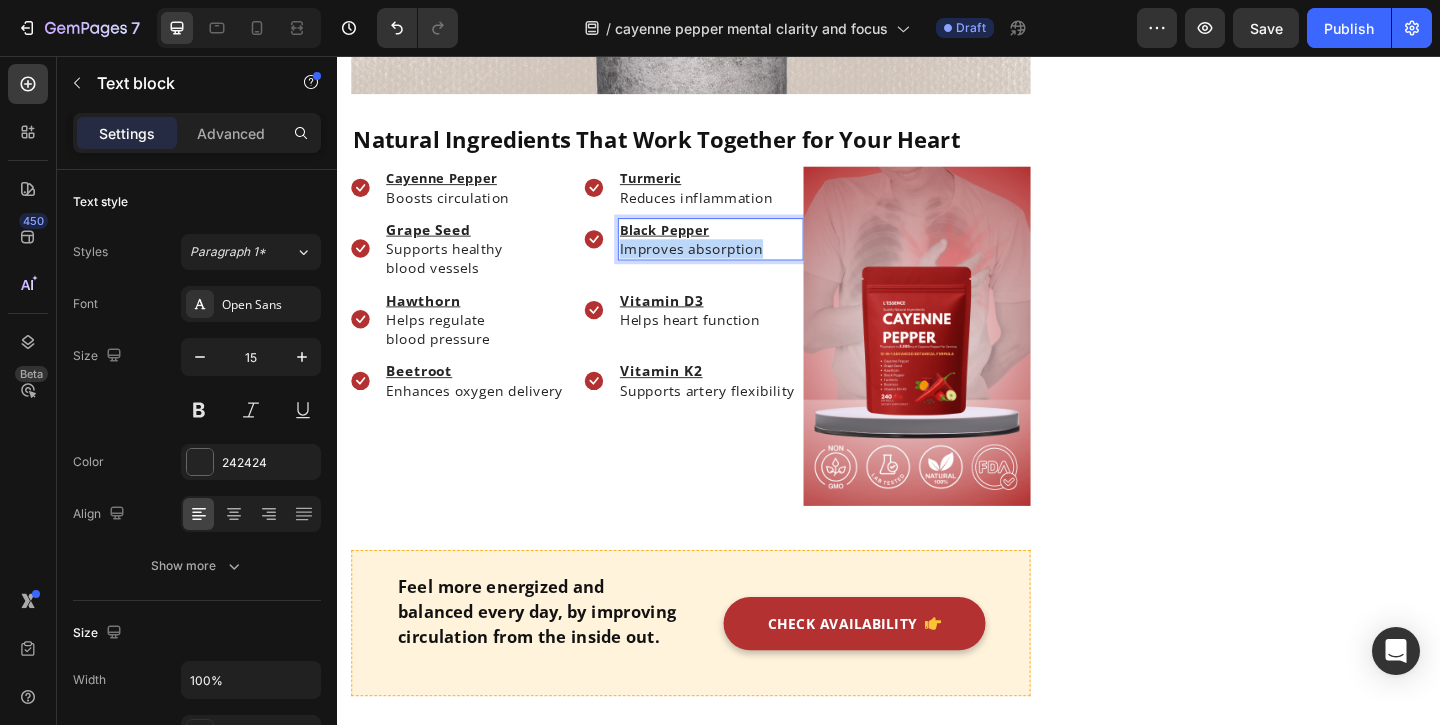 click on "Improves absorption" at bounding box center [721, 265] 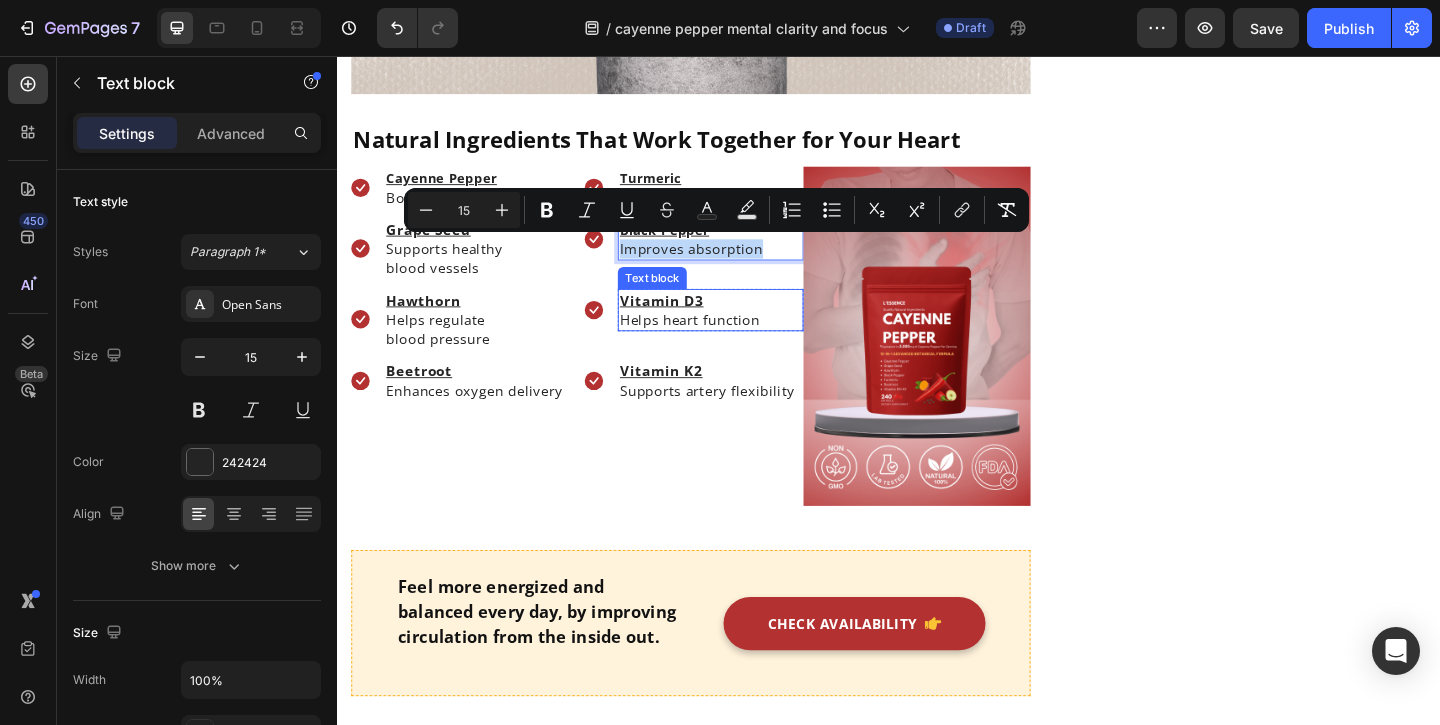 click on "Helps heart function" at bounding box center [743, 342] 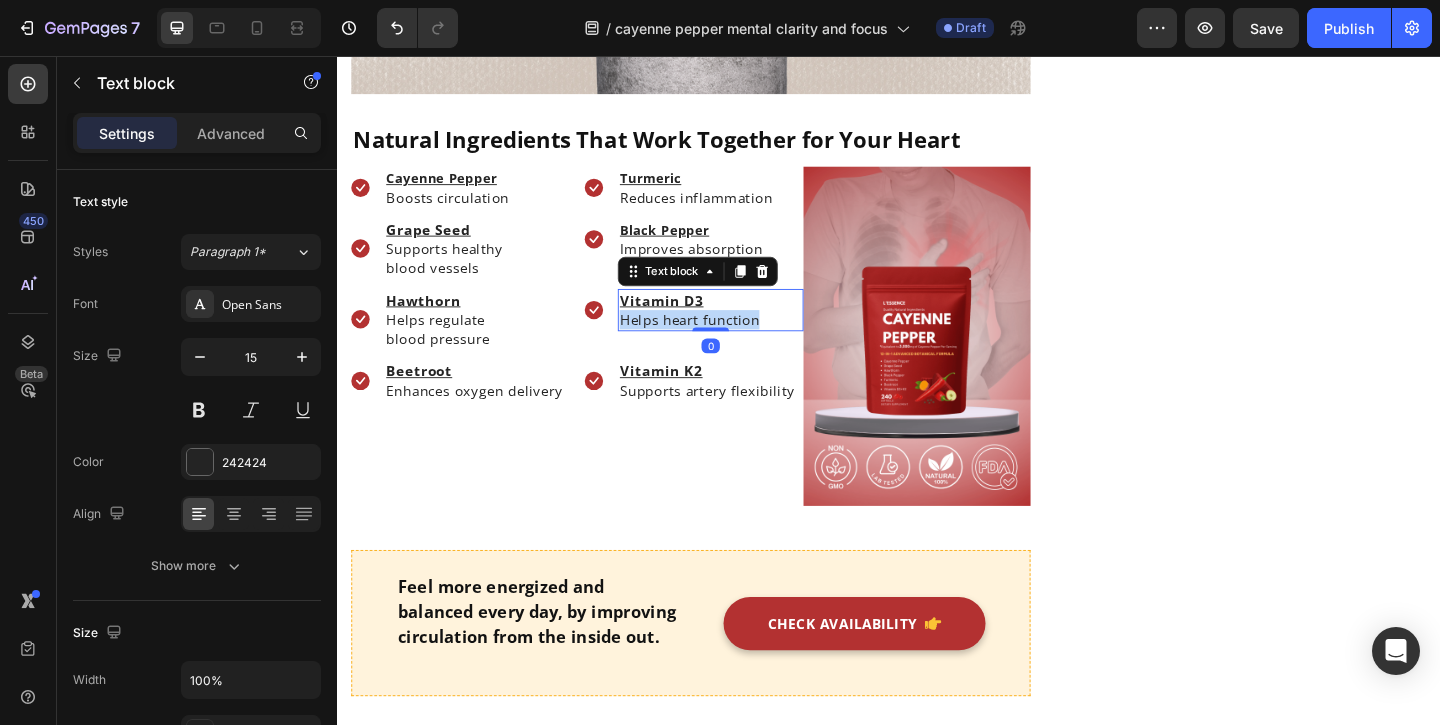click on "Helps heart function" at bounding box center (743, 342) 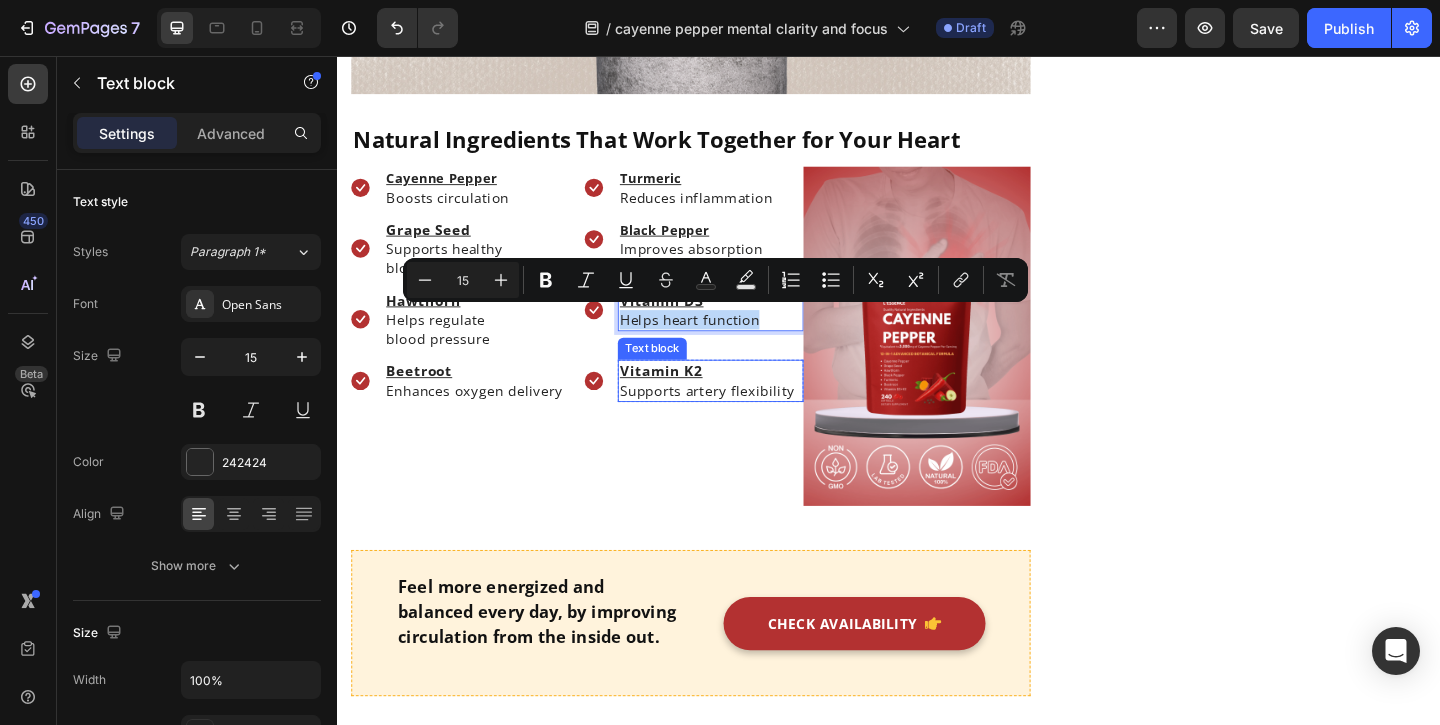 click on "Supports artery flexibility" at bounding box center (743, 419) 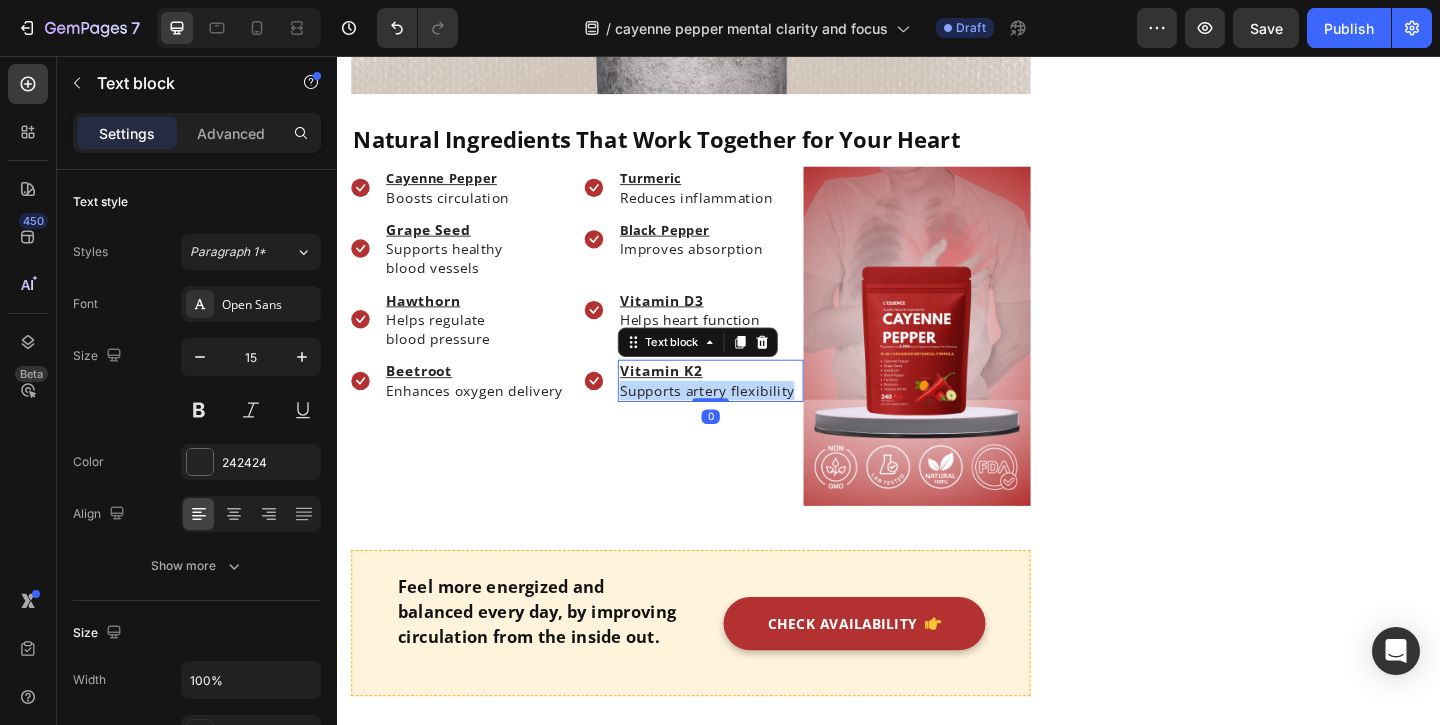 click on "Supports artery flexibility" at bounding box center (743, 419) 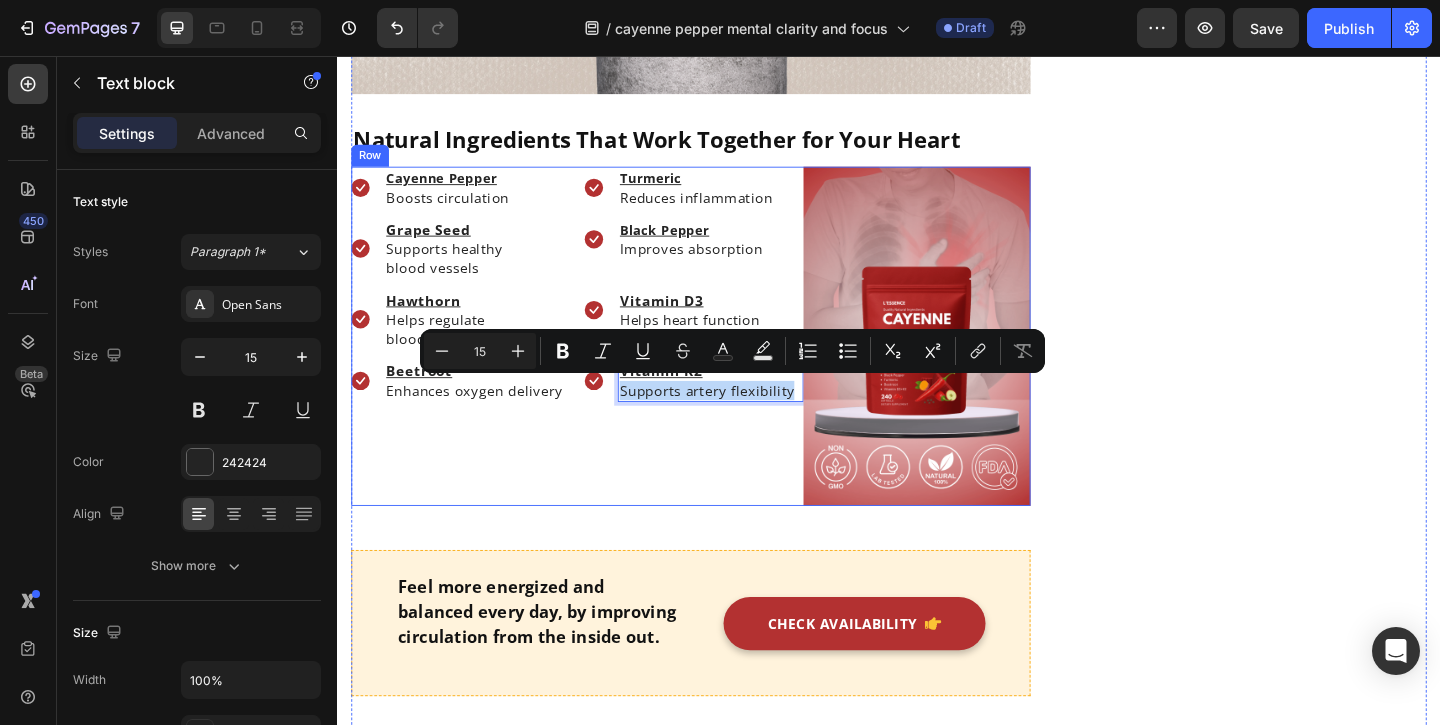 click on "Icon Cayenne Pepper Boosts circulation Text block Row Row
Icon Turmeric Reduces inflammation Text block Row Row Row
Icon Grape Seed Supports healthy  blood vessels Text block Row Row
Icon Black Pepper Improves absorption Text block Row Row Row
Icon Hawthorn Helps regulate  blood pressure Text block Row Row
Icon Vitamin D3 Helps heart function Text block Row Row Row
Icon Beetroot Enhances oxygen delivery Text block Row Row
Icon Vitamin K2 Supports artery flexibility Text block   0 Row Row Row" at bounding box center (598, 360) 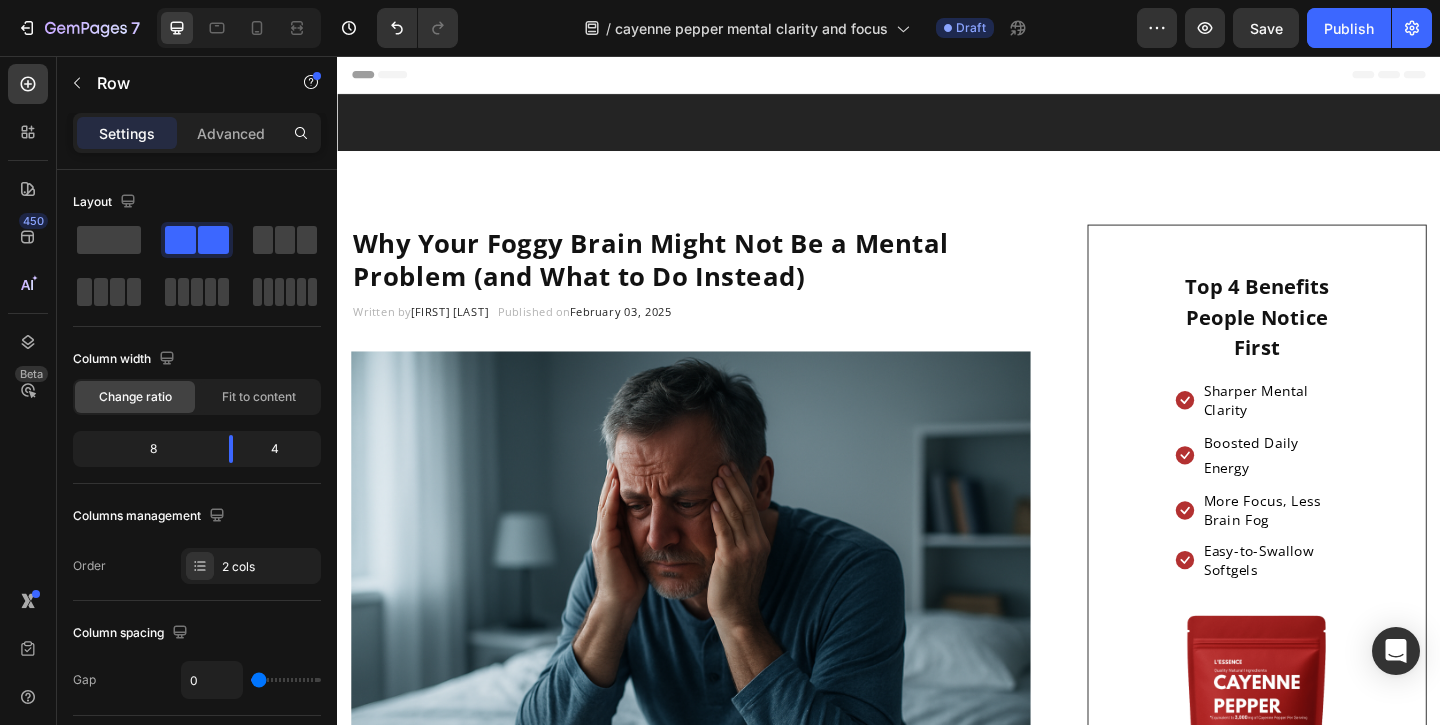 scroll, scrollTop: 4152, scrollLeft: 0, axis: vertical 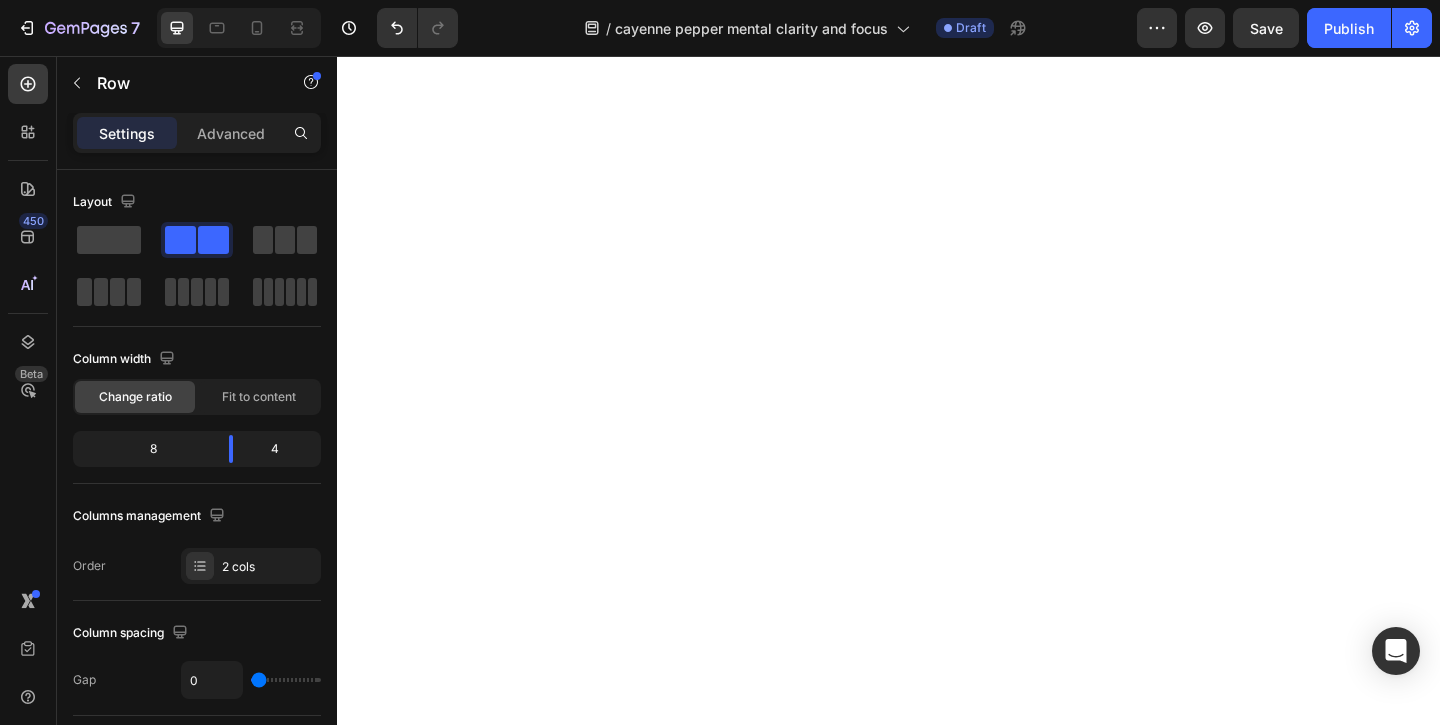 click on "Top 4 Benefits People Notice First Heading
Icon Sharper Mental Clarity Text block
Icon Boosted Daily Energy Text block
Icon More Focus, Less Brain Fog Text block
Icon Easy-to-Swallow Softgels Text block Icon List Row Image  	   CHECK AVAILABILITY Button ✔️ 60-Day Money-Back Guarantee Text block Row
Publish the page to see the content.
Sticky sidebar" at bounding box center [1337, -2203] 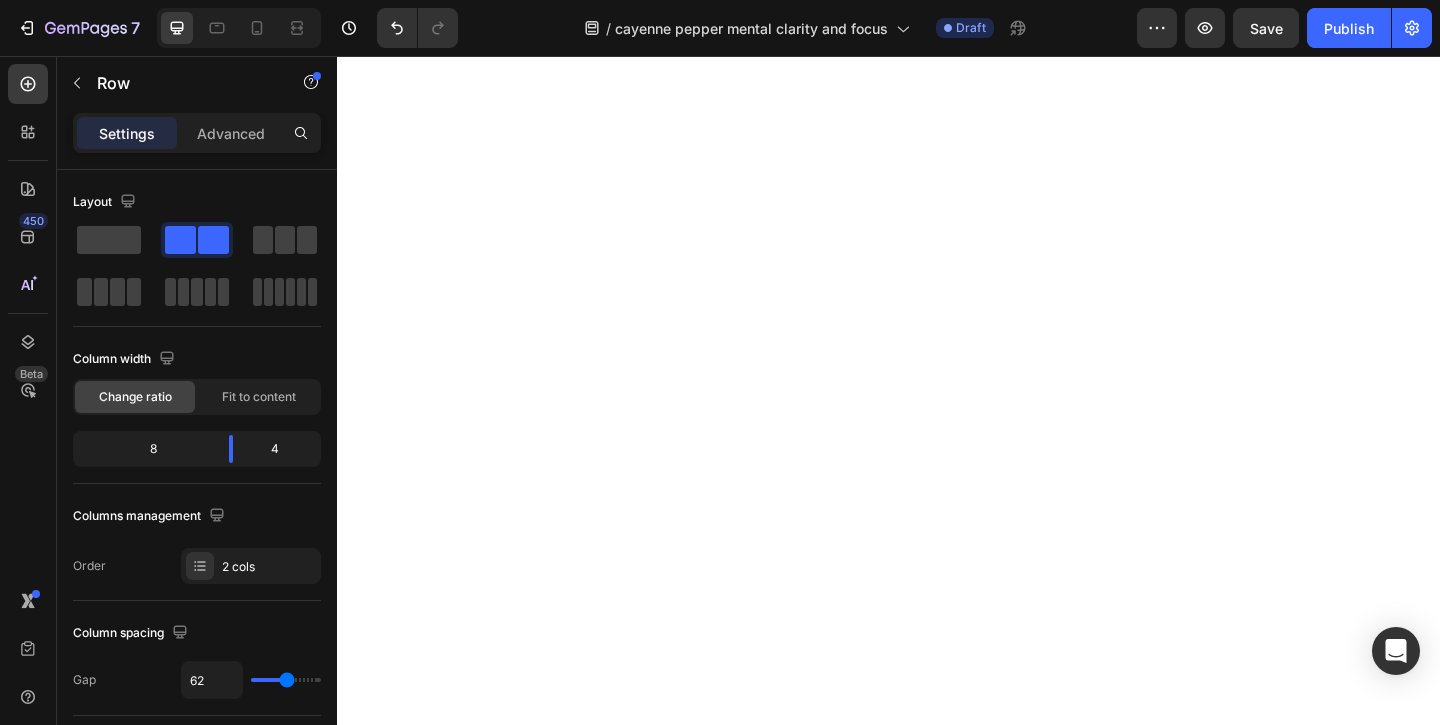 scroll, scrollTop: 4053, scrollLeft: 0, axis: vertical 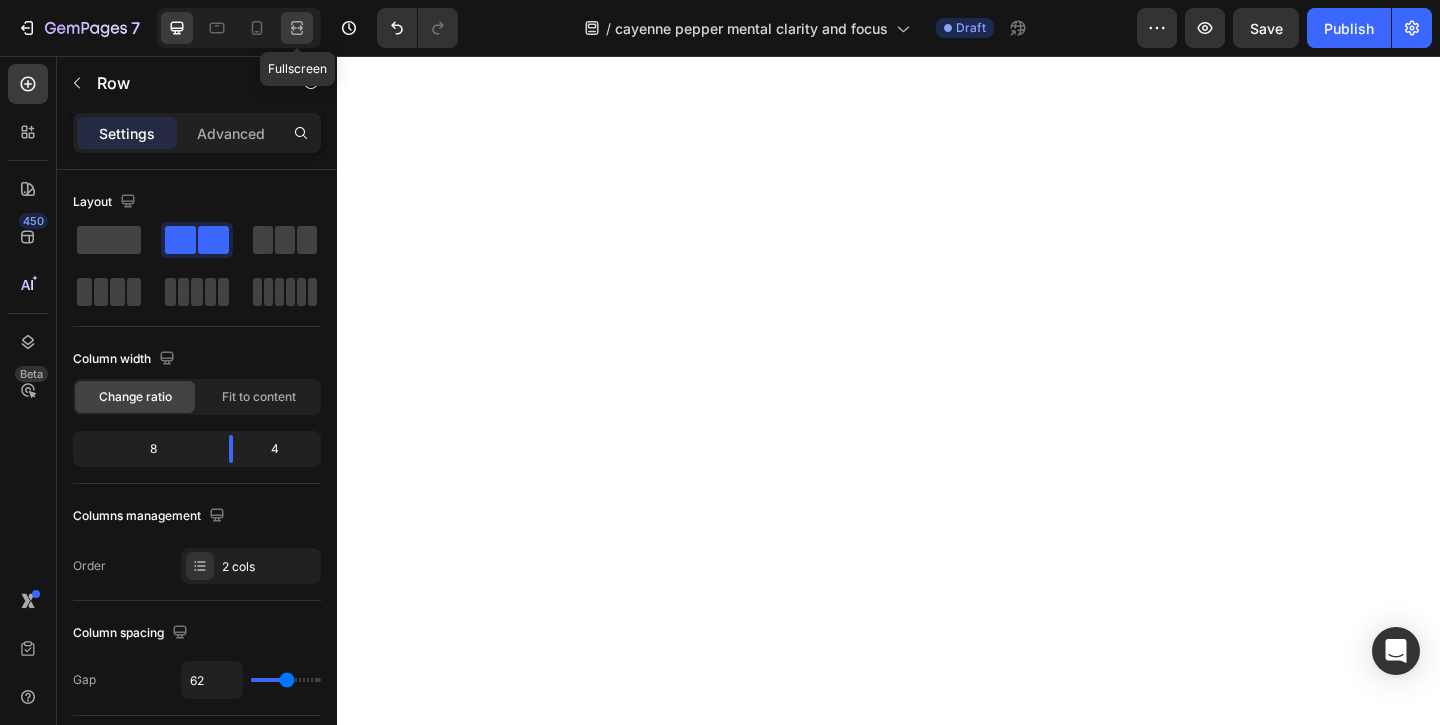 drag, startPoint x: 308, startPoint y: 25, endPoint x: 356, endPoint y: 8, distance: 50.92151 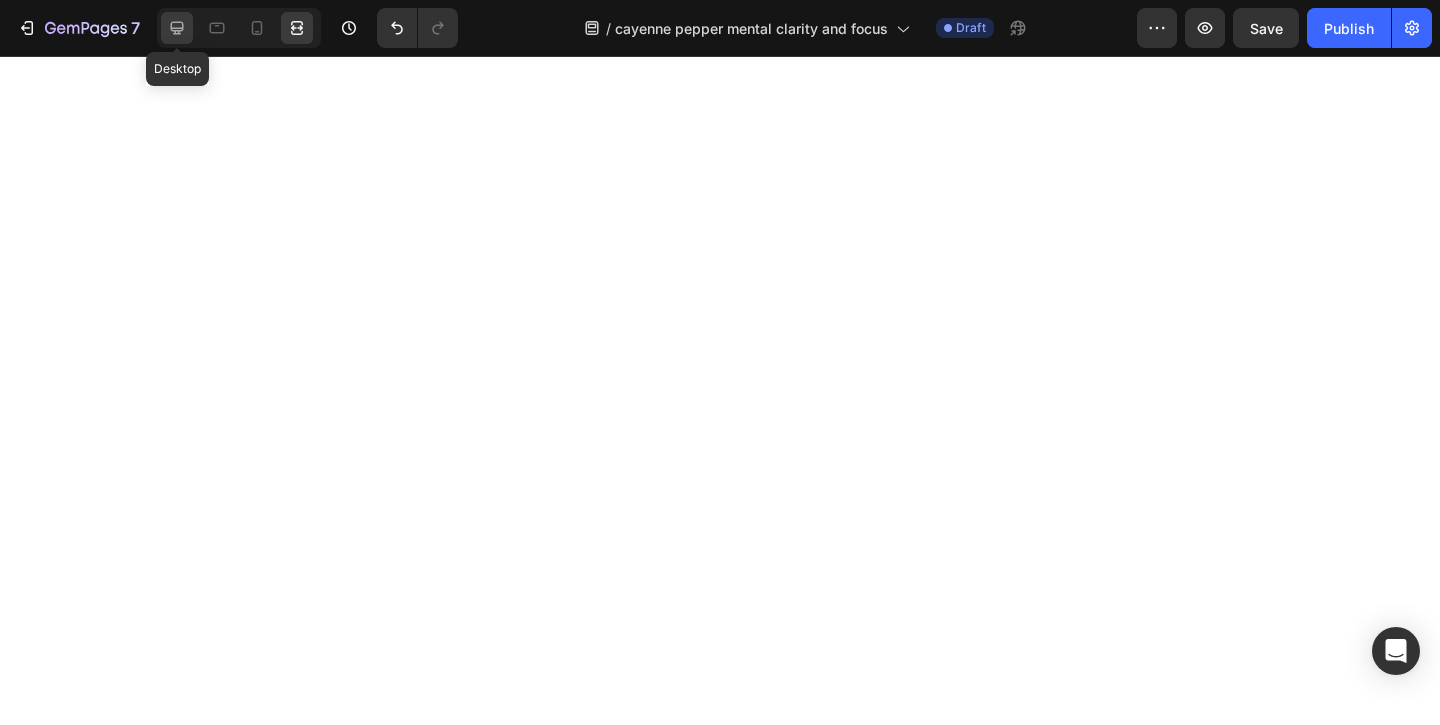 click 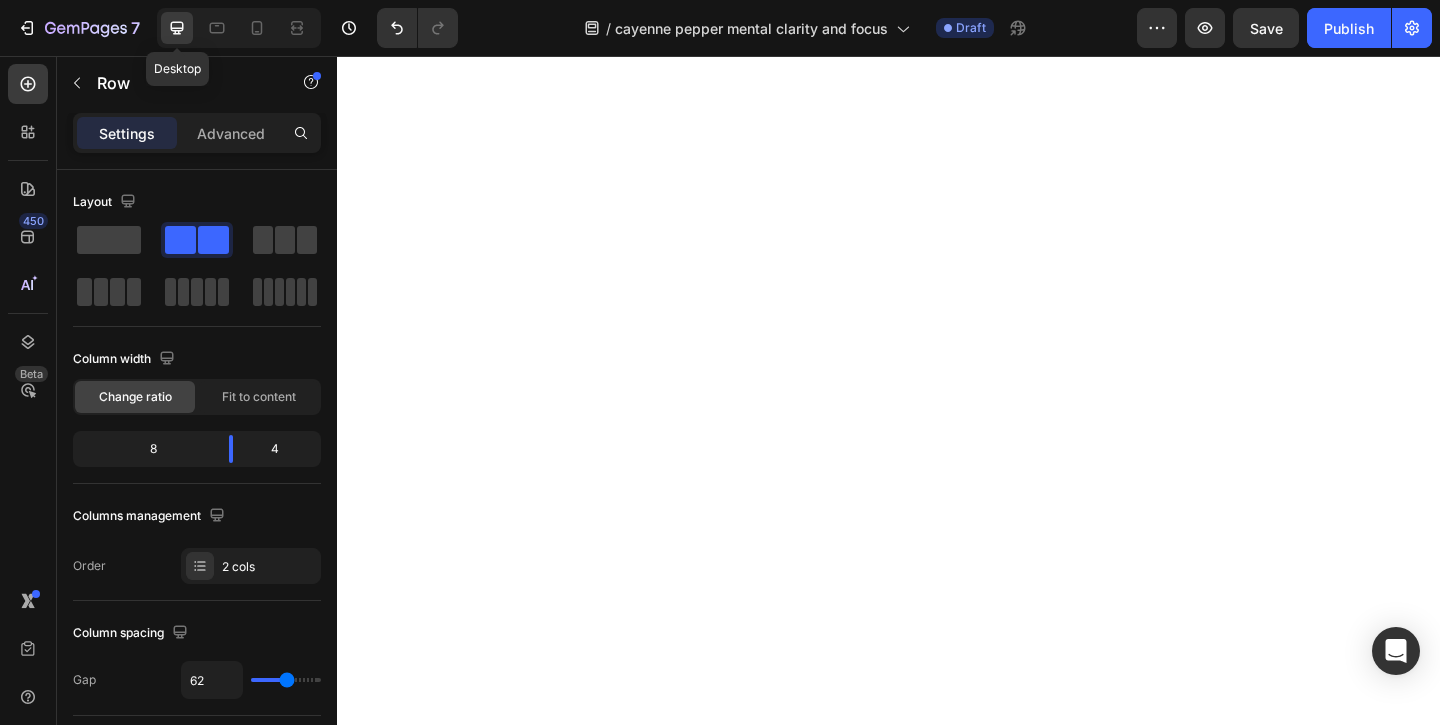 scroll, scrollTop: 4053, scrollLeft: 0, axis: vertical 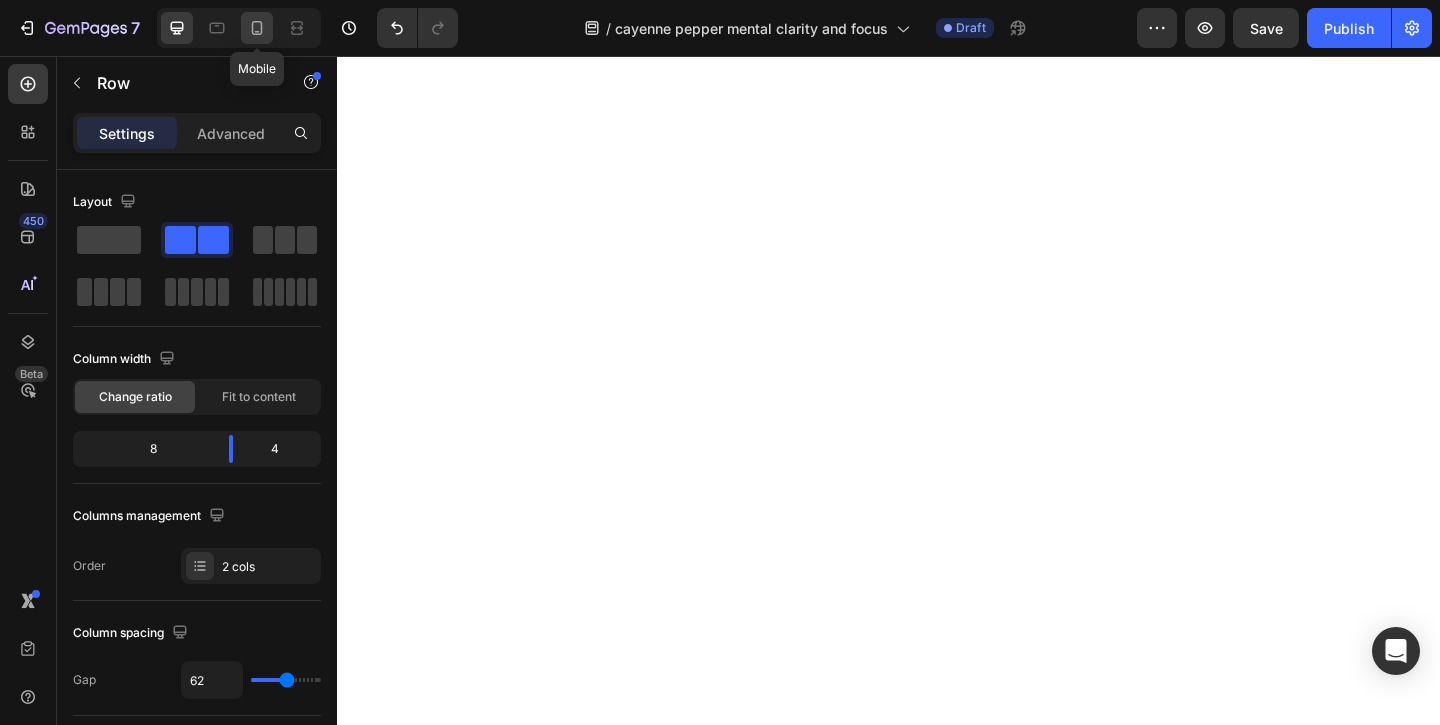 click 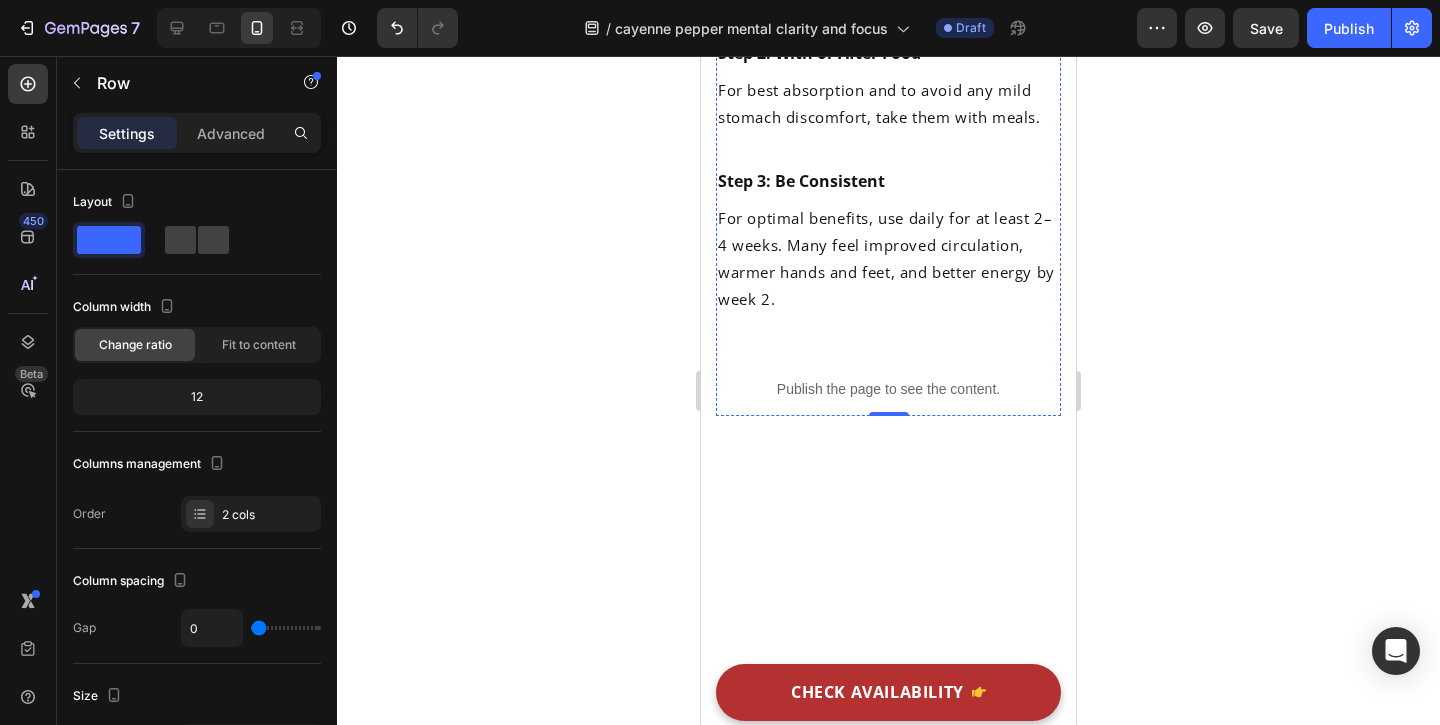 scroll, scrollTop: 5483, scrollLeft: 0, axis: vertical 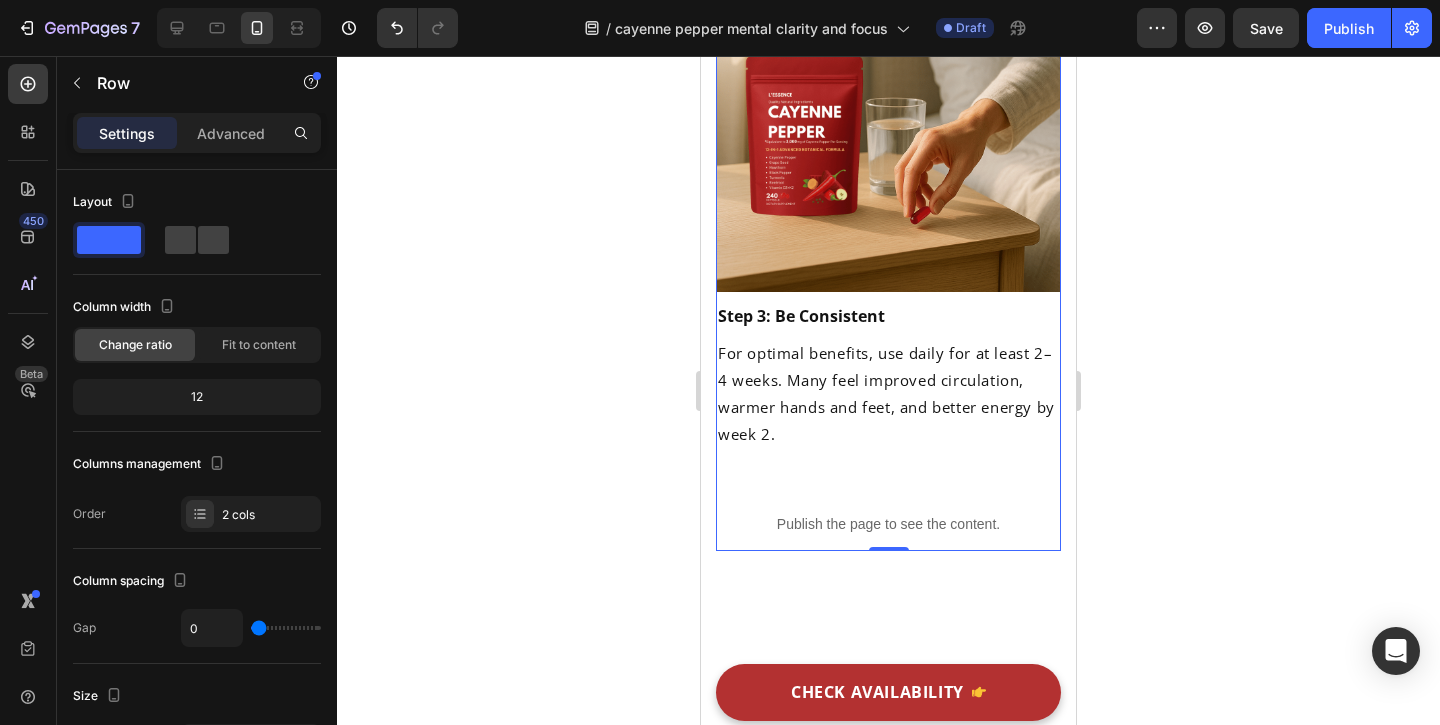 click on "Improves absorption" at bounding box center [975, -1464] 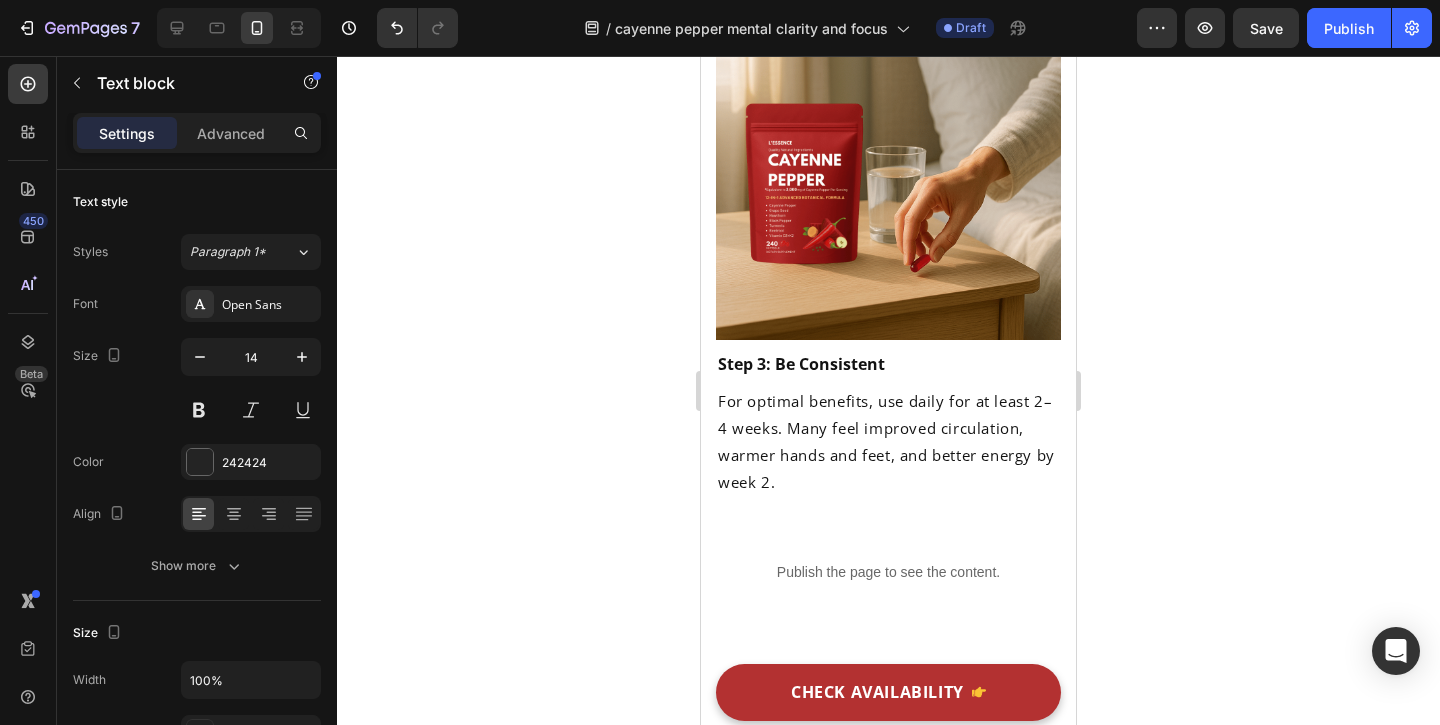 scroll, scrollTop: 5414, scrollLeft: 0, axis: vertical 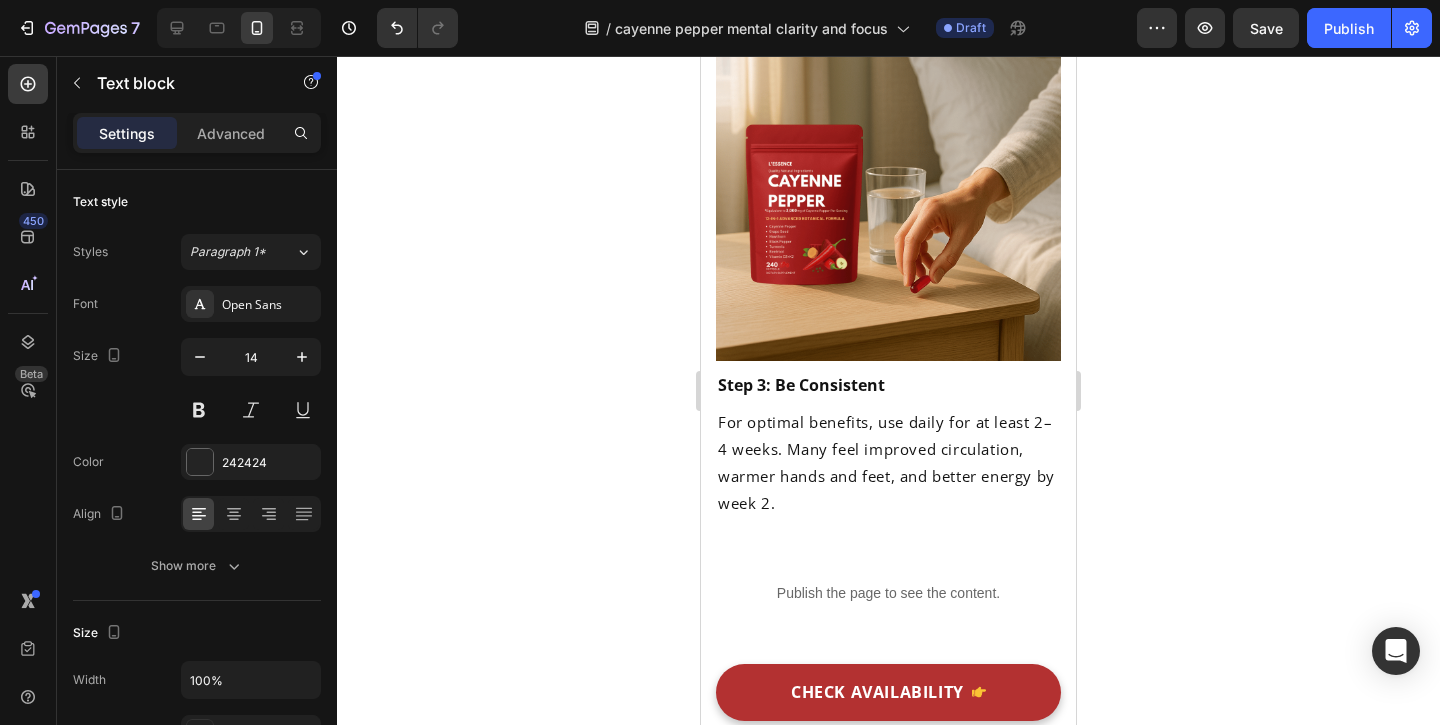 click on "blood vessels" at bounding box center (816, -1369) 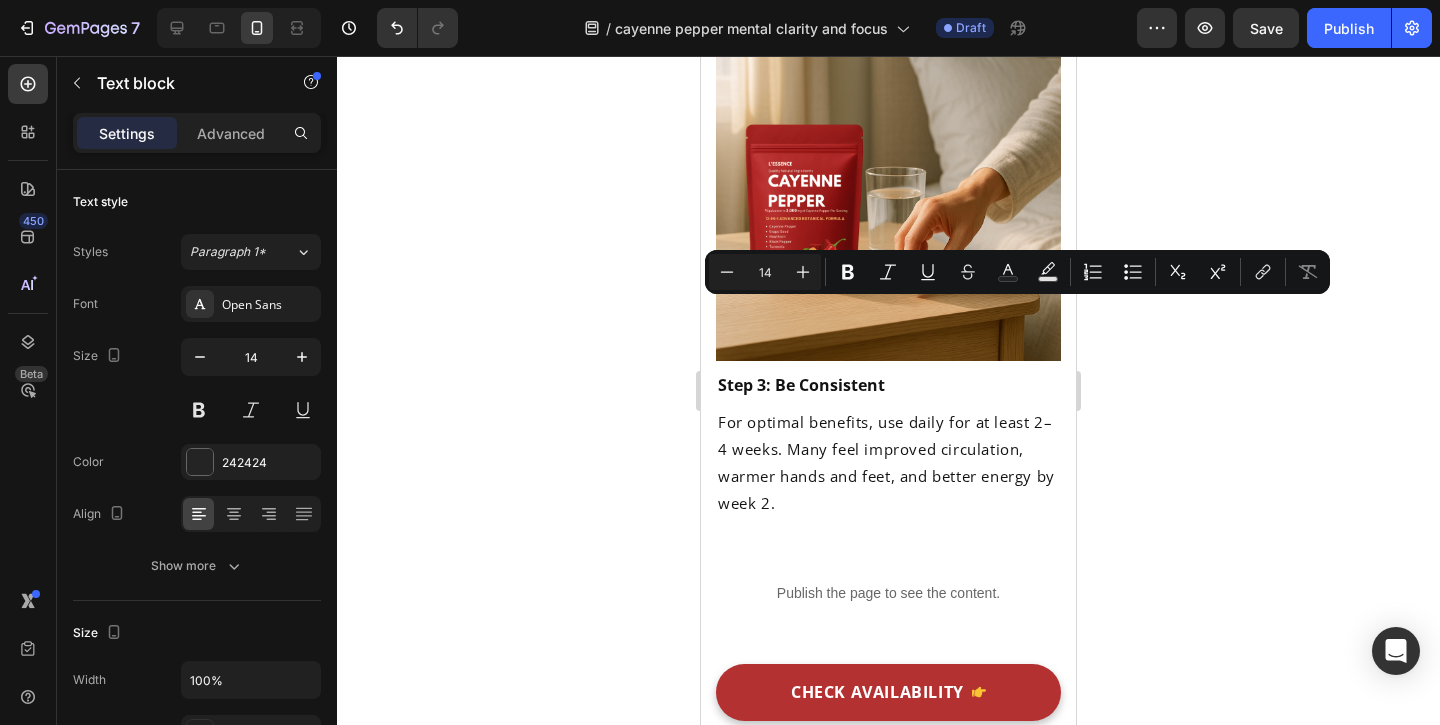 click on "blood vessels" at bounding box center (816, -1369) 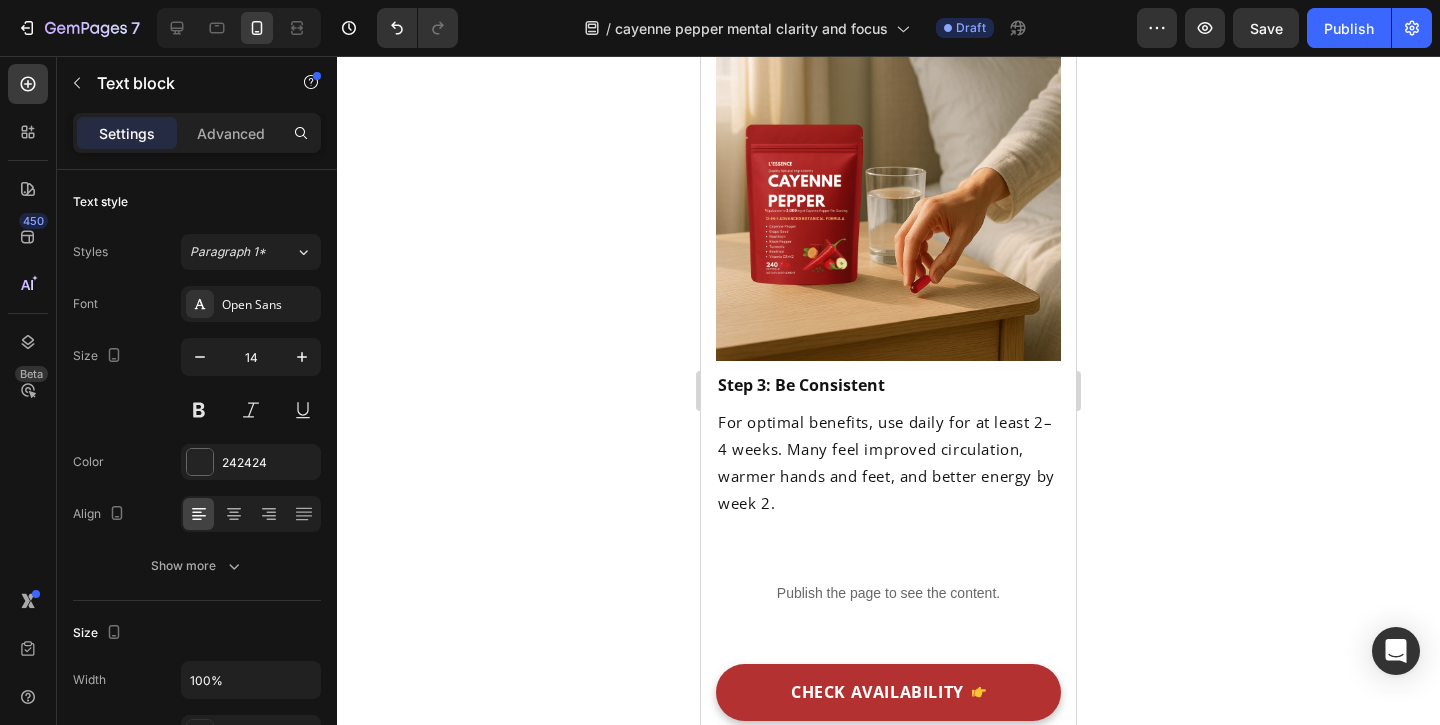 click on "Improves absorption" at bounding box center [975, -1395] 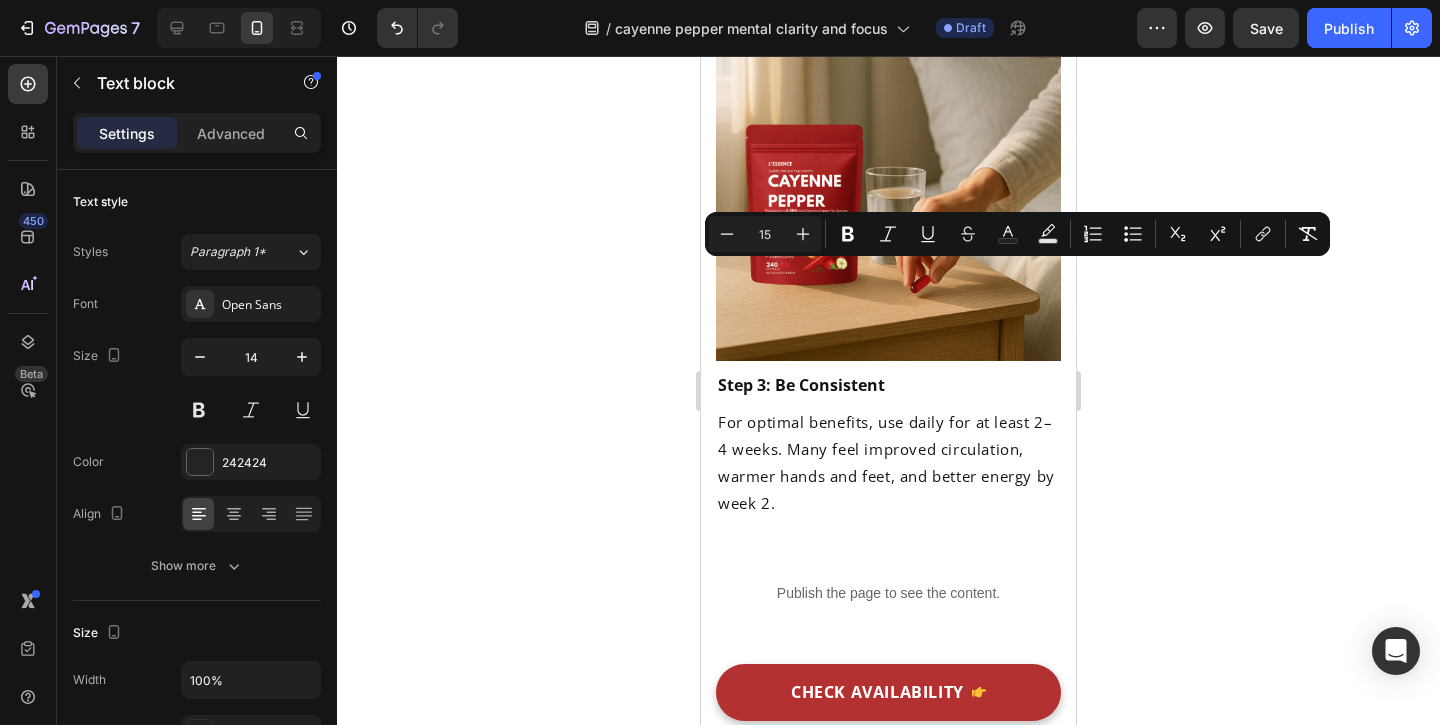 click on "Helps heart function" at bounding box center (997, -1292) 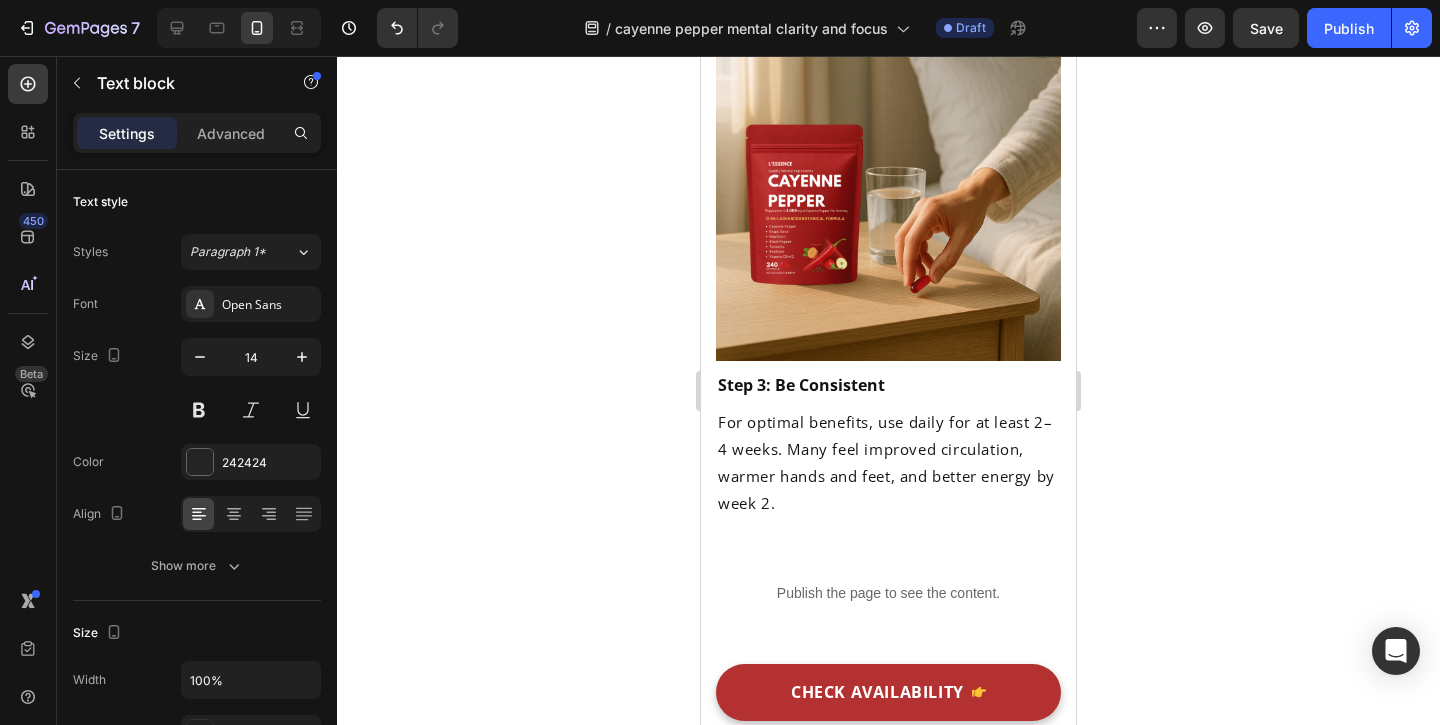 click on "Helps heart function" at bounding box center (997, -1292) 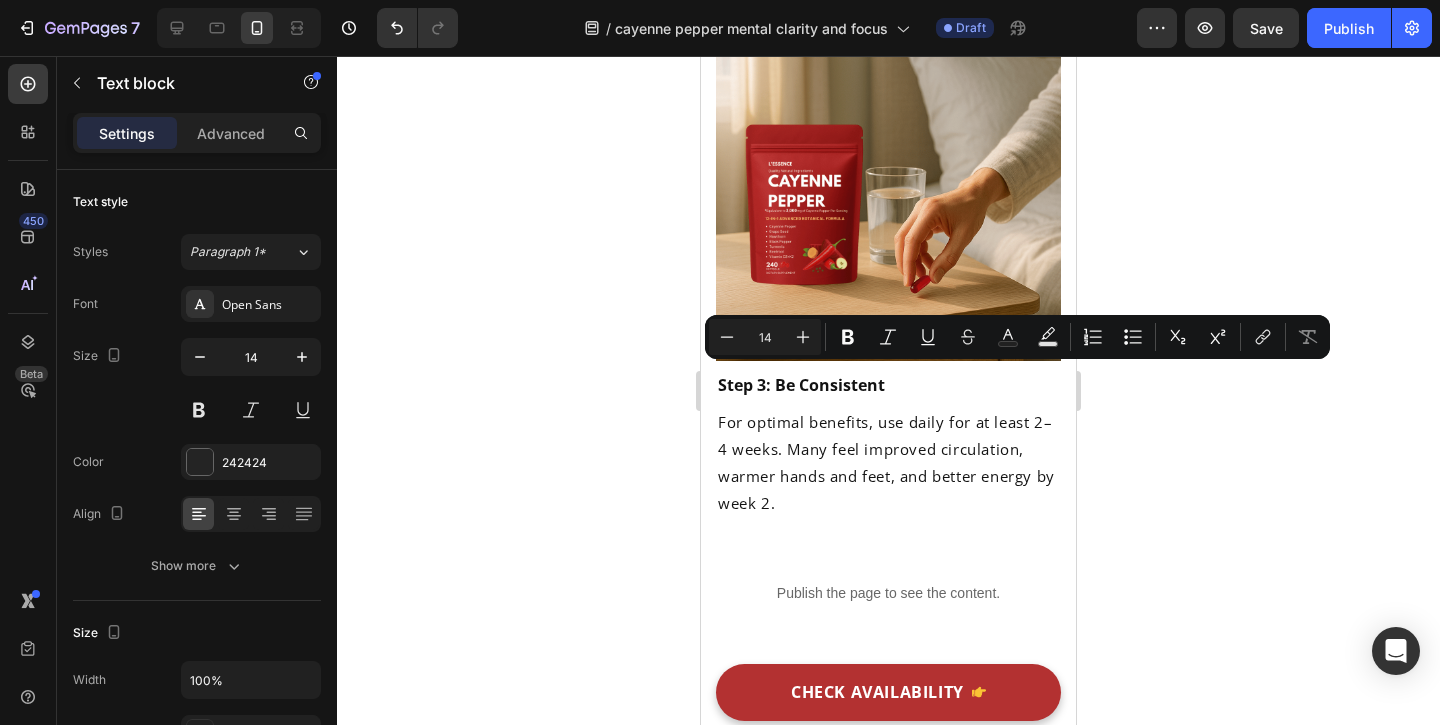 click on "Supports artery flexibility" at bounding box center [997, -1202] 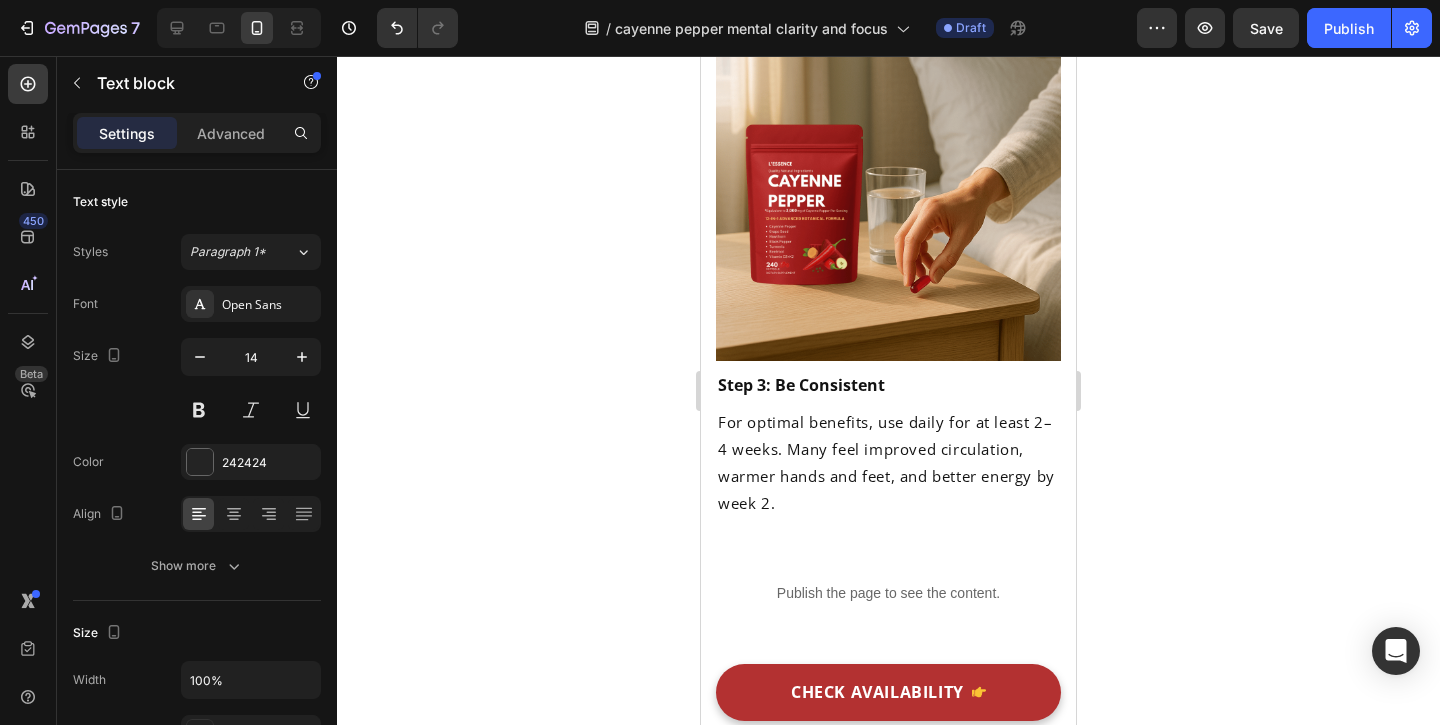 click on "Supports artery flexibility" at bounding box center [997, -1202] 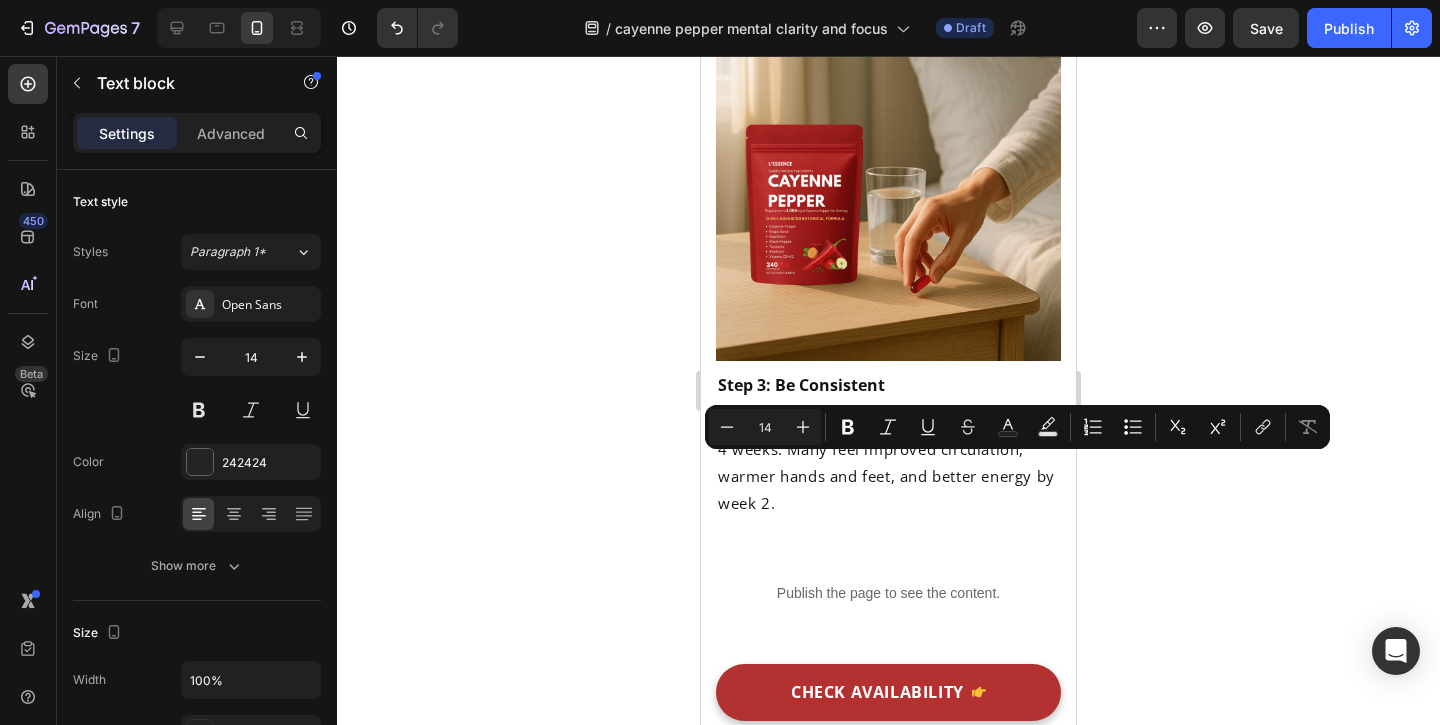 click on "Reduces inflammation" at bounding box center [985, -1497] 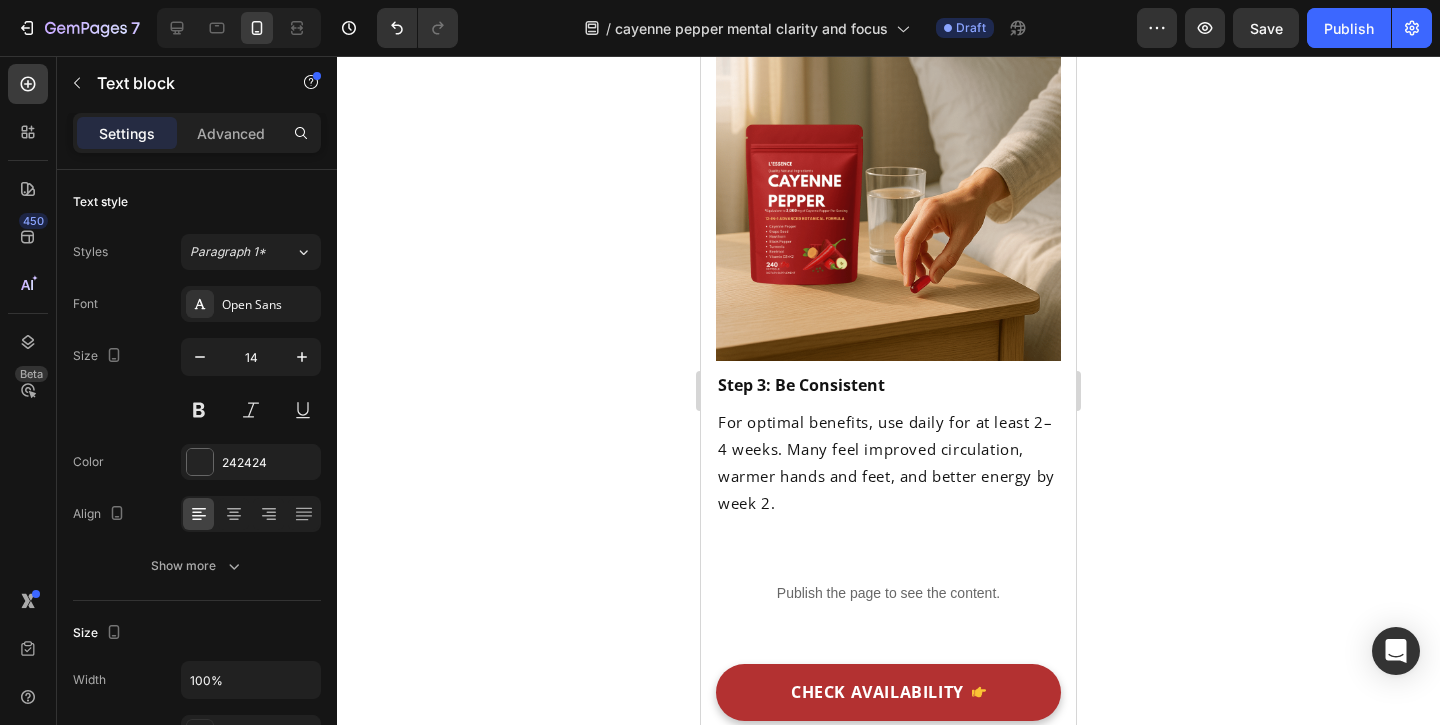click on "Reduces inflammation" at bounding box center (985, -1497) 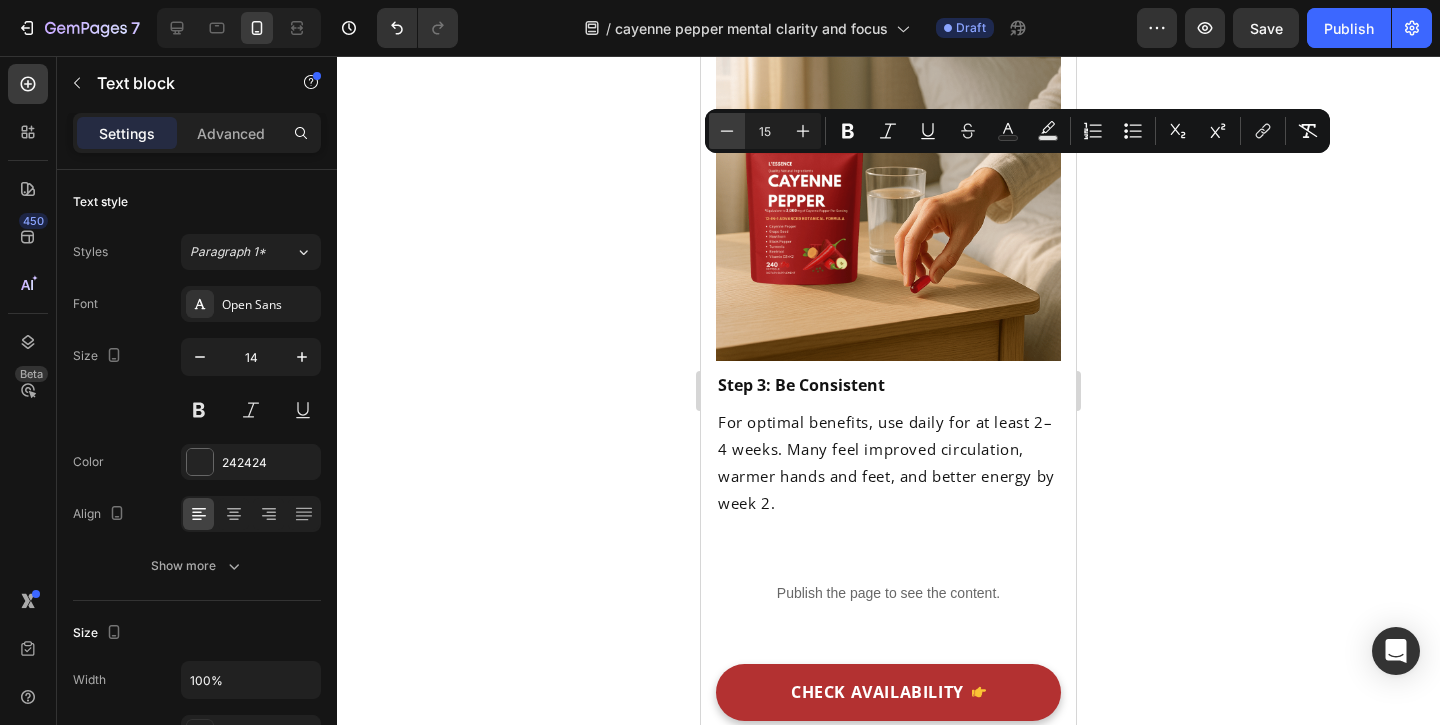click on "Minus" at bounding box center [727, 131] 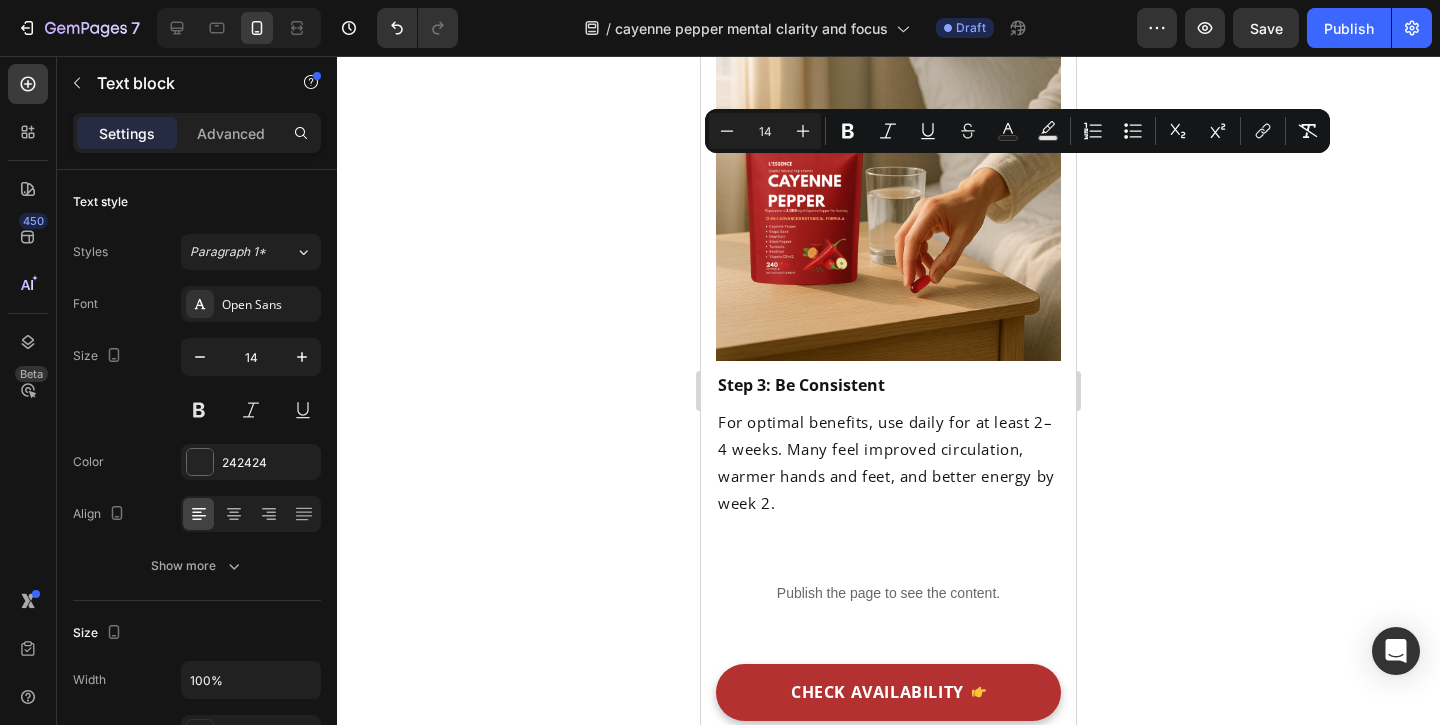 click 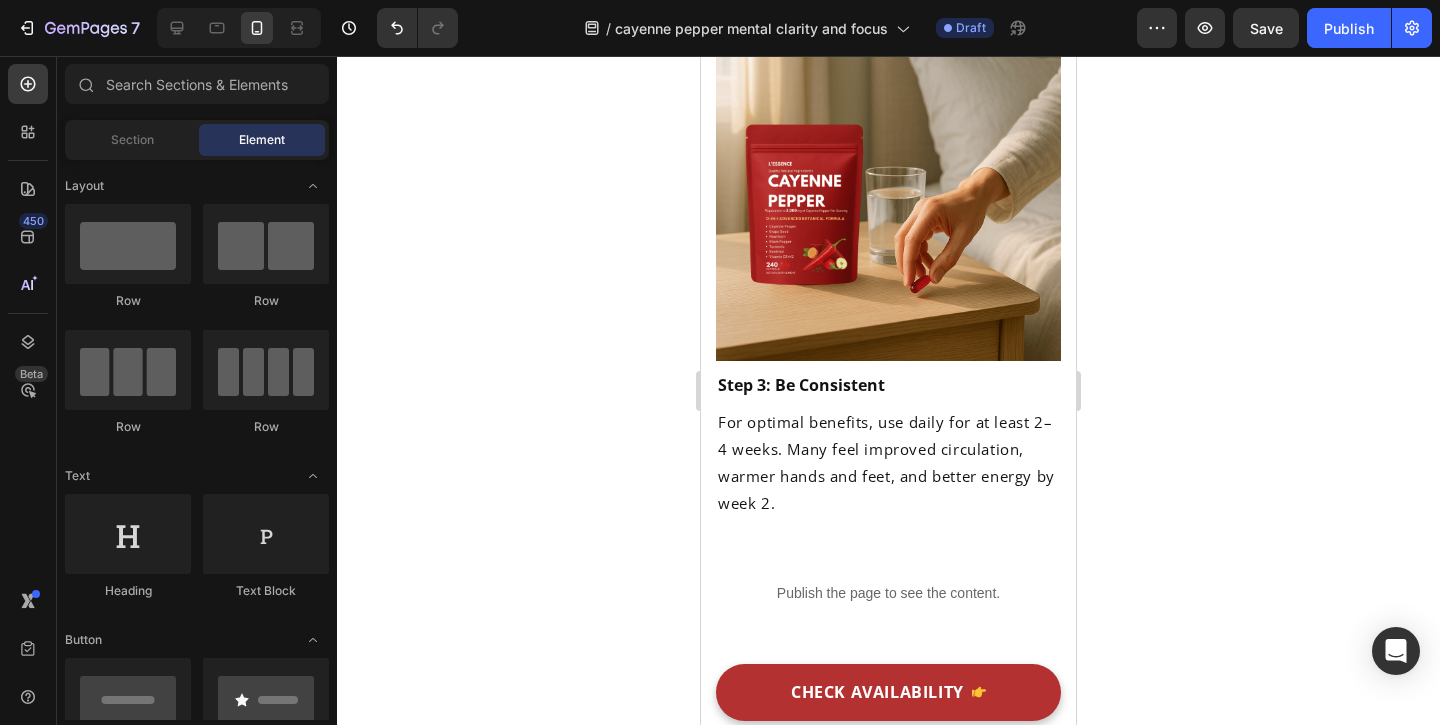 click on "Boosts circulation" at bounding box center (793, -1497) 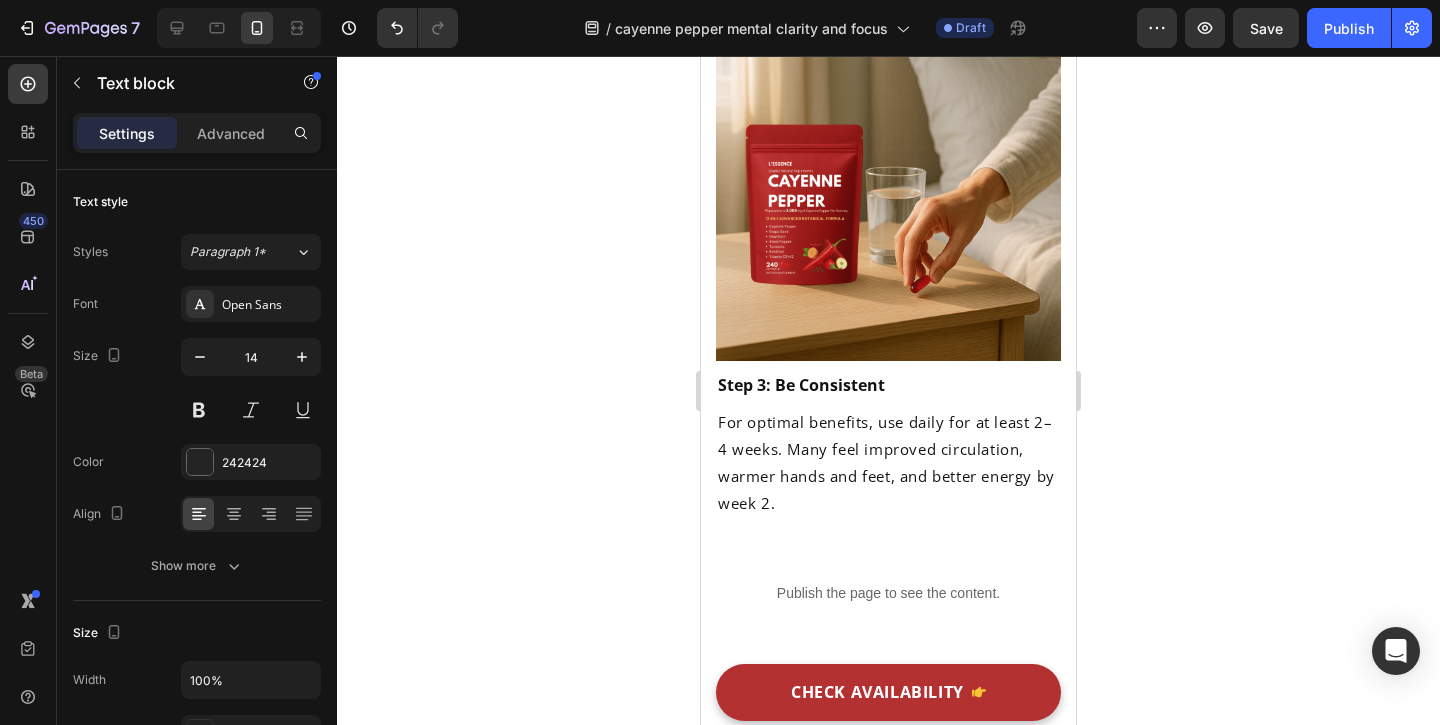 click on "Boosts circulation" at bounding box center [793, -1497] 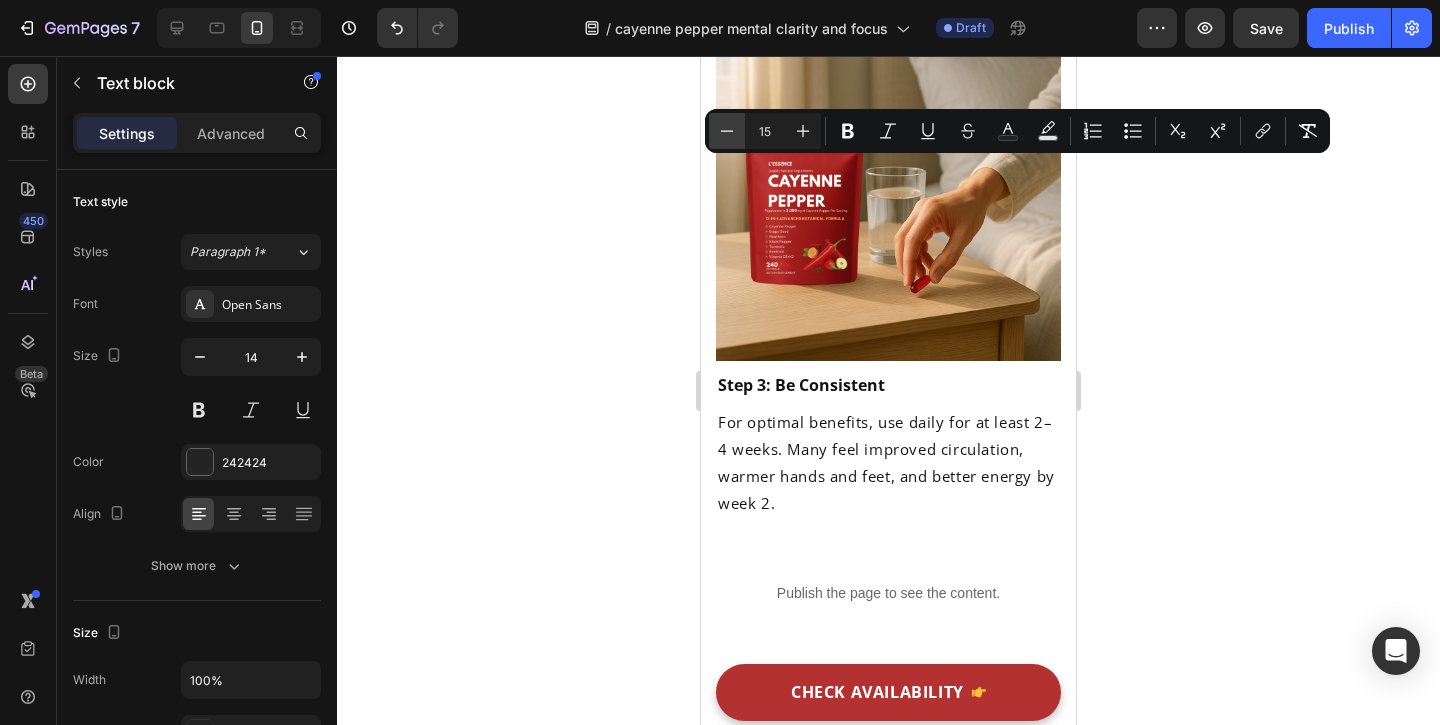 click 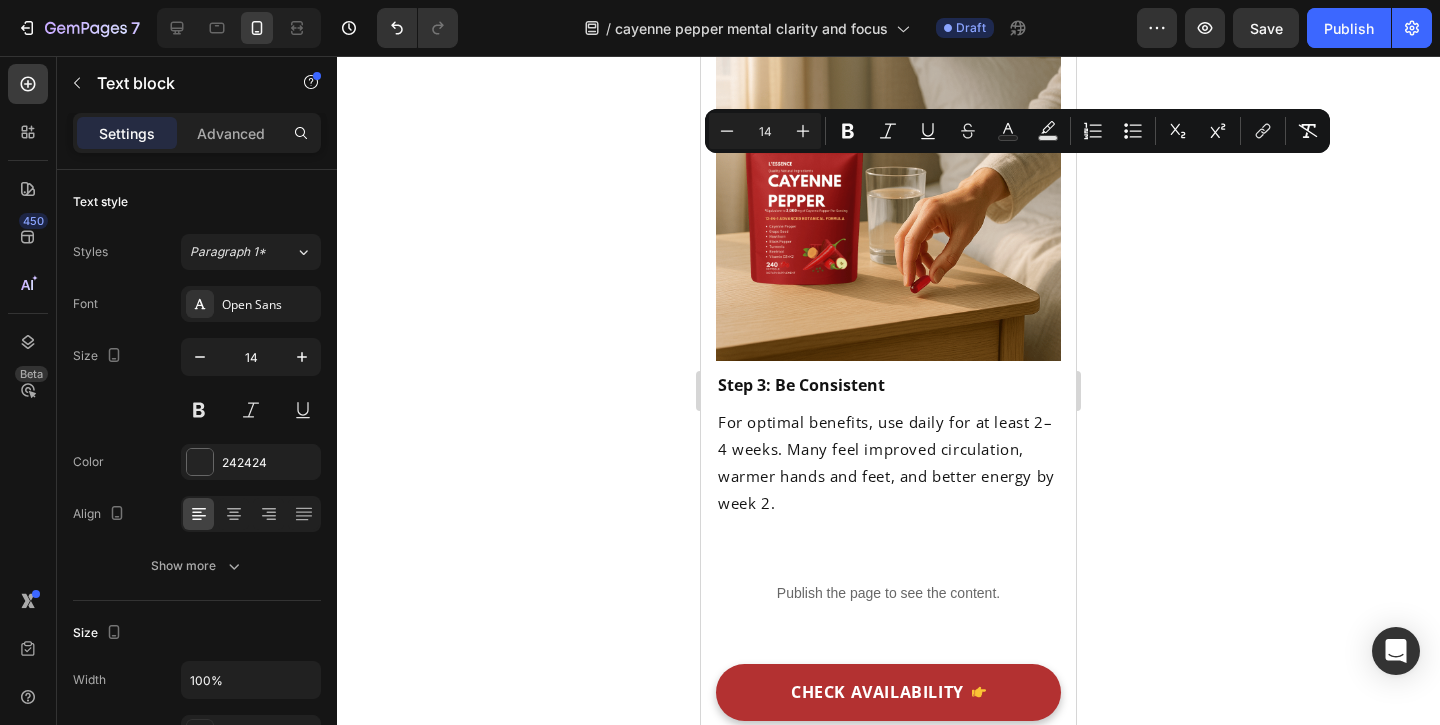 click on "Supports healthy" at bounding box center (816, -1407) 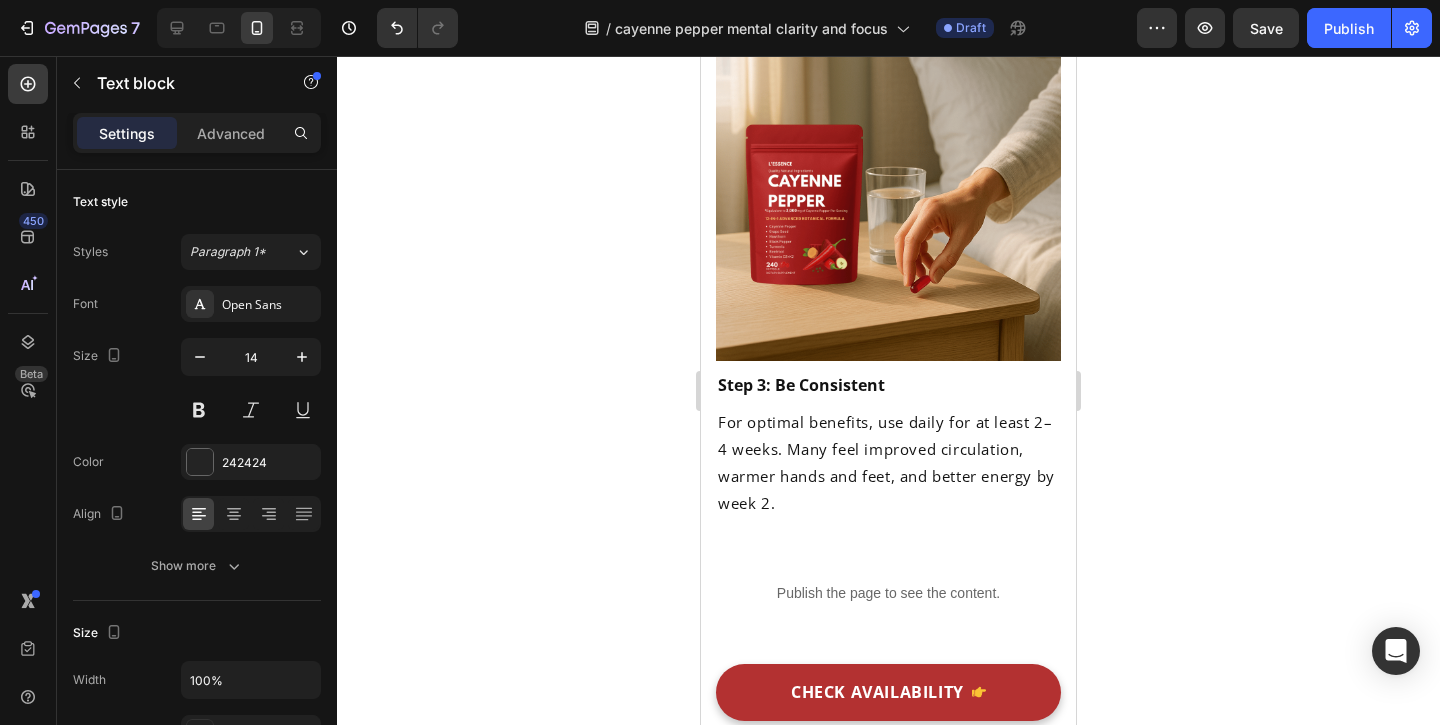 click on "Supports healthy" at bounding box center (816, -1407) 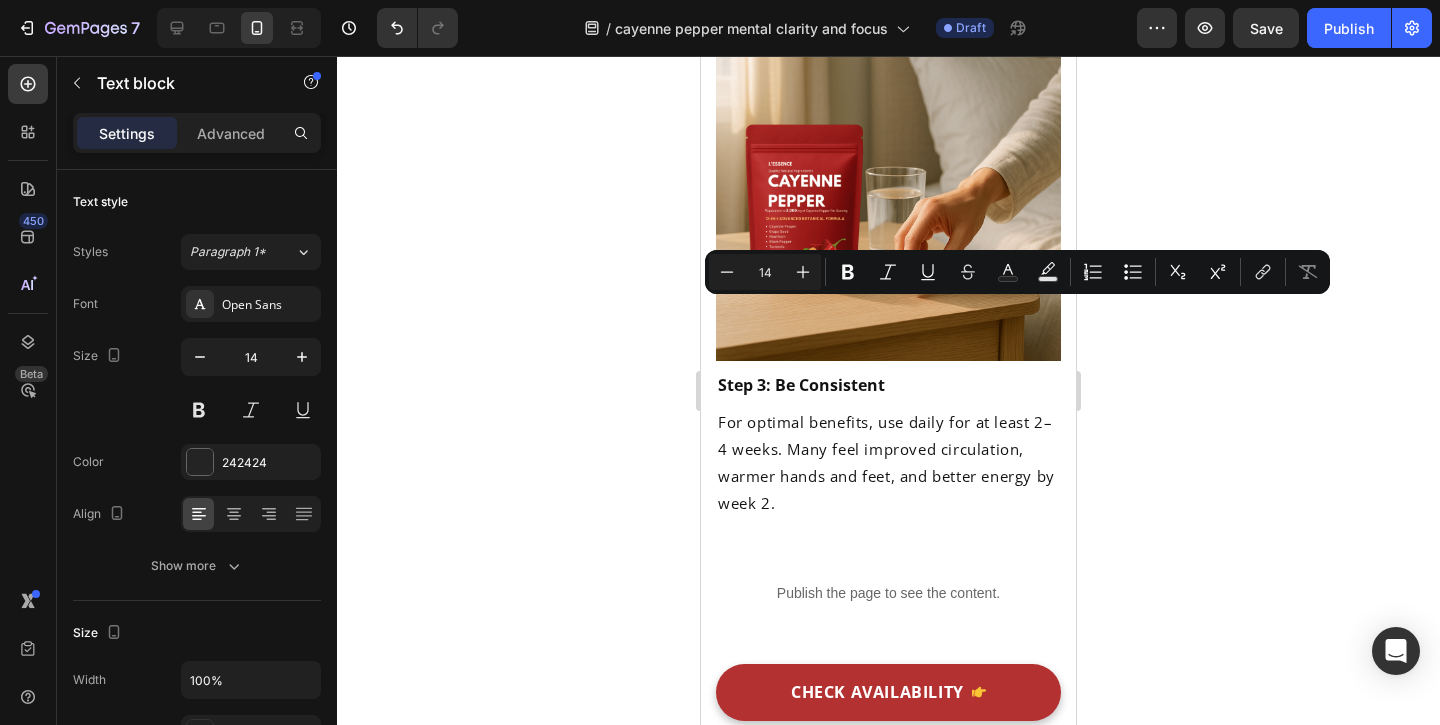 click on "blood vessels" at bounding box center [816, -1369] 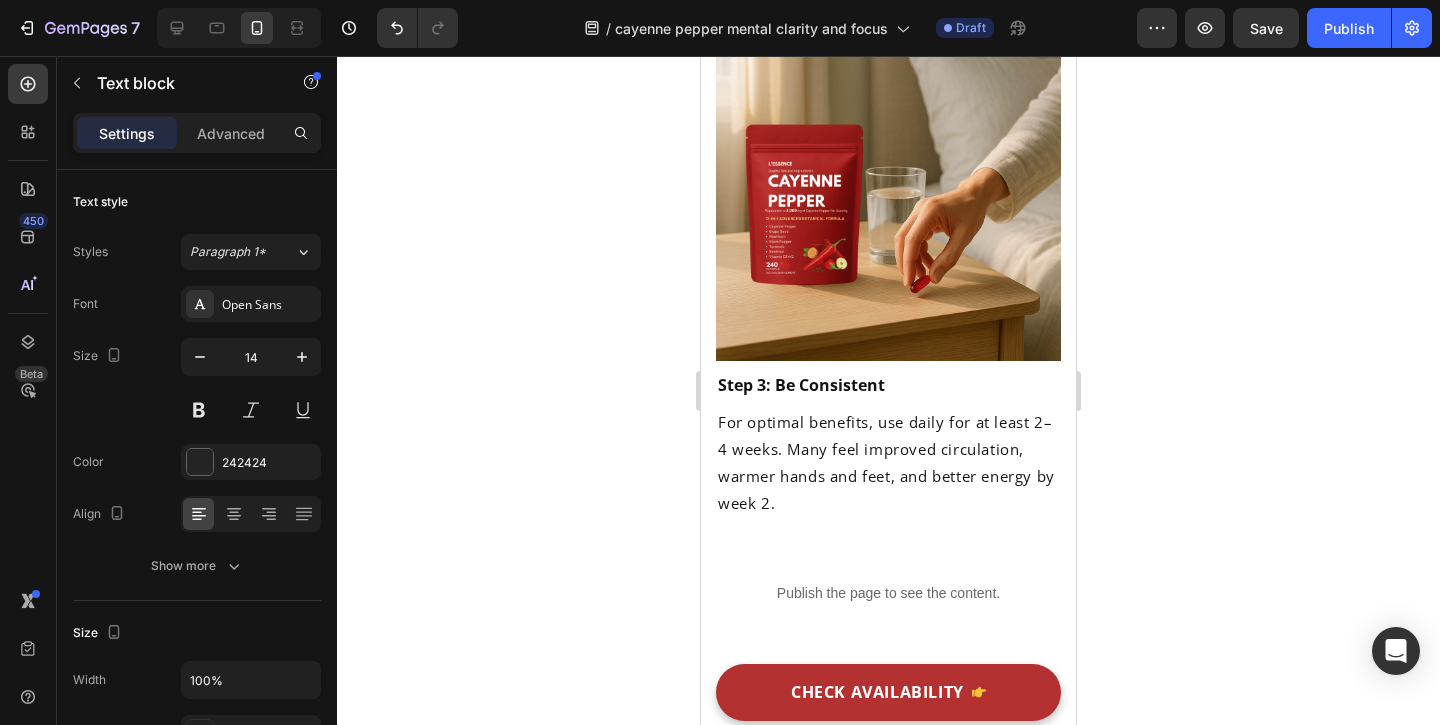 click on "blood pressure" at bounding box center (809, -1280) 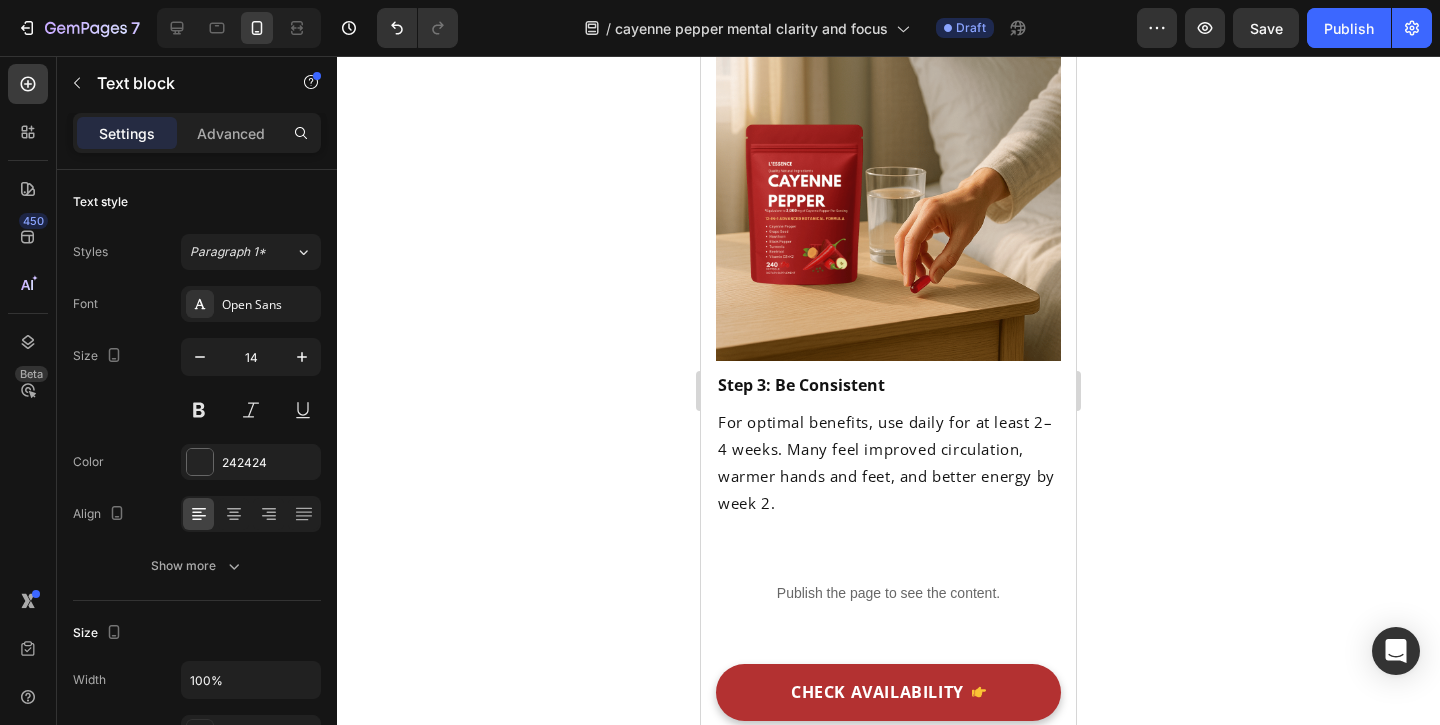 click on "blood pressure" at bounding box center (809, -1280) 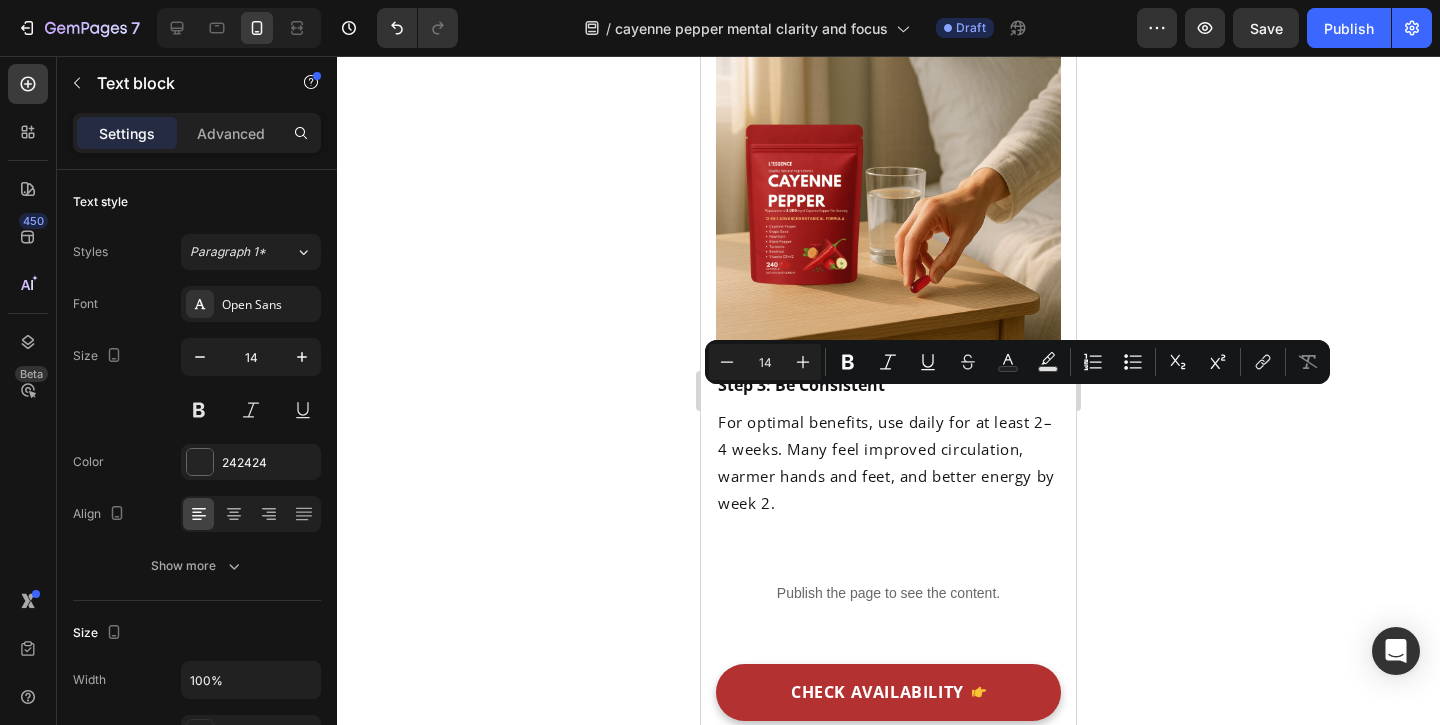 click on "Enhances oxygen delivery" at bounding box center [816, -1202] 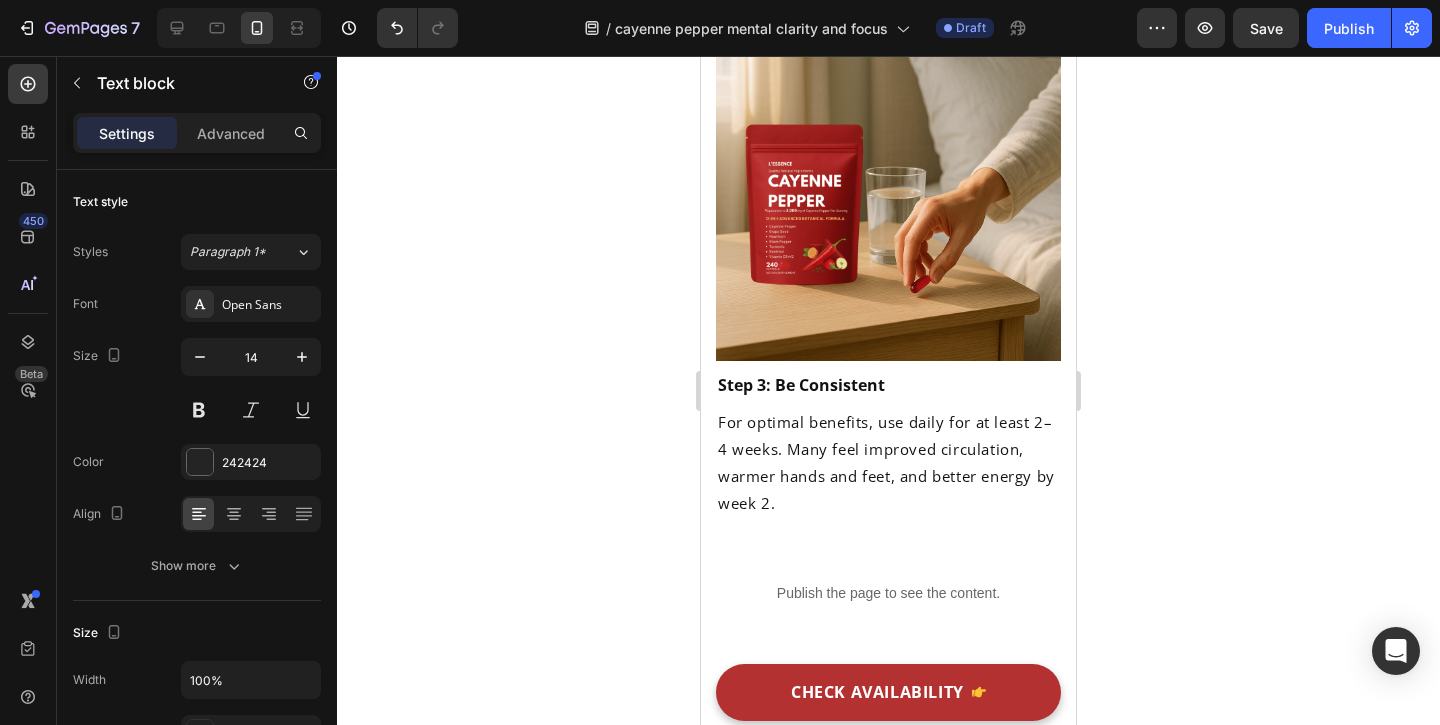click on "Enhances oxygen delivery" at bounding box center [816, -1202] 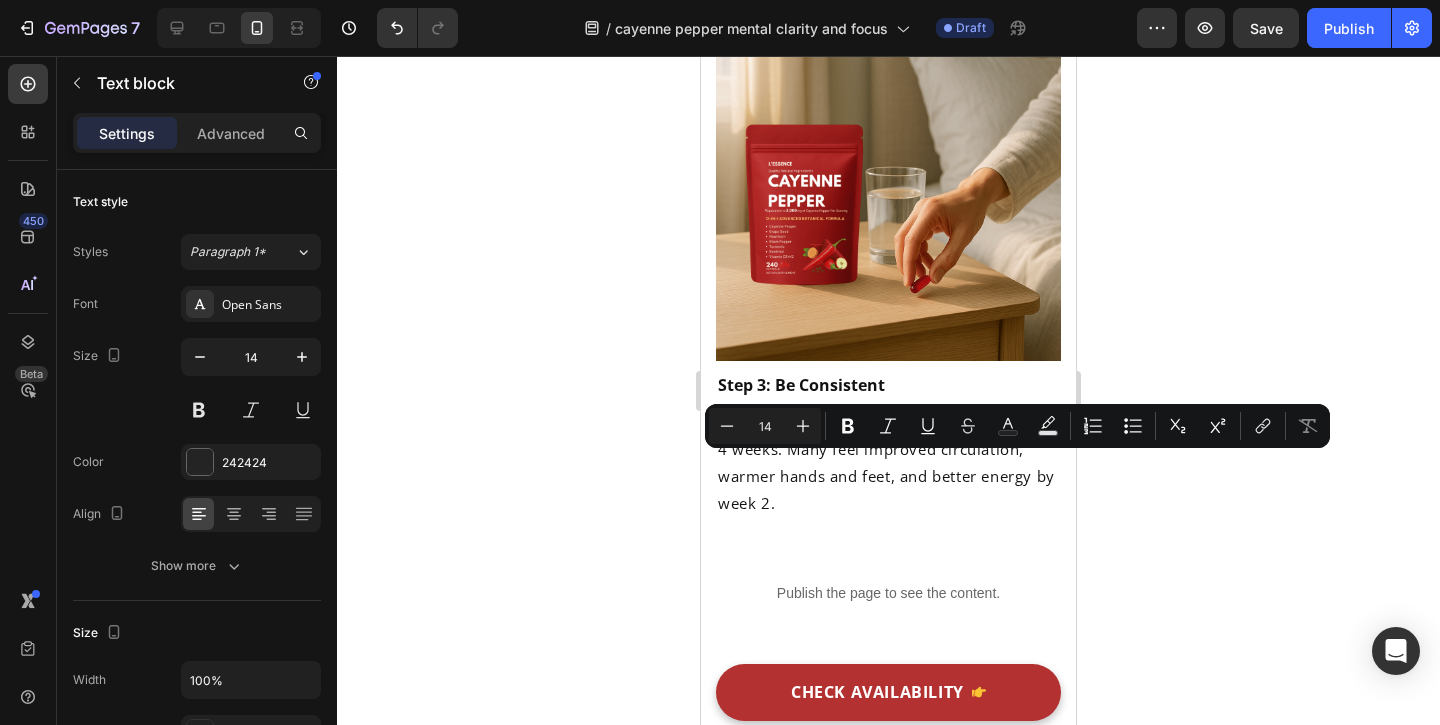click on "Supports artery flexibility" at bounding box center (997, -1202) 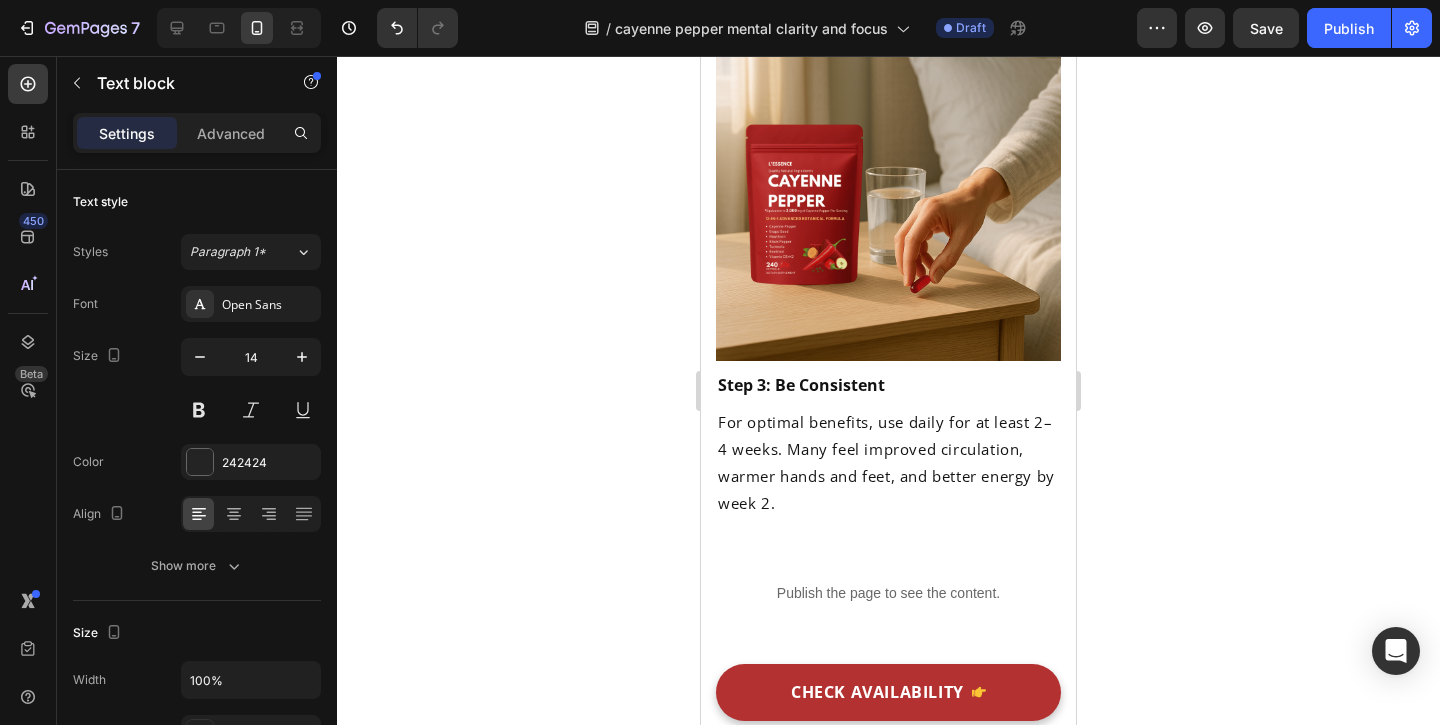 click on "Supports artery flexibility" at bounding box center [997, -1202] 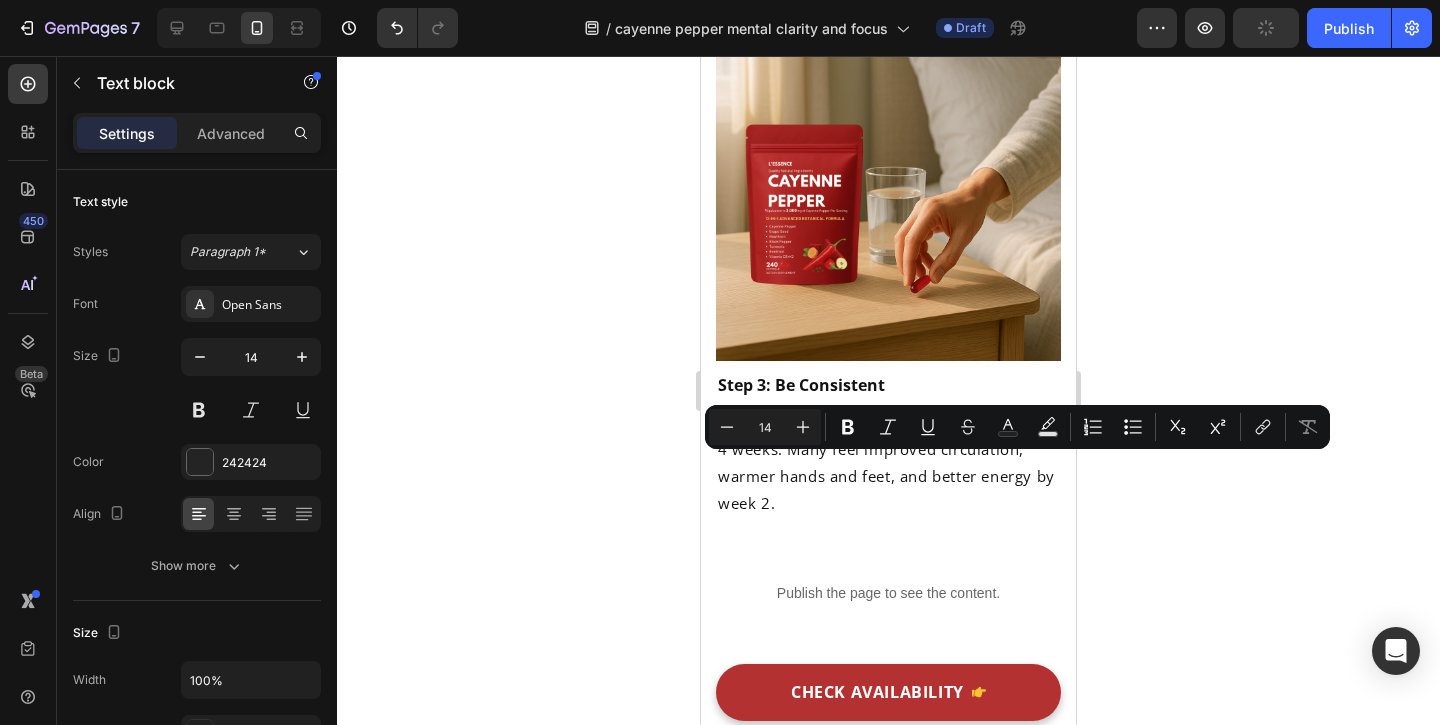 click on "Supports healthy" at bounding box center [816, -1407] 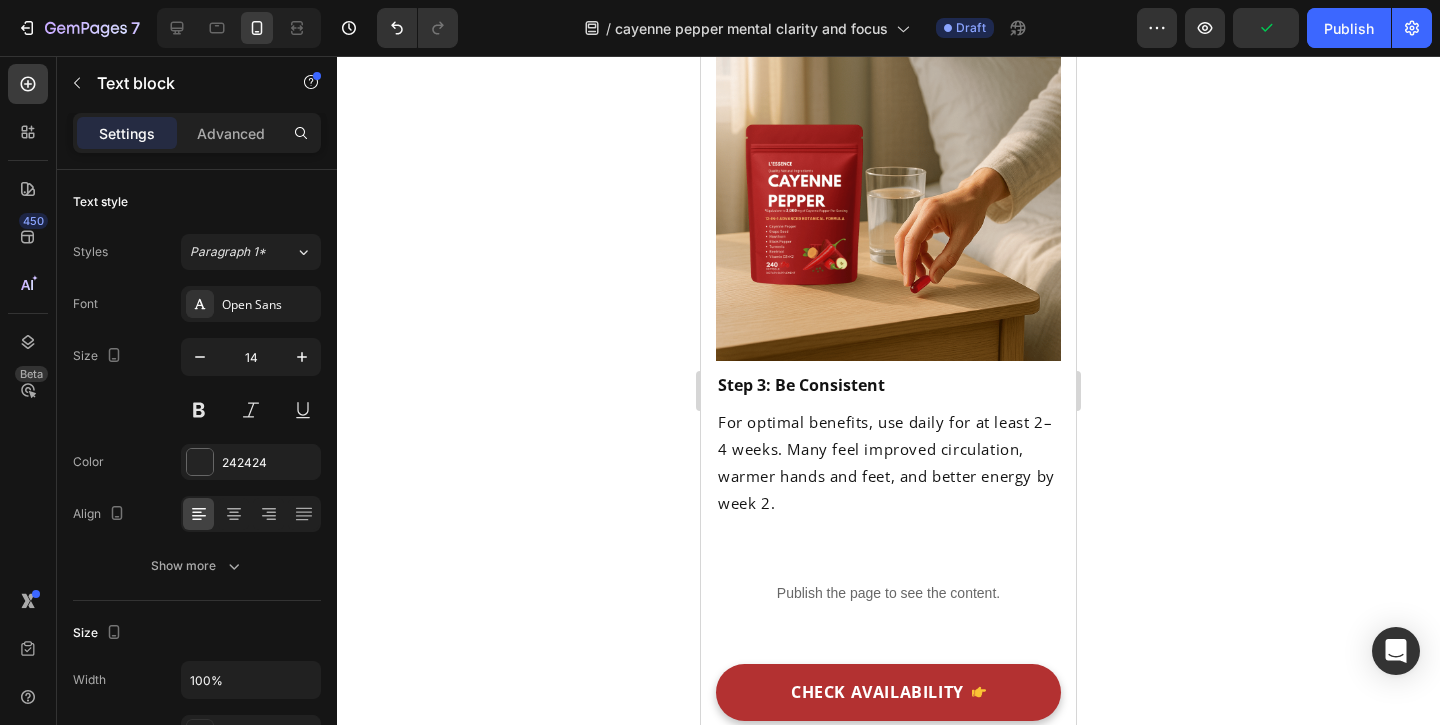 click on "Supports healthy" at bounding box center (816, -1407) 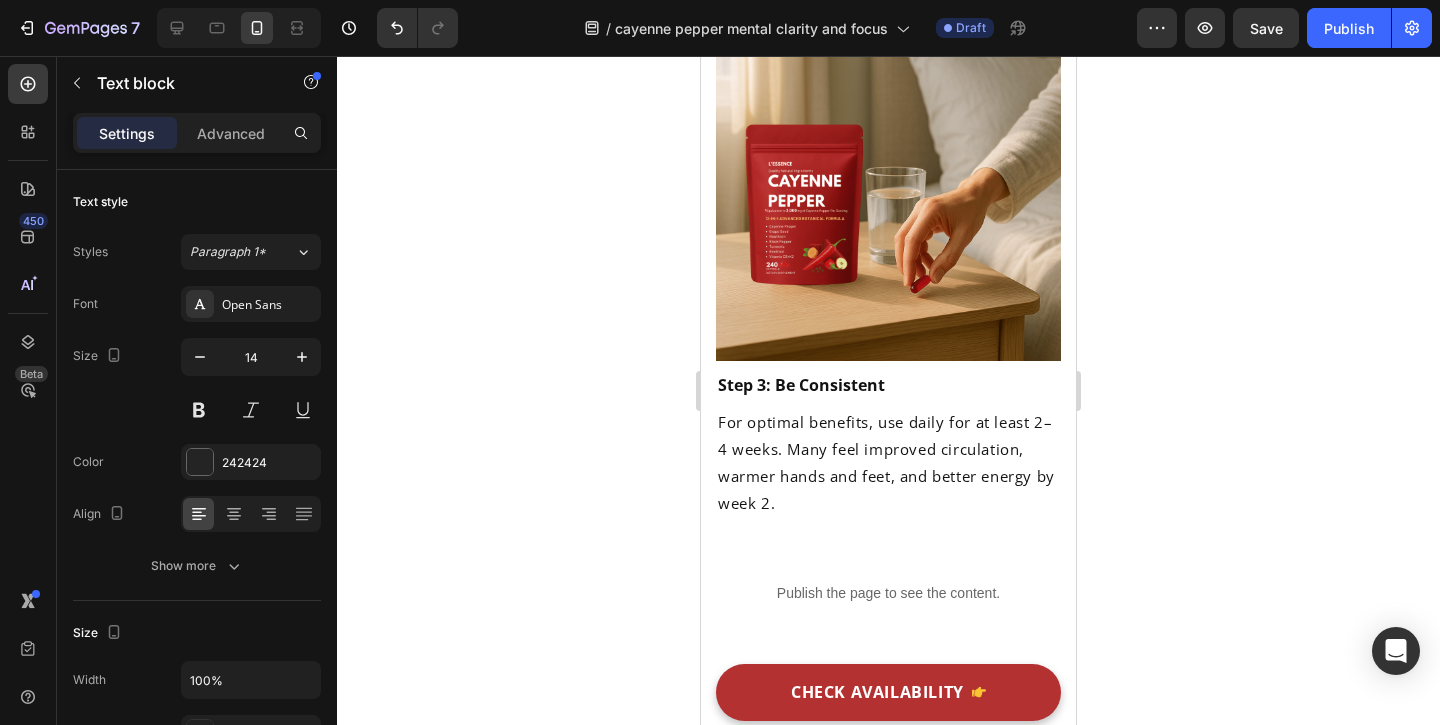 click on "blood vessels" at bounding box center (816, -1369) 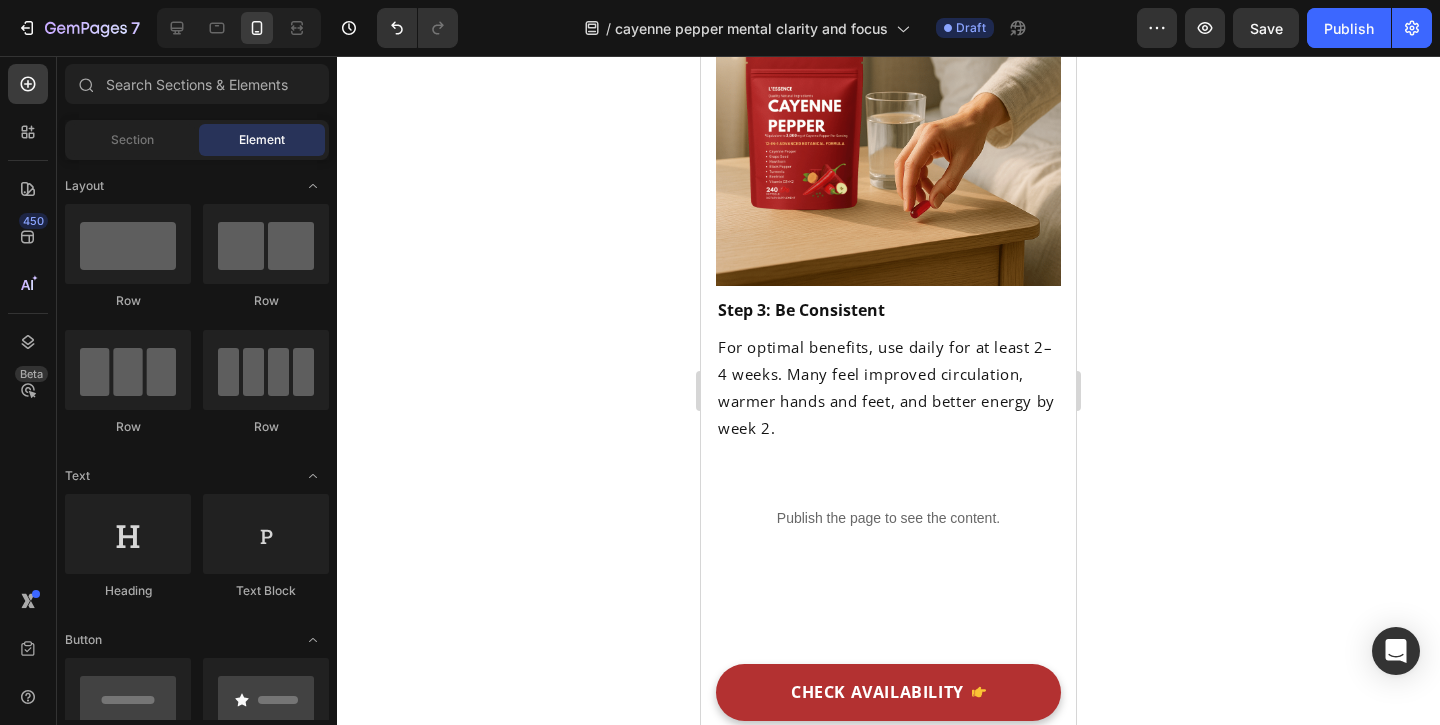 scroll, scrollTop: 5529, scrollLeft: 0, axis: vertical 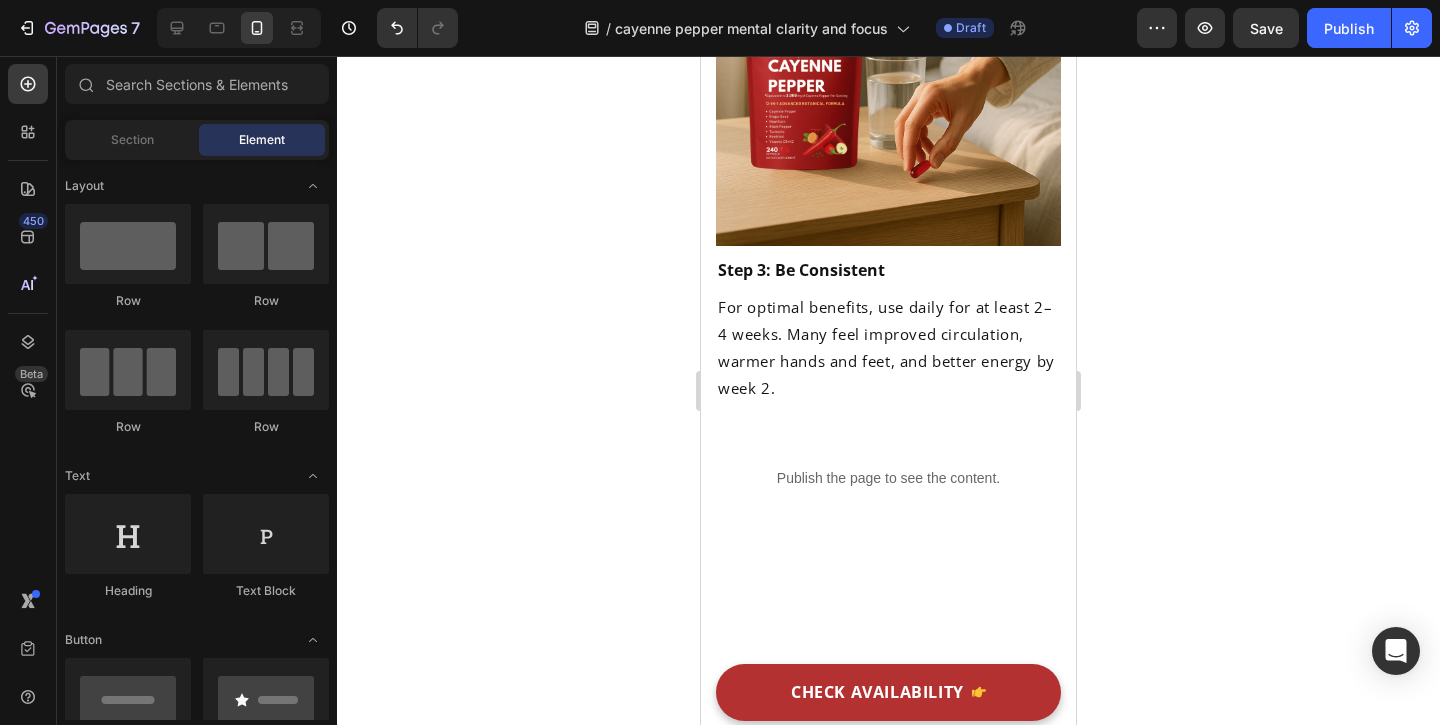 click on "Helps heart function" at bounding box center (997, -1407) 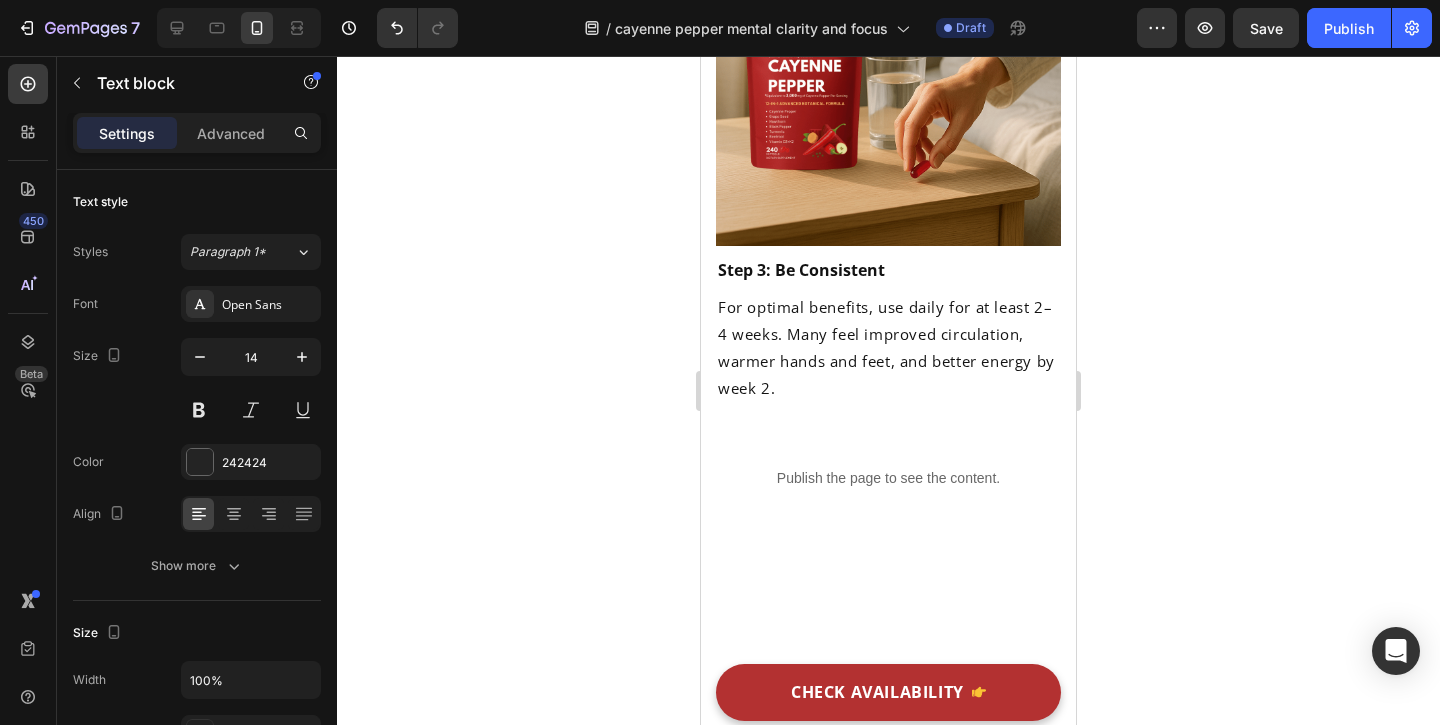 click on "Supports artery flexibility" at bounding box center (997, -1317) 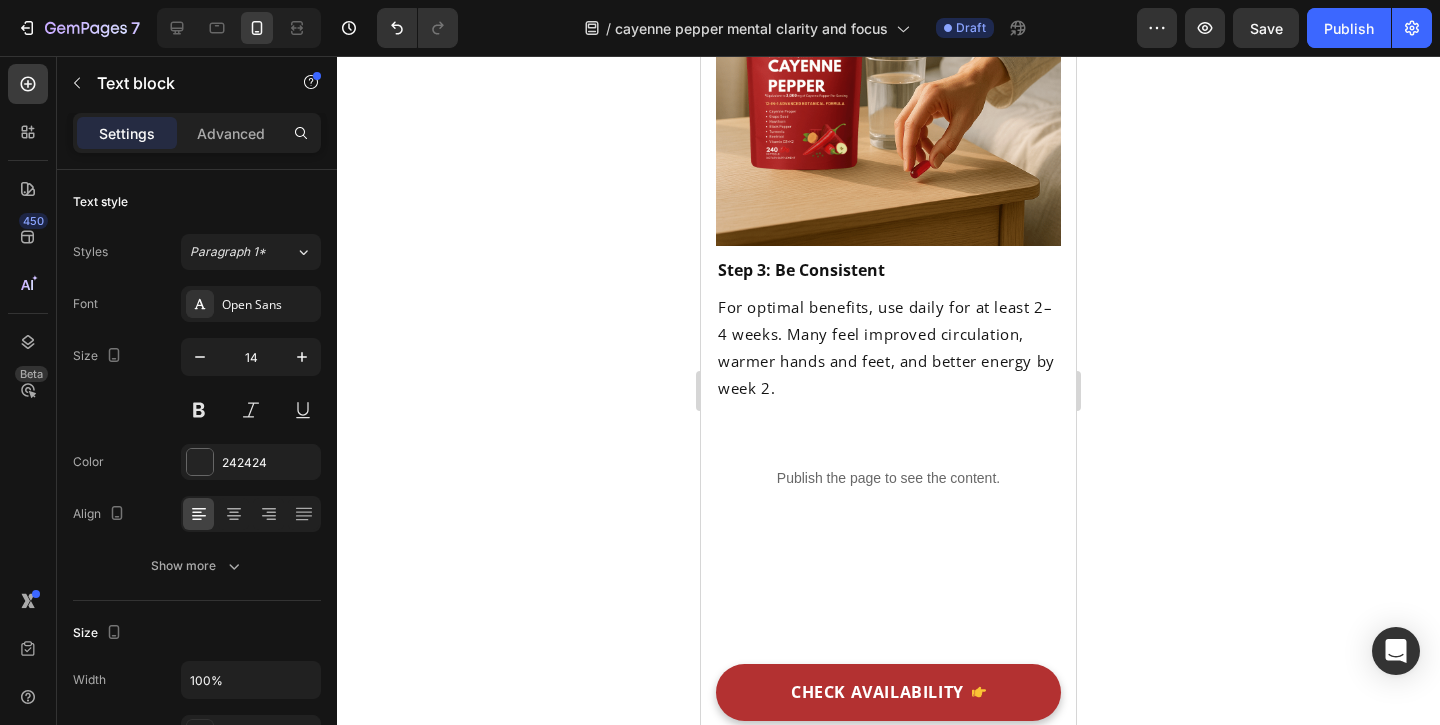 click on "Enhances oxygen delivery" at bounding box center (816, -1317) 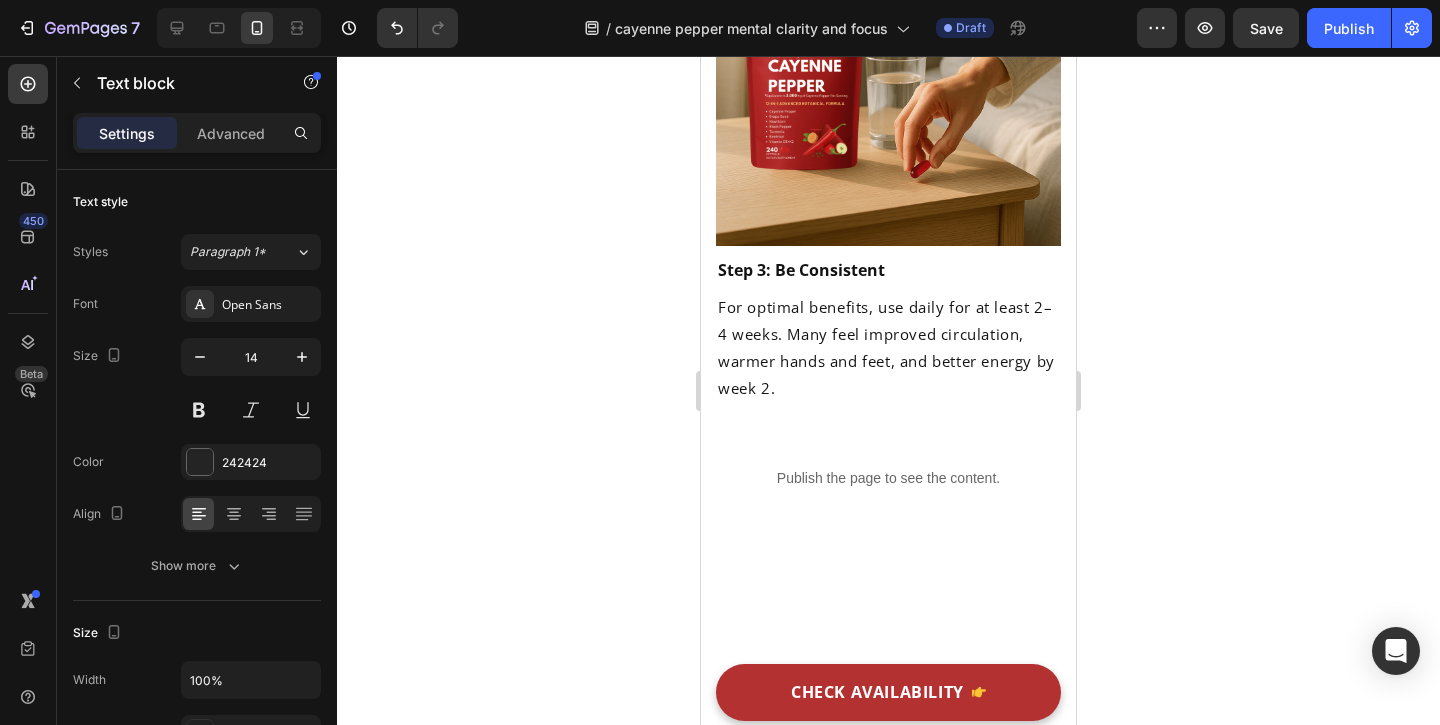 click on "Helps regulate" at bounding box center (809, -1420) 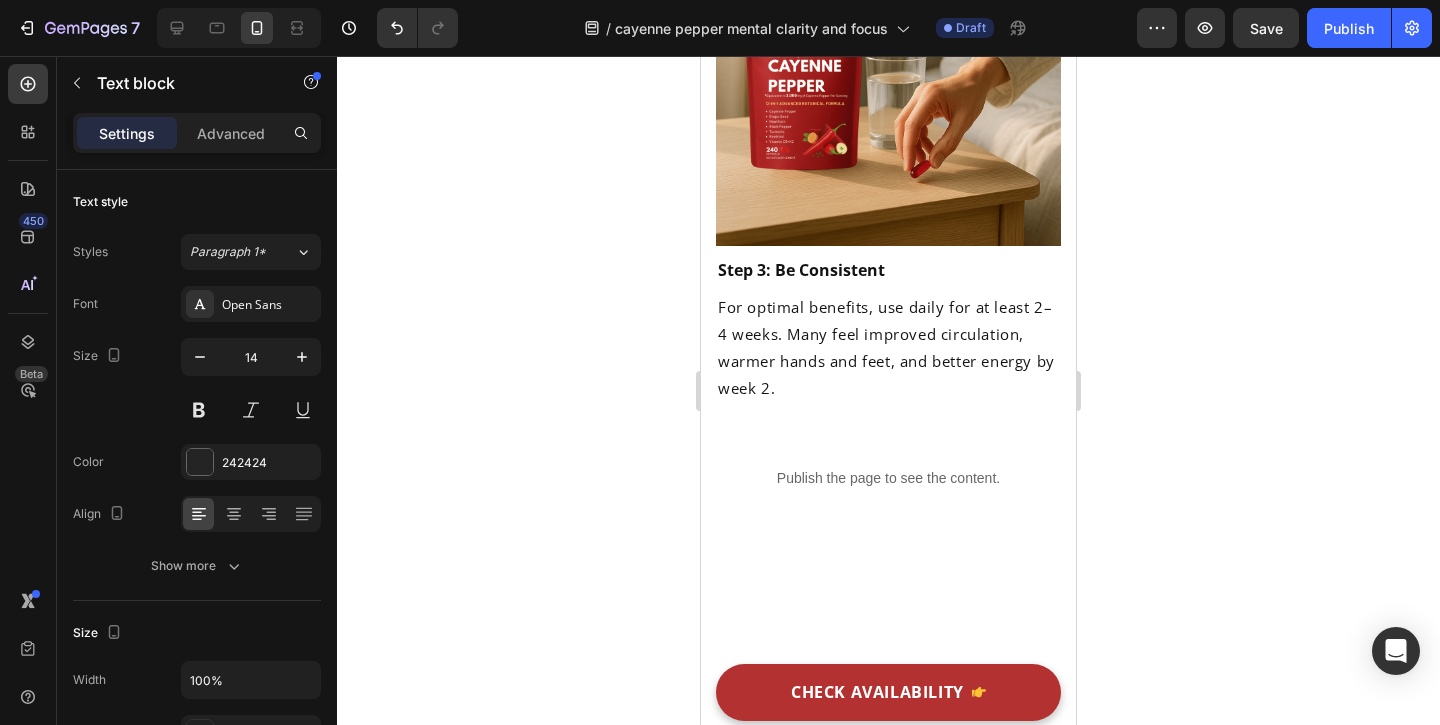 click on "Supports healthy blood vessels" at bounding box center (816, -1509) 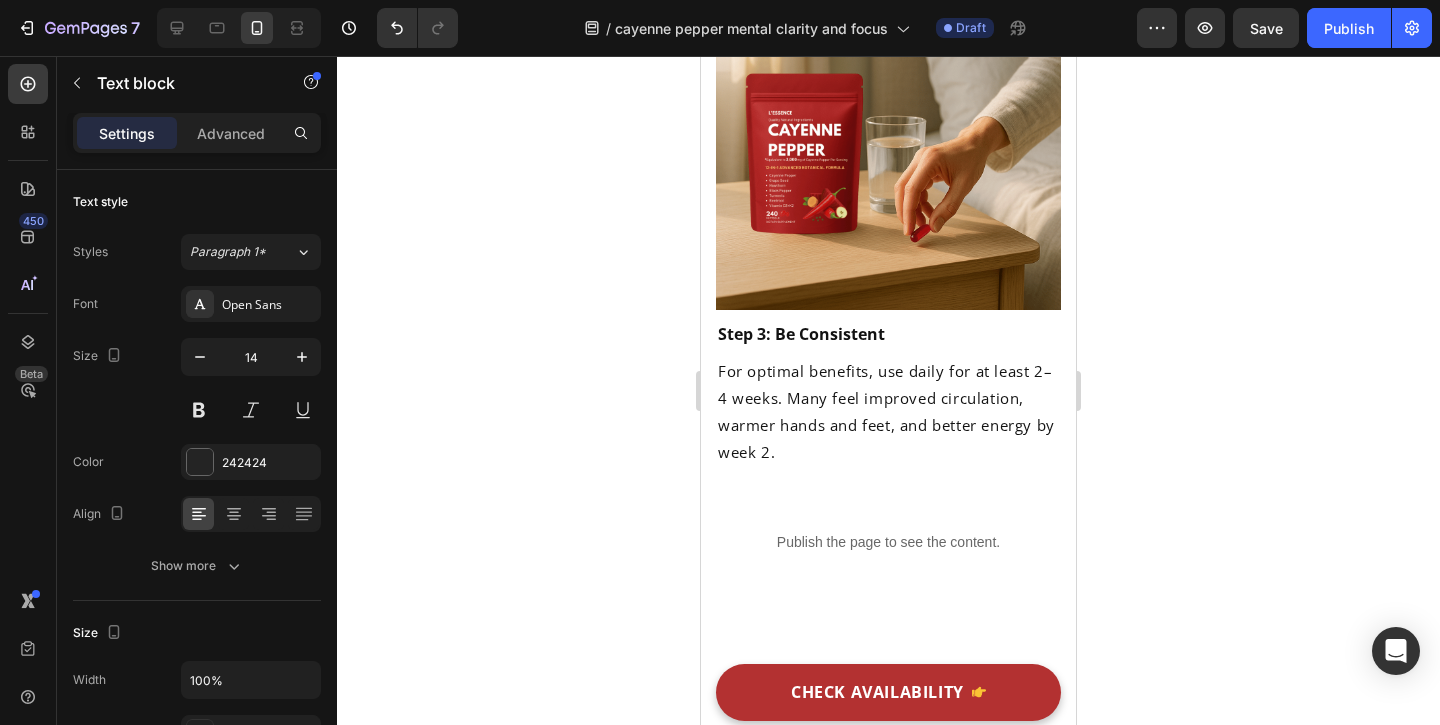 scroll, scrollTop: 5414, scrollLeft: 0, axis: vertical 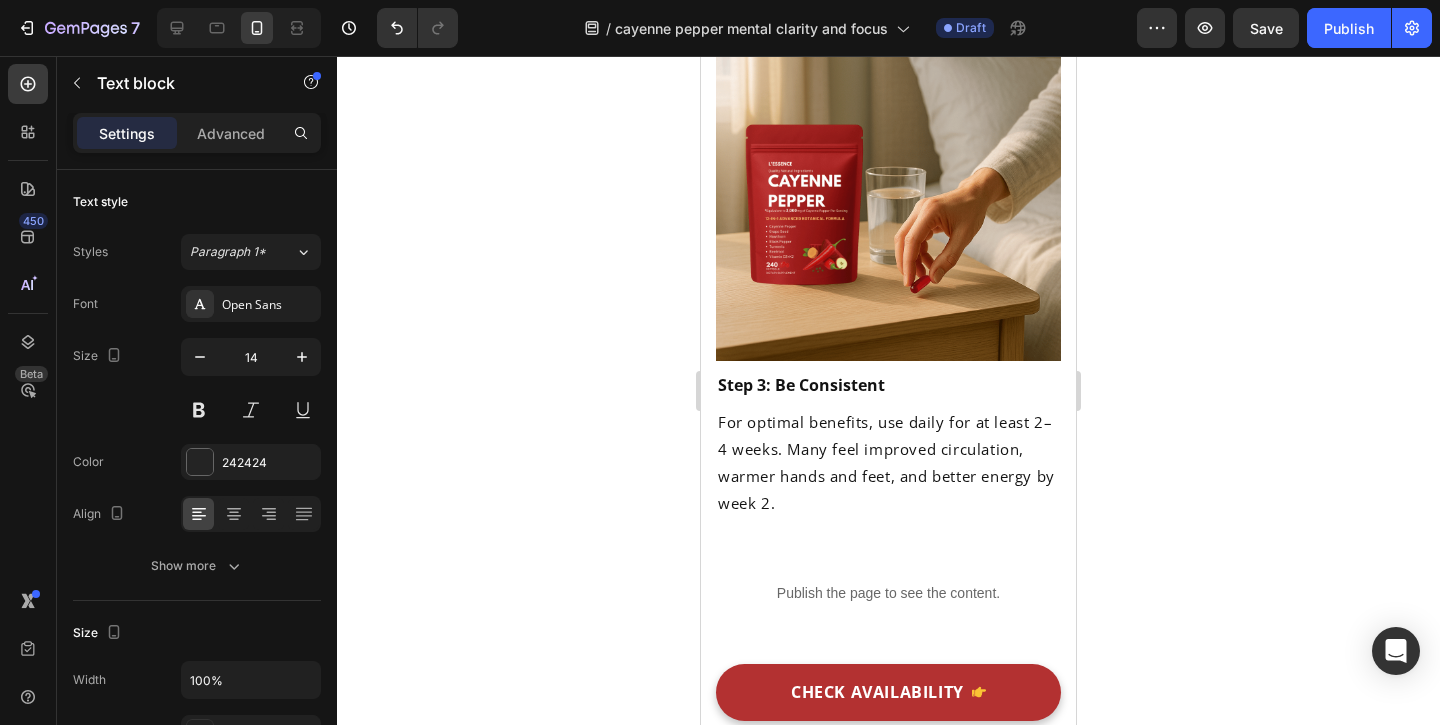 click on "Boosts circulation" at bounding box center [816, -1496] 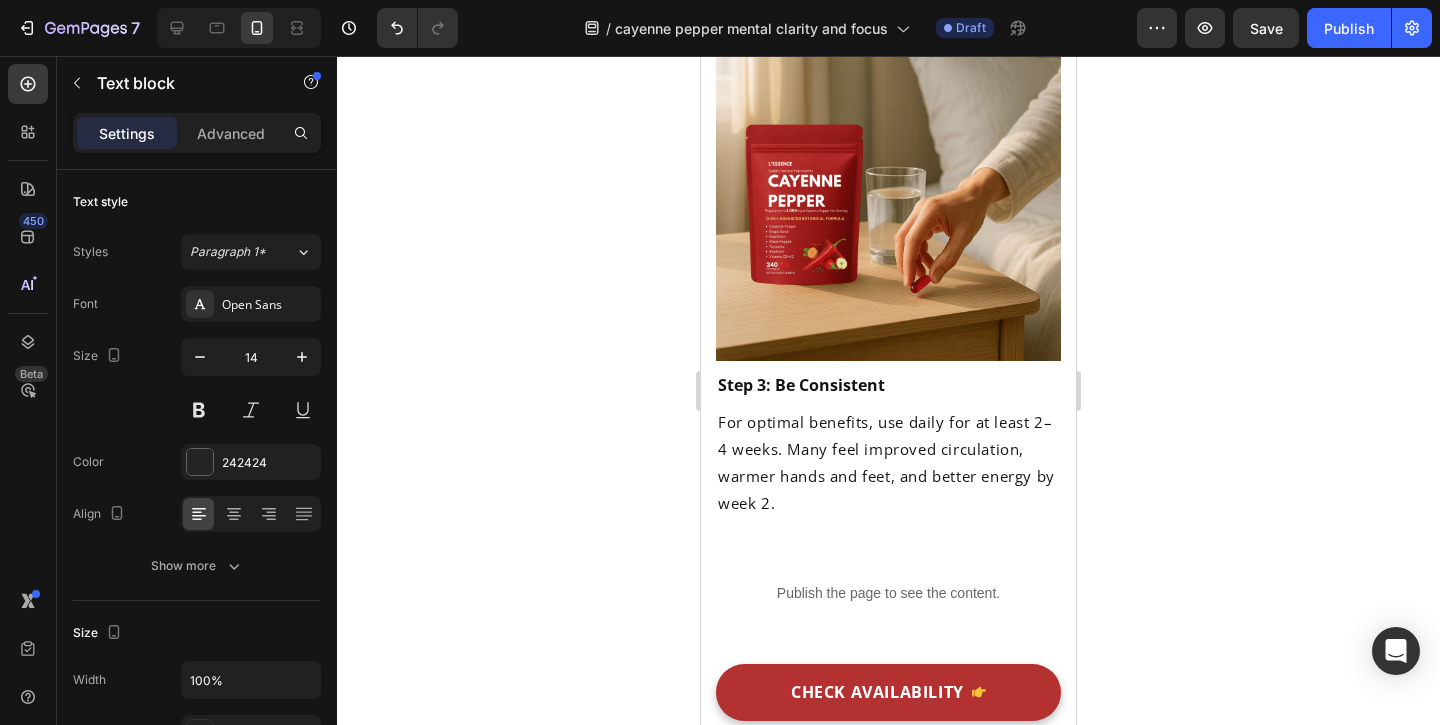 click on "Reduces inflammation" at bounding box center (983, -1496) 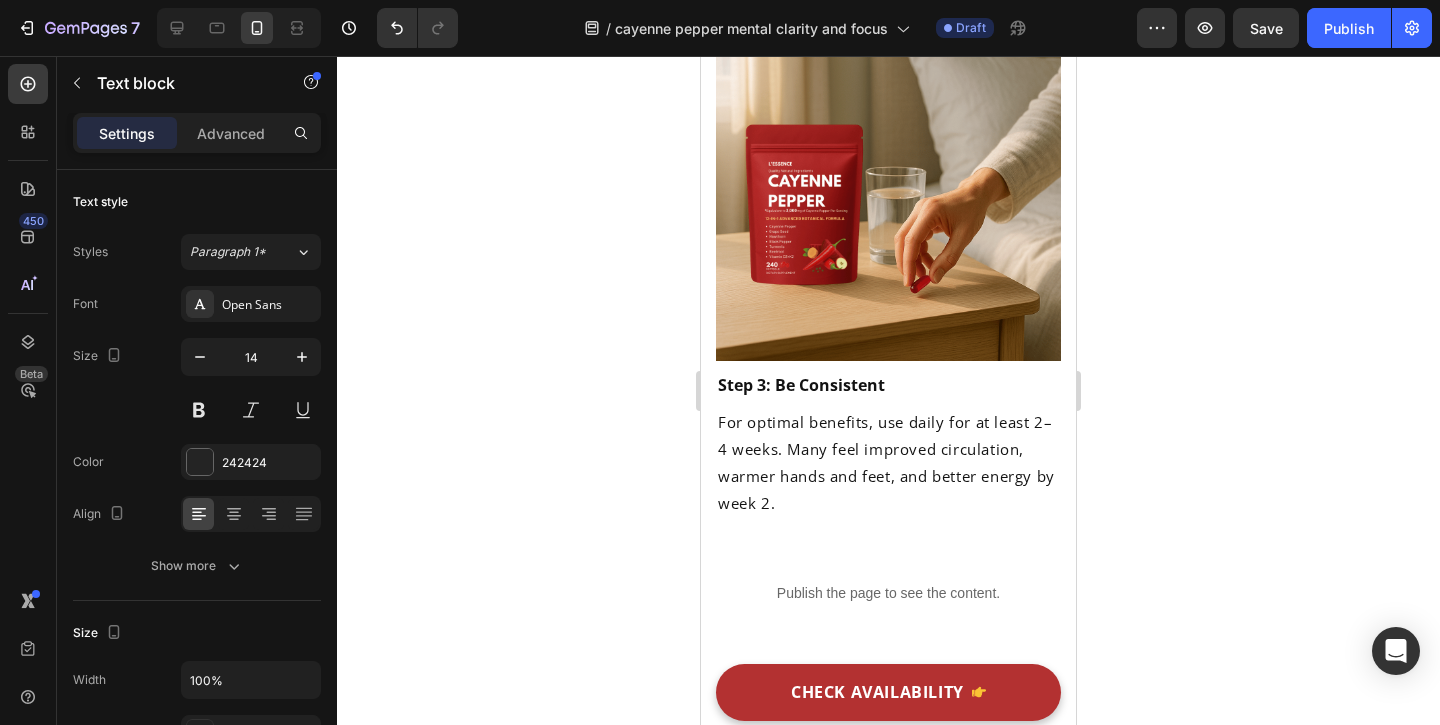 click on "Improves absorption" at bounding box center (975, -1395) 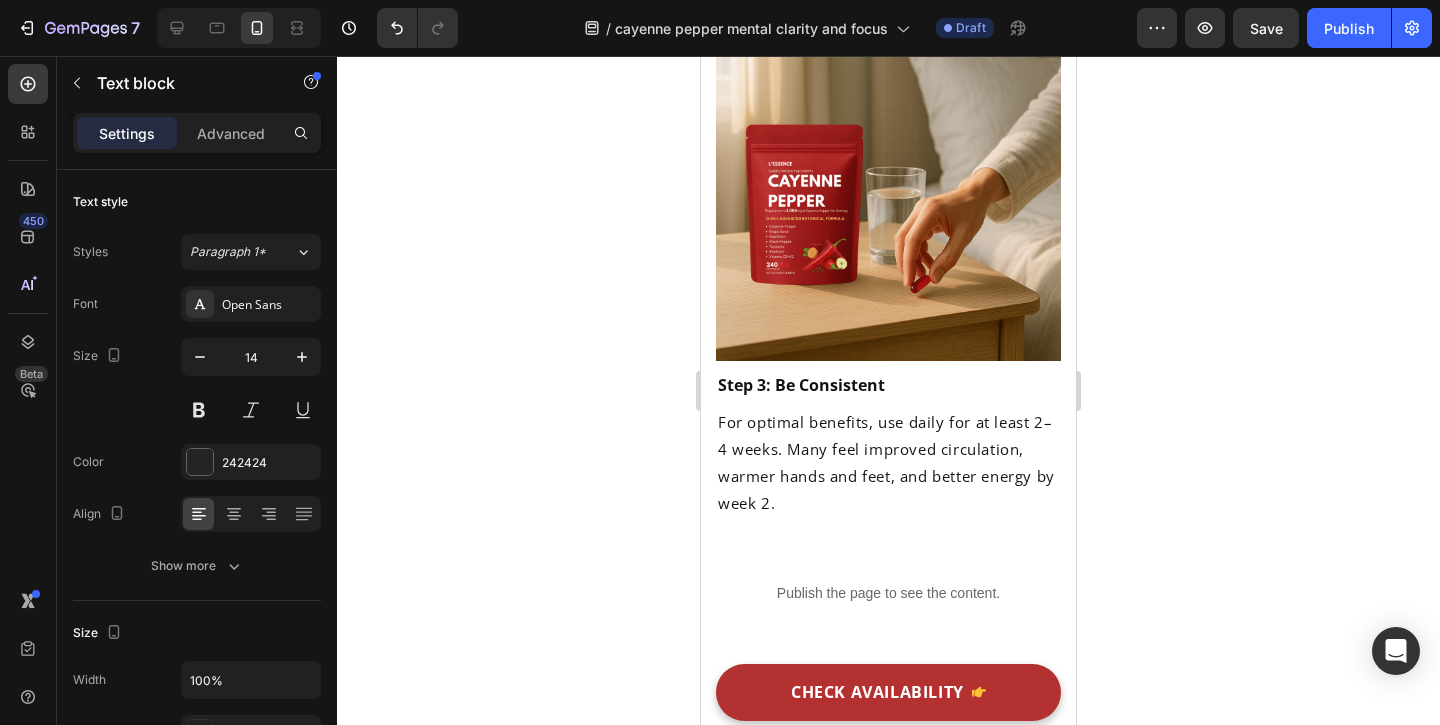 click on "Helps heart function" at bounding box center [997, -1292] 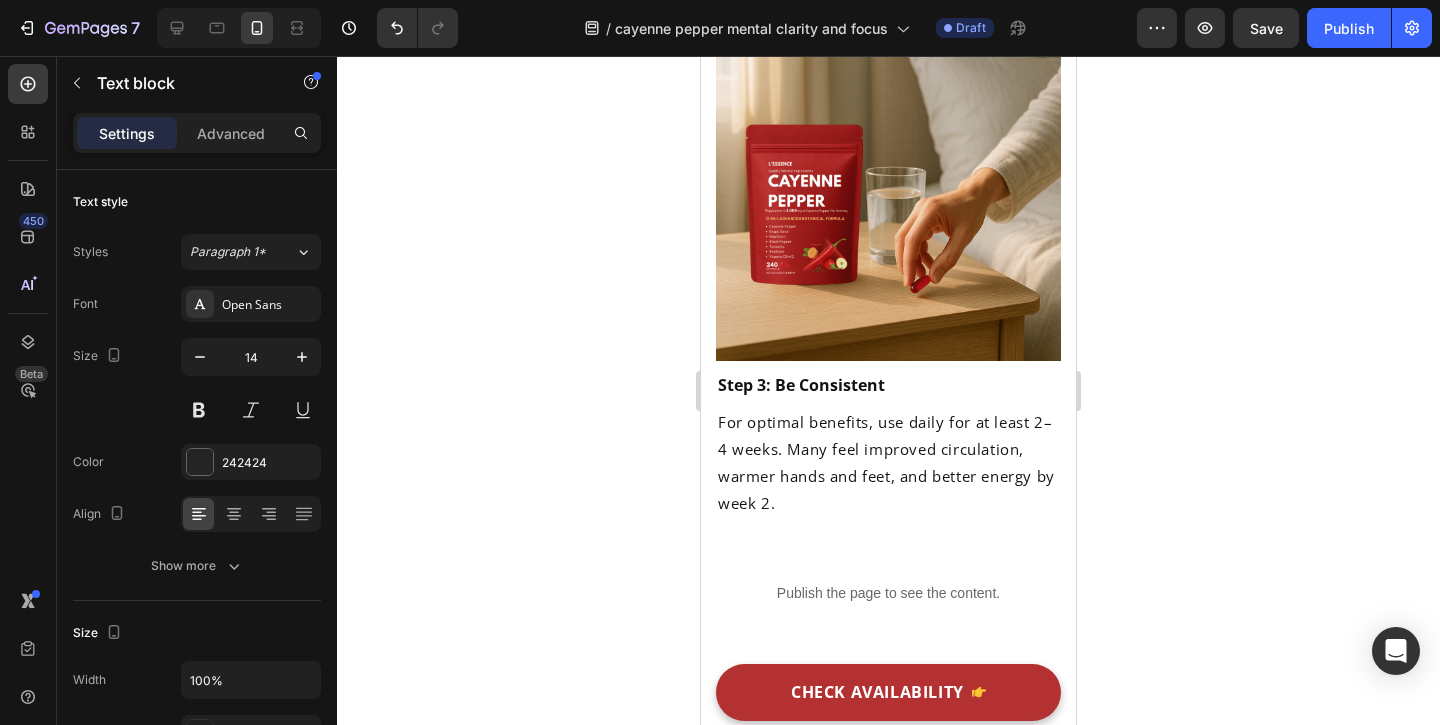 click on "Supports artery flexibility" at bounding box center [997, -1202] 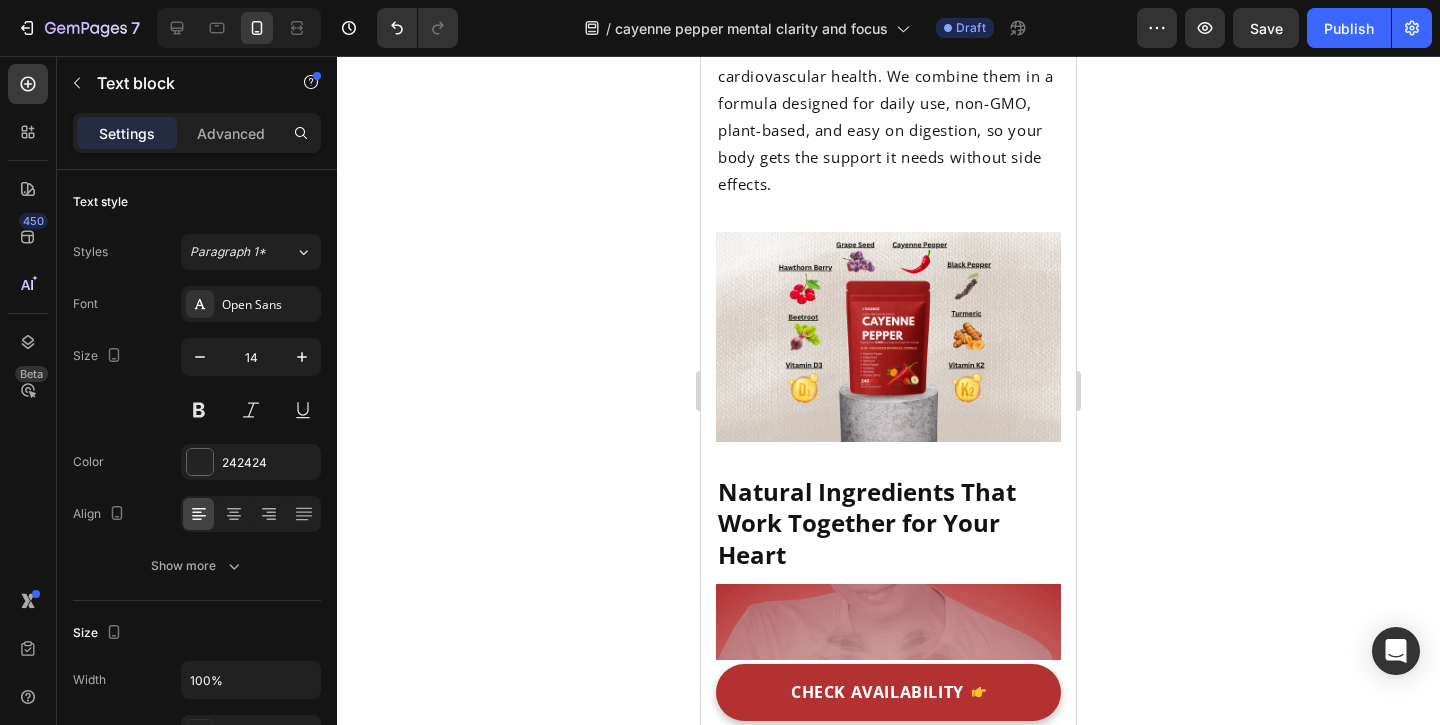 scroll, scrollTop: 3536, scrollLeft: 0, axis: vertical 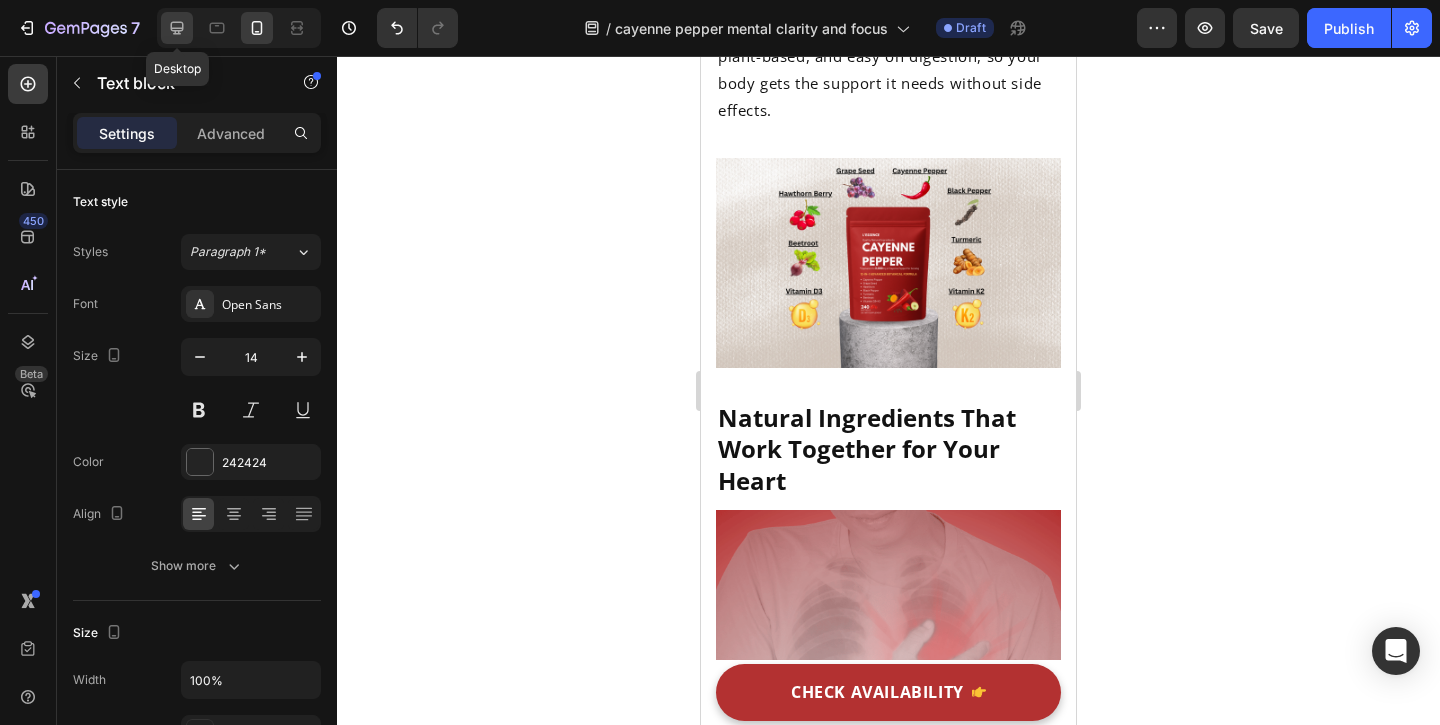 click 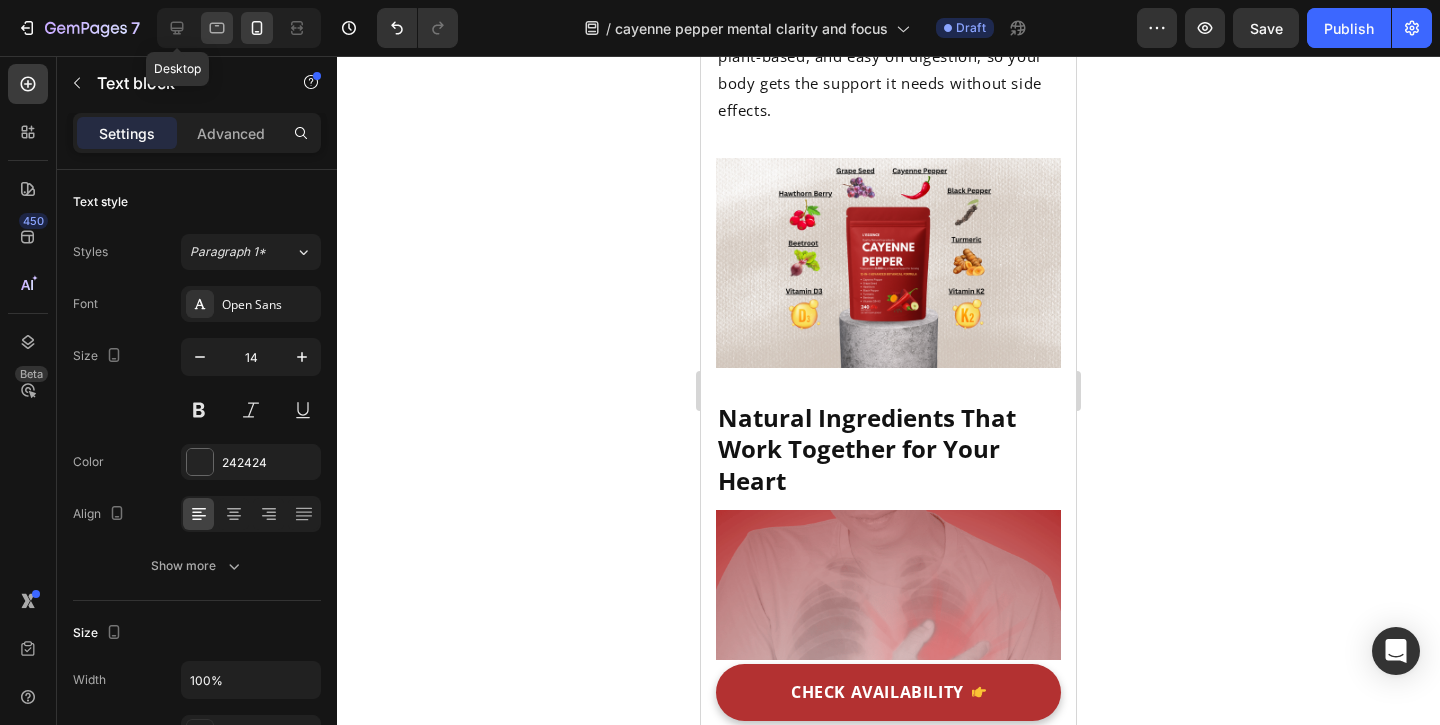 type on "15" 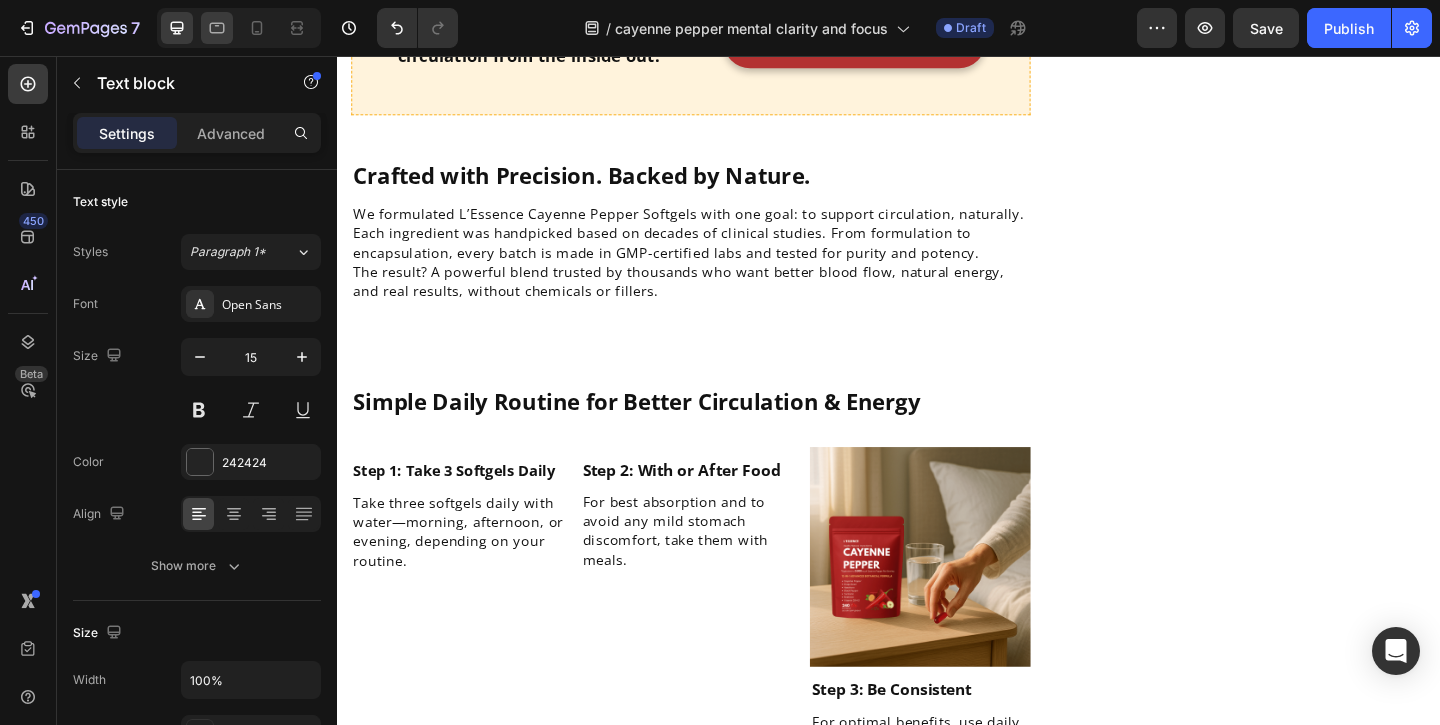 click 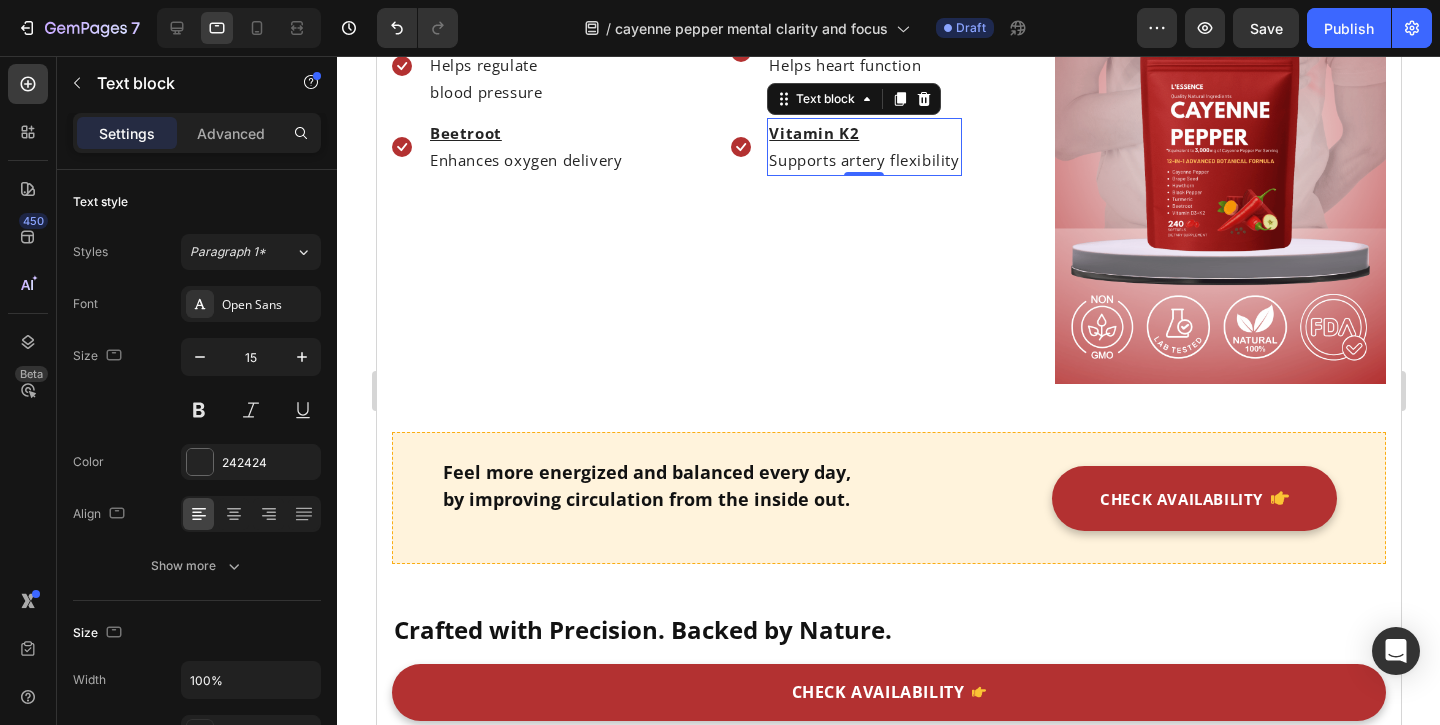 click 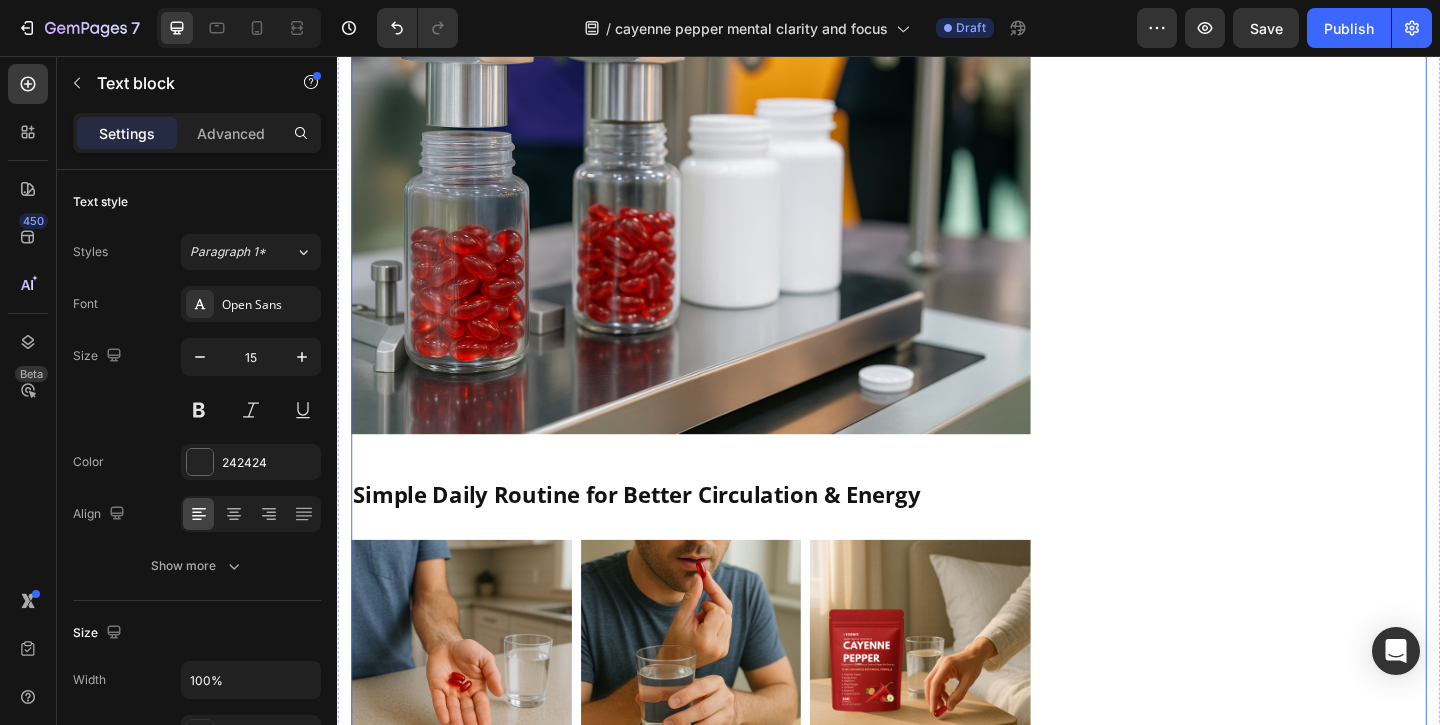 scroll, scrollTop: 4049, scrollLeft: 0, axis: vertical 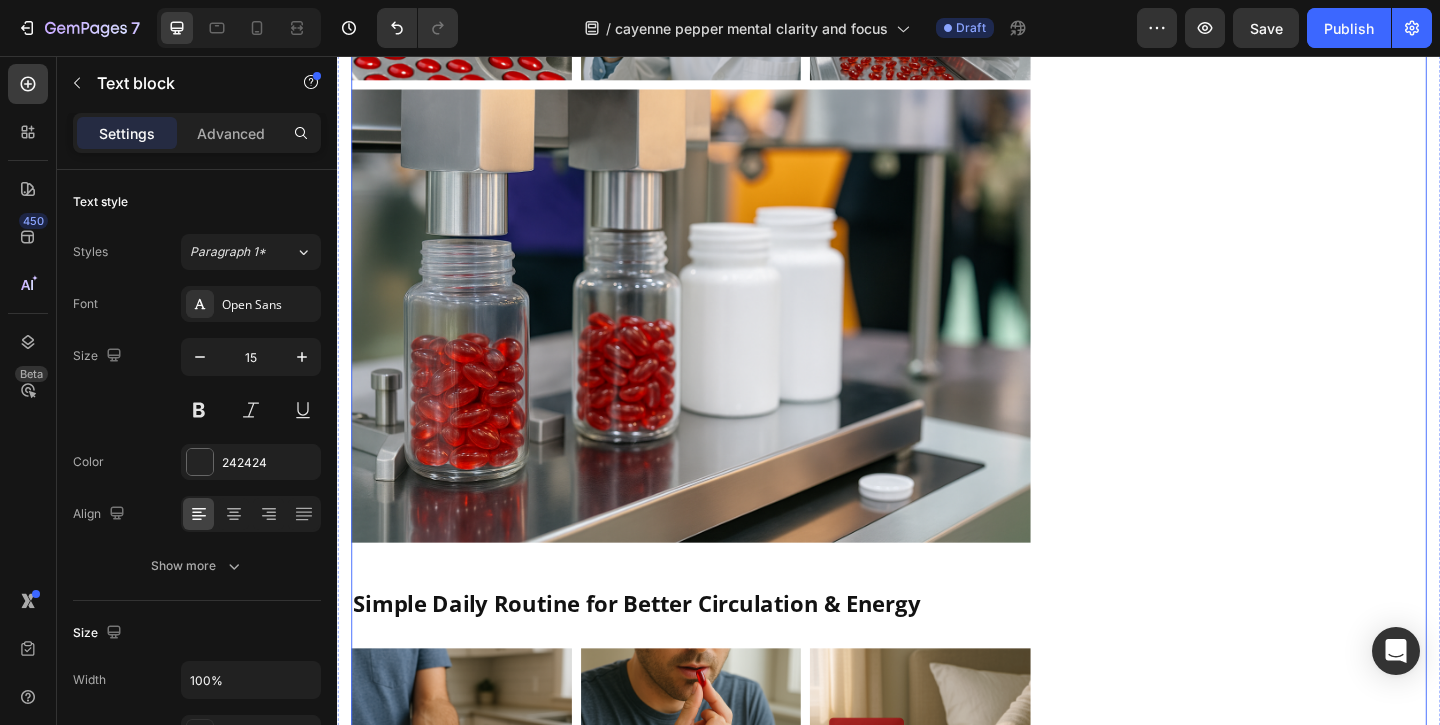 click on "Top 4 Benefits People Notice First Heading
Icon Sharper Mental Clarity Text block
Icon Boosted Daily Energy Text block
Icon More Focus, Less Brain Fog Text block
Icon Easy-to-Swallow Softgels Text block Icon List Row Image  	   CHECK AVAILABILITY Button ✔️ 60-Day Money-Back Guarantee Text block Row
Publish the page to see the content.
Sticky sidebar" at bounding box center [1337, -1333] 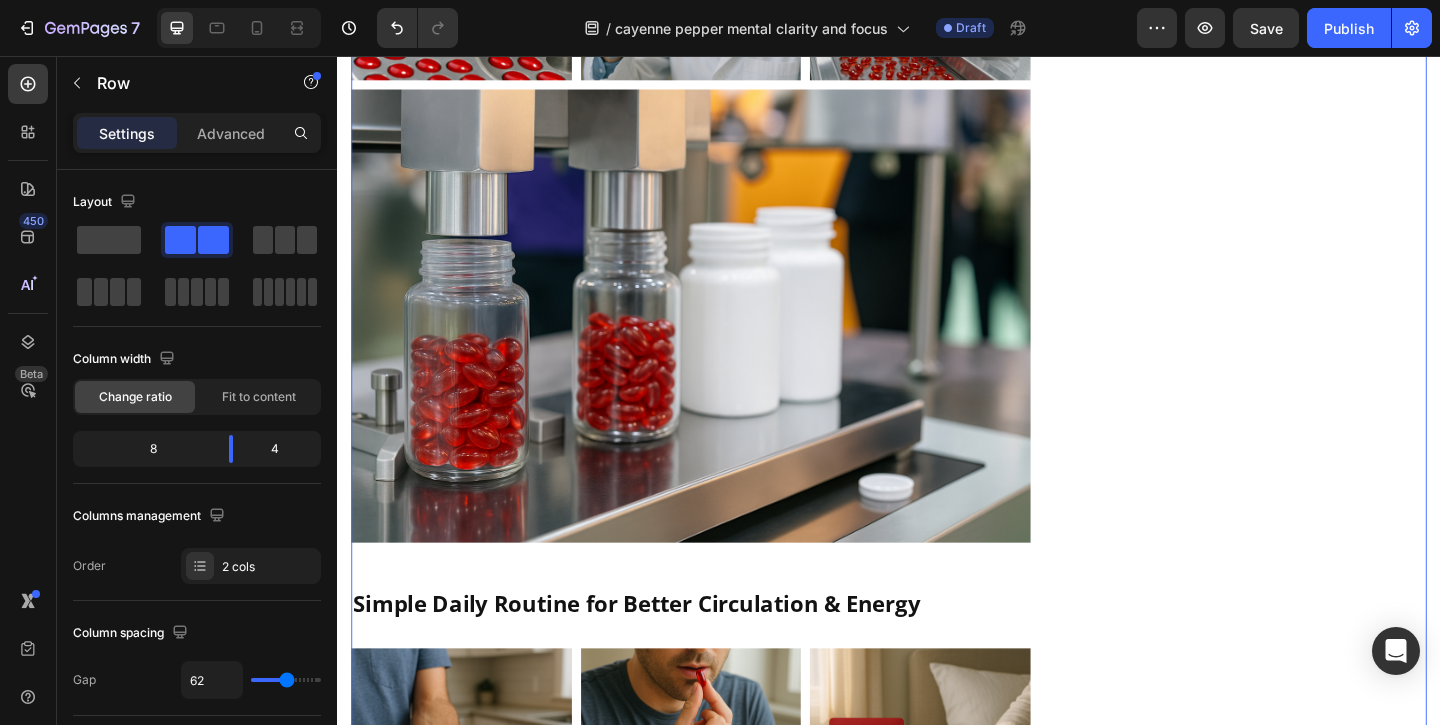click on "Reduces inflammation" at bounding box center (725, -937) 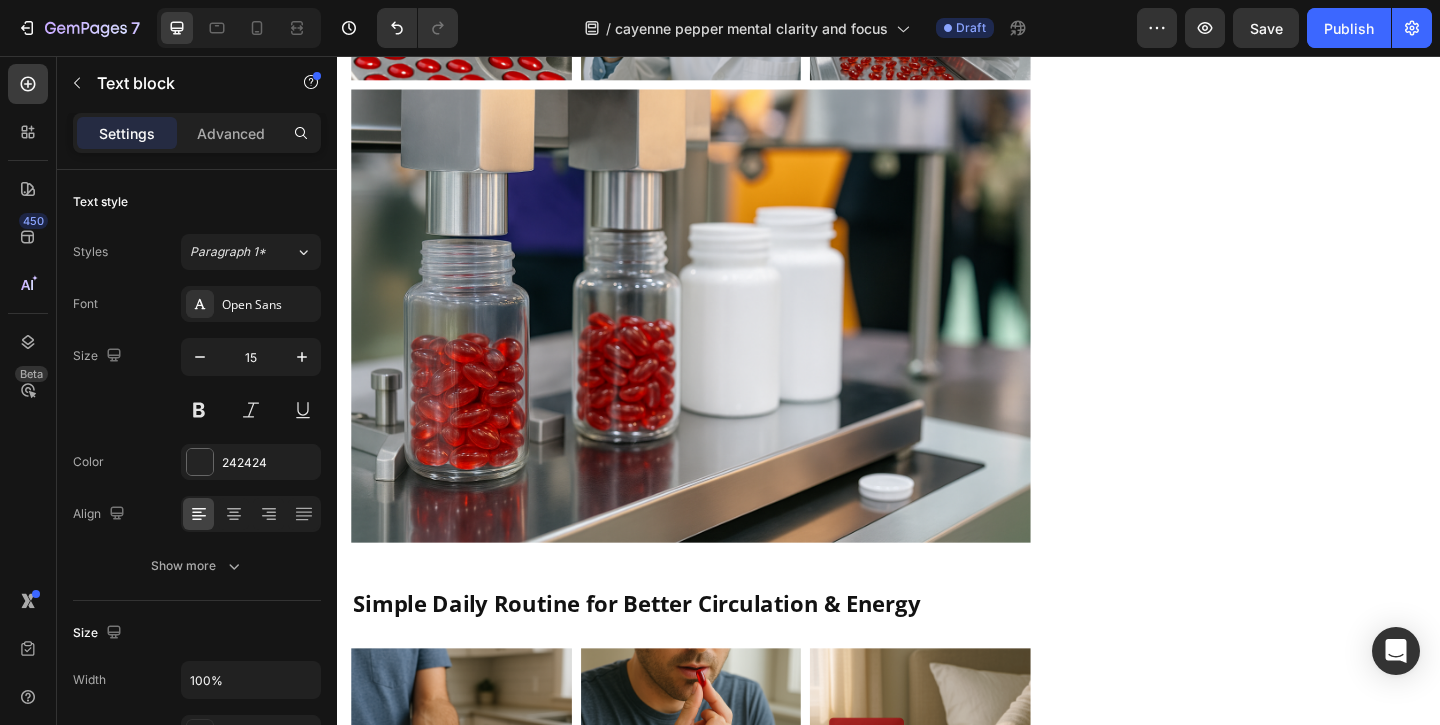 click on "Reduces inflammation" at bounding box center (725, -937) 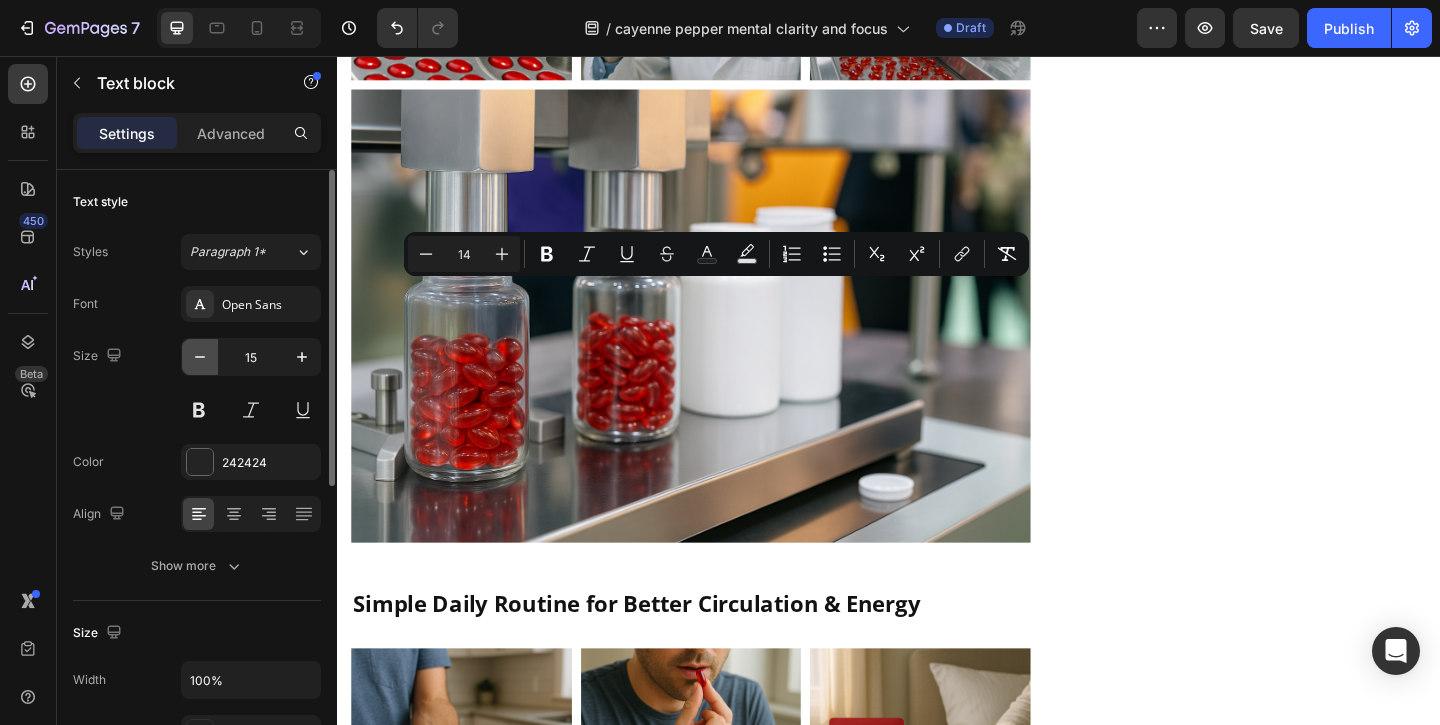 click 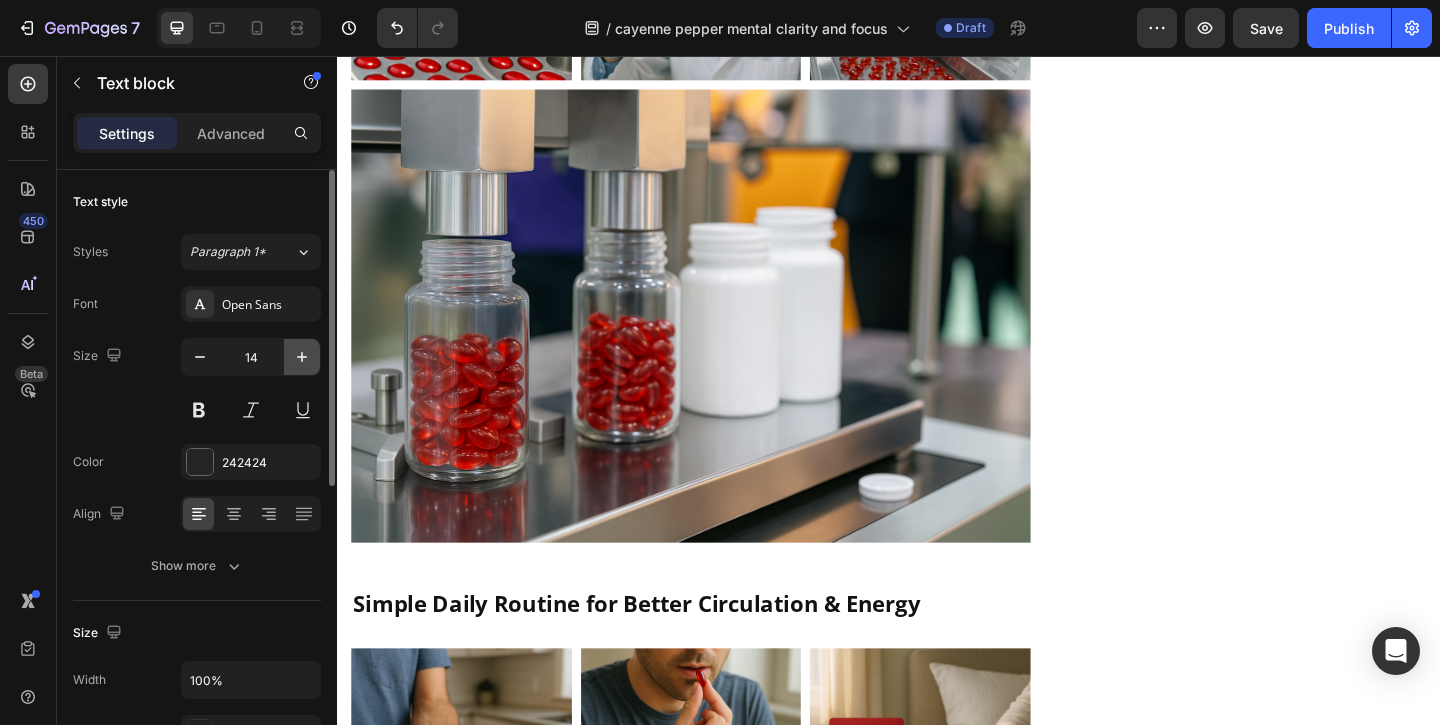 click 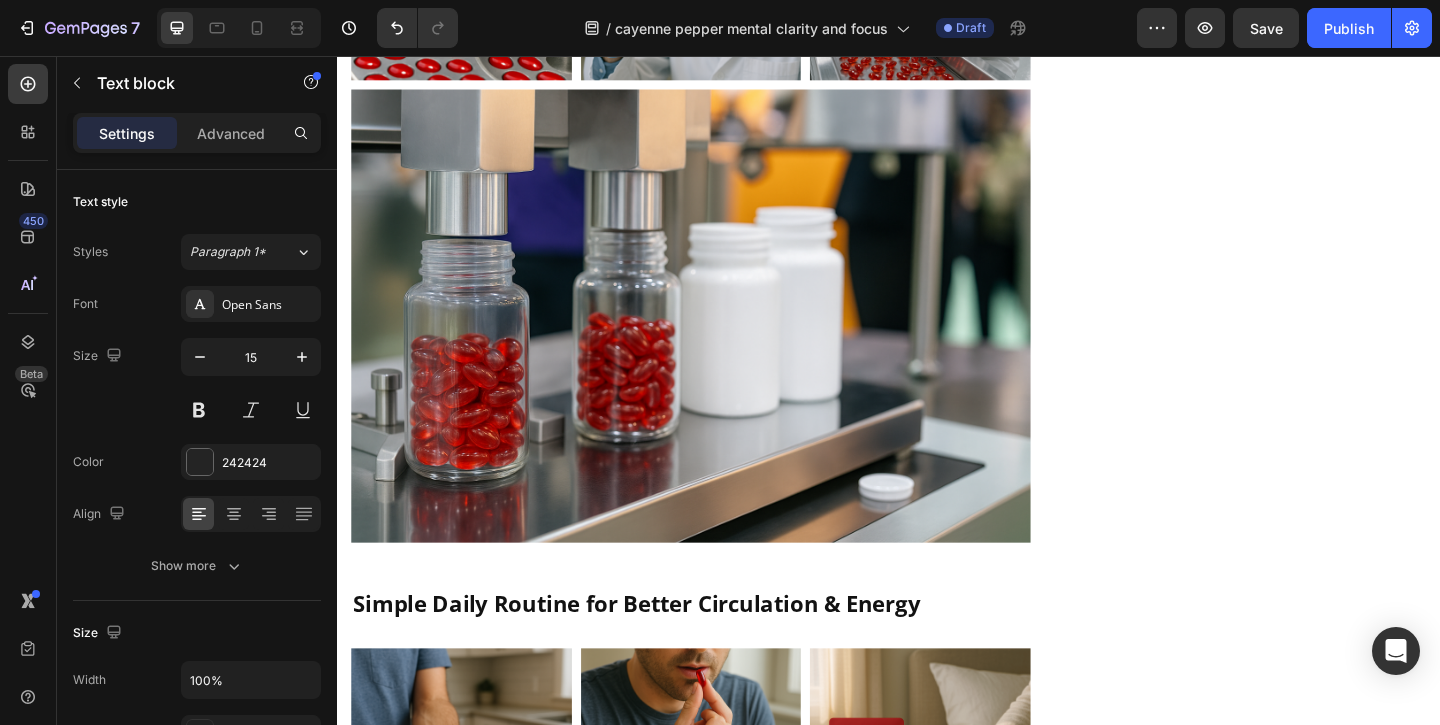click on "Turmeric" at bounding box center (677, -958) 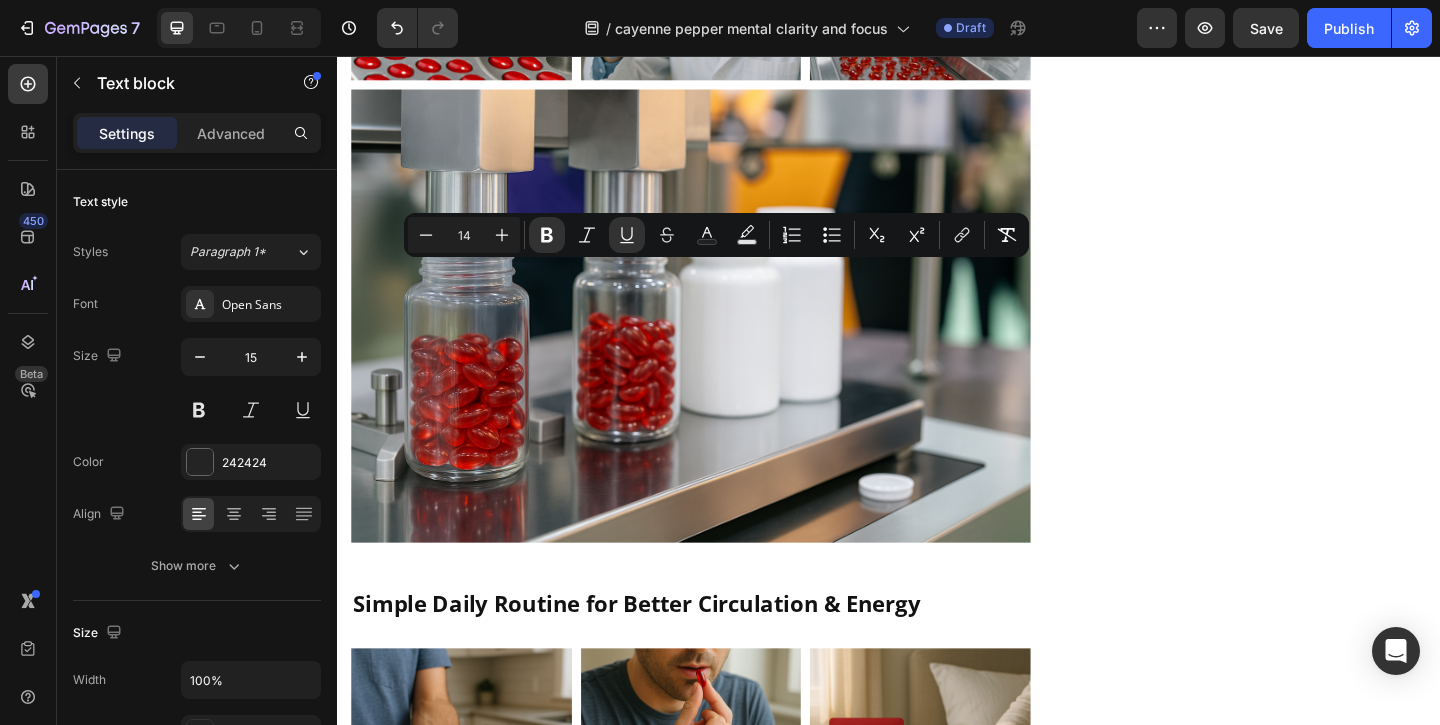 drag, startPoint x: 671, startPoint y: 297, endPoint x: 782, endPoint y: 321, distance: 113.56496 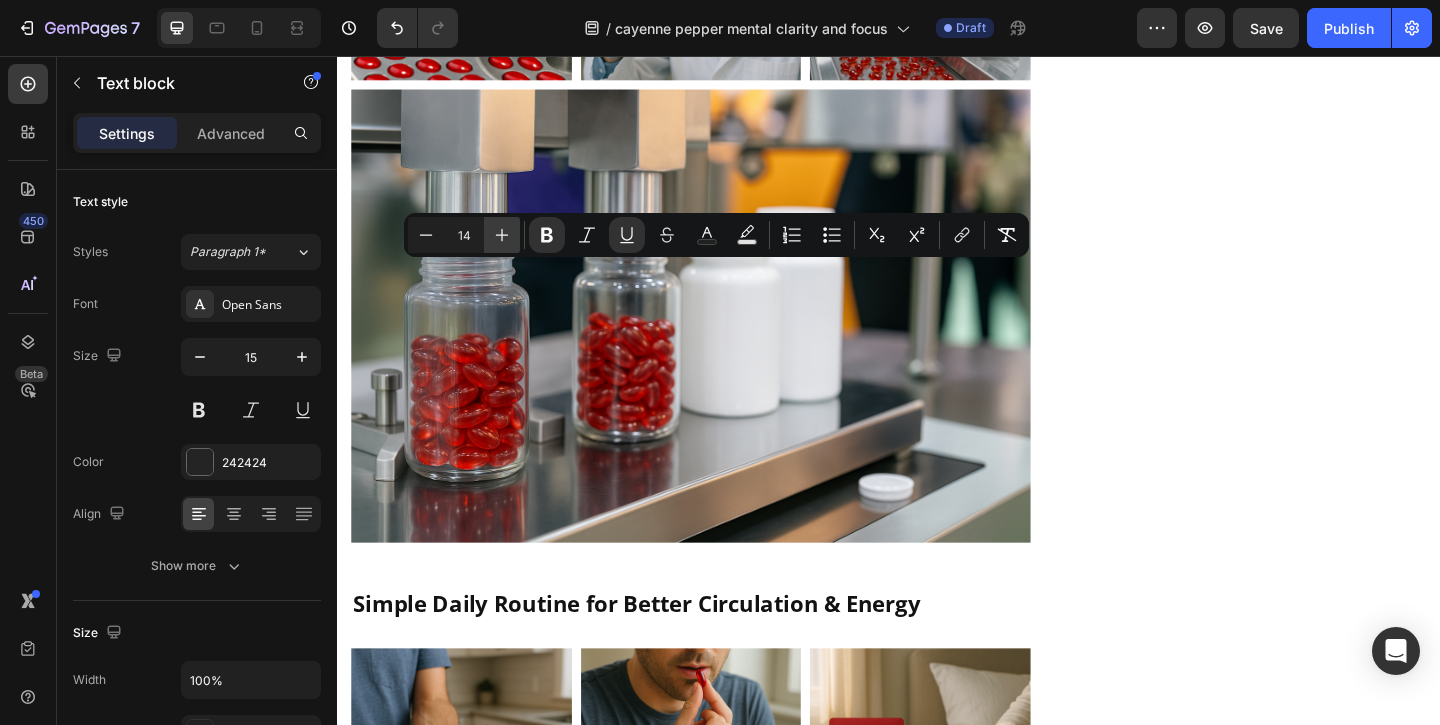 click 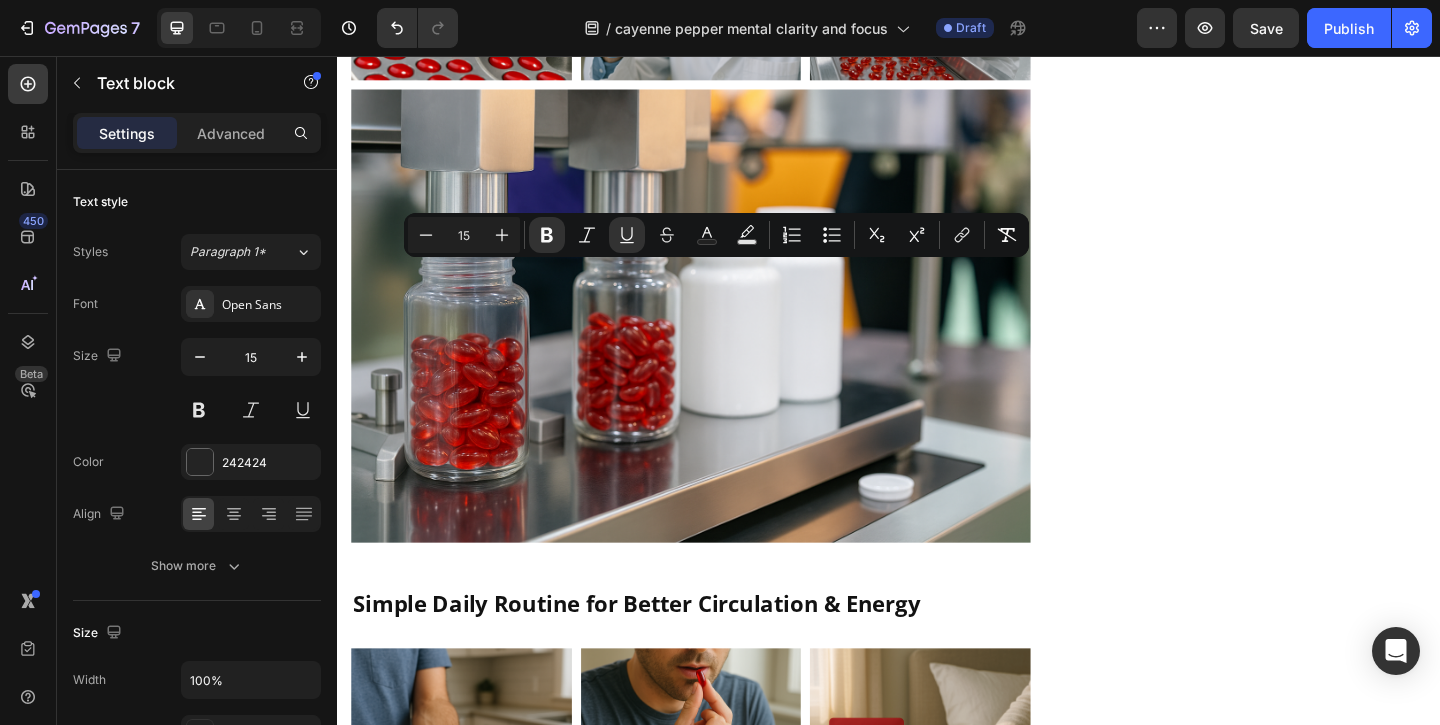 click on "Boosts circulation" at bounding box center (489, -937) 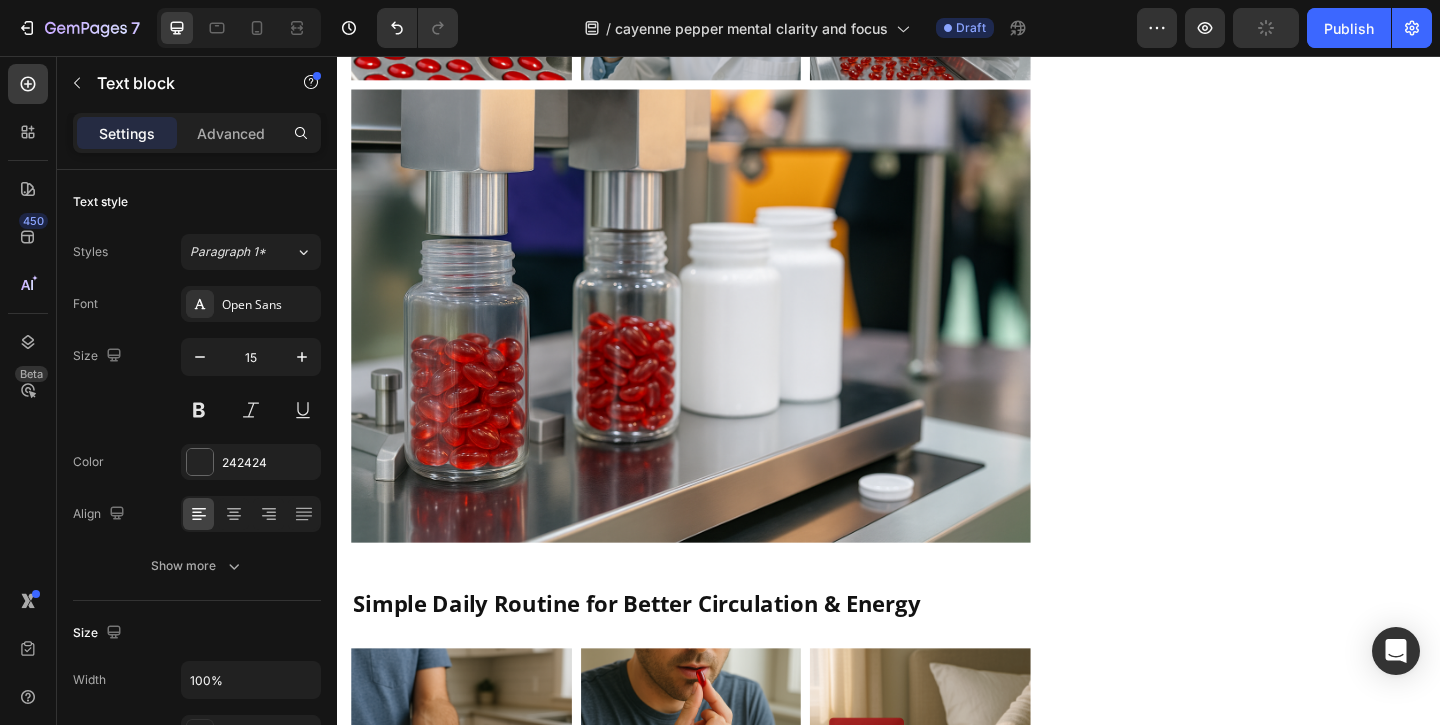 click on "Reduces inflammation" at bounding box center [727, -937] 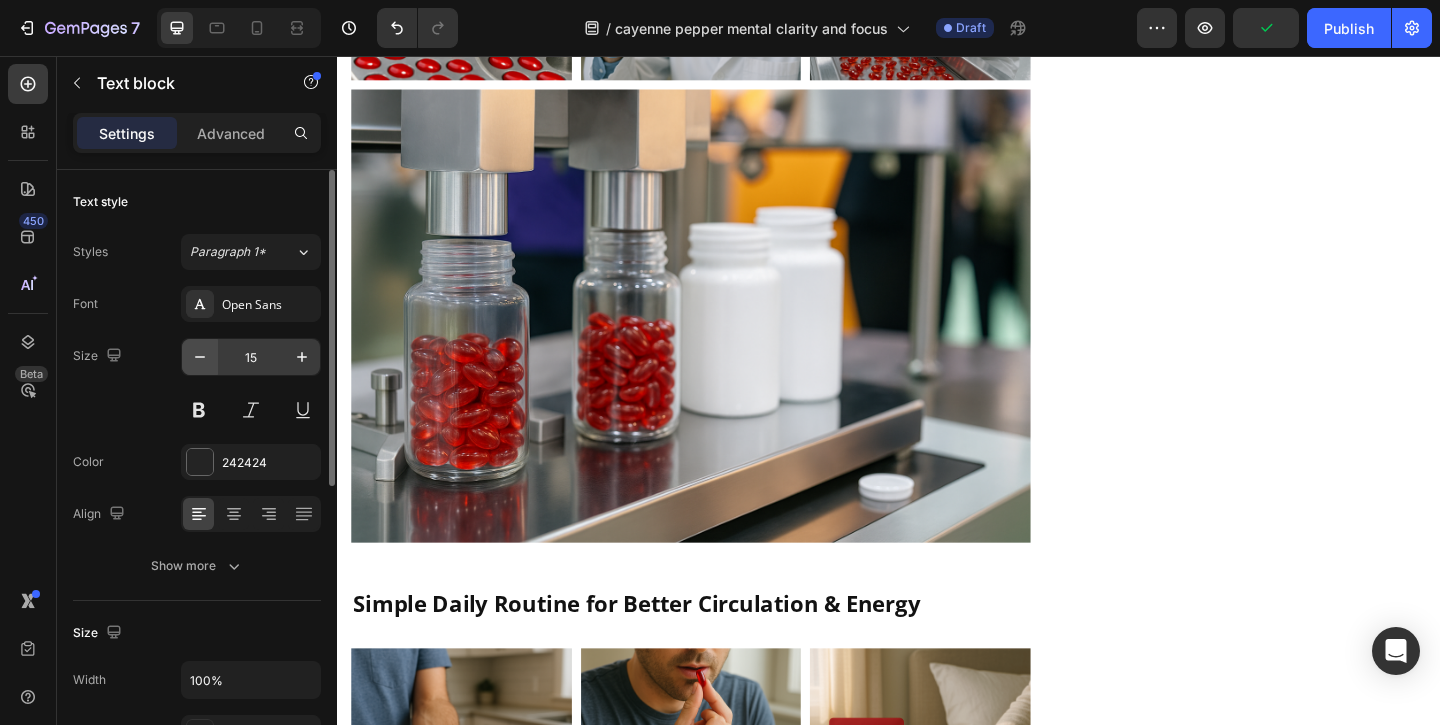 click 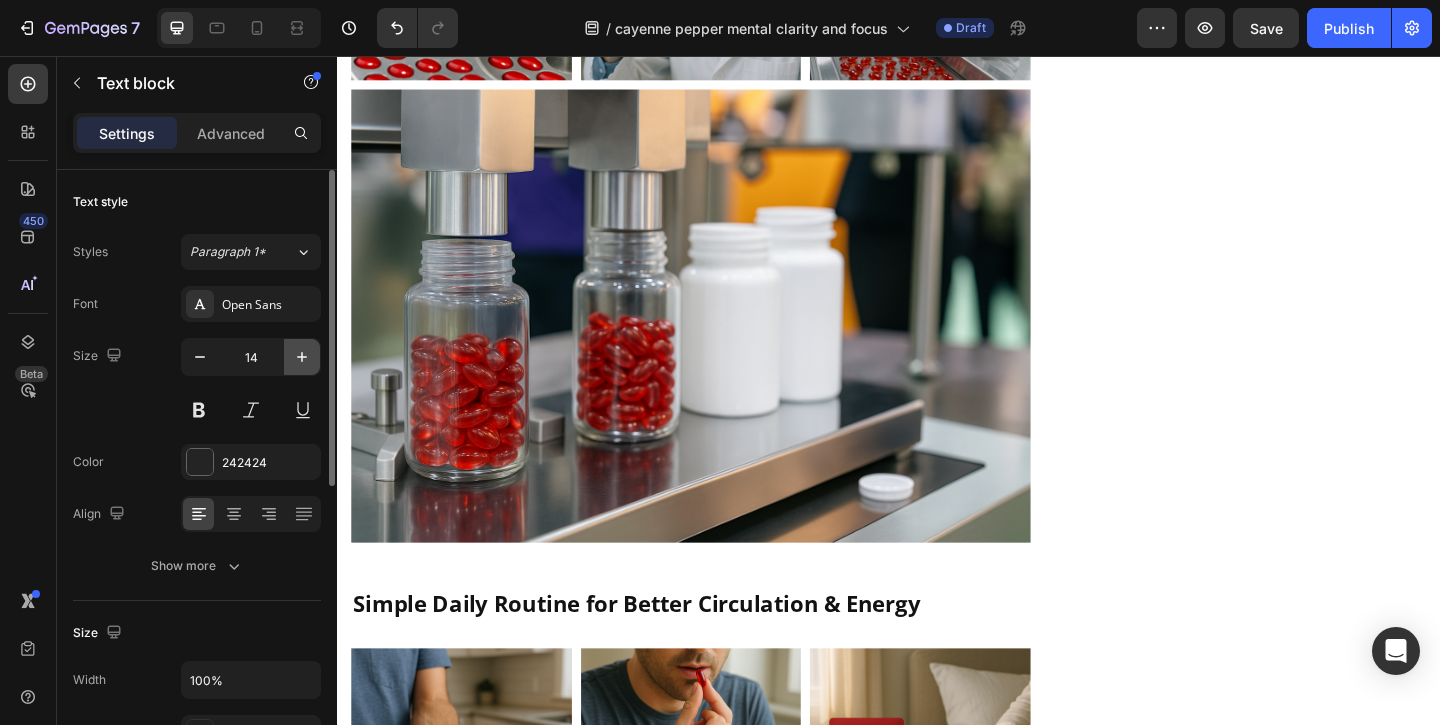 click 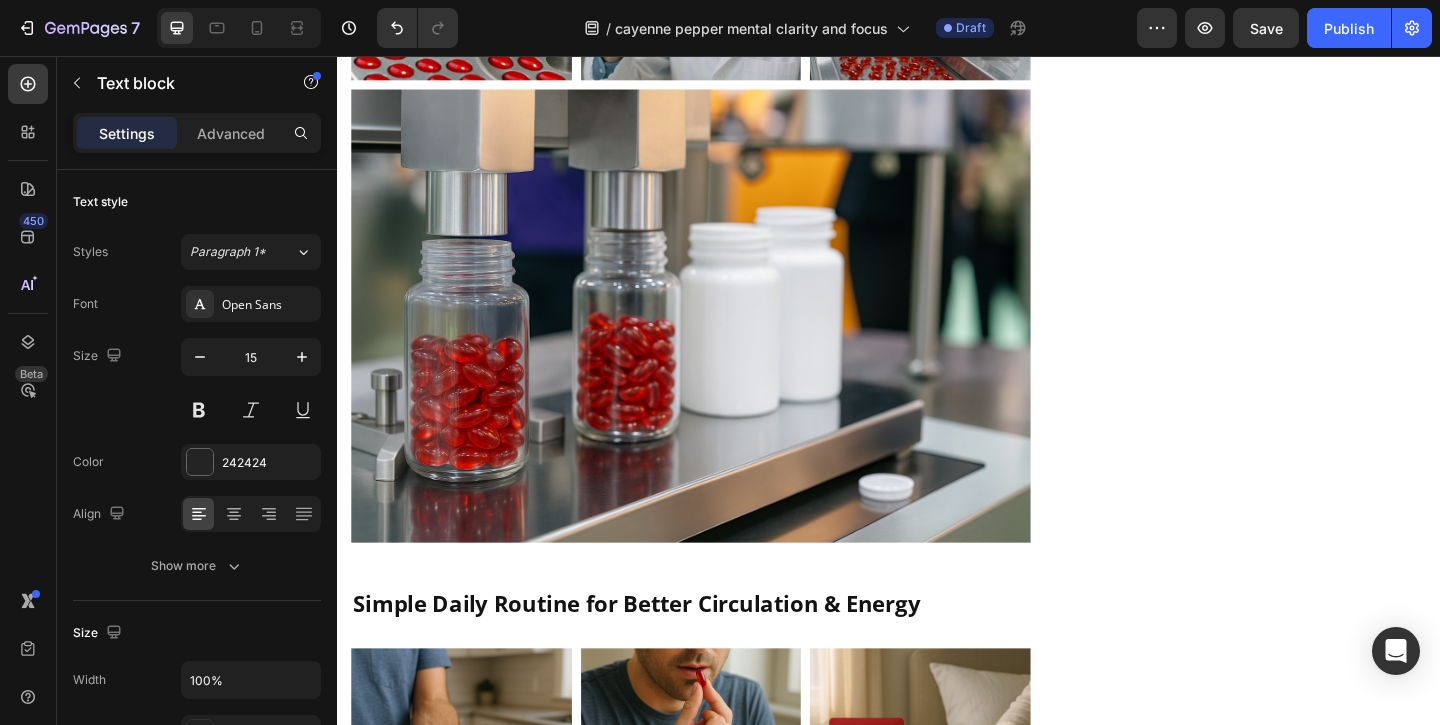 click on "Icon" at bounding box center [616, -947] 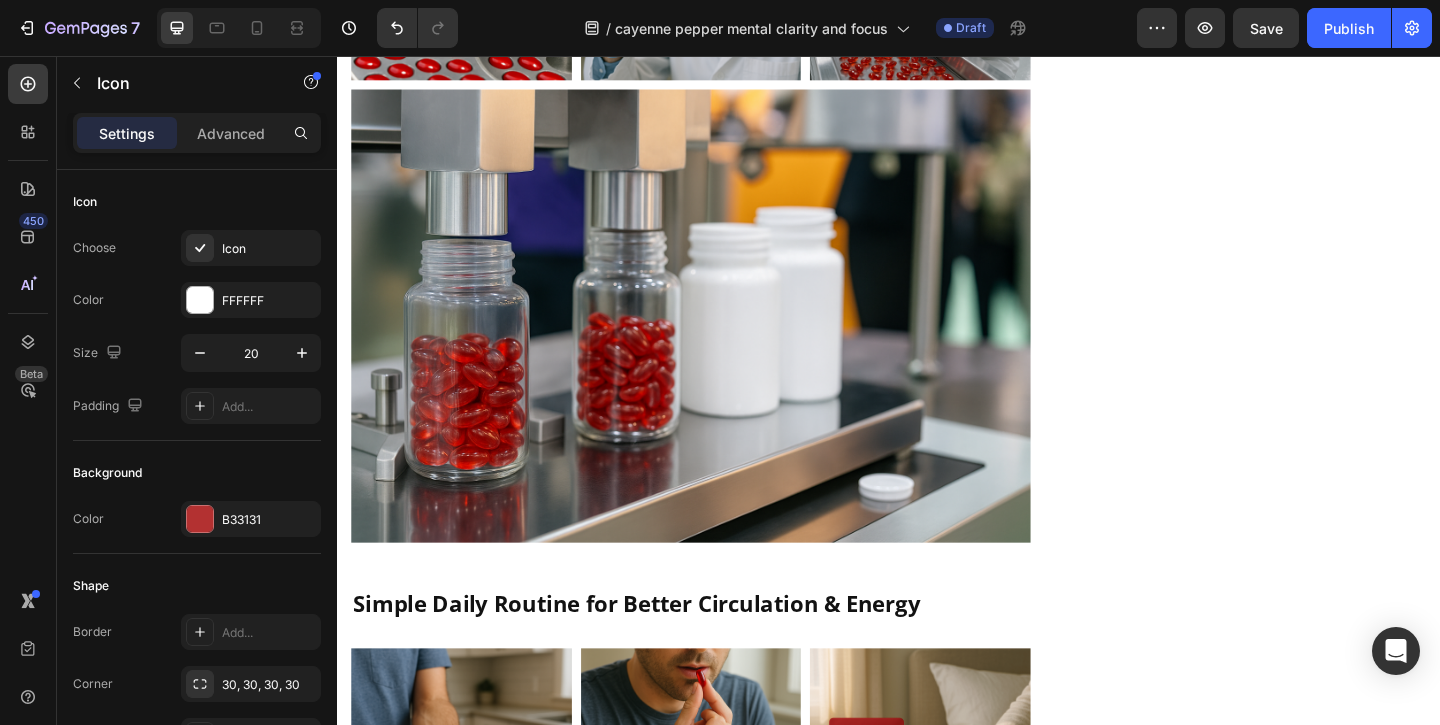 click on "Turmeric" at bounding box center [743, -958] 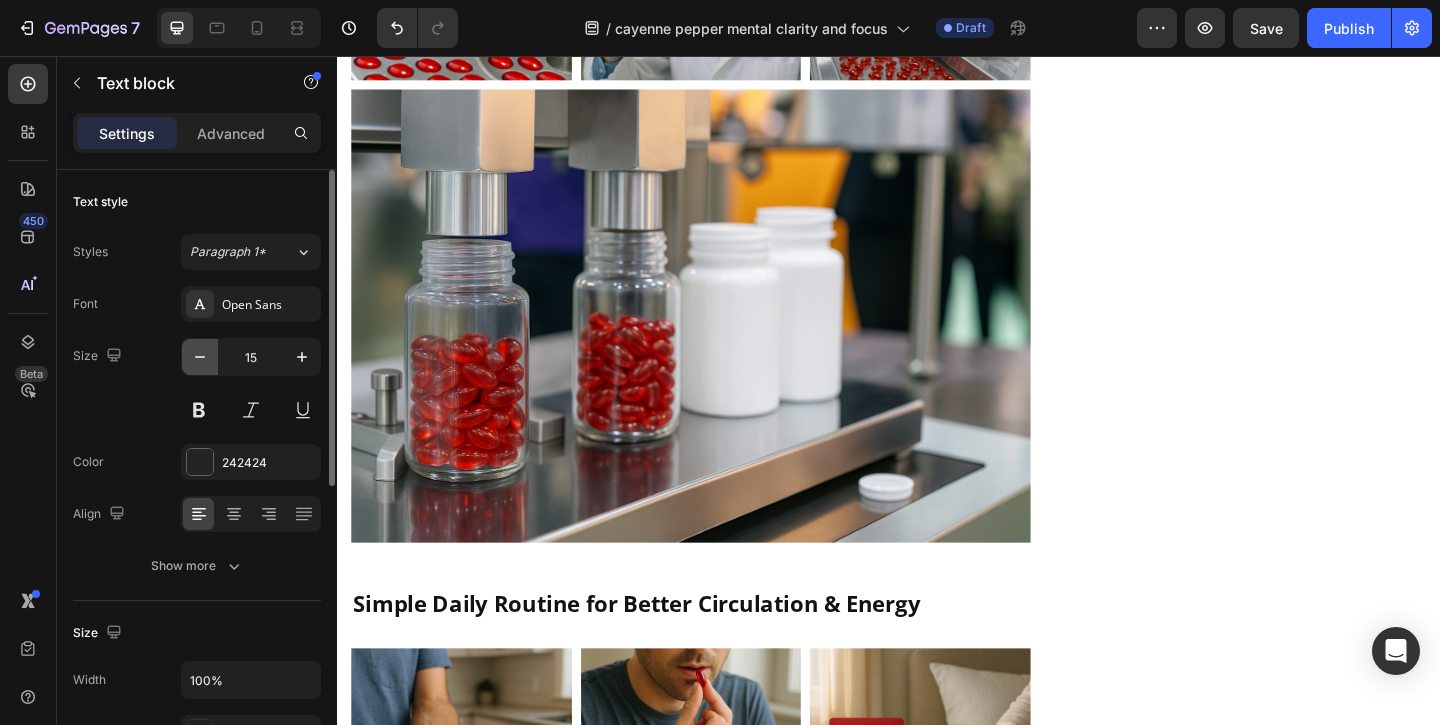 click 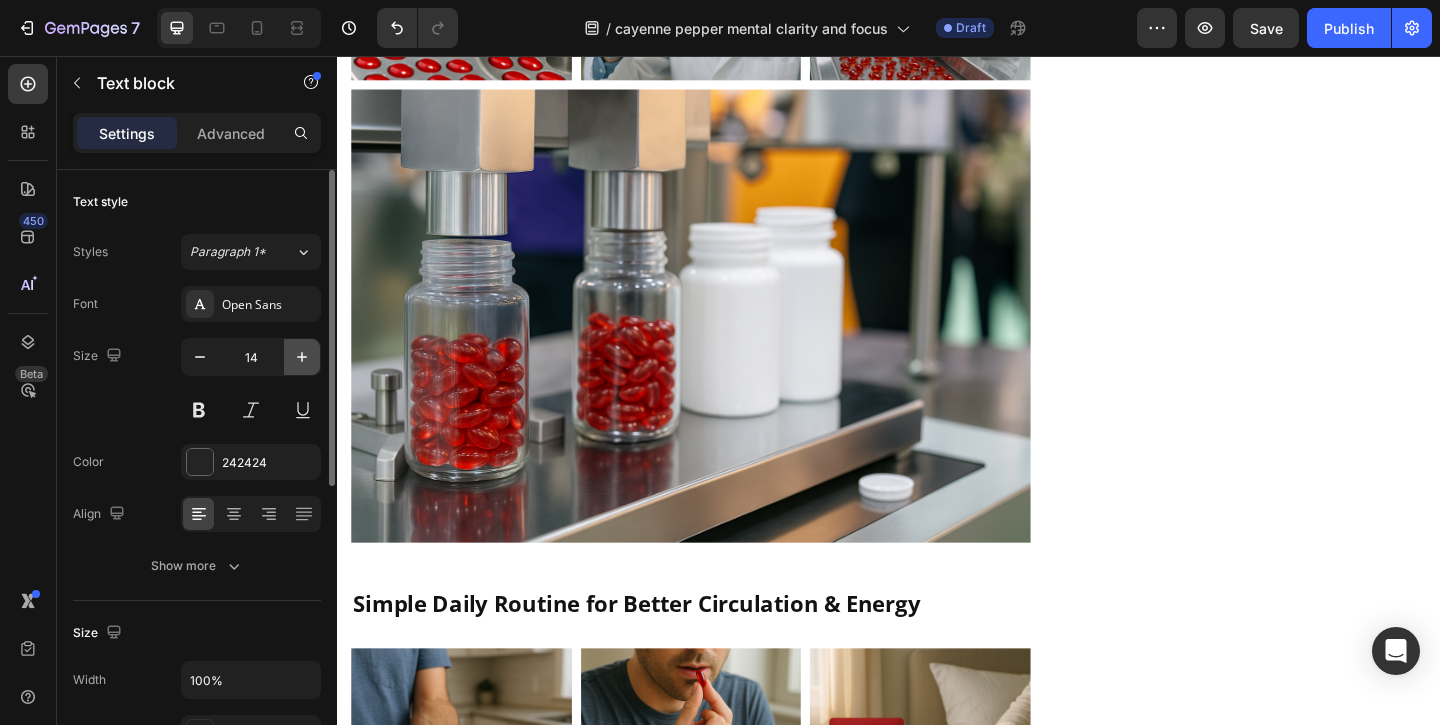 click 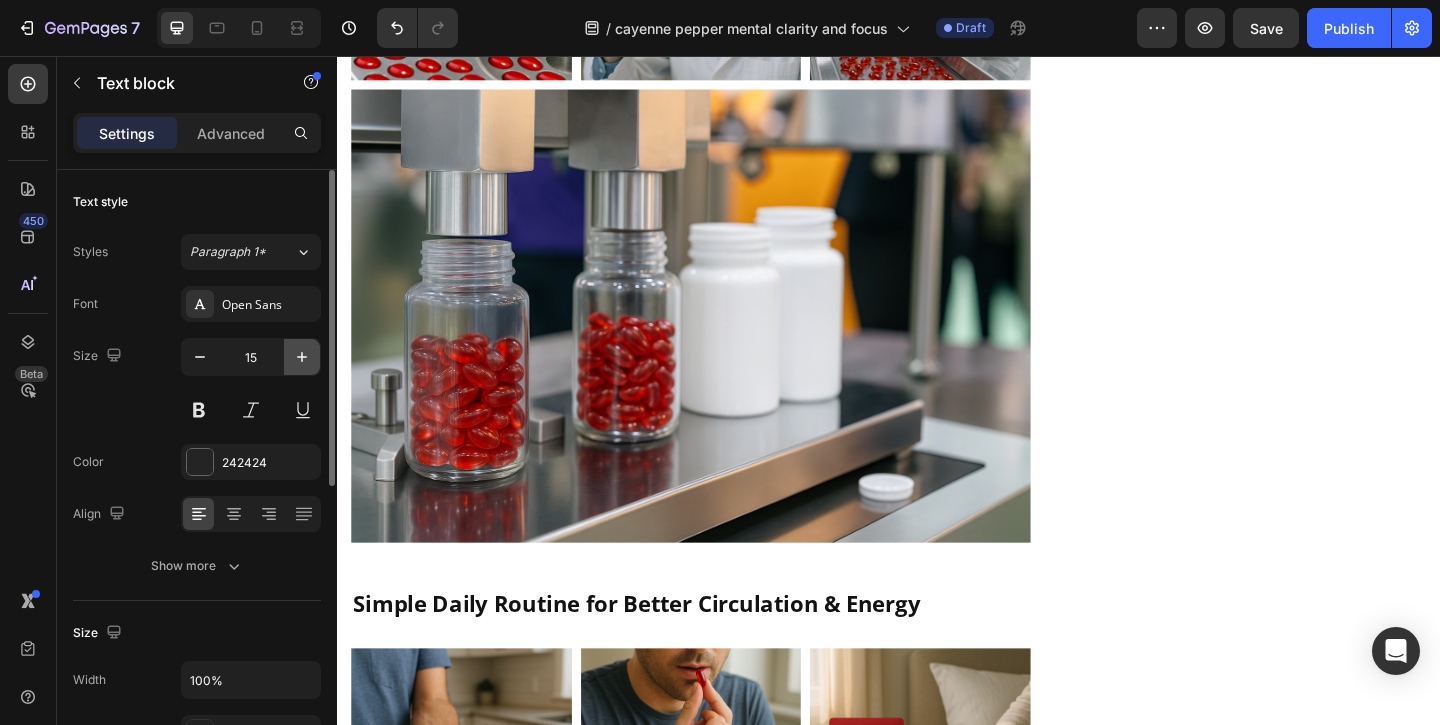 click 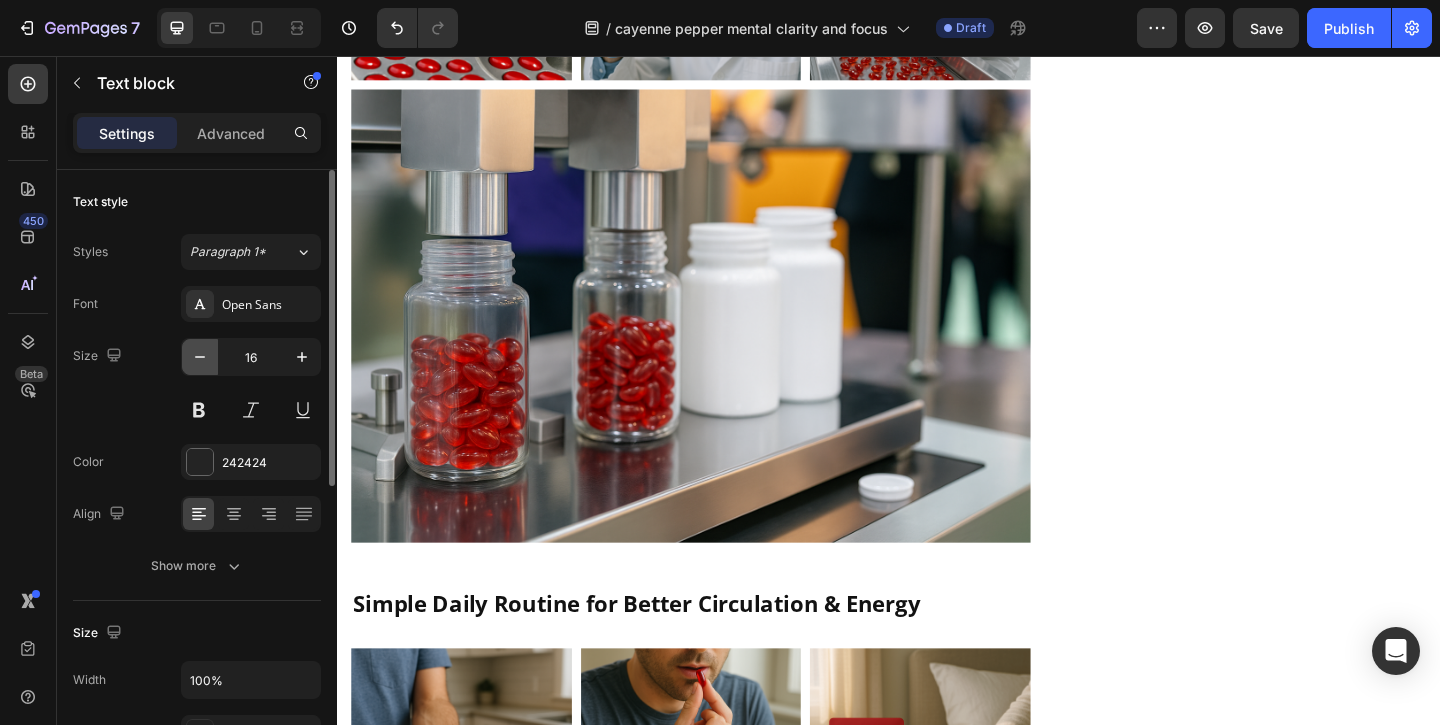click 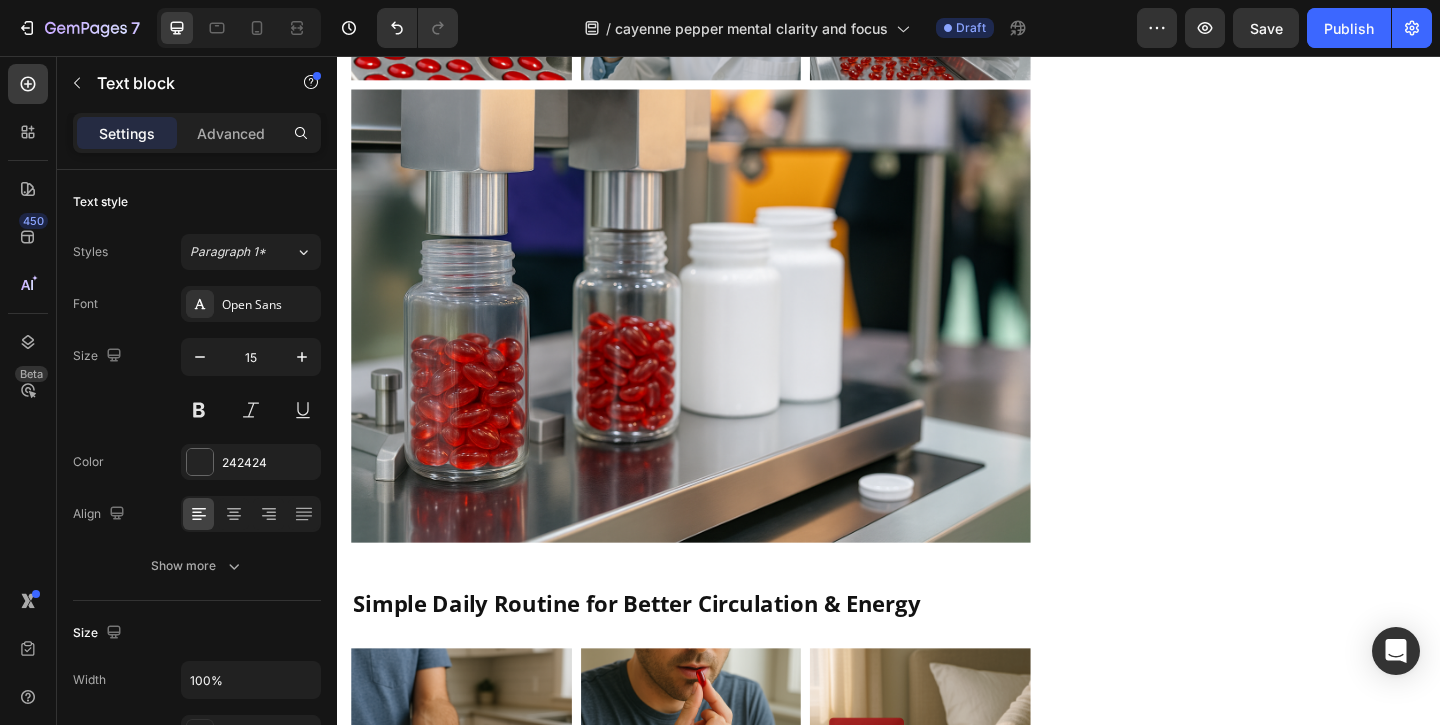 click on "Reduces inflammation" at bounding box center (727, -937) 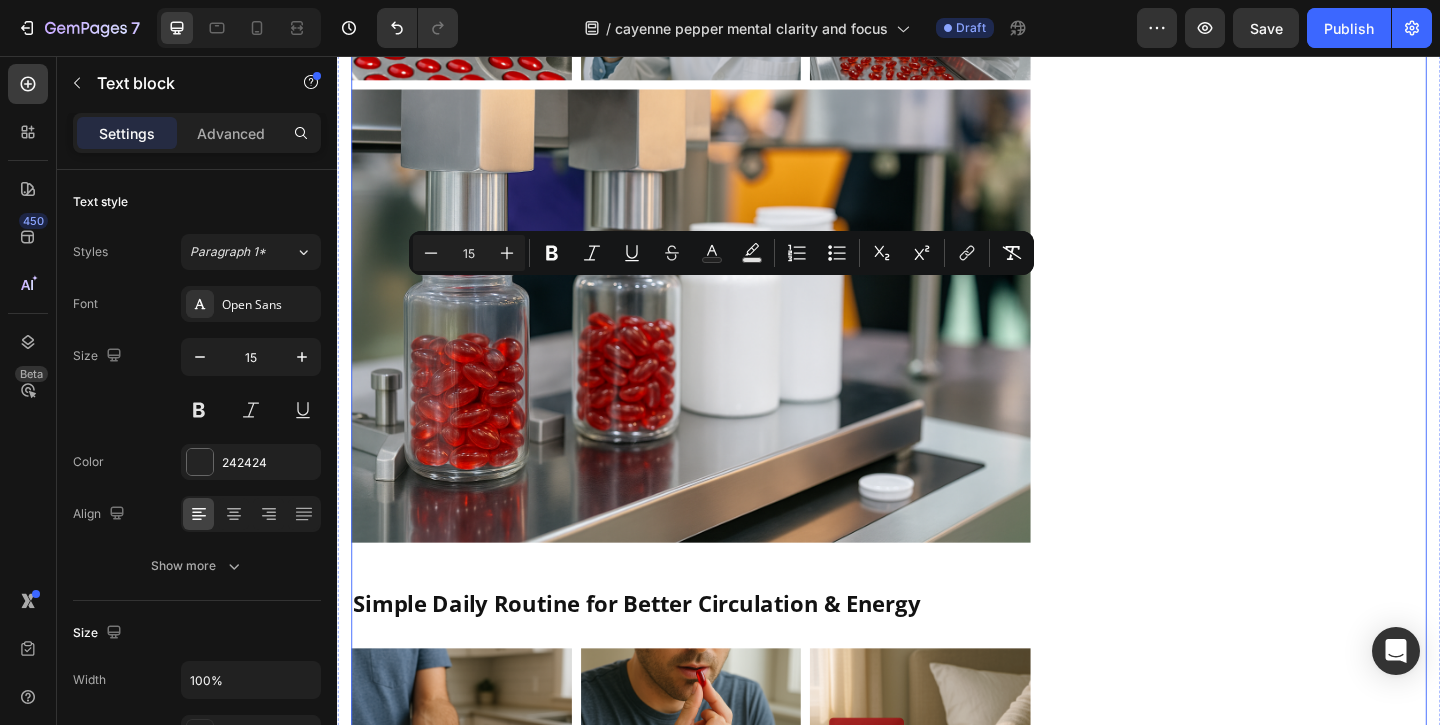 click on "Top 4 Benefits People Notice First Heading
Icon Sharper Mental Clarity Text block
Icon Boosted Daily Energy Text block
Icon More Focus, Less Brain Fog Text block
Icon Easy-to-Swallow Softgels Text block Icon List Row Image  	   CHECK AVAILABILITY Button ✔️ 60-Day Money-Back Guarantee Text block Row
Publish the page to see the content.
Sticky sidebar" at bounding box center (1337, -1333) 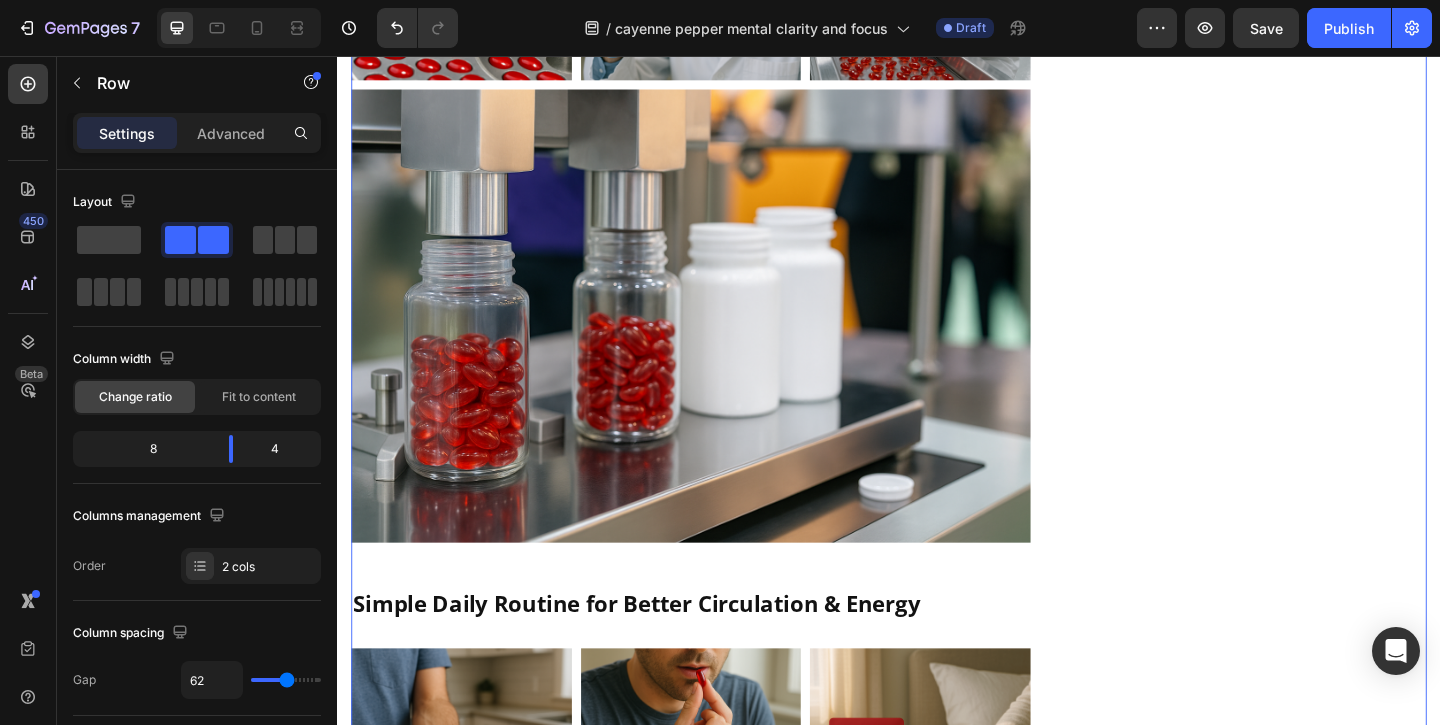 click on "Boosts circulation" at bounding box center [455, -937] 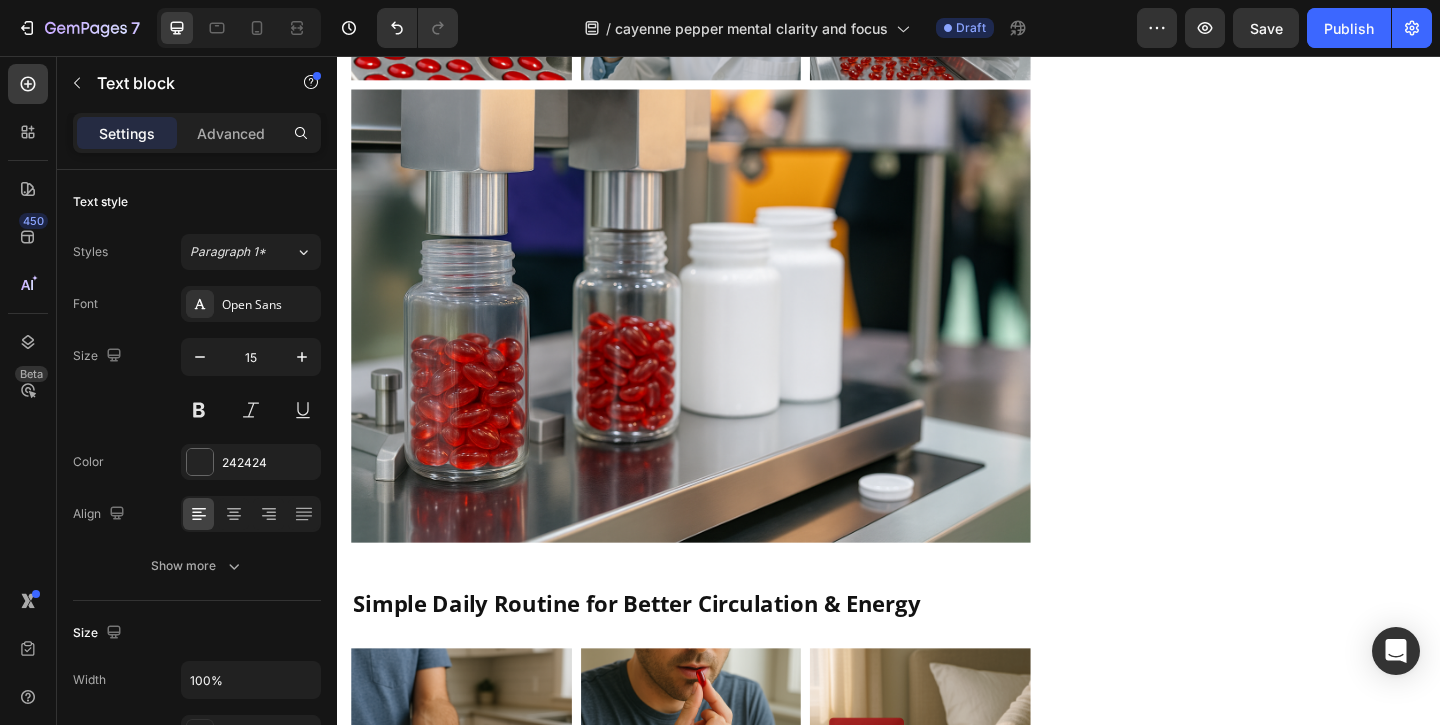 click on "Boosts circulation" at bounding box center (455, -937) 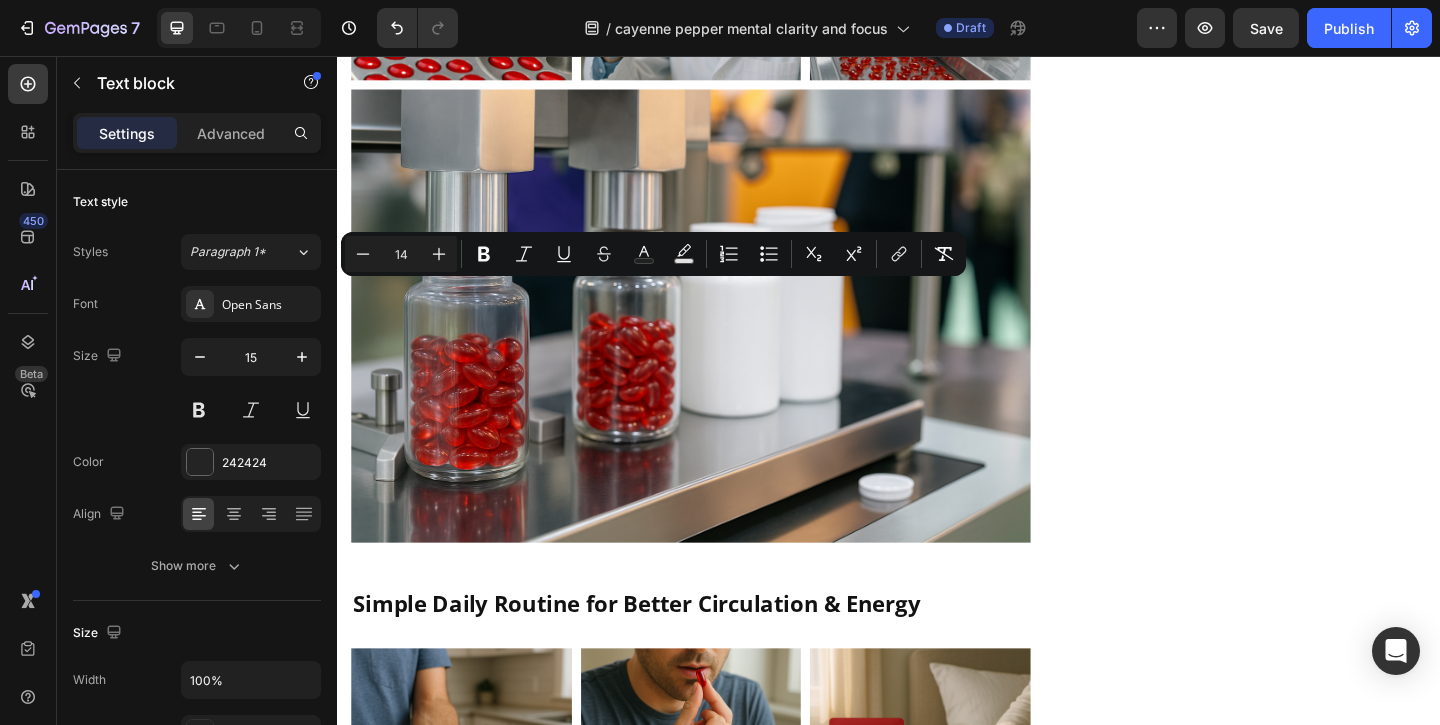 click on "Boosts circulation" at bounding box center [455, -937] 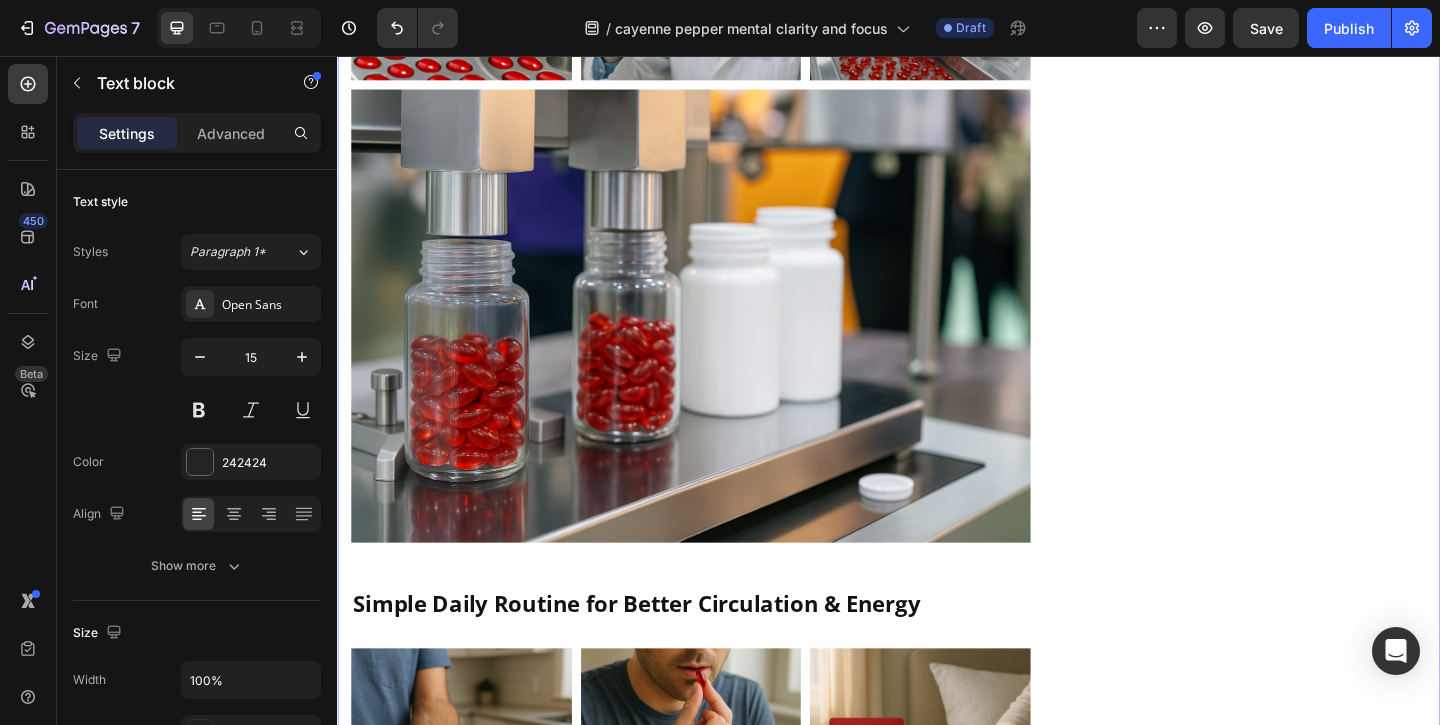 click on "⁠⁠⁠⁠⁠⁠⁠ Why Your Foggy Brain Might Not Be a Mental Problem (and What to Do Instead) Heading Written by [FIRST] [LAST]     Text block Published on [DATE] Text block Row Image Do you ever feel mentally foggy, like your brain’s a step behind, even after a full night’s rest? It might not be stress, age, or even your memory. In many cases, it’s poor circulation that’s starving your brain of the oxygen and nutrients it needs to stay sharp and focused. That’s why thousands are turning to a natural fix that helps improve blood flow, restore clarity, and boost energy, without caffeine, pills, or harsh stimulants. Text block ⁠⁠⁠⁠⁠⁠⁠ Why Poor Circulation Might Be Draining Your Brainpower, Not Just Your Body Heading Text block Icon Struggling to focus, even on simple tasks: You reread the same sentence three times, forget why you opened a tab, or space out mid-conversation. Text block Row Icon Mental fatigue before lunch: Row Icon" at bounding box center [937, -1373] 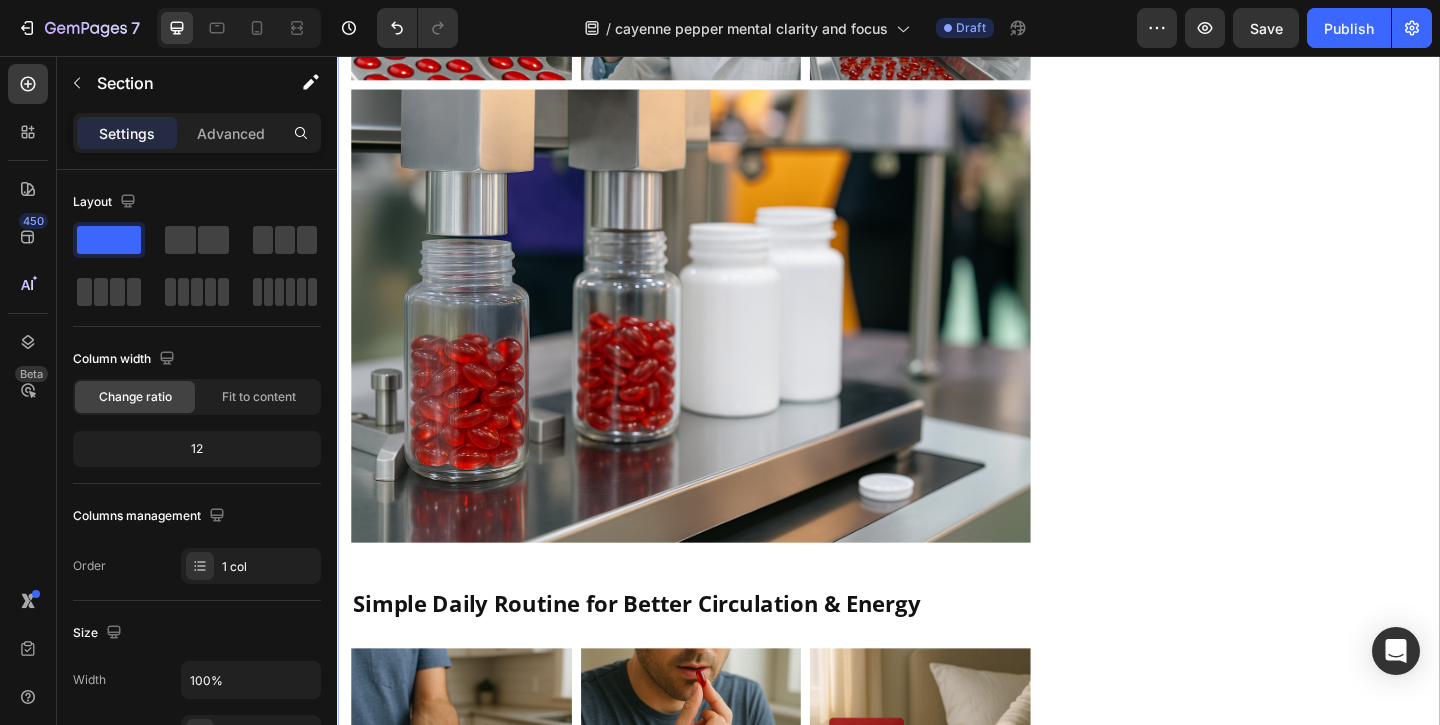 click on "Cayenne Pepper" at bounding box center (450, -958) 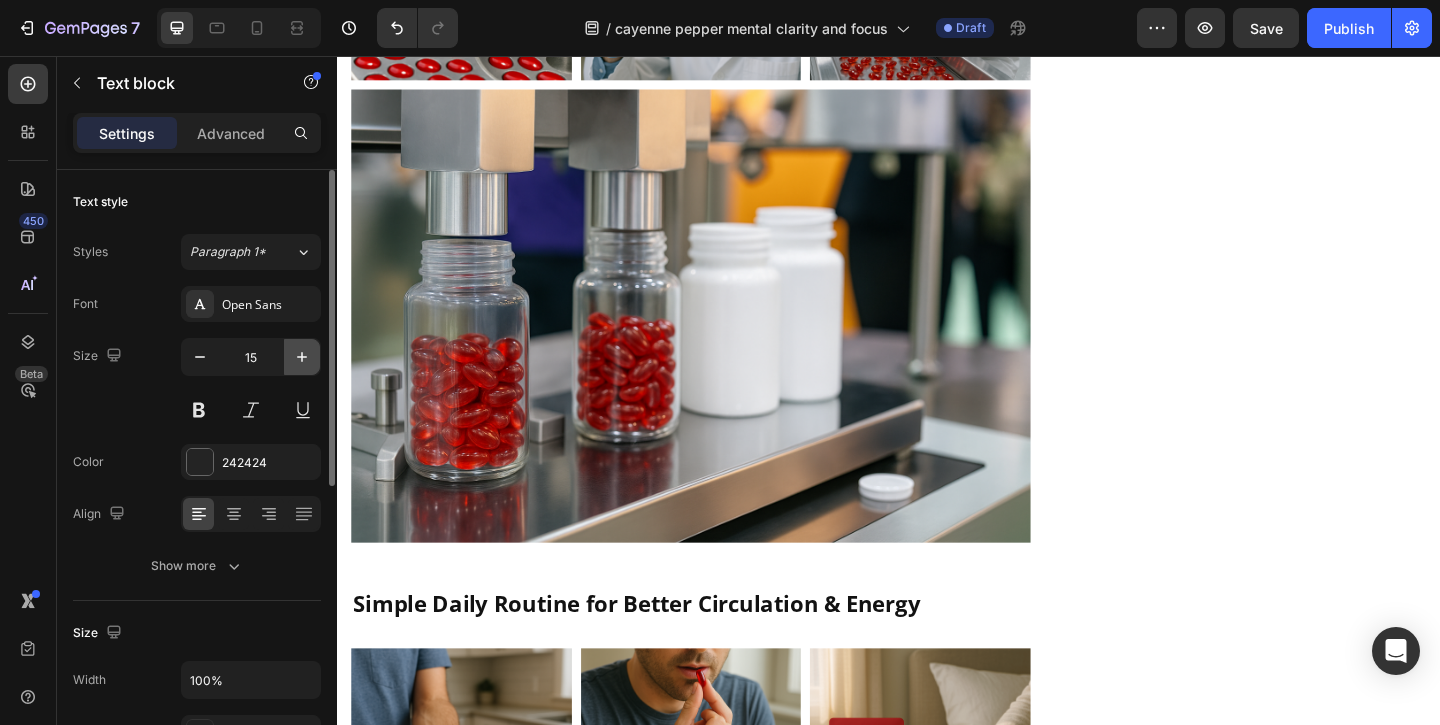 click 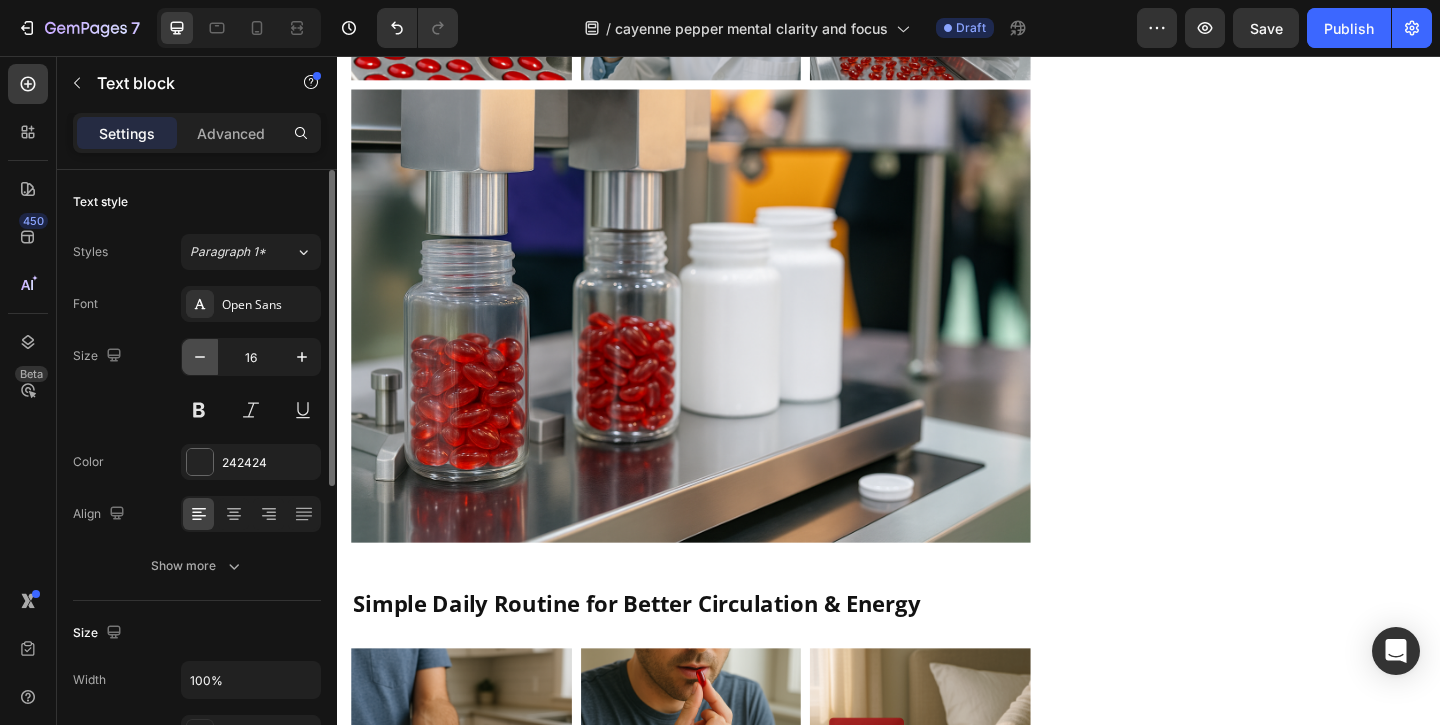 click at bounding box center (200, 357) 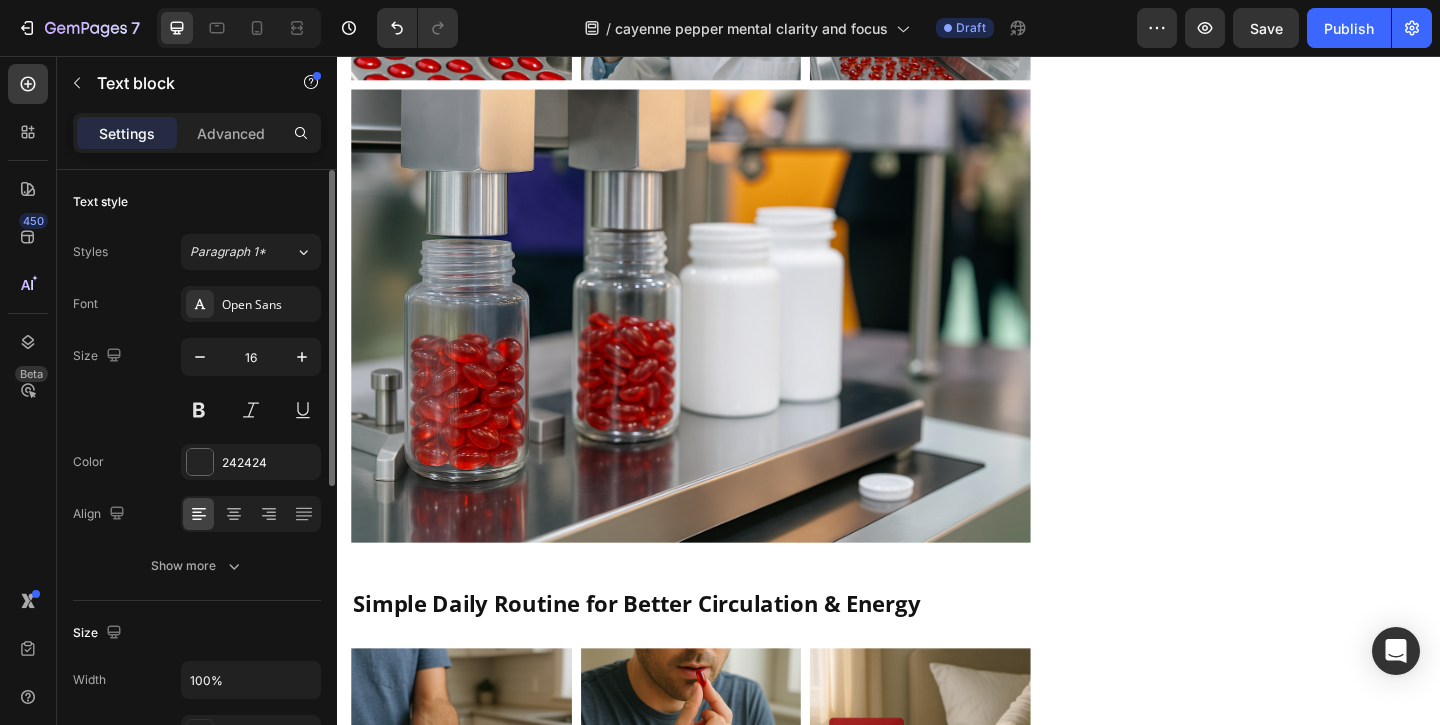 type on "15" 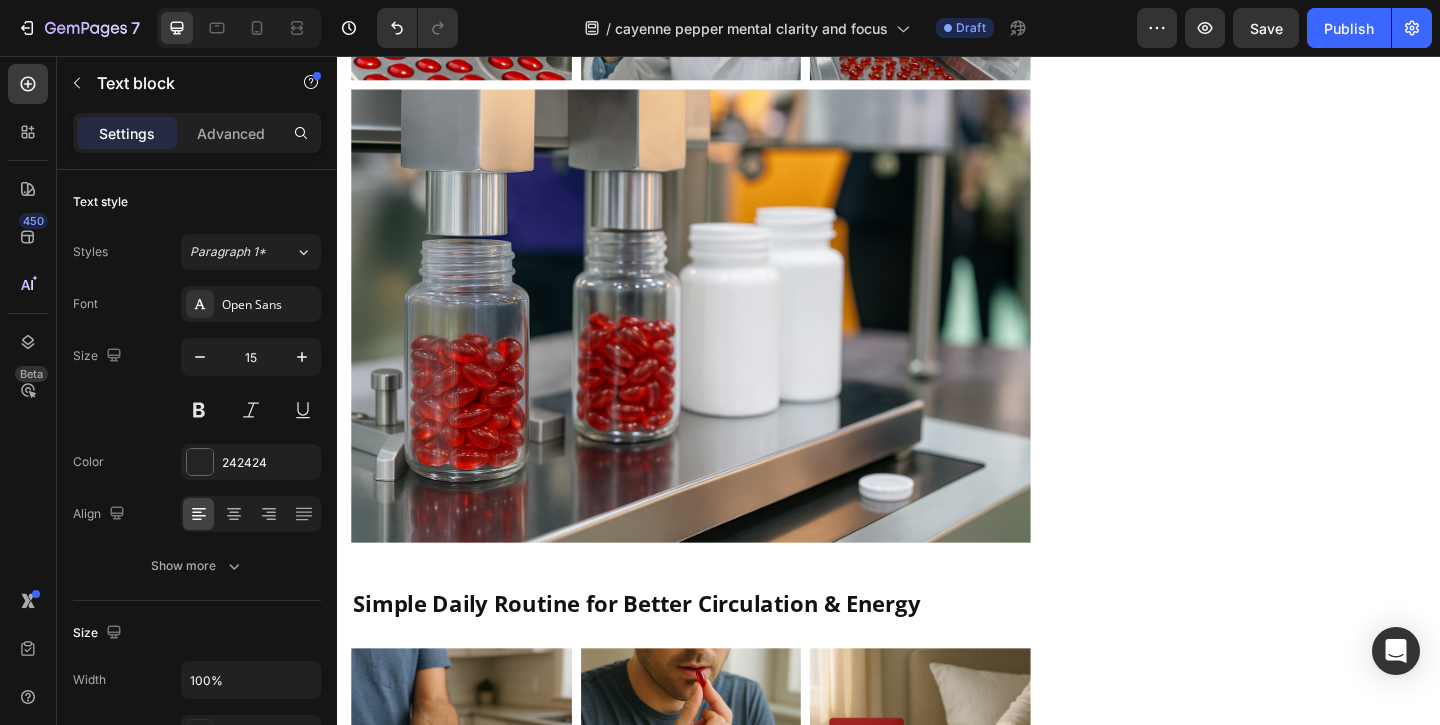 click on "Boosts circulation" at bounding box center [455, -937] 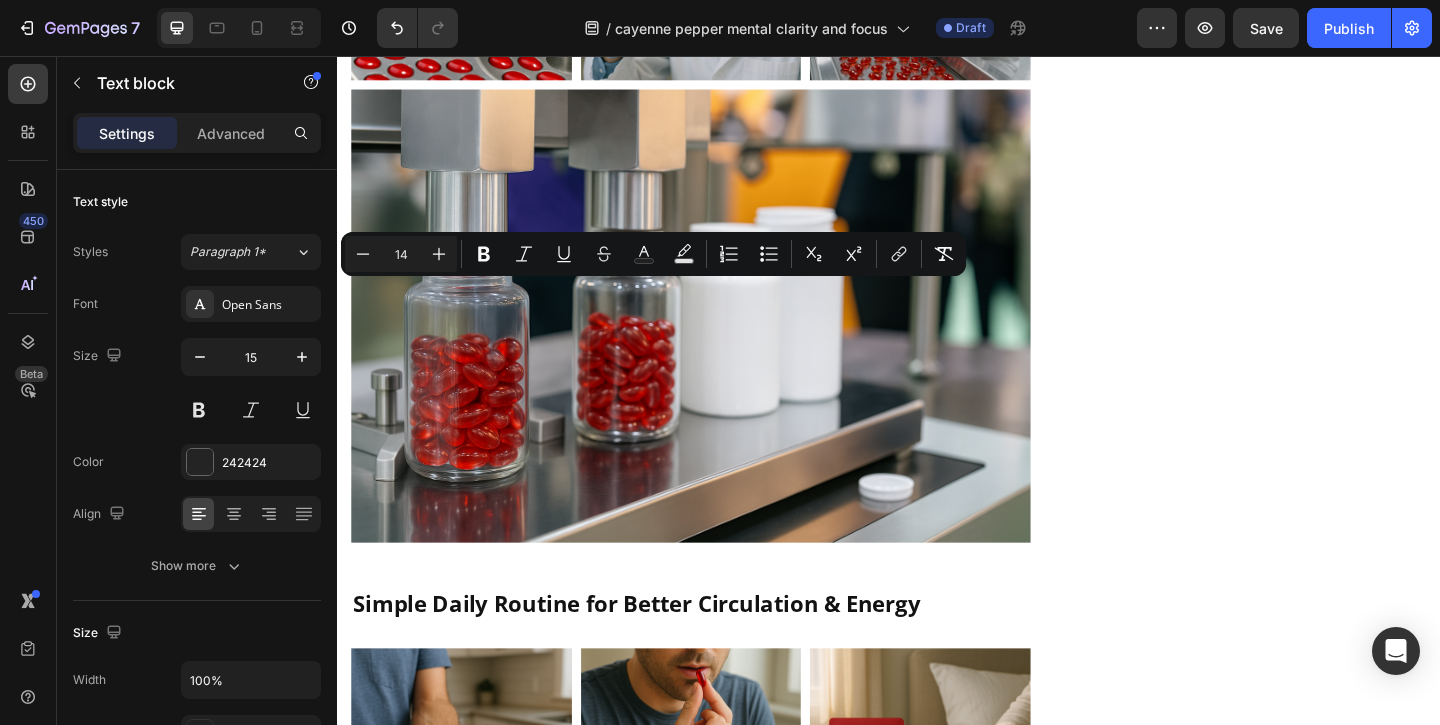 click on "Boosts circulation" at bounding box center (455, -937) 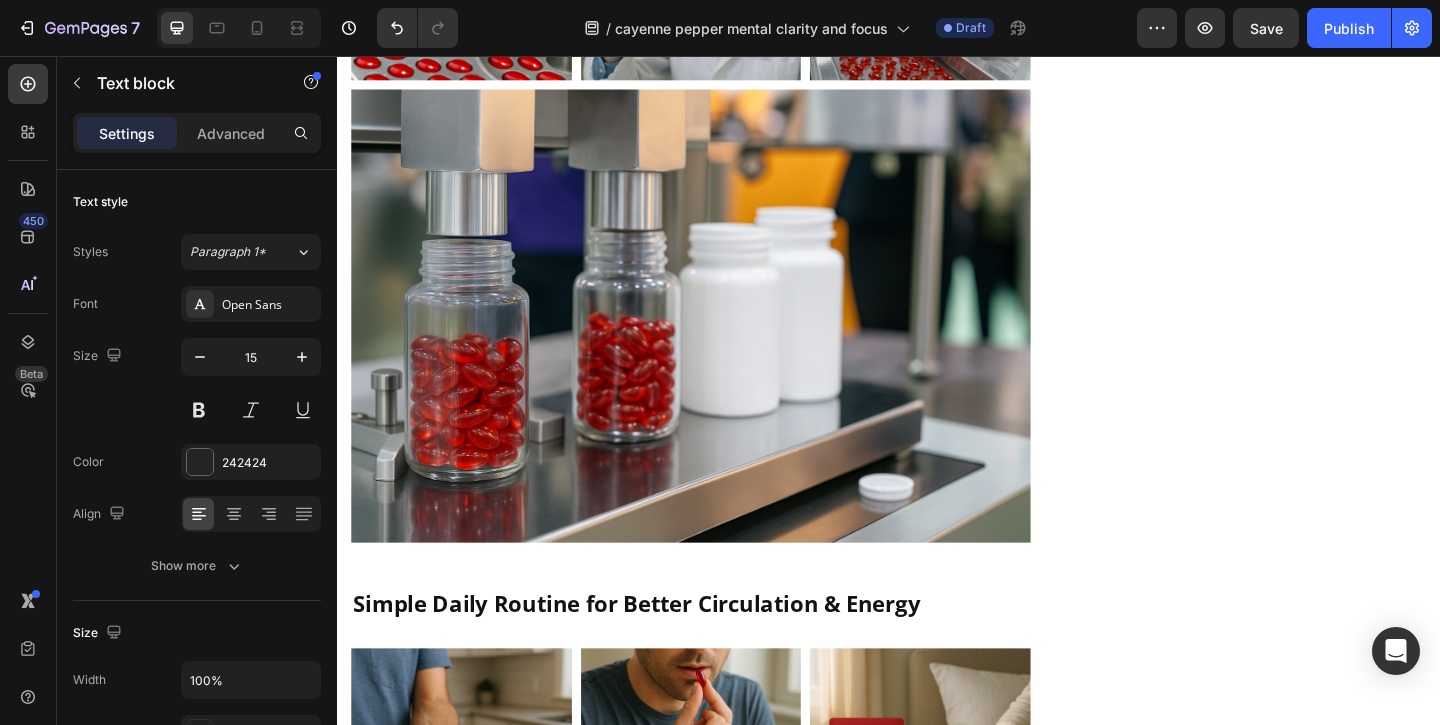 click on "Icon Cayenne Pepper Boosts circulation Text block   0 Row Row" at bounding box center (471, -947) 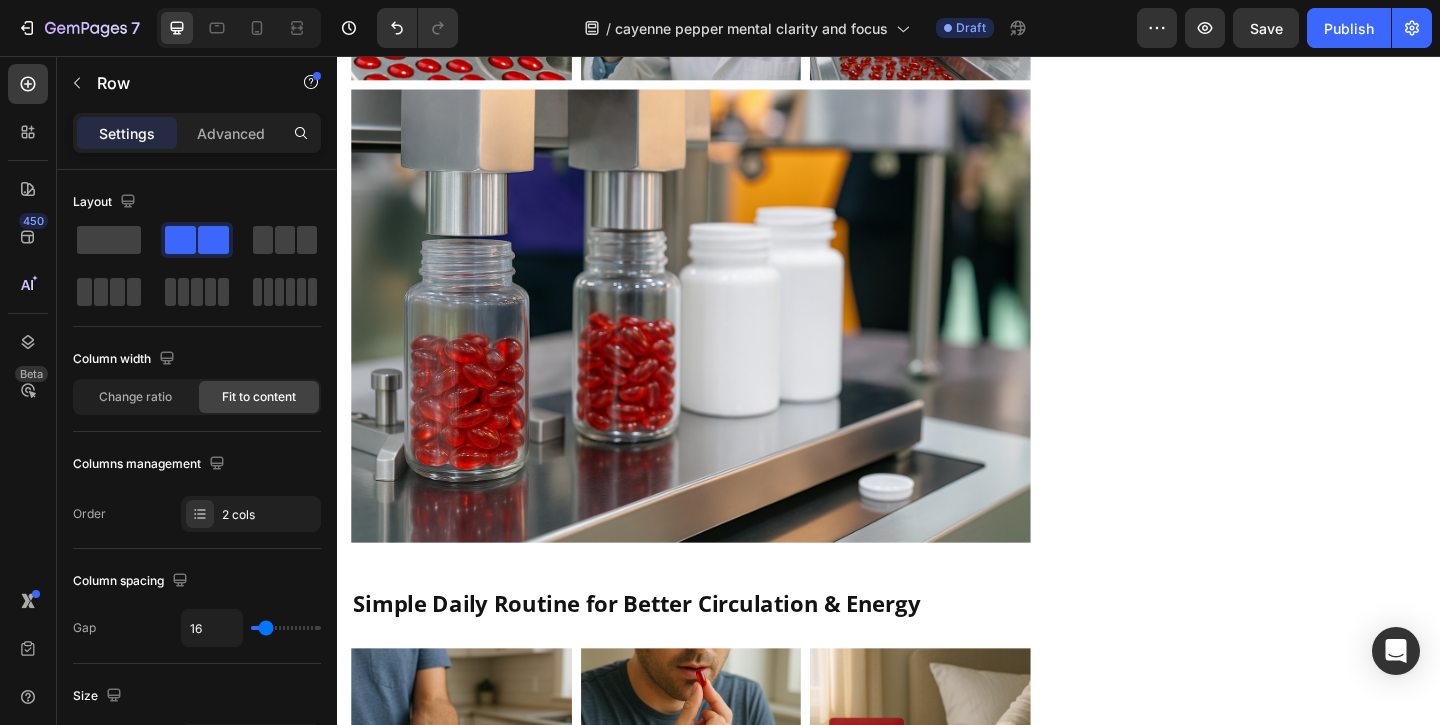 click on "Cayenne Pepper" at bounding box center (450, -958) 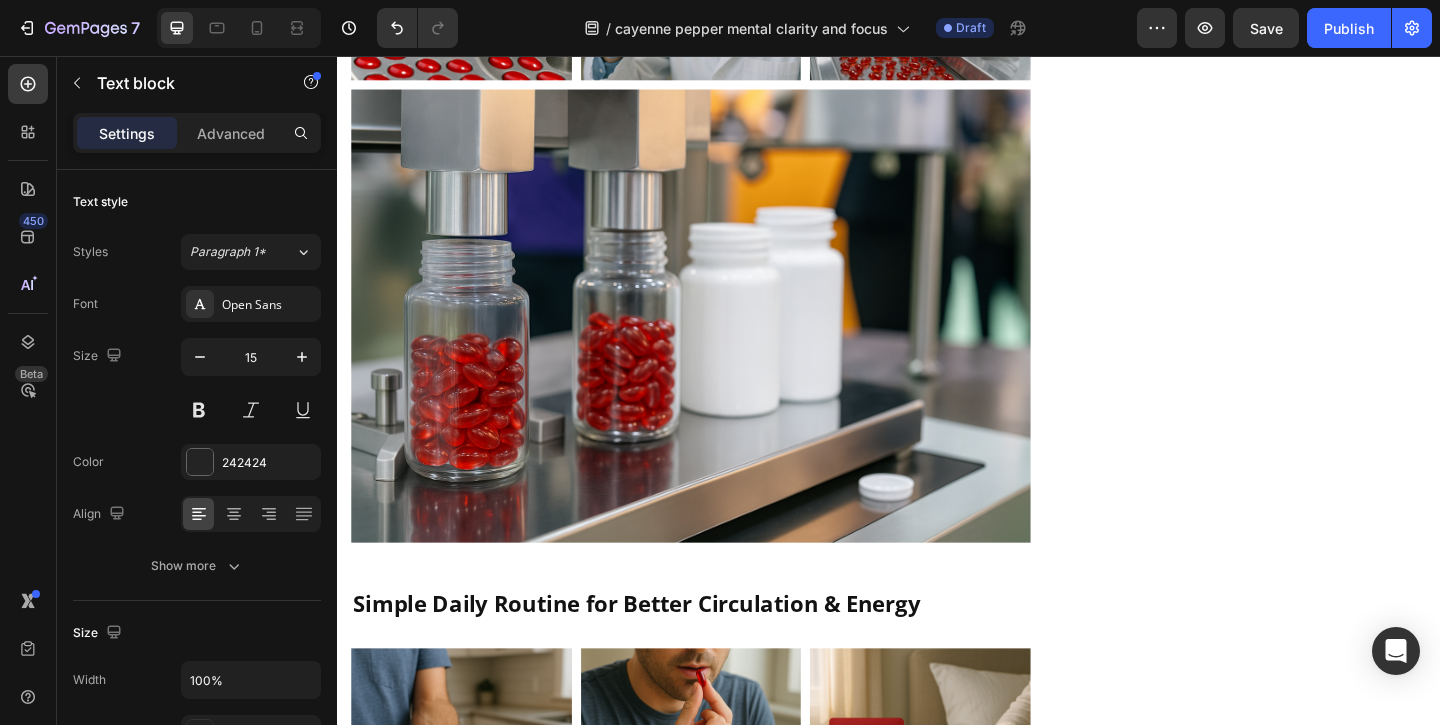 drag, startPoint x: 394, startPoint y: 296, endPoint x: 568, endPoint y: 327, distance: 176.73993 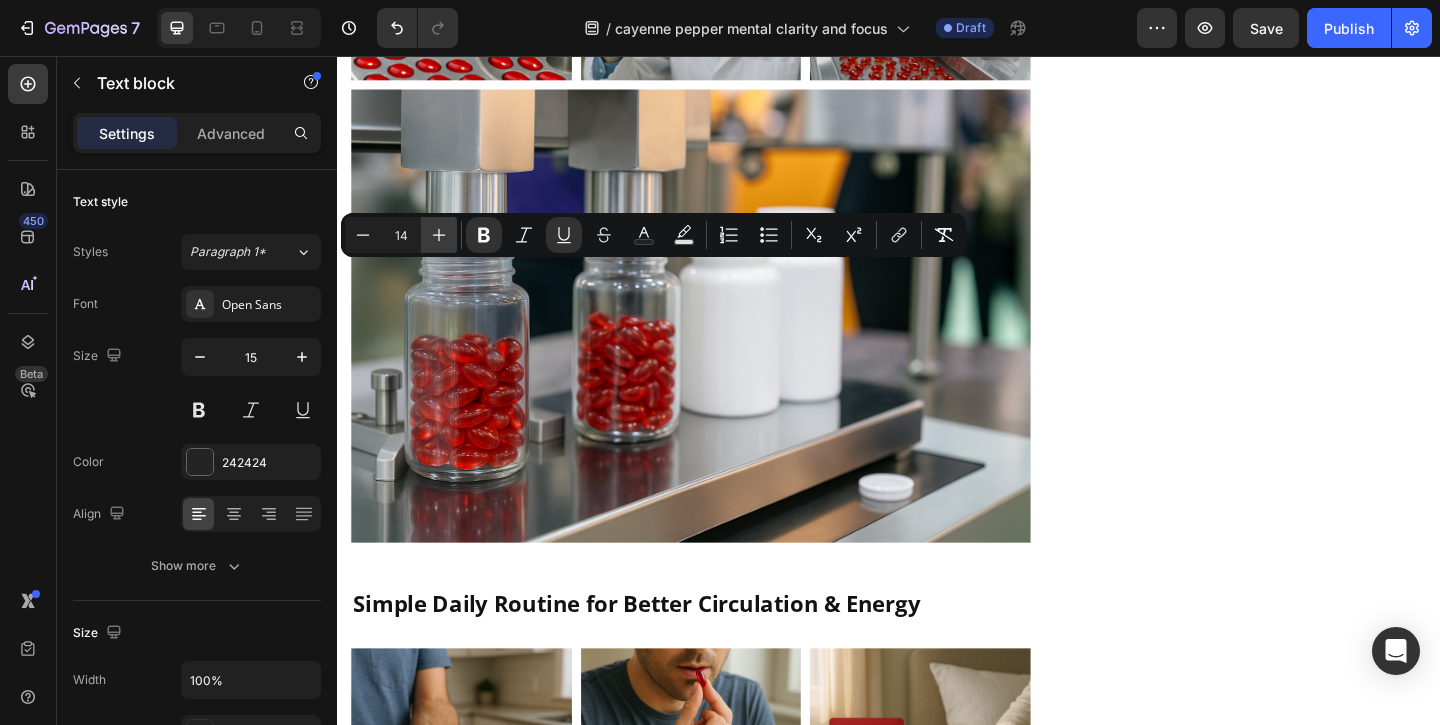 click 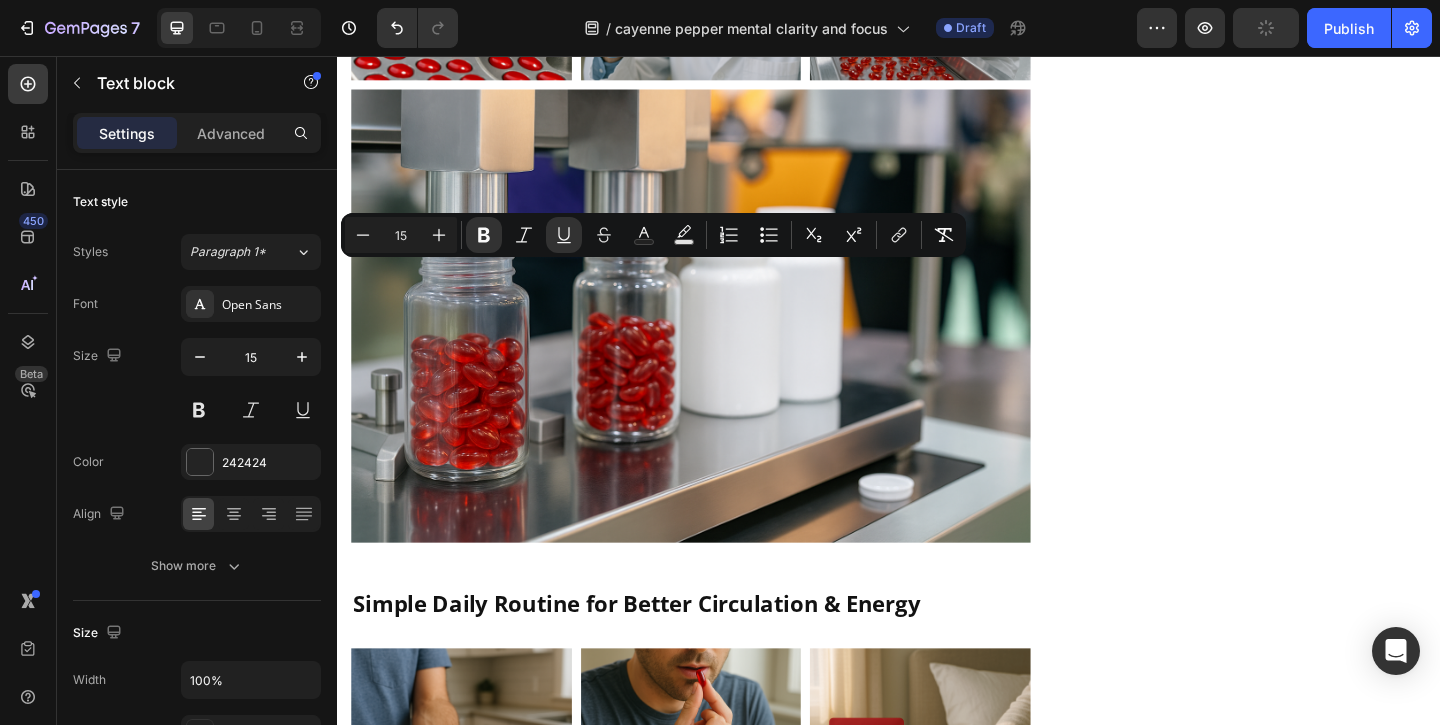 click on "Supports healthy blood vessels" at bounding box center (489, -870) 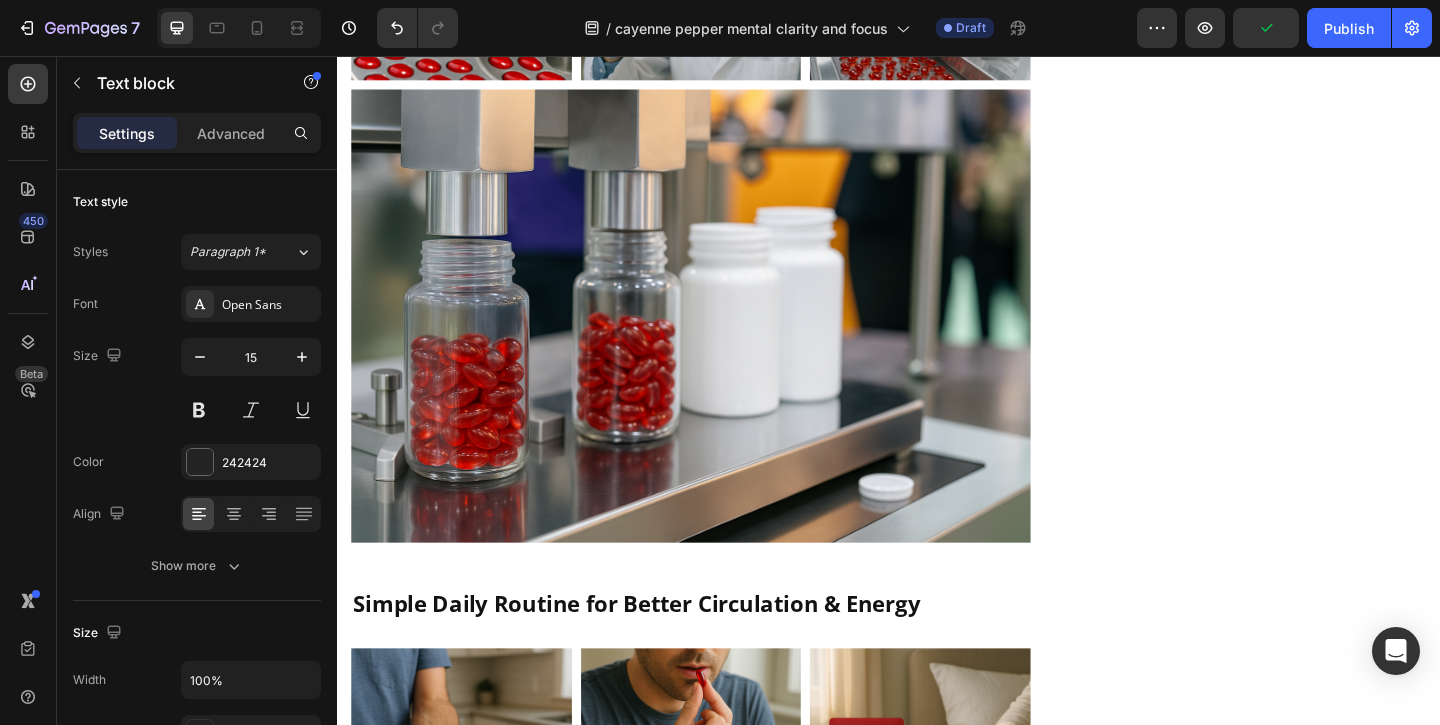 click on "Supports healthy blood vessels" at bounding box center (489, -870) 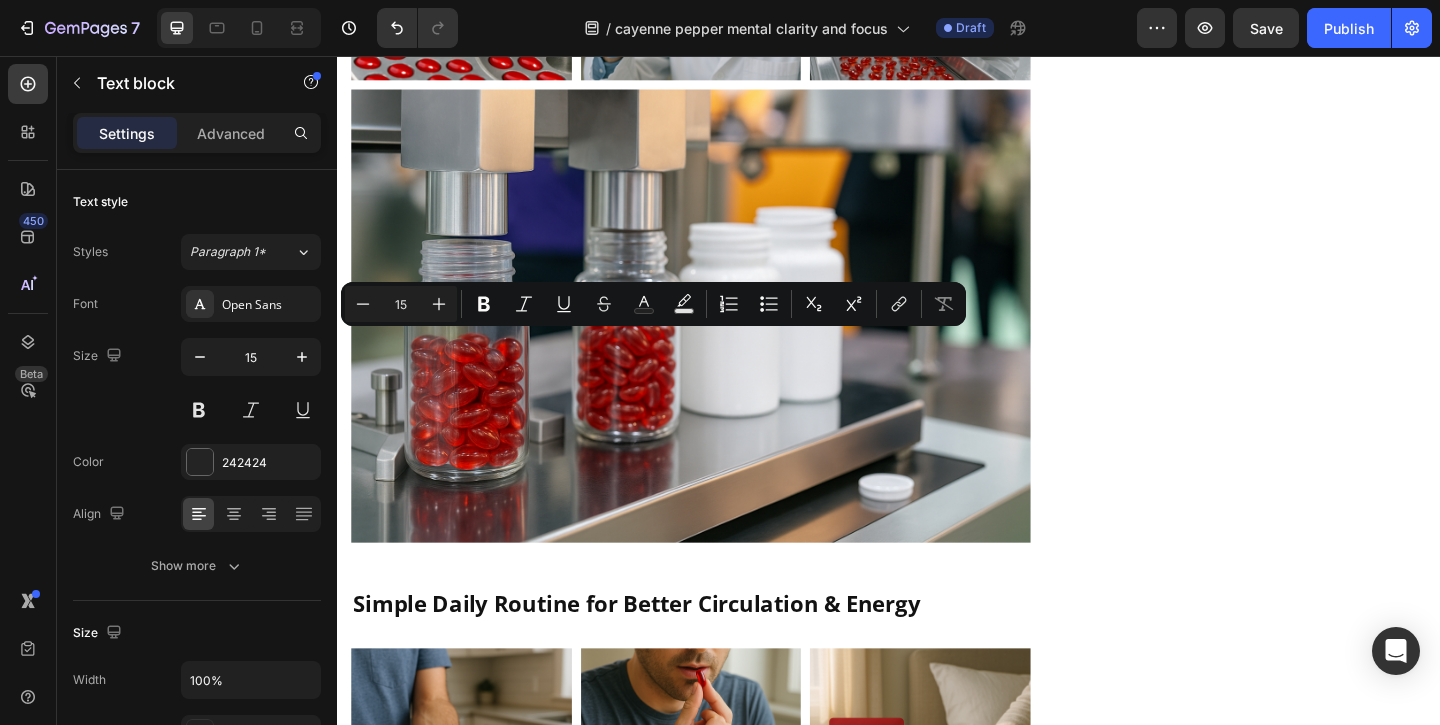 click on "Supports healthy blood vessels" at bounding box center (489, -870) 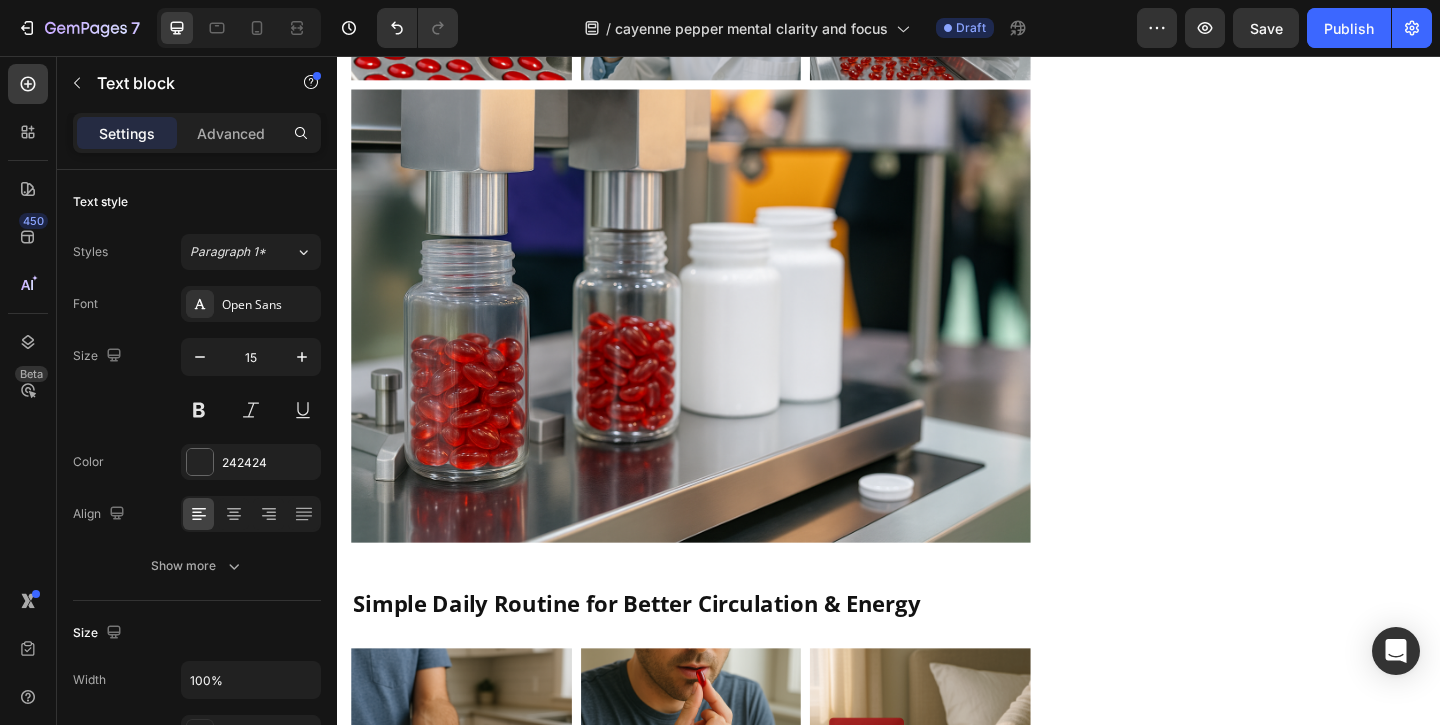click on "Hawthorn" at bounding box center [489, -825] 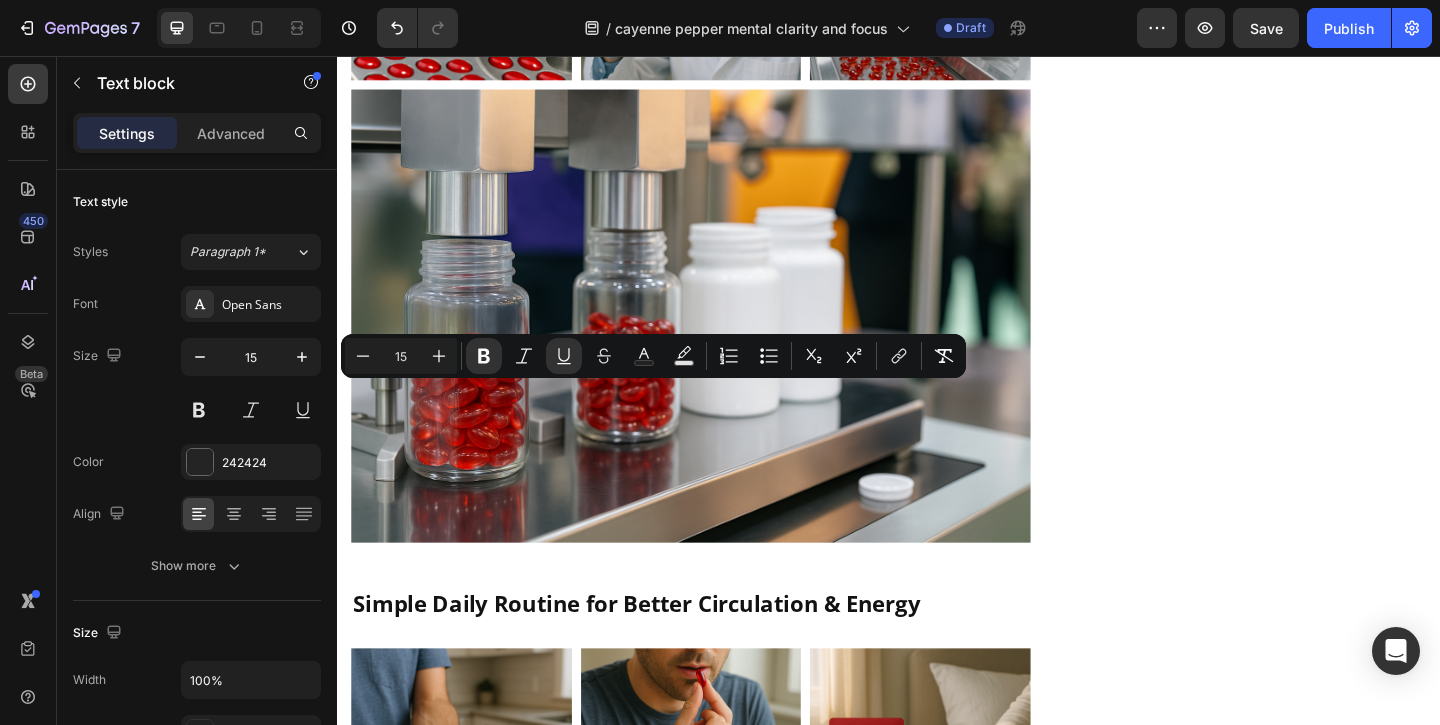 click on "Beetroot" at bounding box center [426, -748] 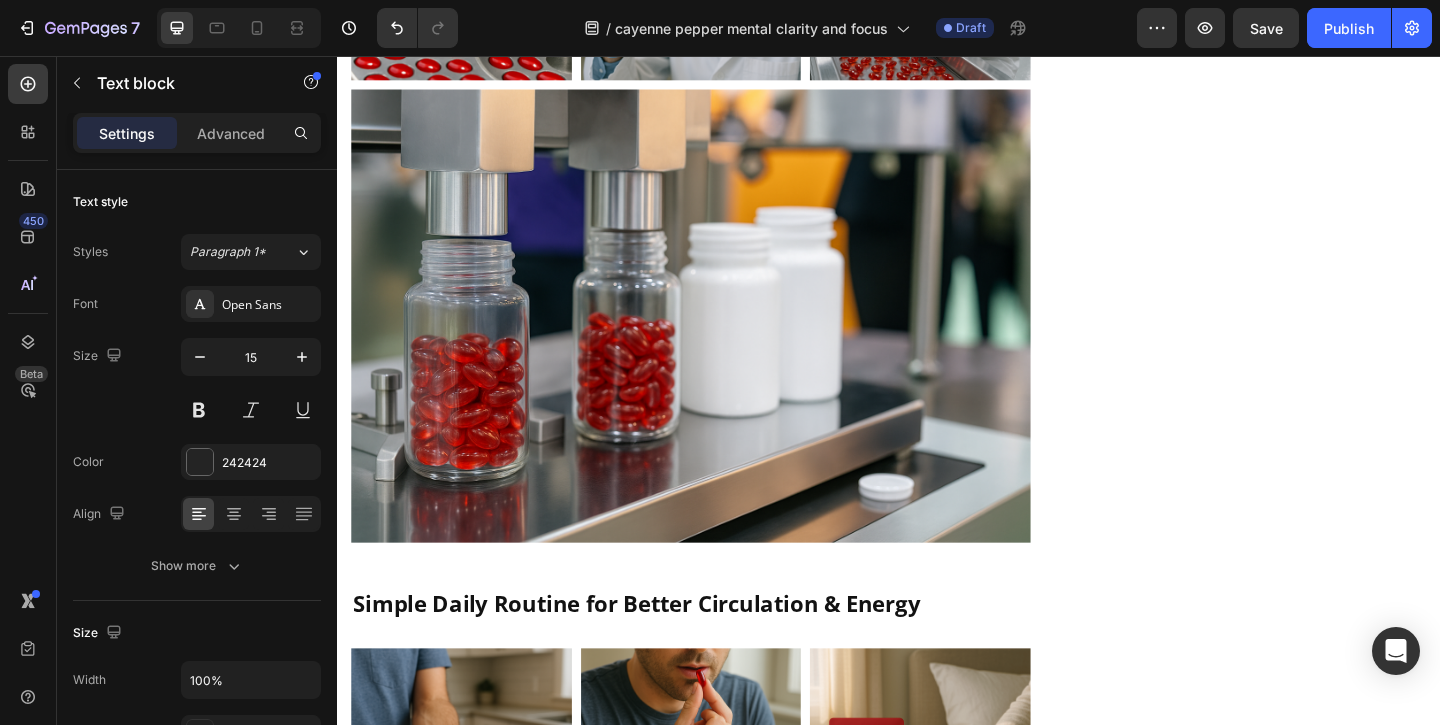 drag, startPoint x: 409, startPoint y: 499, endPoint x: 570, endPoint y: 514, distance: 161.69725 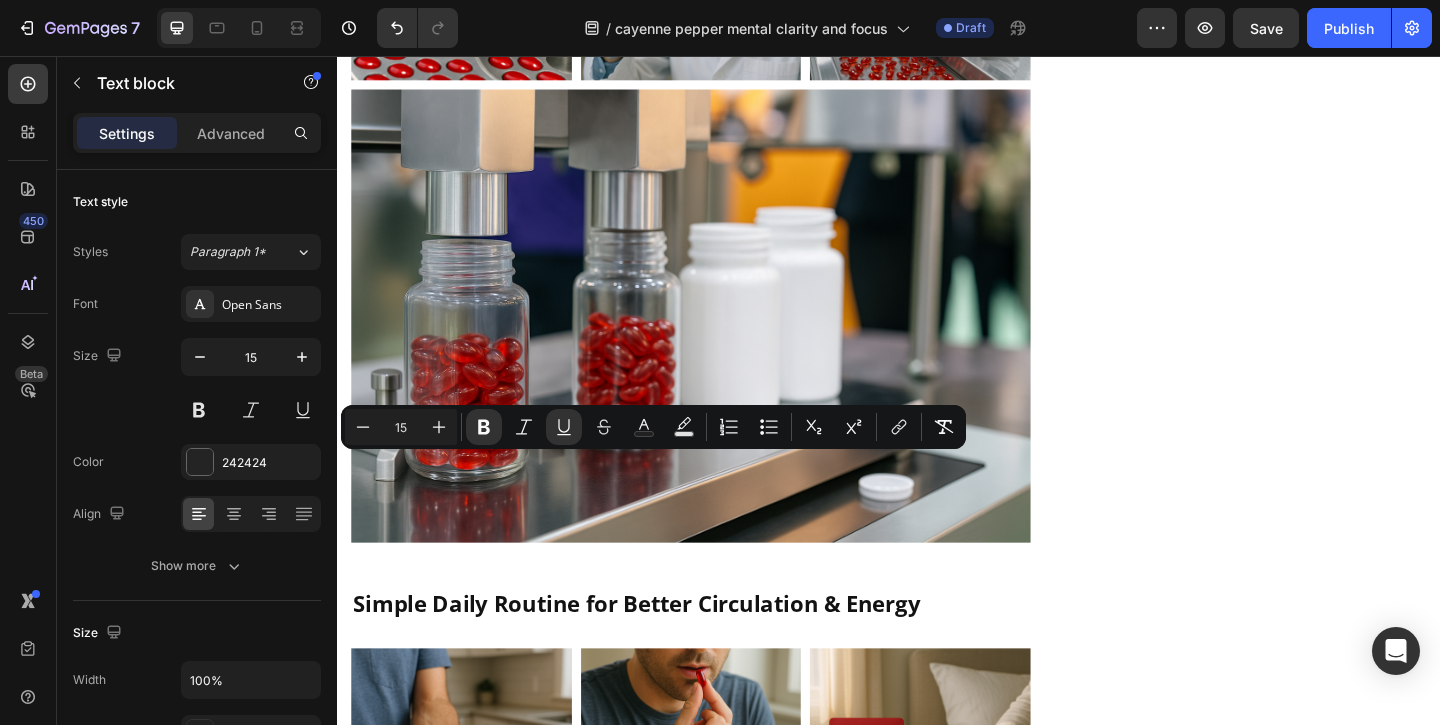 click on "Supports artery flexibility" at bounding box center [743, -727] 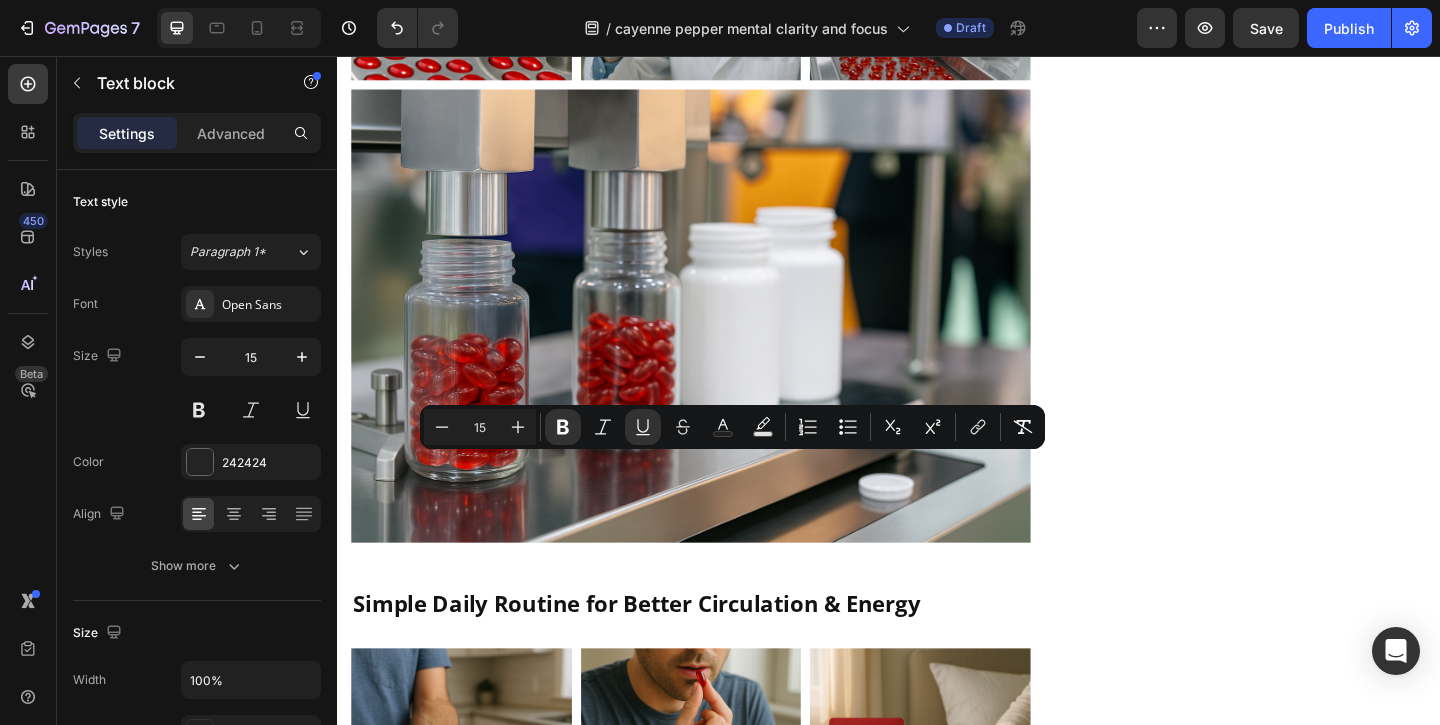 drag, startPoint x: 659, startPoint y: 504, endPoint x: 824, endPoint y: 523, distance: 166.09033 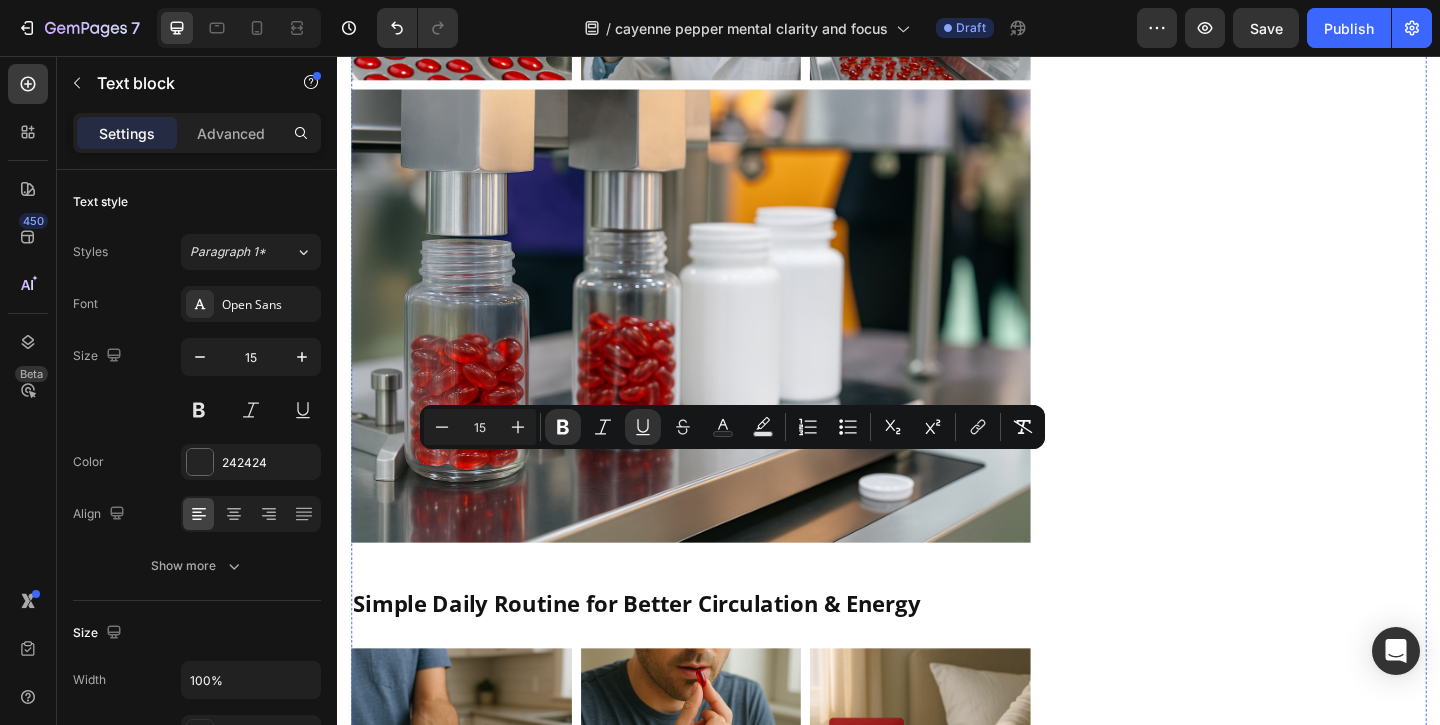 click on "Icon Cayenne Pepper Boosts circulation Text block Row Row
Icon Turmeric Reduces inflammation Text block Row Row Row
Icon Grape Seed Supports healthy blood vessels Text block Row Row
Icon Black Pepper Improves absorption Text block Row Row Row
Icon Hawthorn Helps regulate  blood pressure Text block Row Row
Icon Vitamin D3 Helps heart function Text block Row Row Row
Icon Beetroot Enhances oxygen delivery Text block Row Row
Icon Vitamin K2 Supports artery flexibility Text block   0 Row Row Row" at bounding box center (598, -786) 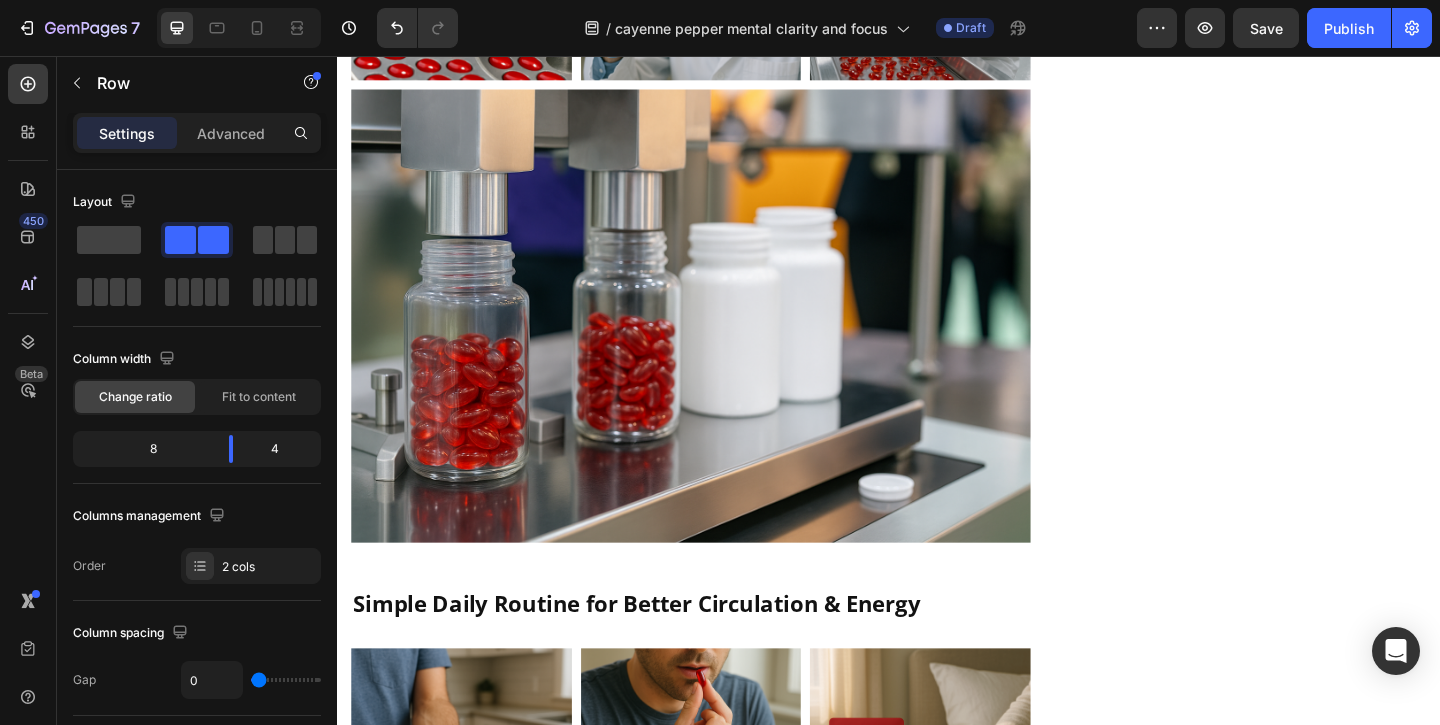 click on "Vitamin D3" at bounding box center (689, -825) 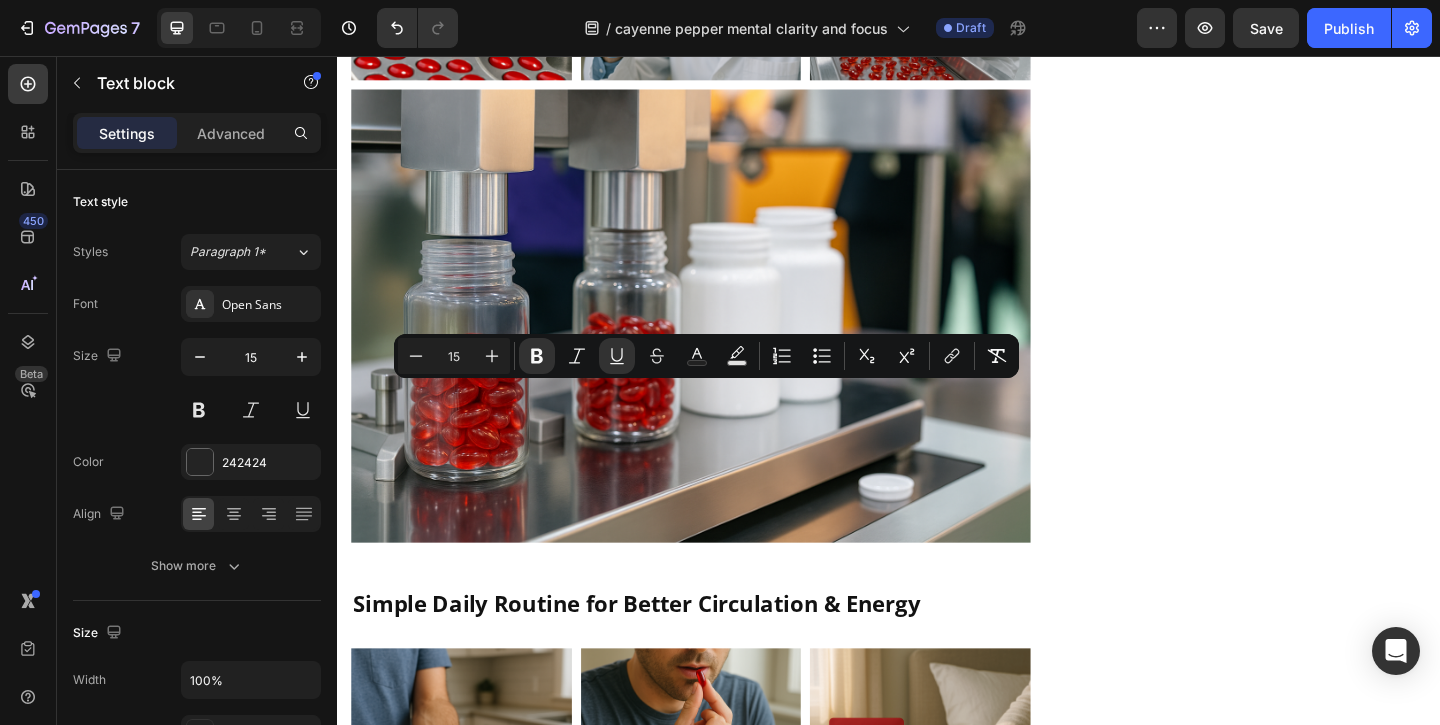 drag, startPoint x: 659, startPoint y: 426, endPoint x: 779, endPoint y: 446, distance: 121.65525 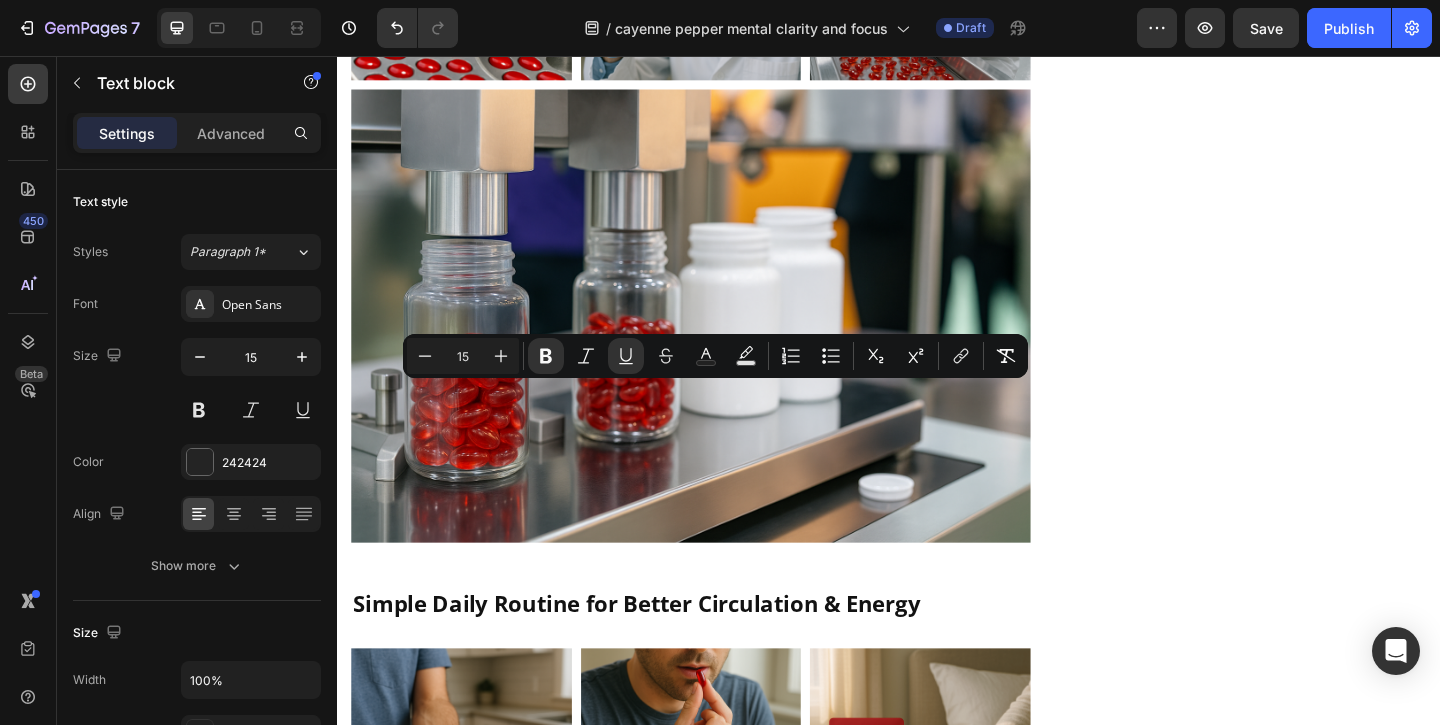 drag, startPoint x: 646, startPoint y: 426, endPoint x: 820, endPoint y: 452, distance: 175.93181 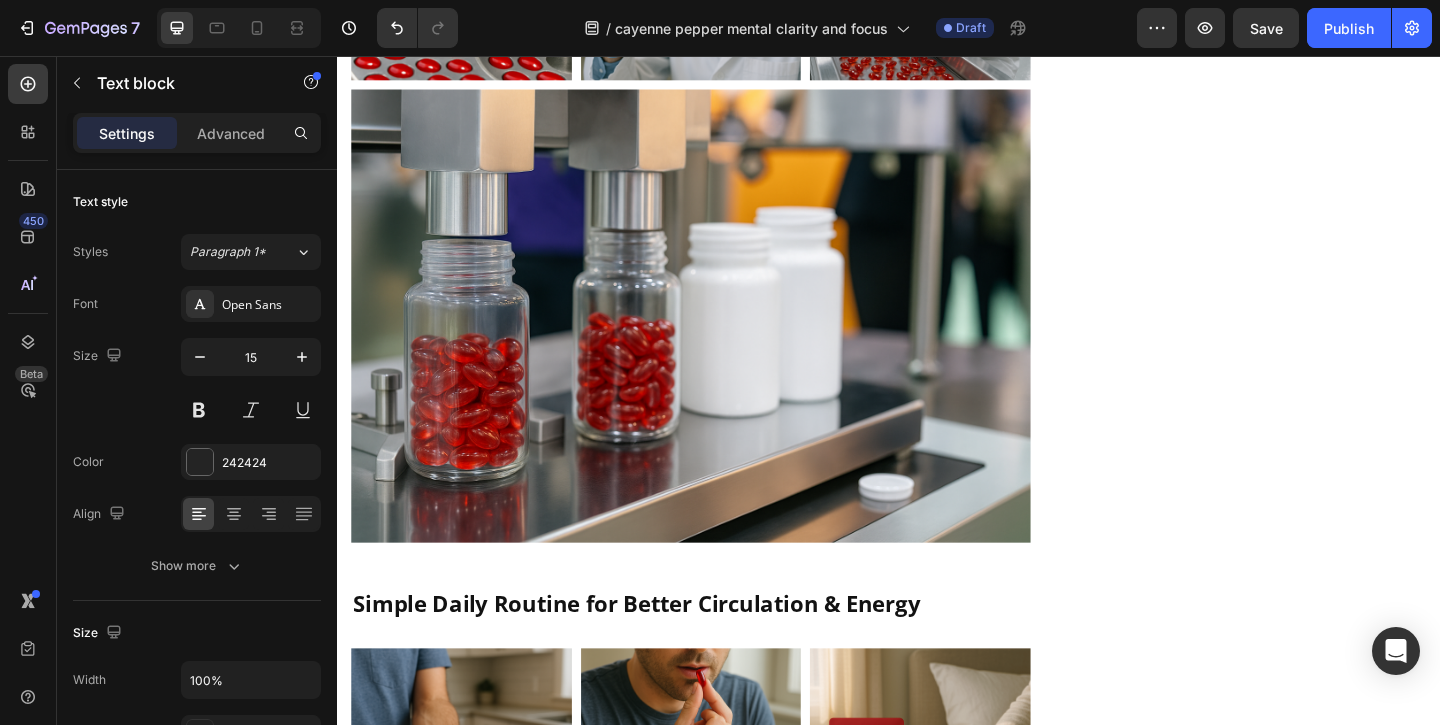 click on "Reduces inflammation" at bounding box center (727, -937) 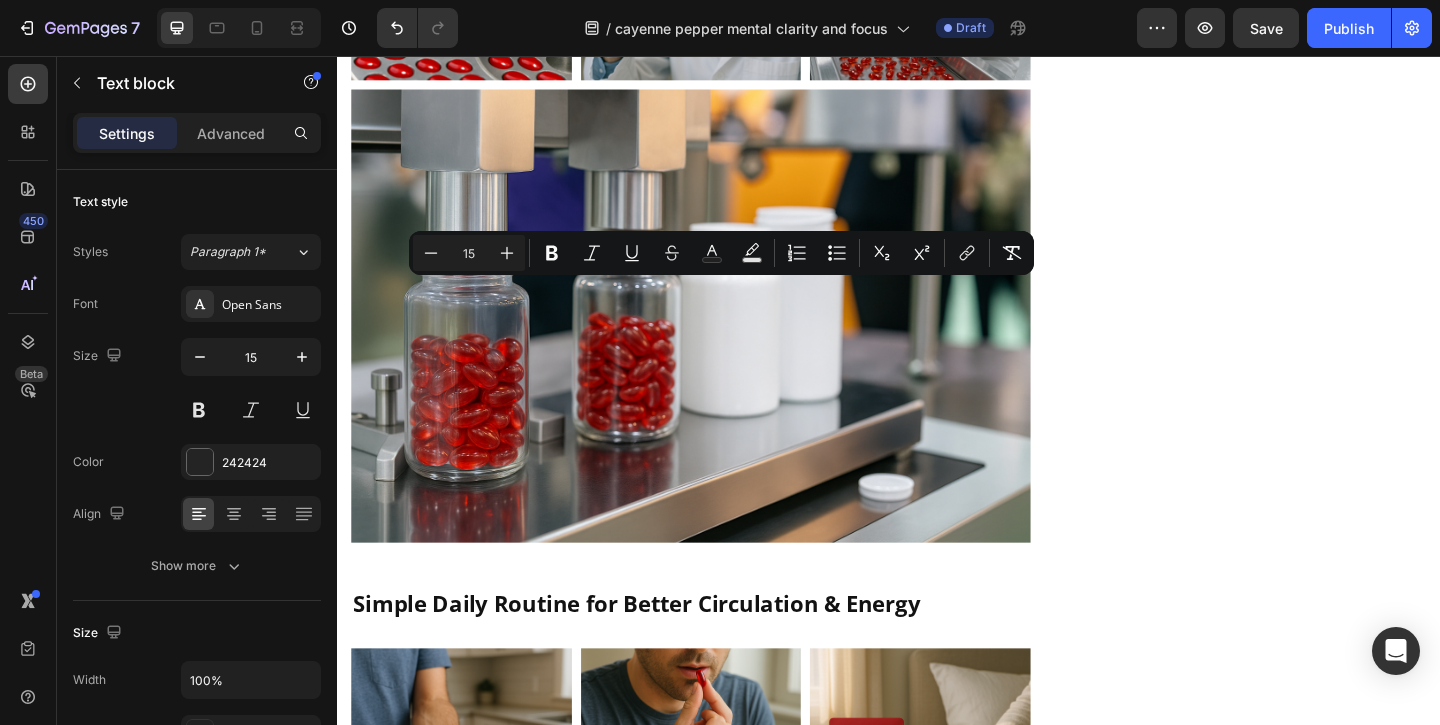 drag, startPoint x: 661, startPoint y: 304, endPoint x: 695, endPoint y: 303, distance: 34.0147 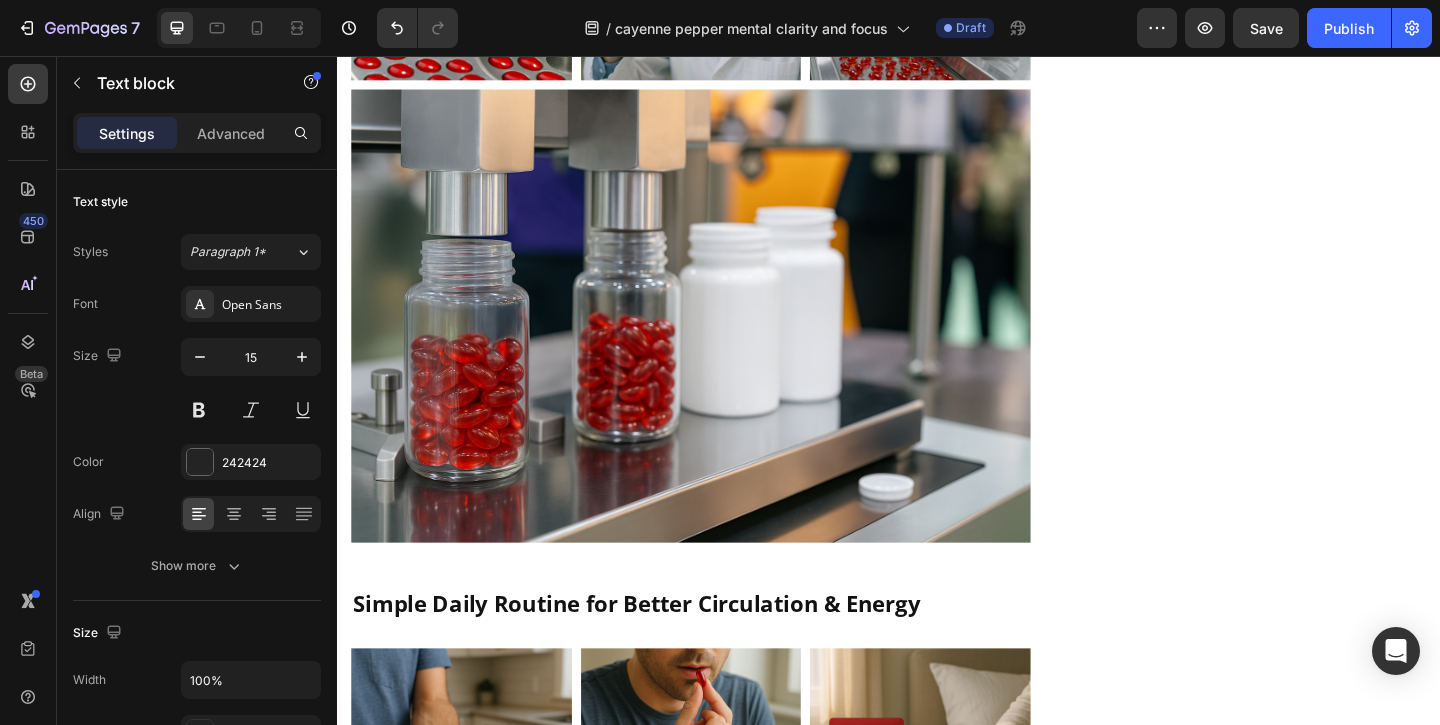 click on "Turmeric" at bounding box center [681, -958] 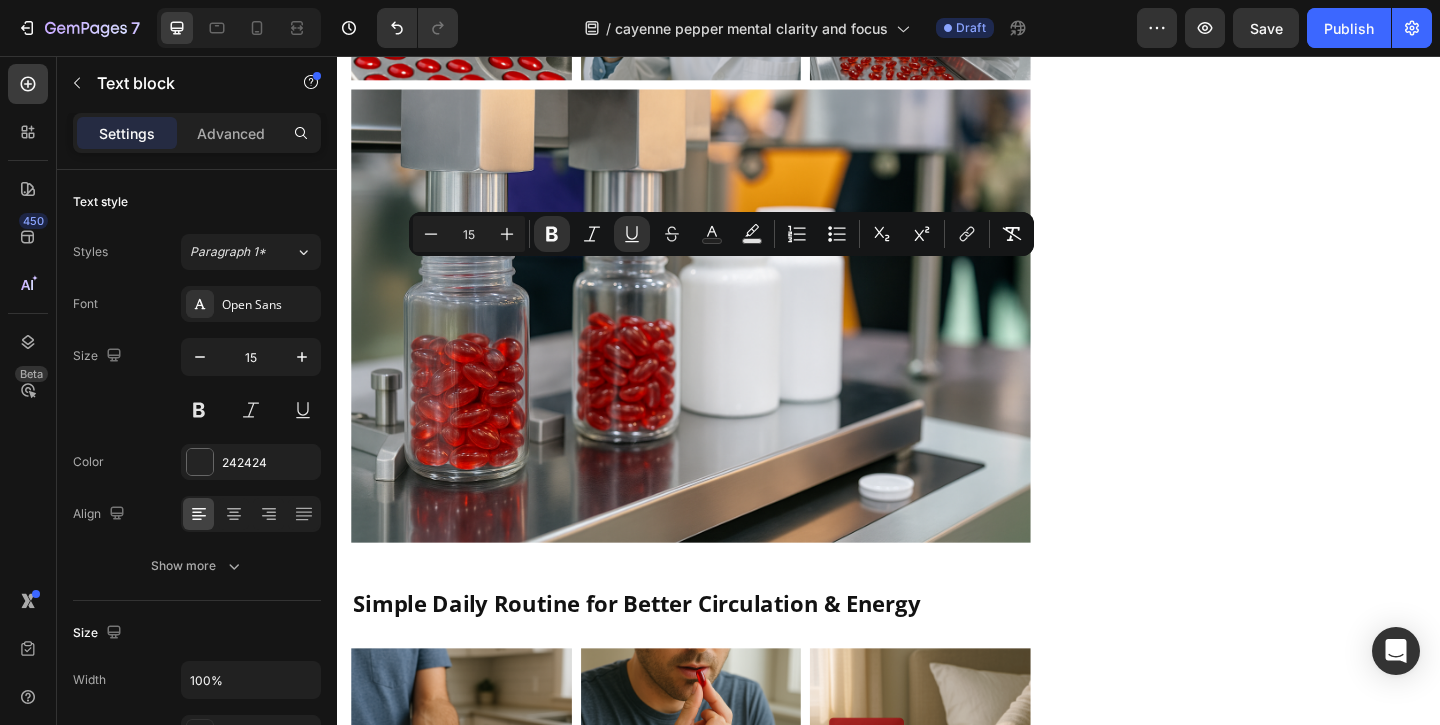 drag, startPoint x: 658, startPoint y: 290, endPoint x: 795, endPoint y: 320, distance: 140.24622 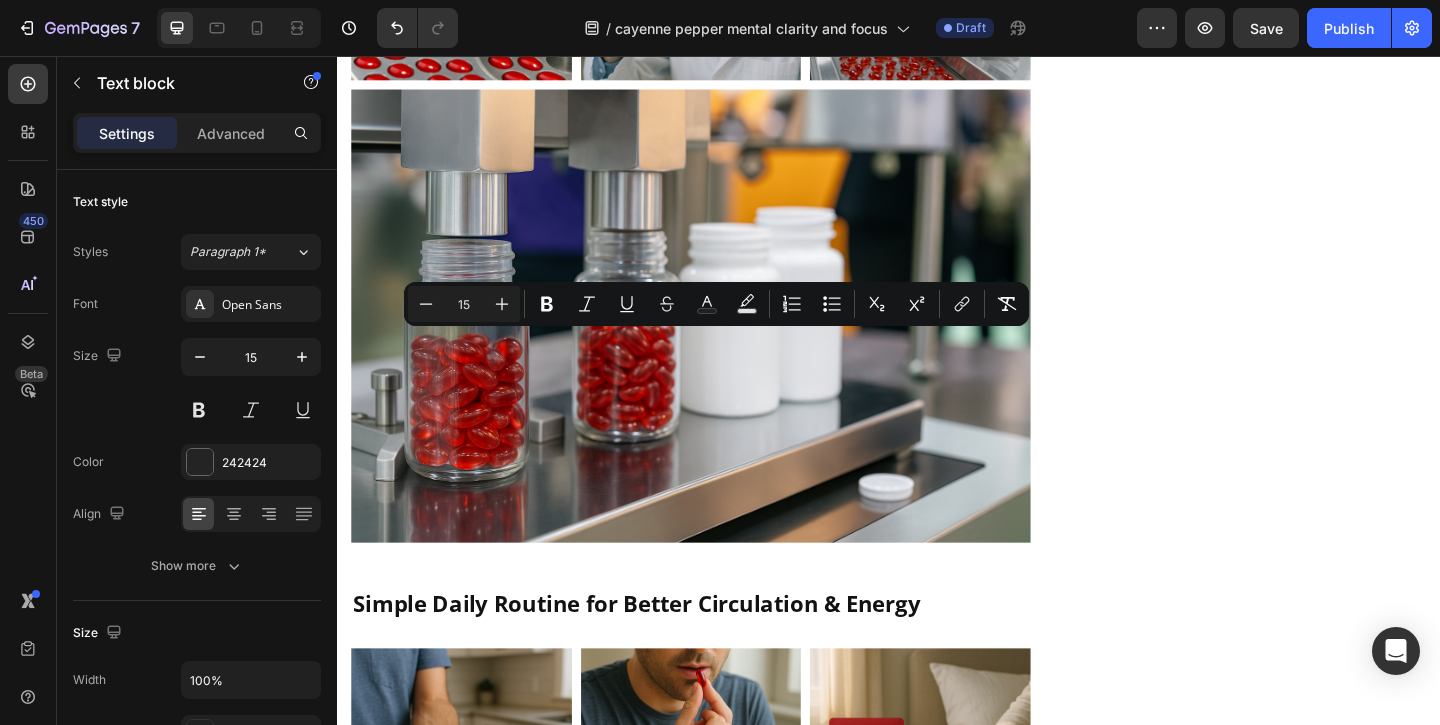 click on "Improves absorption" at bounding box center [721, -881] 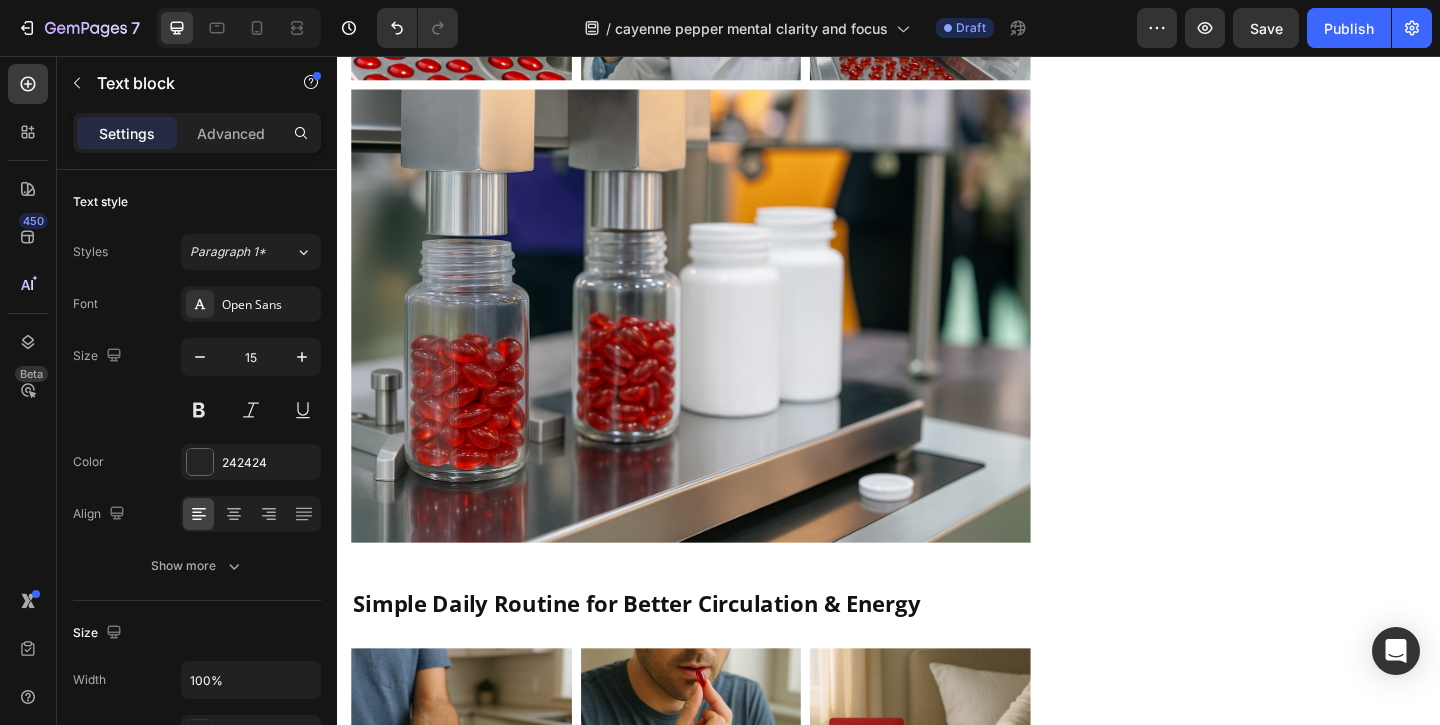 click on "Black Pepper" at bounding box center [692, -902] 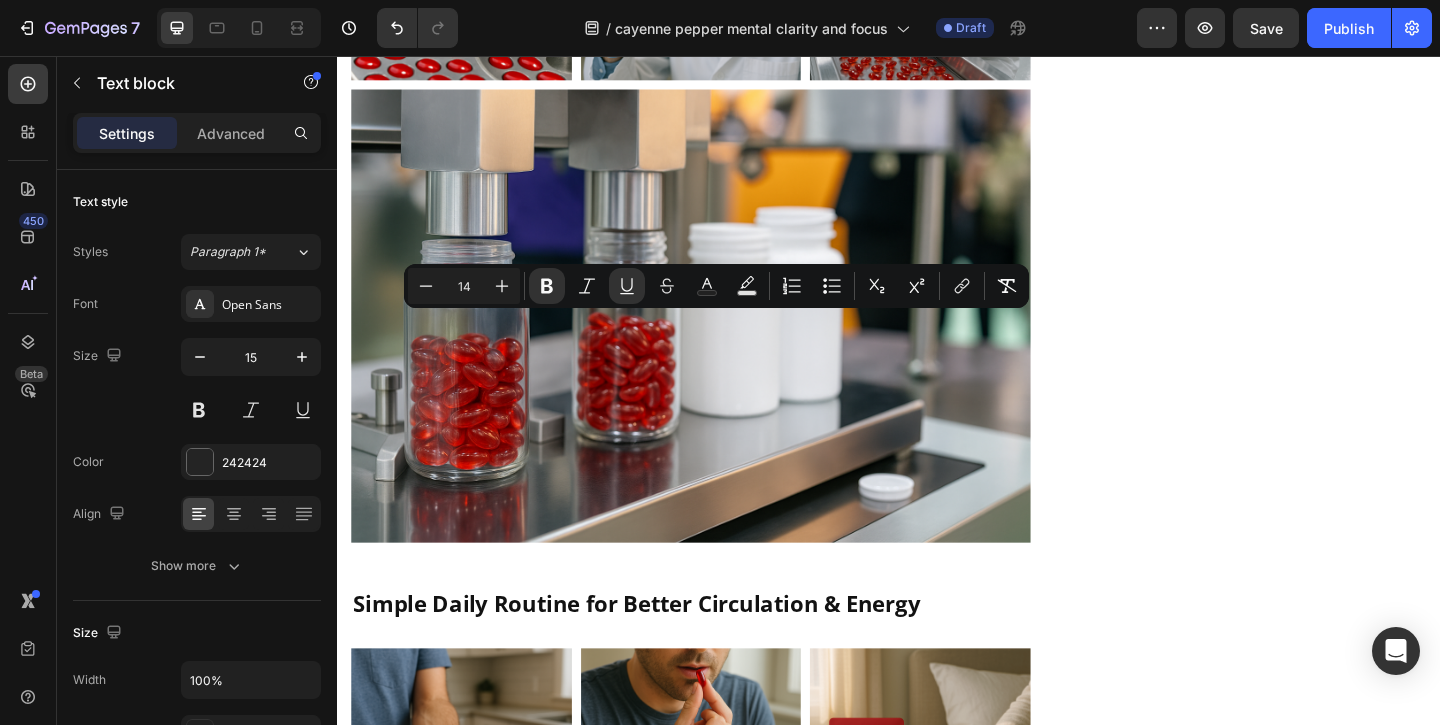 drag, startPoint x: 677, startPoint y: 343, endPoint x: 796, endPoint y: 373, distance: 122.72327 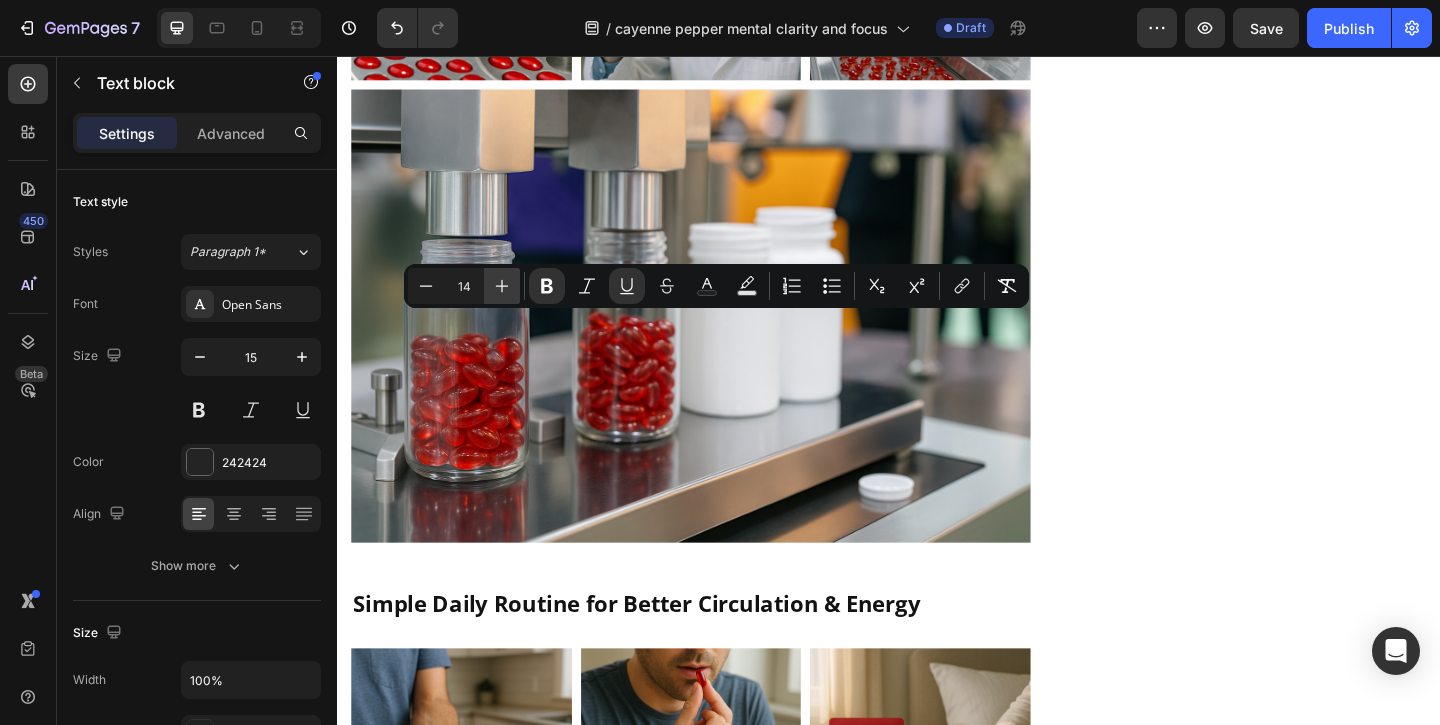 click 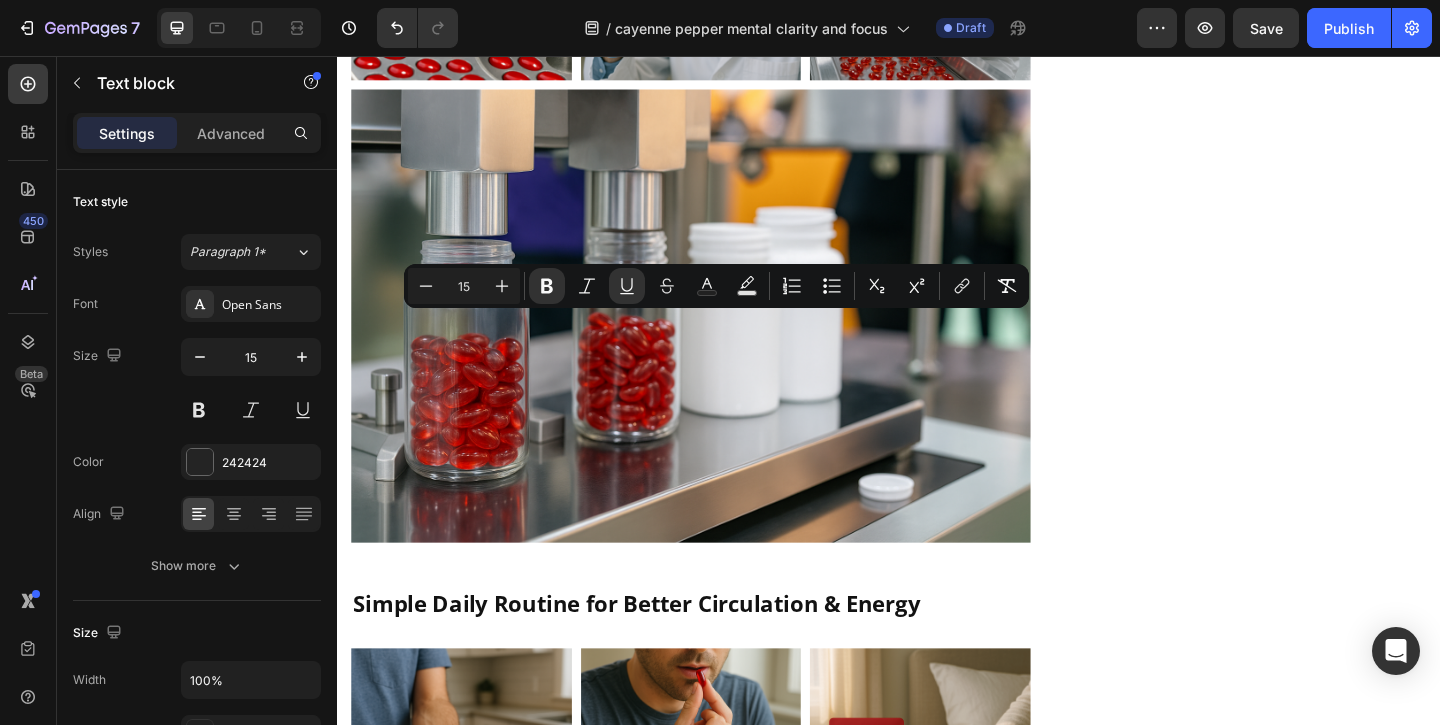 click on "Supports healthy blood vessels" at bounding box center (489, -870) 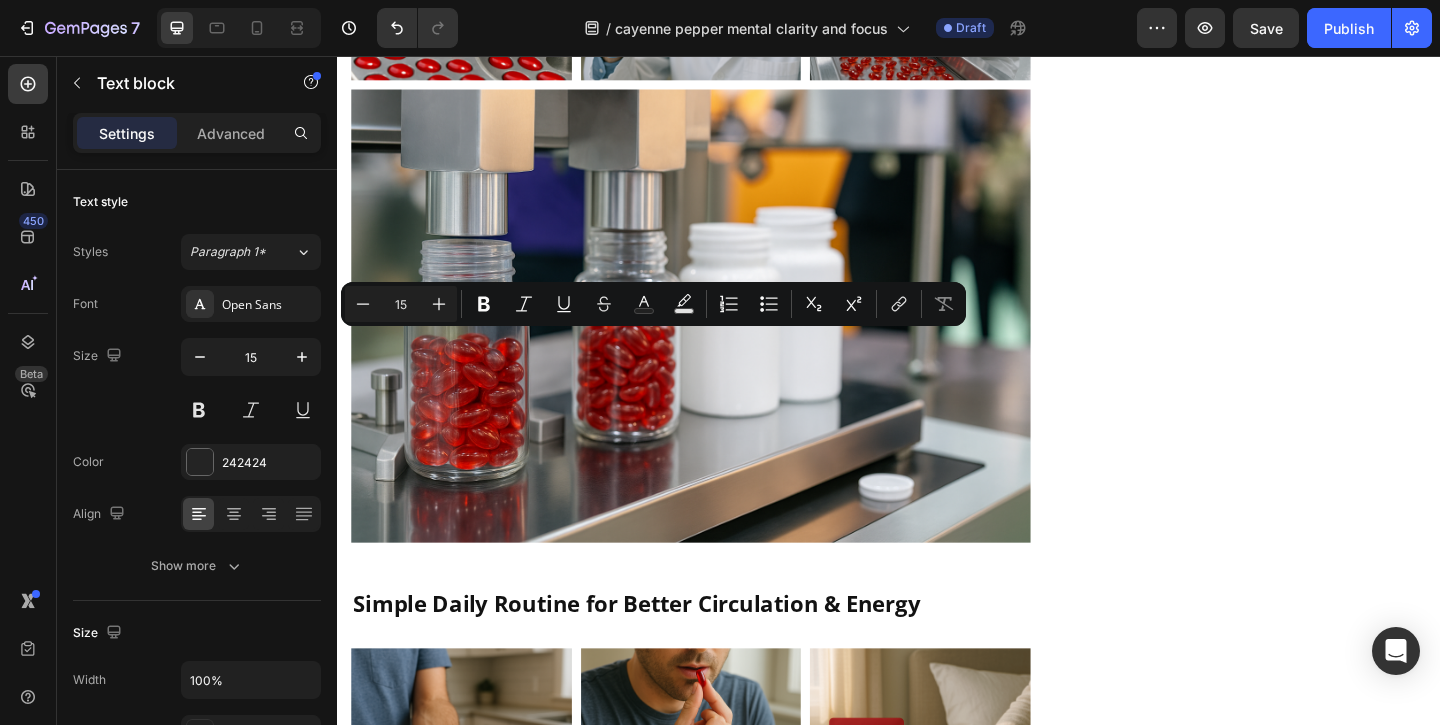 drag, startPoint x: 463, startPoint y: 367, endPoint x: 470, endPoint y: 375, distance: 10.630146 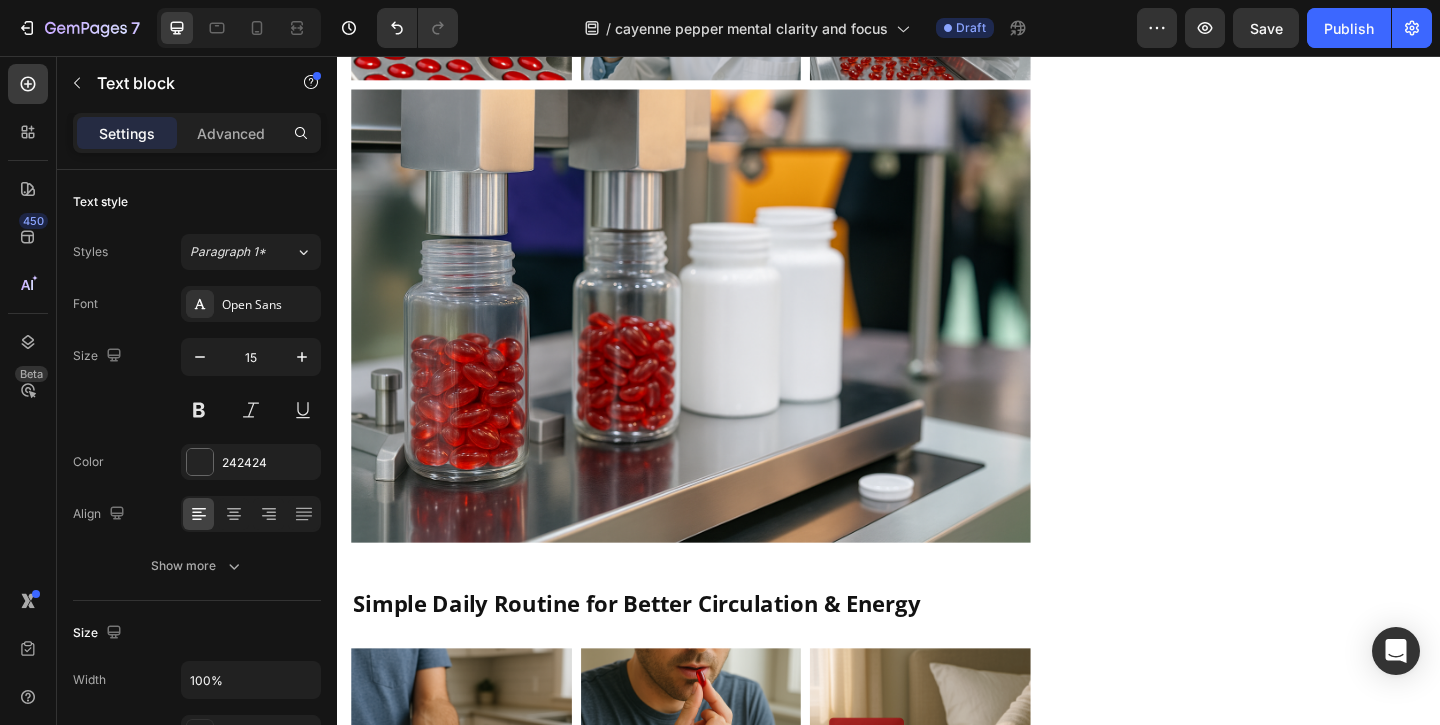 click on "Cayenne Pepper" at bounding box center (456, -958) 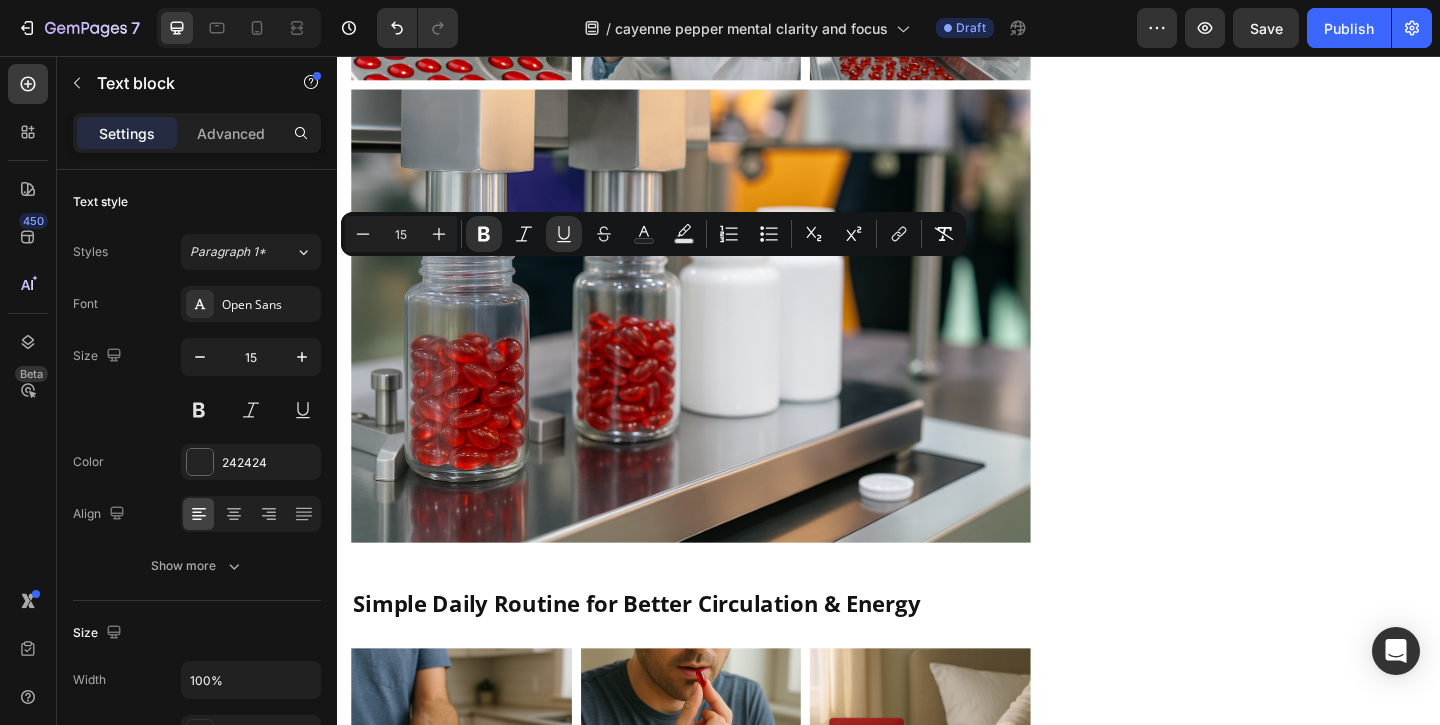 click on "Turmeric" at bounding box center (681, -958) 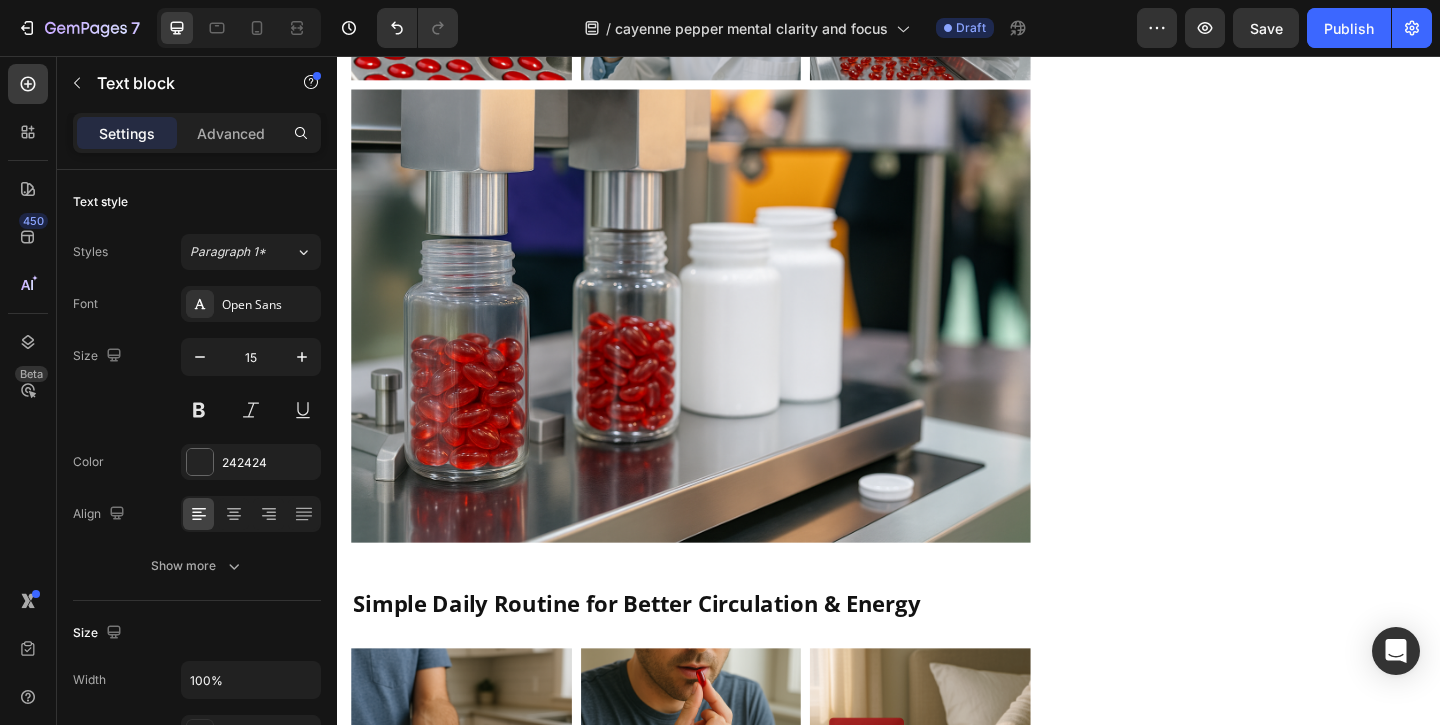 drag, startPoint x: 658, startPoint y: 289, endPoint x: 730, endPoint y: 318, distance: 77.62087 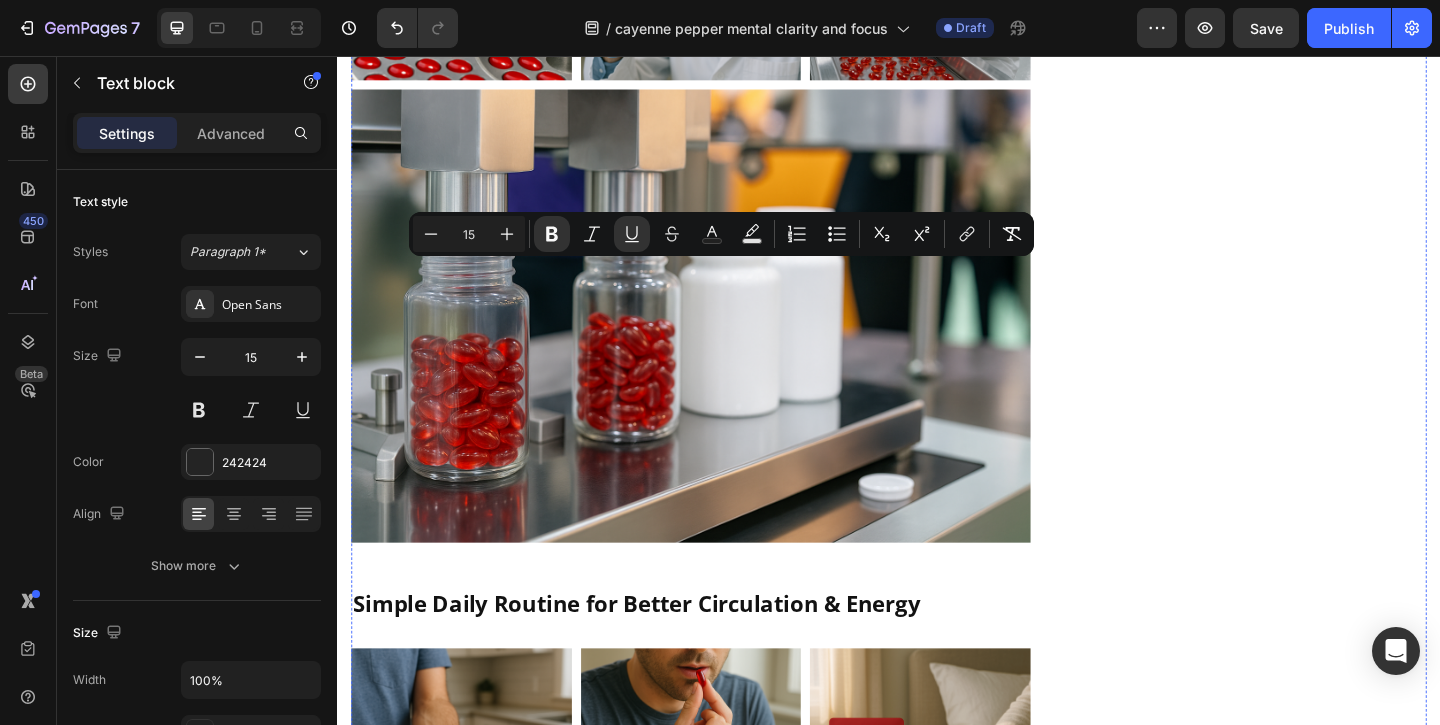 scroll, scrollTop: 4159, scrollLeft: 0, axis: vertical 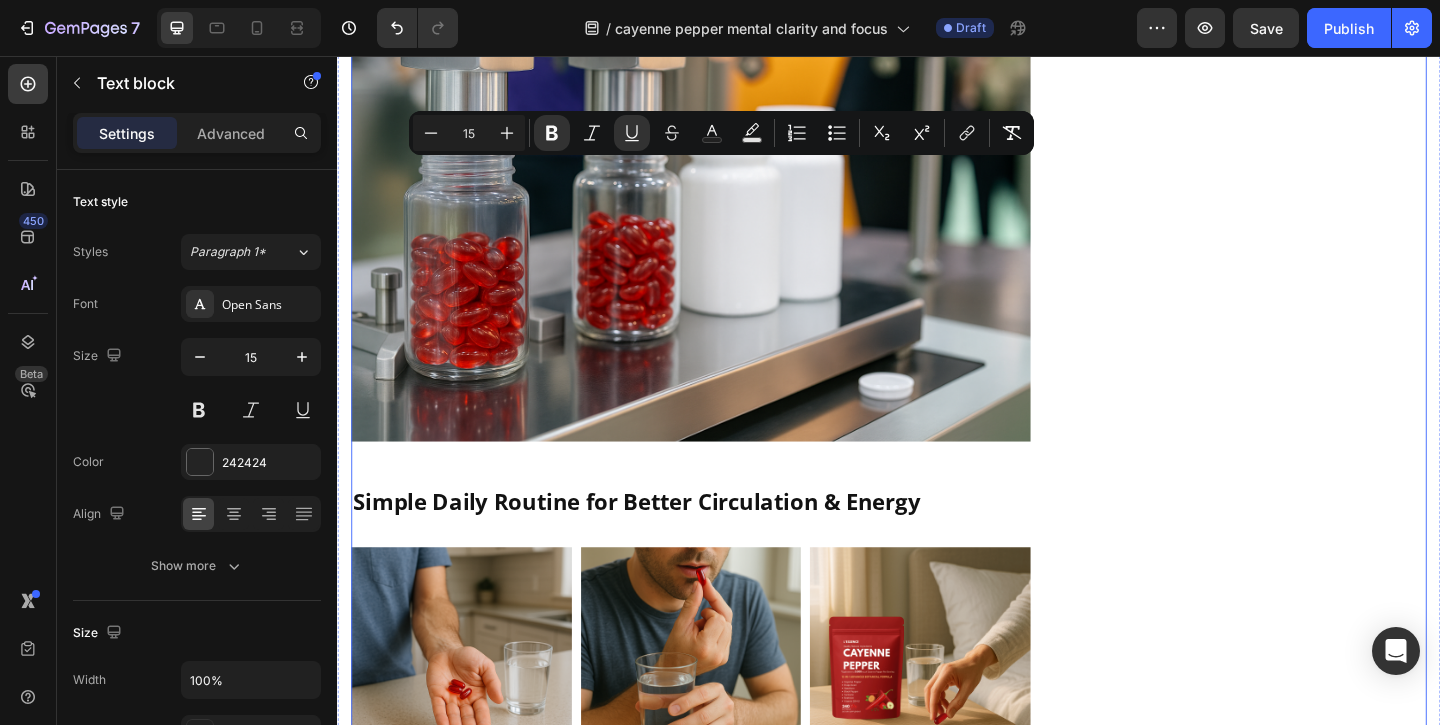 click on "Top 4 Benefits People Notice First Heading
Icon Sharper Mental Clarity Text block
Icon Boosted Daily Energy Text block
Icon More Focus, Less Brain Fog Text block
Icon Easy-to-Swallow Softgels Text block Icon List Row Image  	   CHECK AVAILABILITY Button ✔️ 60-Day Money-Back Guarantee Text block Row
Publish the page to see the content.
Sticky sidebar" at bounding box center (1337, -1443) 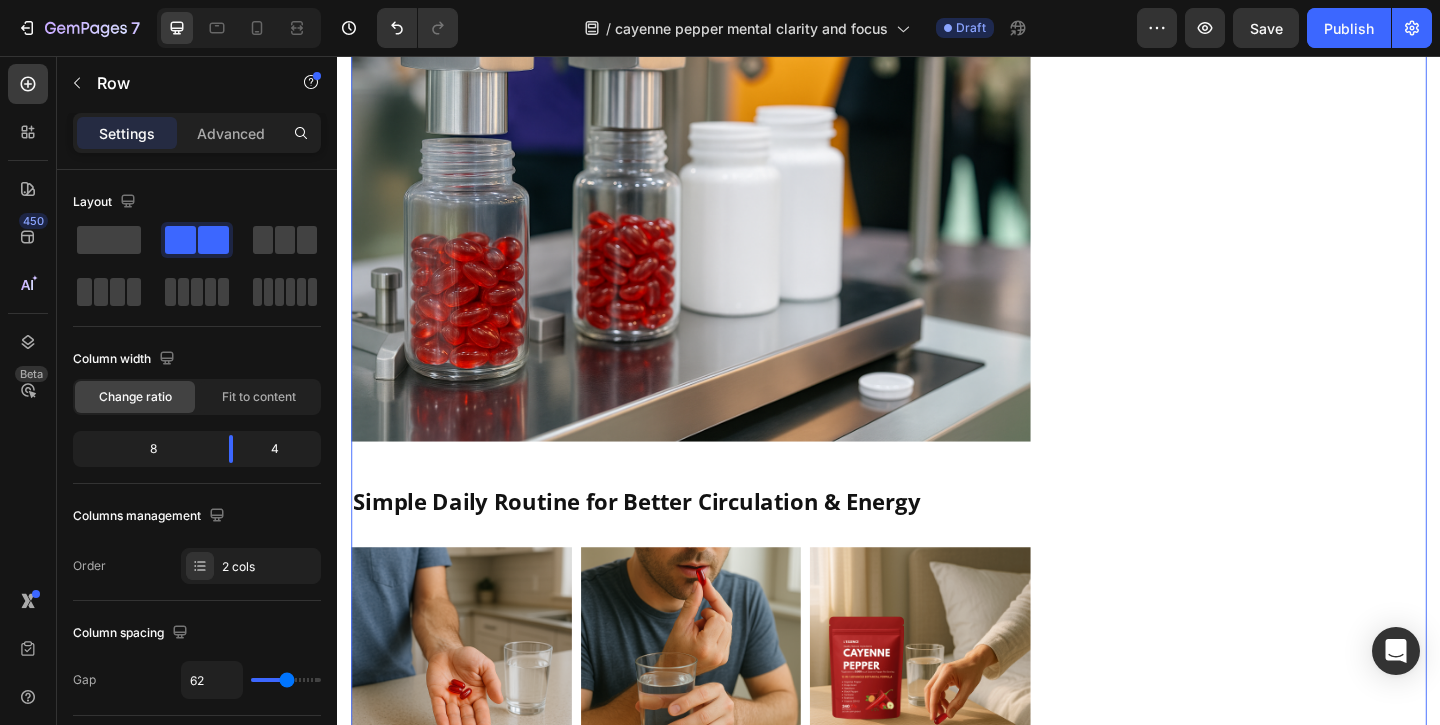 click on "Supports artery flexibility" at bounding box center [743, -837] 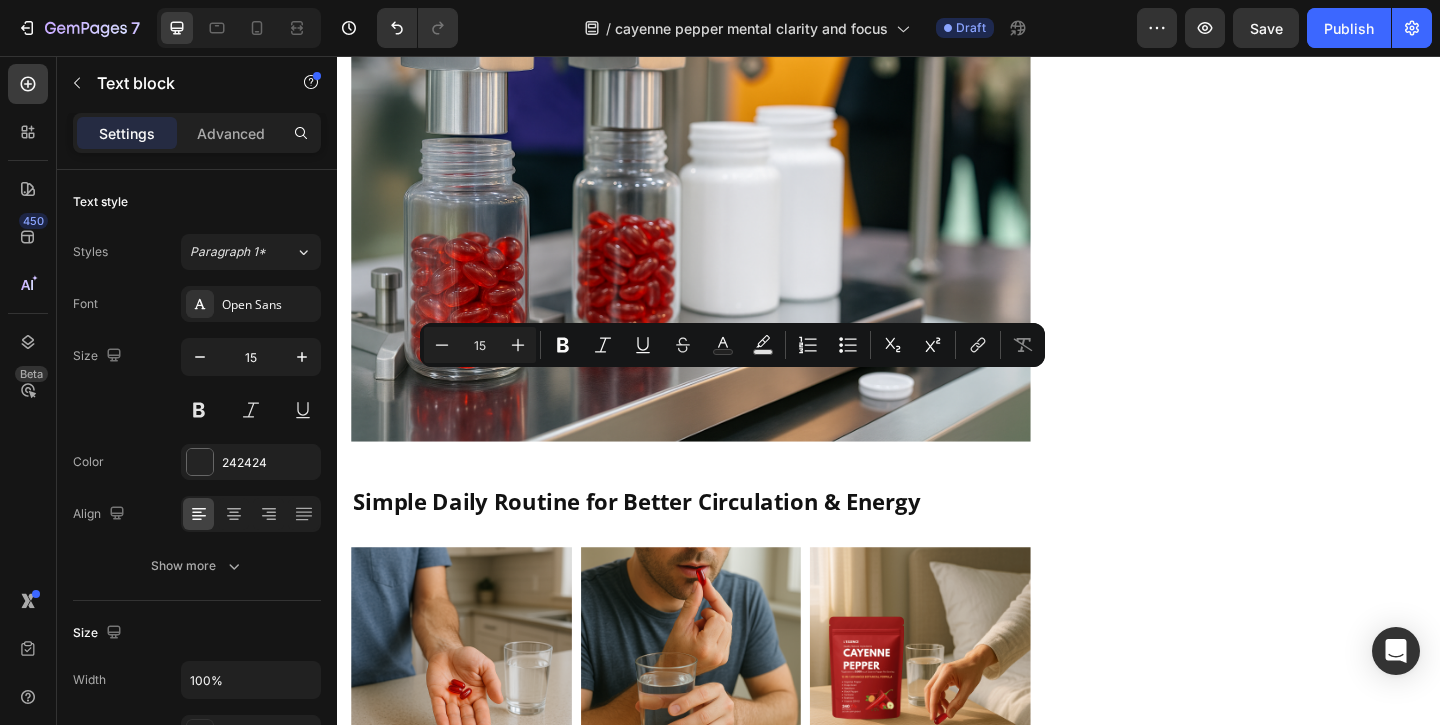 drag, startPoint x: 734, startPoint y: 402, endPoint x: 711, endPoint y: 395, distance: 24.04163 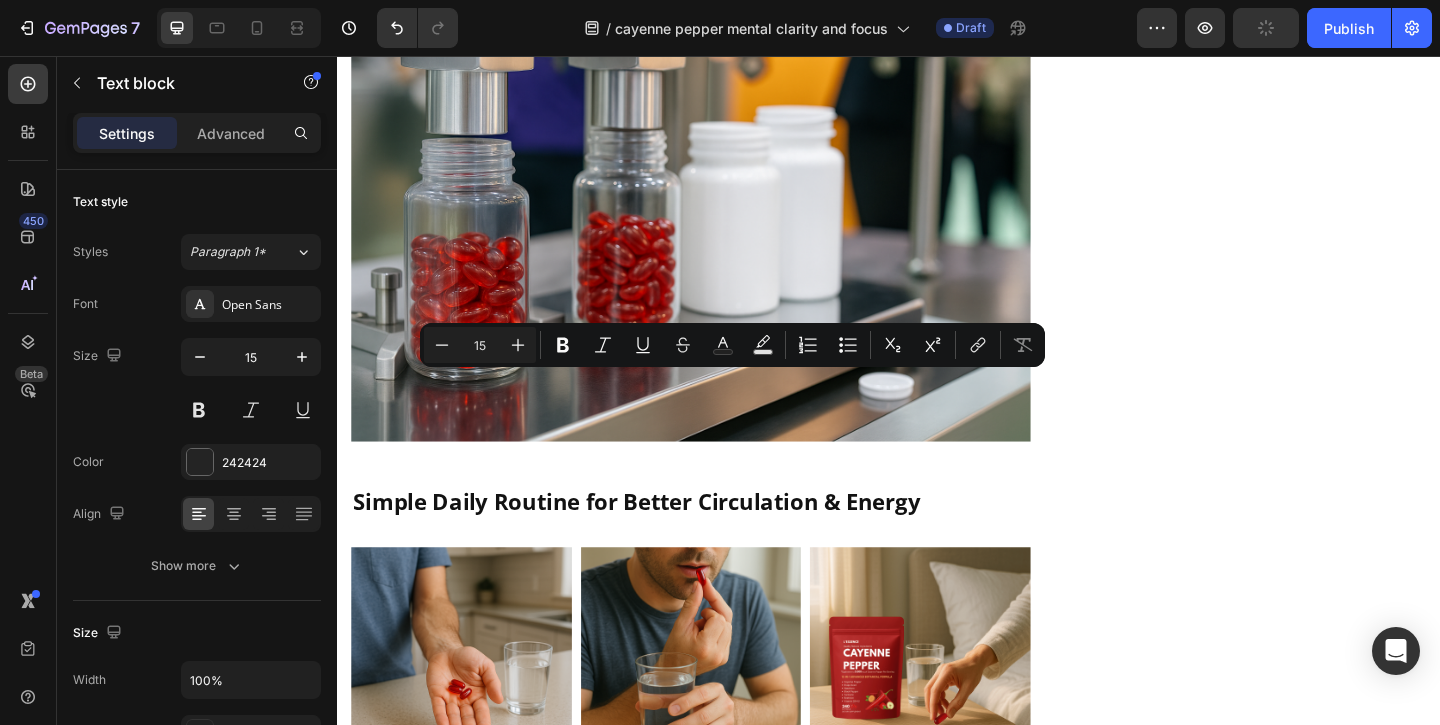 click on "Supports artery flexibility" at bounding box center (743, -837) 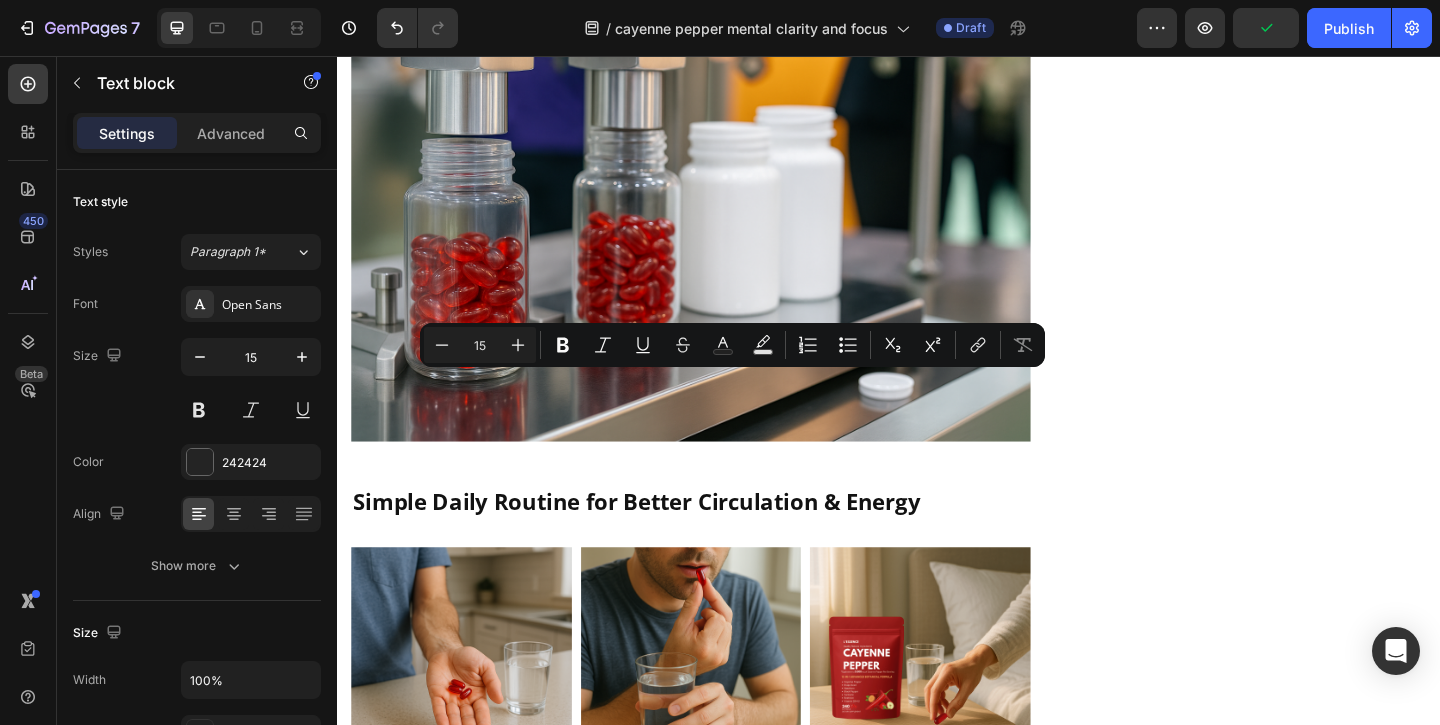 click on "Supports artery flexibility" at bounding box center [743, -837] 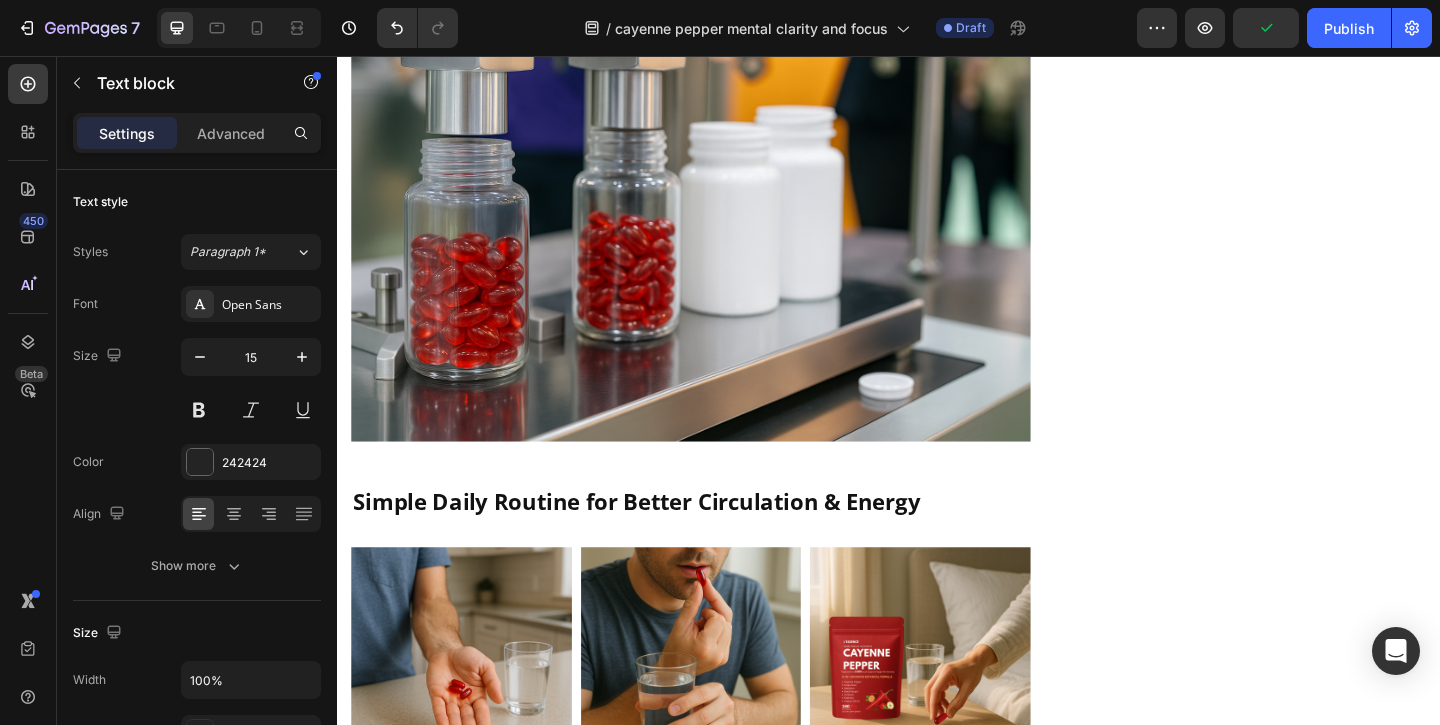 click on "Vitamin K2" at bounding box center [689, -858] 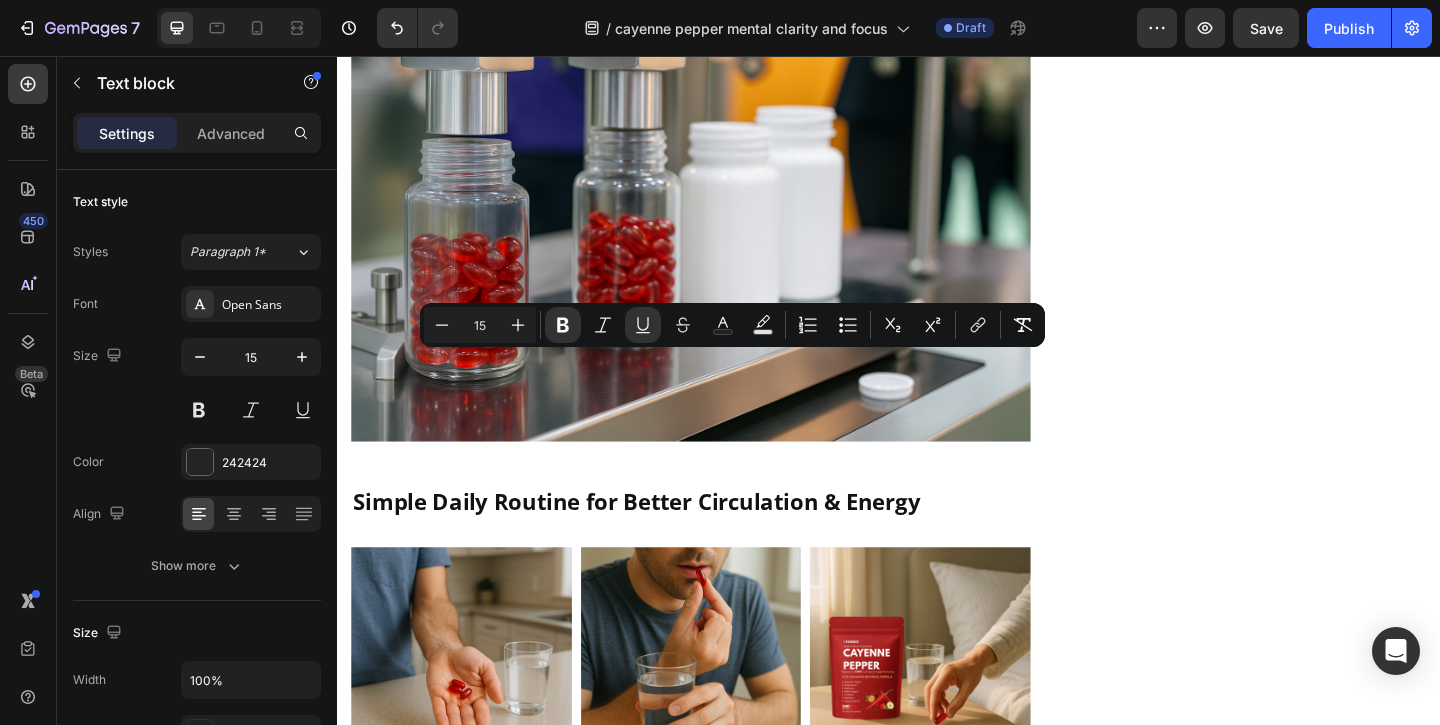 drag, startPoint x: 657, startPoint y: 387, endPoint x: 806, endPoint y: 414, distance: 151.42654 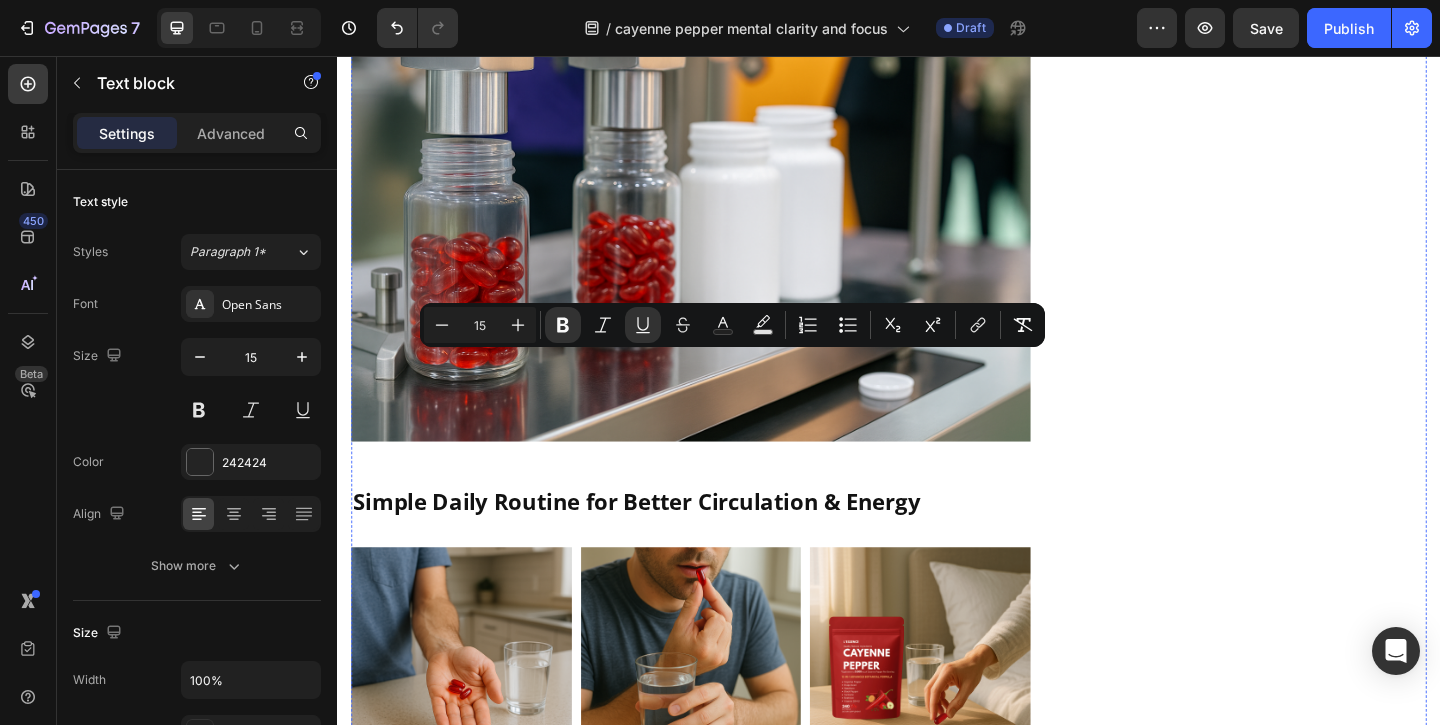 click on "Icon Cayenne Pepper Boosts circulation Text block Row Row
Icon Turmeric Reduces inflammation Text block Row Row Row
Icon Grape Seed Supports healthy blood vessels Text block Row Row
Icon Black Pepper Improves absorption Text block Row Row Row
Icon Hawthorn Helps regulate  blood pressure Text block Row Row
Icon Vitamin D3 Helps heart function Text block Row Row Row
Icon Beetroot Enhances oxygen delivery Text block Row Row
Icon Vitamin K2 Supports artery flexibility Text block   0 Row Row Row" at bounding box center [598, -896] 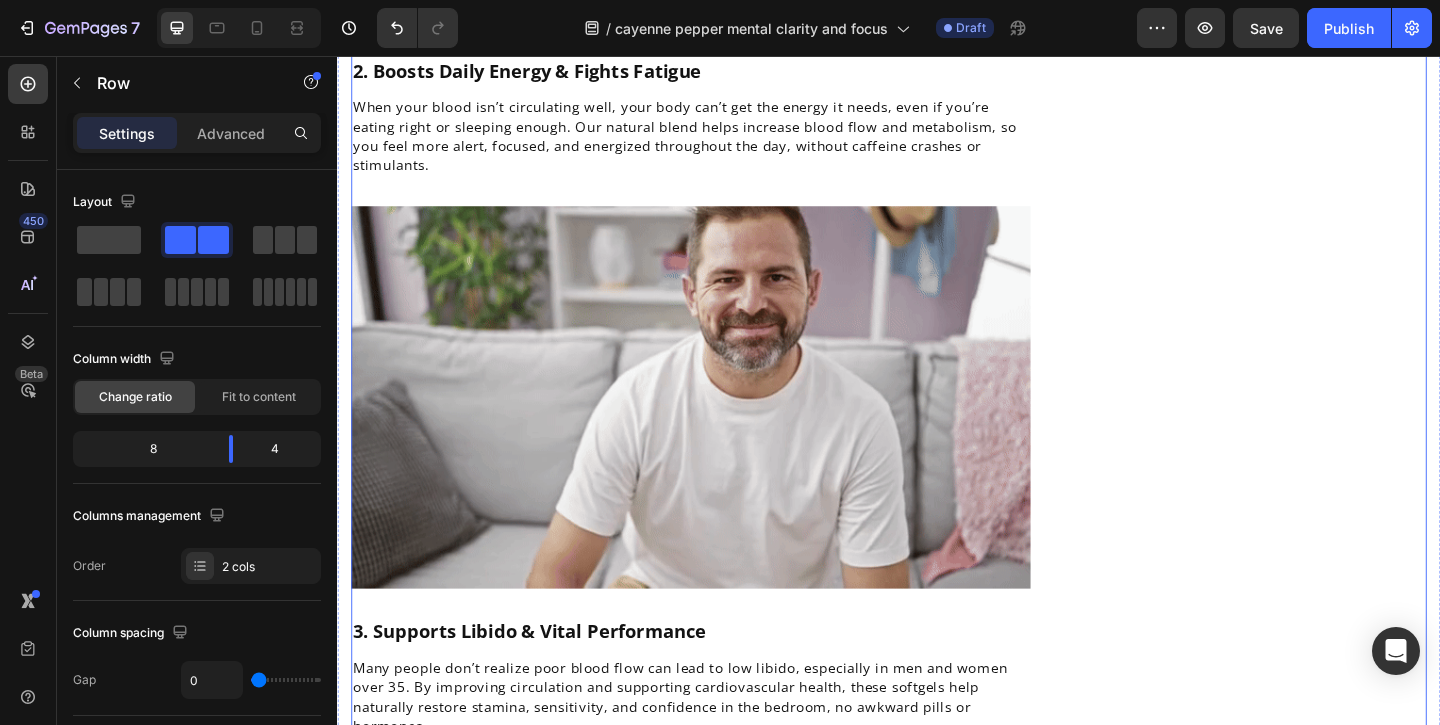scroll, scrollTop: 1877, scrollLeft: 0, axis: vertical 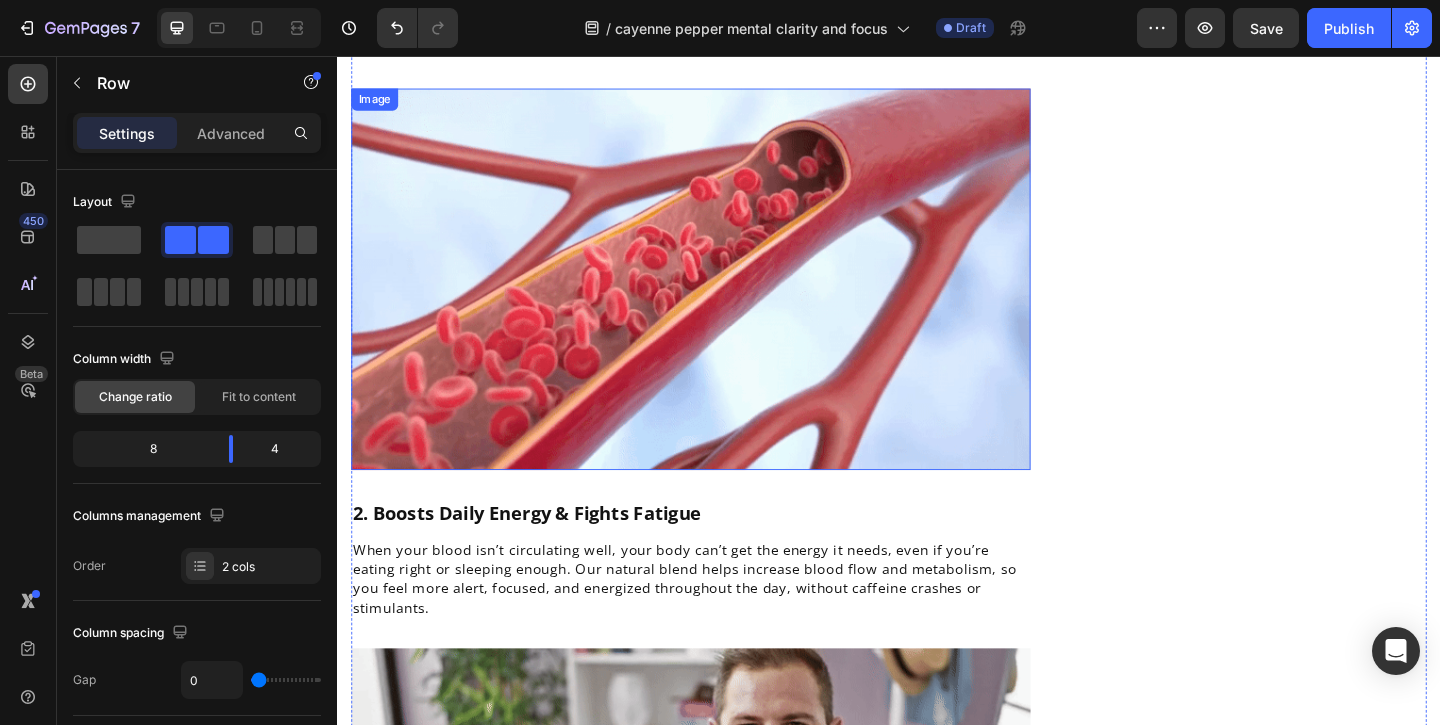 click at bounding box center (721, 298) 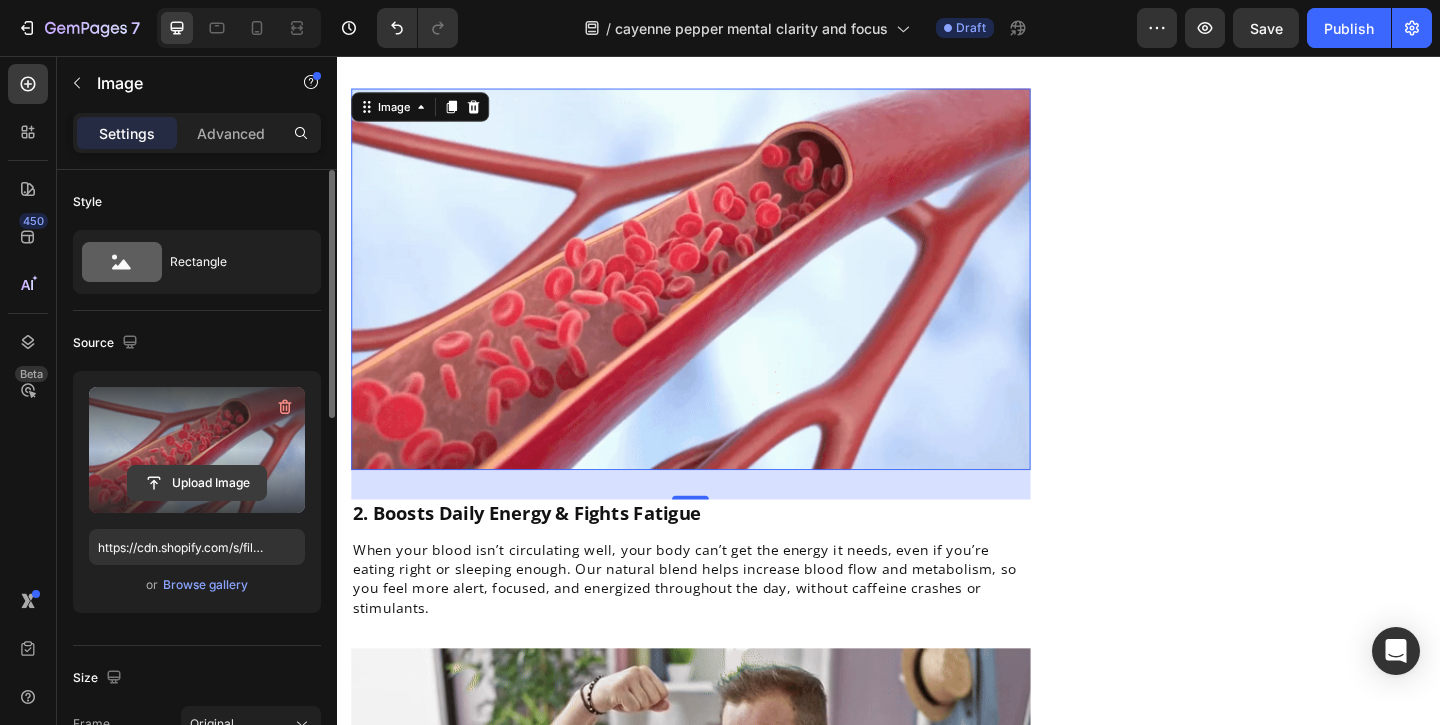 click 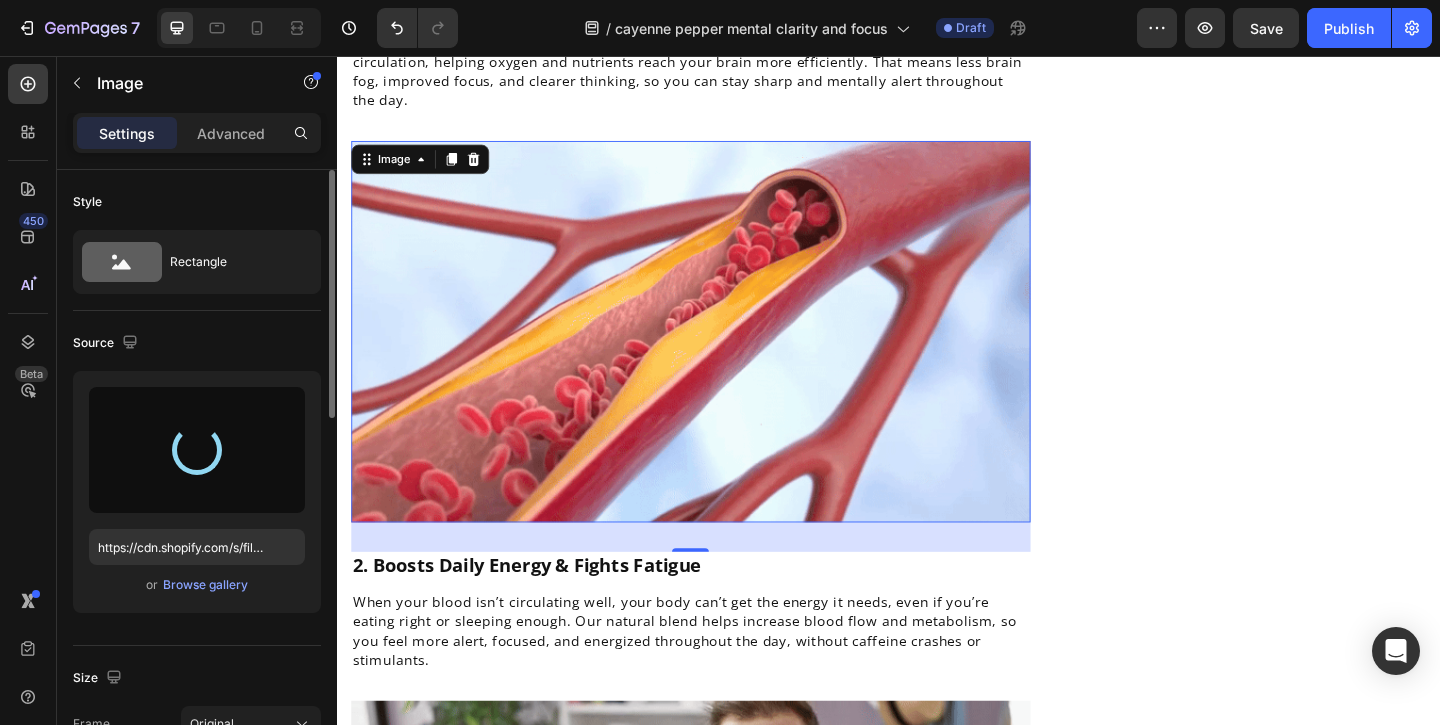 scroll, scrollTop: 1777, scrollLeft: 0, axis: vertical 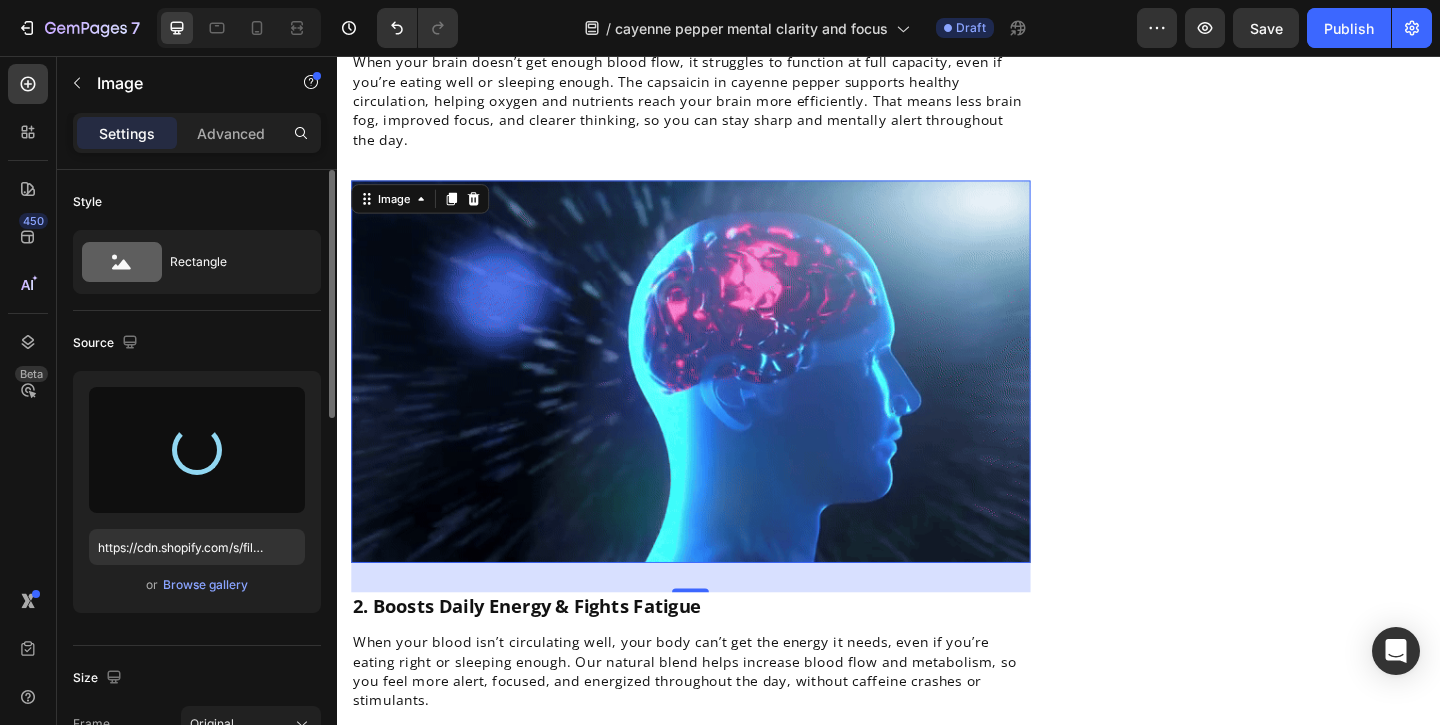 type on "https://cdn.shopify.com/s/files/1/0949/5078/5373/files/gempages_577565506760868368-20b82f5b-0040-47a3-bb50-dea55bf212df.gif" 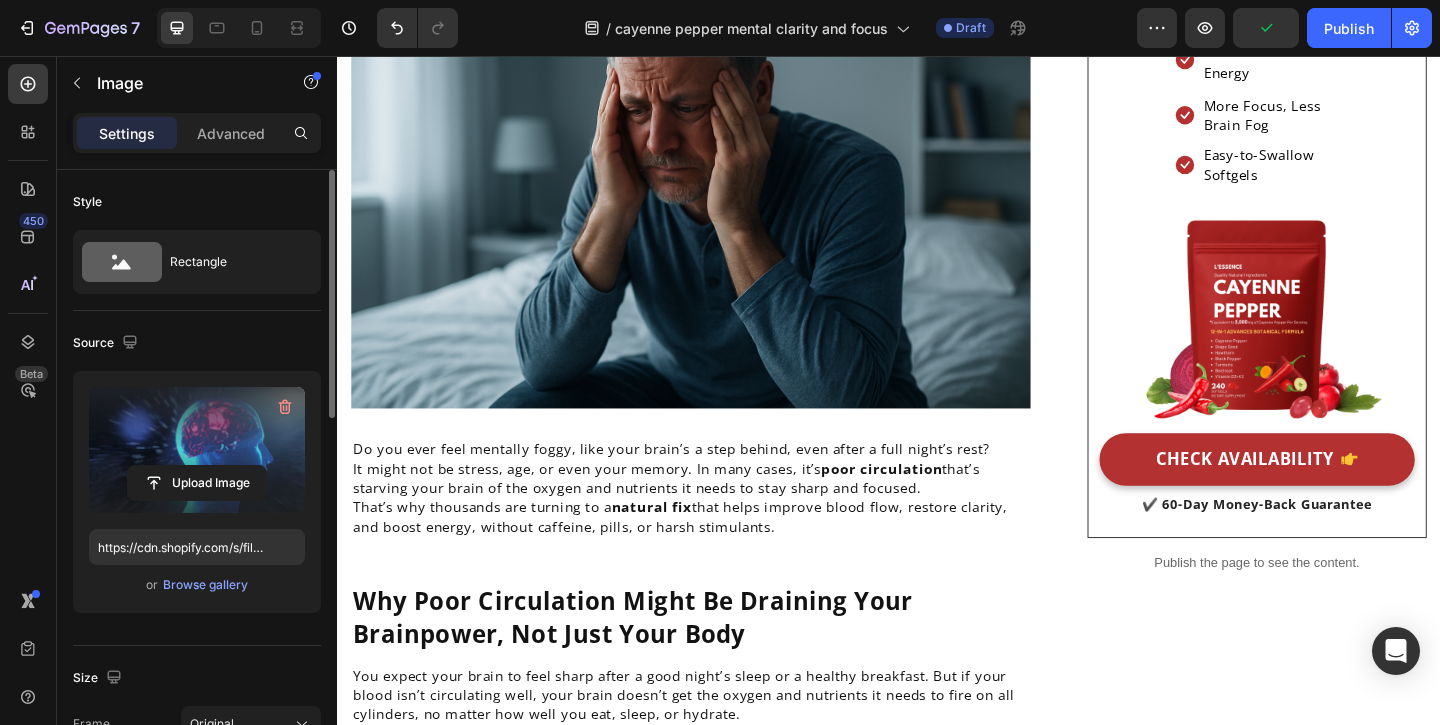 scroll, scrollTop: 185, scrollLeft: 0, axis: vertical 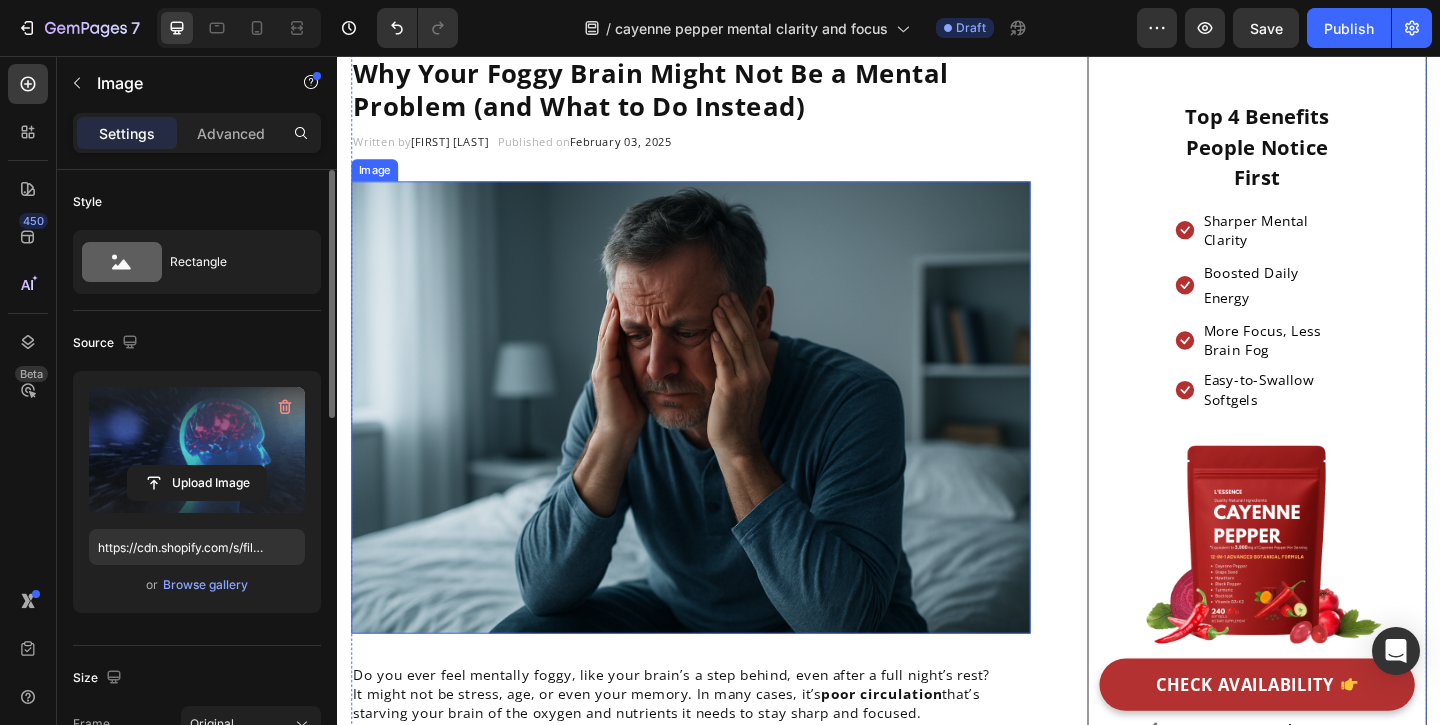 click at bounding box center [721, 438] 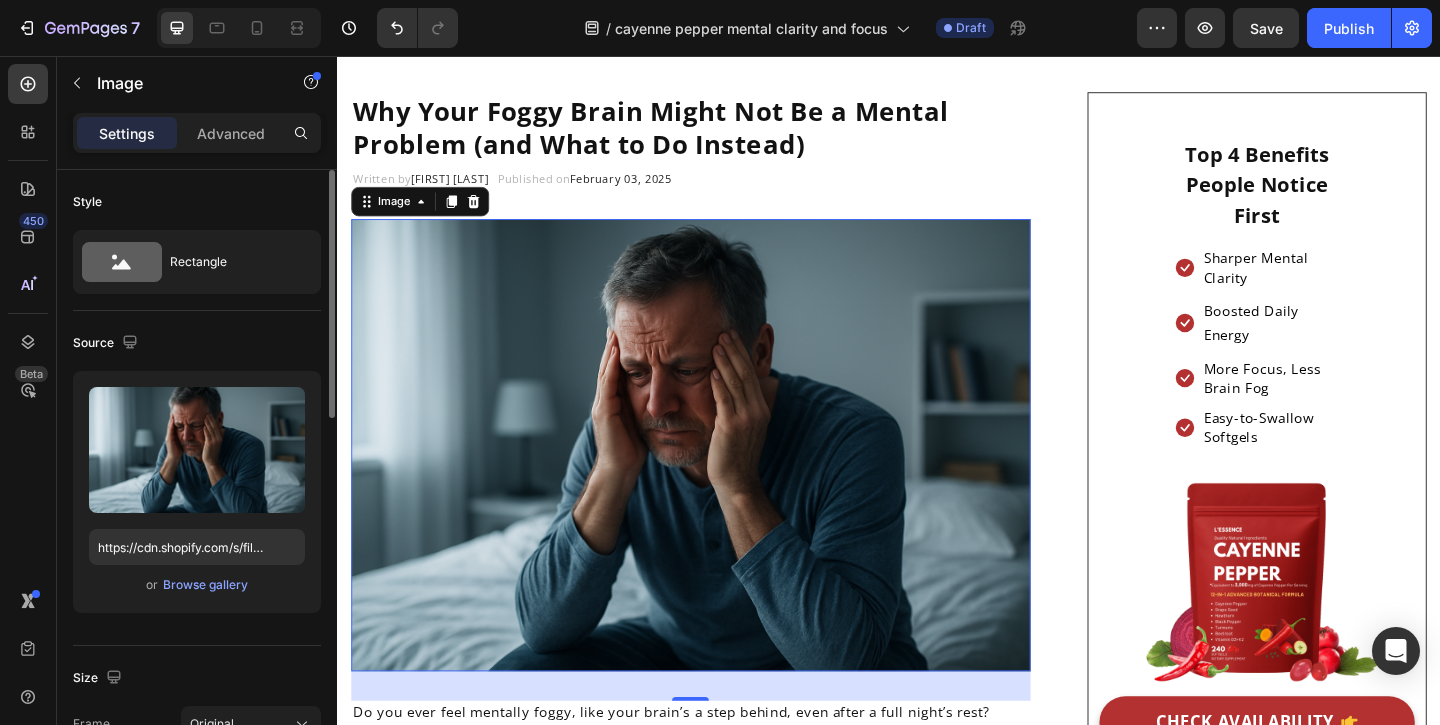 scroll, scrollTop: 357, scrollLeft: 0, axis: vertical 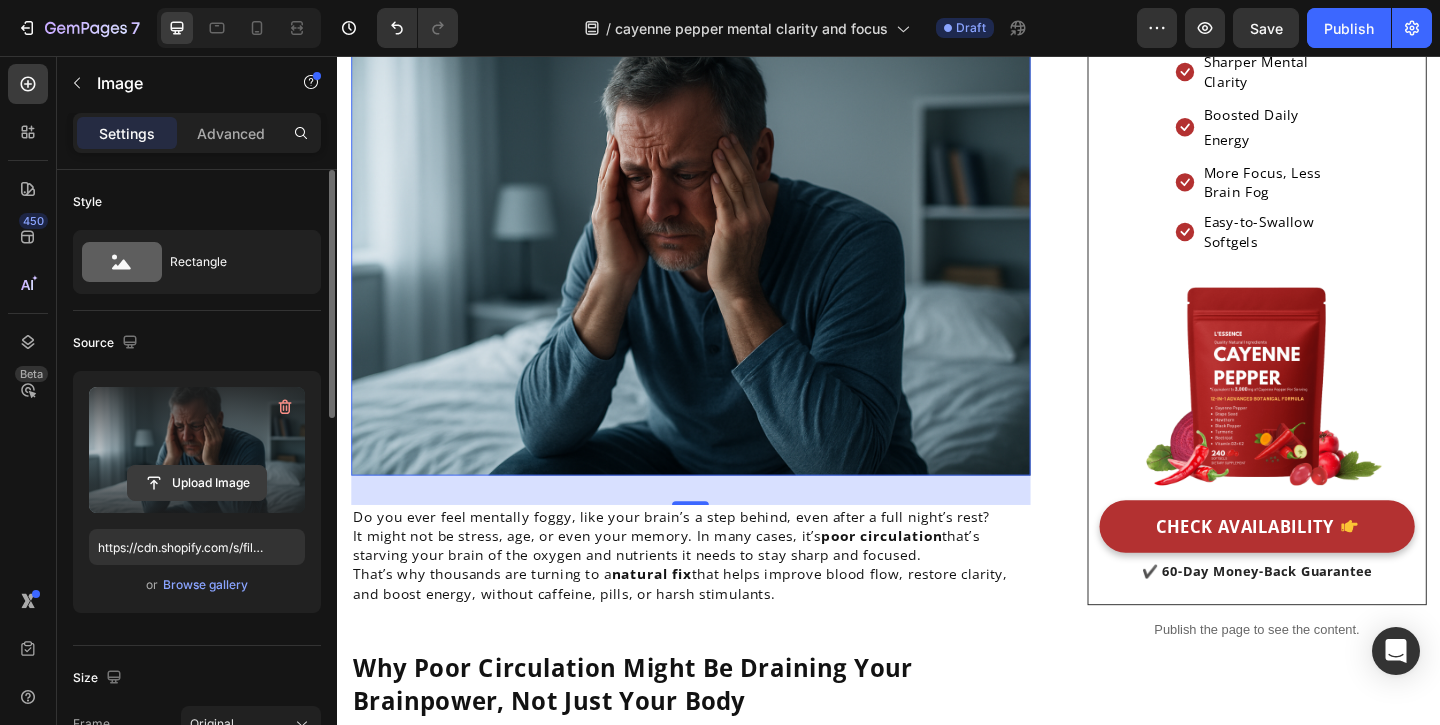 click 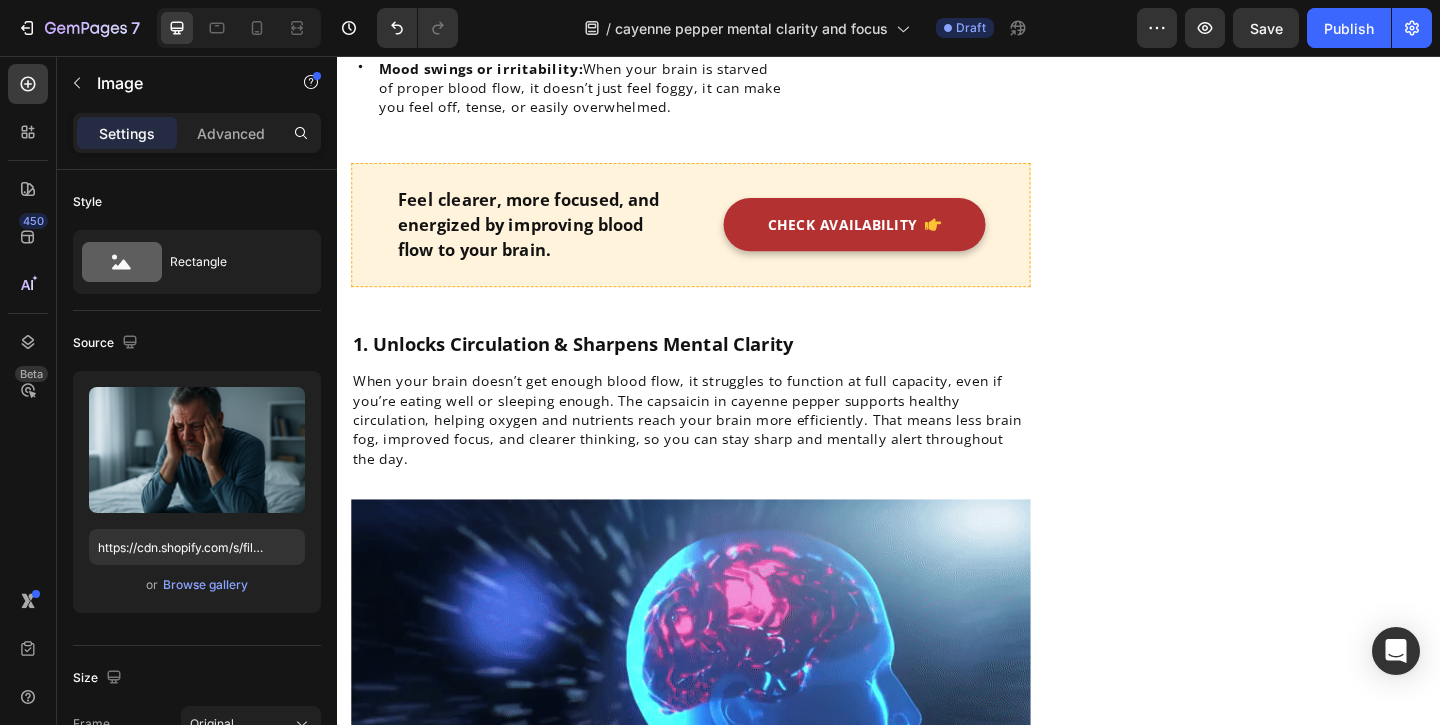 scroll, scrollTop: 988, scrollLeft: 0, axis: vertical 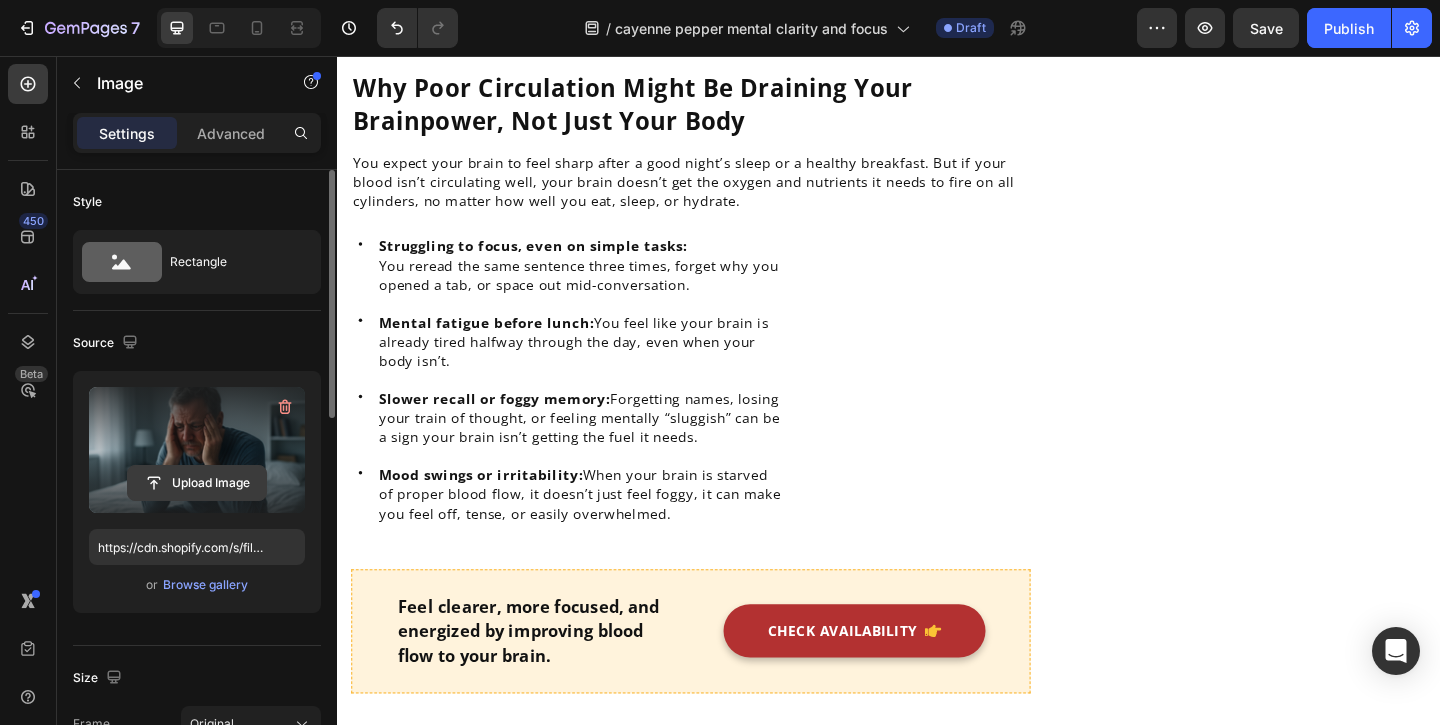 click 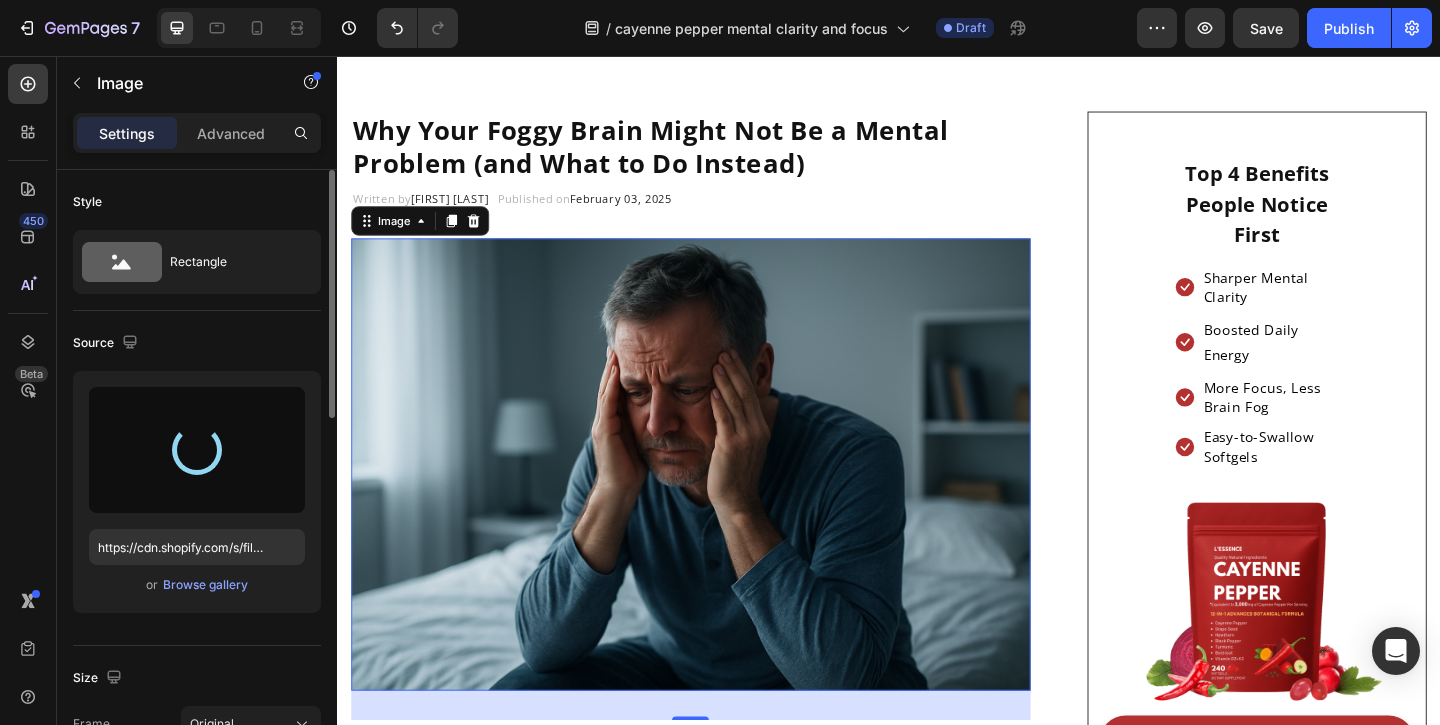 scroll, scrollTop: 110, scrollLeft: 0, axis: vertical 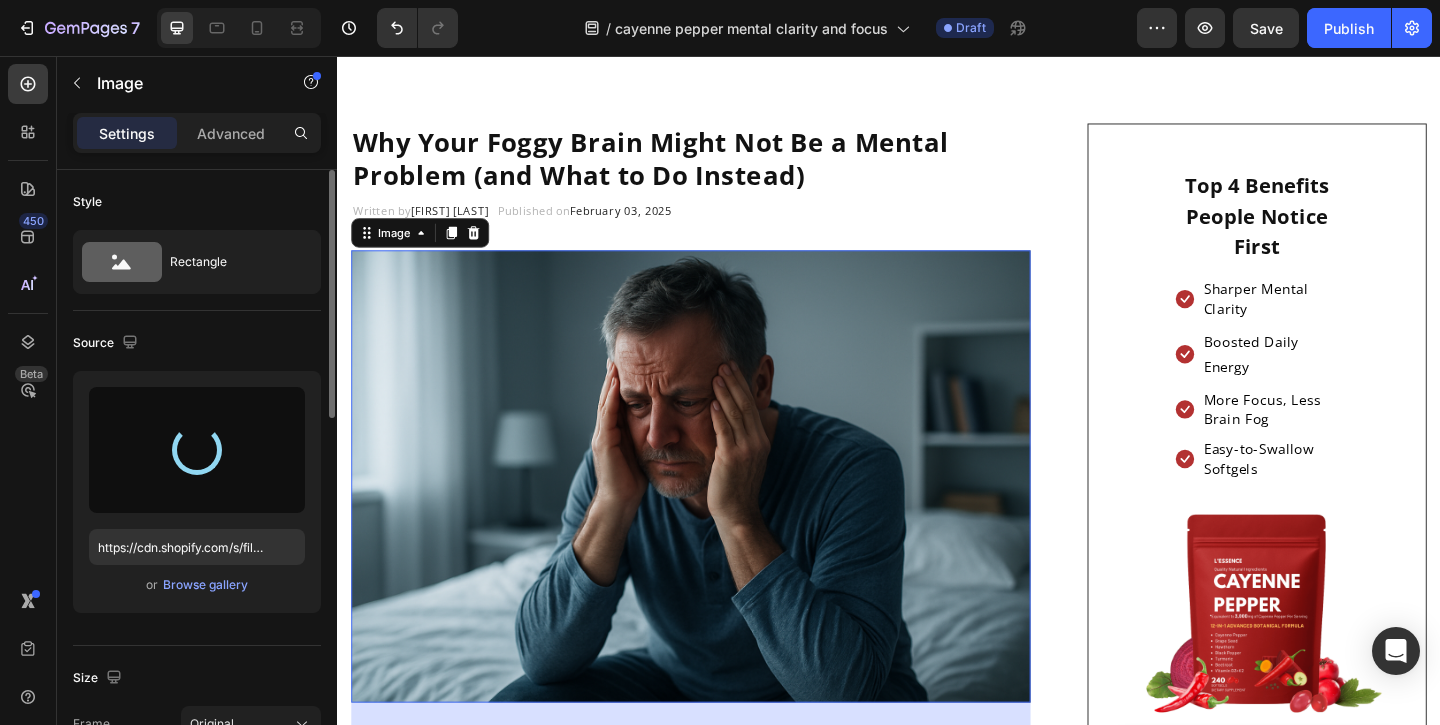 type on "https://cdn.shopify.com/s/files/1/0949/5078/5373/files/gempages_577565506760868368-d771a35f-b33a-48b8-b098-d3a7a84e2ae9.gif" 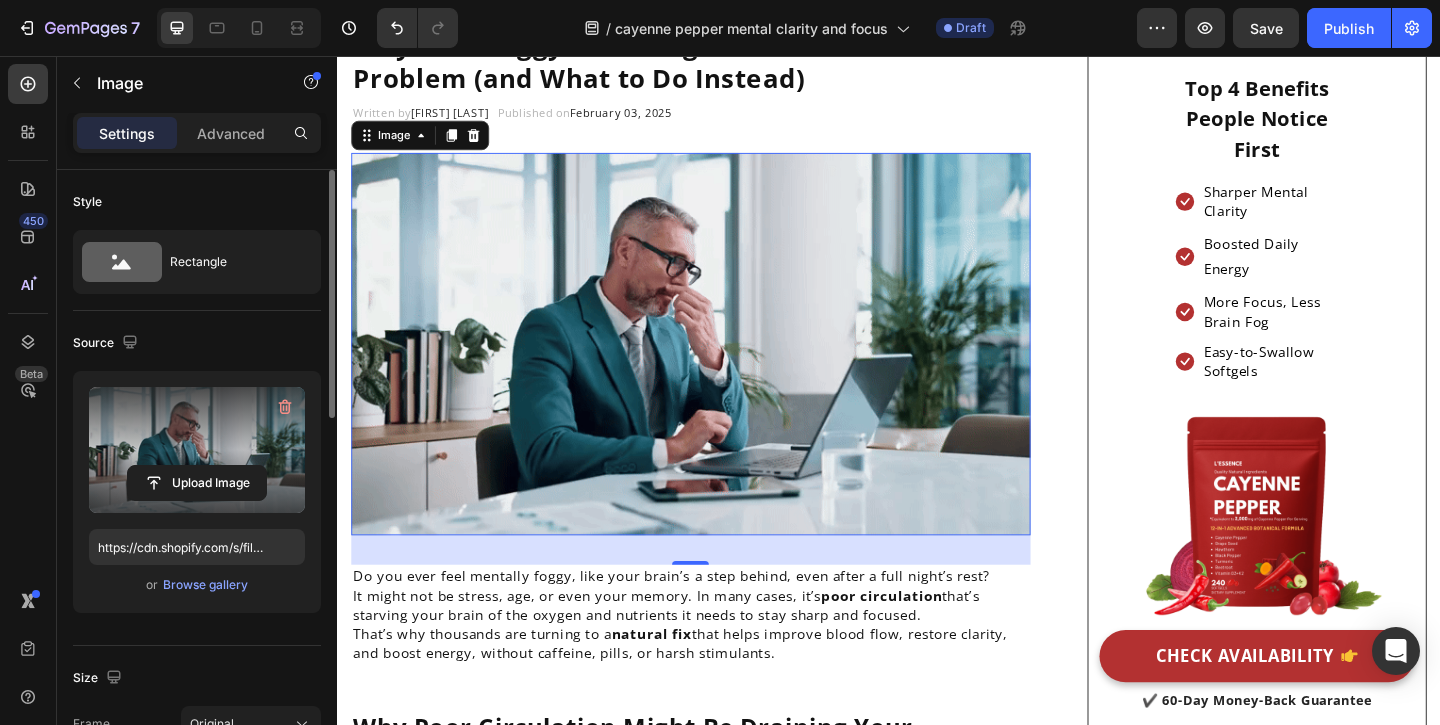 scroll, scrollTop: 103, scrollLeft: 0, axis: vertical 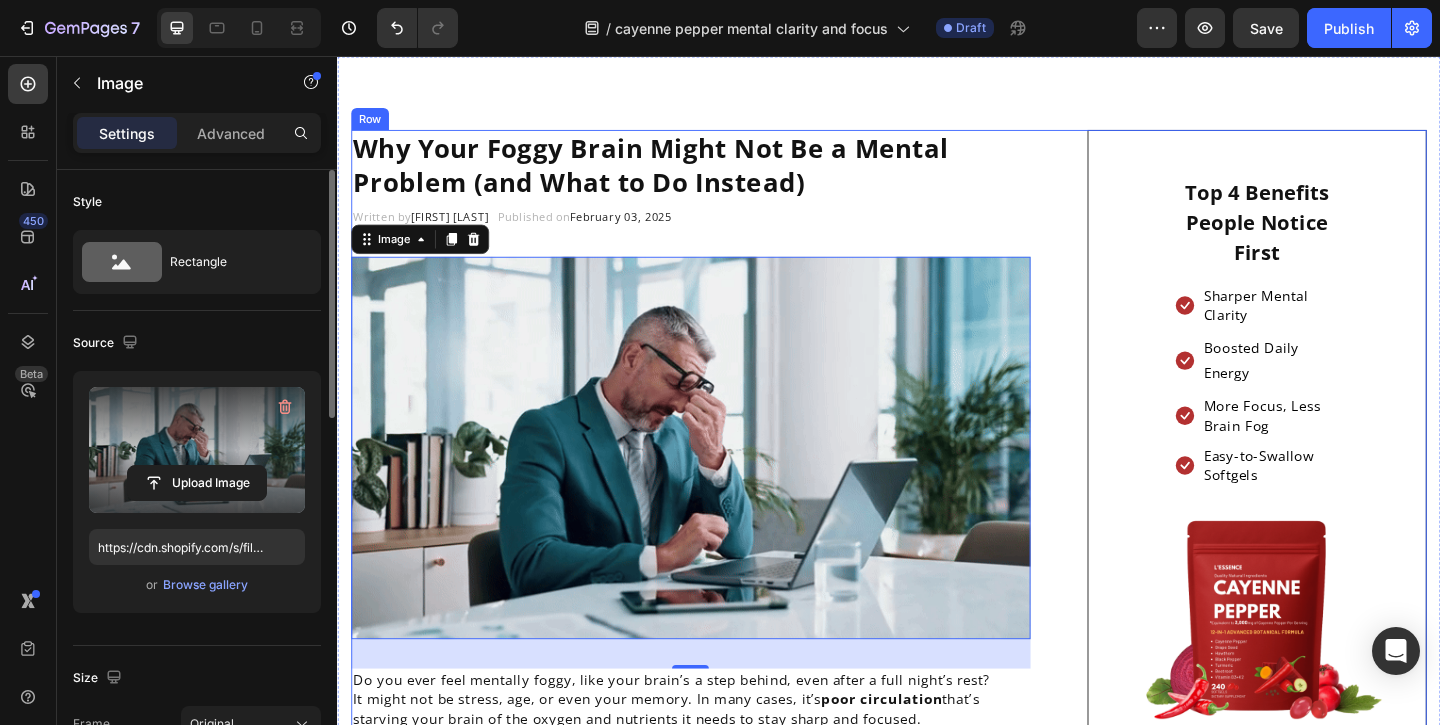 click on "⁠⁠⁠⁠⁠⁠⁠ Why Your Foggy Brain Might Not Be a Mental Problem (and What to Do Instead)" at bounding box center (721, 174) 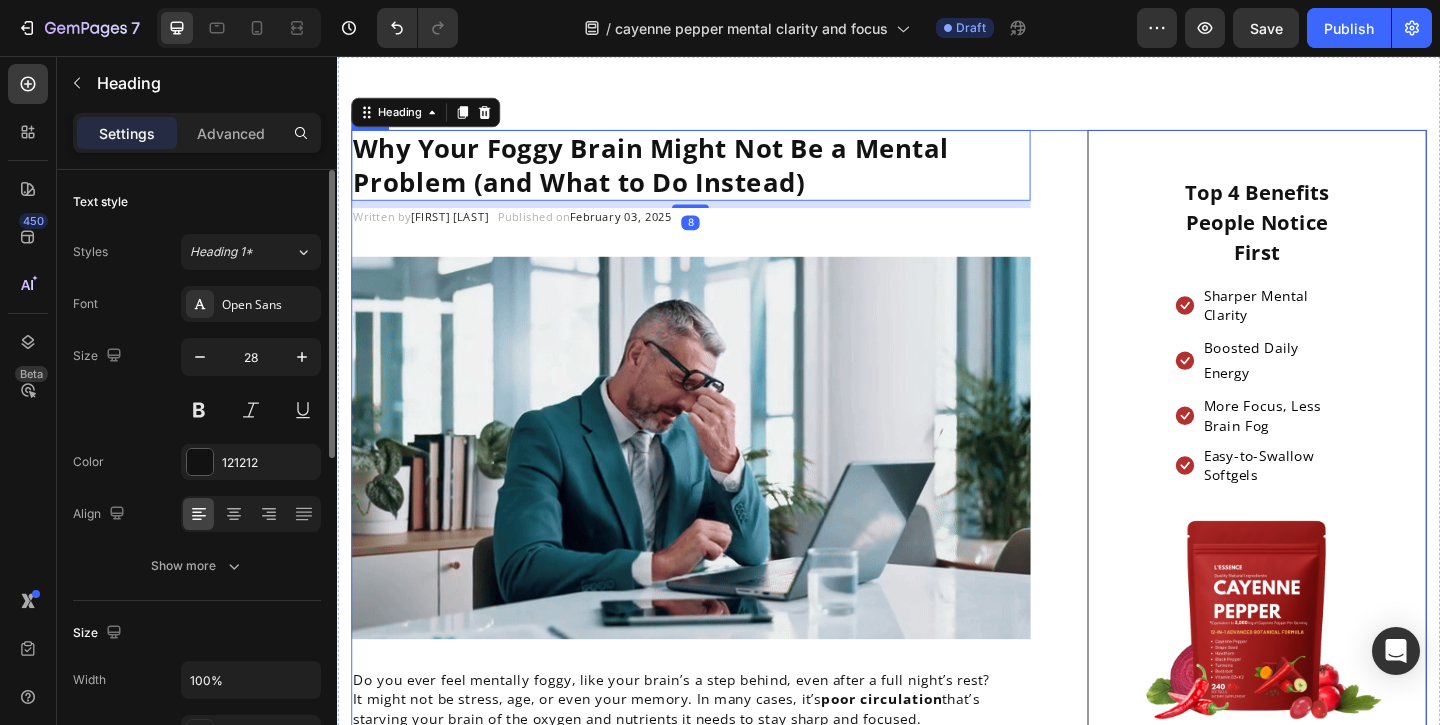 click on "⁠⁠⁠⁠⁠⁠⁠ Why Your Foggy Brain Might Not Be a Mental Problem (and What to Do Instead) Heading 8 Written by [FIRST] [LAST]     Text block Published on [DATE] Text block Row Image Do you ever feel mentally foggy, like your brain’s a step behind, even after a full night’s rest? It might not be stress, age, or even your memory. In many cases, it’s poor circulation that’s starving your brain of the oxygen and nutrients it needs to stay sharp and focused. That’s why thousands are turning to a natural fix that helps improve blood flow, restore clarity, and boost energy, without caffeine, pills, or harsh stimulants. Text block ⁠⁠⁠⁠⁠⁠⁠ Why Poor Circulation Might Be Draining Your Brainpower, Not Just Your Body Heading Text block Icon Struggling to focus, even on simple tasks: You reread the same sentence three times, forget why you opened a tab, or space out mid-conversation. Text block Row Icon Mental fatigue before lunch: Row" at bounding box center [937, 3200] 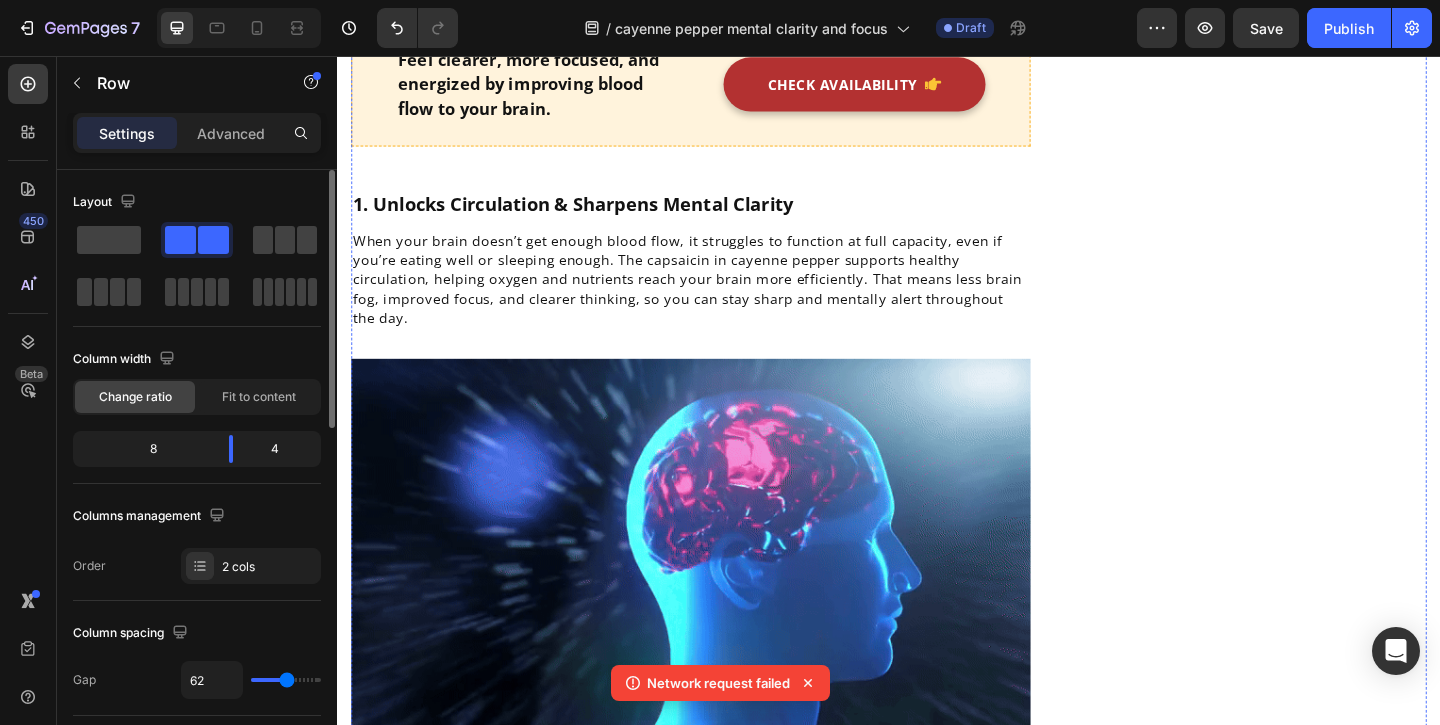 scroll, scrollTop: 1783, scrollLeft: 0, axis: vertical 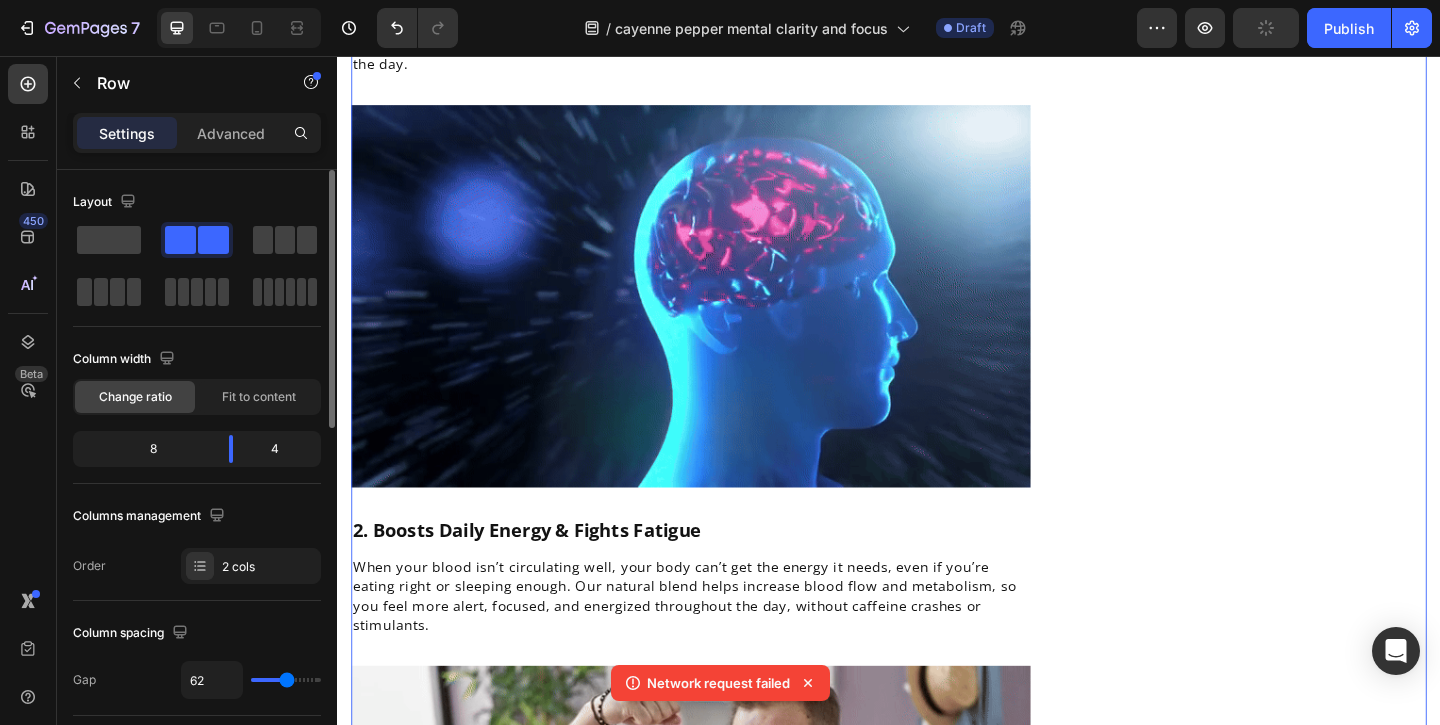click 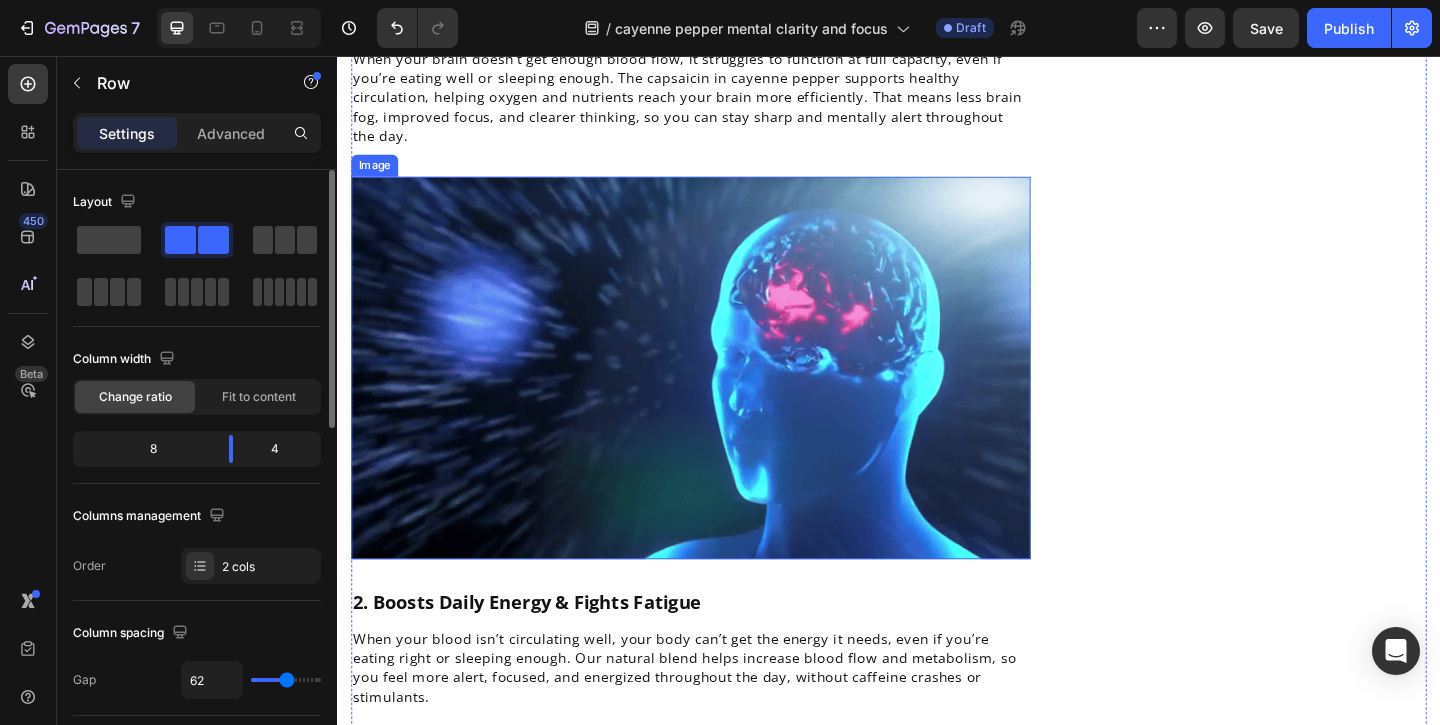 scroll, scrollTop: 1912, scrollLeft: 0, axis: vertical 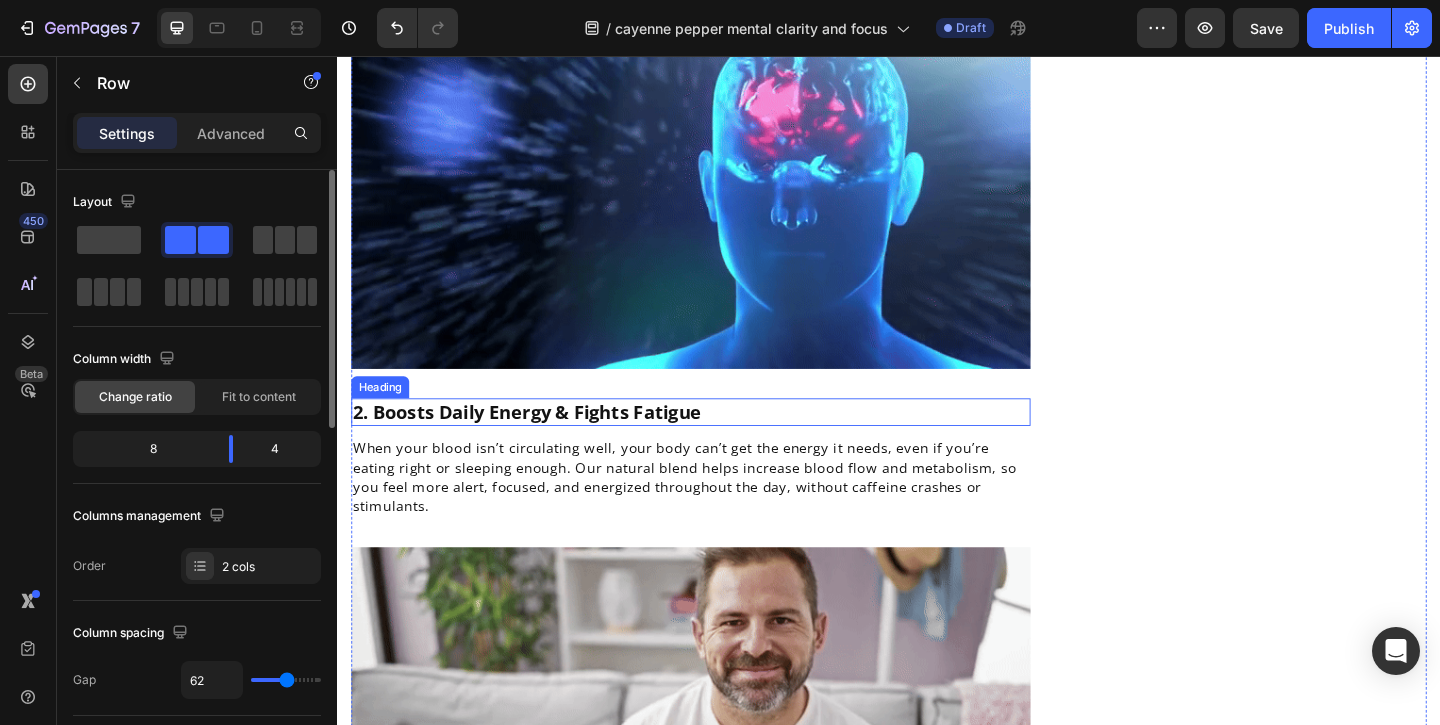 click on "2. Boosts Daily Energy & Fights Fatigue" at bounding box center (543, 442) 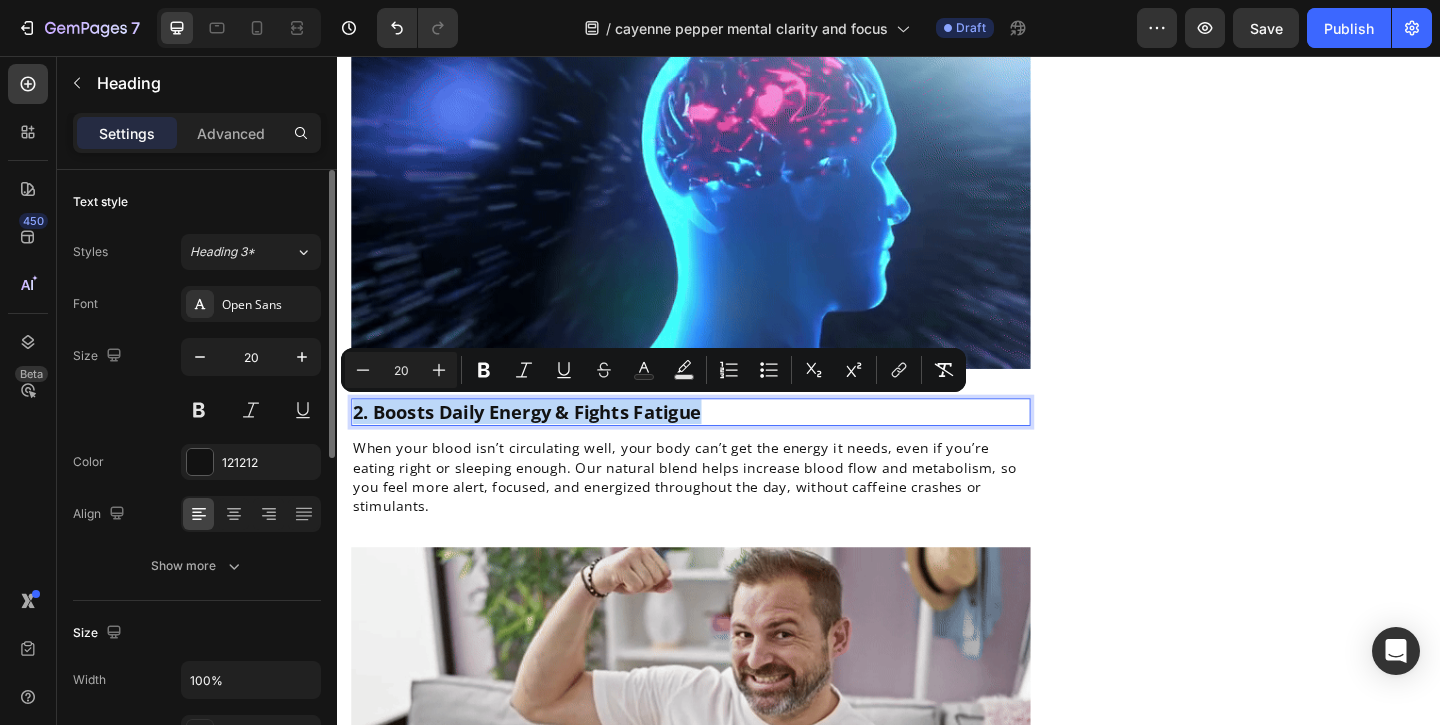 click on "2. Boosts Daily Energy & Fights Fatigue" at bounding box center [543, 442] 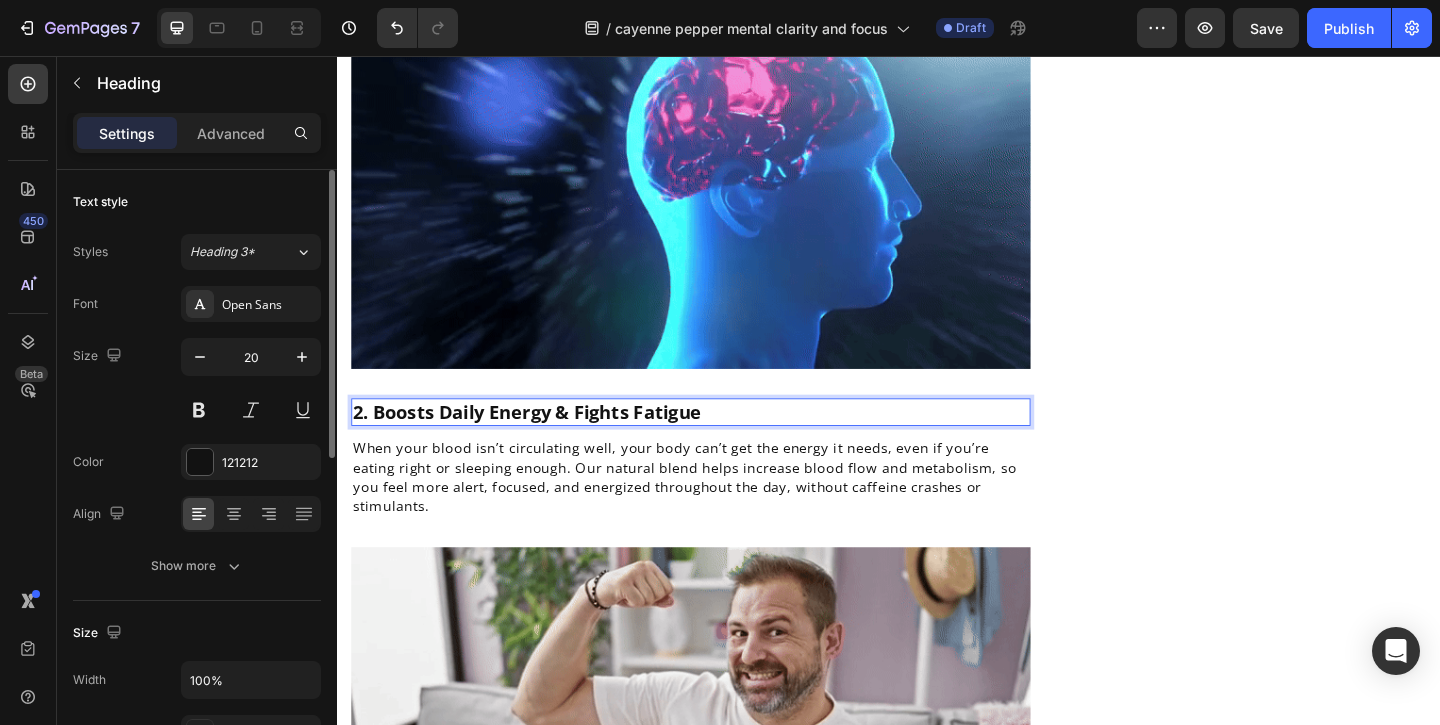 click on "2. Boosts Daily Energy & Fights Fatigue" at bounding box center [543, 442] 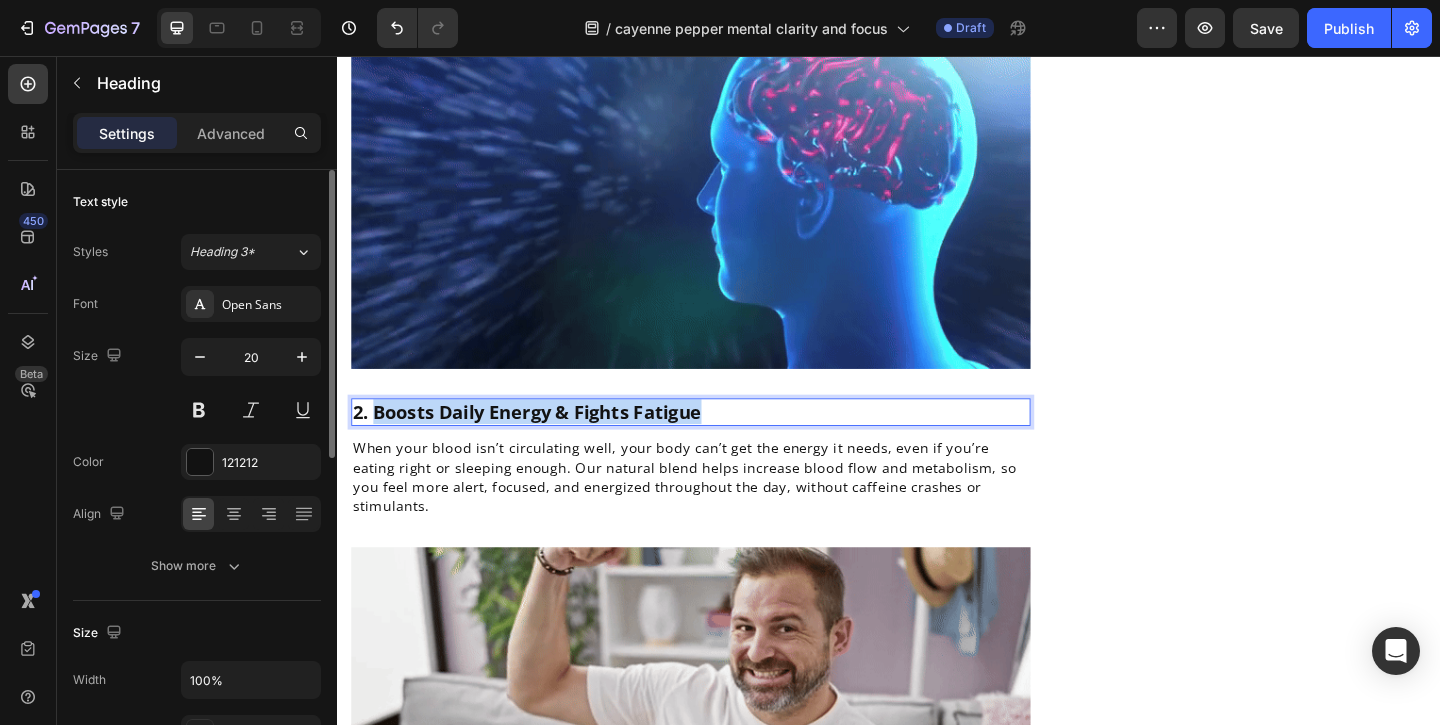 drag, startPoint x: 379, startPoint y: 442, endPoint x: 742, endPoint y: 441, distance: 363.00137 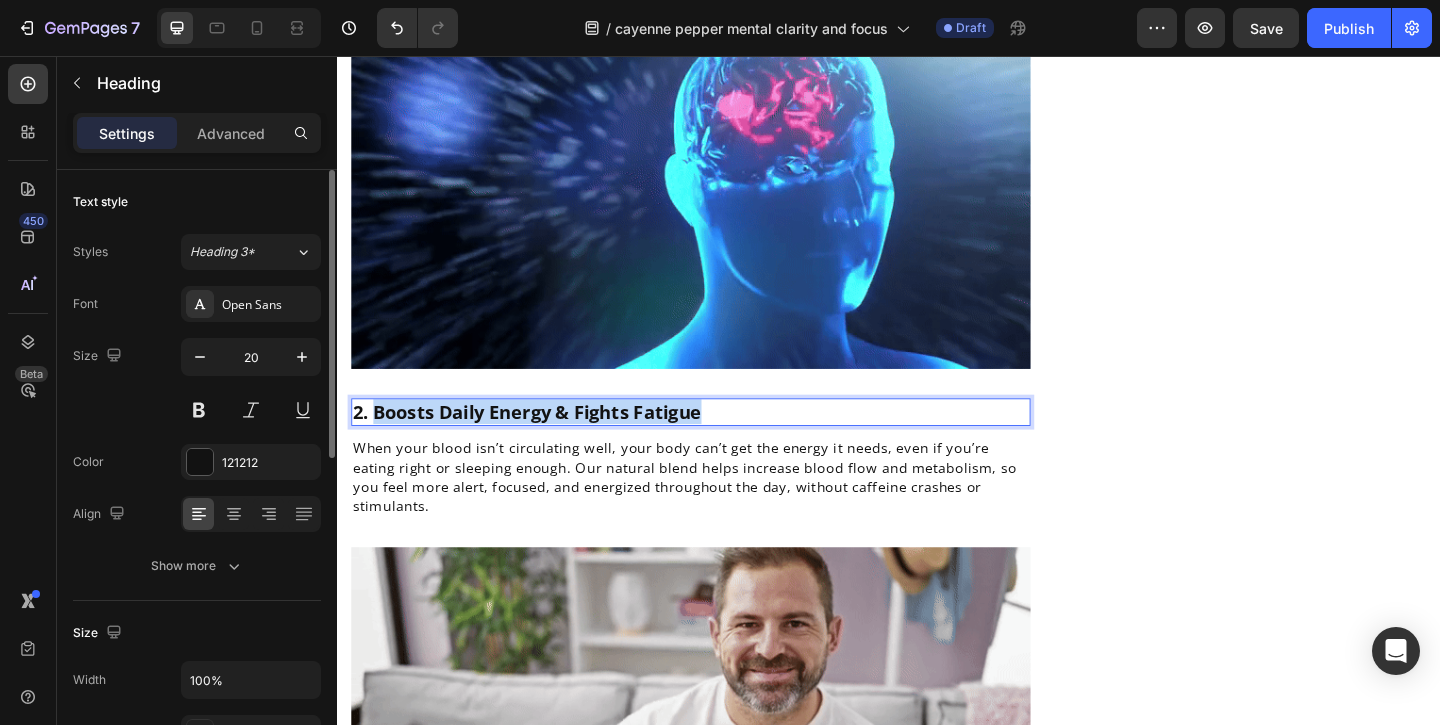 click on "2. Boosts Daily Energy & Fights Fatigue" at bounding box center [721, 443] 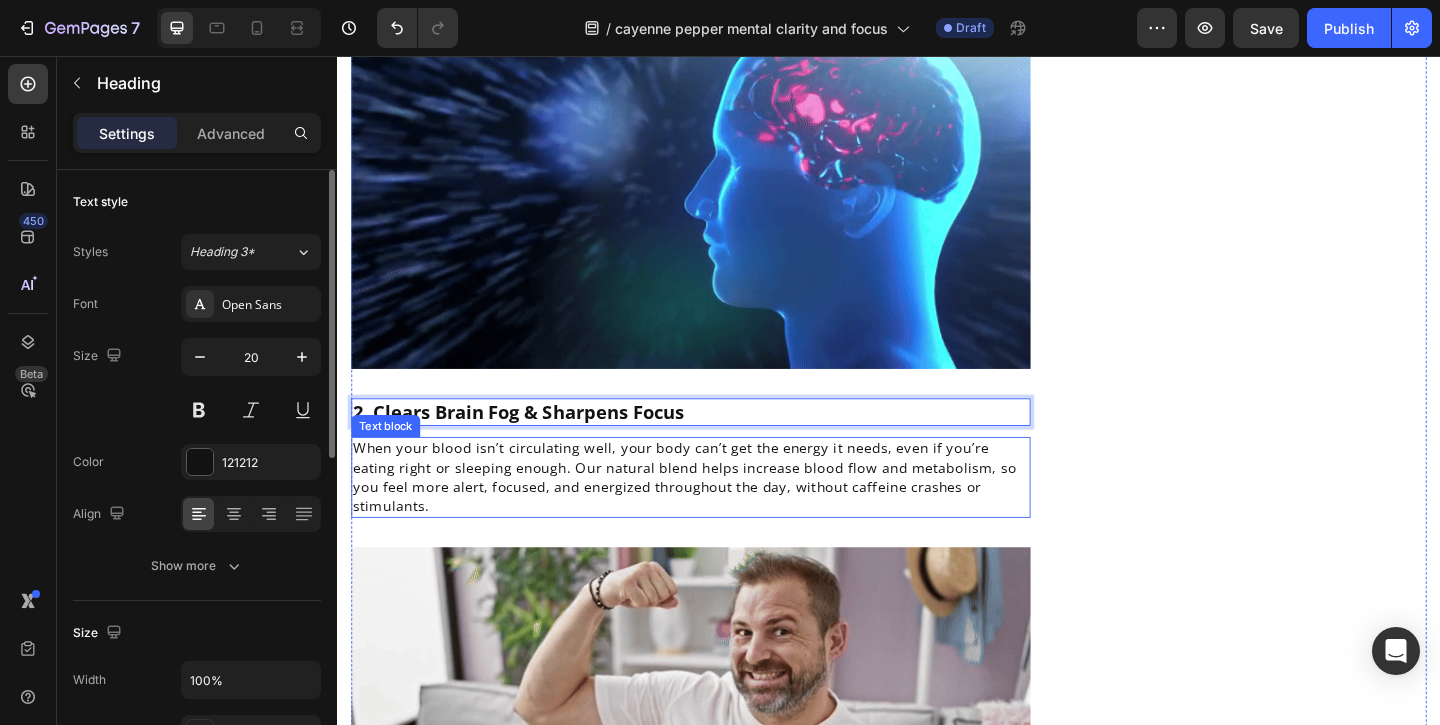 scroll, scrollTop: 1969, scrollLeft: 0, axis: vertical 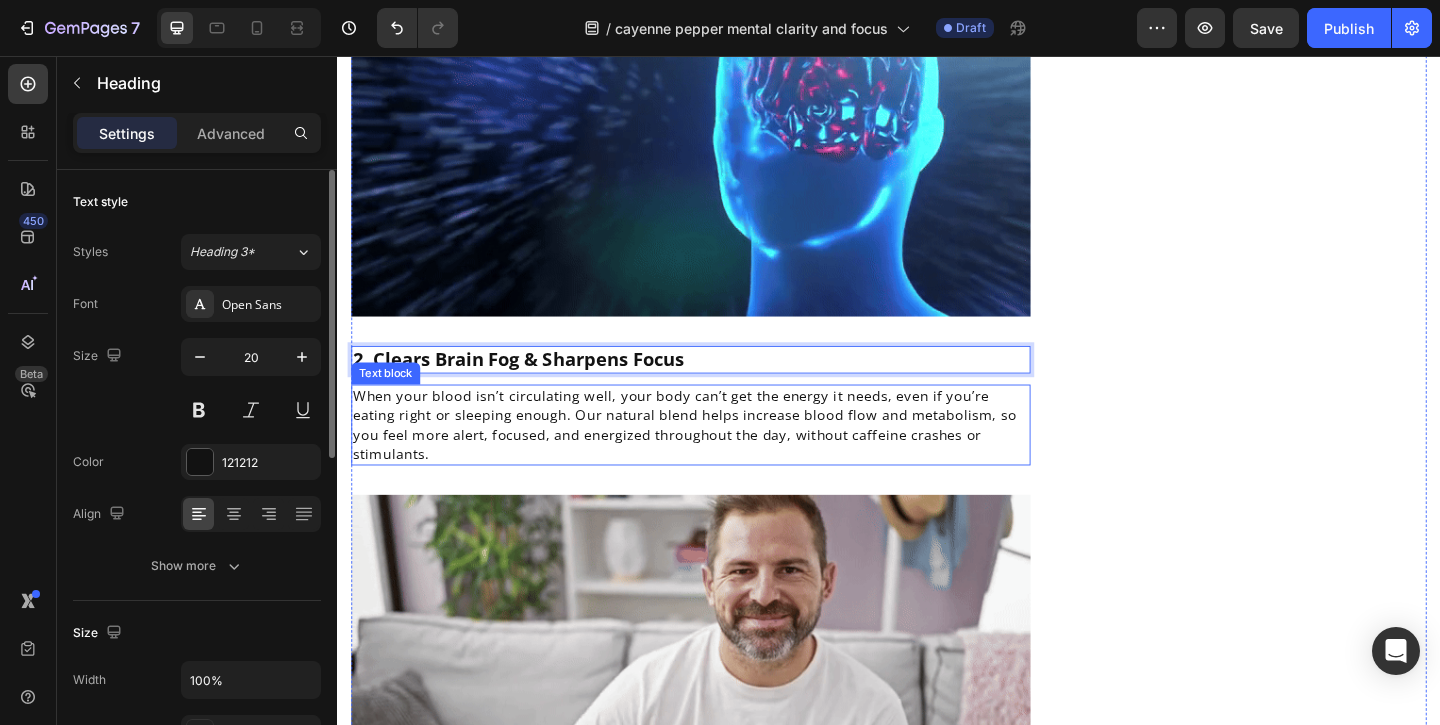 click on "When your blood isn’t circulating well, your body can’t get the energy it needs, even if you’re eating right or sleeping enough. Our natural blend helps increase blood flow and metabolism, so you feel more alert, focused, and energized throughout the day, without caffeine crashes or stimulants." at bounding box center [715, 456] 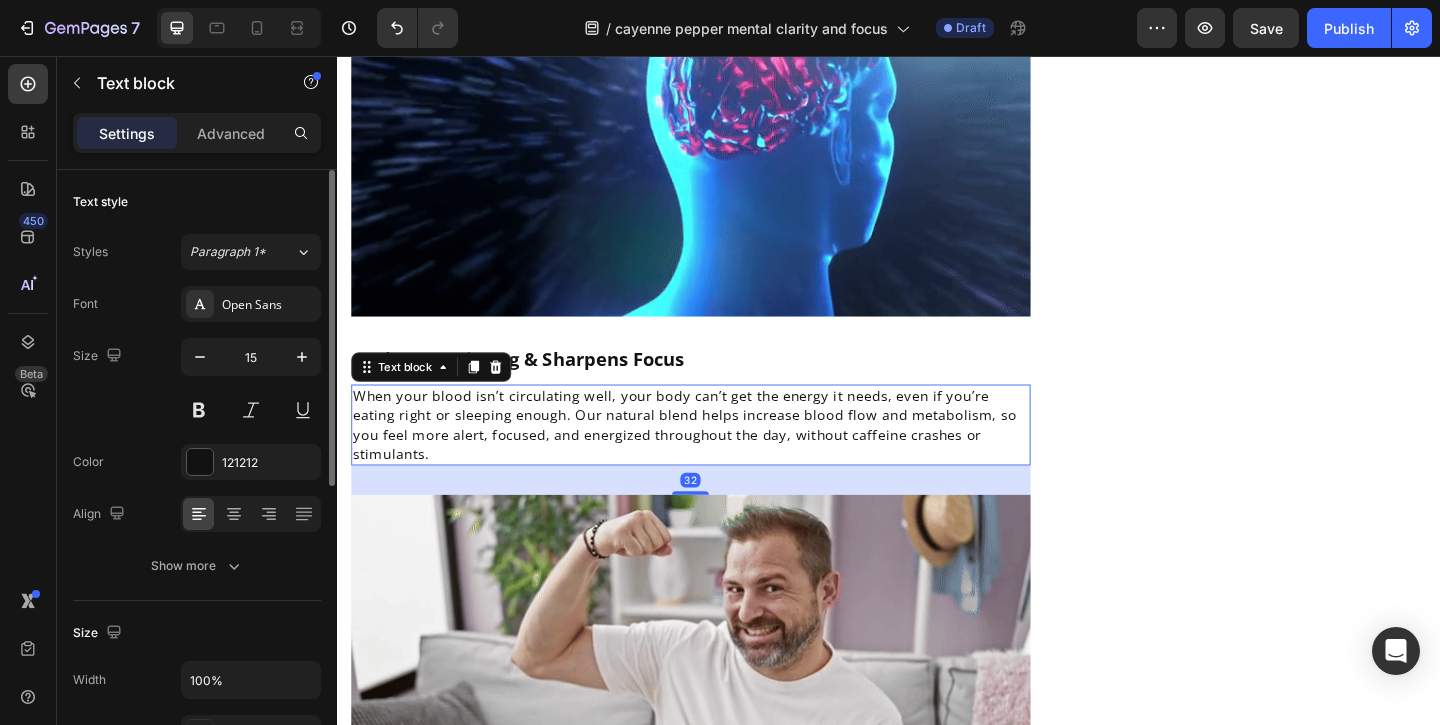 click on "When your blood isn’t circulating well, your body can’t get the energy it needs, even if you’re eating right or sleeping enough. Our natural blend helps increase blood flow and metabolism, so you feel more alert, focused, and energized throughout the day, without caffeine crashes or stimulants." at bounding box center (715, 456) 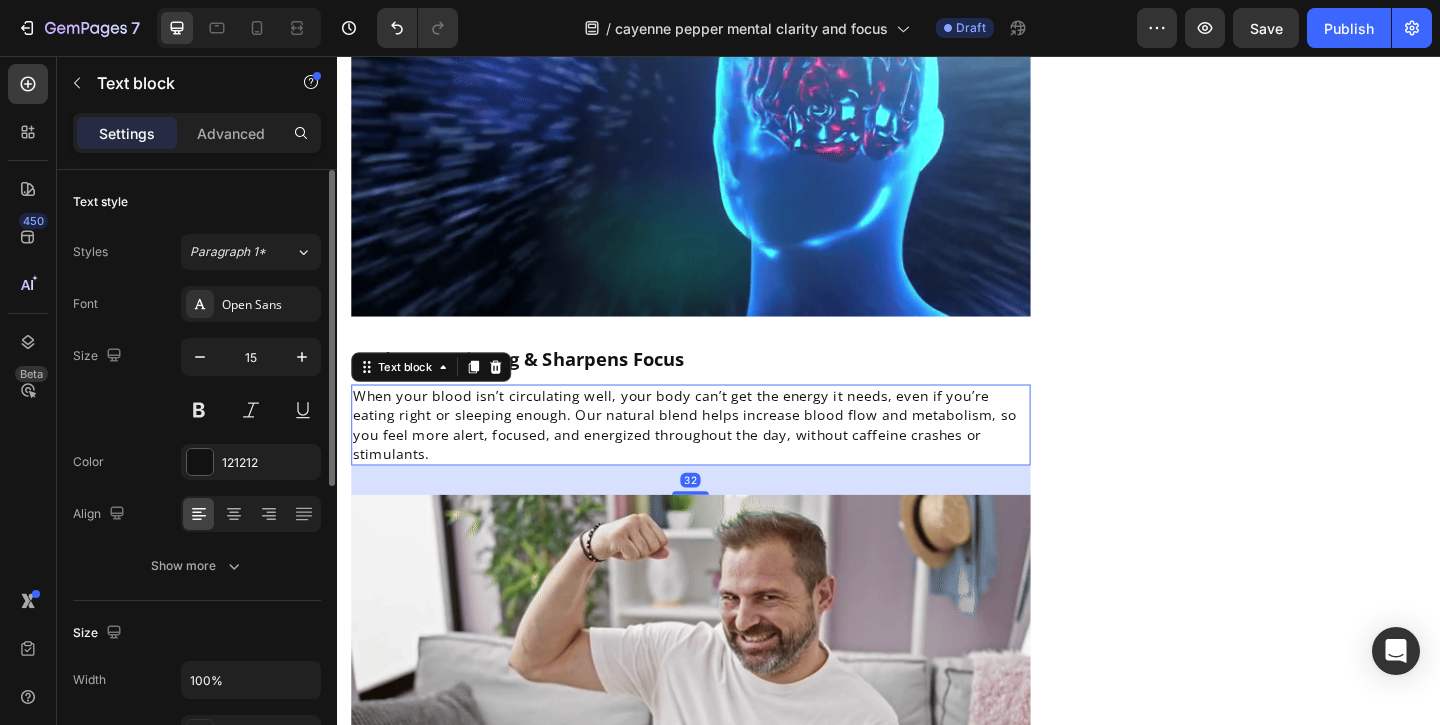 click on "When your blood isn’t circulating well, your body can’t get the energy it needs, even if you’re eating right or sleeping enough. Our natural blend helps increase blood flow and metabolism, so you feel more alert, focused, and energized throughout the day, without caffeine crashes or stimulants." at bounding box center [715, 456] 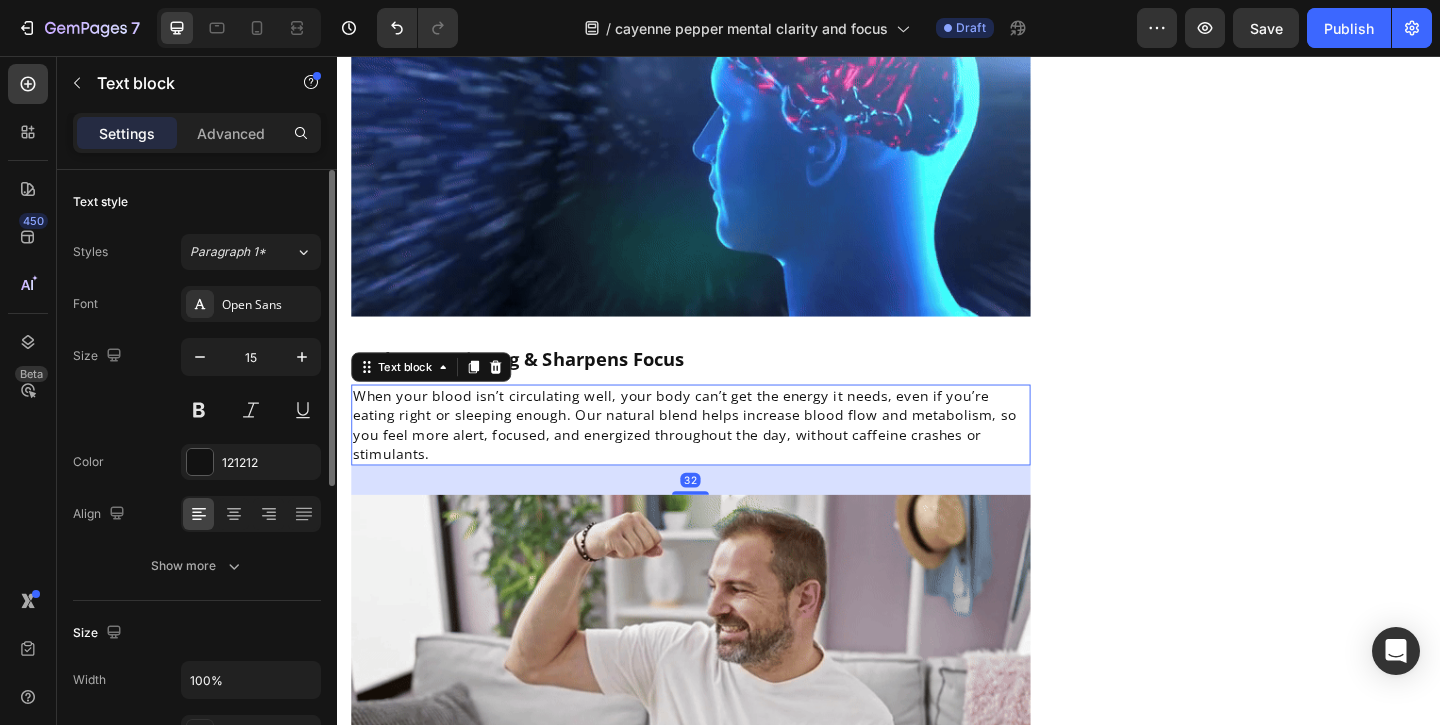 click on "When your blood isn’t circulating well, your body can’t get the energy it needs, even if you’re eating right or sleeping enough. Our natural blend helps increase blood flow and metabolism, so you feel more alert, focused, and energized throughout the day, without caffeine crashes or stimulants." at bounding box center [715, 456] 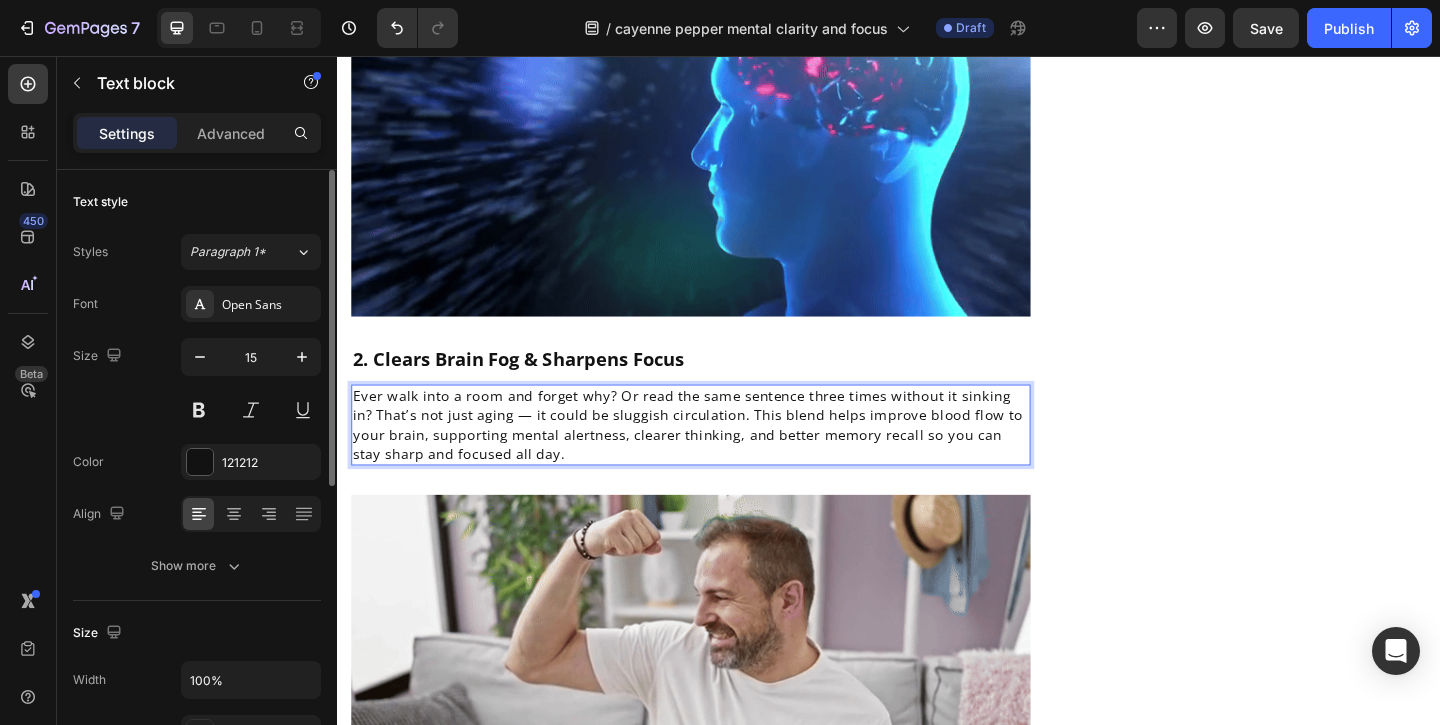 click on "Ever walk into a room and forget why? Or read the same sentence three times without it sinking in? That’s not just aging — it could be sluggish circulation. This blend helps improve blood flow to your brain, supporting mental alertness, clearer thinking, and better memory recall so you can stay sharp and focused all day." at bounding box center (718, 456) 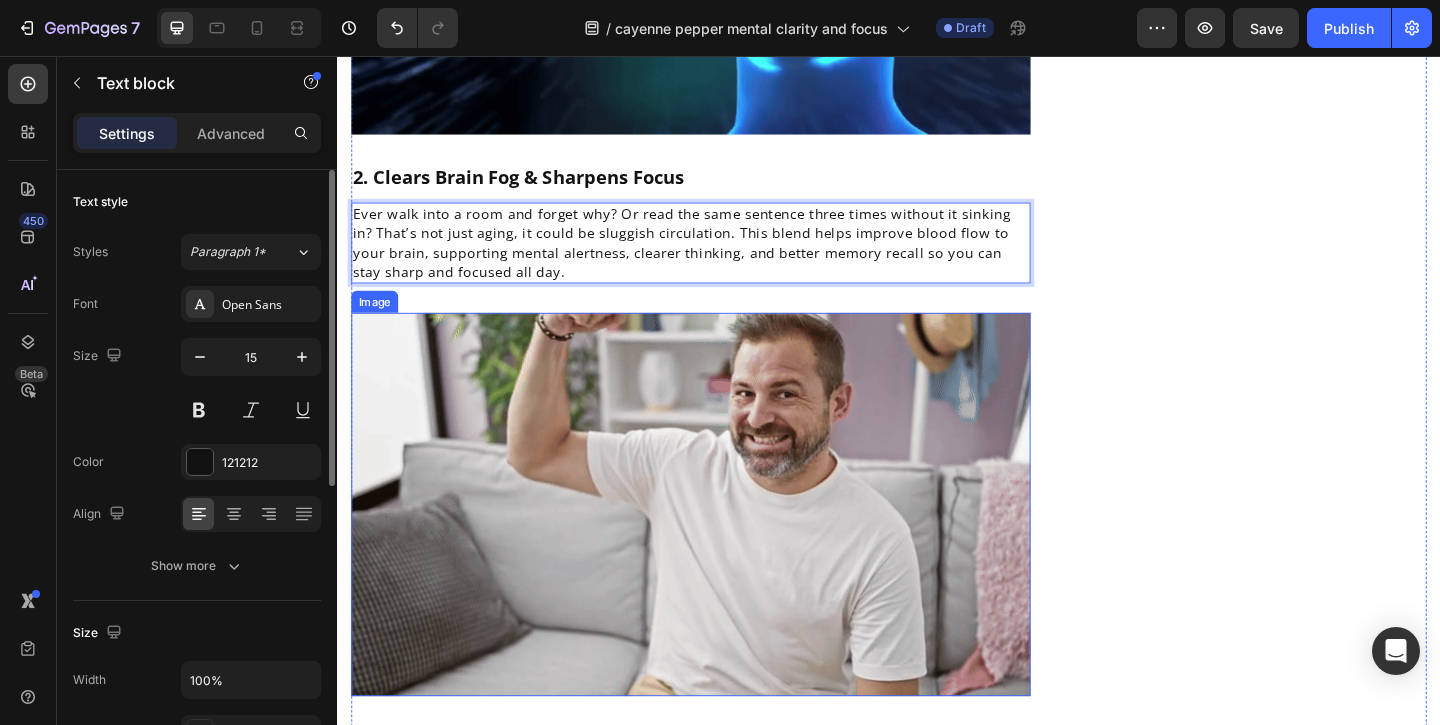 scroll, scrollTop: 2270, scrollLeft: 0, axis: vertical 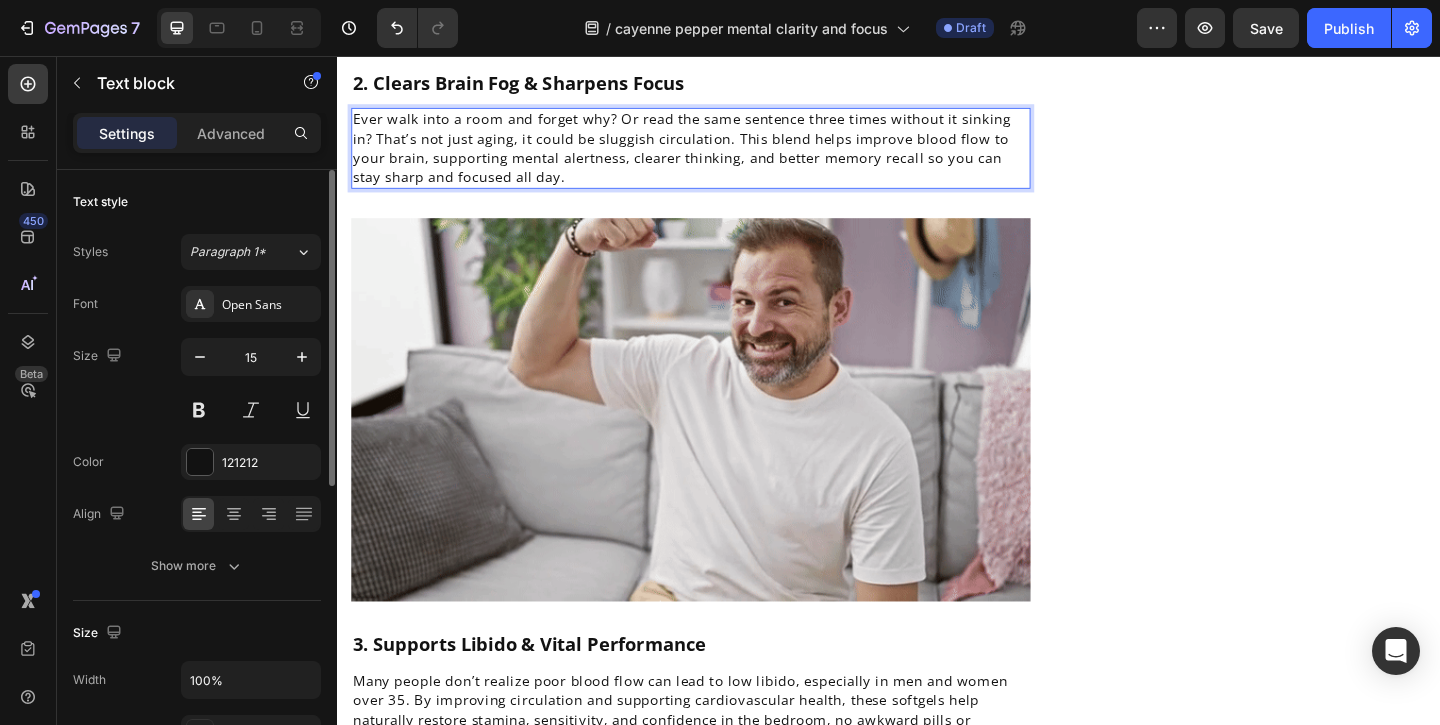 click on "Ever walk into a room and forget why? Or read the same sentence three times without it sinking in? That’s not just aging, it could be sluggish circulation. This blend helps improve blood flow to your brain, supporting mental alertness, clearer thinking, and better memory recall so you can stay sharp and focused all day." at bounding box center (711, 155) 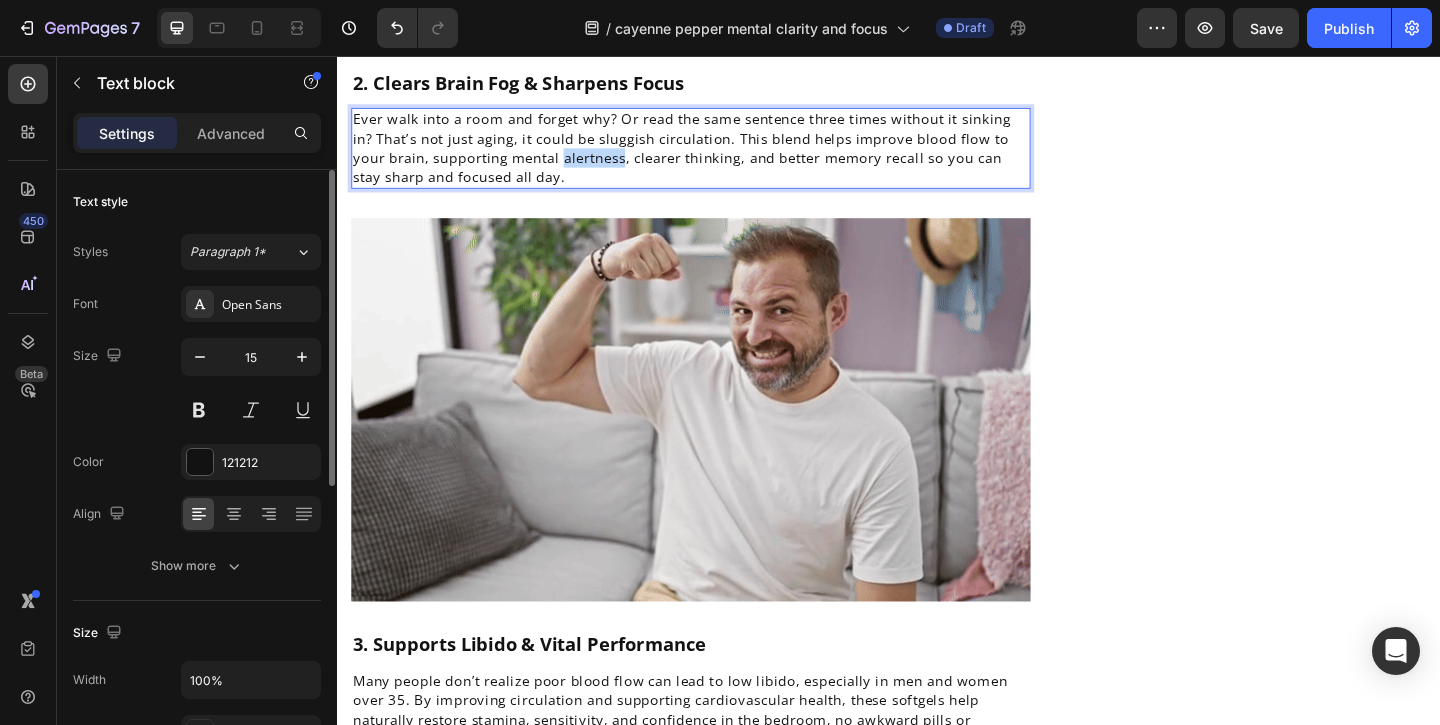click on "Ever walk into a room and forget why? Or read the same sentence three times without it sinking in? That’s not just aging, it could be sluggish circulation. This blend helps improve blood flow to your brain, supporting mental alertness, clearer thinking, and better memory recall so you can stay sharp and focused all day." at bounding box center [711, 155] 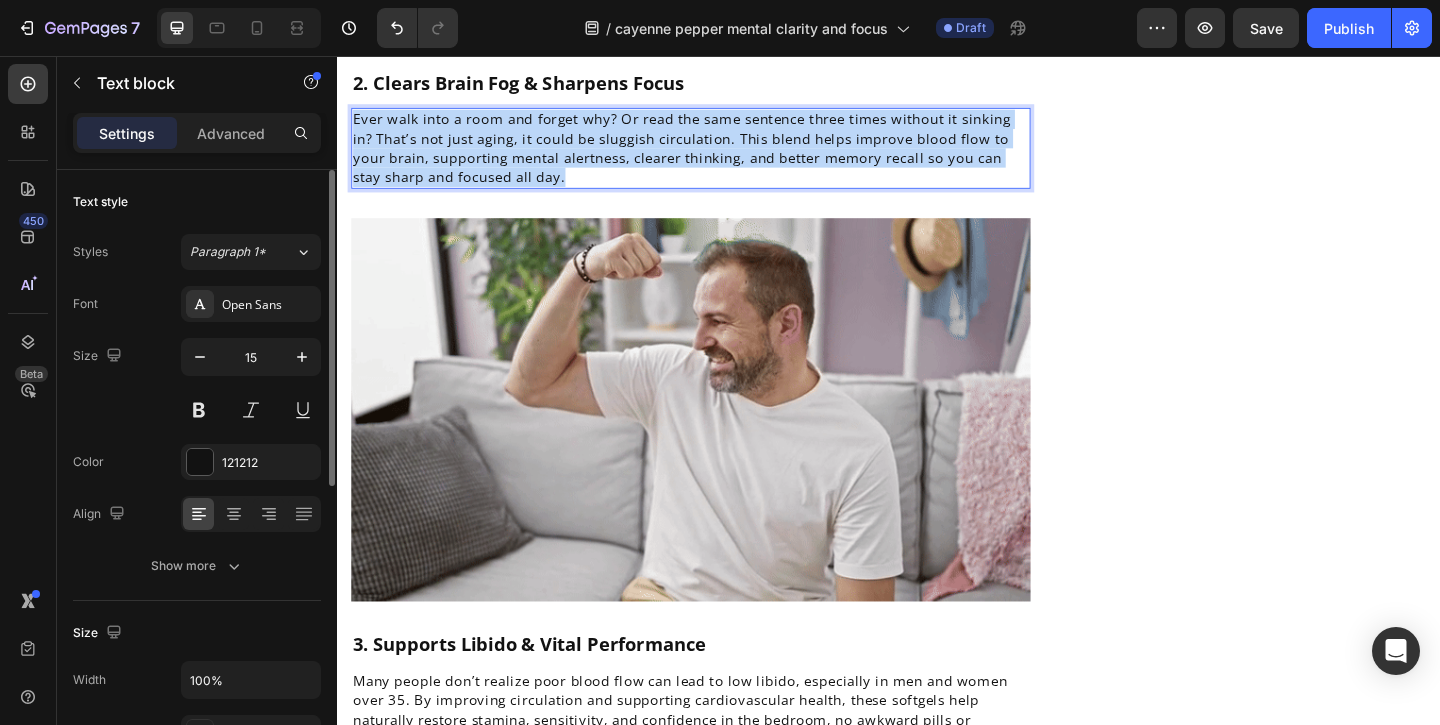 click on "Ever walk into a room and forget why? Or read the same sentence three times without it sinking in? That’s not just aging, it could be sluggish circulation. This blend helps improve blood flow to your brain, supporting mental alertness, clearer thinking, and better memory recall so you can stay sharp and focused all day." at bounding box center [711, 155] 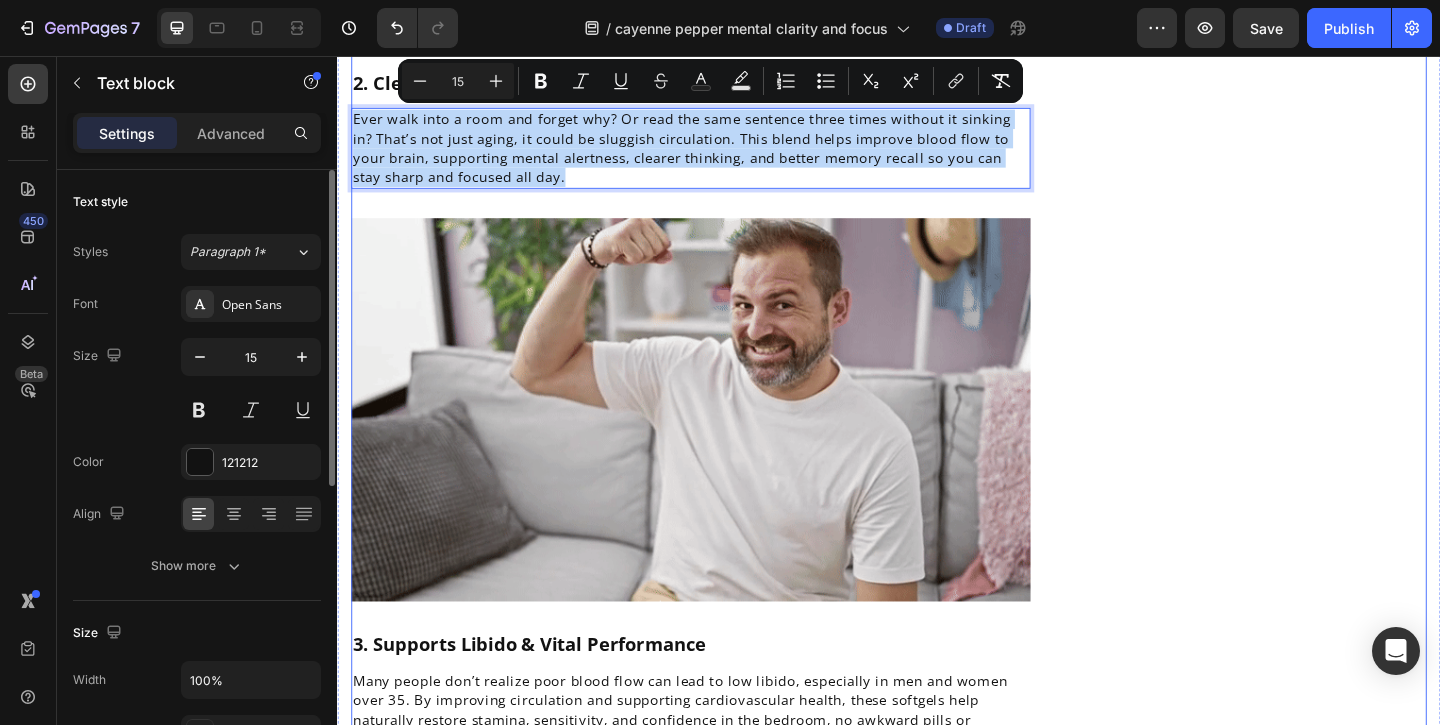 click at bounding box center (721, 440) 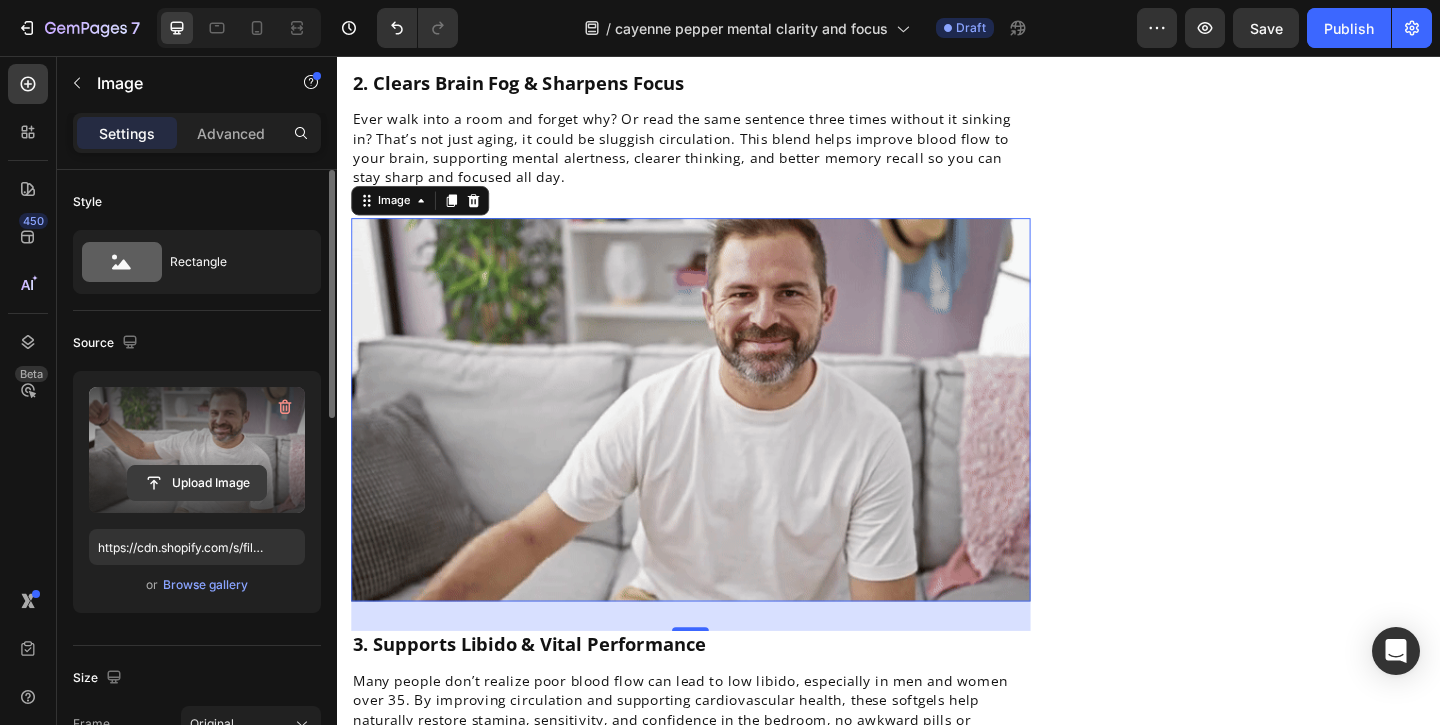 click 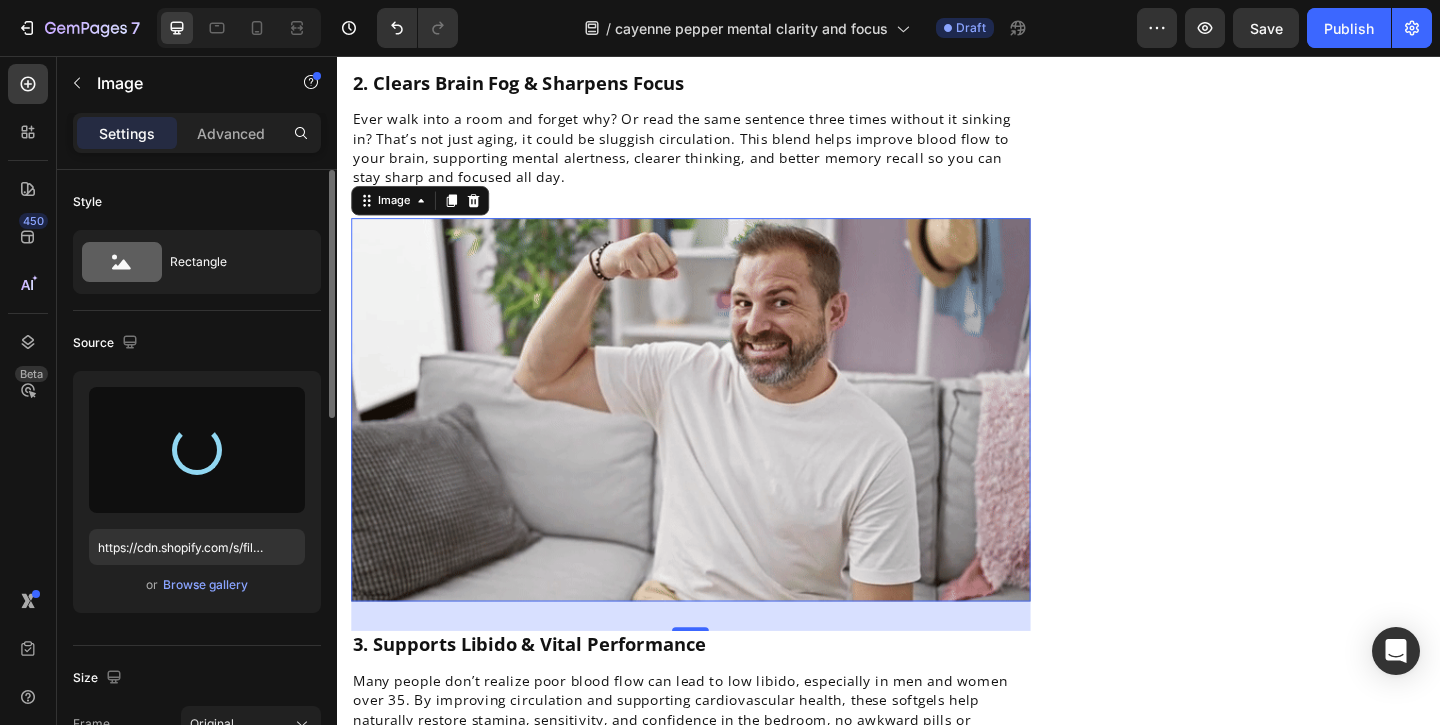 type on "https://cdn.shopify.com/s/files/1/0949/5078/5373/files/gempages_577565506760868368-a57afd4e-1414-4116-abf9-00e611488b53.gif" 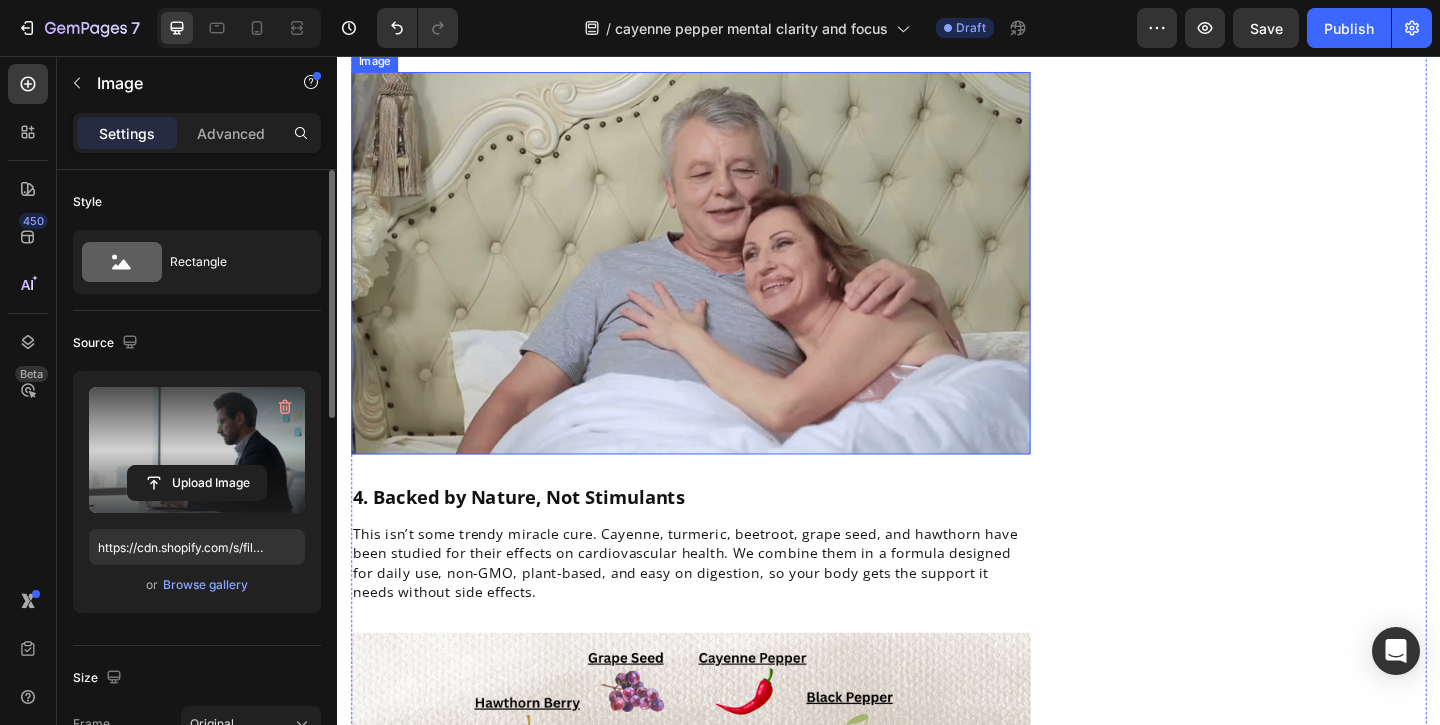 scroll, scrollTop: 2689, scrollLeft: 0, axis: vertical 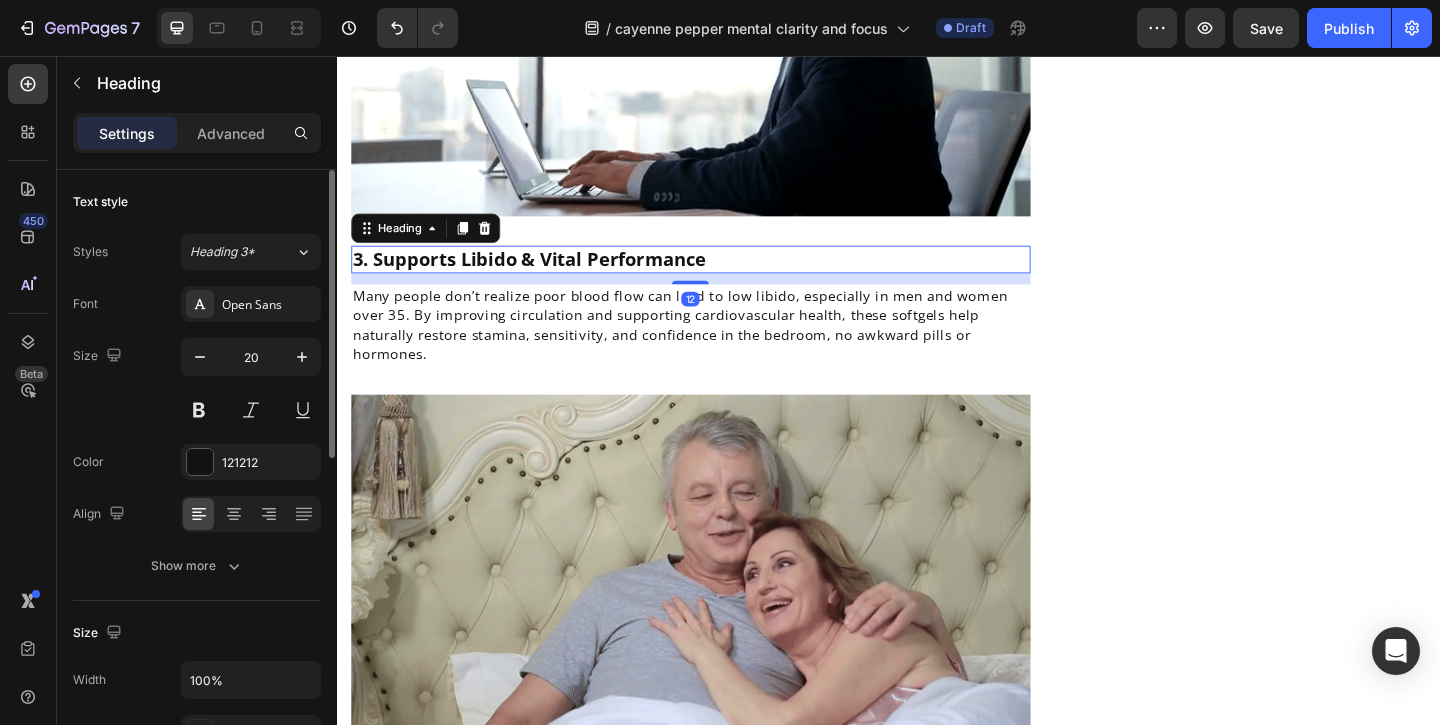 click on "3. Supports Libido & Vital Performance" at bounding box center [721, 277] 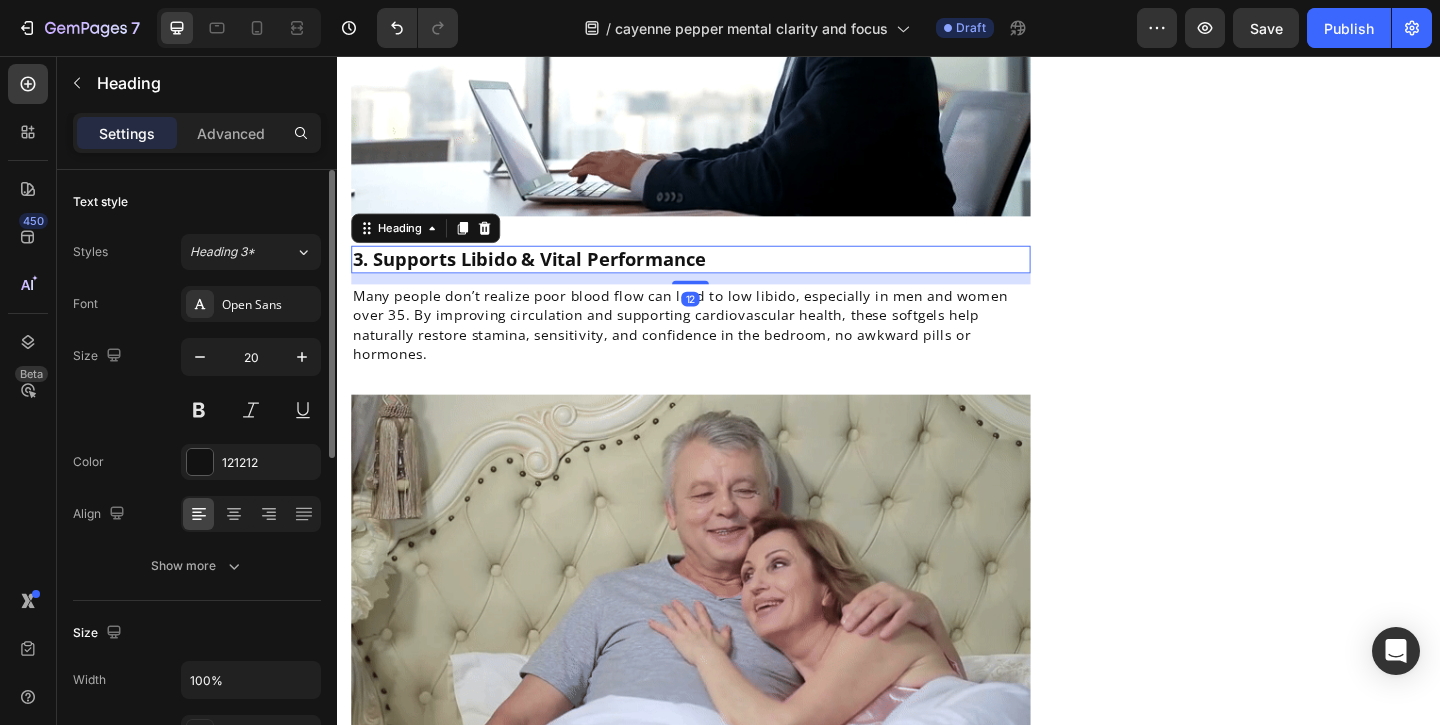 click on "3. Supports Libido & Vital Performance" at bounding box center [721, 277] 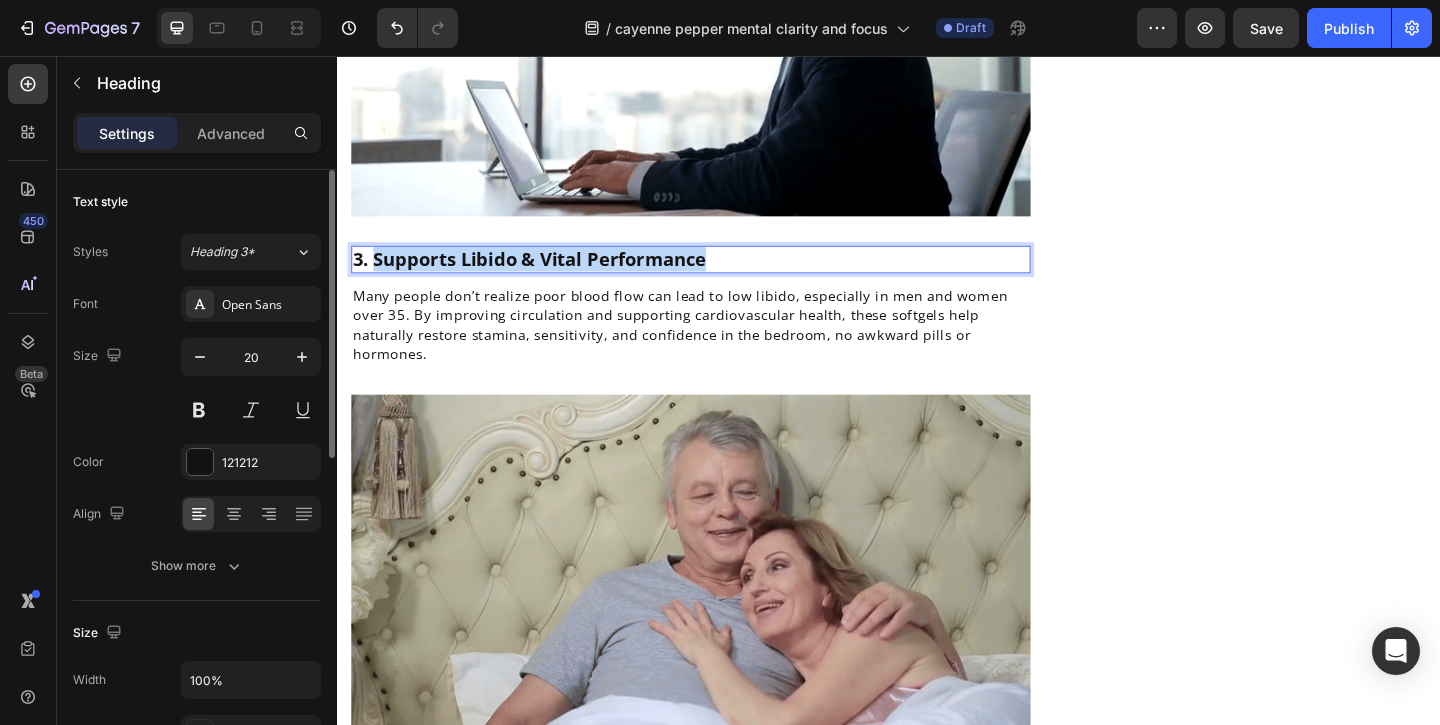 drag, startPoint x: 380, startPoint y: 272, endPoint x: 777, endPoint y: 281, distance: 397.102 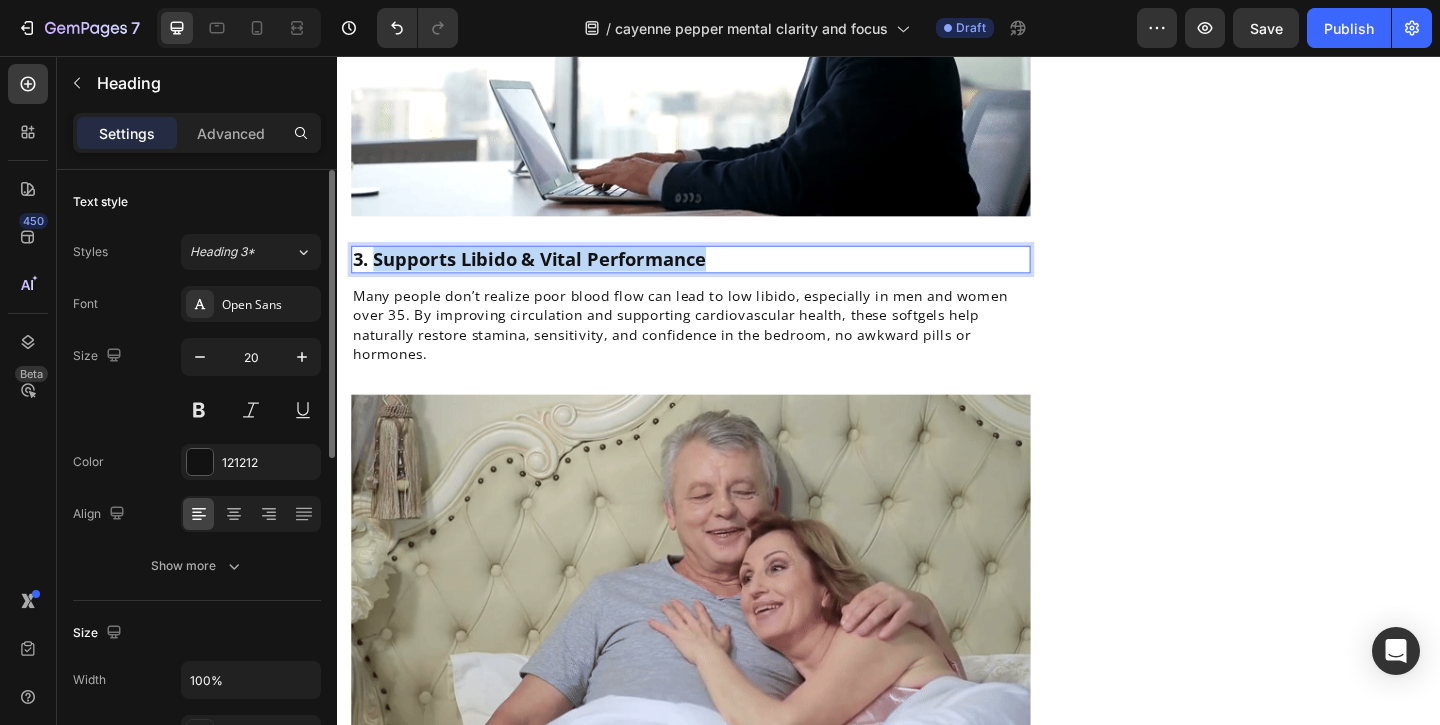 click on "3. Supports Libido & Vital Performance" at bounding box center [721, 277] 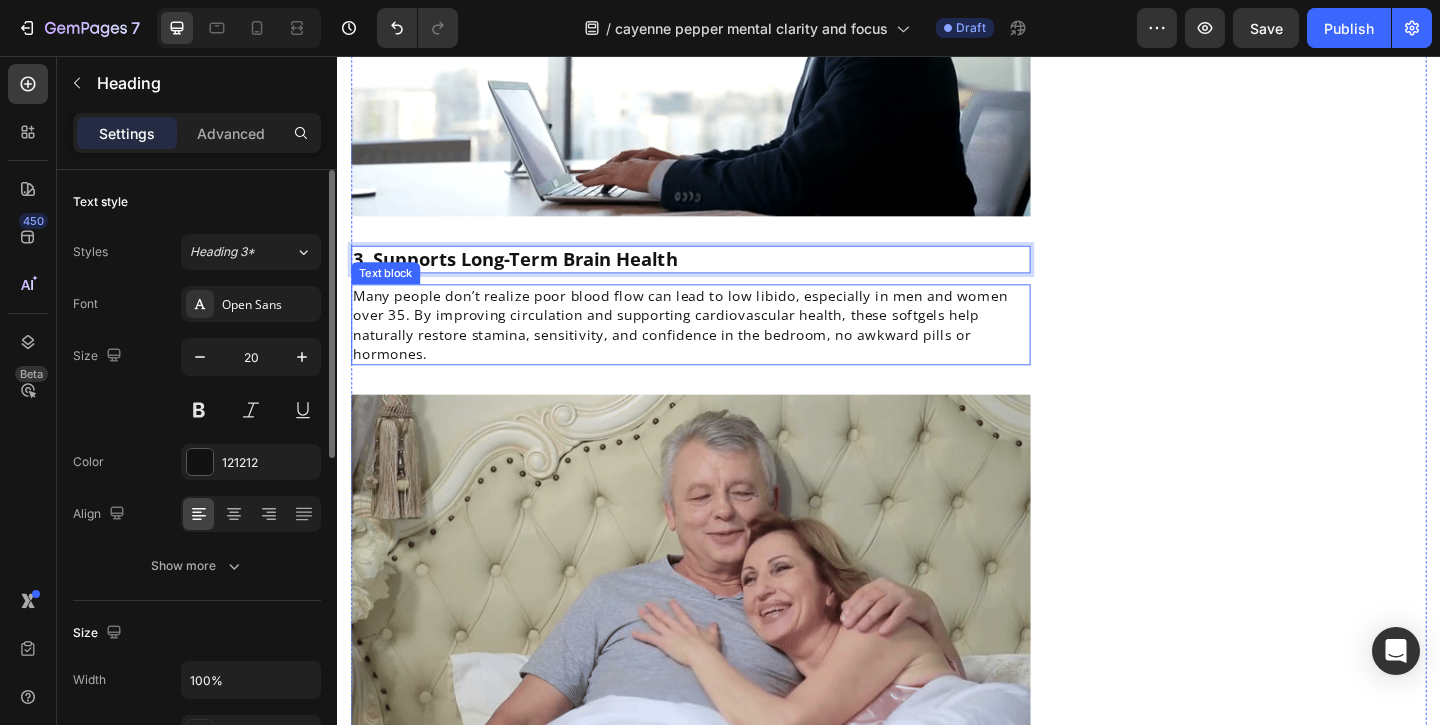 click on "Many people don’t realize poor blood flow can lead to low libido, especially in men and women over 35. By improving circulation and supporting cardiovascular health, these softgels help naturally restore stamina, sensitivity, and confidence in the bedroom, no awkward pills or hormones." at bounding box center (710, 347) 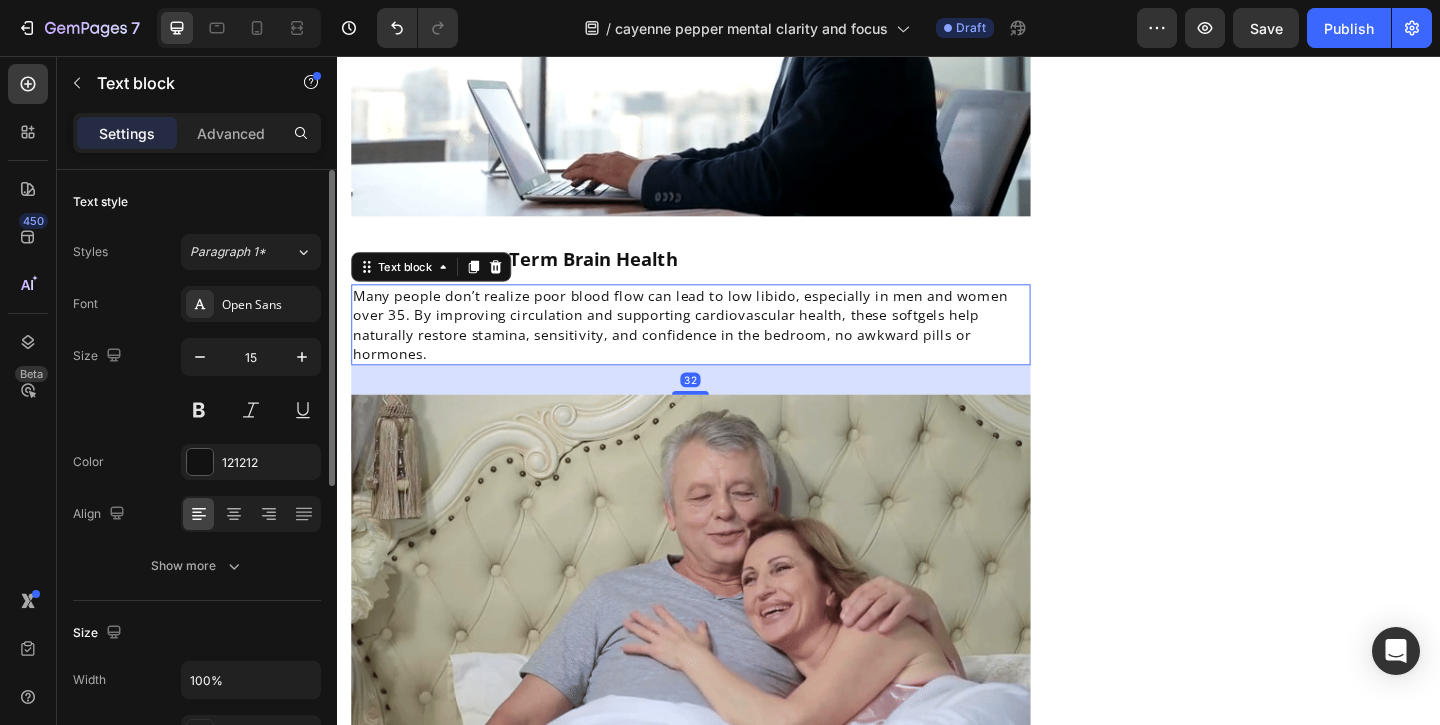 click on "Many people don’t realize poor blood flow can lead to low libido, especially in men and women over 35. By improving circulation and supporting cardiovascular health, these softgels help naturally restore stamina, sensitivity, and confidence in the bedroom, no awkward pills or hormones." at bounding box center (710, 347) 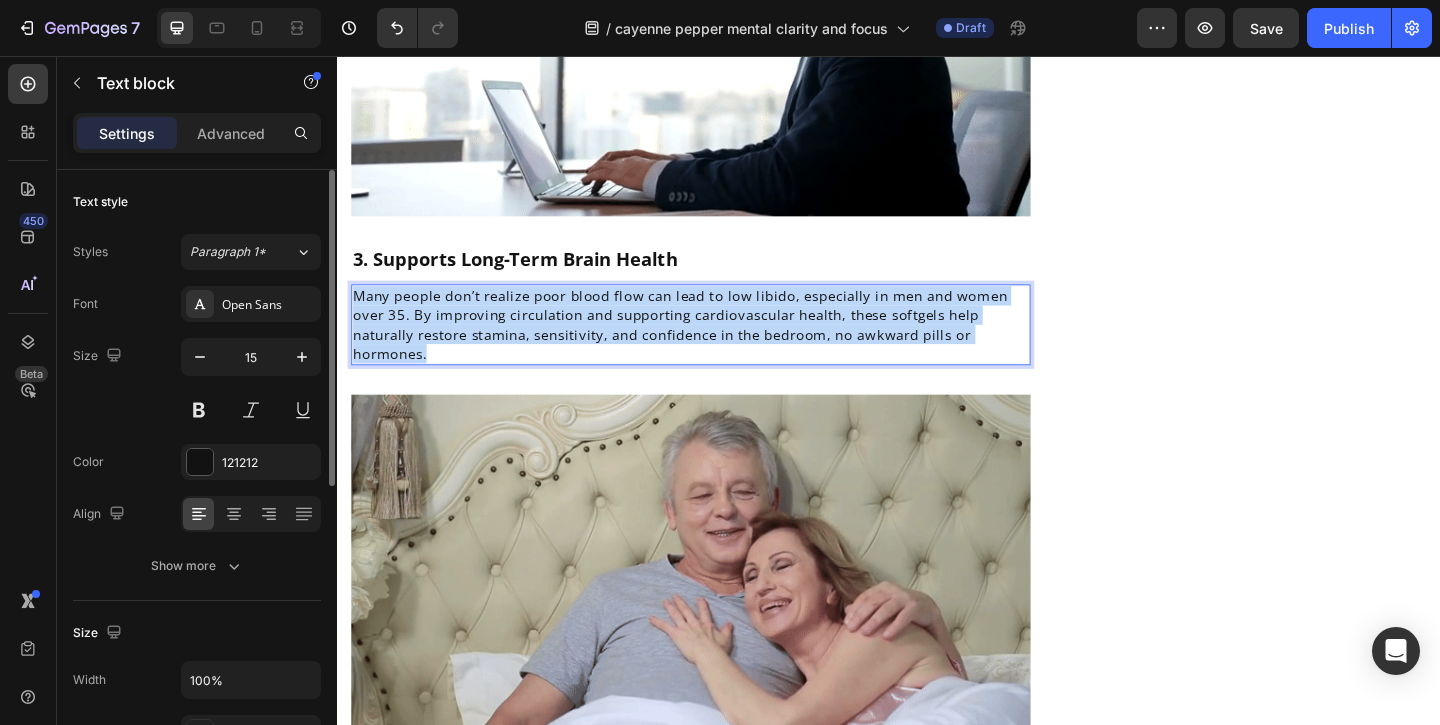 click on "Many people don’t realize poor blood flow can lead to low libido, especially in men and women over 35. By improving circulation and supporting cardiovascular health, these softgels help naturally restore stamina, sensitivity, and confidence in the bedroom, no awkward pills or hormones." at bounding box center [710, 347] 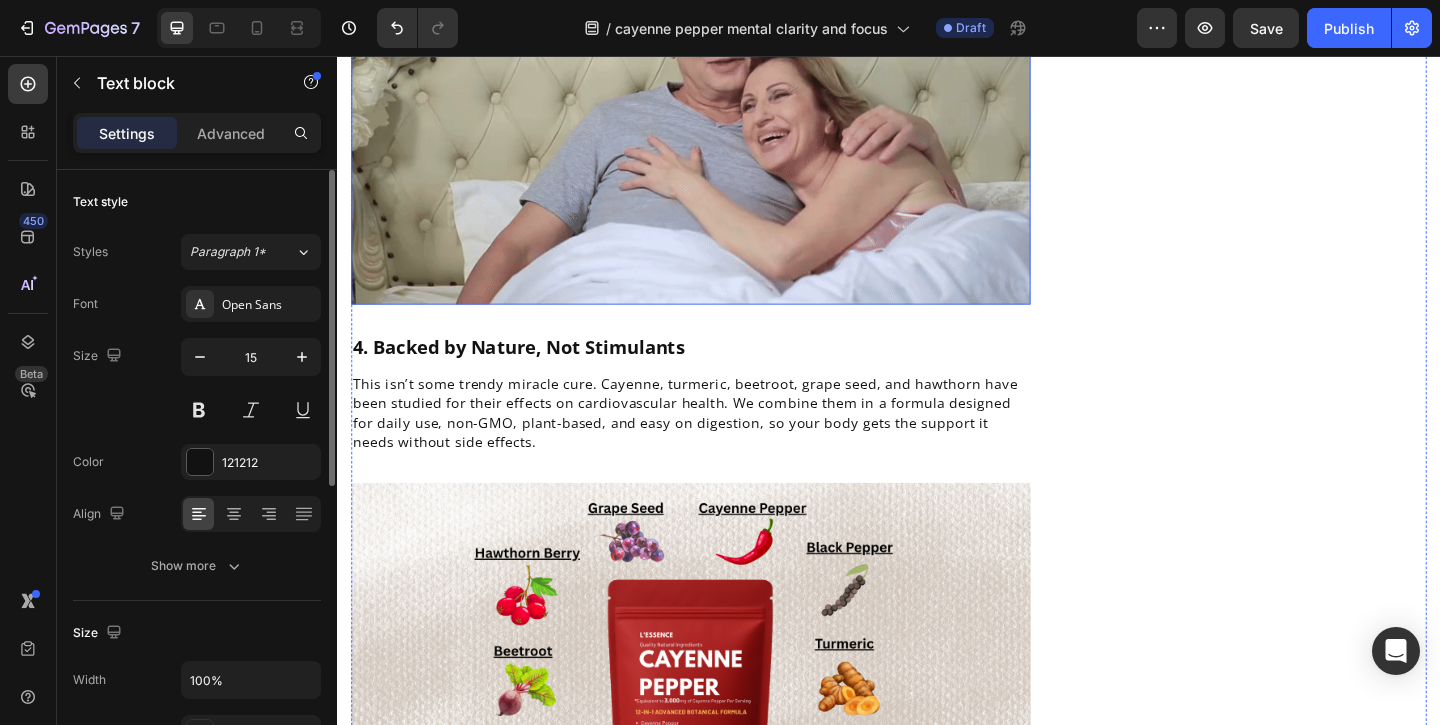 scroll, scrollTop: 3238, scrollLeft: 0, axis: vertical 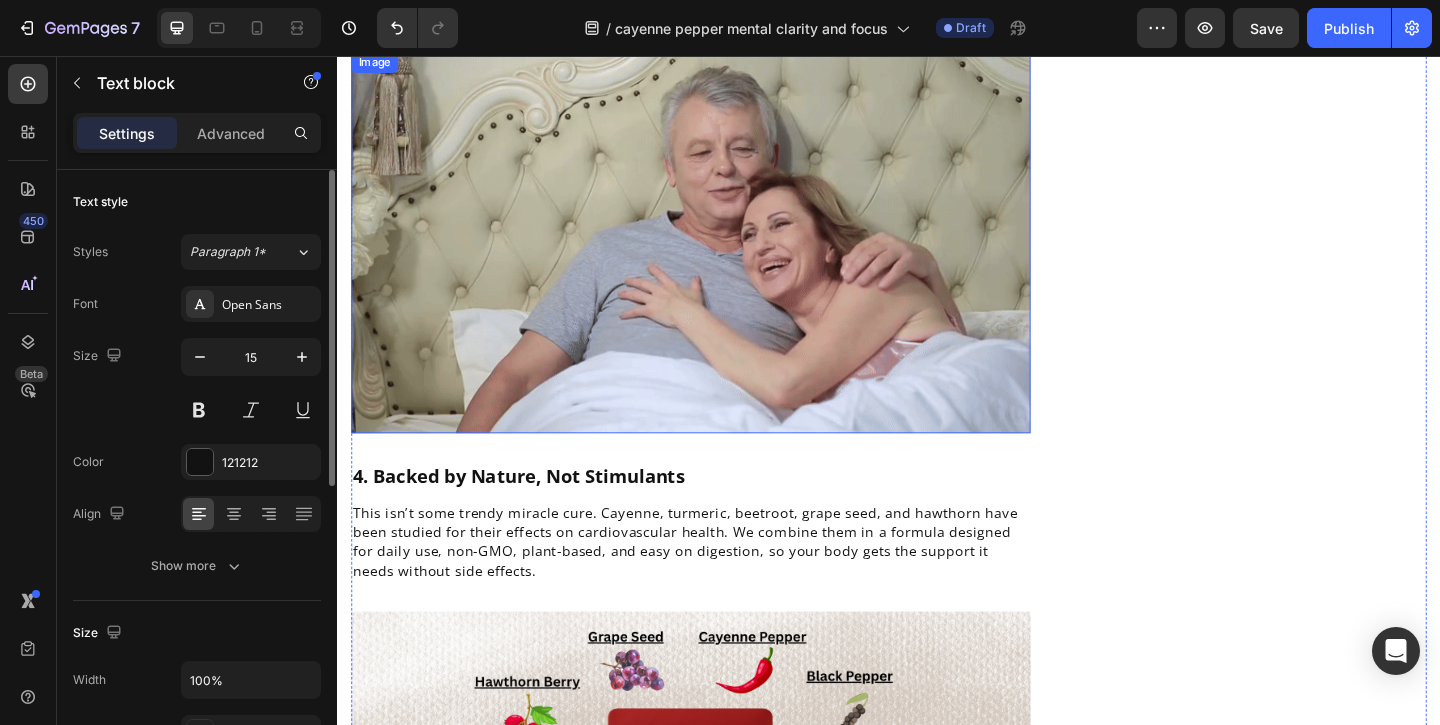 click at bounding box center [721, 258] 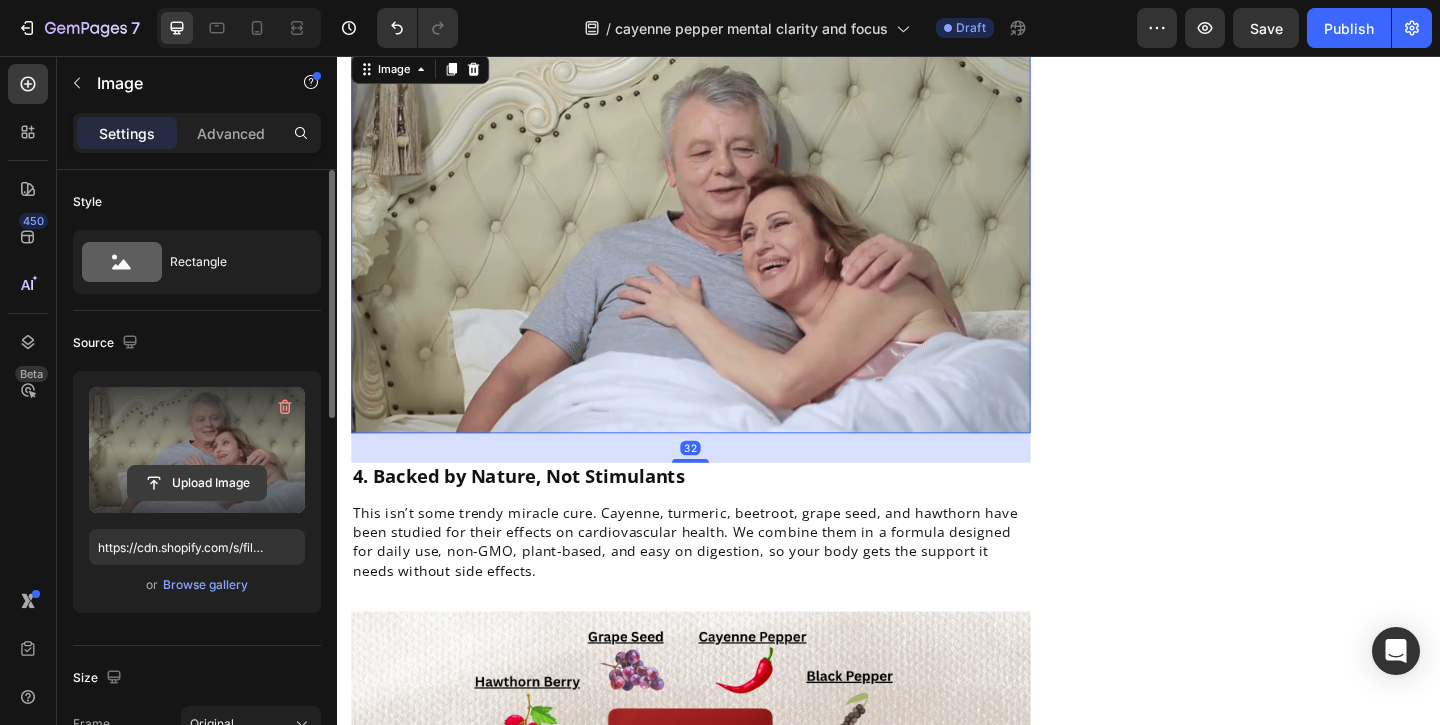 click on "Upload Image" at bounding box center (197, 483) 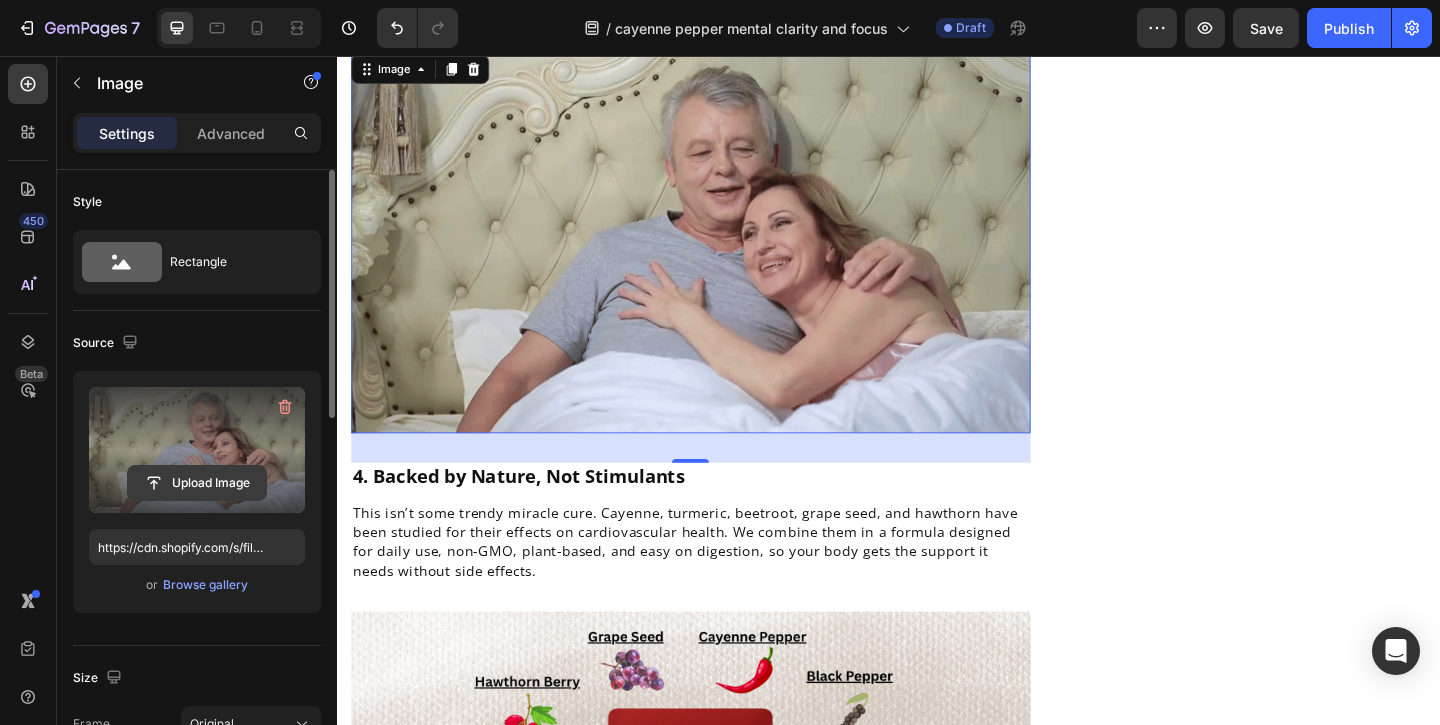 click 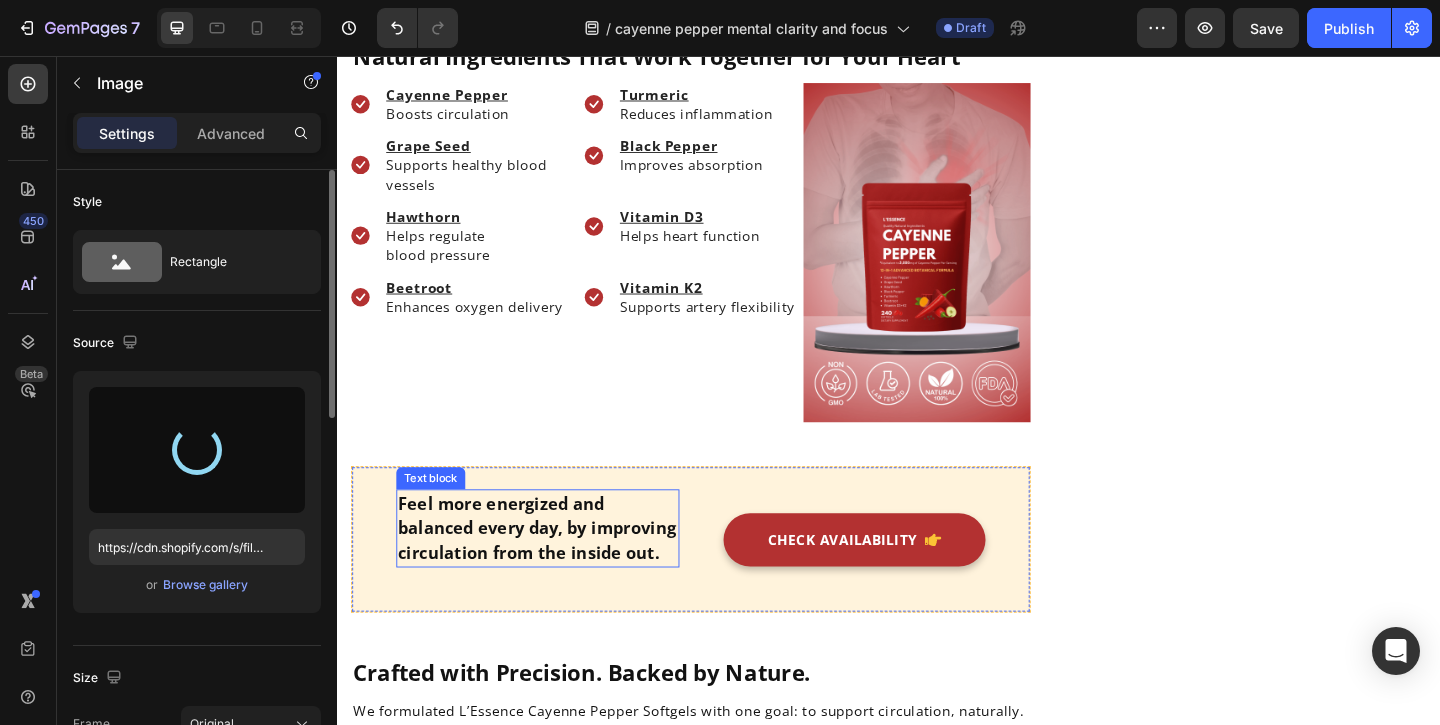 scroll, scrollTop: 4388, scrollLeft: 0, axis: vertical 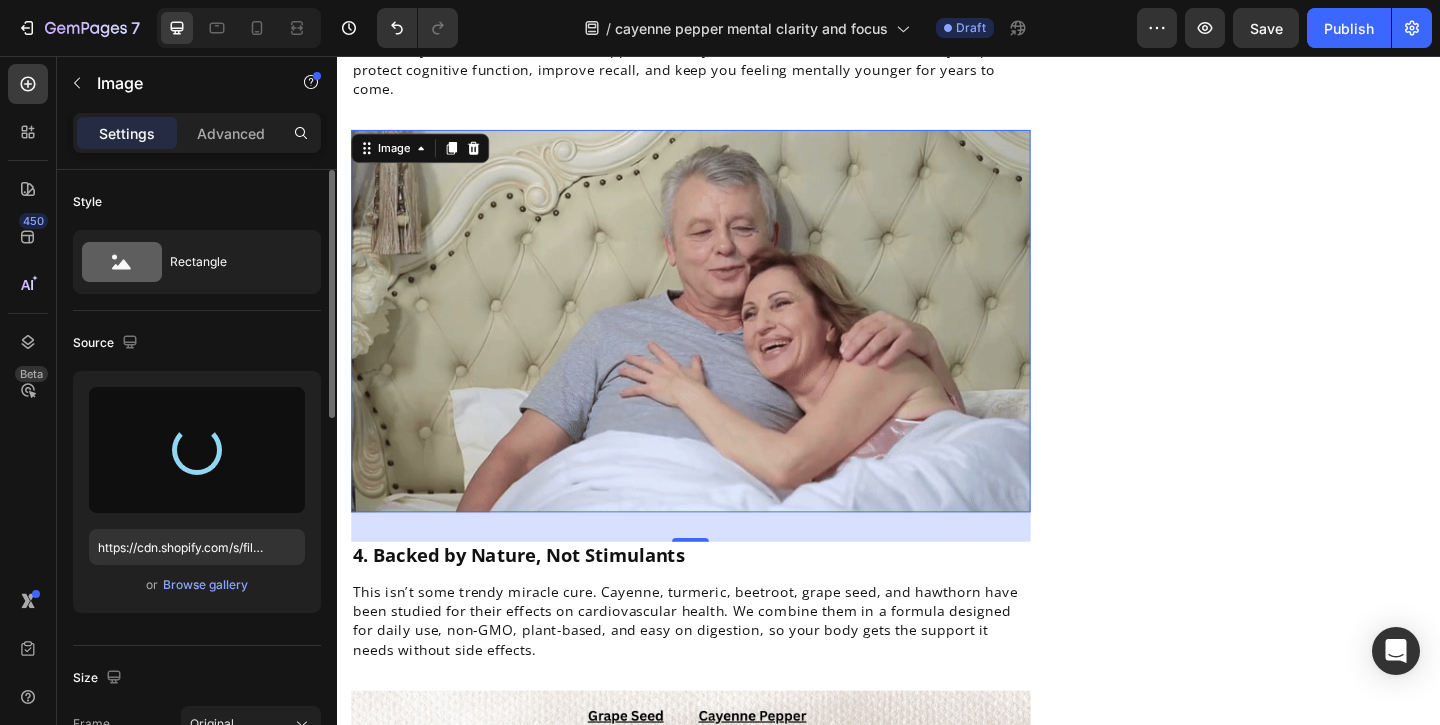 type on "https://cdn.shopify.com/s/files/1/0949/5078/5373/files/gempages_577565506760868368-e4057ce0-5b38-45c1-aea7-e80a826d6fc8.gif" 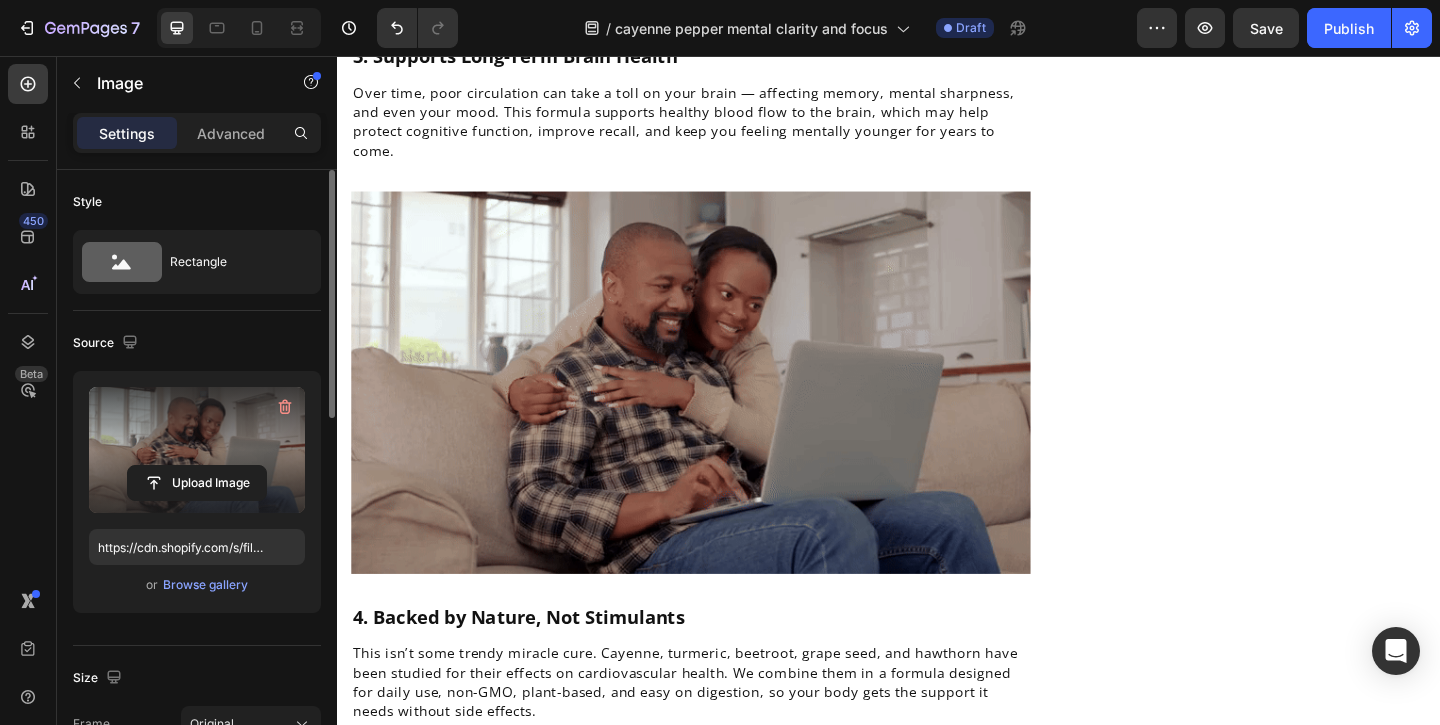 scroll, scrollTop: 2943, scrollLeft: 0, axis: vertical 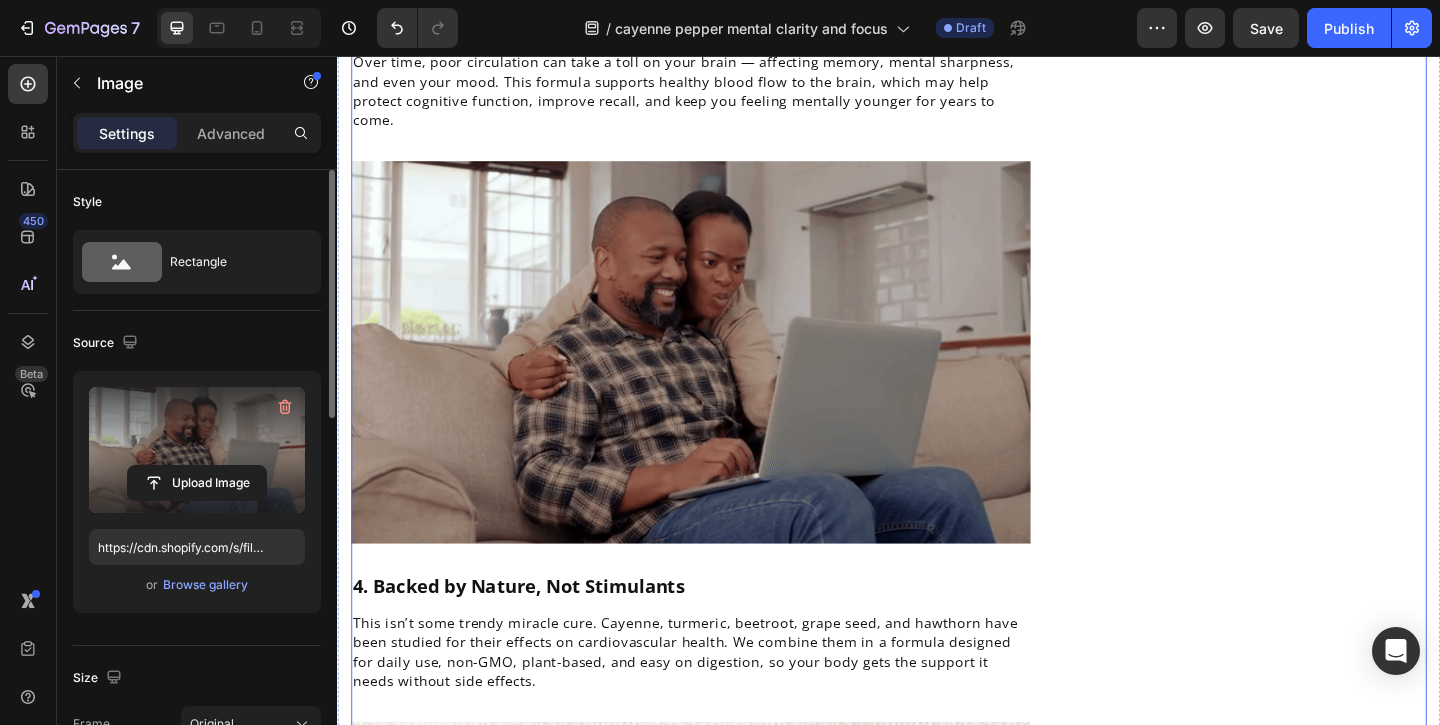 click on "Top 4 Benefits People Notice First Heading
Icon Sharper Mental Clarity Text block
Icon Boosted Daily Energy Text block
Icon More Focus, Less Brain Fog Text block
Icon Easy-to-Swallow Softgels Text block Icon List Row Image  	   CHECK AVAILABILITY Button ✔️ 60-Day Money-Back Guarantee Text block Row
Publish the page to see the content.
Sticky sidebar" at bounding box center (1337, 360) 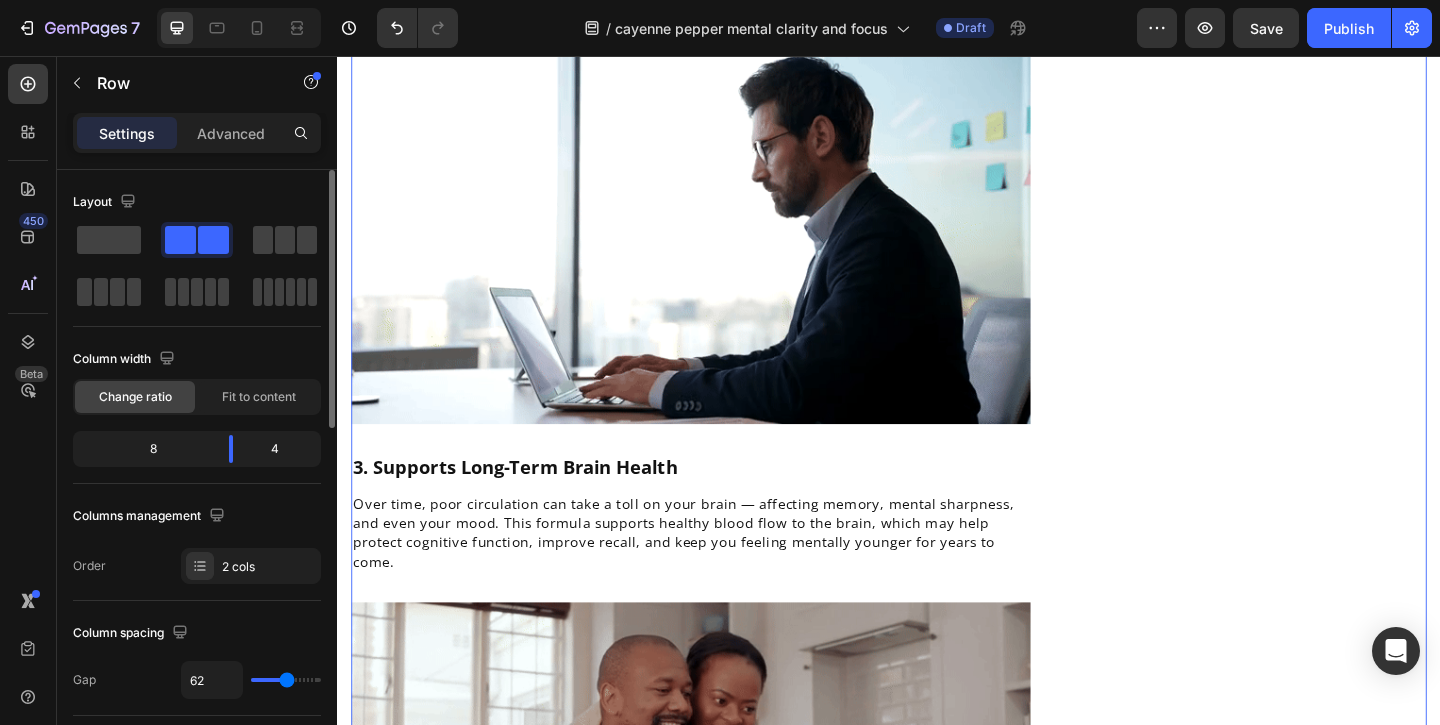 scroll, scrollTop: 2524, scrollLeft: 0, axis: vertical 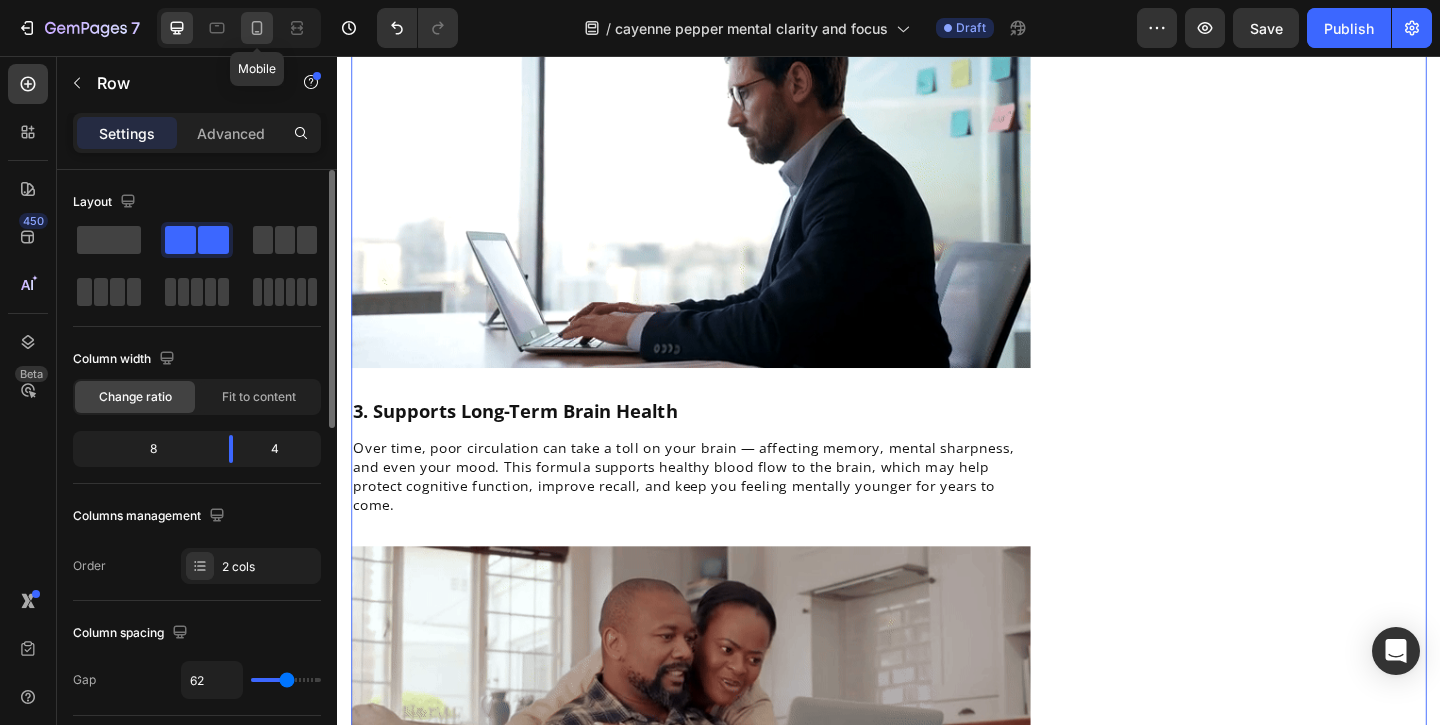 click 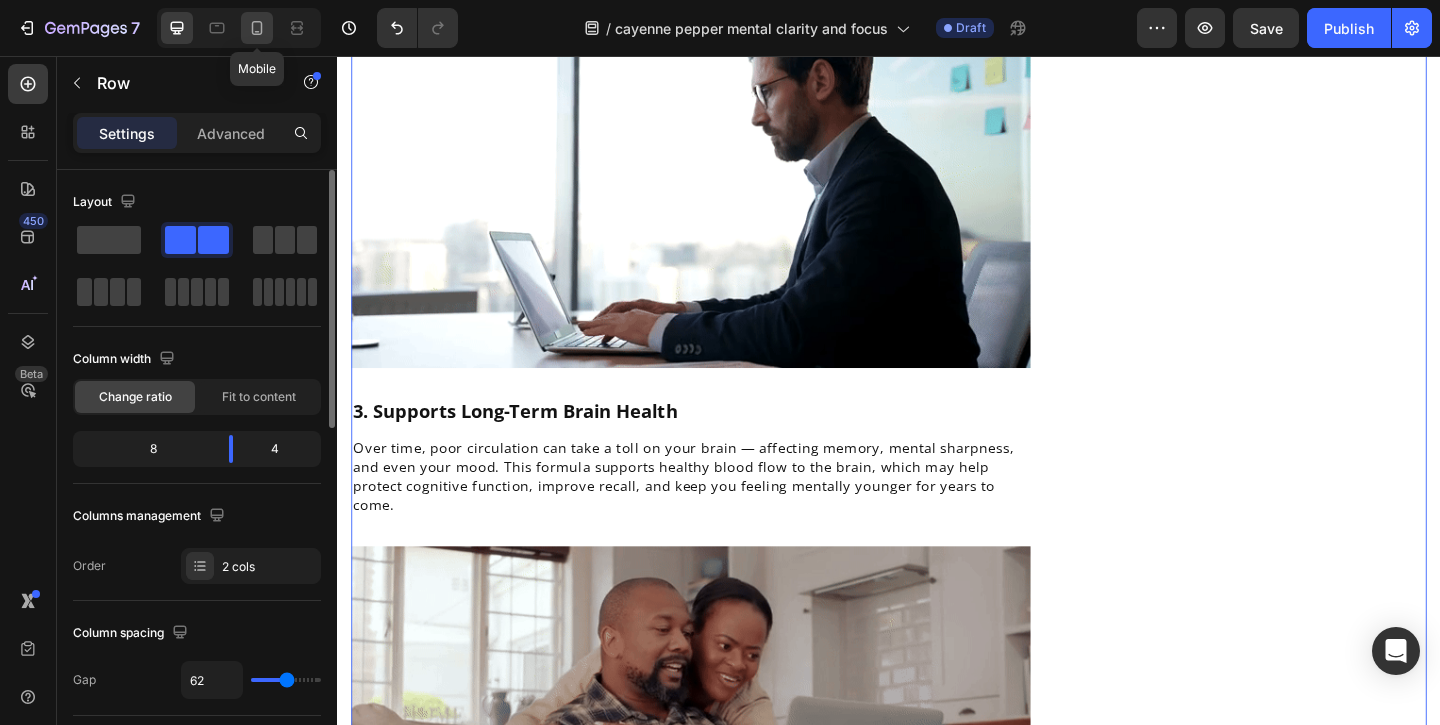 type on "0" 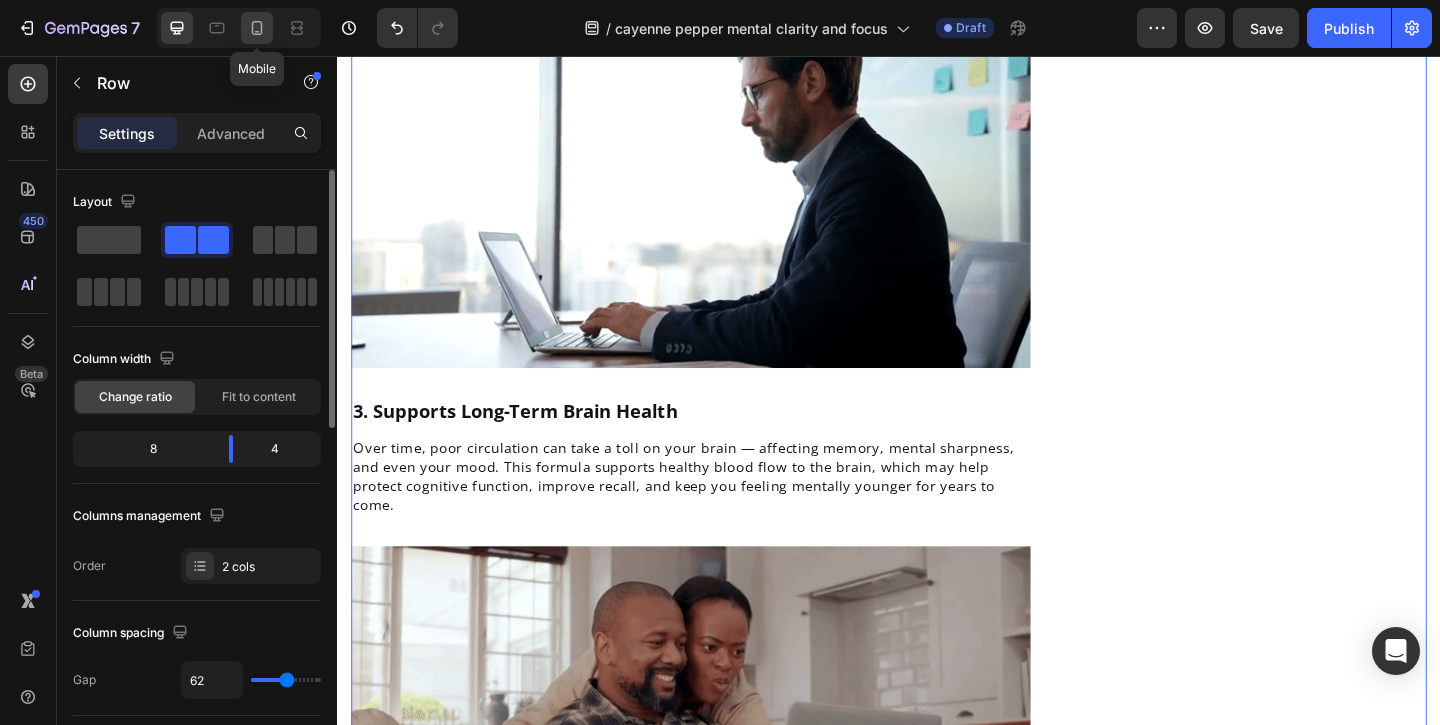 type on "0" 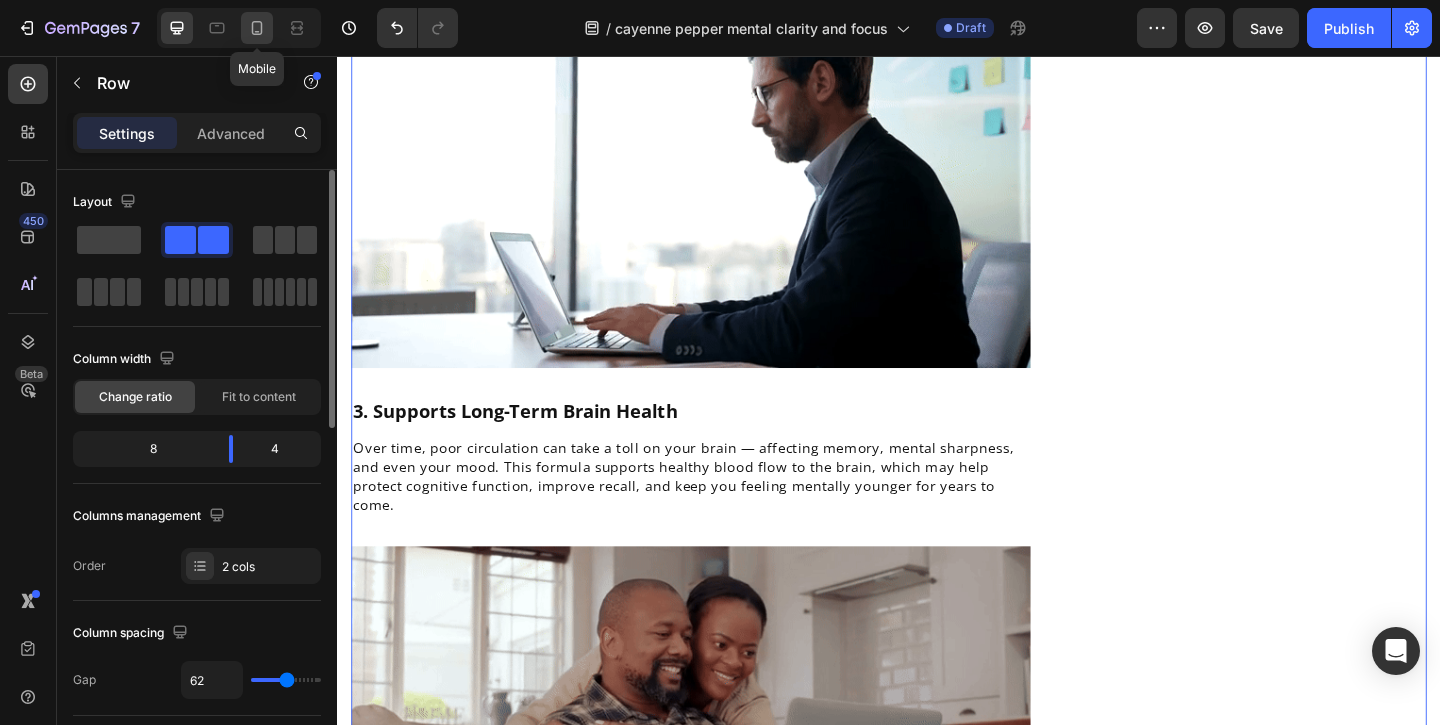 type on "100%" 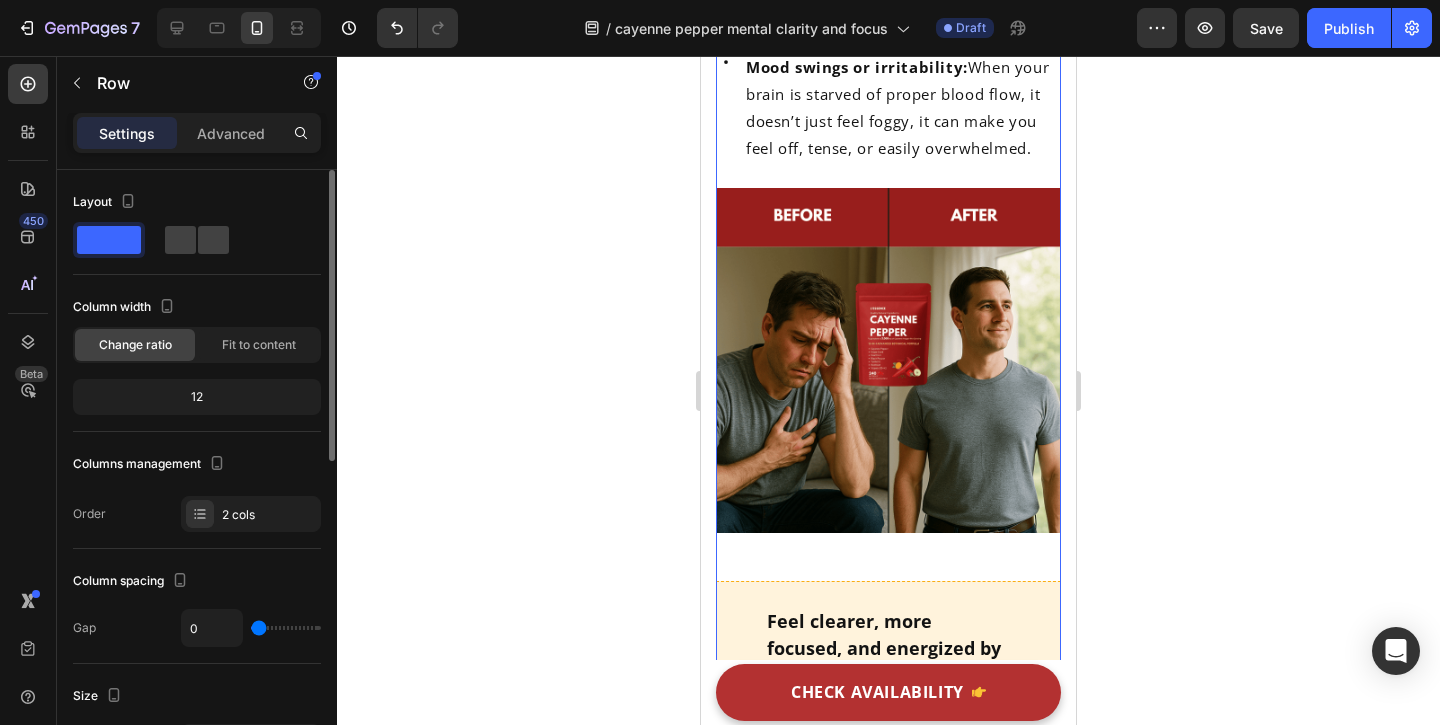 scroll, scrollTop: 1764, scrollLeft: 0, axis: vertical 